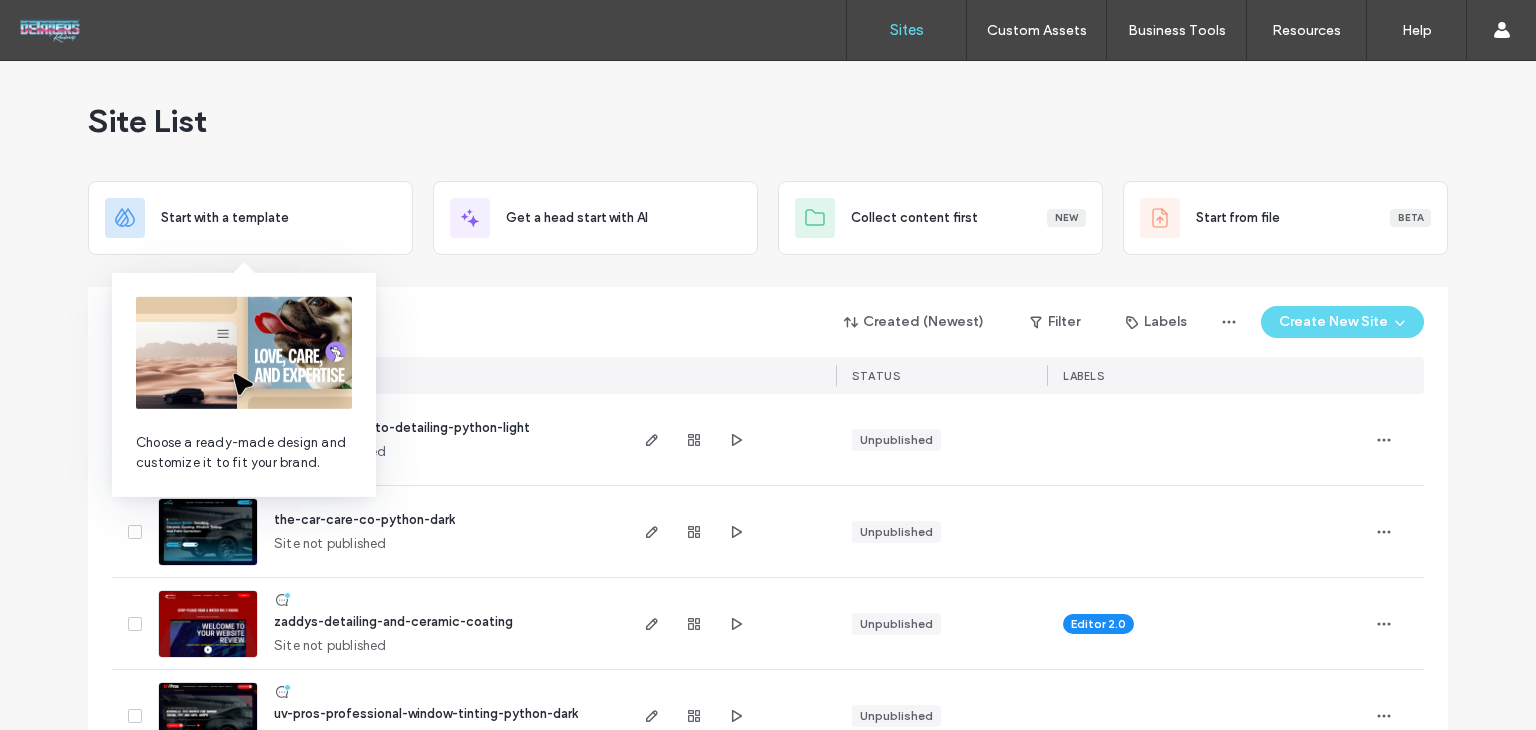 scroll, scrollTop: 0, scrollLeft: 0, axis: both 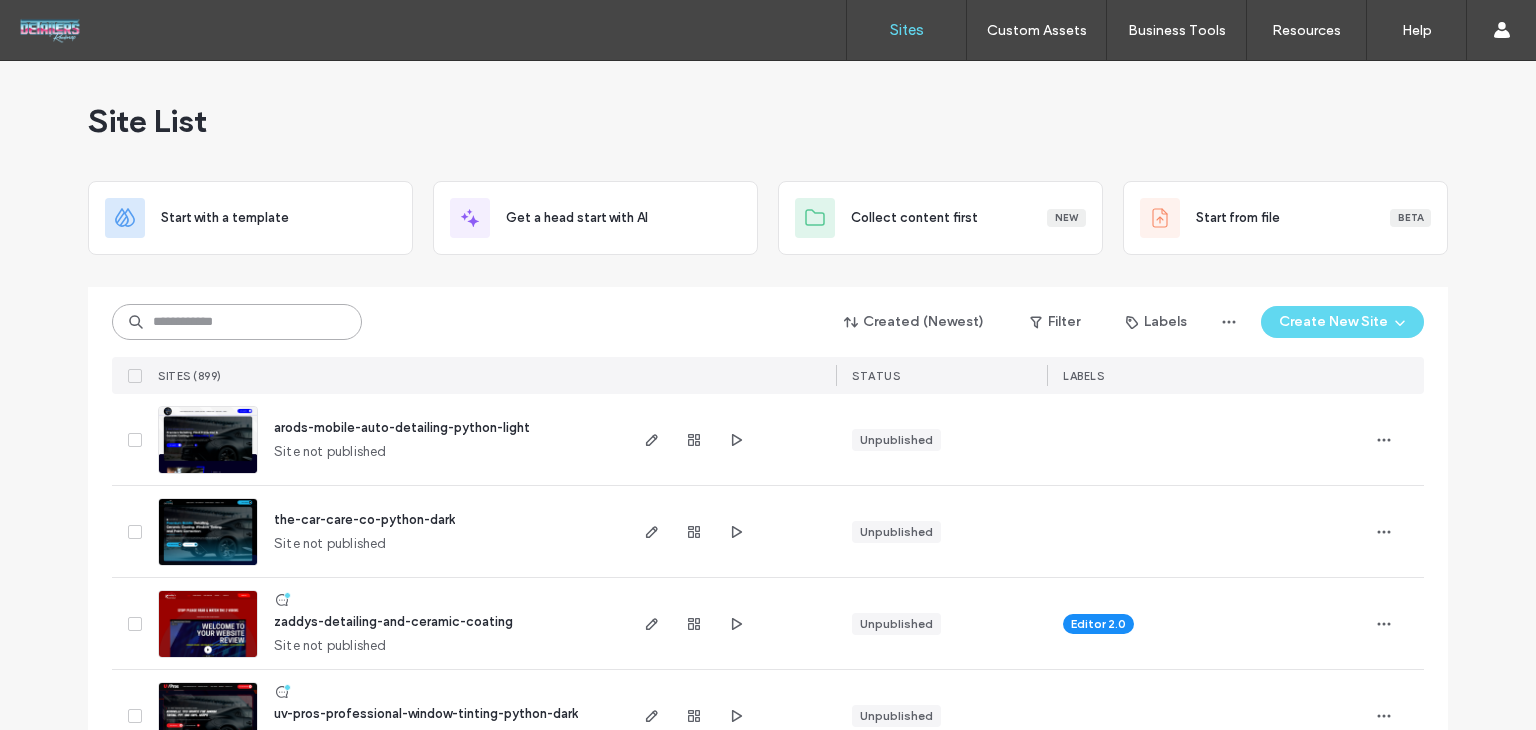 click at bounding box center (237, 322) 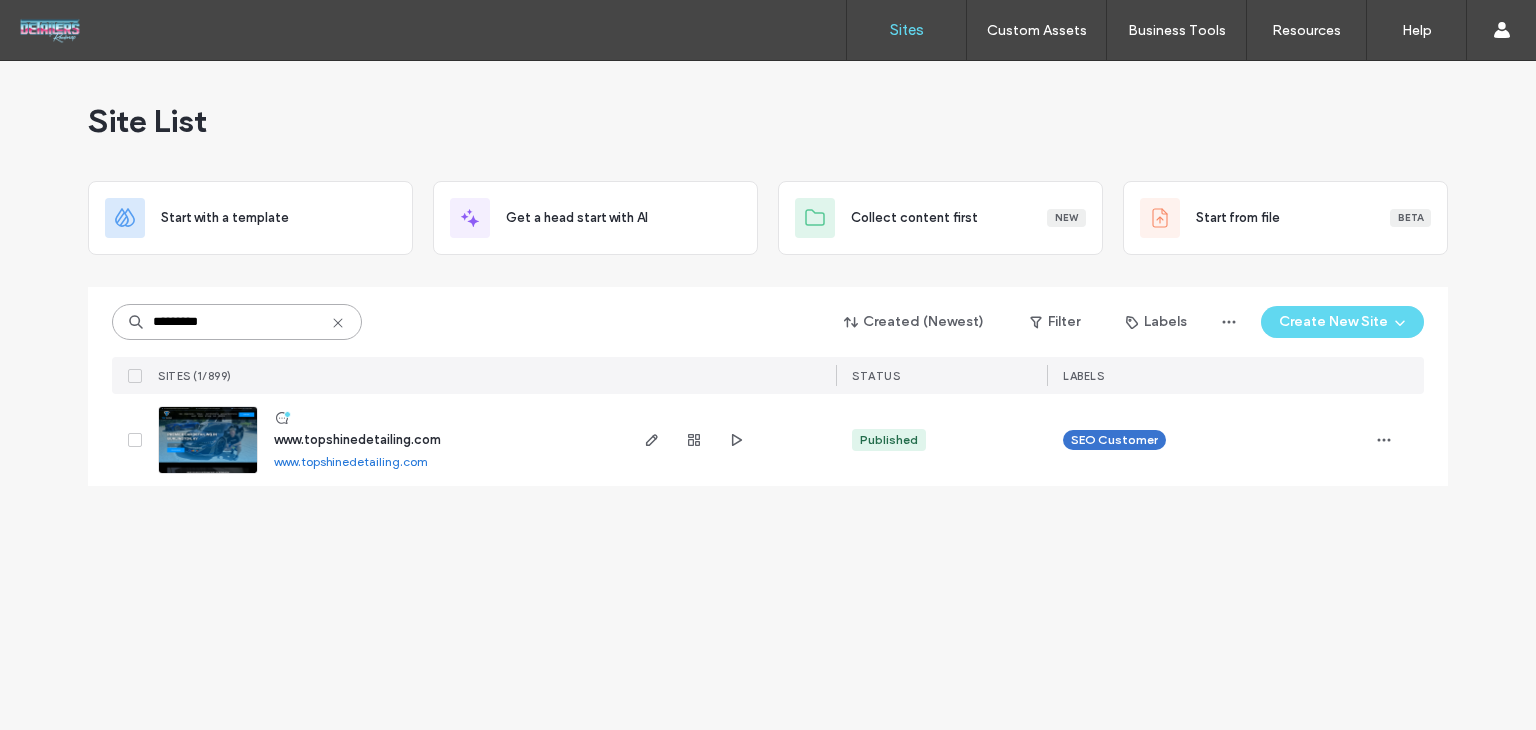 type on "*********" 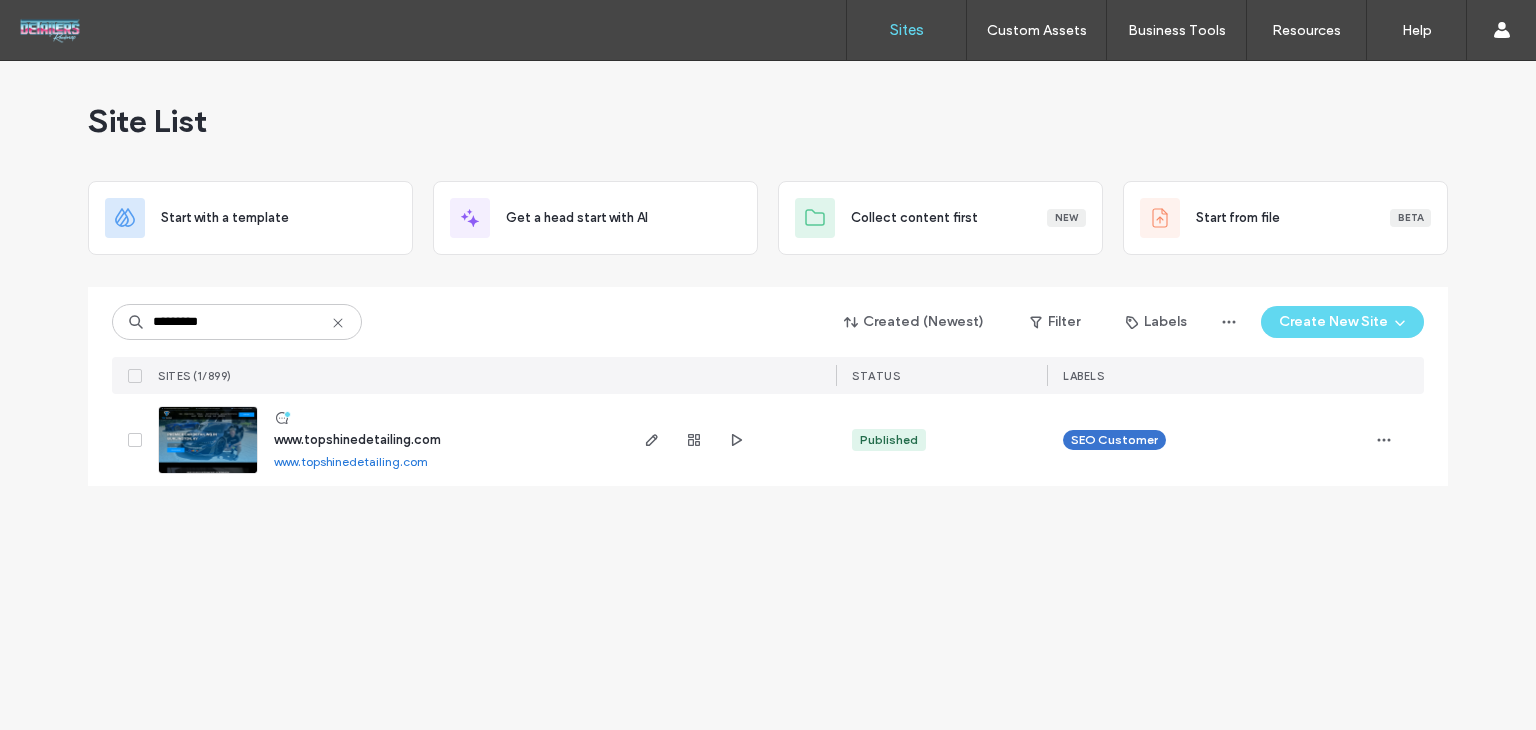 click on "www.topshinedetailing.com" at bounding box center [357, 439] 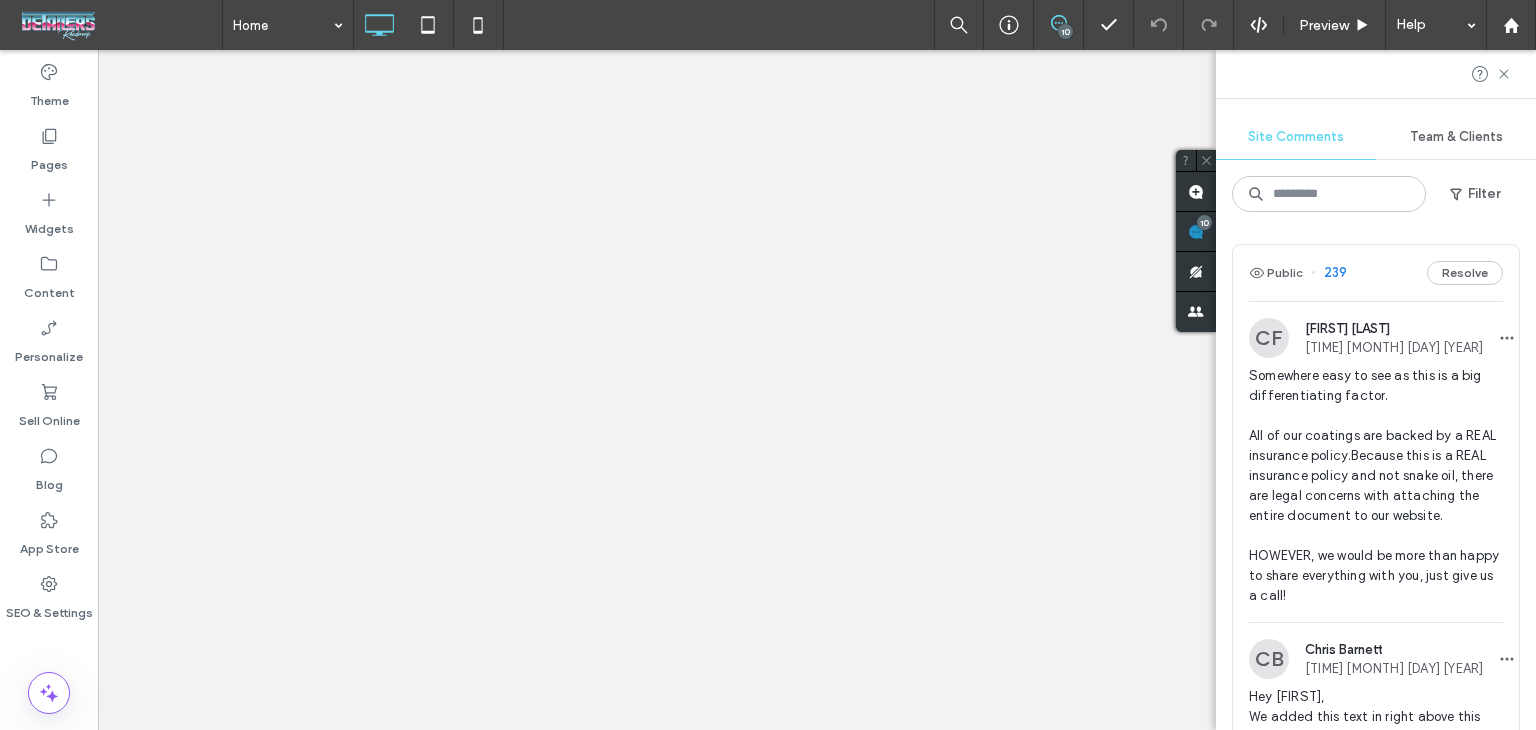 scroll, scrollTop: 0, scrollLeft: 0, axis: both 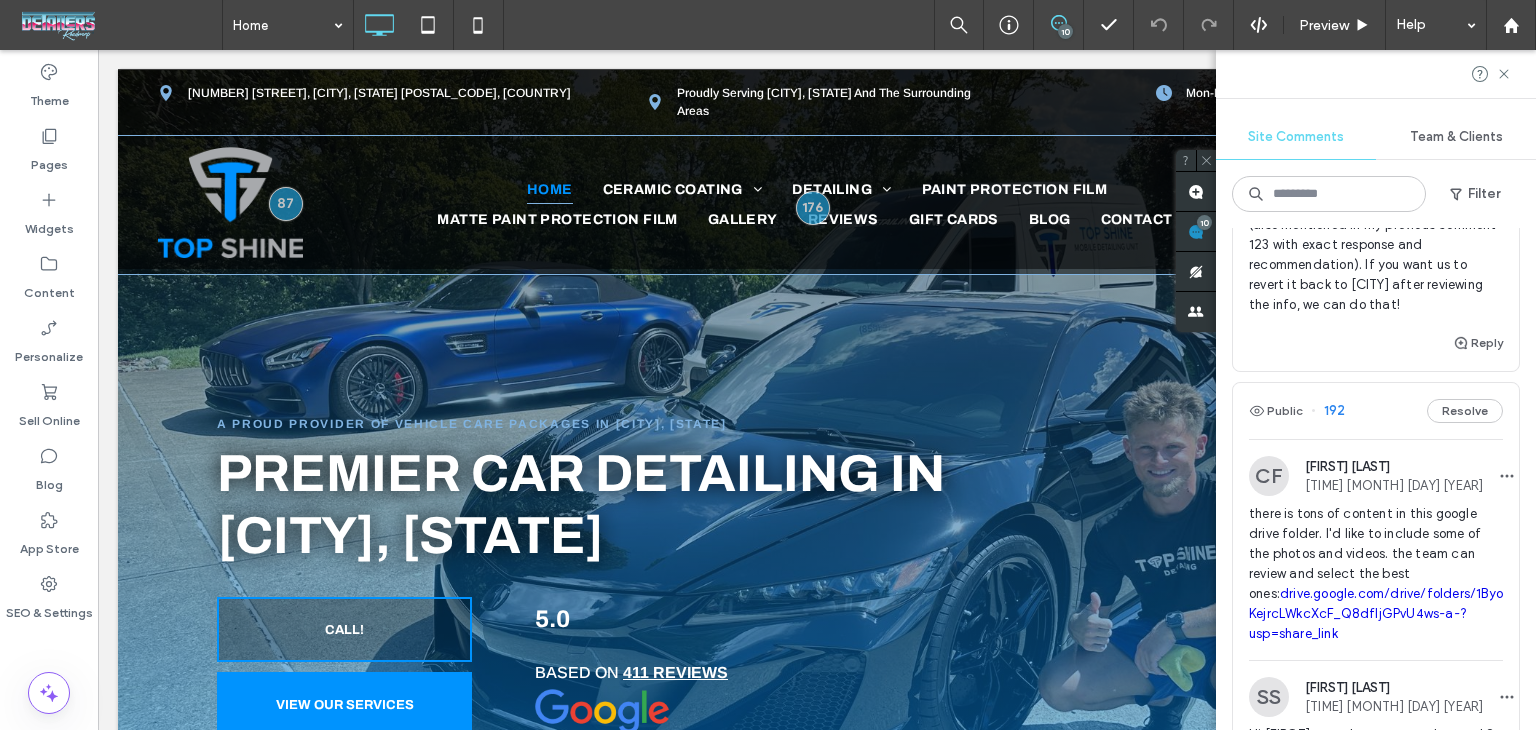click at bounding box center (118, 25) 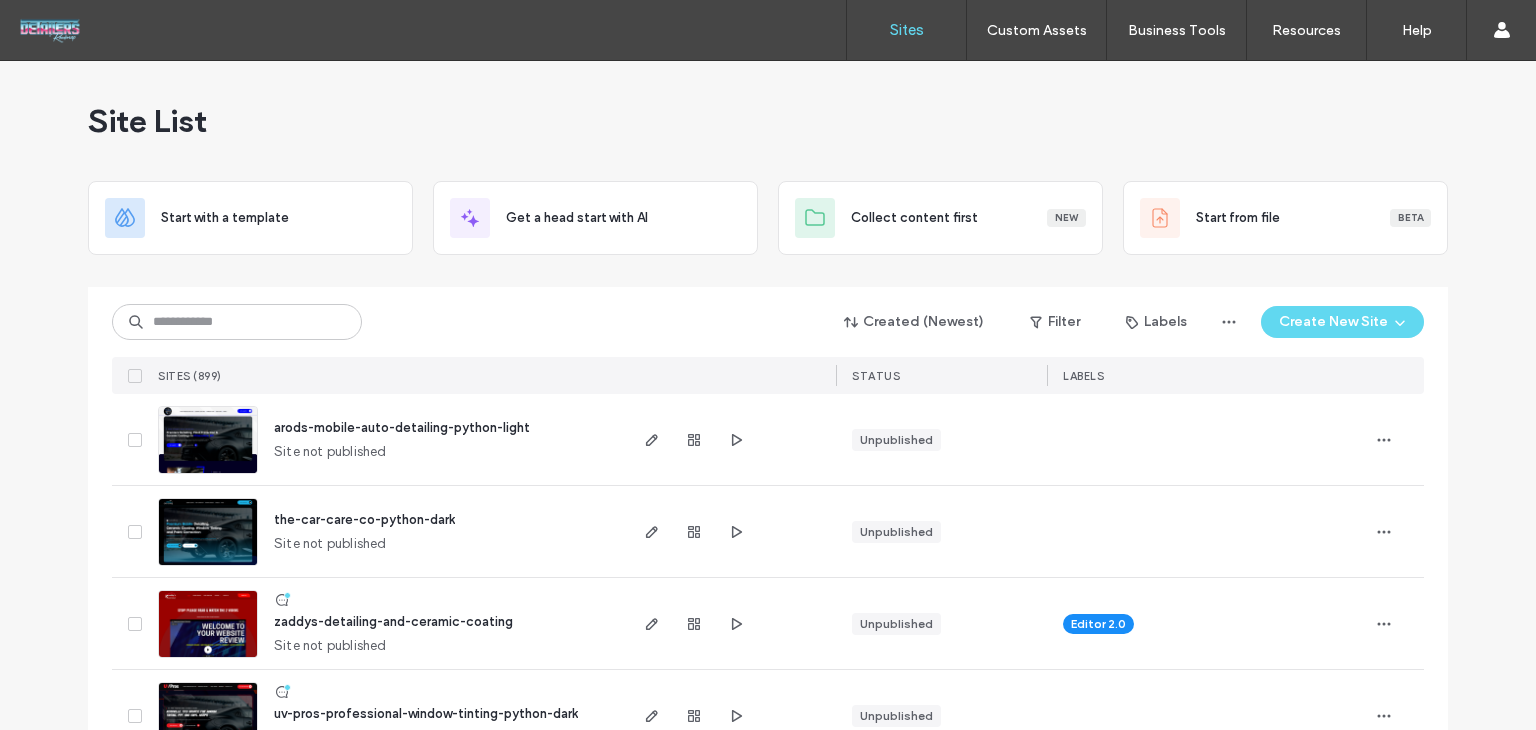 scroll, scrollTop: 0, scrollLeft: 0, axis: both 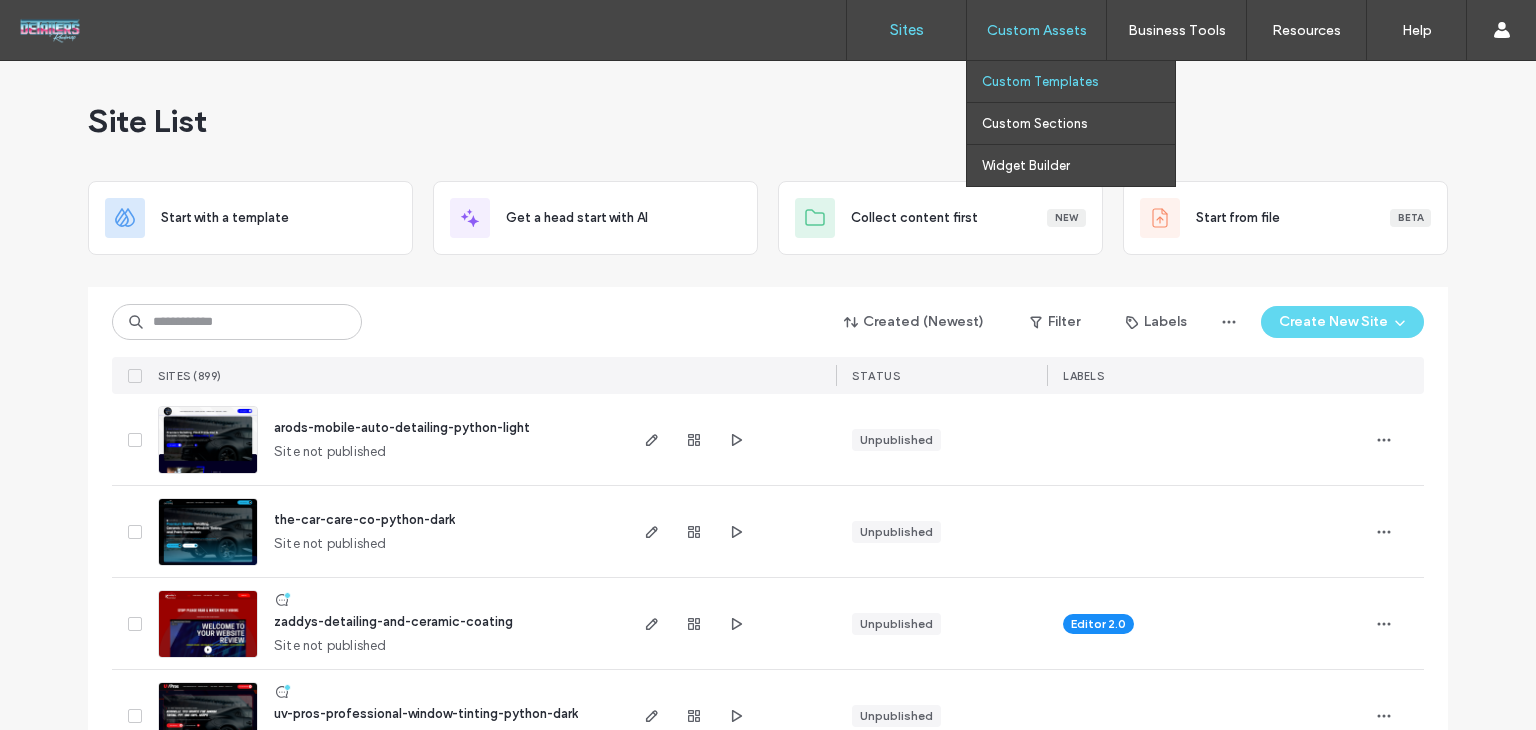click on "Custom Templates" at bounding box center (1040, 81) 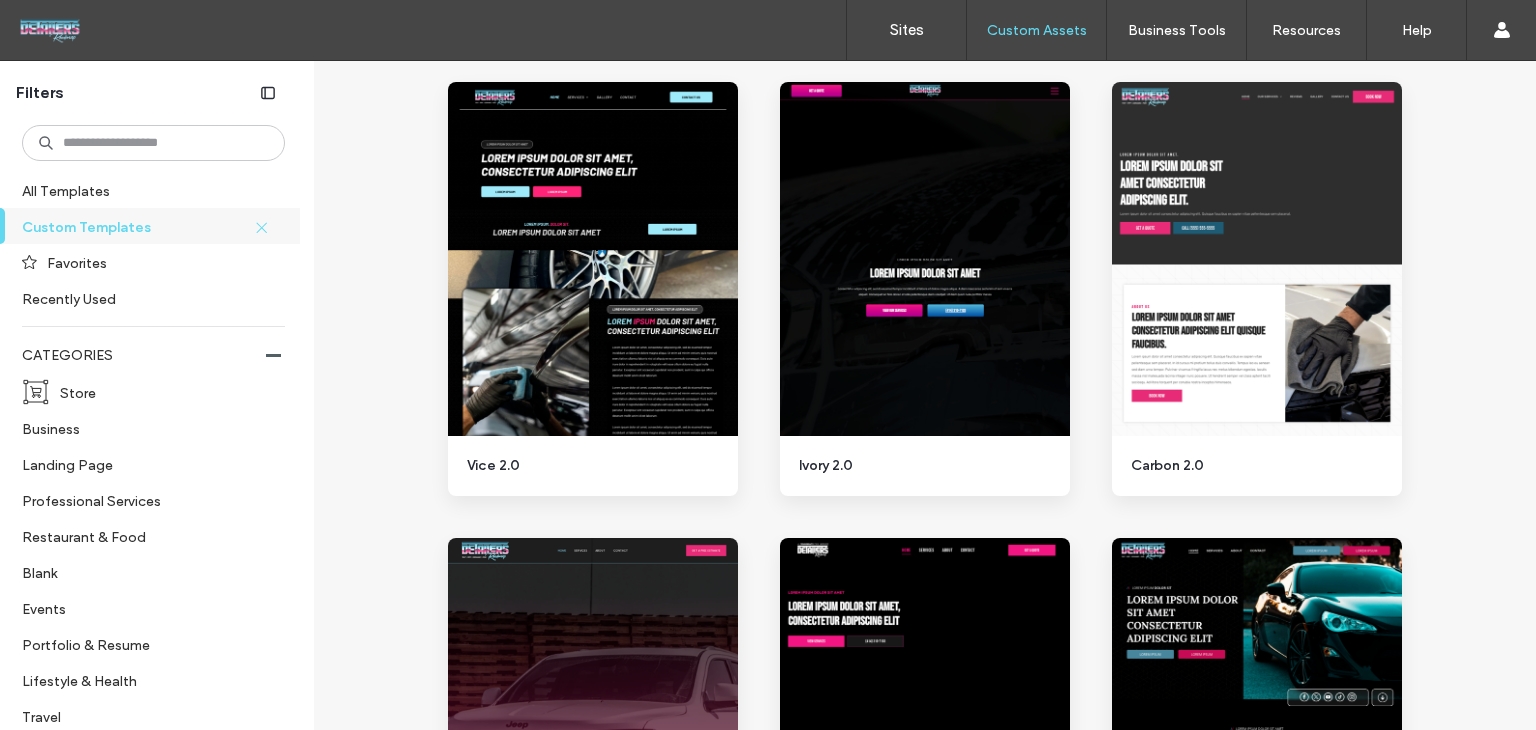 scroll, scrollTop: 600, scrollLeft: 0, axis: vertical 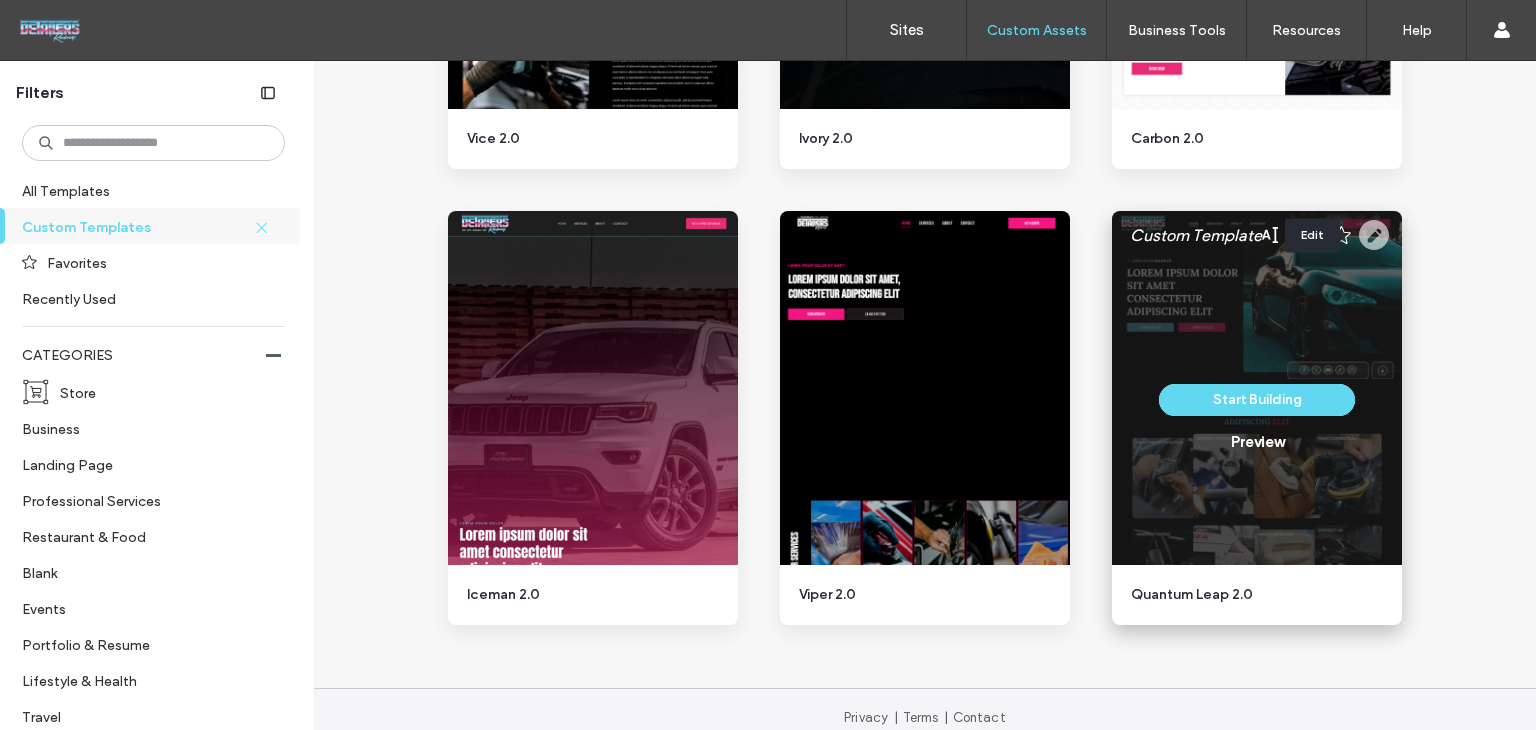 click 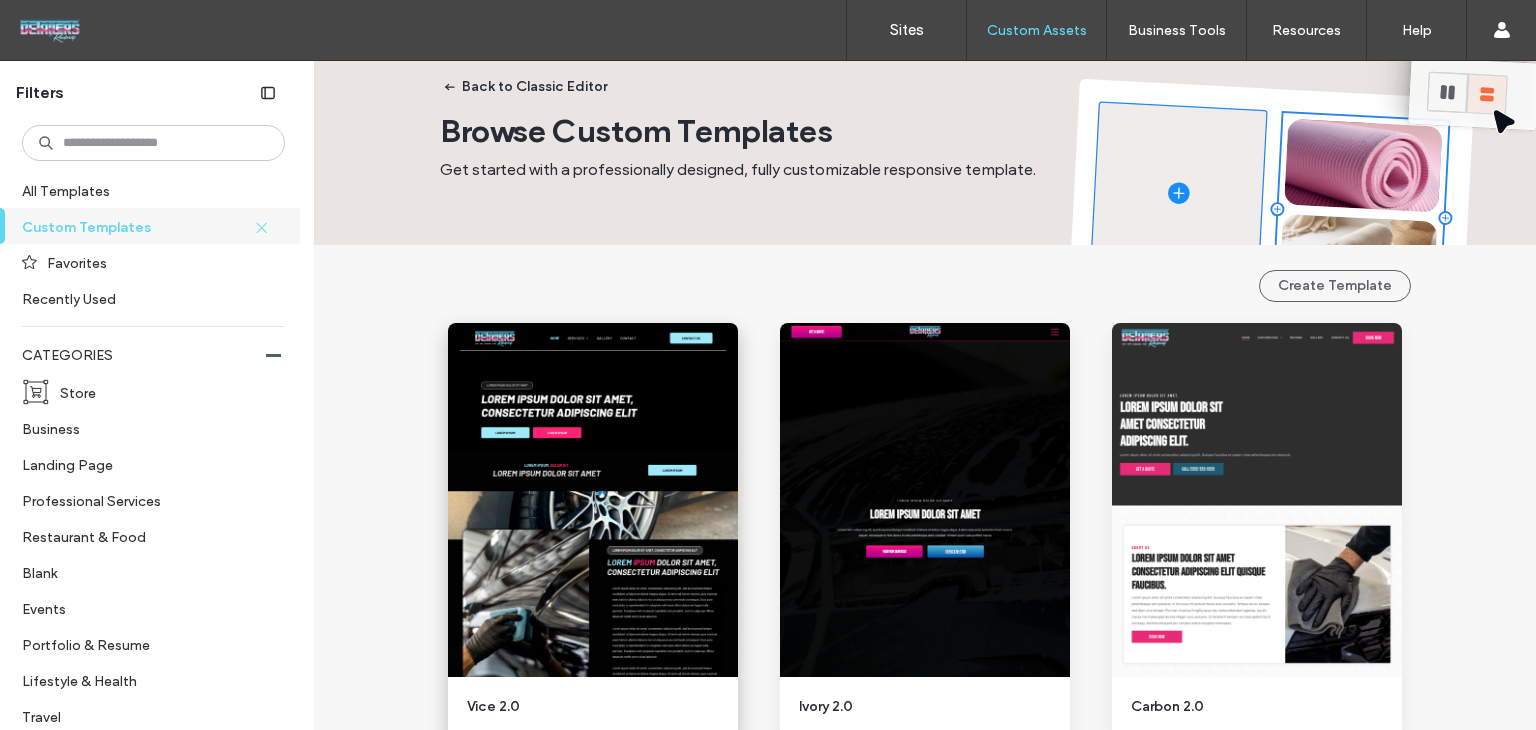 scroll, scrollTop: 0, scrollLeft: 0, axis: both 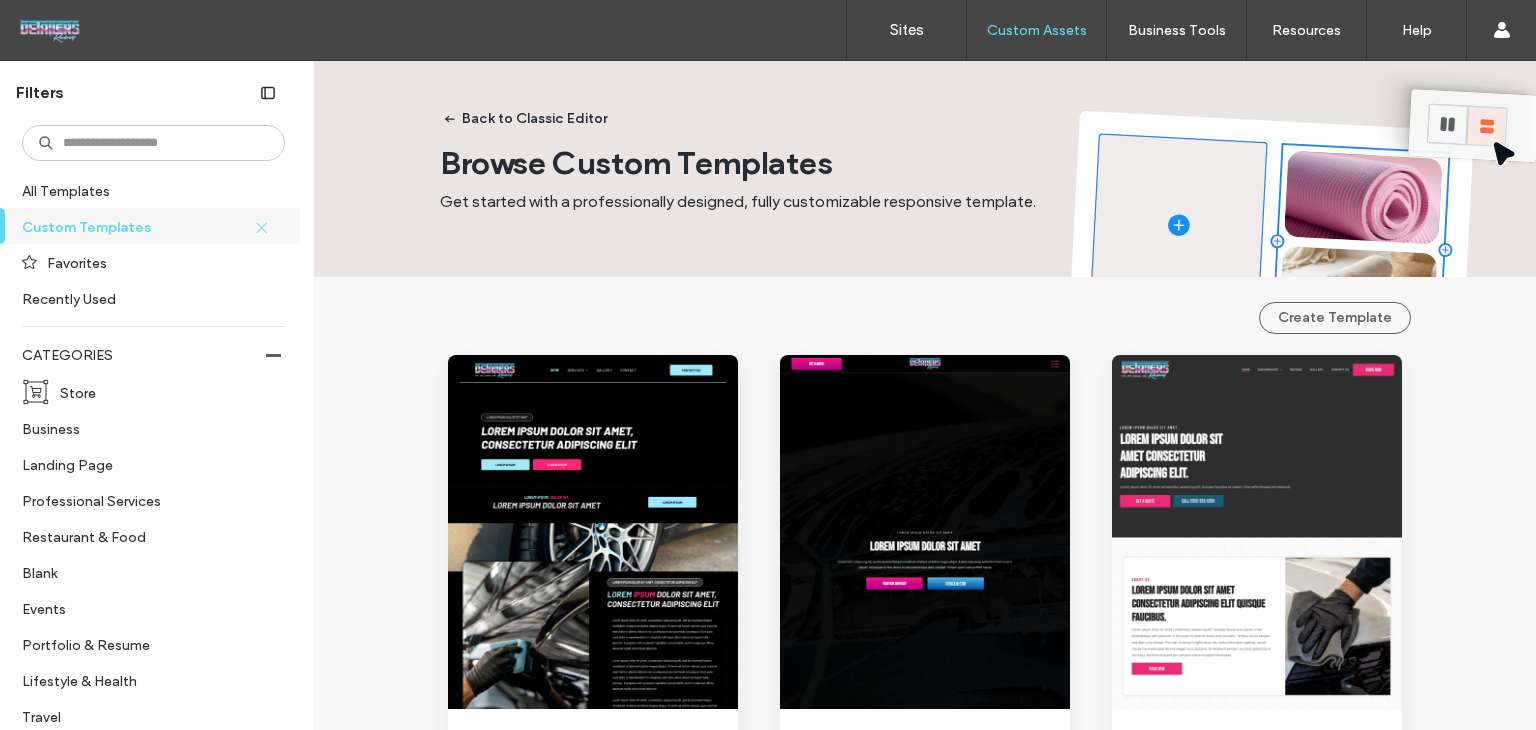 click on "Back to Classic Editor Browse Custom Templates
Get started with a professionally designed, fully customizable responsive template." at bounding box center [925, 154] 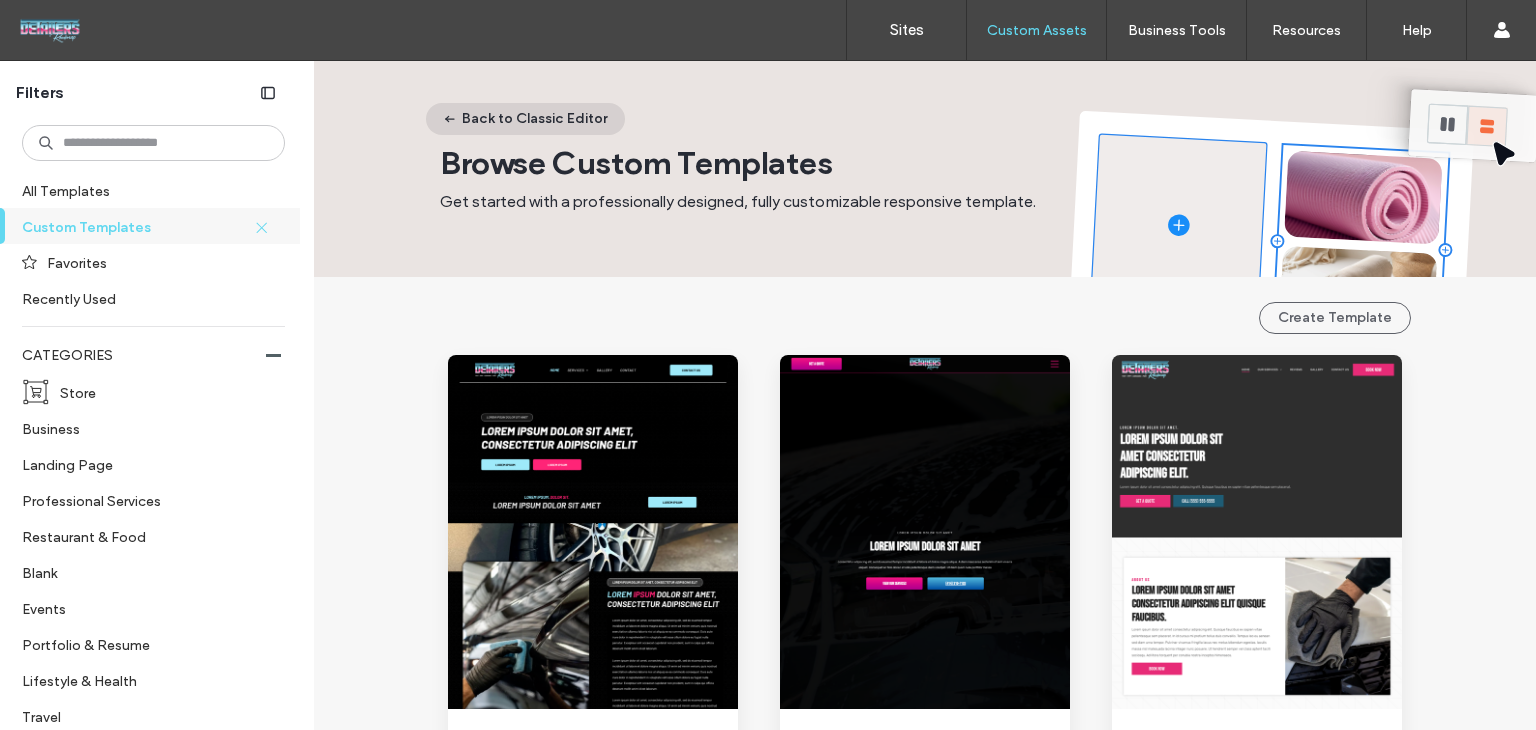 click on "Back to Classic Editor" at bounding box center [525, 119] 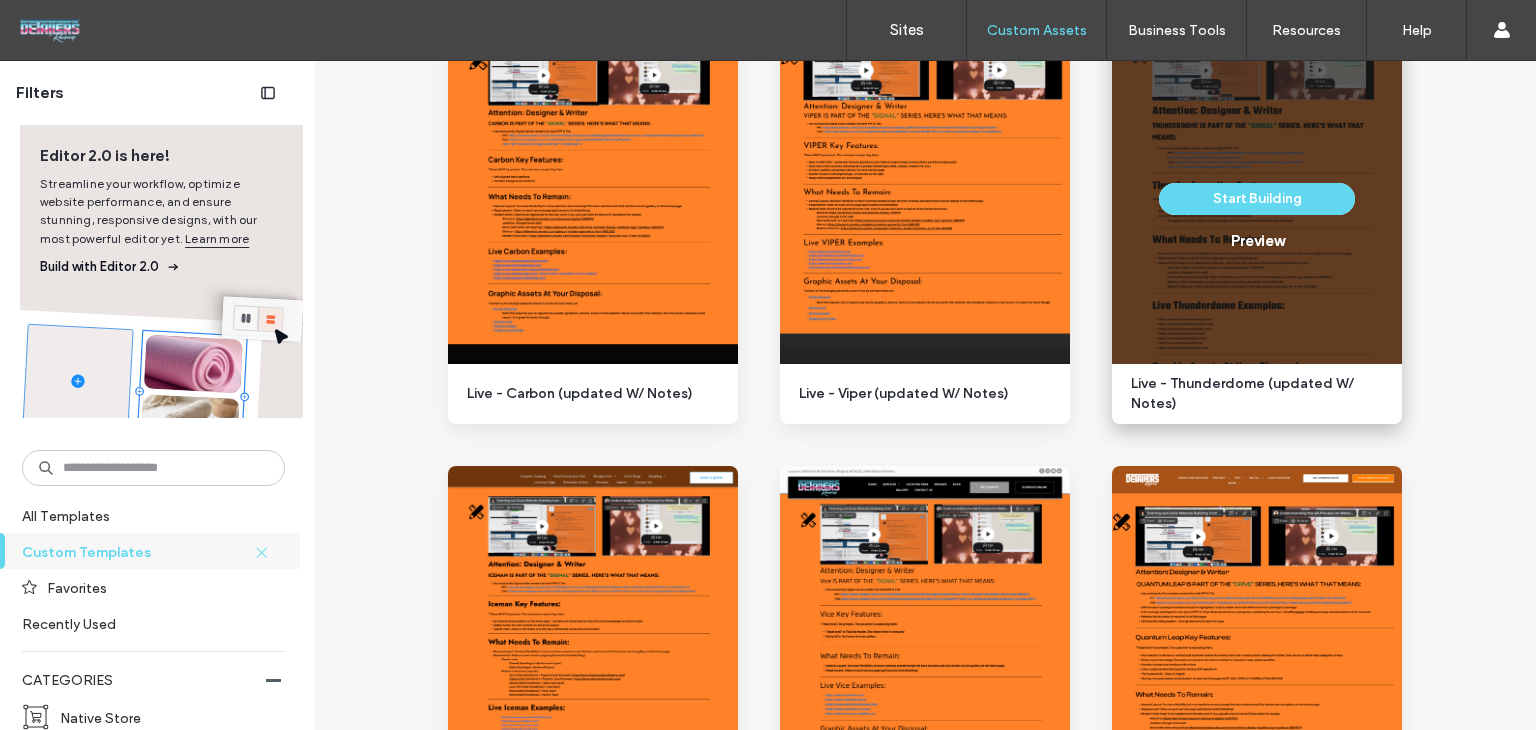 scroll, scrollTop: 1000, scrollLeft: 0, axis: vertical 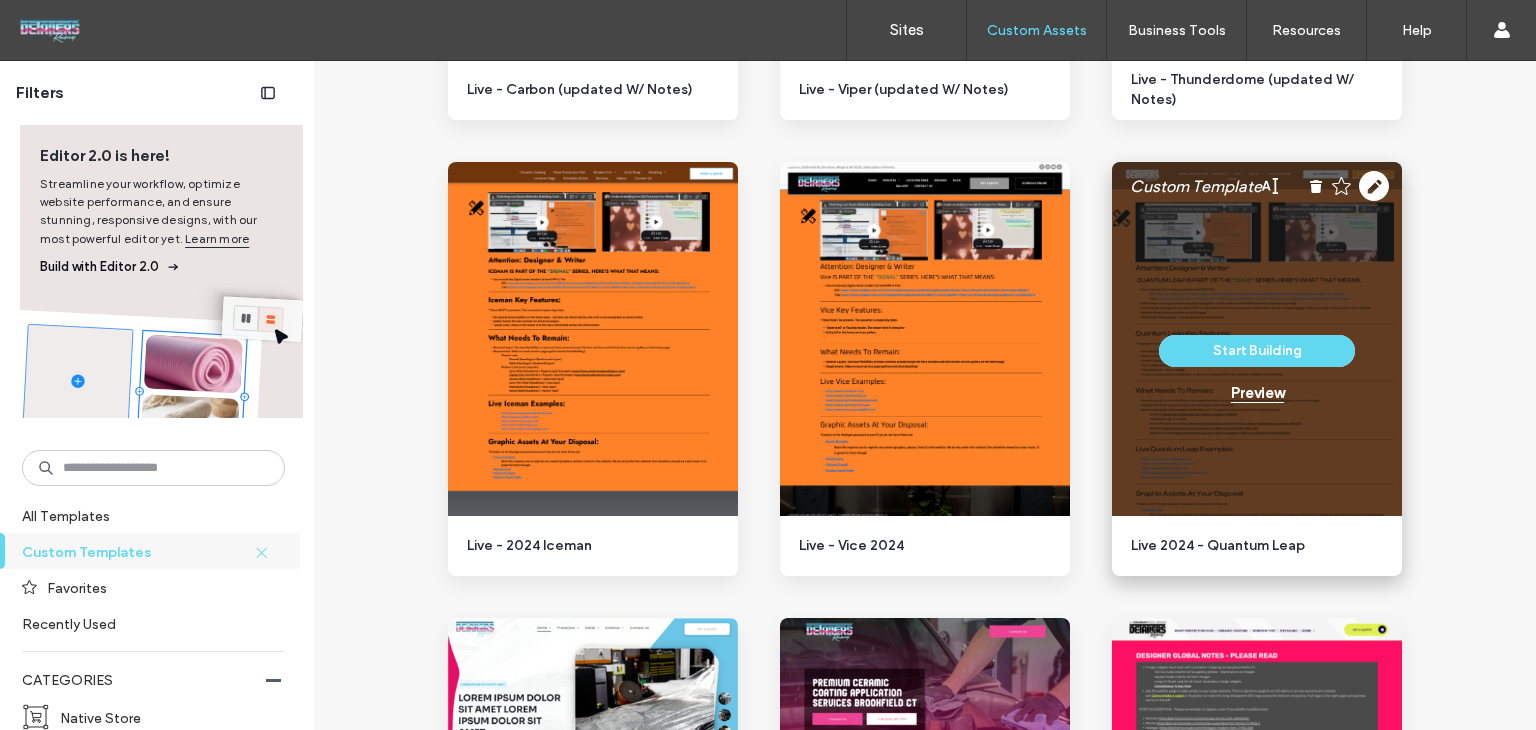 click on "Preview" at bounding box center [1257, 393] 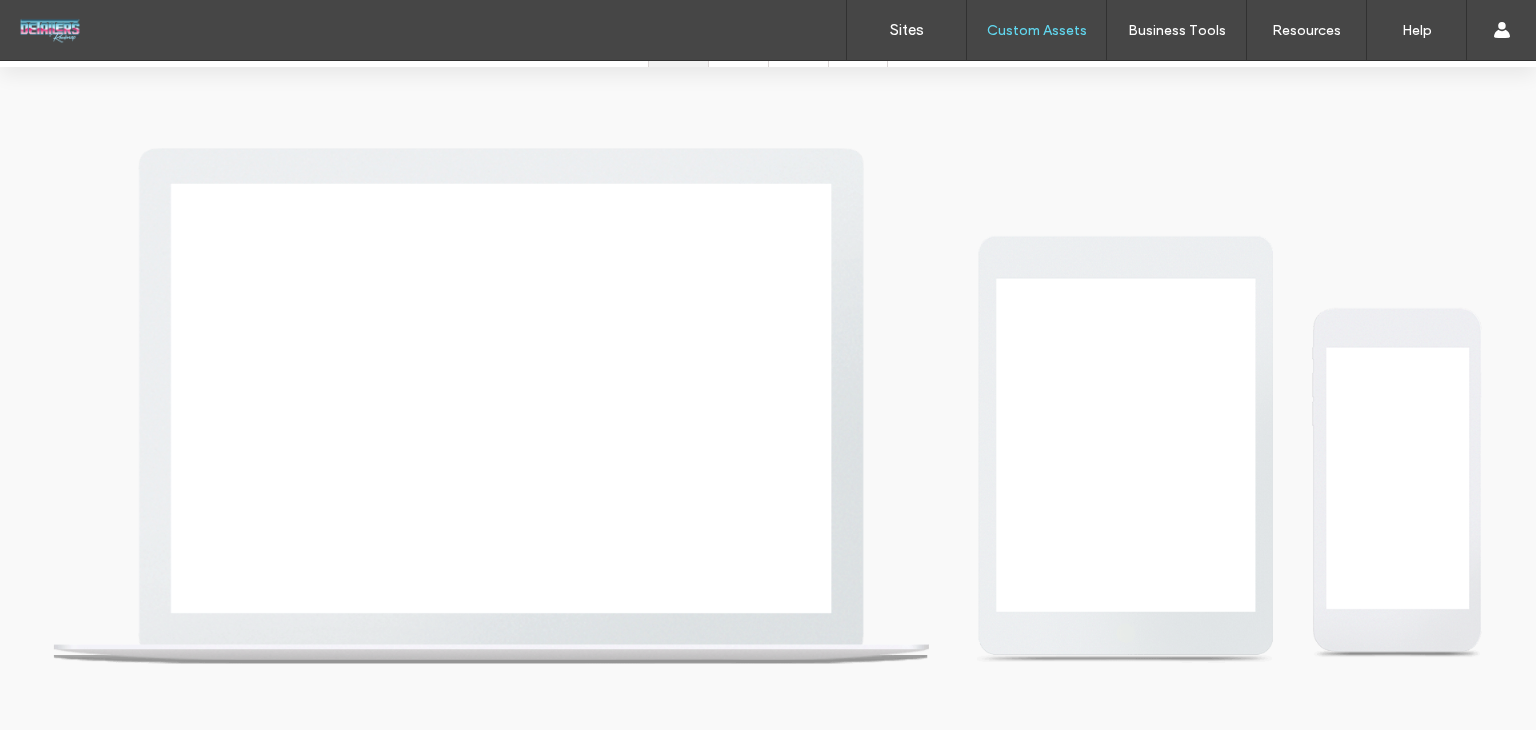 scroll, scrollTop: 0, scrollLeft: 0, axis: both 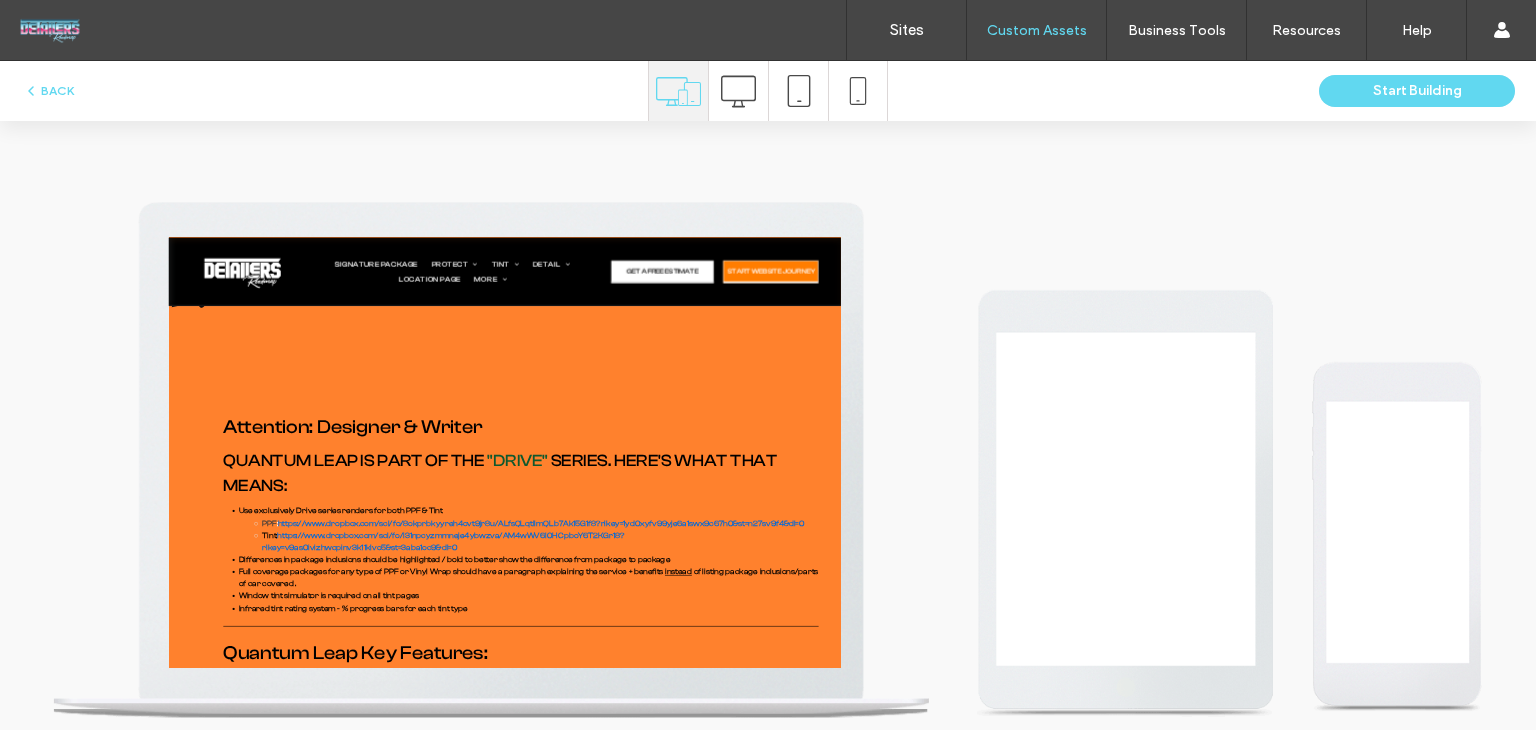 click 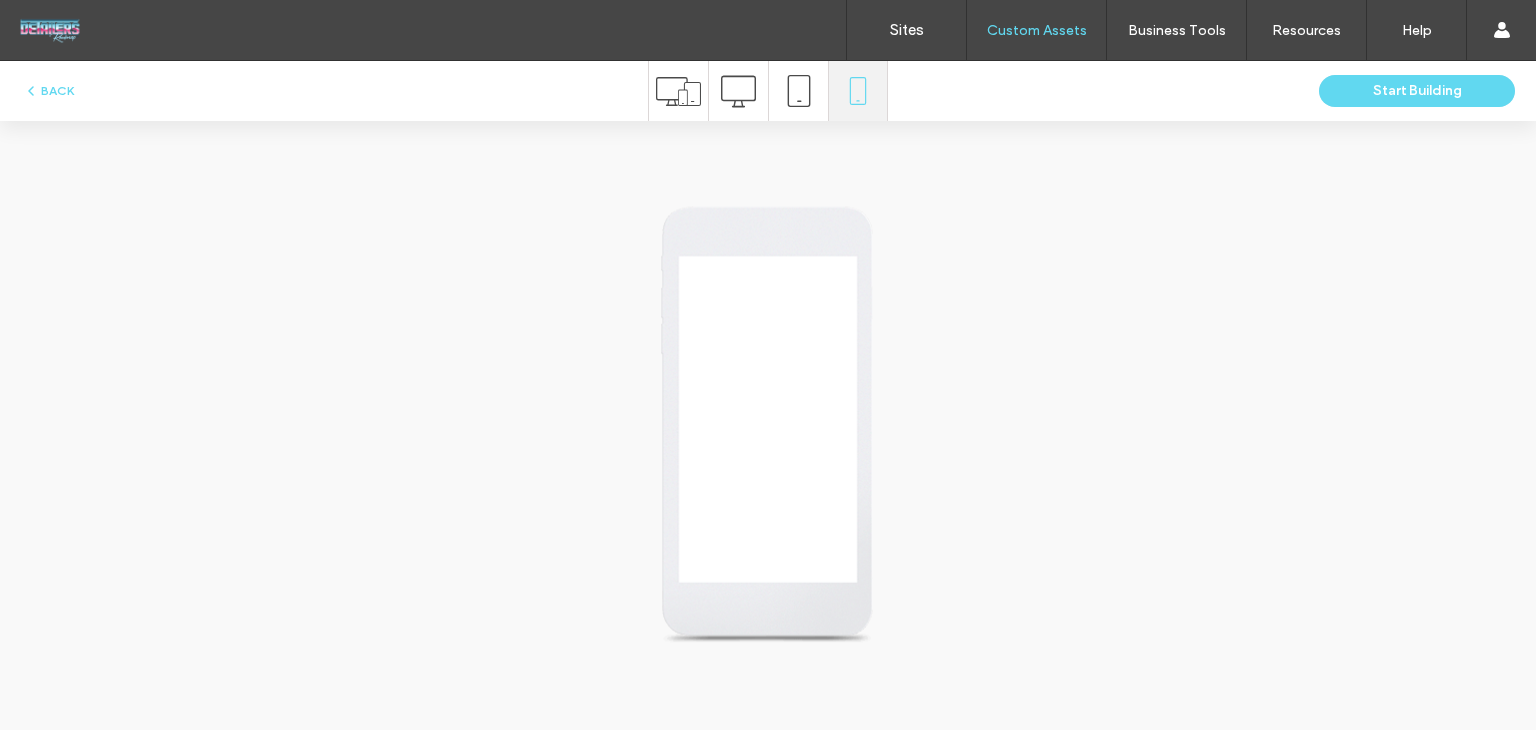 scroll, scrollTop: 0, scrollLeft: 0, axis: both 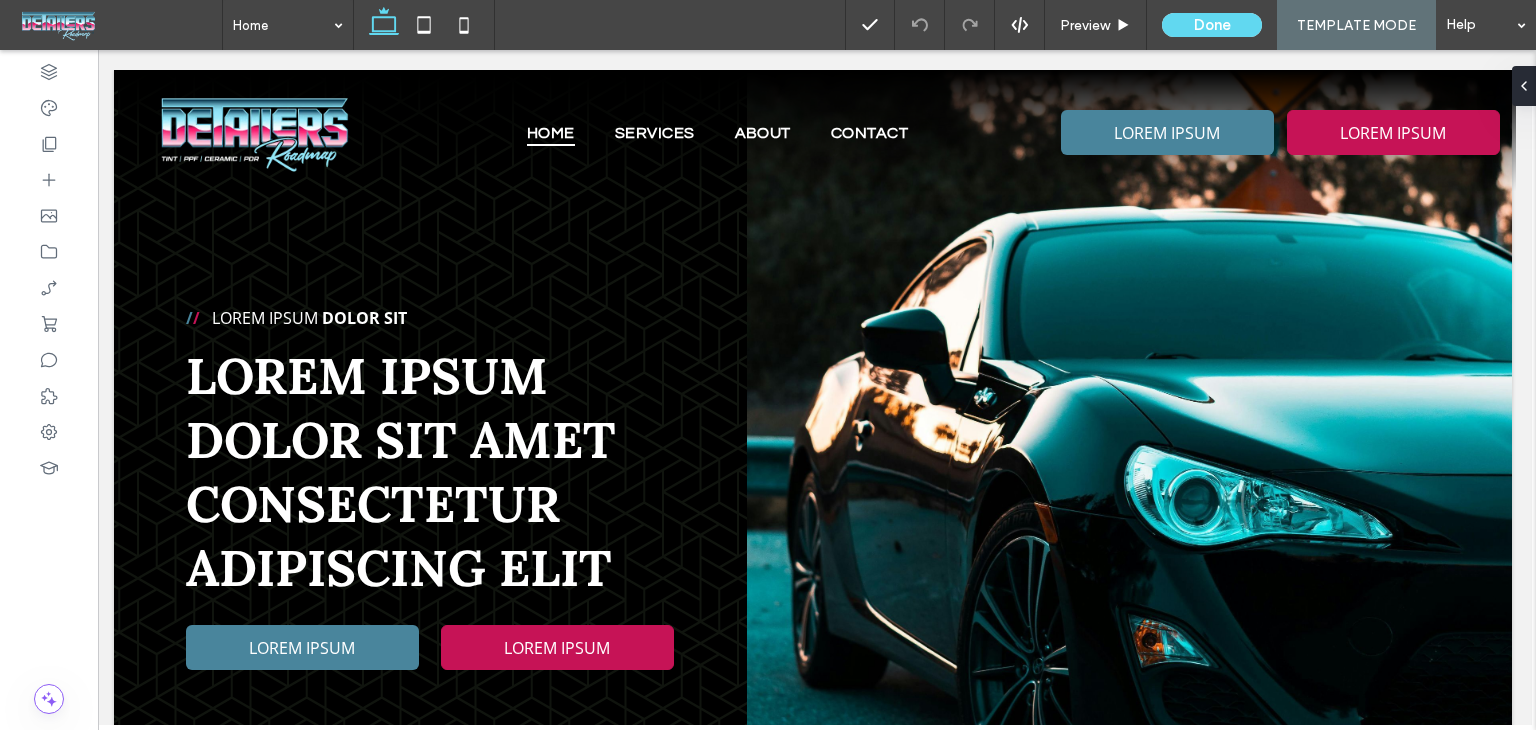 drag, startPoint x: 595, startPoint y: 775, endPoint x: 497, endPoint y: 717, distance: 113.87713 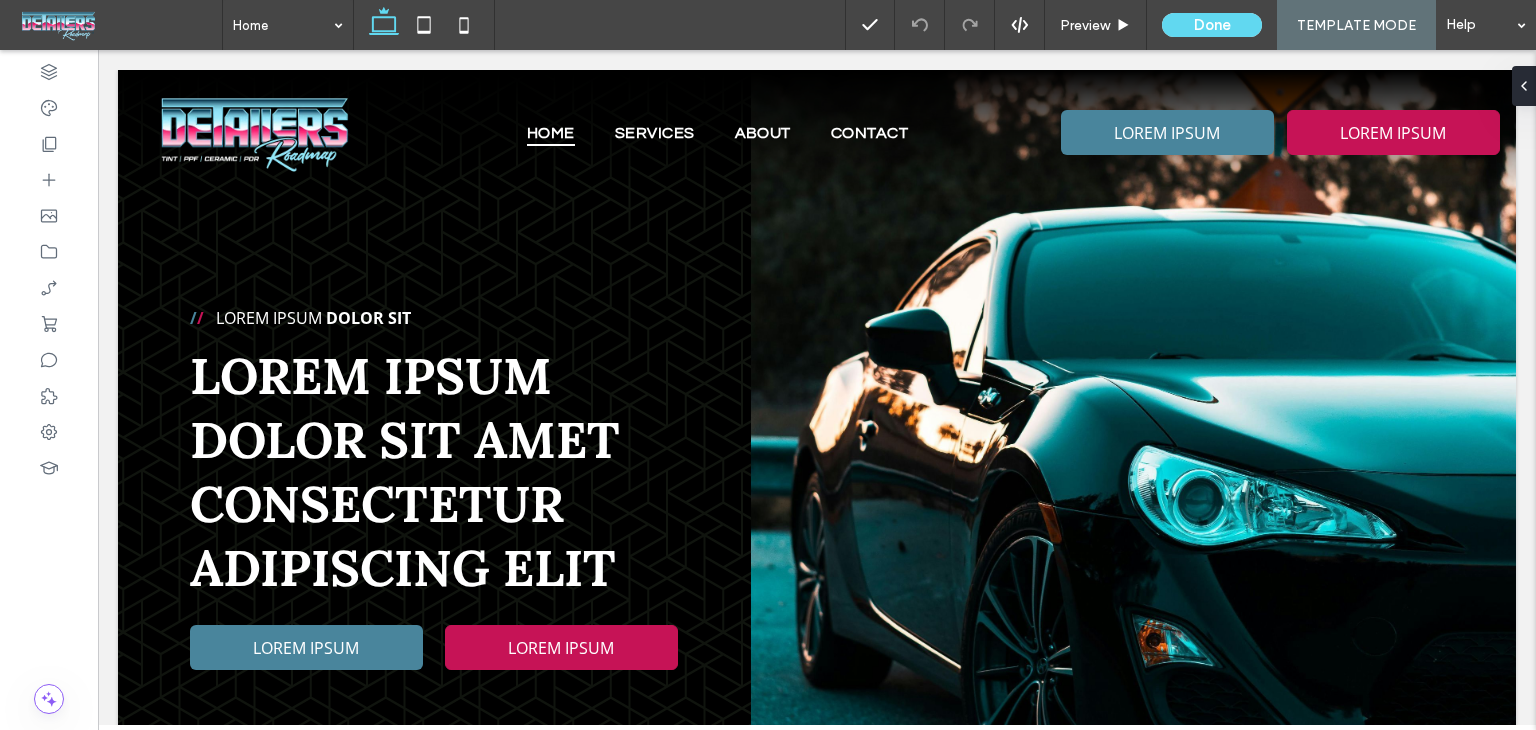 scroll, scrollTop: 0, scrollLeft: 4, axis: horizontal 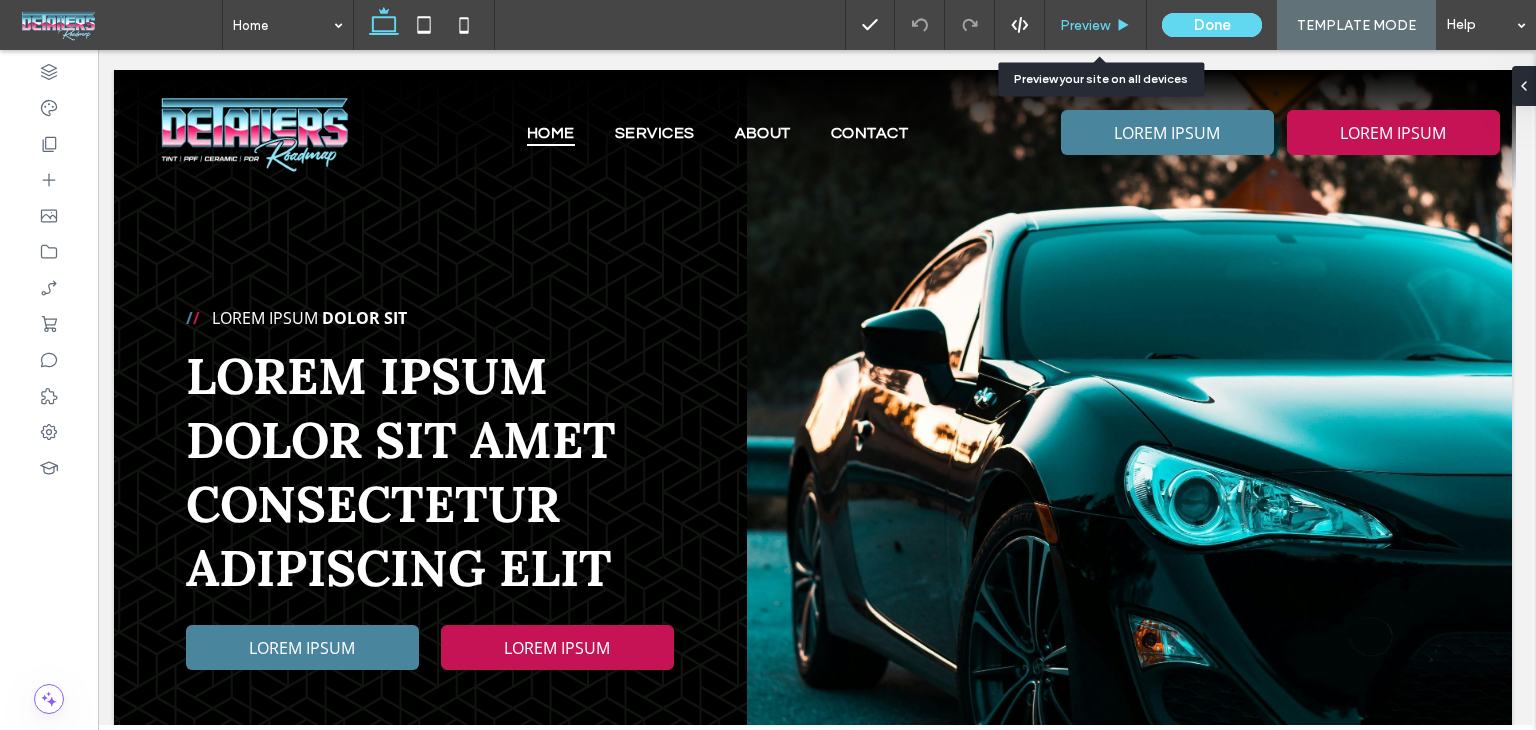 click on "Preview" at bounding box center [1085, 25] 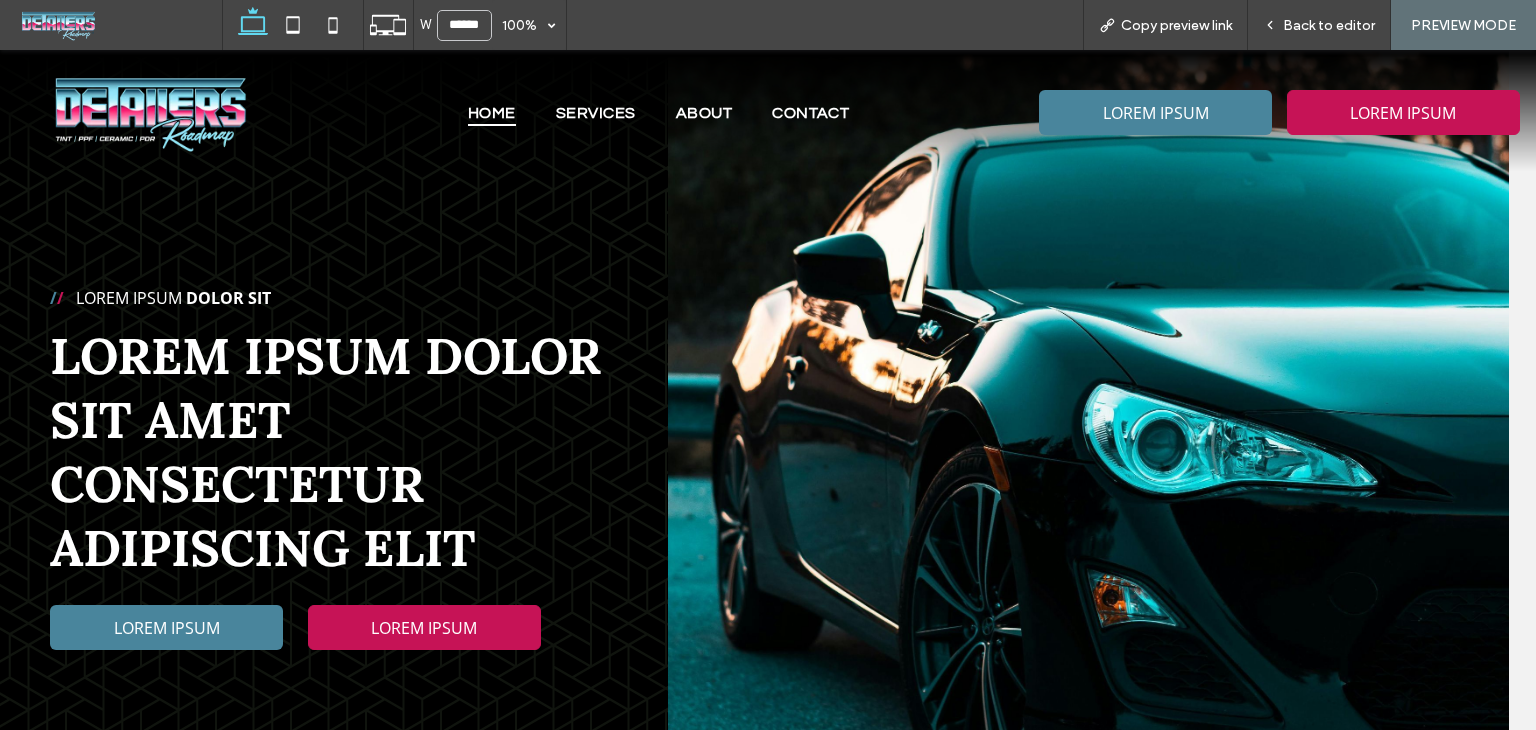 scroll, scrollTop: 0, scrollLeft: 0, axis: both 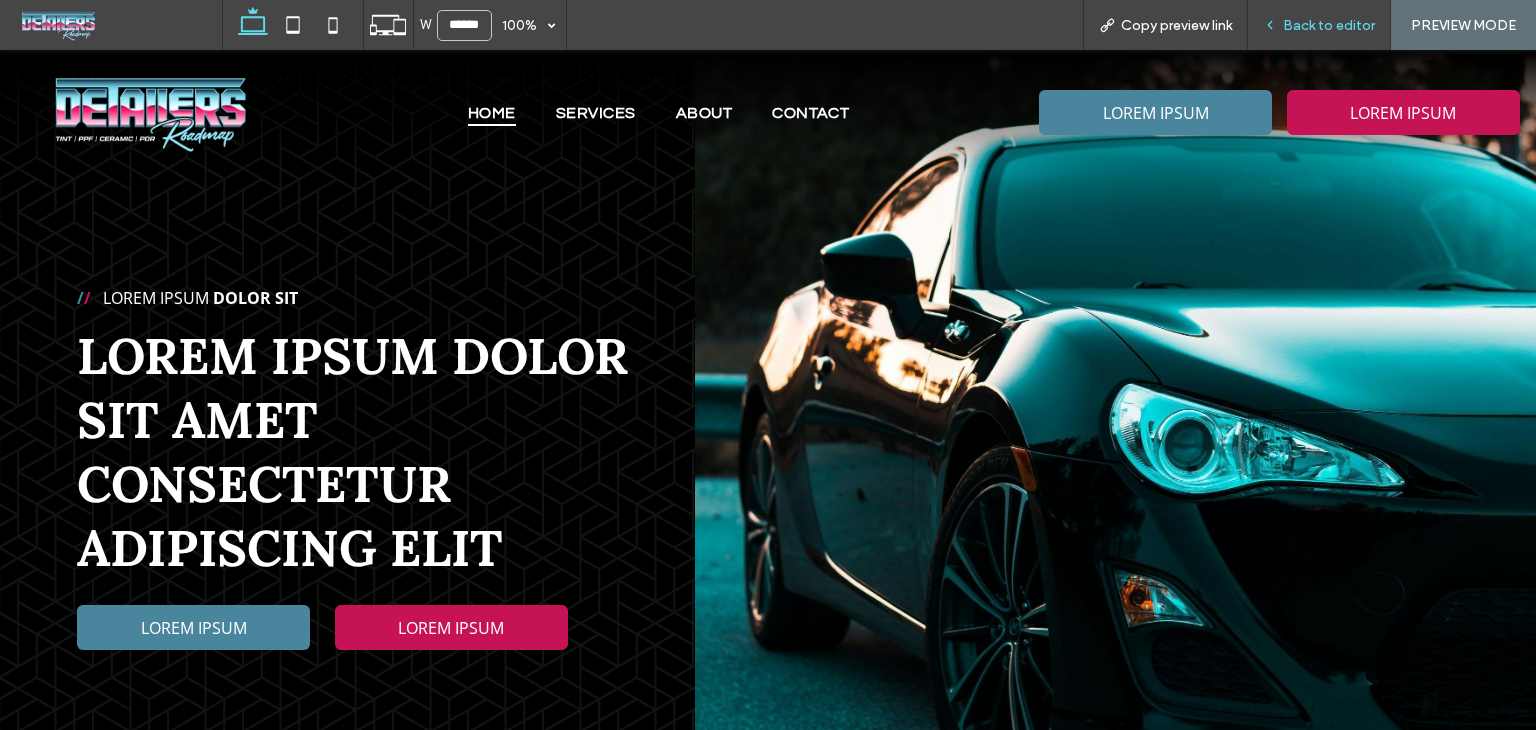 click on "Back to editor" at bounding box center (1329, 25) 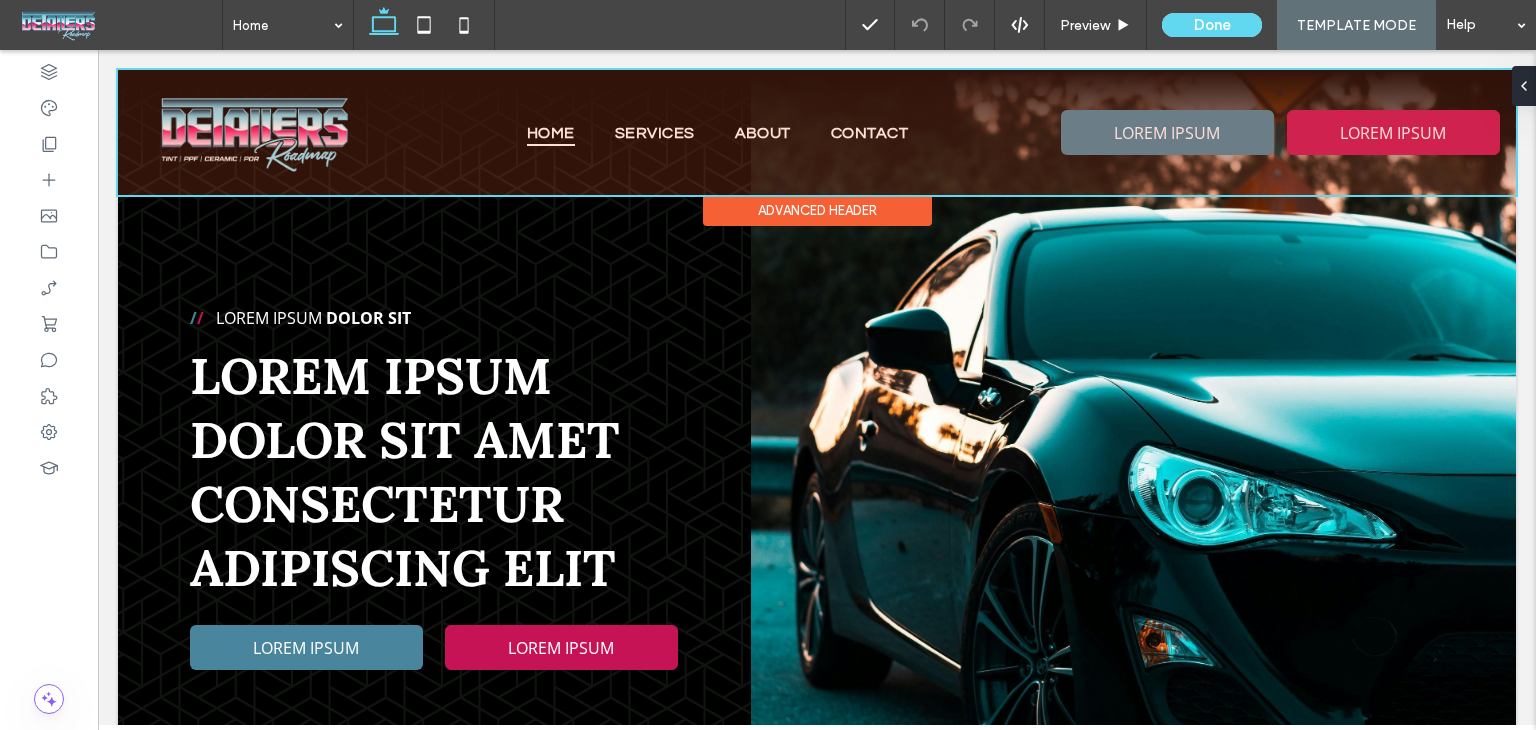 click at bounding box center [817, 132] 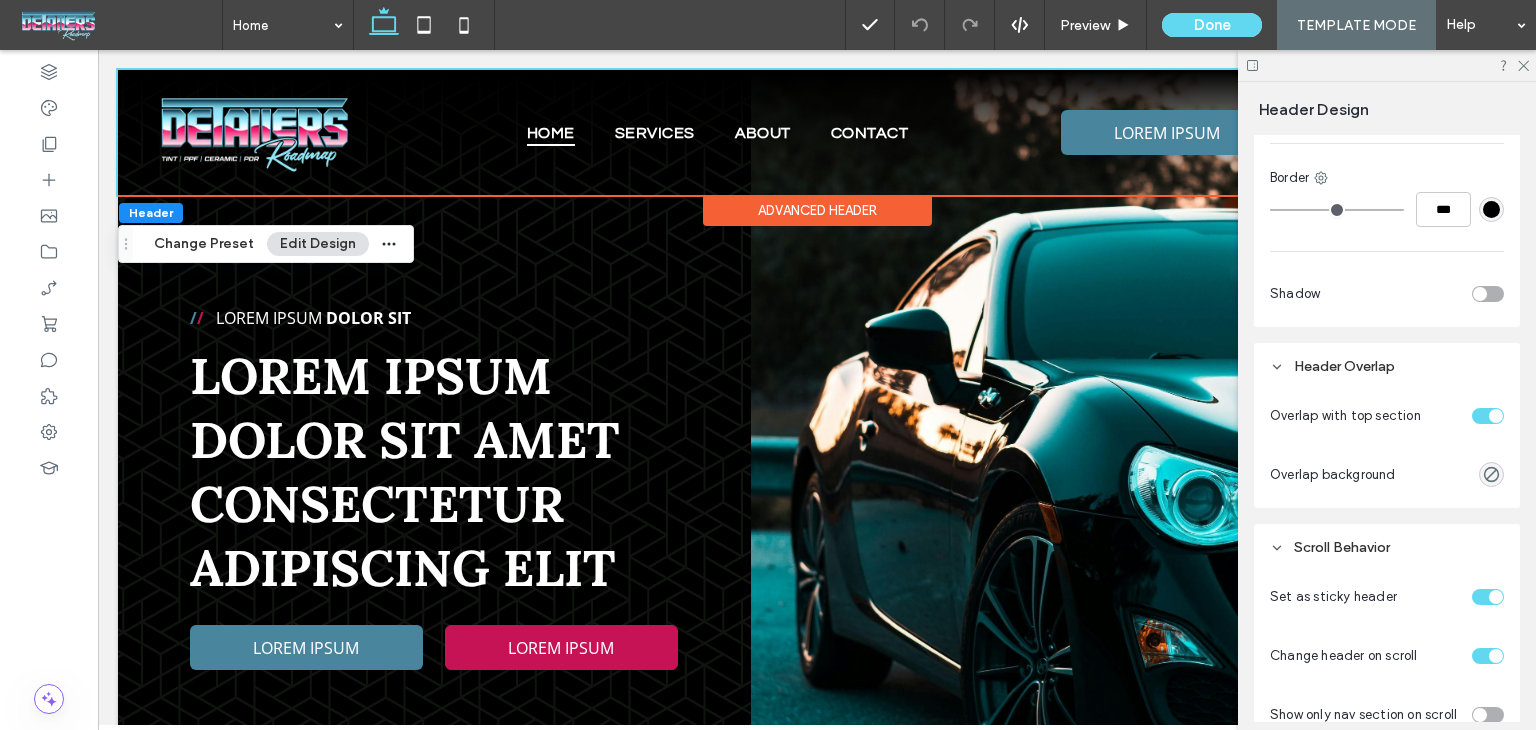 scroll, scrollTop: 800, scrollLeft: 0, axis: vertical 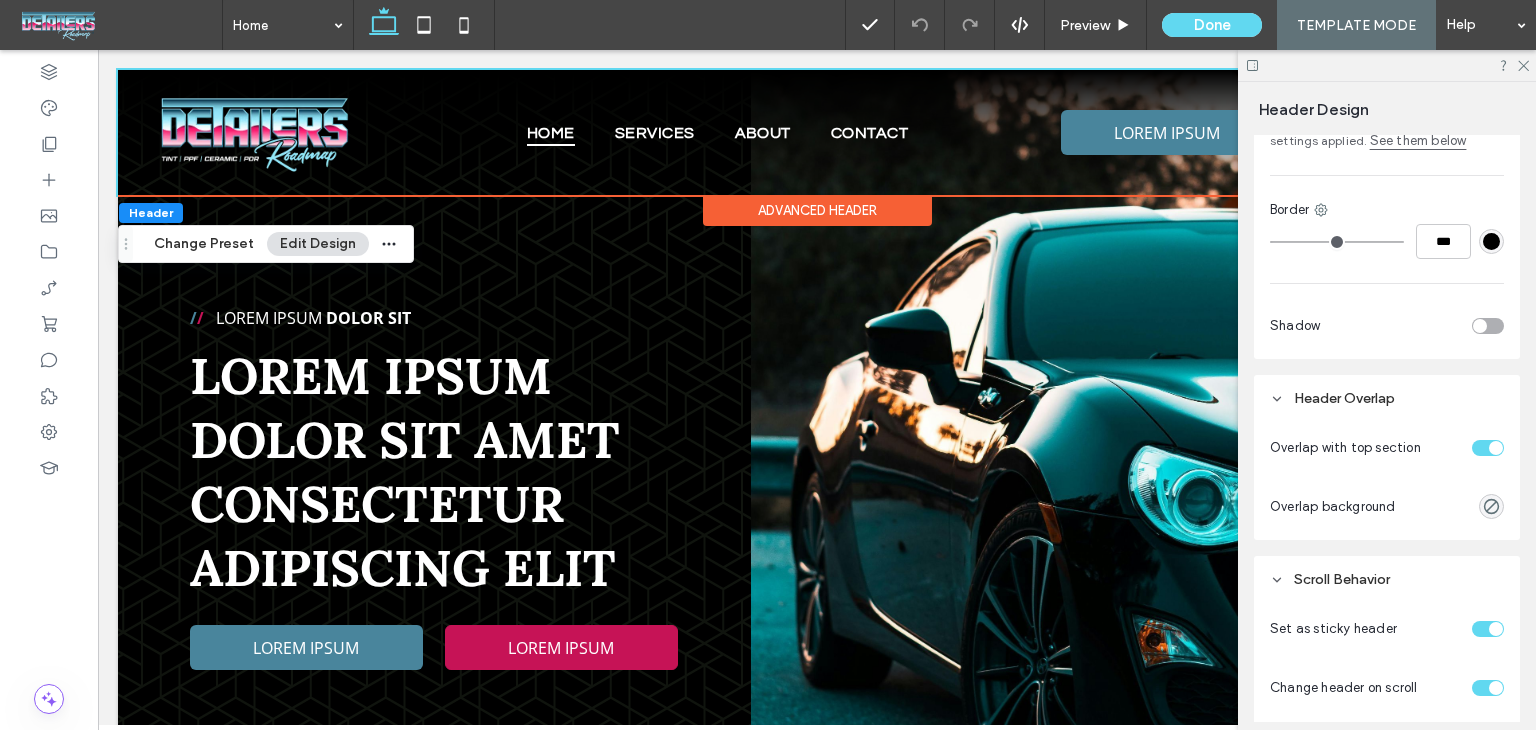 click at bounding box center (1488, 448) 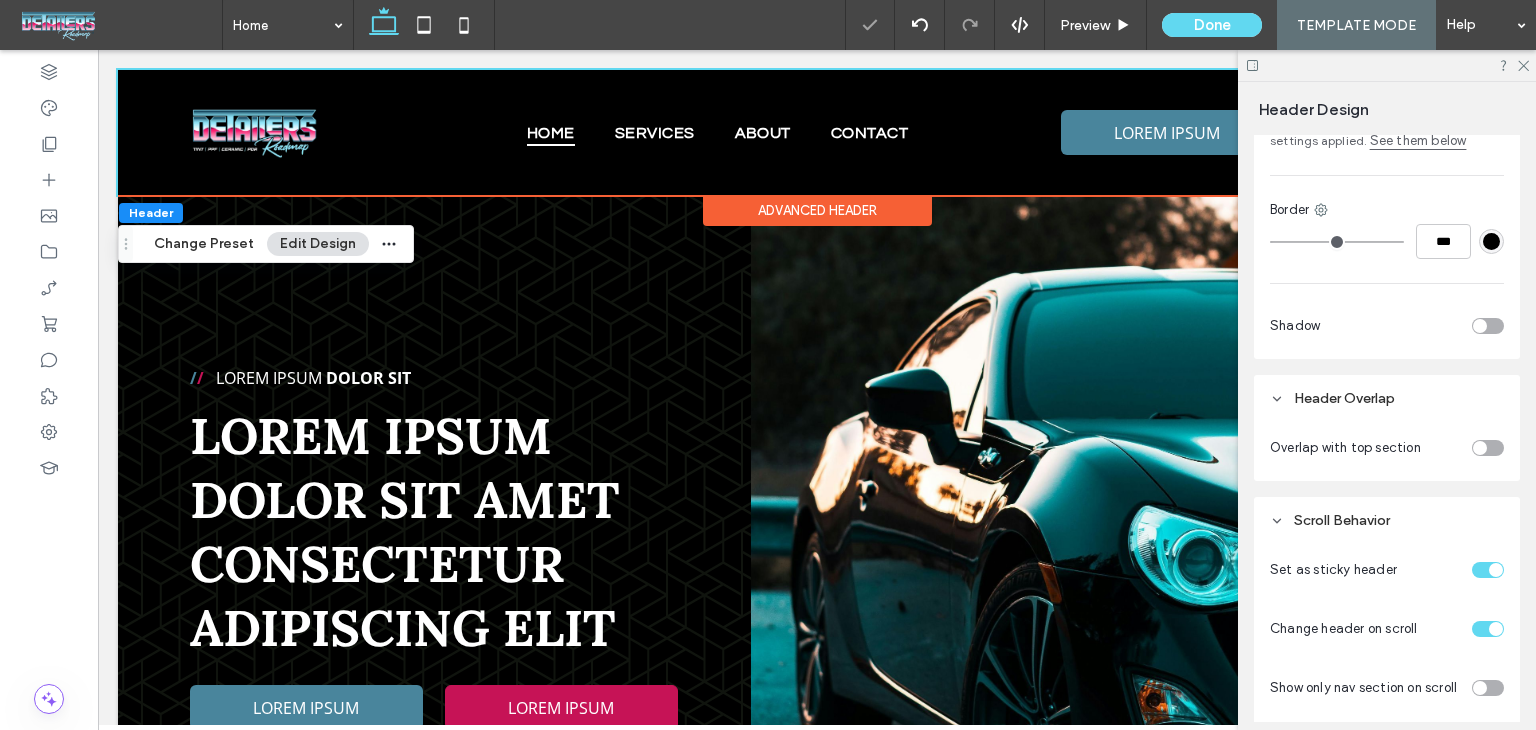 scroll, scrollTop: 100, scrollLeft: 0, axis: vertical 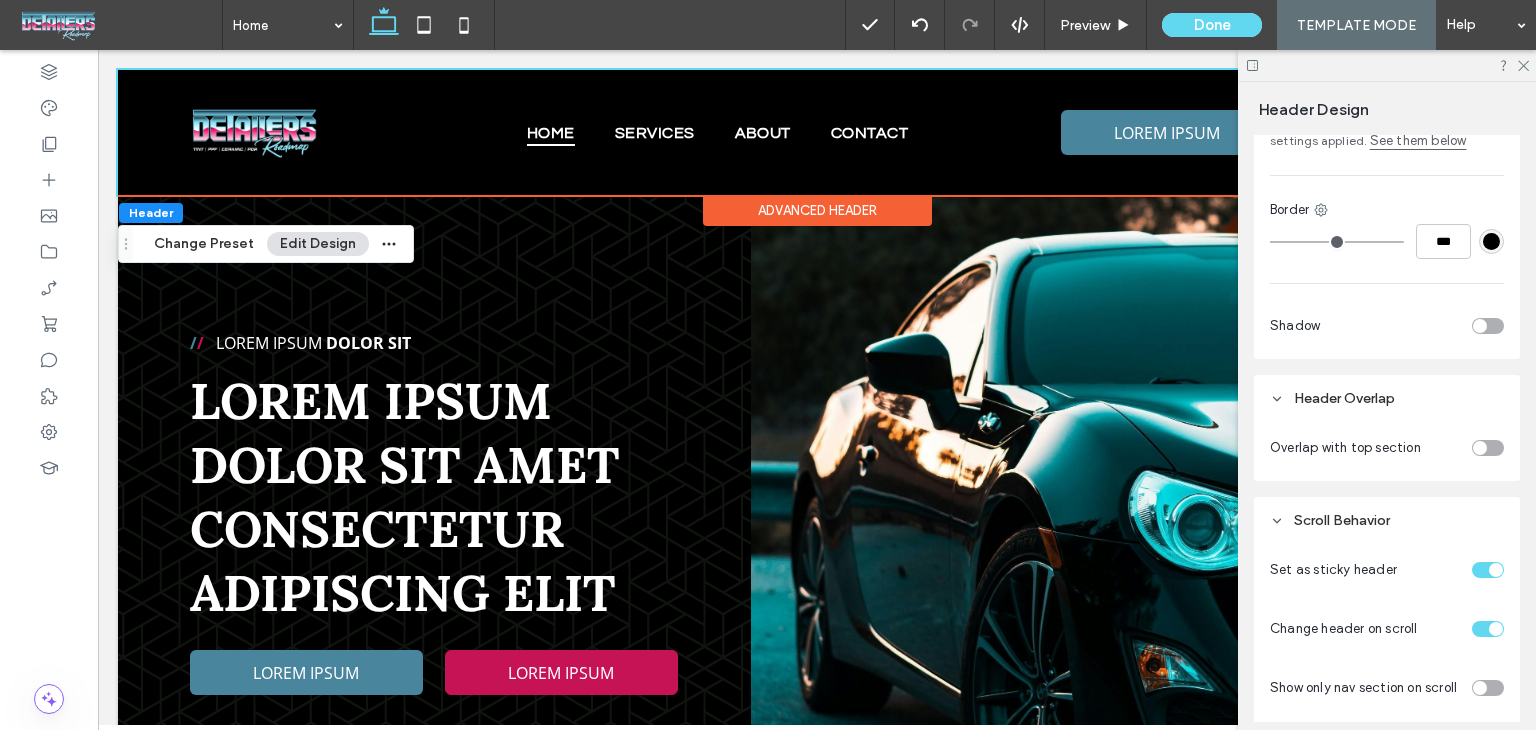 click at bounding box center [1480, 448] 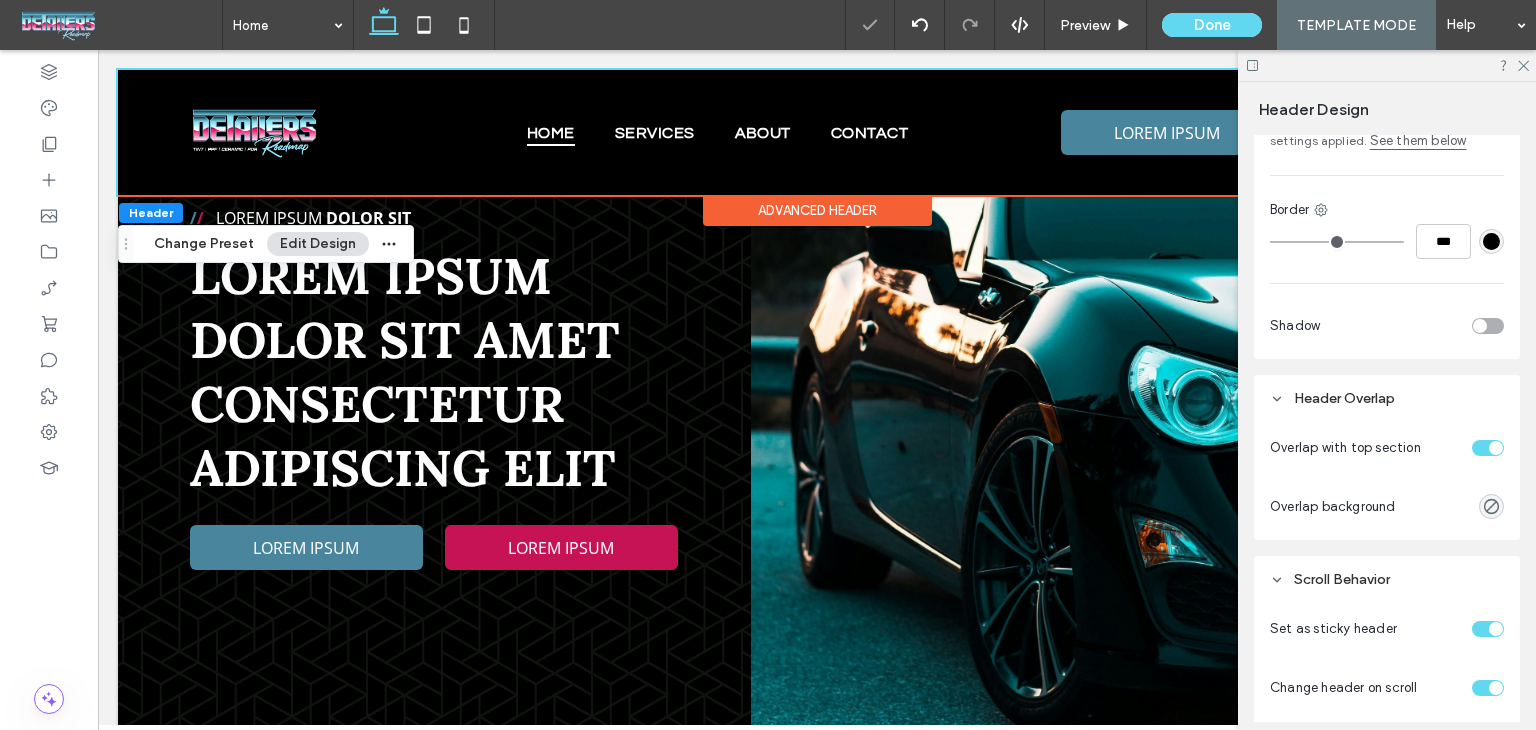 scroll, scrollTop: 0, scrollLeft: 0, axis: both 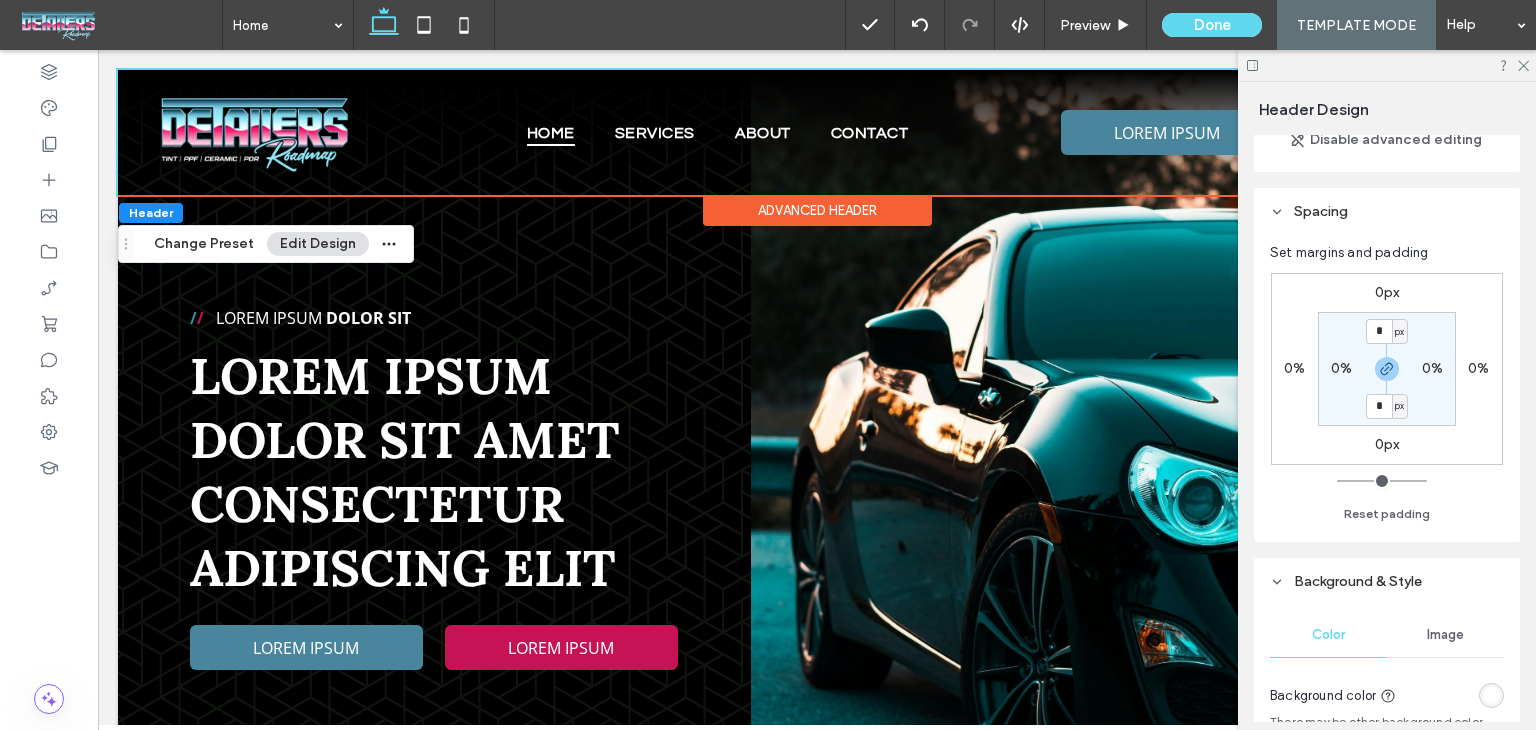 click on "0%" at bounding box center [1478, 369] 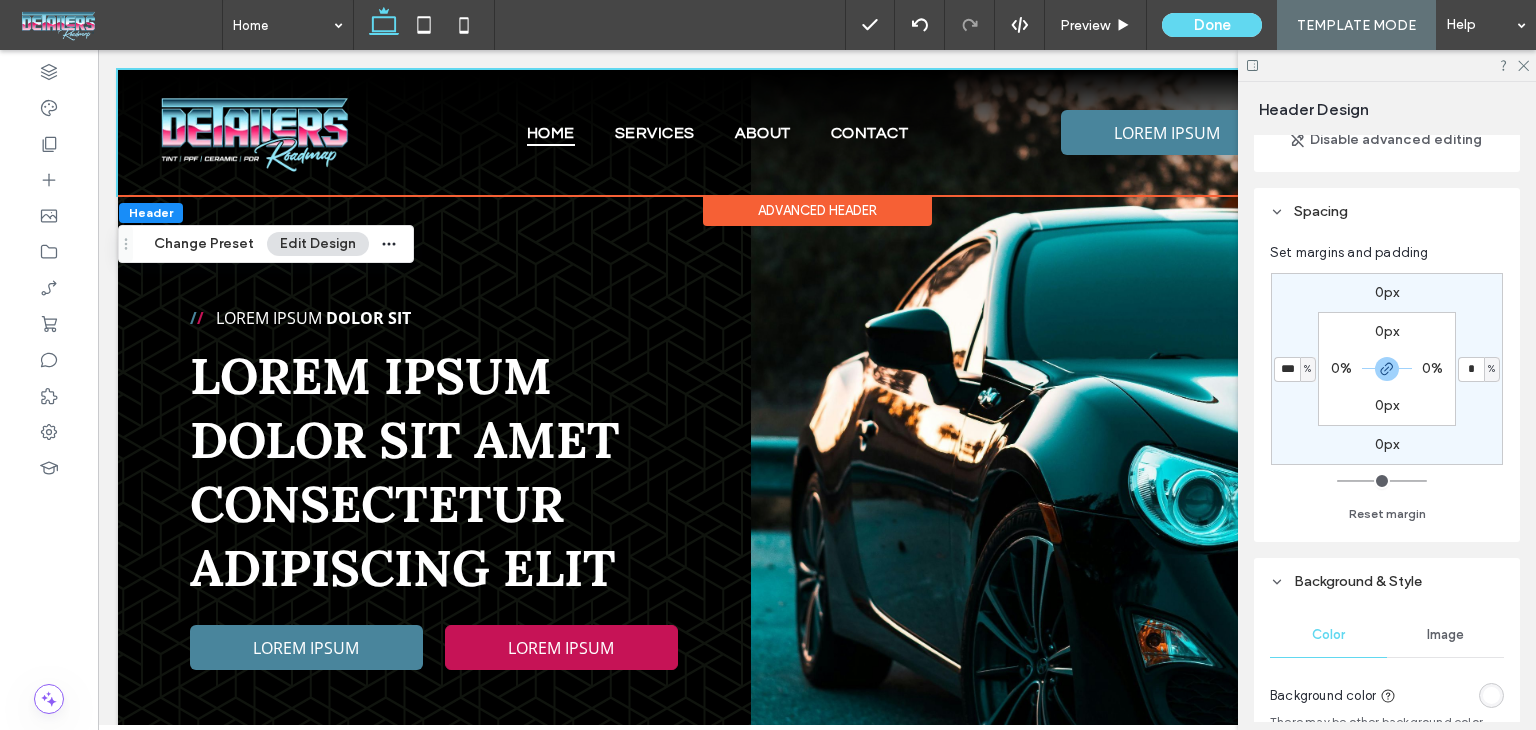 type on "***" 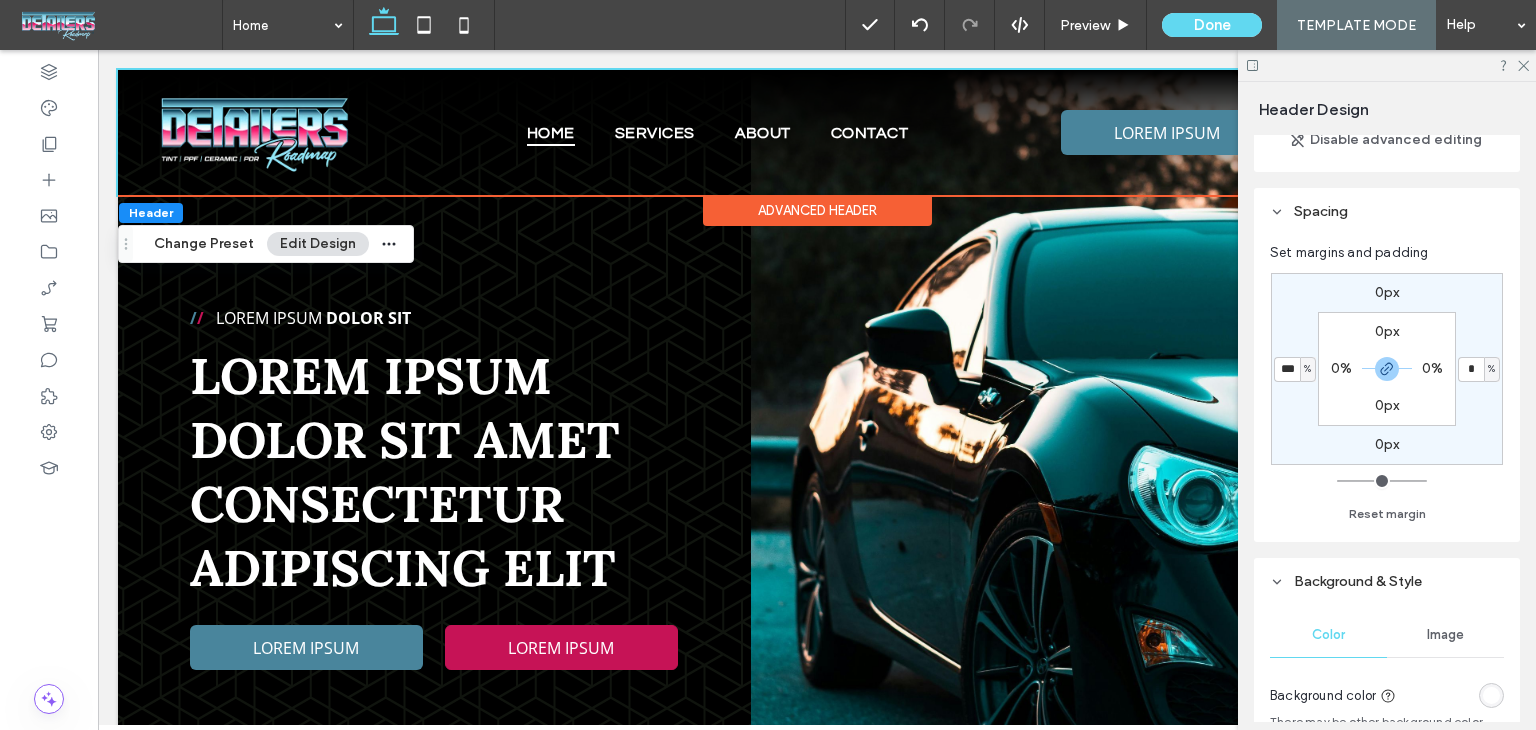 type on "***" 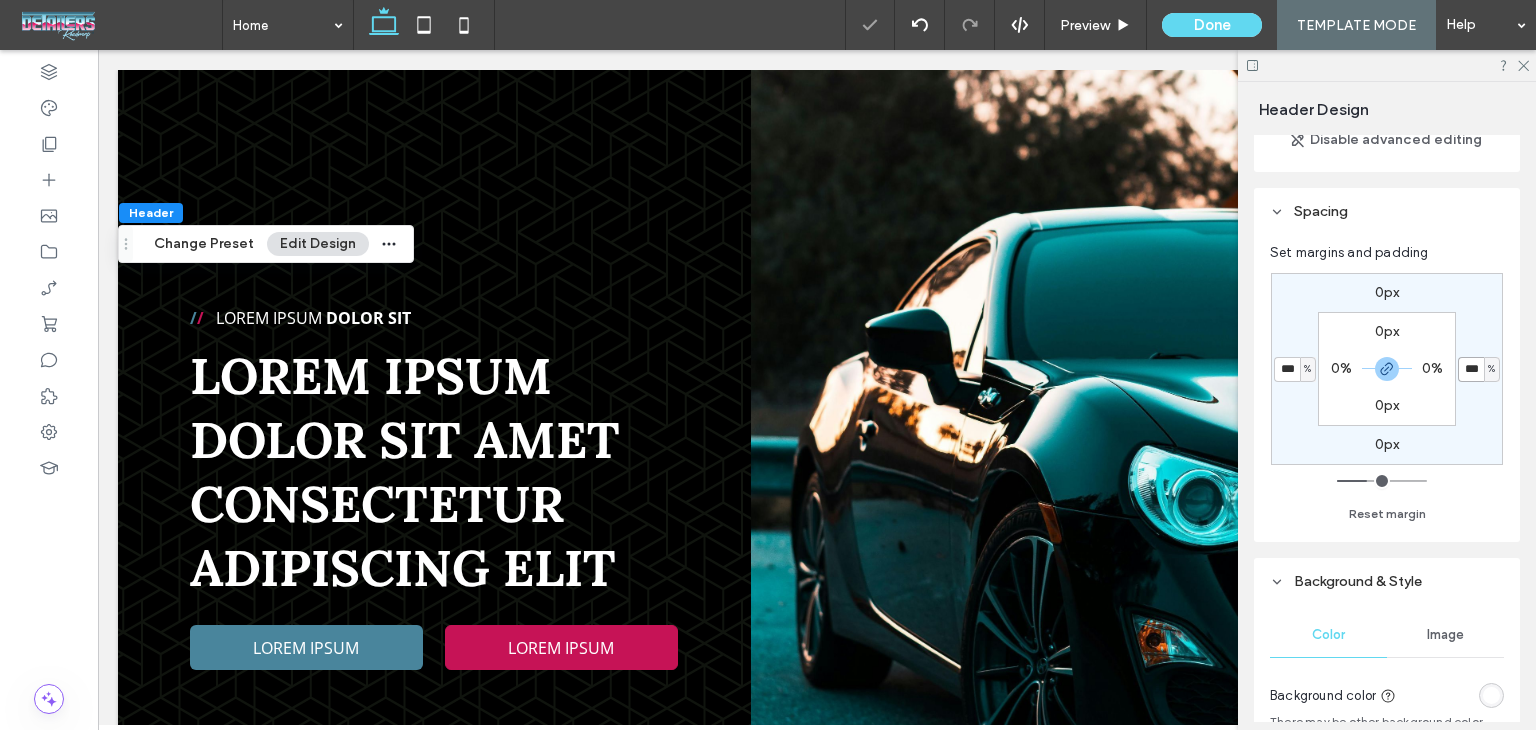 click on "***" at bounding box center (1471, 369) 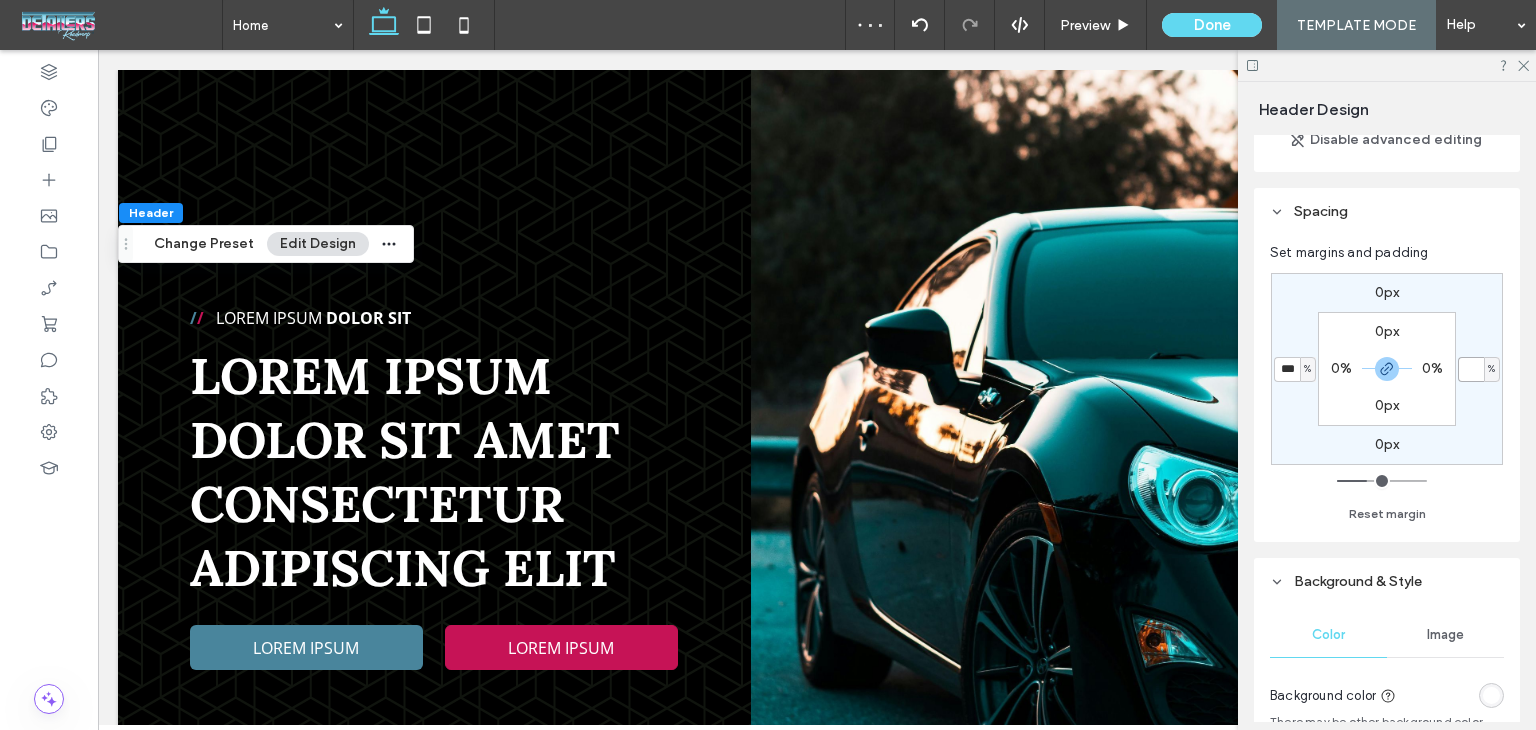 type 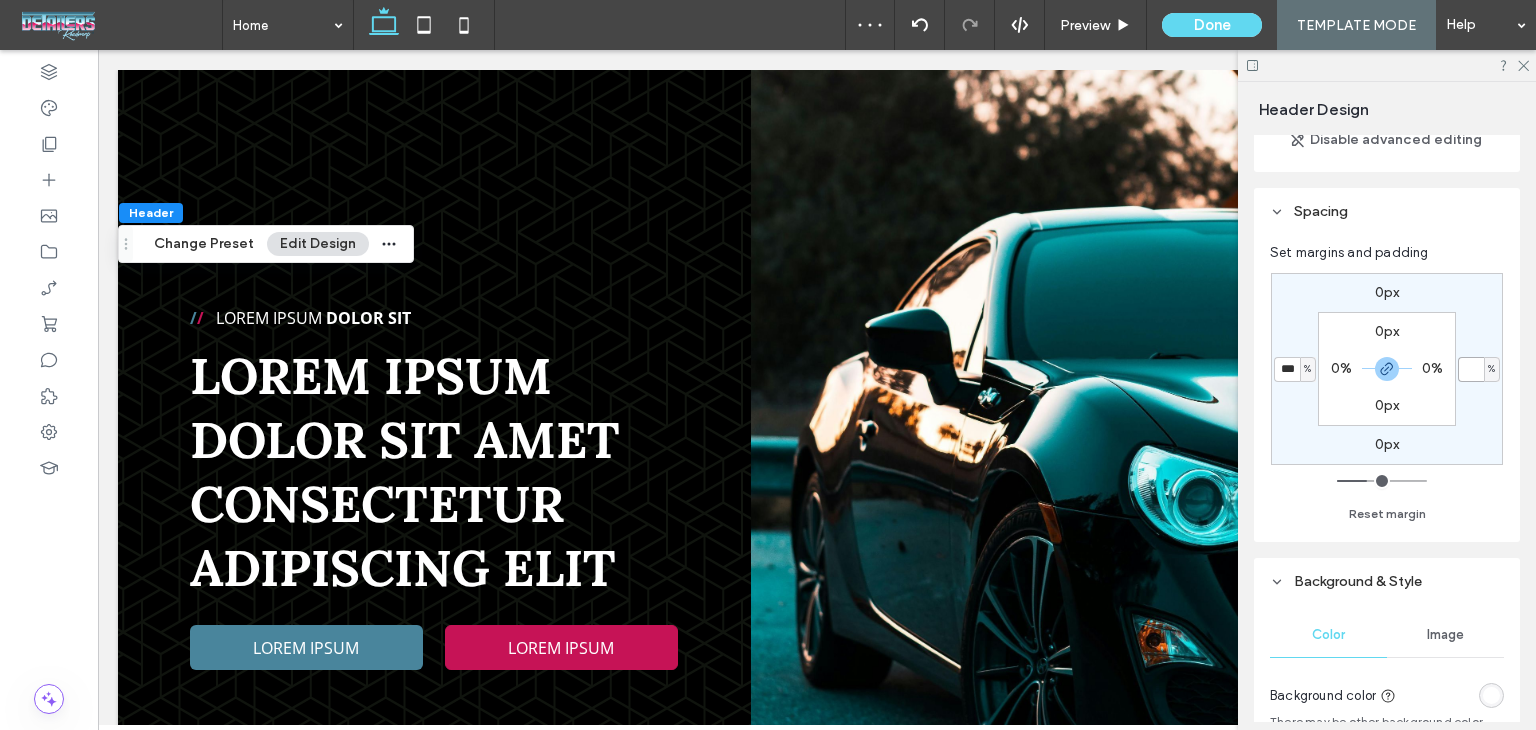 type on "*" 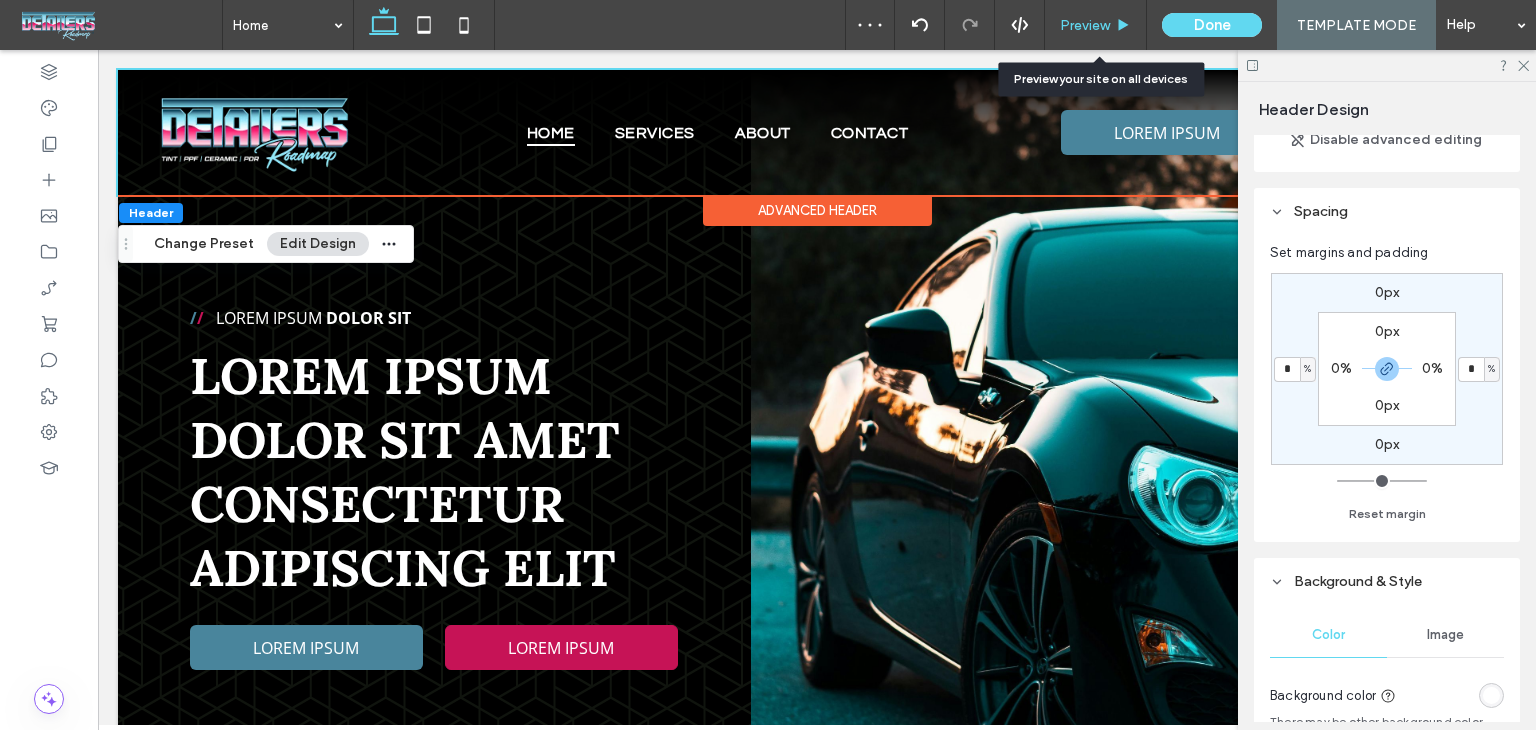 click on "Preview" at bounding box center [1085, 25] 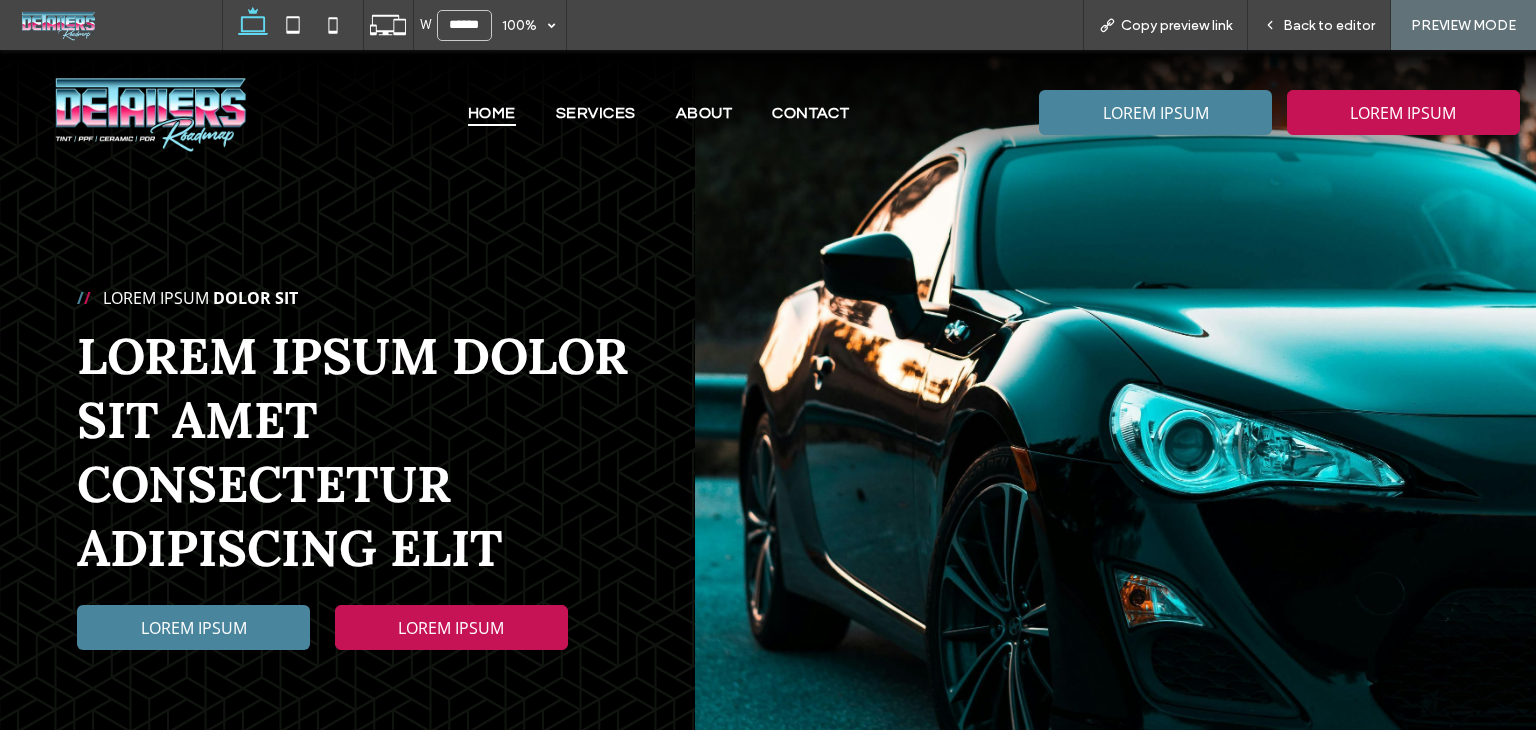 scroll 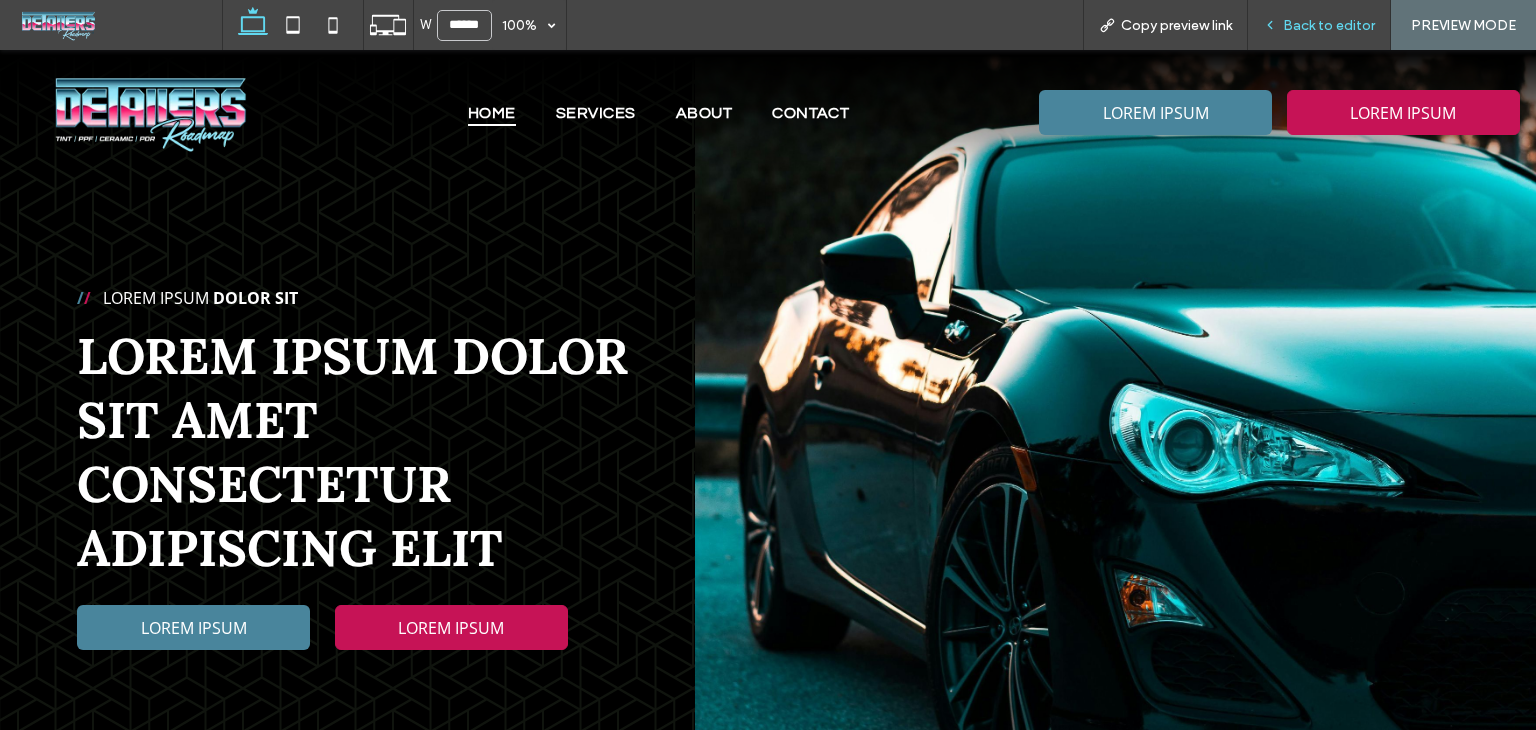 click on "Back to editor" at bounding box center [1329, 25] 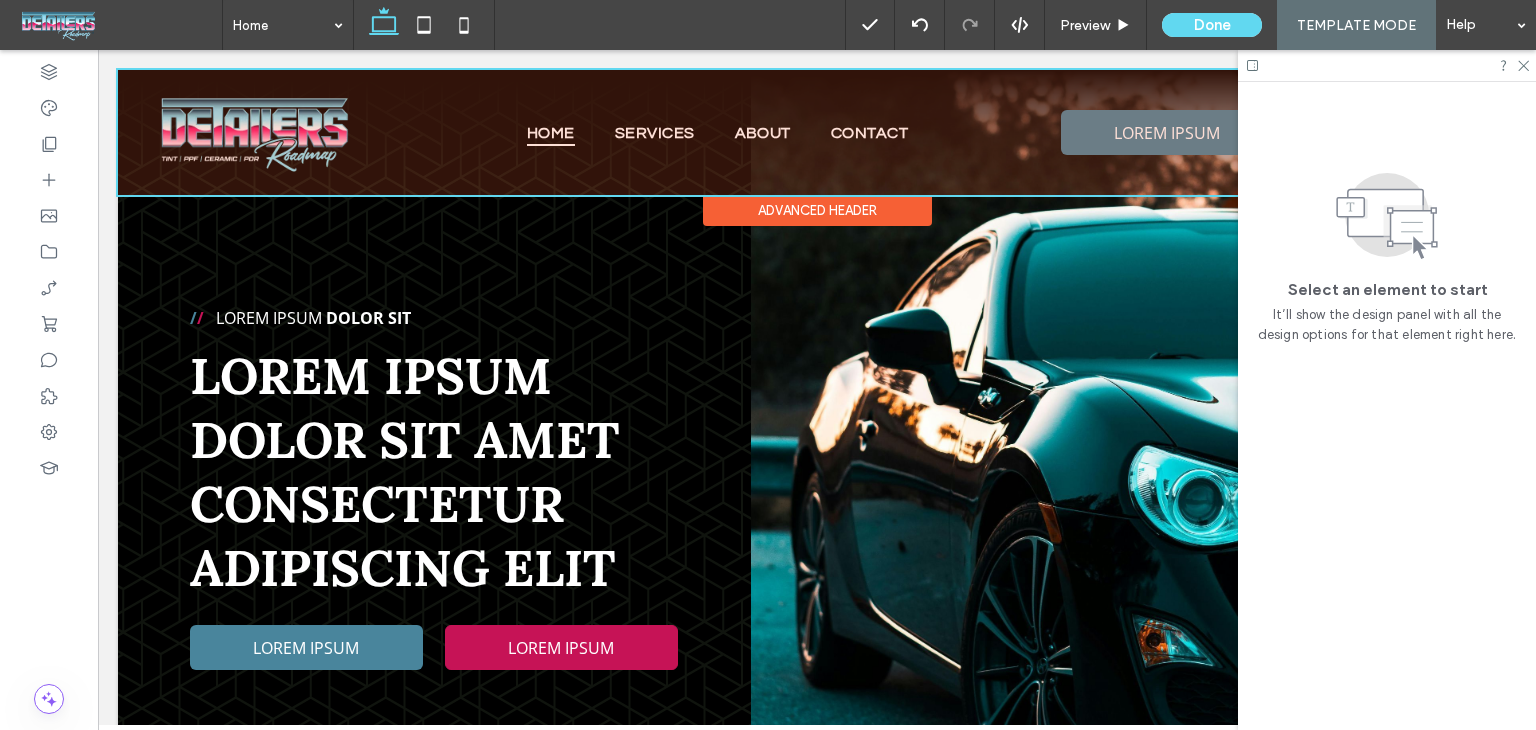 click at bounding box center (817, 132) 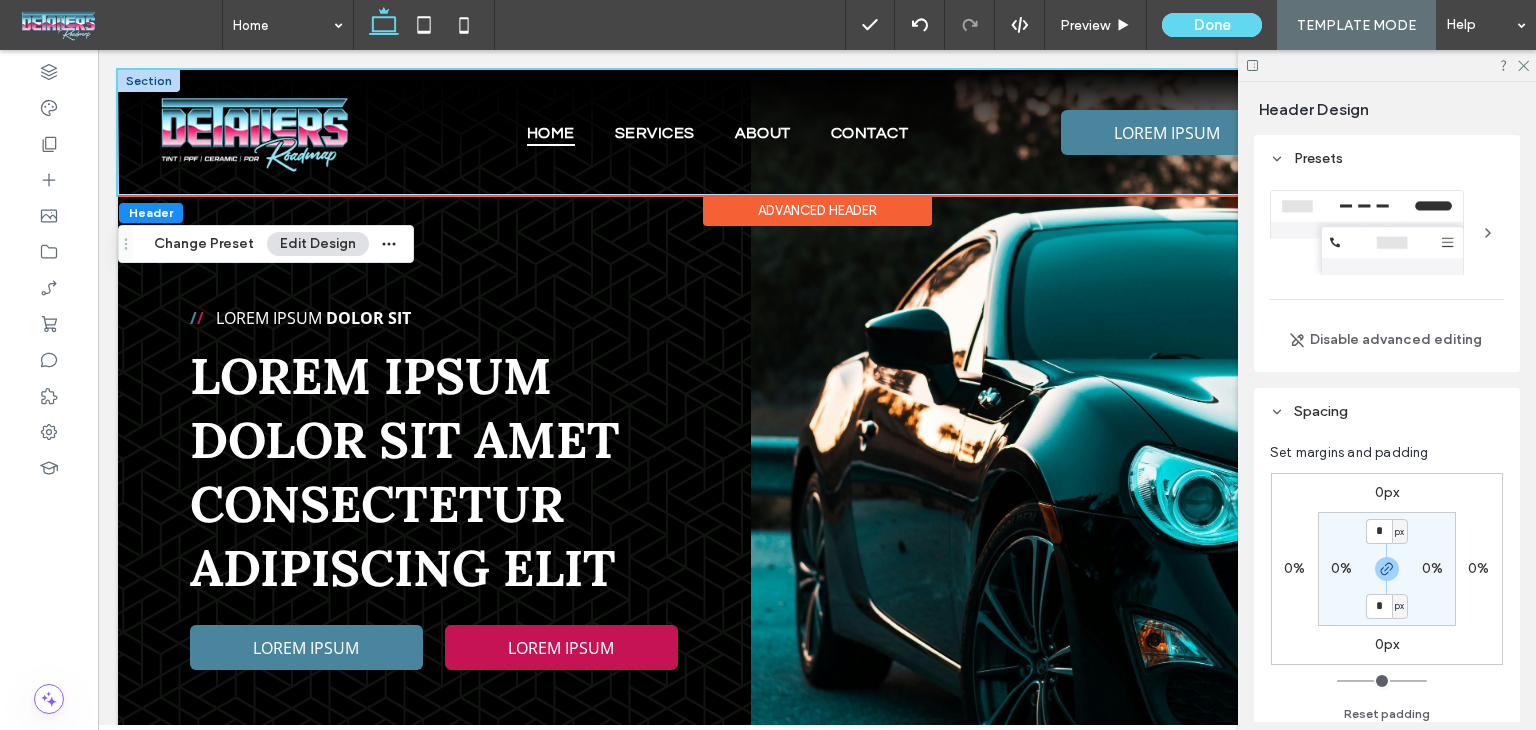 click at bounding box center (149, 81) 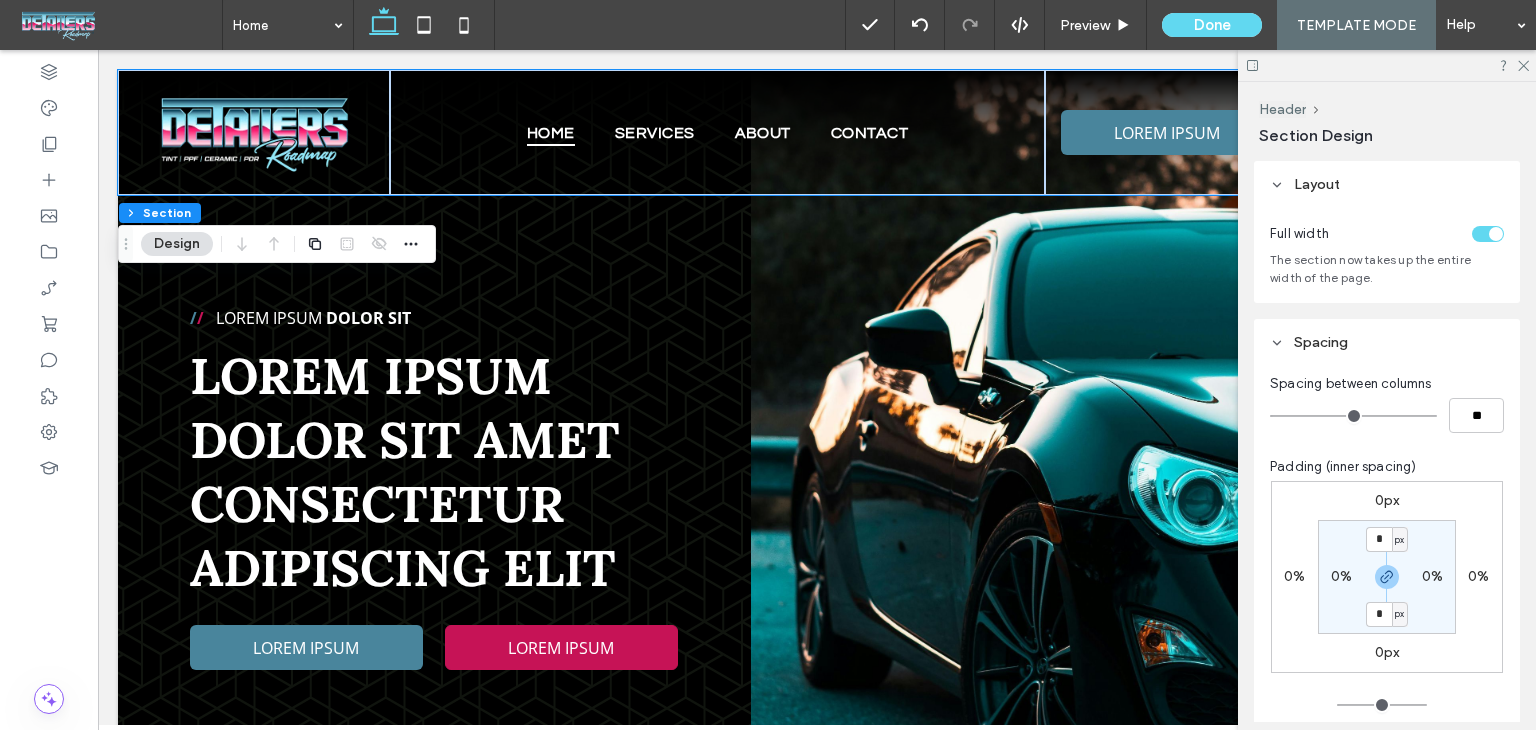 click 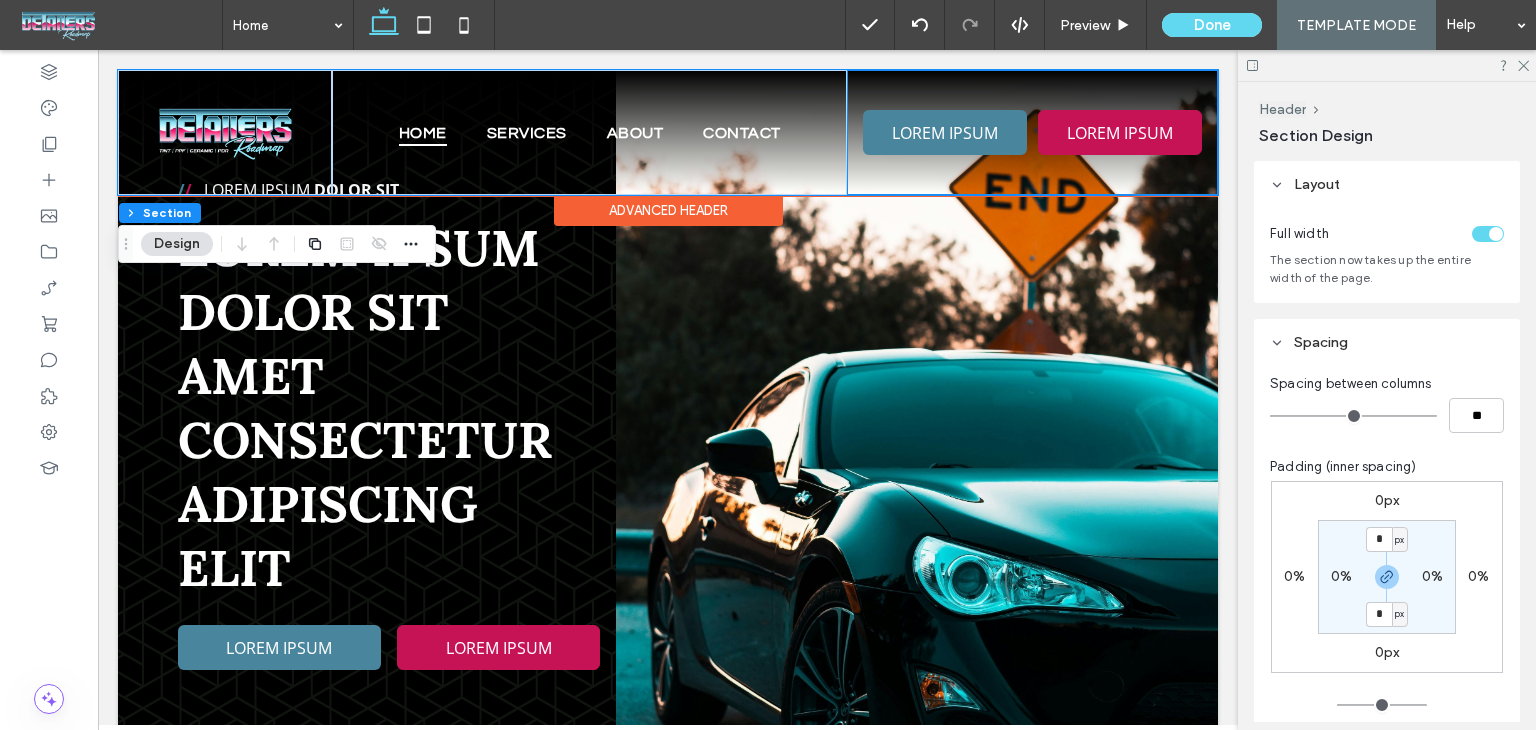 click on "LOREM IPSUM
LOREM IPSUM" at bounding box center (1032, 132) 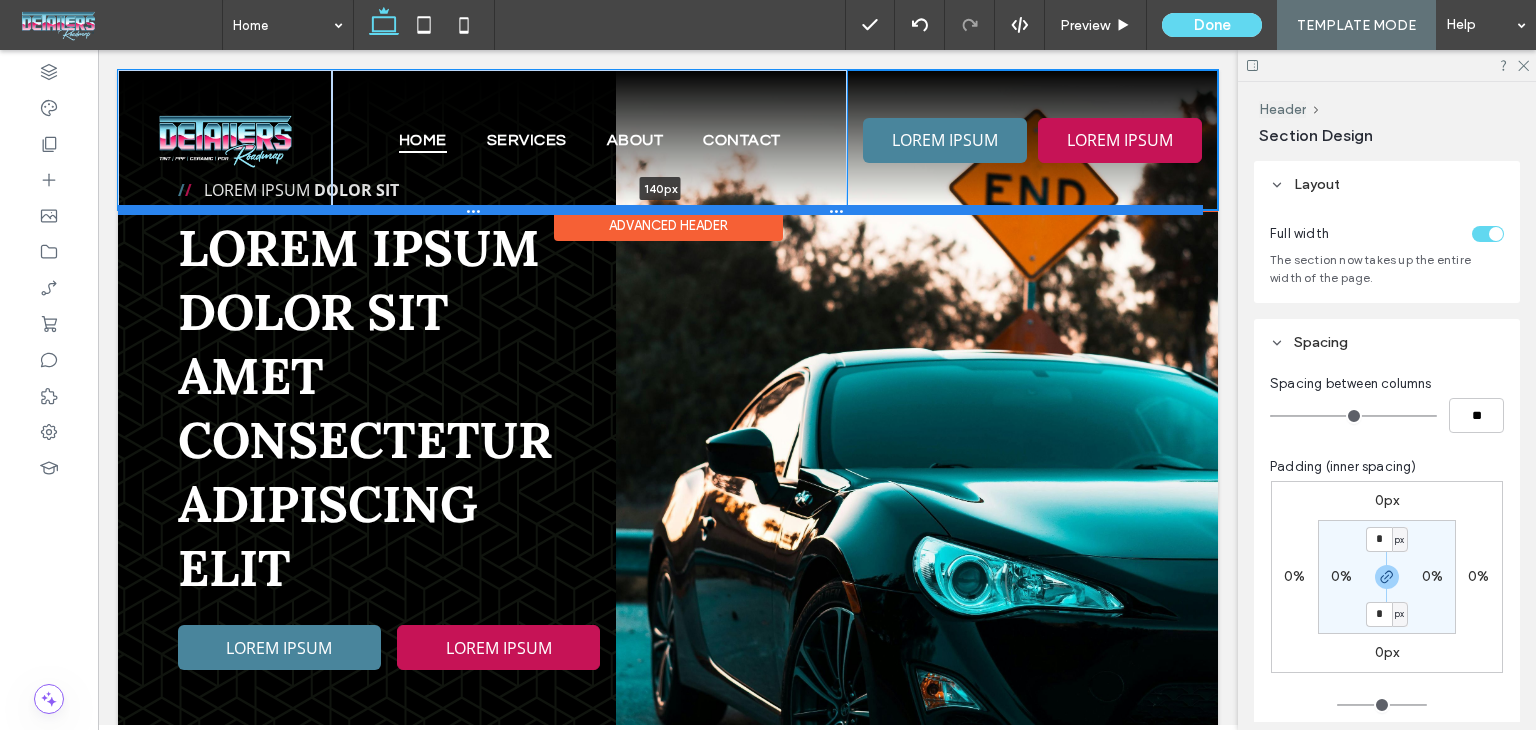 drag, startPoint x: 1192, startPoint y: 198, endPoint x: 1134, endPoint y: 213, distance: 59.908264 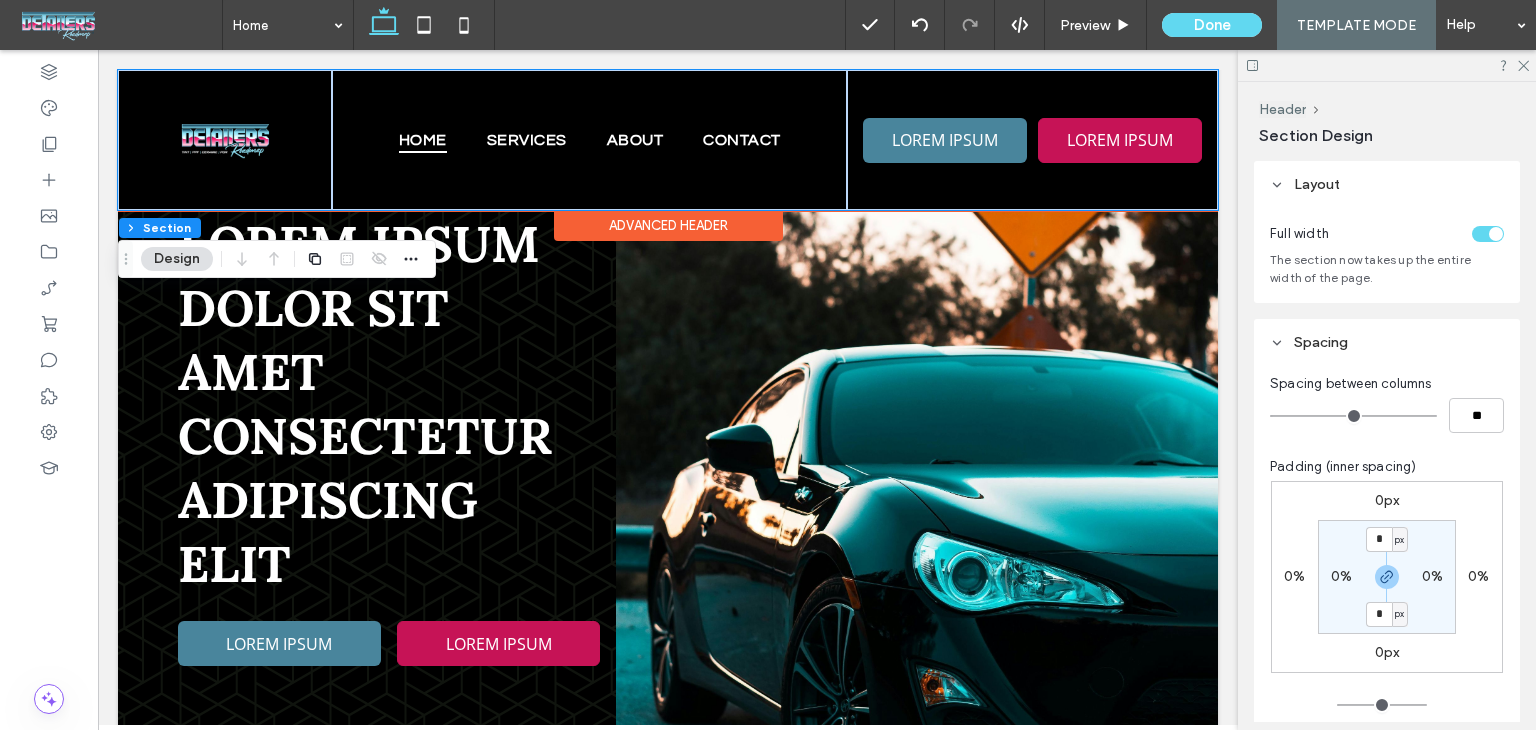 scroll, scrollTop: 3, scrollLeft: 0, axis: vertical 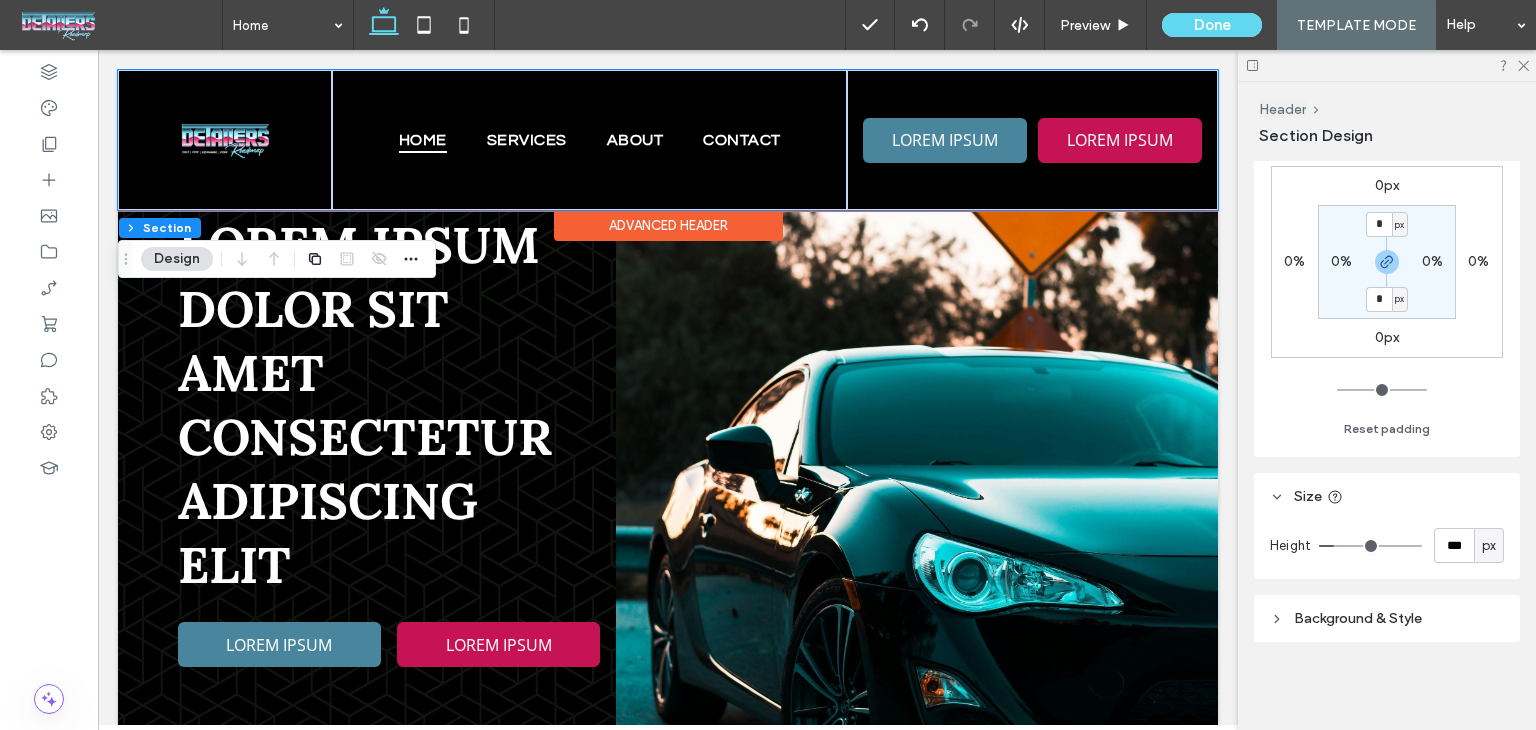 click 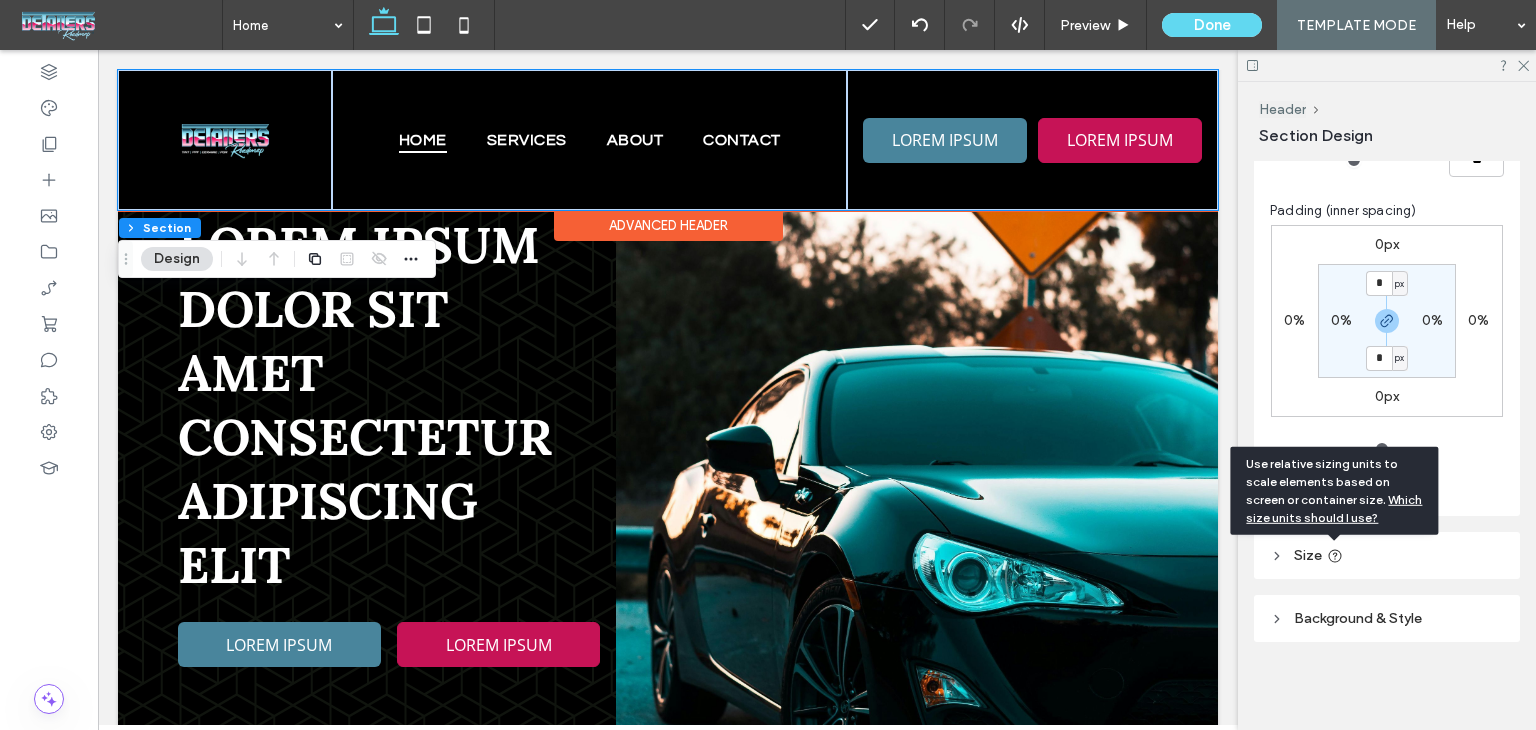 scroll, scrollTop: 256, scrollLeft: 0, axis: vertical 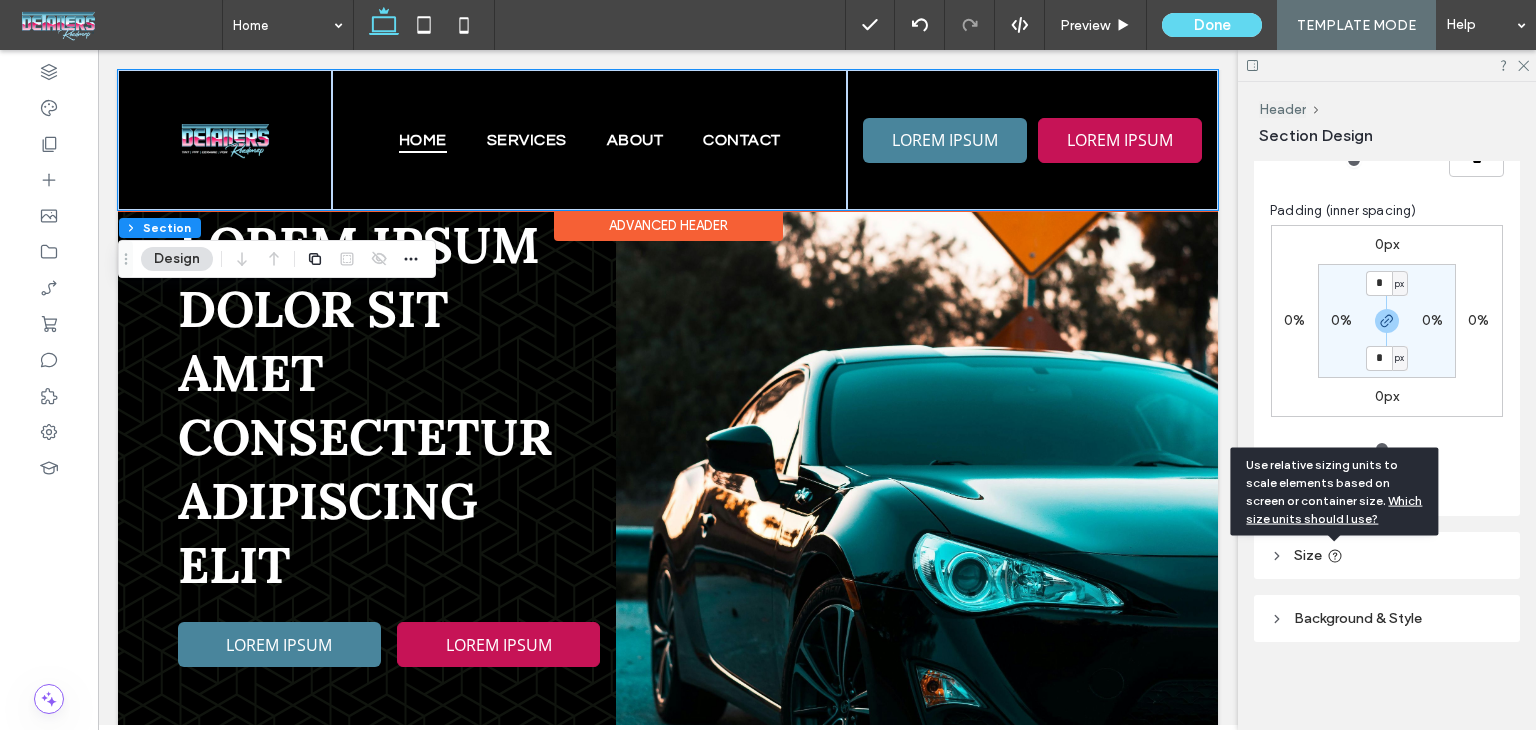 click on "Size" at bounding box center [1387, 555] 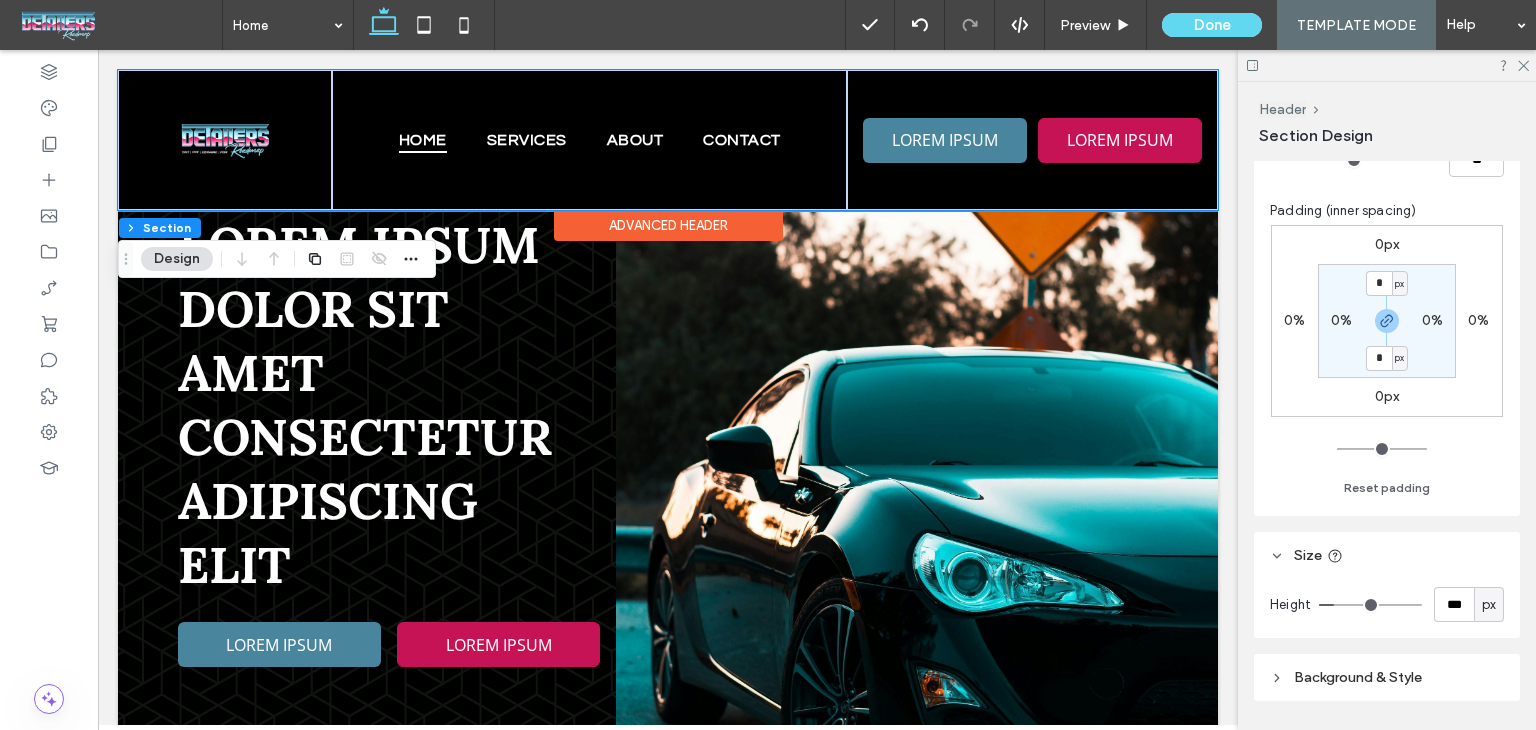 scroll, scrollTop: 310, scrollLeft: 0, axis: vertical 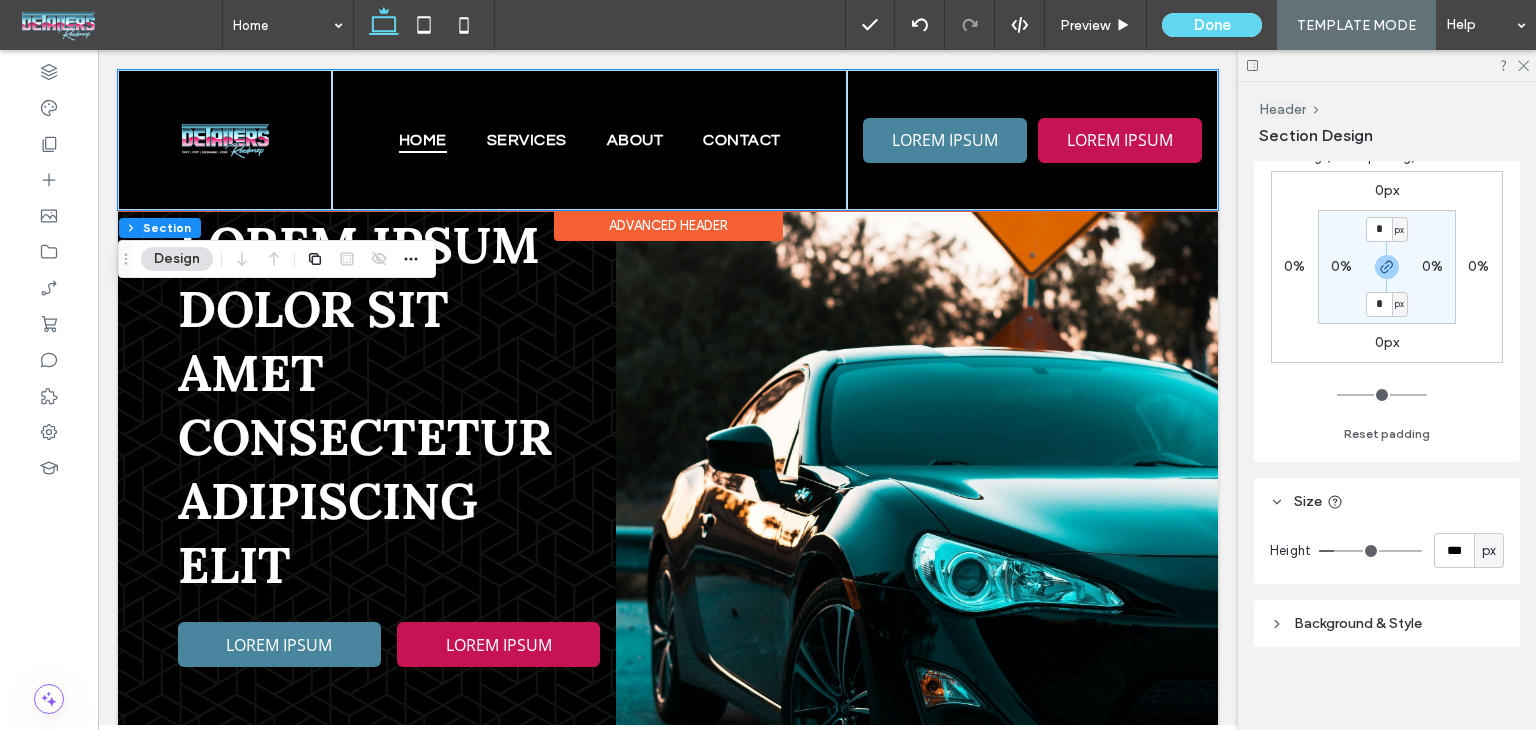 type on "***" 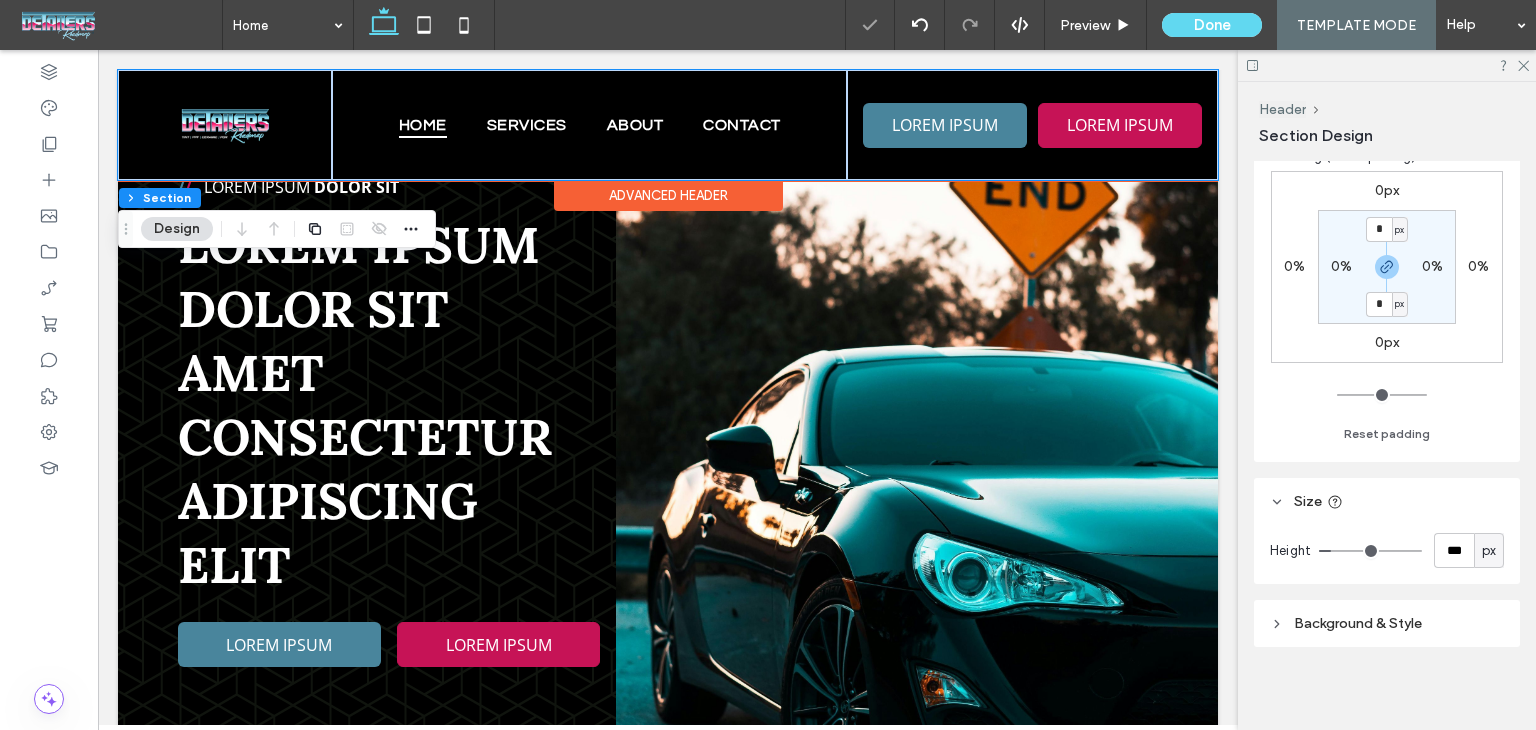 type on "***" 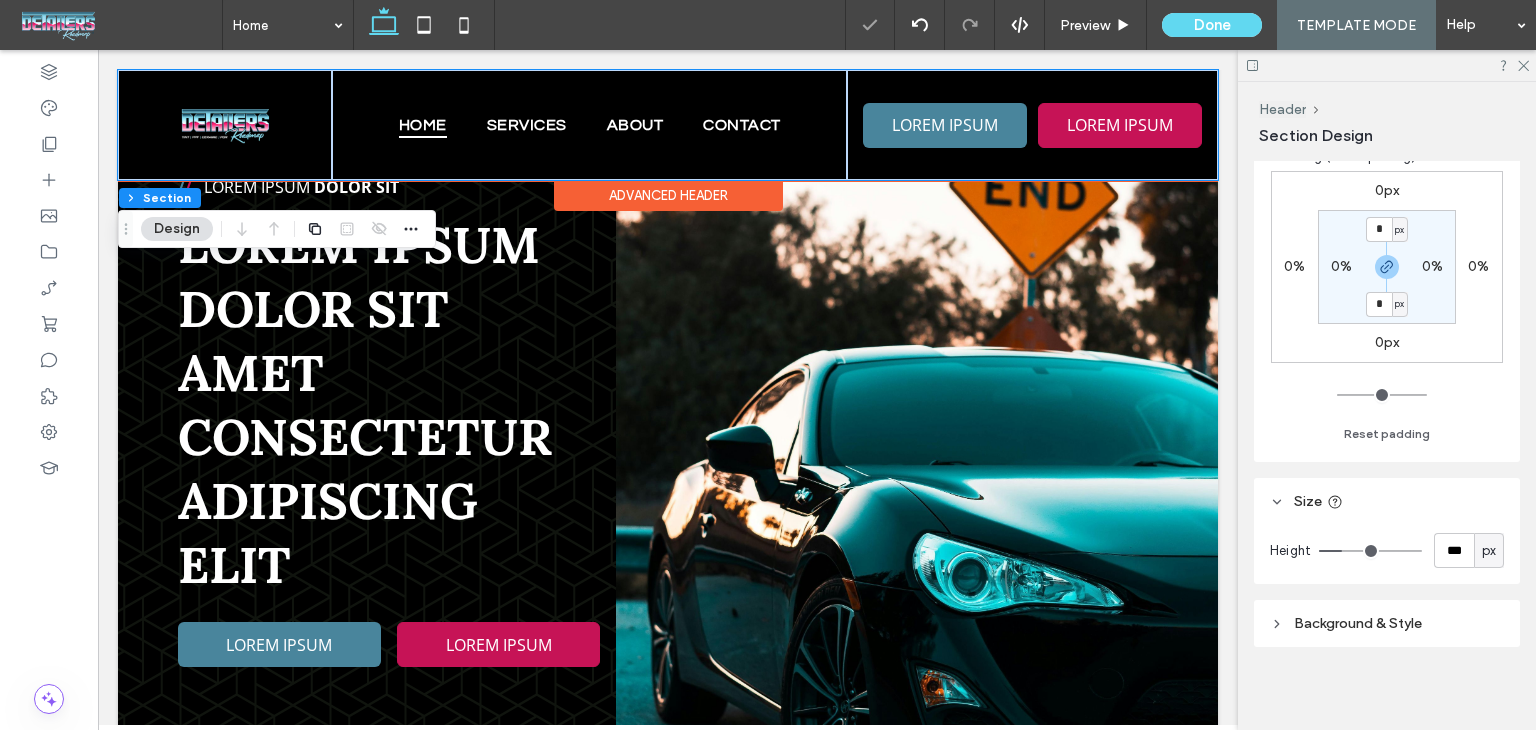 type on "***" 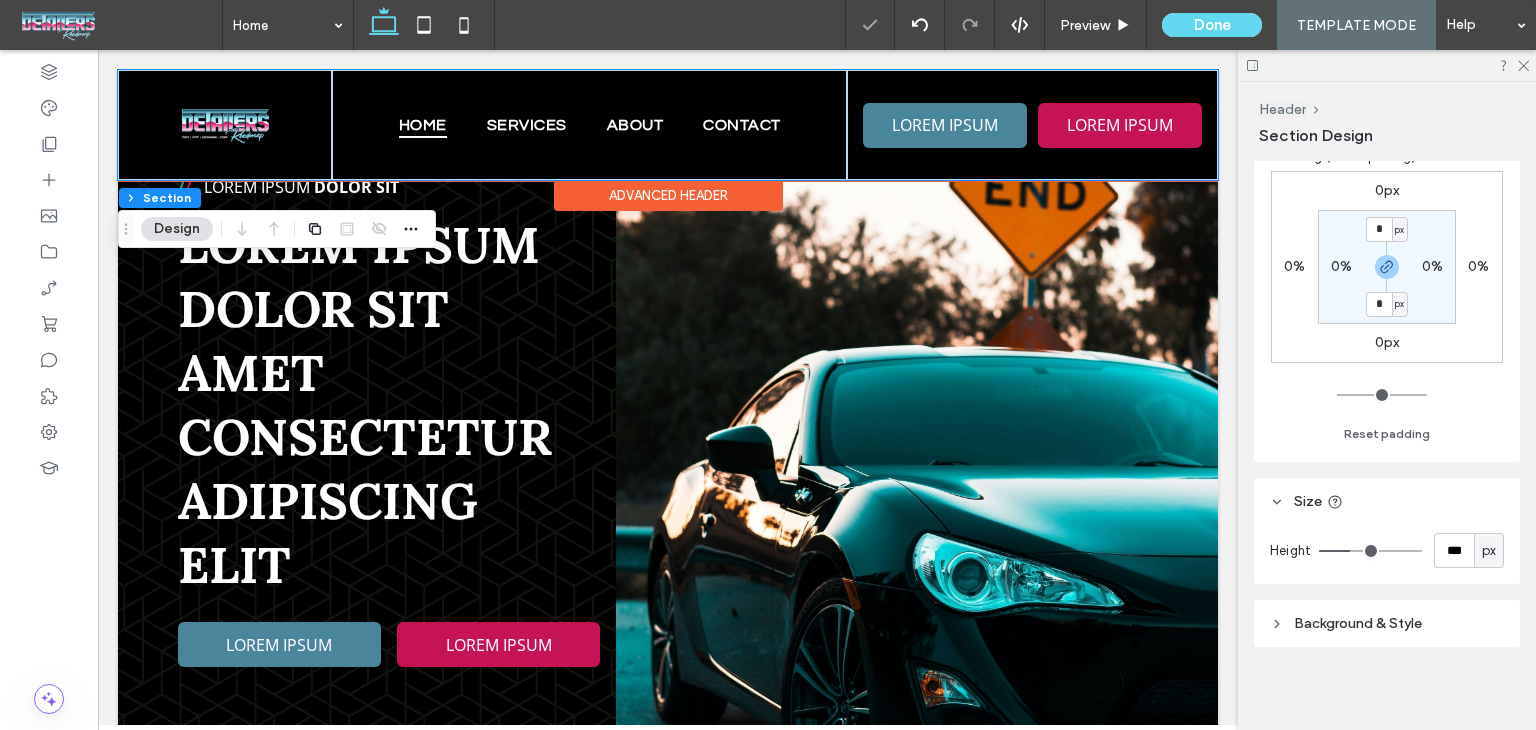 type on "***" 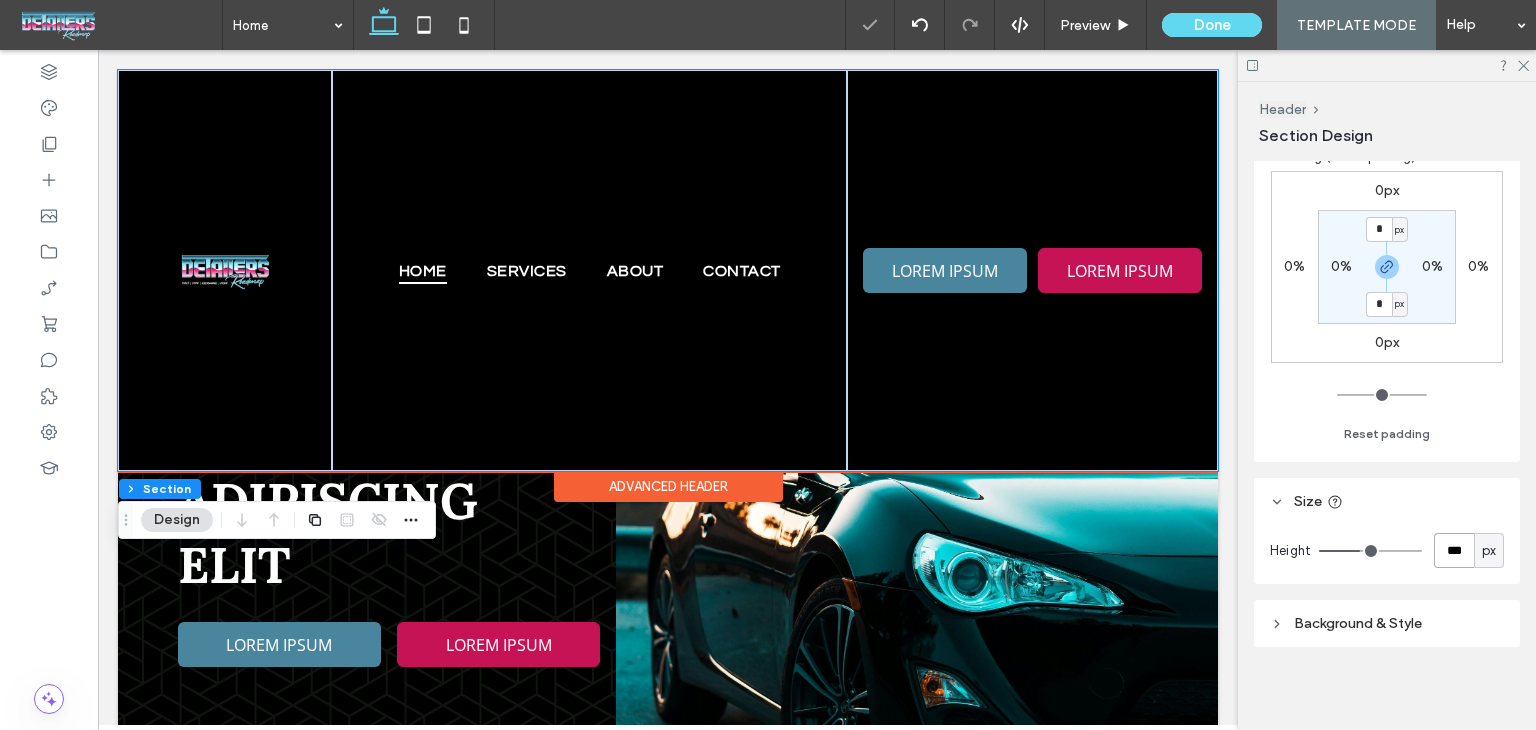 click on "***" at bounding box center [1454, 550] 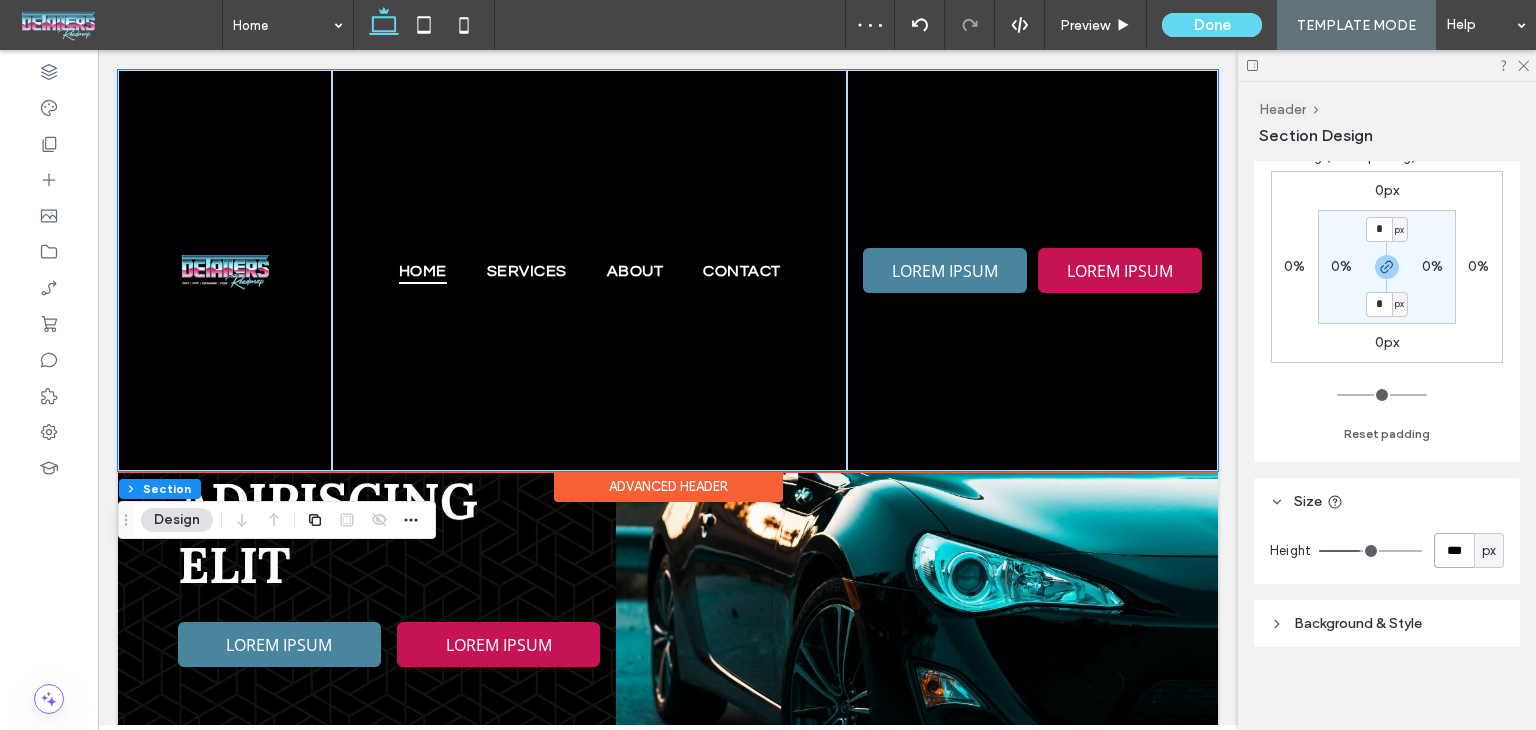 type on "***" 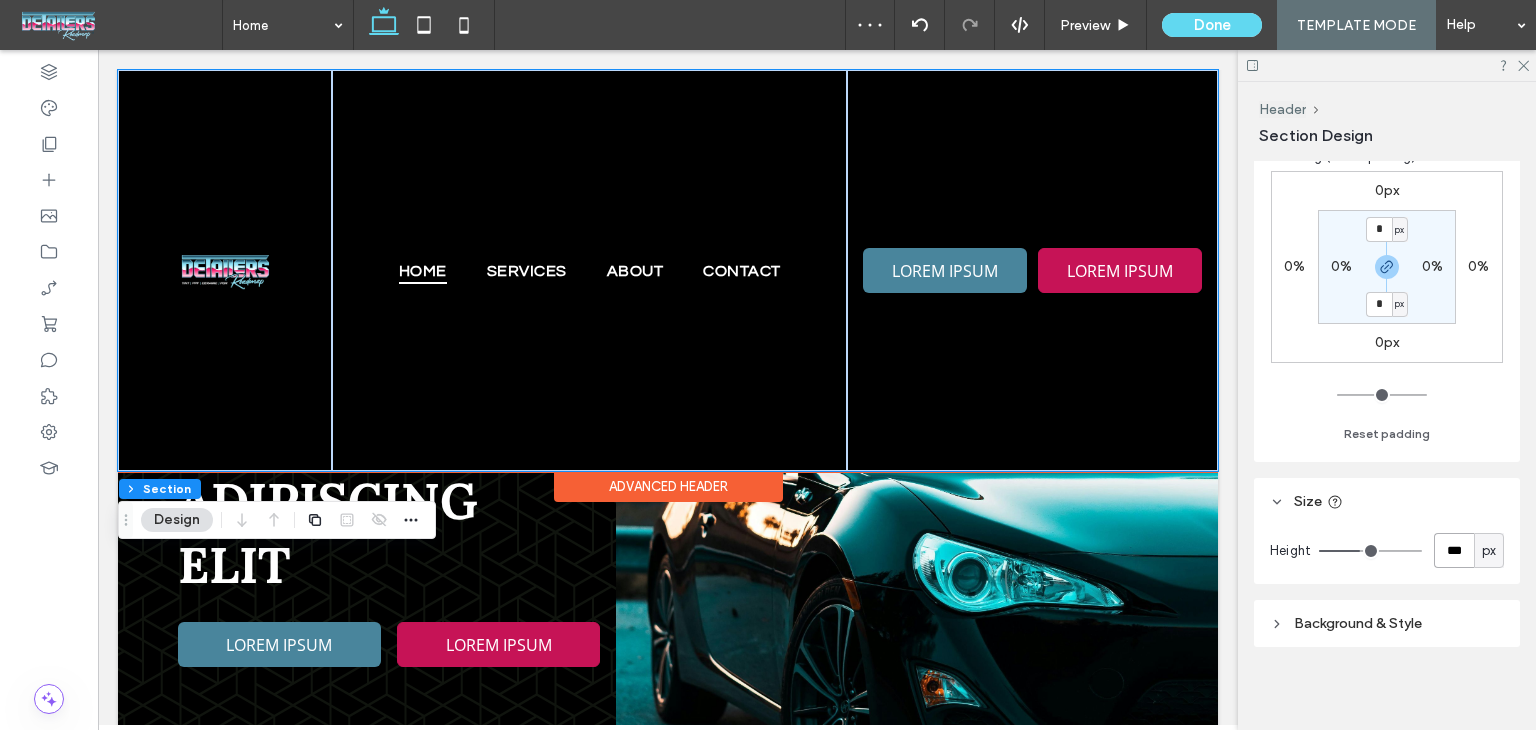type on "***" 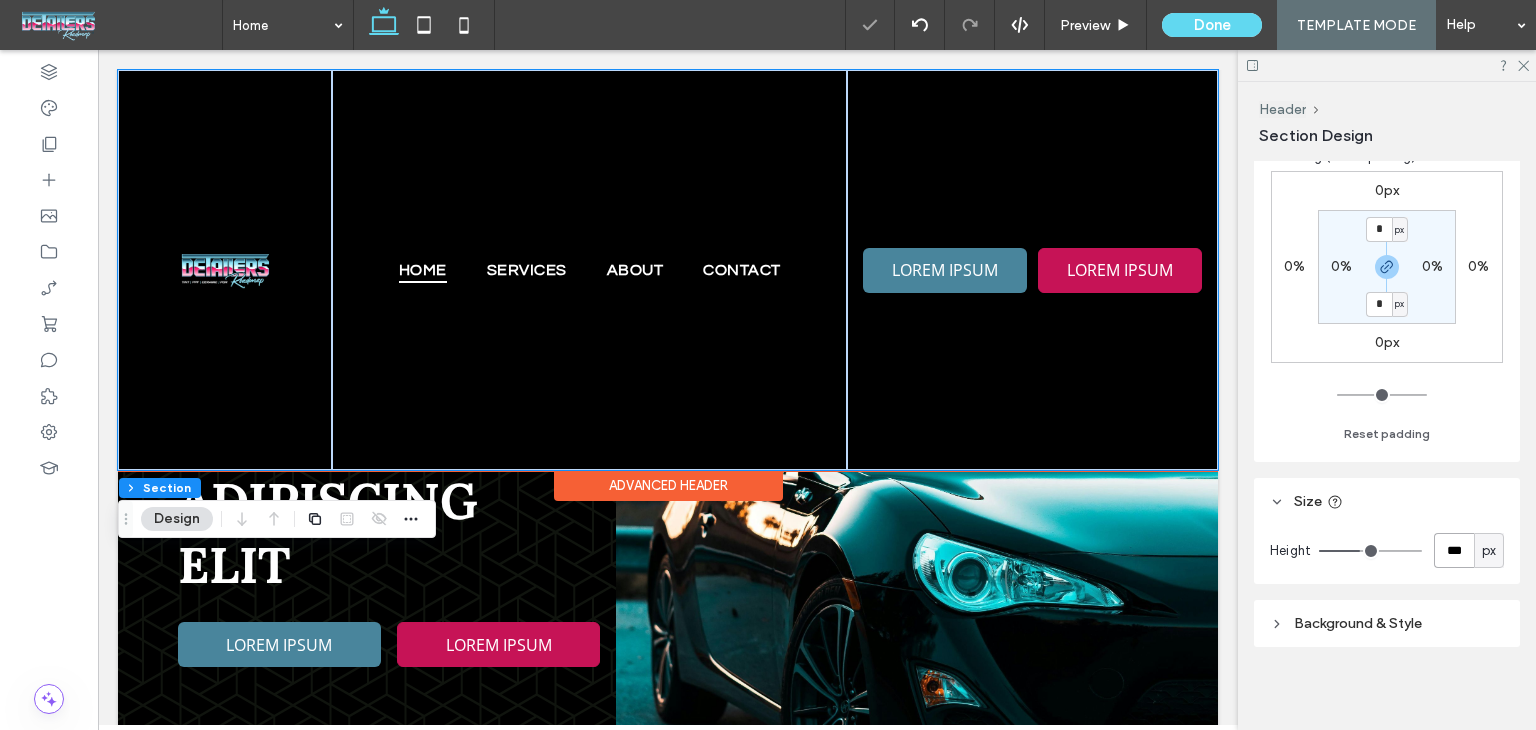 click on "***" at bounding box center [1454, 550] 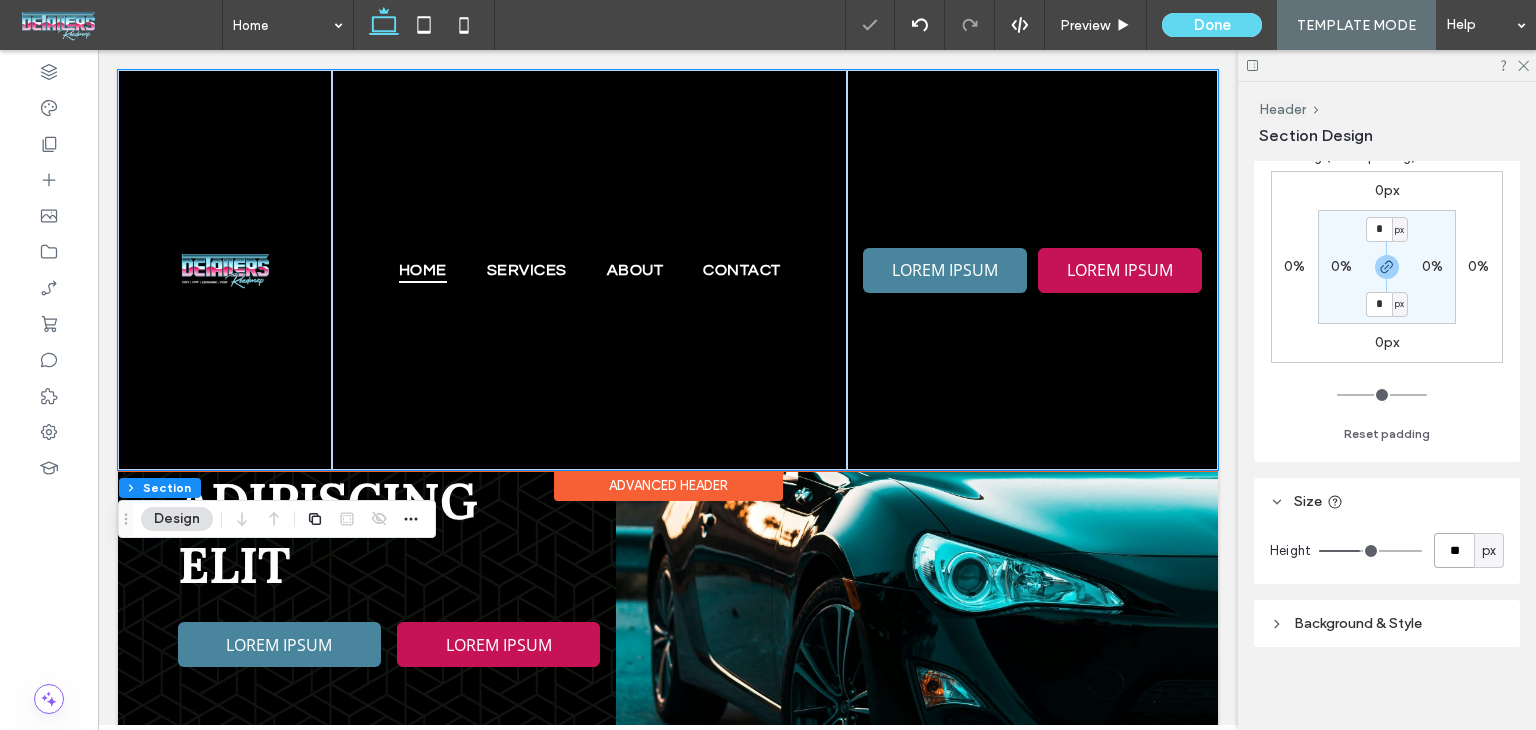 type on "***" 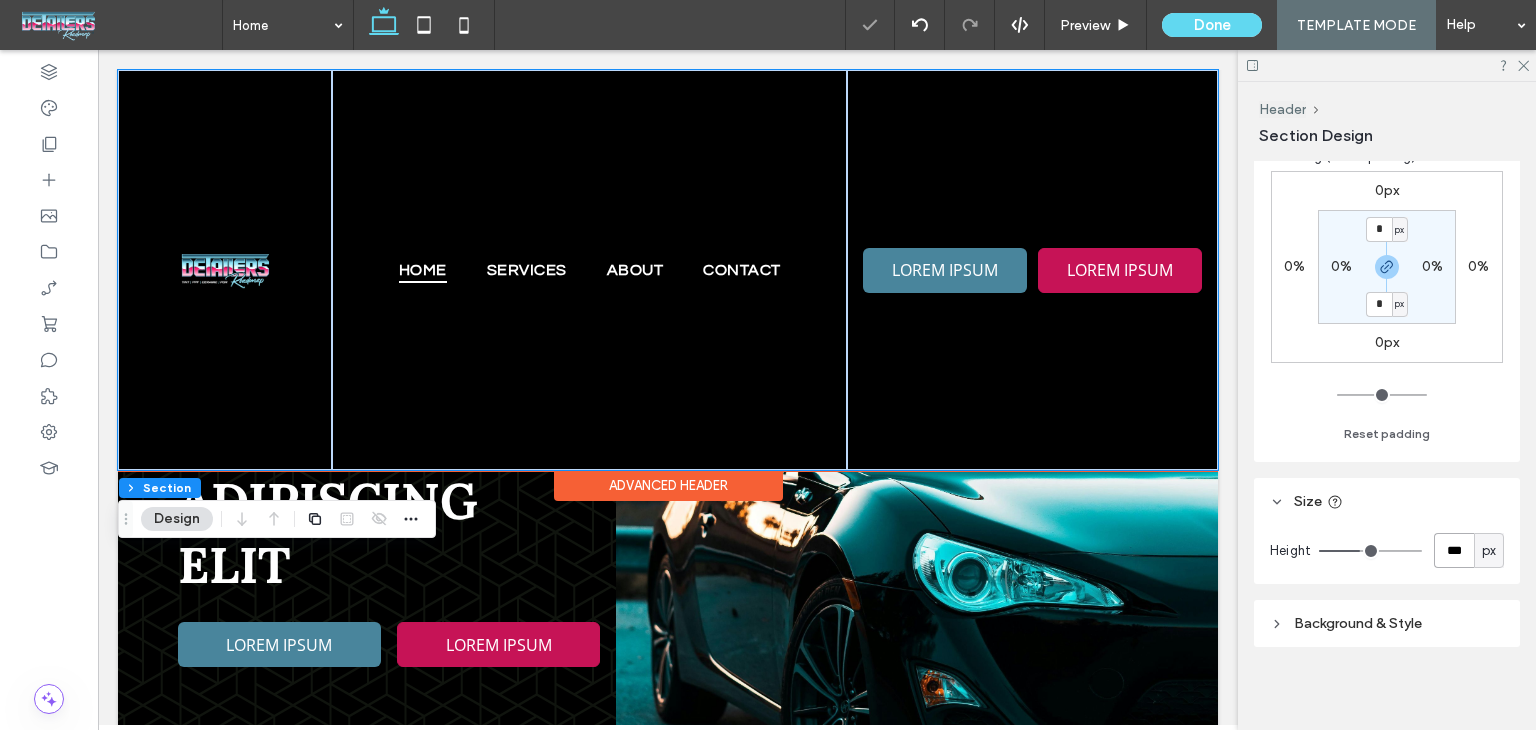 type on "**" 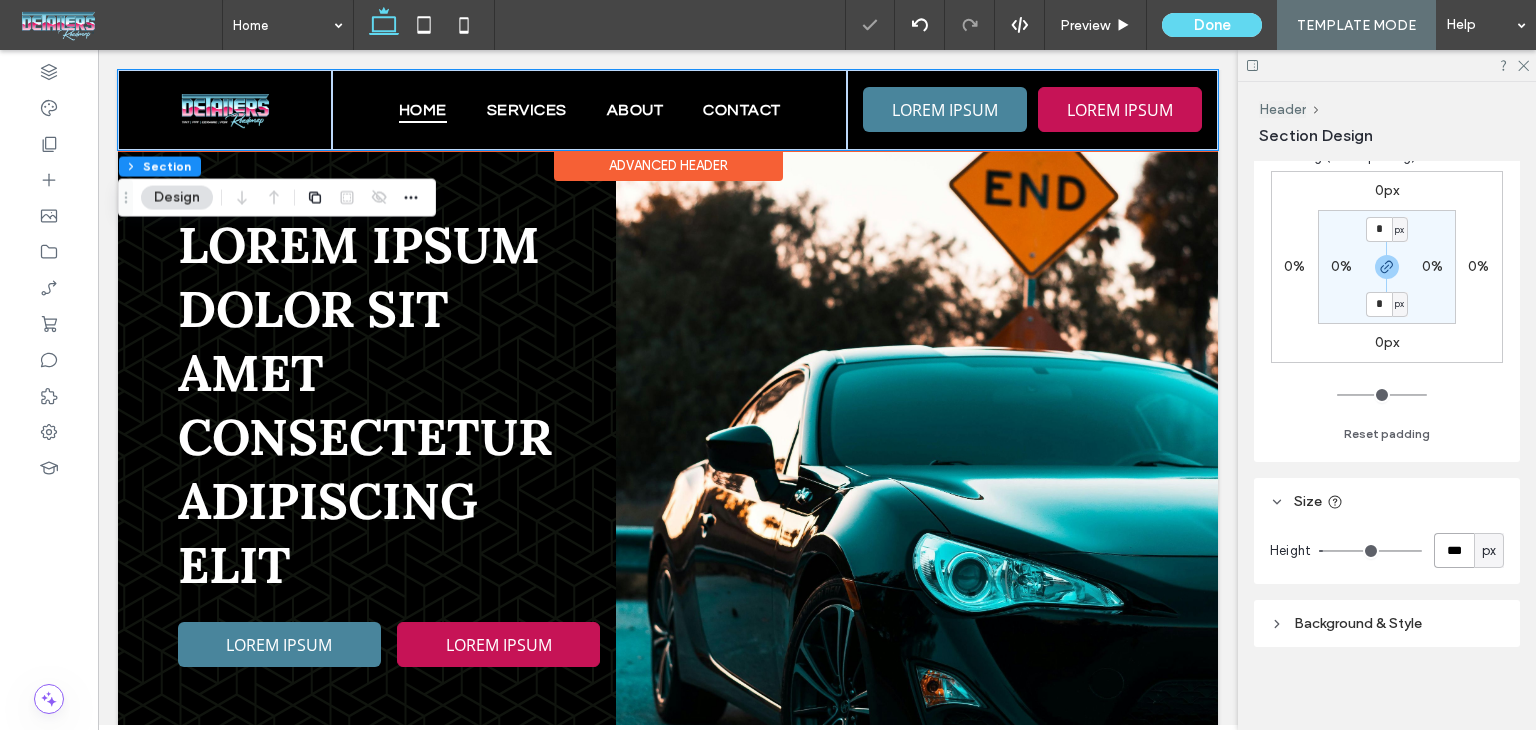 click on "***" at bounding box center [1454, 550] 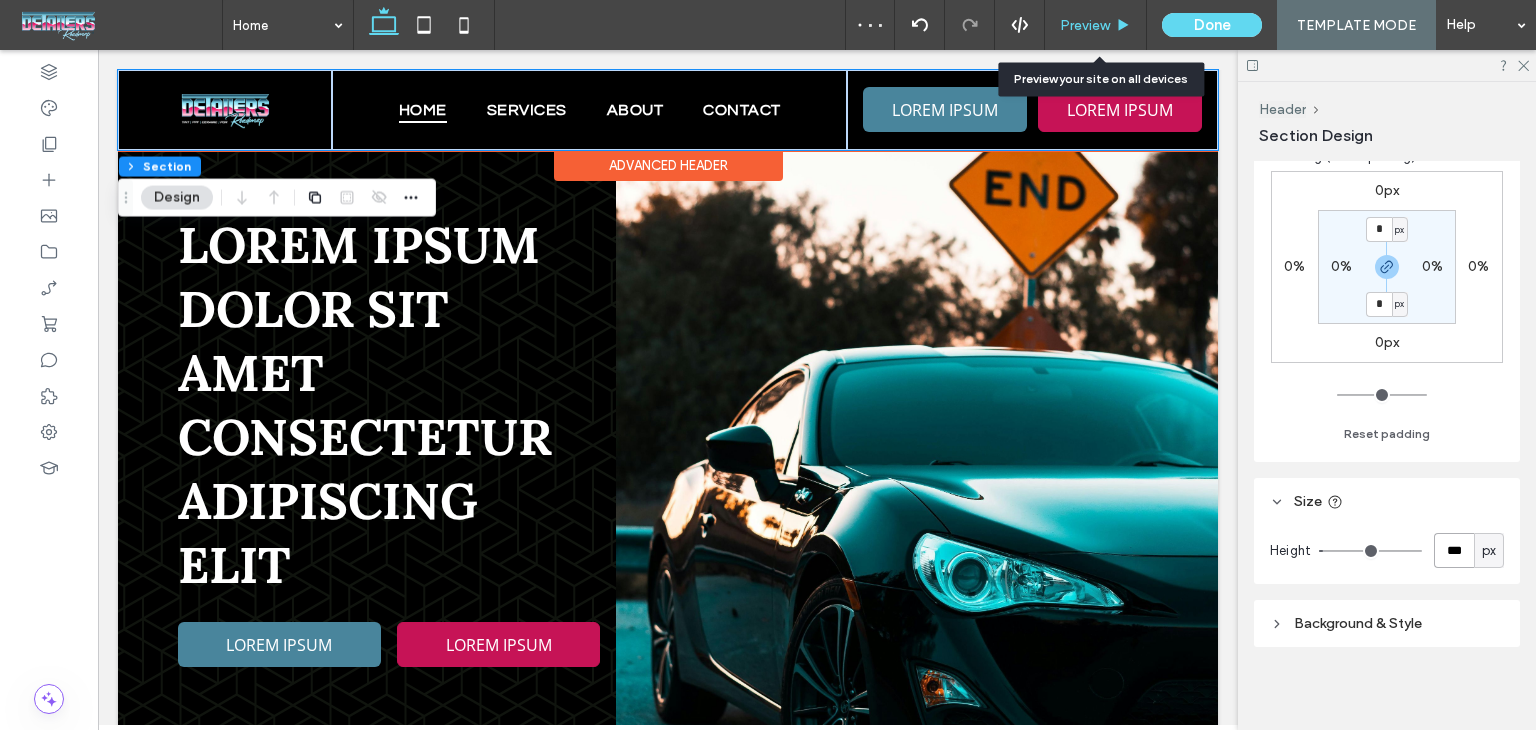 type on "***" 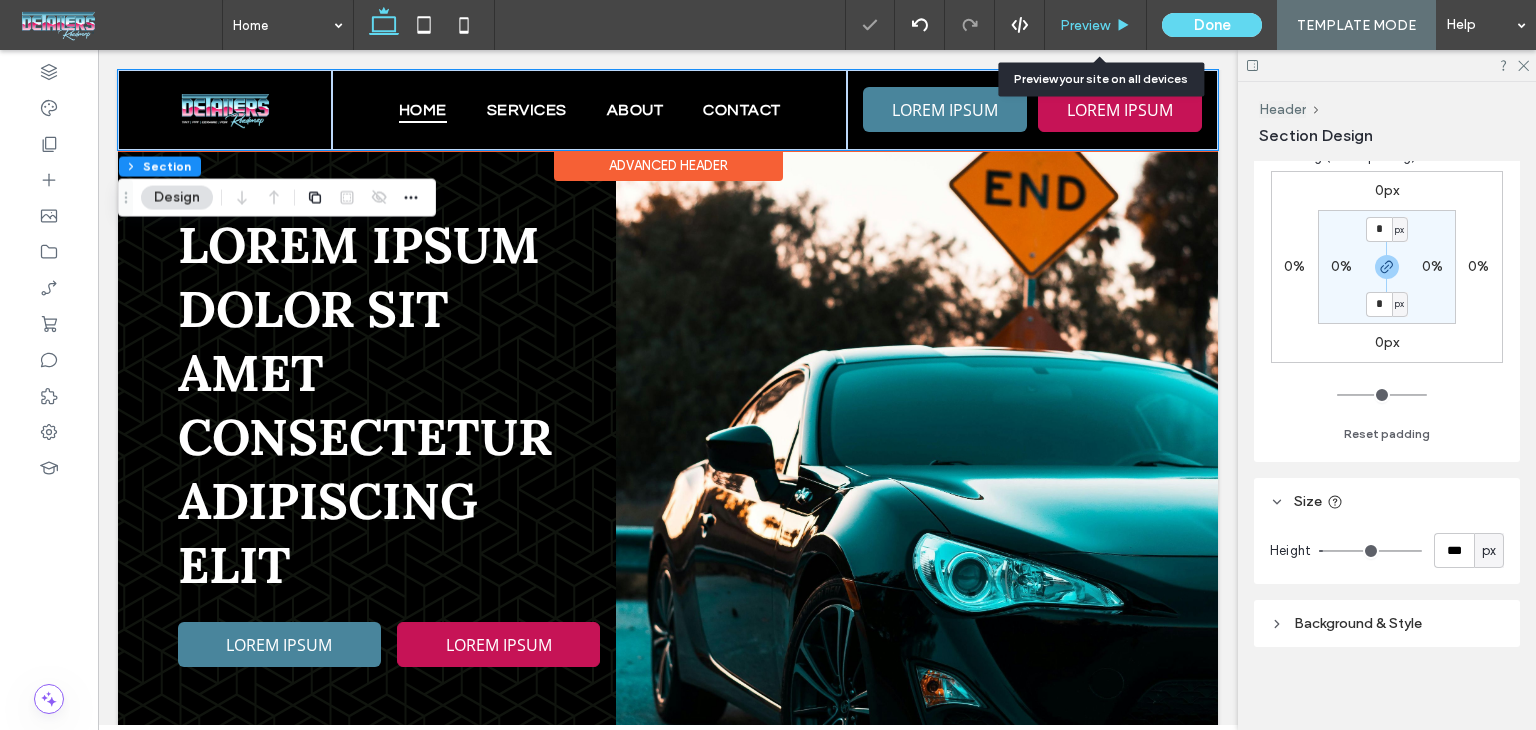 click on "Preview" at bounding box center [1095, 25] 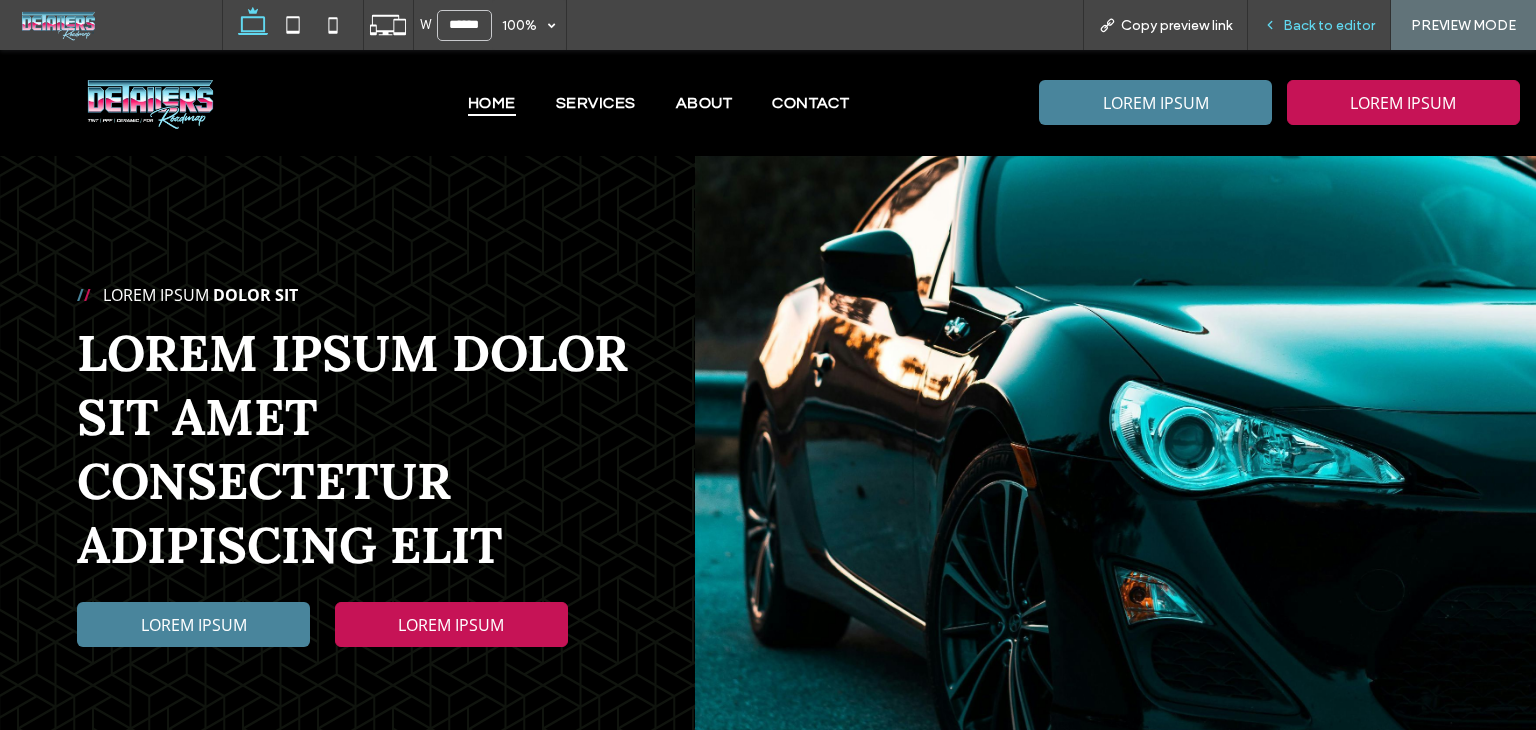 click on "Back to editor" at bounding box center (1329, 25) 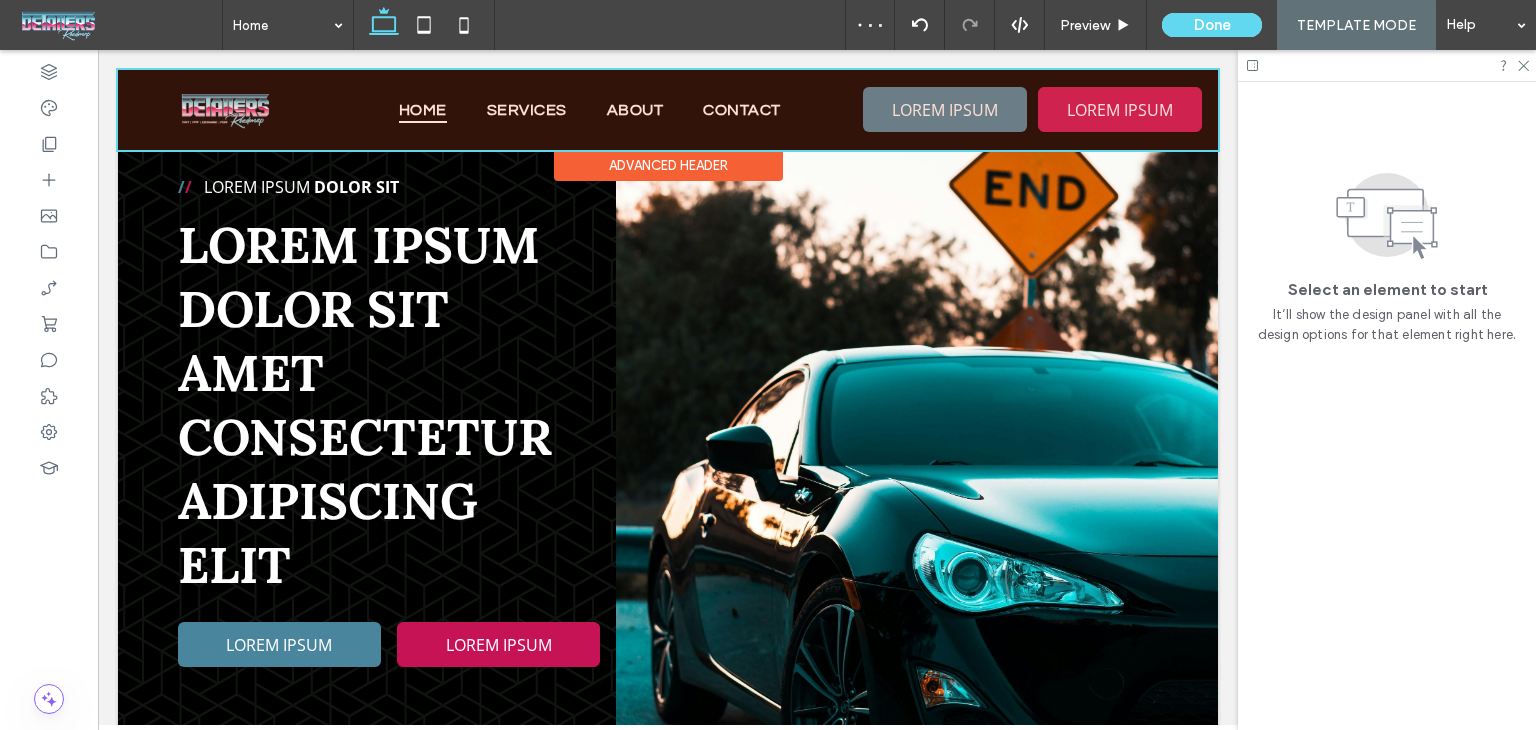 scroll, scrollTop: 0, scrollLeft: 0, axis: both 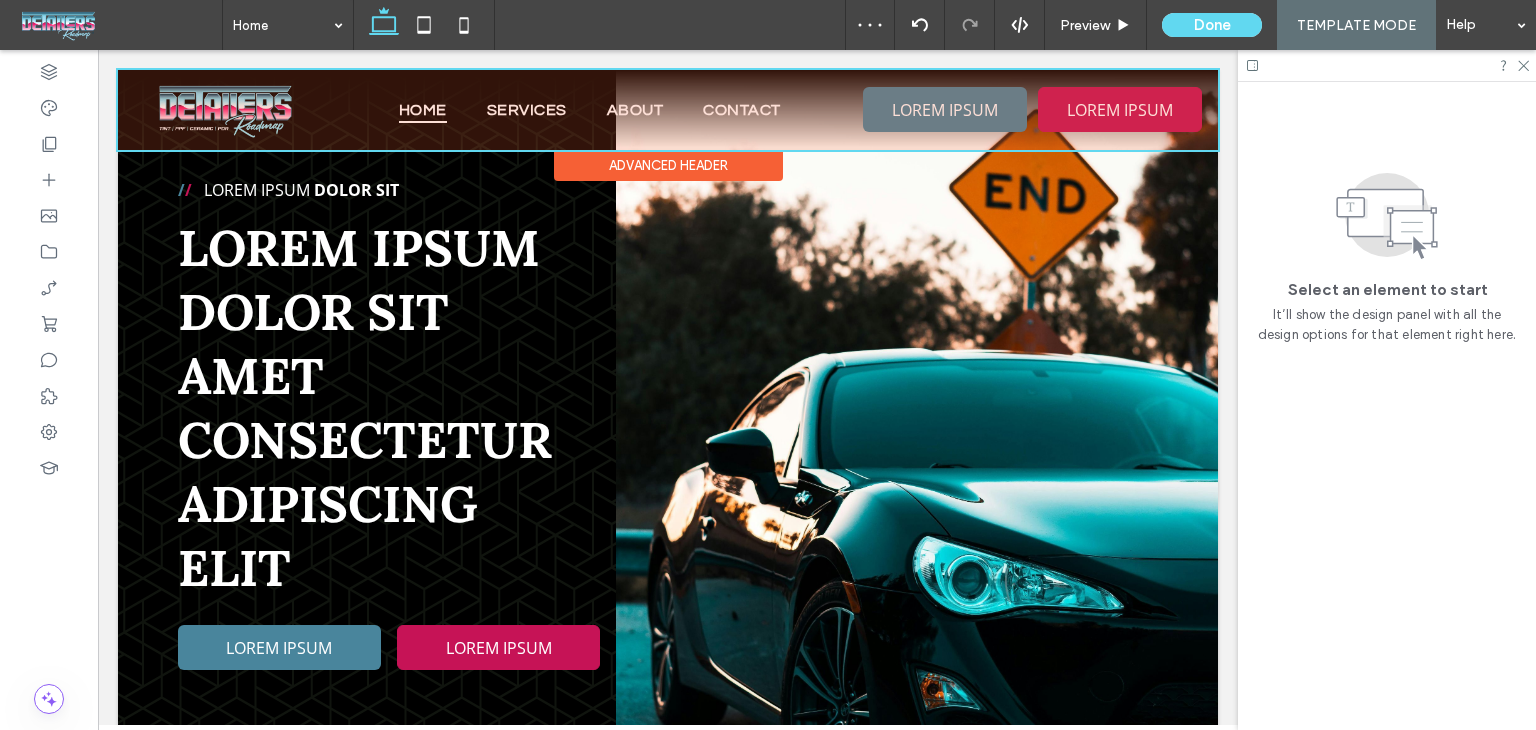 click at bounding box center (668, 110) 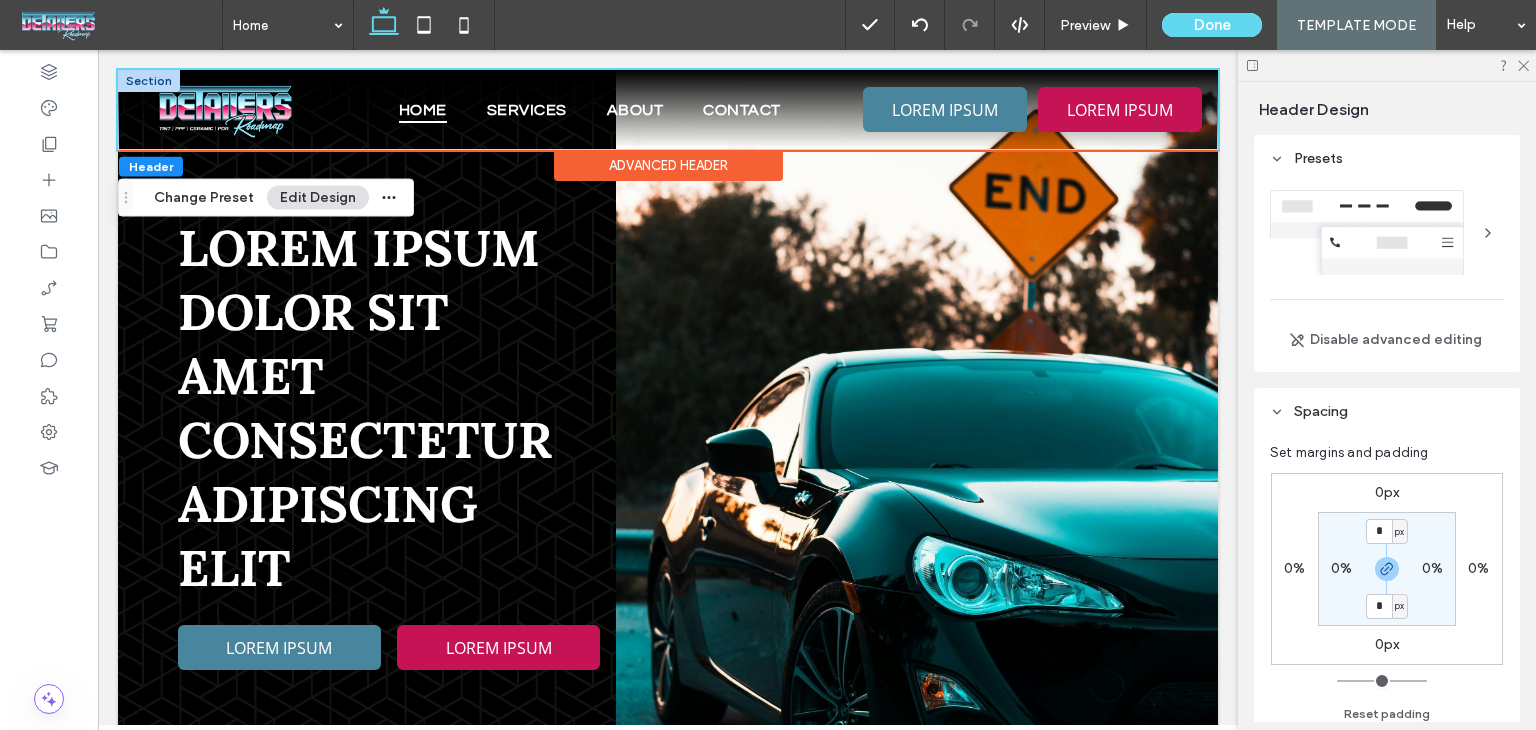 click 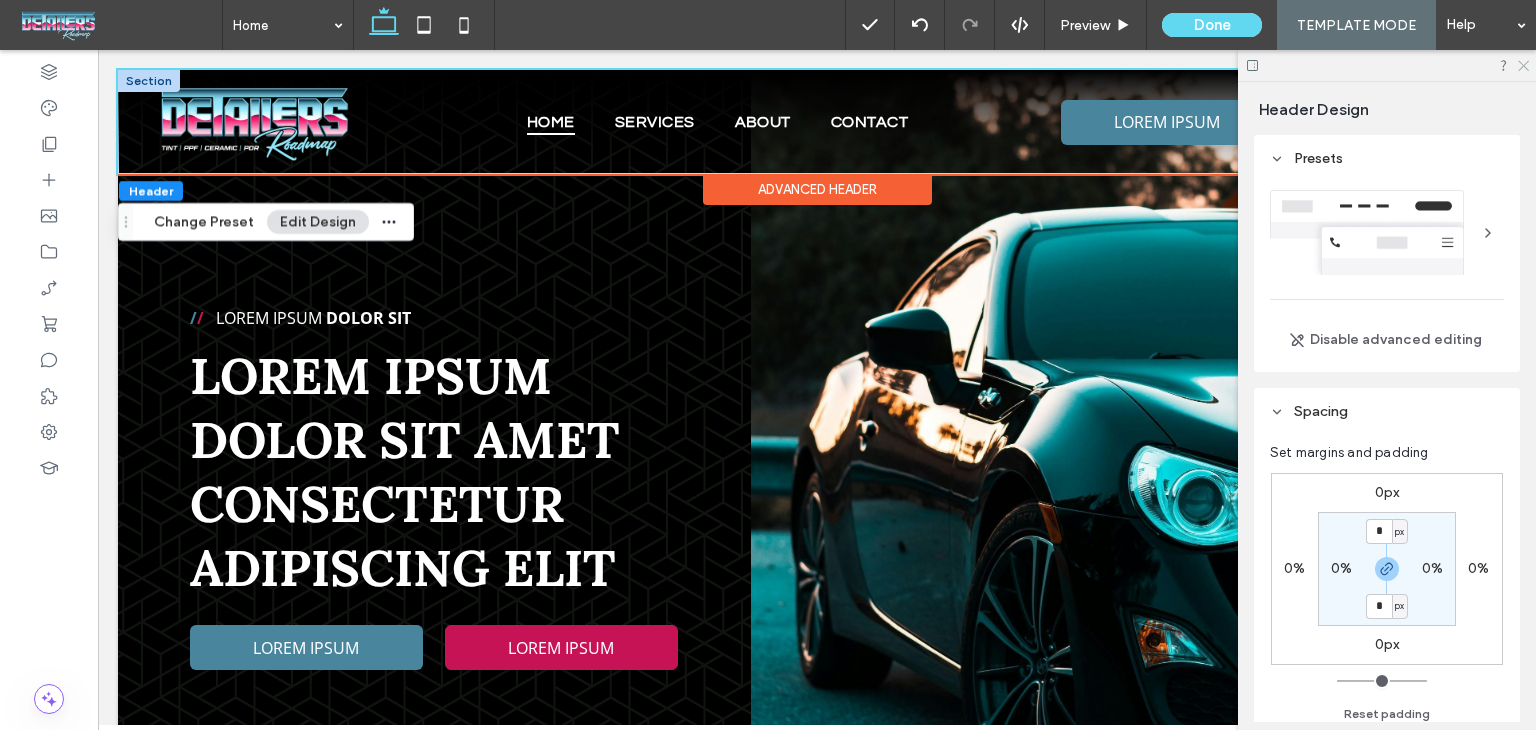 click 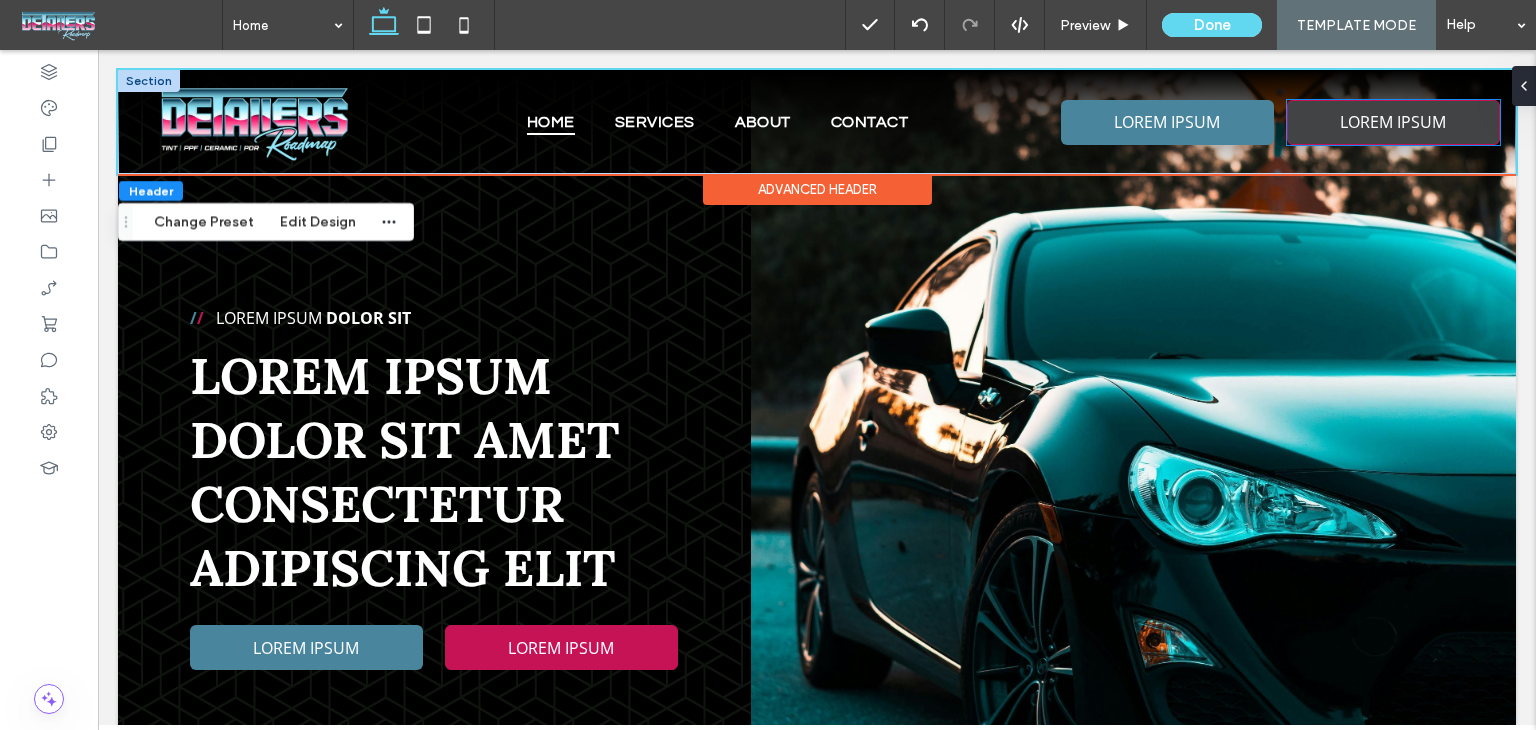 click on "LOREM IPSUM" at bounding box center [1393, 122] 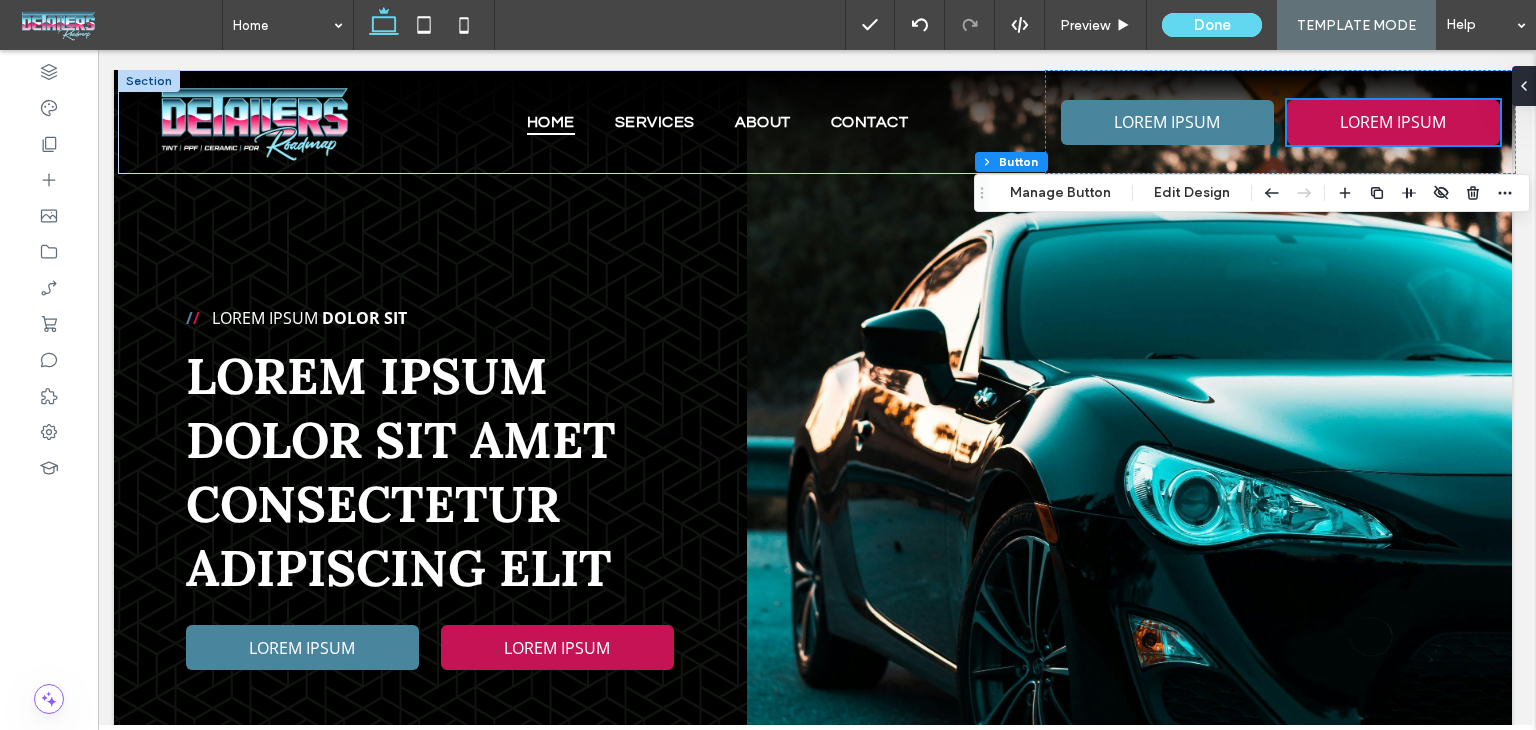 scroll, scrollTop: 0, scrollLeft: 0, axis: both 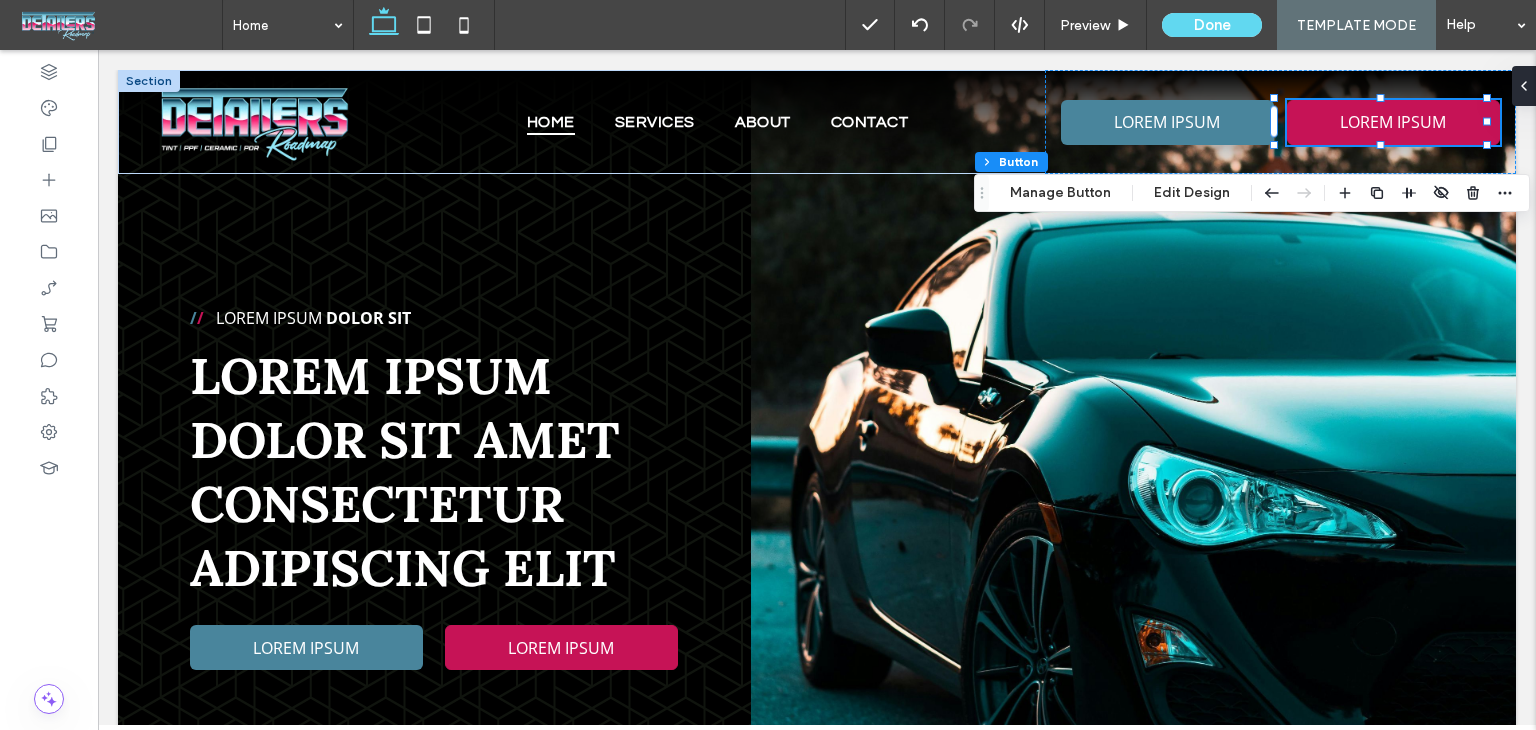 click at bounding box center [1133, 470] 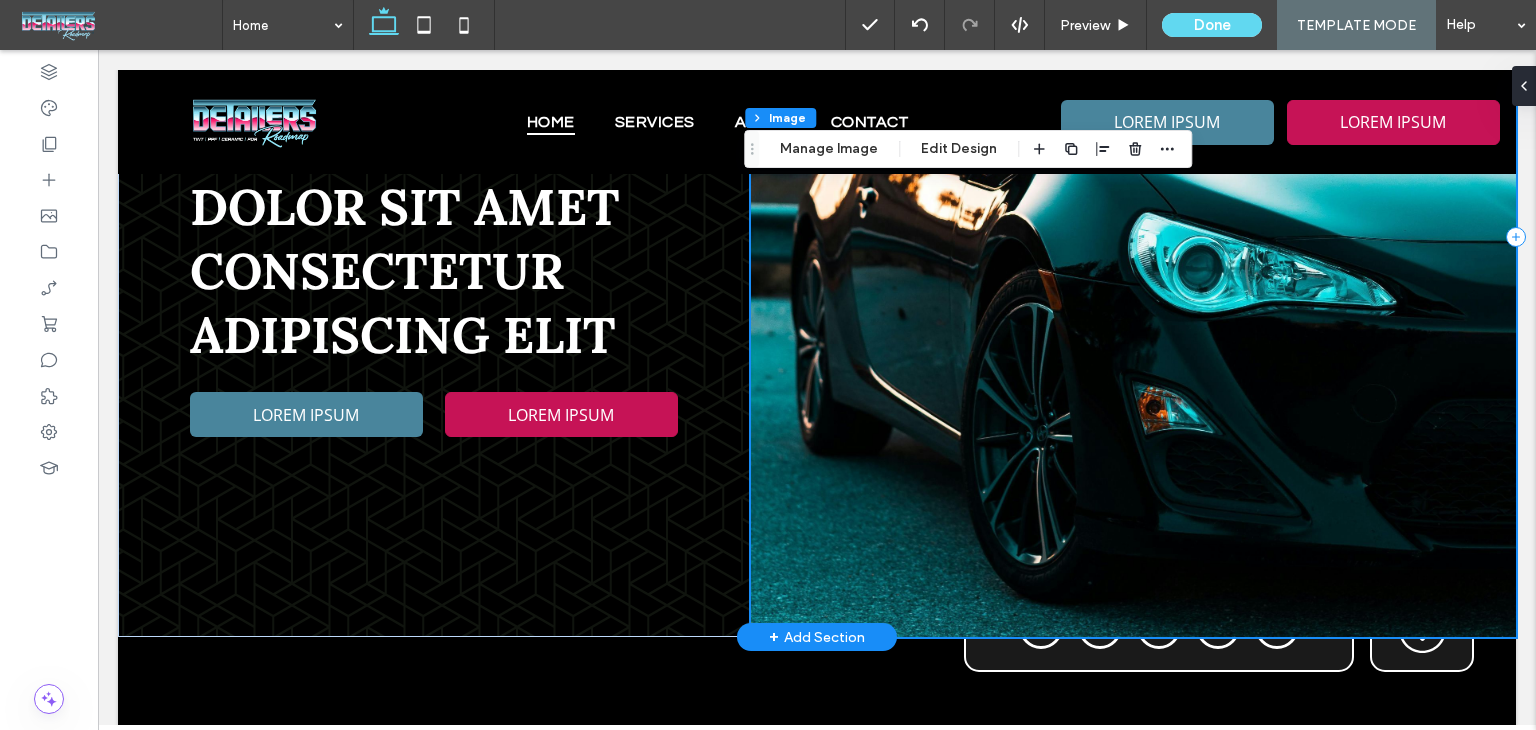 scroll, scrollTop: 200, scrollLeft: 0, axis: vertical 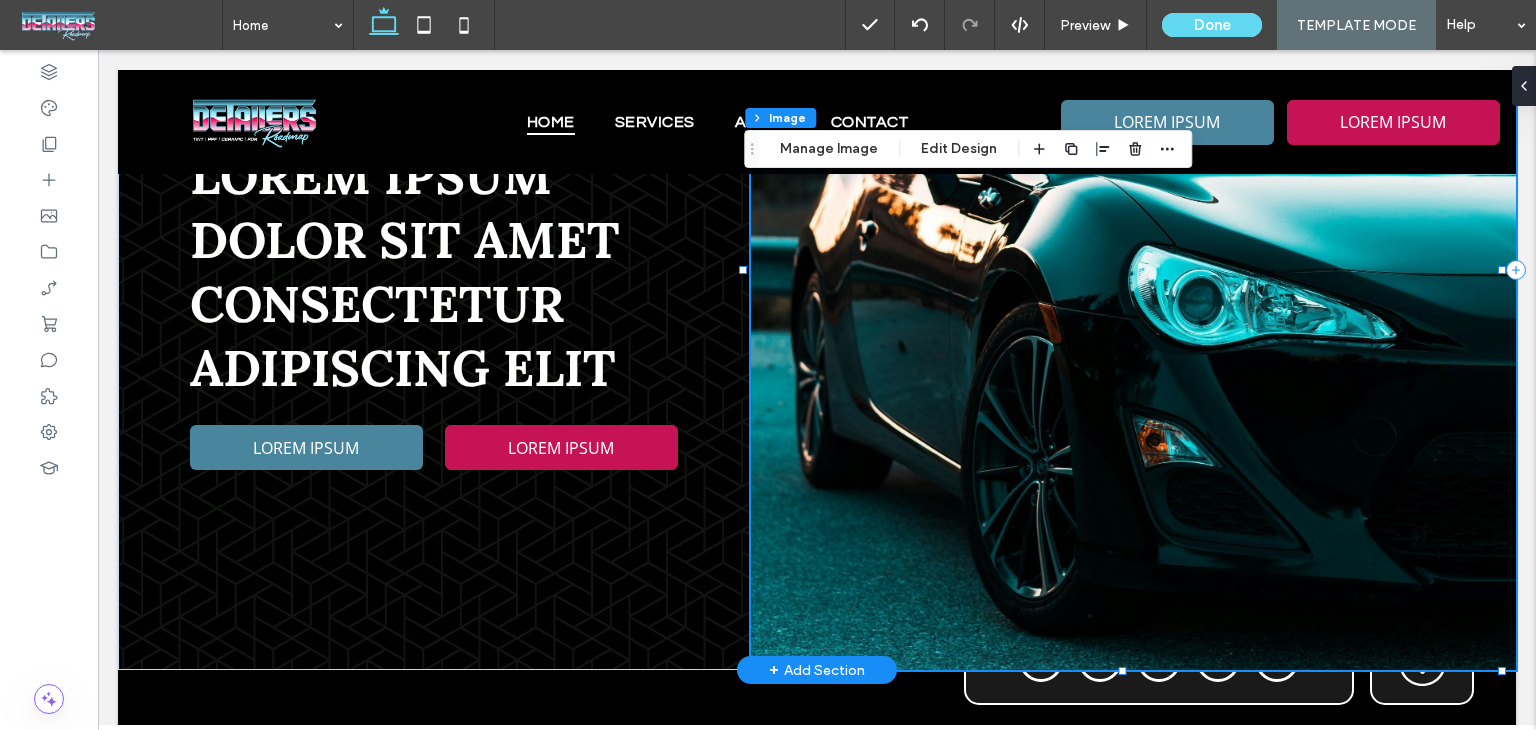 click at bounding box center (1133, 270) 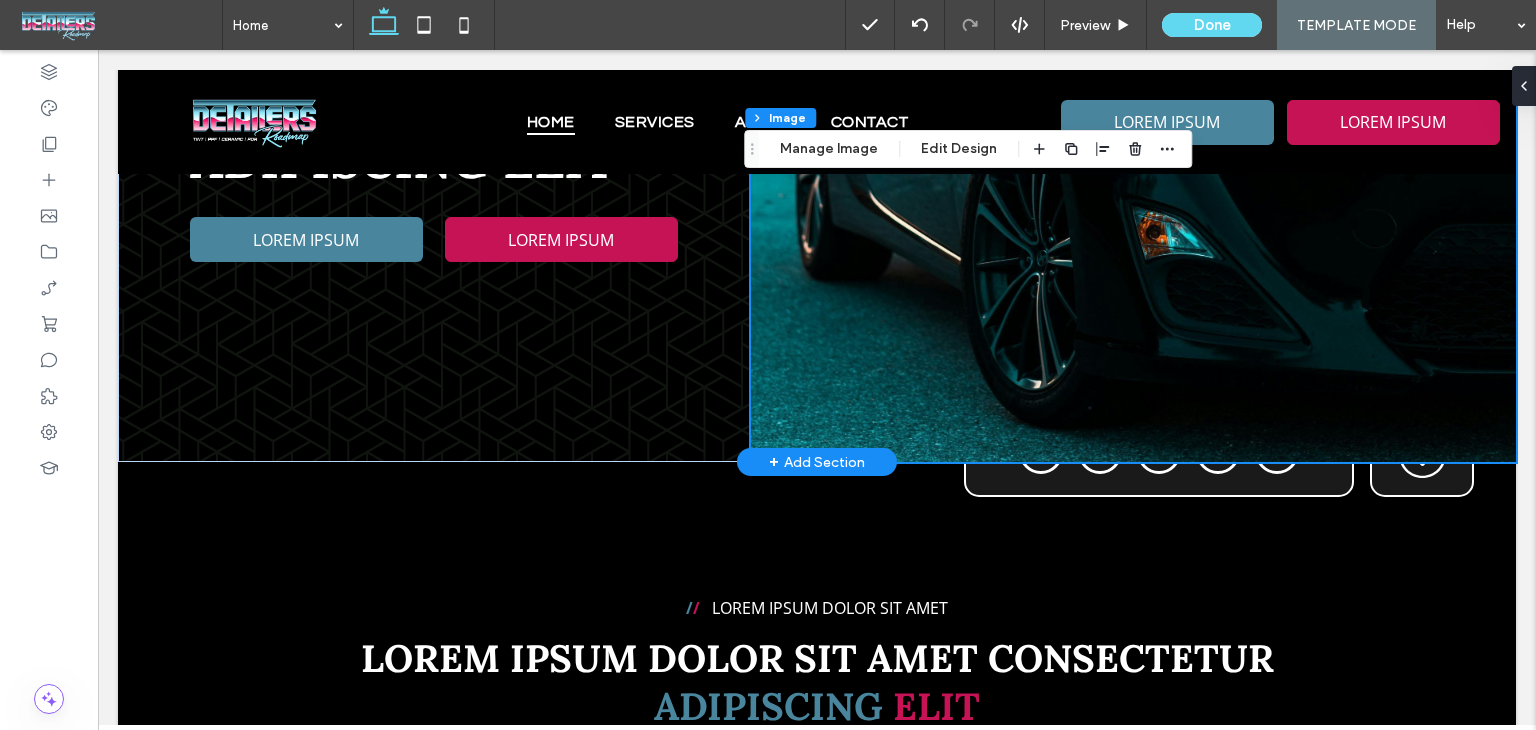 scroll, scrollTop: 400, scrollLeft: 0, axis: vertical 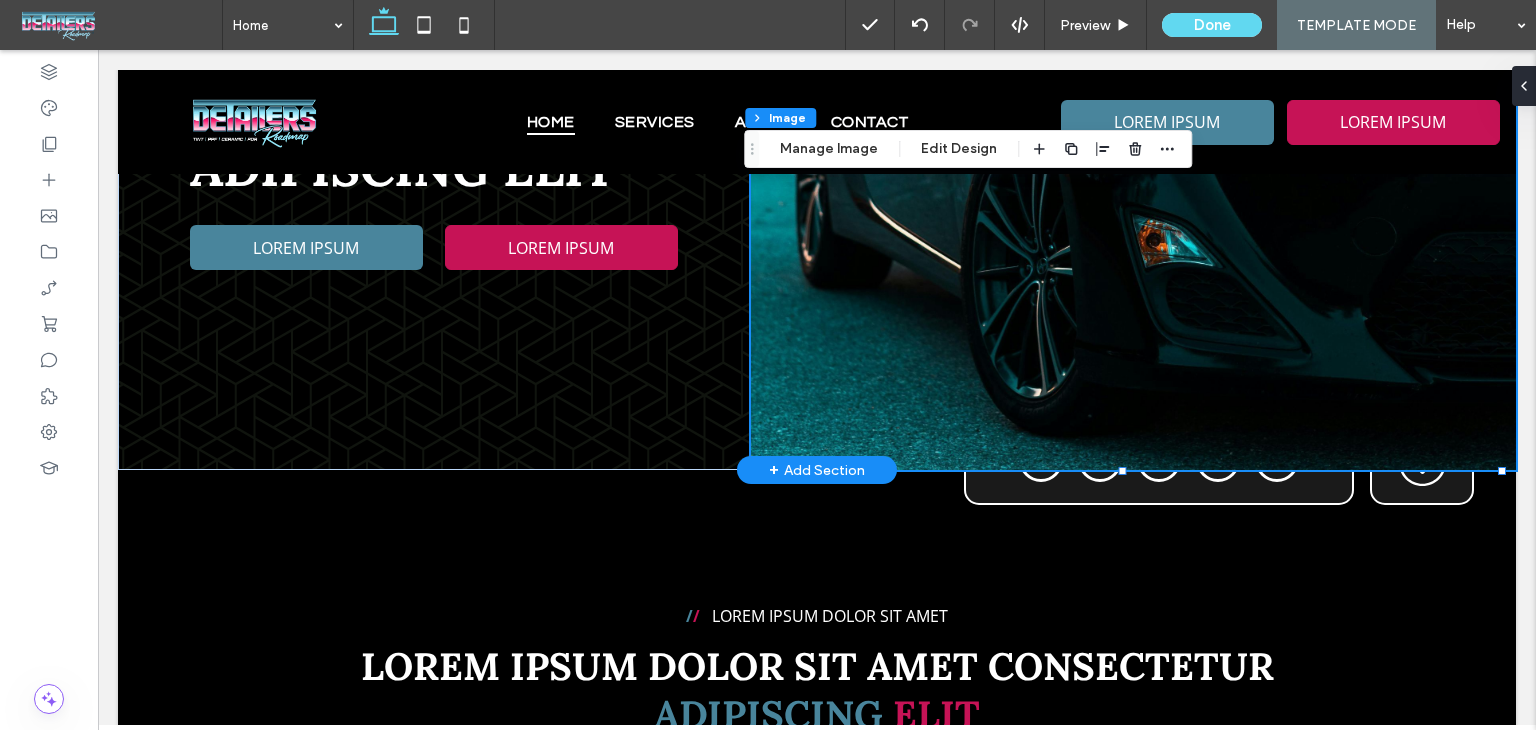 click at bounding box center (1133, 70) 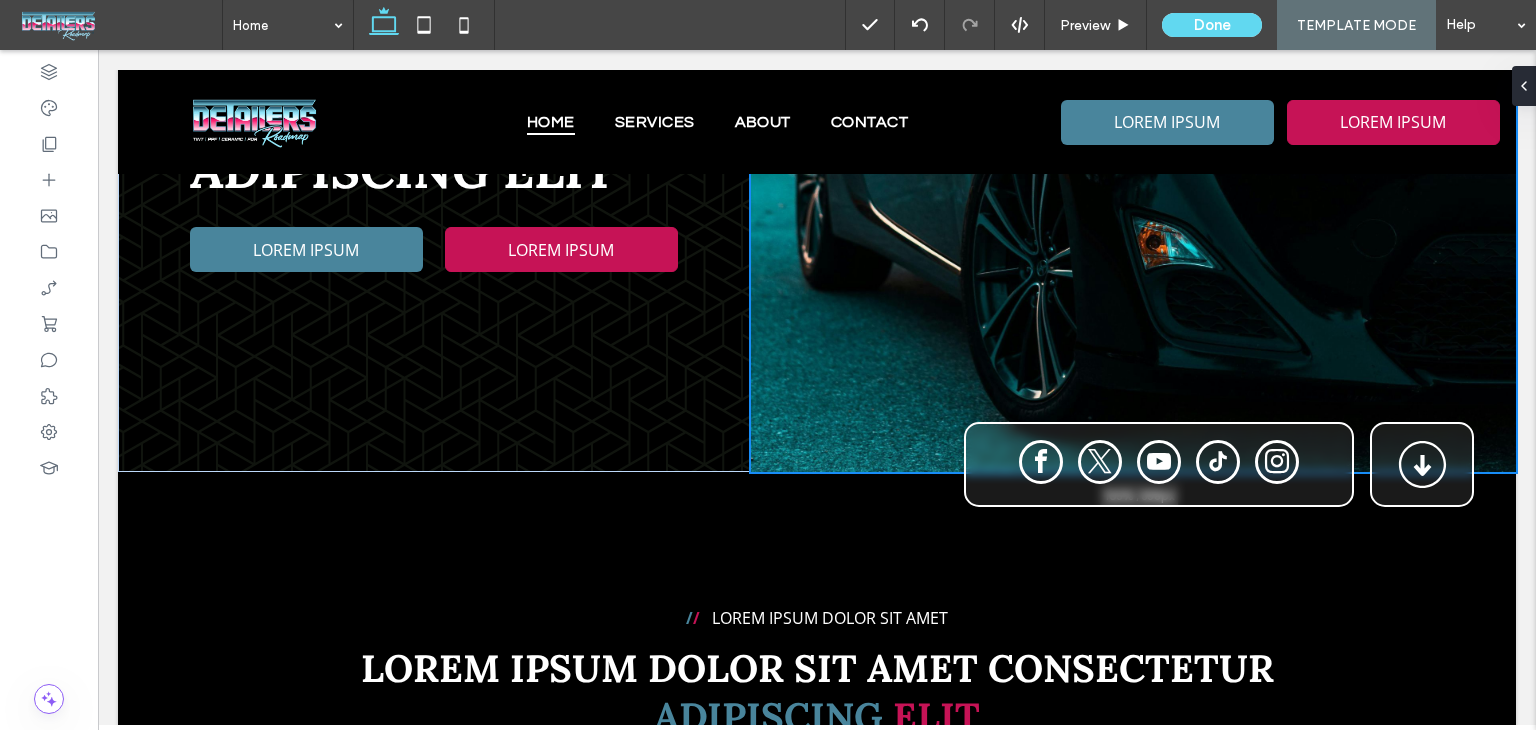 scroll, scrollTop: 437, scrollLeft: 0, axis: vertical 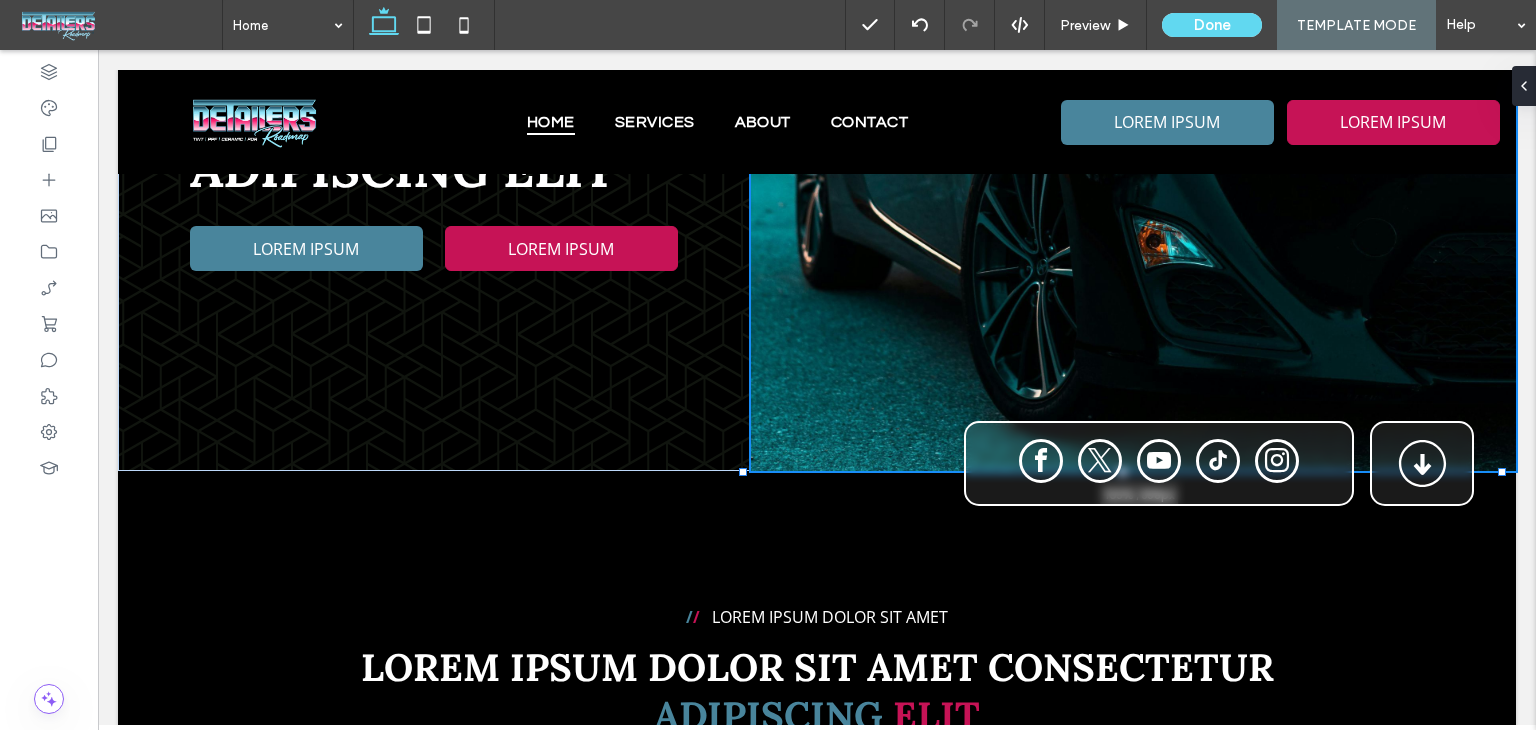 drag, startPoint x: 1500, startPoint y: 470, endPoint x: 1520, endPoint y: 489, distance: 27.58623 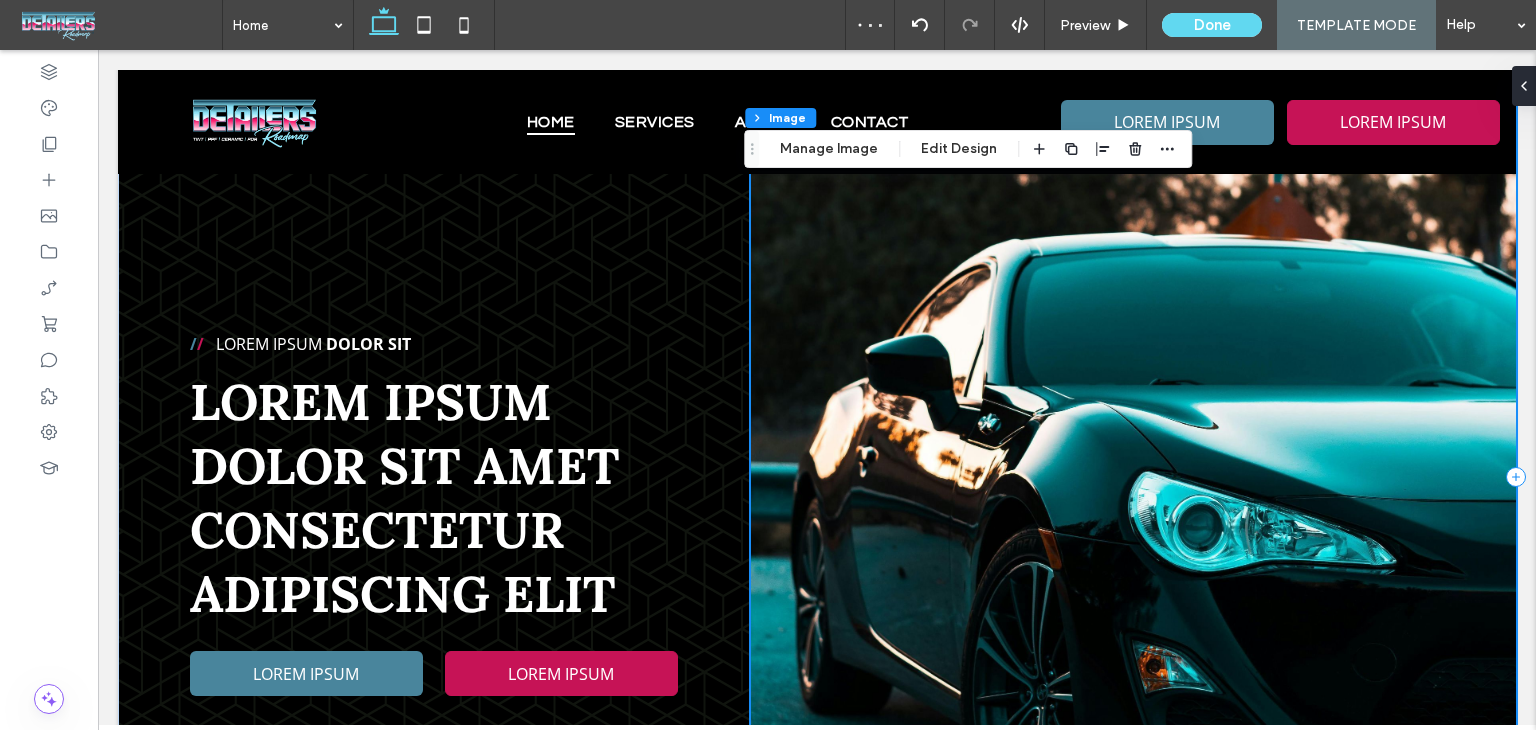 scroll, scrollTop: 0, scrollLeft: 0, axis: both 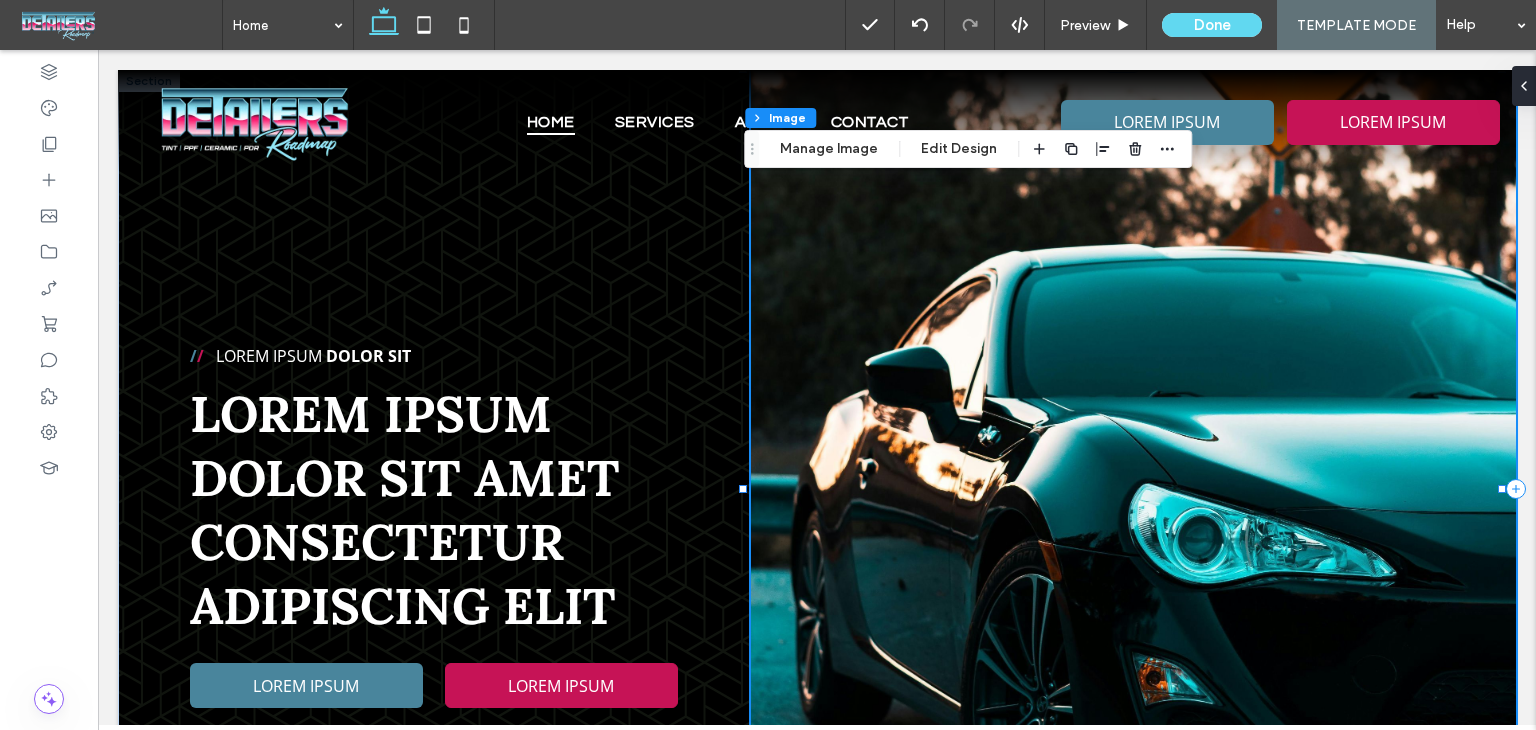 drag, startPoint x: 1226, startPoint y: 775, endPoint x: 1131, endPoint y: 713, distance: 113.44161 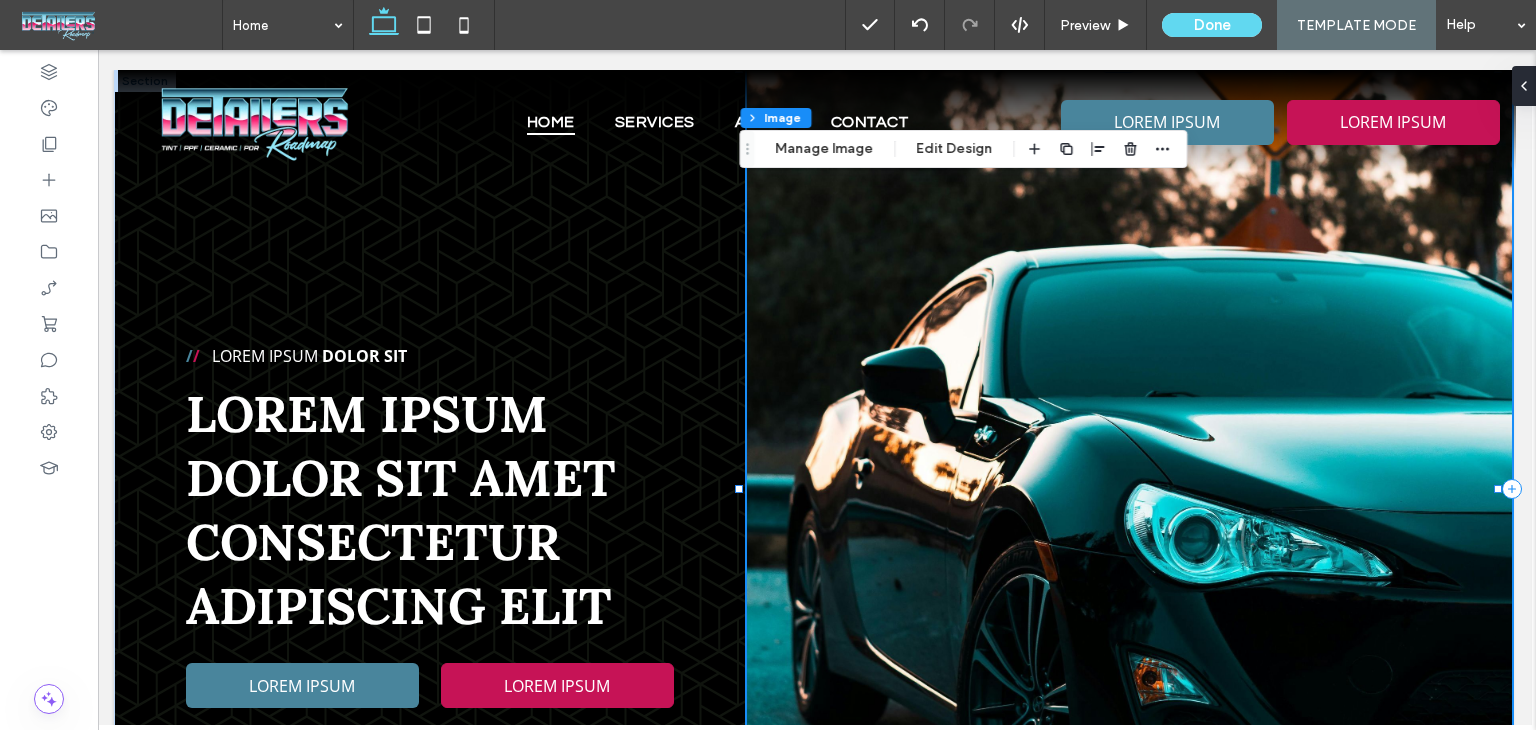scroll, scrollTop: 0, scrollLeft: 0, axis: both 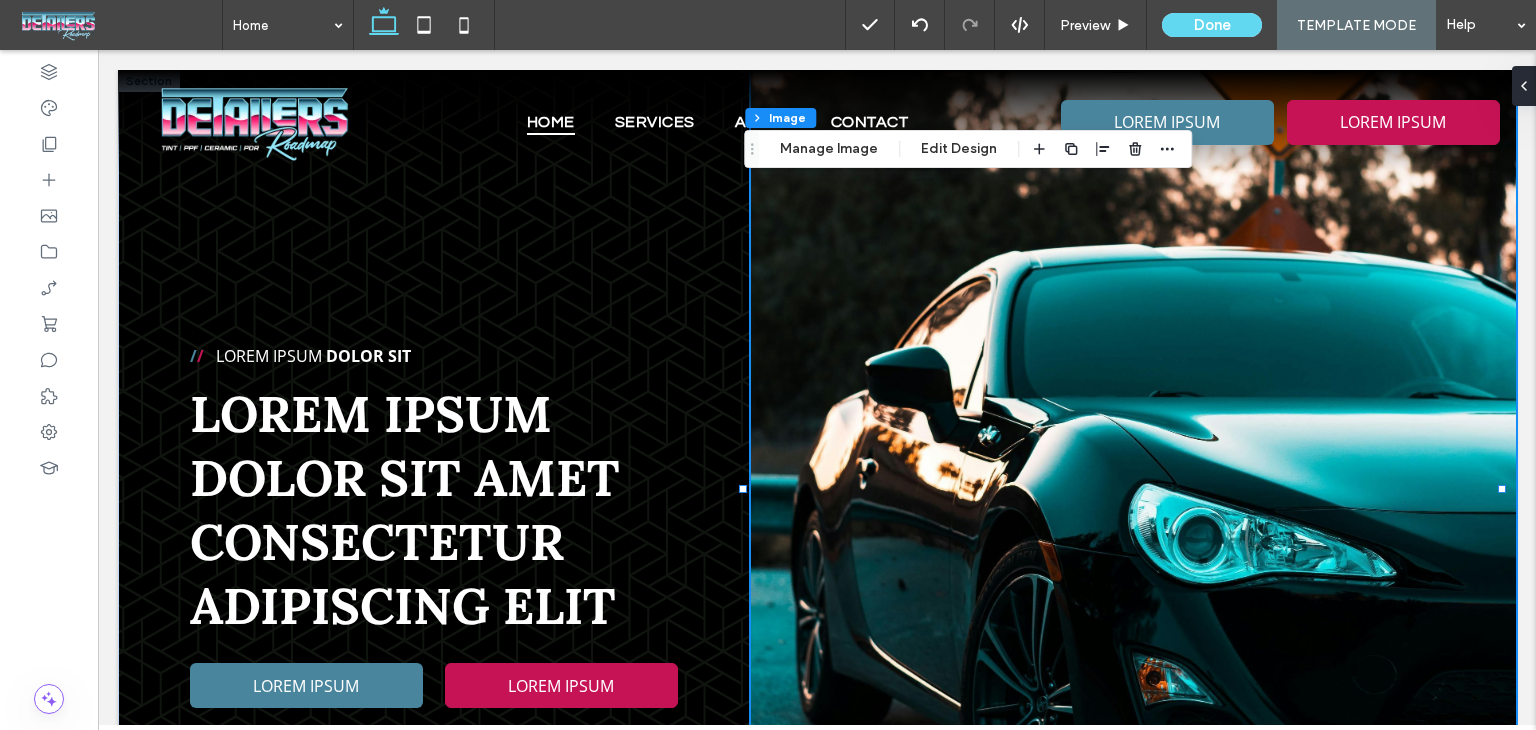 click on "/ /     Lorem ipsum
Dolor Sit
Lorem ipsum dolor sit amet consectetur adipiscing elit
LOREM IPSUM
LOREM IPSUM
103% , 838px" at bounding box center (817, 489) 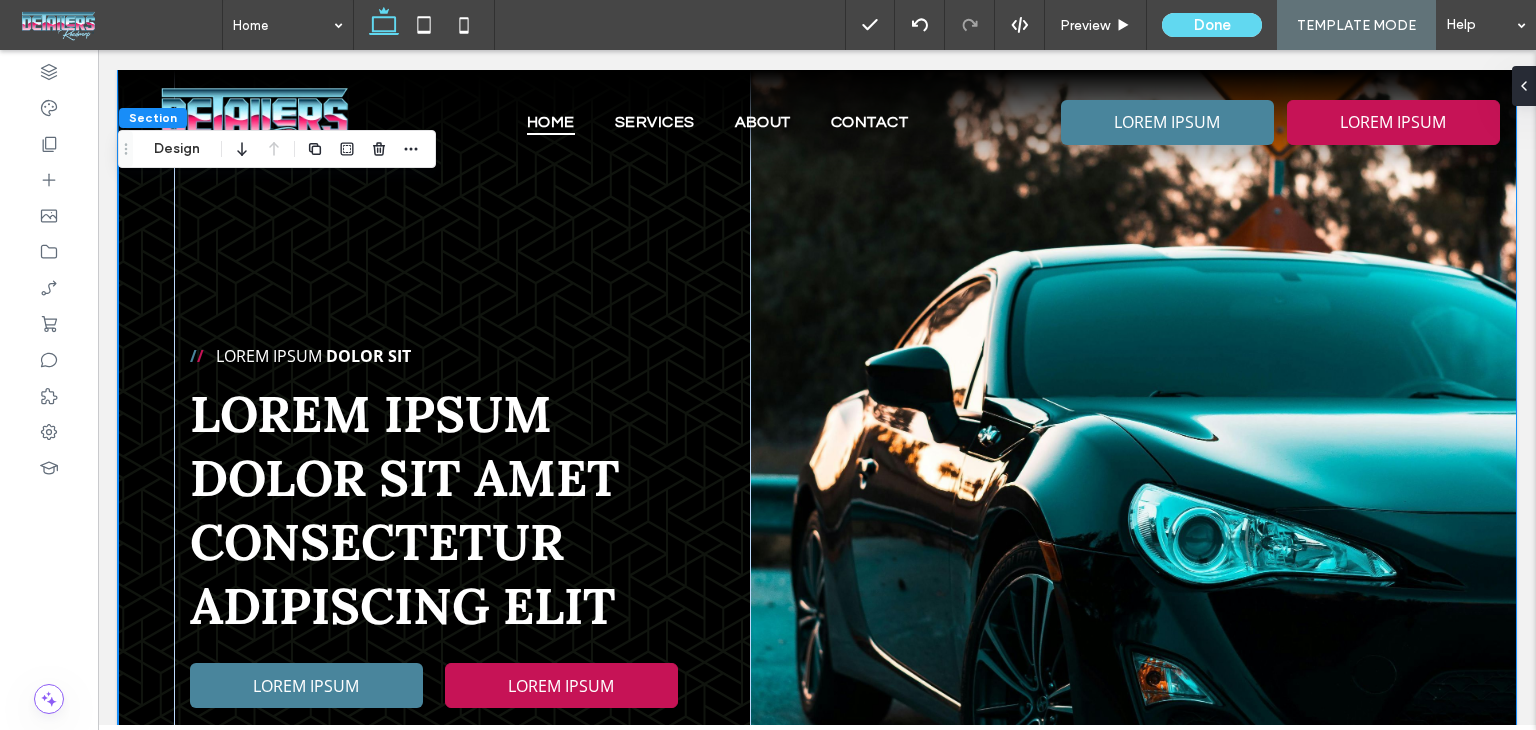 click on "/ /     Lorem ipsum
Dolor Sit
Lorem ipsum dolor sit amet consectetur adipiscing elit
LOREM IPSUM
LOREM IPSUM" at bounding box center [817, 489] 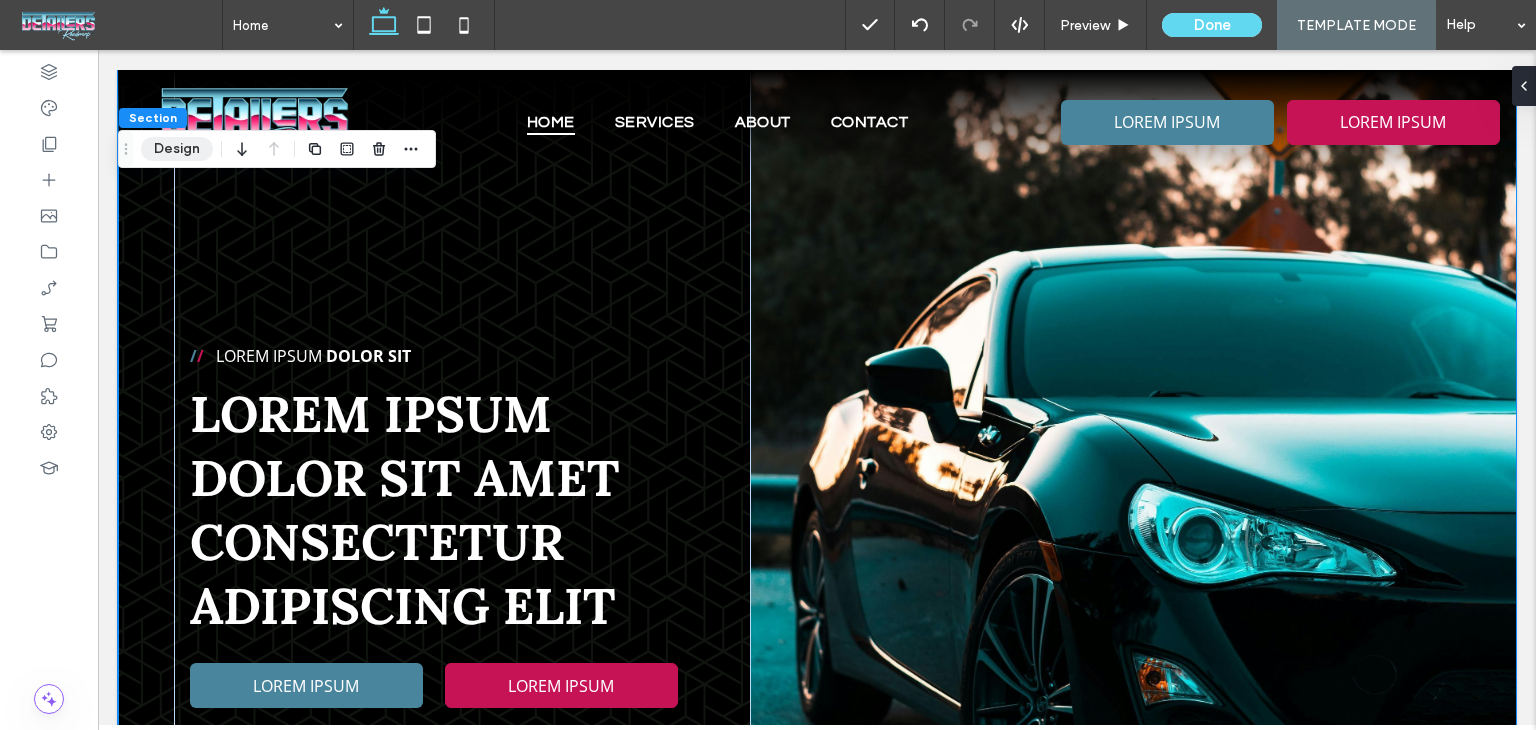 click on "Design" at bounding box center [177, 149] 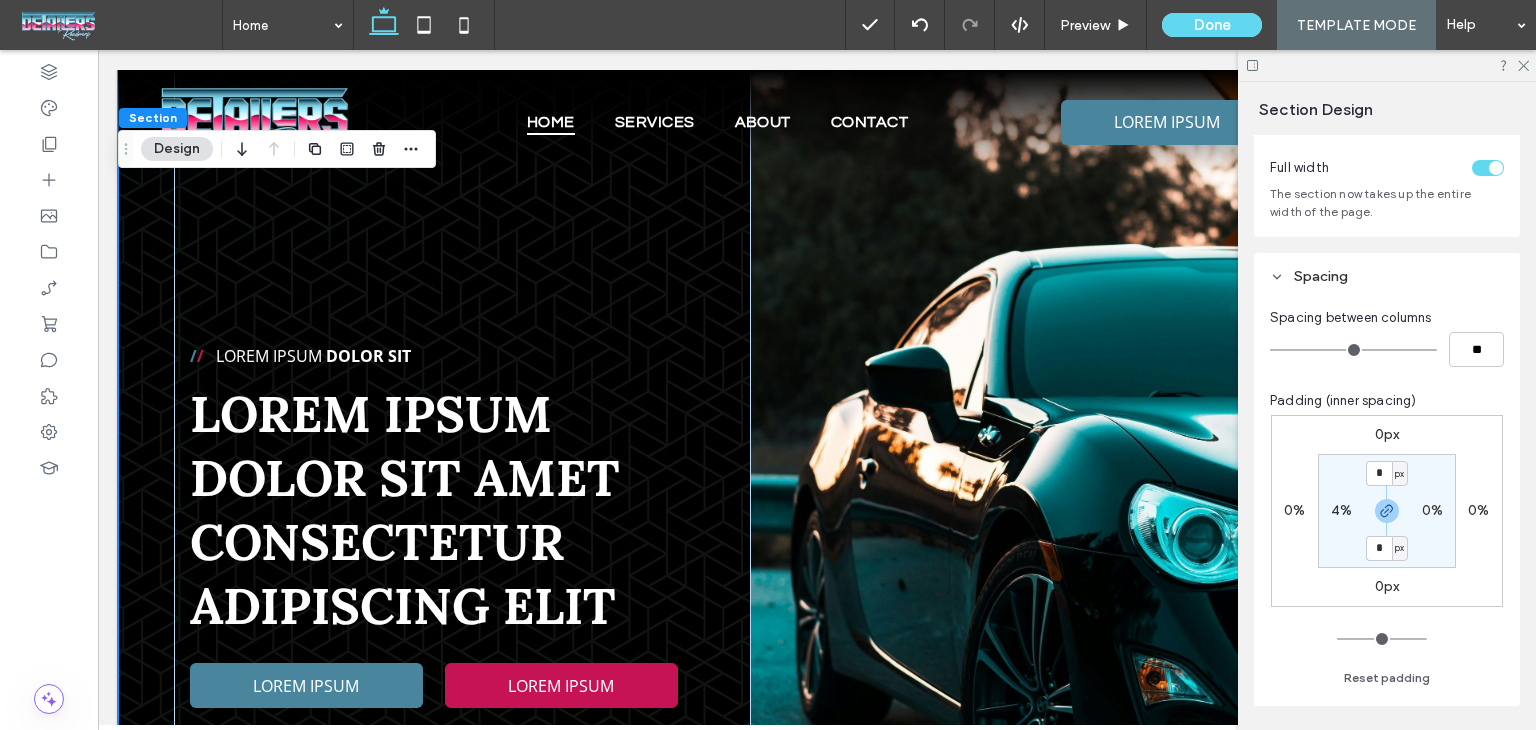 scroll, scrollTop: 100, scrollLeft: 0, axis: vertical 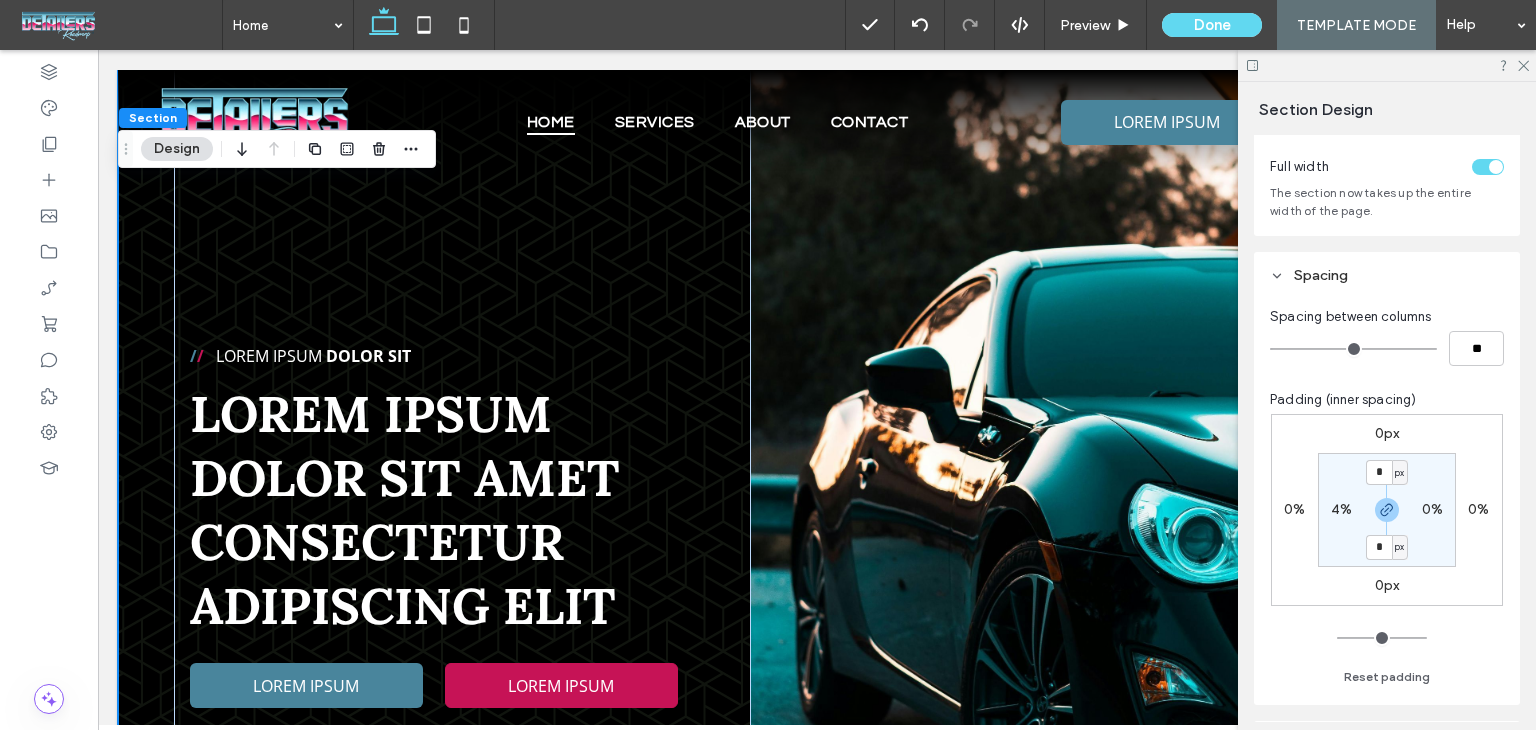 click on "/ /     Lorem ipsum
Dolor Sit
Lorem ipsum dolor sit amet consectetur adipiscing elit
LOREM IPSUM
LOREM IPSUM" at bounding box center (817, 489) 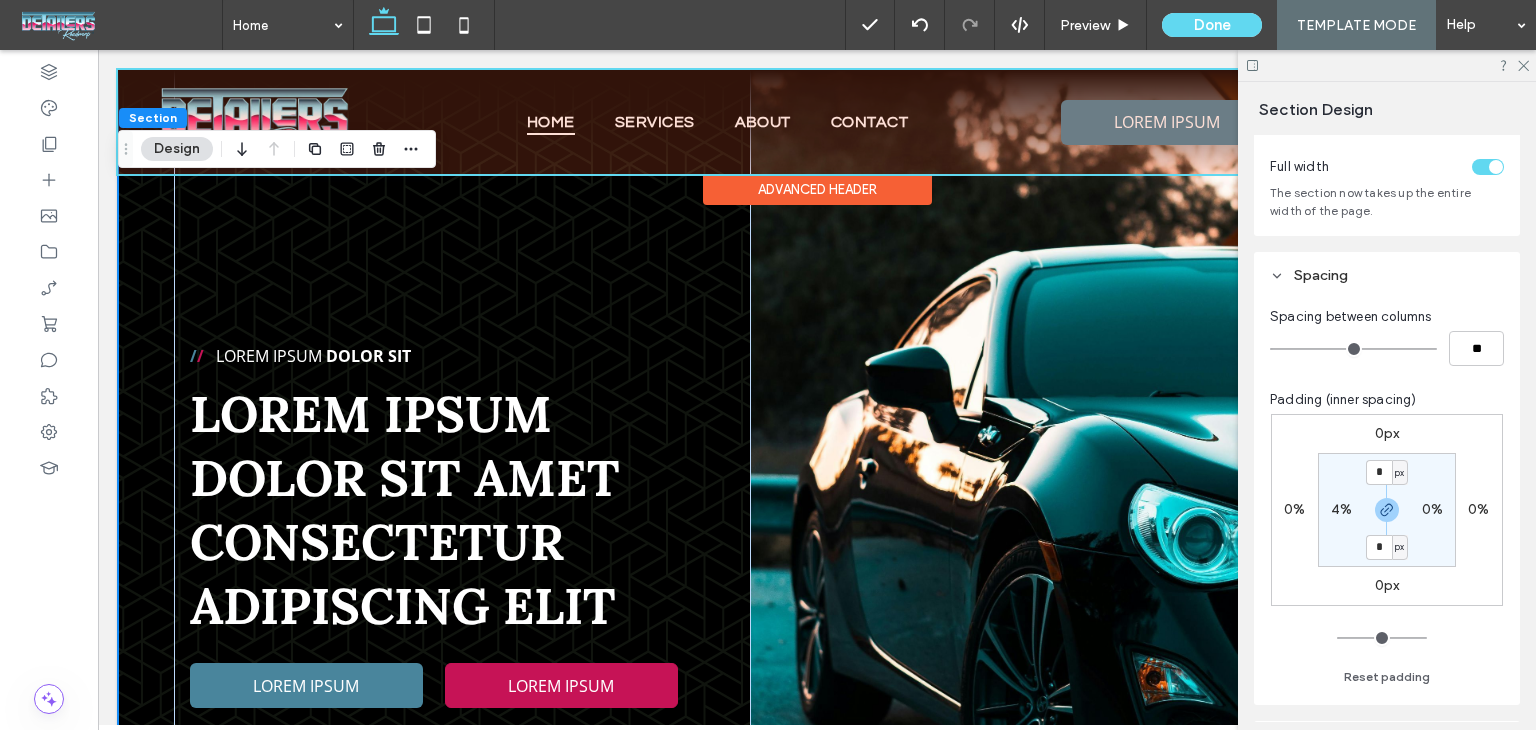 click at bounding box center (817, 122) 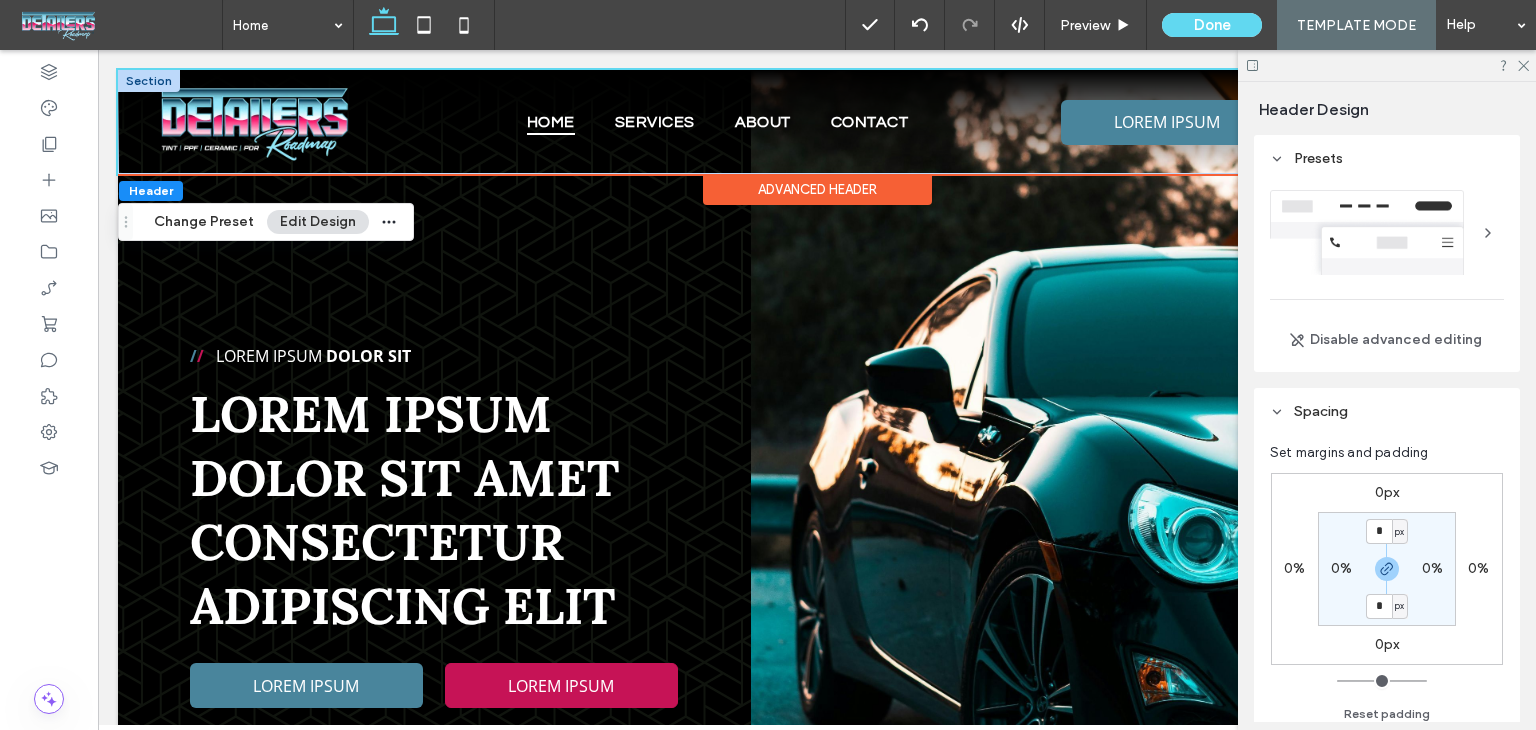 click at bounding box center (149, 81) 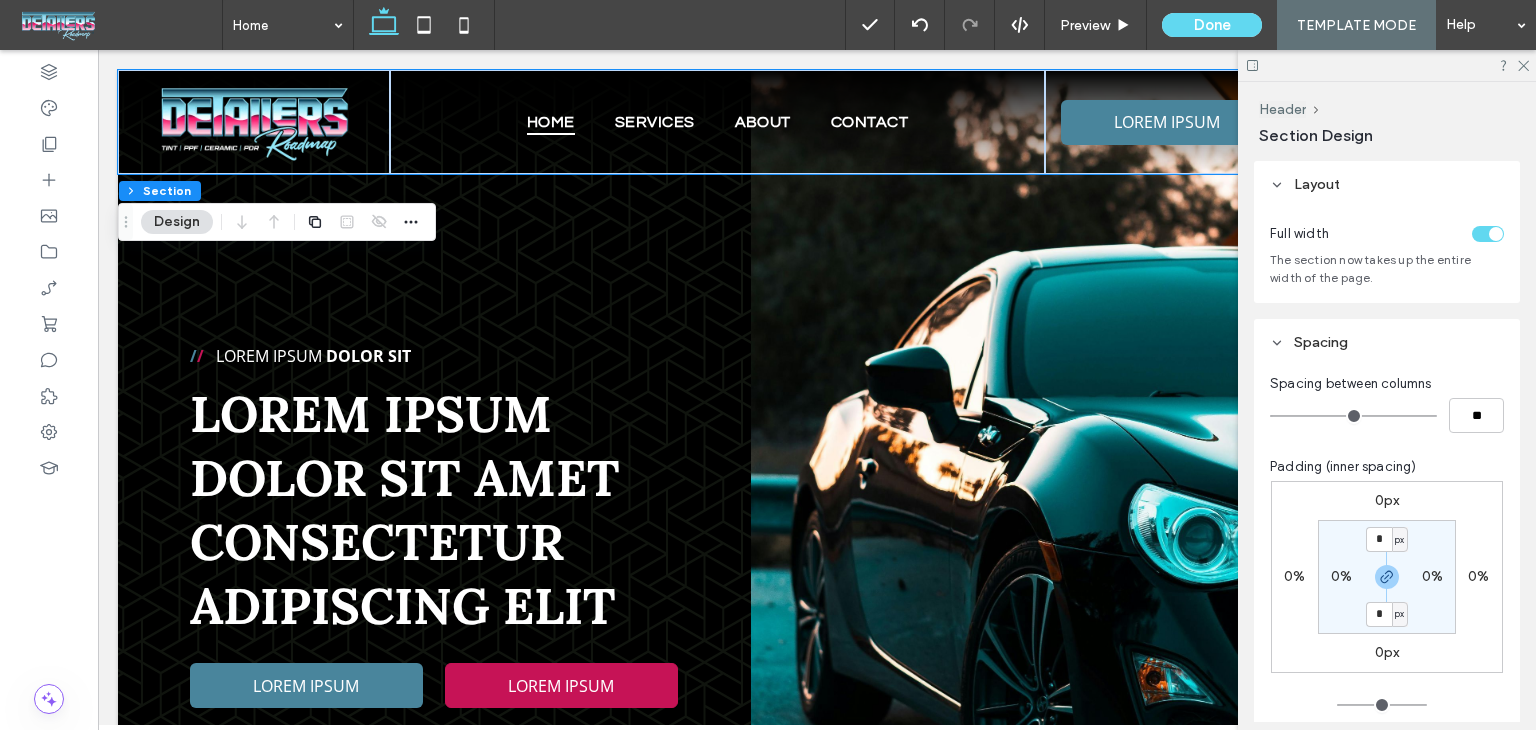 click at bounding box center (1488, 234) 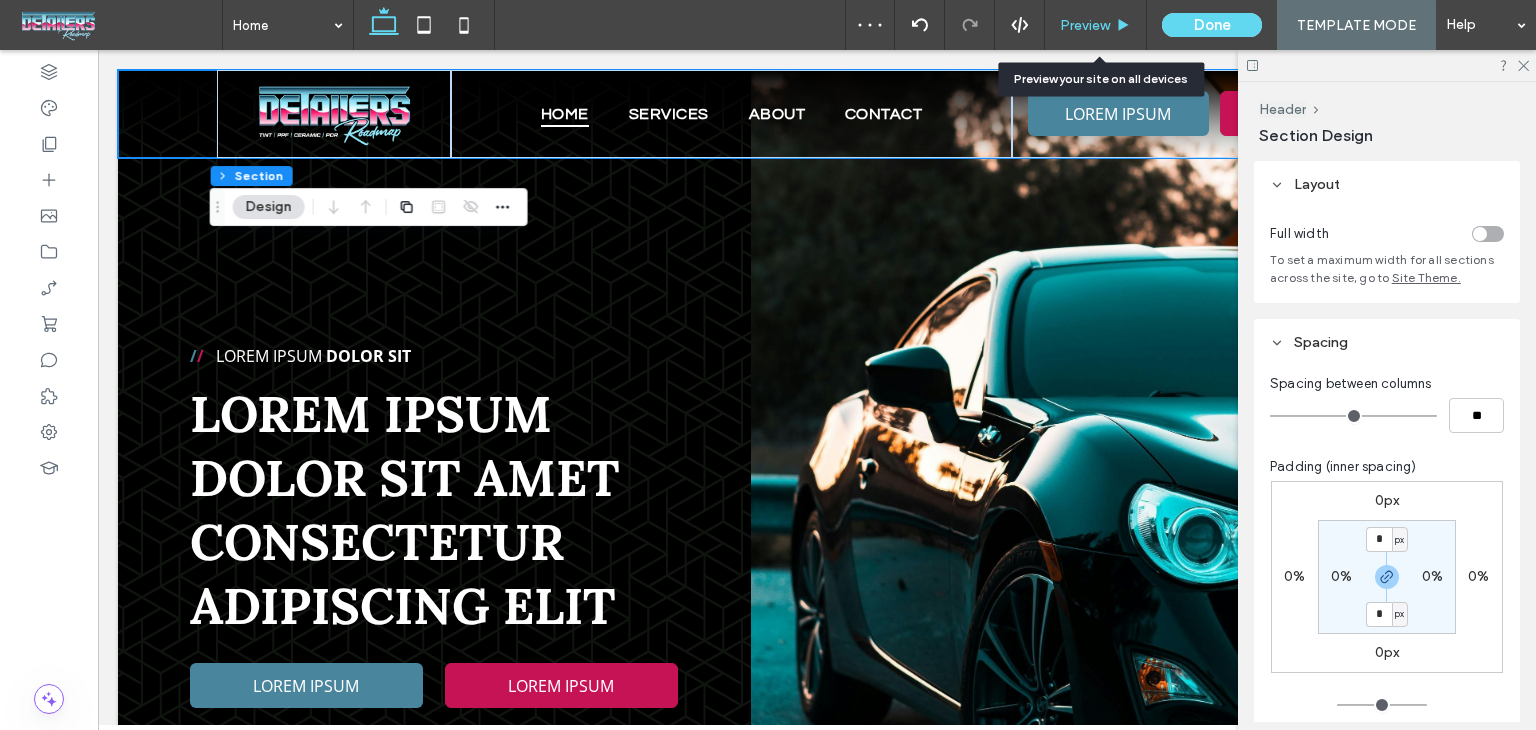 click on "Preview" at bounding box center (1095, 25) 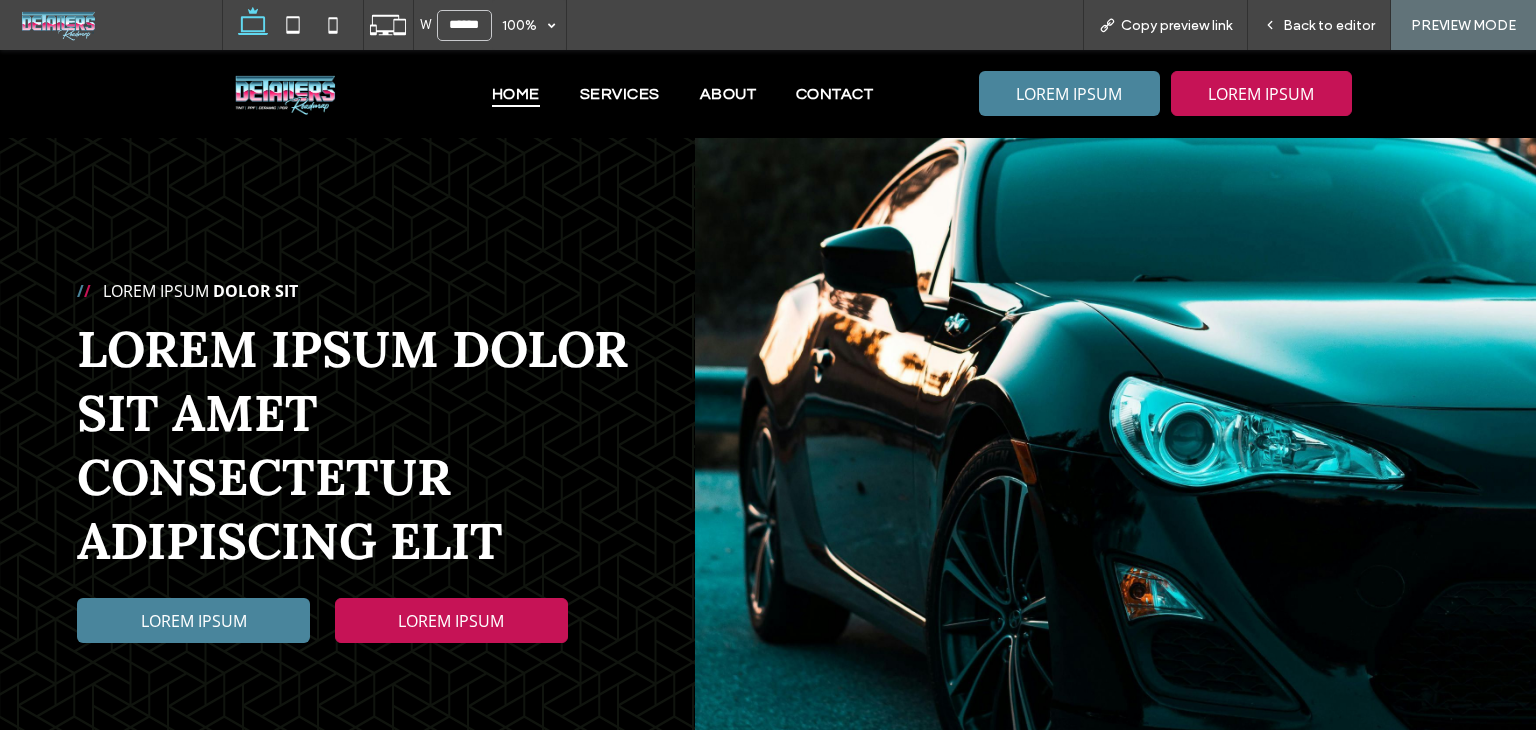 scroll, scrollTop: 0, scrollLeft: 0, axis: both 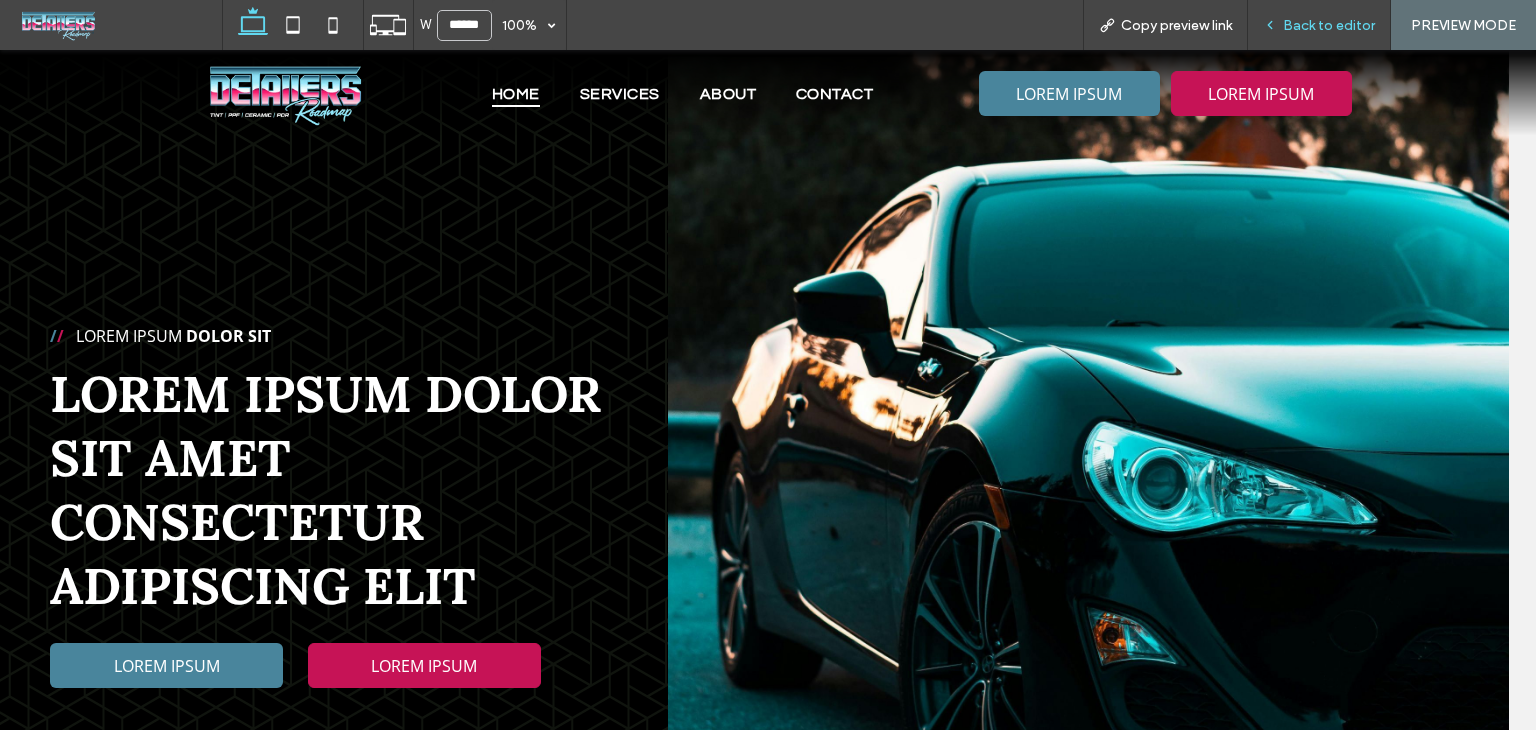 click on "Back to editor" at bounding box center (1329, 25) 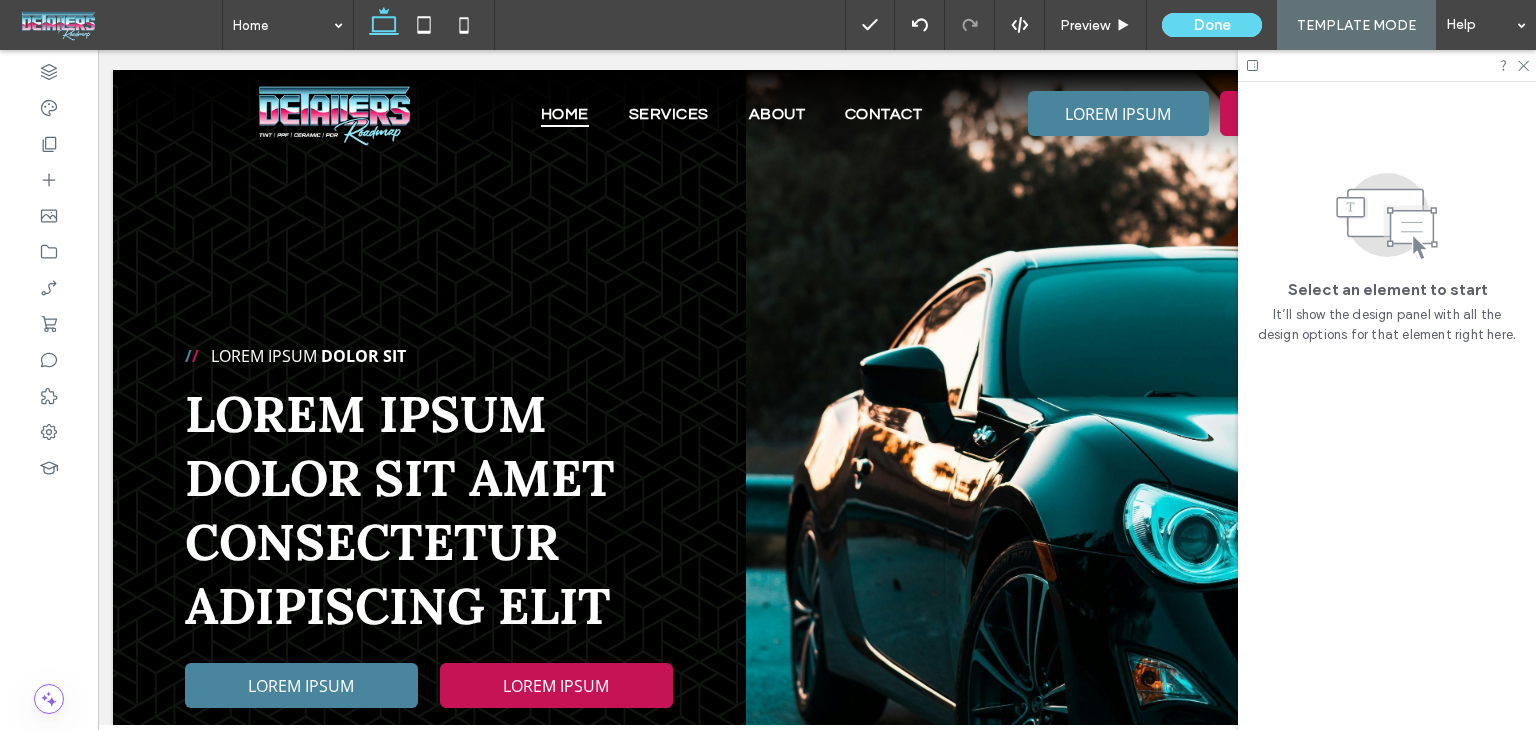 scroll, scrollTop: 0, scrollLeft: 4, axis: horizontal 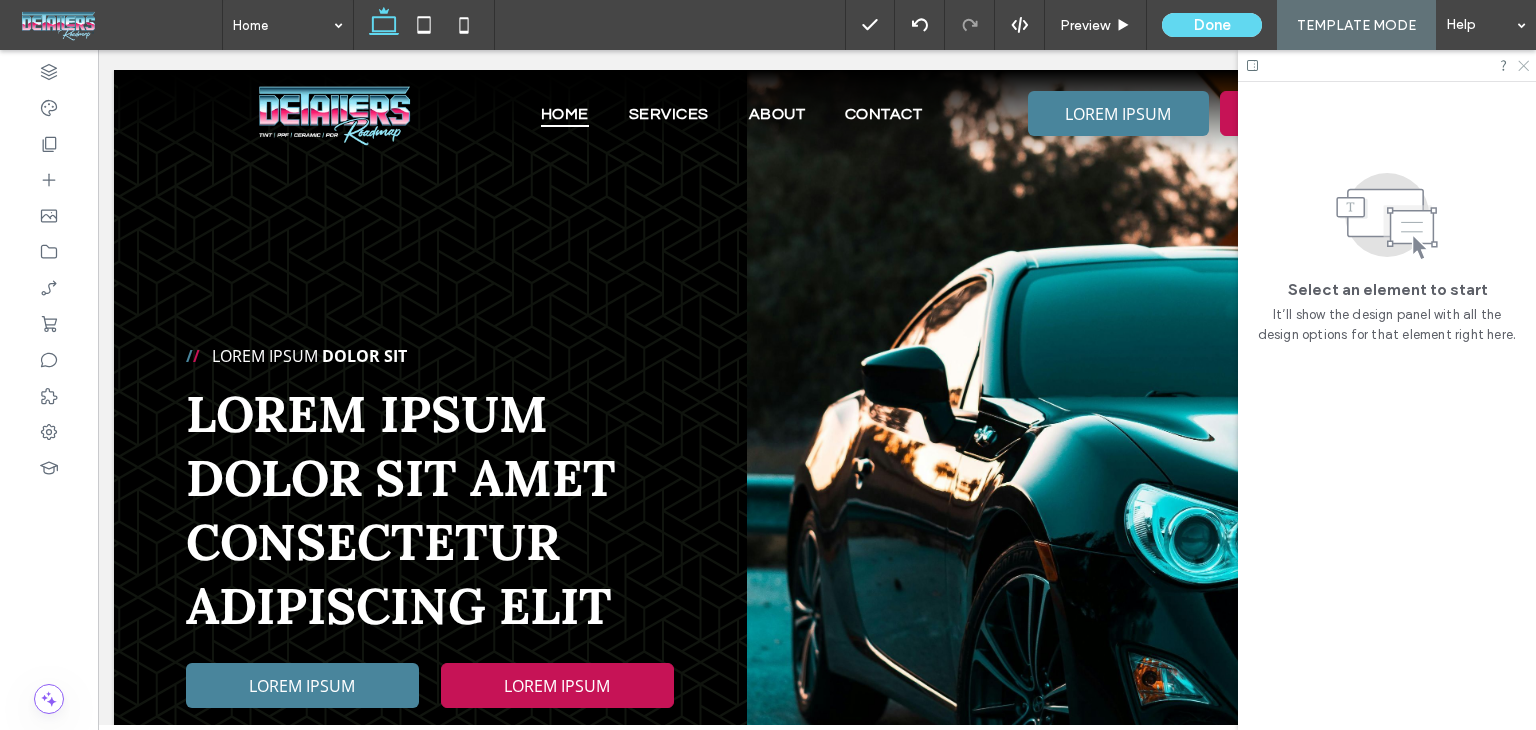 click 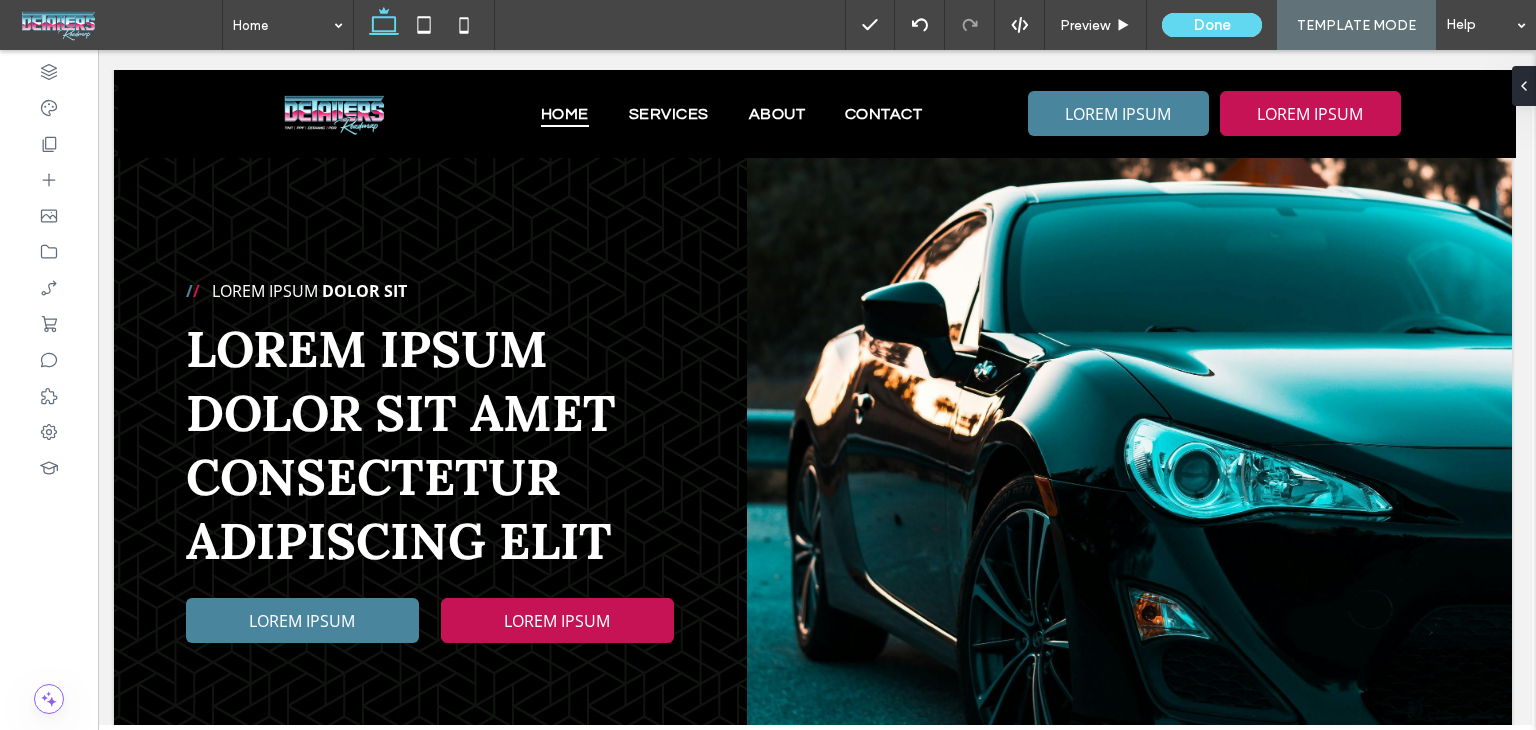 scroll, scrollTop: 0, scrollLeft: 4, axis: horizontal 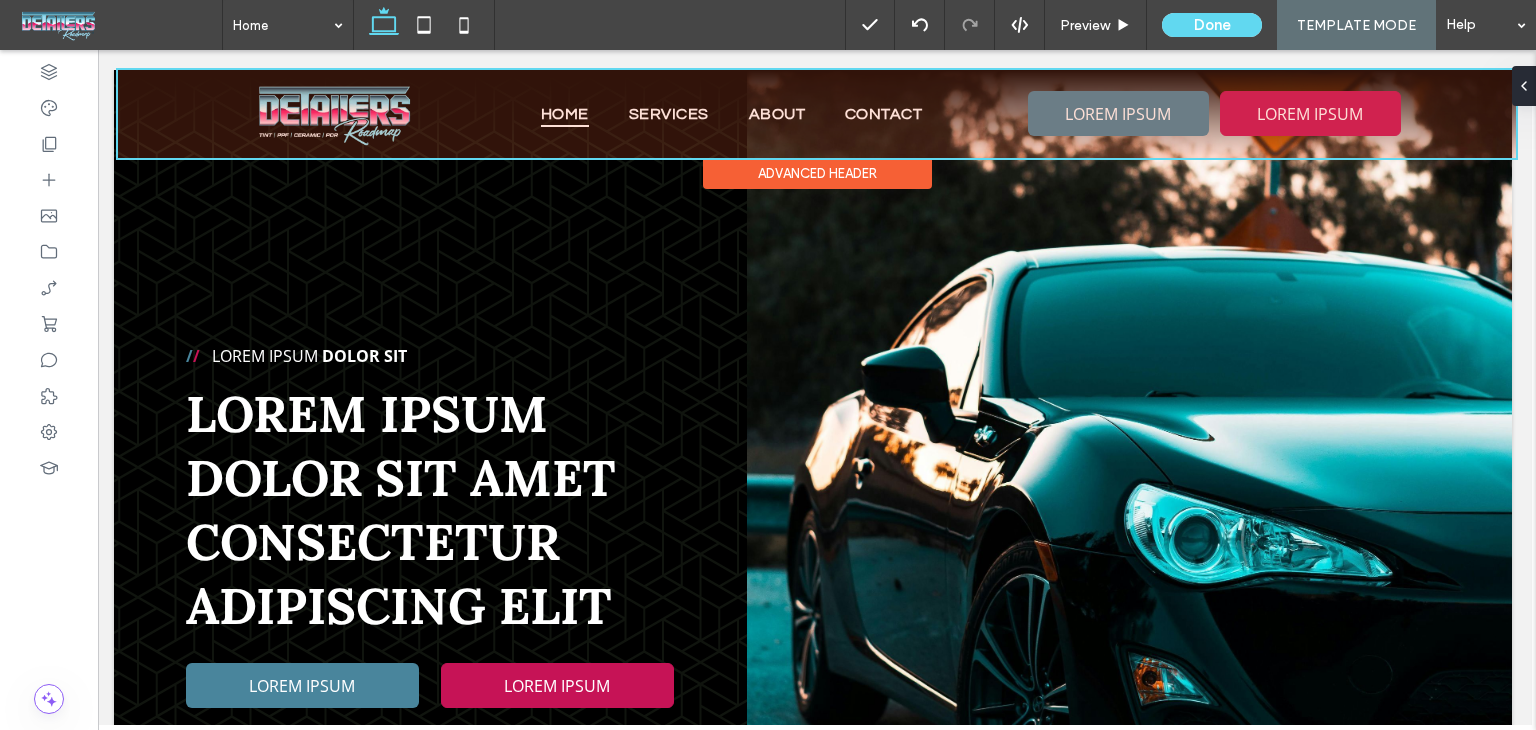 click at bounding box center [817, 114] 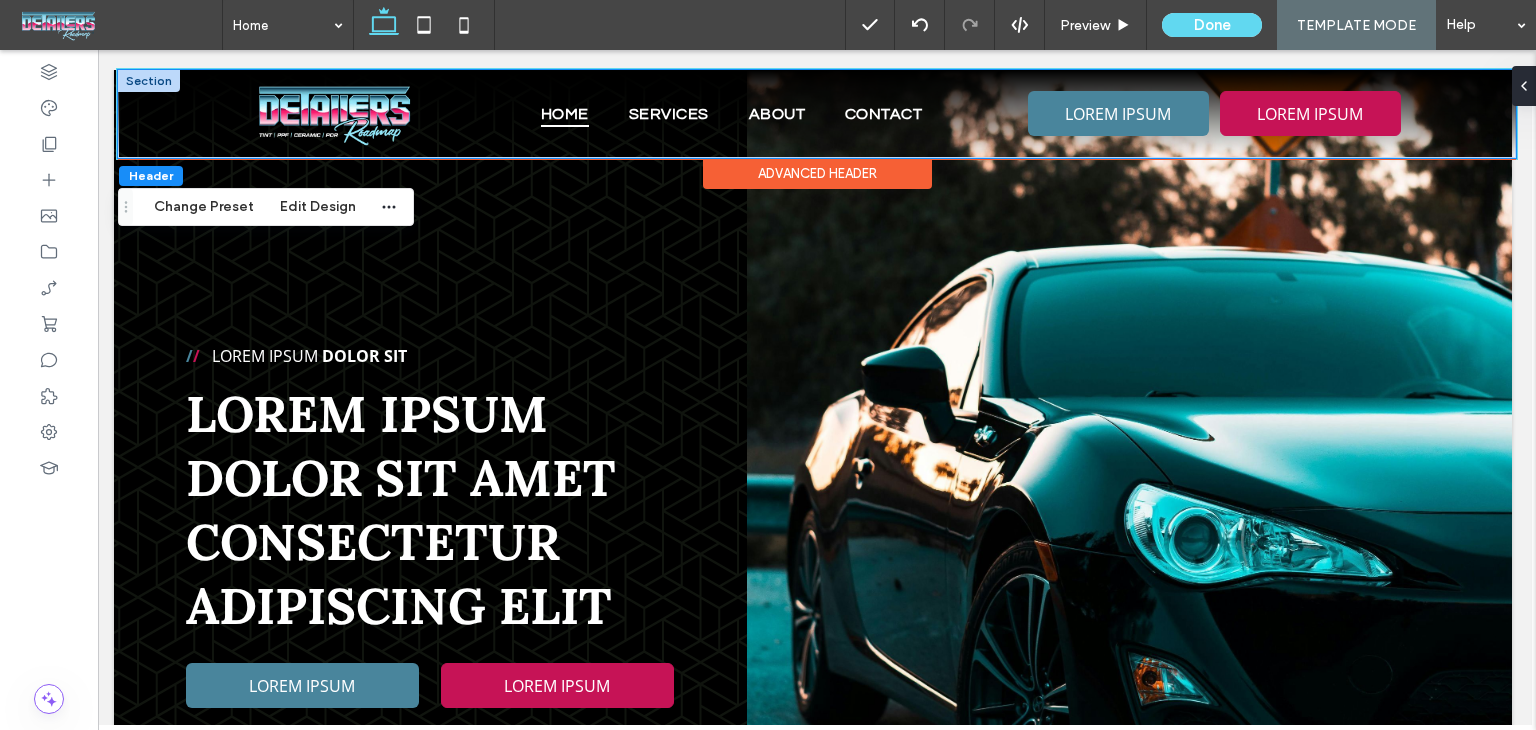 click on "Home
Services
About
Contact
LOREM IPSUM
LOREM IPSUM" at bounding box center [817, 114] 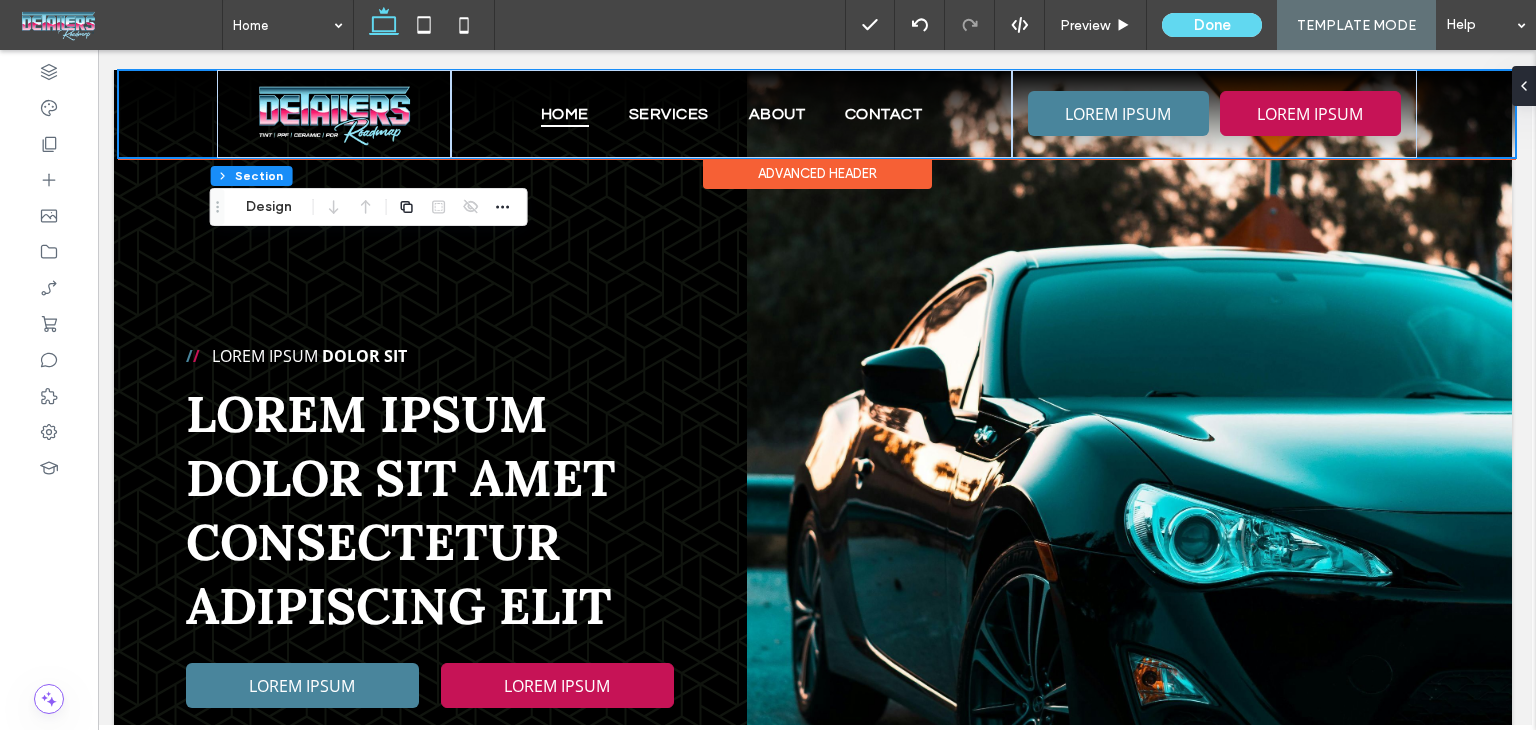 click on "Home
Services
About
Contact
LOREM IPSUM
LOREM IPSUM" at bounding box center [817, 114] 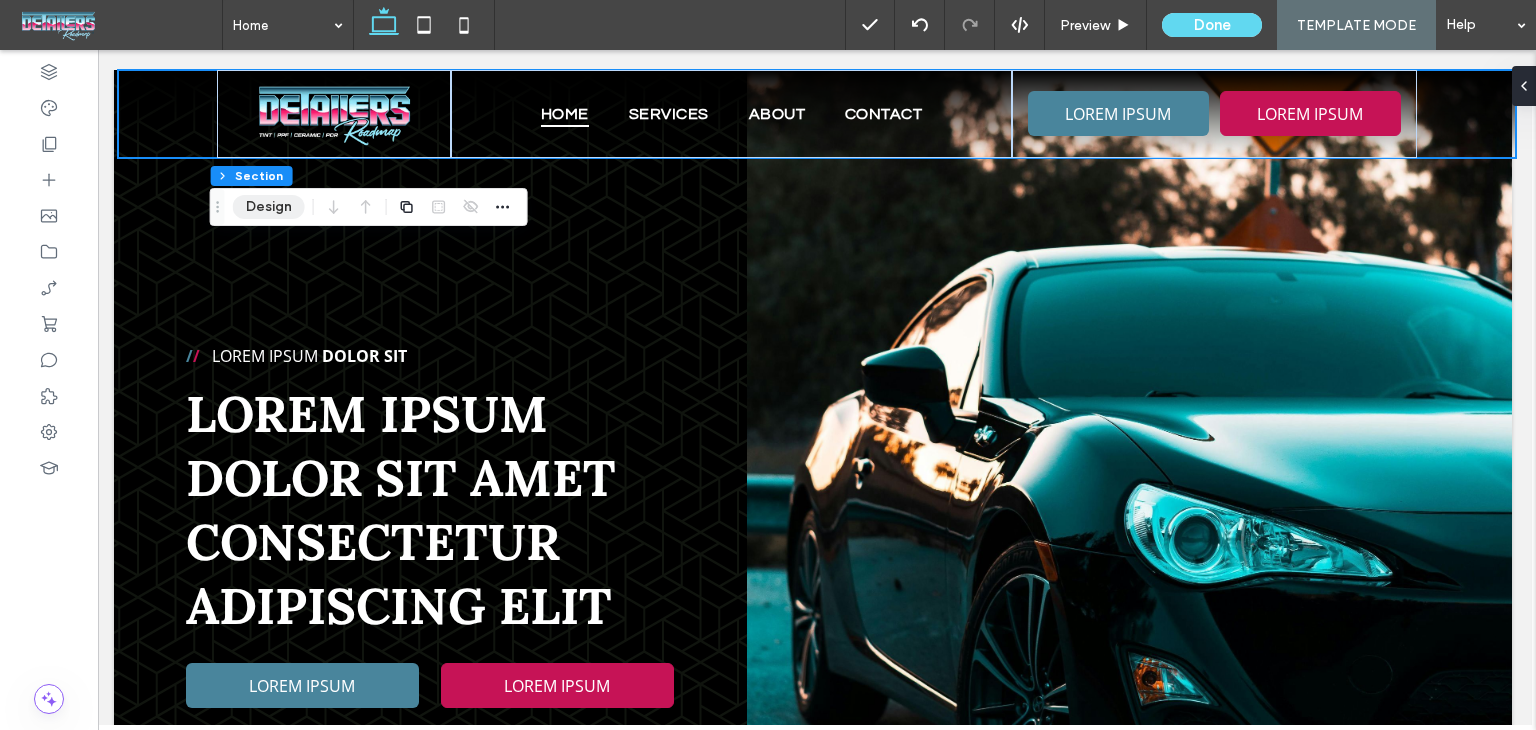 drag, startPoint x: 272, startPoint y: 215, endPoint x: 312, endPoint y: 222, distance: 40.60788 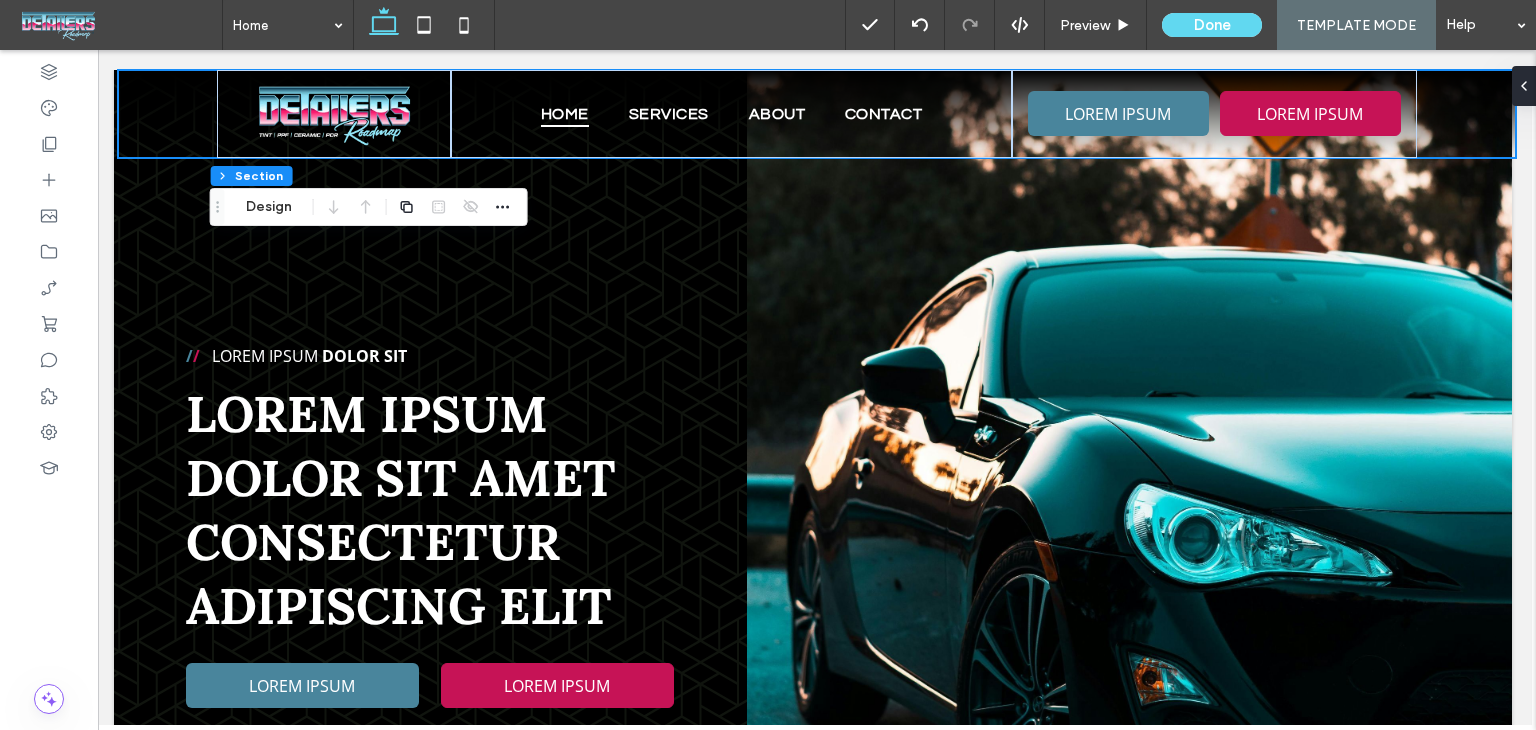click on "Design" at bounding box center [269, 207] 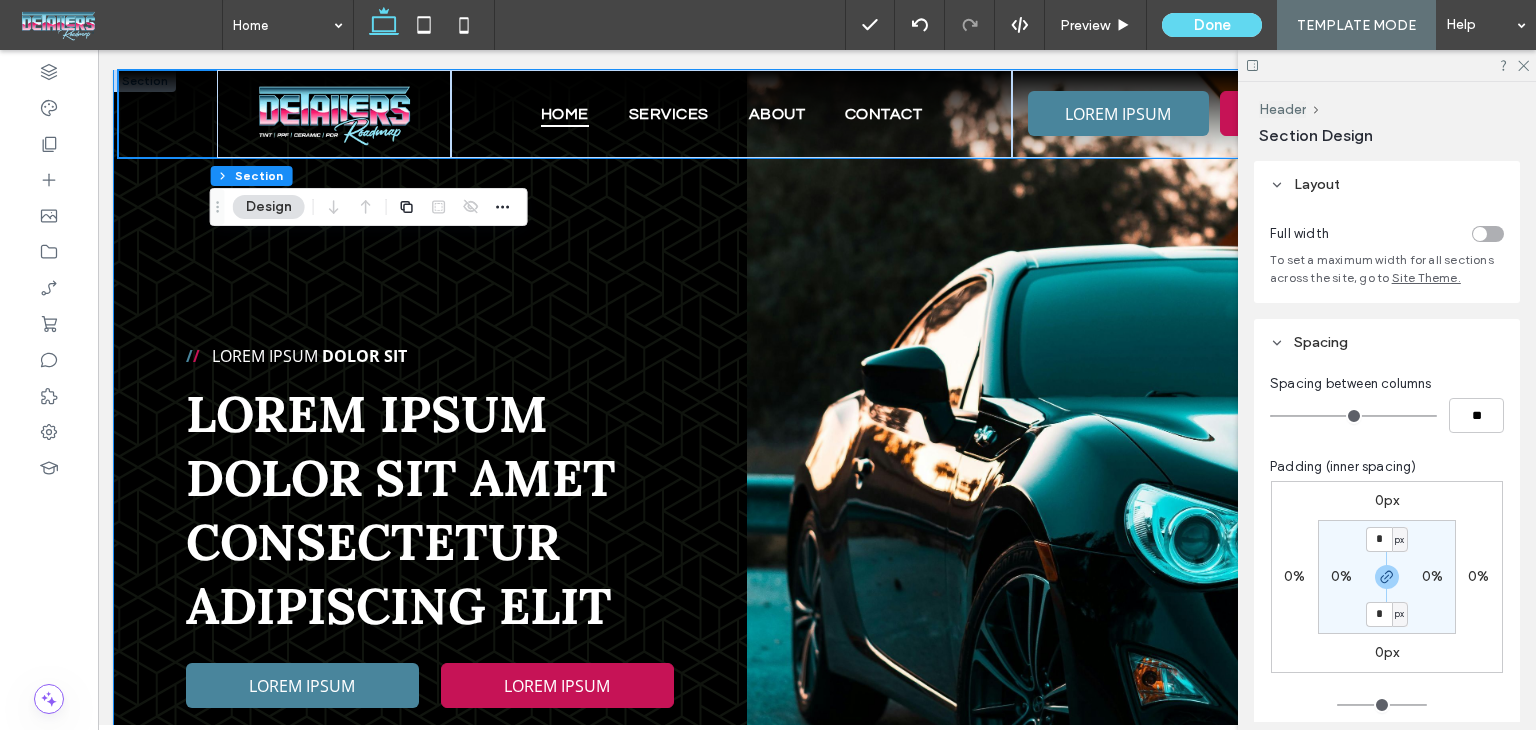 click on "/ /     Lorem ipsum
Dolor Sit
Lorem ipsum dolor sit amet consectetur adipiscing elit
LOREM IPSUM
LOREM IPSUM" at bounding box center (813, 489) 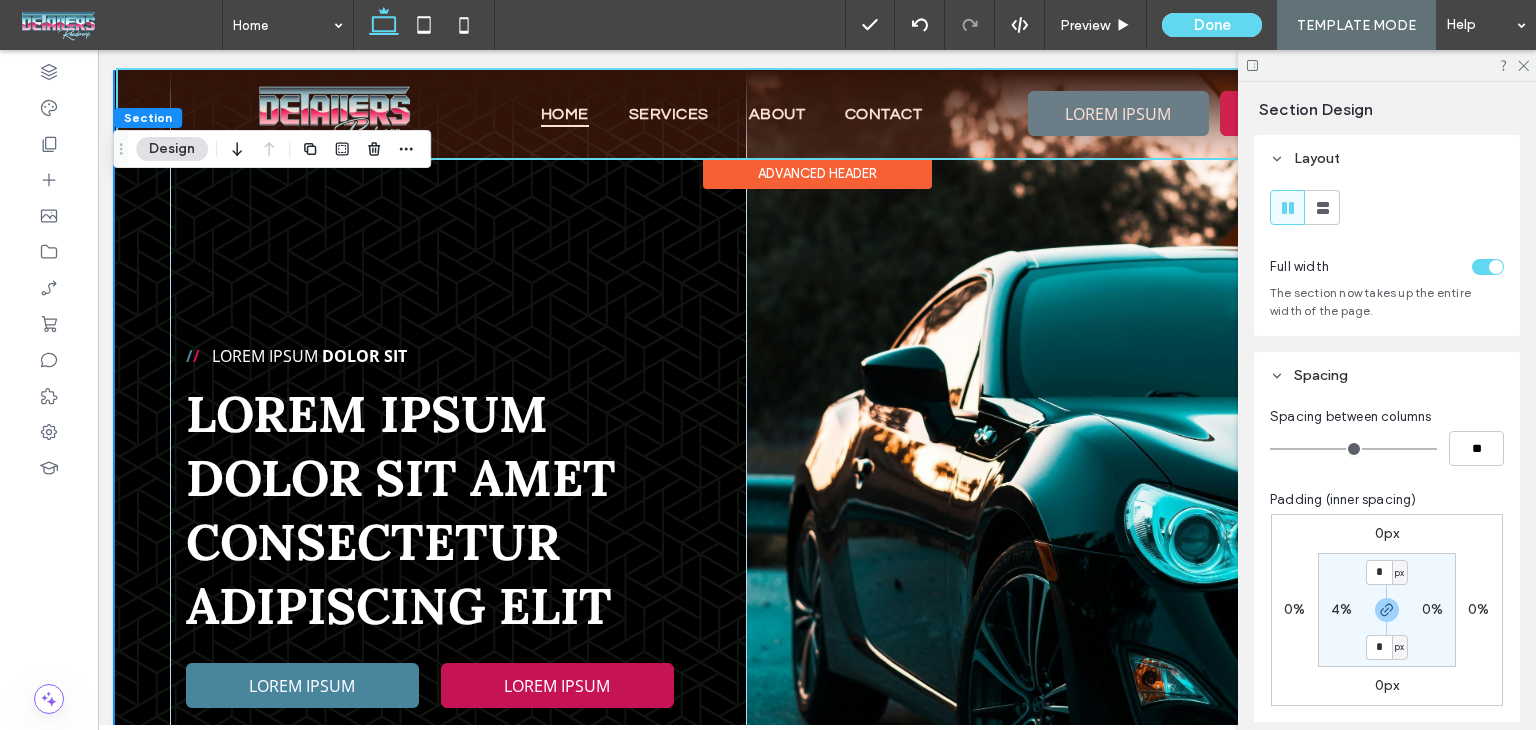 click at bounding box center [817, 114] 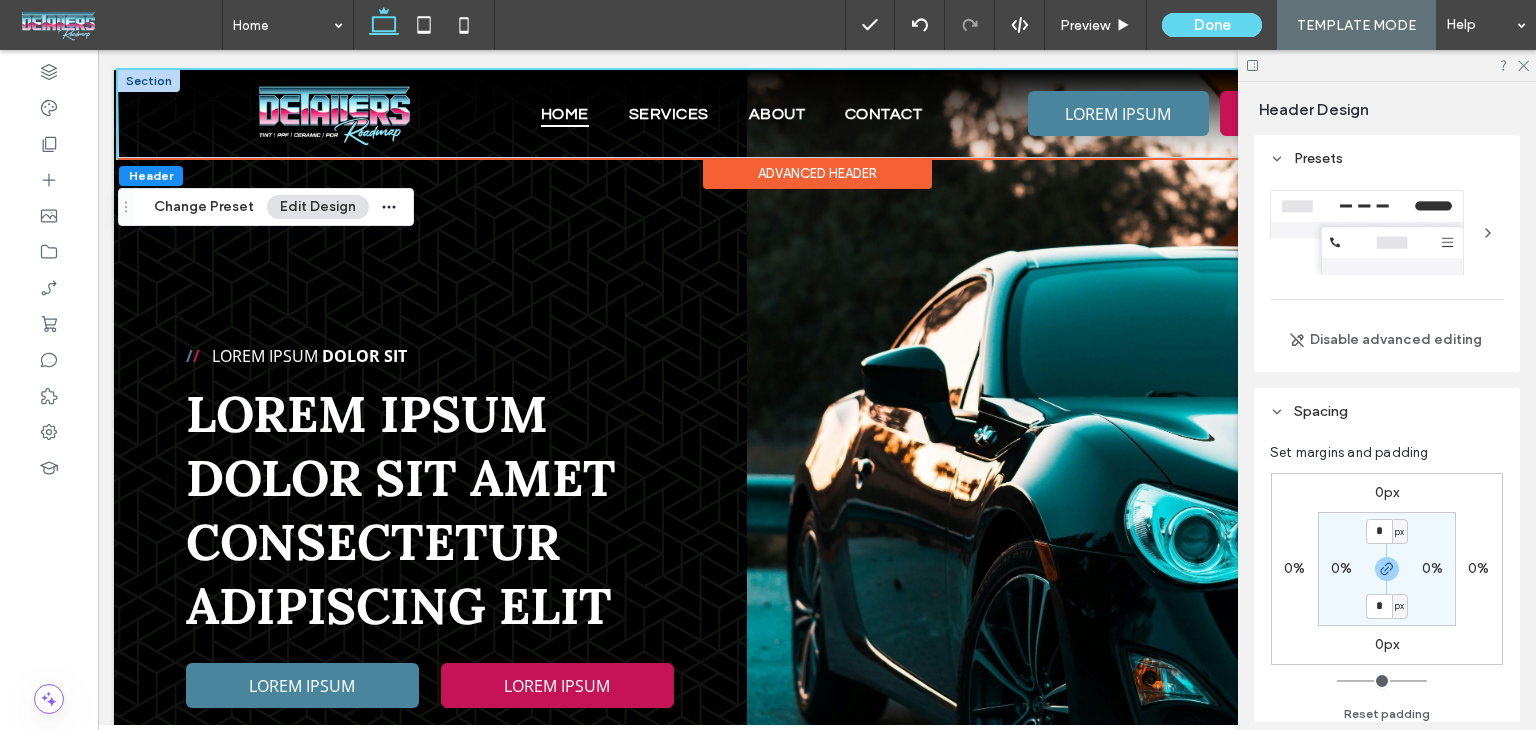 drag, startPoint x: 153, startPoint y: 86, endPoint x: 173, endPoint y: 101, distance: 25 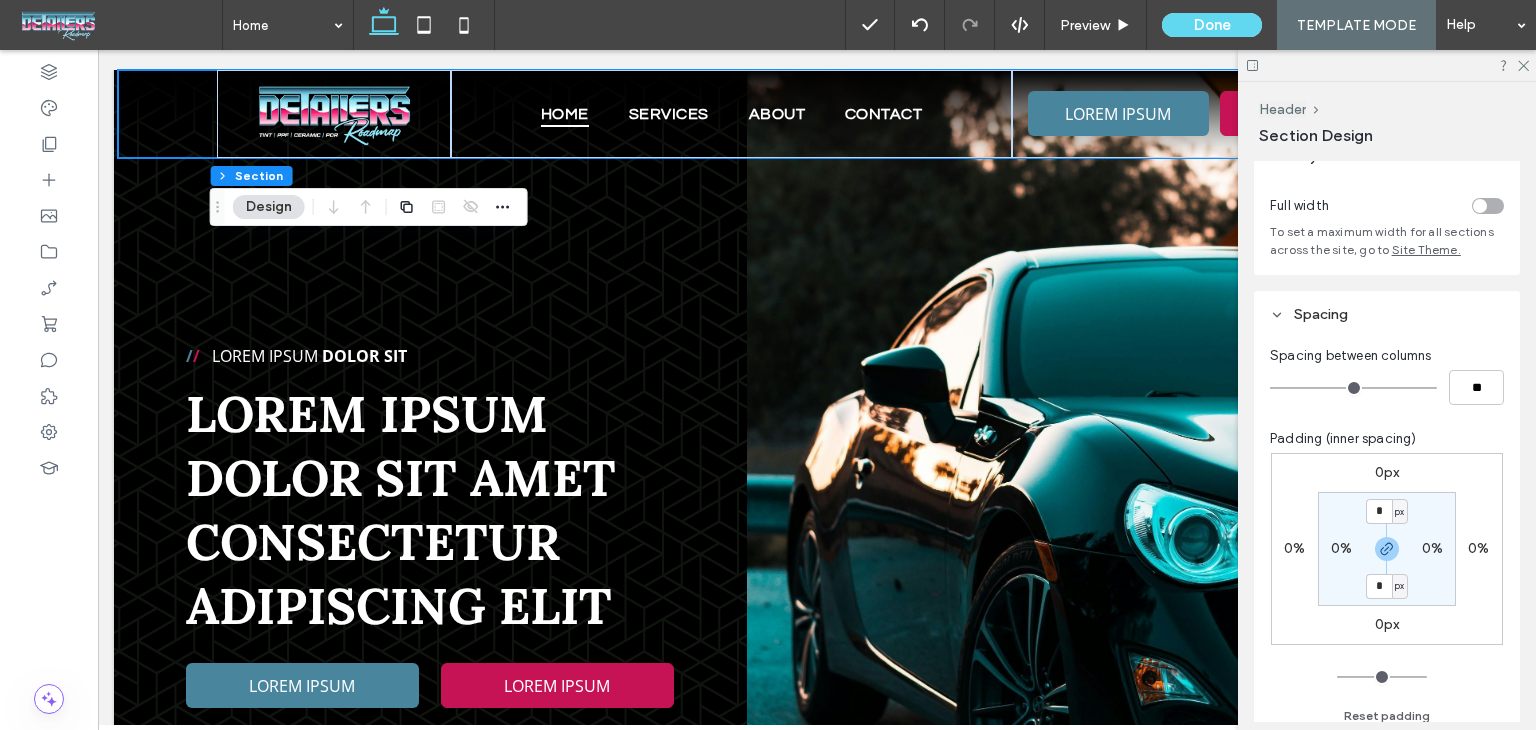 scroll, scrollTop: 0, scrollLeft: 0, axis: both 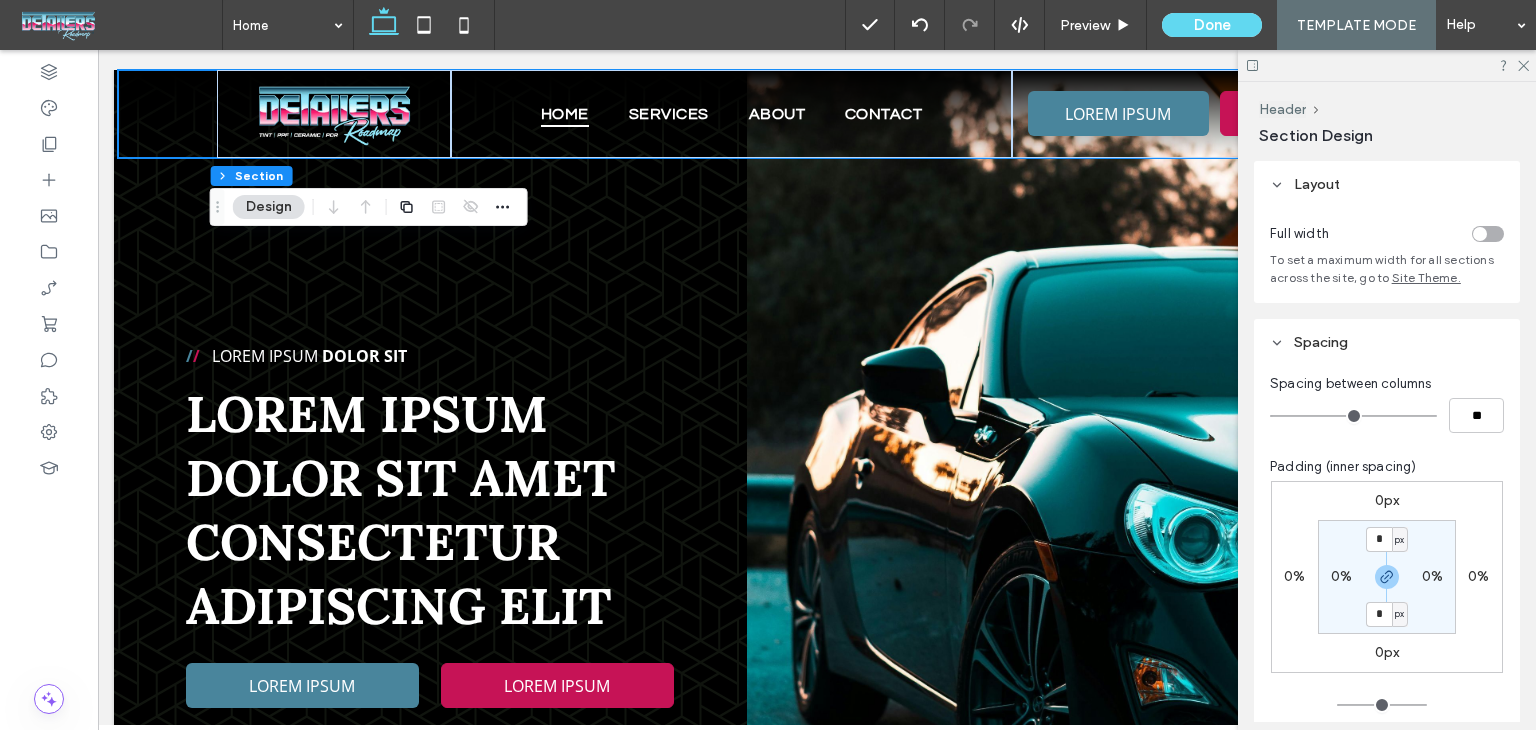 click at bounding box center [1488, 234] 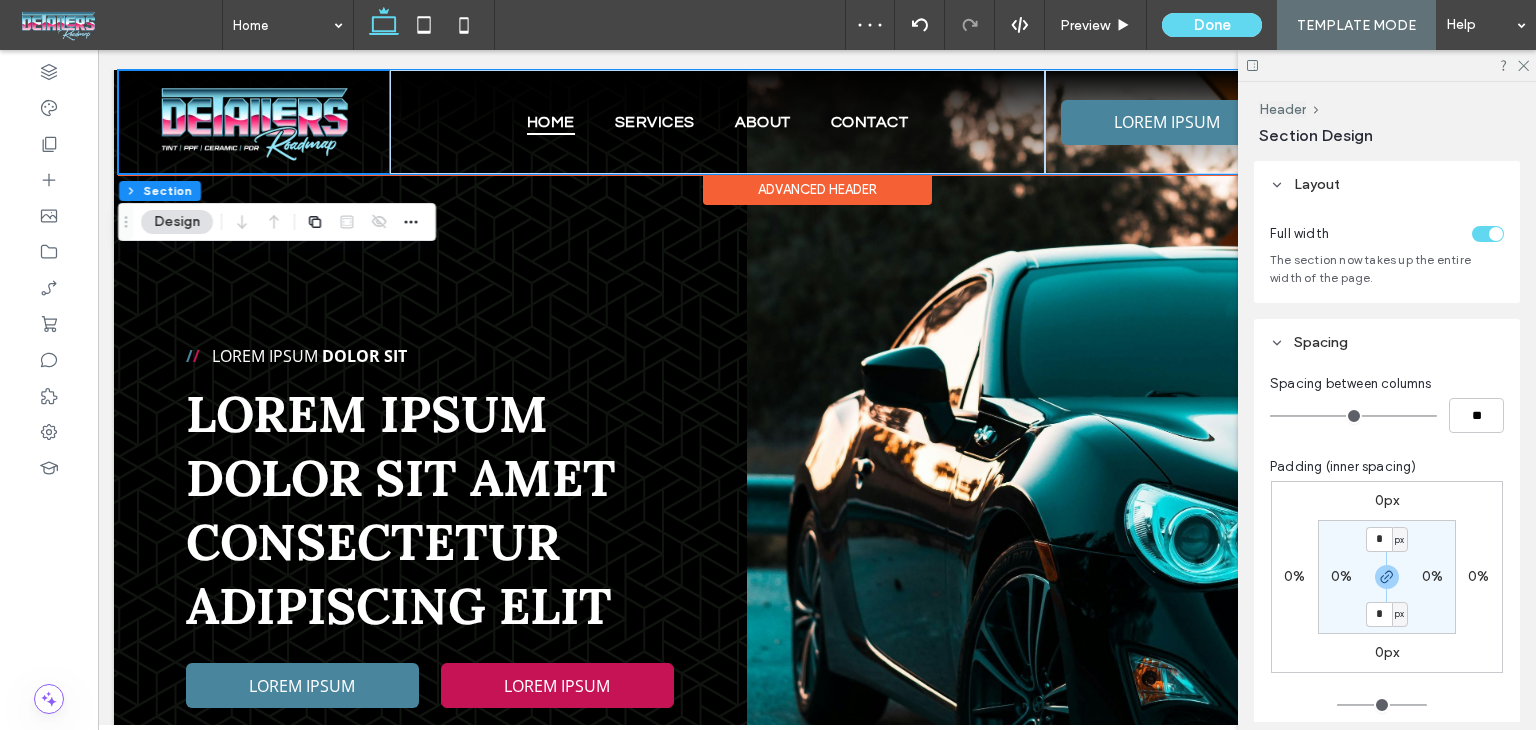 click at bounding box center (254, 122) 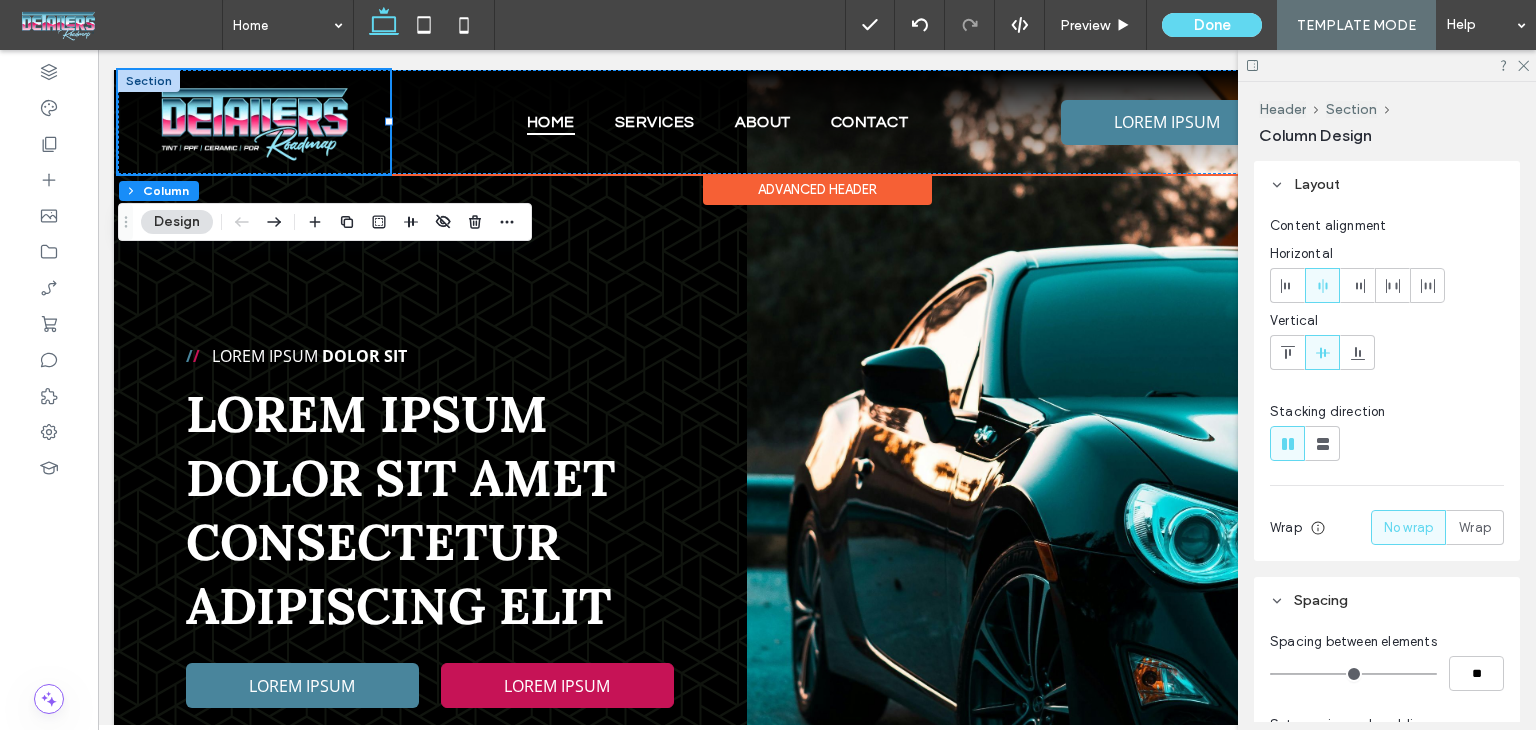 click at bounding box center (254, 122) 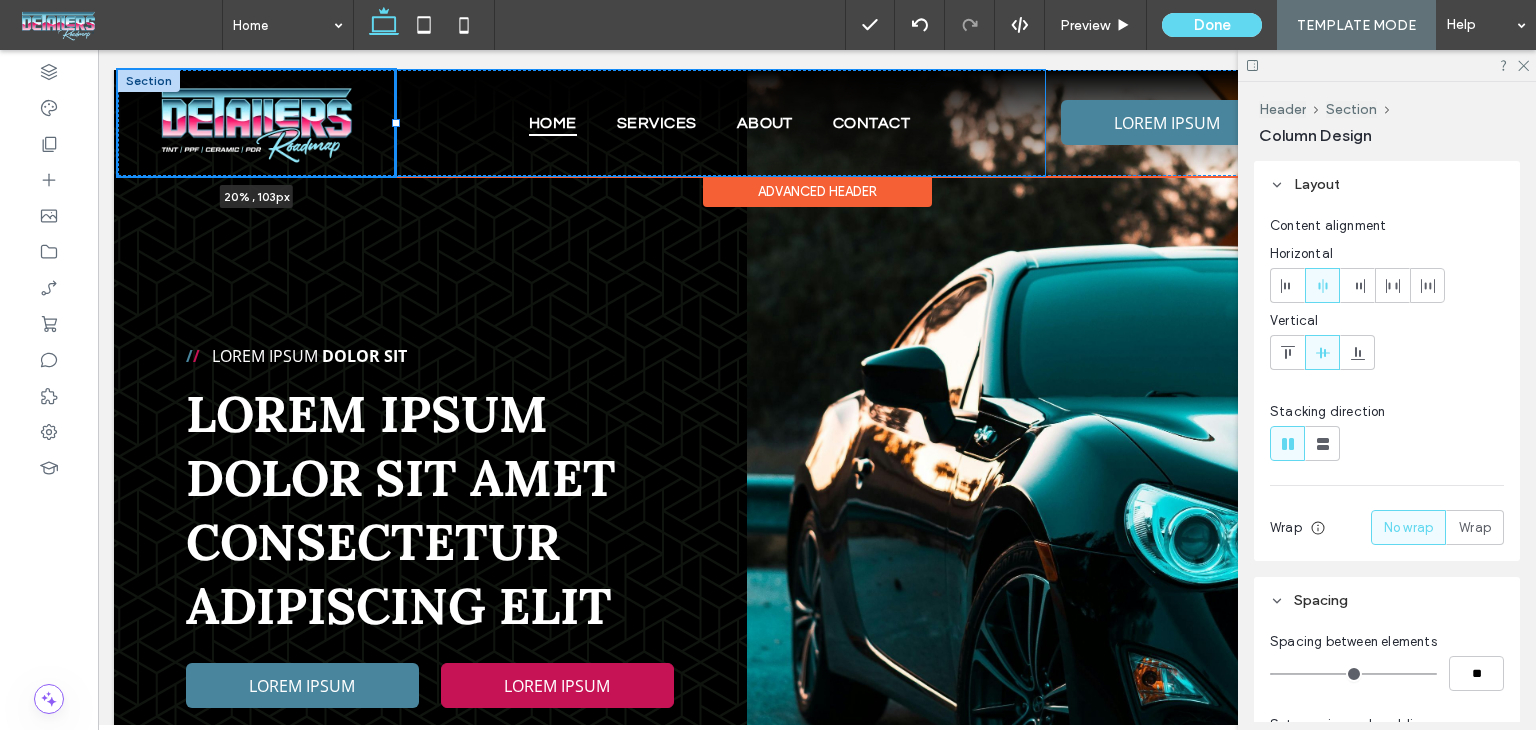 drag, startPoint x: 388, startPoint y: 122, endPoint x: 395, endPoint y: 145, distance: 24.04163 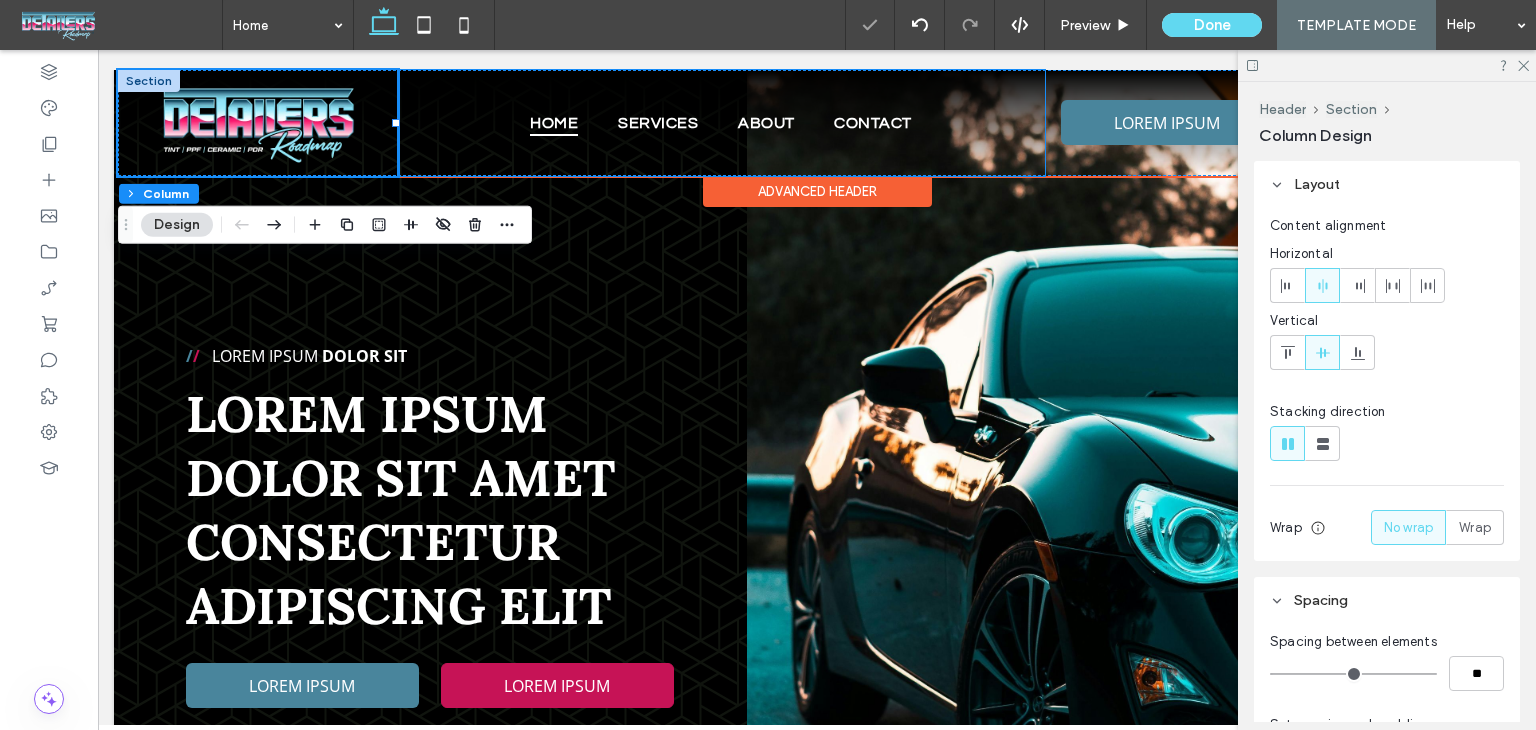 click on "Home
Services
About
Contact" at bounding box center (721, 123) 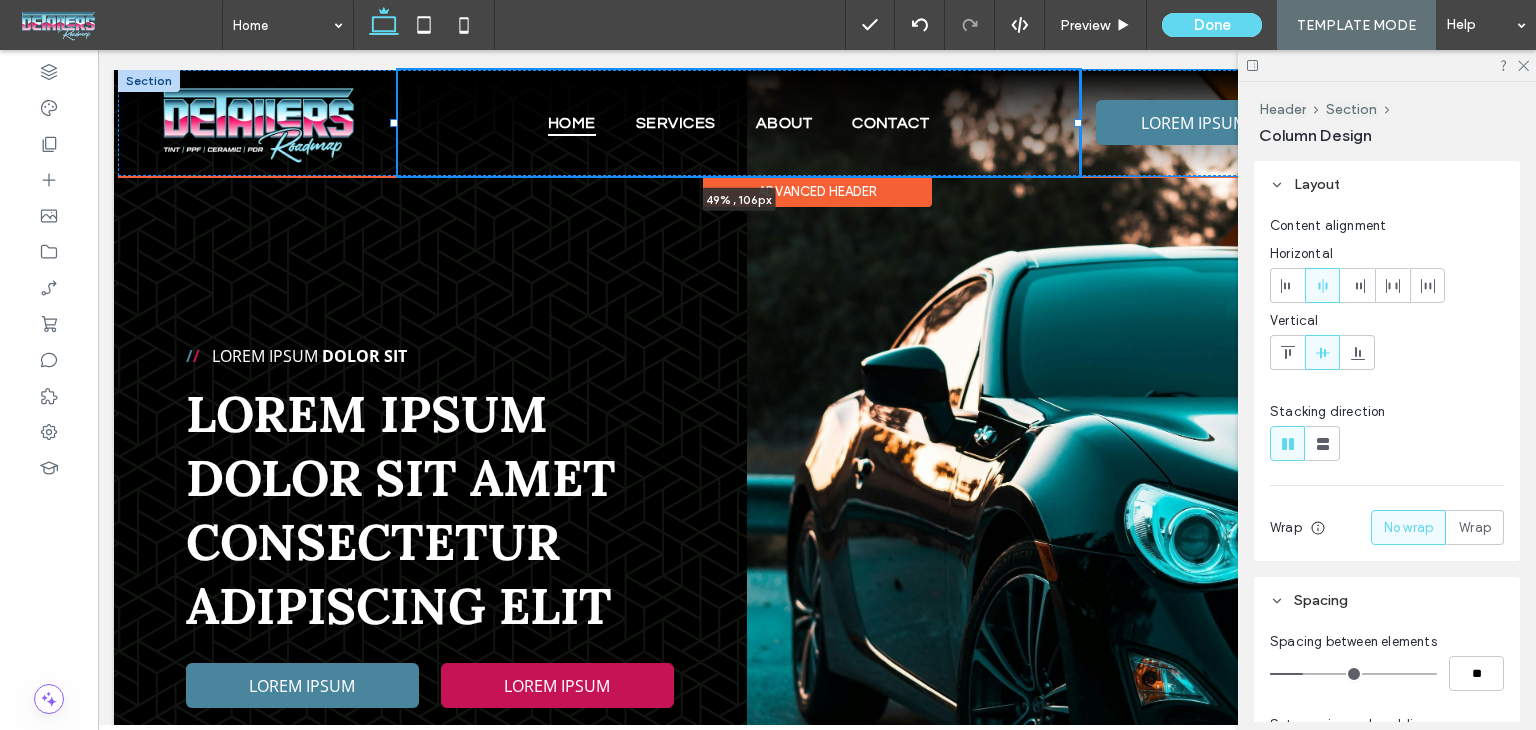 drag, startPoint x: 1031, startPoint y: 125, endPoint x: 1073, endPoint y: 135, distance: 43.174065 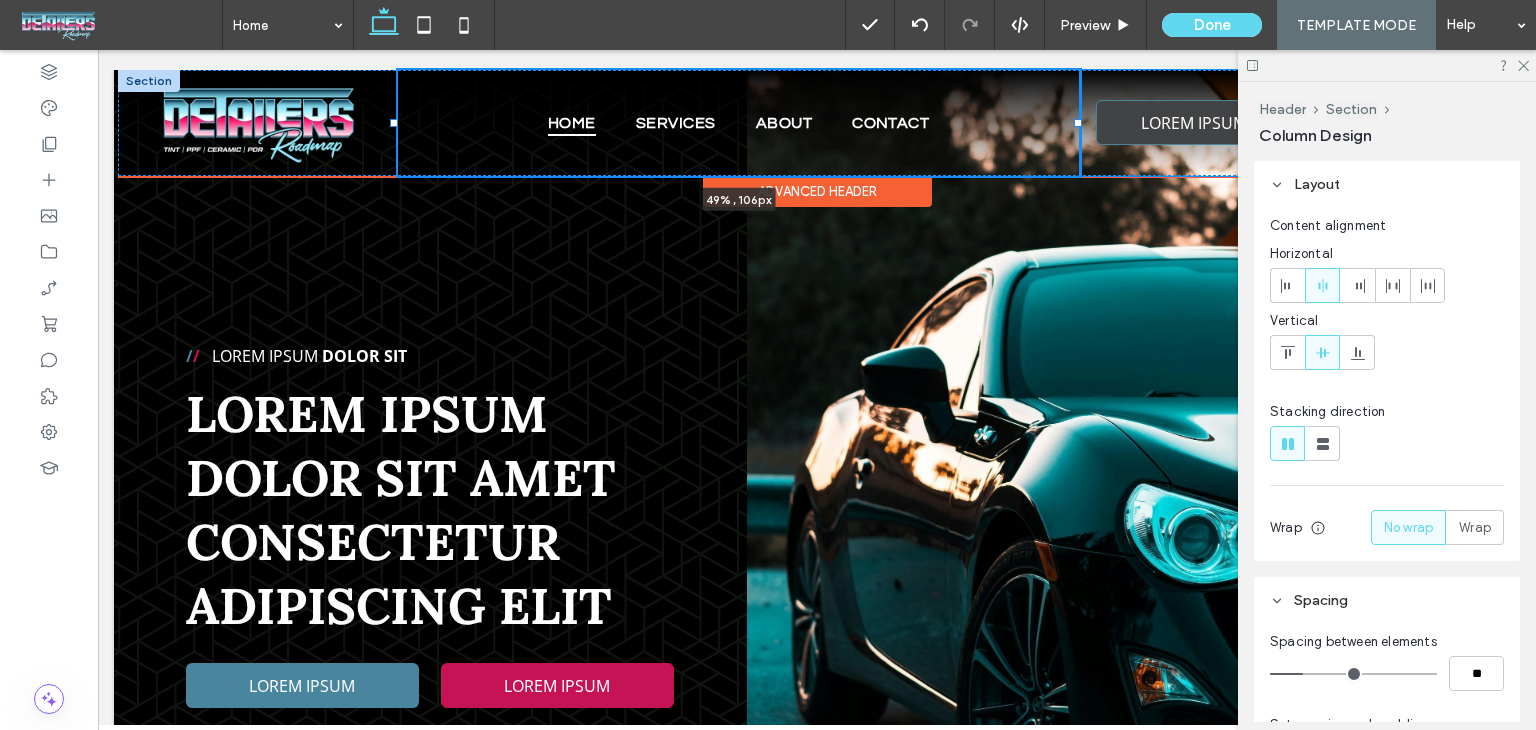 type on "**" 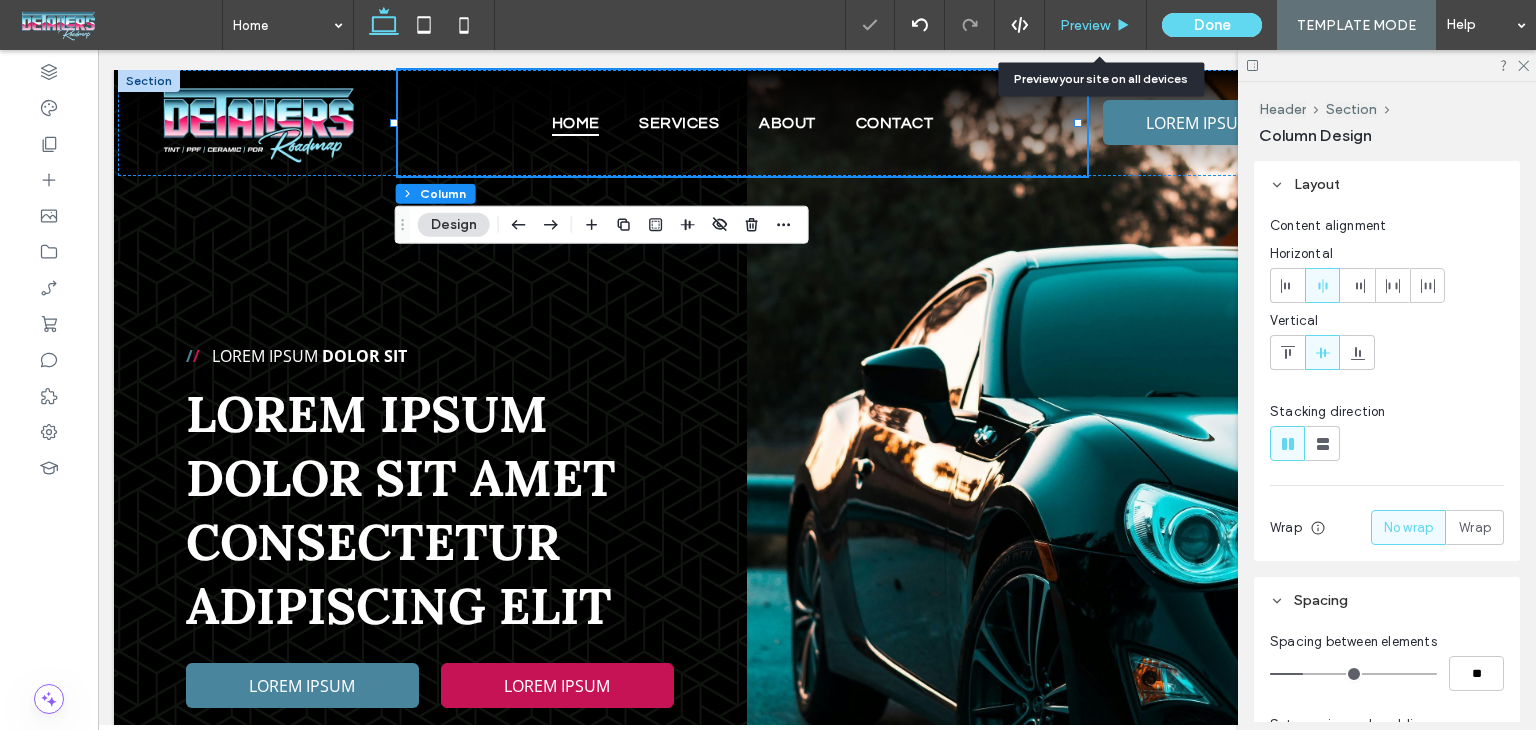 click on "Preview" at bounding box center (1085, 25) 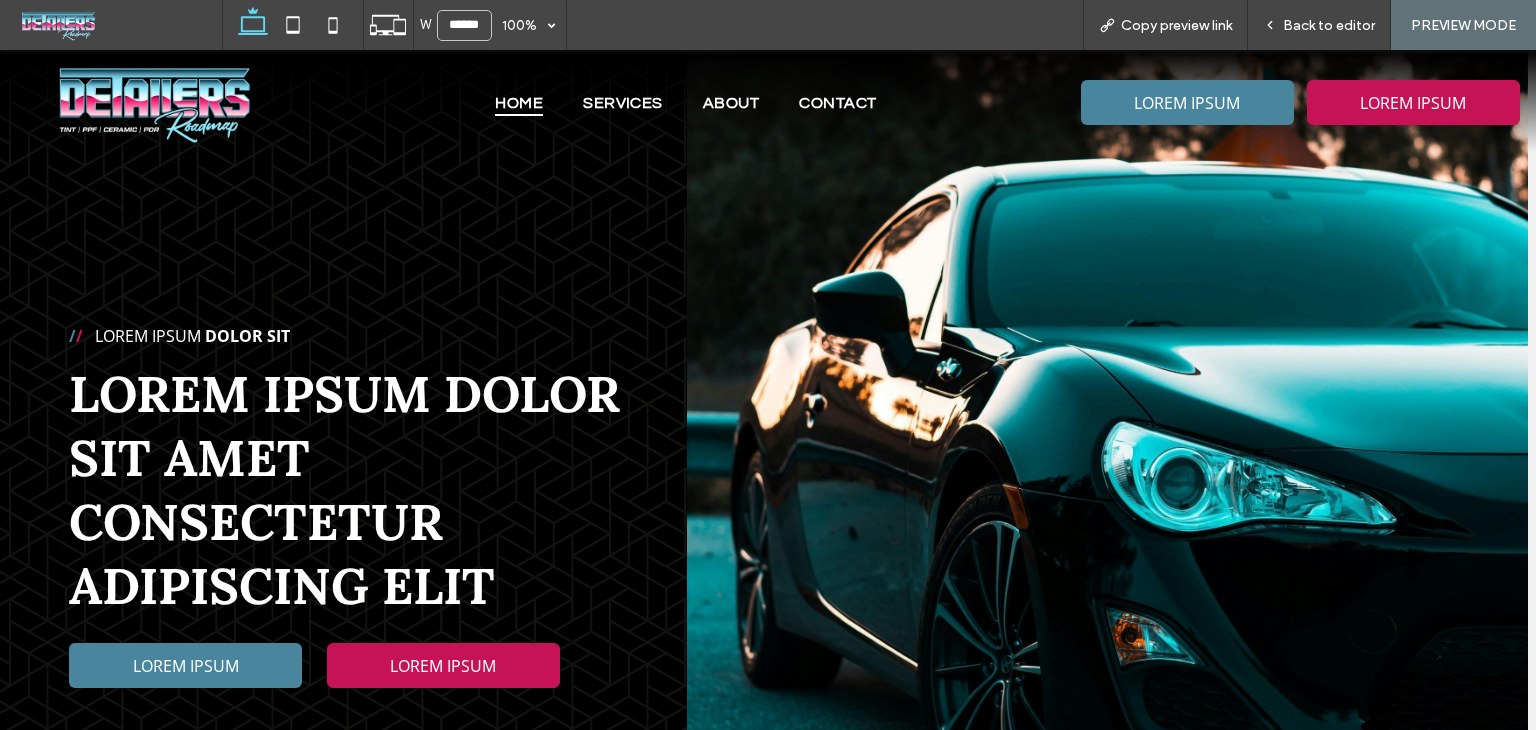 scroll, scrollTop: 0, scrollLeft: 7, axis: horizontal 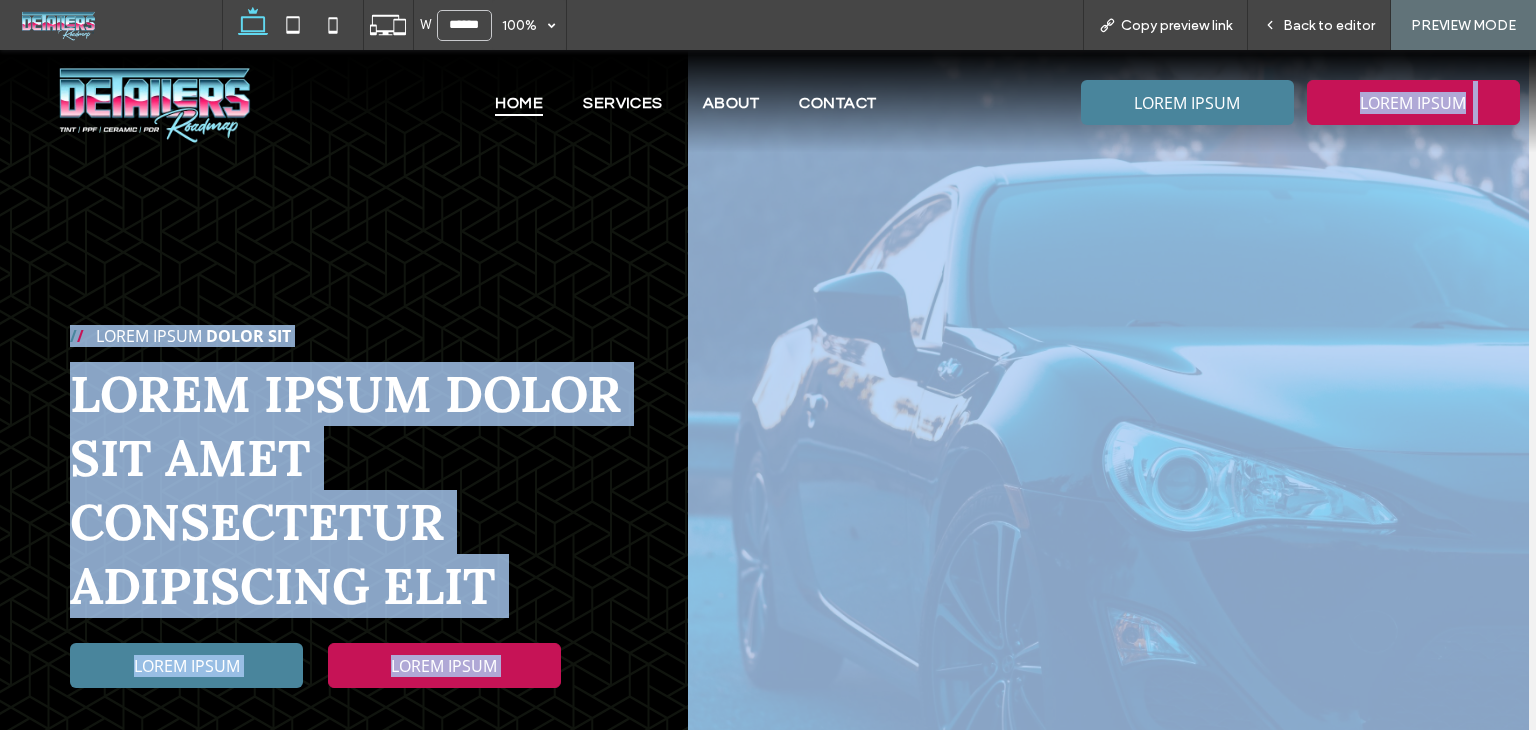 drag, startPoint x: 1341, startPoint y: 19, endPoint x: 1339, endPoint y: 9, distance: 10.198039 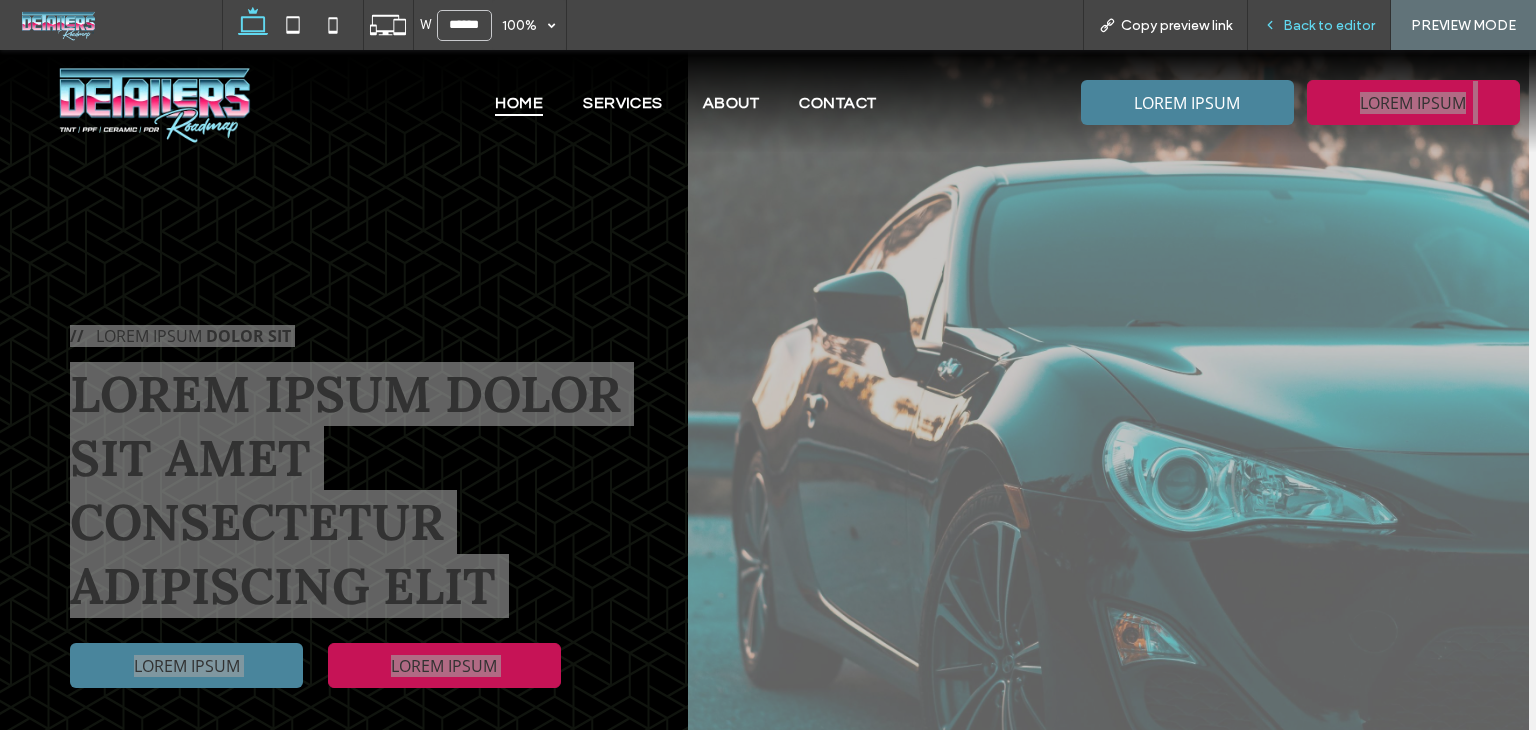 click on "Back to editor" at bounding box center (1319, 25) 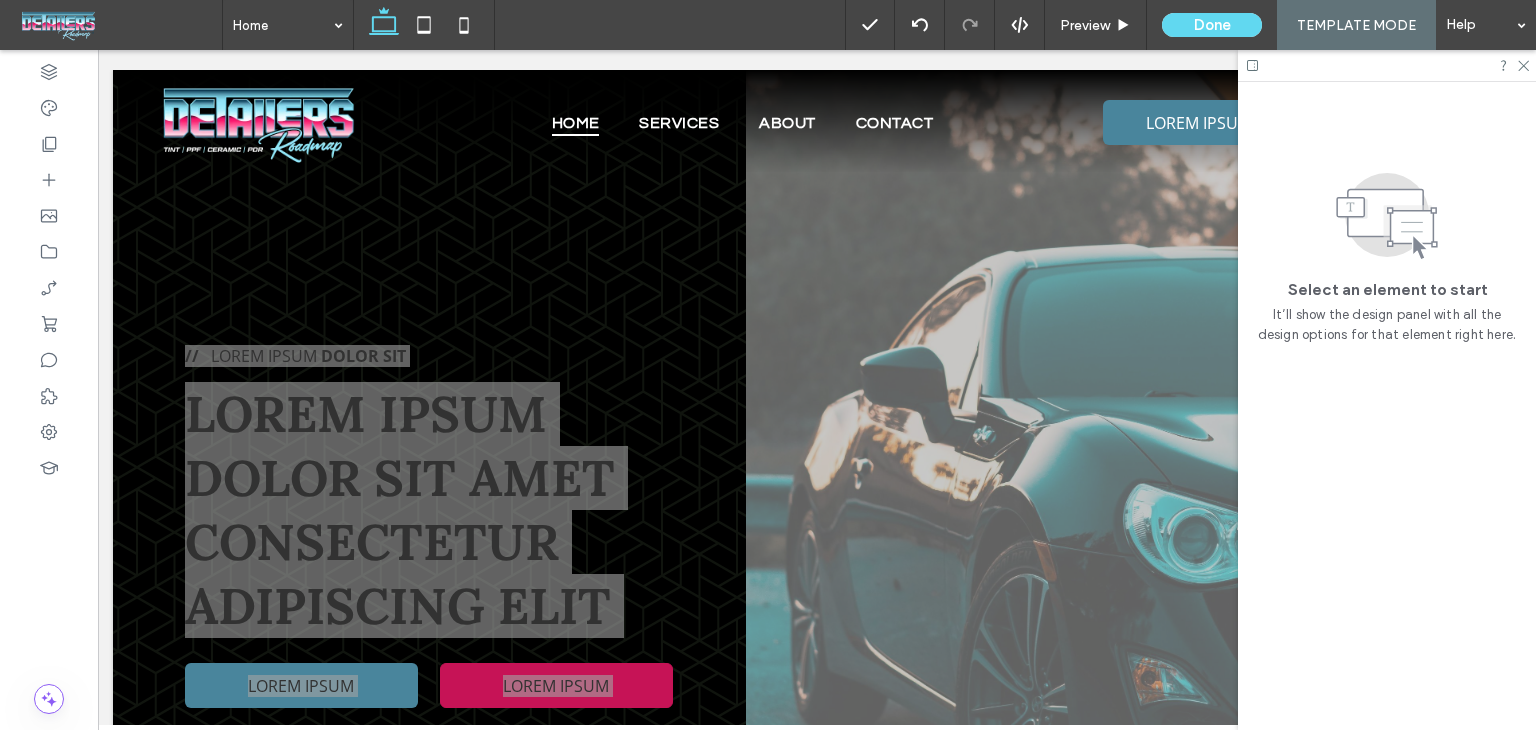 scroll, scrollTop: 0, scrollLeft: 4, axis: horizontal 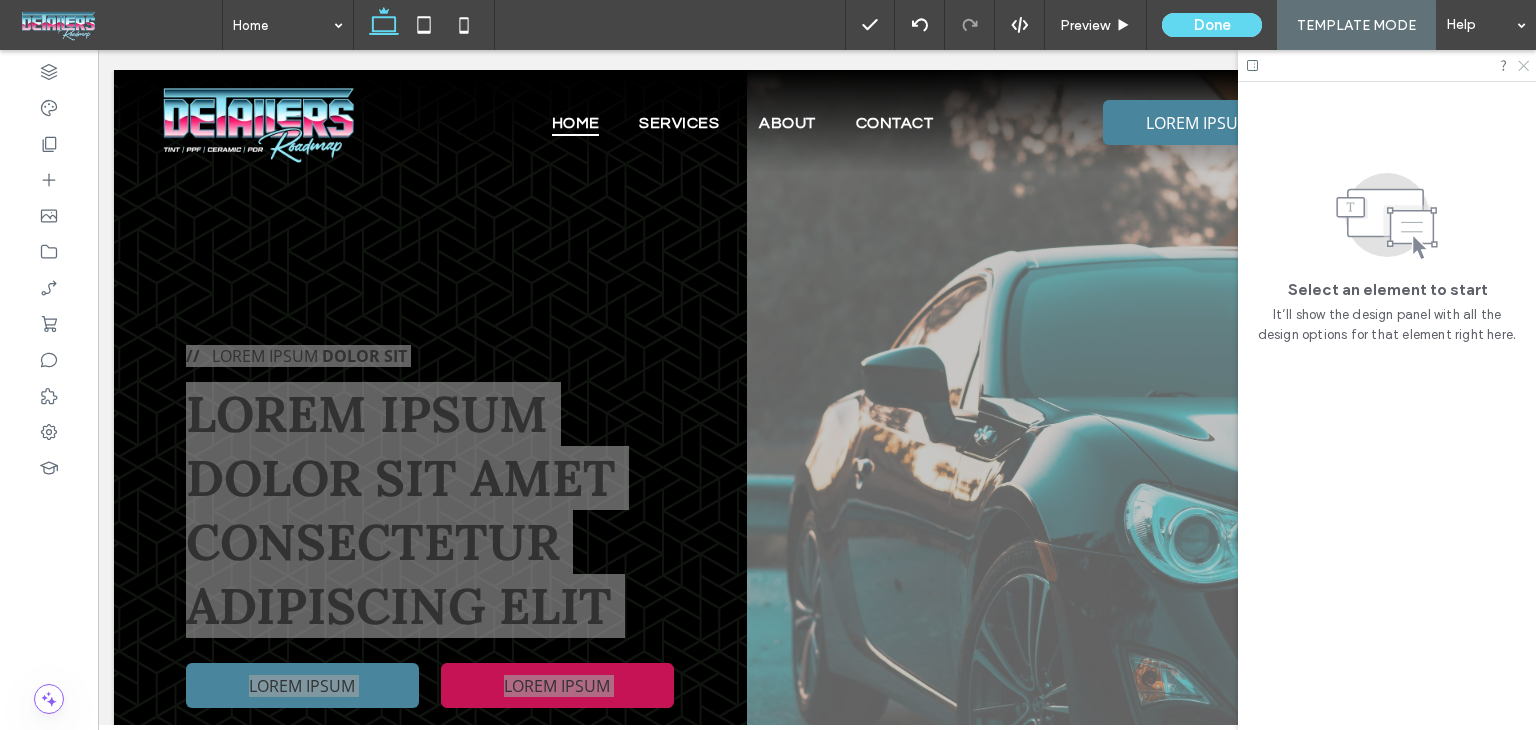 click 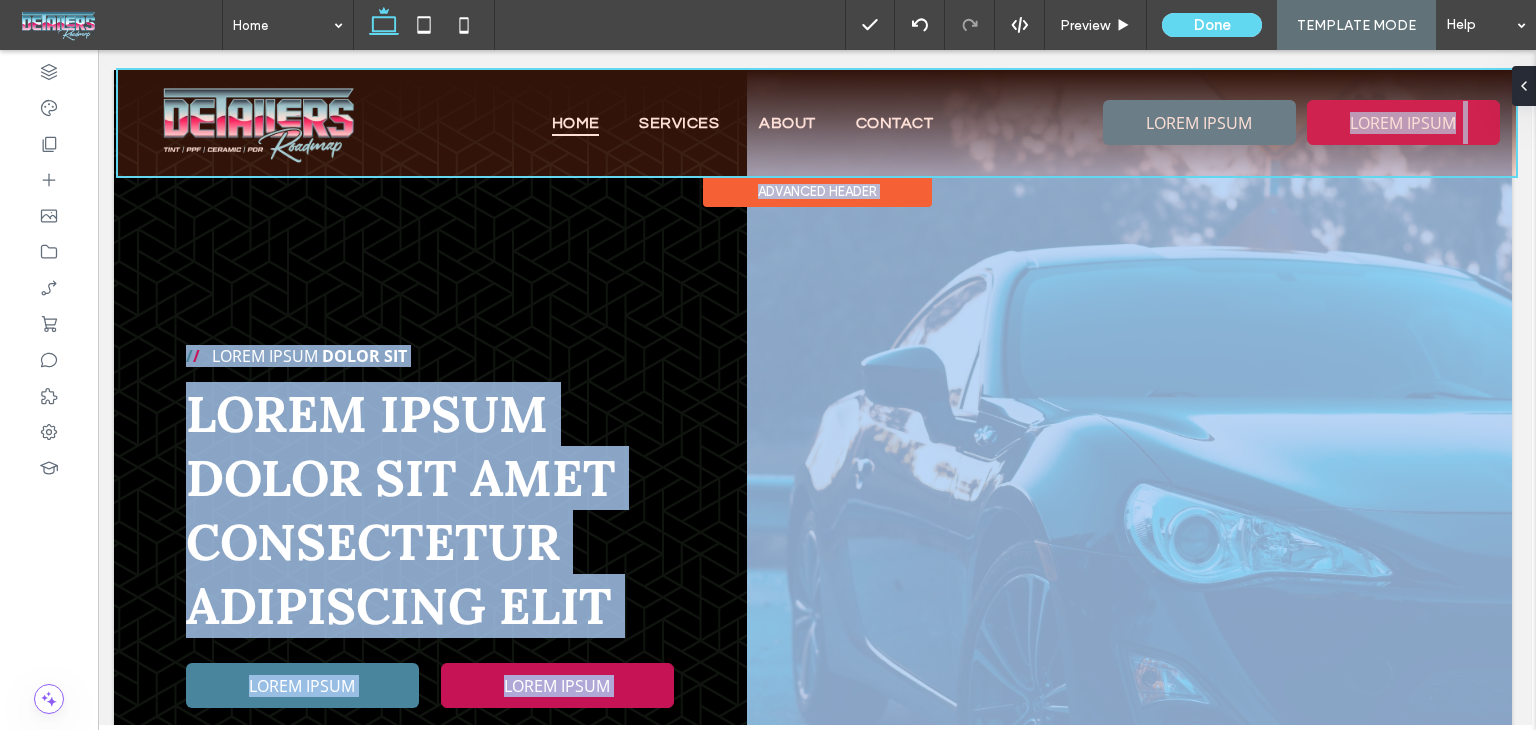 click at bounding box center [817, 123] 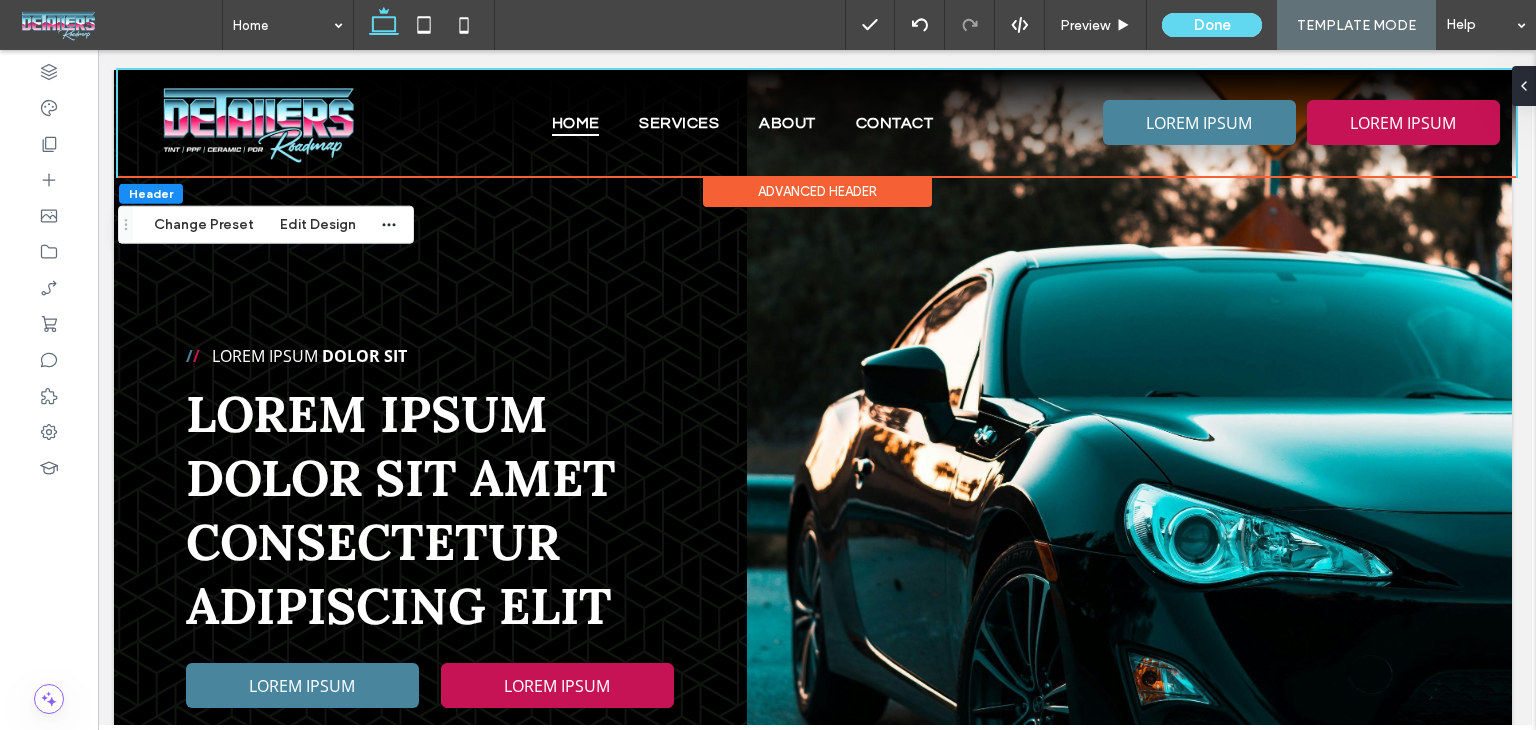 click on "Header Change Preset Edit Design" at bounding box center [266, 225] 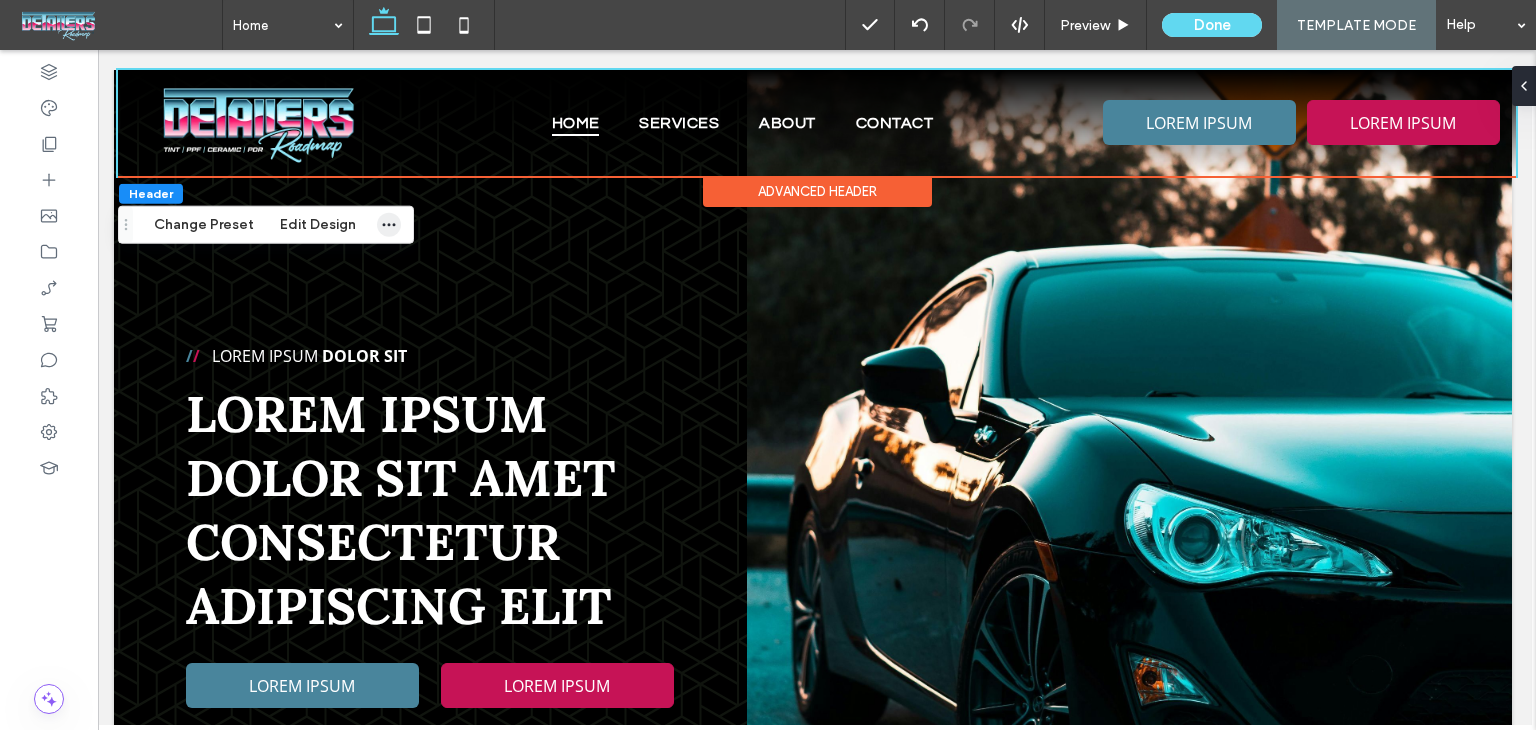 click at bounding box center [389, 225] 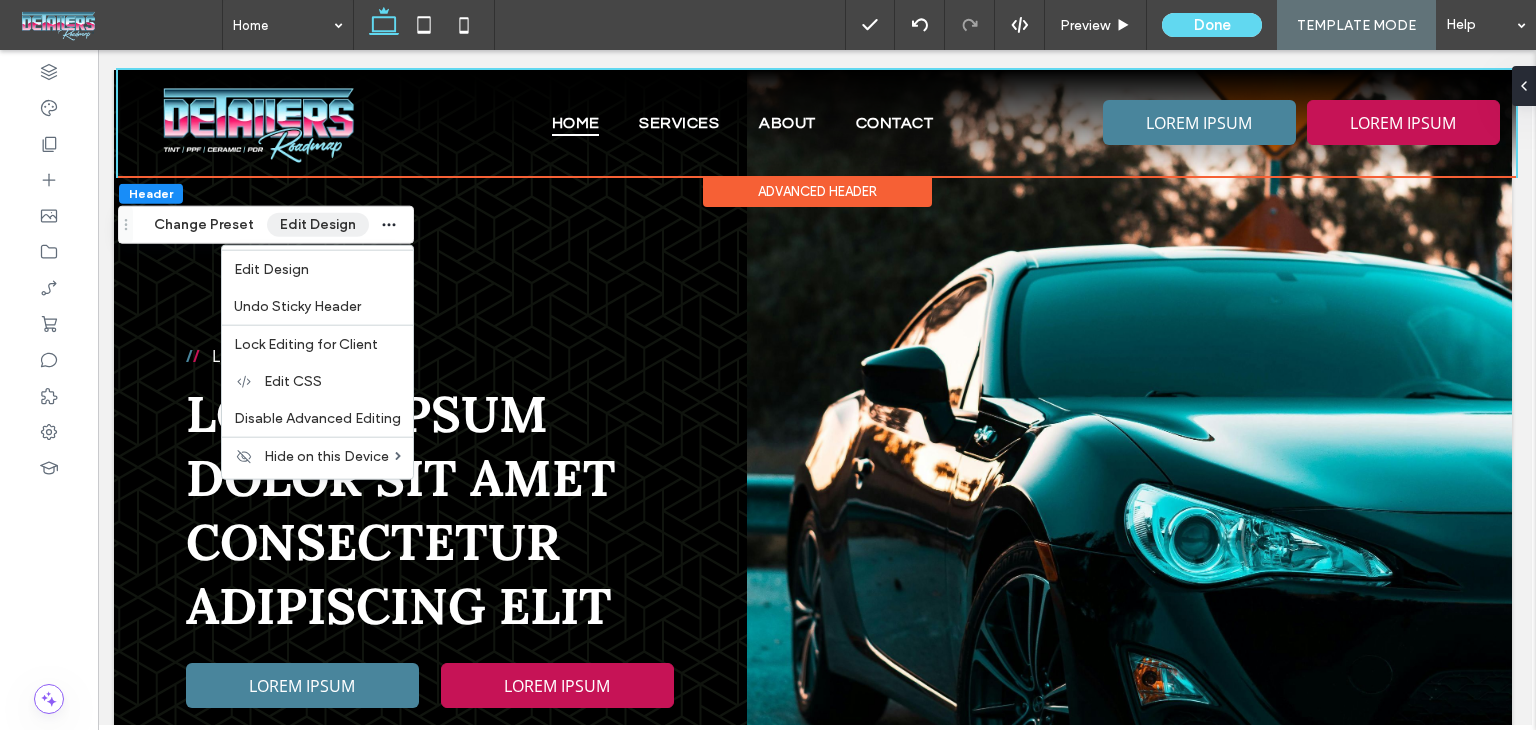 click on "Edit Design" at bounding box center [318, 225] 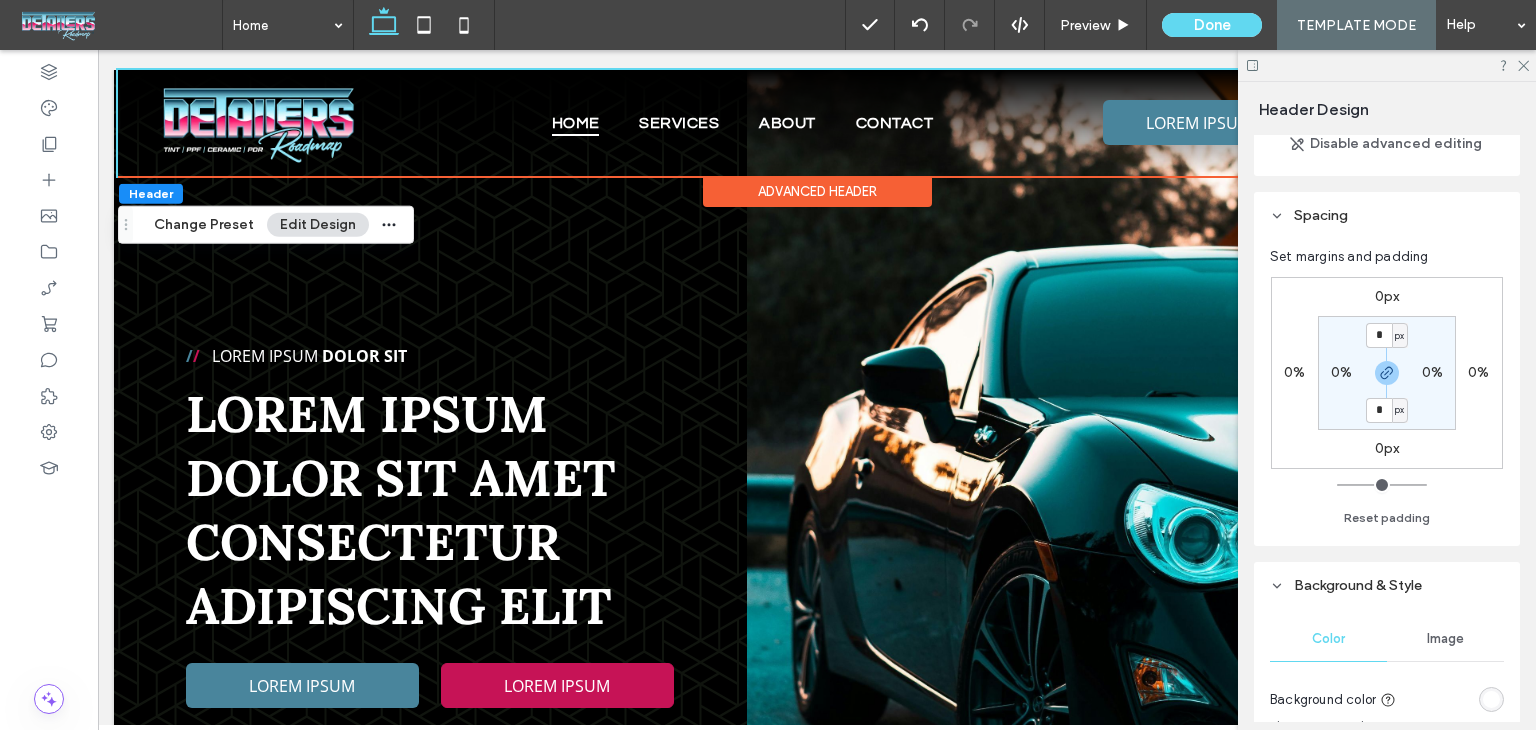 scroll, scrollTop: 200, scrollLeft: 0, axis: vertical 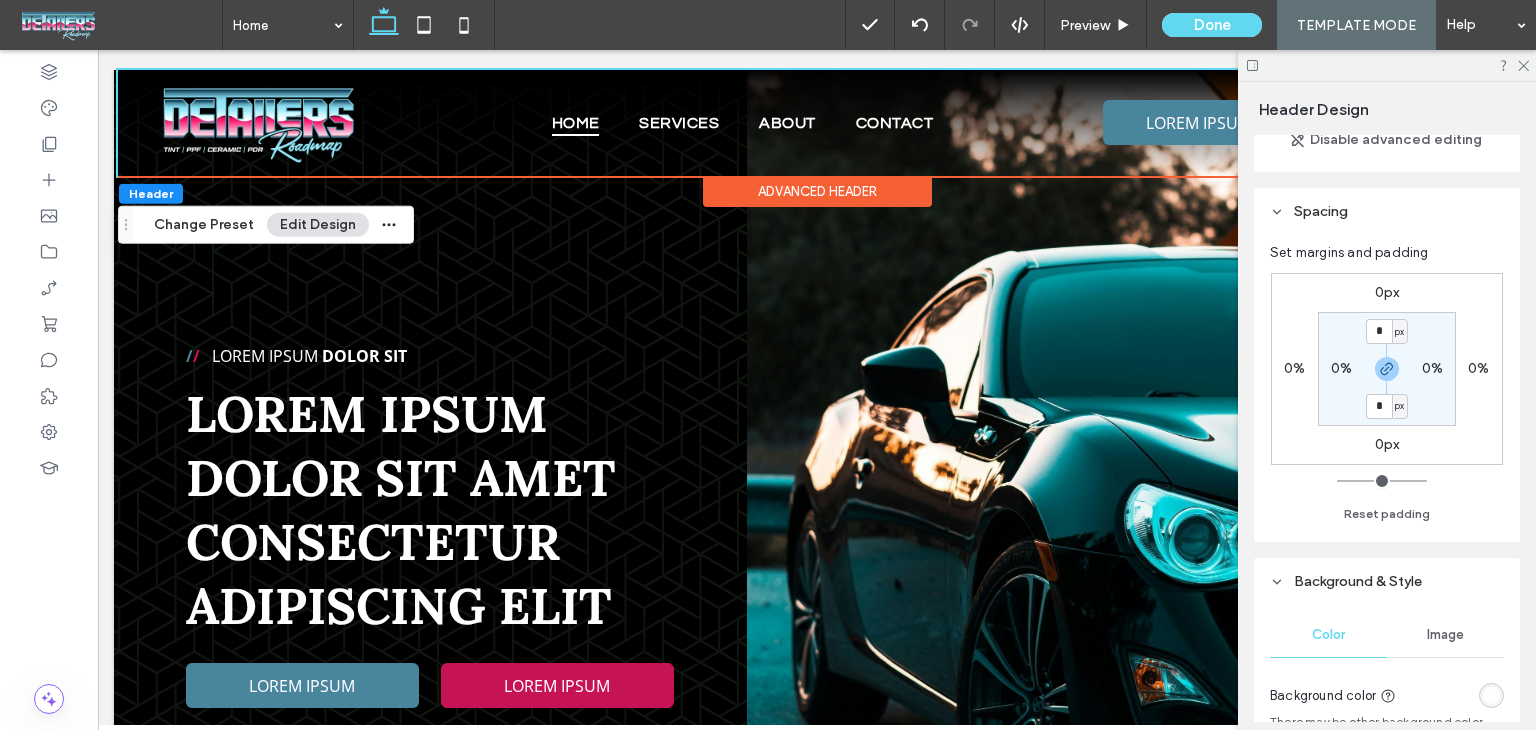 click on "0%" at bounding box center [1294, 368] 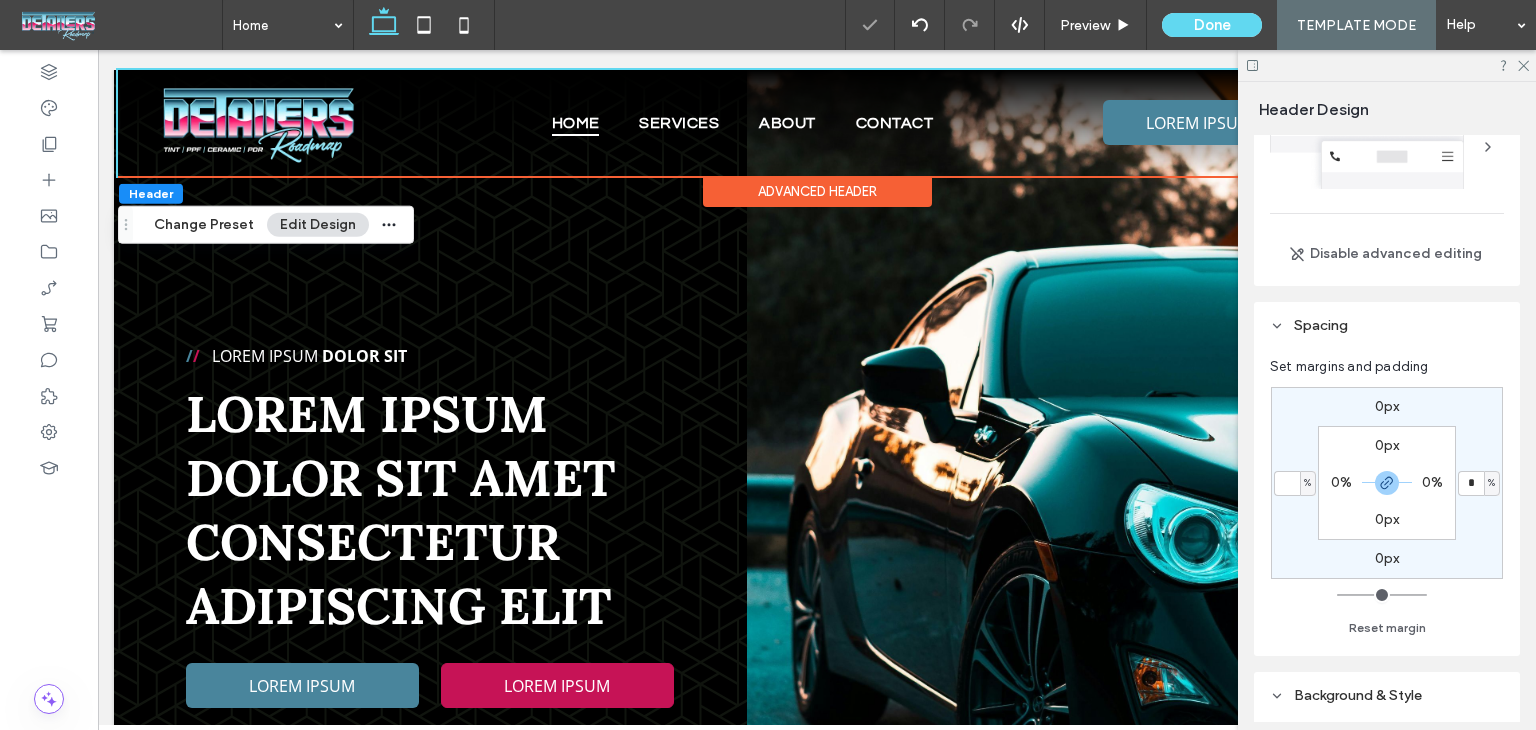 scroll, scrollTop: 0, scrollLeft: 0, axis: both 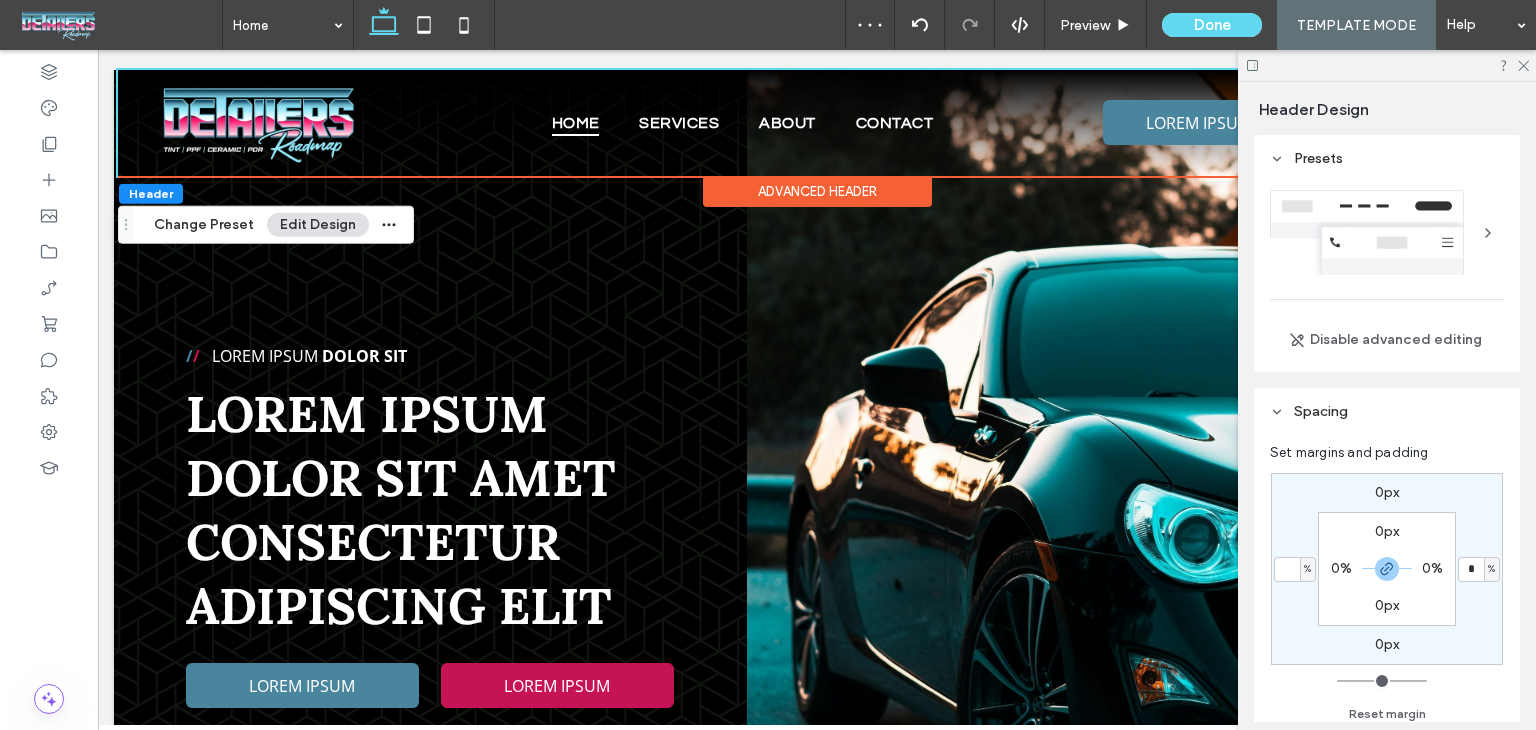 click on "Disable advanced editing" at bounding box center [1387, 273] 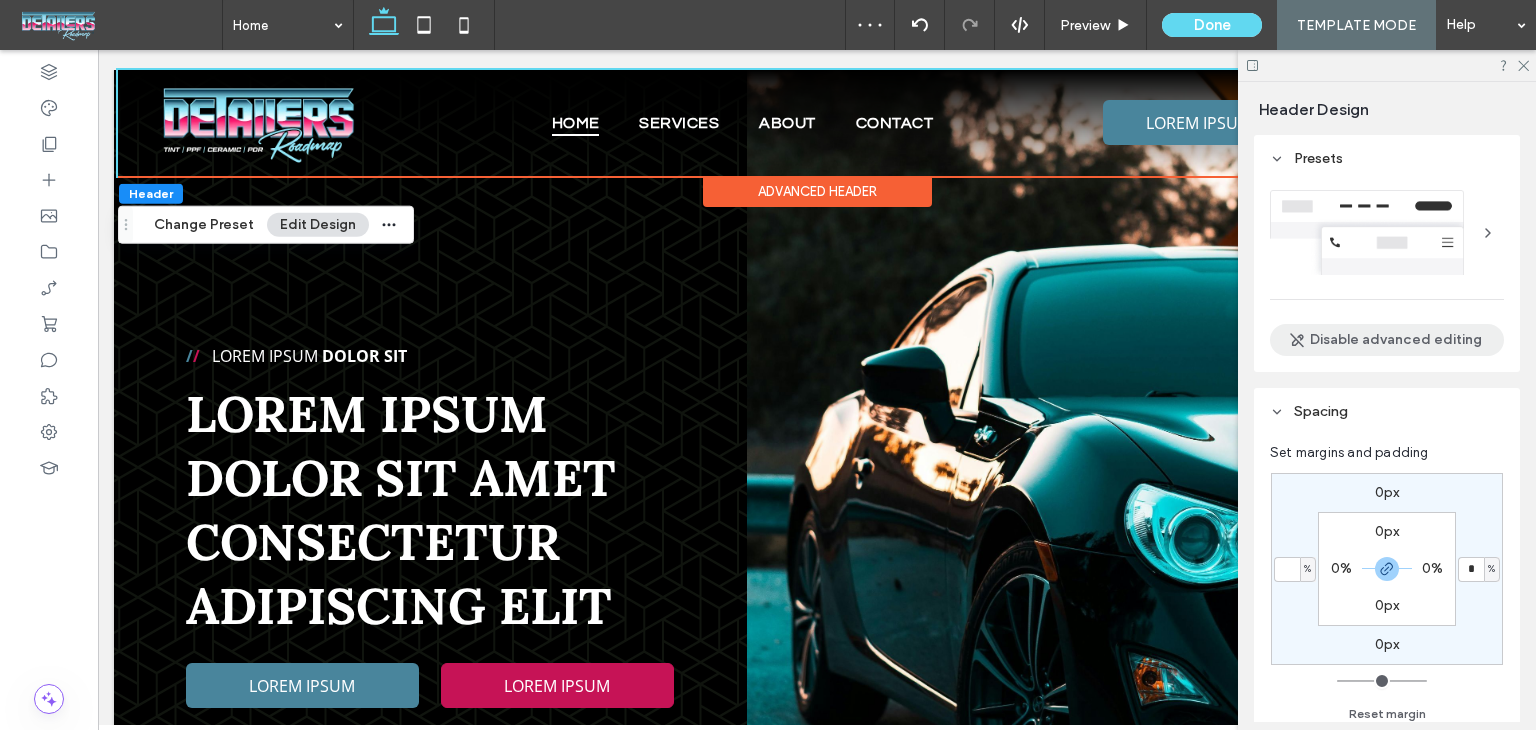 click on "Disable advanced editing" at bounding box center (1387, 340) 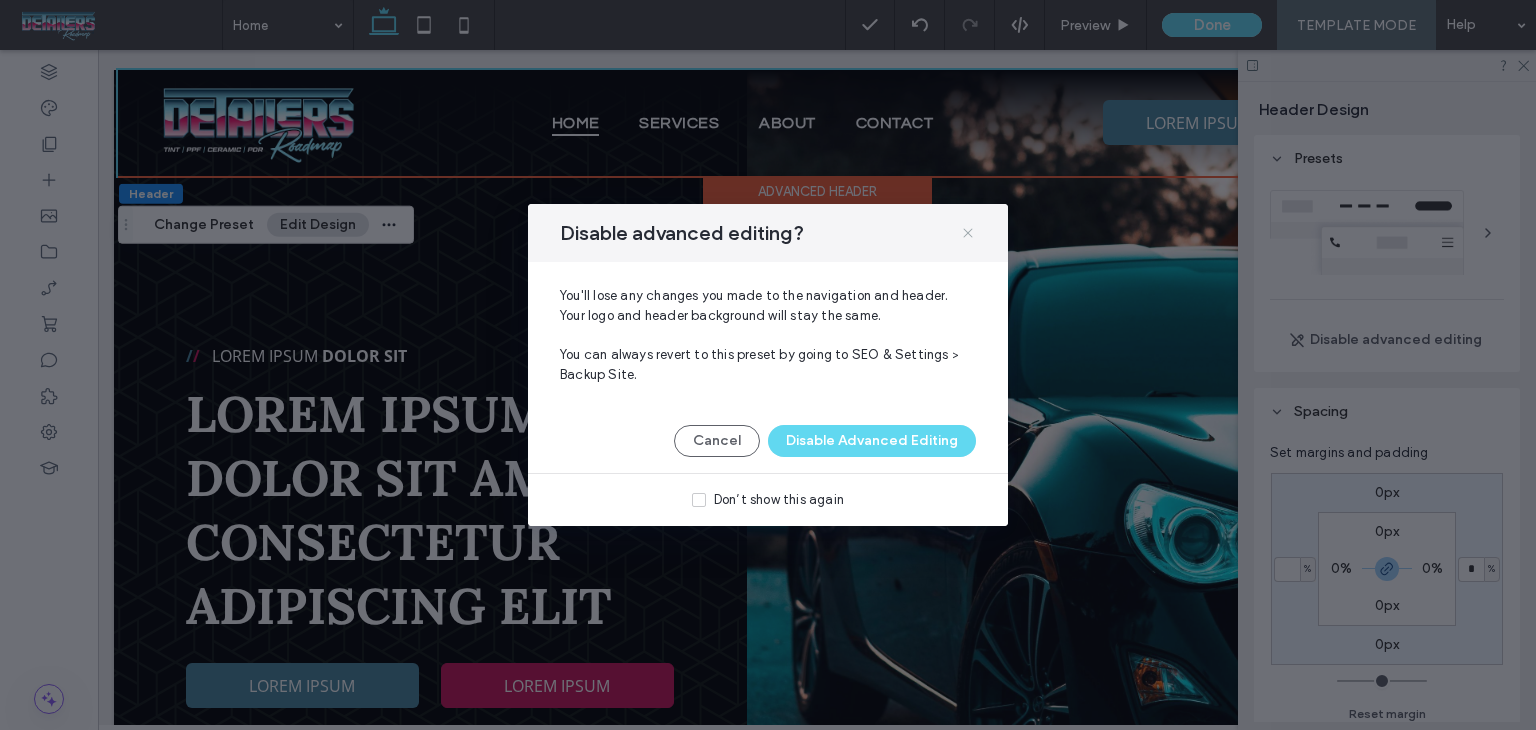 drag, startPoint x: 962, startPoint y: 240, endPoint x: 938, endPoint y: 230, distance: 26 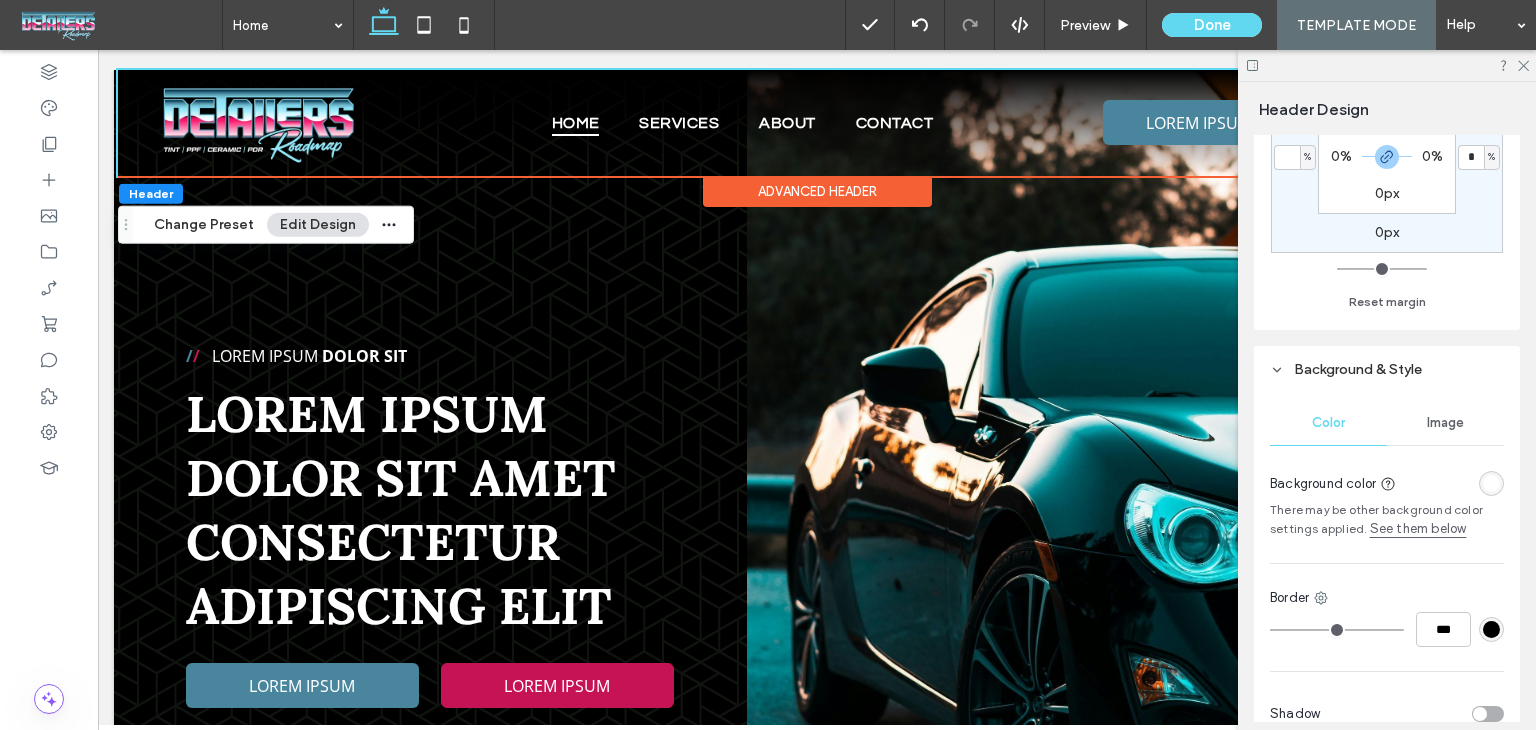 scroll, scrollTop: 300, scrollLeft: 0, axis: vertical 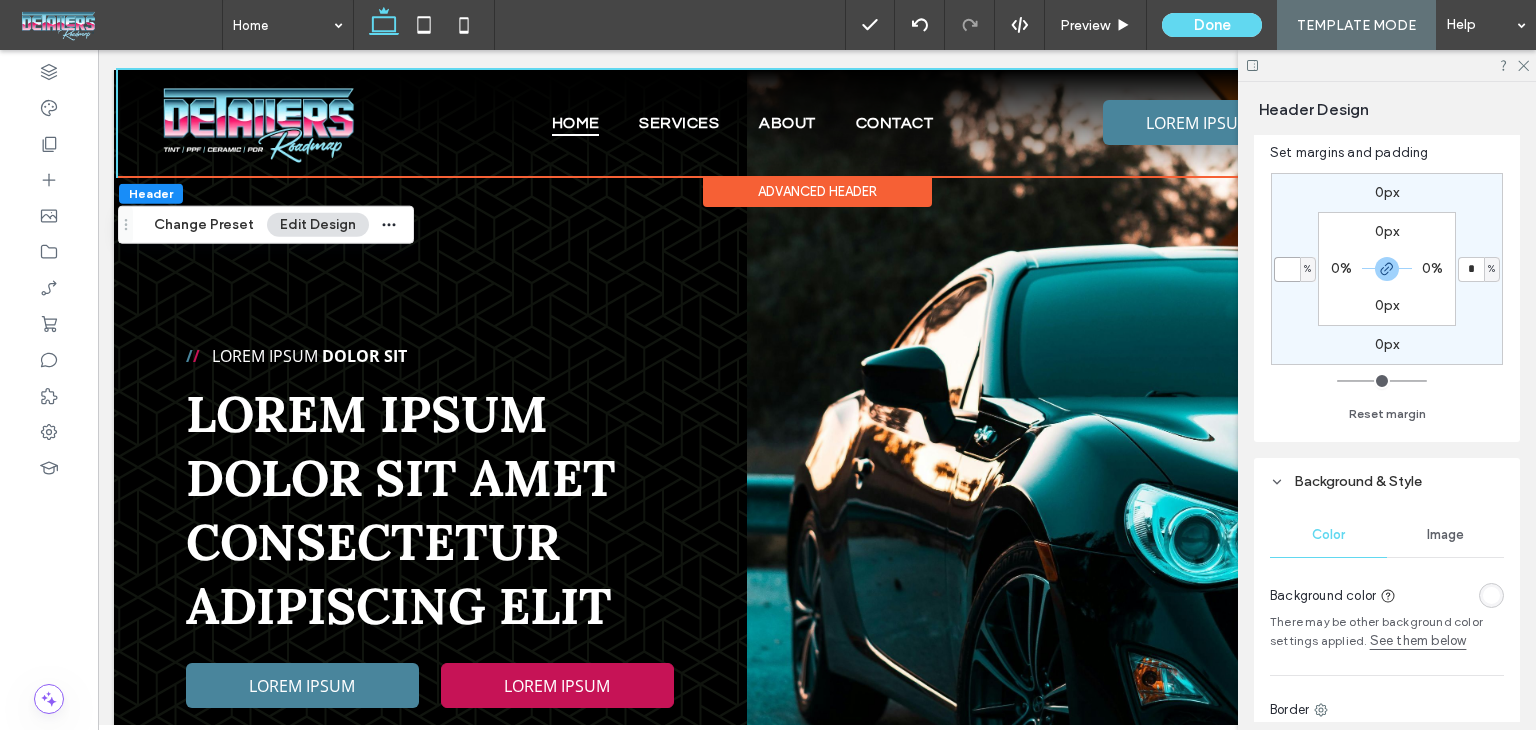 click at bounding box center (1287, 269) 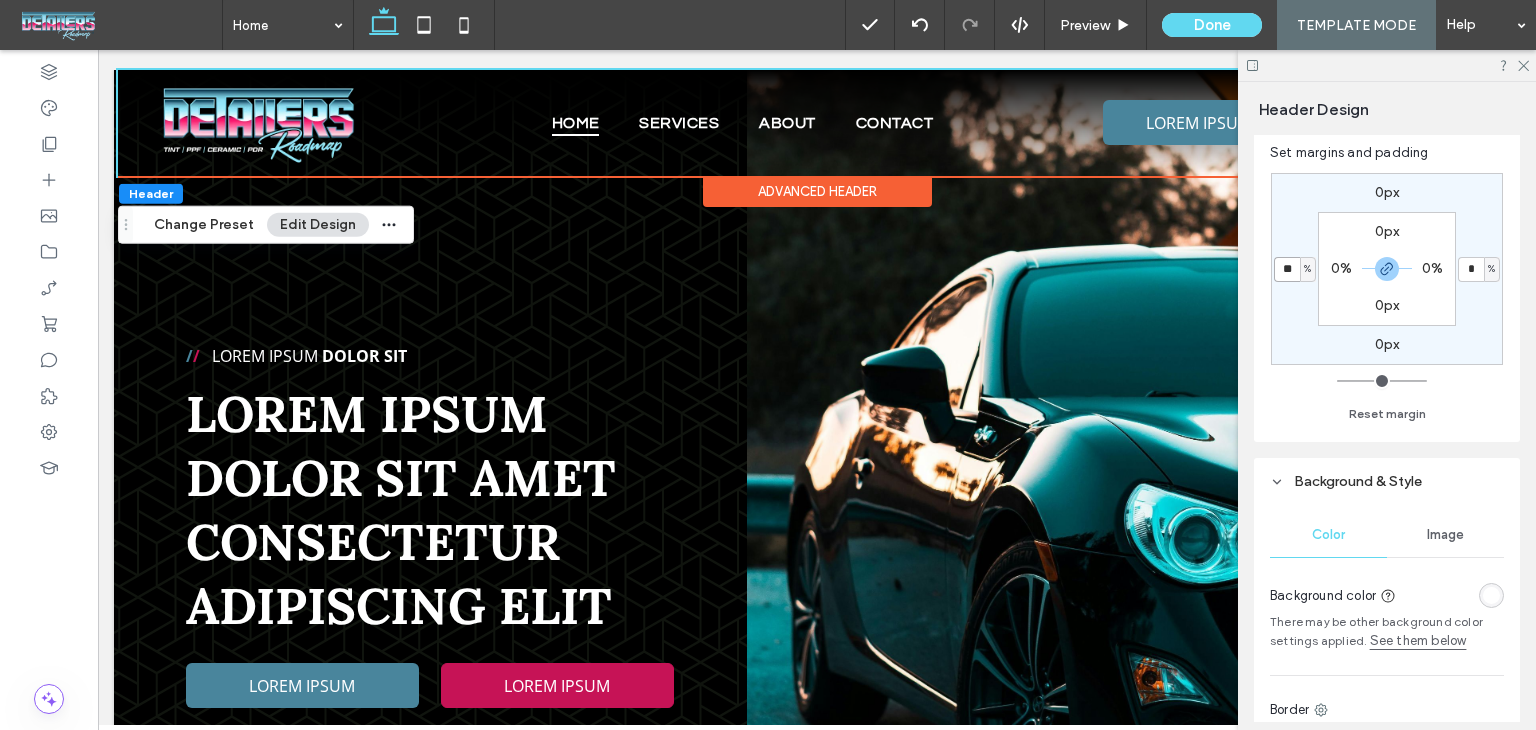 type on "**" 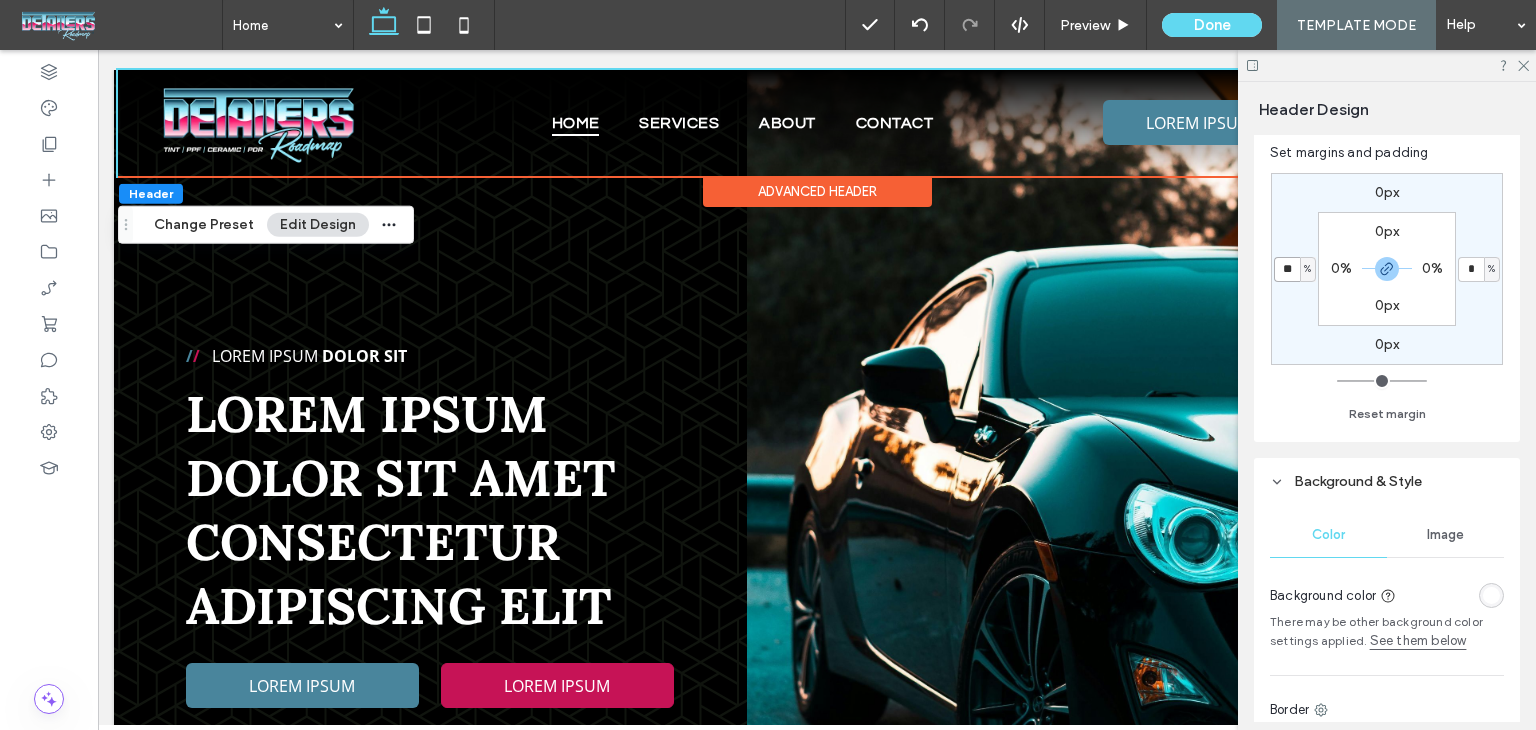 type on "**" 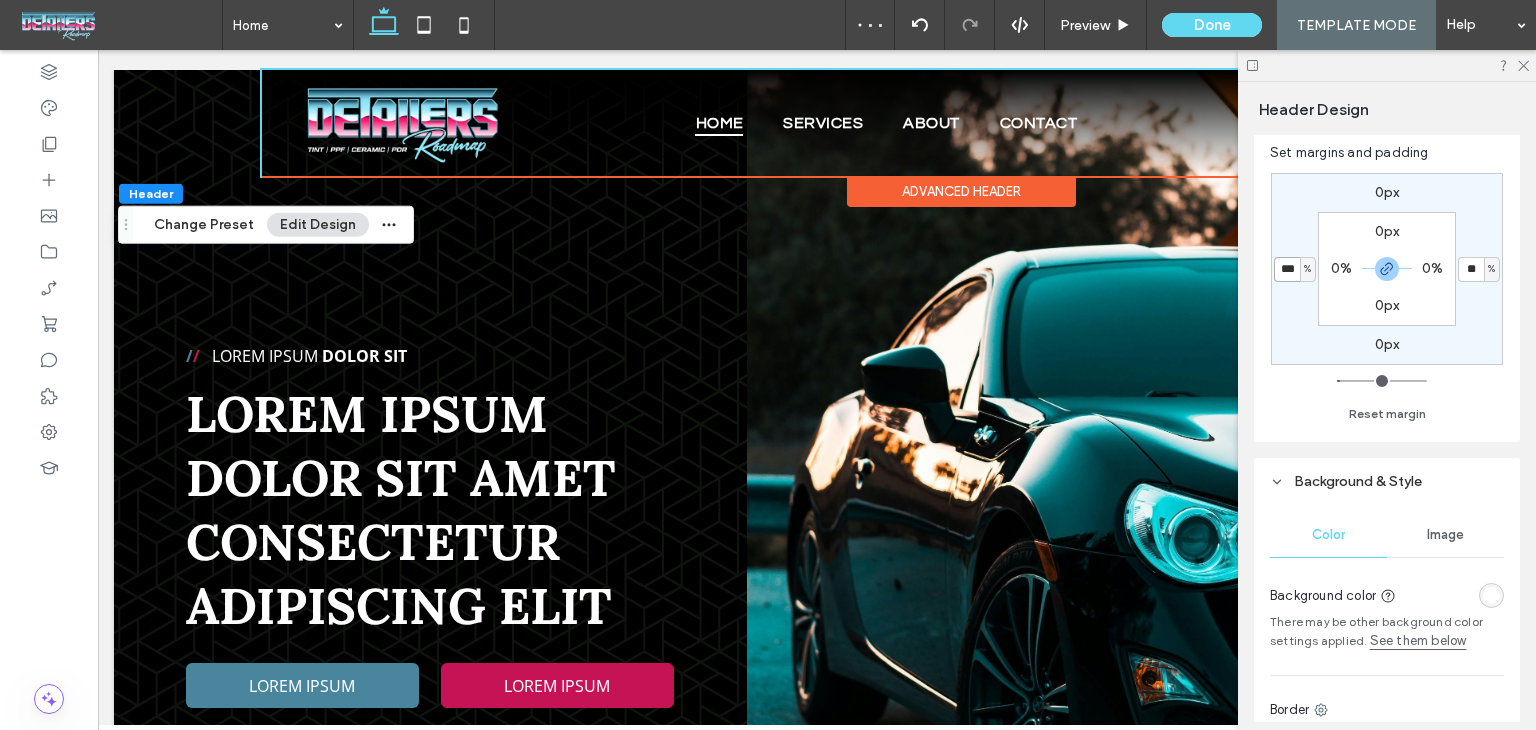 type on "***" 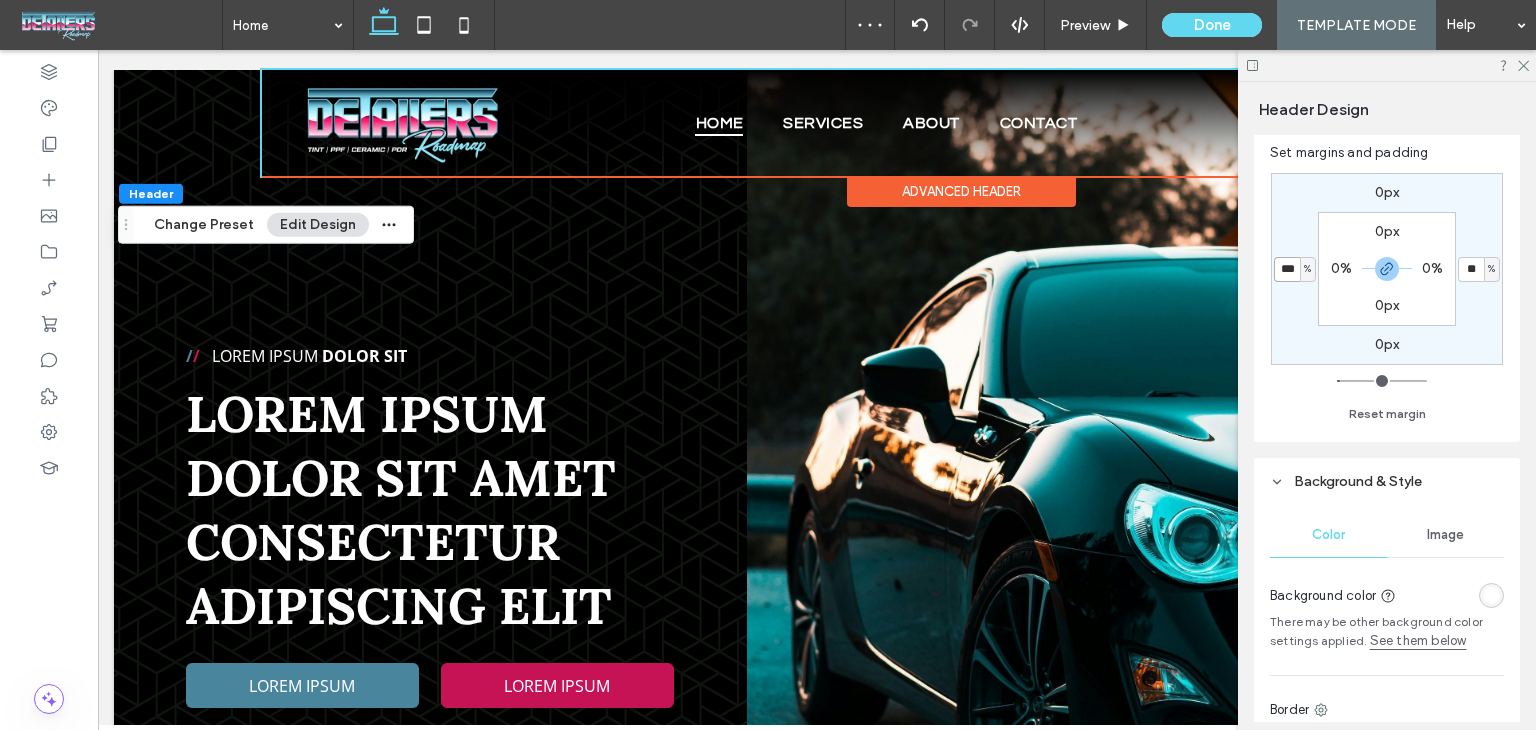 type on "*" 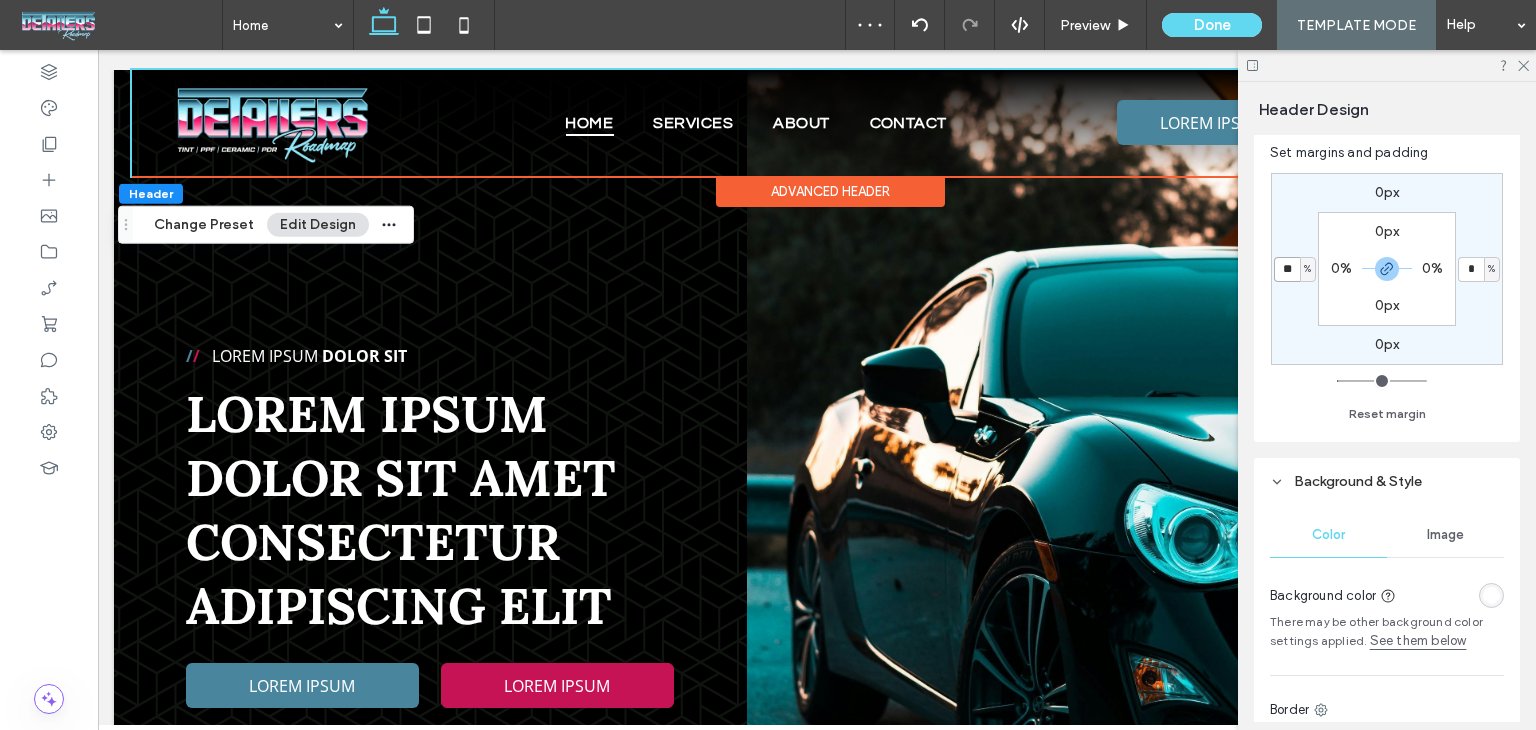 type on "**" 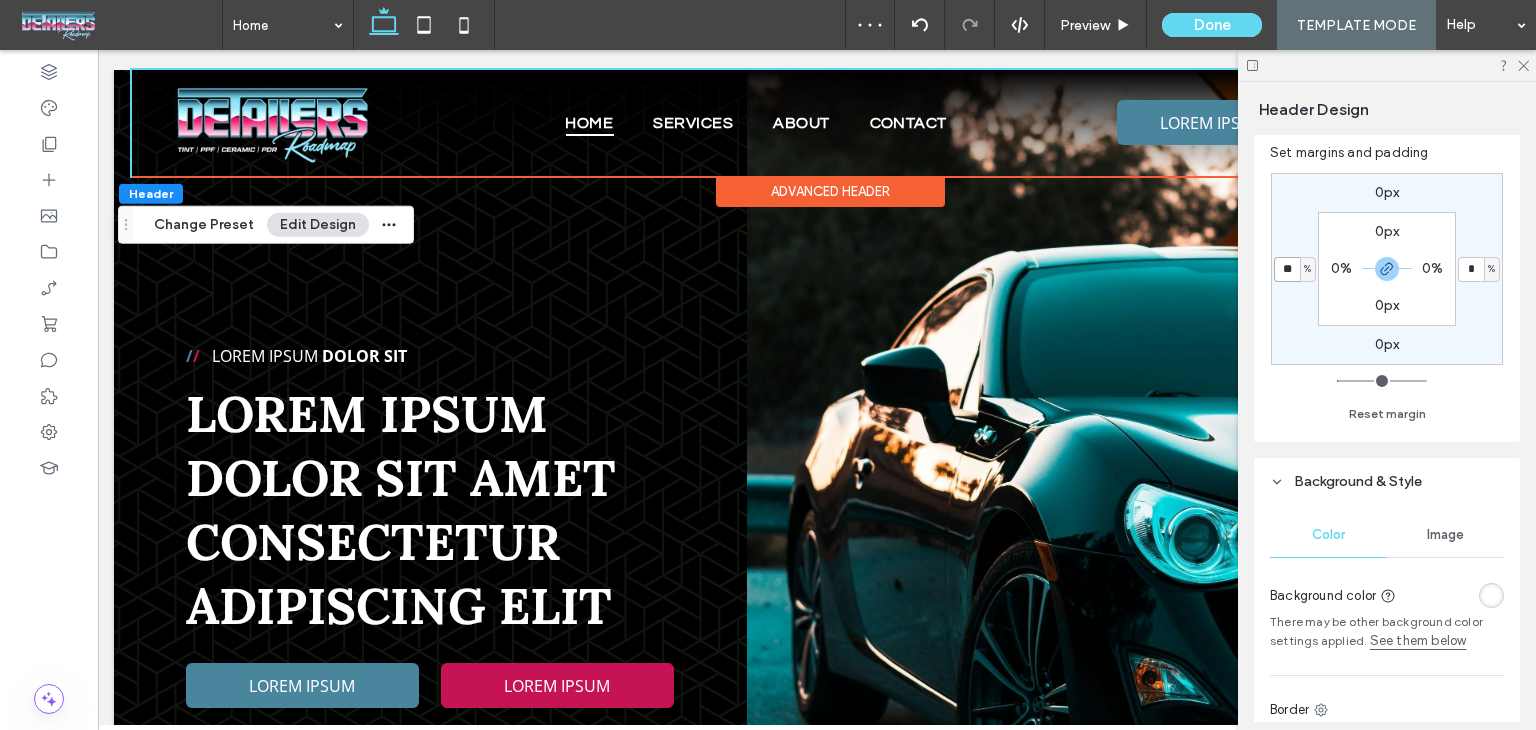 type on "*" 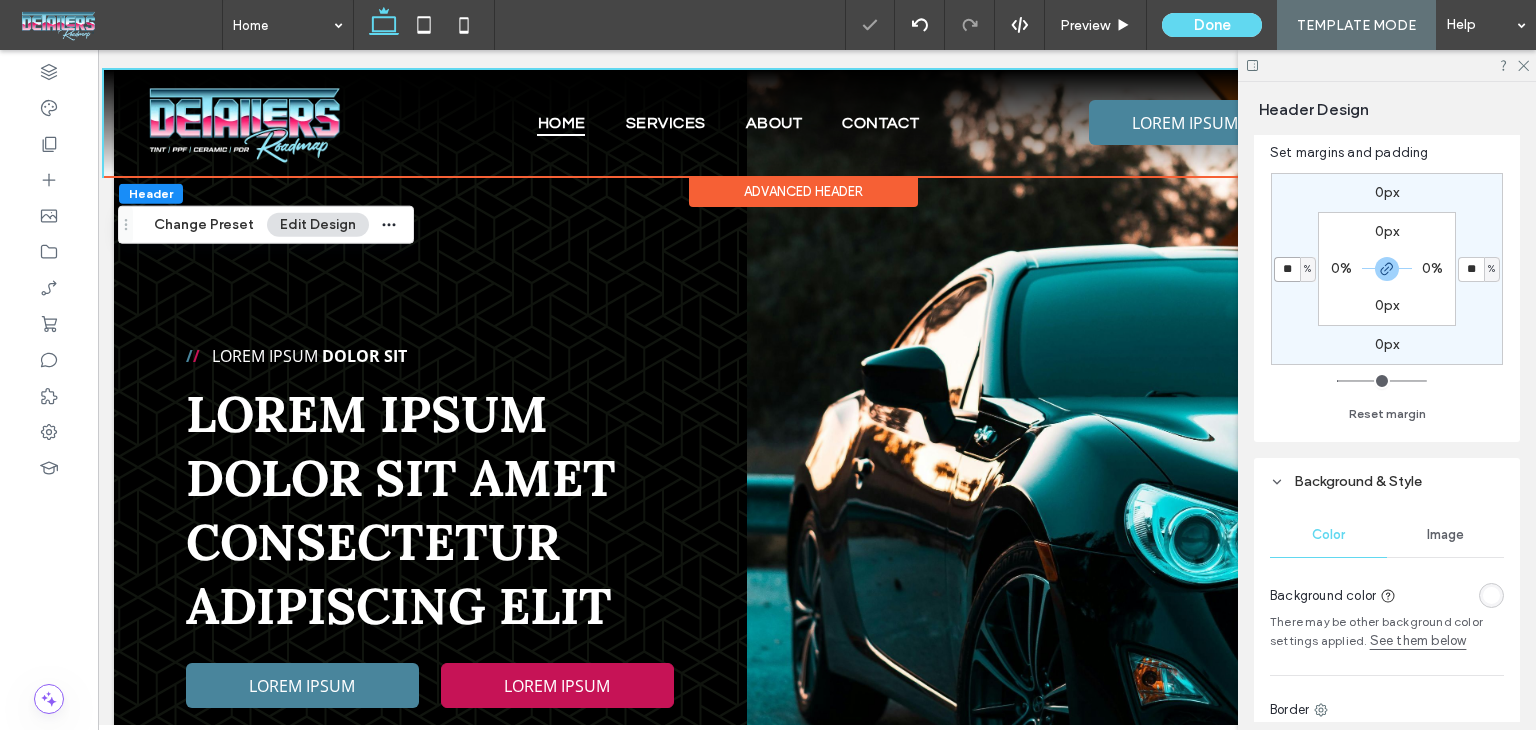 type on "*" 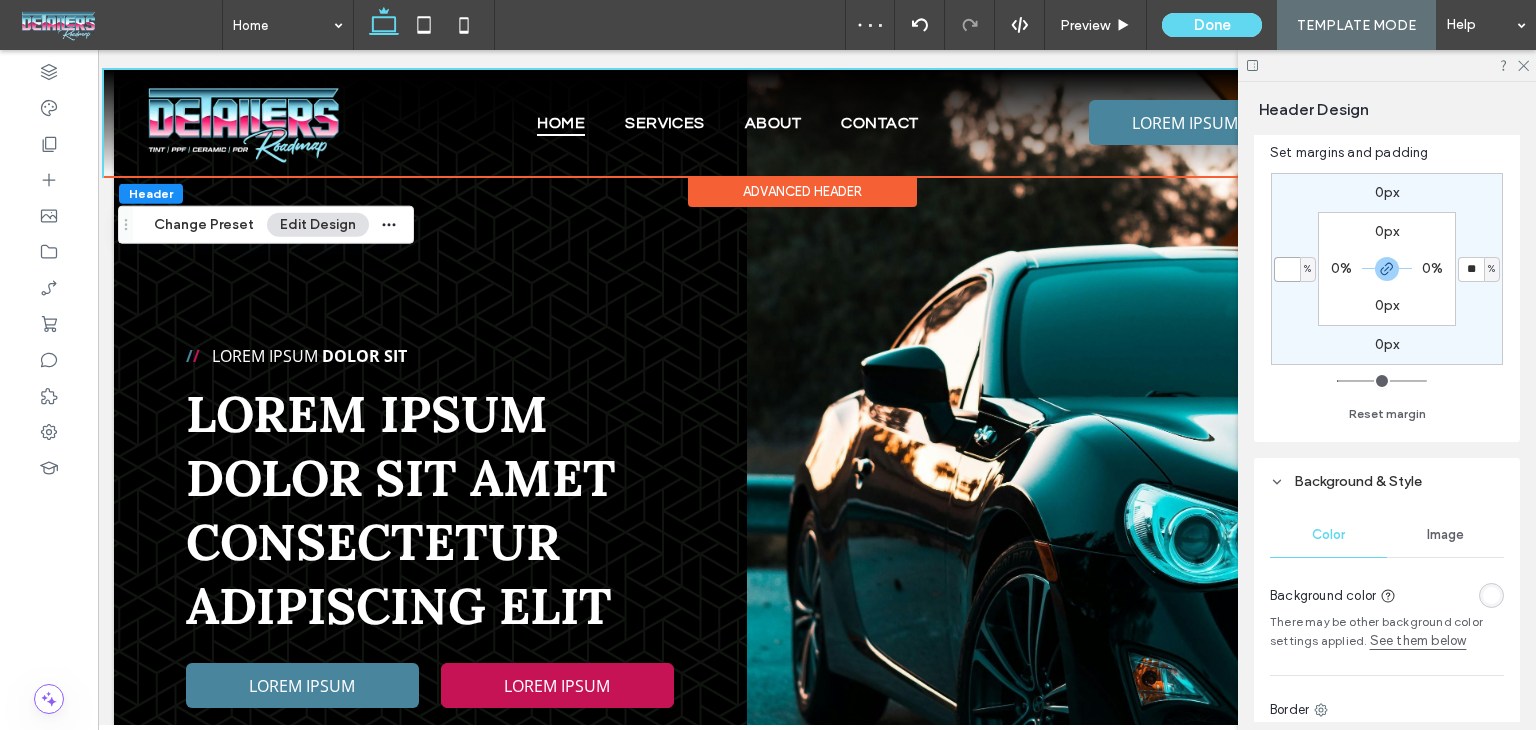 type 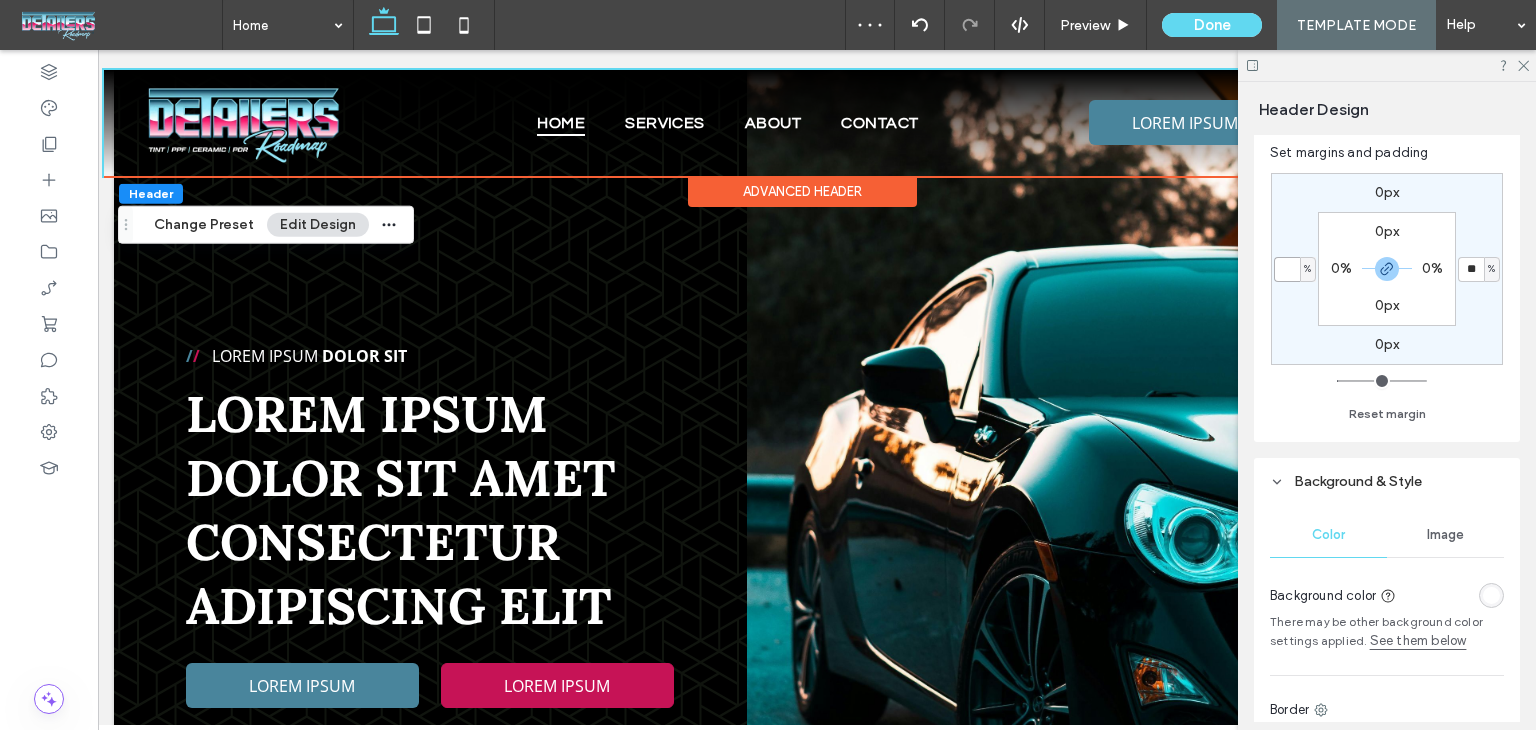 type on "*" 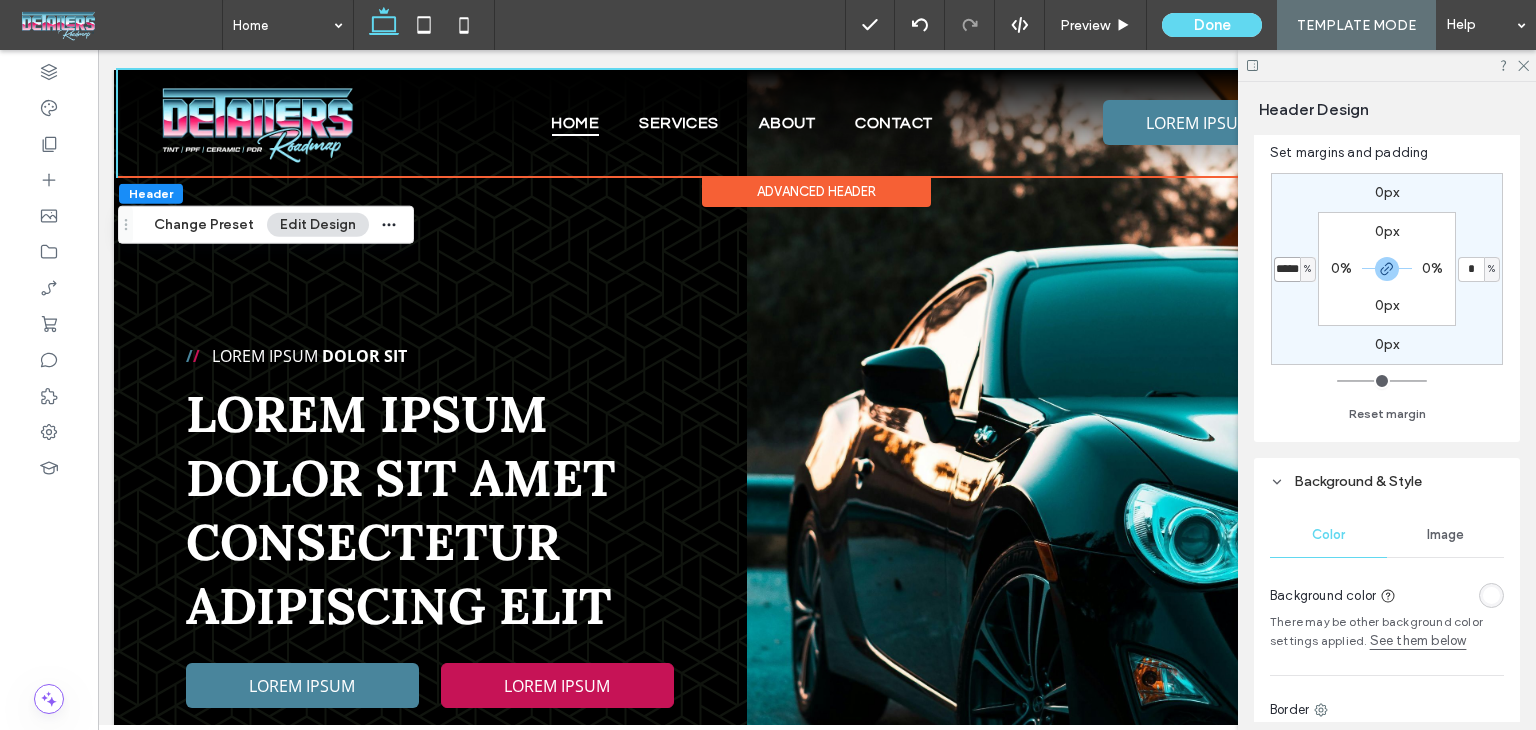 scroll, scrollTop: 0, scrollLeft: 4, axis: horizontal 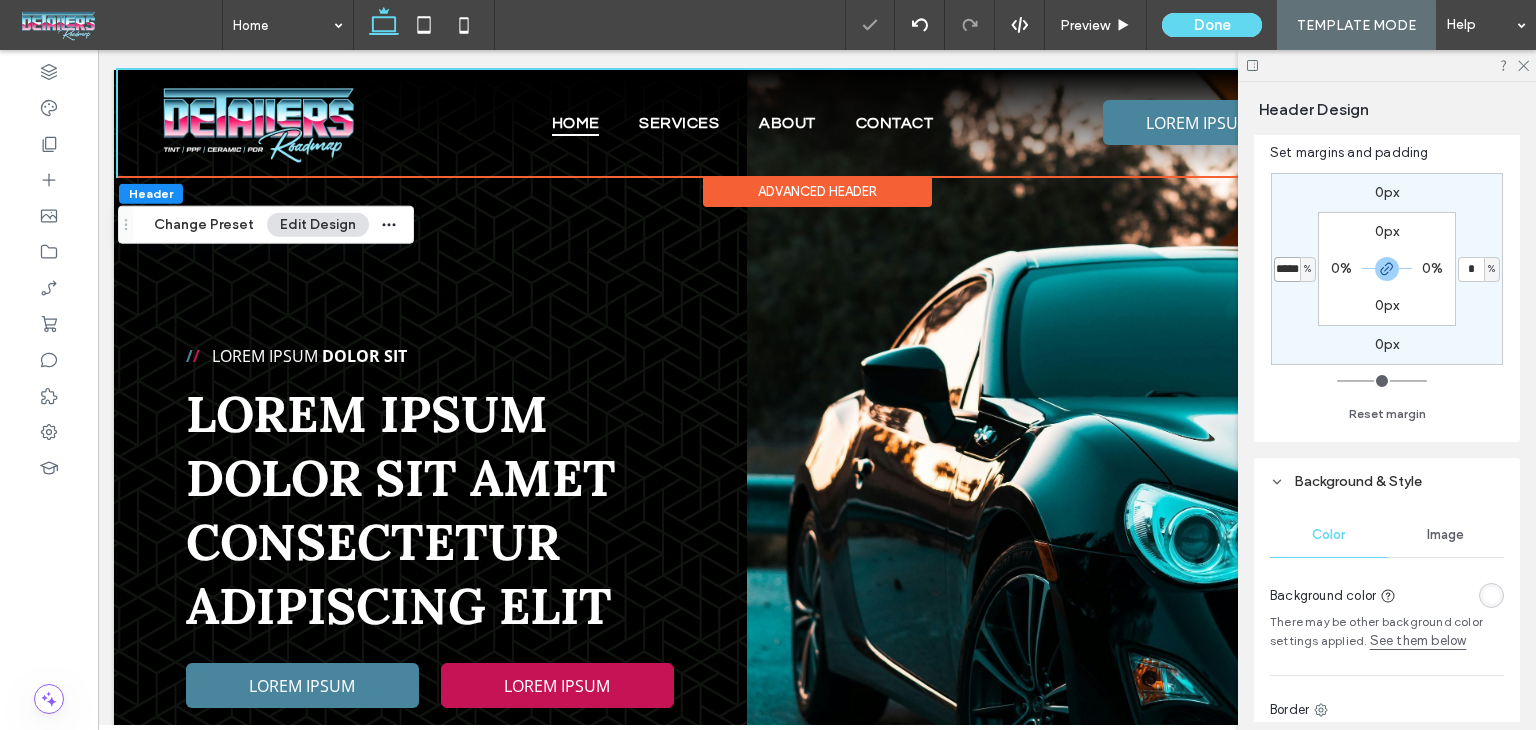 drag, startPoint x: 1281, startPoint y: 266, endPoint x: 1321, endPoint y: 292, distance: 47.707443 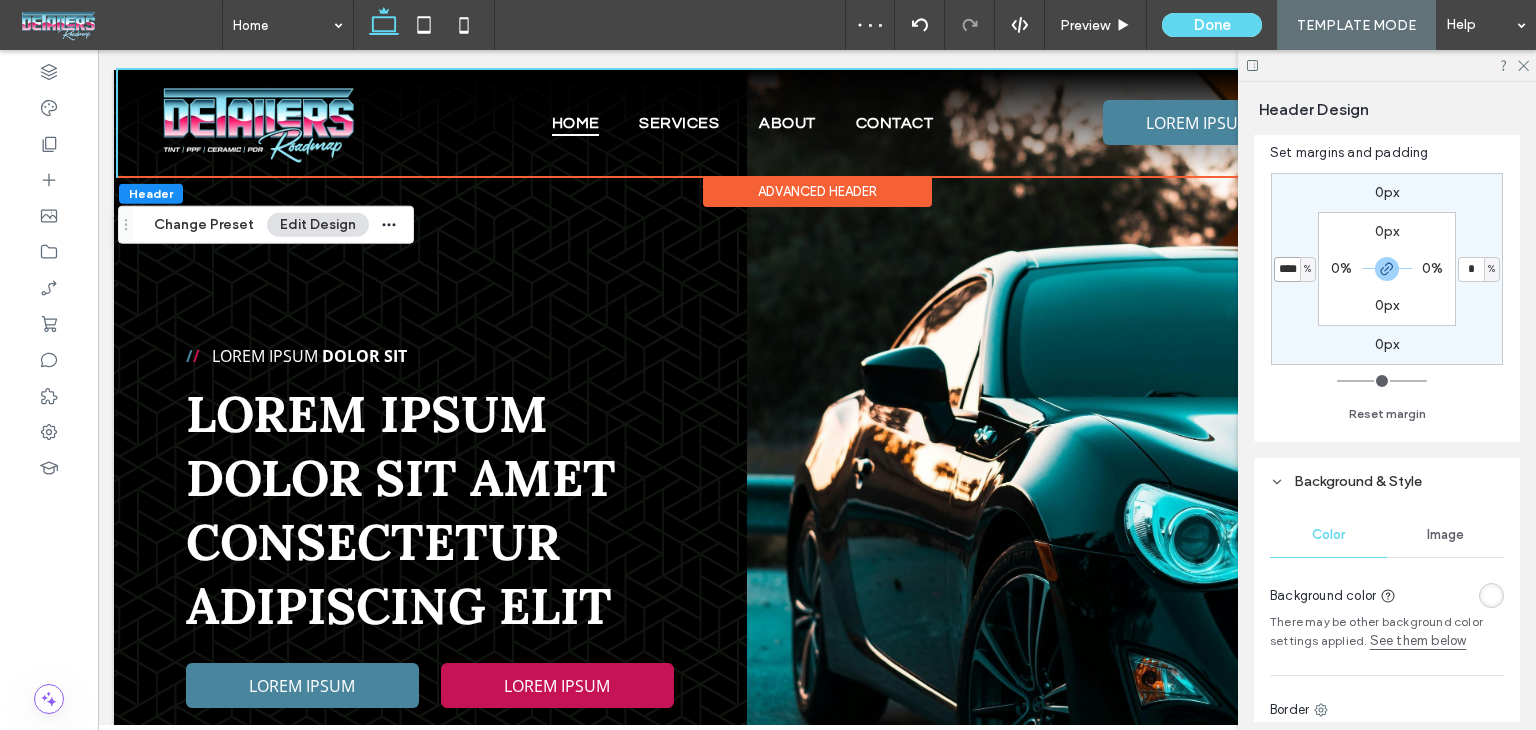 scroll, scrollTop: 0, scrollLeft: 0, axis: both 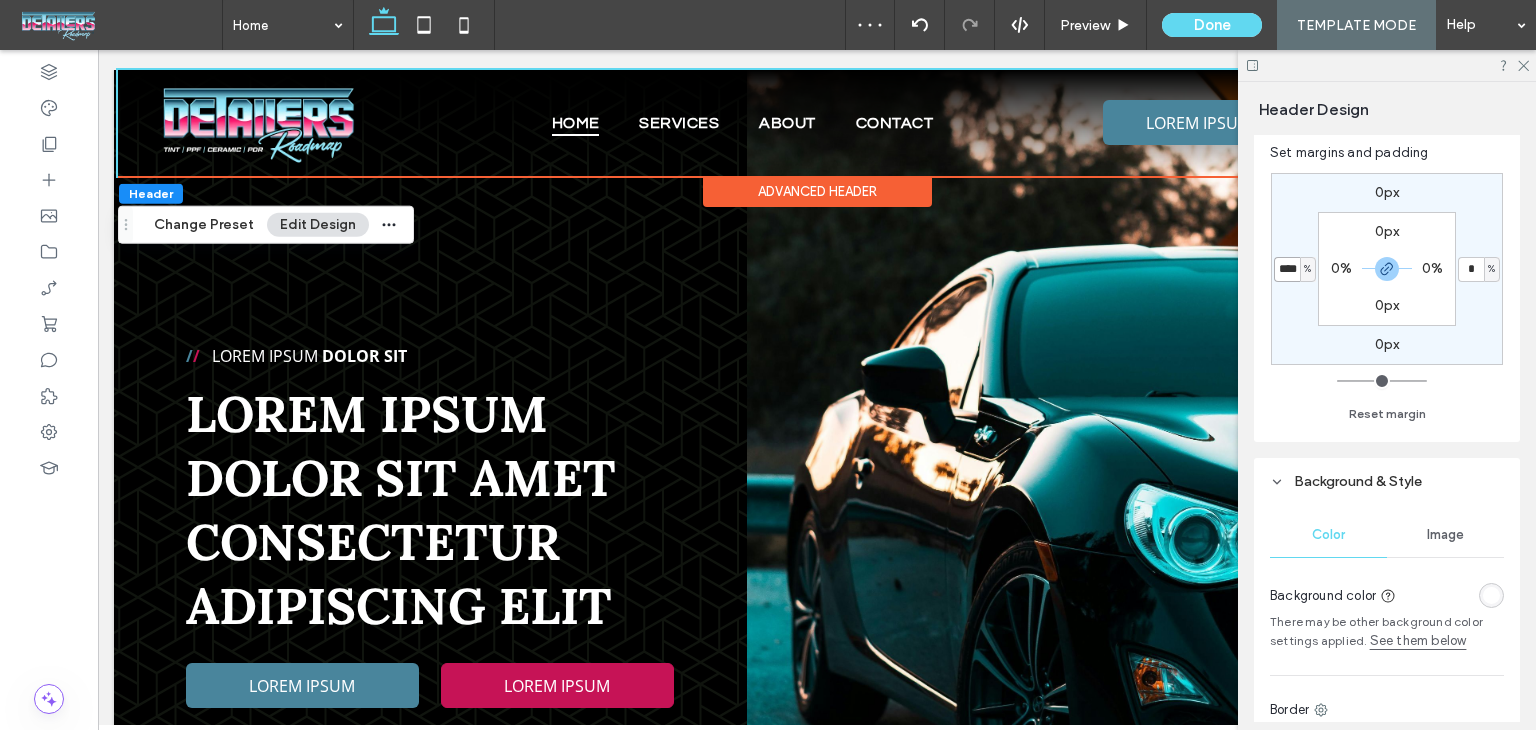 type on "****" 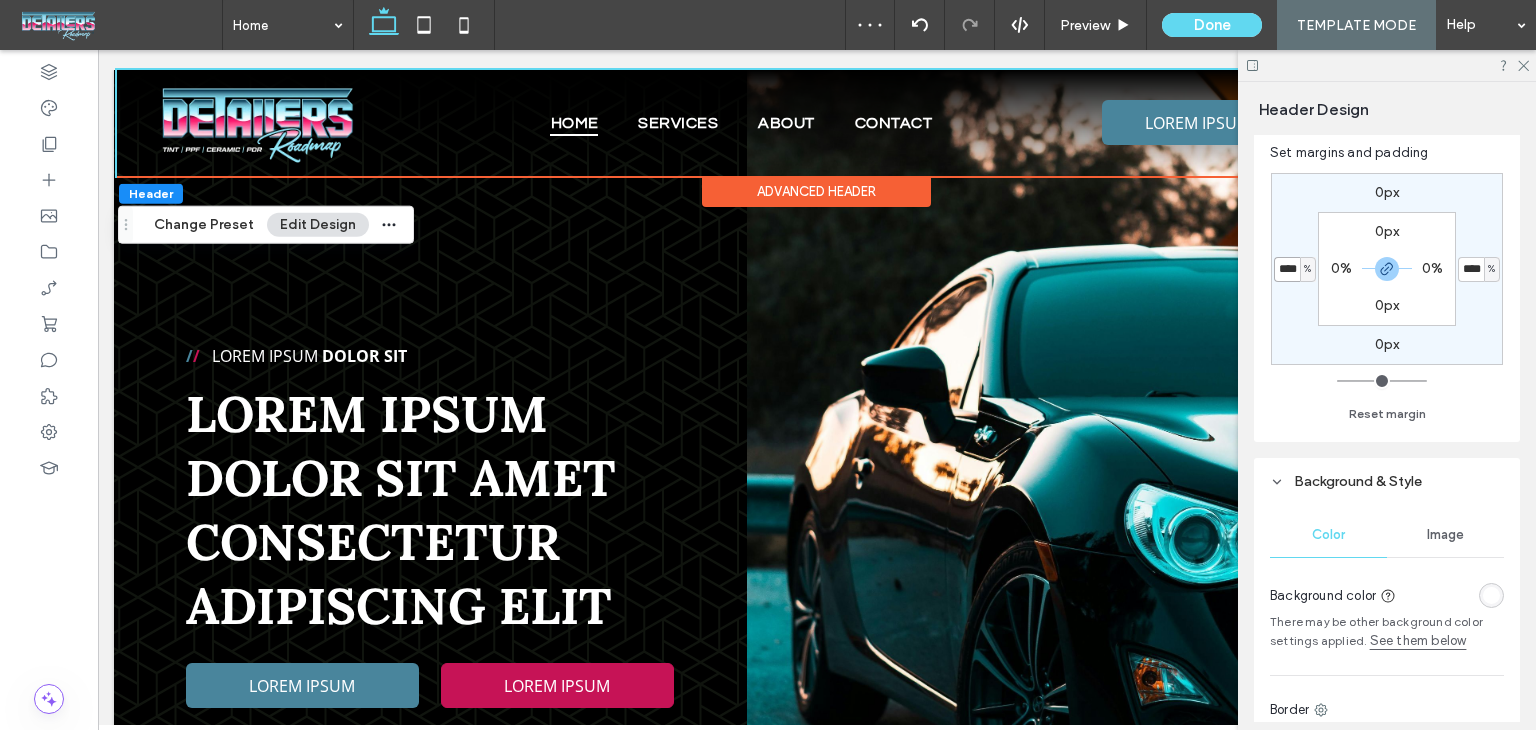 click on "****" at bounding box center [1287, 269] 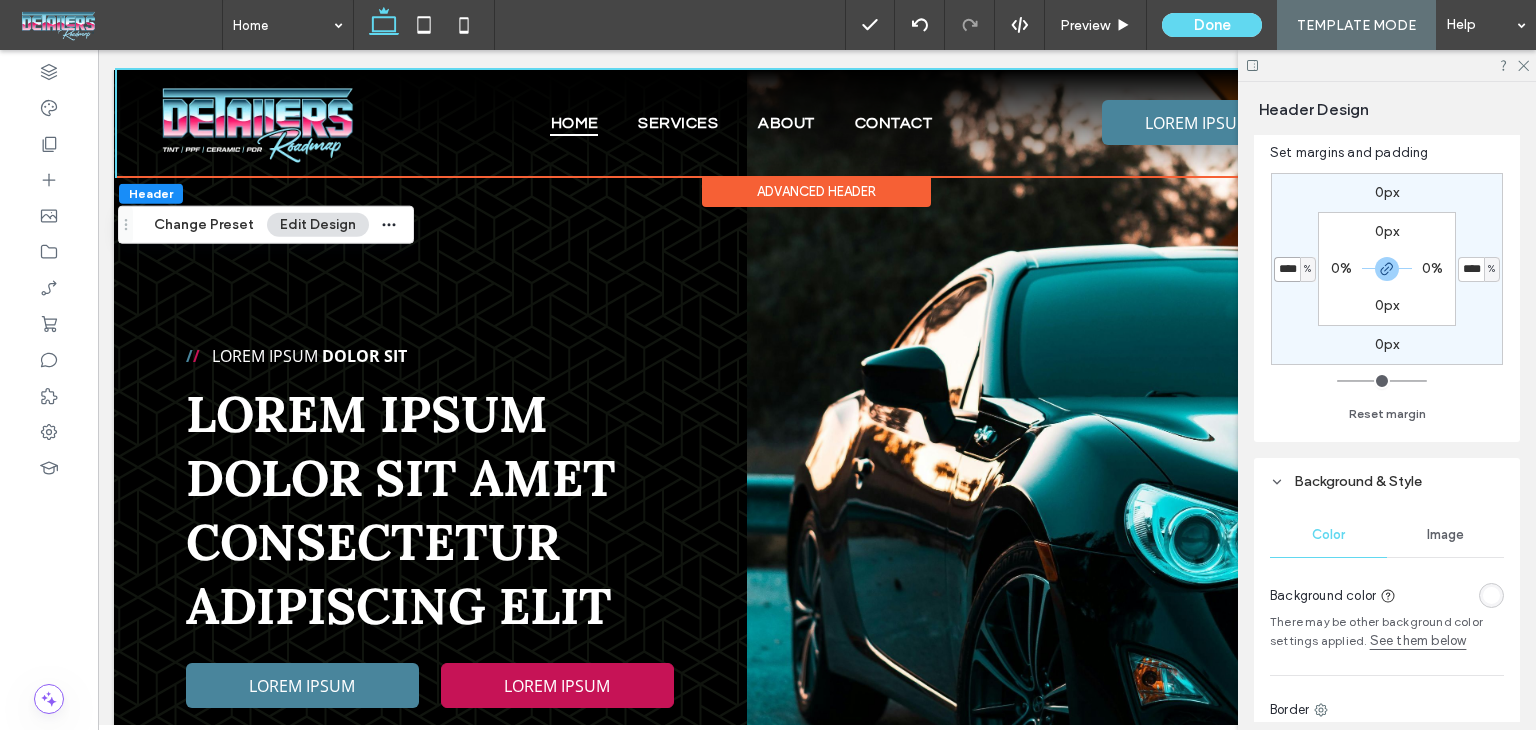 click on "****" at bounding box center (1287, 269) 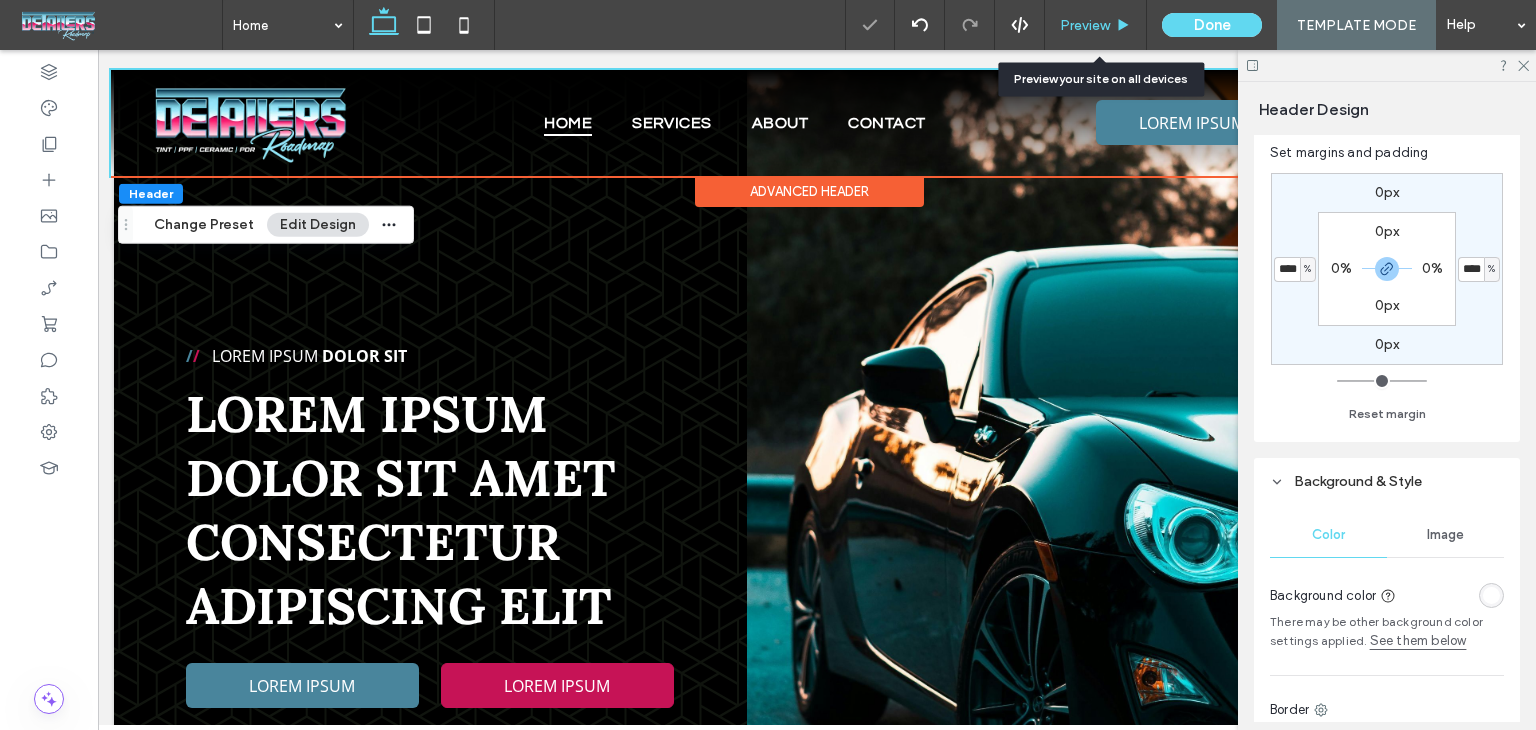 click on "Preview" at bounding box center [1085, 25] 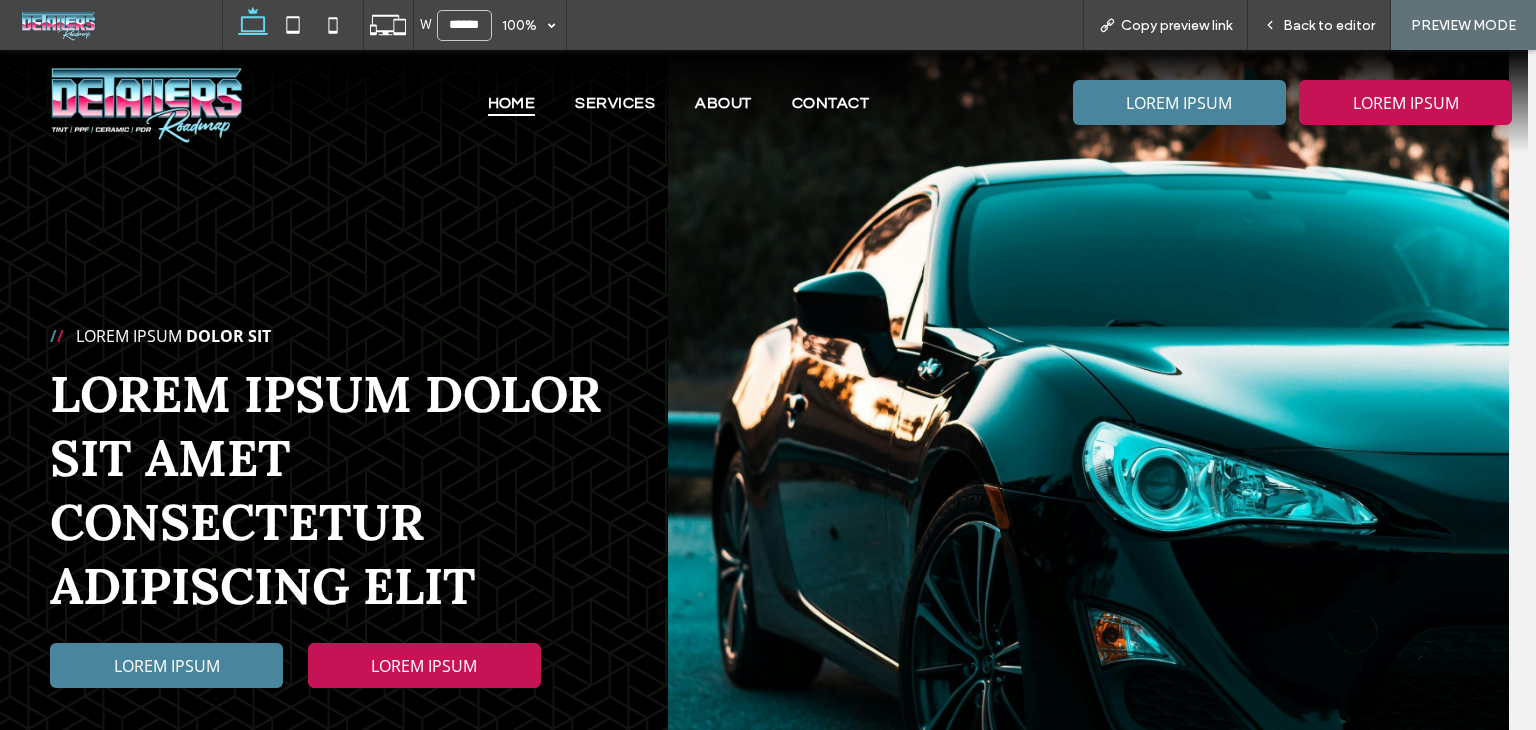 scroll, scrollTop: 0, scrollLeft: 0, axis: both 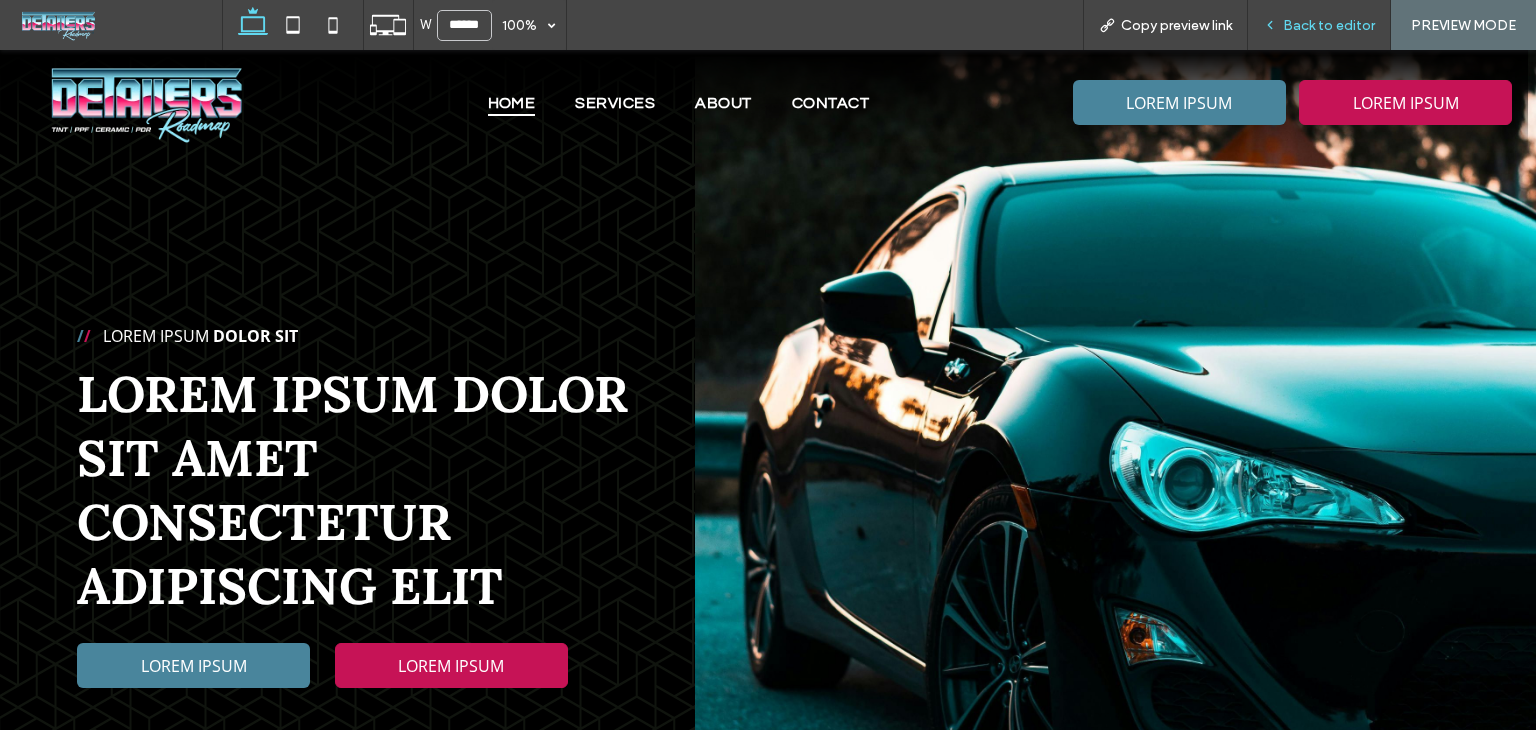 click on "Back to editor" at bounding box center (1319, 25) 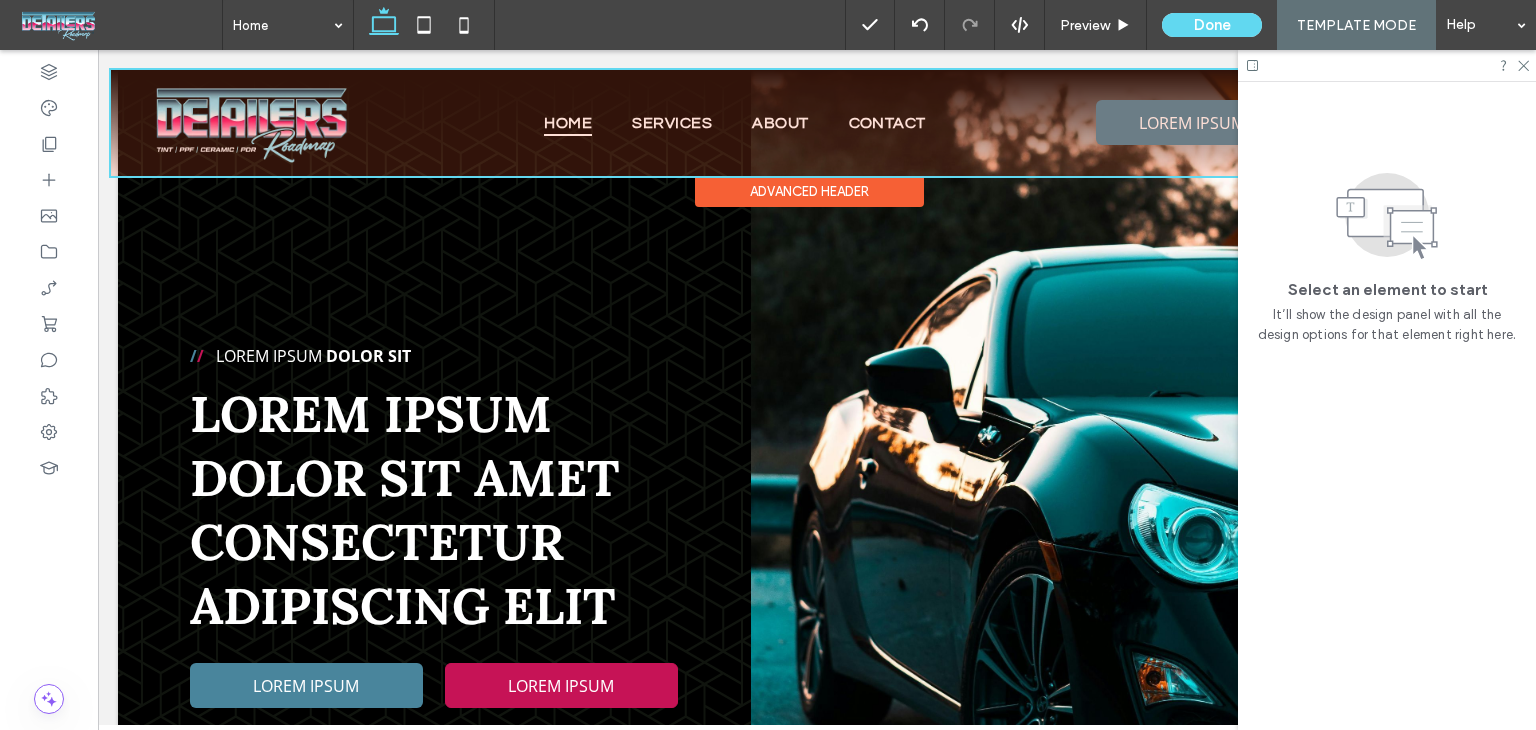 click at bounding box center [810, 123] 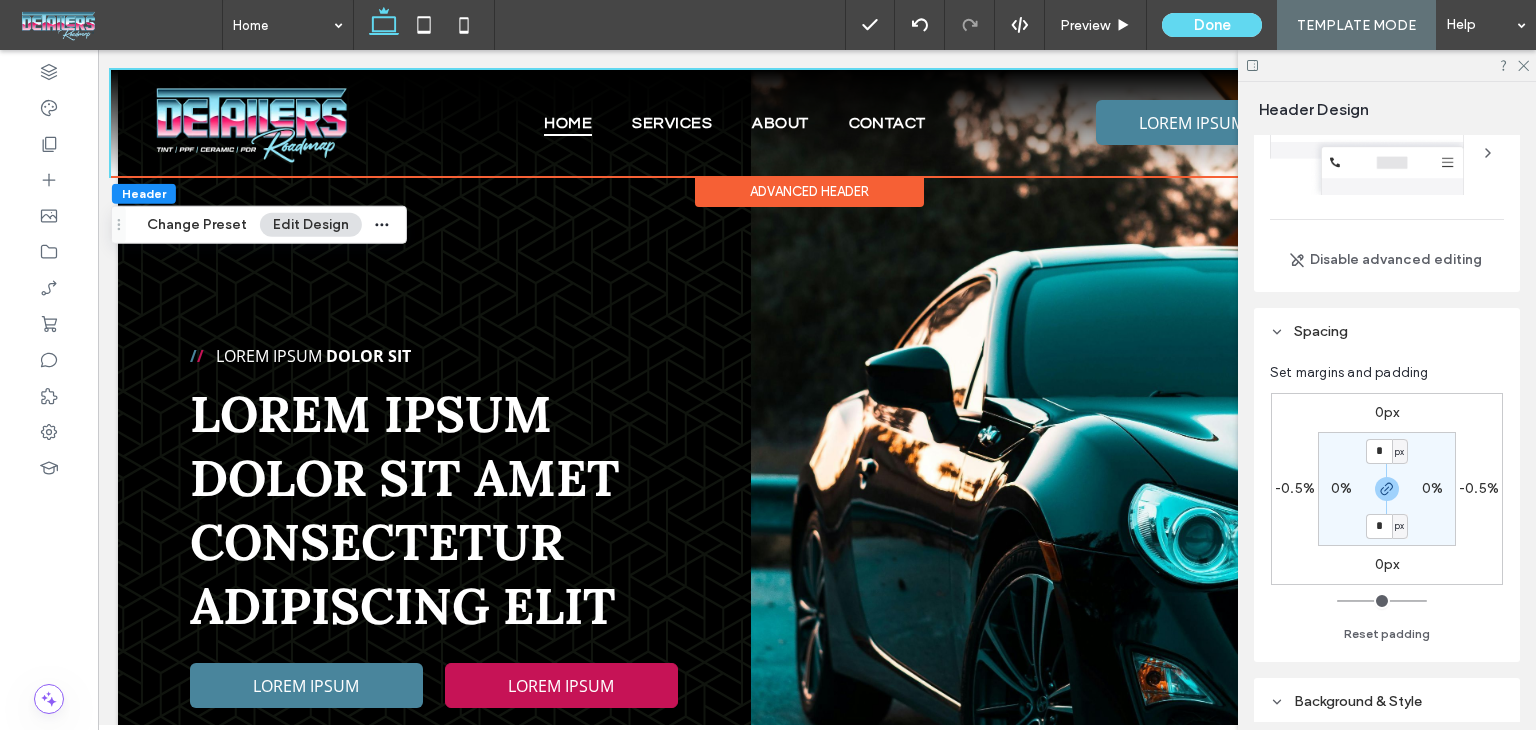 scroll, scrollTop: 200, scrollLeft: 0, axis: vertical 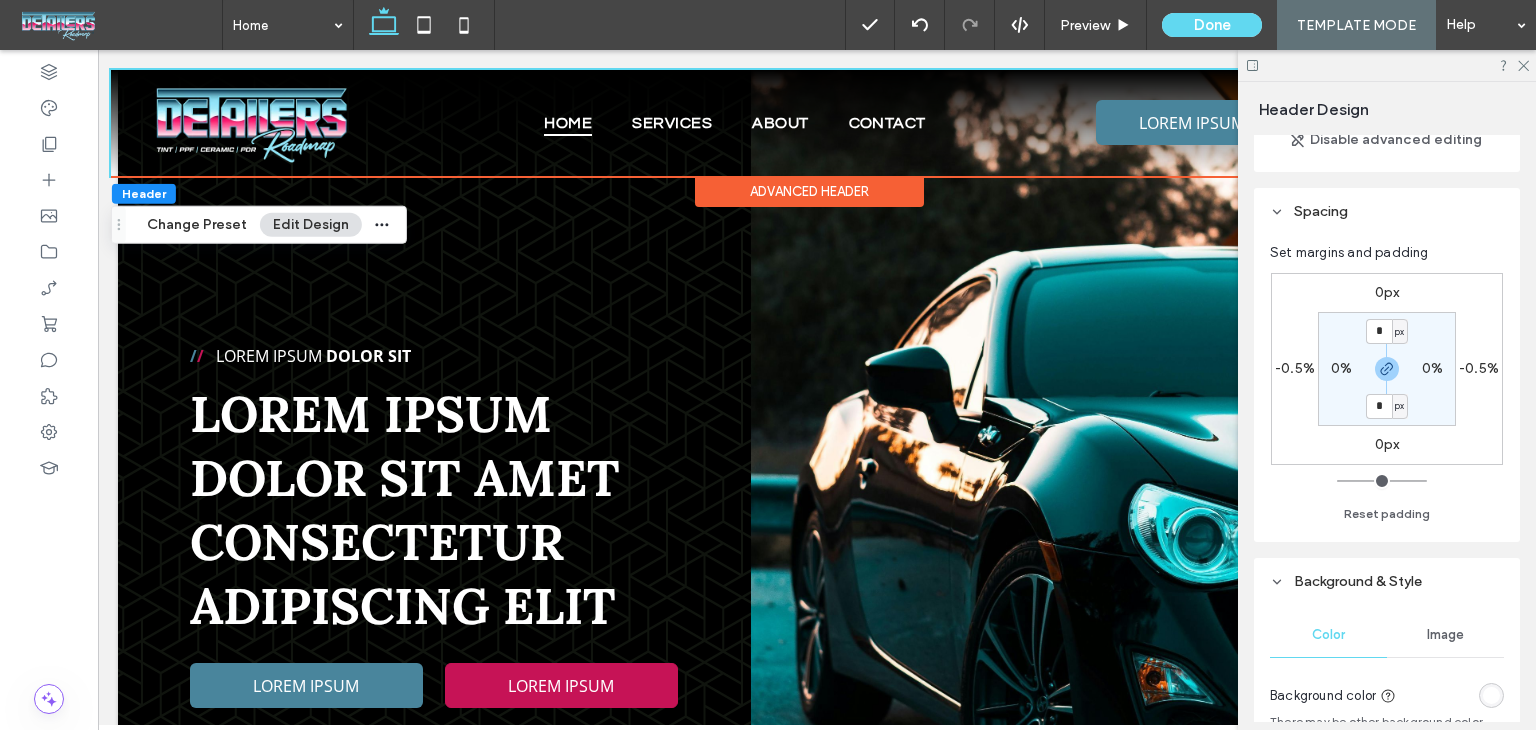 click on "-0.5%" at bounding box center [1479, 368] 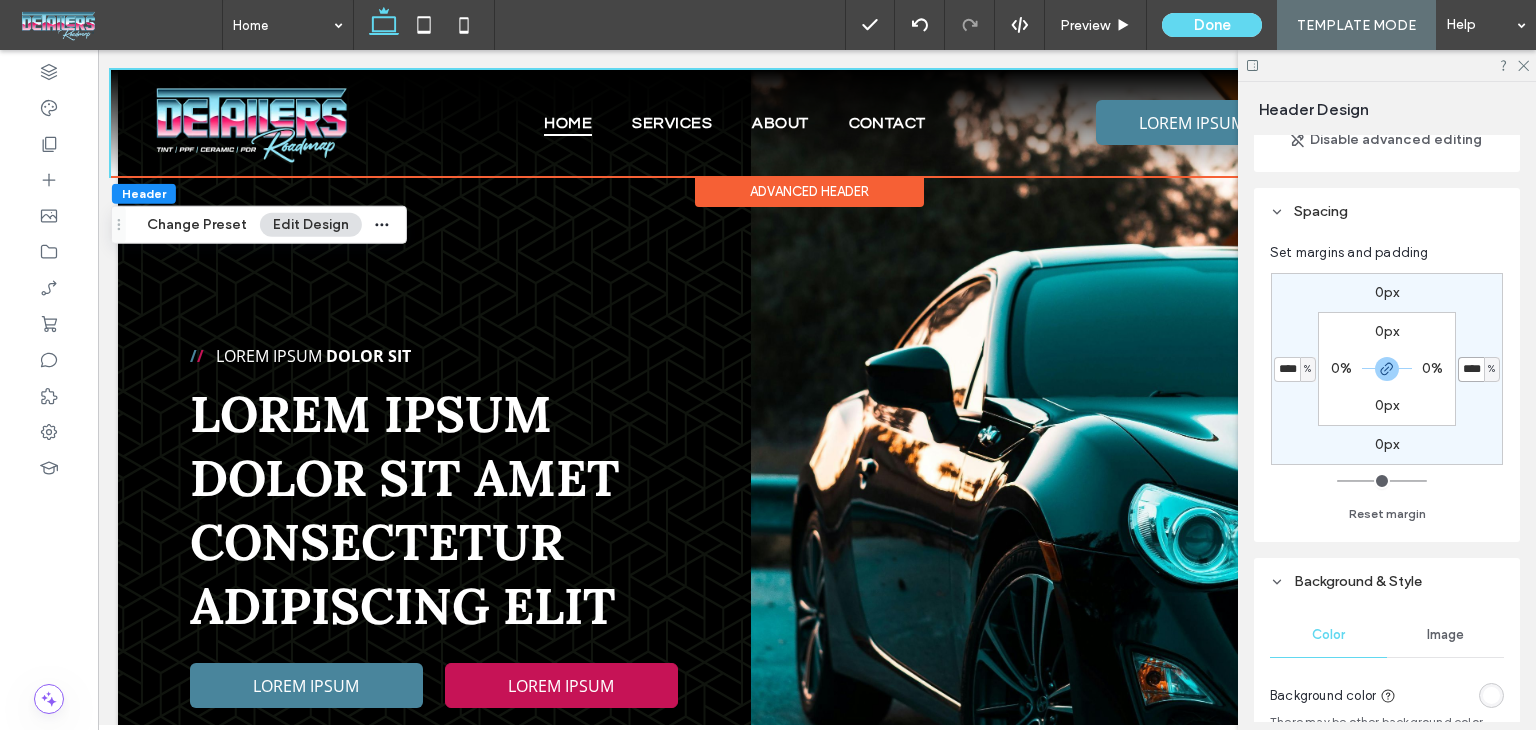 click on "****" at bounding box center [1471, 369] 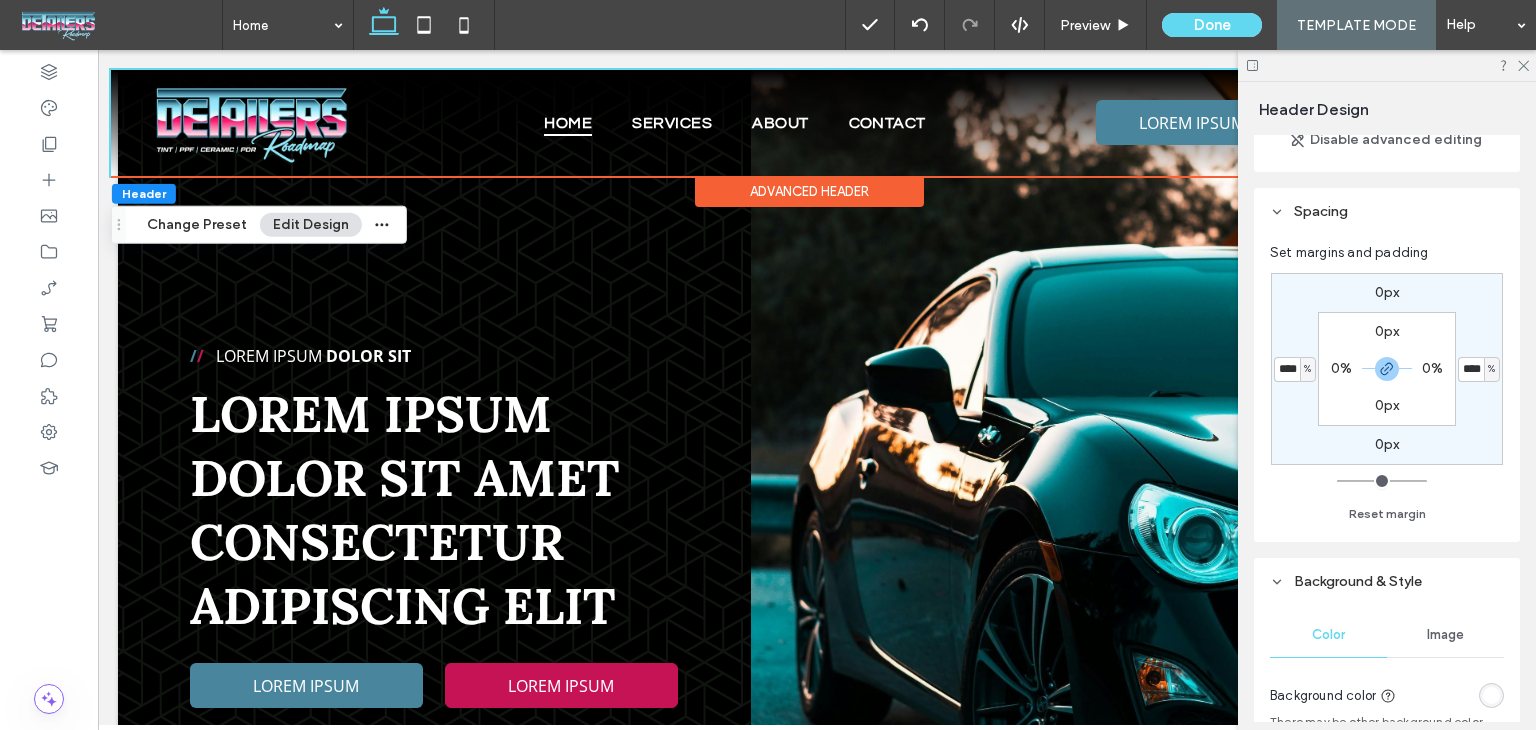 drag, startPoint x: 1391, startPoint y: 365, endPoint x: 1413, endPoint y: 377, distance: 25.059929 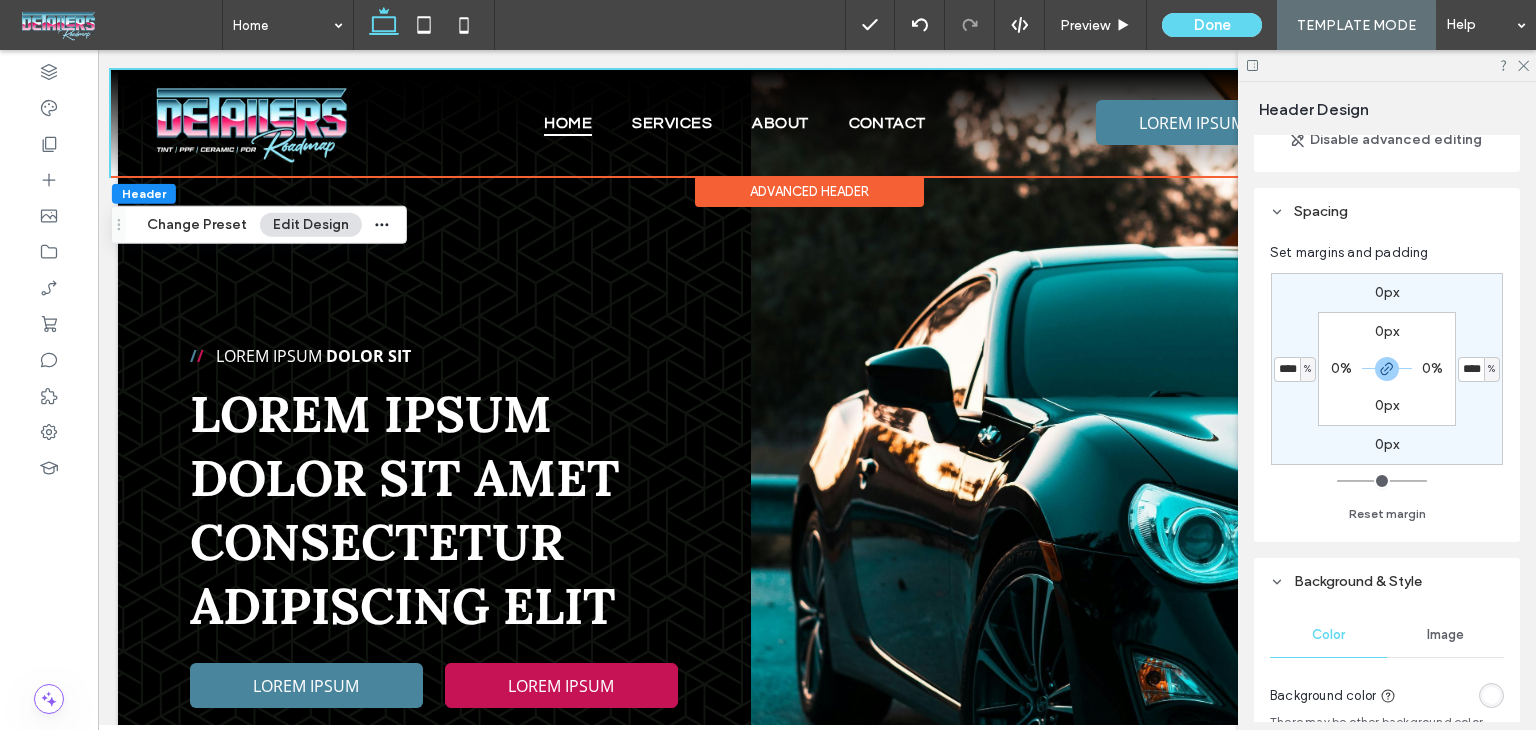 click 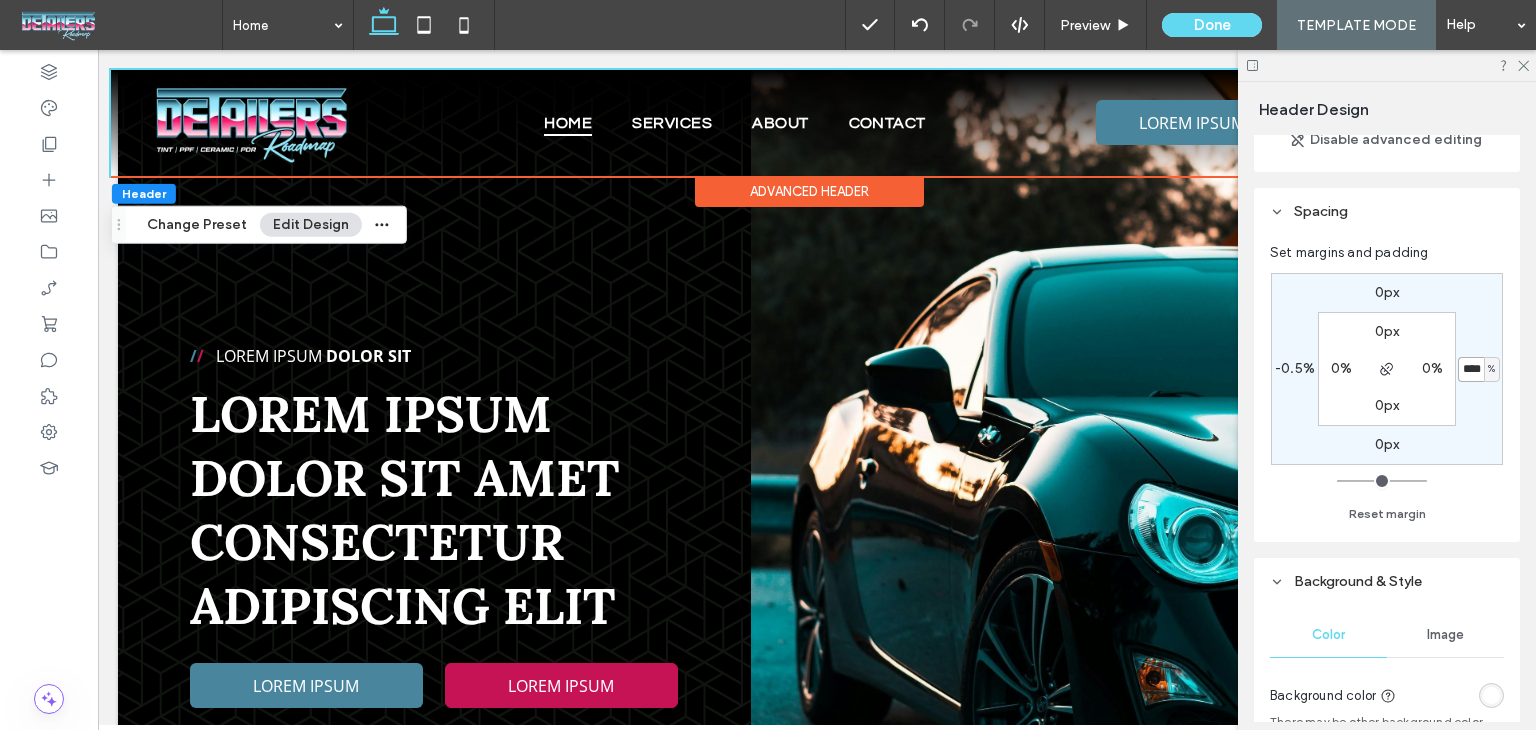 drag, startPoint x: 1461, startPoint y: 369, endPoint x: 1472, endPoint y: 390, distance: 23.70654 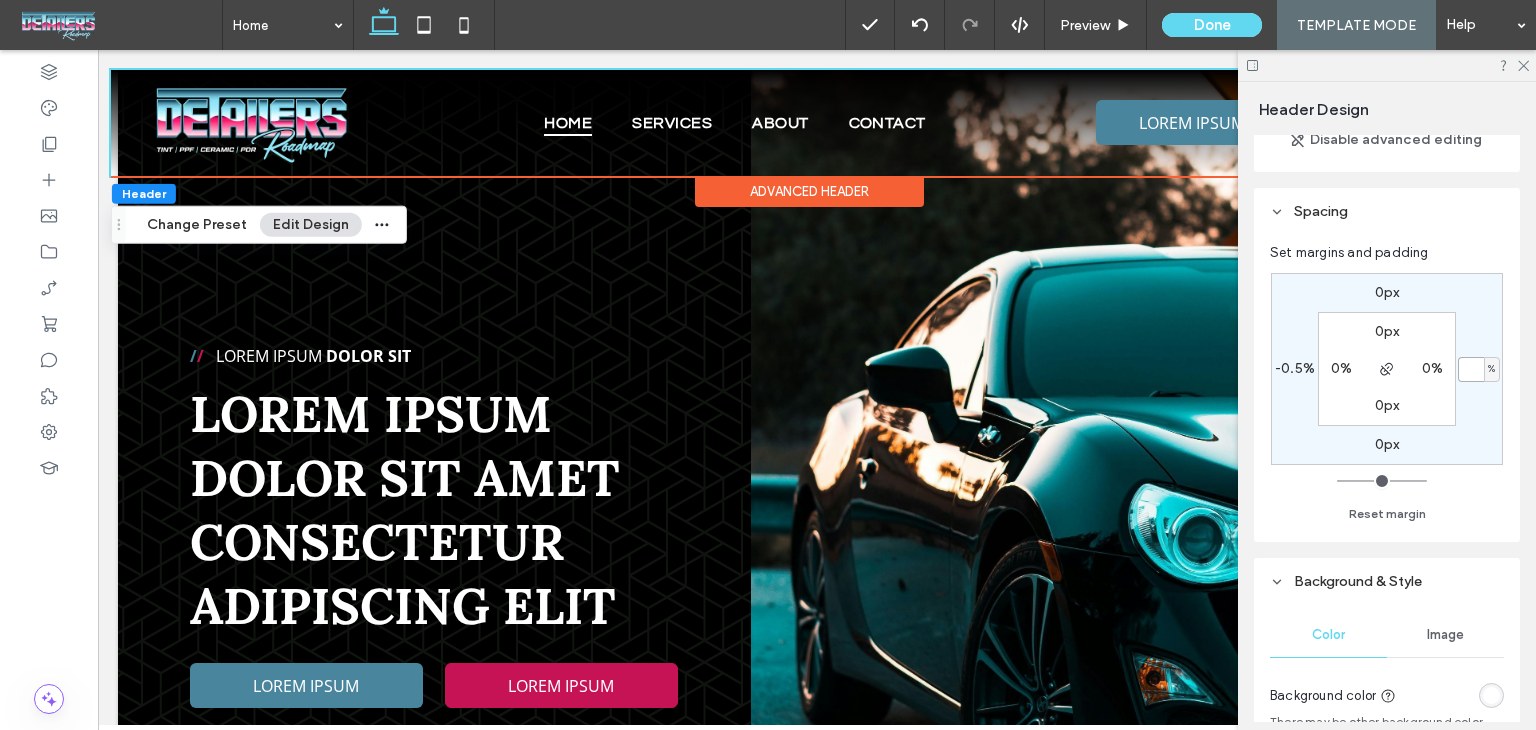 type on "*" 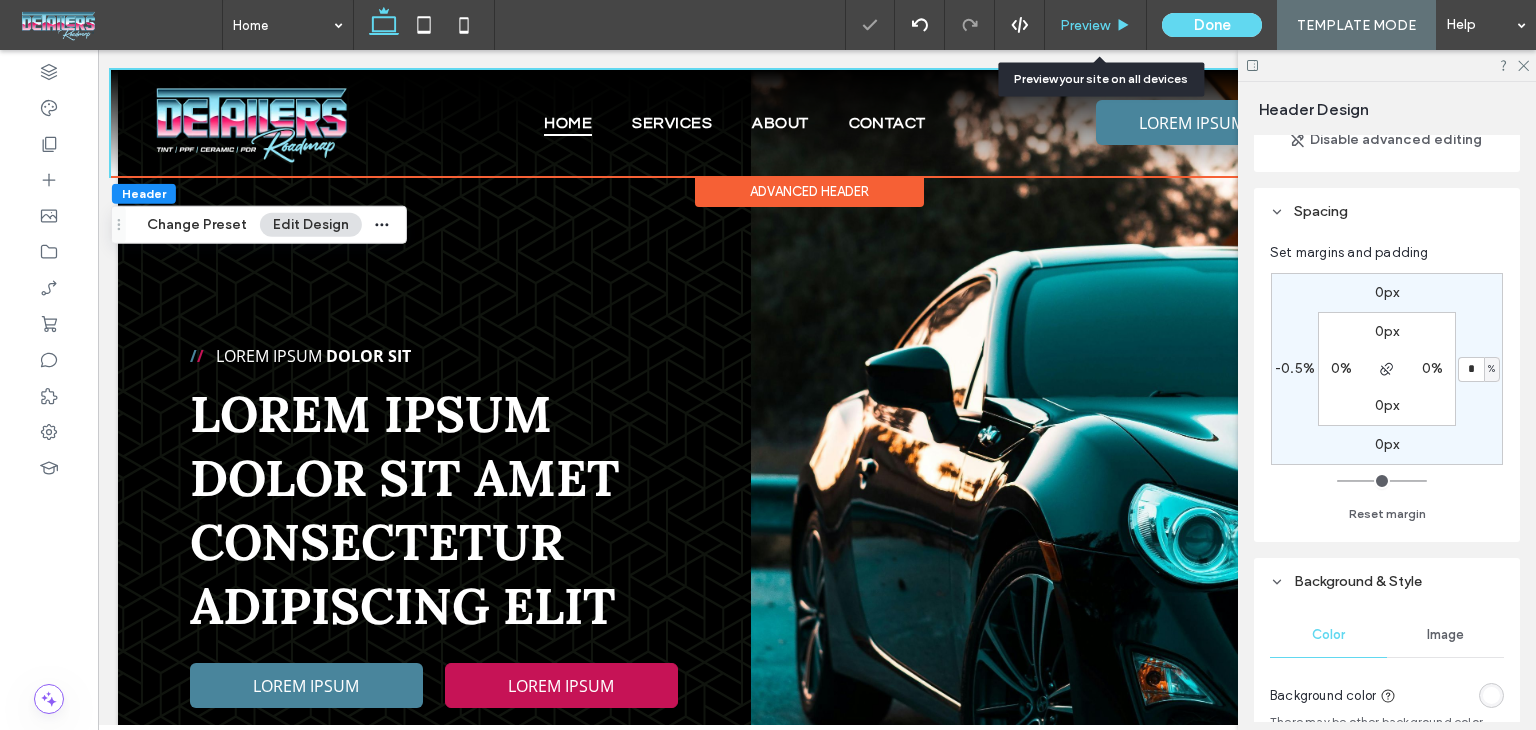 click on "Preview" at bounding box center [1096, 25] 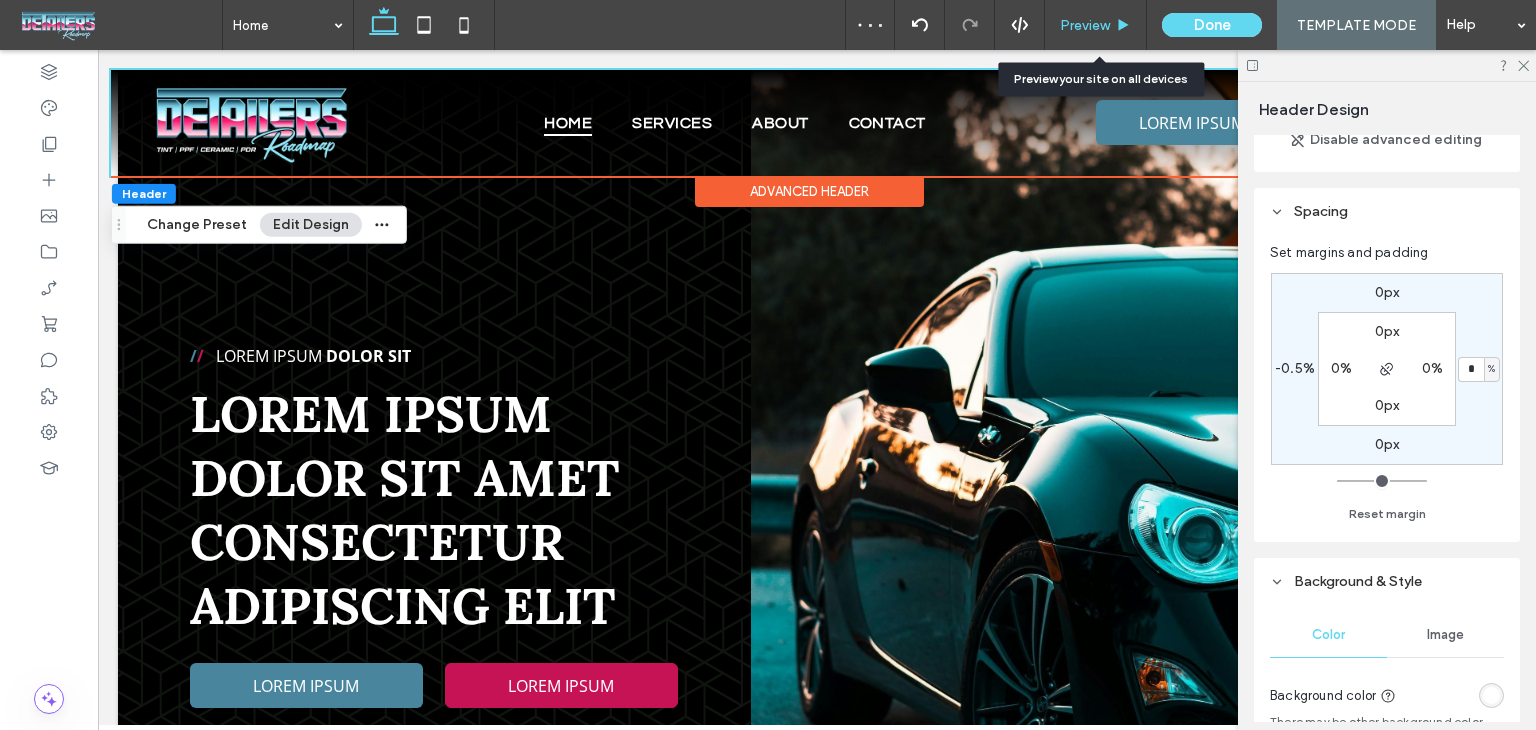 click on "Preview" at bounding box center (1095, 25) 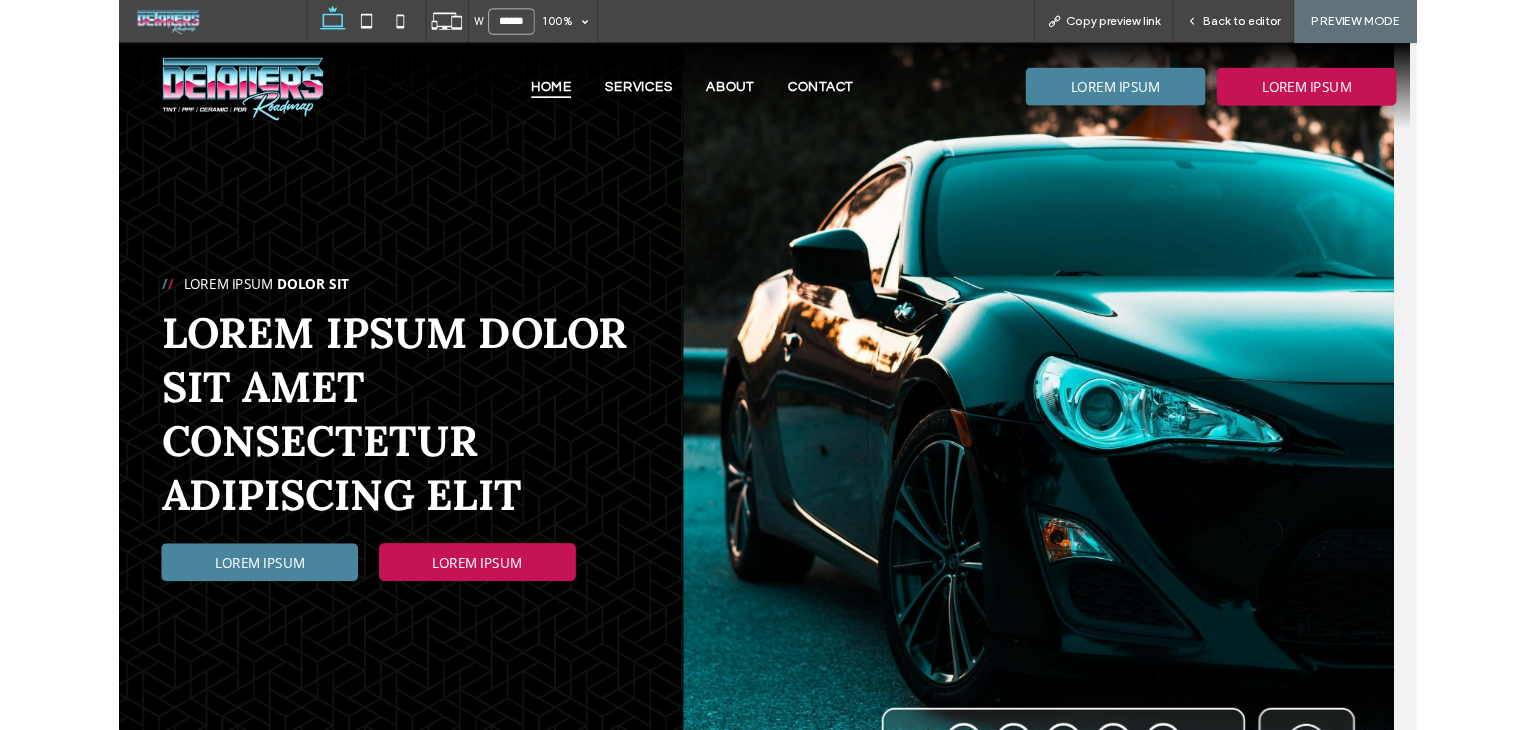 scroll, scrollTop: 0, scrollLeft: 0, axis: both 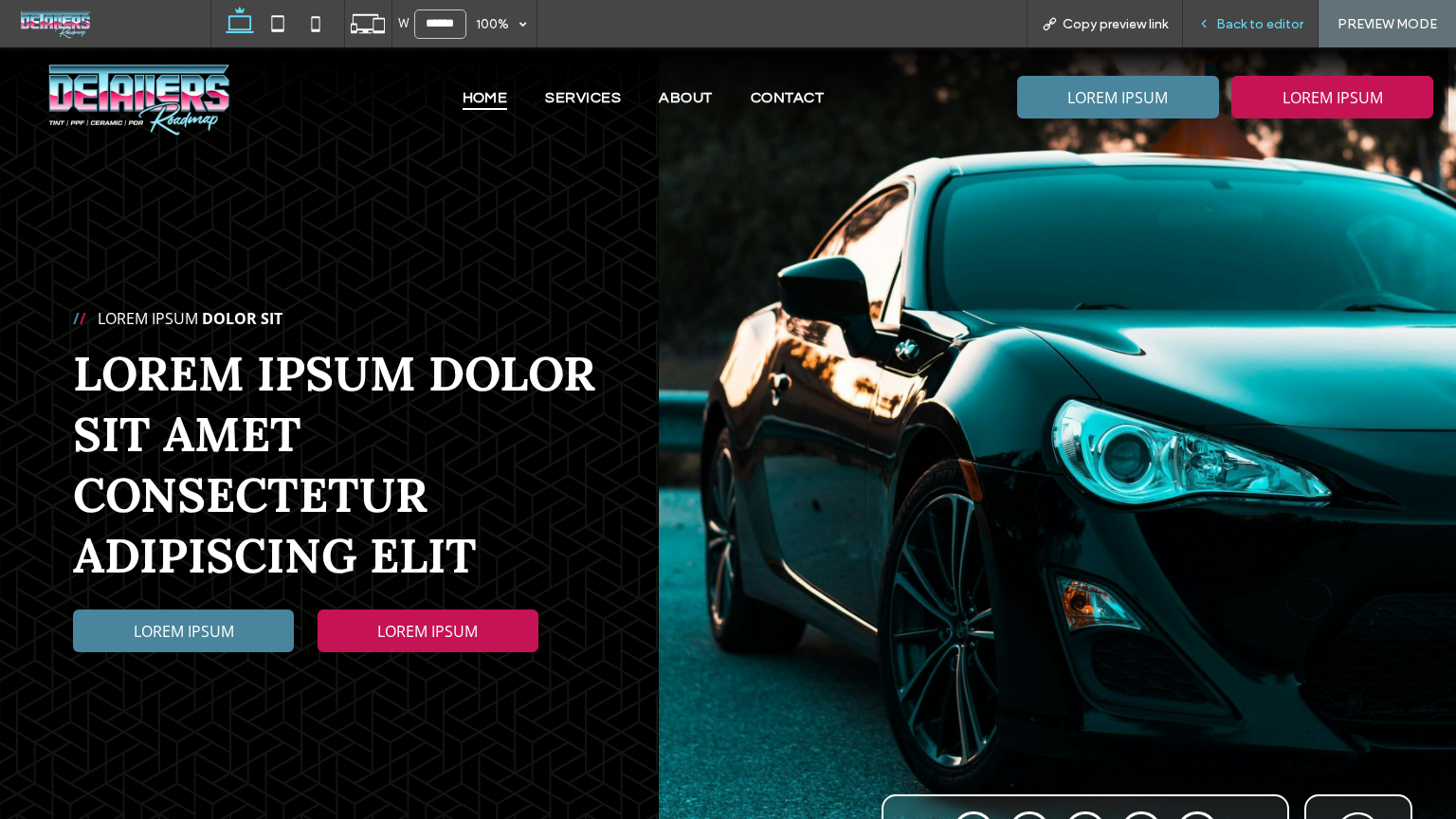 click on "Back to editor" at bounding box center (1250, 24) 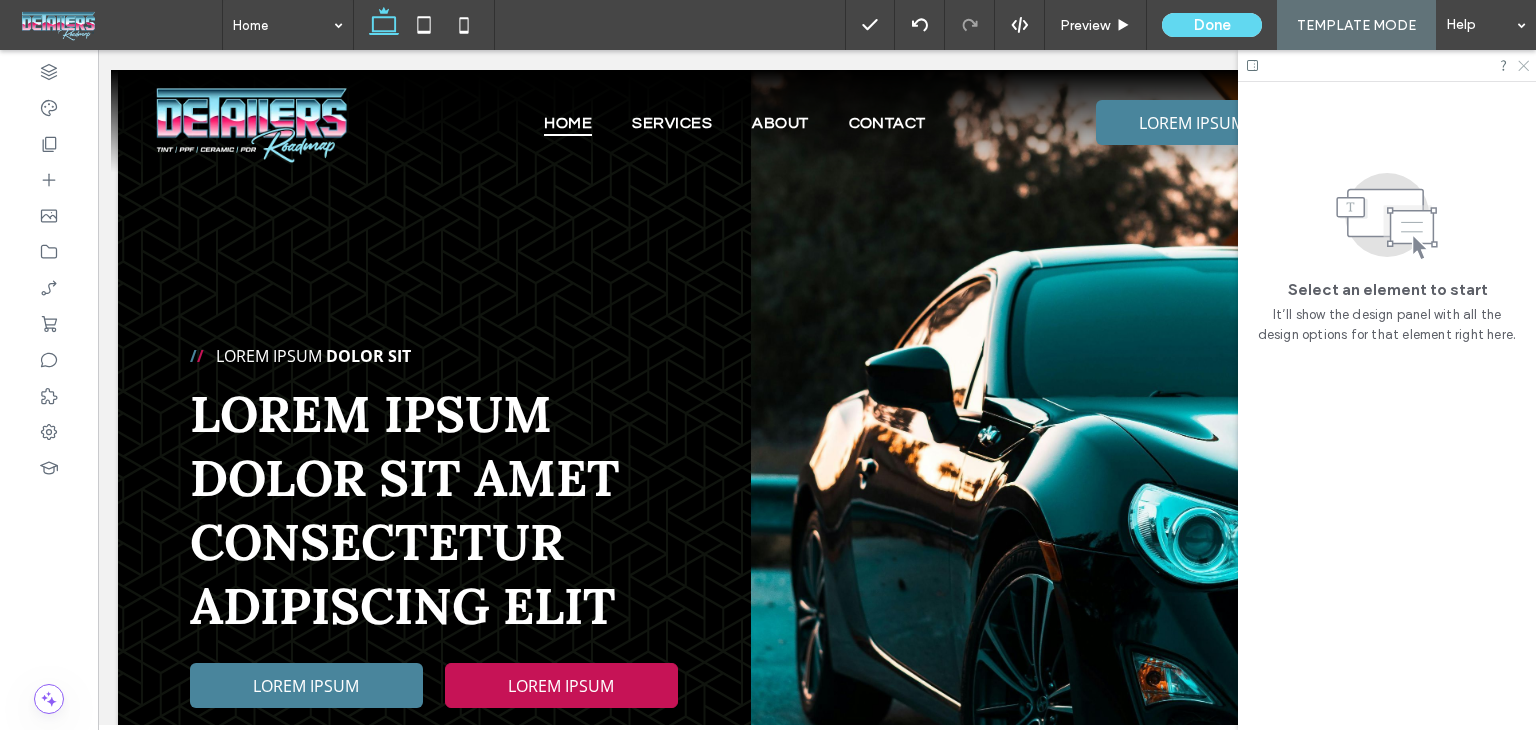 click 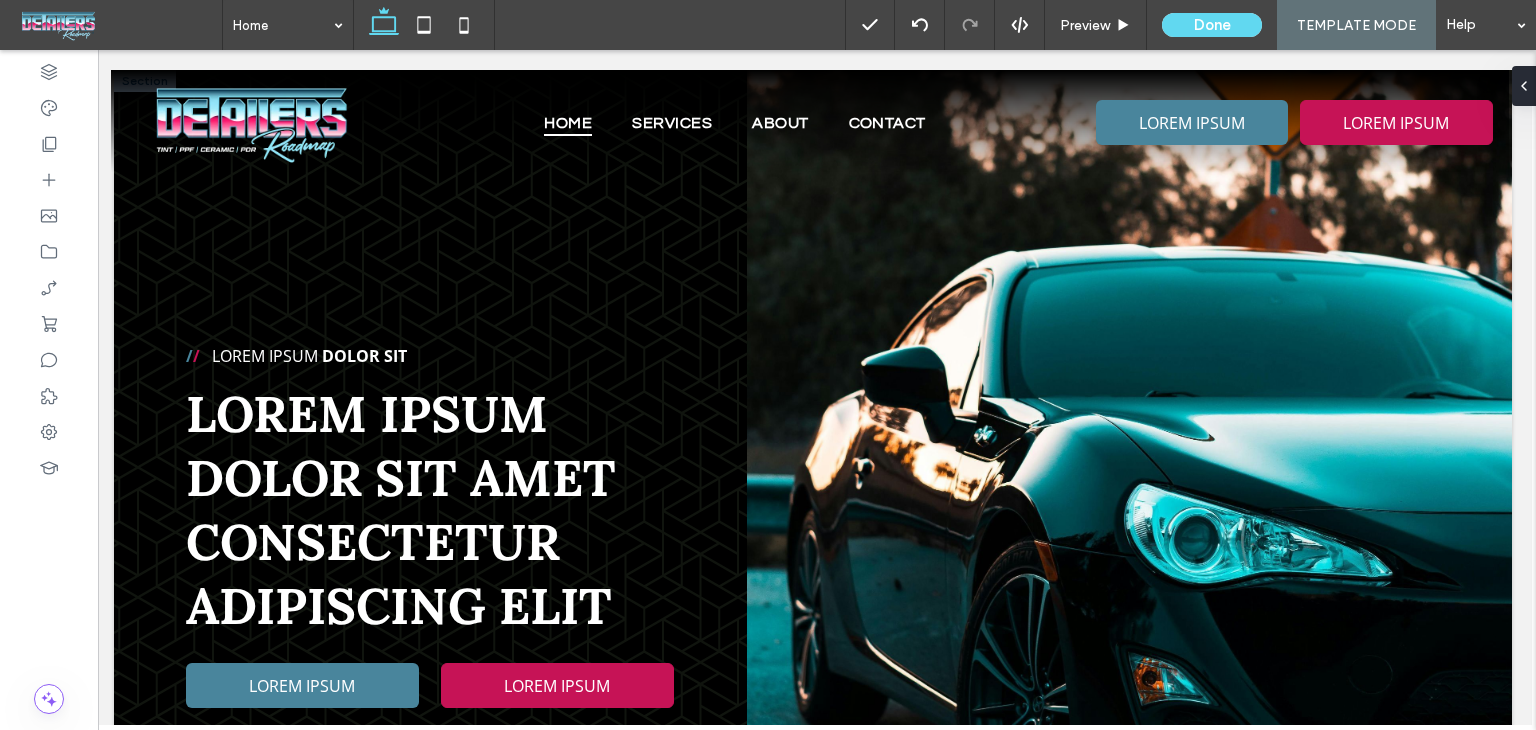 scroll, scrollTop: 0, scrollLeft: 0, axis: both 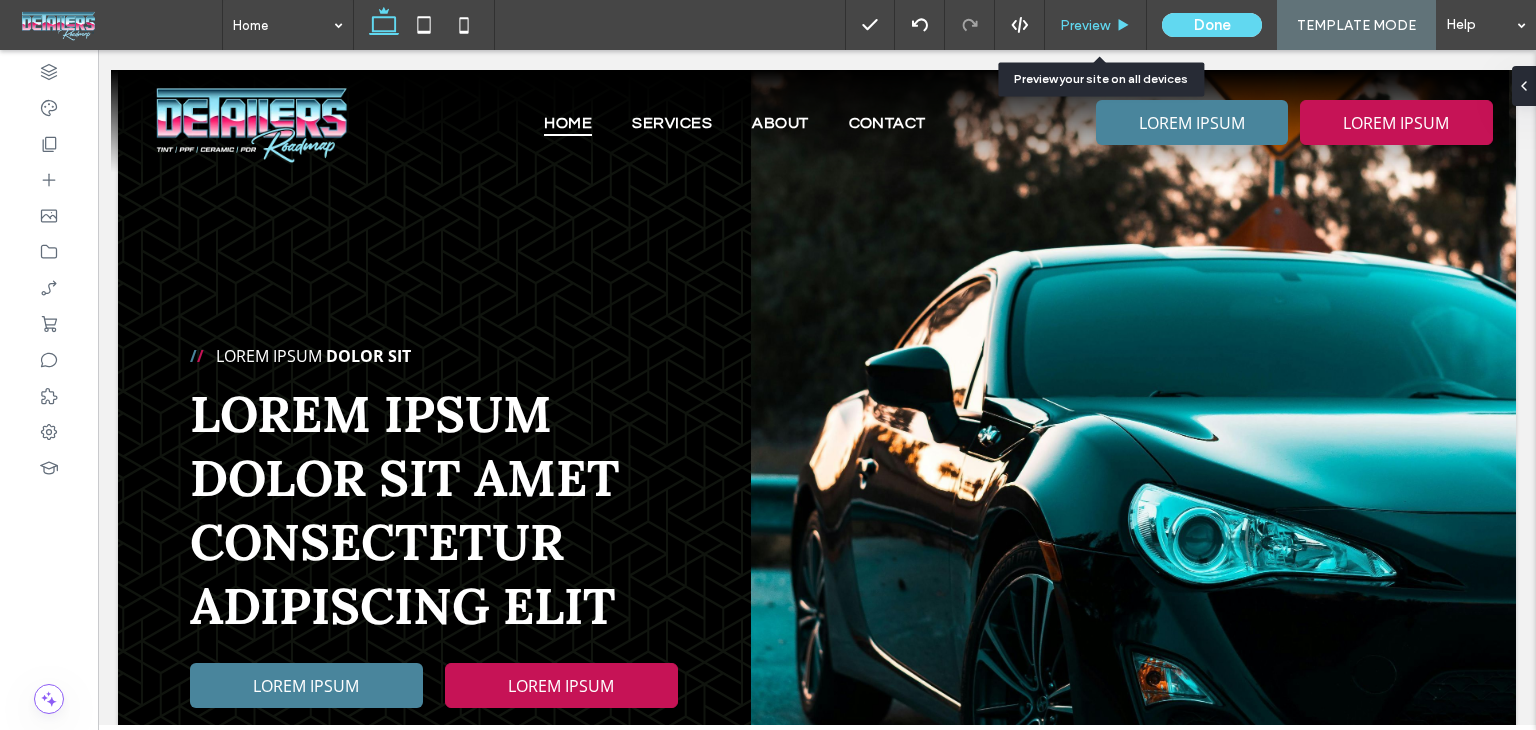 click on "Preview" at bounding box center (1085, 25) 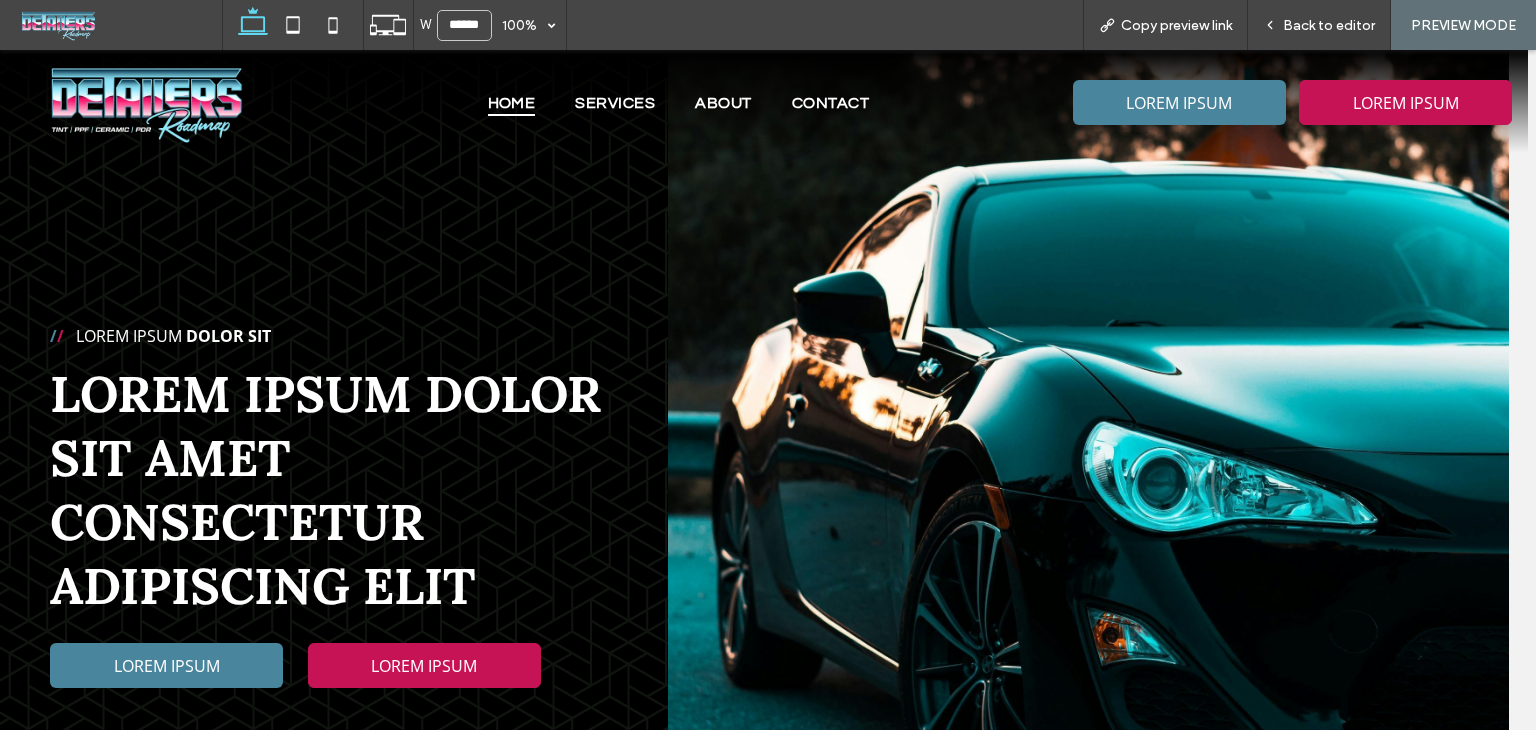 scroll, scrollTop: 0, scrollLeft: 0, axis: both 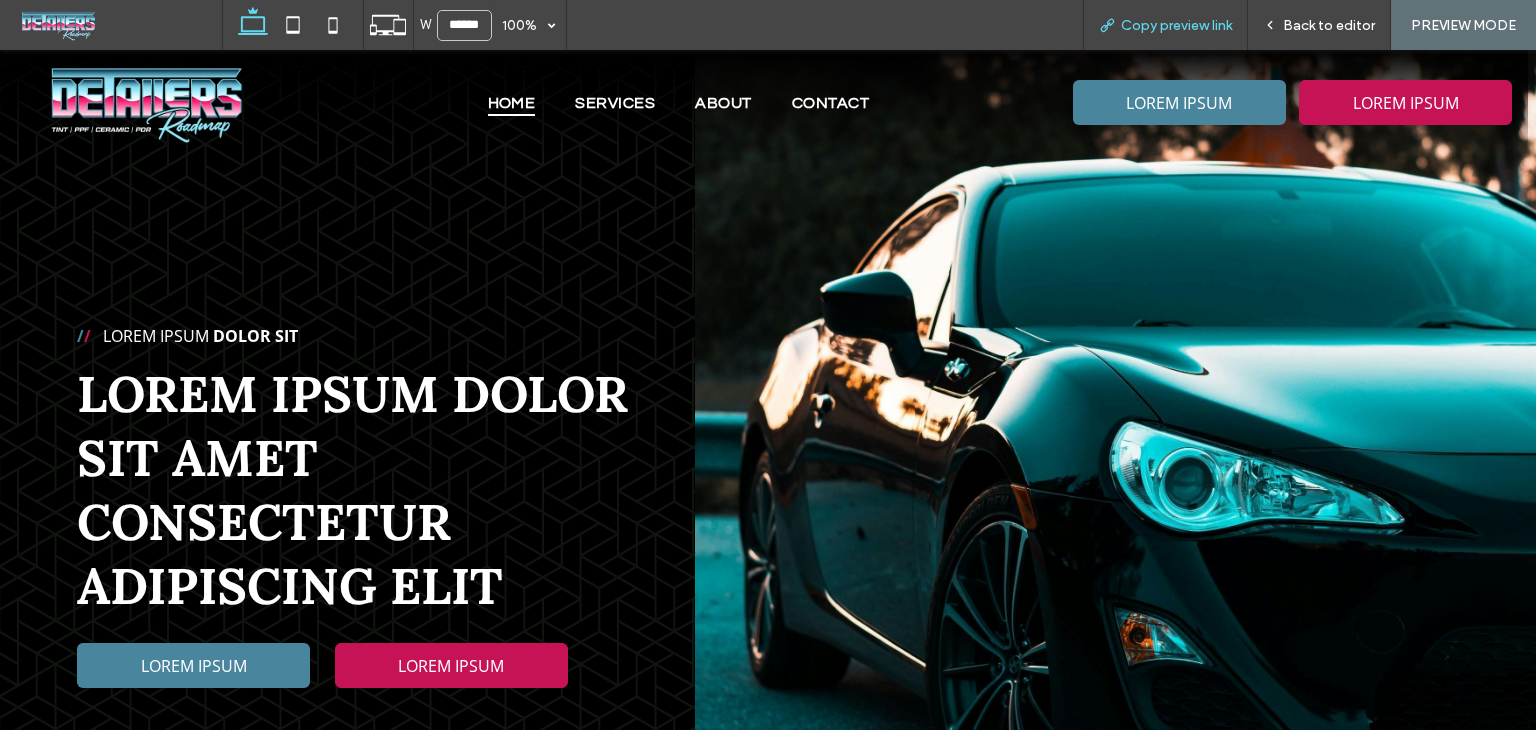 drag, startPoint x: 1134, startPoint y: 21, endPoint x: 1161, endPoint y: 46, distance: 36.796738 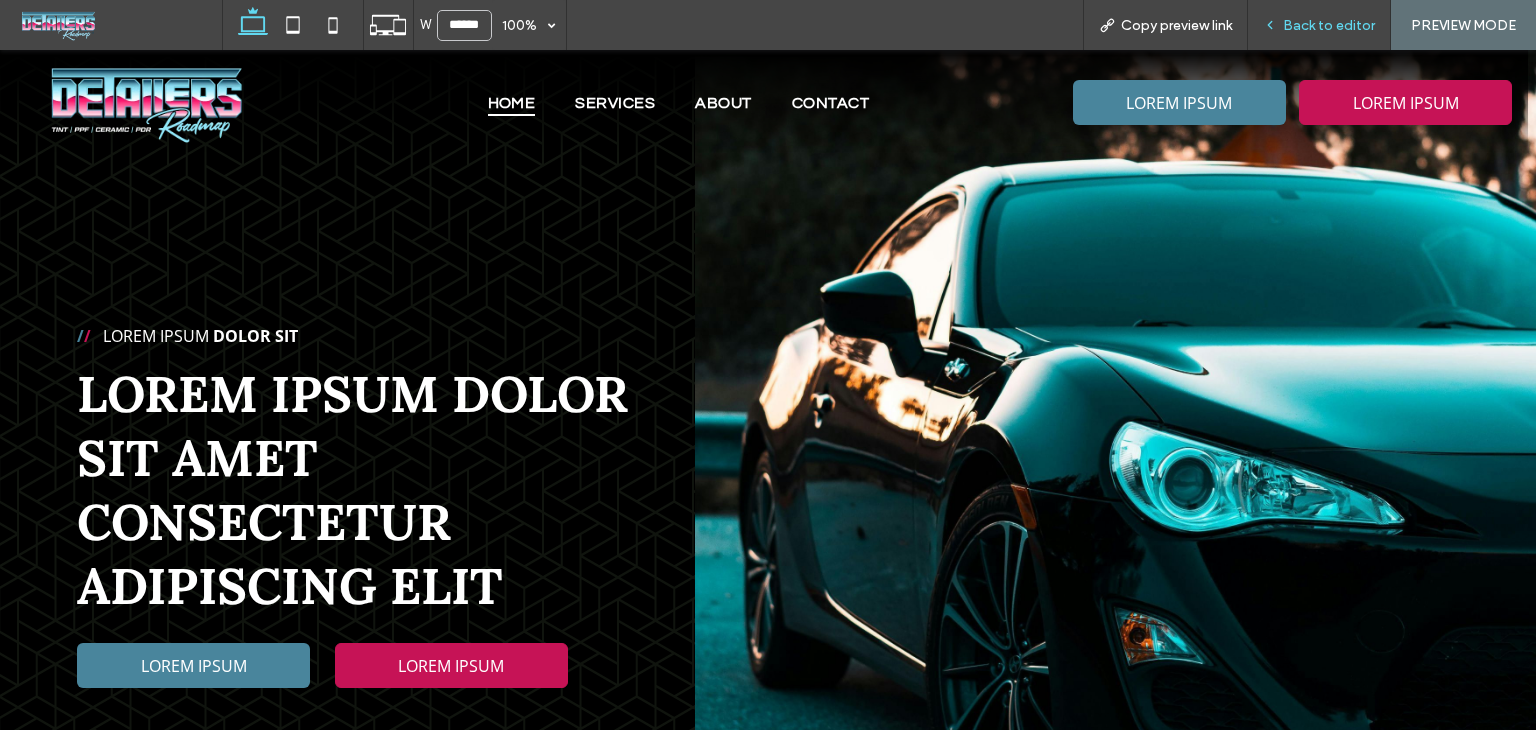 click on "Back to editor" at bounding box center [1329, 25] 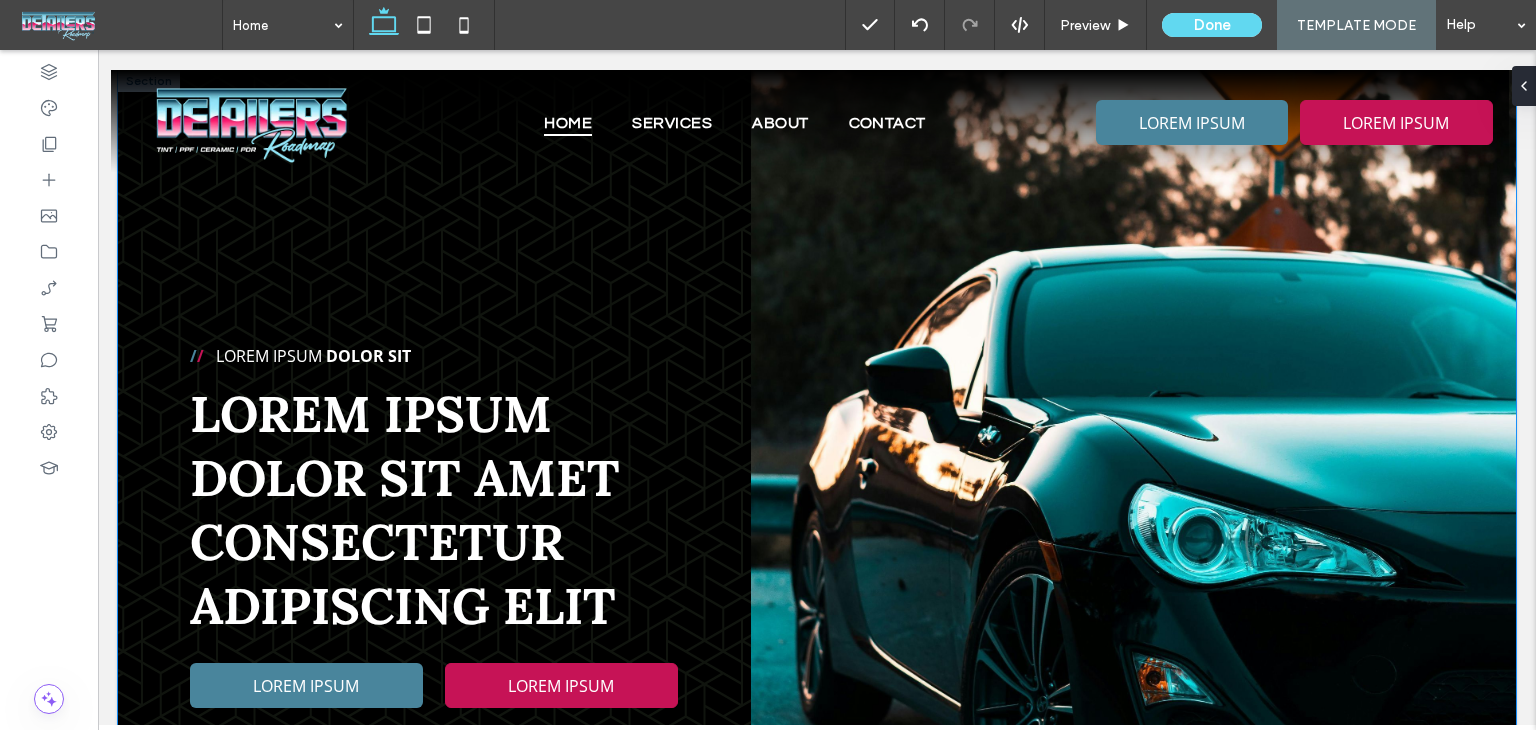 click on "/ /     Lorem ipsum
Dolor Sit
Lorem ipsum dolor sit amet consectetur adipiscing elit
LOREM IPSUM
LOREM IPSUM" at bounding box center [817, 489] 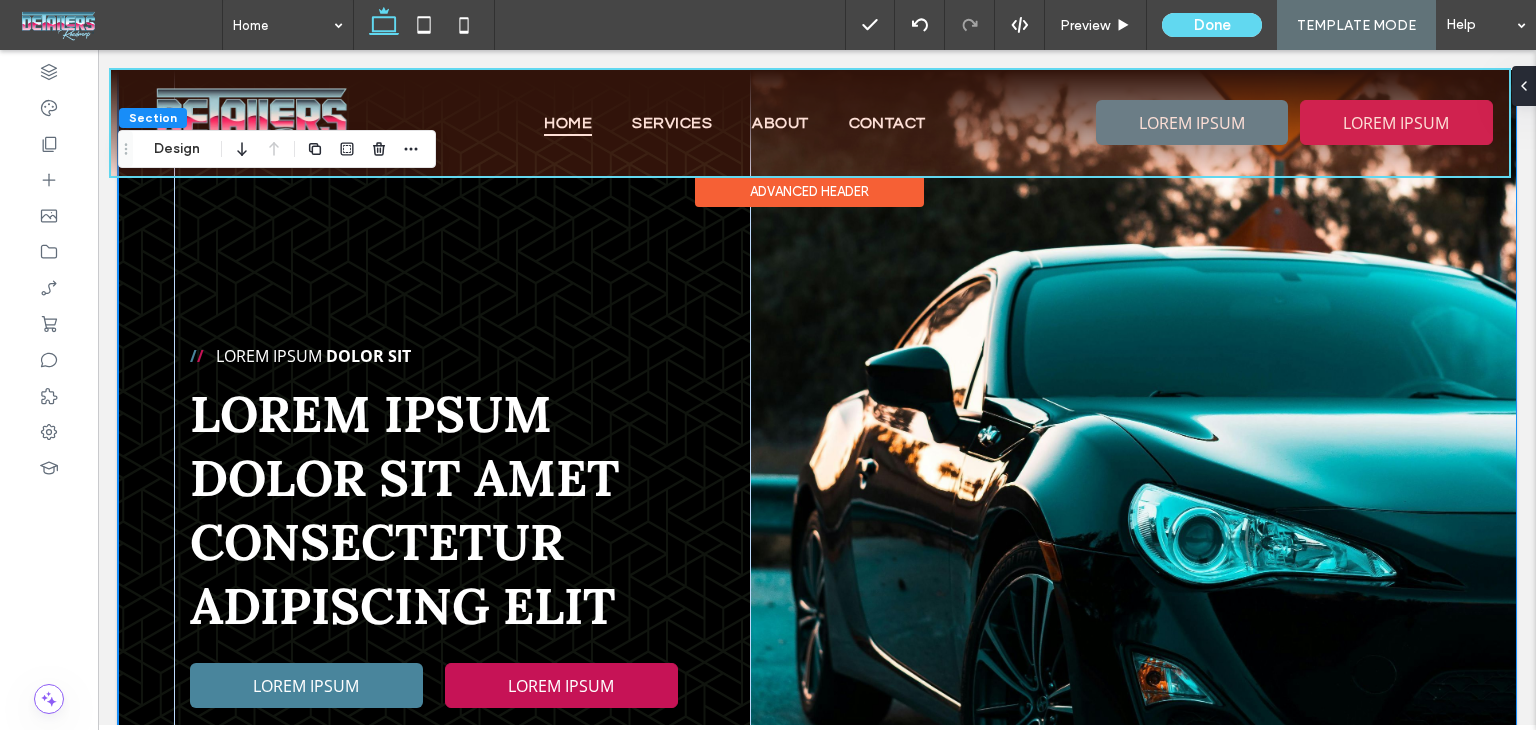 click at bounding box center (810, 123) 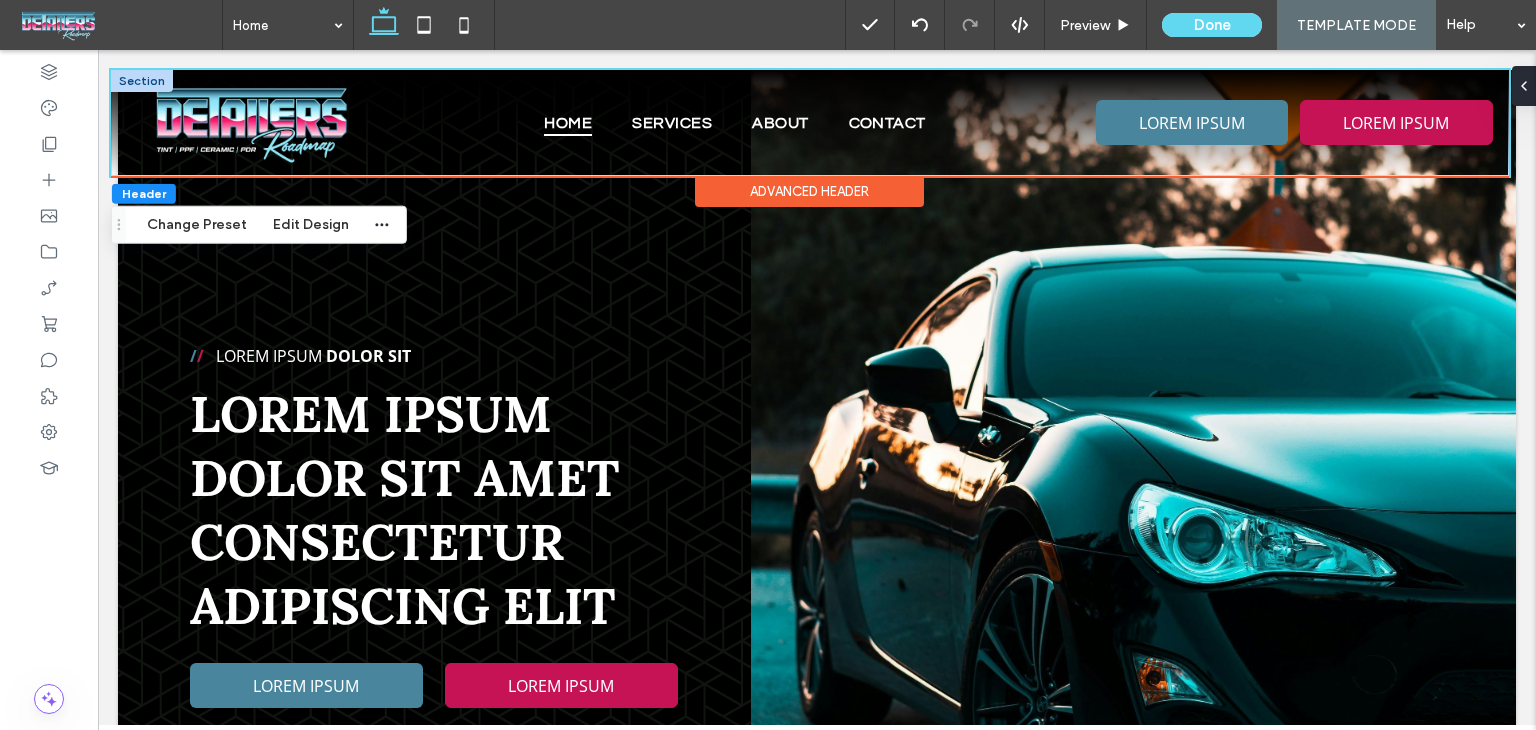 click at bounding box center [142, 81] 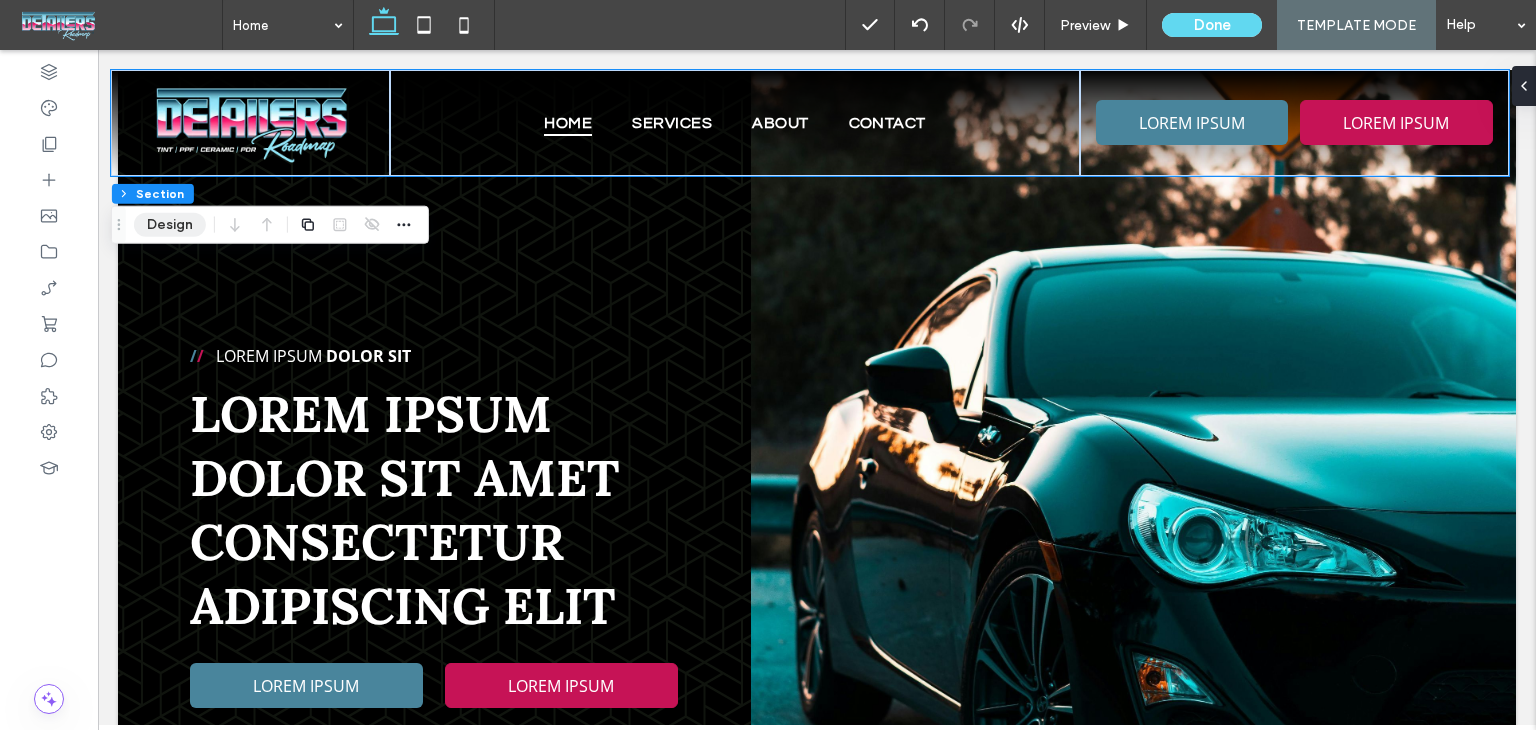click on "Design" at bounding box center (170, 225) 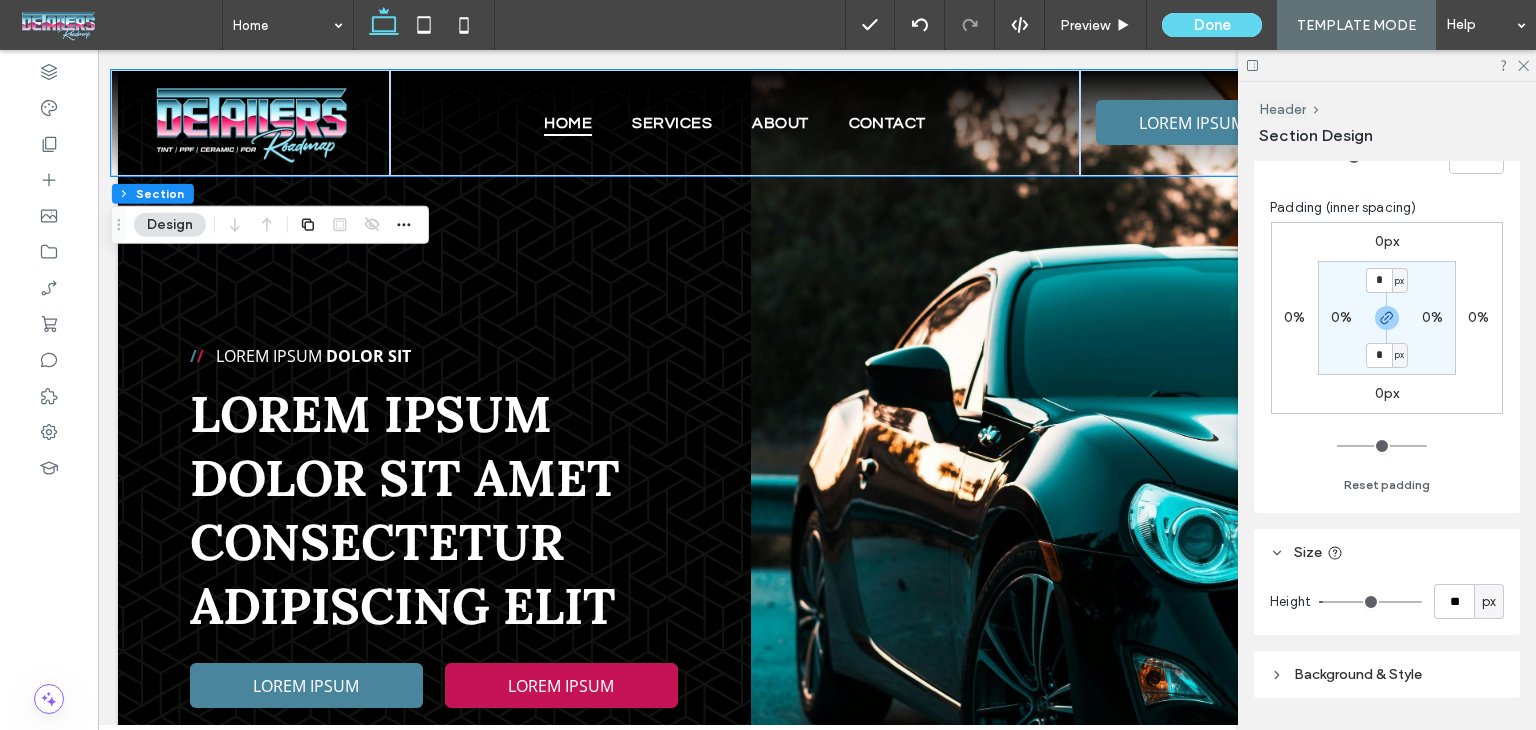 scroll, scrollTop: 300, scrollLeft: 0, axis: vertical 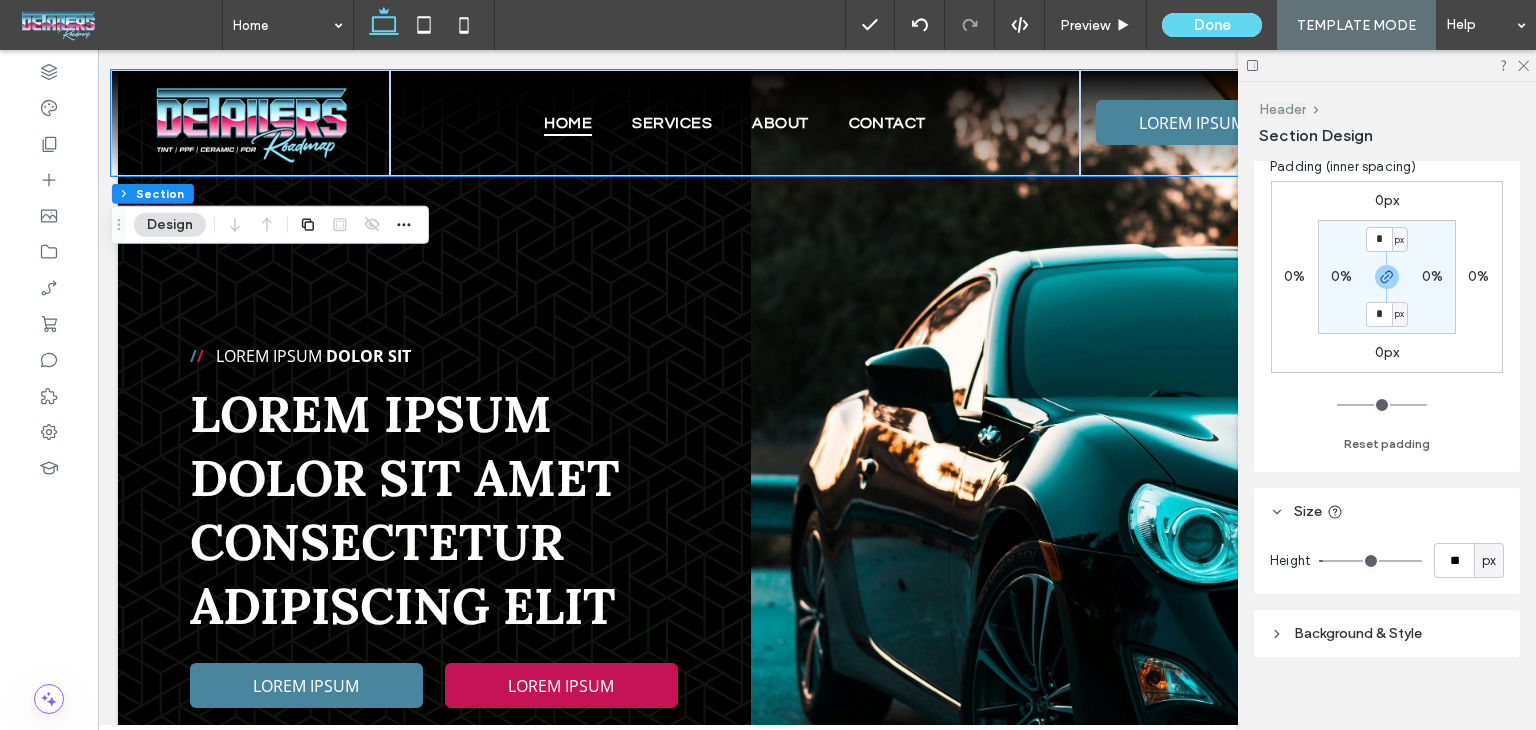 click on "Header" at bounding box center [1282, 109] 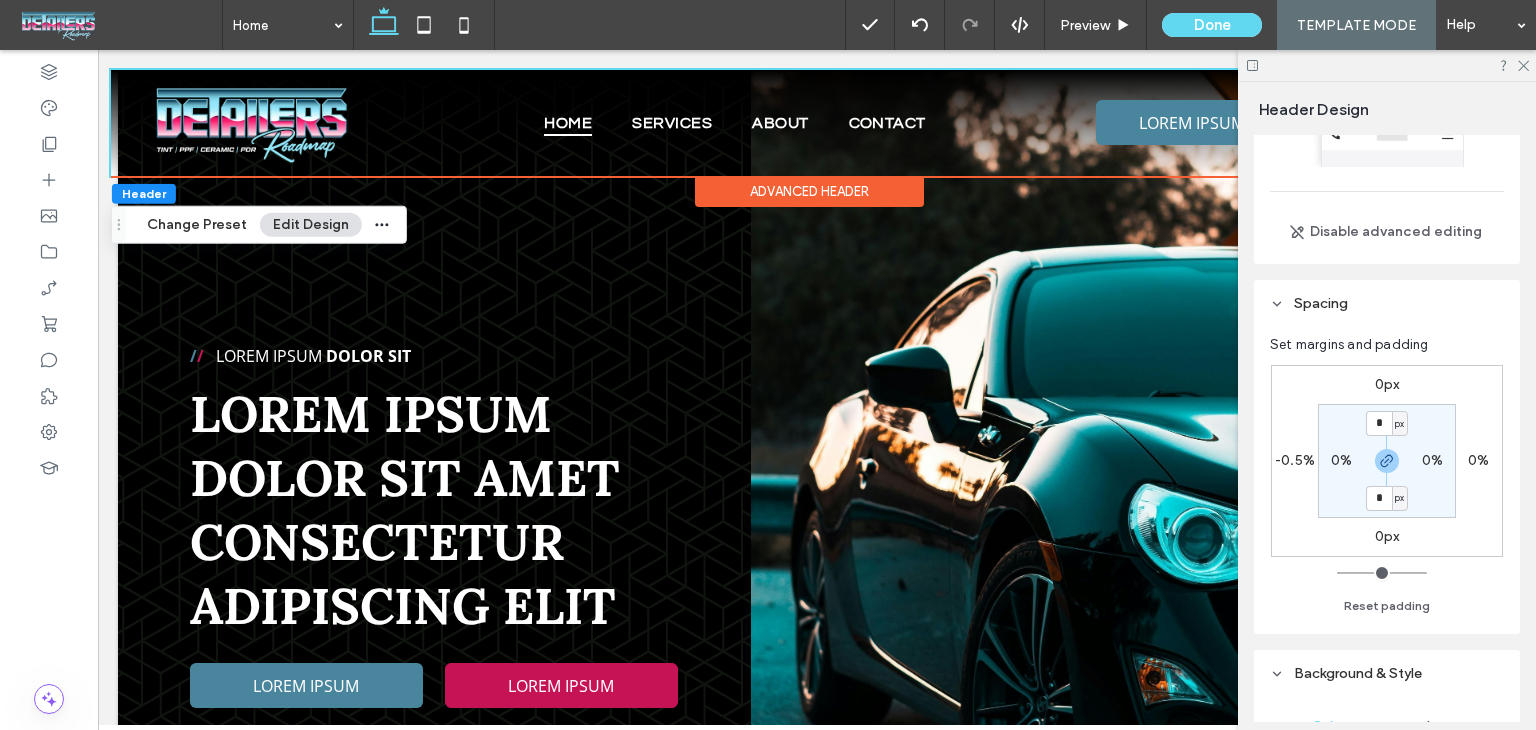 scroll, scrollTop: 300, scrollLeft: 0, axis: vertical 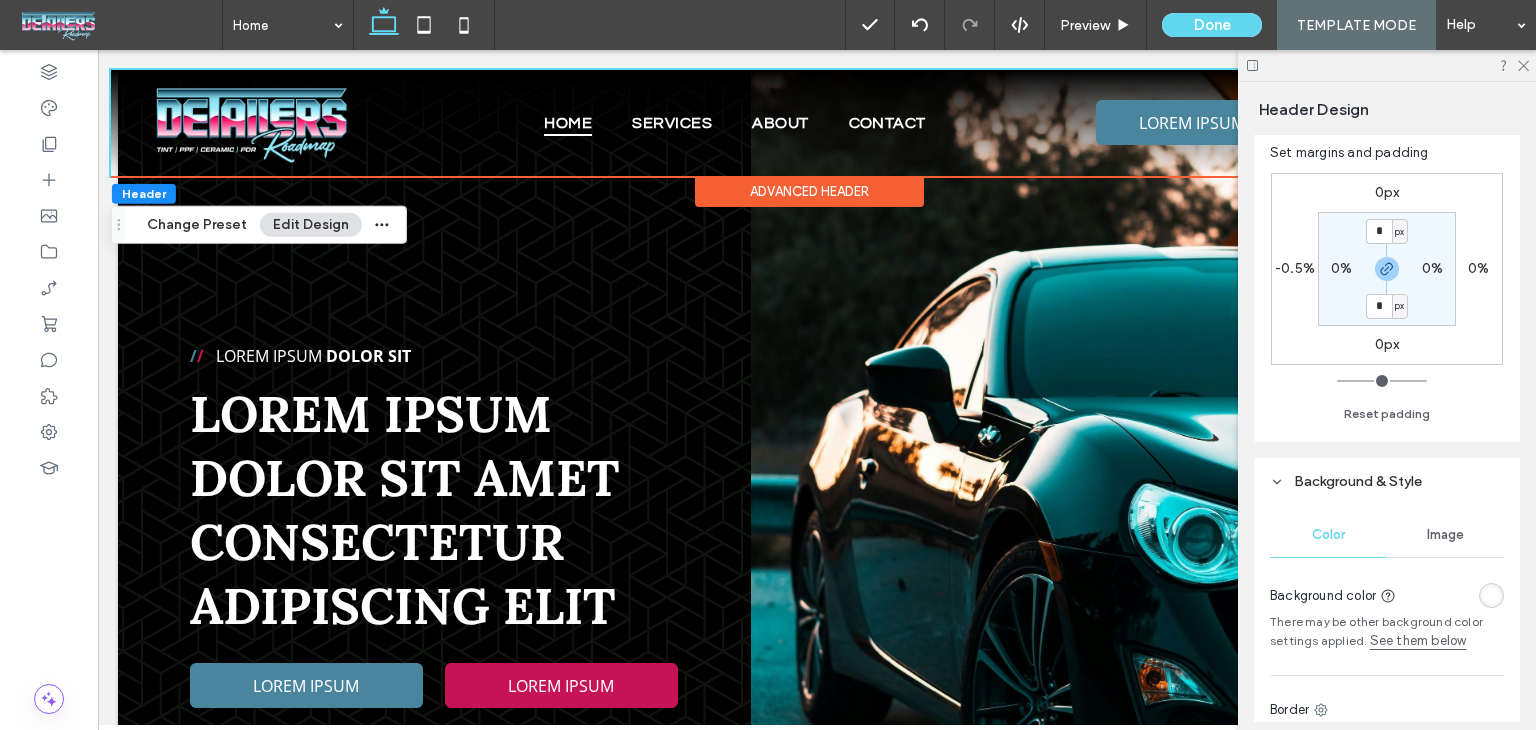 click on "-0.5%" at bounding box center [1295, 268] 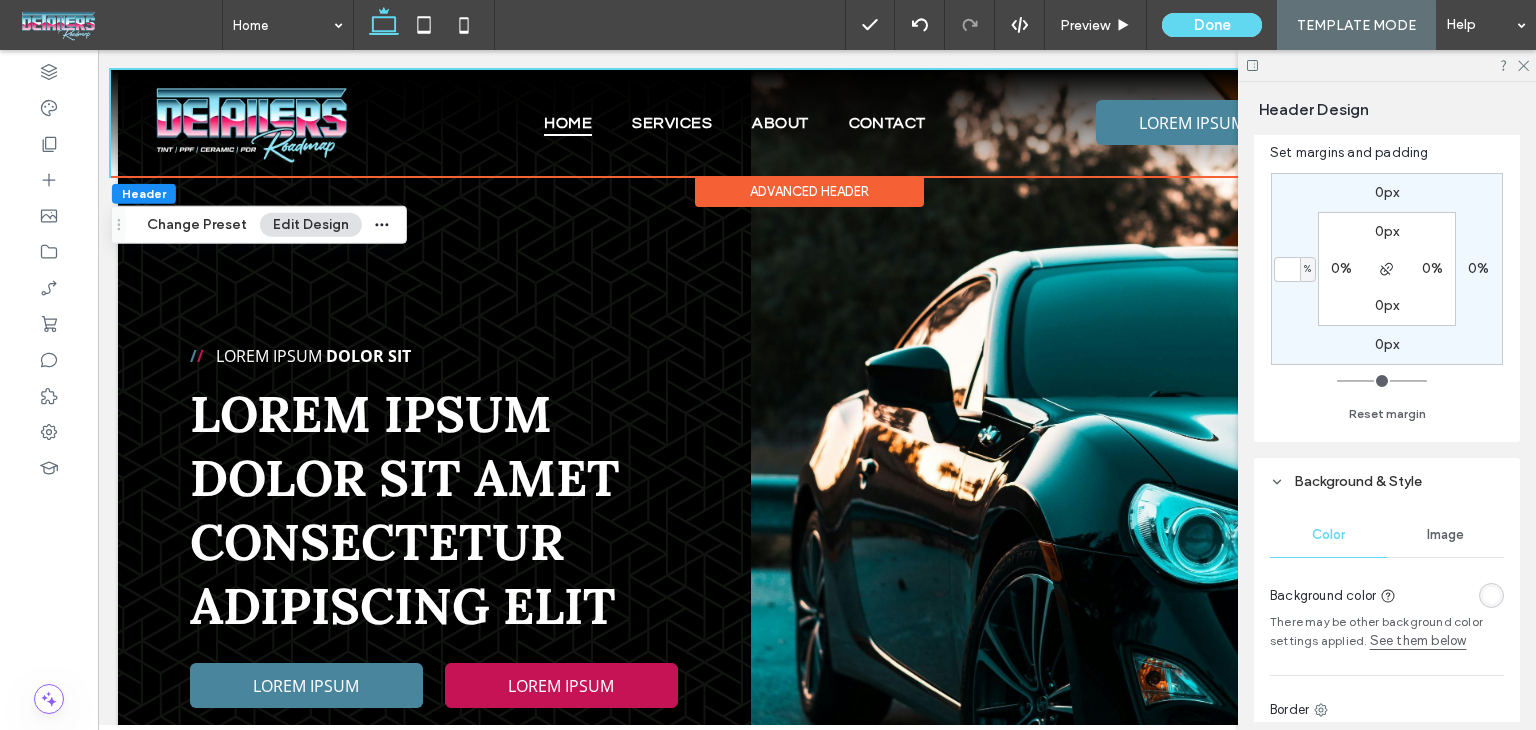type on "*" 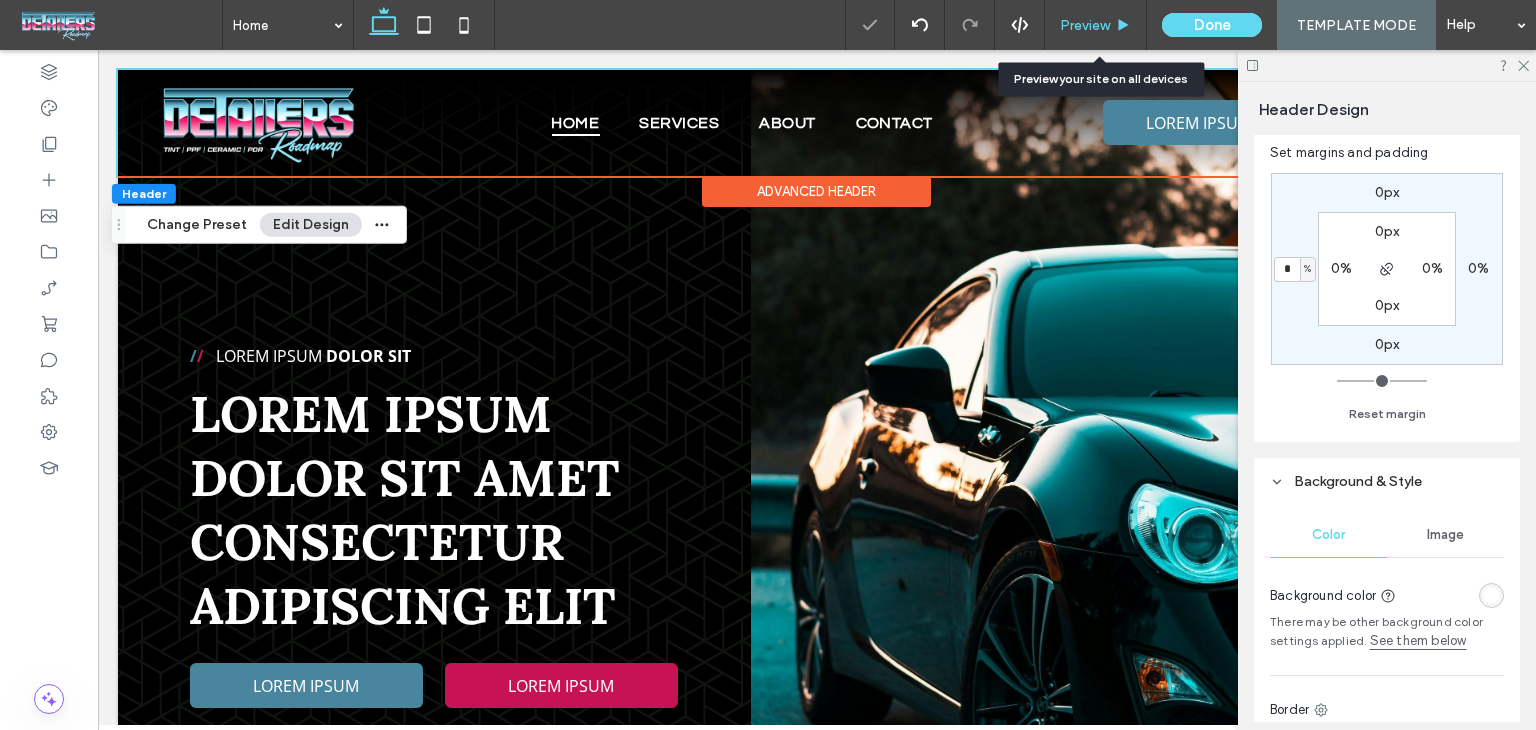 click on "Preview" at bounding box center [1085, 25] 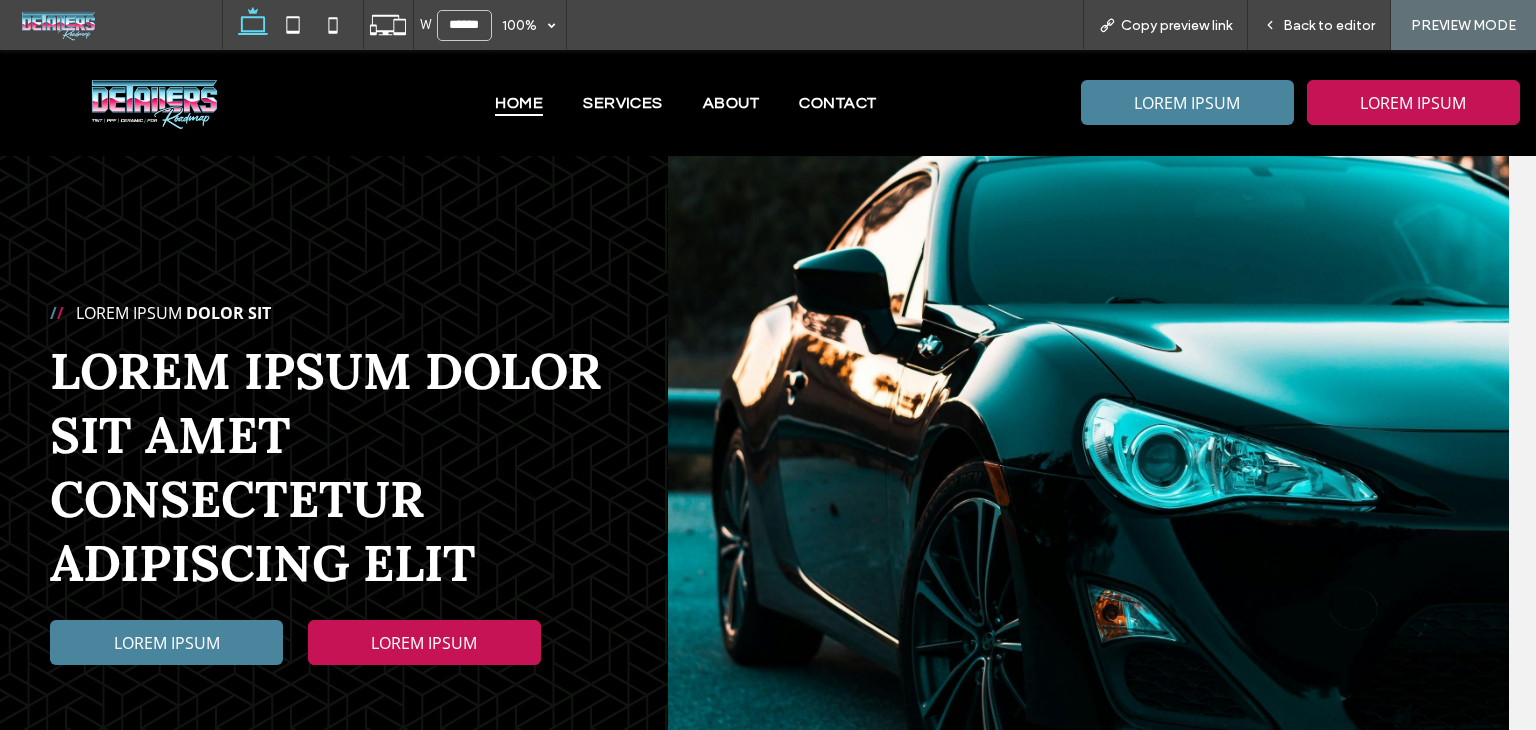 scroll, scrollTop: 0, scrollLeft: 27, axis: horizontal 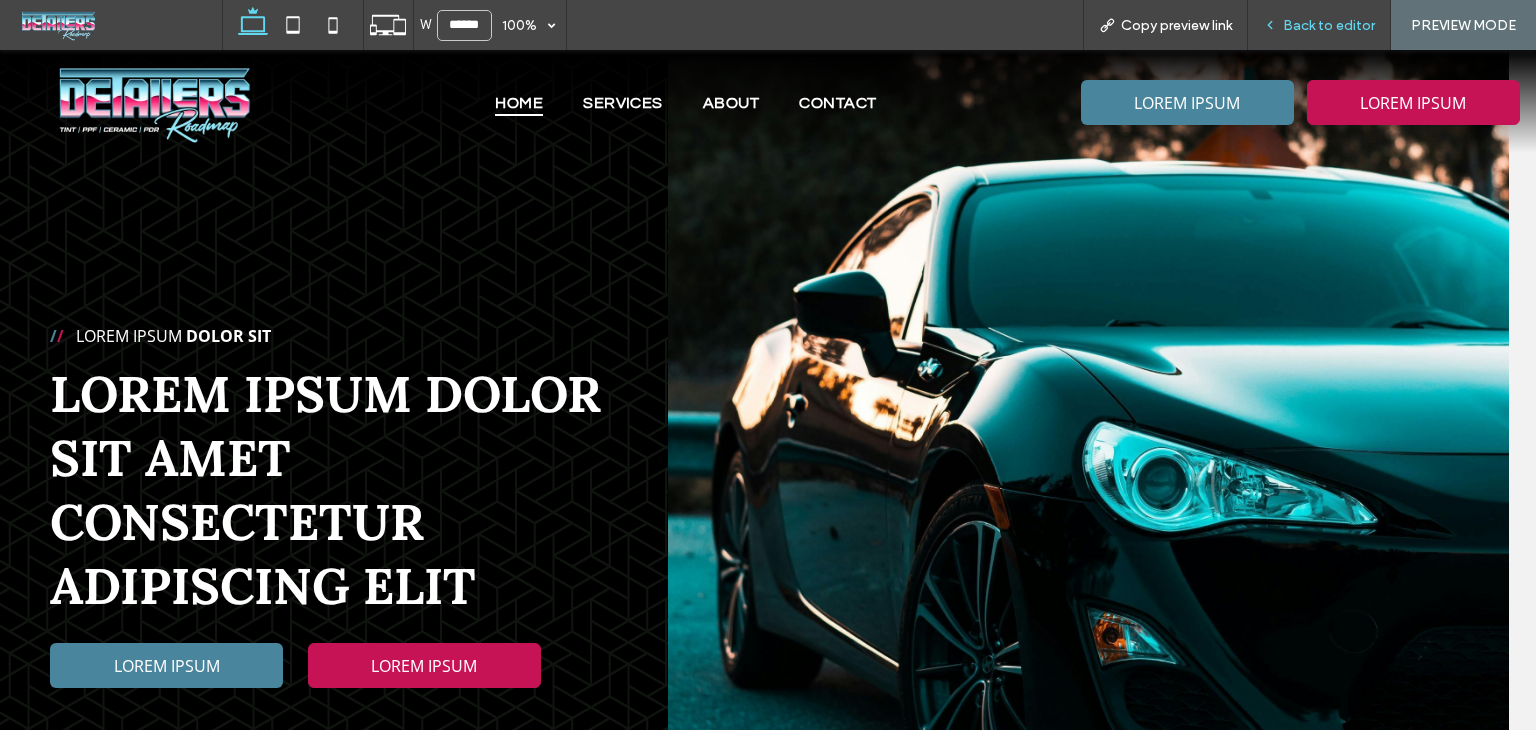 click on "Back to editor" at bounding box center [1319, 25] 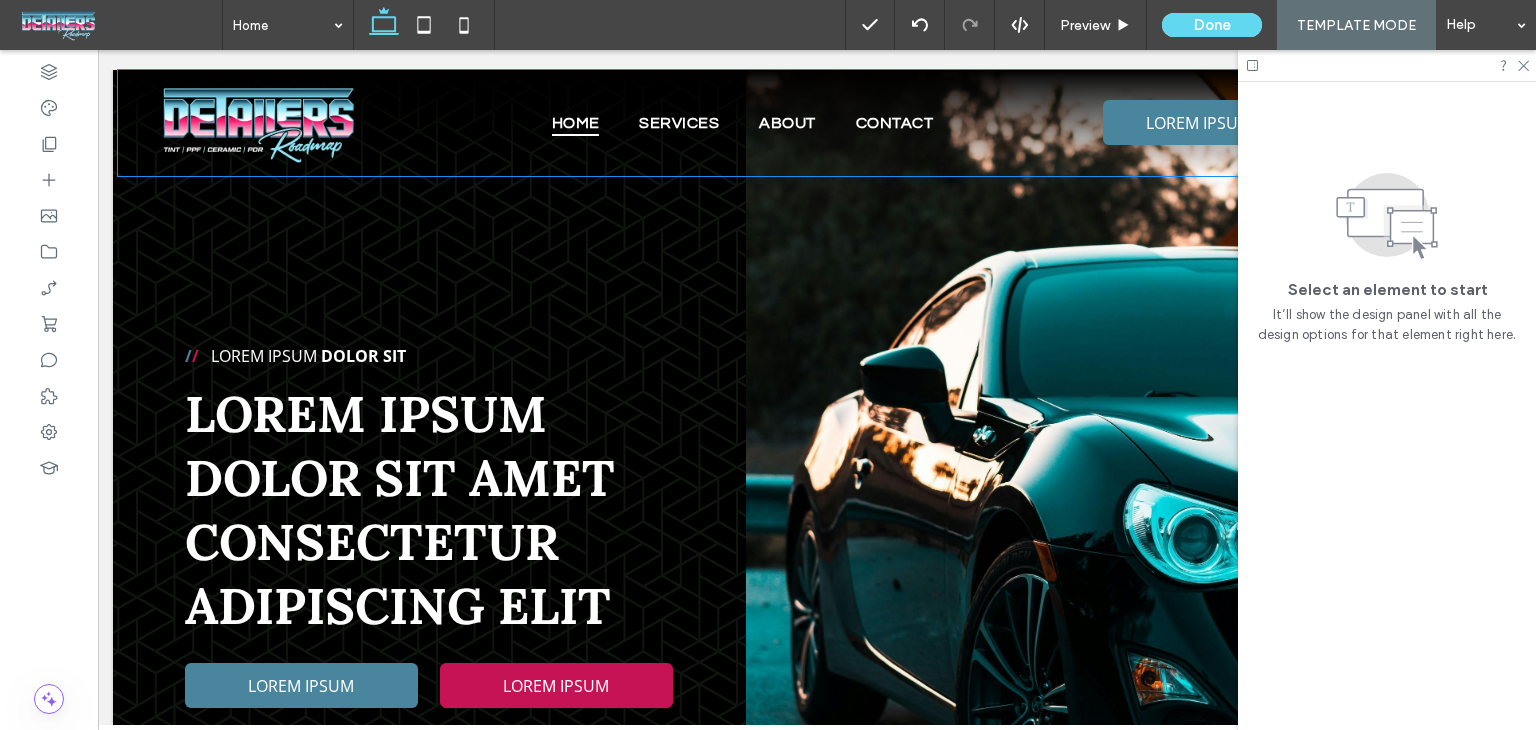 scroll, scrollTop: 0, scrollLeft: 4, axis: horizontal 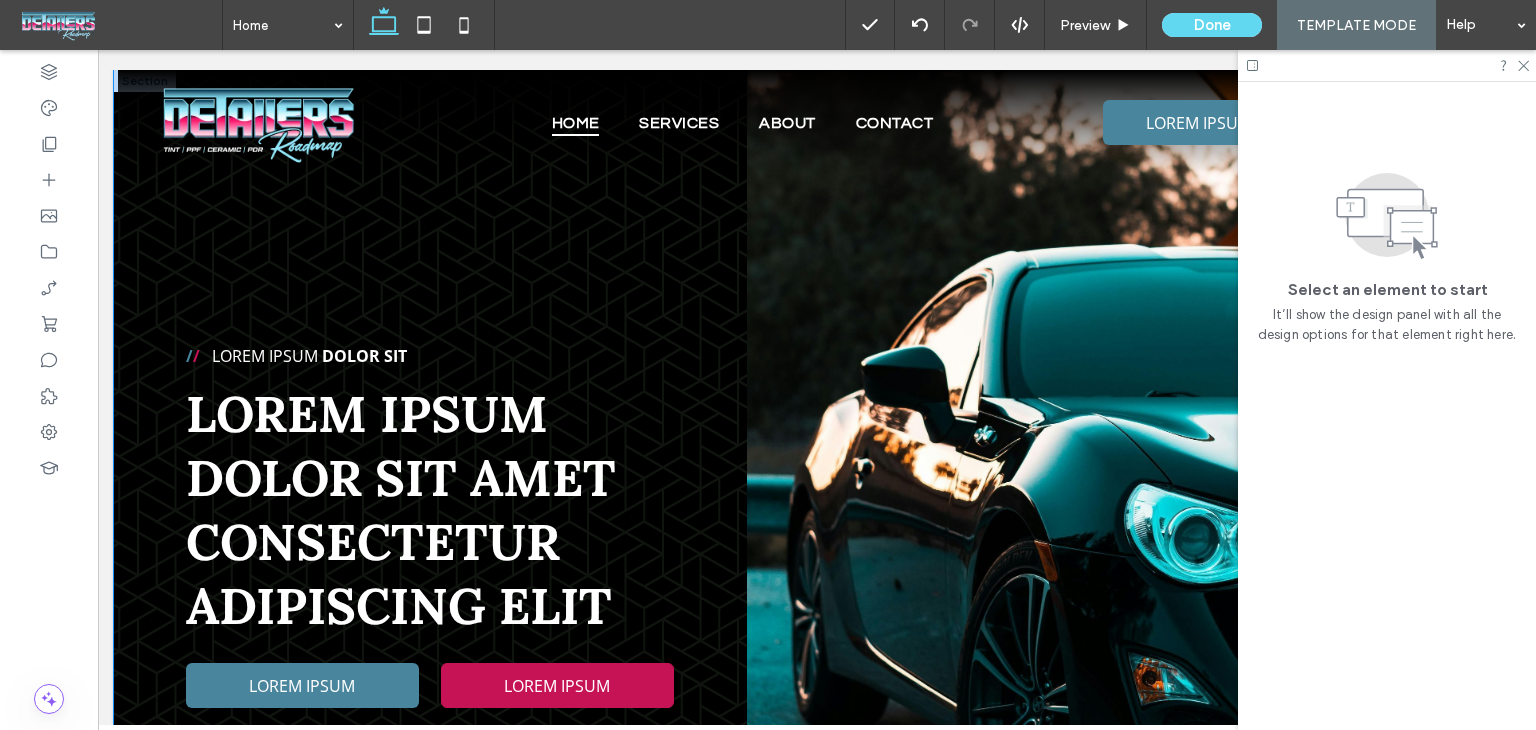 click on "/ /     Lorem ipsum
Dolor Sit
Lorem ipsum dolor sit amet consectetur adipiscing elit
LOREM IPSUM
LOREM IPSUM" at bounding box center [813, 489] 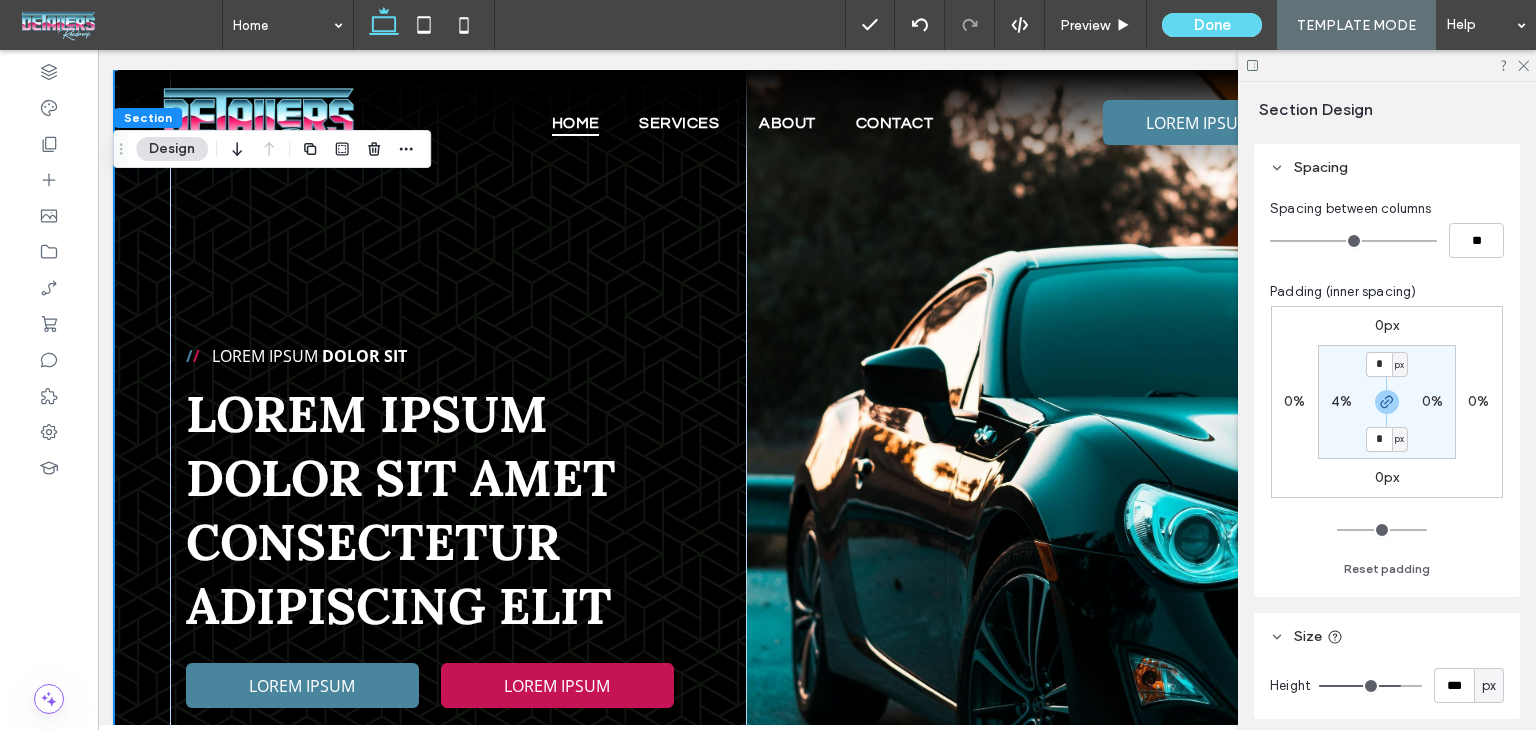 scroll, scrollTop: 412, scrollLeft: 0, axis: vertical 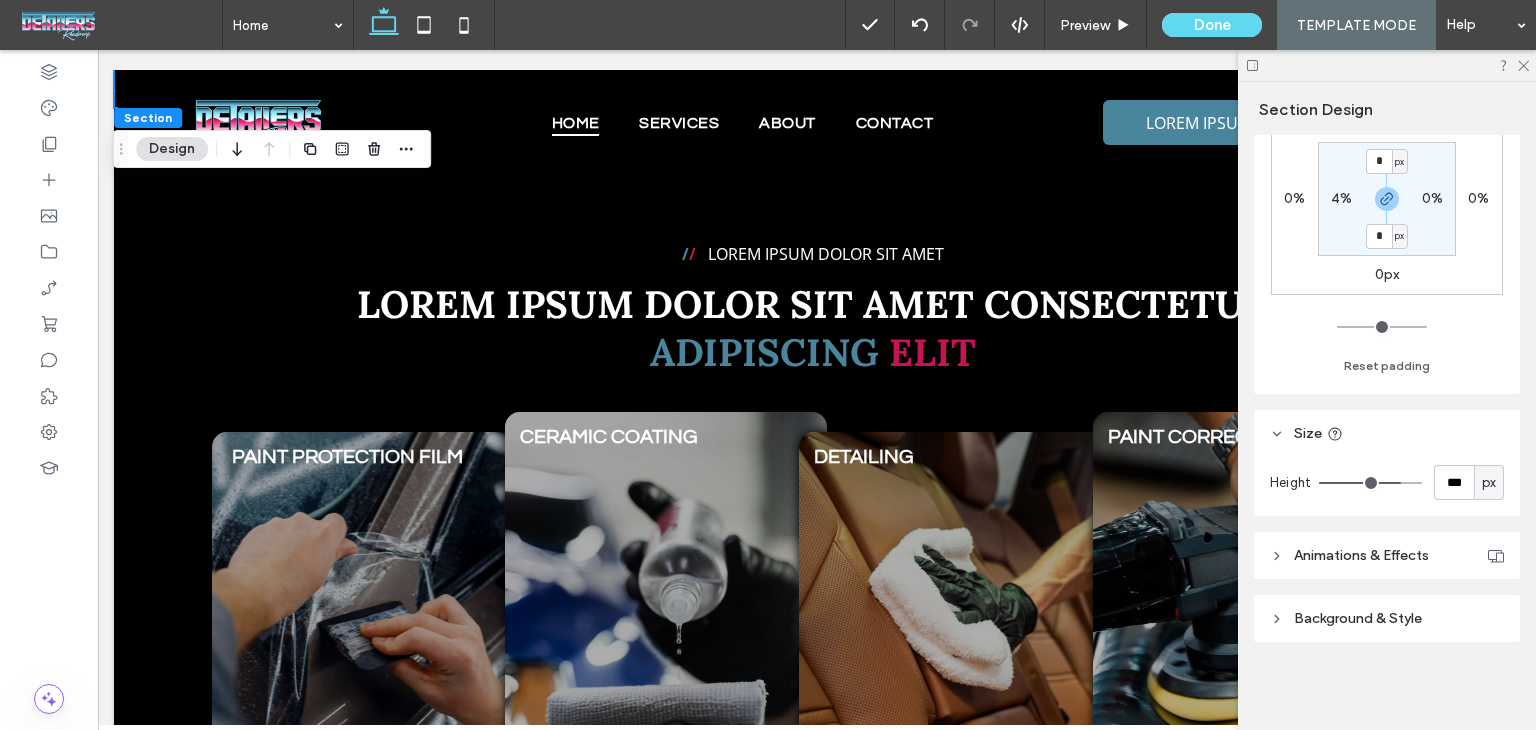 click at bounding box center [1387, 65] 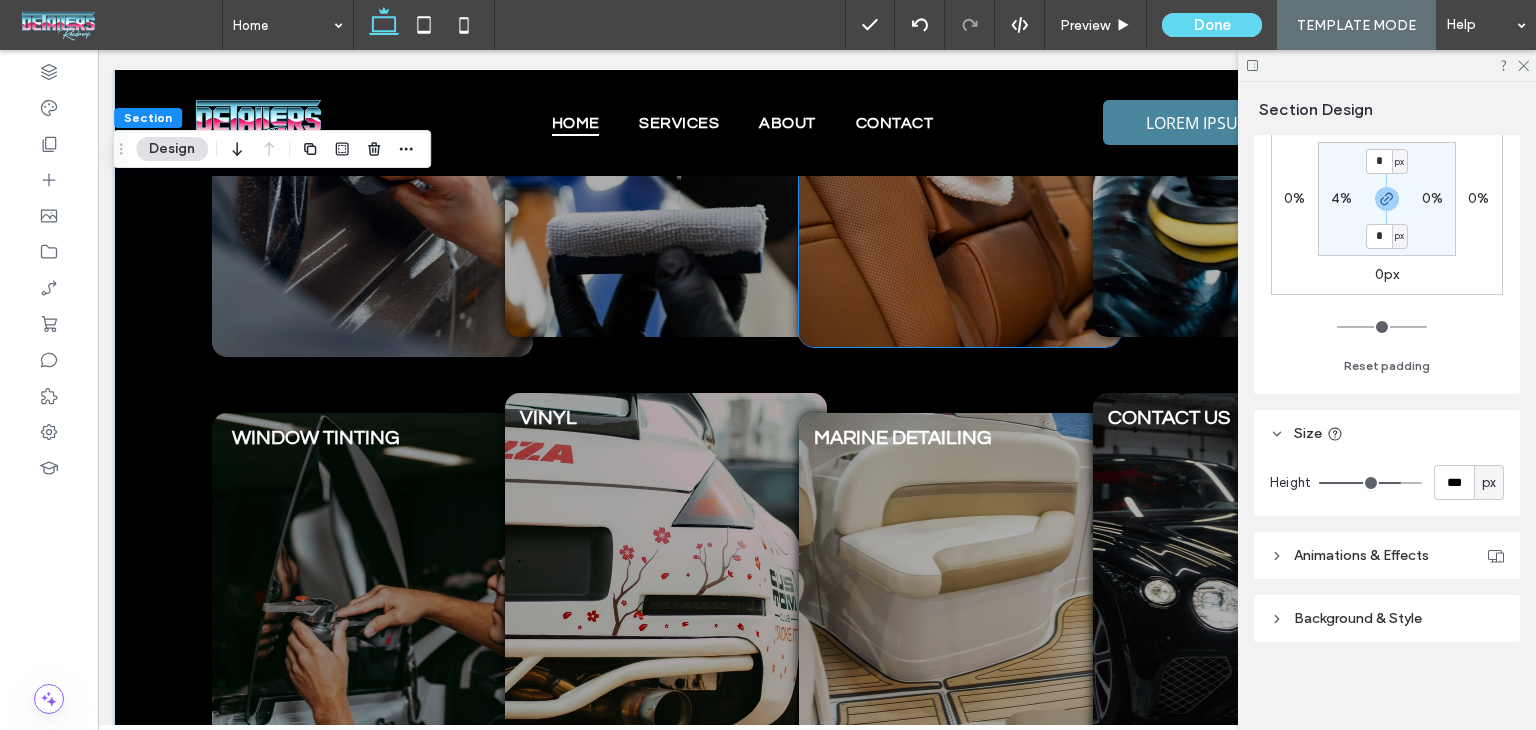 scroll, scrollTop: 1300, scrollLeft: 4, axis: both 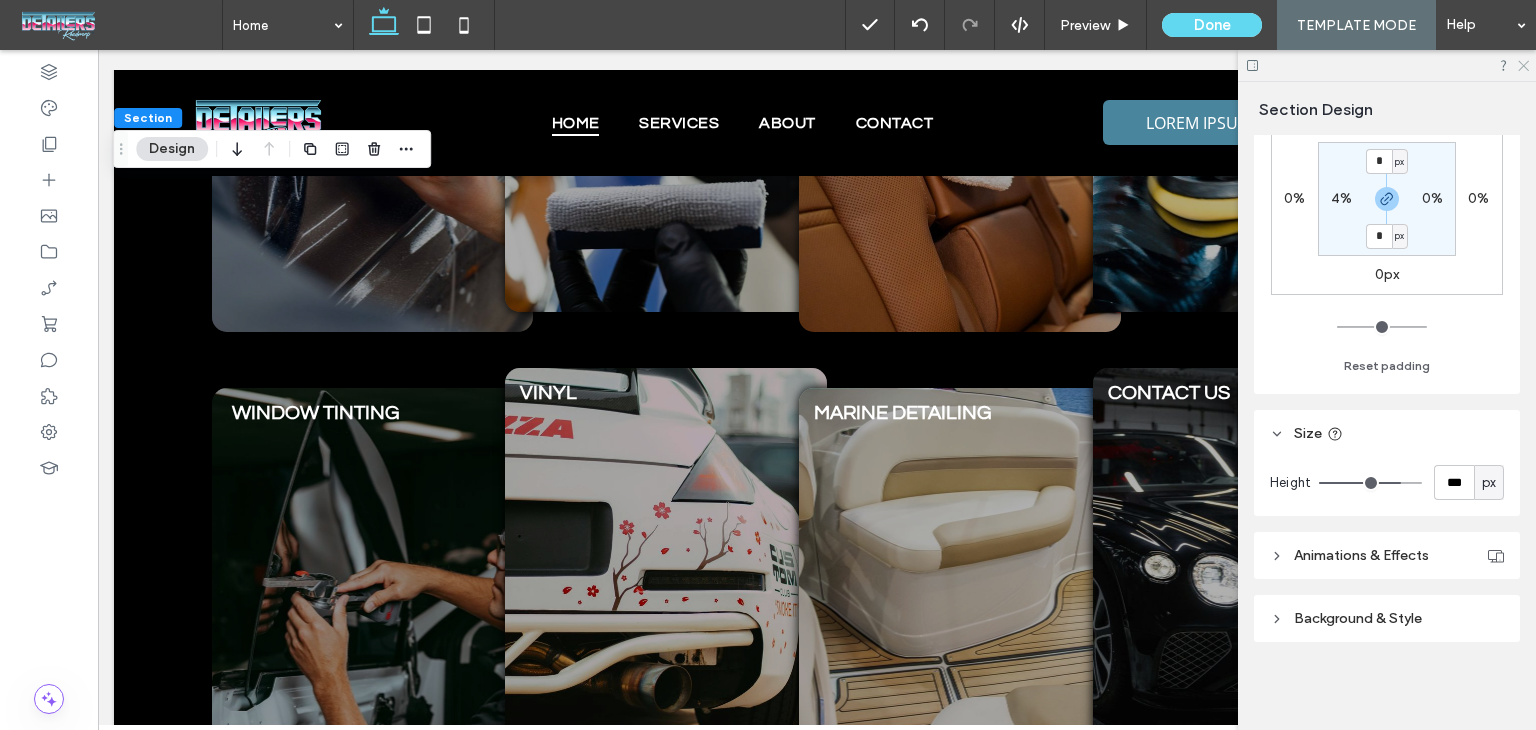 click 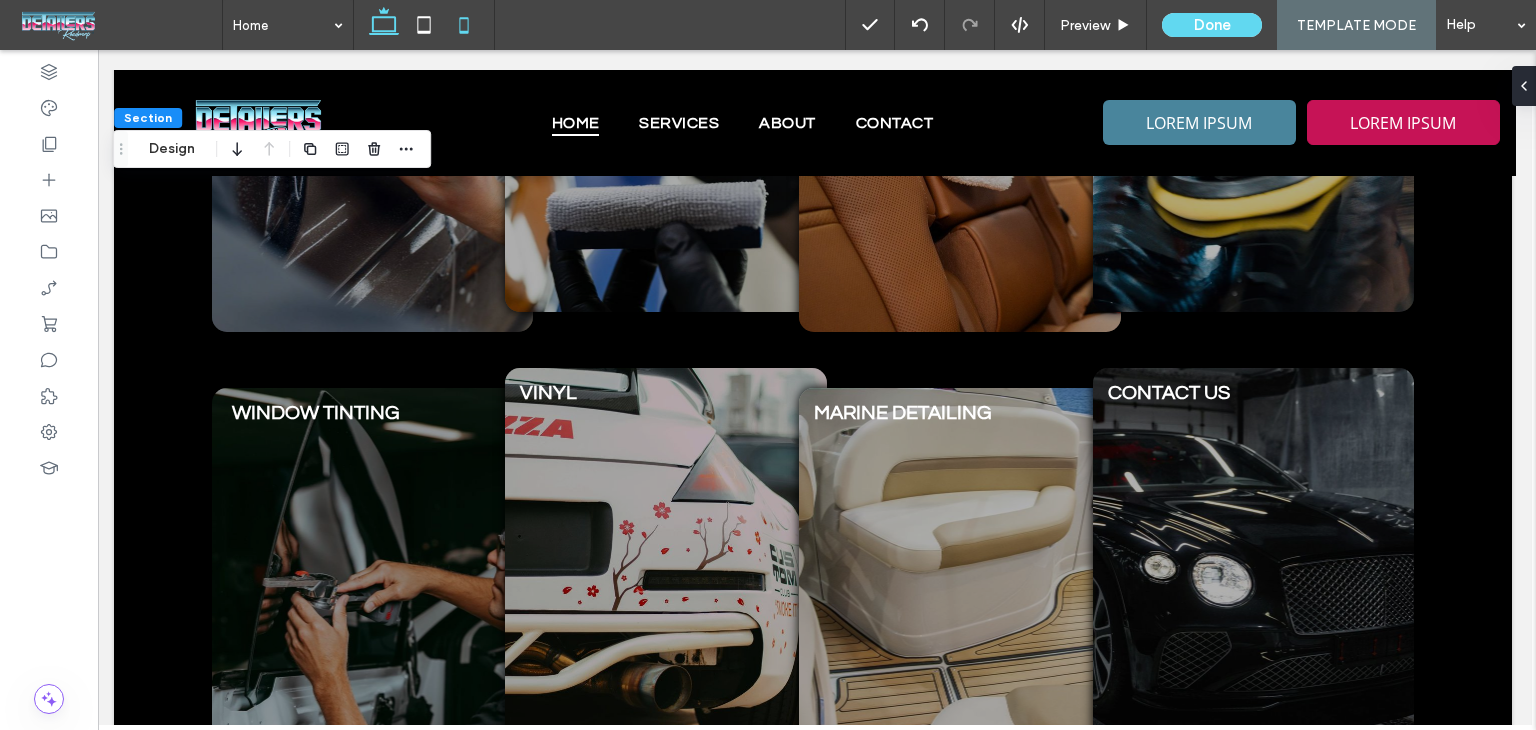 click 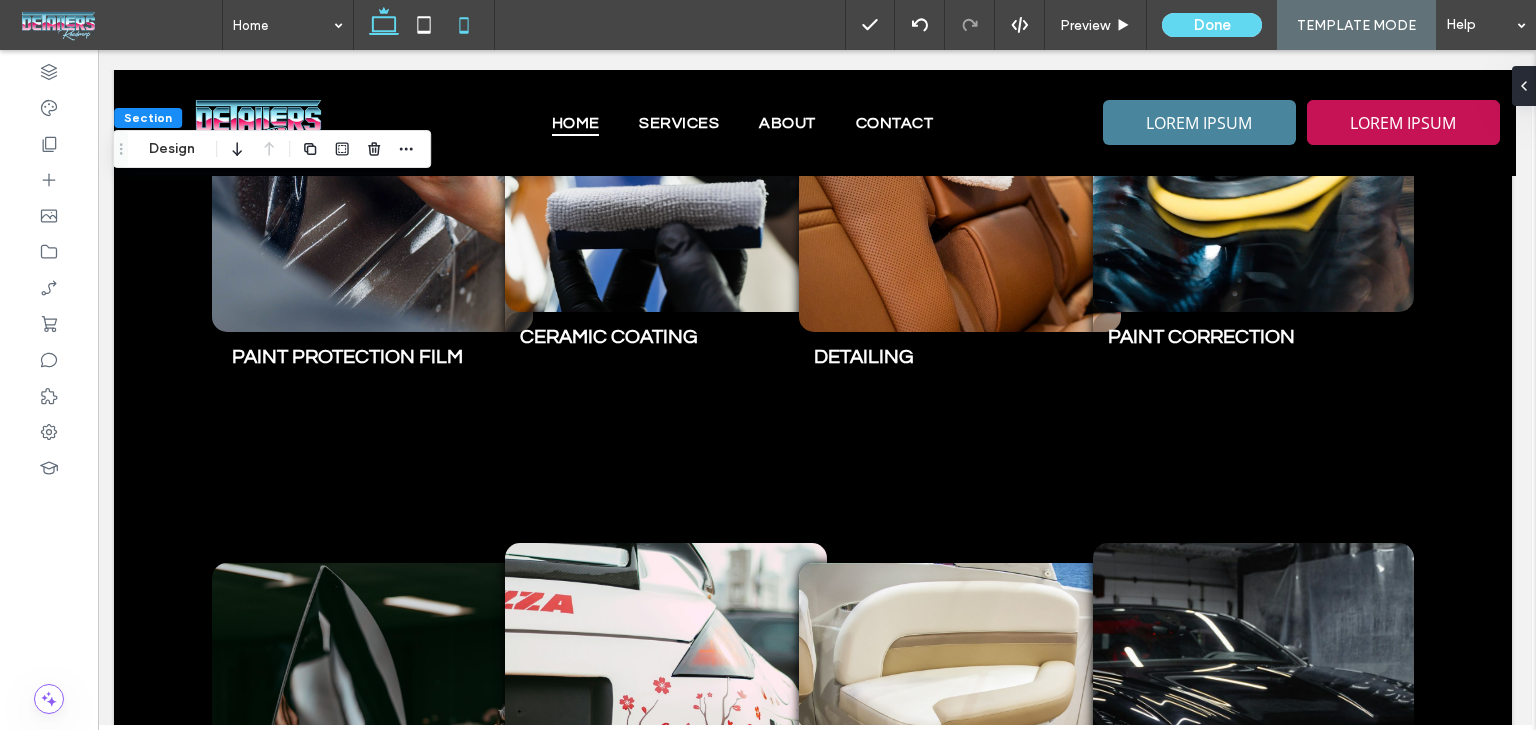 scroll, scrollTop: 193, scrollLeft: 0, axis: vertical 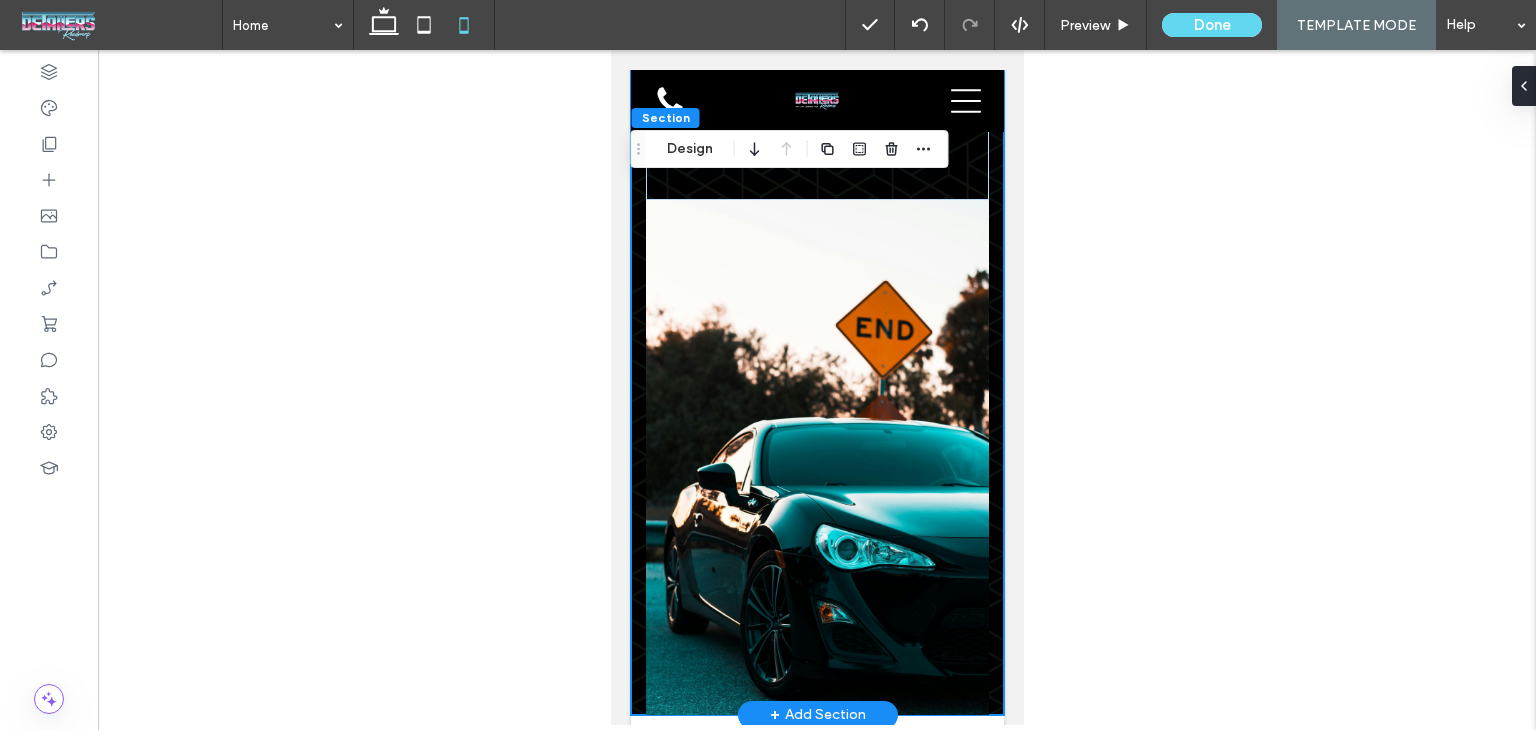 click at bounding box center (816, 457) 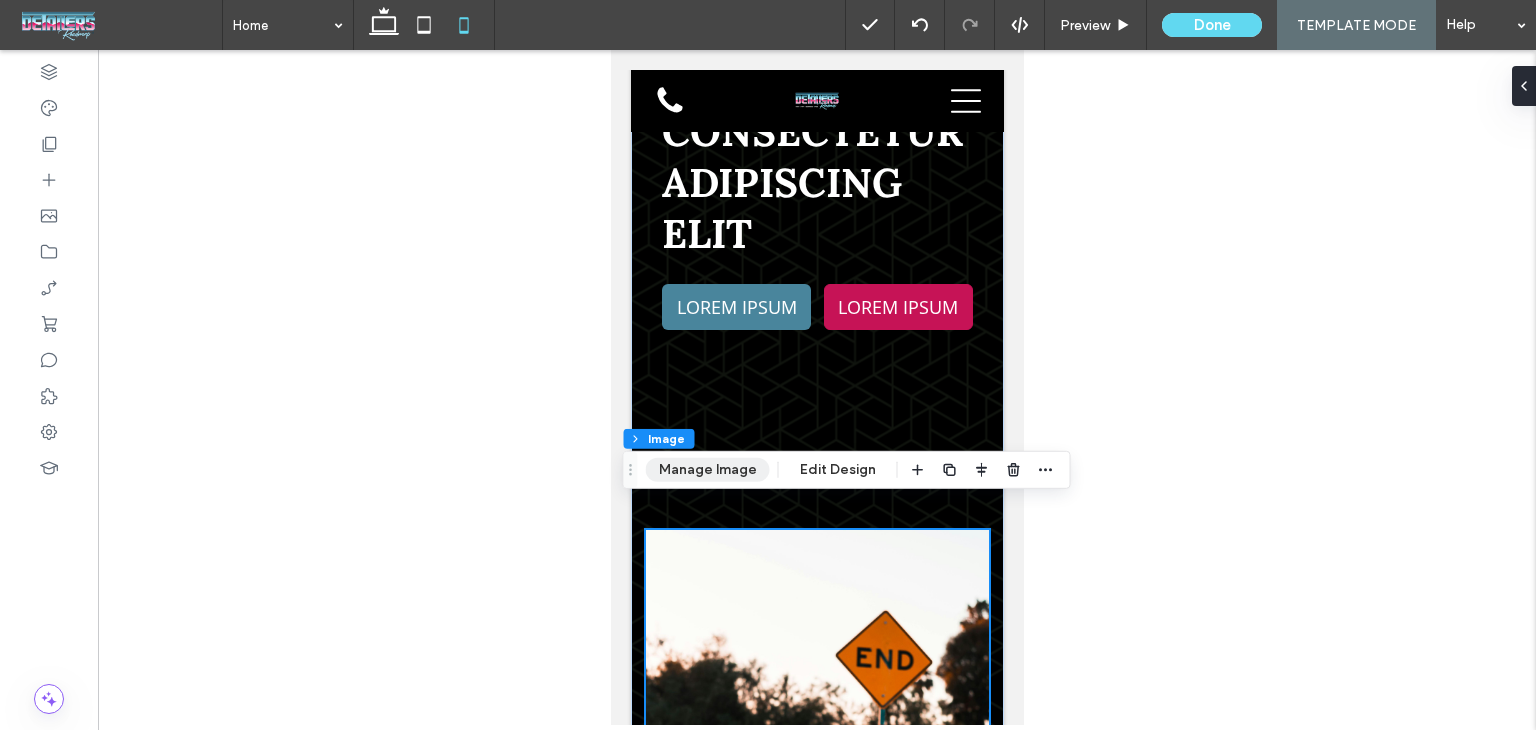 scroll, scrollTop: 200, scrollLeft: 0, axis: vertical 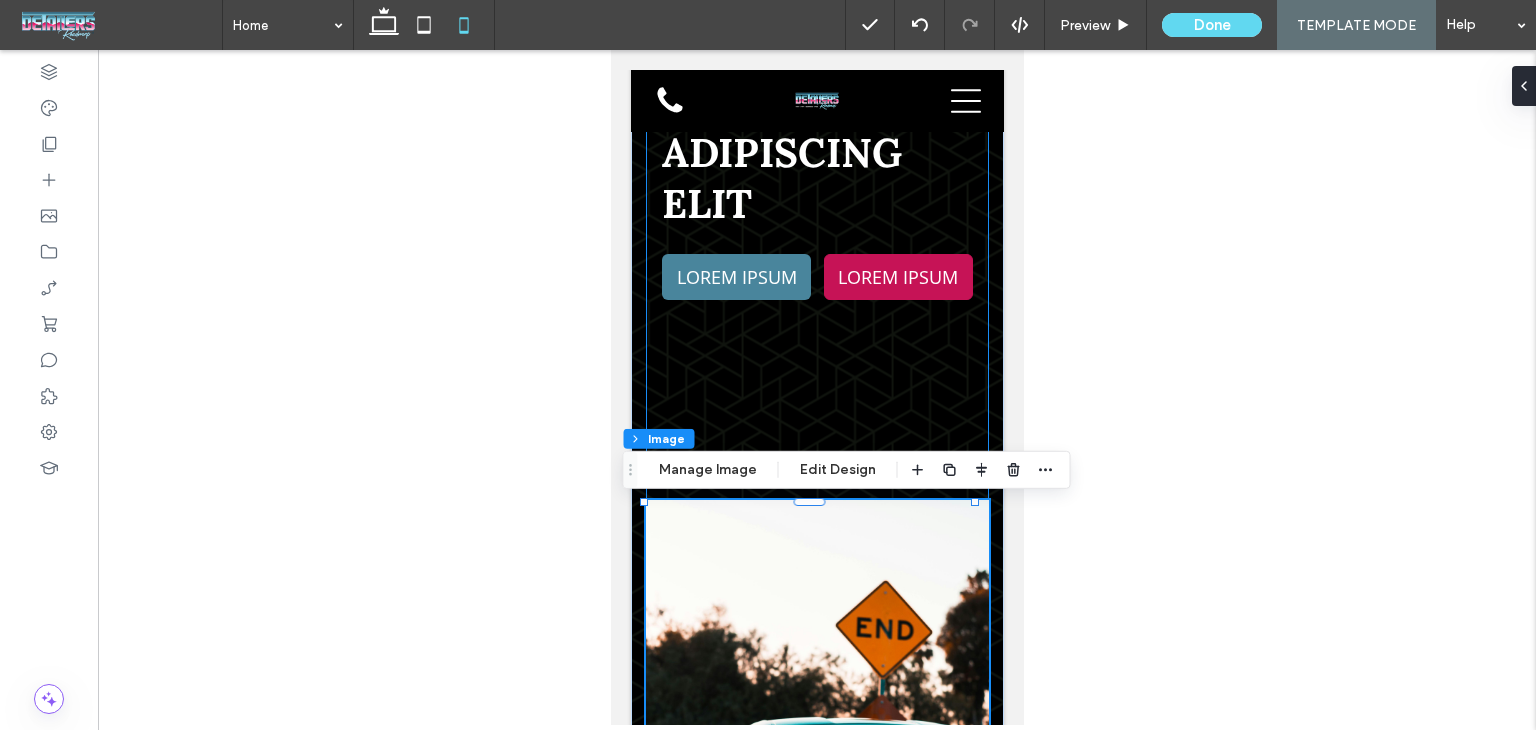 click on "/ /     Lorem ipsum
Dolor Sit
Lorem ipsum dolor sit amet consectetur adipiscing elit
LOREM IPSUM
LOREM IPSUM" at bounding box center [816, 185] 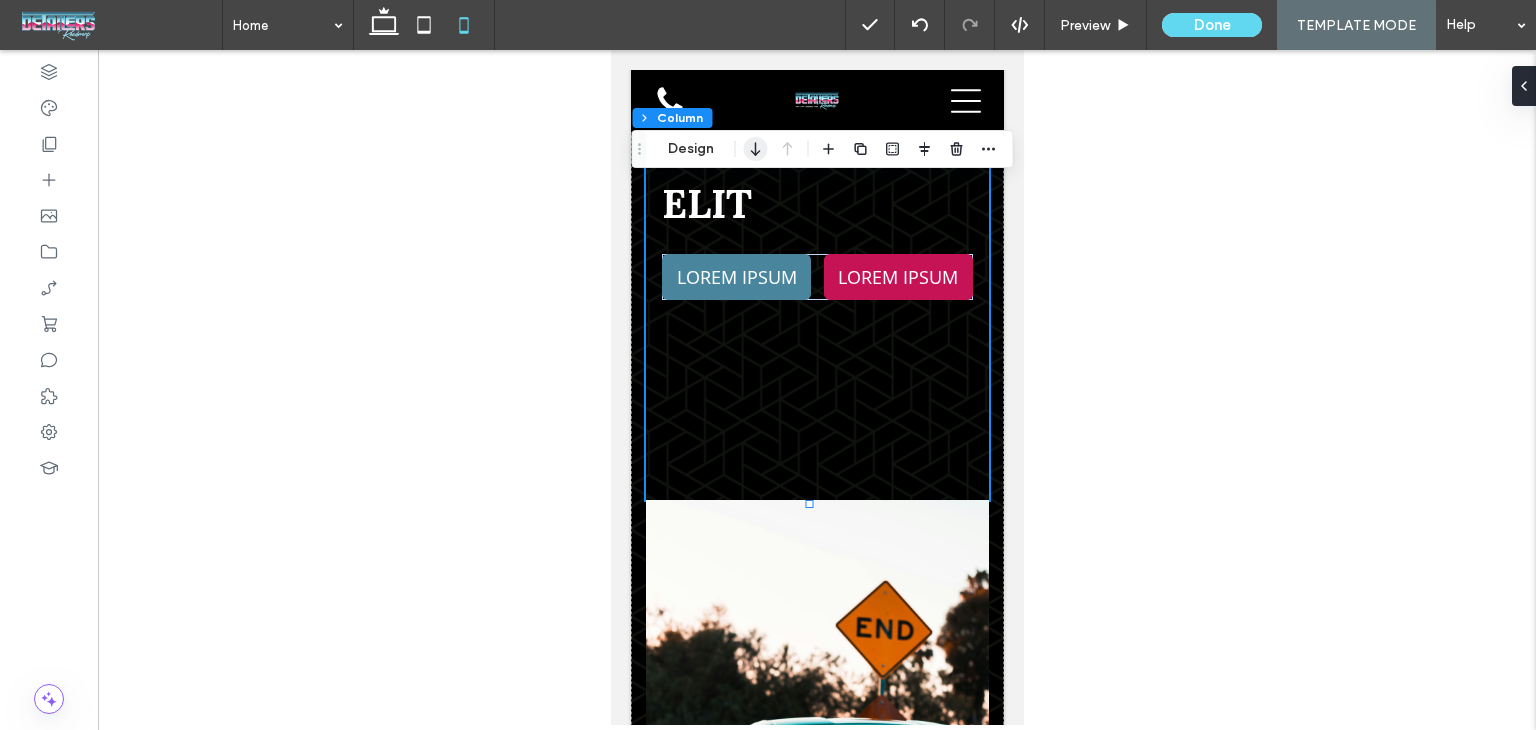 click 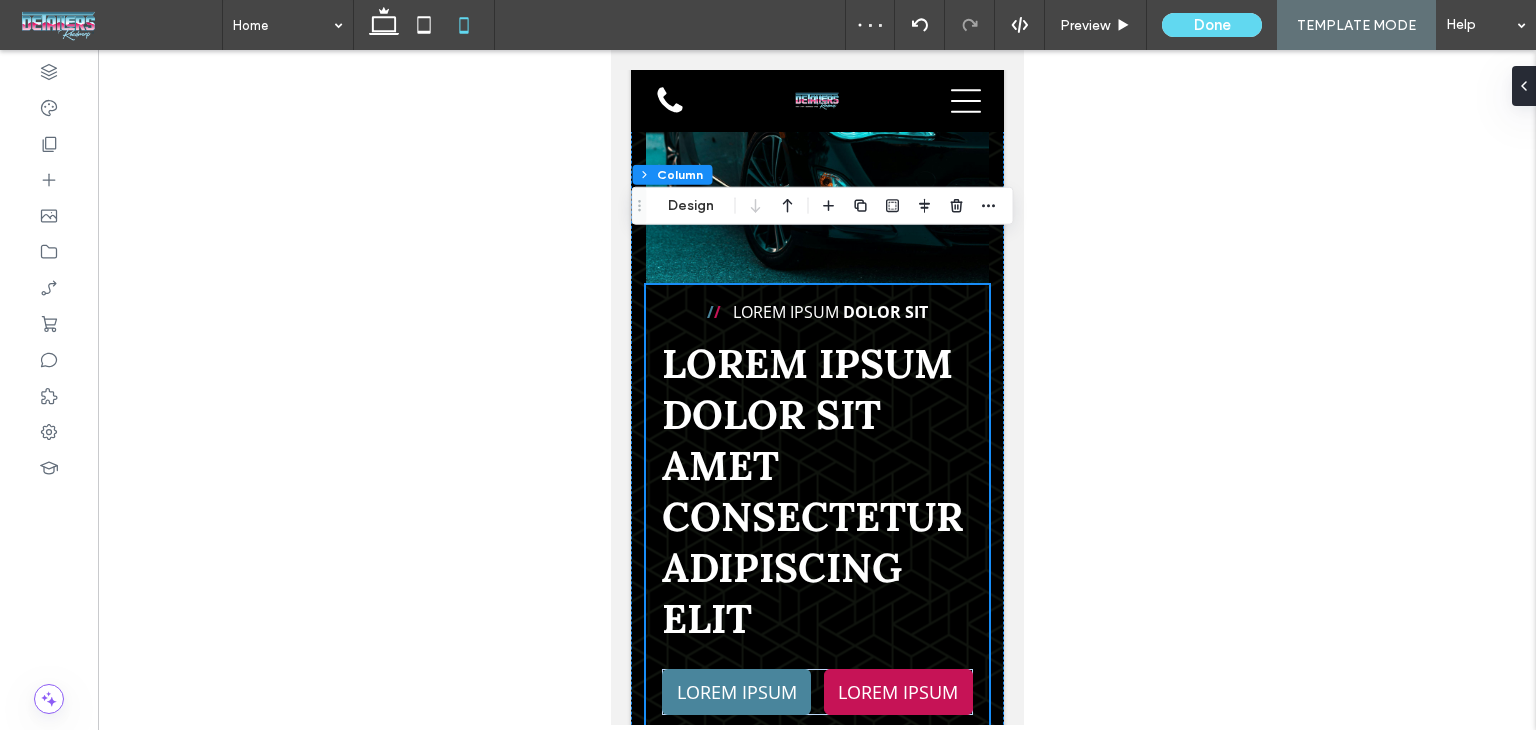 scroll, scrollTop: 500, scrollLeft: 0, axis: vertical 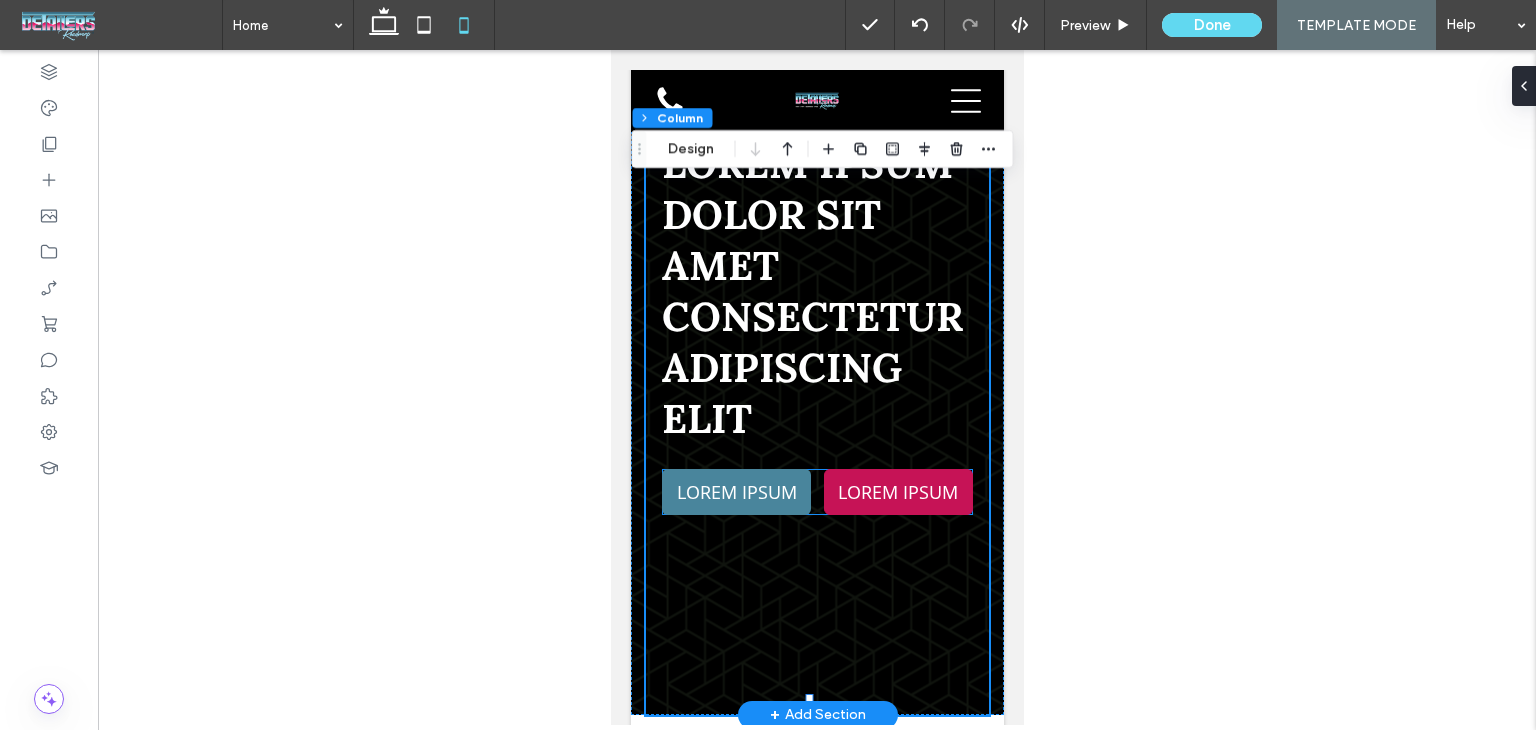 click on "LOREM IPSUM
LOREM IPSUM" at bounding box center (816, 492) 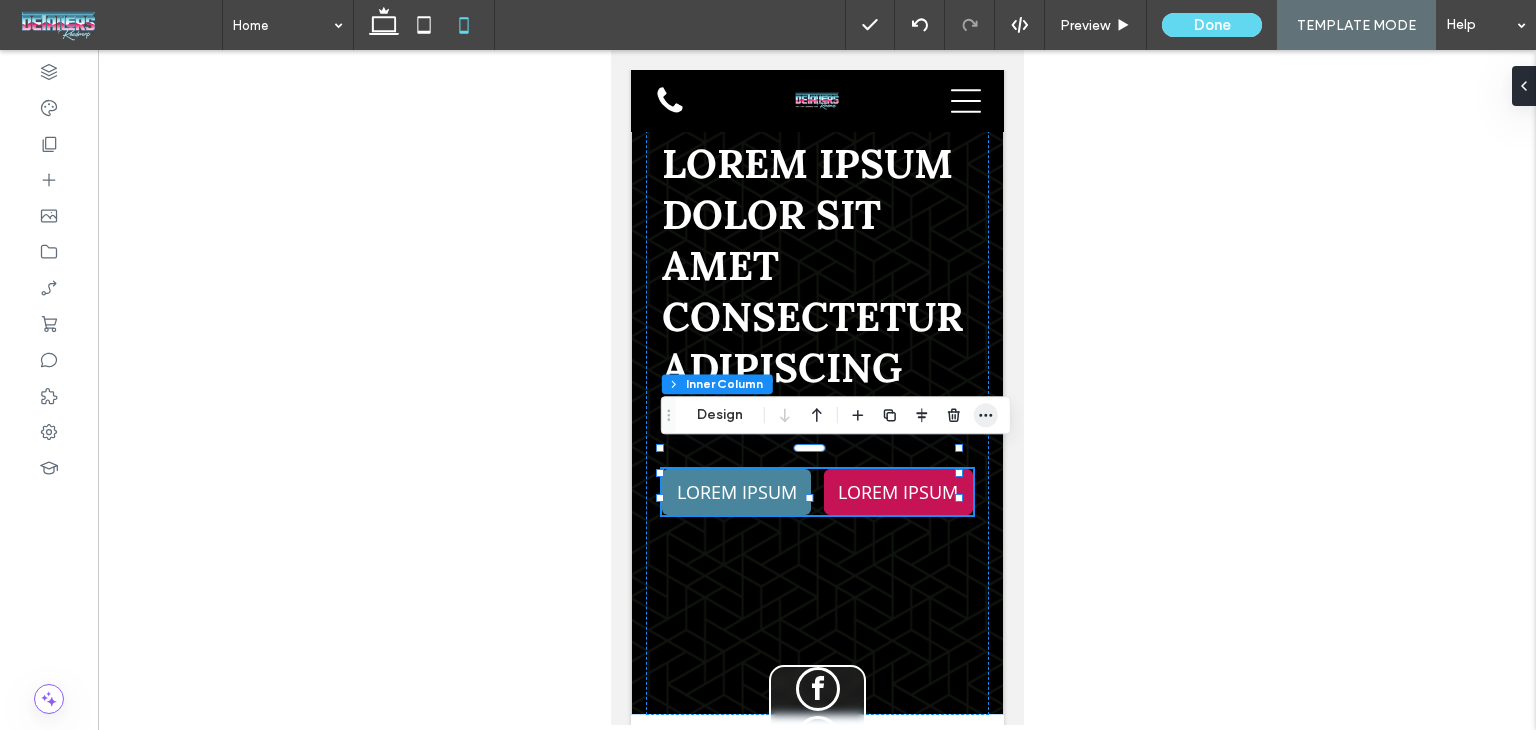 click 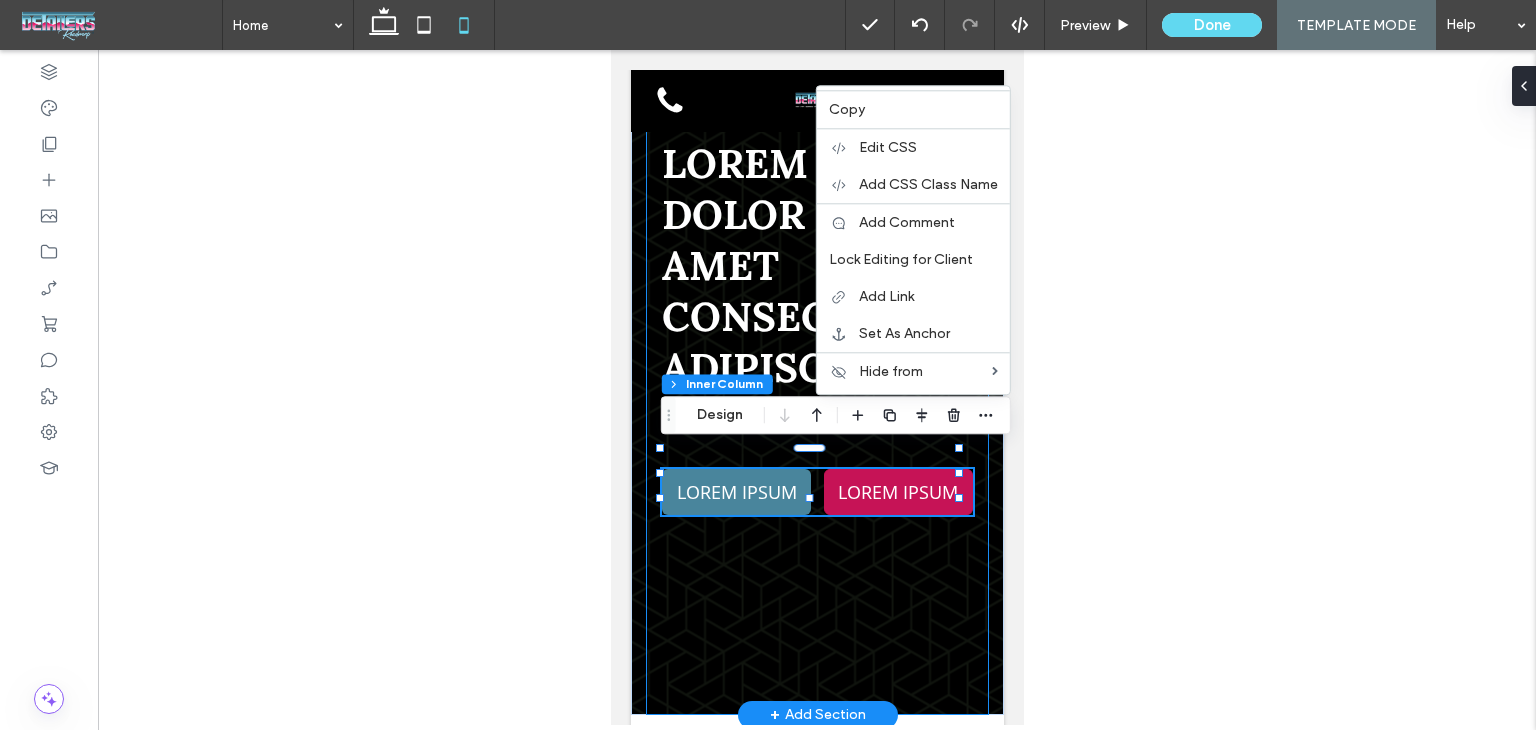 click on "/ /     Lorem ipsum
Dolor Sit
Lorem ipsum dolor sit amet consectetur adipiscing elit
LOREM IPSUM
LOREM IPSUM" at bounding box center [816, 400] 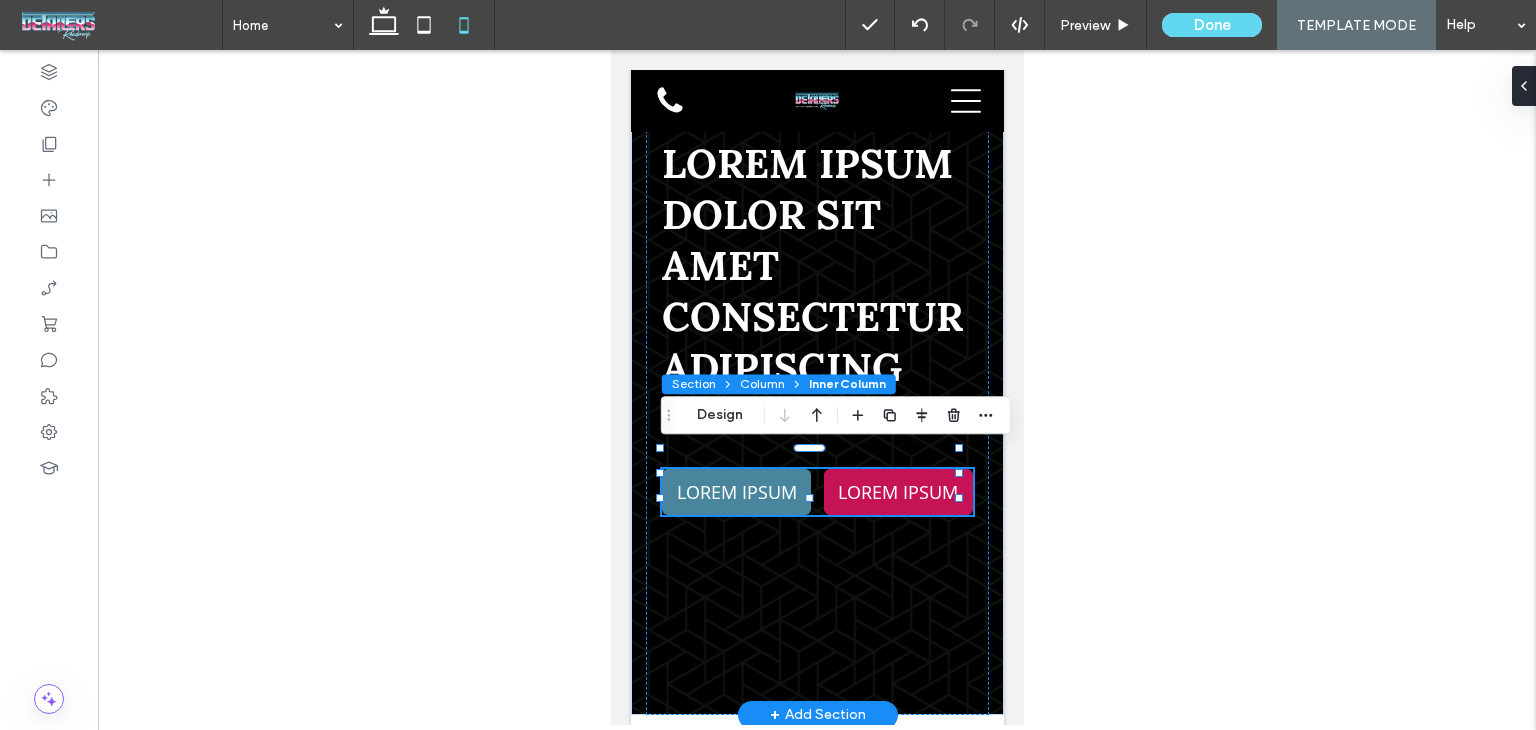 click on "Inner Column" at bounding box center (847, 383) 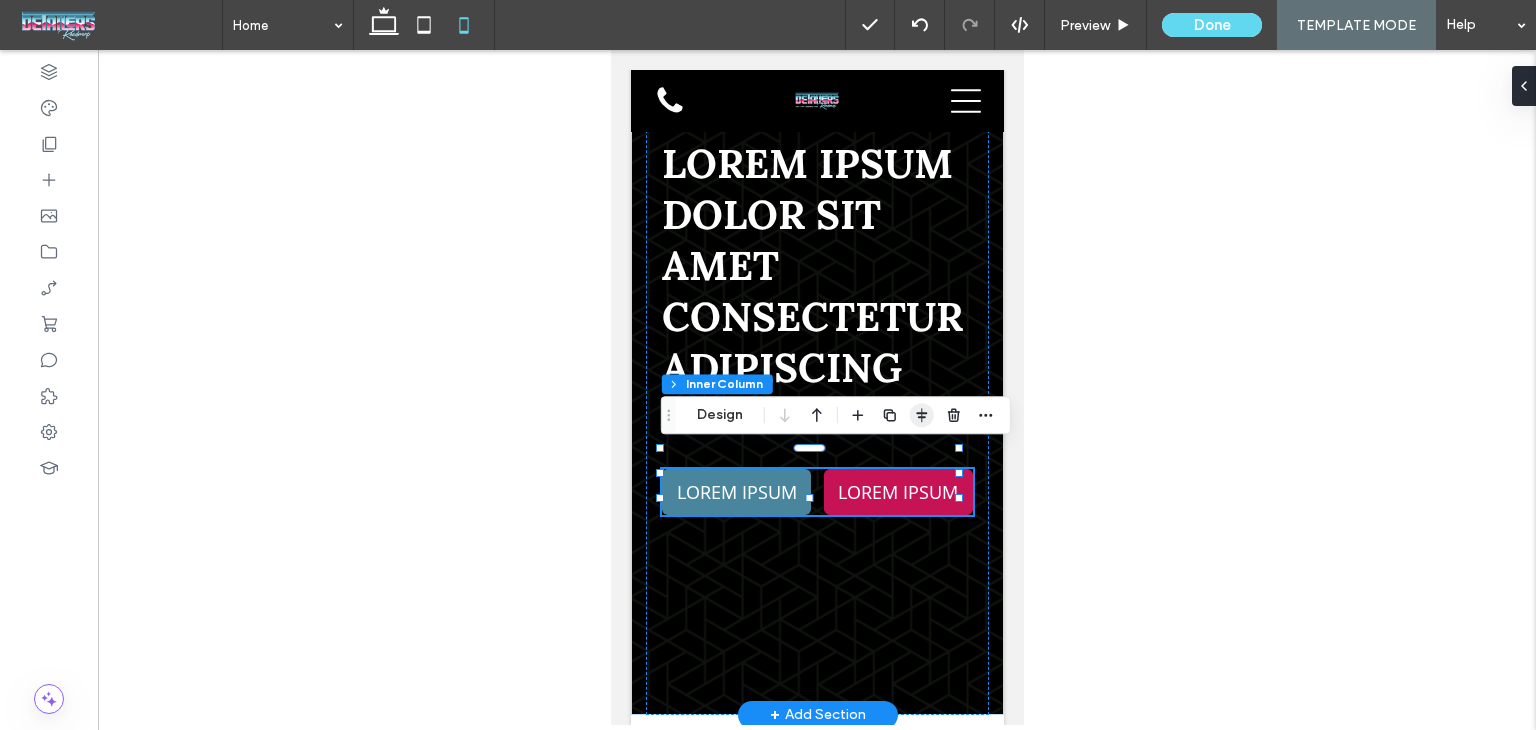 drag, startPoint x: 727, startPoint y: 420, endPoint x: 909, endPoint y: 417, distance: 182.02472 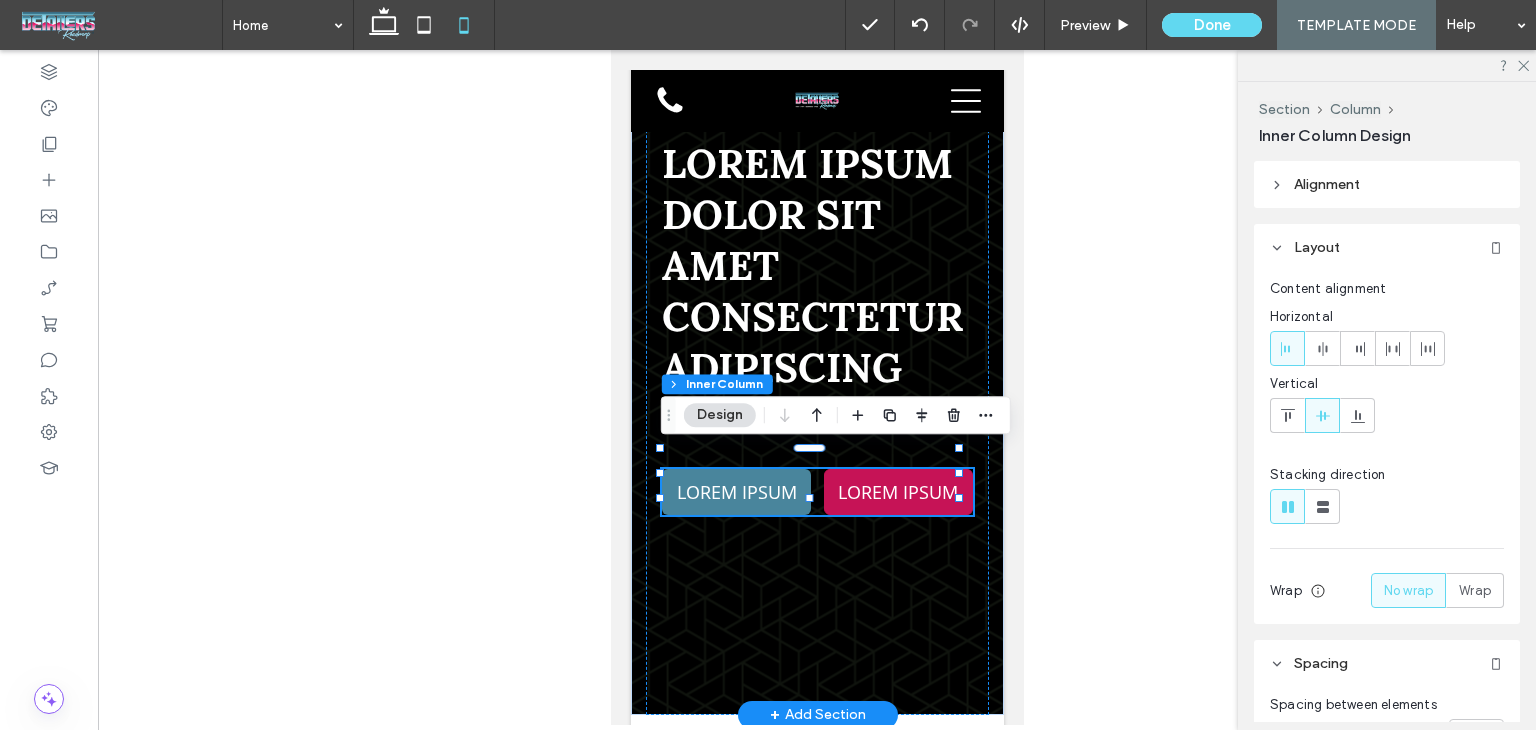 click at bounding box center [1323, 506] 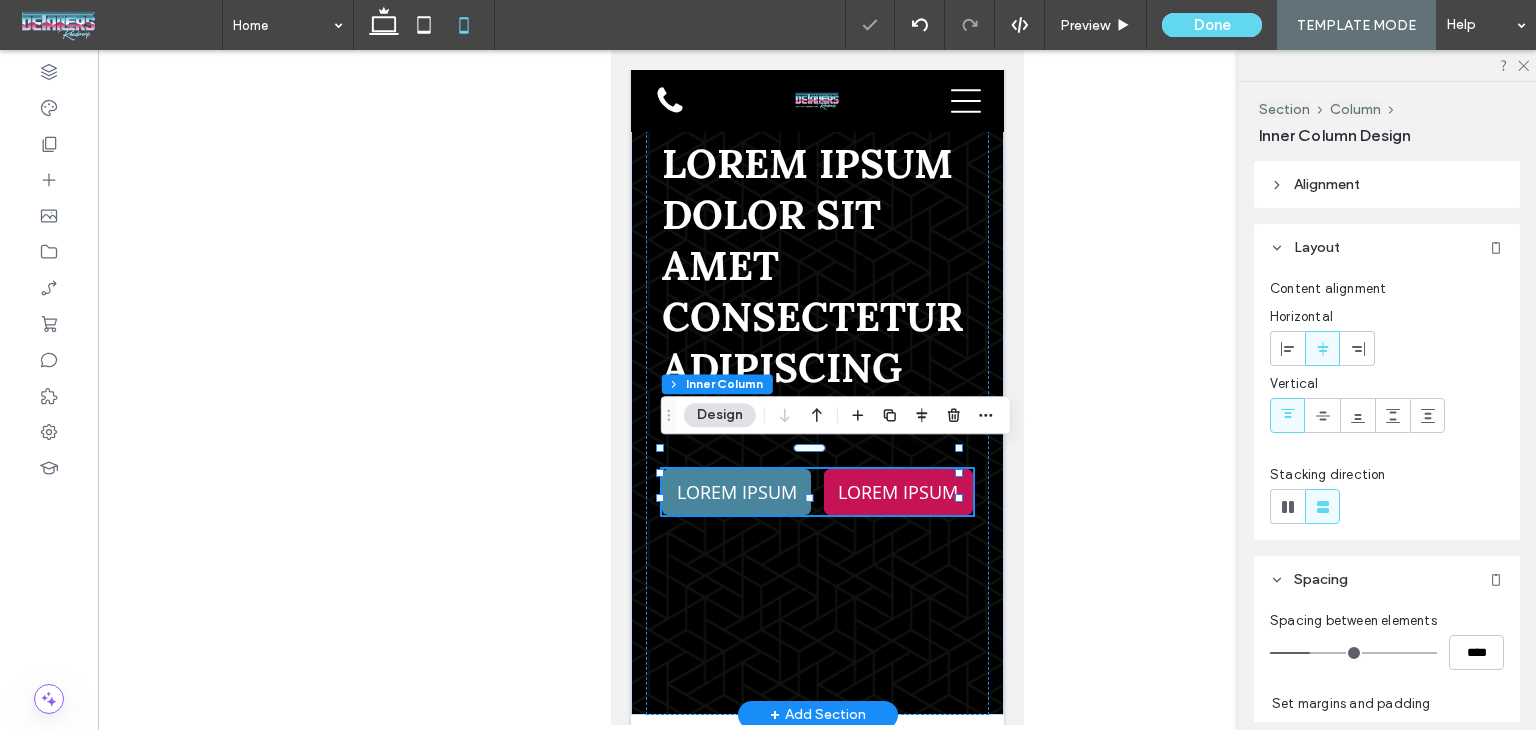 type on "**" 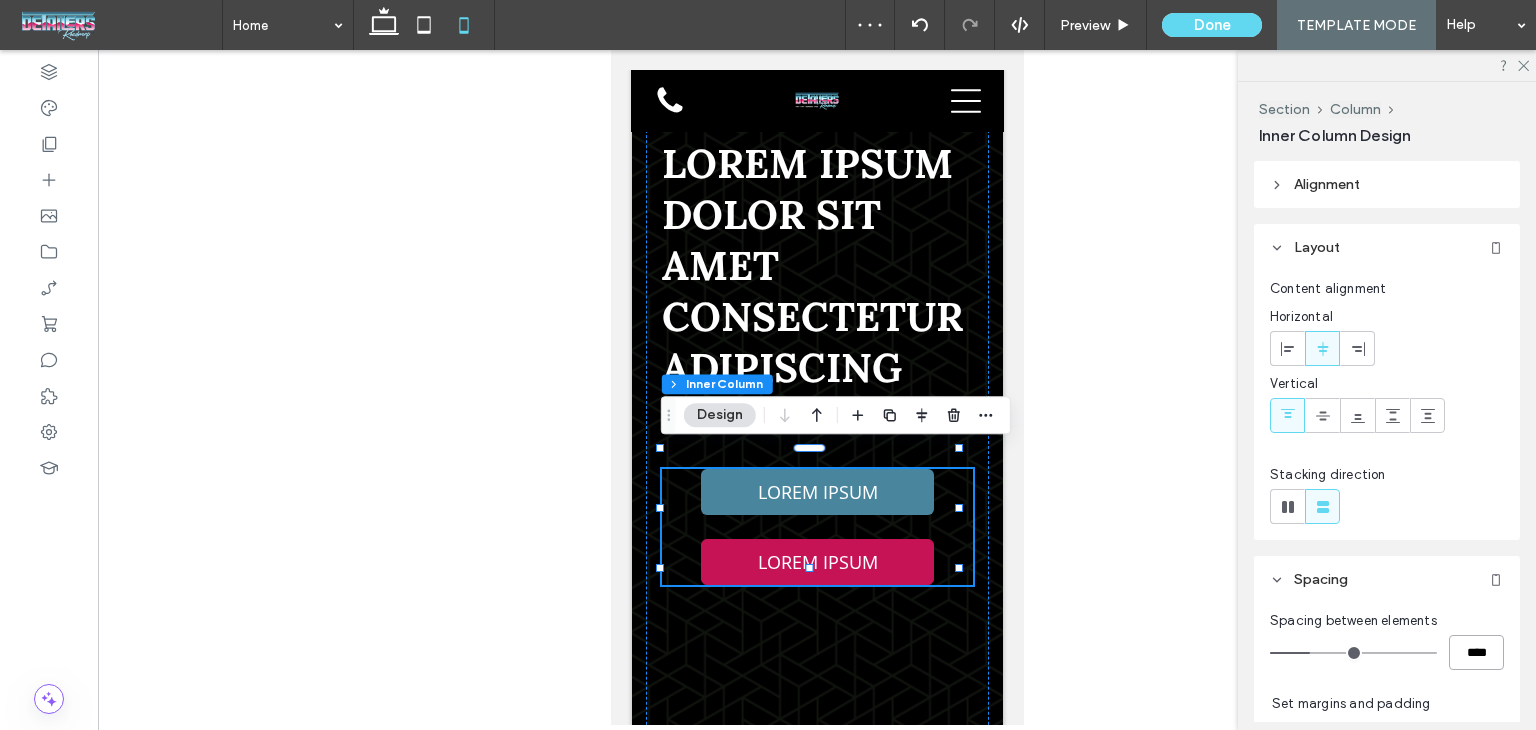 click on "****" at bounding box center (1476, 652) 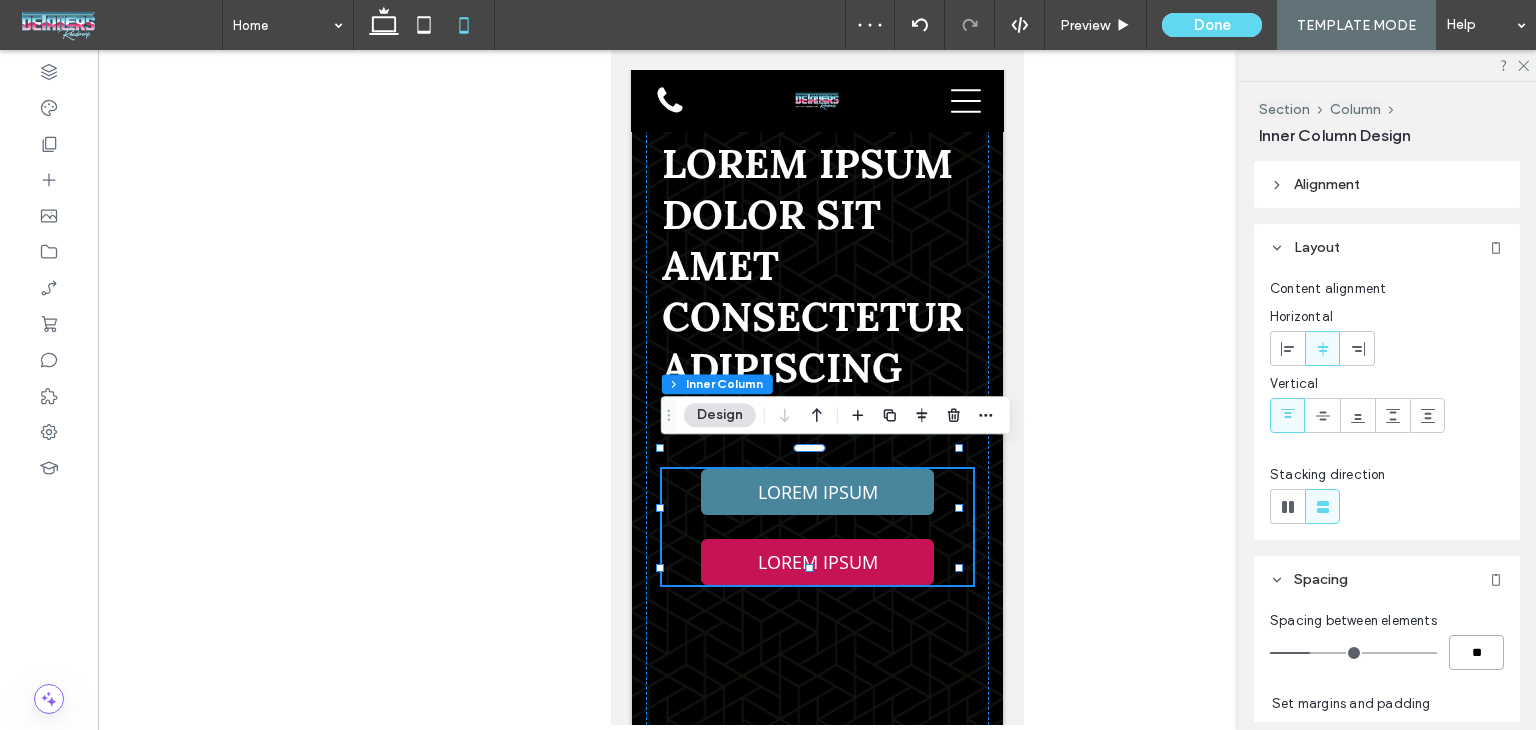 type on "**" 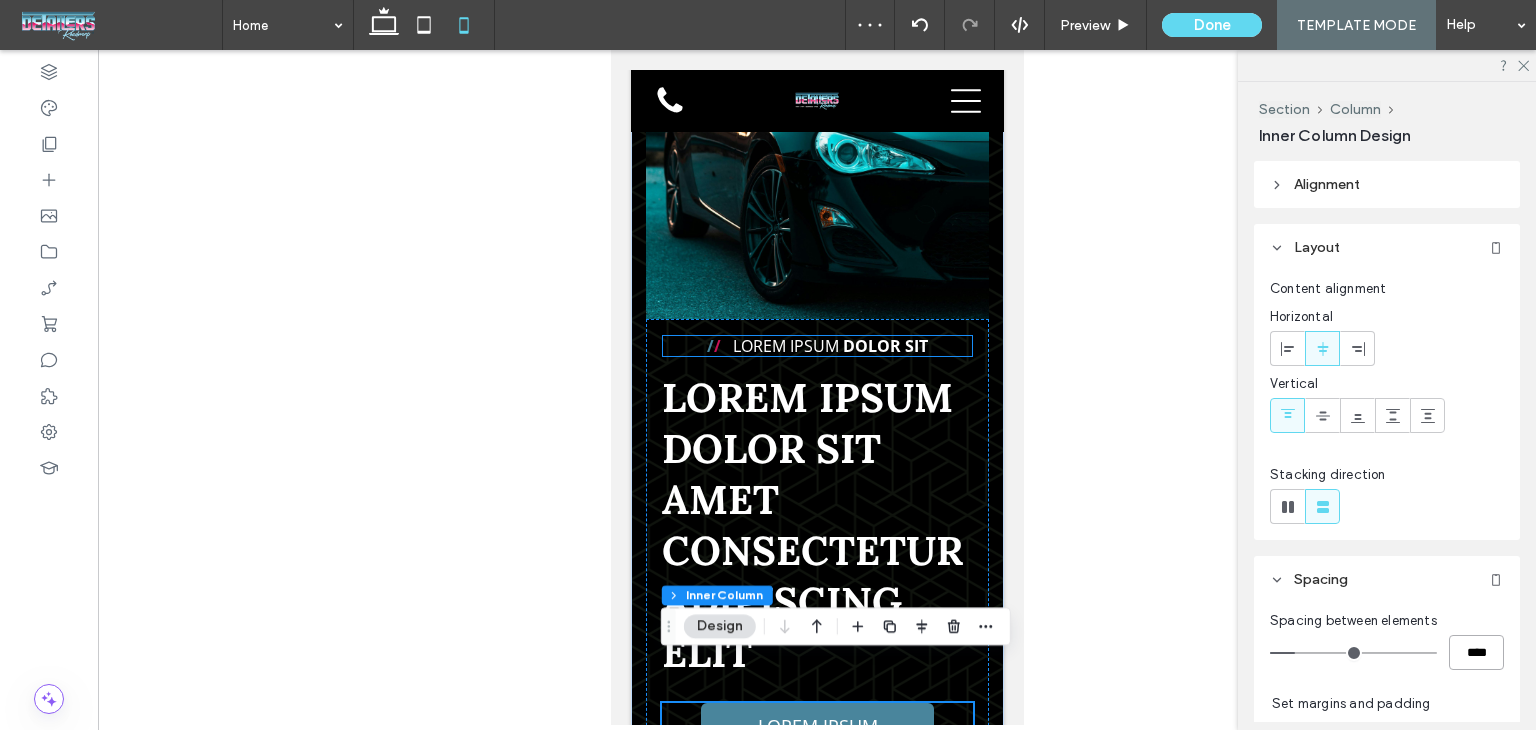 scroll, scrollTop: 300, scrollLeft: 0, axis: vertical 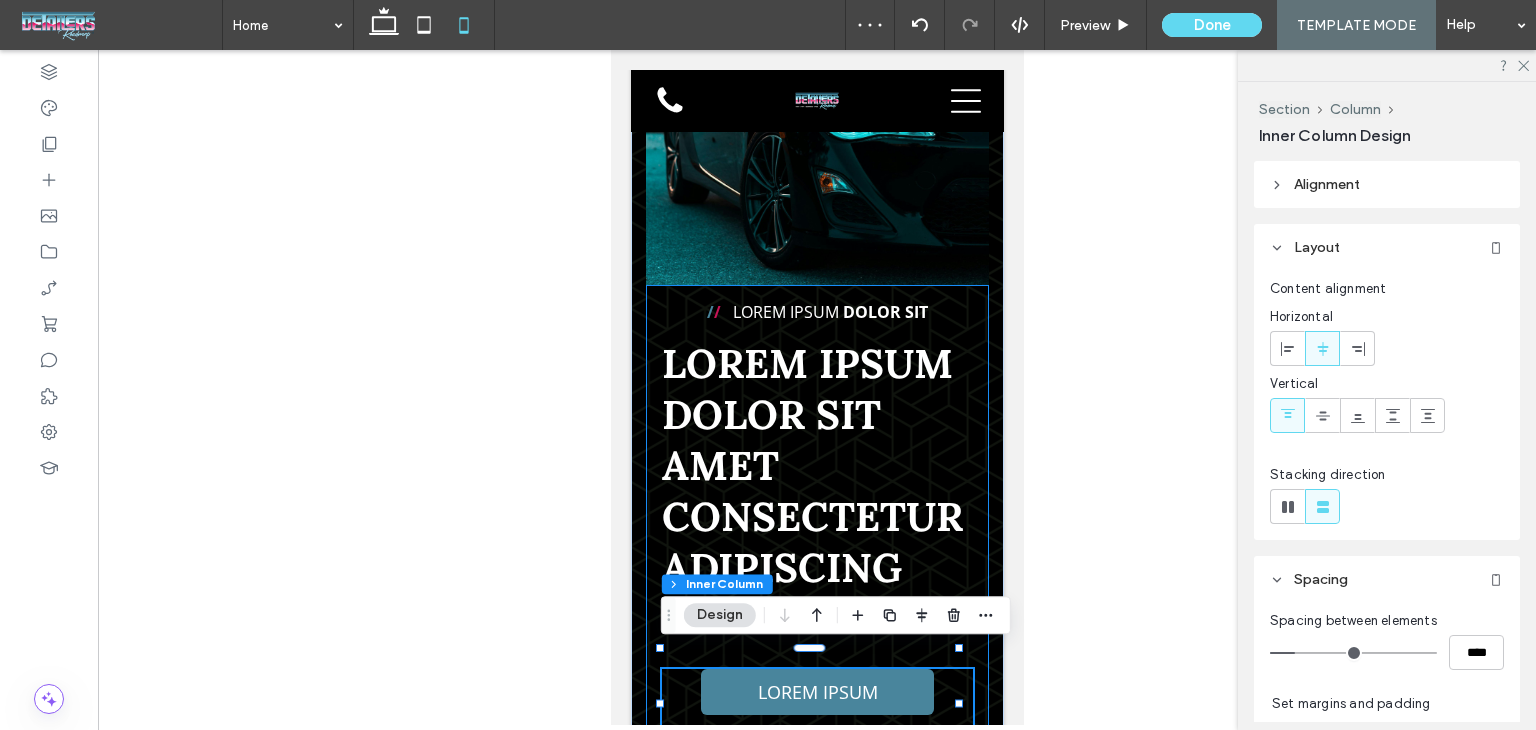 click on "/ /     Lorem ipsum
Dolor Sit
Lorem ipsum dolor sit amet consectetur adipiscing elit
LOREM IPSUM
LOREM IPSUM" at bounding box center (816, 630) 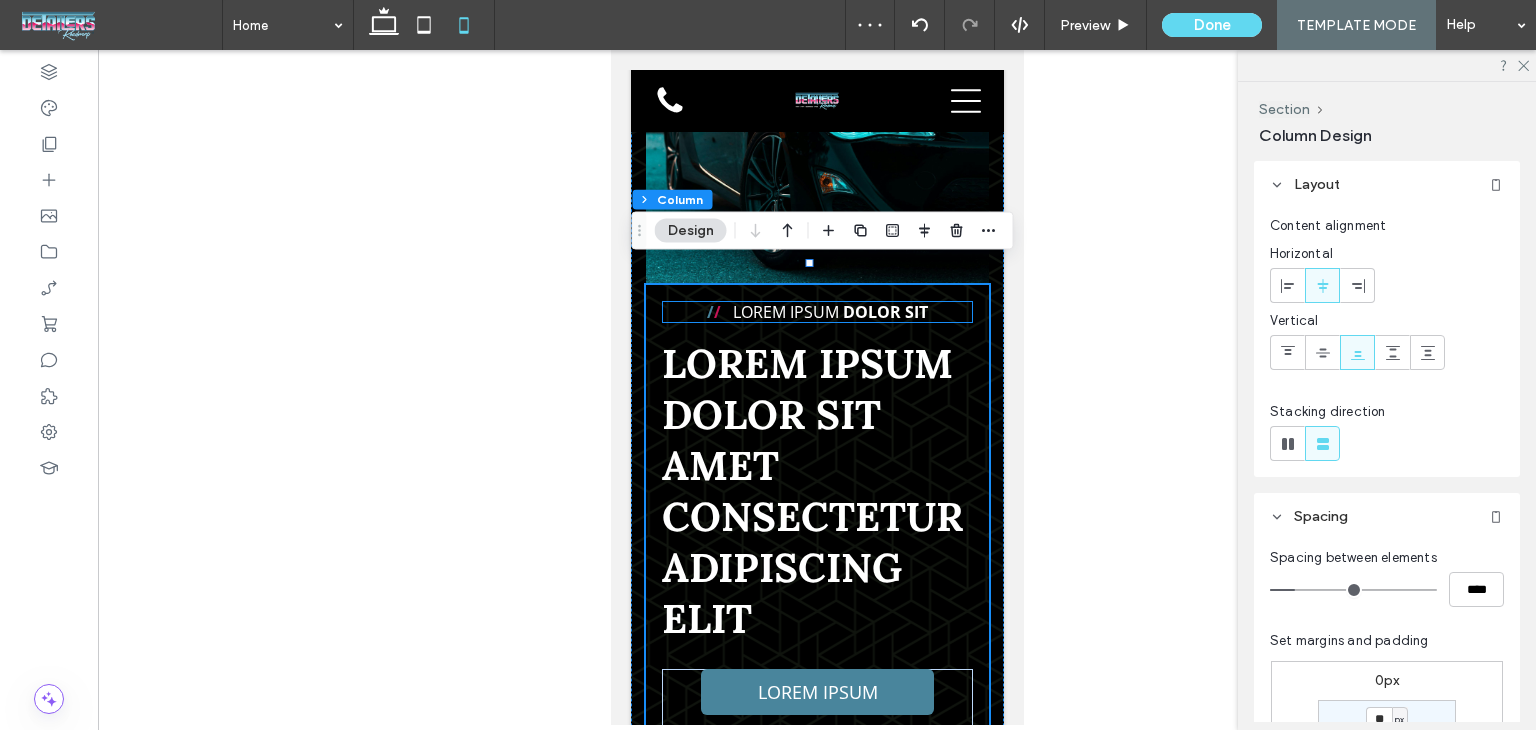 click on "Lorem ipsum" at bounding box center (785, 312) 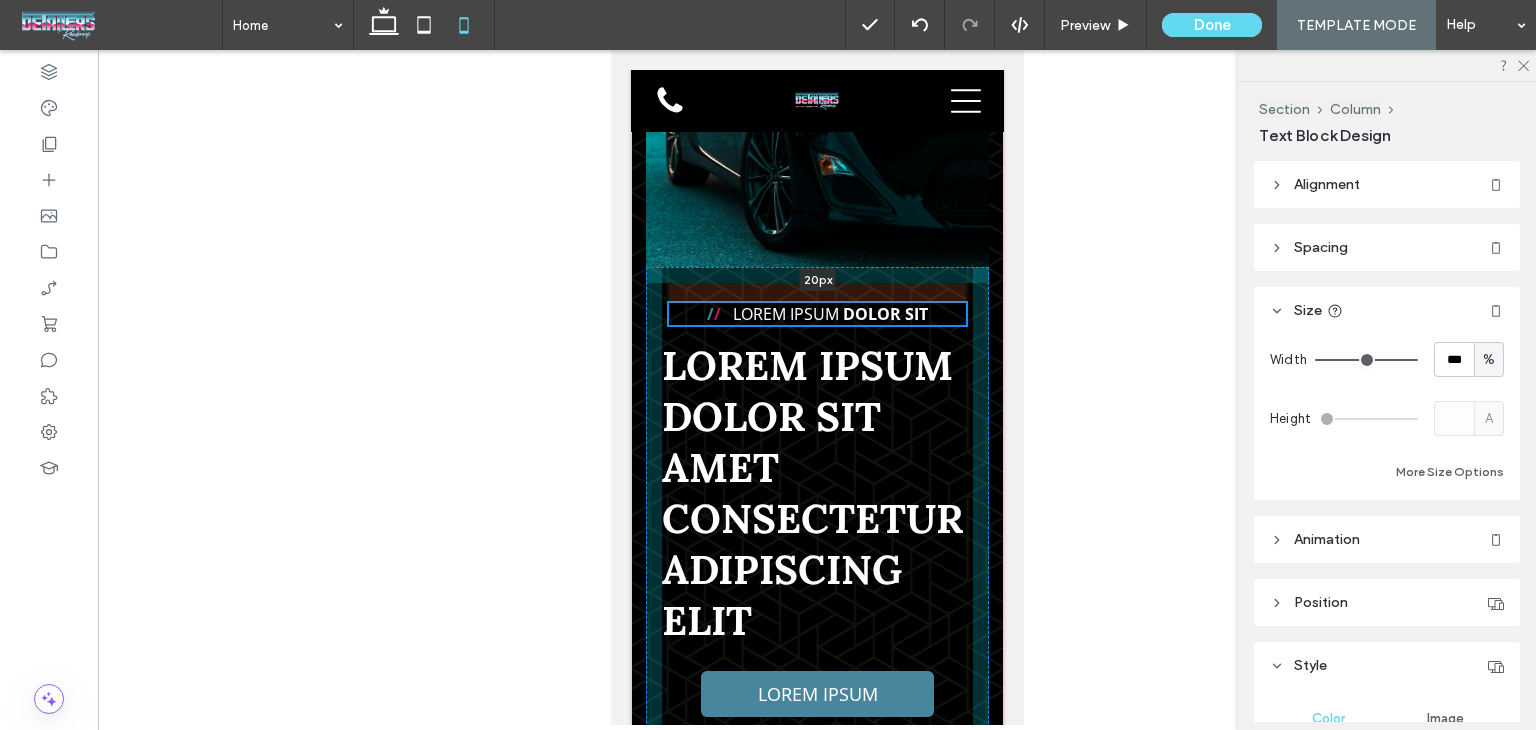 scroll, scrollTop: 320, scrollLeft: 0, axis: vertical 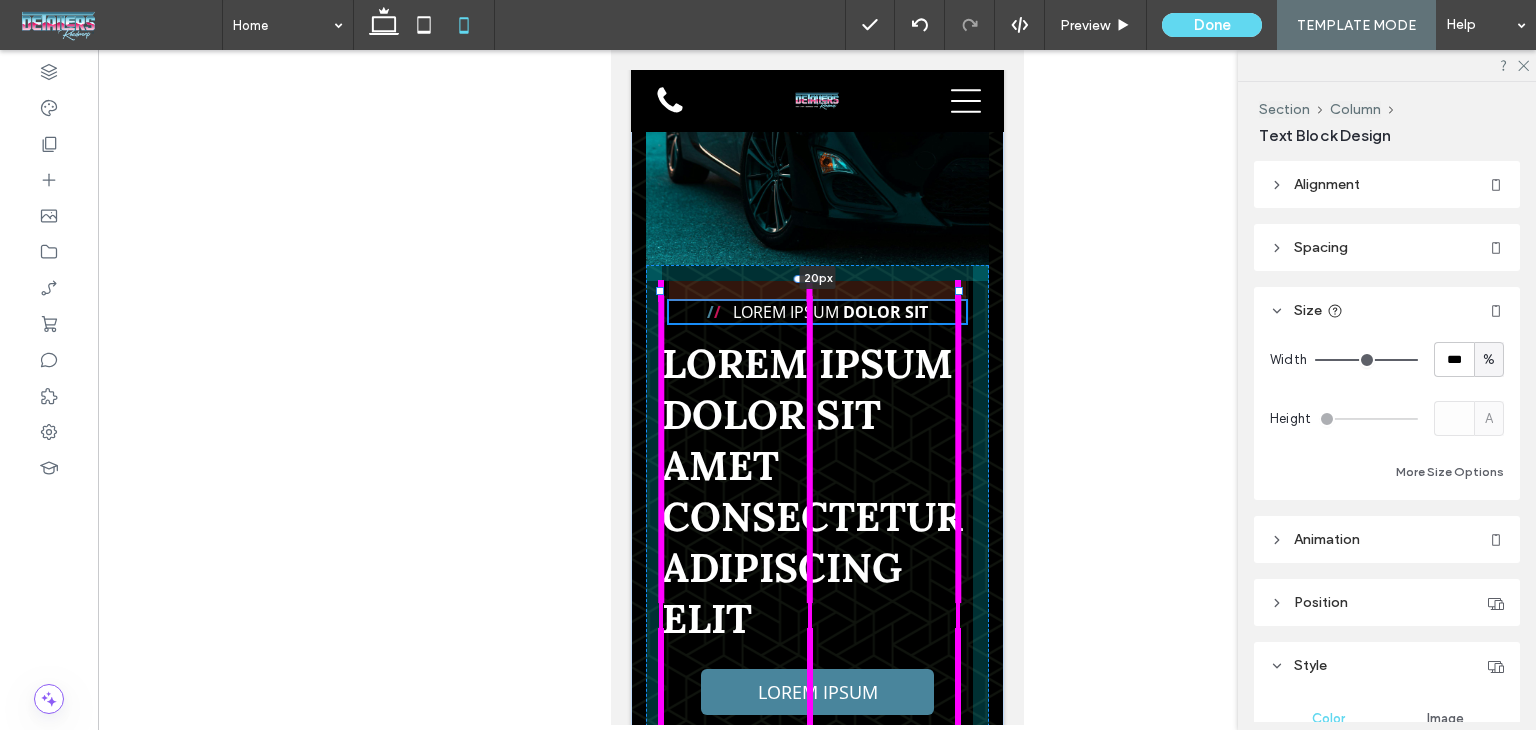drag, startPoint x: 813, startPoint y: 281, endPoint x: 810, endPoint y: 301, distance: 20.22375 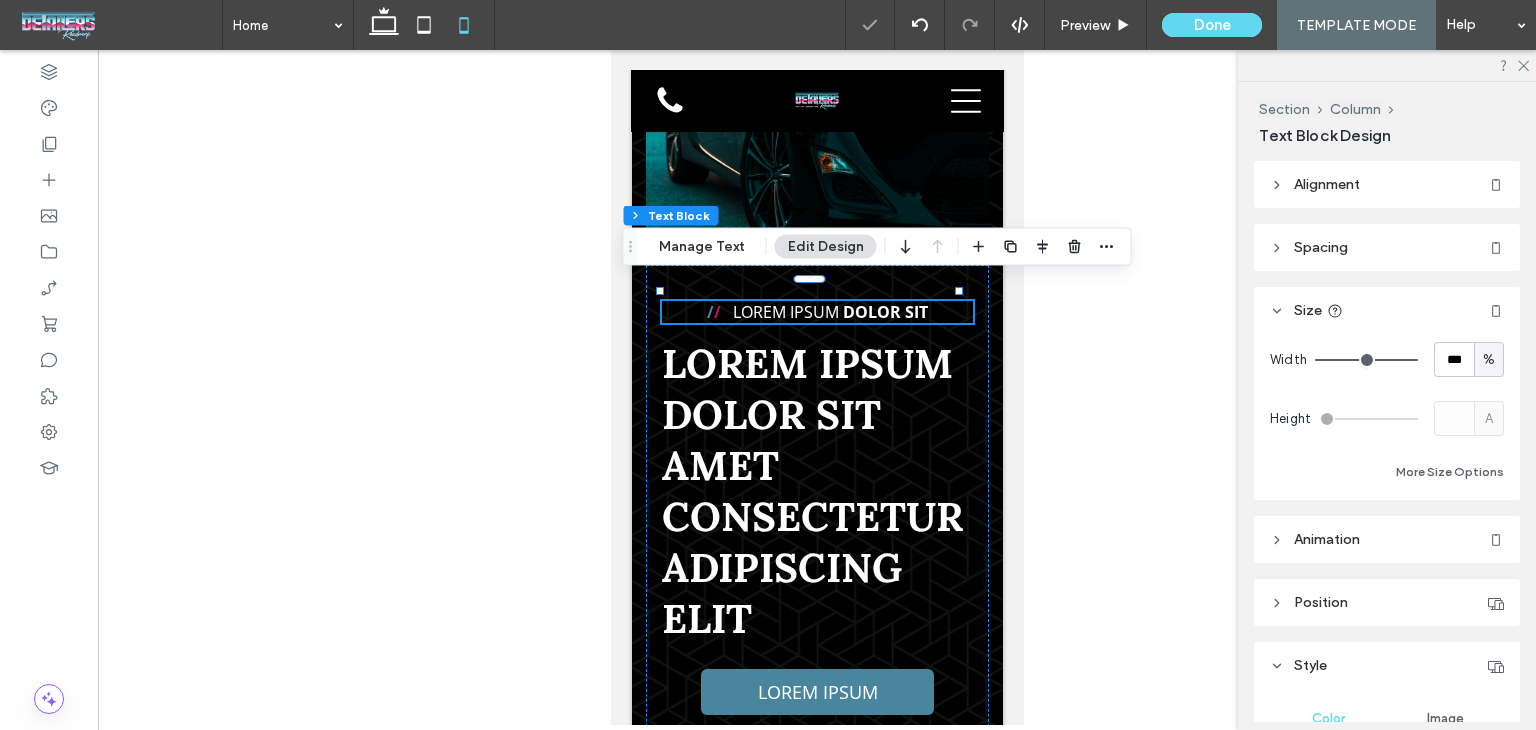 click at bounding box center (817, 387) 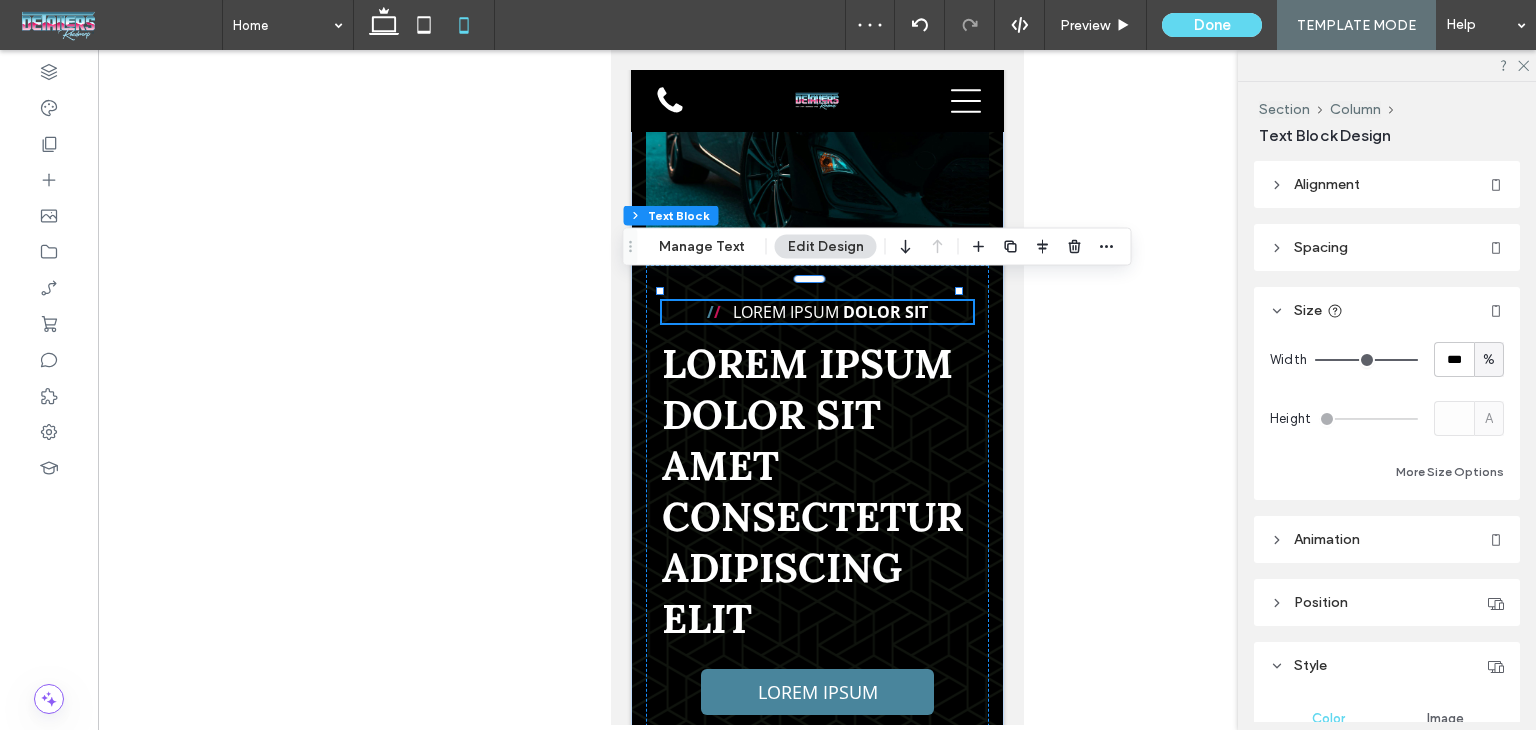 click on "Edit Design" at bounding box center [826, 247] 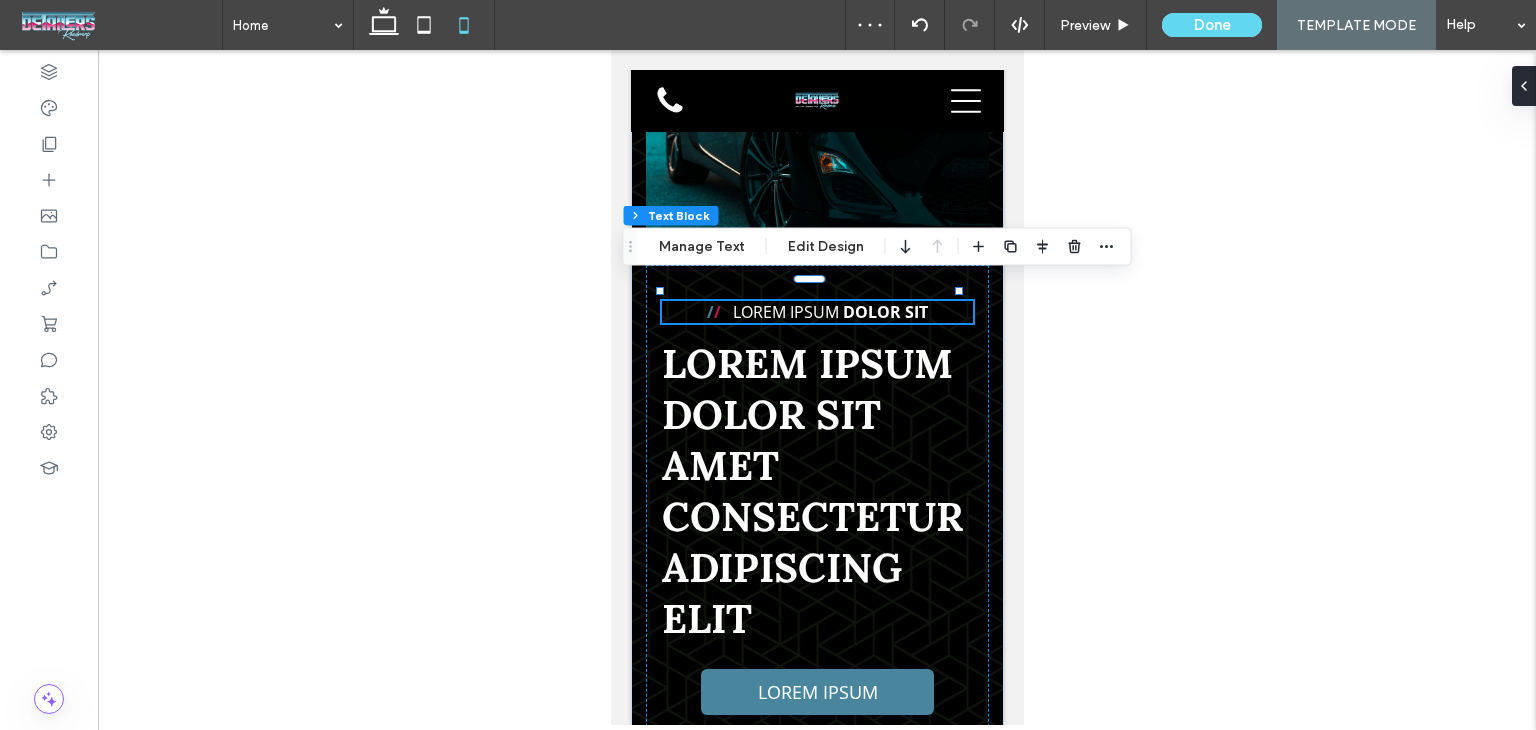 click at bounding box center [817, 387] 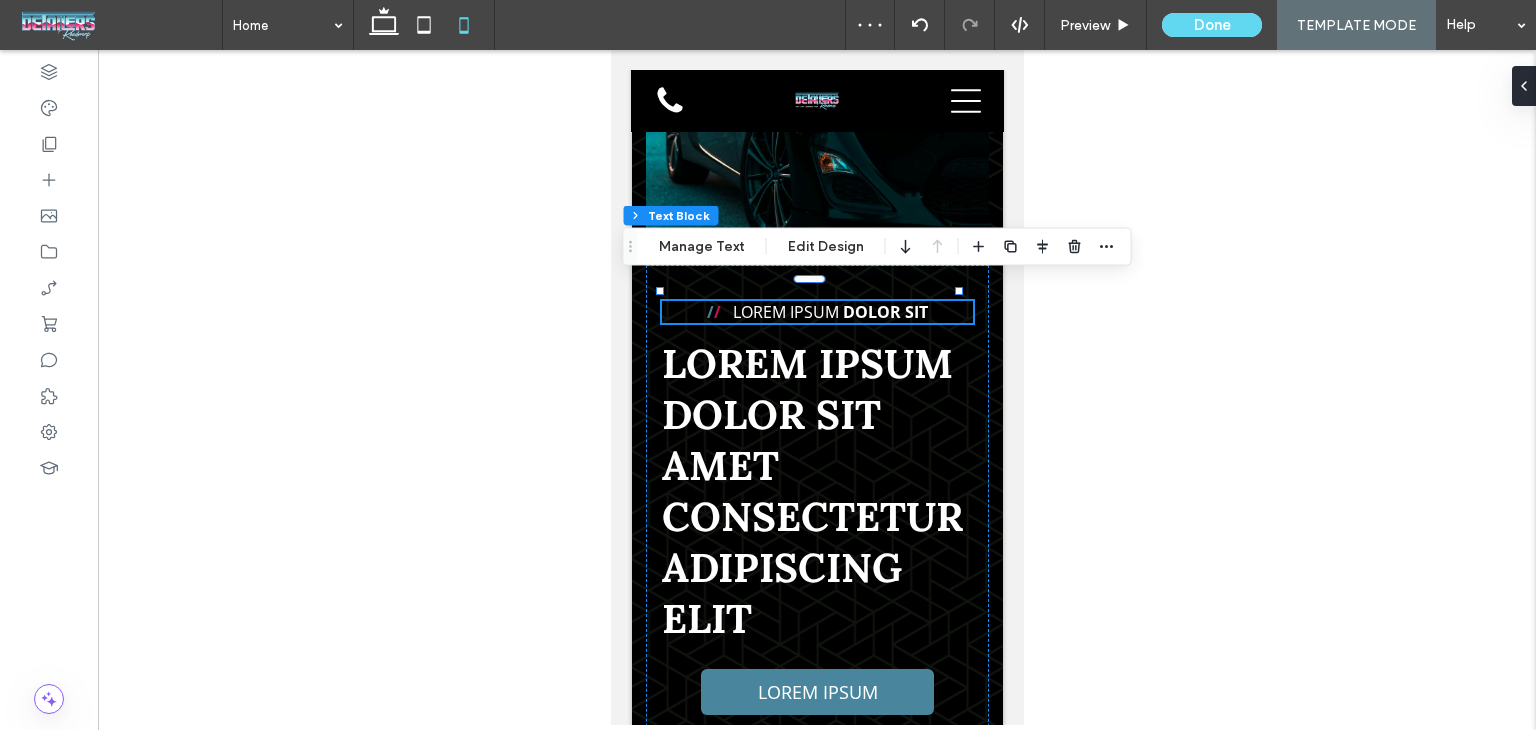 click on "/ /     Lorem ipsum
Dolor Sit
20px
Lorem ipsum dolor sit amet consectetur adipiscing elit
LOREM IPSUM
LOREM IPSUM" at bounding box center [816, 620] 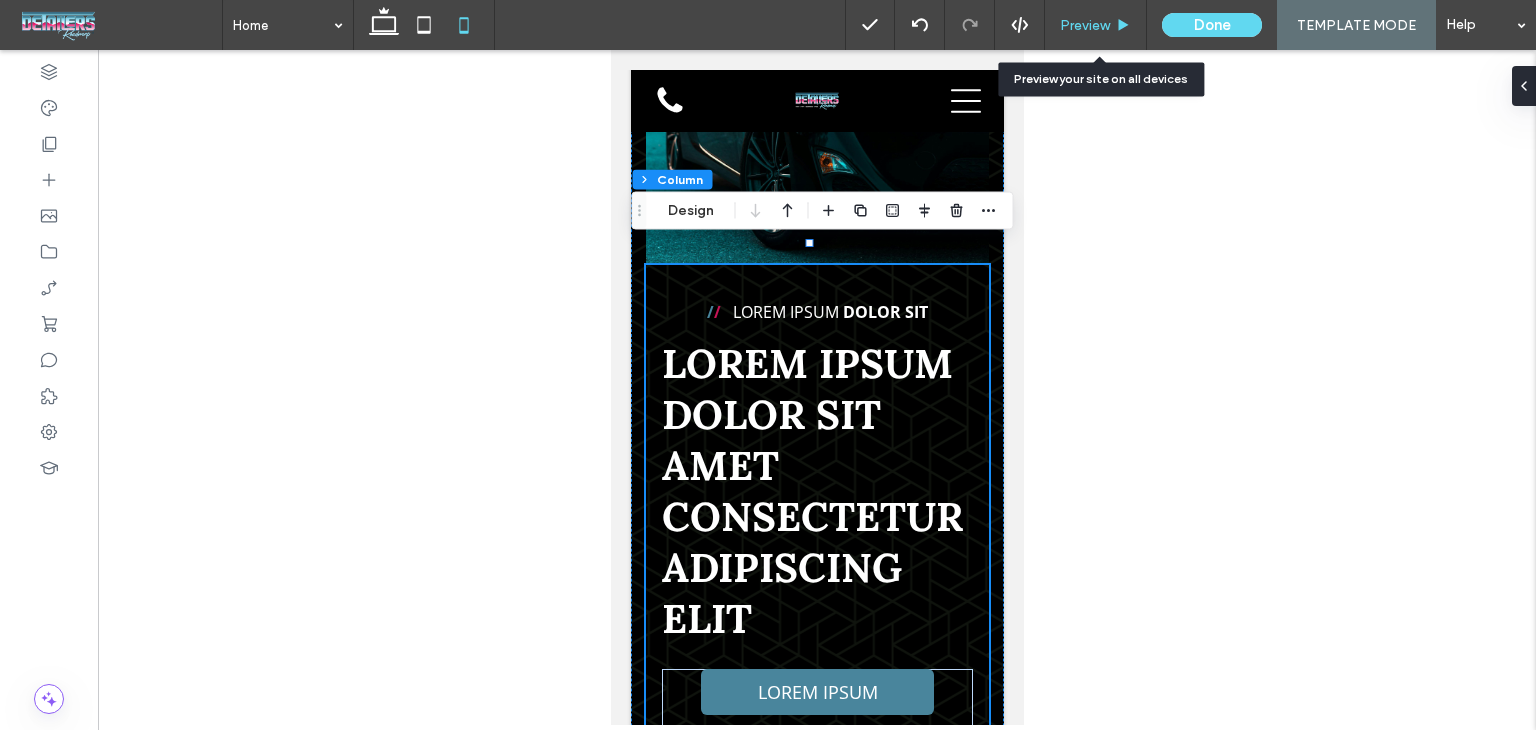 click on "Preview" at bounding box center (1085, 25) 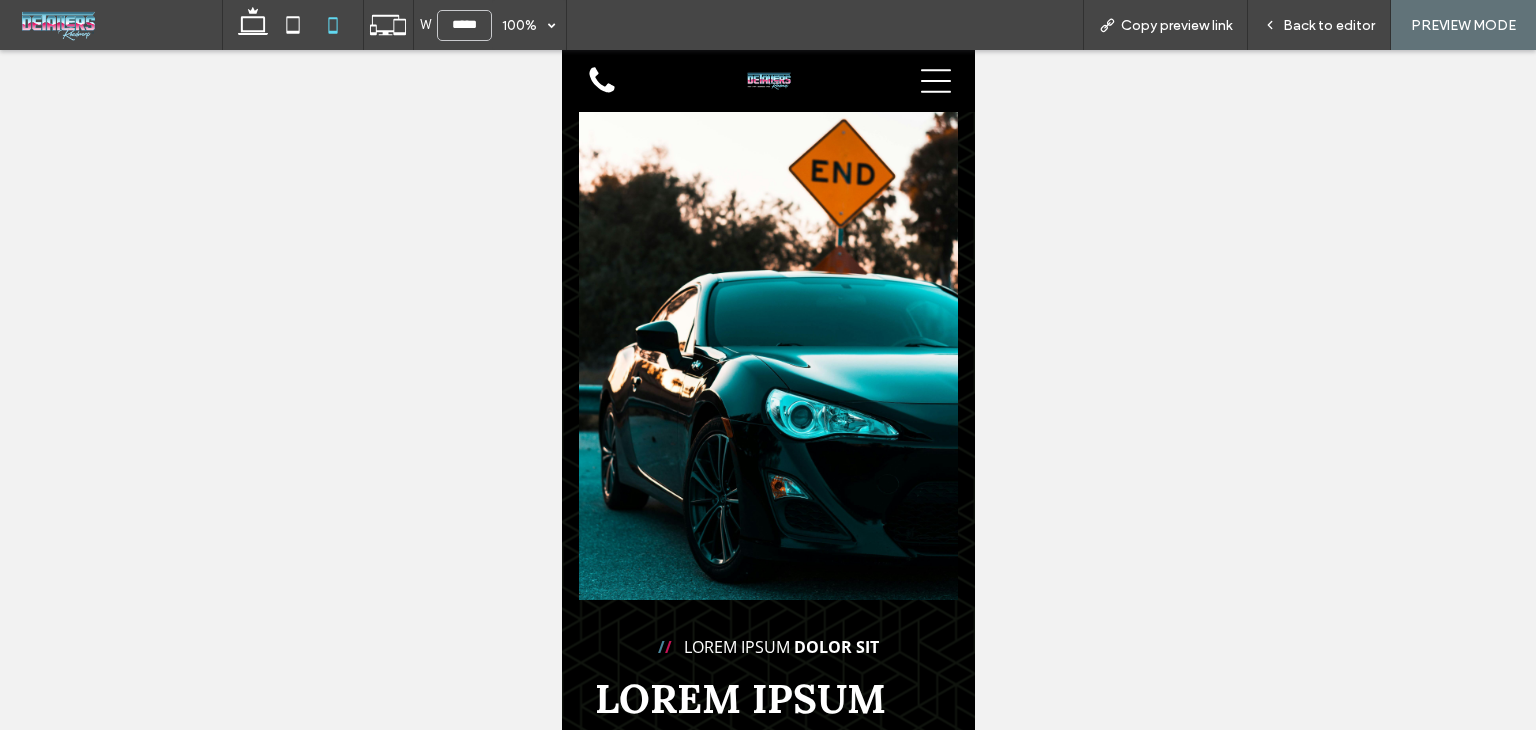 scroll, scrollTop: 220, scrollLeft: 0, axis: vertical 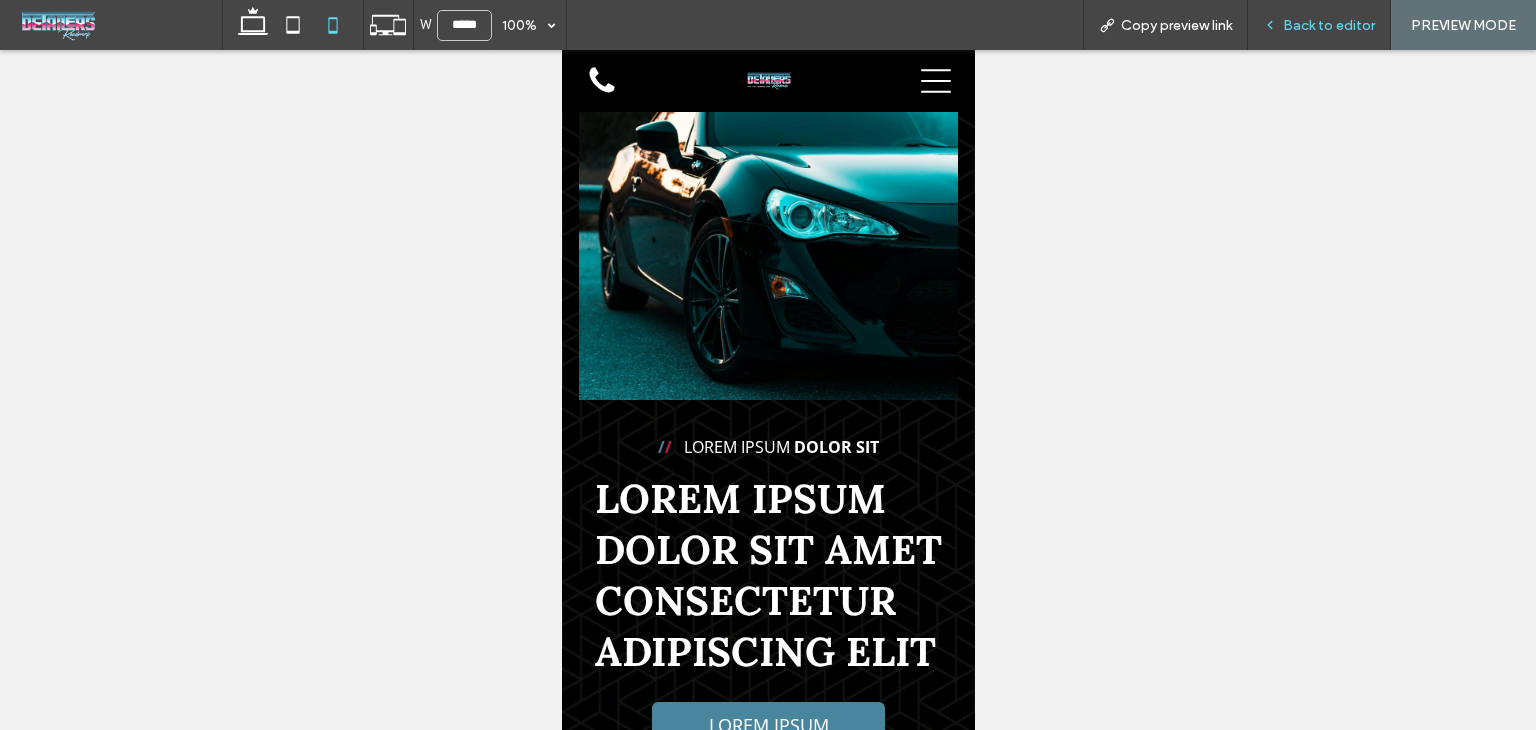 click on "Back to editor" at bounding box center [1329, 25] 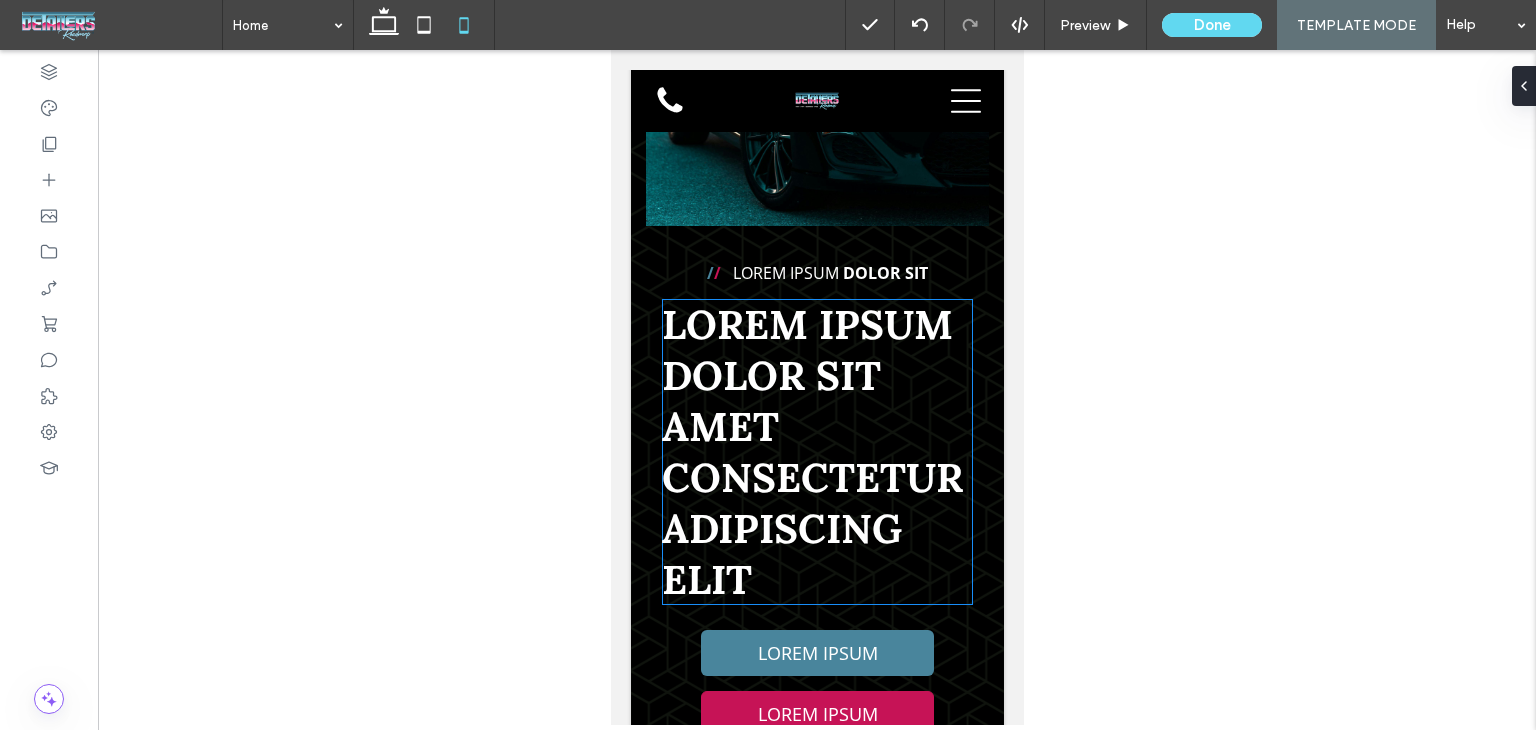 scroll, scrollTop: 420, scrollLeft: 0, axis: vertical 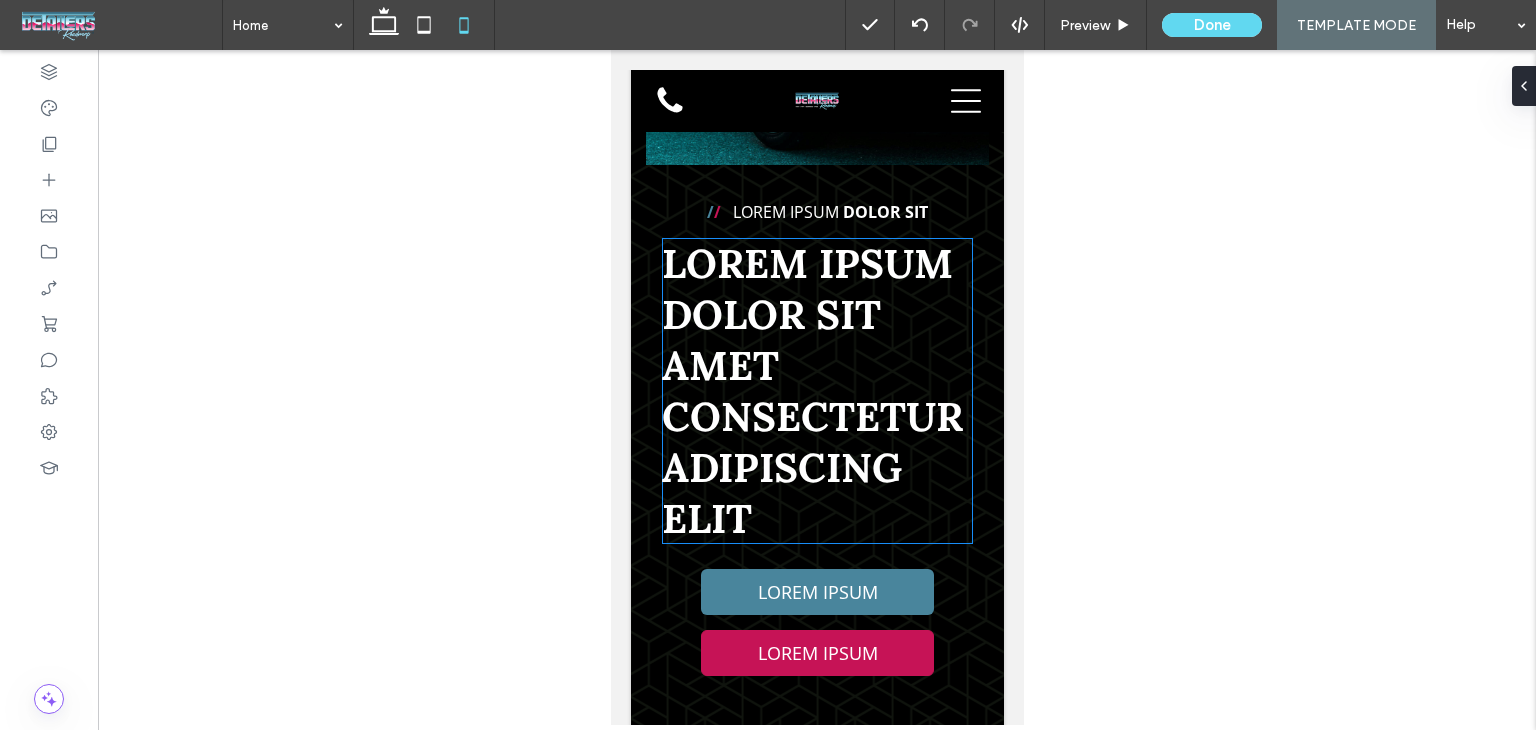 click on "Lorem ipsum dolor sit amet consectetur adipiscing elit" at bounding box center (811, 391) 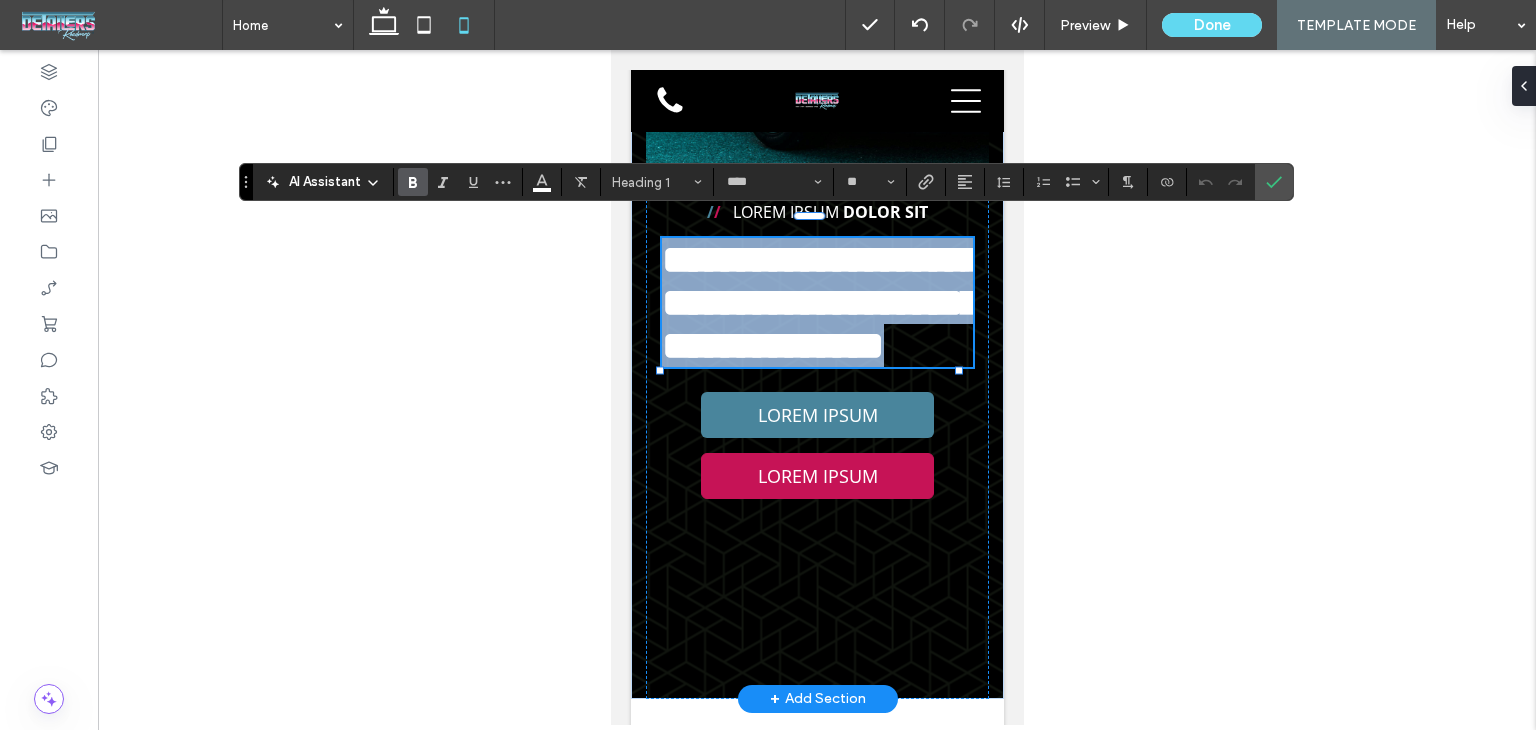 click on "**********" at bounding box center [820, 302] 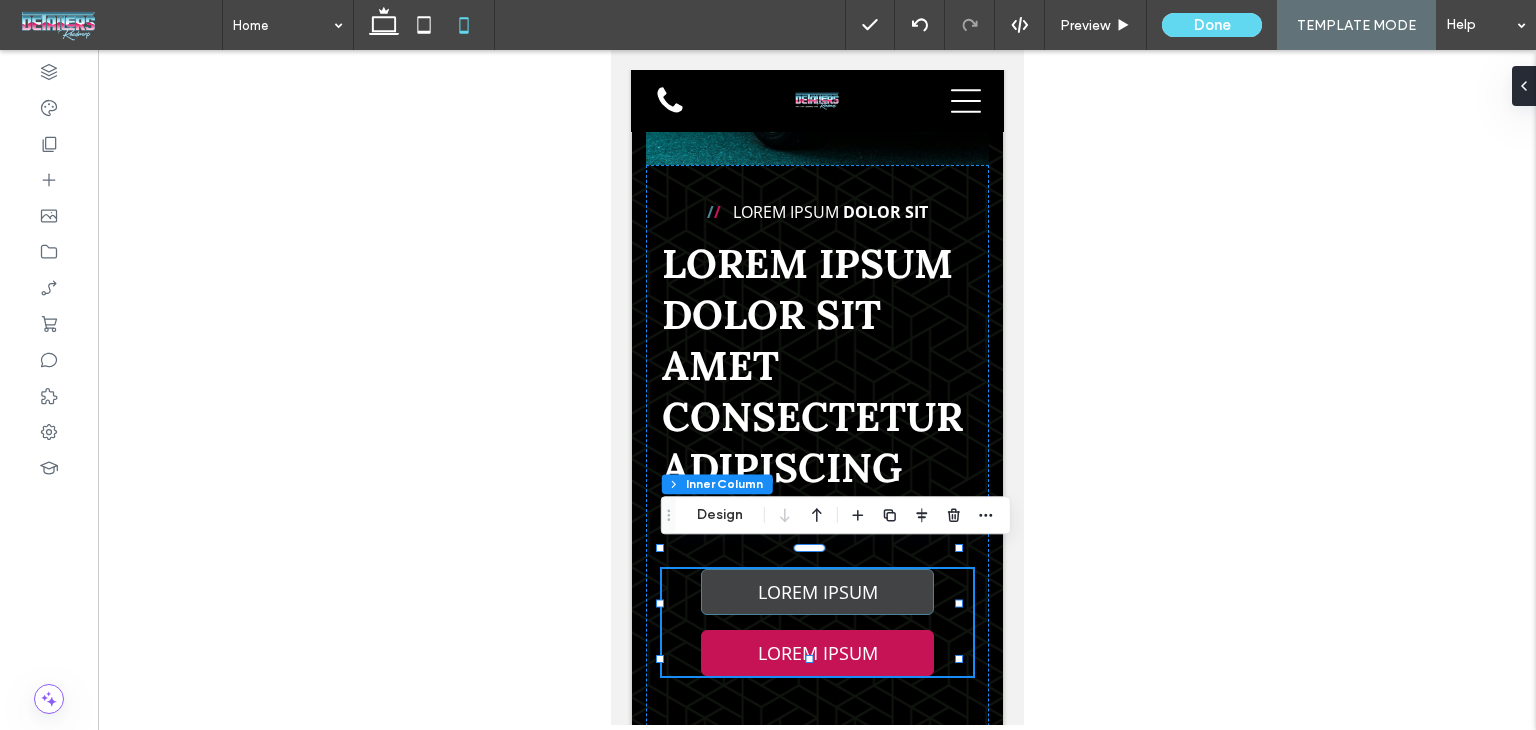 click on "LOREM IPSUM" at bounding box center (816, 592) 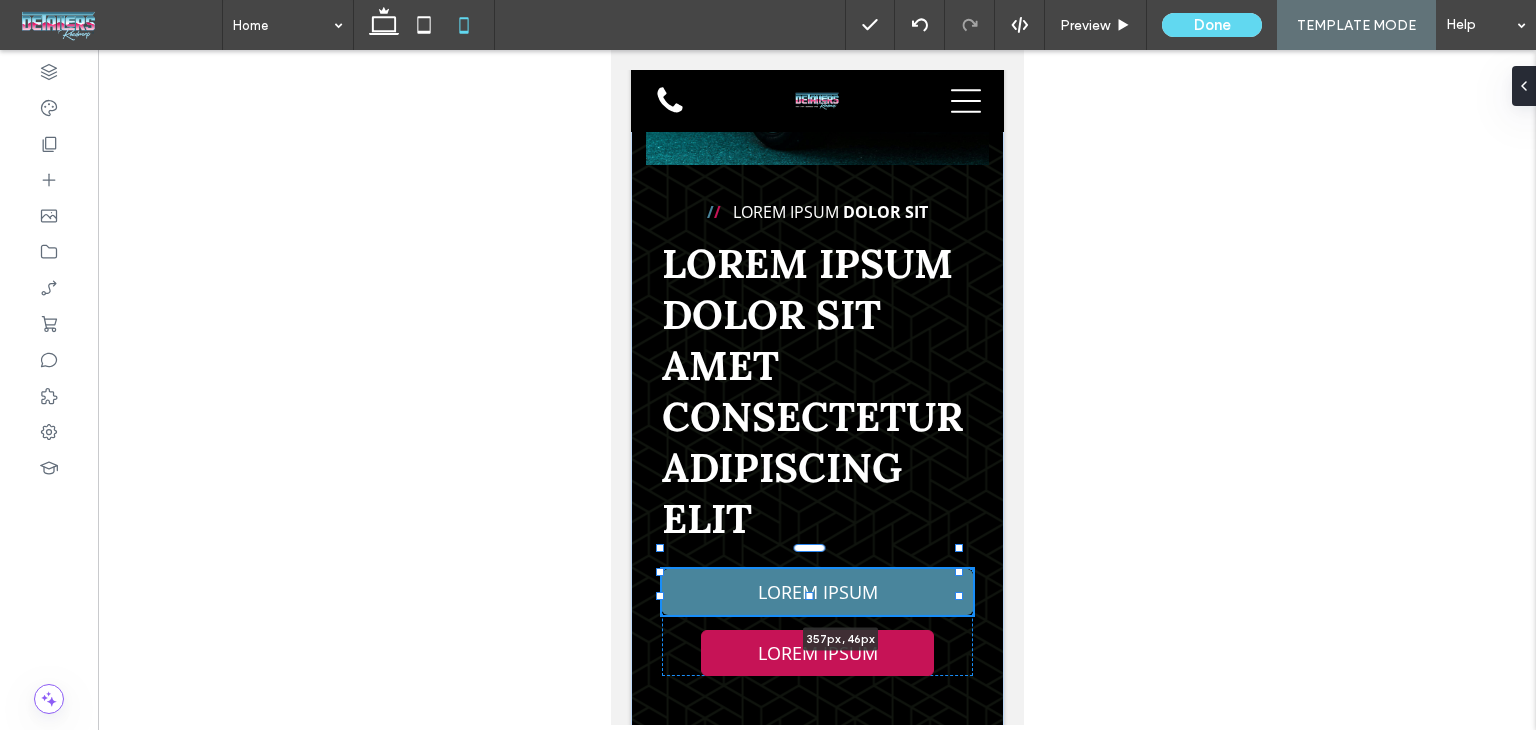drag, startPoint x: 929, startPoint y: 573, endPoint x: 992, endPoint y: 573, distance: 63 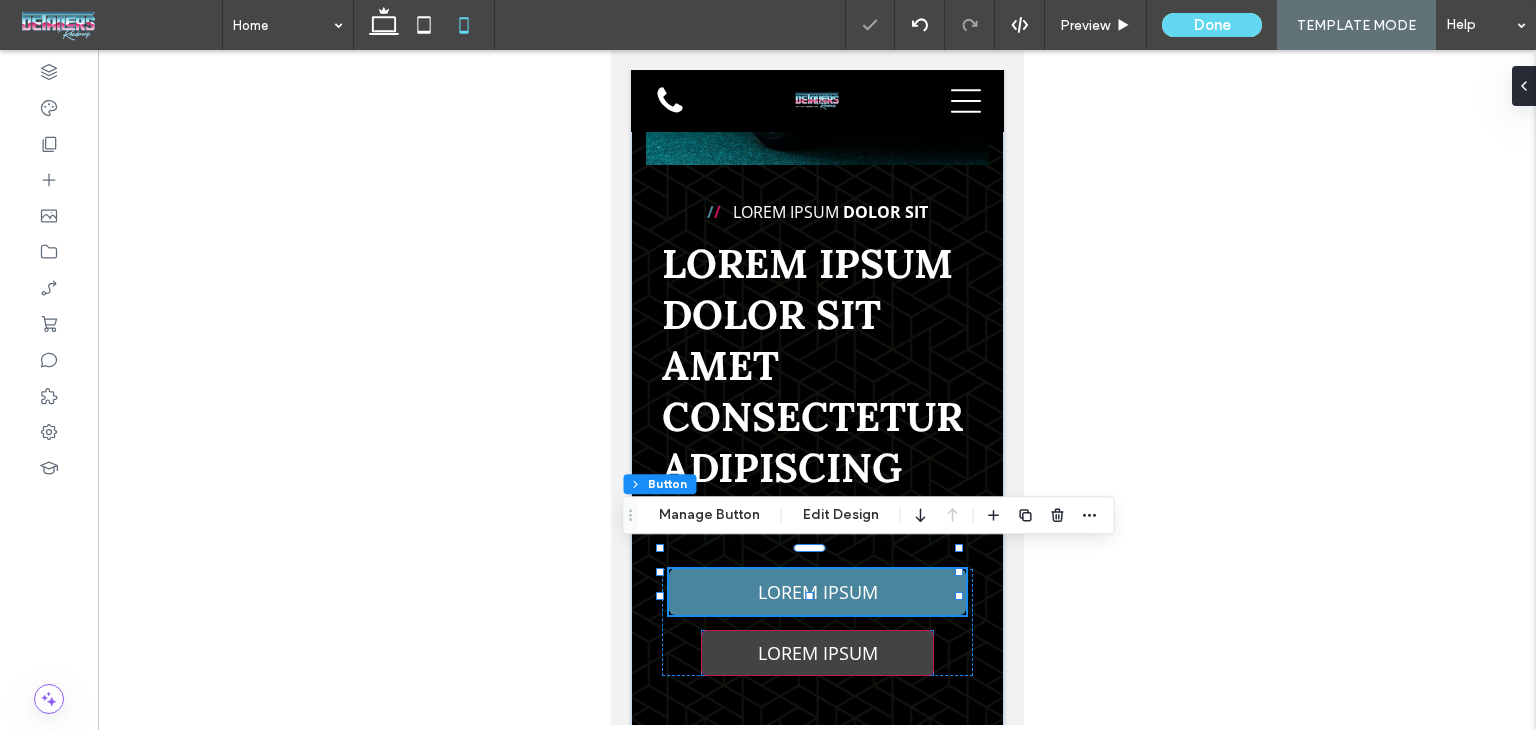 click on "LOREM IPSUM" at bounding box center (816, 653) 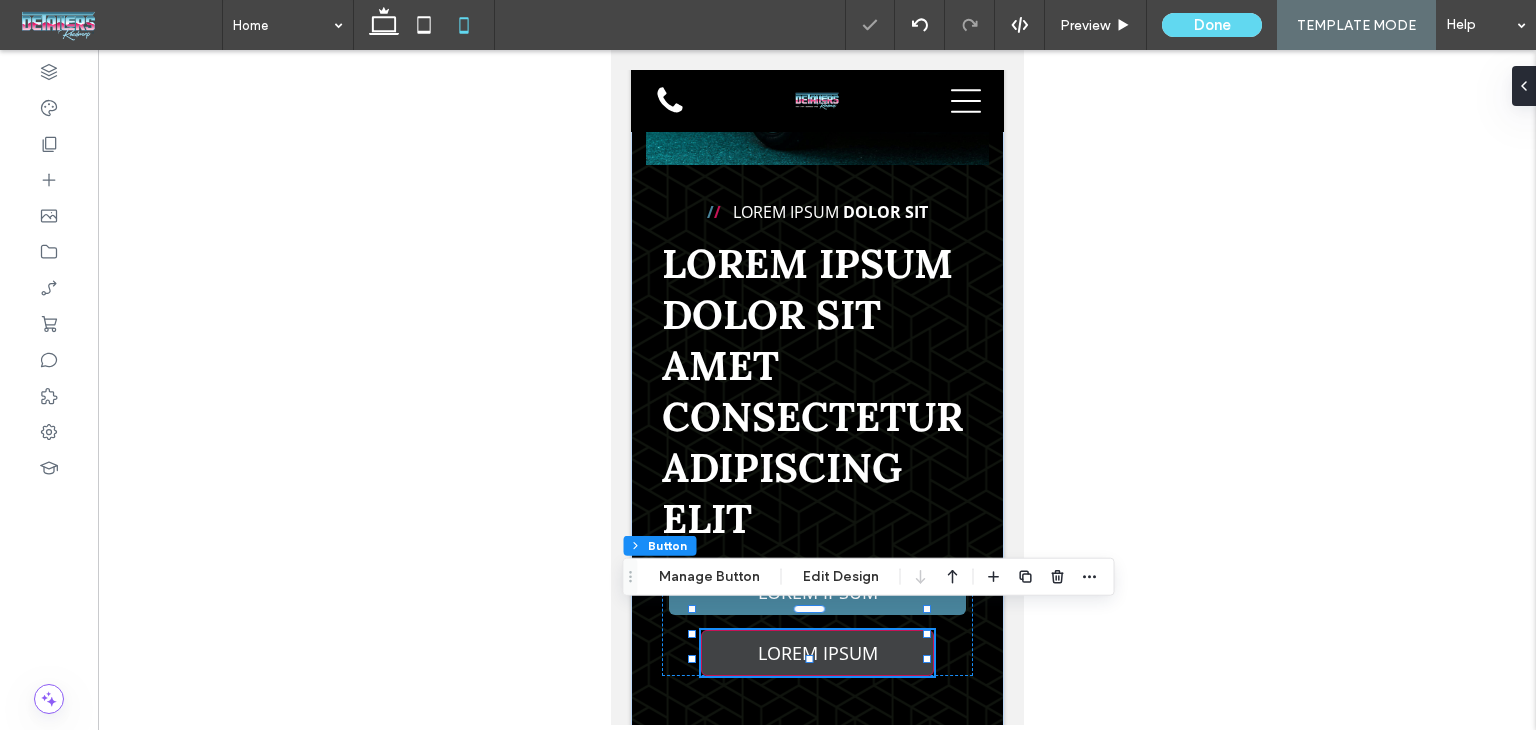 type on "**" 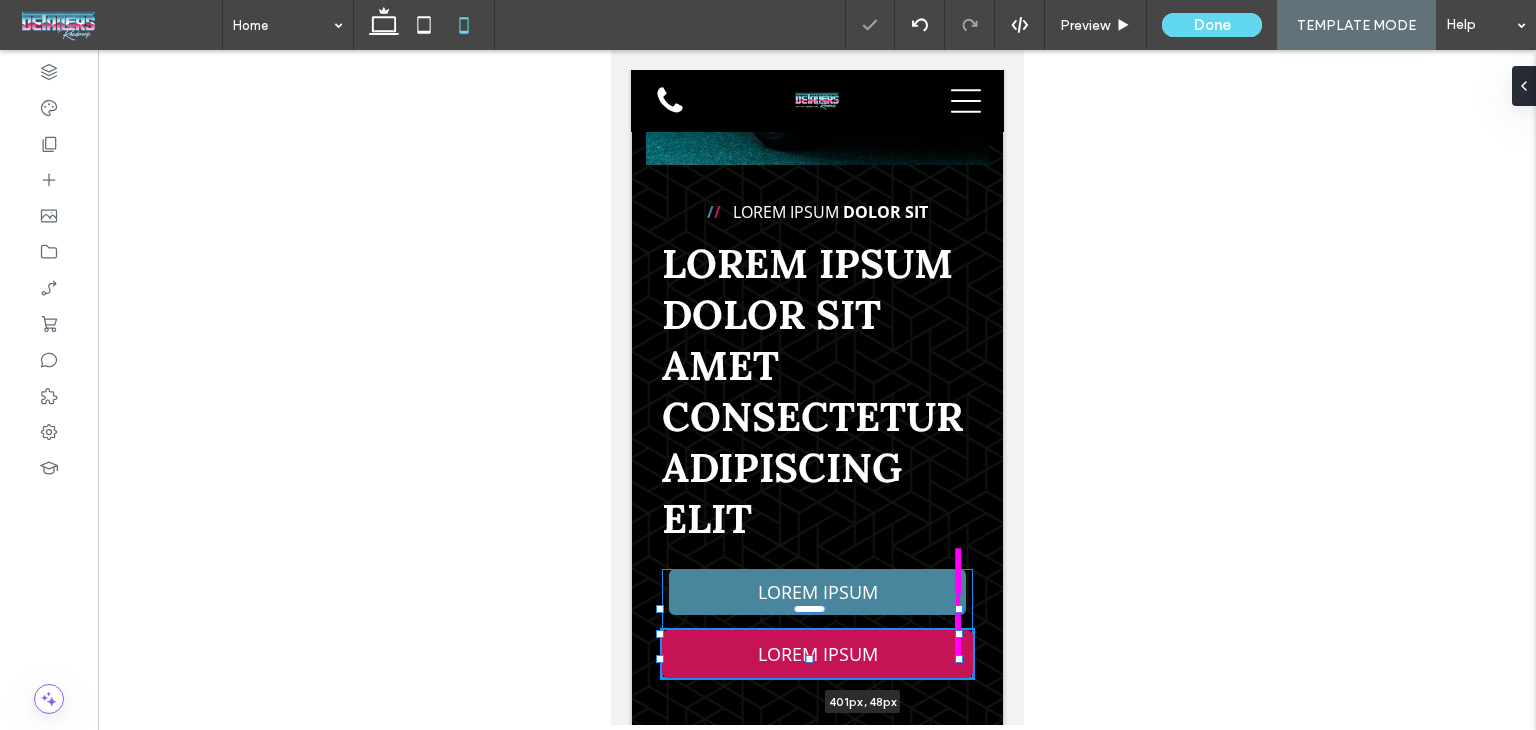 drag, startPoint x: 929, startPoint y: 636, endPoint x: 1022, endPoint y: 636, distance: 93 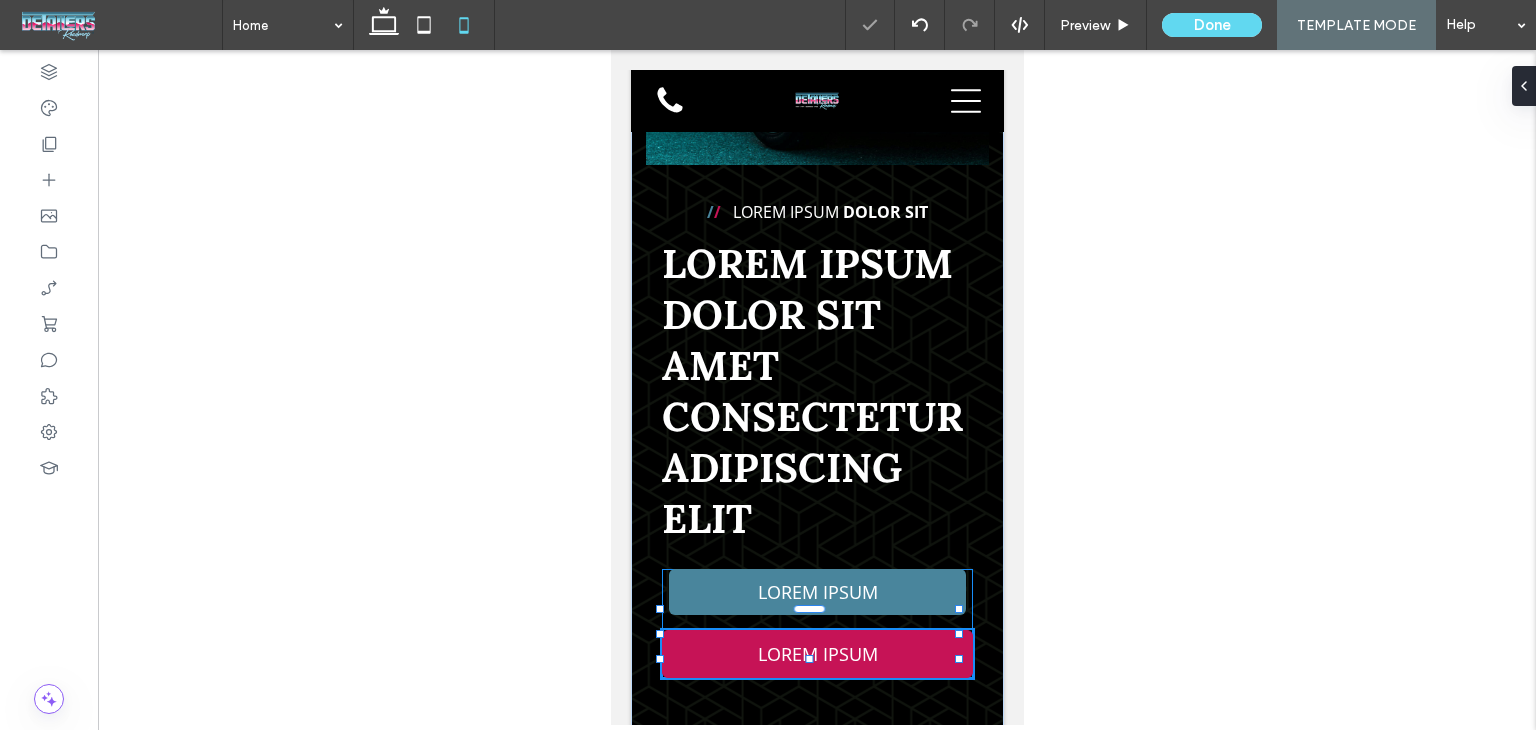drag, startPoint x: 1123, startPoint y: 638, endPoint x: 1138, endPoint y: 636, distance: 15.132746 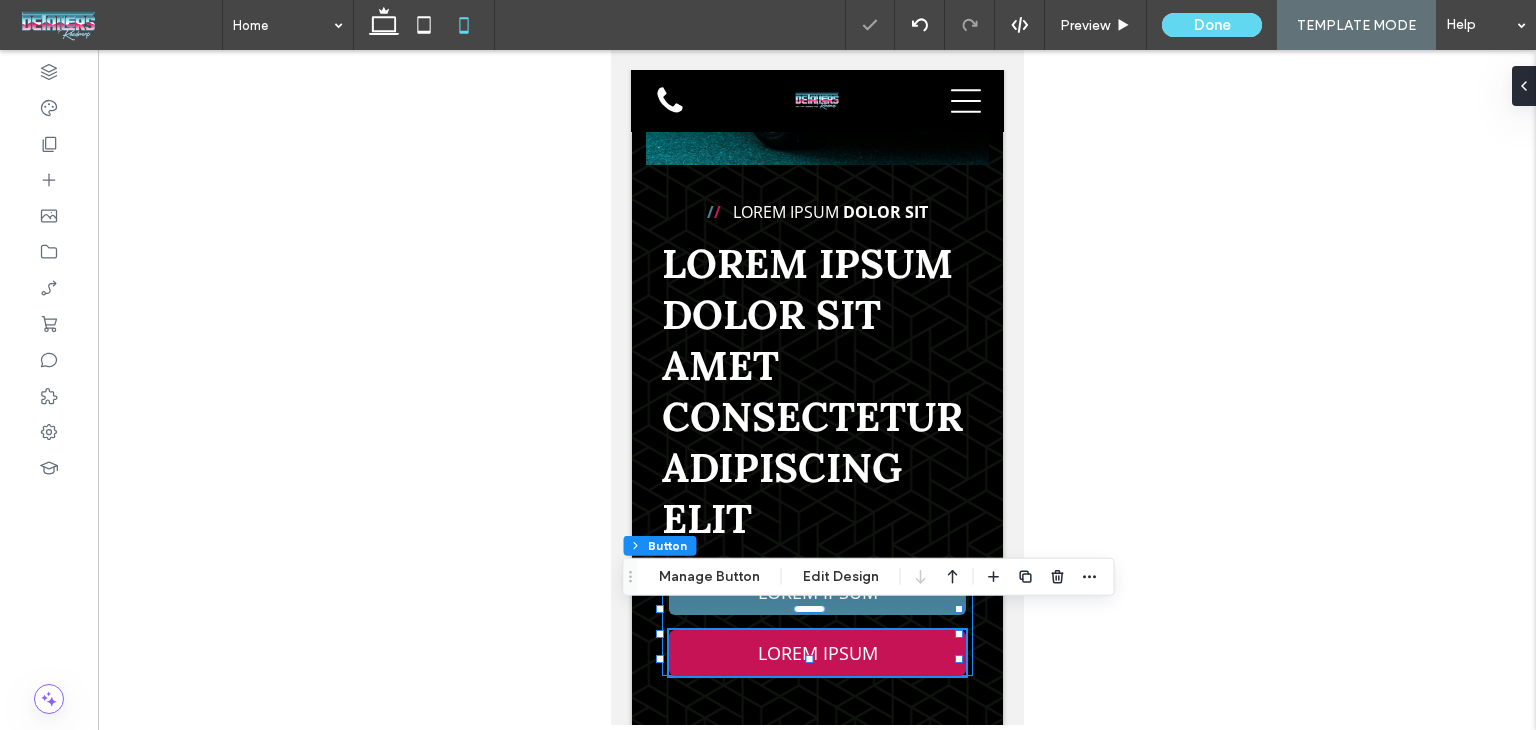 click at bounding box center [817, 387] 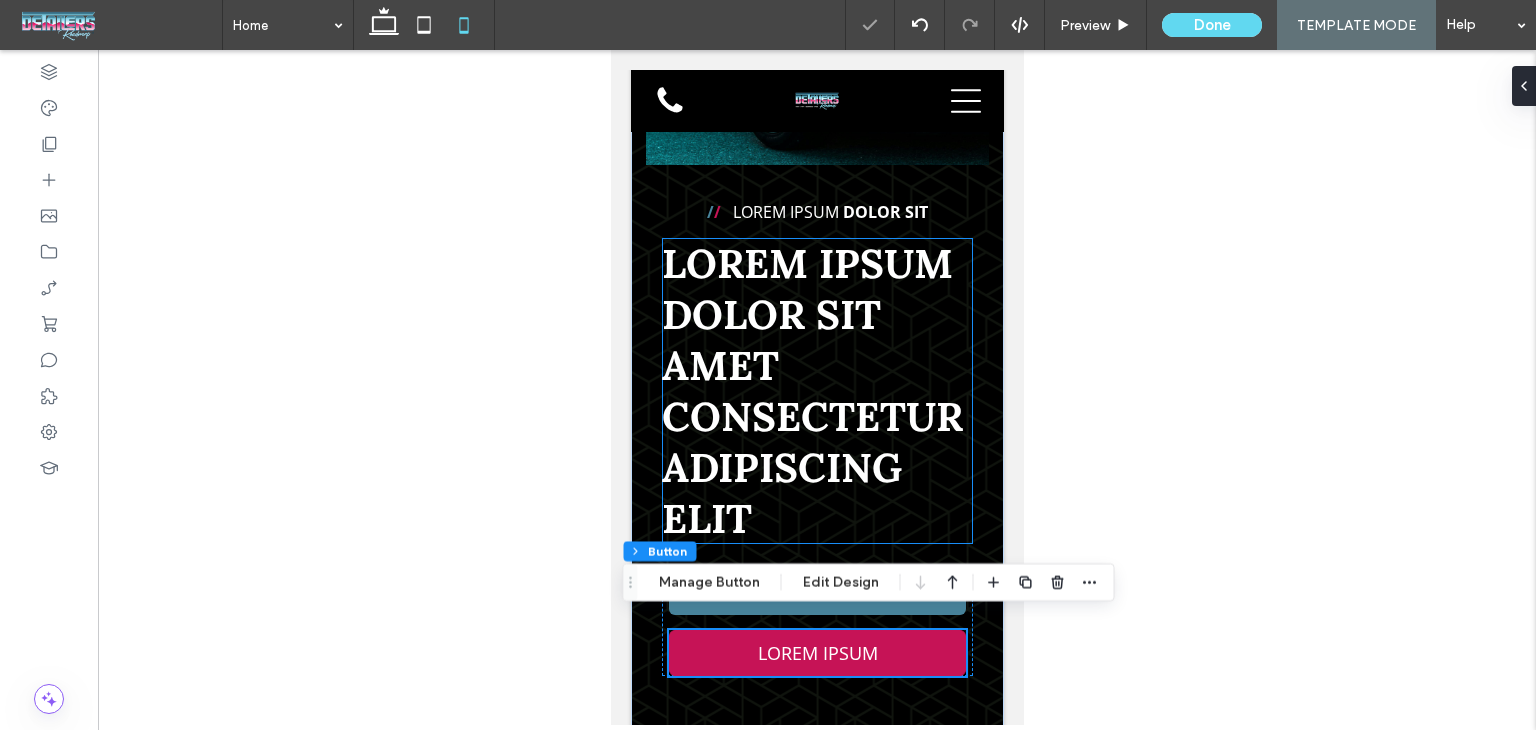 scroll, scrollTop: 320, scrollLeft: 0, axis: vertical 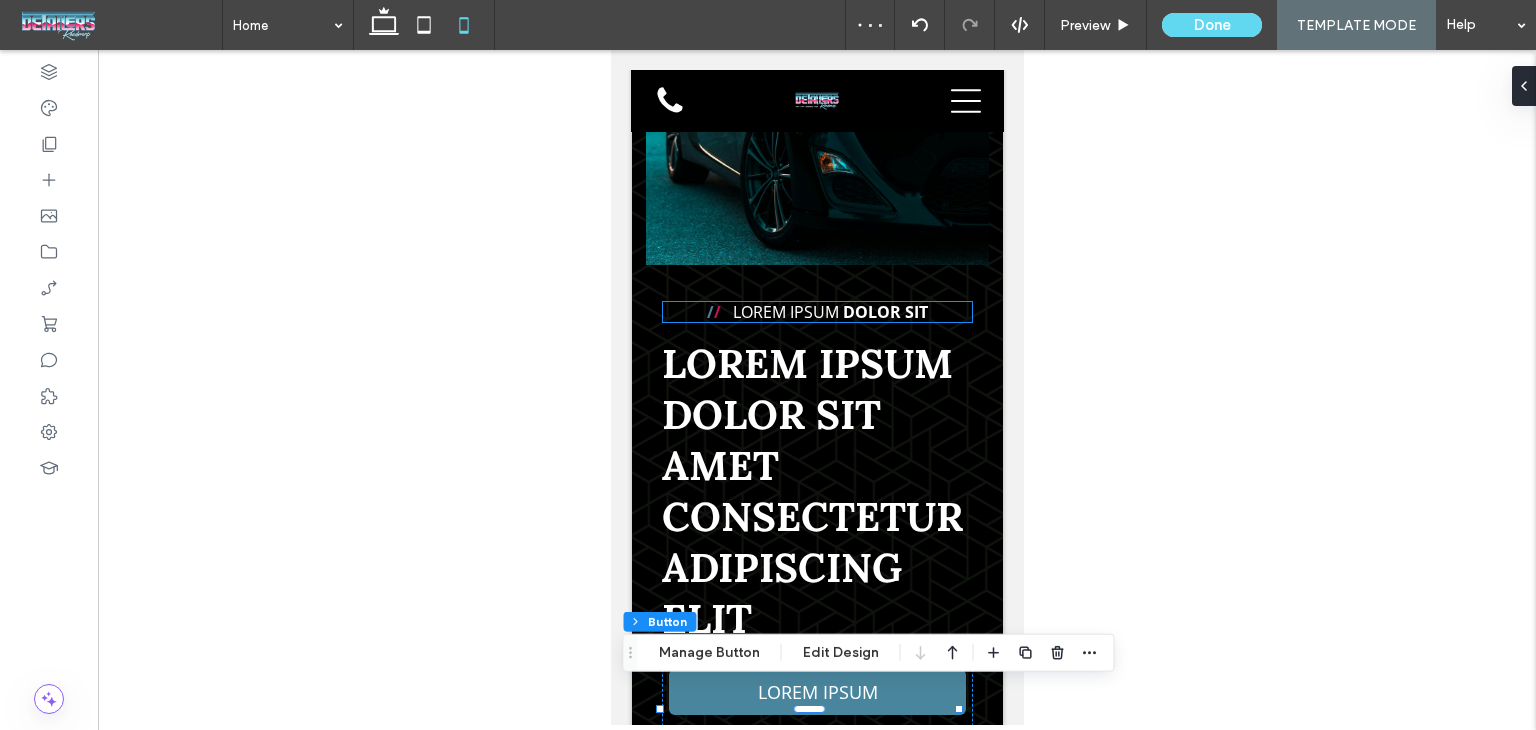 click on "Dolor Sit" at bounding box center (884, 312) 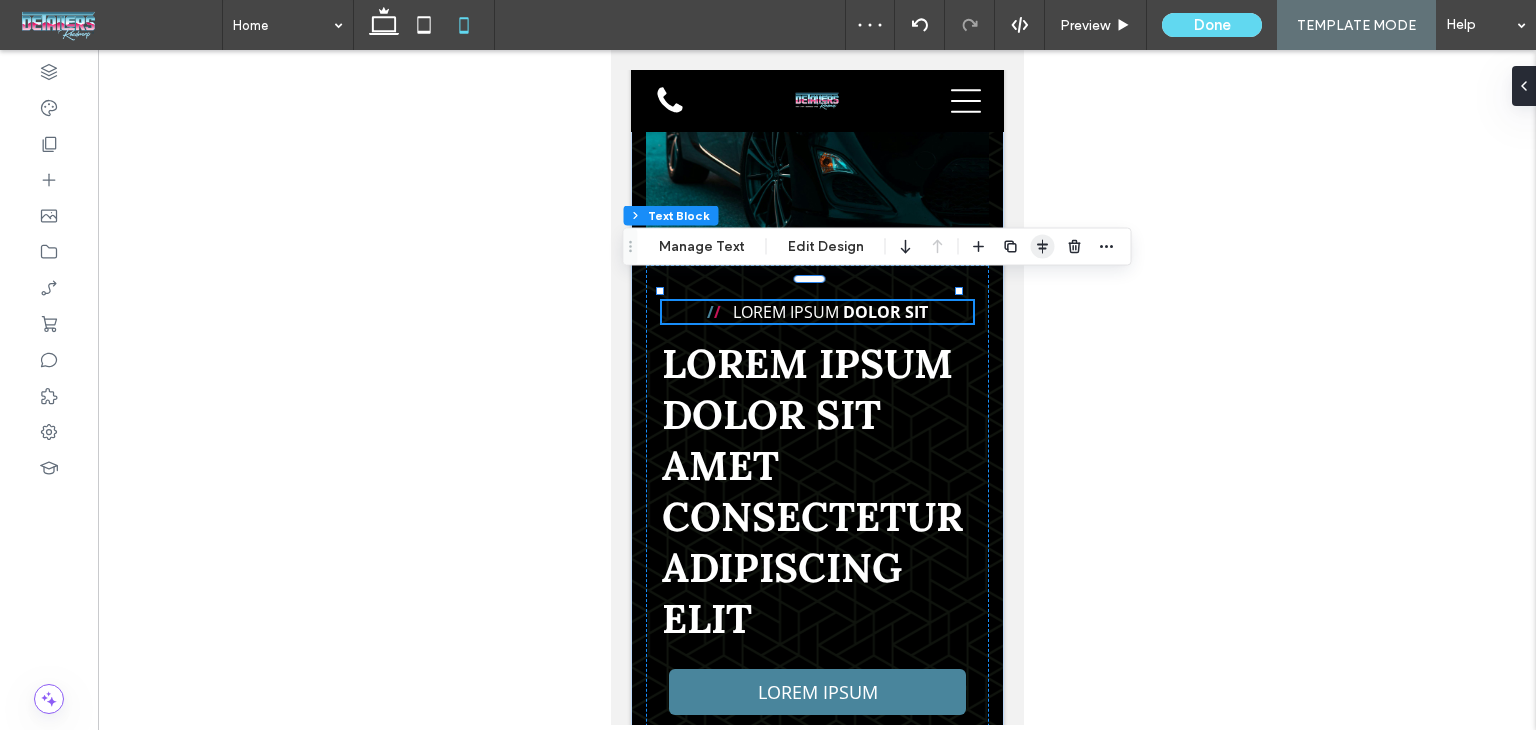 click 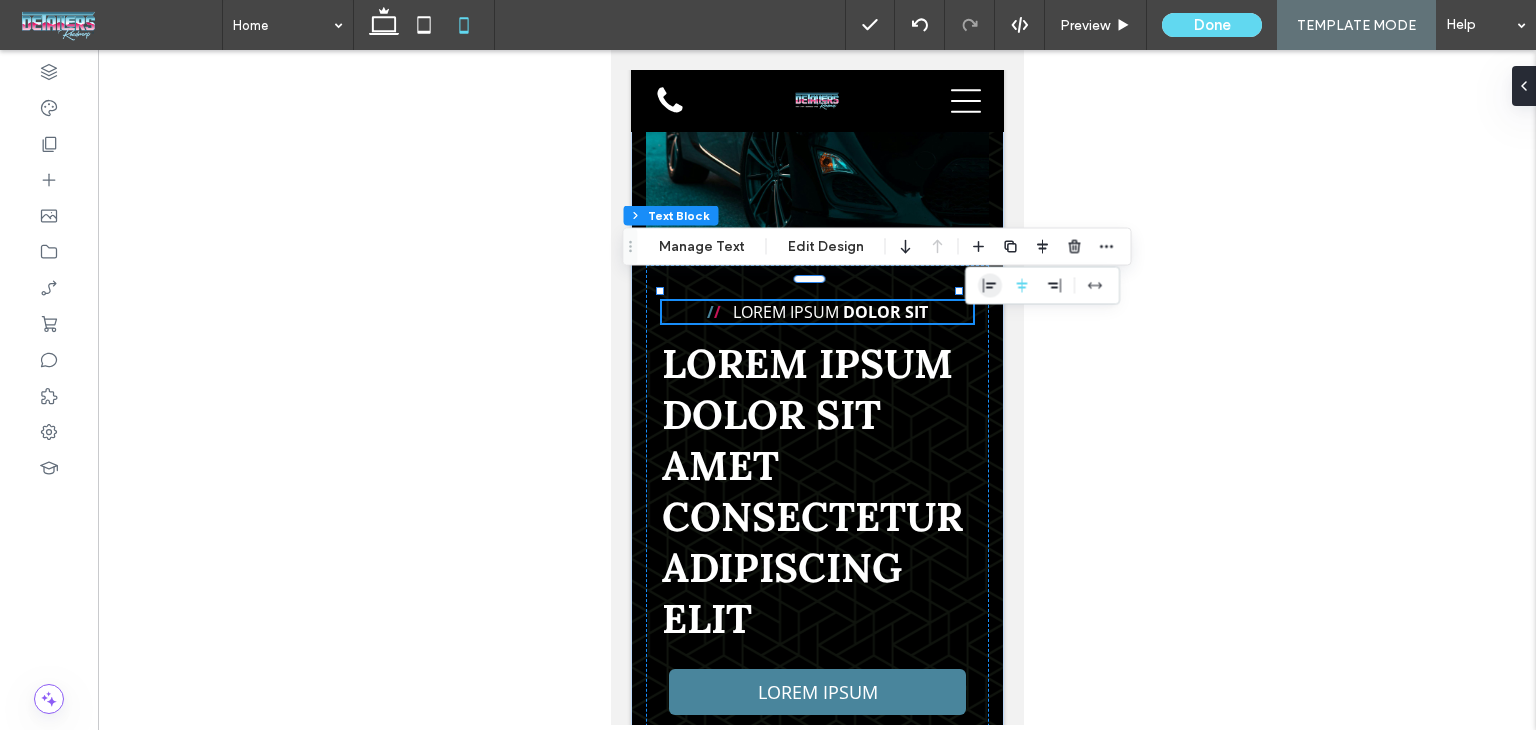 click 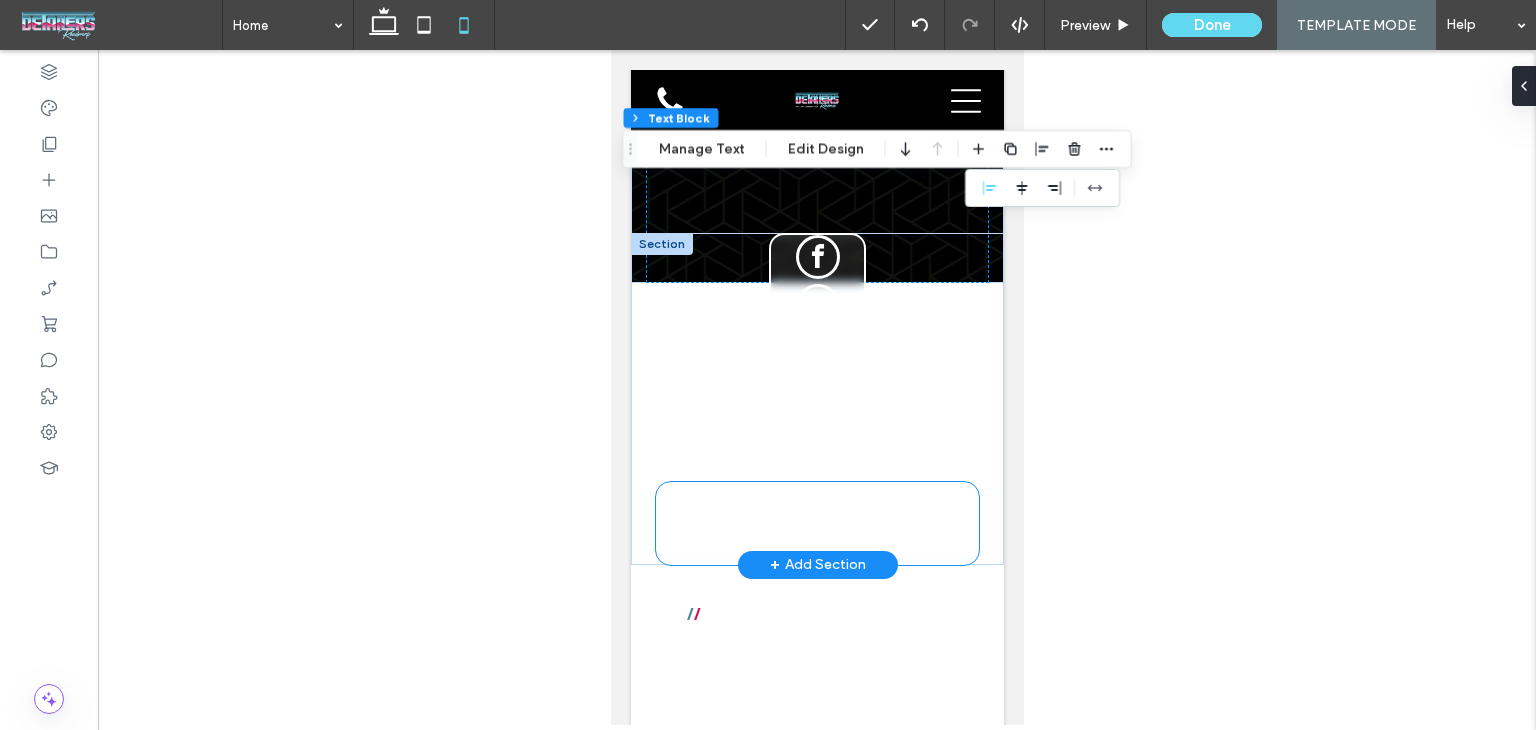 scroll, scrollTop: 1020, scrollLeft: 0, axis: vertical 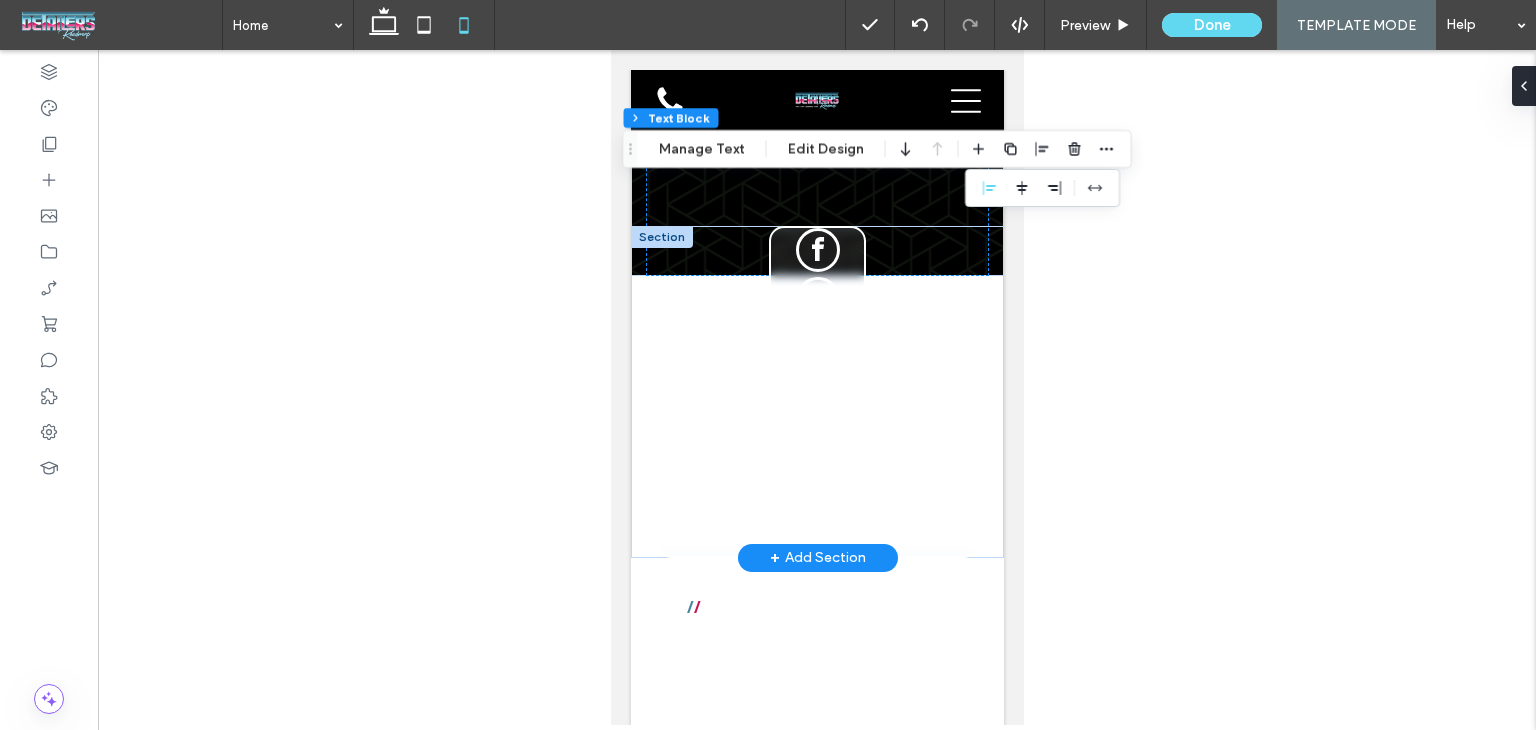 click on "Section + Add Section" at bounding box center (816, 392) 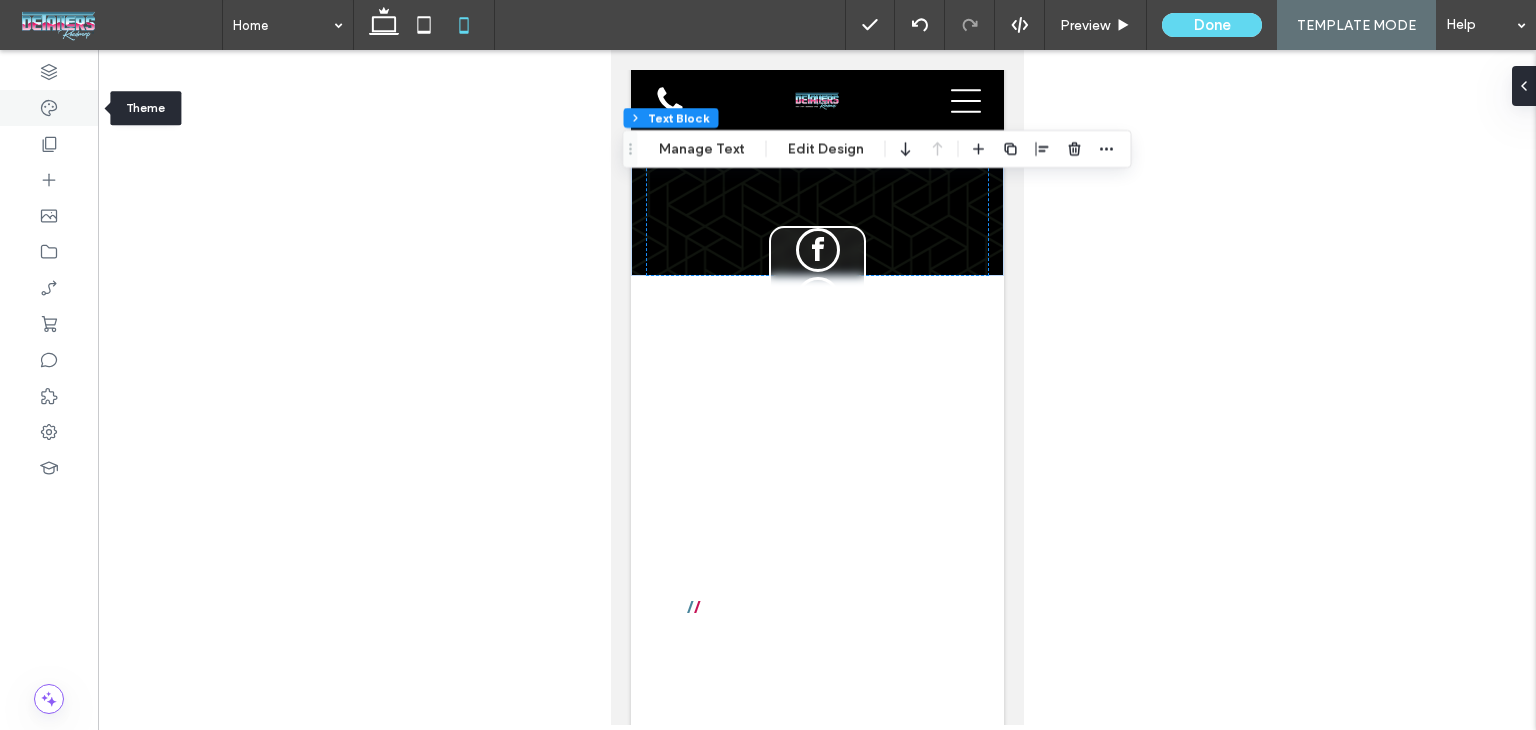 click at bounding box center [49, 108] 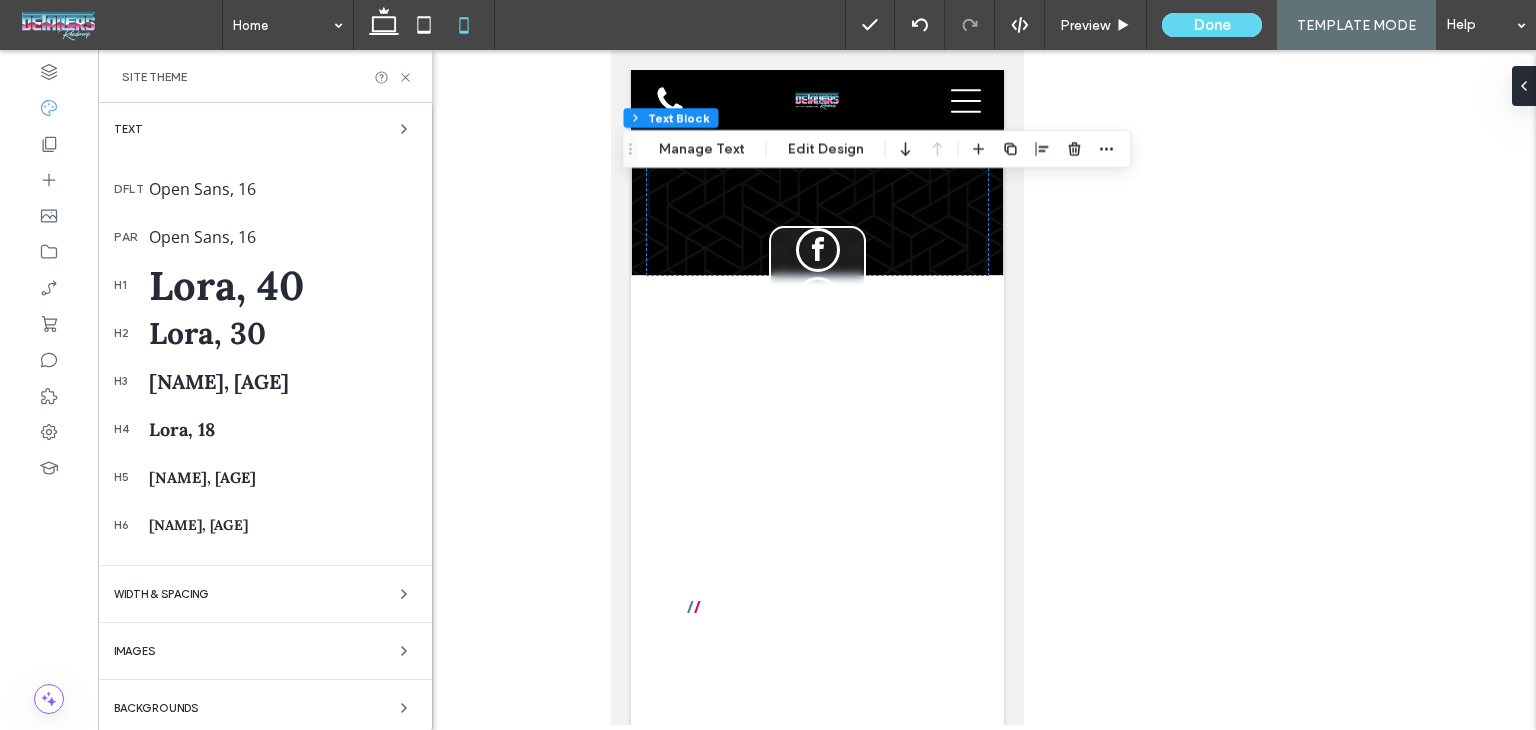 scroll, scrollTop: 424, scrollLeft: 0, axis: vertical 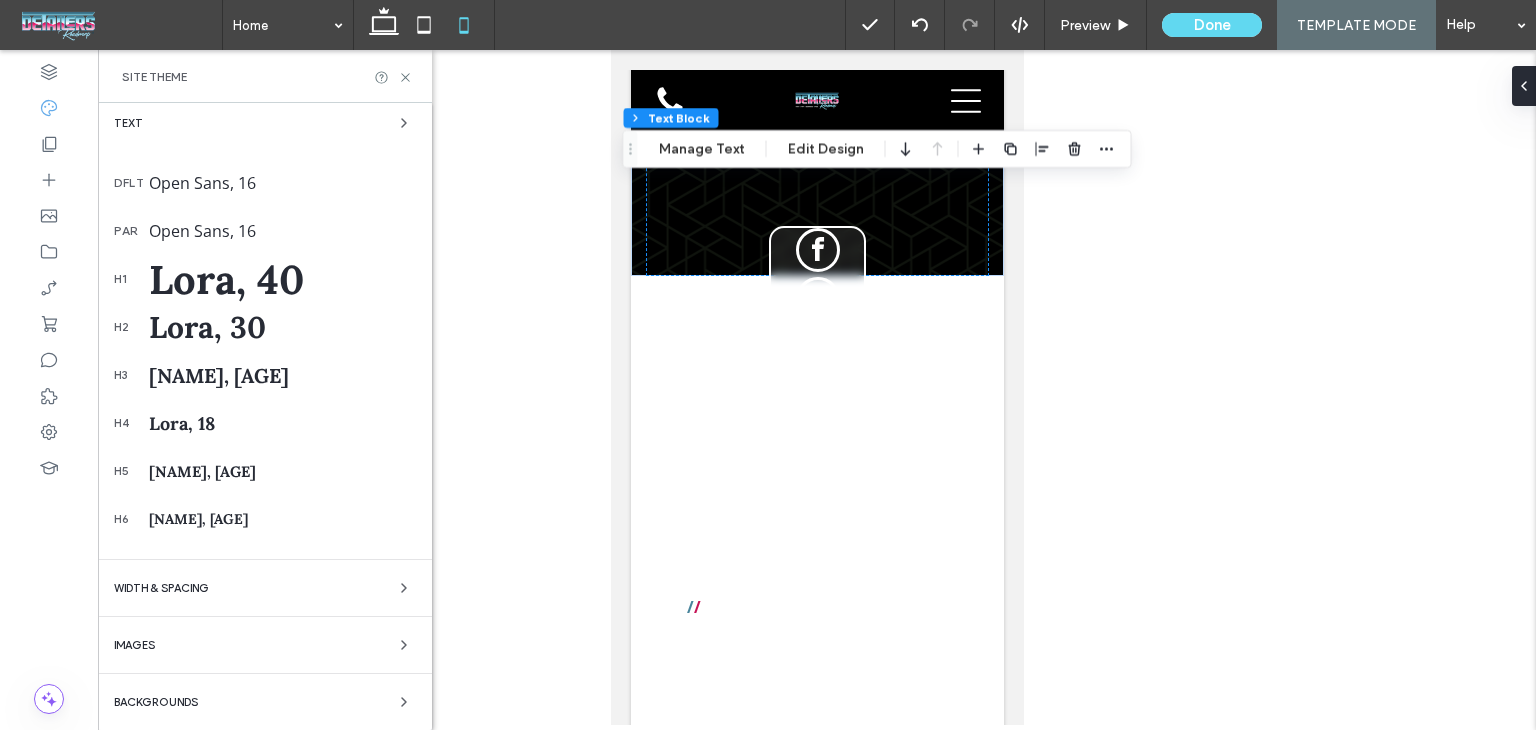 click on "Backgrounds" at bounding box center (265, 702) 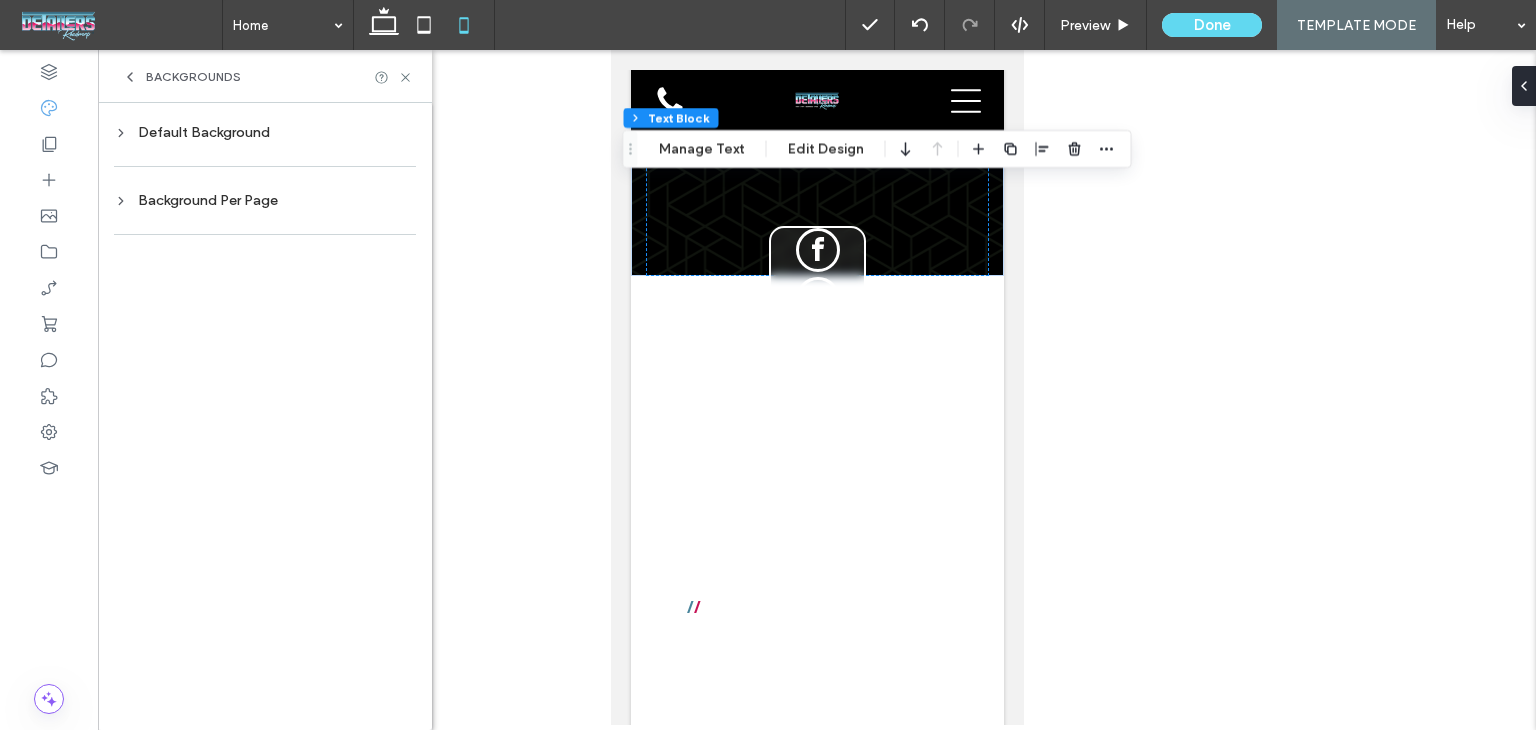scroll, scrollTop: 0, scrollLeft: 0, axis: both 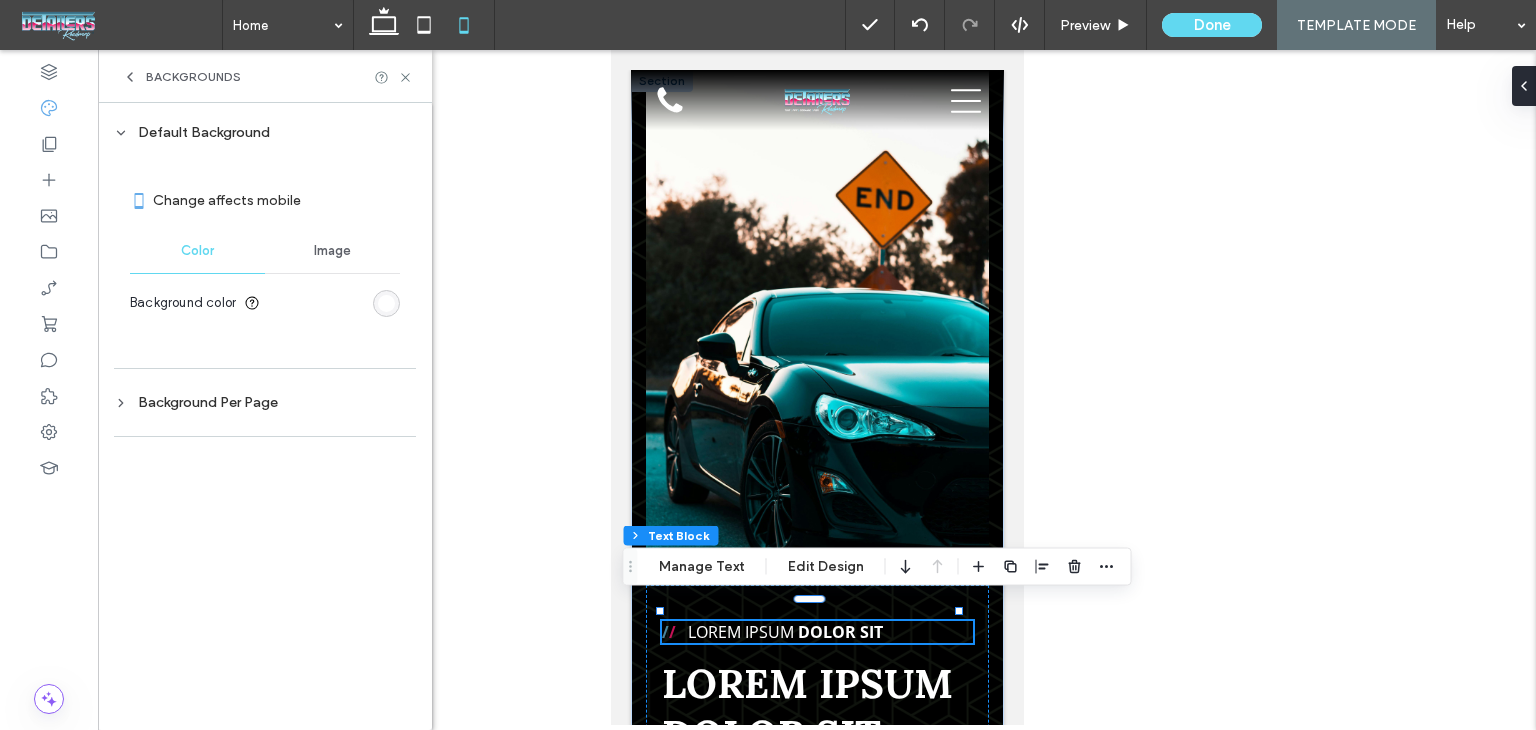 click at bounding box center [386, 303] 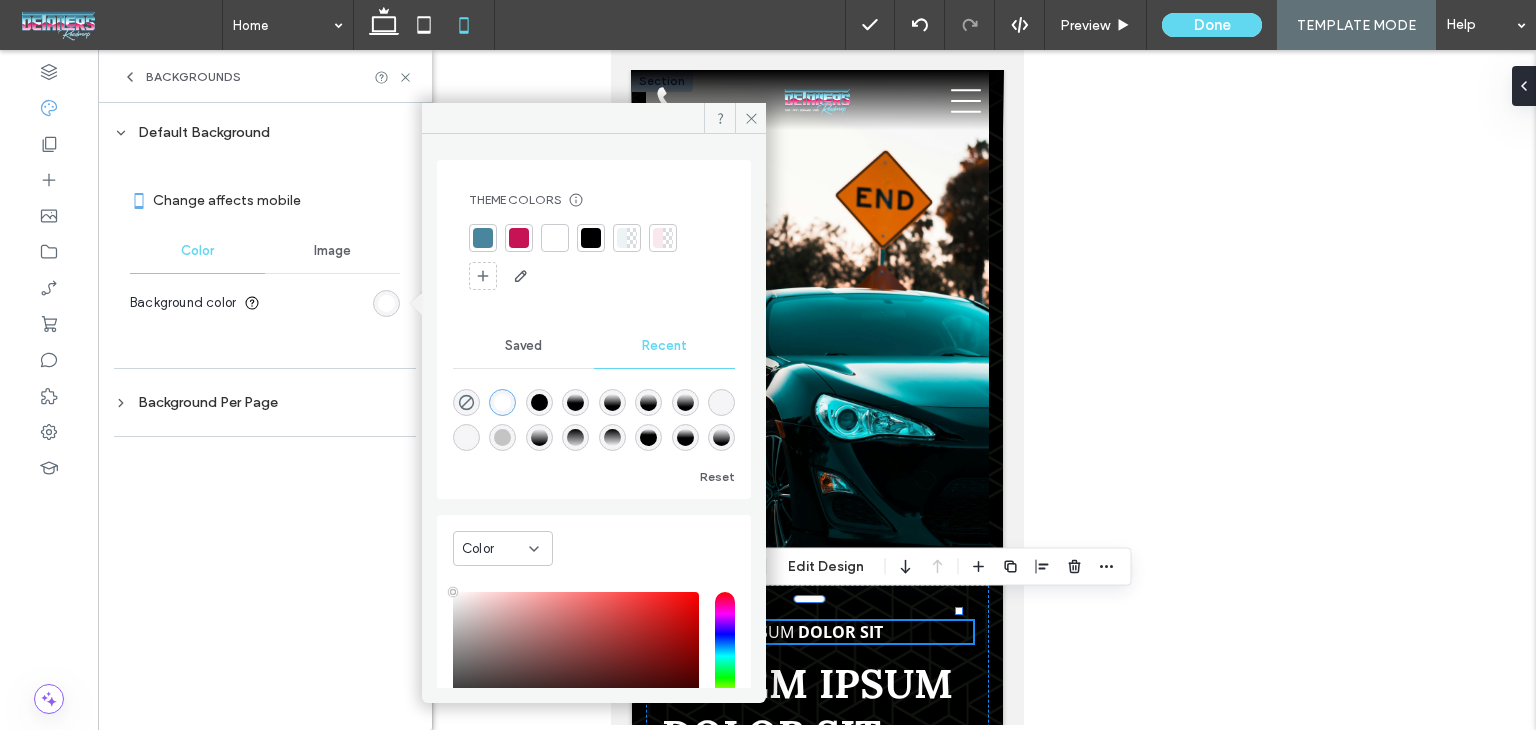 click at bounding box center (591, 238) 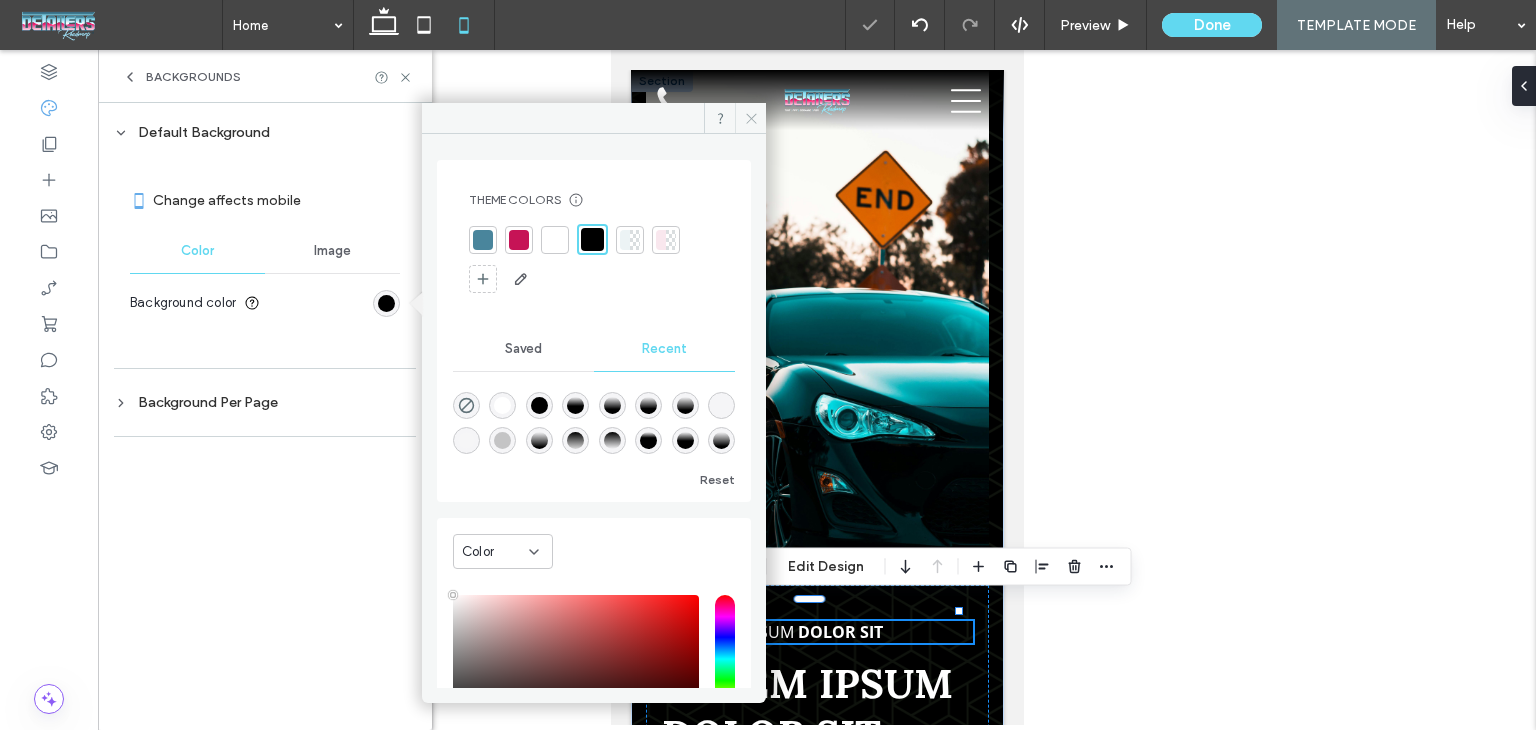 click 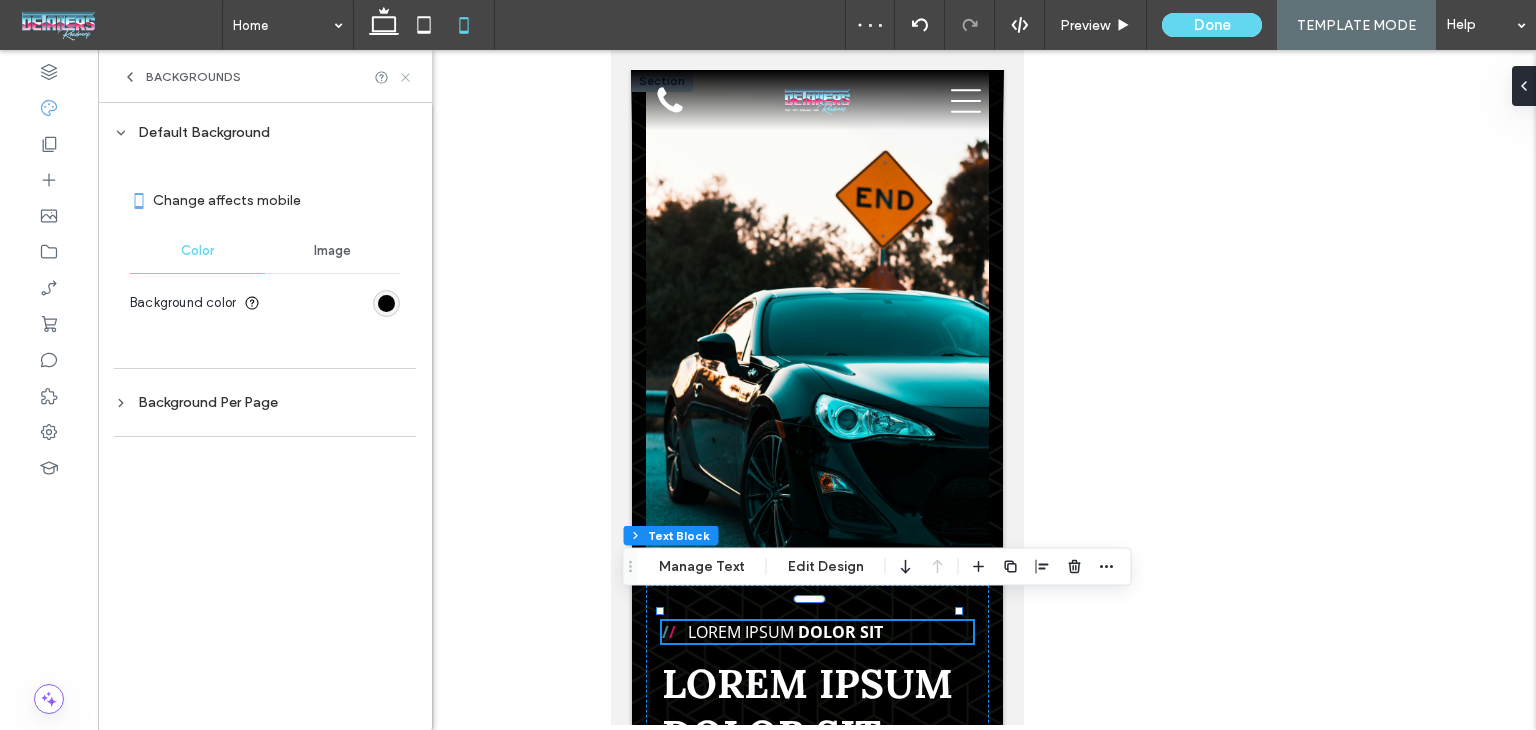 click 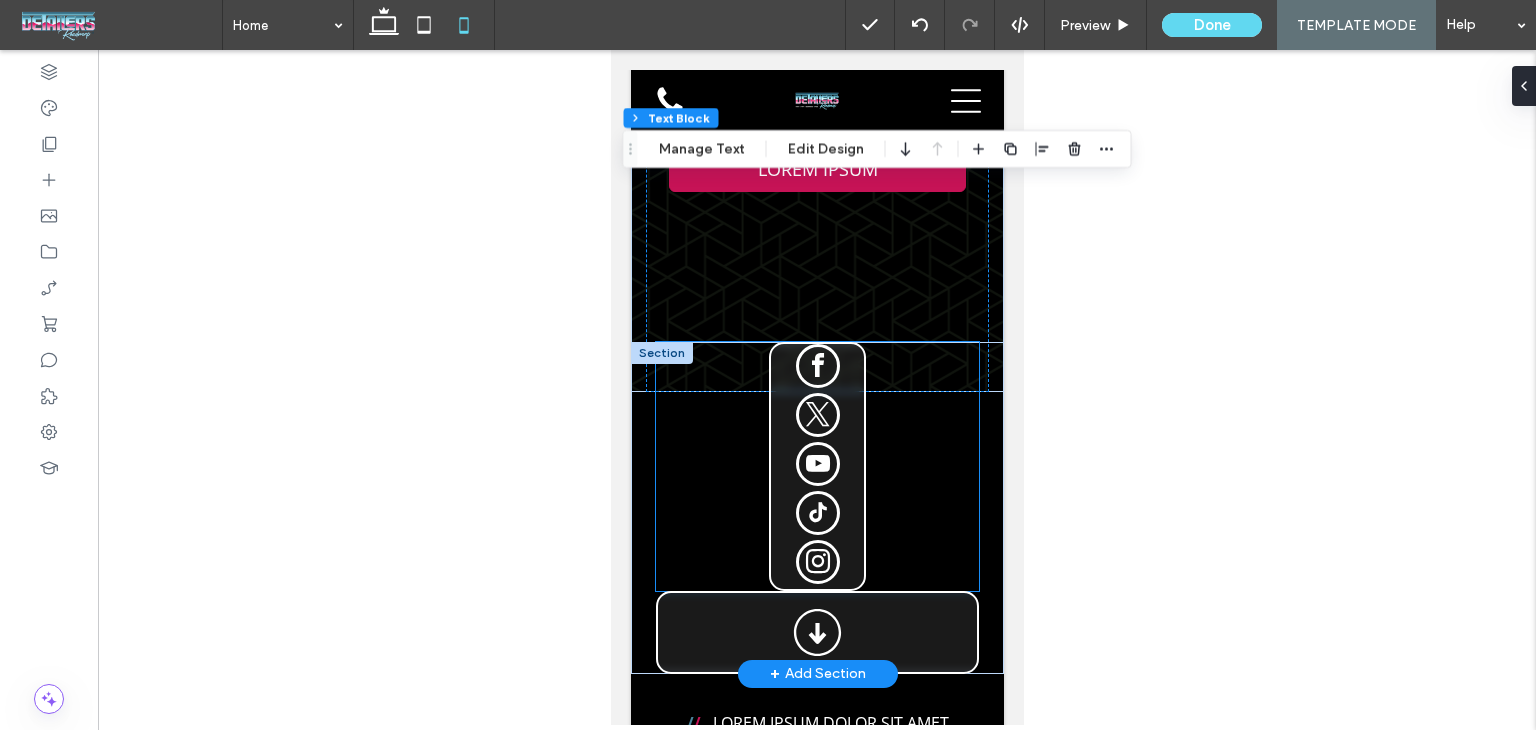 scroll, scrollTop: 900, scrollLeft: 0, axis: vertical 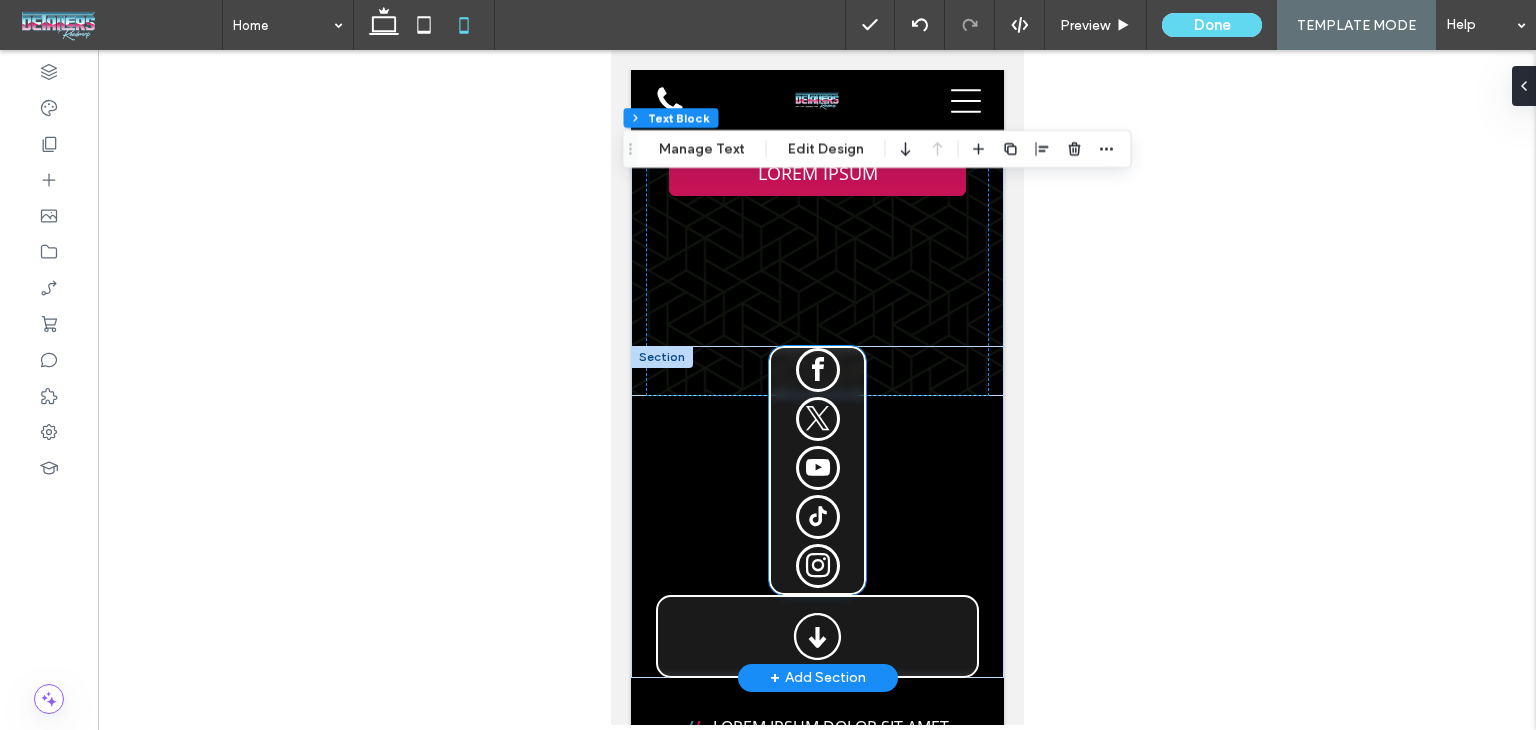 click at bounding box center [816, 470] 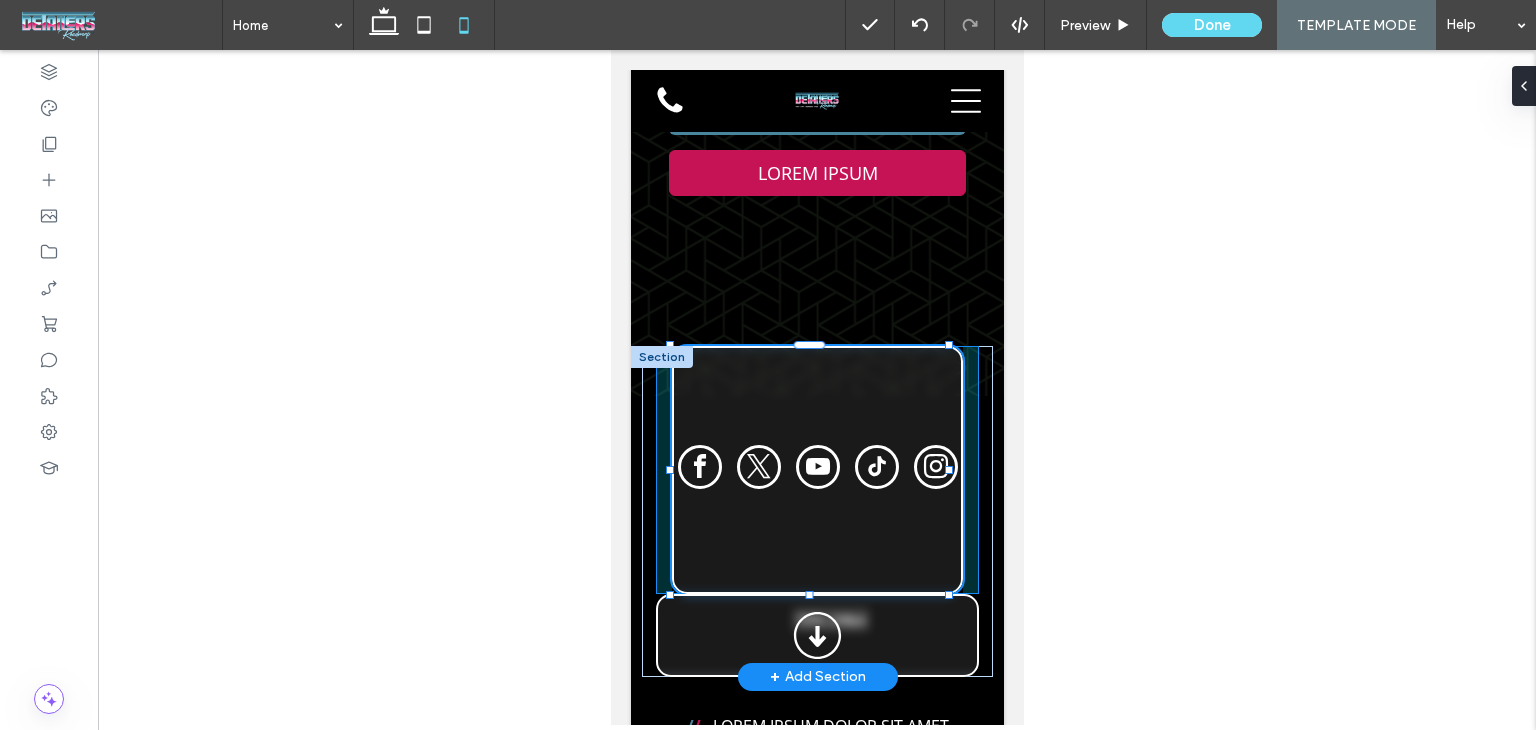 drag, startPoint x: 852, startPoint y: 453, endPoint x: 963, endPoint y: 436, distance: 112.29426 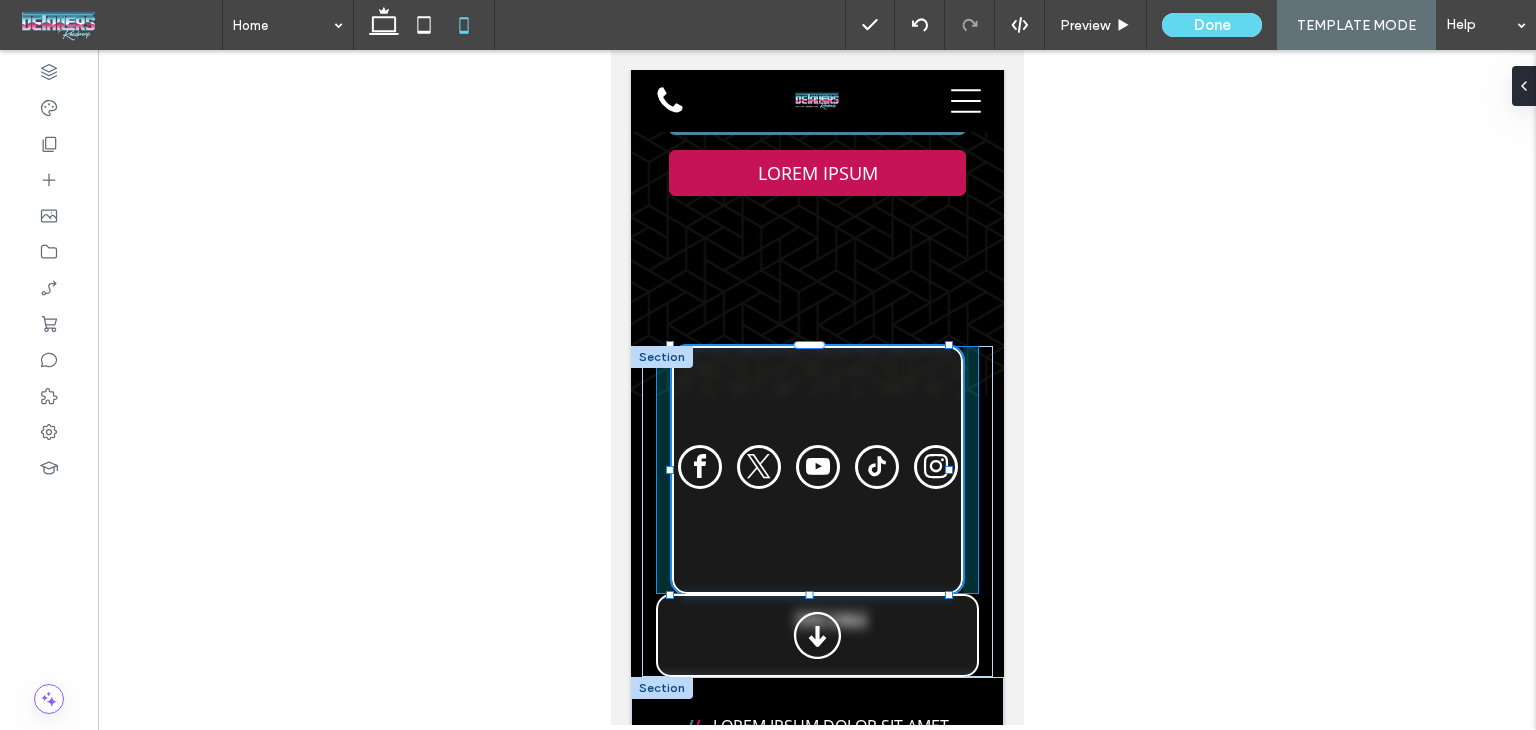 type on "***" 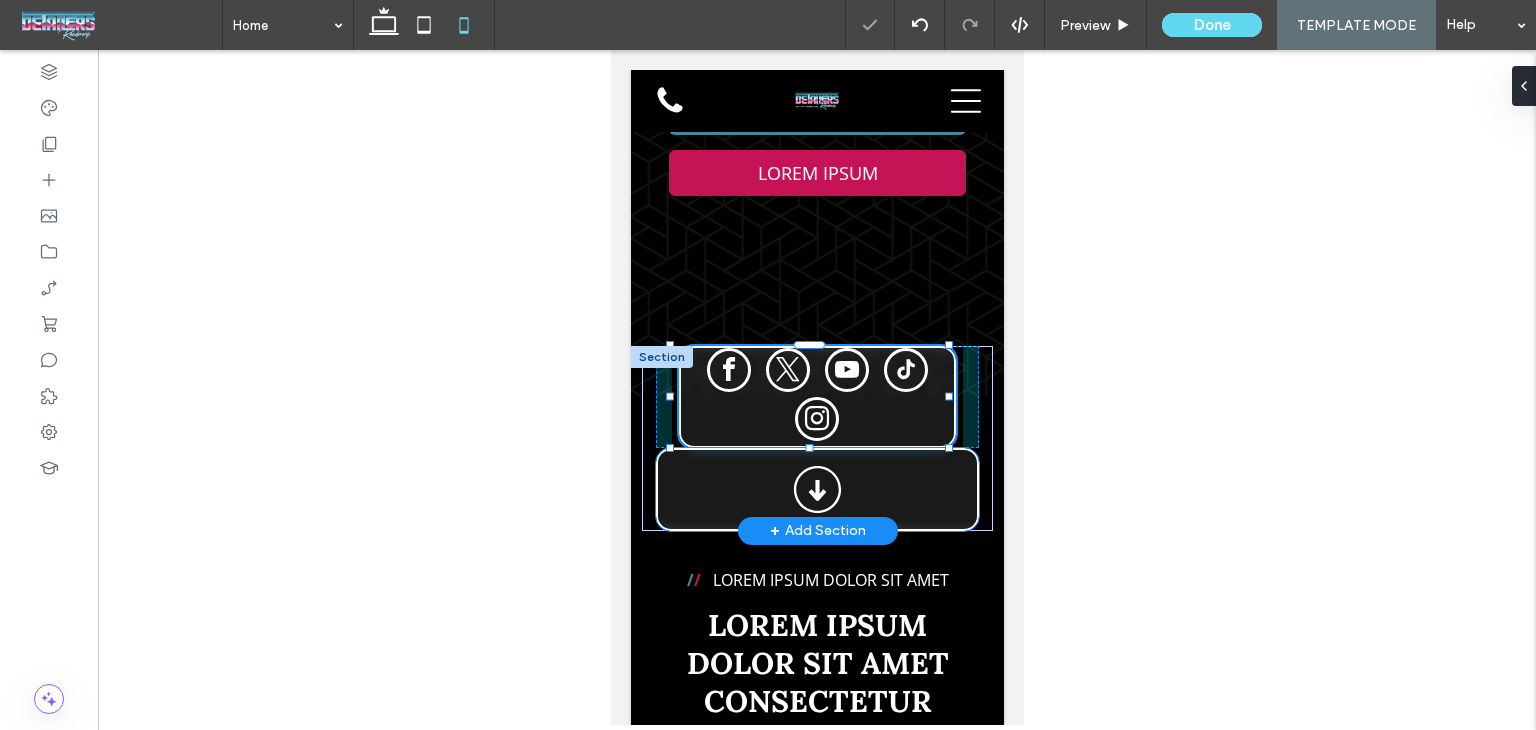 drag, startPoint x: 806, startPoint y: 425, endPoint x: 806, endPoint y: 393, distance: 32 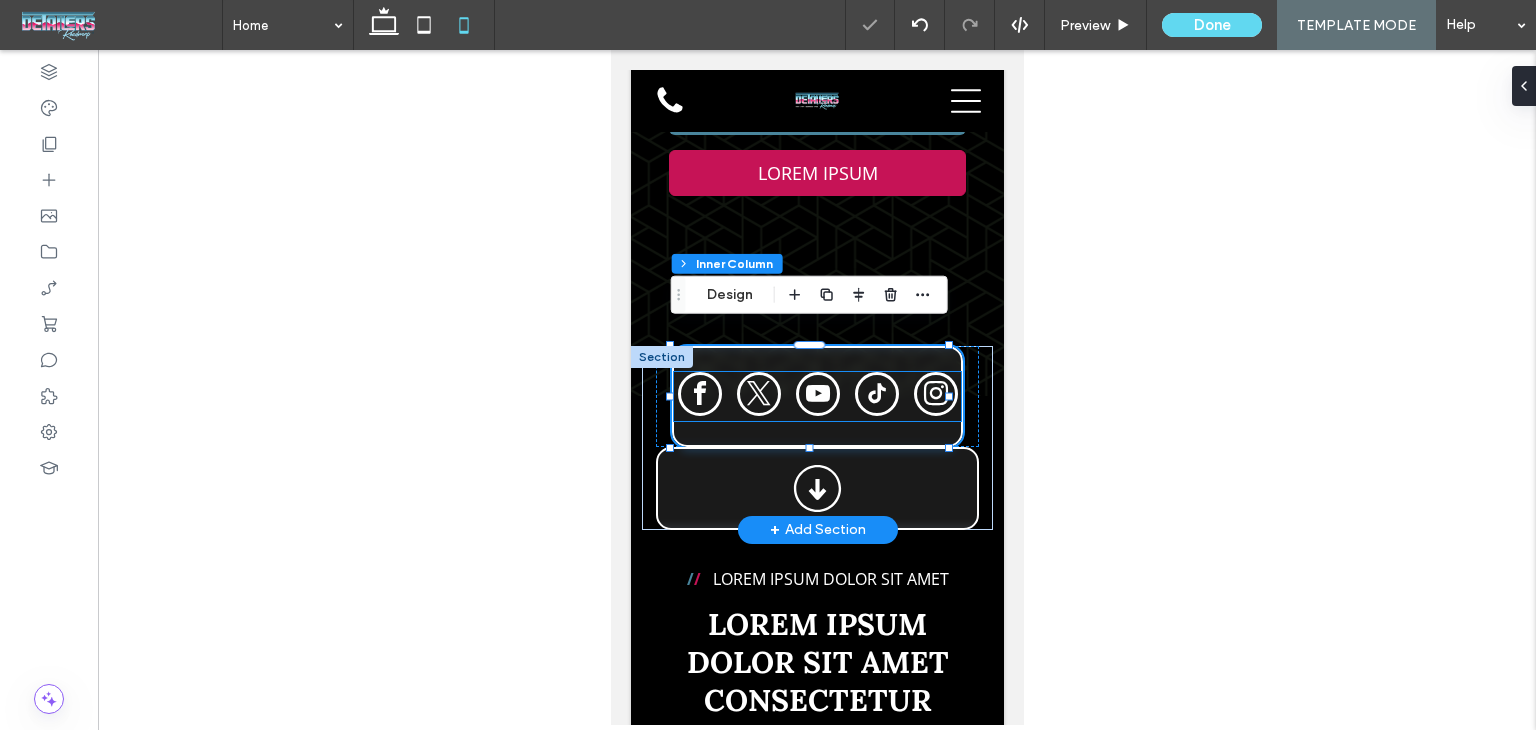 click at bounding box center [816, 396] 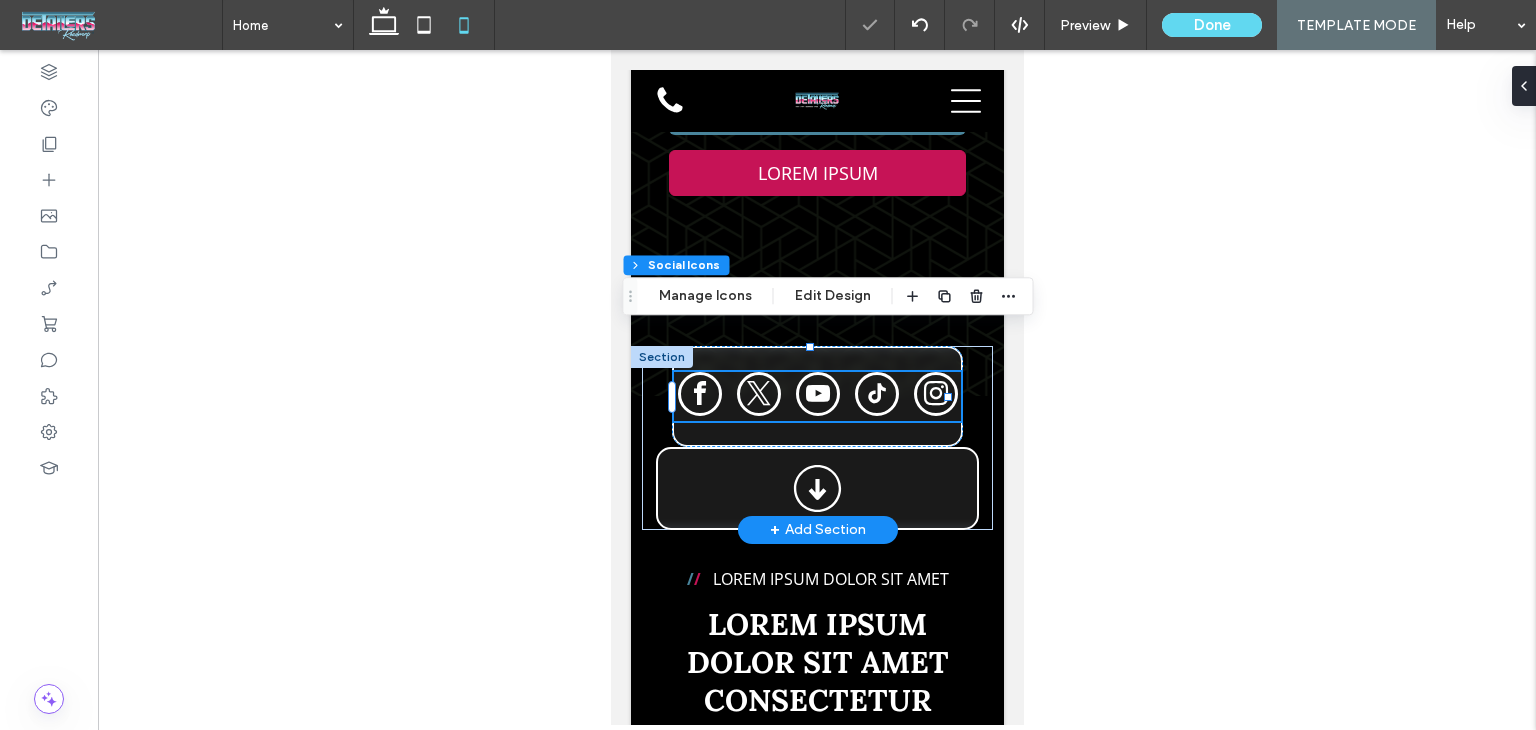 click at bounding box center (816, 396) 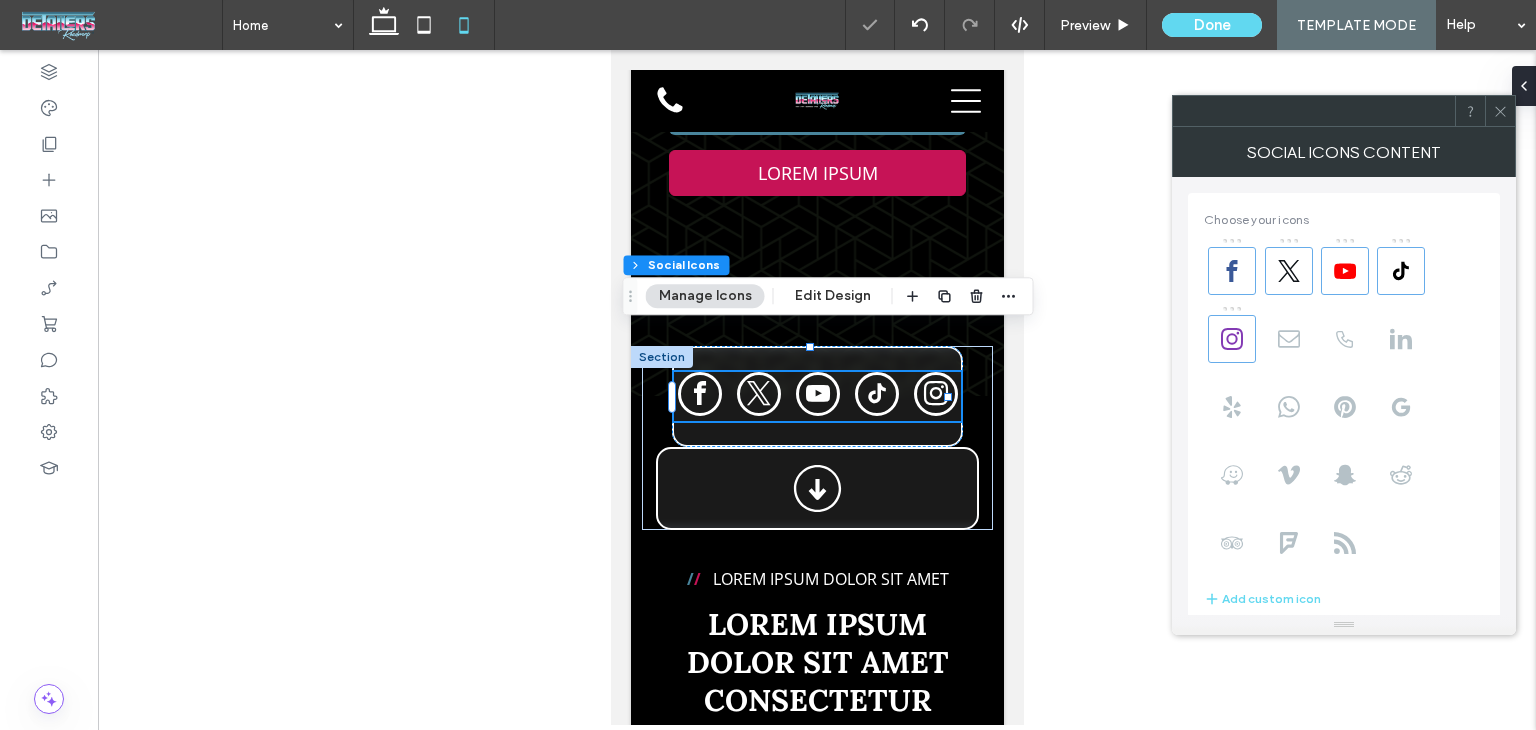 click on "Manage Icons" at bounding box center (705, 296) 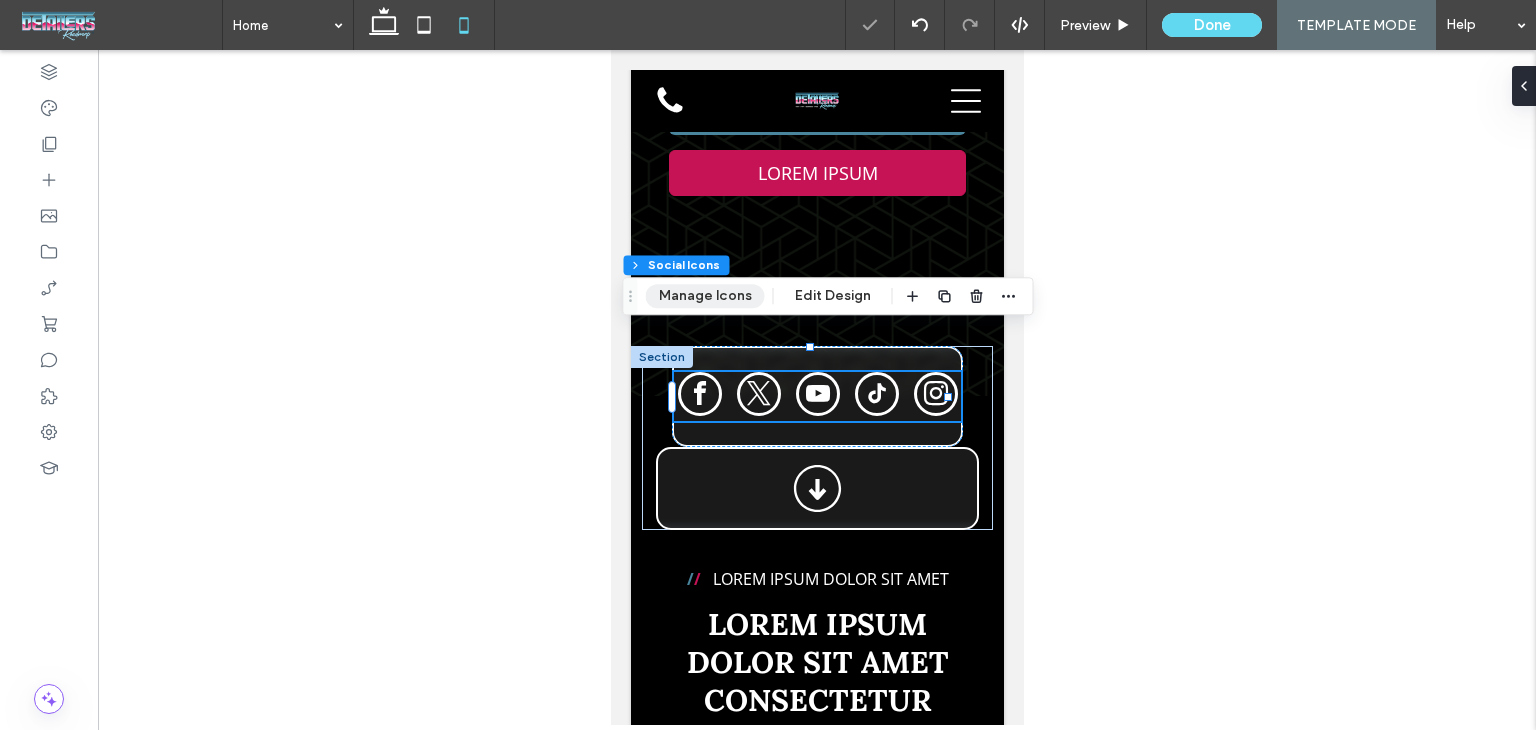 click on "Manage Icons" at bounding box center [705, 296] 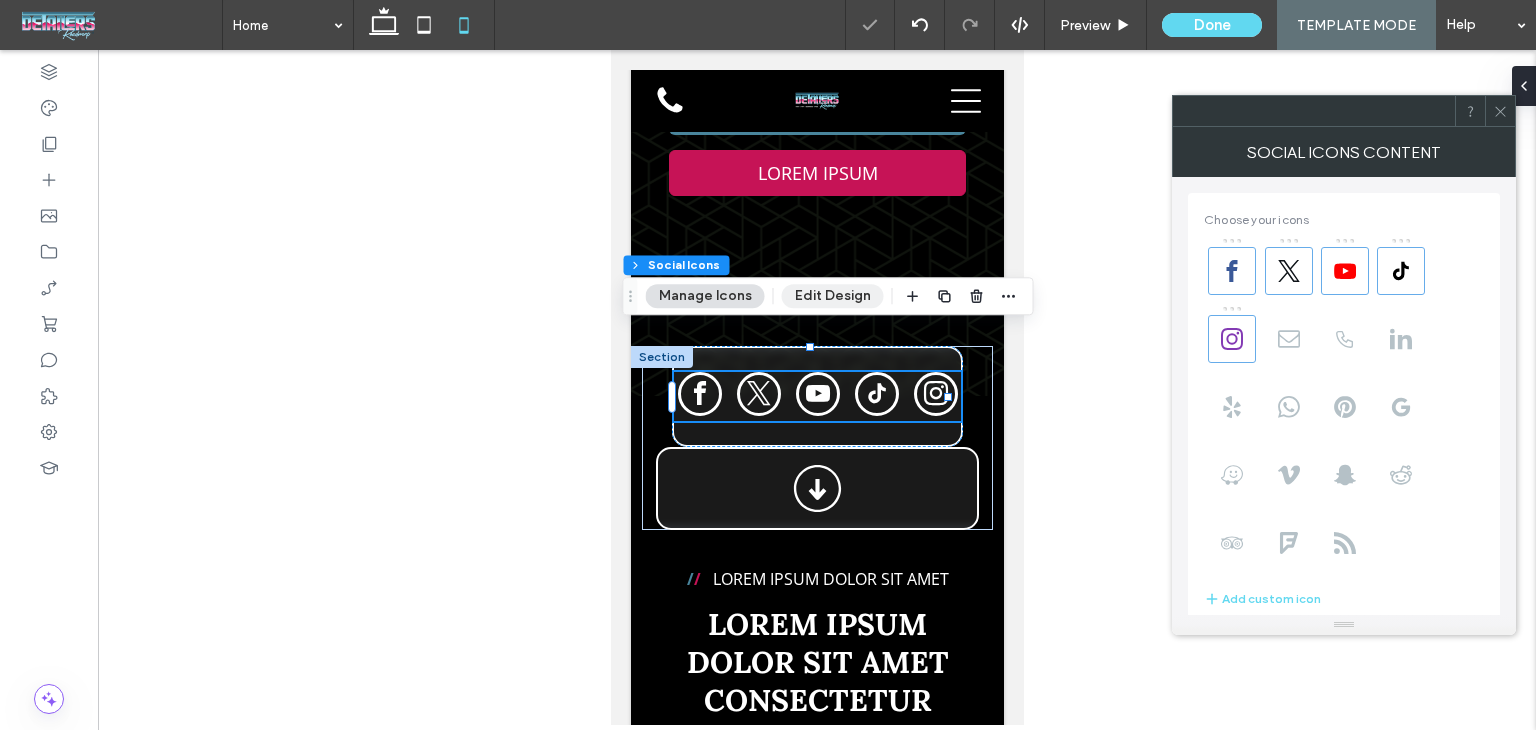 click on "Edit Design" at bounding box center [833, 296] 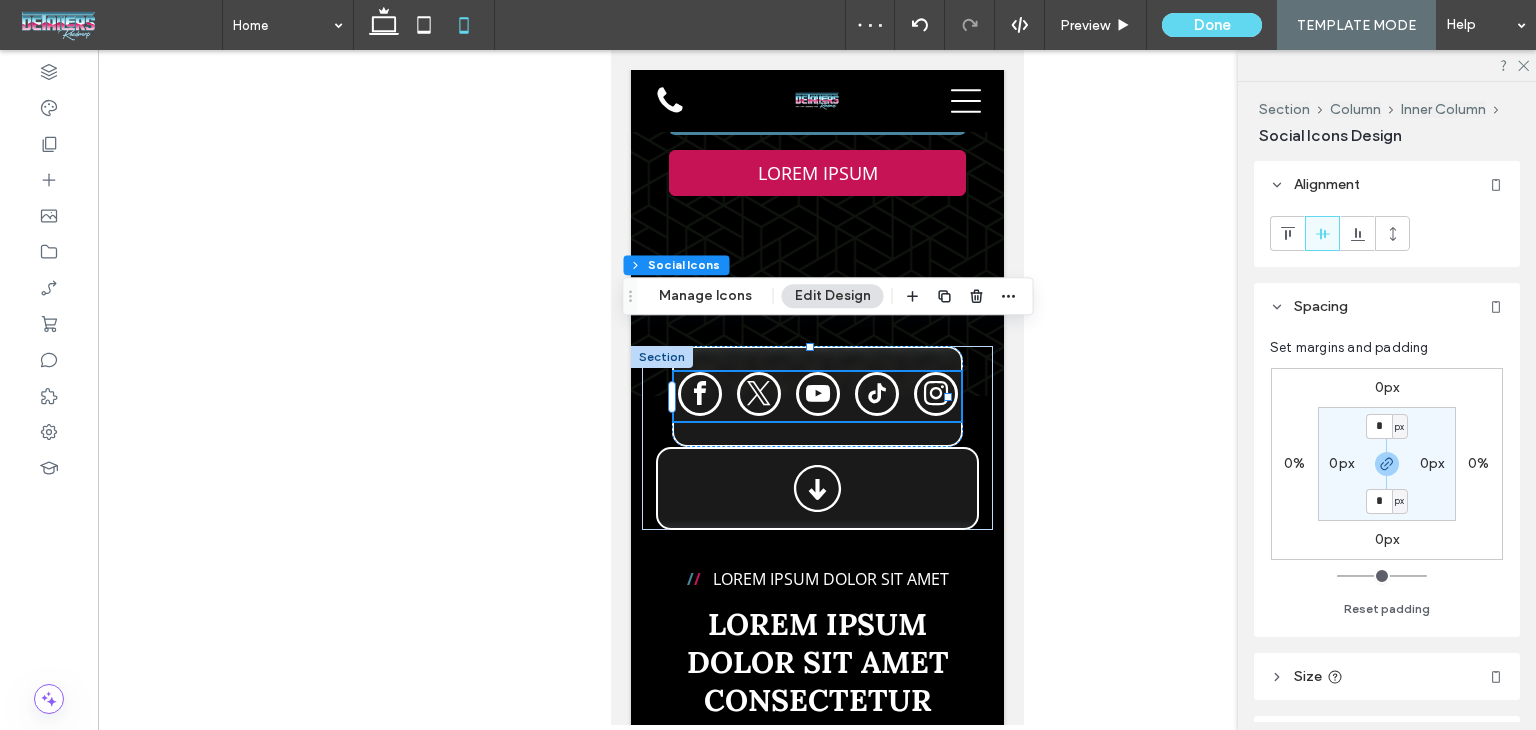 scroll, scrollTop: 200, scrollLeft: 0, axis: vertical 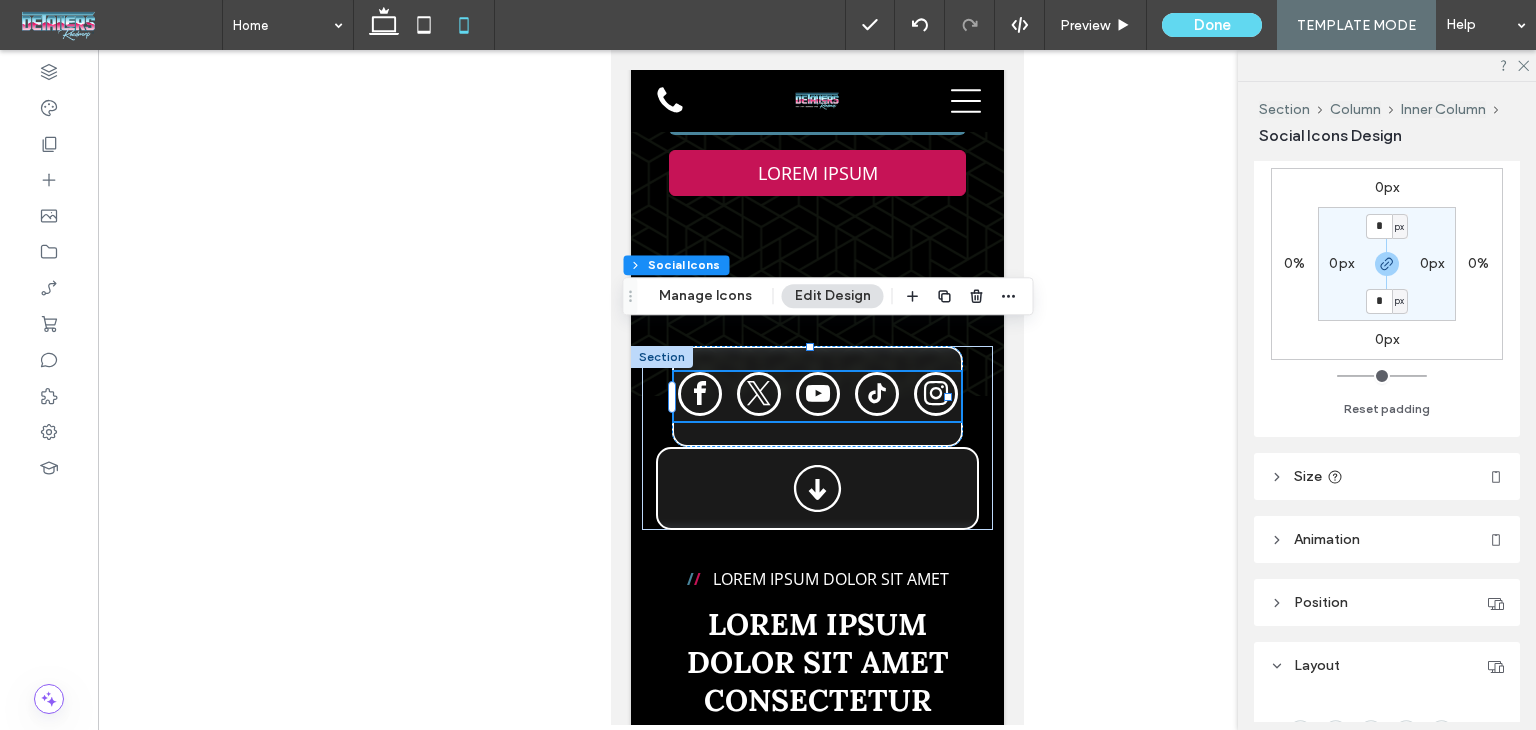 click on "Size" at bounding box center [1387, 476] 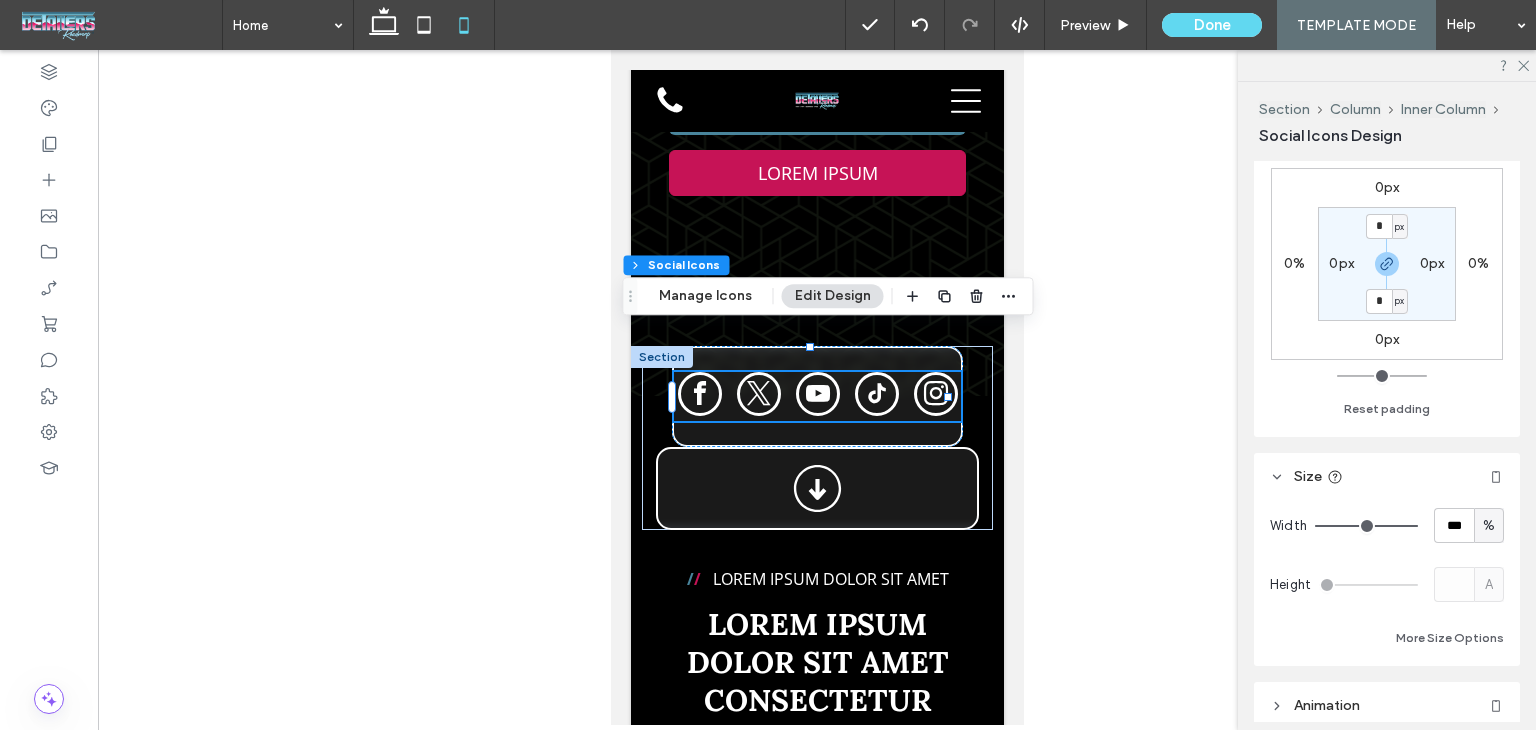 click on "Size" at bounding box center (1387, 476) 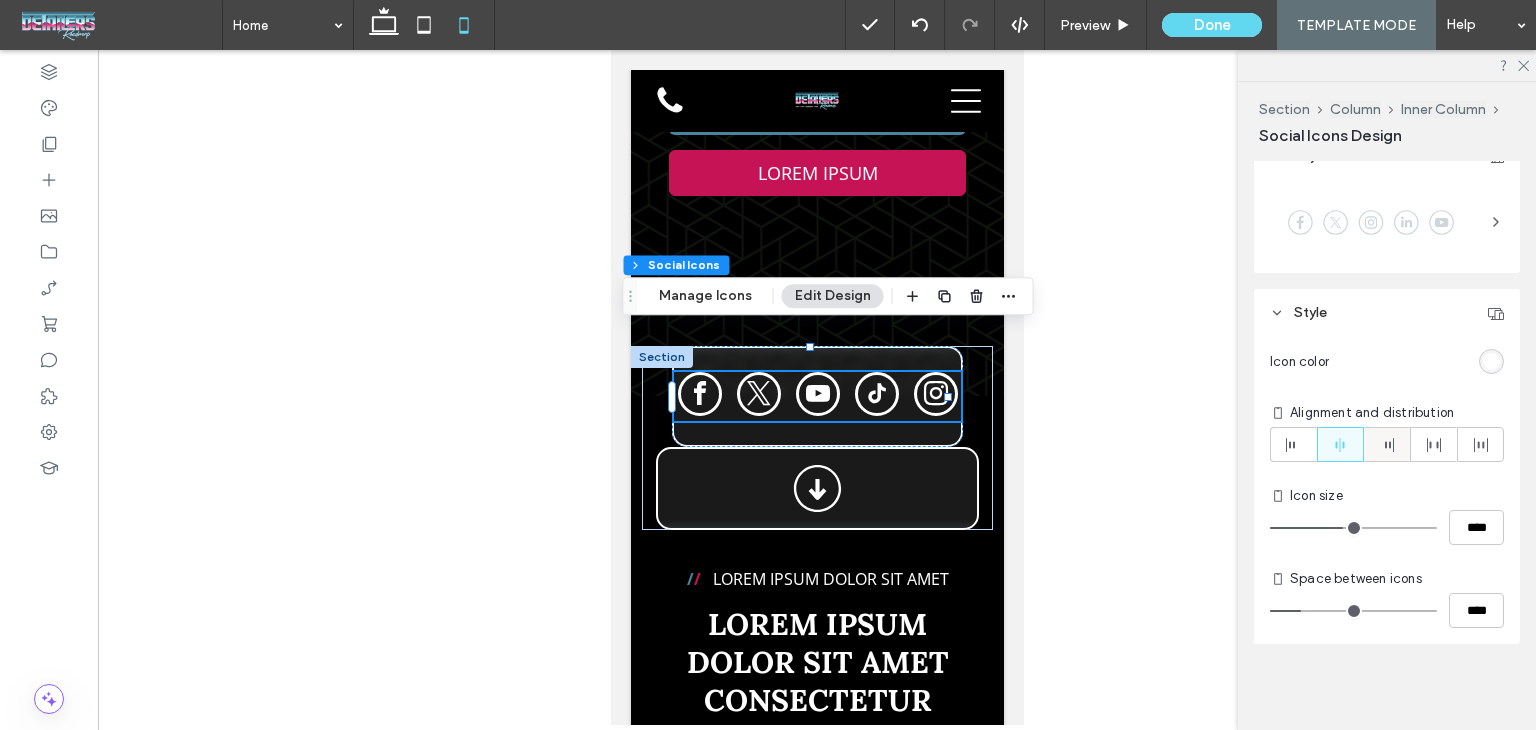 scroll, scrollTop: 711, scrollLeft: 0, axis: vertical 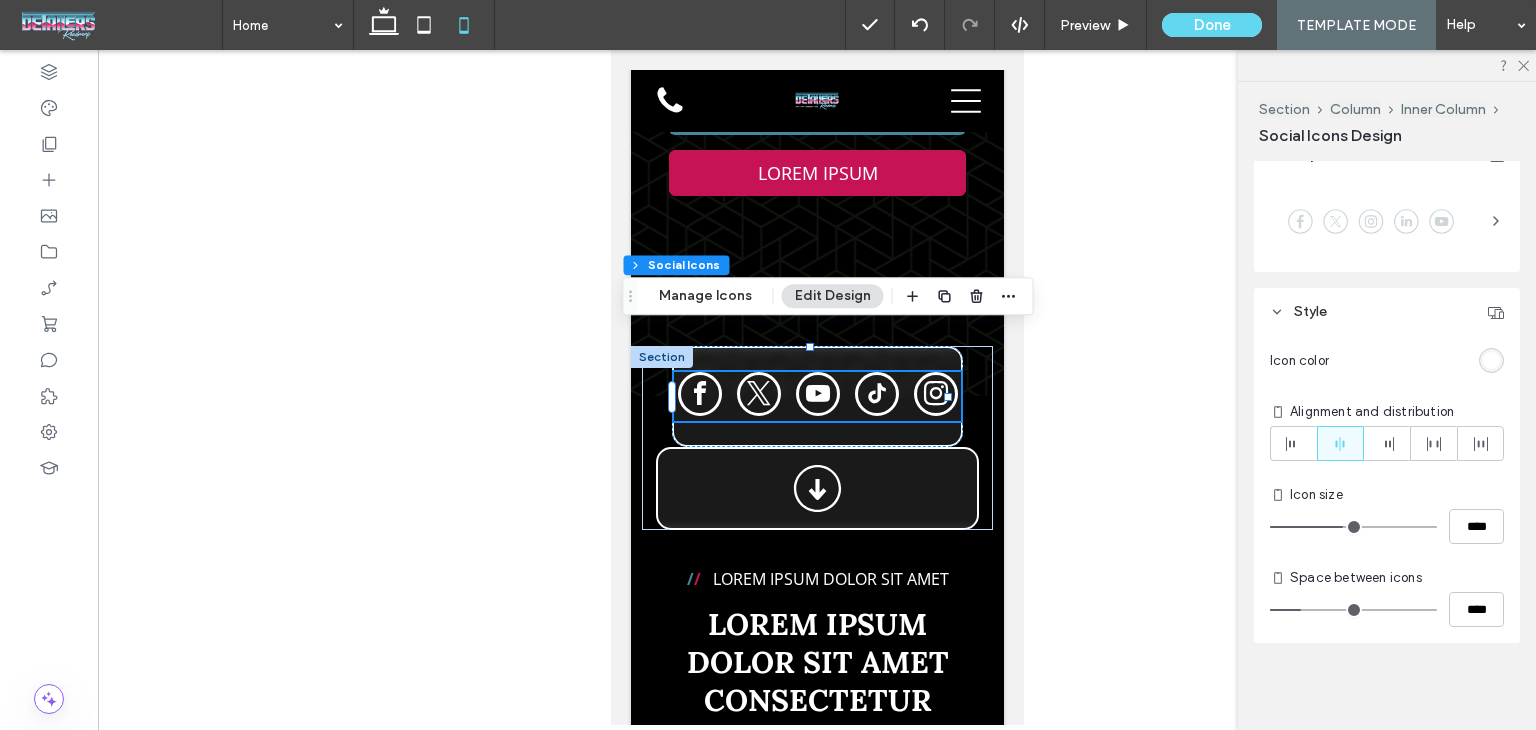 type on "**" 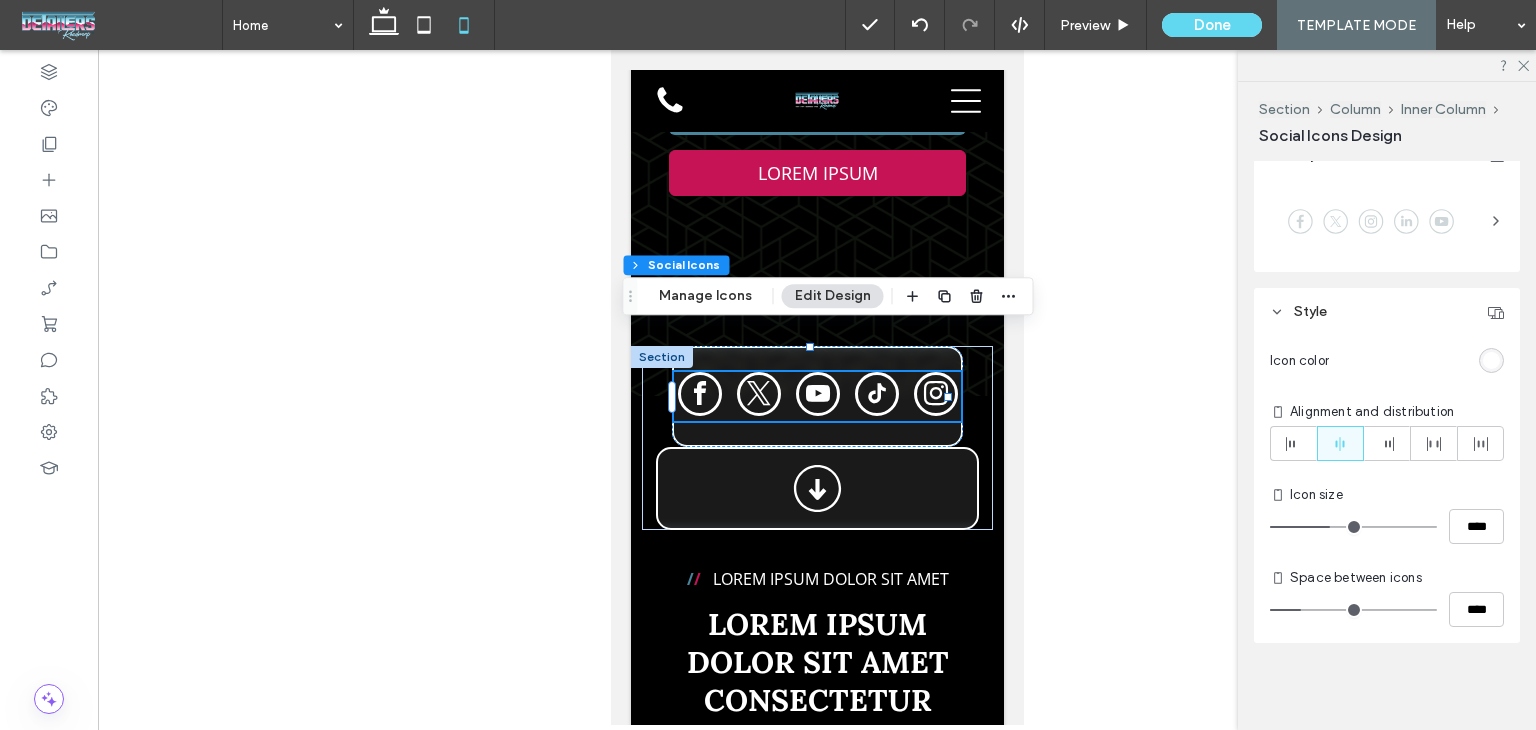 type on "****" 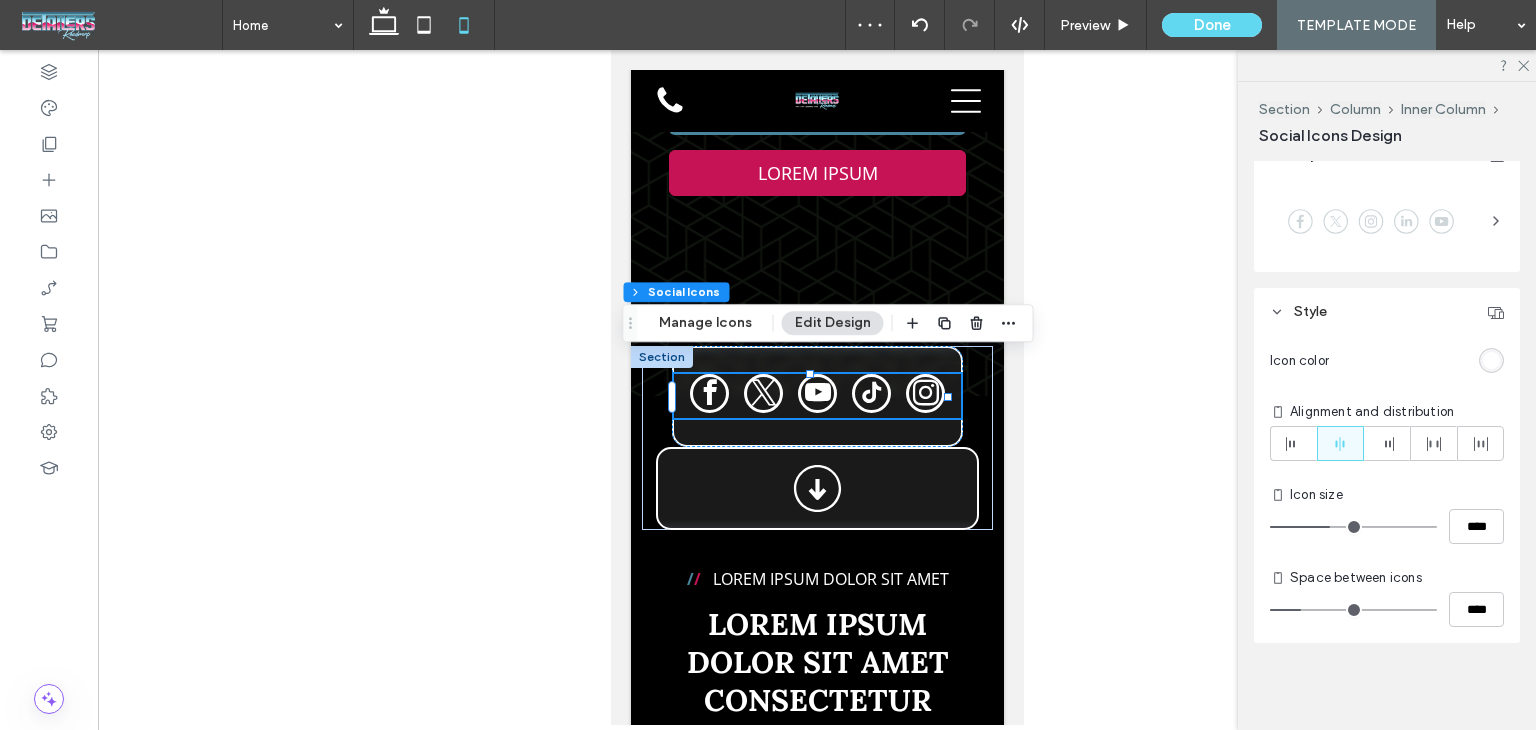 type on "**" 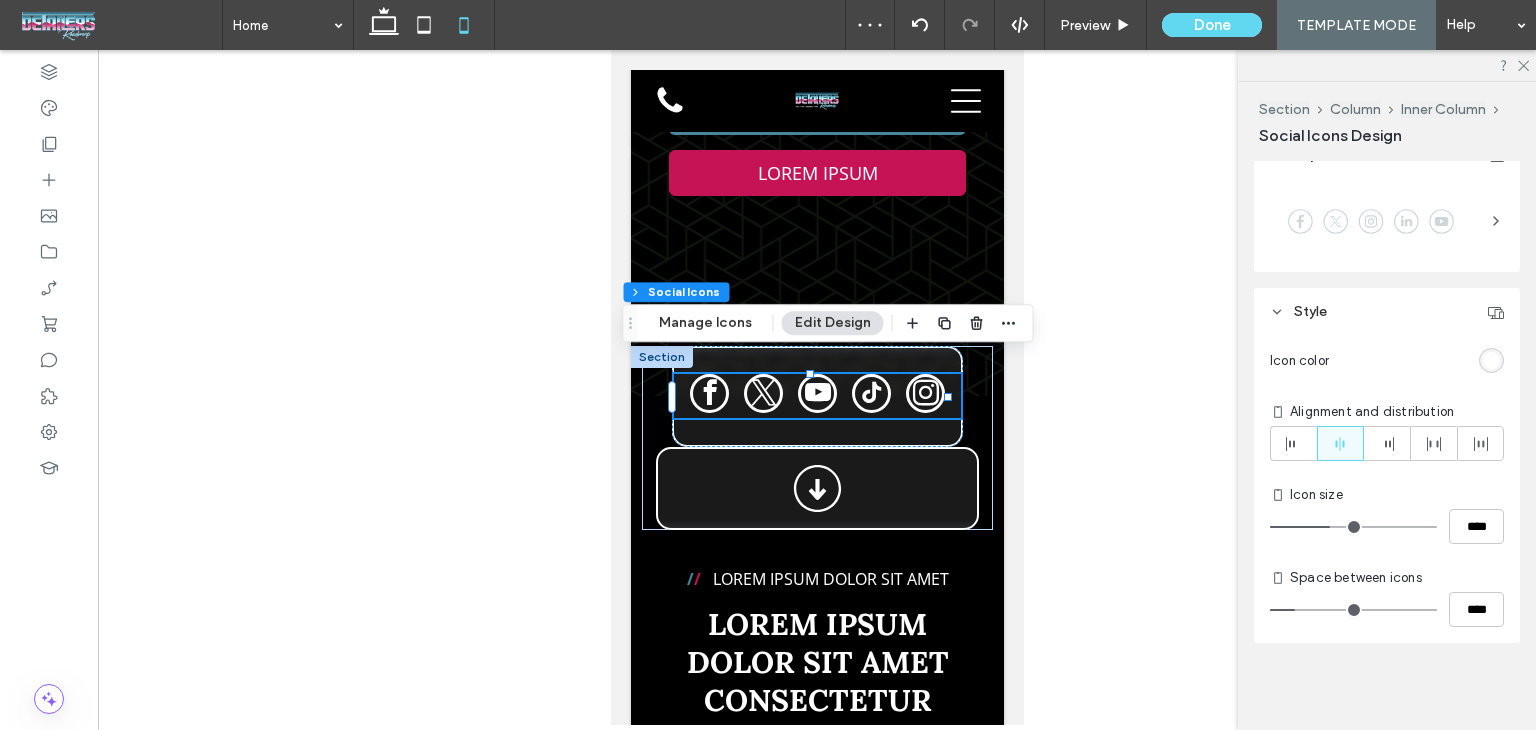 type on "**" 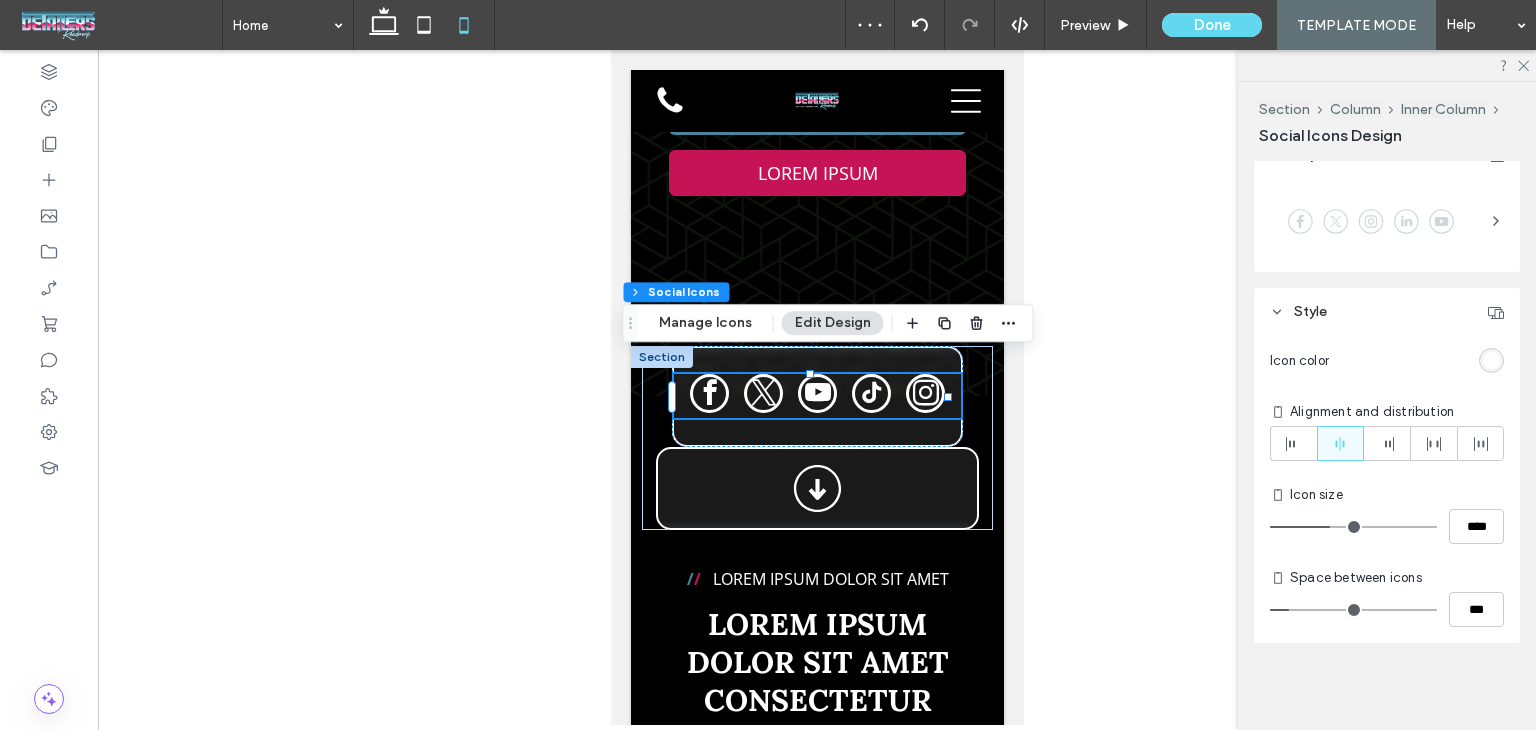 type on "*" 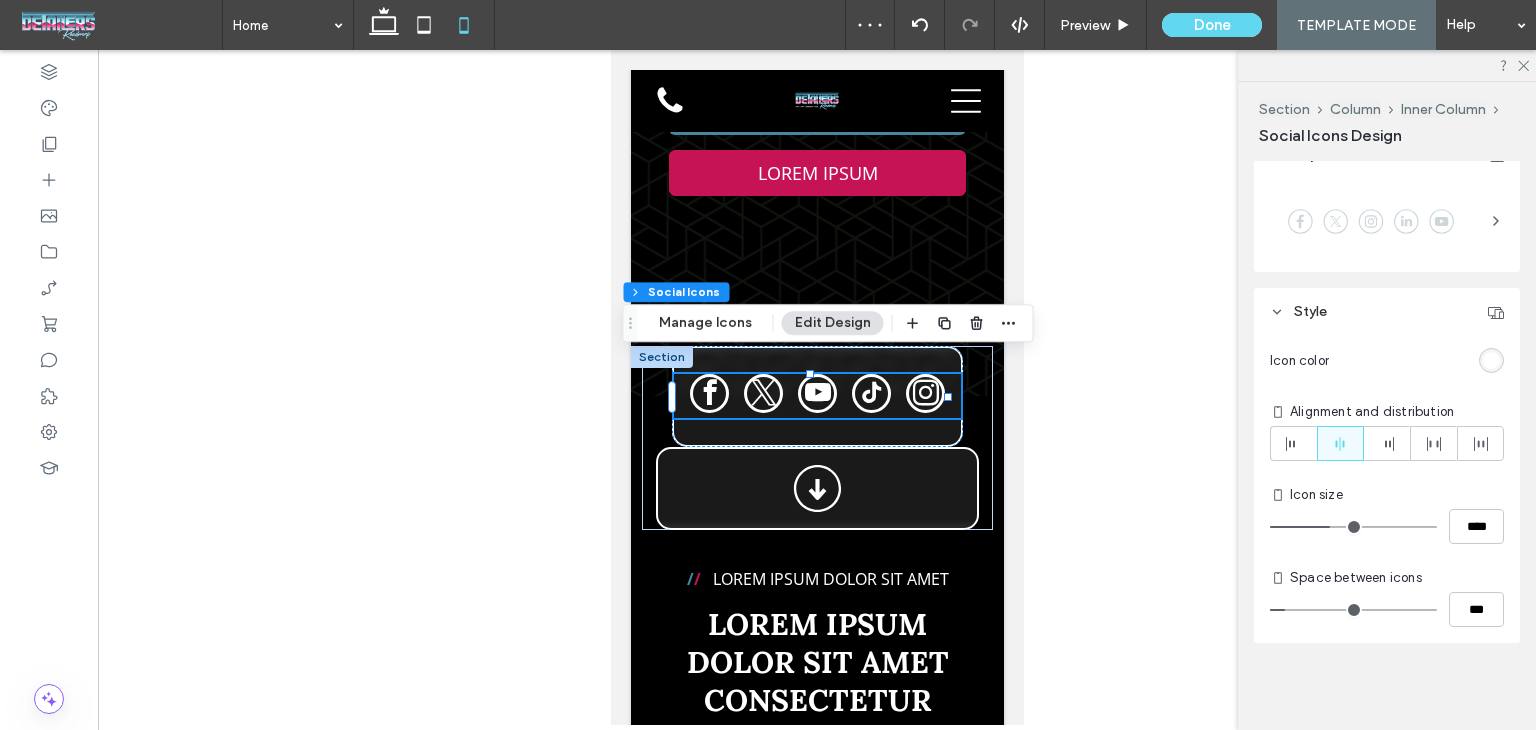 drag, startPoint x: 1303, startPoint y: 605, endPoint x: 1290, endPoint y: 606, distance: 13.038404 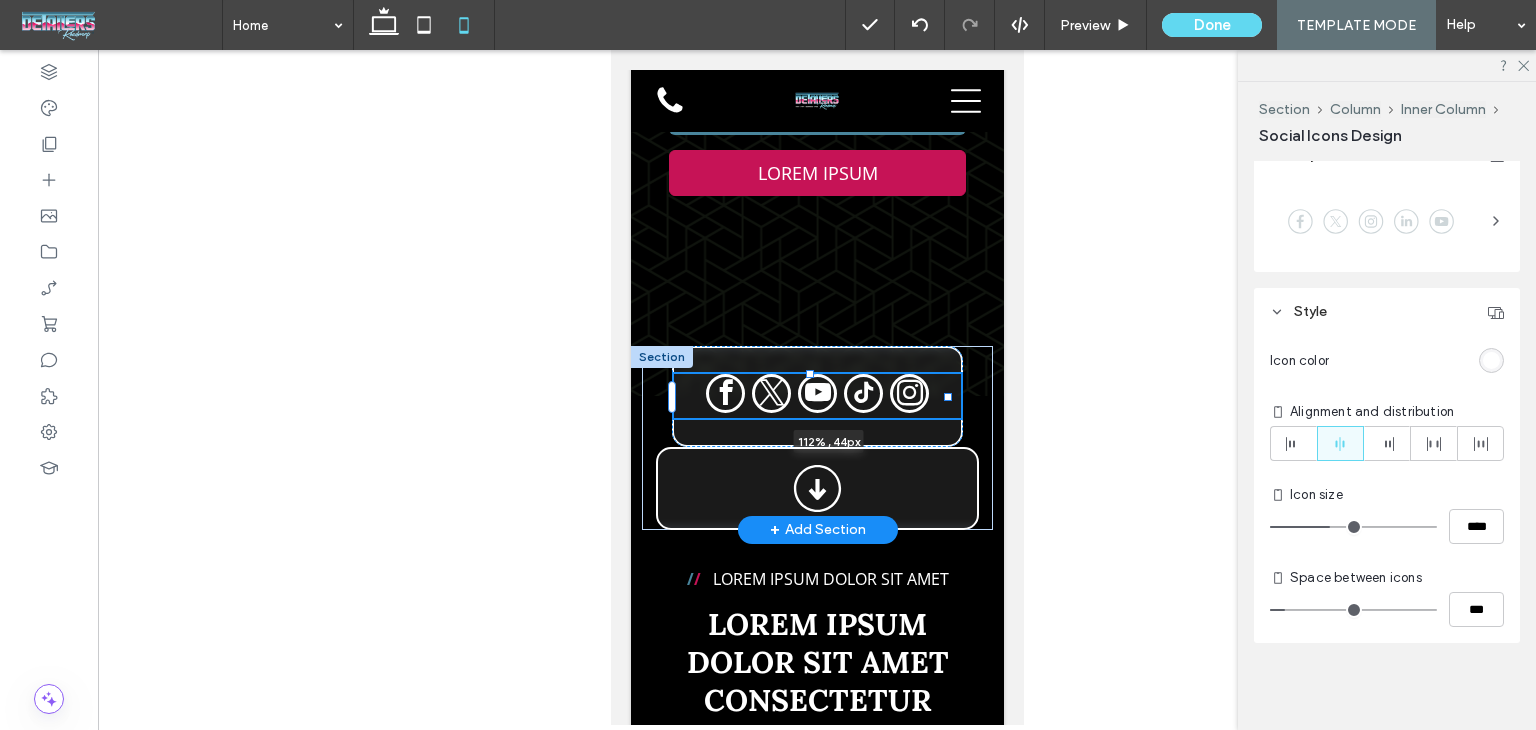 drag, startPoint x: 943, startPoint y: 381, endPoint x: 979, endPoint y: 381, distance: 36 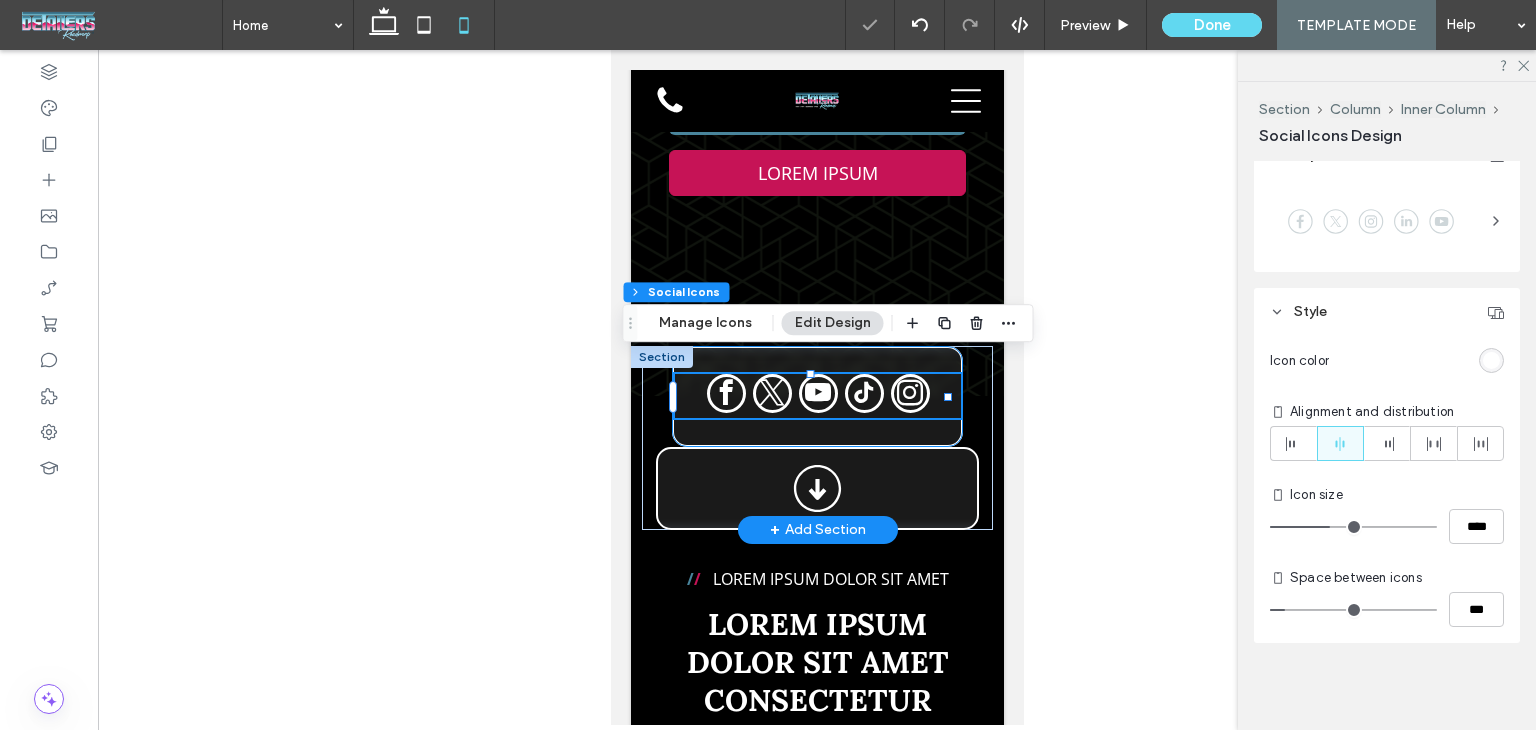 click on "113% , 44px" at bounding box center [816, 396] 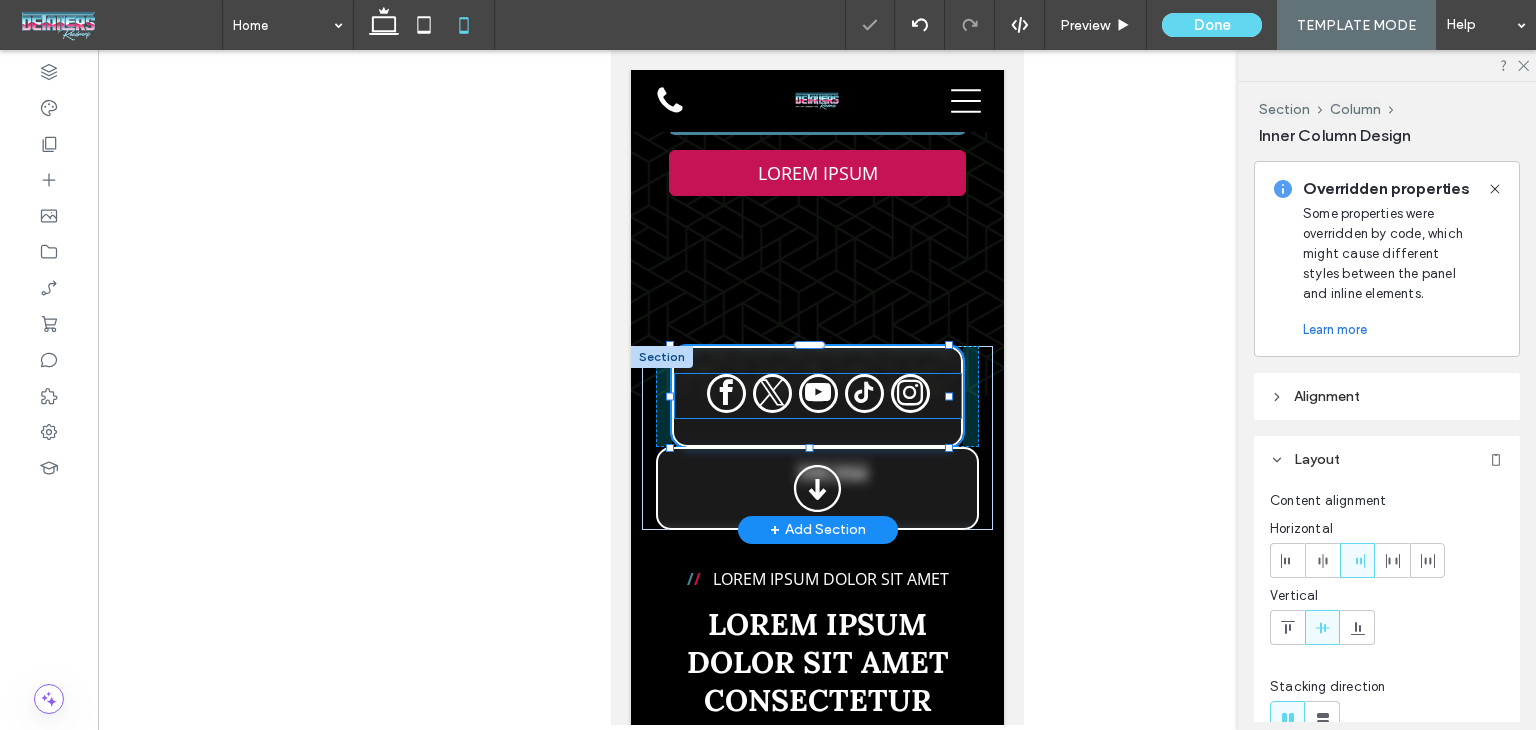 drag, startPoint x: 948, startPoint y: 377, endPoint x: 970, endPoint y: 383, distance: 22.803509 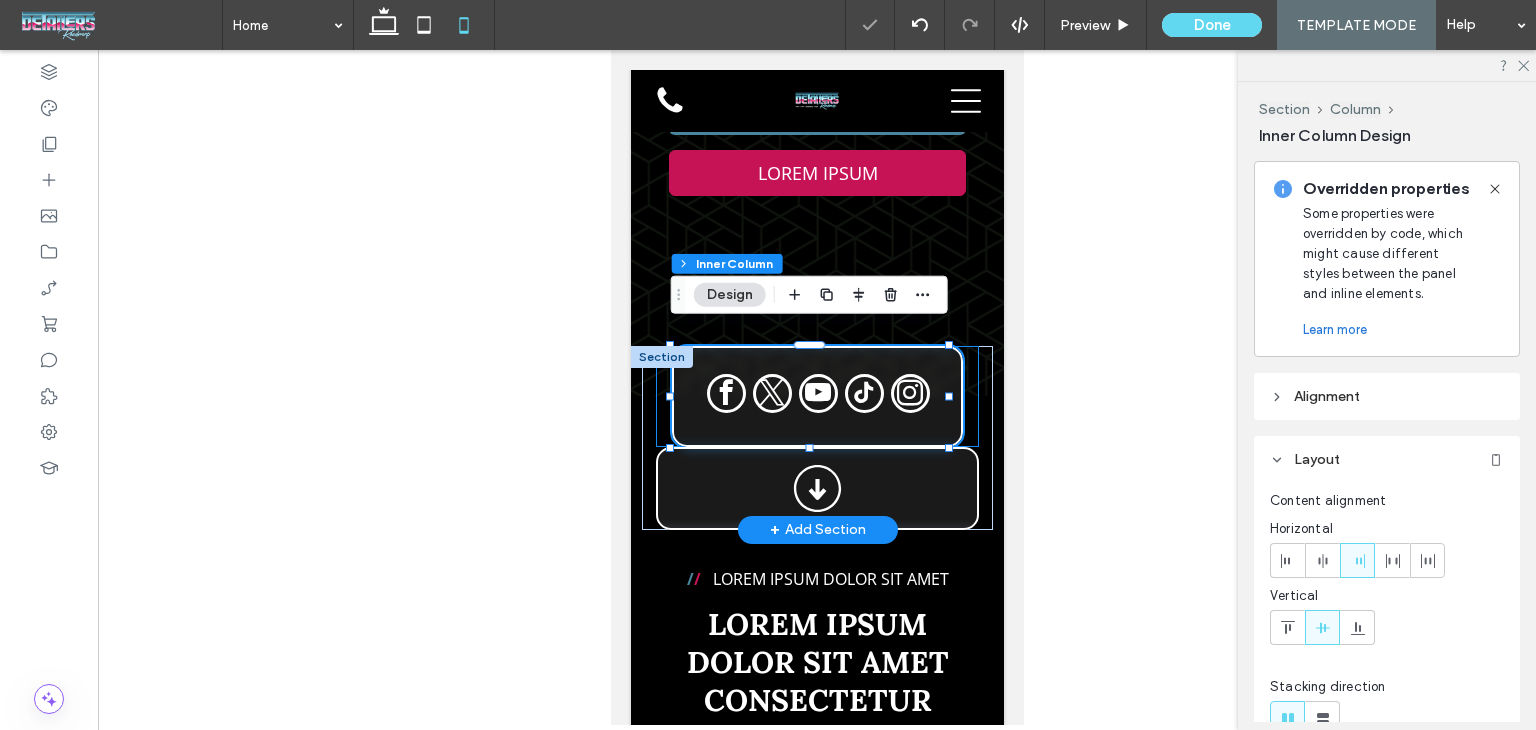 click on "116% , 101px" at bounding box center (816, 396) 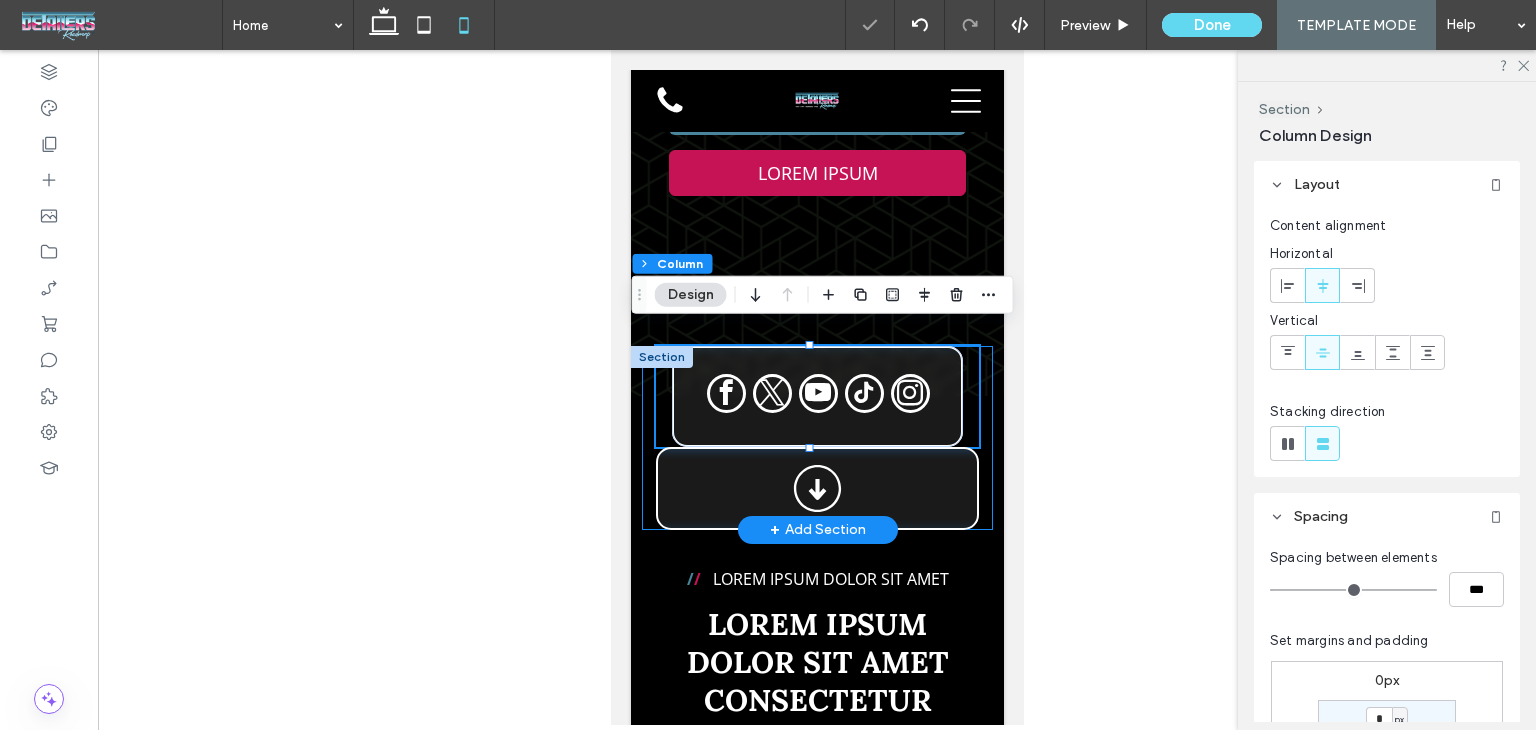 click at bounding box center (816, 438) 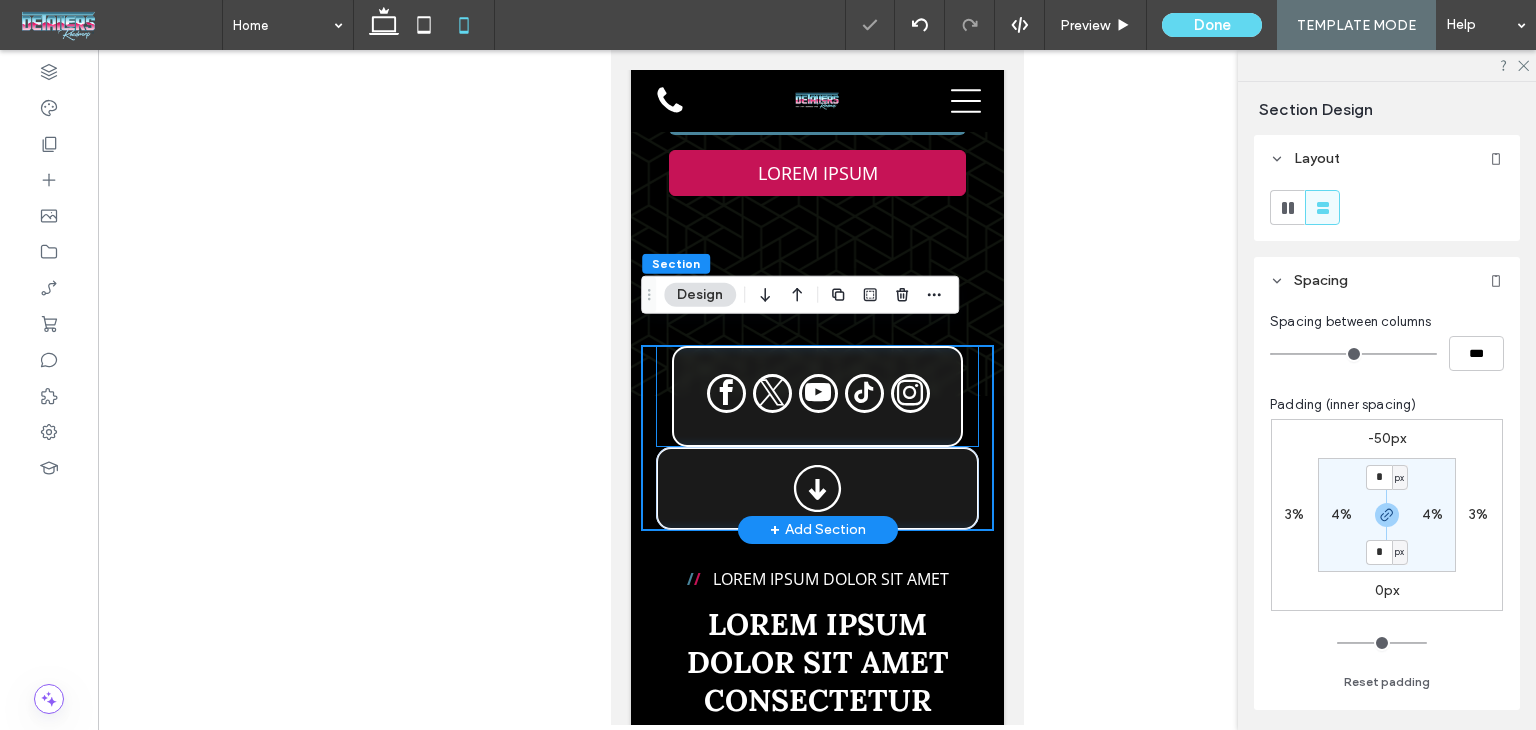 click at bounding box center (816, 396) 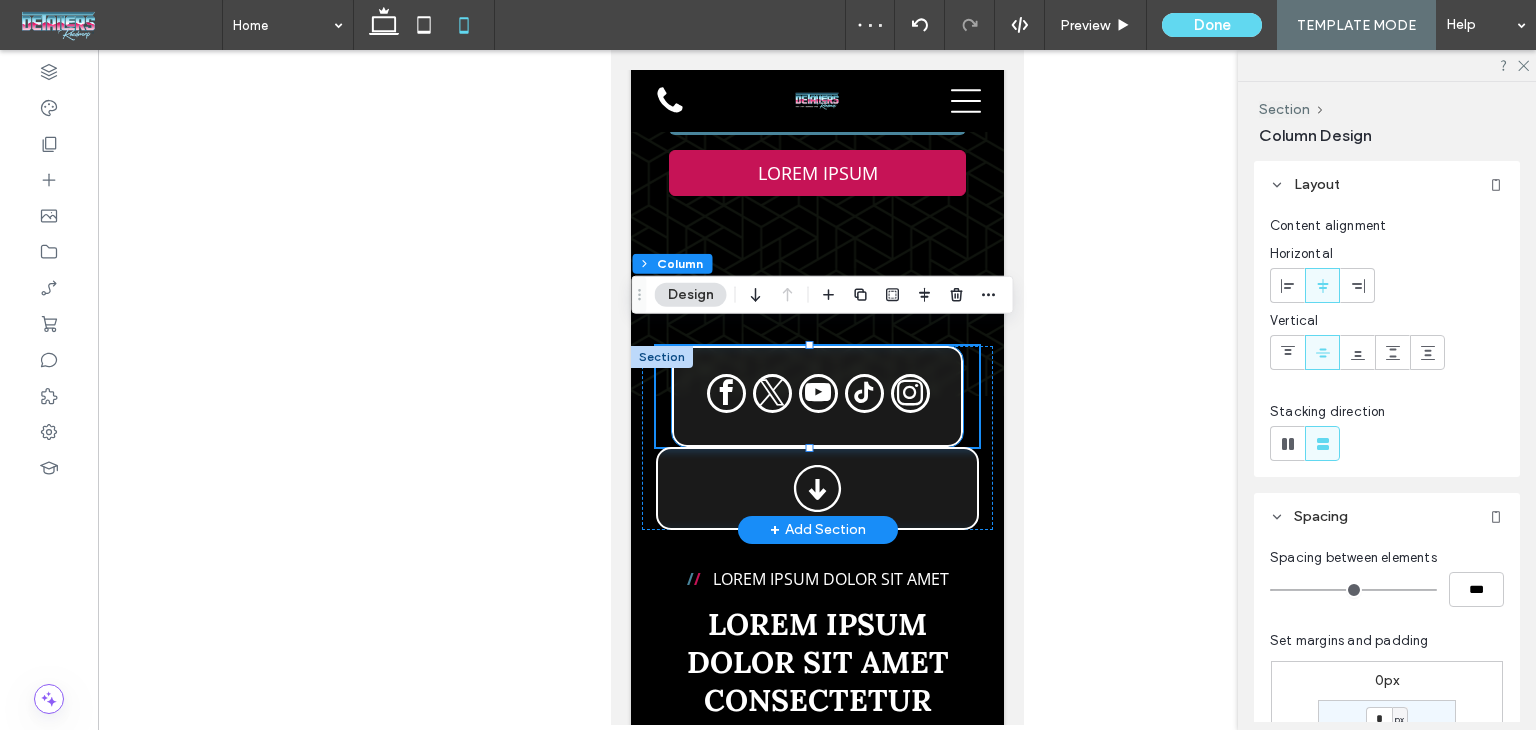 click at bounding box center [816, 396] 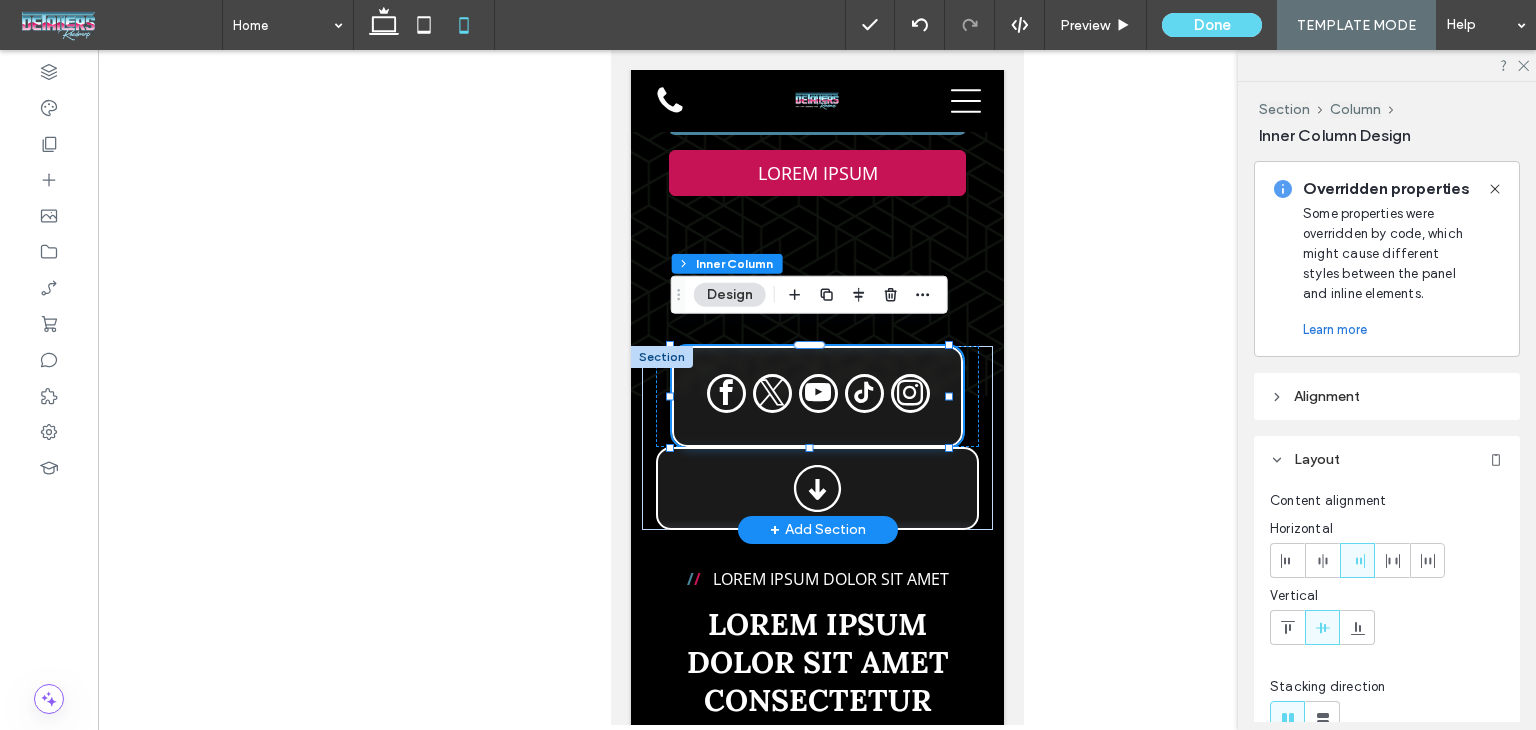 click at bounding box center [816, 396] 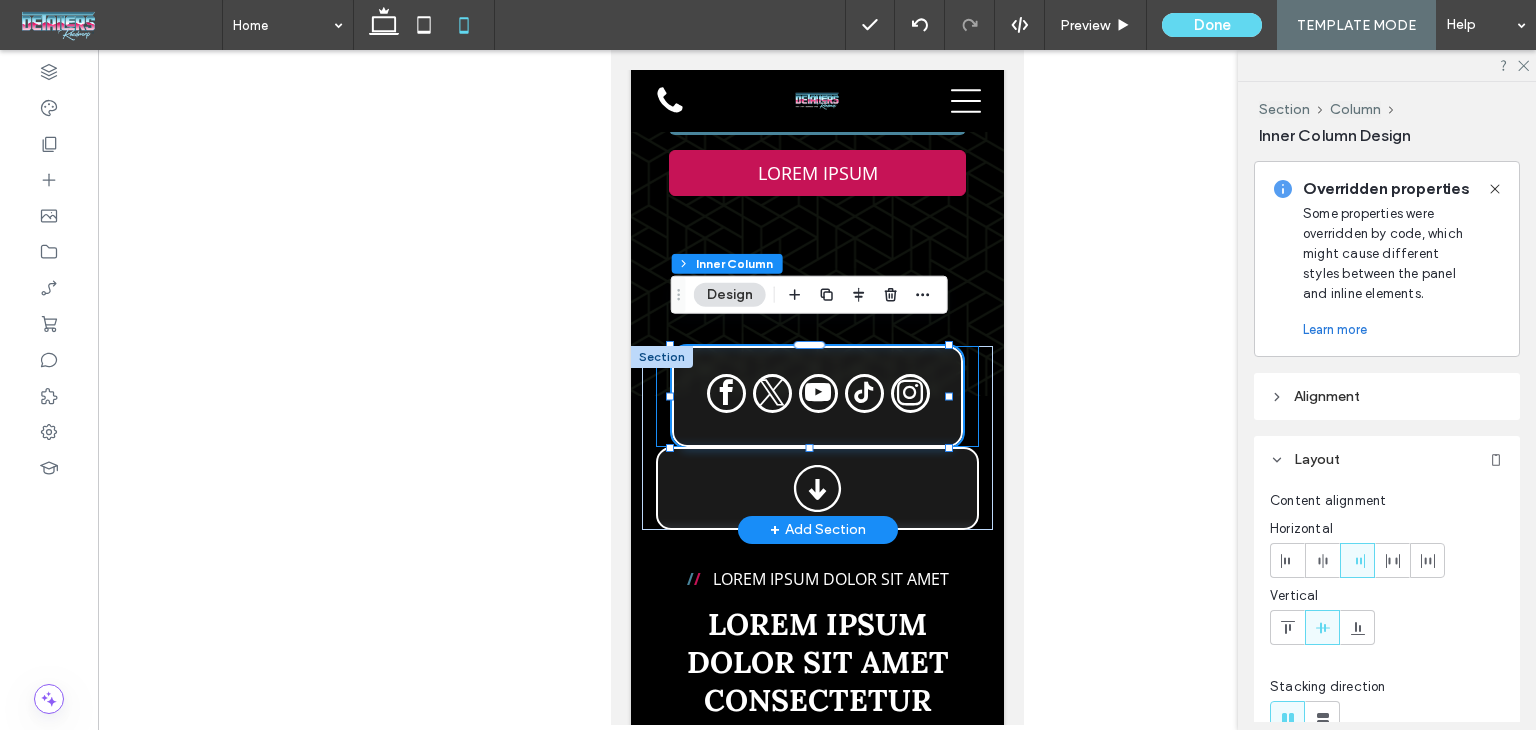 click at bounding box center [816, 396] 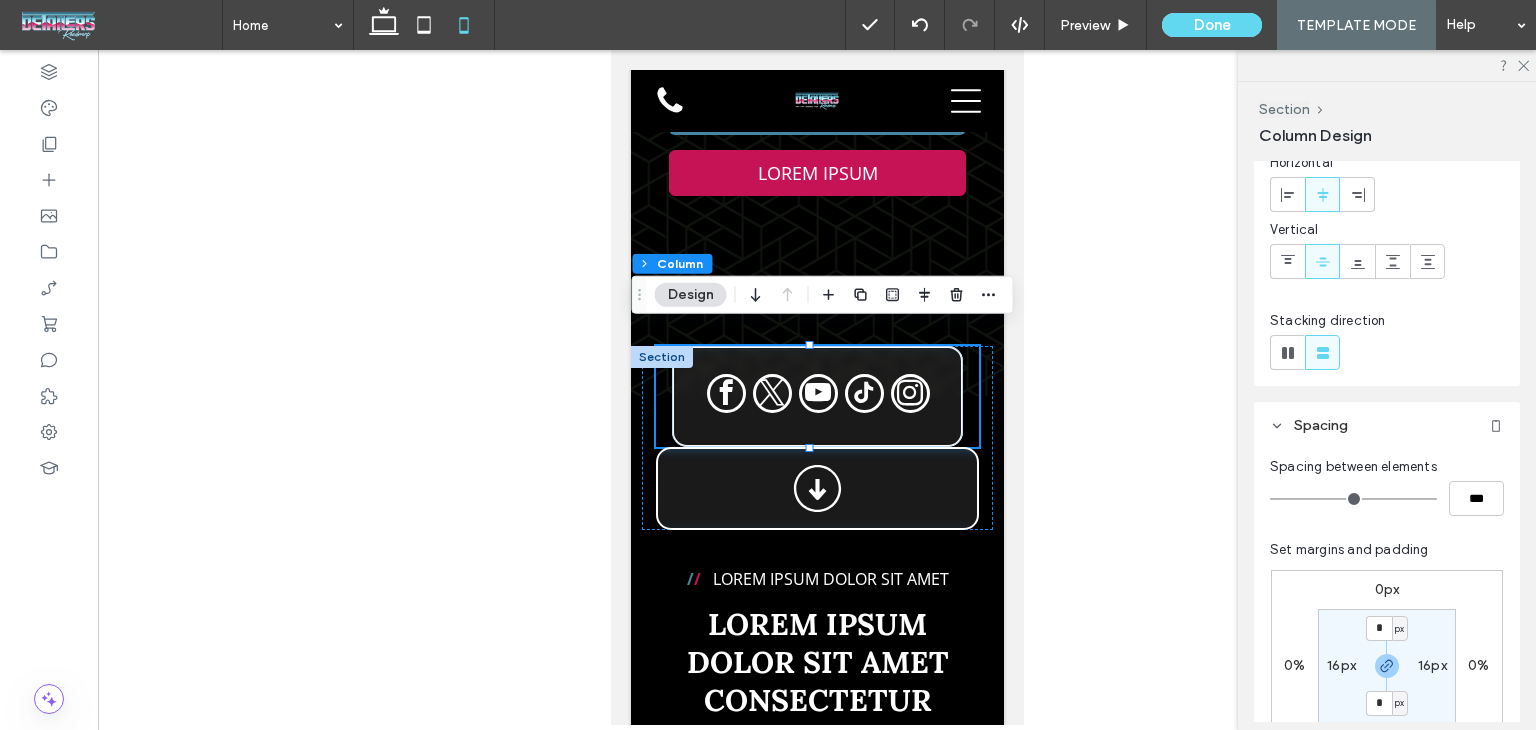 scroll, scrollTop: 100, scrollLeft: 0, axis: vertical 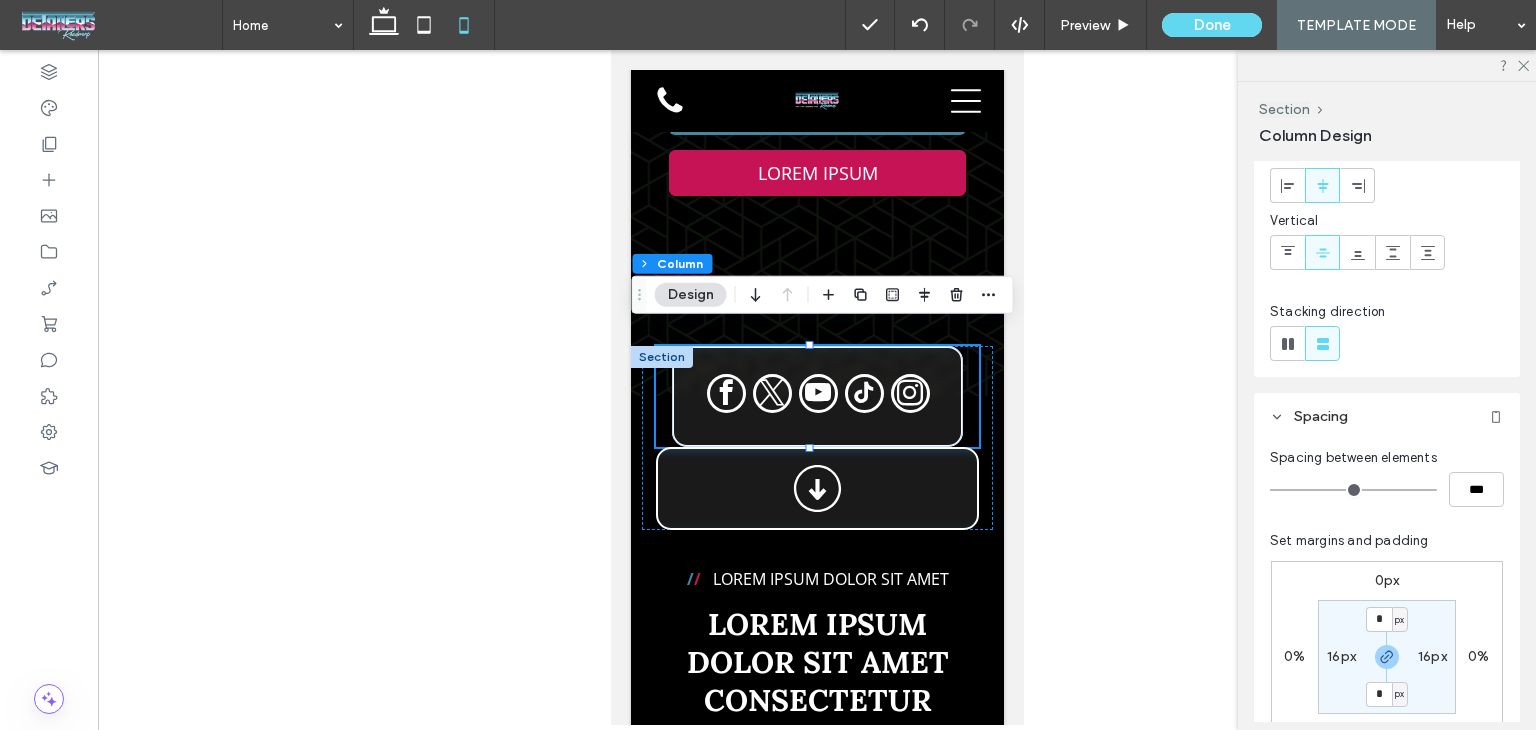 click on "16px" at bounding box center [1432, 656] 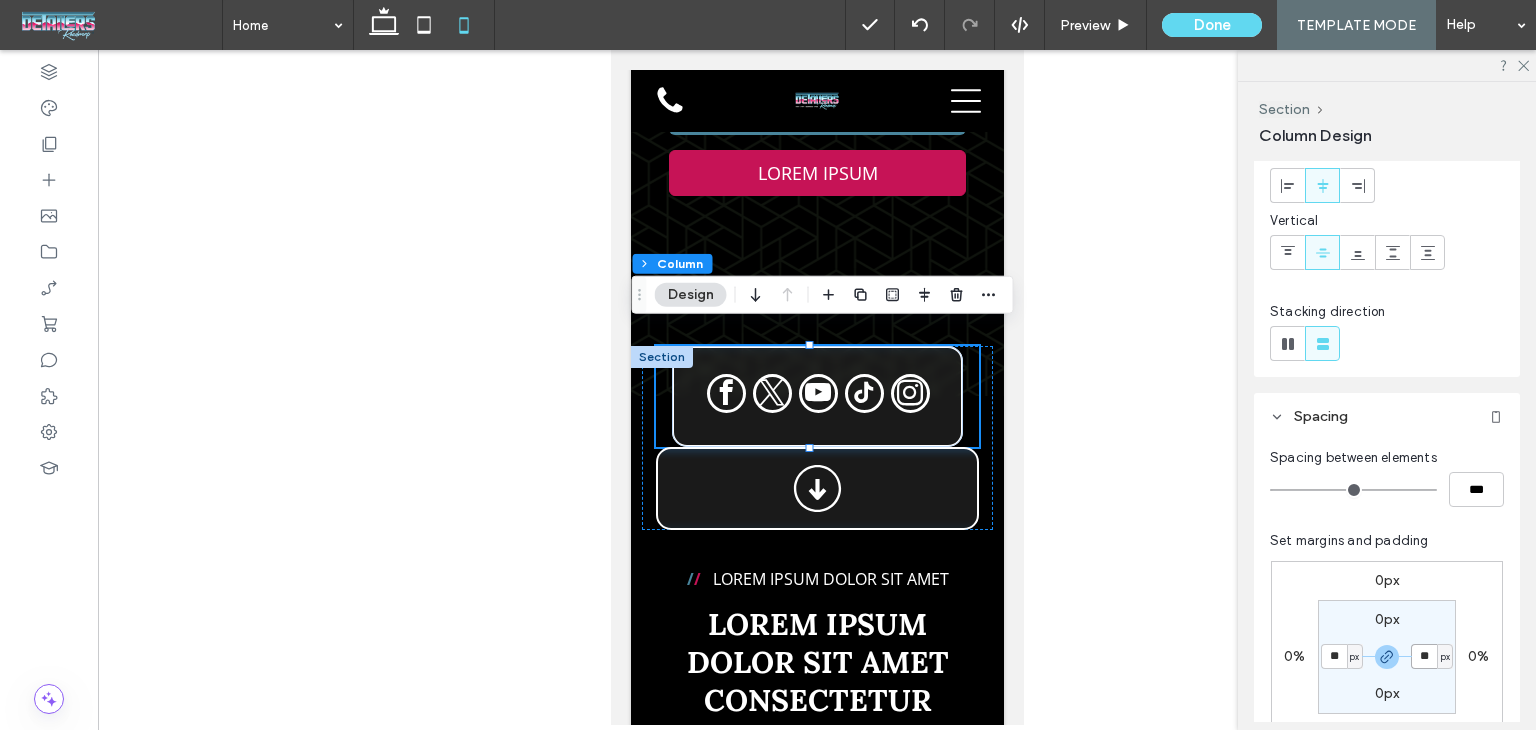 click on "**" at bounding box center (1424, 656) 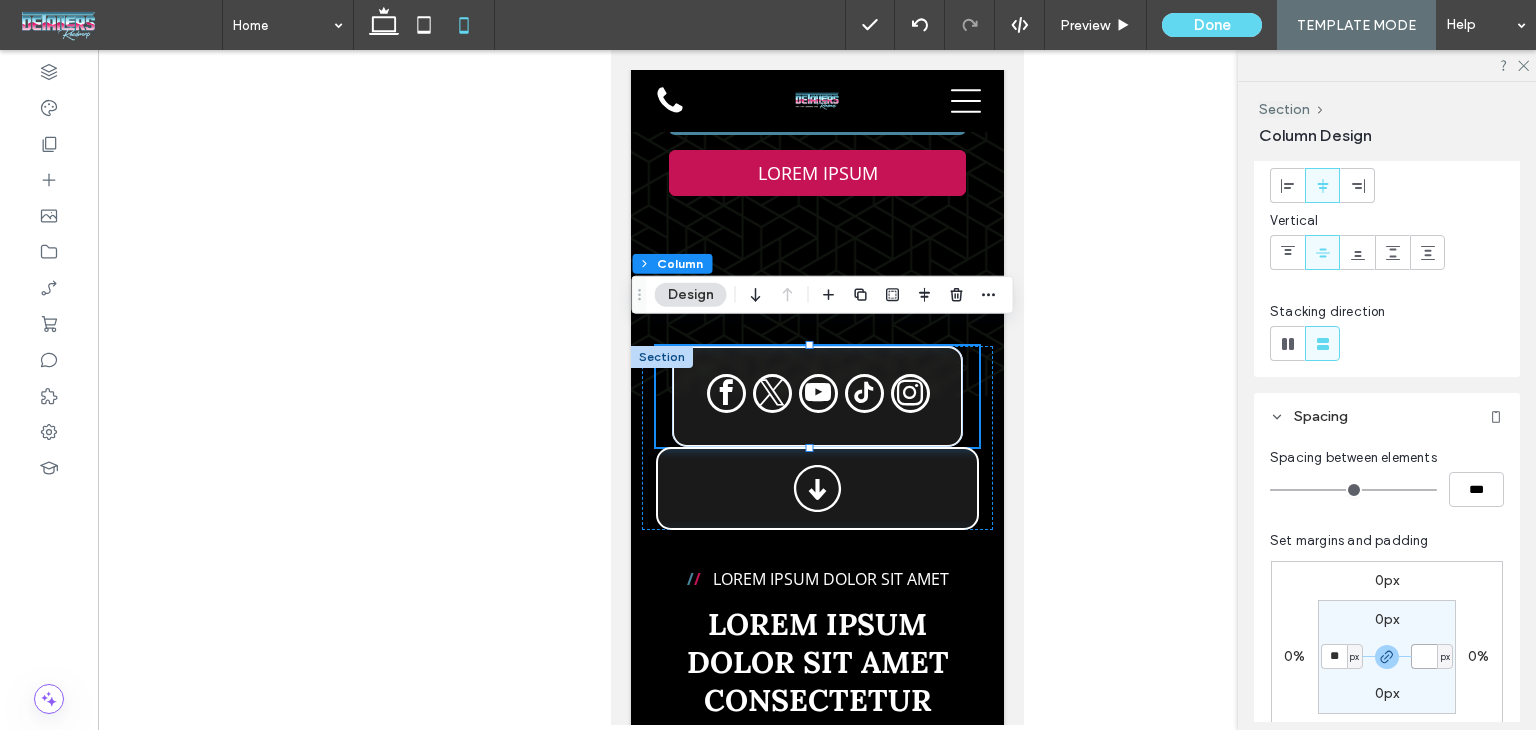 type 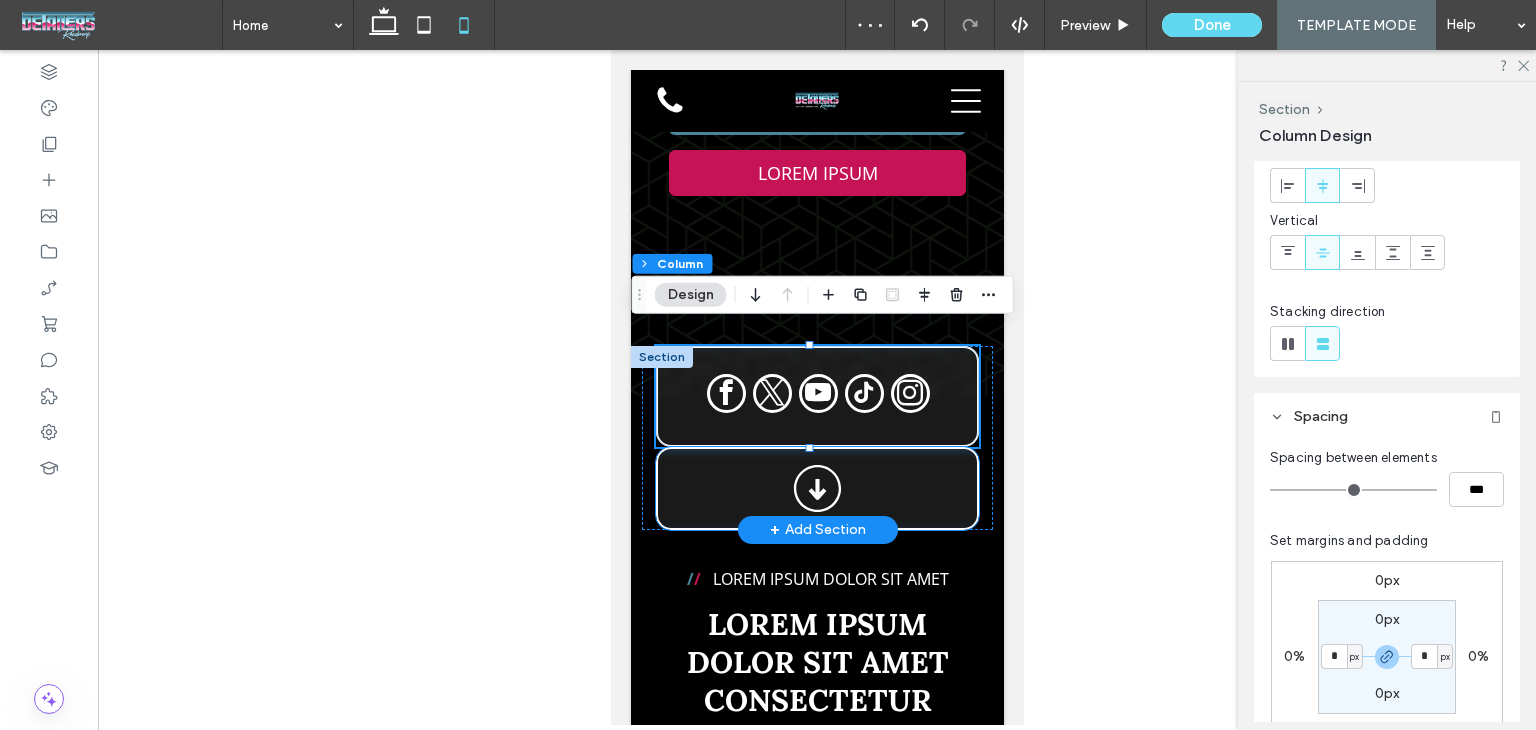 click at bounding box center [816, 488] 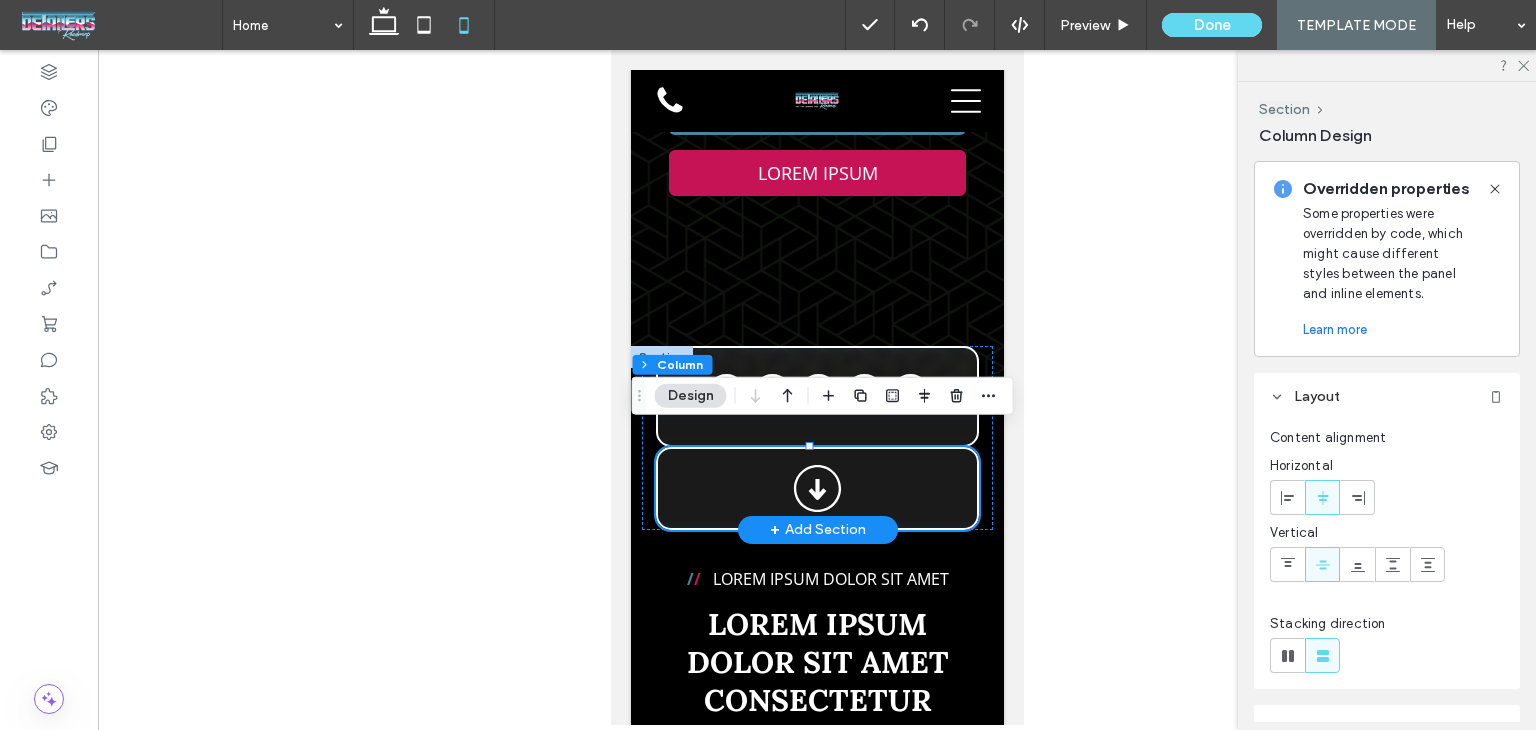 click at bounding box center (816, 488) 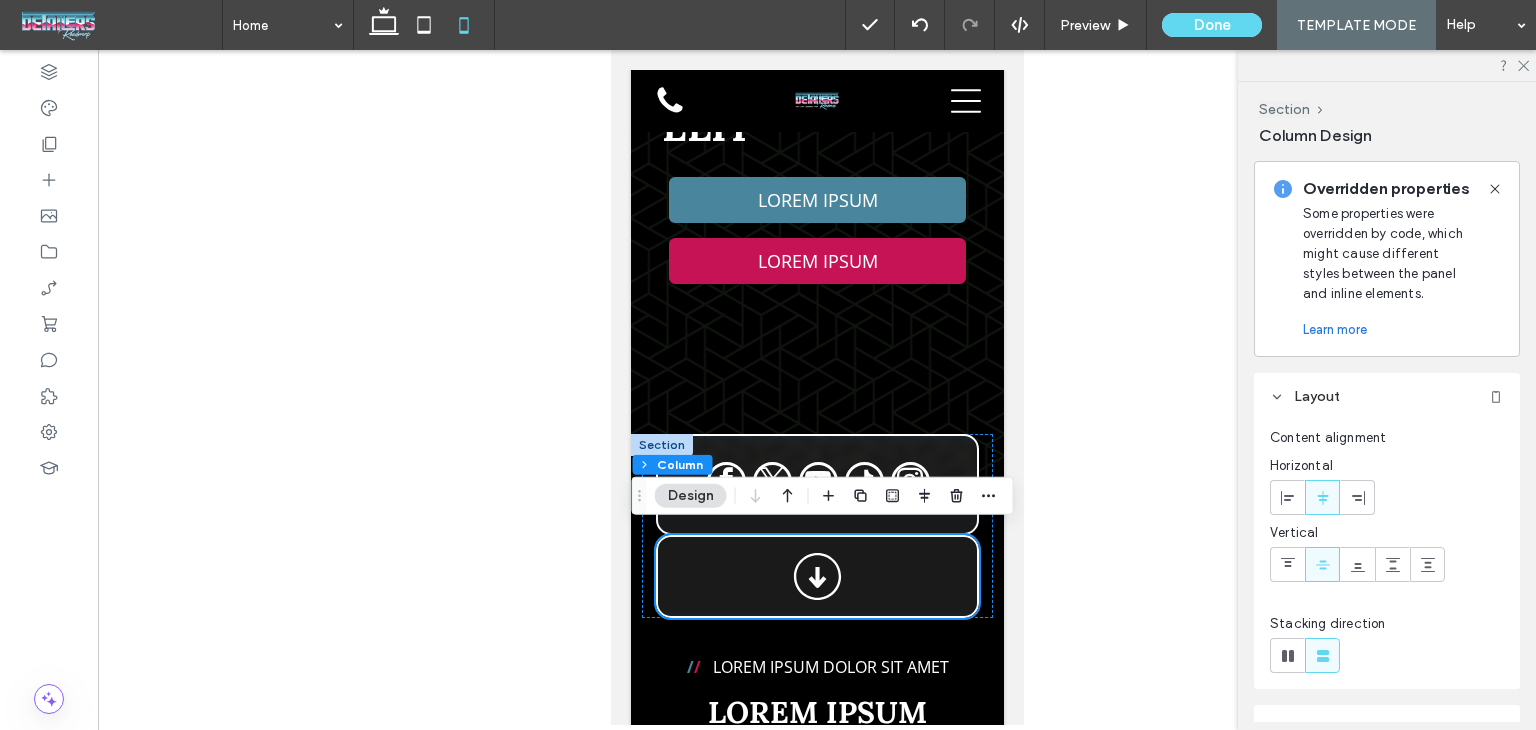 scroll, scrollTop: 800, scrollLeft: 0, axis: vertical 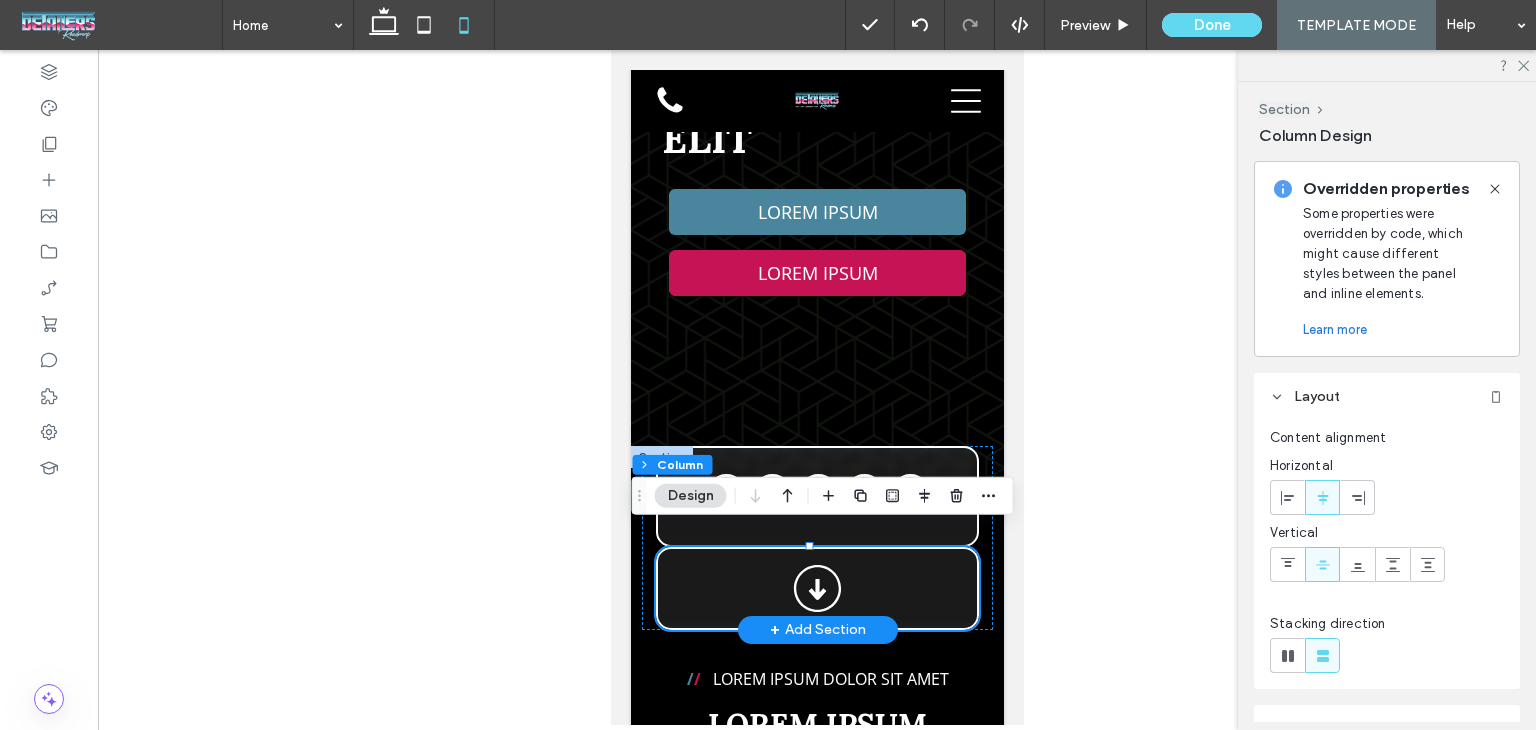 click at bounding box center (816, 496) 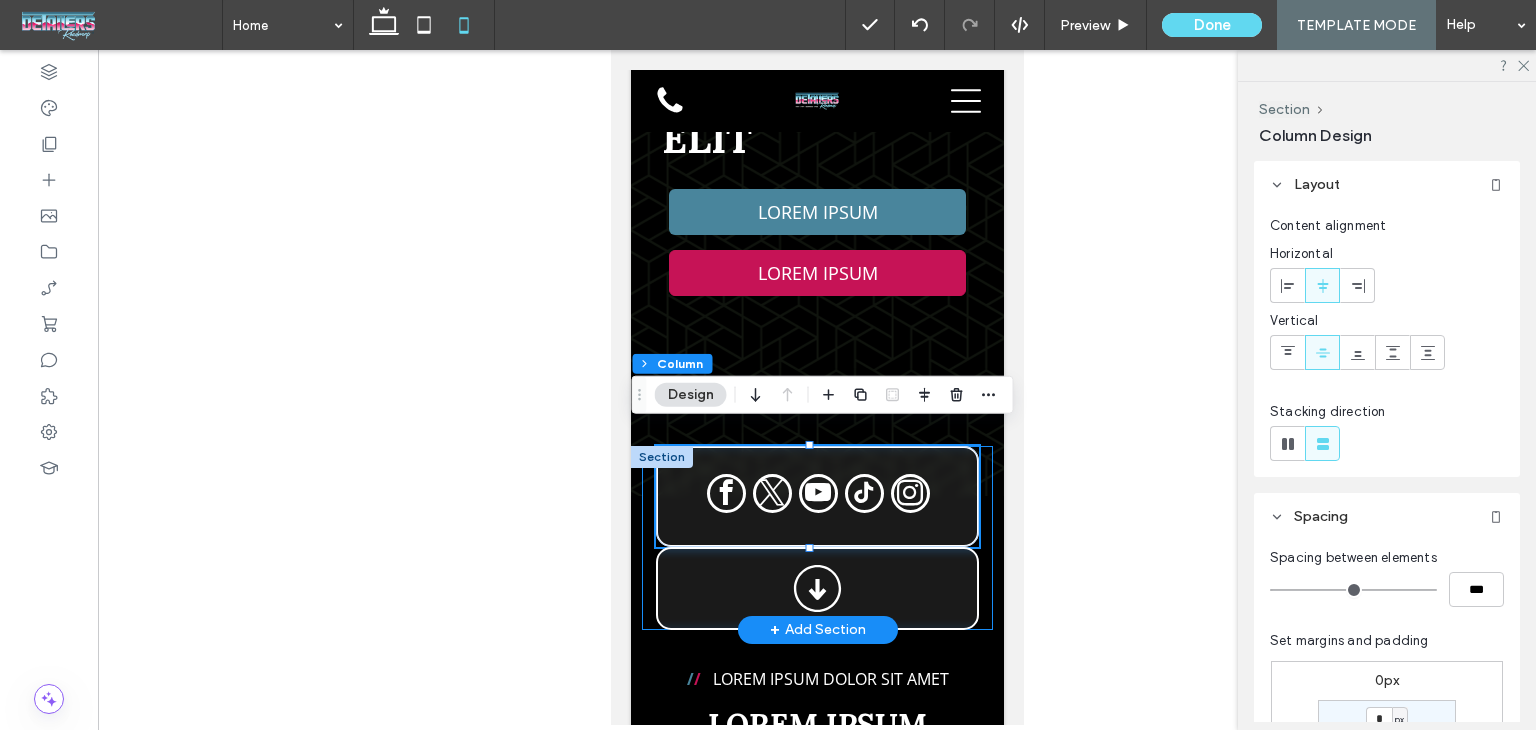 click at bounding box center (816, 538) 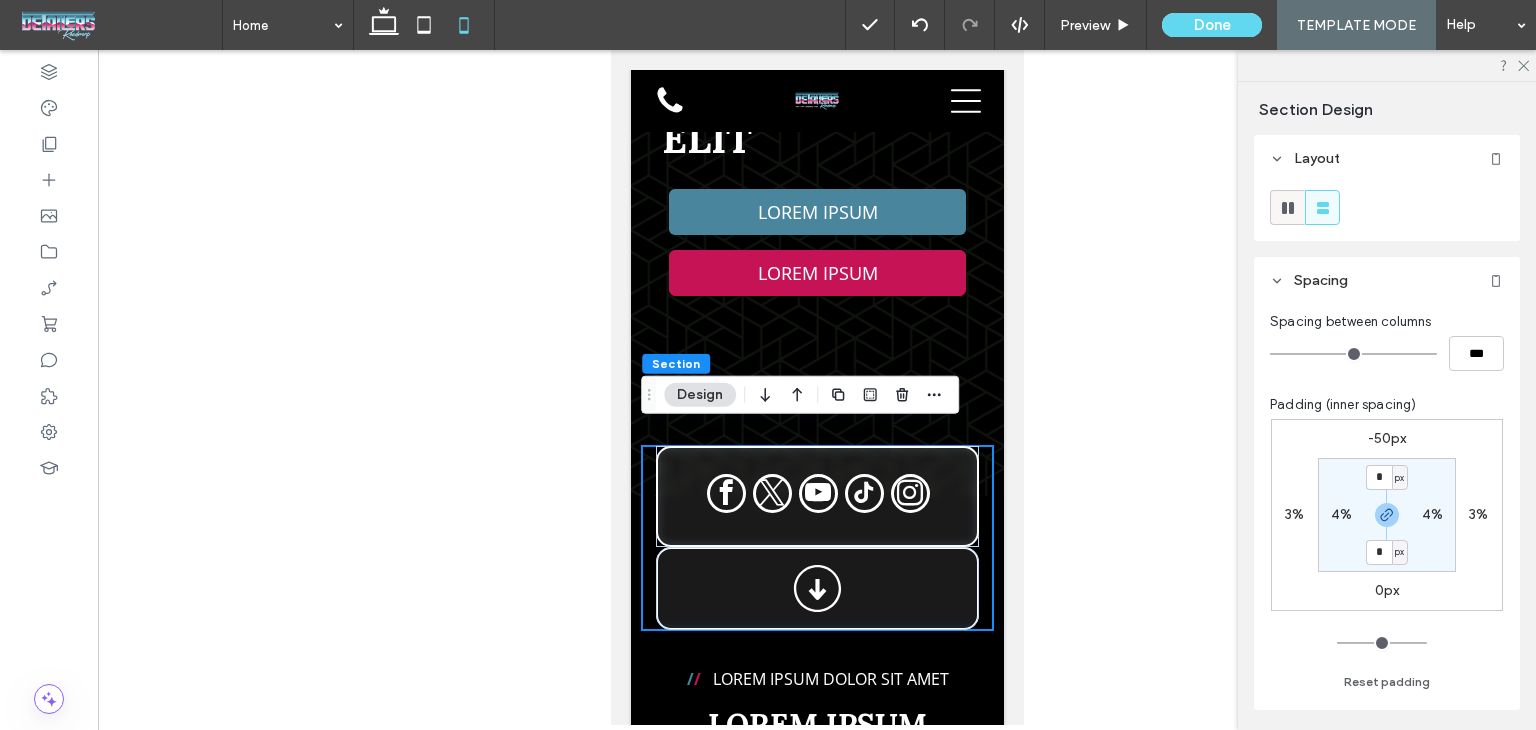 click 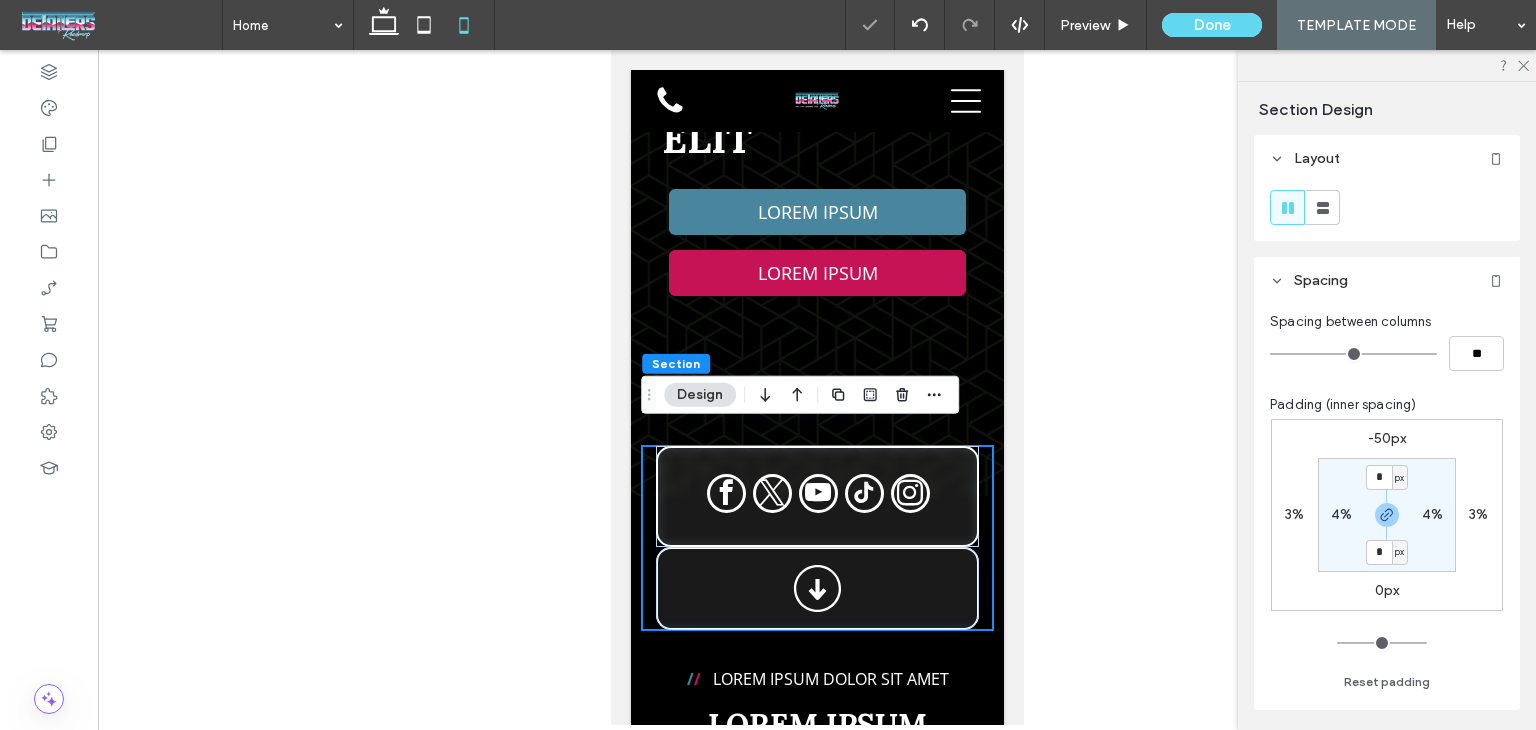 type on "***" 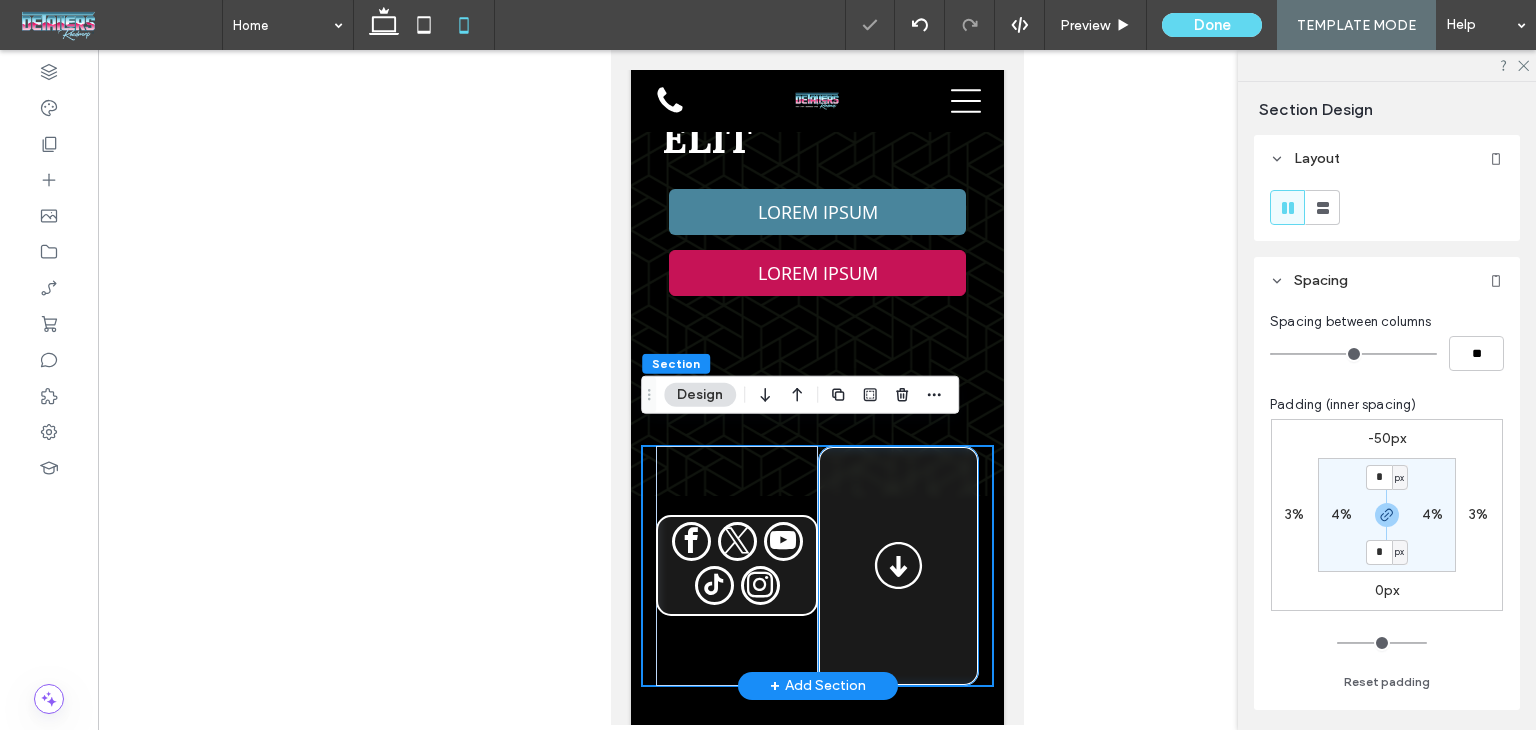 click at bounding box center [897, 566] 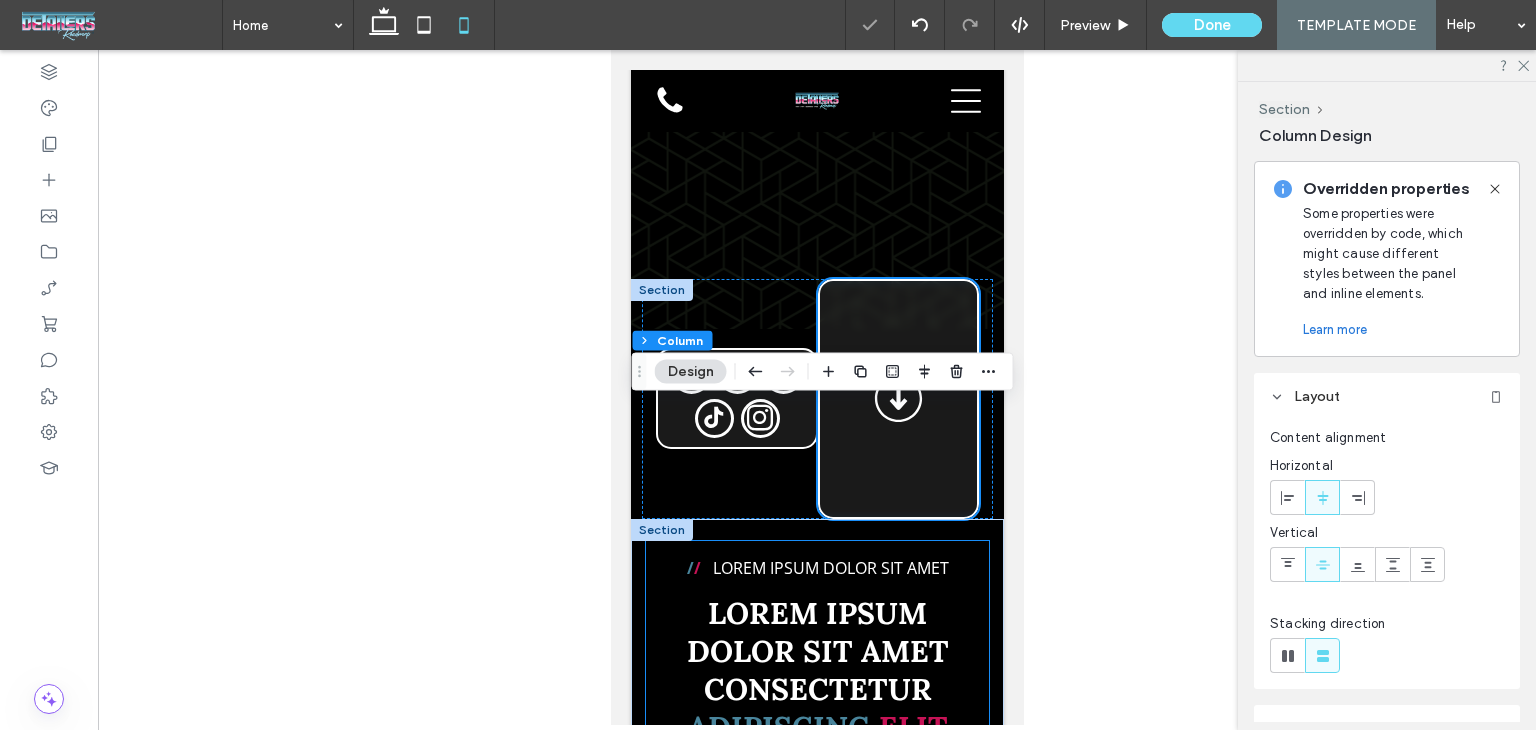 scroll, scrollTop: 1100, scrollLeft: 0, axis: vertical 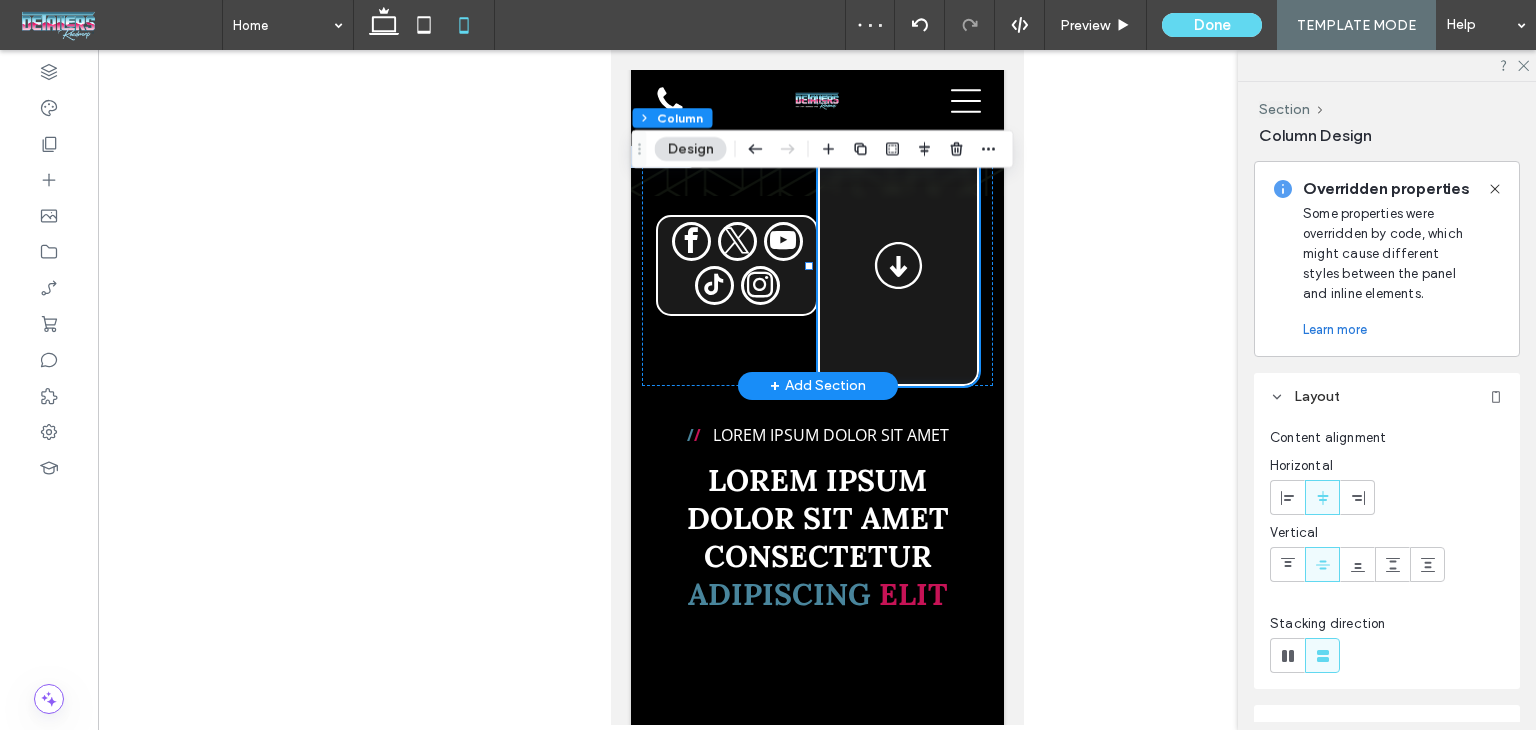 click at bounding box center [897, 266] 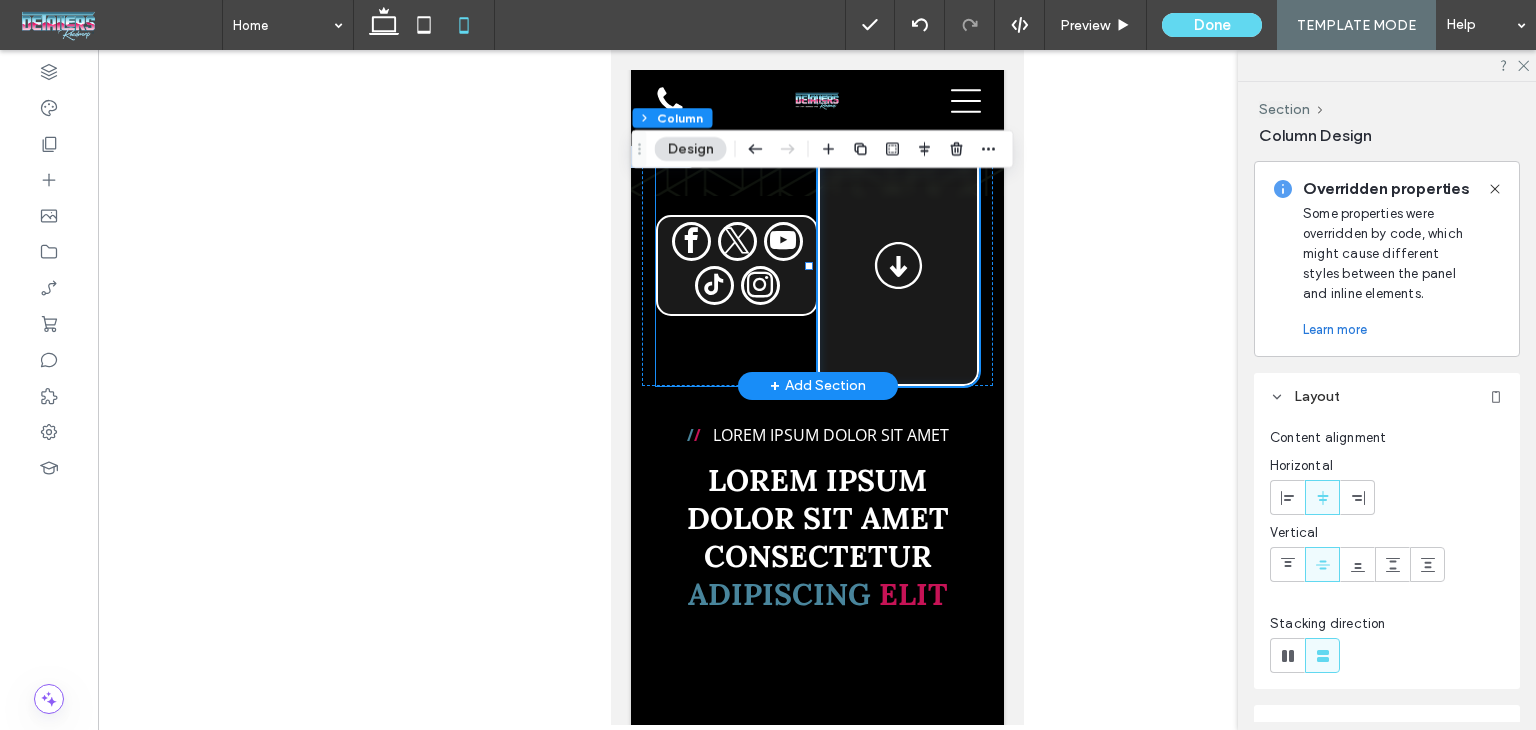 click at bounding box center (735, 266) 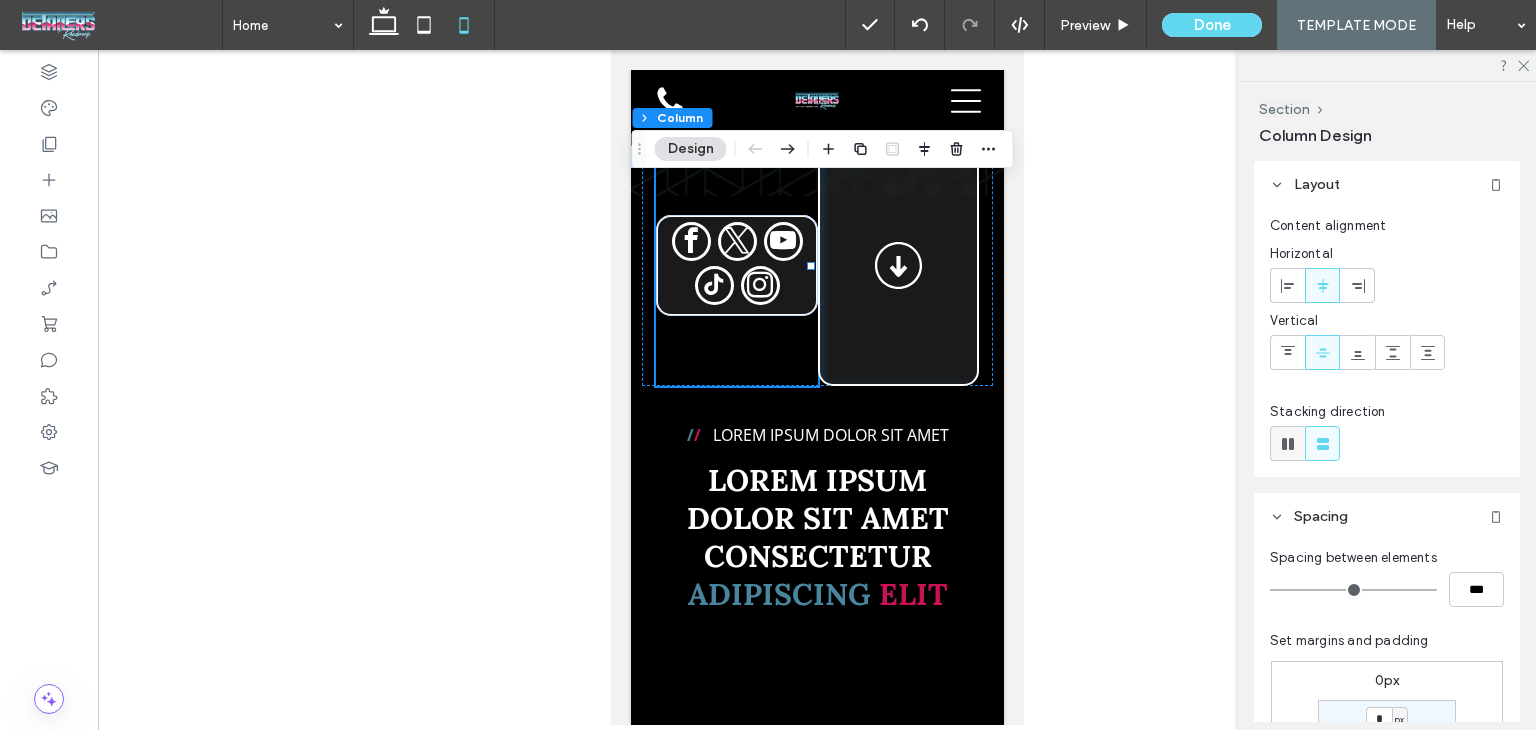 click 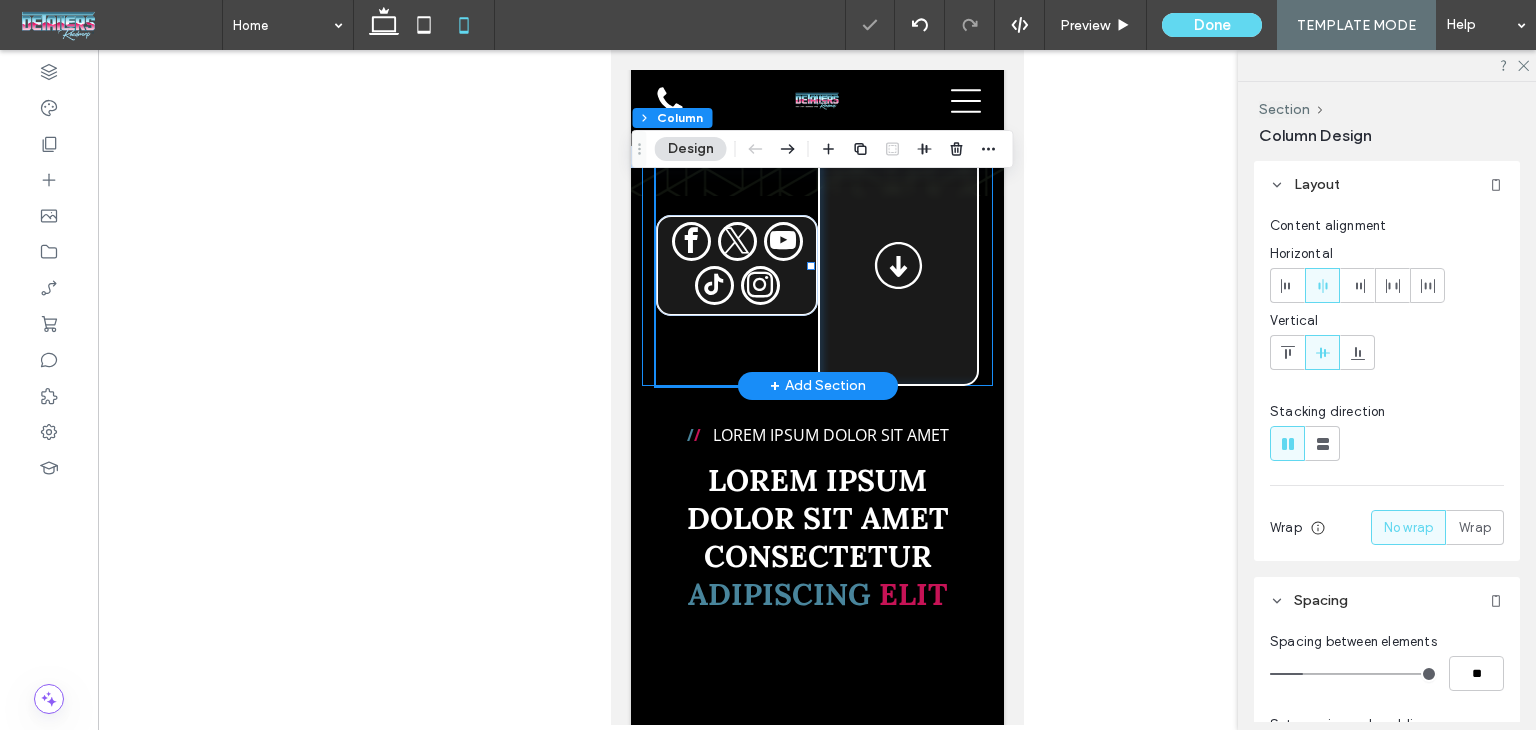 click at bounding box center (816, 266) 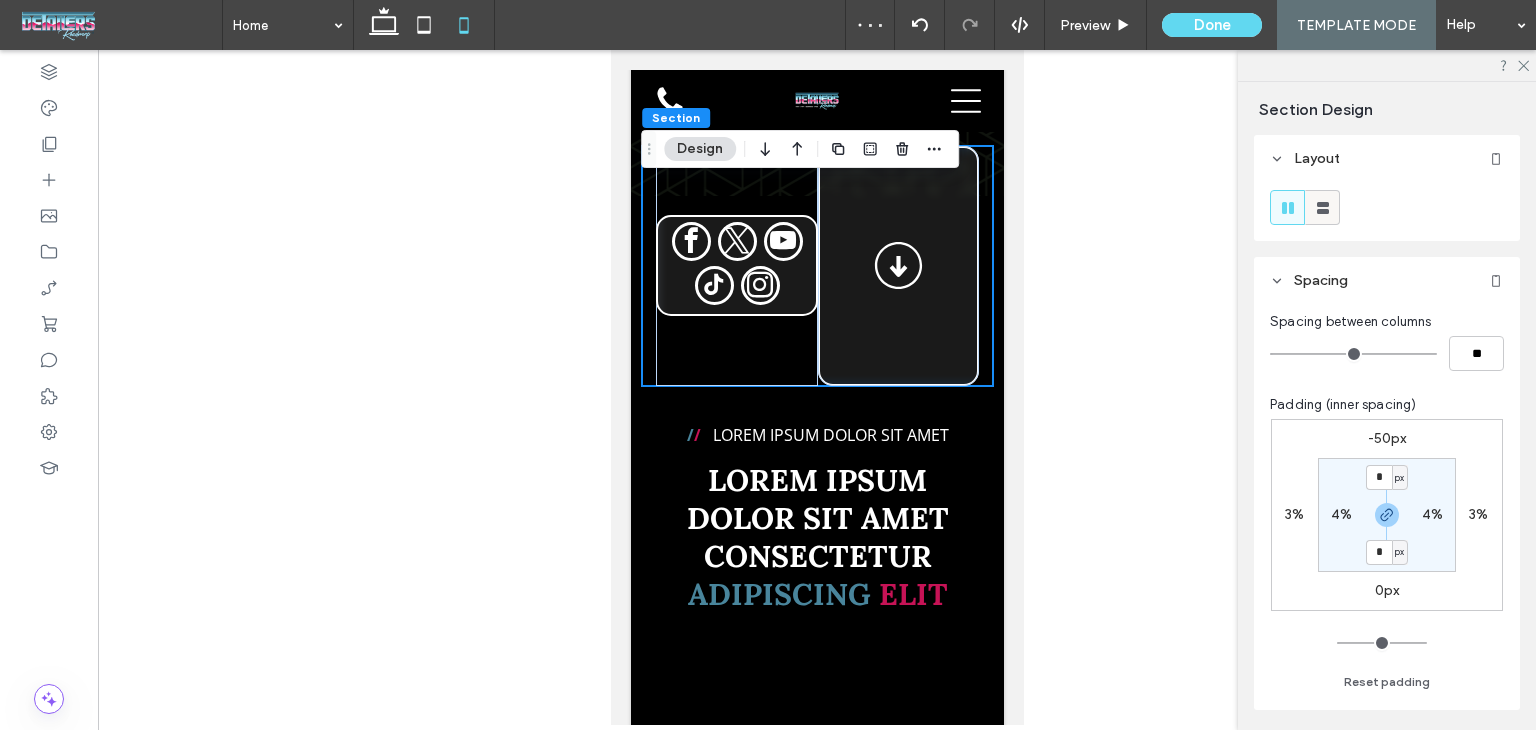 click 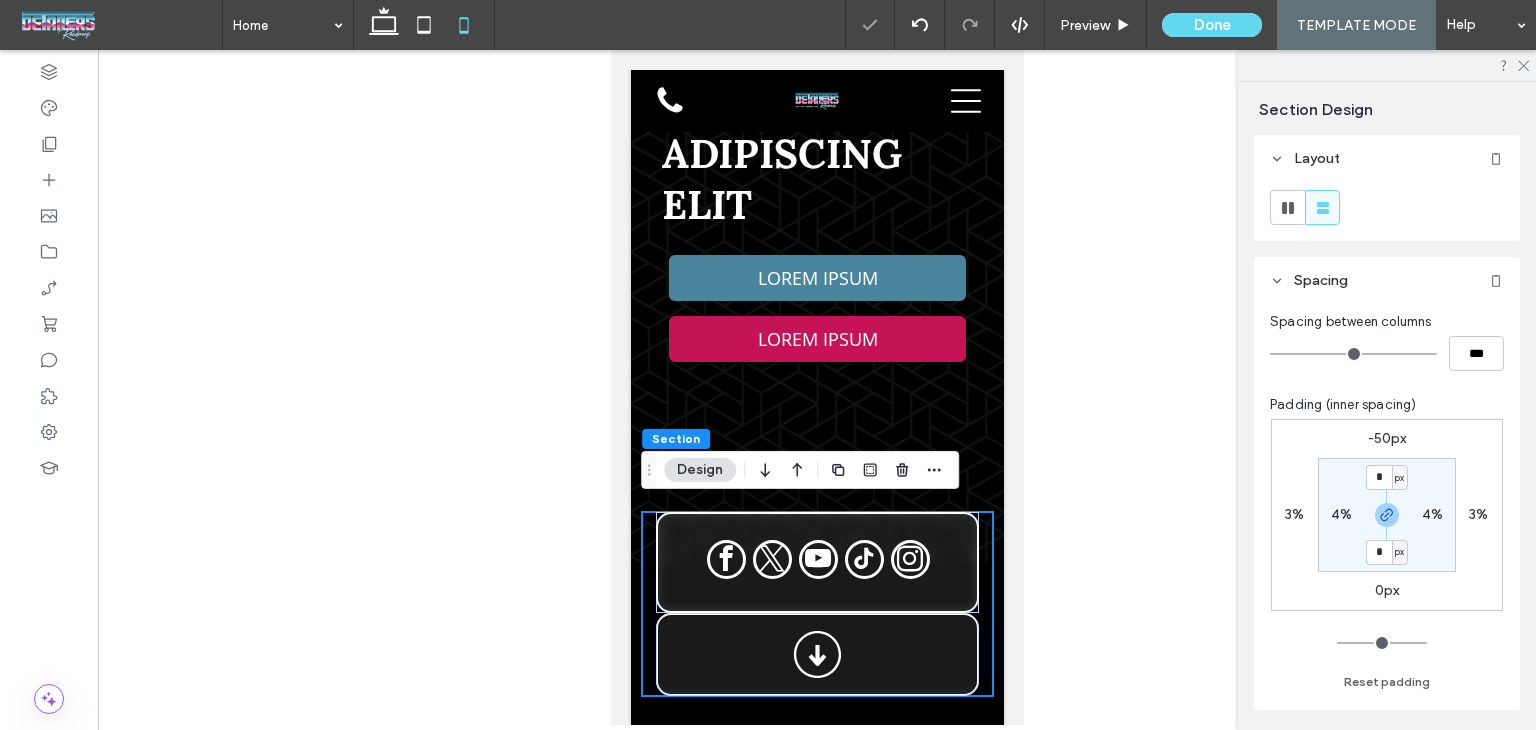 scroll, scrollTop: 800, scrollLeft: 0, axis: vertical 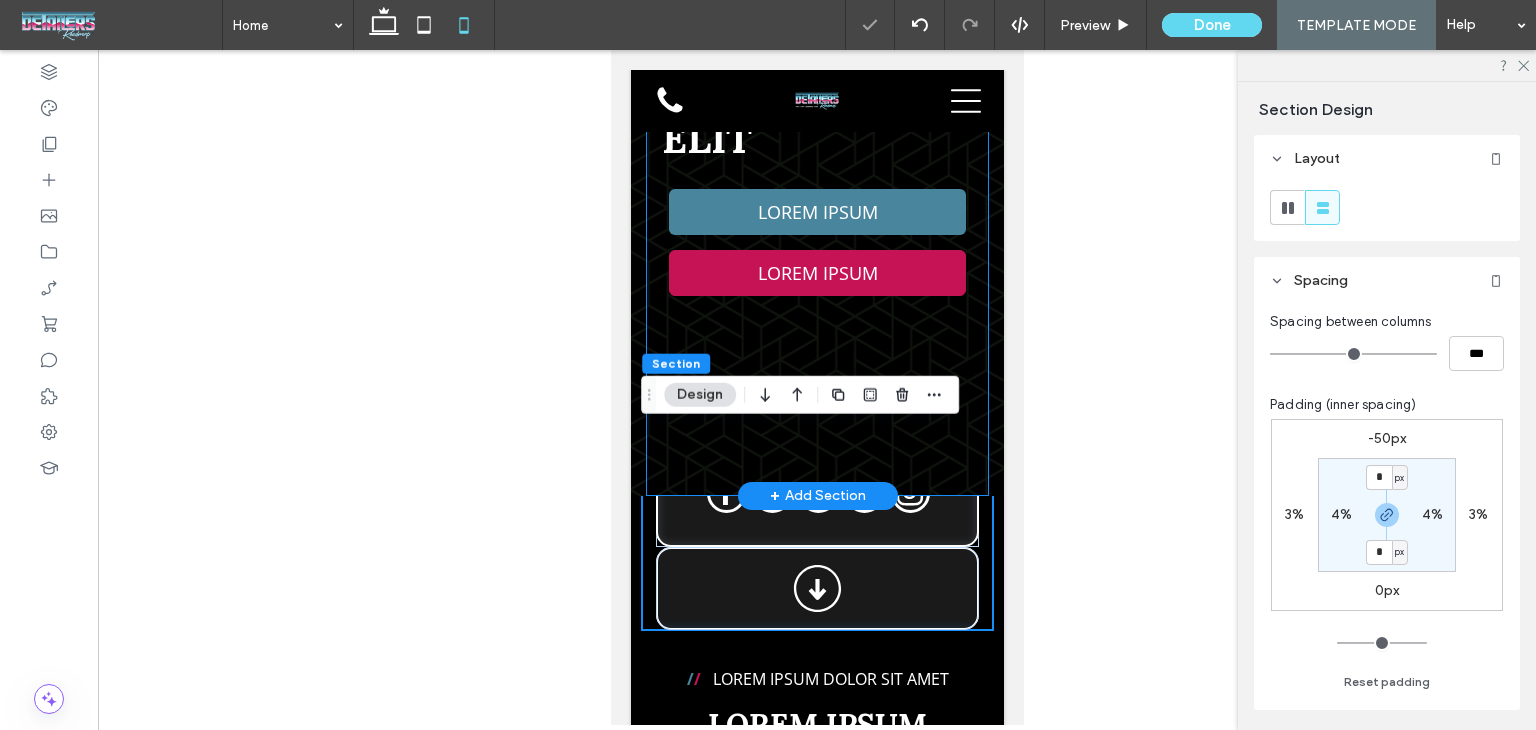 click on "/ /     Lorem ipsum   Dolor Sit
Lorem ipsum dolor sit amet consectetur adipiscing elit
LOREM IPSUM
LOREM IPSUM" at bounding box center (816, 140) 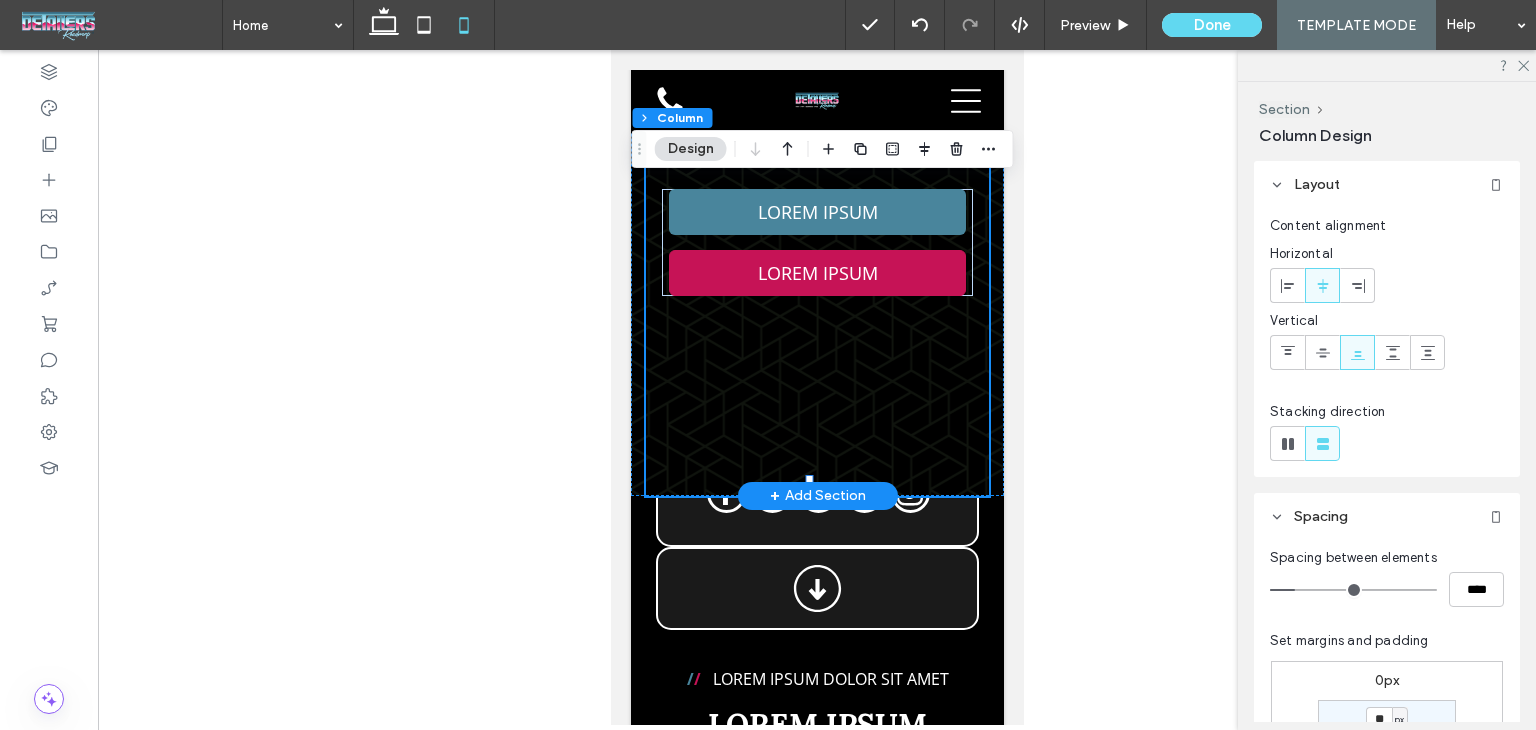 click on "/ /     Lorem ipsum   Dolor Sit
Lorem ipsum dolor sit amet consectetur adipiscing elit
LOREM IPSUM
LOREM IPSUM" at bounding box center [816, 140] 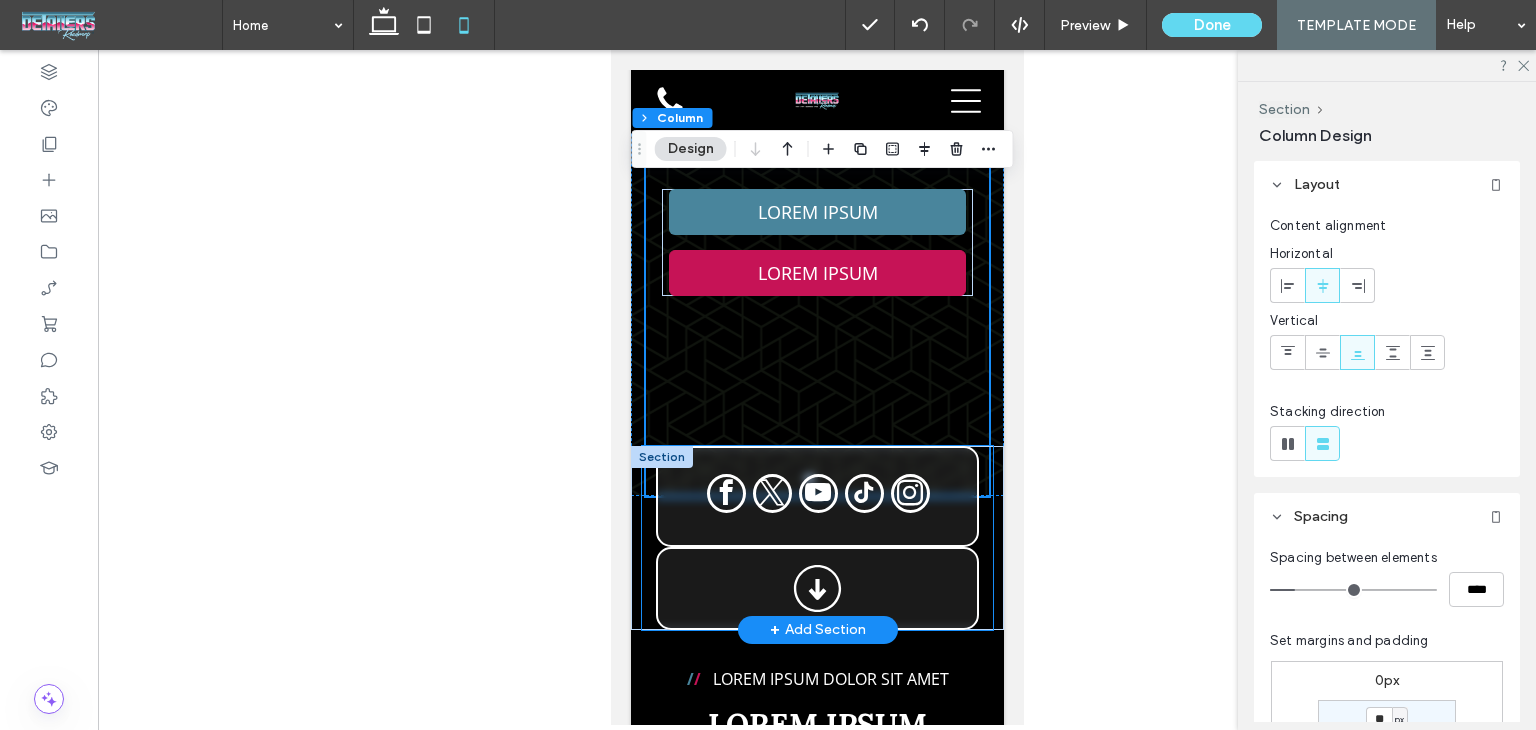 click at bounding box center (816, 538) 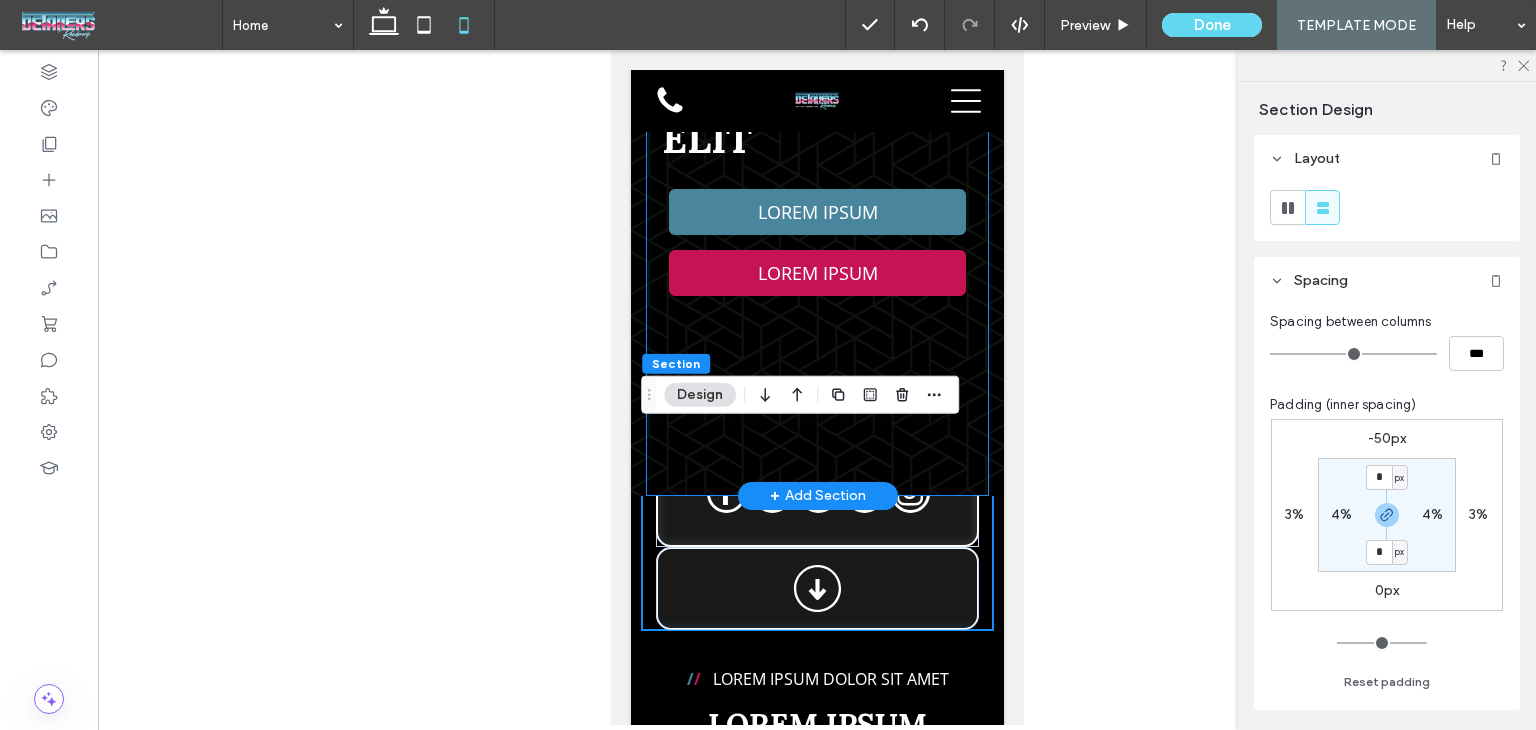 click on "/ /     Lorem ipsum   Dolor Sit
Lorem ipsum dolor sit amet consectetur adipiscing elit
LOREM IPSUM
LOREM IPSUM" at bounding box center [816, 140] 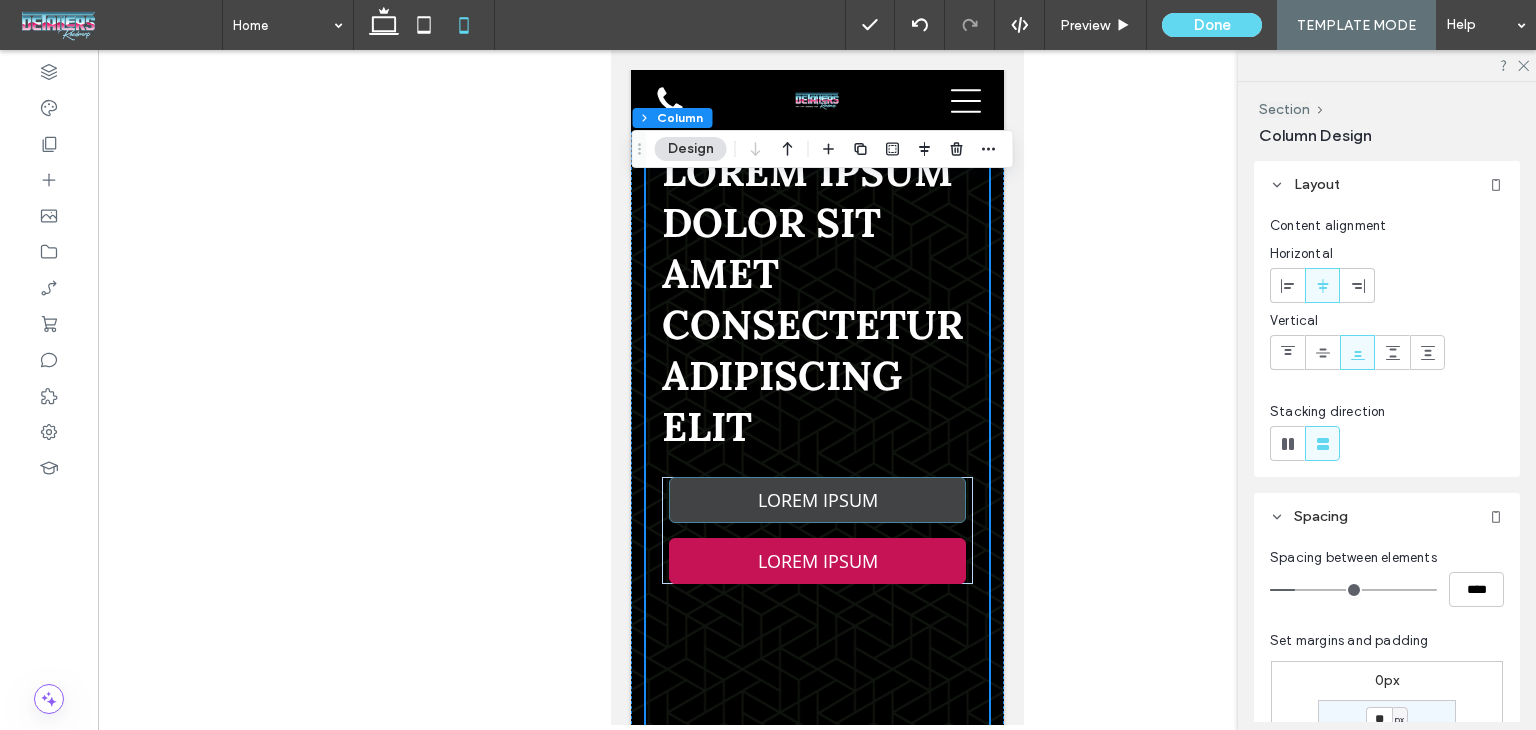 scroll, scrollTop: 600, scrollLeft: 0, axis: vertical 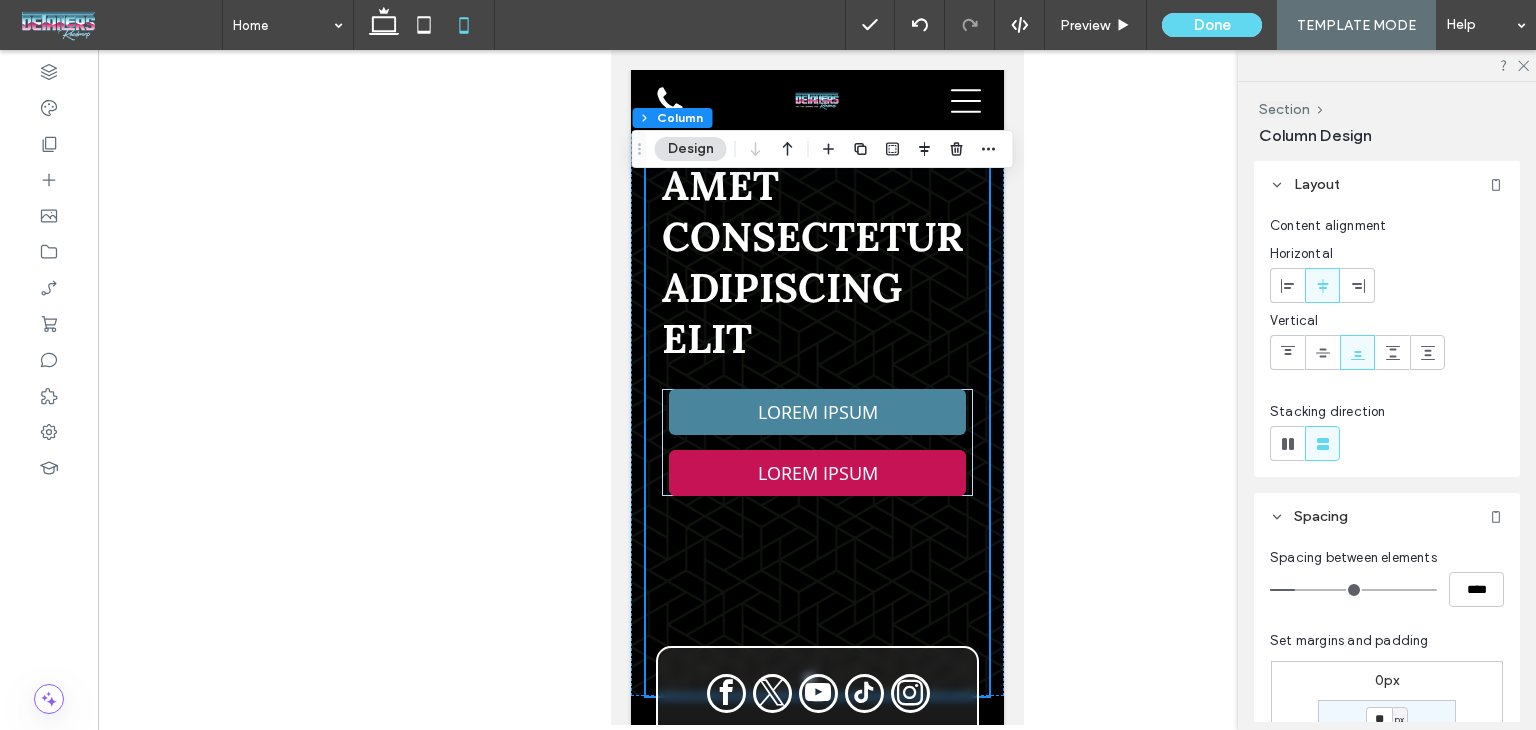 click at bounding box center [1358, 352] 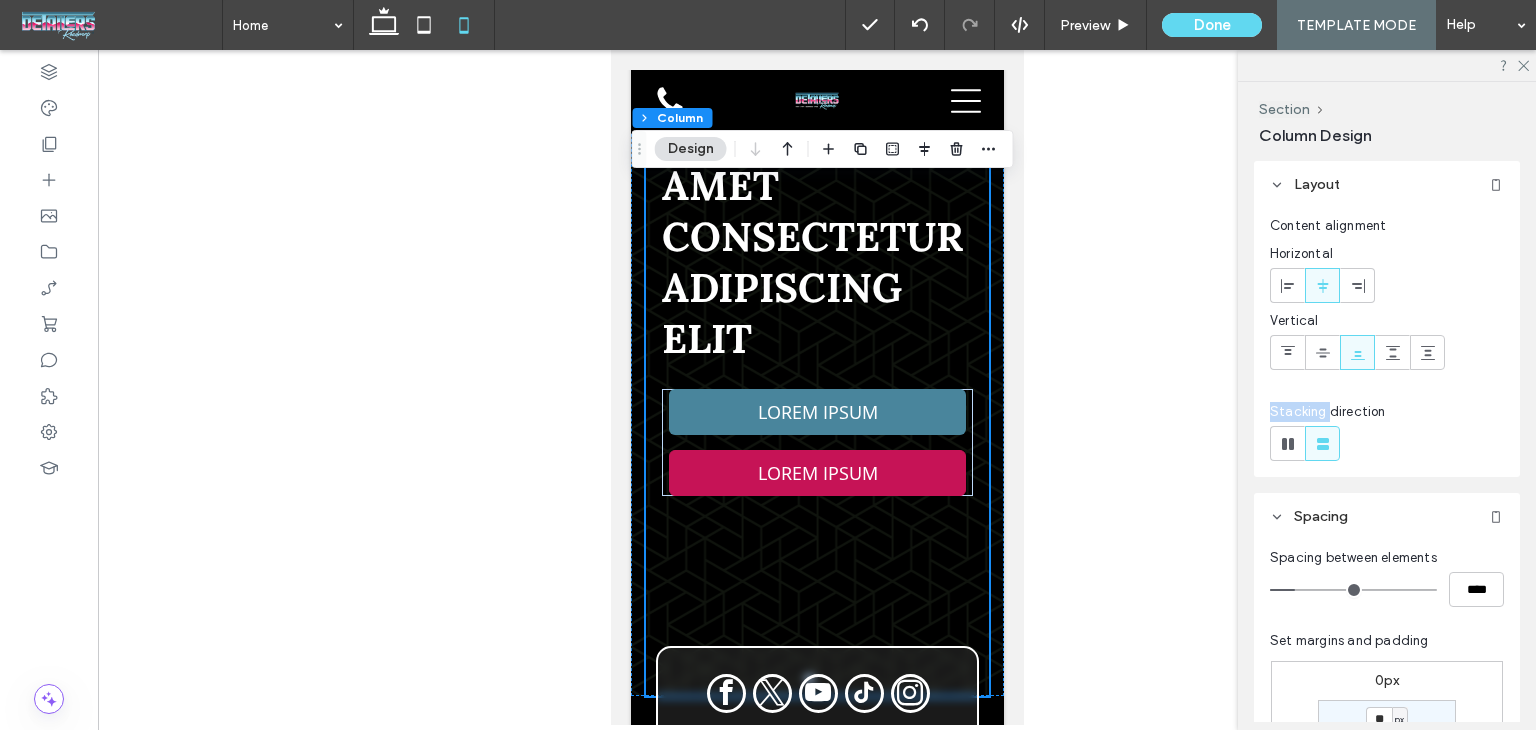click at bounding box center [1358, 352] 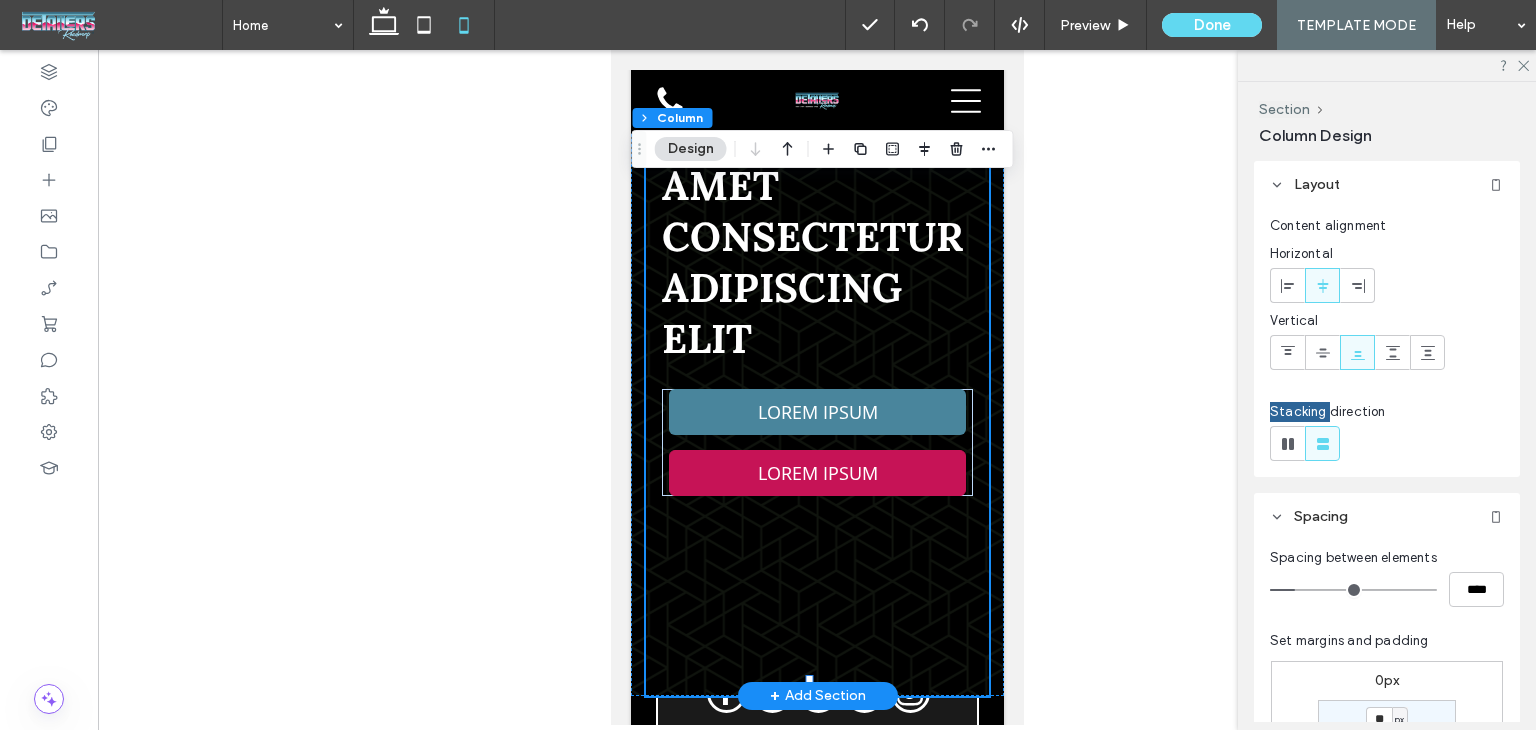 click on "/ /     Lorem ipsum   Dolor Sit
Lorem ipsum dolor sit amet consectetur adipiscing elit
LOREM IPSUM
LOREM IPSUM" at bounding box center [816, 340] 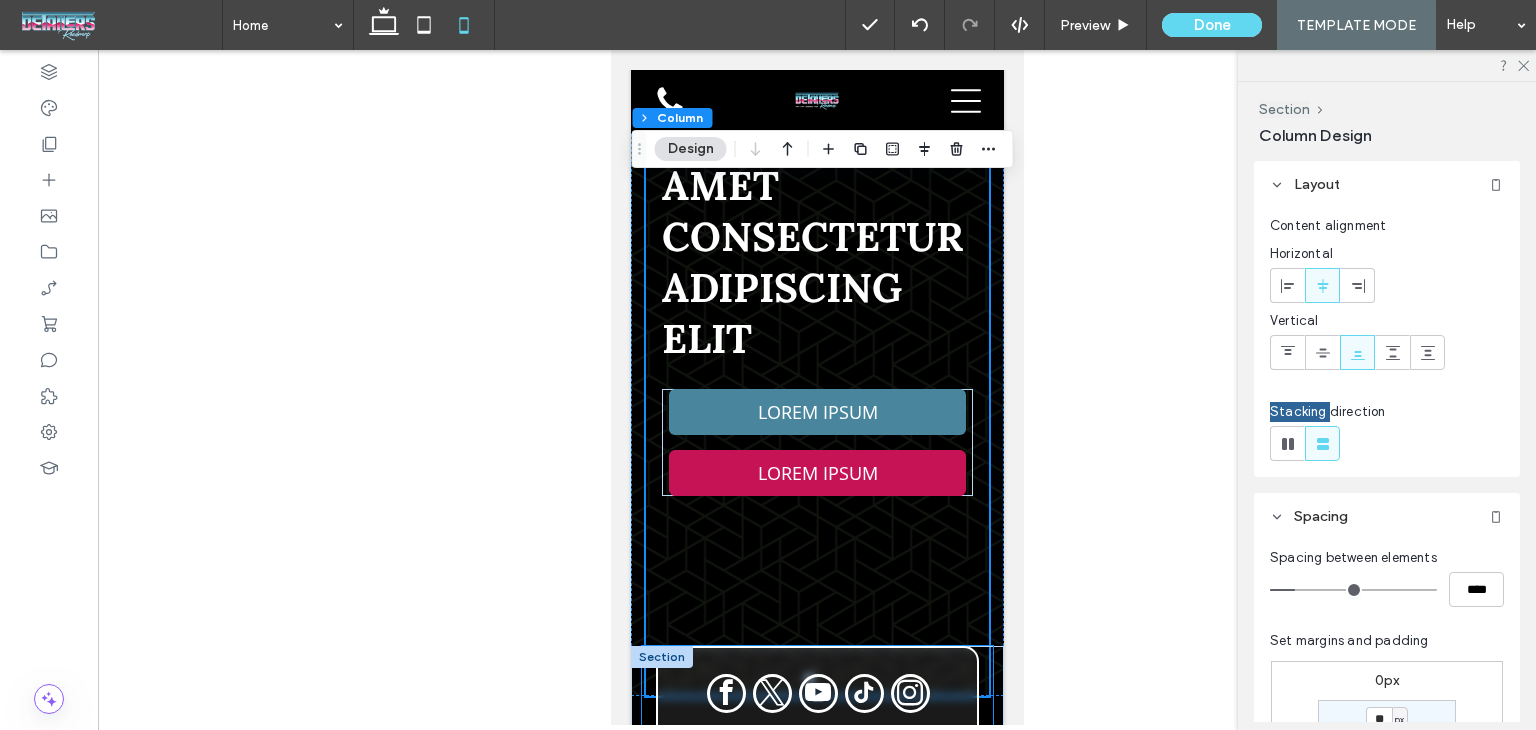 drag, startPoint x: 647, startPoint y: 682, endPoint x: 676, endPoint y: 627, distance: 62.177166 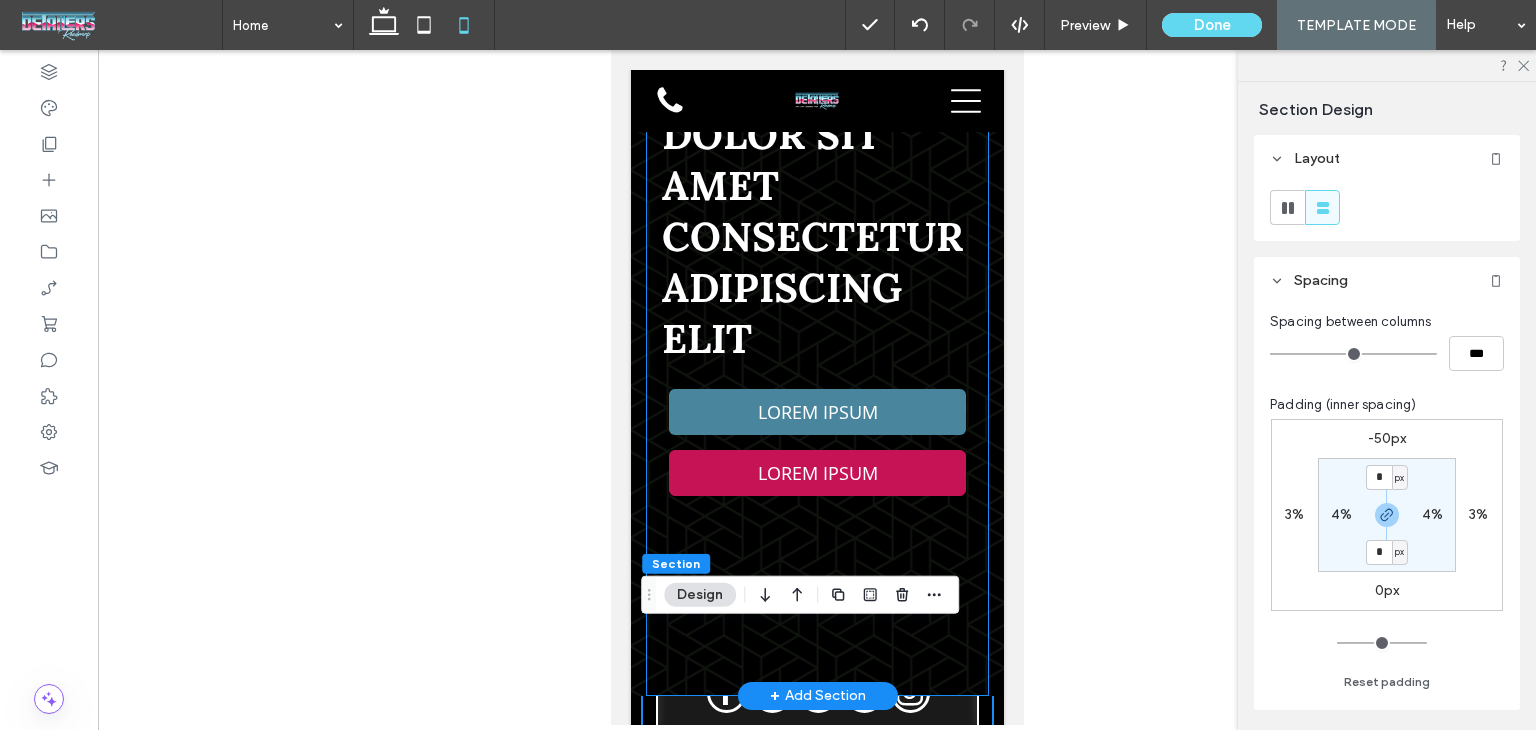 click on "/ /     Lorem ipsum   Dolor Sit
Lorem ipsum dolor sit amet consectetur adipiscing elit
LOREM IPSUM
LOREM IPSUM" at bounding box center [816, 340] 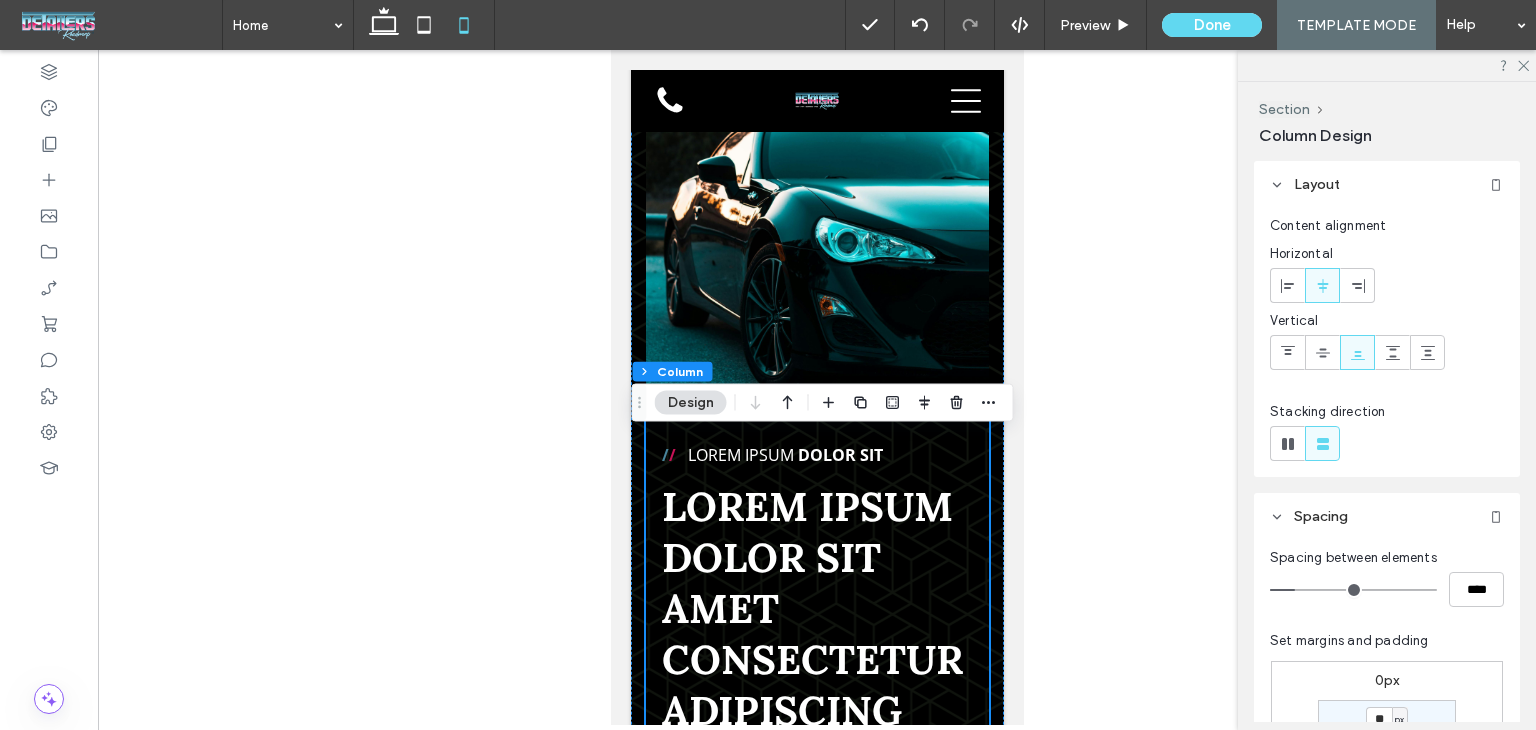 scroll, scrollTop: 200, scrollLeft: 0, axis: vertical 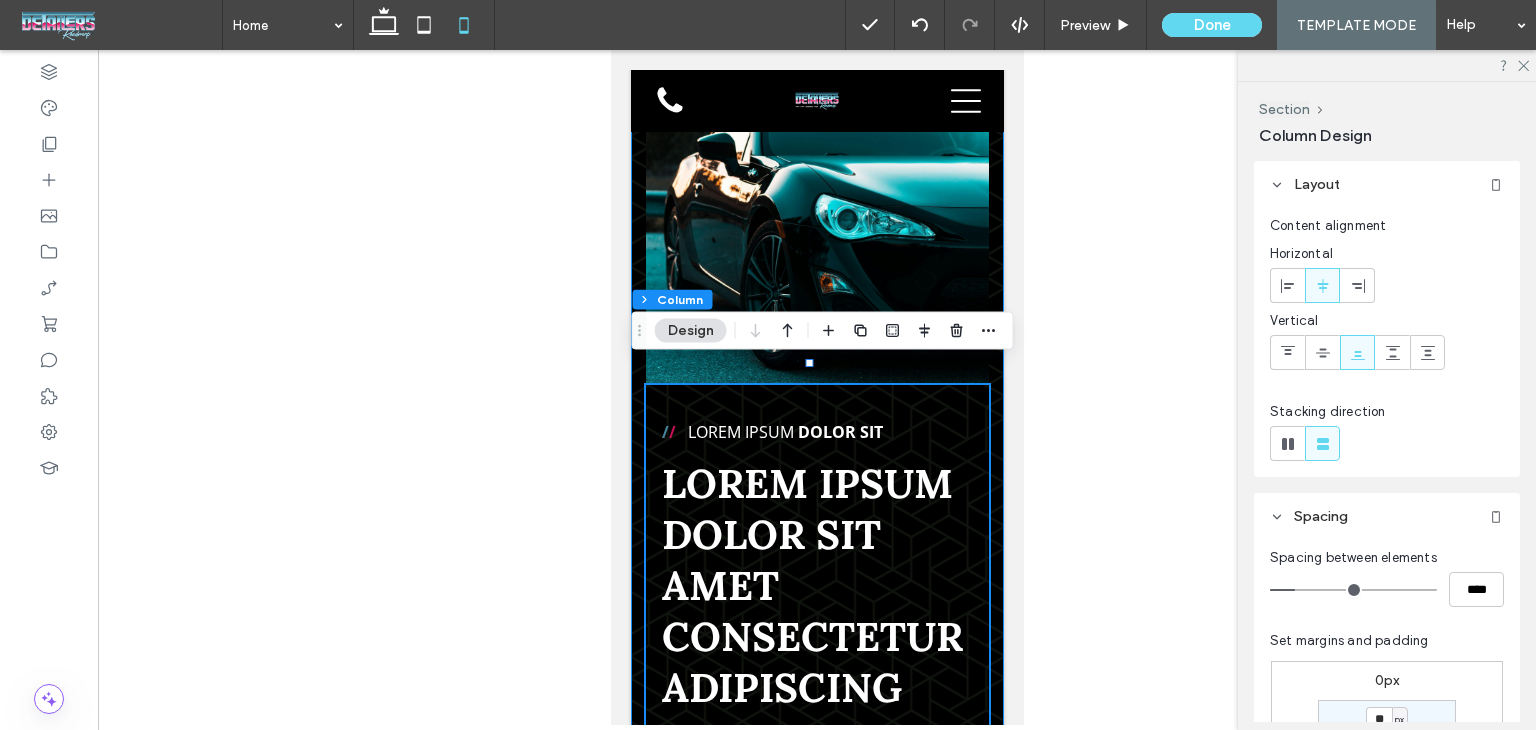 click on "/ /     Lorem ipsum   Dolor Sit
Lorem ipsum dolor sit amet consectetur adipiscing elit
LOREM IPSUM
LOREM IPSUM" at bounding box center [816, 483] 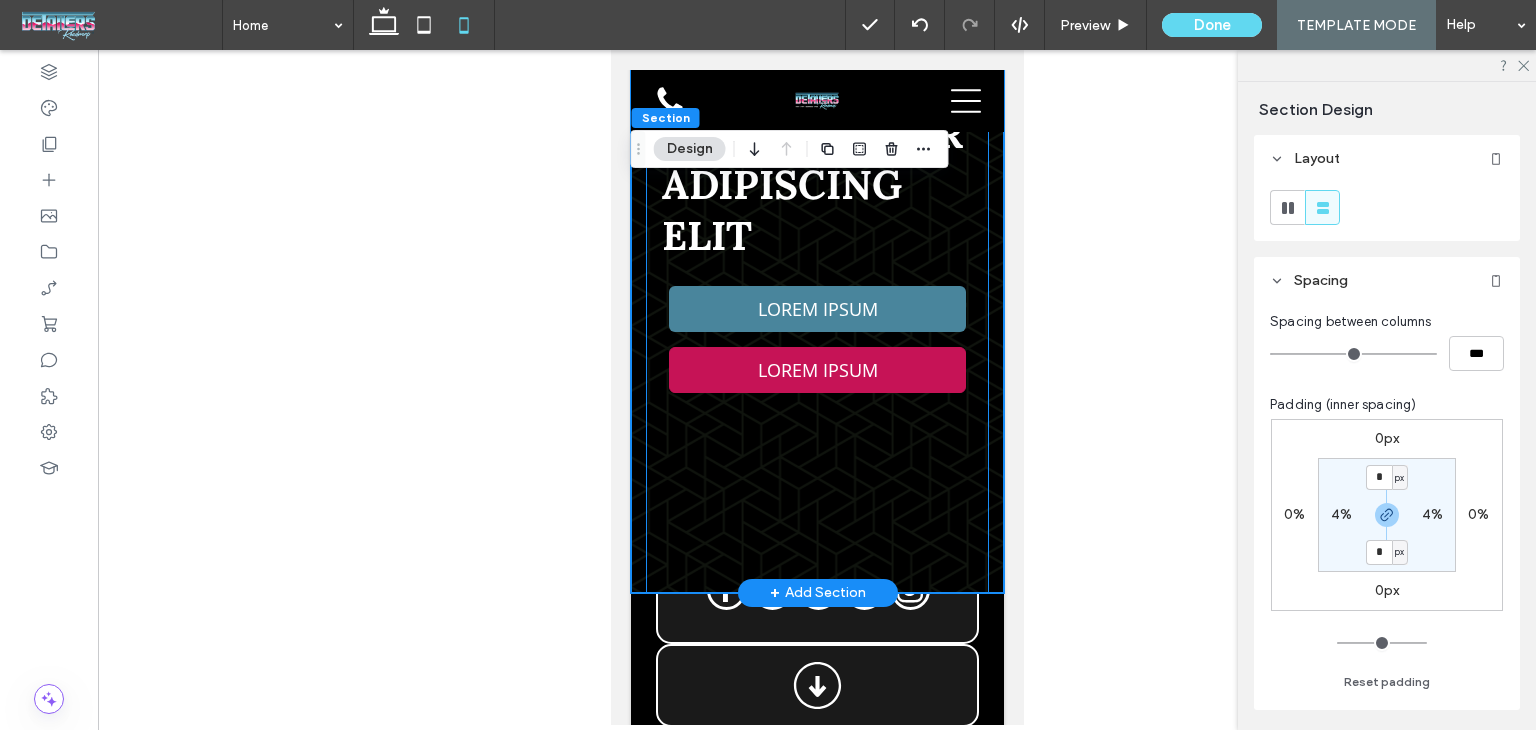 scroll, scrollTop: 900, scrollLeft: 0, axis: vertical 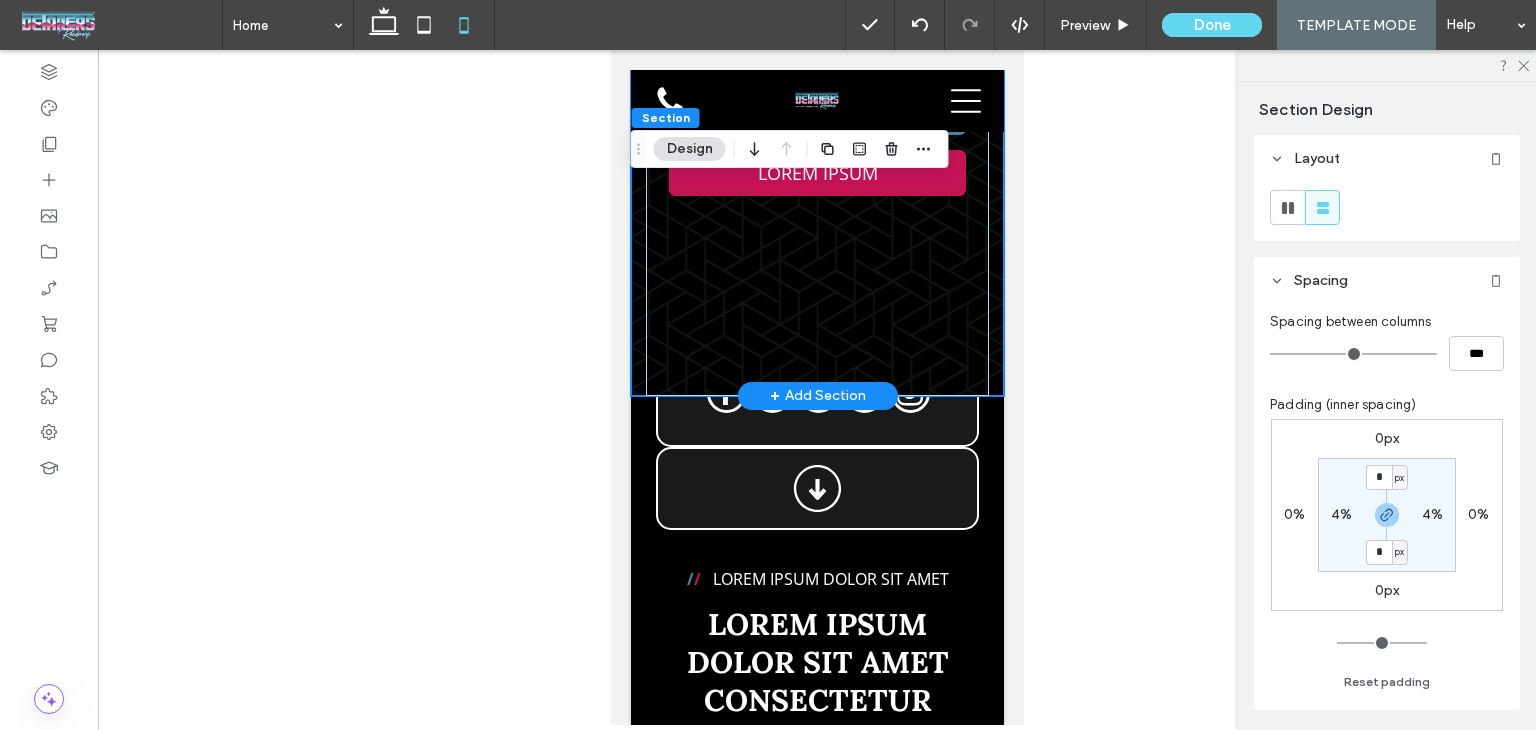 click on "/ /     Lorem ipsum   Dolor Sit
Lorem ipsum dolor sit amet consectetur adipiscing elit
LOREM IPSUM
LOREM IPSUM" at bounding box center (816, -217) 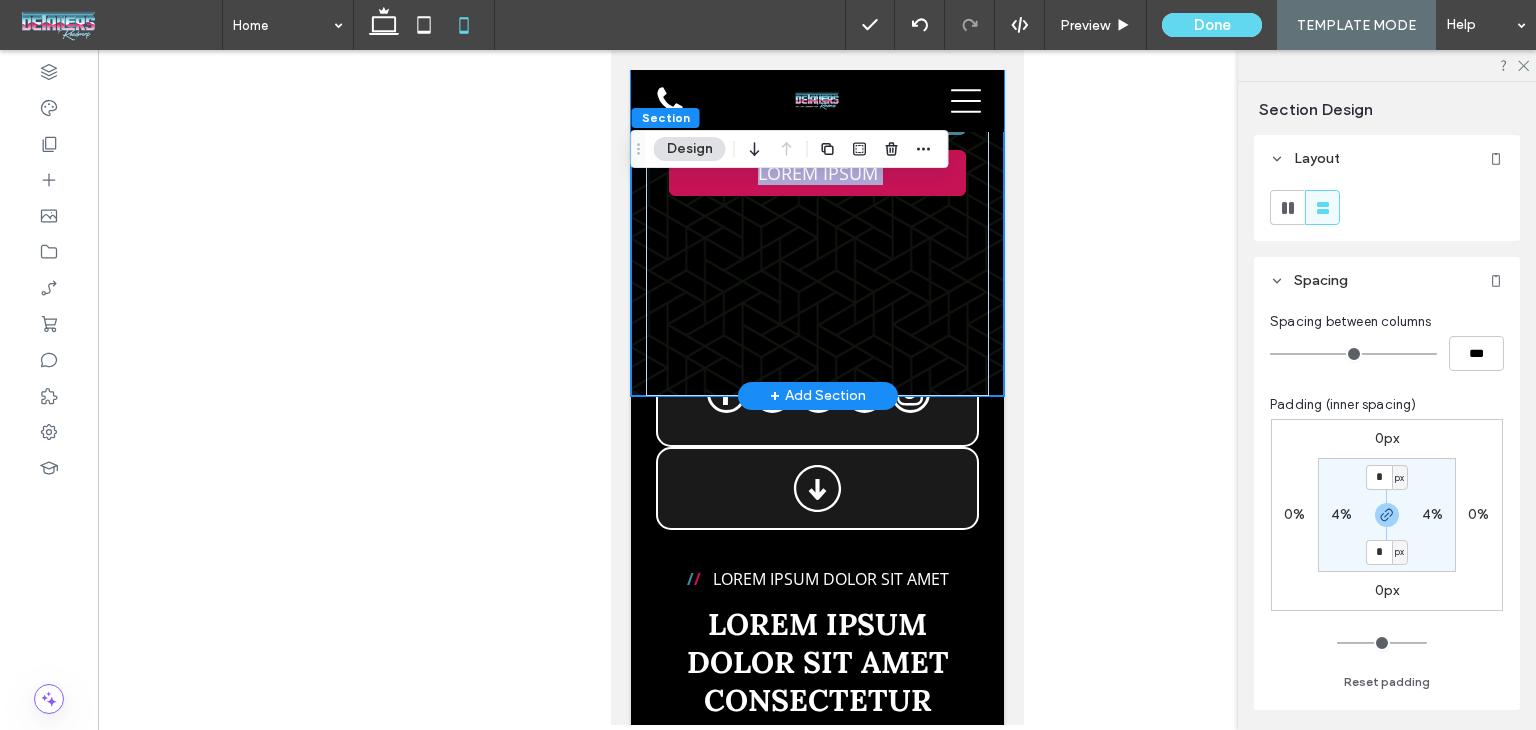 click on "/ /     Lorem ipsum   Dolor Sit
Lorem ipsum dolor sit amet consectetur adipiscing elit
LOREM IPSUM
LOREM IPSUM" at bounding box center [816, -217] 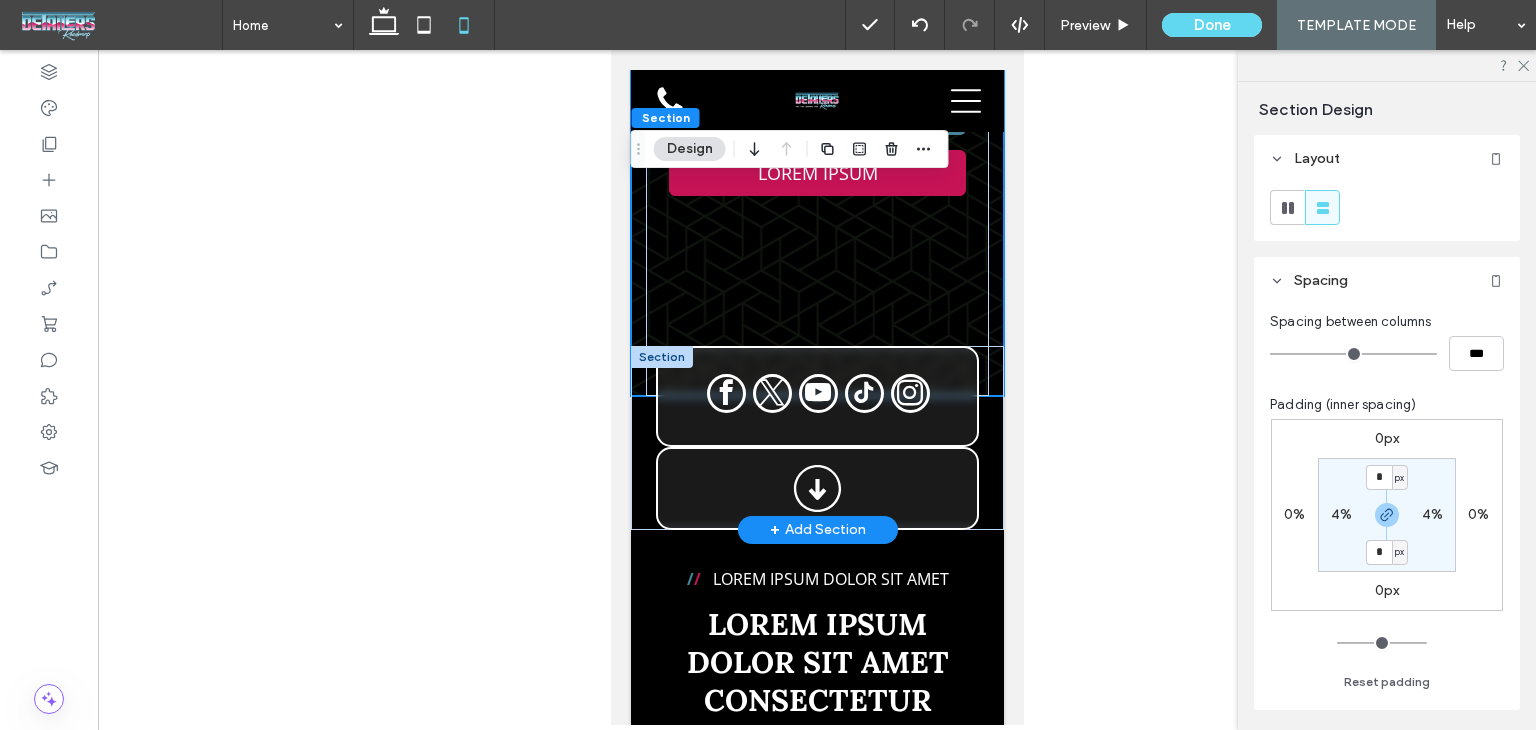 click on "Section + Add Section" at bounding box center [816, 438] 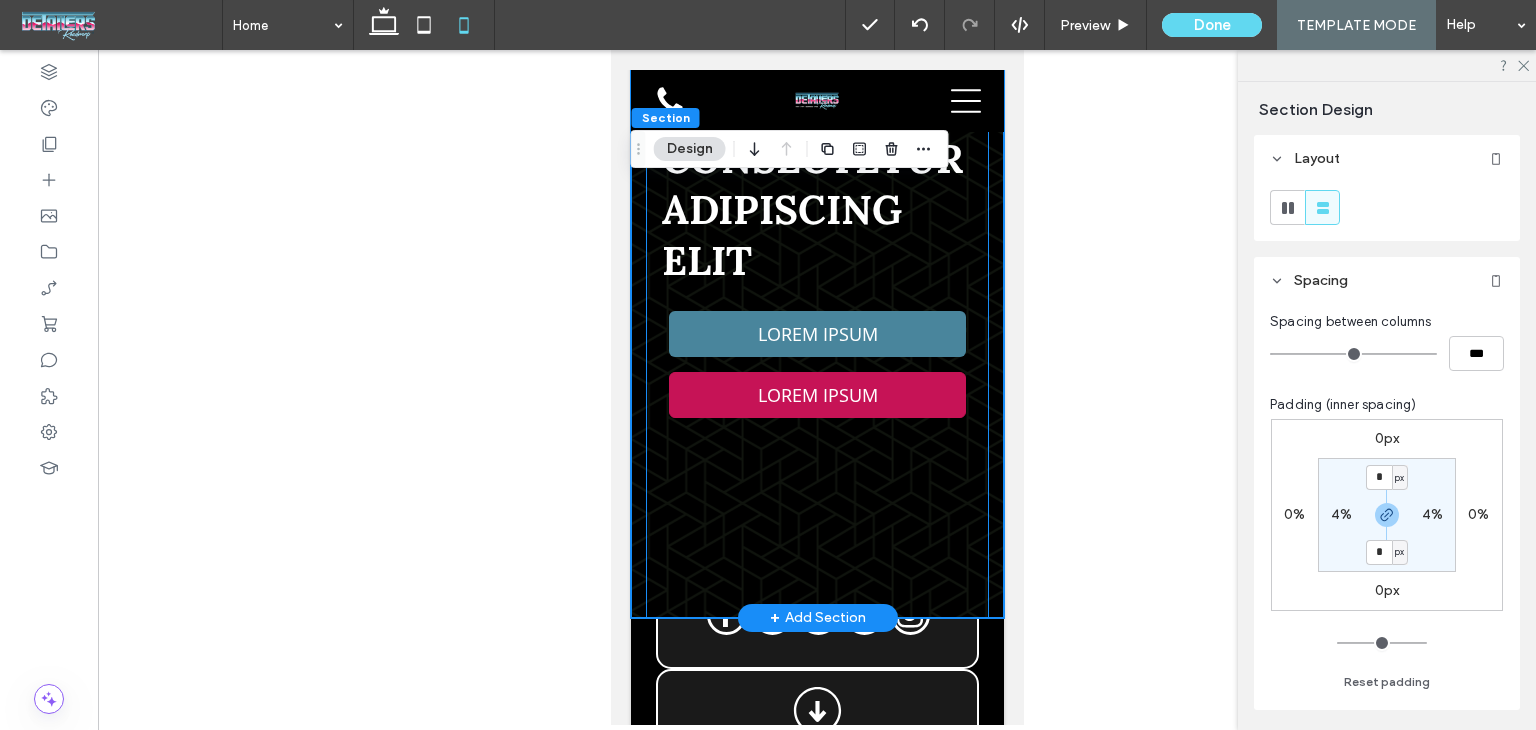 scroll, scrollTop: 700, scrollLeft: 0, axis: vertical 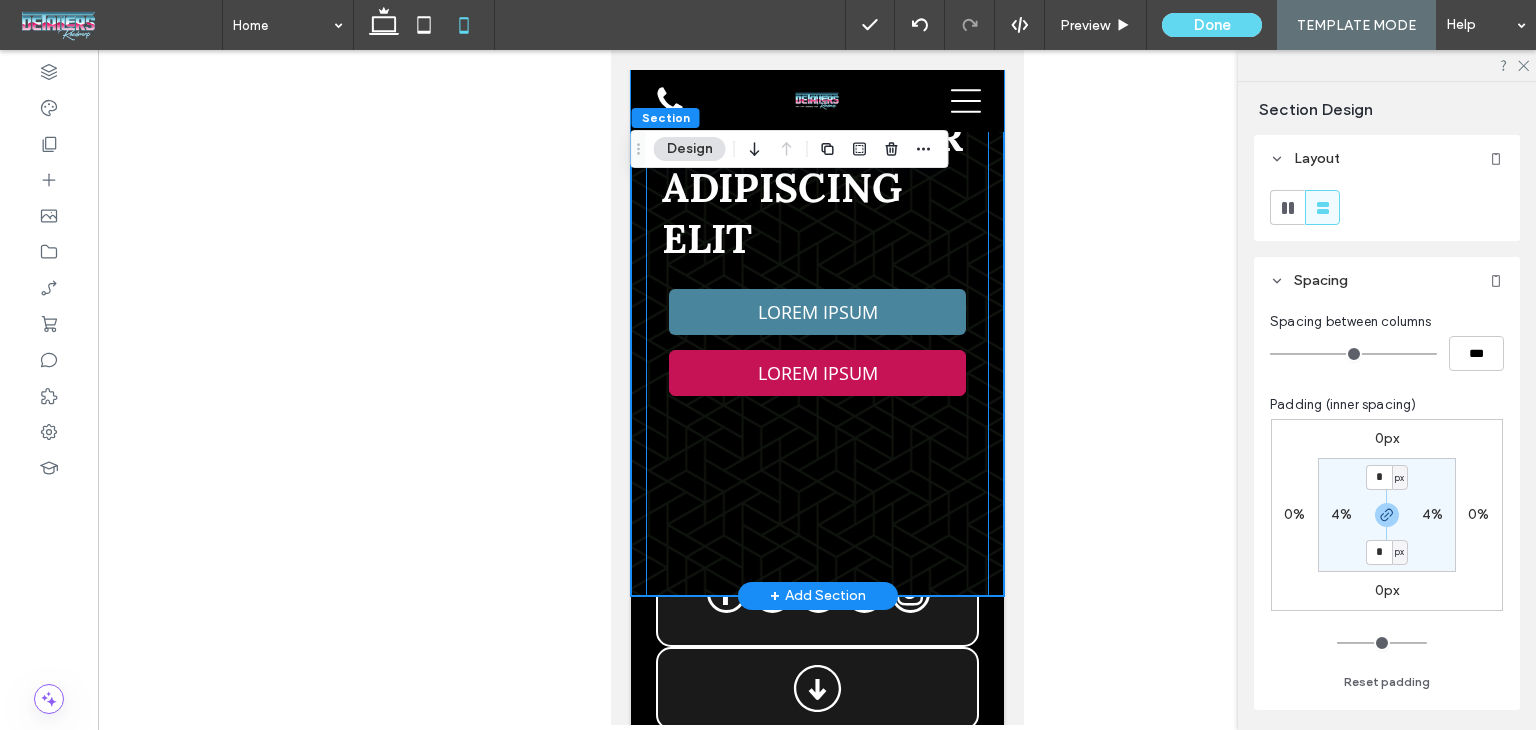 click on "/ /     Lorem ipsum   Dolor Sit
Lorem ipsum dolor sit amet consectetur adipiscing elit
LOREM IPSUM
LOREM IPSUM" at bounding box center [816, 240] 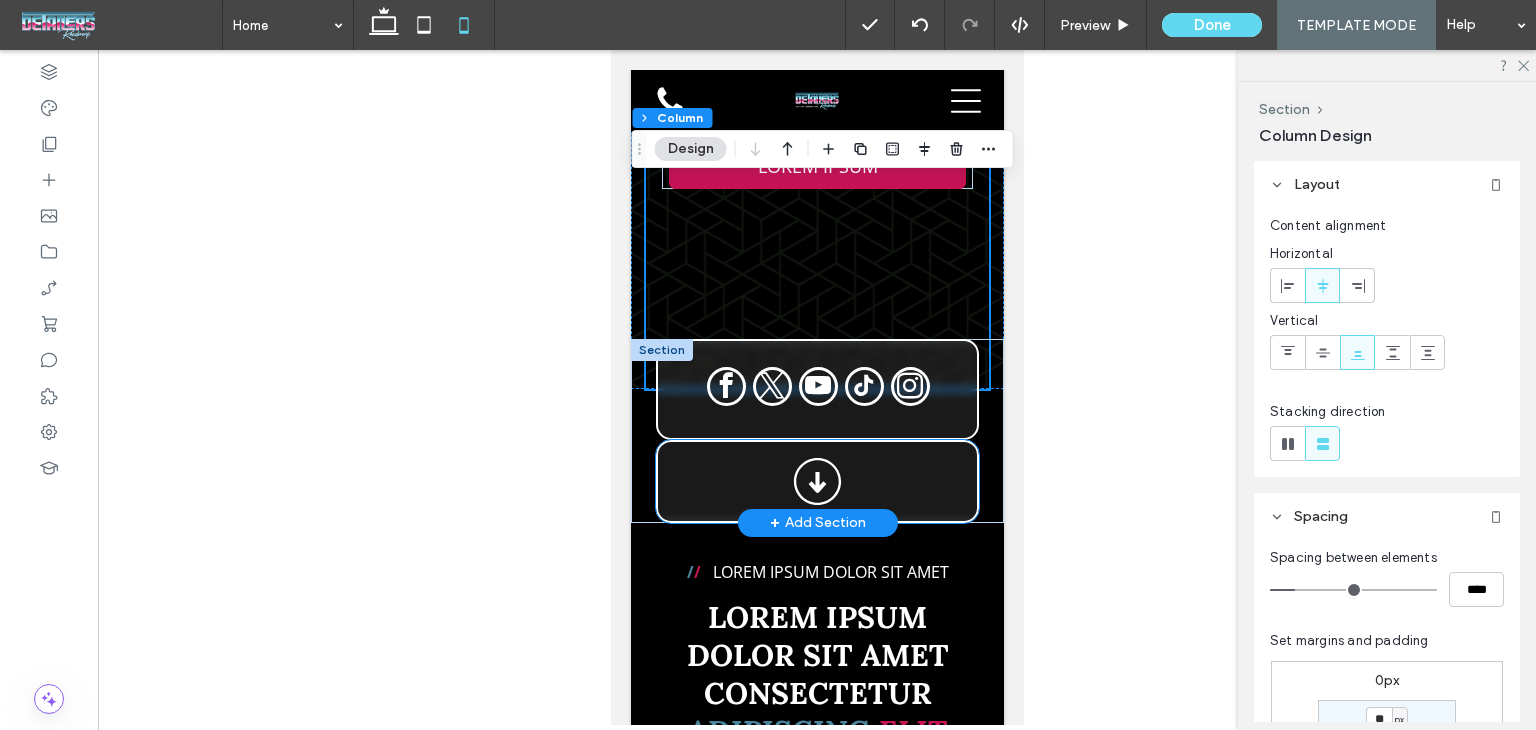 scroll, scrollTop: 900, scrollLeft: 0, axis: vertical 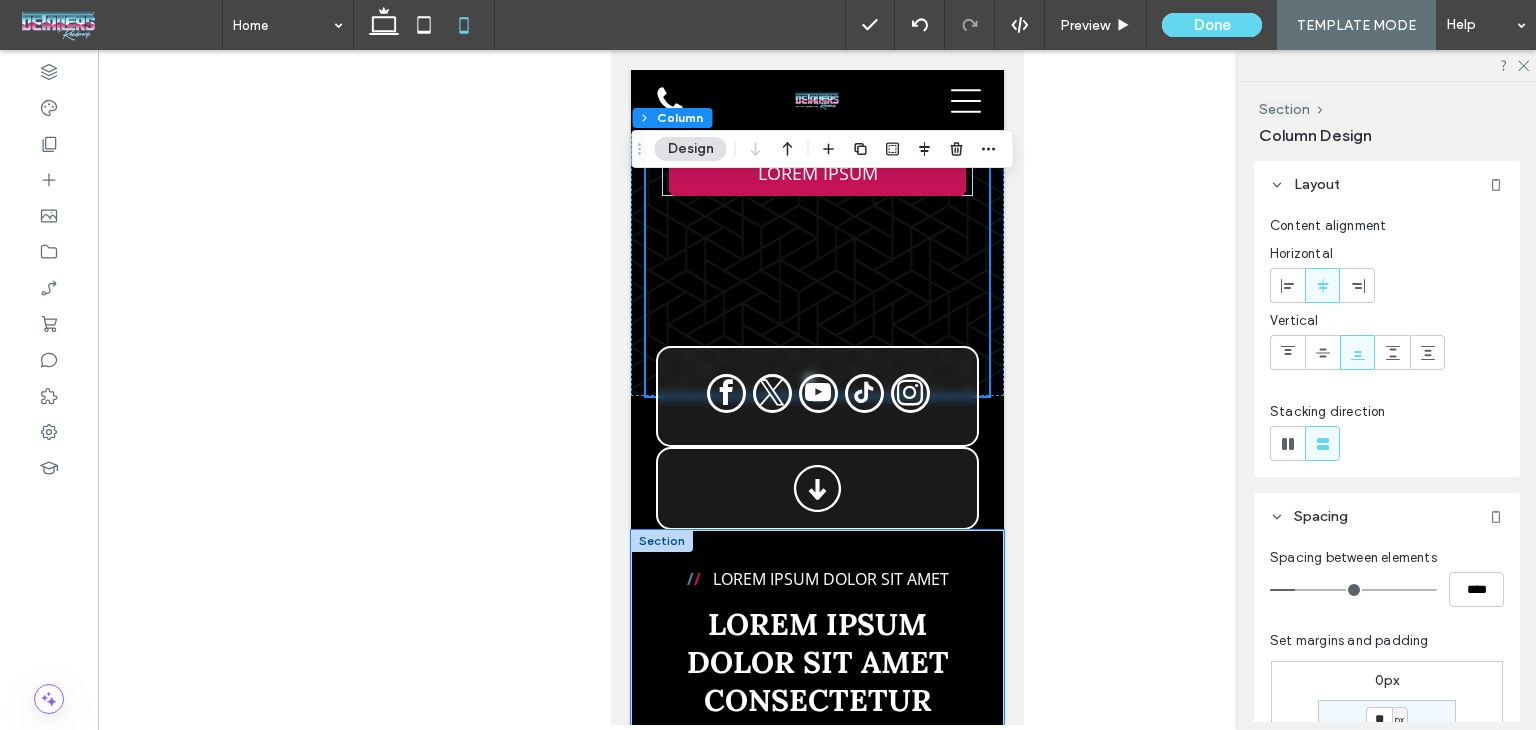 click on "/ /     Lorem ipsum dolor sit amet
Lorem ipsum dolor sit amet consectetur
﻿ adipiscing
elit
PAINT PROTECTION FILM
Breathtaking colors of our planet
Button
CERAMIC COATING
Breathtaking colors of our planet
Button
DETAILING
Breathtaking colors of our planet
Button
PAINT CORRECTION
Breathtaking colors of our planet
Button
WINDOW TINTING
Breathtaking colors of our planet
Button
VINYL
Breathtaking colors of our planet
Button
MARINE DETAILING
Breathtaking colors of our planet
Button" at bounding box center (816, 1113) 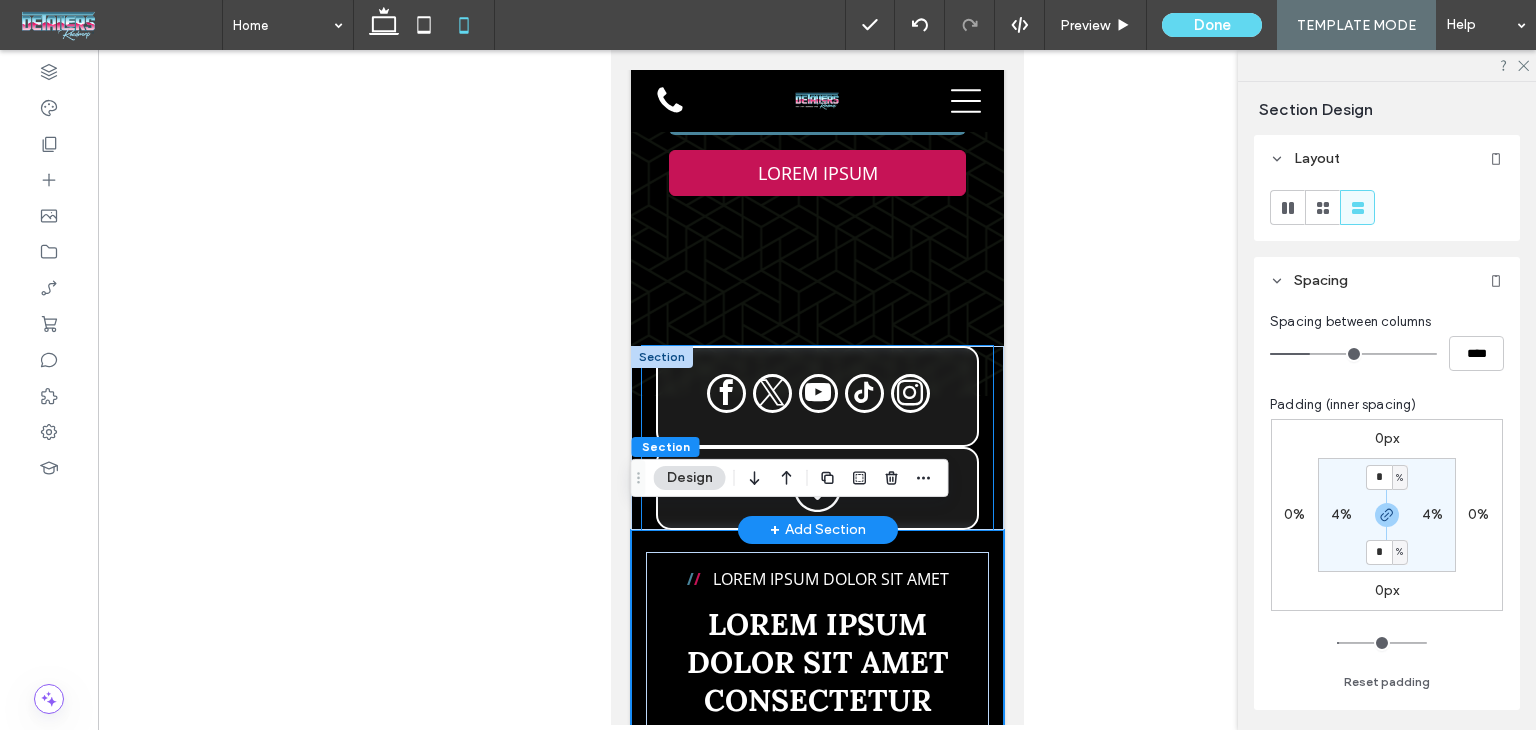 click at bounding box center [816, 438] 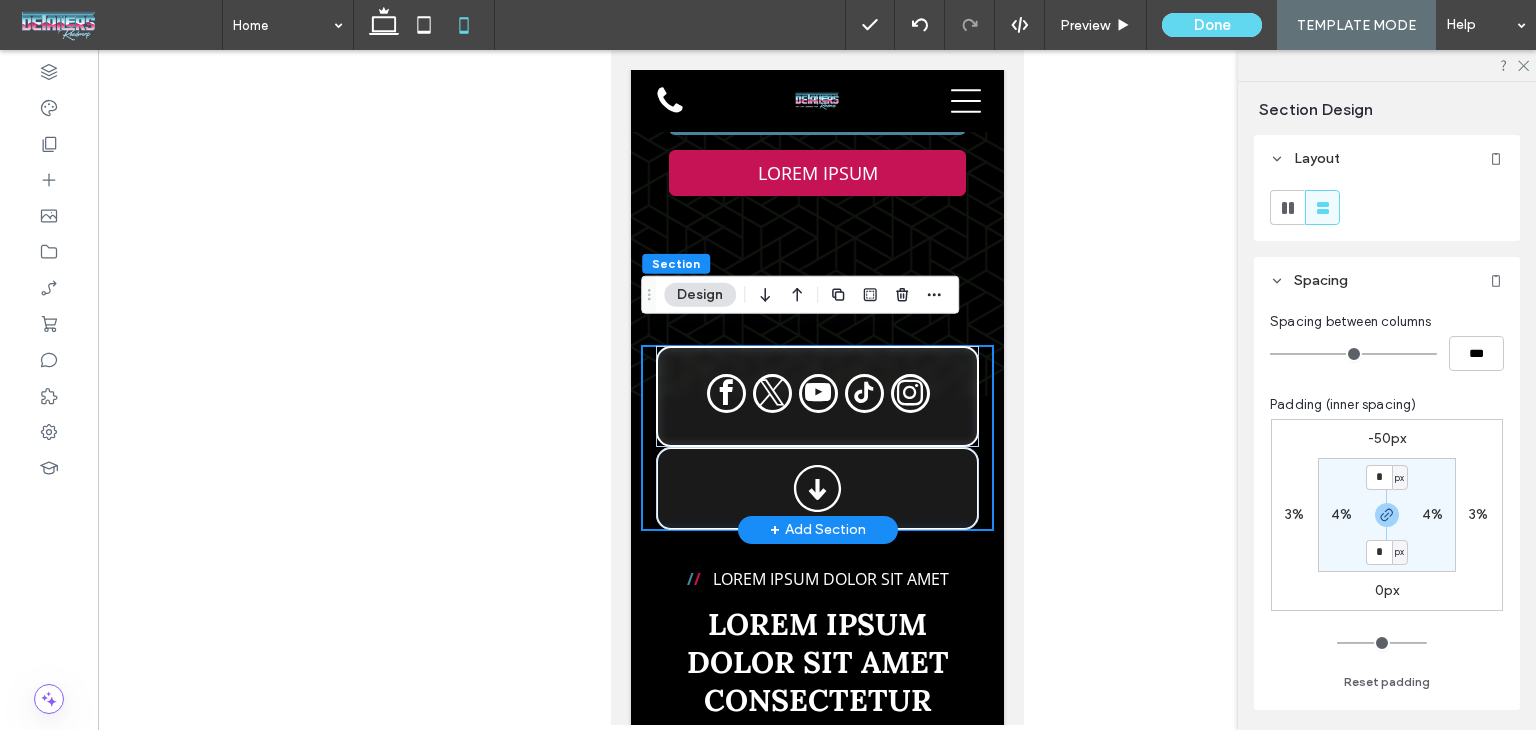 click at bounding box center [816, 438] 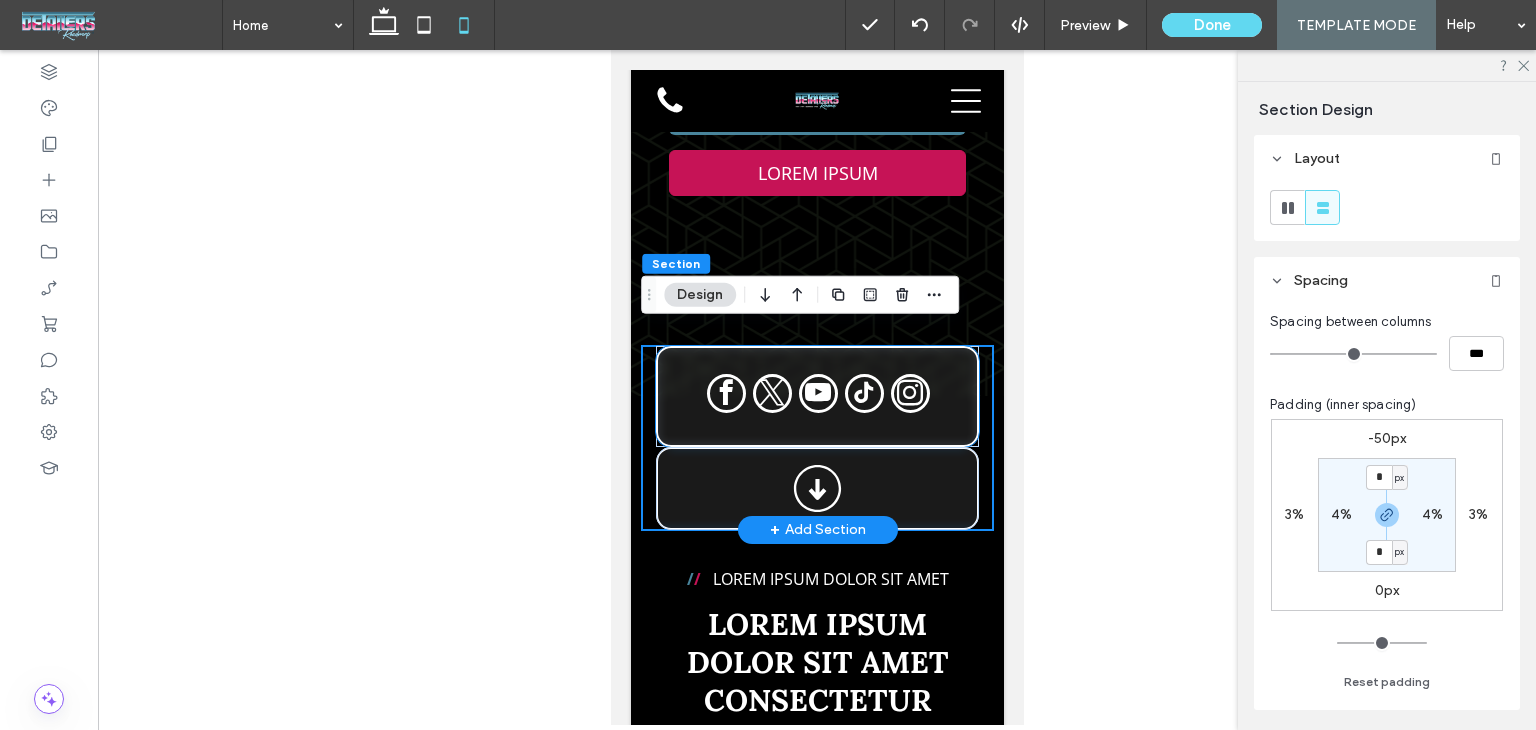 click at bounding box center [816, 396] 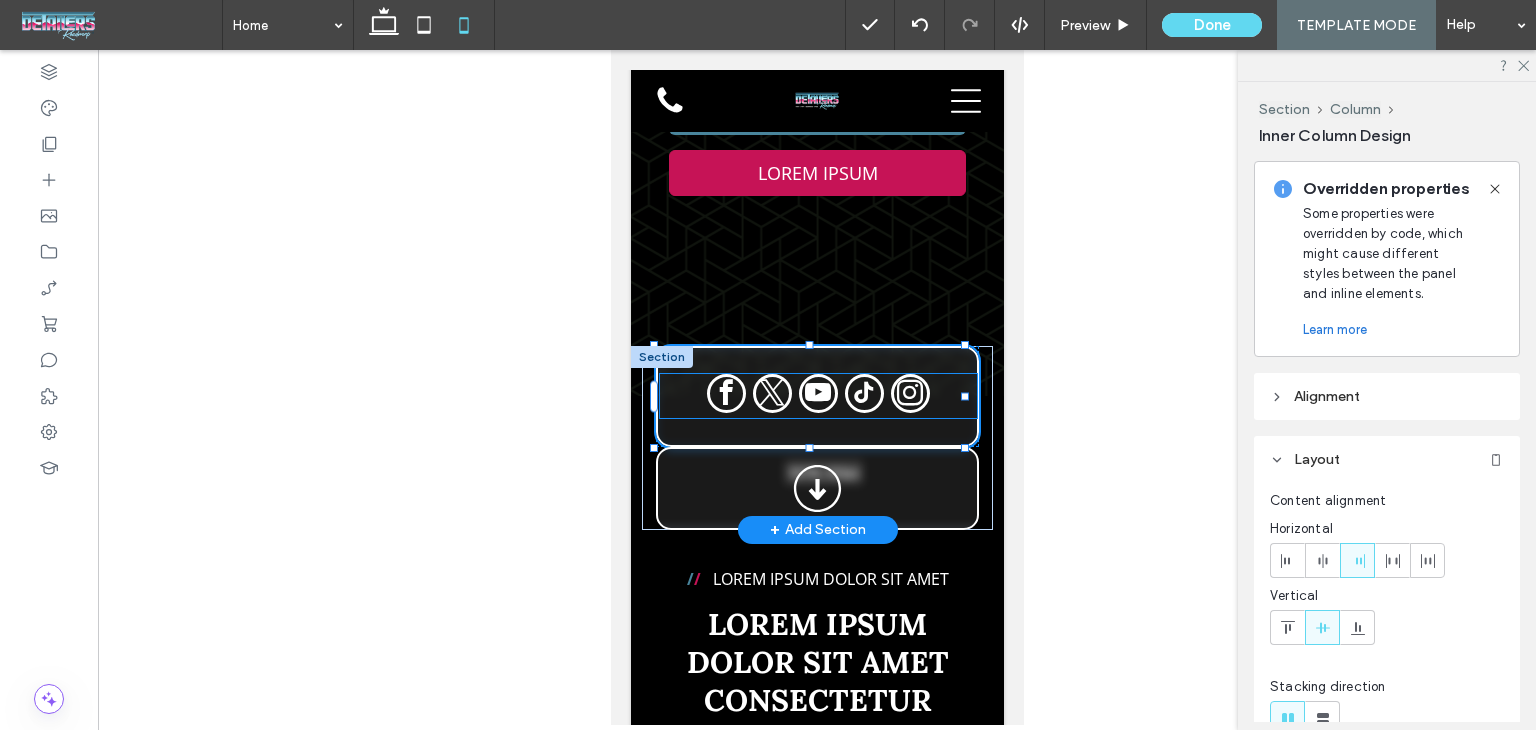 drag, startPoint x: 963, startPoint y: 378, endPoint x: 978, endPoint y: 378, distance: 15 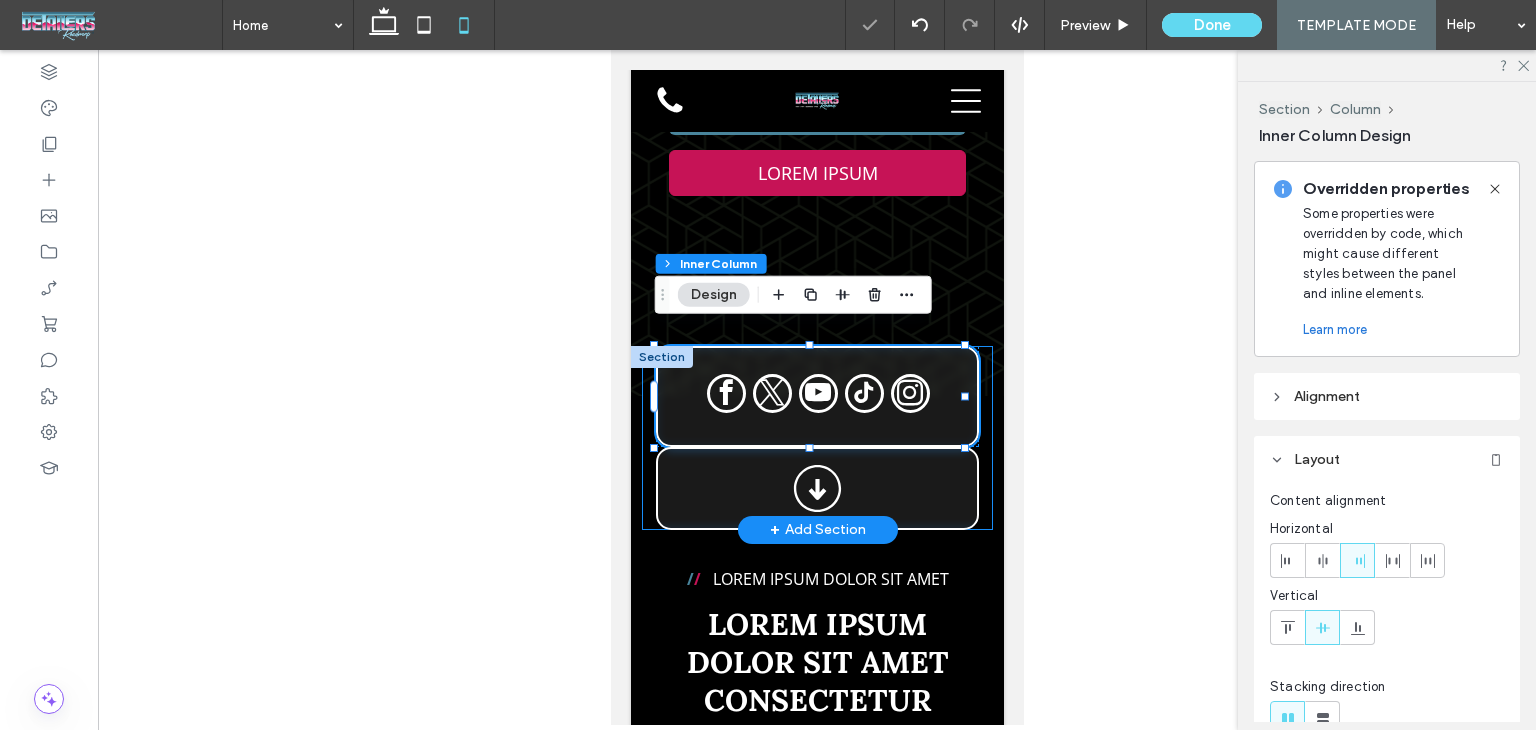 click on "110% , 101px" at bounding box center (816, 438) 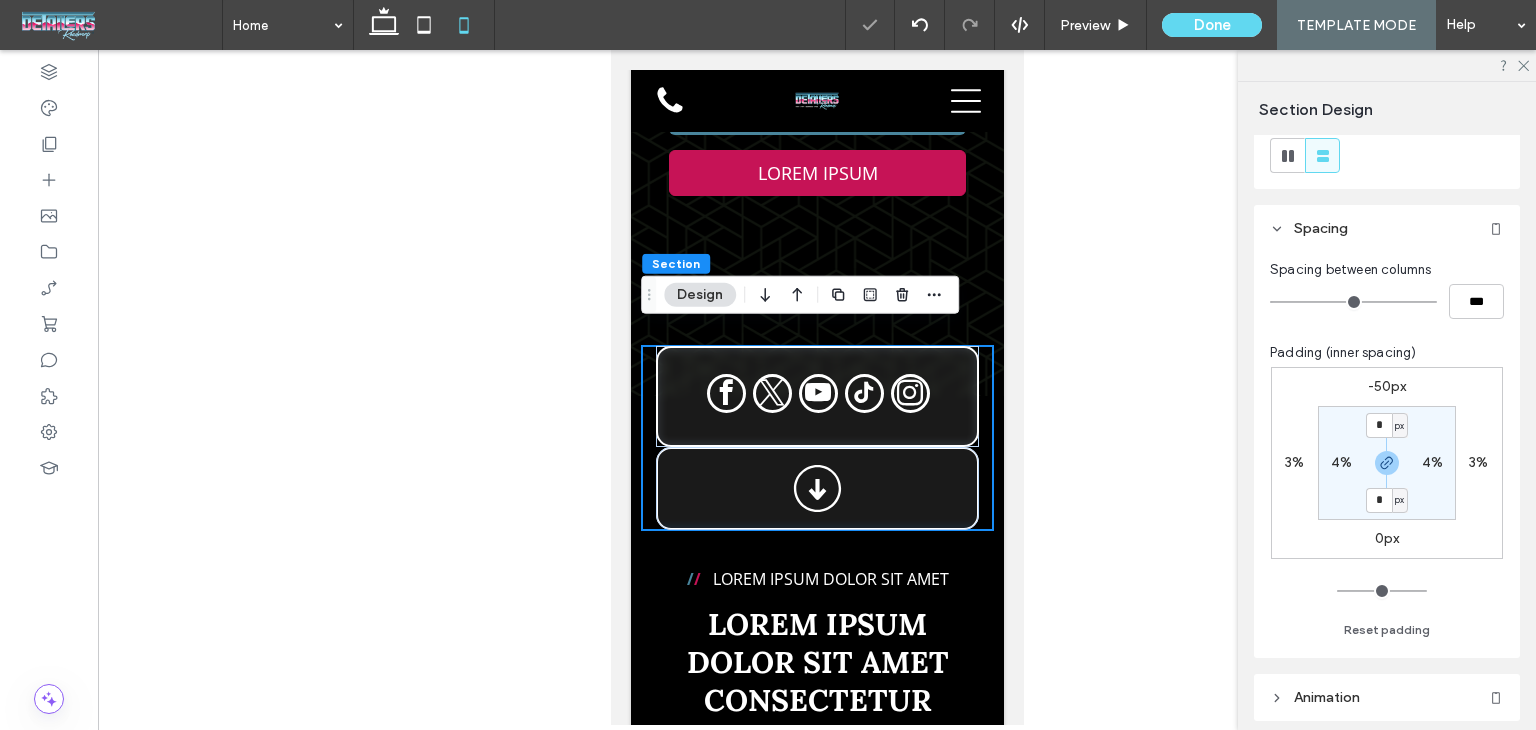 scroll, scrollTop: 100, scrollLeft: 0, axis: vertical 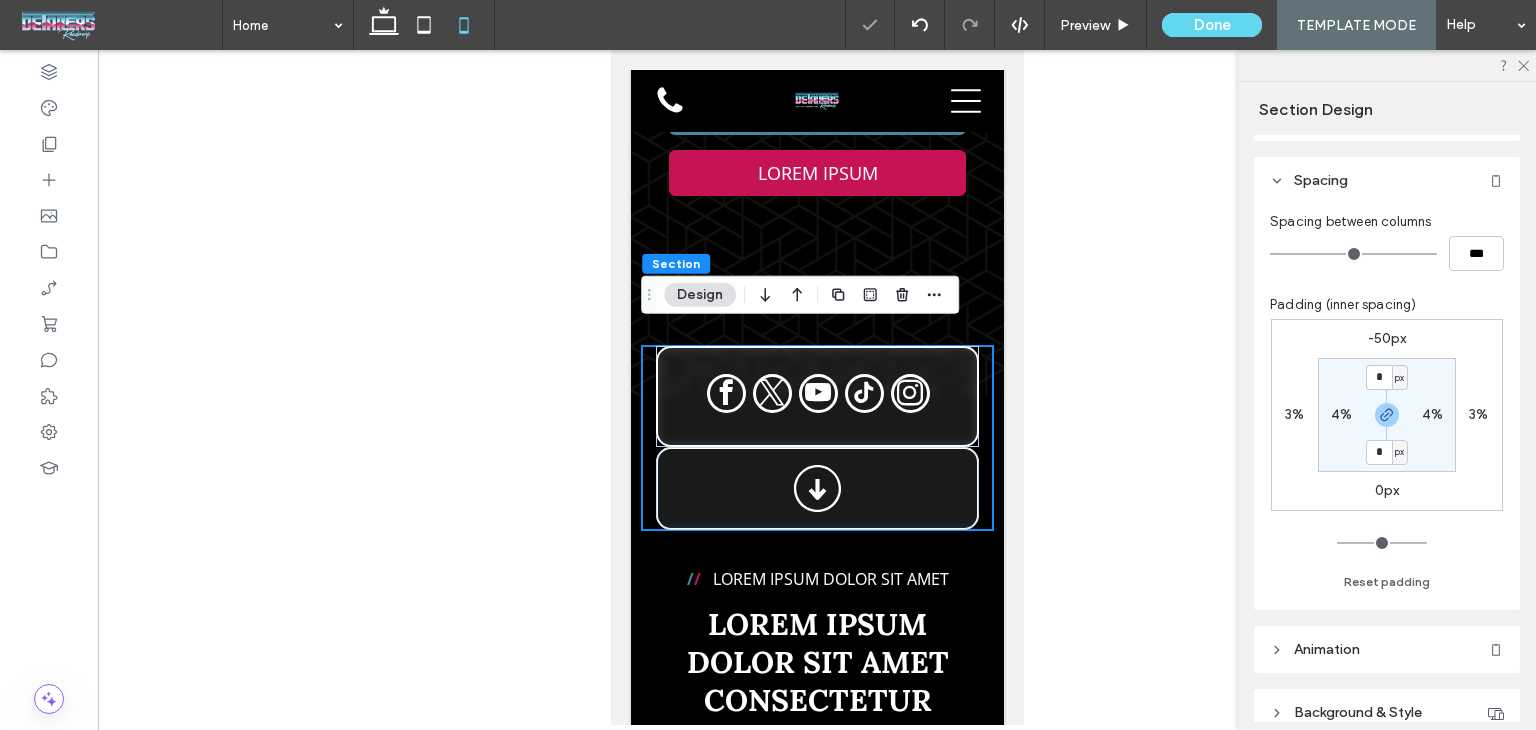 click on "4%" at bounding box center (1432, 414) 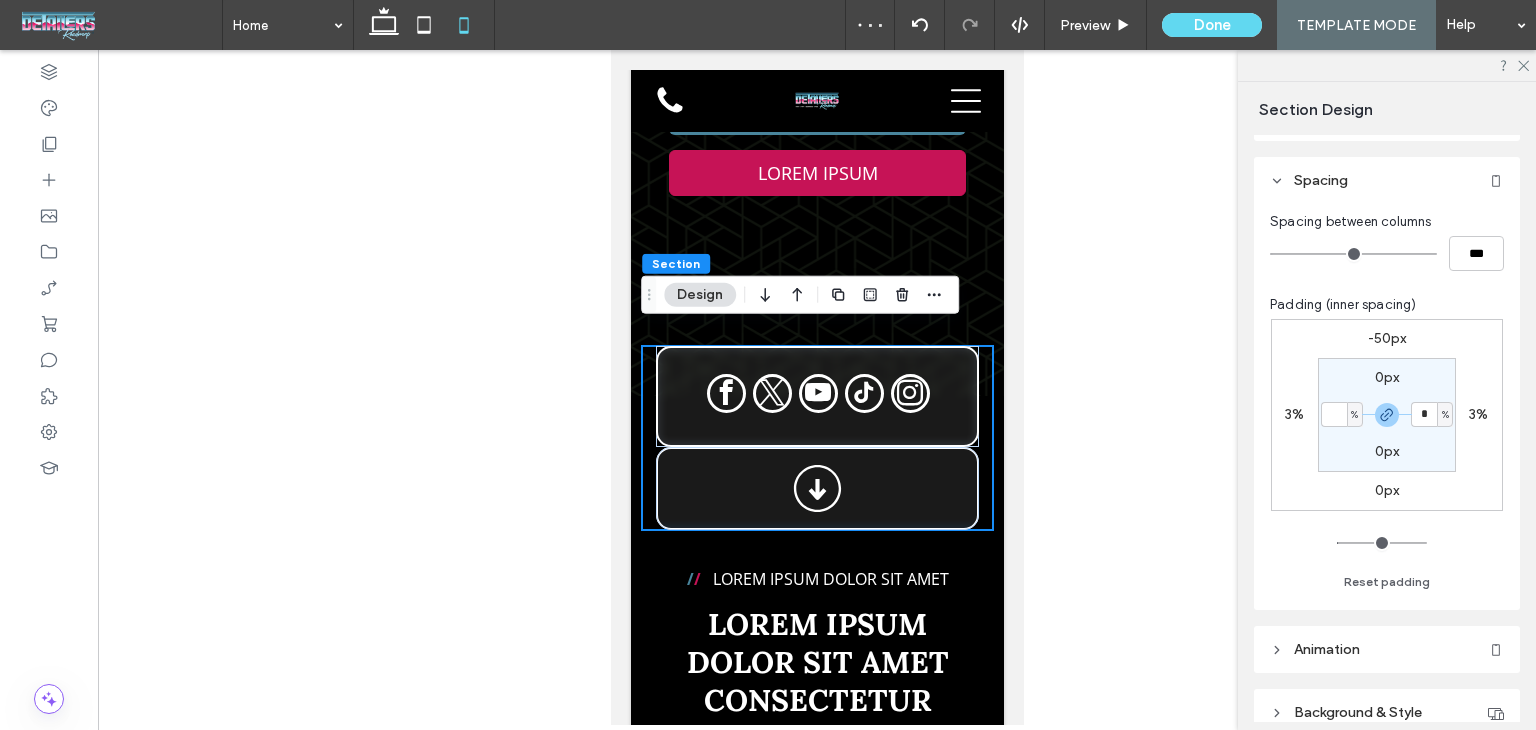 type 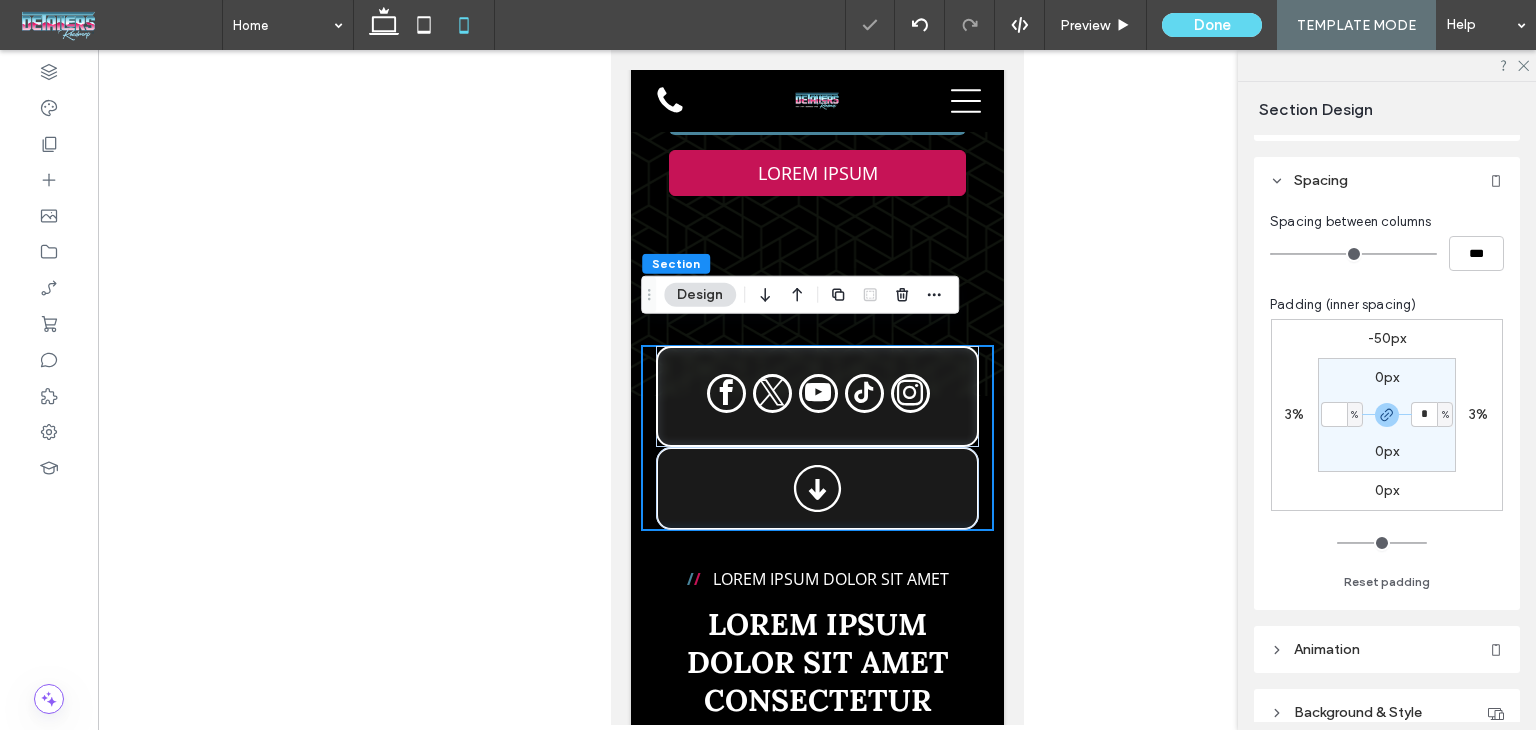 type on "*" 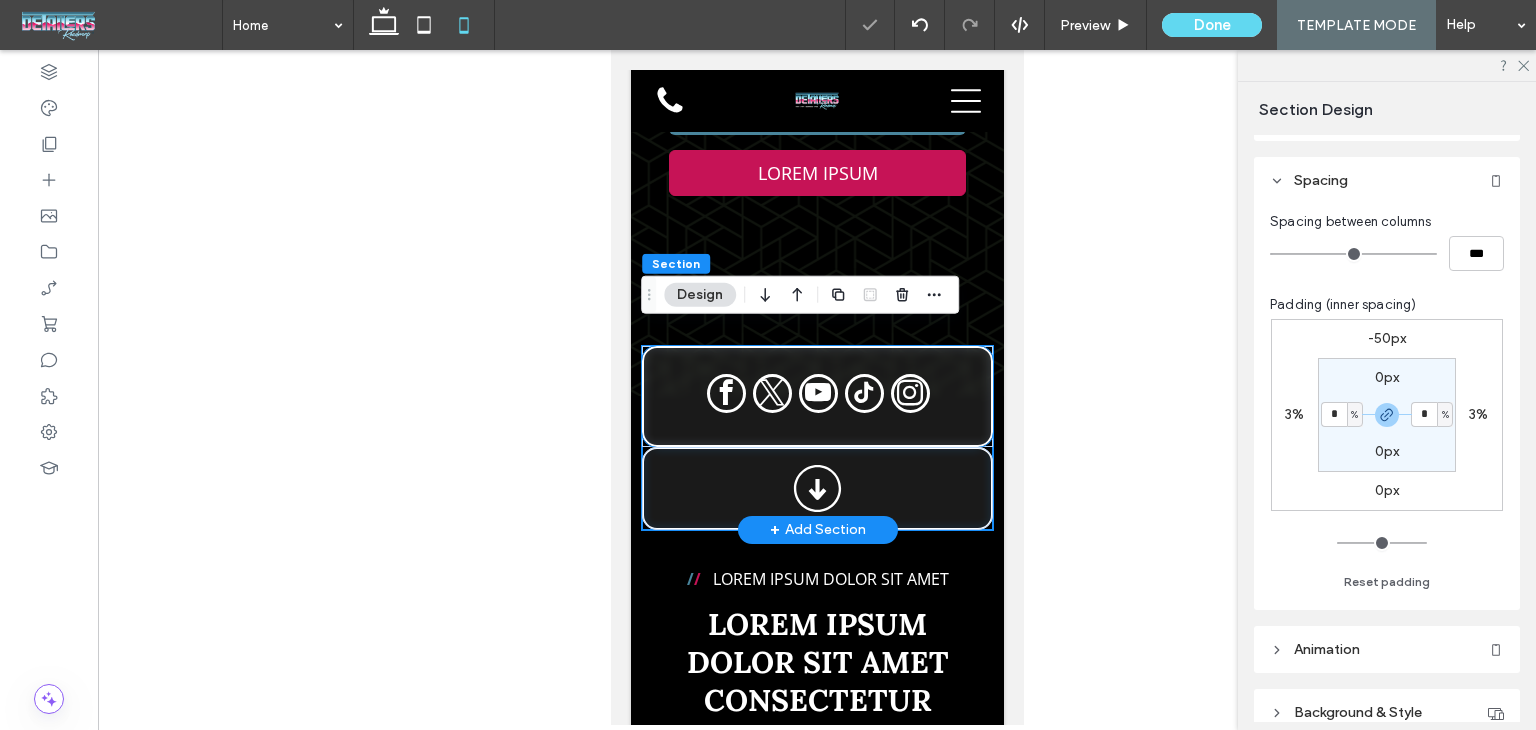 click at bounding box center (817, 396) 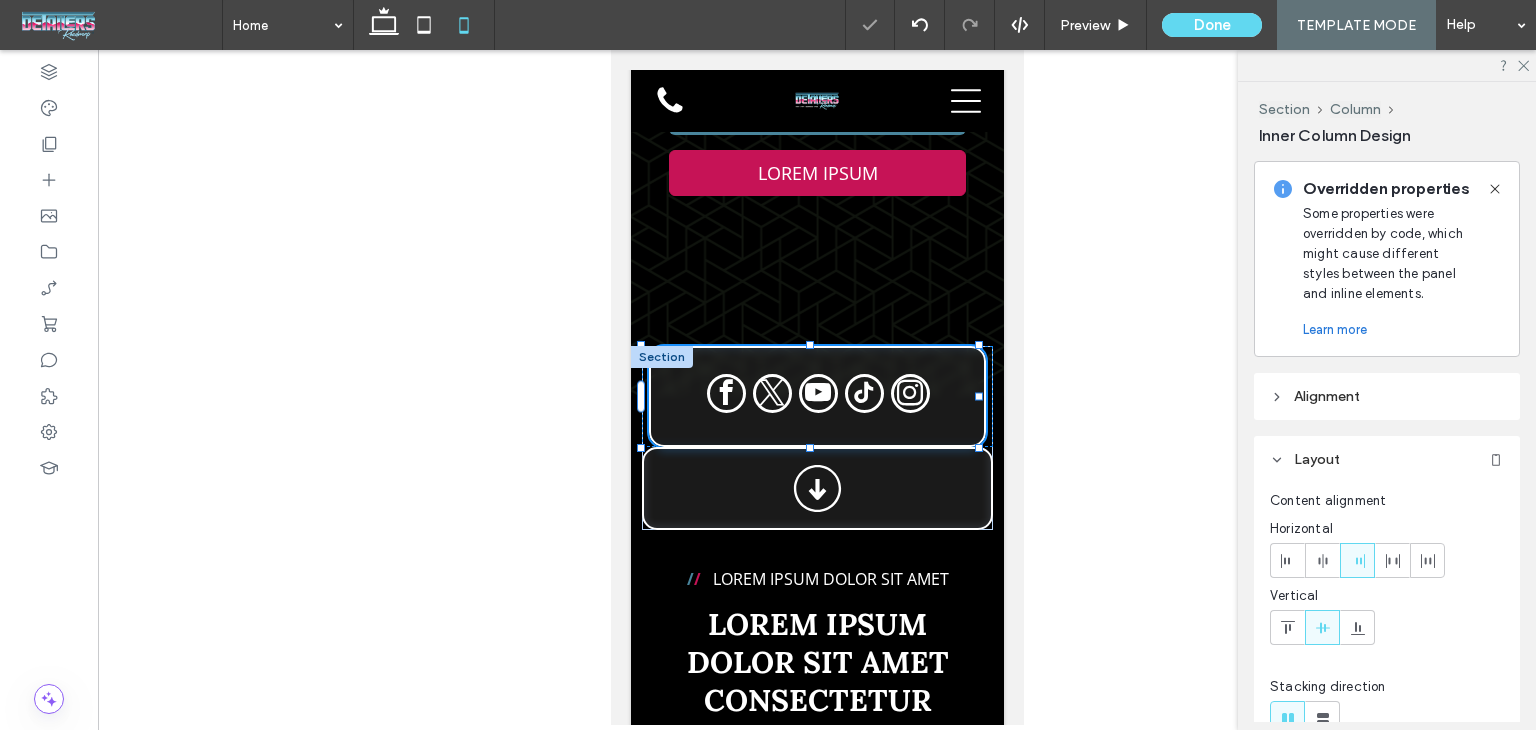 drag, startPoint x: 976, startPoint y: 376, endPoint x: 997, endPoint y: 377, distance: 21.023796 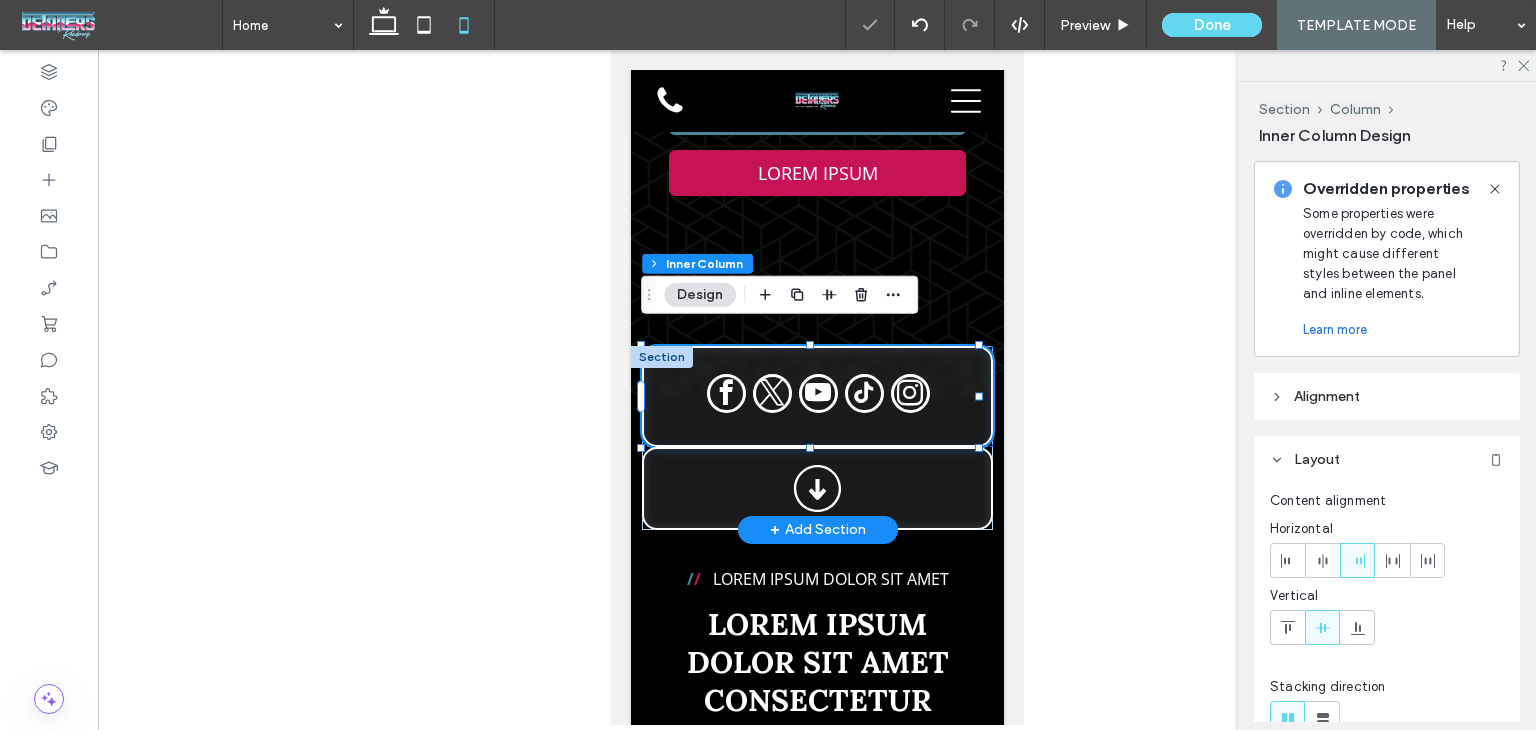 click on "Section + Add Section" at bounding box center (816, 438) 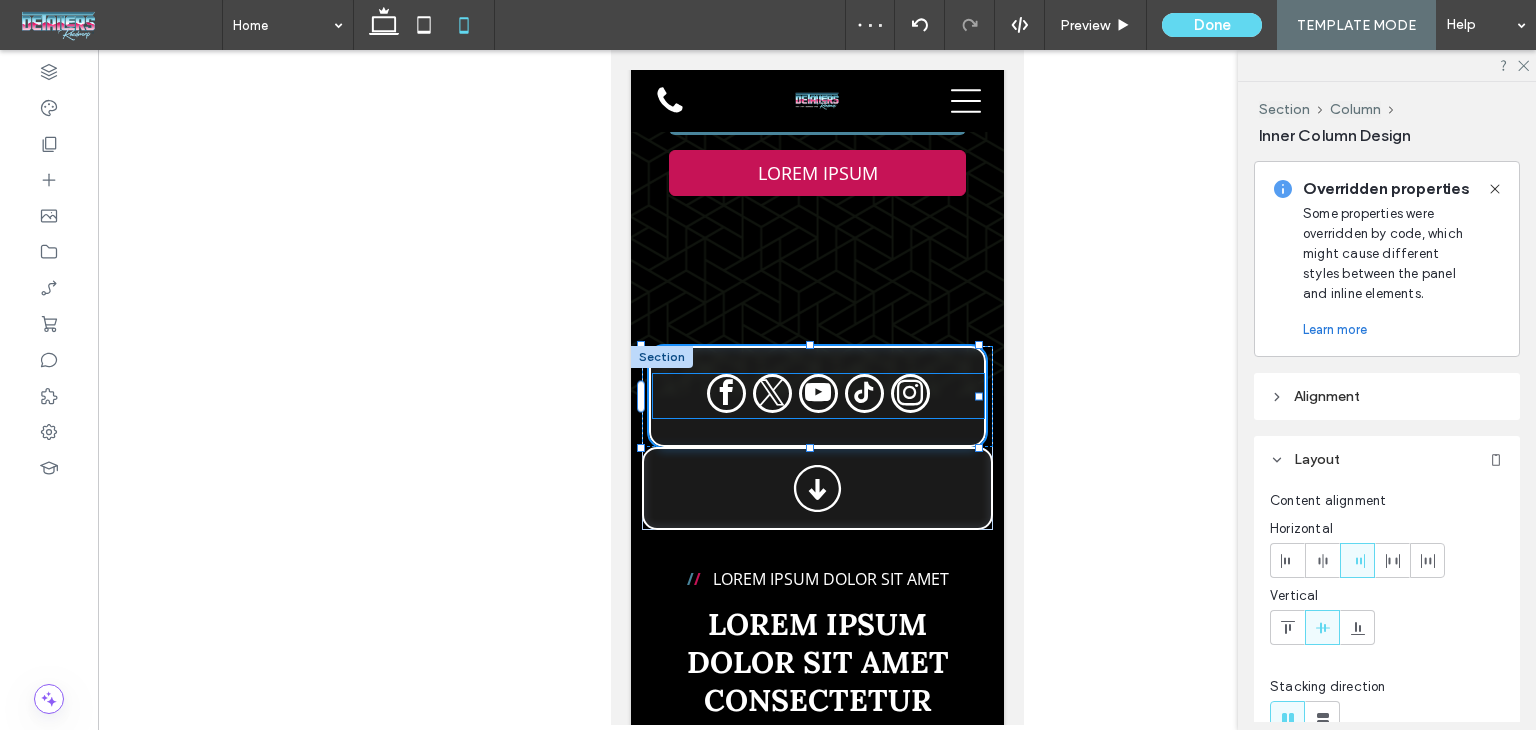 drag, startPoint x: 981, startPoint y: 376, endPoint x: 1001, endPoint y: 381, distance: 20.615528 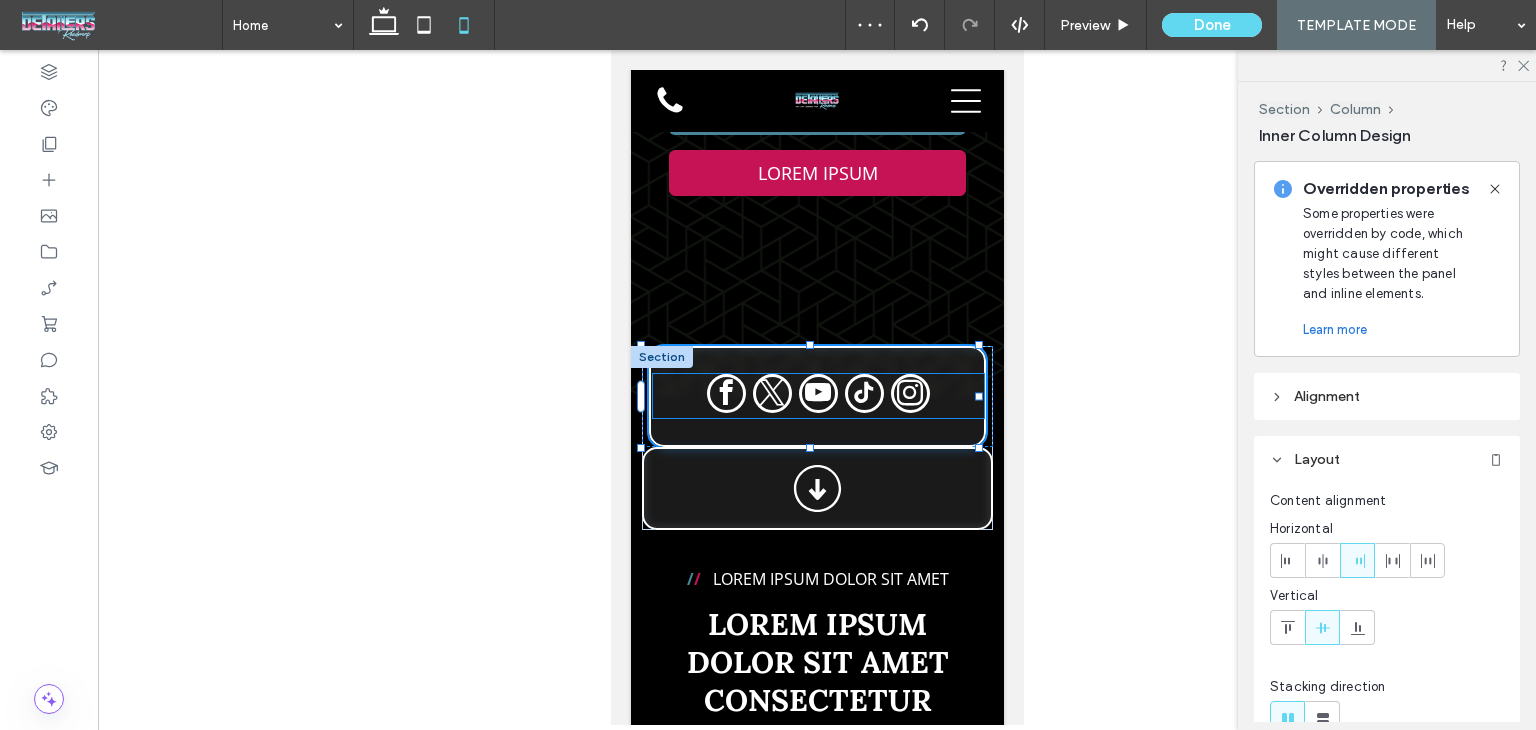 click on "Home
Services
About
Contact
LOREM IPSUM
LOREM IPSUM
Section
Advanced Header
Section
Home
Services
About
Contact
Section
Get in touch
555-555-5555 mymail@mailservice.com
Section
Menu
/ /     Lorem ipsum   Dolor Sit
Lorem ipsum dolor sit amet consectetur adipiscing elit
LOREM IPSUM
LOREM IPSUM
Section + Add Section" at bounding box center [816, 3808] 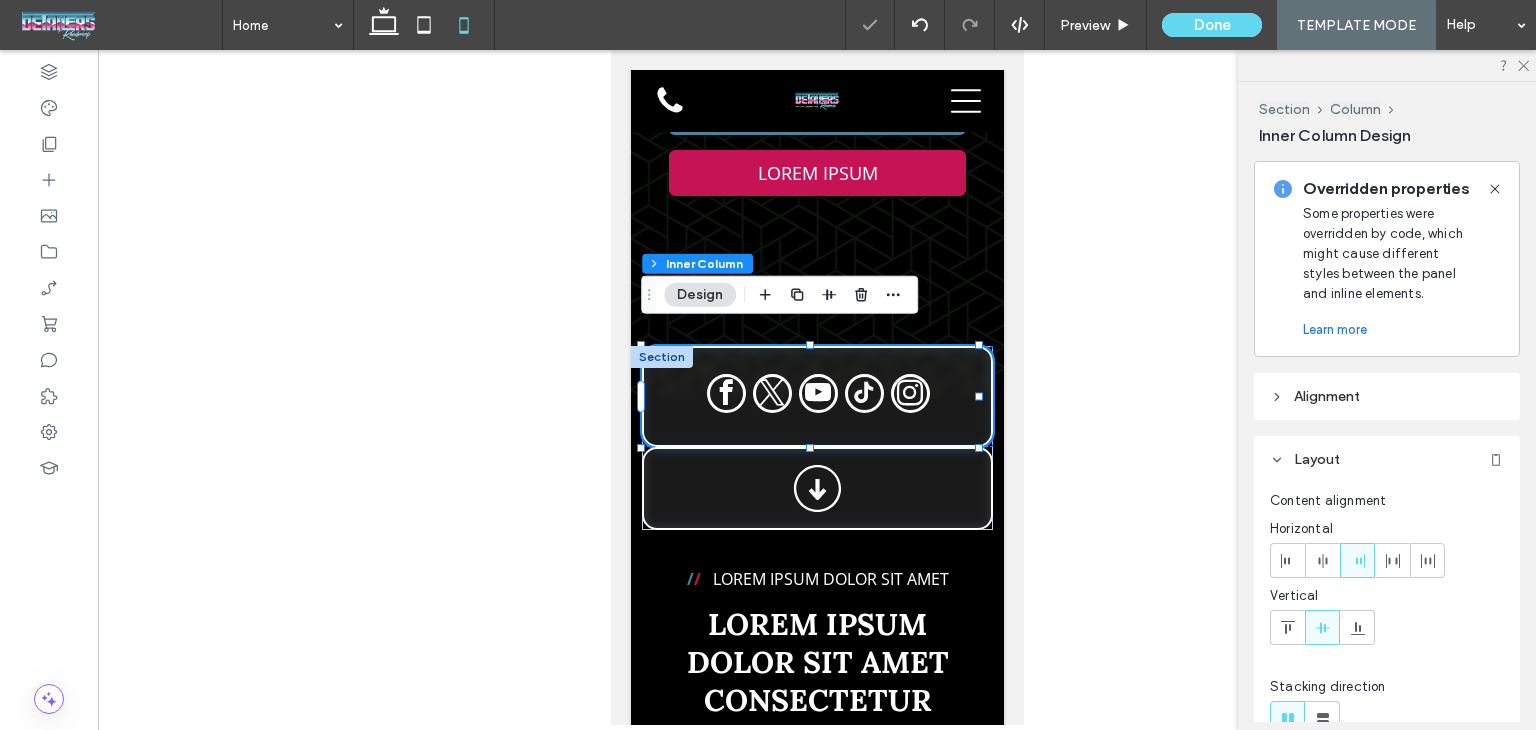 click at bounding box center (817, 387) 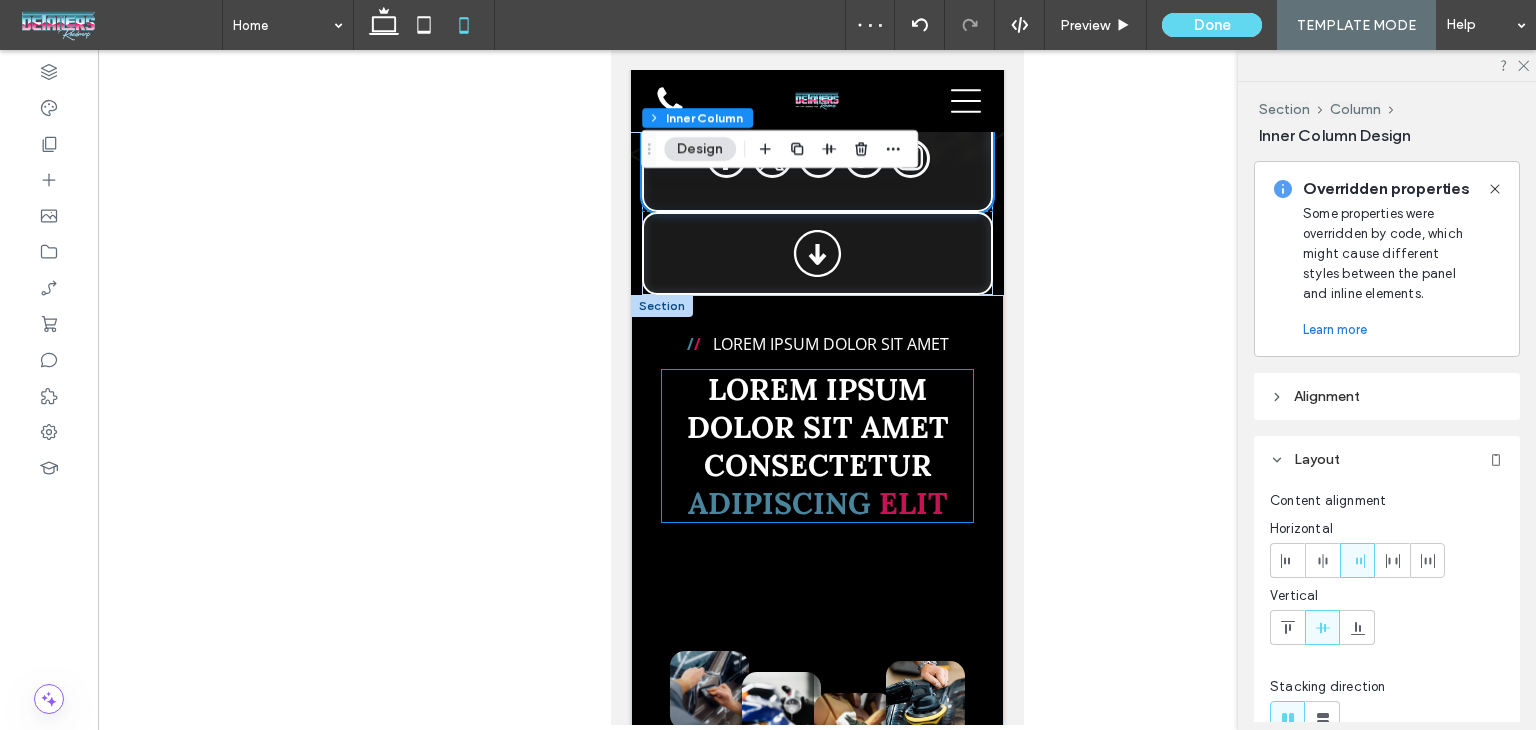 scroll, scrollTop: 1100, scrollLeft: 0, axis: vertical 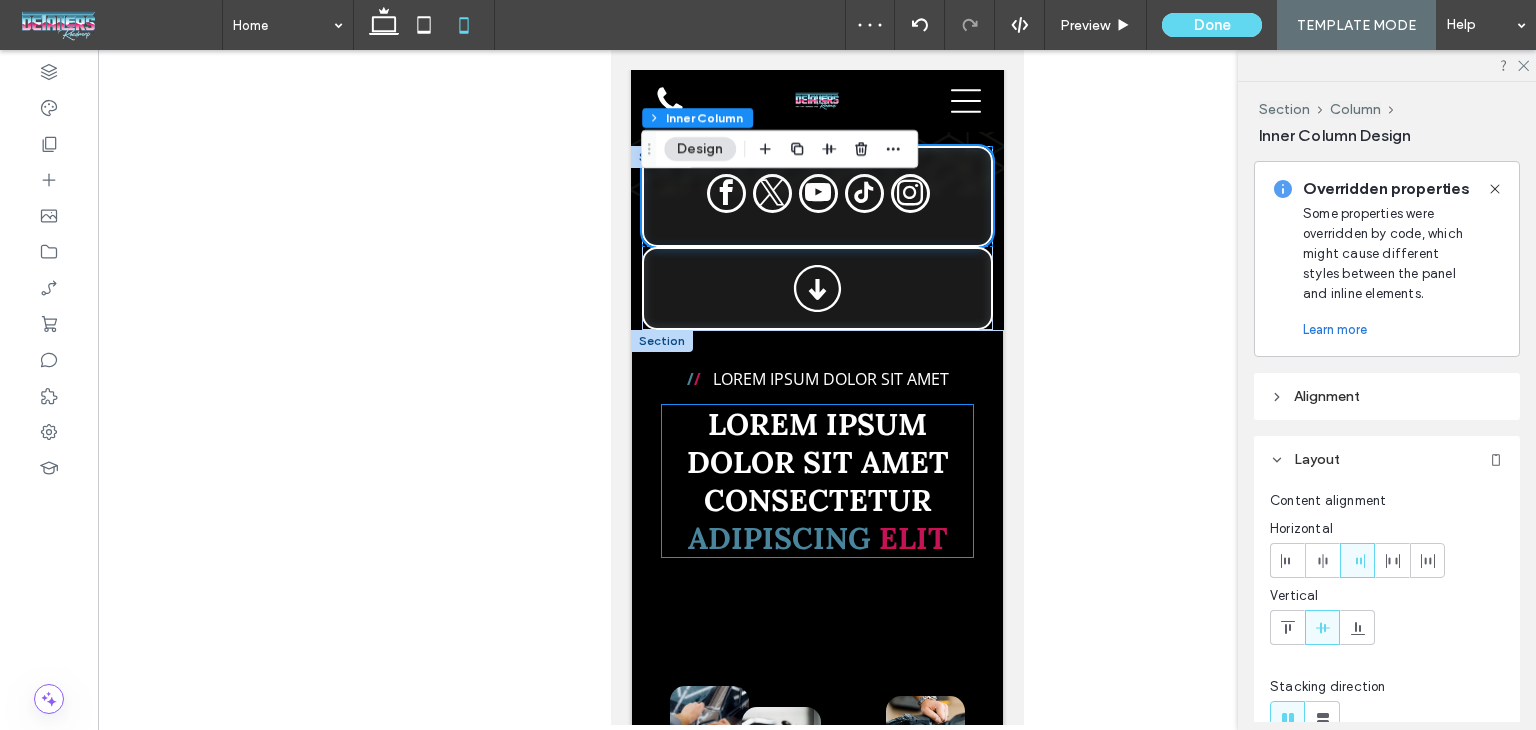 click on "Lorem ipsum dolor sit amet consectetur" at bounding box center (817, 462) 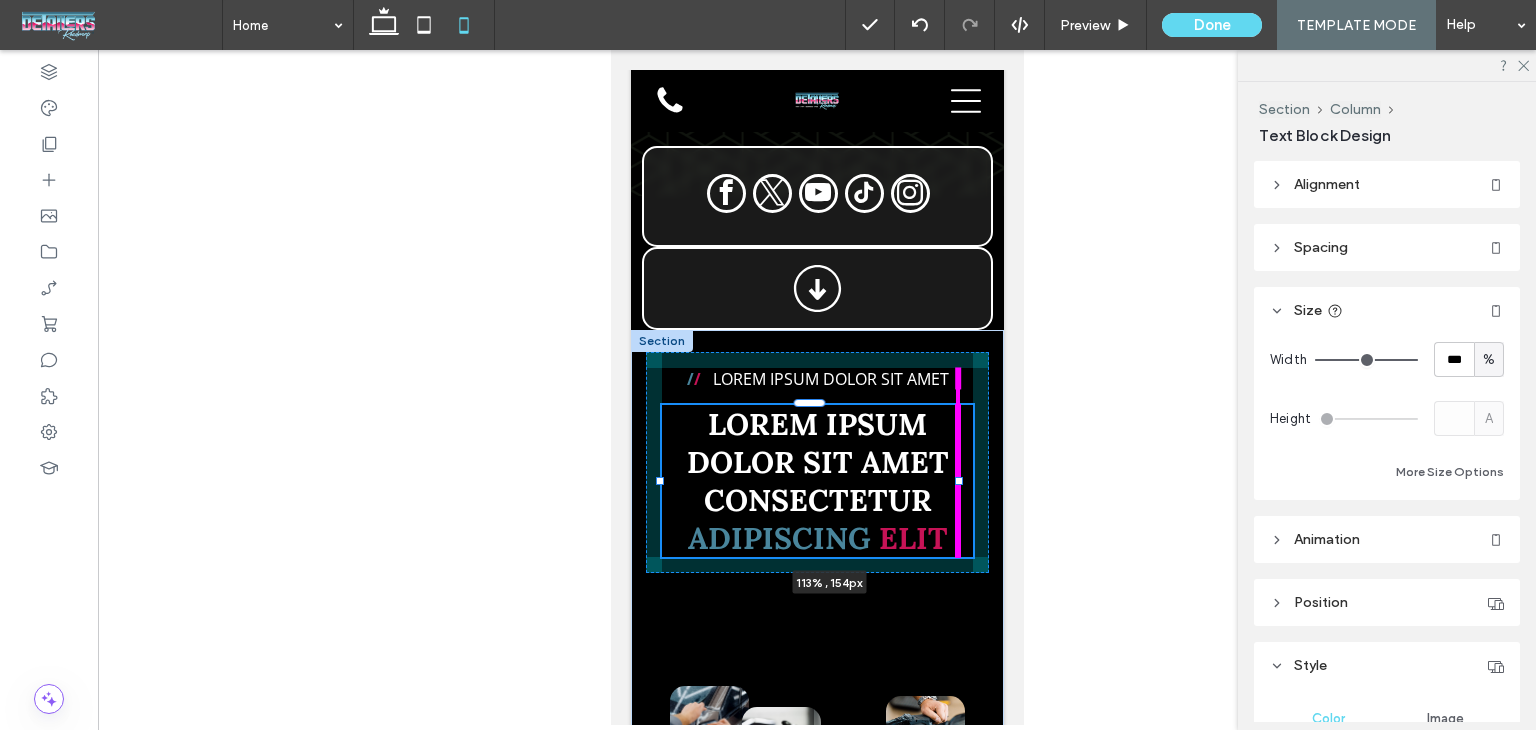 drag, startPoint x: 961, startPoint y: 462, endPoint x: 986, endPoint y: 465, distance: 25.179358 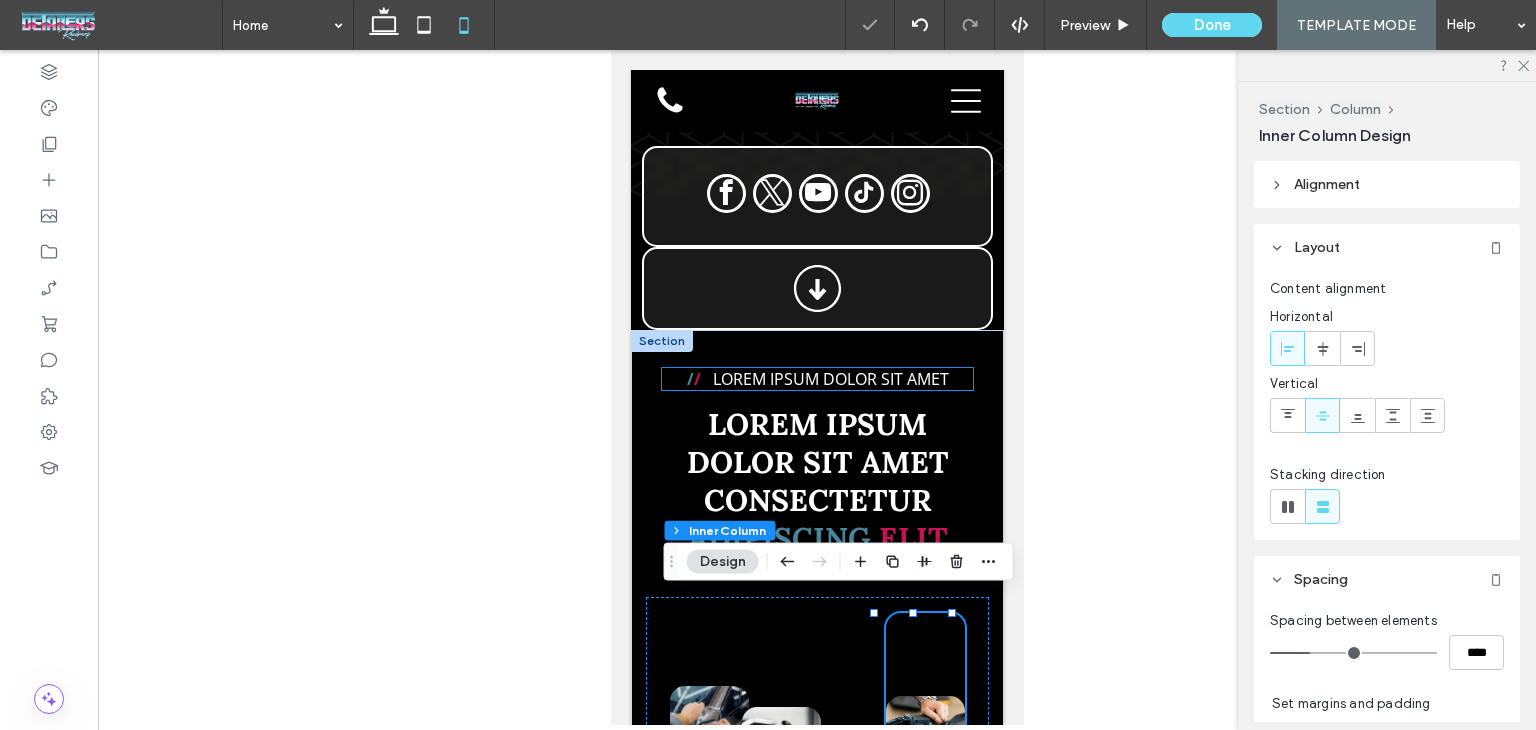 click on "Lorem ipsum dolor sit amet" at bounding box center (830, 379) 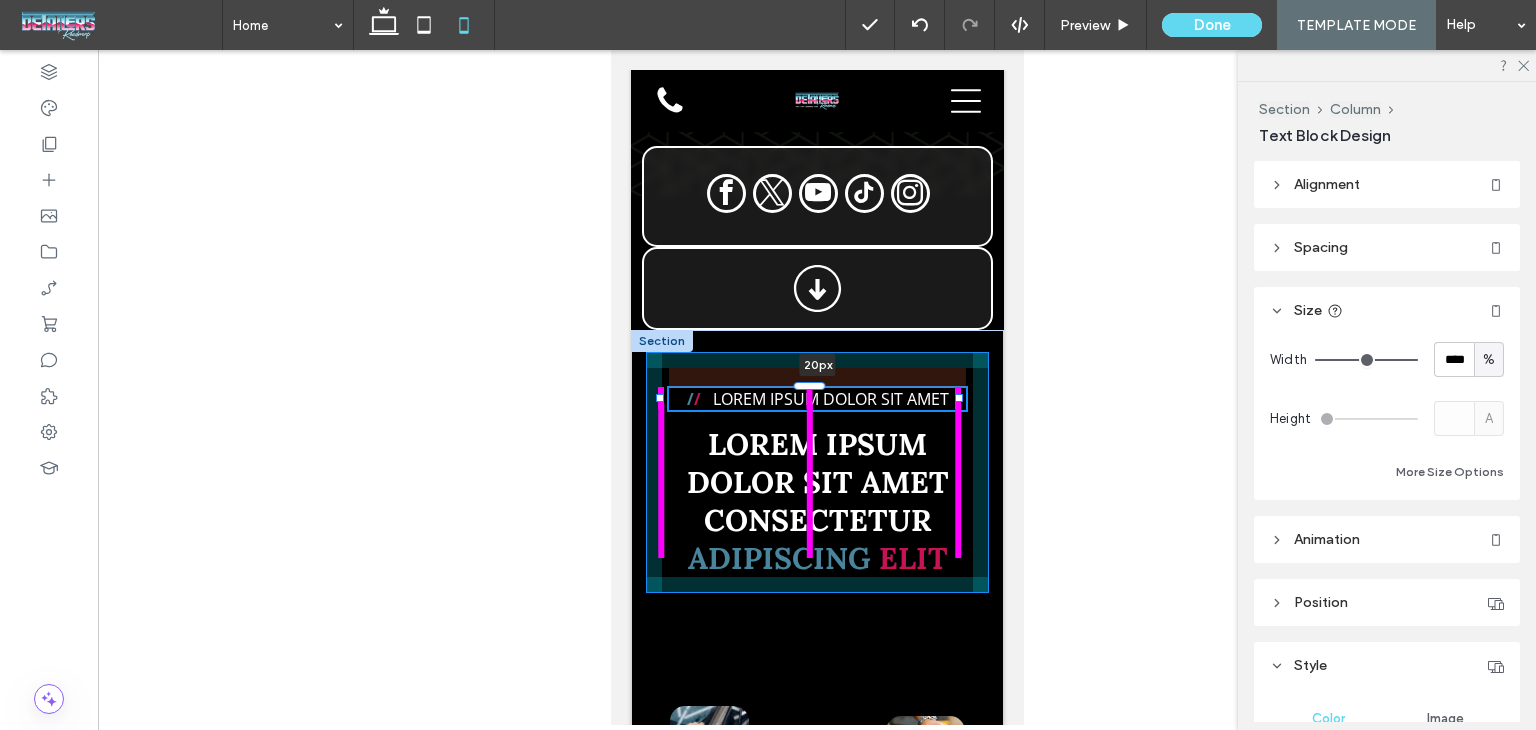 drag, startPoint x: 817, startPoint y: 341, endPoint x: 901, endPoint y: 408, distance: 107.44766 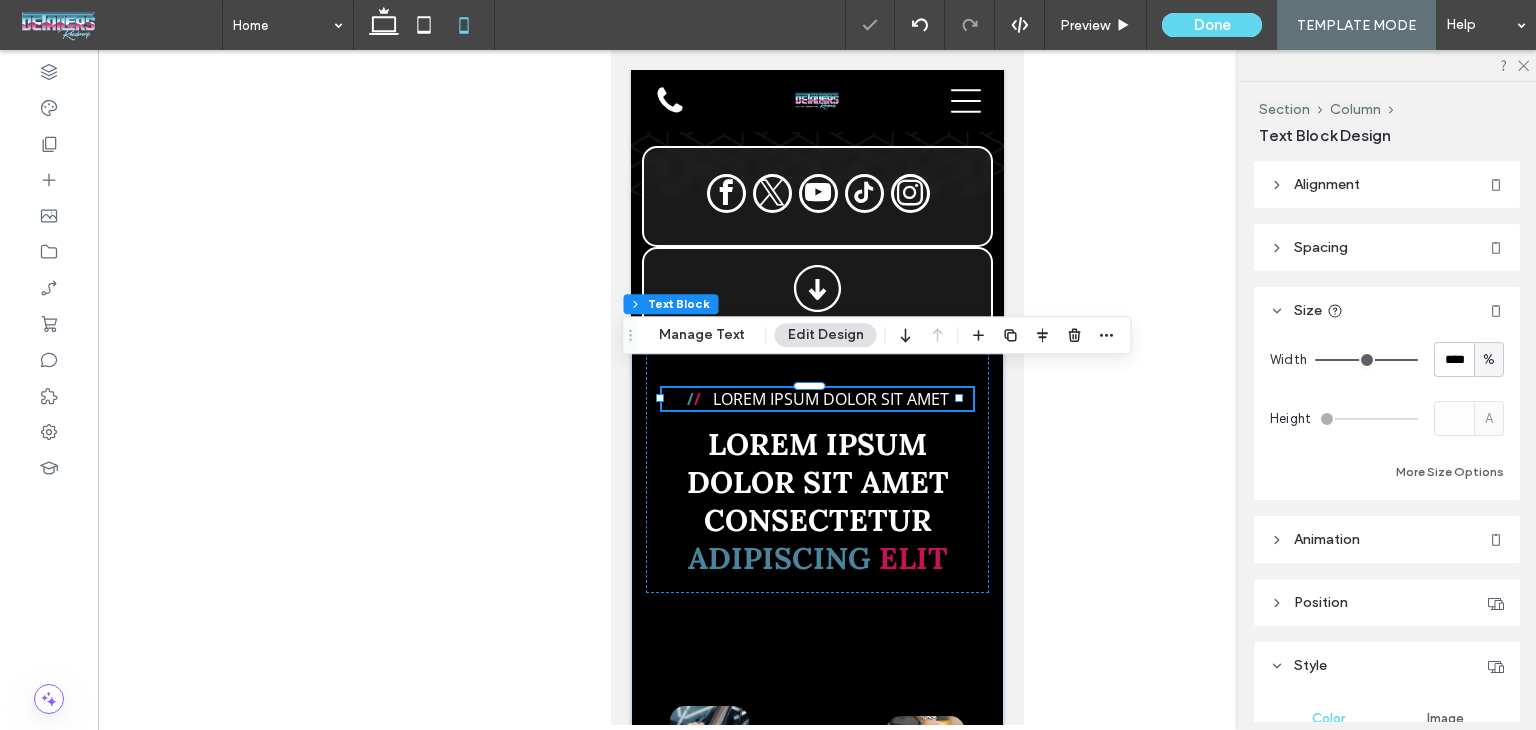 drag, startPoint x: 1193, startPoint y: 385, endPoint x: 1194, endPoint y: 372, distance: 13.038404 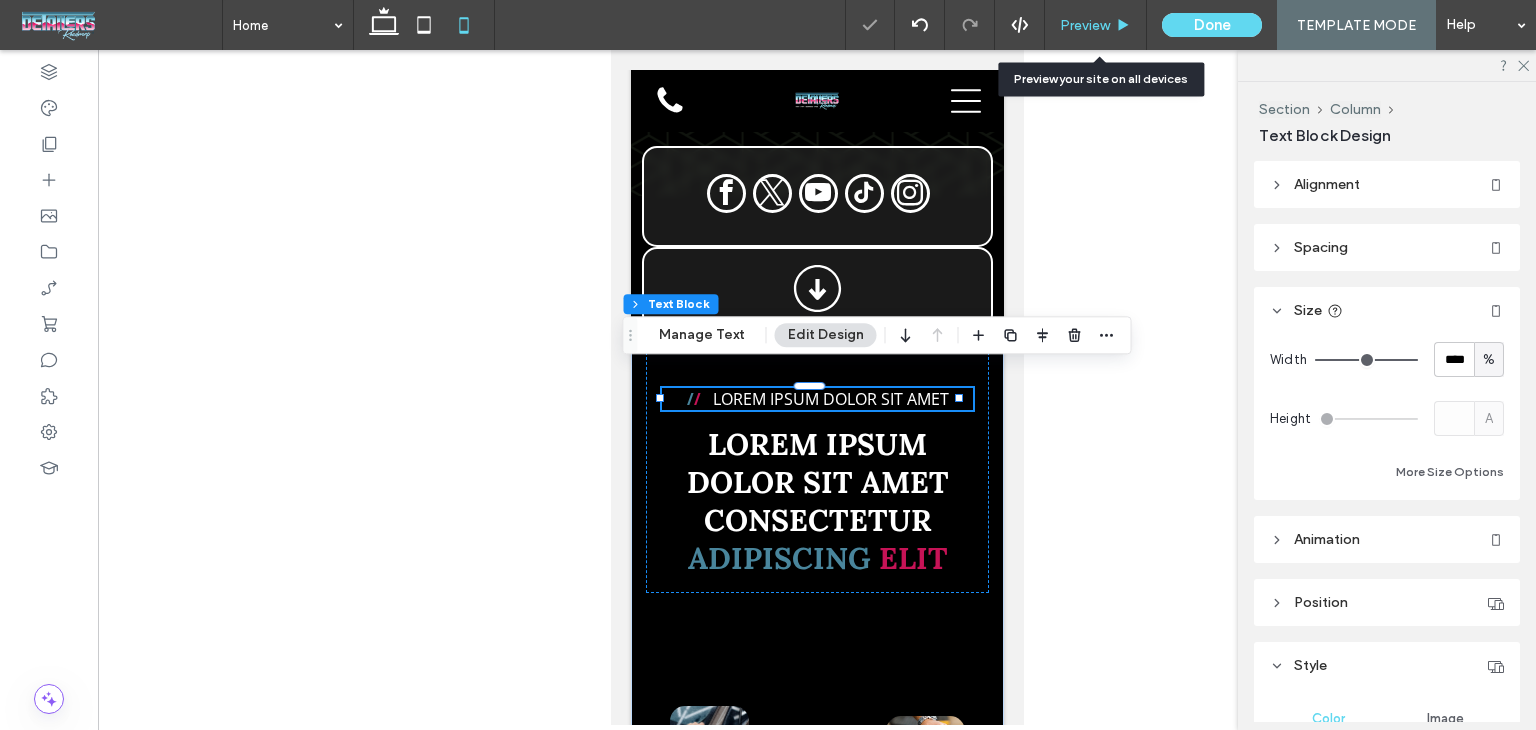 click on "Preview" at bounding box center [1096, 25] 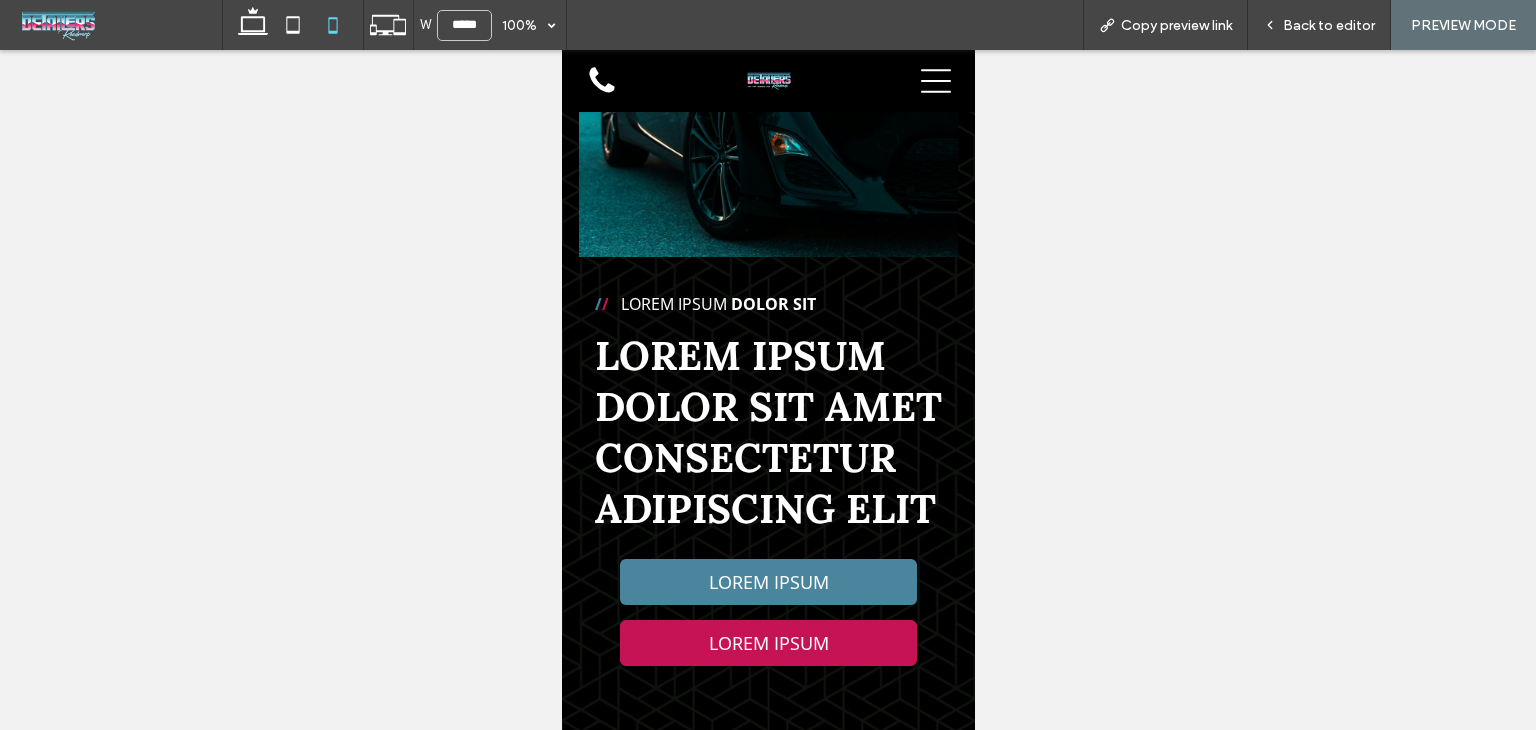 scroll, scrollTop: 300, scrollLeft: 0, axis: vertical 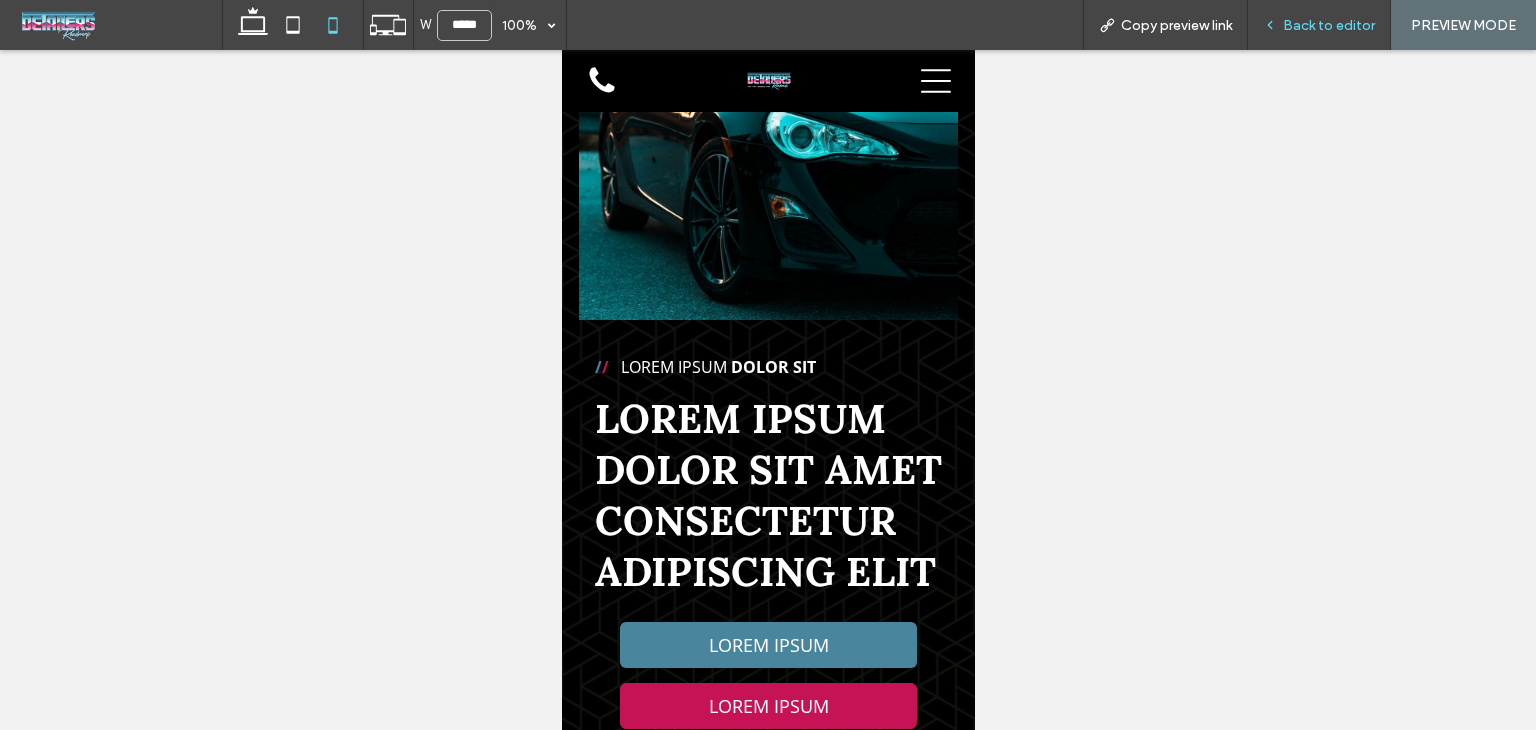 click on "Back to editor" at bounding box center [1329, 25] 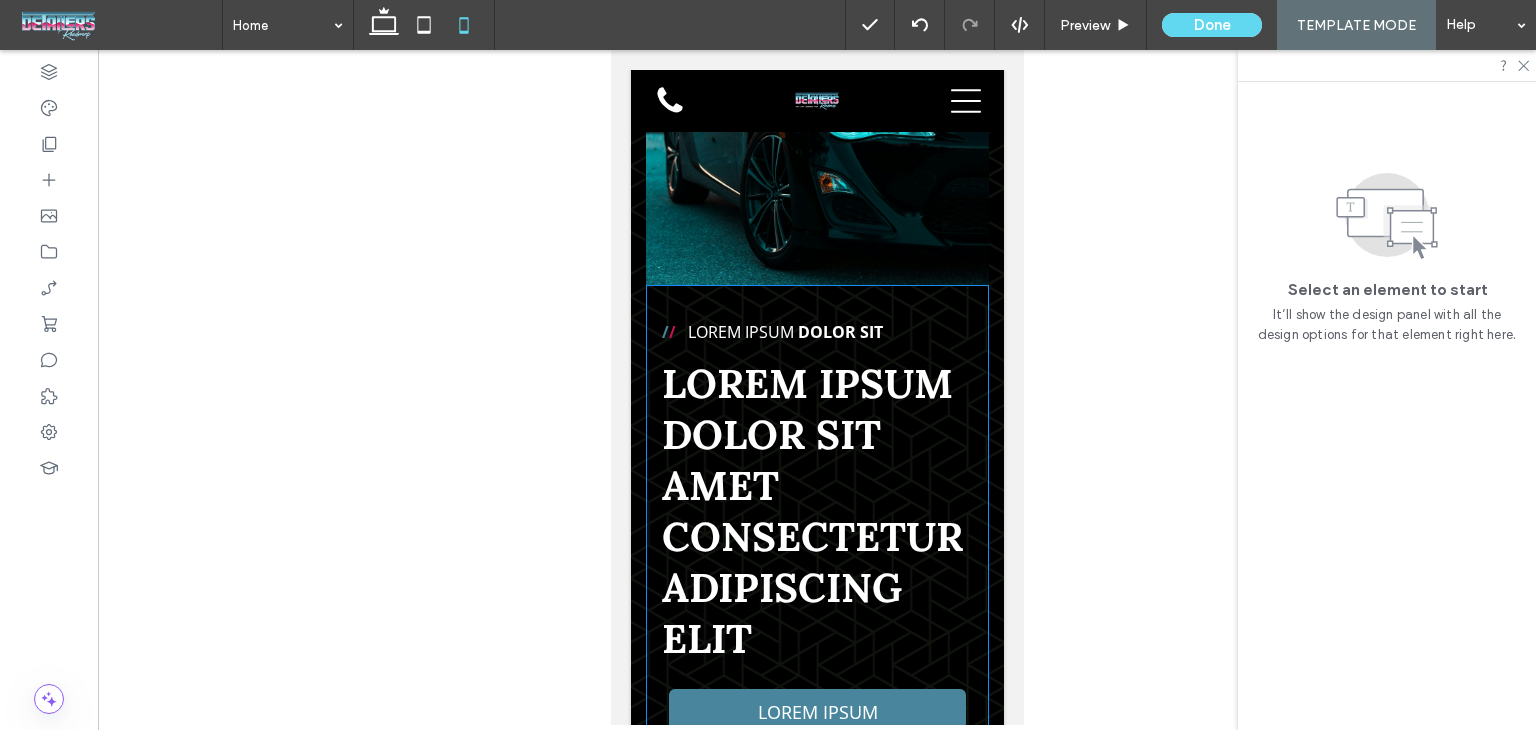 click on "/ /     Lorem ipsum   Dolor Sit
Lorem ipsum dolor sit amet consectetur adipiscing elit
LOREM IPSUM
LOREM IPSUM" at bounding box center (816, 640) 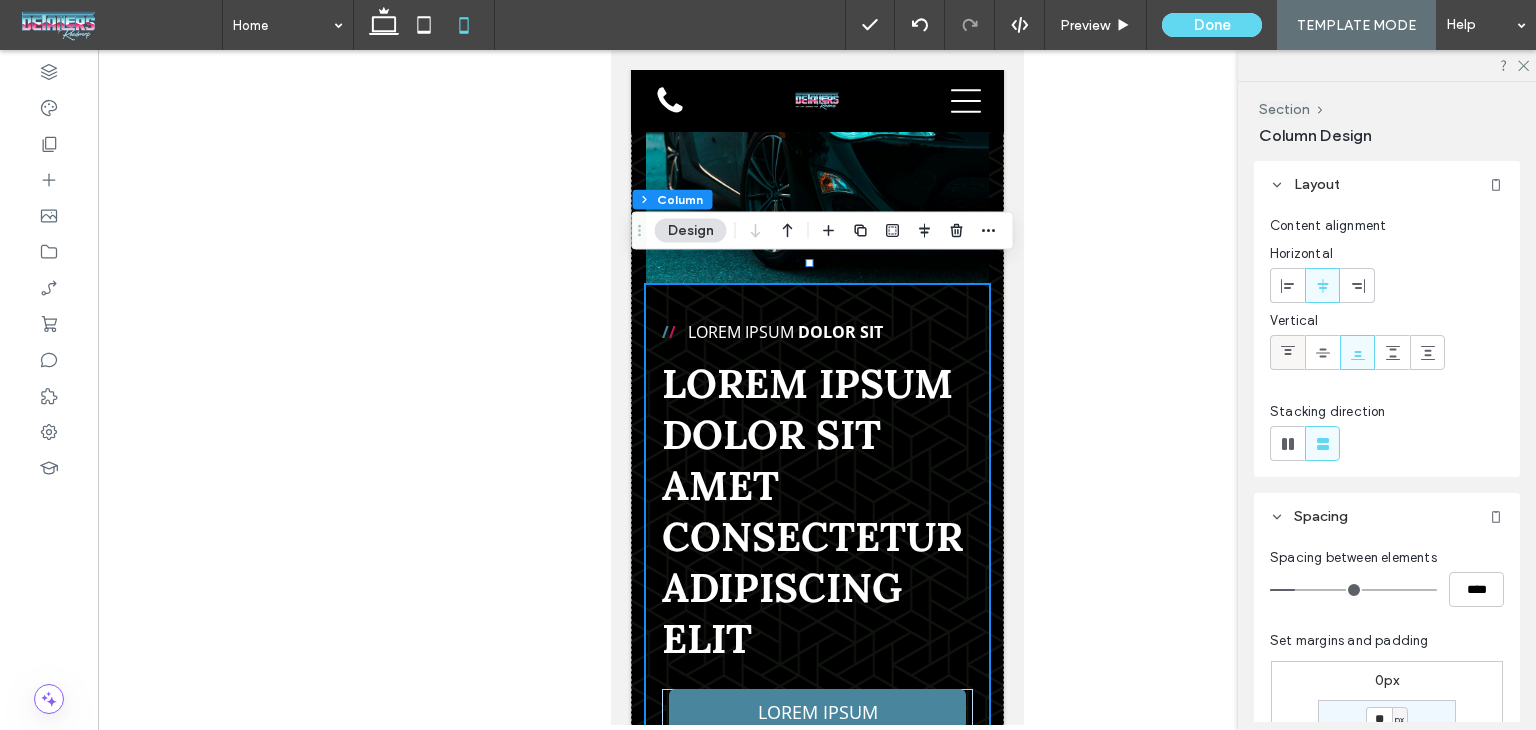 click 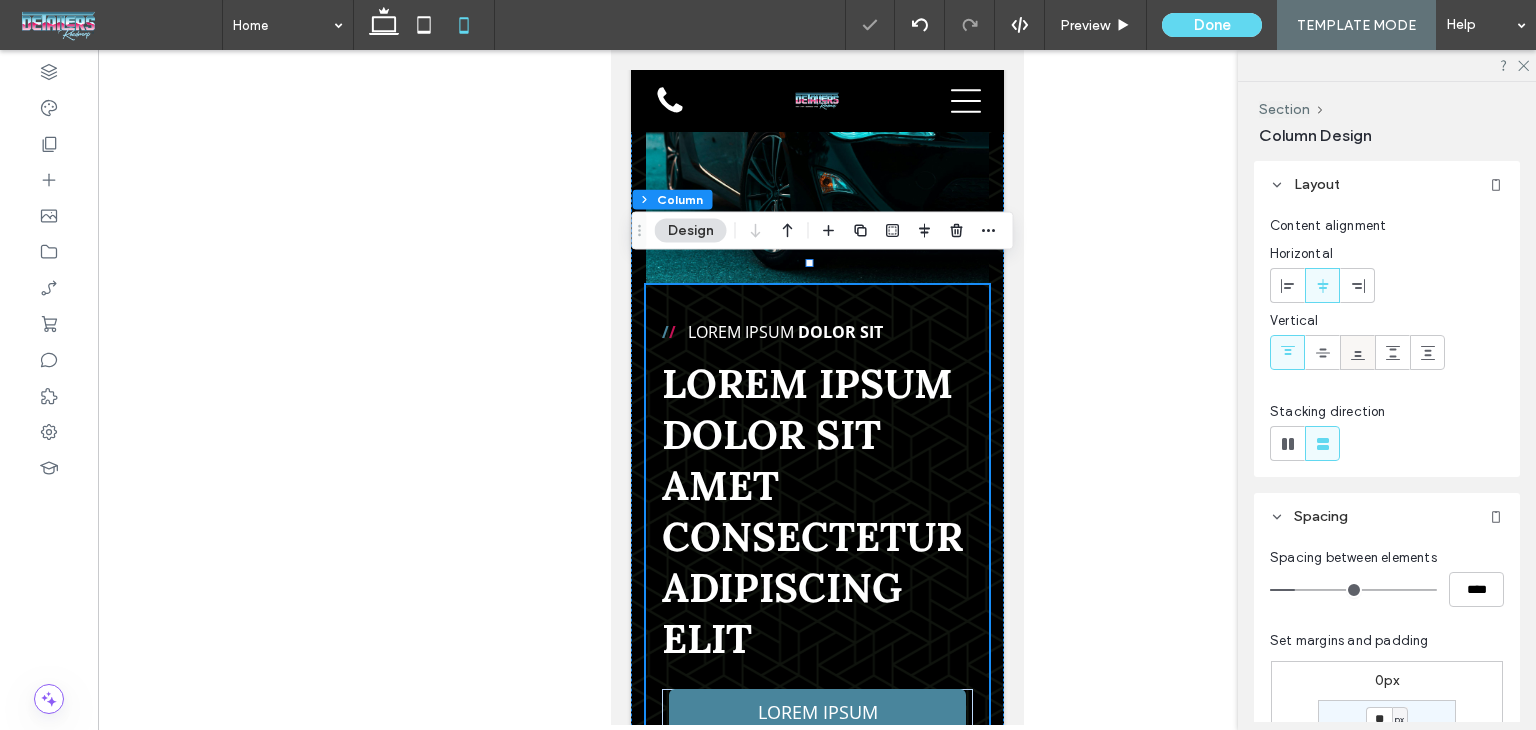 click at bounding box center (1357, 352) 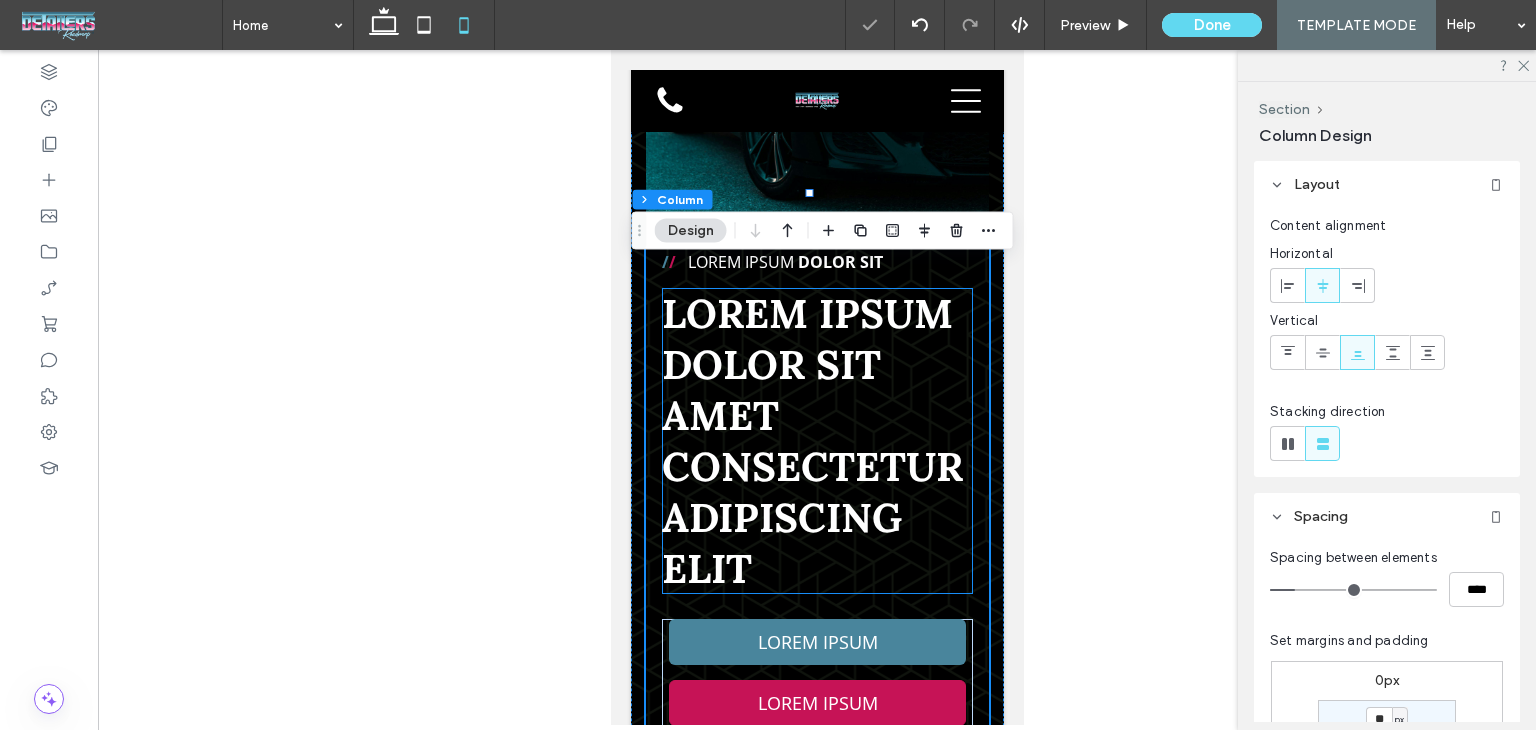 scroll, scrollTop: 600, scrollLeft: 0, axis: vertical 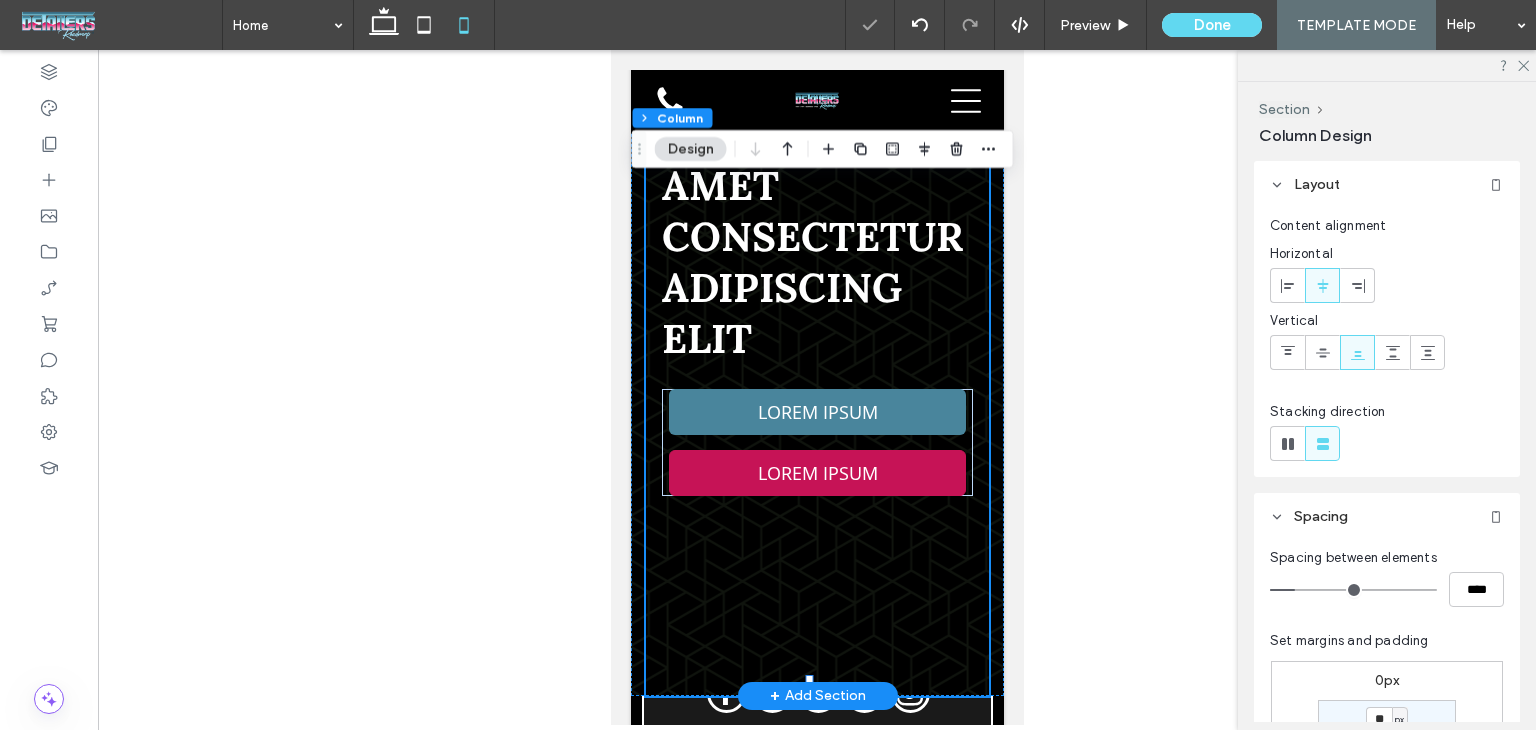 click on "/ /     Lorem ipsum   Dolor Sit
Lorem ipsum dolor sit amet consectetur adipiscing elit
LOREM IPSUM
LOREM IPSUM" at bounding box center (816, 340) 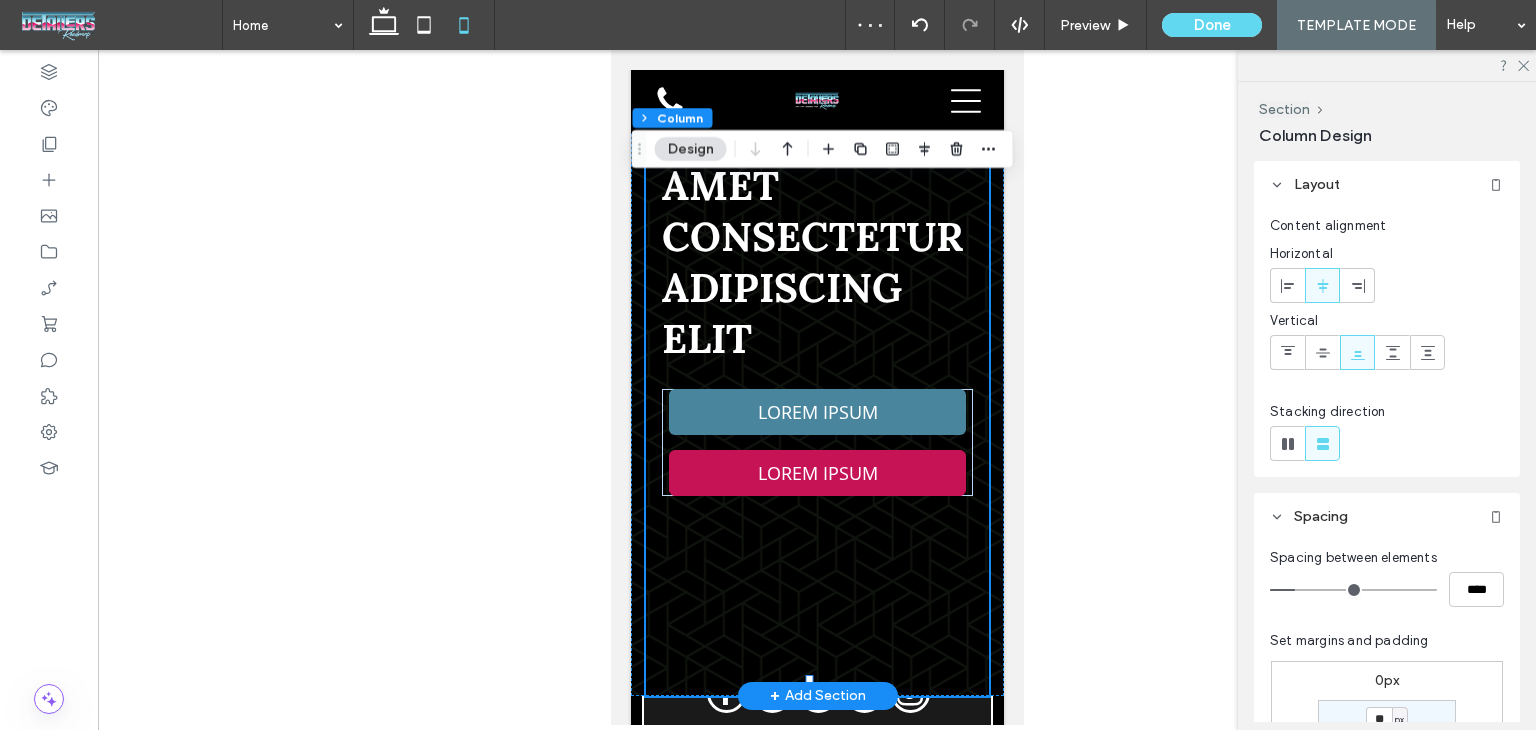 click on "/ /     Lorem ipsum   Dolor Sit
Lorem ipsum dolor sit amet consectetur adipiscing elit
LOREM IPSUM
LOREM IPSUM" at bounding box center [816, 340] 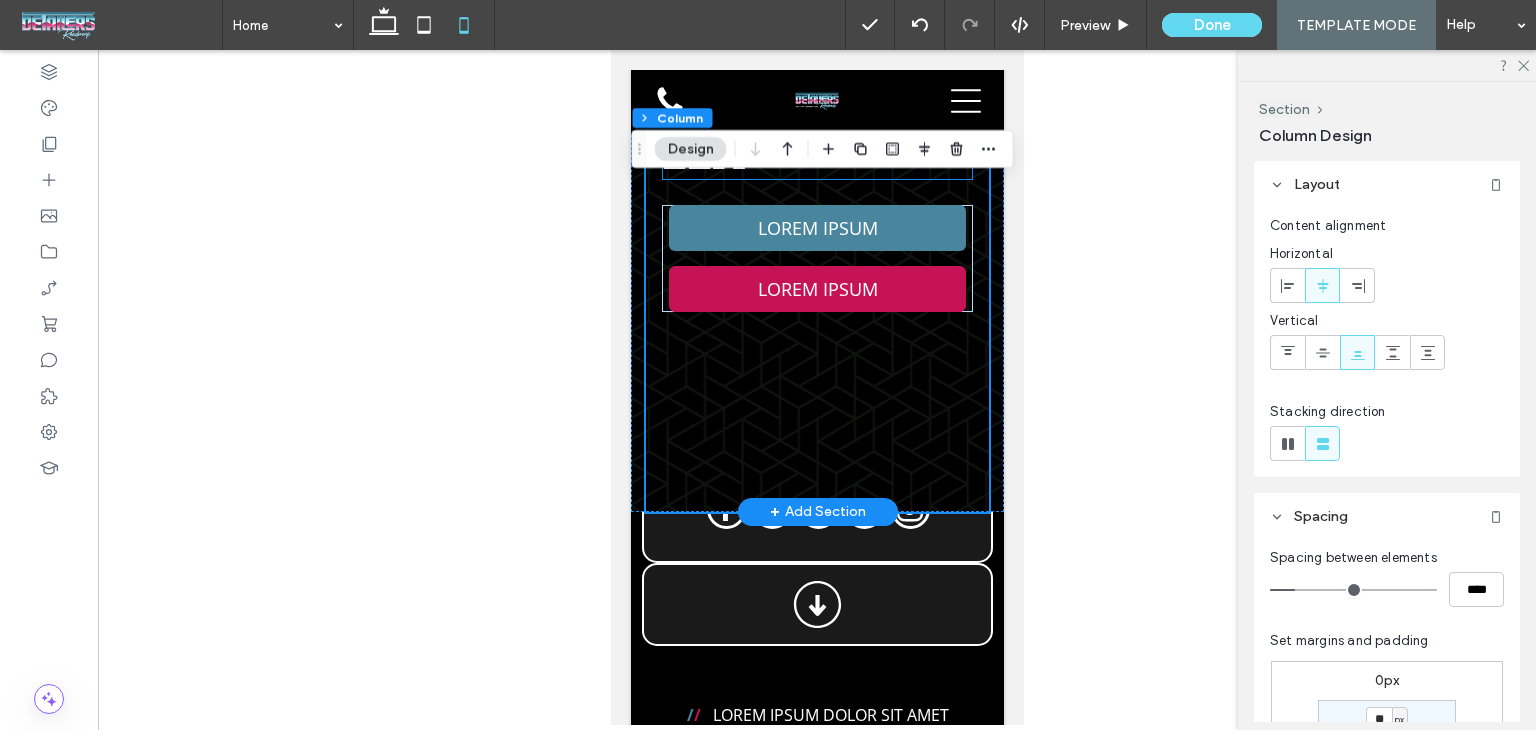 scroll, scrollTop: 800, scrollLeft: 0, axis: vertical 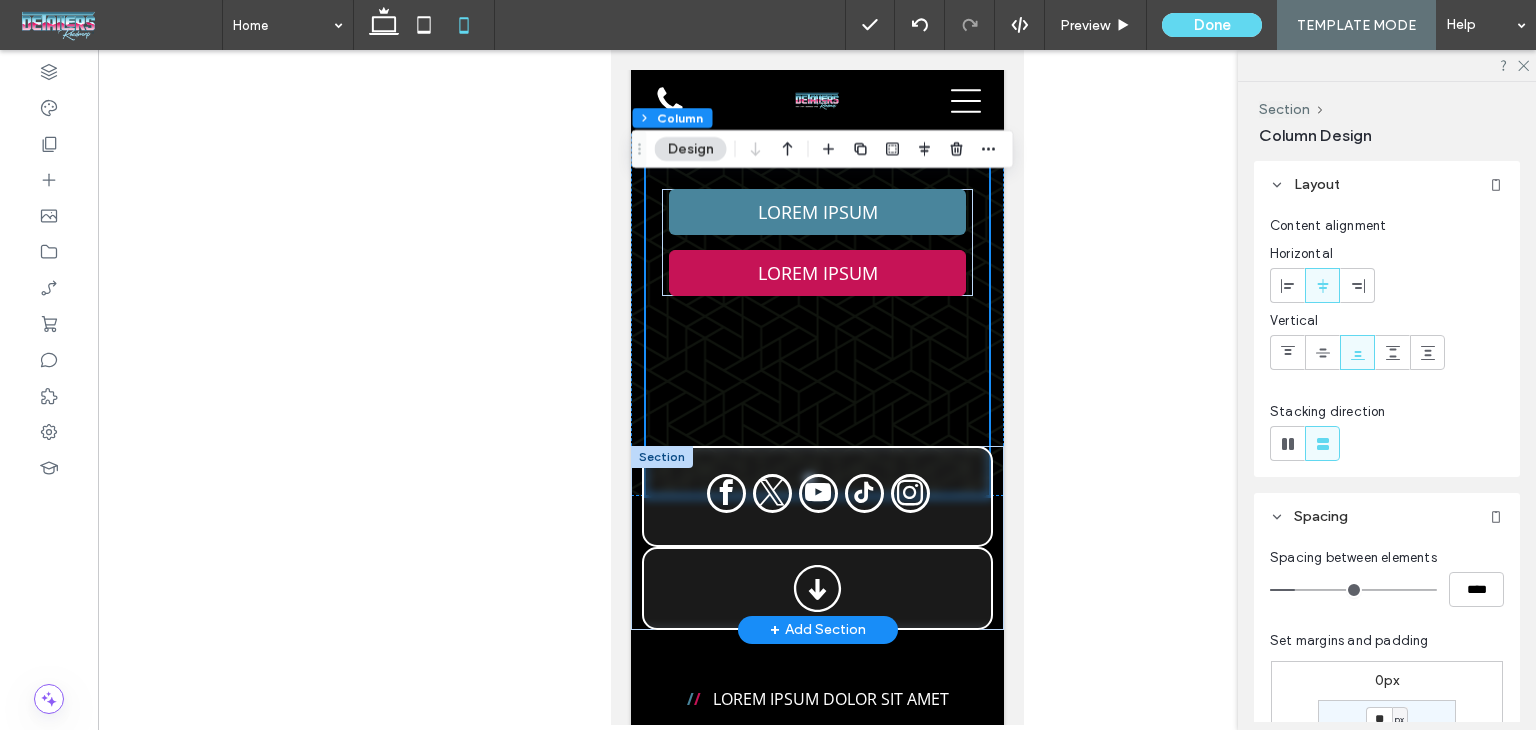click on "Section + Add Section" at bounding box center [816, 538] 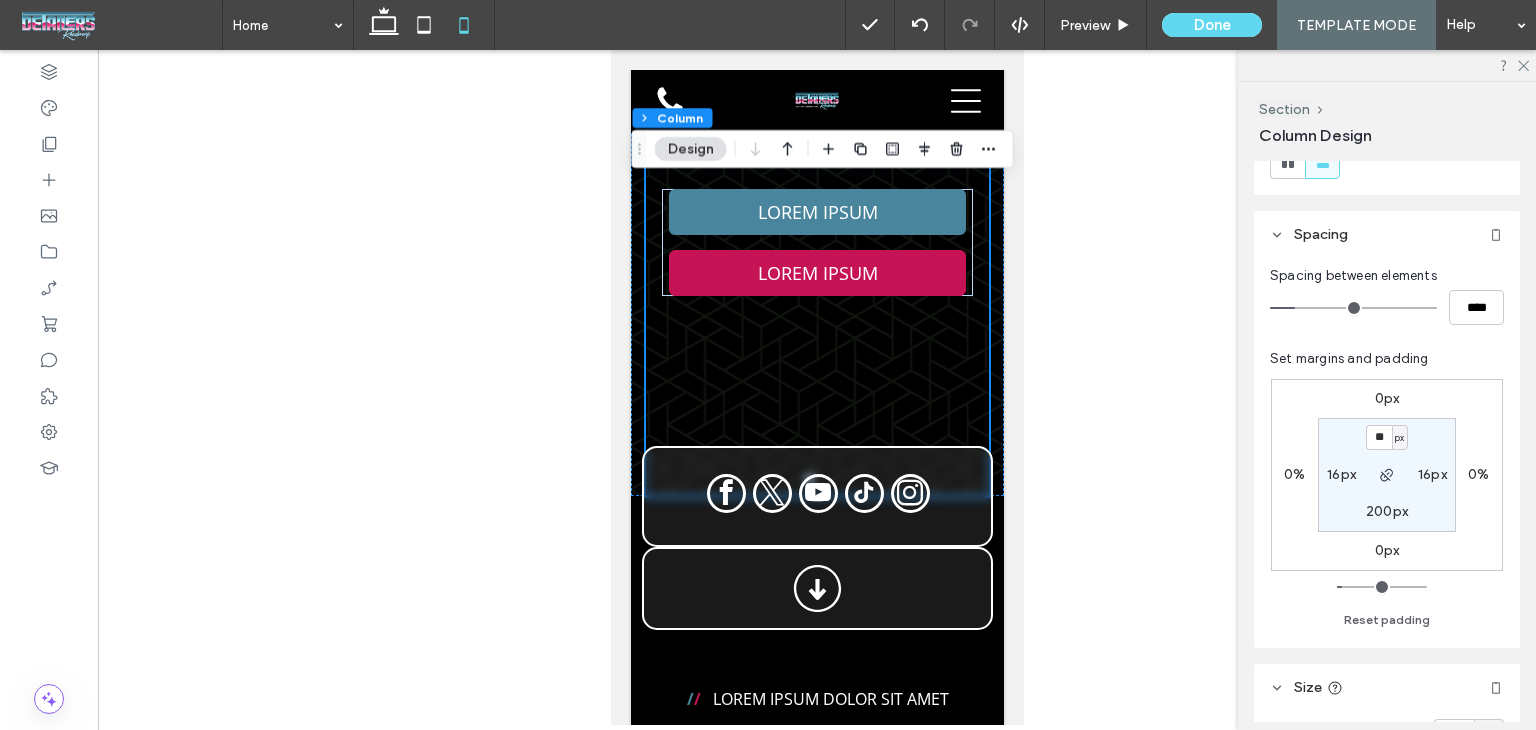 scroll, scrollTop: 400, scrollLeft: 0, axis: vertical 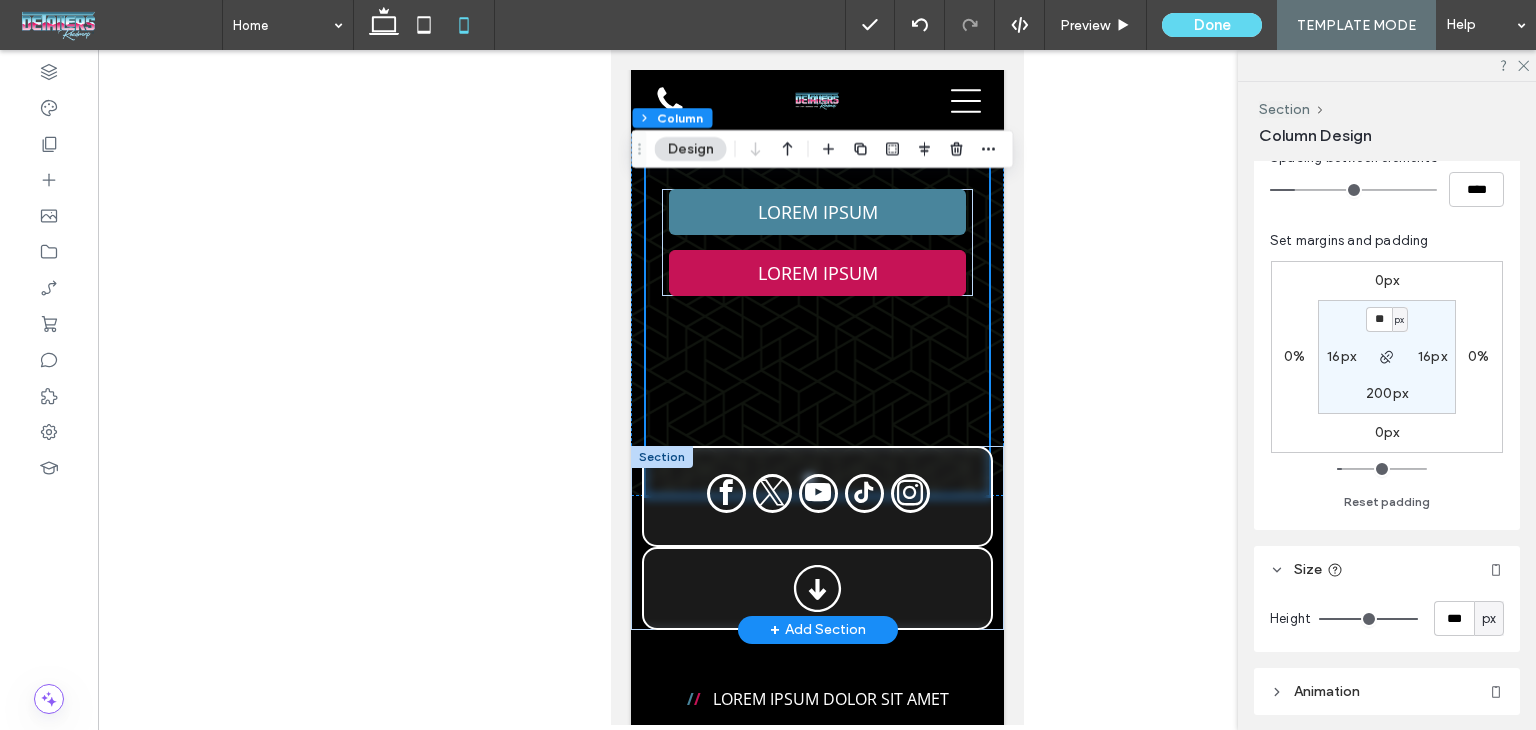 click on "Section + Add Section" at bounding box center (816, 538) 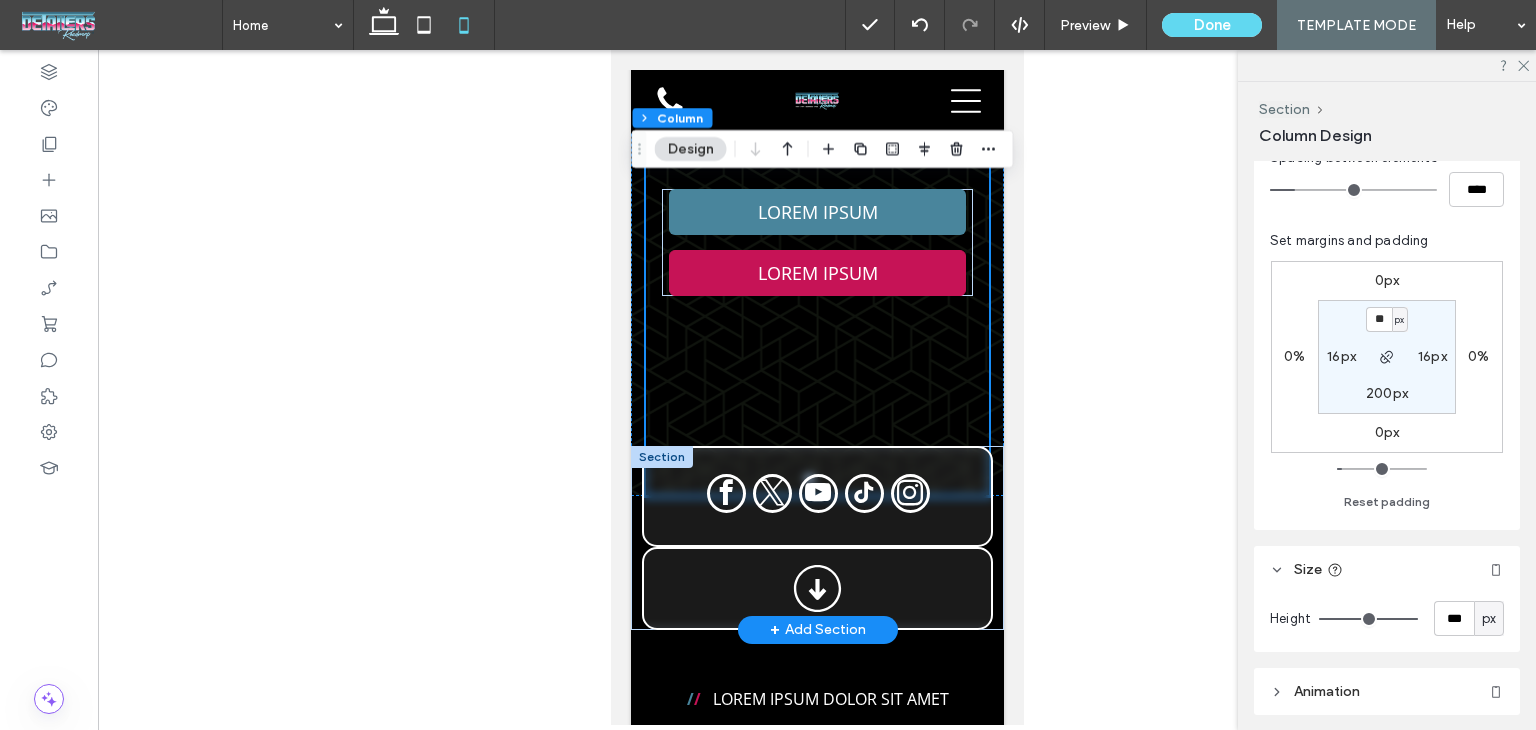 click on "Section + Add Section" at bounding box center (816, 538) 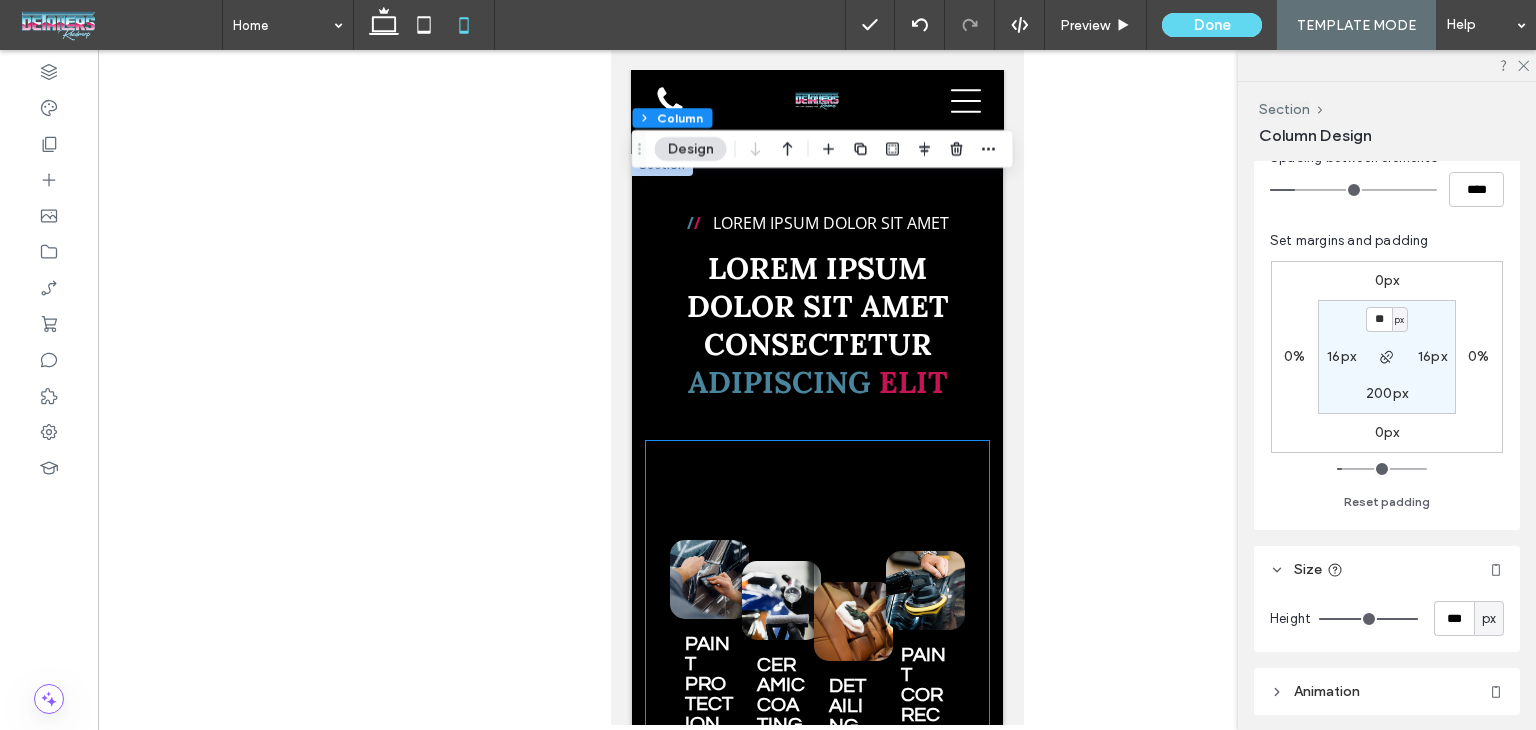 scroll, scrollTop: 1400, scrollLeft: 0, axis: vertical 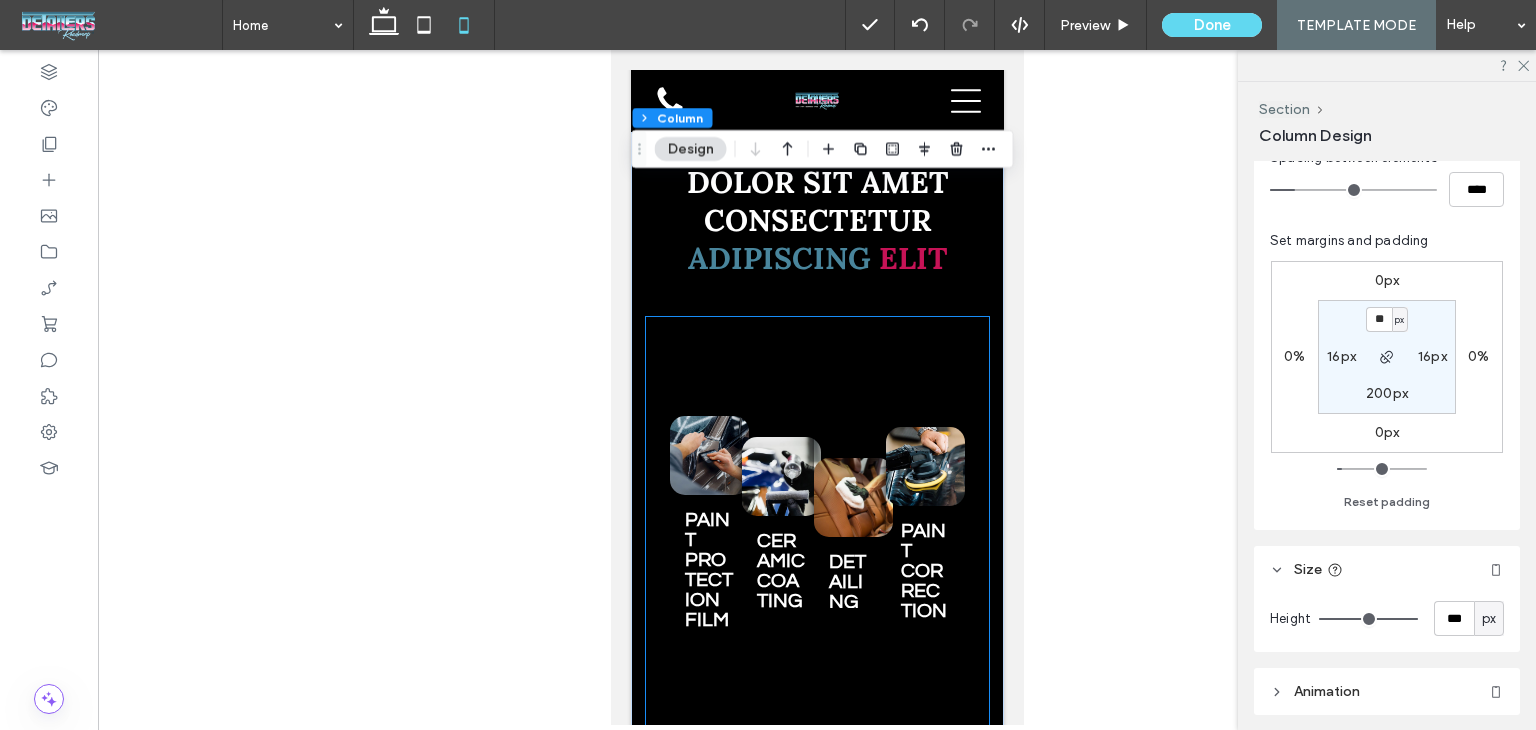 click on "PAINT PROTECTION FILM
Breathtaking colors of our planet
Button
CERAMIC COATING
Breathtaking colors of our planet
Button
DETAILING
Breathtaking colors of our planet
Button
PAINT CORRECTION
Breathtaking colors of our planet
Button" at bounding box center (816, 533) 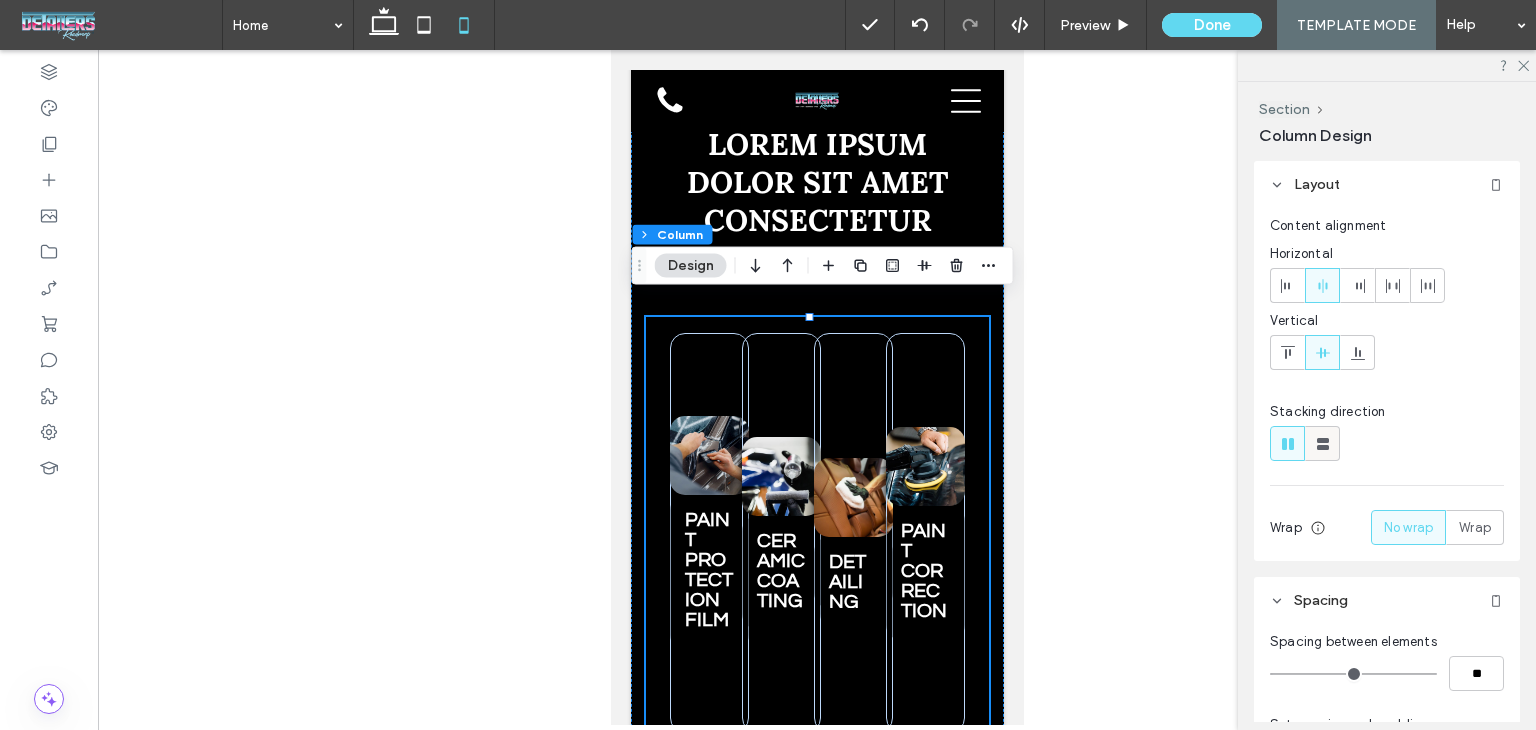 click 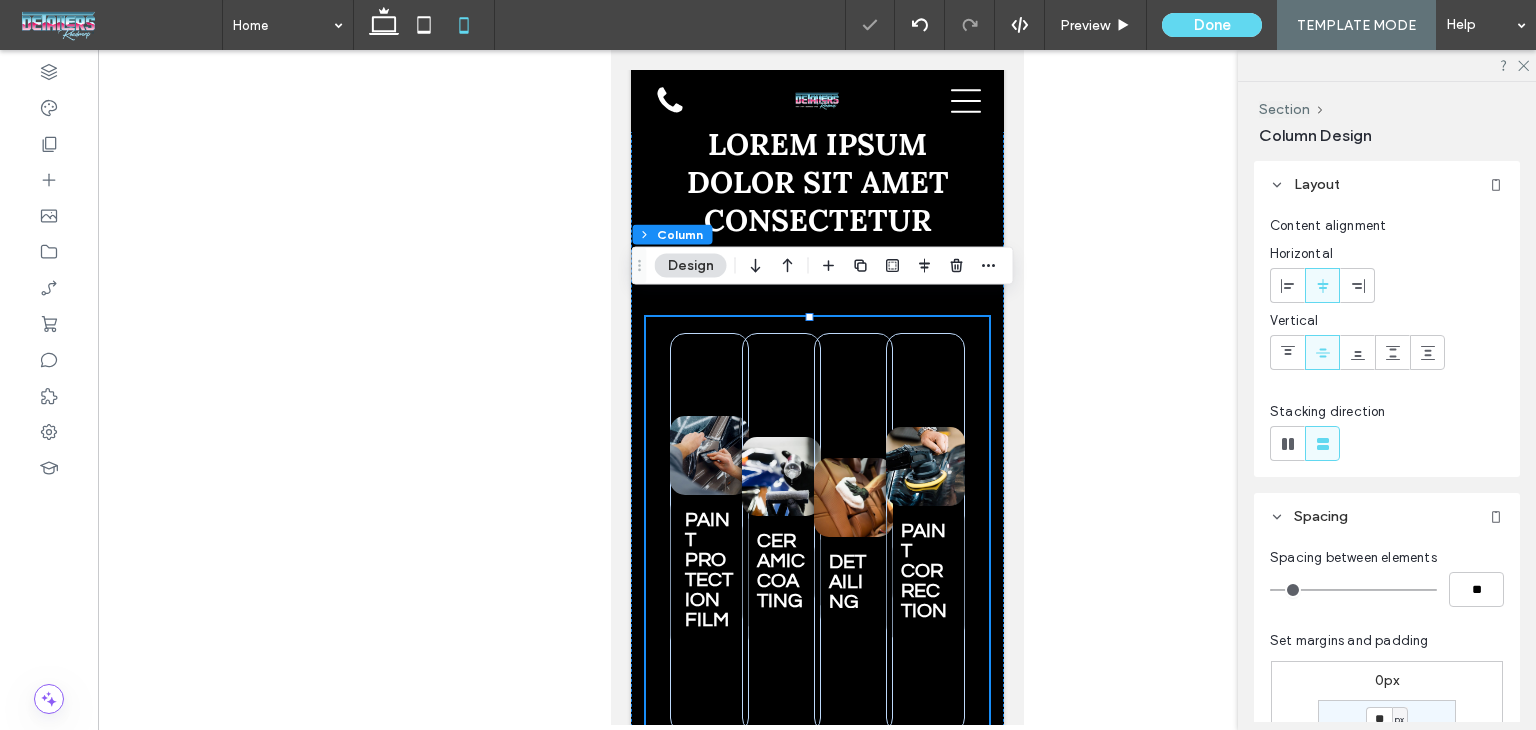 type on "**" 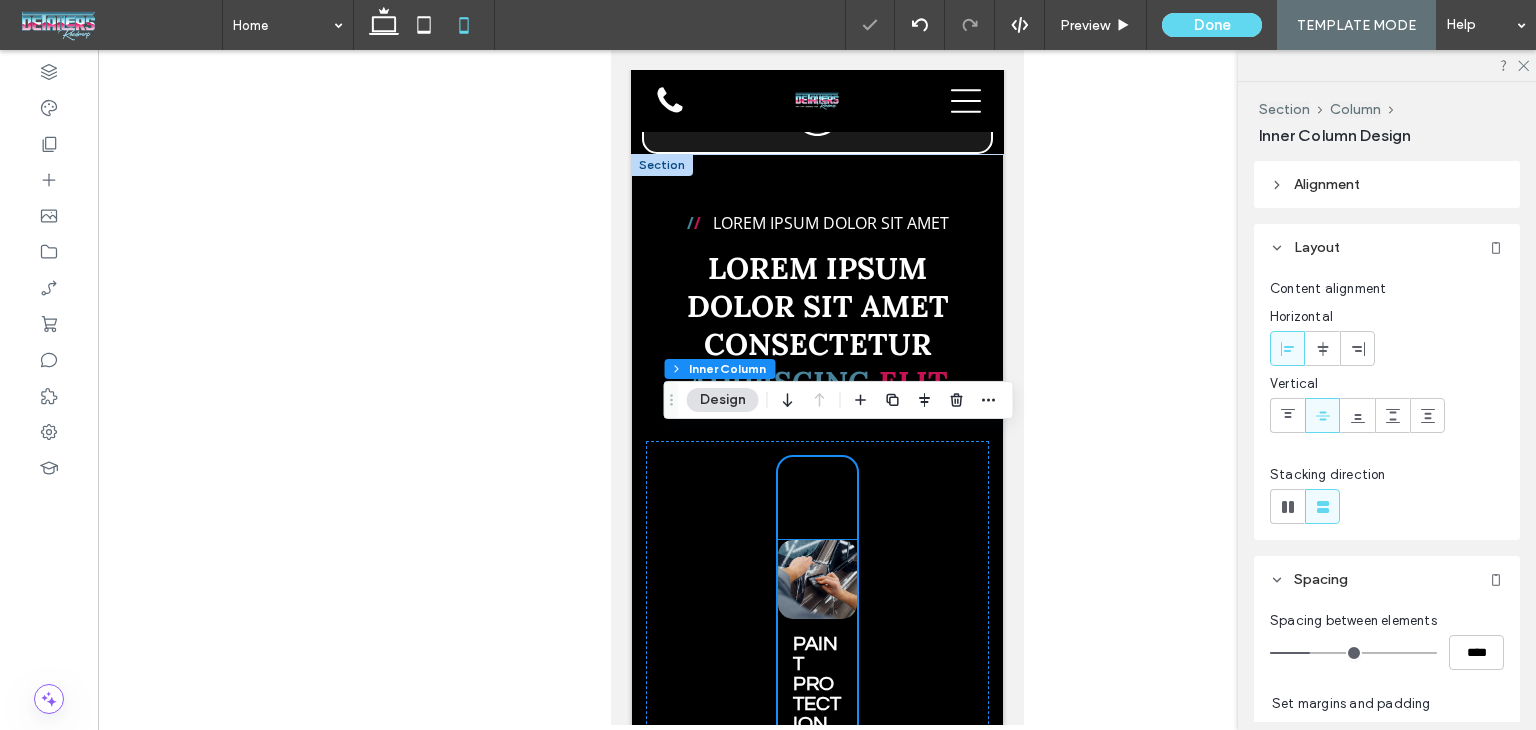 scroll, scrollTop: 1376, scrollLeft: 0, axis: vertical 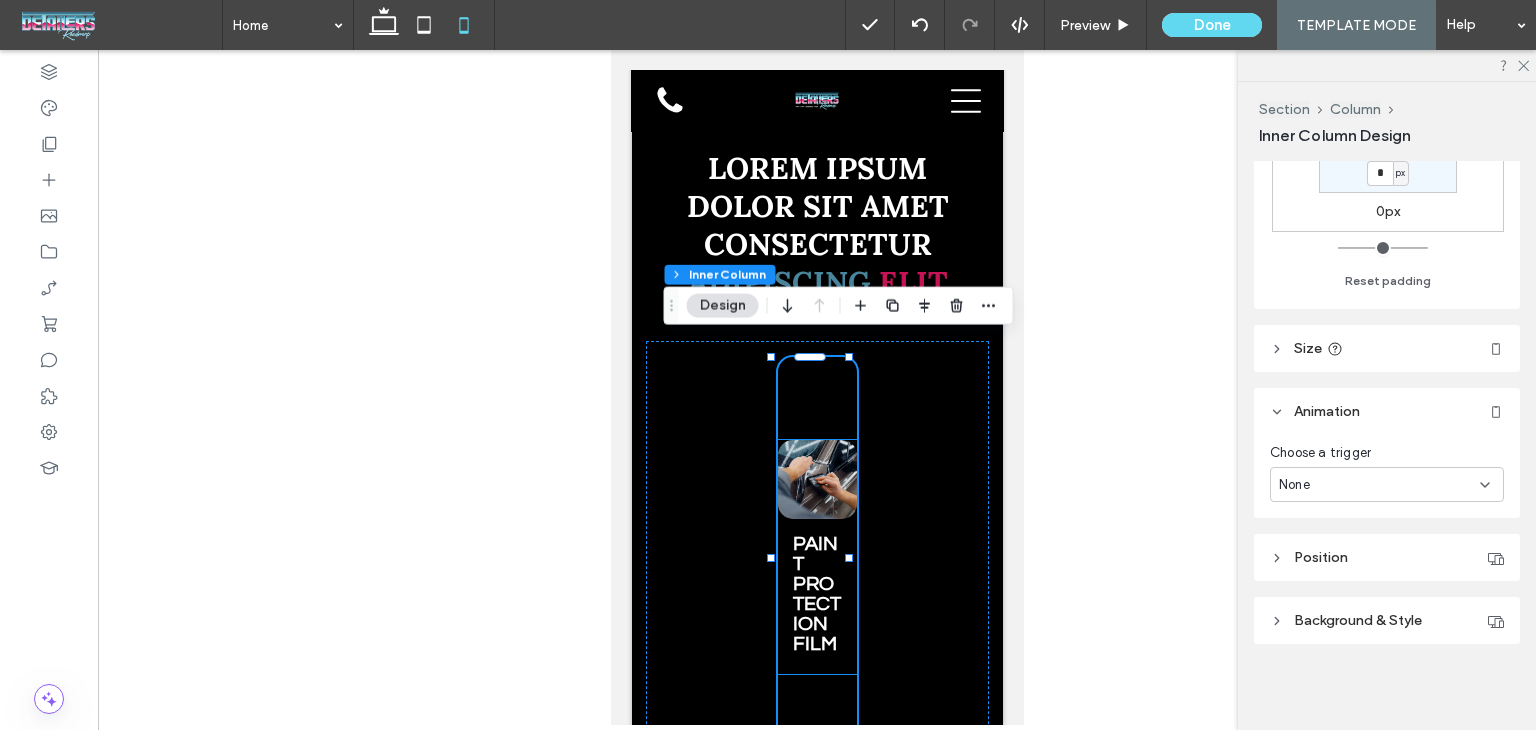click at bounding box center (816, 479) 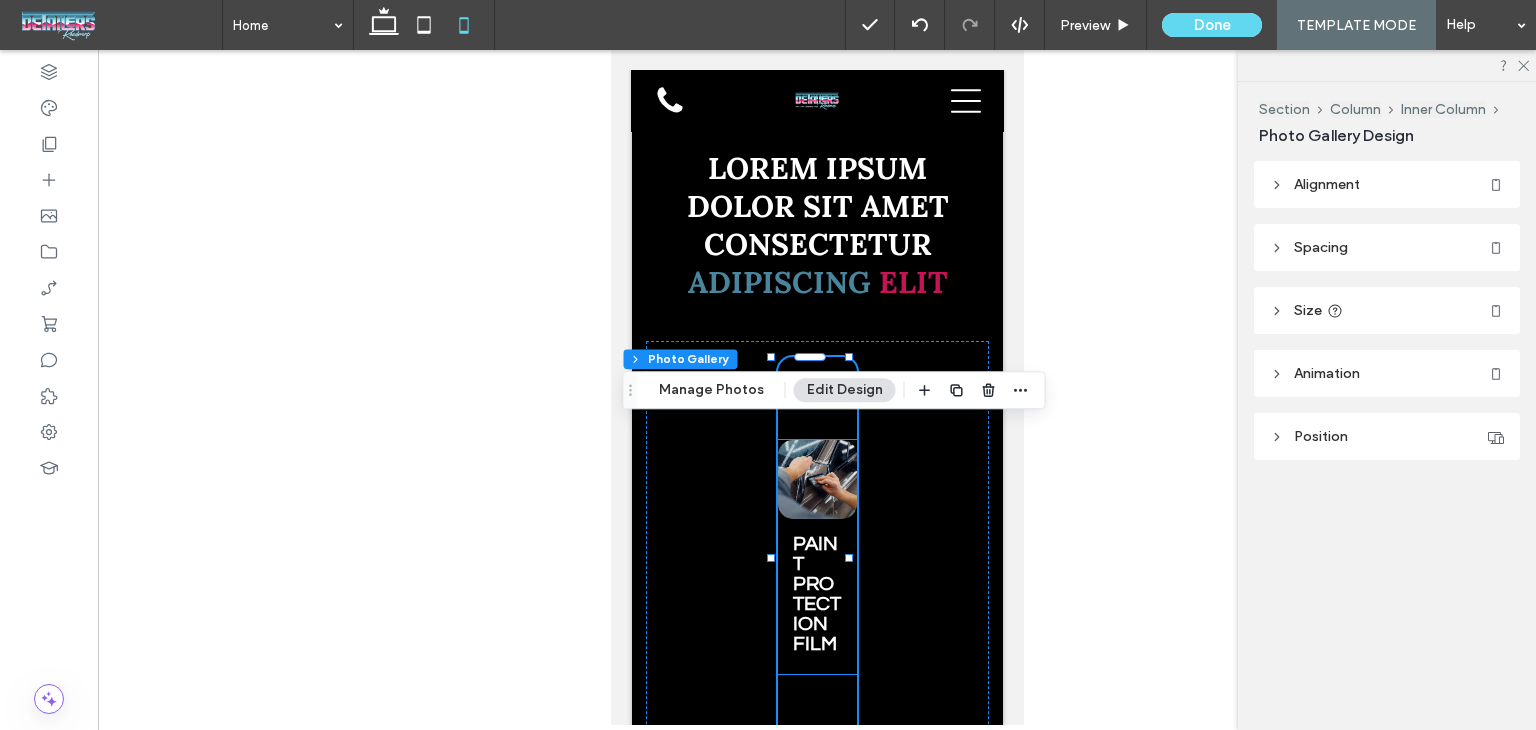 click at bounding box center [816, 479] 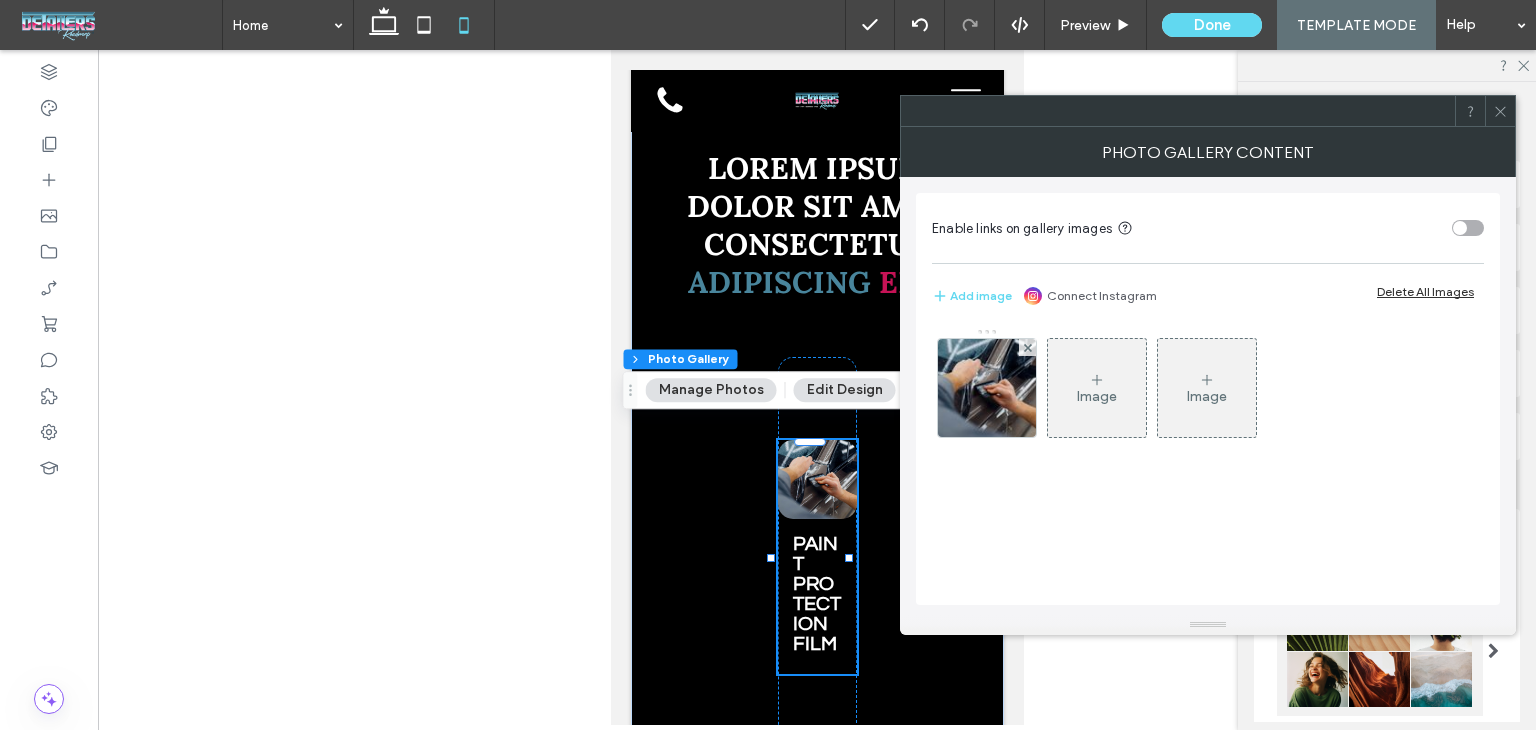 click at bounding box center (1500, 111) 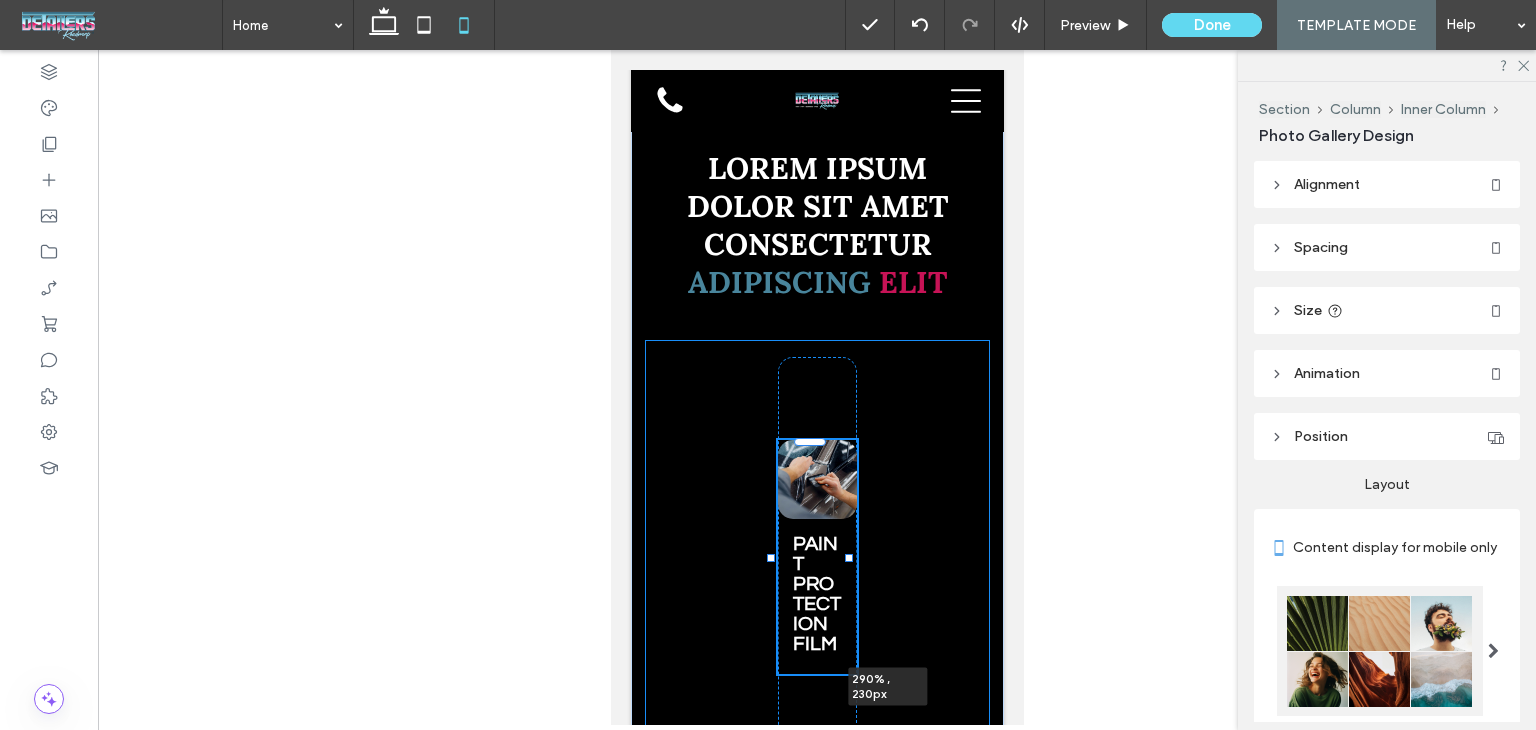 drag, startPoint x: 849, startPoint y: 538, endPoint x: 993, endPoint y: 524, distance: 144.67896 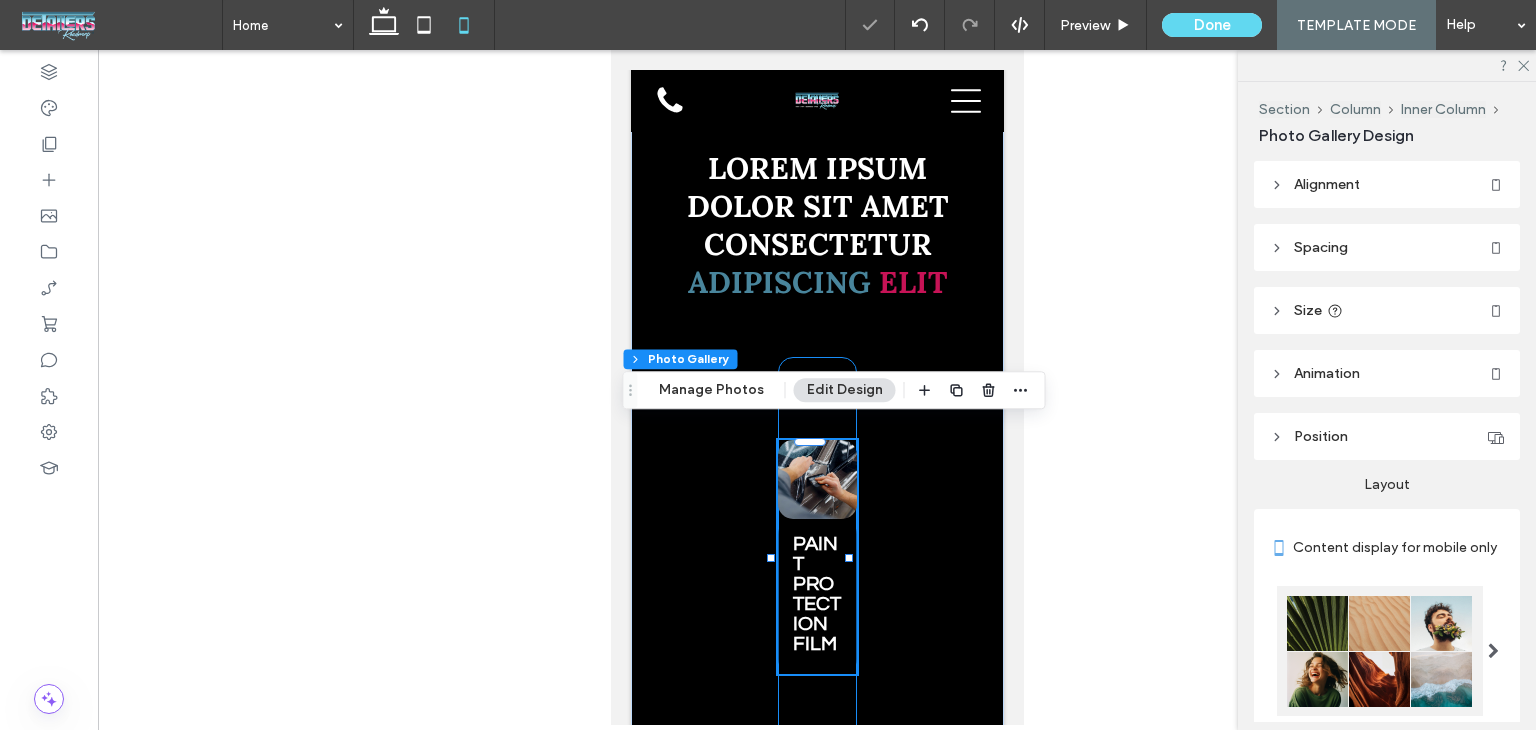 click on "PAINT PROTECTION FILM
Breathtaking colors of our planet
Button
290% , 230px" at bounding box center [816, 557] 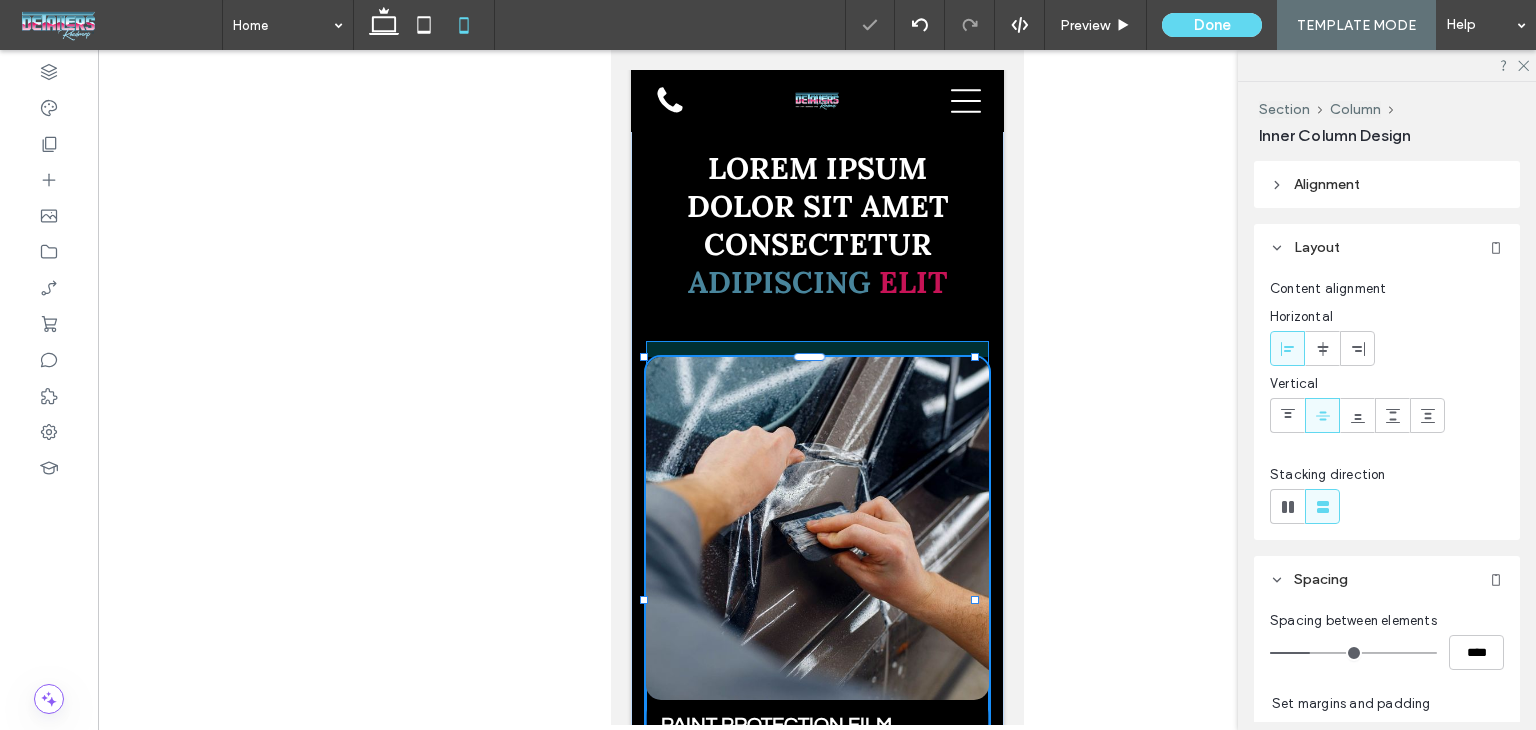 drag, startPoint x: 847, startPoint y: 535, endPoint x: 1013, endPoint y: 534, distance: 166.003 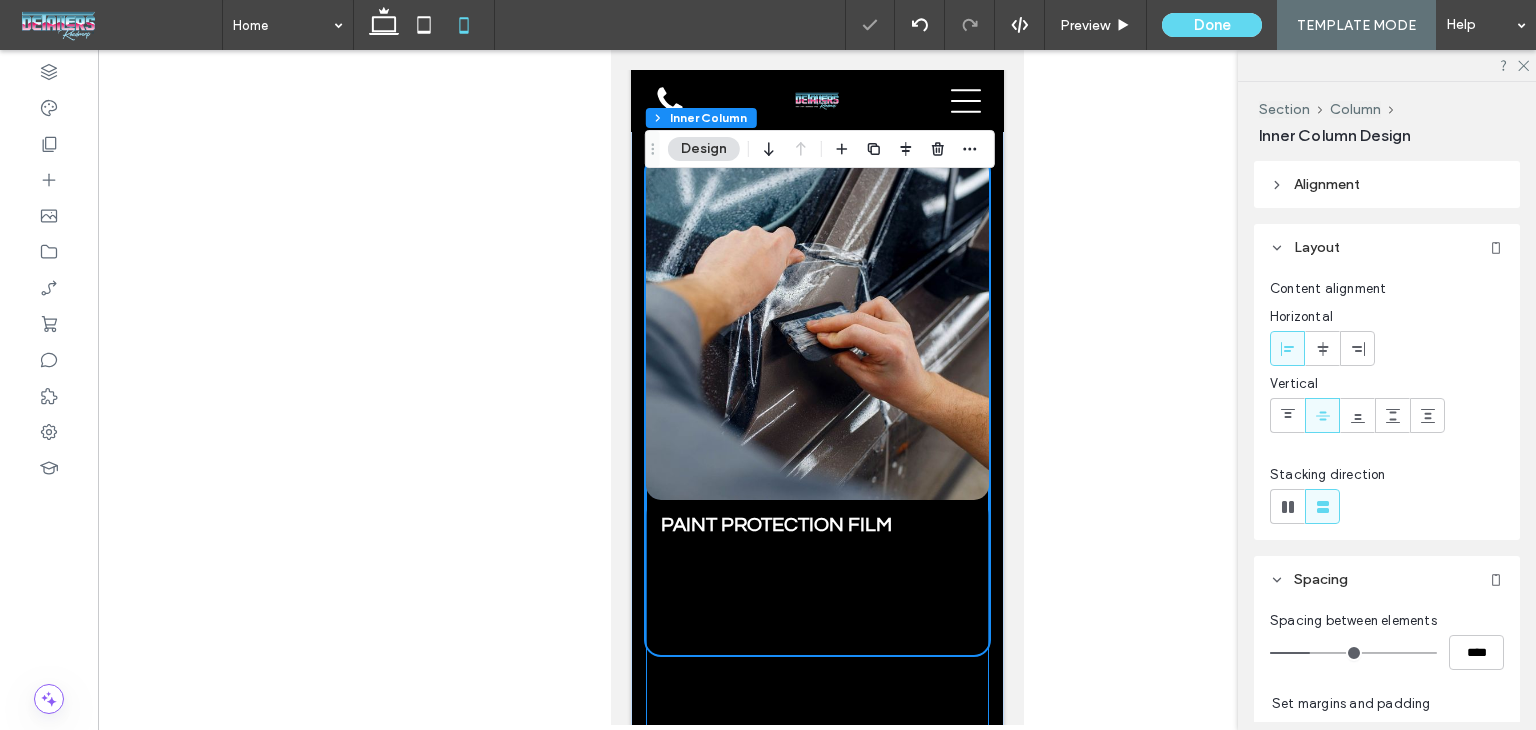 scroll, scrollTop: 1476, scrollLeft: 0, axis: vertical 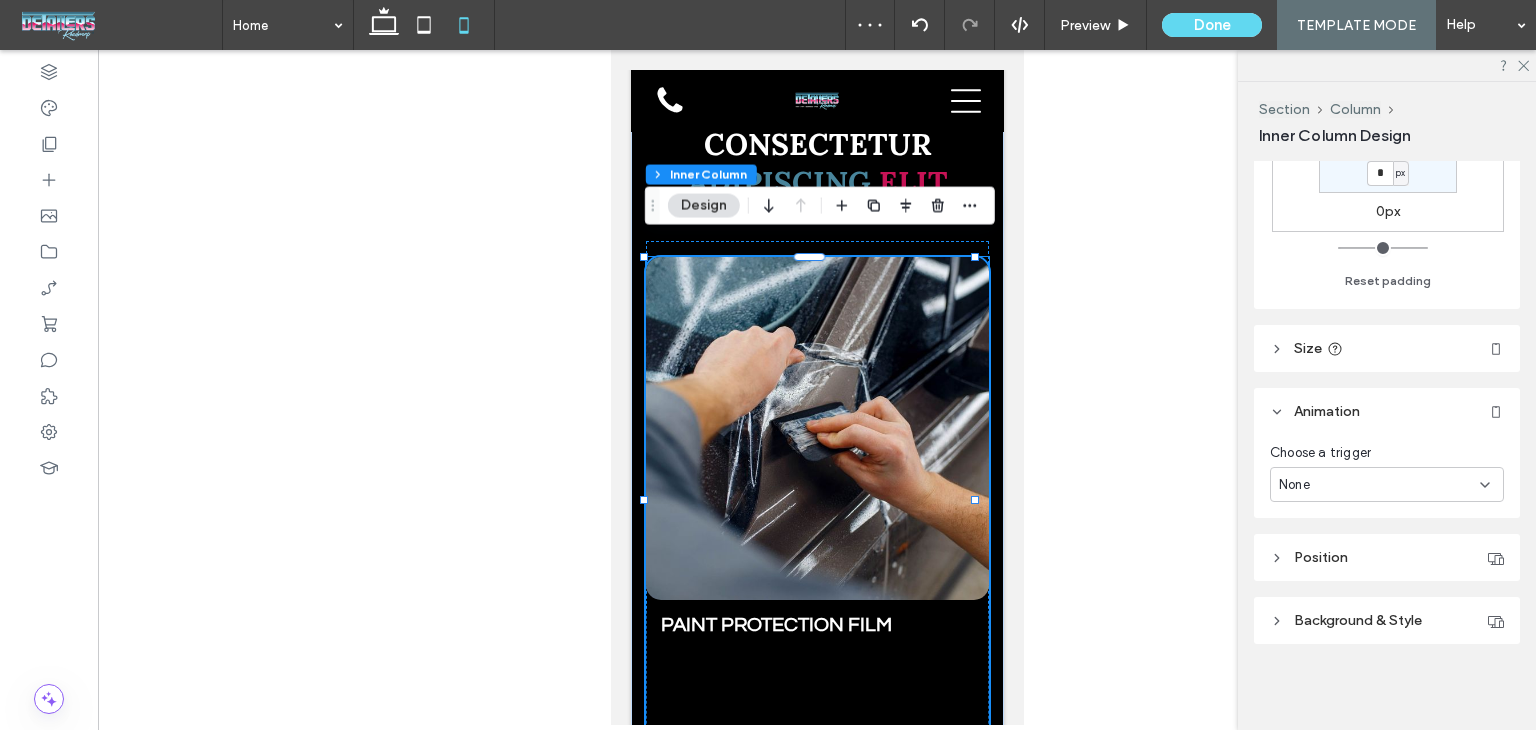 click at bounding box center (816, 428) 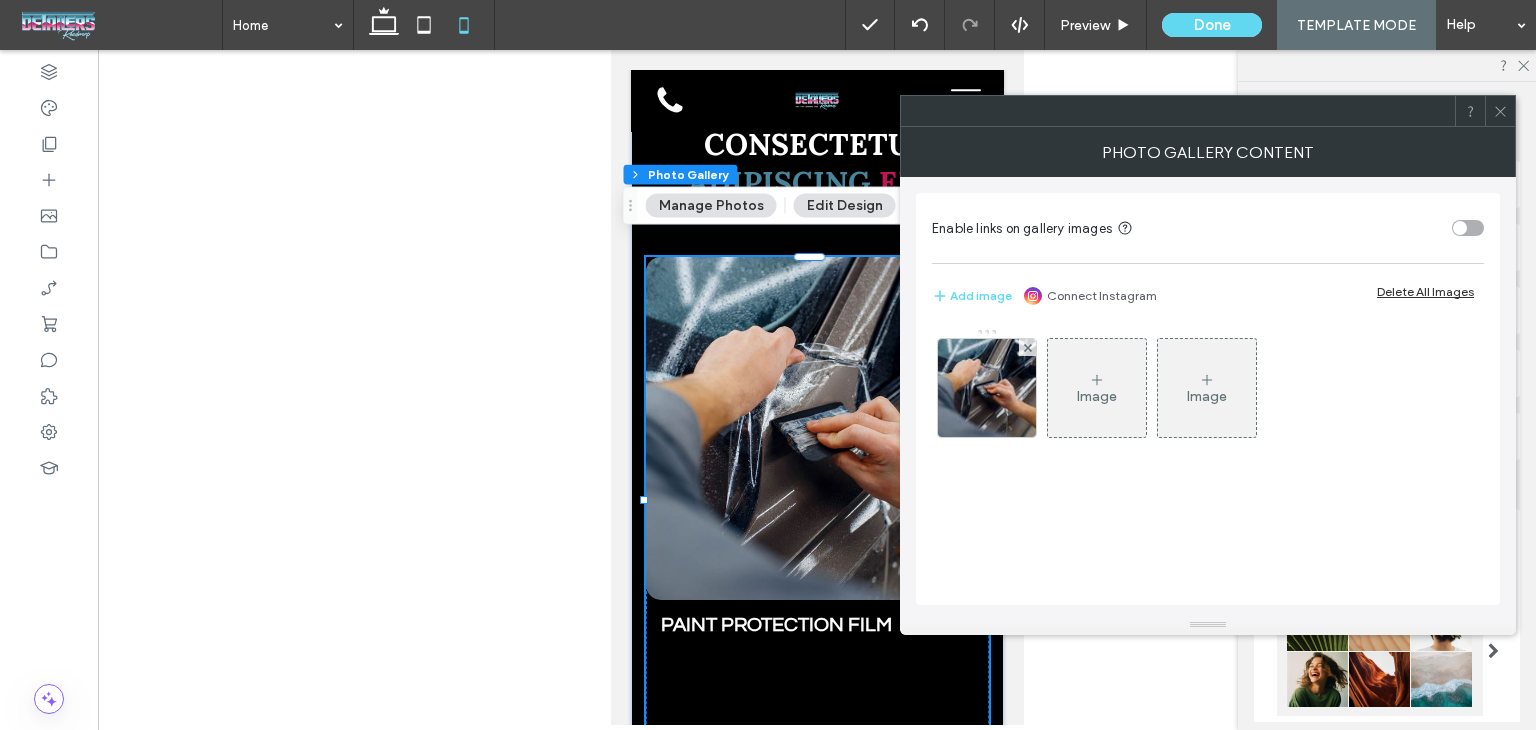 click 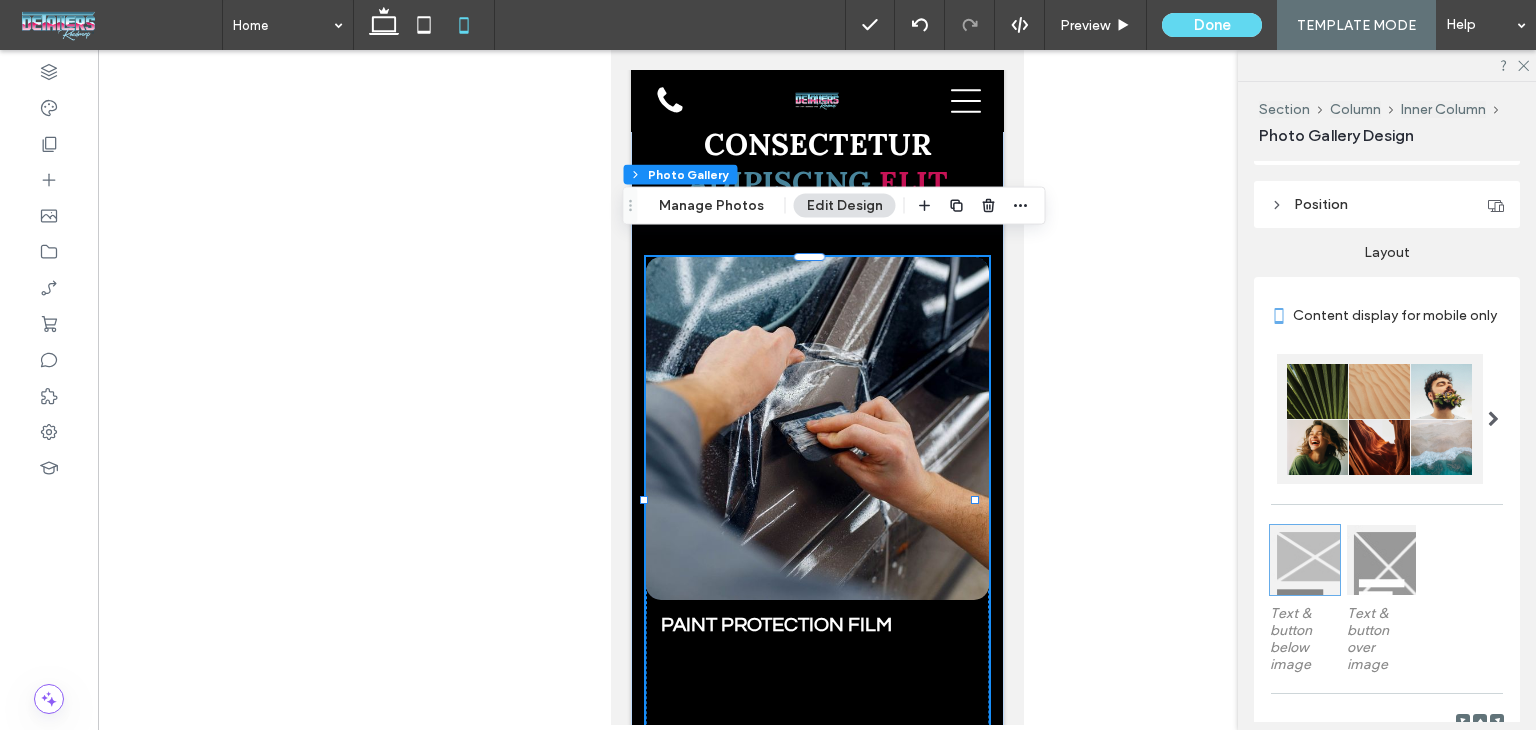 scroll, scrollTop: 400, scrollLeft: 0, axis: vertical 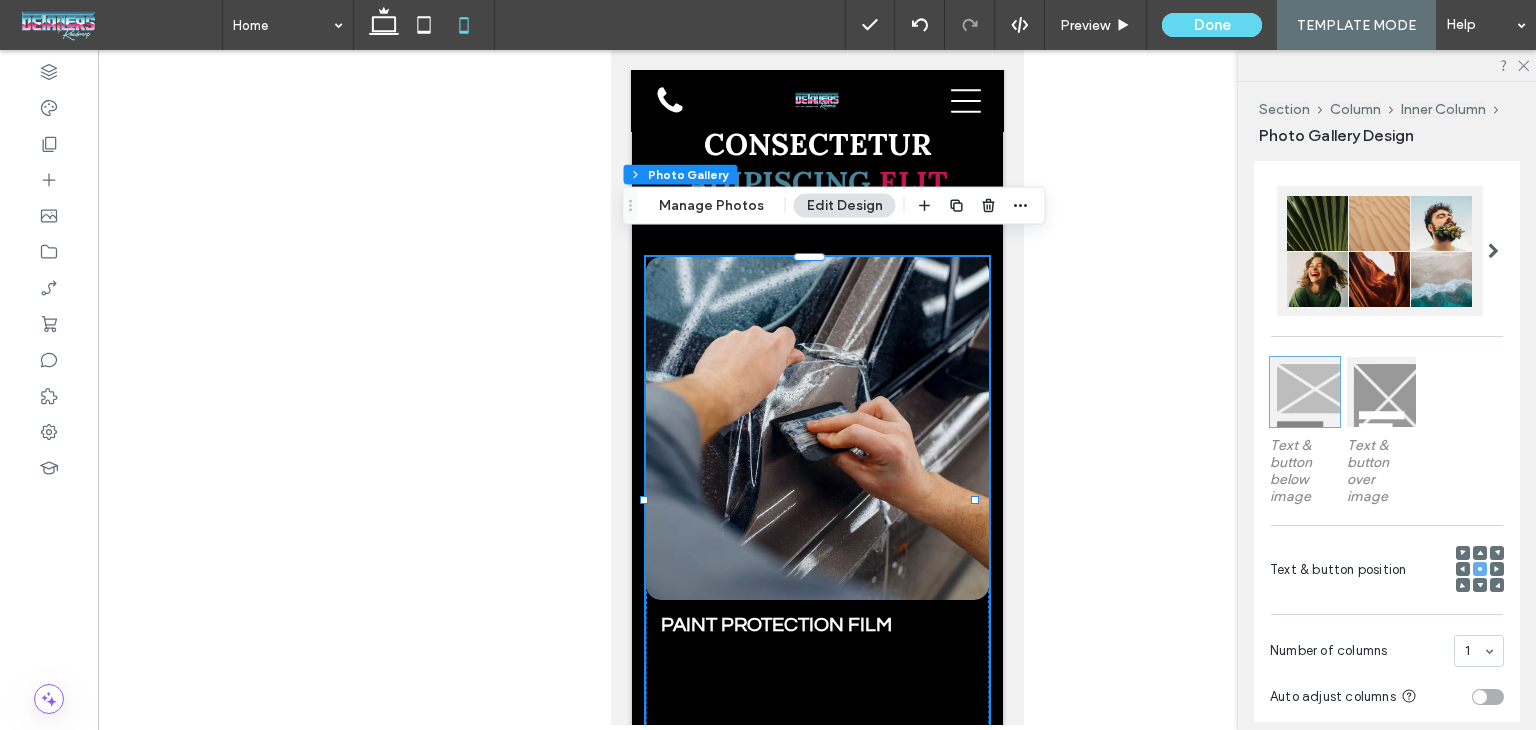 click on "Text & button position" at bounding box center [1387, 570] 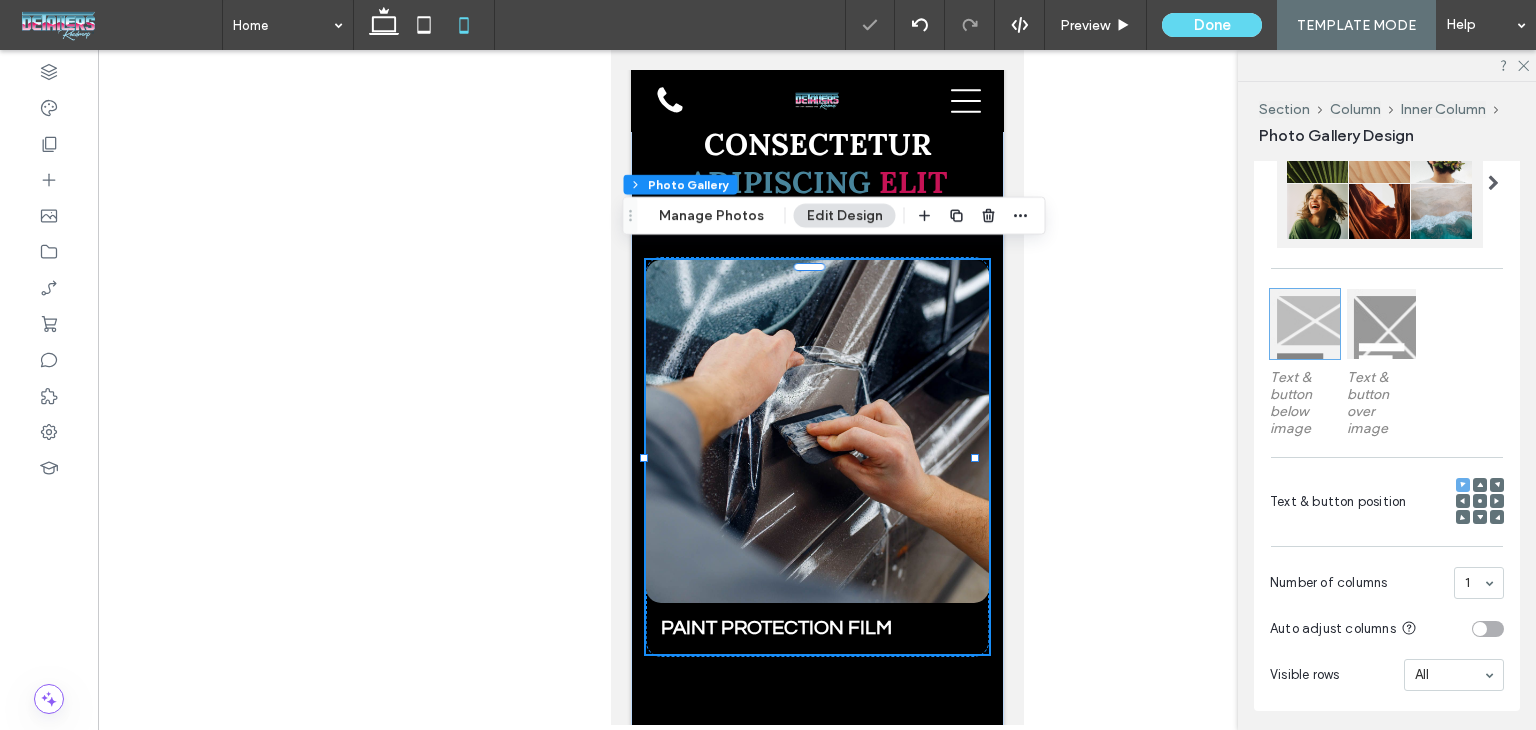 scroll, scrollTop: 500, scrollLeft: 0, axis: vertical 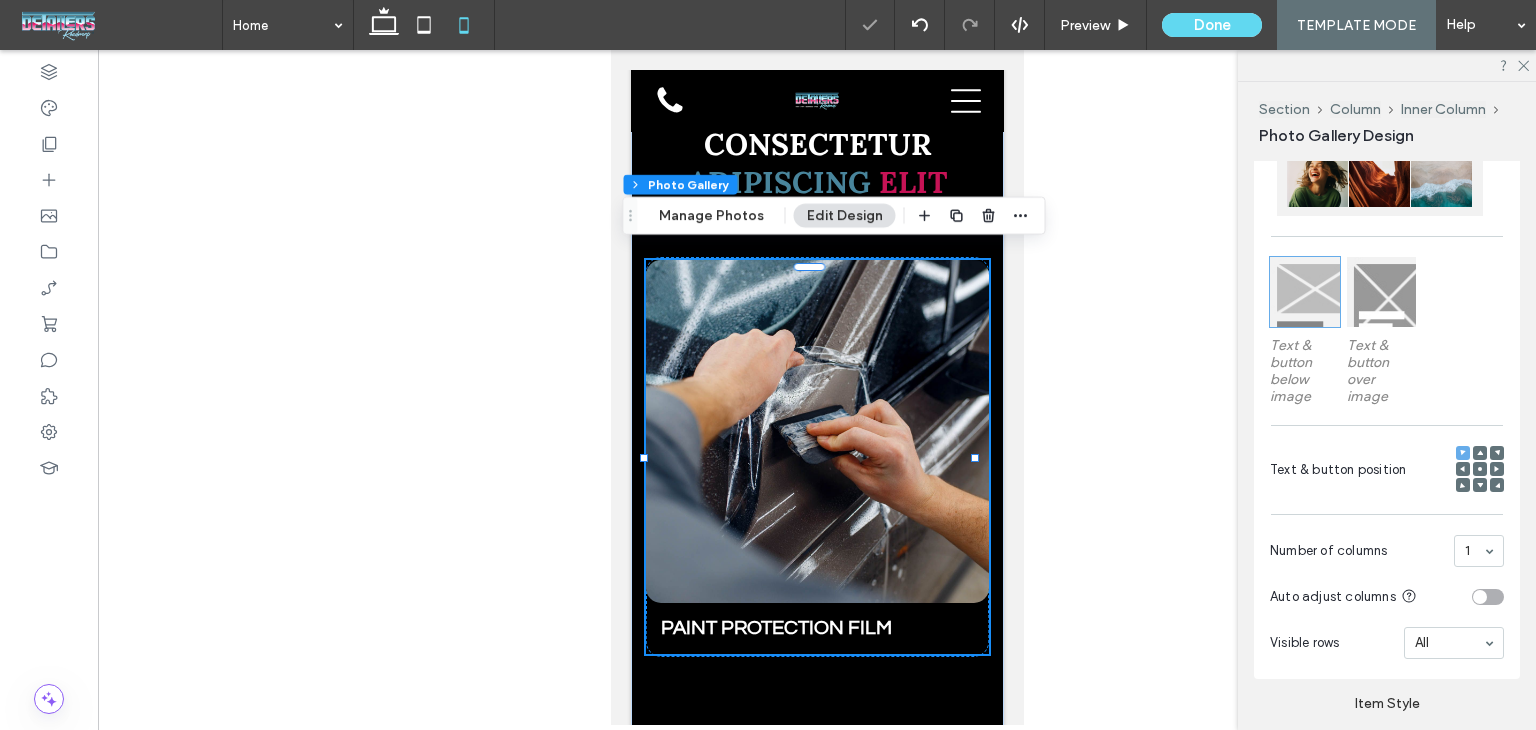 click at bounding box center [1382, 292] 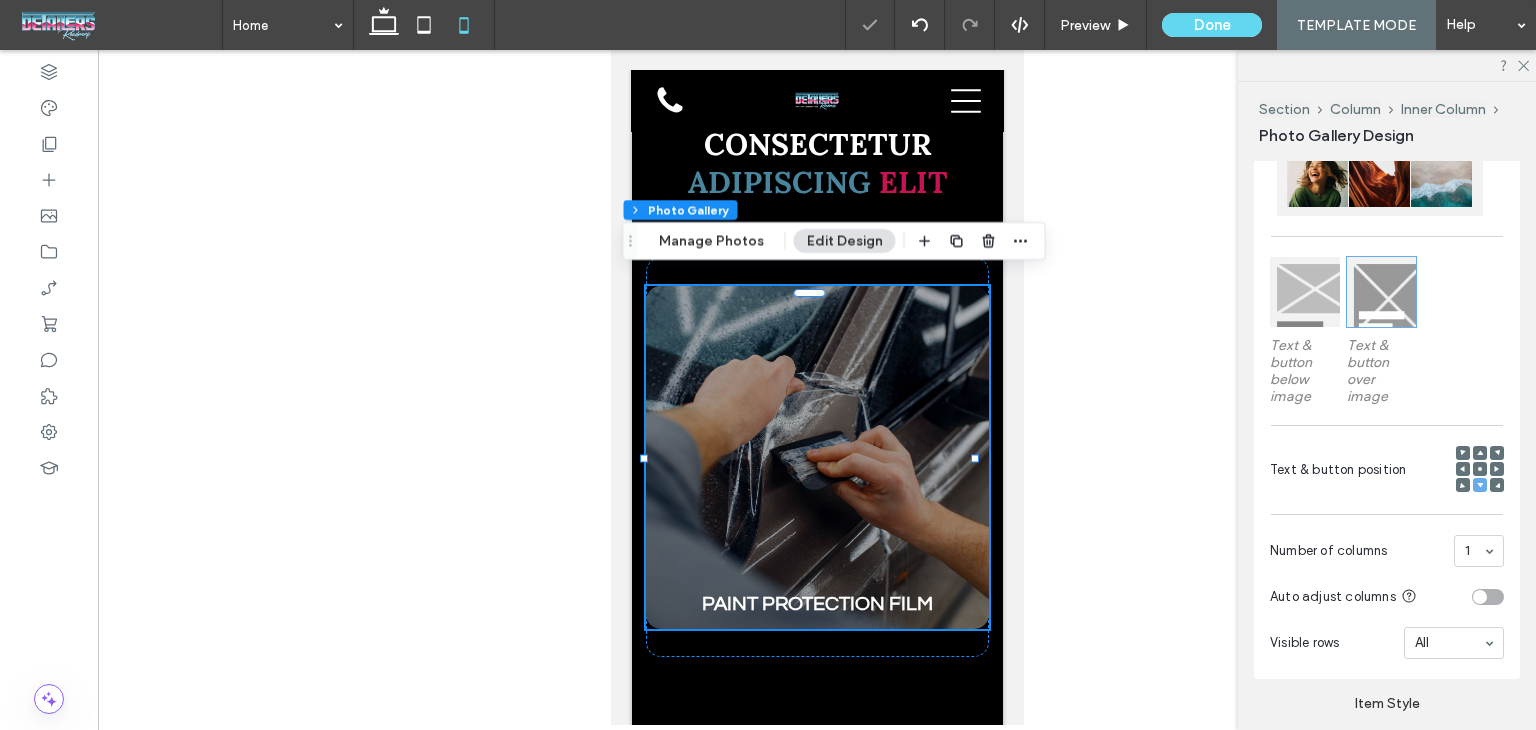 click 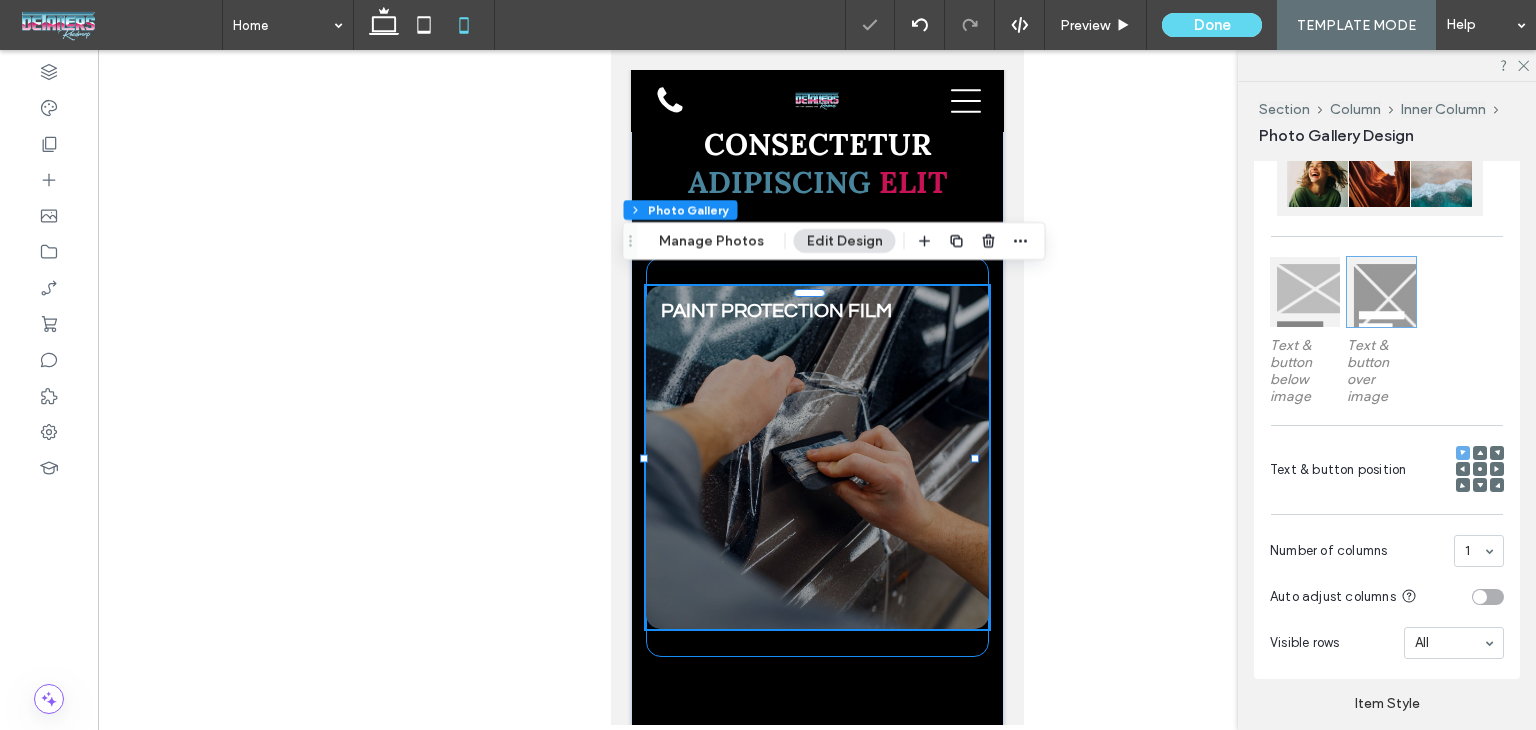 click on "PAINT PROTECTION FILM
Breathtaking colors of our planet
Button" at bounding box center (816, 457) 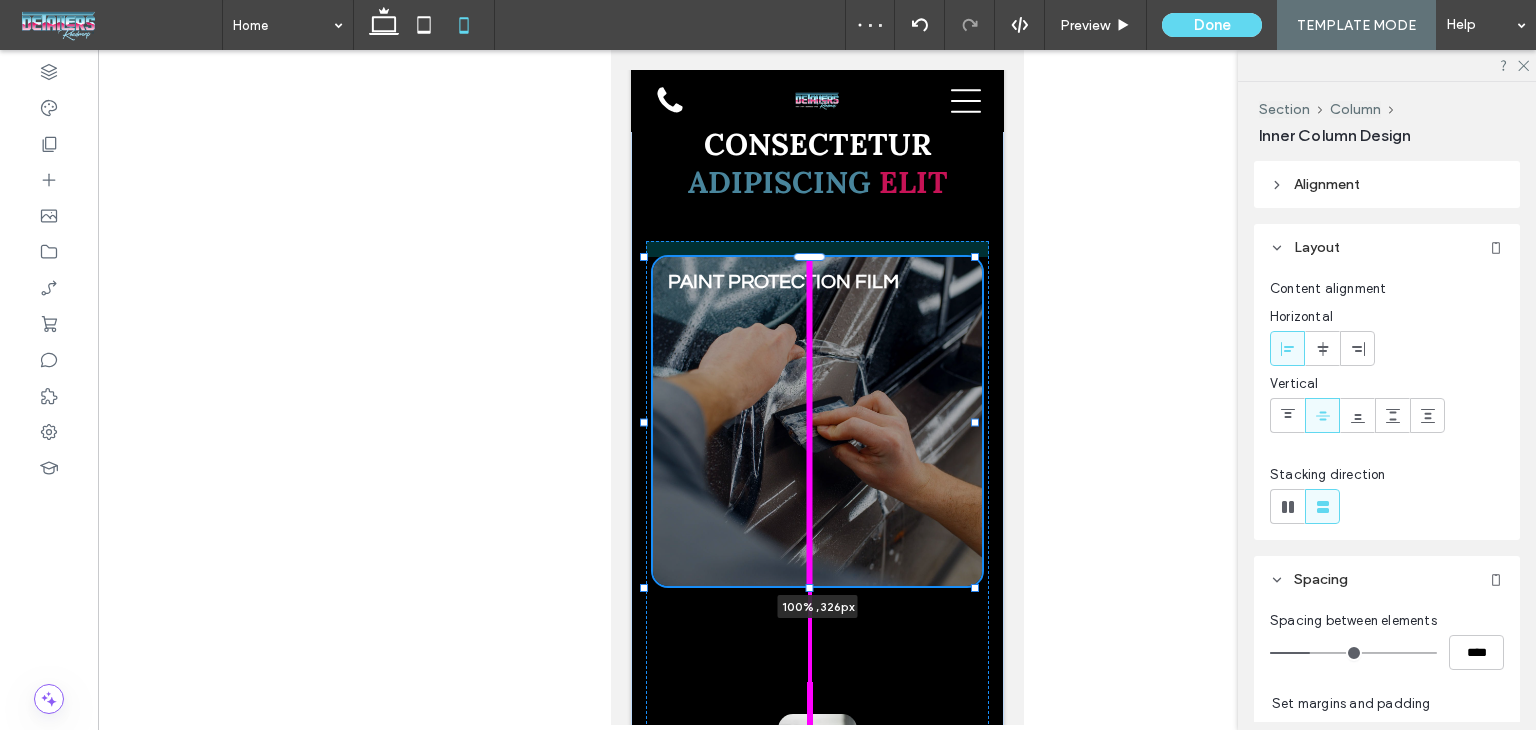 drag, startPoint x: 808, startPoint y: 641, endPoint x: 816, endPoint y: 481, distance: 160.19987 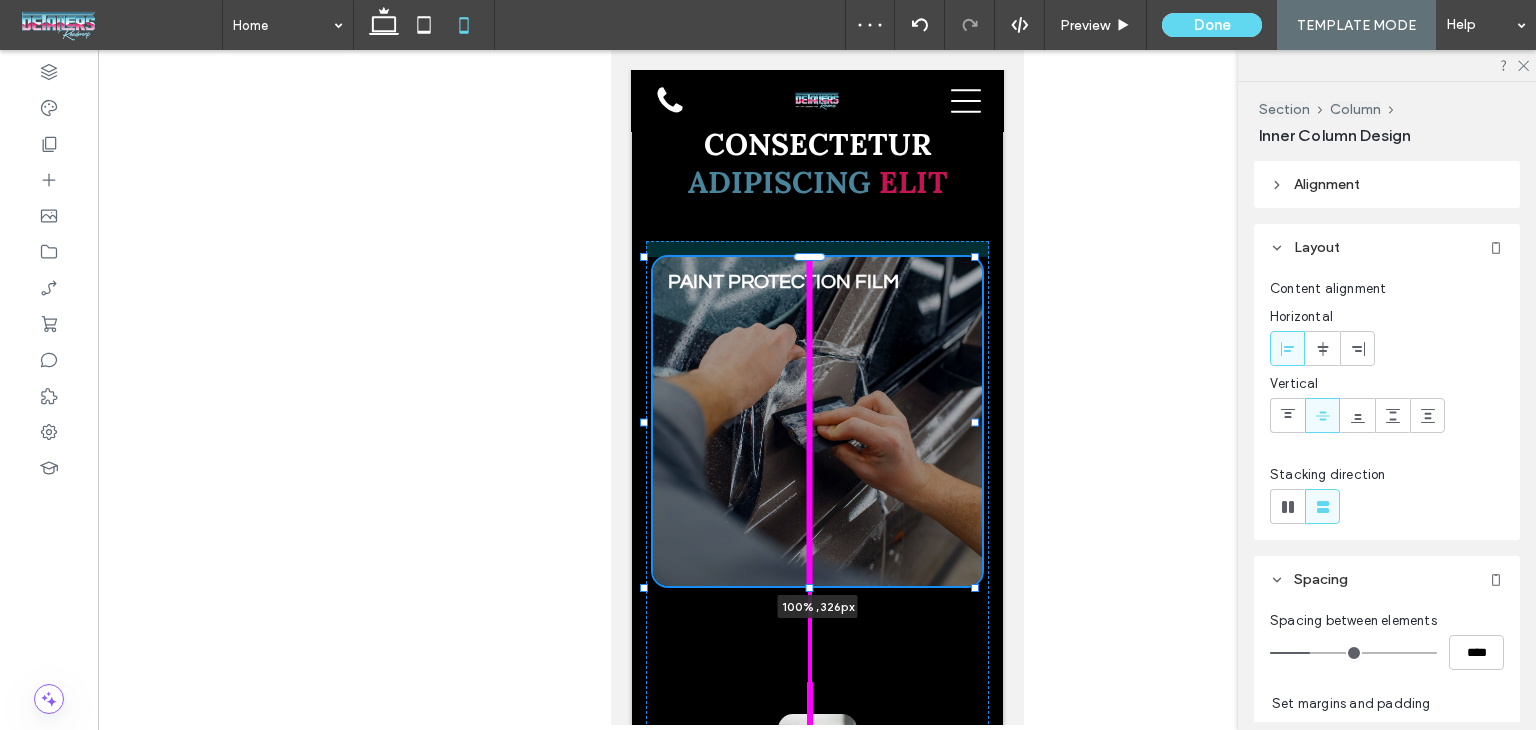 click on "/ /     Lorem ipsum dolor sit amet
Lorem ipsum dolor sit amet consectetur
﻿ adipiscing
elit
PAINT PROTECTION FILM
Breathtaking colors of our planet
Button
100% , 326px
CERAMIC COATING
Breathtaking colors of our planet
Button
DETAILING
Breathtaking colors of our planet
Button
PAINT CORRECTION
Breathtaking colors of our planet
Button
WINDOW TINTING
Breathtaking colors of our planet
Button
VINYL
Breathtaking colors of our planet
Button
MARINE DETAILING
Breathtaking colors of our planet" at bounding box center (816, 1148) 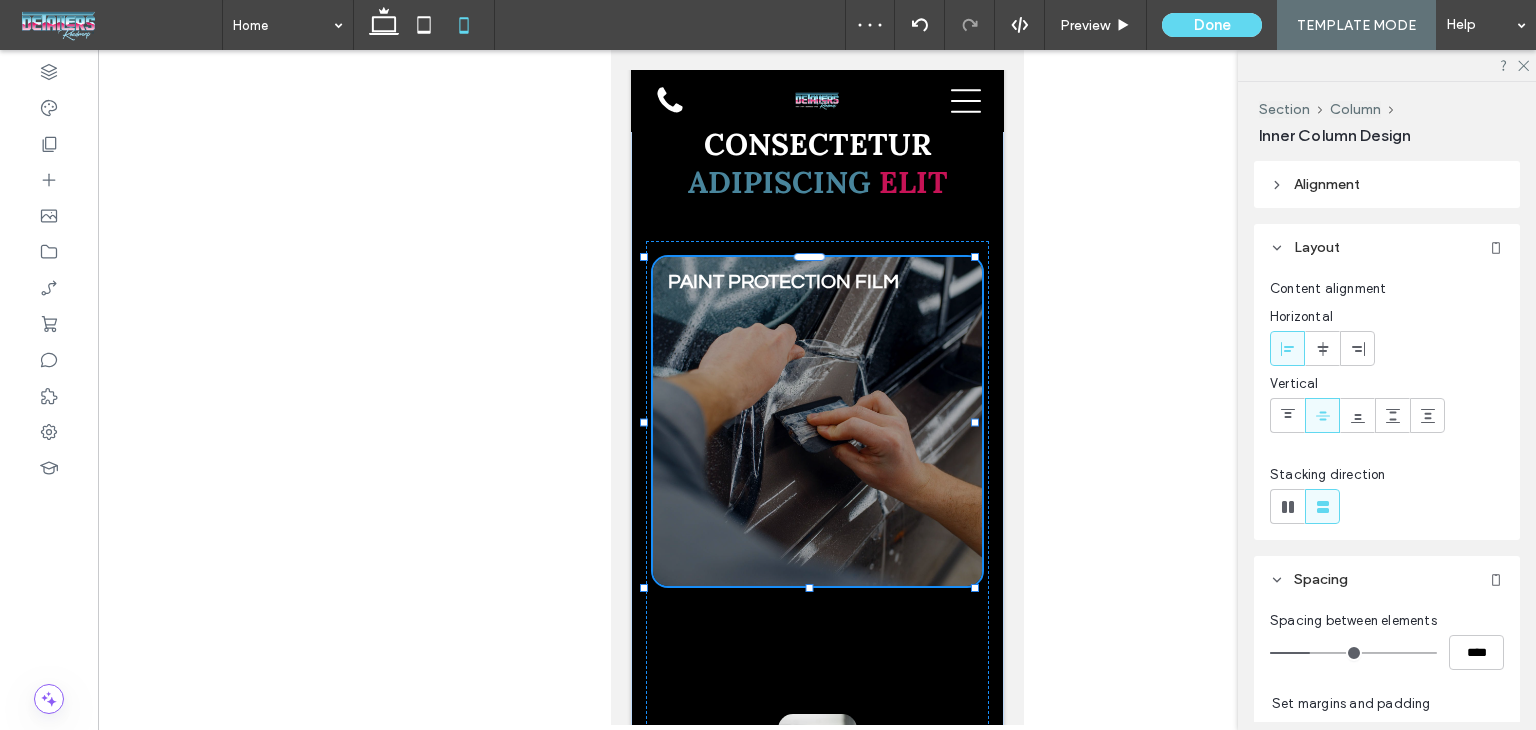 type on "***" 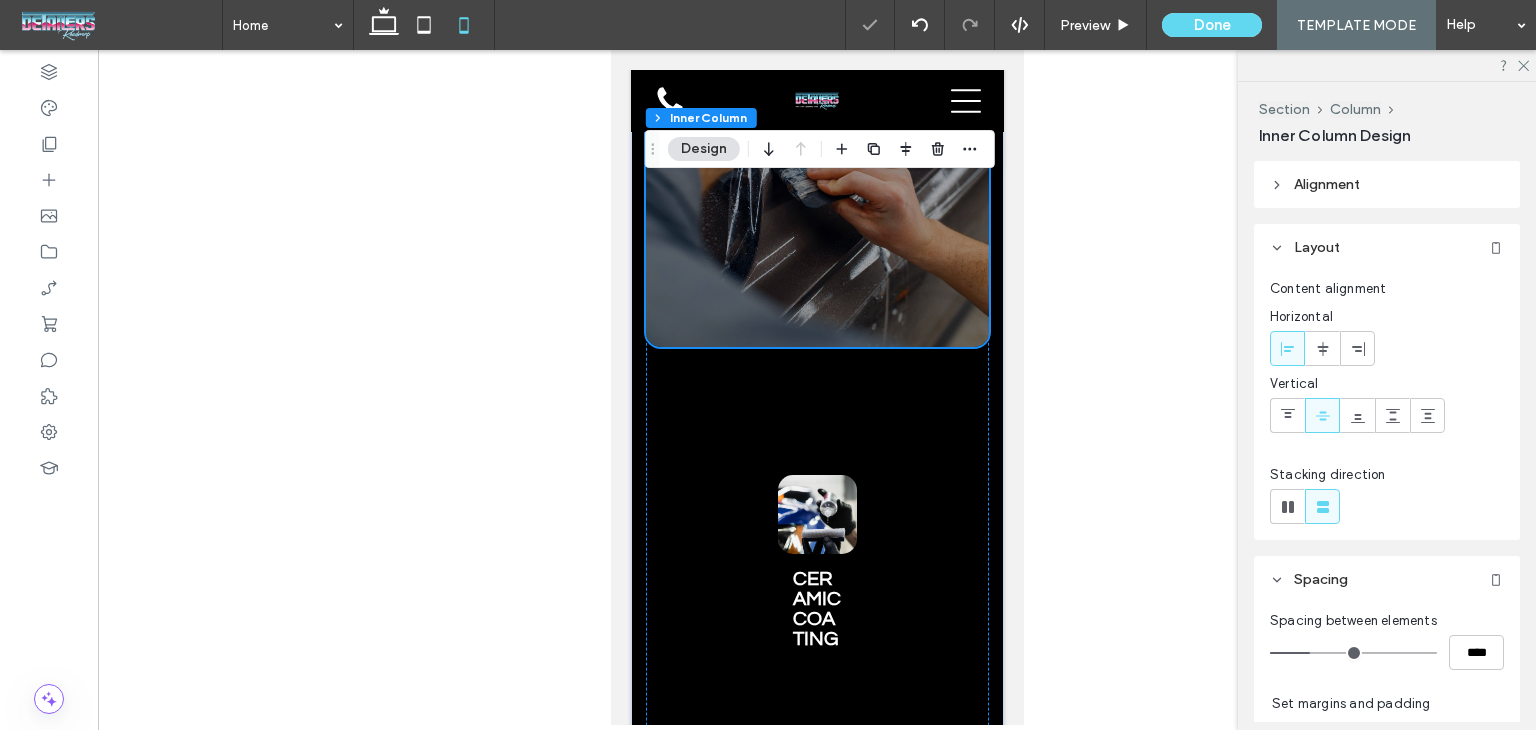 scroll, scrollTop: 1776, scrollLeft: 0, axis: vertical 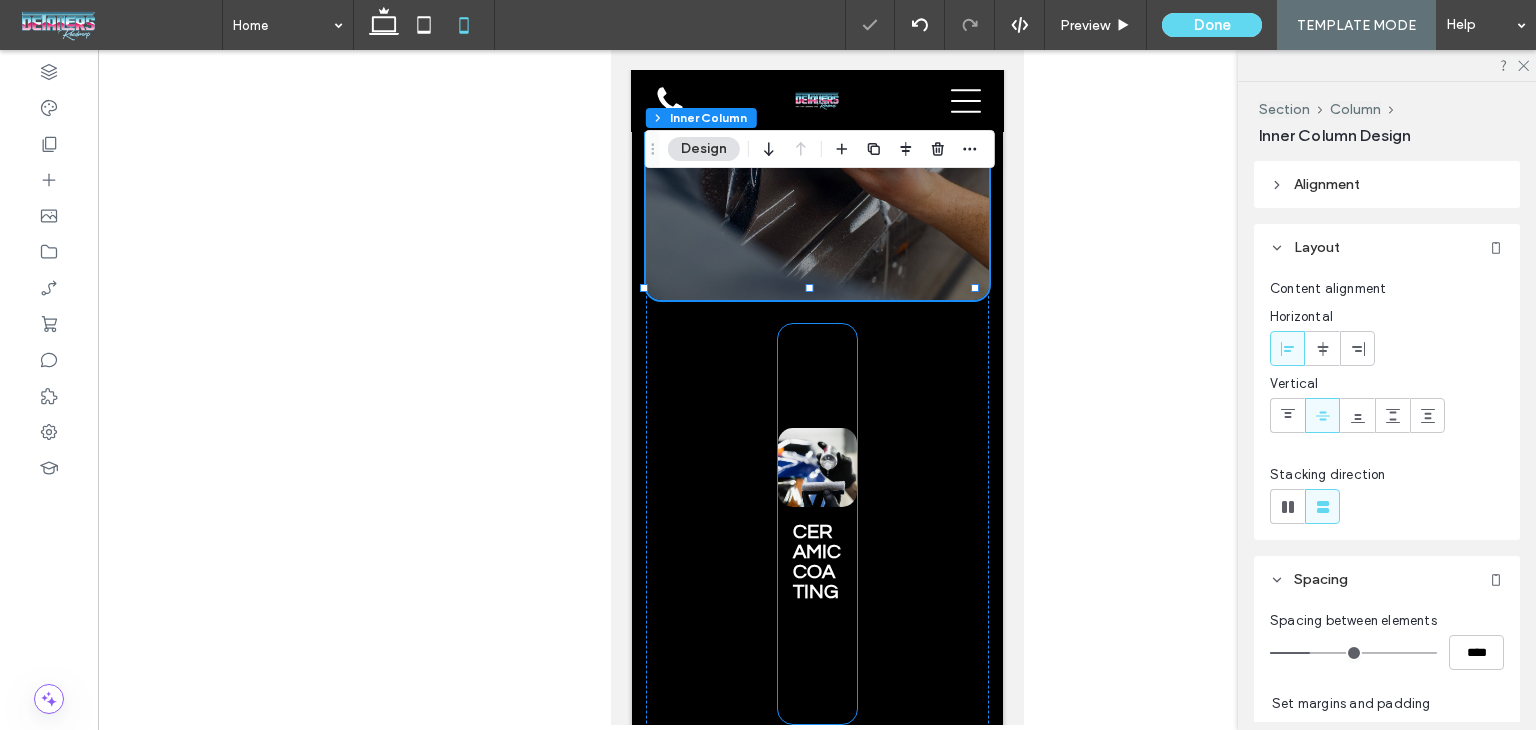 click at bounding box center (816, 467) 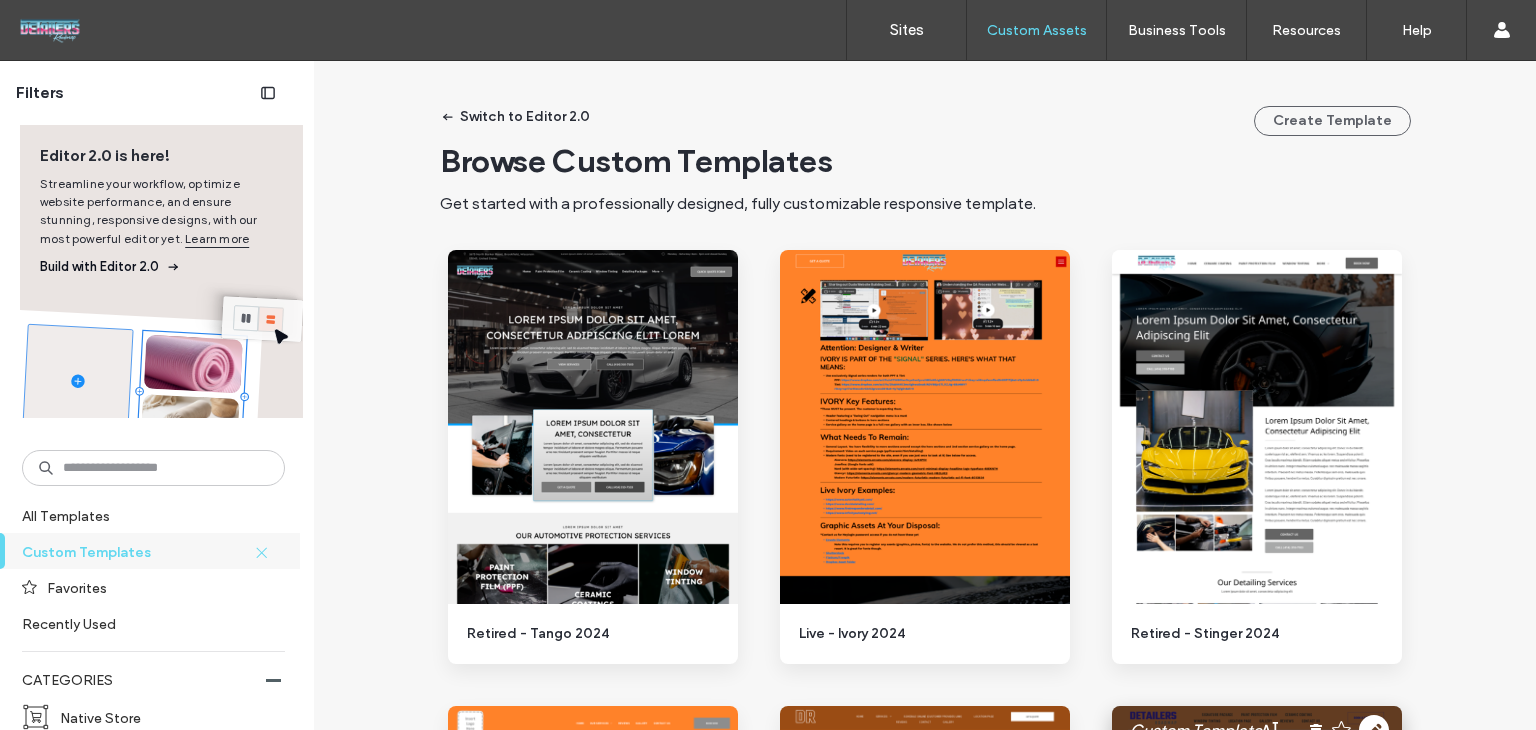 scroll, scrollTop: 0, scrollLeft: 0, axis: both 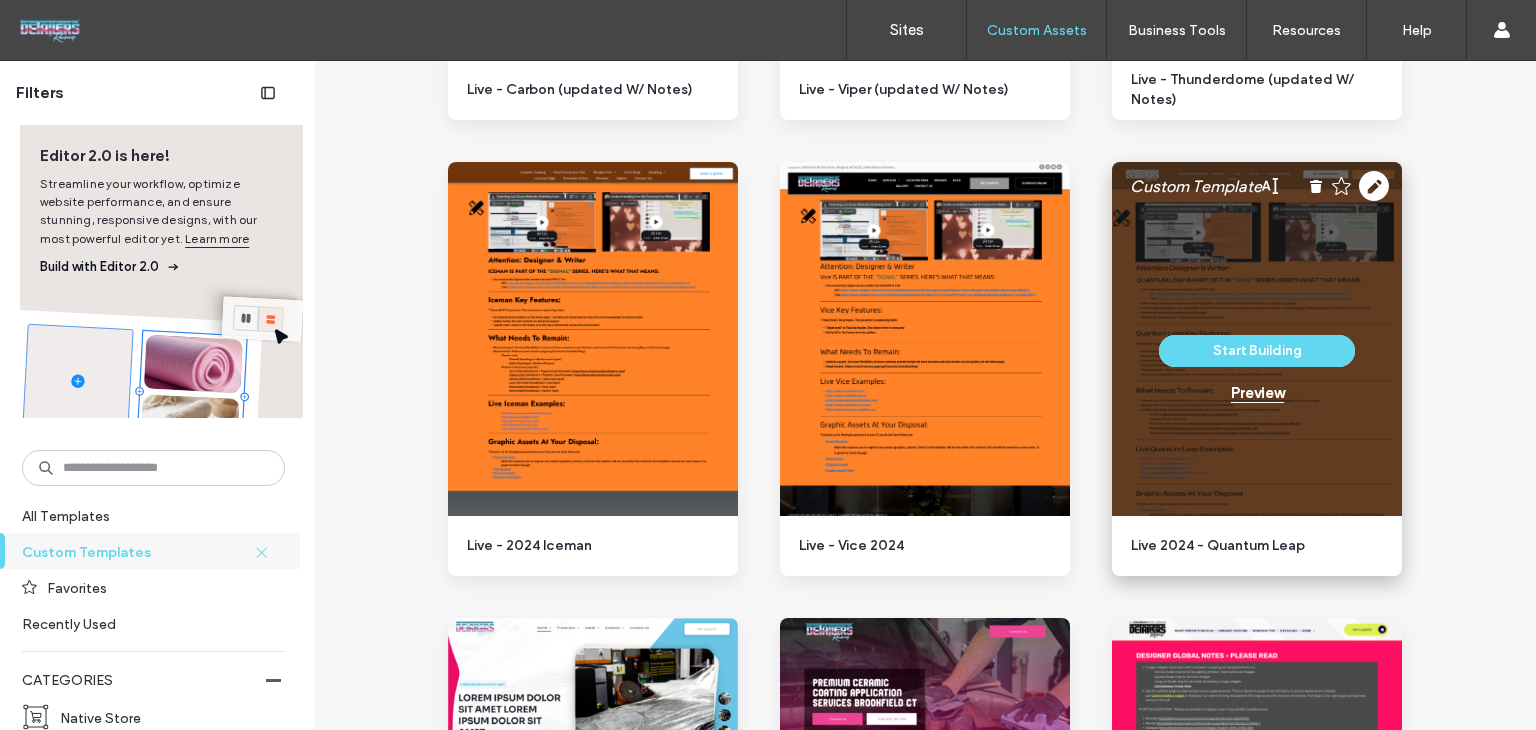 click on "Preview" at bounding box center [1257, 393] 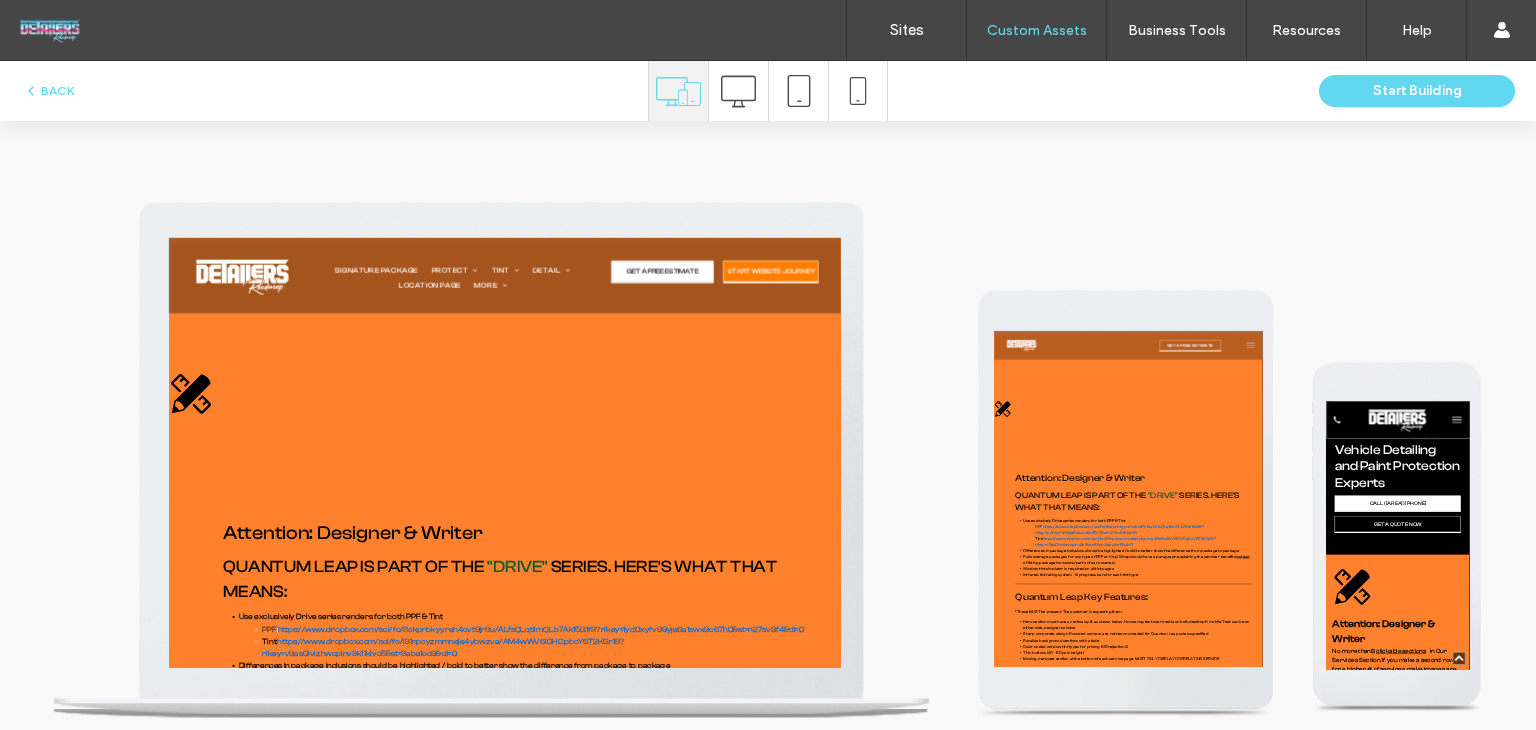 scroll, scrollTop: 3600, scrollLeft: 0, axis: vertical 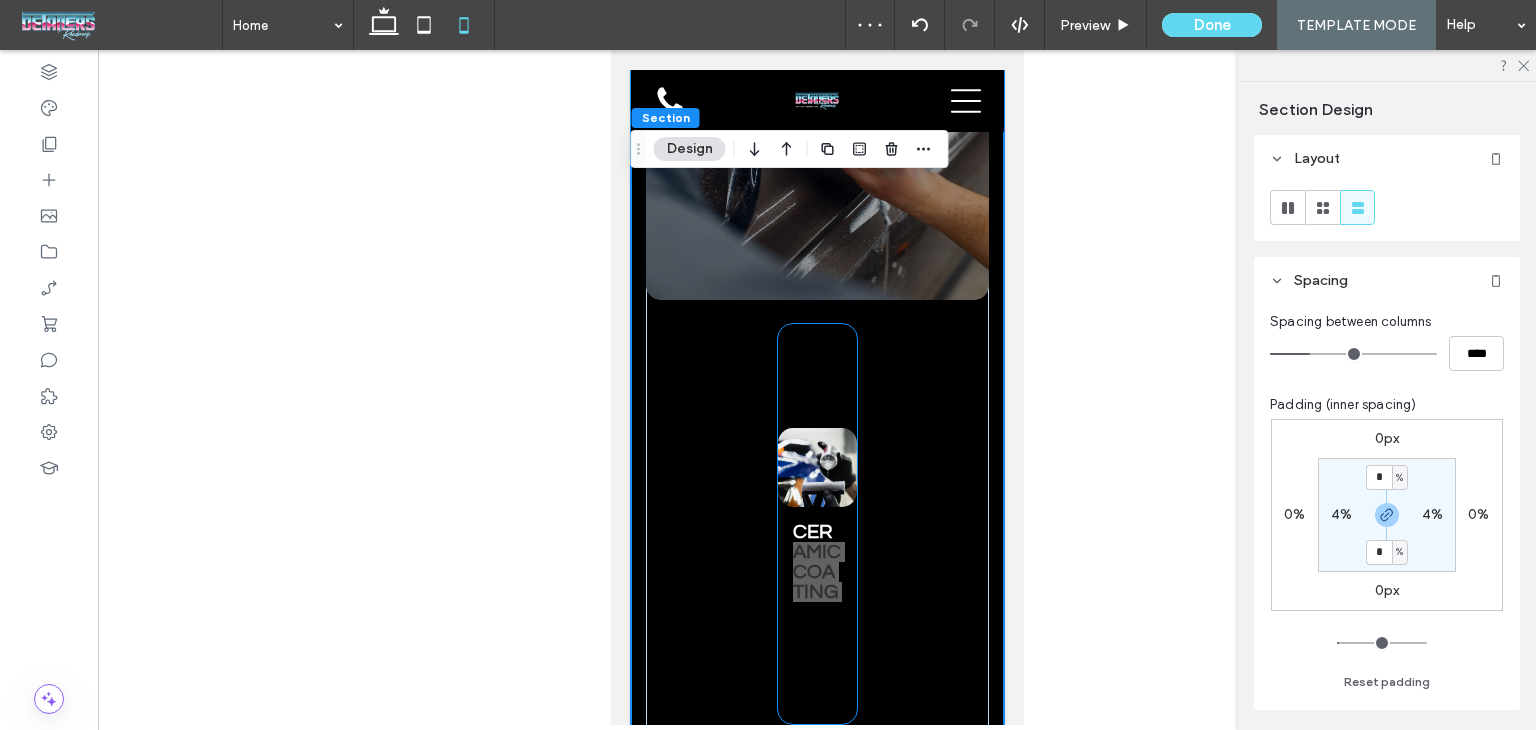 click on "CERAMIC COATING
Breathtaking colors of our planet
Button" at bounding box center (816, 524) 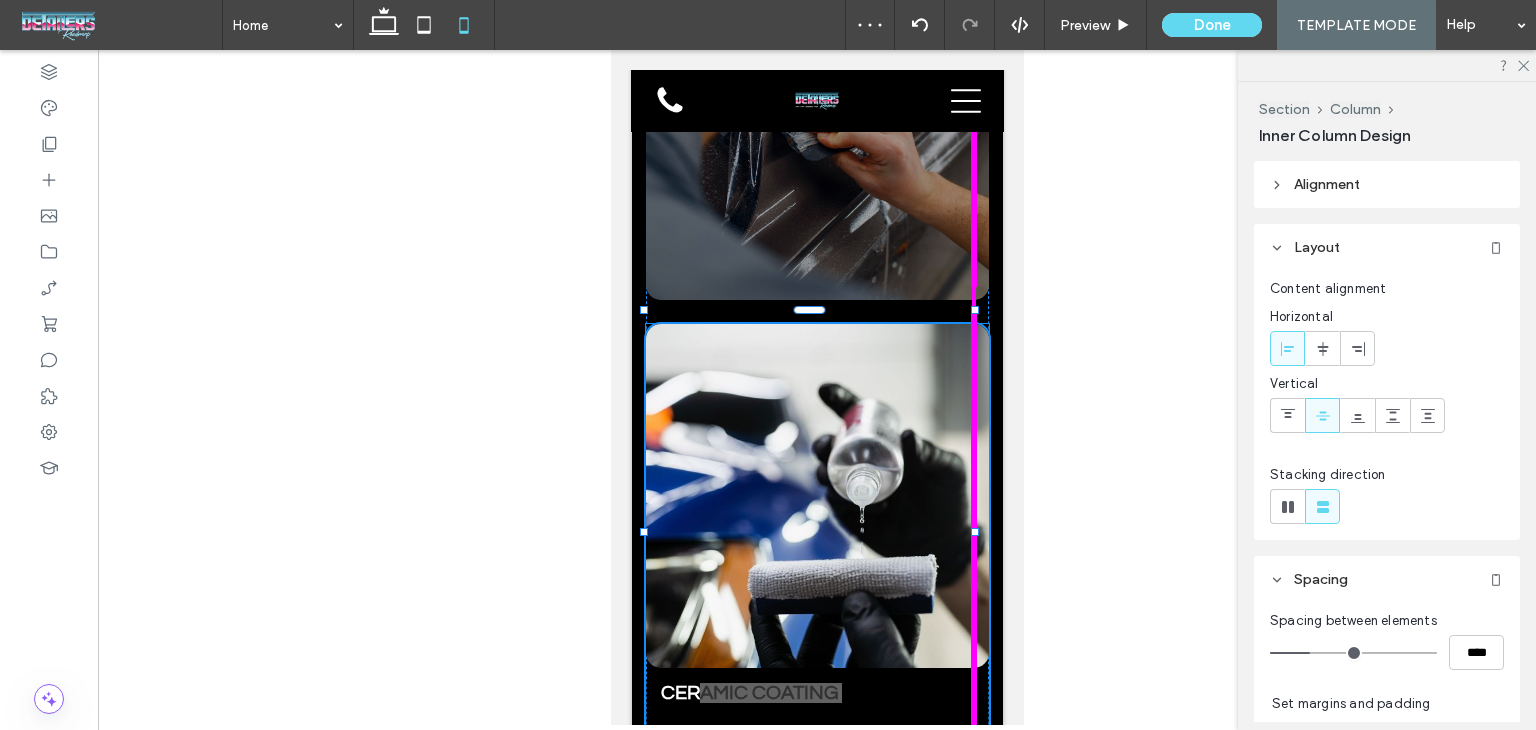 drag, startPoint x: 845, startPoint y: 488, endPoint x: 1026, endPoint y: 479, distance: 181.22362 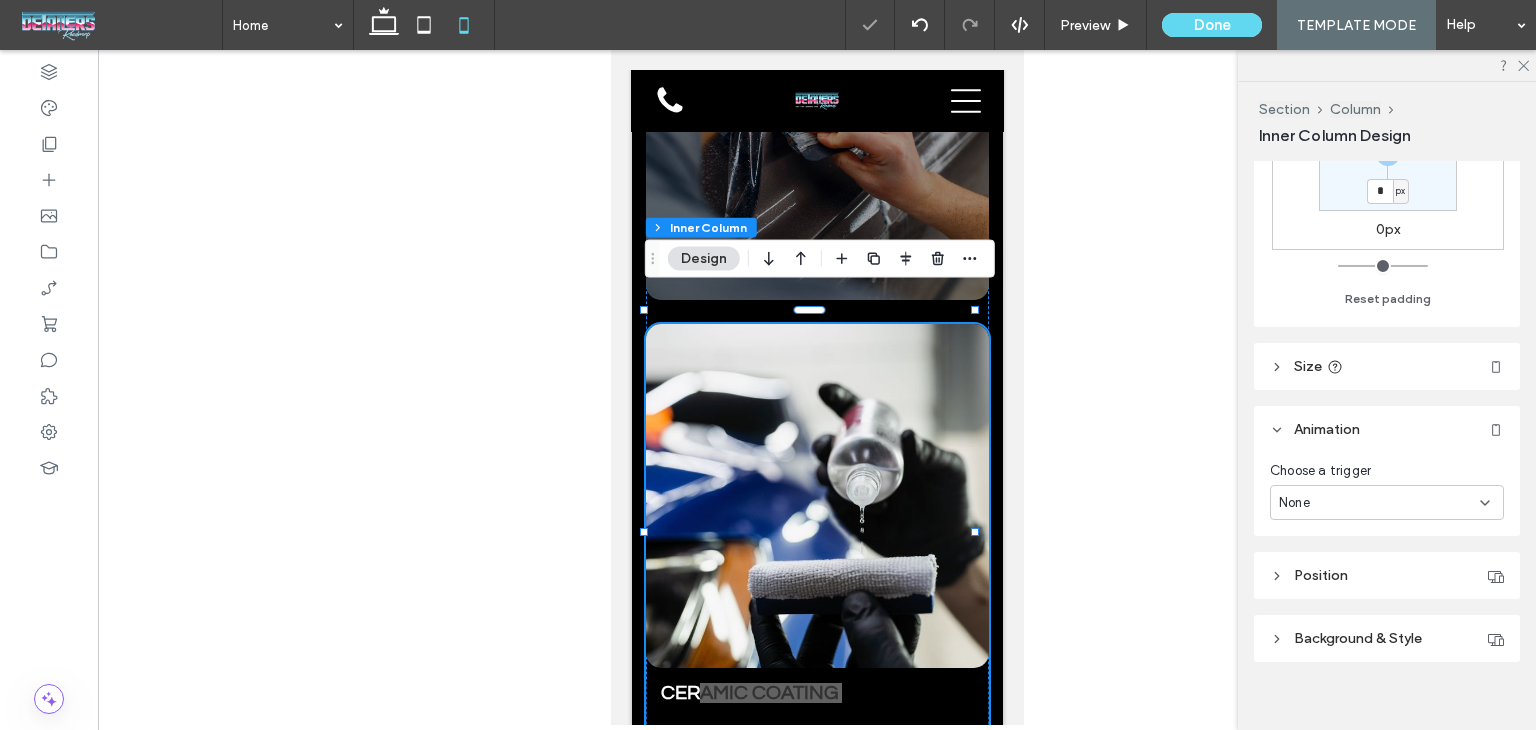 scroll, scrollTop: 684, scrollLeft: 0, axis: vertical 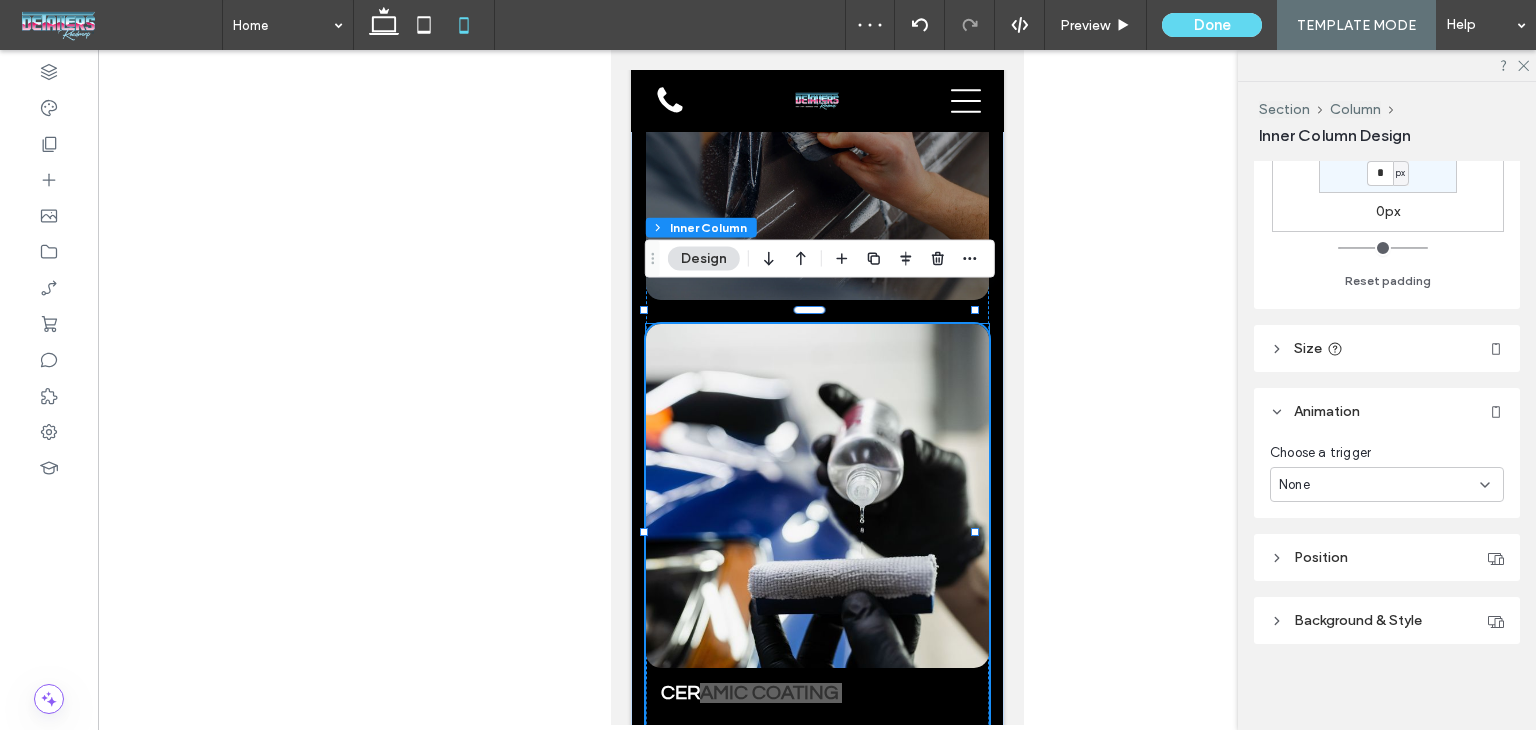 click at bounding box center [816, 495] 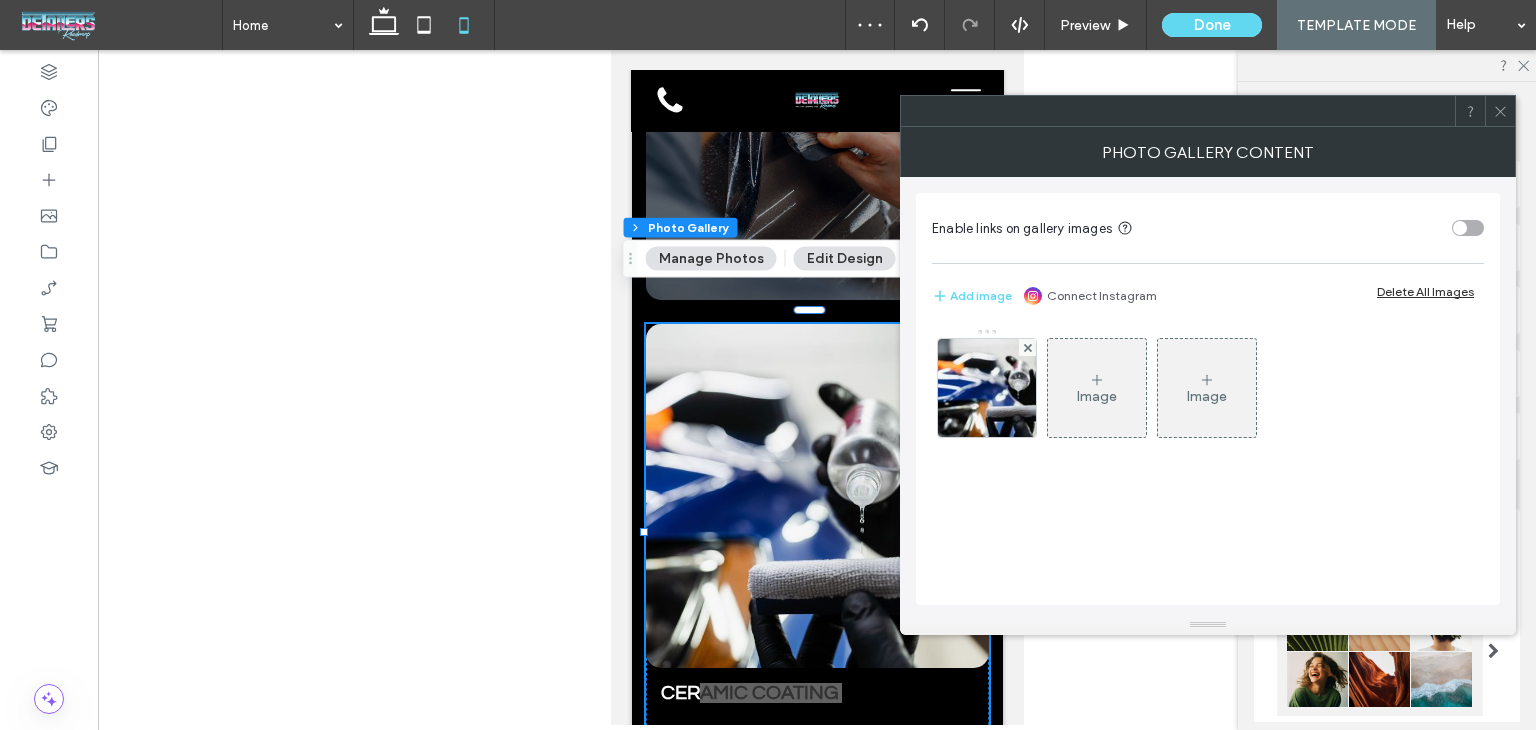 click 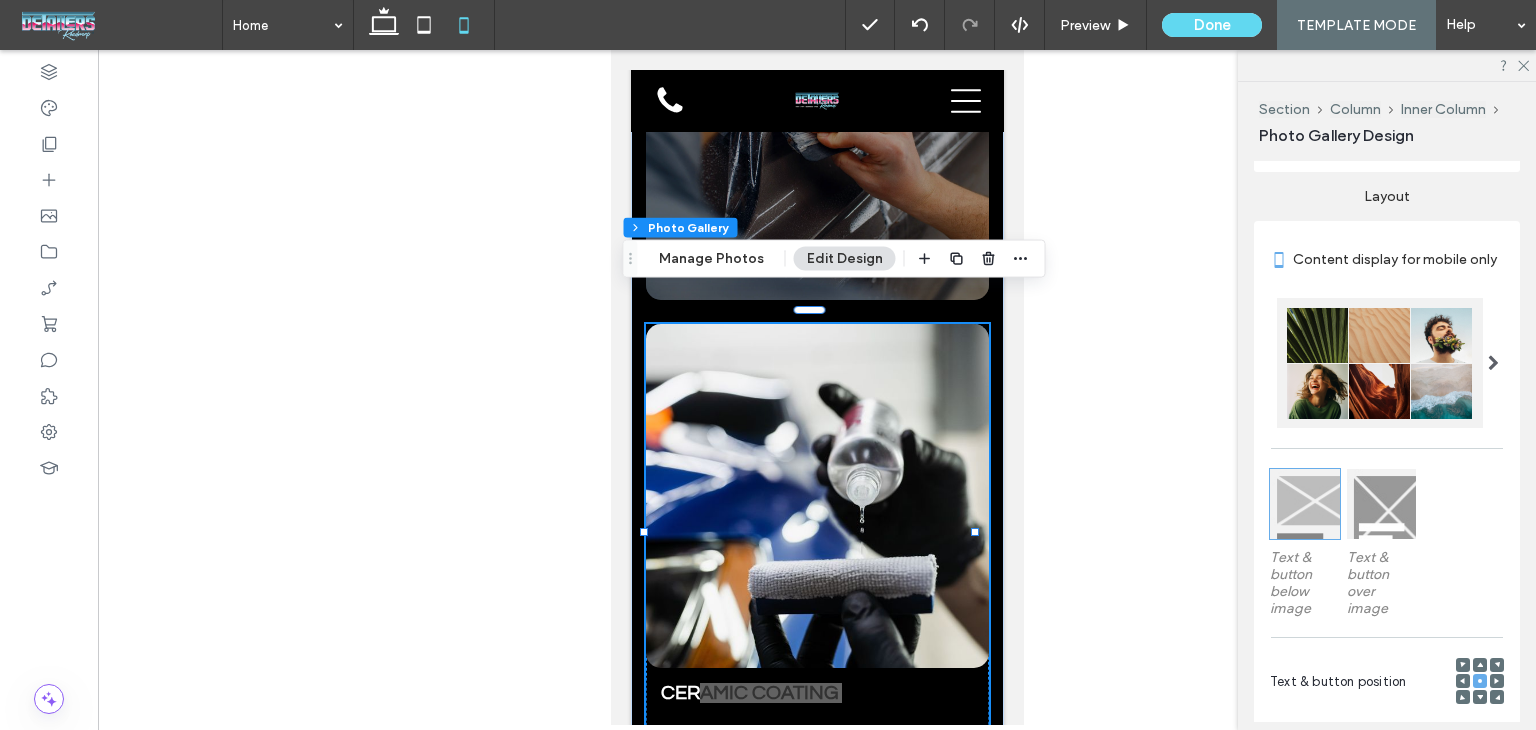 scroll, scrollTop: 300, scrollLeft: 0, axis: vertical 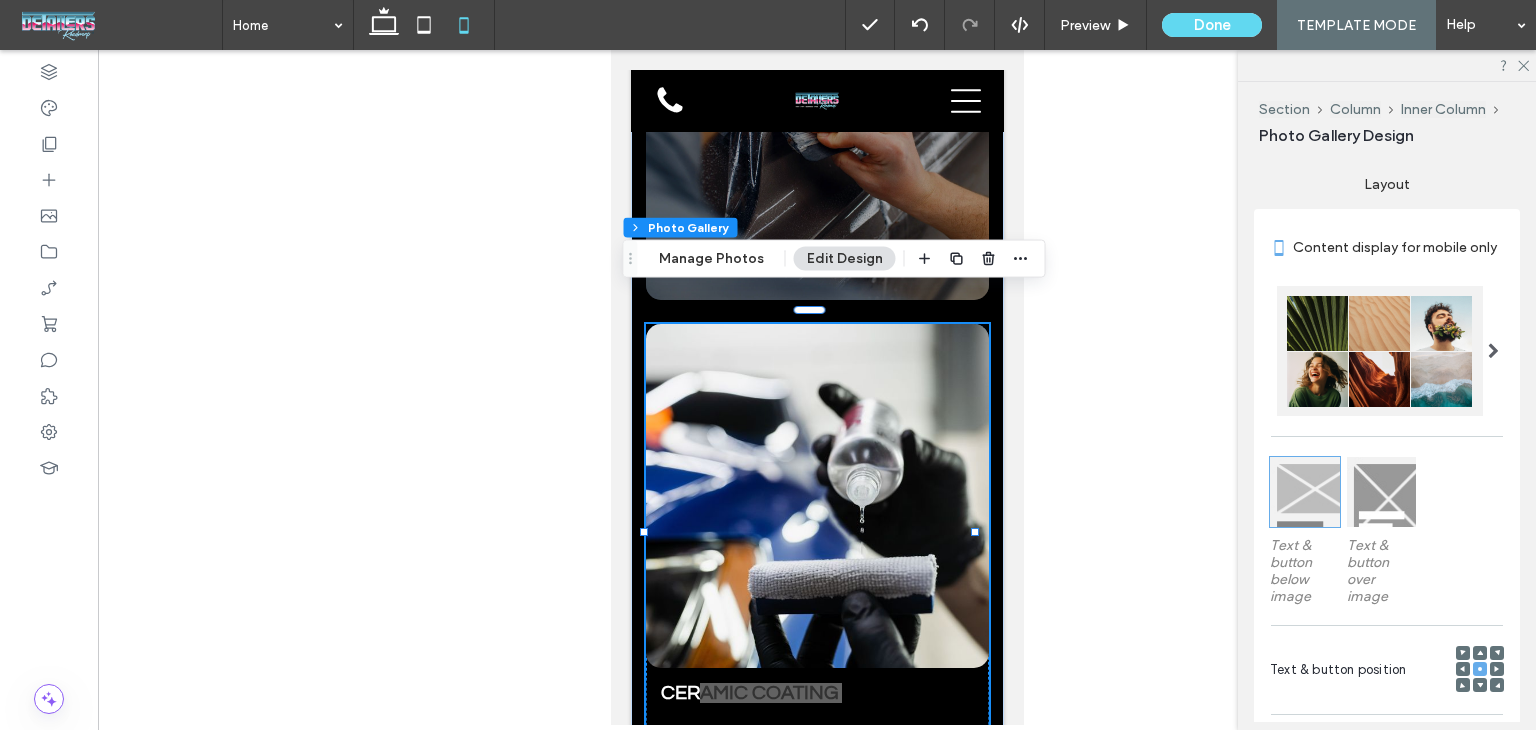 click at bounding box center [1382, 492] 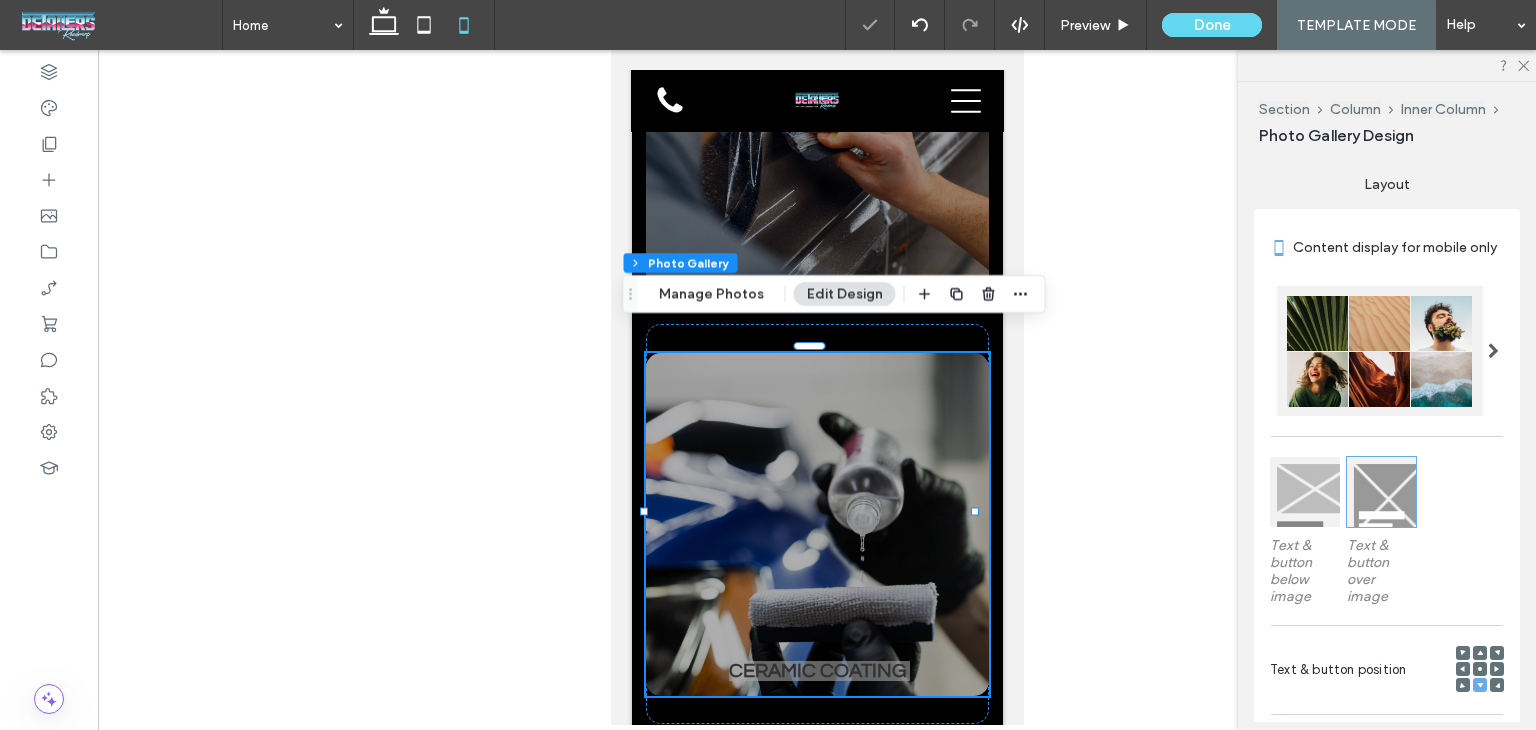 click 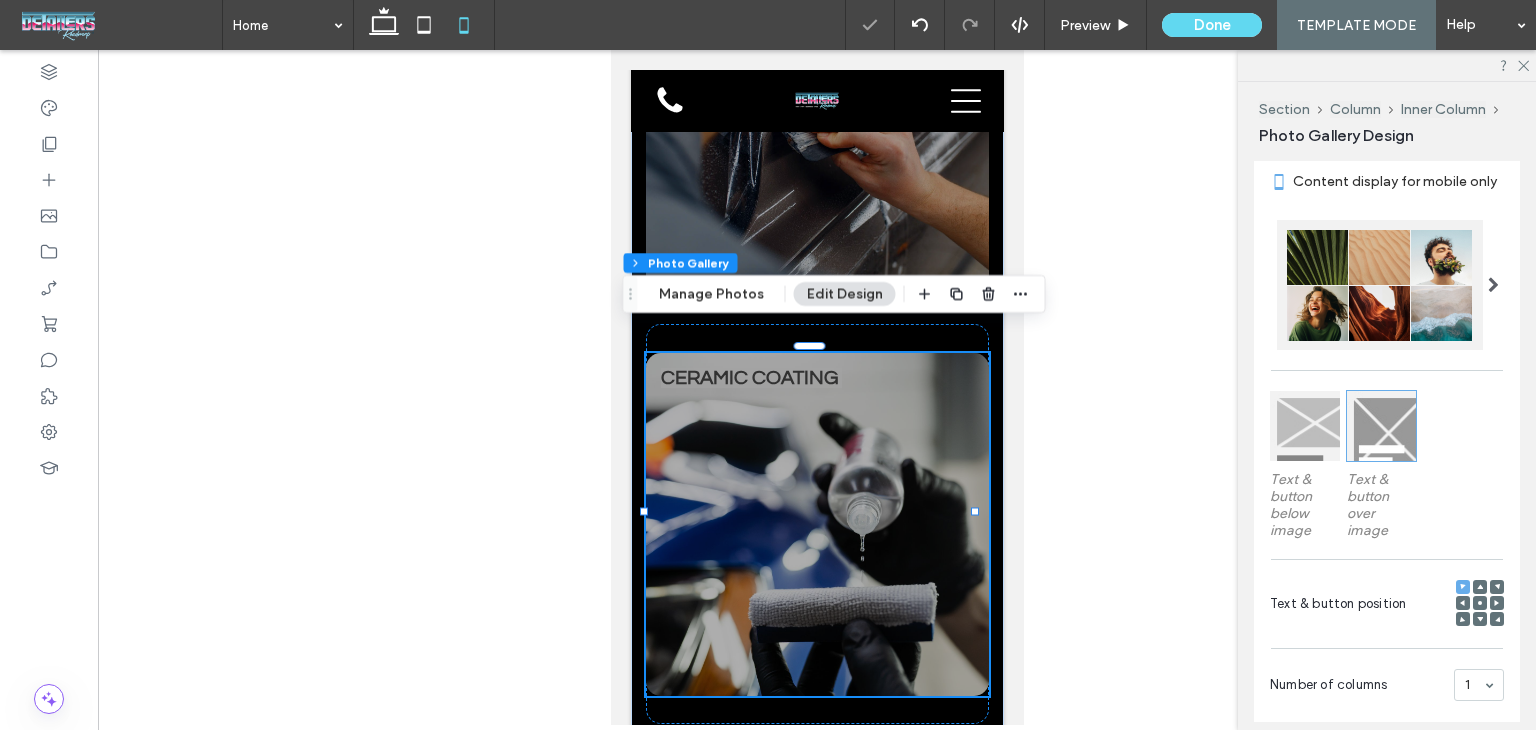 scroll, scrollTop: 400, scrollLeft: 0, axis: vertical 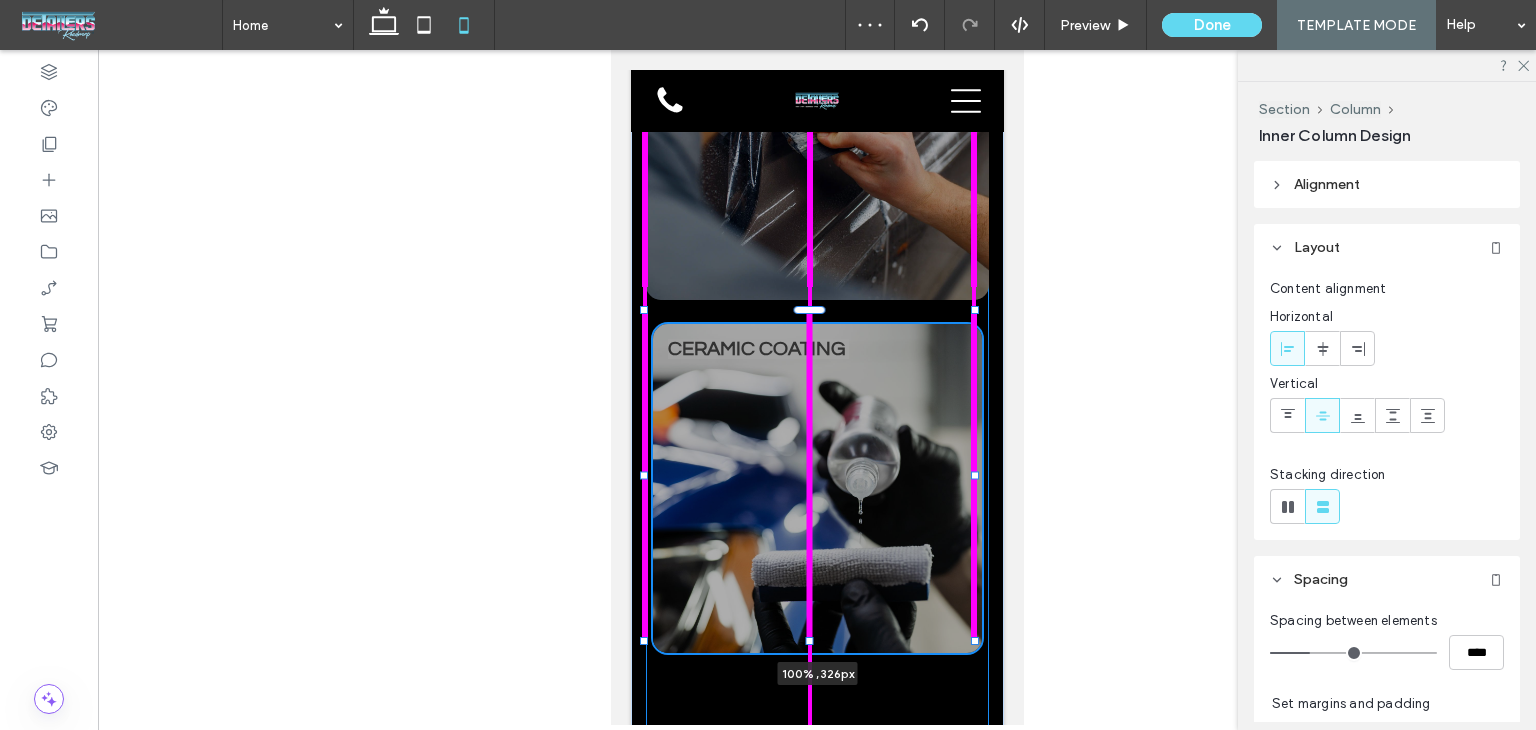 drag, startPoint x: 807, startPoint y: 691, endPoint x: 930, endPoint y: 558, distance: 181.1574 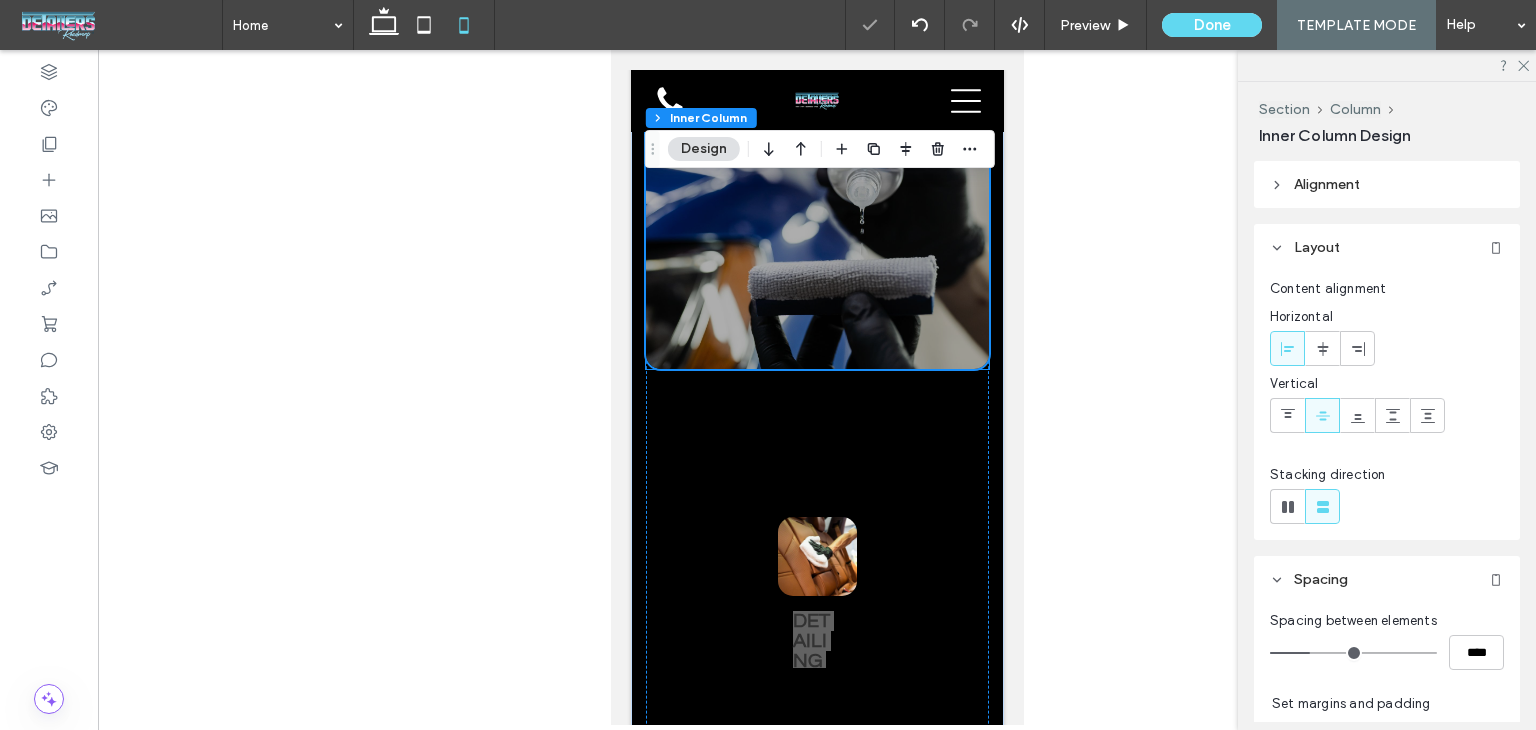 scroll, scrollTop: 2076, scrollLeft: 0, axis: vertical 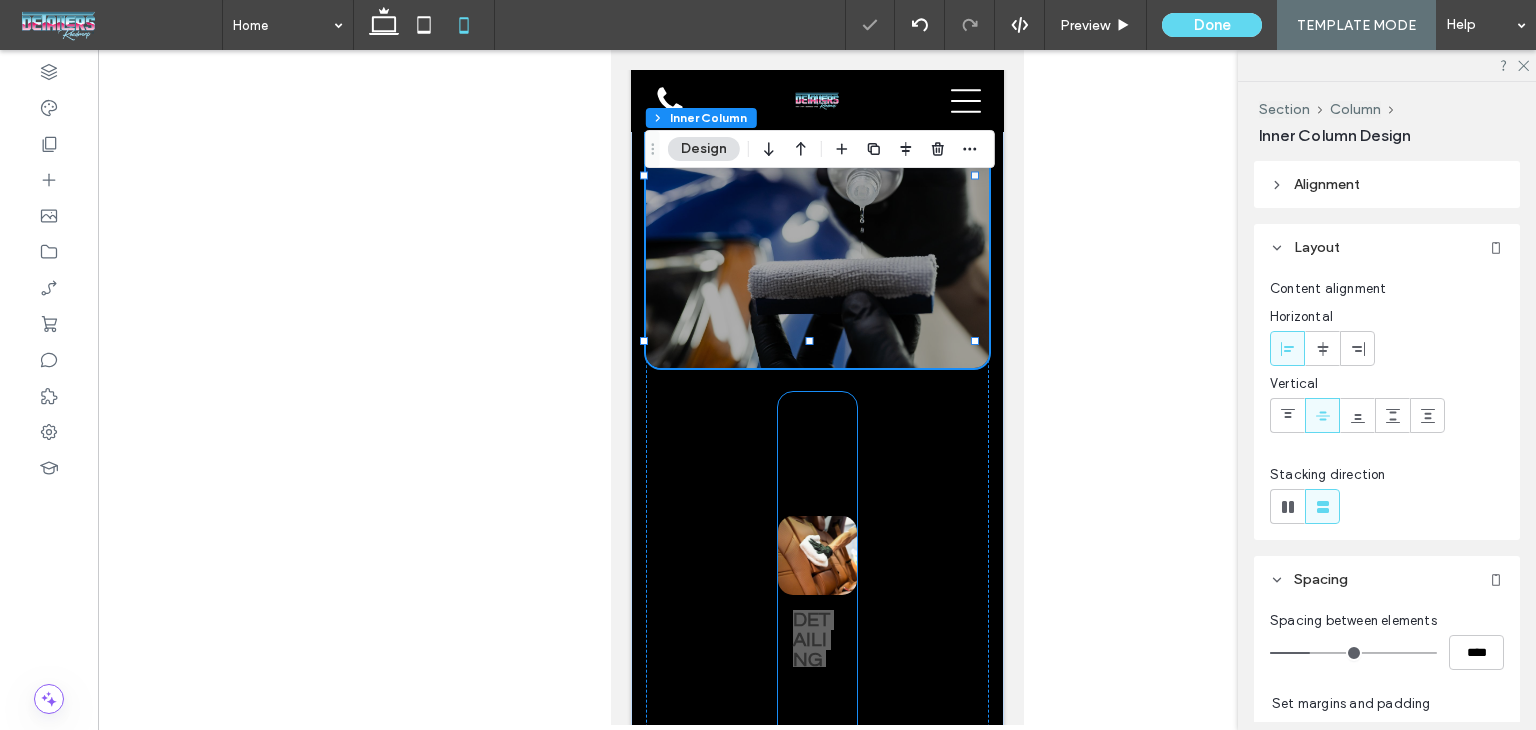 click at bounding box center [816, 555] 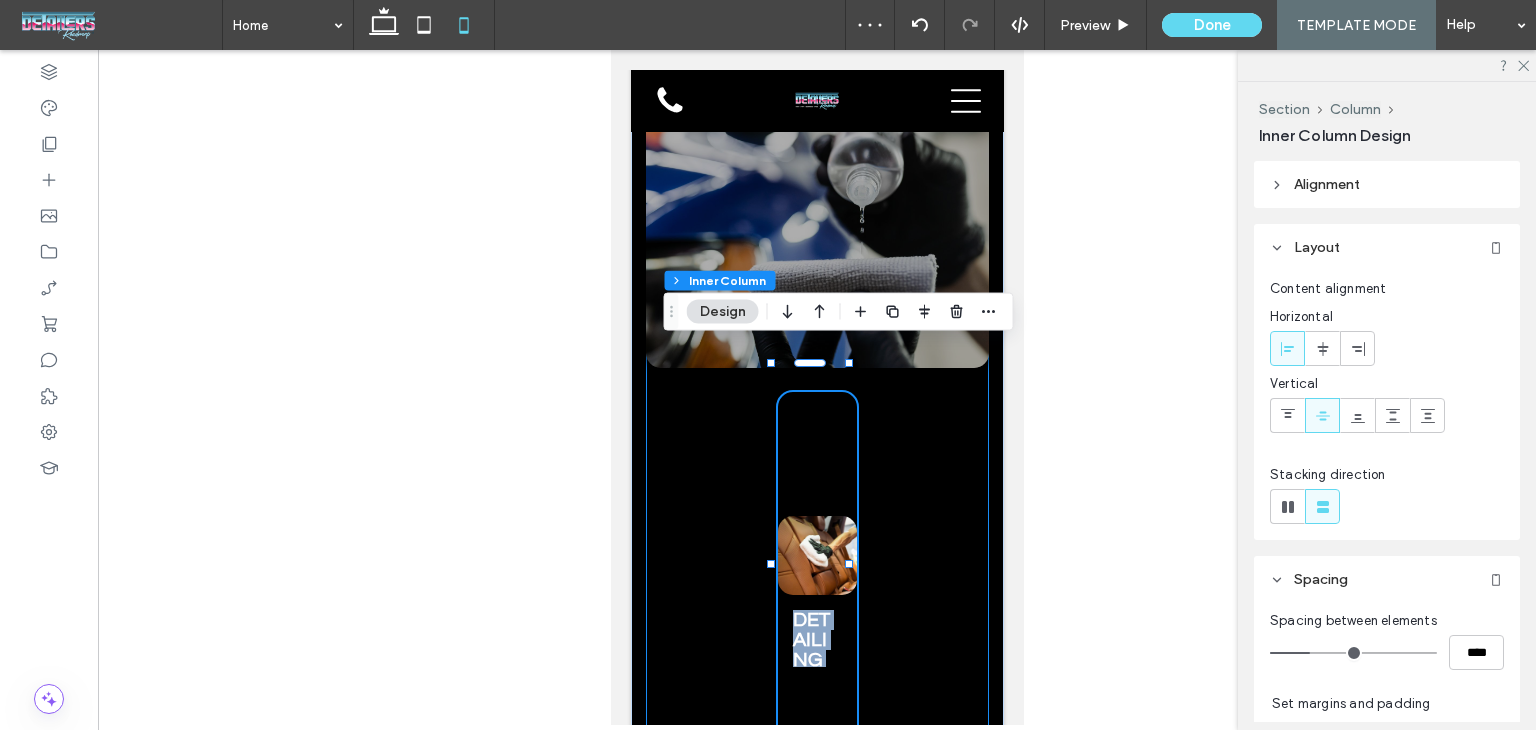 click on "PAINT PROTECTION FILM
Breathtaking colors of our planet
Button
CERAMIC COATING
Breathtaking colors of our planet
Button
DETAILING
Breathtaking colors of our planet
Button
PAINT CORRECTION
Breathtaking colors of our planet
Button" at bounding box center (816, 436) 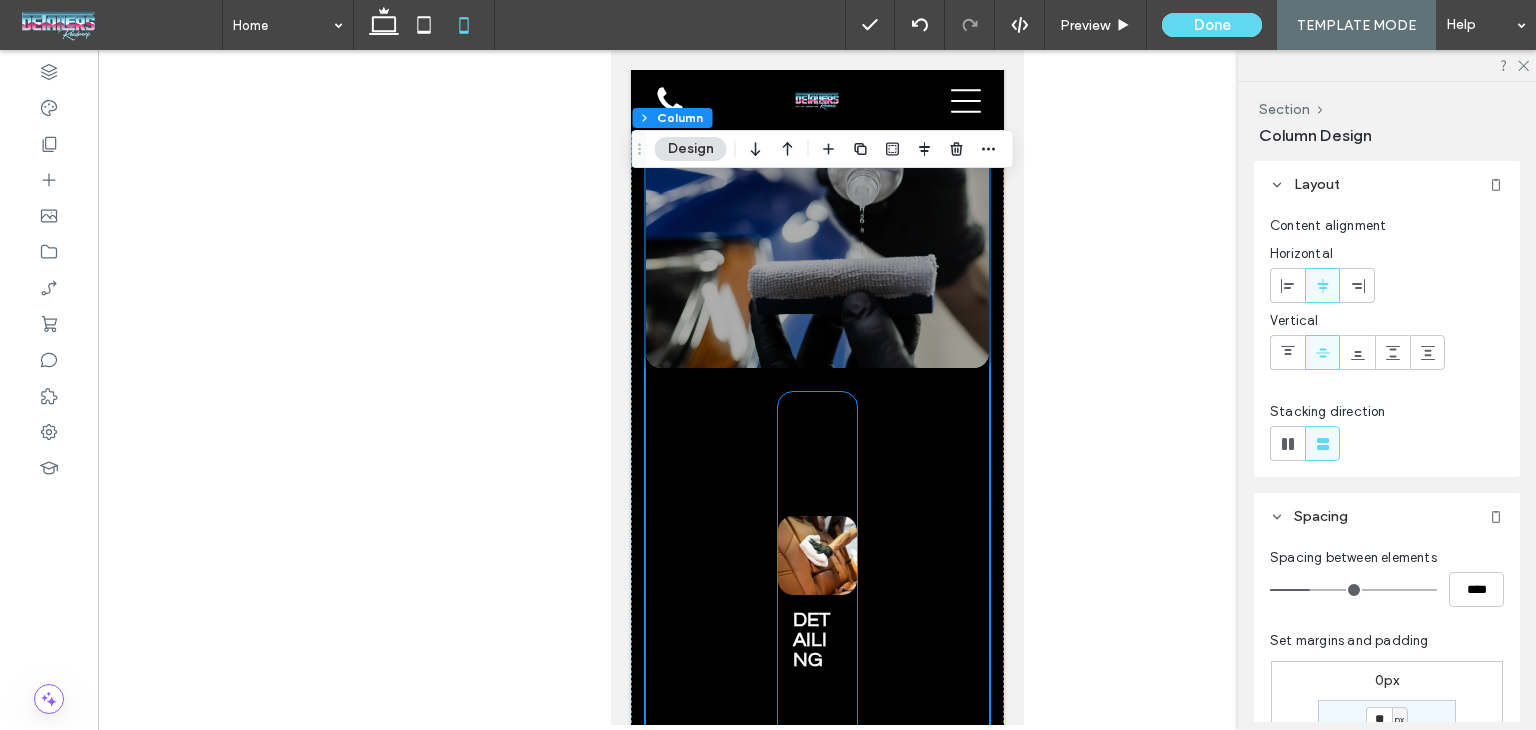 click on "DETAILING
Breathtaking colors of our planet
Button" at bounding box center [816, 592] 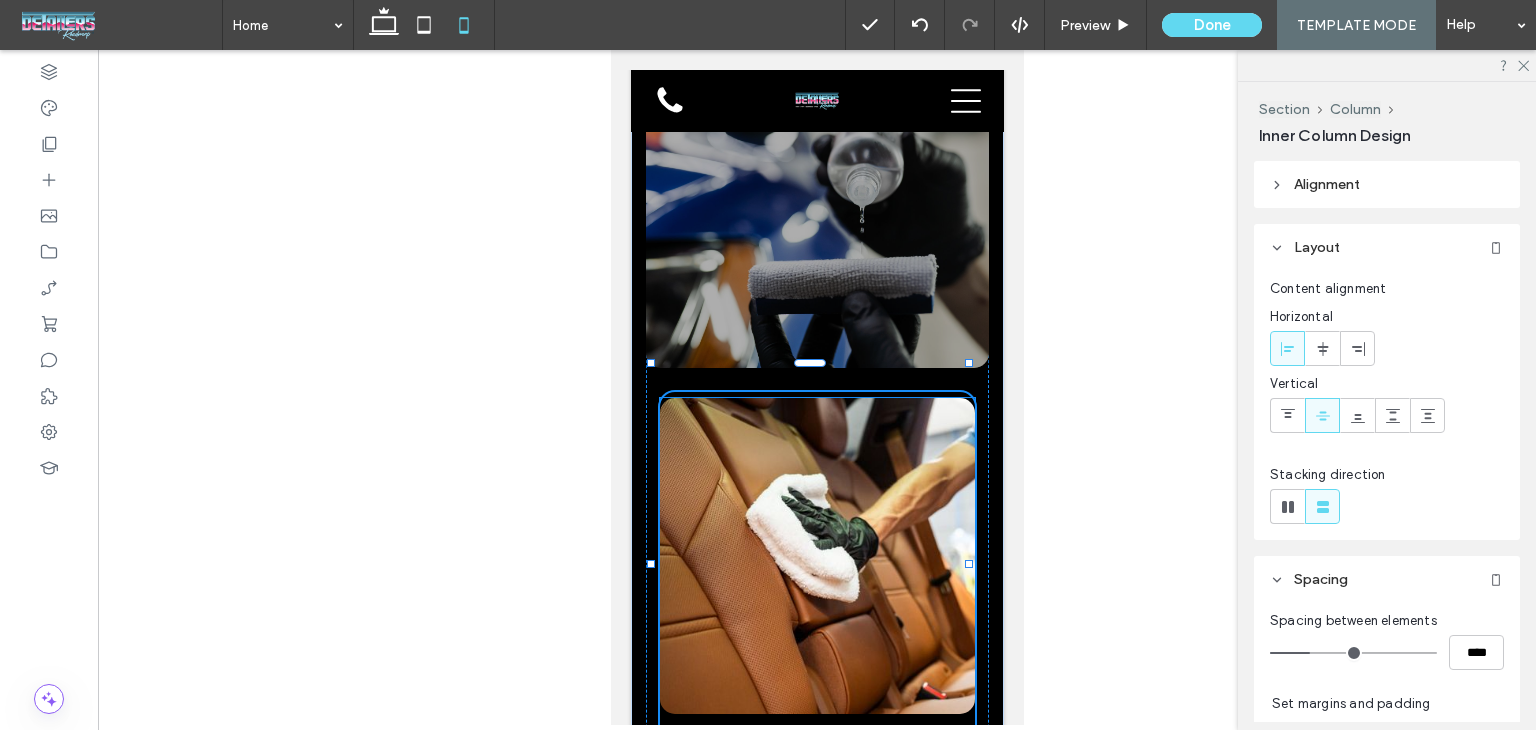 drag, startPoint x: 845, startPoint y: 545, endPoint x: 981, endPoint y: 545, distance: 136 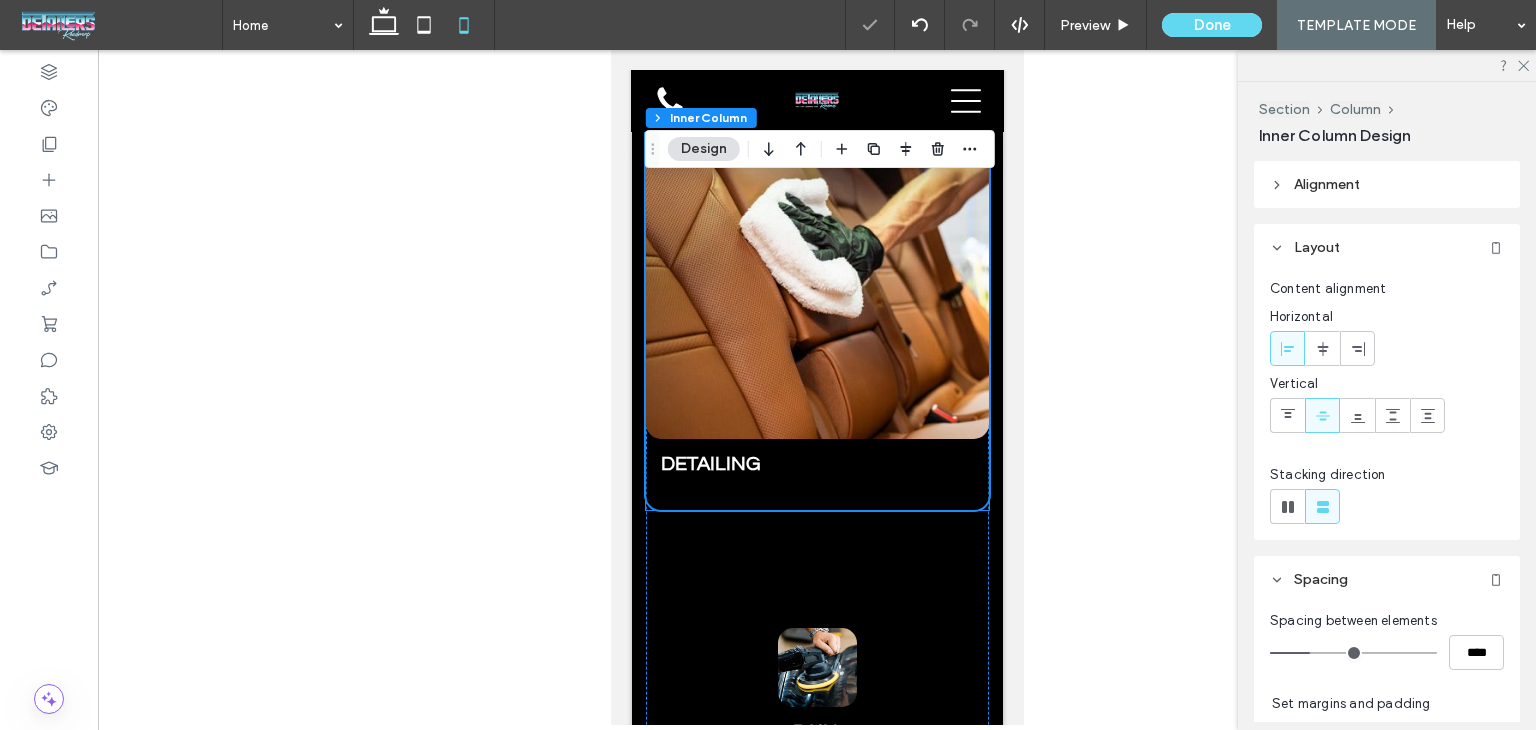 scroll, scrollTop: 2376, scrollLeft: 0, axis: vertical 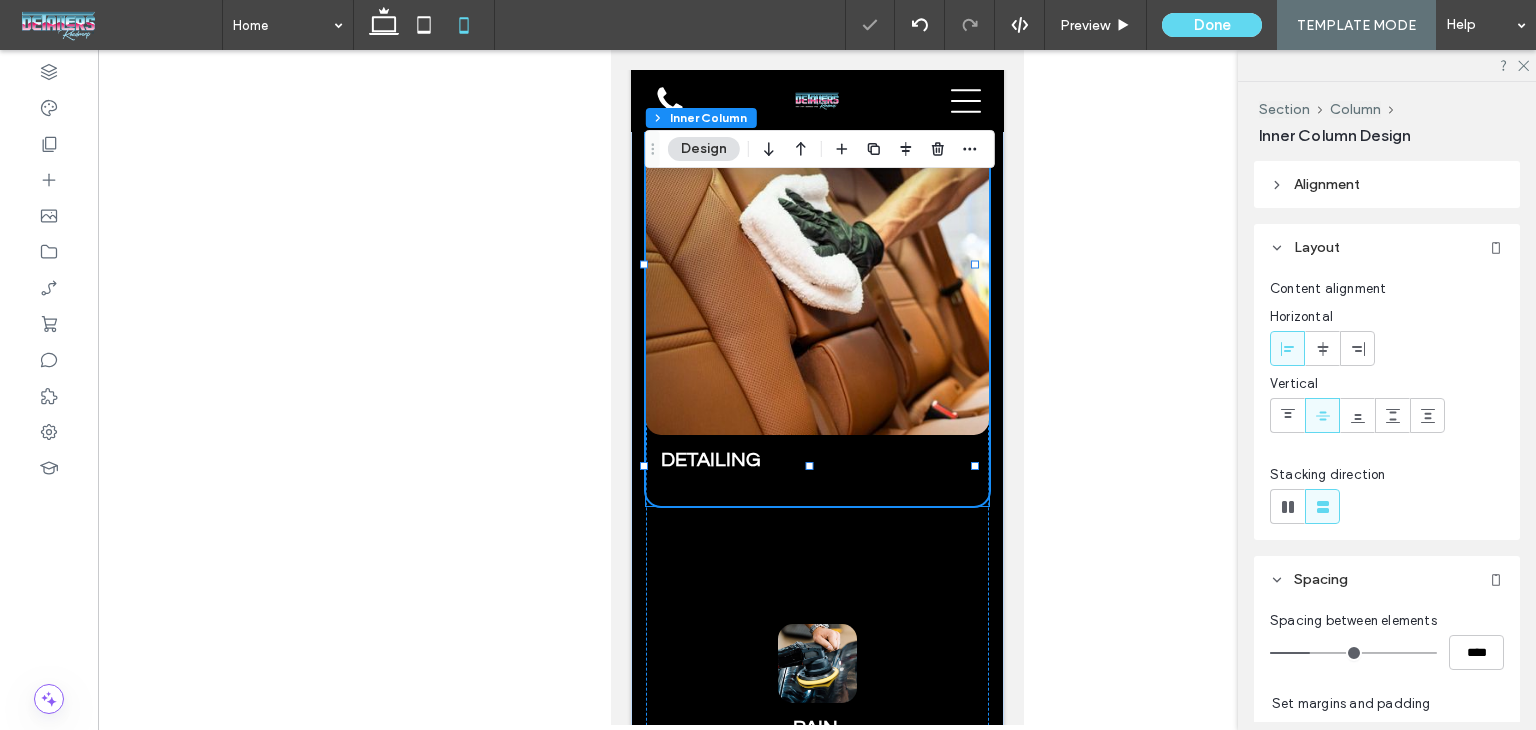 click on "DETAILING
Breathtaking colors of our planet
Button" at bounding box center (816, 471) 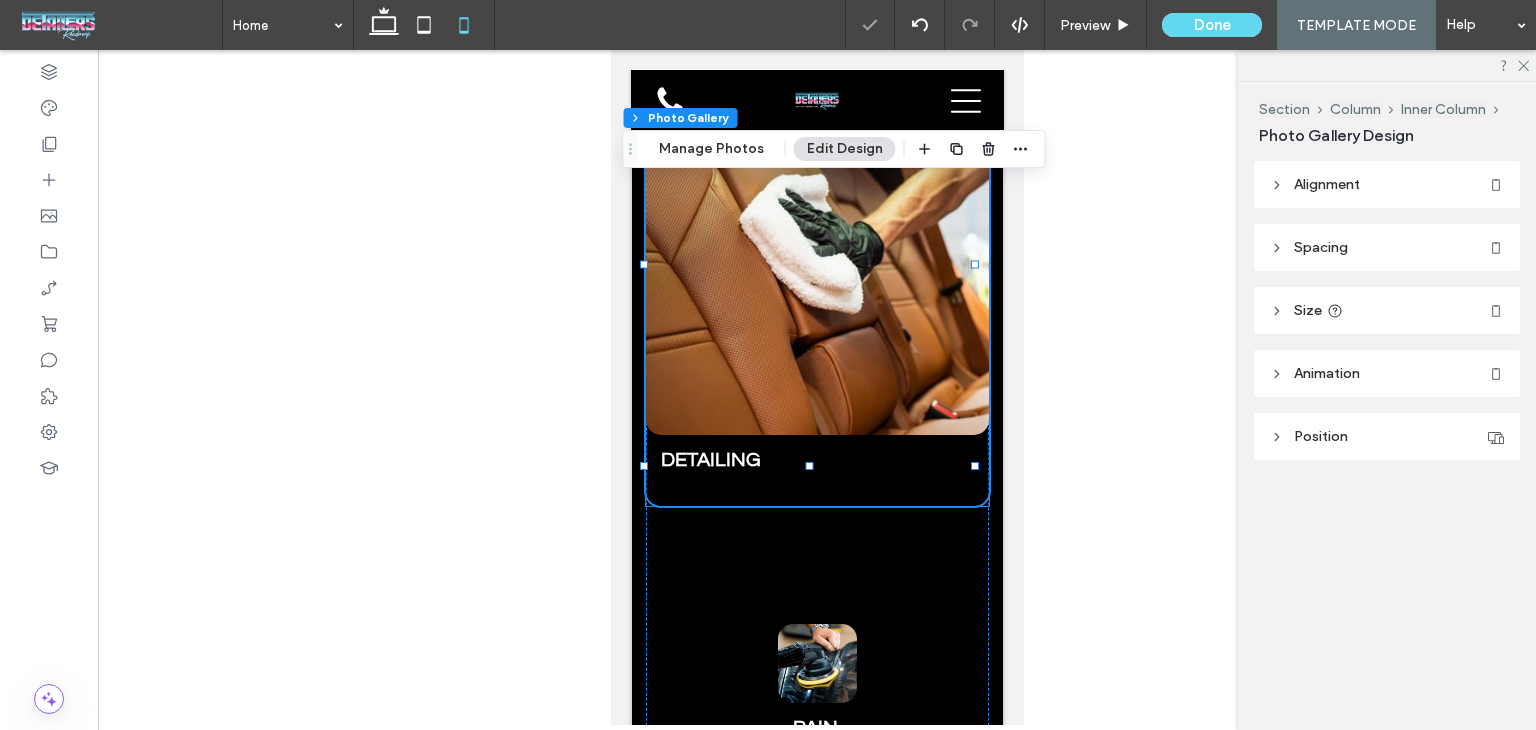 click on "DETAILING
Breathtaking colors of our planet
Button" at bounding box center [816, 471] 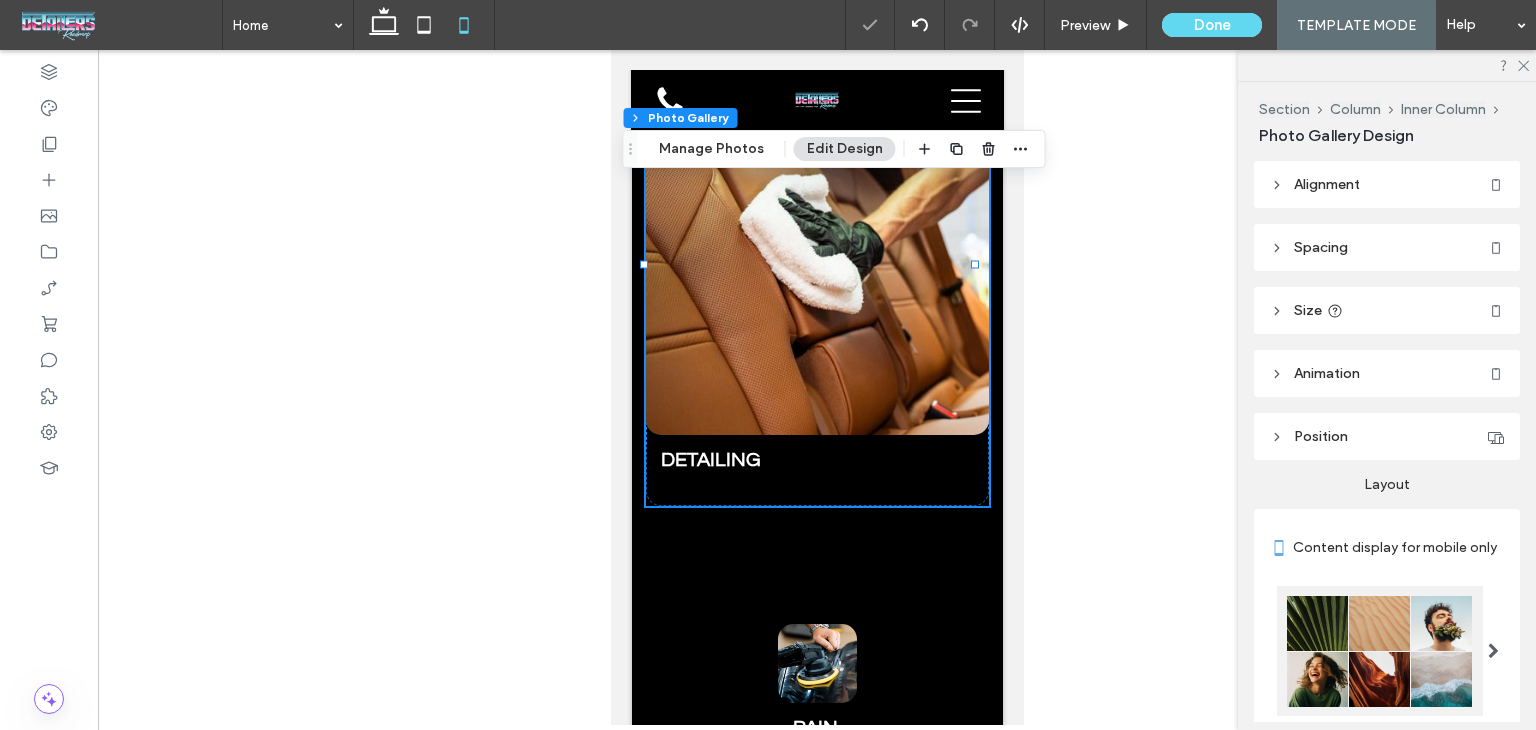 click at bounding box center [816, 263] 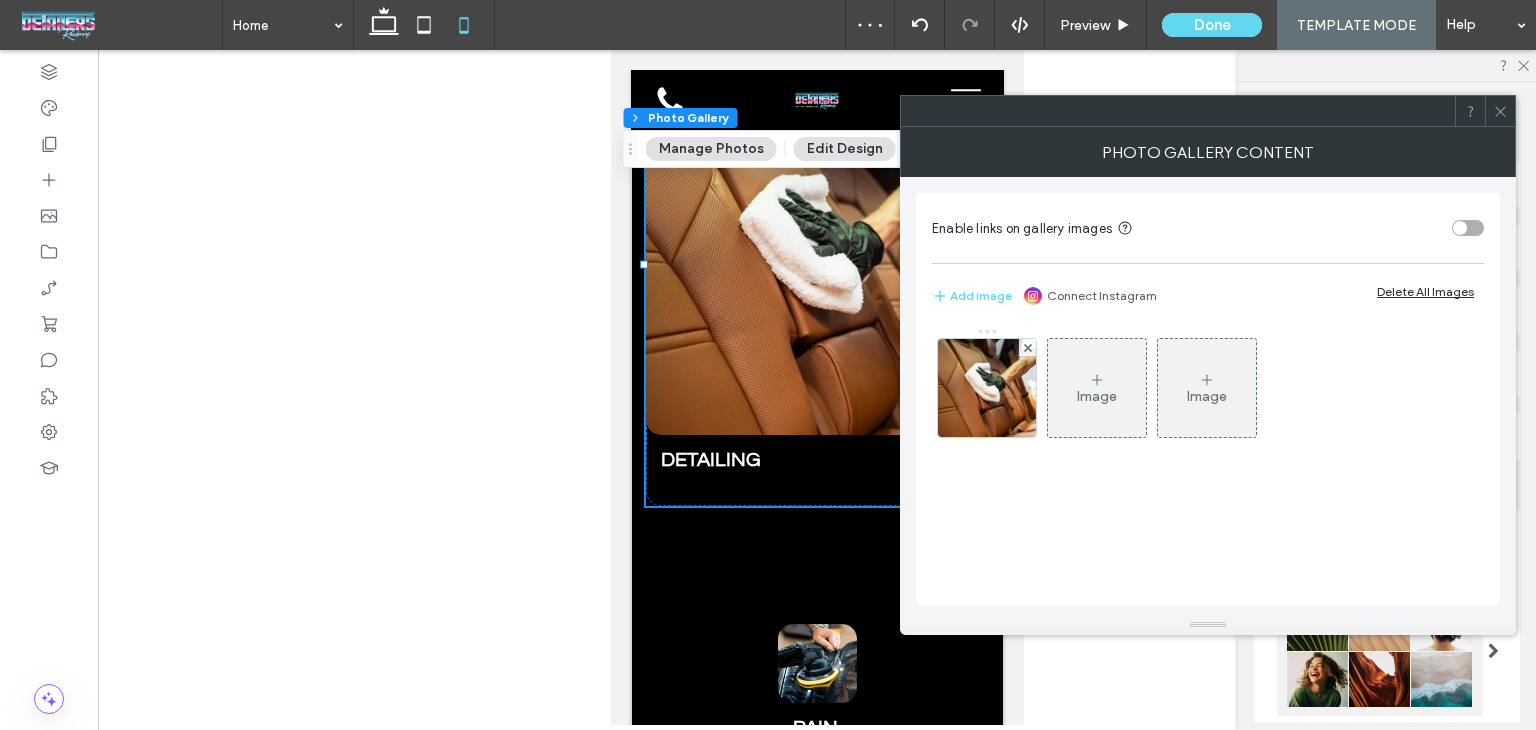 drag, startPoint x: 1511, startPoint y: 117, endPoint x: 1492, endPoint y: 127, distance: 21.470911 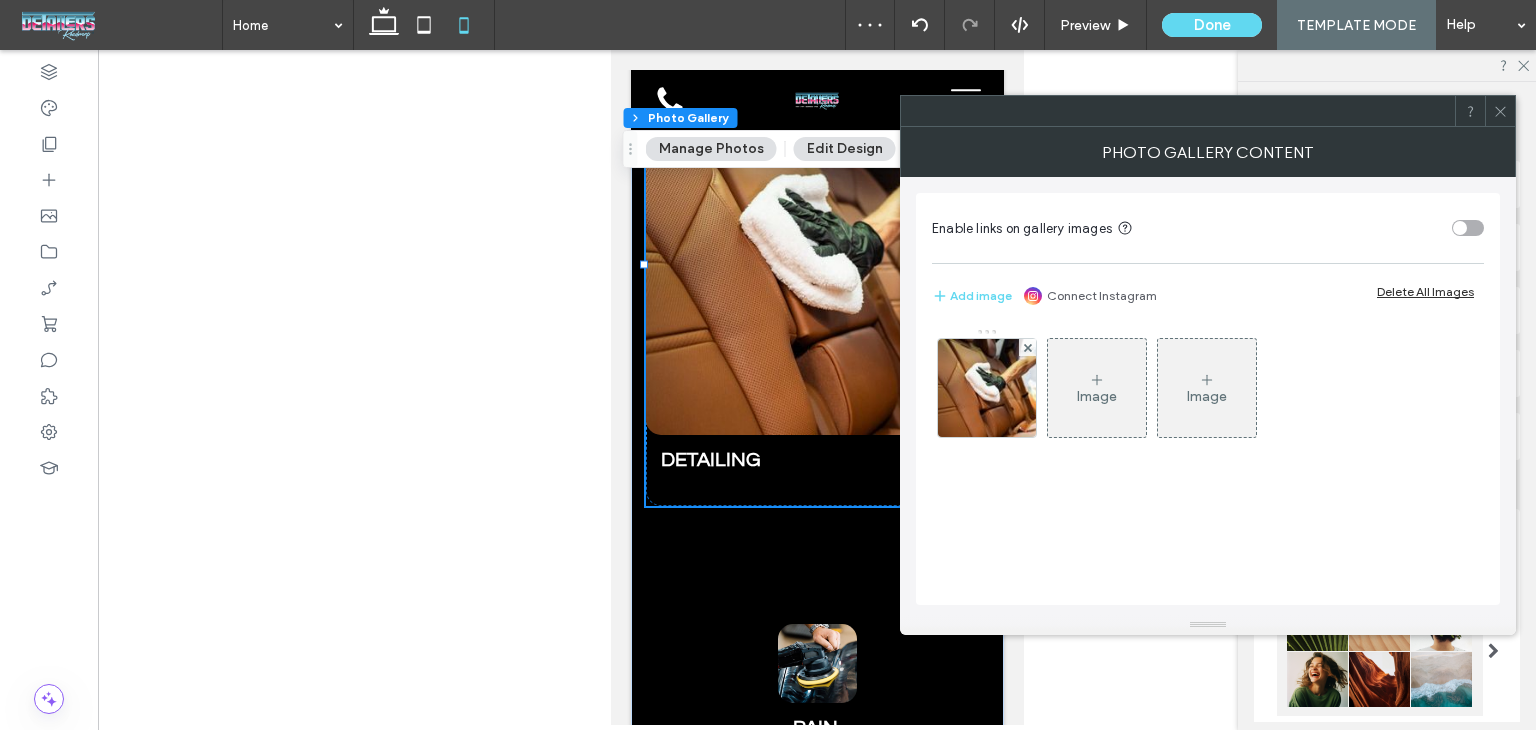click at bounding box center (1500, 111) 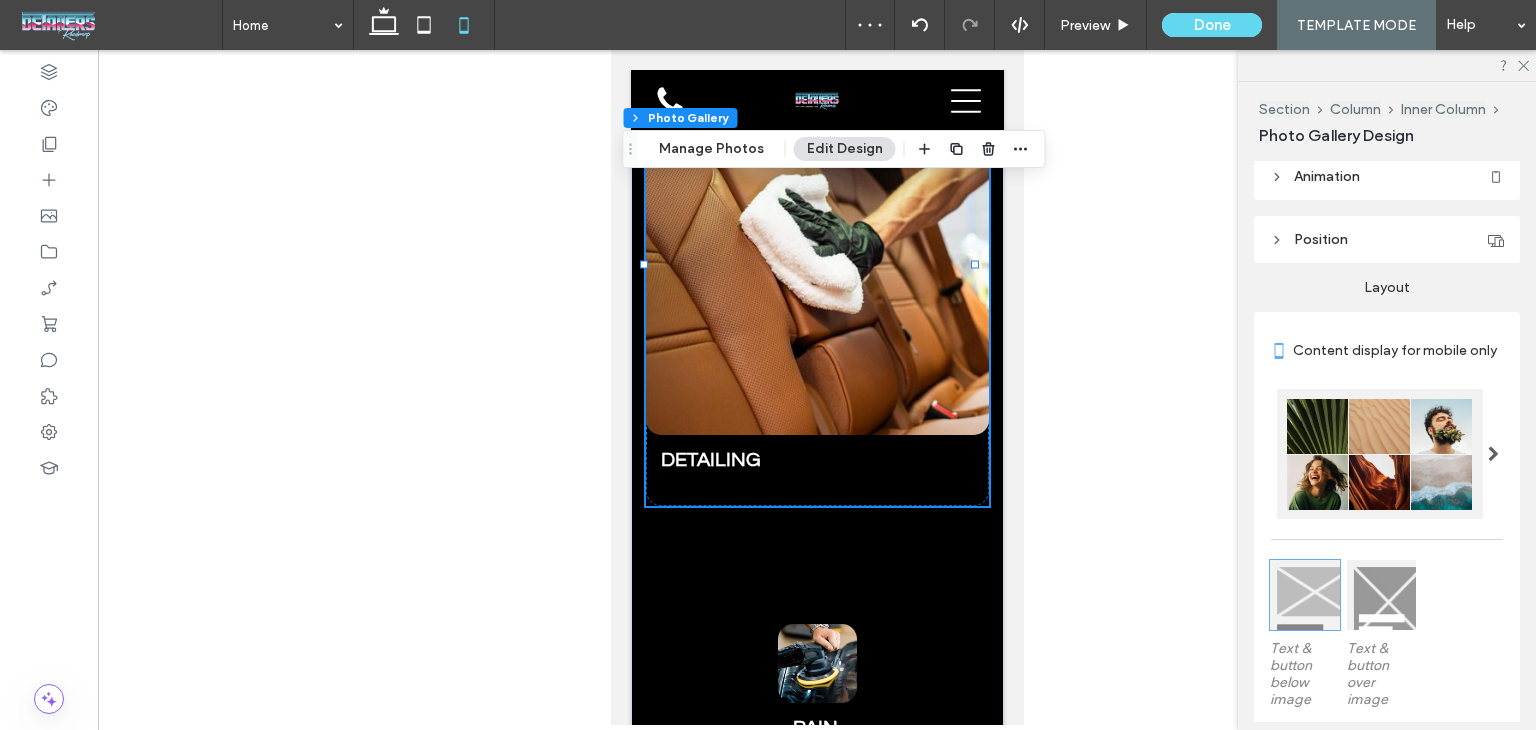 scroll, scrollTop: 500, scrollLeft: 0, axis: vertical 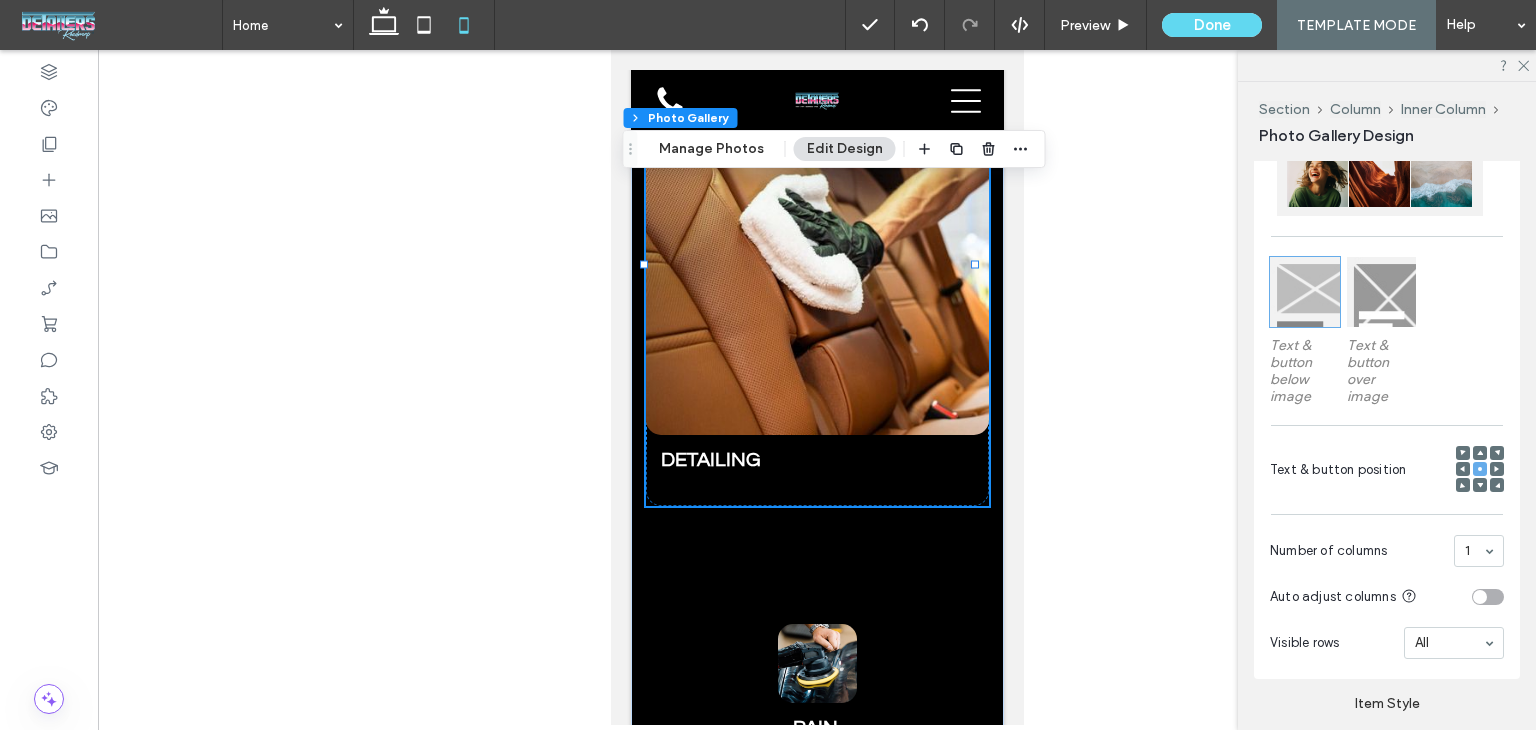 click at bounding box center (1382, 292) 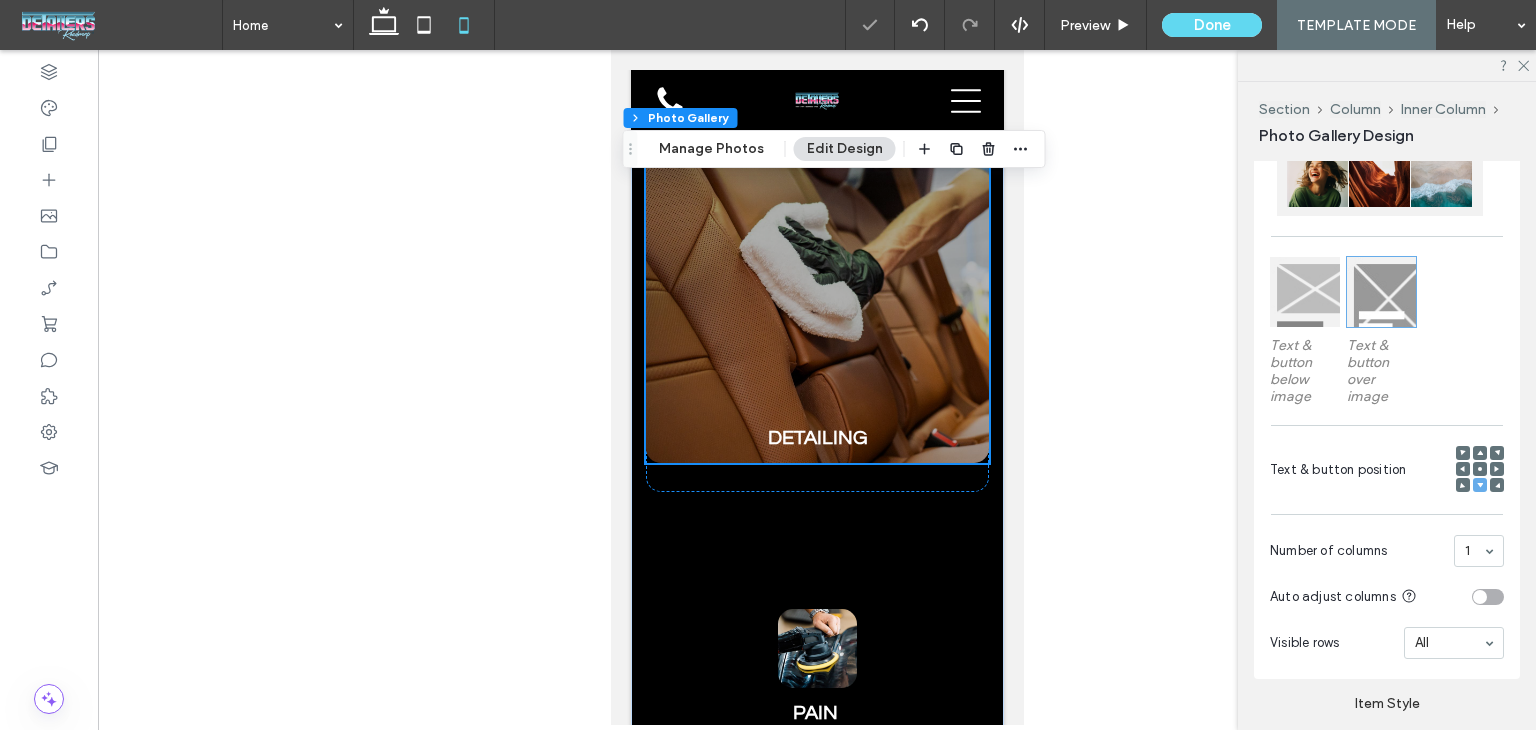 scroll, scrollTop: 2412, scrollLeft: 0, axis: vertical 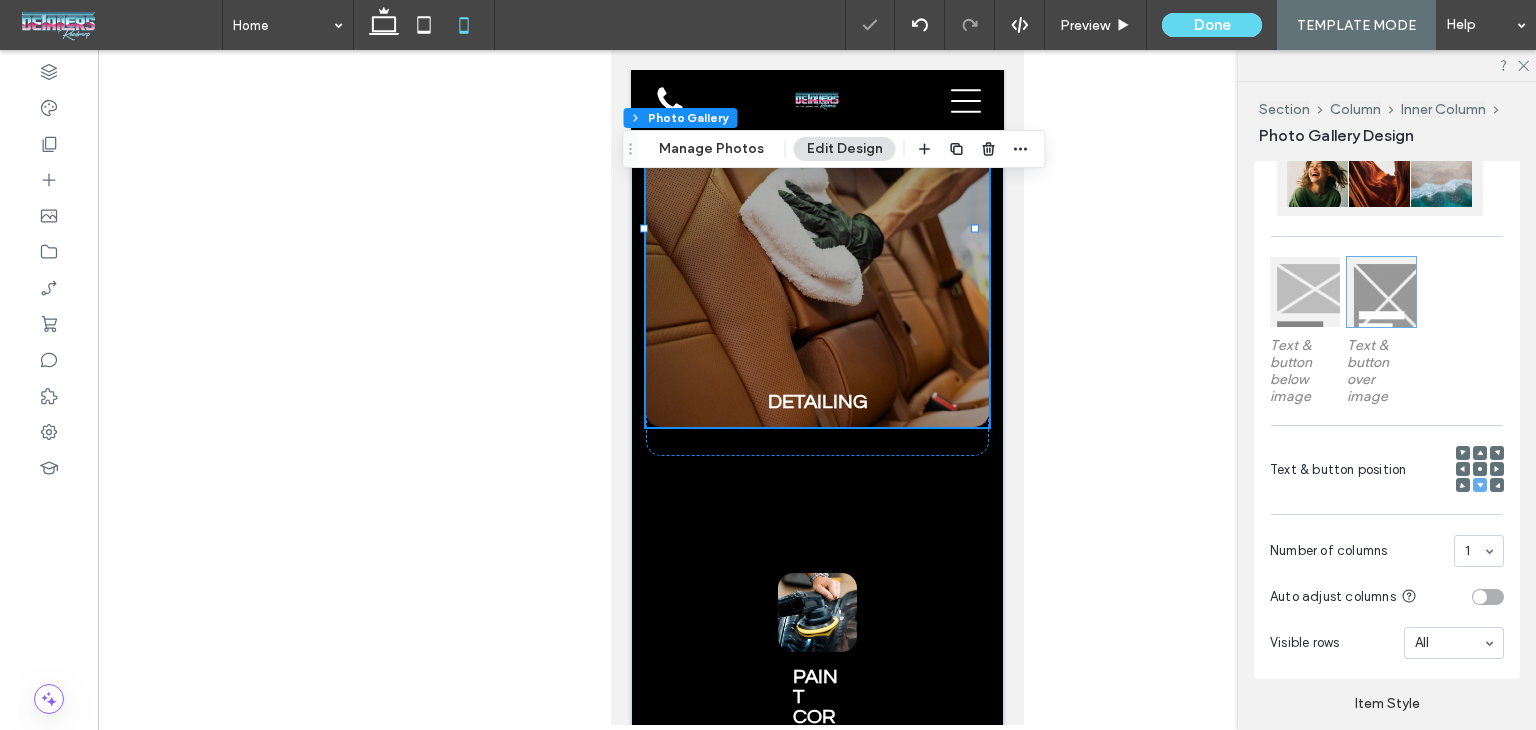 click at bounding box center [1463, 453] 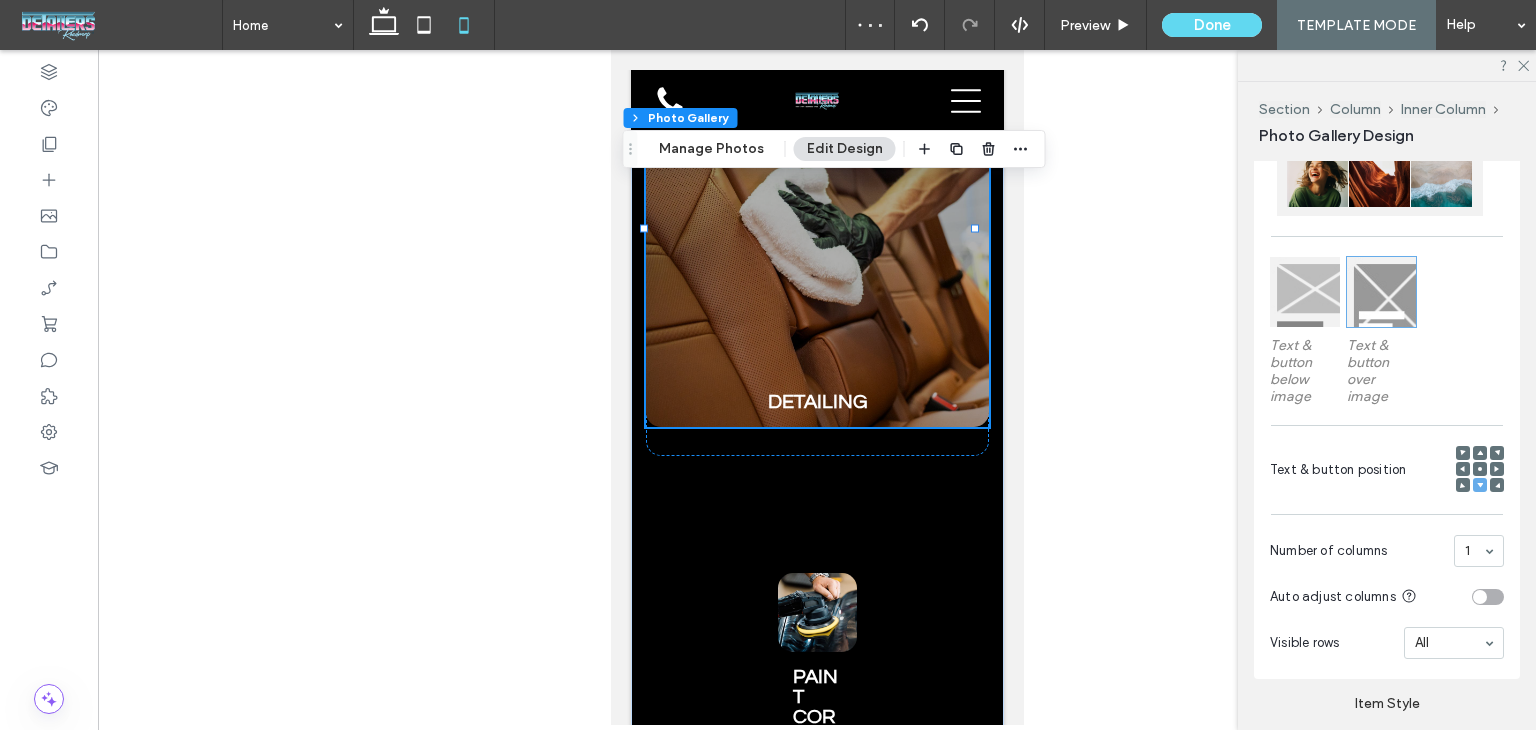 click 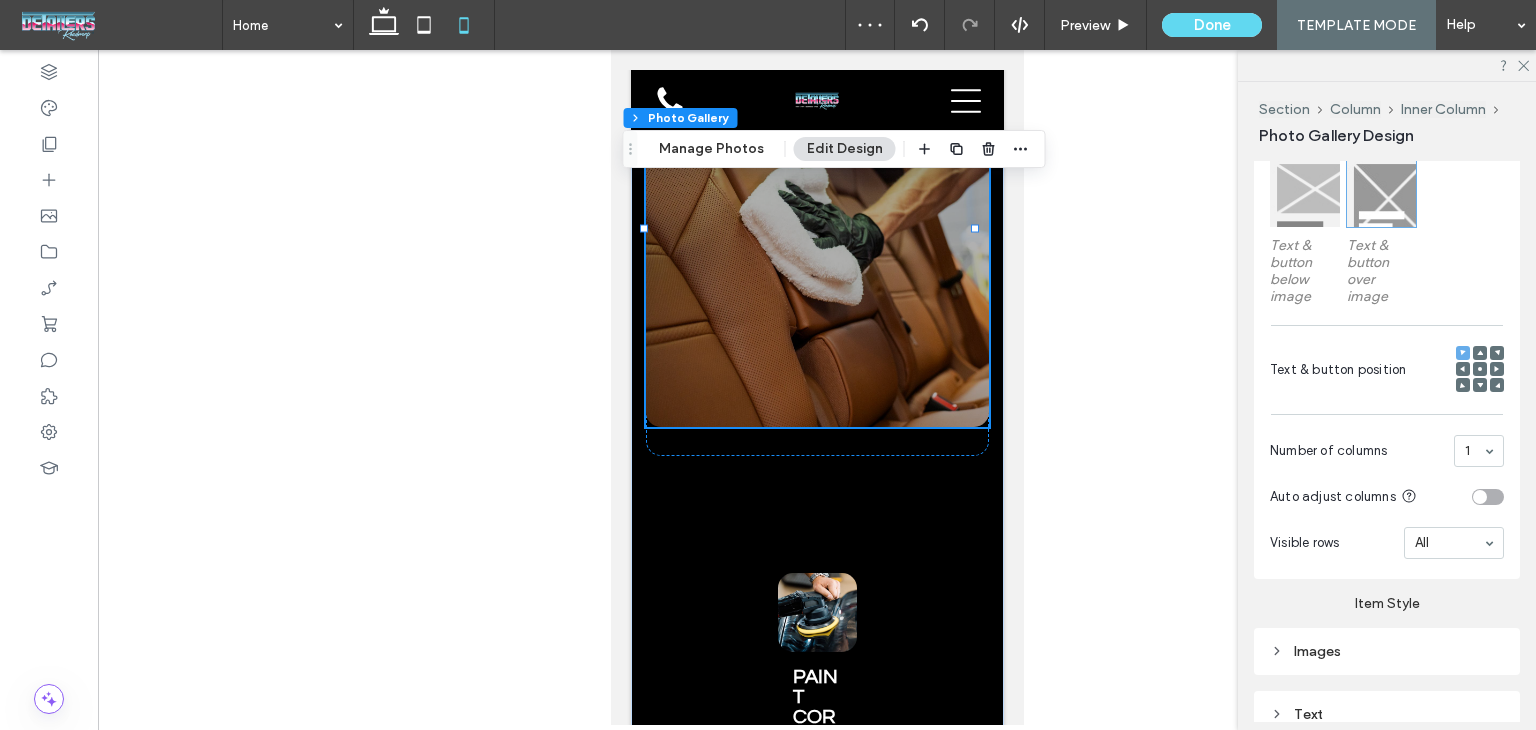 scroll, scrollTop: 700, scrollLeft: 0, axis: vertical 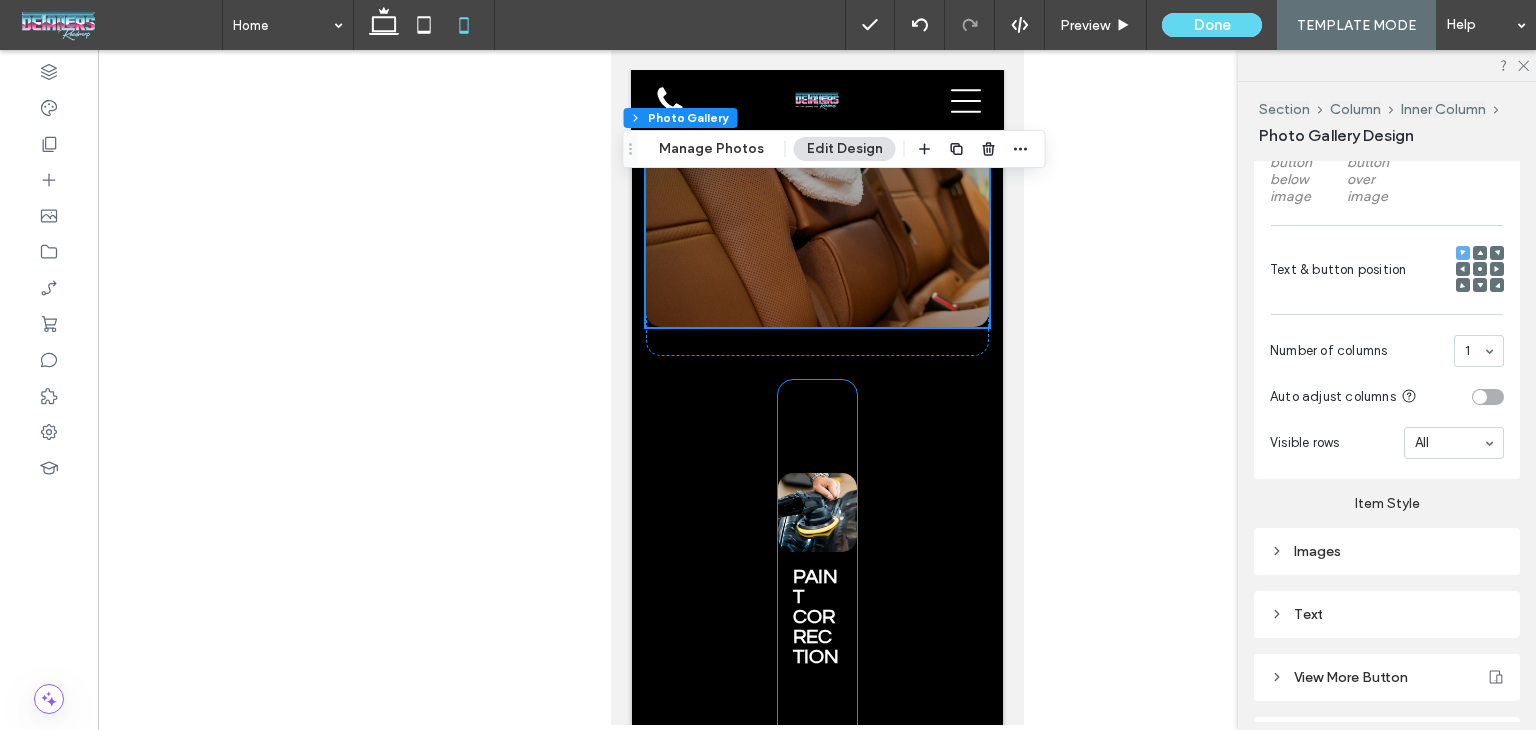 click on "PAINT CORRECTION
Breathtaking colors of our planet
Button" at bounding box center [816, 580] 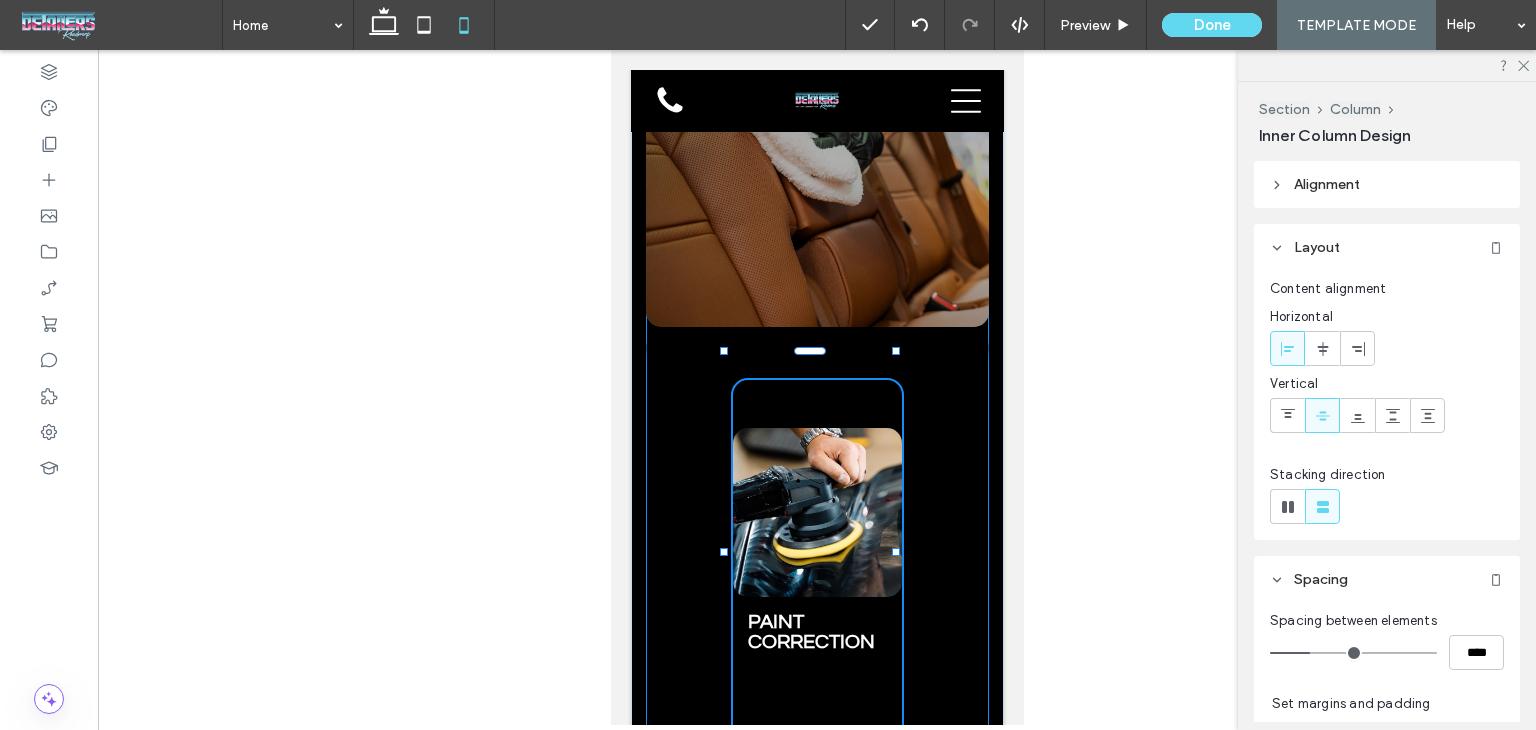 drag, startPoint x: 850, startPoint y: 529, endPoint x: 1097, endPoint y: 517, distance: 247.29132 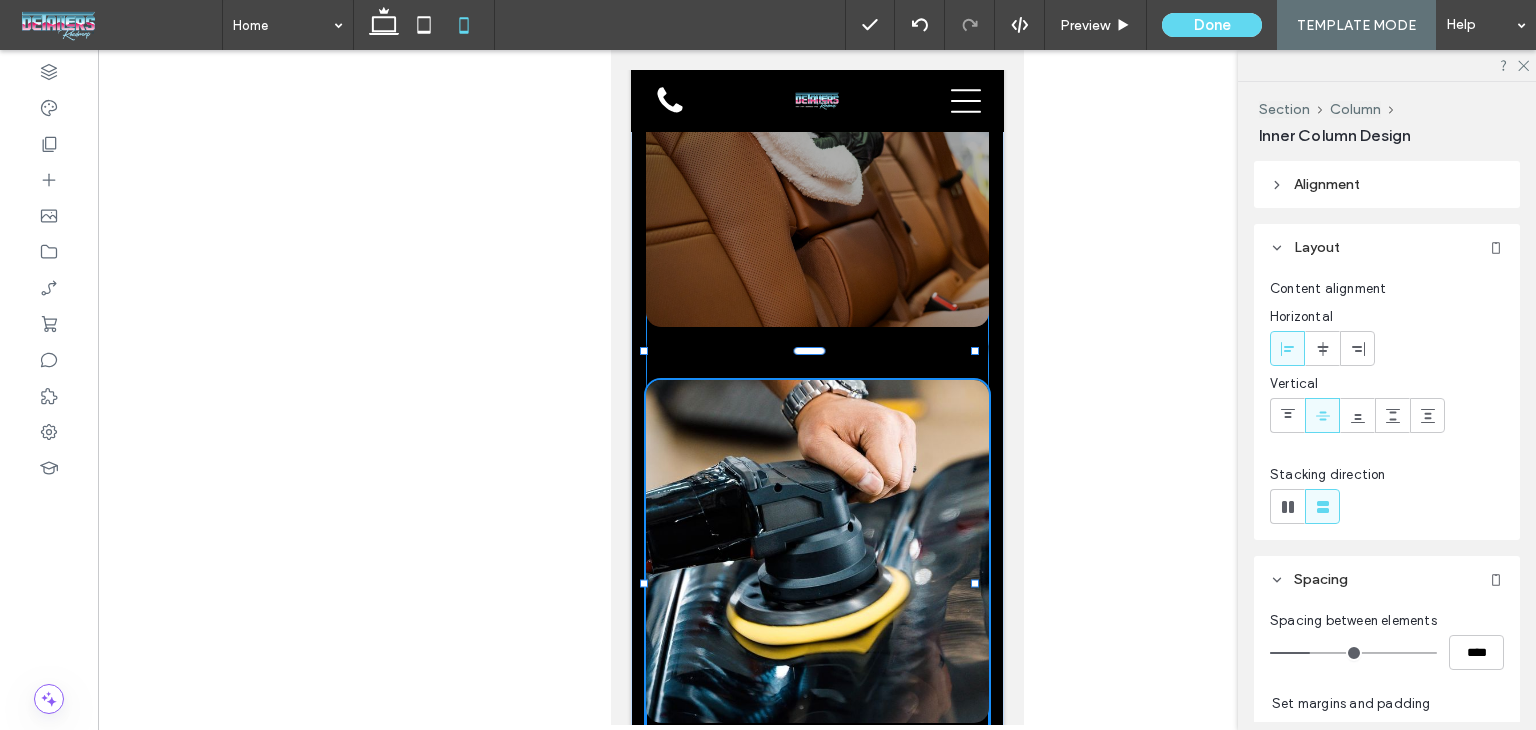 type on "***" 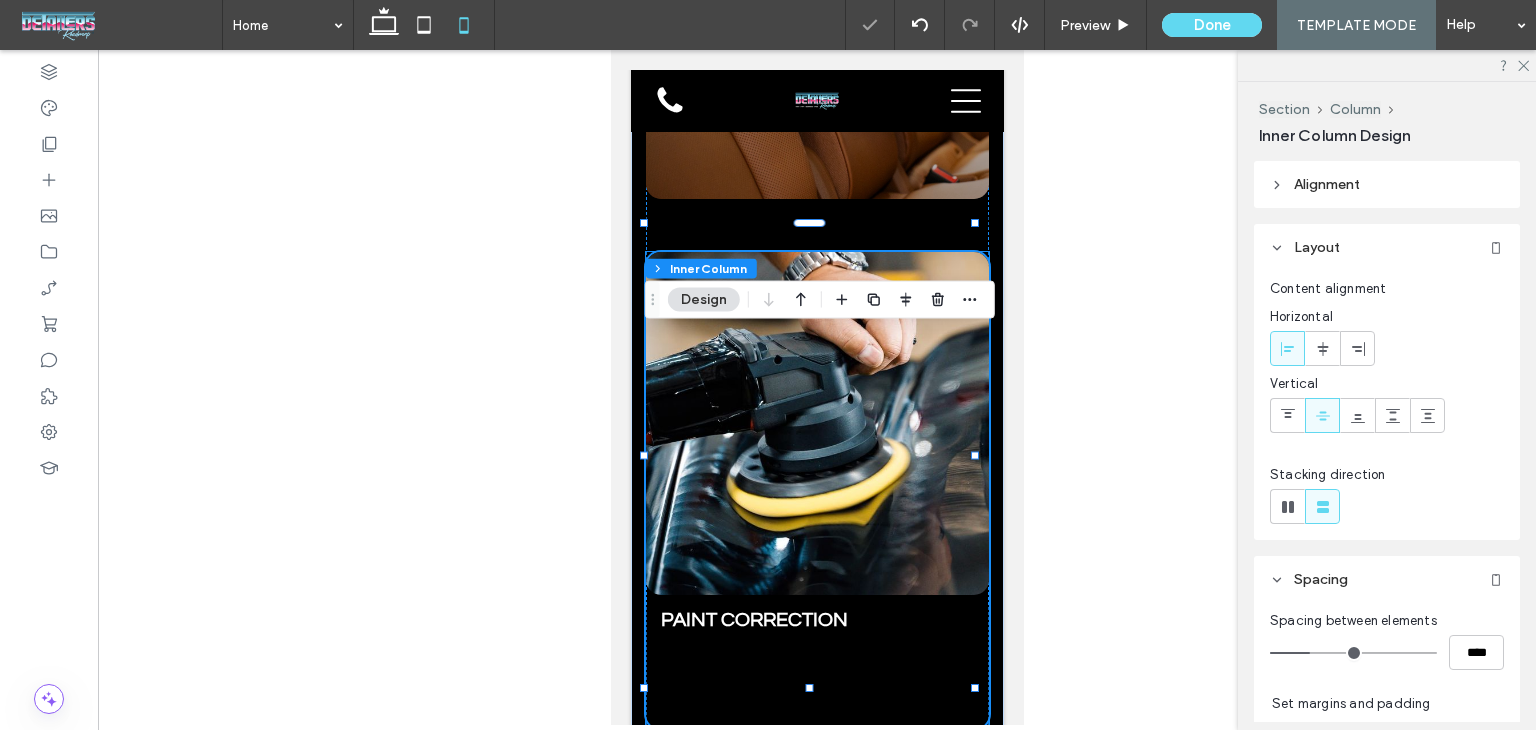 scroll, scrollTop: 2912, scrollLeft: 0, axis: vertical 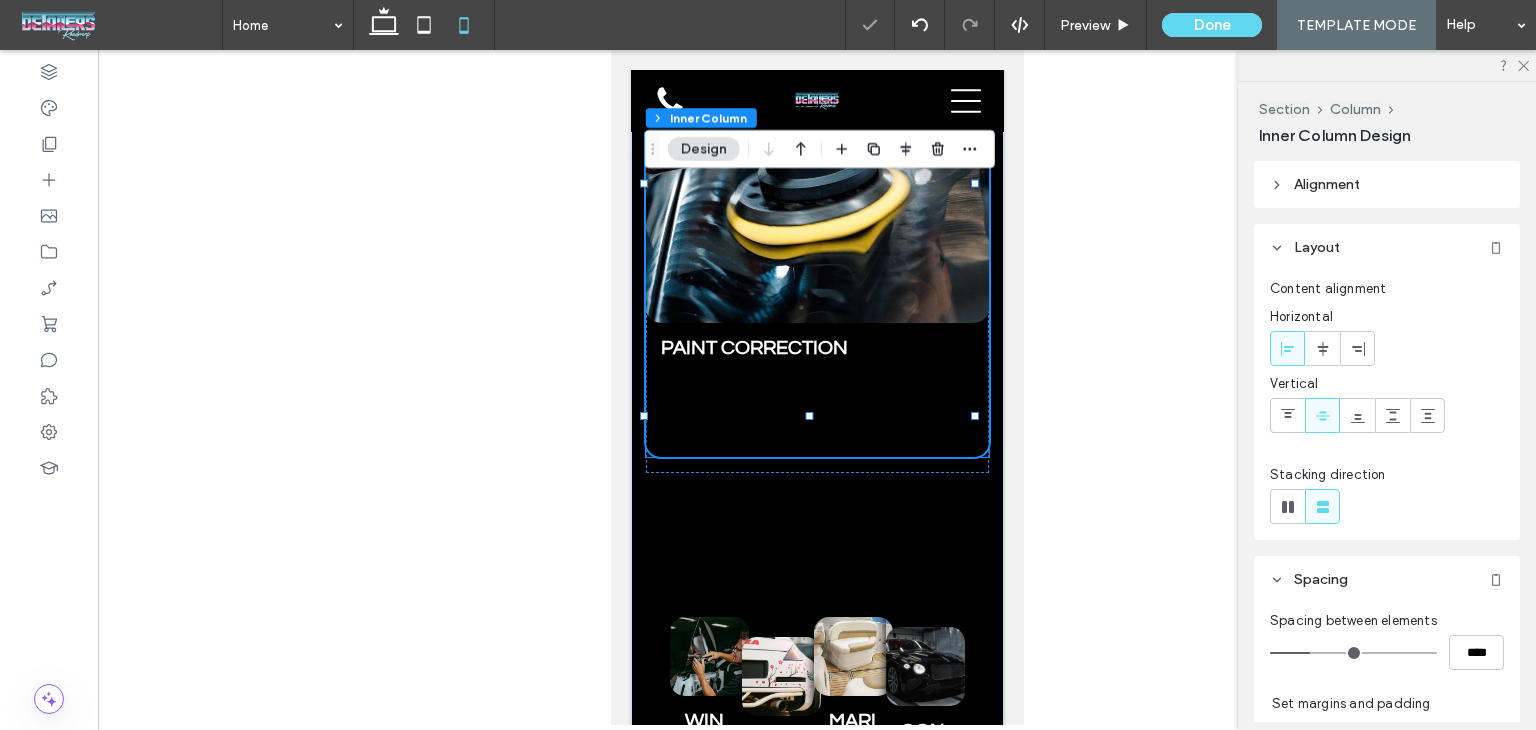 click at bounding box center (816, 151) 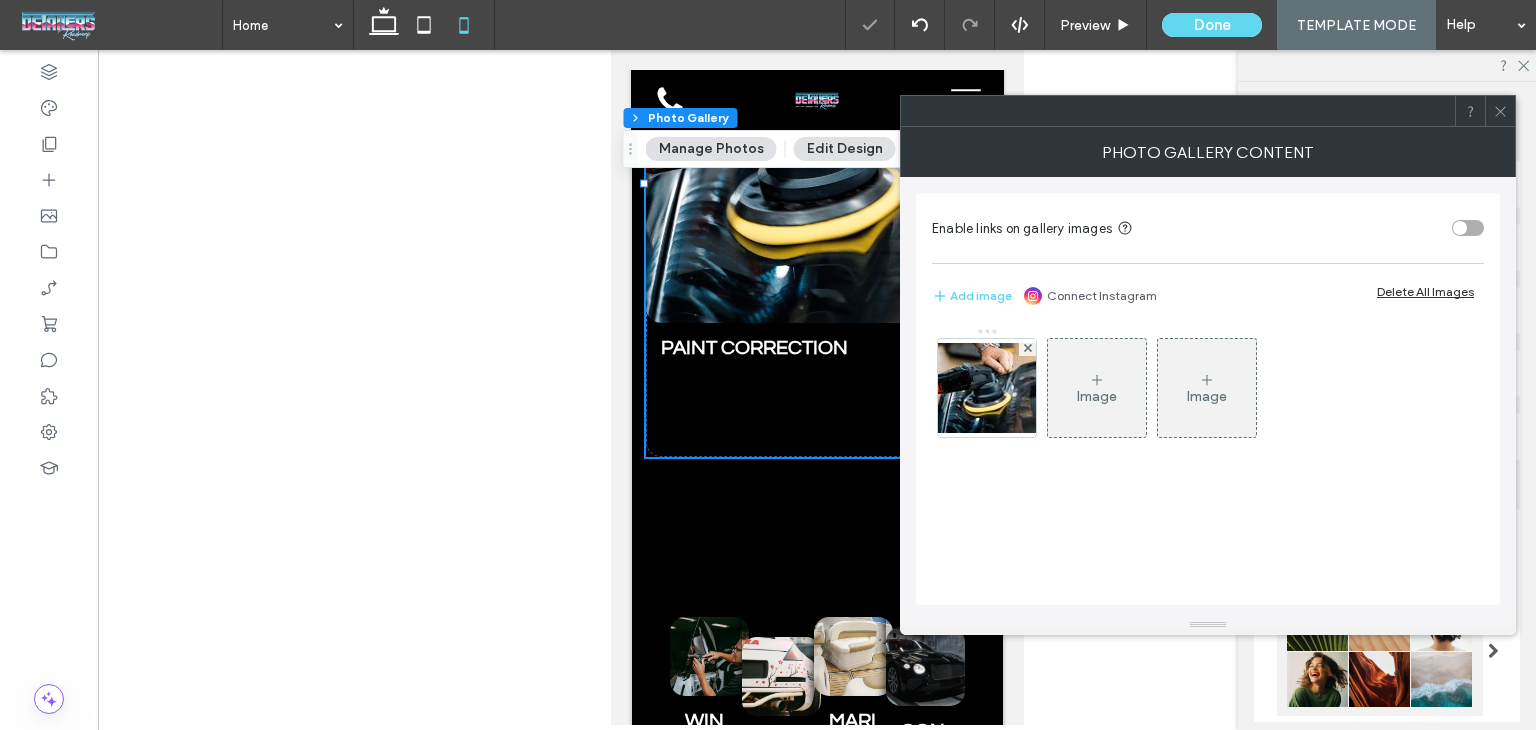 click 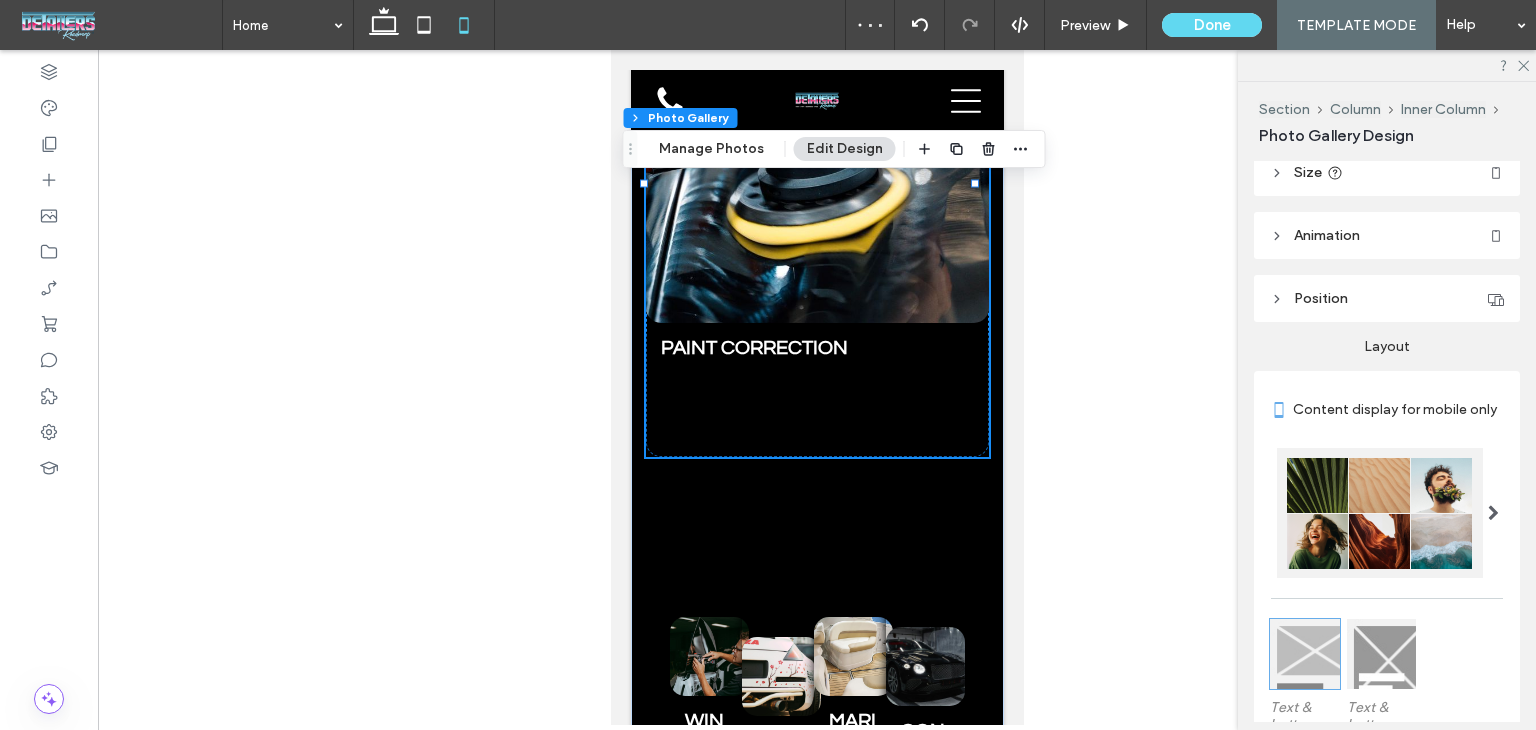 scroll, scrollTop: 300, scrollLeft: 0, axis: vertical 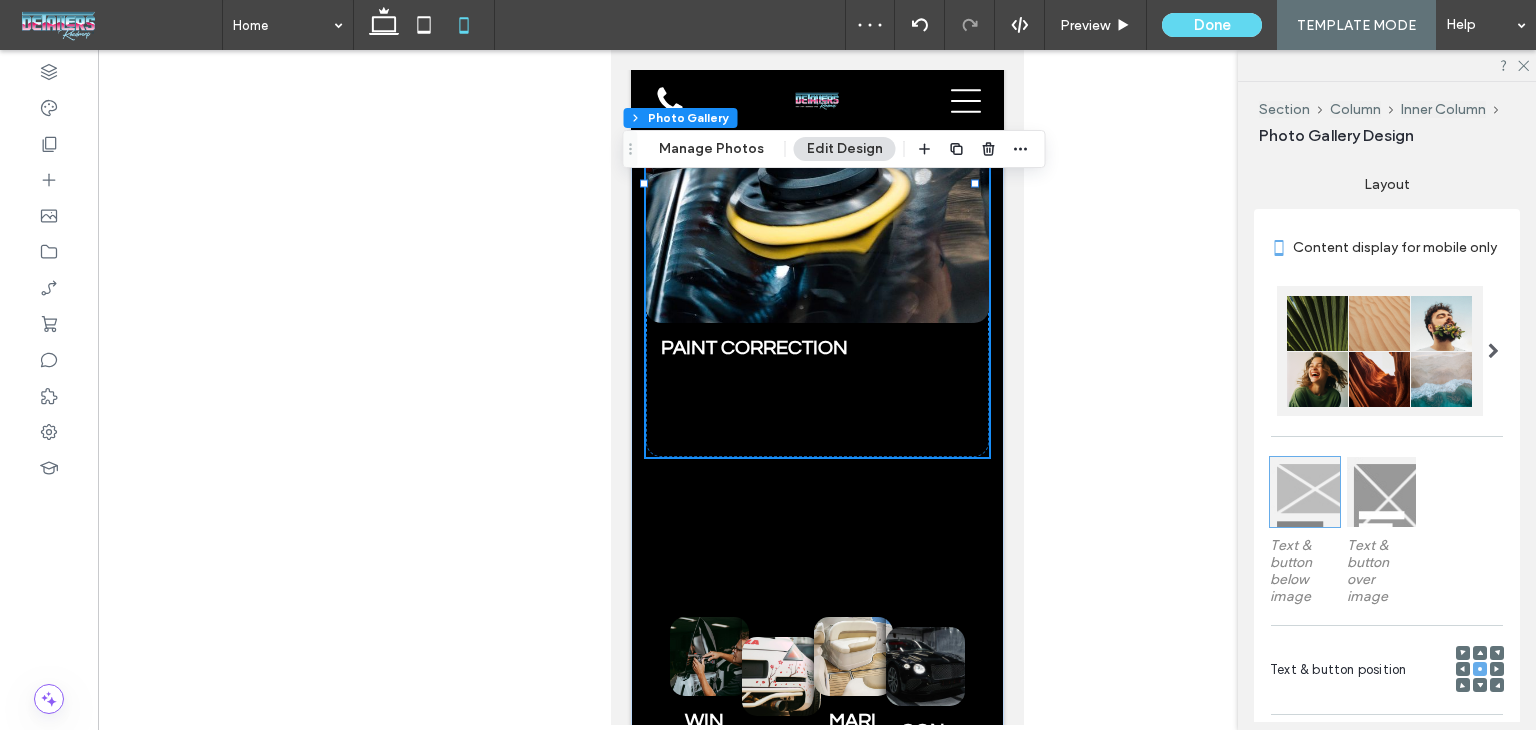 click on "Text & button over image" at bounding box center [1382, 571] 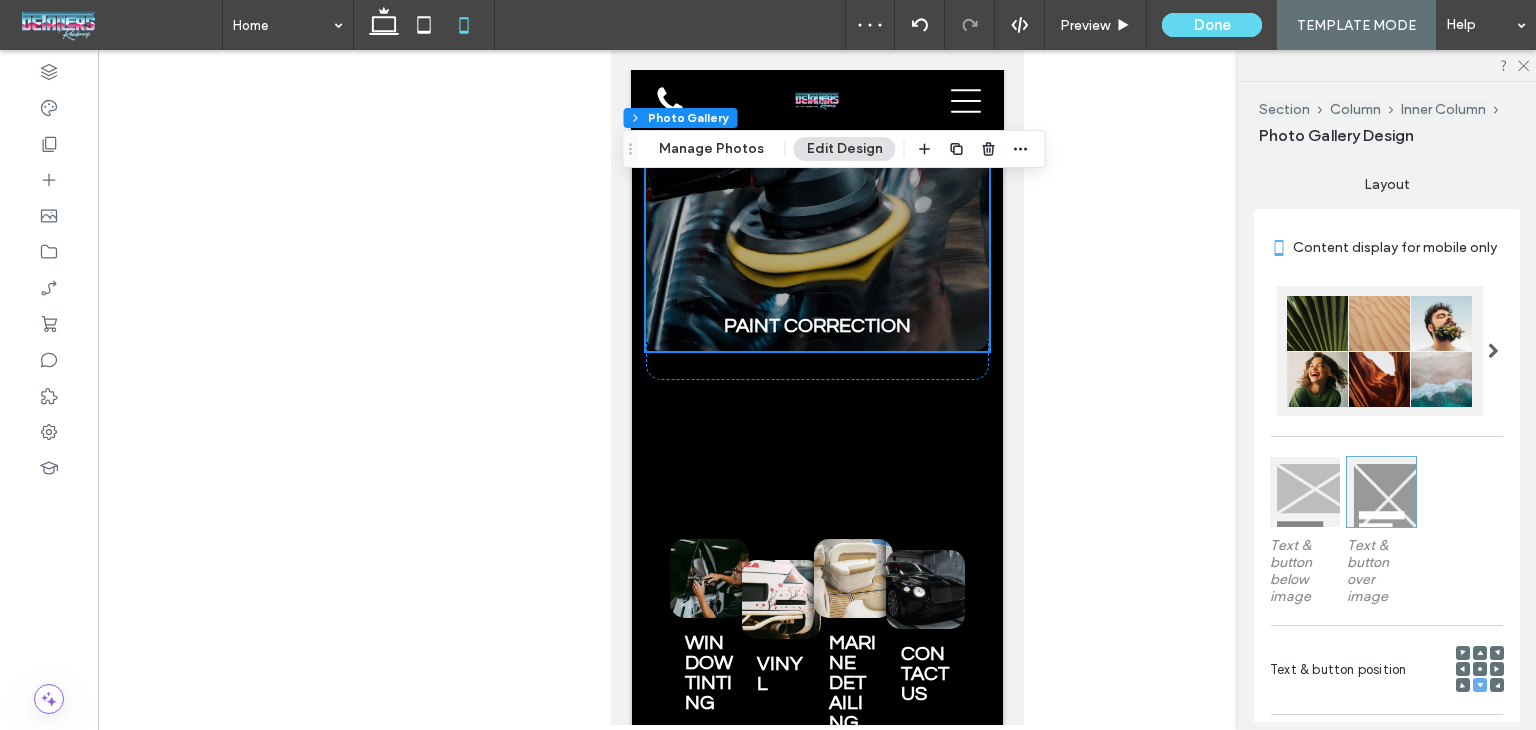 scroll, scrollTop: 2948, scrollLeft: 0, axis: vertical 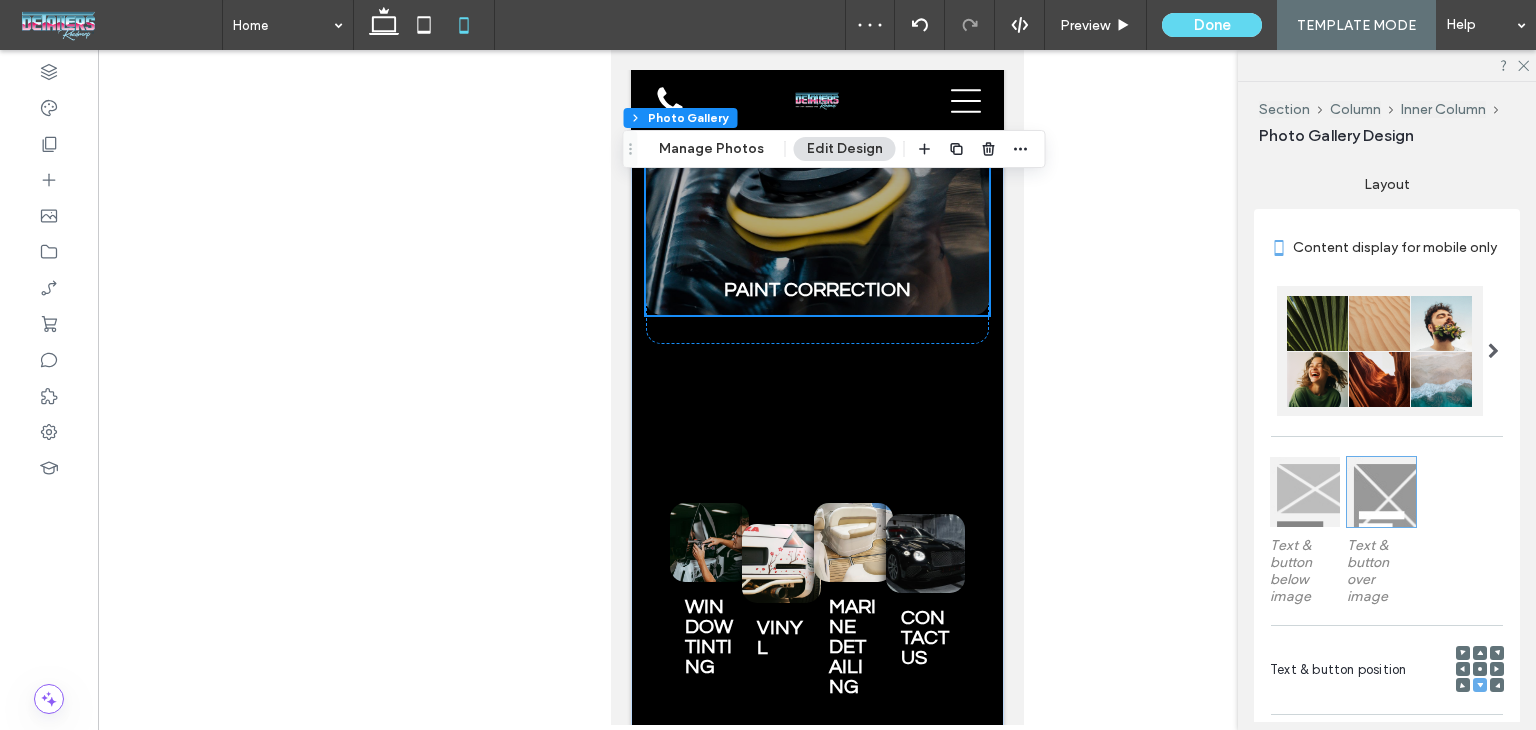 click at bounding box center (1463, 653) 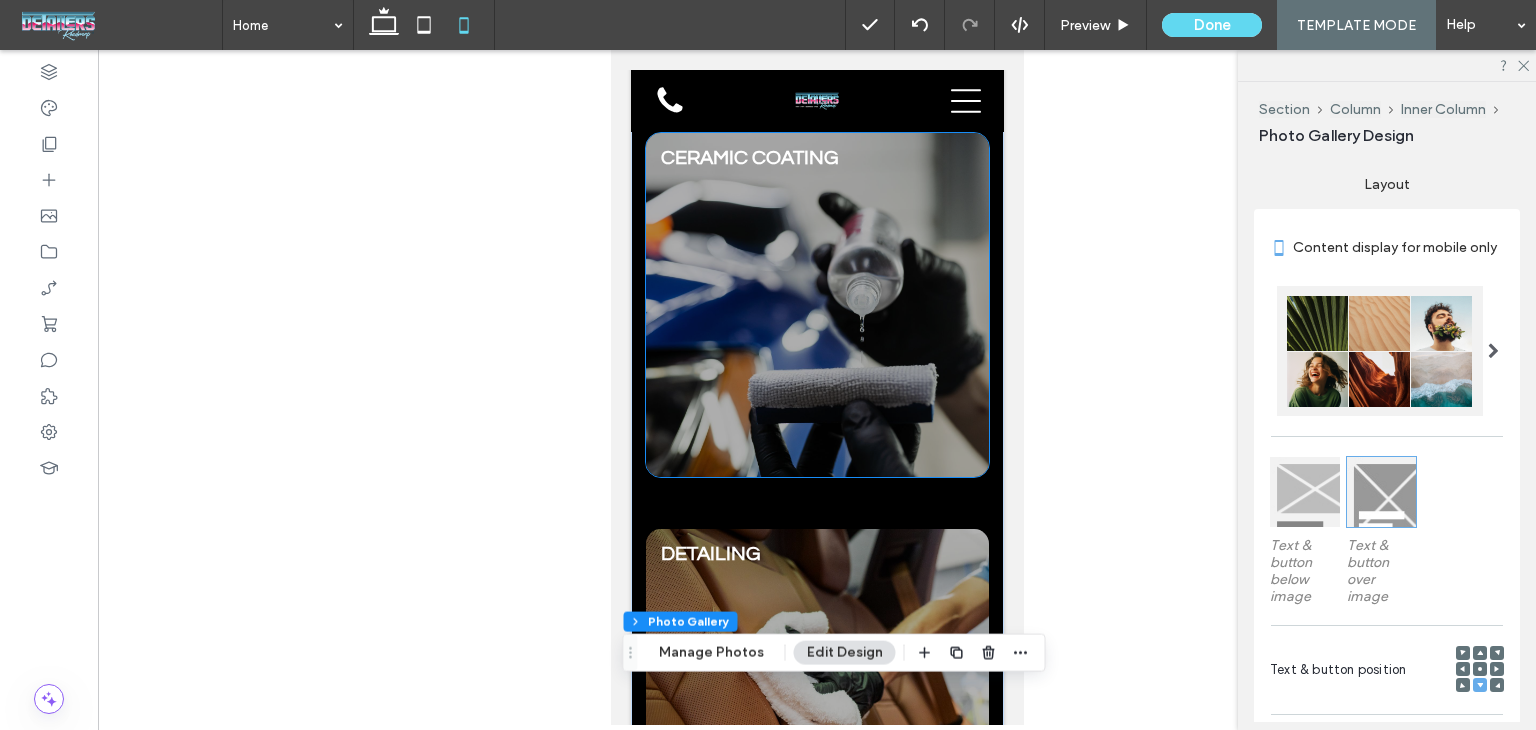 scroll, scrollTop: 2148, scrollLeft: 0, axis: vertical 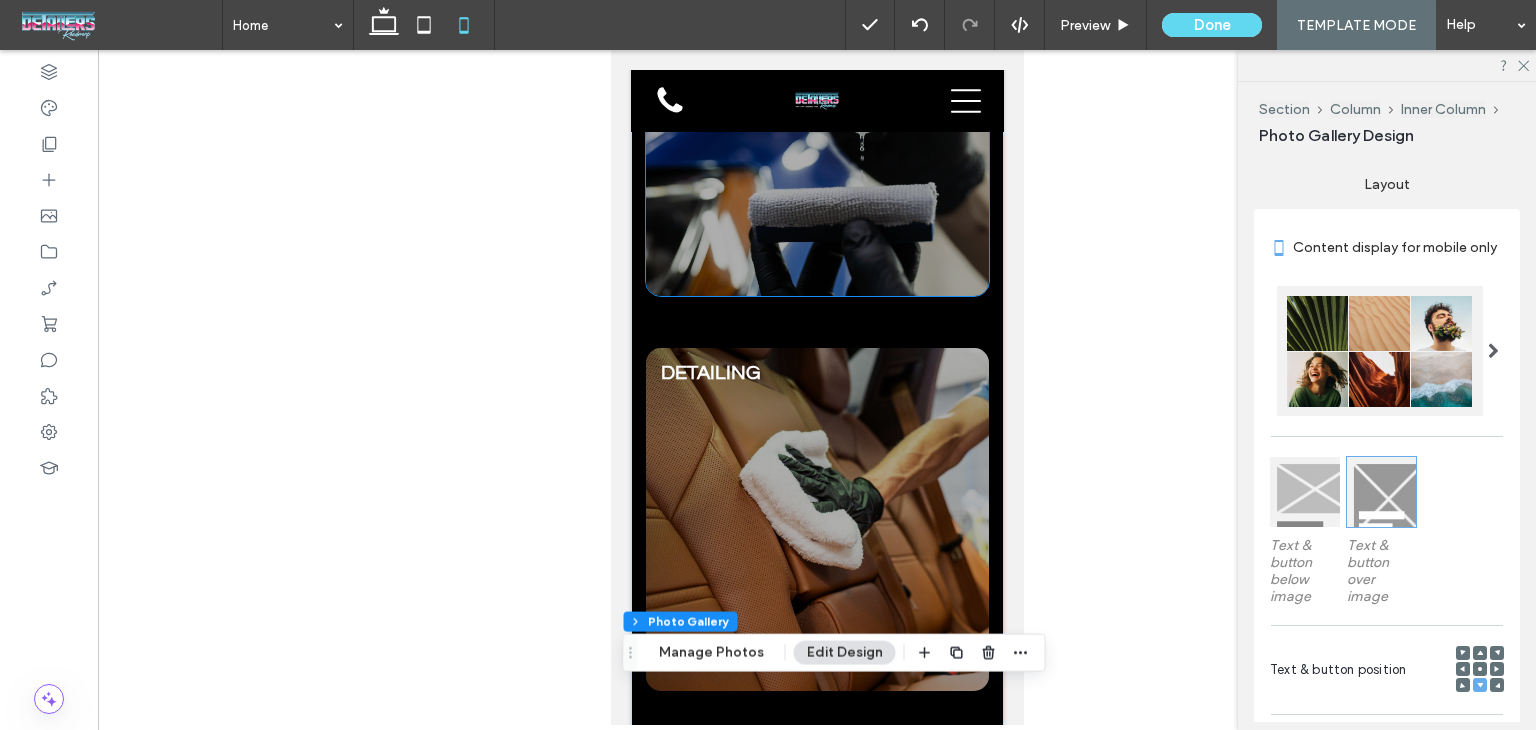 click at bounding box center (816, 519) 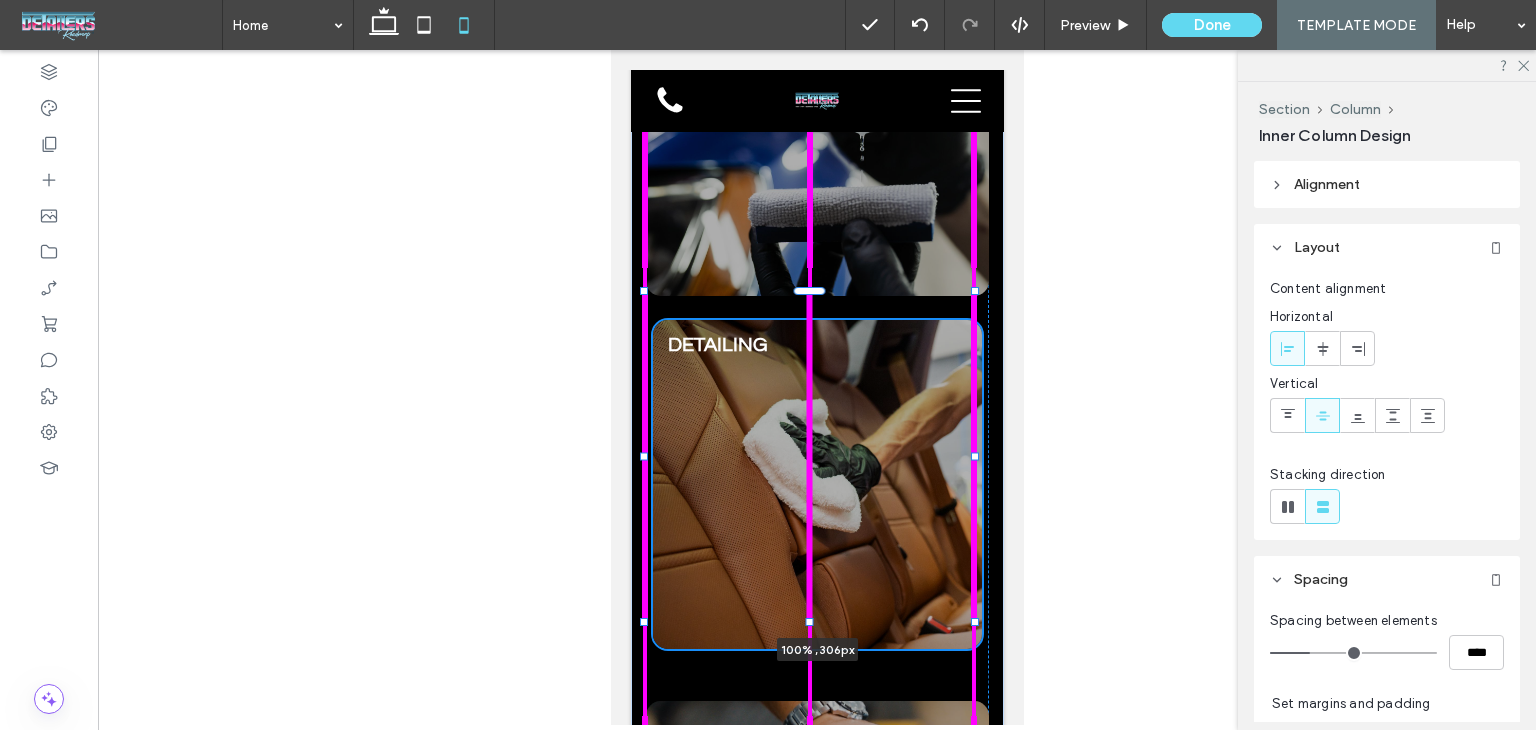 drag, startPoint x: 809, startPoint y: 676, endPoint x: 806, endPoint y: 491, distance: 185.02432 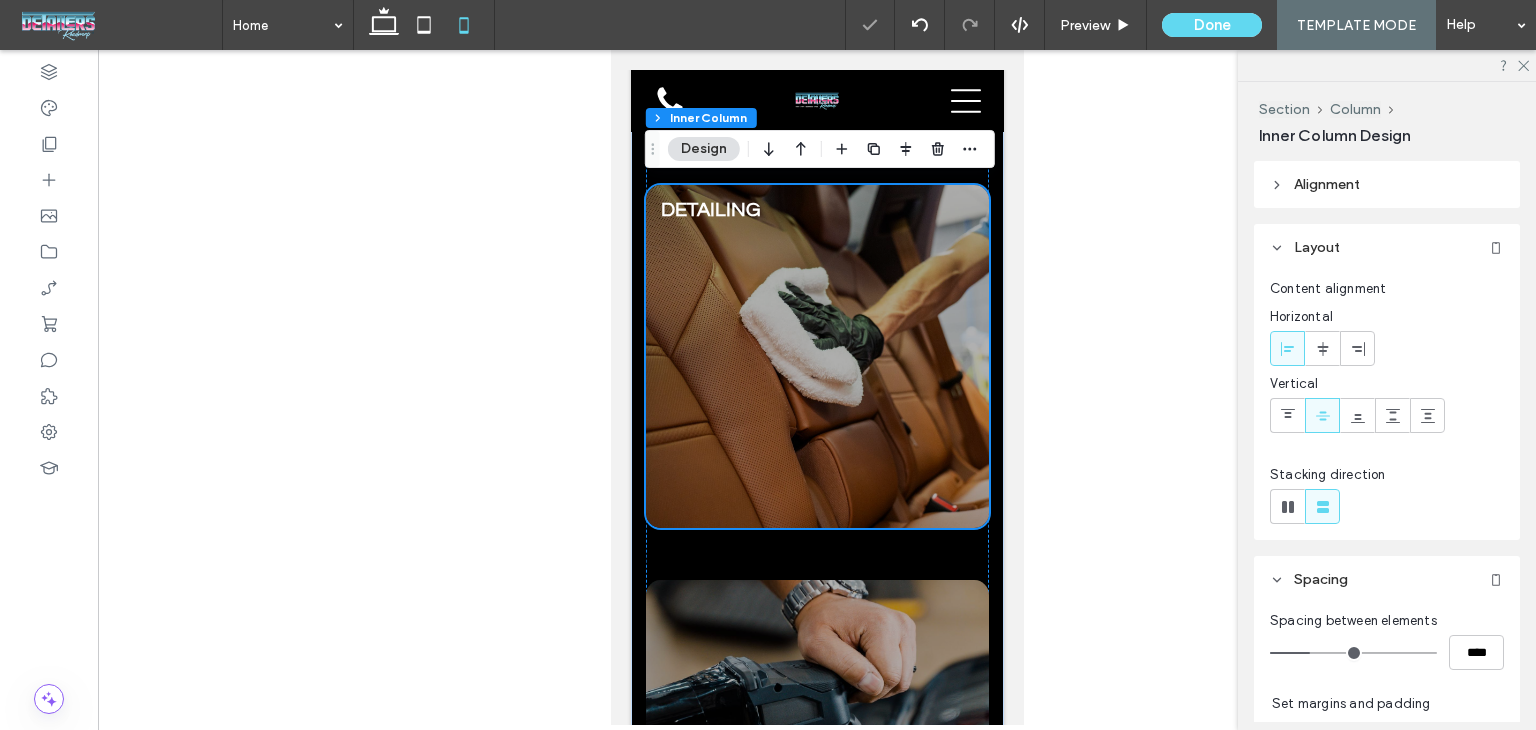 scroll, scrollTop: 2448, scrollLeft: 0, axis: vertical 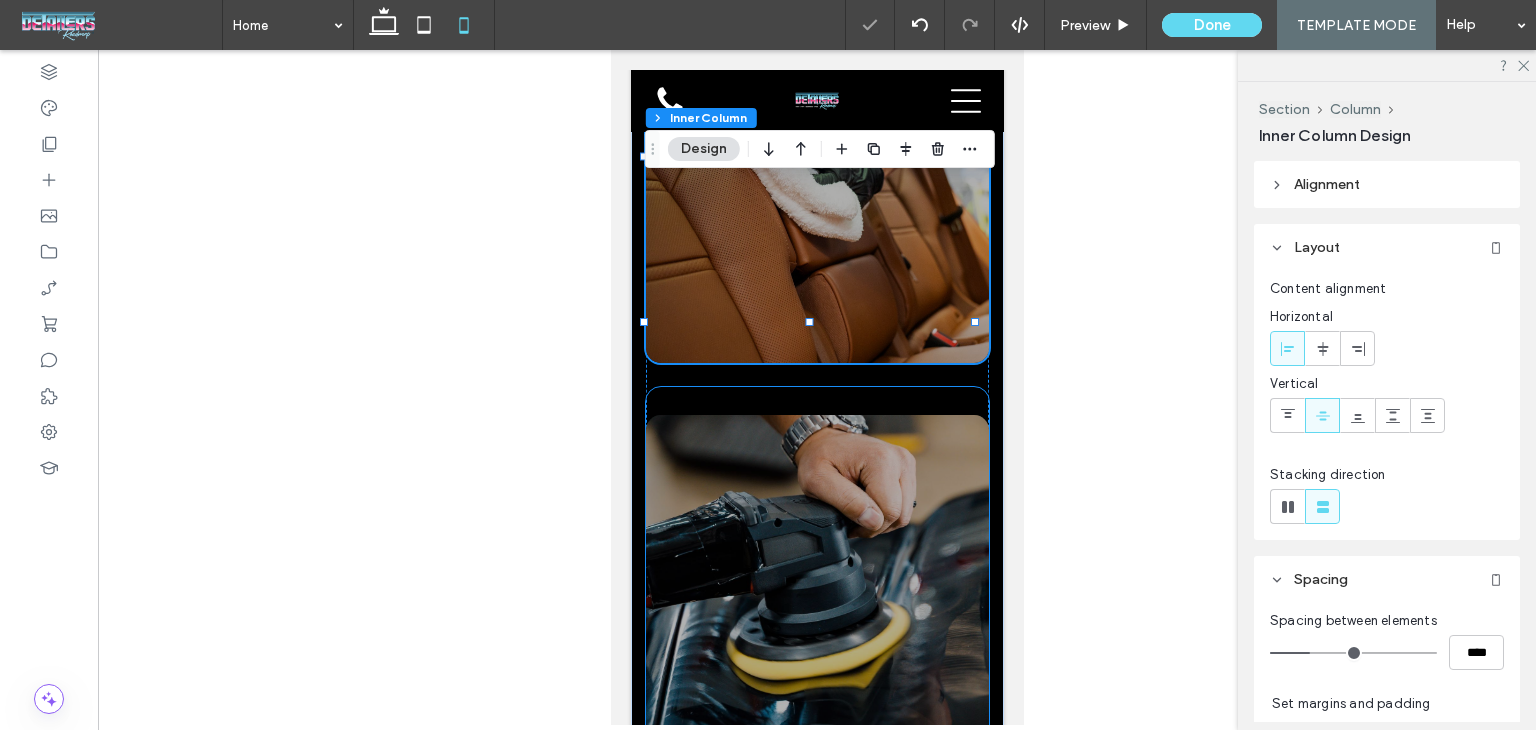 click on "PAINT CORRECTION
Breathtaking colors of our planet
Button" at bounding box center (816, 587) 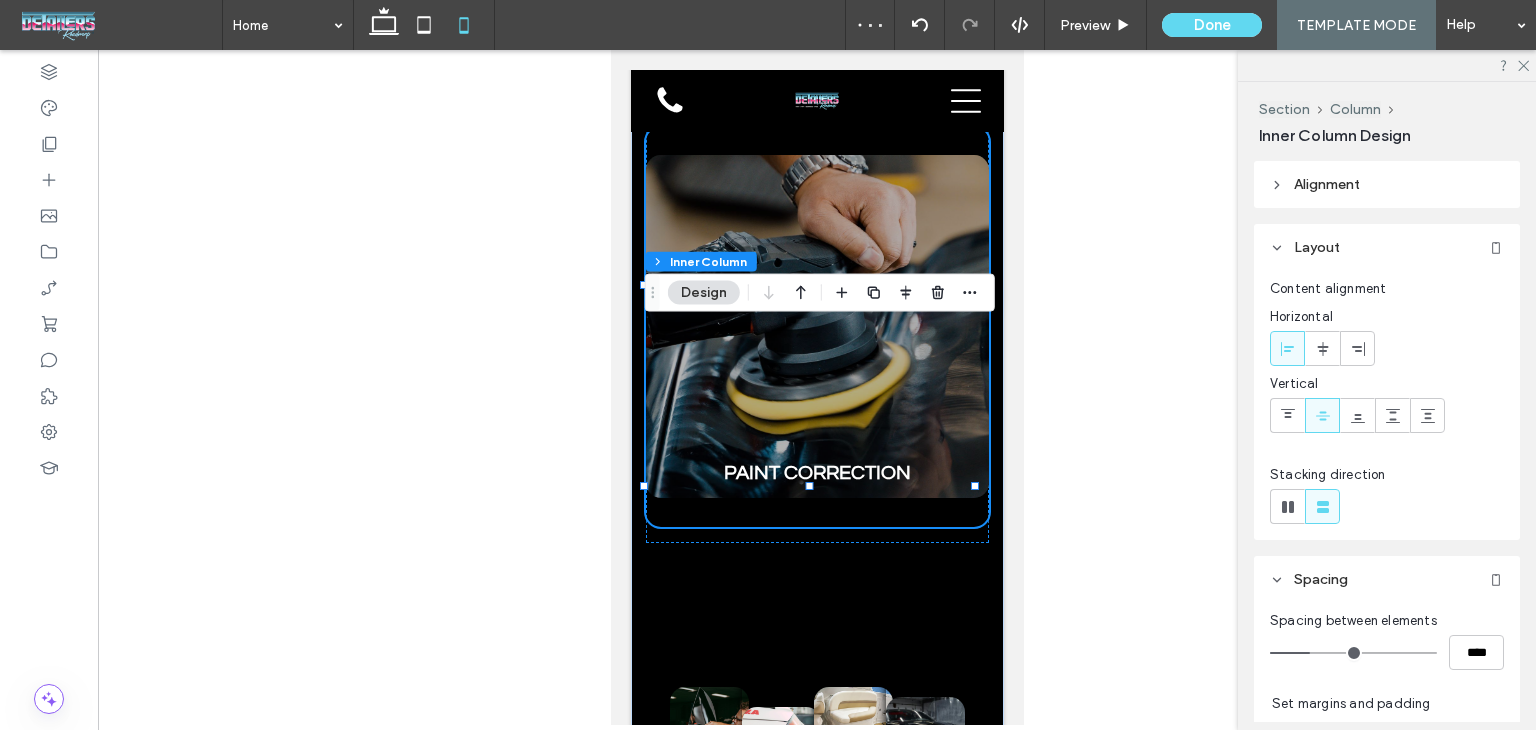 scroll, scrollTop: 2848, scrollLeft: 0, axis: vertical 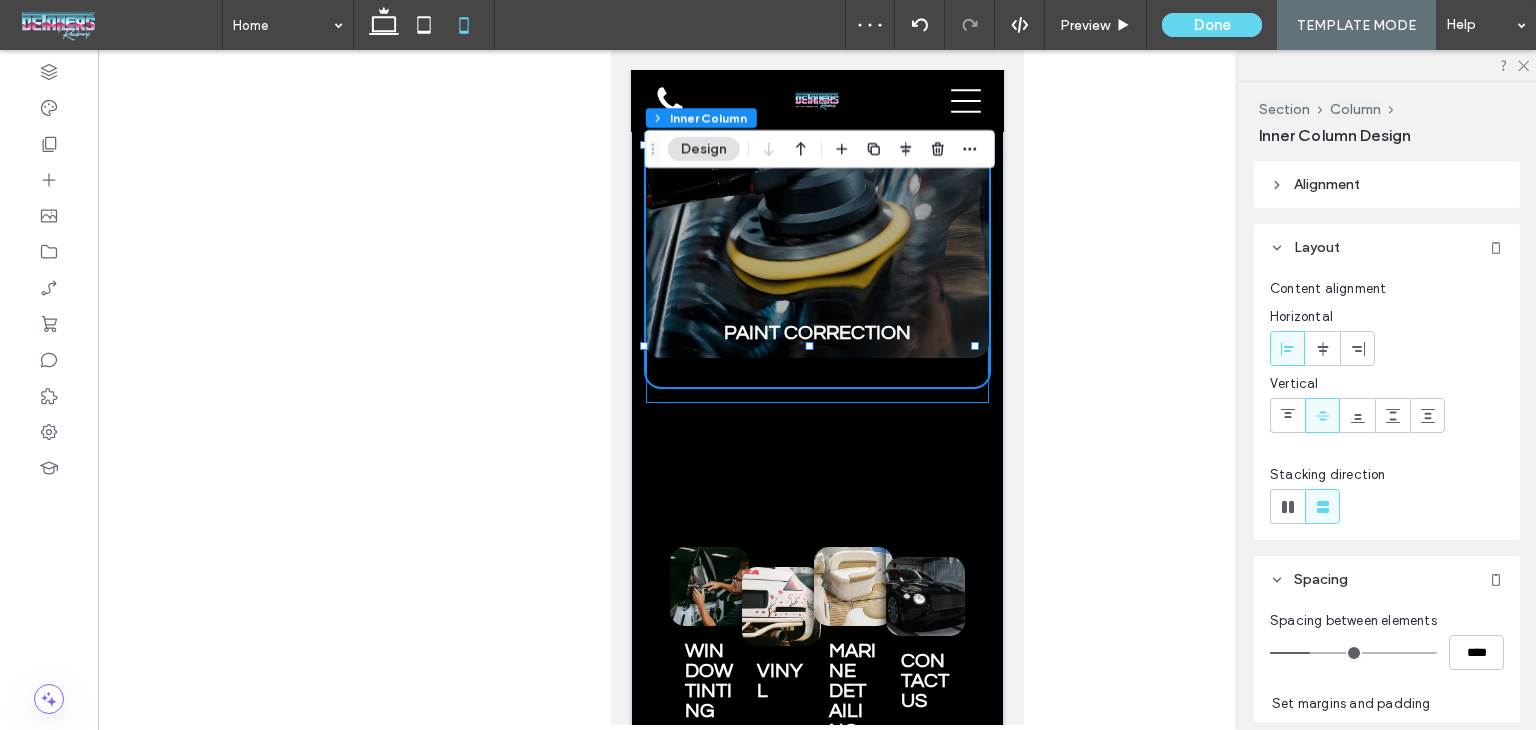 click on "PAINT PROTECTION FILM
Breathtaking colors of our planet
Button
CERAMIC COATING
Breathtaking colors of our planet
Button
DETAILING
Breathtaking colors of our planet
Button
PAINT CORRECTION
Breathtaking colors of our planet
Button" at bounding box center [816, -364] 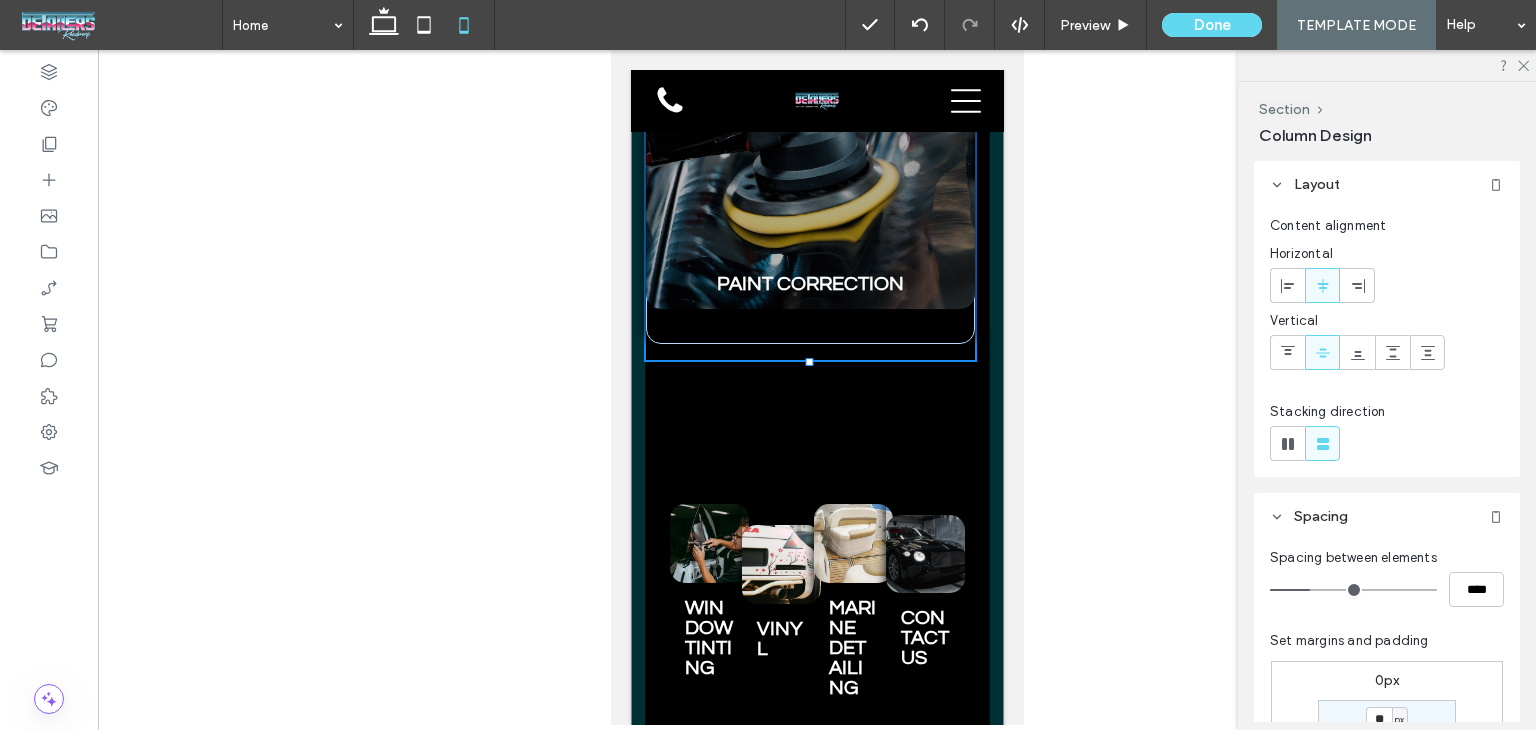 drag, startPoint x: 809, startPoint y: 344, endPoint x: 809, endPoint y: 260, distance: 84 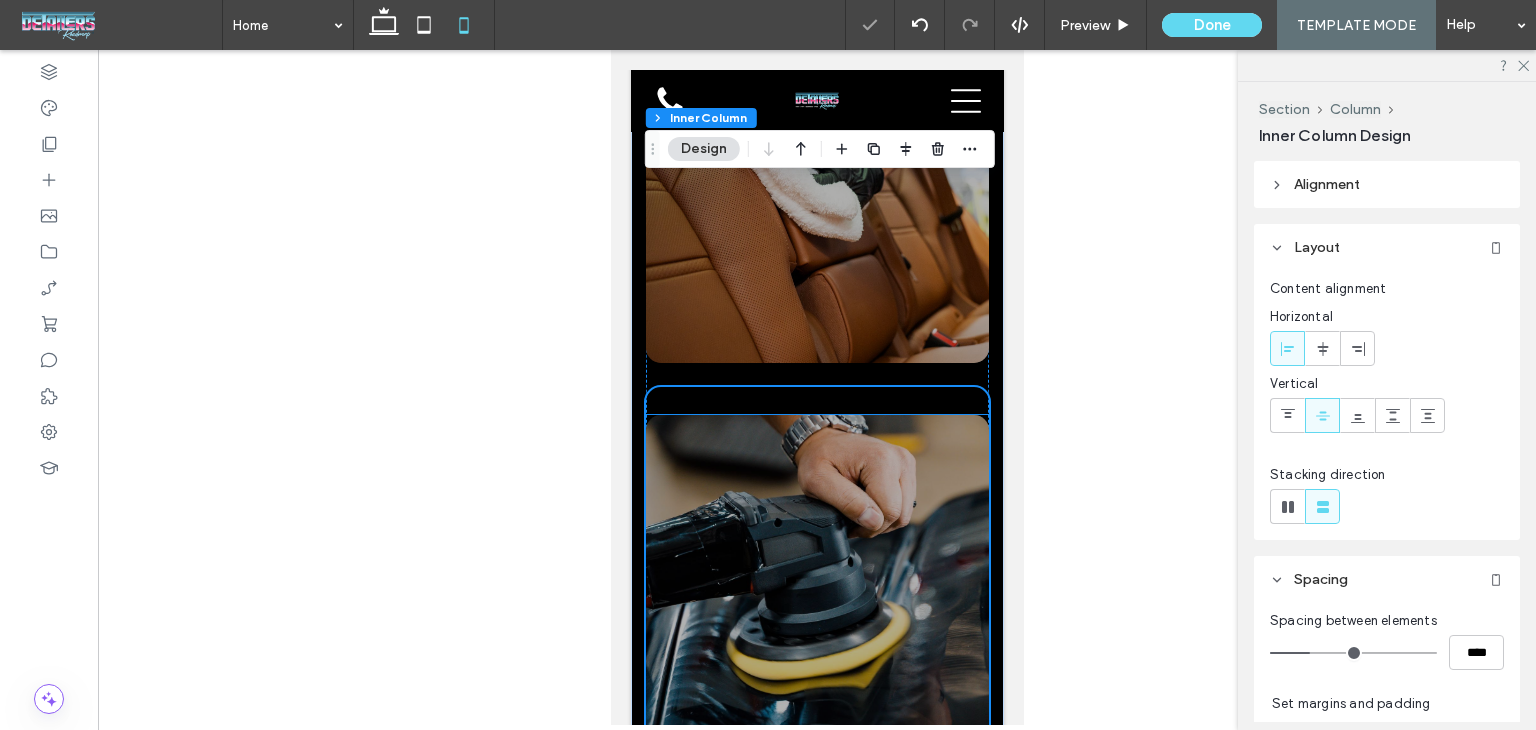 scroll, scrollTop: 2660, scrollLeft: 0, axis: vertical 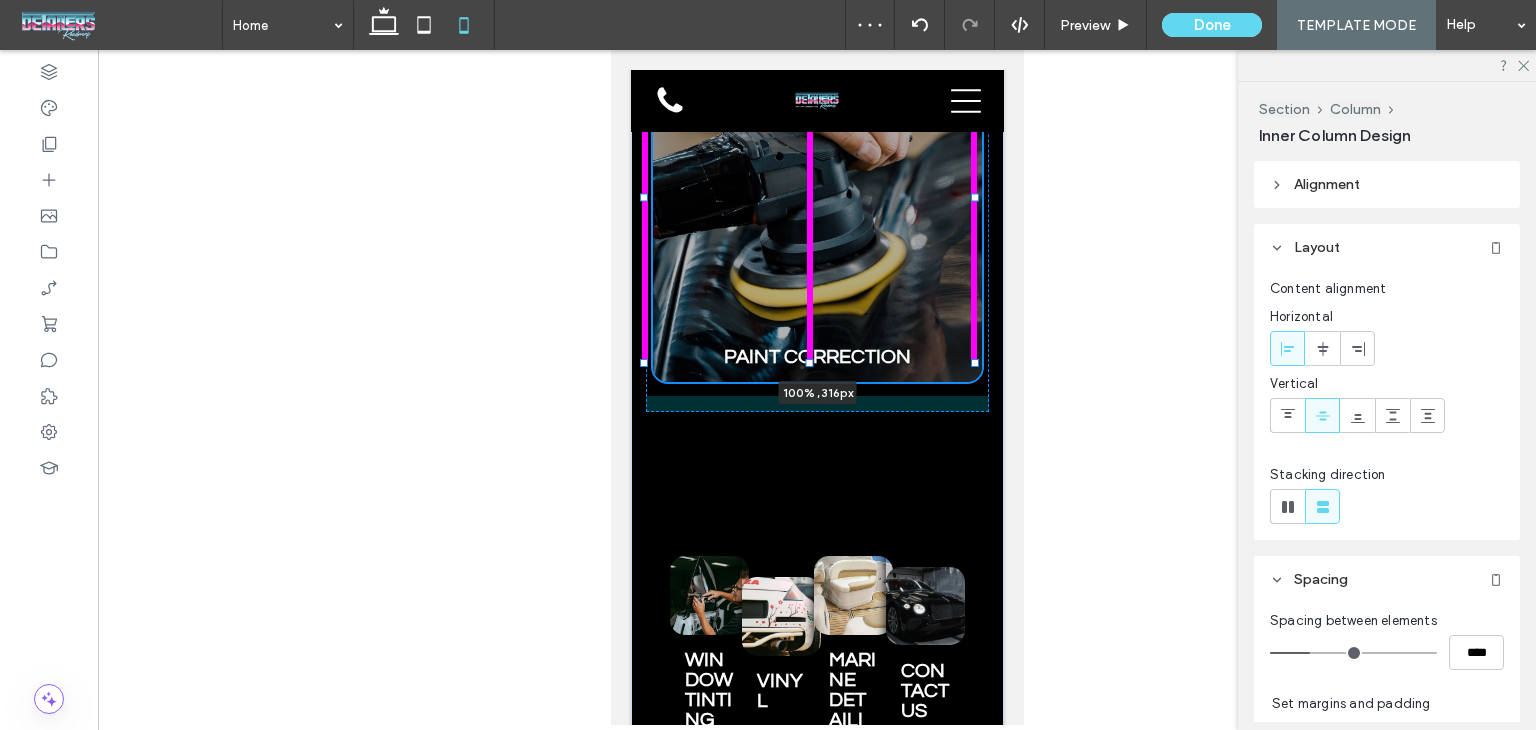 drag, startPoint x: 809, startPoint y: 514, endPoint x: 802, endPoint y: 281, distance: 233.10513 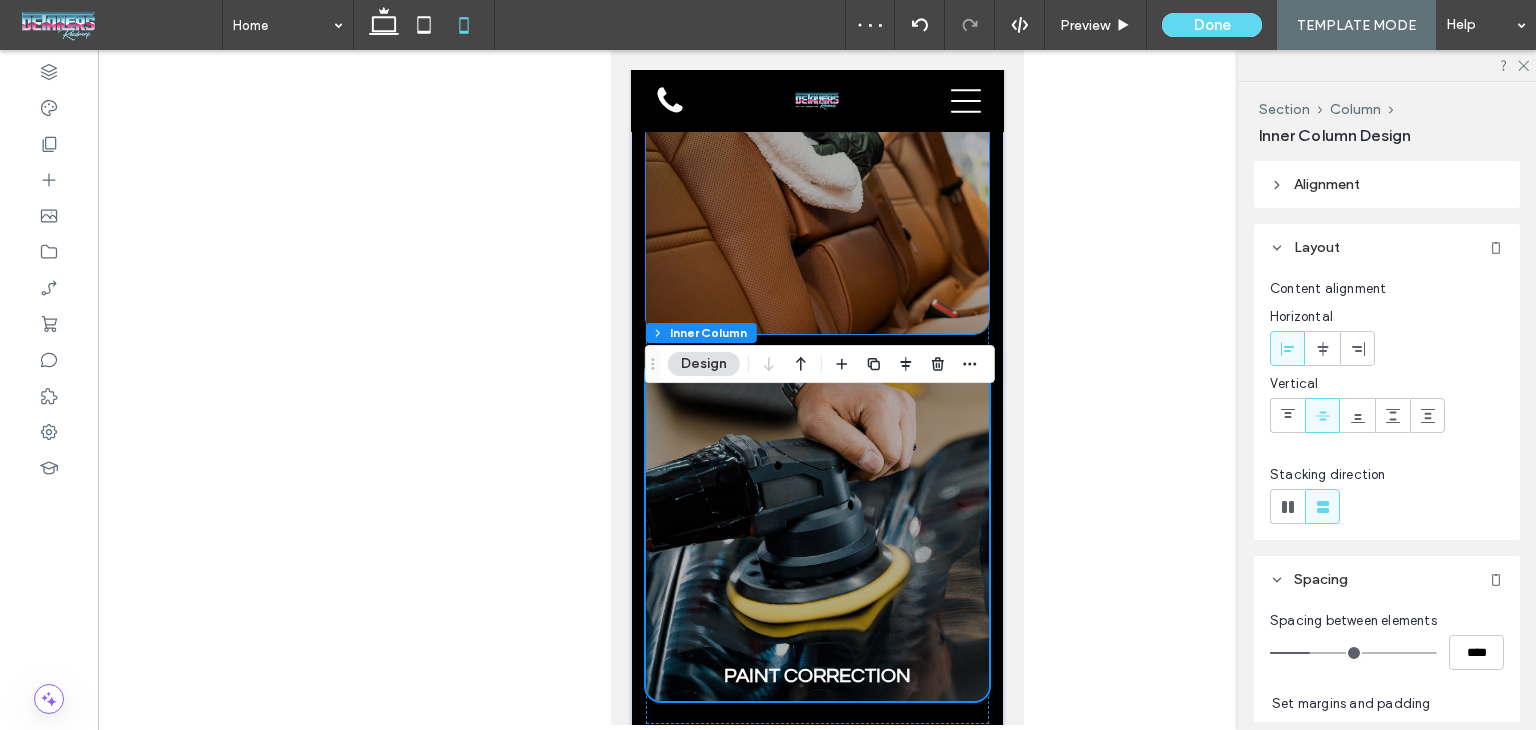 scroll, scrollTop: 2496, scrollLeft: 0, axis: vertical 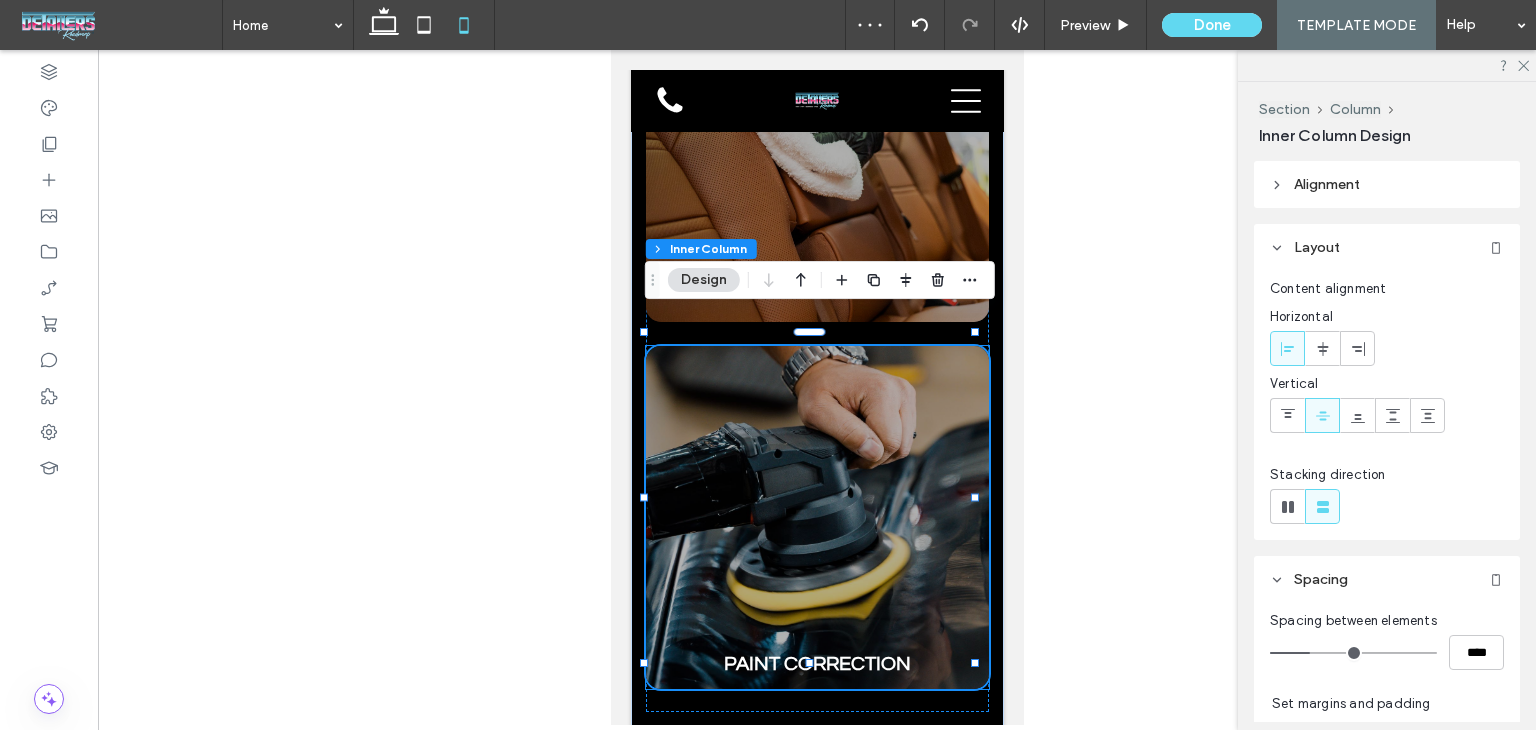 click at bounding box center [816, 517] 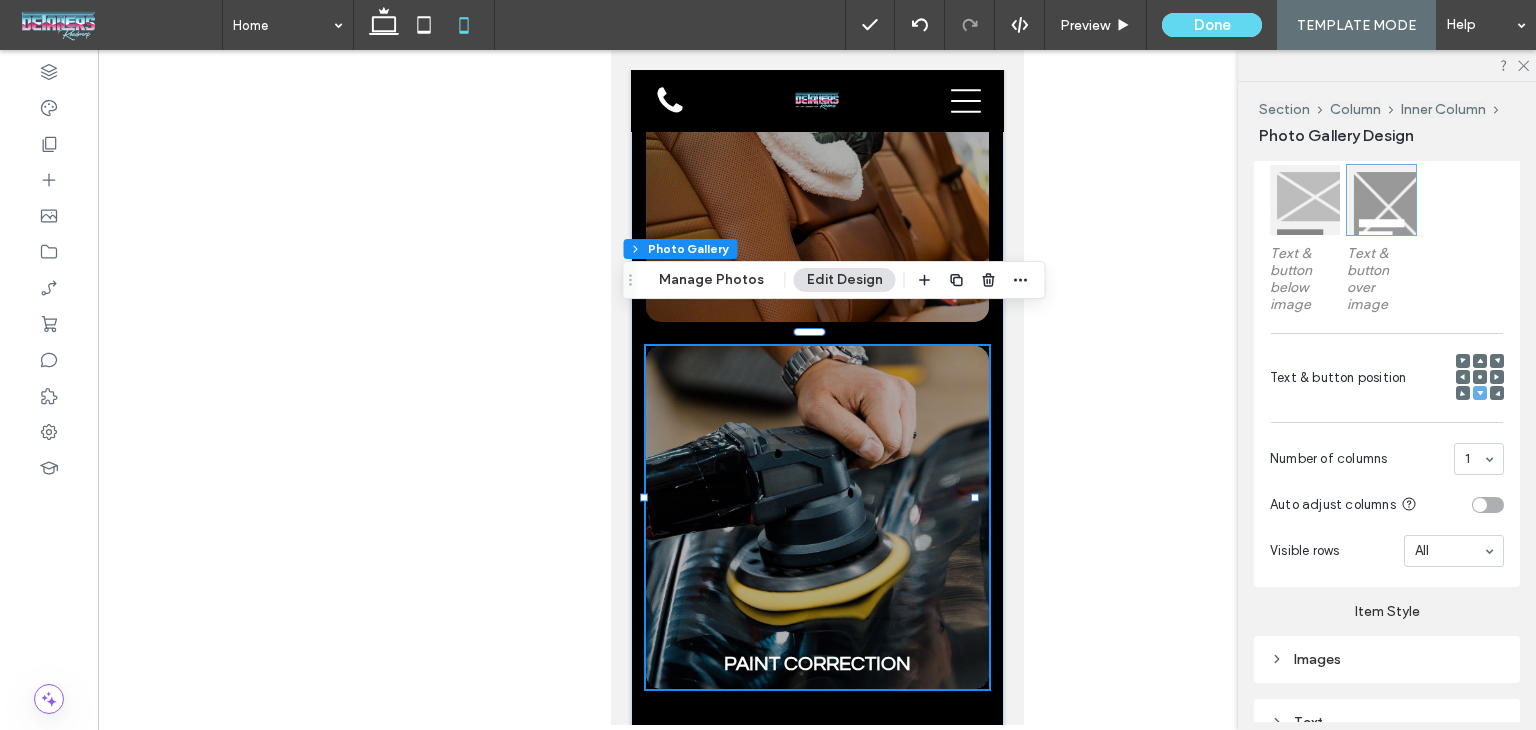 scroll, scrollTop: 700, scrollLeft: 0, axis: vertical 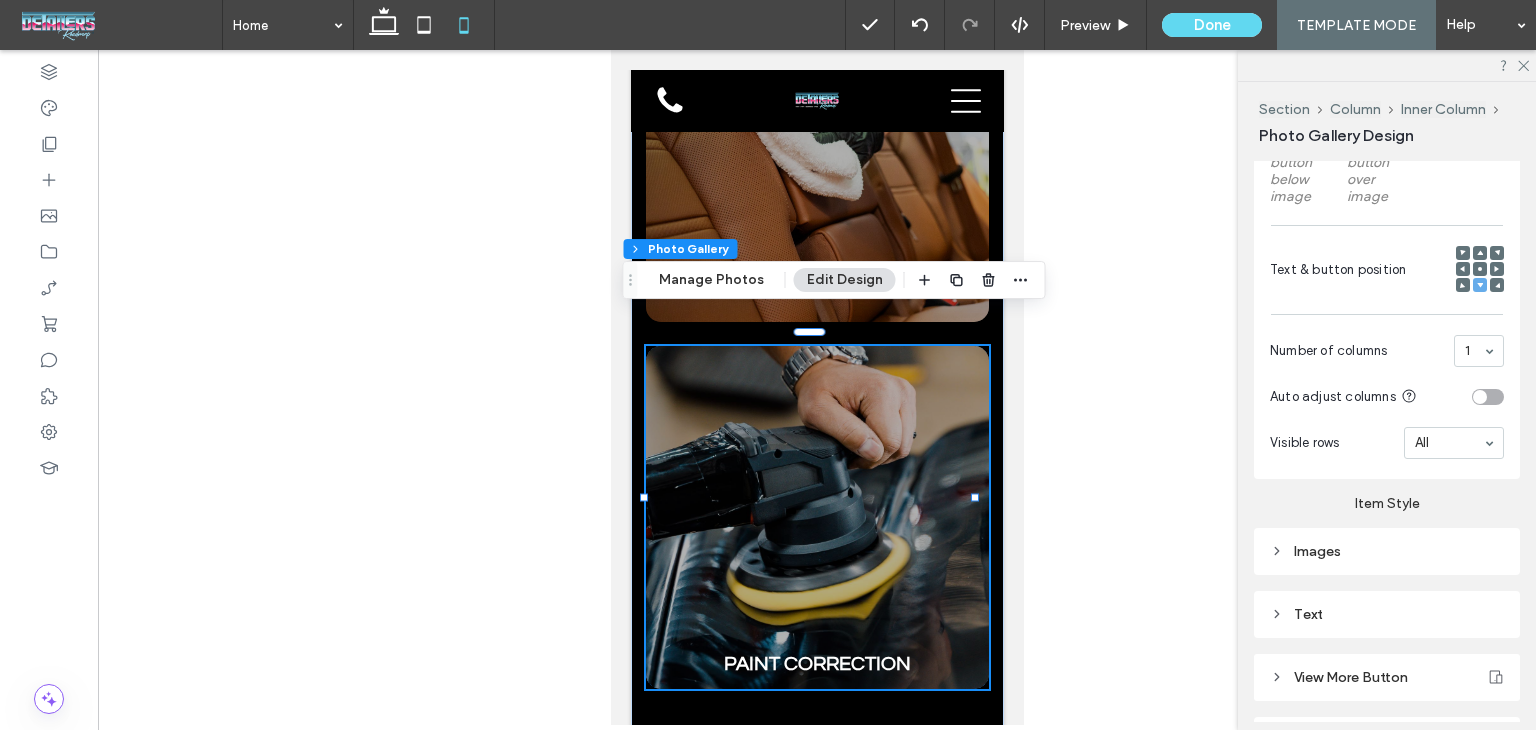 click at bounding box center (1463, 253) 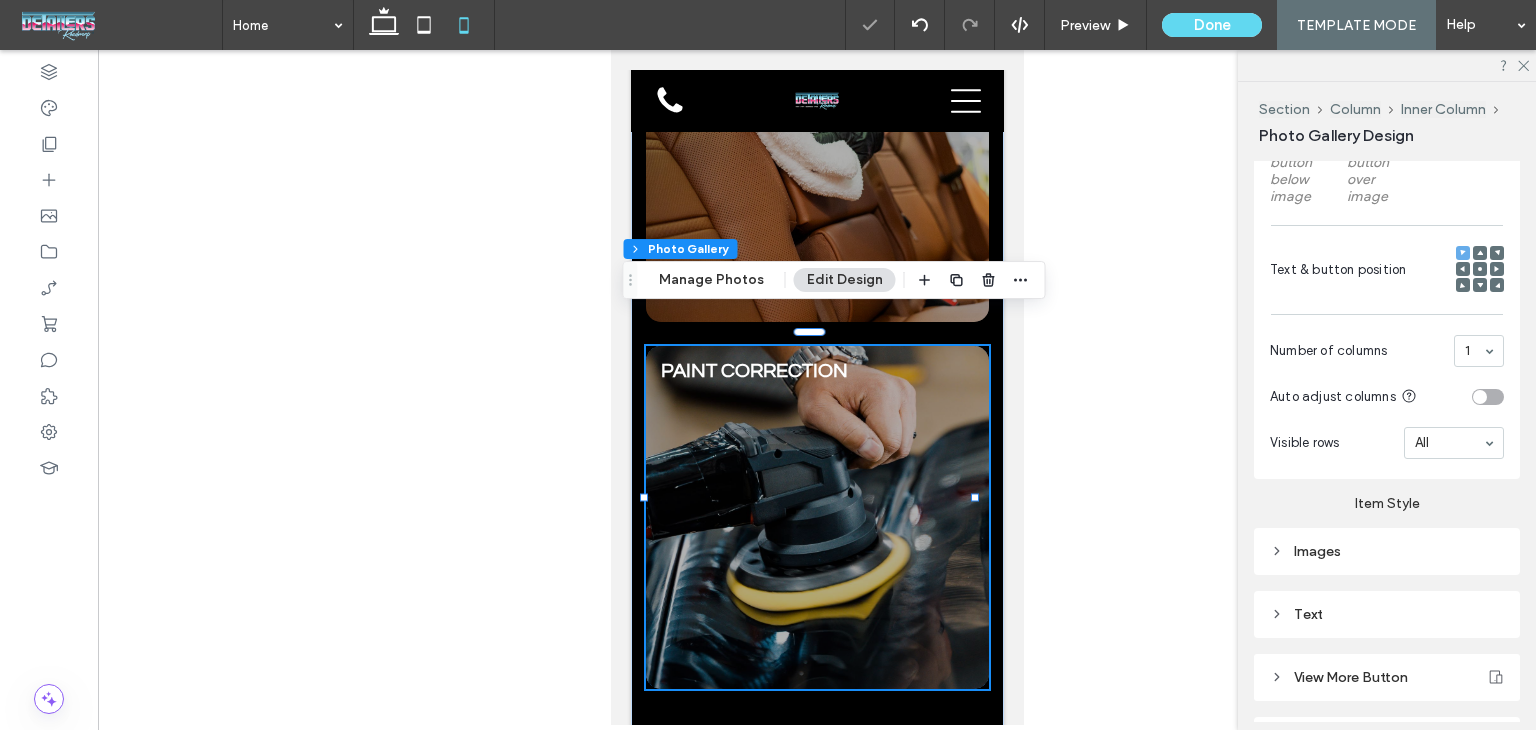 scroll, scrollTop: 831, scrollLeft: 0, axis: vertical 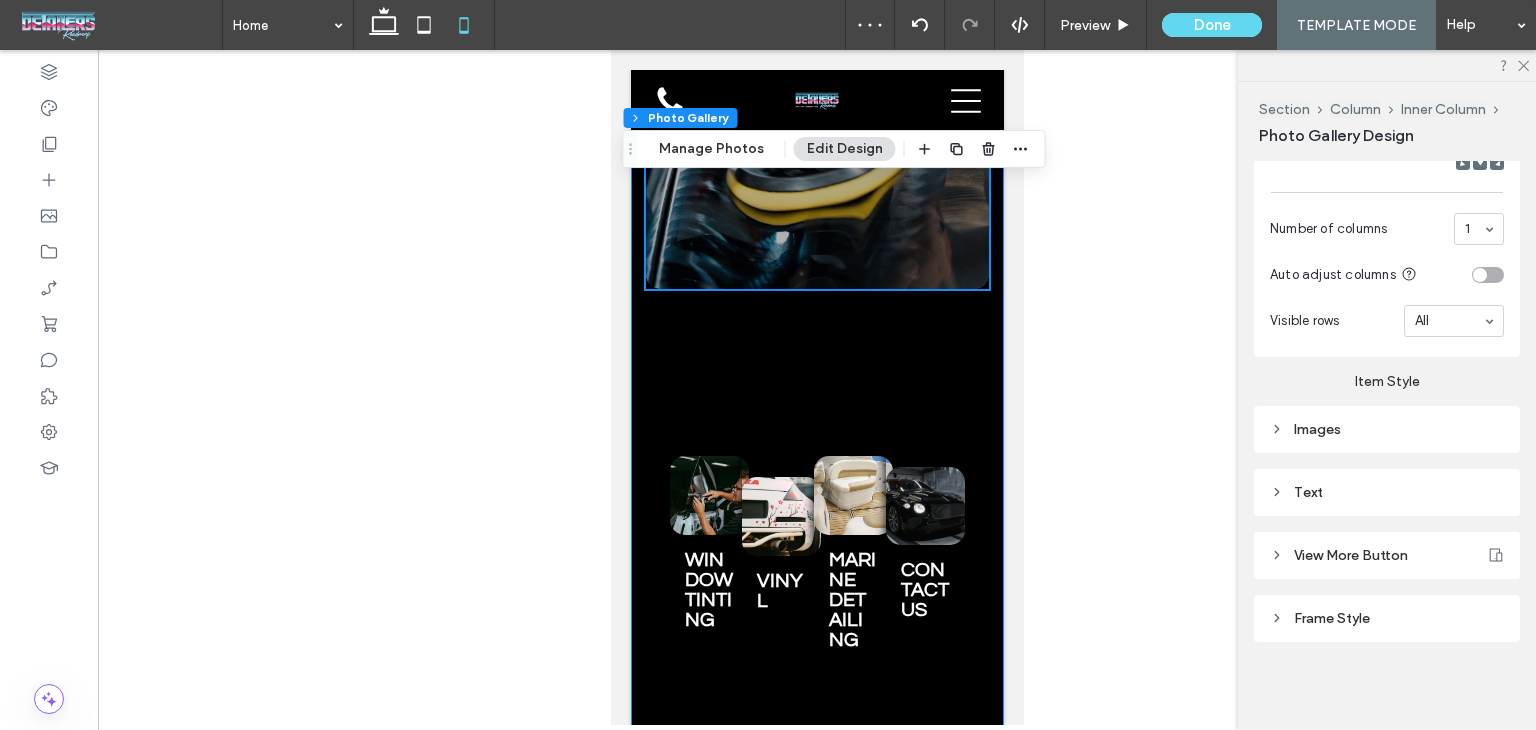 click on "/ /     Lorem ipsum dolor sit amet
Lorem ipsum dolor sit amet consectetur
﻿ adipiscing
elit
PAINT PROTECTION FILM
Breathtaking colors of our planet
Button
CERAMIC COATING
Breathtaking colors of our planet
Button
DETAILING
Breathtaking colors of our planet
Button
PAINT CORRECTION
Breathtaking colors of our planet
Button
WINDOW TINTING
Breathtaking colors of our planet
Button
VINYL
Breathtaking colors of our planet
Button
MARINE DETAILING
Breathtaking colors of our planet" at bounding box center (816, -343) 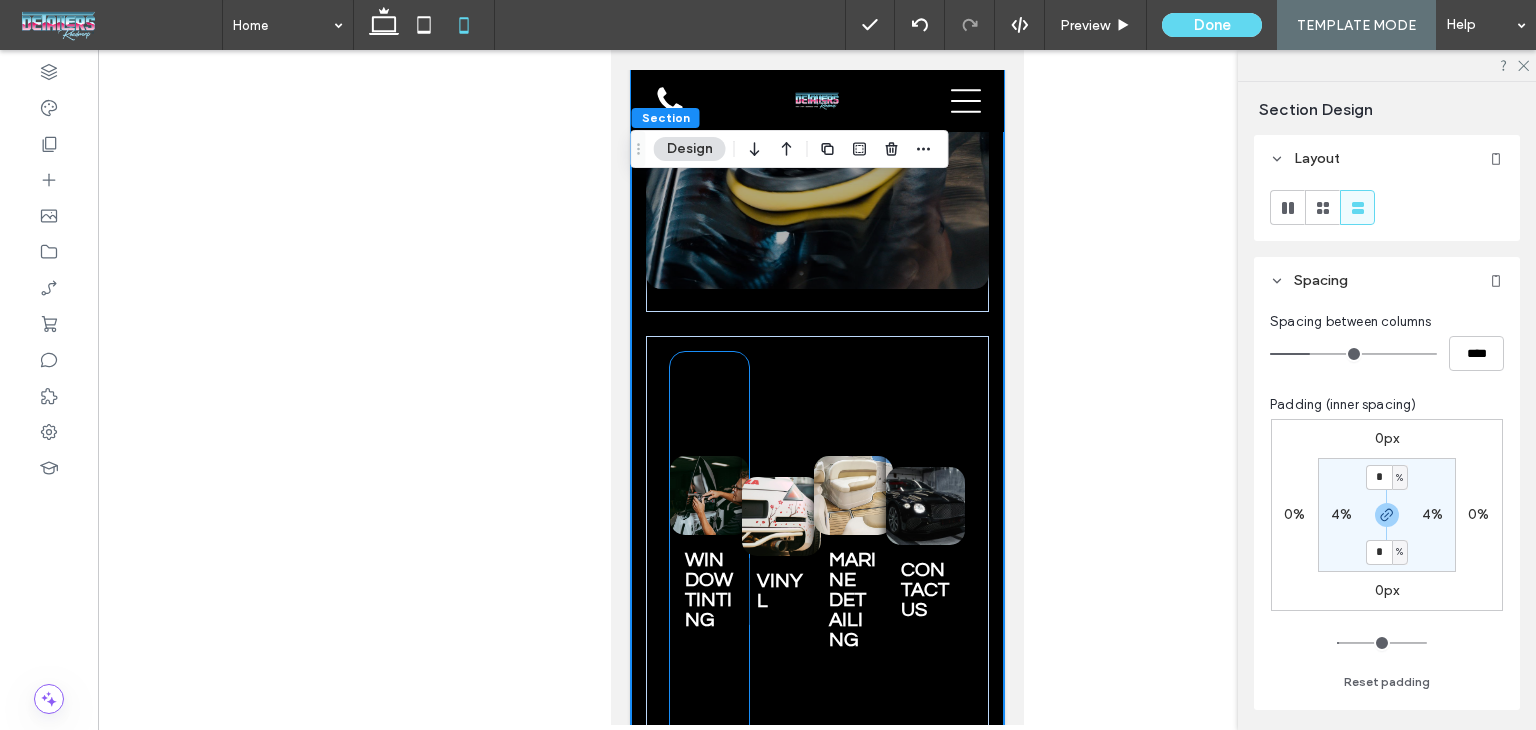 click at bounding box center (708, 495) 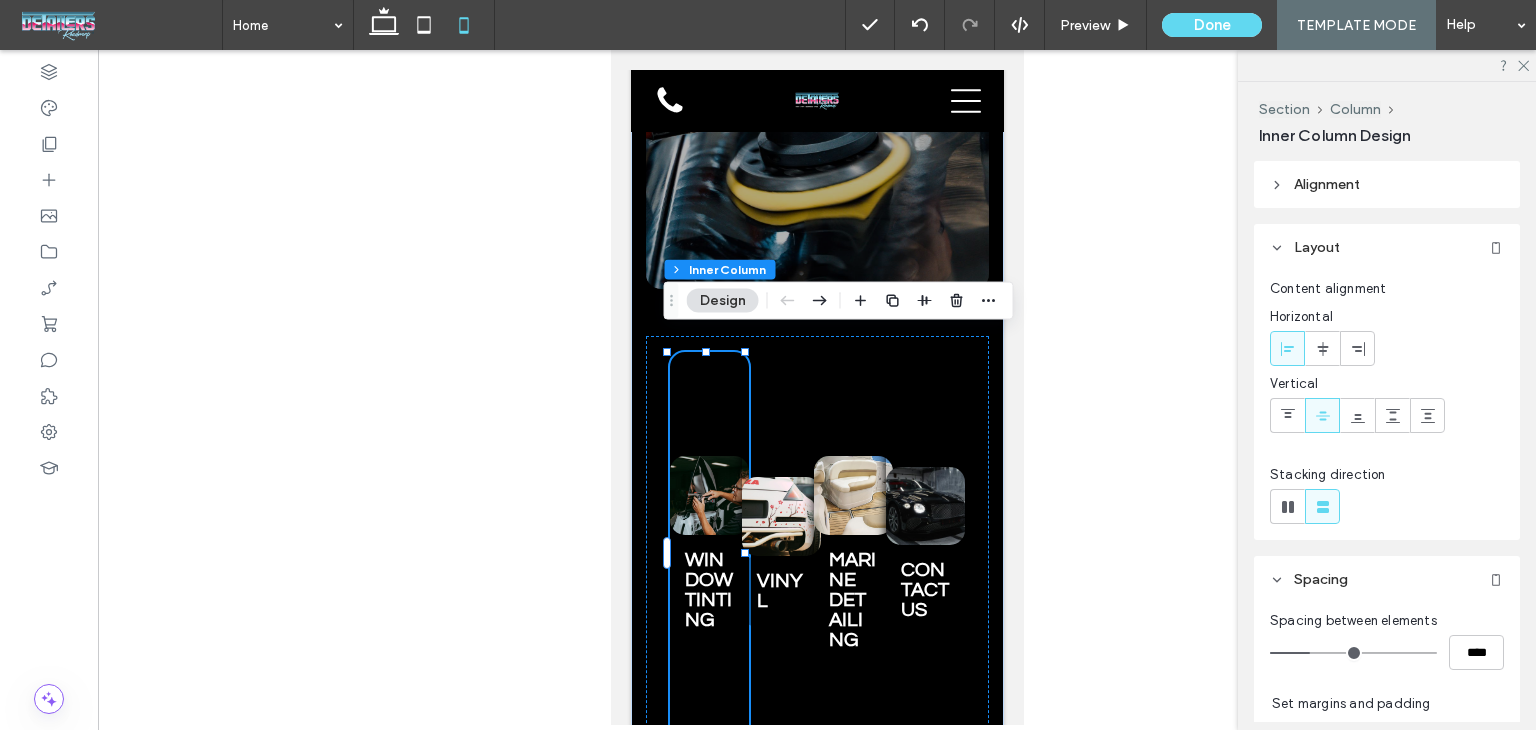 click on "WINDOW TINTING
Breathtaking colors of our planet
Button" at bounding box center (708, 552) 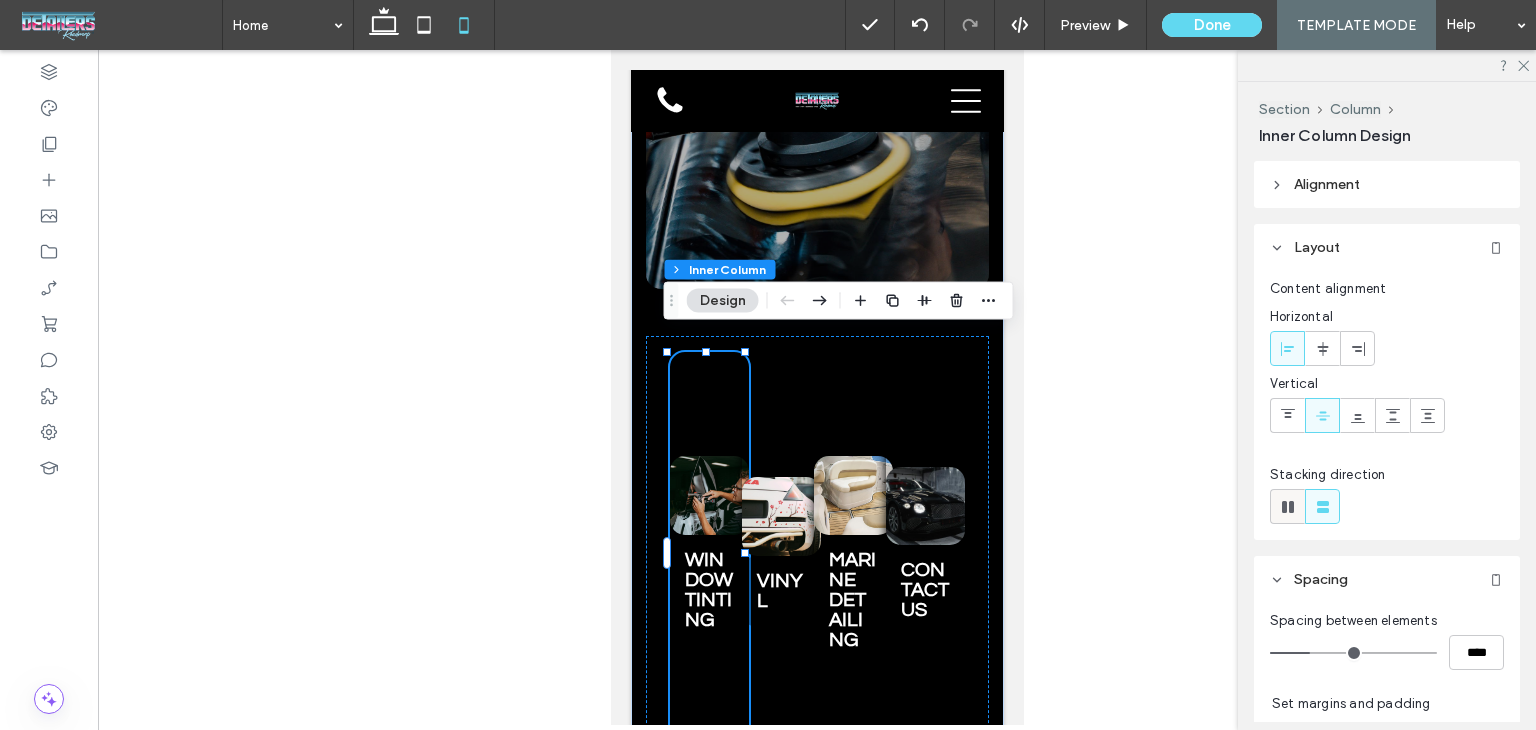 click 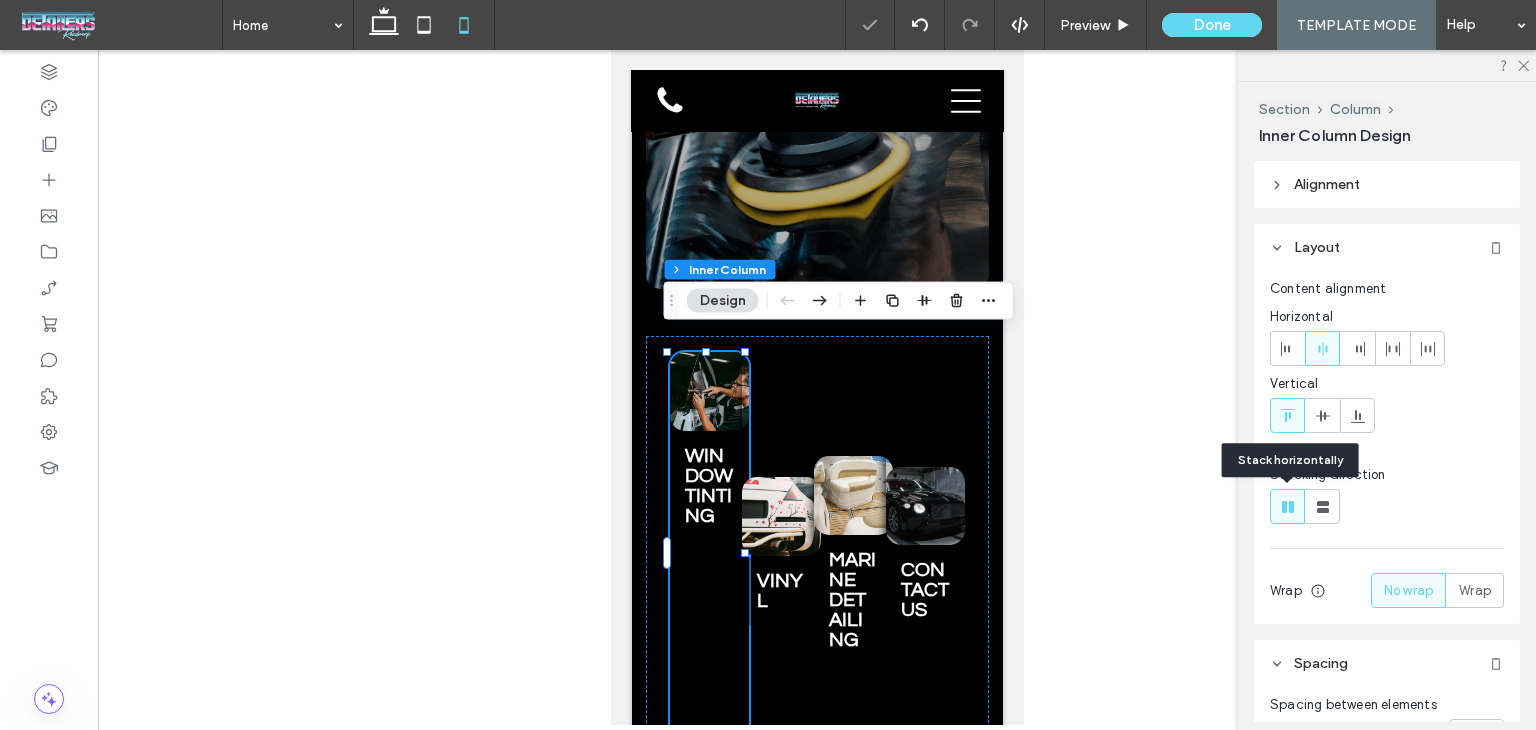 click 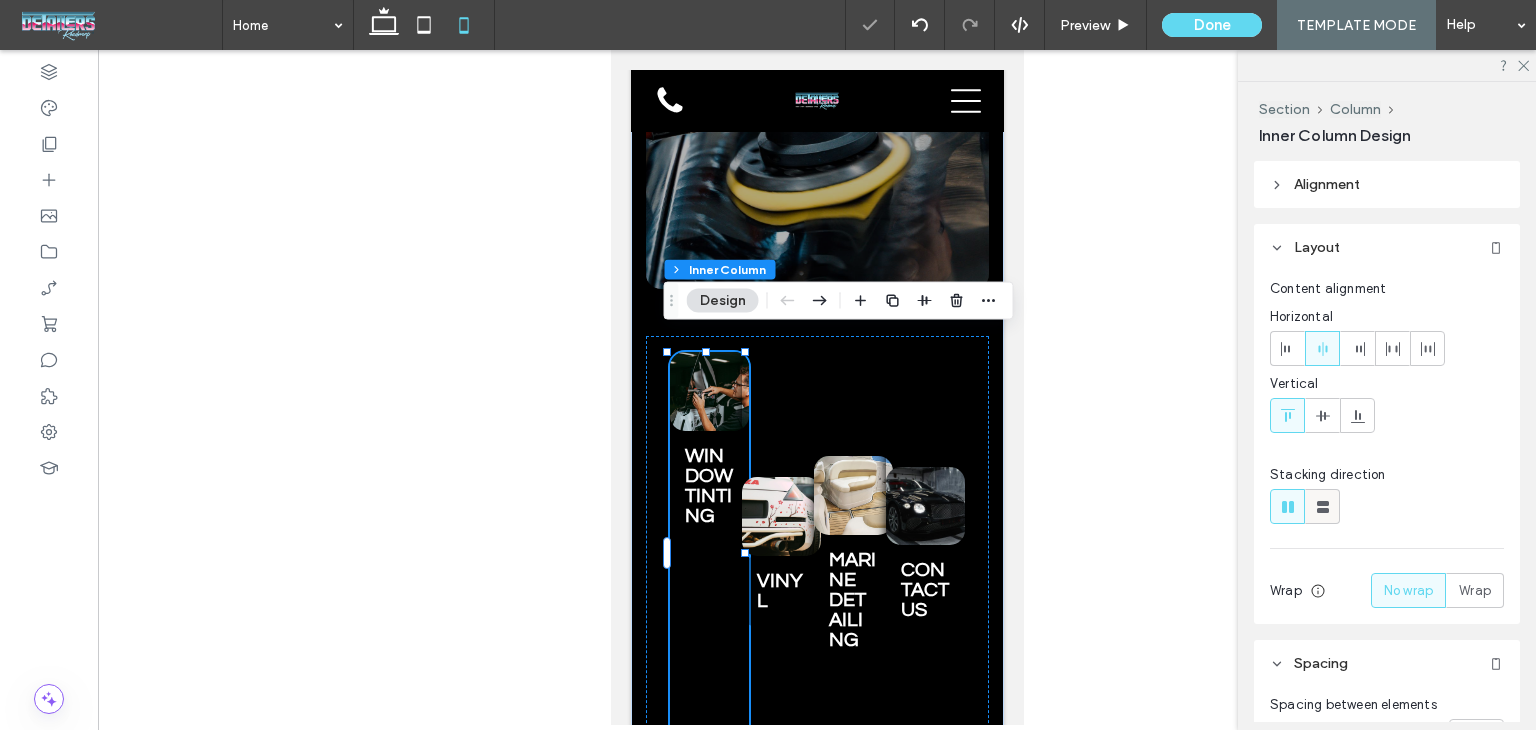 click 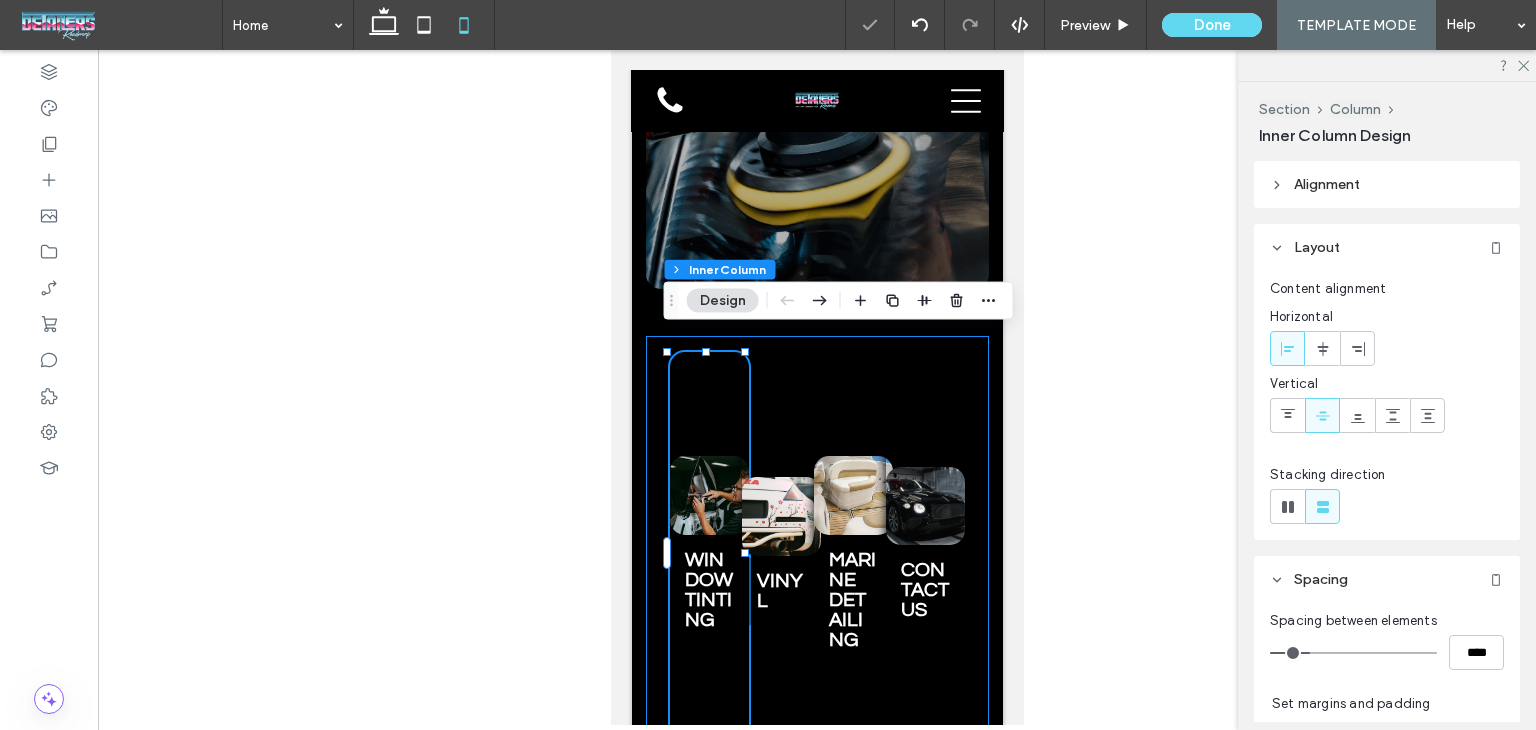 click on "WINDOW TINTING
Breathtaking colors of our planet
Button
VINYL
Breathtaking colors of our planet
Button
MARINE DETAILING
Breathtaking colors of our planet
Button
CONTACT US
Breathtaking colors of our planet
Button" at bounding box center [816, 552] 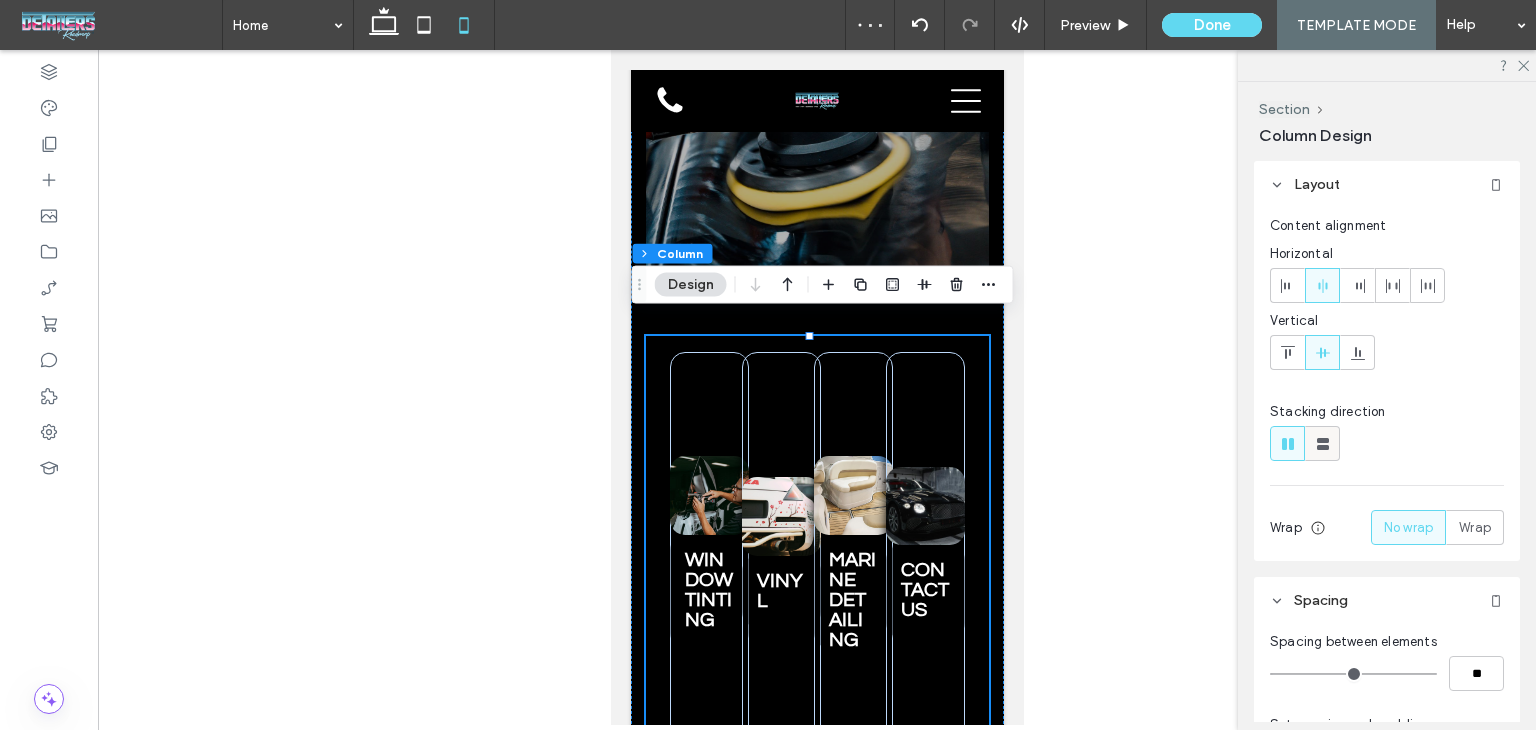 click 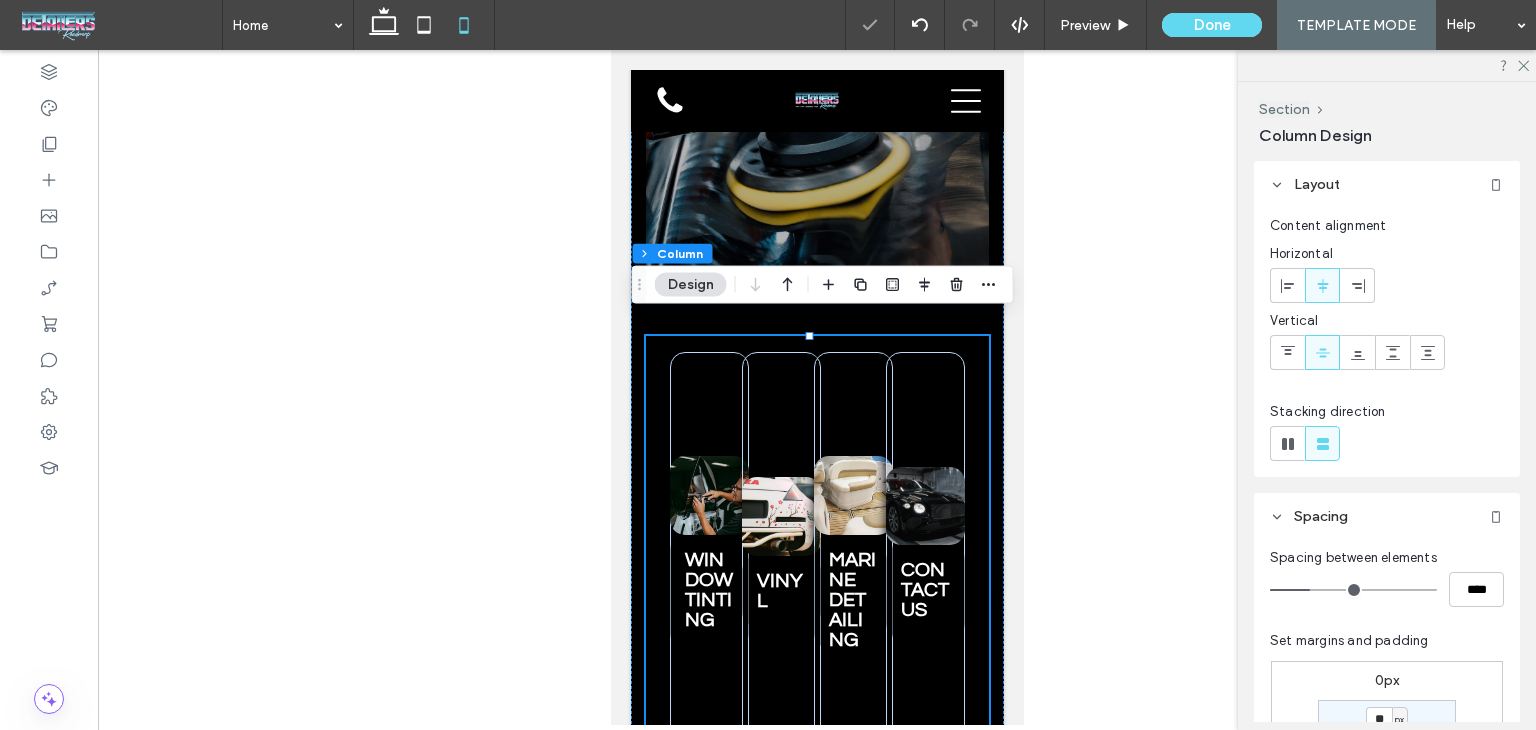type on "**" 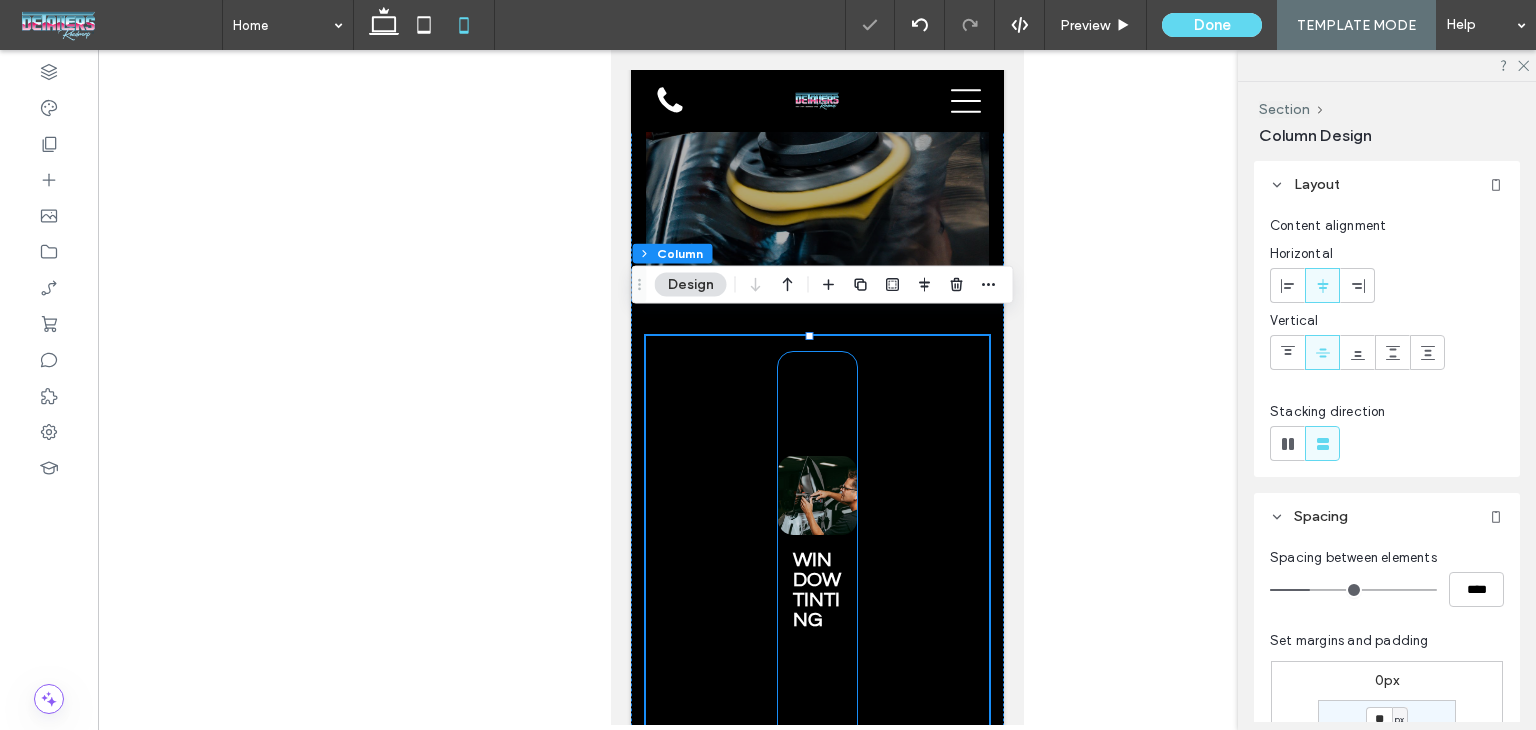 click on "WINDOW TINTING
Breathtaking colors of our planet
Button" at bounding box center (816, 591) 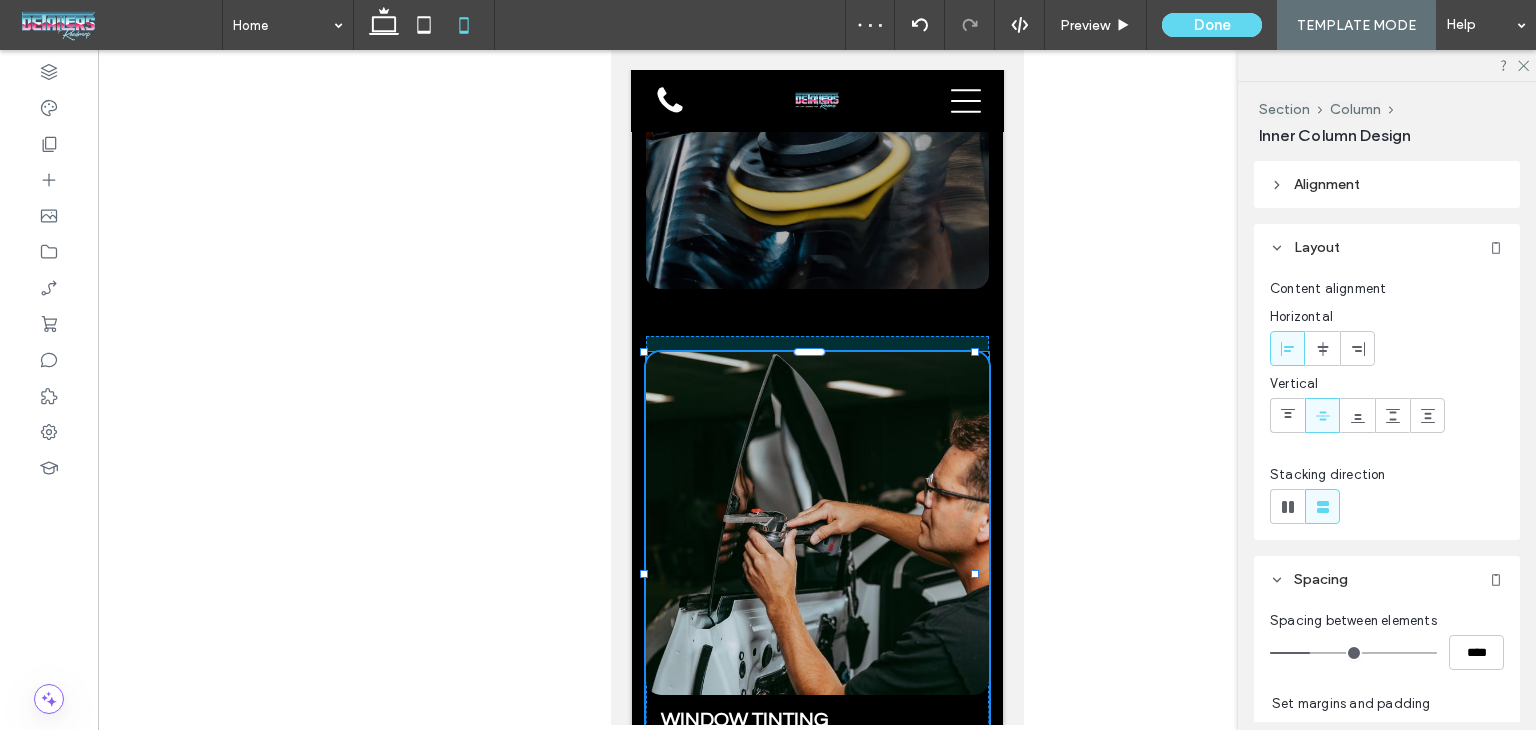 drag, startPoint x: 847, startPoint y: 537, endPoint x: 1089, endPoint y: 509, distance: 243.61446 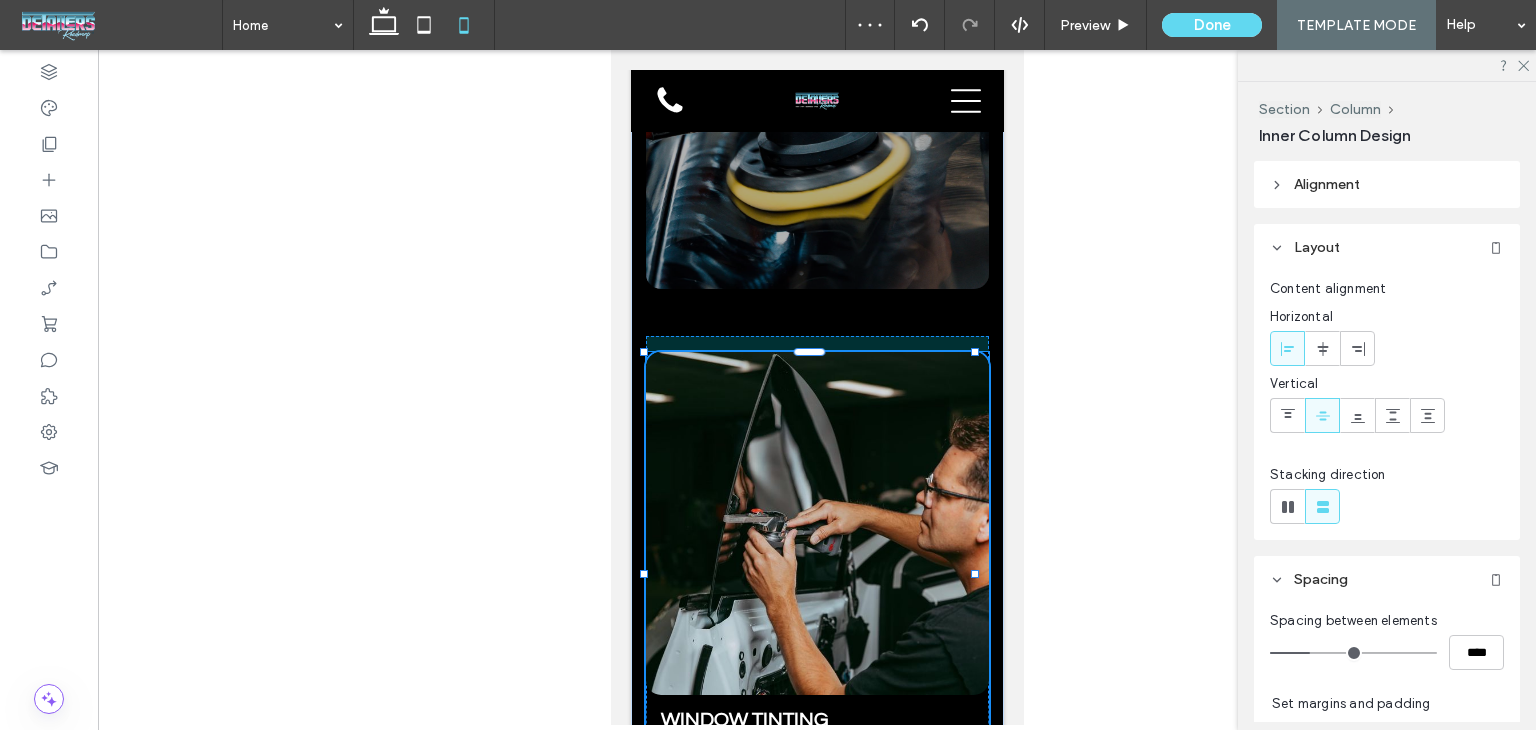 click on "Home
Services
About
Contact
LOREM IPSUM
LOREM IPSUM
Section
Advanced Header
Section
Home
Services
About
Contact
Section
Get in touch
555-555-5555 mymail@mailservice.com
Section
Menu
/ /     Lorem ipsum   Dolor Sit
Lorem ipsum dolor sit amet consectetur adipiscing elit
LOREM IPSUM
LOREM IPSUM
Section + Add Section" at bounding box center (816, 2970) 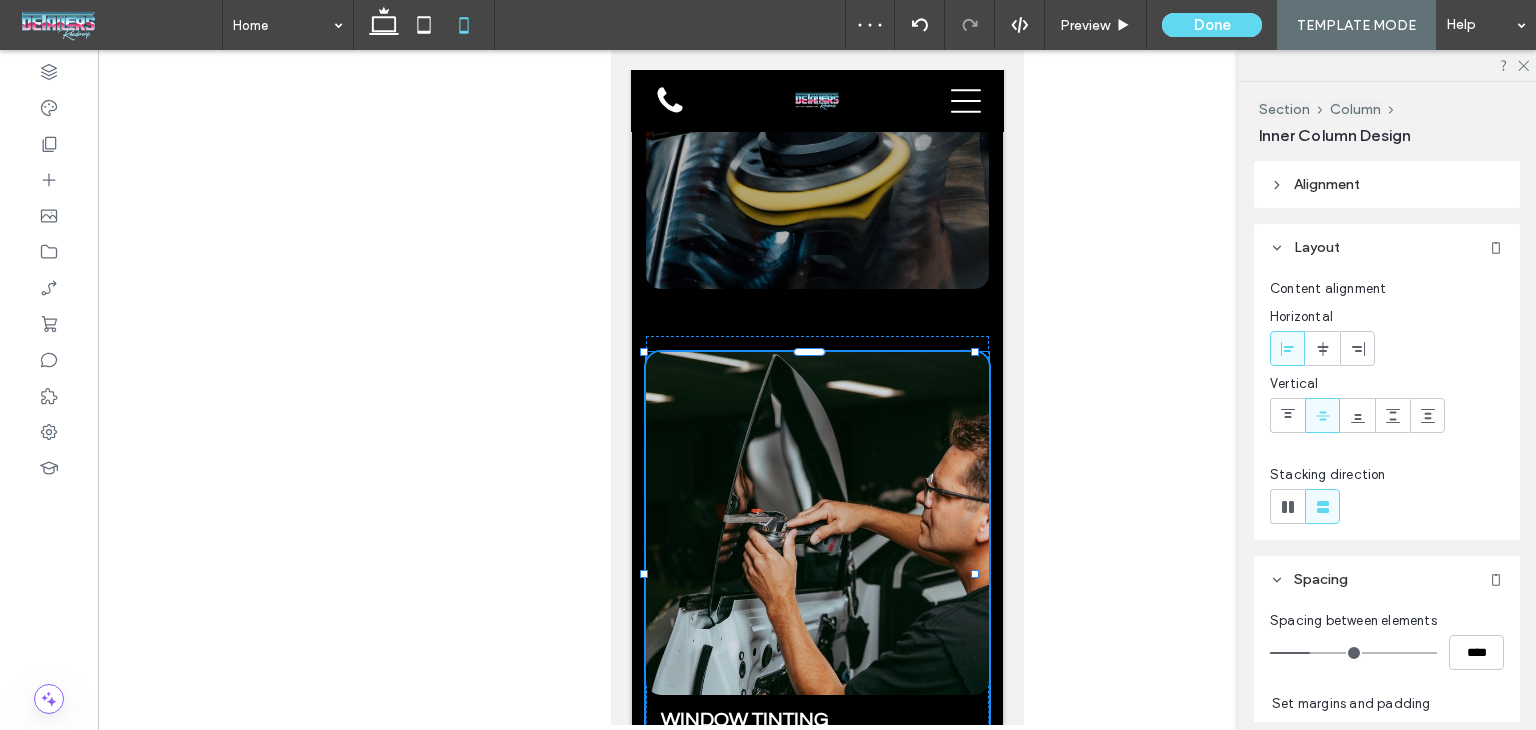 type on "***" 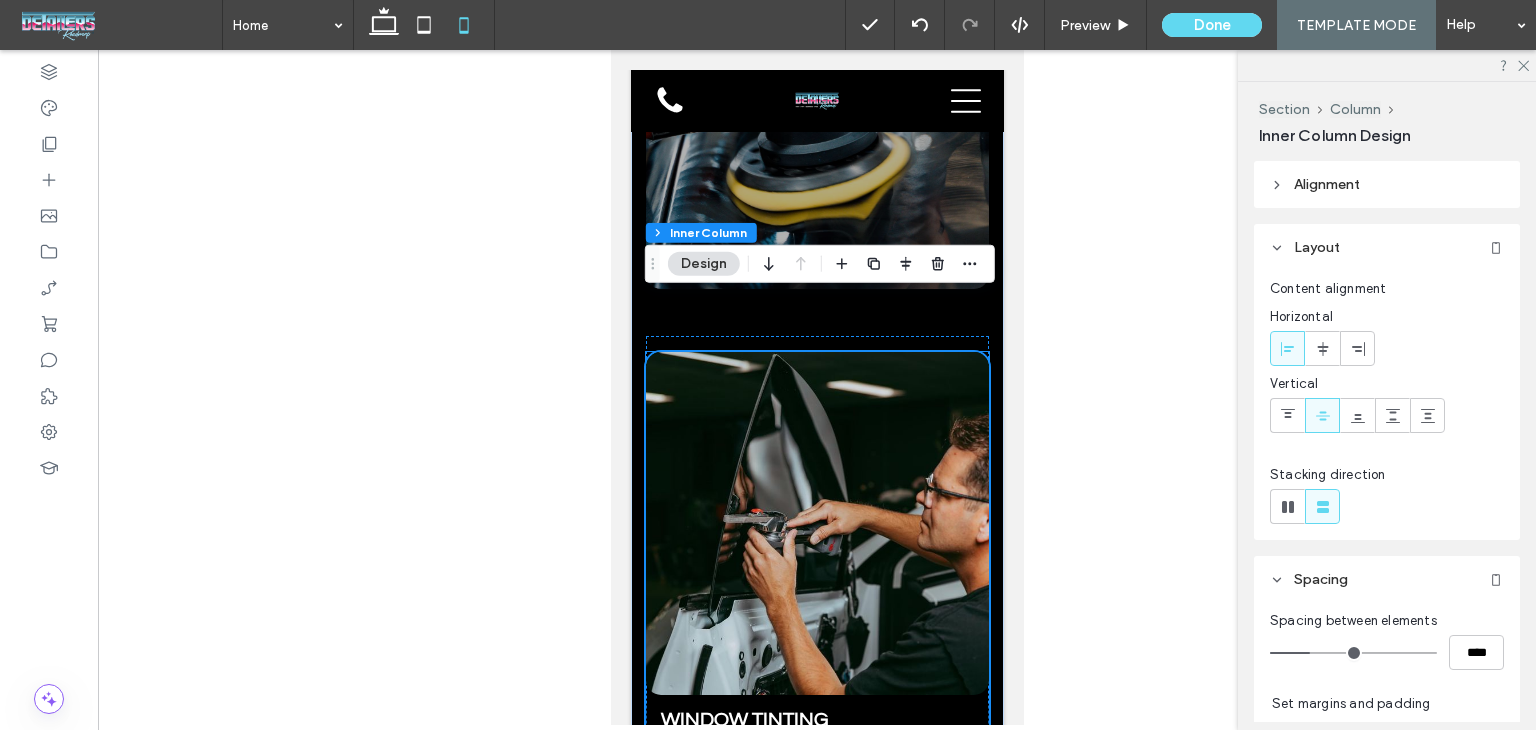 scroll, scrollTop: 3096, scrollLeft: 0, axis: vertical 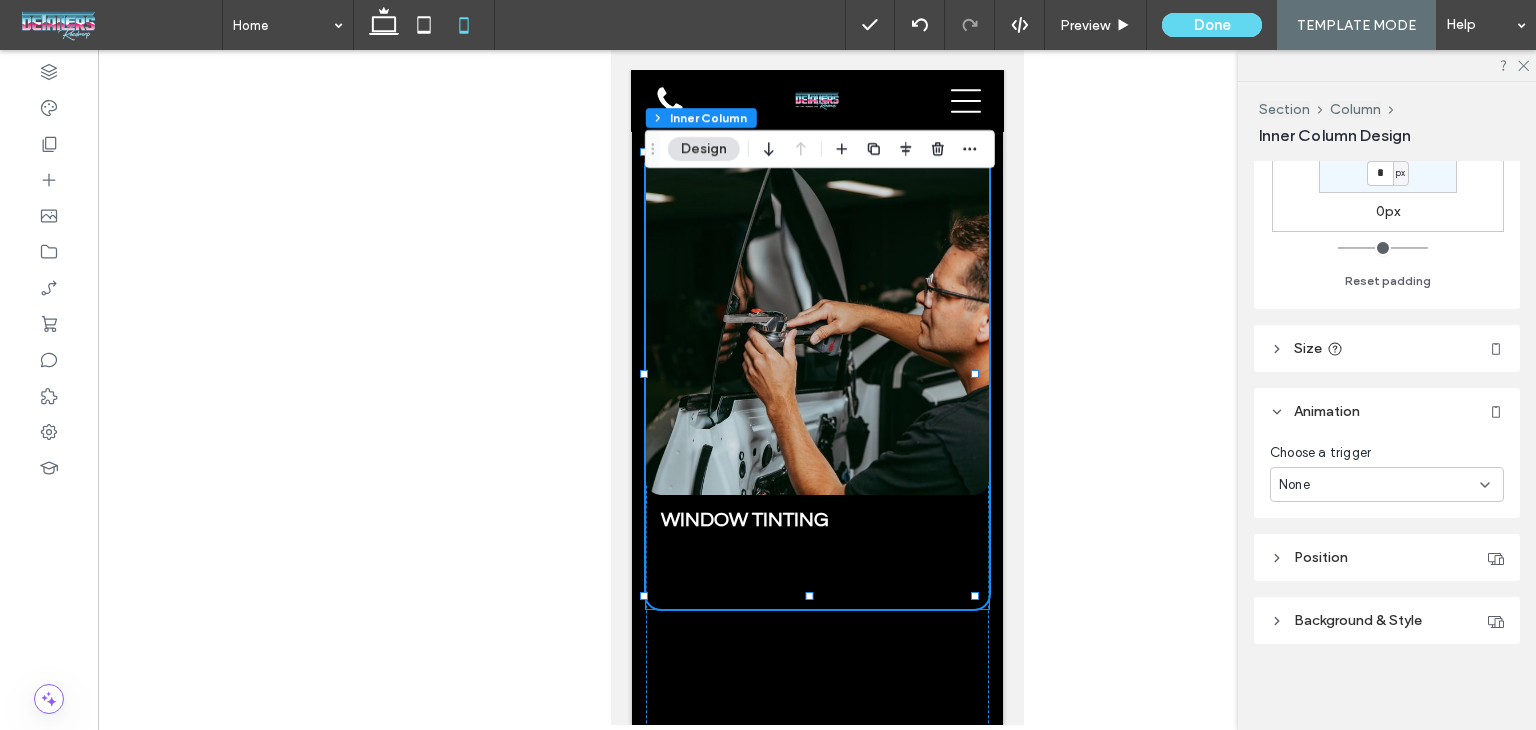 click at bounding box center [816, 323] 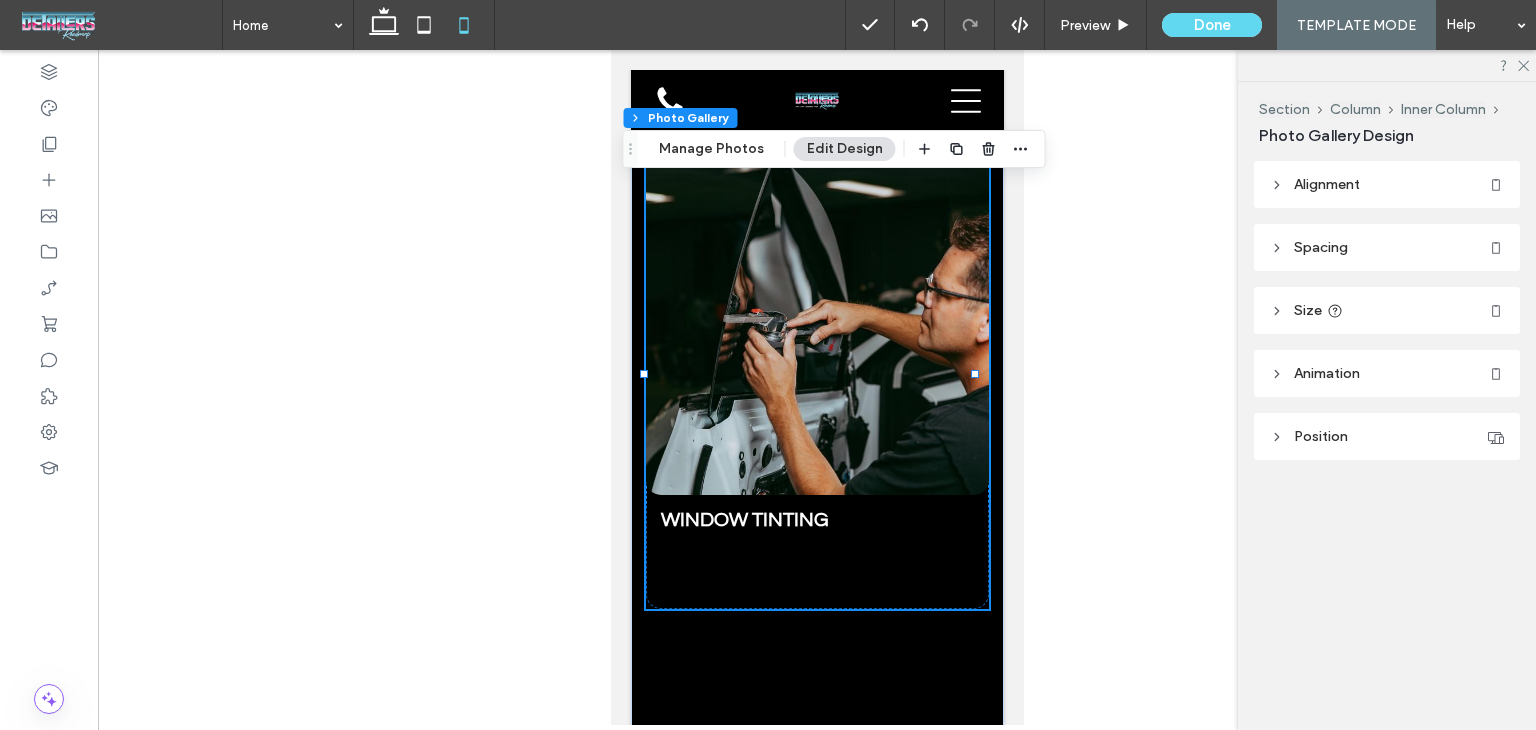 click at bounding box center [816, 323] 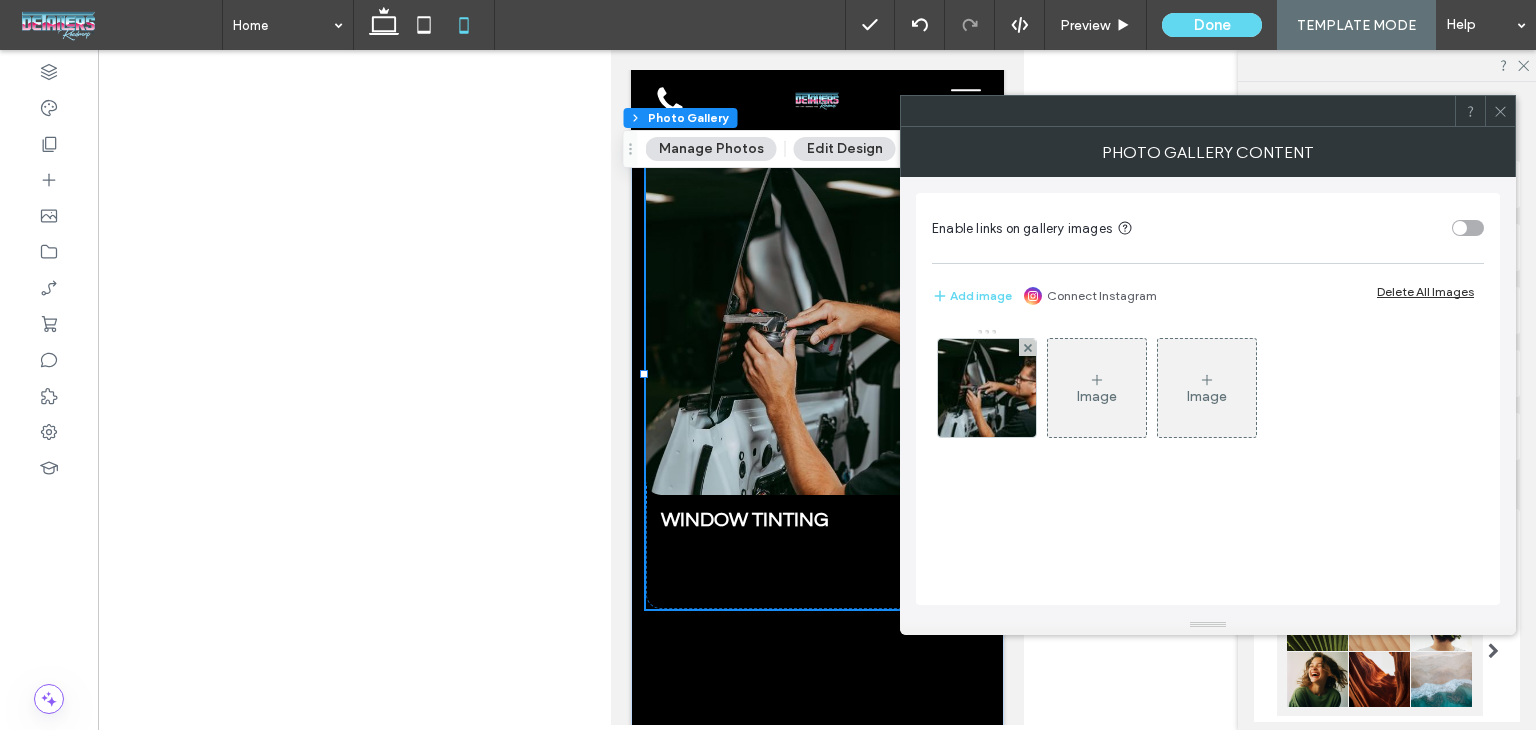click 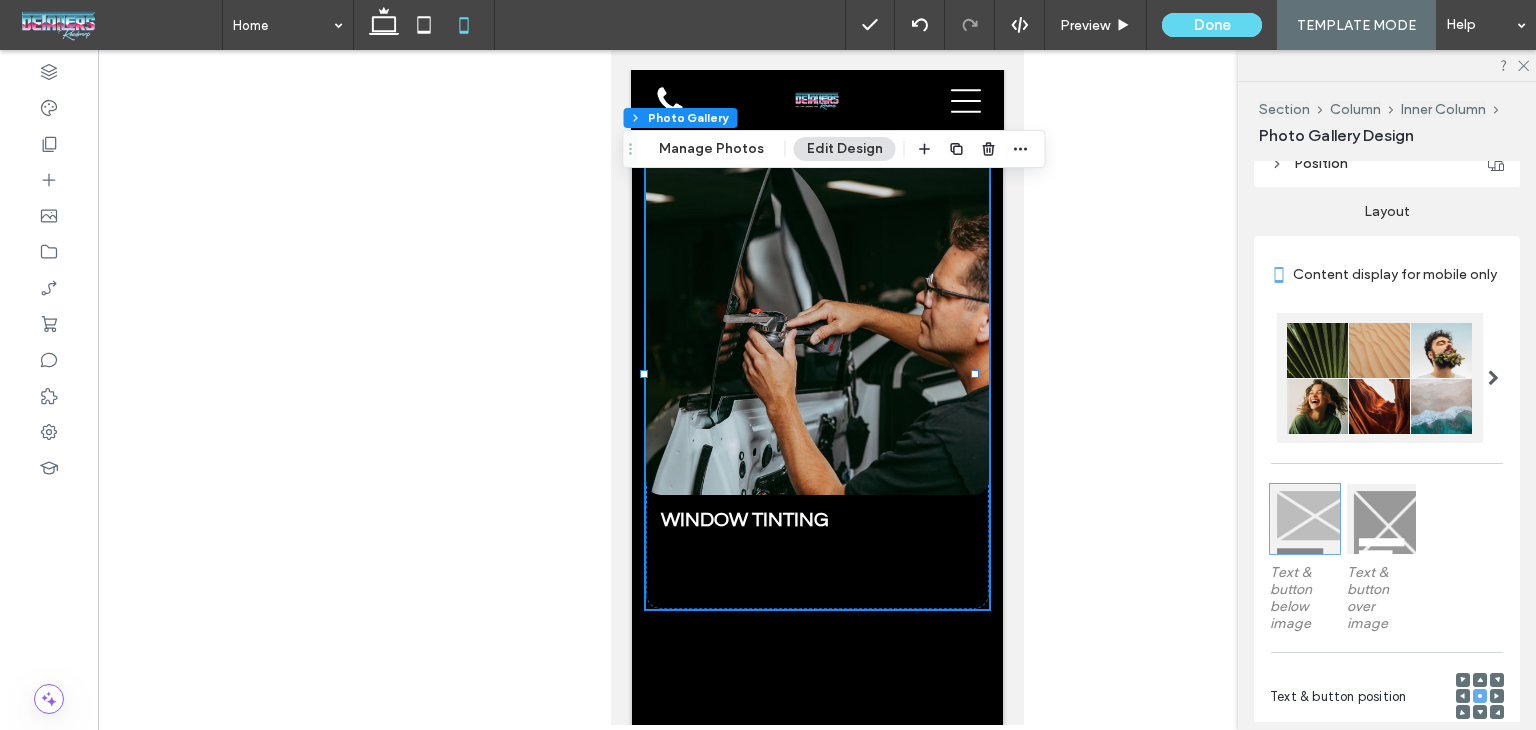 scroll, scrollTop: 400, scrollLeft: 0, axis: vertical 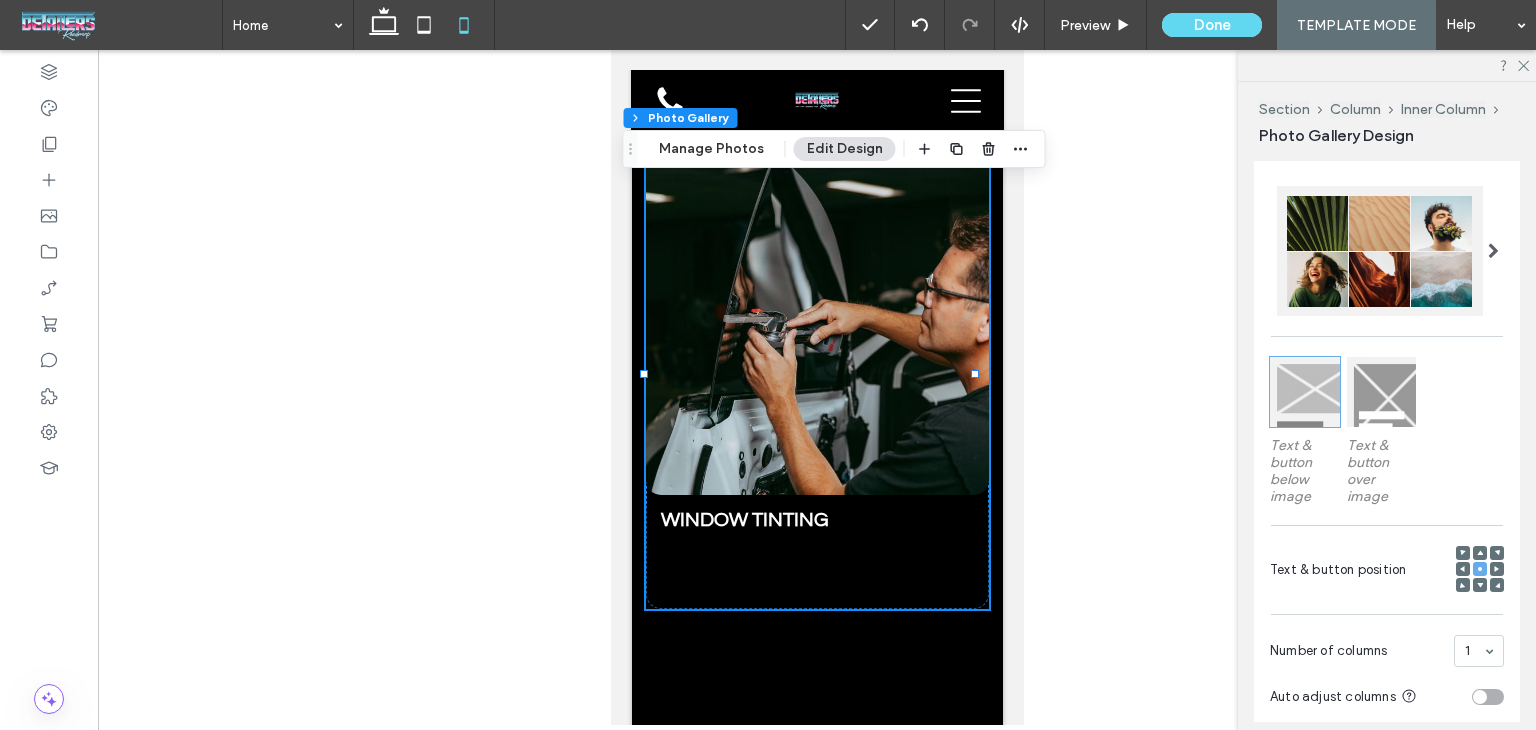 drag, startPoint x: 1424, startPoint y: 409, endPoint x: 1379, endPoint y: 416, distance: 45.54119 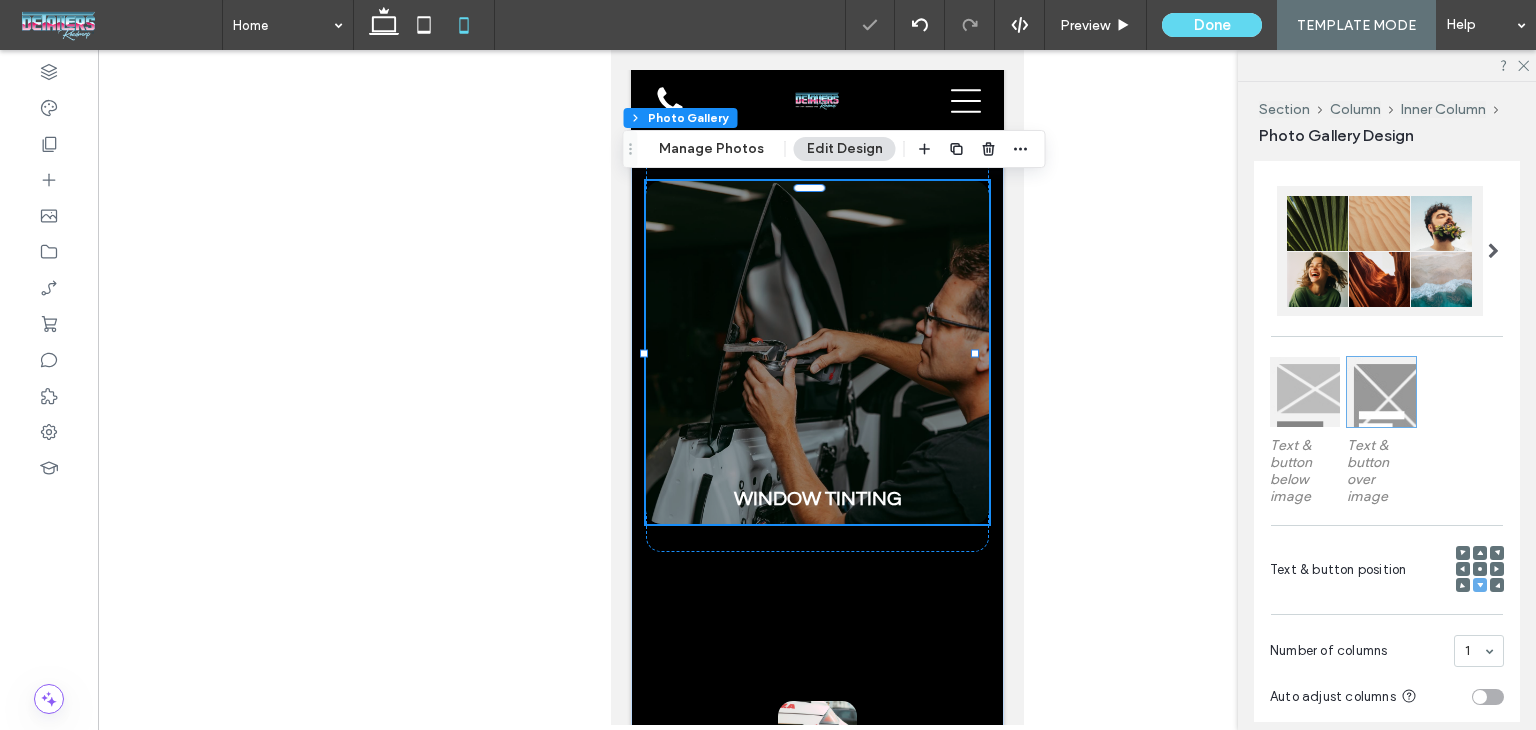 click 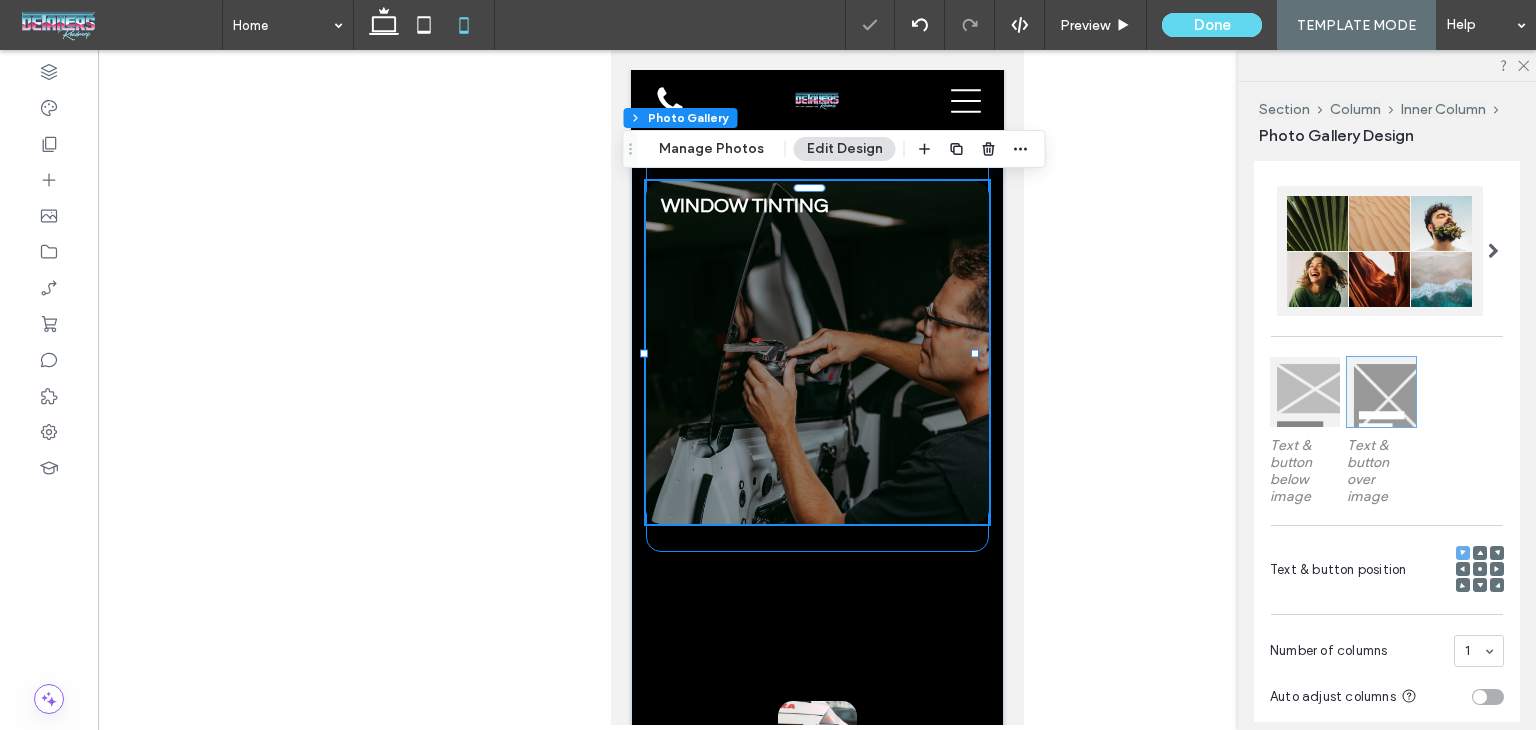 click on "WINDOW TINTING
Breathtaking colors of our planet
Button" at bounding box center (816, 352) 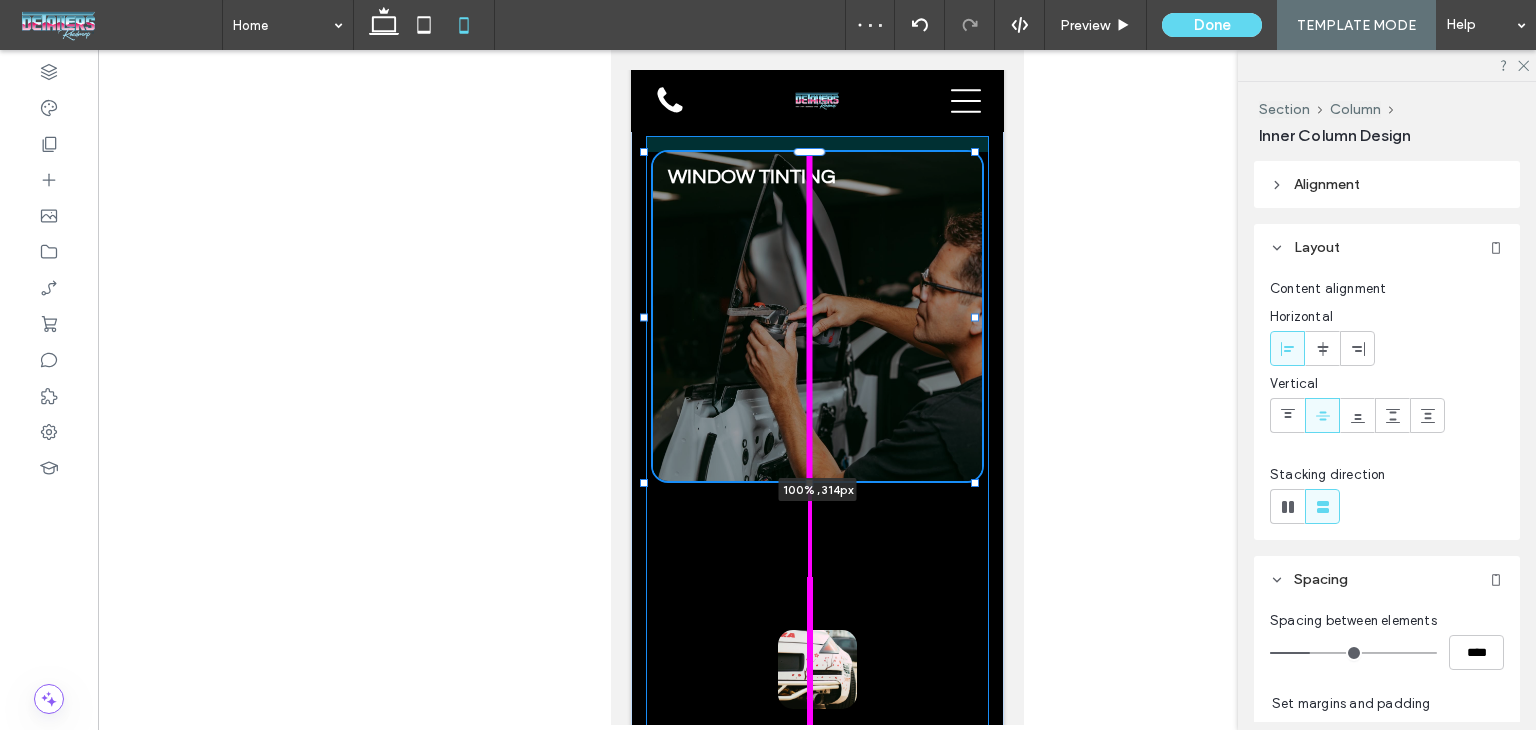 drag, startPoint x: 808, startPoint y: 536, endPoint x: 825, endPoint y: 383, distance: 153.94154 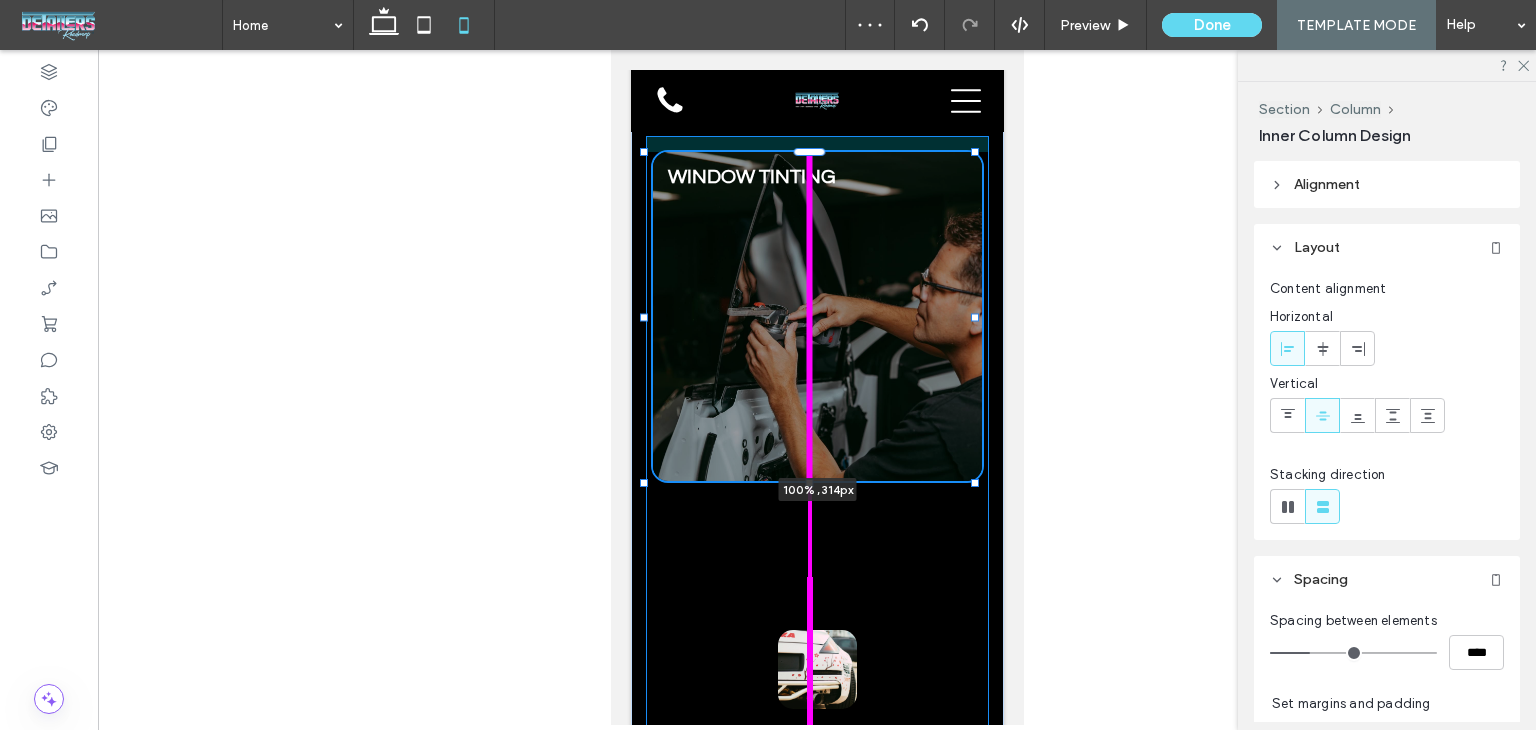 click on "/ /     Lorem ipsum dolor sit amet
Lorem ipsum dolor sit amet consectetur
﻿ adipiscing
elit
PAINT PROTECTION FILM
Breathtaking colors of our planet
Button
CERAMIC COATING
Breathtaking colors of our planet
Button
DETAILING
Breathtaking colors of our planet
Button
PAINT CORRECTION
Breathtaking colors of our planet
Button
WINDOW TINTING
Breathtaking colors of our planet
Button
100% , 314px
VINYL
Breathtaking colors of our planet
Button
MARINE DETAILING
Breathtaking colors of our planet" at bounding box center [816, 57] 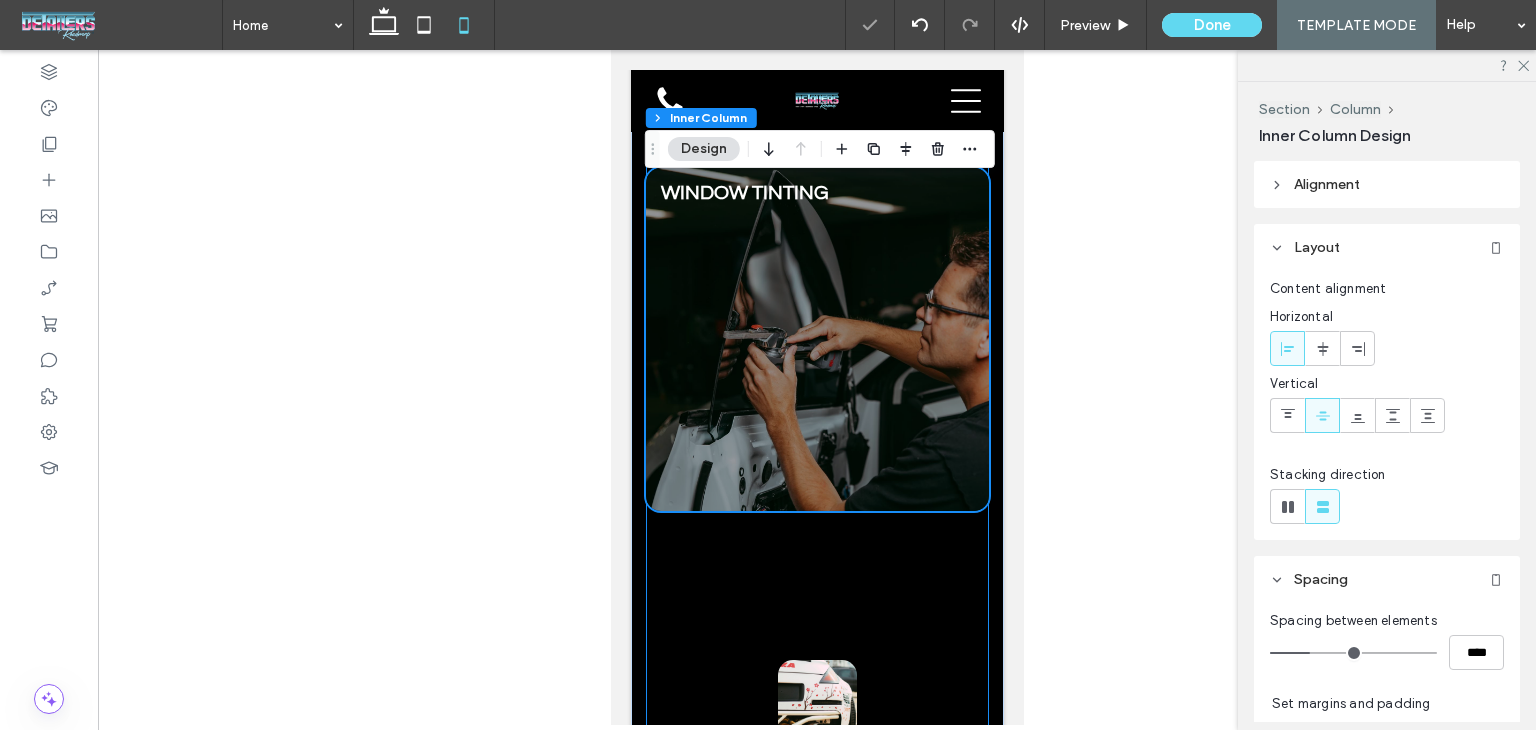 scroll, scrollTop: 3096, scrollLeft: 0, axis: vertical 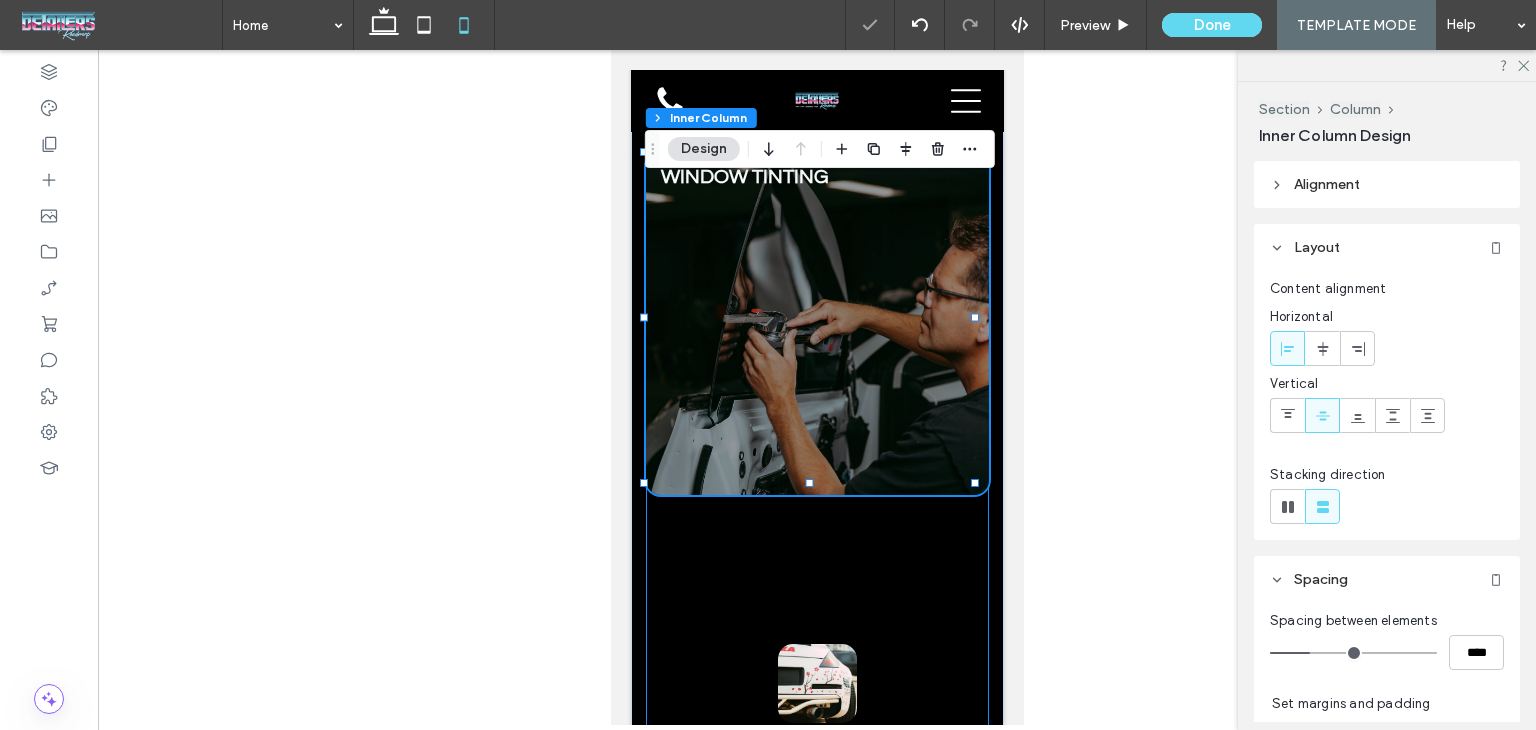 click on "WINDOW TINTING
Breathtaking colors of our planet
Button
100% , 314px
VINYL
Breathtaking colors of our planet
Button
MARINE DETAILING
Breathtaking colors of our planet
Button
CONTACT US
Breathtaking colors of our planet
Button" at bounding box center (816, 959) 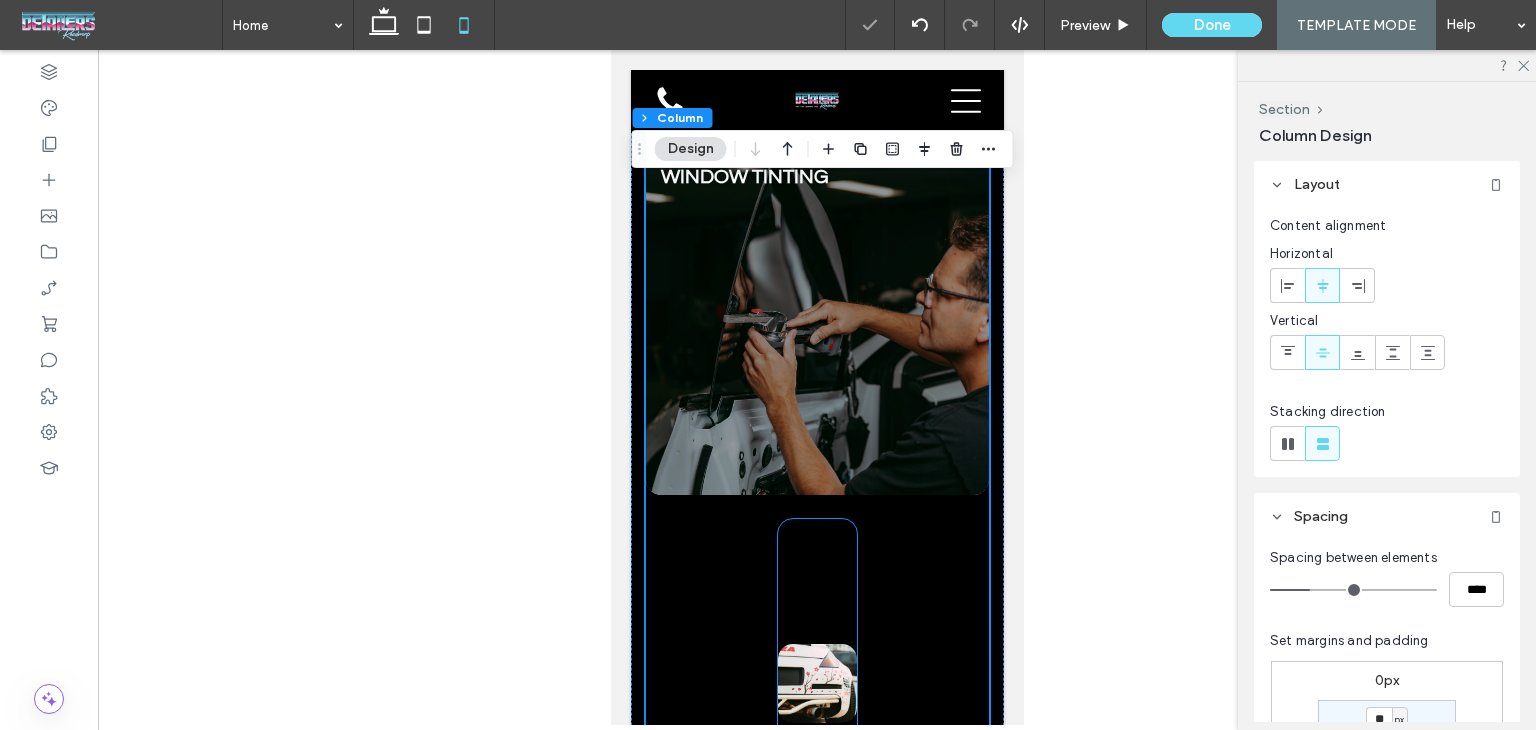 click on "VINYL
Breathtaking colors of our planet
Button" at bounding box center [816, 719] 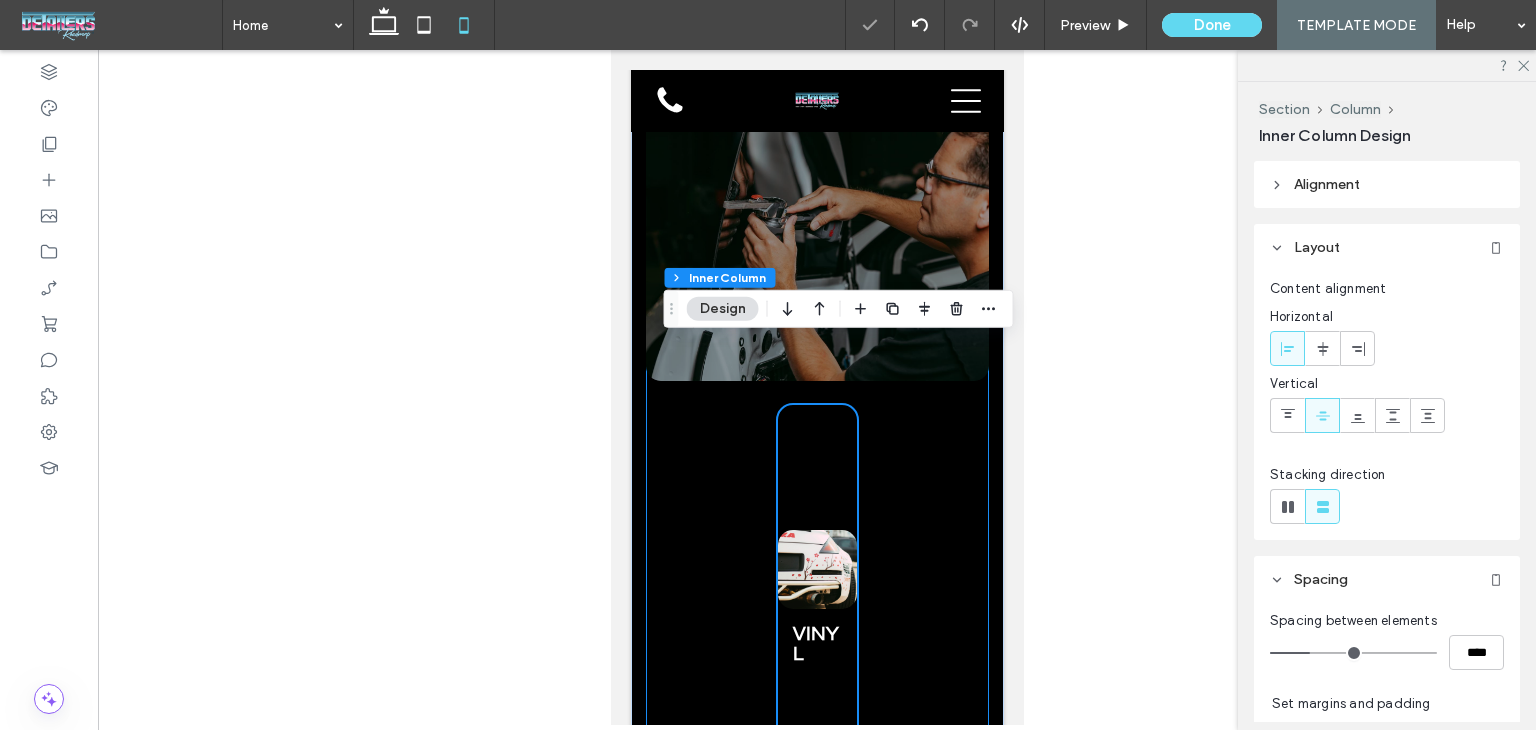 scroll, scrollTop: 3296, scrollLeft: 0, axis: vertical 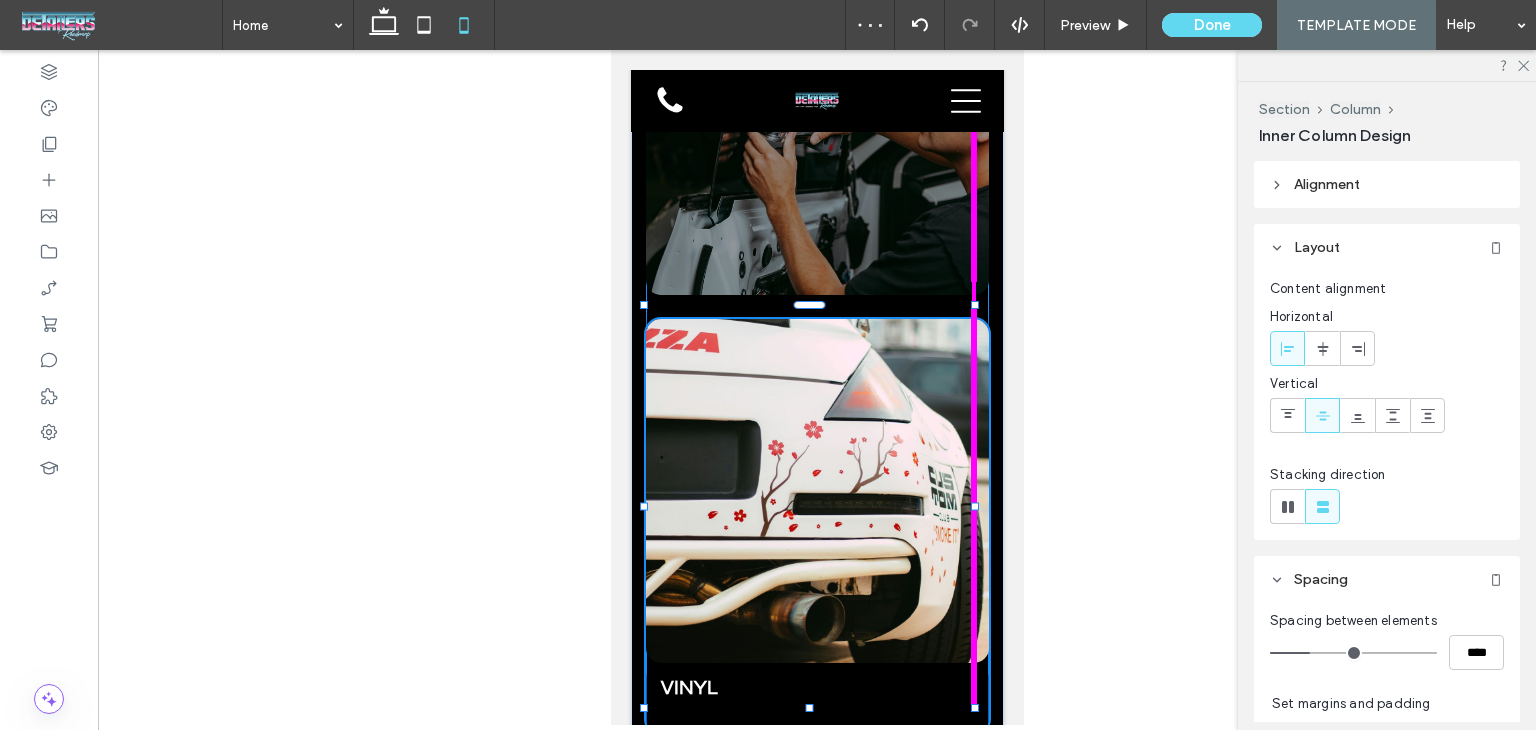drag, startPoint x: 849, startPoint y: 484, endPoint x: 1901, endPoint y: 583, distance: 1056.648 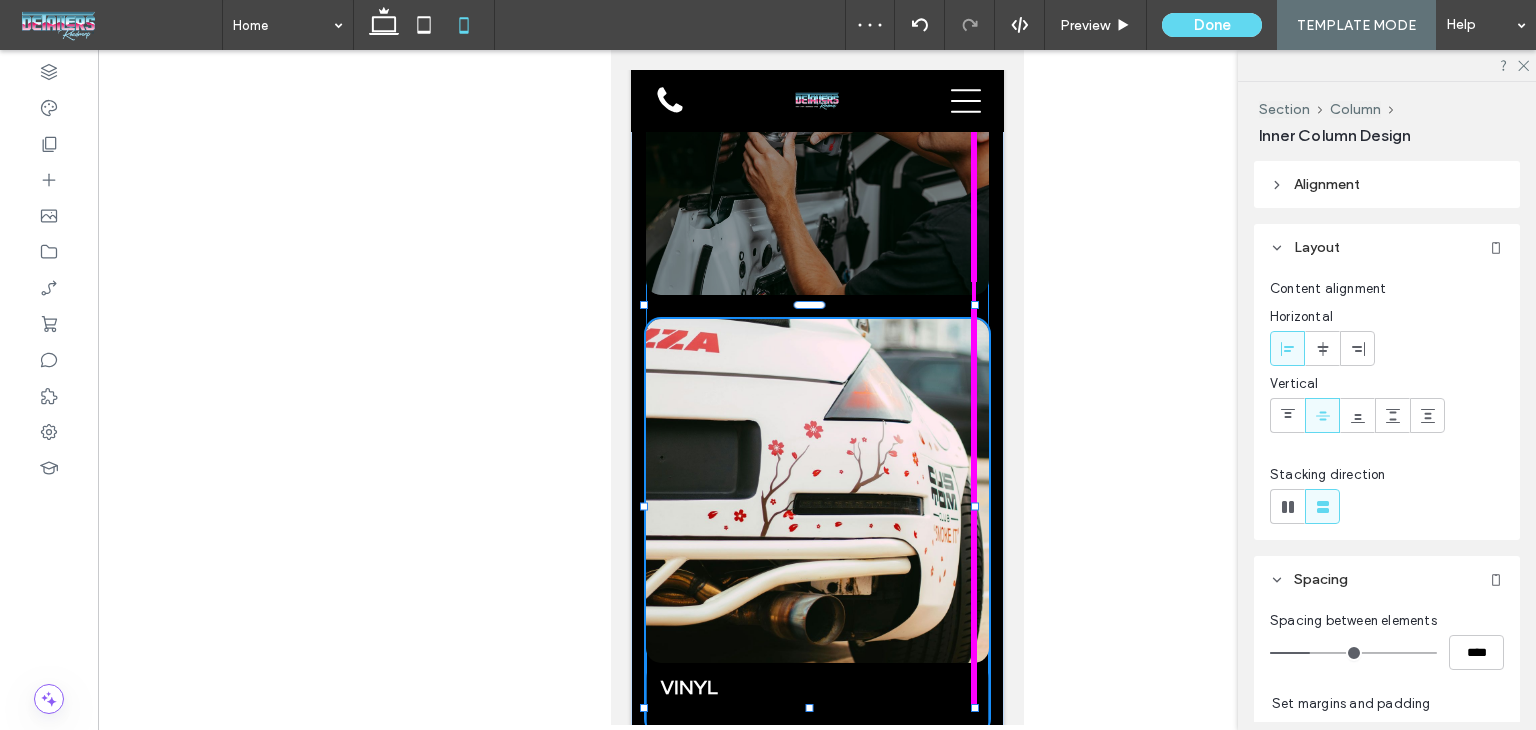 click on "Home
Services
About
Contact
LOREM IPSUM
LOREM IPSUM
Section
Advanced Header
Section
Home
Services
About
Contact
Section
Get in touch
555-555-5555 mymail@mailservice.com
Section
Menu
/ /     Lorem ipsum   Dolor Sit
Lorem ipsum dolor sit amet consectetur adipiscing elit
LOREM IPSUM
LOREM IPSUM
Section + Add Section" at bounding box center [816, 2521] 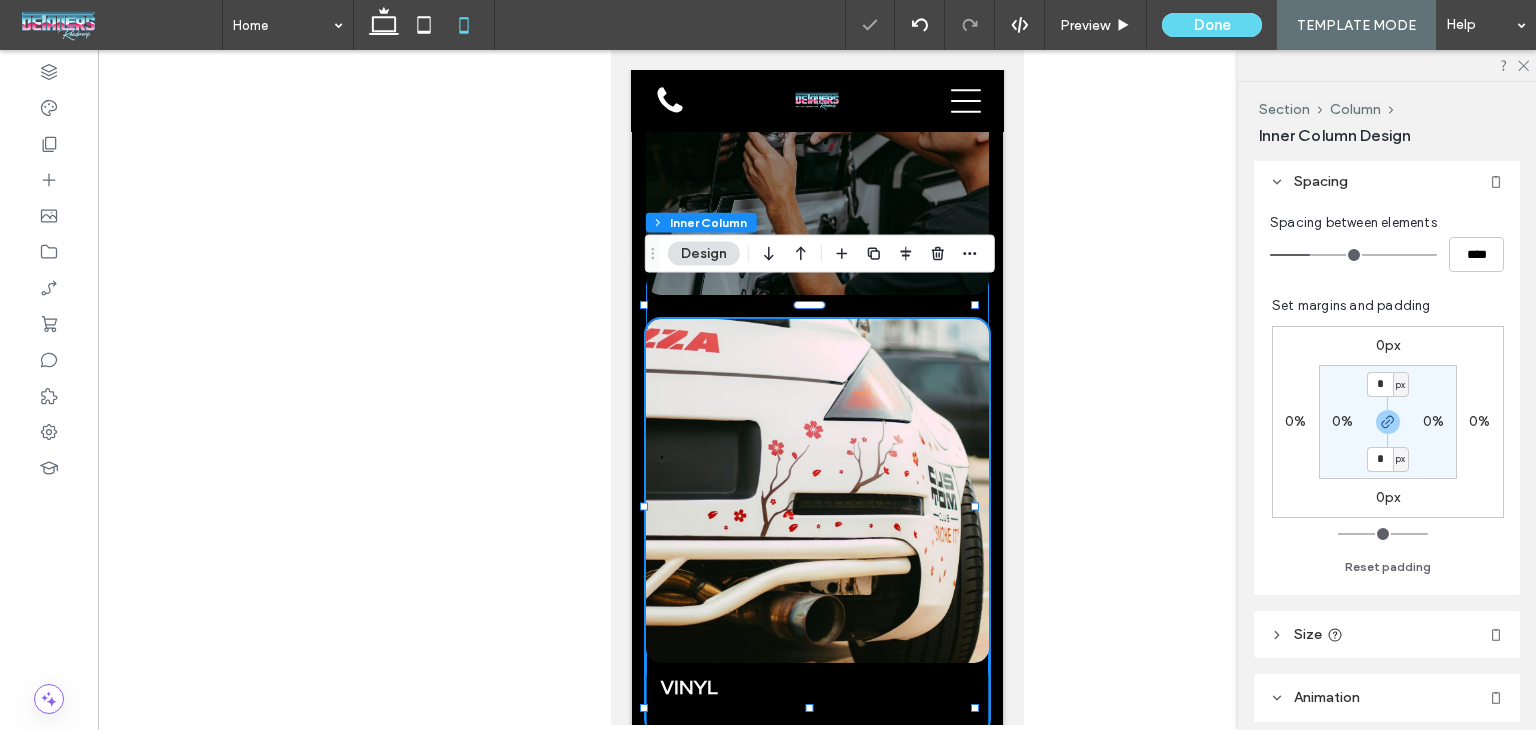 scroll, scrollTop: 400, scrollLeft: 0, axis: vertical 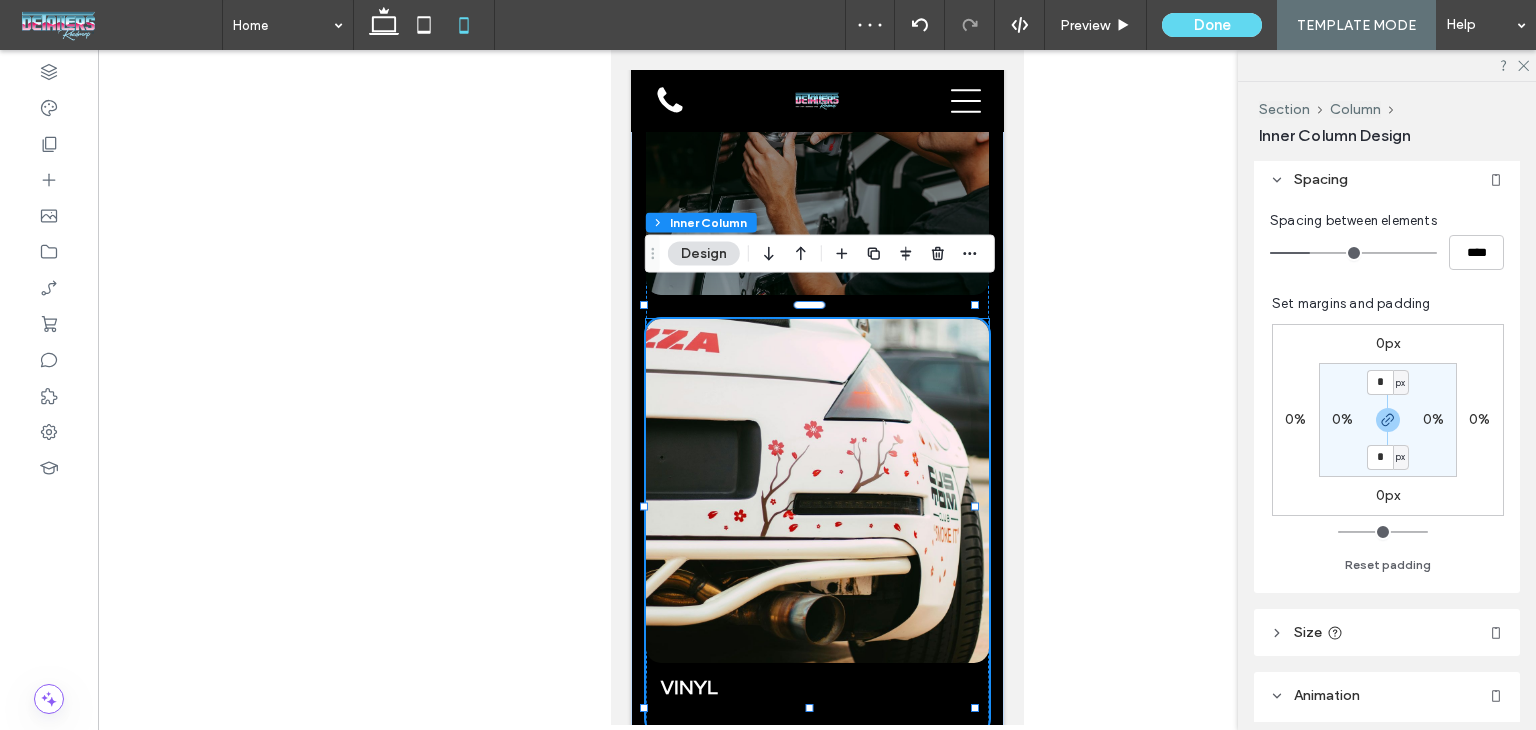 click at bounding box center (816, 490) 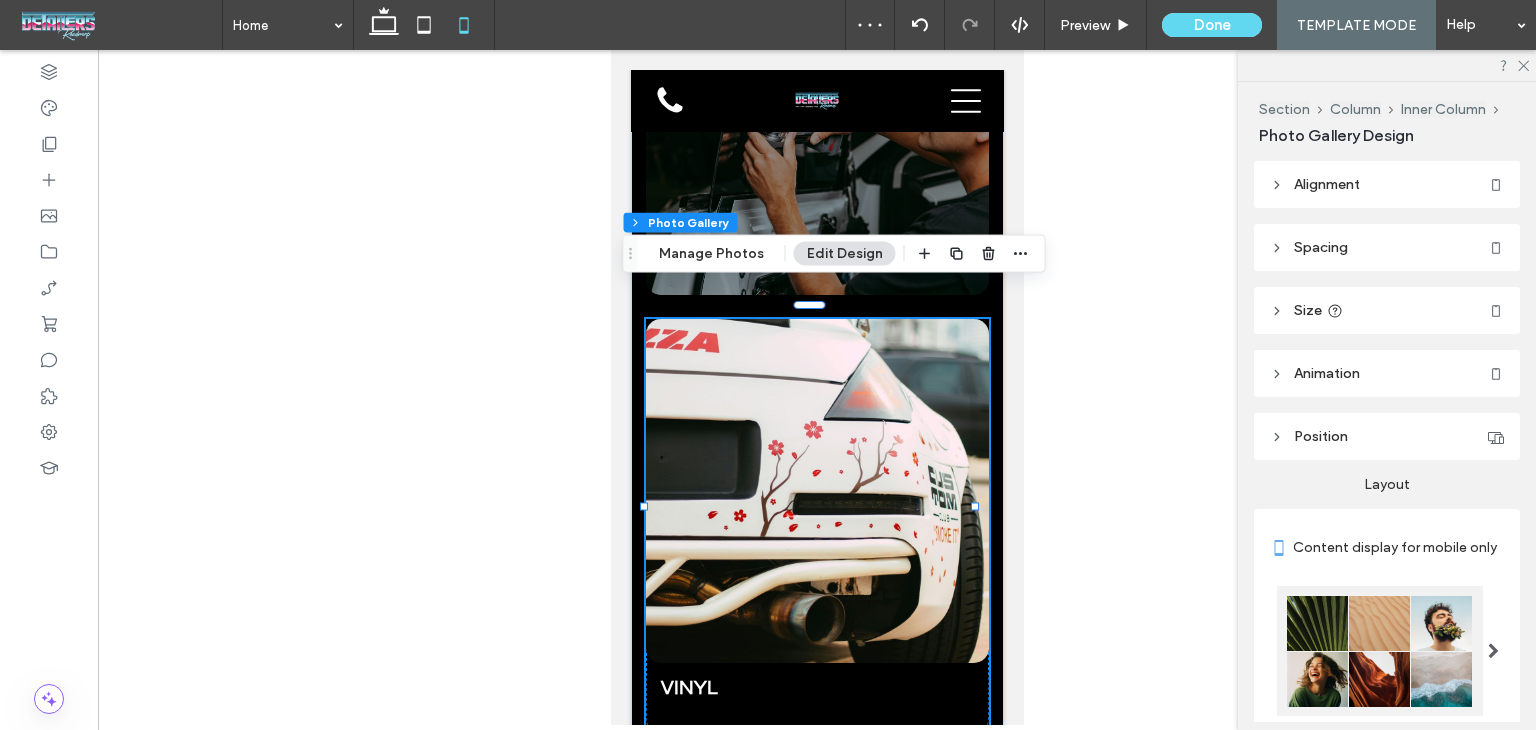 scroll, scrollTop: 400, scrollLeft: 0, axis: vertical 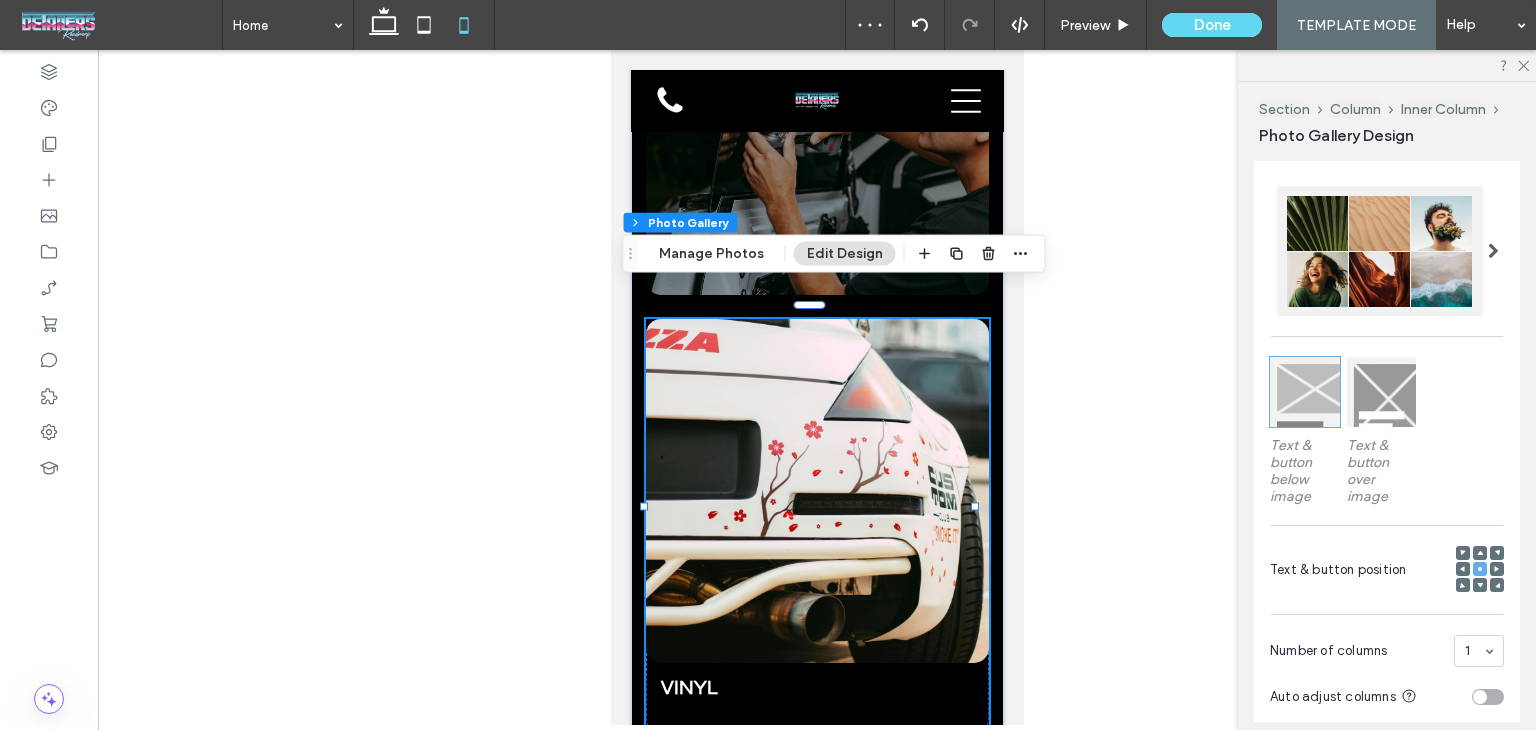 click at bounding box center (1382, 392) 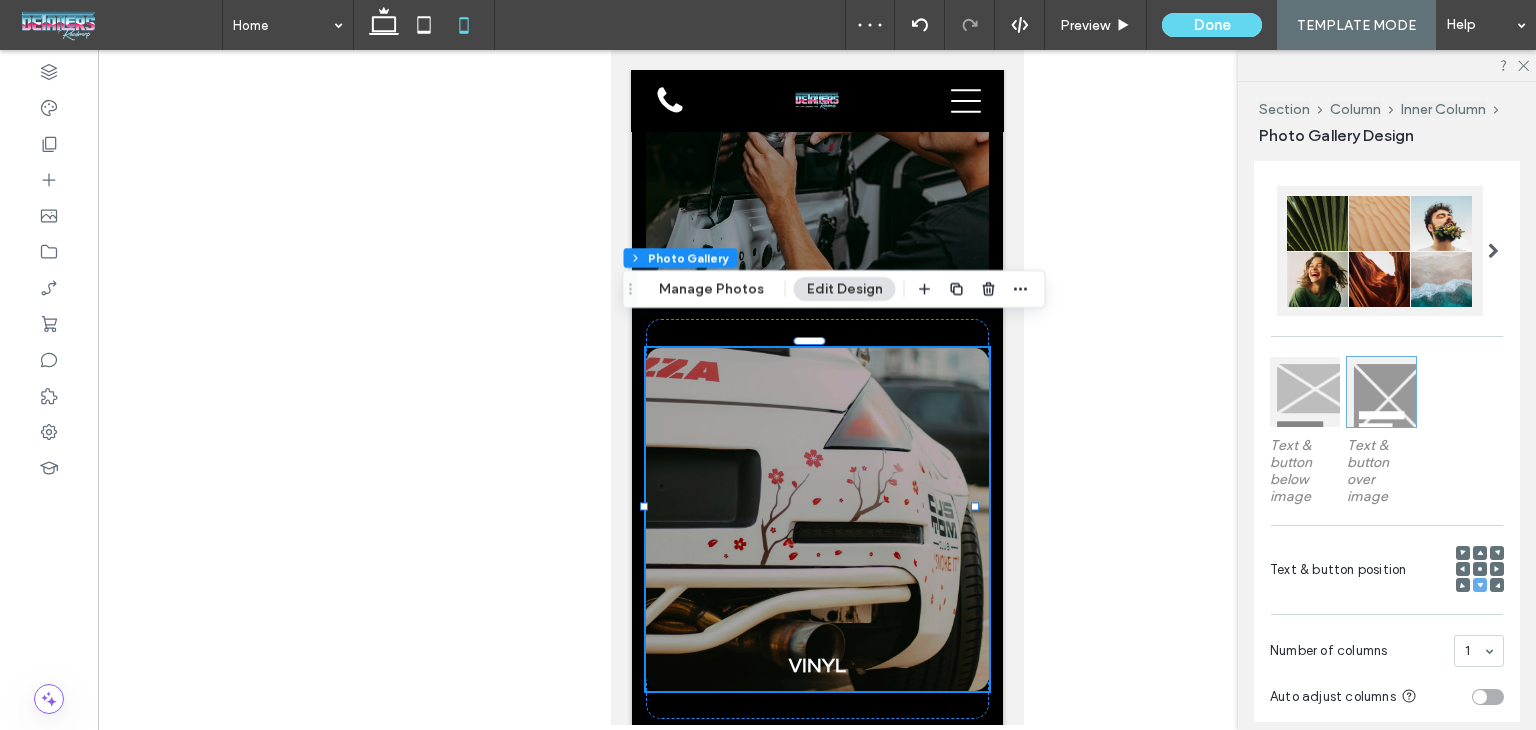 click 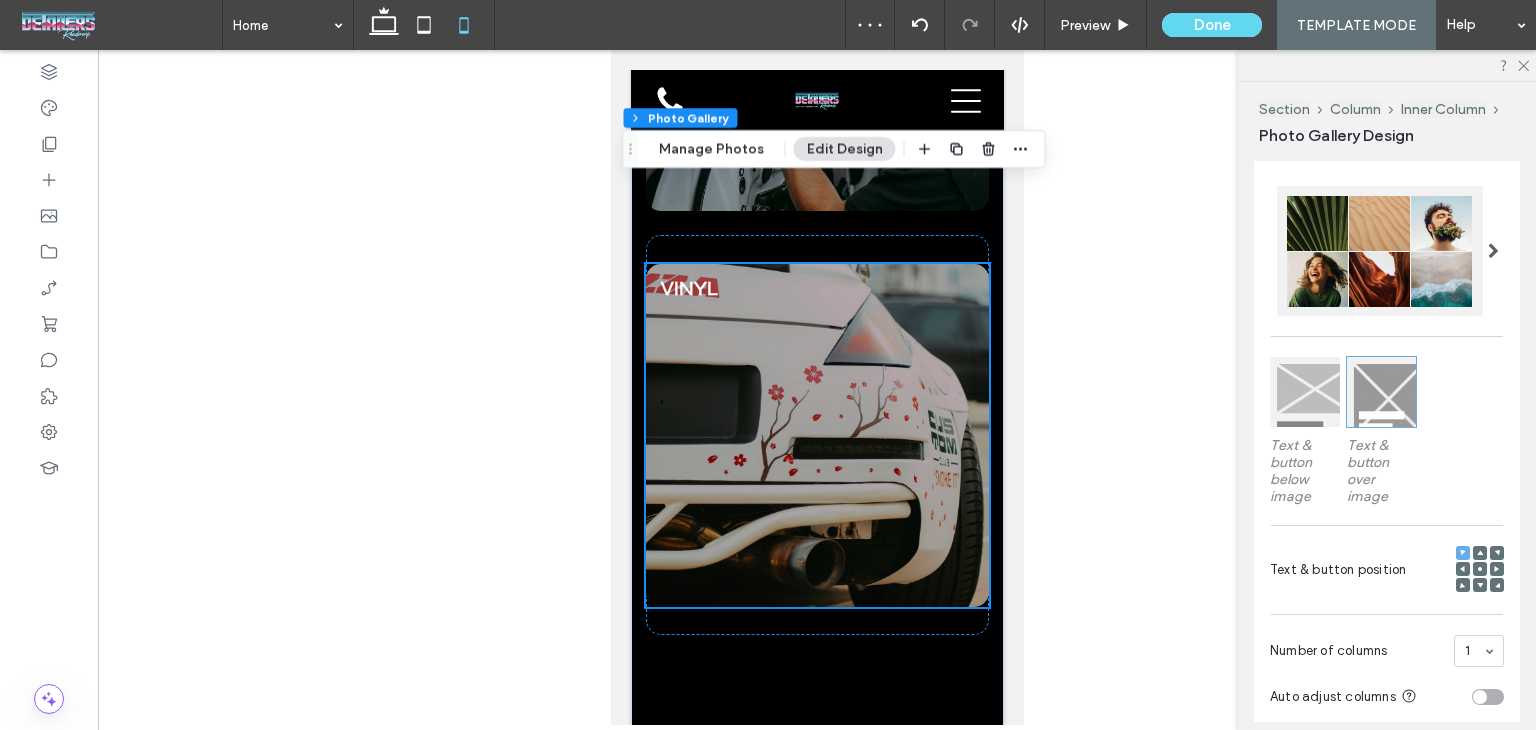 scroll, scrollTop: 3496, scrollLeft: 0, axis: vertical 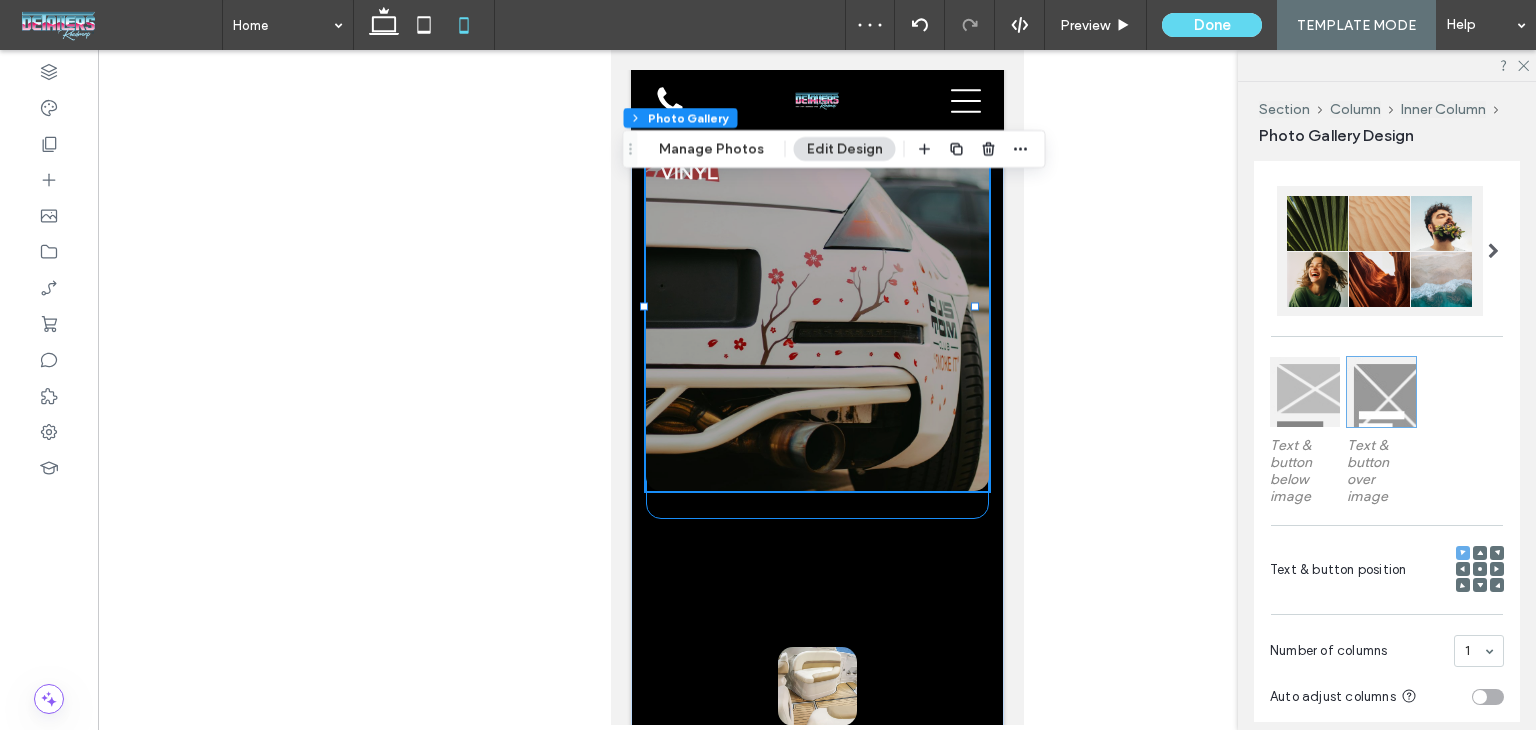 click on "VINYL
Breathtaking colors of our planet
Button" at bounding box center [816, 319] 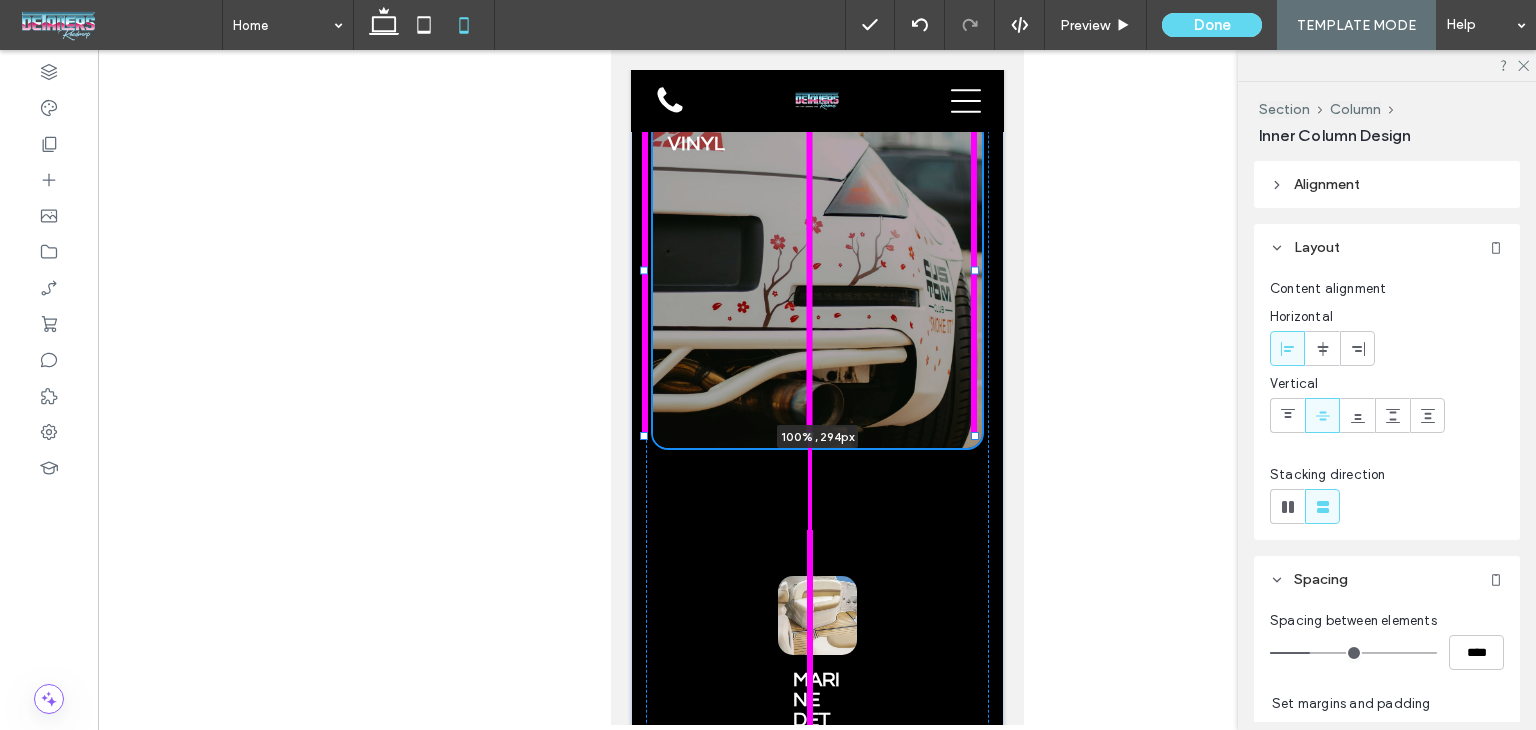 drag, startPoint x: 808, startPoint y: 486, endPoint x: 823, endPoint y: 353, distance: 133.84319 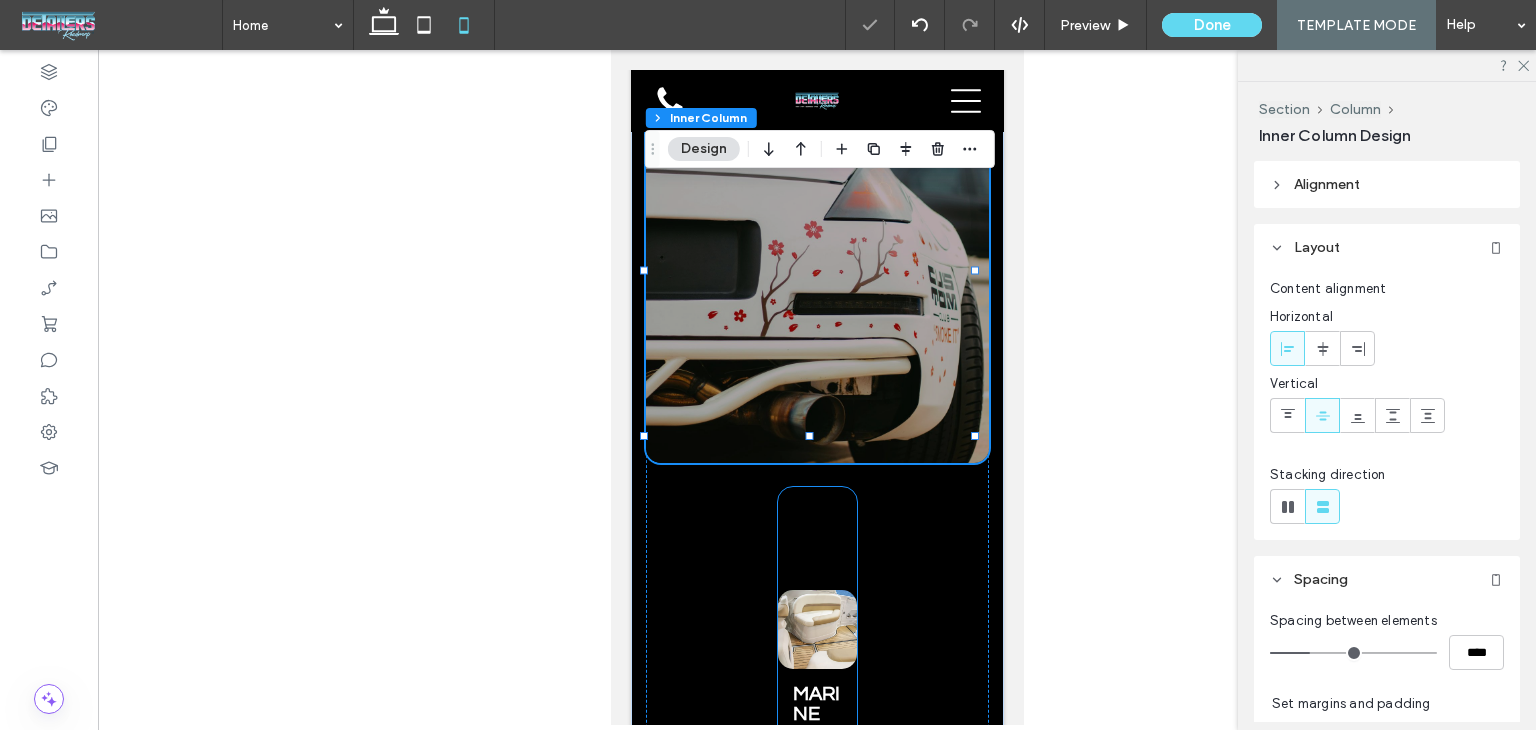 click on "MARINE DETAILING
Breathtaking colors of our planet
Button" at bounding box center [816, 687] 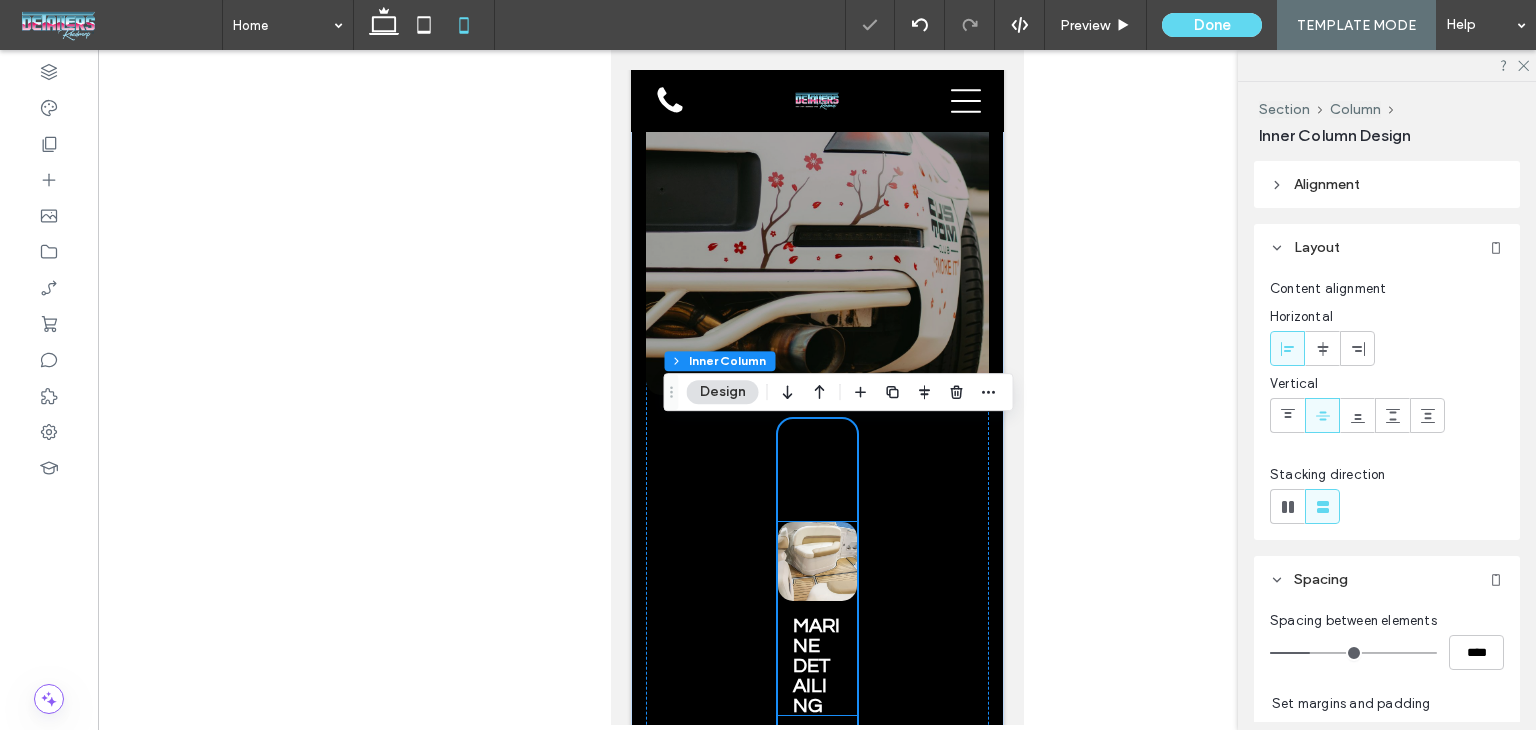 scroll, scrollTop: 3596, scrollLeft: 0, axis: vertical 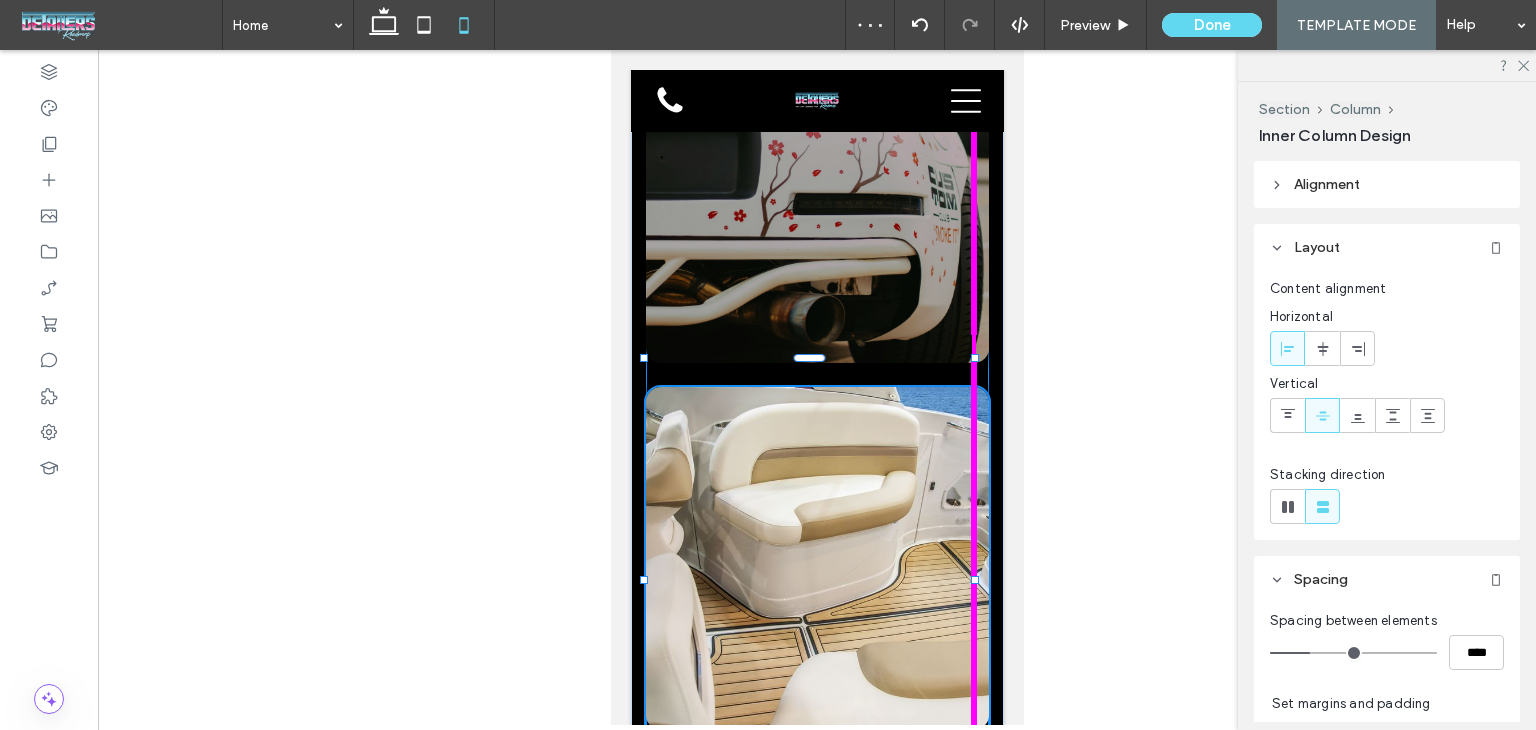 drag, startPoint x: 849, startPoint y: 542, endPoint x: 943, endPoint y: 533, distance: 94.42987 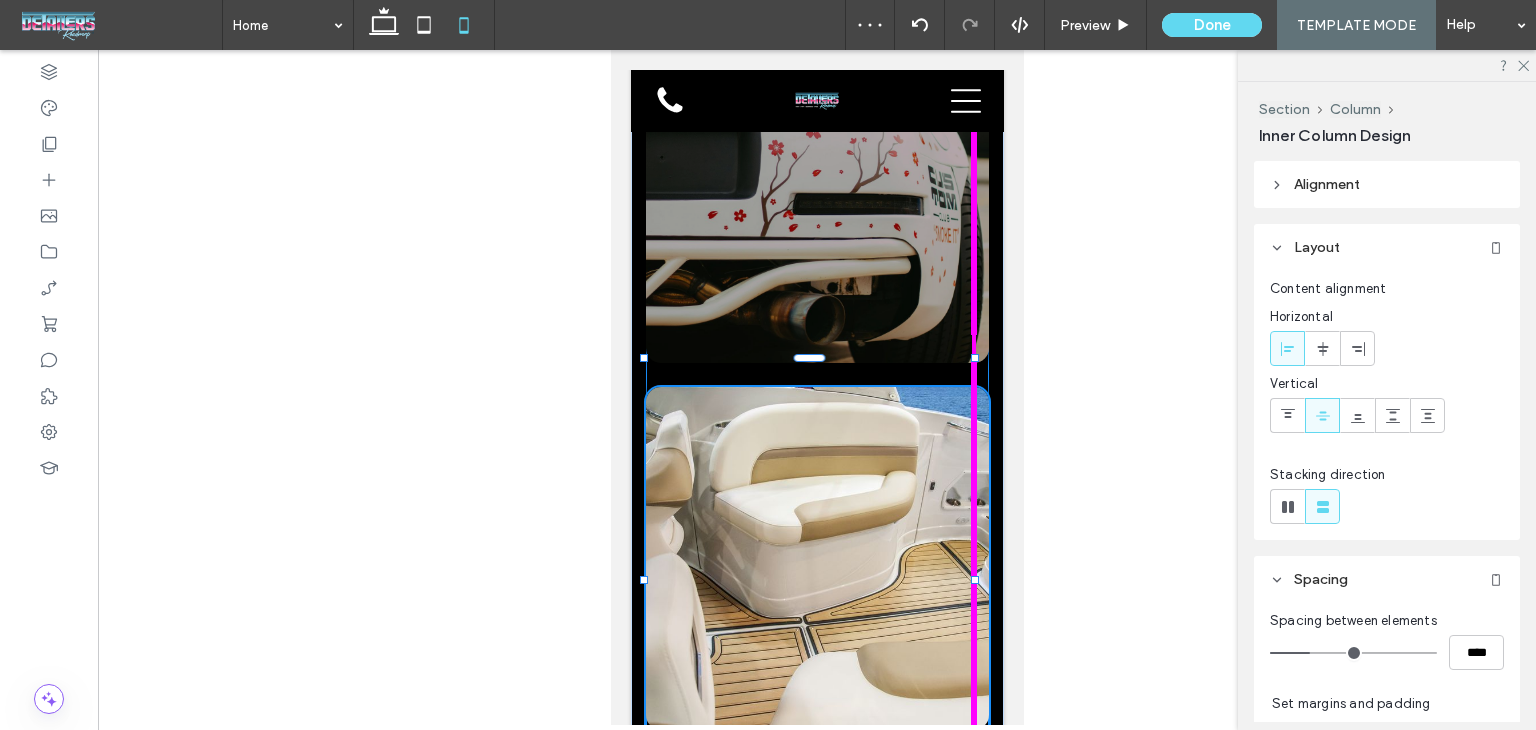 click on "Home
Services
About
Contact
LOREM IPSUM
LOREM IPSUM
Section
Advanced Header
Section
Home
Services
About
Contact
Section
Get in touch
555-555-5555 mymail@mailservice.com
Section
Menu
/ /     Lorem ipsum   Dolor Sit
Lorem ipsum dolor sit amet consectetur adipiscing elit
LOREM IPSUM
LOREM IPSUM
Section + Add Section" at bounding box center (816, 2213) 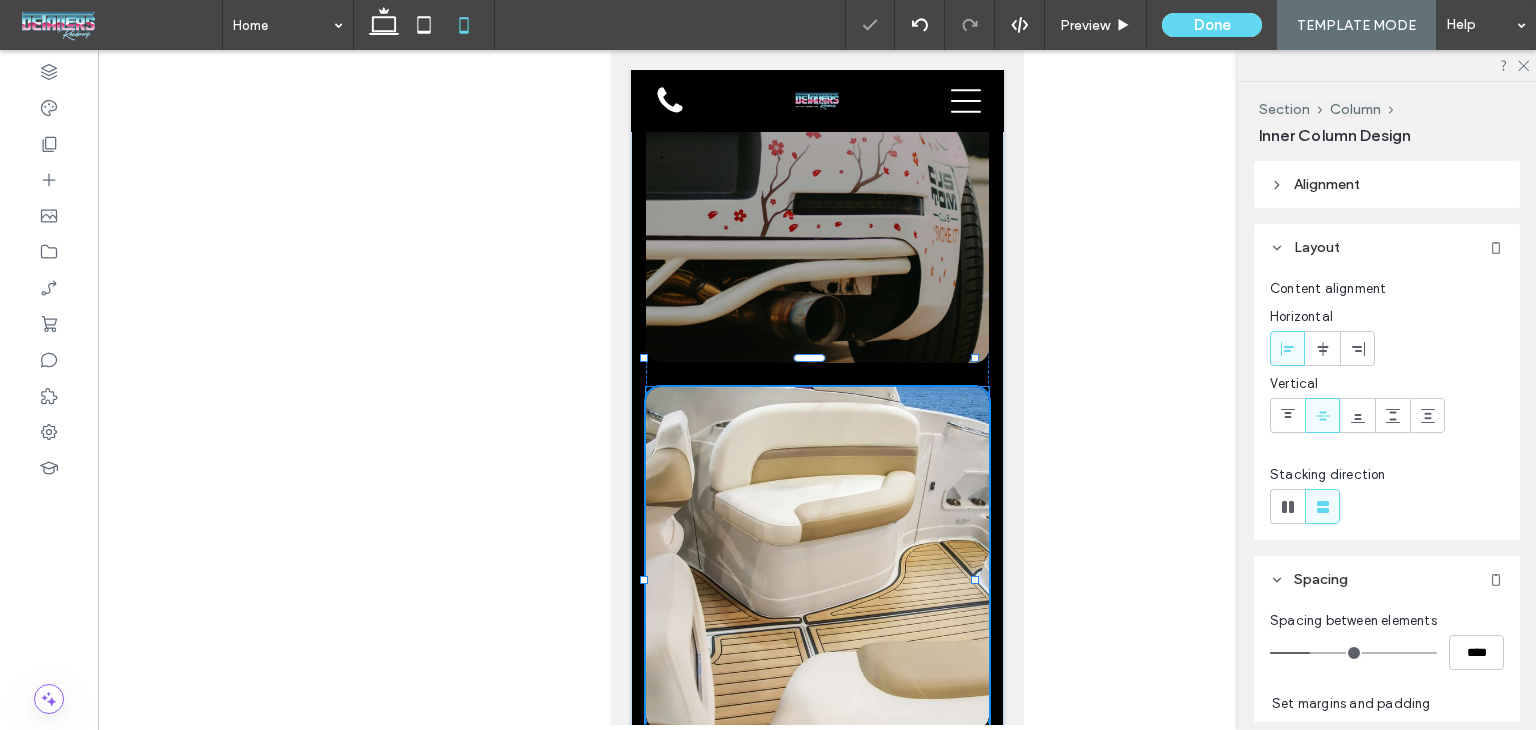 type on "***" 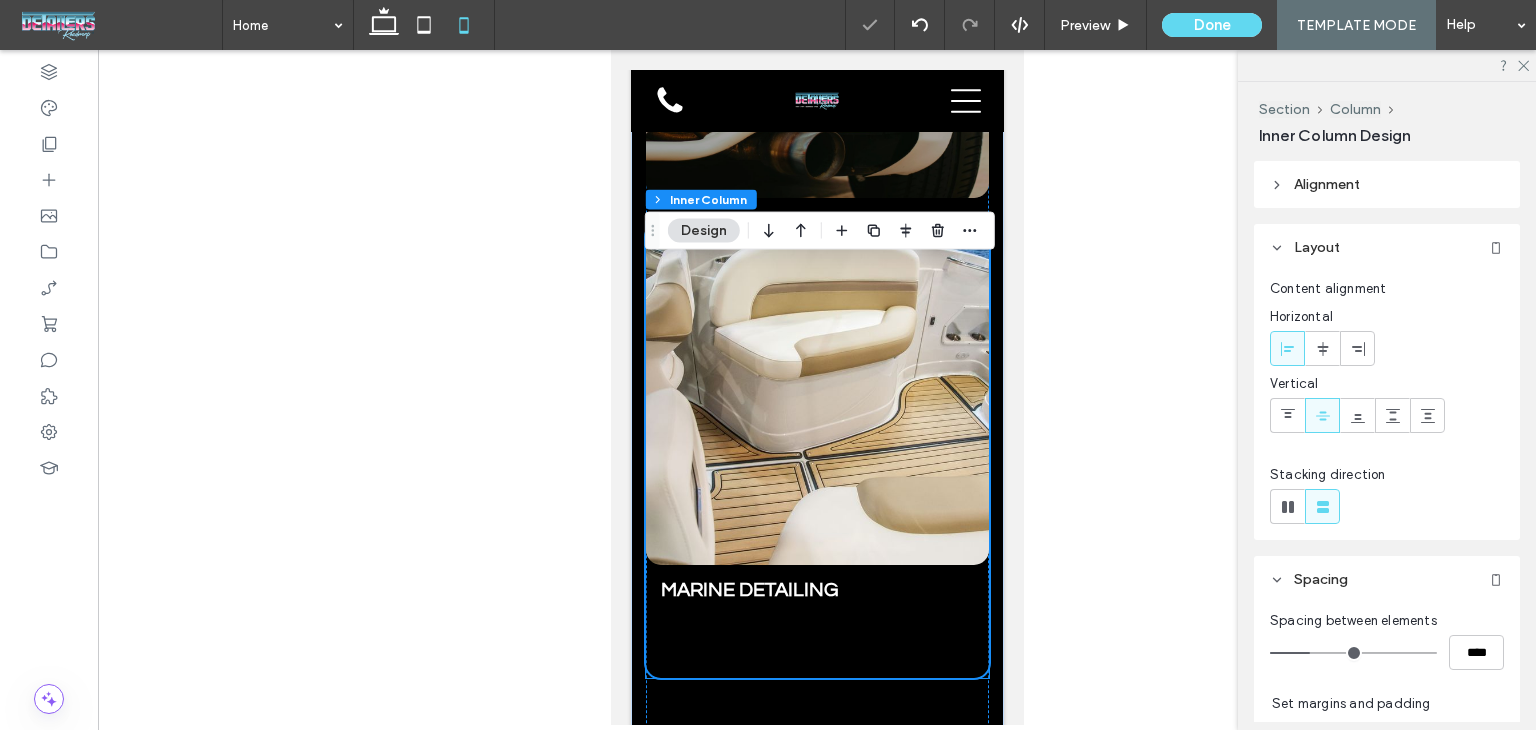 scroll, scrollTop: 3796, scrollLeft: 0, axis: vertical 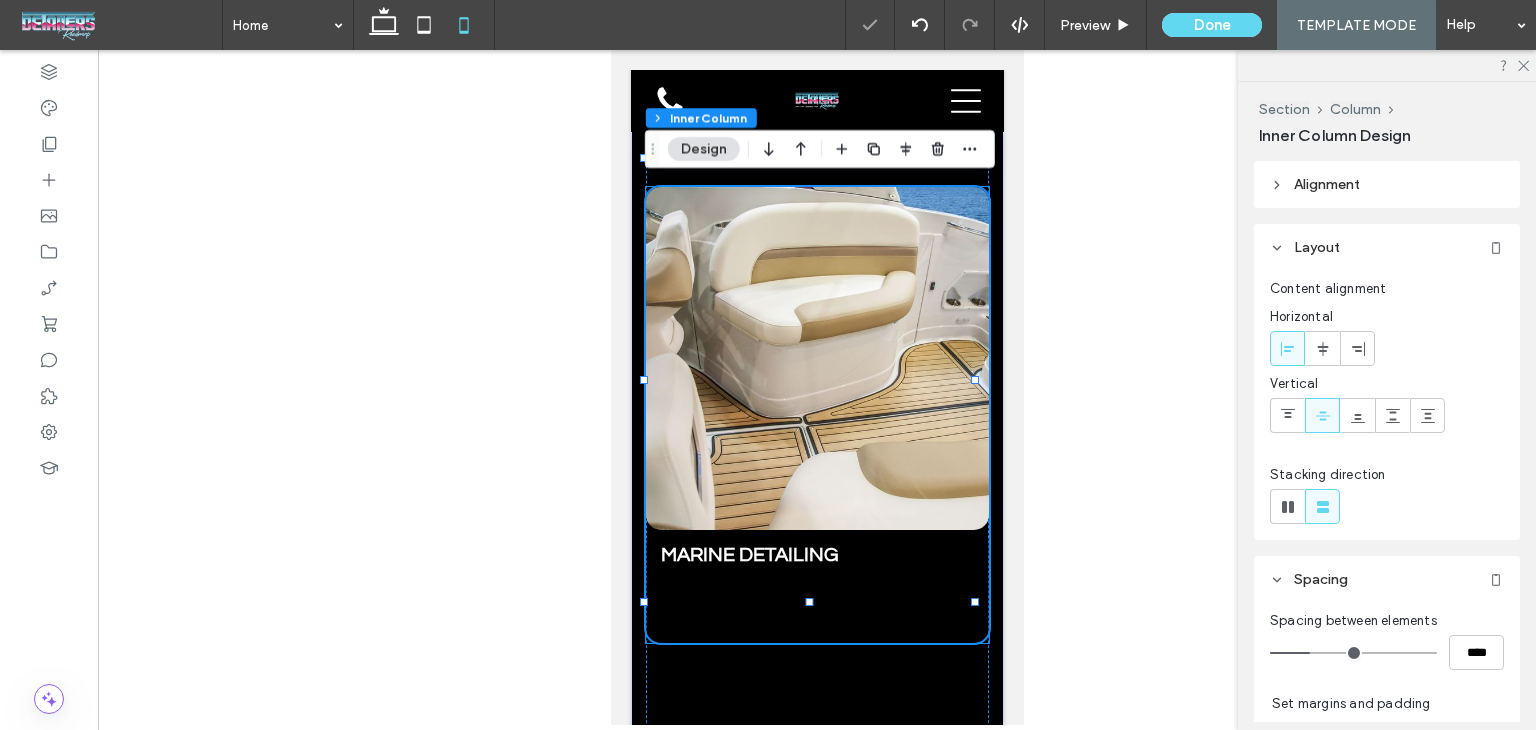 click at bounding box center [816, 358] 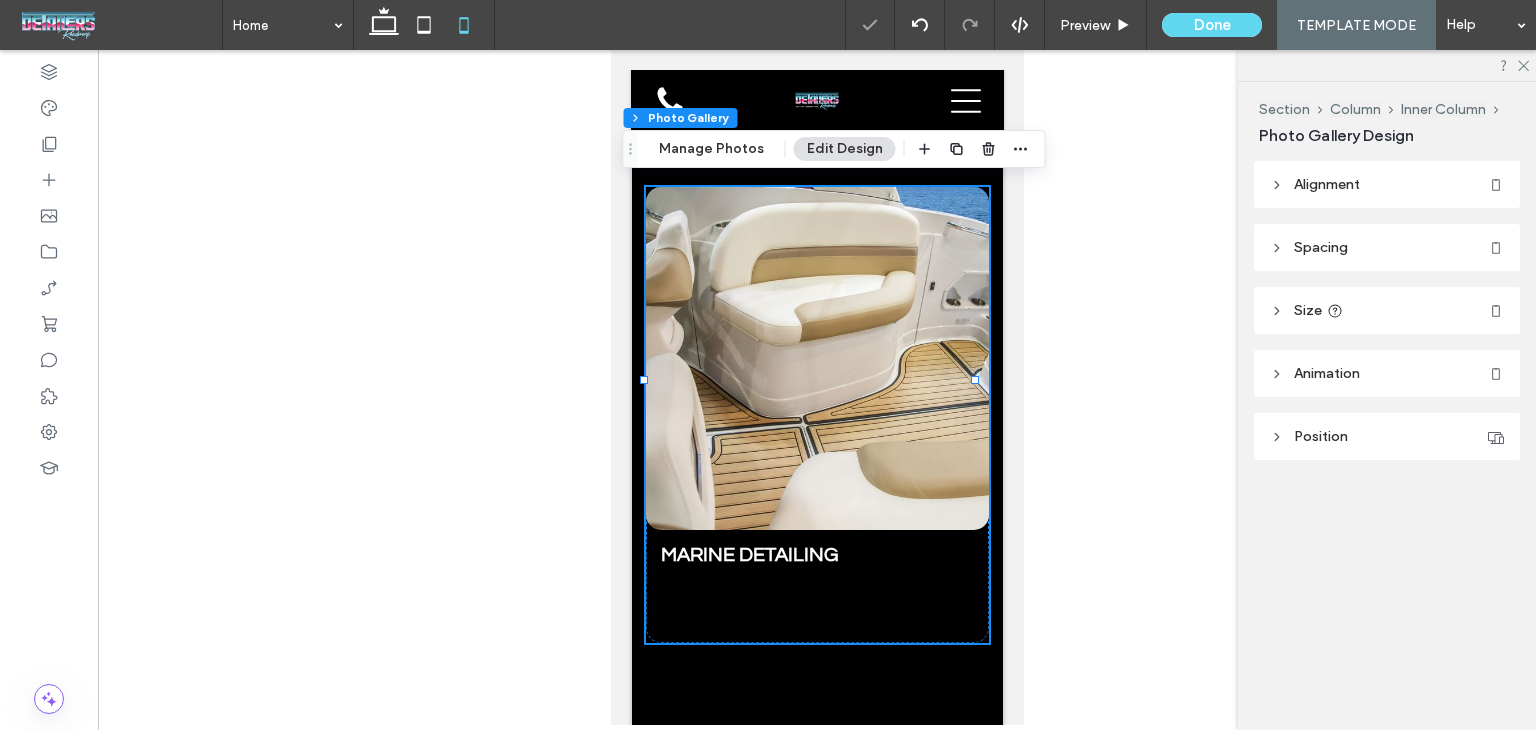 click at bounding box center (816, 358) 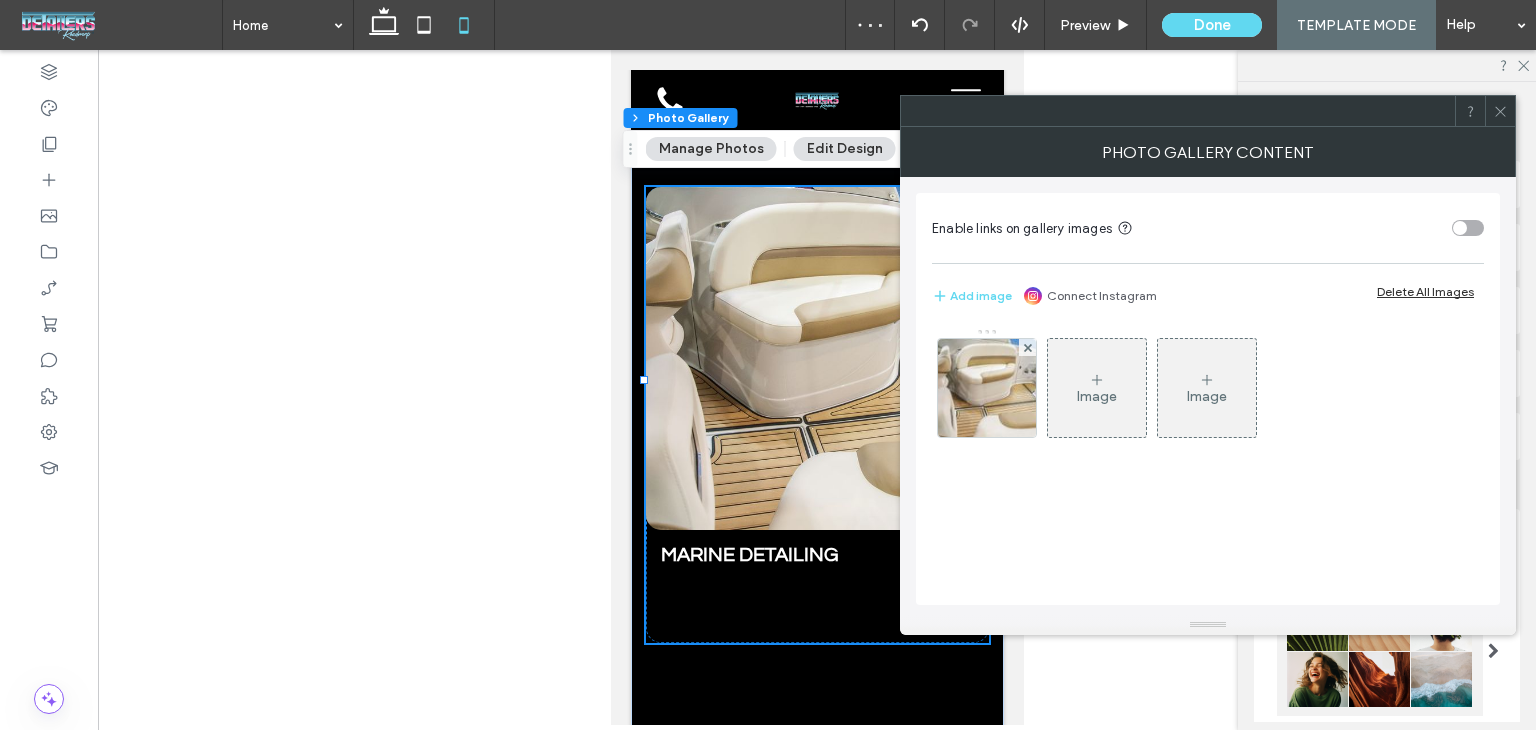 drag, startPoint x: 1498, startPoint y: 110, endPoint x: 1488, endPoint y: 113, distance: 10.440307 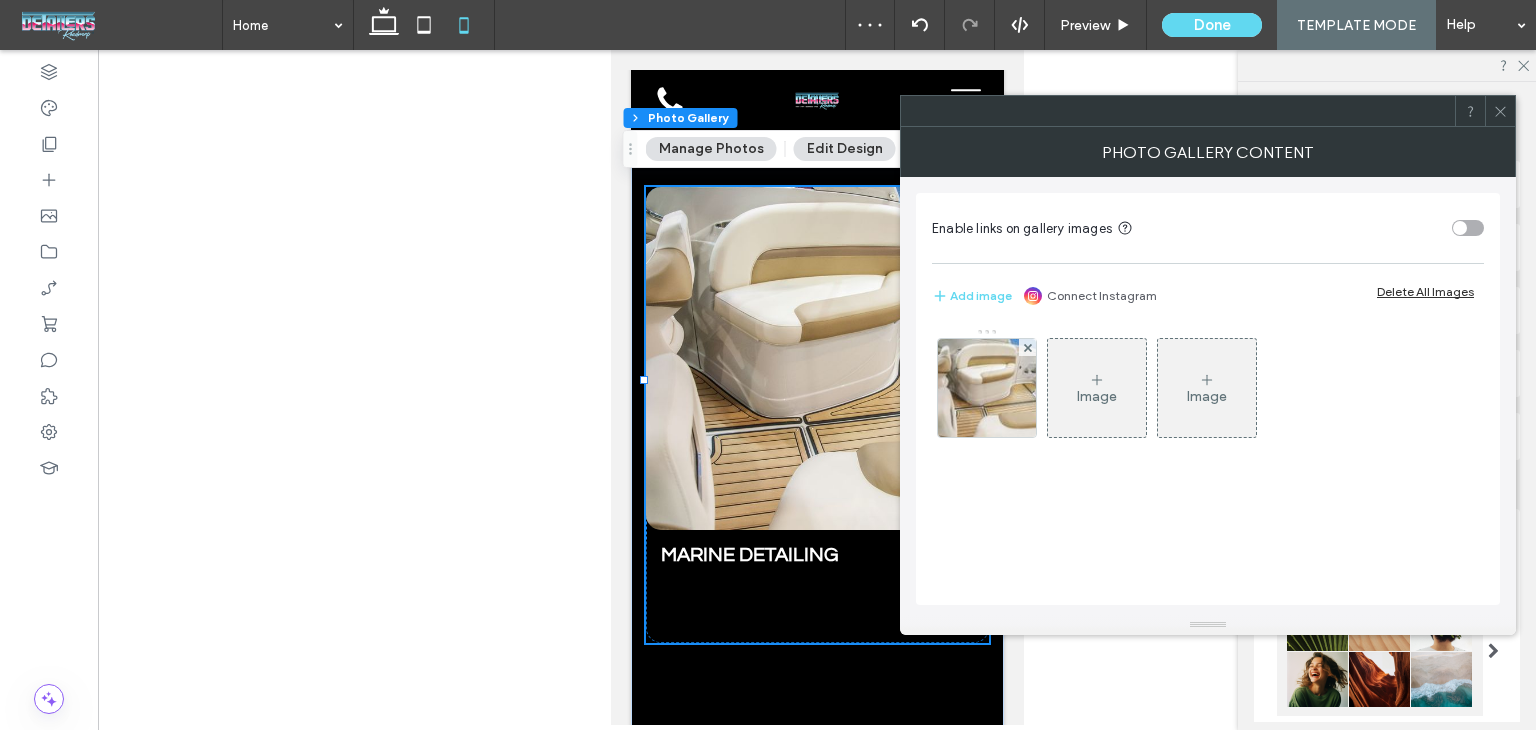click 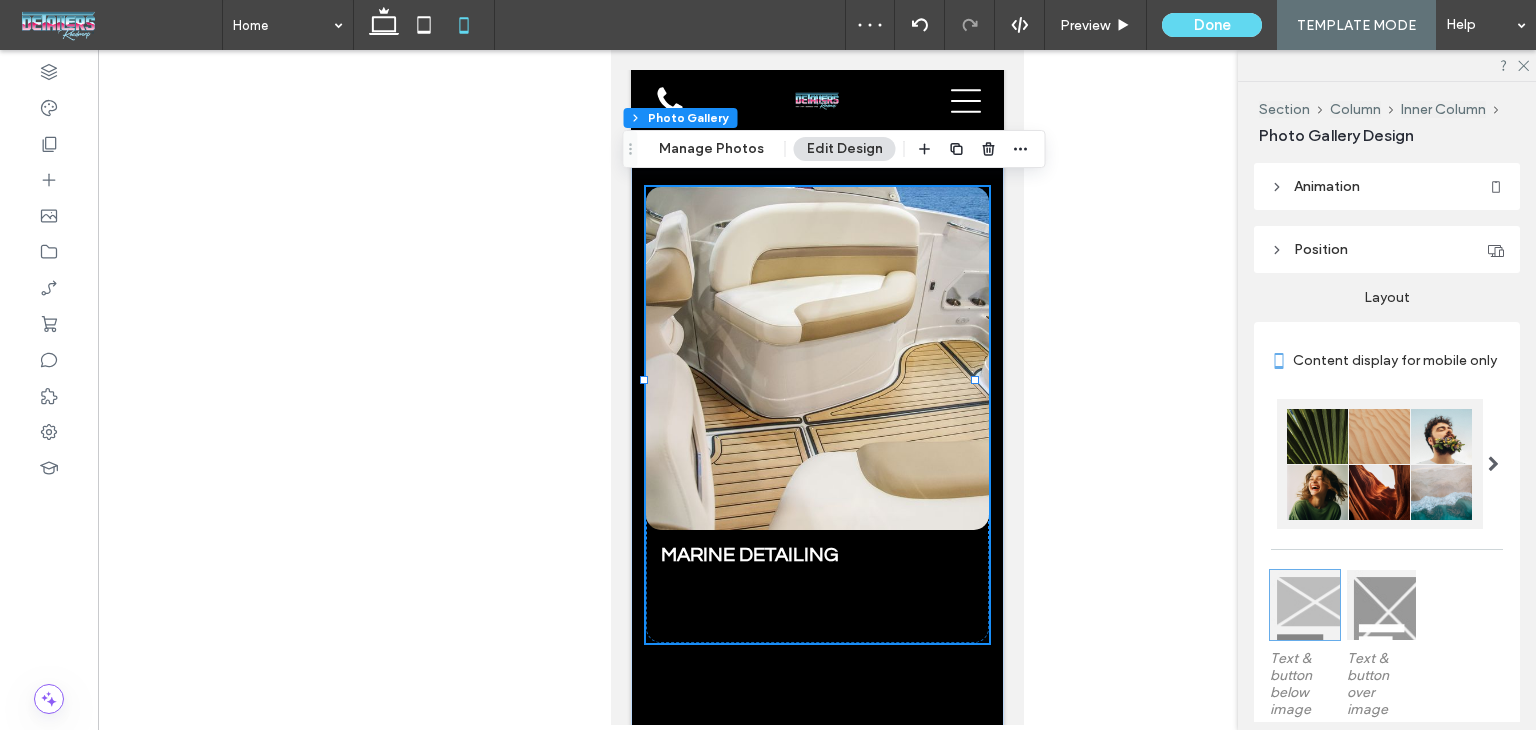 scroll, scrollTop: 400, scrollLeft: 0, axis: vertical 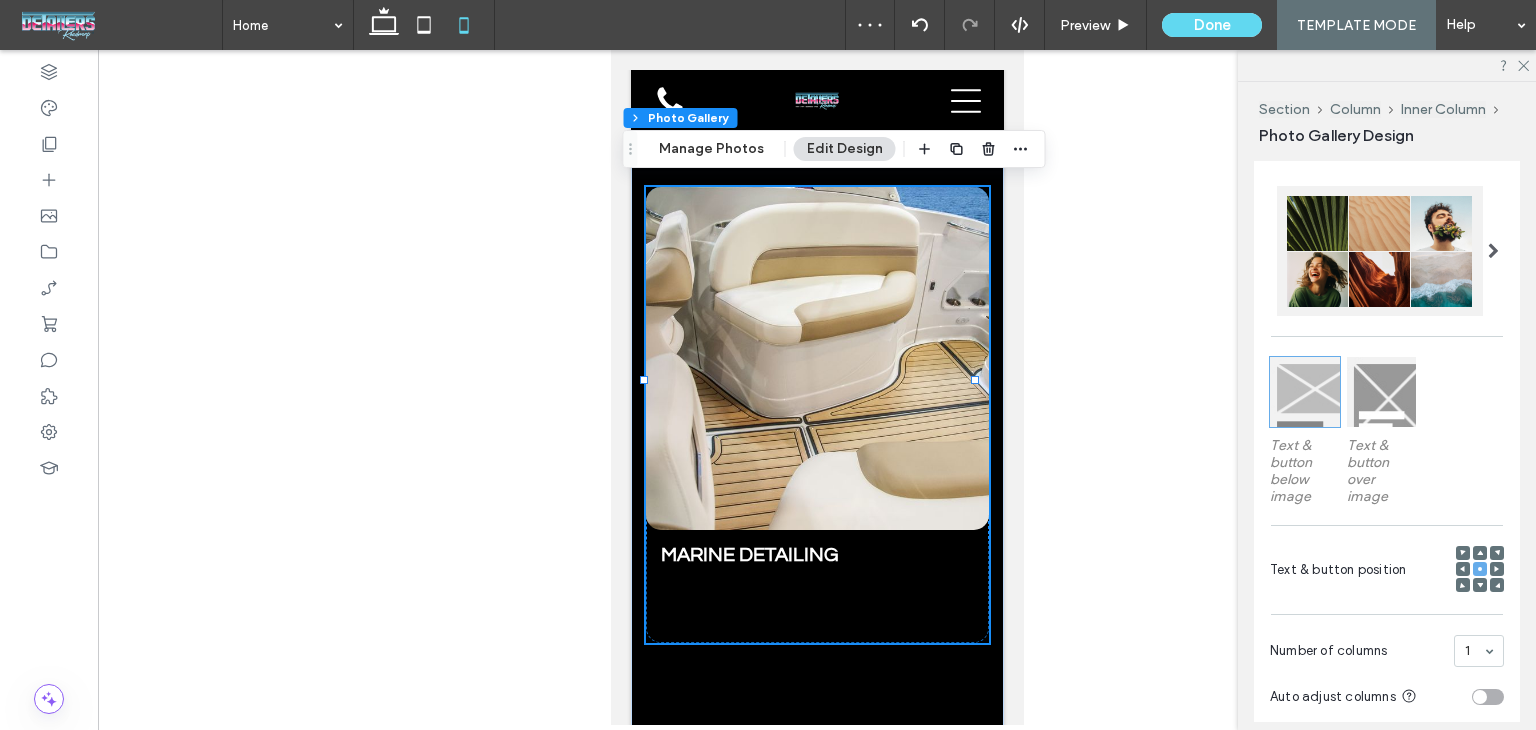 click at bounding box center [1382, 392] 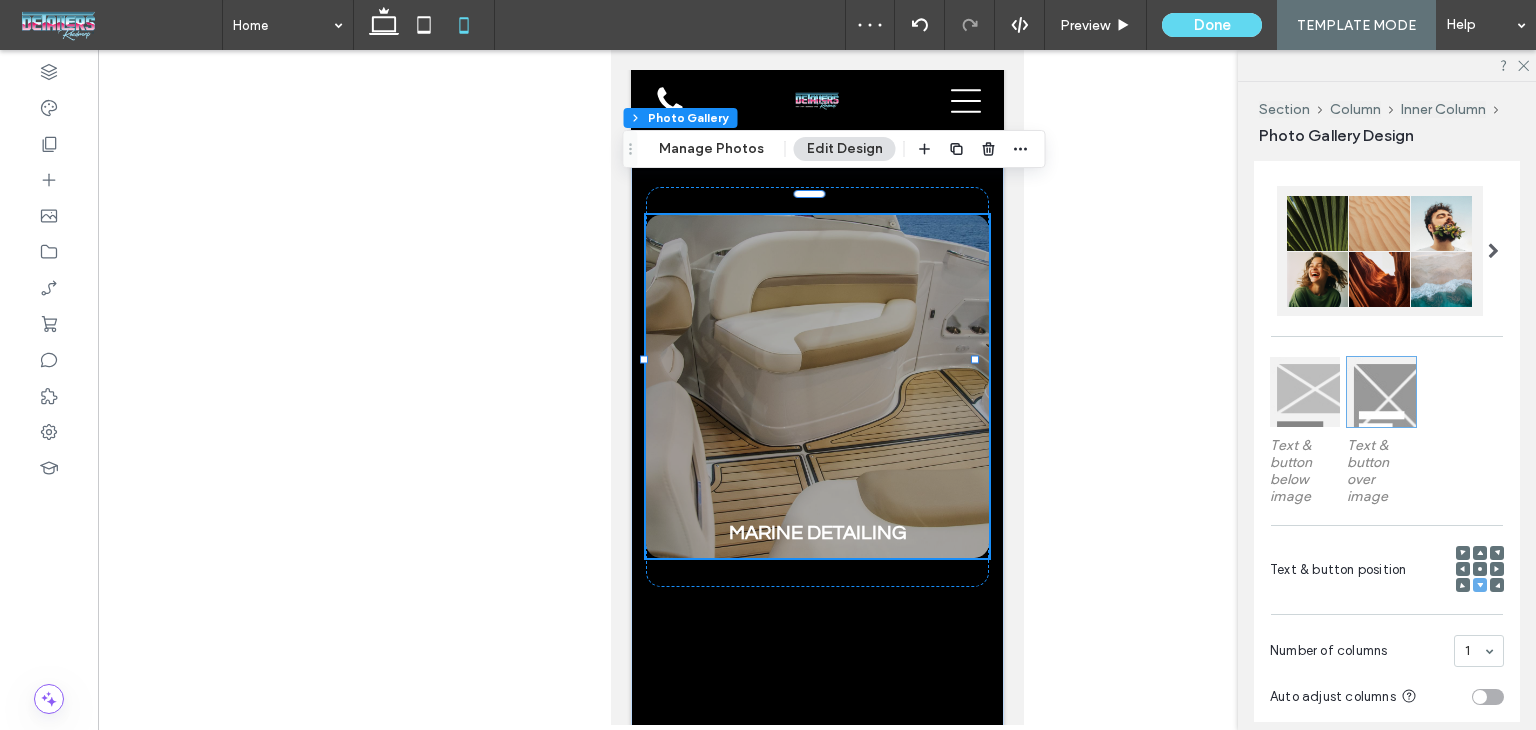 click at bounding box center (1463, 553) 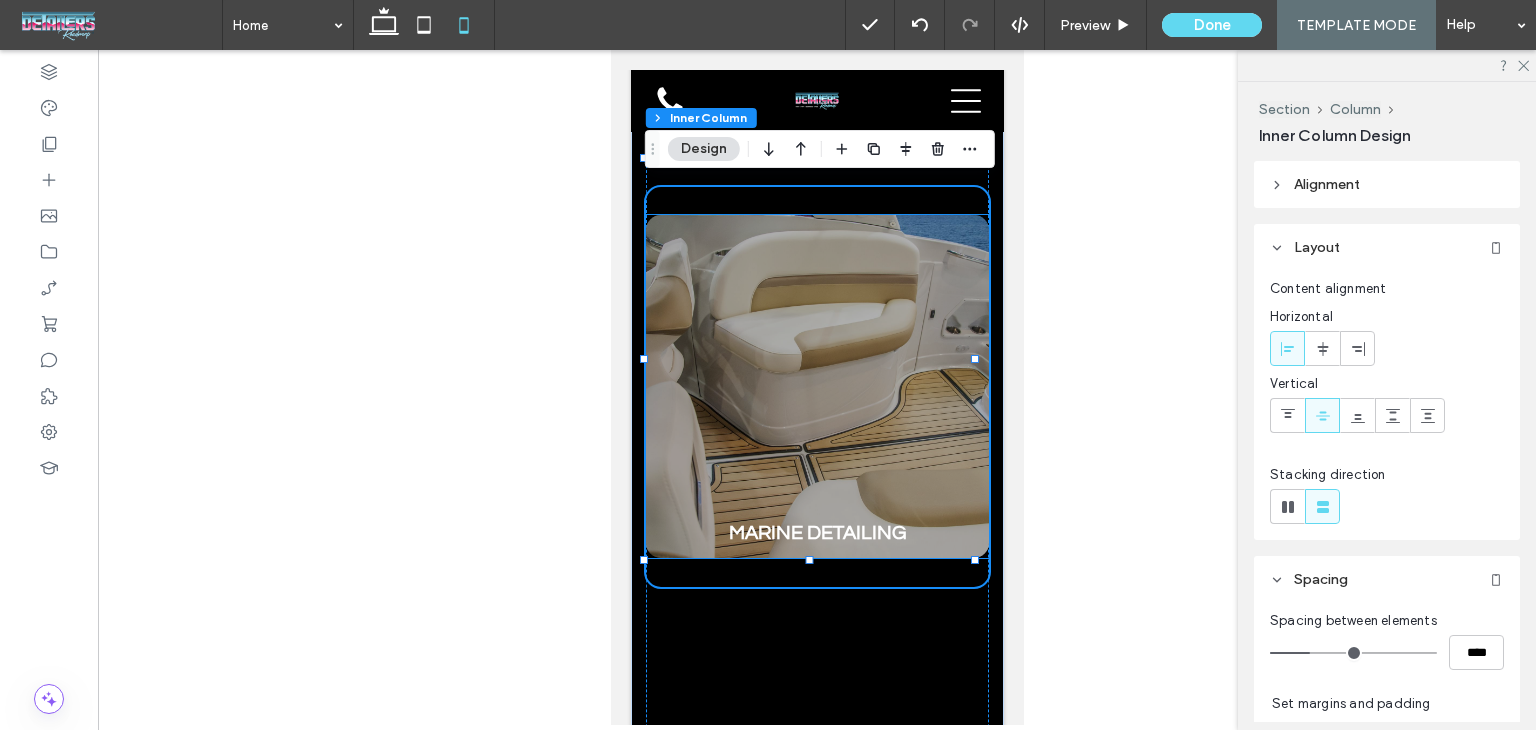 click at bounding box center [816, 386] 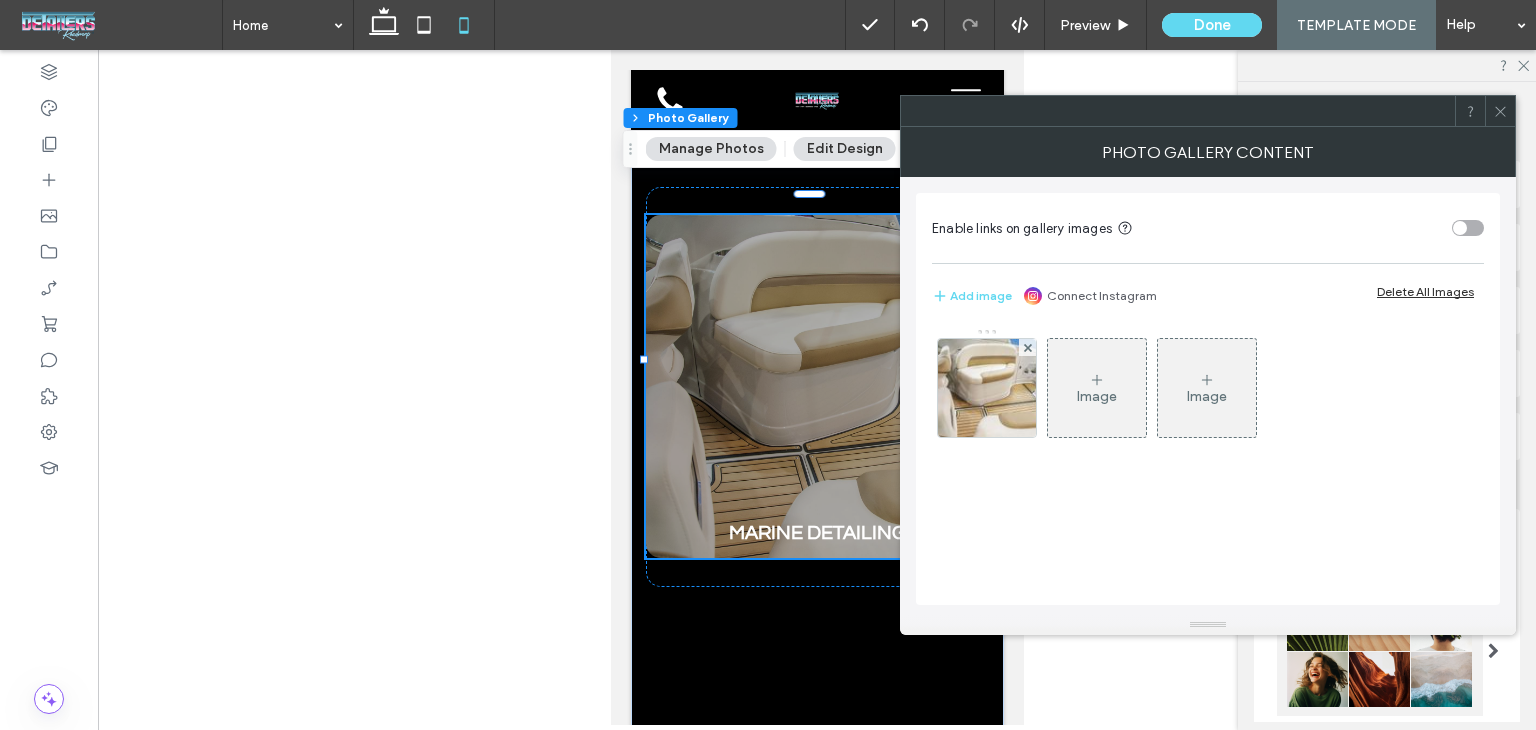 click at bounding box center (1500, 111) 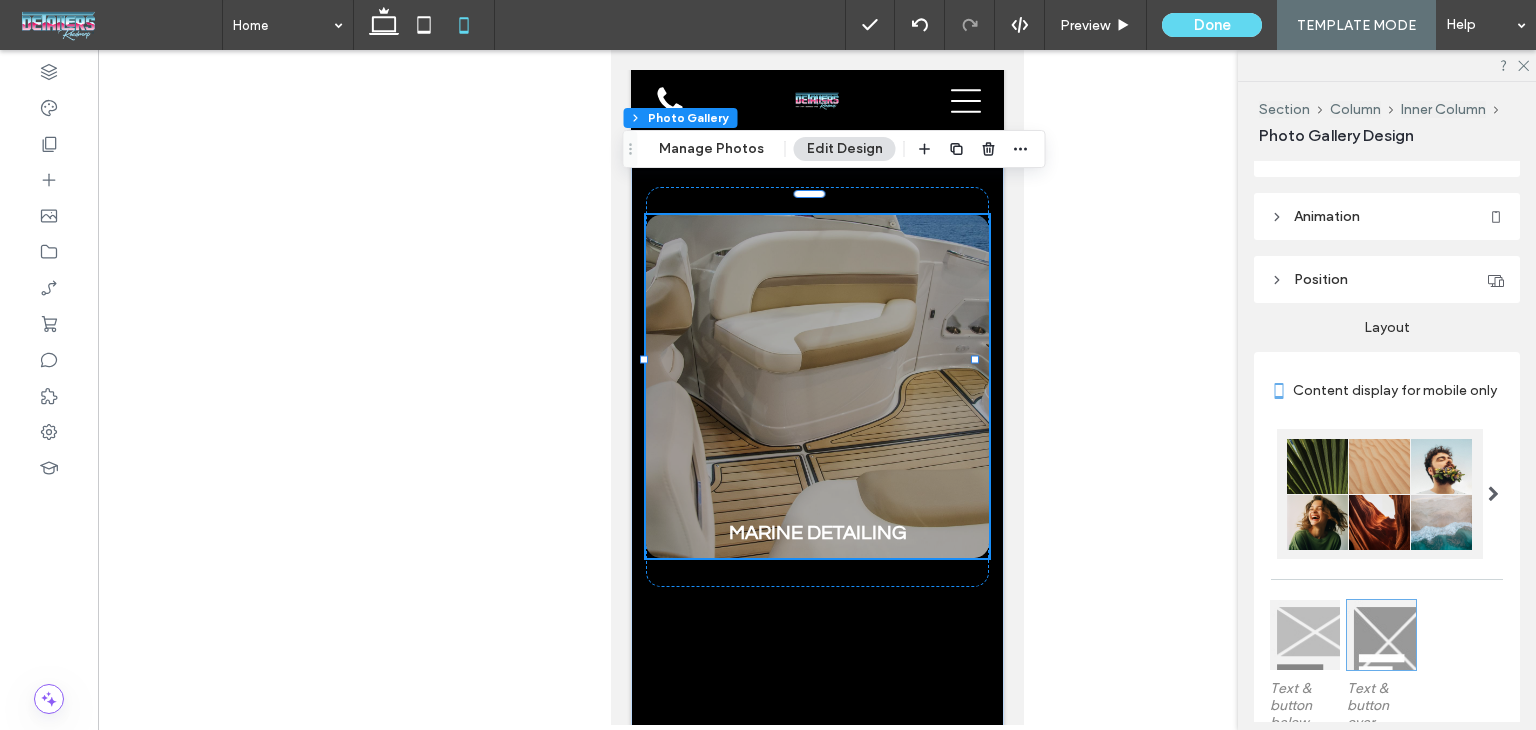 scroll, scrollTop: 500, scrollLeft: 0, axis: vertical 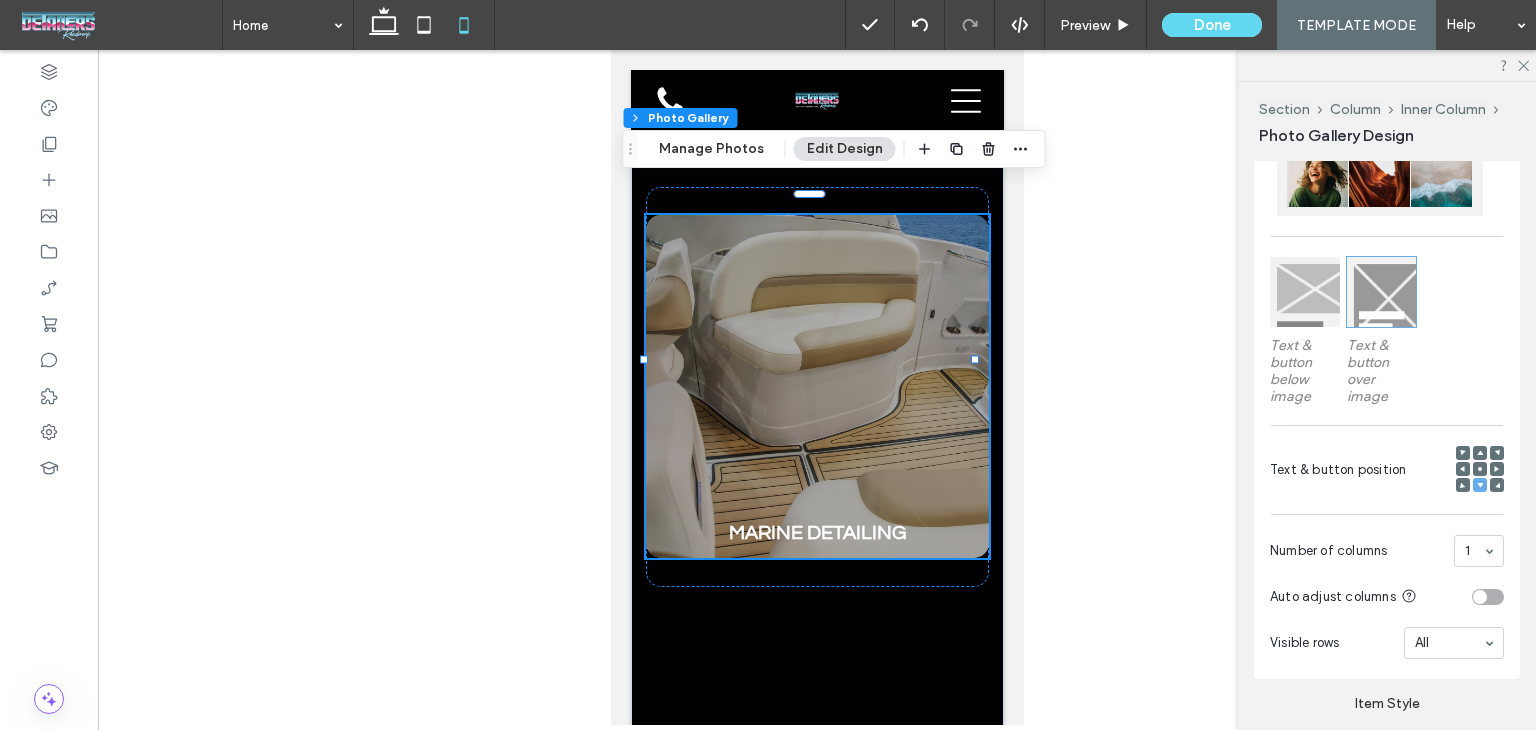 click at bounding box center [1463, 453] 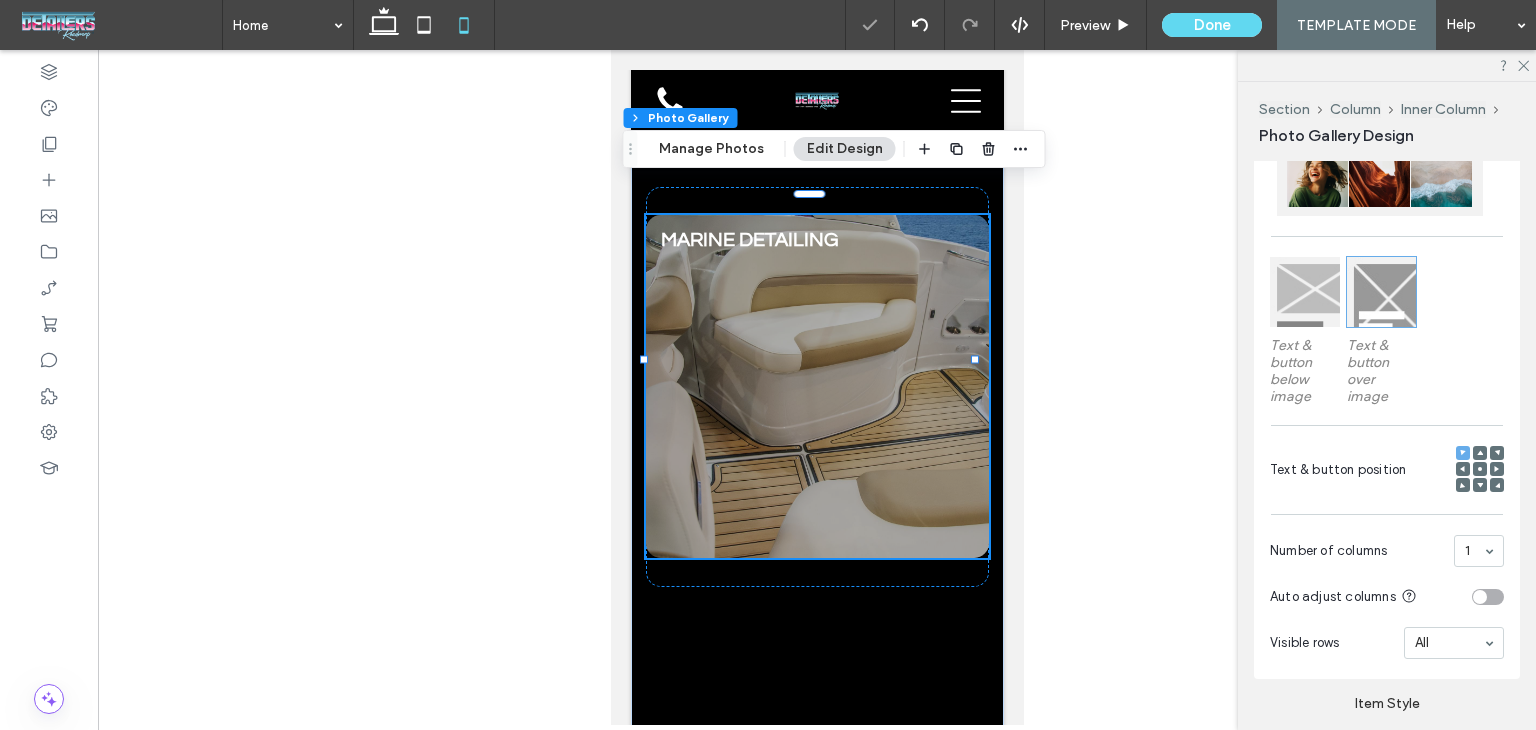 click at bounding box center [816, 386] 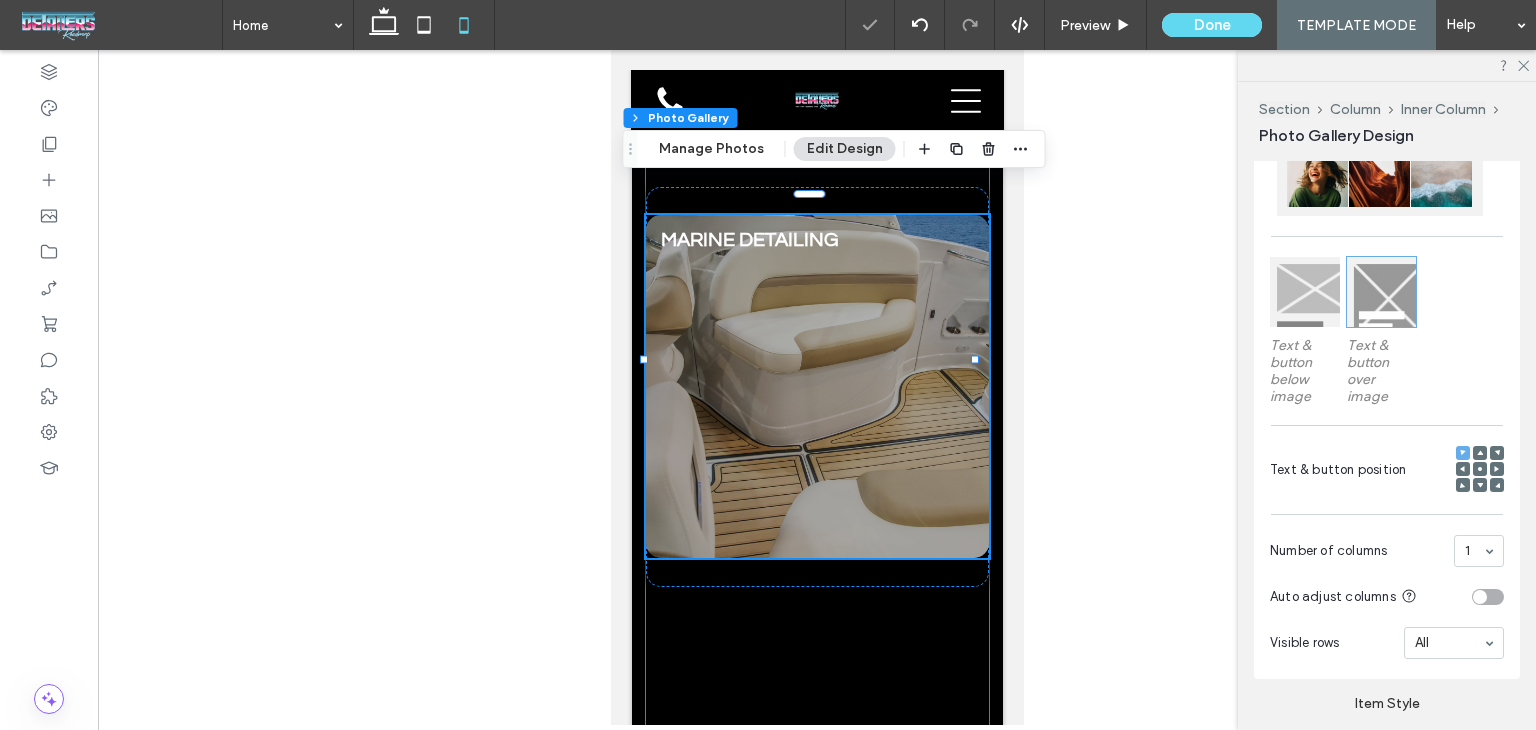 click on "WINDOW TINTING
Breathtaking colors of our planet
Button
VINYL
Breathtaking colors of our planet
Button
MARINE DETAILING
Breathtaking colors of our planet
Button
CONTACT US
Breathtaking colors of our planet
Button" at bounding box center [816, 231] 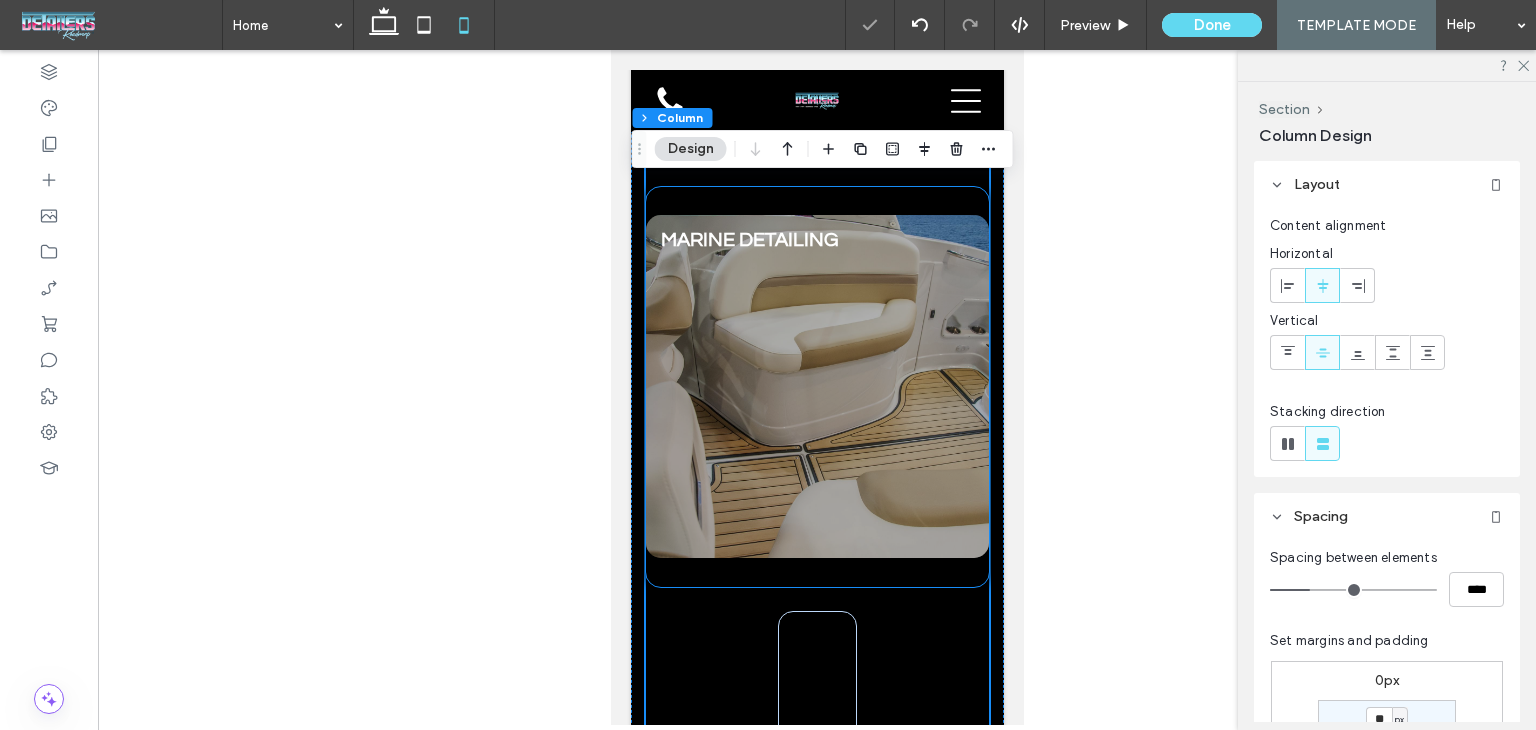 click on "MARINE DETAILING
Breathtaking colors of our planet
Button" at bounding box center (816, 387) 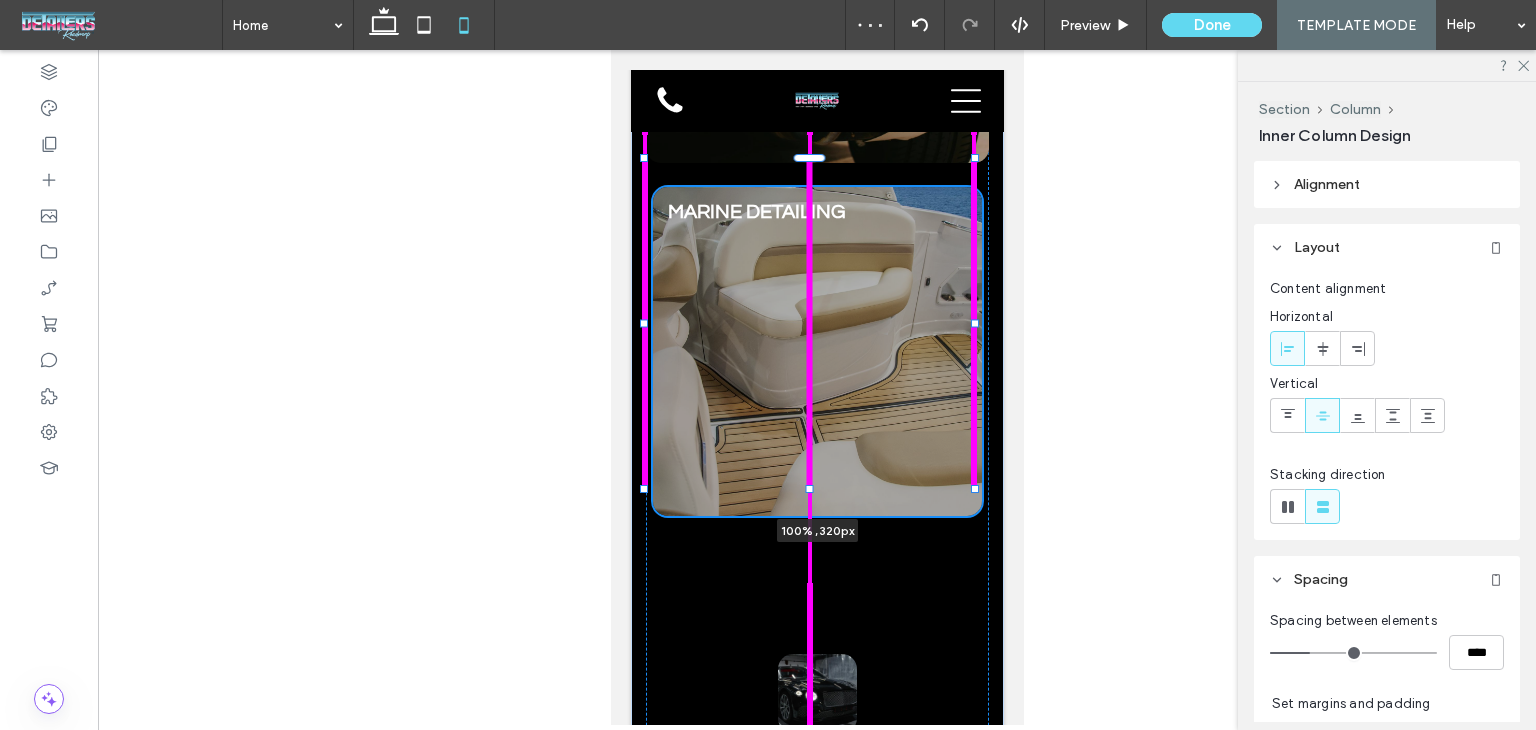 drag, startPoint x: 809, startPoint y: 538, endPoint x: 817, endPoint y: 381, distance: 157.20369 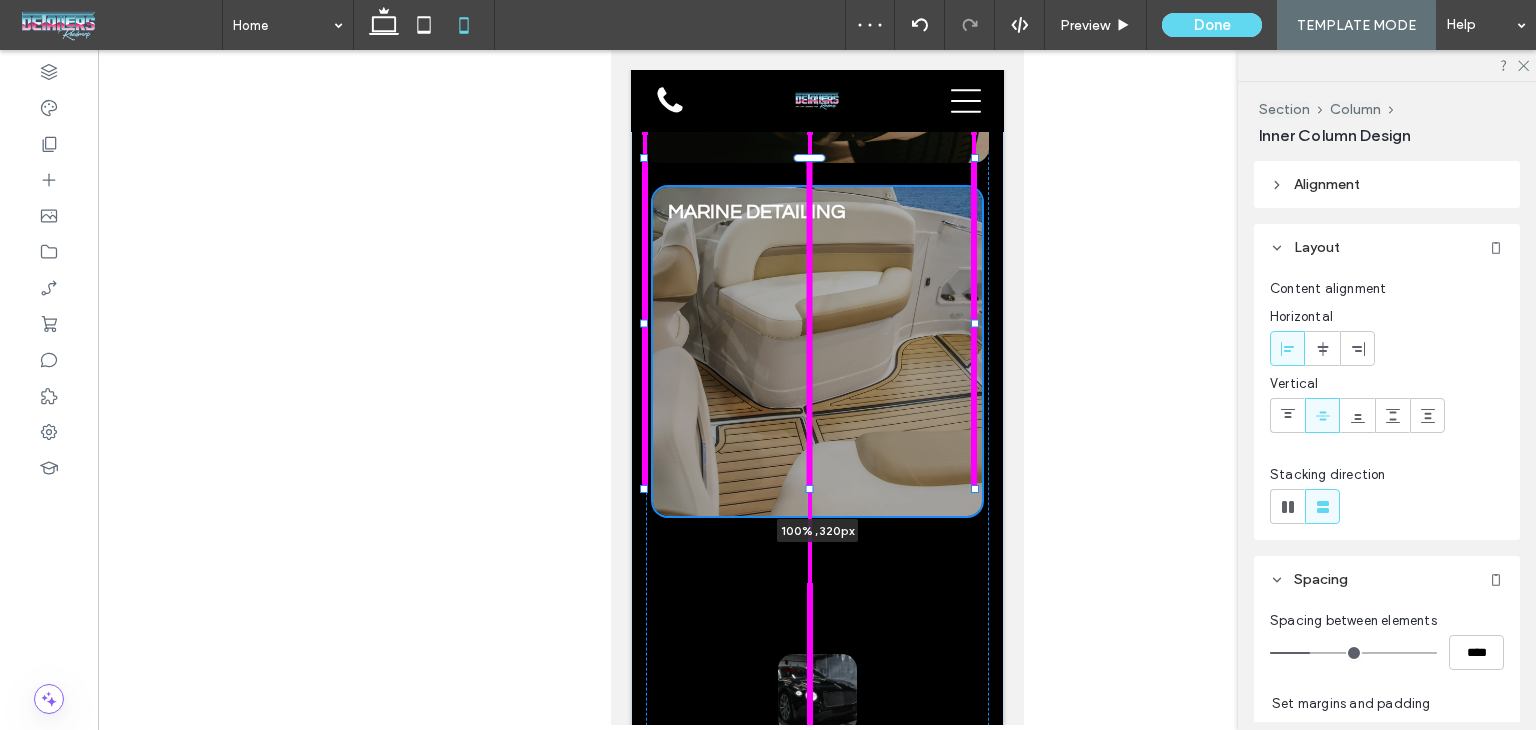 click on "/ /     Lorem ipsum dolor sit amet
Lorem ipsum dolor sit amet consectetur
﻿ adipiscing
elit
PAINT PROTECTION FILM
Breathtaking colors of our planet
Button
CERAMIC COATING
Breathtaking colors of our planet
Button
DETAILING
Breathtaking colors of our planet
Button
PAINT CORRECTION
Breathtaking colors of our planet
Button
WINDOW TINTING
Breathtaking colors of our planet
Button
VINYL
Breathtaking colors of our planet
Button
MARINE DETAILING
Breathtaking colors of our planet" at bounding box center (816, -700) 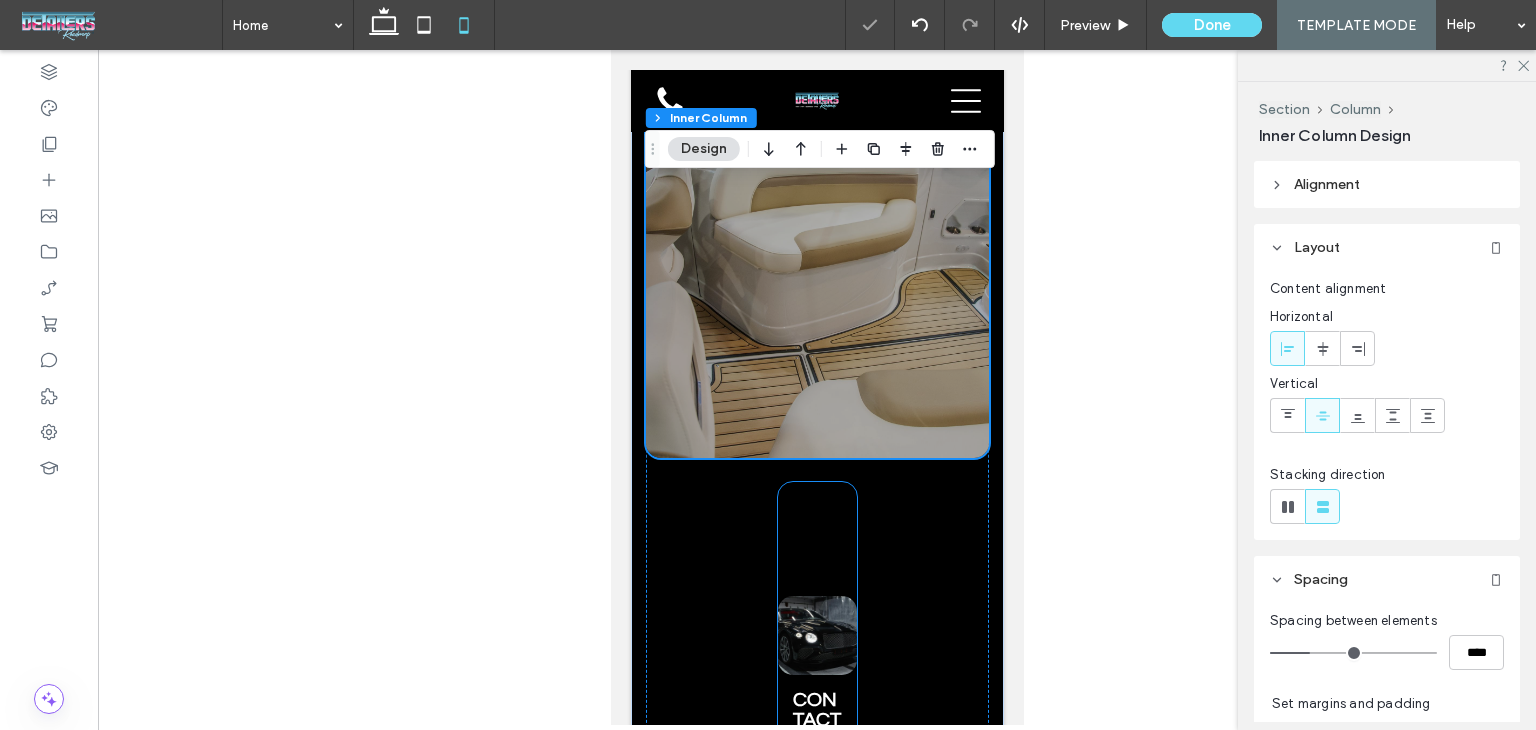 scroll, scrollTop: 3996, scrollLeft: 0, axis: vertical 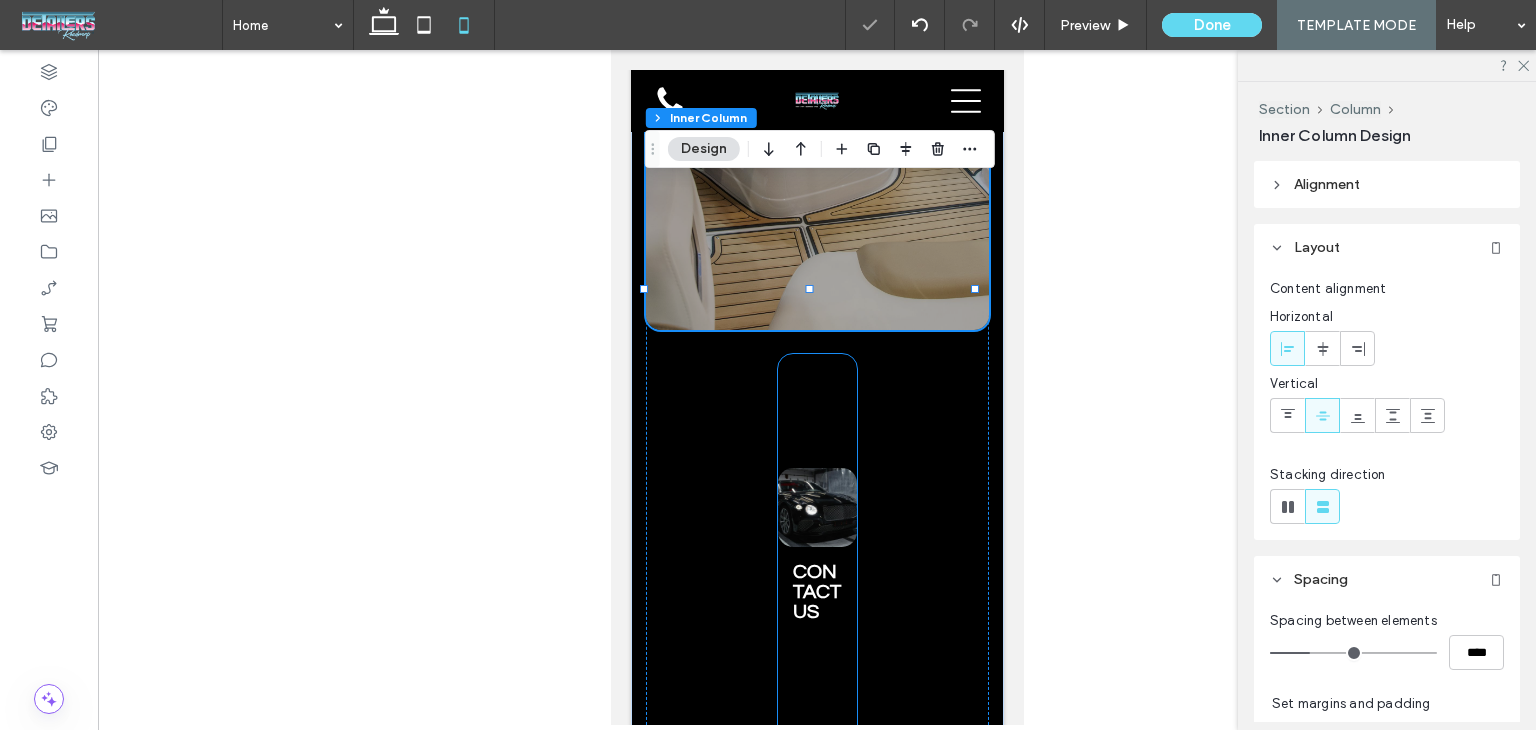 click on "CONTACT US
Breathtaking colors of our planet
Button" at bounding box center [816, 554] 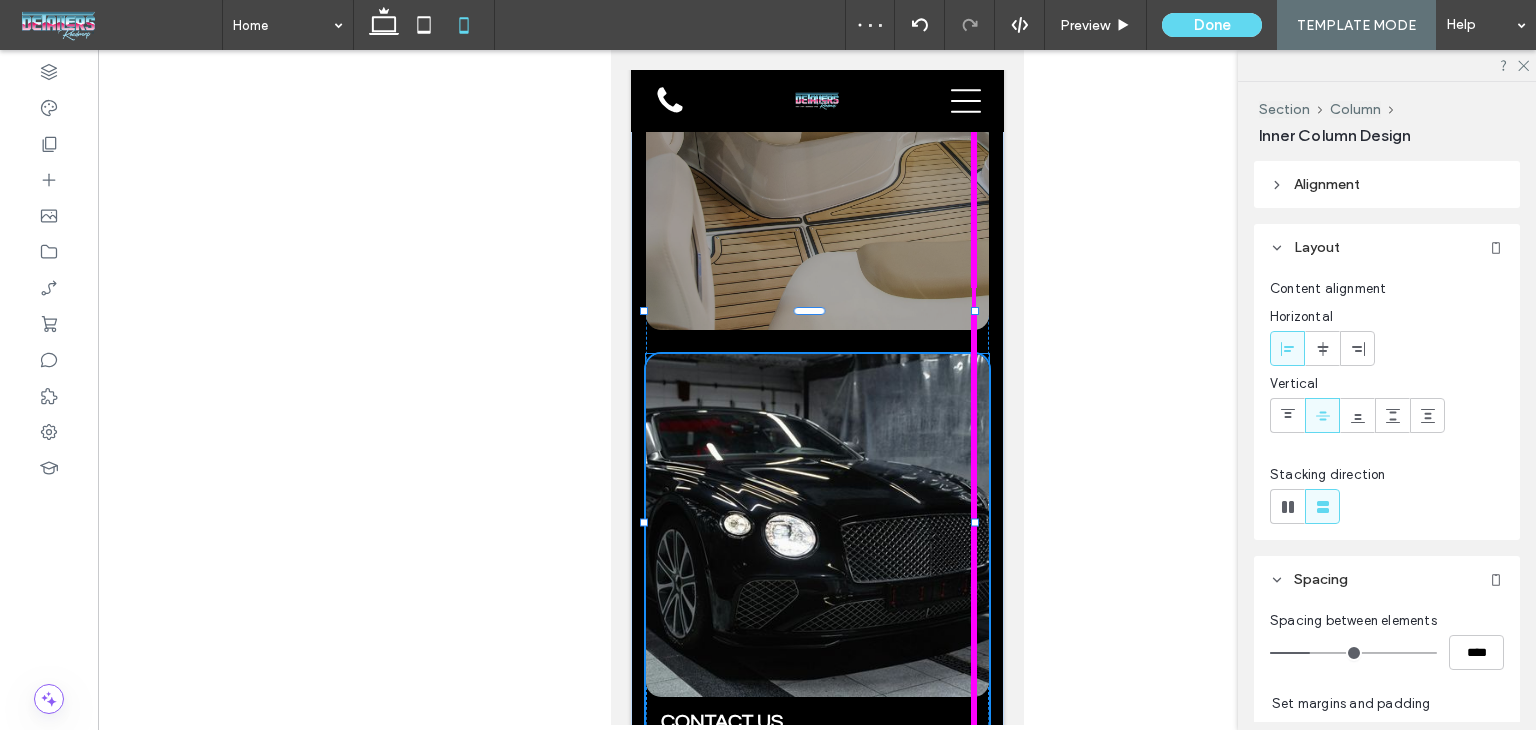 drag, startPoint x: 846, startPoint y: 496, endPoint x: 1071, endPoint y: 493, distance: 225.02 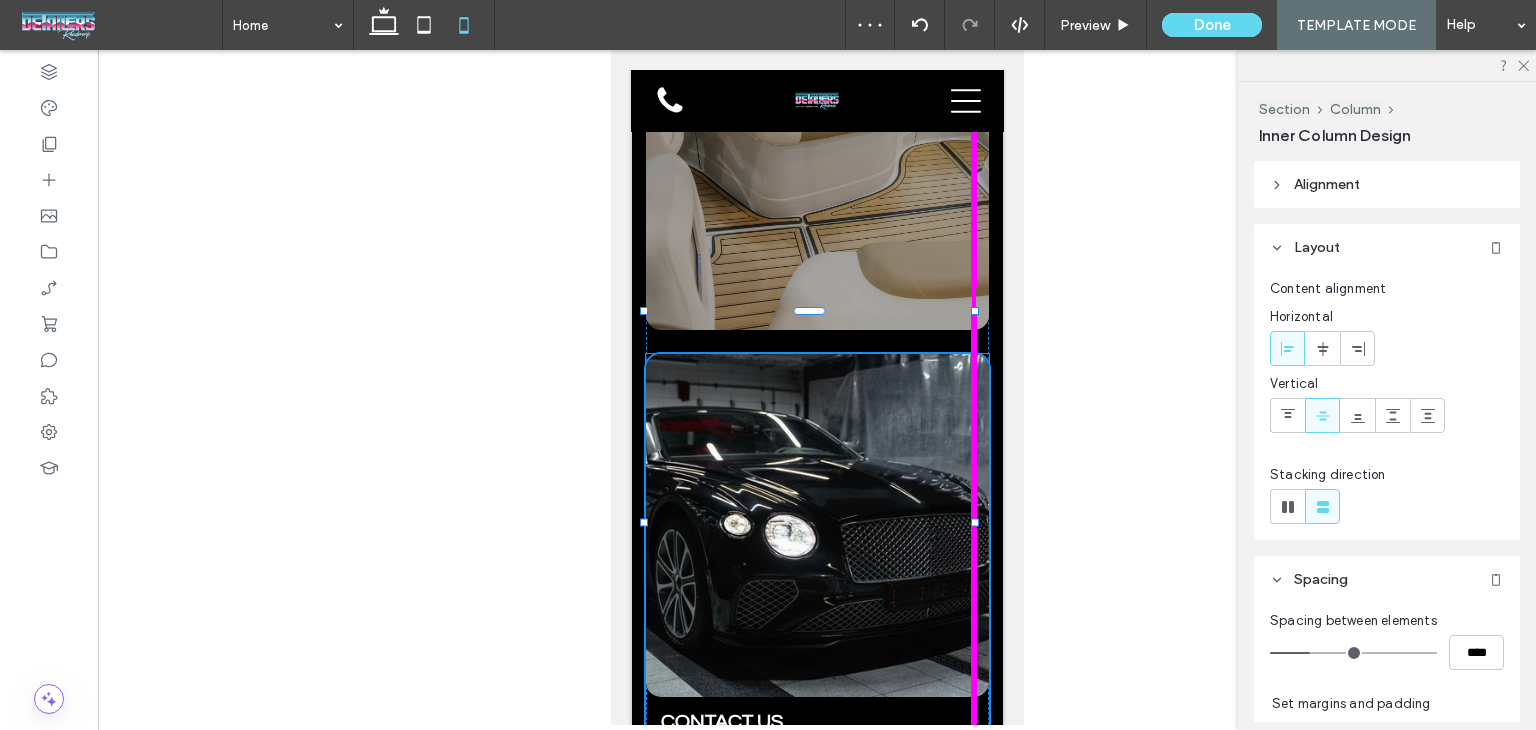 click on "Home
Services
About
Contact
LOREM IPSUM
LOREM IPSUM
Section
Advanced Header
Section
Home
Services
About
Contact
Section
Get in touch
555-555-5555 mymail@mailservice.com
Section
Menu
/ /     Lorem ipsum   Dolor Sit
Lorem ipsum dolor sit amet consectetur adipiscing elit
LOREM IPSUM
LOREM IPSUM
Section + Add Section" at bounding box center (816, 1775) 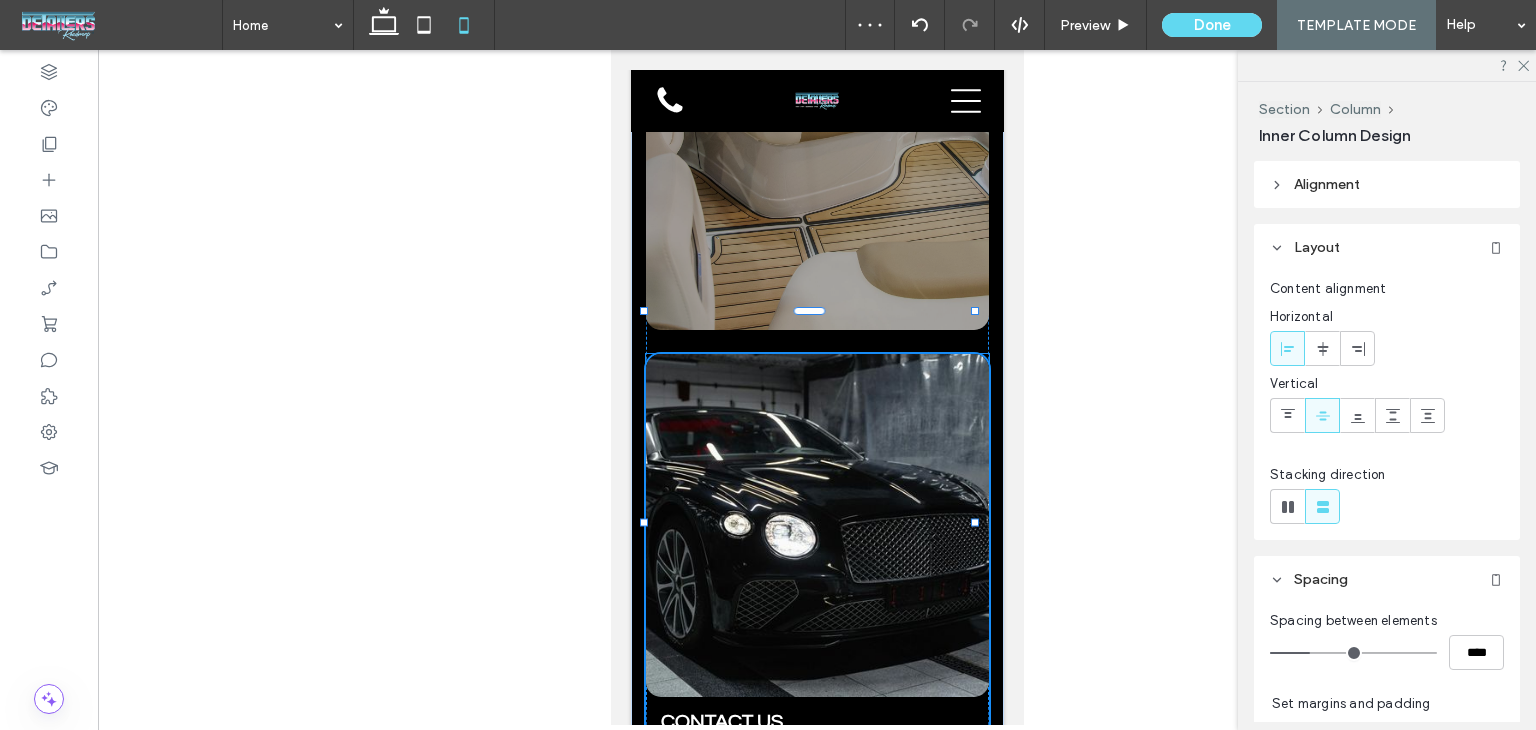 type on "***" 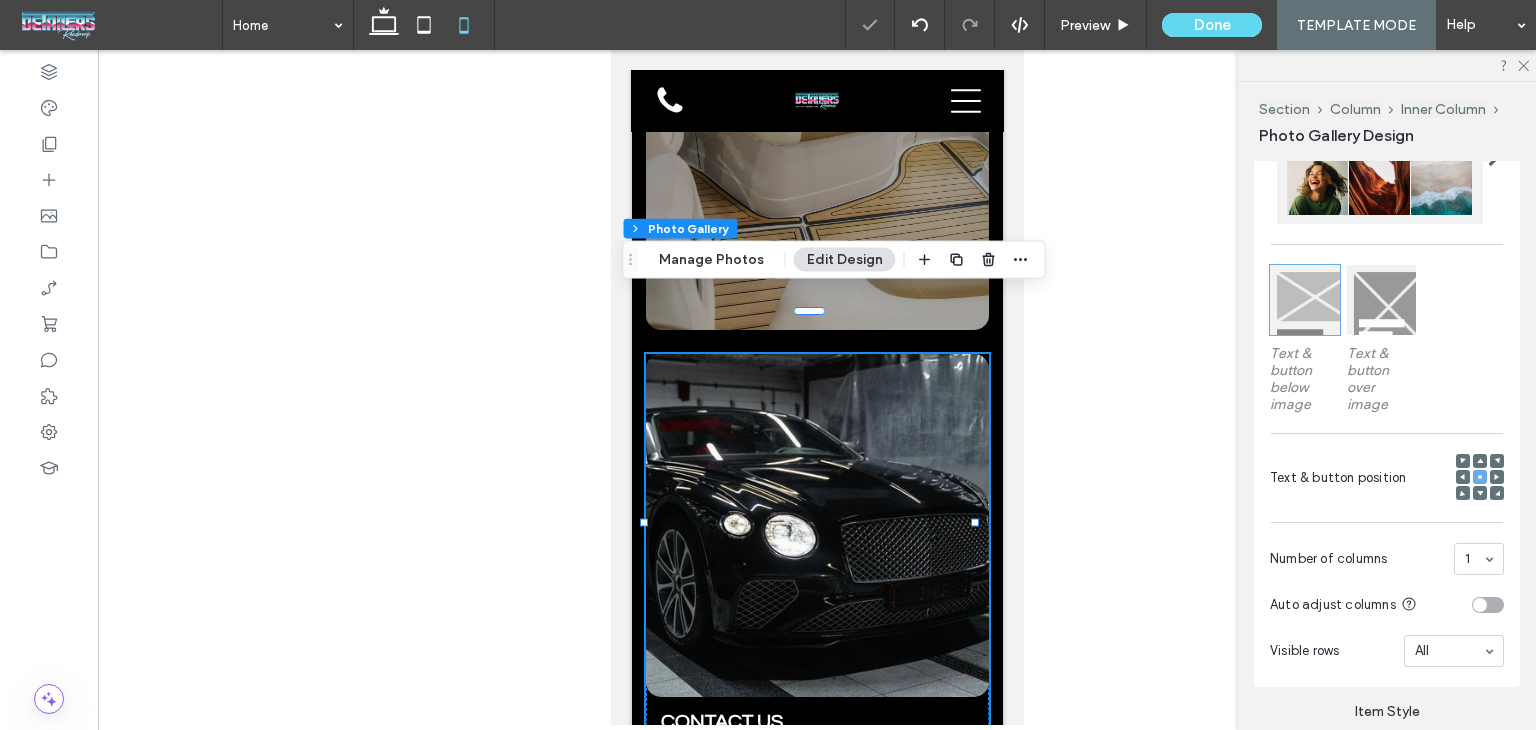 scroll, scrollTop: 500, scrollLeft: 0, axis: vertical 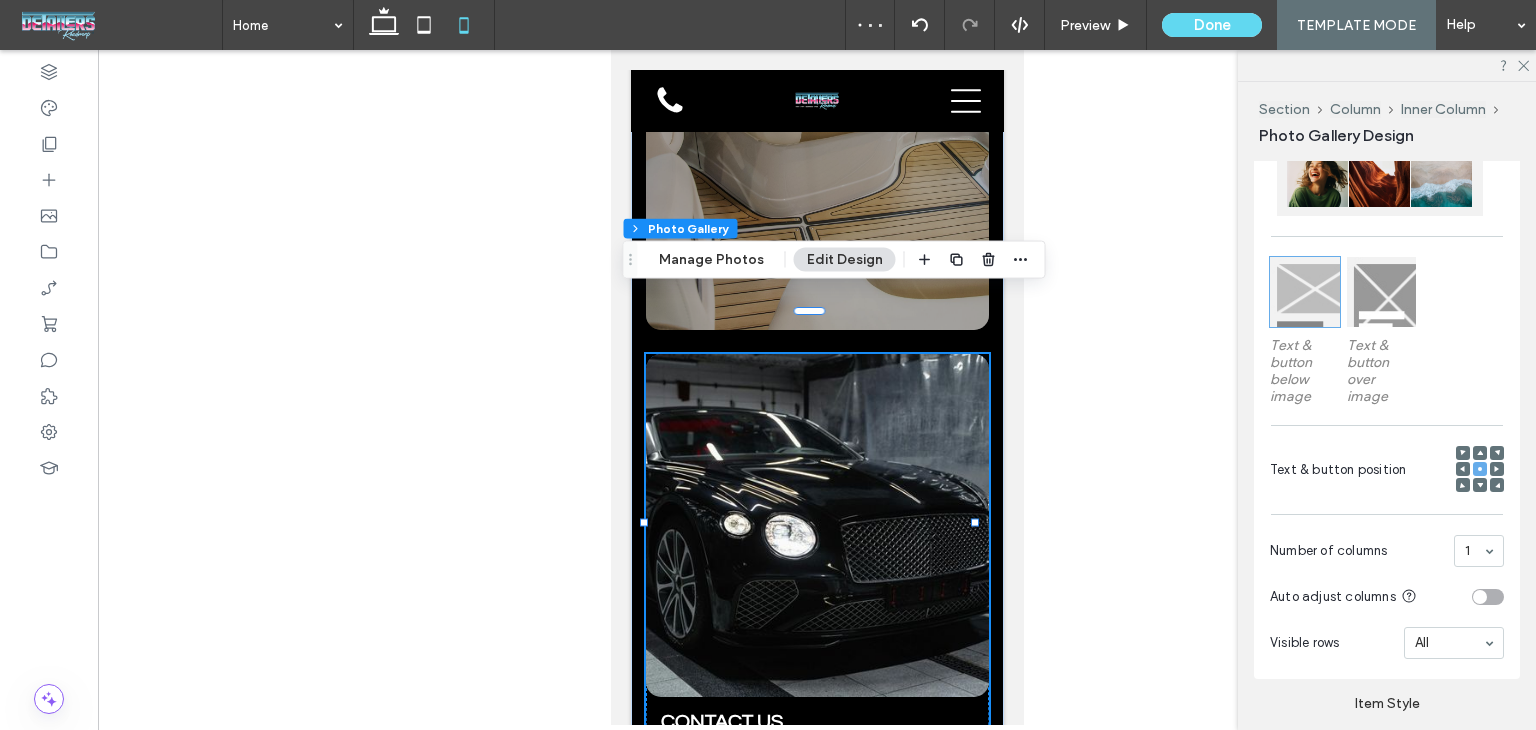click at bounding box center (1382, 292) 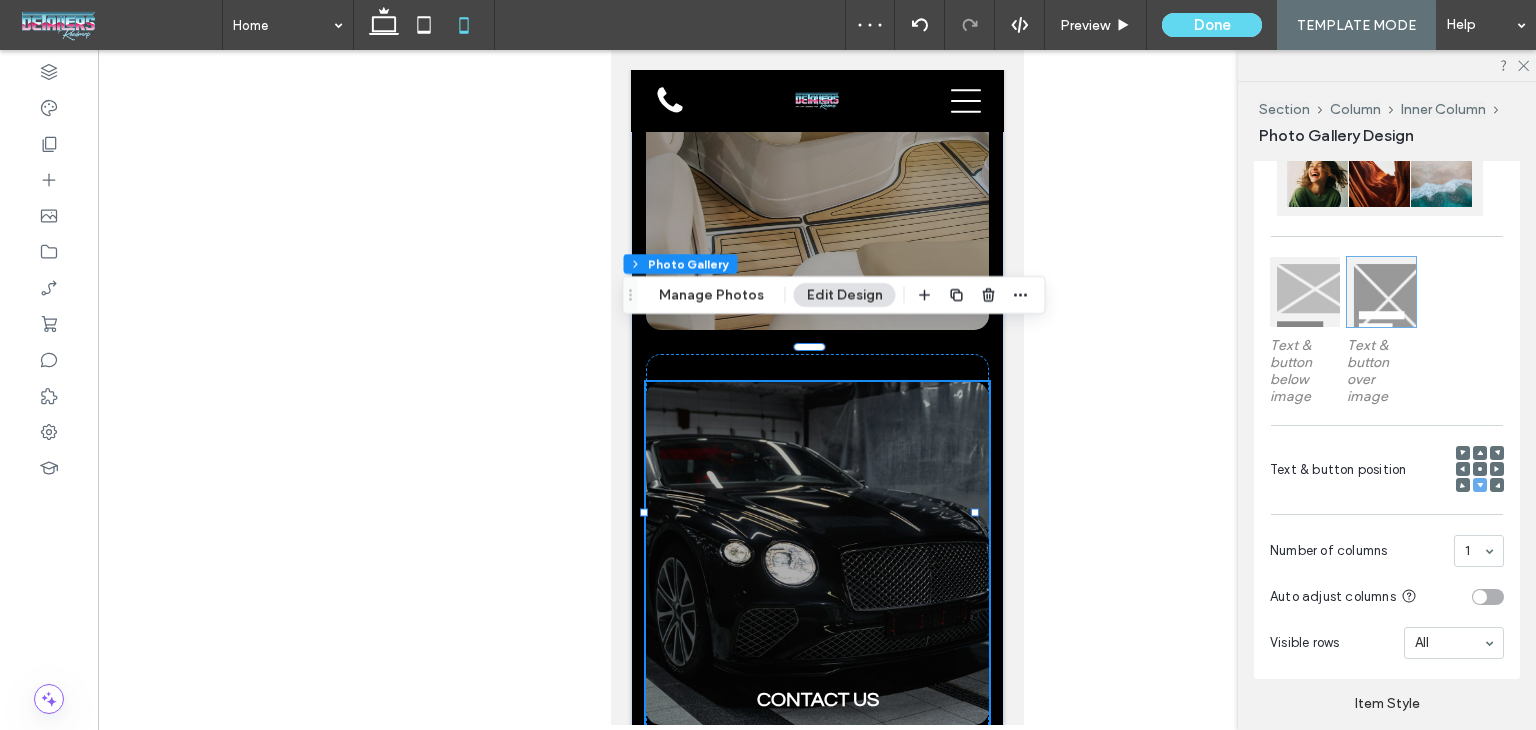click 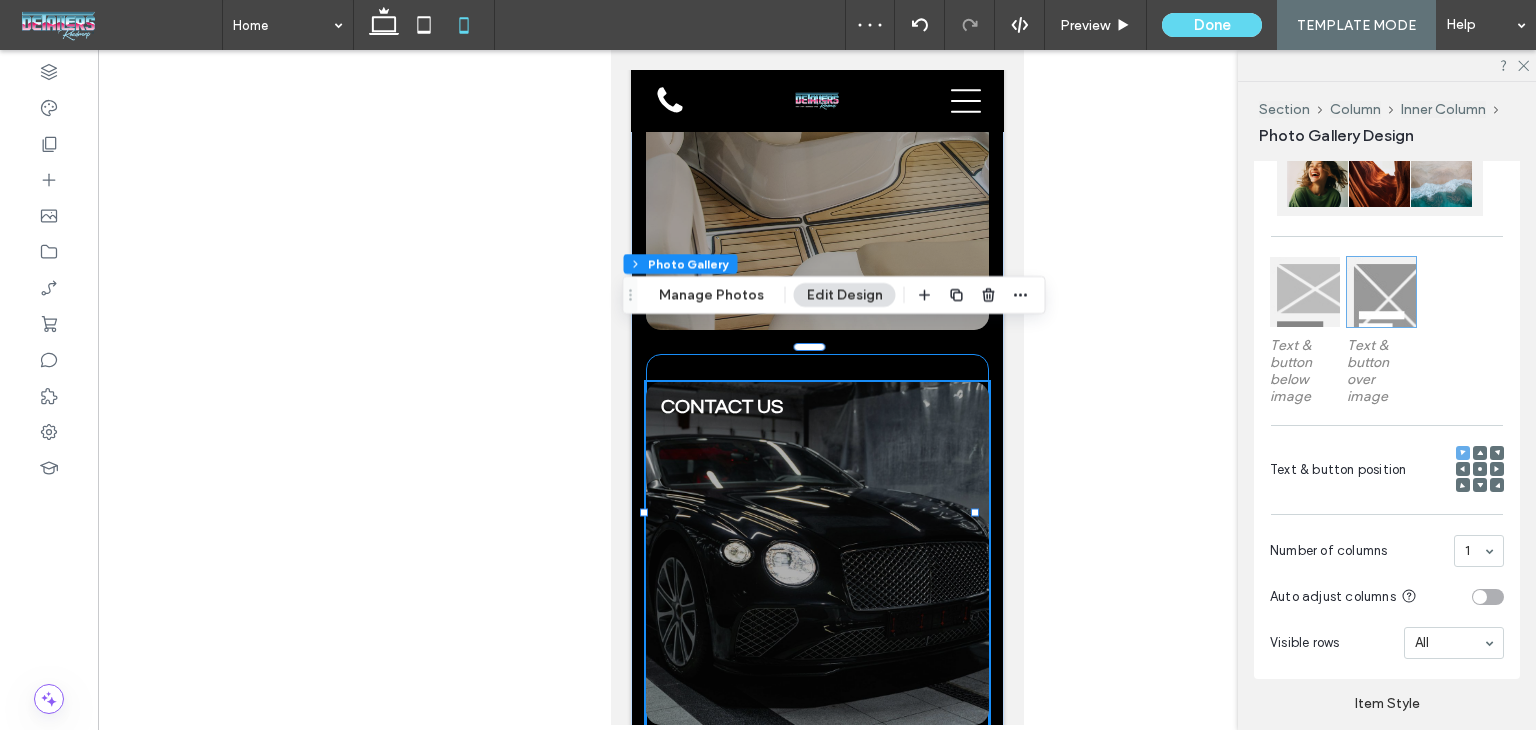drag, startPoint x: 850, startPoint y: 684, endPoint x: 831, endPoint y: 691, distance: 20.248457 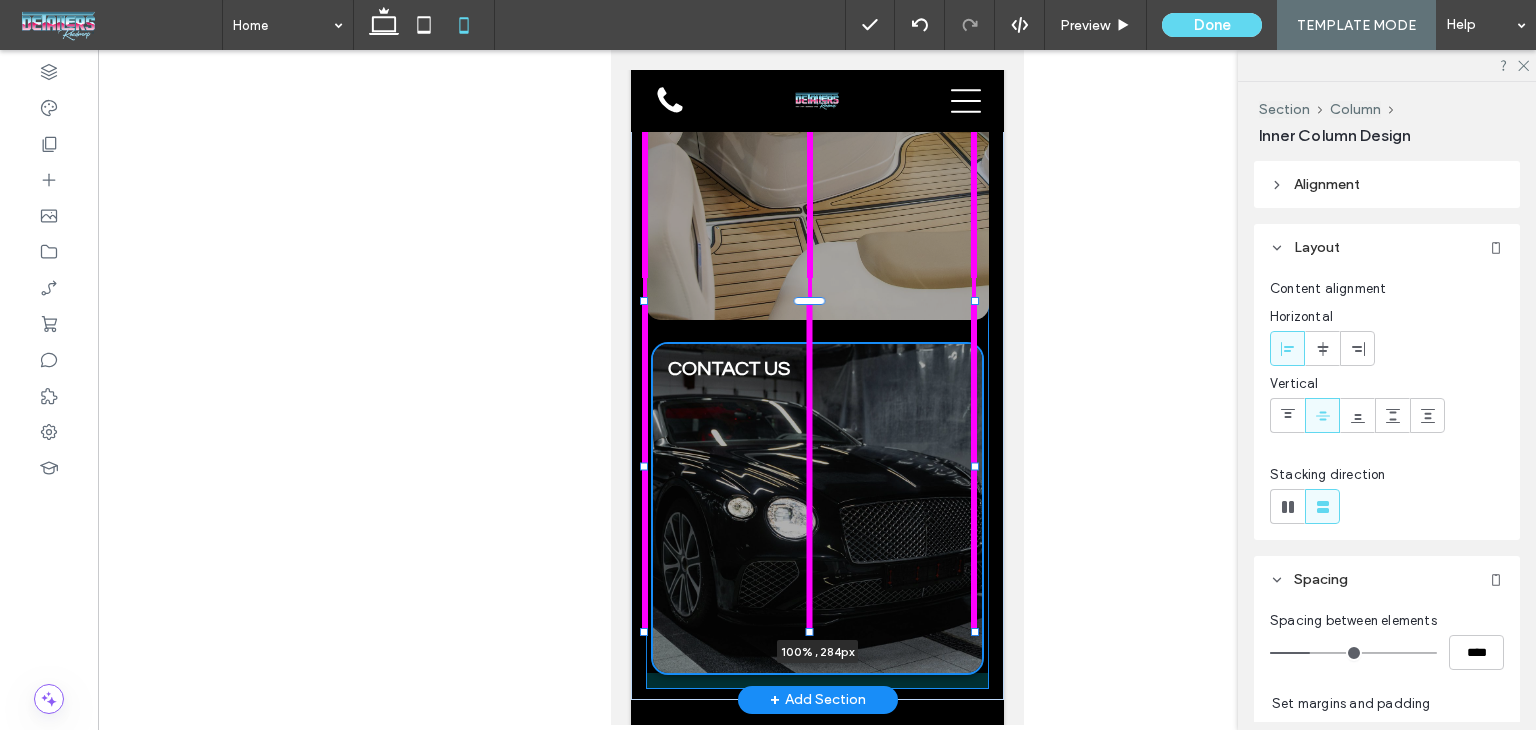 drag, startPoint x: 807, startPoint y: 682, endPoint x: 797, endPoint y: 465, distance: 217.23029 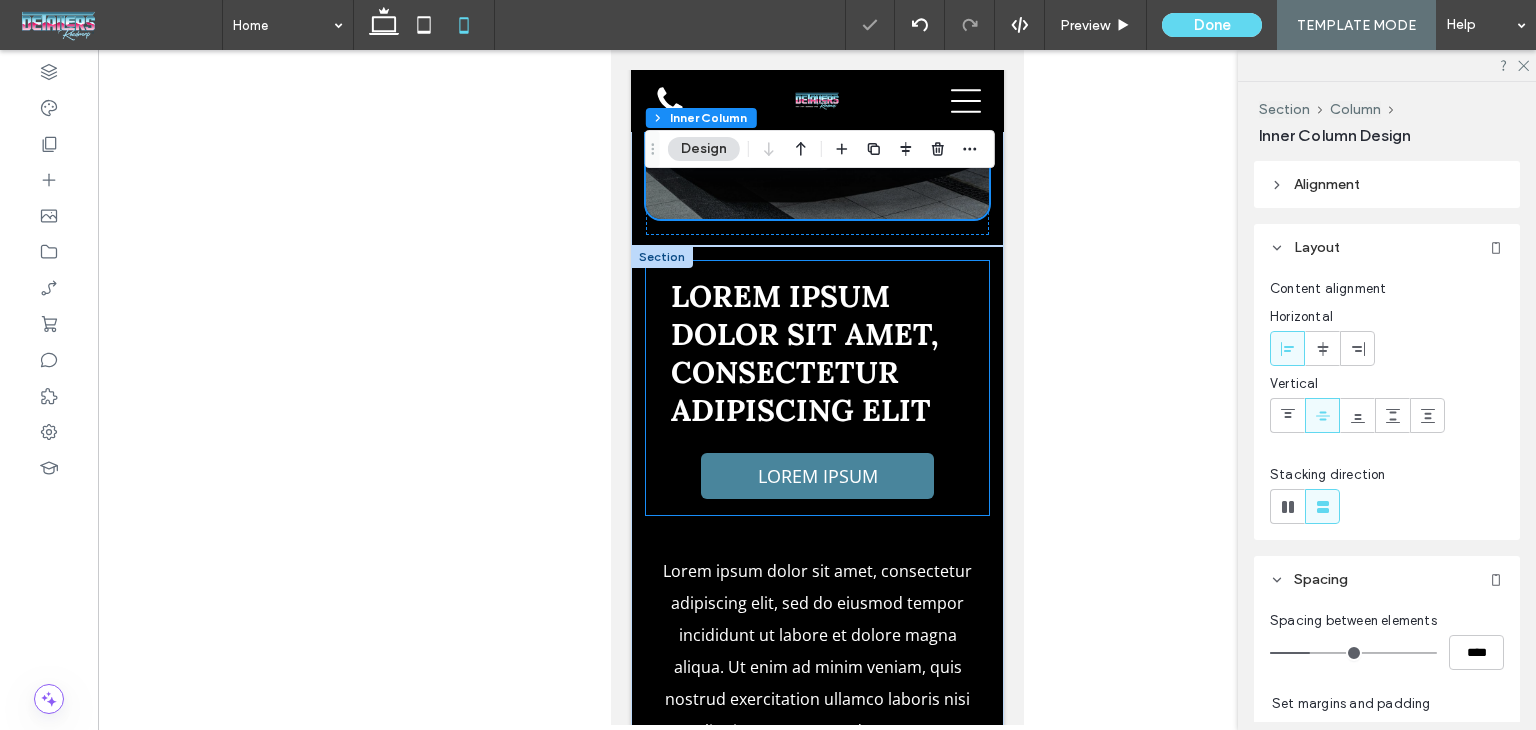 scroll, scrollTop: 4506, scrollLeft: 0, axis: vertical 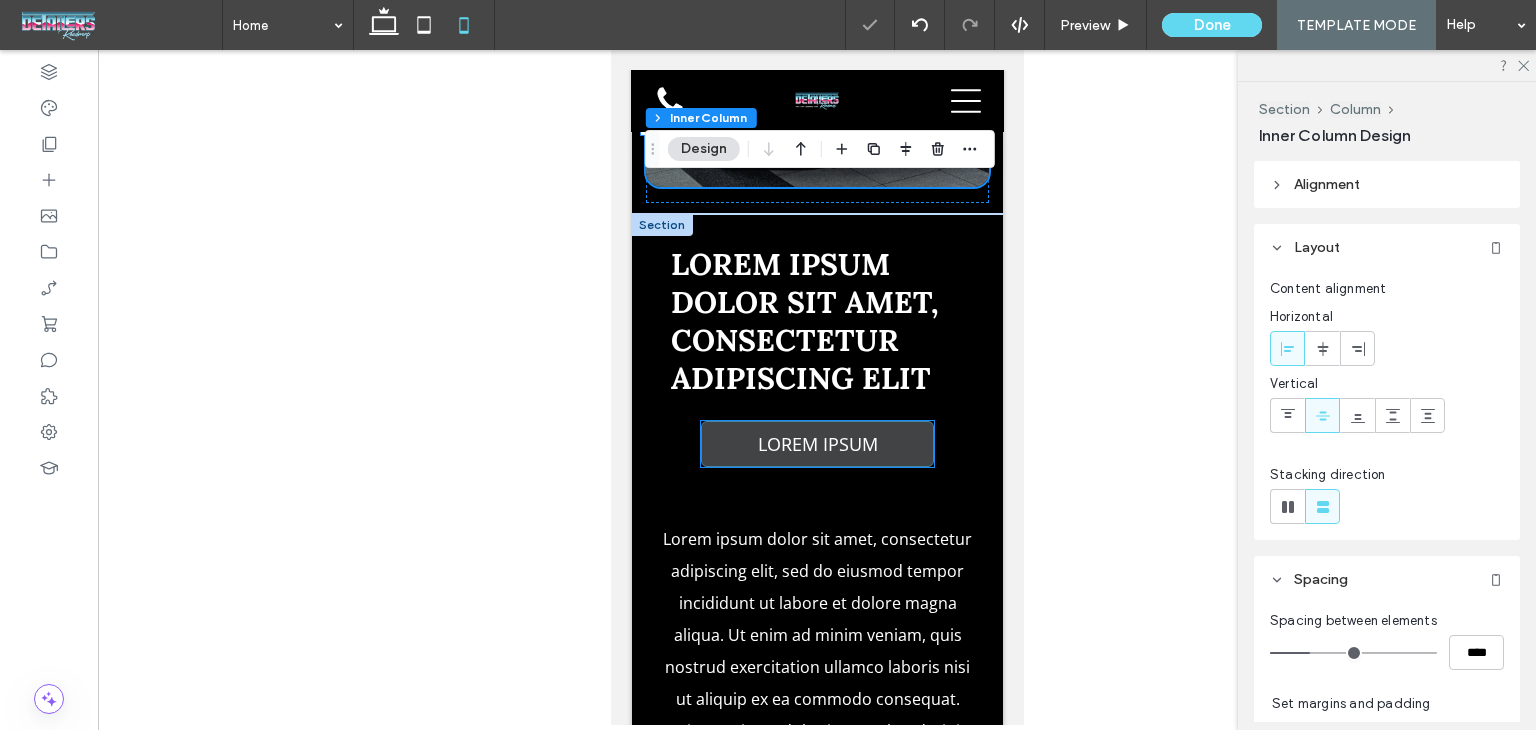 click on "LOREM IPSUM" at bounding box center (817, 444) 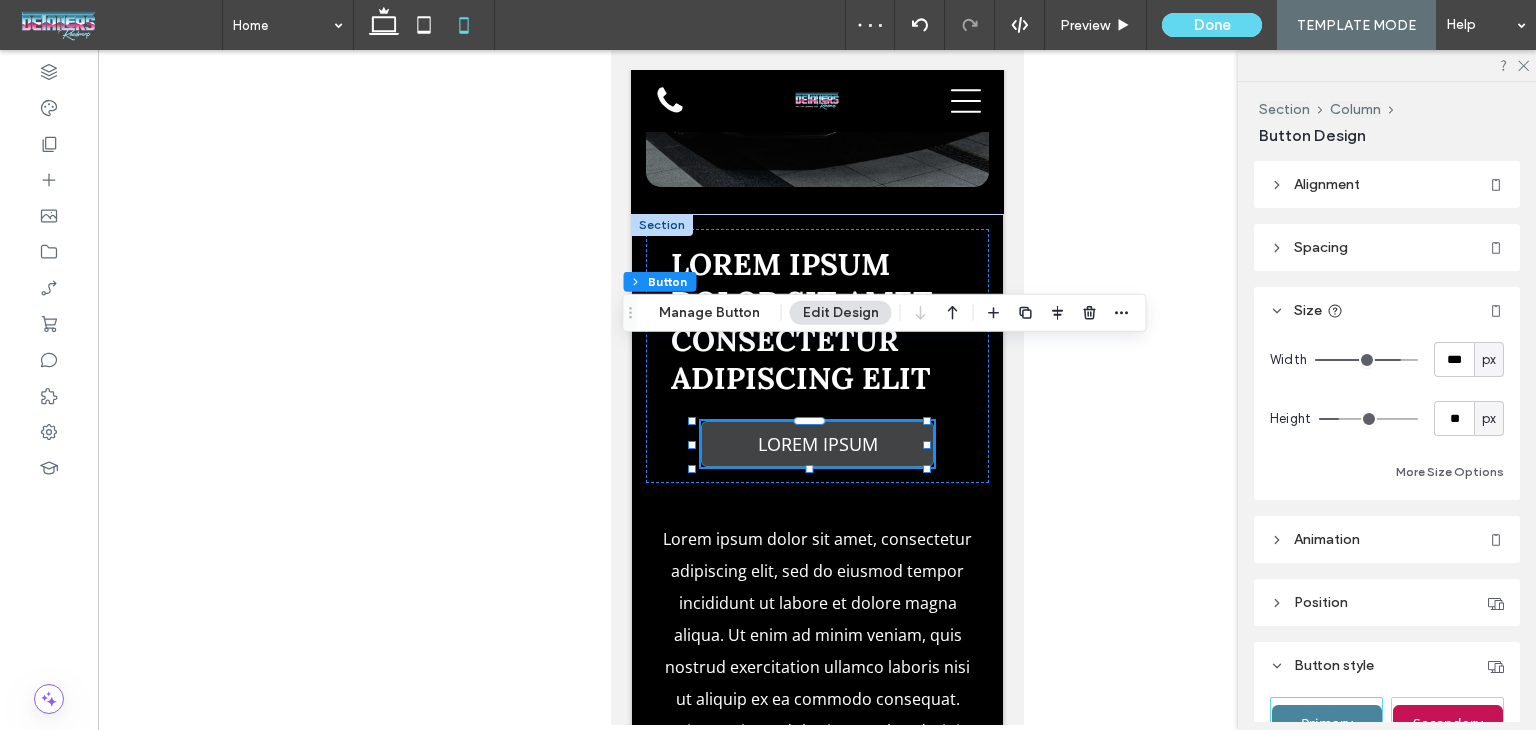 type on "**" 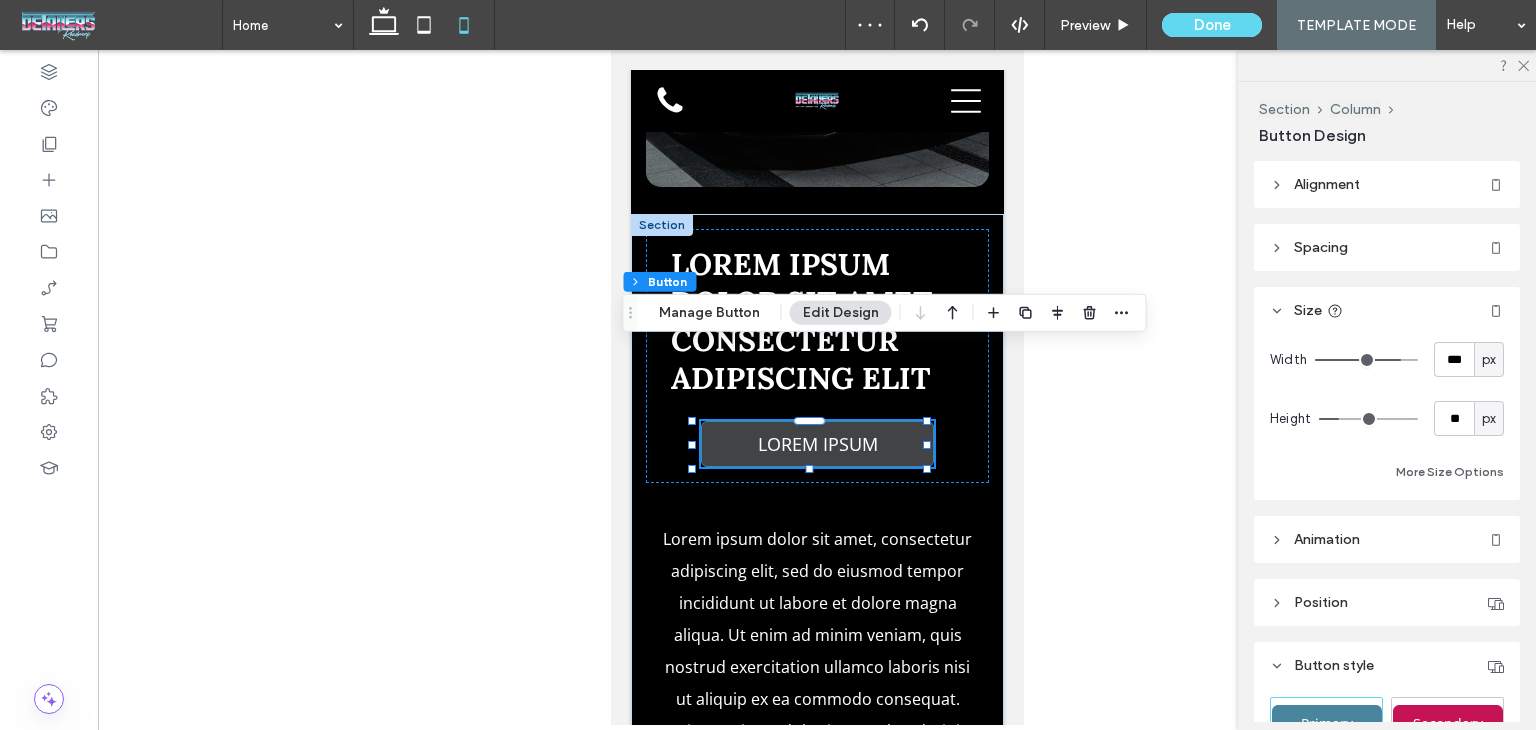 type on "**" 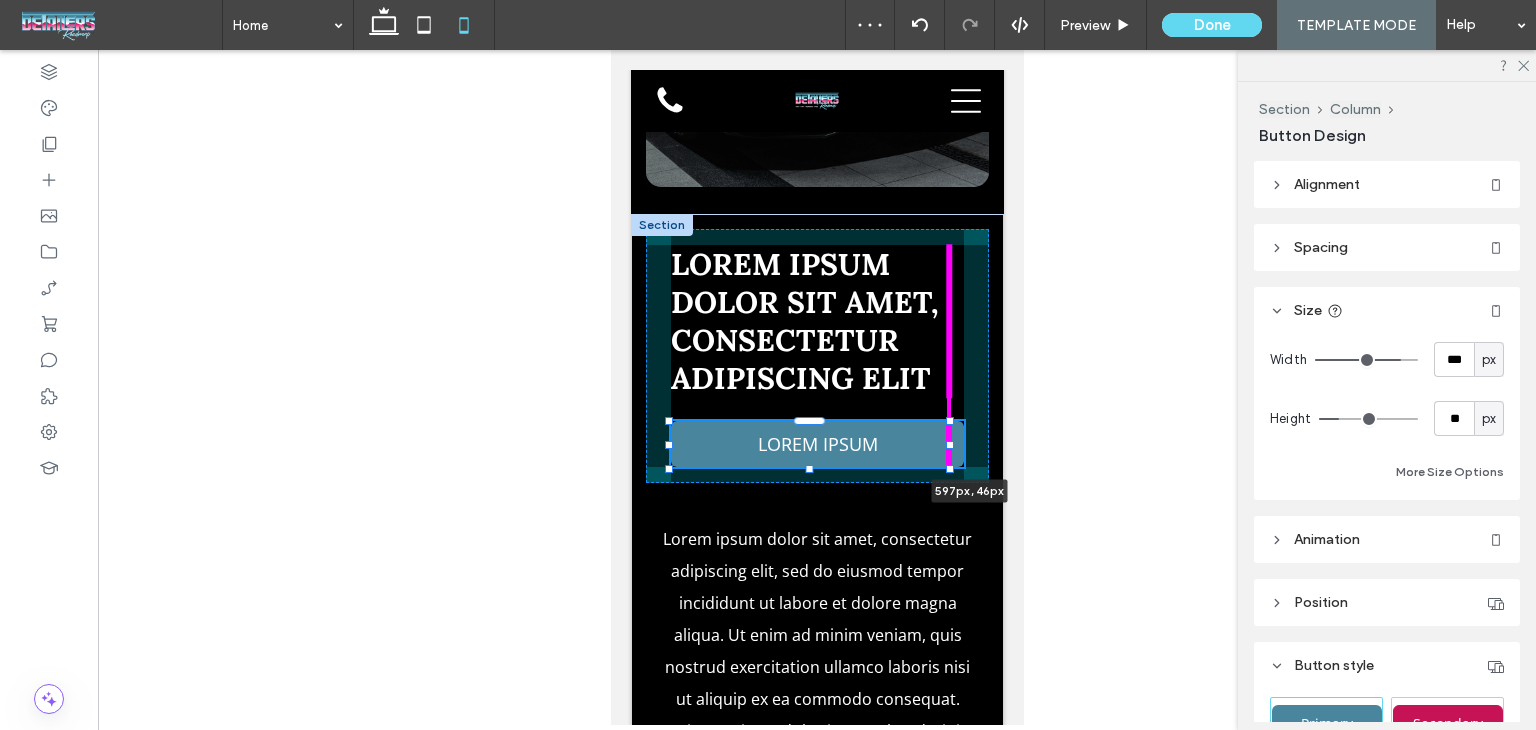 drag, startPoint x: 925, startPoint y: 368, endPoint x: 1666, endPoint y: 453, distance: 745.85925 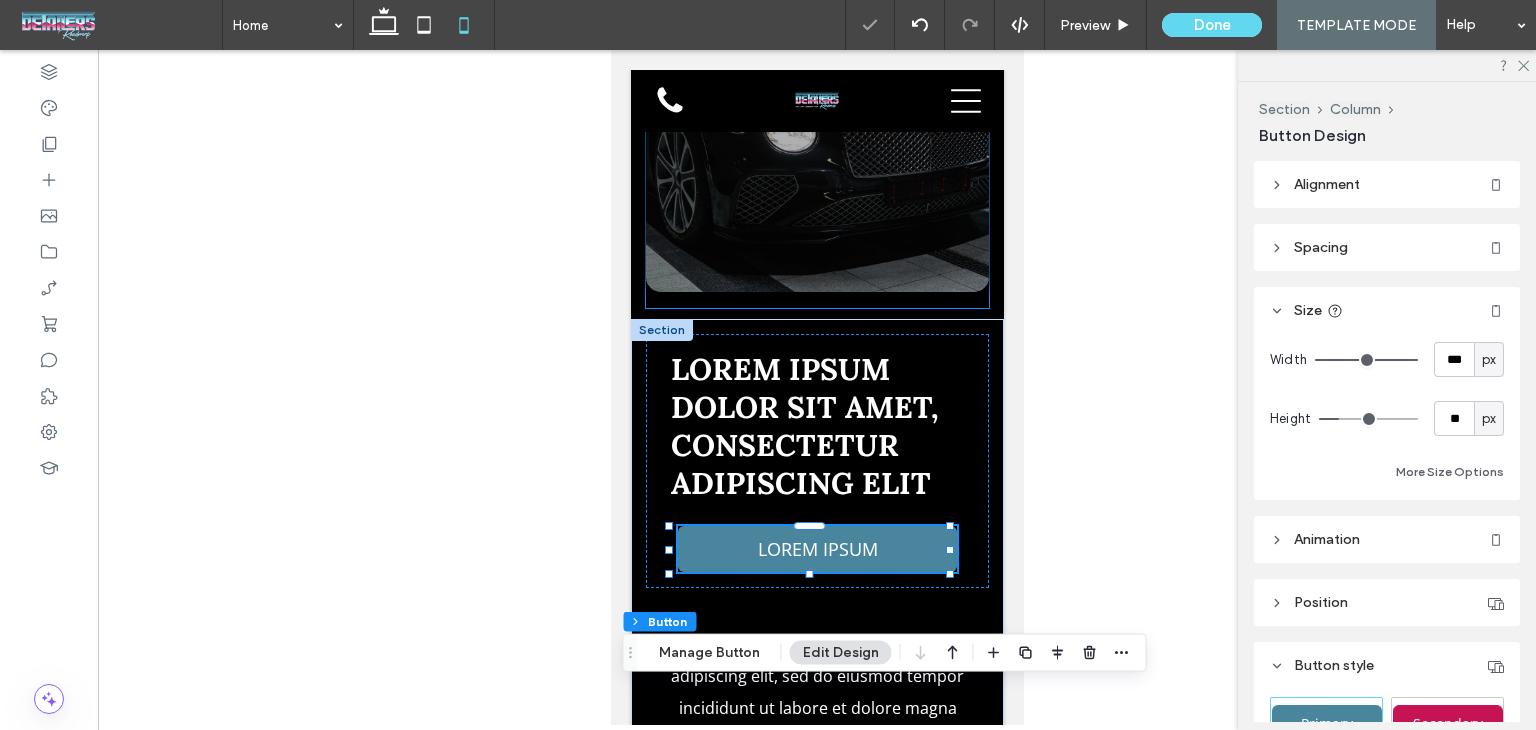 scroll, scrollTop: 4406, scrollLeft: 0, axis: vertical 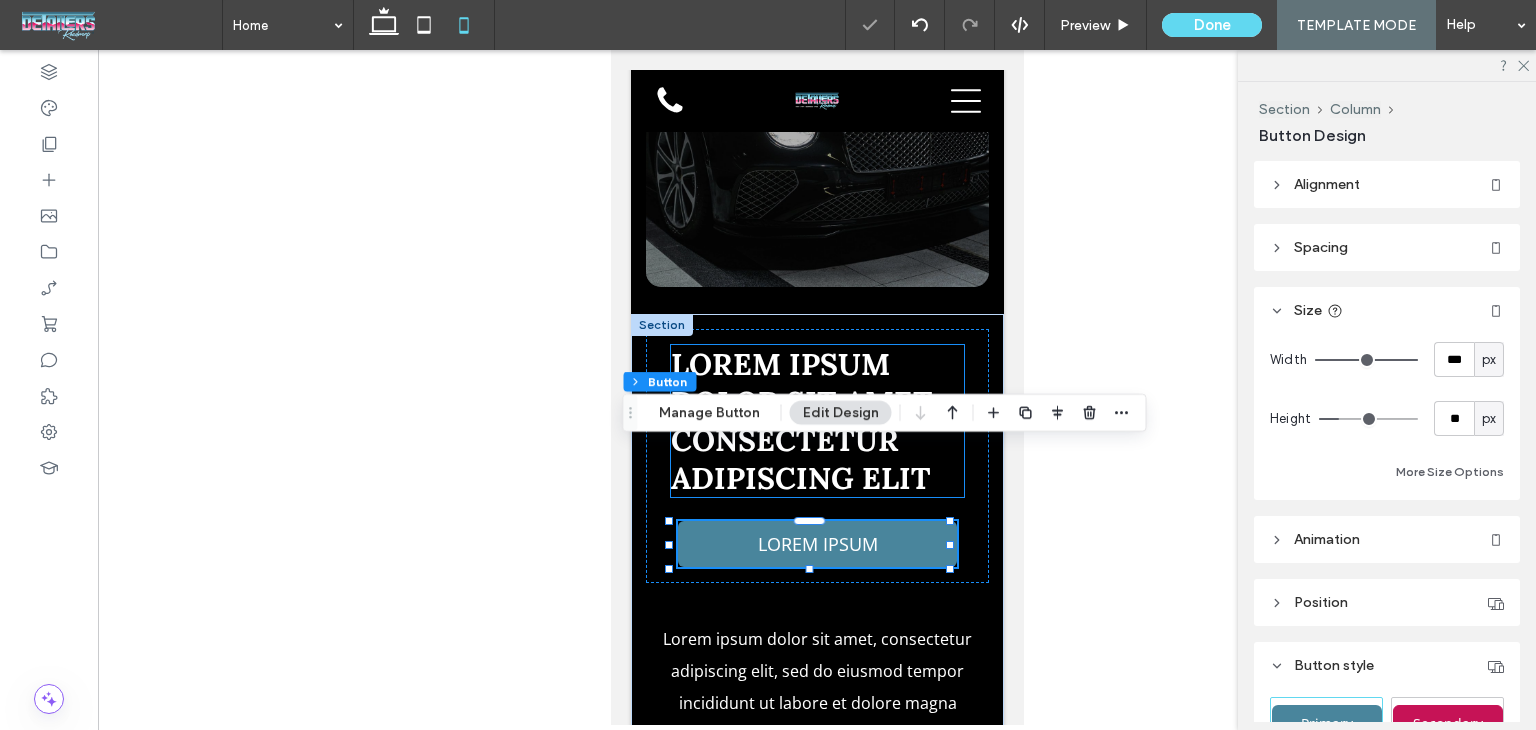 click on "Lorem ipsum dolor sit amet, consectetur adipiscing elit" at bounding box center [804, 421] 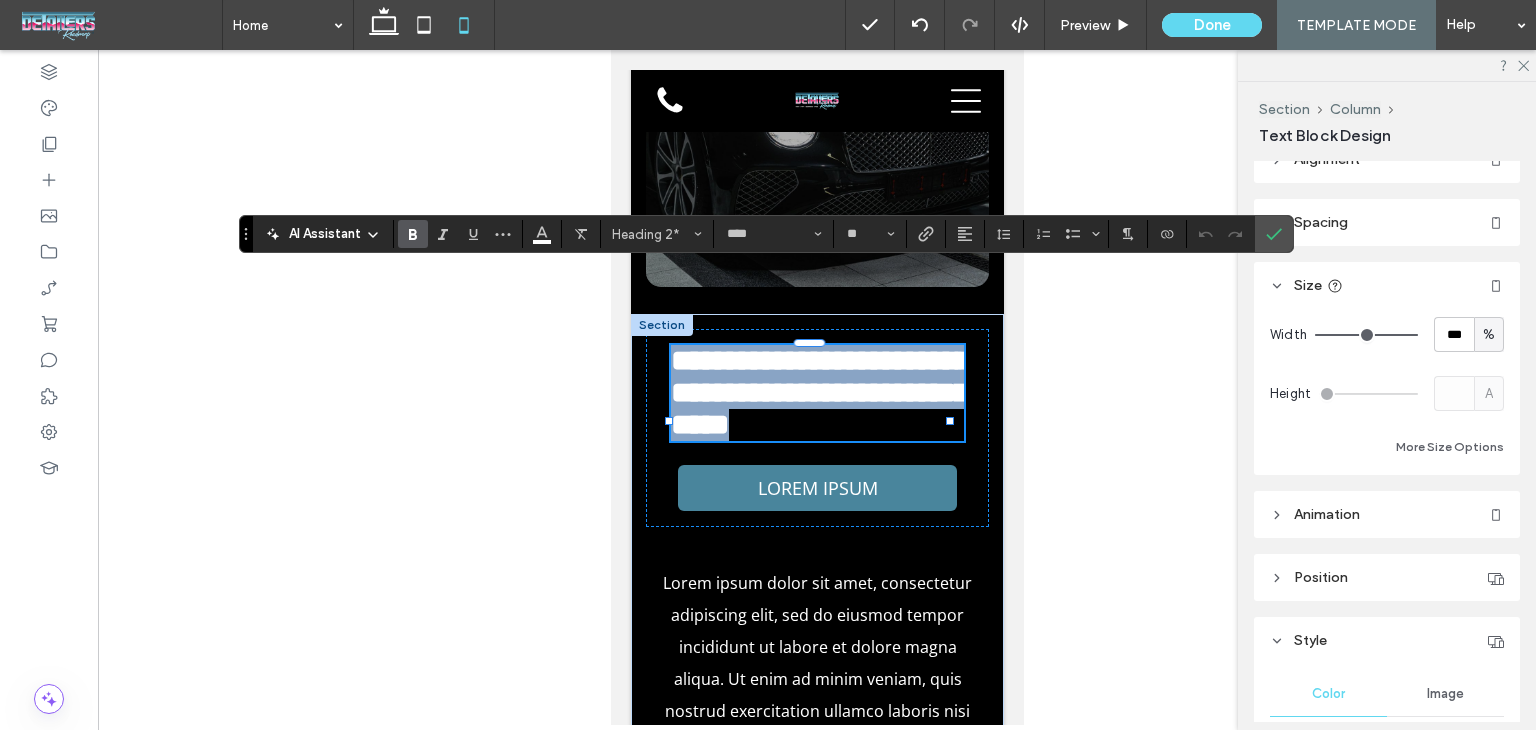 scroll, scrollTop: 0, scrollLeft: 0, axis: both 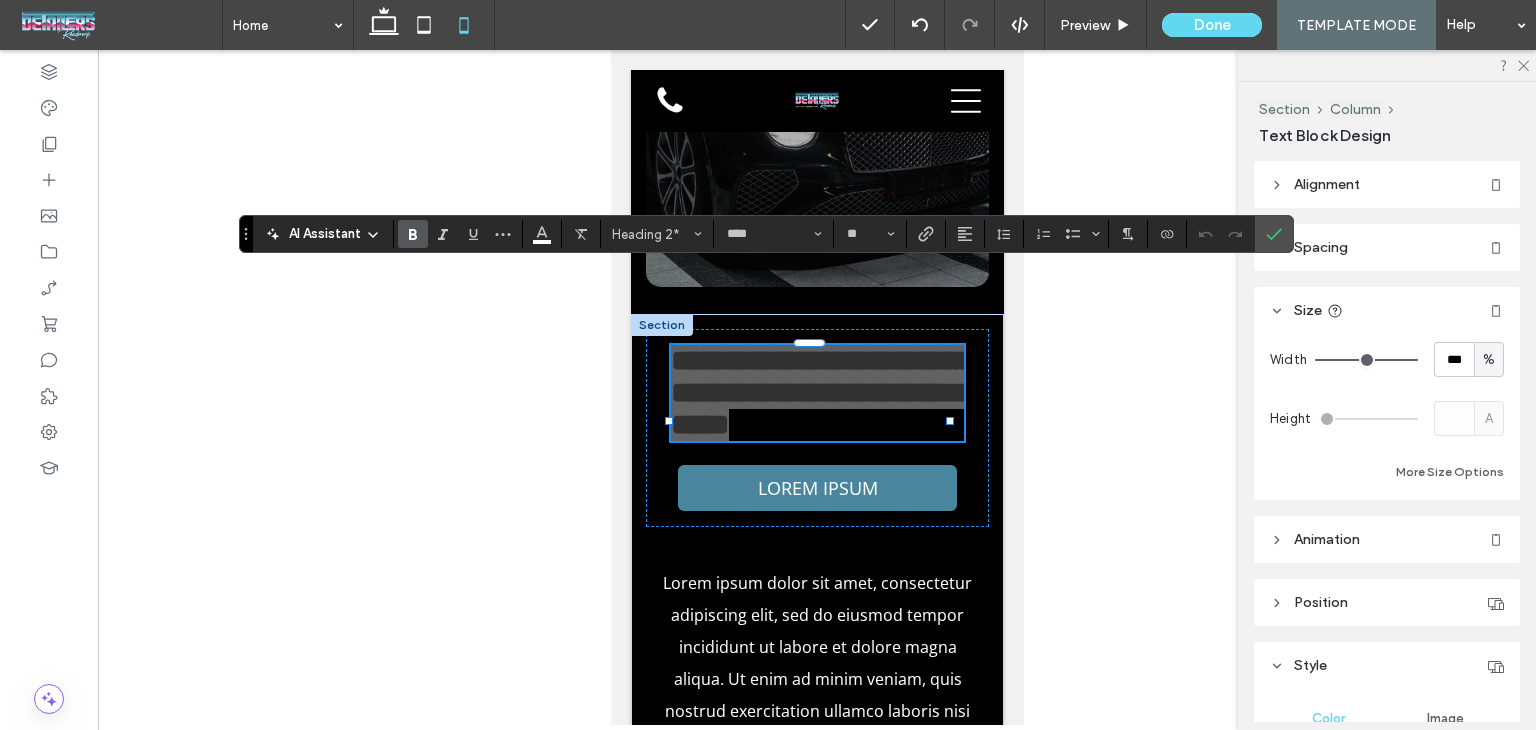 click on "Alignment" at bounding box center (1327, 184) 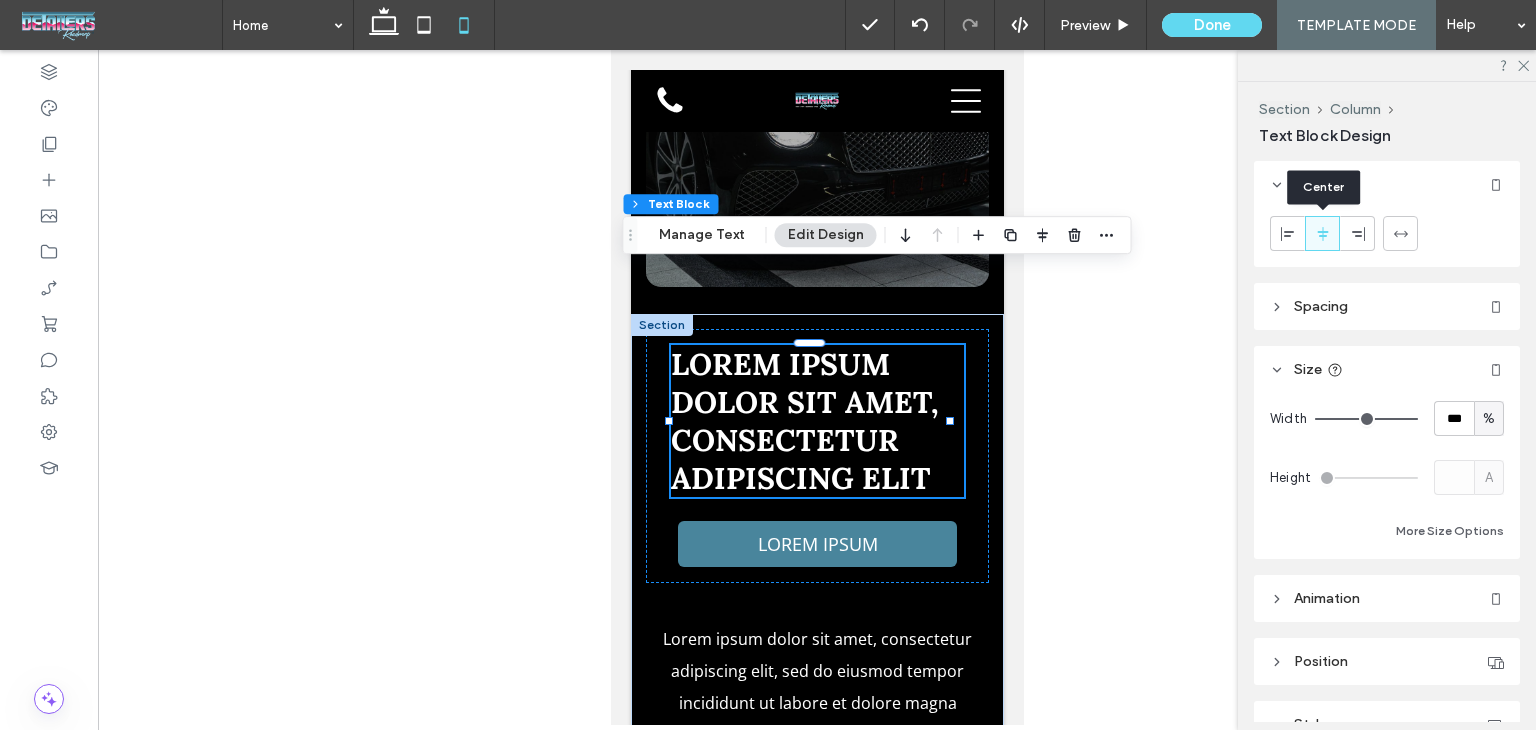 click 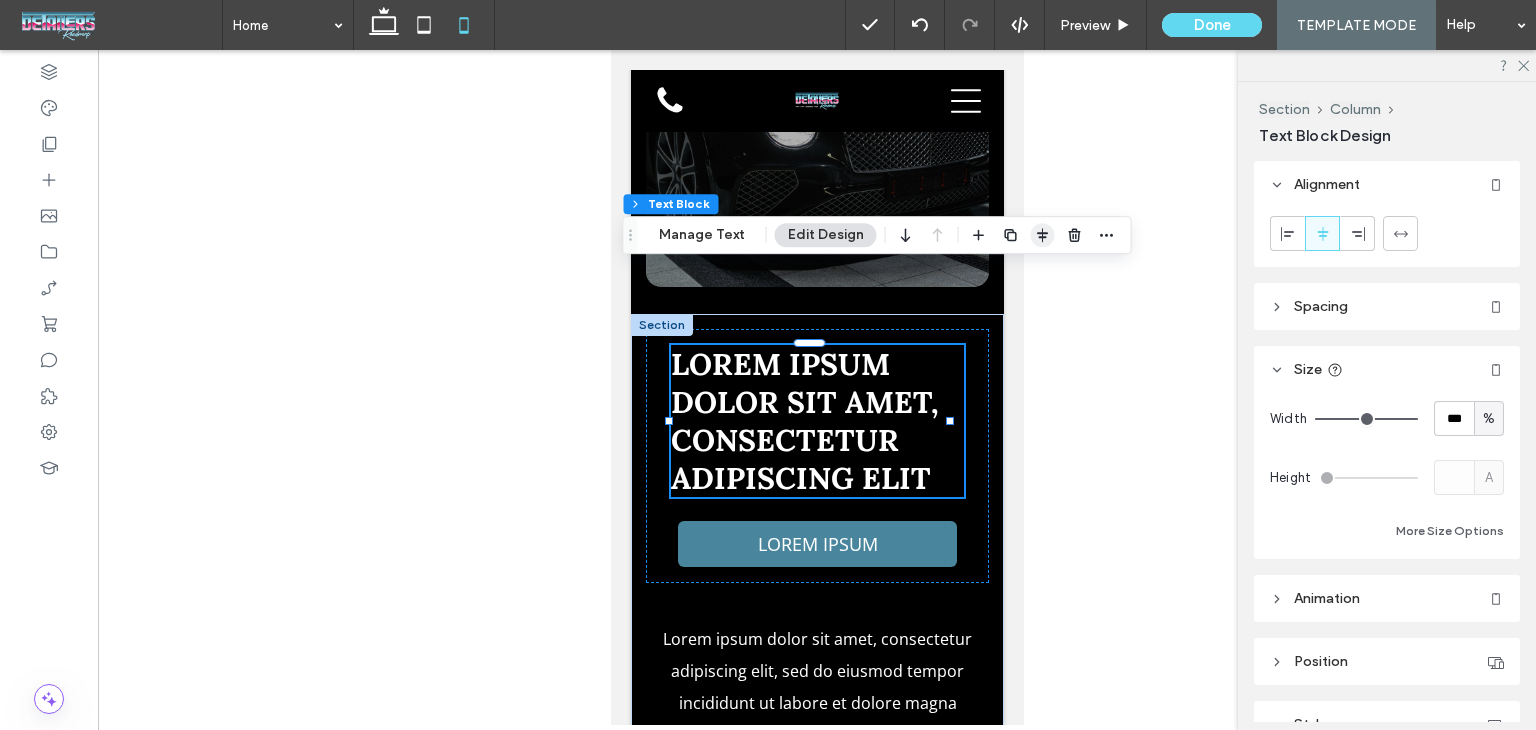 click 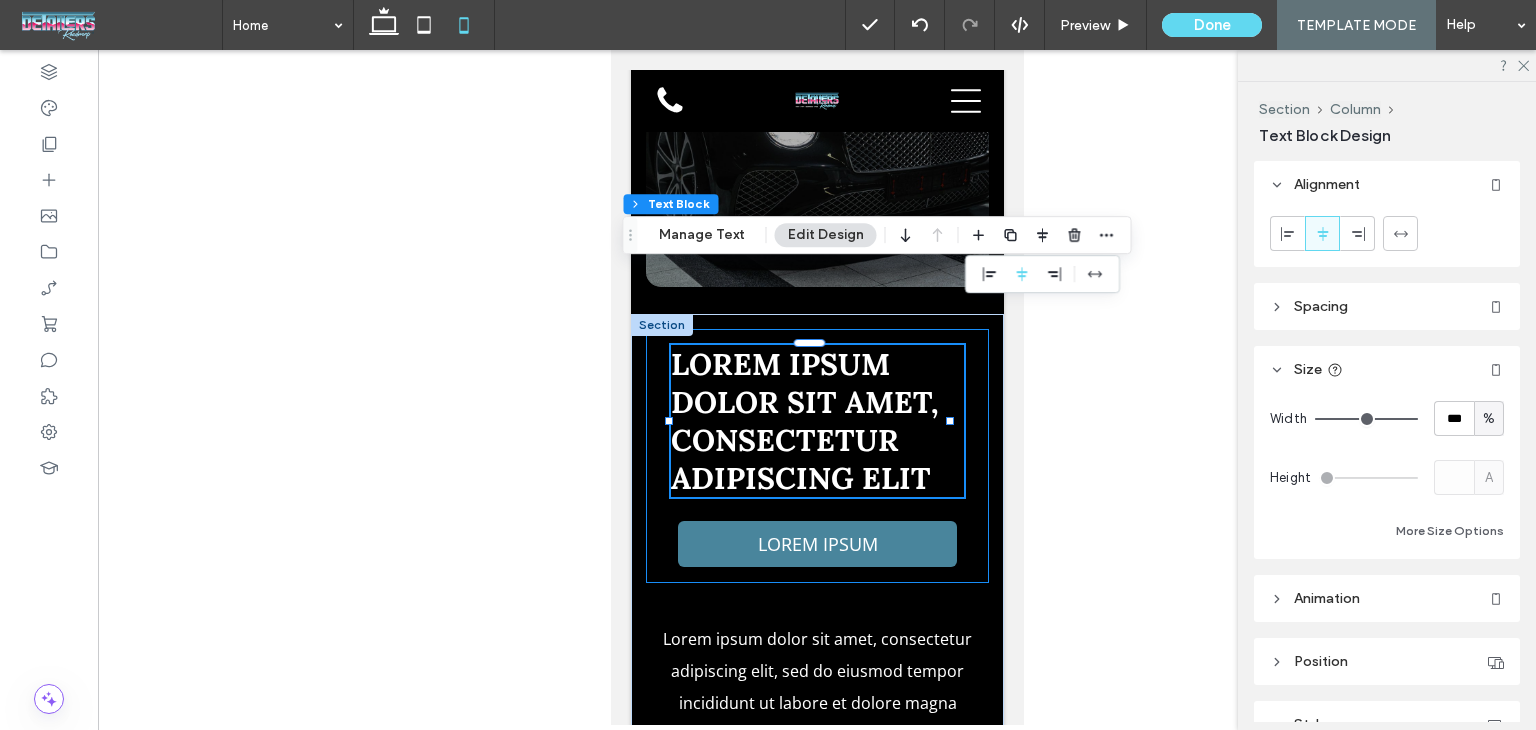 click on "Lorem ipsum dolor sit amet, consectetur adipiscing elit
LOREM IPSUM" at bounding box center [816, 456] 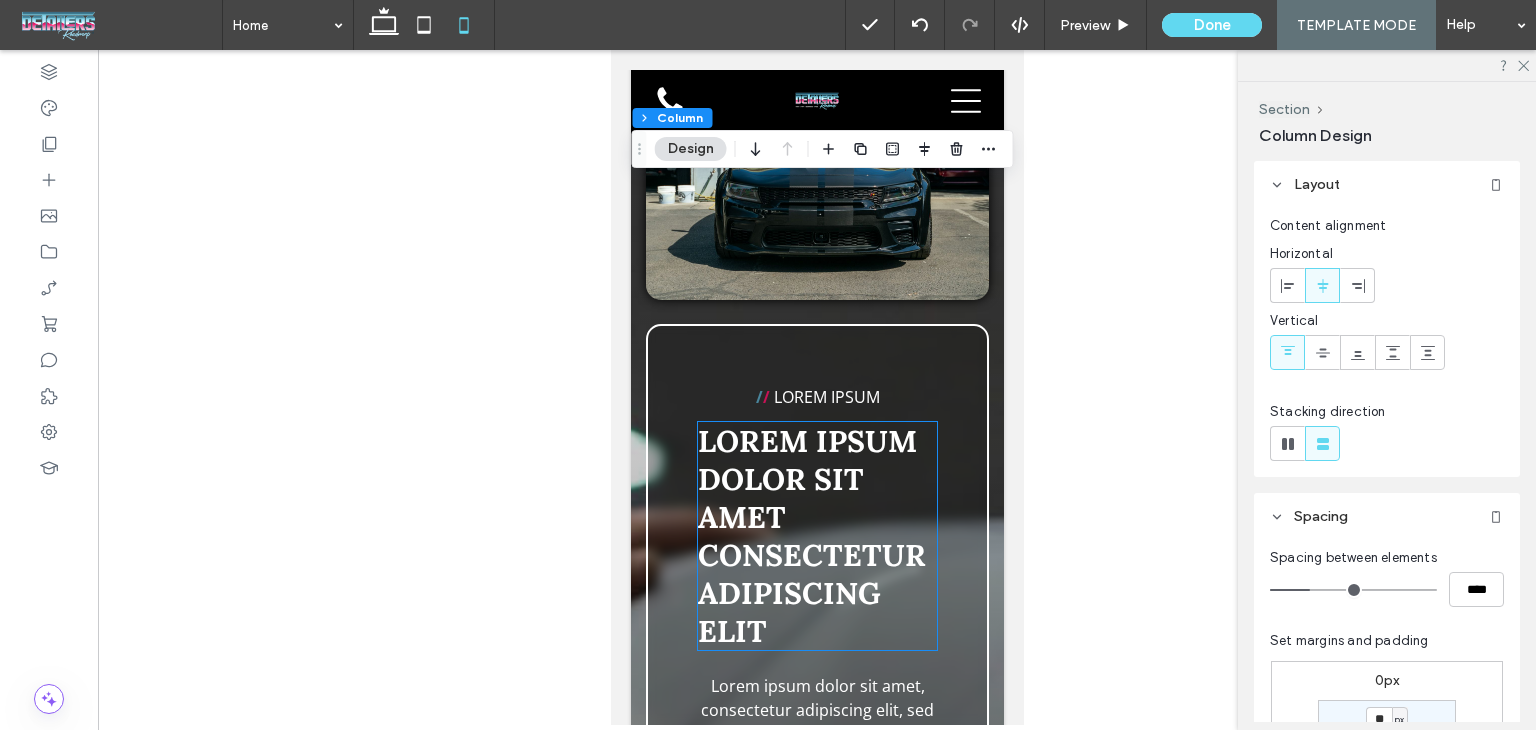 scroll, scrollTop: 5606, scrollLeft: 0, axis: vertical 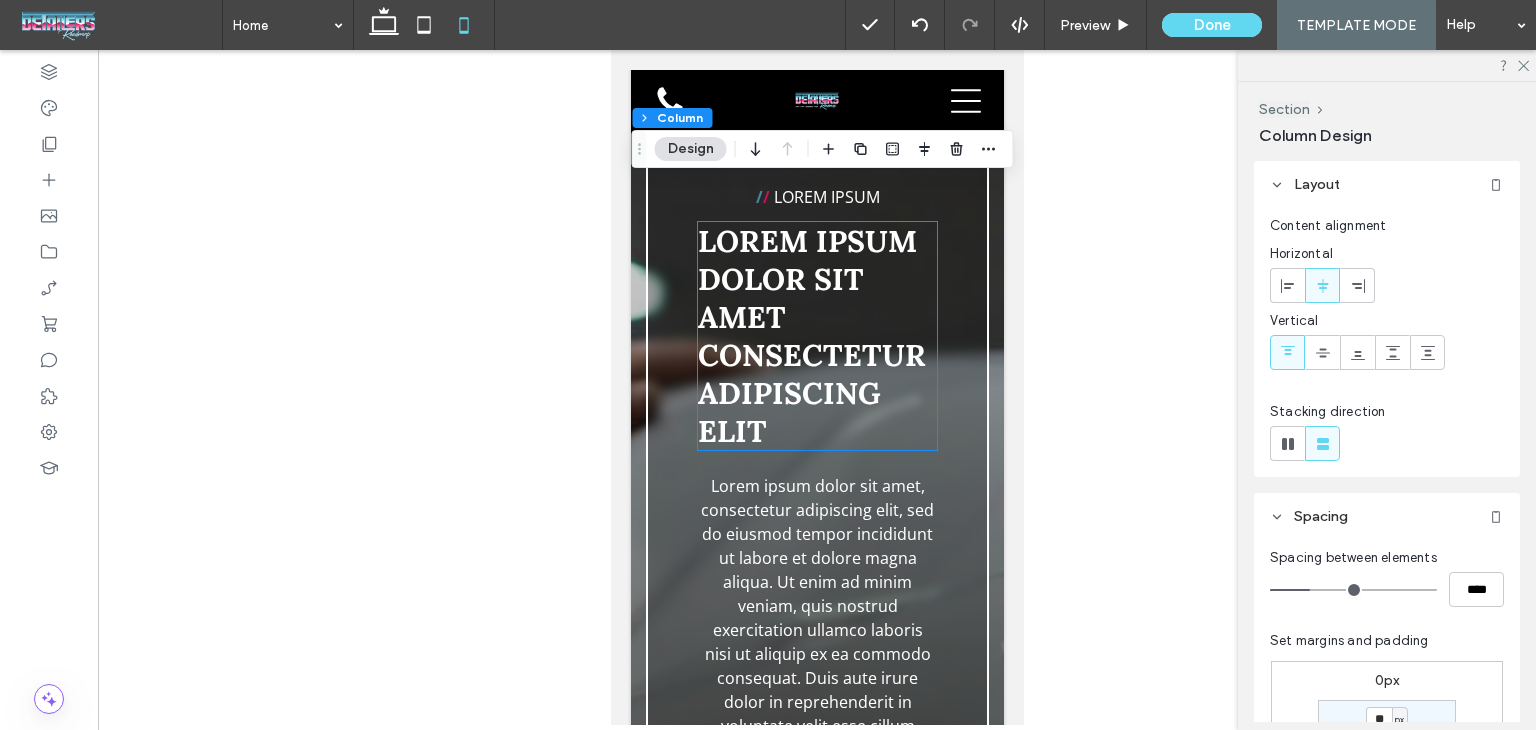 click on "Lorem ipsum dolor sit amet consectetur adipiscing elit" at bounding box center (816, 336) 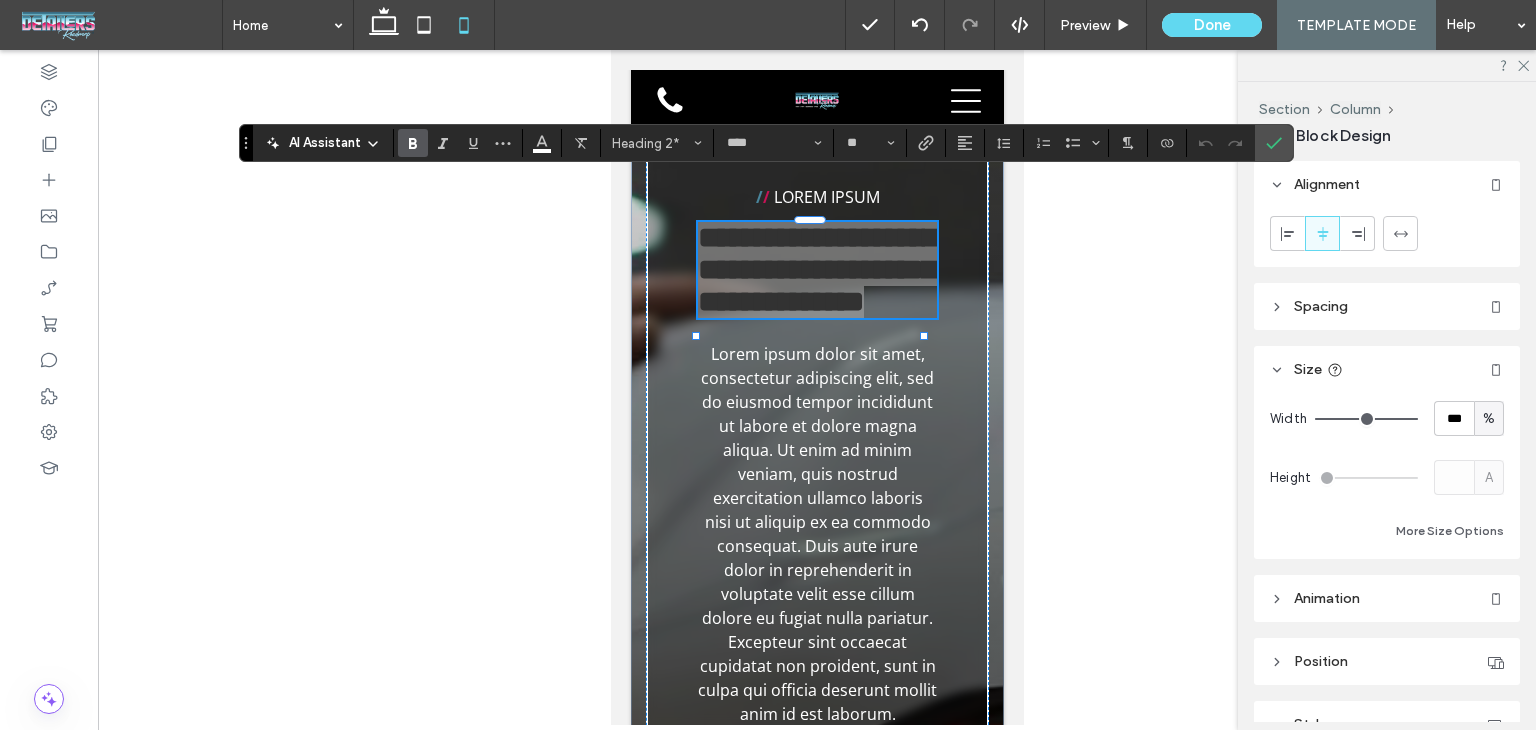 click 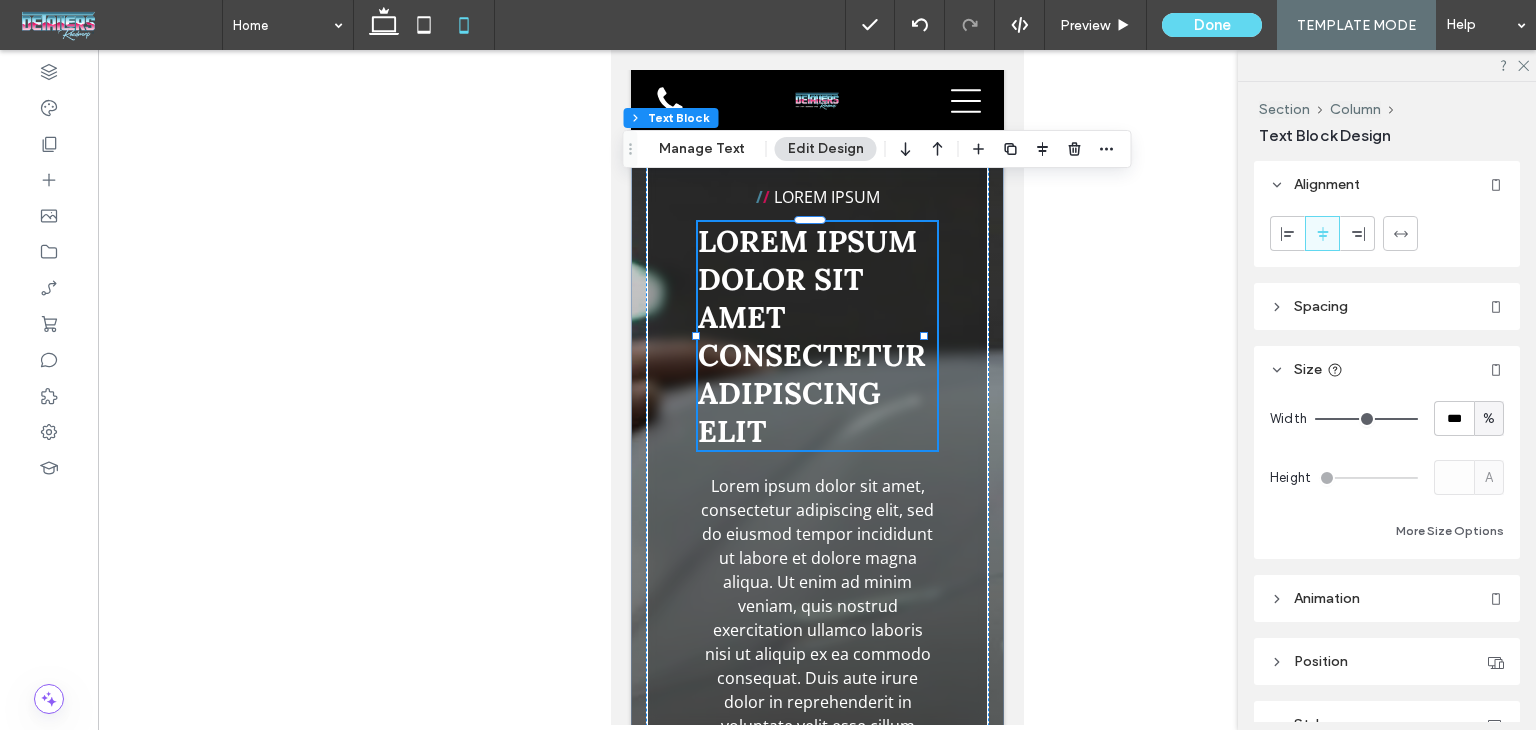 click on "Lorem ipsum dolor sit amet consectetur adipiscing elit" at bounding box center (816, 336) 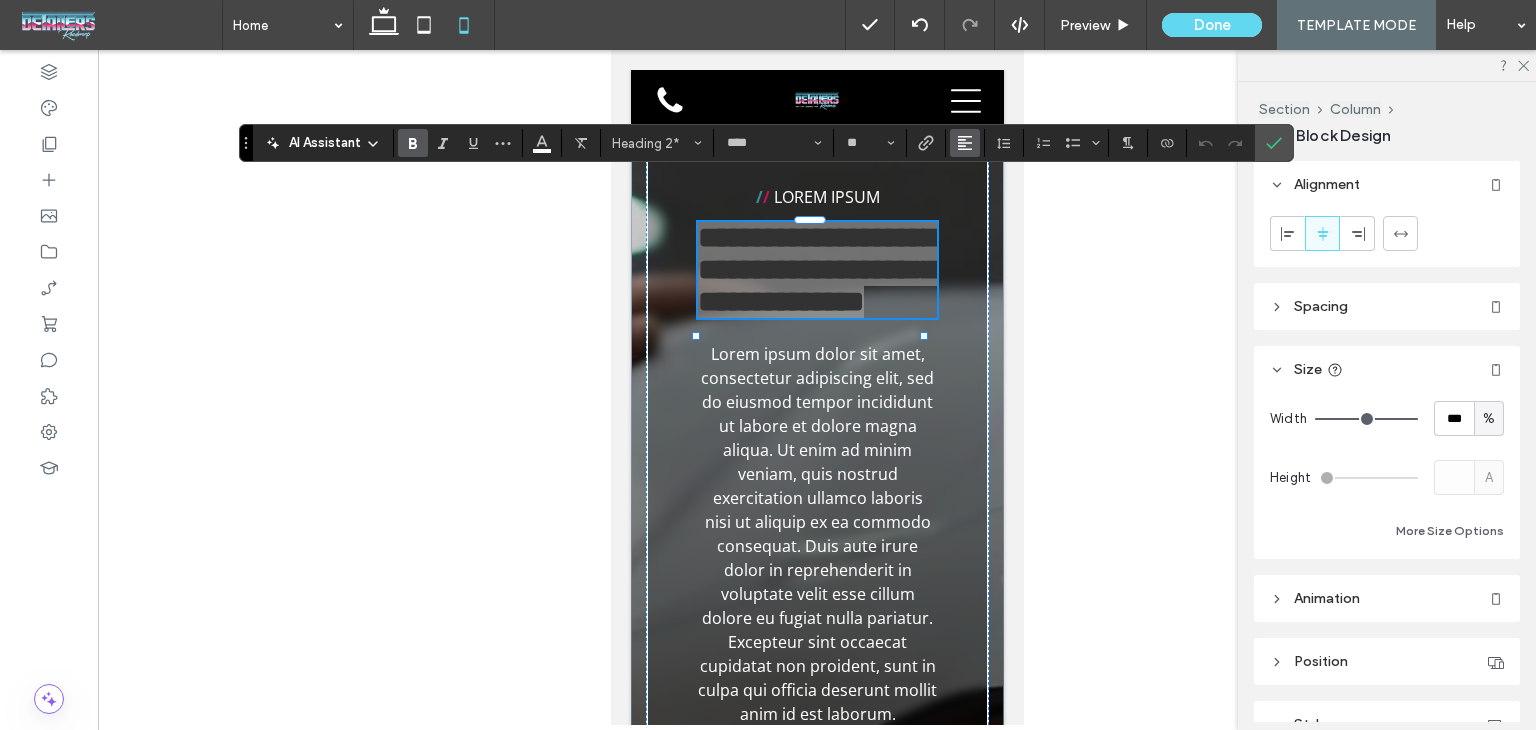 click 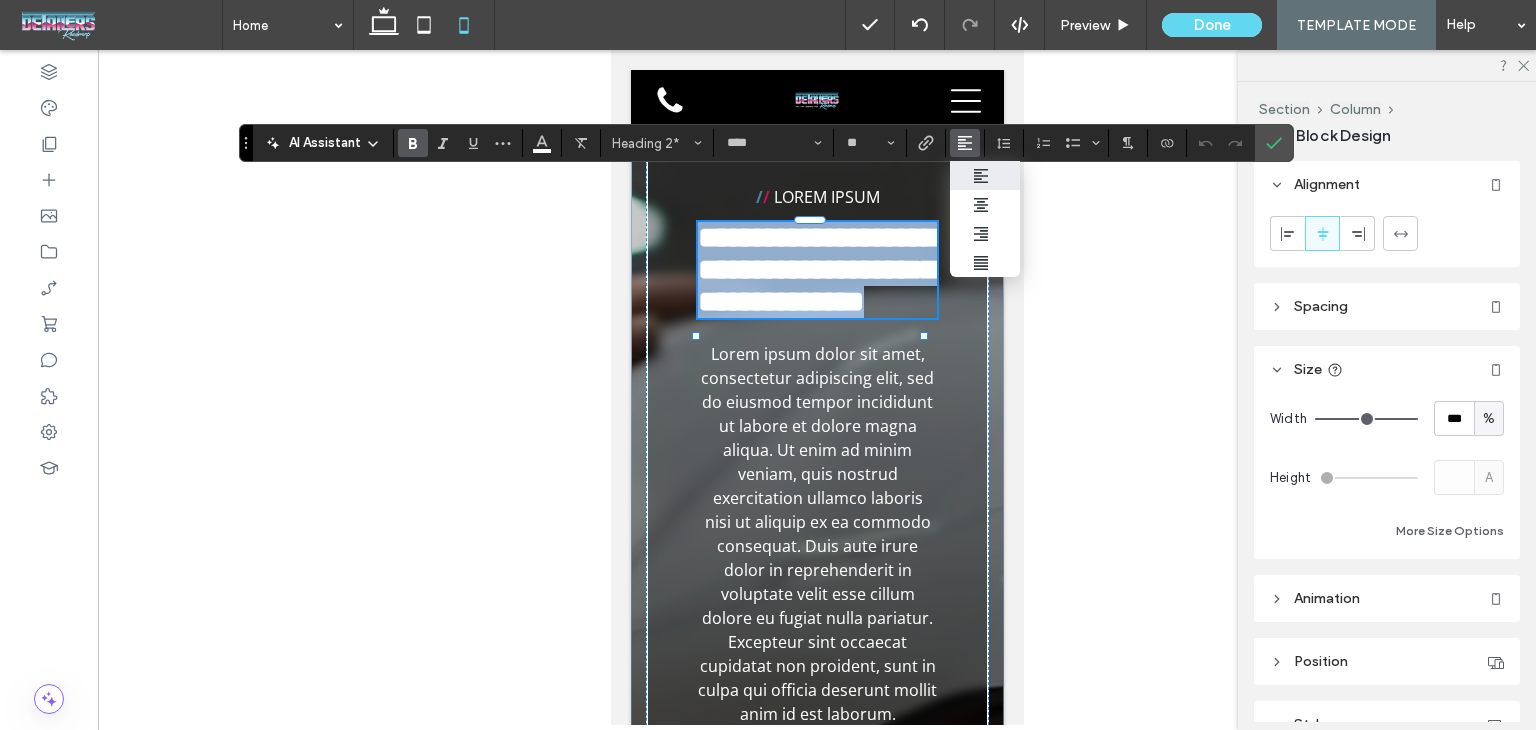 click on "**********" at bounding box center [816, 269] 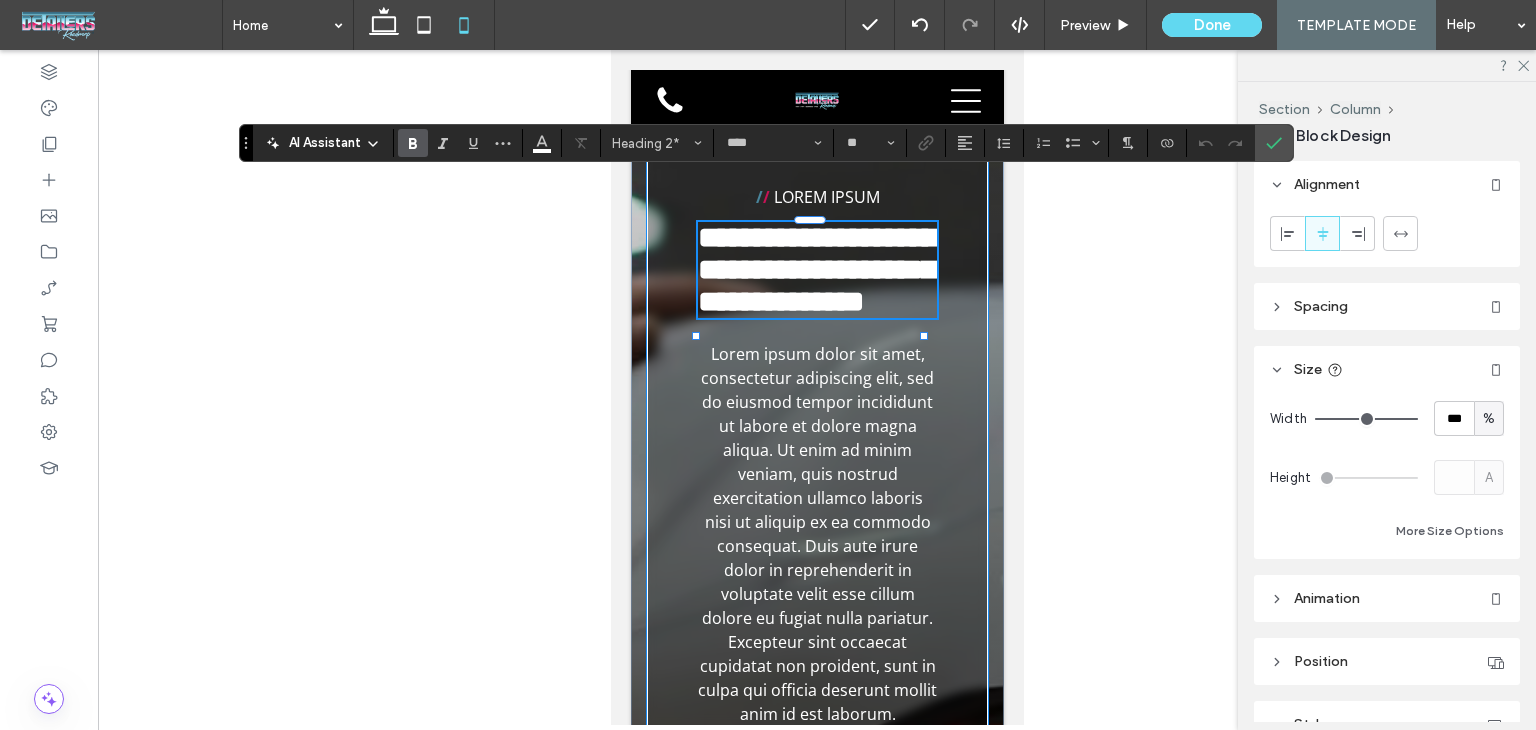 click on "**********" at bounding box center [816, 700] 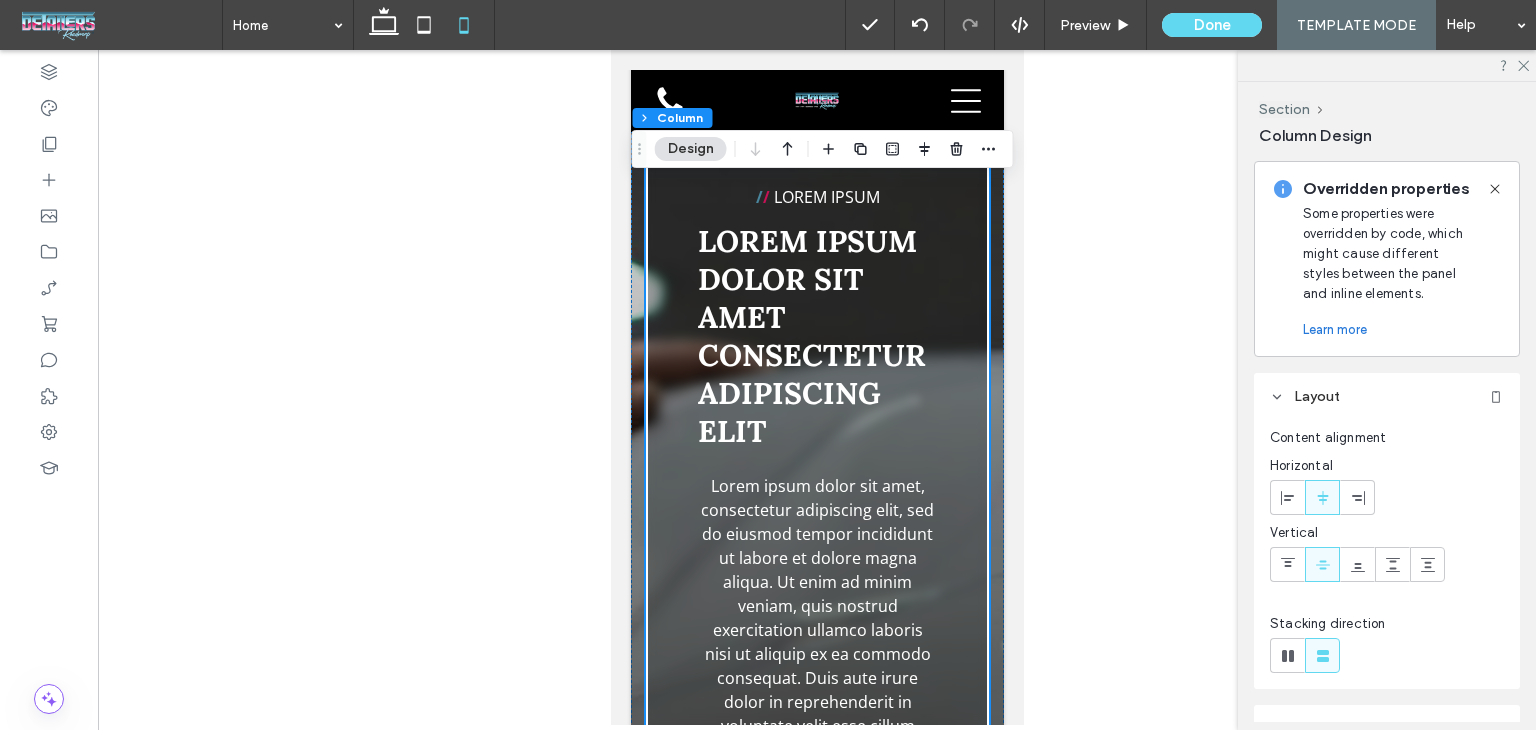click on "/ /
LOREM IPSUM
Lorem ipsum dolor sit amet consectetur adipiscing elit
Lorem ipsum dolor sit amet, consectetur adipiscing elit, sed do eiusmod tempor incididunt ut labore et dolore magna aliqua. Ut enim ad minim veniam, quis nostrud exercitation ullamco laboris nisi ut aliquip ex ea commodo consequat. Duis aute irure dolor in reprehenderit in voluptate velit esse cillum dolore eu fugiat nulla pariatur. Excepteur sint occaecat cupidatat non proident, sunt in culpa qui officia deserunt mollit anim id est laborum. ﻿ Lorem ipsum dolor sit amet, consectetur adipiscing elit, sed do eiusmod tempor incididunt ut labore et dolore magna aliqua. Ut enim ad minim veniam, quis nostrud exercitation ullamco laboris nisi ut aliquip ex ea commodo consequat. Duis aute irure dolor in reprehenderit in voluptate velit esse cillum dolore eu fugiat nulla pariatur. Excepteur sint occaecat cupidatat non proident, sunt in culpa qui officia deserunt mollit anim id est laborum." at bounding box center (816, 766) 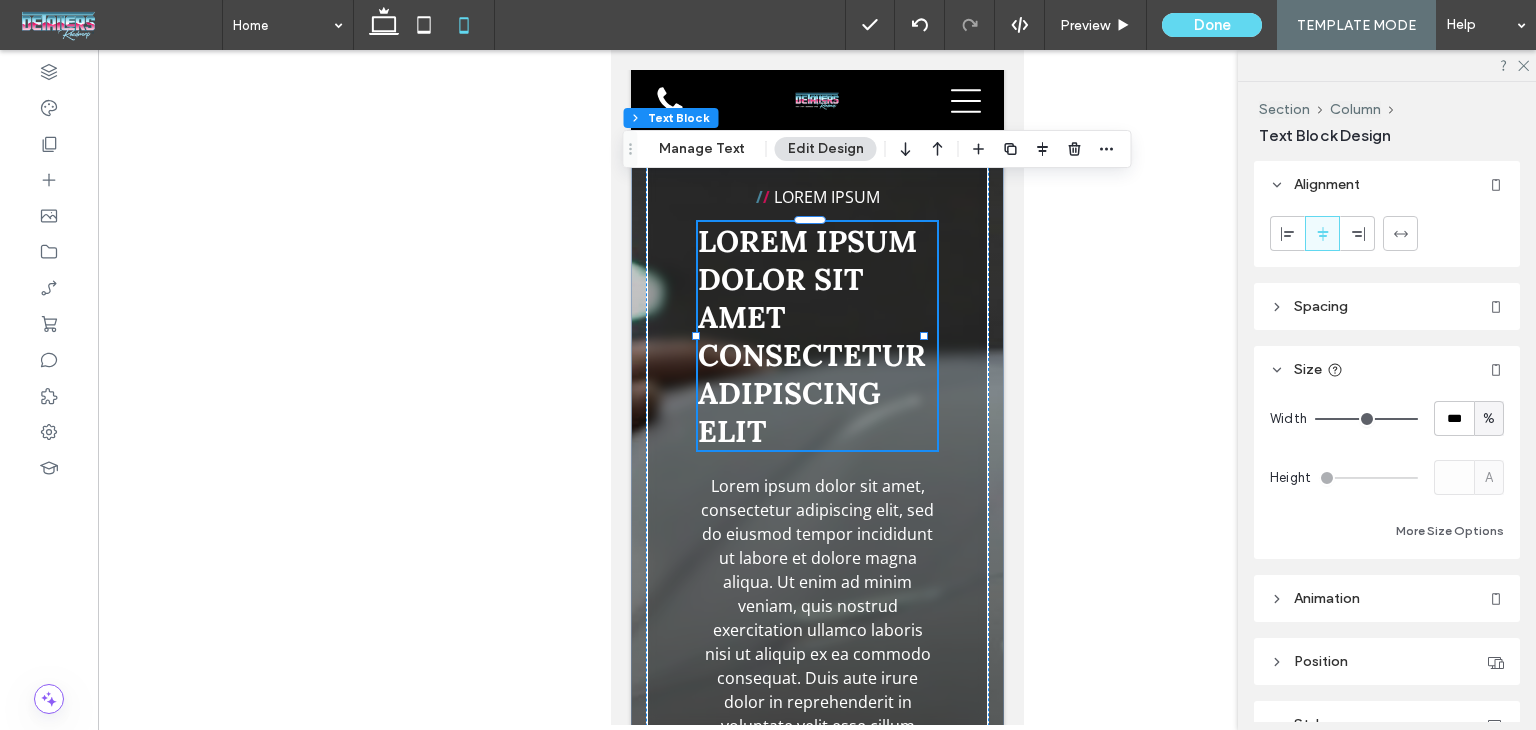 click on "Lorem ipsum dolor sit amet consectetur adipiscing elit" at bounding box center [811, 336] 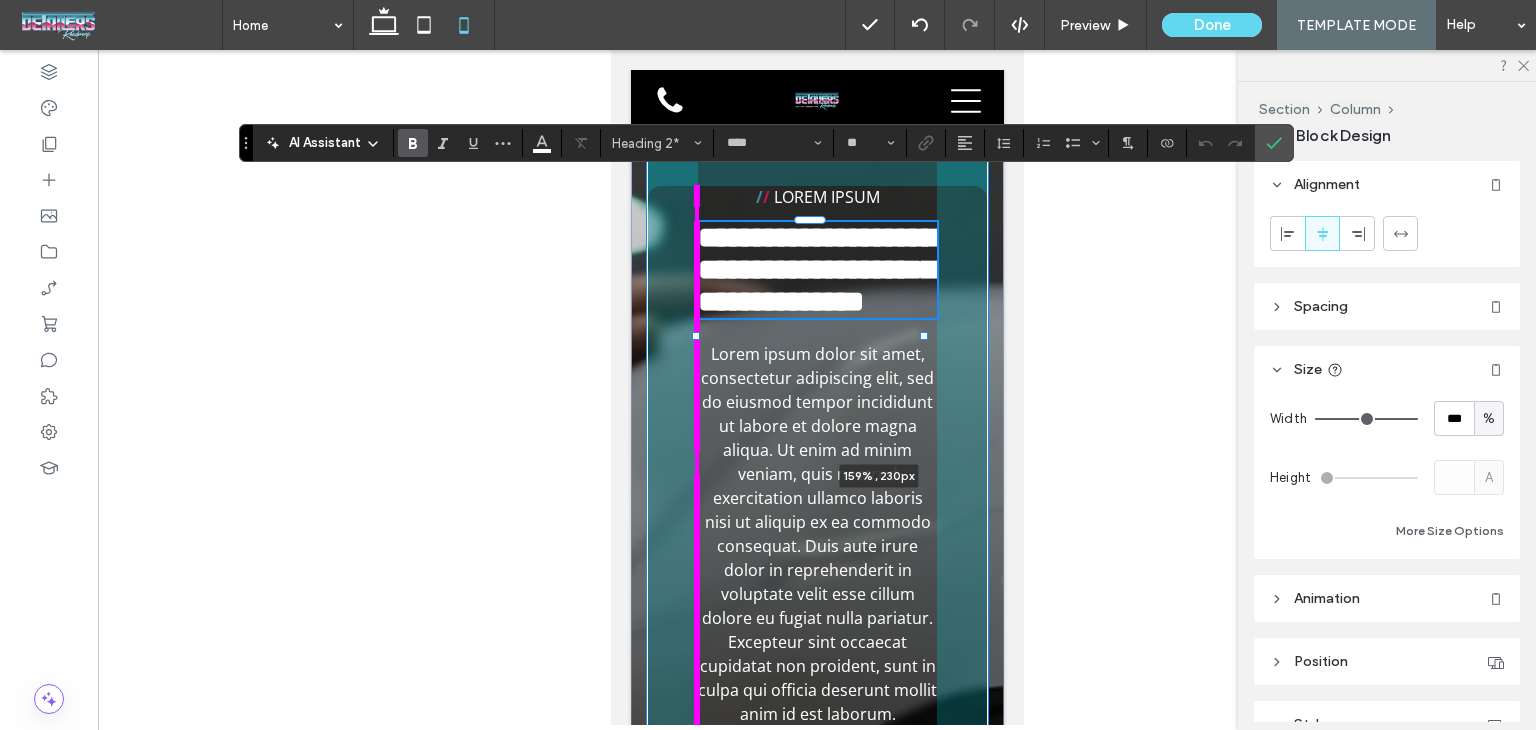 drag, startPoint x: 693, startPoint y: 295, endPoint x: 624, endPoint y: 291, distance: 69.115845 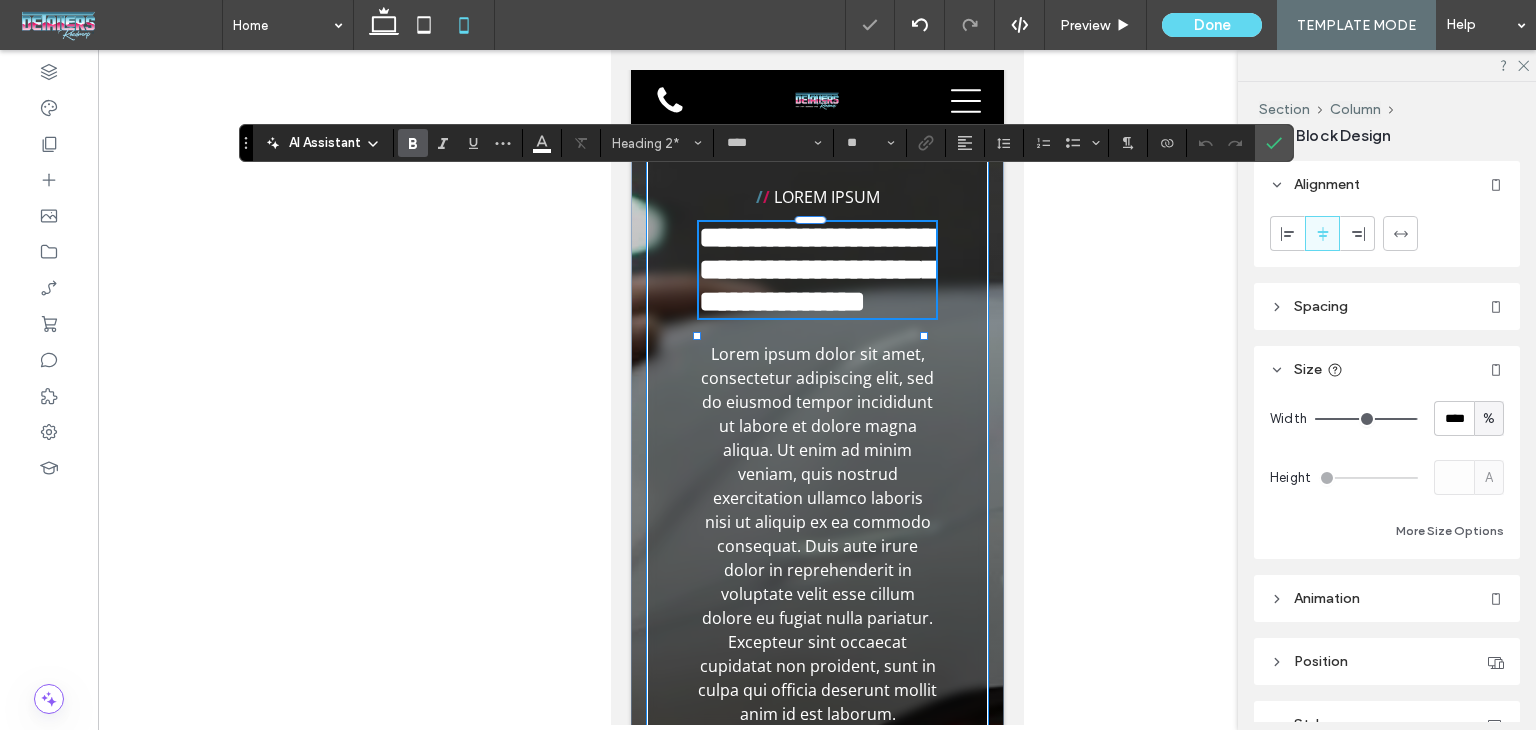 click on "**********" at bounding box center [816, 700] 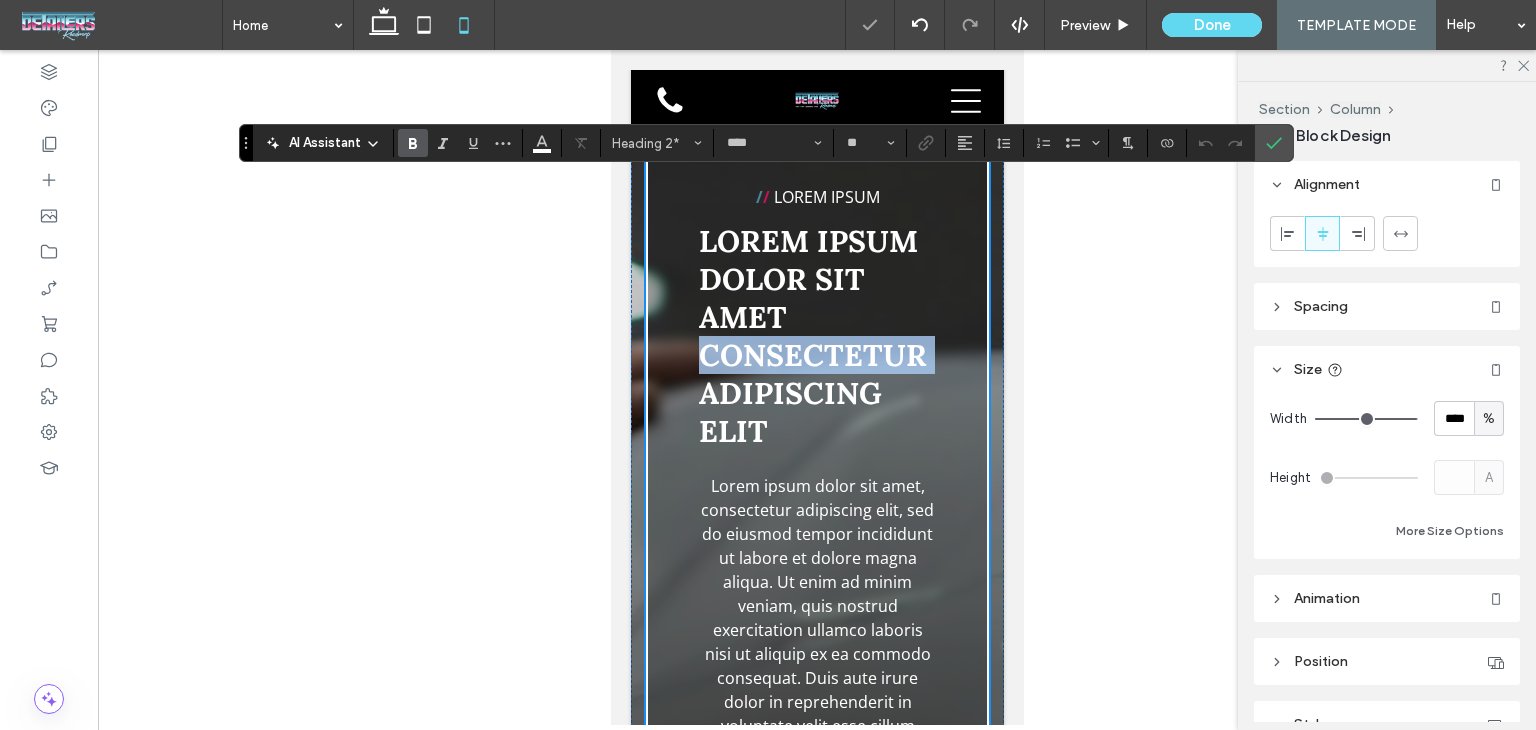click on "/ /
LOREM IPSUM
Lorem ipsum dolor sit amet consectetur adipiscing elit
Lorem ipsum dolor sit amet, consectetur adipiscing elit, sed do eiusmod tempor incididunt ut labore et dolore magna aliqua. Ut enim ad minim veniam, quis nostrud exercitation ullamco laboris nisi ut aliquip ex ea commodo consequat. Duis aute irure dolor in reprehenderit in voluptate velit esse cillum dolore eu fugiat nulla pariatur. Excepteur sint occaecat cupidatat non proident, sunt in culpa qui officia deserunt mollit anim id est laborum. ﻿ Lorem ipsum dolor sit amet, consectetur adipiscing elit, sed do eiusmod tempor incididunt ut labore et dolore magna aliqua. Ut enim ad minim veniam, quis nostrud exercitation ullamco laboris nisi ut aliquip ex ea commodo consequat. Duis aute irure dolor in reprehenderit in voluptate velit esse cillum dolore eu fugiat nulla pariatur. Excepteur sint occaecat cupidatat non proident, sunt in culpa qui officia deserunt mollit anim id est laborum." at bounding box center [816, 766] 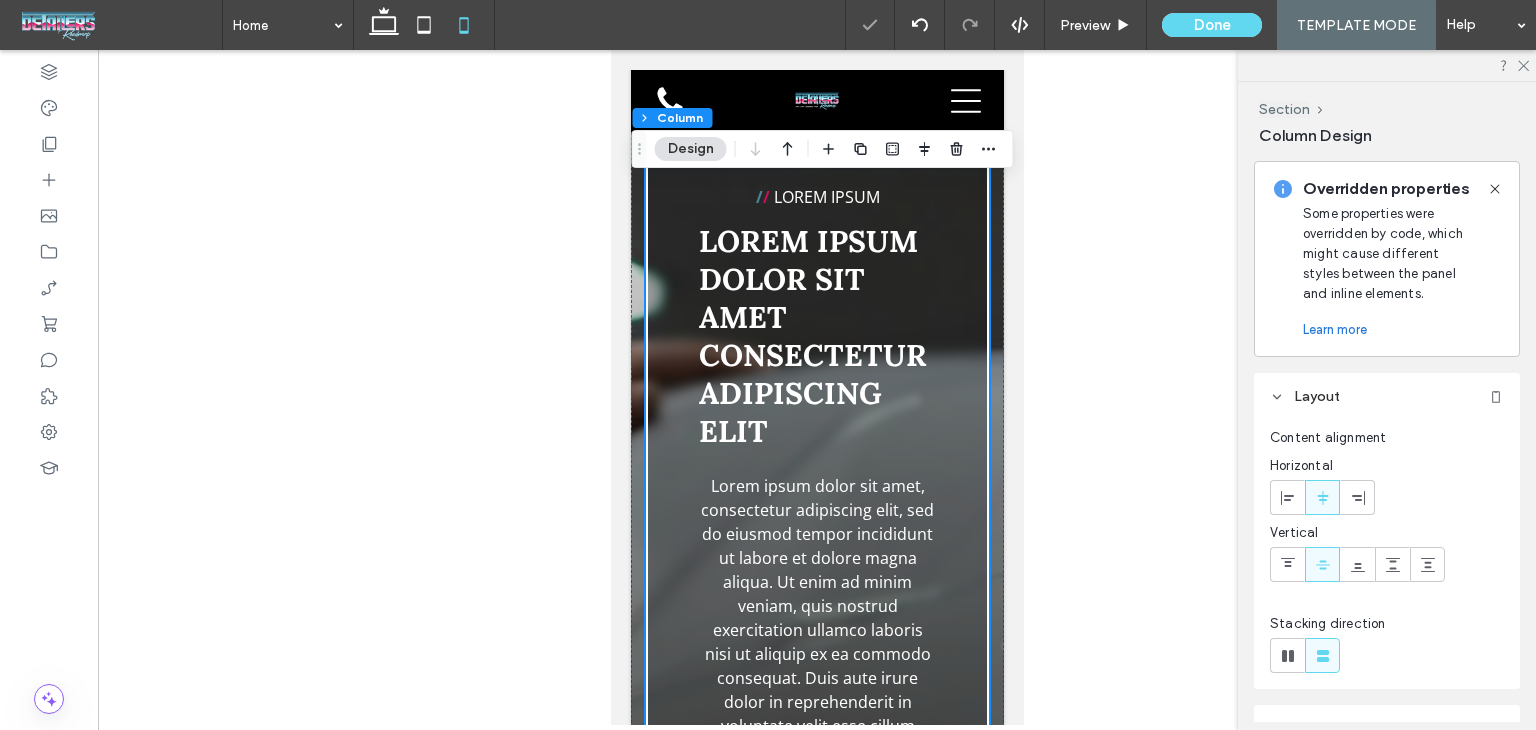 click on "/ /
LOREM IPSUM
Lorem ipsum dolor sit amet consectetur adipiscing elit
Lorem ipsum dolor sit amet, consectetur adipiscing elit, sed do eiusmod tempor incididunt ut labore et dolore magna aliqua. Ut enim ad minim veniam, quis nostrud exercitation ullamco laboris nisi ut aliquip ex ea commodo consequat. Duis aute irure dolor in reprehenderit in voluptate velit esse cillum dolore eu fugiat nulla pariatur. Excepteur sint occaecat cupidatat non proident, sunt in culpa qui officia deserunt mollit anim id est laborum. ﻿ Lorem ipsum dolor sit amet, consectetur adipiscing elit, sed do eiusmod tempor incididunt ut labore et dolore magna aliqua. Ut enim ad minim veniam, quis nostrud exercitation ullamco laboris nisi ut aliquip ex ea commodo consequat. Duis aute irure dolor in reprehenderit in voluptate velit esse cillum dolore eu fugiat nulla pariatur. Excepteur sint occaecat cupidatat non proident, sunt in culpa qui officia deserunt mollit anim id est laborum." at bounding box center [816, 766] 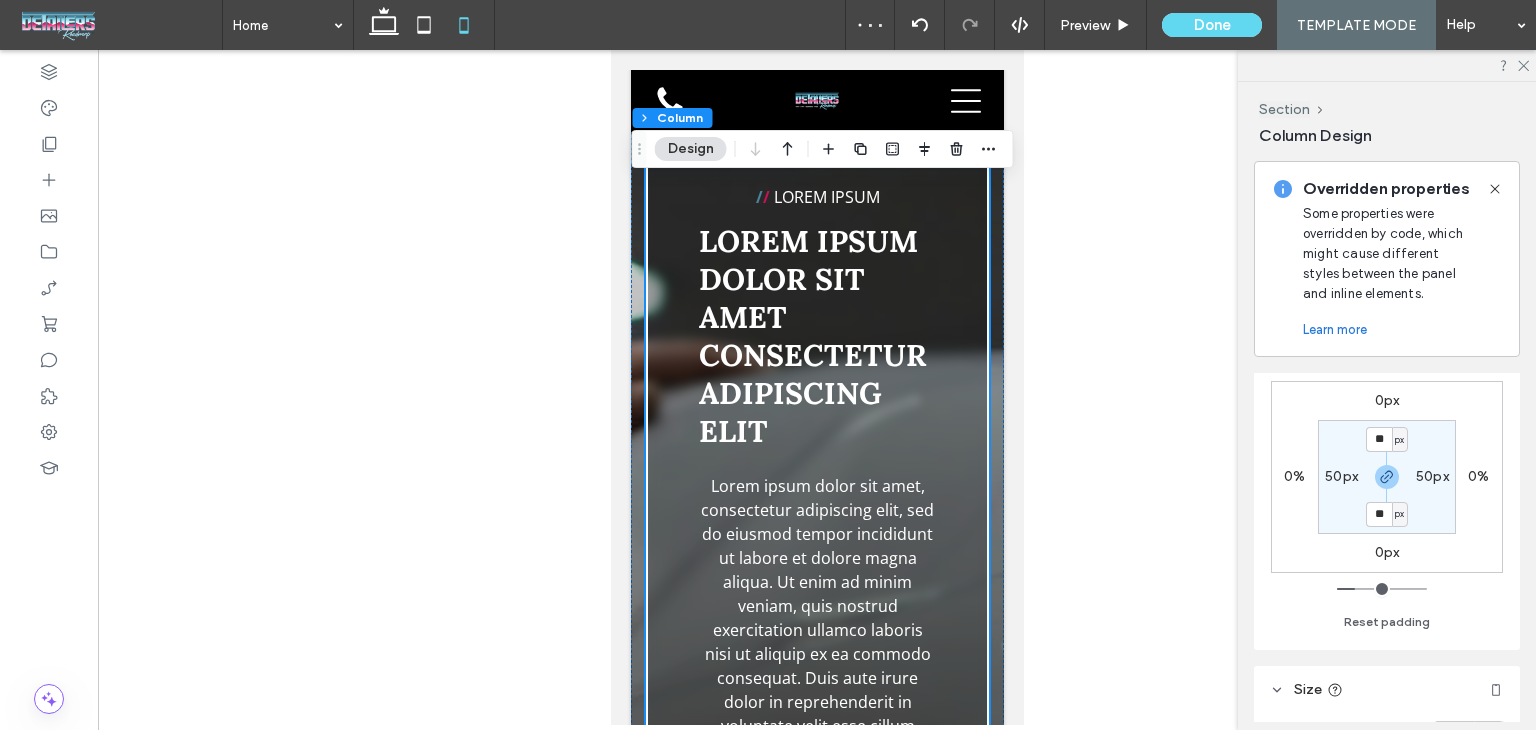 scroll, scrollTop: 500, scrollLeft: 0, axis: vertical 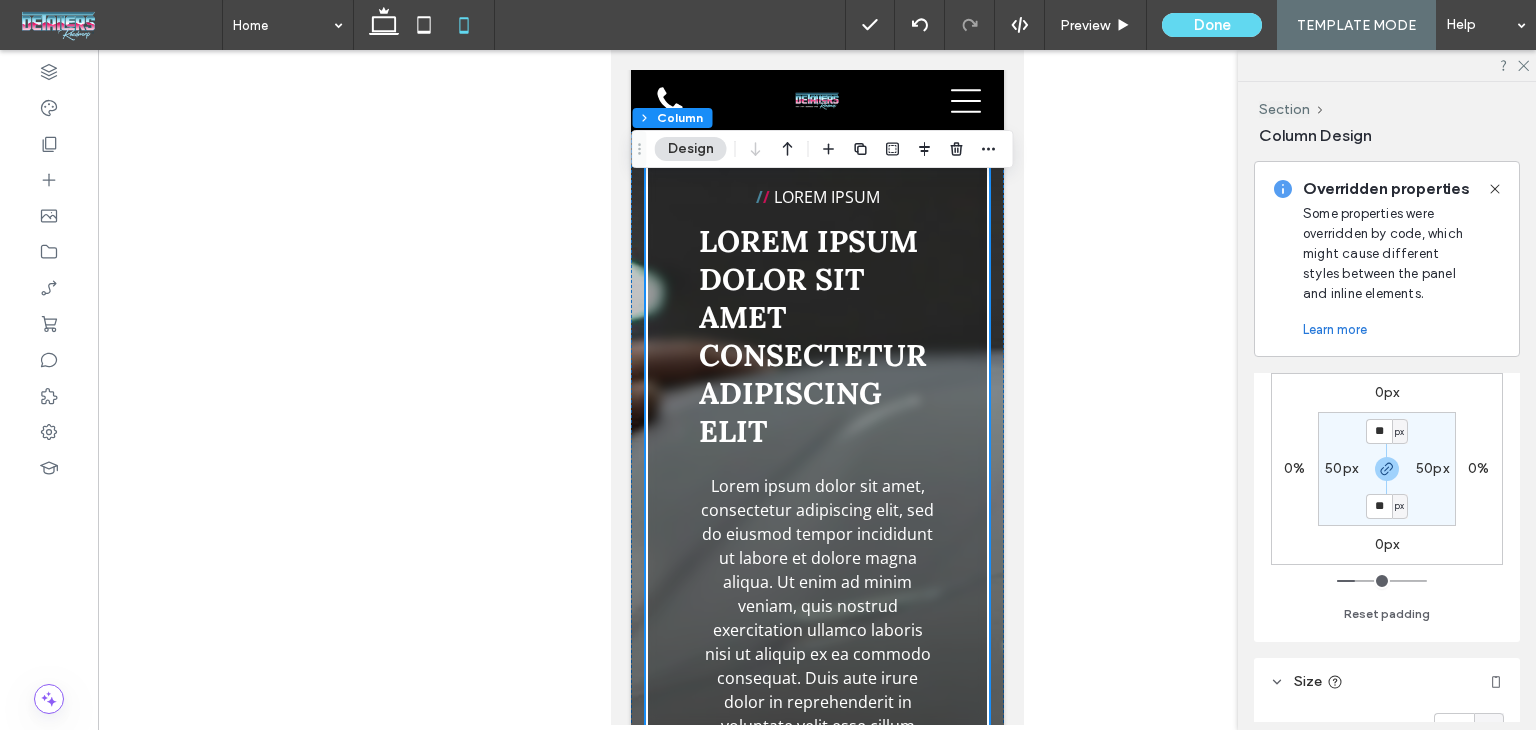 click on "** px 50px ** px 50px" at bounding box center [1387, 469] 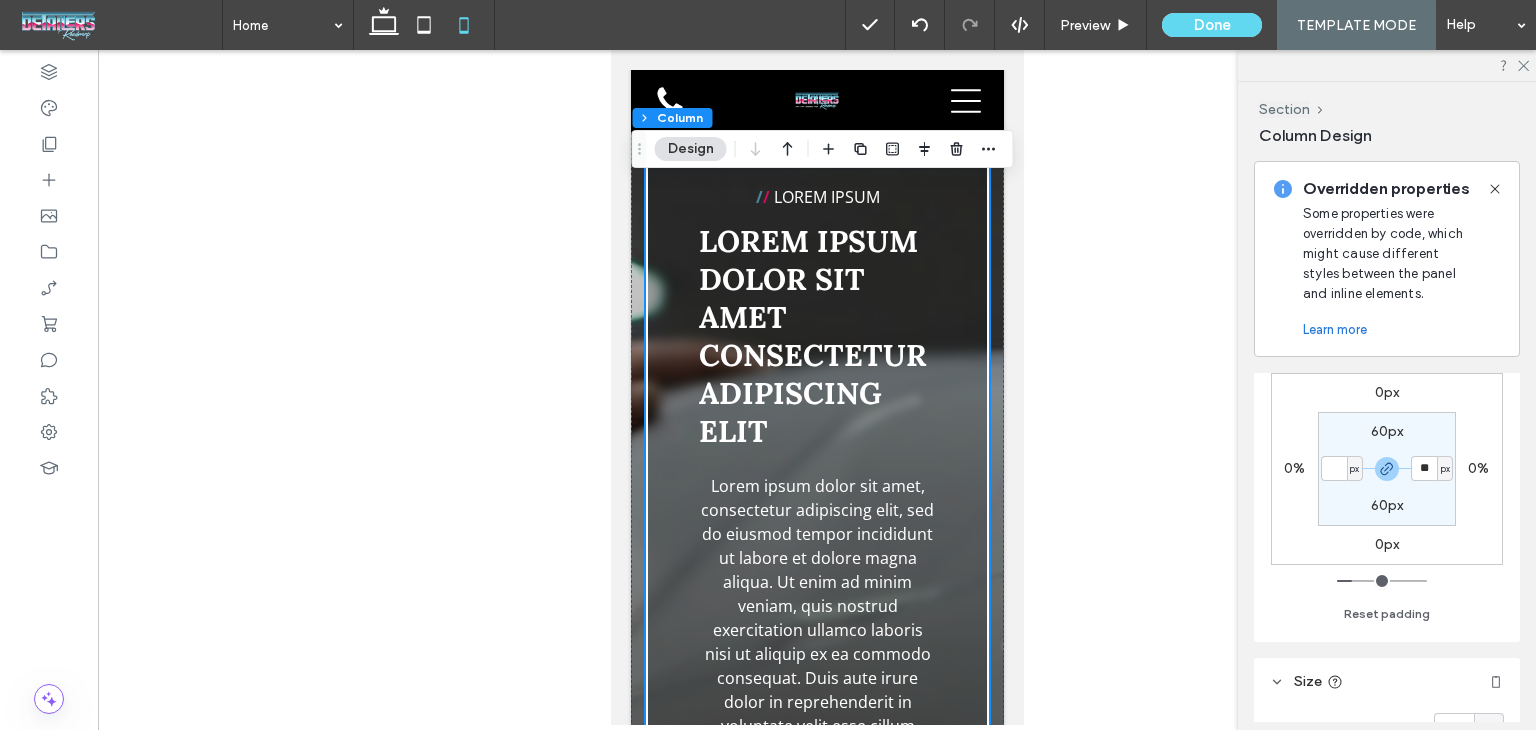 type 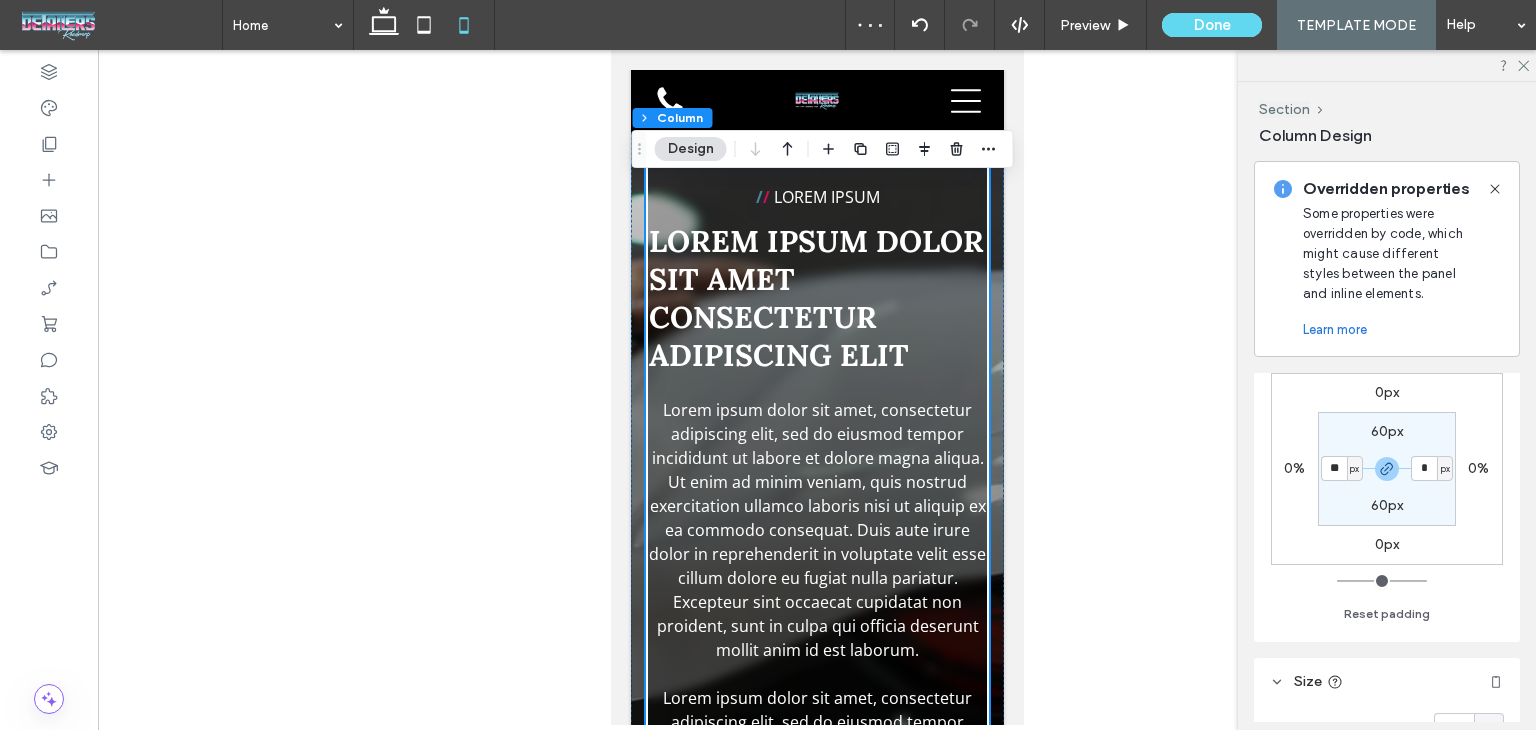 type on "*" 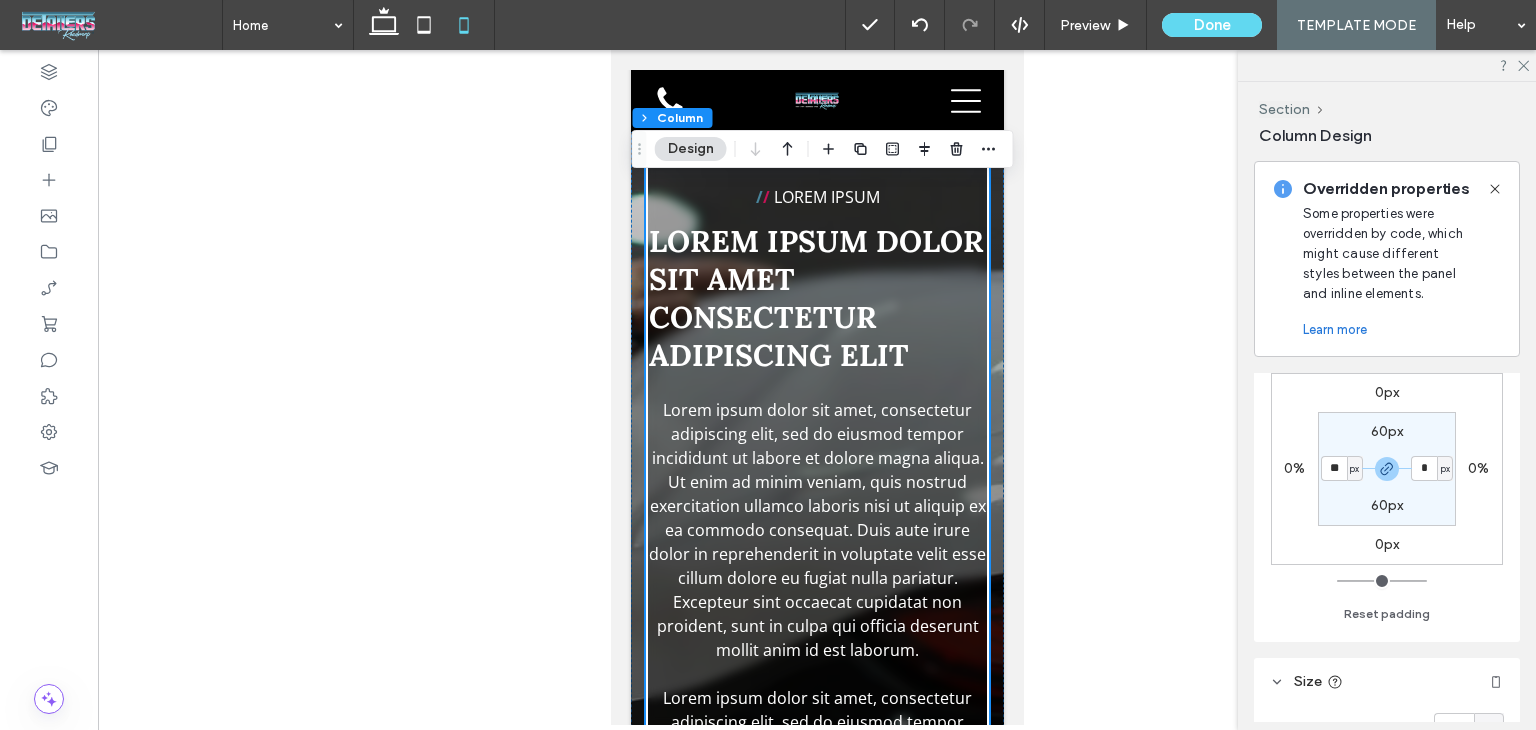 type on "**" 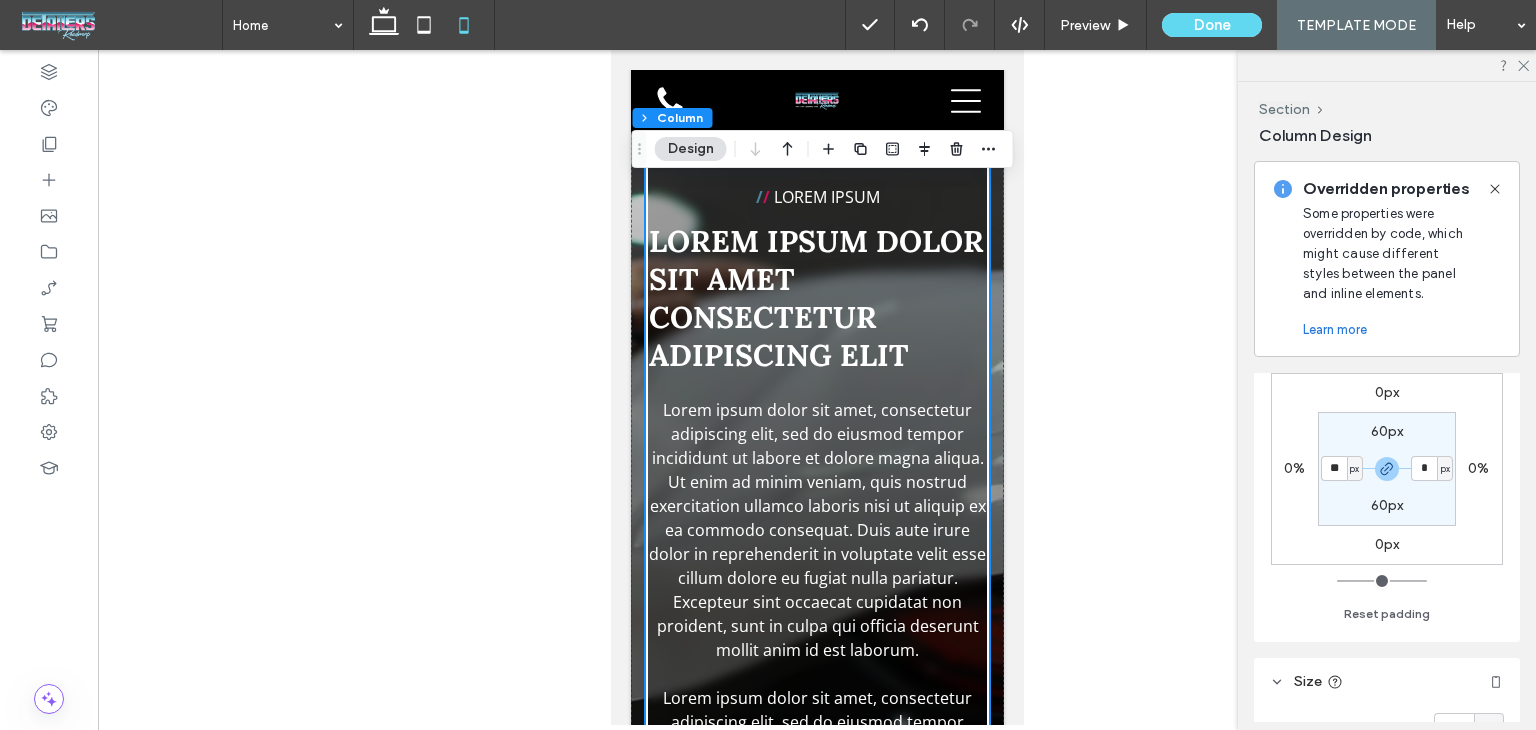 type on "**" 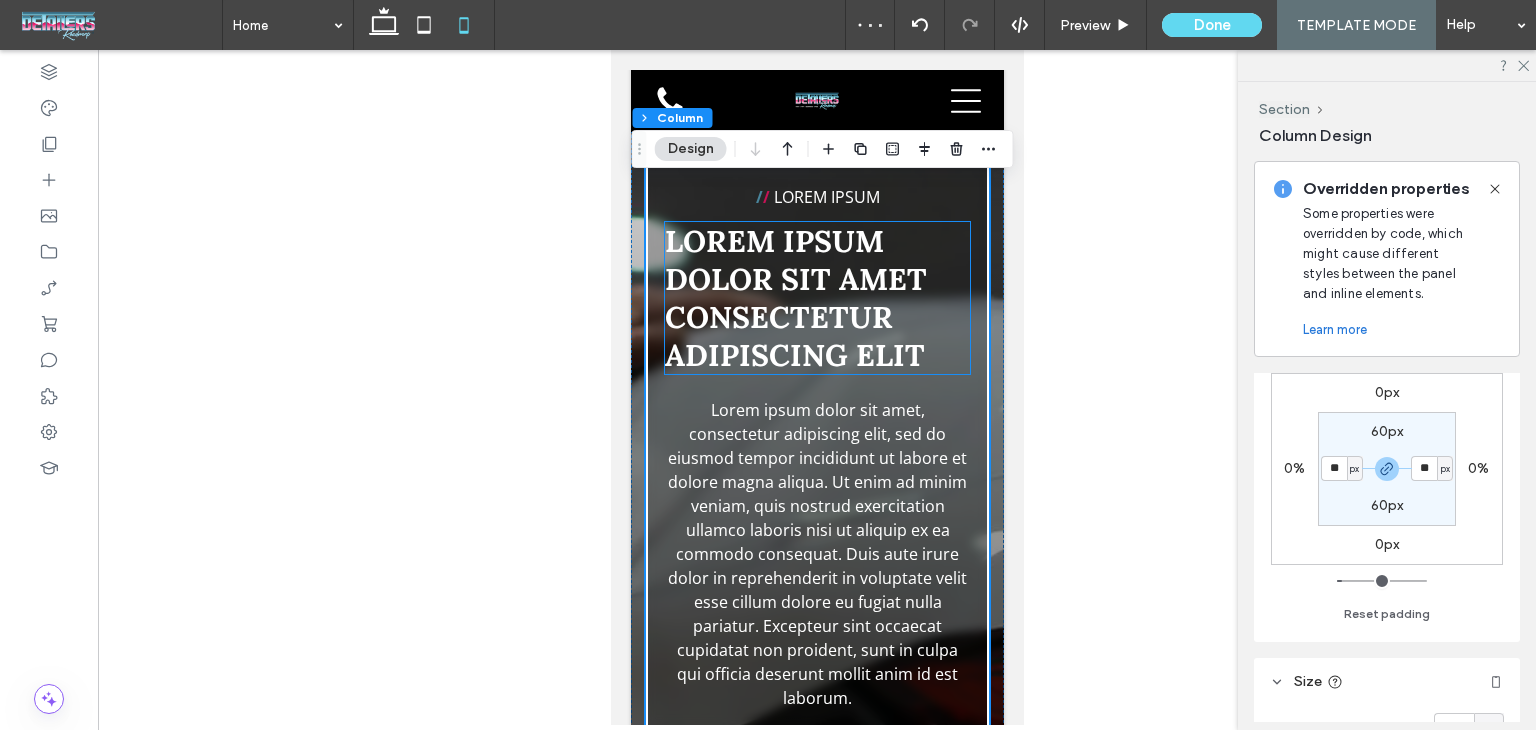 click on "Lorem ipsum dolor sit amet consectetur adipiscing elit" at bounding box center (795, 298) 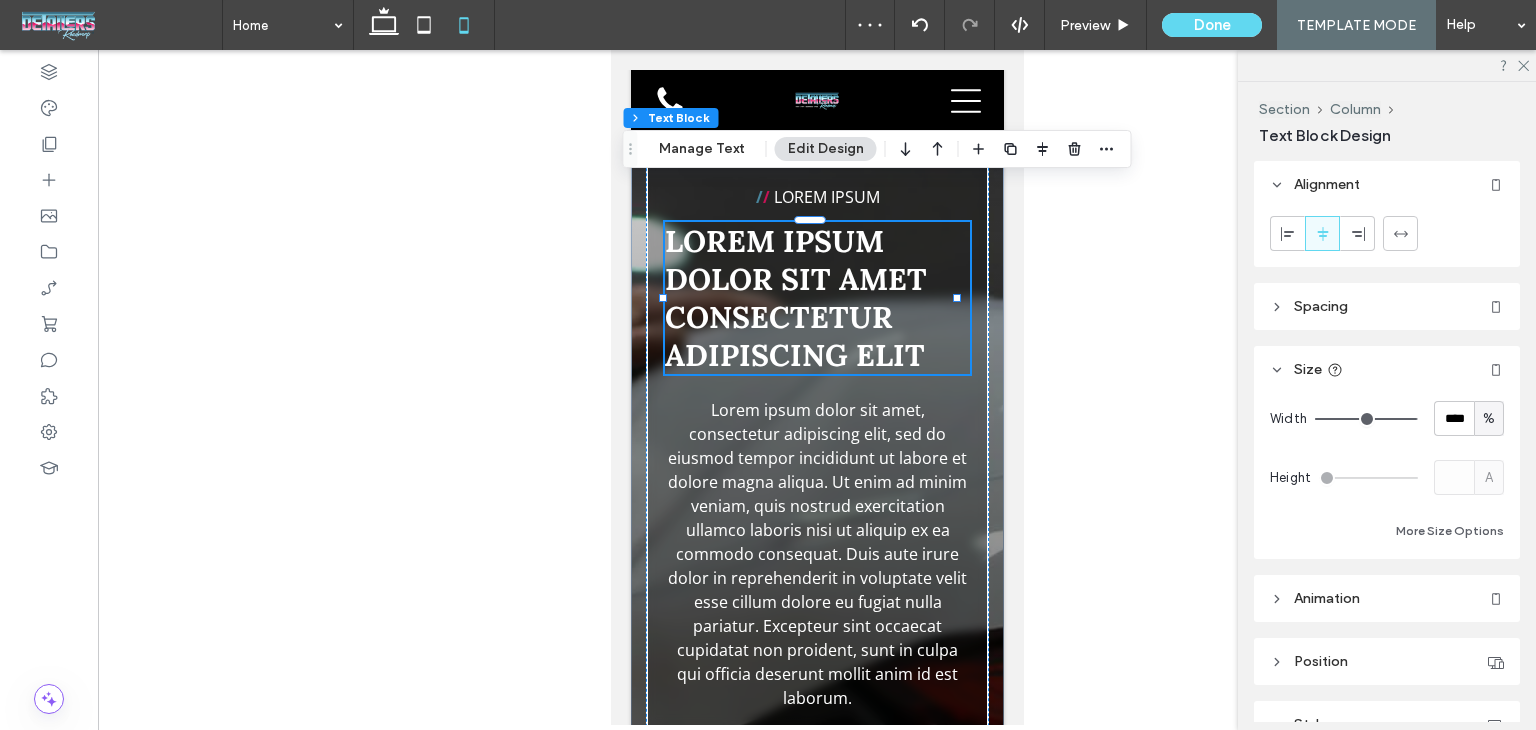 click on "Lorem ipsum dolor sit amet consectetur adipiscing elit" at bounding box center (817, 298) 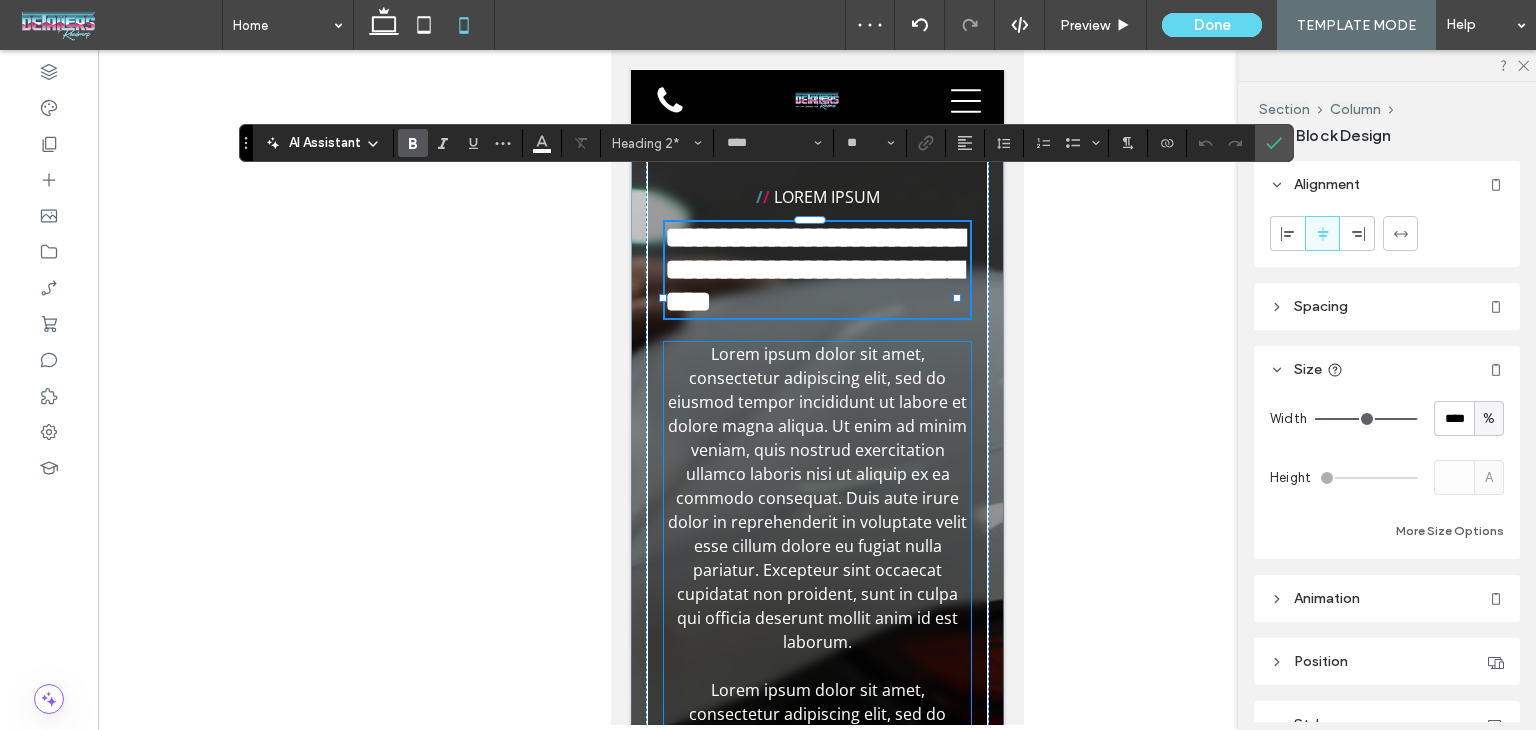 click on "Lorem ipsum dolor sit amet, consectetur adipiscing elit, sed do eiusmod tempor incididunt ut labore et dolore magna aliqua. Ut enim ad minim veniam, quis nostrud exercitation ullamco laboris nisi ut aliquip ex ea commodo consequat. Duis aute irure dolor in reprehenderit in voluptate velit esse cillum dolore eu fugiat nulla pariatur. Excepteur sint occaecat cupidatat non proident, sunt in culpa qui officia deserunt mollit anim id est laborum." at bounding box center (816, 498) 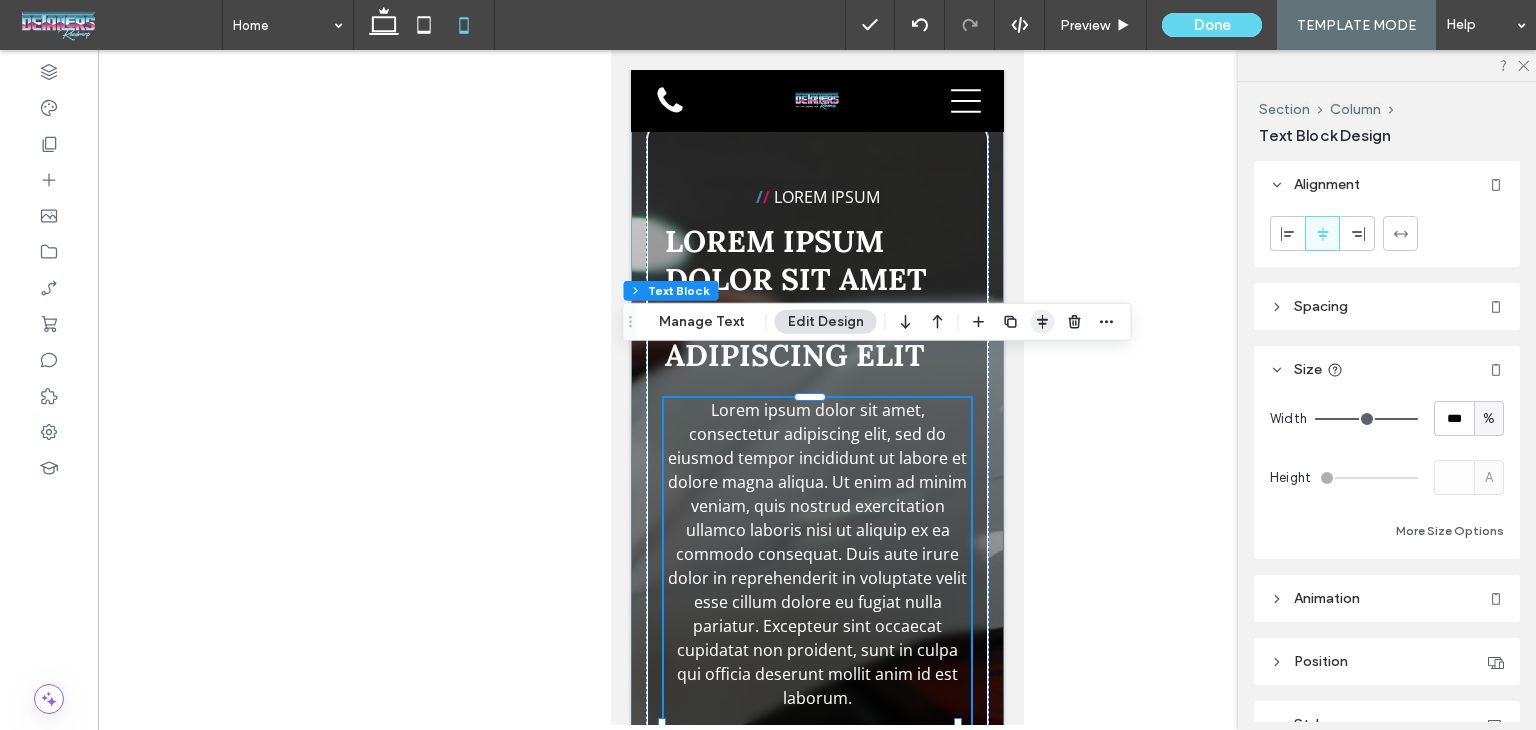 click 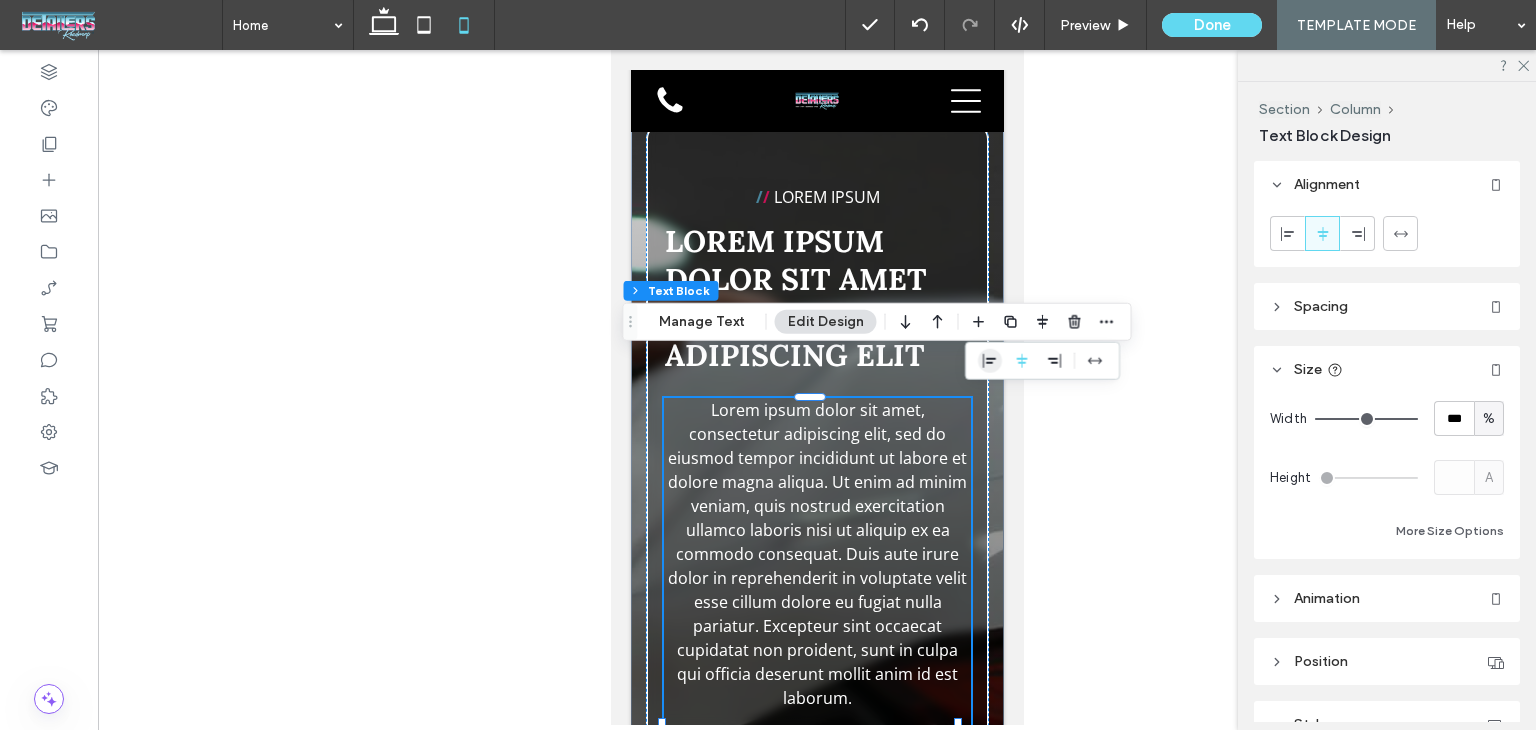 drag, startPoint x: 980, startPoint y: 355, endPoint x: 984, endPoint y: 370, distance: 15.524175 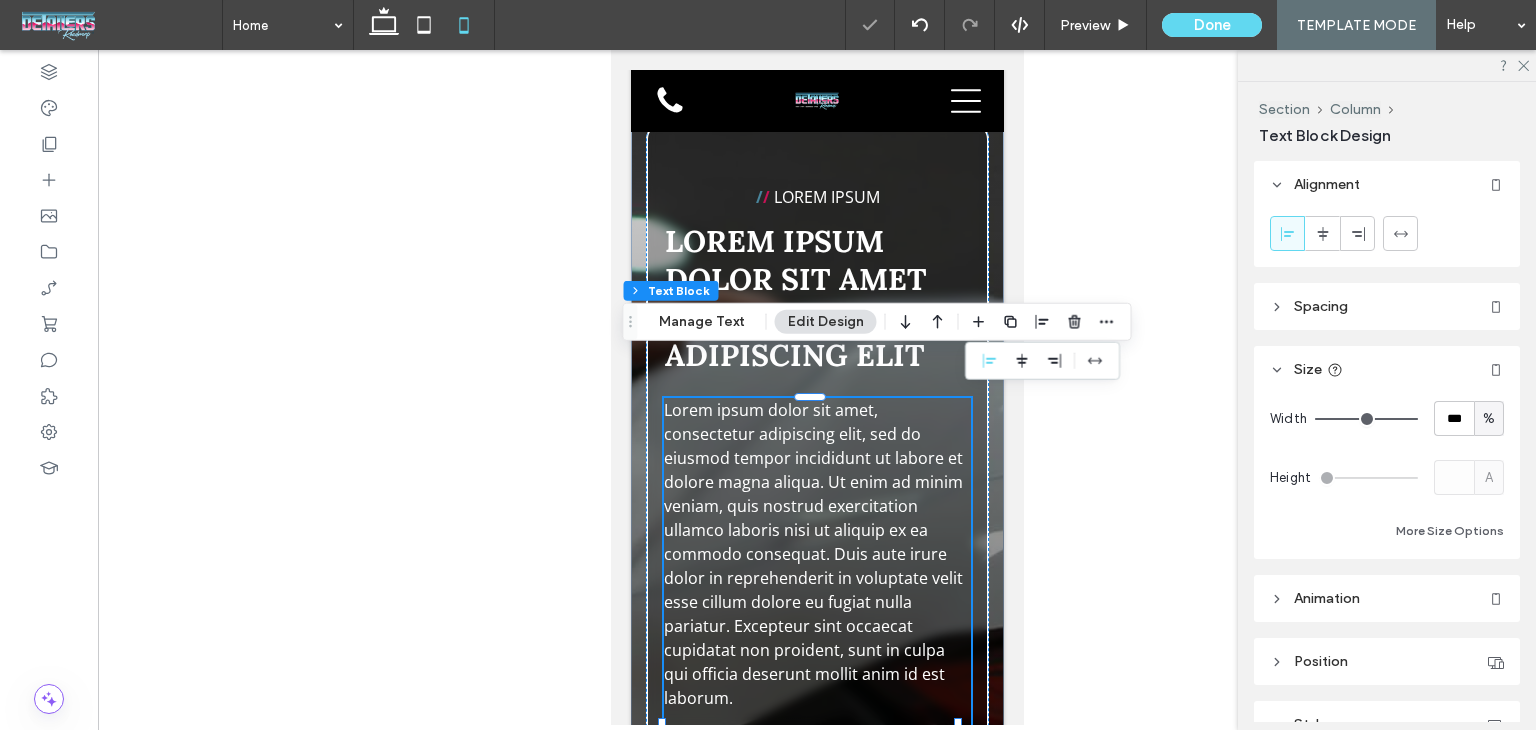 click on "Lorem ipsum dolor sit amet, consectetur adipiscing elit, sed do eiusmod tempor incididunt ut labore et dolore magna aliqua. Ut enim ad minim veniam, quis nostrud exercitation ullamco laboris nisi ut aliquip ex ea commodo consequat. Duis aute irure dolor in reprehenderit in voluptate velit esse cillum dolore eu fugiat nulla pariatur. Excepteur sint occaecat cupidatat non proident, sunt in culpa qui officia deserunt mollit anim id est laborum." at bounding box center (812, 554) 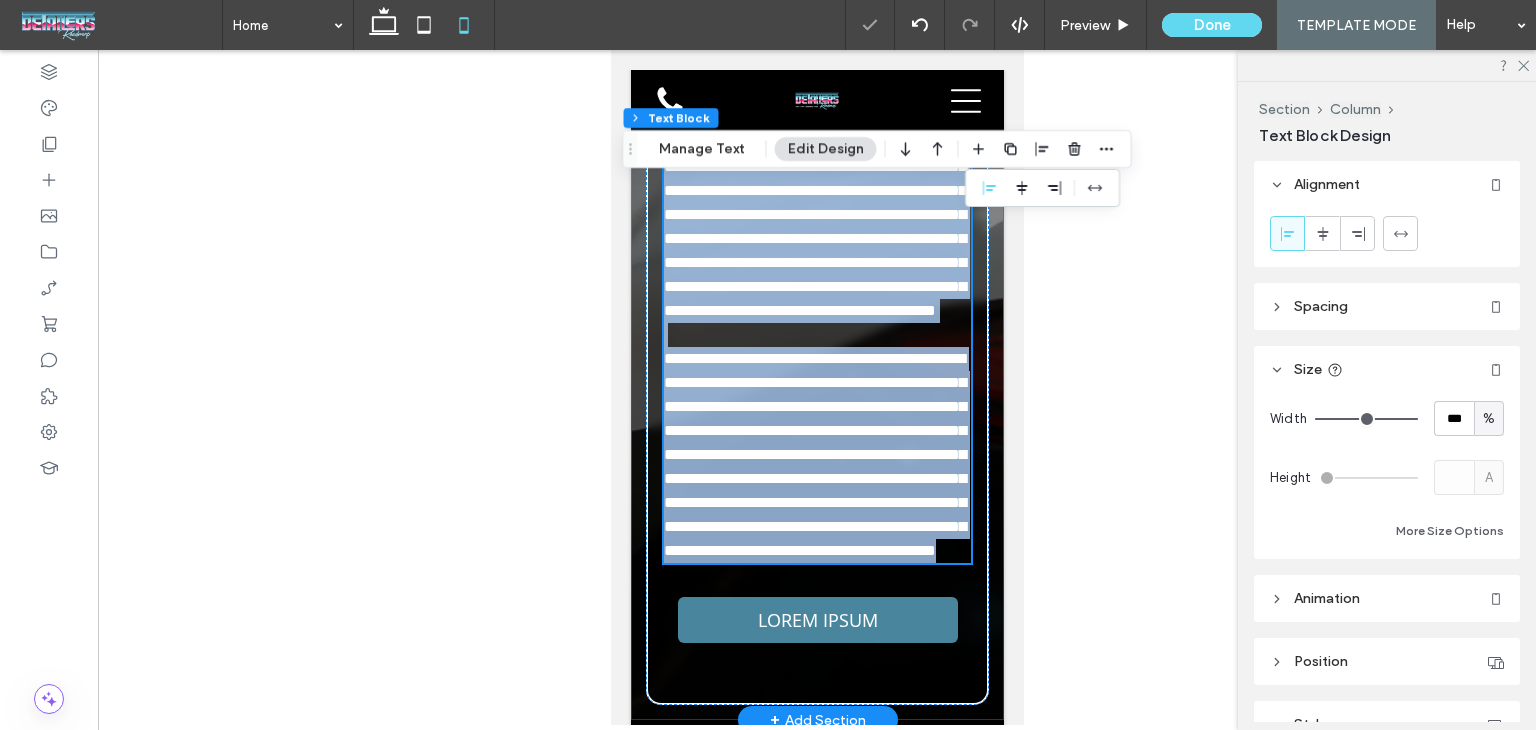 type on "*********" 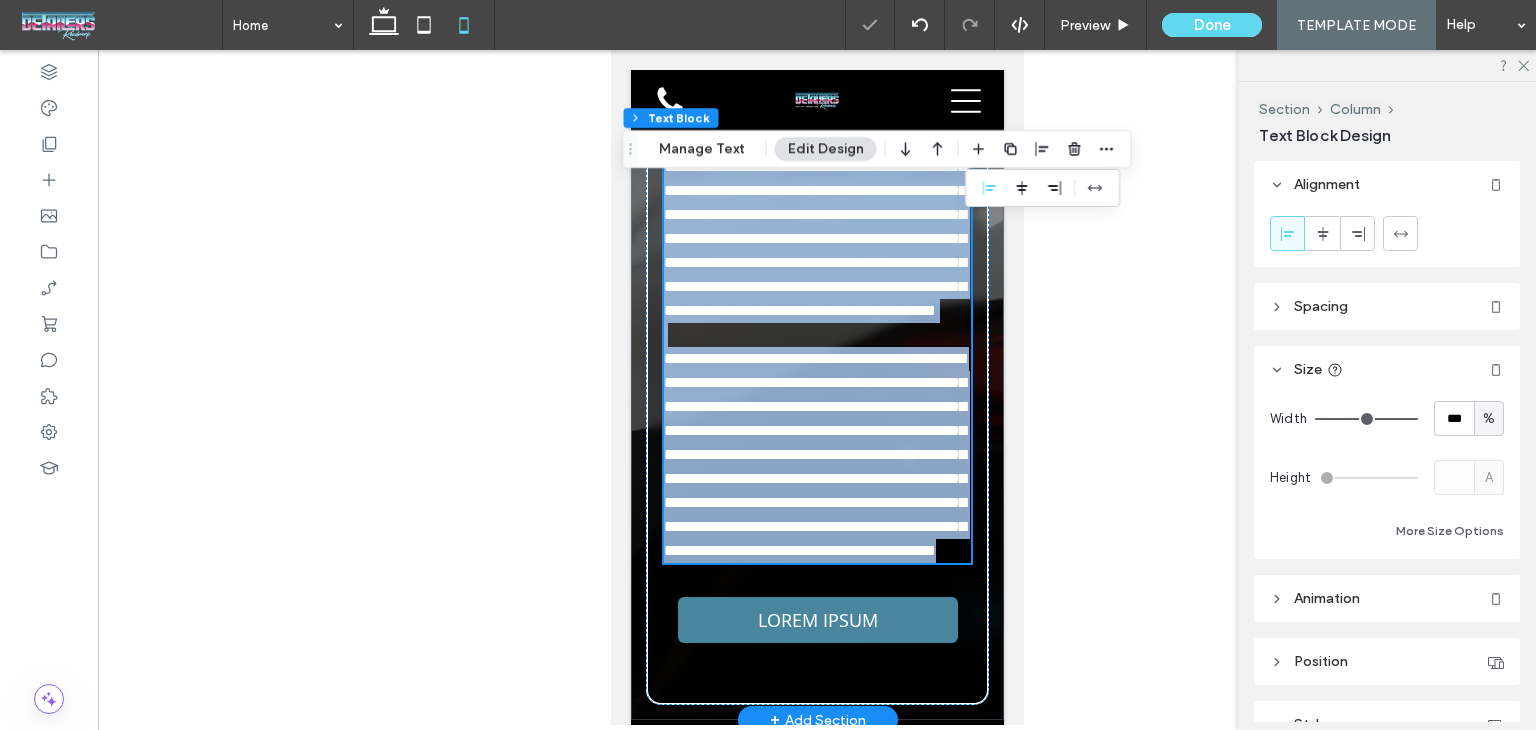 type on "**" 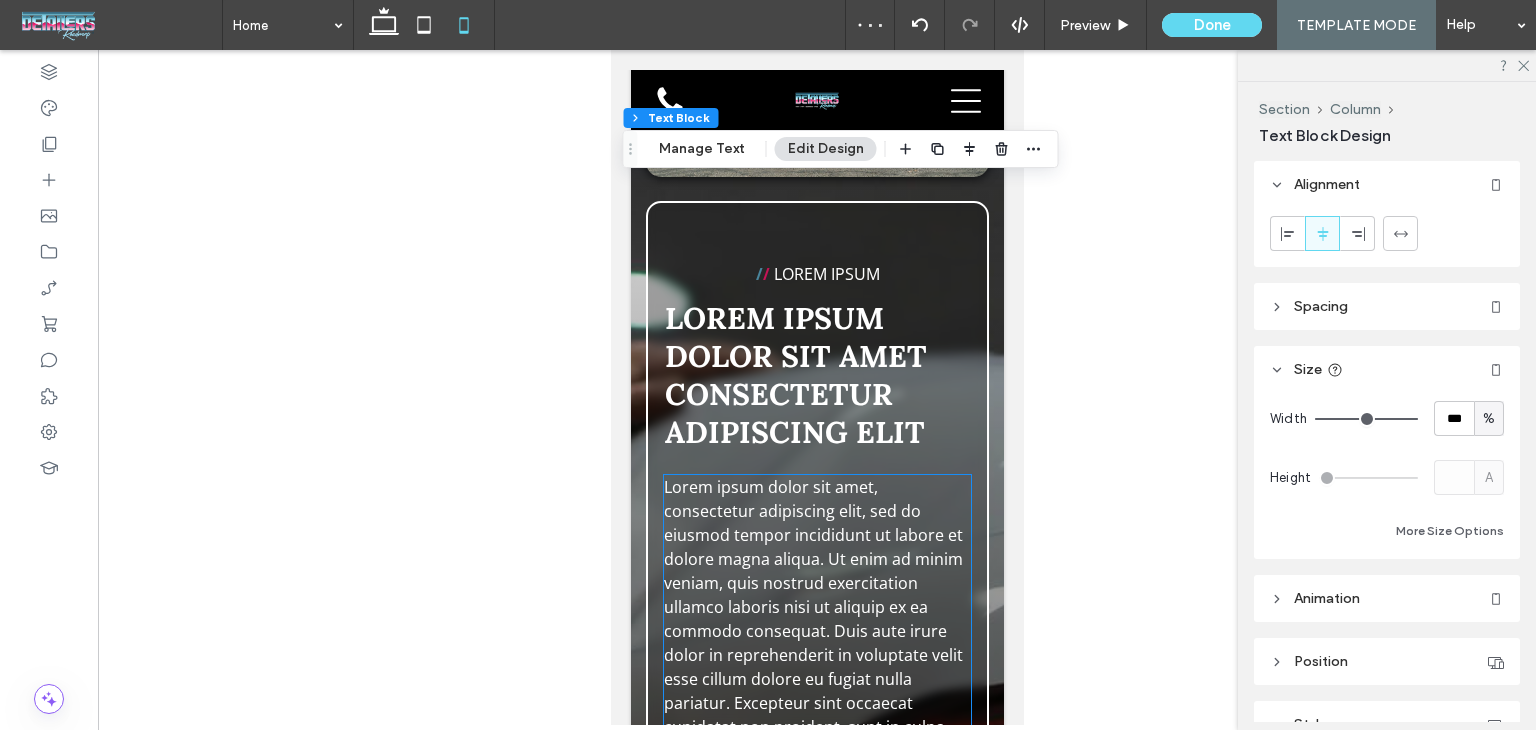 scroll, scrollTop: 5497, scrollLeft: 0, axis: vertical 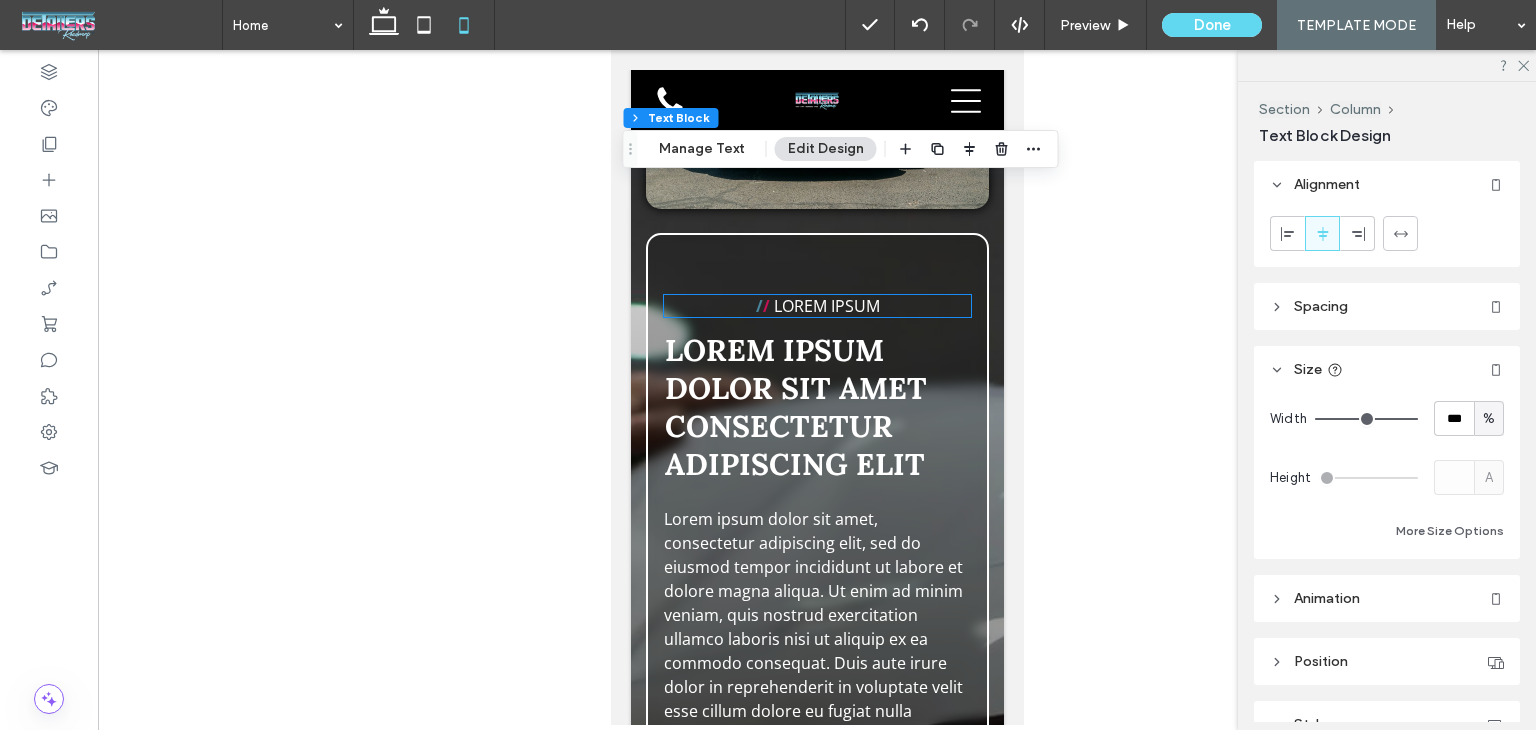 click on "LOREM IPSUM" at bounding box center [826, 306] 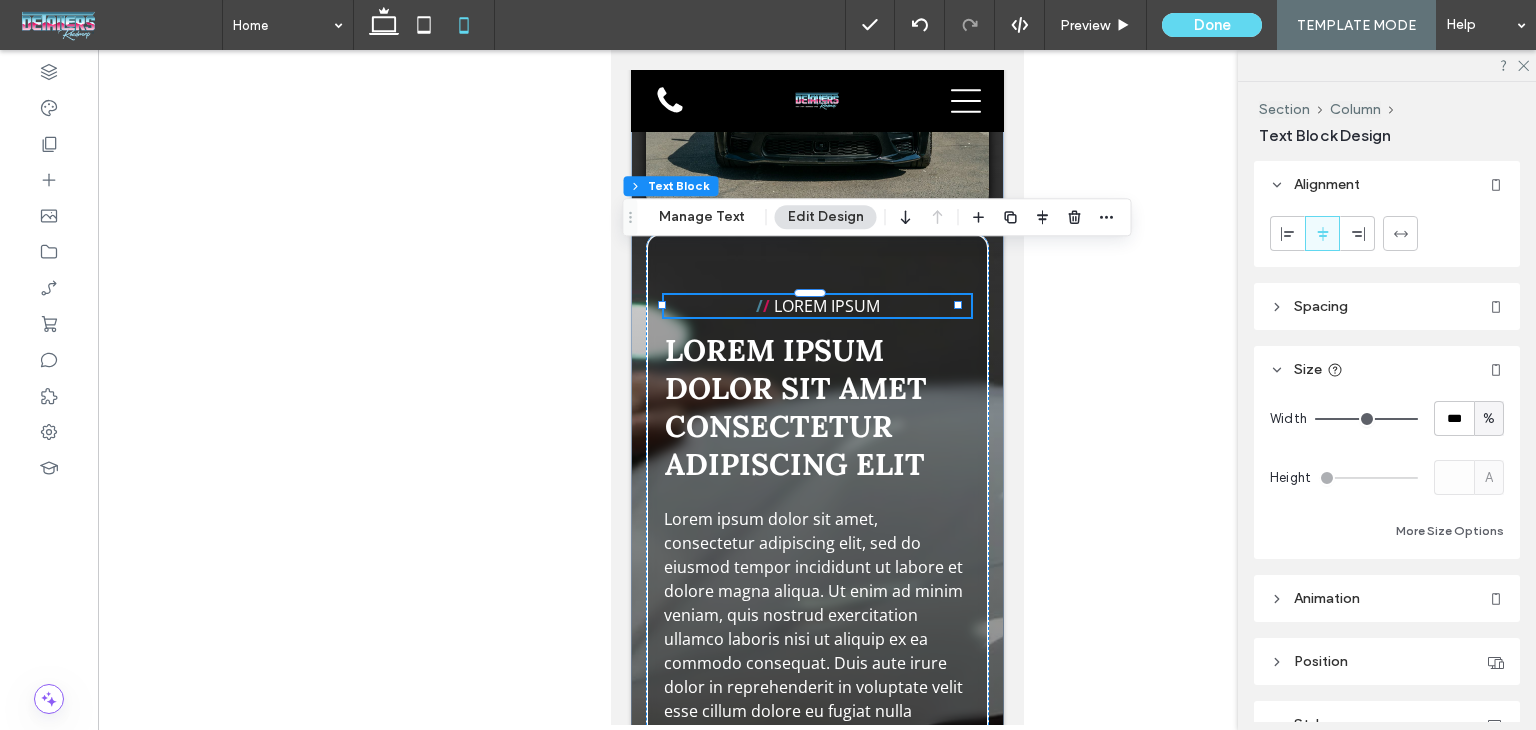 click at bounding box center [1288, 233] 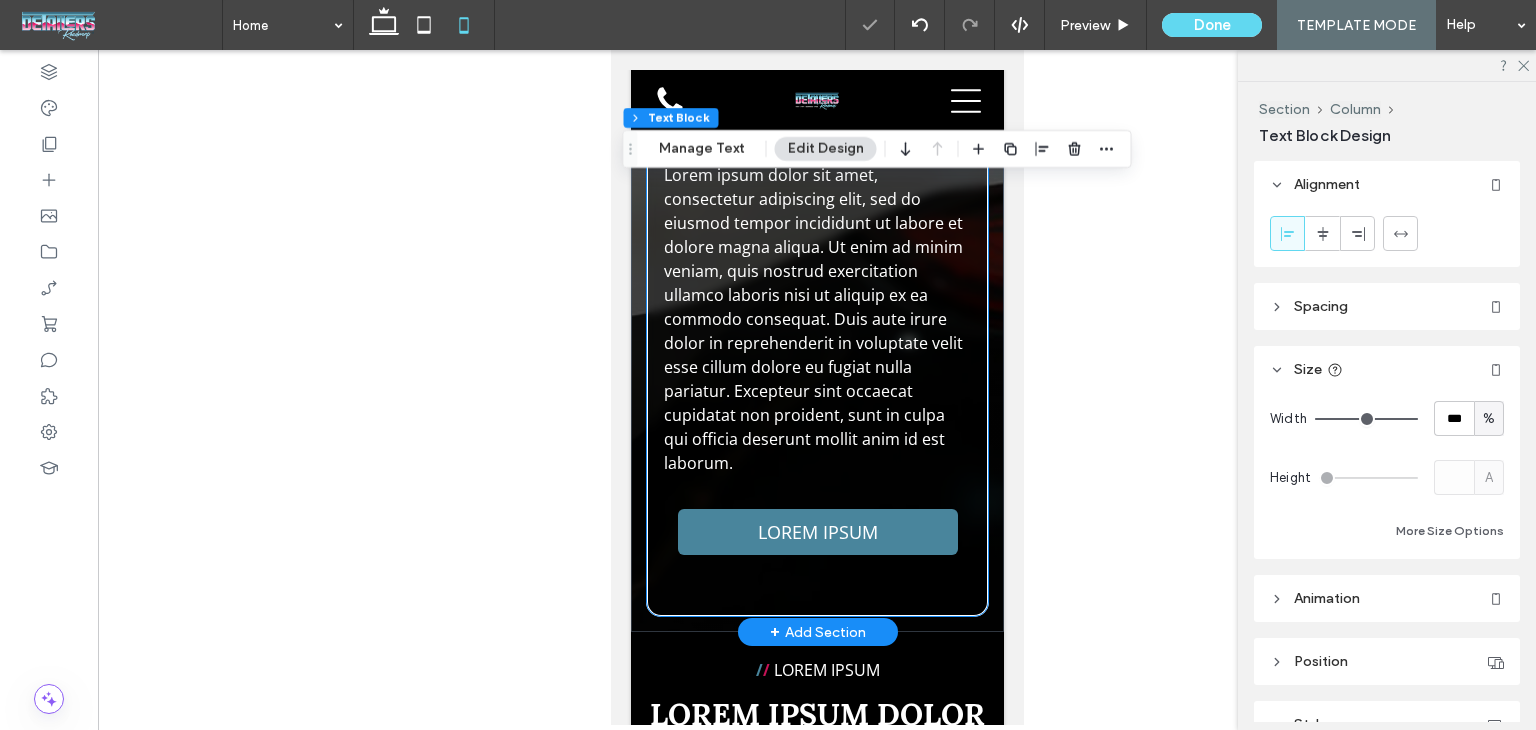 scroll, scrollTop: 6397, scrollLeft: 0, axis: vertical 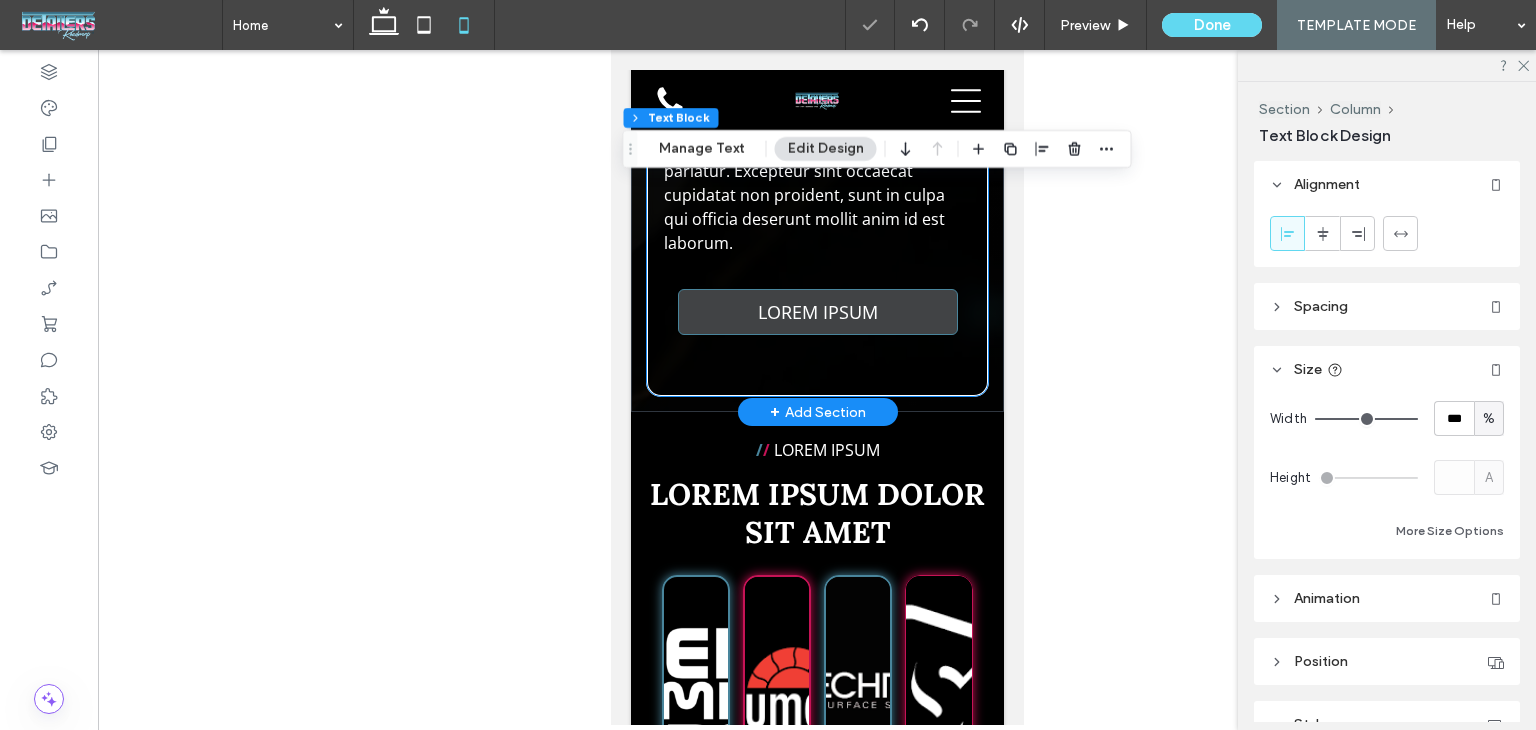 click on "LOREM IPSUM" at bounding box center [817, 312] 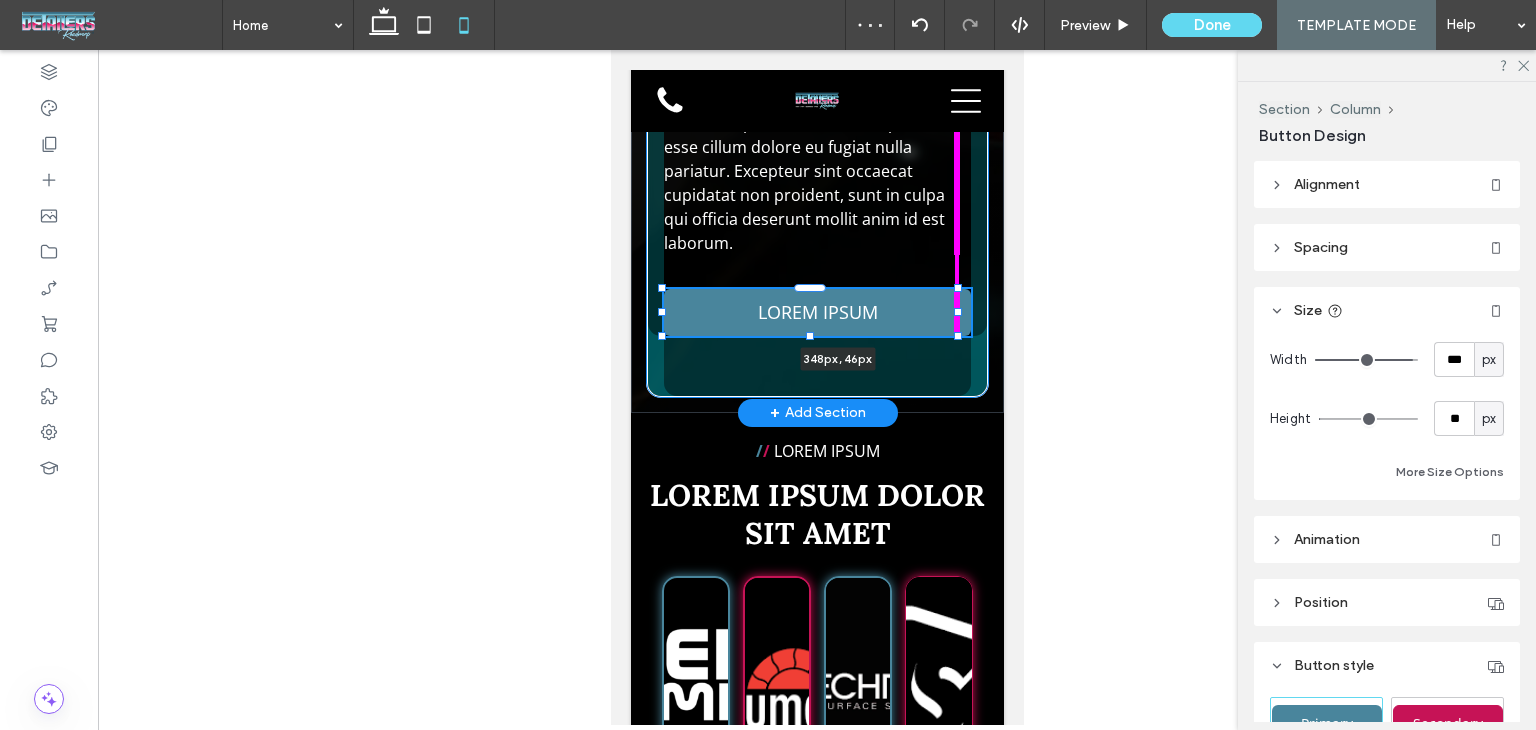 drag, startPoint x: 952, startPoint y: 265, endPoint x: 986, endPoint y: 266, distance: 34.0147 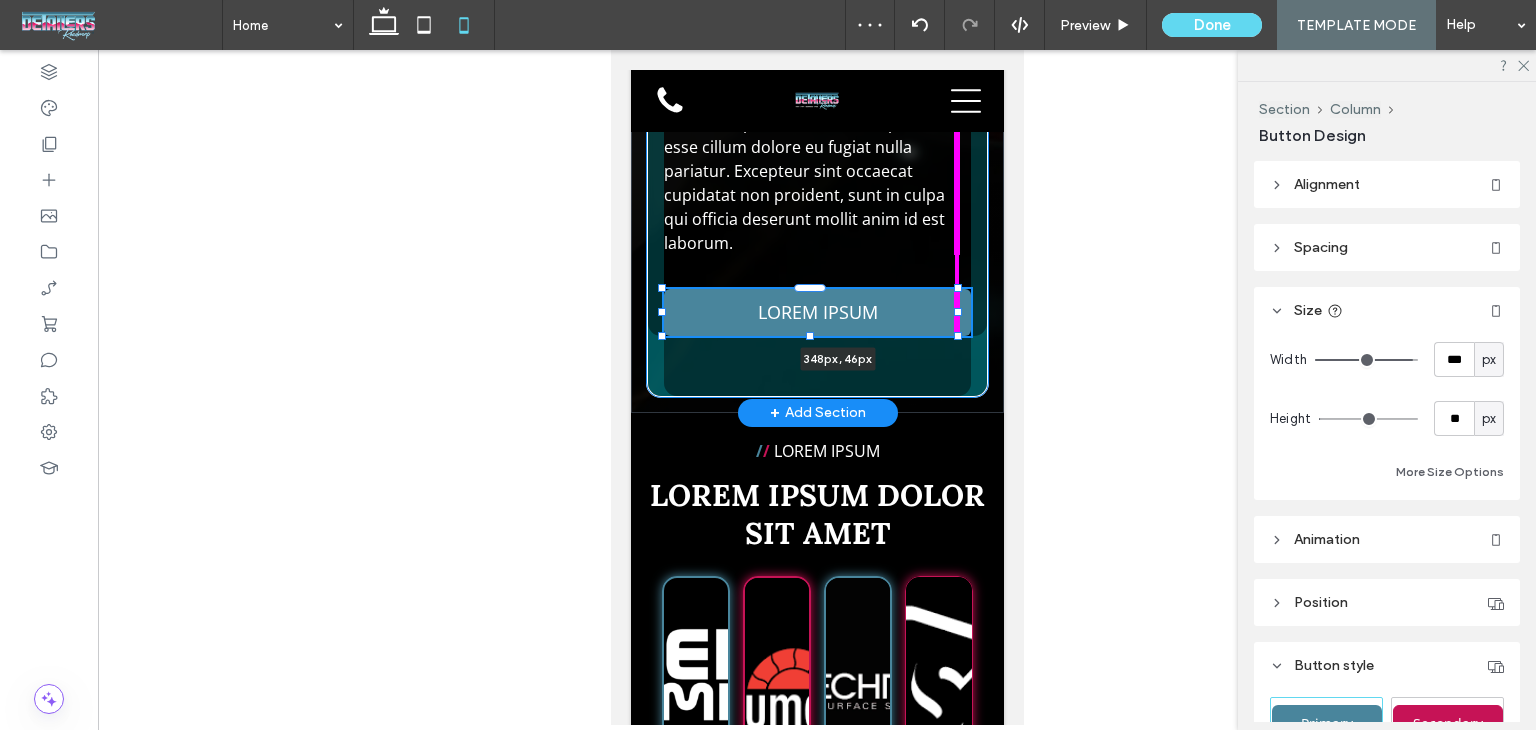 click on "/ /   LOREM IPSUM
Lorem ipsum dolor sit amet consectetur adipiscing elit
Lorem ipsum dolor sit amet, consectetur adipiscing elit, sed do eiusmod tempor incididunt ut labore et dolore magna aliqua. Ut enim ad minim veniam, quis nostrud exercitation ullamco laboris nisi ut aliquip ex ea commodo consequat. Duis aute irure dolor in reprehenderit in voluptate velit esse cillum dolore eu fugiat nulla pariatur. Excepteur sint occaecat cupidatat non proident, sunt in culpa qui officia deserunt mollit anim id est laborum. Lorem ipsum dolor sit amet, consectetur adipiscing elit, sed do eiusmod tempor incididunt ut labore et dolore magna aliqua. Ut enim ad minim veniam, quis nostrud exercitation ullamco laboris nisi ut aliquip ex ea commodo consequat. Duis aute irure dolor in reprehenderit in voluptate velit esse cillum dolore eu fugiat nulla pariatur. Excepteur sint occaecat cupidatat non proident, sunt in culpa qui officia deserunt mollit anim id est laborum." at bounding box center [816, -267] 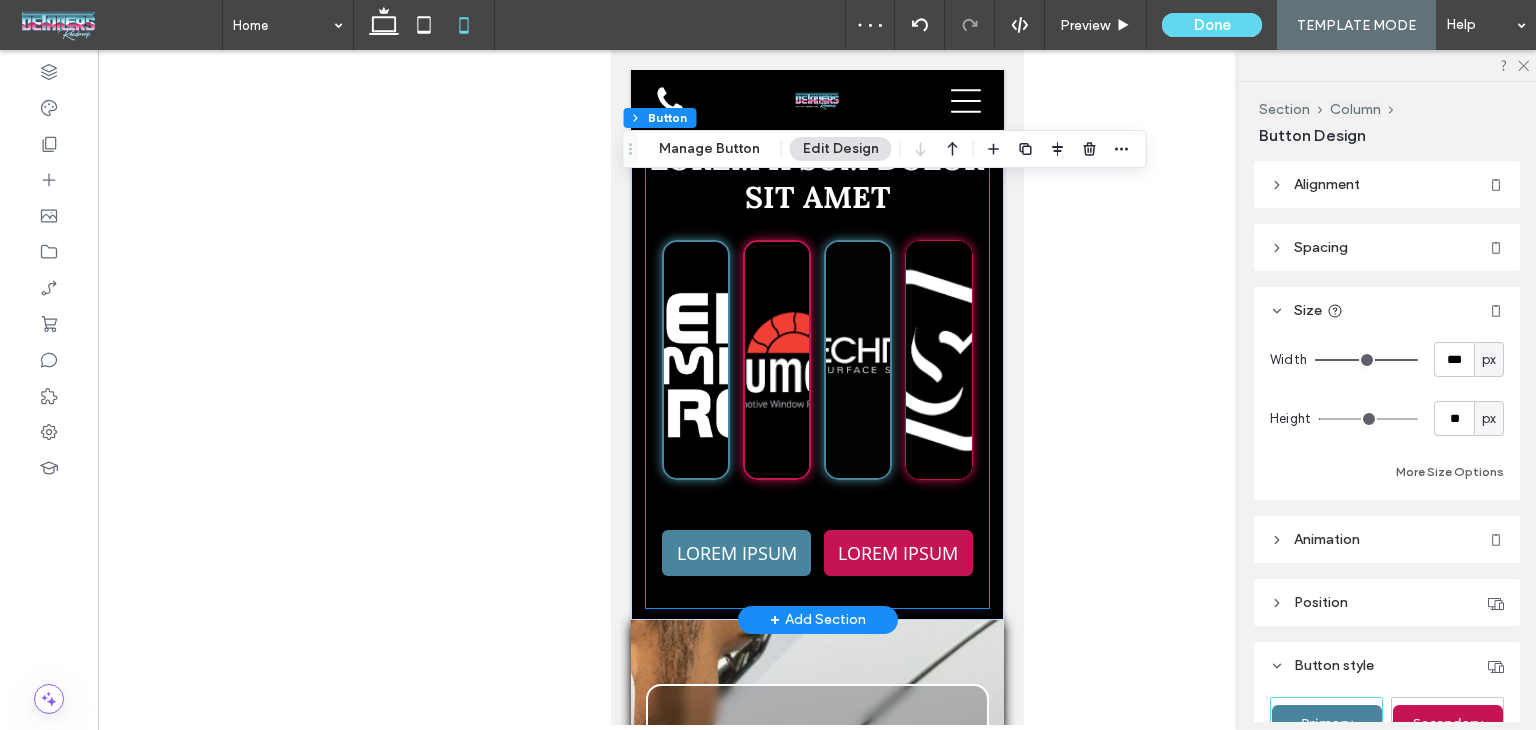 scroll, scrollTop: 6697, scrollLeft: 0, axis: vertical 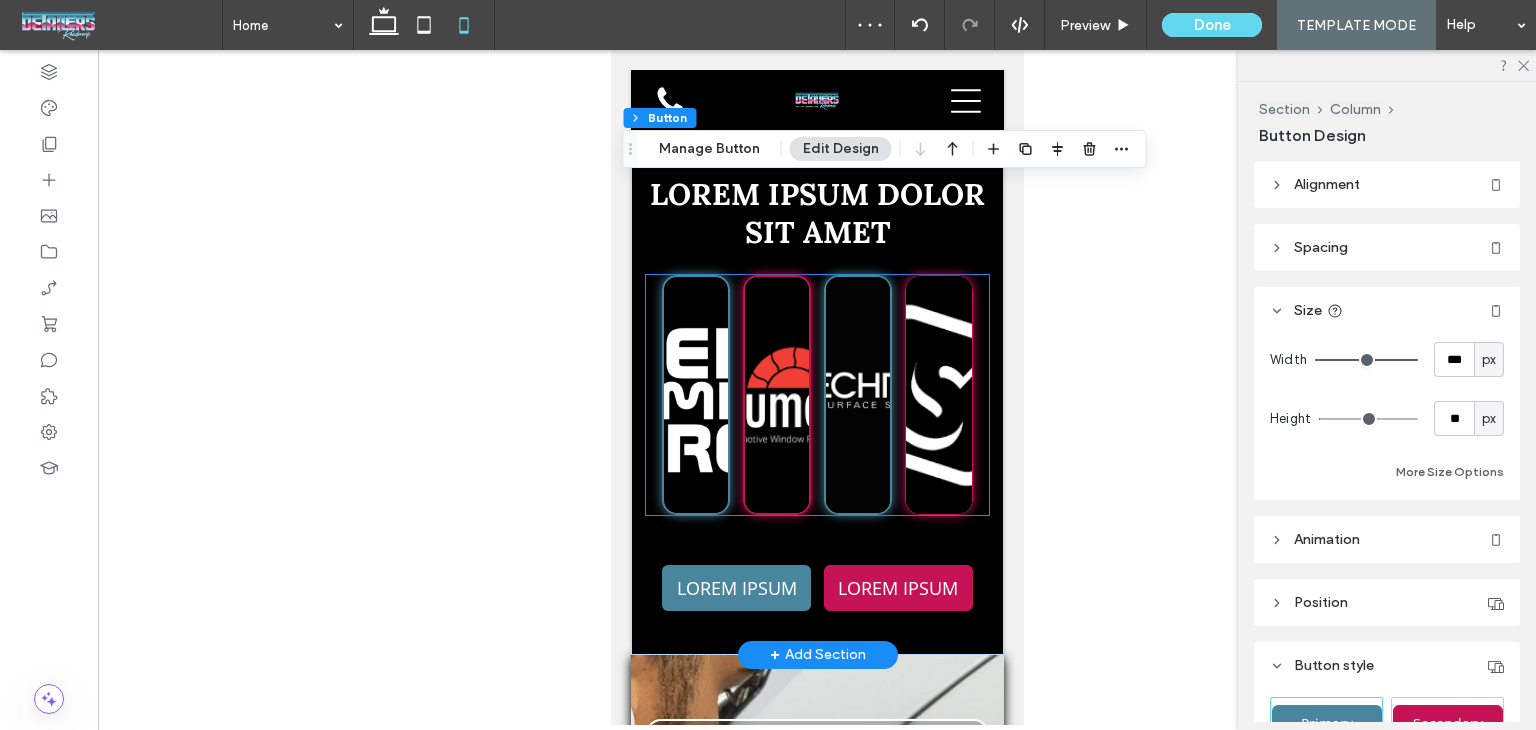 click at bounding box center (816, 395) 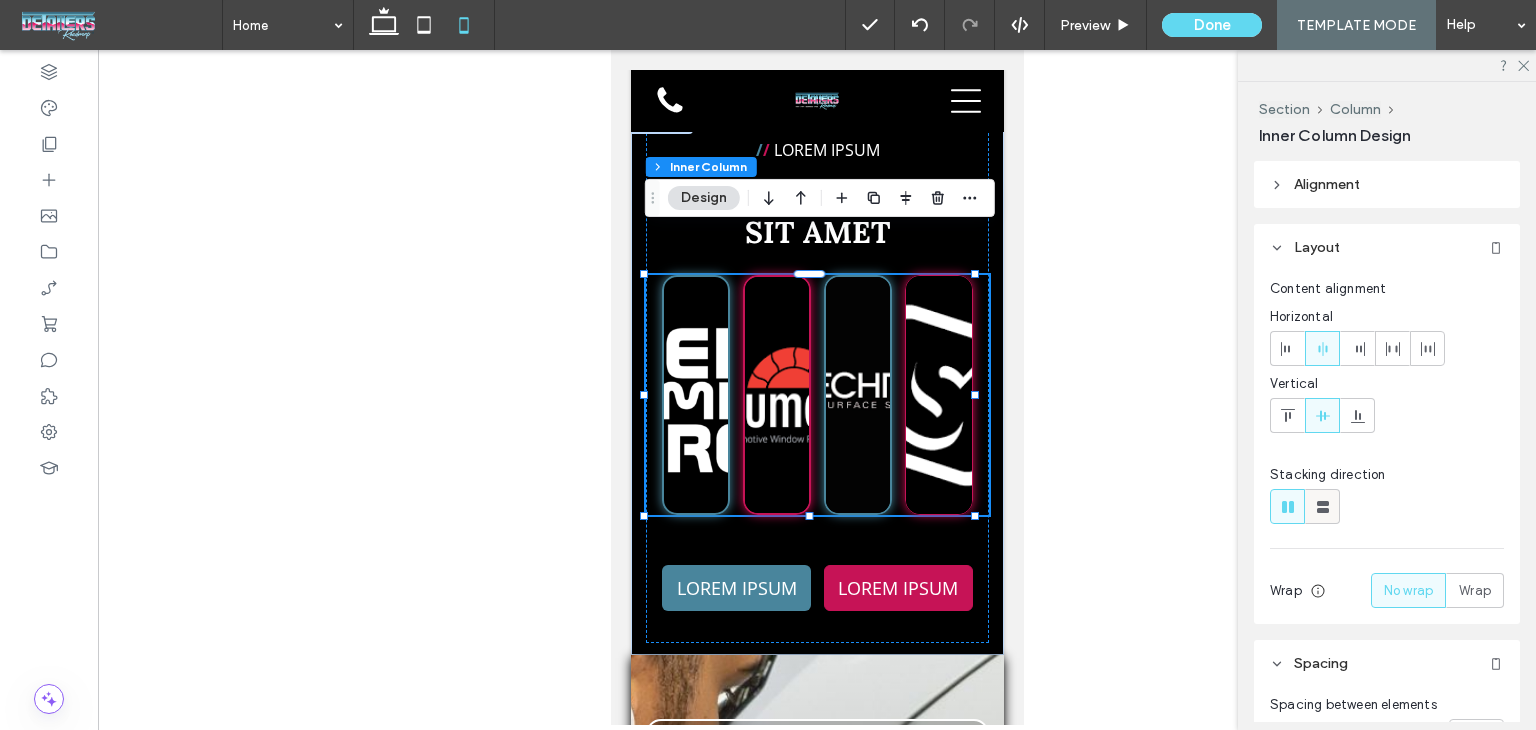 click 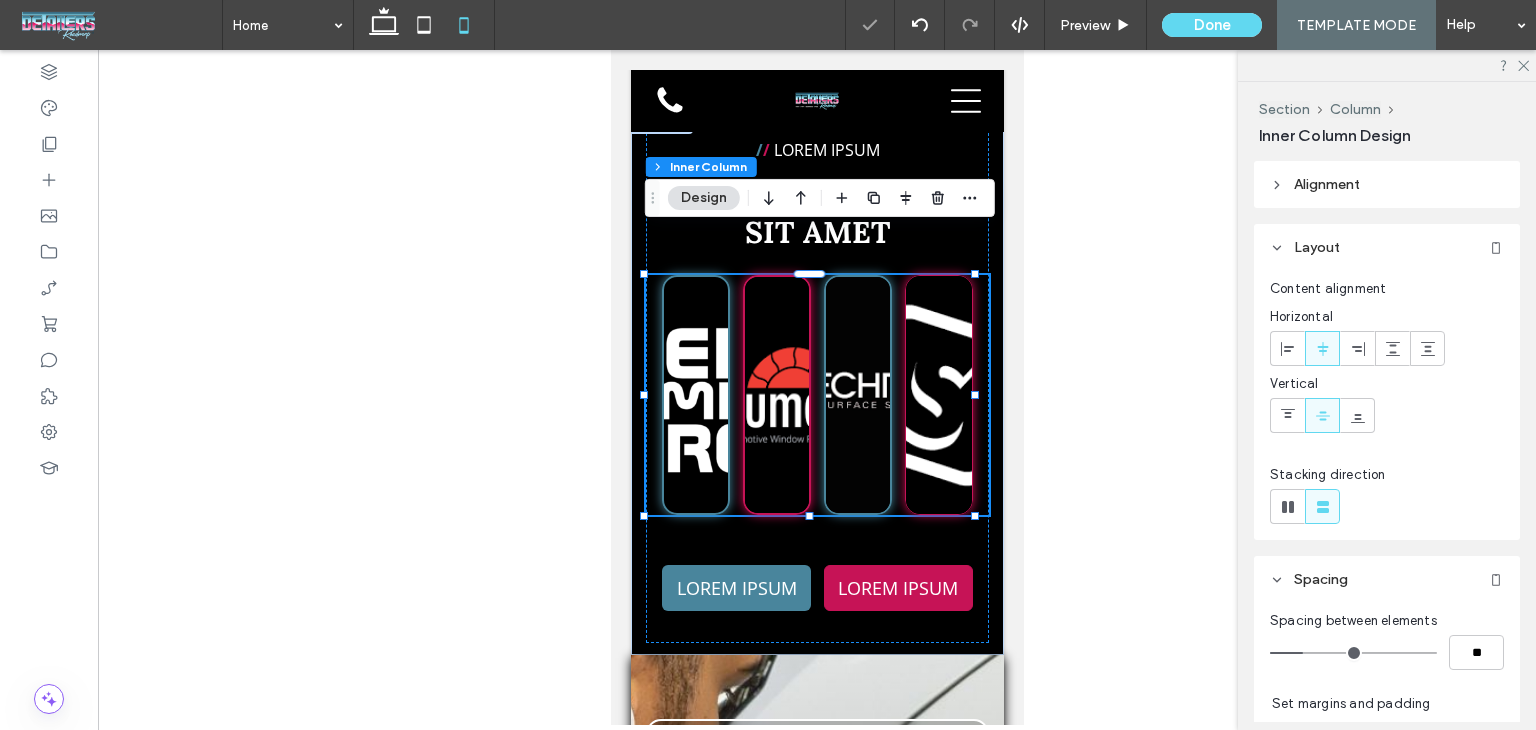 type on "**" 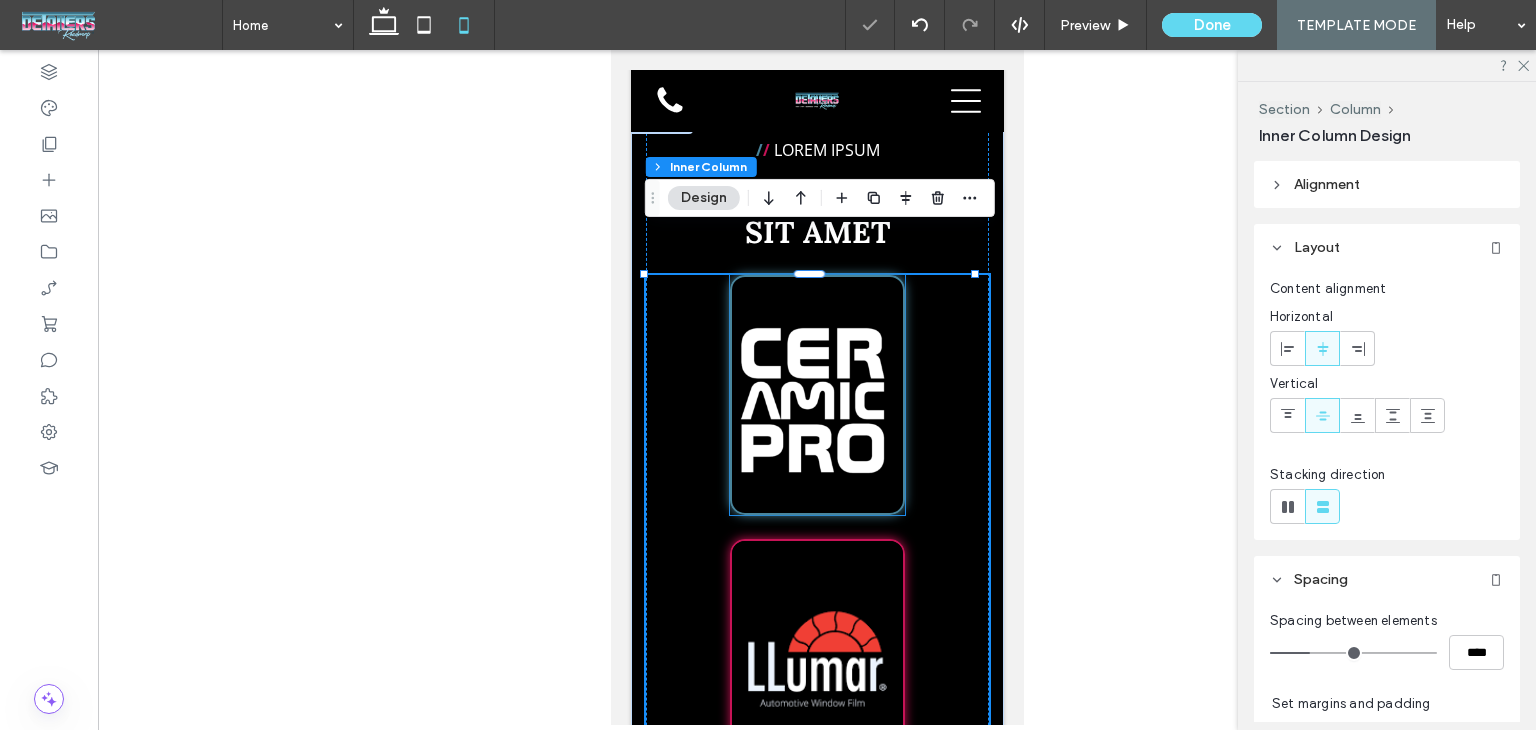 click at bounding box center (816, 395) 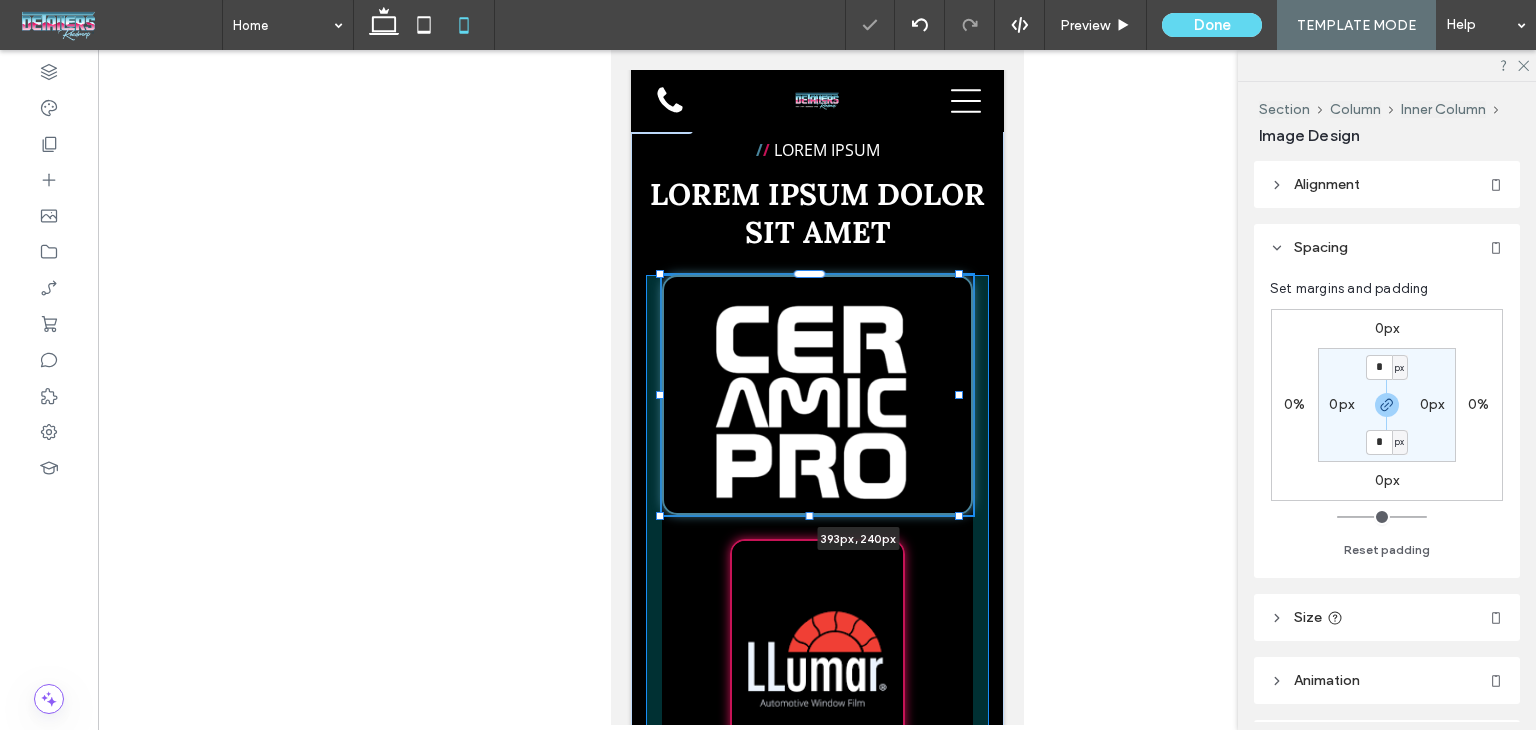 drag, startPoint x: 1000, startPoint y: 339, endPoint x: 995, endPoint y: 362, distance: 23.537205 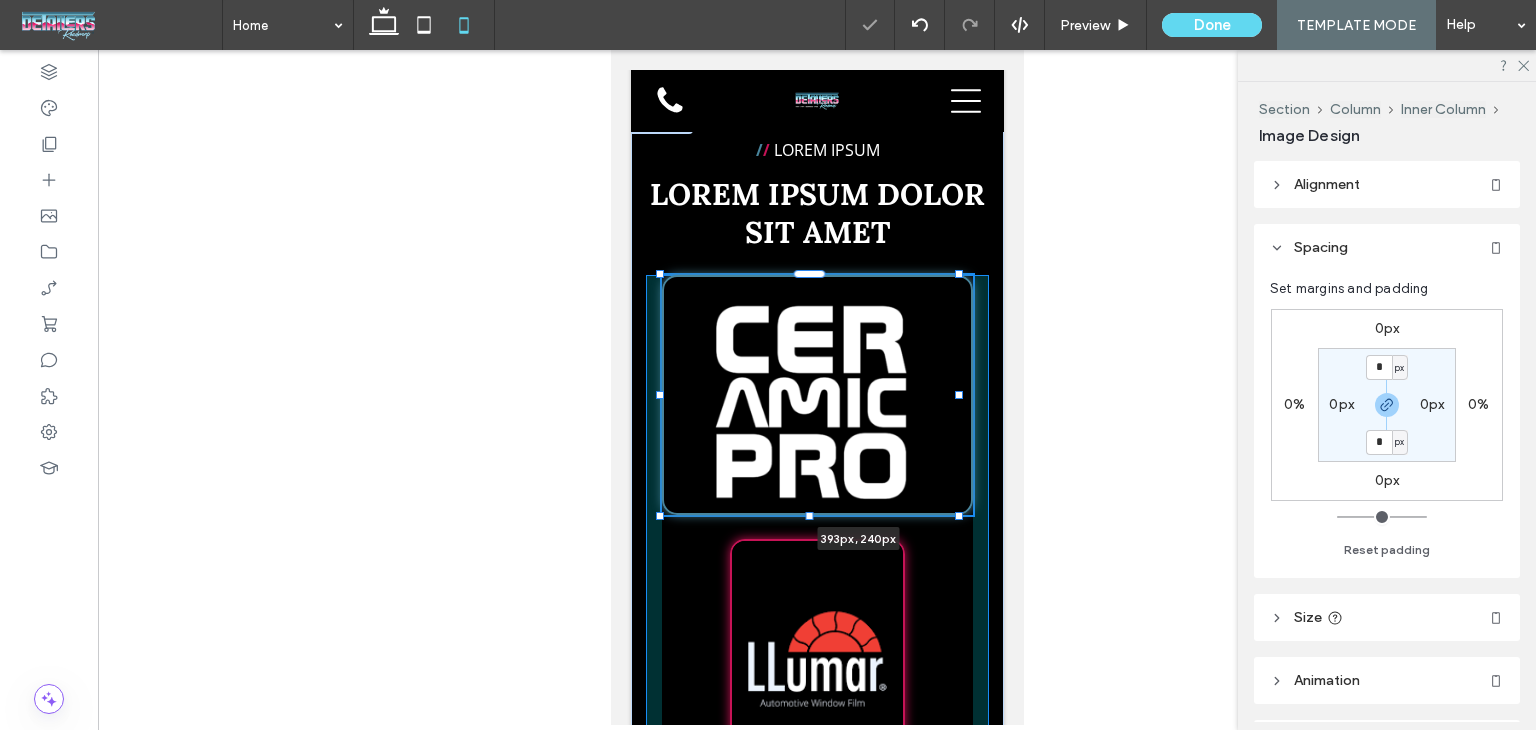 click on "Home
Services
About
Contact
LOREM IPSUM
LOREM IPSUM
Section
Advanced Header
Section
Home
Services
About
Contact
Section
Get in touch
555-555-5555 mymail@mailservice.com
Section
Menu
/ /     Lorem ipsum   Dolor Sit
Lorem ipsum dolor sit amet consectetur adipiscing elit
LOREM IPSUM
LOREM IPSUM
Section + Add Section" at bounding box center [816, -689] 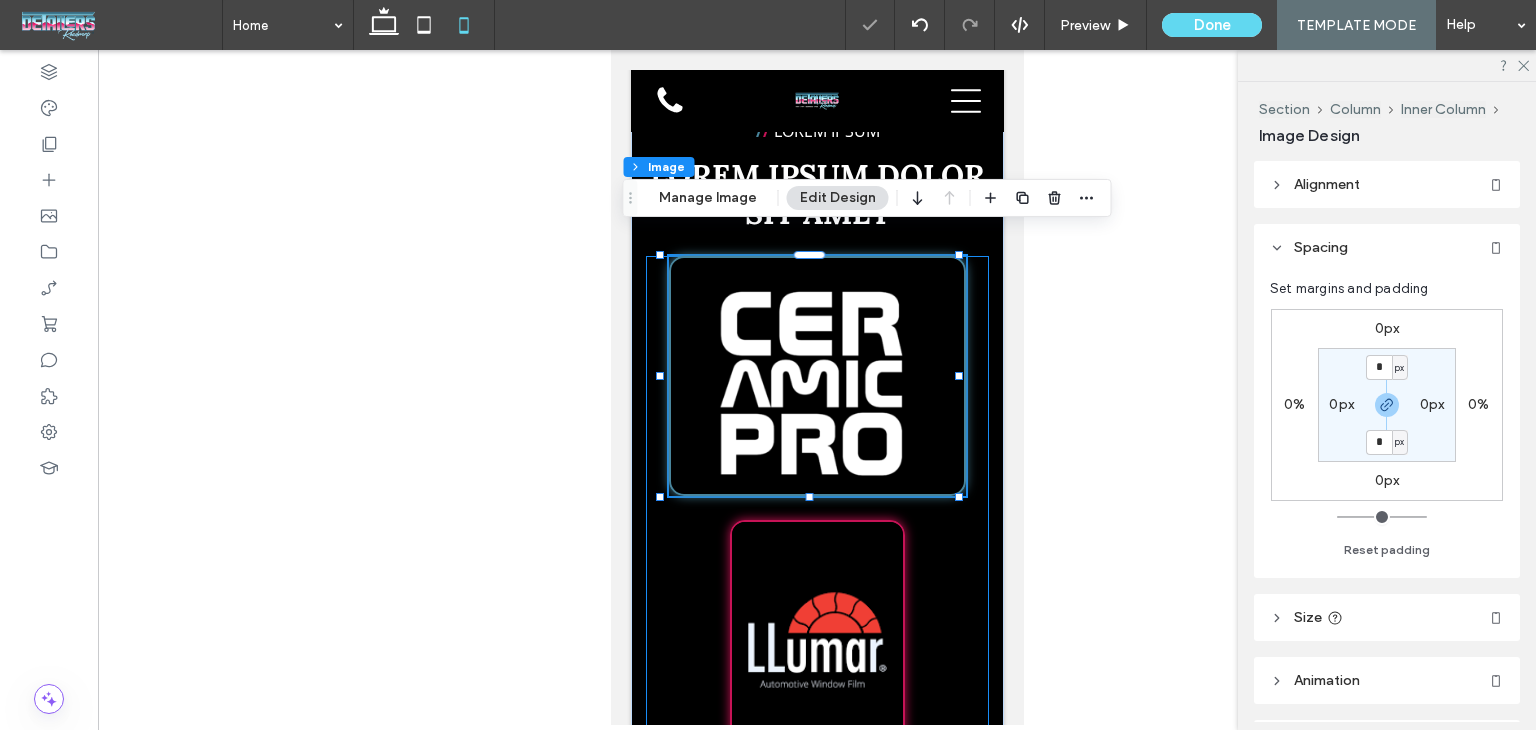 scroll, scrollTop: 6997, scrollLeft: 0, axis: vertical 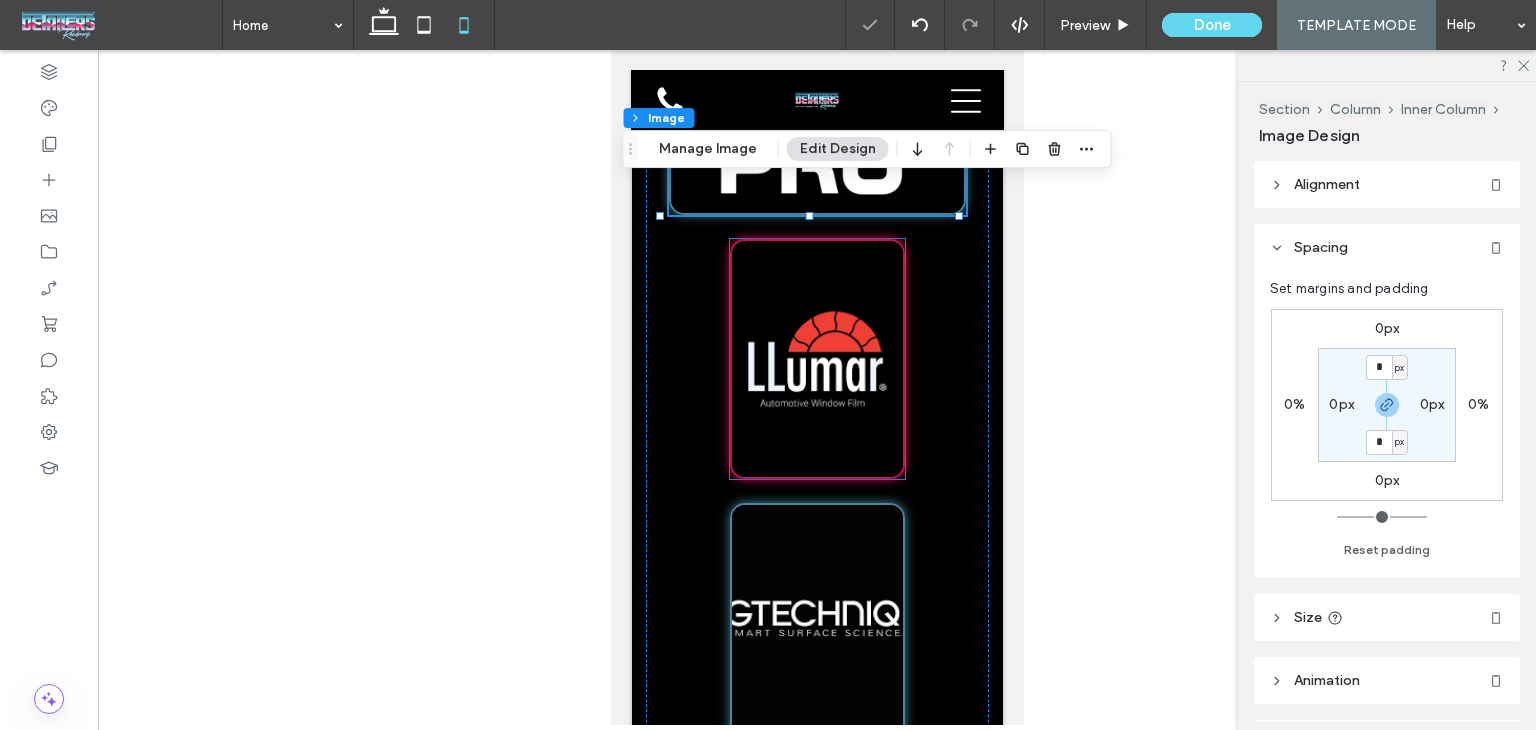 click at bounding box center (816, 359) 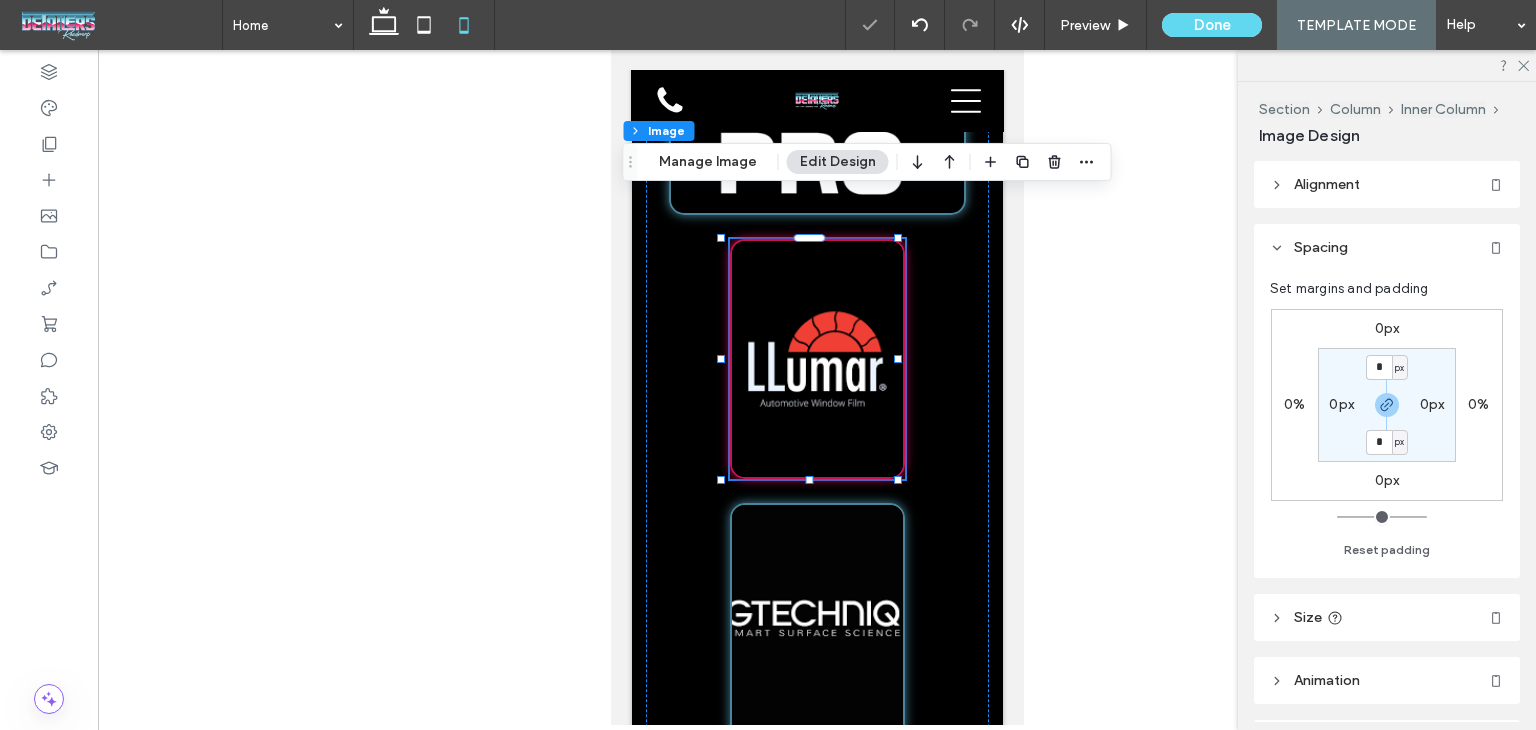 type on "*" 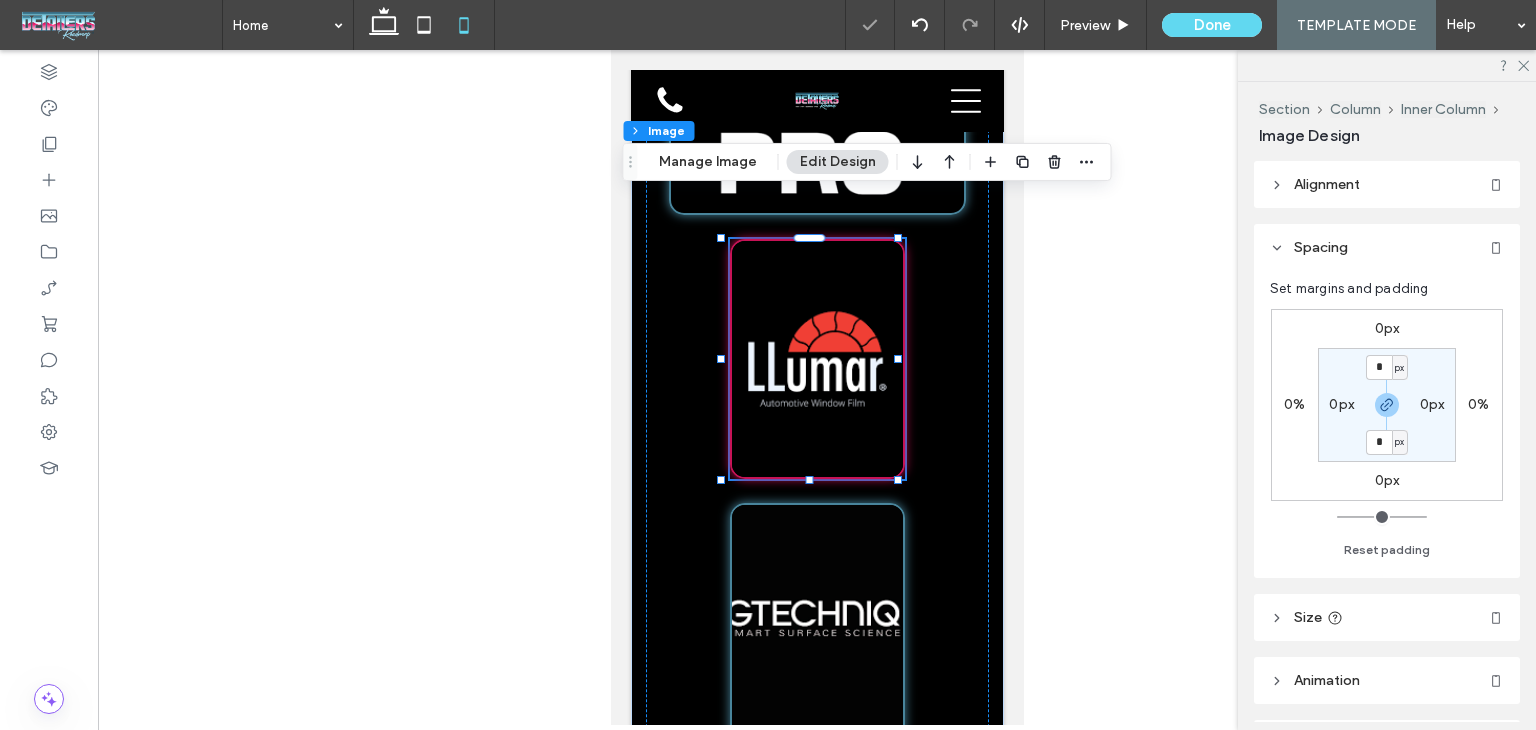 type on "***" 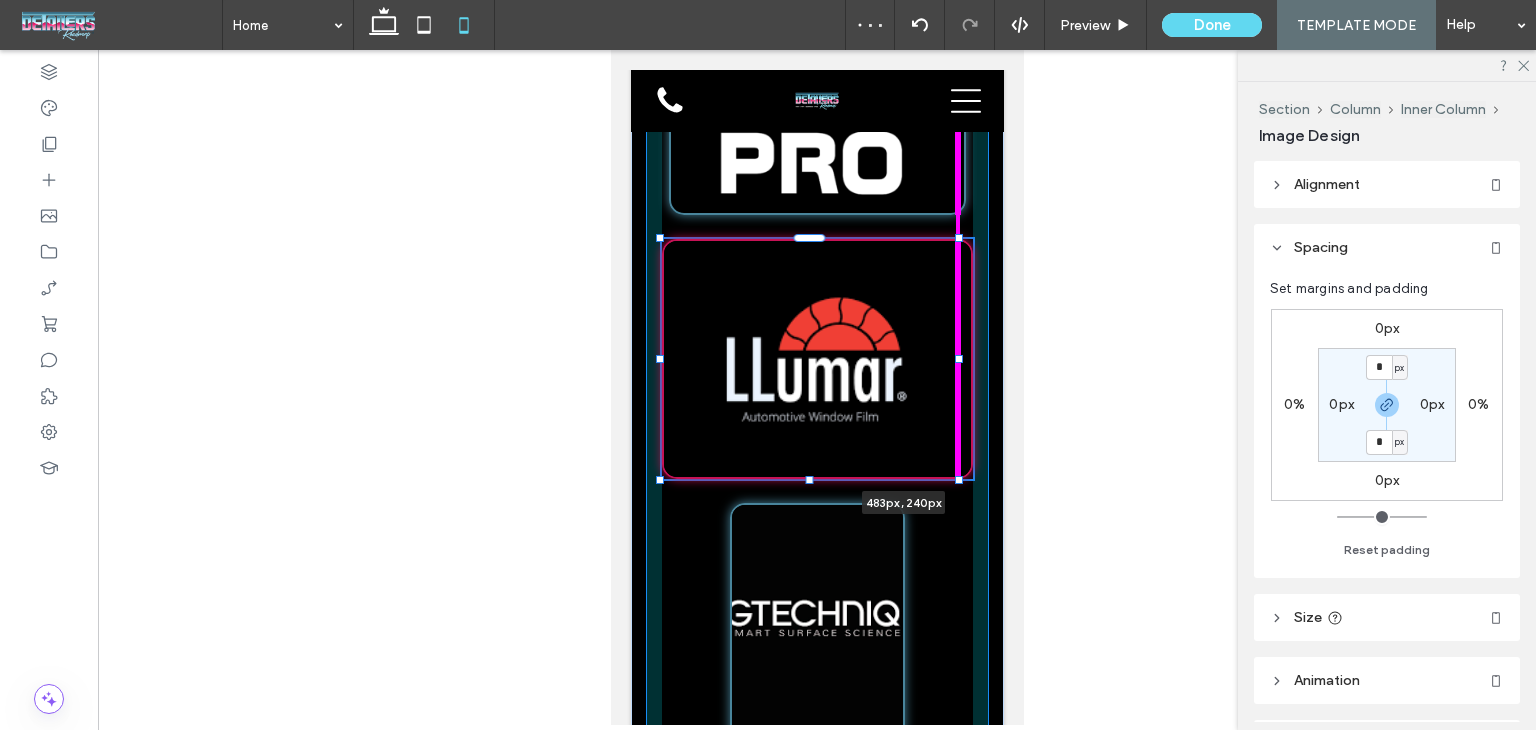 drag, startPoint x: 897, startPoint y: 310, endPoint x: 1652, endPoint y: 364, distance: 756.92865 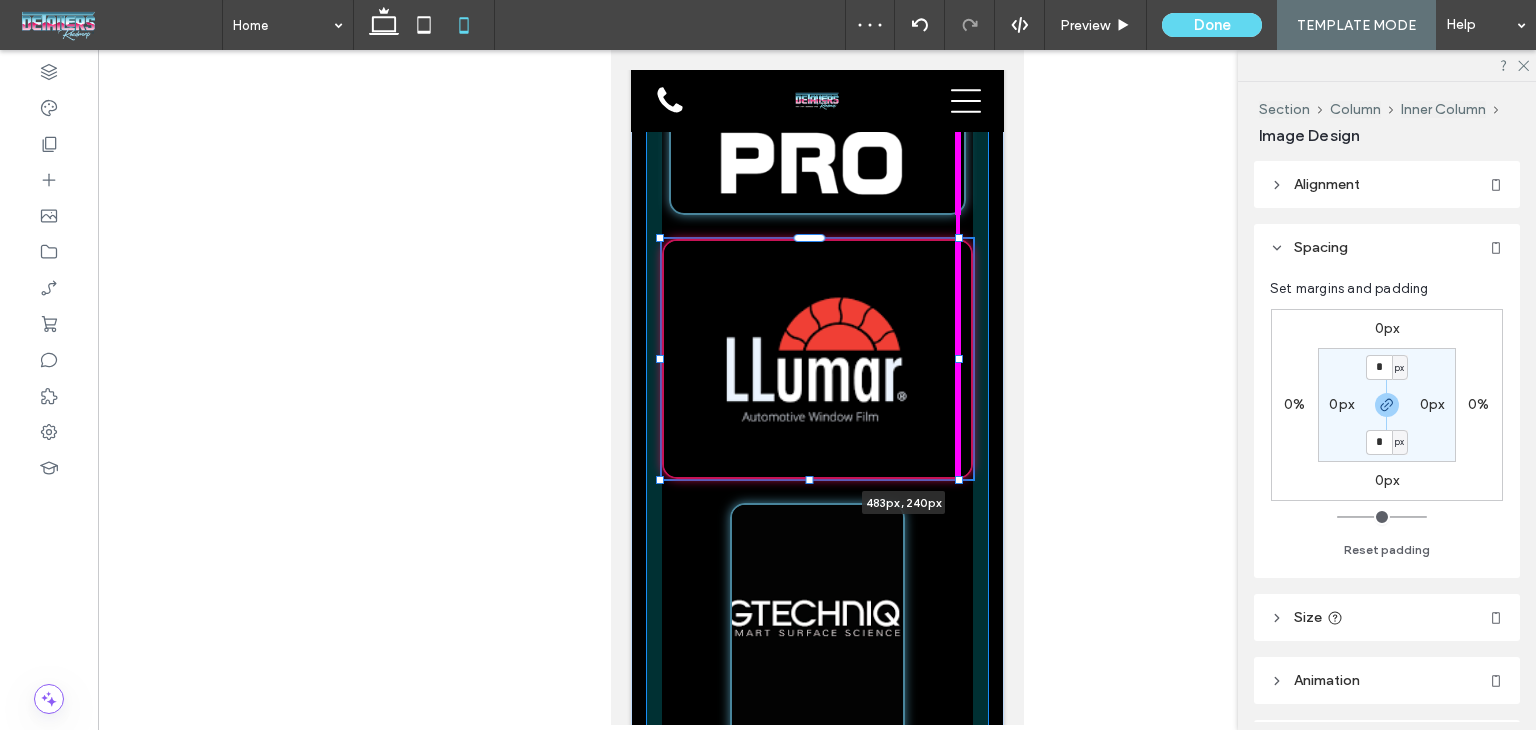 click on "Home
Services
About
Contact
LOREM IPSUM
LOREM IPSUM
Section
Advanced Header
Section
Home
Services
About
Contact
Section
Get in touch
555-555-5555 mymail@mailservice.com
Section
Menu
/ /     Lorem ipsum   Dolor Sit
Lorem ipsum dolor sit amet consectetur adipiscing elit
LOREM IPSUM
LOREM IPSUM
Section + Add Section" at bounding box center (816, -987) 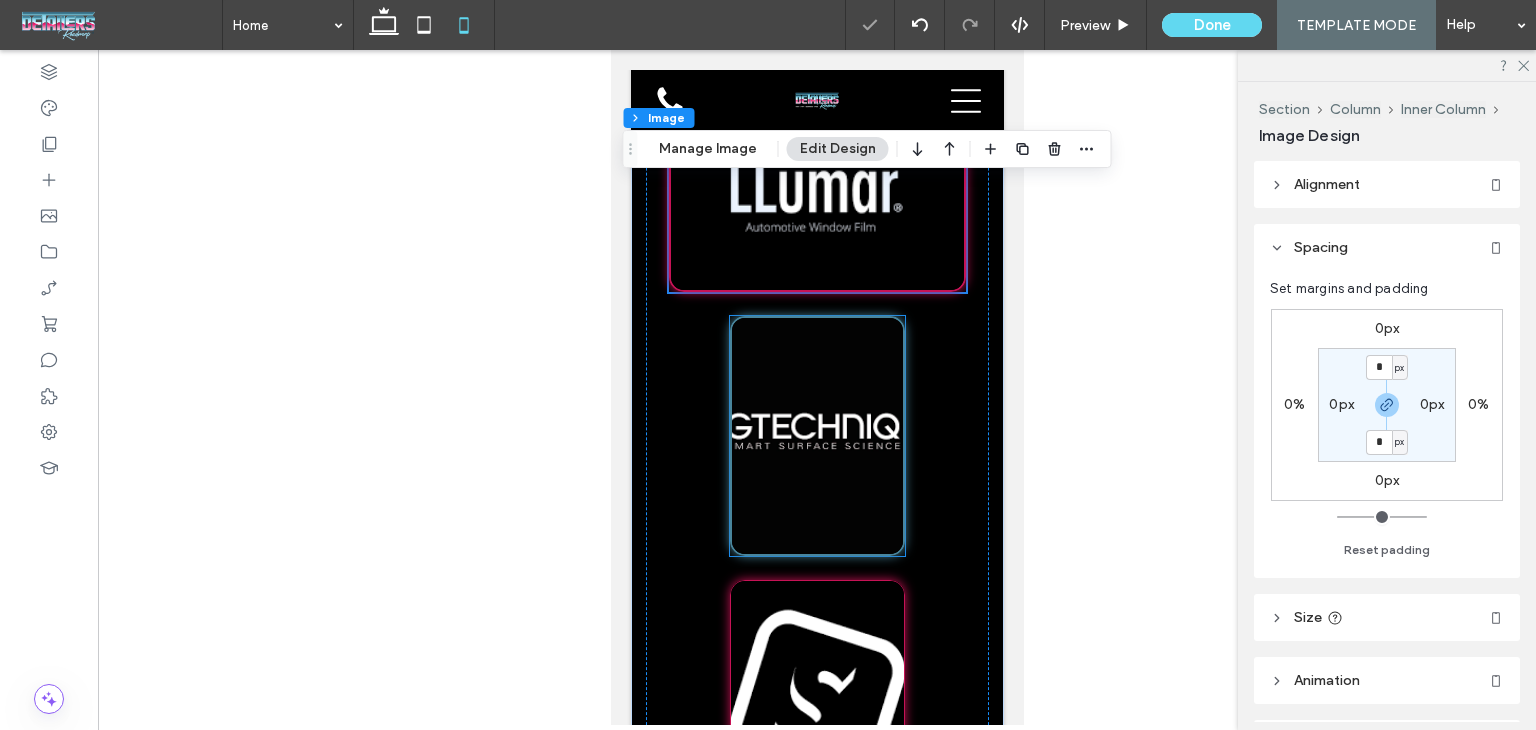 scroll, scrollTop: 7197, scrollLeft: 0, axis: vertical 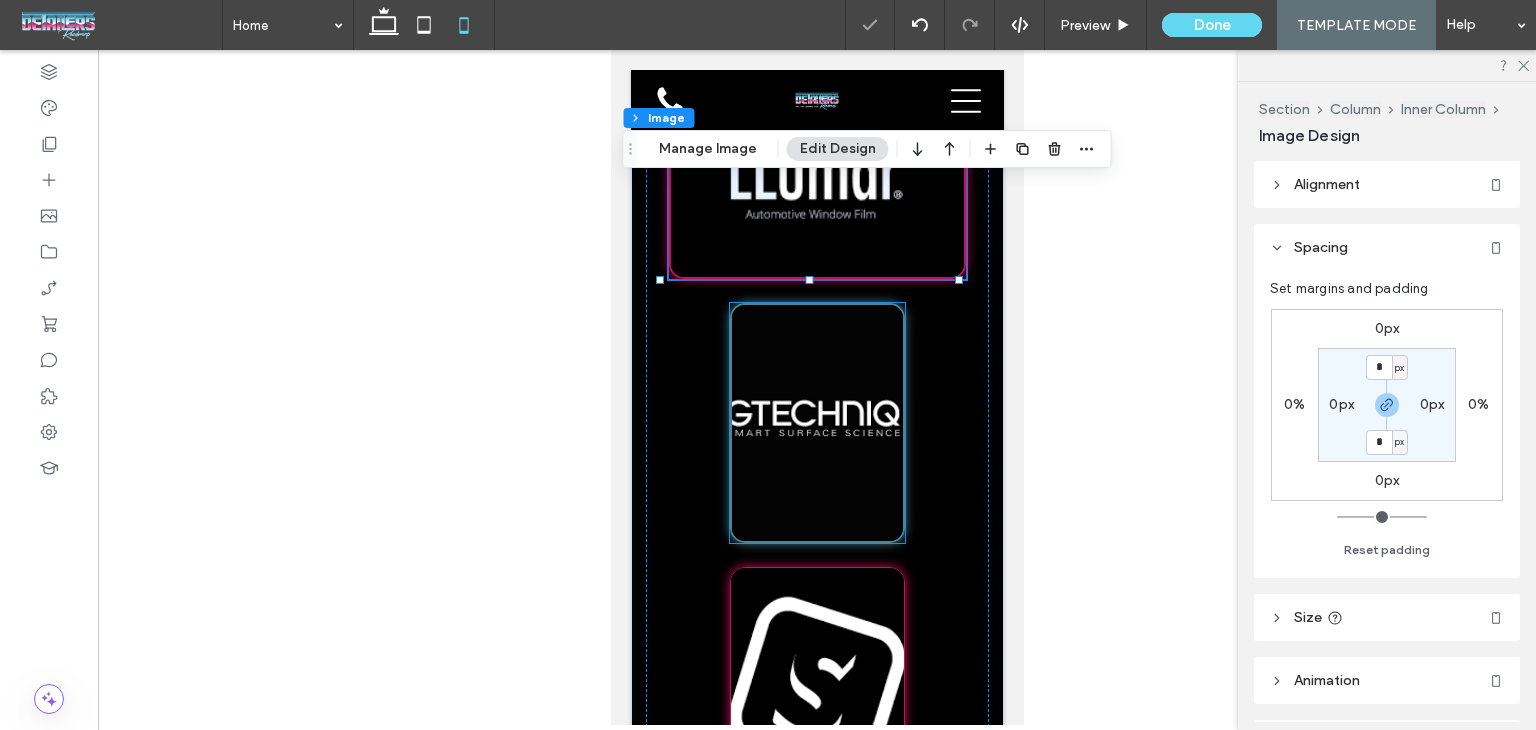 click at bounding box center (816, 423) 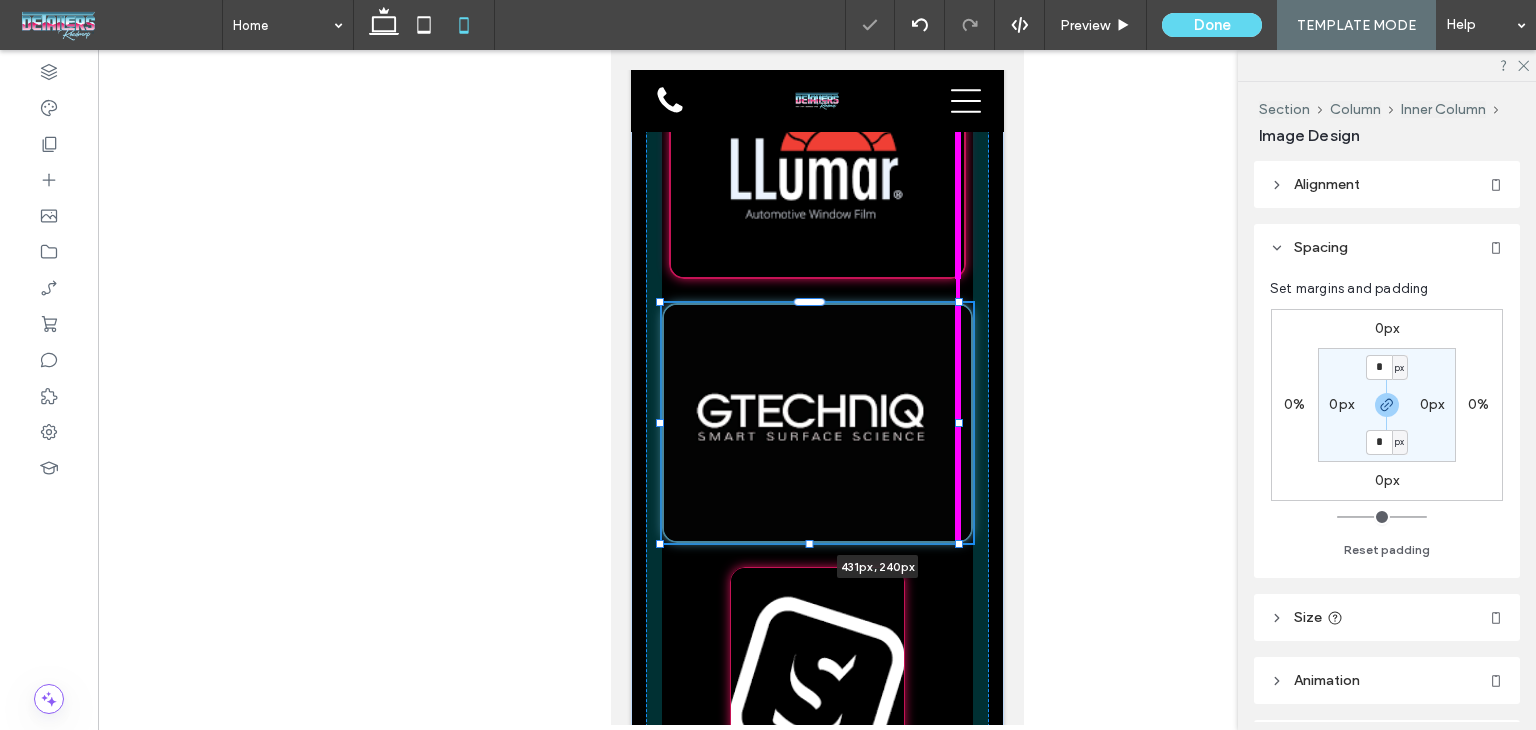 drag, startPoint x: 897, startPoint y: 378, endPoint x: 1636, endPoint y: 427, distance: 740.6227 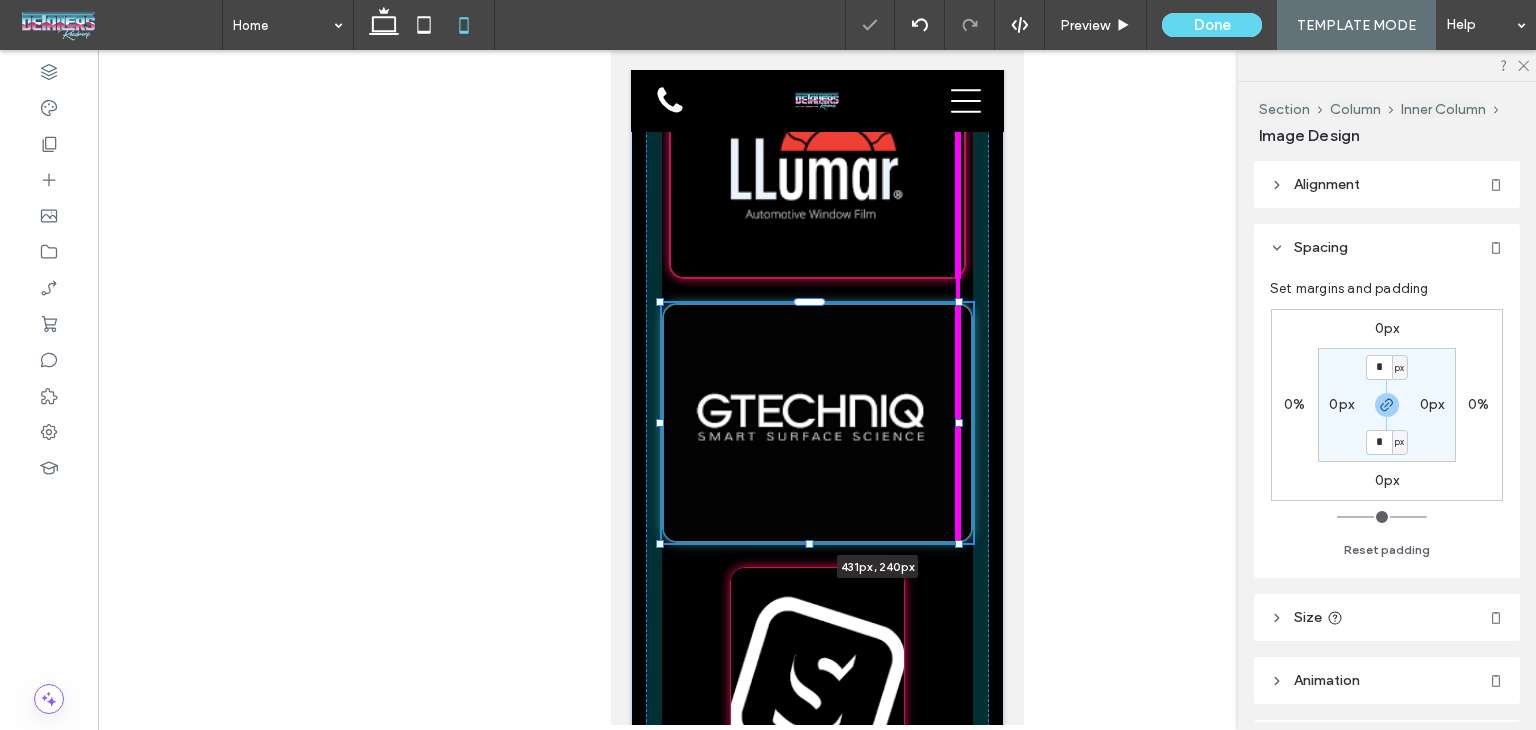 click on "Home
Services
About
Contact
LOREM IPSUM
LOREM IPSUM
Section
Advanced Header
Section
Home
Services
About
Contact
Section
Get in touch
555-555-5555 mymail@mailservice.com
Section
Menu
/ /     Lorem ipsum   Dolor Sit
Lorem ipsum dolor sit amet consectetur adipiscing elit
LOREM IPSUM
LOREM IPSUM
Section + Add Section" at bounding box center (816, -1187) 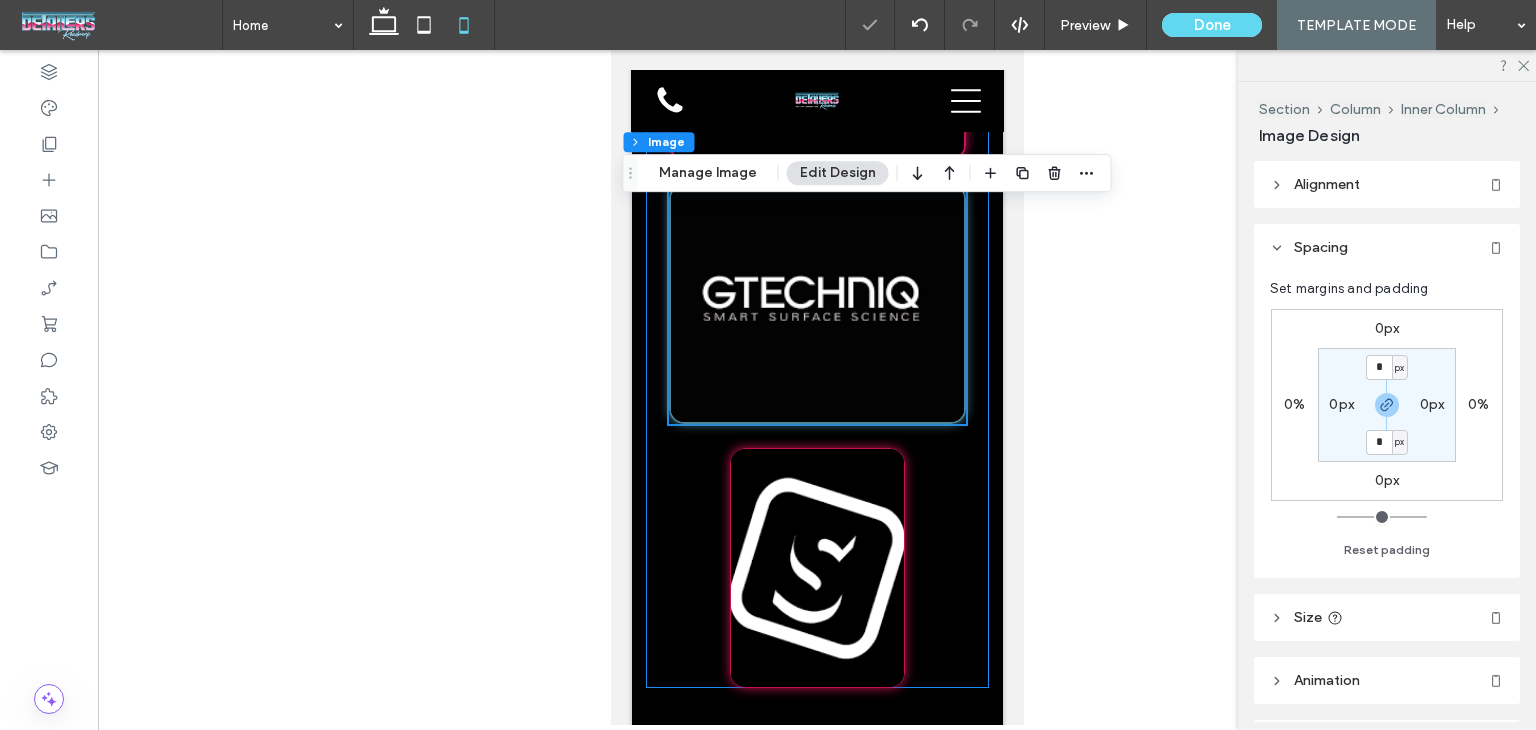 scroll, scrollTop: 7397, scrollLeft: 0, axis: vertical 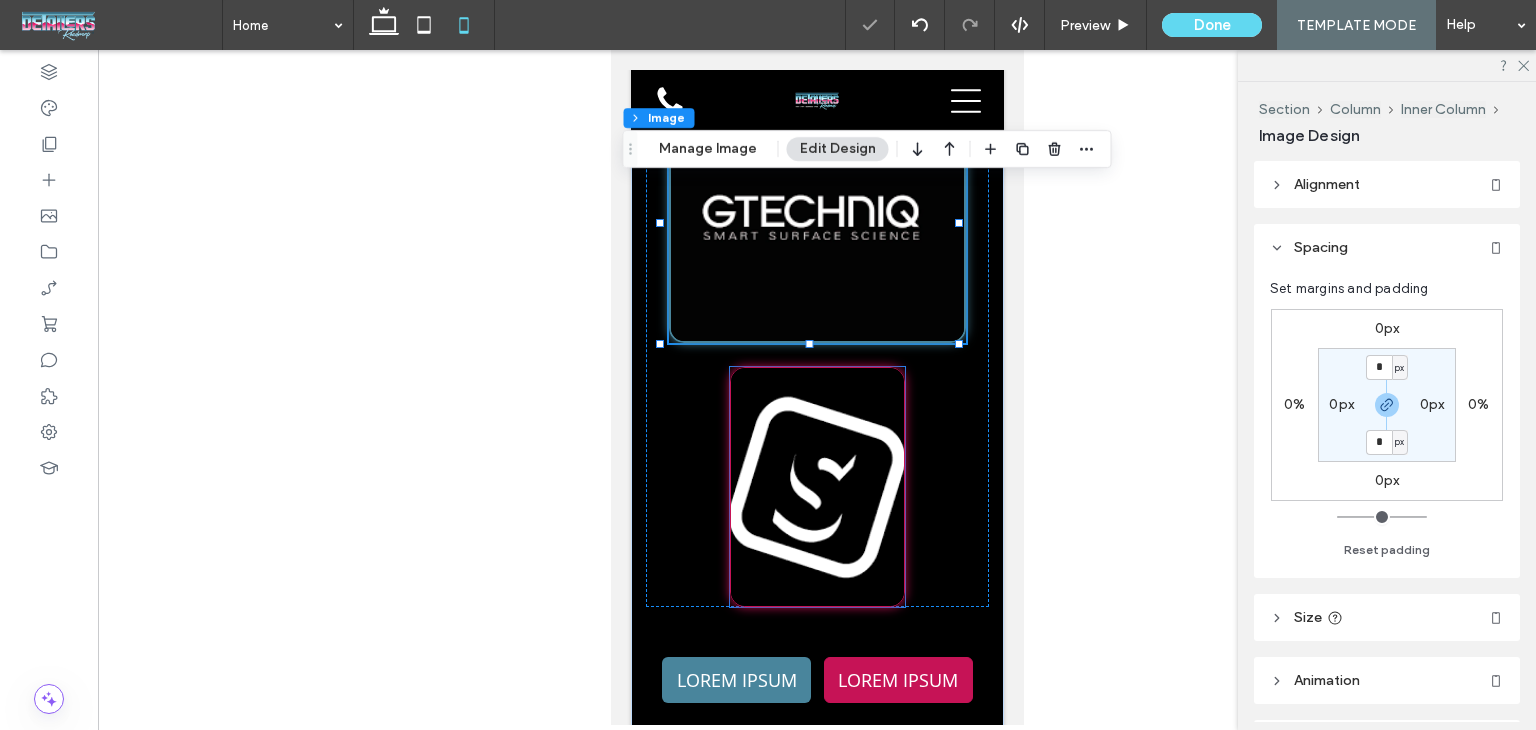 click at bounding box center [816, 487] 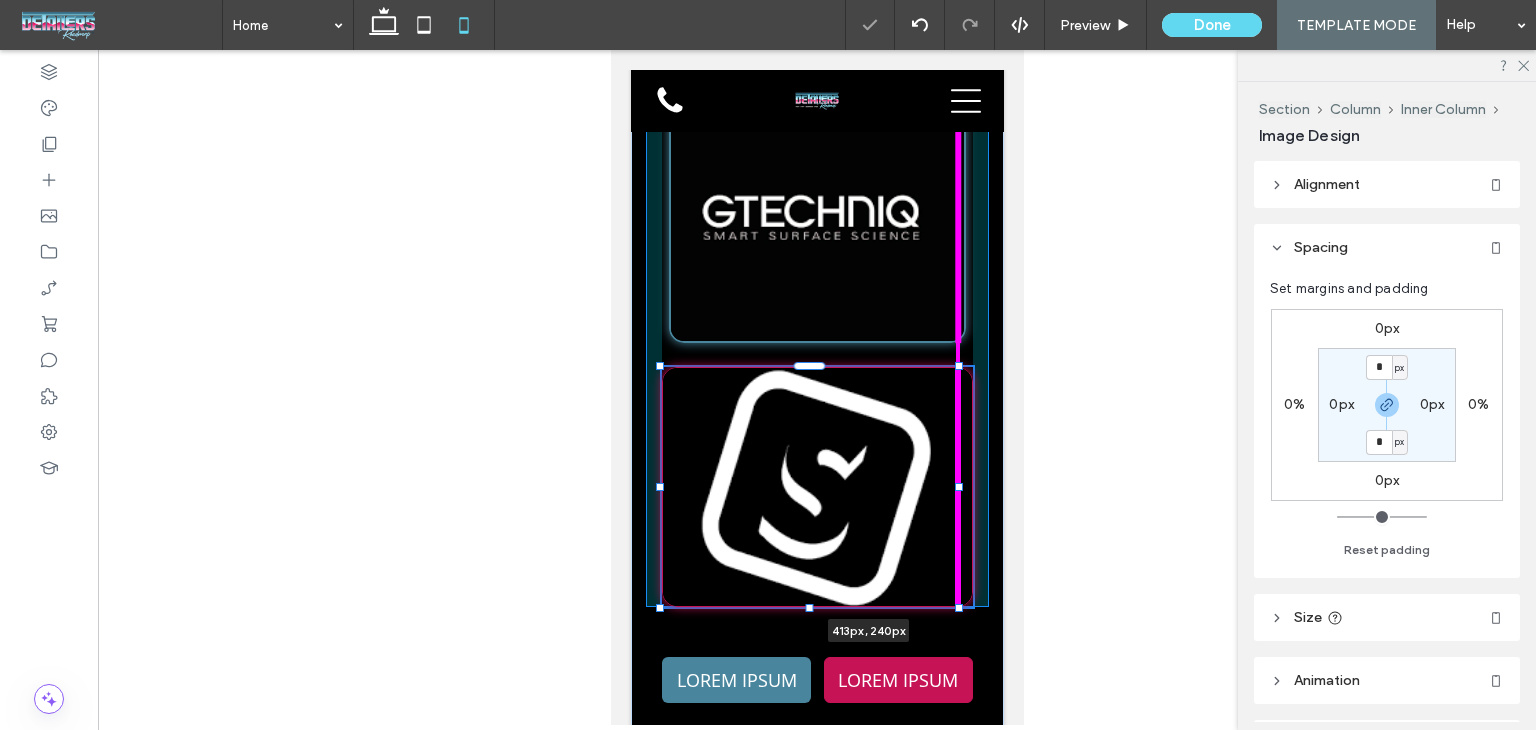drag, startPoint x: 896, startPoint y: 438, endPoint x: 1015, endPoint y: 438, distance: 119 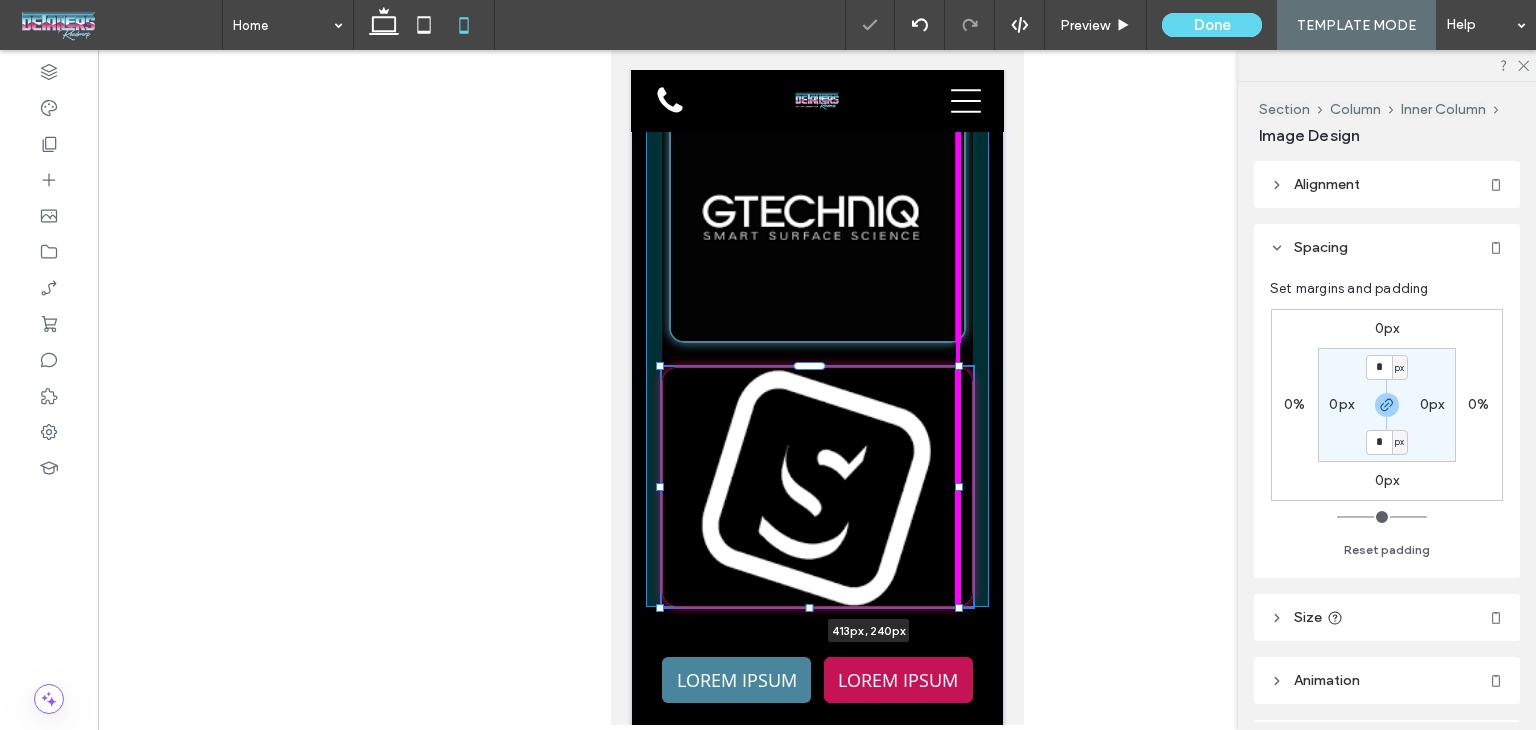 click on "Home
Services
About
Contact
LOREM IPSUM
LOREM IPSUM
Section
Advanced Header
Section
Home
Services
About
Contact
Section
Get in touch
555-555-5555 mymail@mailservice.com
Section
Menu
/ /     Lorem ipsum   Dolor Sit
Lorem ipsum dolor sit amet consectetur adipiscing elit
LOREM IPSUM
LOREM IPSUM
Section + Add Section" at bounding box center (816, -1387) 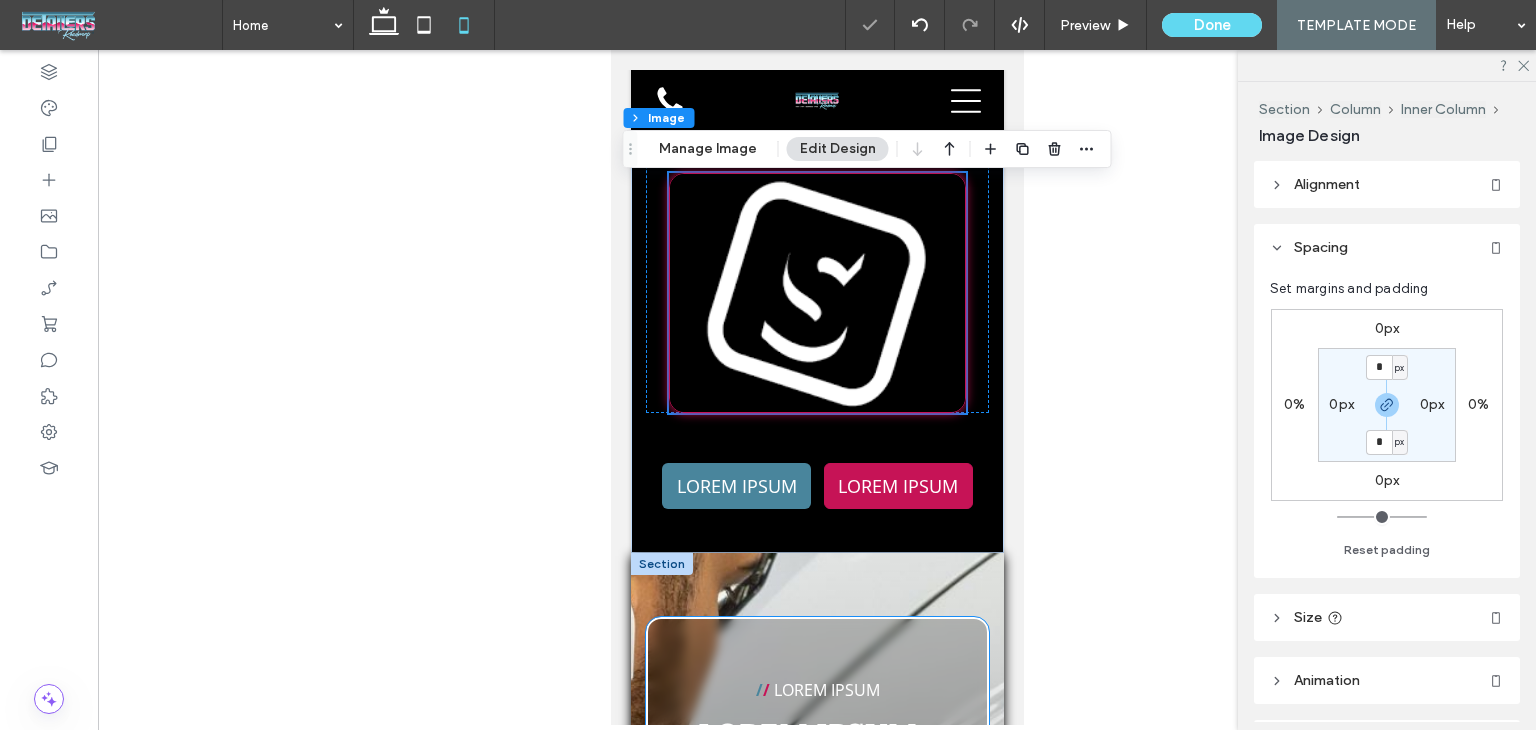 scroll, scrollTop: 7597, scrollLeft: 0, axis: vertical 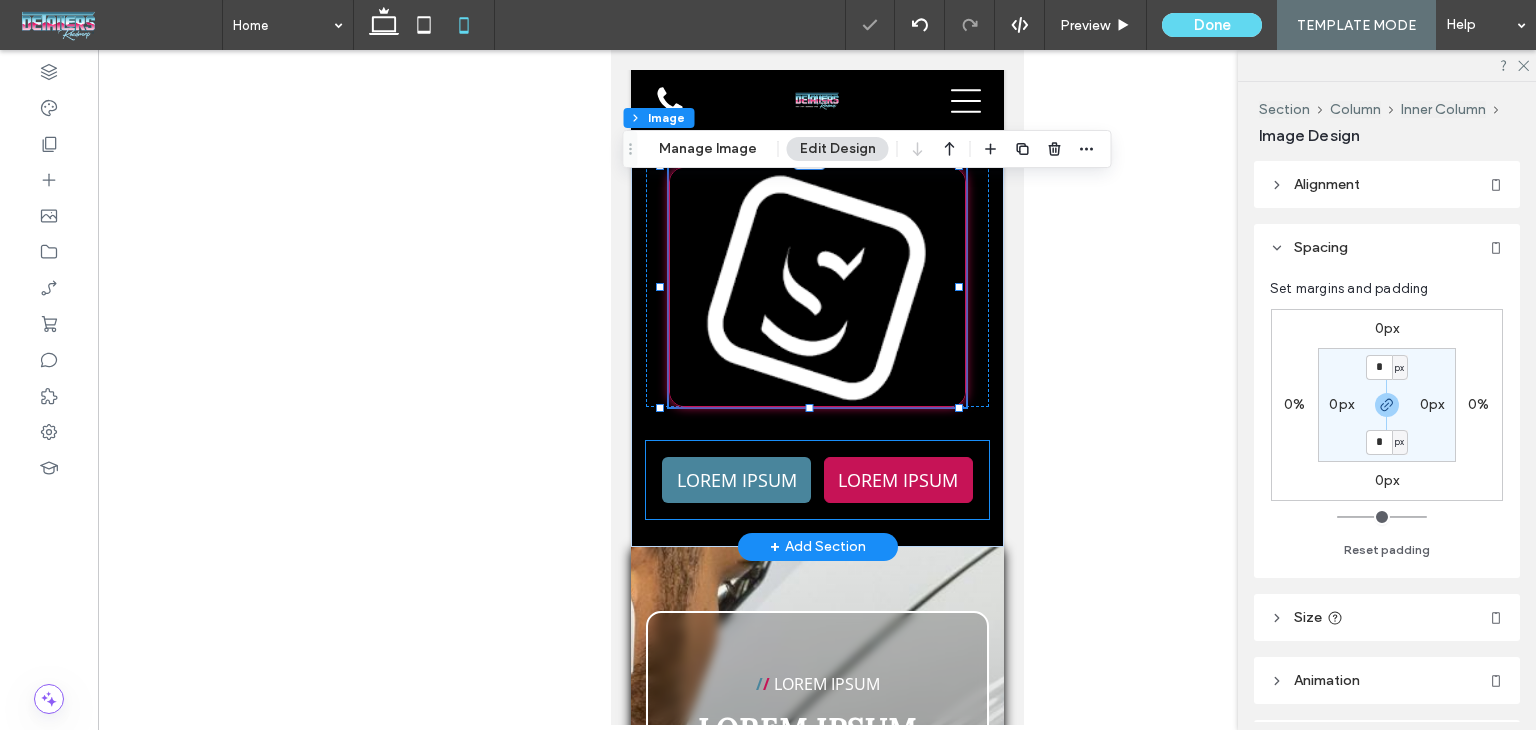 click on "LOREM IPSUM
LOREM IPSUM" at bounding box center (816, 480) 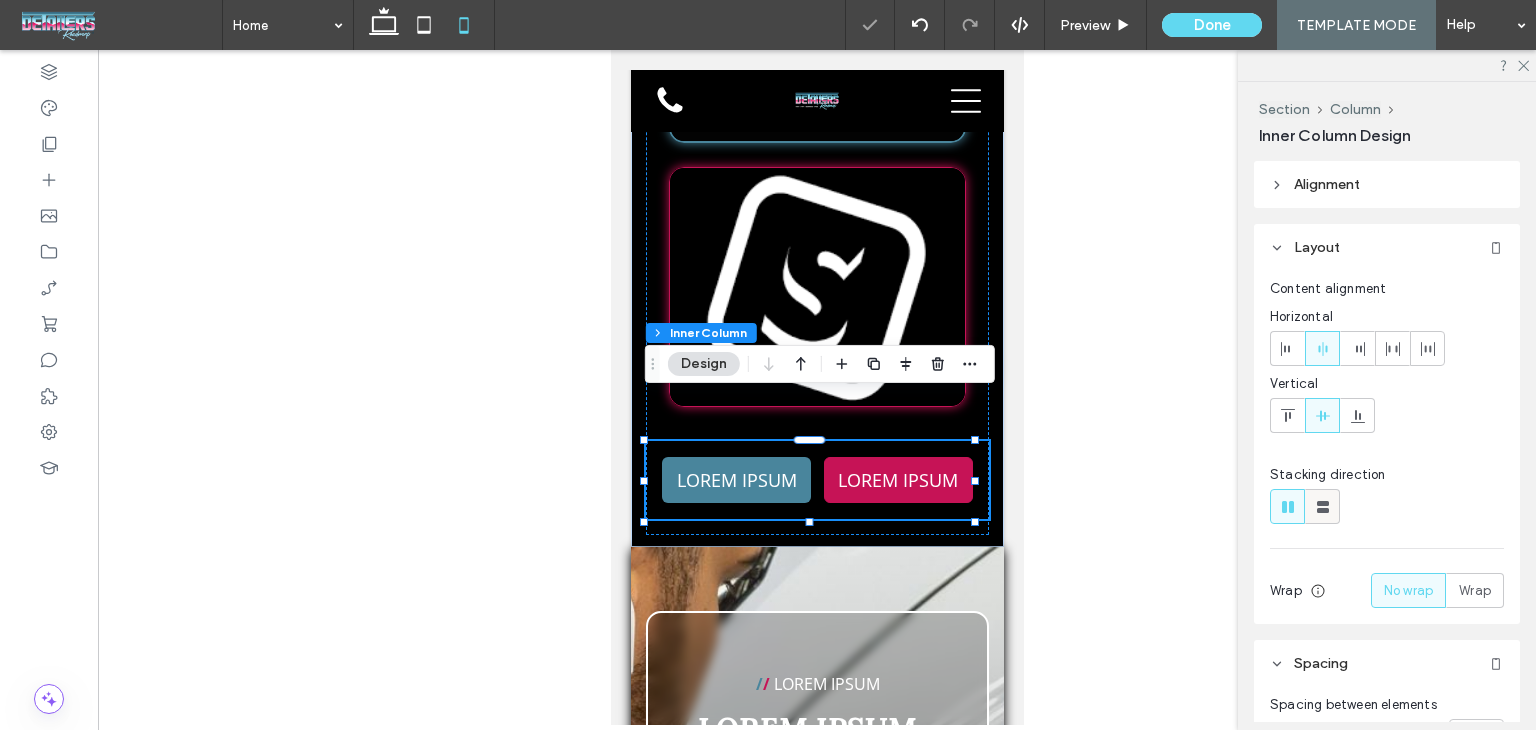 click 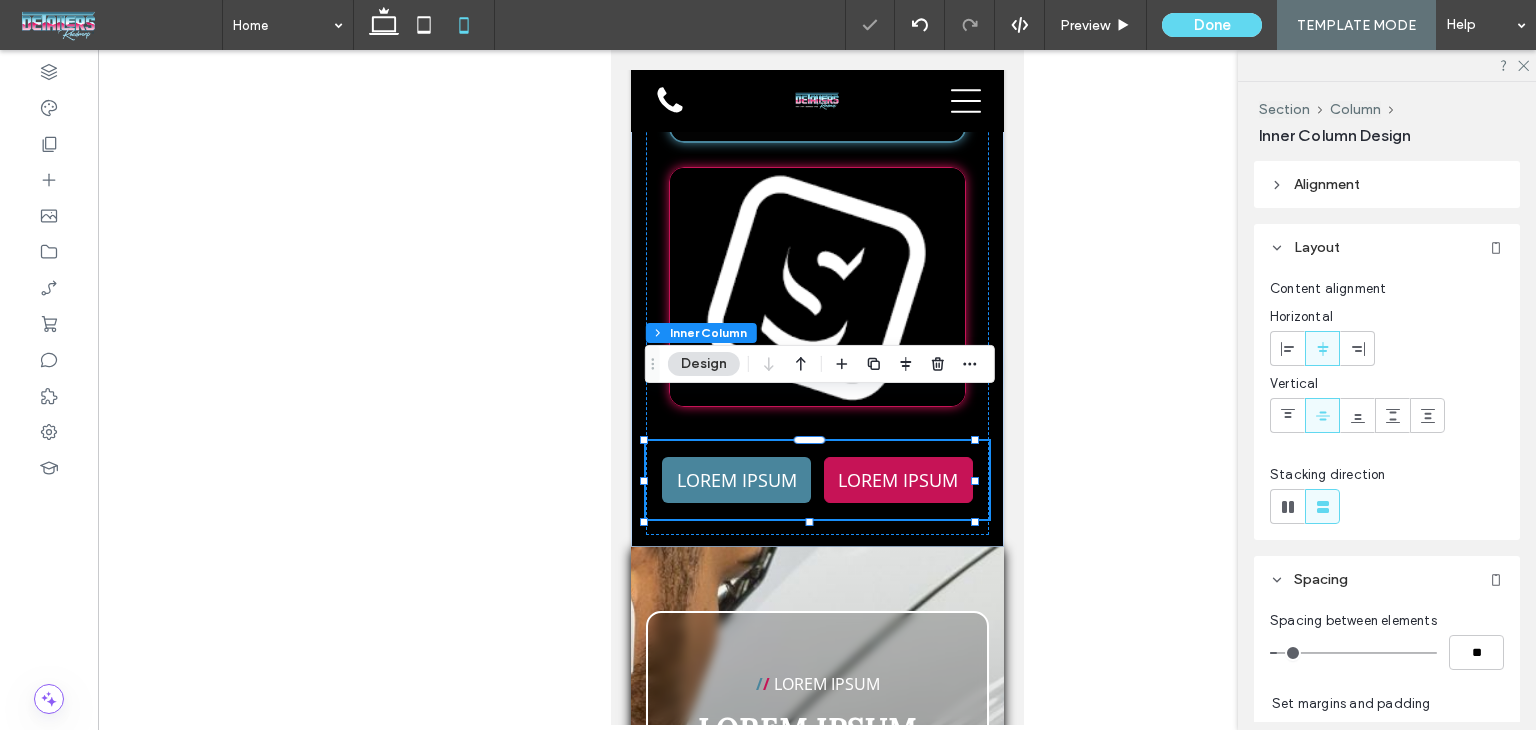 type on "**" 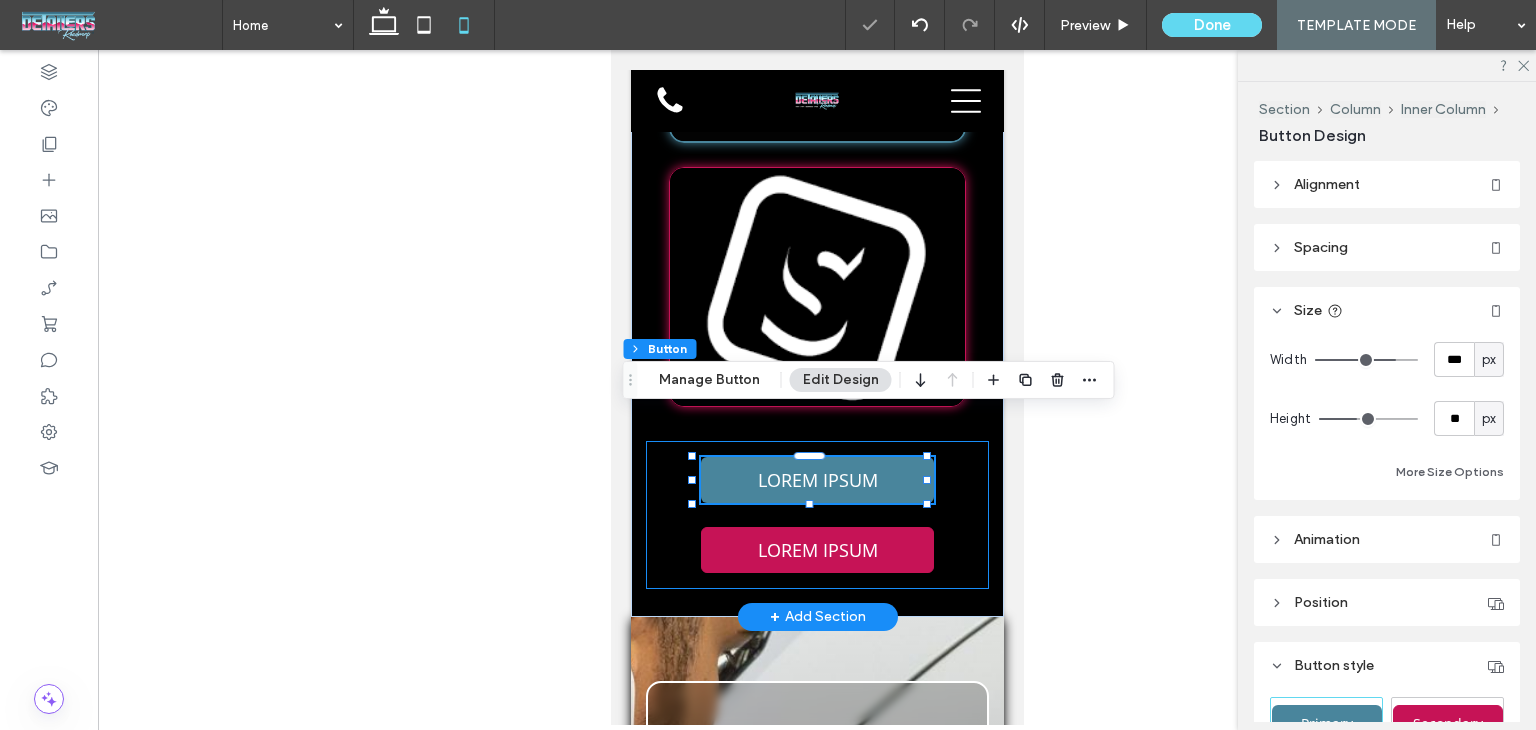 click on "/ /
Lorem ipsum
Lorem ipsum dolor sit amet
LOREM IPSUM
LOREM IPSUM" at bounding box center (816, -86) 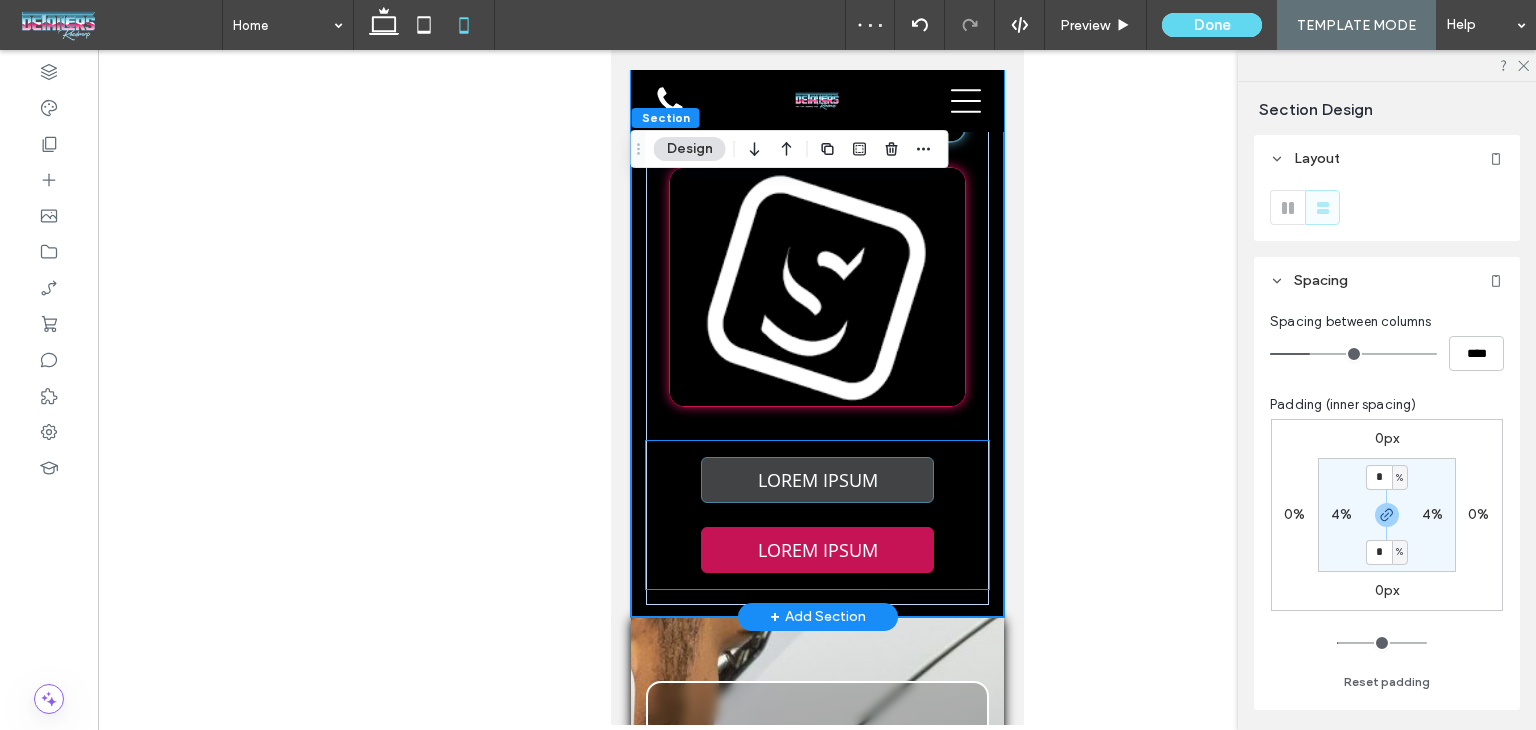 click on "LOREM IPSUM" at bounding box center (816, 480) 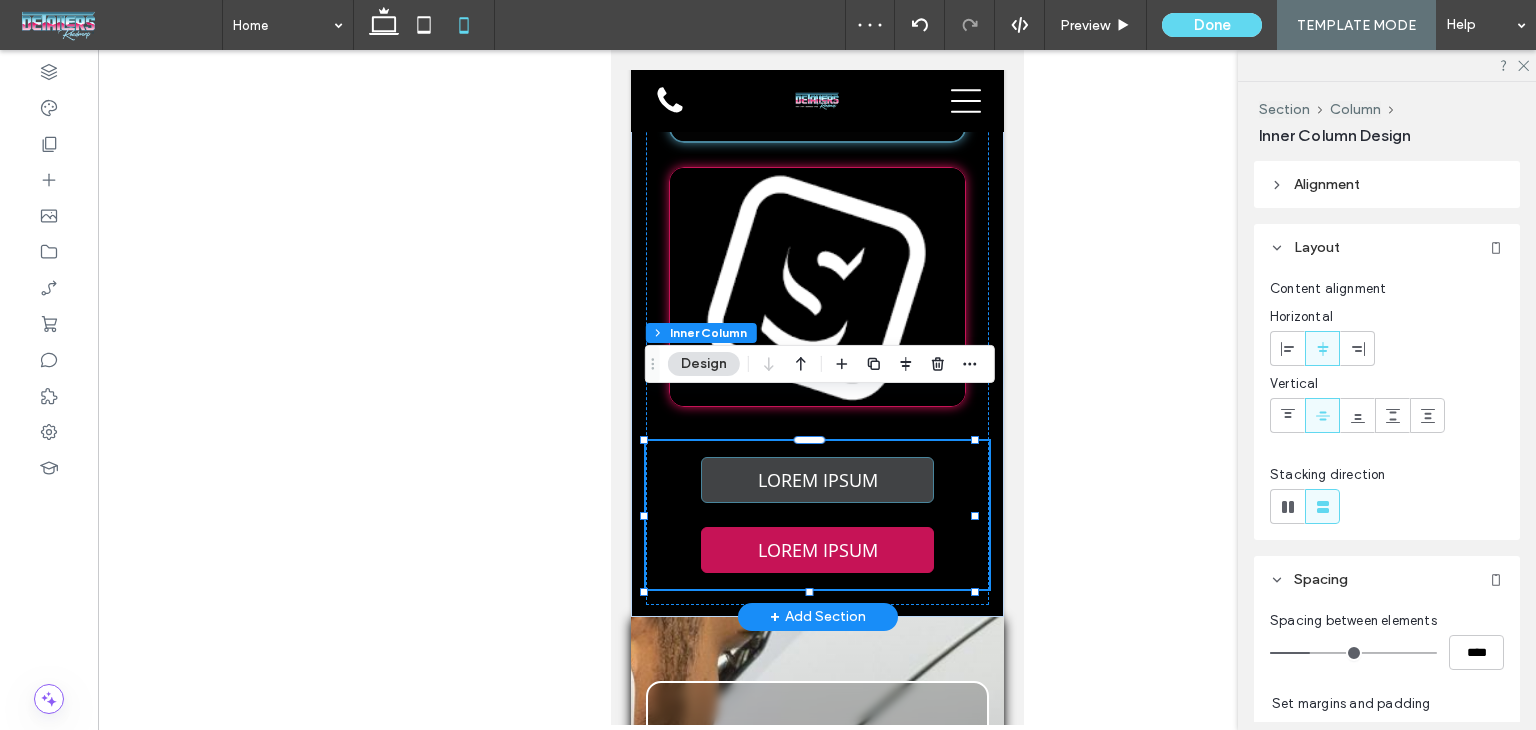 click on "LOREM IPSUM" at bounding box center [816, 480] 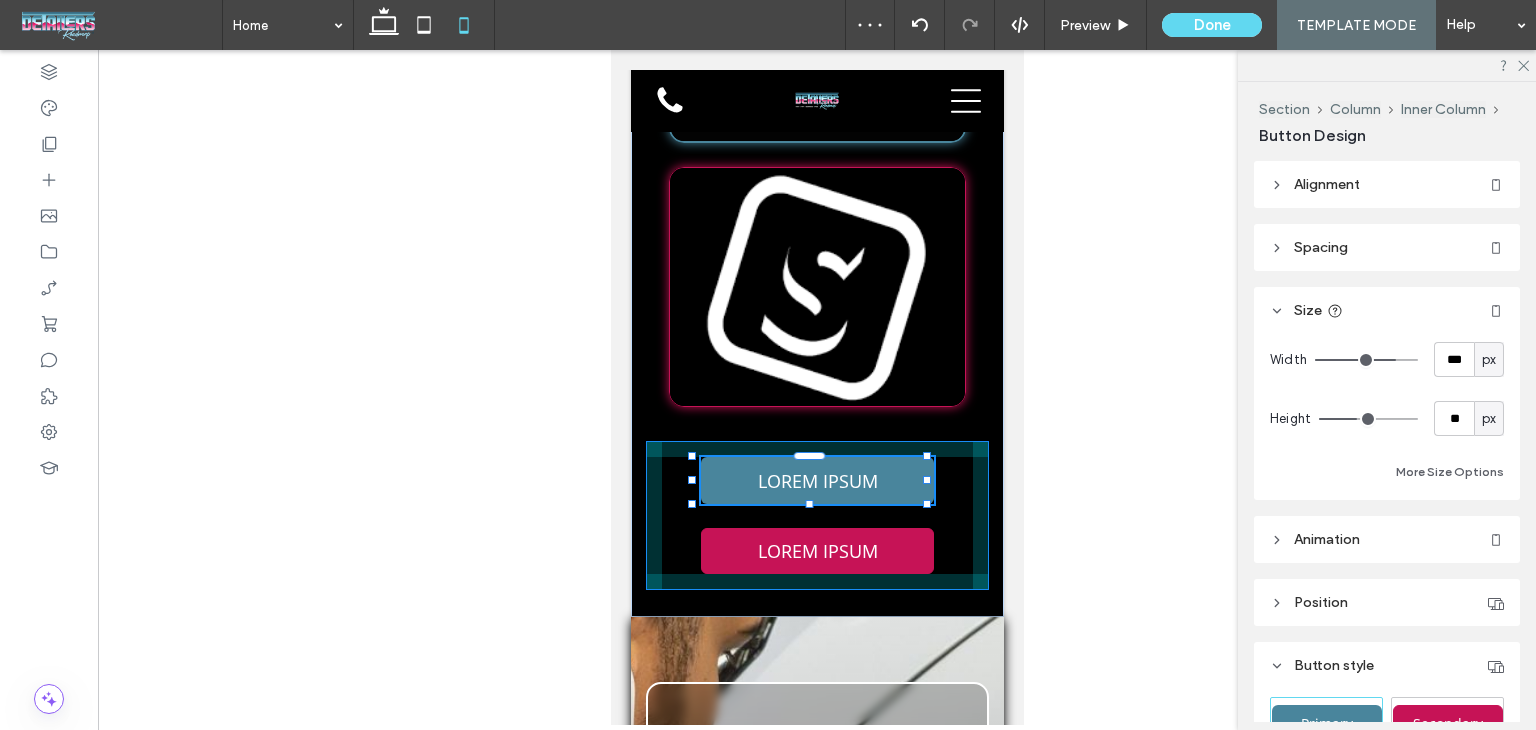 drag, startPoint x: 923, startPoint y: 433, endPoint x: 1055, endPoint y: 412, distance: 133.66002 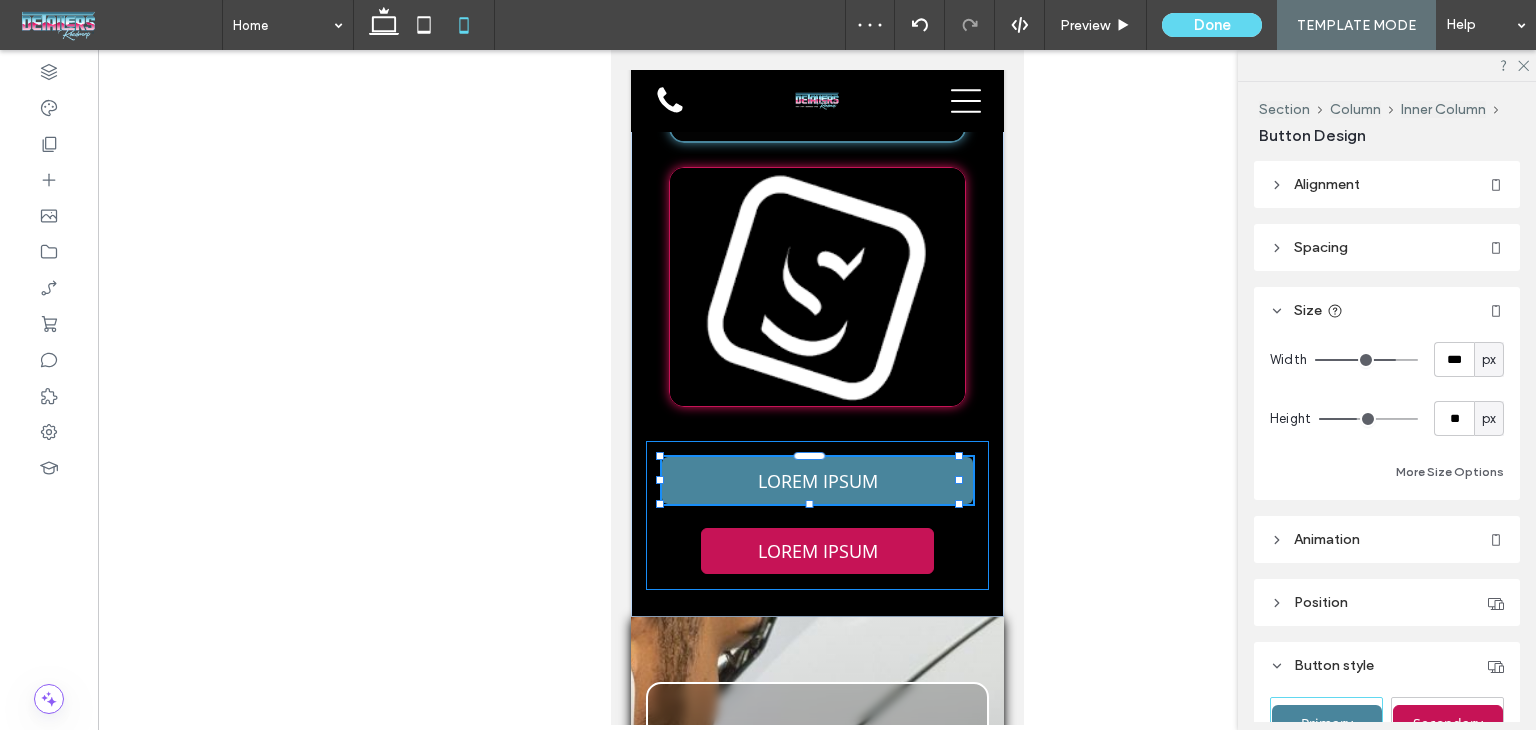 type on "***" 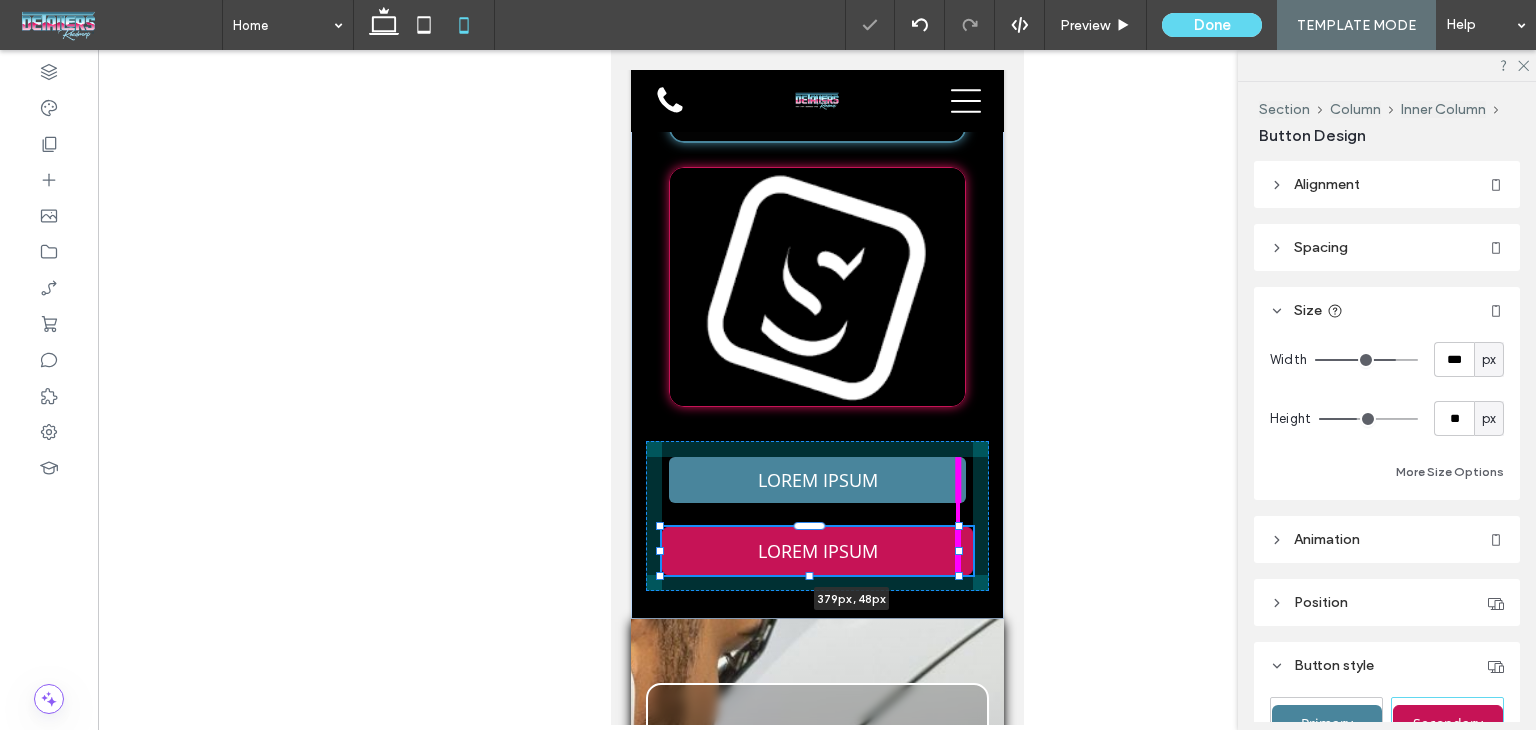 drag, startPoint x: 925, startPoint y: 501, endPoint x: 1003, endPoint y: 496, distance: 78.160095 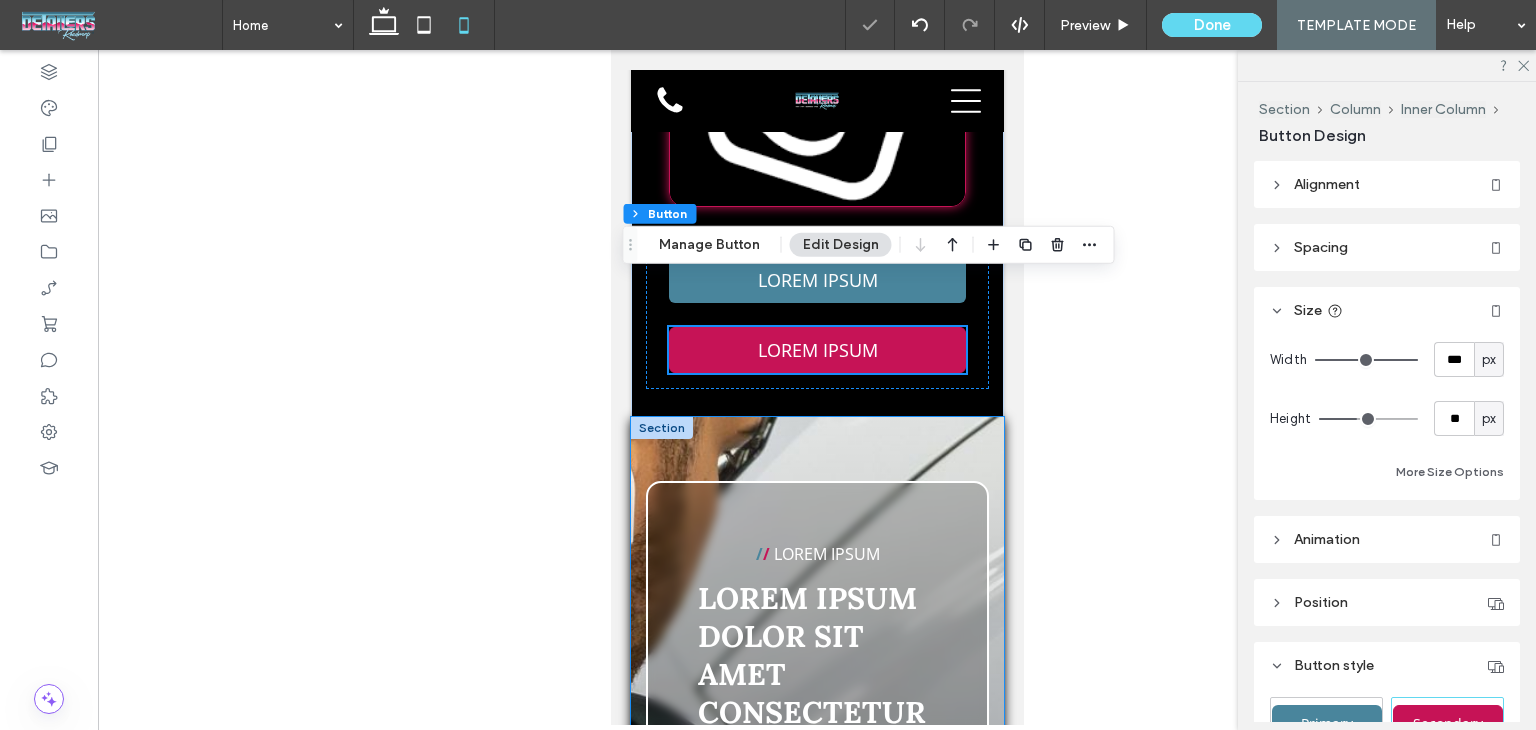 scroll, scrollTop: 7997, scrollLeft: 0, axis: vertical 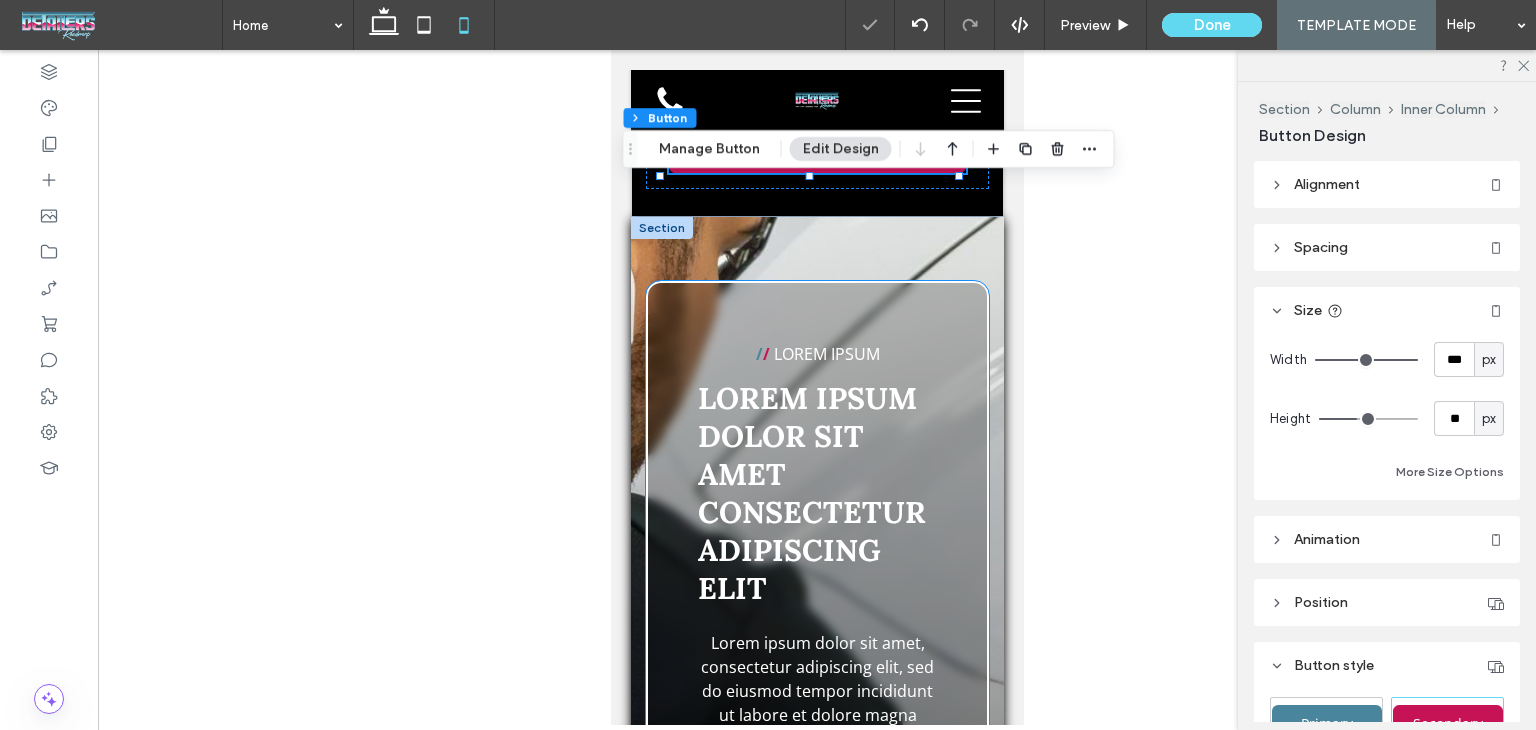 click on "/ /
LOREM IPSUM
Lorem ipsum dolor sit amet consectetur adipiscing elit
Lorem ipsum dolor sit amet, consectetur adipiscing elit, sed do eiusmod tempor incididunt ut labore et dolore magna aliqua. Ut enim ad minim veniam, quis nostrud exercitation ullamco laboris nisi ut aliquip ex ea commodo consequat. Duis aute irure dolor in reprehenderit in voluptate velit esse cillum dolore eu fugiat nulla pariatur. Excepteur sint occaecat cupidatat non proident, sunt in culpa qui officia deserunt mollit anim id est laborum. ﻿ Lorem ipsum dolor sit amet, consectetur adipiscing elit, sed do eiusmod tempor incididunt ut labore et dolore magna aliqua. Ut enim ad minim veniam, quis nostrud exercitation ullamco laboris nisi ut aliquip ex ea commodo consequat. Duis aute irure dolor in reprehenderit in voluptate velit esse cillum dolore eu fugiat nulla pariatur. Excepteur sint occaecat cupidatat non proident, sunt in culpa qui officia deserunt mollit anim id est laborum." at bounding box center [816, 923] 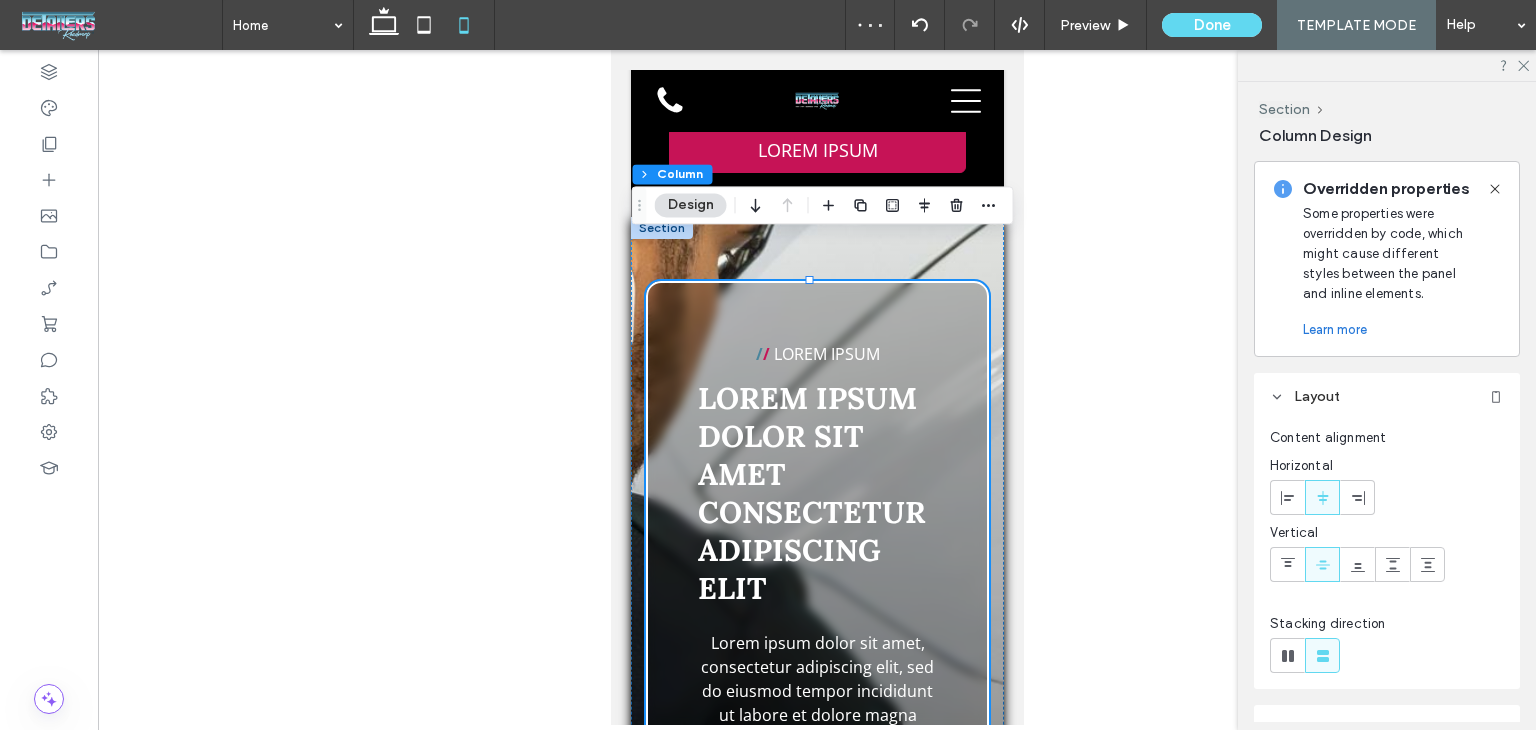click on "/ /
LOREM IPSUM
Lorem ipsum dolor sit amet consectetur adipiscing elit
Lorem ipsum dolor sit amet, consectetur adipiscing elit, sed do eiusmod tempor incididunt ut labore et dolore magna aliqua. Ut enim ad minim veniam, quis nostrud exercitation ullamco laboris nisi ut aliquip ex ea commodo consequat. Duis aute irure dolor in reprehenderit in voluptate velit esse cillum dolore eu fugiat nulla pariatur. Excepteur sint occaecat cupidatat non proident, sunt in culpa qui officia deserunt mollit anim id est laborum. ﻿ Lorem ipsum dolor sit amet, consectetur adipiscing elit, sed do eiusmod tempor incididunt ut labore et dolore magna aliqua. Ut enim ad minim veniam, quis nostrud exercitation ullamco laboris nisi ut aliquip ex ea commodo consequat. Duis aute irure dolor in reprehenderit in voluptate velit esse cillum dolore eu fugiat nulla pariatur. Excepteur sint occaecat cupidatat non proident, sunt in culpa qui officia deserunt mollit anim id est laborum." at bounding box center [816, 923] 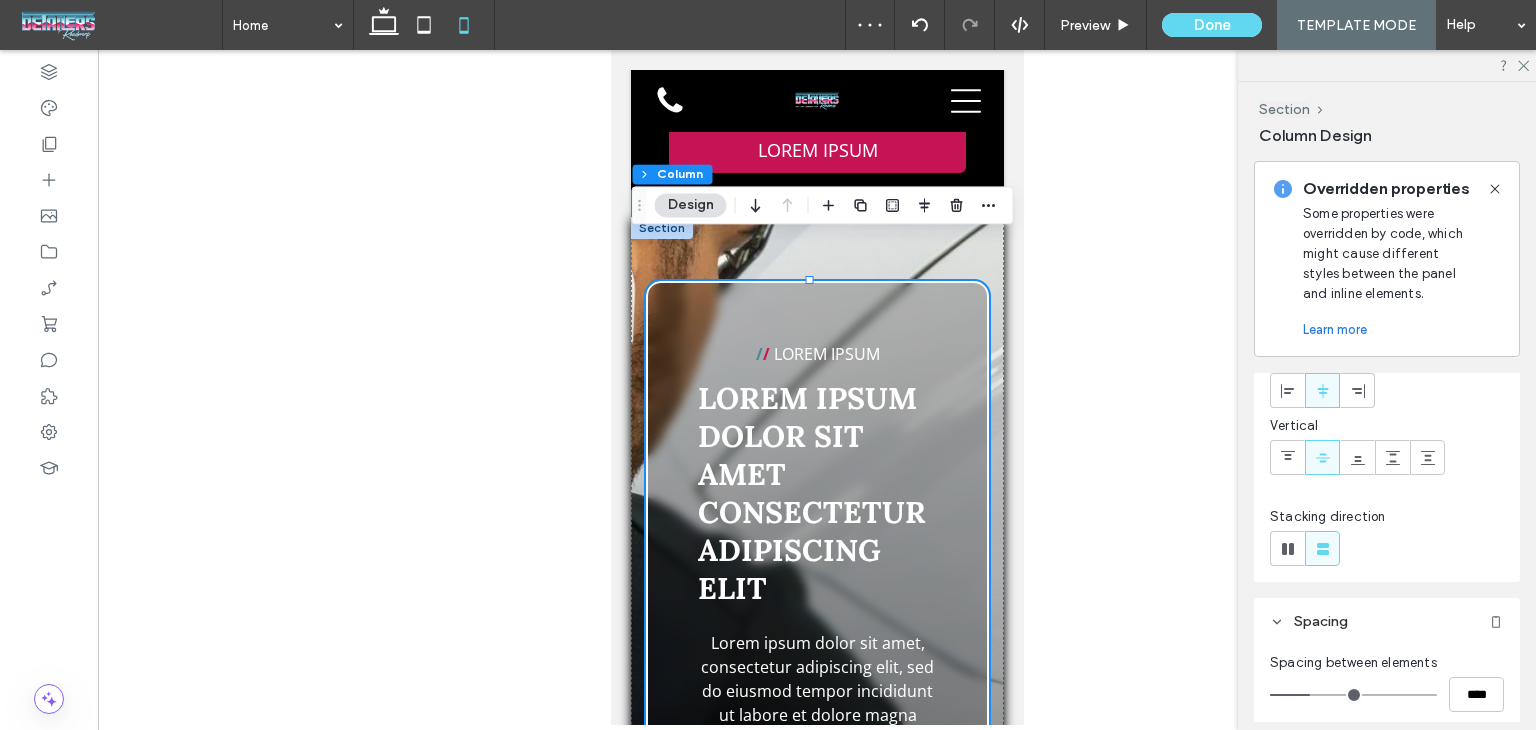 scroll, scrollTop: 400, scrollLeft: 0, axis: vertical 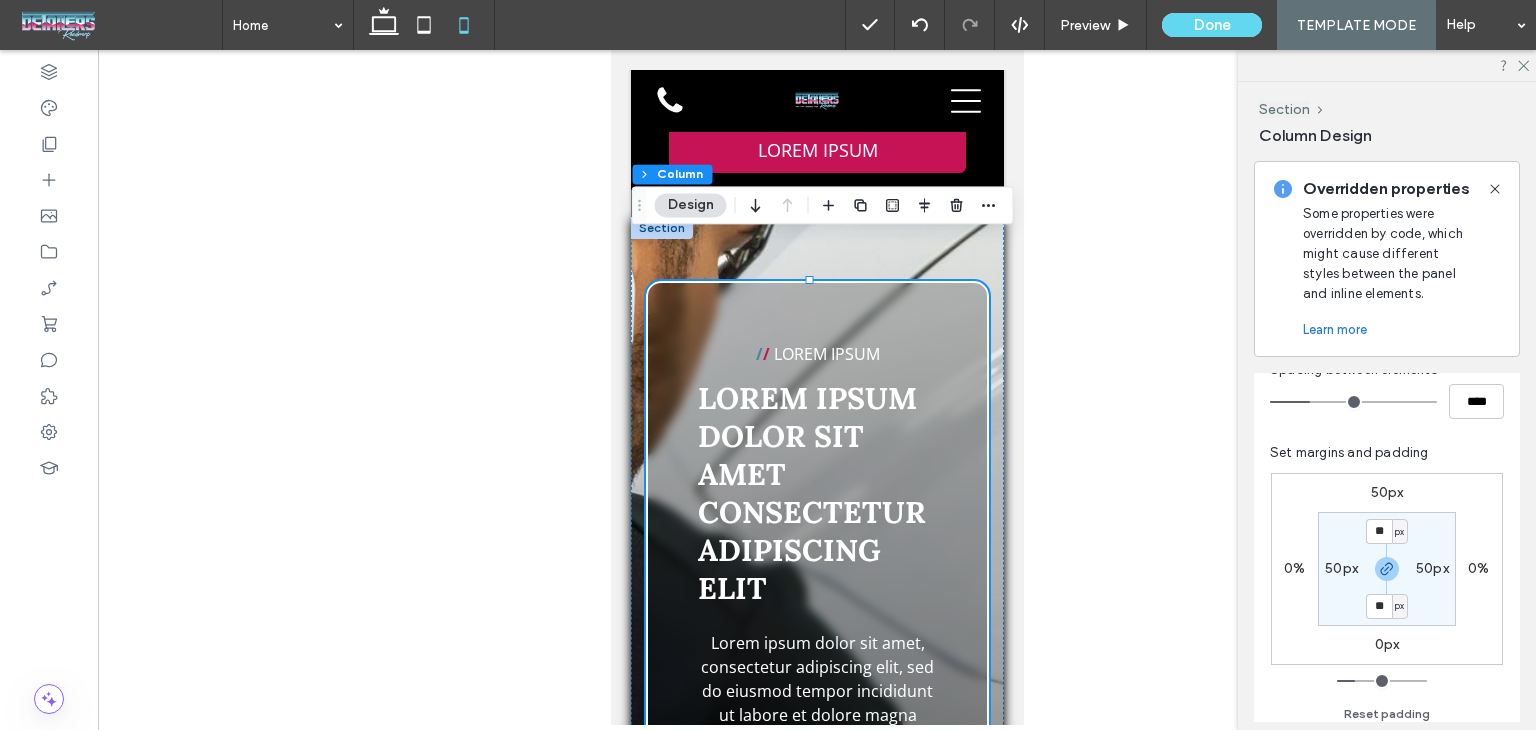 click on "50px" at bounding box center (1341, 568) 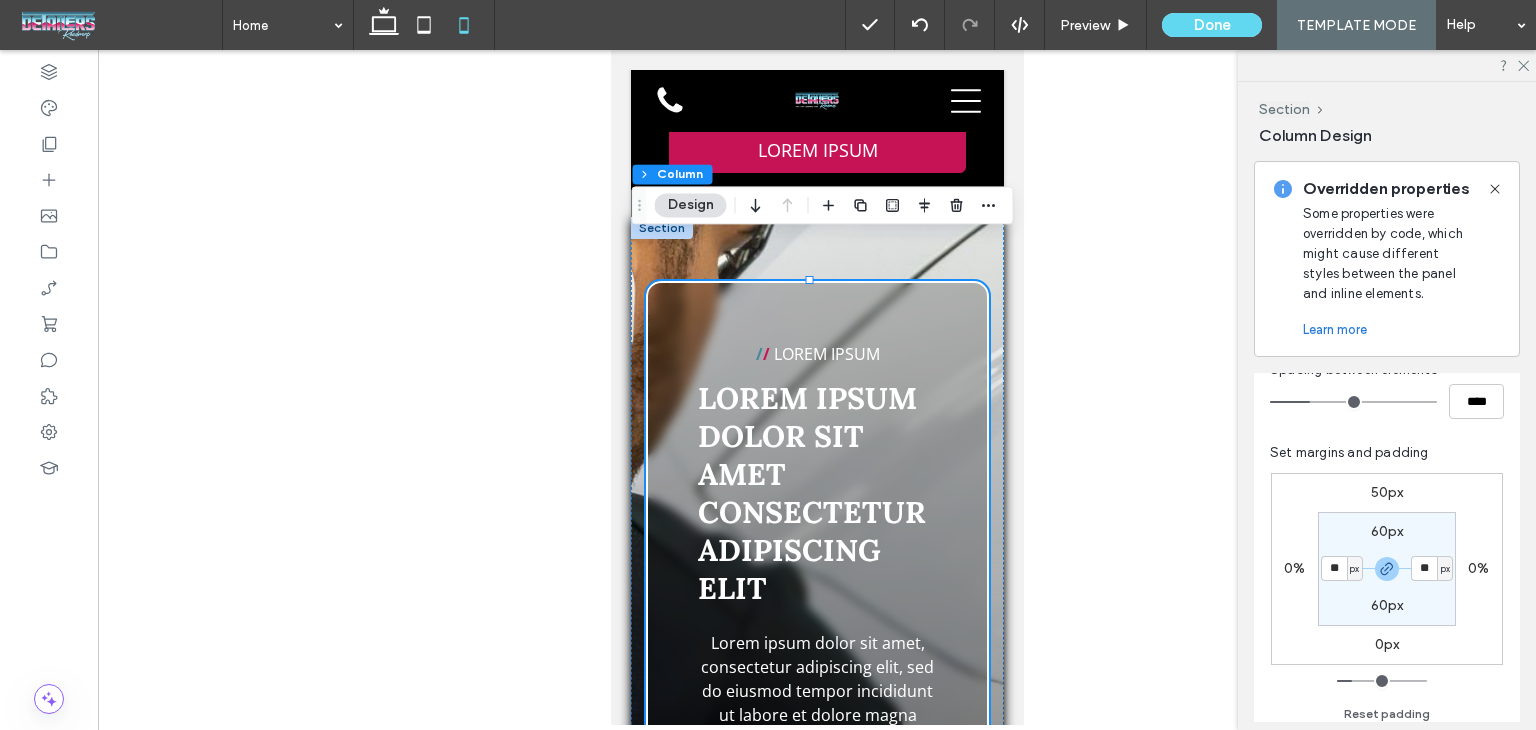 type on "*" 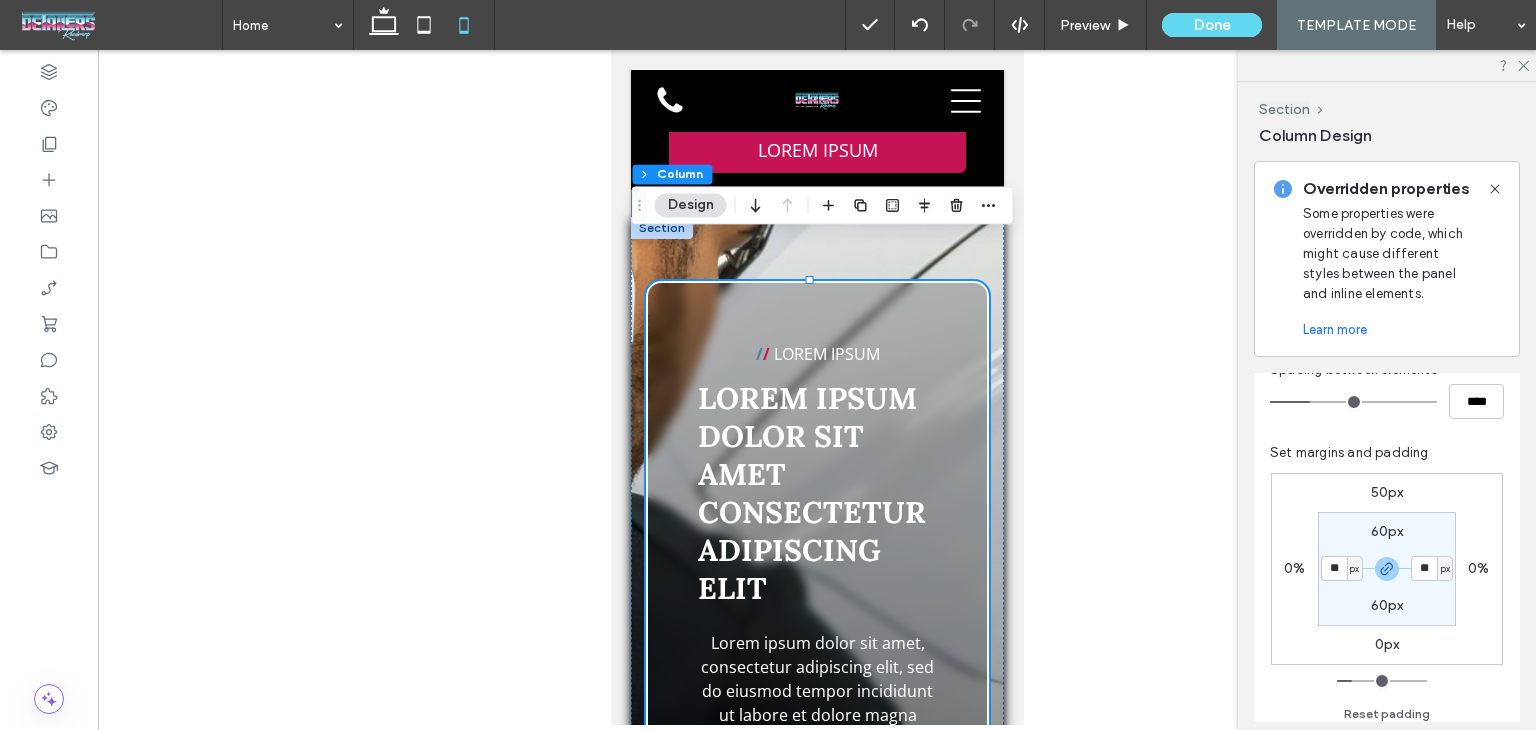 type on "**" 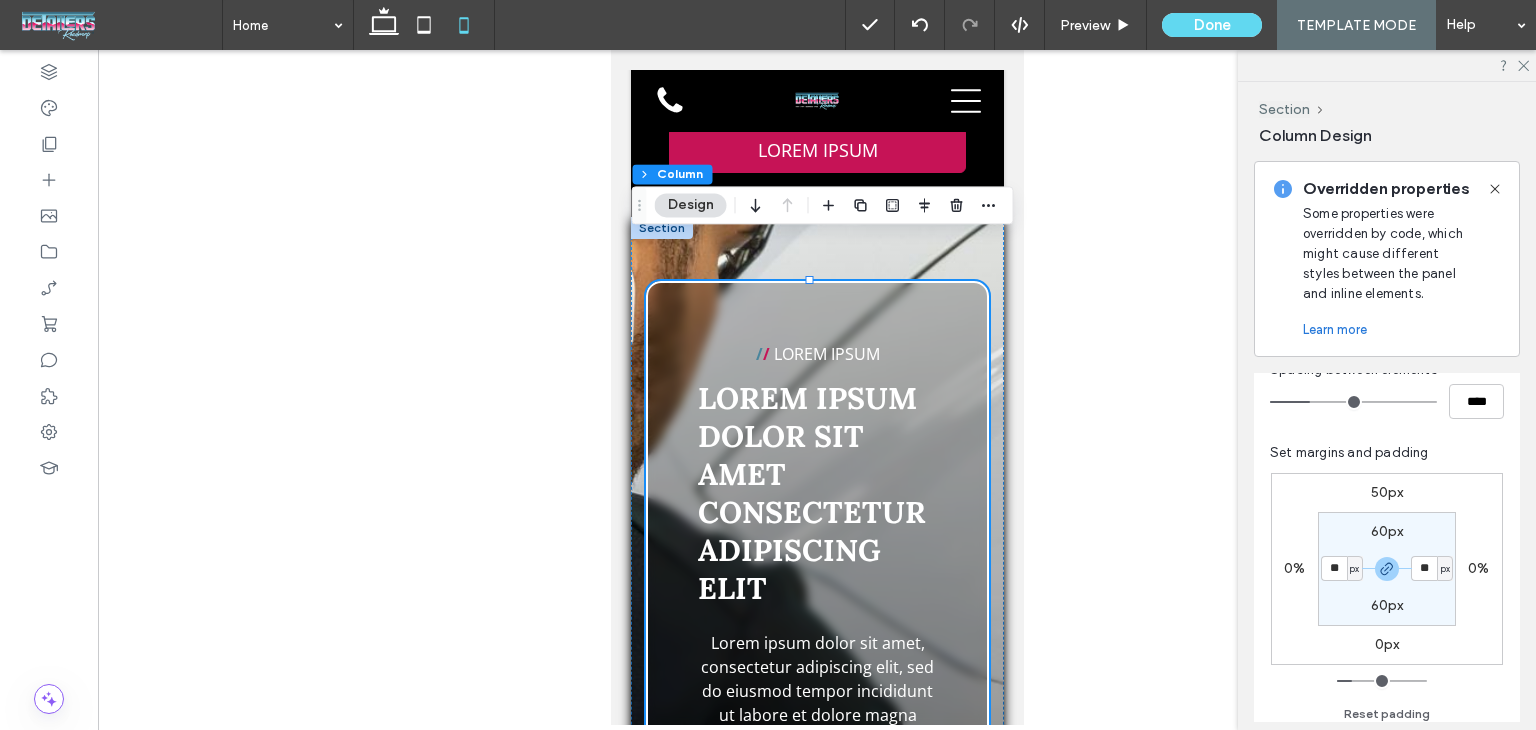 type on "**" 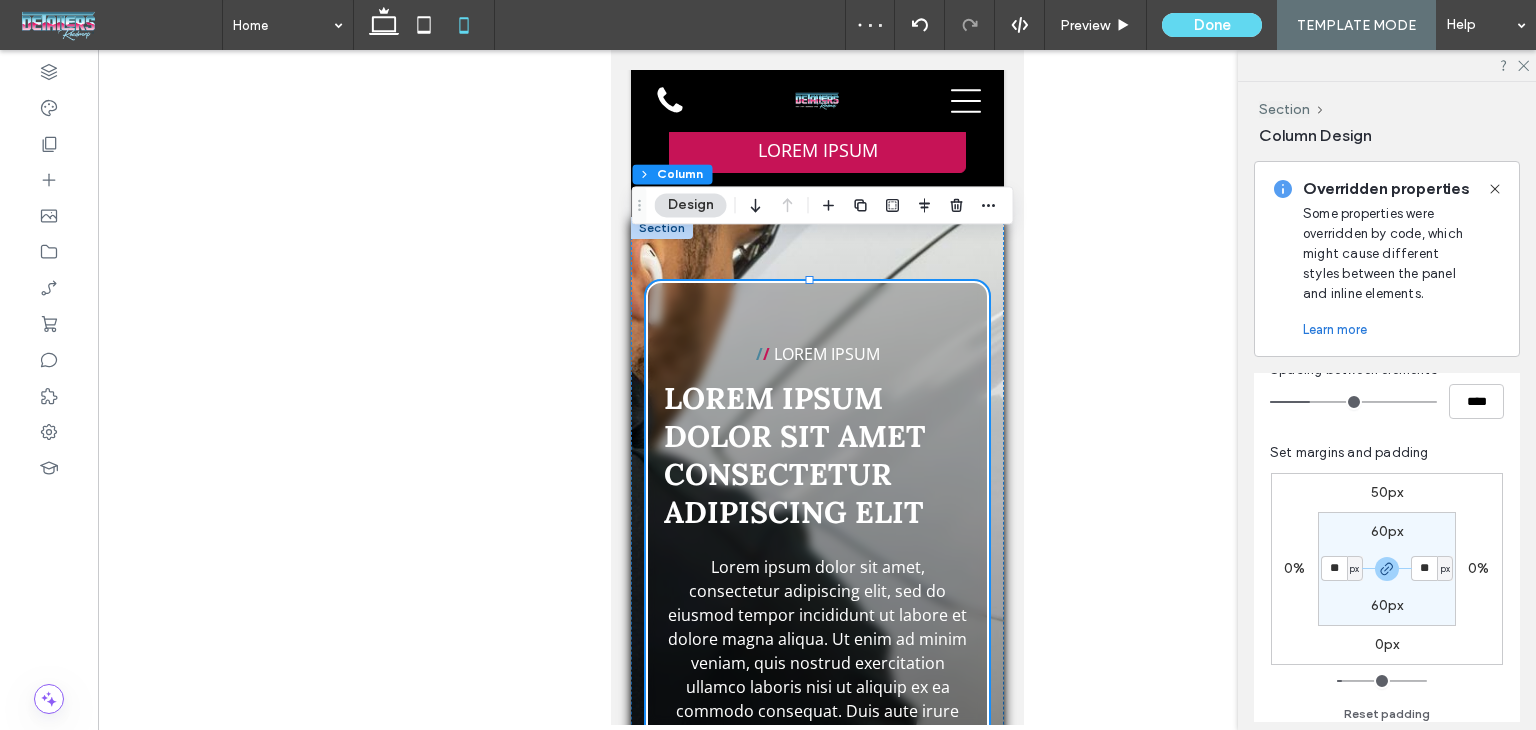 click on "**" at bounding box center [1334, 568] 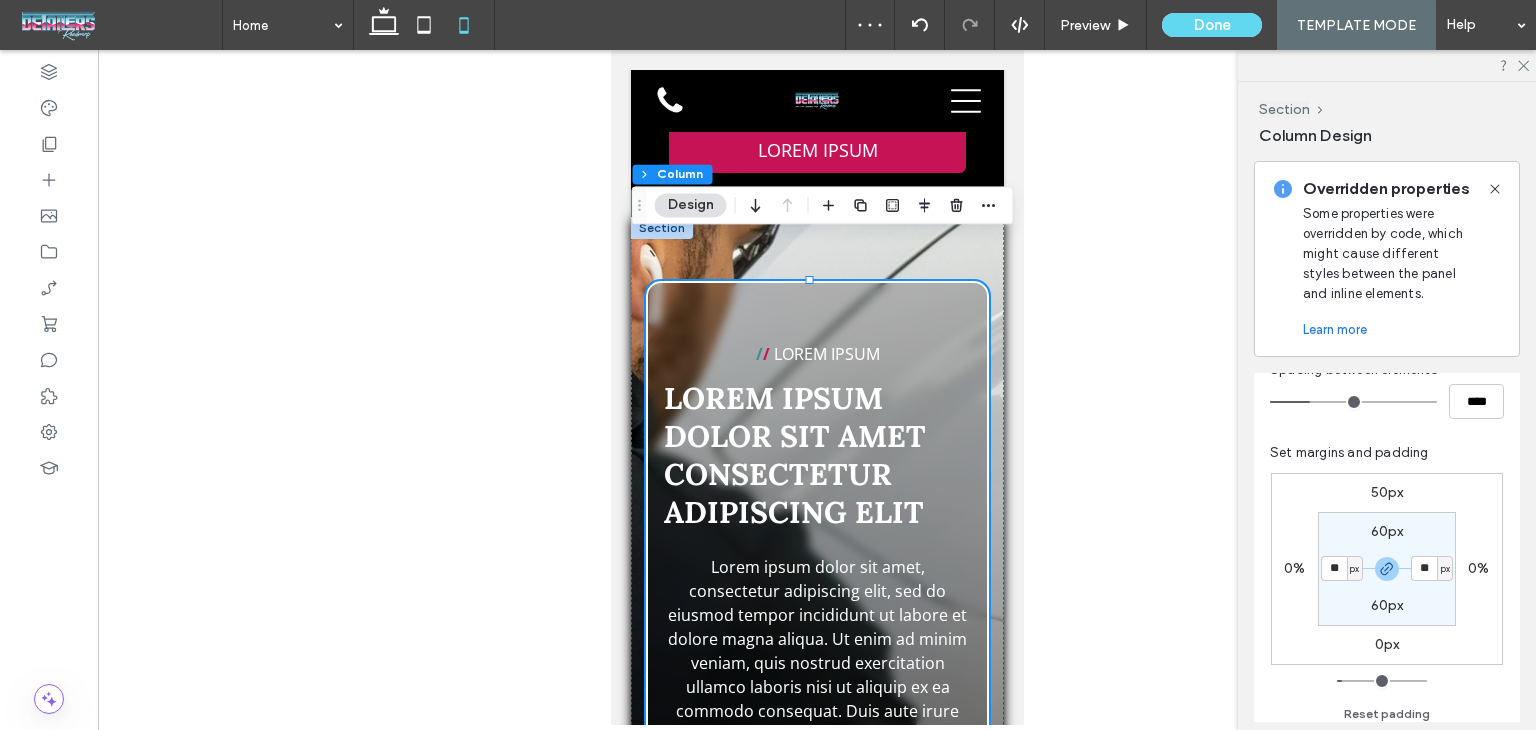 click on "**" at bounding box center [1334, 568] 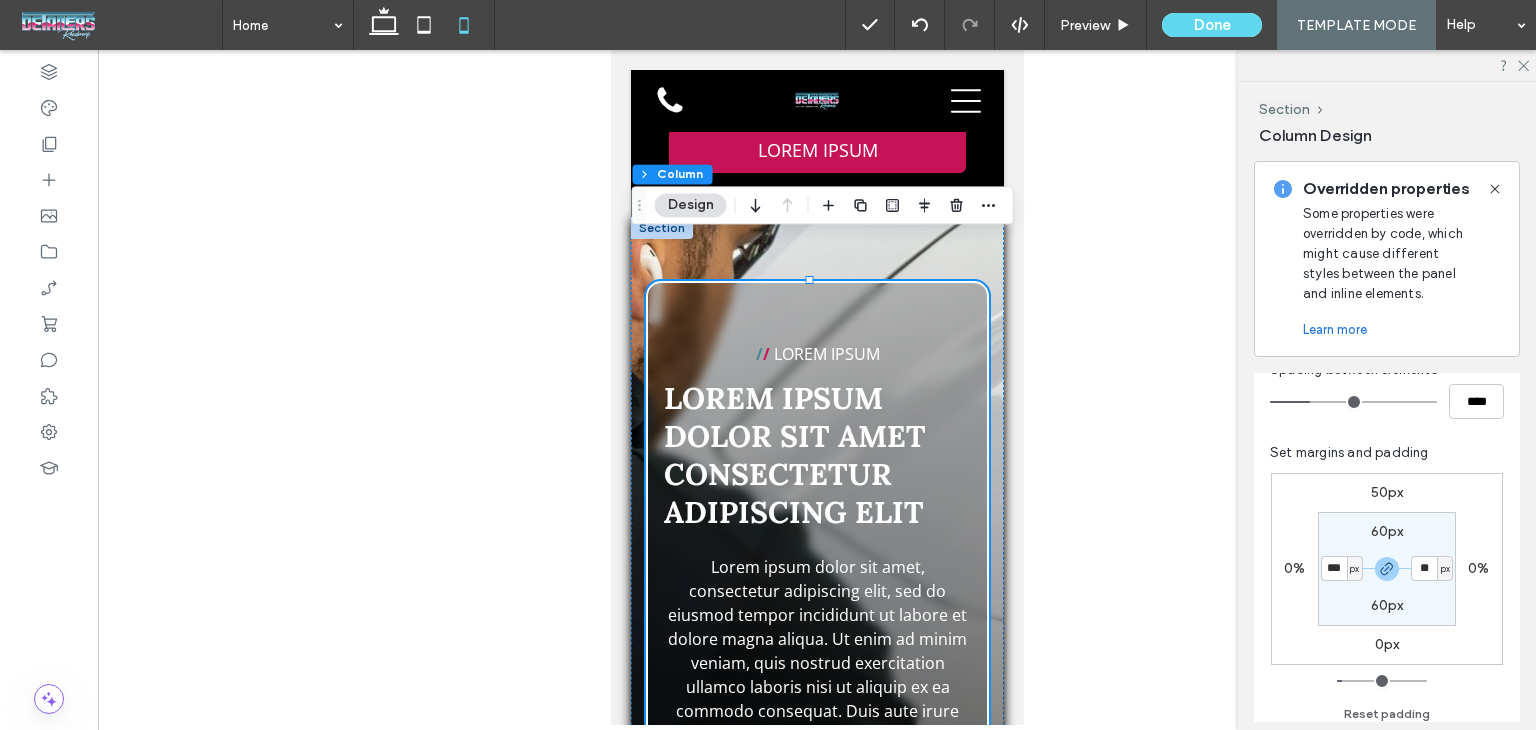 type on "***" 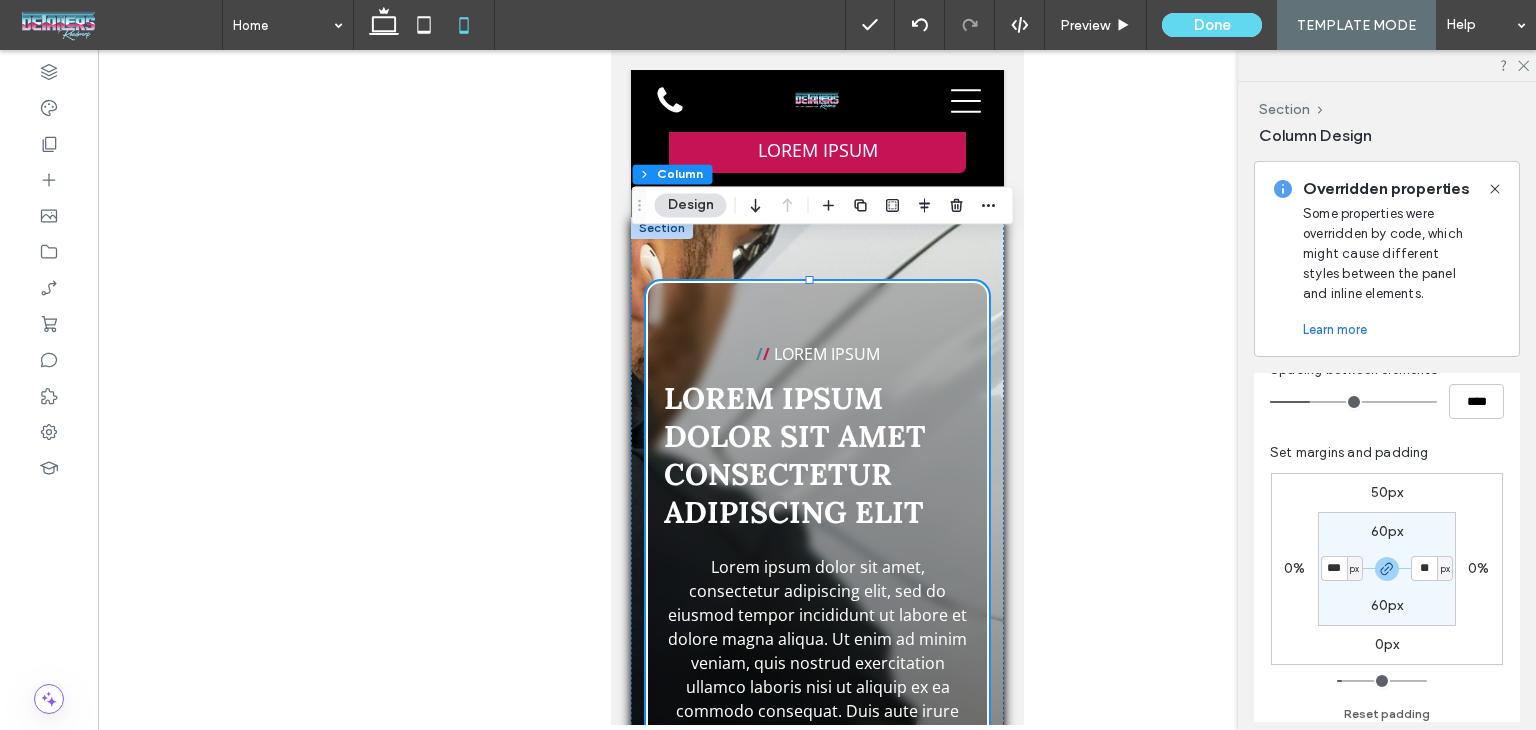 type on "***" 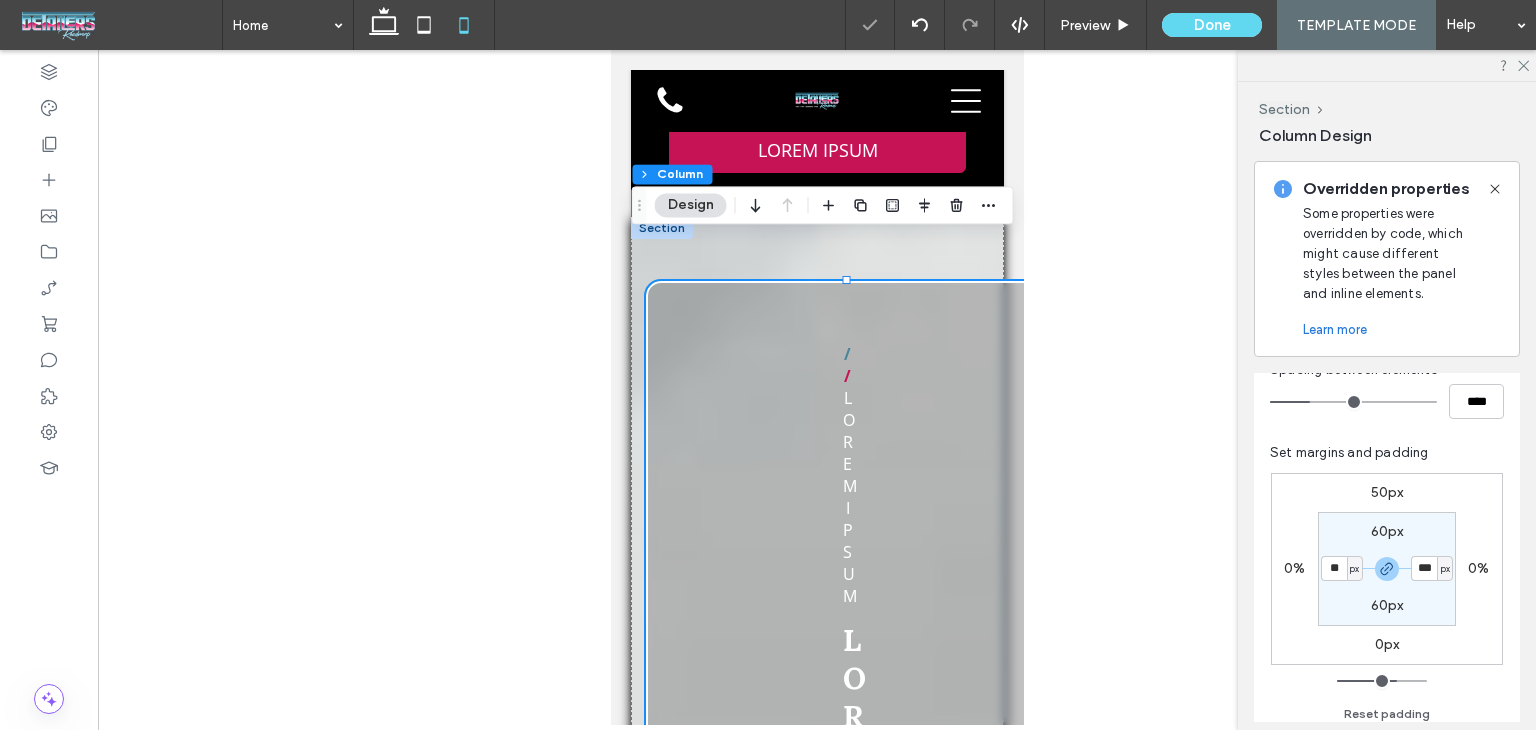 type on "**" 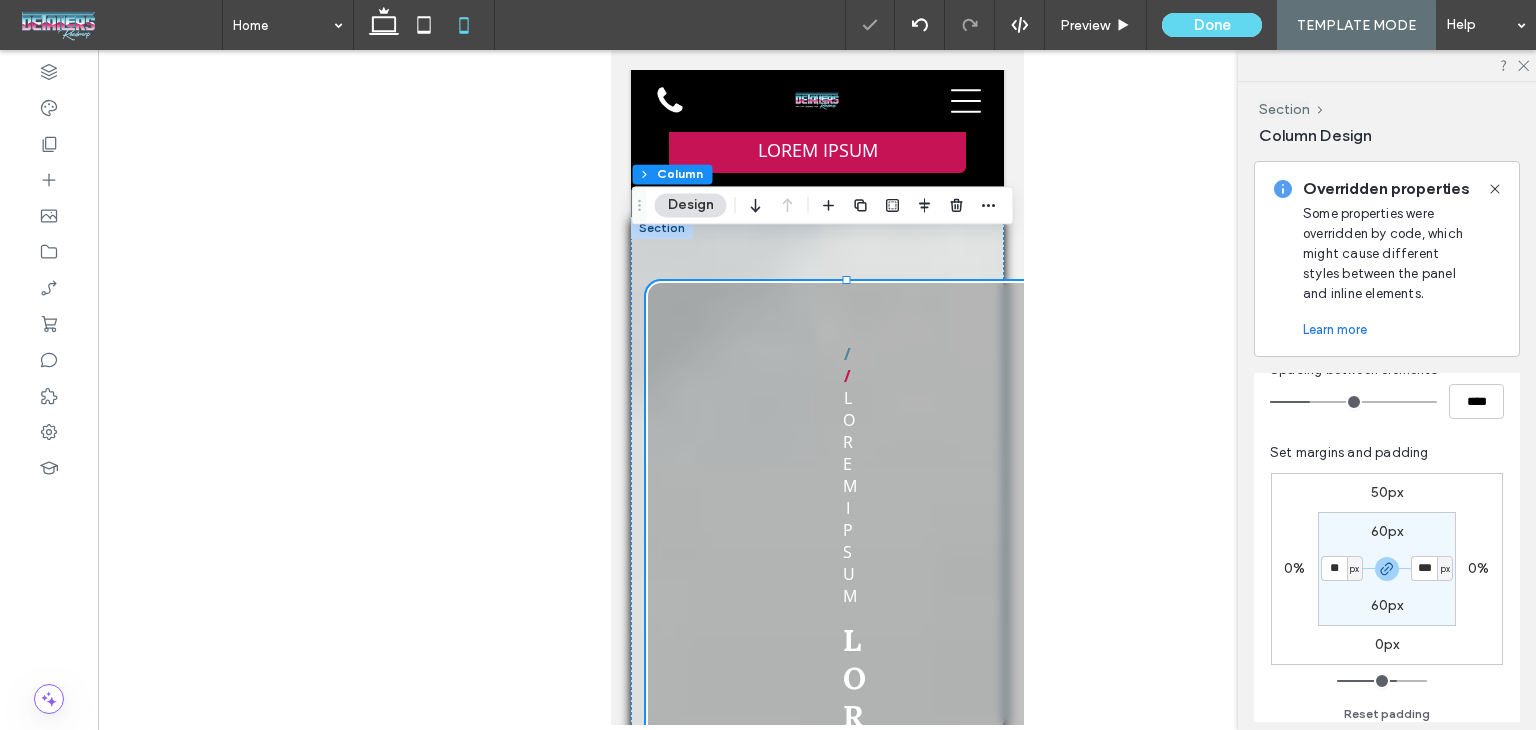 type on "**" 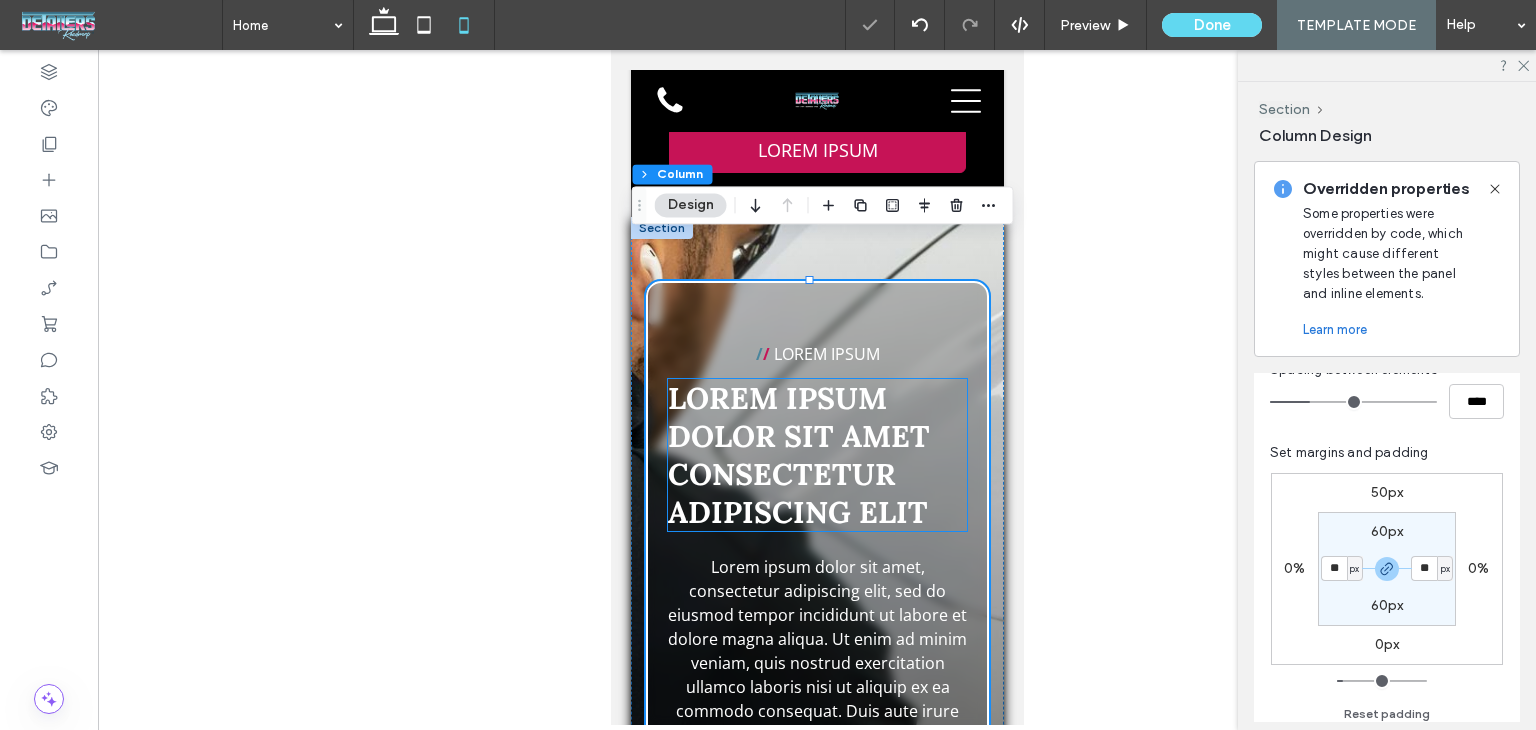 click on "Lorem ipsum dolor sit amet consectetur adipiscing elit" at bounding box center (798, 455) 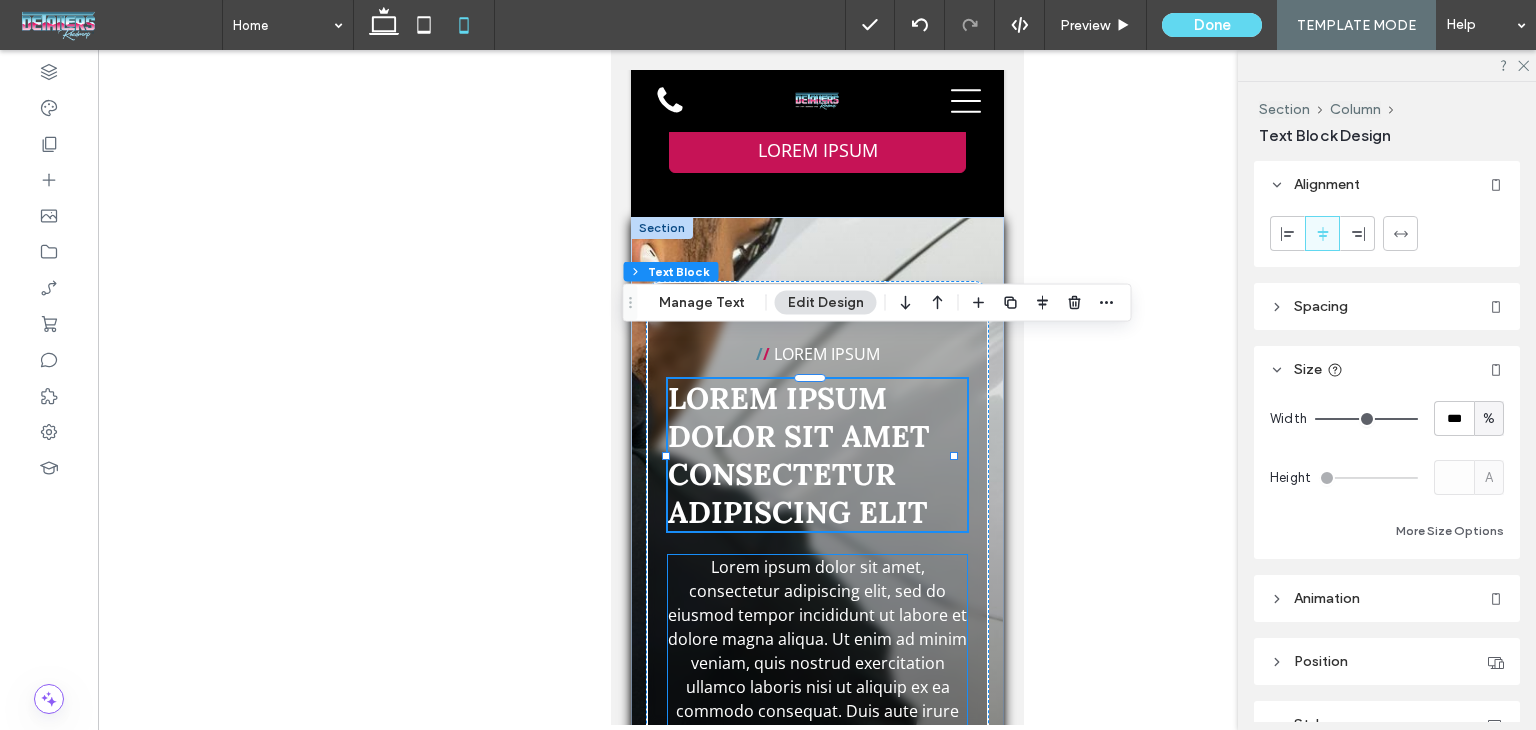 click on "Lorem ipsum dolor sit amet, consectetur adipiscing elit, sed do eiusmod tempor incididunt ut labore et dolore magna aliqua. Ut enim ad minim veniam, quis nostrud exercitation ullamco laboris nisi ut aliquip ex ea commodo consequat. Duis aute irure dolor in reprehenderit in voluptate velit esse cillum dolore eu fugiat nulla pariatur. Excepteur sint occaecat cupidatat non proident, sunt in culpa qui officia deserunt mollit anim id est laborum." at bounding box center [816, 711] 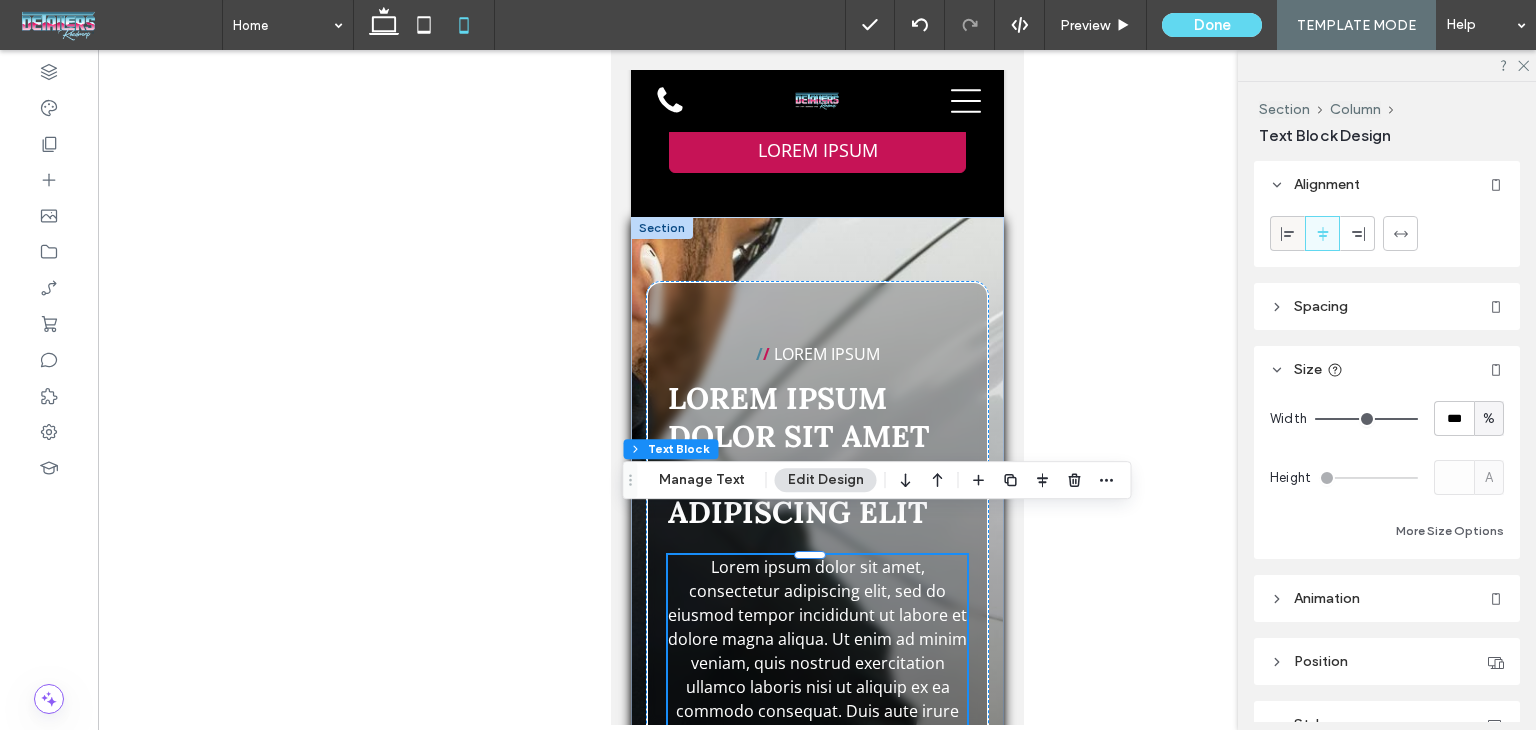 click 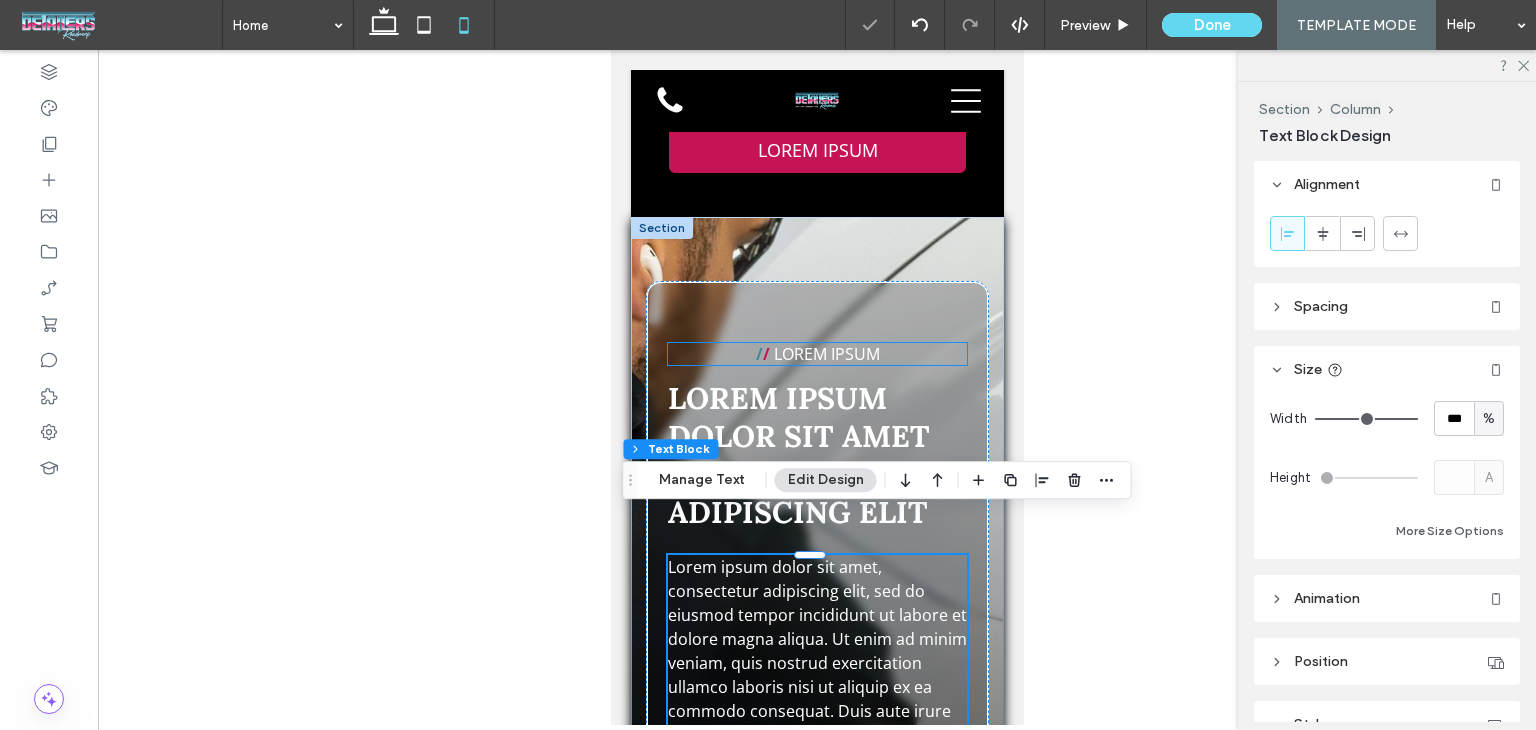 click on "LOREM IPSUM" at bounding box center [826, 354] 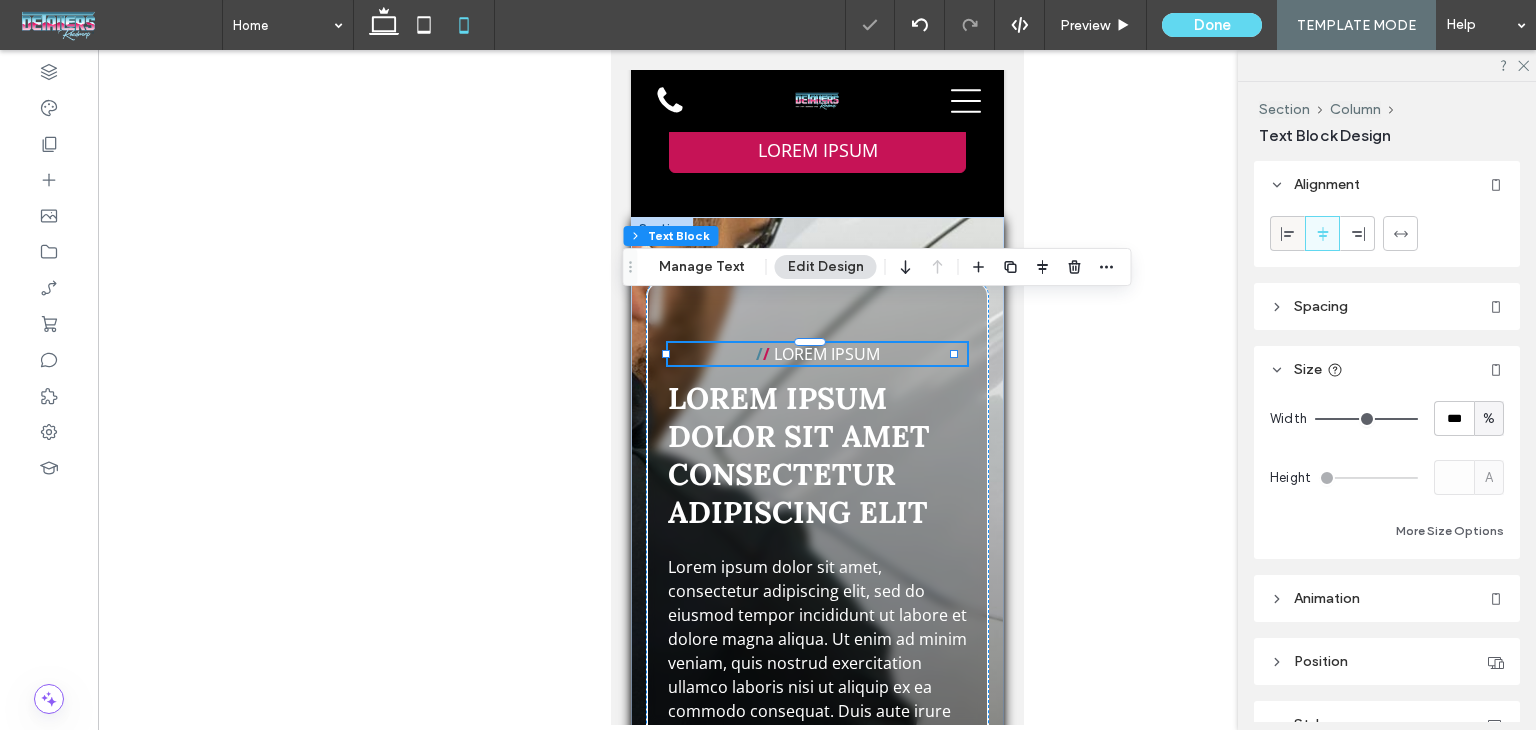 click at bounding box center [1288, 233] 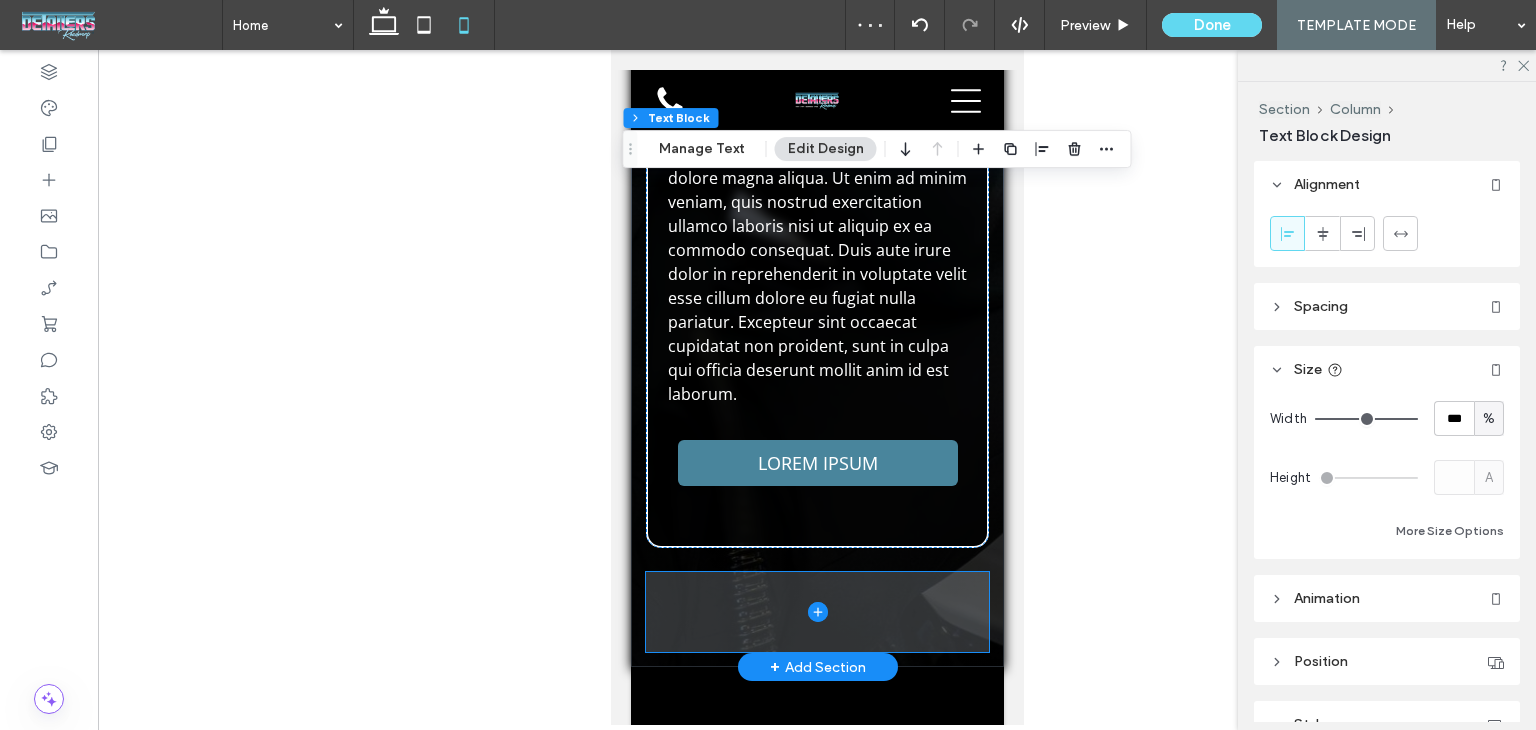 scroll, scrollTop: 8797, scrollLeft: 0, axis: vertical 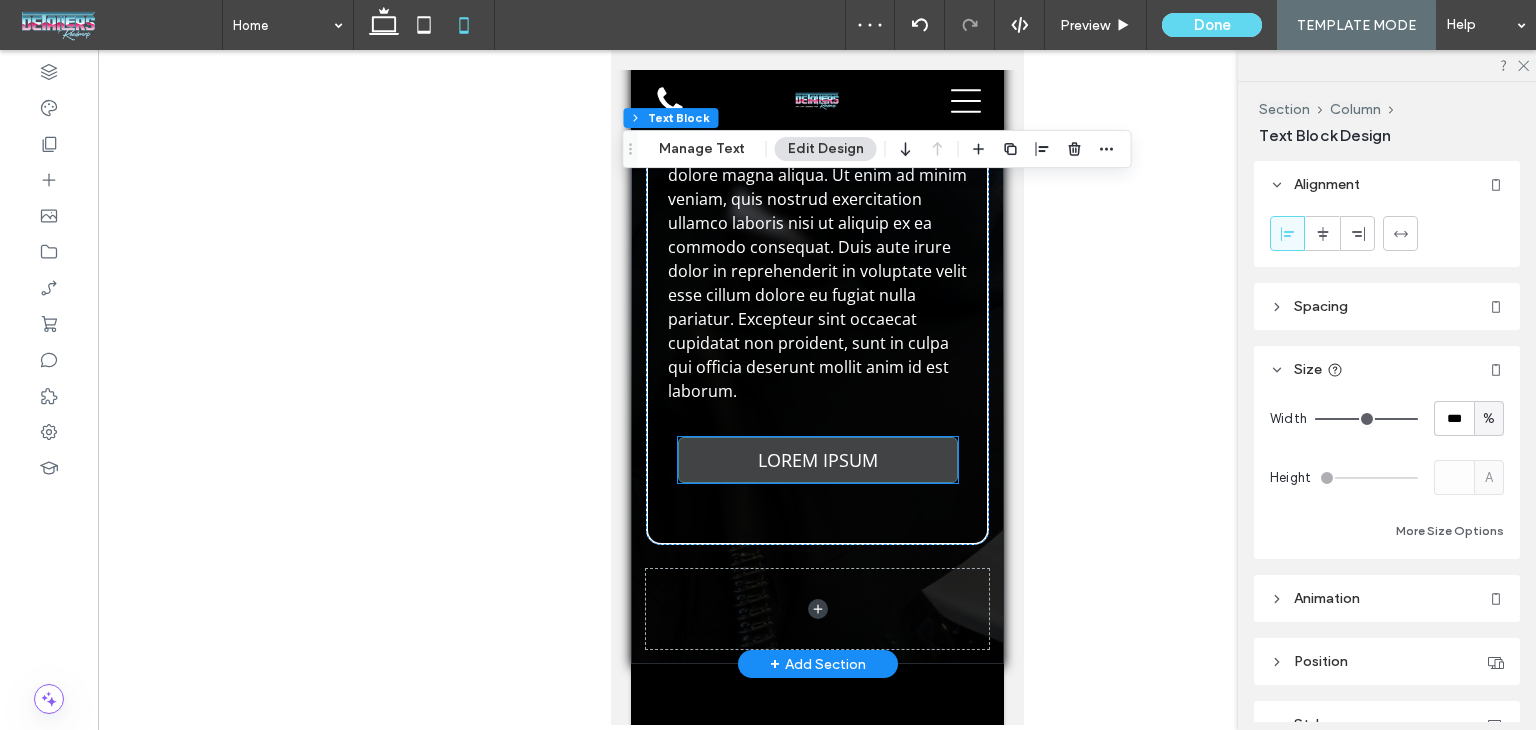 click on "LOREM IPSUM" at bounding box center [817, 460] 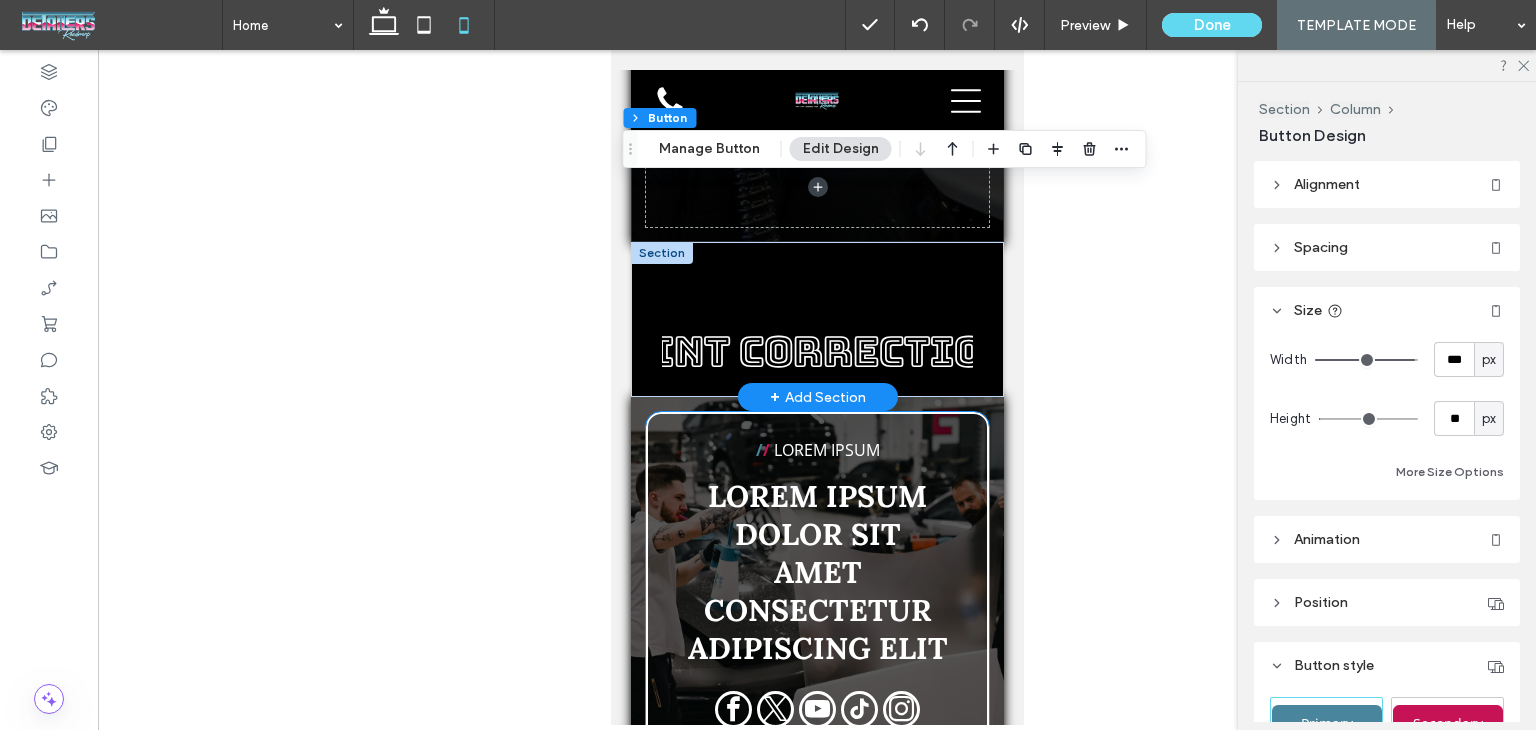 scroll, scrollTop: 9097, scrollLeft: 0, axis: vertical 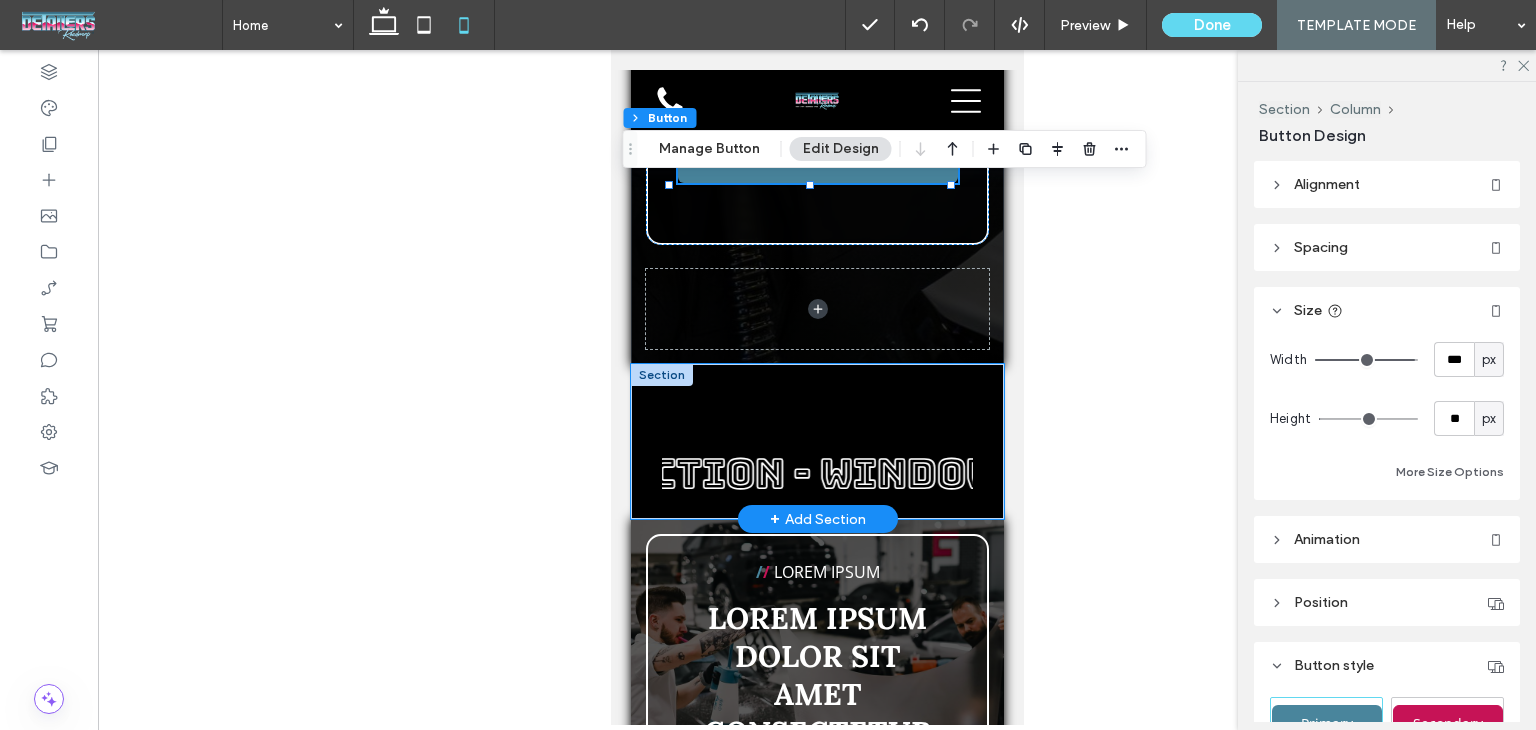 click on "Paint Protection Film  - ceramic coating - Detailing  - Paint Correction - Window Tinting  - Vinyl - Marine Detailing" at bounding box center (816, 441) 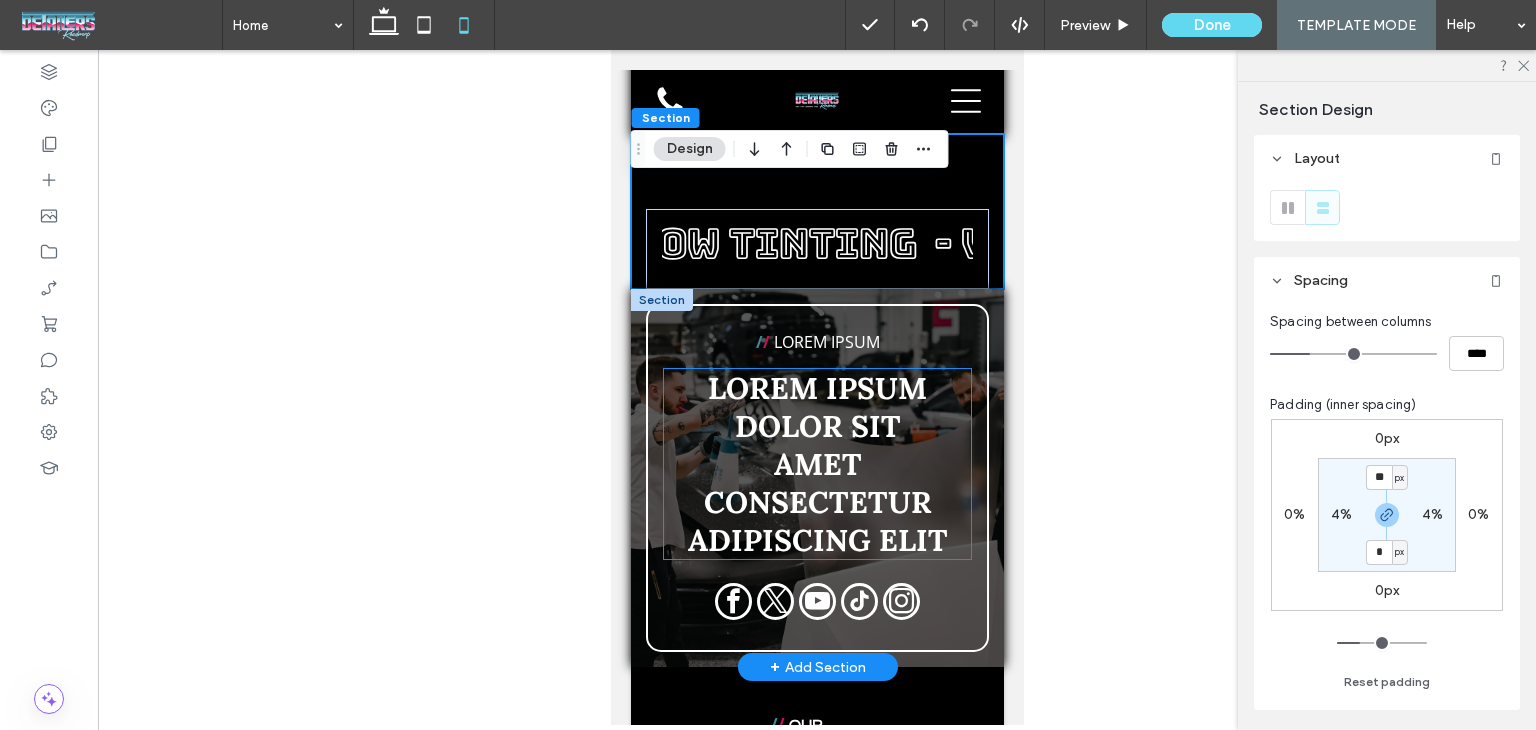 scroll, scrollTop: 9297, scrollLeft: 0, axis: vertical 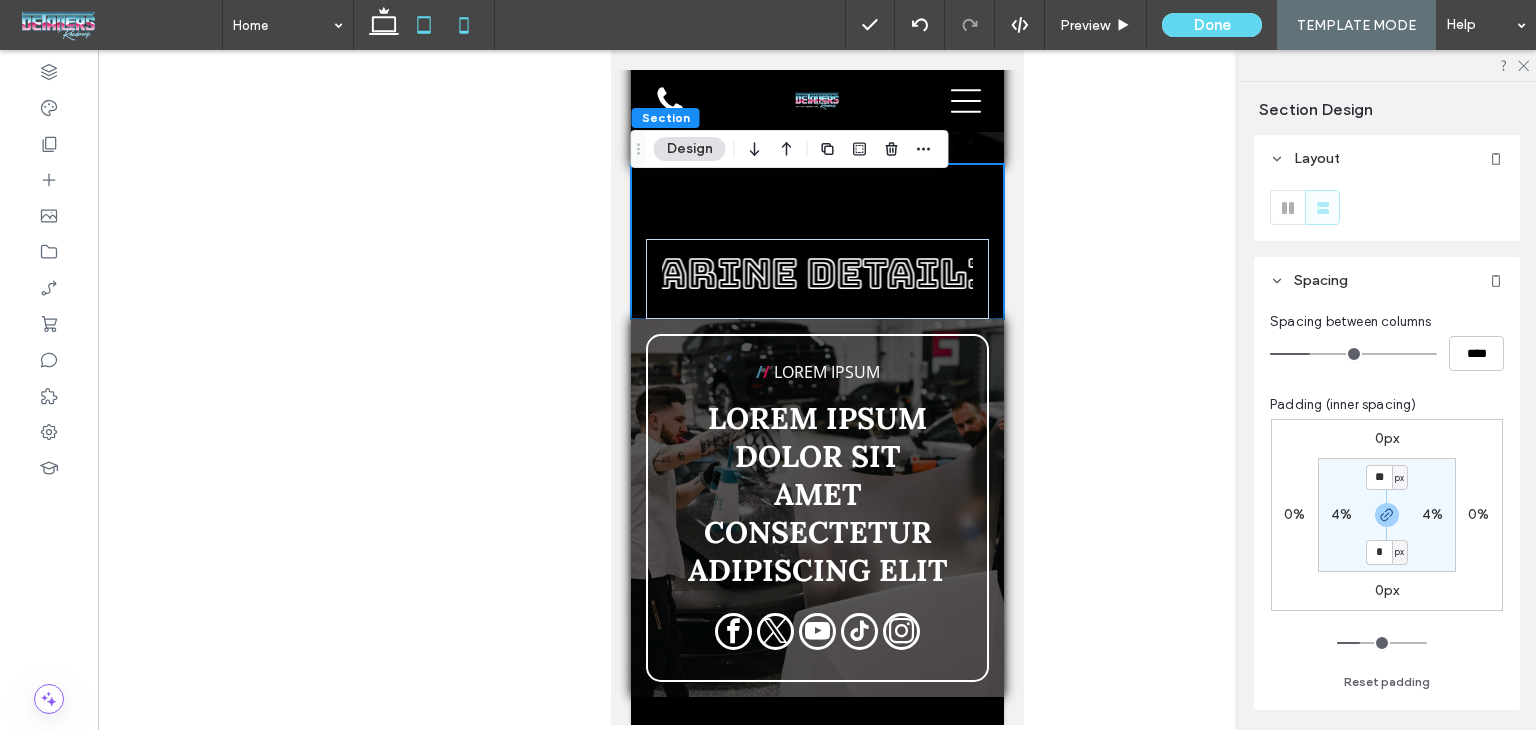 click 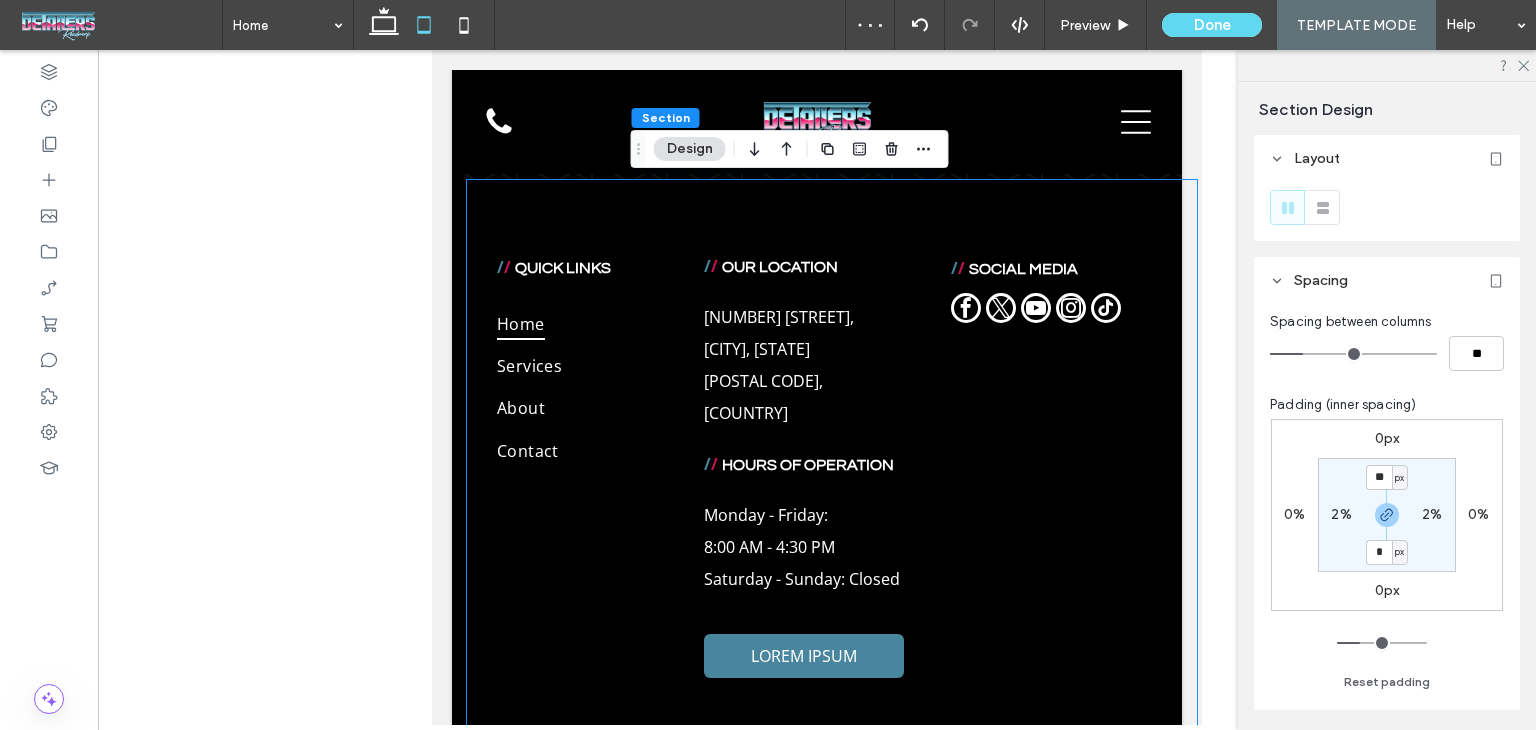 scroll, scrollTop: 5369, scrollLeft: 0, axis: vertical 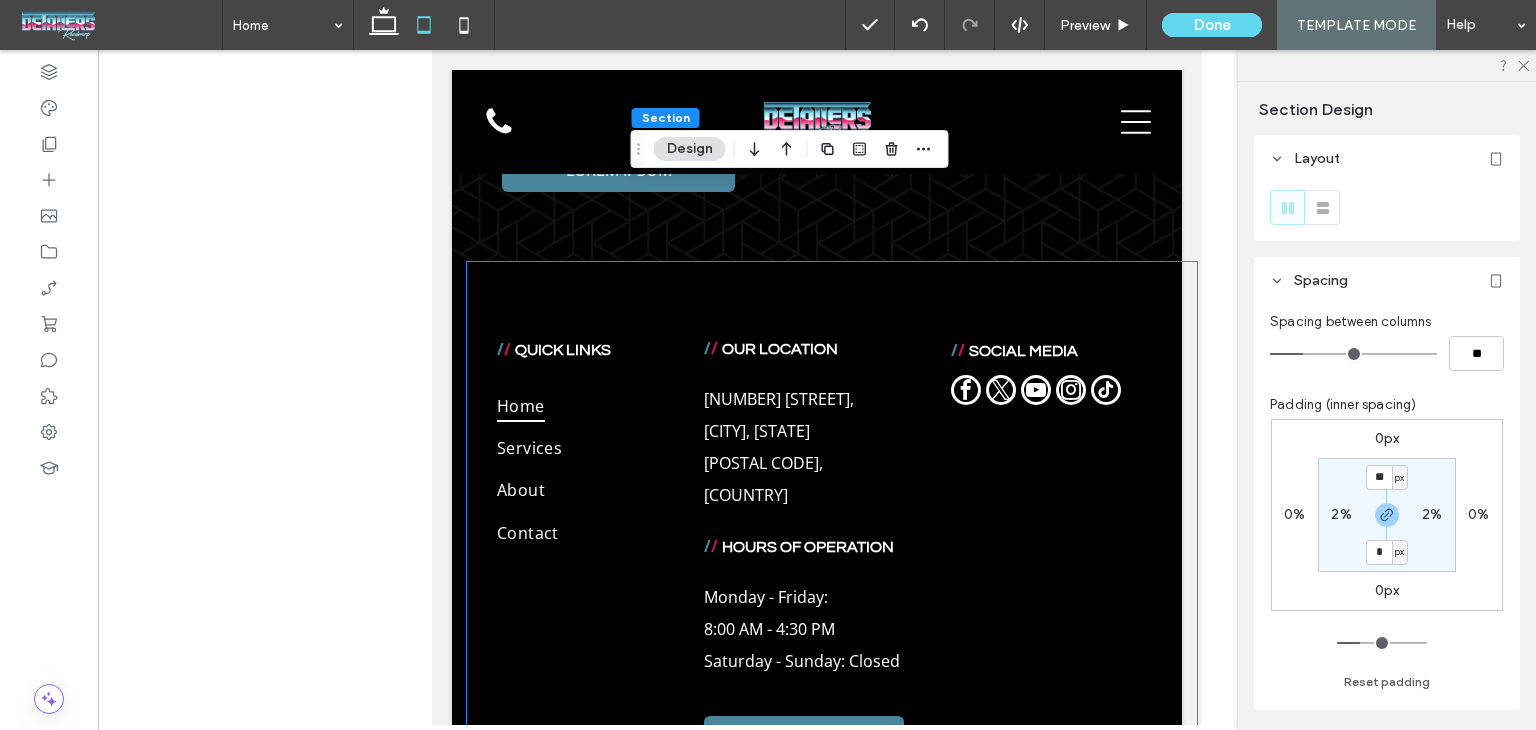 click on "/ /
QUICK LINKS
Home
Services
About
Contact
/ /
OUR LOCATION
1009 Shelton Beach Rd, Saraland, AL 36571, United States of America ﻿
/ /
HOURS OF  OPERATION
Monday - Friday:
8:00 AM - 4:30 PM Saturday - Sunday: Closed
LOREM IPSUM
/ /   SOCIAL MEDIA" at bounding box center [832, 598] 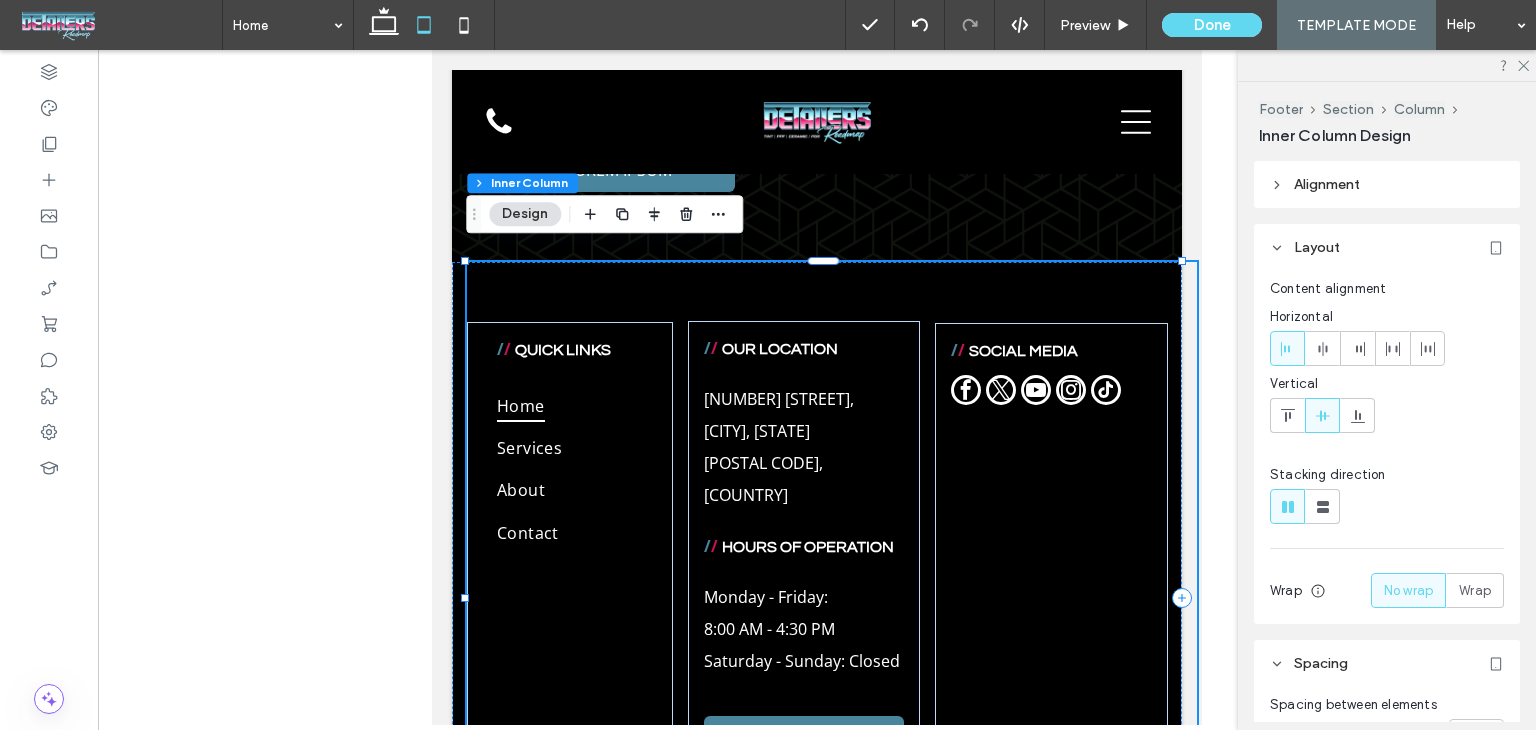 click on "/ /
QUICK LINKS
Home
Services
About
Contact
/ /
OUR LOCATION
1009 Shelton Beach Rd, Saraland, AL 36571, United States of America ﻿
/ /
HOURS OF  OPERATION
Monday - Friday:
8:00 AM - 4:30 PM Saturday - Sunday: Closed
LOREM IPSUM
/ /   SOCIAL MEDIA" at bounding box center (832, 598) 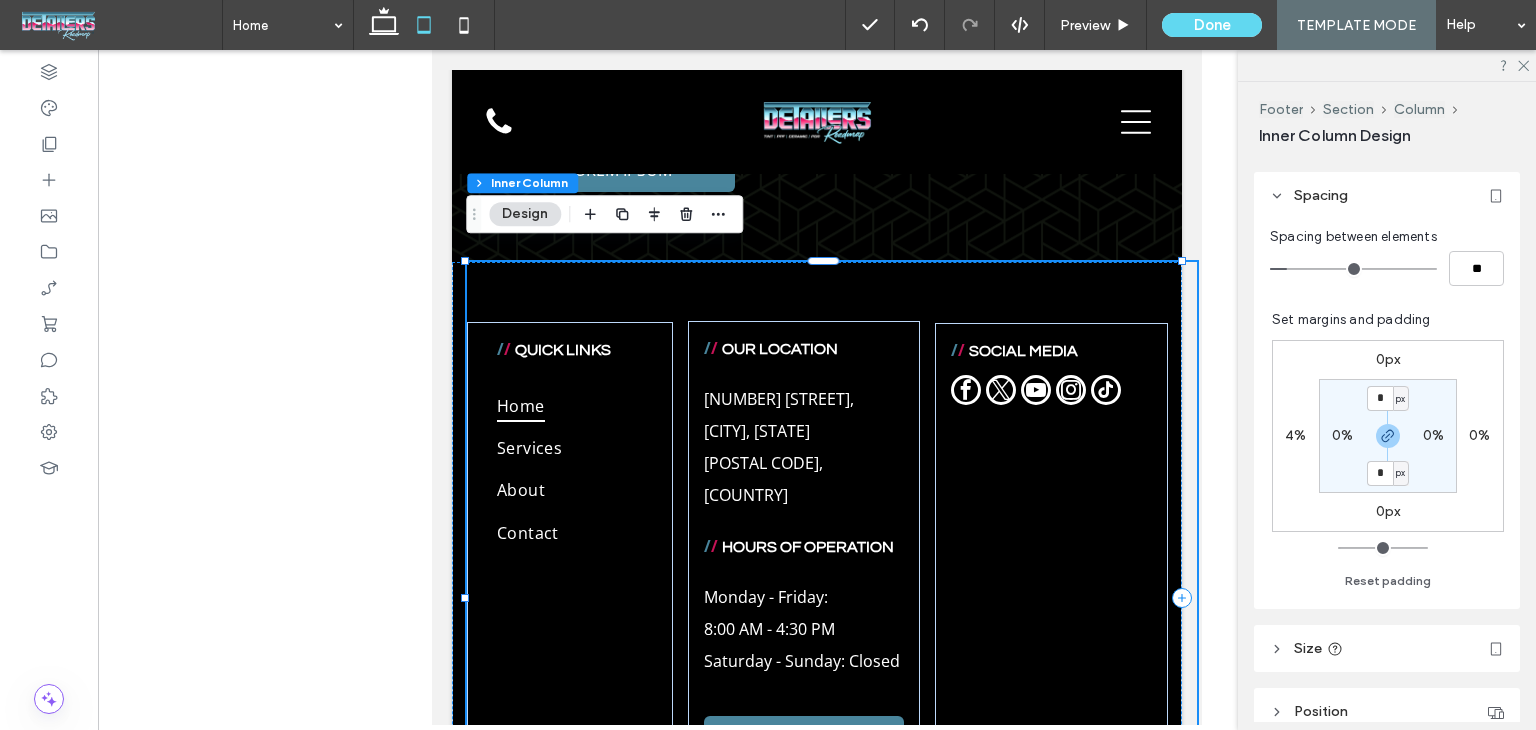 scroll, scrollTop: 500, scrollLeft: 0, axis: vertical 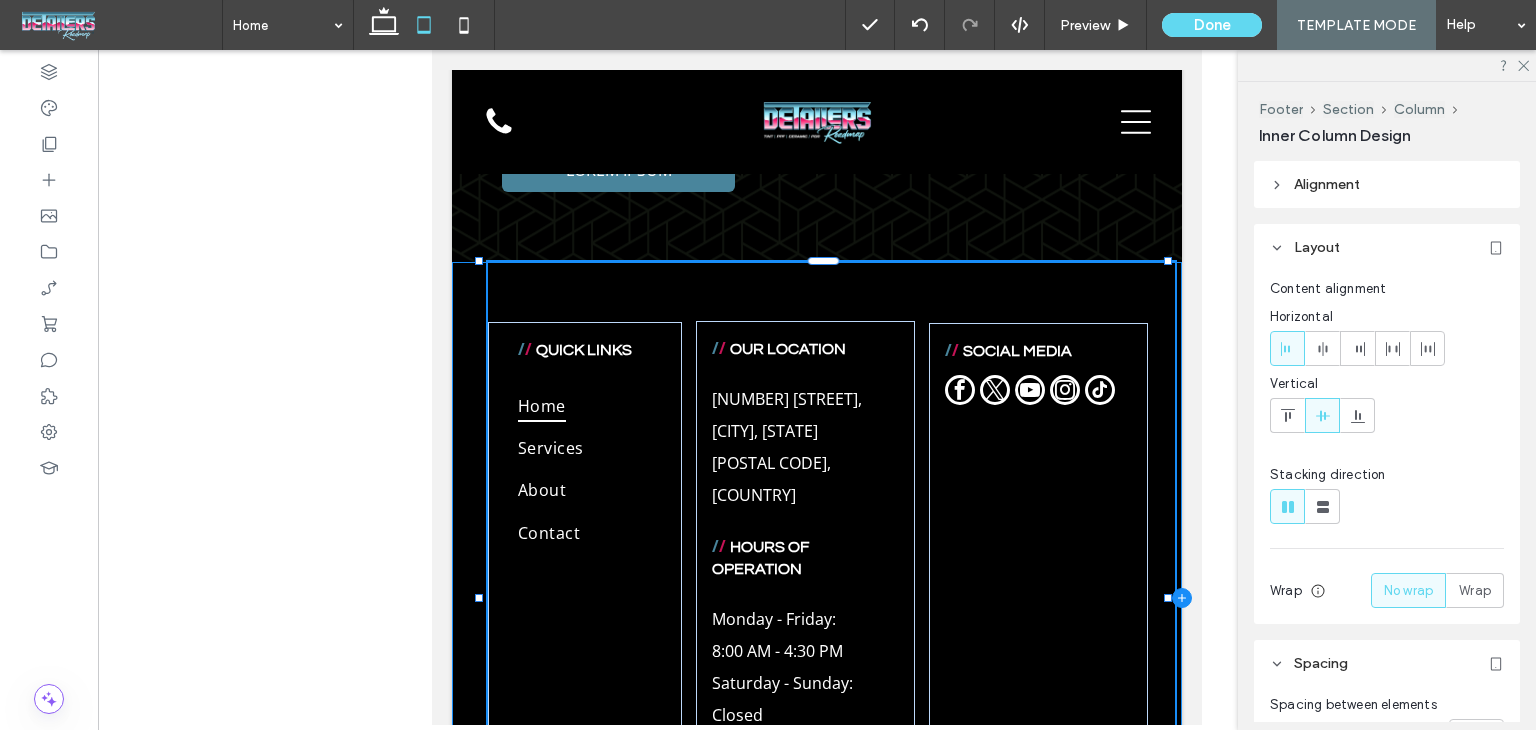 drag, startPoint x: 1180, startPoint y: 582, endPoint x: 1166, endPoint y: 576, distance: 15.231546 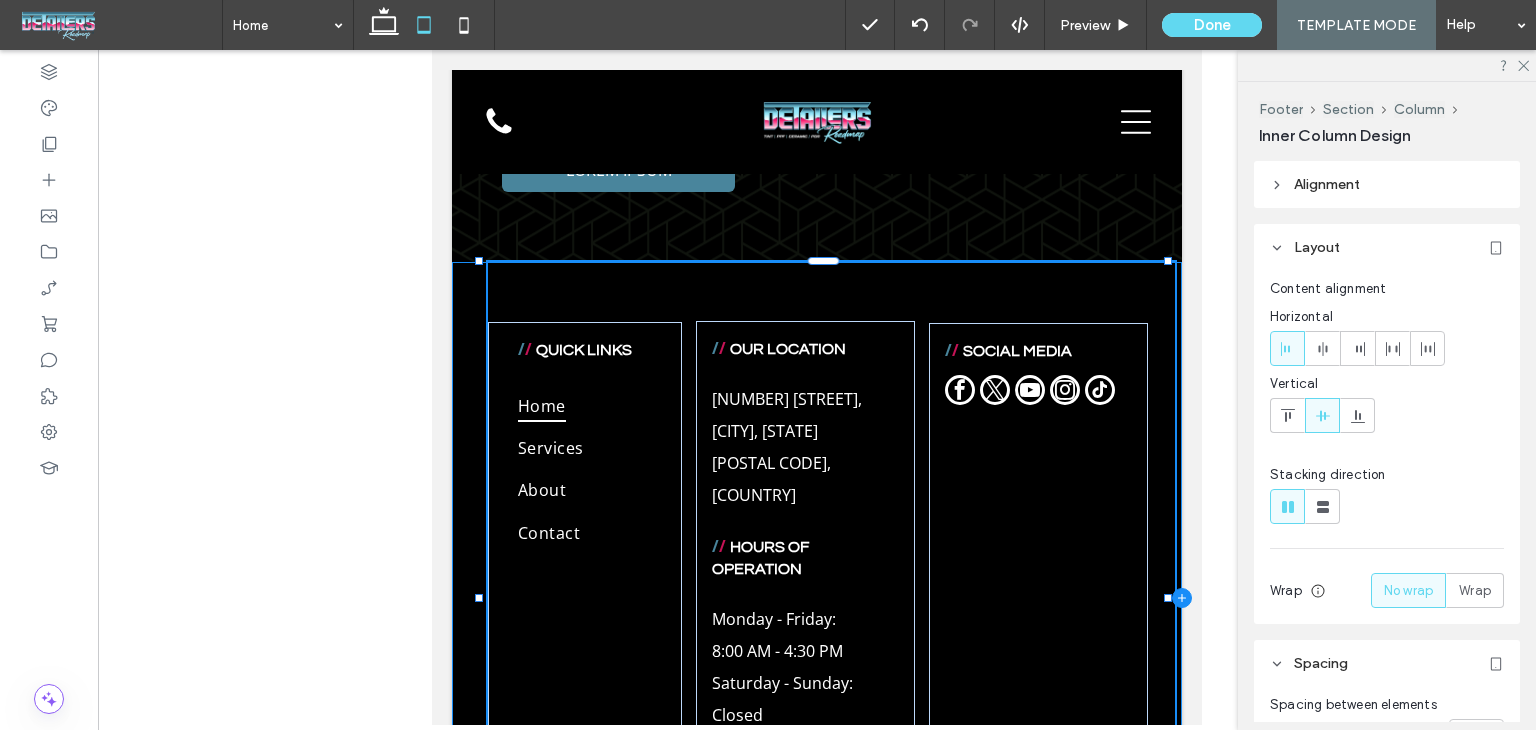 type on "****" 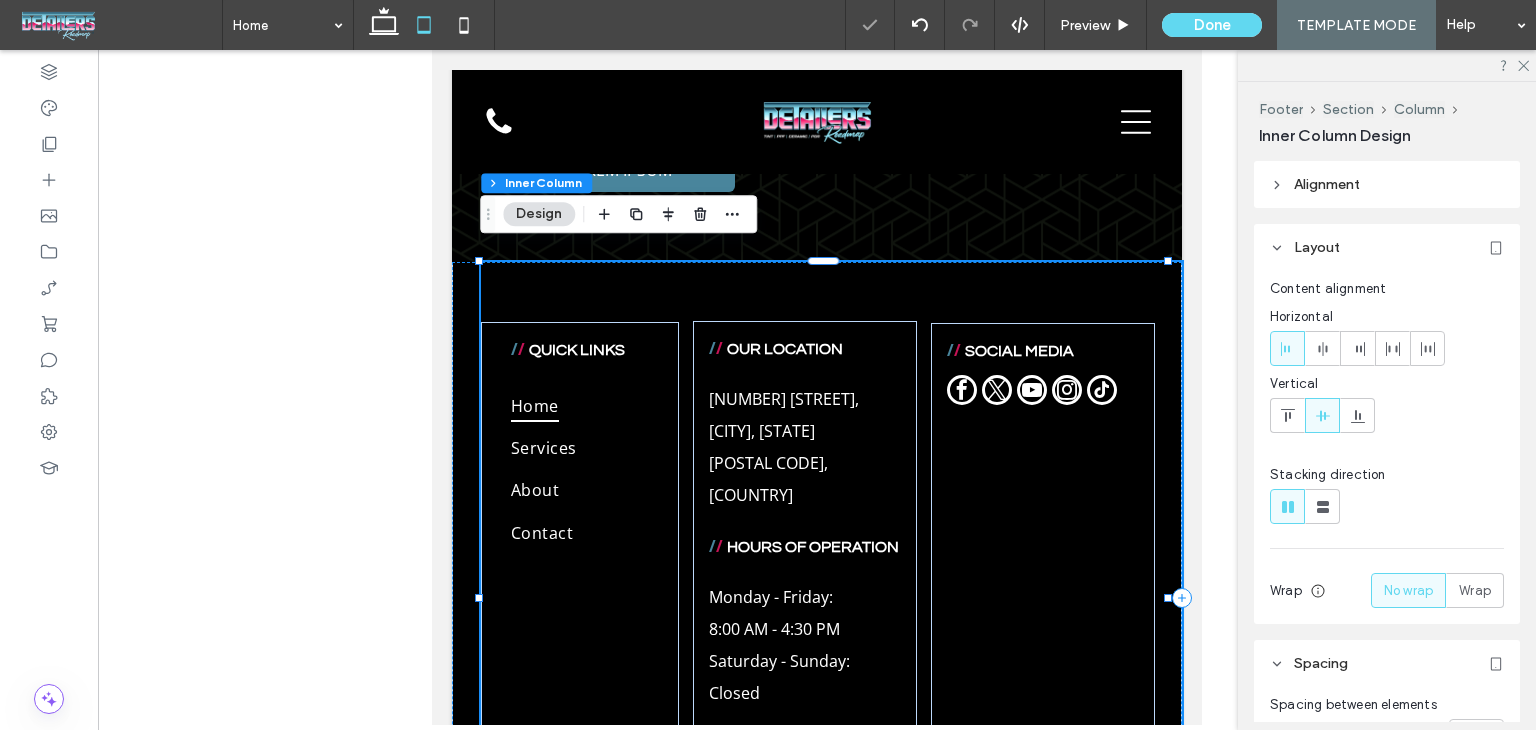 click on "Footer Section Column Inner Column Design Alignment Layout Content alignment Horizontal Vertical Stacking direction Wrap No wrap Wrap Align rows Spacing Spacing between elements ** Set margins and padding 0px 0% 0px 4% * px 0% * px 0% Reset padding Size Width **** % Height *** px More Size Options Position Position type Default Background & Style Color Image Video Background color Corner radius * px Border *** Shadow" at bounding box center (1387, 406) 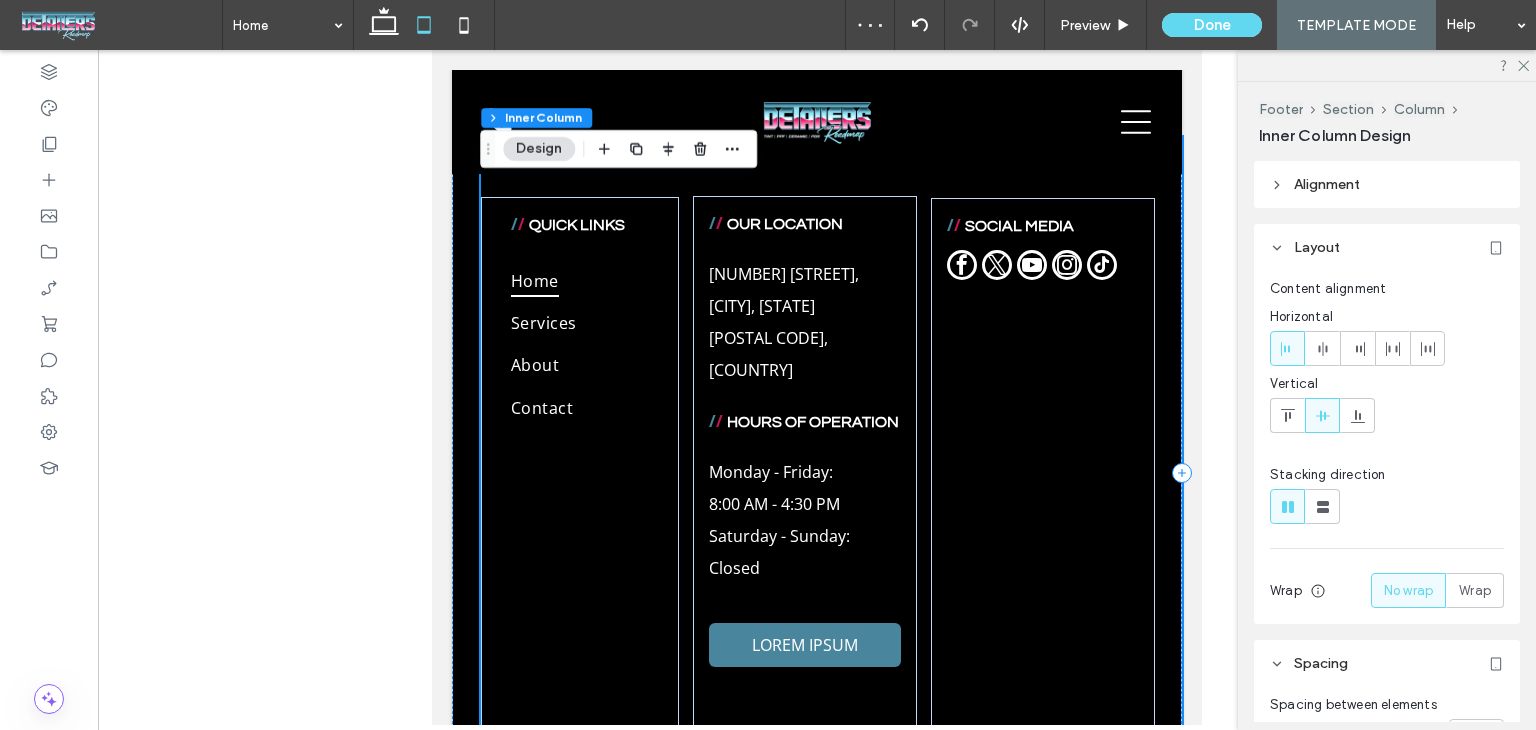scroll, scrollTop: 5599, scrollLeft: 0, axis: vertical 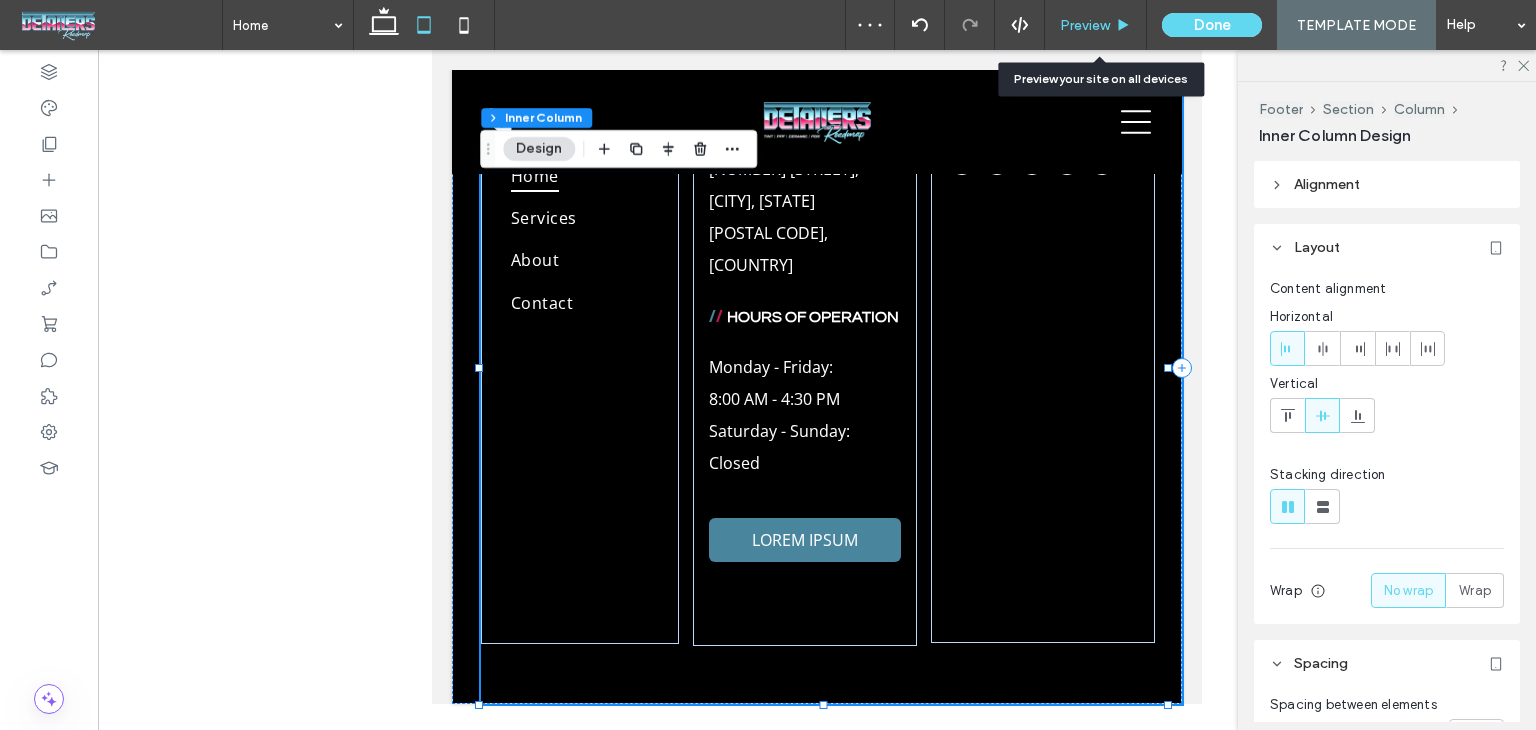 click on "Preview" at bounding box center [1085, 25] 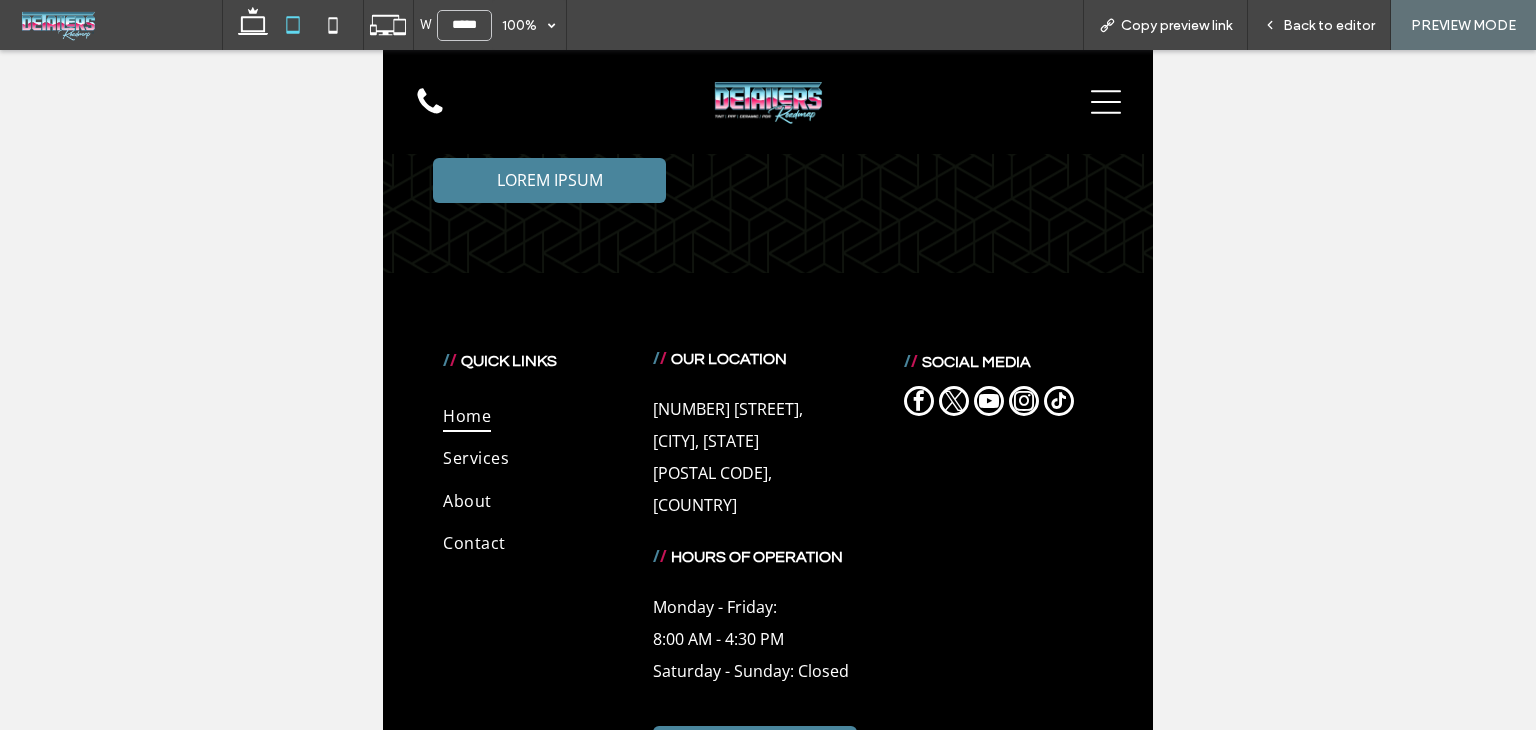 scroll, scrollTop: 5576, scrollLeft: 0, axis: vertical 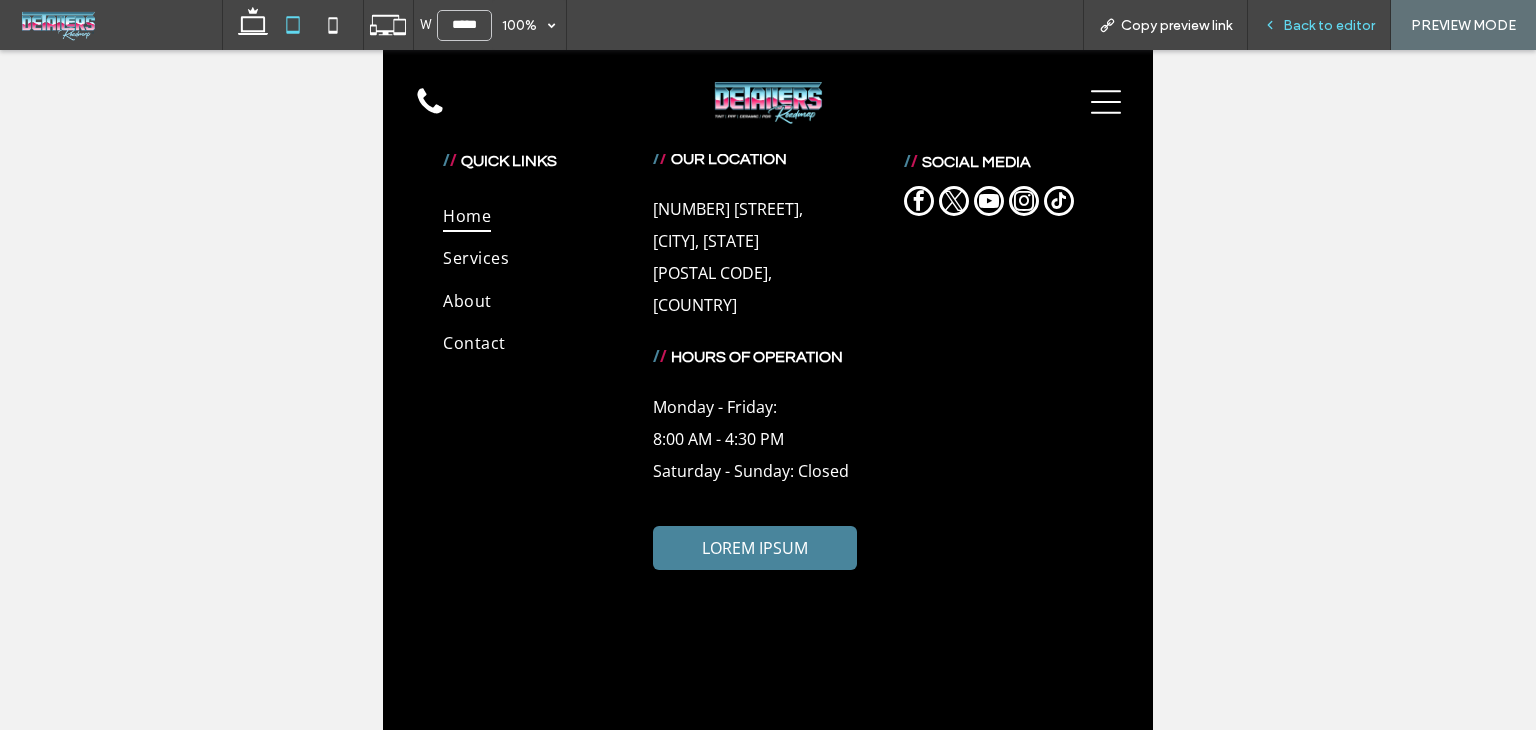 click on "Back to editor" at bounding box center [1329, 25] 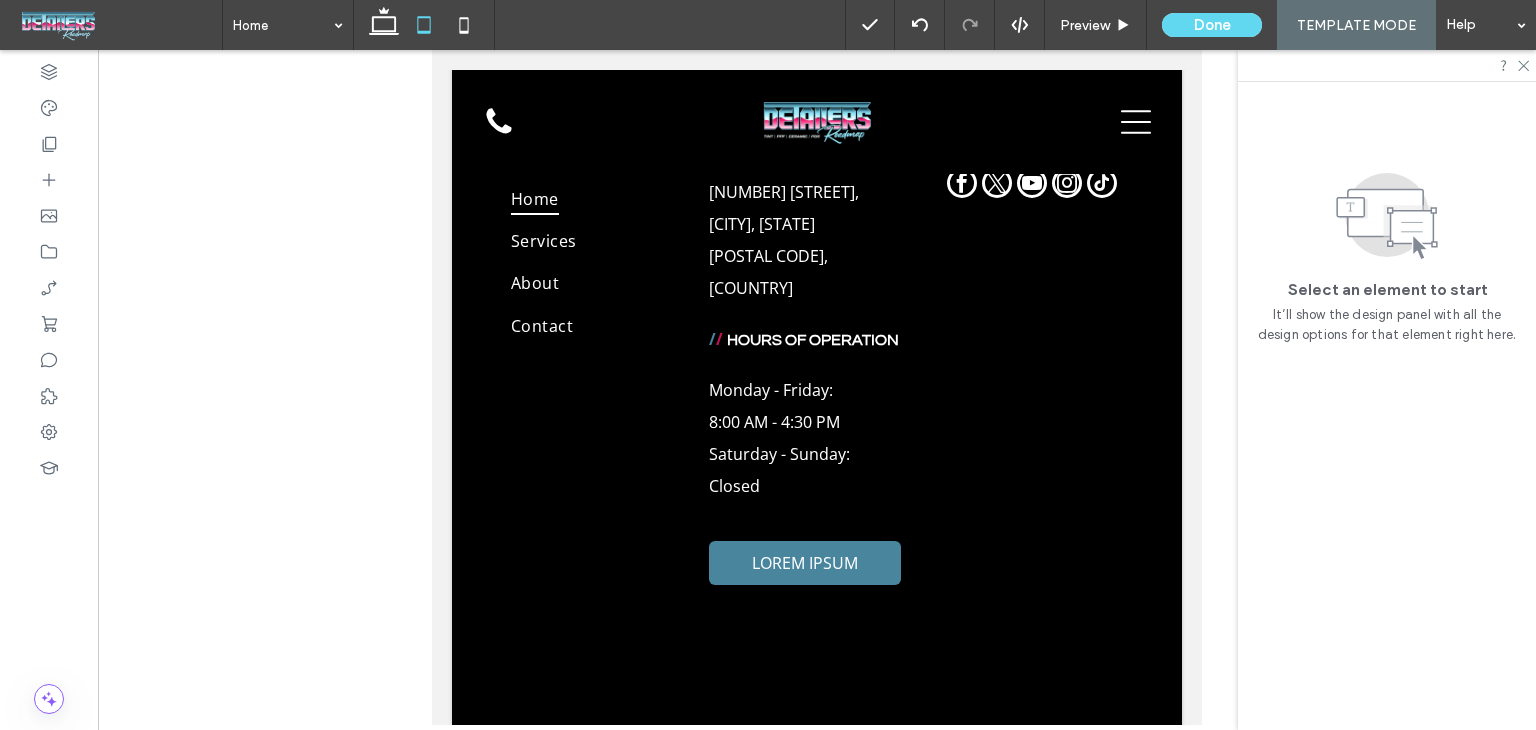 scroll, scrollTop: 5569, scrollLeft: 0, axis: vertical 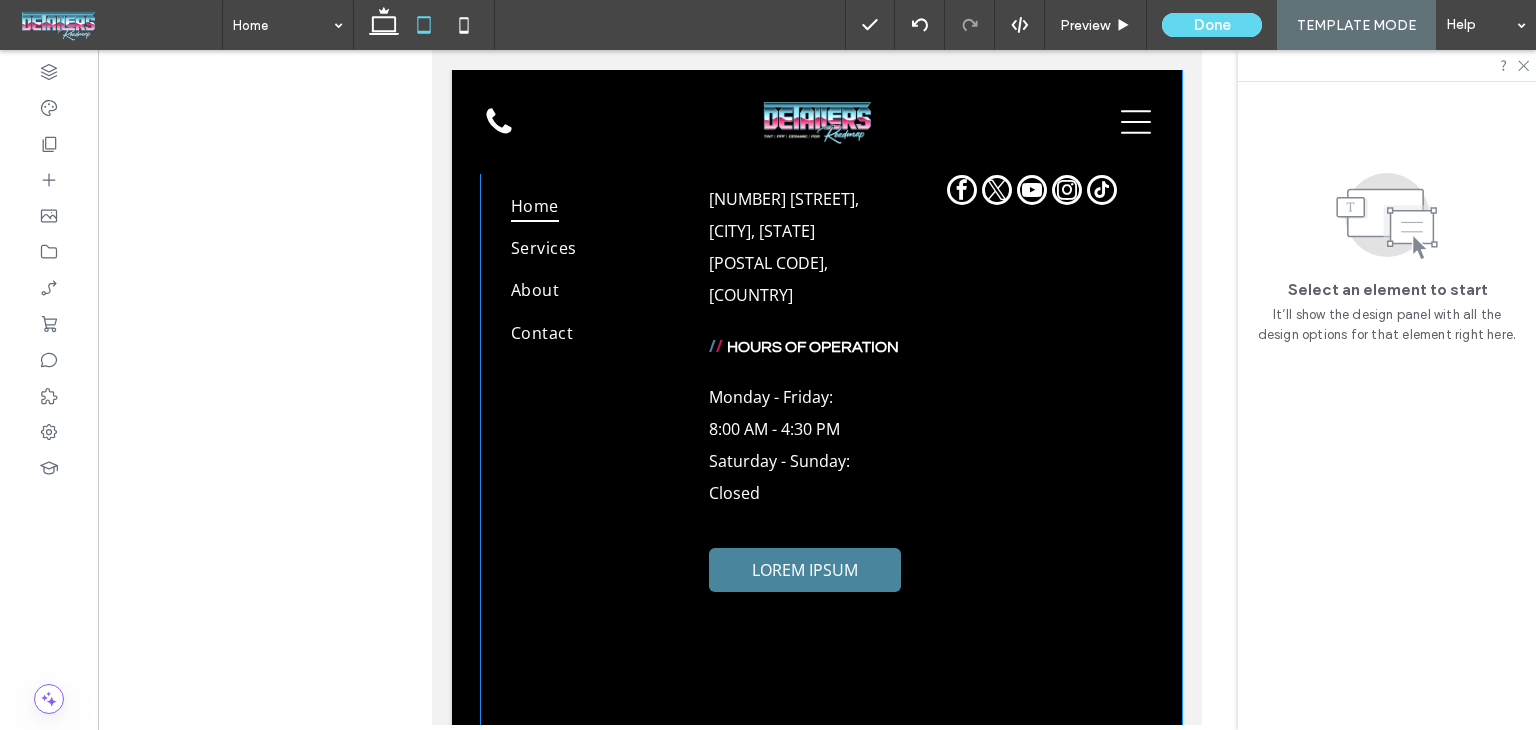 click on "/ /   SOCIAL MEDIA" at bounding box center (1043, 398) 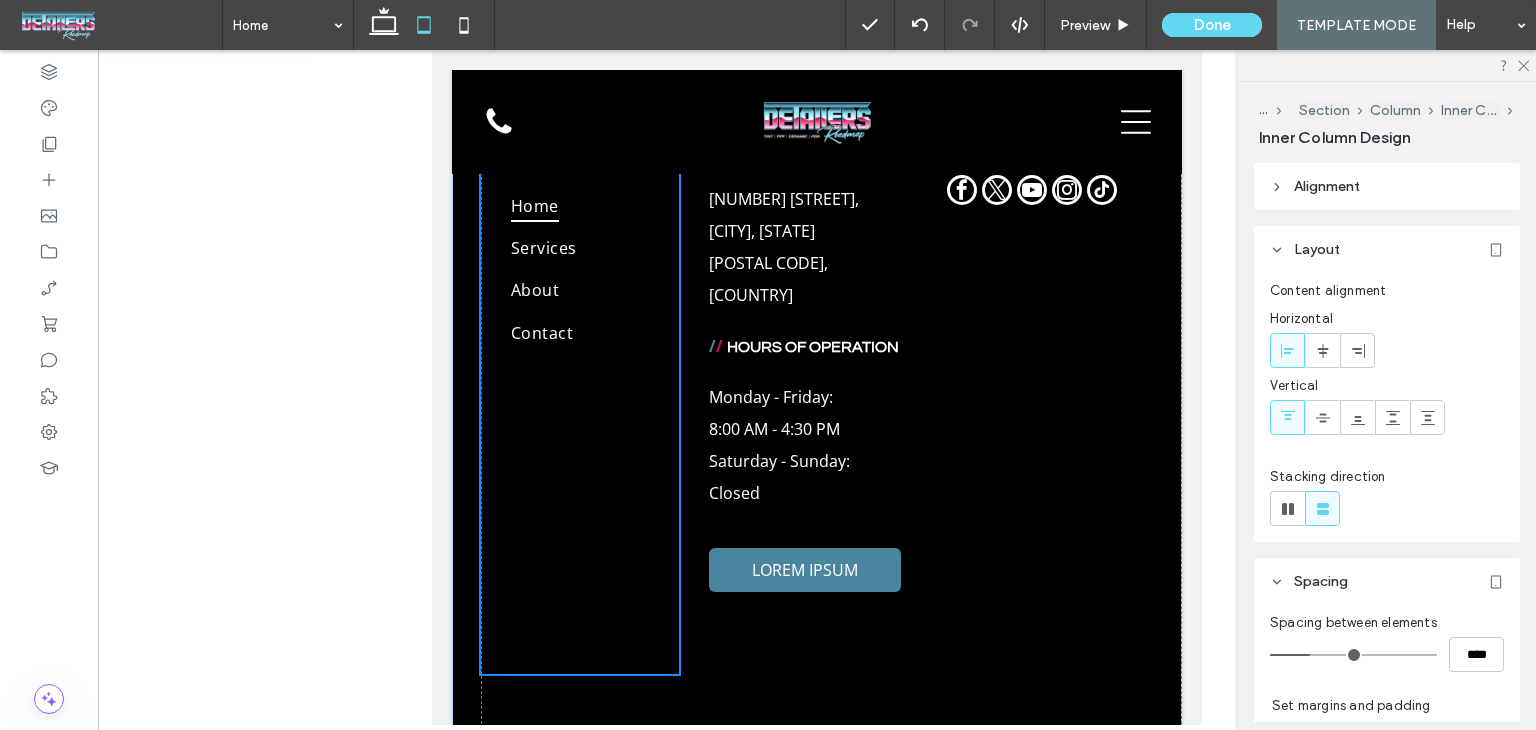 scroll, scrollTop: 5536, scrollLeft: 0, axis: vertical 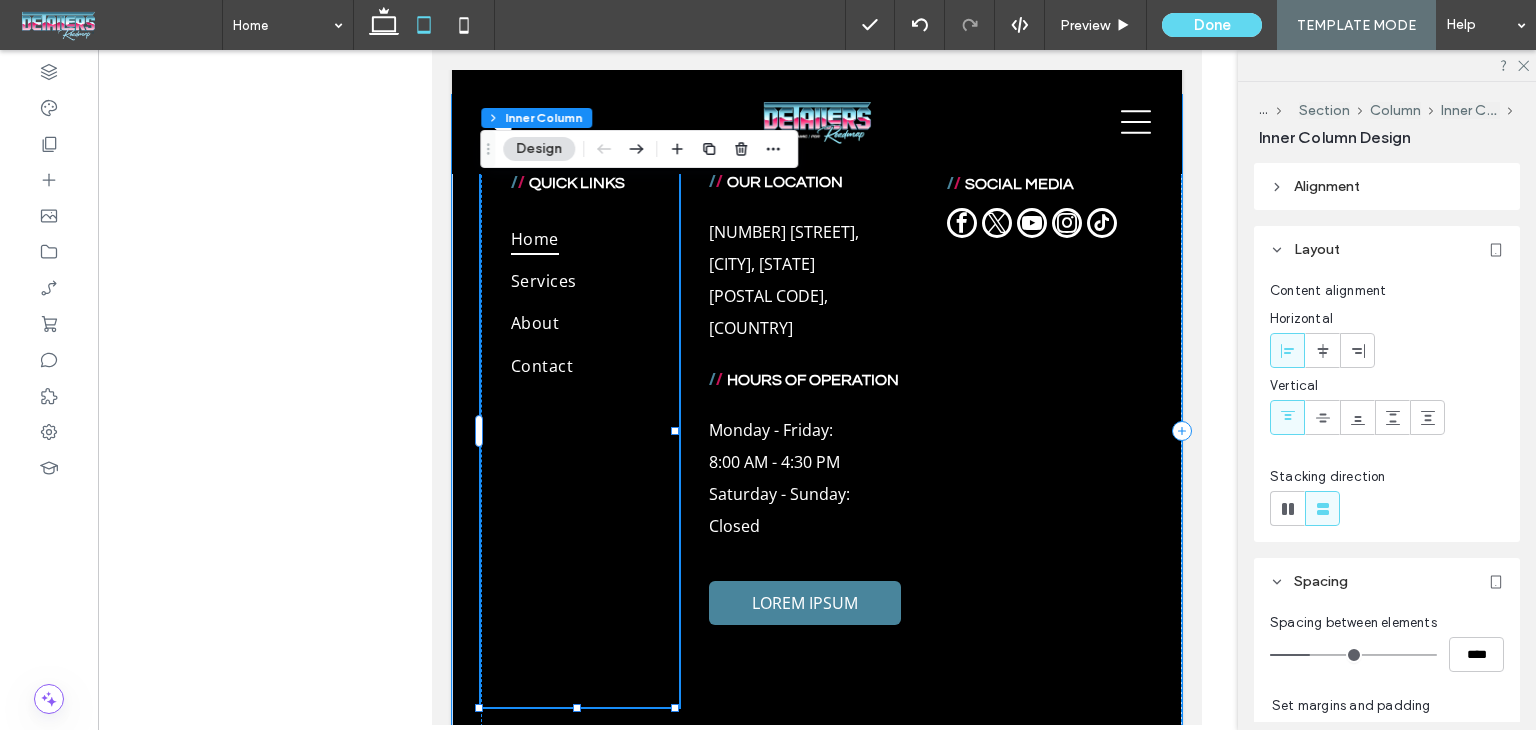 click on "/ /
QUICK LINKS
Home
Services
About
Contact
/ /
OUR LOCATION
1009 Shelton Beach Rd, Saraland, AL 36571, United States of America ﻿
/ /
HOURS OF  OPERATION
Monday - Friday:
8:00 AM - 4:30 PM Saturday - Sunday: Closed
LOREM IPSUM
/ /   SOCIAL MEDIA" at bounding box center (817, 431) 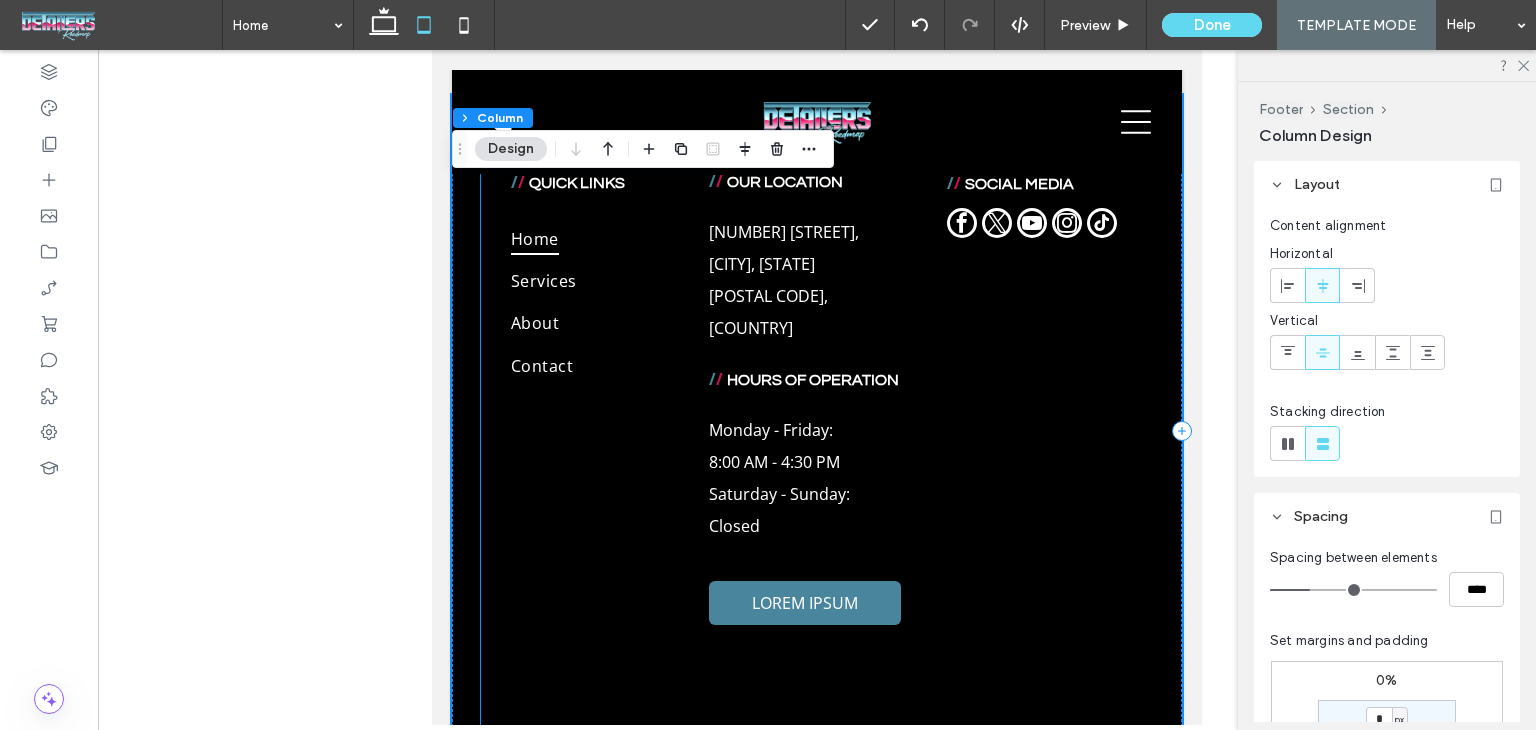 click on "/ /
QUICK LINKS
Home
Services
About
Contact" at bounding box center (580, 431) 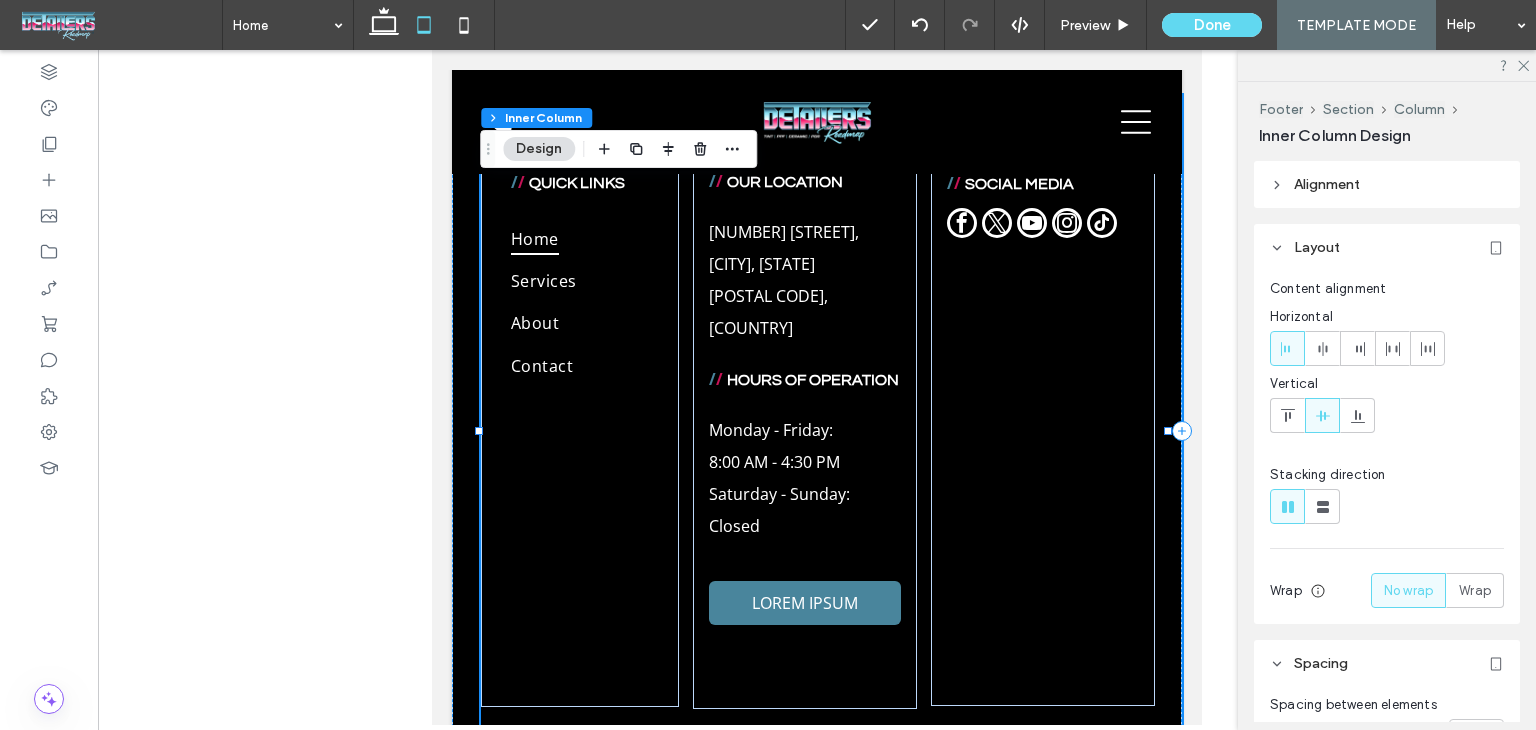 click on "/ /
QUICK LINKS
Home
Services
About
Contact
/ /
OUR LOCATION
1009 Shelton Beach Rd, Saraland, AL 36571, United States of America ﻿
/ /
HOURS OF  OPERATION
Monday - Friday:
8:00 AM - 4:30 PM Saturday - Sunday: Closed
LOREM IPSUM
/ /   SOCIAL MEDIA" at bounding box center [831, 431] 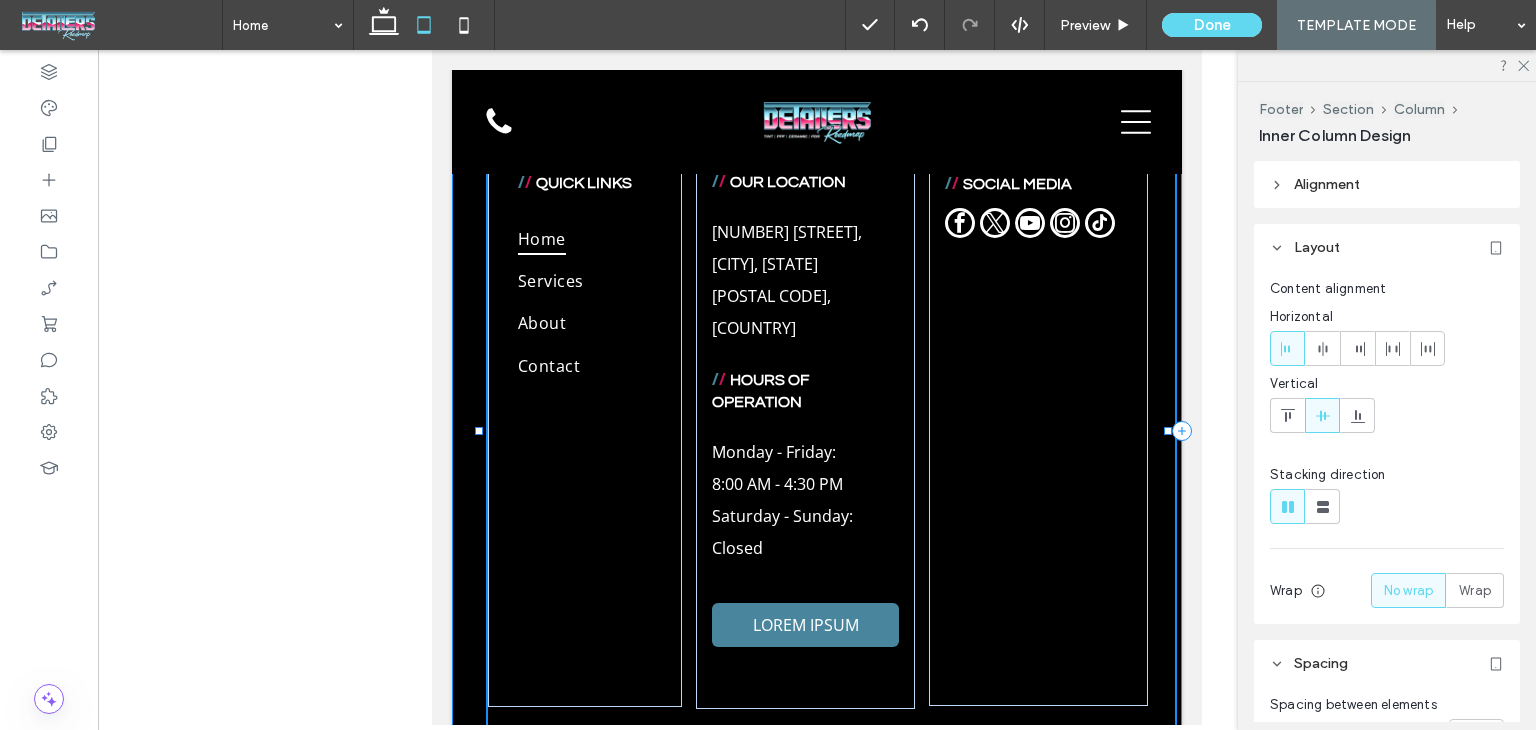 drag, startPoint x: 477, startPoint y: 414, endPoint x: 459, endPoint y: 411, distance: 18.248287 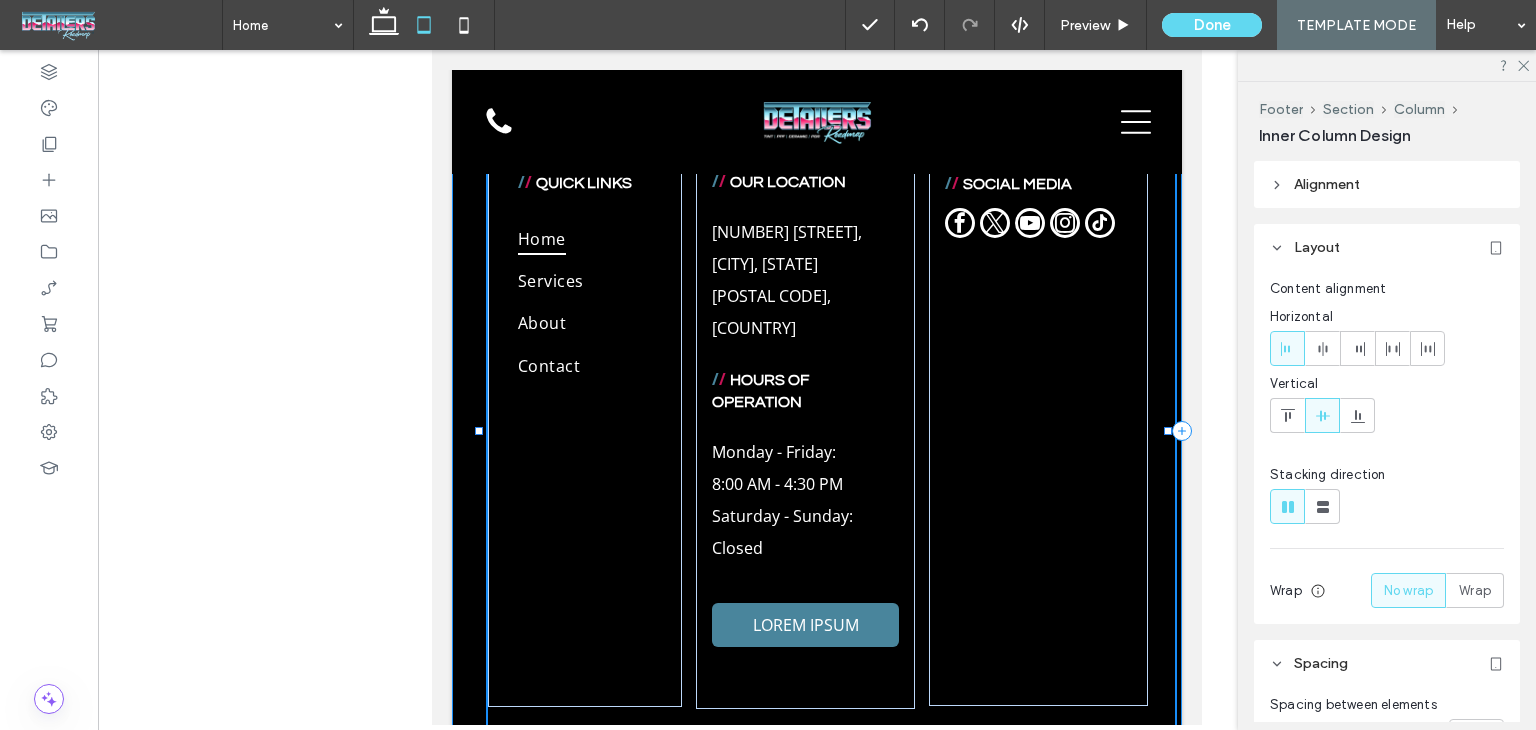 click on "/ /
LOREM IPSUM
Lorem ipsum dolor sit amet, consectetur adipiscing elit, sed do eiusmod tempor incididunt ut labore et dolore magna aliqua. Ut enim ad minim veniam, quis nostrud exercitation ullamco laboris nisi ut aliquip ex ea commodo consequat. Duis aute irure dolor in reprehenderit in voluptate velit esse cillum dolore eu fugiat nulla pariatur. Excepteur sint occaecat cupidatat non proident, sunt in culpa qui officia deserunt mollit anim id est laborum. Lorem ipsum dolor sit amet, consectetur adipiscing elit, sed do eiusmod tempor incididunt ut labore et dolore magna aliqua.
LOREM IPSUM
/ /
QUICK LINKS
Home
Services
About
Contact
/ /
OUR LOCATION
1009 Shelton Beach Rd, Saraland, AL 36571, United States of America ﻿
/ /
HOURS OF  OPERATION
Monday - Friday:
8:00 AM - 4:30 PM" at bounding box center [817, 130] 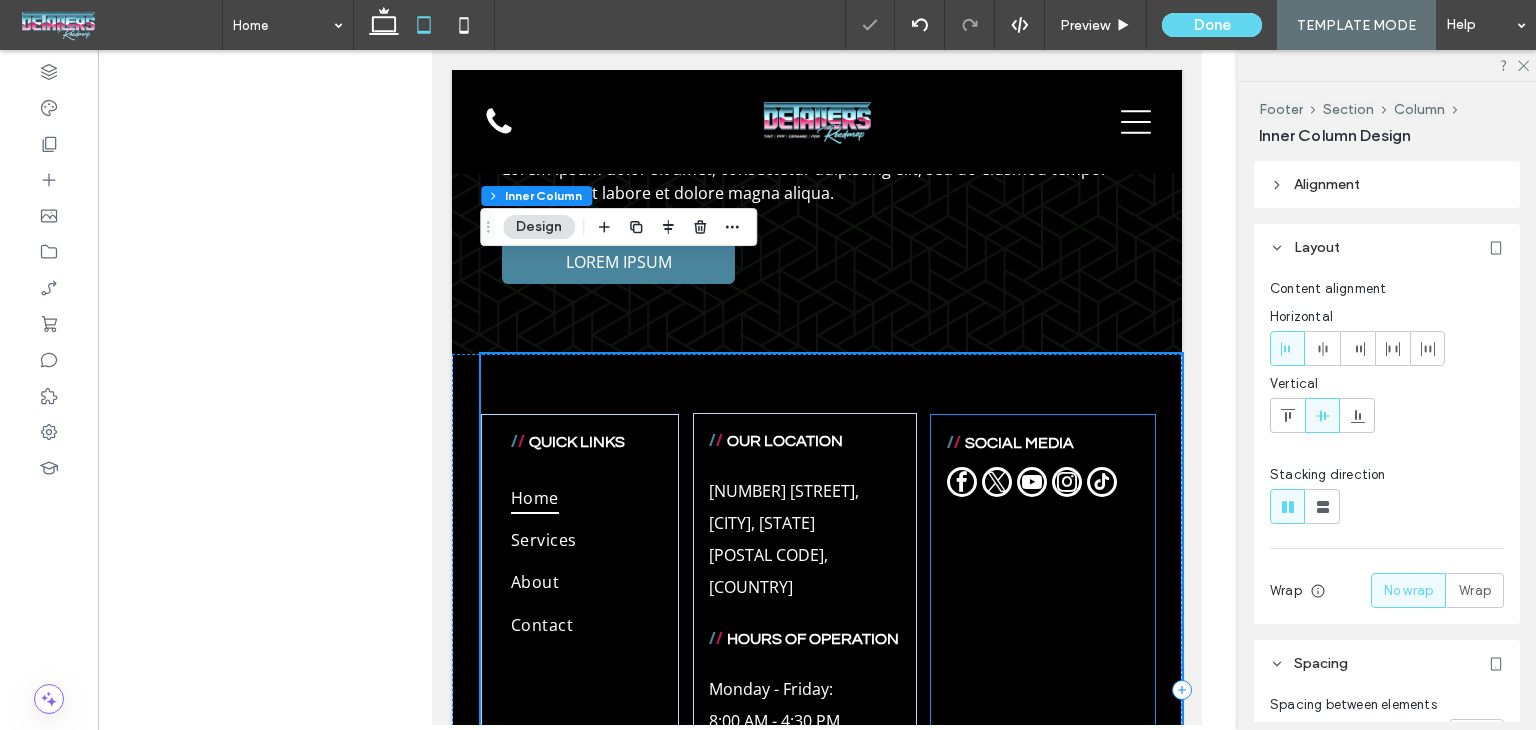 scroll, scrollTop: 5236, scrollLeft: 0, axis: vertical 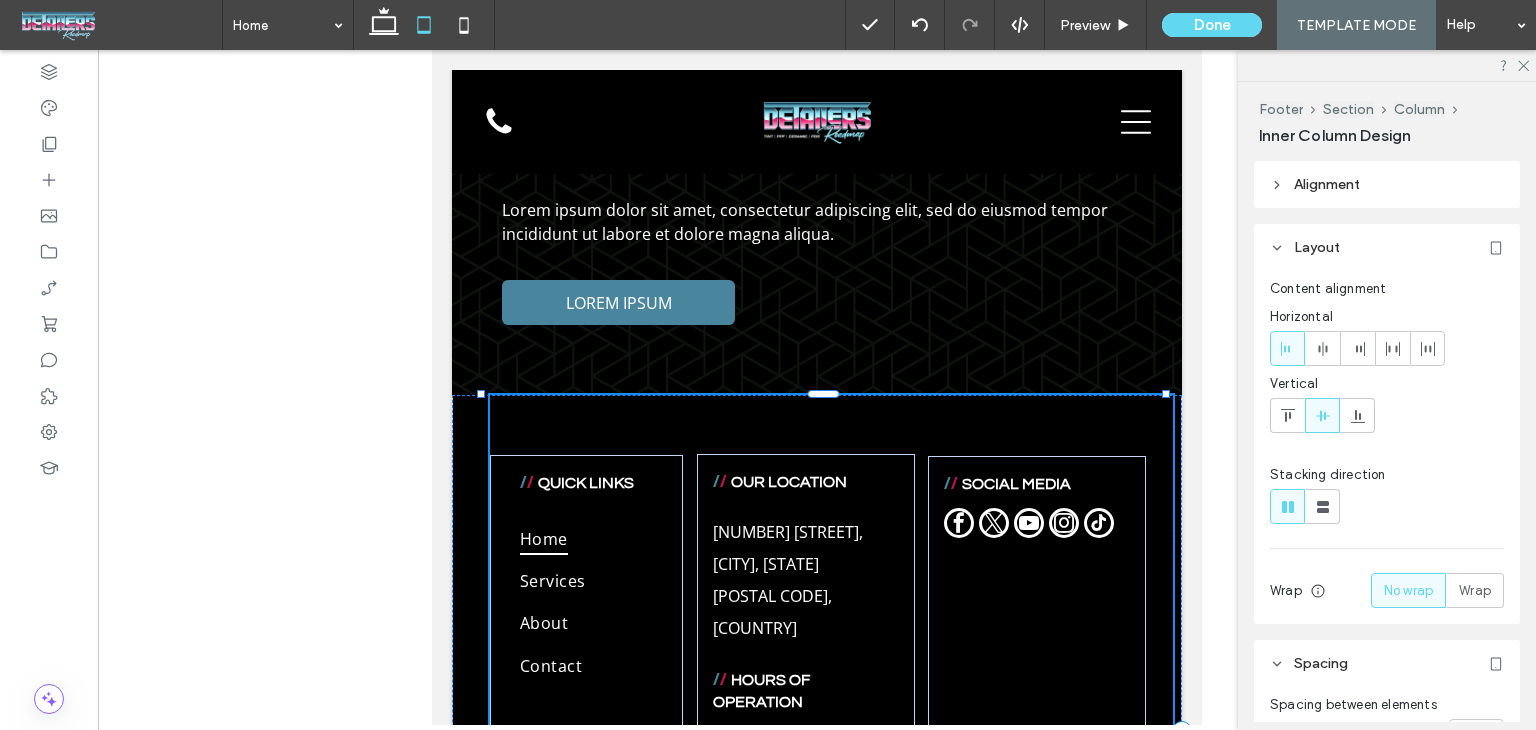 drag, startPoint x: 1166, startPoint y: 378, endPoint x: 1224, endPoint y: 405, distance: 63.97656 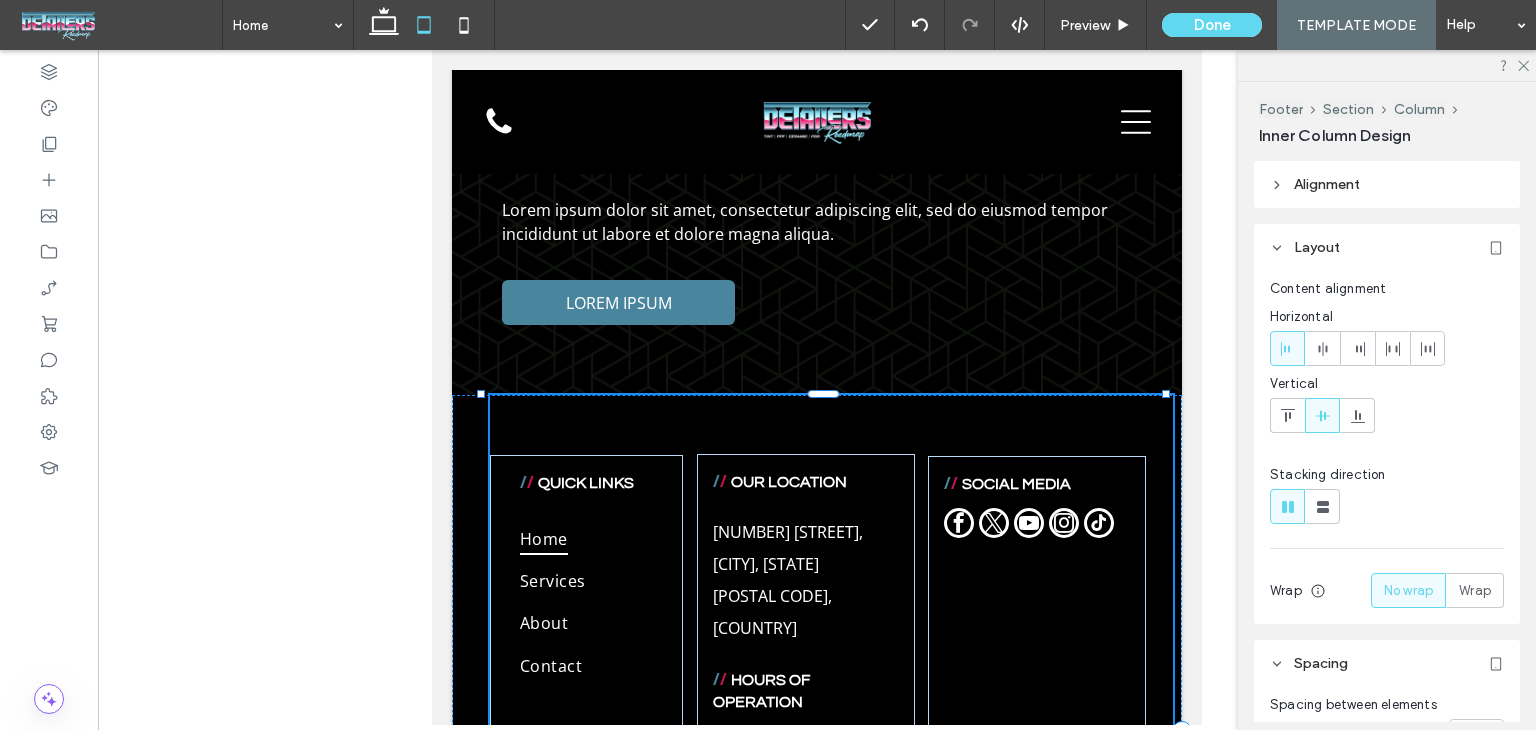 type on "****" 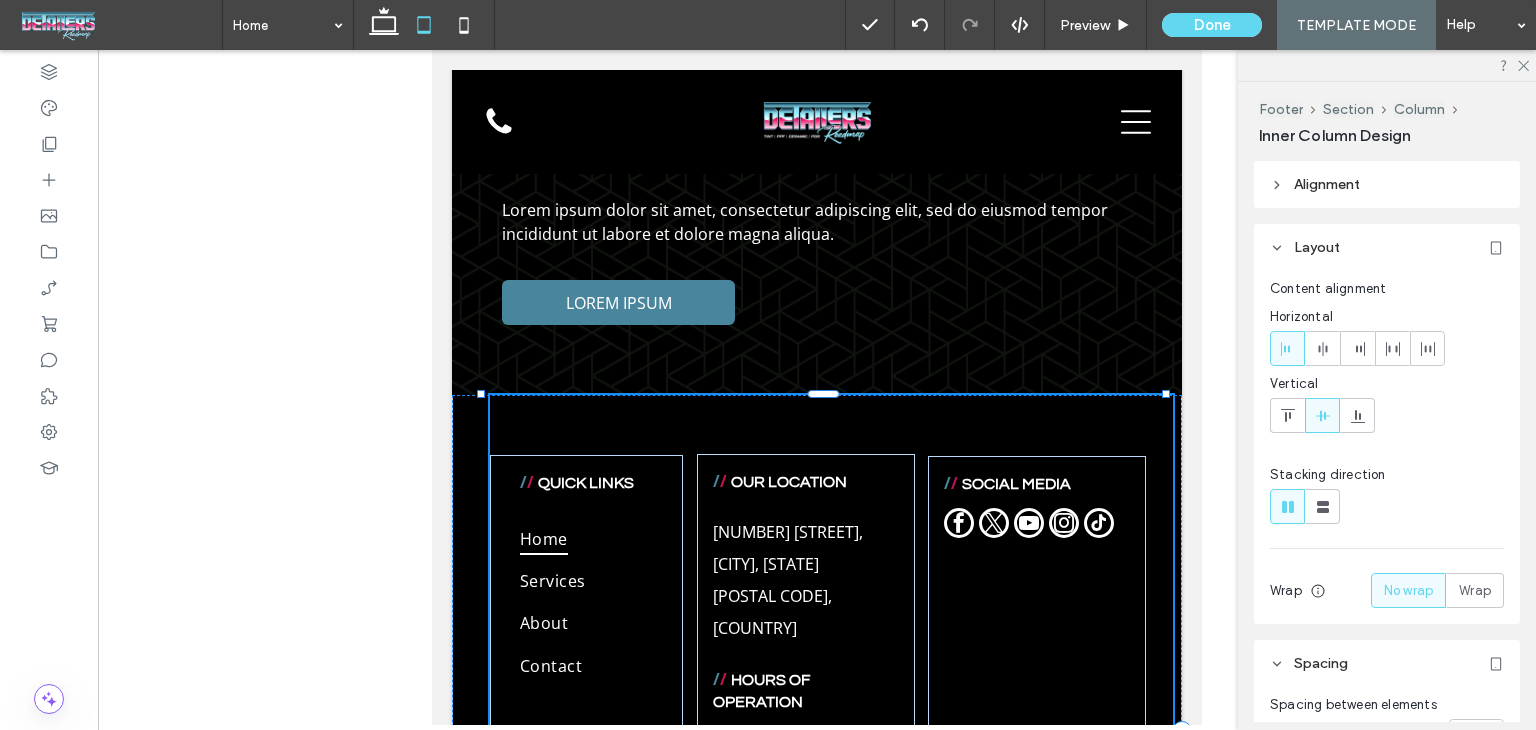 type on "***" 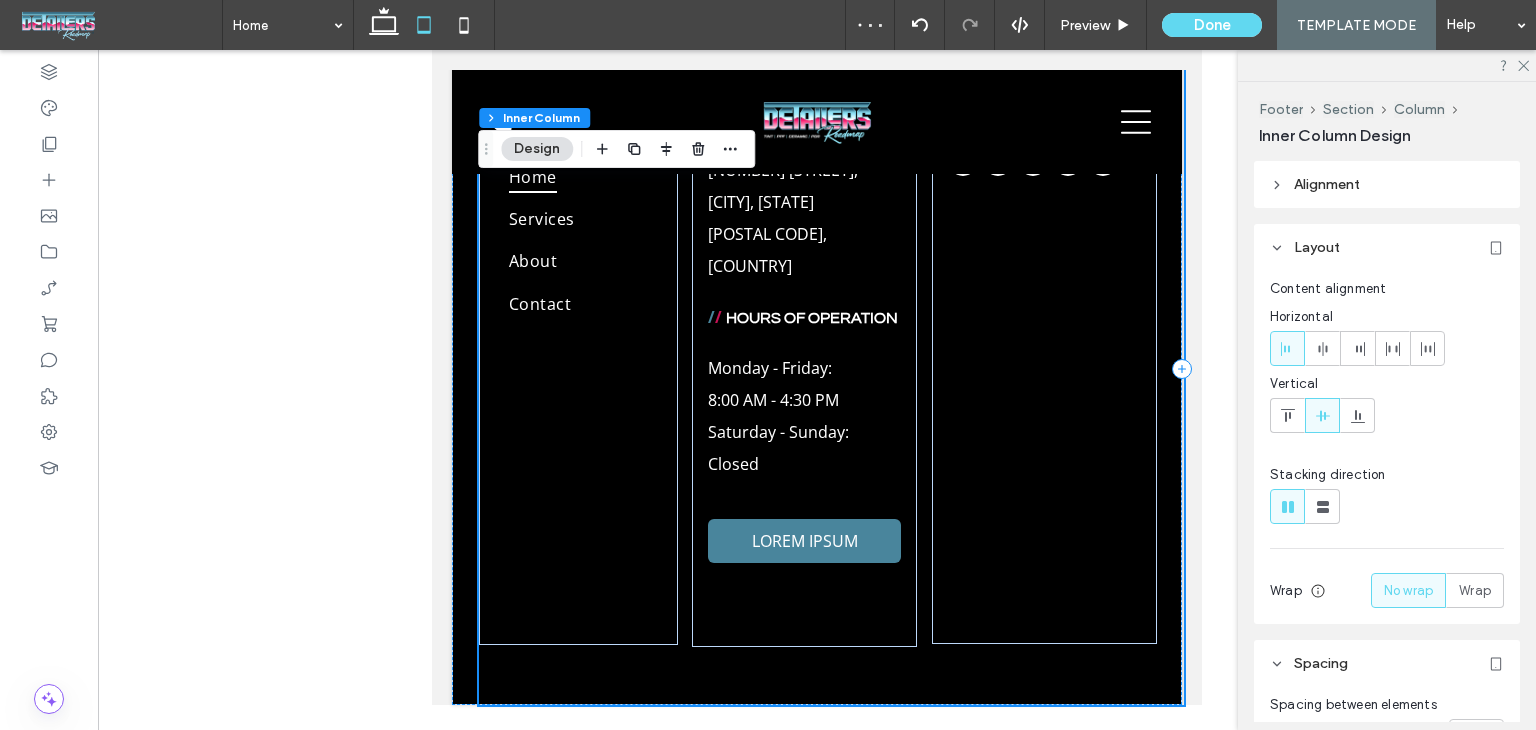 scroll, scrollTop: 5599, scrollLeft: 0, axis: vertical 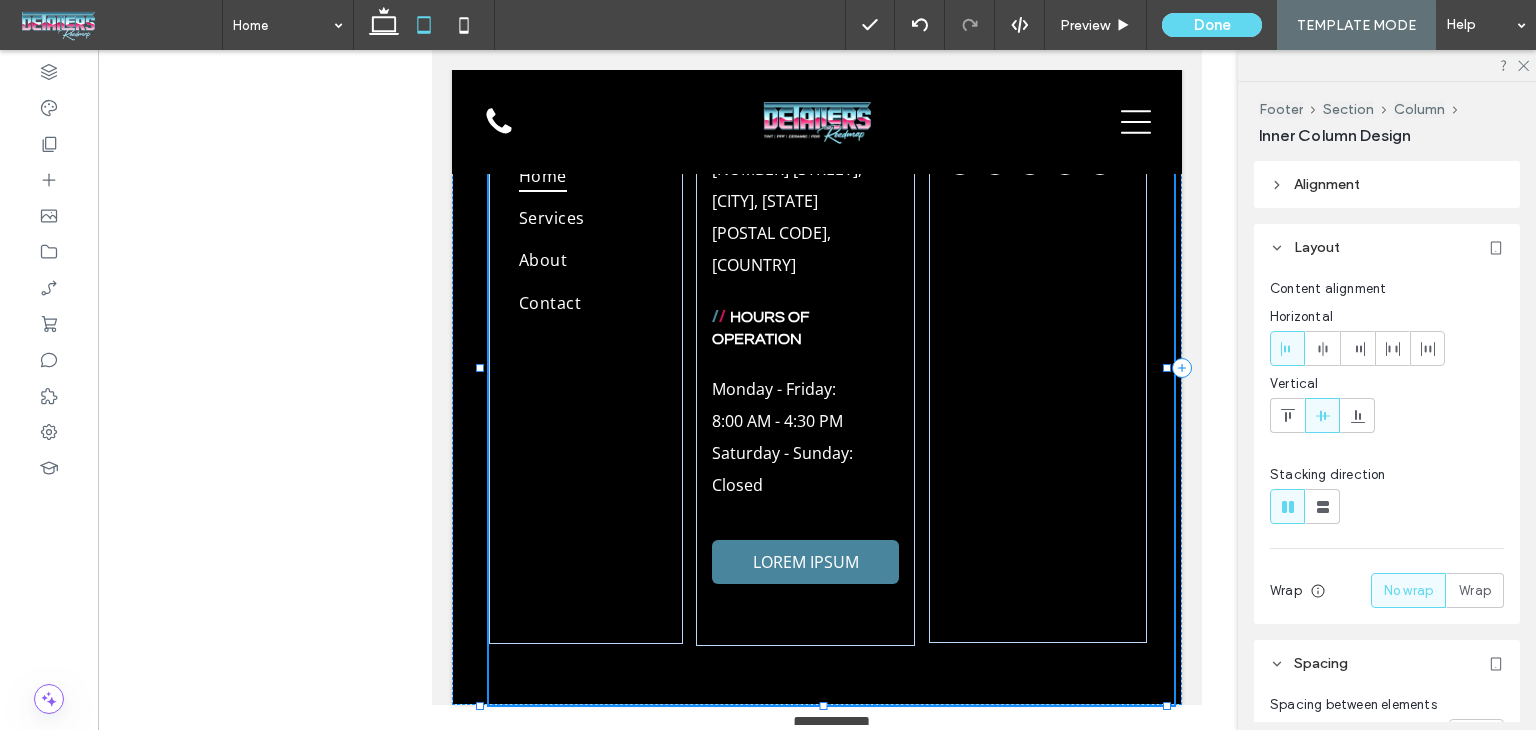 click at bounding box center (1167, 705) 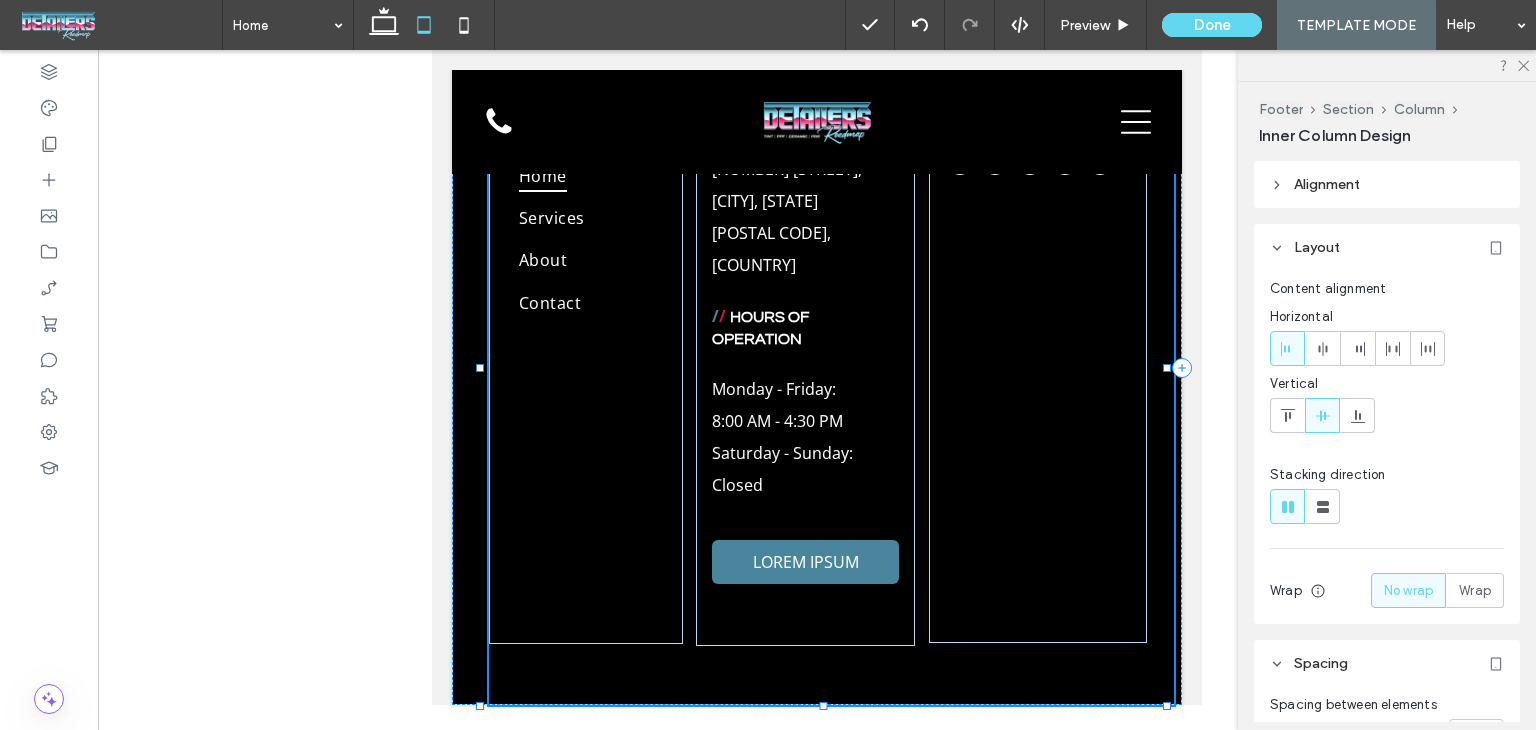 type on "**" 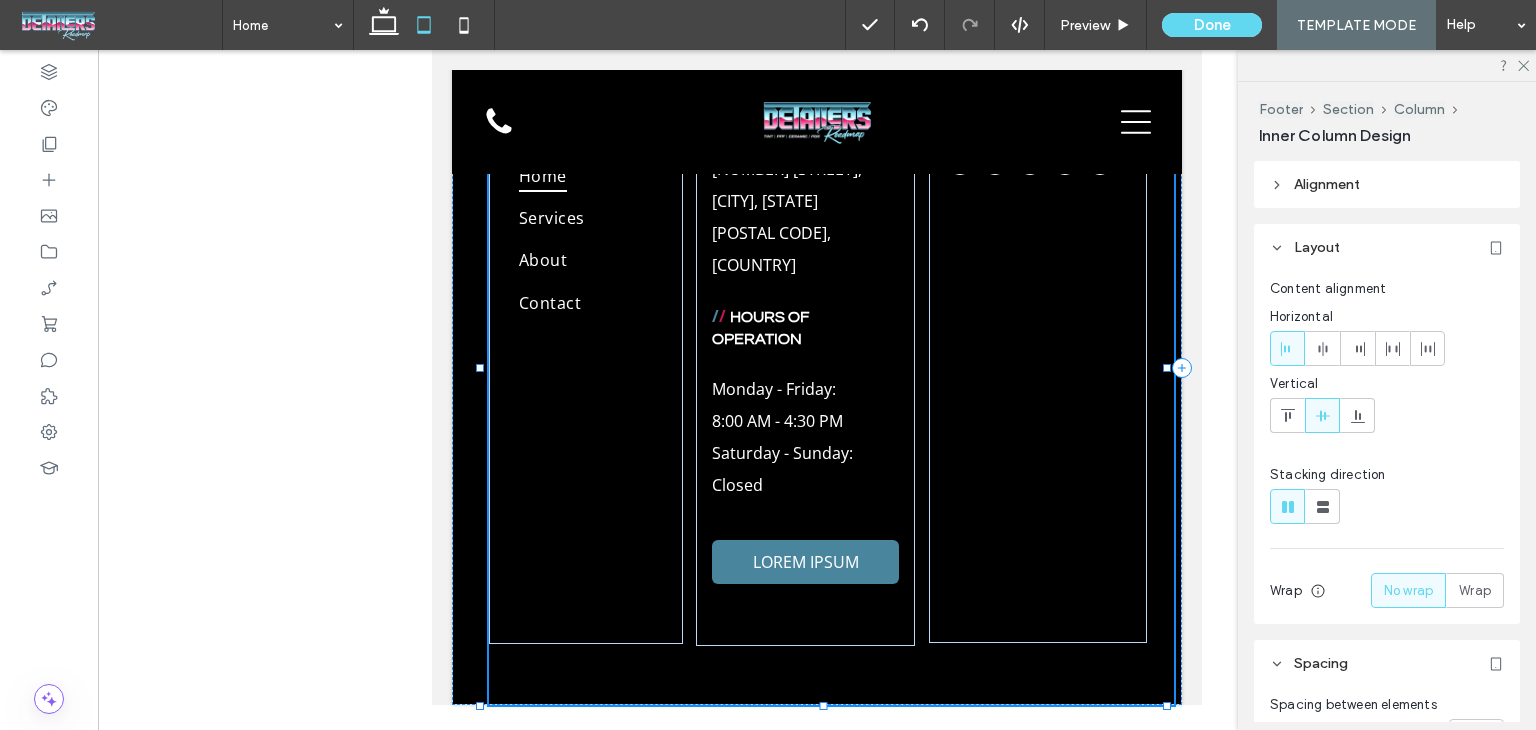 type on "***" 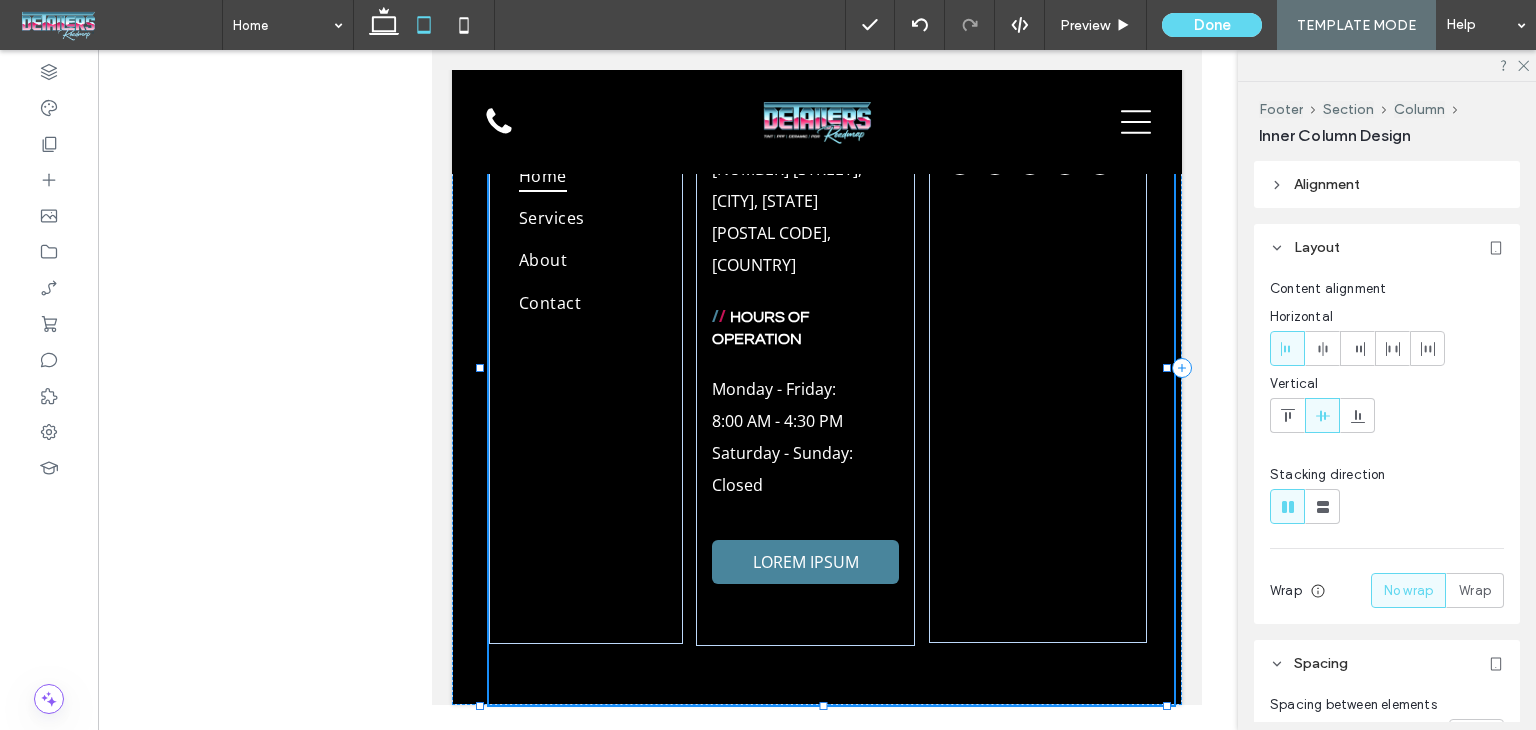 type on "***" 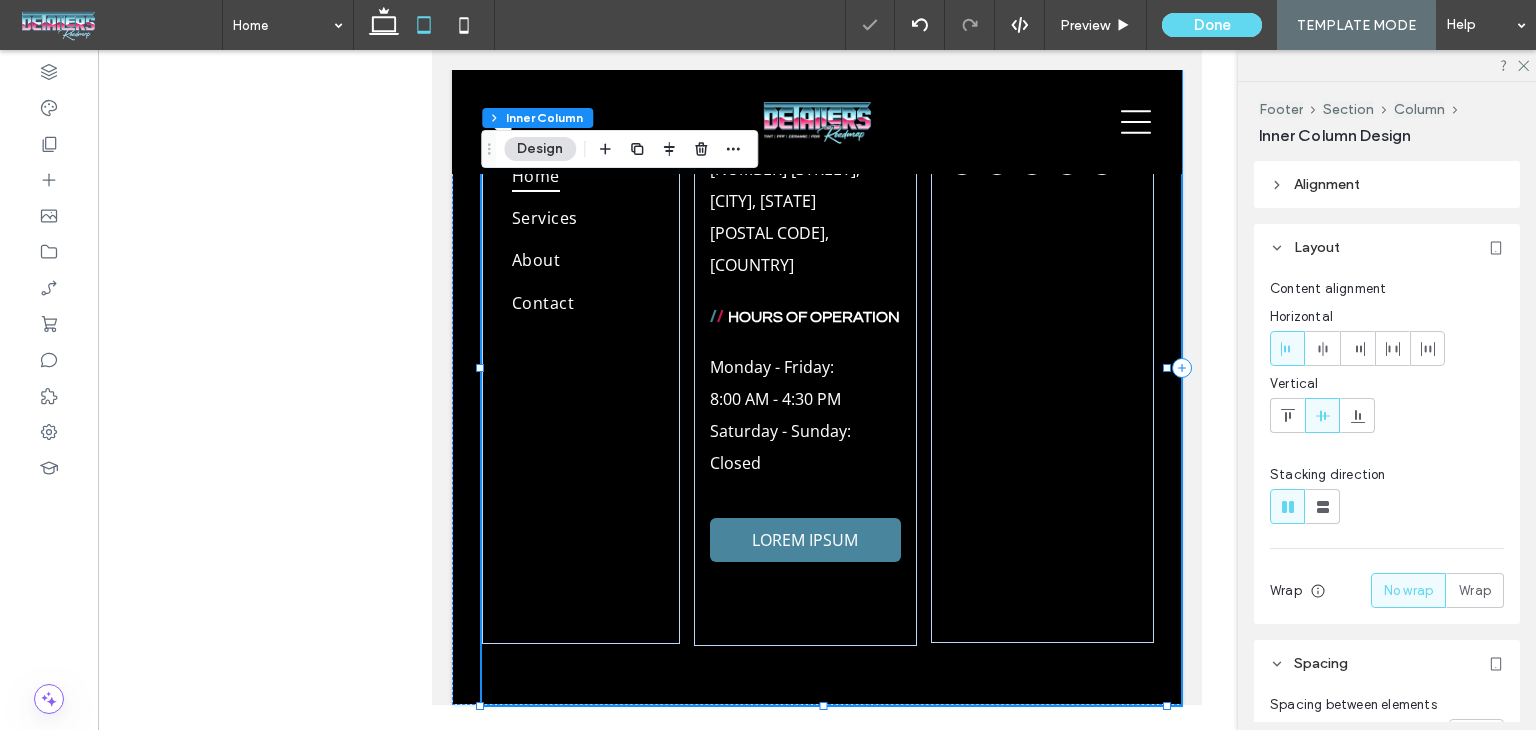click on "/ /
QUICK LINKS
Home
Services
About
Contact
/ /
OUR LOCATION
1009 Shelton Beach Rd, Saraland, AL 36571, United States of America ﻿
/ /
HOURS OF  OPERATION
Monday - Friday:
8:00 AM - 4:30 PM Saturday - Sunday: Closed
LOREM IPSUM
/ /   SOCIAL MEDIA
96% , 674px" at bounding box center (831, 368) 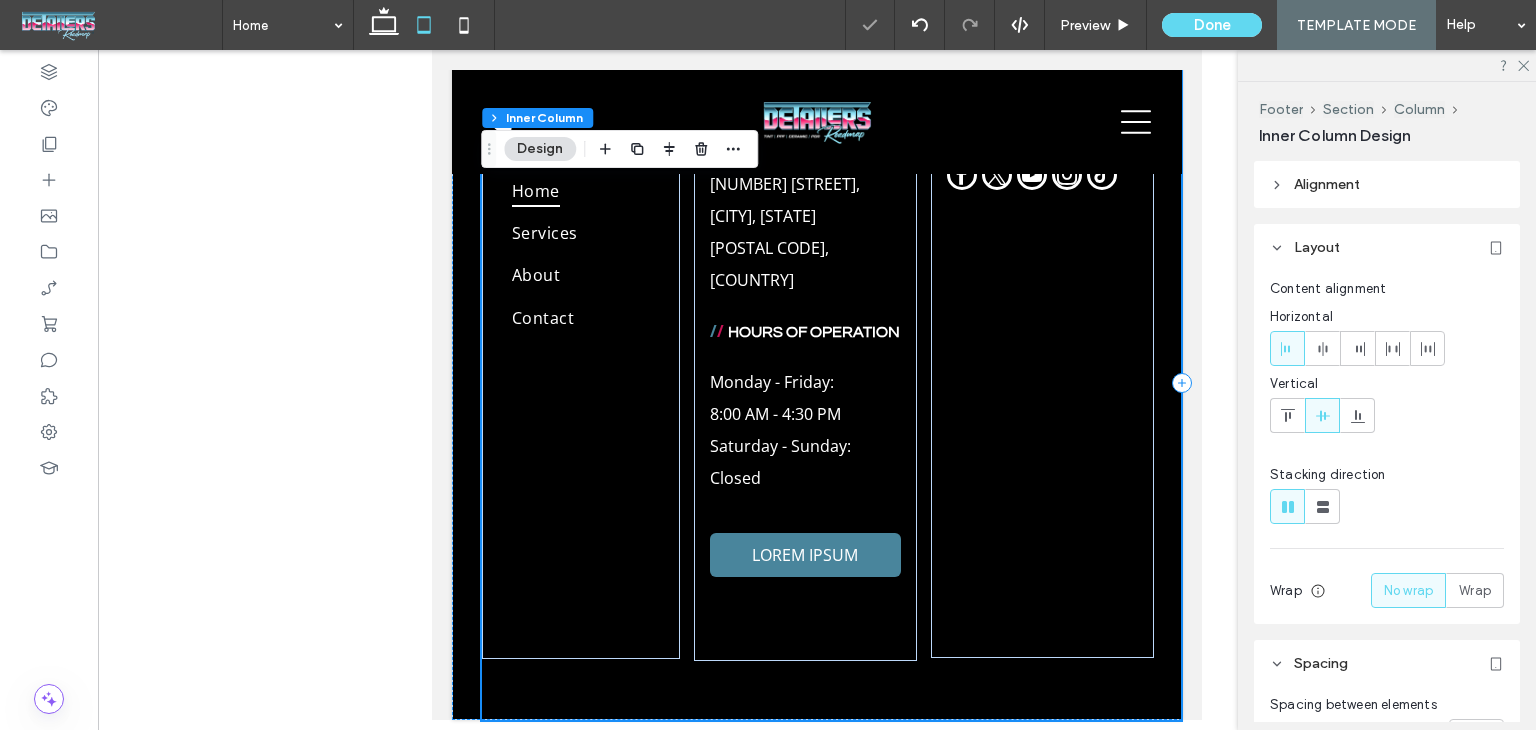 scroll, scrollTop: 5571, scrollLeft: 0, axis: vertical 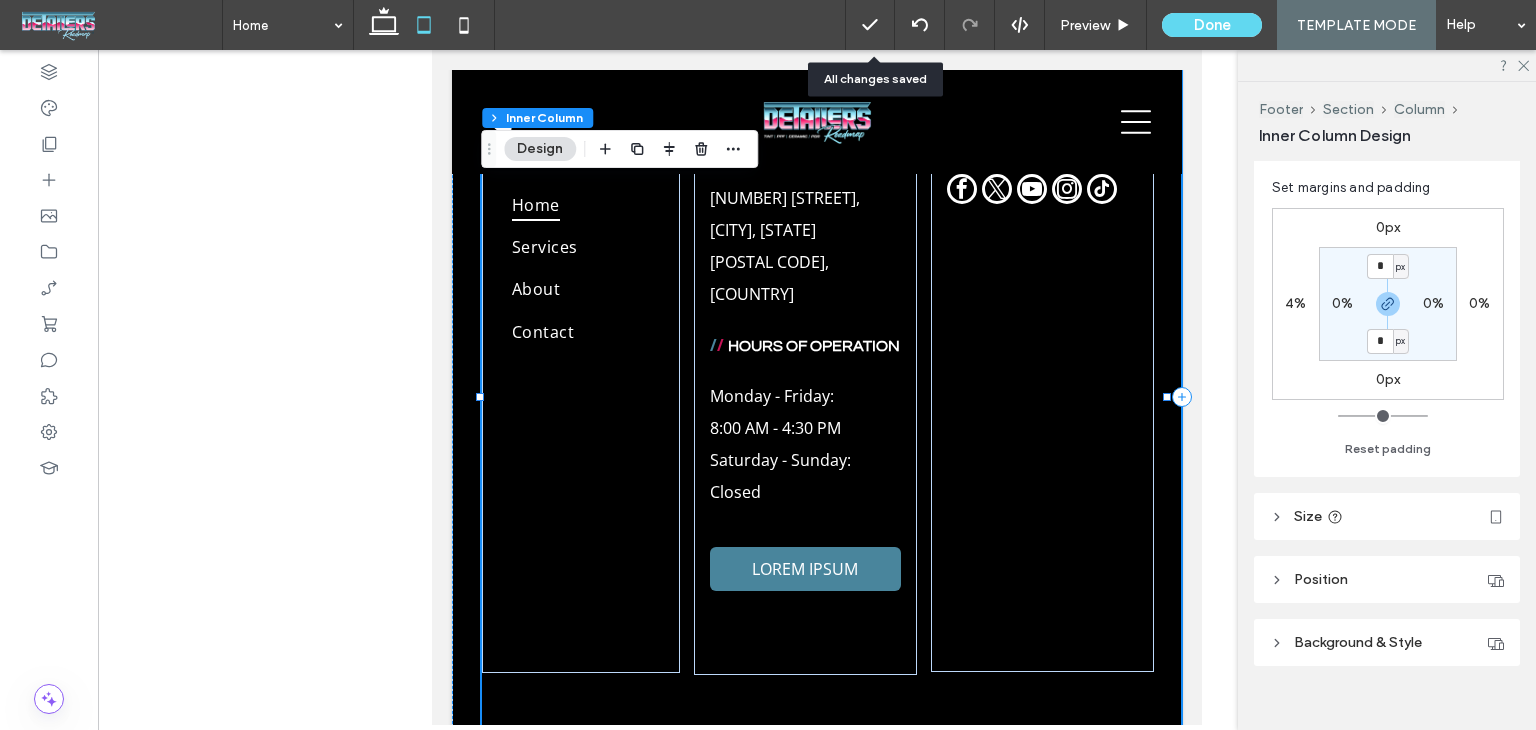 click on "/ /
QUICK LINKS
Home
Services
About
Contact
/ /
OUR LOCATION
1009 Shelton Beach Rd, Saraland, AL 36571, United States of America ﻿
/ /
HOURS OF  OPERATION
Monday - Friday:
8:00 AM - 4:30 PM Saturday - Sunday: Closed
LOREM IPSUM
/ /   SOCIAL MEDIA" at bounding box center [831, 397] 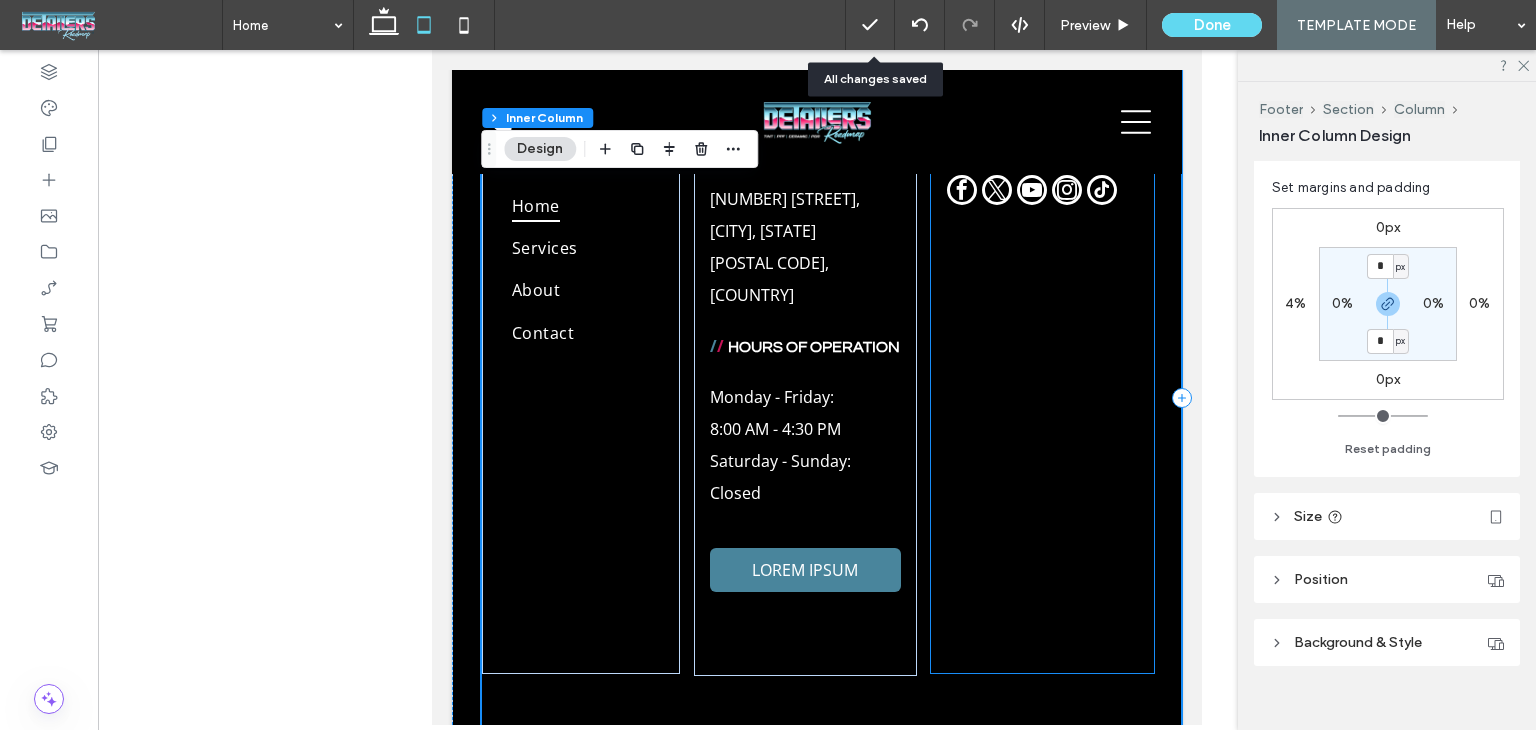 scroll, scrollTop: 5571, scrollLeft: 0, axis: vertical 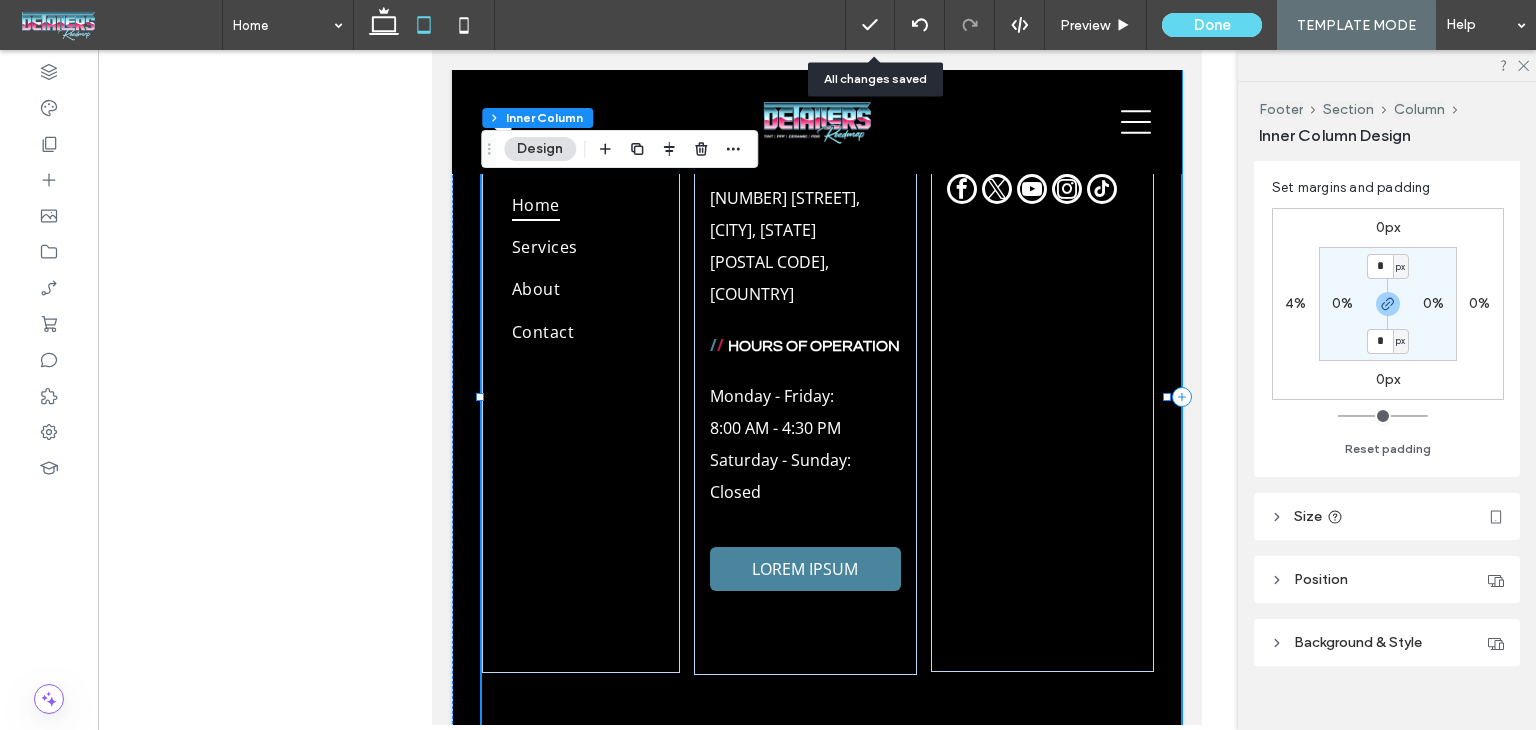 click on "/ /
QUICK LINKS
Home
Services
About
Contact
/ /
OUR LOCATION
1009 Shelton Beach Rd, Saraland, AL 36571, United States of America ﻿
/ /
HOURS OF  OPERATION
Monday - Friday:
8:00 AM - 4:30 PM Saturday - Sunday: Closed
LOREM IPSUM
/ /   SOCIAL MEDIA" at bounding box center (831, 397) 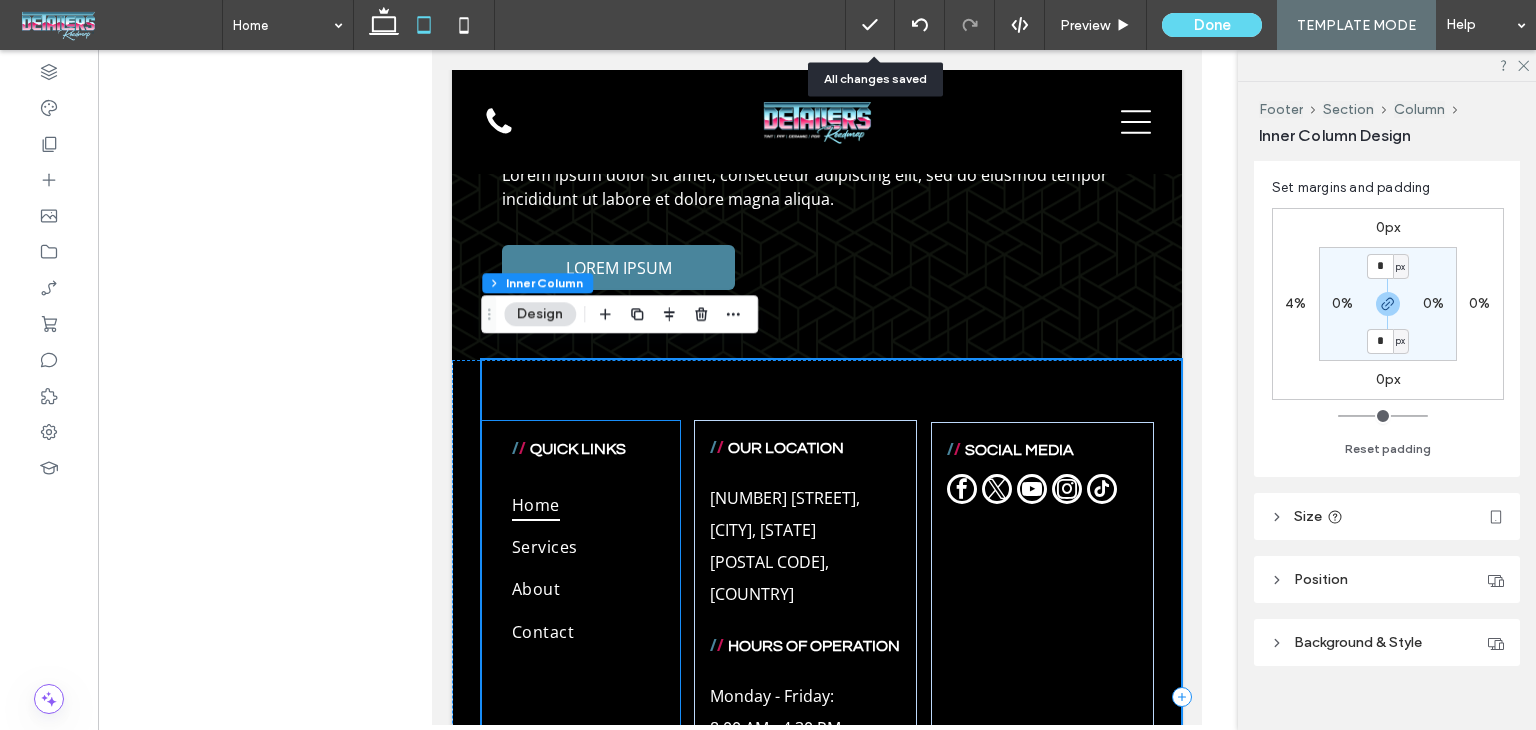 scroll, scrollTop: 5171, scrollLeft: 0, axis: vertical 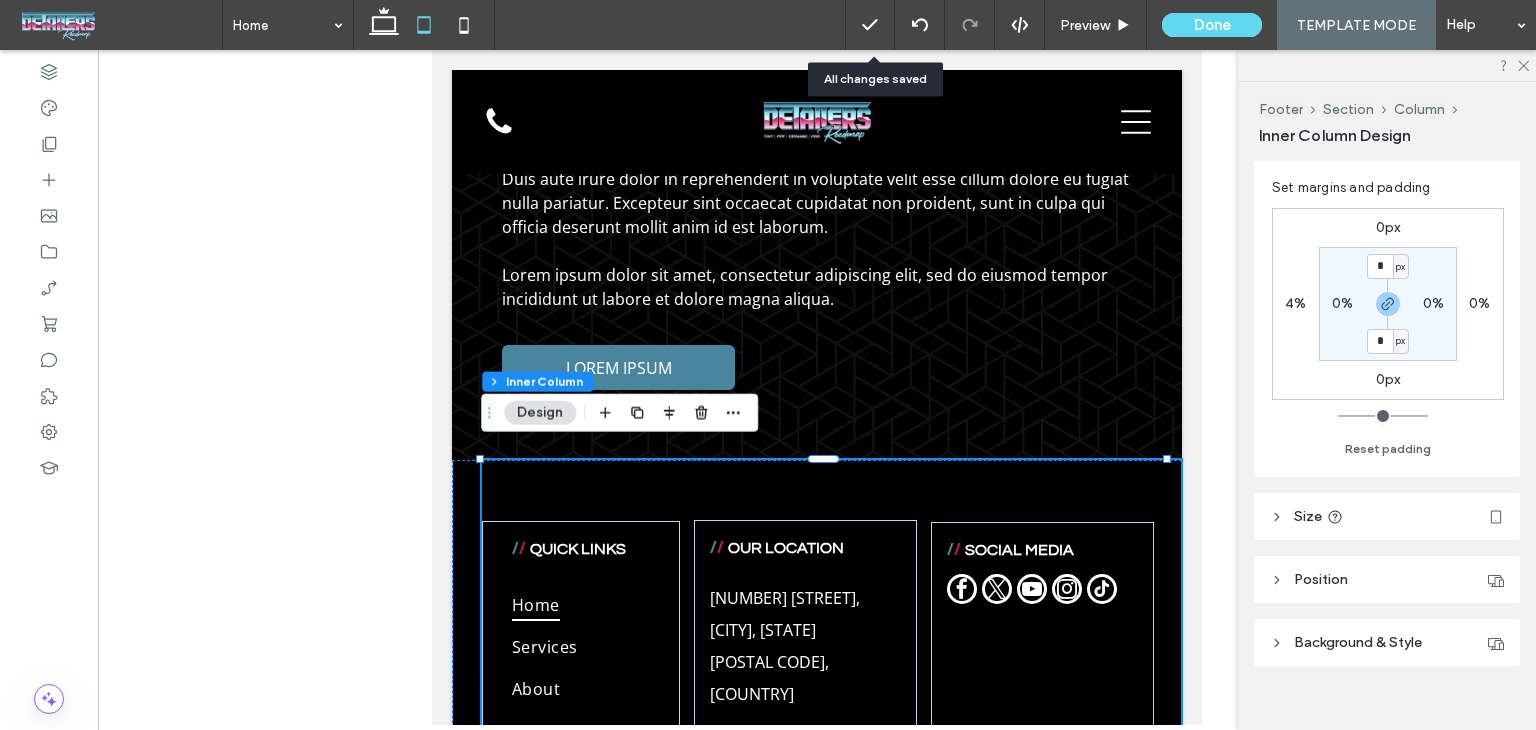 click on "/ /
QUICK LINKS
Home
Services
About
Contact
/ /
OUR LOCATION
1009 Shelton Beach Rd, Saraland, AL 36571, United States of America ﻿
/ /
HOURS OF  OPERATION
Monday - Friday:
8:00 AM - 4:30 PM Saturday - Sunday: Closed
LOREM IPSUM
/ /   SOCIAL MEDIA" at bounding box center [831, 797] 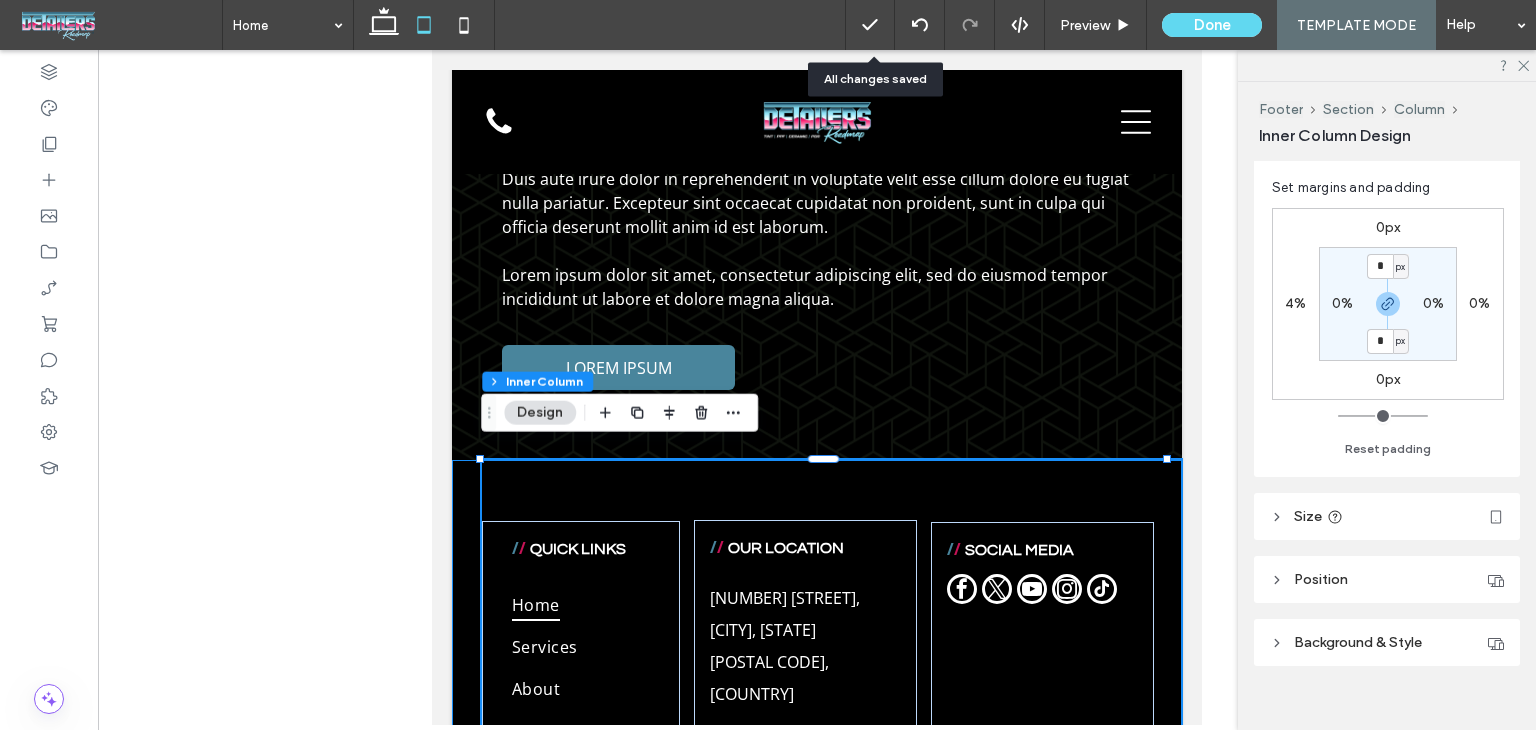 click on "/ /
QUICK LINKS
Home
Services
About
Contact
/ /
OUR LOCATION
1009 Shelton Beach Rd, Saraland, AL 36571, United States of America ﻿
/ /
HOURS OF  OPERATION
Monday - Friday:
8:00 AM - 4:30 PM Saturday - Sunday: Closed
LOREM IPSUM
/ /   SOCIAL MEDIA" at bounding box center [817, 797] 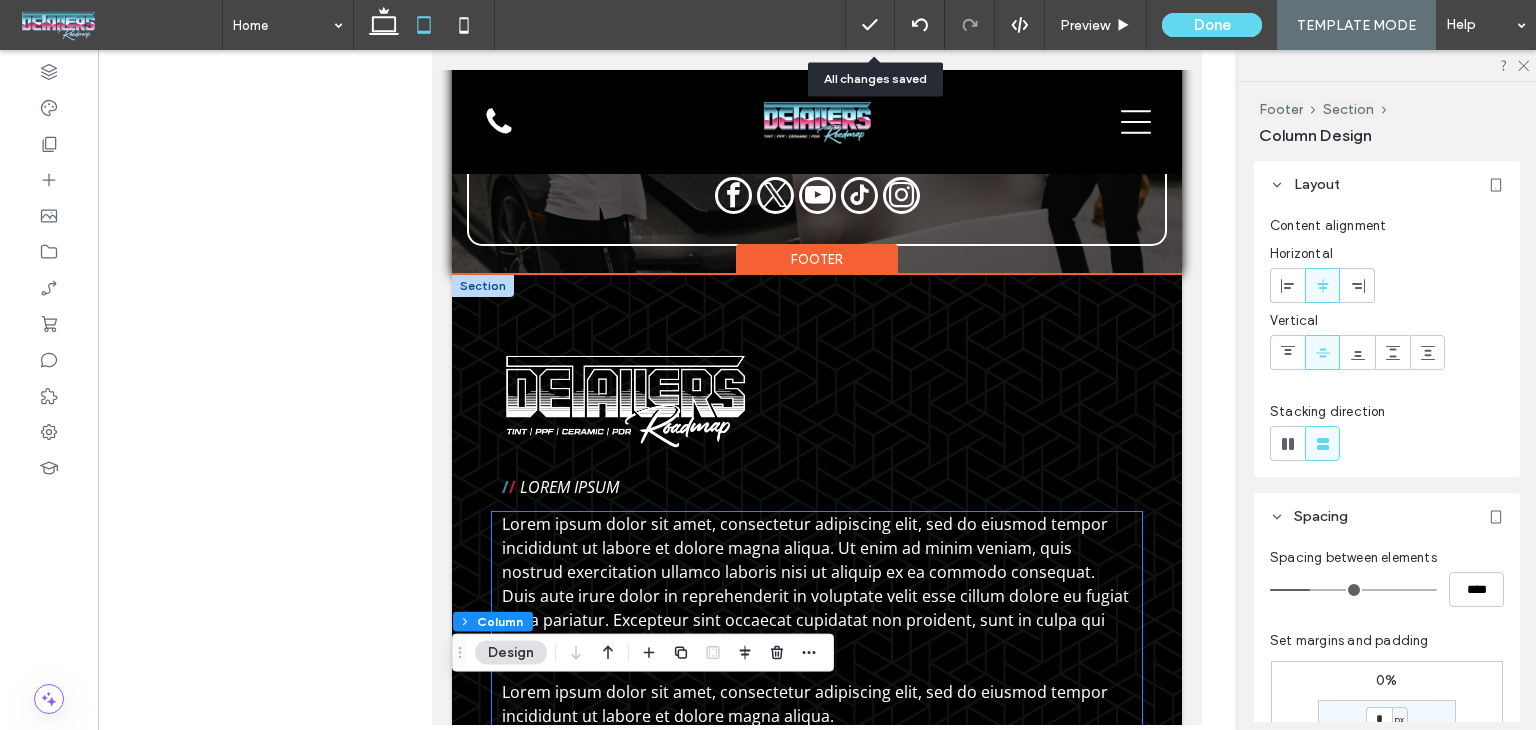 scroll, scrollTop: 4571, scrollLeft: 0, axis: vertical 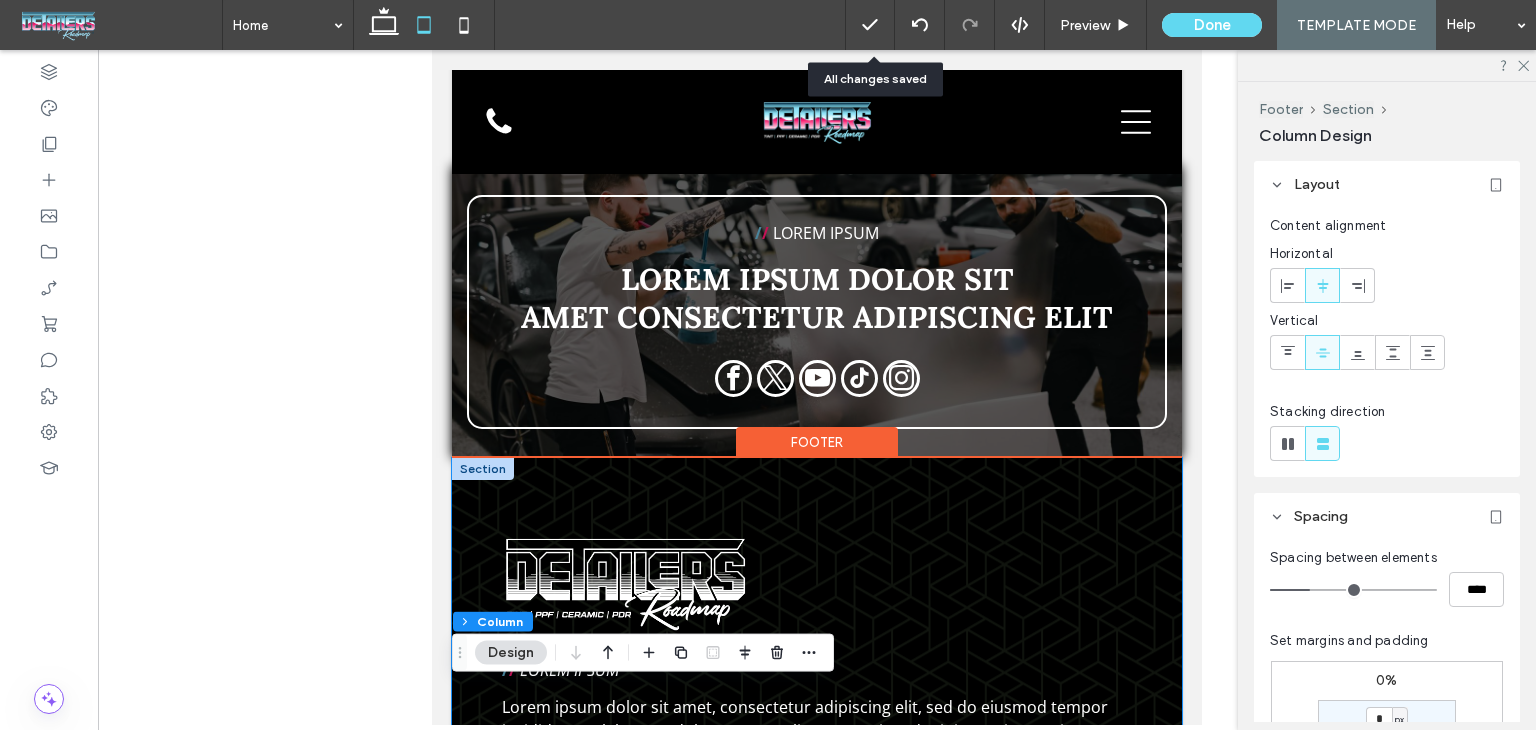 click on "/ /
LOREM IPSUM
Lorem ipsum dolor sit amet, consectetur adipiscing elit, sed do eiusmod tempor incididunt ut labore et dolore magna aliqua. Ut enim ad minim veniam, quis nostrud exercitation ullamco laboris nisi ut aliquip ex ea commodo consequat. Duis aute irure dolor in reprehenderit in voluptate velit esse cillum dolore eu fugiat nulla pariatur. Excepteur sint occaecat cupidatat non proident, sunt in culpa qui officia deserunt mollit anim id est laborum. Lorem ipsum dolor sit amet, consectetur adipiscing elit, sed do eiusmod tempor incididunt ut labore et dolore magna aliqua.
LOREM IPSUM" at bounding box center (817, 759) 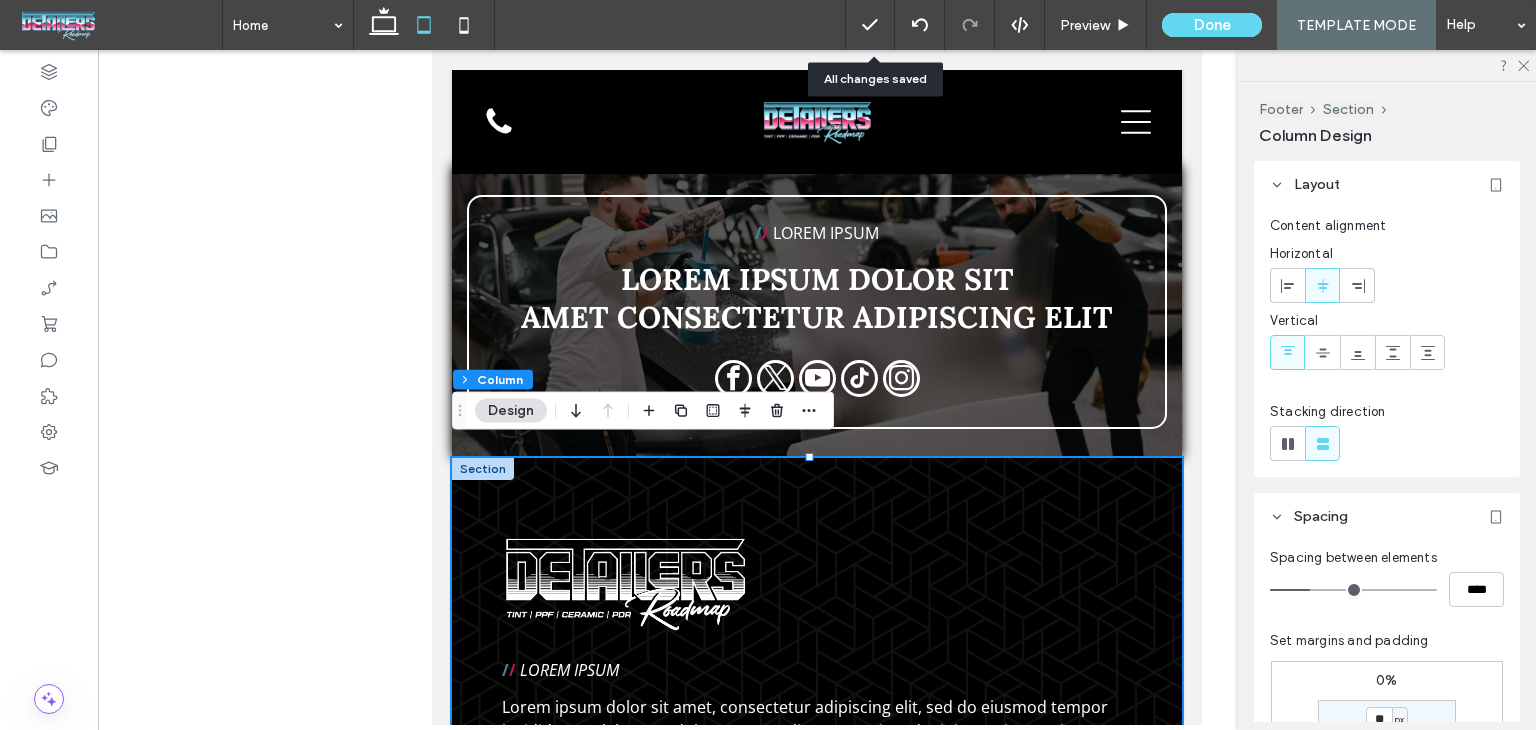 scroll, scrollTop: 200, scrollLeft: 0, axis: vertical 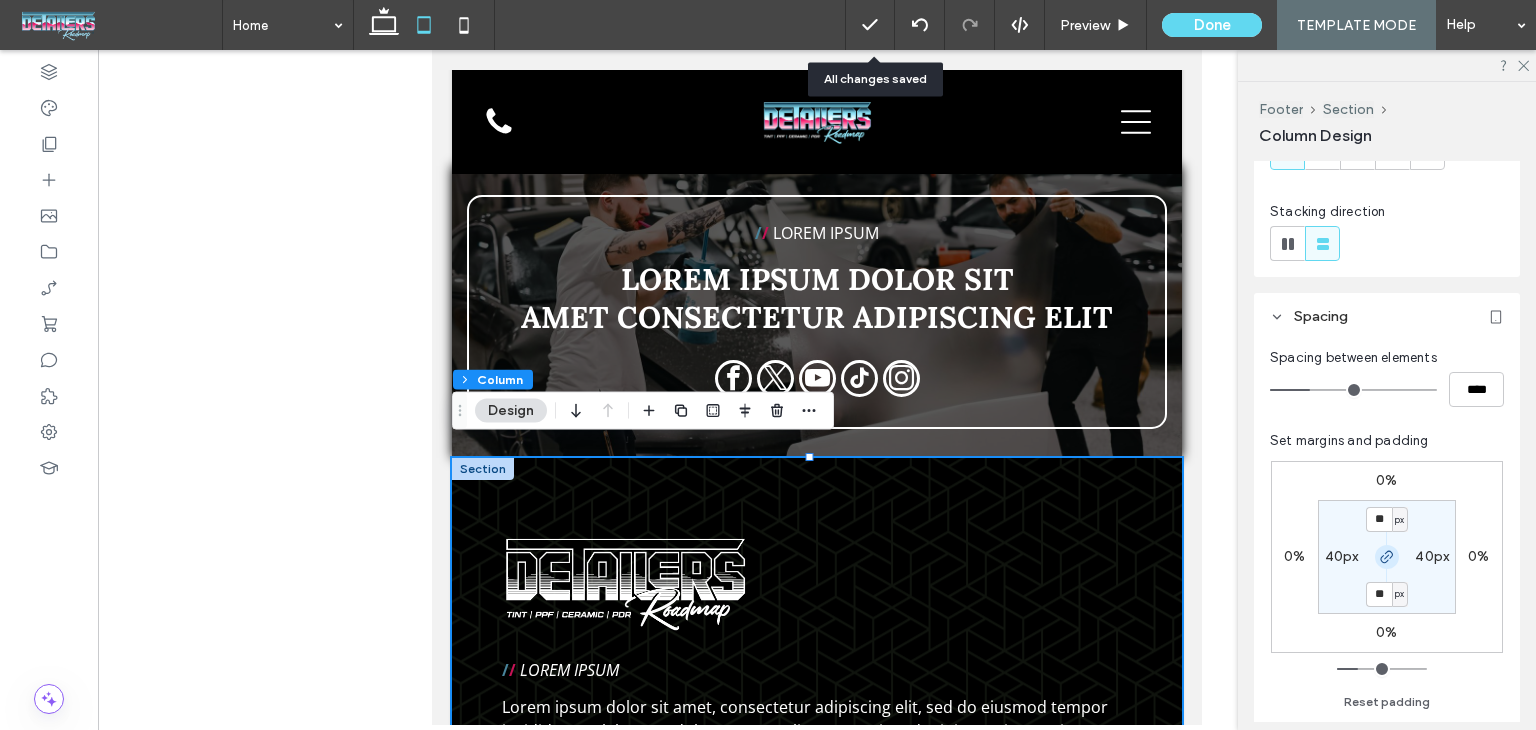 click 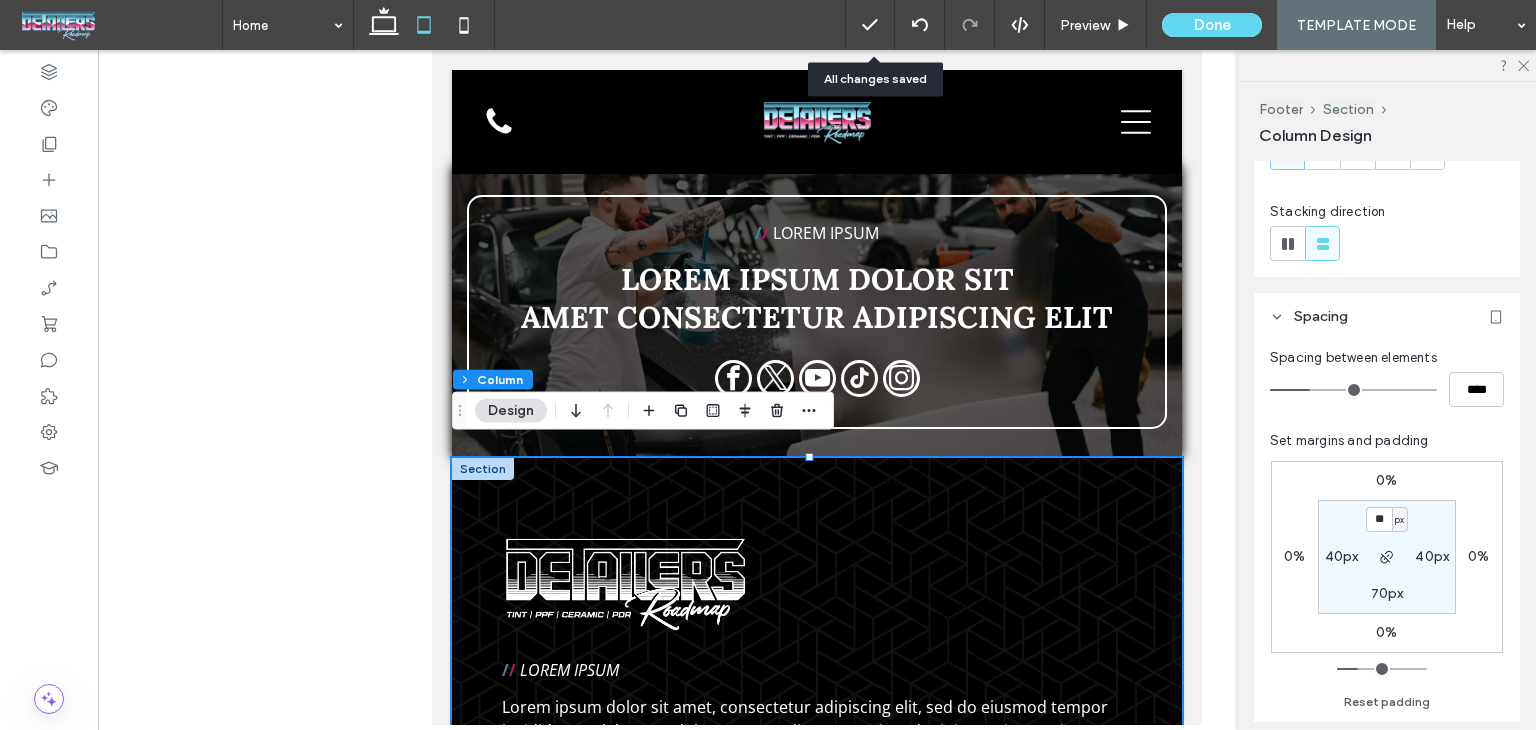 drag, startPoint x: 1381, startPoint y: 598, endPoint x: 1387, endPoint y: 612, distance: 15.231546 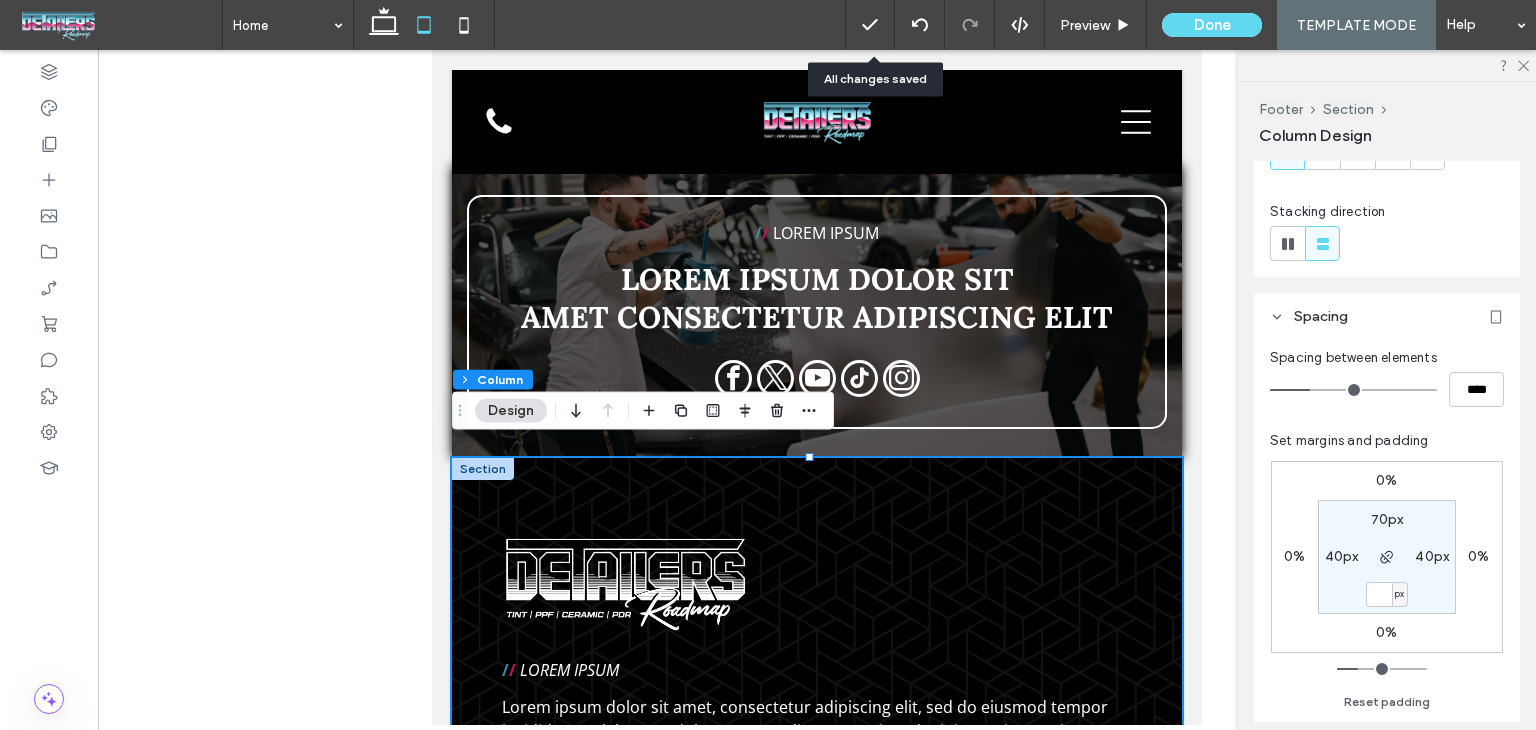 type 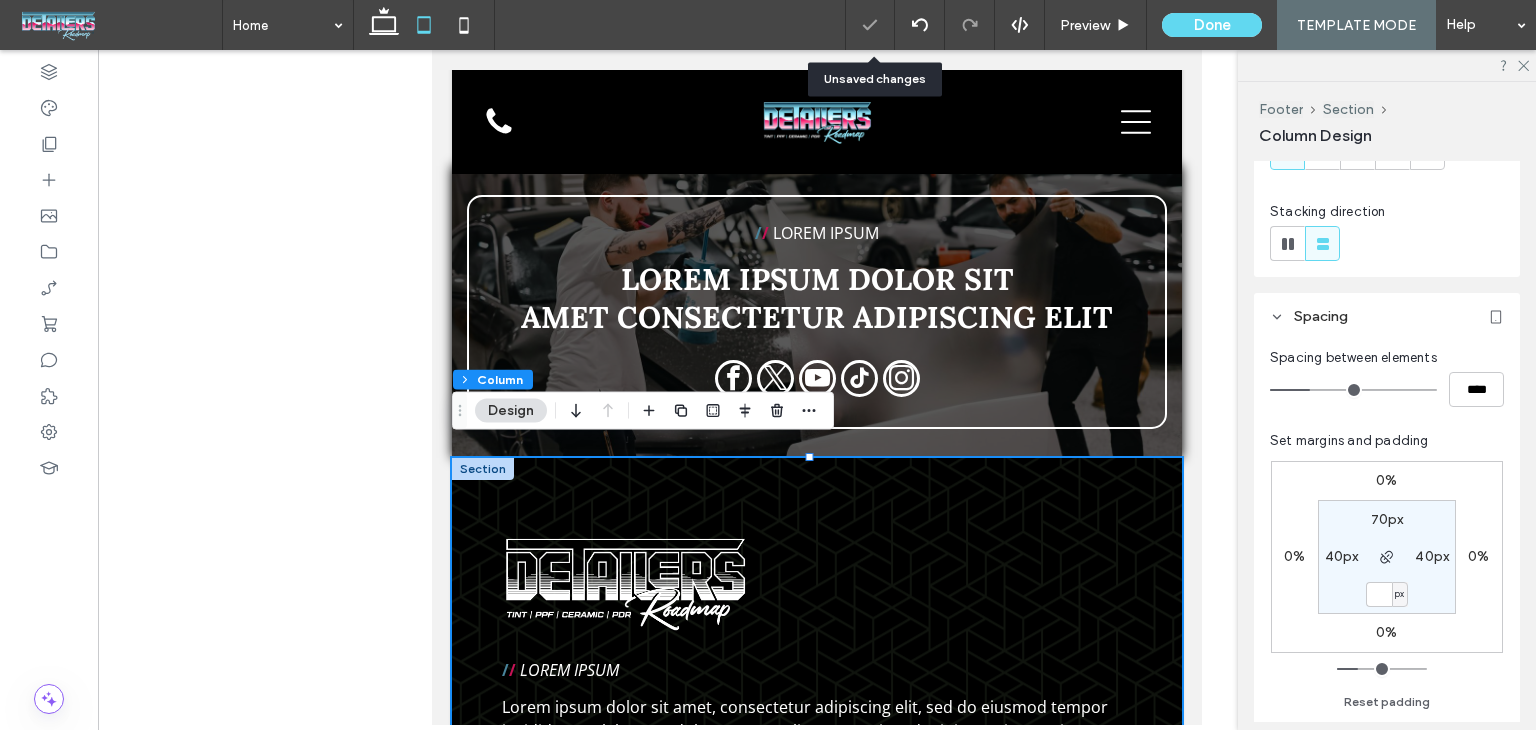 type on "*" 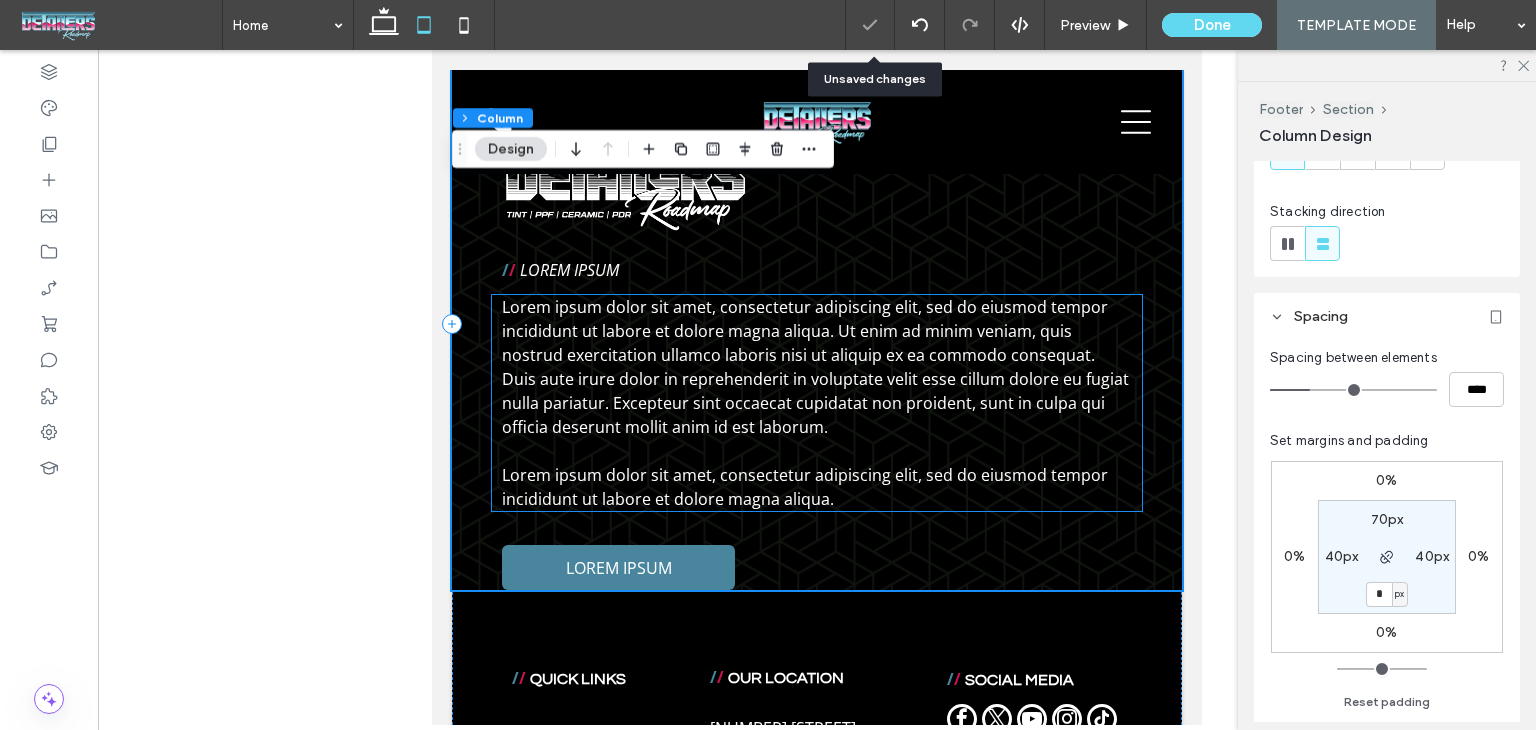 scroll, scrollTop: 5171, scrollLeft: 0, axis: vertical 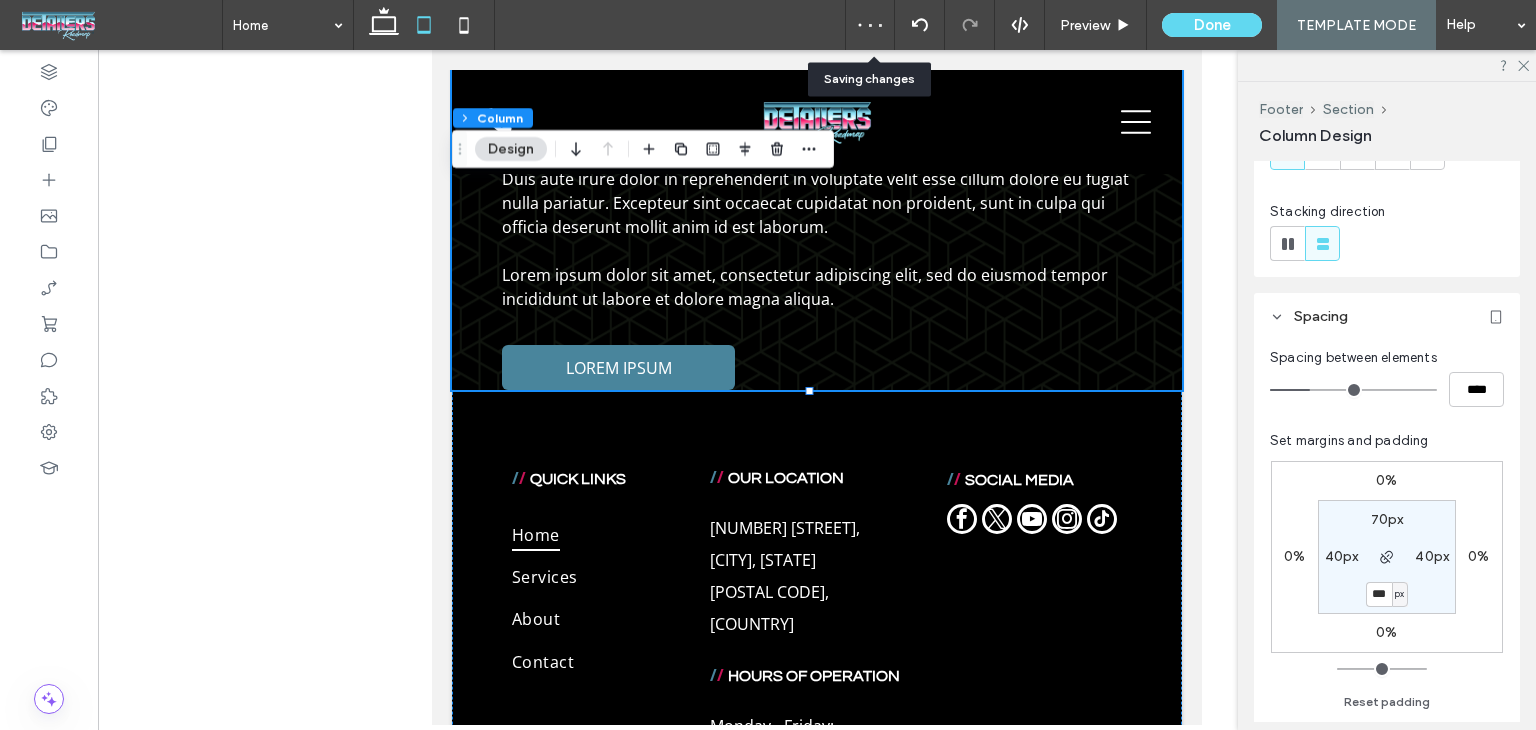 type on "***" 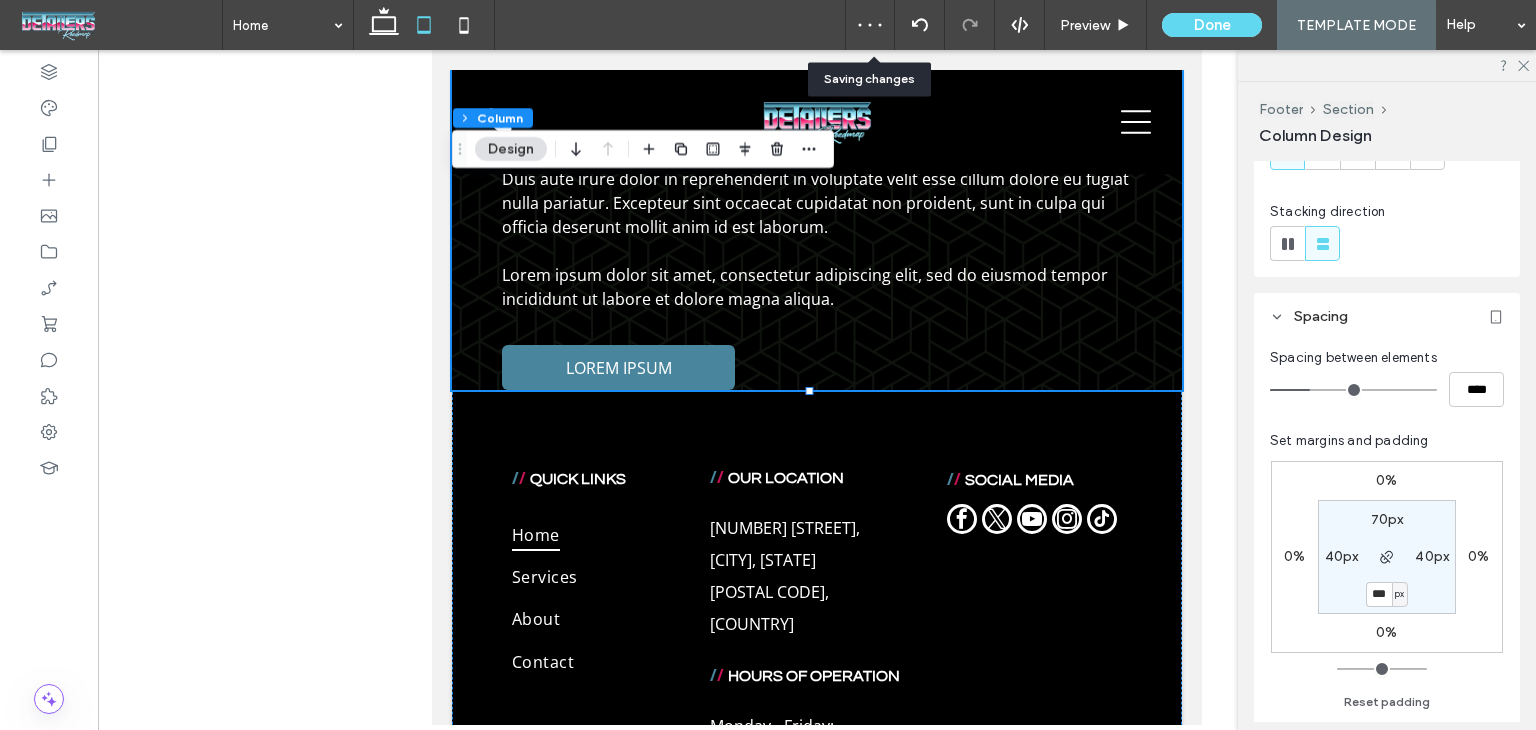 type on "**" 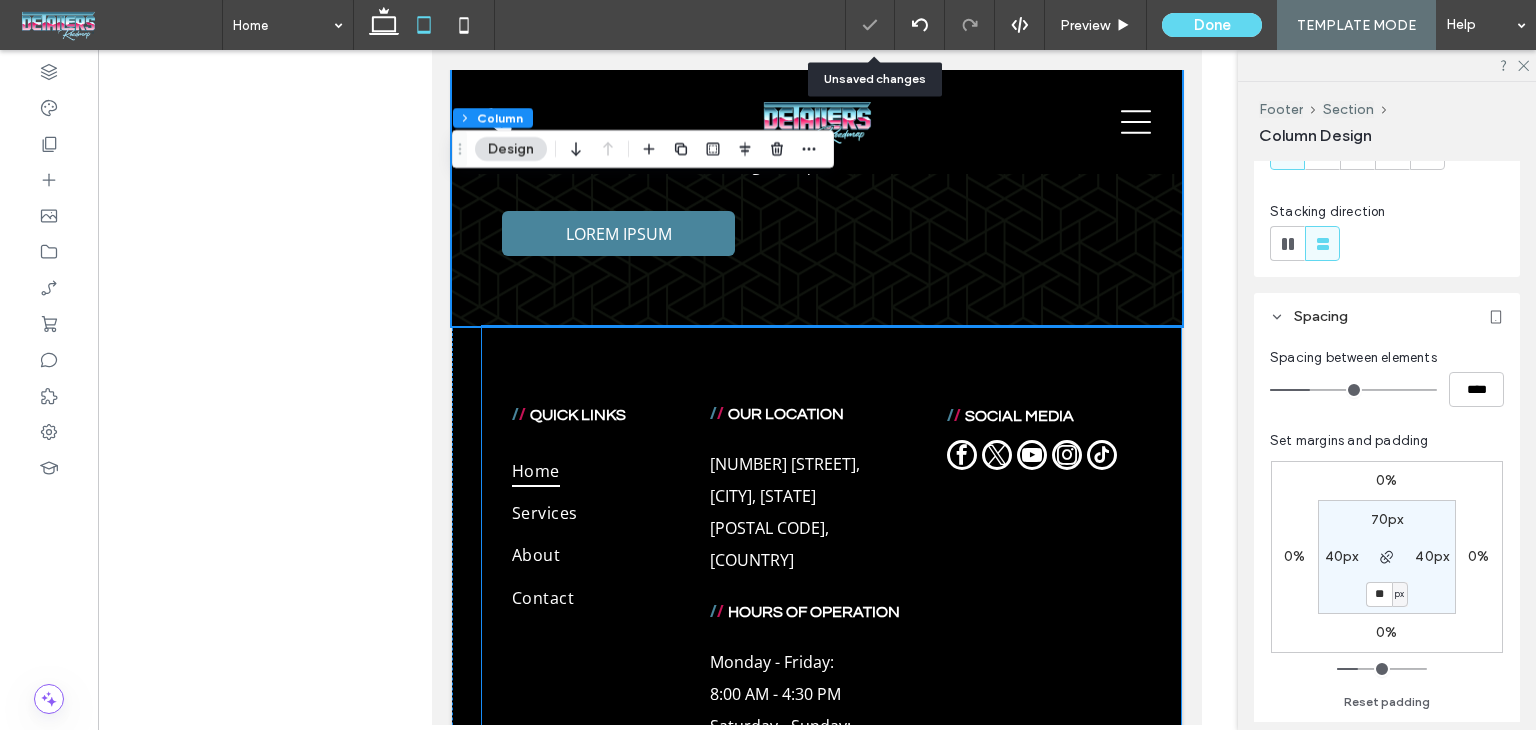 scroll, scrollTop: 5571, scrollLeft: 0, axis: vertical 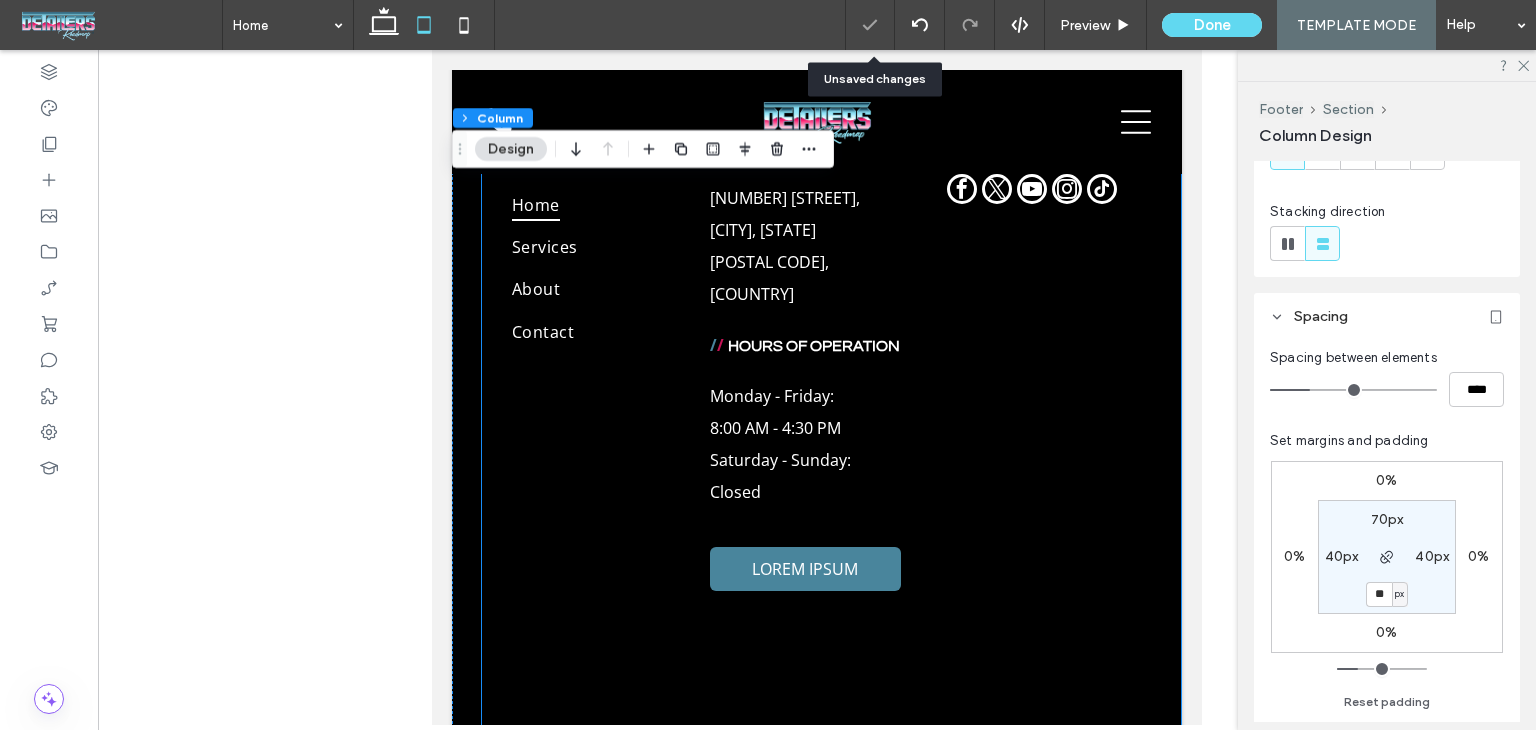click on "/ /
OUR LOCATION
1009 Shelton Beach Rd, Saraland, AL 36571, United States of America ﻿
/ /
HOURS OF  OPERATION
Monday - Friday:
8:00 AM - 4:30 PM Saturday - Sunday: Closed
LOREM IPSUM" at bounding box center (805, 397) 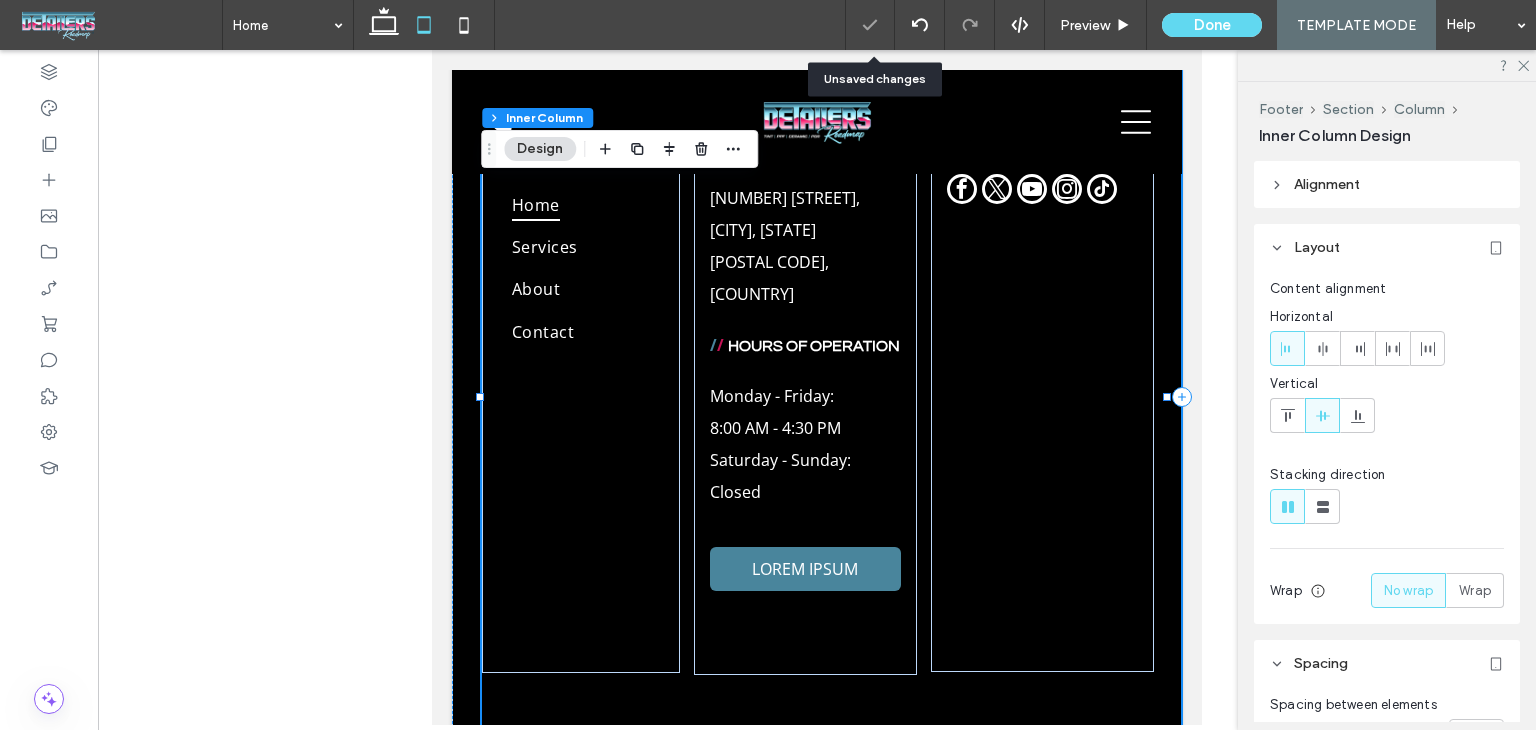 click on "/ /
QUICK LINKS
Home
Services
About
Contact
/ /
OUR LOCATION
1009 Shelton Beach Rd, Saraland, AL 36571, United States of America ﻿
/ /
HOURS OF  OPERATION
Monday - Friday:
8:00 AM - 4:30 PM Saturday - Sunday: Closed
LOREM IPSUM
/ /   SOCIAL MEDIA" at bounding box center [831, 397] 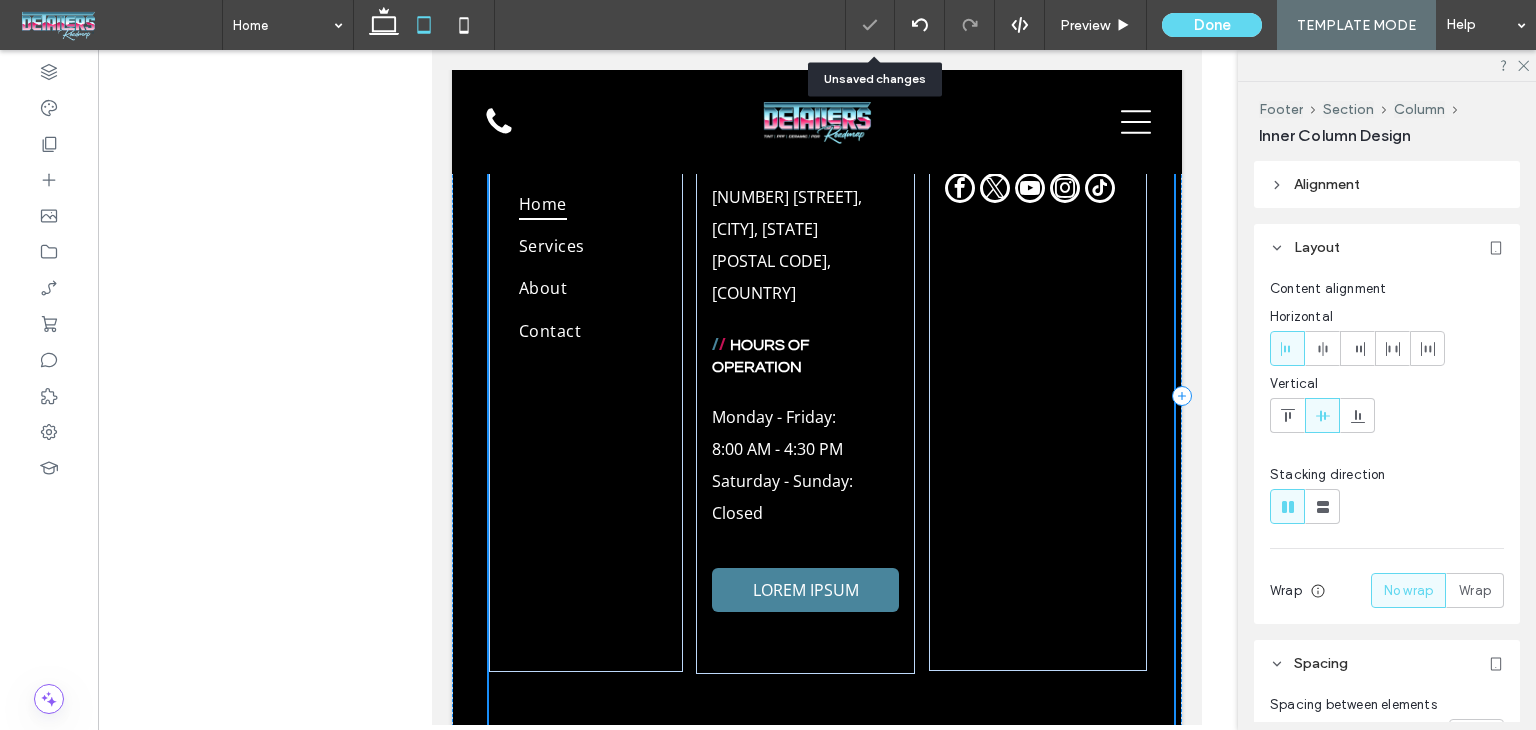 scroll, scrollTop: 5570, scrollLeft: 0, axis: vertical 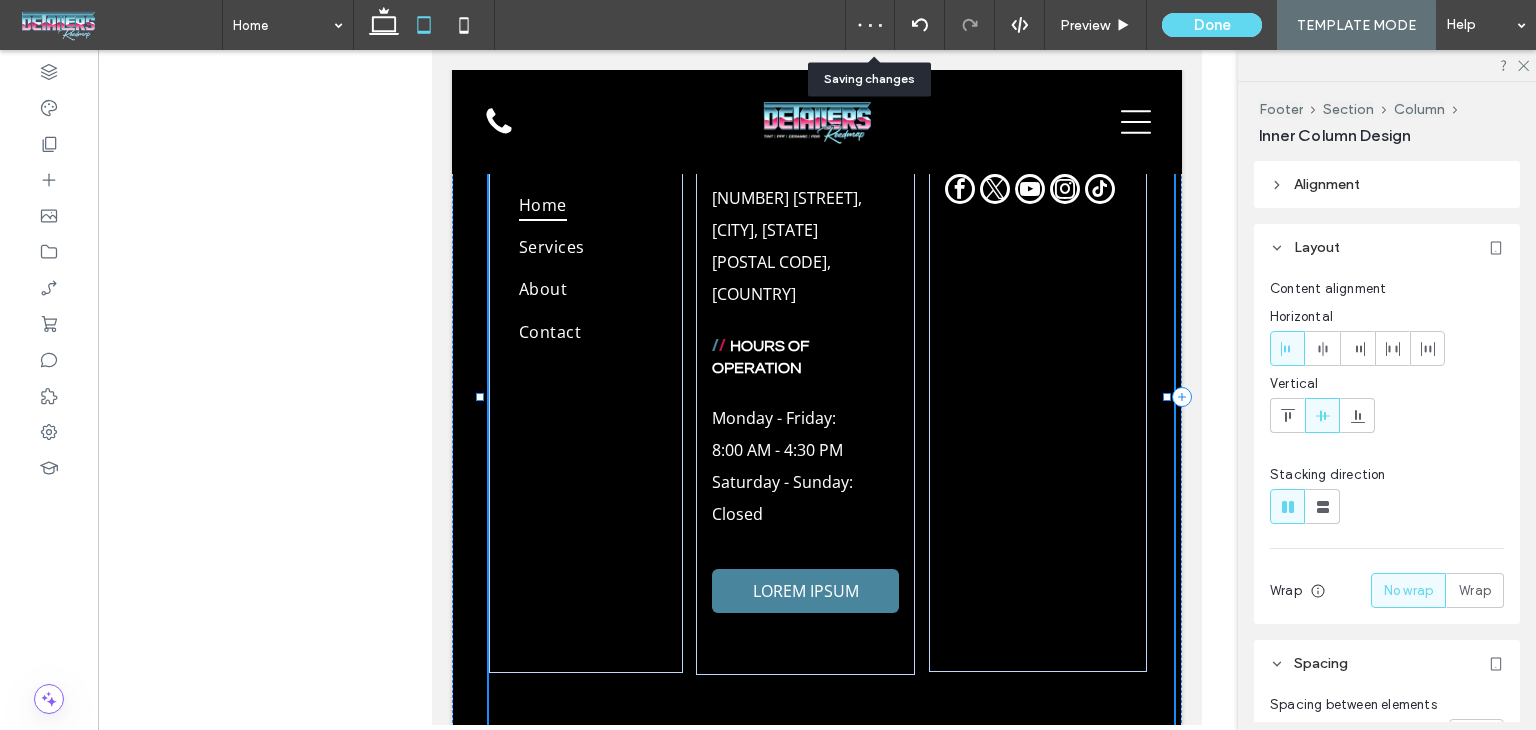 drag, startPoint x: 821, startPoint y: 721, endPoint x: 821, endPoint y: 681, distance: 40 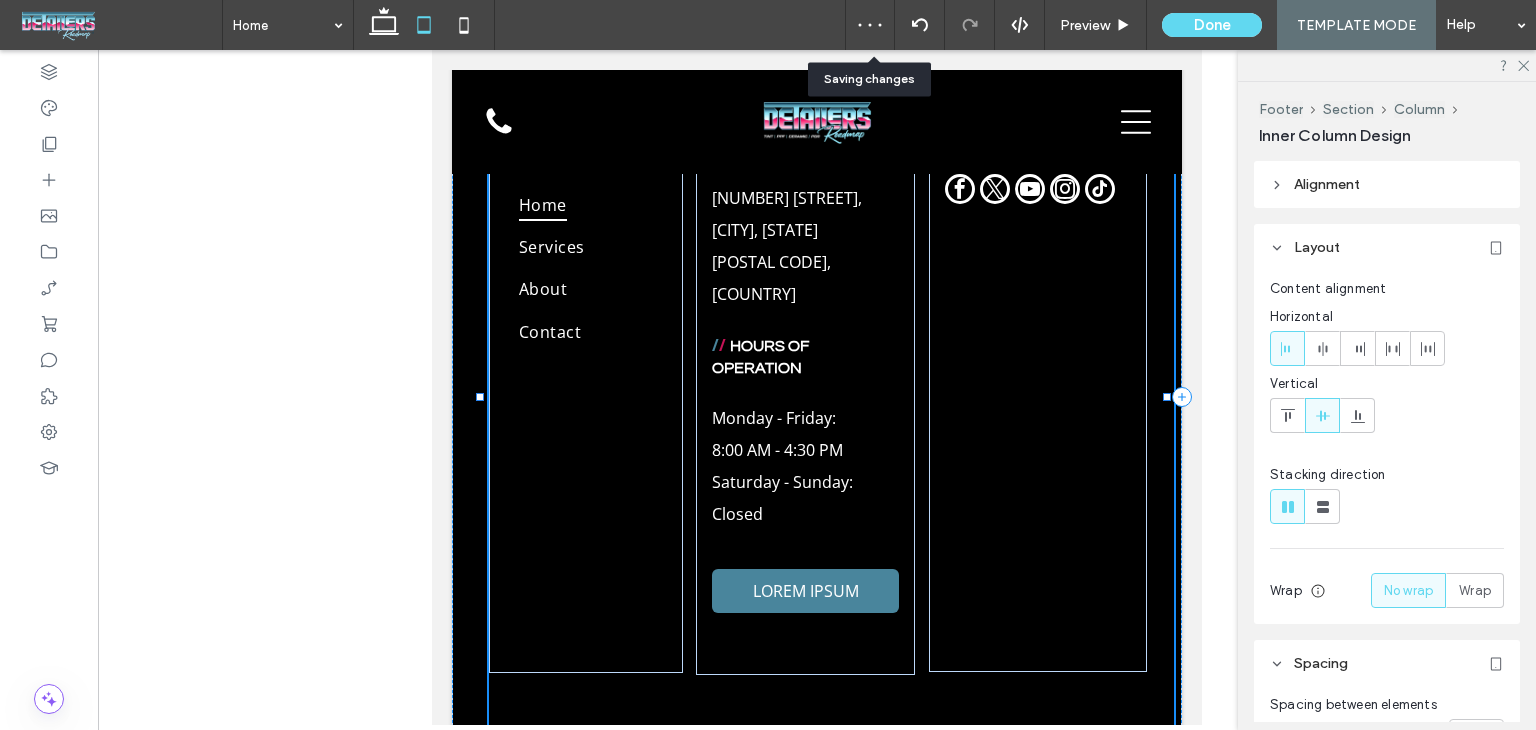 click on "/ /
LOREM IPSUM
Lorem ipsum dolor sit amet, consectetur adipiscing elit, sed do eiusmod tempor incididunt ut labore et dolore magna aliqua. Ut enim ad minim veniam, quis nostrud exercitation ullamco laboris nisi ut aliquip ex ea commodo consequat. Duis aute irure dolor in reprehenderit in voluptate velit esse cillum dolore eu fugiat nulla pariatur. Excepteur sint occaecat cupidatat non proident, sunt in culpa qui officia deserunt mollit anim id est laborum. Lorem ipsum dolor sit amet, consectetur adipiscing elit, sed do eiusmod tempor incididunt ut labore et dolore magna aliqua.
LOREM IPSUM
/ /
QUICK LINKS
Home
Services
About
Contact
/ /
OUR LOCATION
1009 Shelton Beach Rd, Saraland, AL 36571, United States of America ﻿
/ /
HOURS OF  OPERATION
Monday - Friday:
8:00 AM - 4:30 PM" at bounding box center [817, 96] 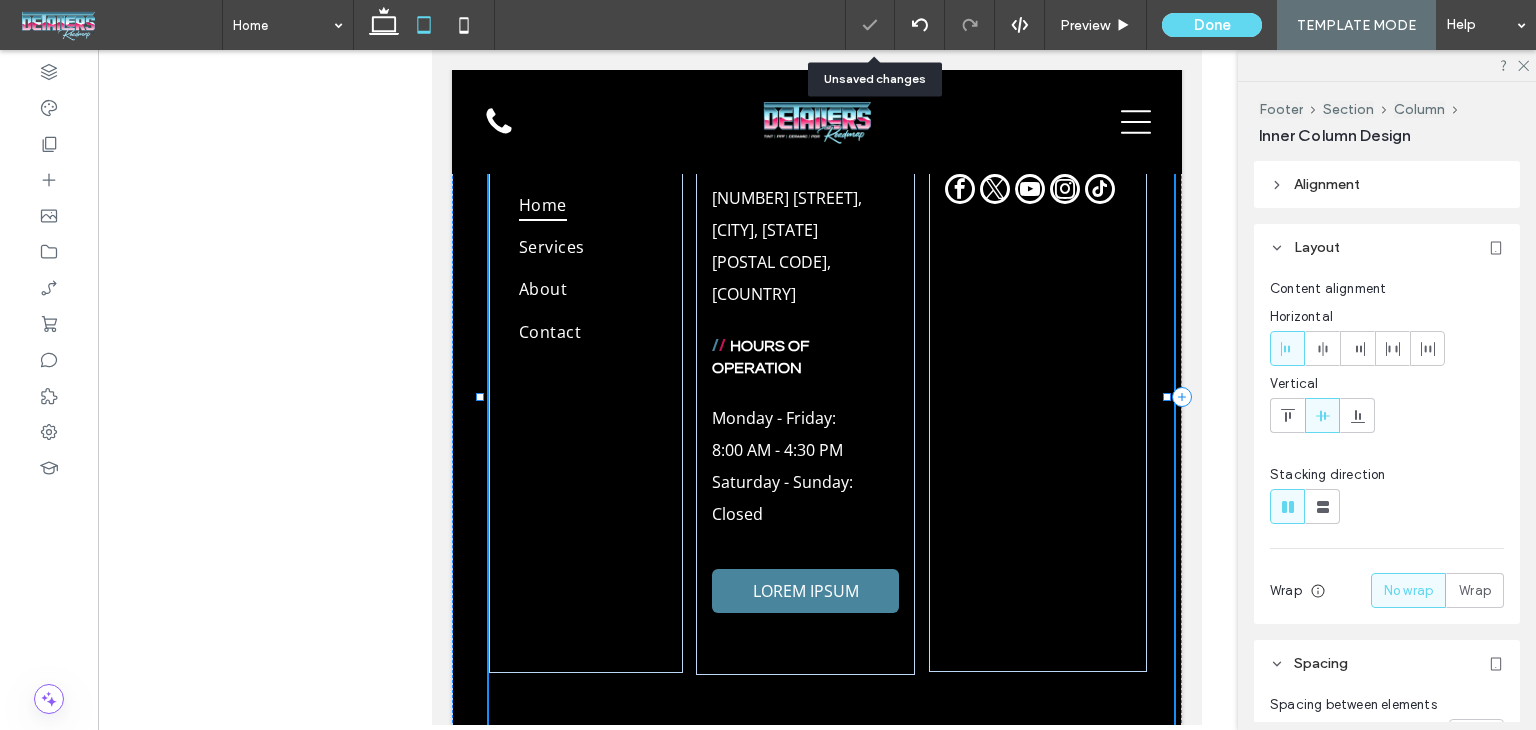 drag, startPoint x: 824, startPoint y: 716, endPoint x: 812, endPoint y: 685, distance: 33.24154 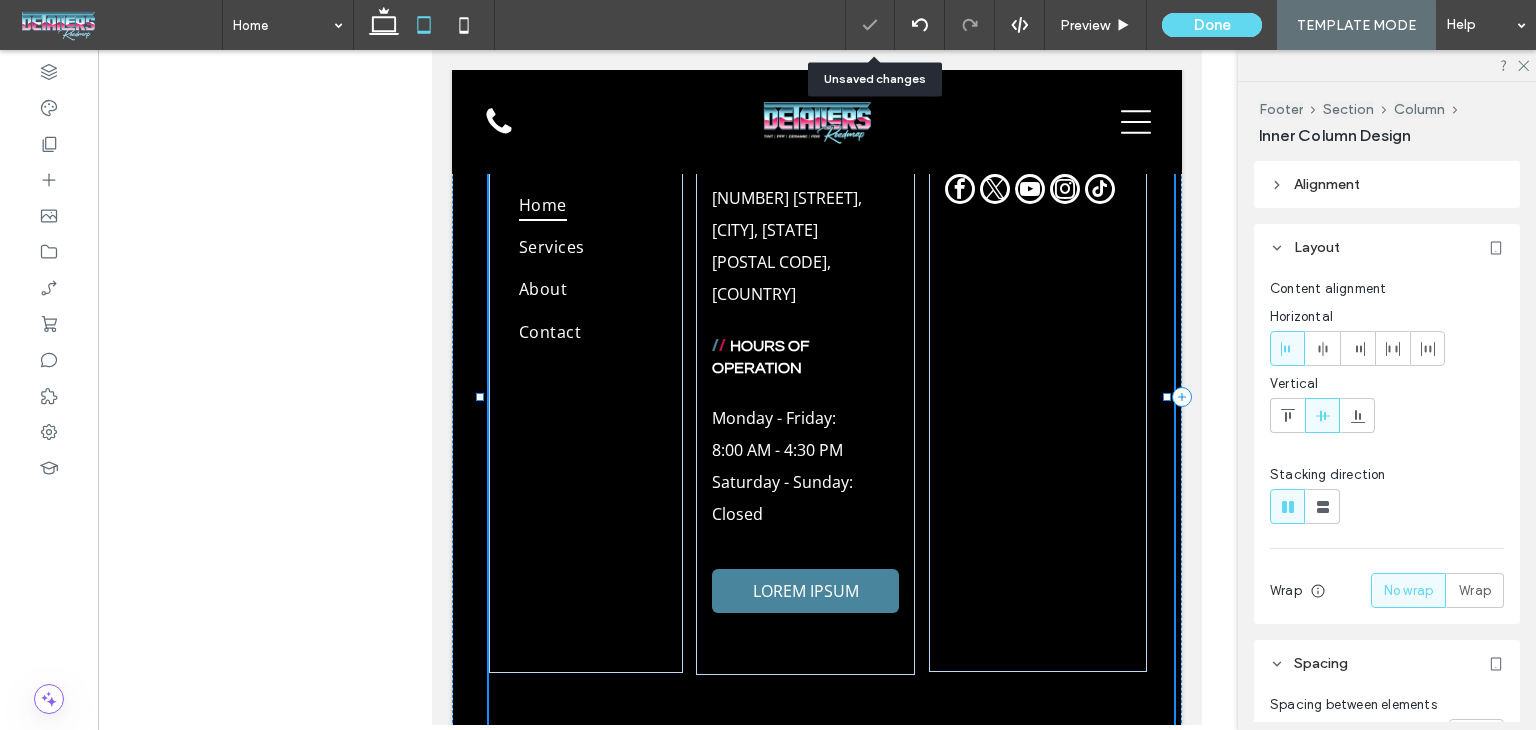 click on "/ /
LOREM IPSUM
Lorem ipsum dolor sit amet, consectetur adipiscing elit, sed do eiusmod tempor incididunt ut labore et dolore magna aliqua. Ut enim ad minim veniam, quis nostrud exercitation ullamco laboris nisi ut aliquip ex ea commodo consequat. Duis aute irure dolor in reprehenderit in voluptate velit esse cillum dolore eu fugiat nulla pariatur. Excepteur sint occaecat cupidatat non proident, sunt in culpa qui officia deserunt mollit anim id est laborum. Lorem ipsum dolor sit amet, consectetur adipiscing elit, sed do eiusmod tempor incididunt ut labore et dolore magna aliqua.
LOREM IPSUM
/ /
QUICK LINKS
Home
Services
About
Contact
/ /
OUR LOCATION
1009 Shelton Beach Rd, Saraland, AL 36571, United States of America ﻿
/ /
HOURS OF  OPERATION
Monday - Friday:
8:00 AM - 4:30 PM" at bounding box center [817, 96] 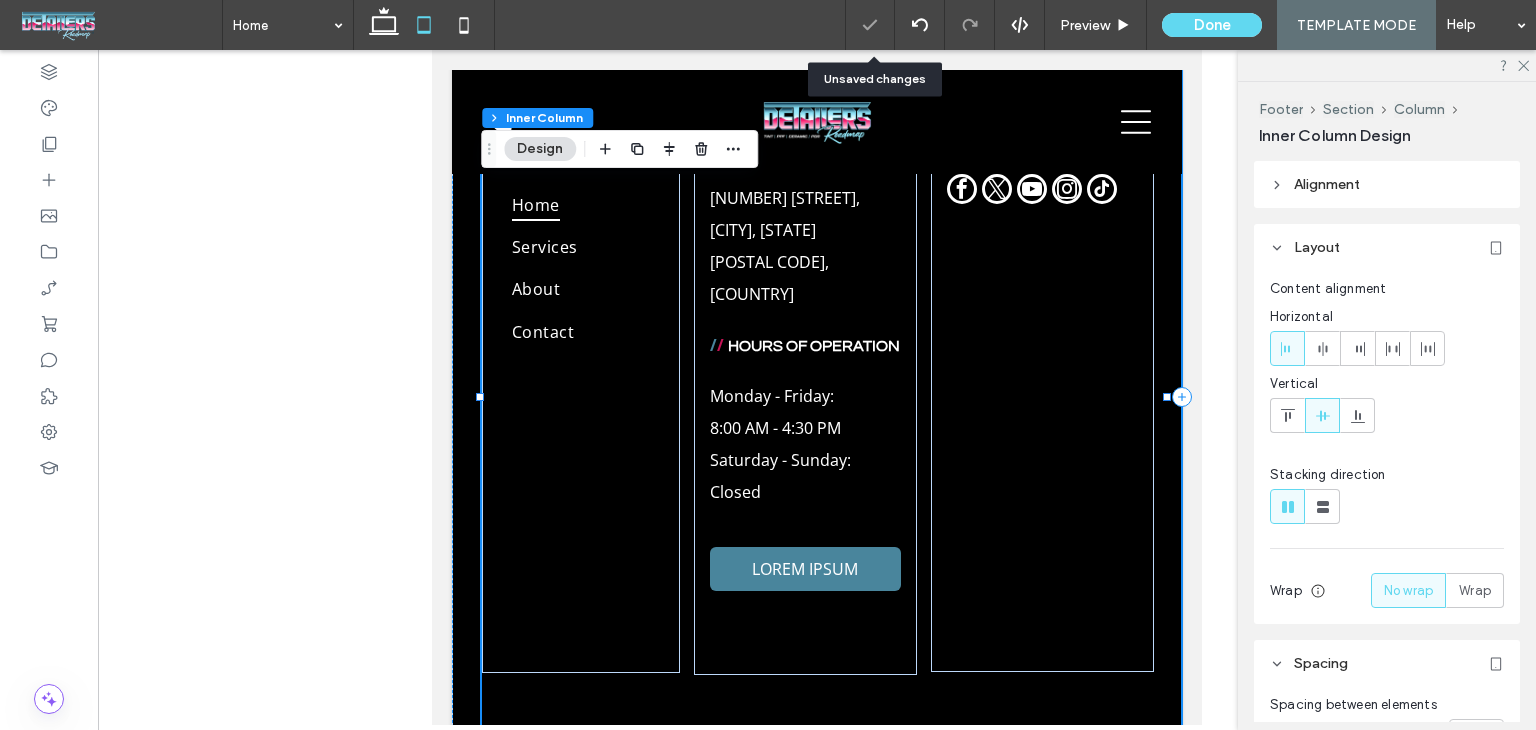 click on "/ /
QUICK LINKS
Home
Services
About
Contact
/ /
OUR LOCATION
1009 Shelton Beach Rd, Saraland, AL 36571, United States of America ﻿
/ /
HOURS OF  OPERATION
Monday - Friday:
8:00 AM - 4:30 PM Saturday - Sunday: Closed
LOREM IPSUM
/ /   SOCIAL MEDIA
96% , 670px" at bounding box center (831, 397) 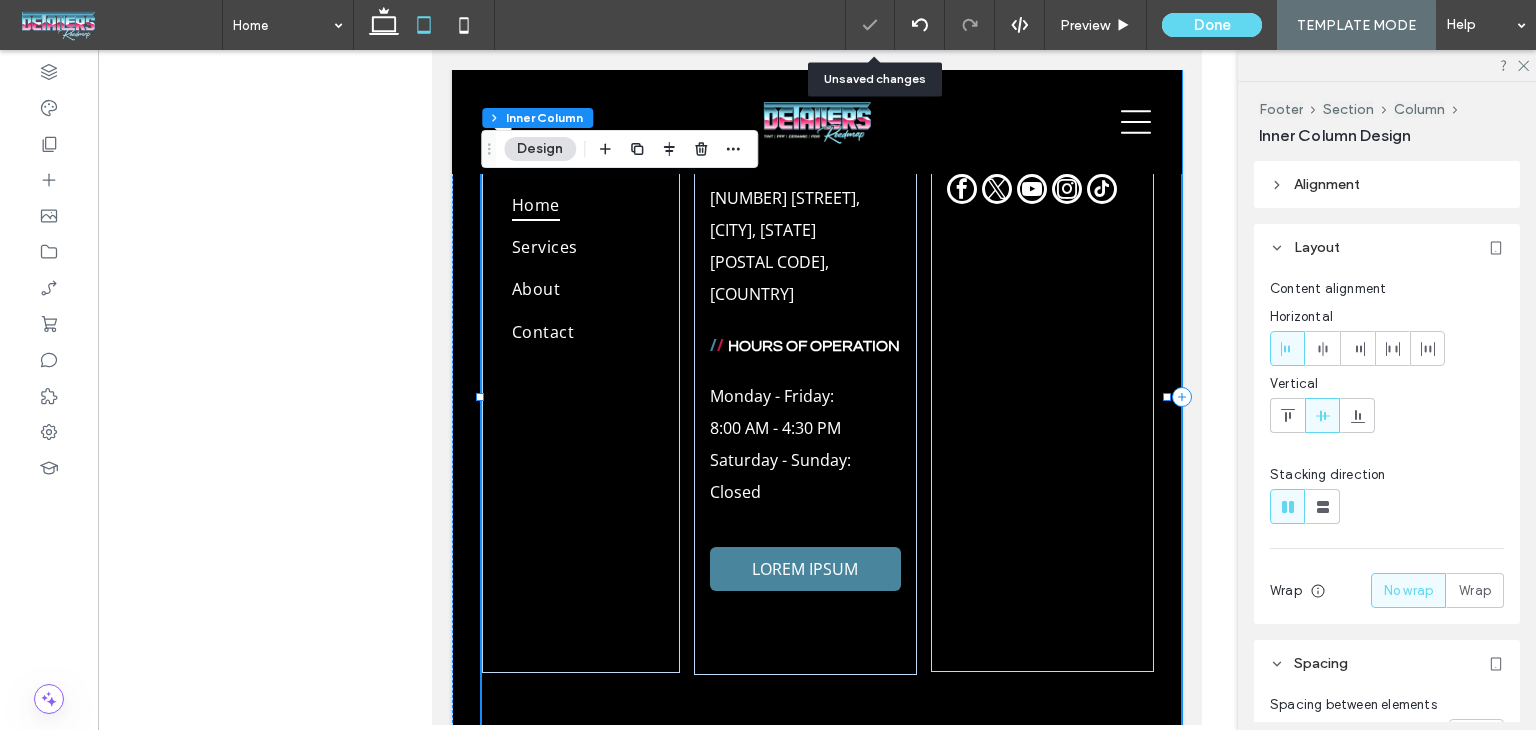 scroll, scrollTop: 5569, scrollLeft: 0, axis: vertical 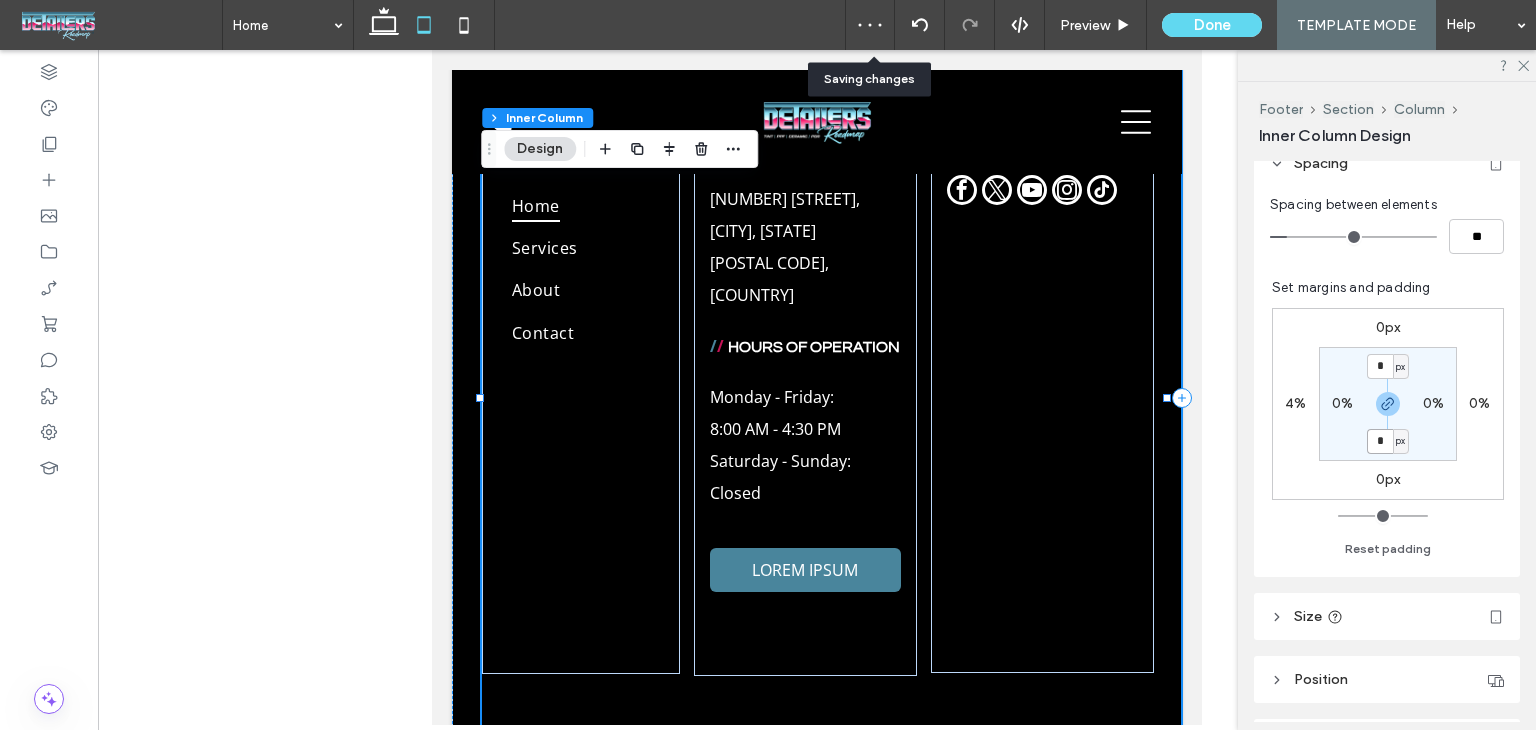 click on "*" at bounding box center (1380, 441) 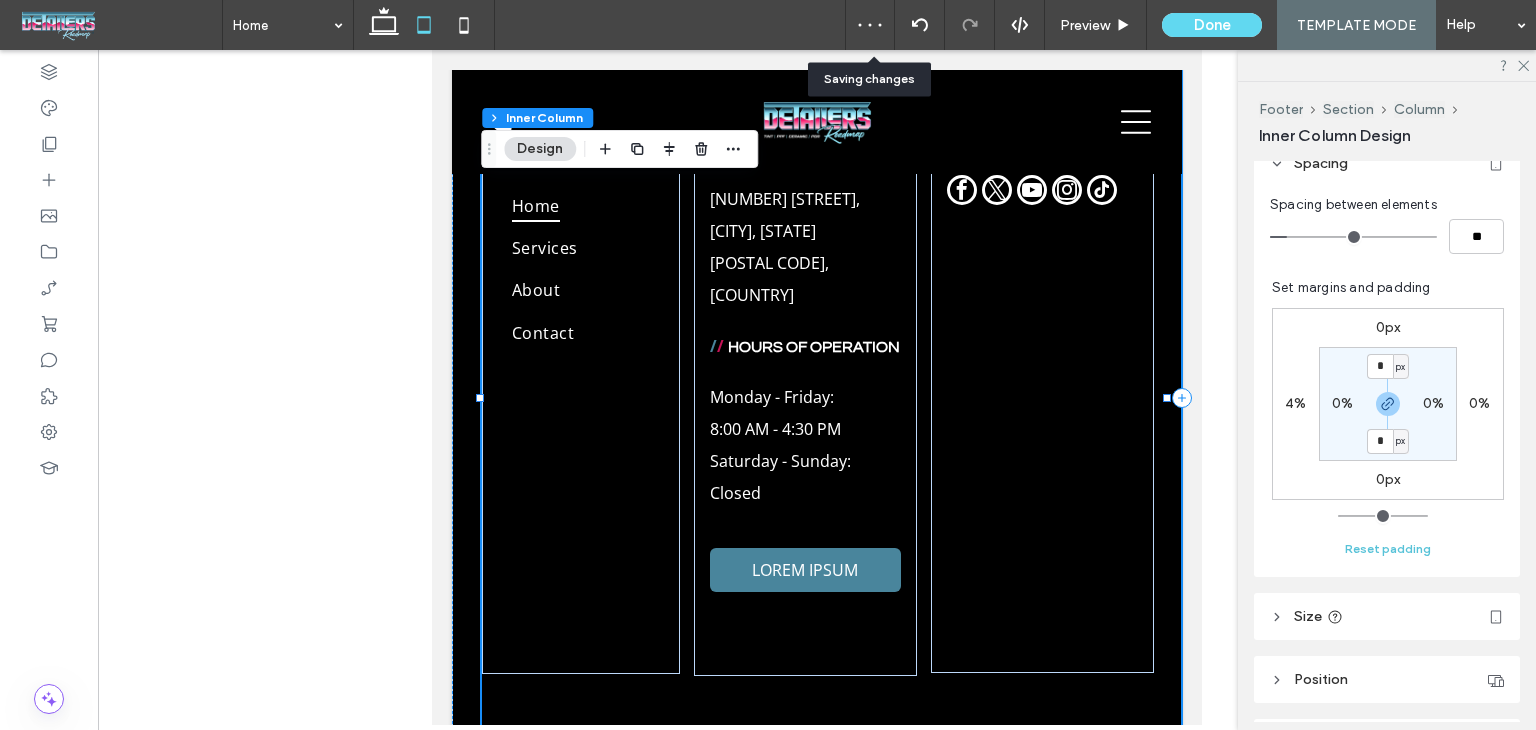 click on "Reset padding" at bounding box center [1388, 544] 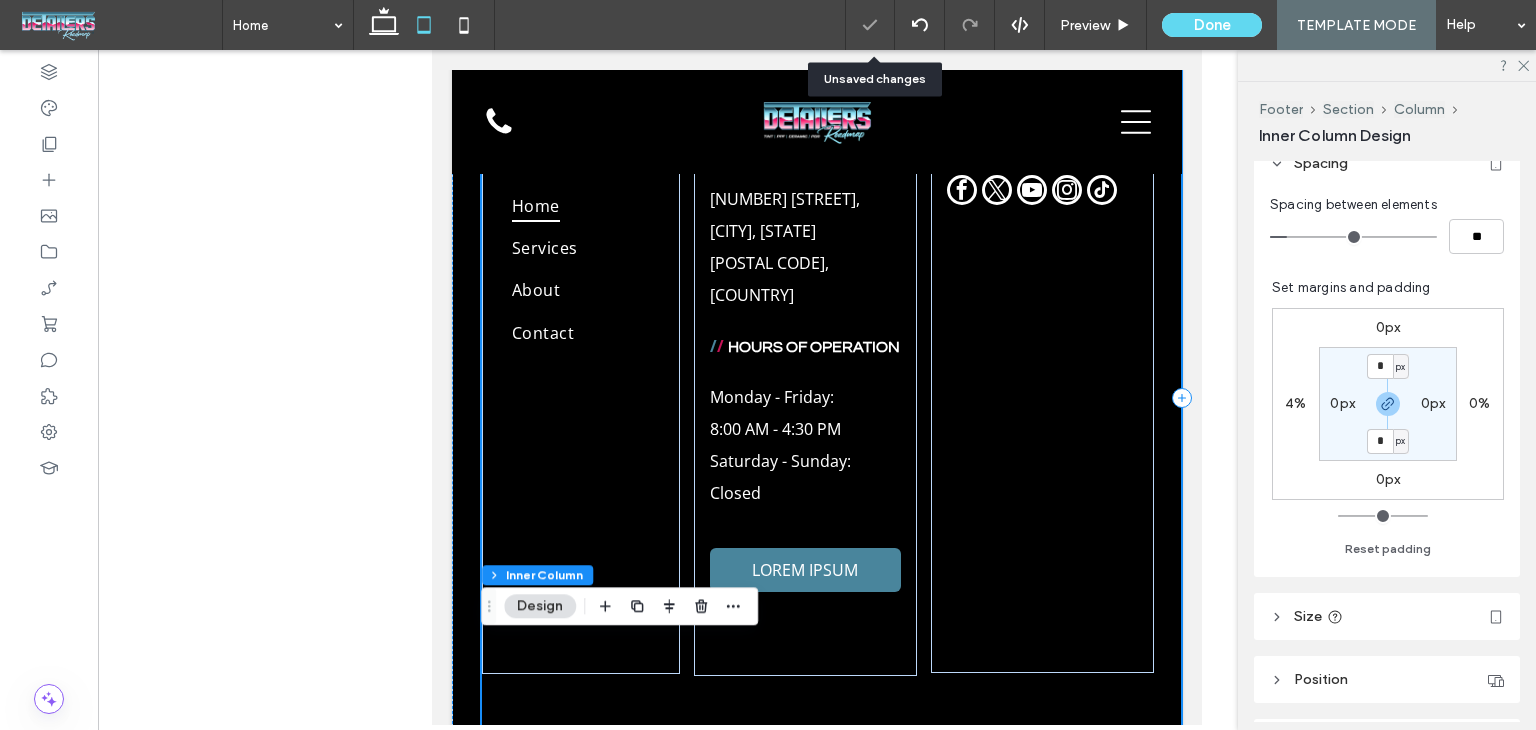 scroll, scrollTop: 4977, scrollLeft: 0, axis: vertical 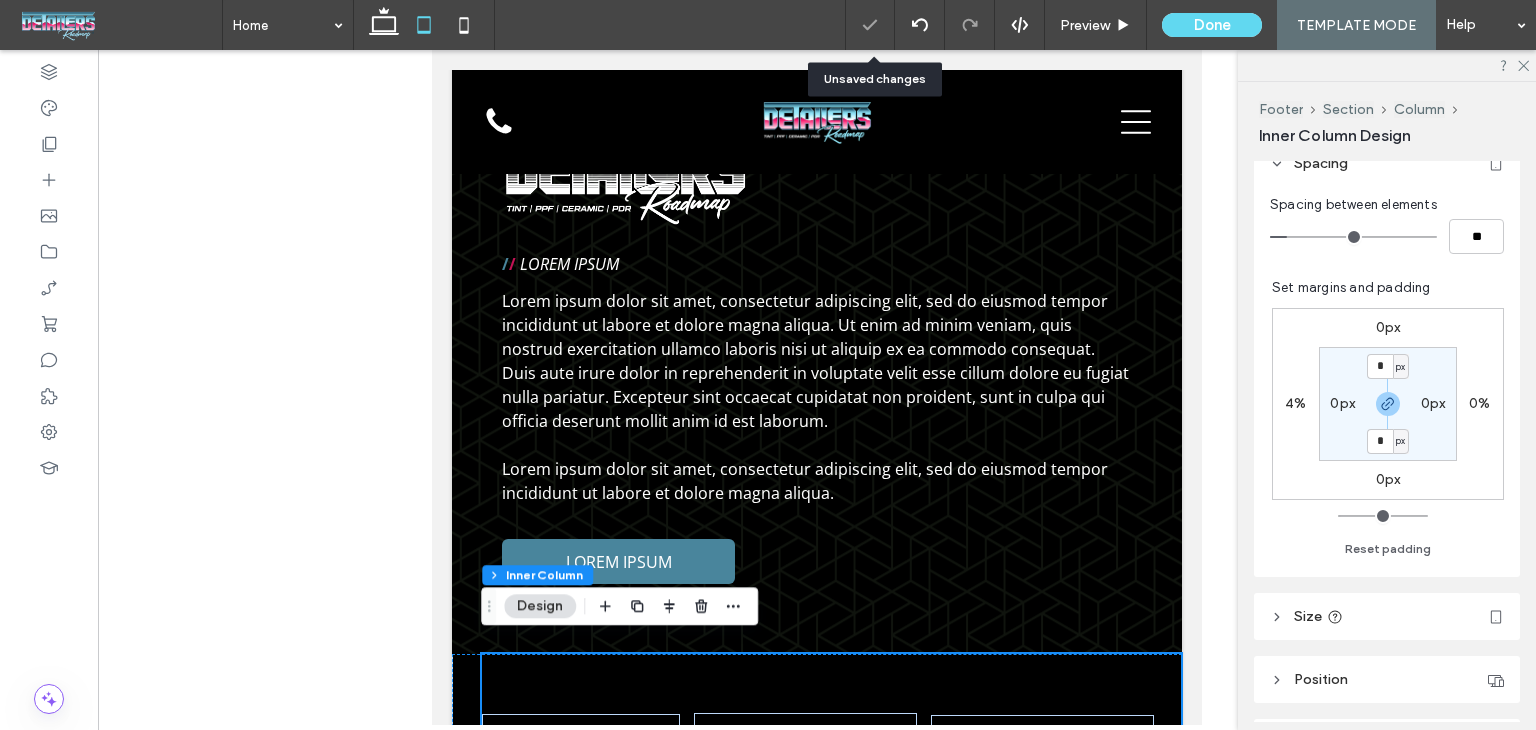 click on "/ /
QUICK LINKS
Home
Services
About
Contact
/ /
OUR LOCATION
1009 Shelton Beach Rd, Saraland, AL 36571, United States of America ﻿
/ /
HOURS OF  OPERATION
Monday - Friday:
8:00 AM - 4:30 PM Saturday - Sunday: Closed
LOREM IPSUM
/ /   SOCIAL MEDIA" at bounding box center [831, 990] 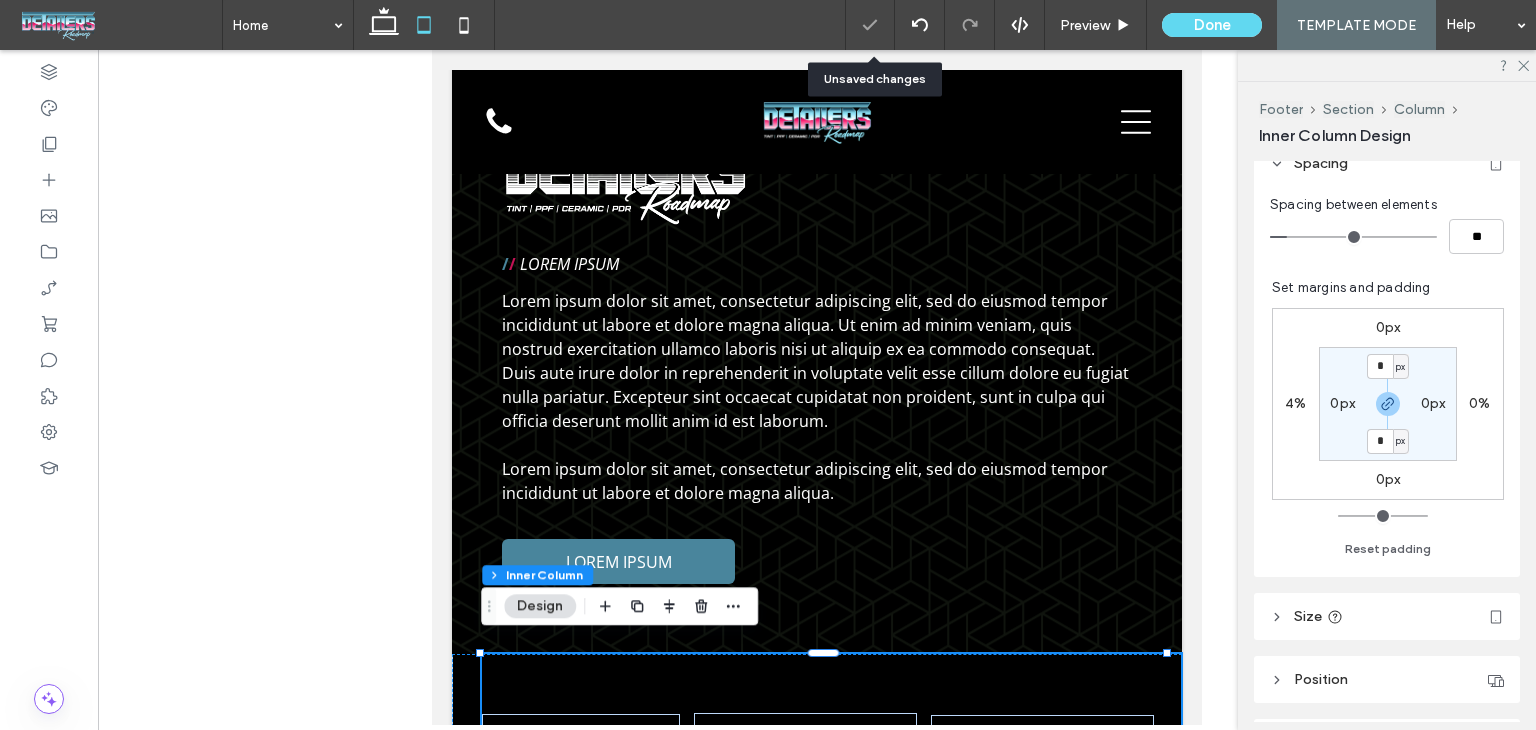 click on "/ /
QUICK LINKS
Home
Services
About
Contact
/ /
OUR LOCATION
1009 Shelton Beach Rd, Saraland, AL 36571, United States of America ﻿
/ /
HOURS OF  OPERATION
Monday - Friday:
8:00 AM - 4:30 PM Saturday - Sunday: Closed
LOREM IPSUM
/ /   SOCIAL MEDIA" at bounding box center (831, 990) 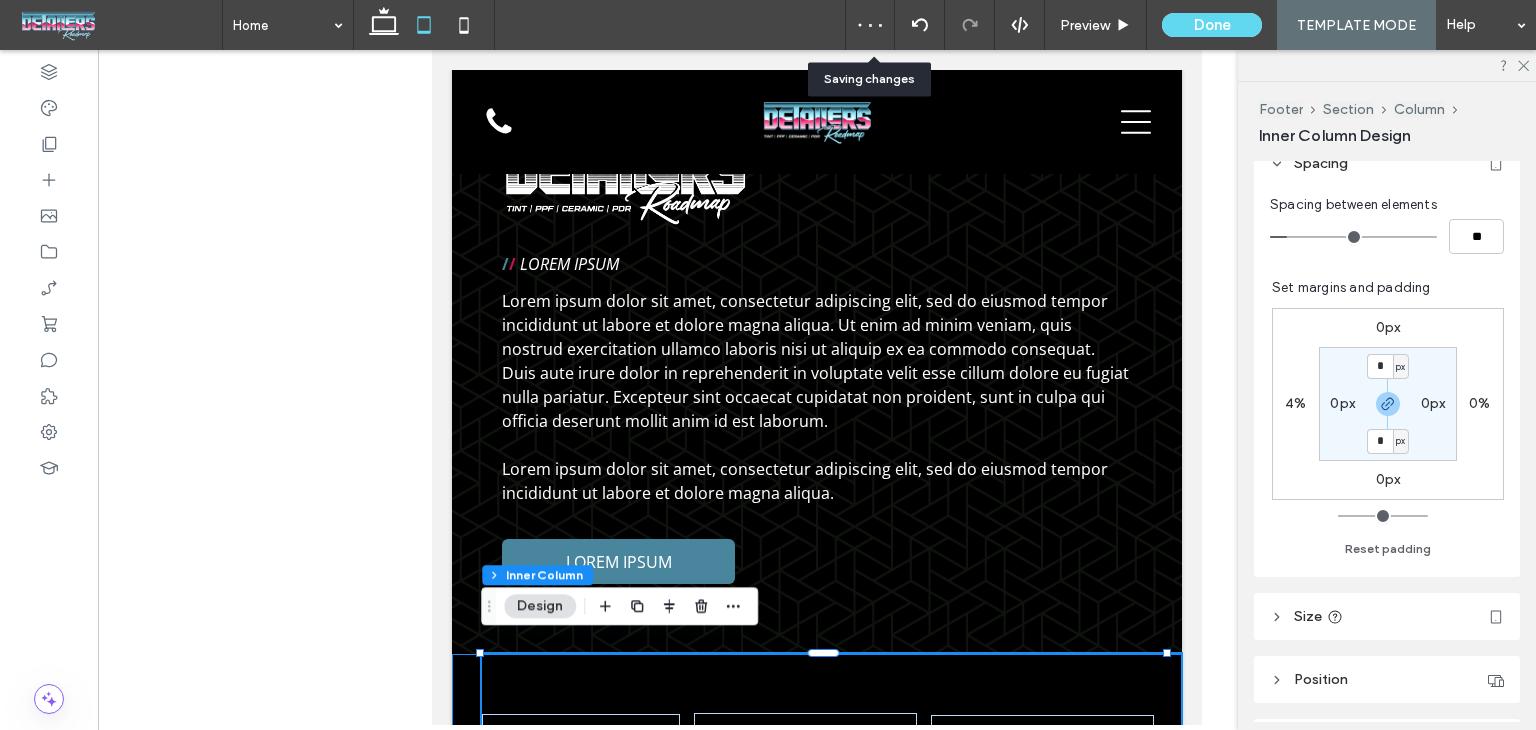 click on "/ /
QUICK LINKS
Home
Services
About
Contact
/ /
OUR LOCATION
1009 Shelton Beach Rd, Saraland, AL 36571, United States of America ﻿
/ /
HOURS OF  OPERATION
Monday - Friday:
8:00 AM - 4:30 PM Saturday - Sunday: Closed
LOREM IPSUM
/ /   SOCIAL MEDIA" at bounding box center [817, 990] 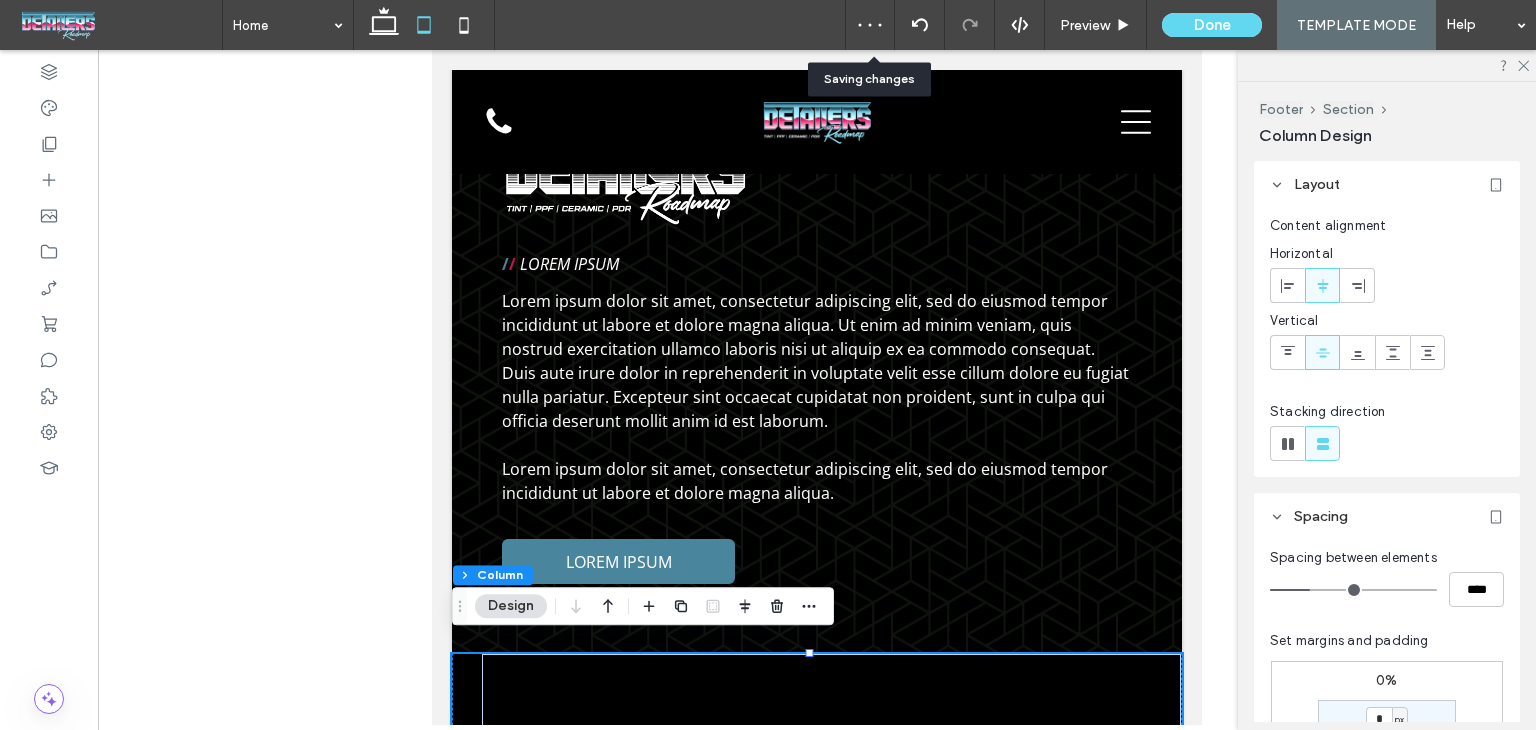 scroll, scrollTop: 400, scrollLeft: 0, axis: vertical 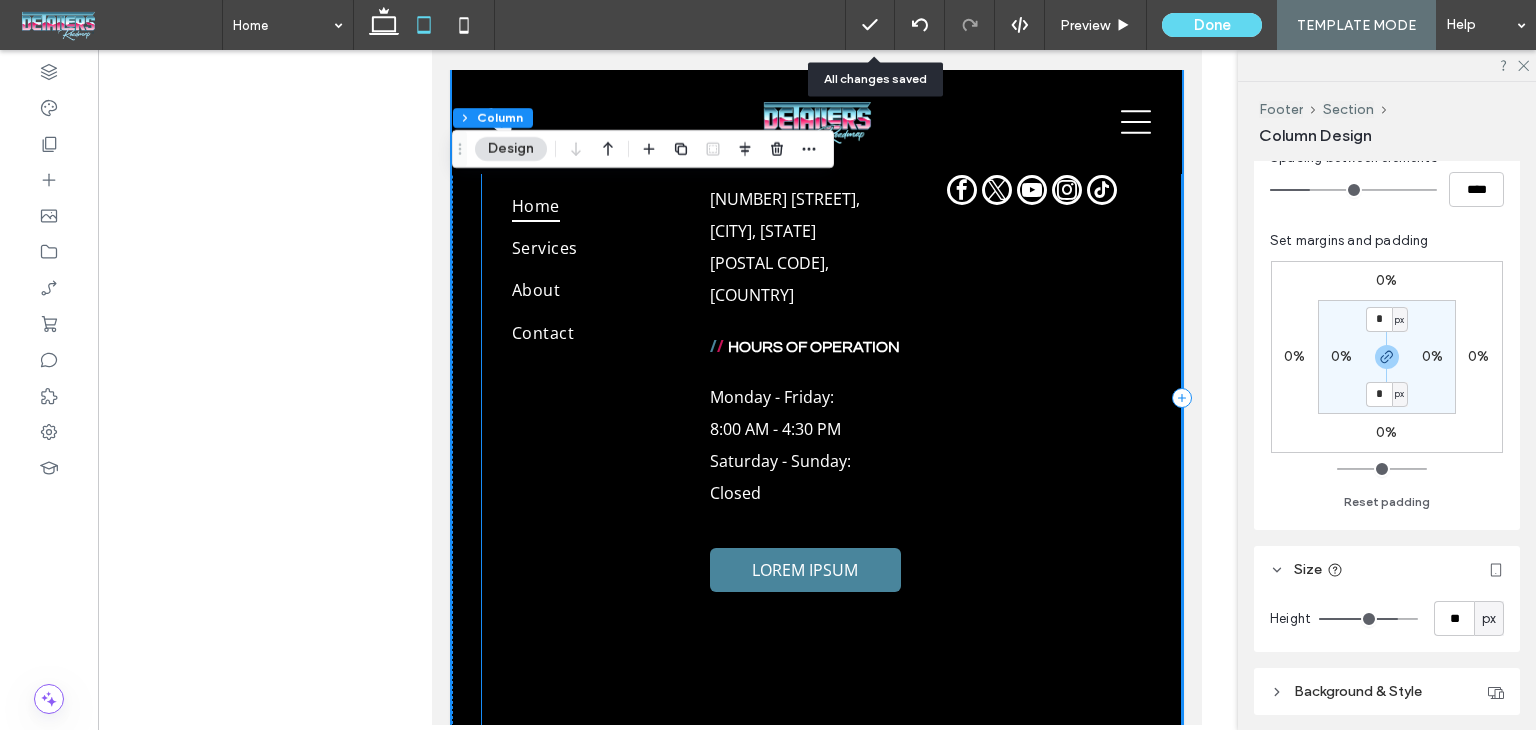 click on "/ /
QUICK LINKS
Home
Services
About
Contact" at bounding box center [581, 398] 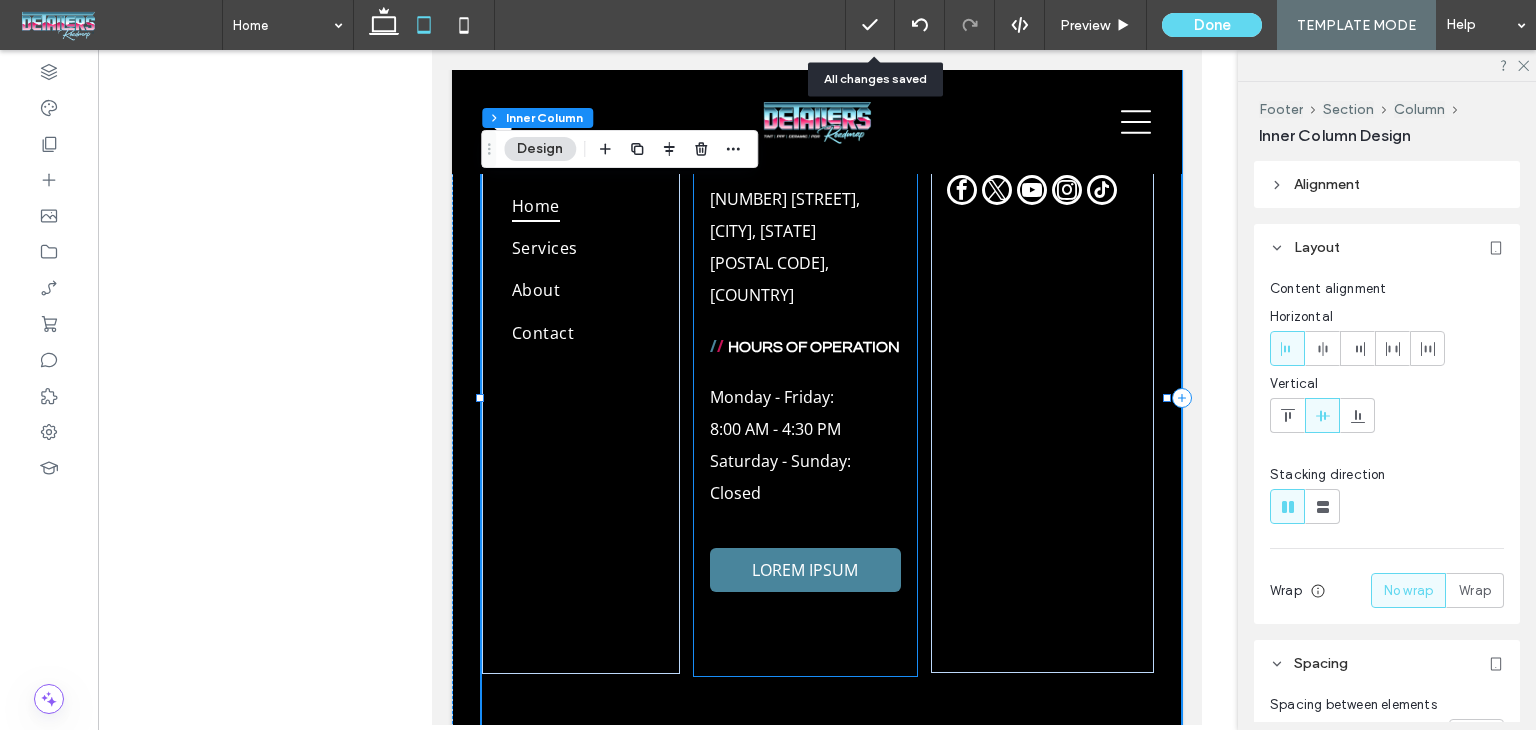 click on "/ /
OUR LOCATION
1009 Shelton Beach Rd, Saraland, AL 36571, United States of America ﻿
/ /
HOURS OF  OPERATION
Monday - Friday:
8:00 AM - 4:30 PM Saturday - Sunday: Closed
LOREM IPSUM" at bounding box center [805, 398] 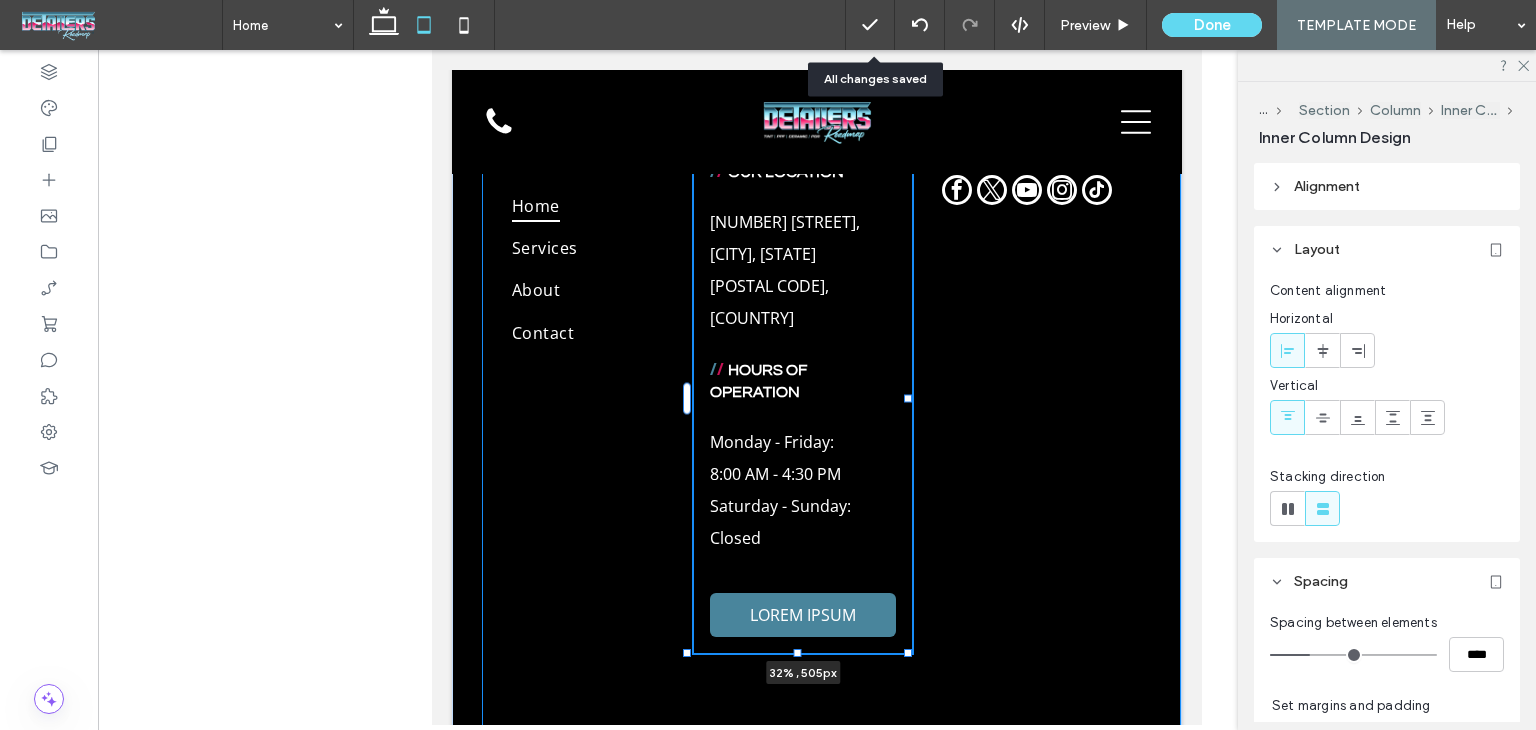 drag, startPoint x: 800, startPoint y: 661, endPoint x: 791, endPoint y: 624, distance: 38.078865 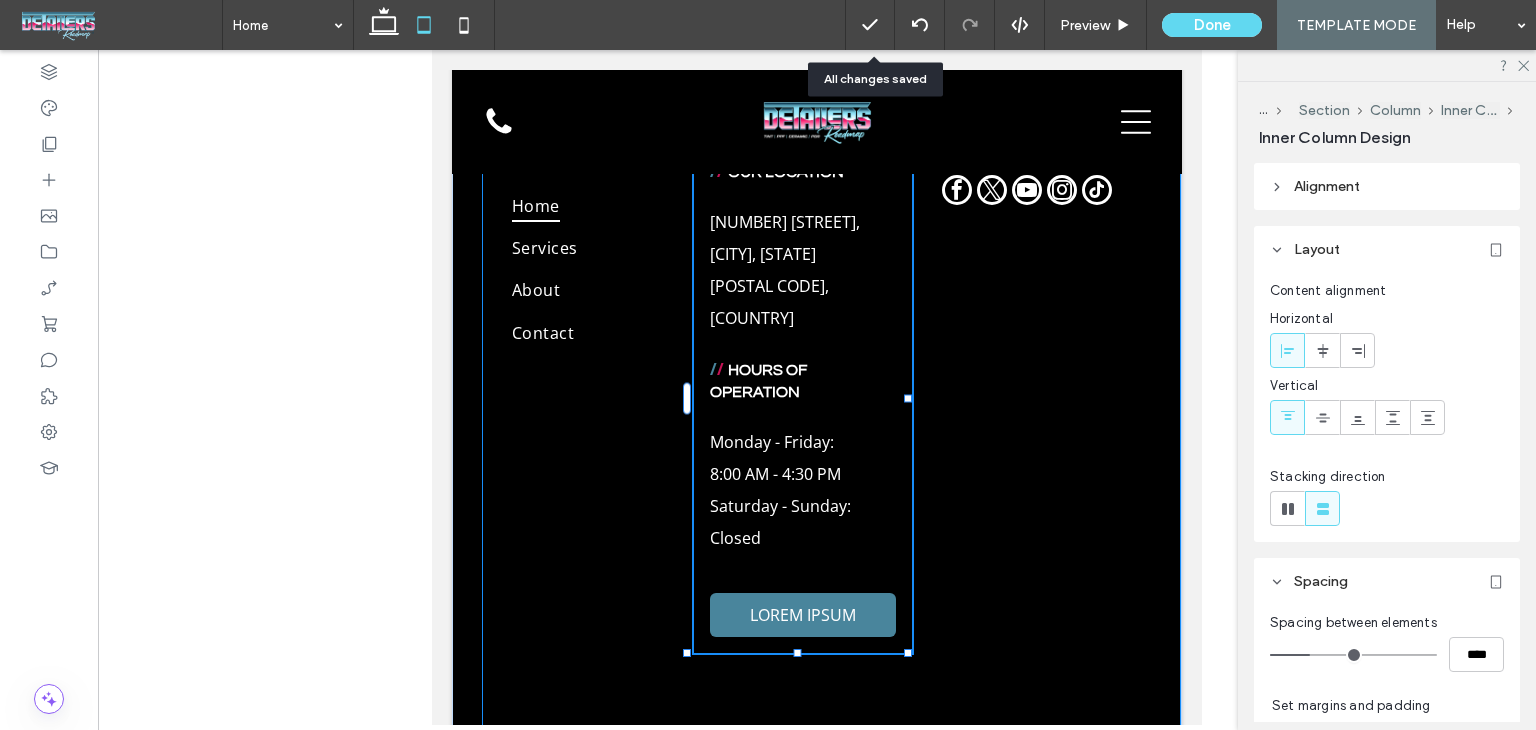 type on "***" 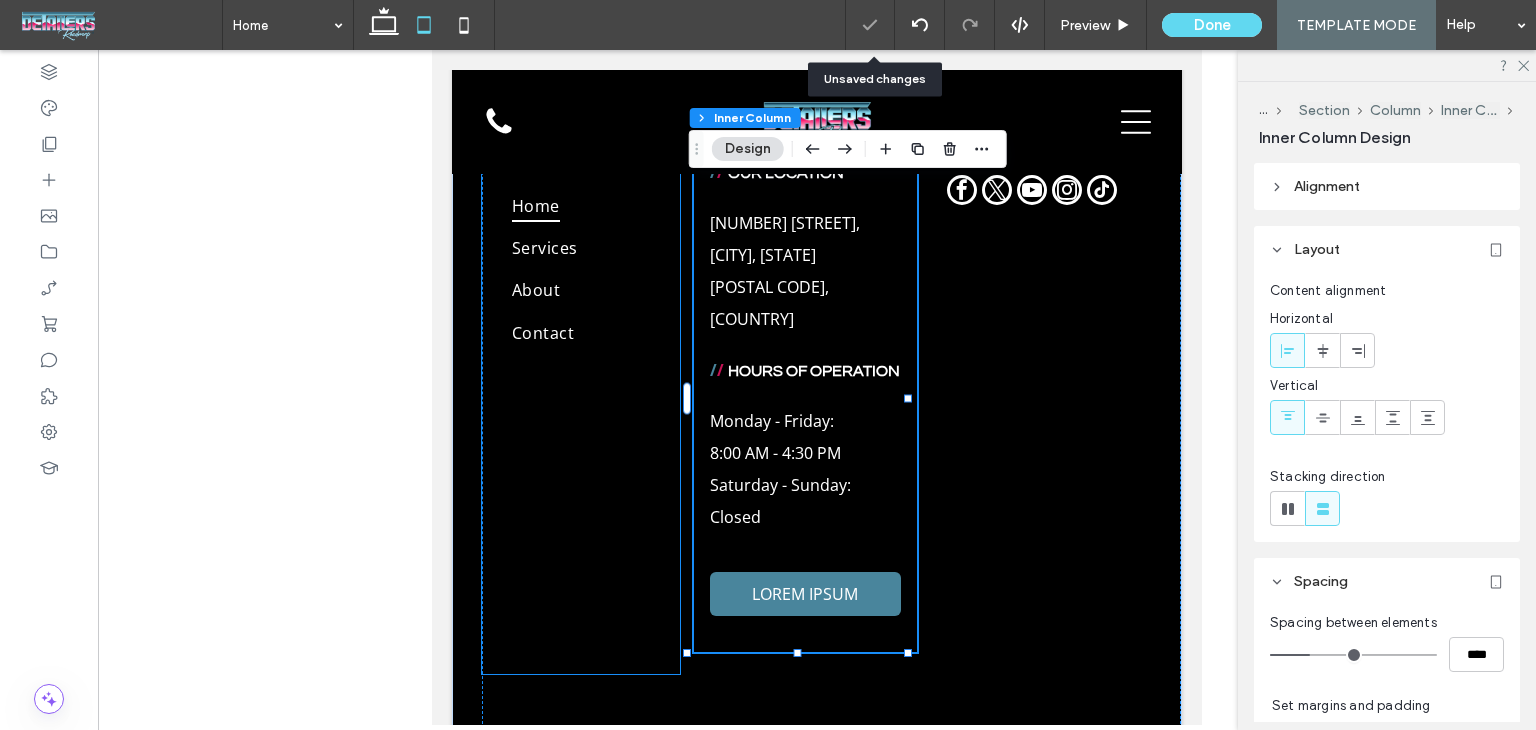 click on "/ /
QUICK LINKS
Home
Services
About
Contact" at bounding box center (581, 398) 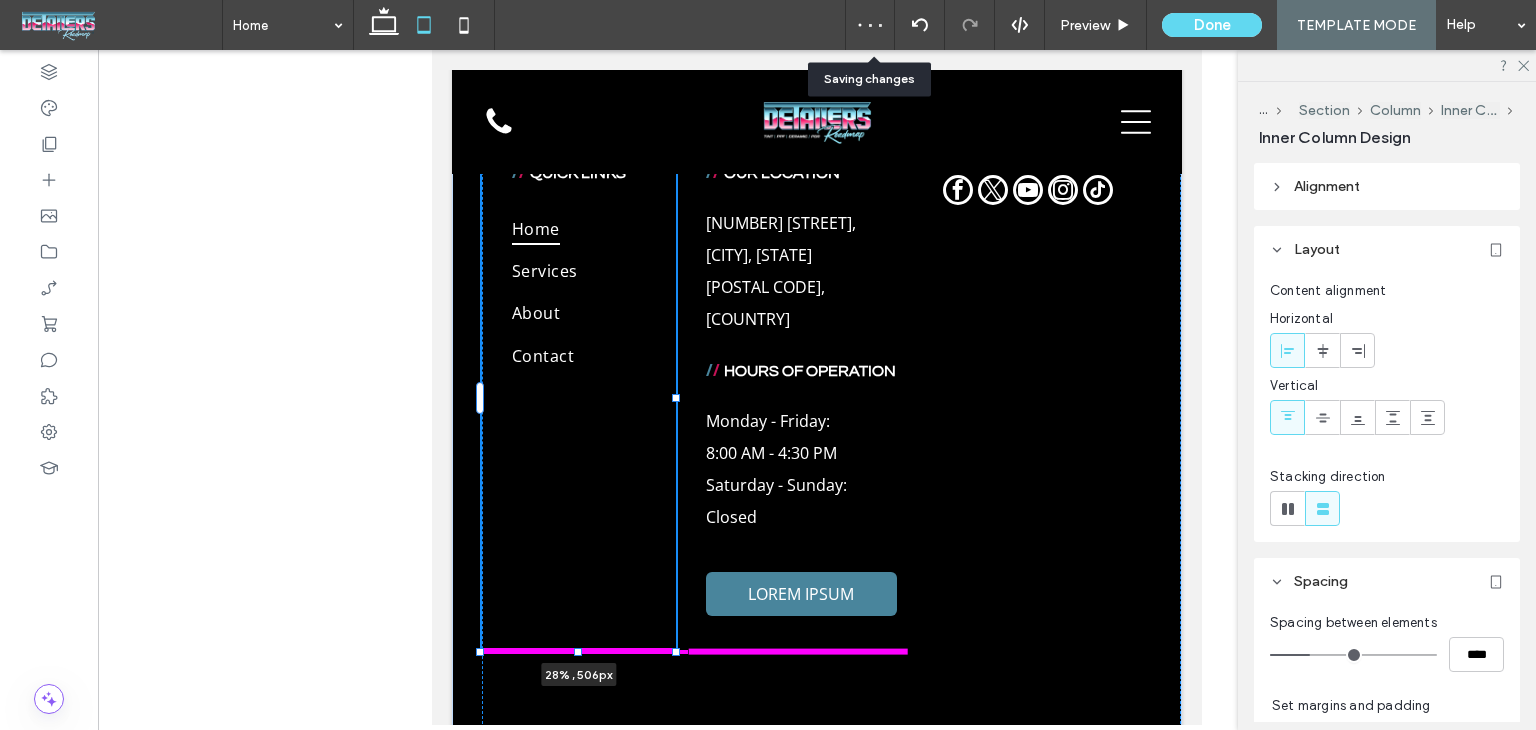 drag, startPoint x: 578, startPoint y: 658, endPoint x: 594, endPoint y: 635, distance: 28.01785 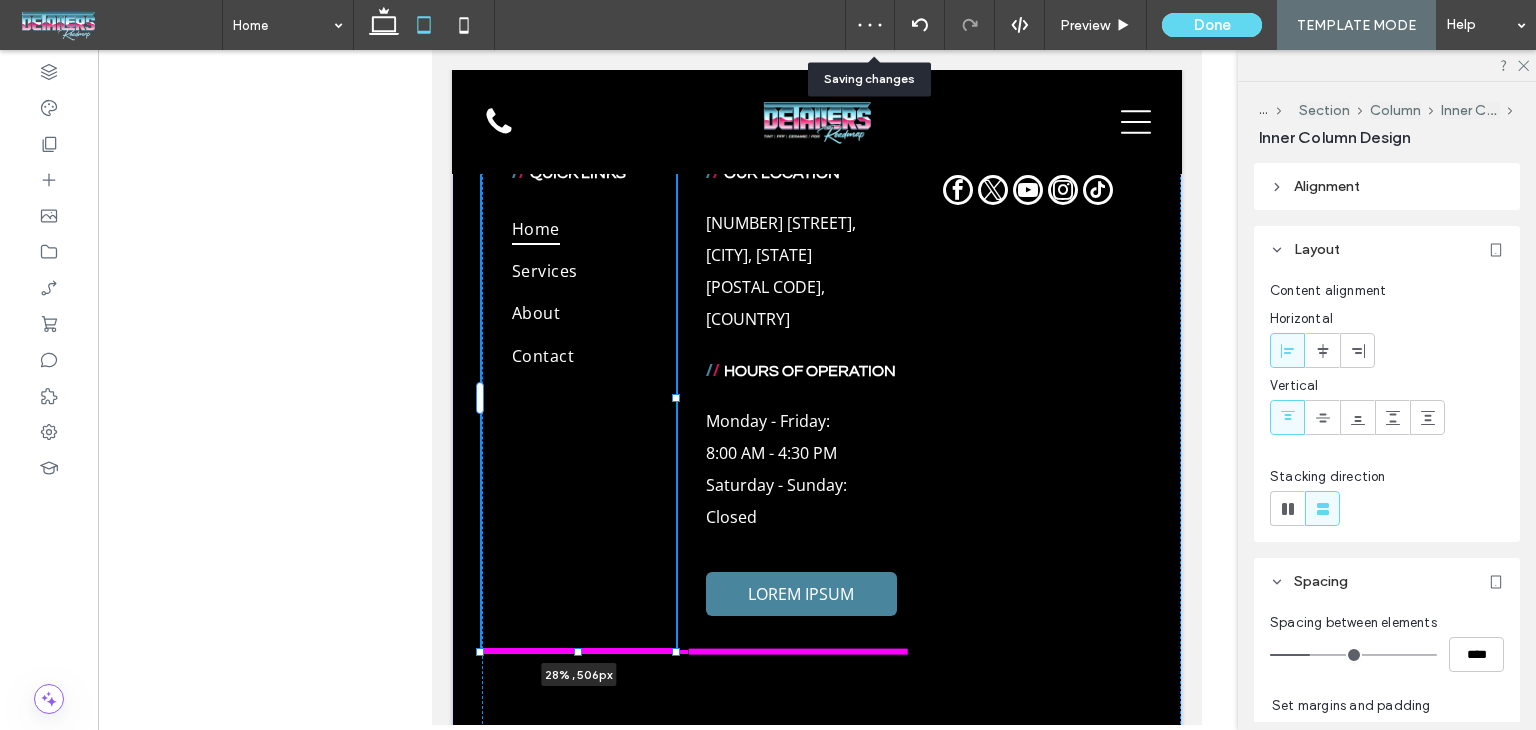 click at bounding box center [481, 145] 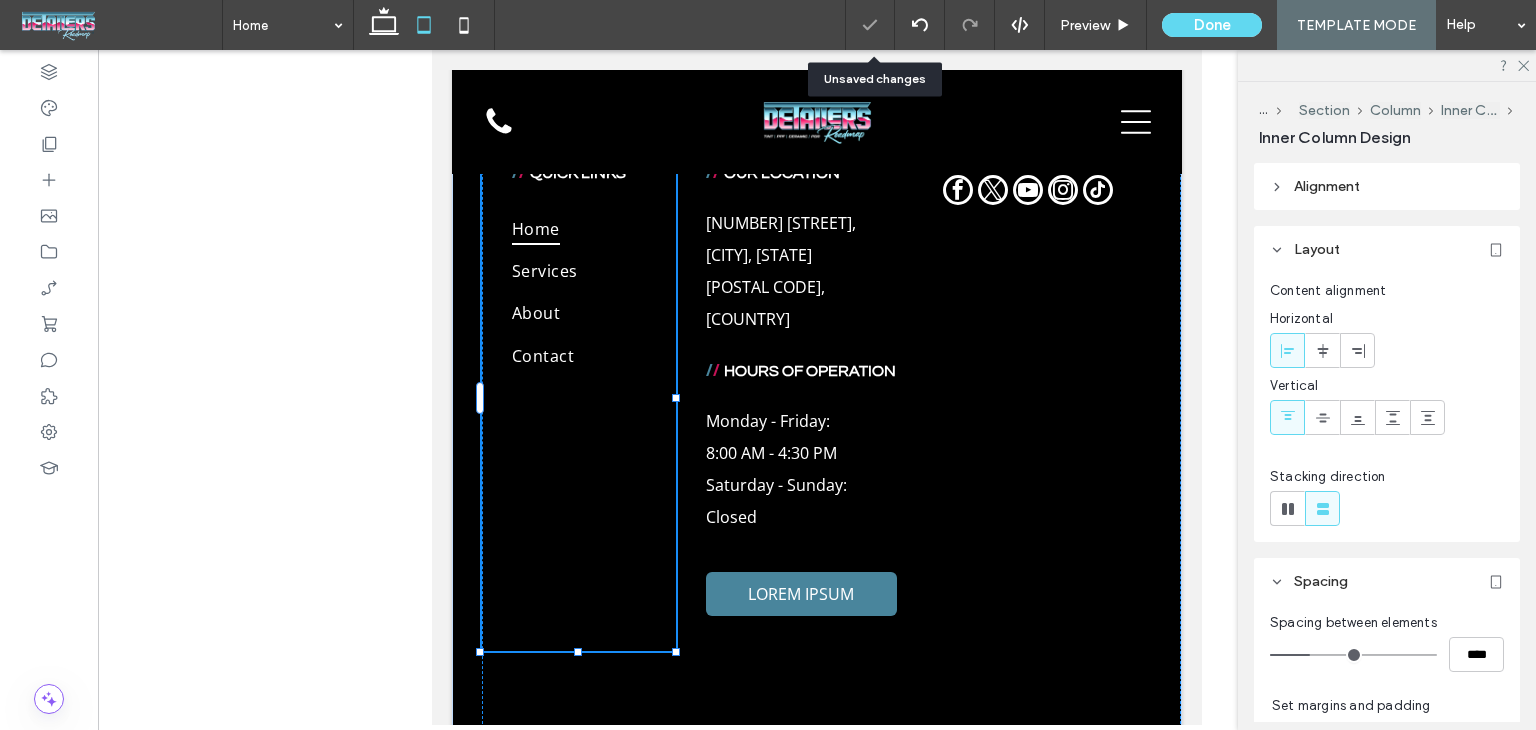 type on "***" 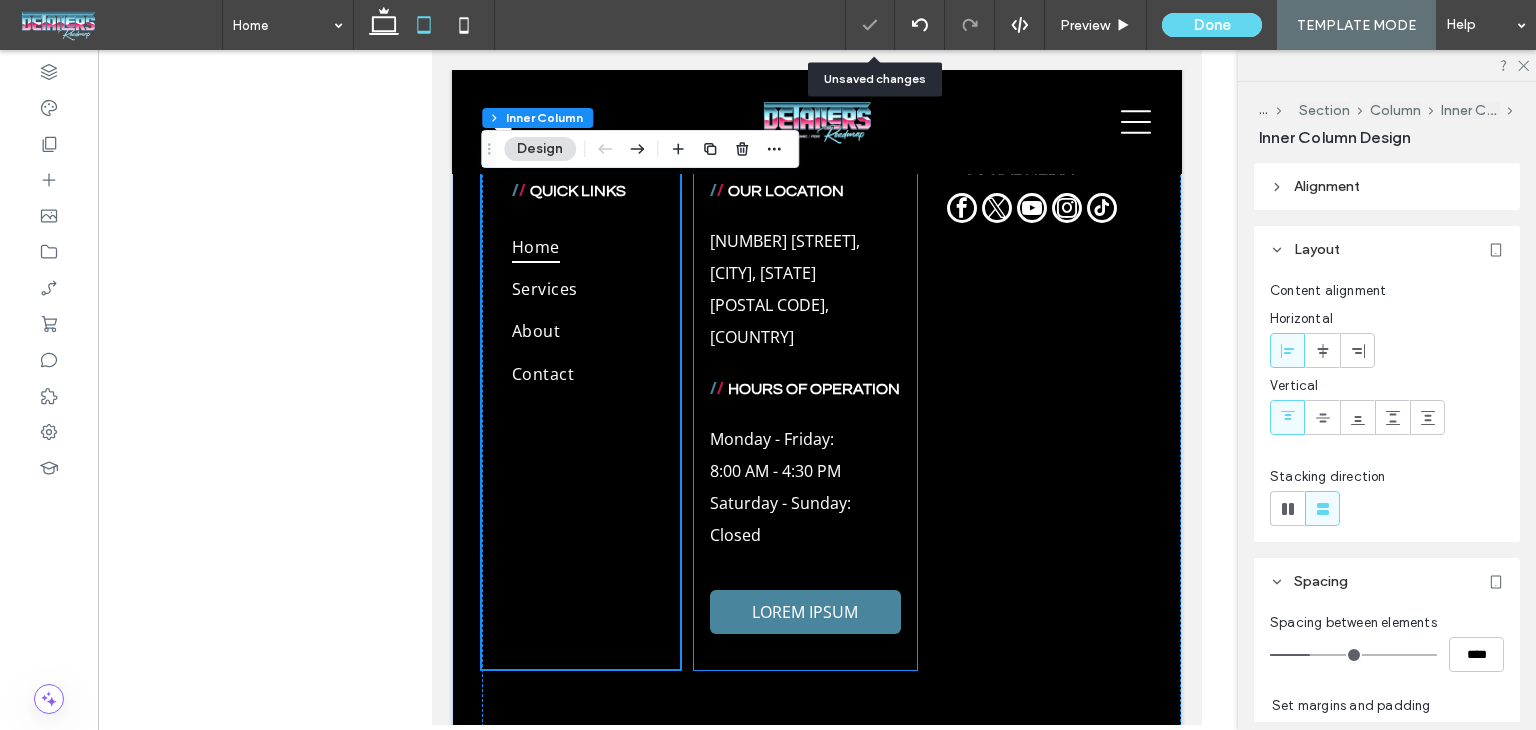 scroll, scrollTop: 5569, scrollLeft: 0, axis: vertical 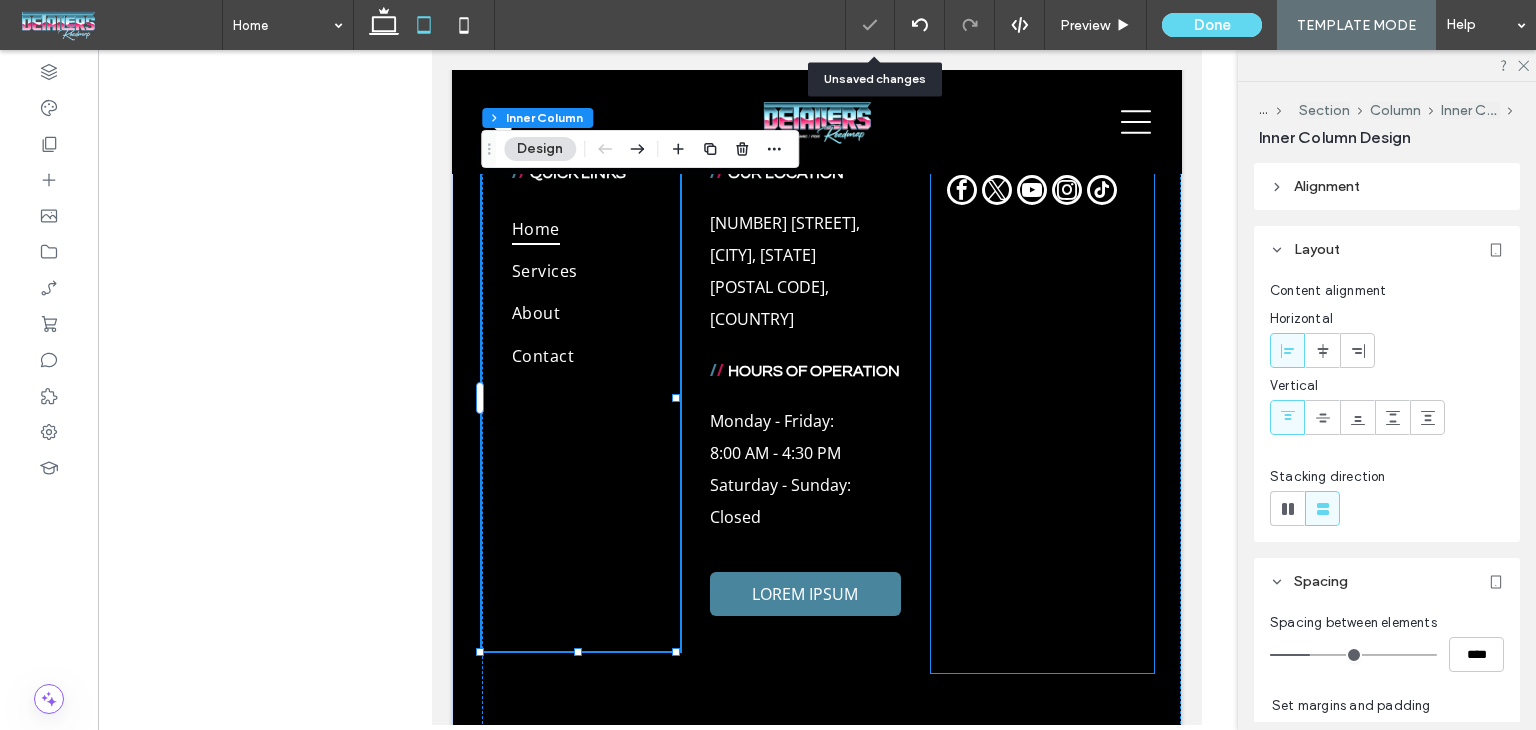 click on "/ /   SOCIAL MEDIA" at bounding box center (1042, 398) 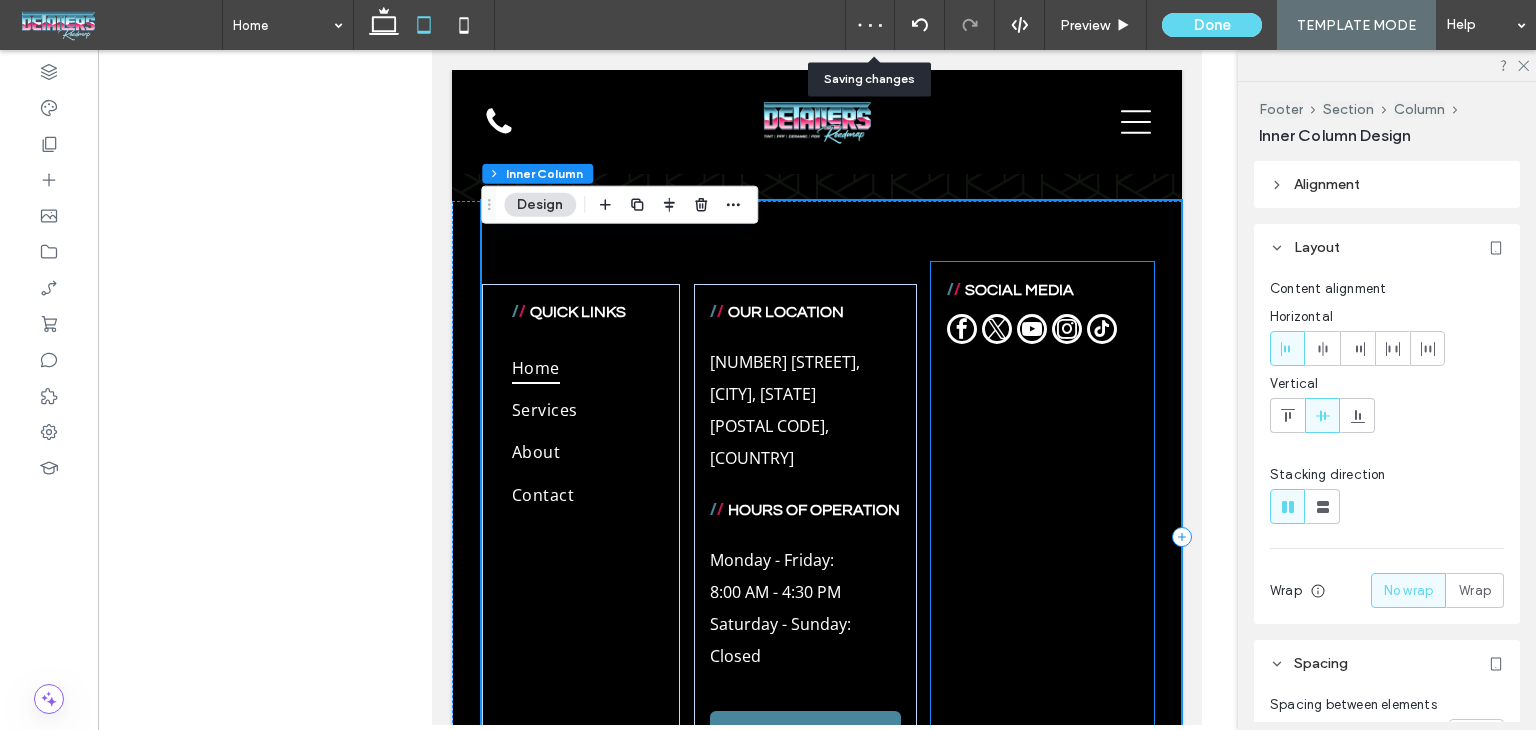 scroll, scrollTop: 5569, scrollLeft: 0, axis: vertical 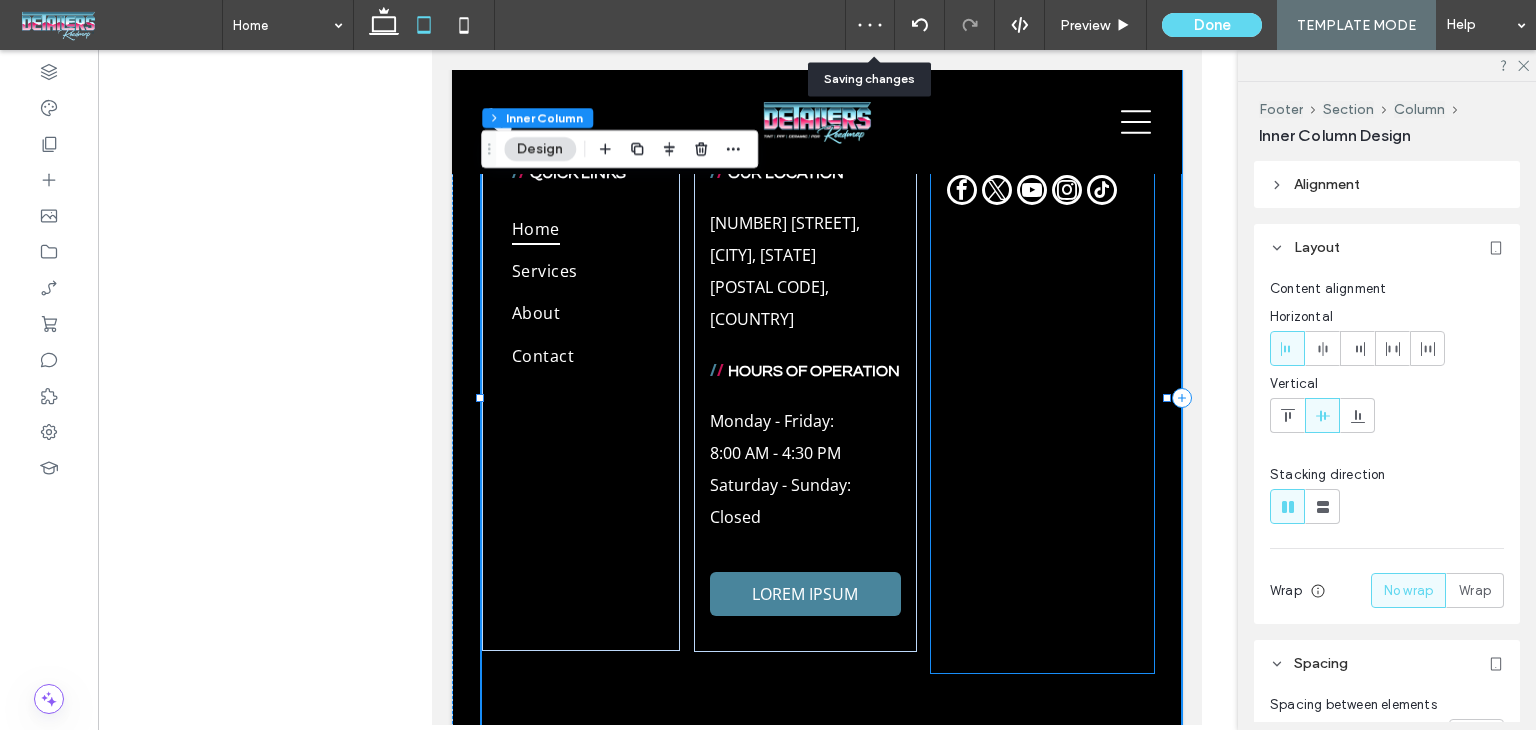 click on "/ /   SOCIAL MEDIA" at bounding box center [1042, 398] 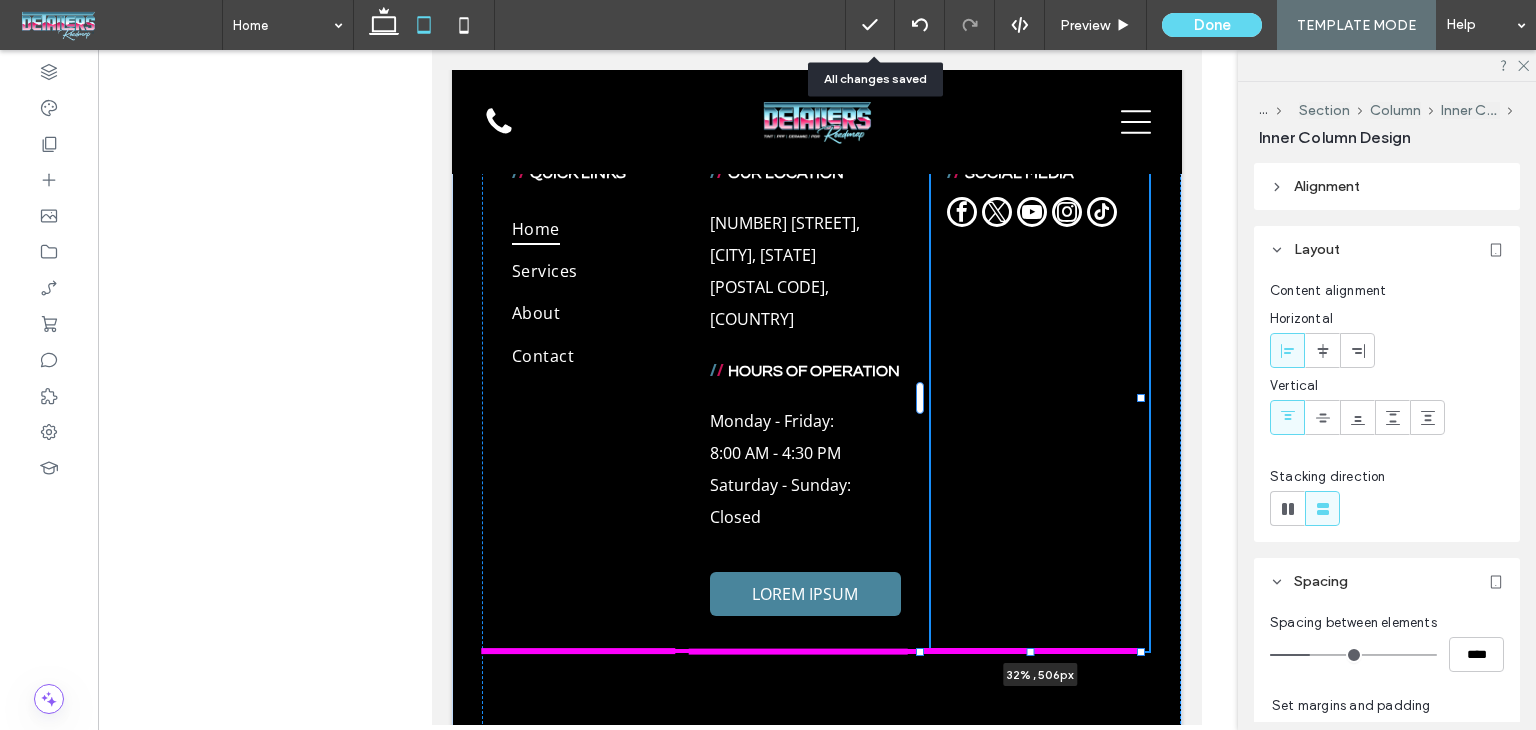 drag, startPoint x: 1031, startPoint y: 662, endPoint x: 972, endPoint y: 683, distance: 62.625874 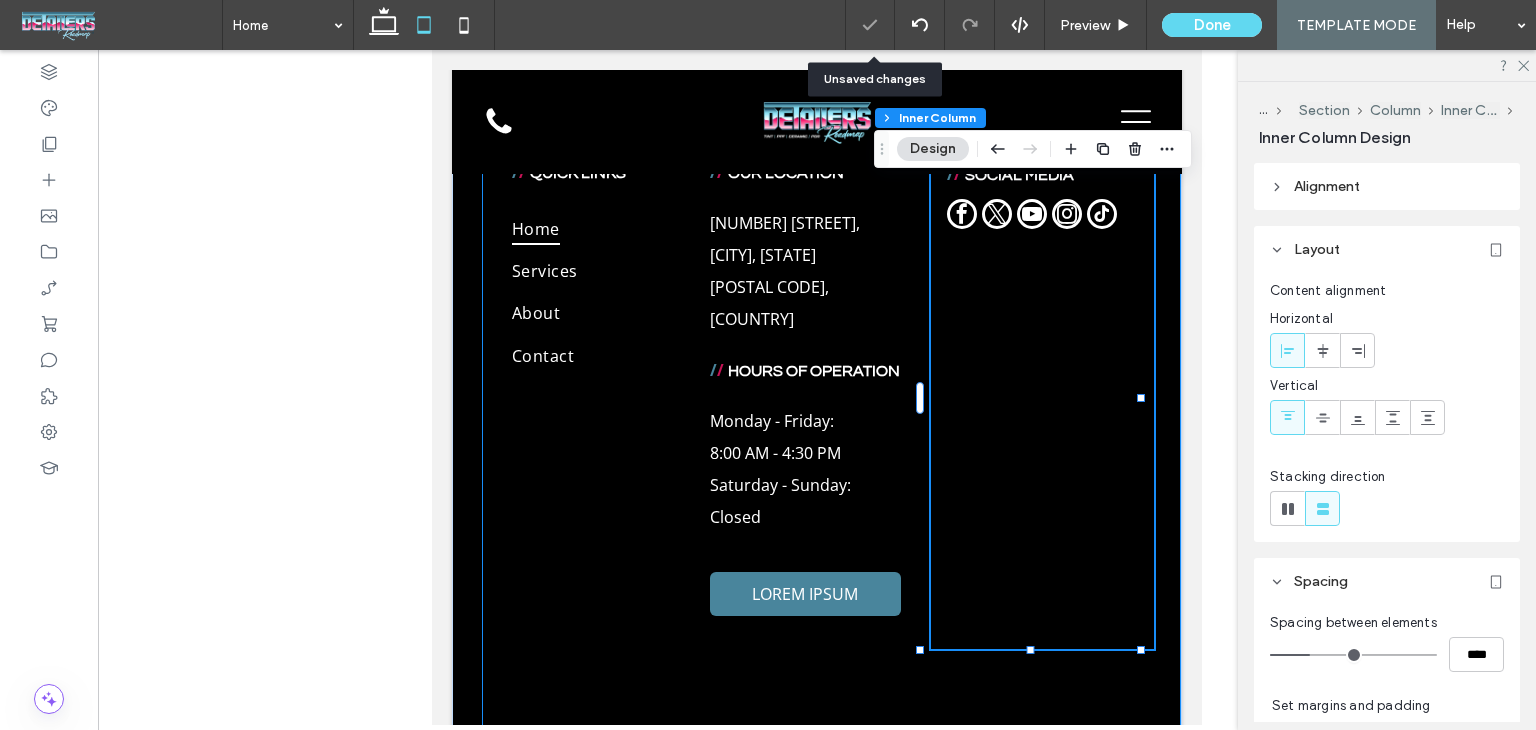 click on "/ /
QUICK LINKS
Home
Services
About
Contact
/ /
OUR LOCATION
1009 Shelton Beach Rd, Saraland, AL 36571, United States of America ﻿
/ /
HOURS OF  OPERATION
Monday - Friday:
8:00 AM - 4:30 PM Saturday - Sunday: Closed
LOREM IPSUM
/ /   SOCIAL MEDIA
32% , 502px" at bounding box center [831, 398] 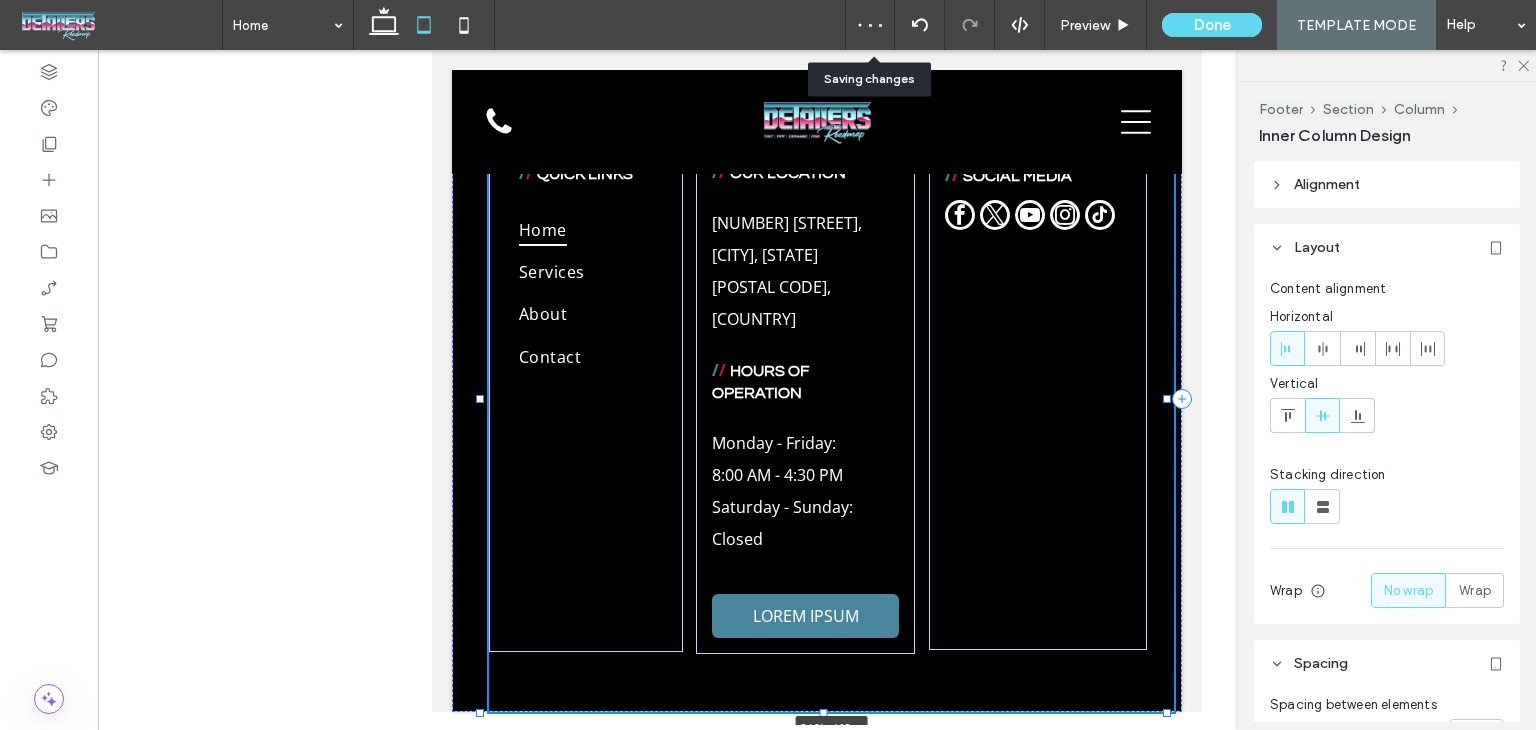 drag, startPoint x: 826, startPoint y: 717, endPoint x: 808, endPoint y: 641, distance: 78.10249 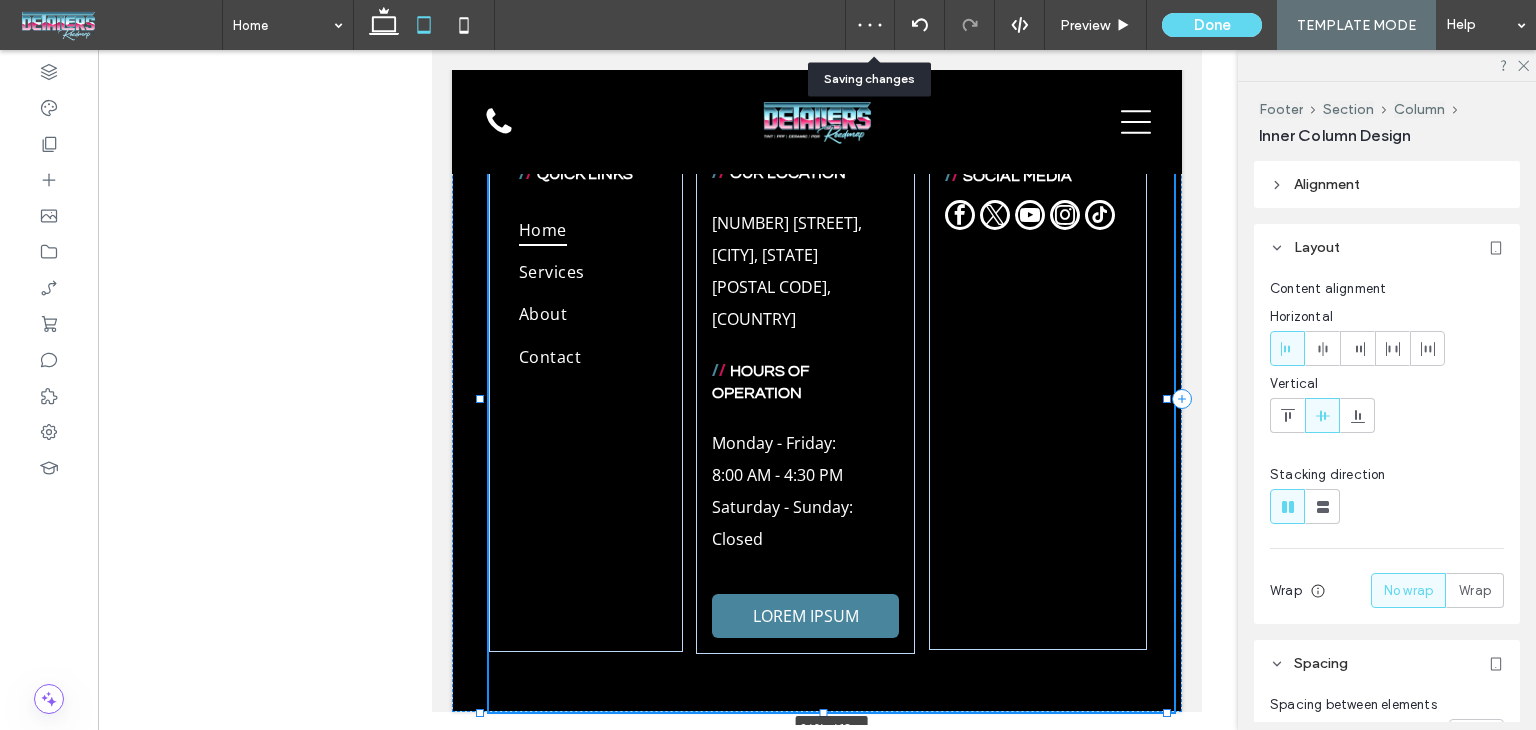 click on "/ /
LOREM IPSUM
Lorem ipsum dolor sit amet, consectetur adipiscing elit, sed do eiusmod tempor incididunt ut labore et dolore magna aliqua. Ut enim ad minim veniam, quis nostrud exercitation ullamco laboris nisi ut aliquip ex ea commodo consequat. Duis aute irure dolor in reprehenderit in voluptate velit esse cillum dolore eu fugiat nulla pariatur. Excepteur sint occaecat cupidatat non proident, sunt in culpa qui officia deserunt mollit anim id est laborum. Lorem ipsum dolor sit amet, consectetur adipiscing elit, sed do eiusmod tempor incididunt ut labore et dolore magna aliqua.
LOREM IPSUM
/ /
QUICK LINKS
Home
Services
About
Contact
/ /
OUR LOCATION
1009 Shelton Beach Rd, Saraland, AL 36571, United States of America ﻿
/ /
HOURS OF  OPERATION
Monday - Friday:
8:00 AM - 4:30 PM" at bounding box center (817, 98) 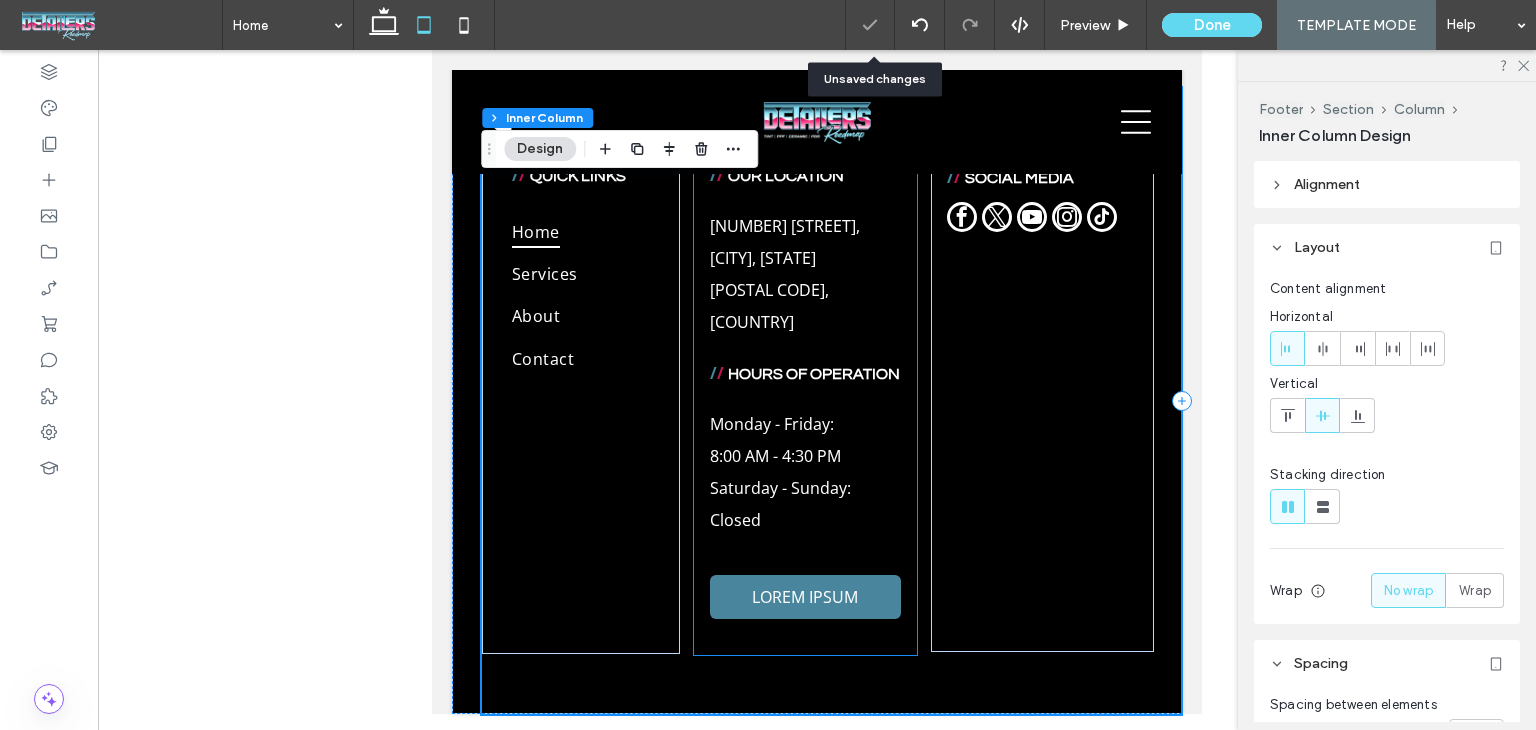 scroll, scrollTop: 5545, scrollLeft: 0, axis: vertical 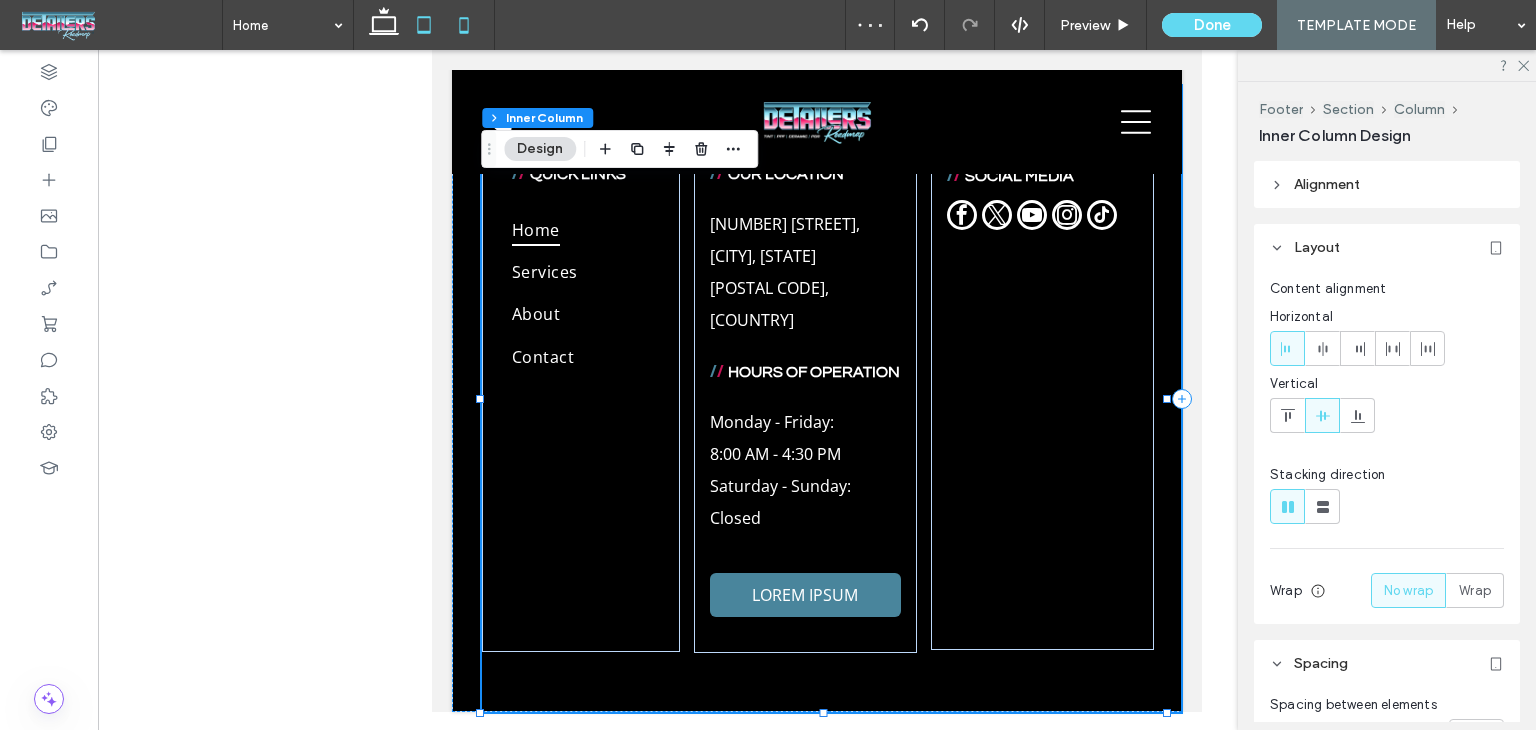 click 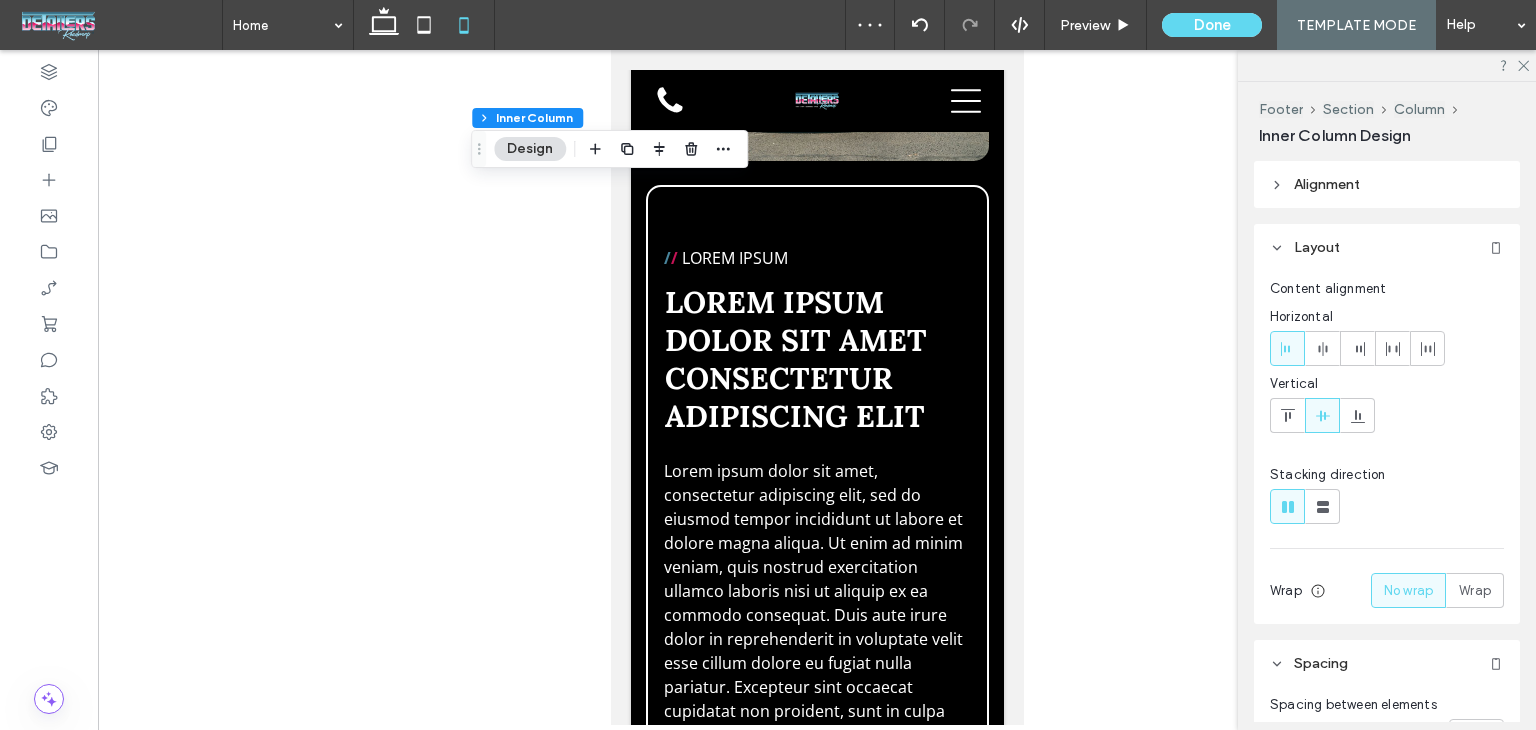 type on "***" 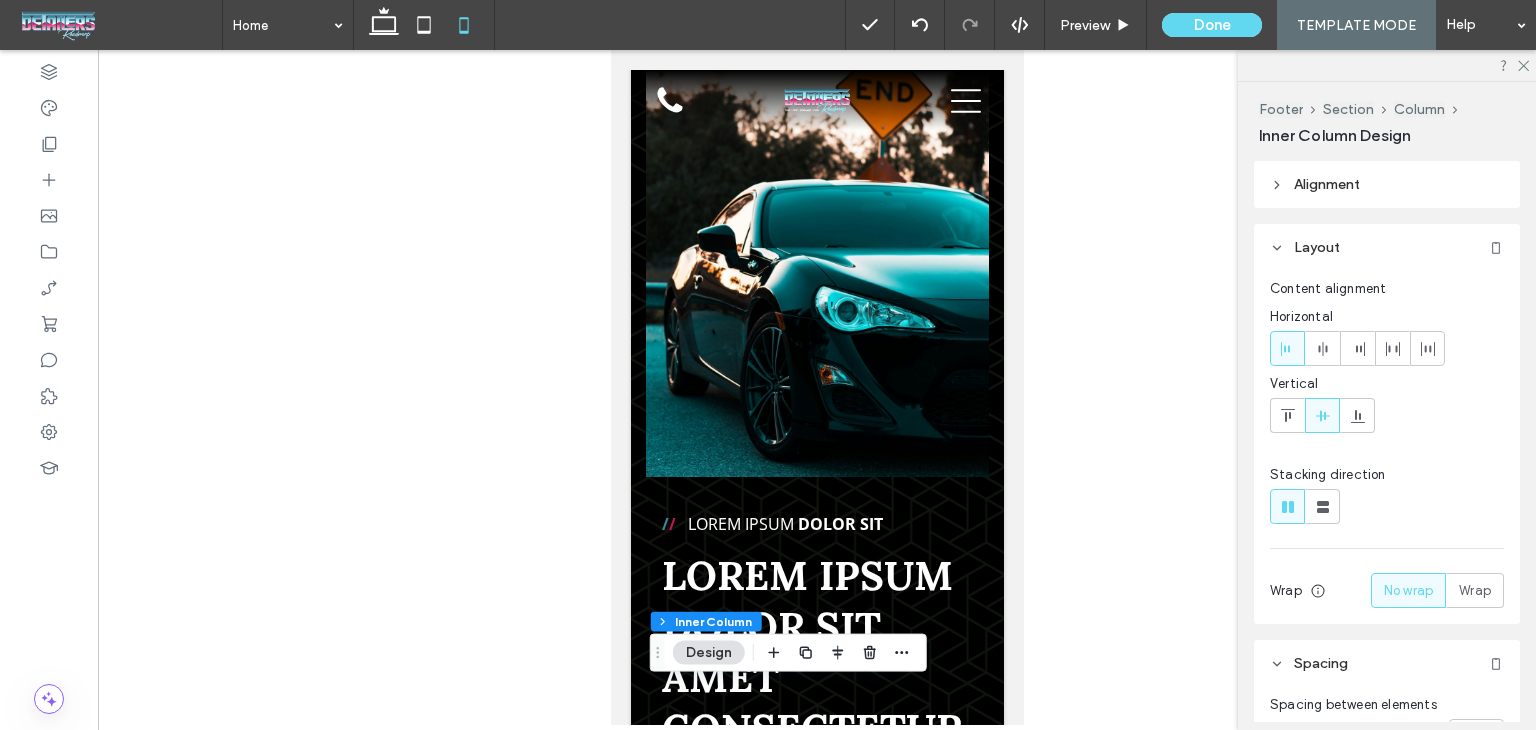 scroll, scrollTop: 0, scrollLeft: 0, axis: both 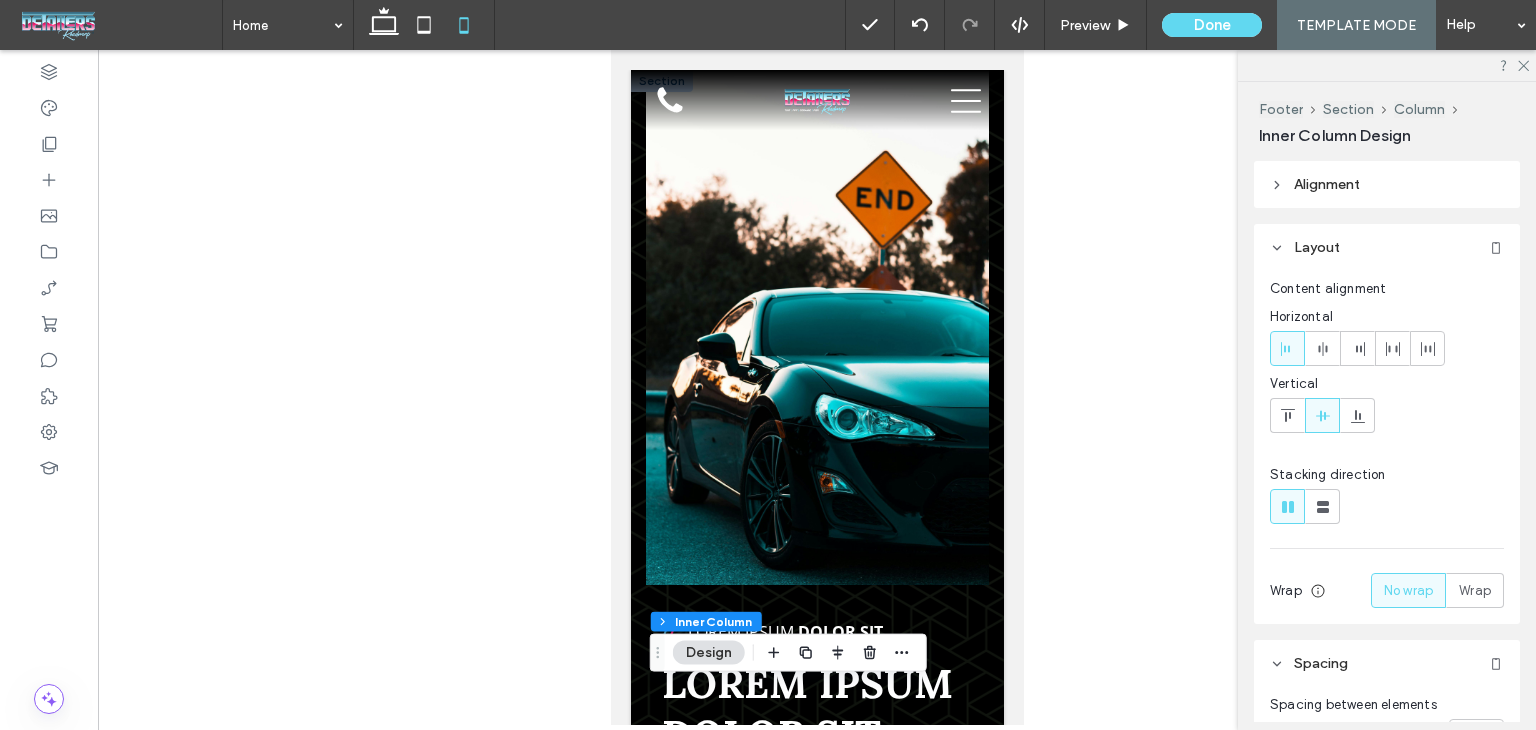 click at bounding box center (816, 327) 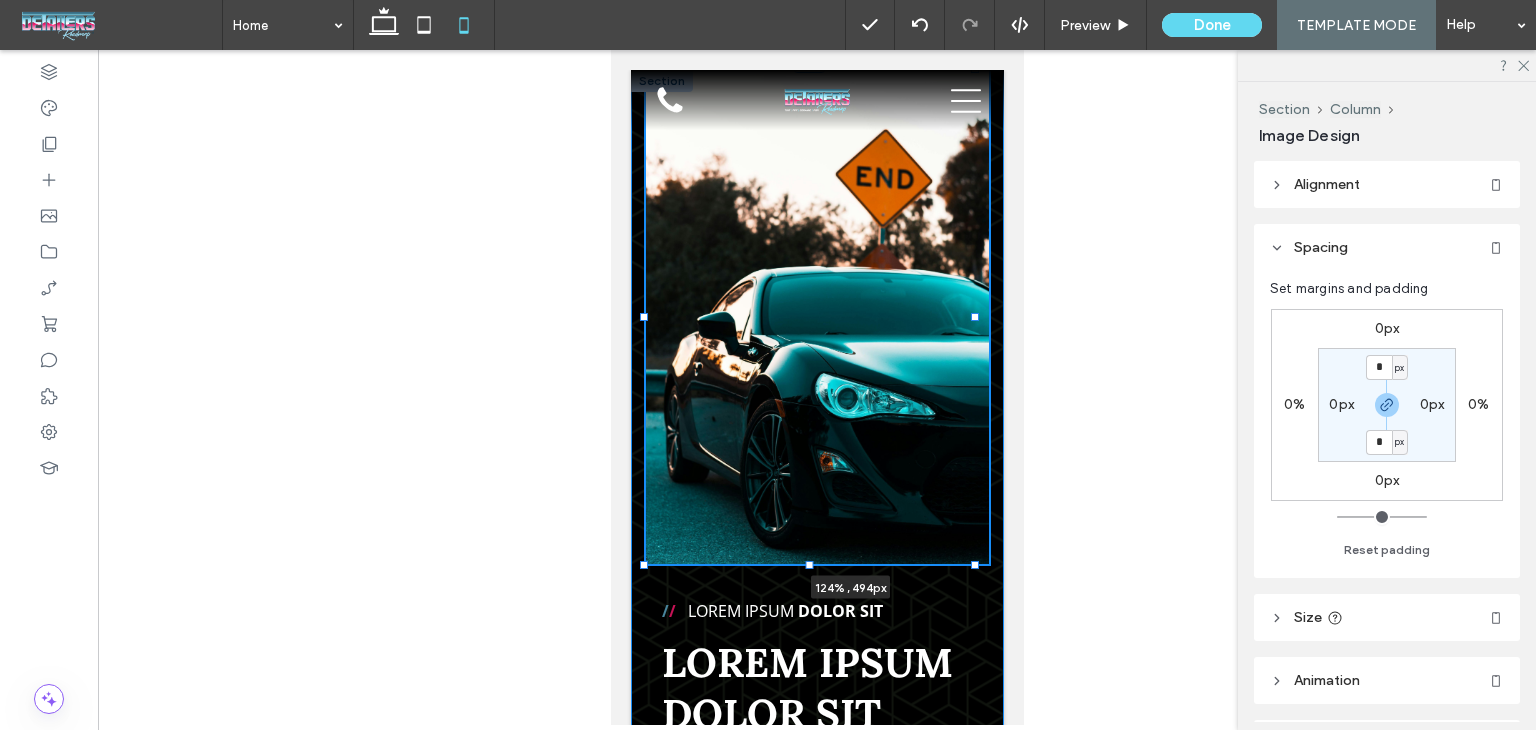 drag, startPoint x: 973, startPoint y: 315, endPoint x: 1013, endPoint y: 308, distance: 40.60788 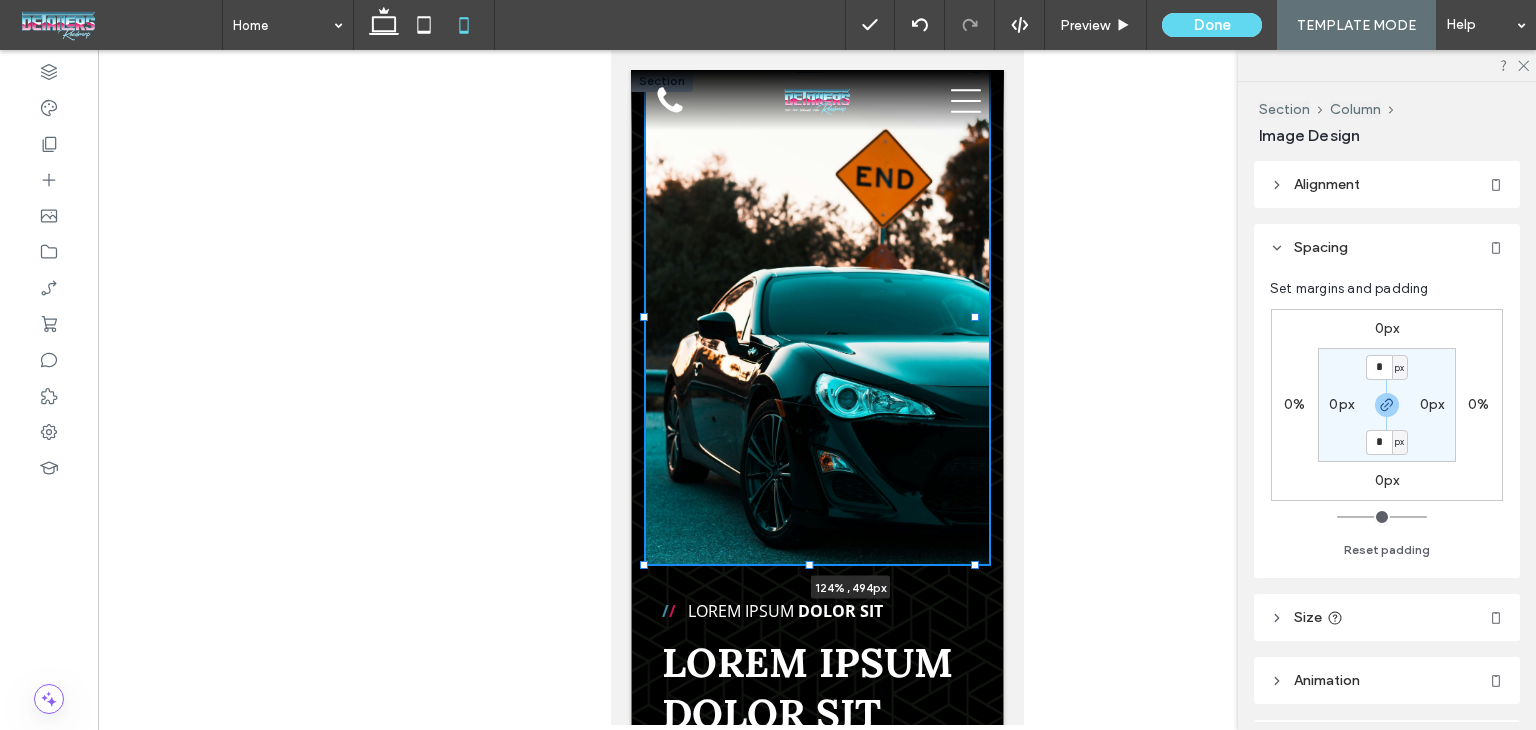 click on "Home
Services
About
Contact
LOREM IPSUM
LOREM IPSUM
Section
Advanced Header
Section
Home
Services
About
Contact
Section
Get in touch
555-555-5555 mymail@mailservice.com
Section
Menu
/ /     Lorem ipsum   Dolor Sit
Lorem ipsum dolor sit amet consectetur adipiscing elit
LOREM IPSUM
LOREM IPSUM
124% , 494px
Section + Add Section" at bounding box center (816, 5925) 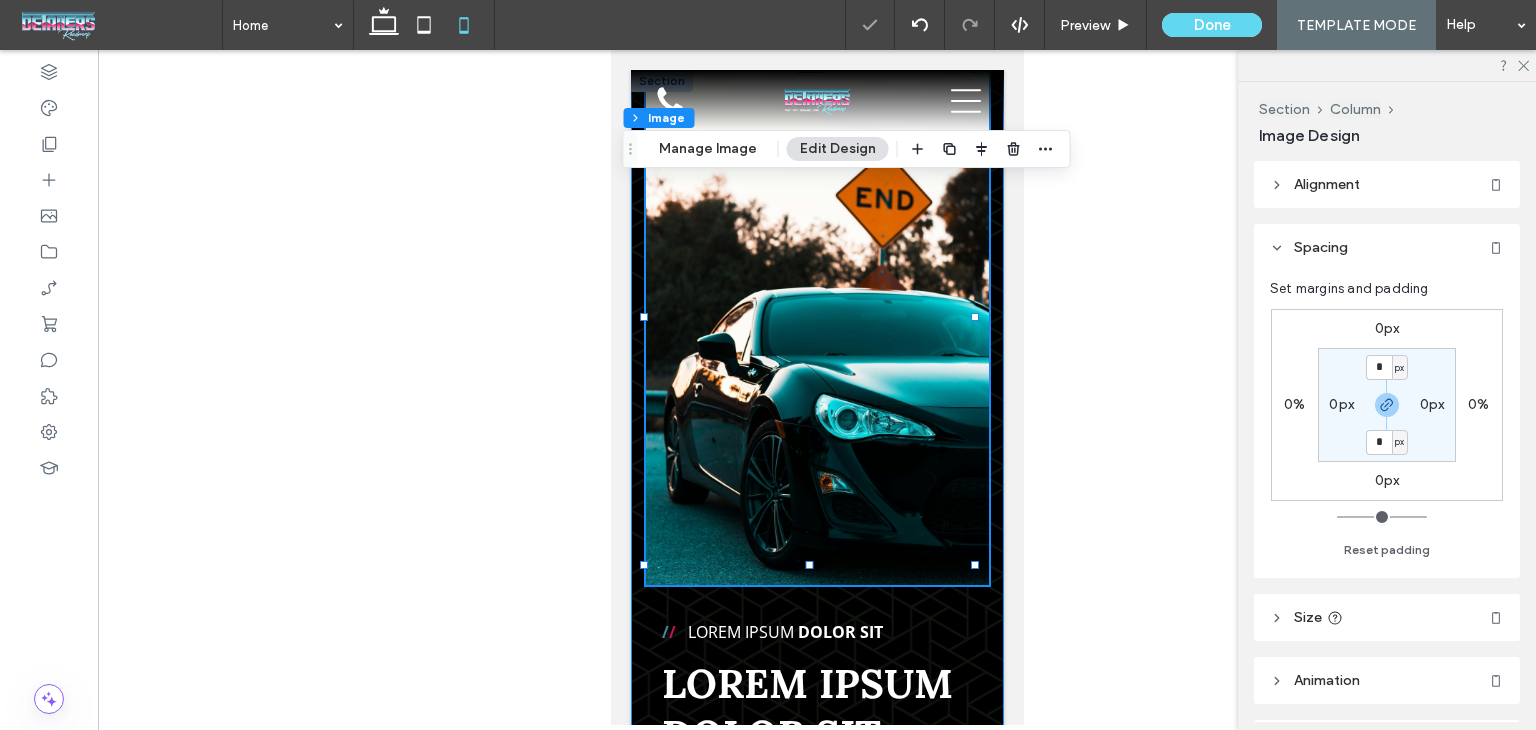 click on "/ /     Lorem ipsum   Dolor Sit
Lorem ipsum dolor sit amet consectetur adipiscing elit
LOREM IPSUM
LOREM IPSUM
124% , 494px" at bounding box center [816, 683] 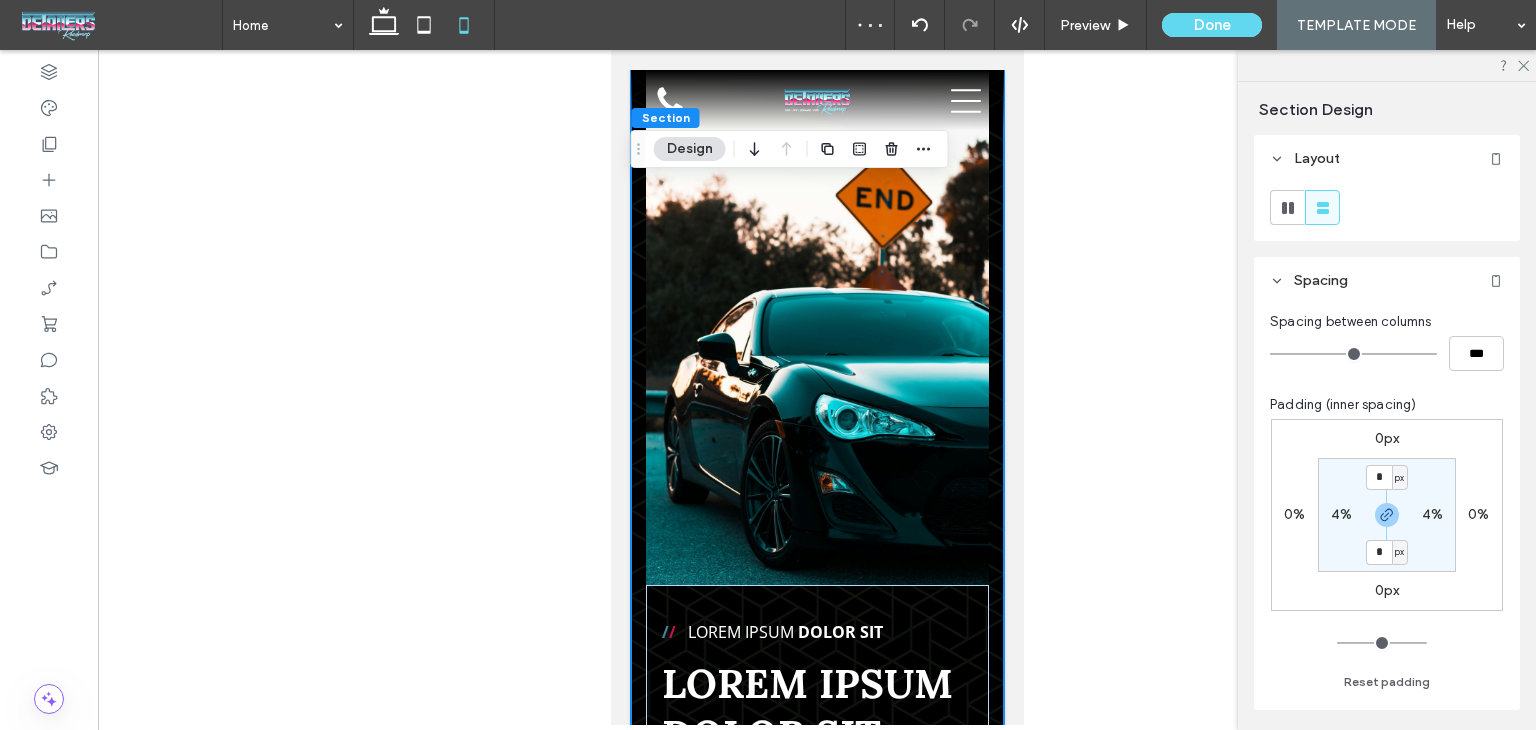 click on "4%" at bounding box center (1432, 514) 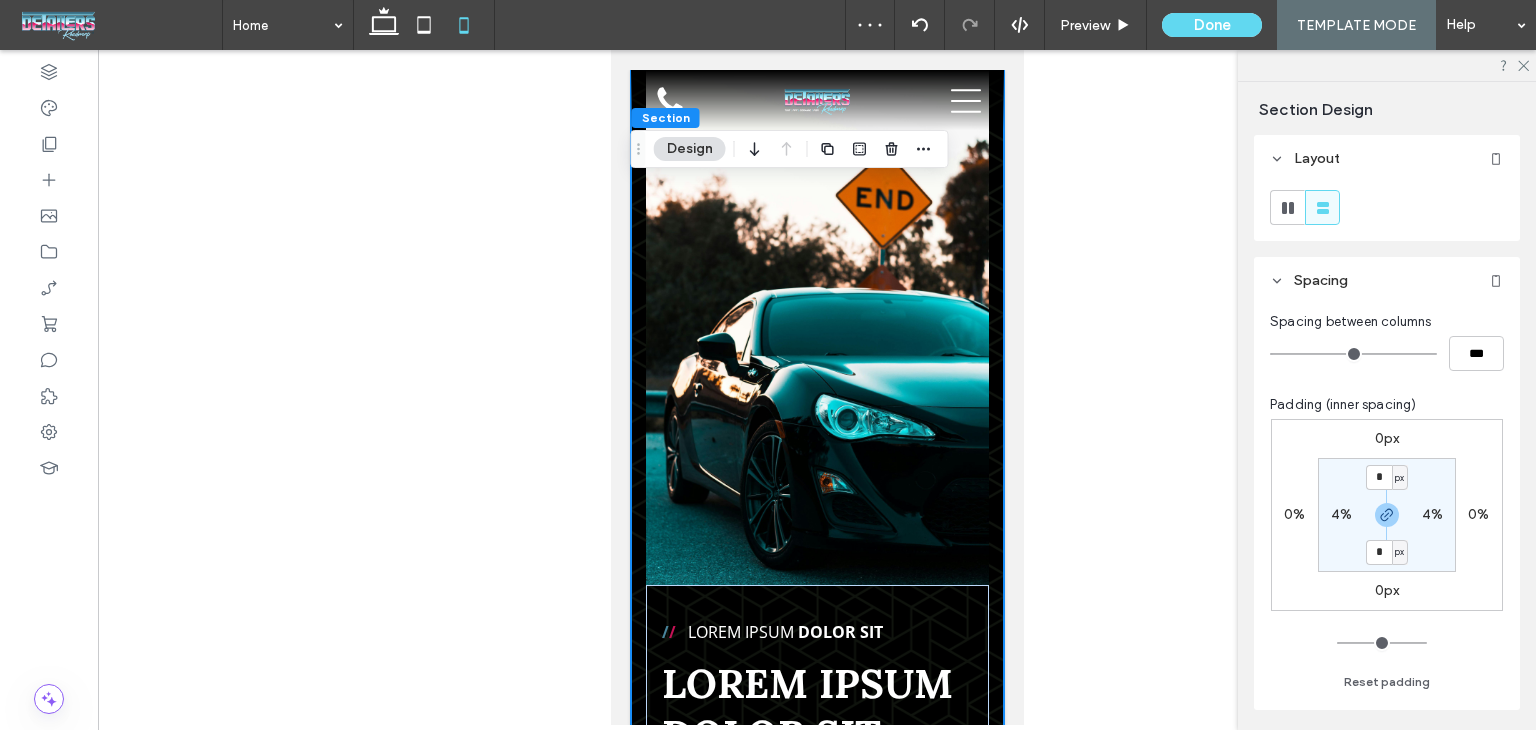 type on "*" 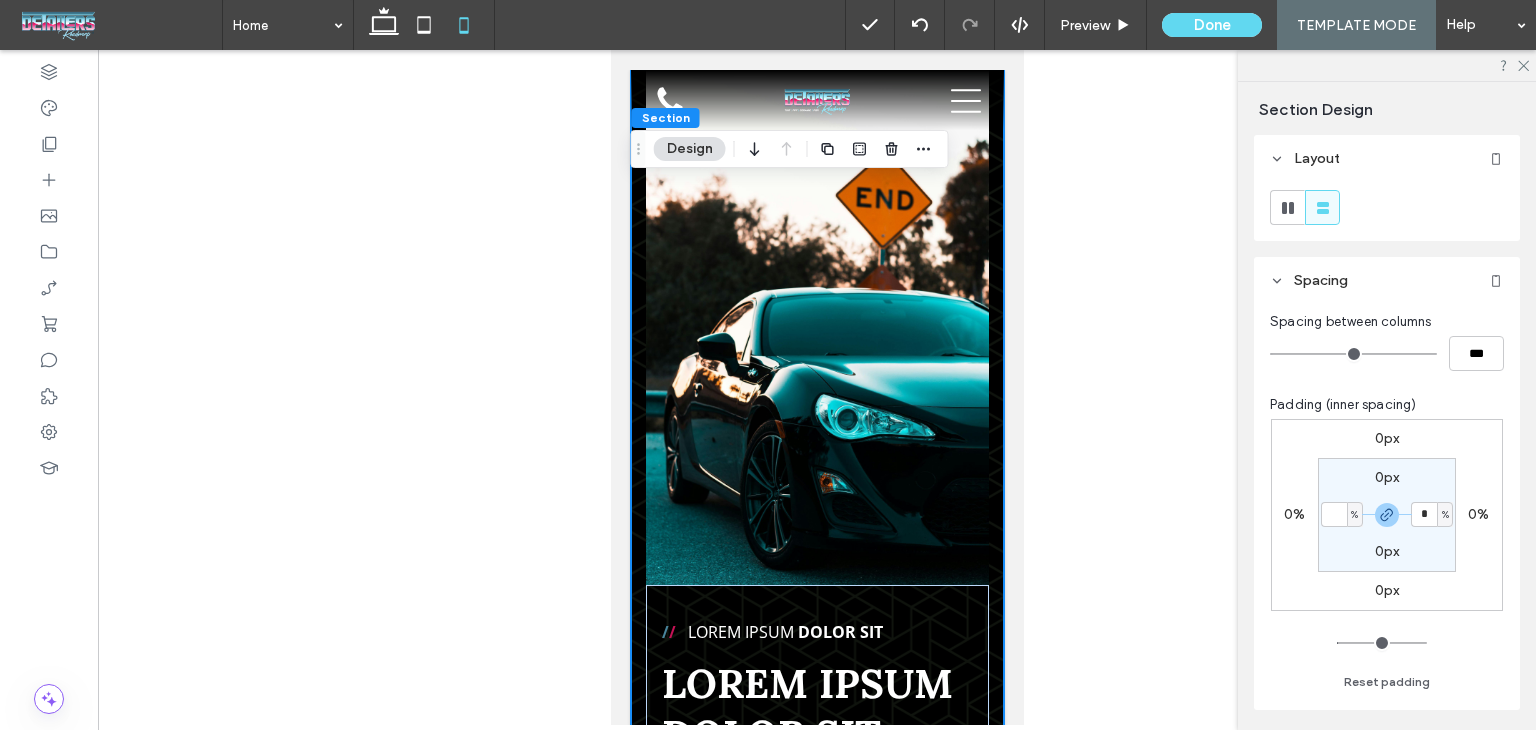 type 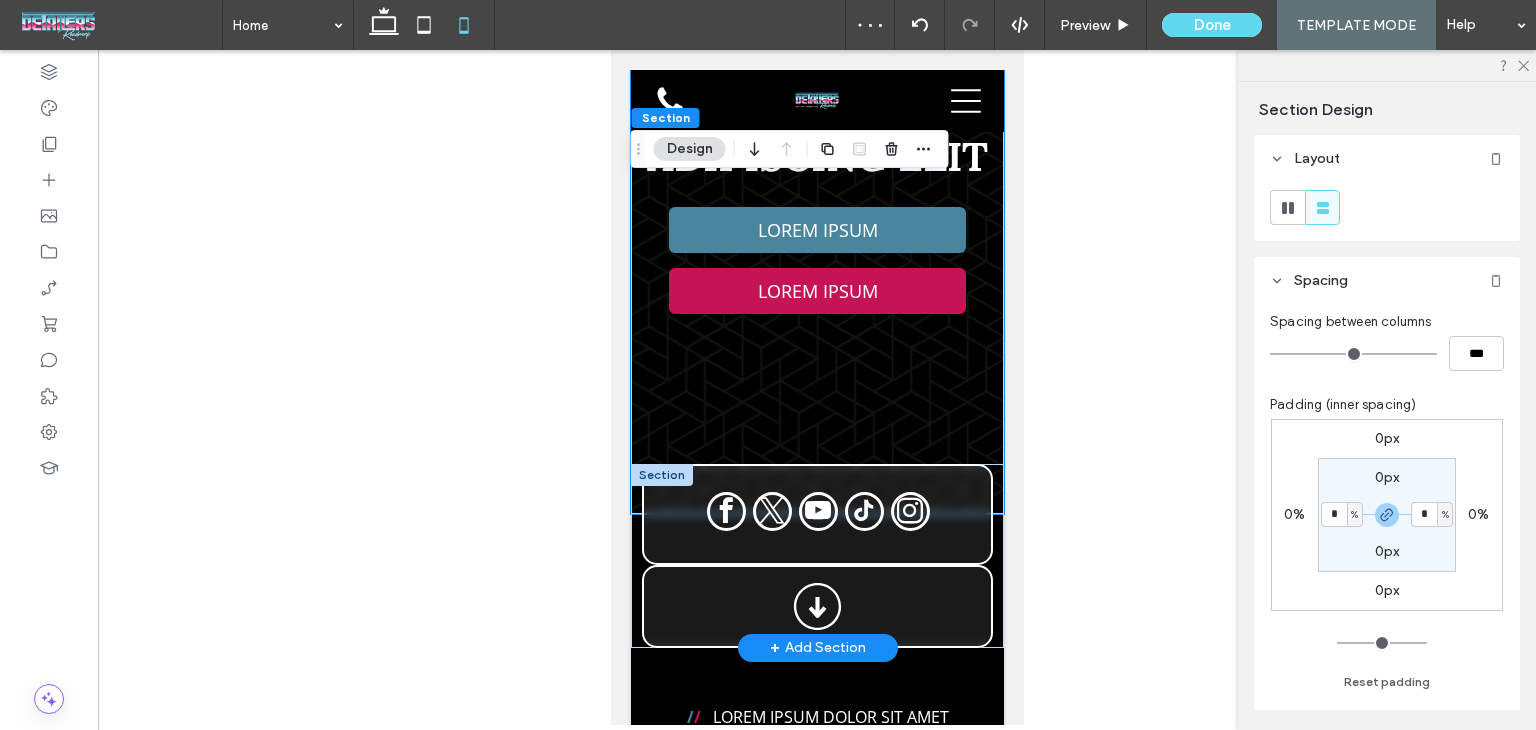 scroll, scrollTop: 800, scrollLeft: 0, axis: vertical 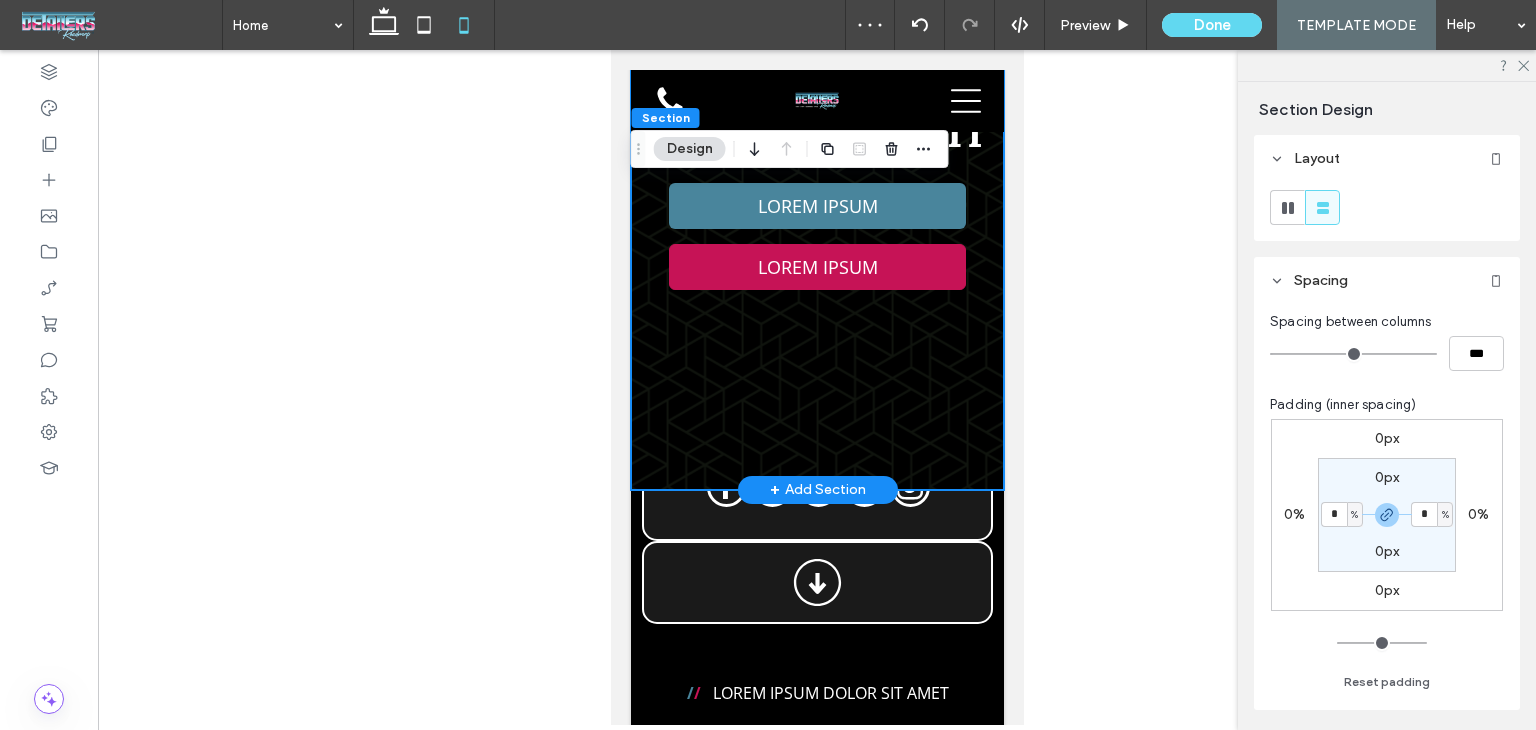 click on "/ /     Lorem ipsum   Dolor Sit
Lorem ipsum dolor sit amet consectetur adipiscing elit
LOREM IPSUM
LOREM IPSUM" at bounding box center [816, 160] 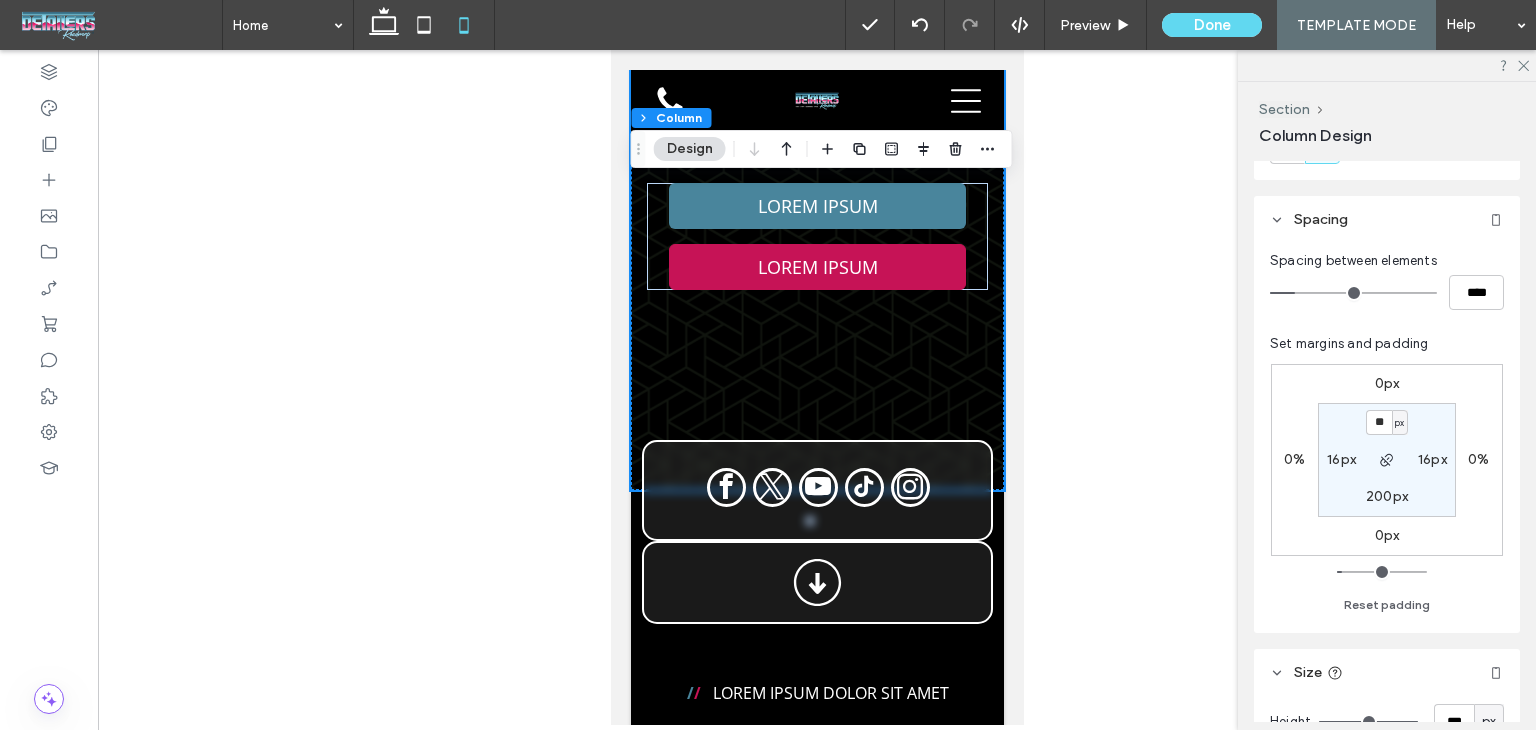 scroll, scrollTop: 300, scrollLeft: 0, axis: vertical 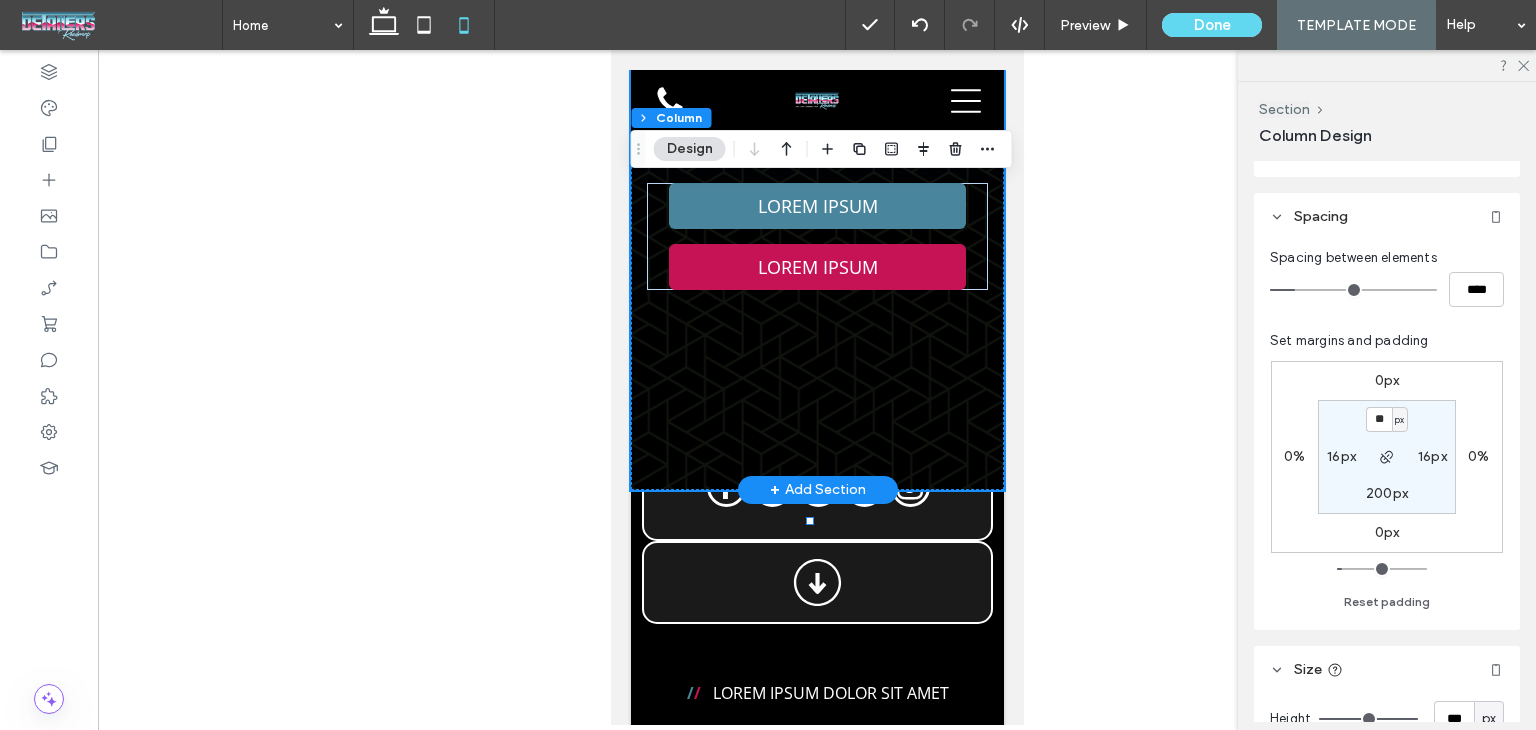 click on "/ /     Lorem ipsum   Dolor Sit
Lorem ipsum dolor sit amet consectetur adipiscing elit
LOREM IPSUM
LOREM IPSUM" at bounding box center [816, 160] 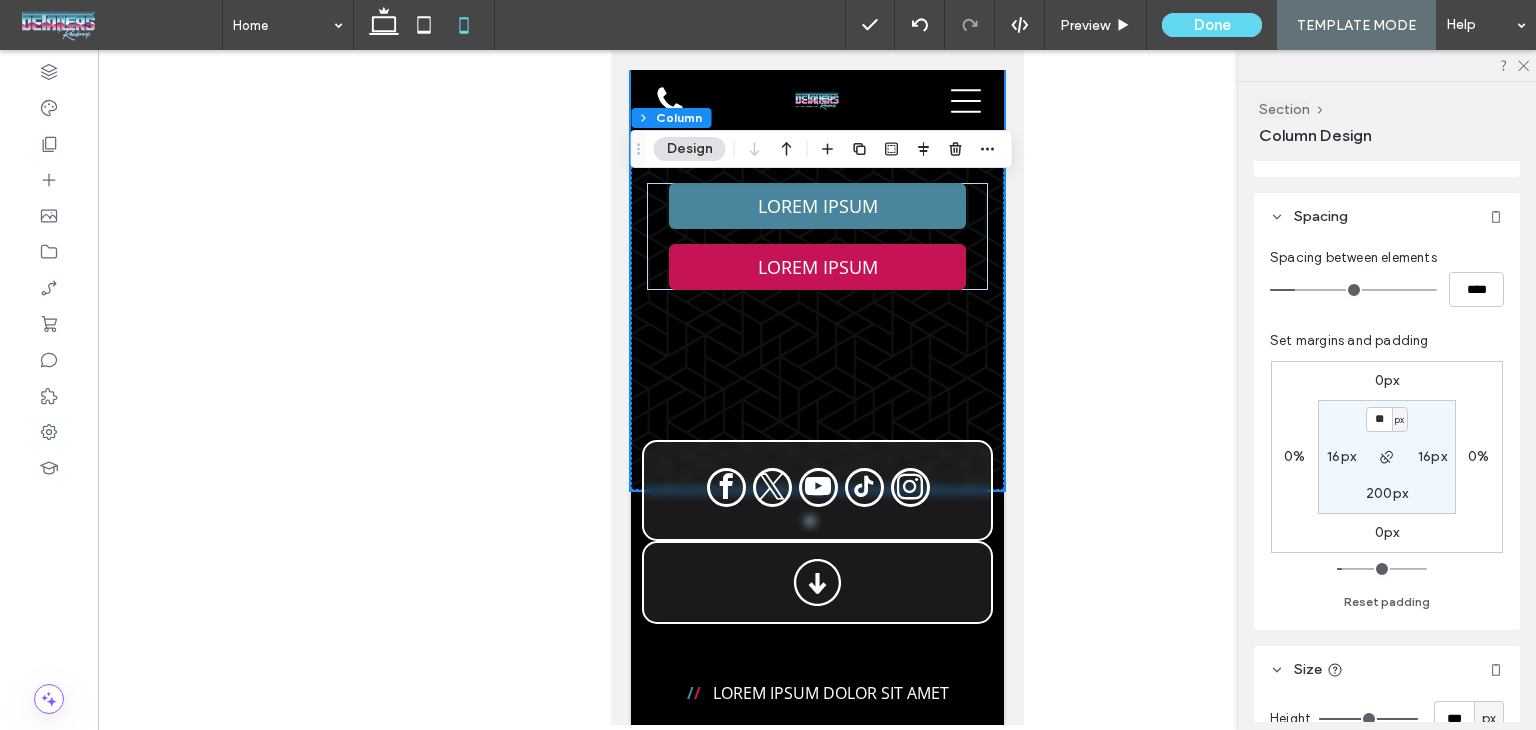 click on "200px" at bounding box center [1387, 493] 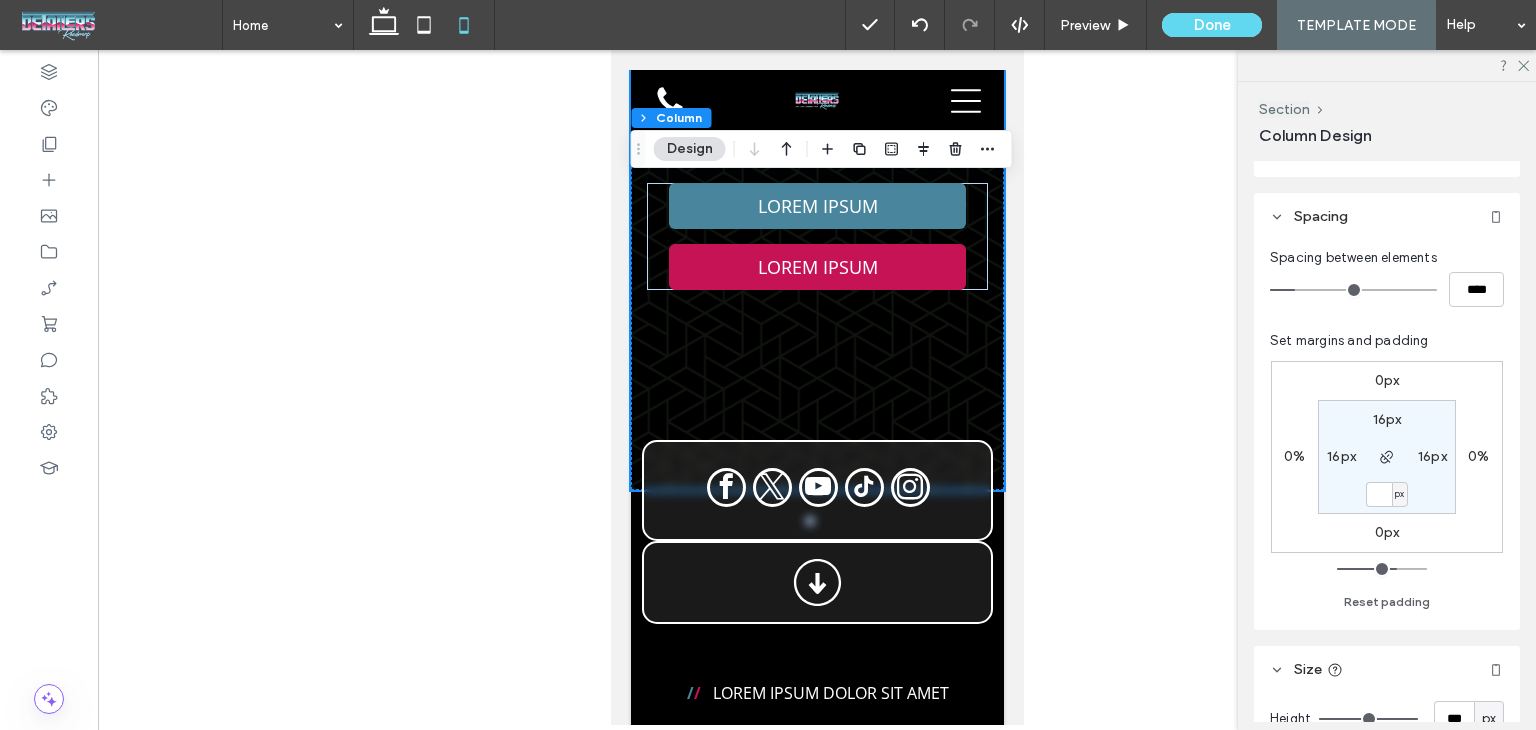 type 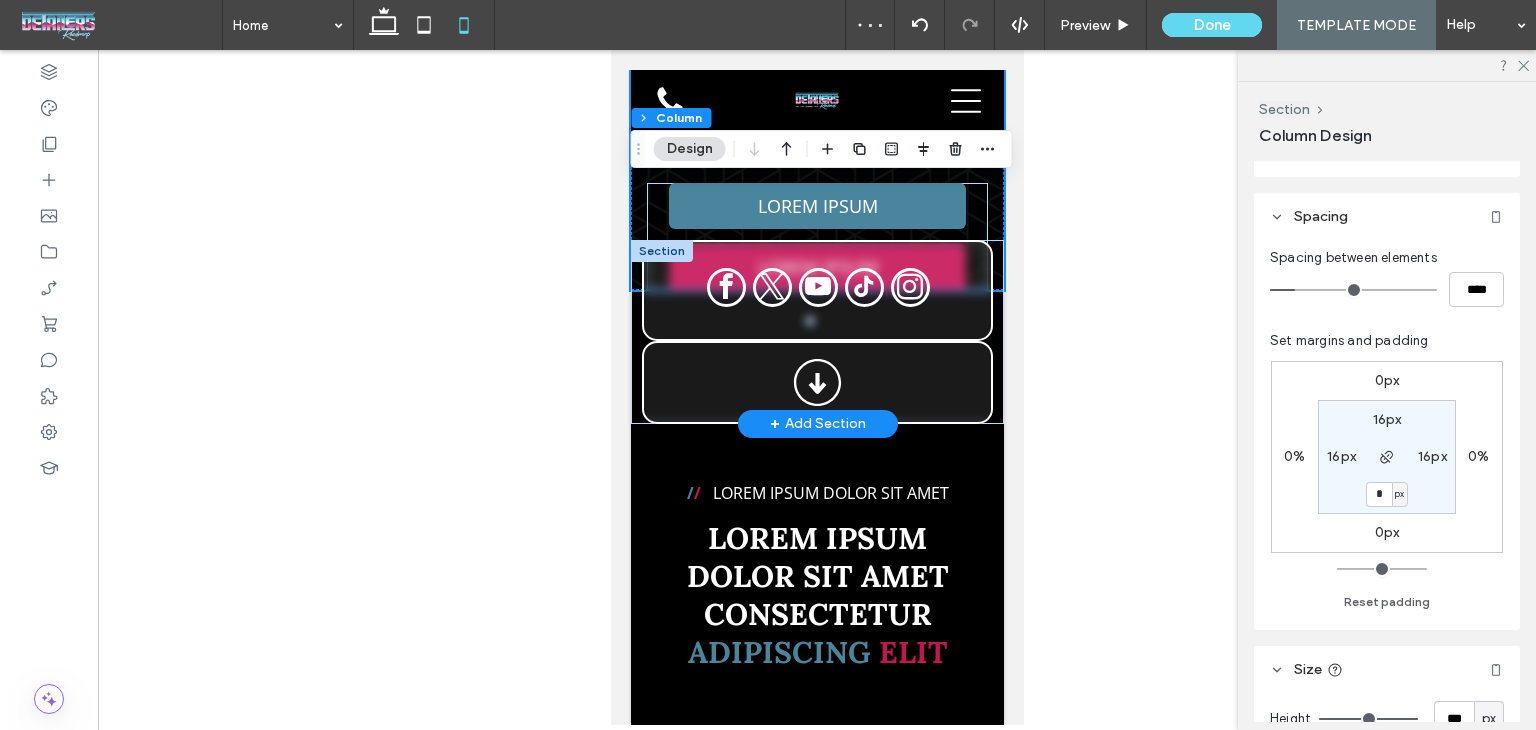 click on "Section + Add Section" at bounding box center (816, 332) 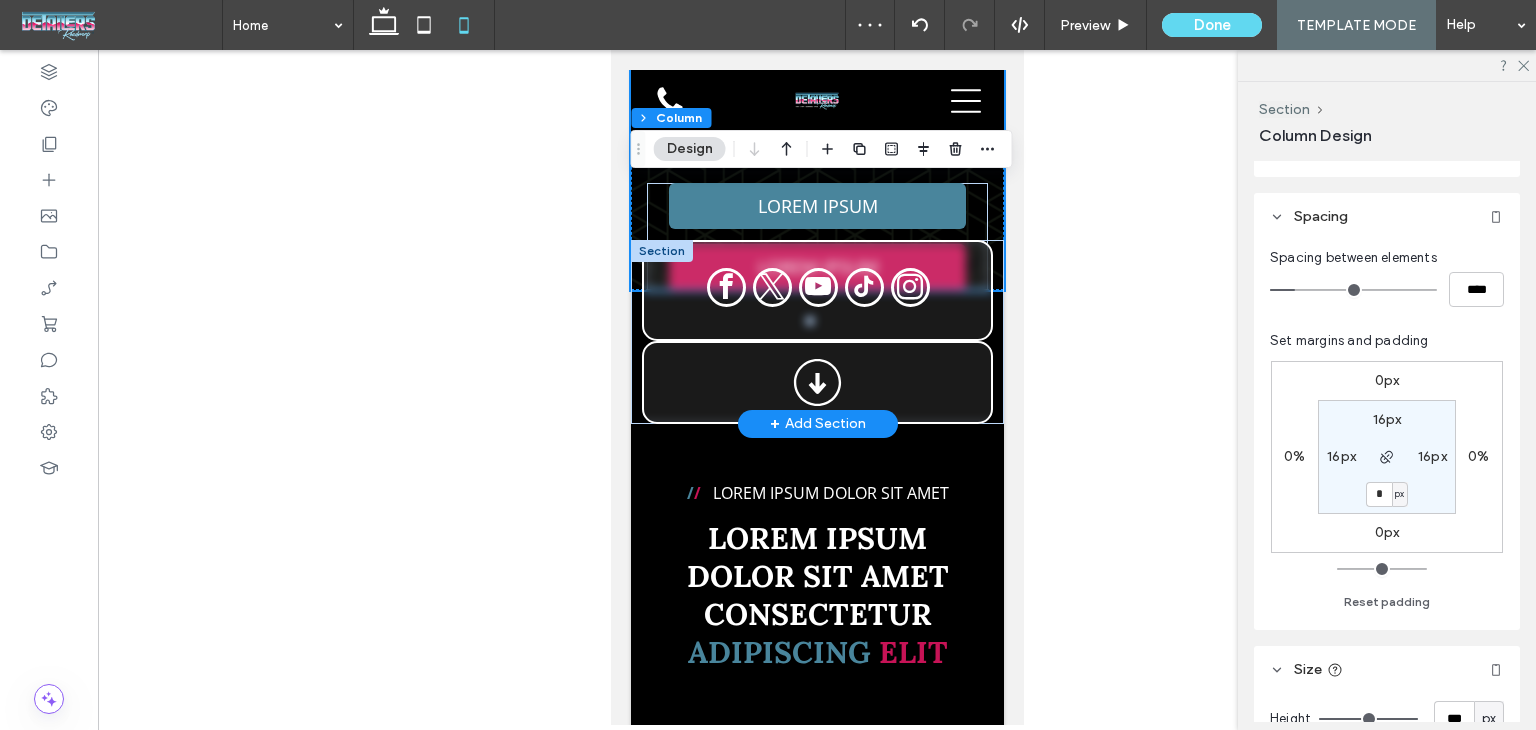 click on "Section + Add Section" at bounding box center [816, 332] 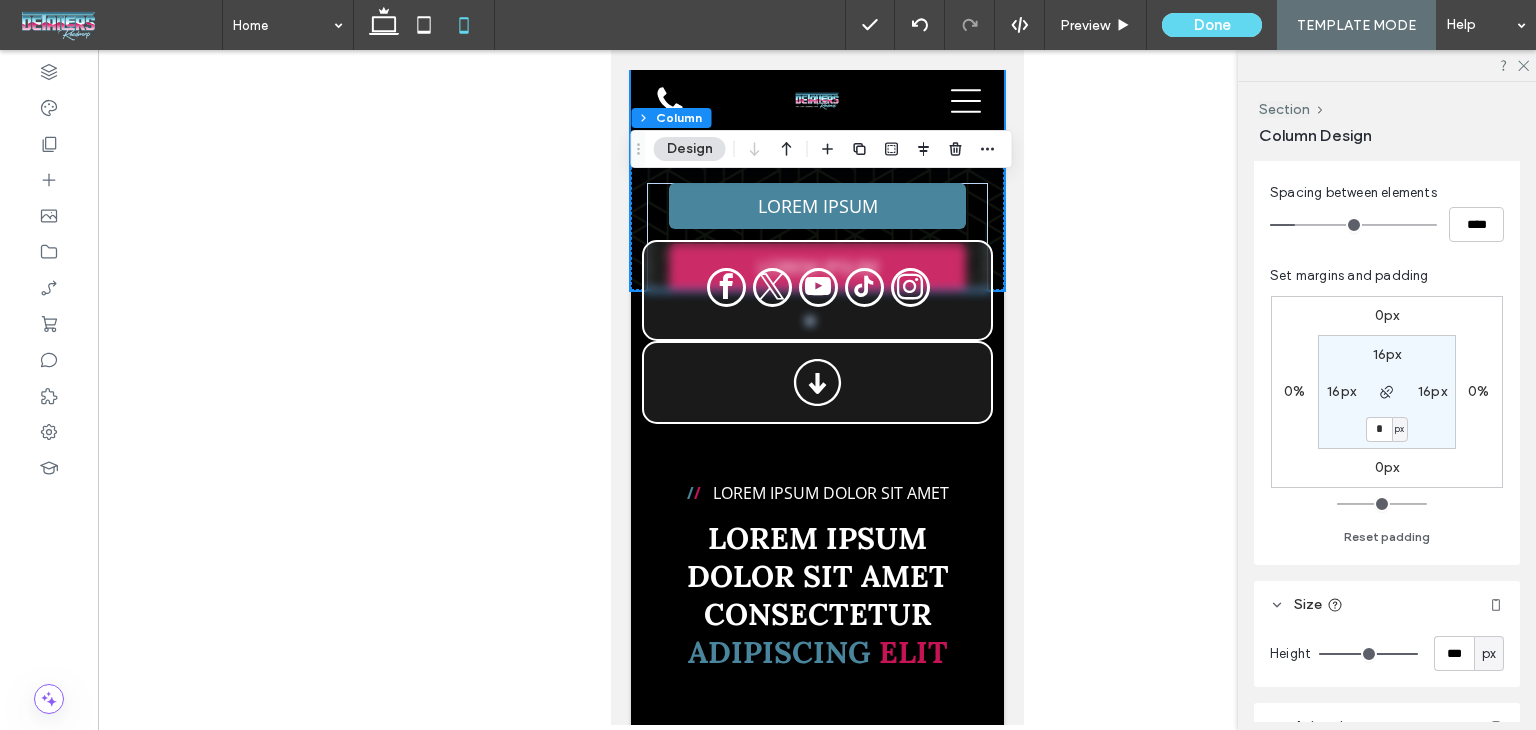 scroll, scrollTop: 400, scrollLeft: 0, axis: vertical 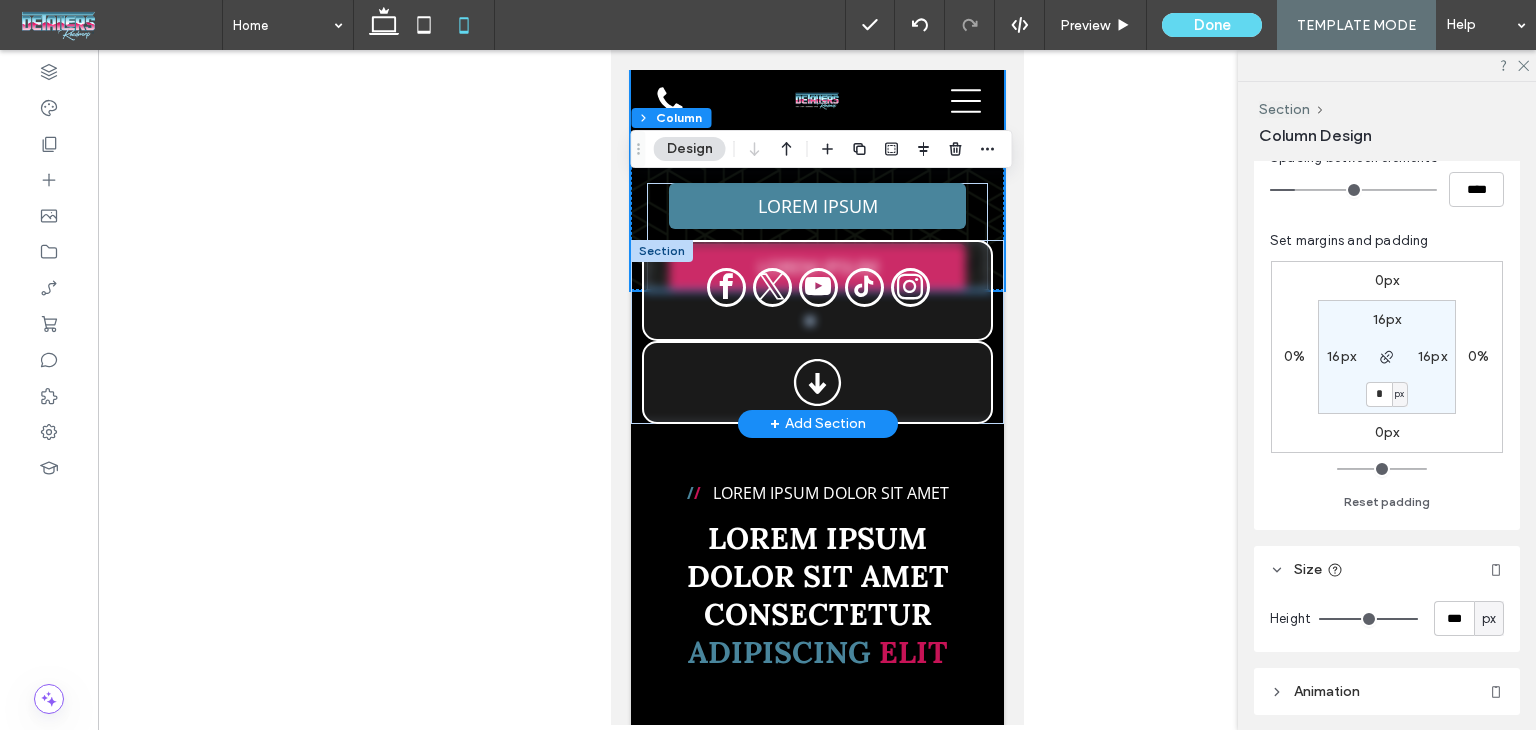 click at bounding box center [661, 251] 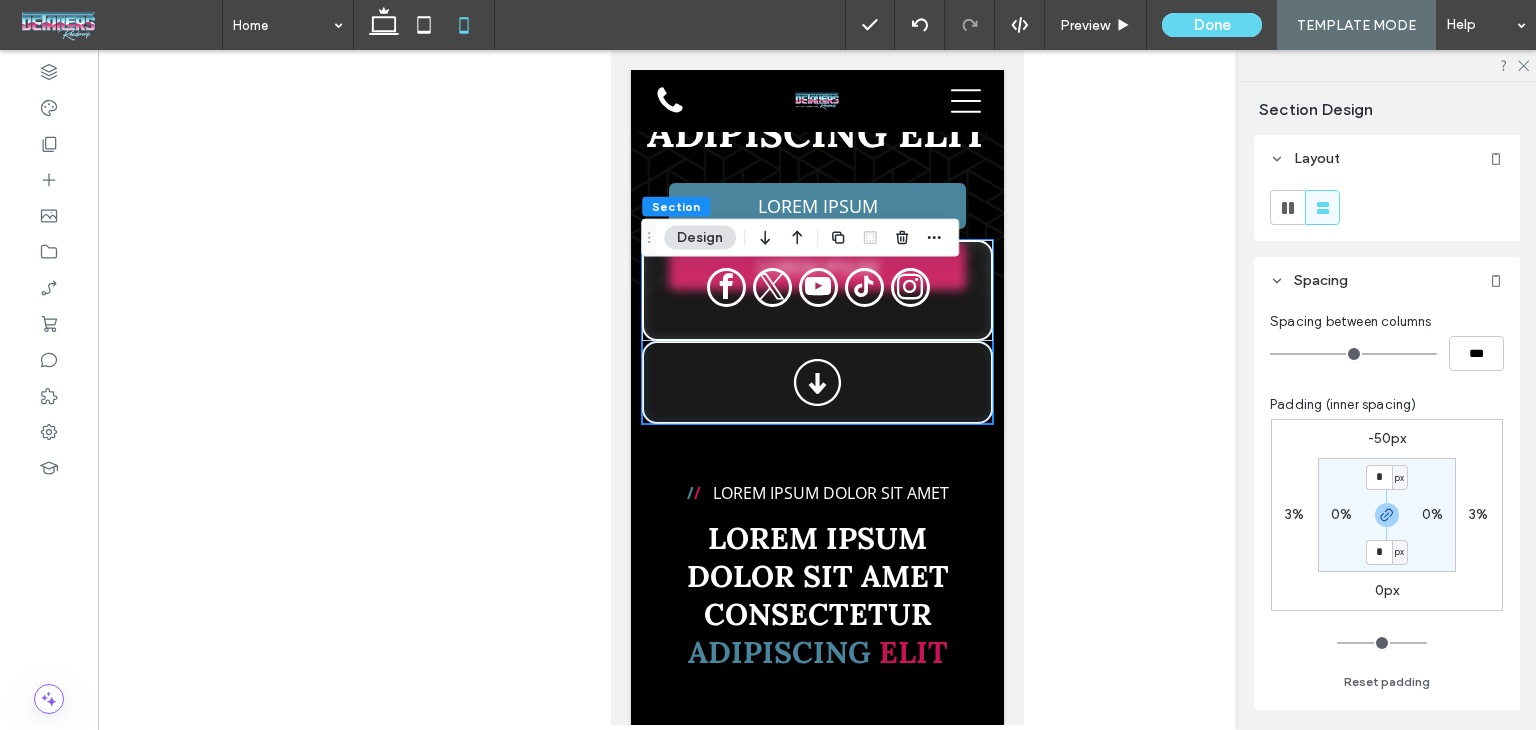 click on "-50px" at bounding box center [1387, 439] 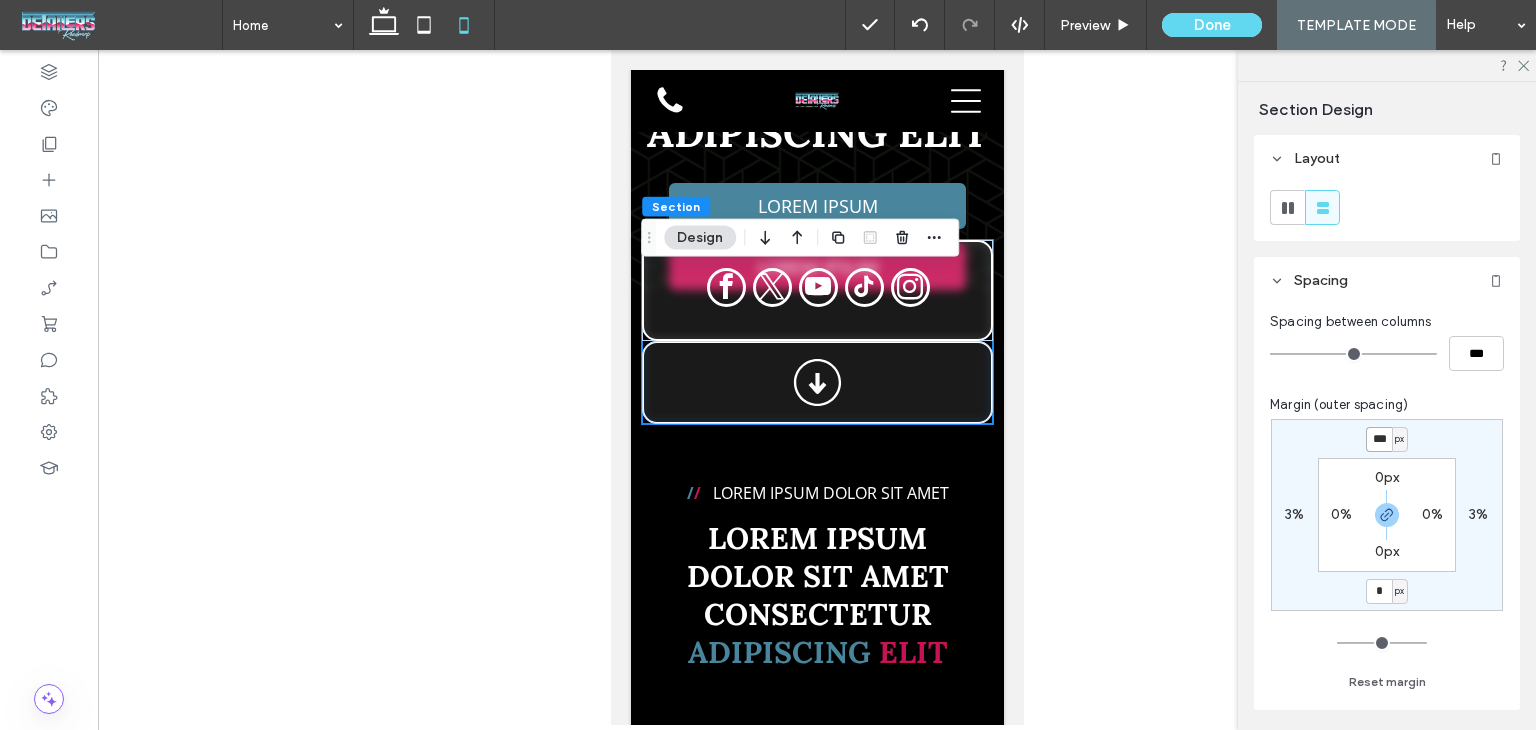 click on "***" at bounding box center [1379, 439] 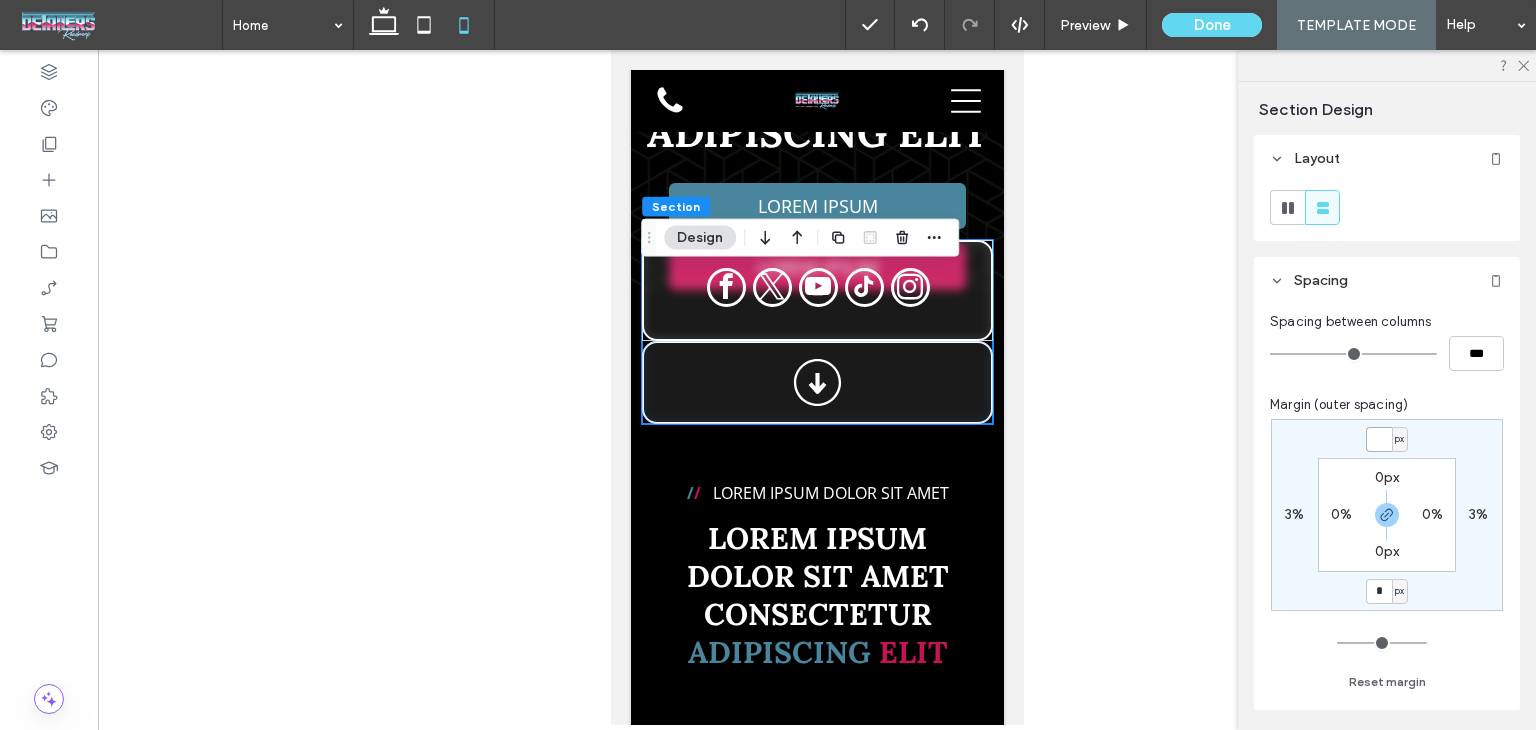 type 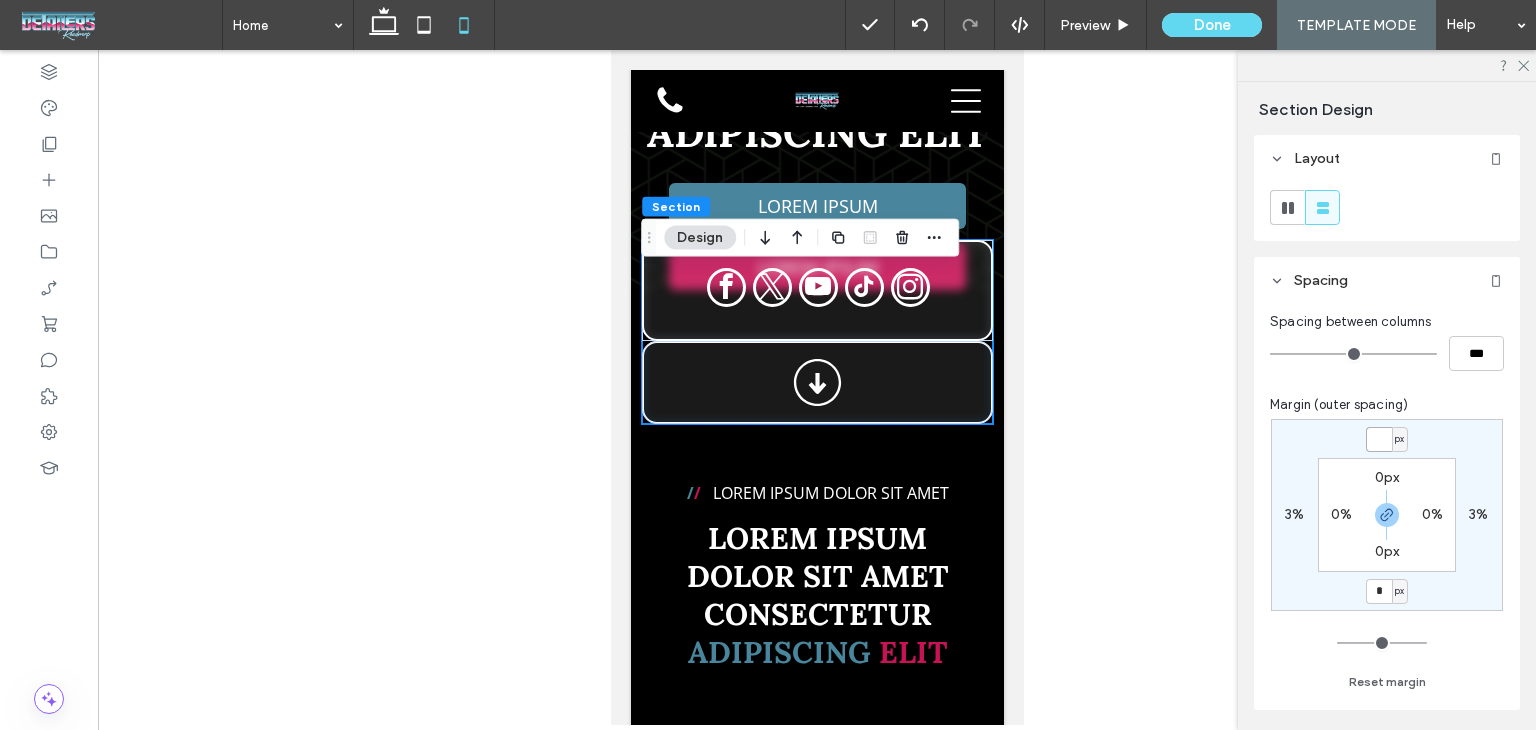 type on "*" 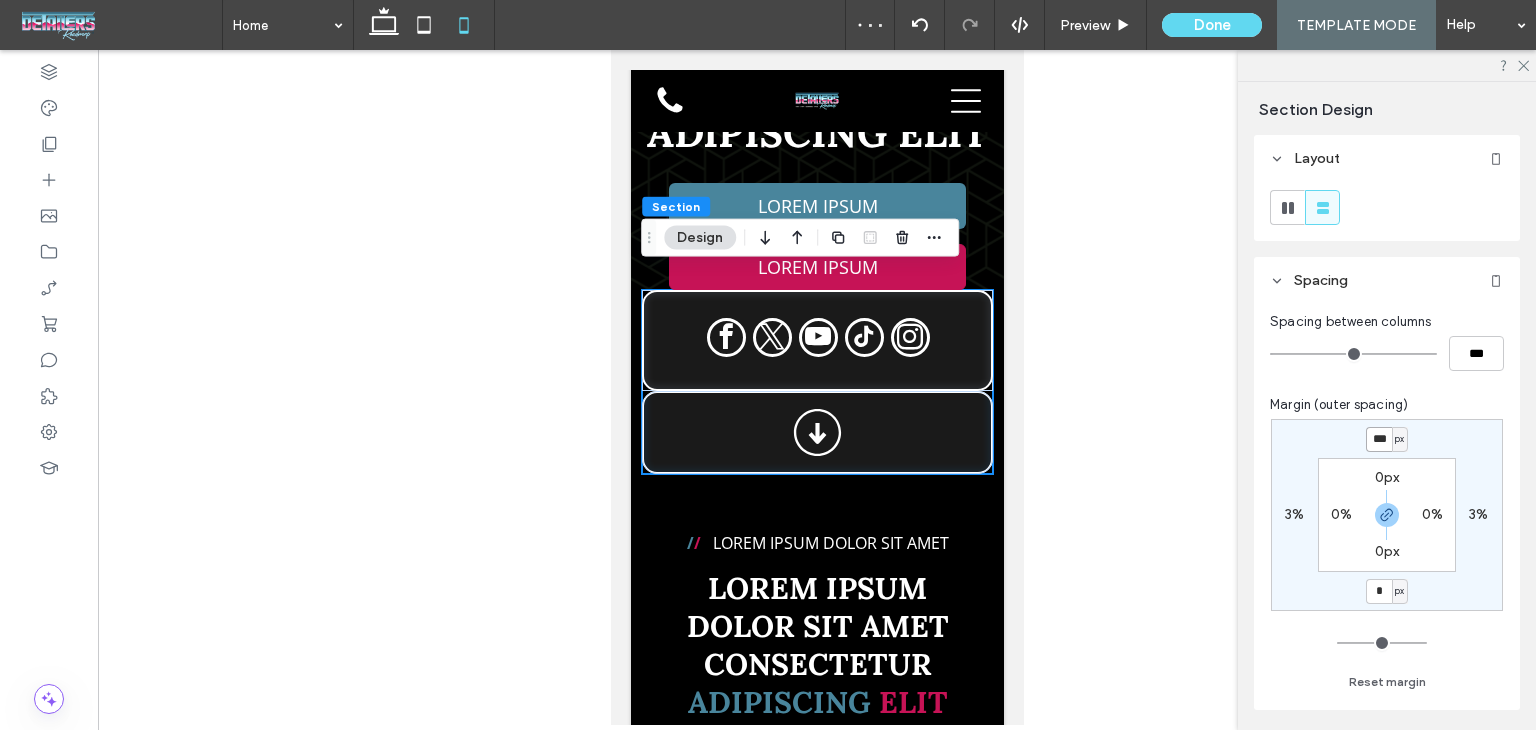 type on "***" 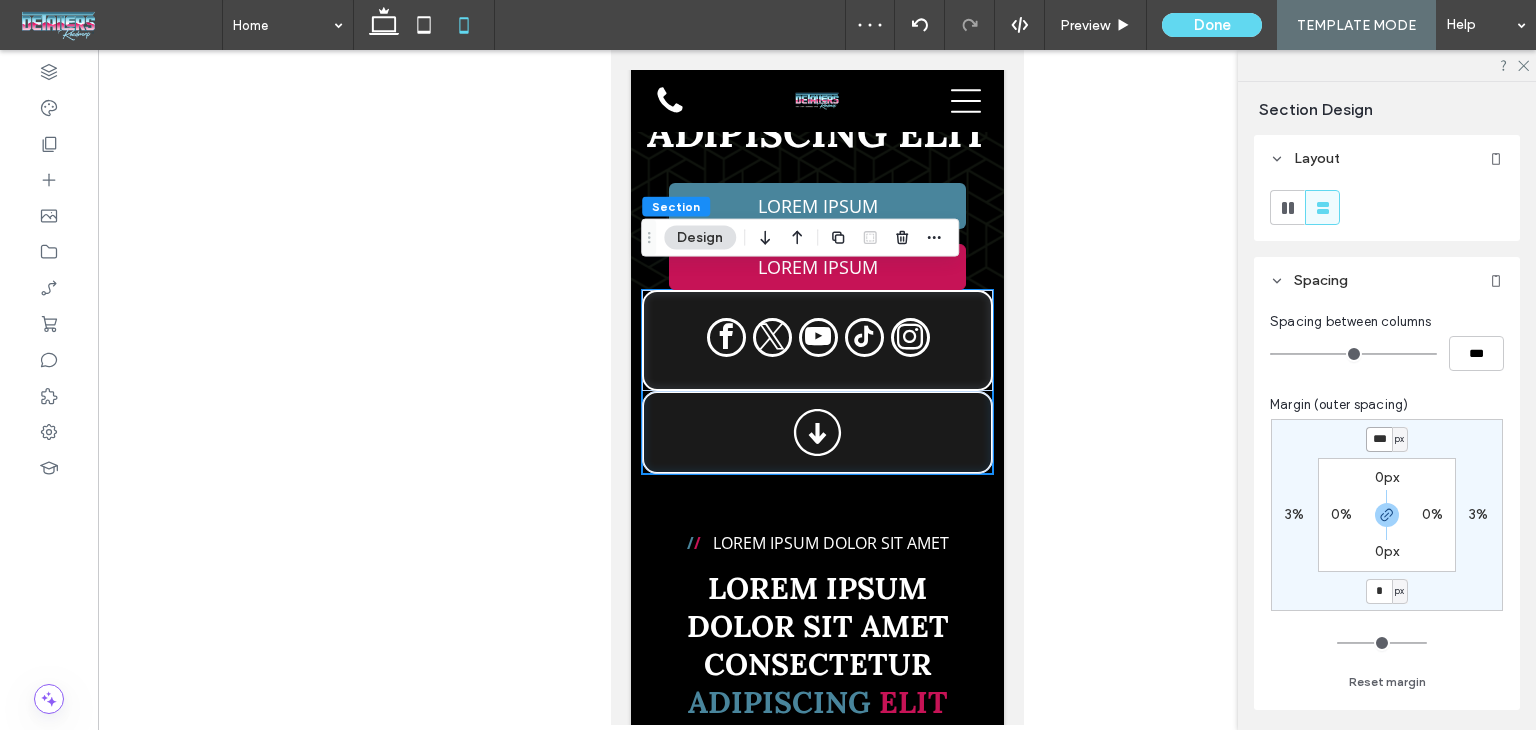 type on "**" 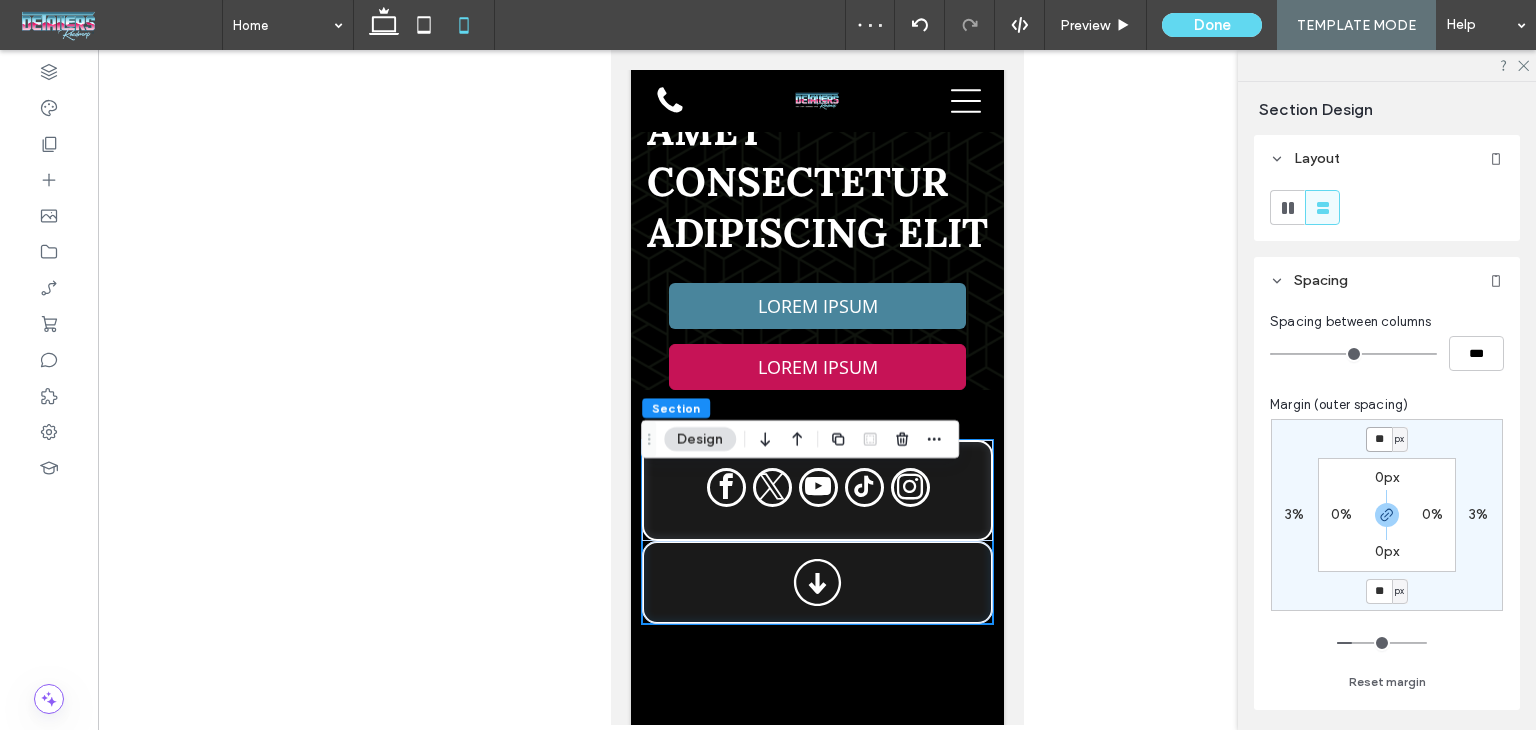 scroll, scrollTop: 600, scrollLeft: 0, axis: vertical 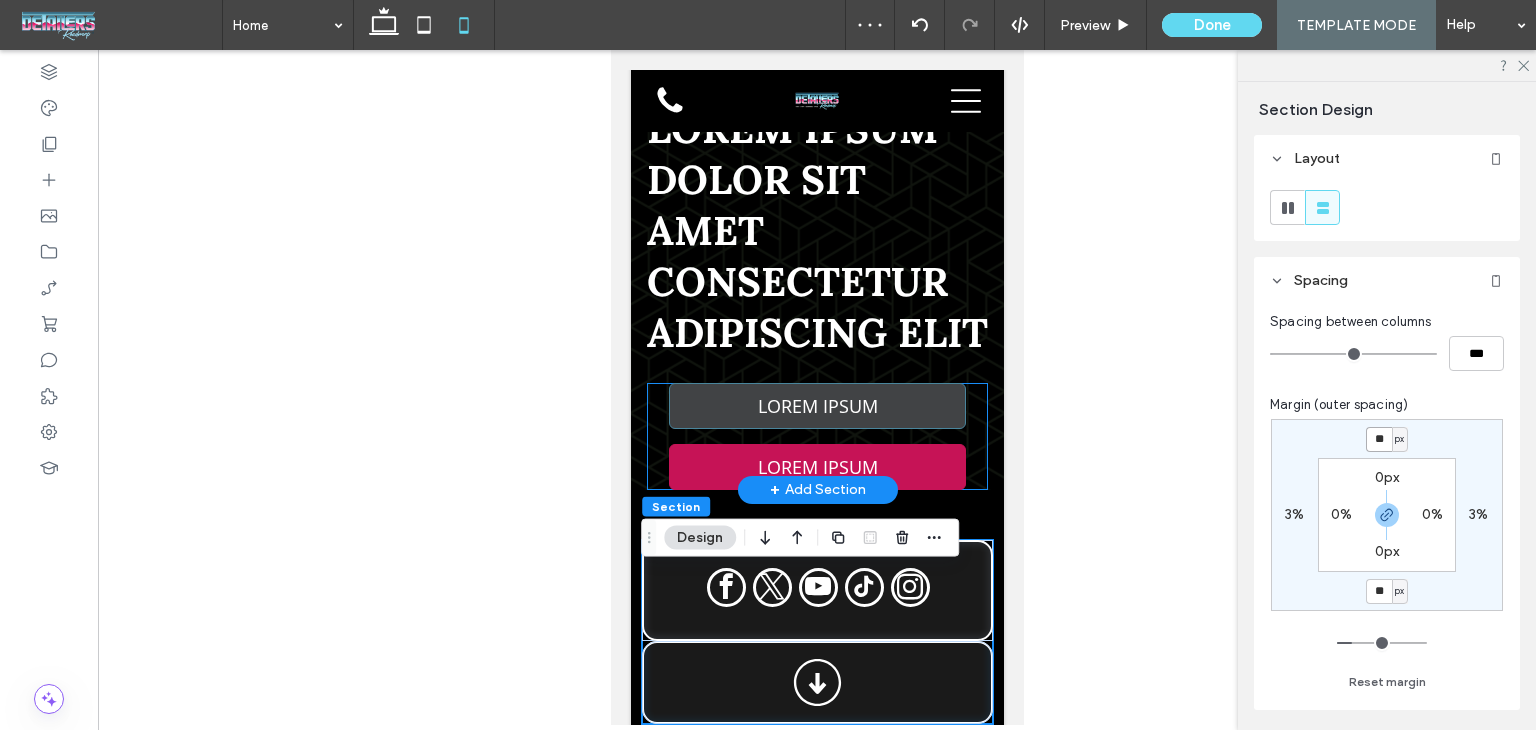 click on "LOREM IPSUM" at bounding box center [816, 406] 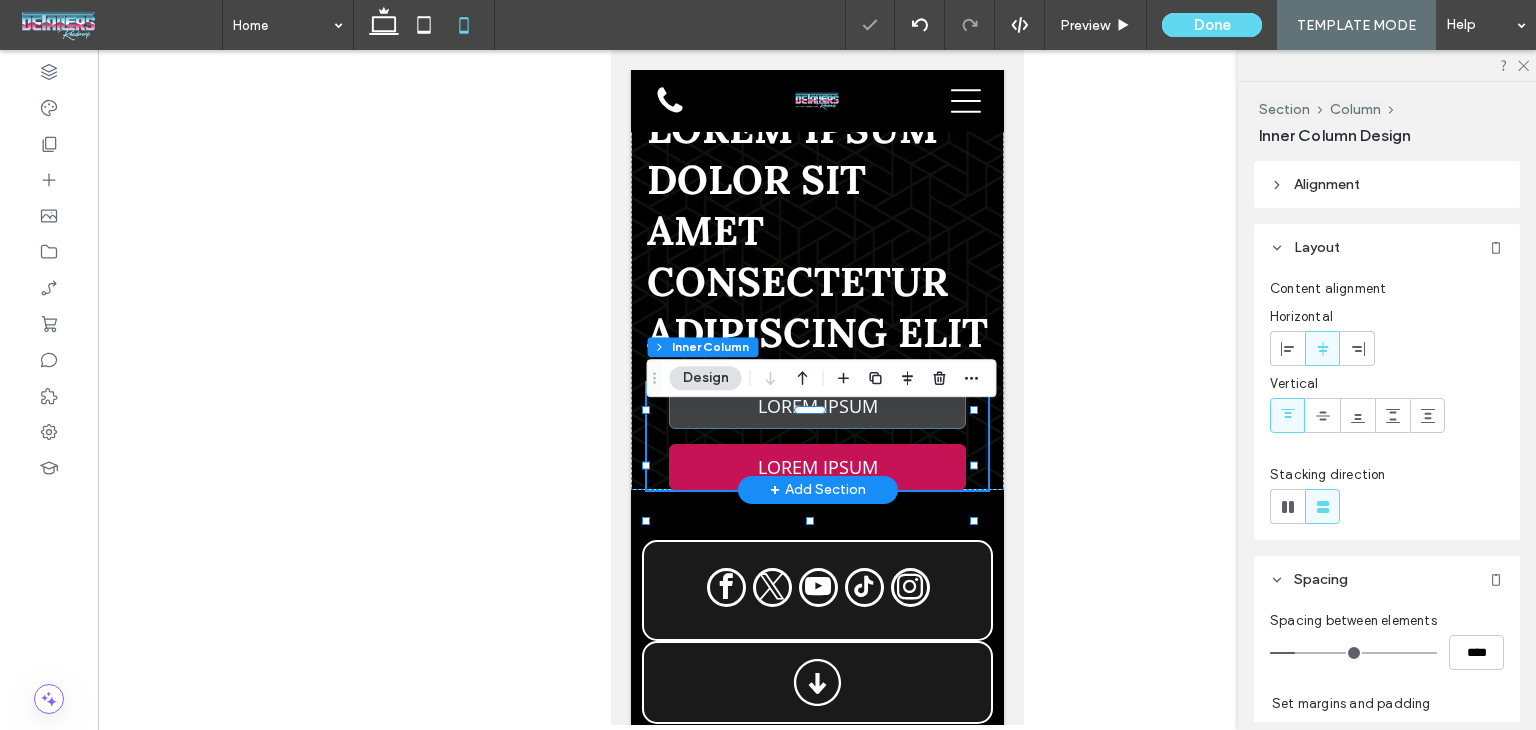 click on "LOREM IPSUM" at bounding box center [816, 406] 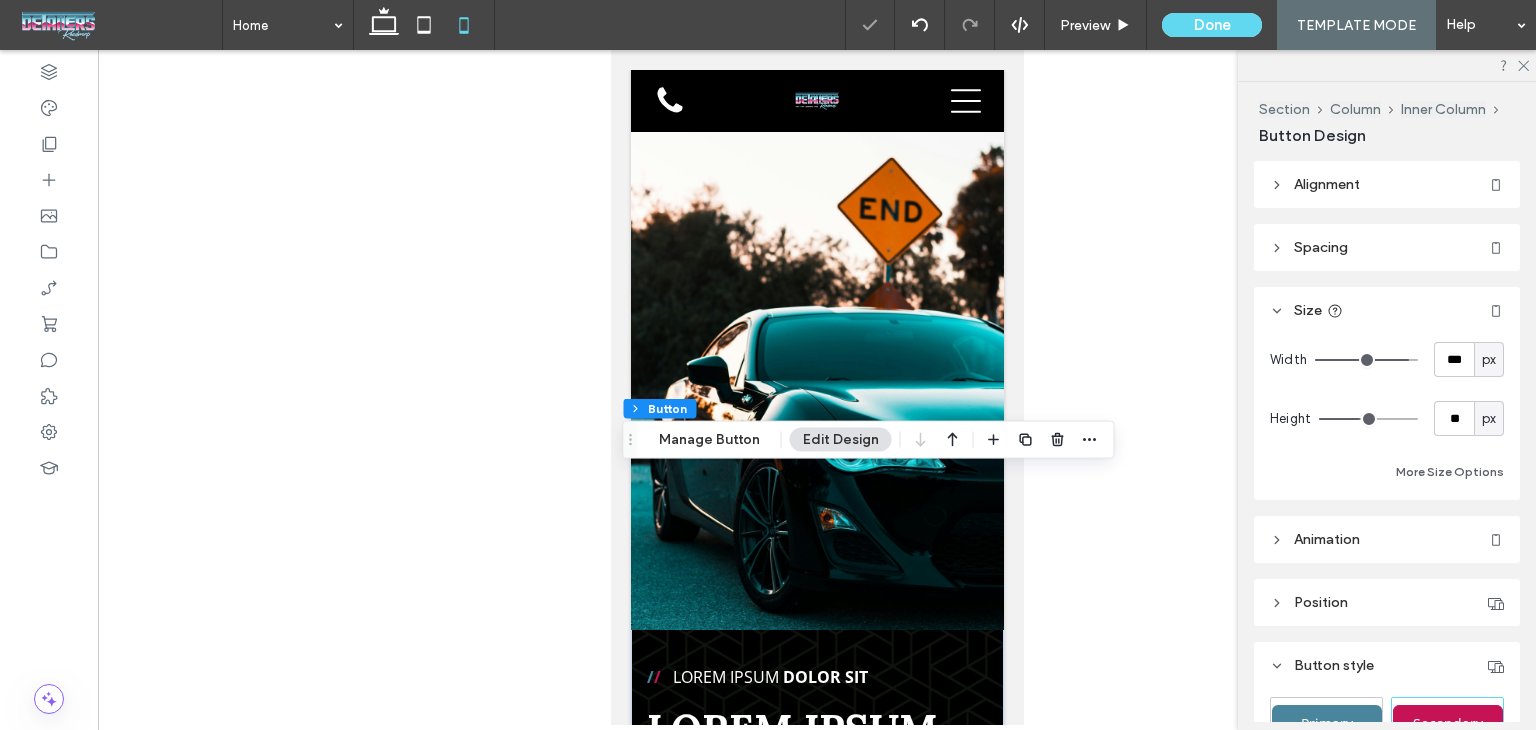 scroll, scrollTop: 600, scrollLeft: 0, axis: vertical 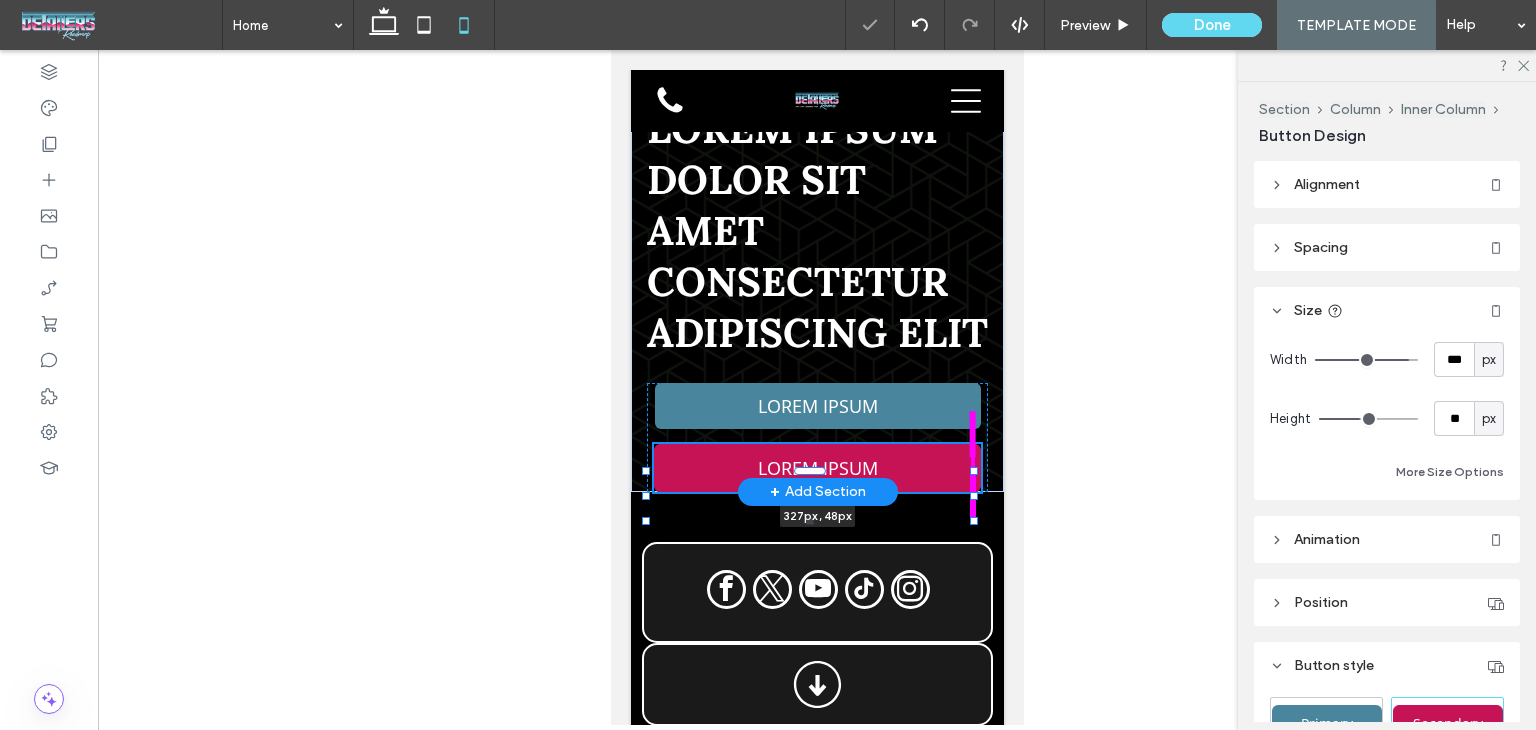 drag, startPoint x: 958, startPoint y: 497, endPoint x: 973, endPoint y: 499, distance: 15.132746 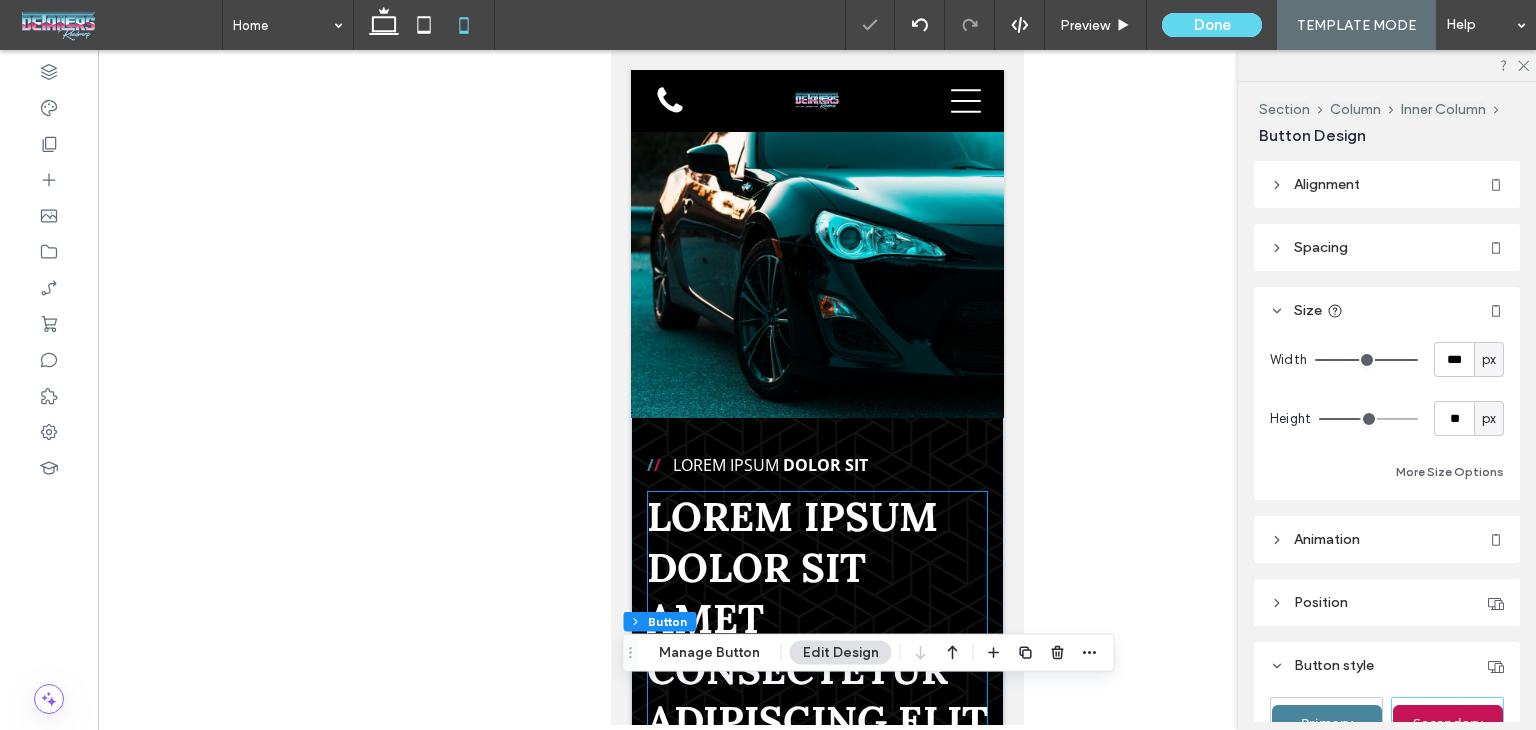 scroll, scrollTop: 200, scrollLeft: 0, axis: vertical 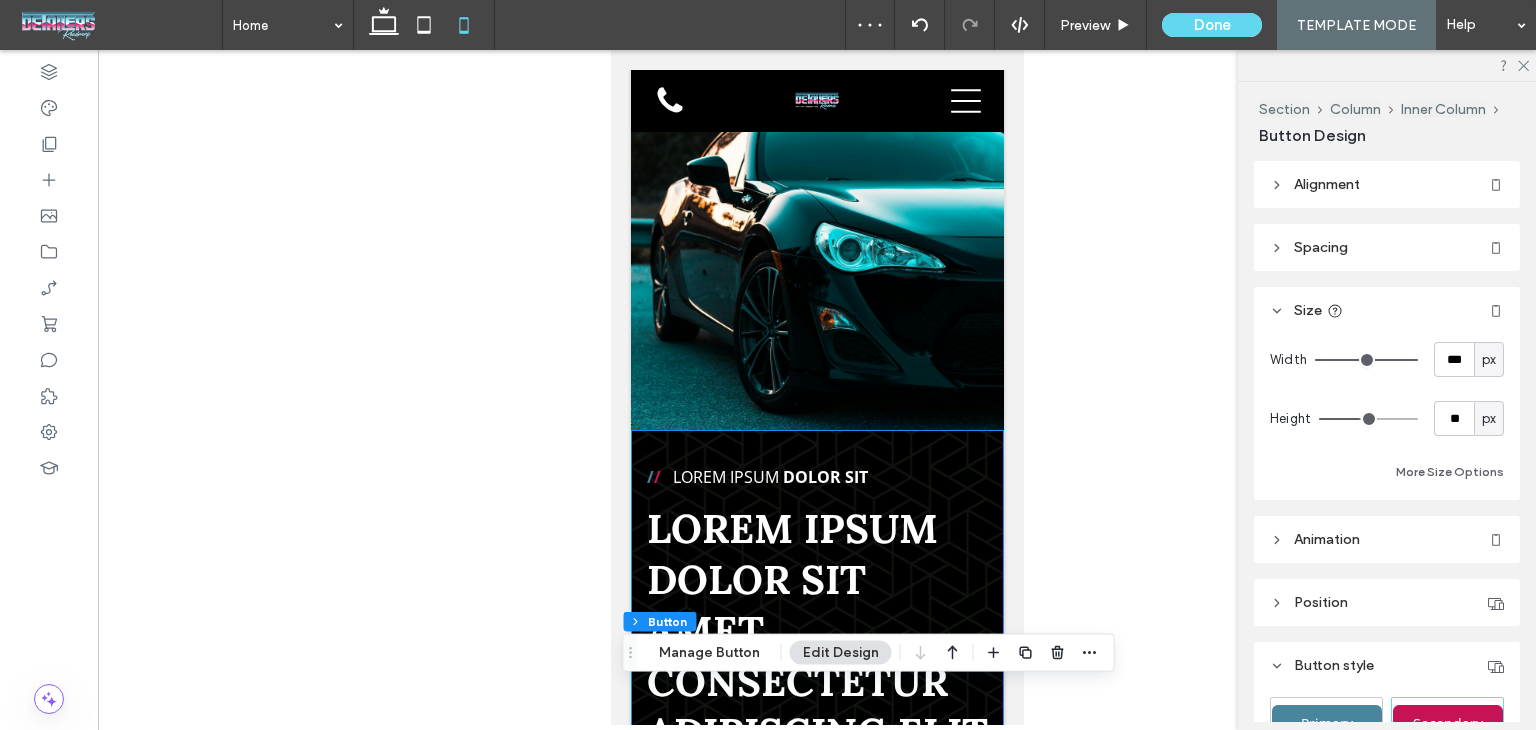 click on "/ /     Lorem ipsum   Dolor Sit
Lorem ipsum dolor sit amet consectetur adipiscing elit
LOREM IPSUM
LOREM IPSUM
327px , 48px" at bounding box center (816, 660) 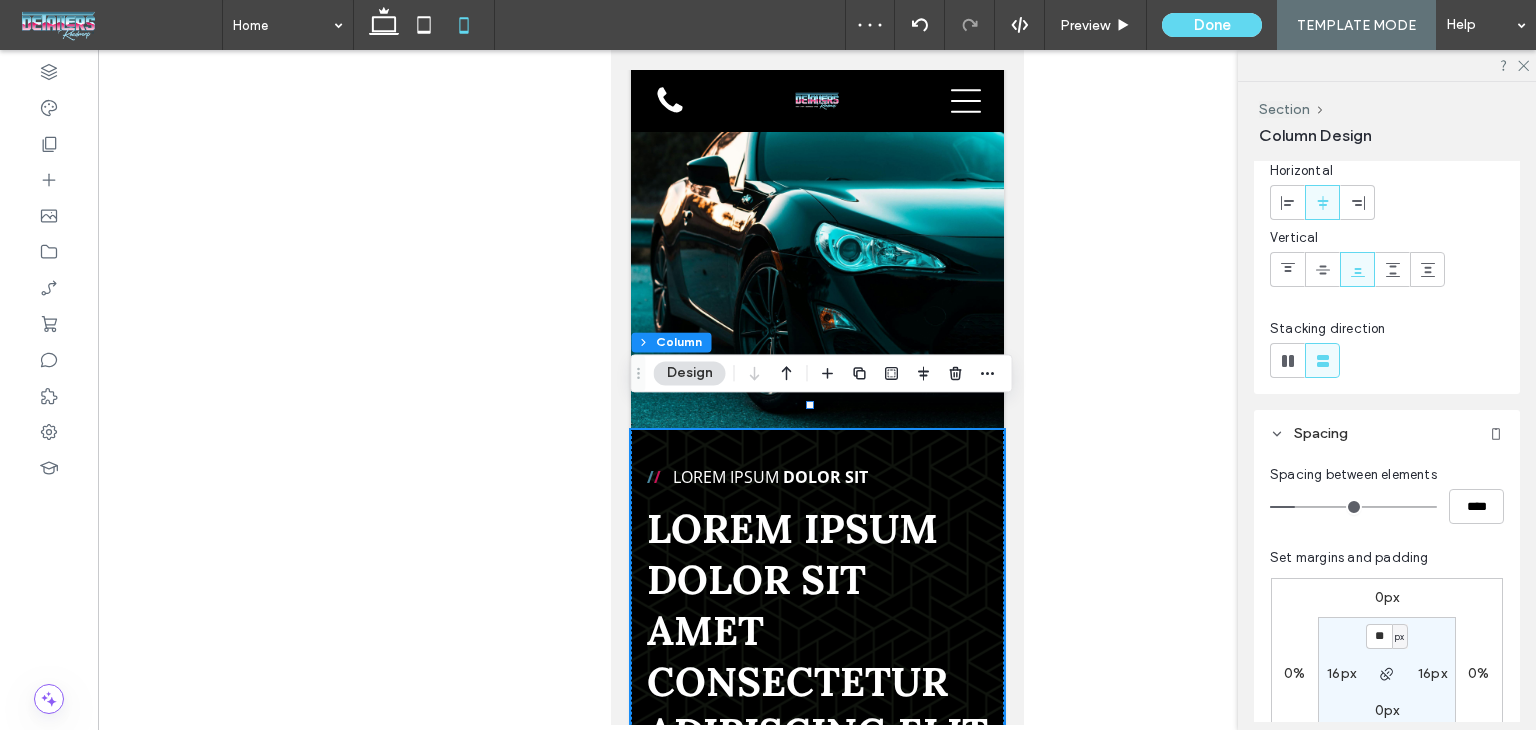 scroll, scrollTop: 200, scrollLeft: 0, axis: vertical 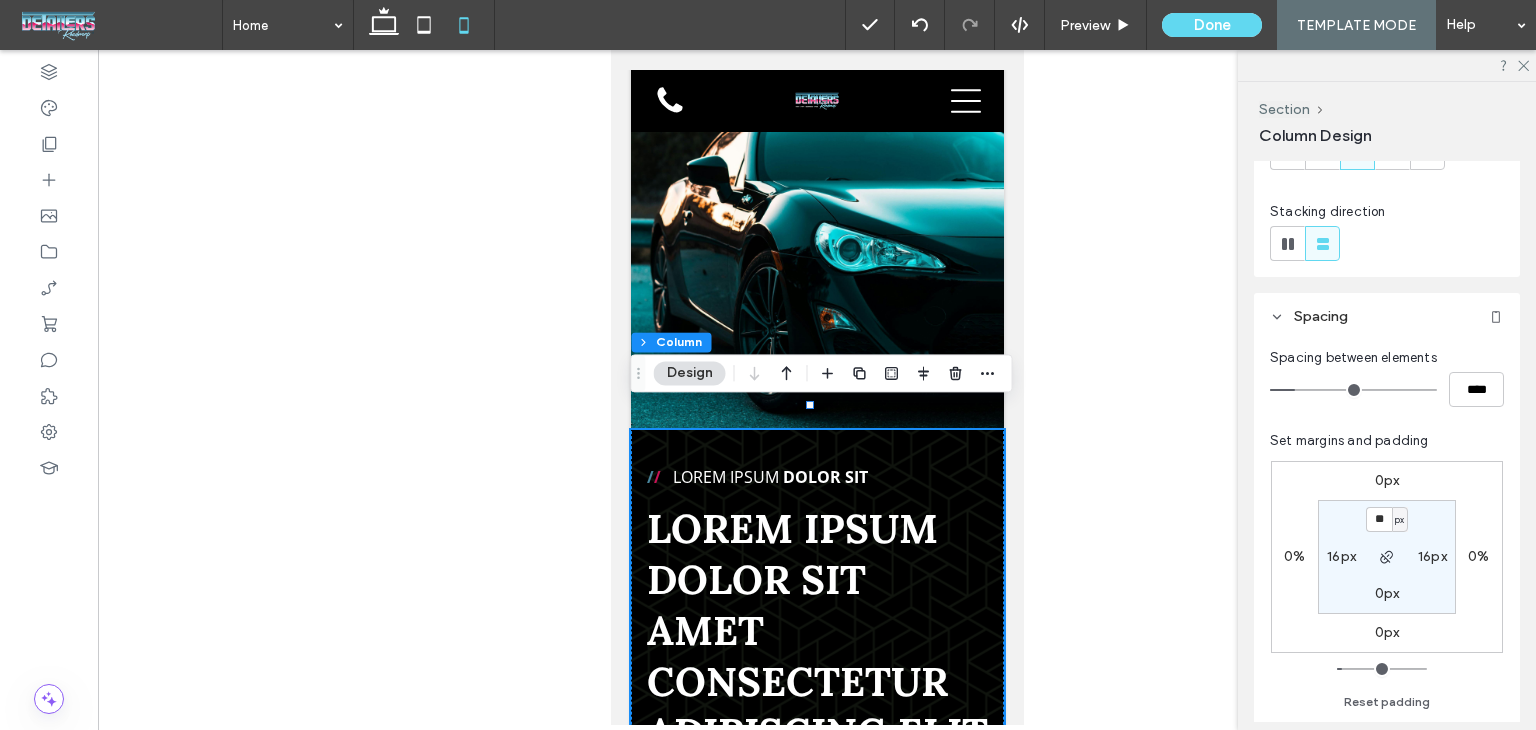 click on "** px 16px 0px 16px" at bounding box center [1387, 557] 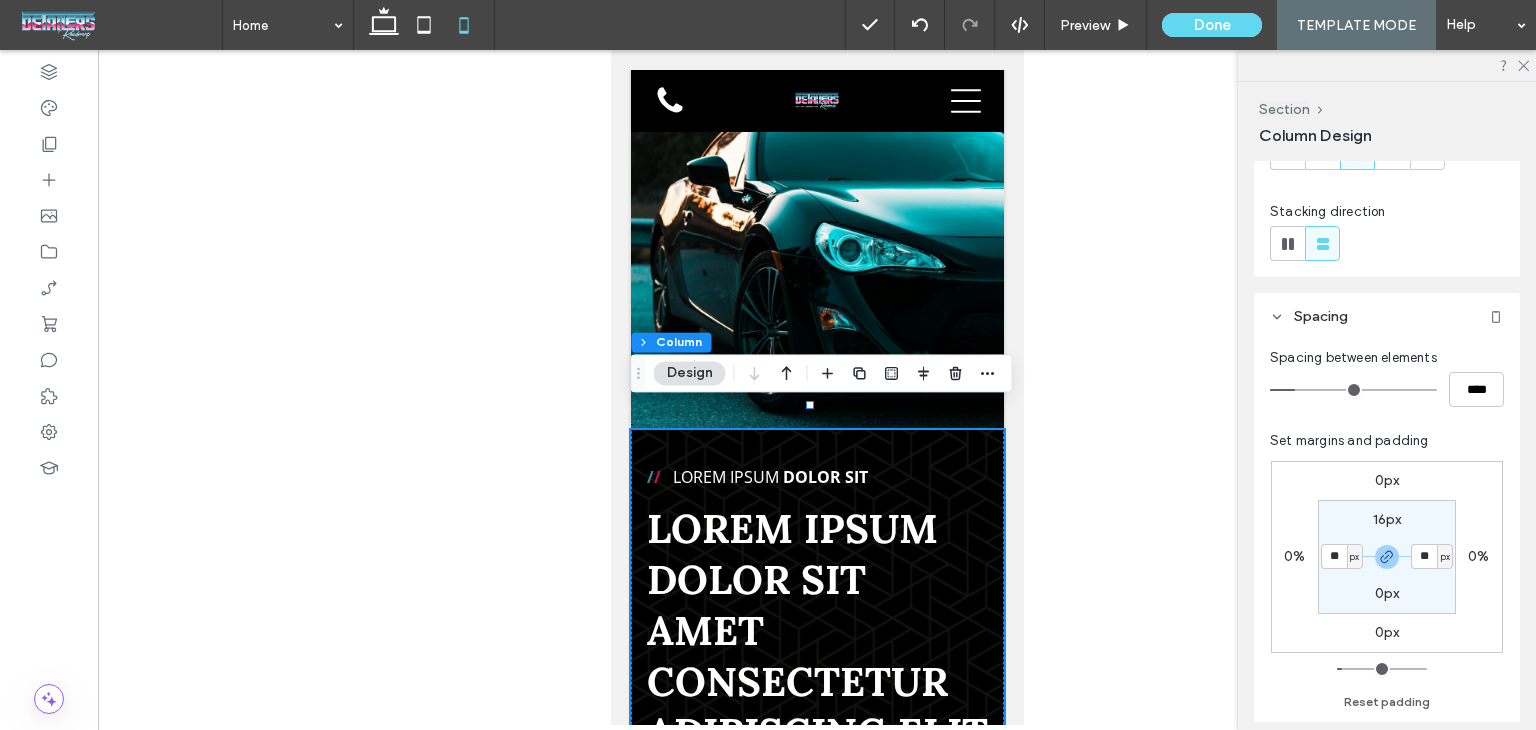 type on "**" 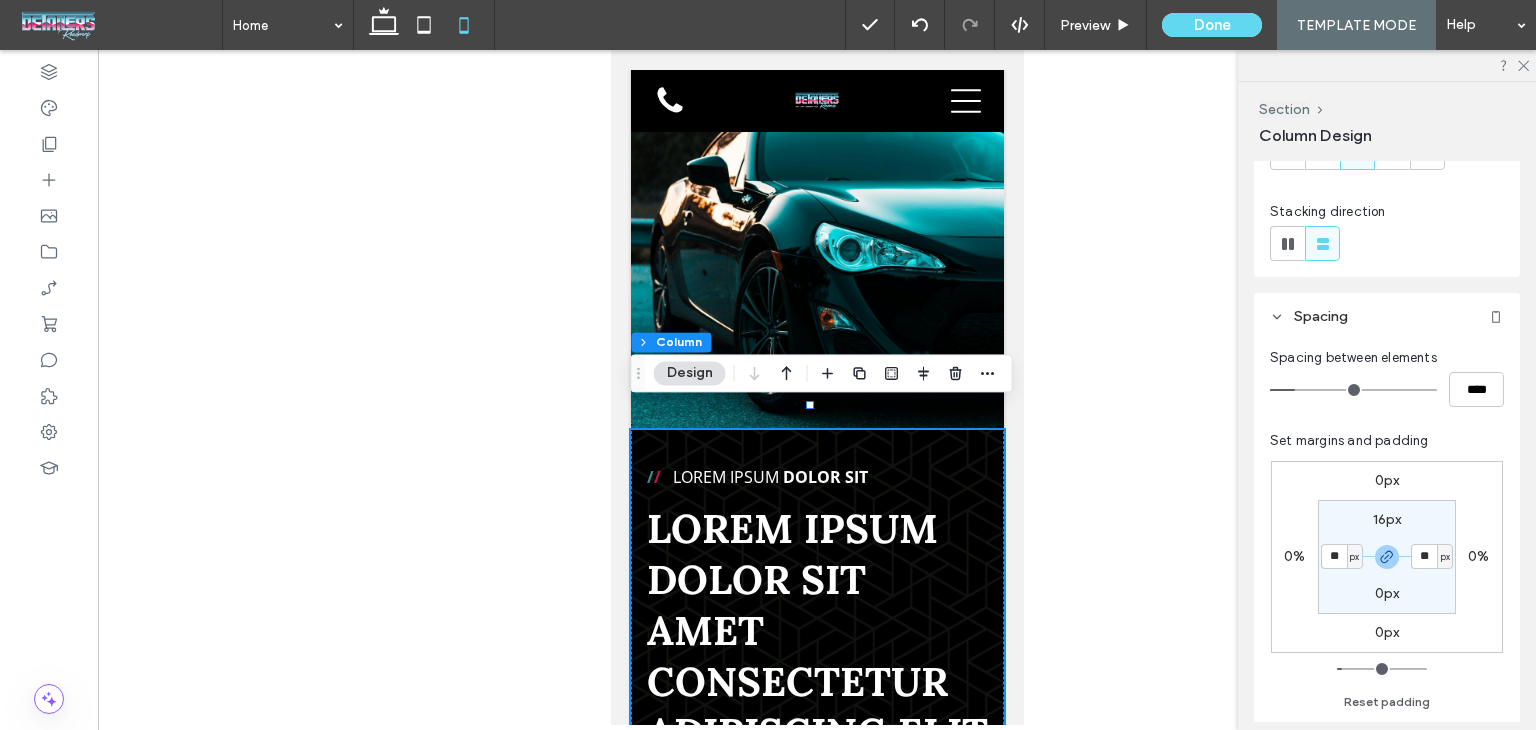 type on "**" 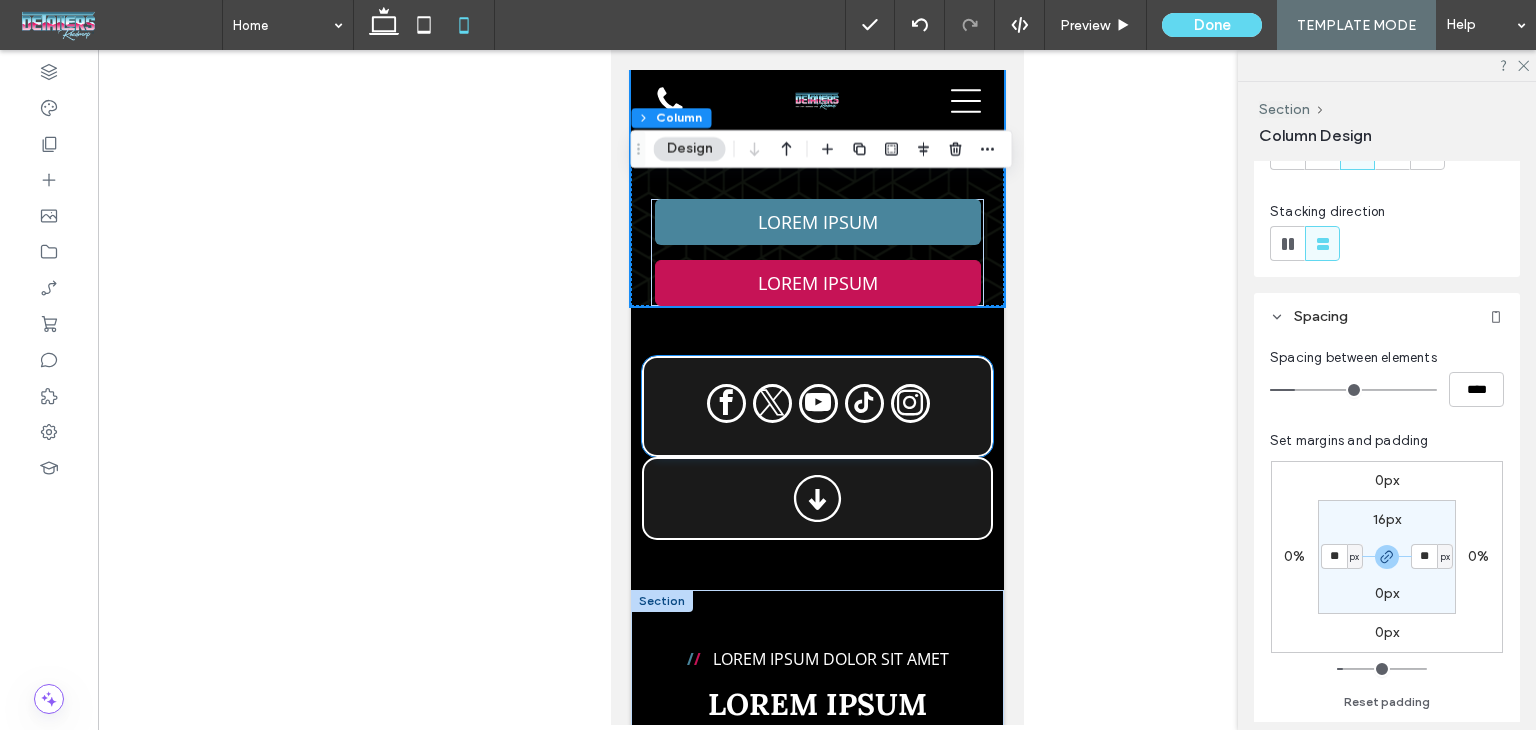 scroll, scrollTop: 900, scrollLeft: 0, axis: vertical 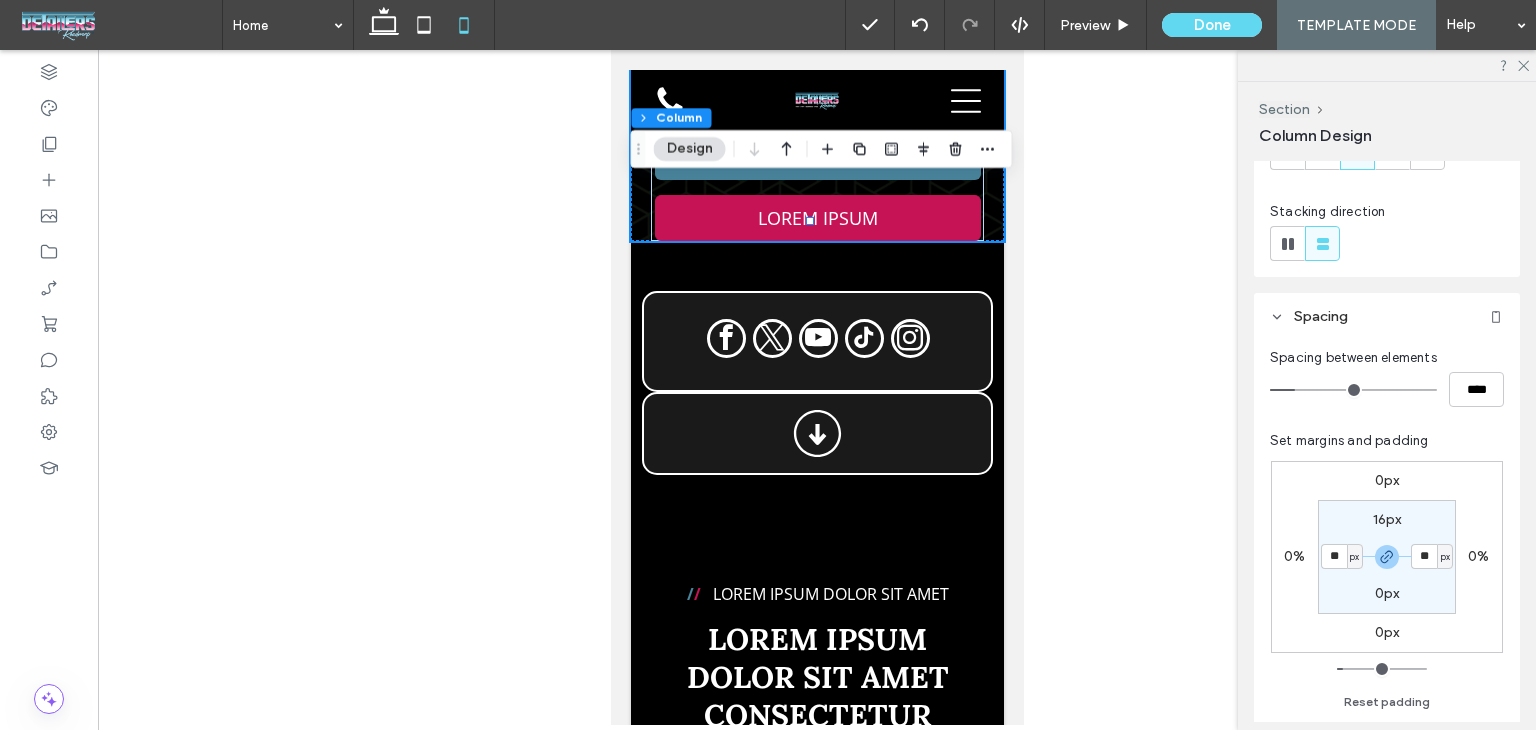 click on "/ /     Lorem ipsum   Dolor Sit
Lorem ipsum dolor sit amet consectetur adipiscing elit
LOREM IPSUM
LOREM IPSUM
Section + Add Section
Section + Add Section
/ /     Lorem ipsum dolor sit amet
Lorem ipsum dolor sit amet consectetur
﻿ adipiscing
elit
PAINT PROTECTION FILM
Breathtaking colors of our planet
Button
CERAMIC COATING
Breathtaking colors of our planet
Button
DETAILING
Breathtaking colors of our planet
Button
PAINT CORRECTION" at bounding box center [816, 4129] 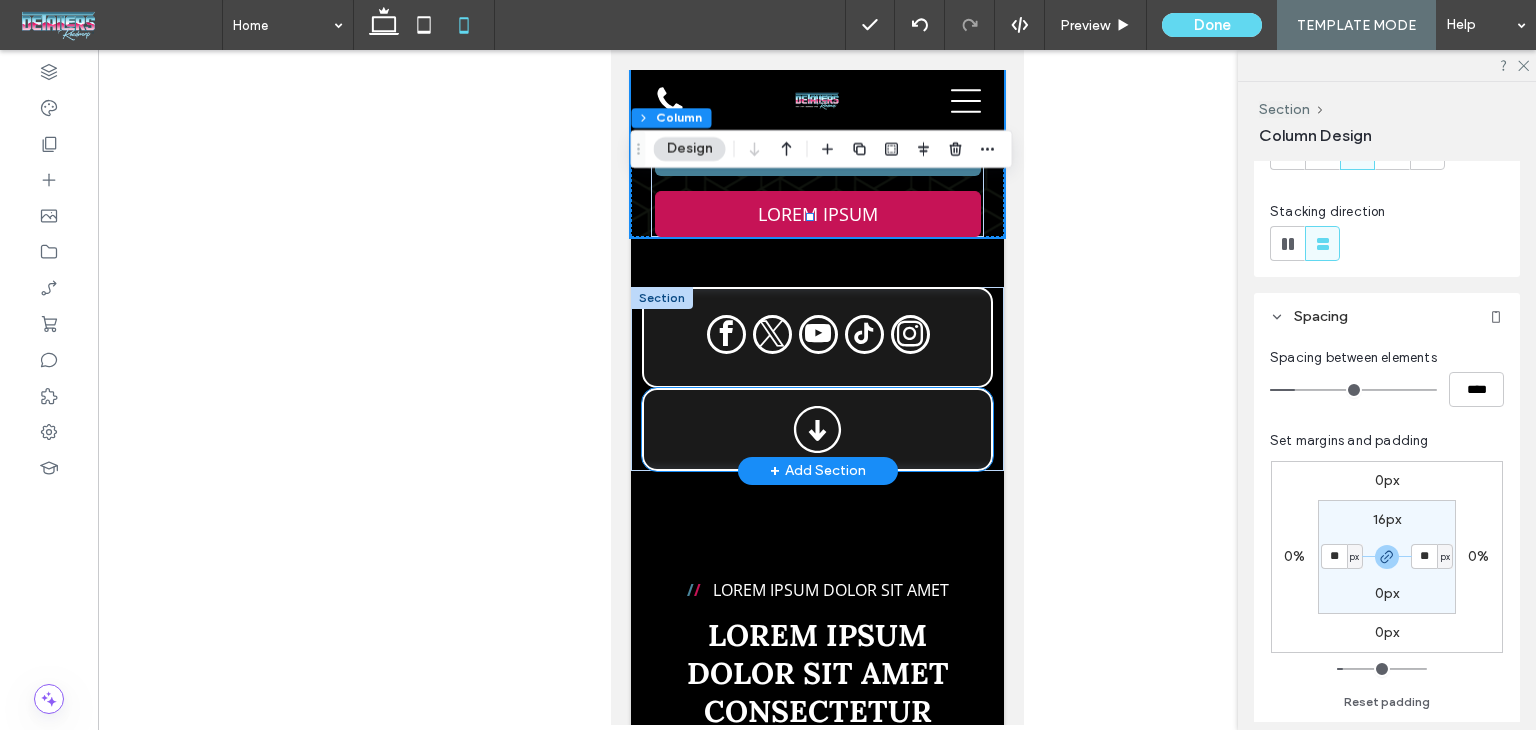 scroll, scrollTop: 1100, scrollLeft: 0, axis: vertical 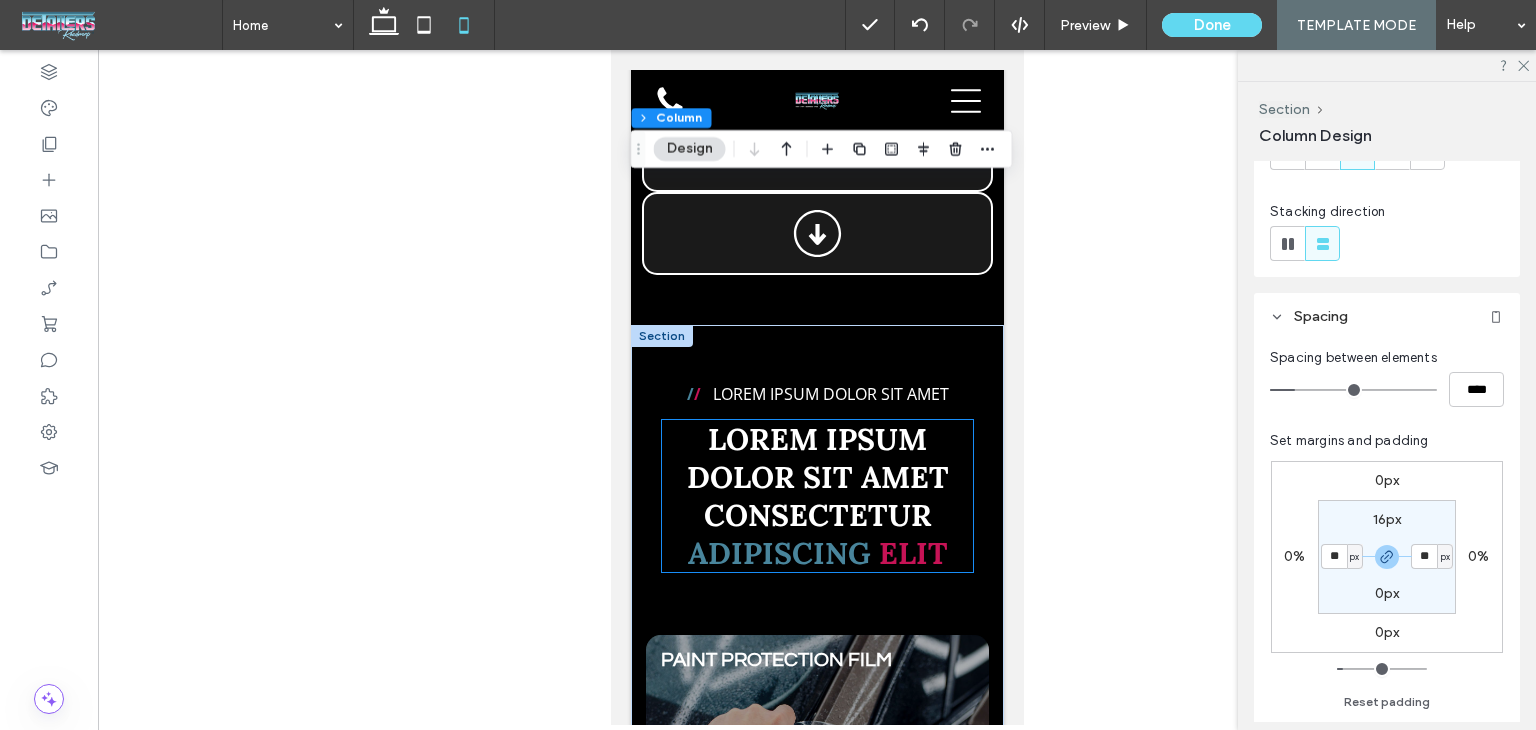 click on "Lorem ipsum dolor sit amet consectetur" at bounding box center (816, 477) 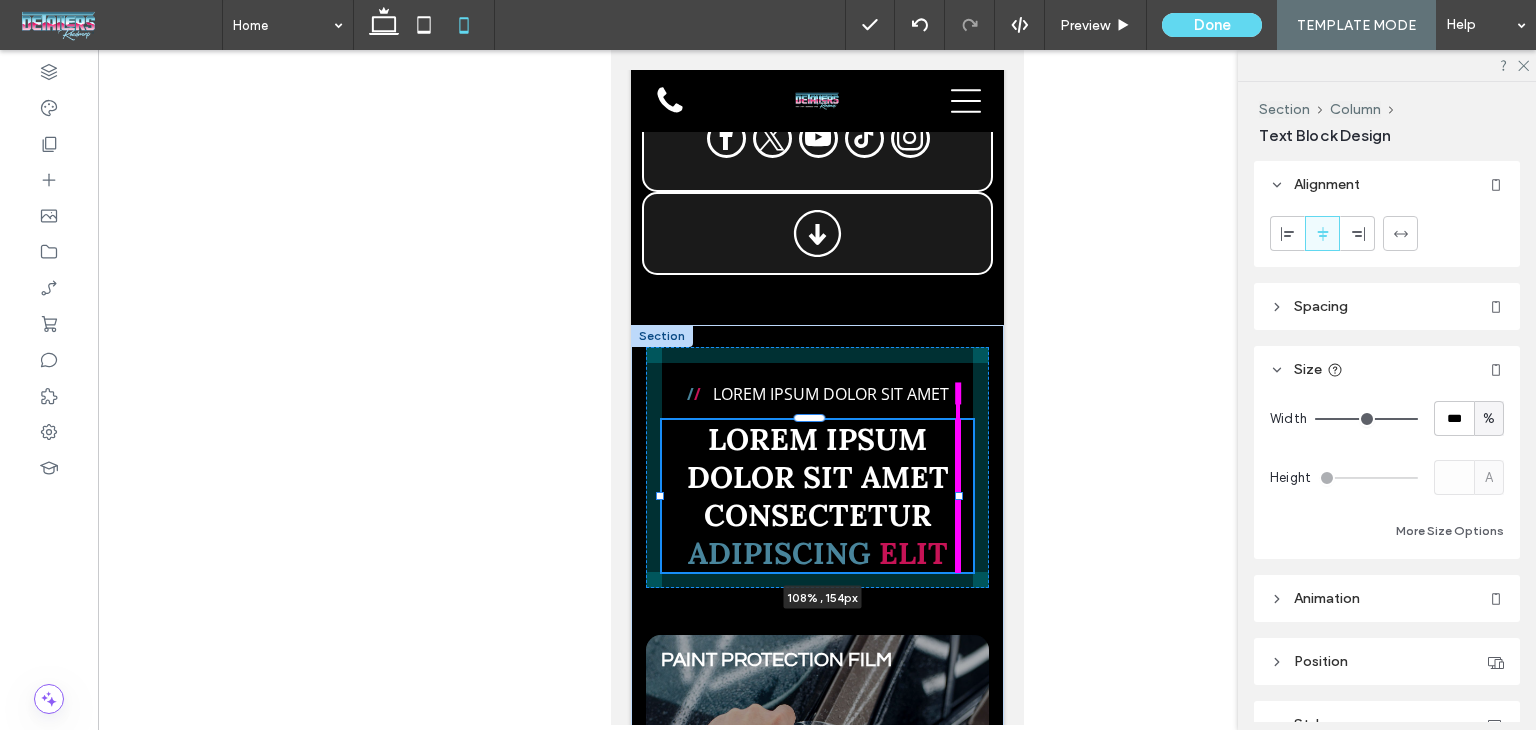 drag, startPoint x: 957, startPoint y: 475, endPoint x: 972, endPoint y: 475, distance: 15 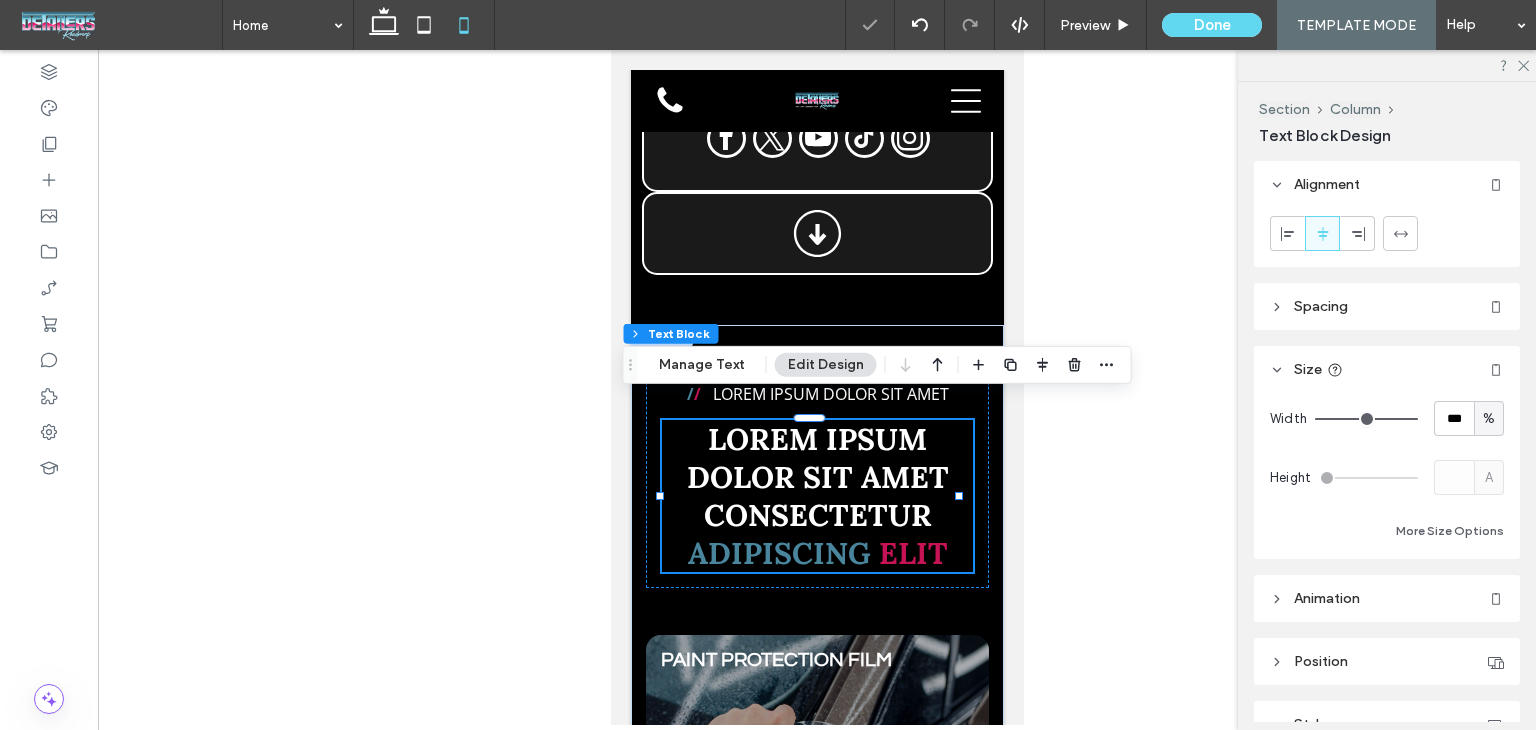 click on "/ /     Lorem ipsum dolor sit amet
Lorem ipsum dolor sit amet consectetur
﻿ adipiscing
elit
108% , 154px" at bounding box center (816, 467) 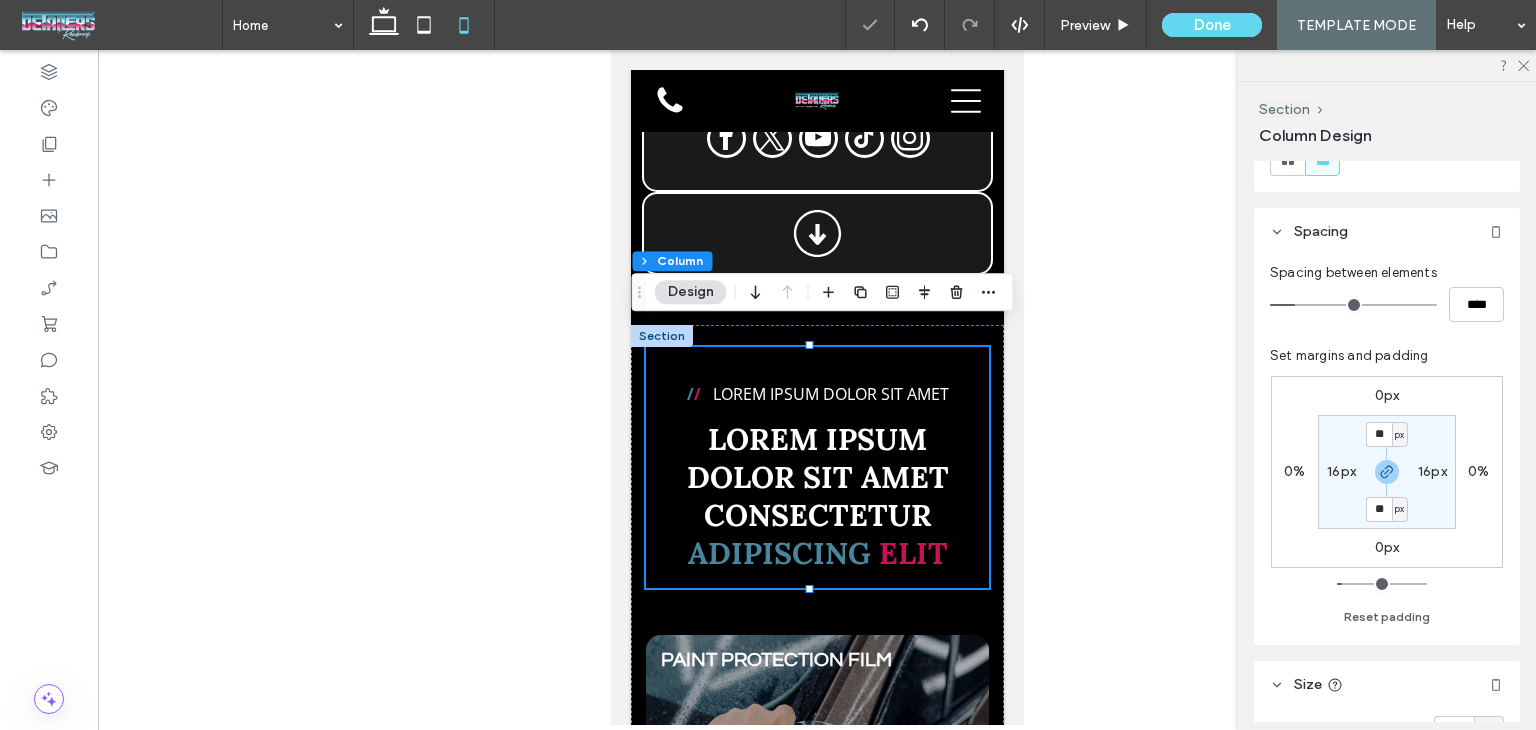 scroll, scrollTop: 300, scrollLeft: 0, axis: vertical 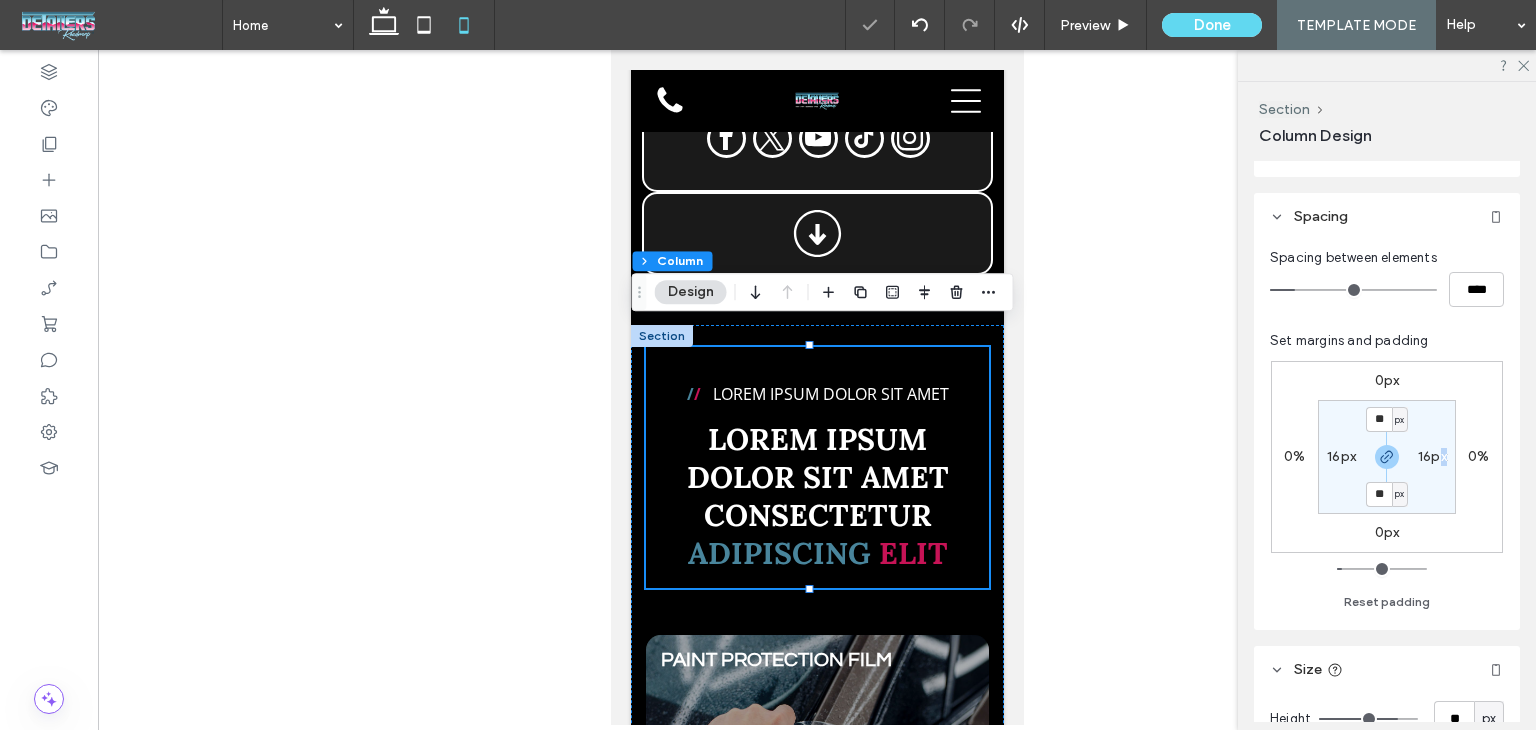 drag, startPoint x: 1444, startPoint y: 446, endPoint x: 1435, endPoint y: 459, distance: 15.811388 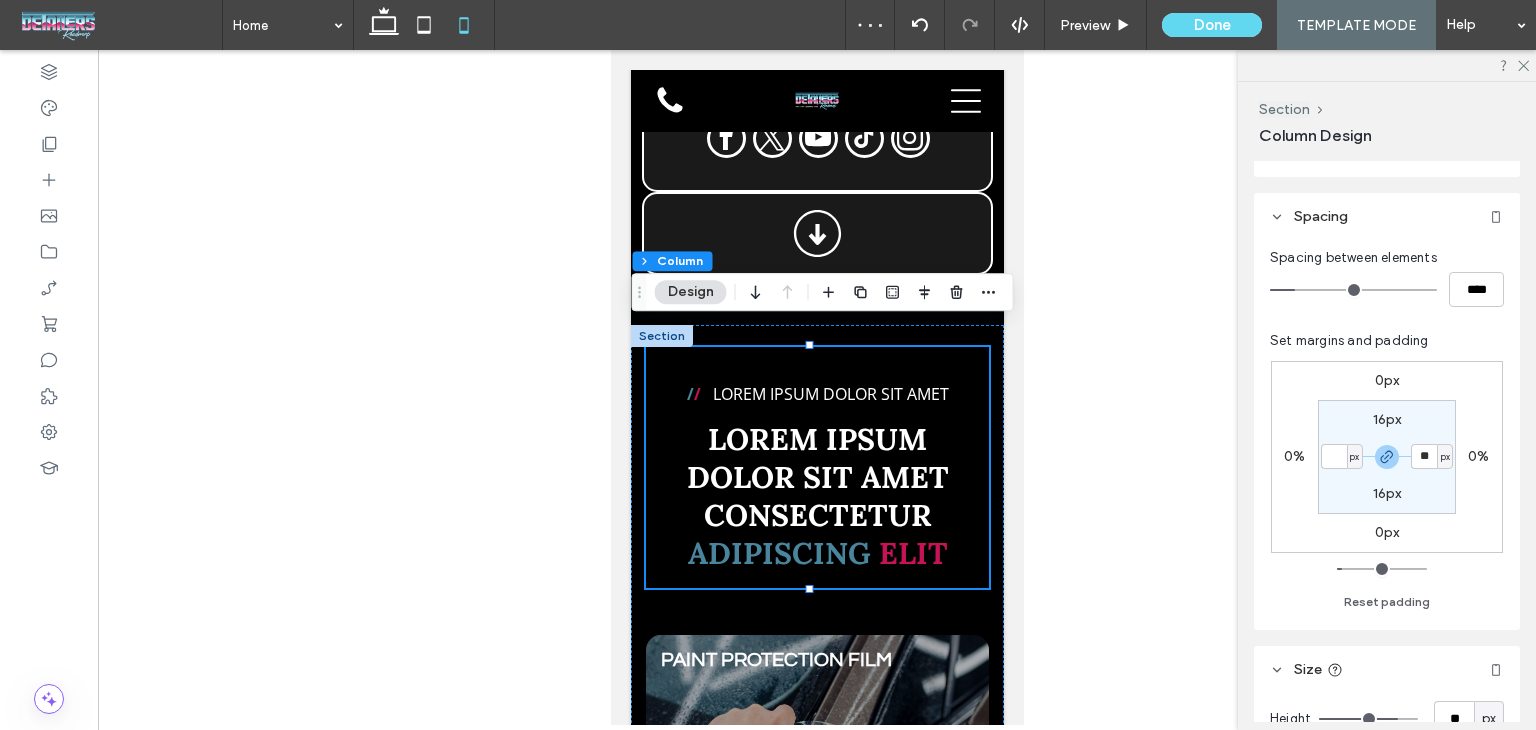 type 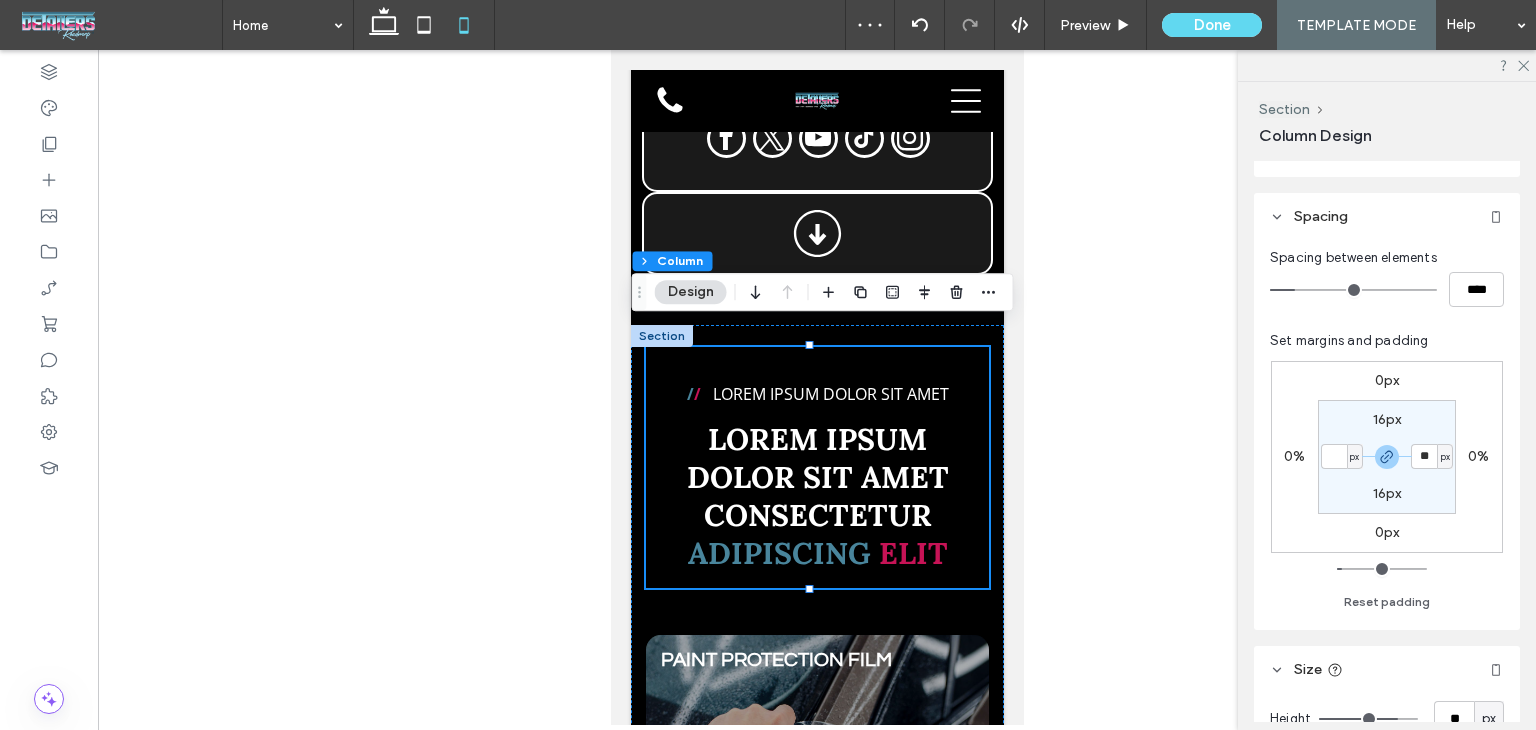type on "*" 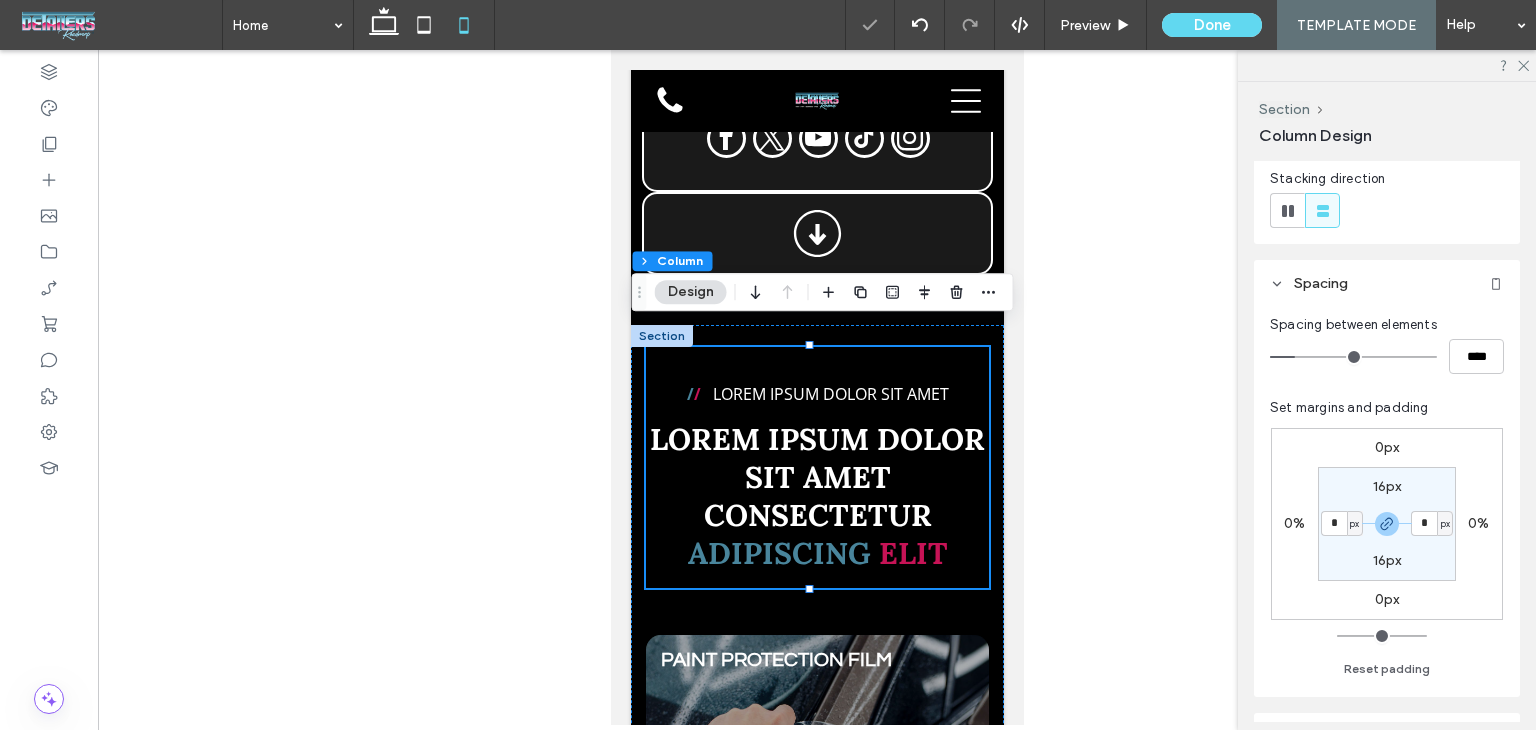 scroll, scrollTop: 200, scrollLeft: 0, axis: vertical 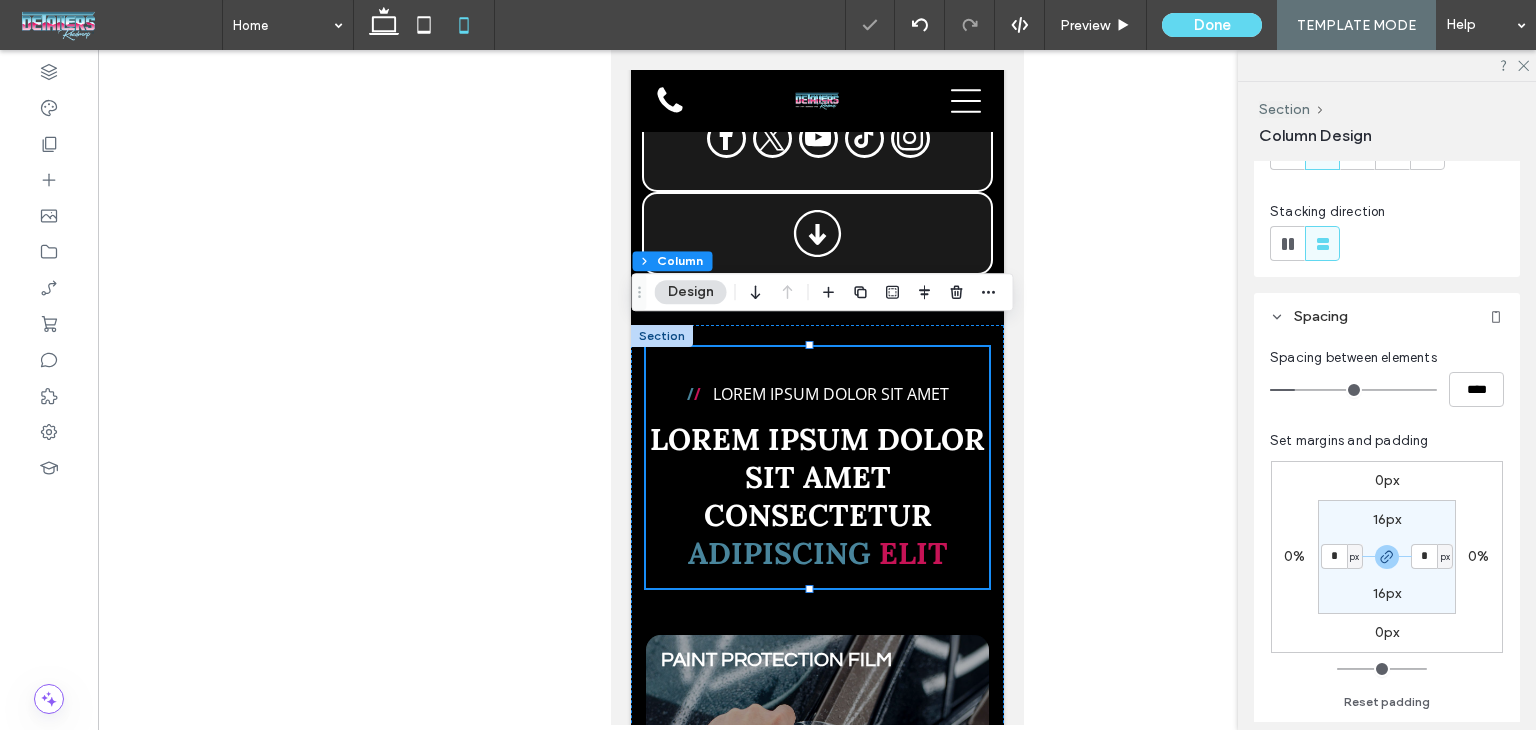 drag, startPoint x: 999, startPoint y: 492, endPoint x: 953, endPoint y: 489, distance: 46.09772 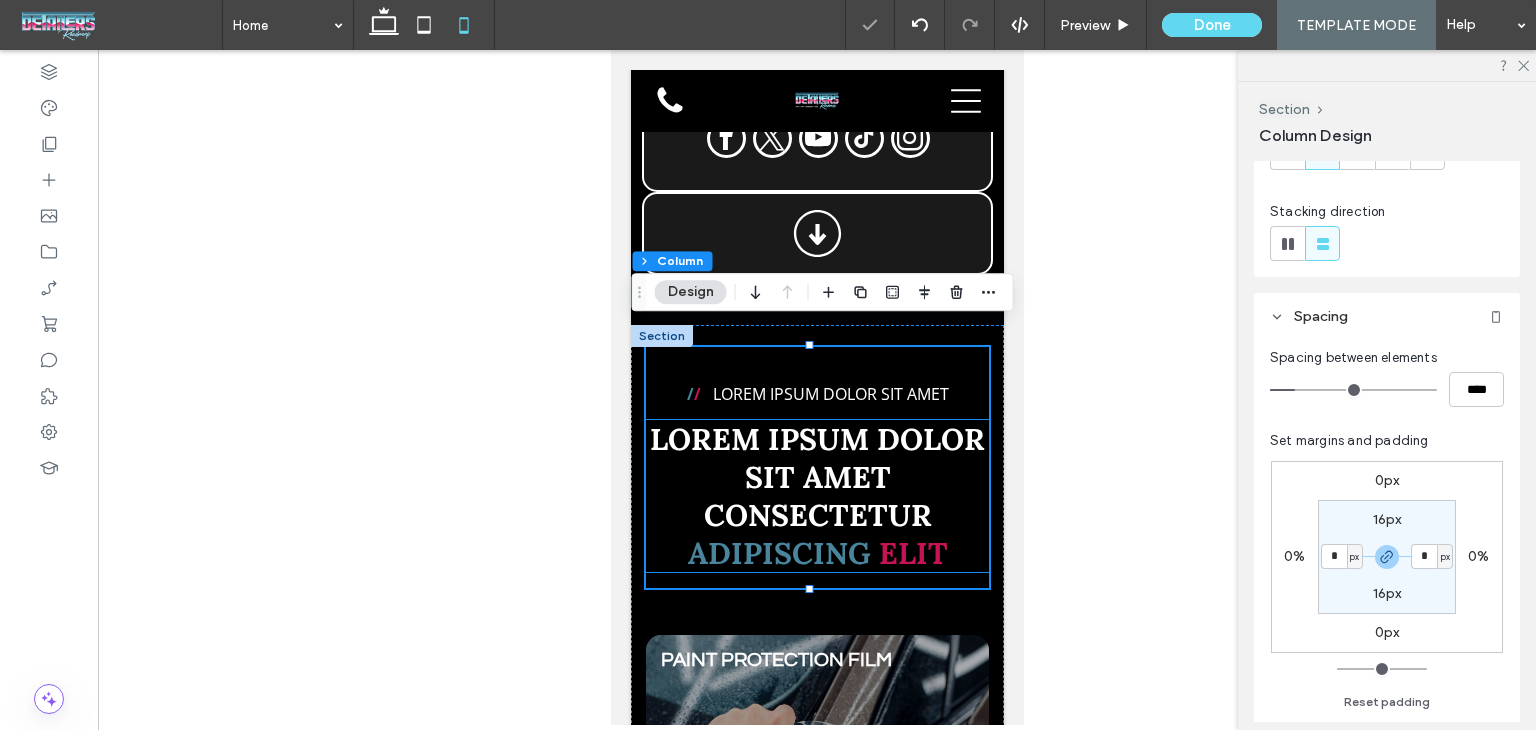 click on "Lorem ipsum dolor sit amet consectetur" at bounding box center (816, 477) 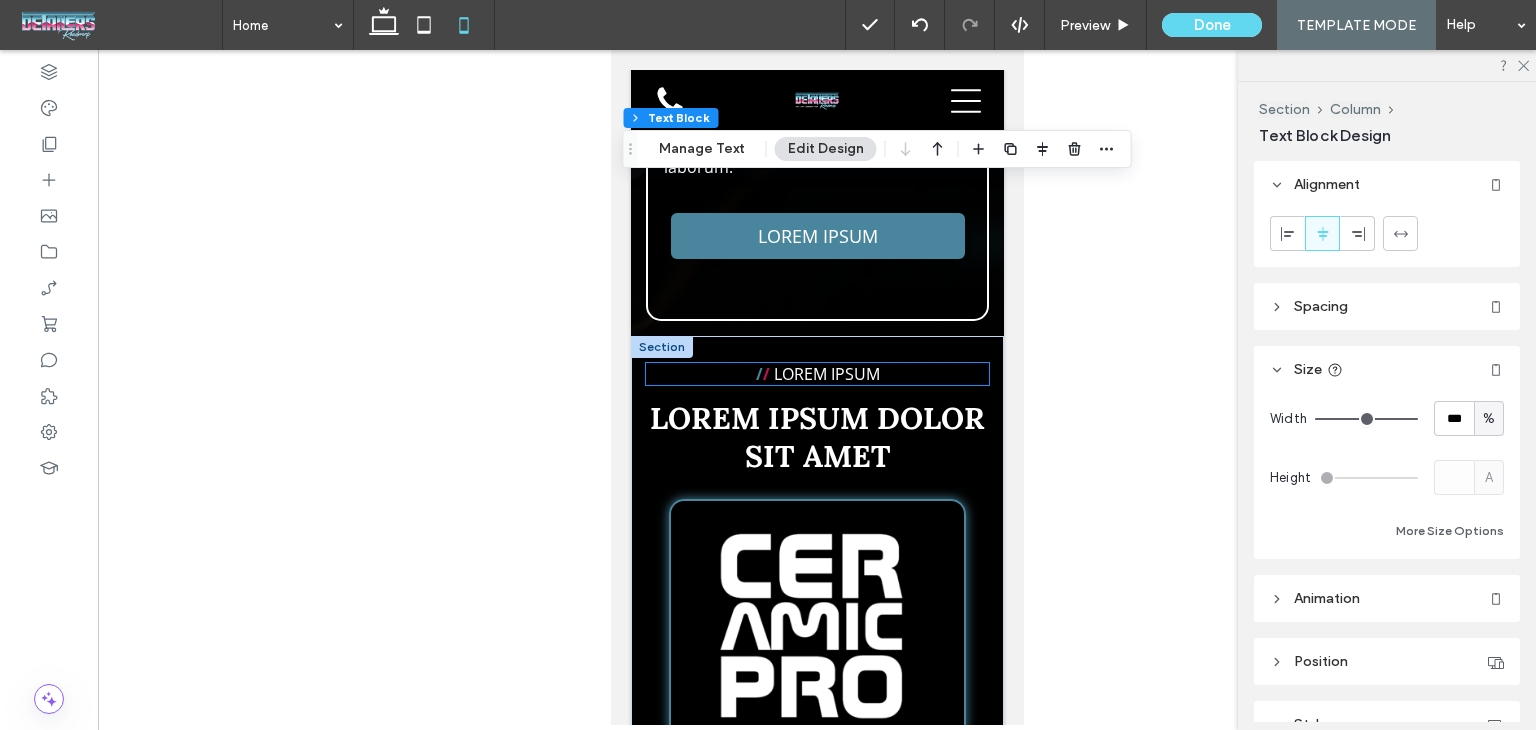scroll, scrollTop: 6500, scrollLeft: 0, axis: vertical 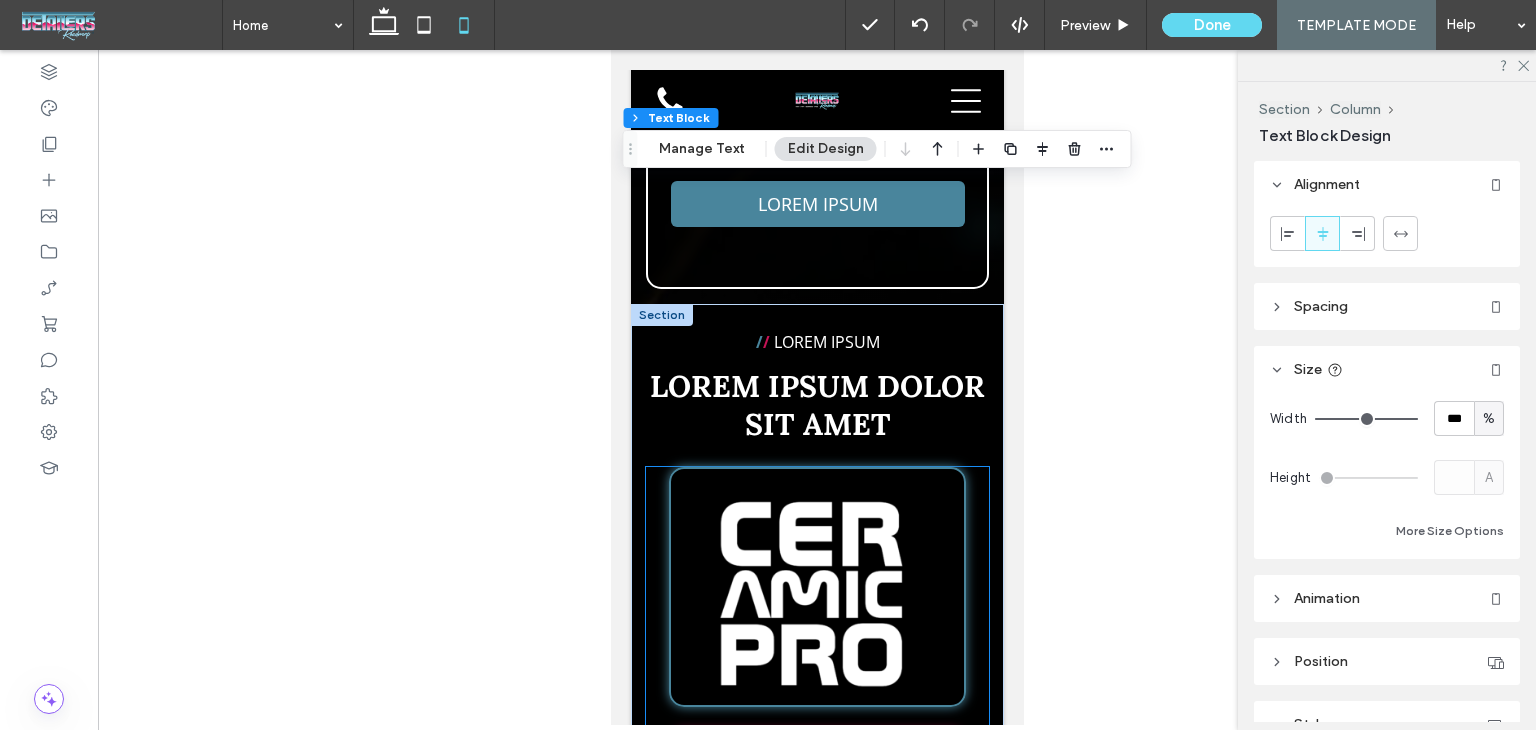 click at bounding box center [816, 983] 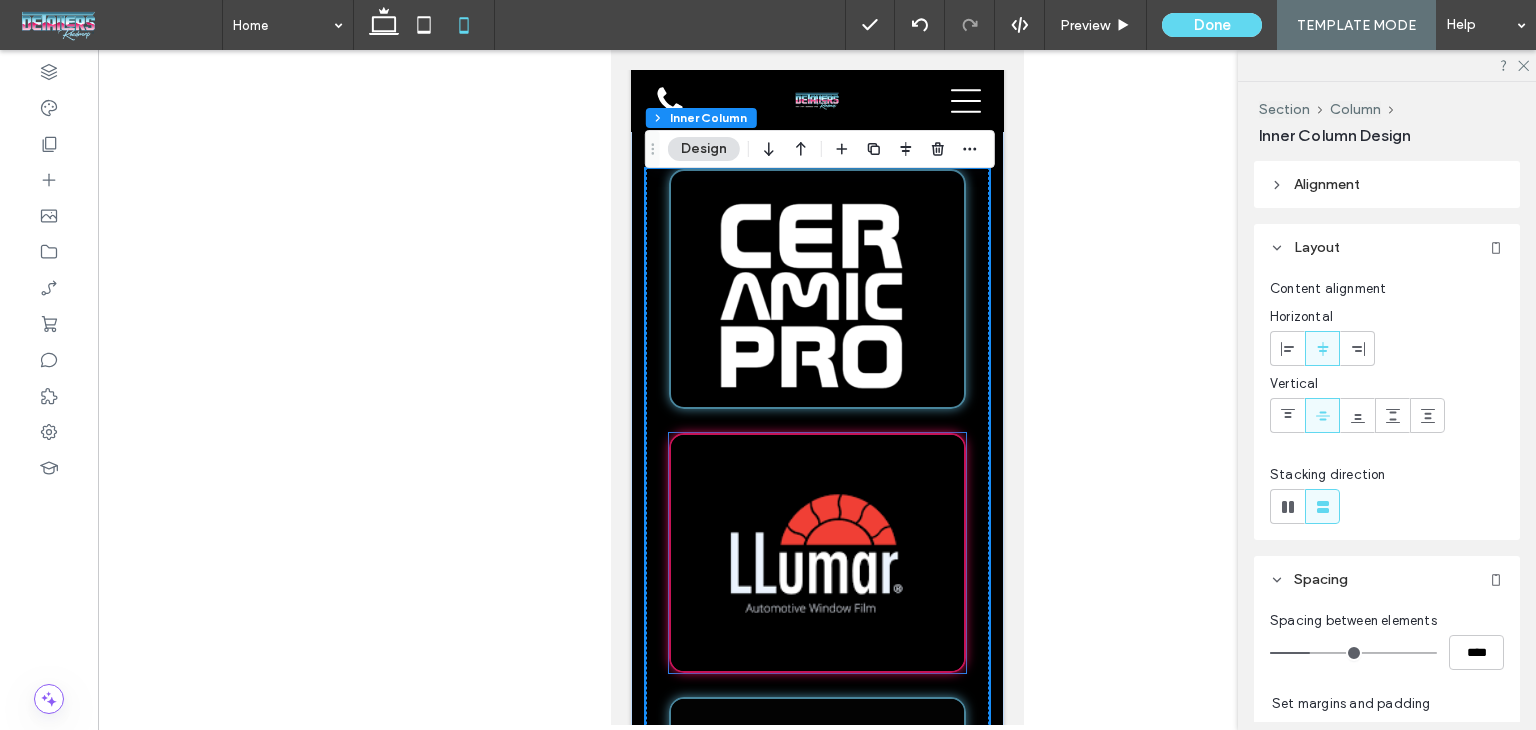 scroll, scrollTop: 6800, scrollLeft: 0, axis: vertical 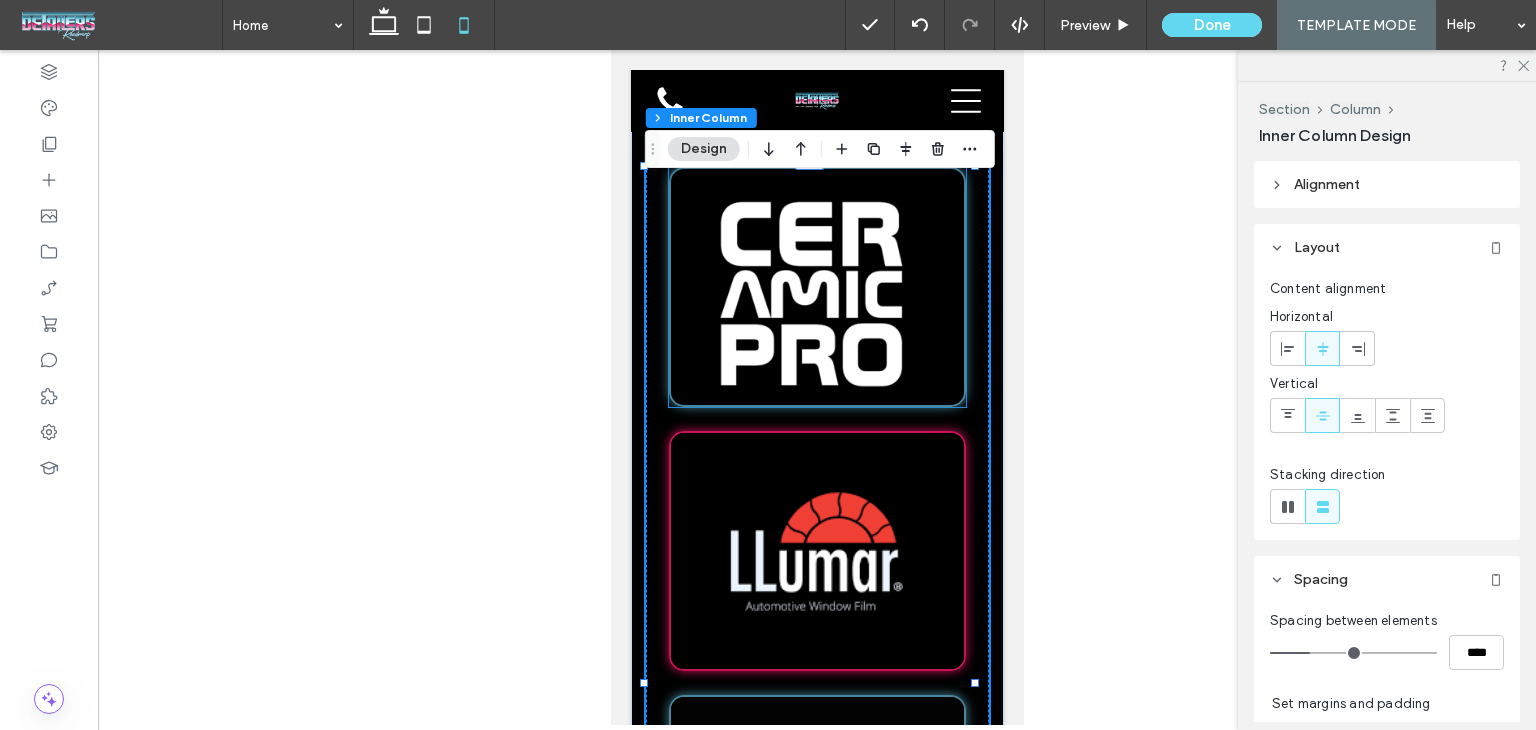 click at bounding box center (816, 287) 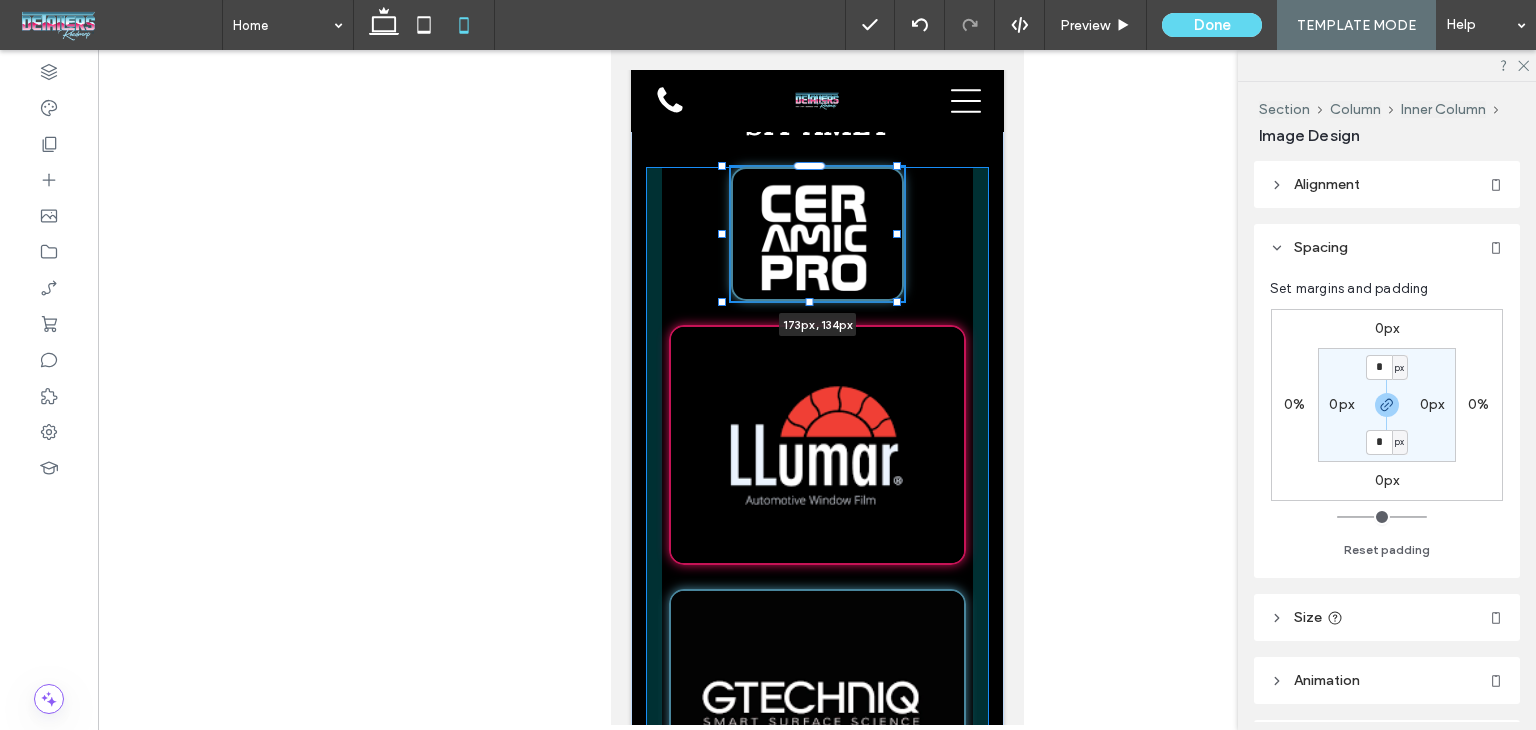drag, startPoint x: 957, startPoint y: 359, endPoint x: 905, endPoint y: 351, distance: 52.611786 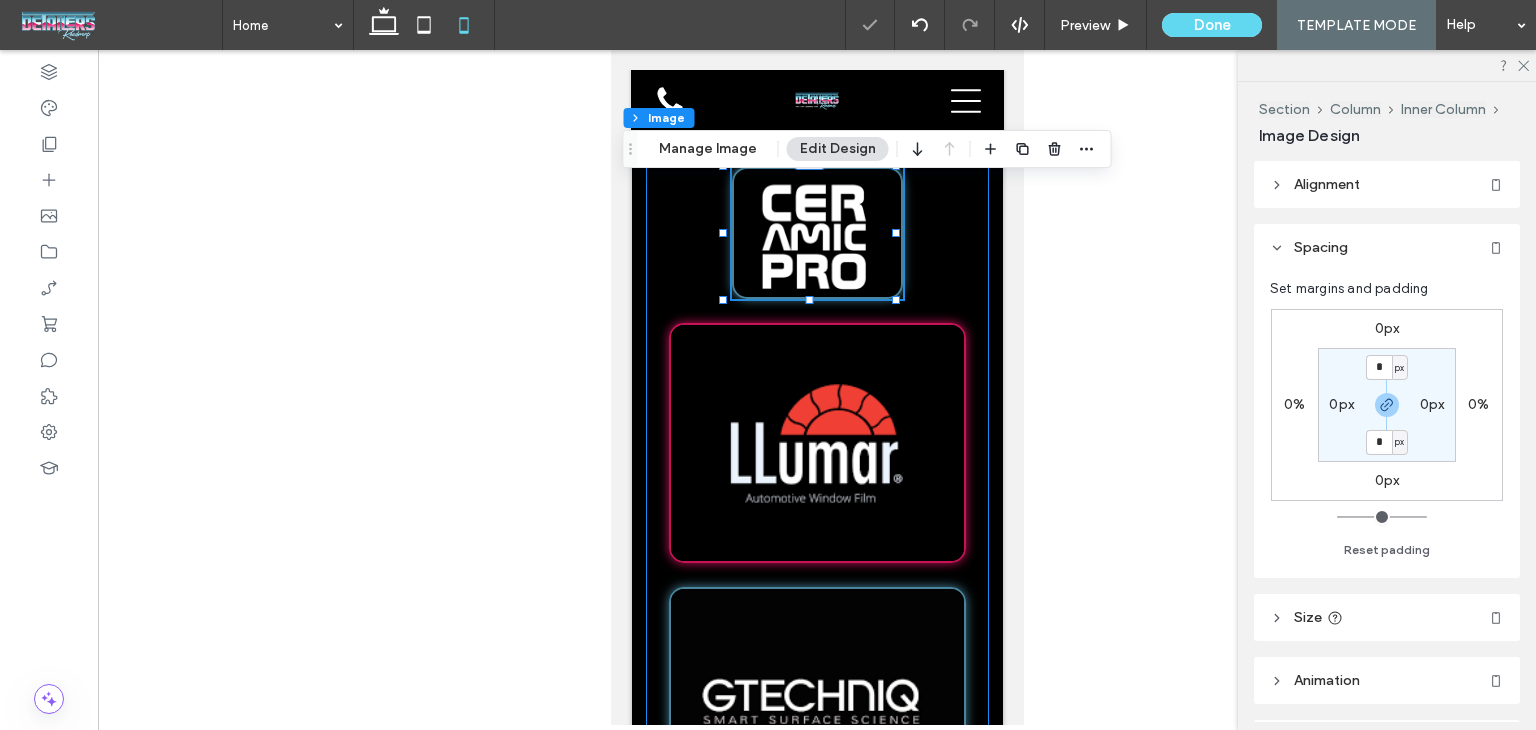 click at bounding box center [816, 443] 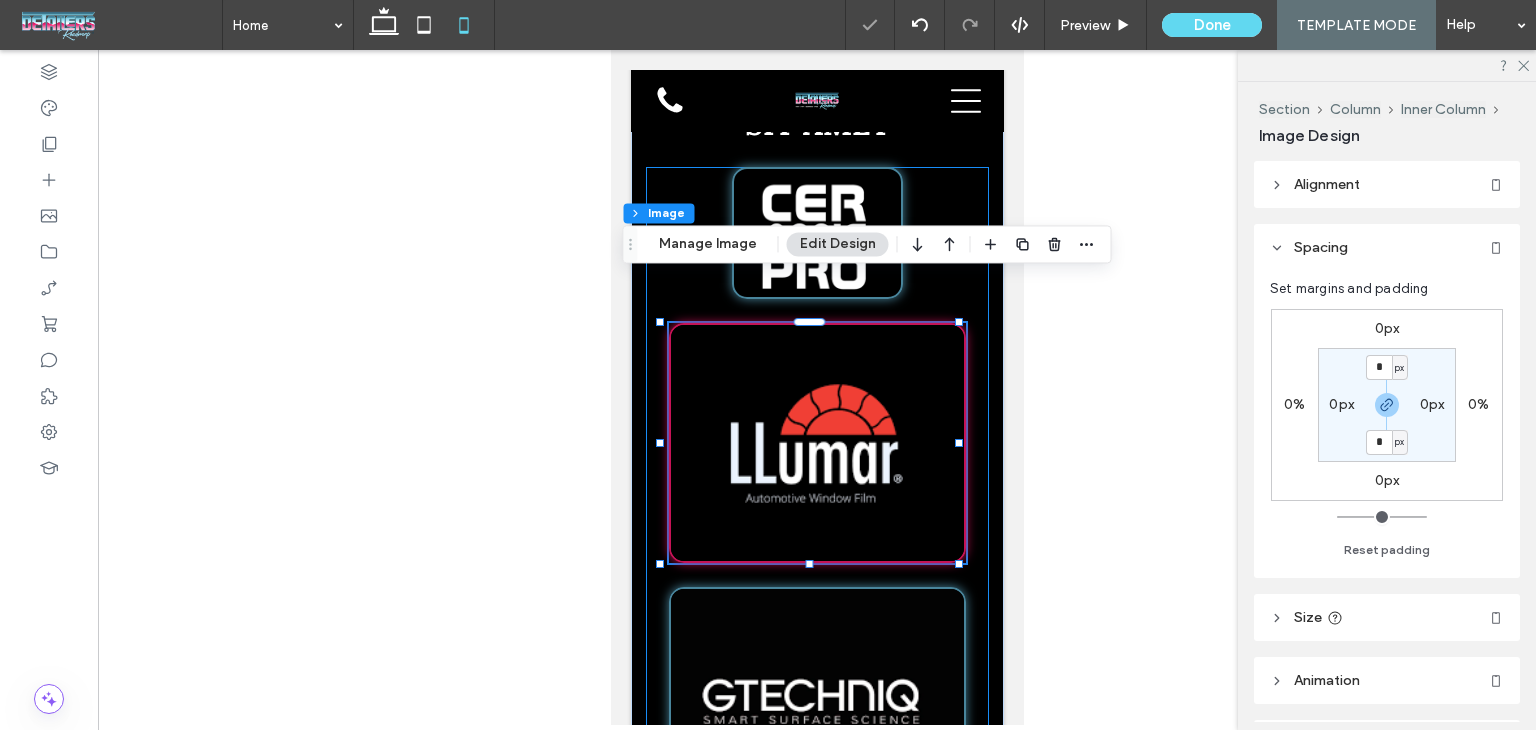 type on "*" 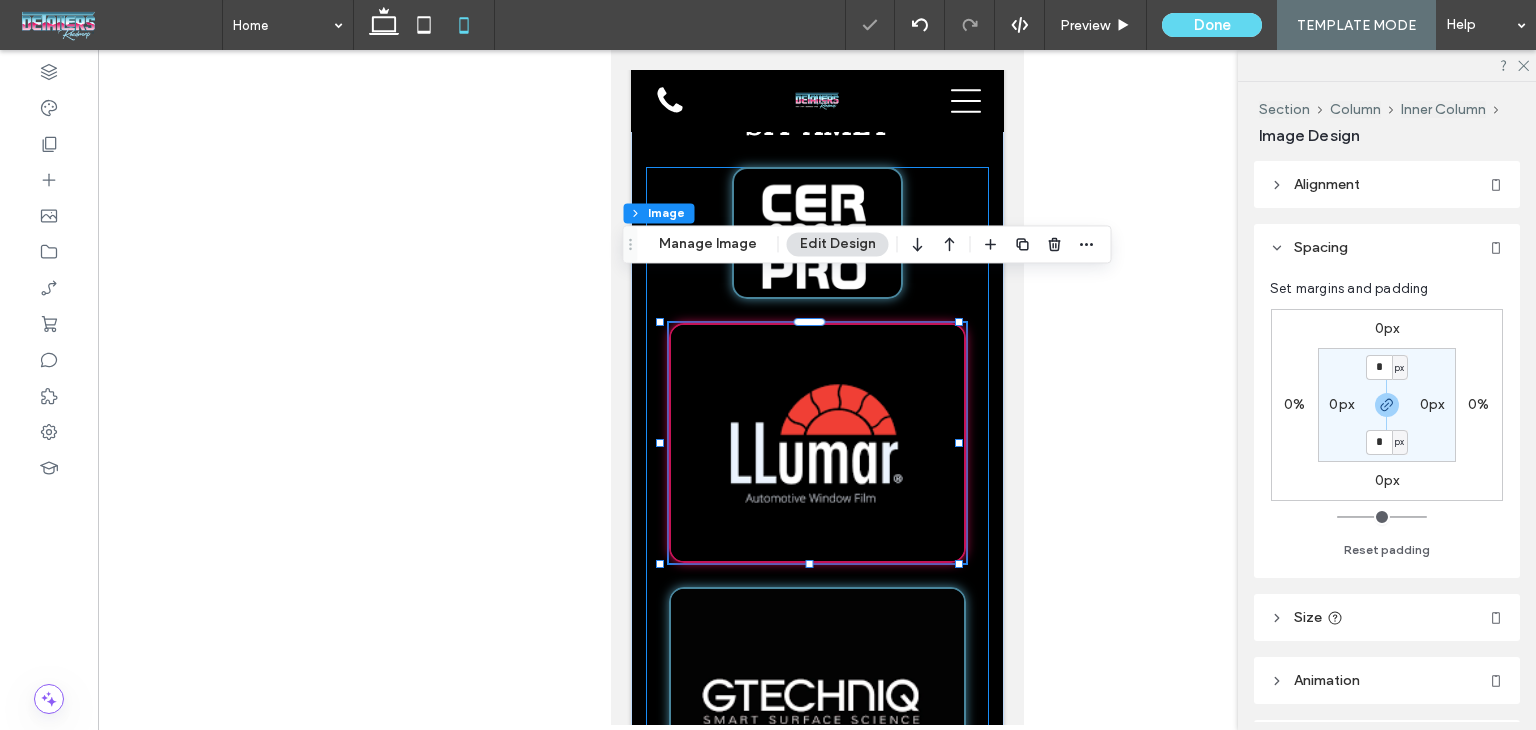 type on "***" 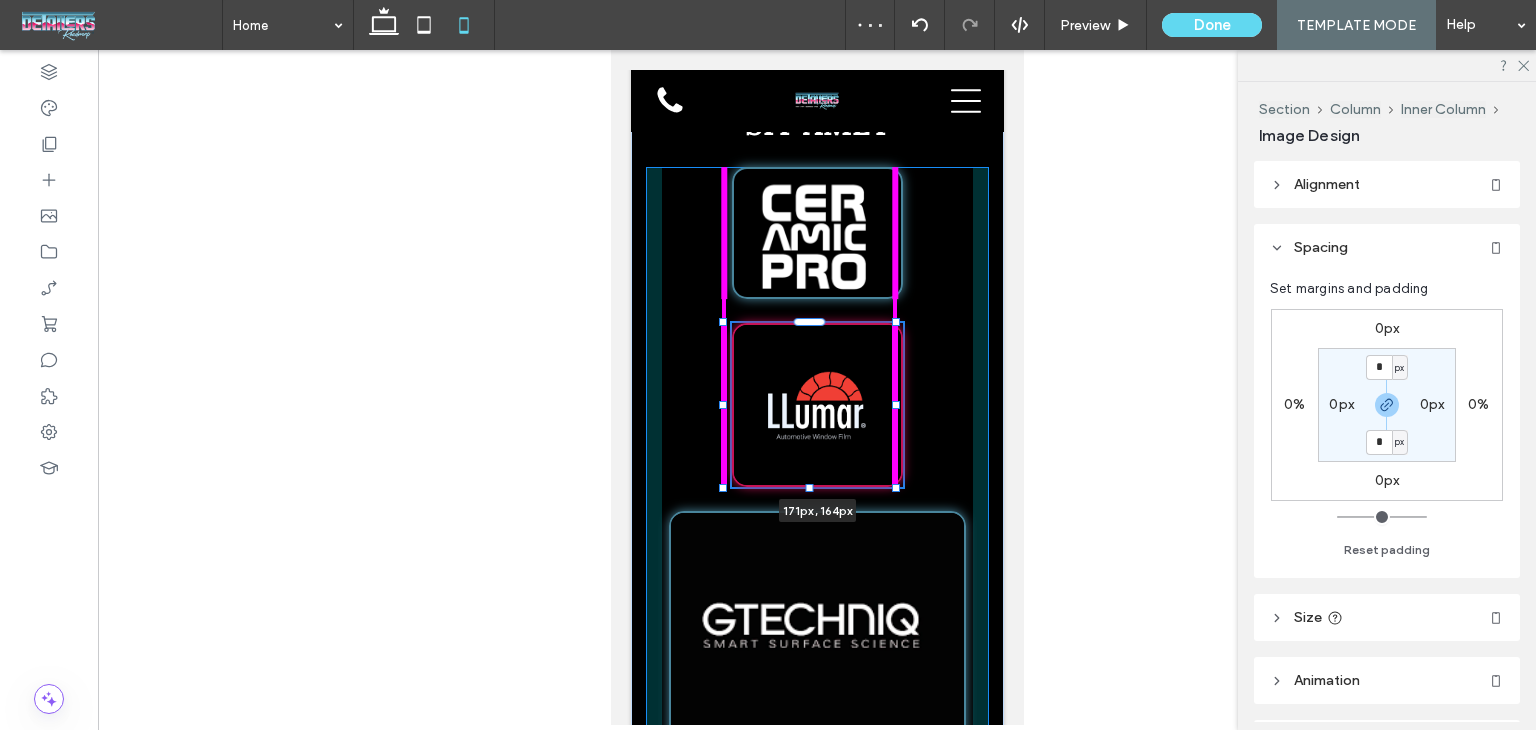 drag, startPoint x: 957, startPoint y: 515, endPoint x: 894, endPoint y: 477, distance: 73.57309 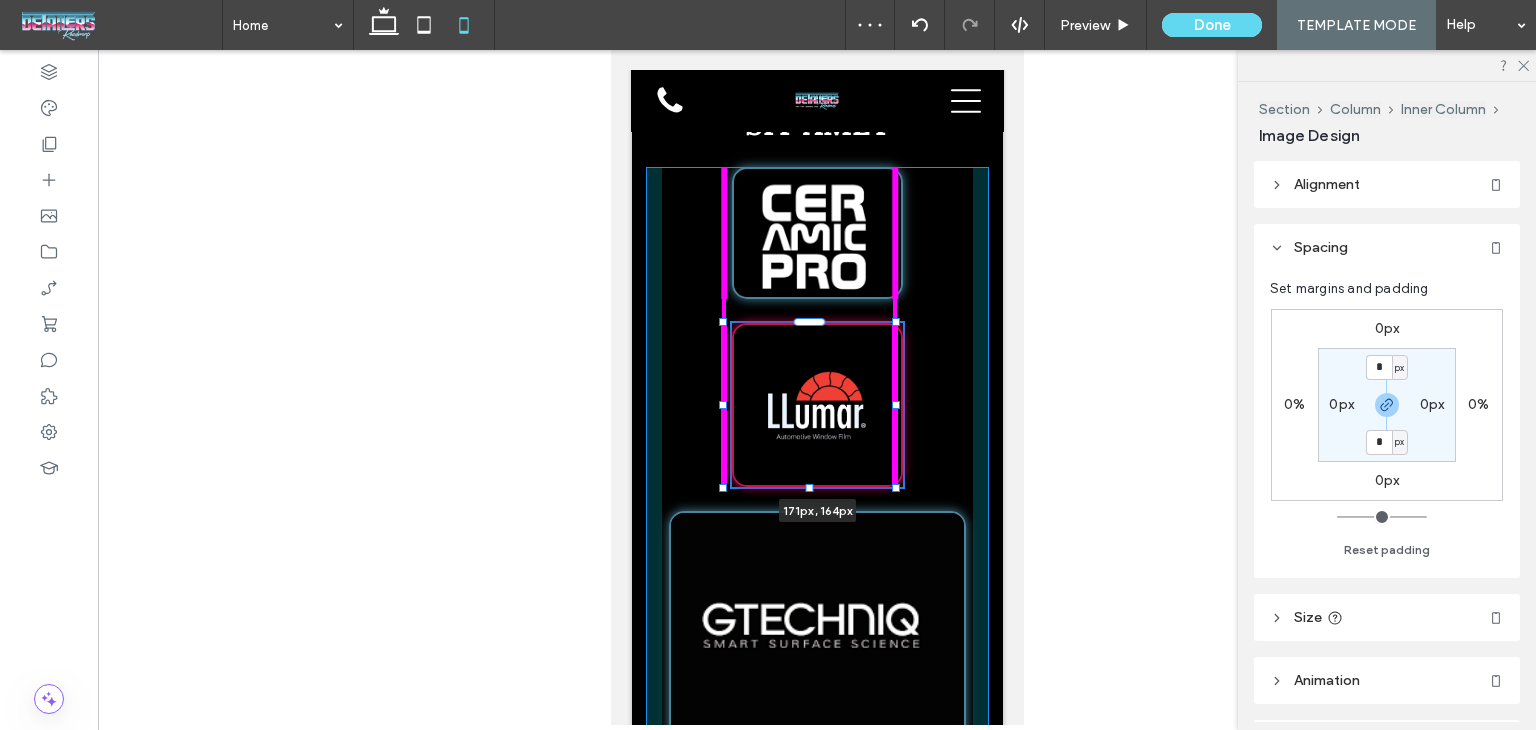click on "/ /
Lorem ipsum
Lorem ipsum dolor sit amet
171px , 164px
LOREM IPSUM
LOREM IPSUM" at bounding box center [816, 614] 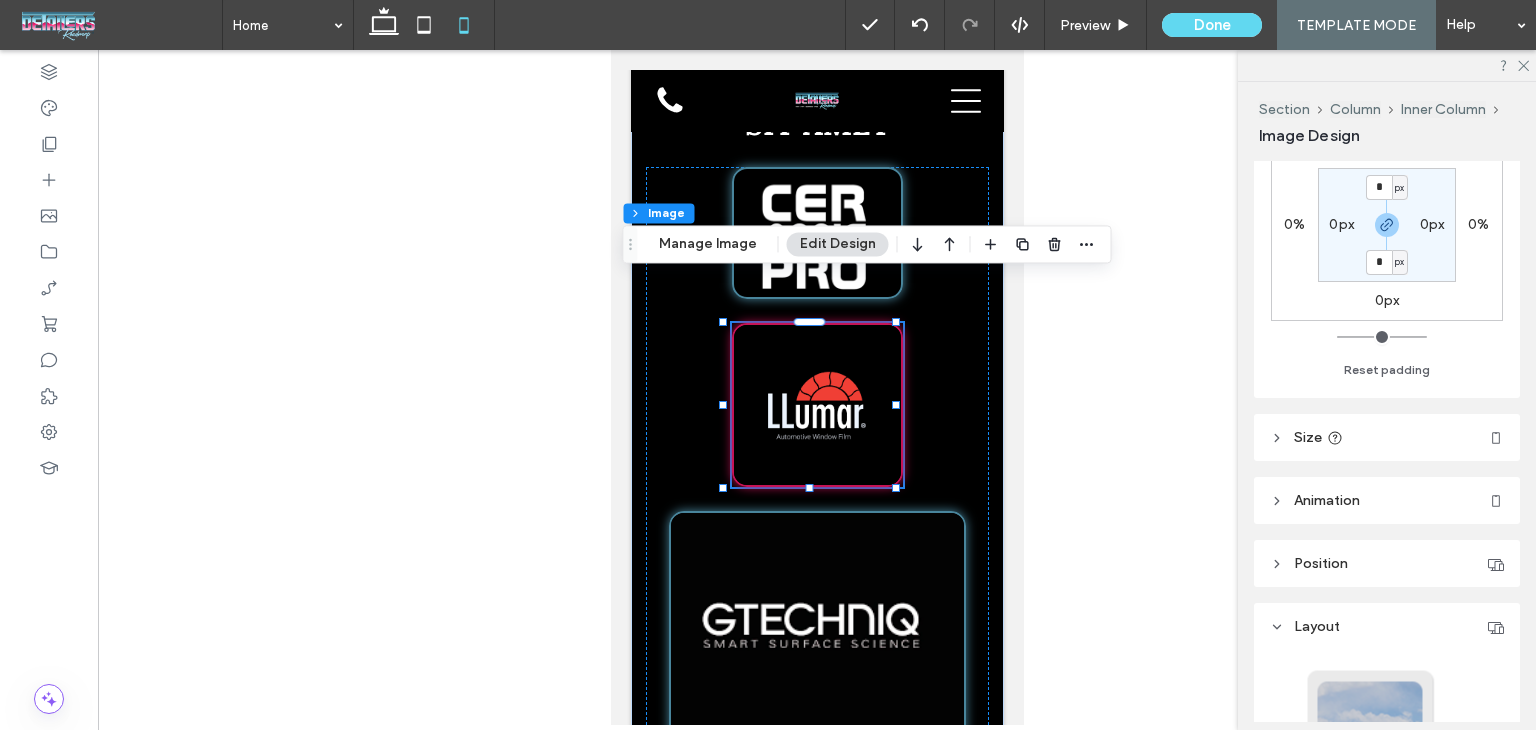 scroll, scrollTop: 100, scrollLeft: 0, axis: vertical 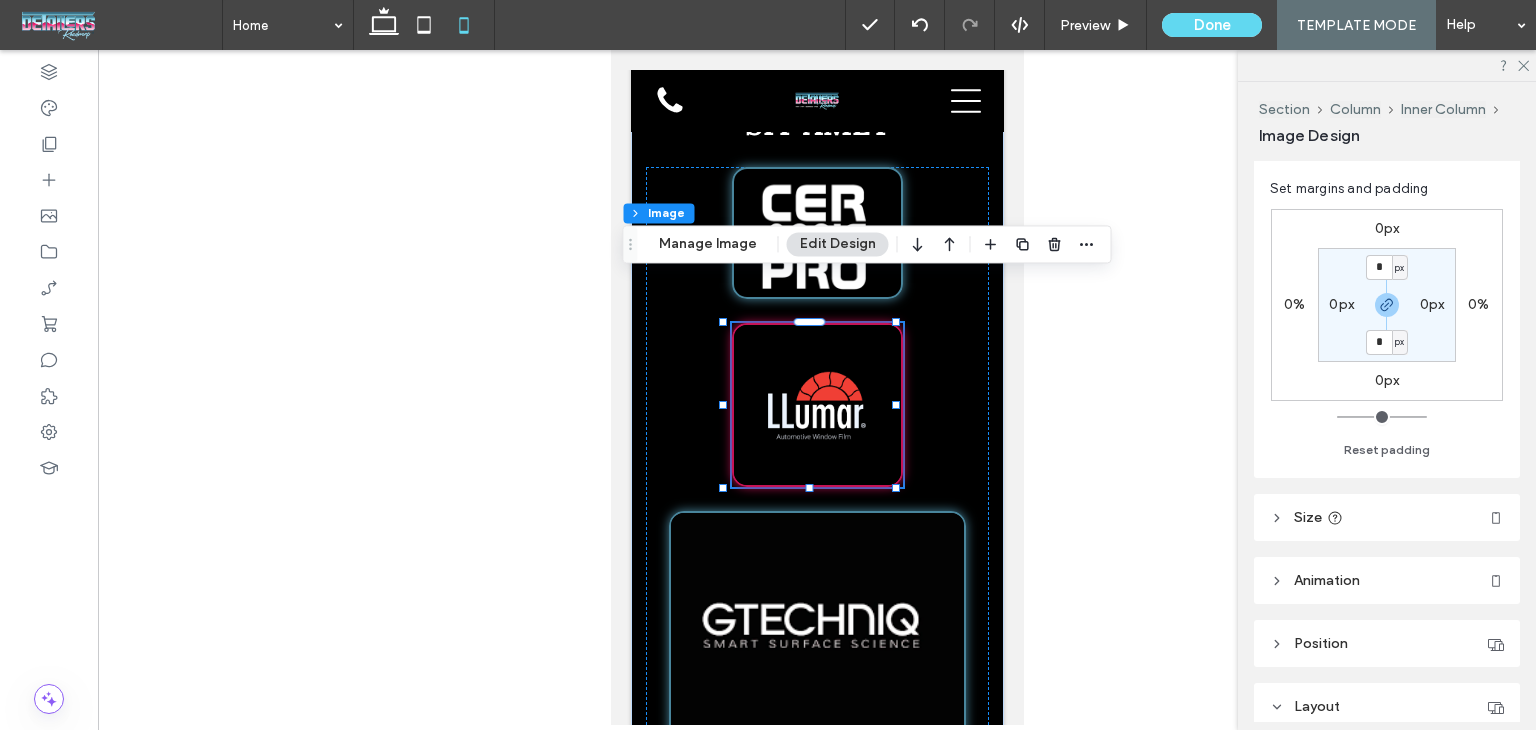 click on "Size" at bounding box center (1387, 517) 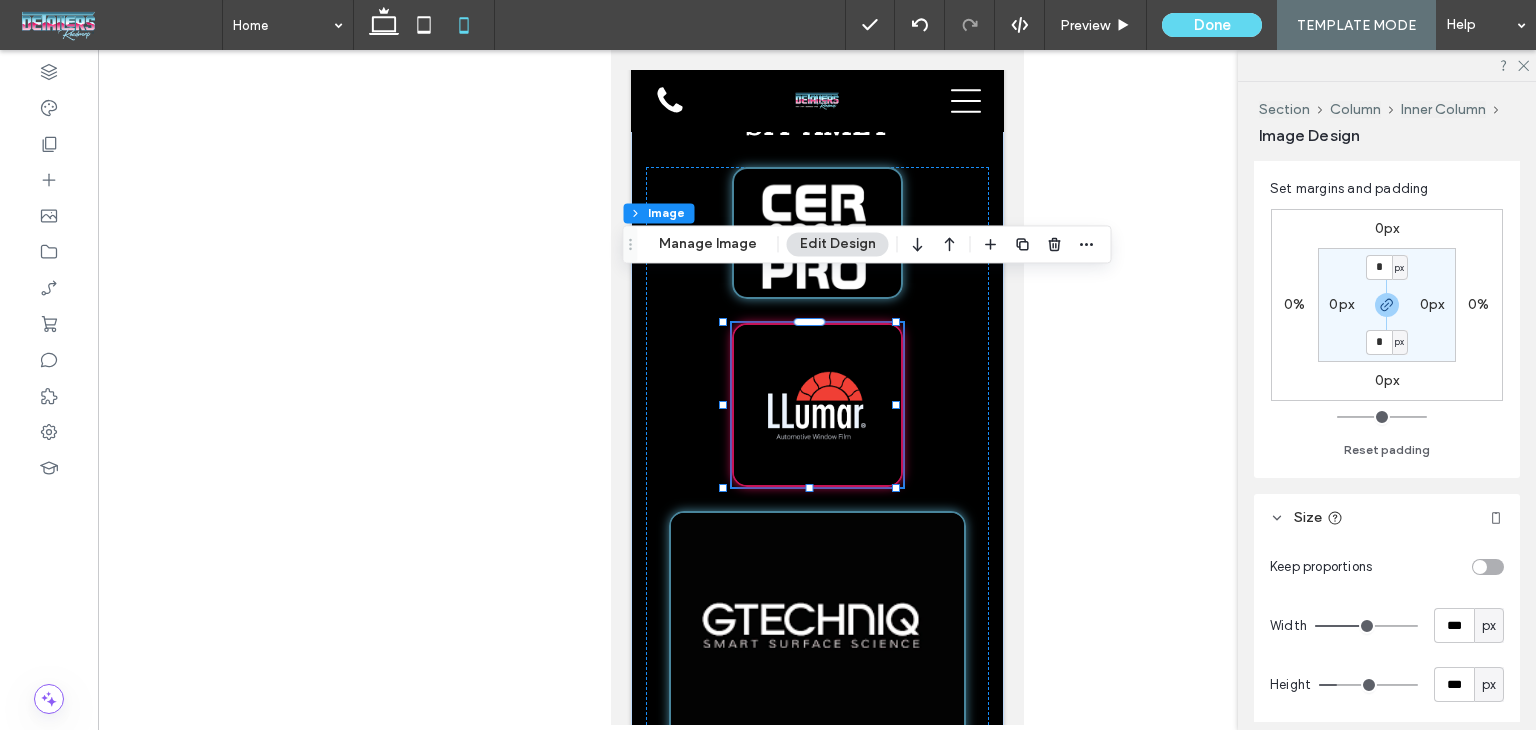 click on "Size" at bounding box center (1387, 517) 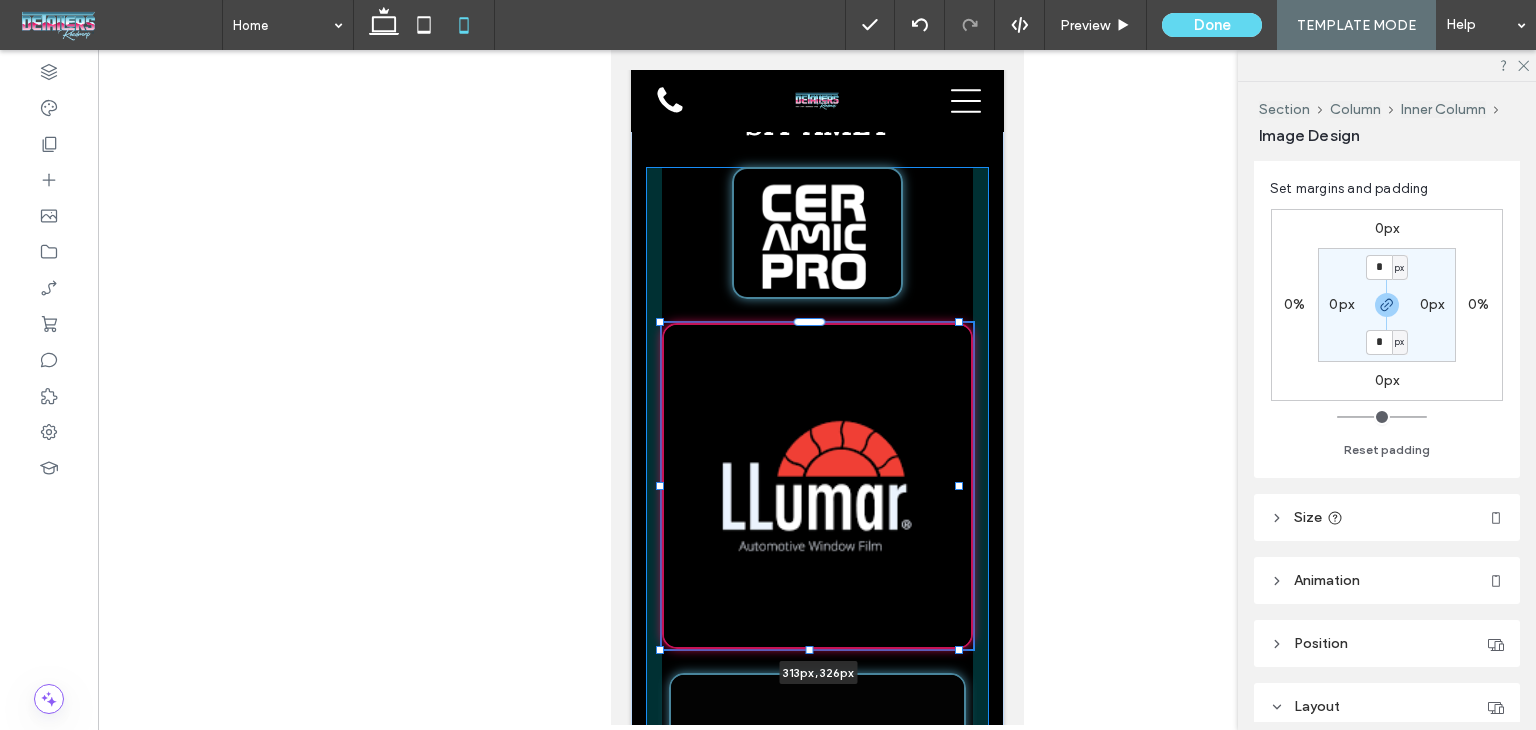 drag, startPoint x: 895, startPoint y: 444, endPoint x: 969, endPoint y: 529, distance: 112.698715 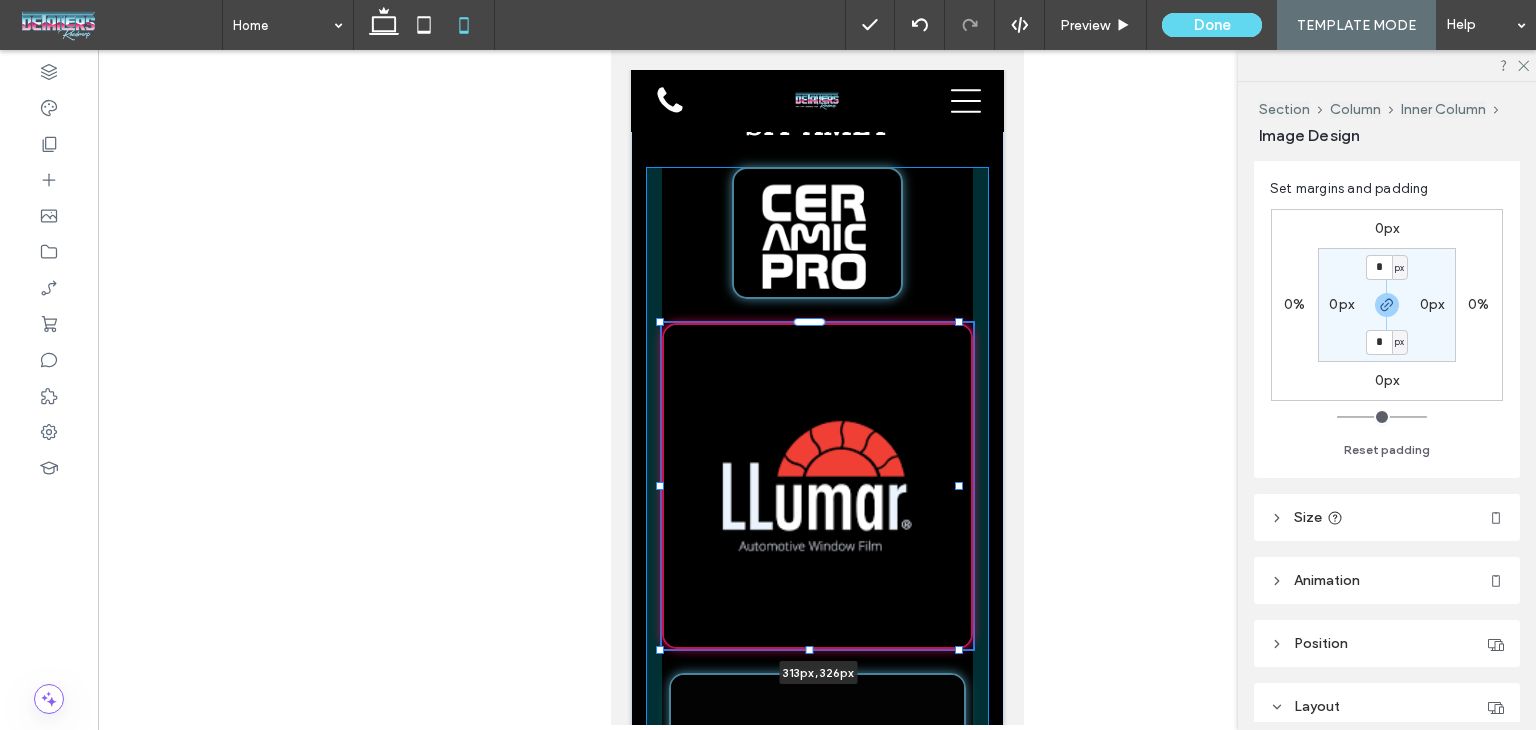 click on "/ /
Lorem ipsum
Lorem ipsum dolor sit amet
313px , 326px
LOREM IPSUM
LOREM IPSUM" at bounding box center [816, 695] 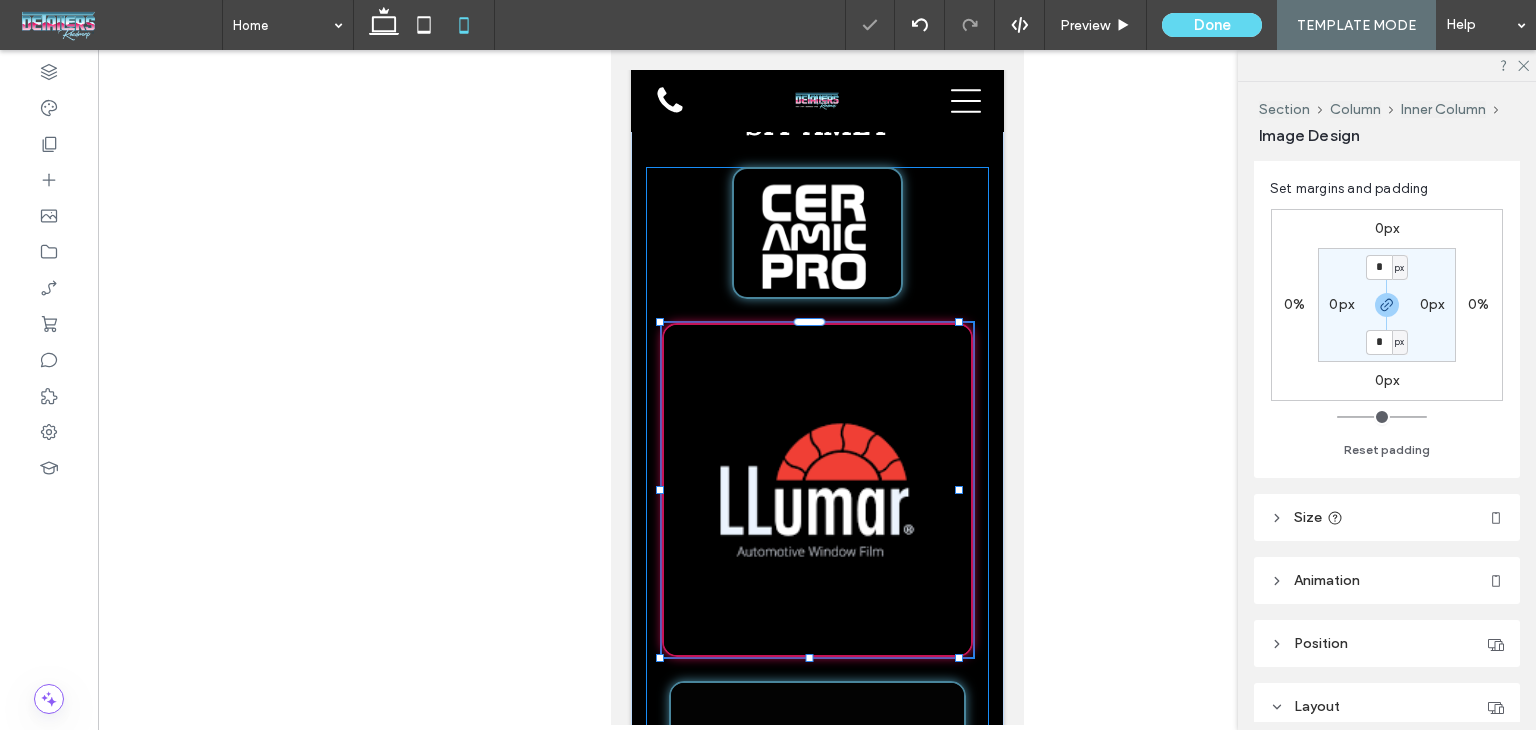 type on "***" 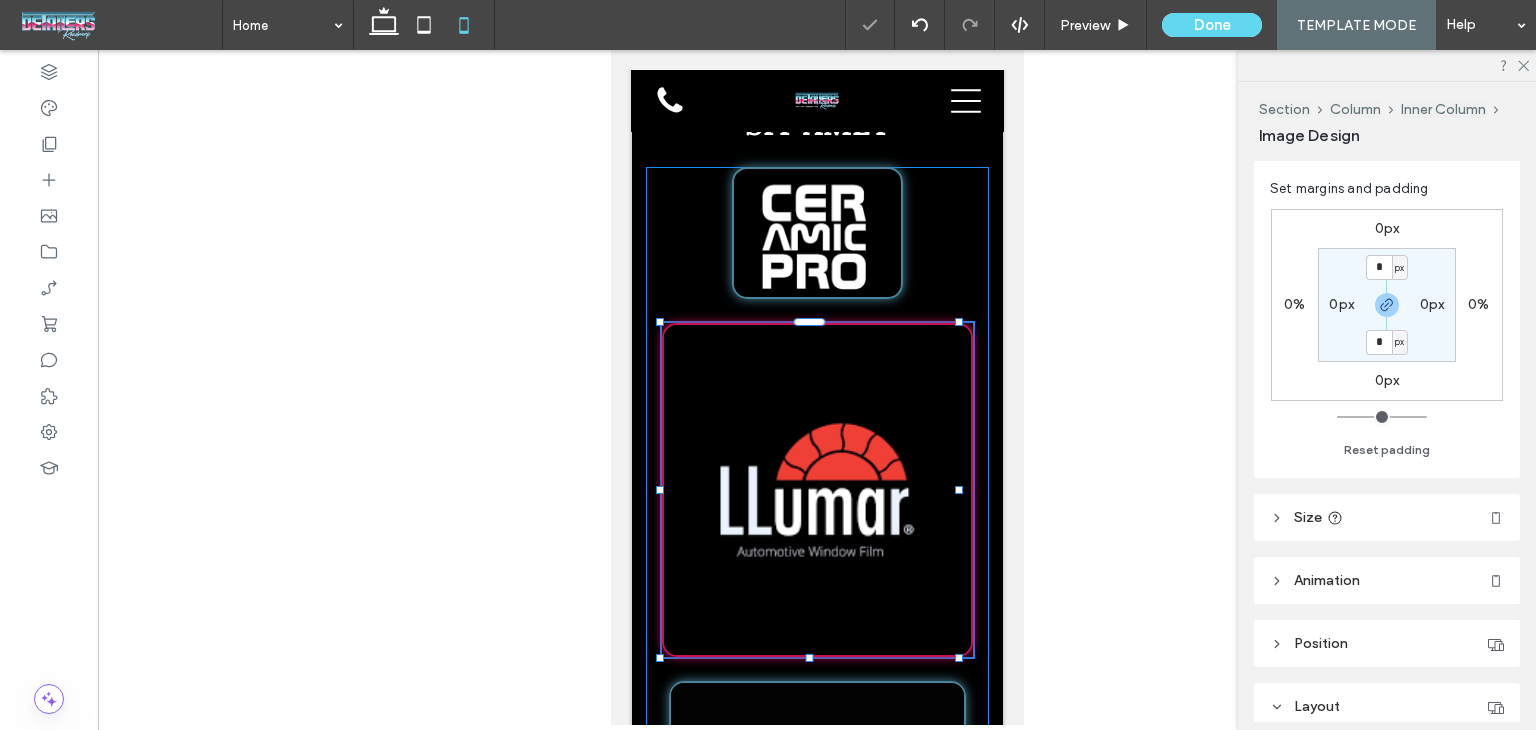 type on "***" 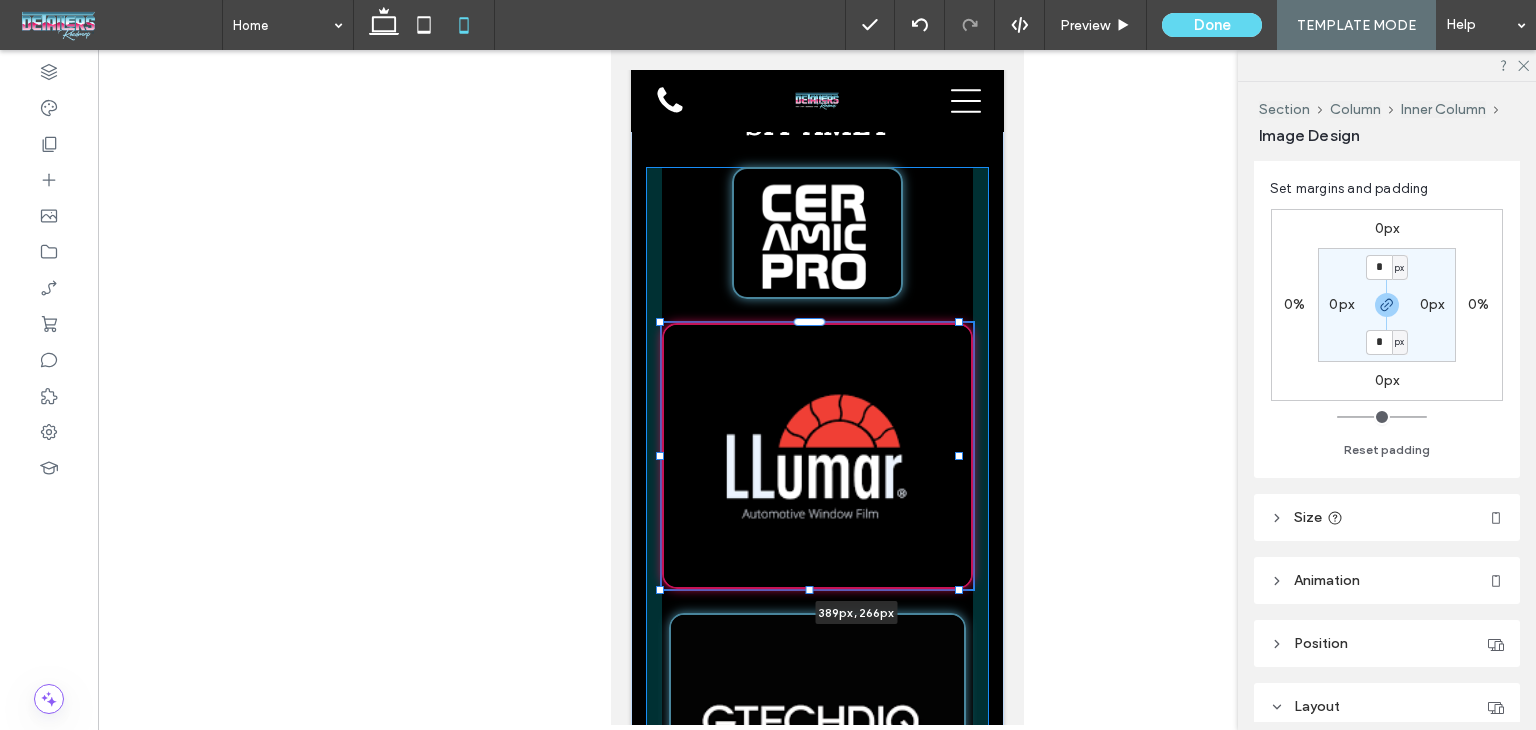 drag, startPoint x: 960, startPoint y: 612, endPoint x: 1006, endPoint y: 578, distance: 57.201397 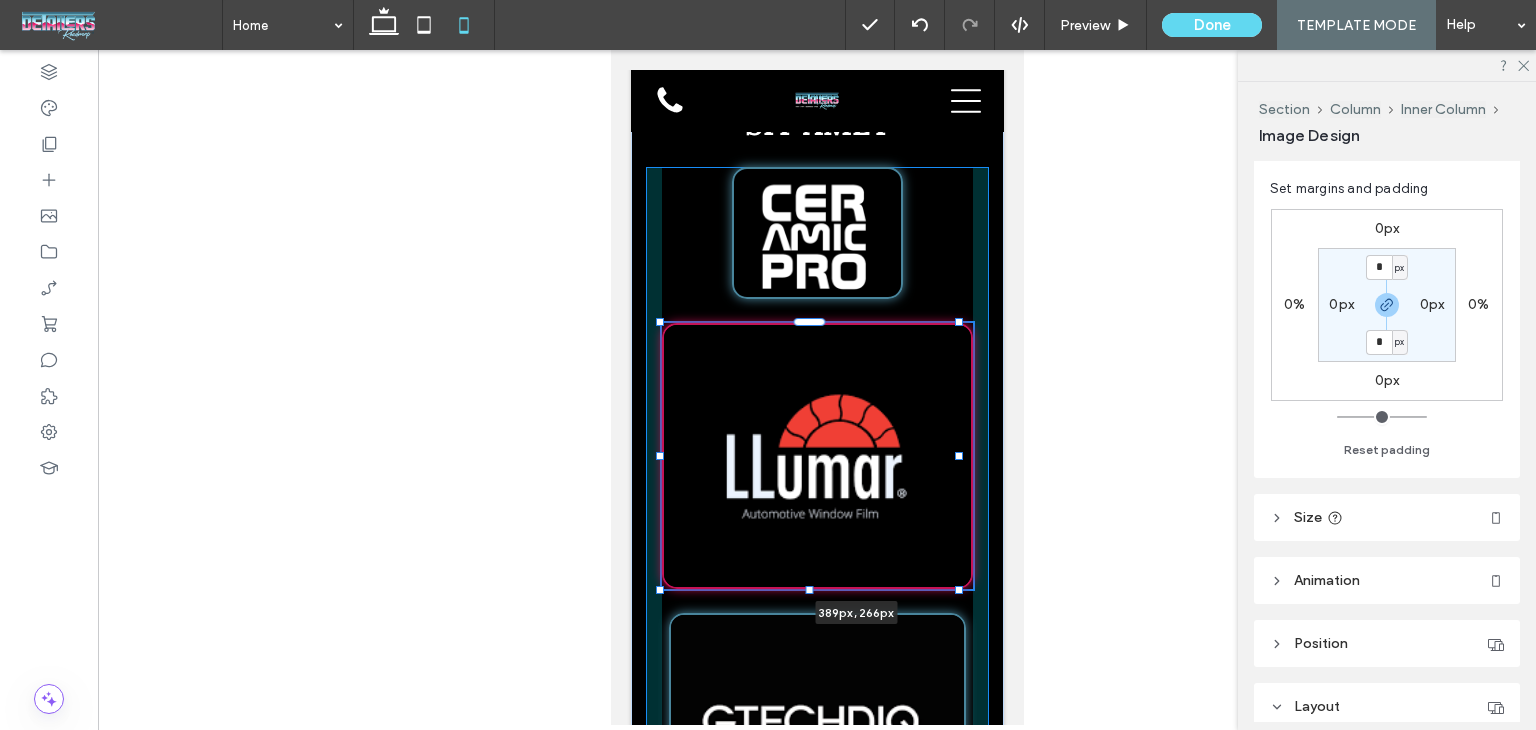 click on "Home
Services
About
Contact
LOREM IPSUM
LOREM IPSUM
Section
Advanced Header
Section
Home
Services
About
Contact
Section
Get in touch
555-555-5555 mymail@mailservice.com
Section
Menu
/ /     Lorem ipsum   Dolor Sit
Lorem ipsum dolor sit amet consectetur adipiscing elit
LOREM IPSUM
LOREM IPSUM
Section + Add Section" at bounding box center (816, -911) 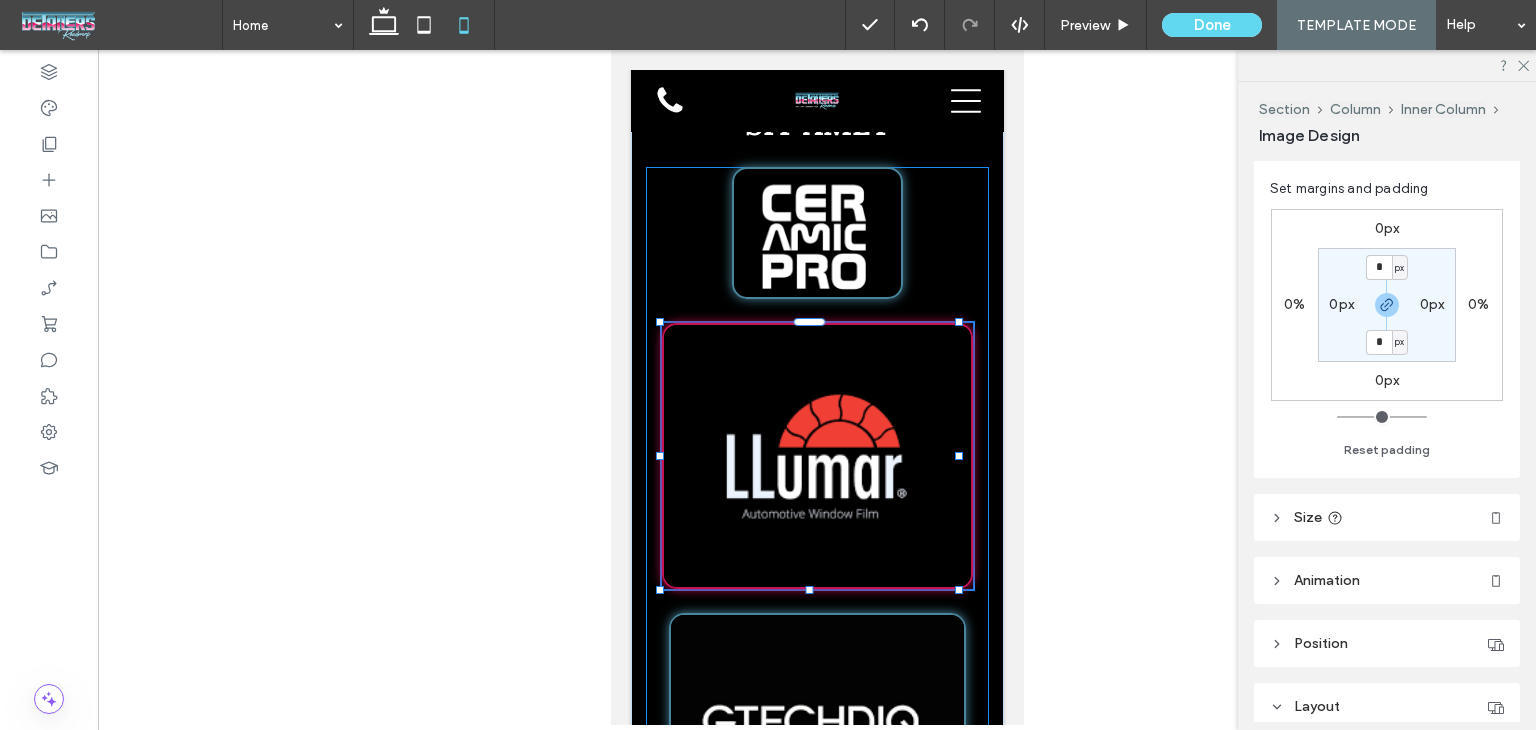 type on "***" 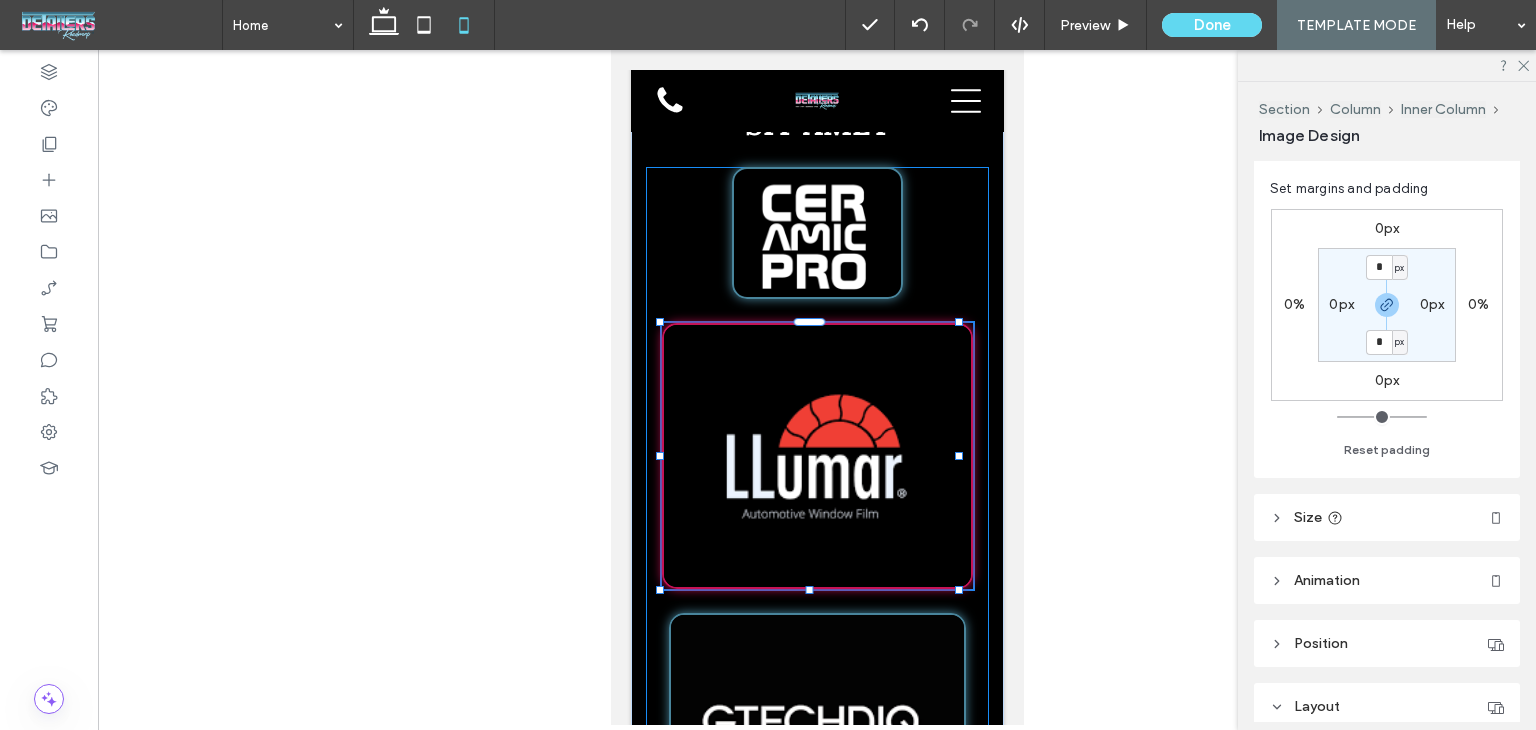 type on "***" 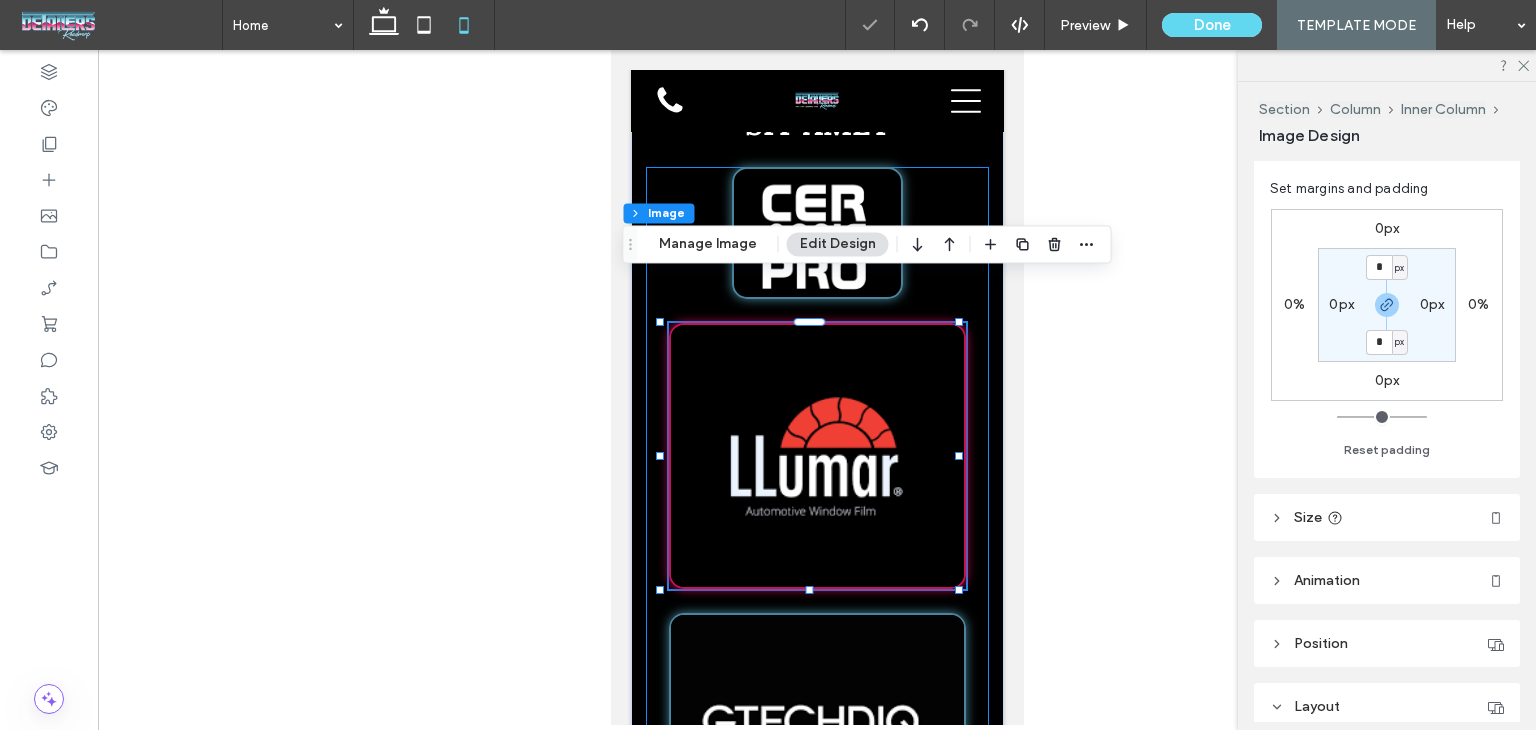 click on "Size" at bounding box center (1308, 517) 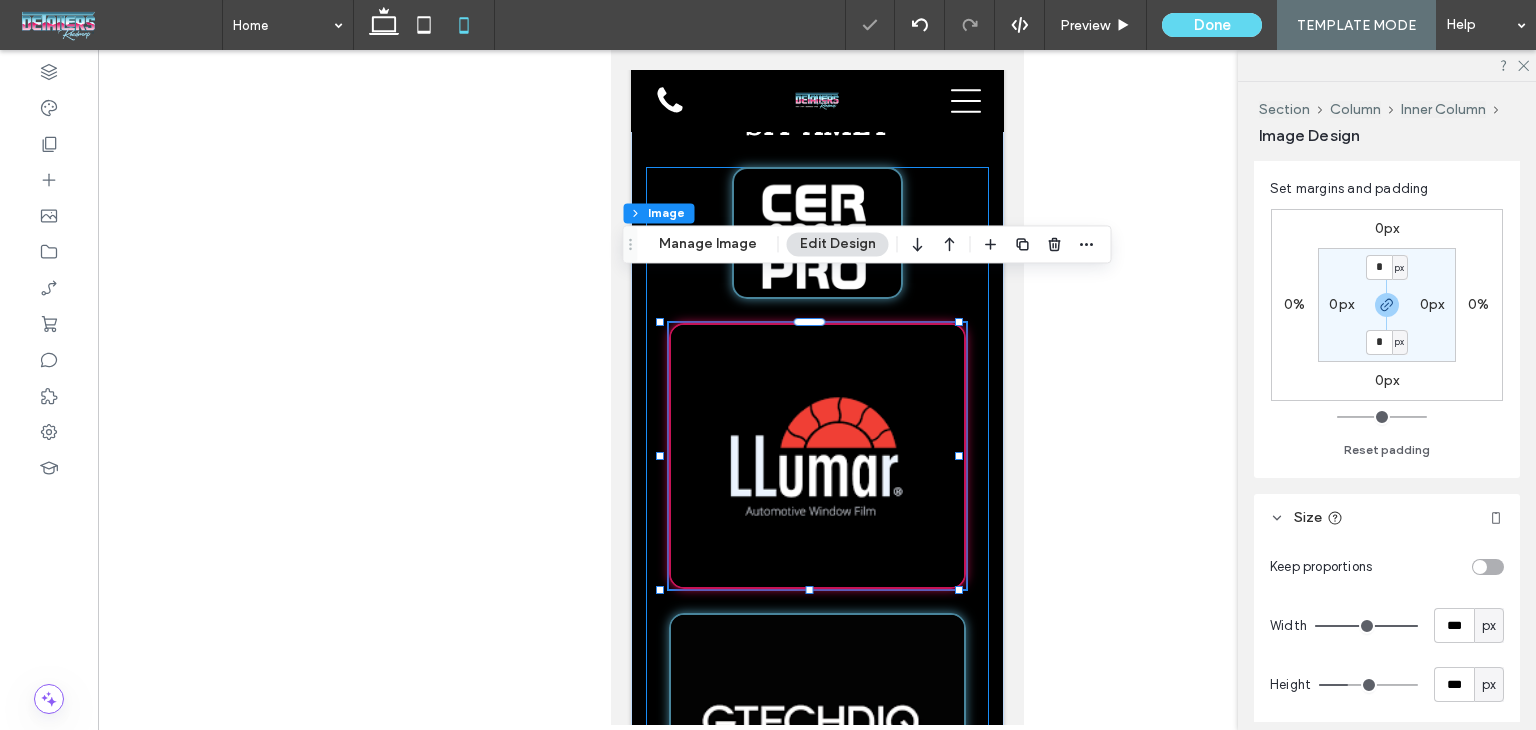click at bounding box center [1488, 567] 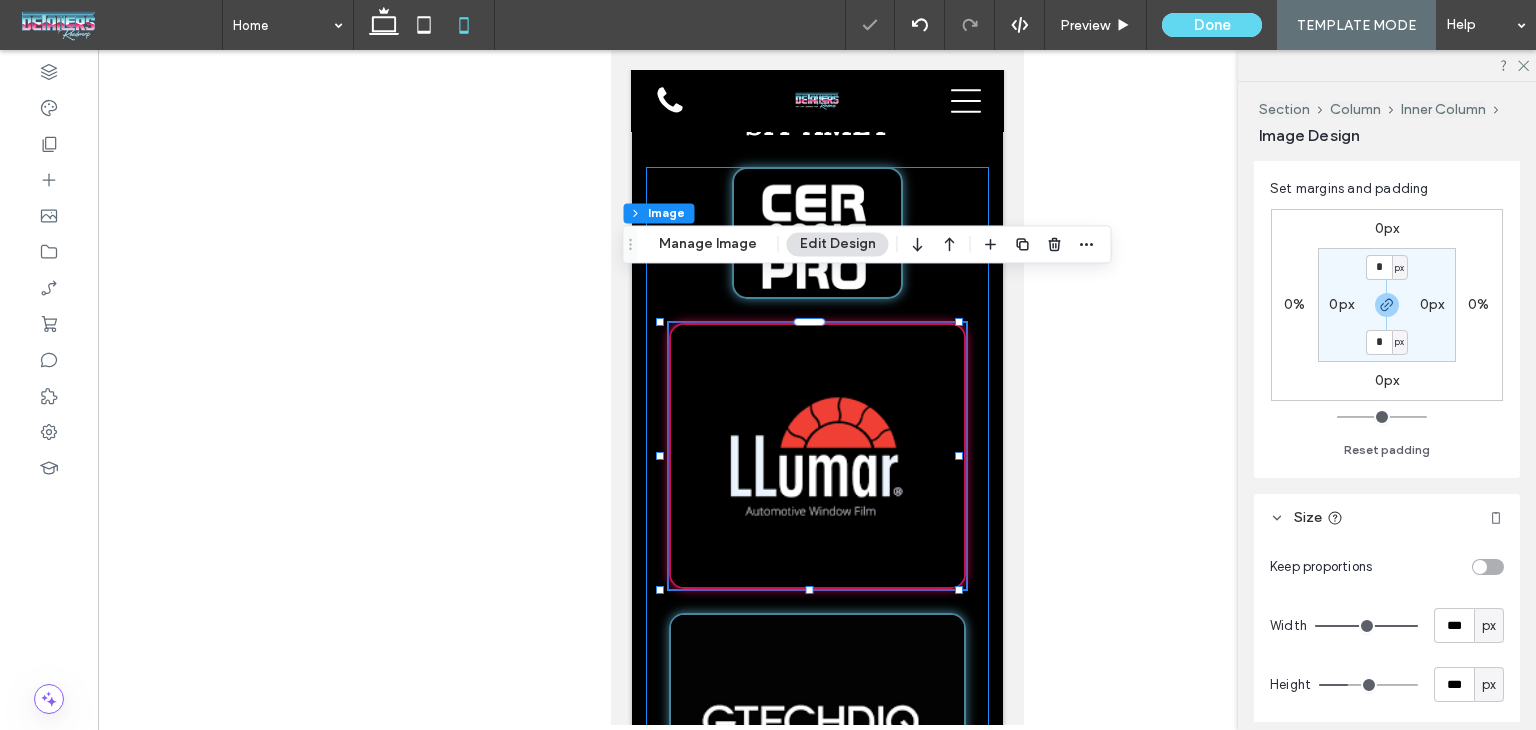 type on "*" 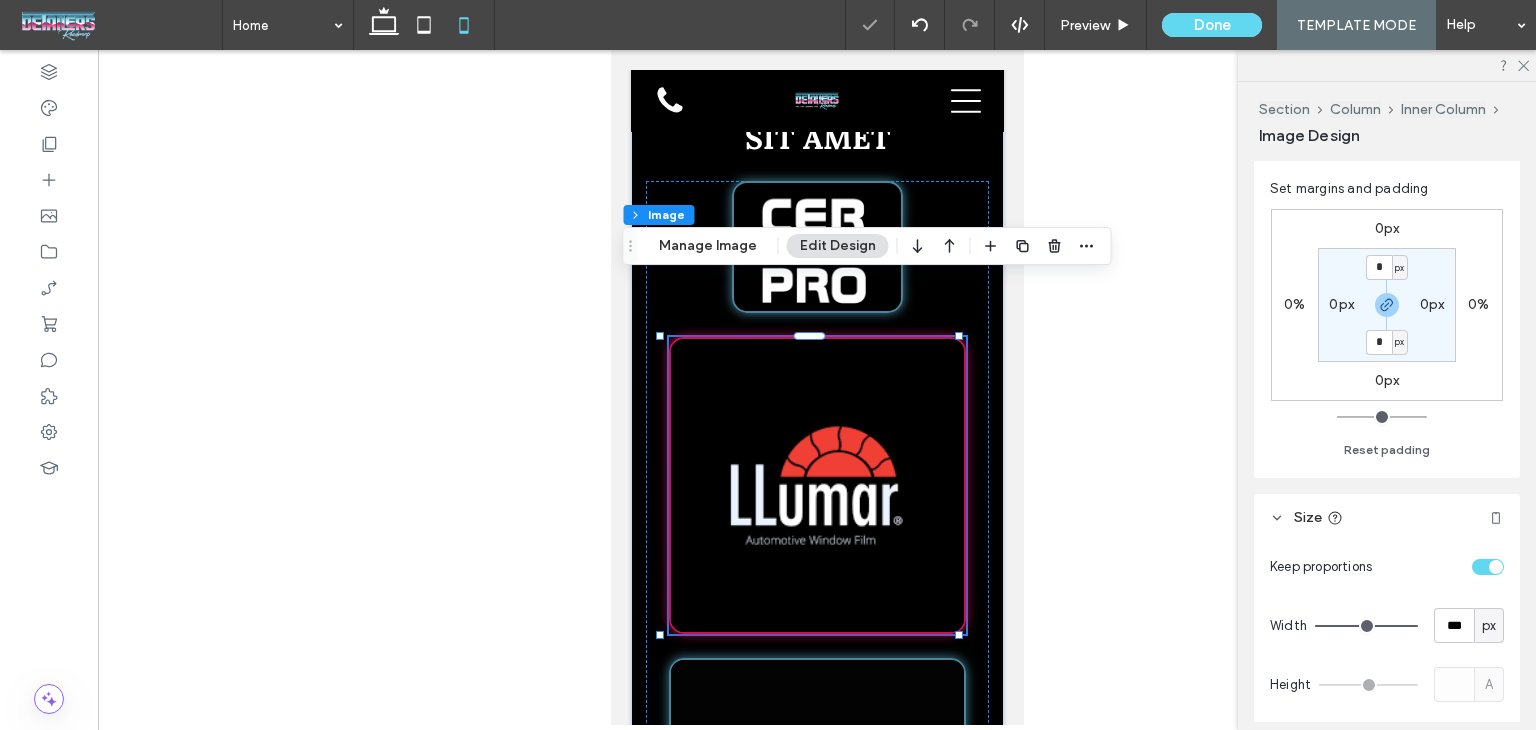 scroll, scrollTop: 6600, scrollLeft: 0, axis: vertical 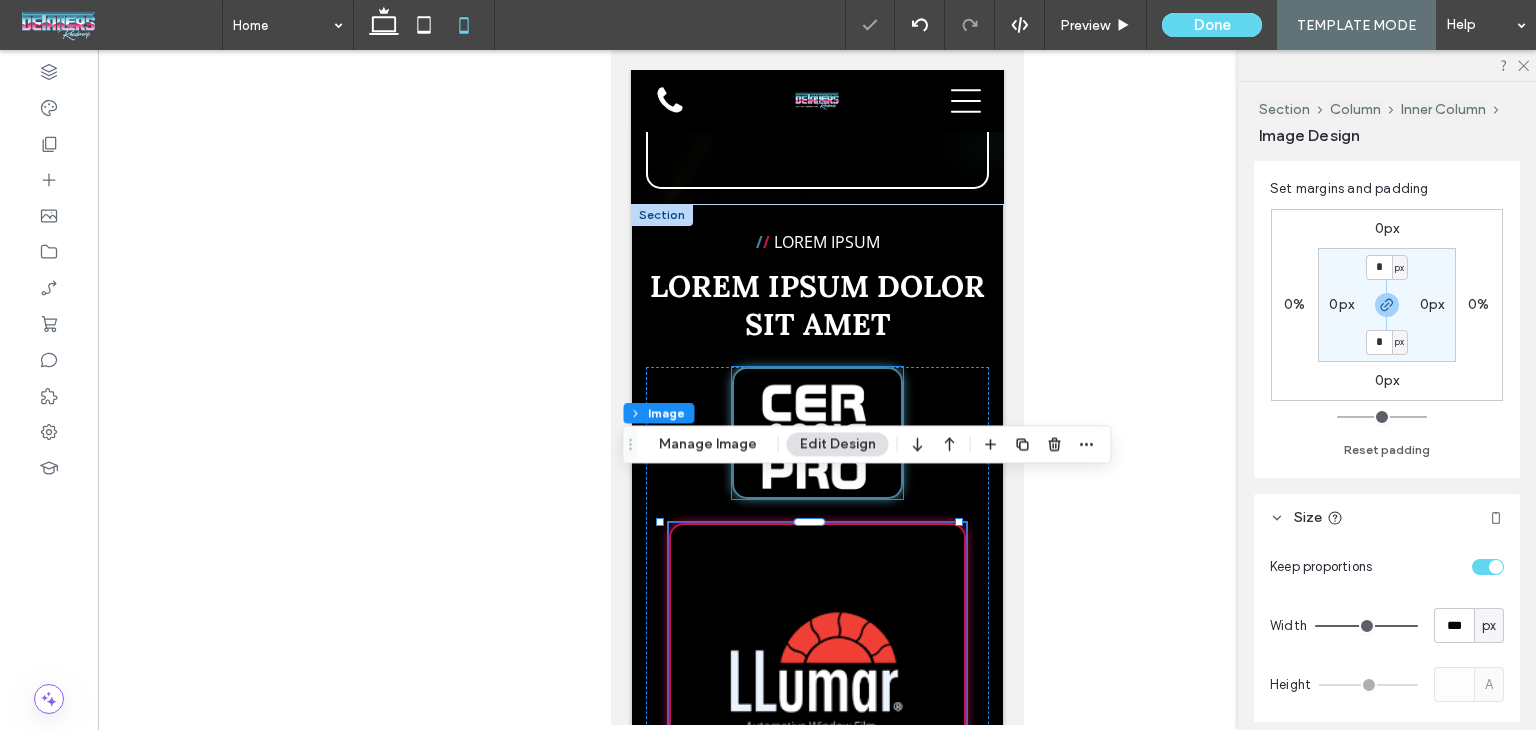 click at bounding box center [816, 433] 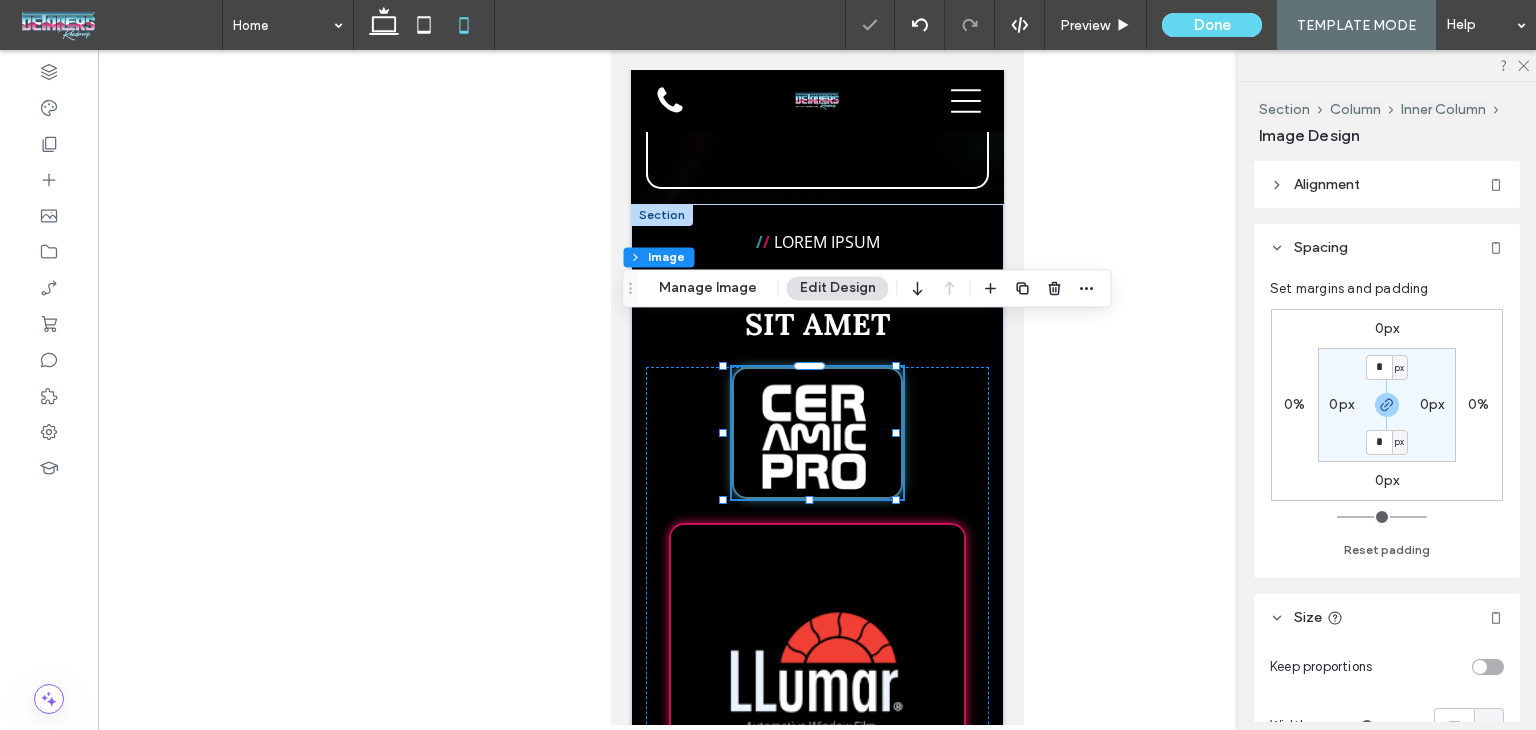 type on "*" 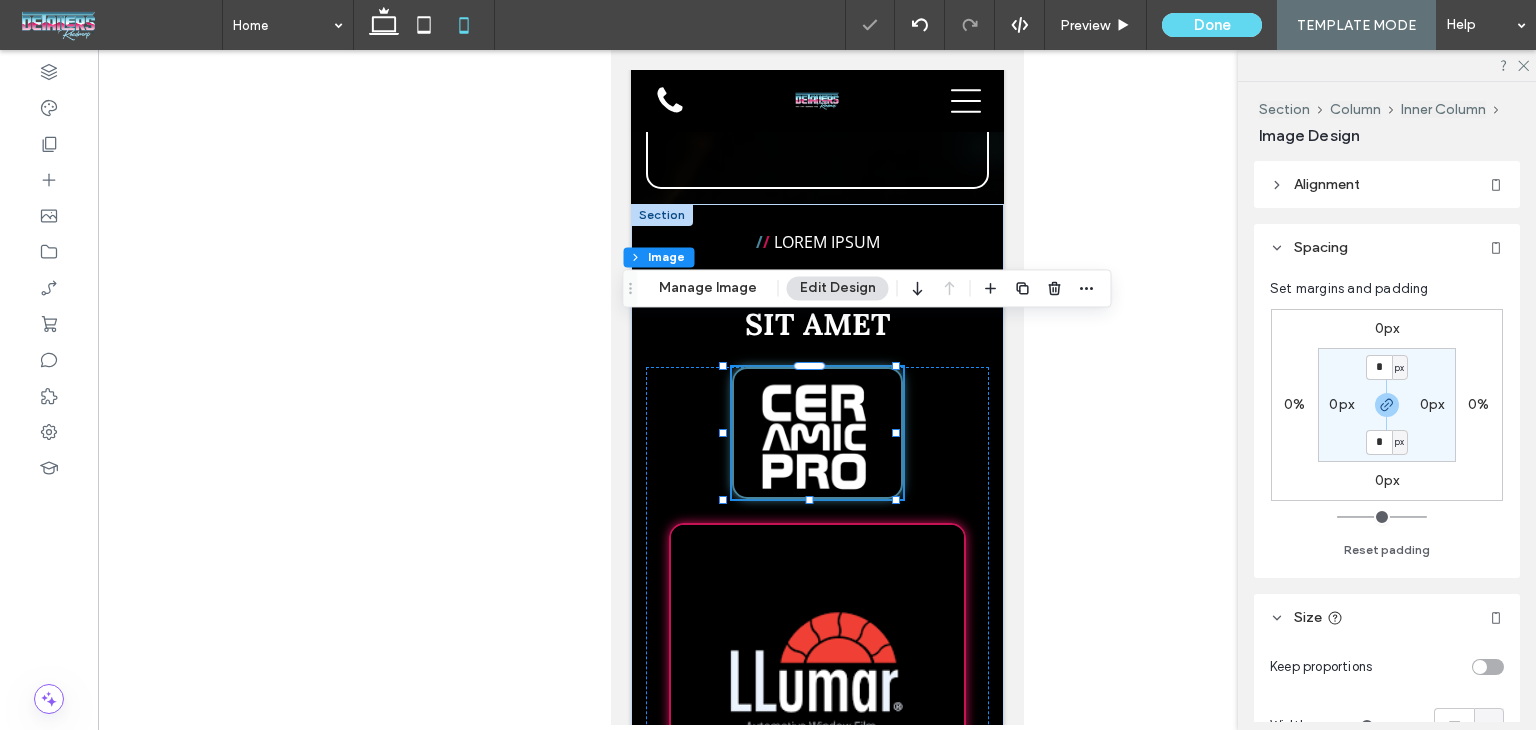 type on "***" 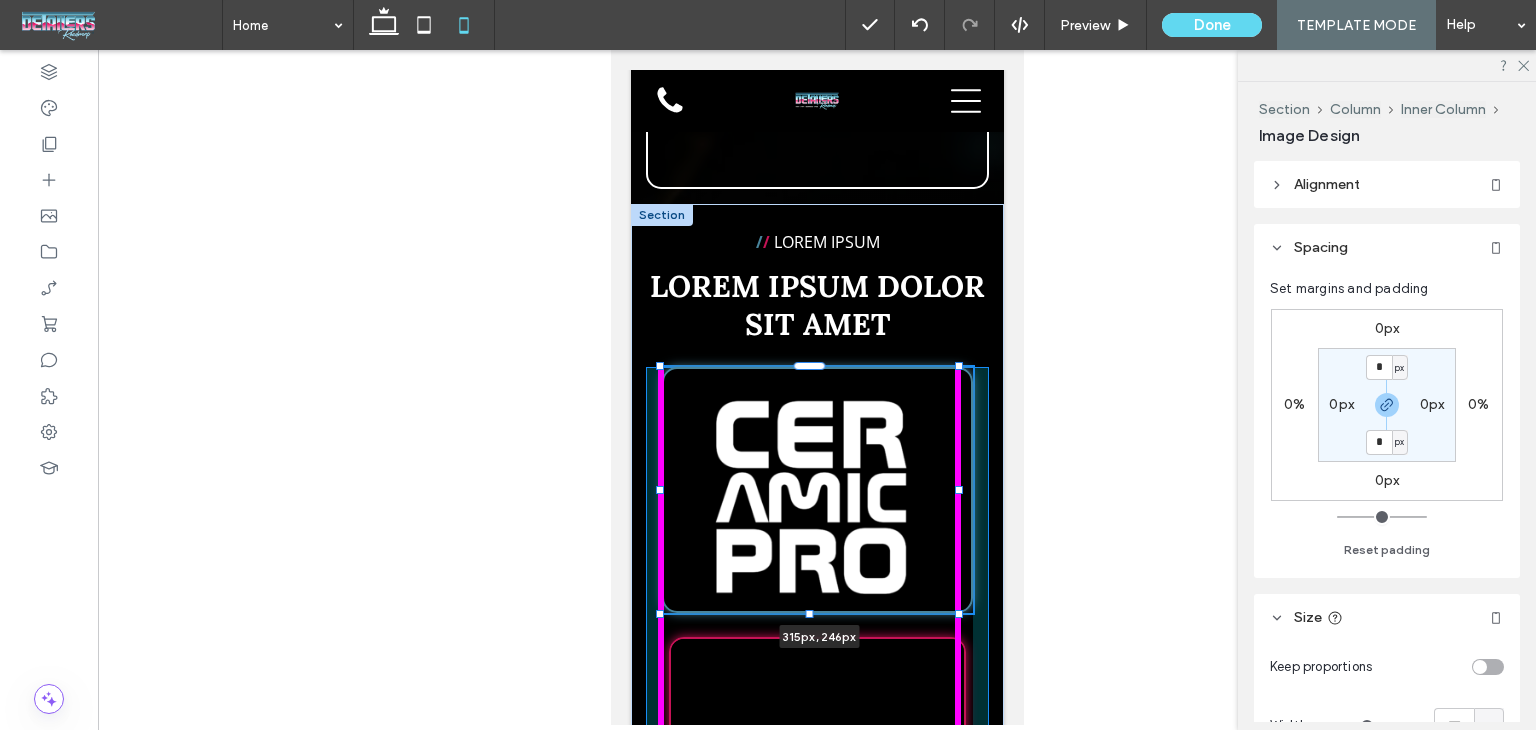drag, startPoint x: 896, startPoint y: 453, endPoint x: 968, endPoint y: 510, distance: 91.83137 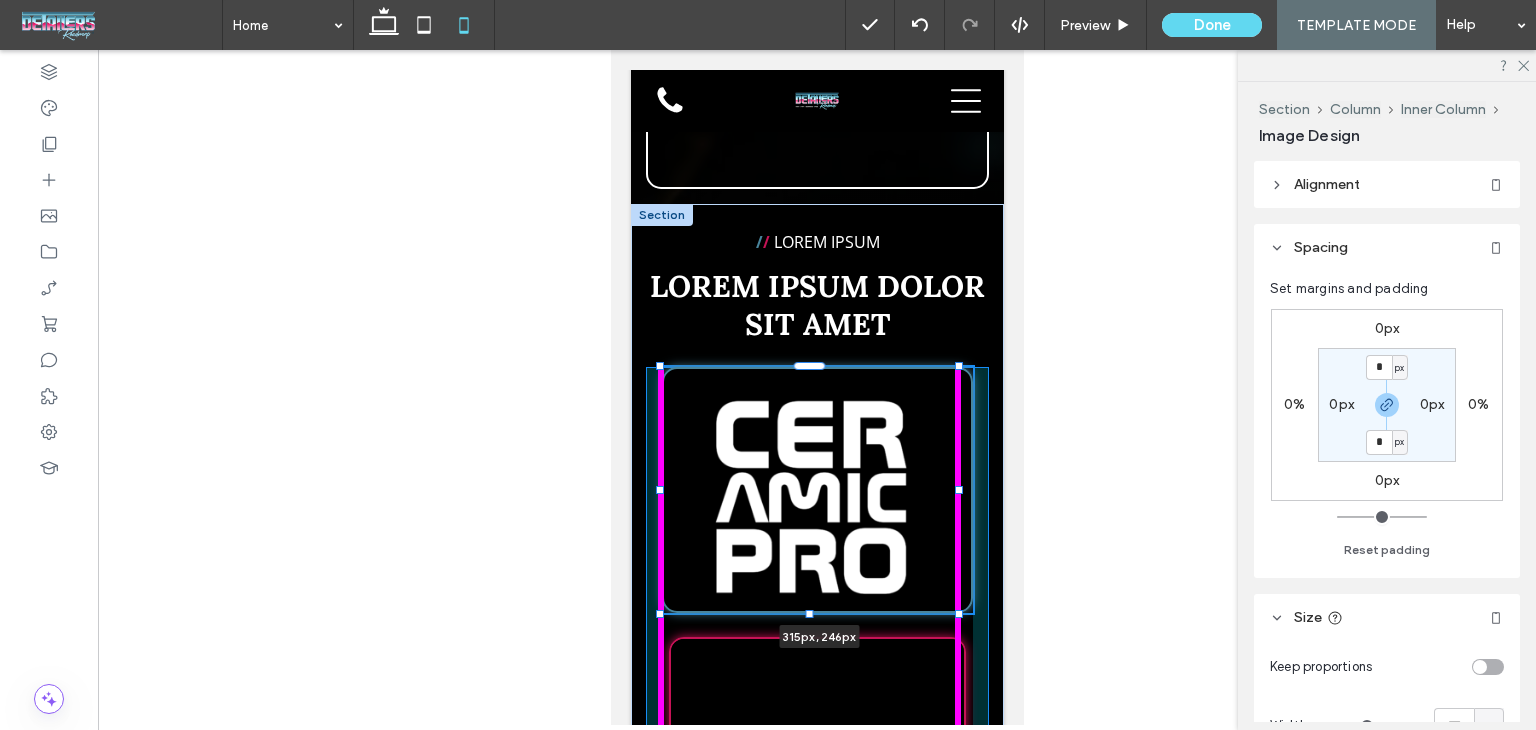 click on "/ /
Lorem ipsum
Lorem ipsum dolor sit amet
315px , 246px
LOREM IPSUM
LOREM IPSUM" at bounding box center (816, 937) 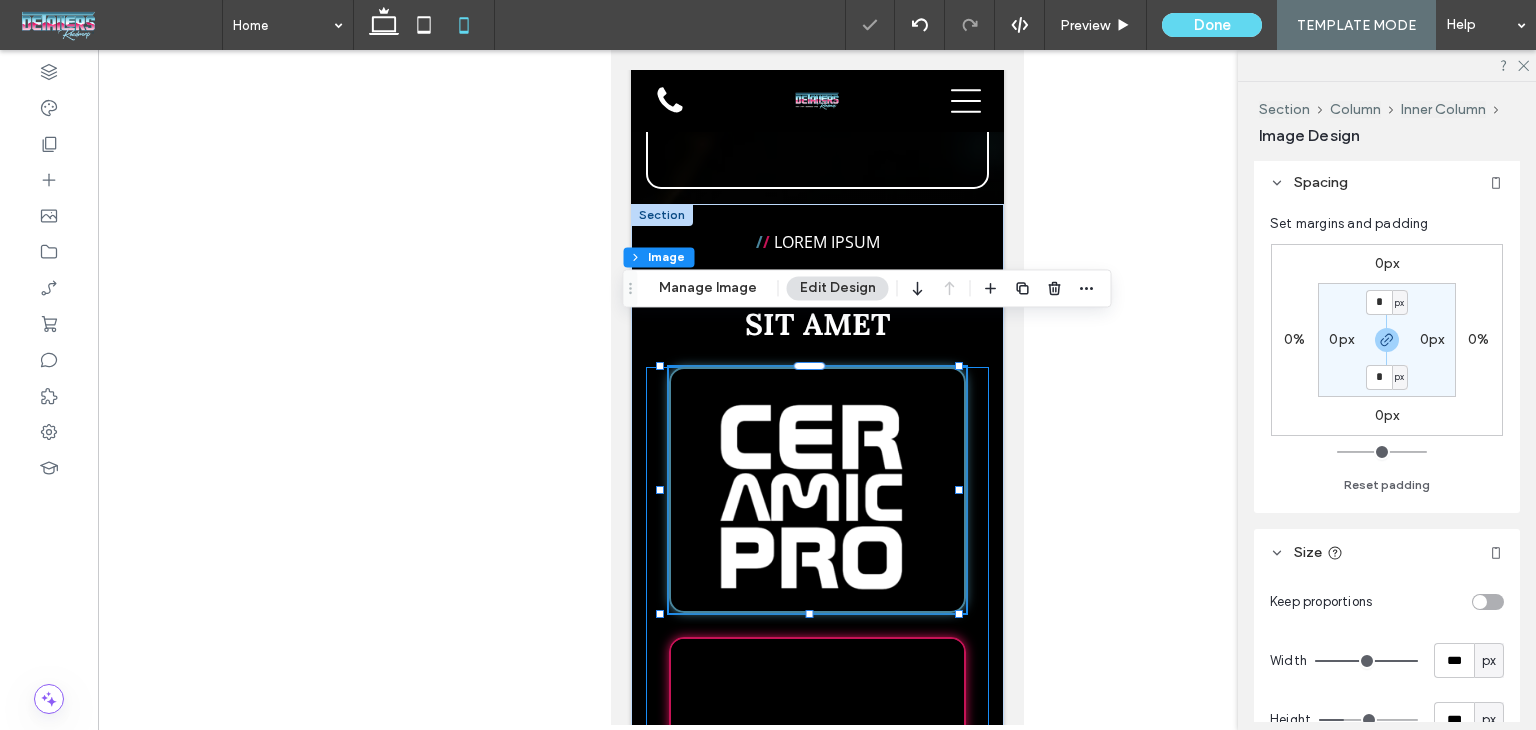 scroll, scrollTop: 100, scrollLeft: 0, axis: vertical 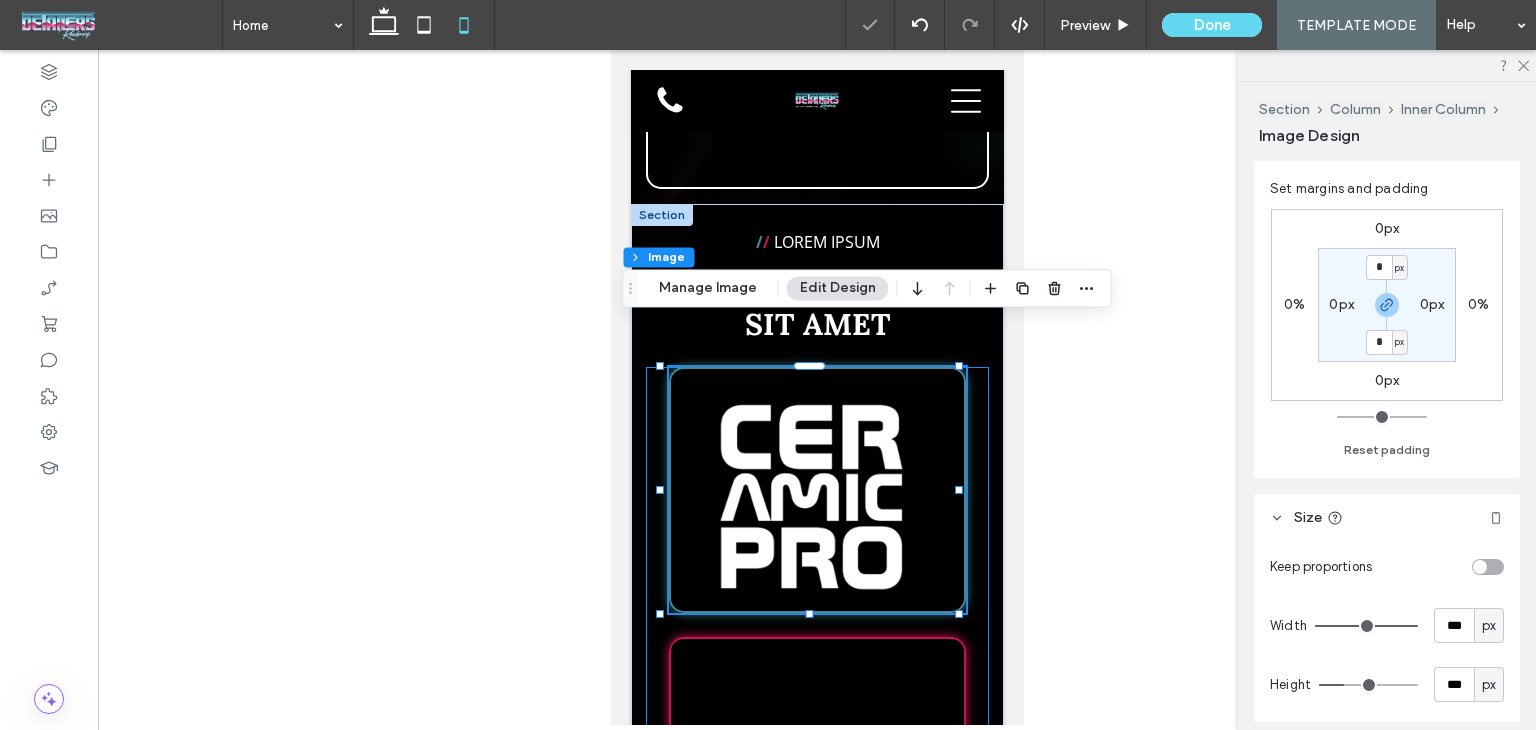 click at bounding box center [1480, 567] 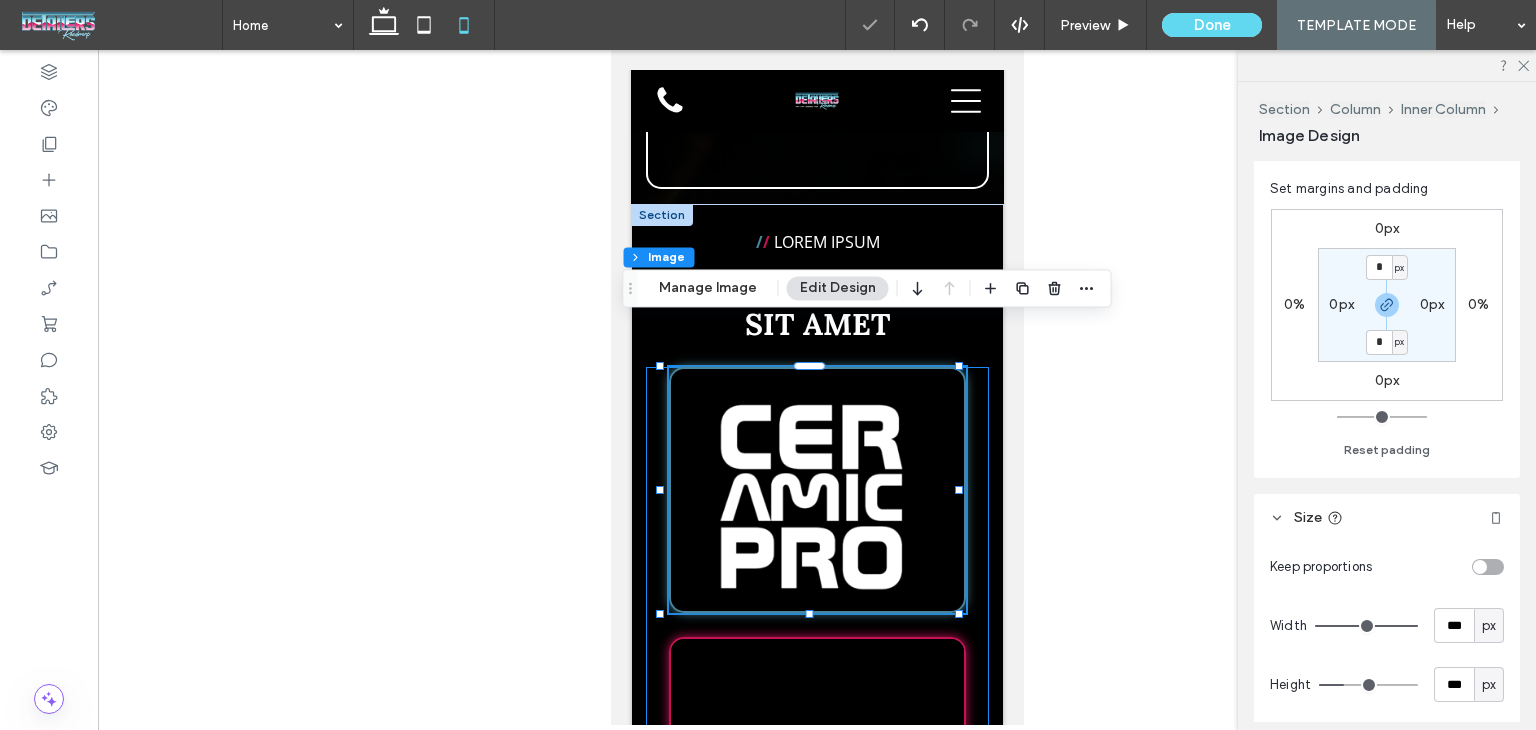 type on "*" 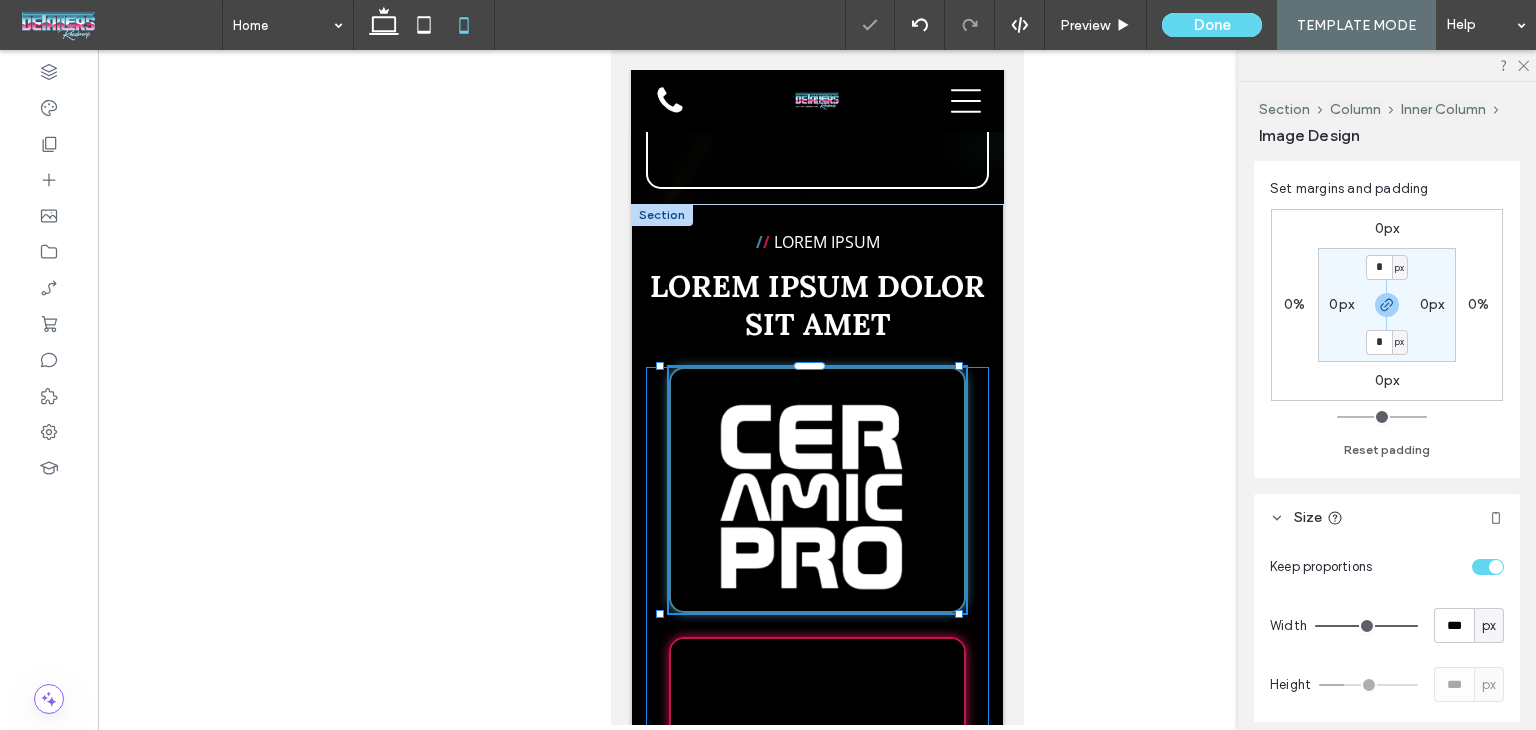 type on "*" 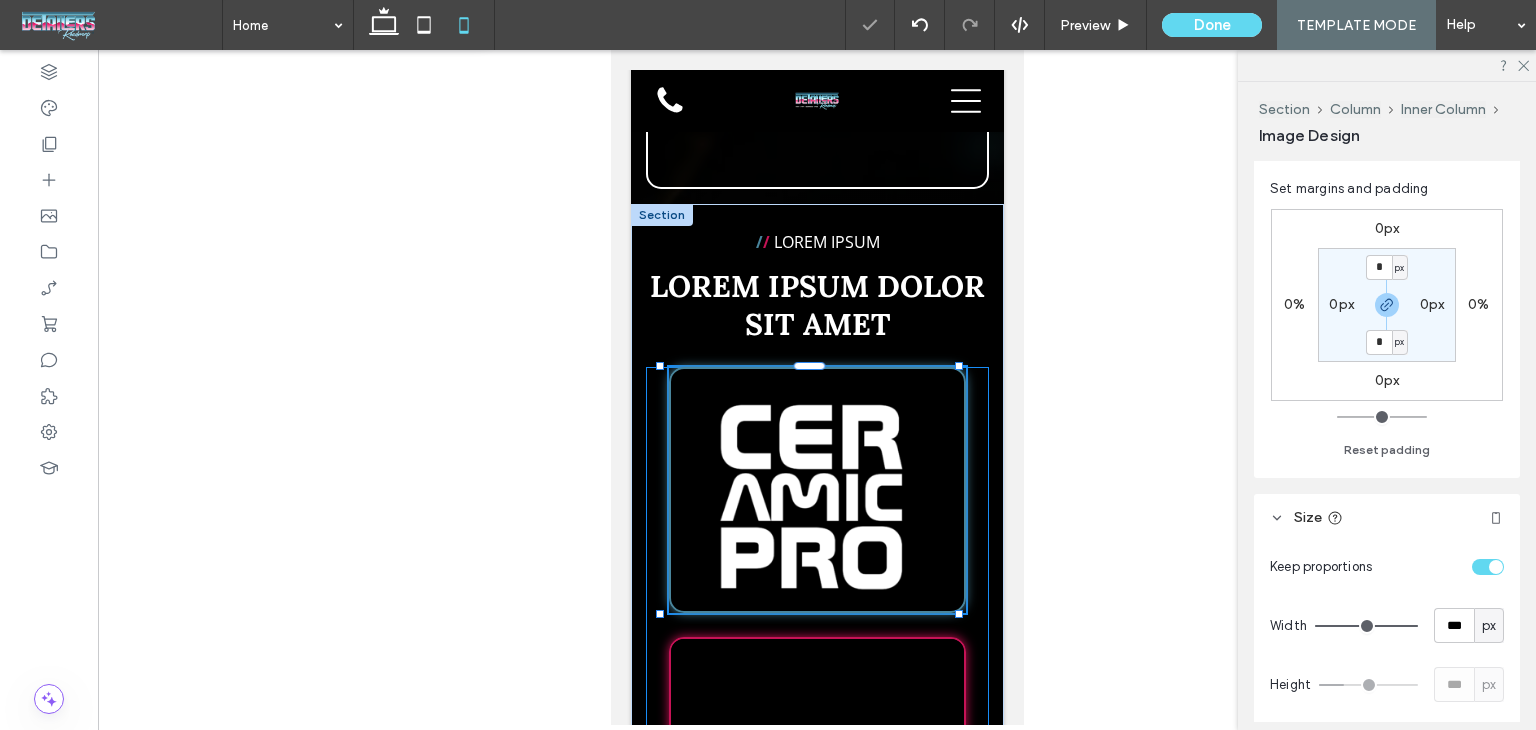 type 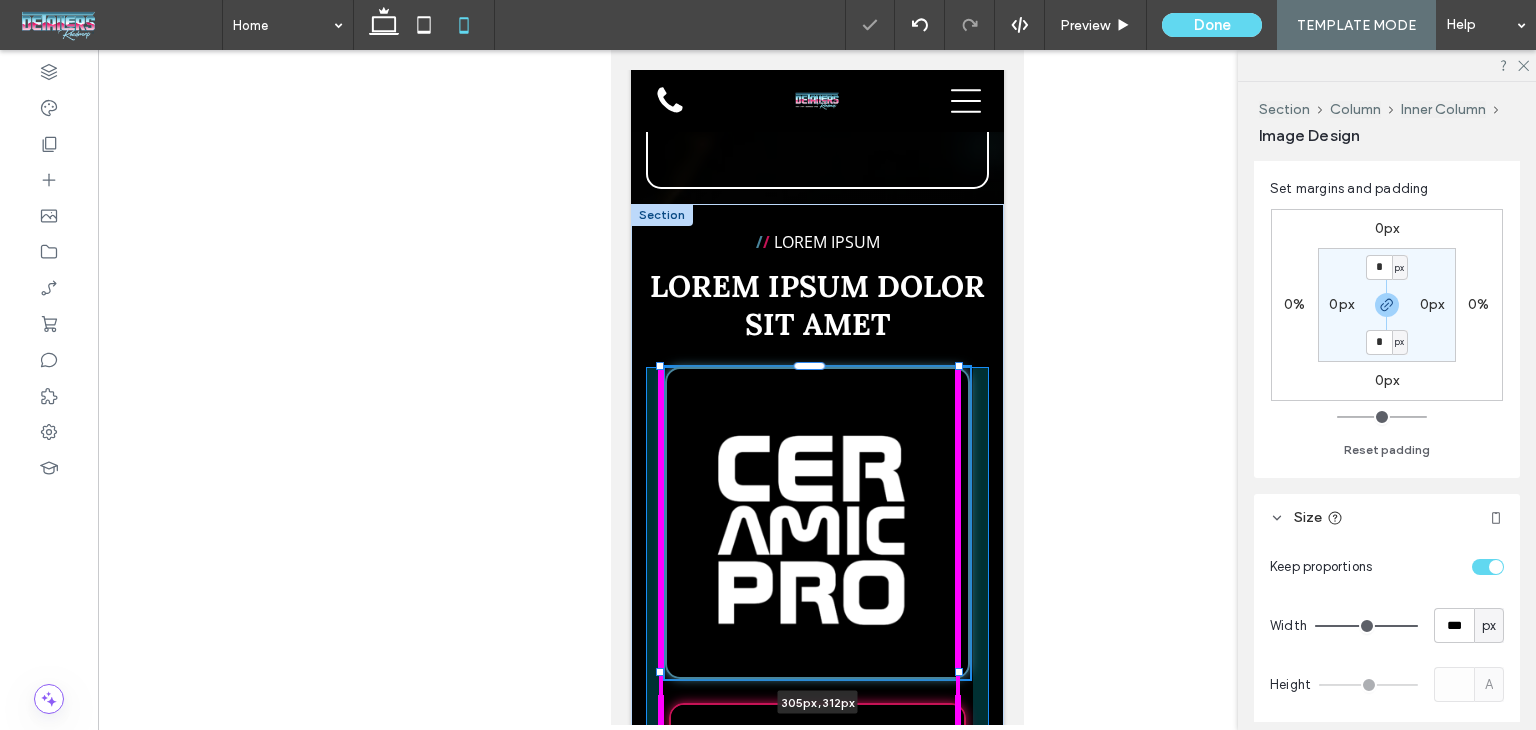 click on "/ /
Lorem ipsum
Lorem ipsum dolor sit amet
305px , 312px
LOREM IPSUM
LOREM IPSUM" at bounding box center (816, 970) 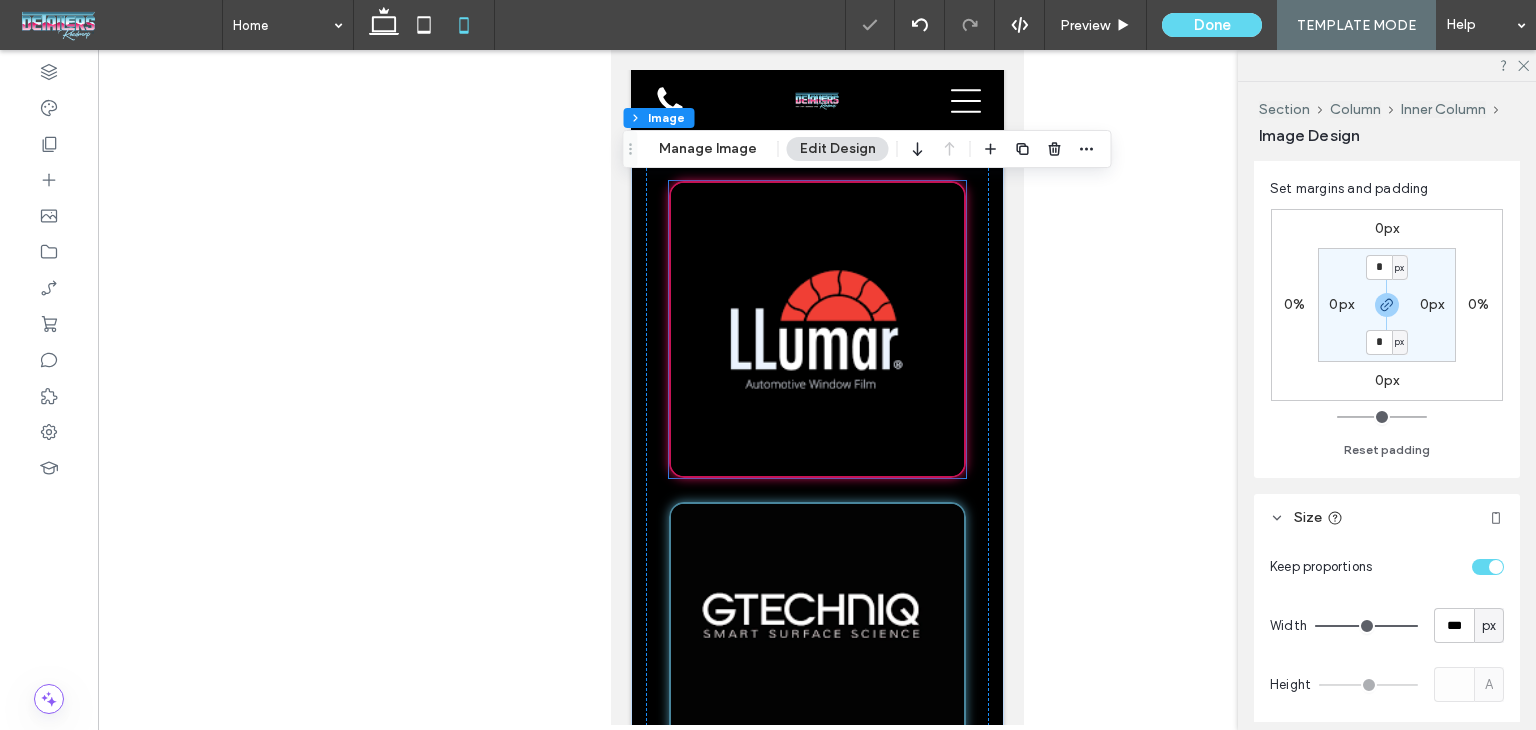 scroll, scrollTop: 7300, scrollLeft: 0, axis: vertical 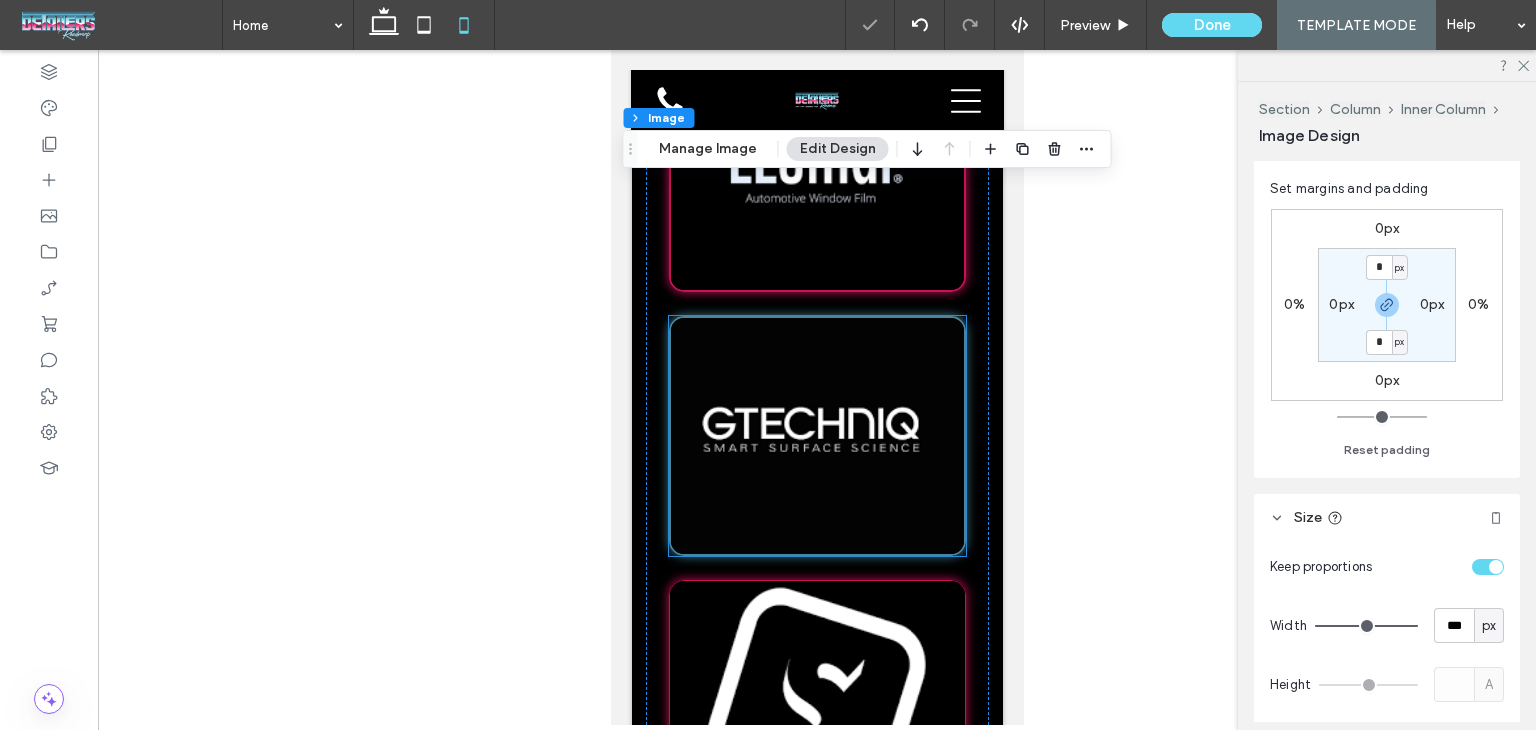 click at bounding box center [816, 436] 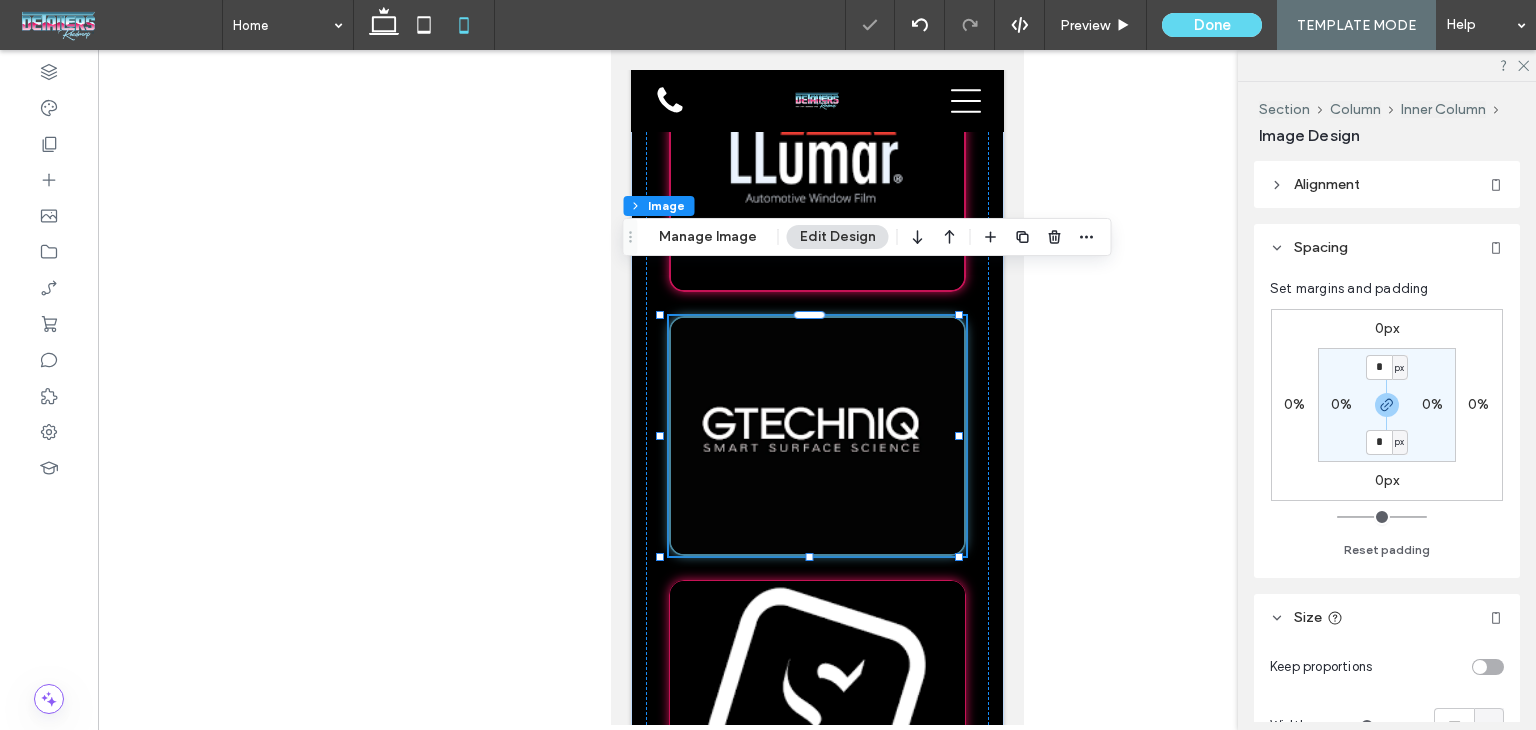 type on "*" 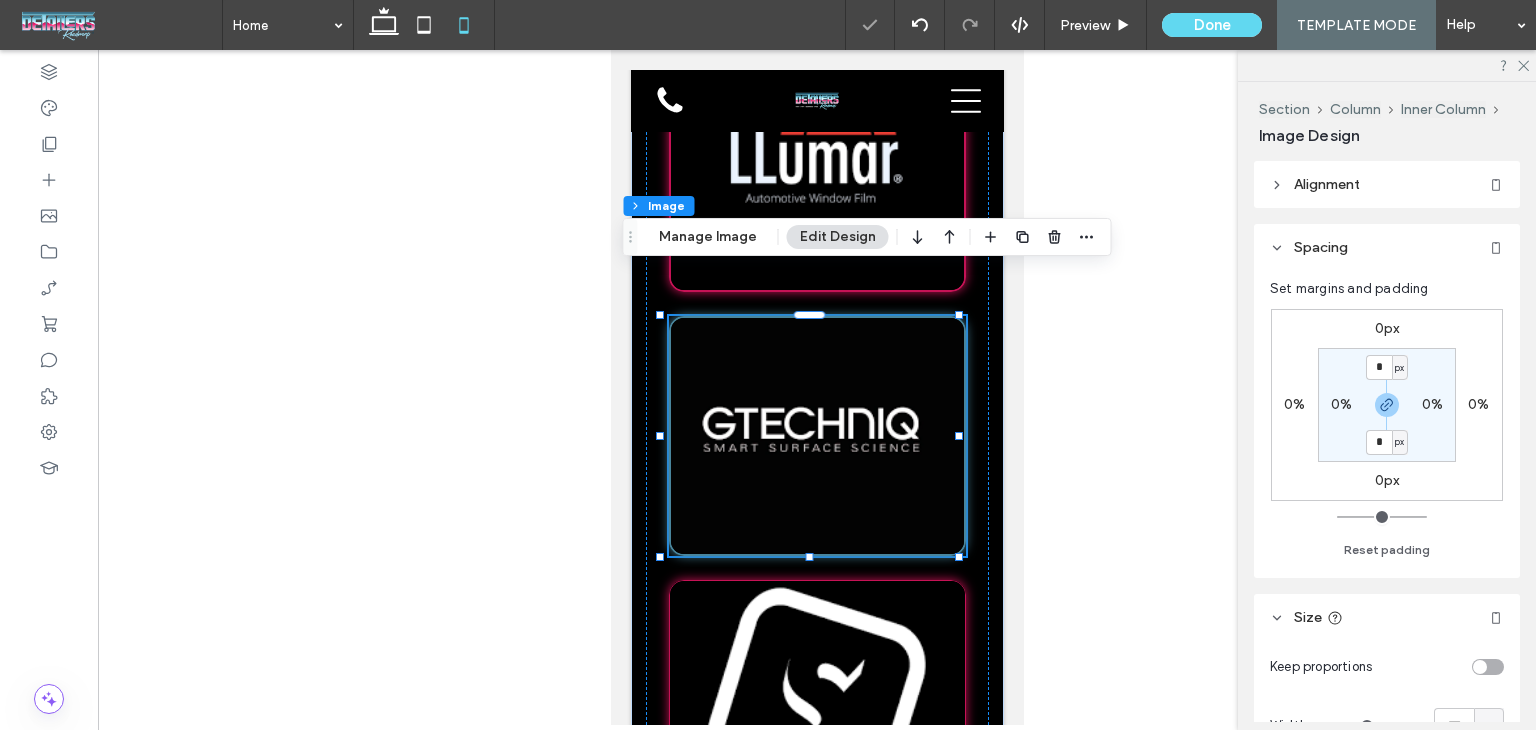 type on "***" 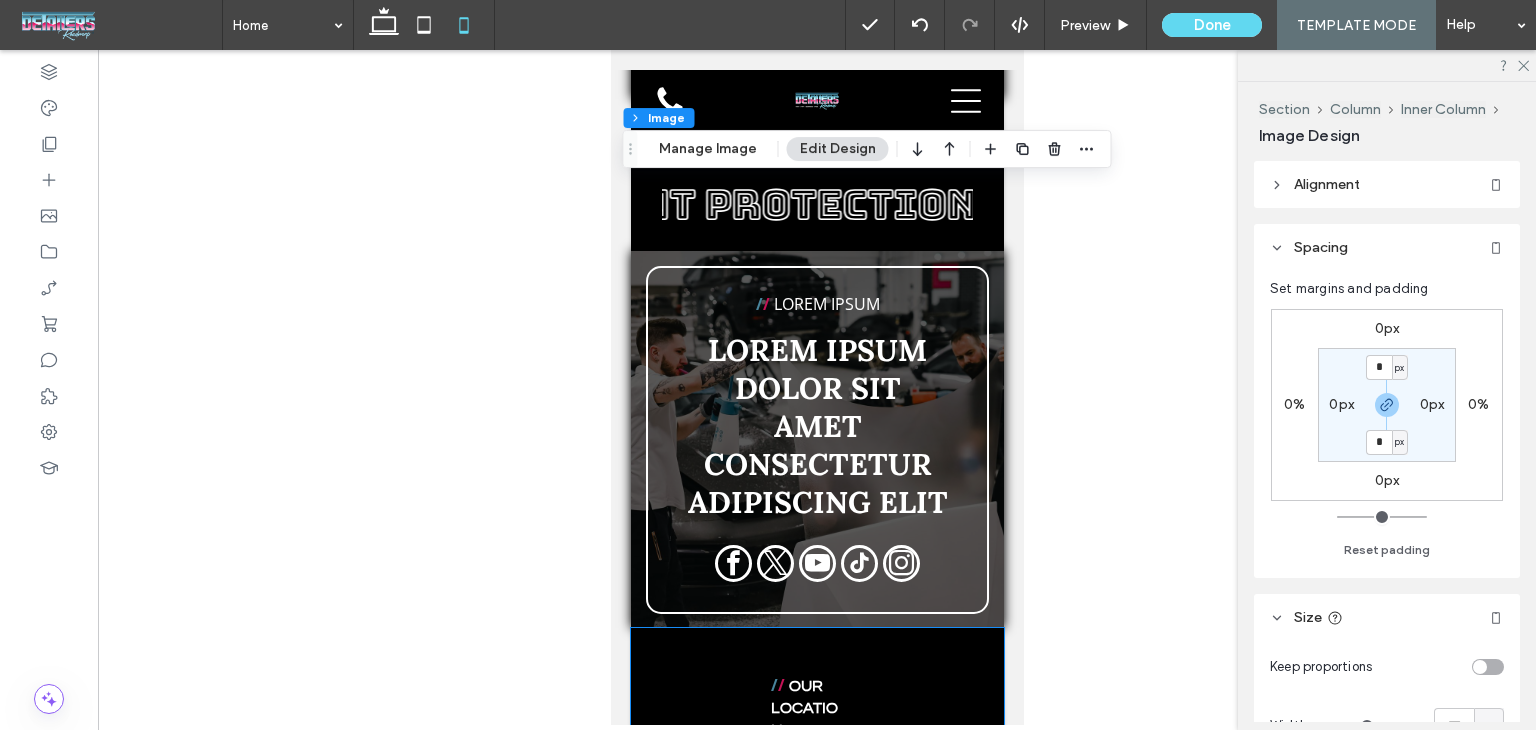 scroll, scrollTop: 9200, scrollLeft: 0, axis: vertical 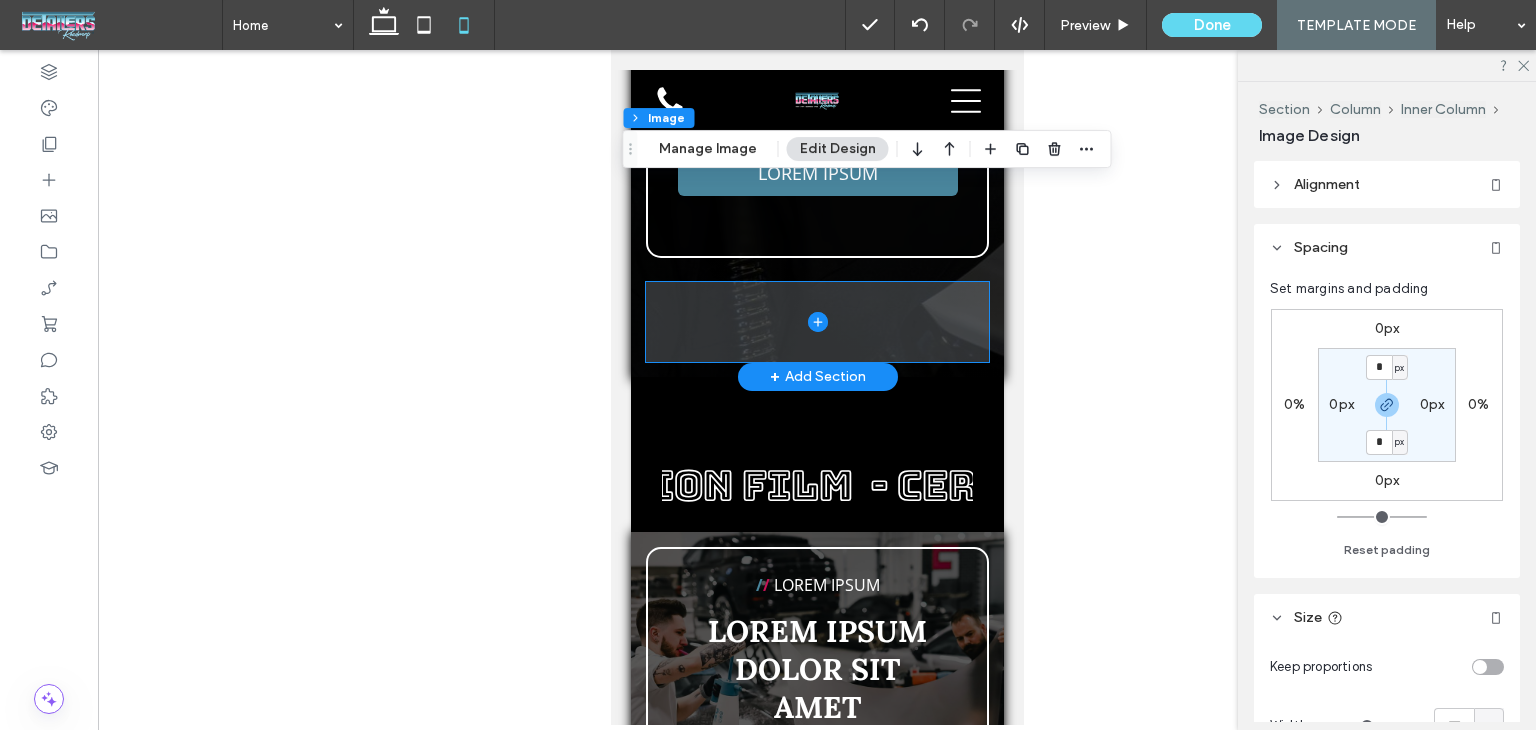 click at bounding box center [816, 322] 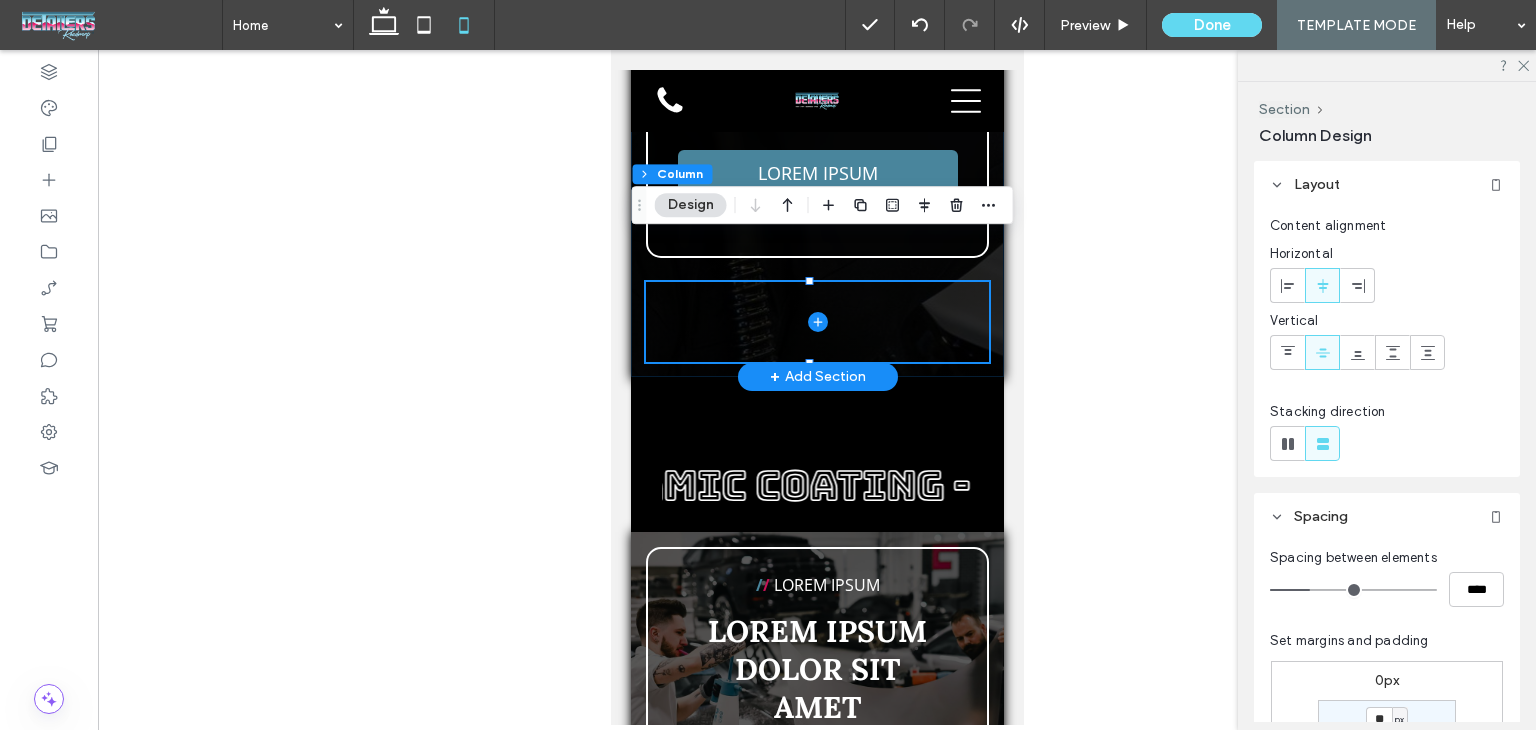 click on "/ /   LOREM IPSUM
Lorem ipsum dolor sit amet consectetur adipiscing elit
Lorem ipsum dolor sit amet, consectetur adipiscing elit, sed do eiusmod tempor incididunt ut labore et dolore magna aliqua. Ut enim ad minim veniam, quis nostrud exercitation ullamco laboris nisi ut aliquip ex ea commodo consequat. Duis aute irure dolor in reprehenderit in voluptate velit esse cillum dolore eu fugiat nulla pariatur. Excepteur sint occaecat cupidatat non proident, sunt in culpa qui officia deserunt mollit anim id est laborum. Lorem ipsum dolor sit amet, consectetur adipiscing elit, sed do eiusmod tempor incididunt ut labore et dolore magna aliqua. Ut enim ad minim veniam, quis nostrud exercitation ullamco laboris nisi ut aliquip ex ea commodo consequat. Duis aute irure dolor in reprehenderit in voluptate velit esse cillum dolore eu fugiat nulla pariatur. Excepteur sint occaecat cupidatat non proident, sunt in culpa qui officia deserunt mollit anim id est laborum." at bounding box center [816, -247] 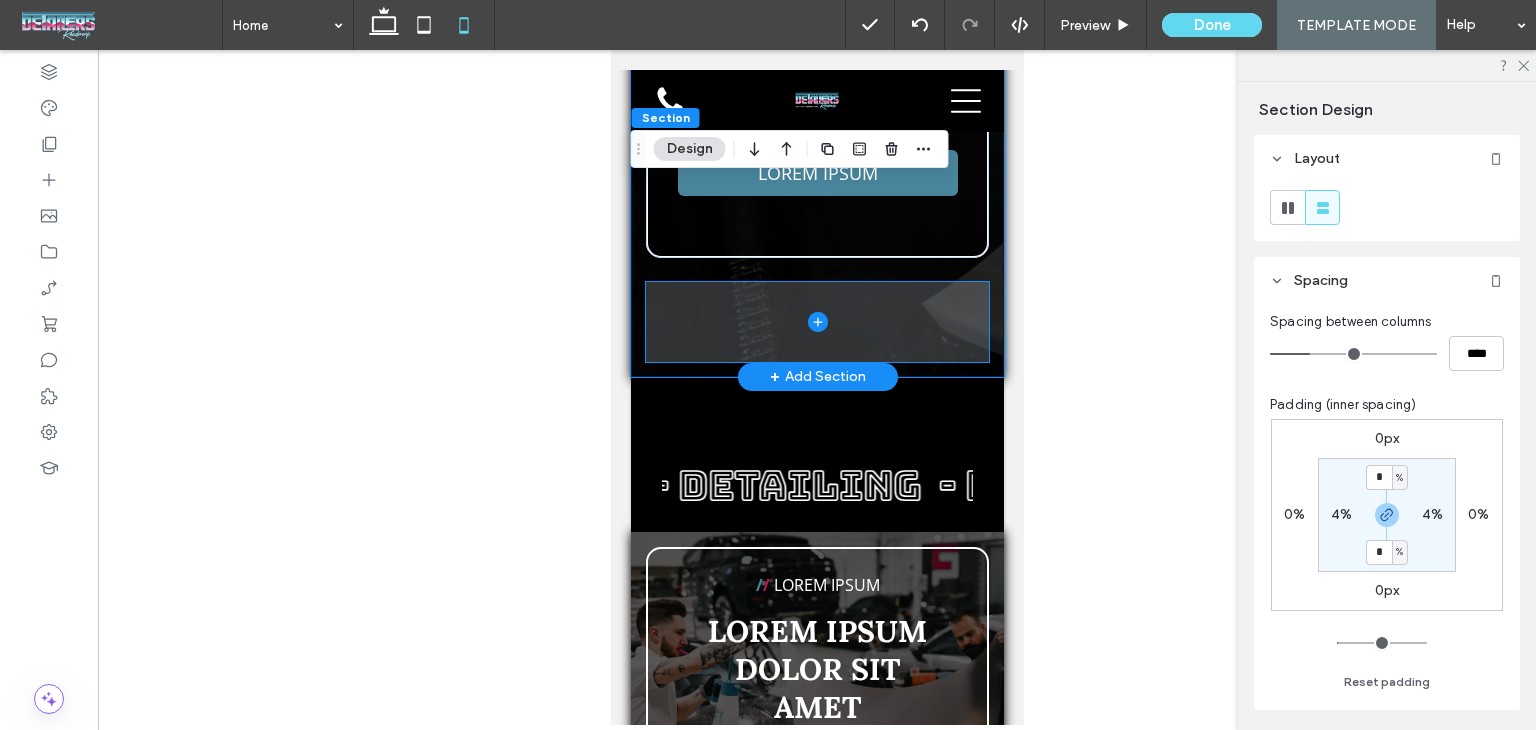 click at bounding box center [816, 322] 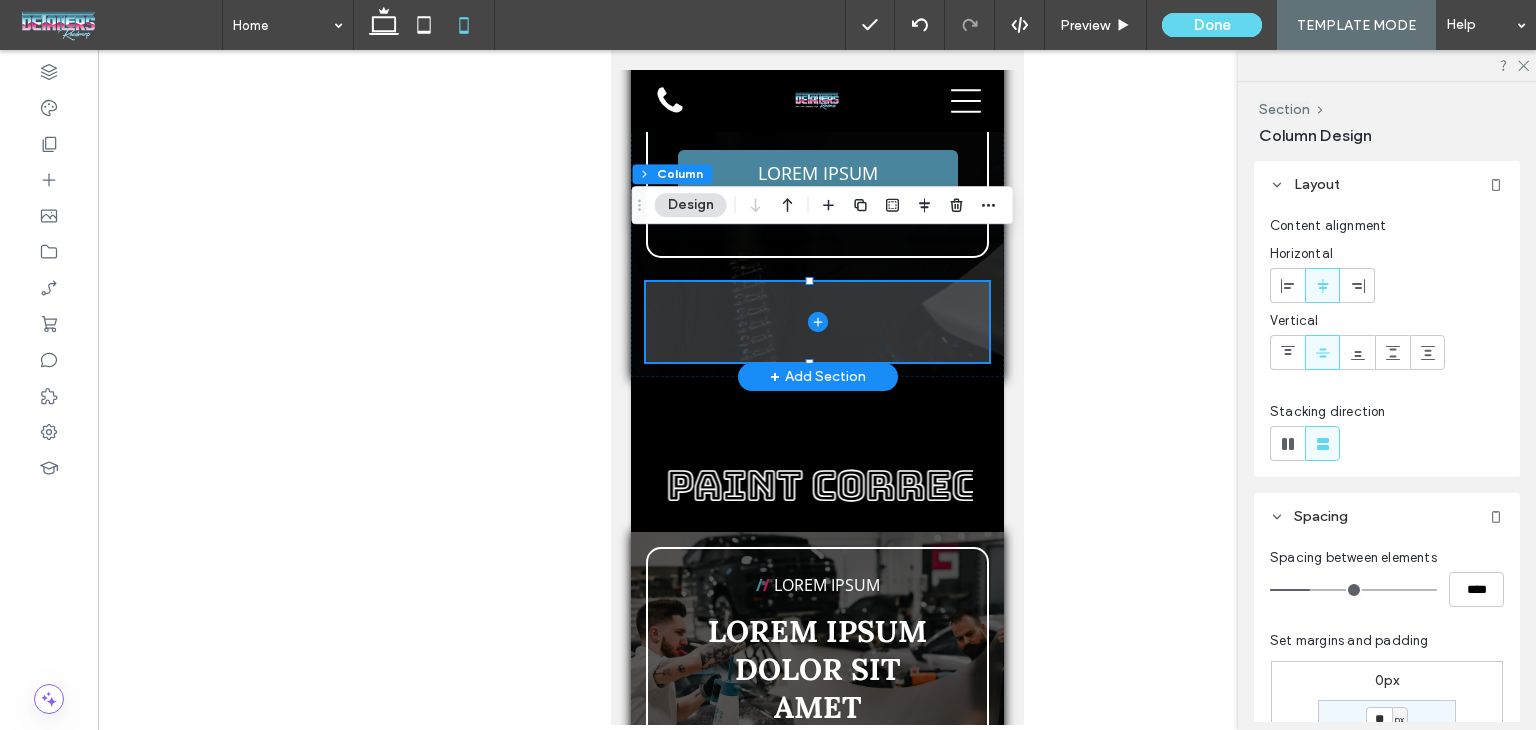 click at bounding box center (816, 322) 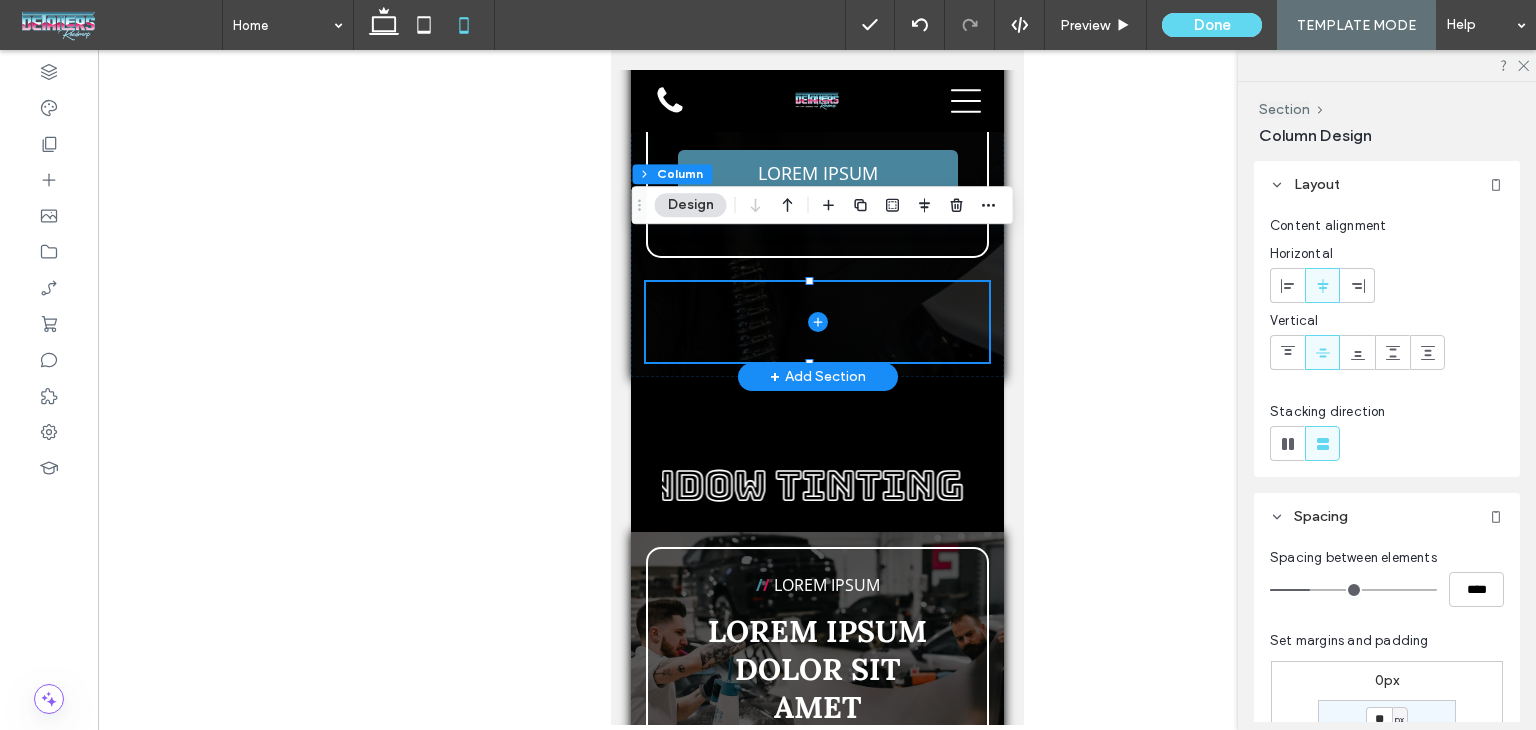 type on "*" 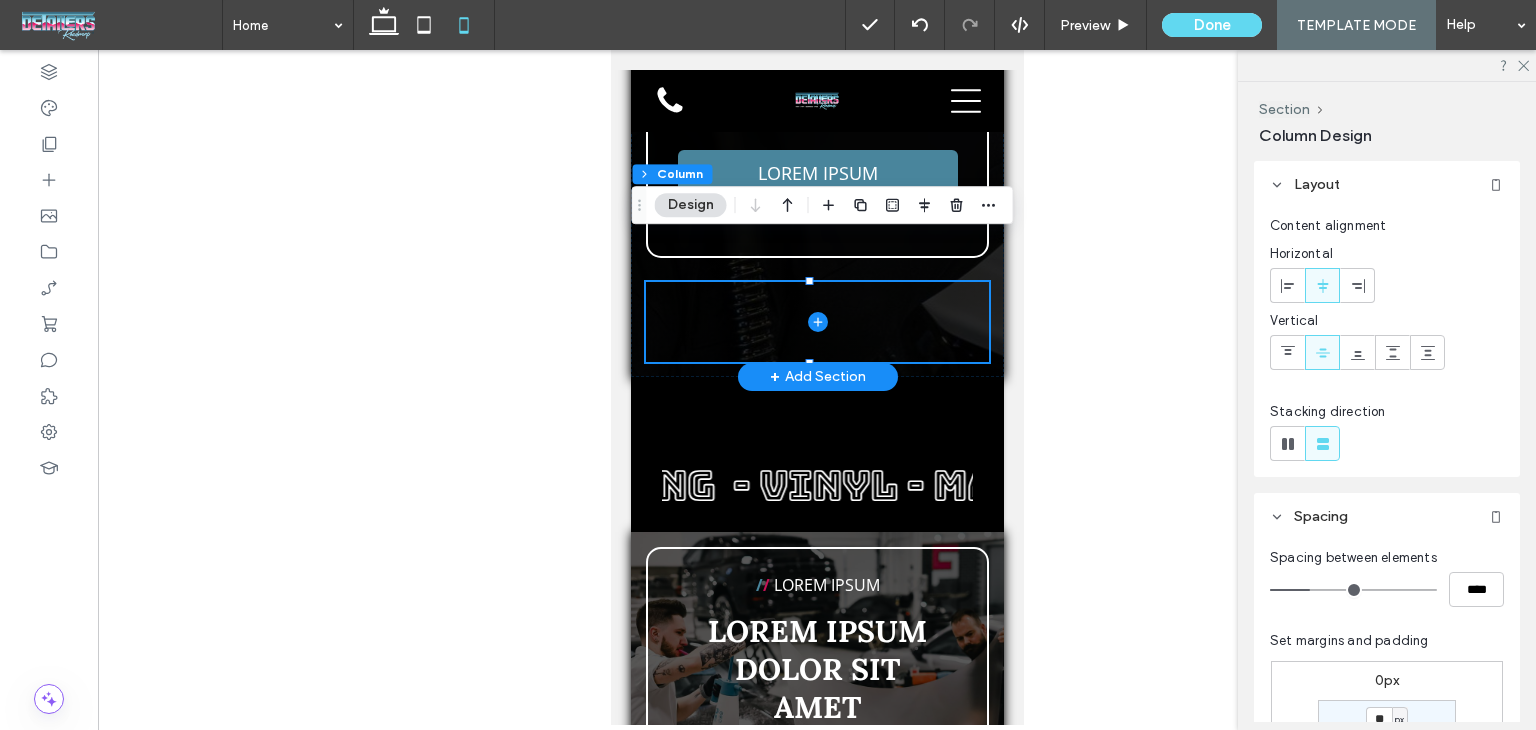 type on "***" 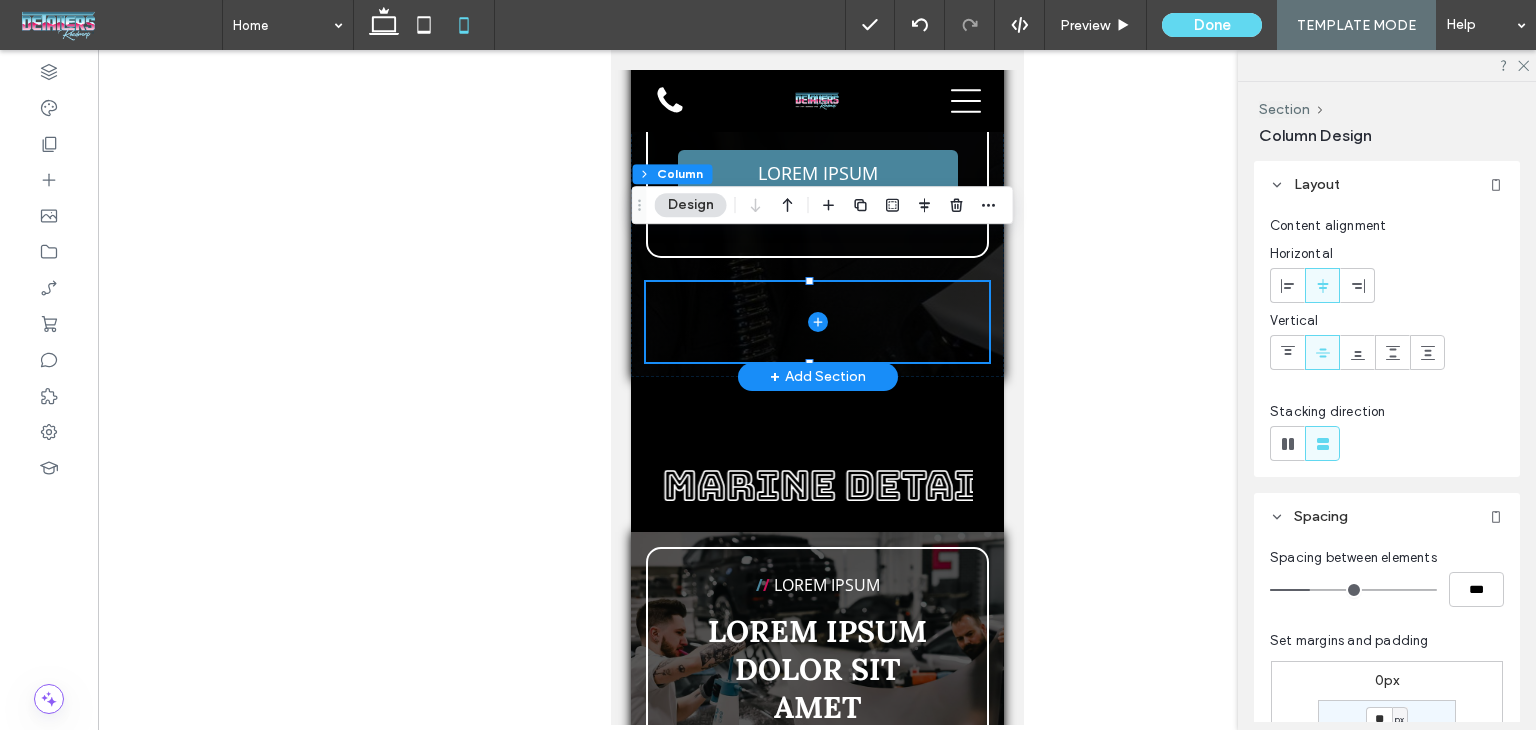 type on "*" 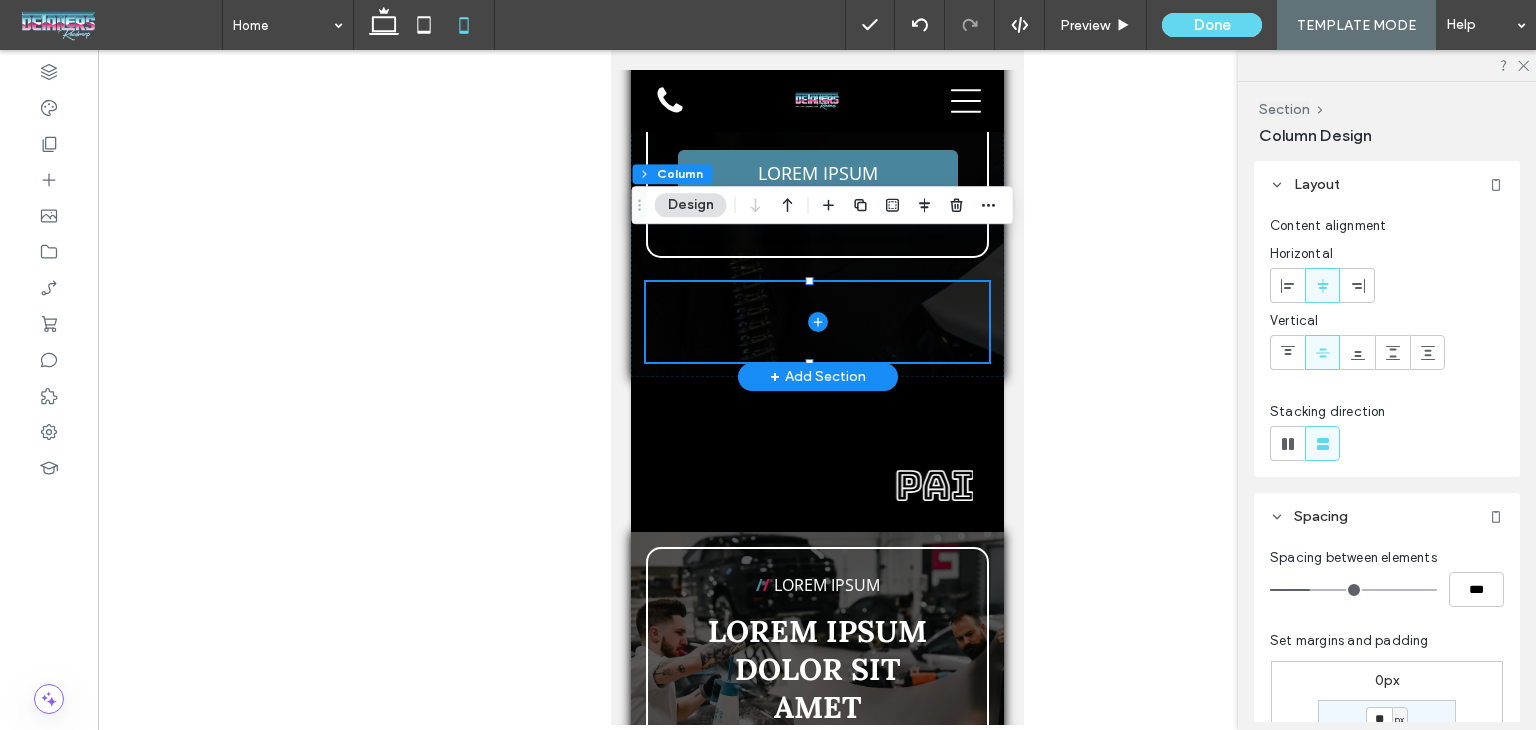 type on "***" 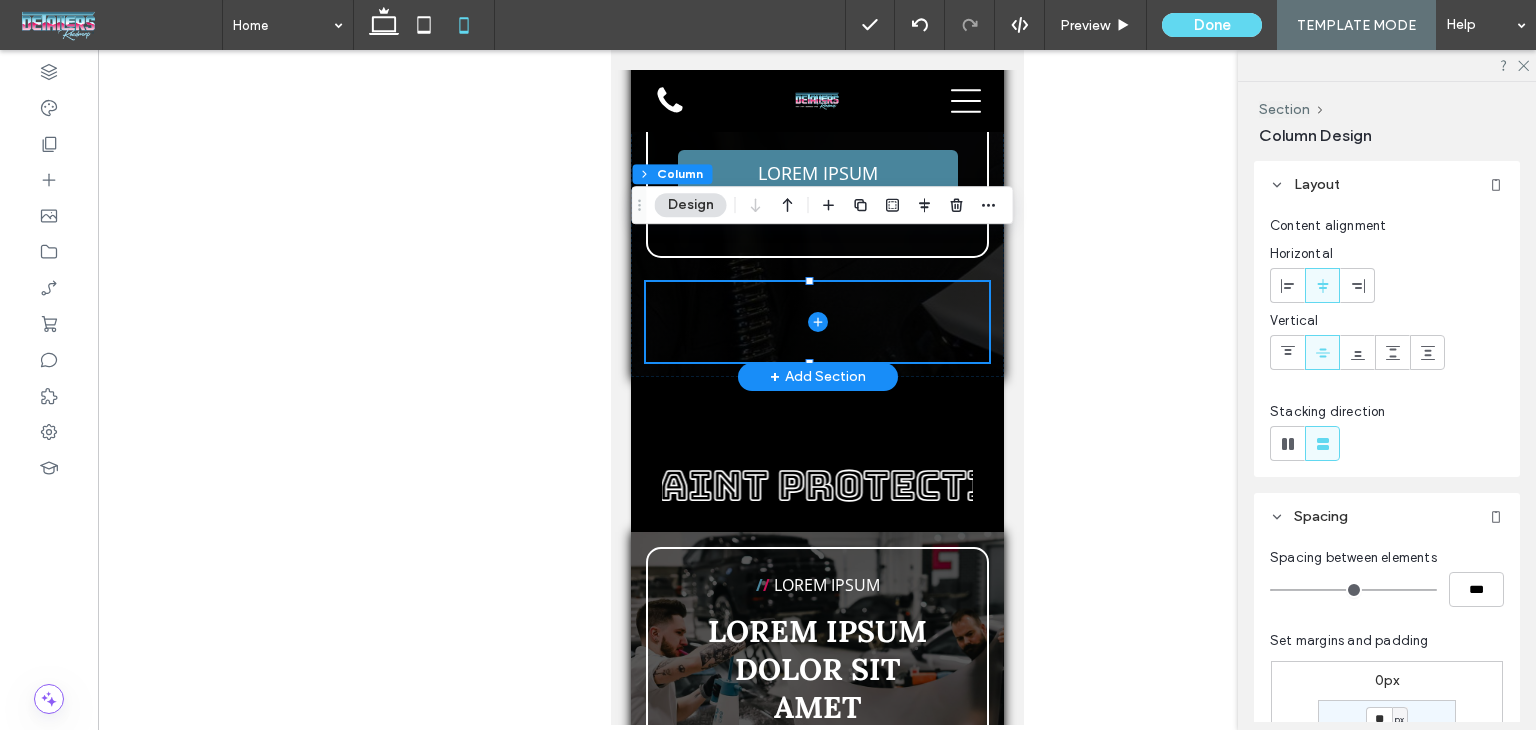 drag, startPoint x: 1311, startPoint y: 588, endPoint x: 1181, endPoint y: 585, distance: 130.0346 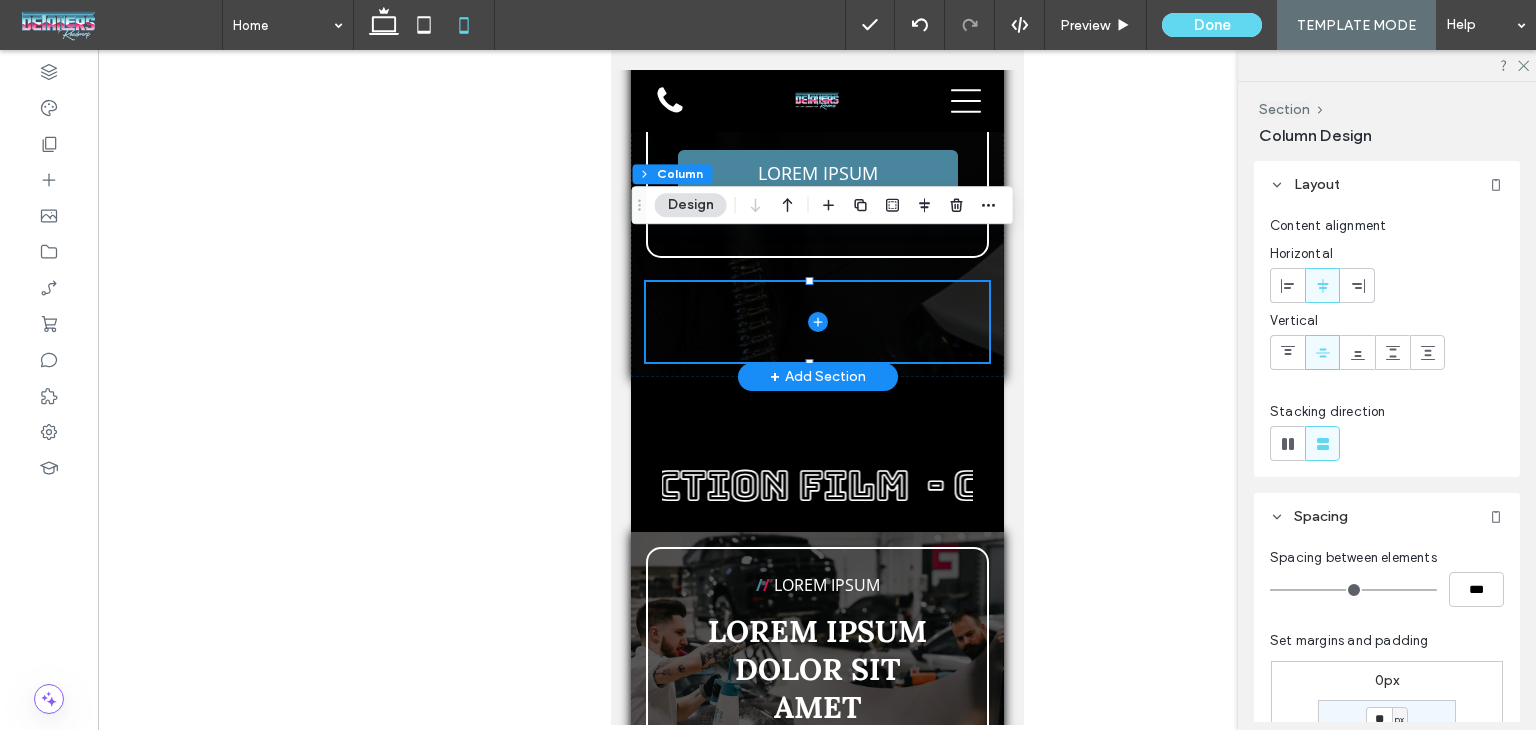 type on "*" 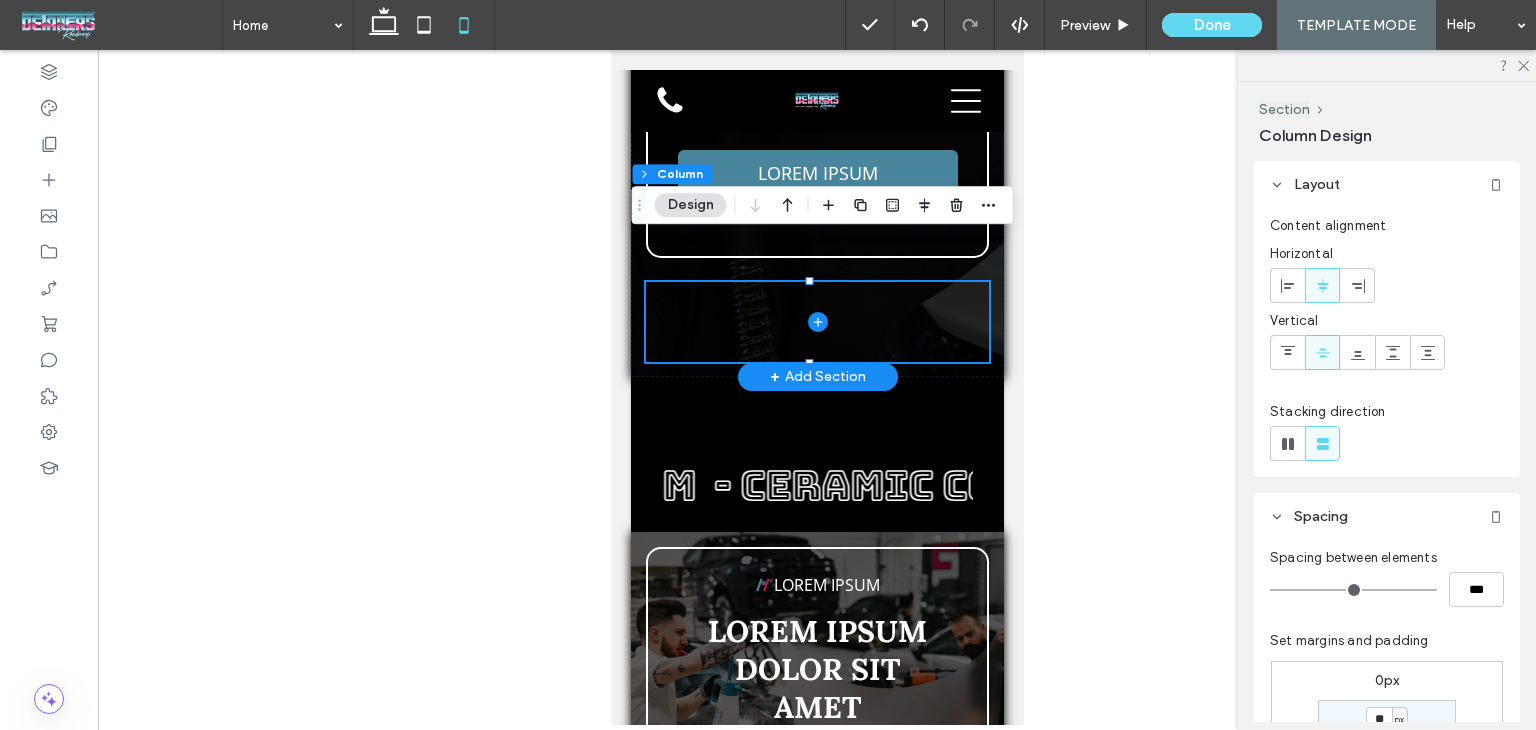 click at bounding box center (1353, 590) 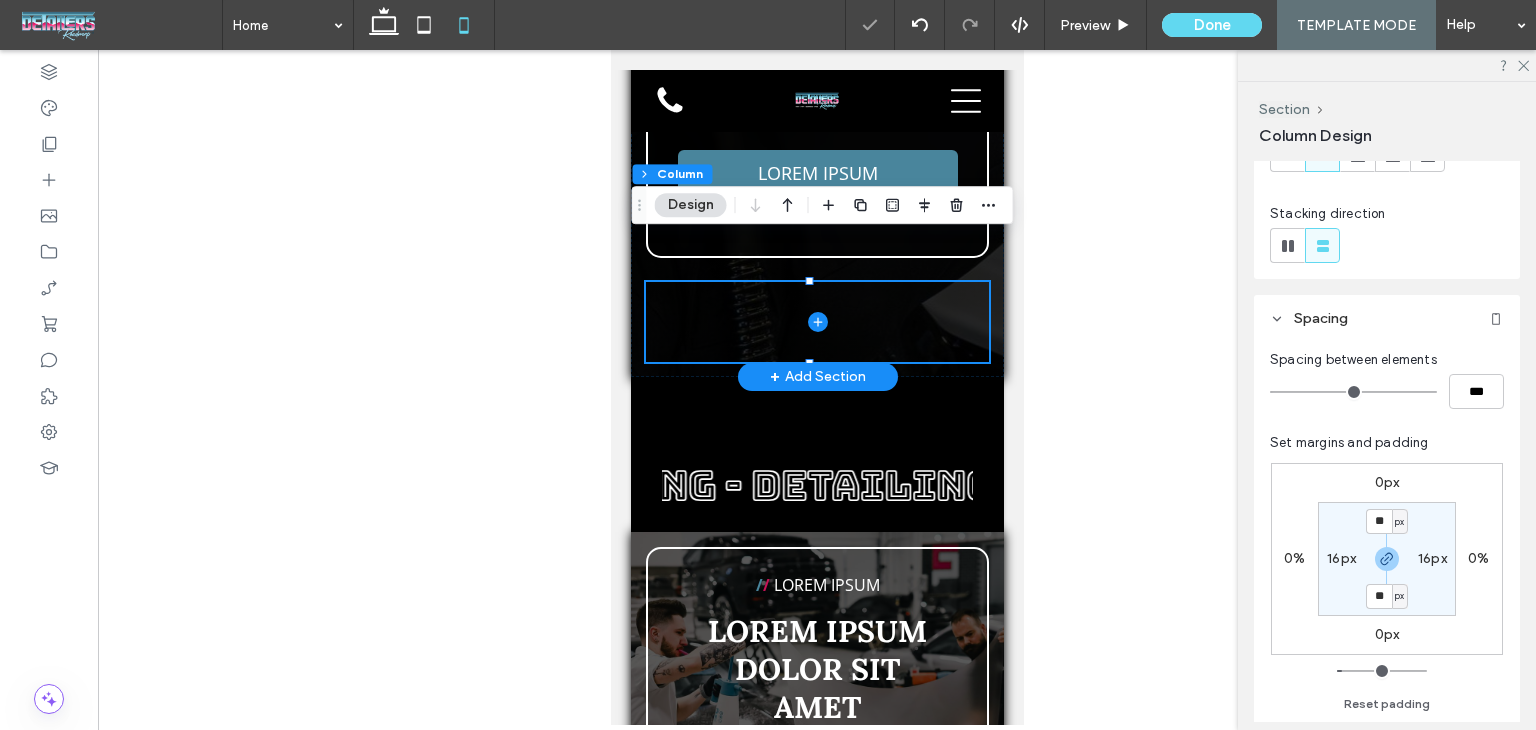 scroll, scrollTop: 200, scrollLeft: 0, axis: vertical 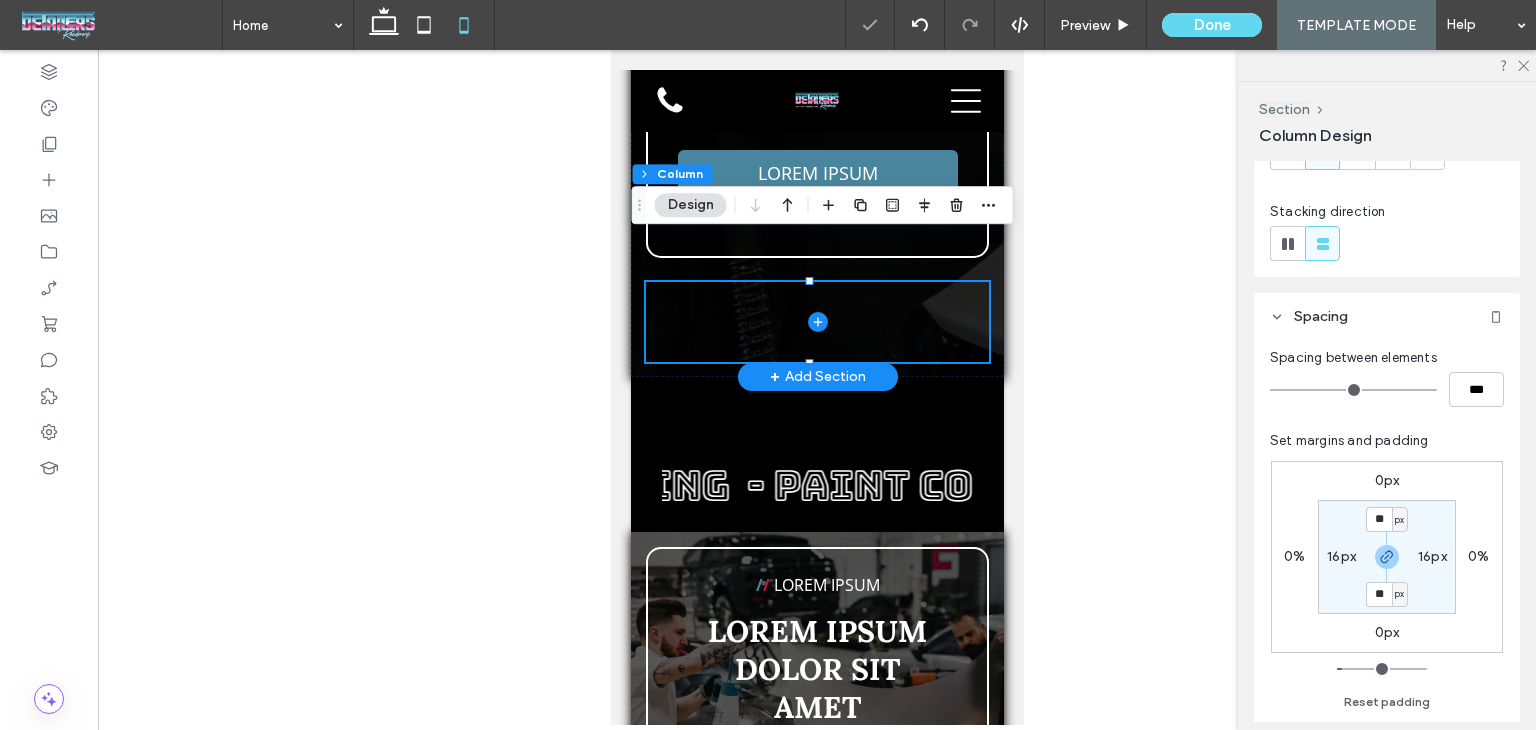 click on "16px" at bounding box center [1341, 556] 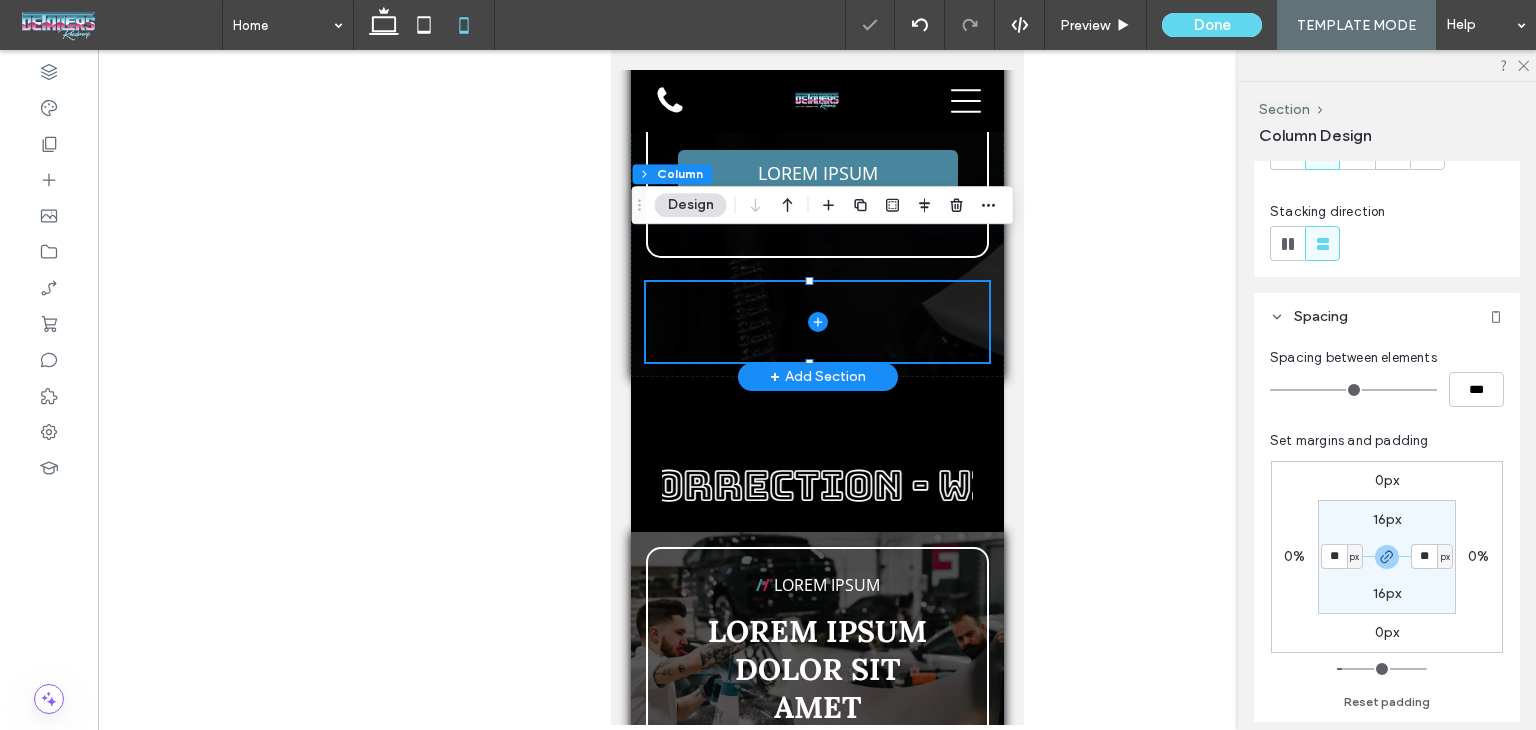 drag, startPoint x: 1375, startPoint y: 503, endPoint x: 1383, endPoint y: 528, distance: 26.24881 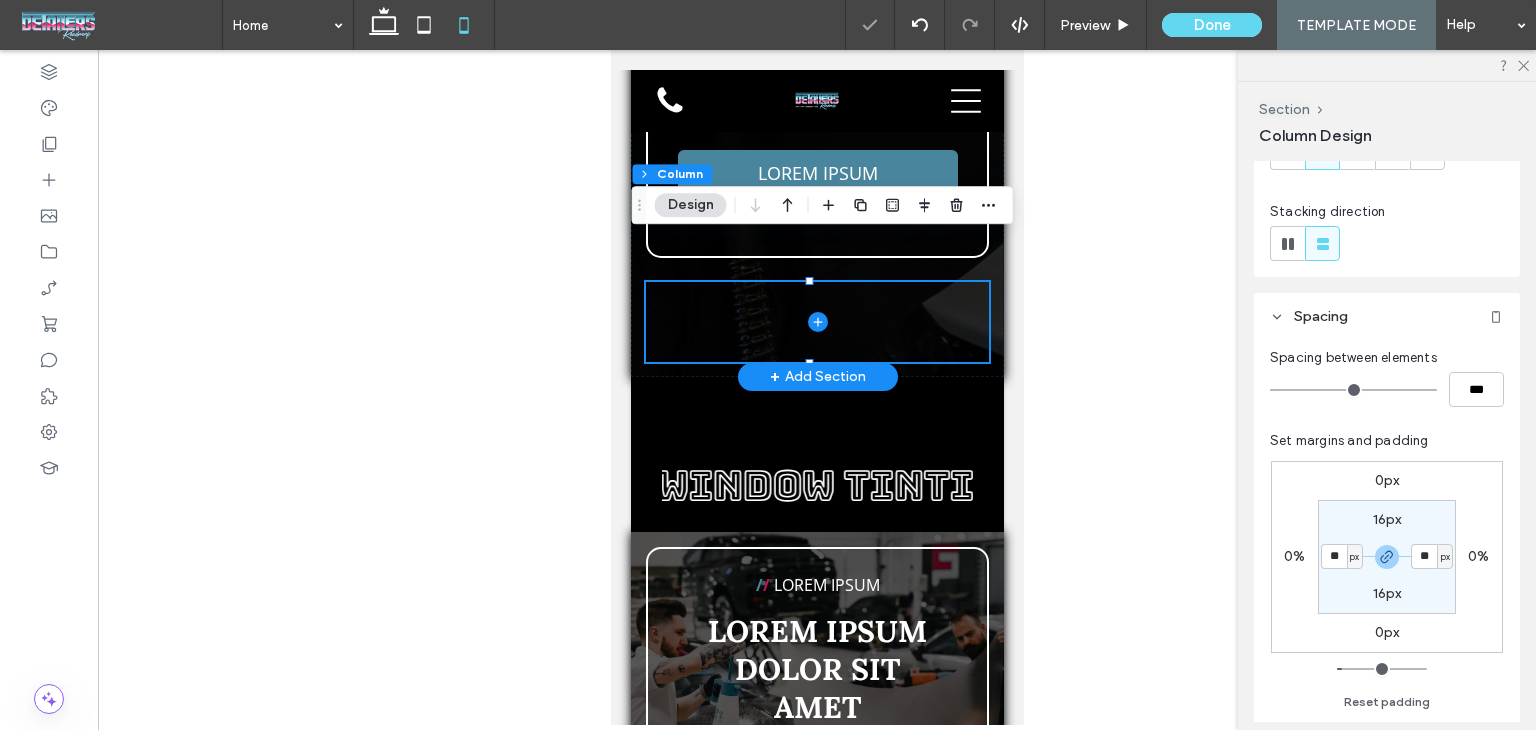 click on "16px ** px 16px ** px" at bounding box center (1387, 557) 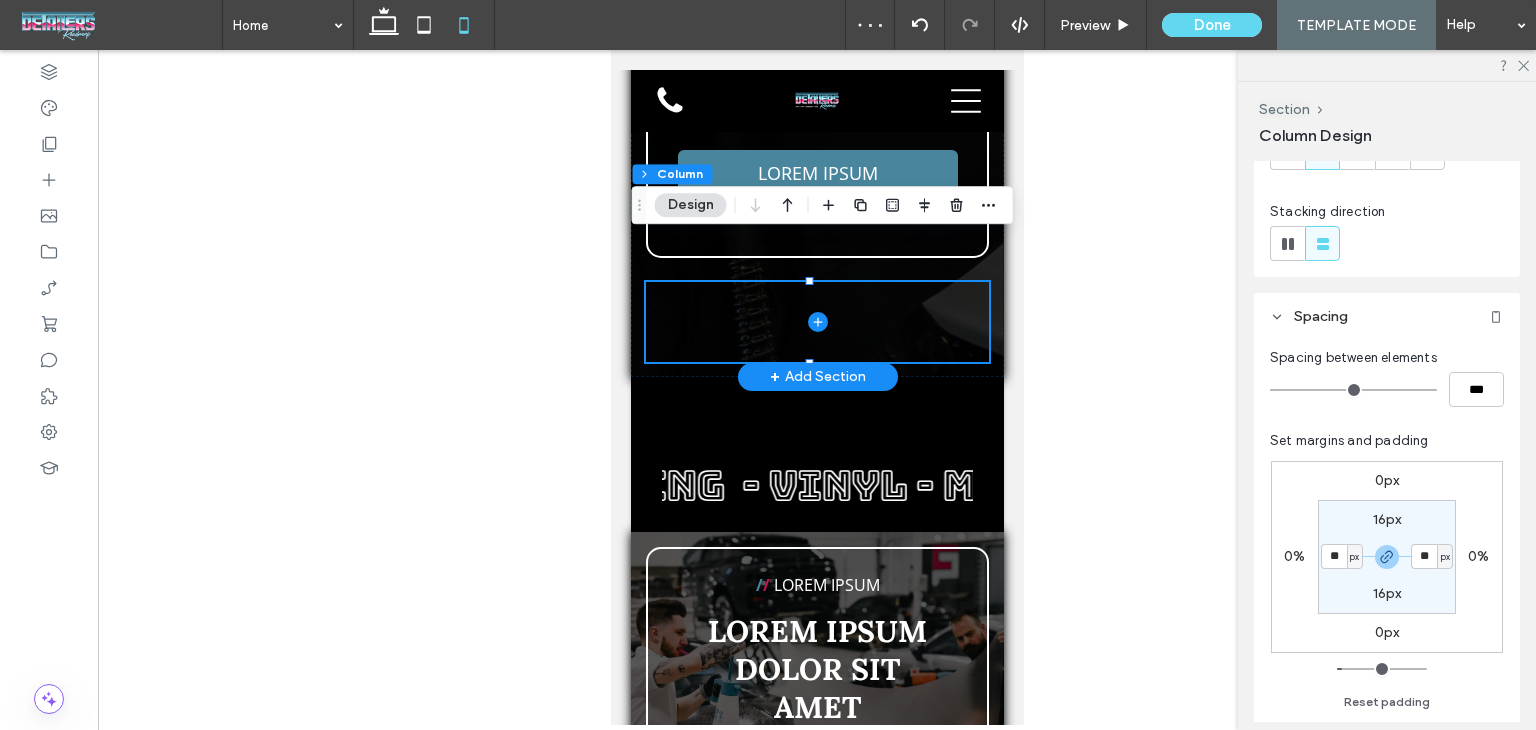 click on "16px ** px 16px ** px" at bounding box center (1387, 557) 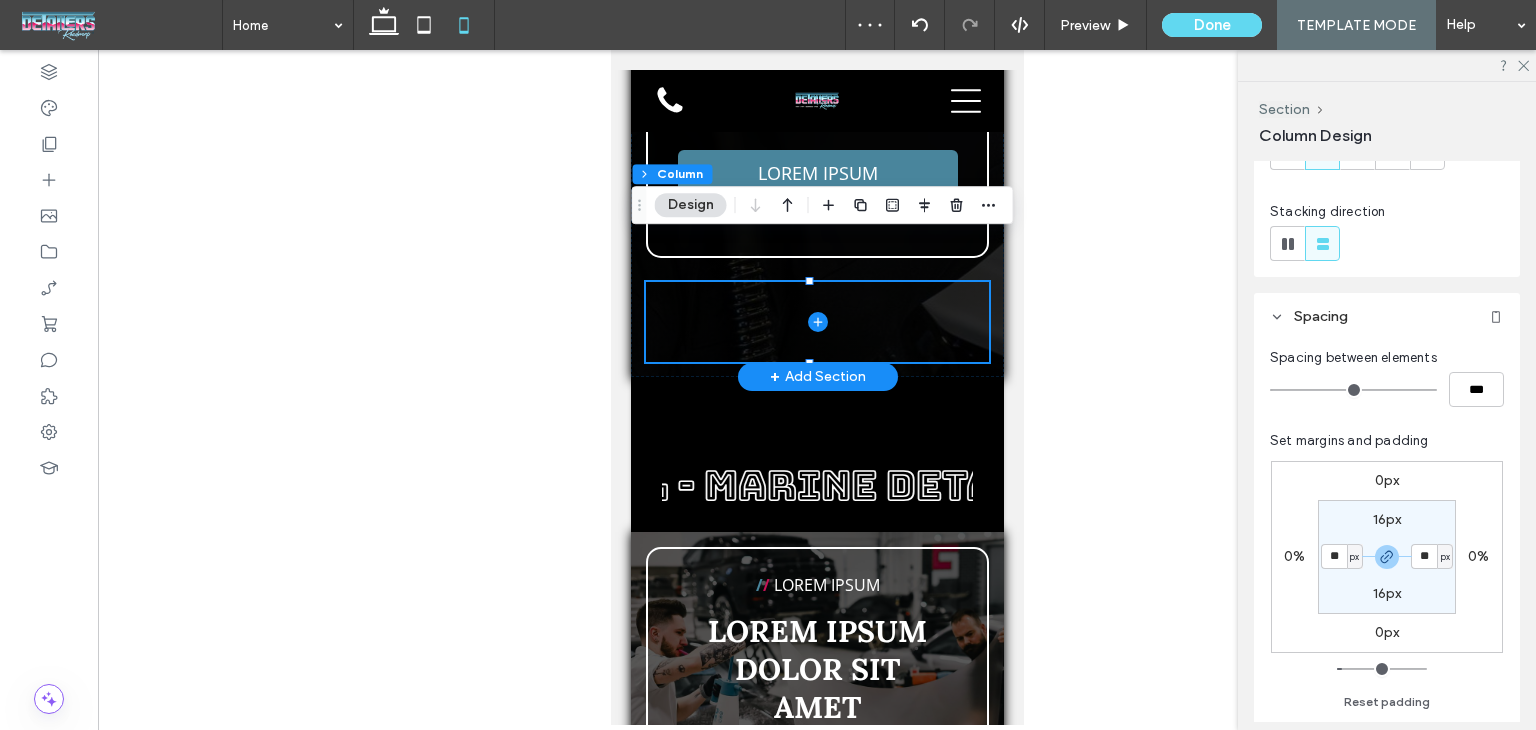 click on "16px" at bounding box center (1387, 519) 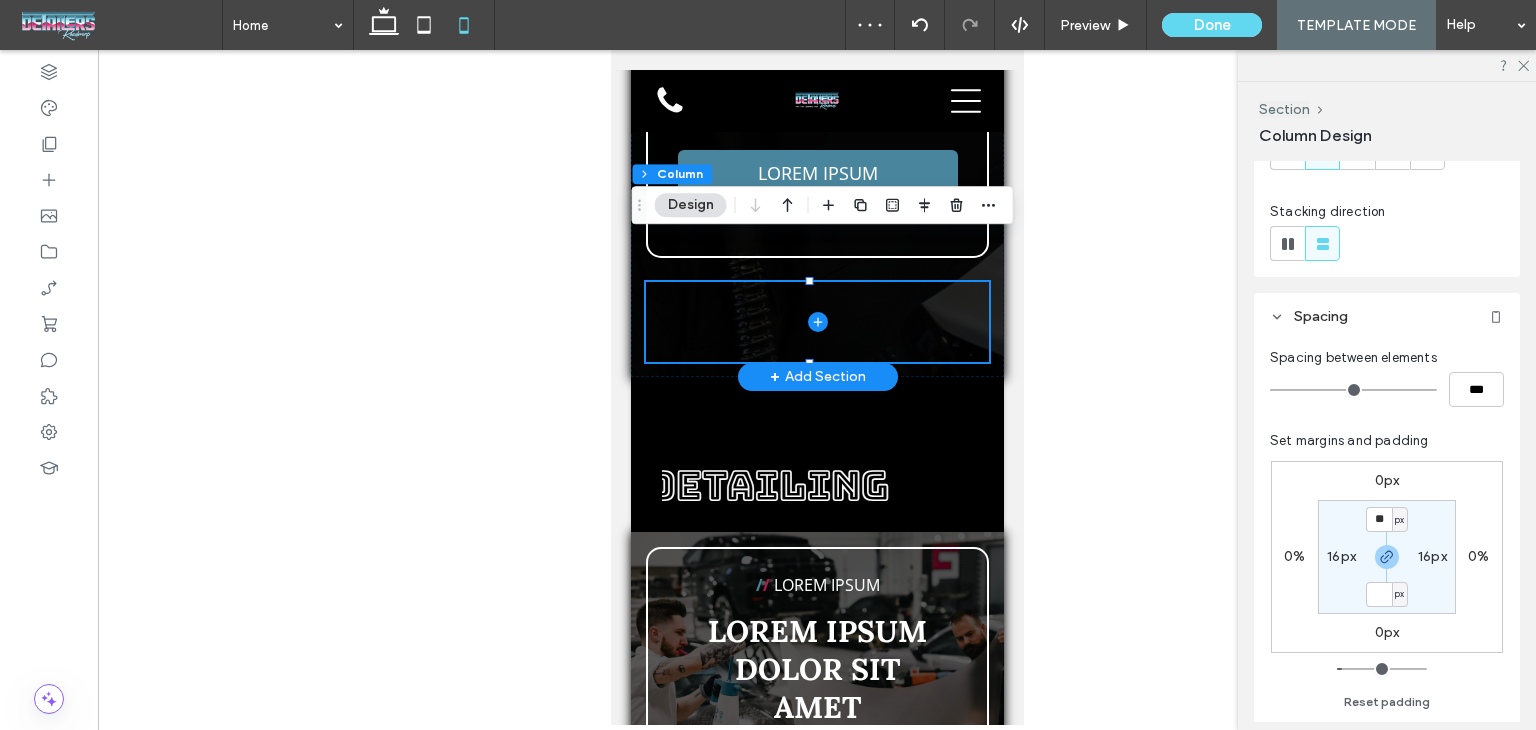 type 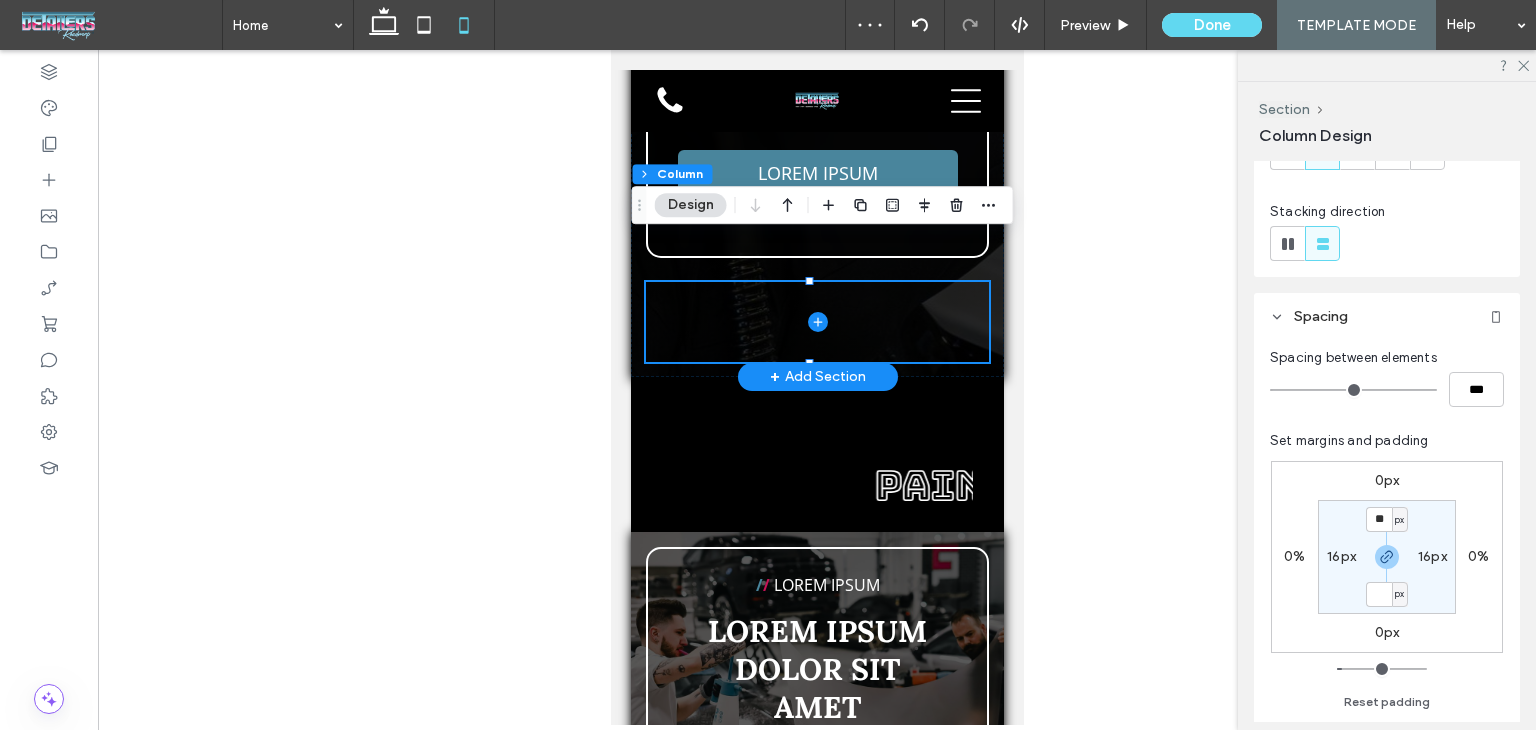 type on "*" 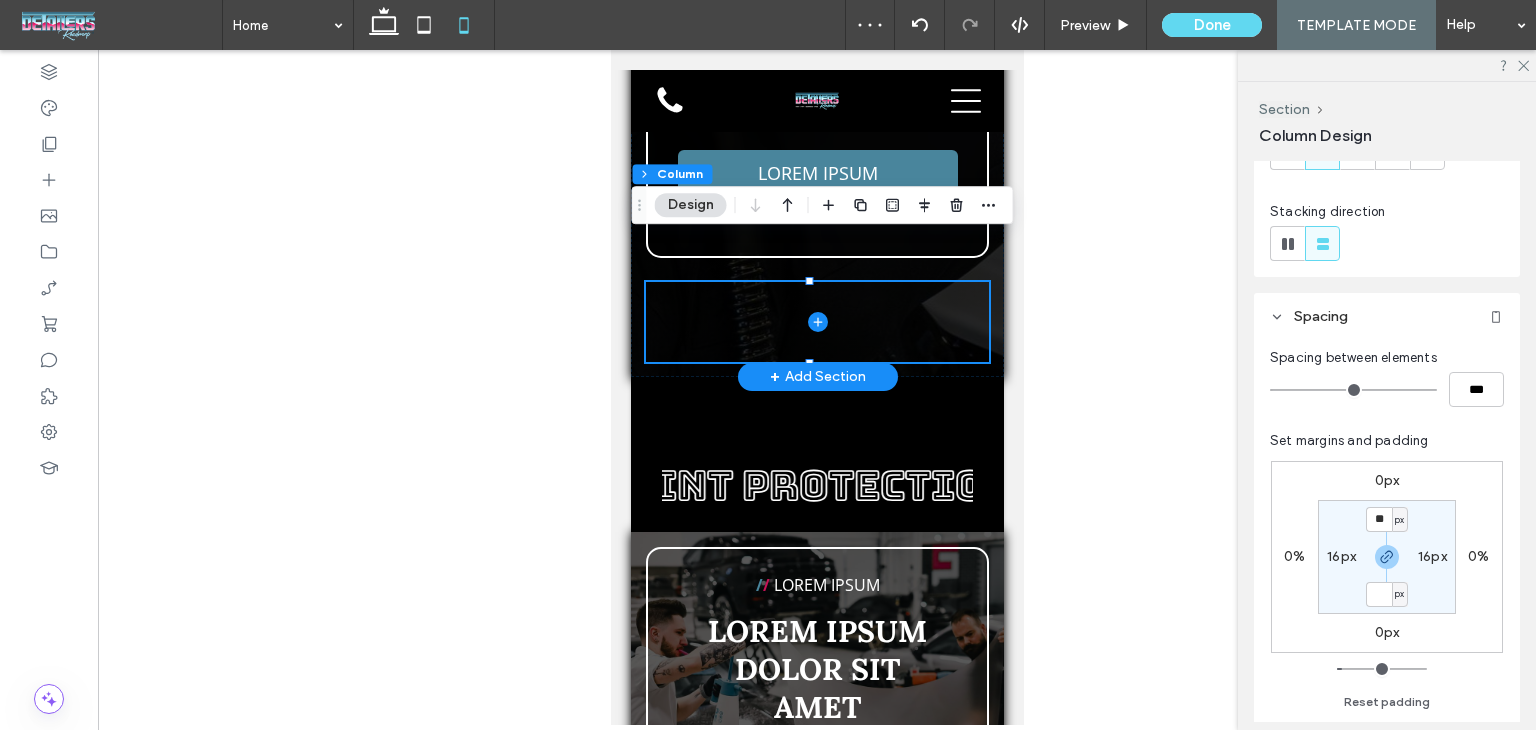 type on "*" 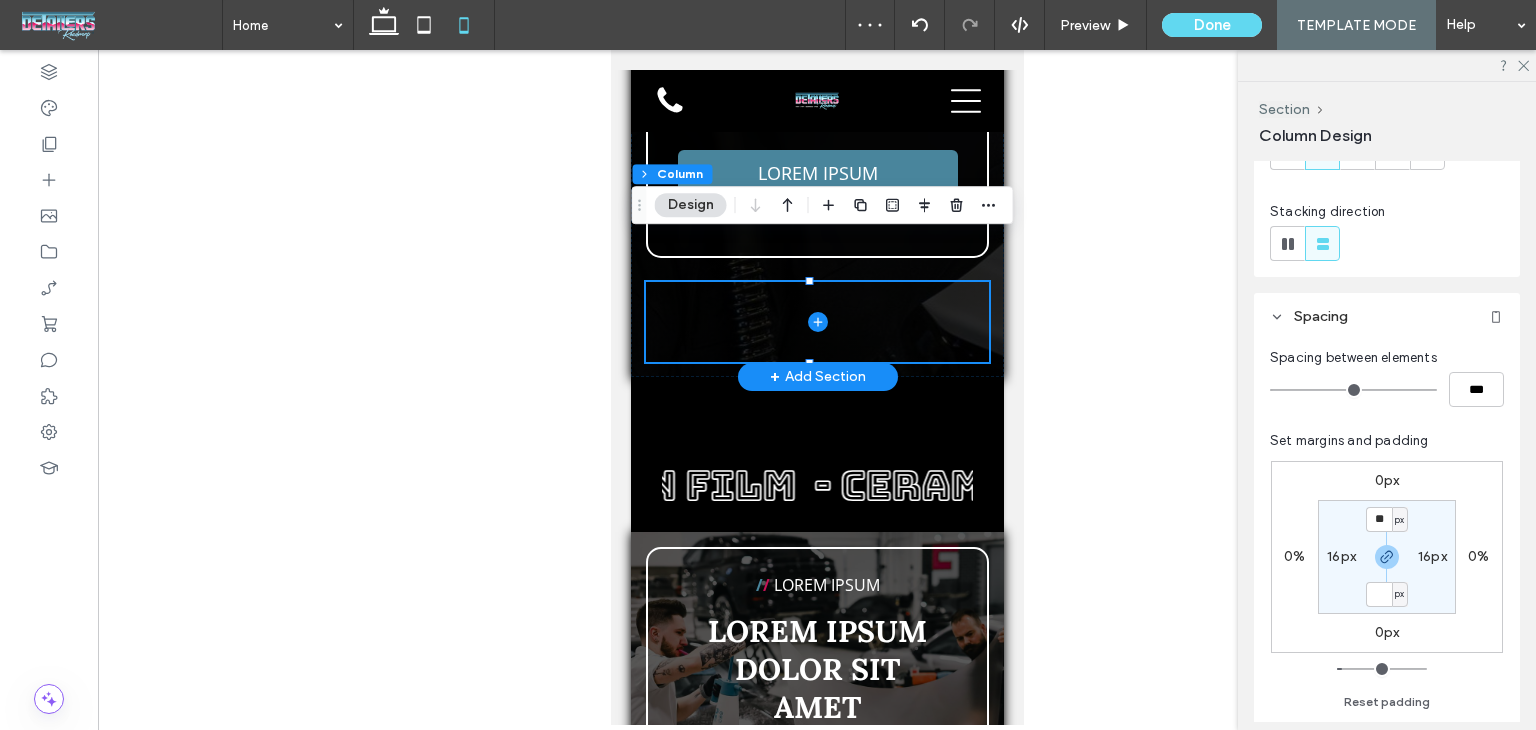 type on "*" 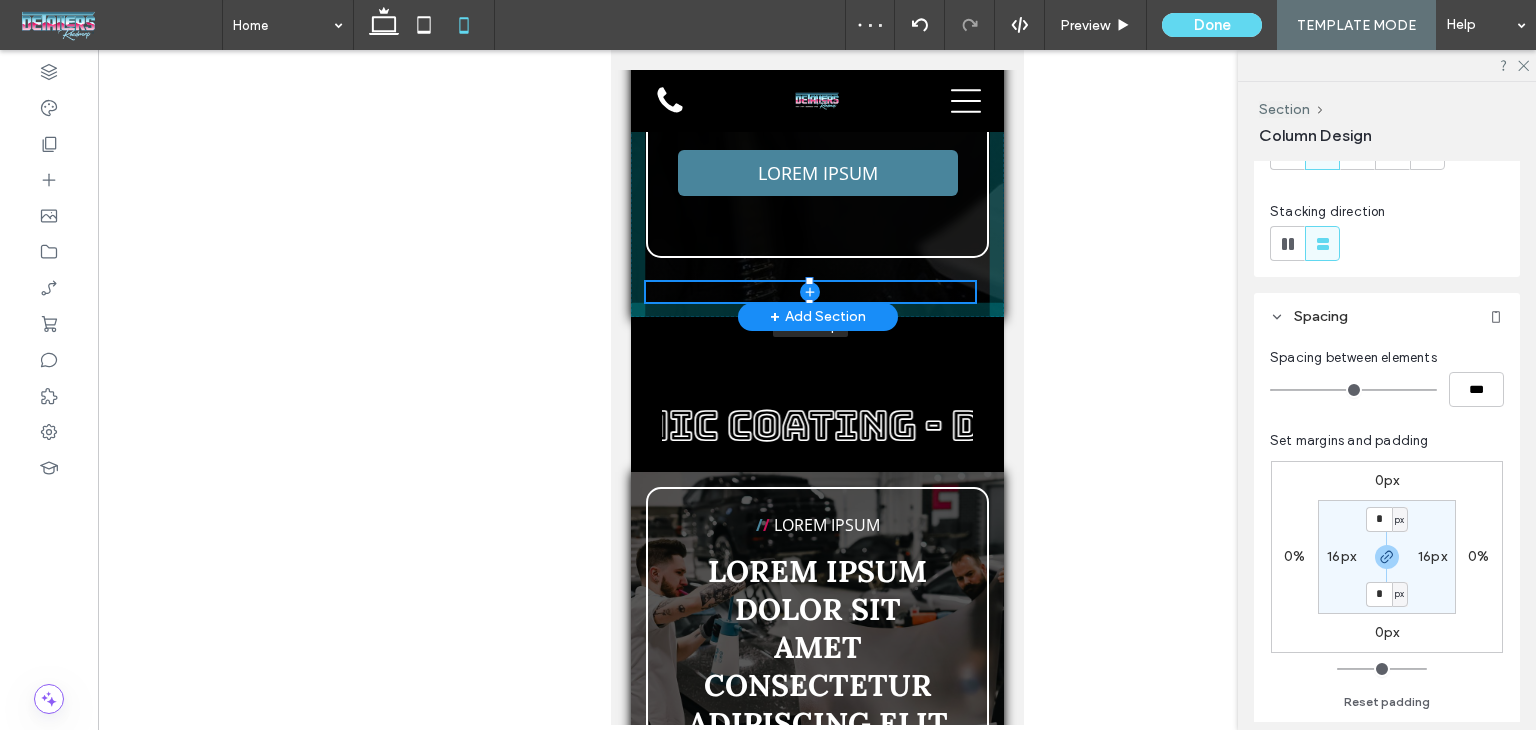 drag, startPoint x: 805, startPoint y: 317, endPoint x: 806, endPoint y: 235, distance: 82.006096 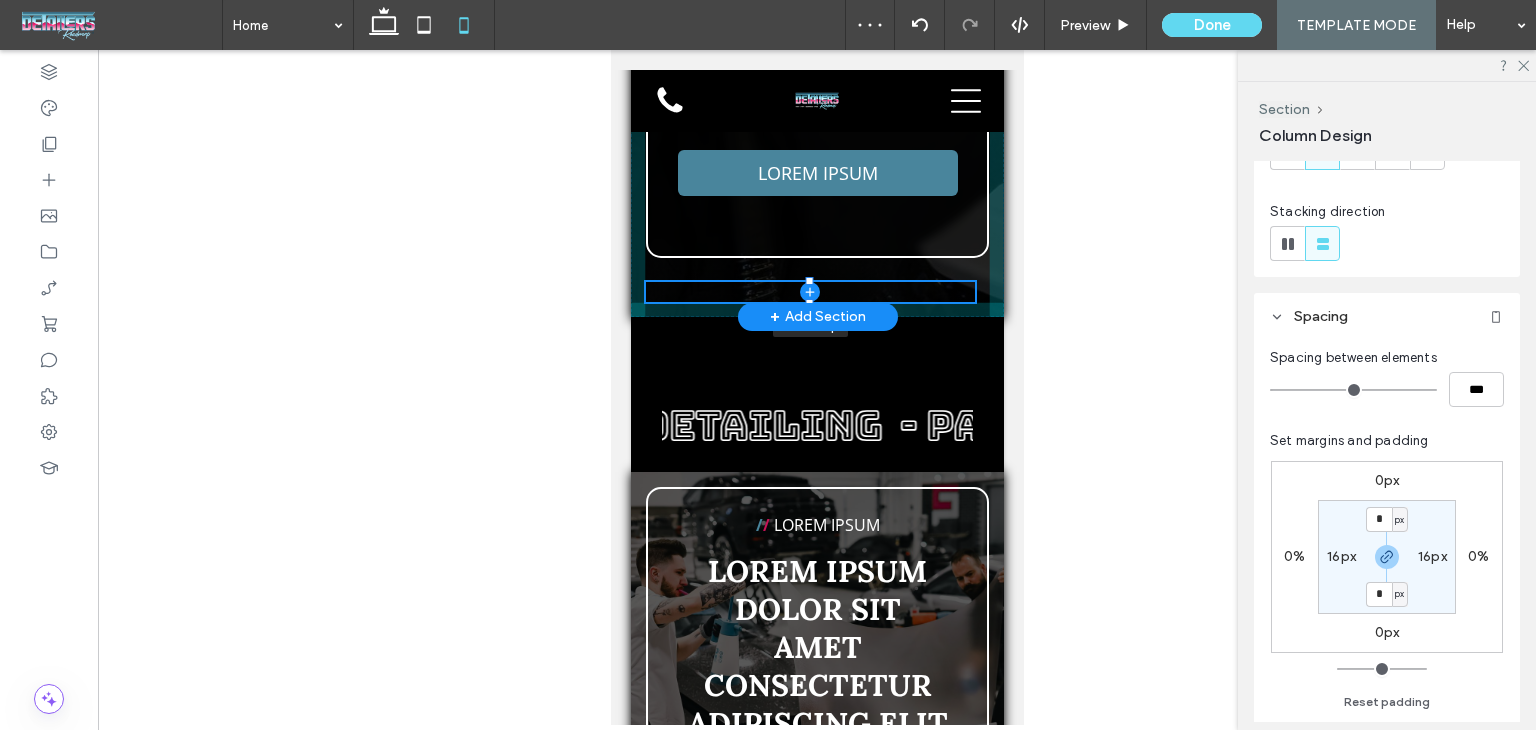 click at bounding box center (644, 282) 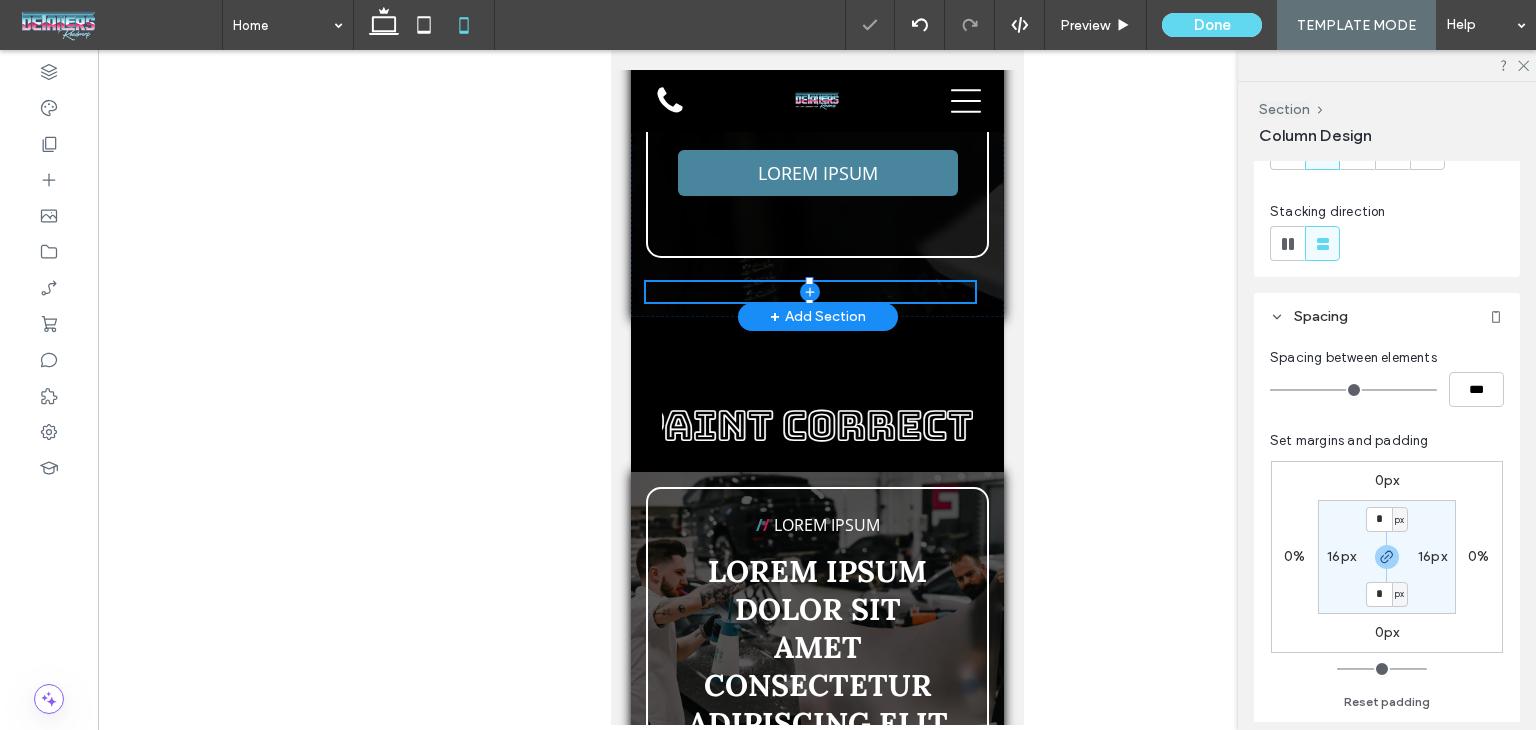 type on "**" 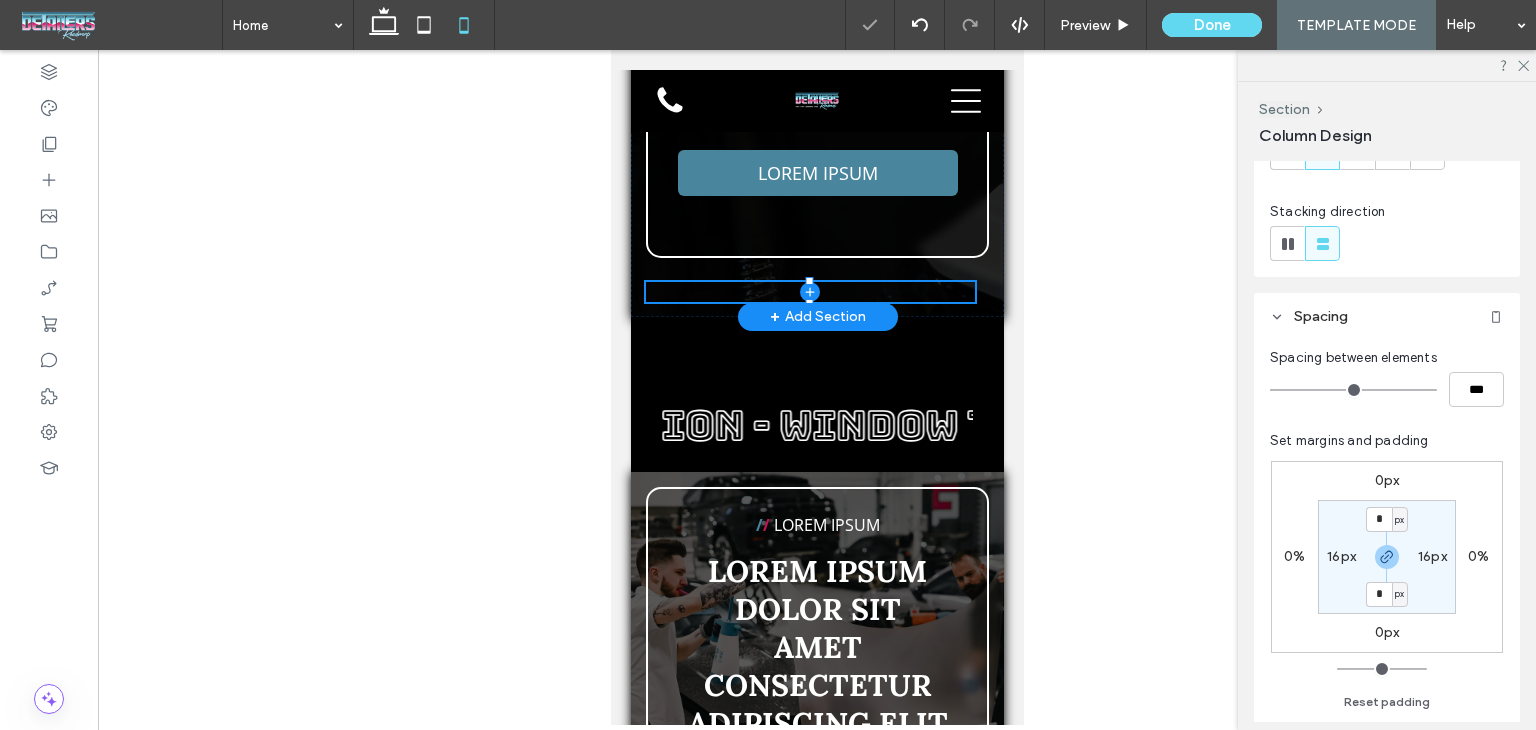 type on "**" 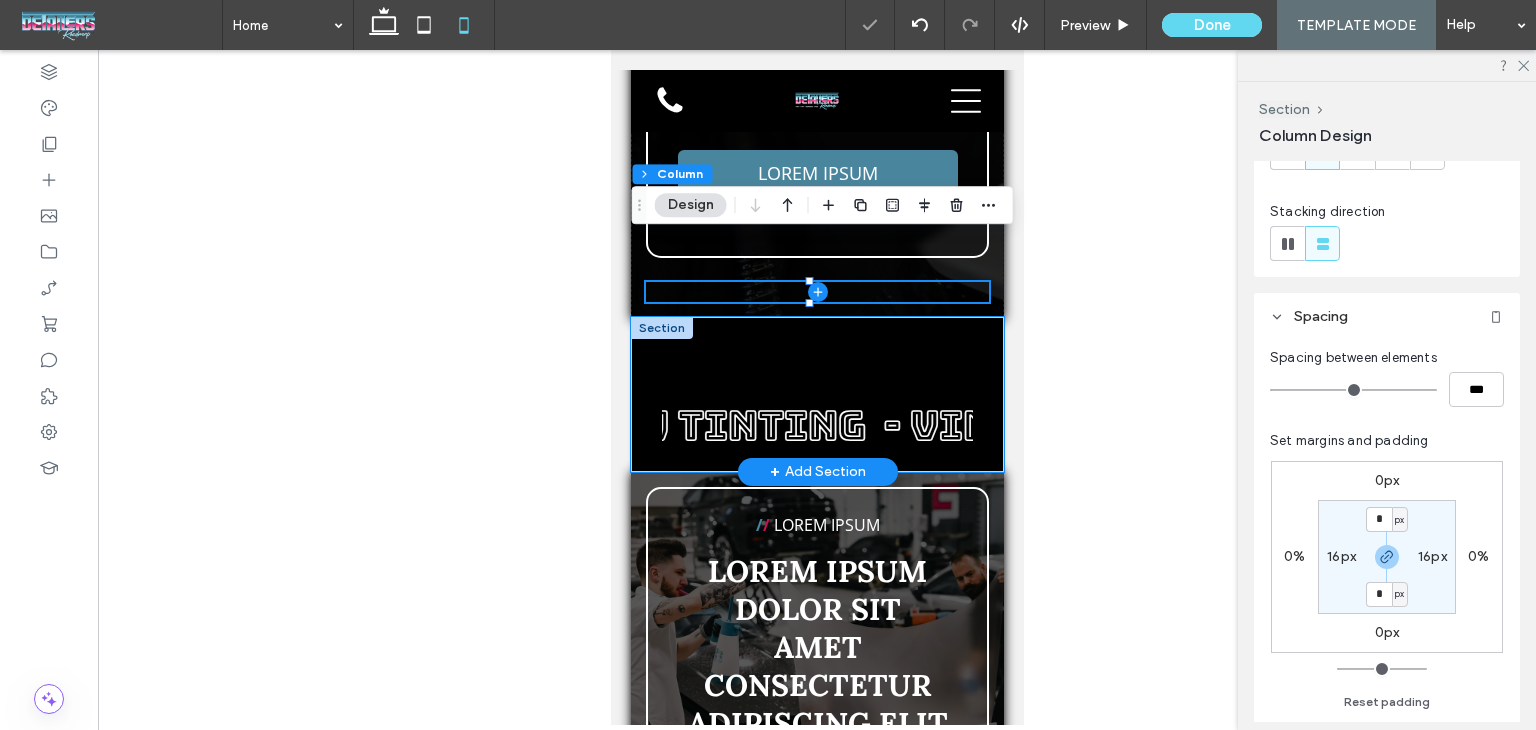 click on "Paint Protection Film  - ceramic coating - Detailing  - Paint Correction - Window Tinting  - Vinyl - Marine Detailing" at bounding box center (816, 394) 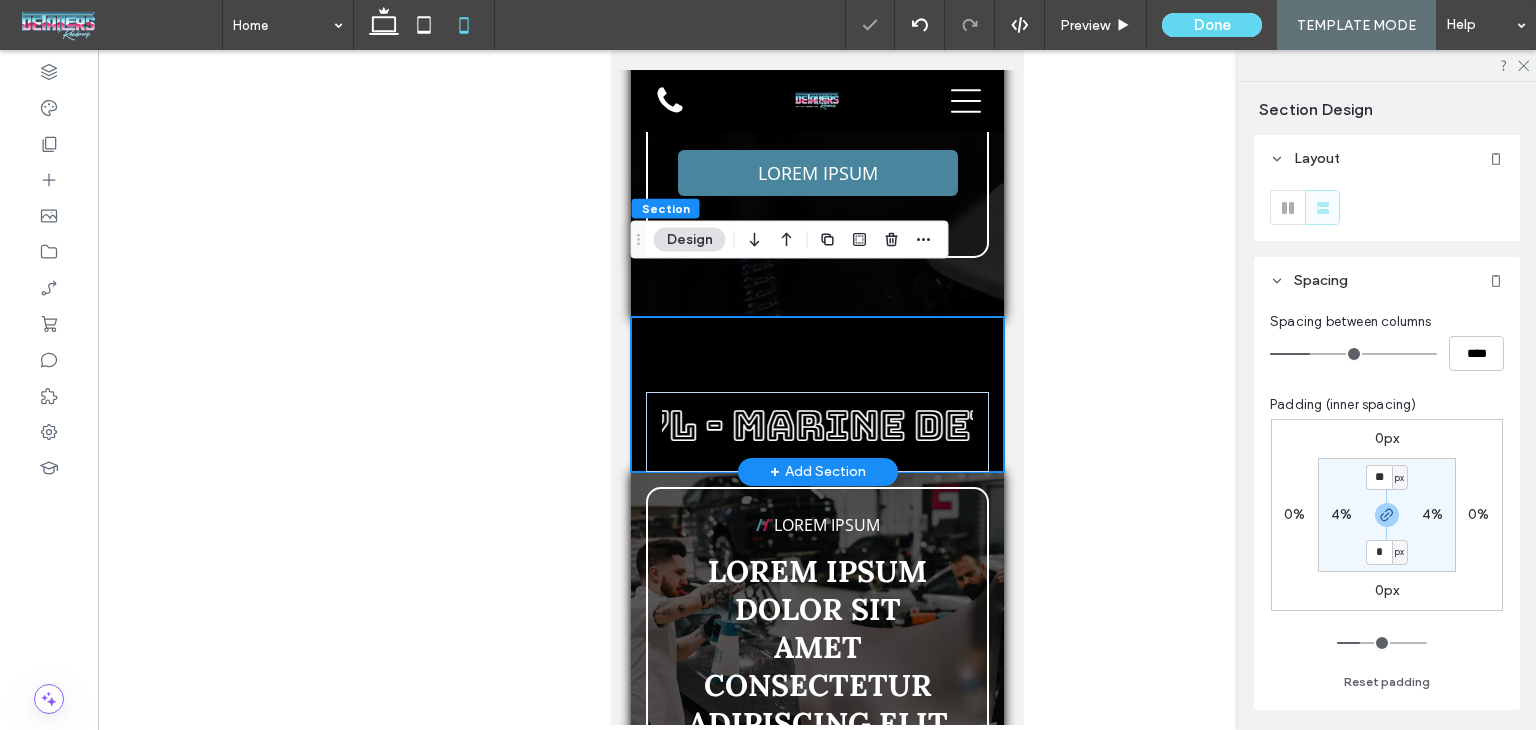 click on "Paint Protection Film  - ceramic coating - Detailing  - Paint Correction - Window Tinting  - Vinyl - Marine Detailing" at bounding box center (816, 394) 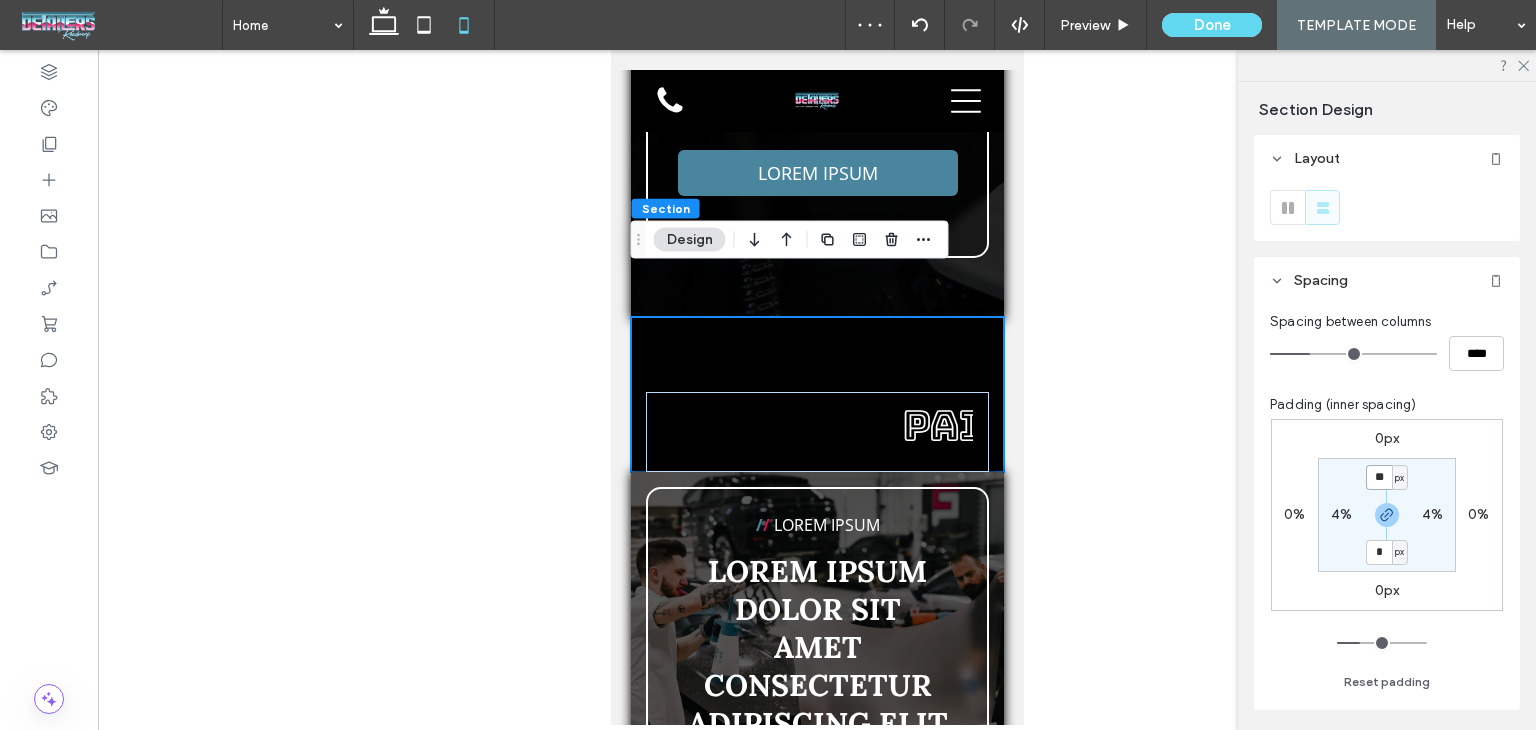 click on "**" at bounding box center [1379, 477] 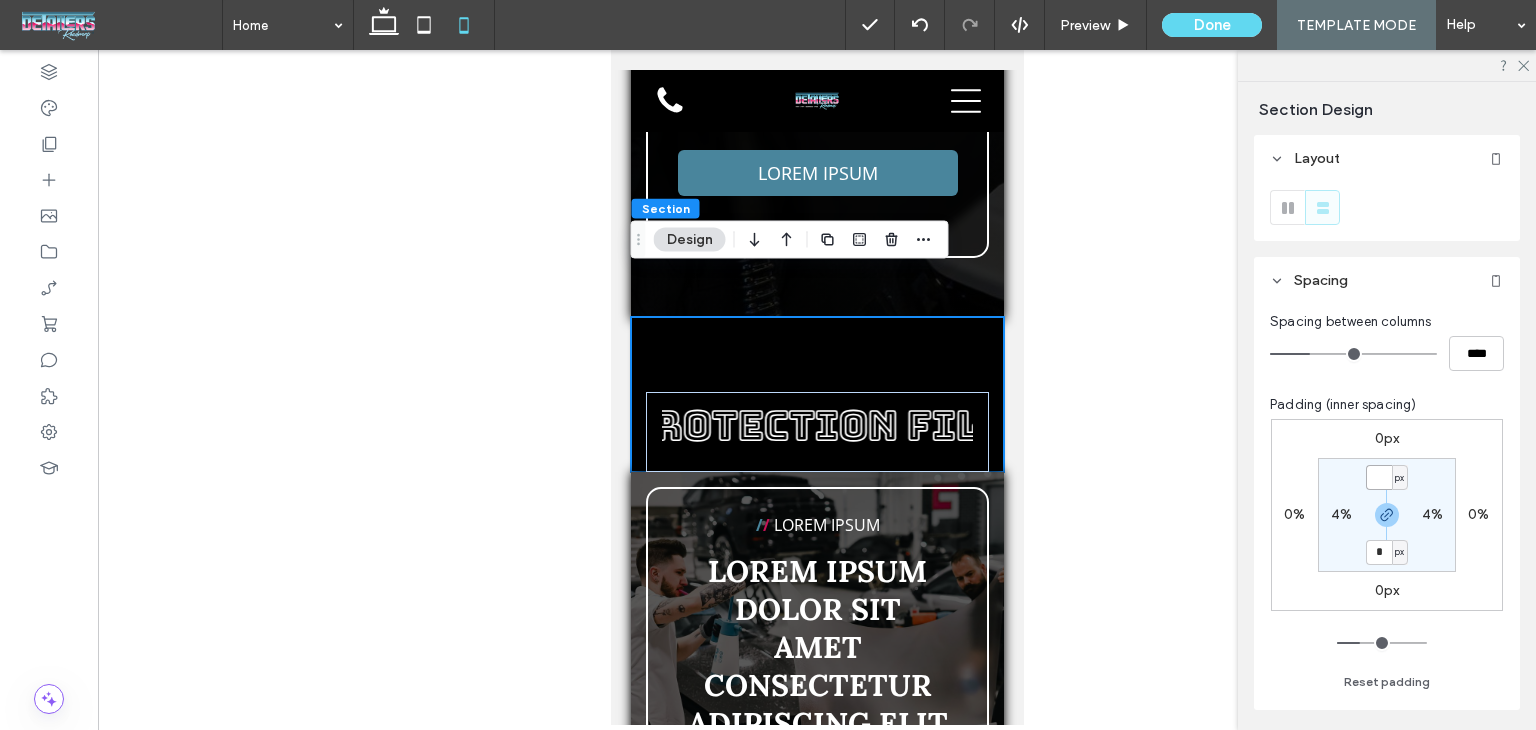 type on "*" 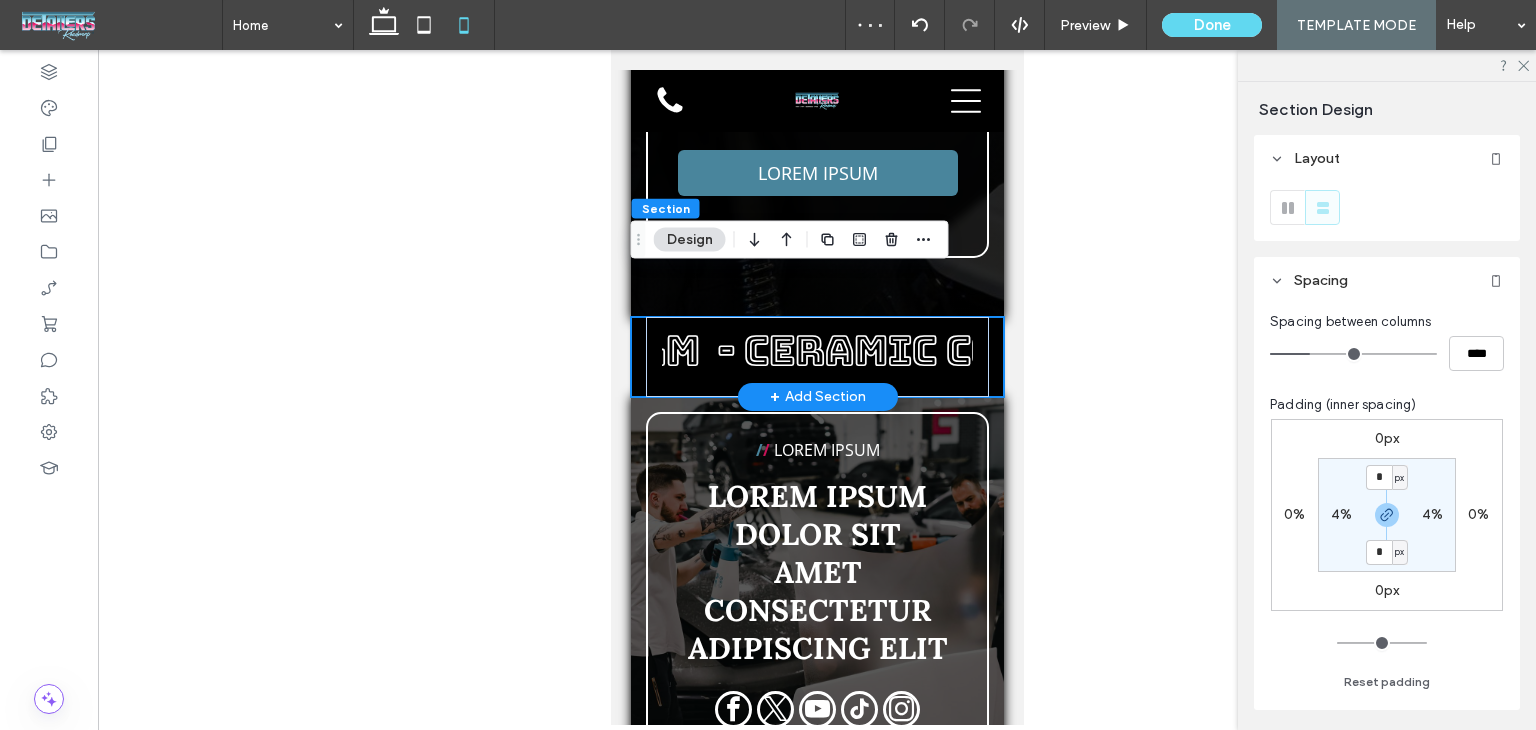 click on "Paint Protection Film  - ceramic coating - Detailing  - Paint Correction - Window Tinting  - Vinyl - Marine Detailing" at bounding box center (816, 357) 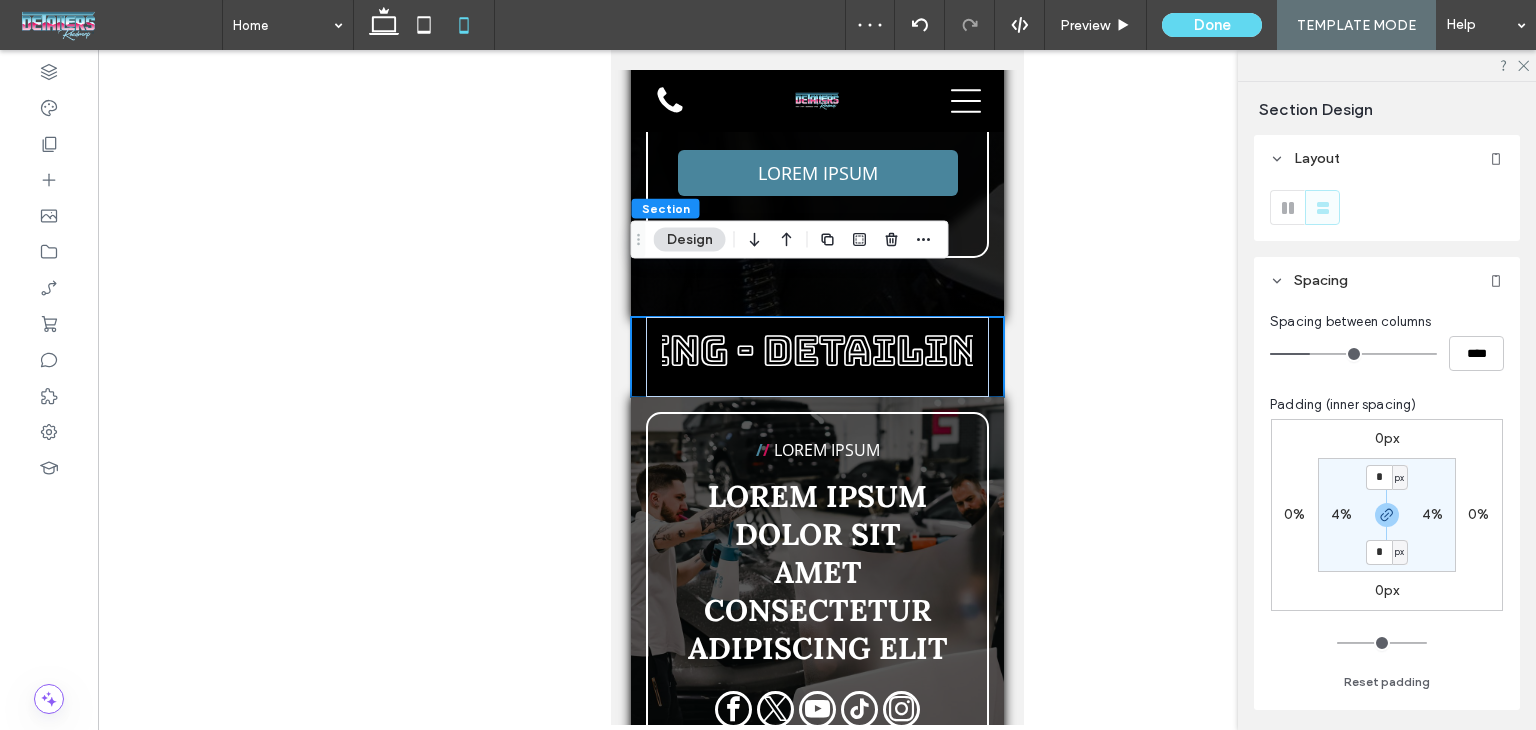 click on "* px 4% * px 4%" at bounding box center (1387, 515) 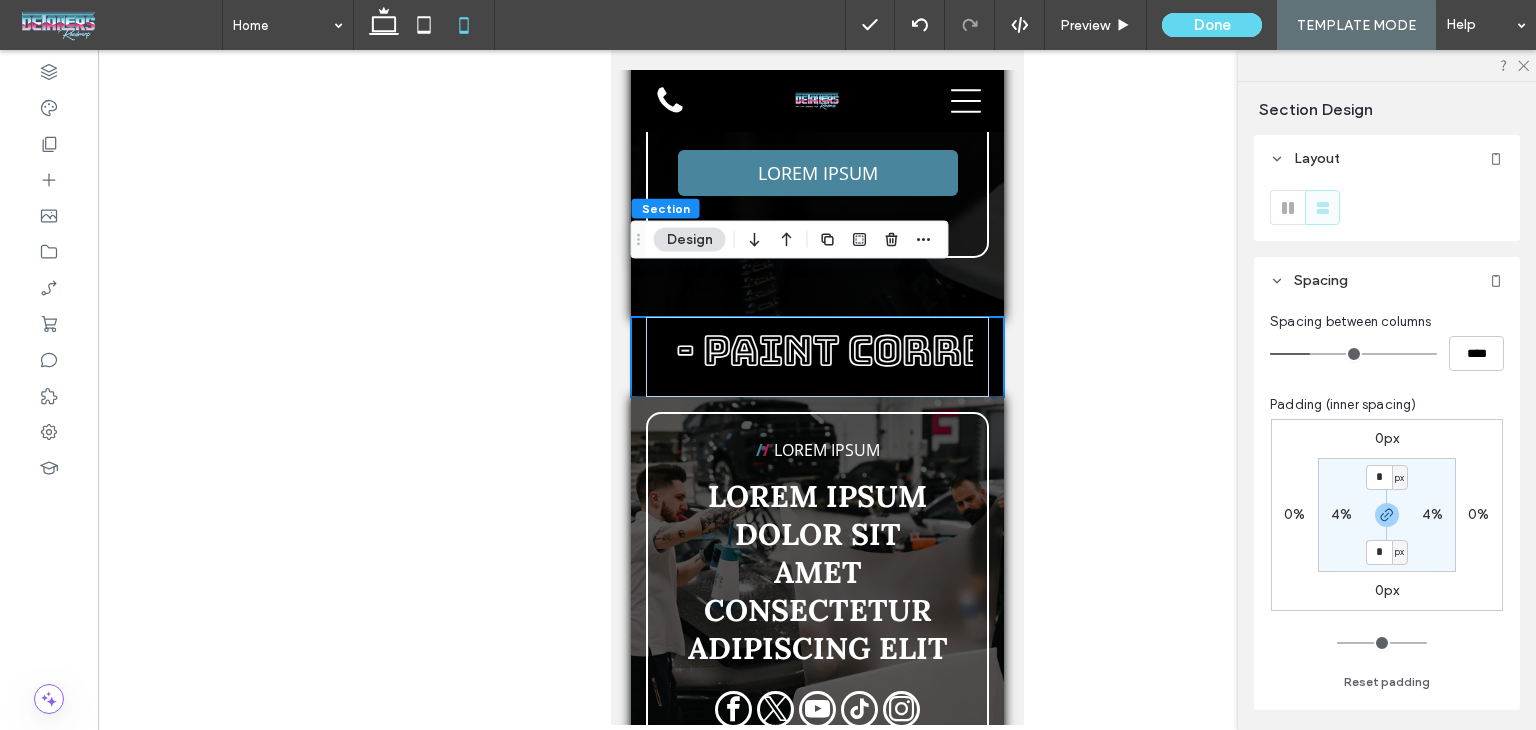 click on "4%" at bounding box center (1432, 514) 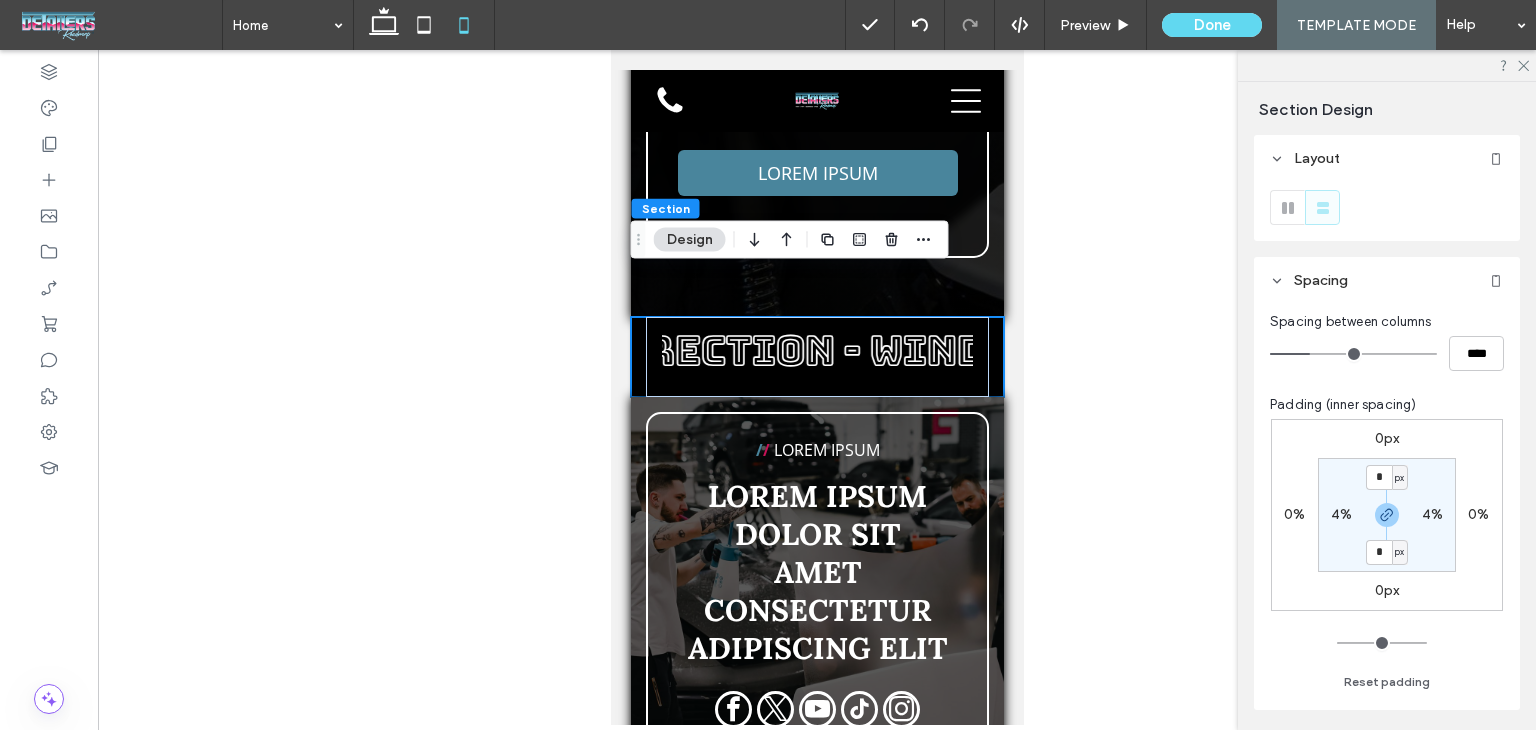 type on "*" 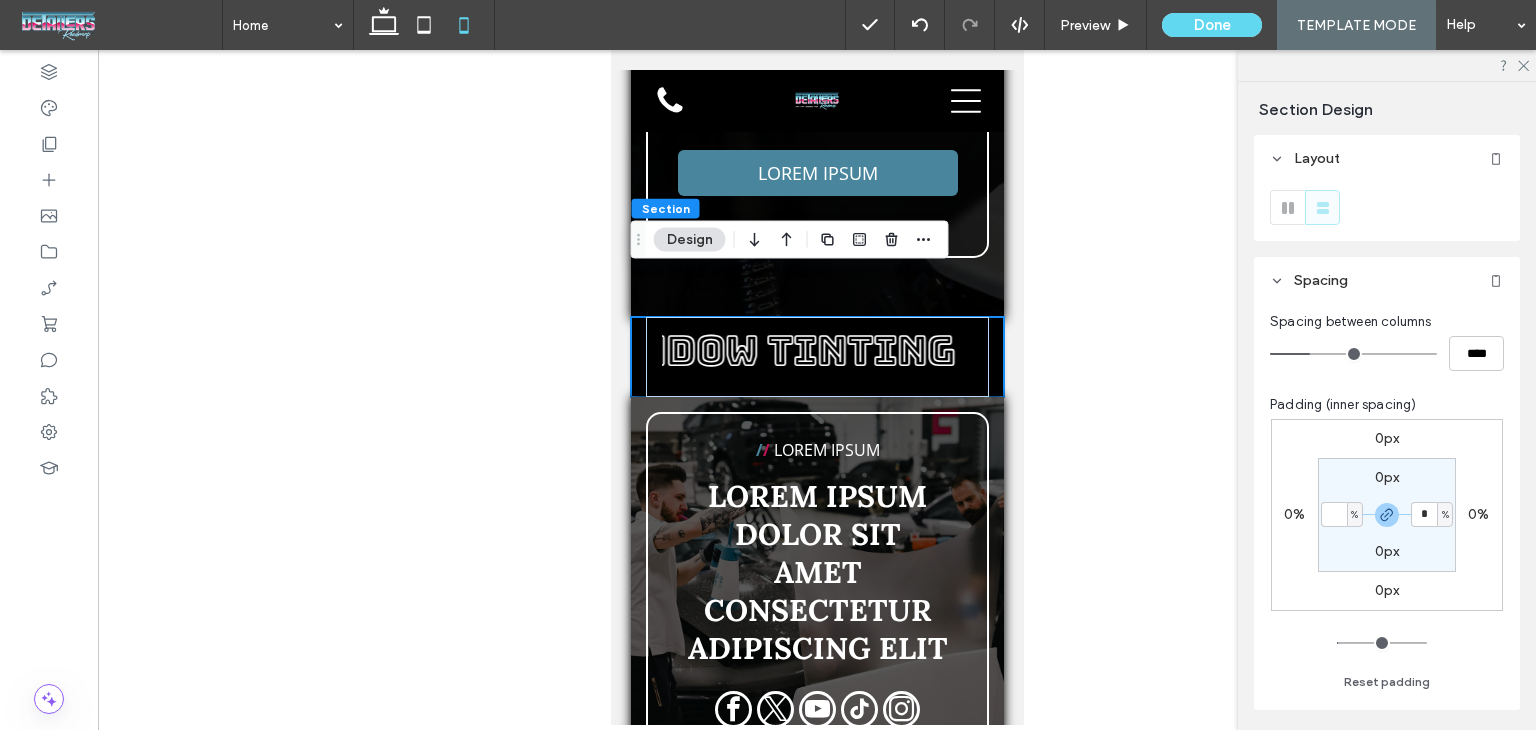 type 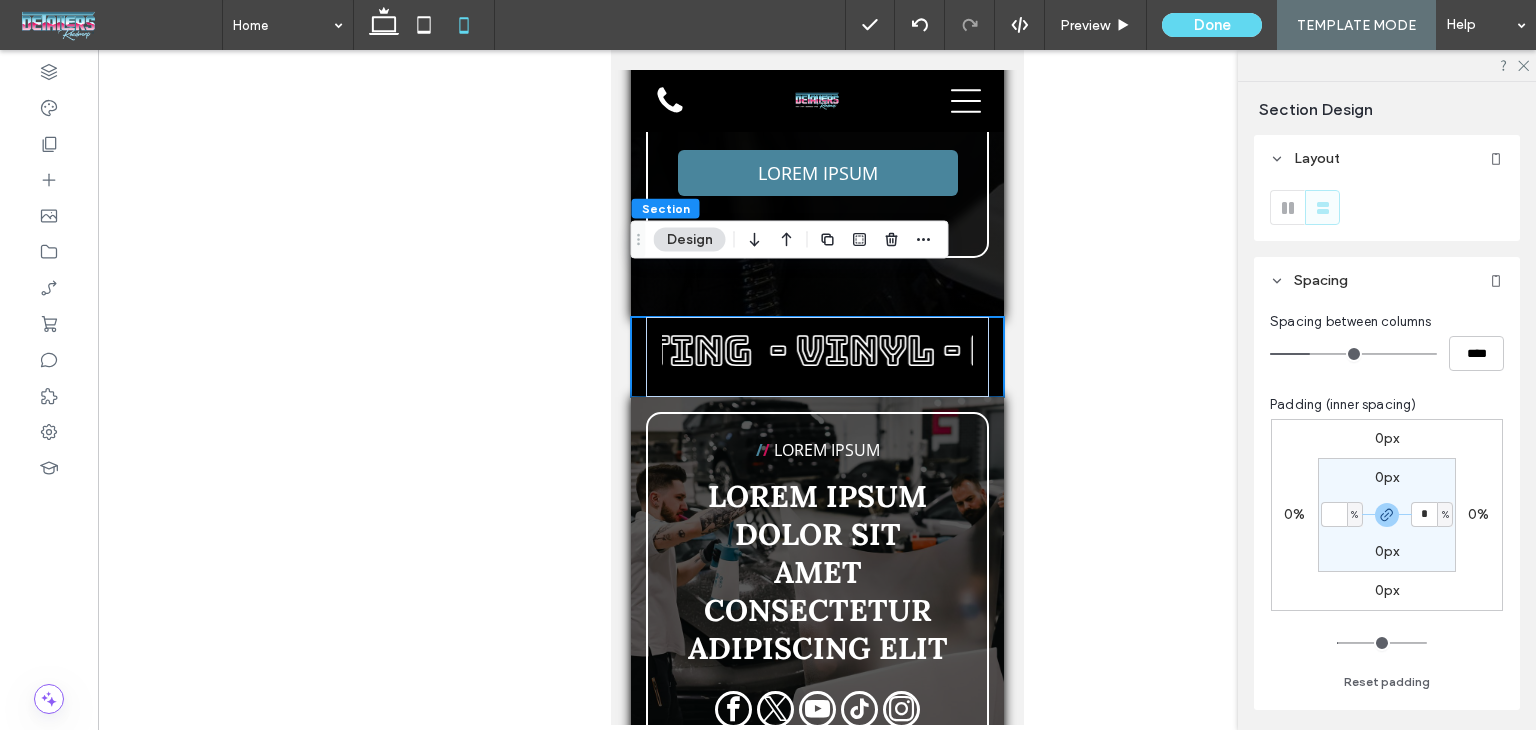 type on "*" 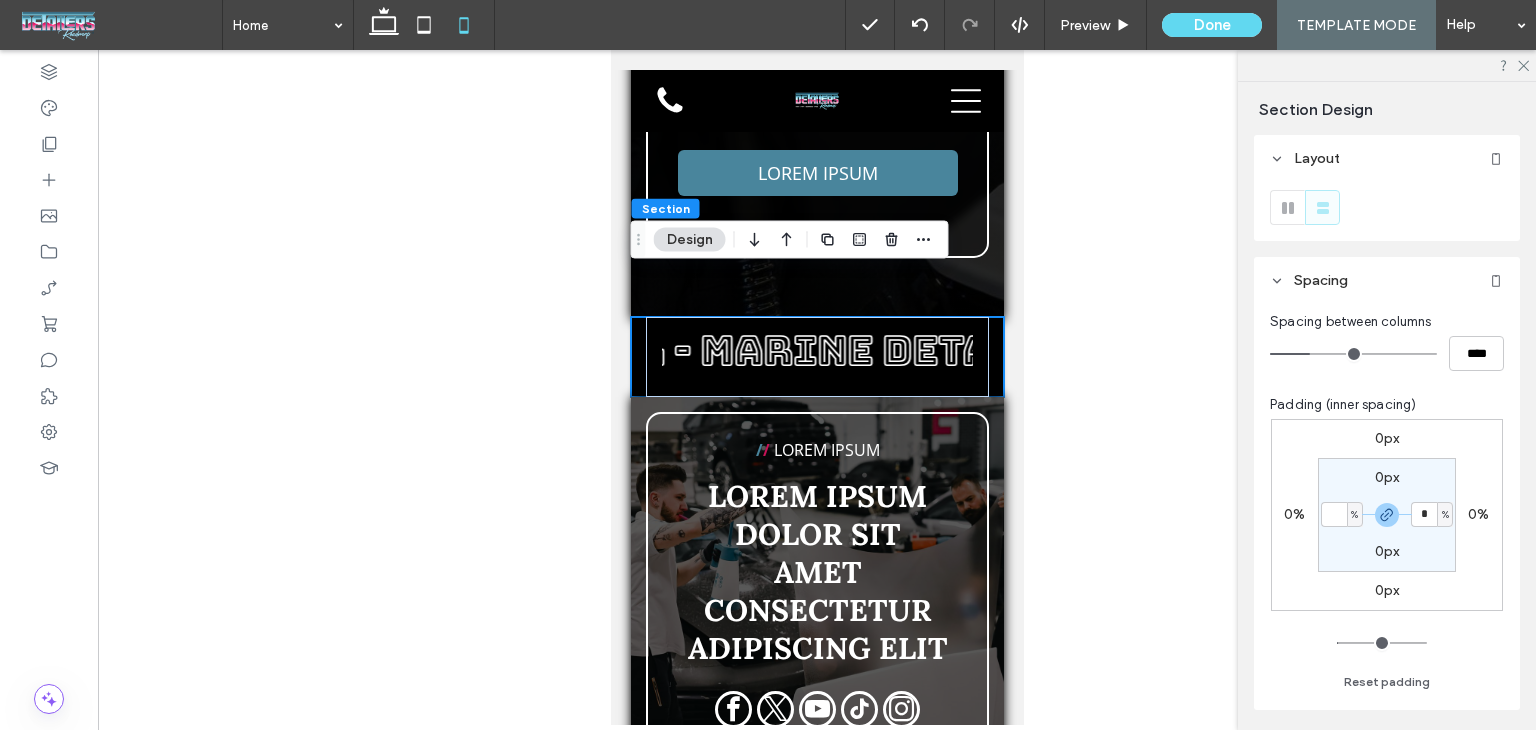 type on "*" 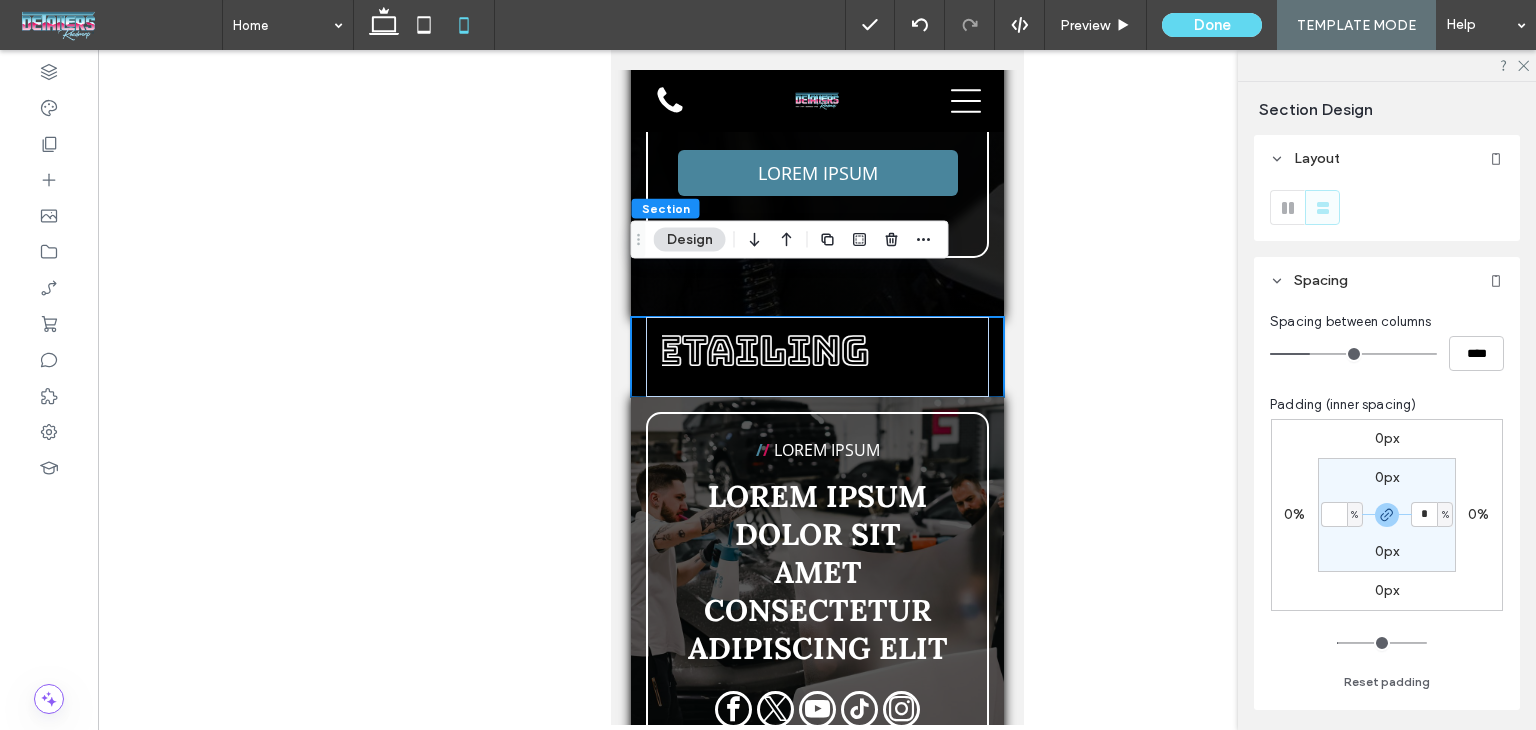 type on "*" 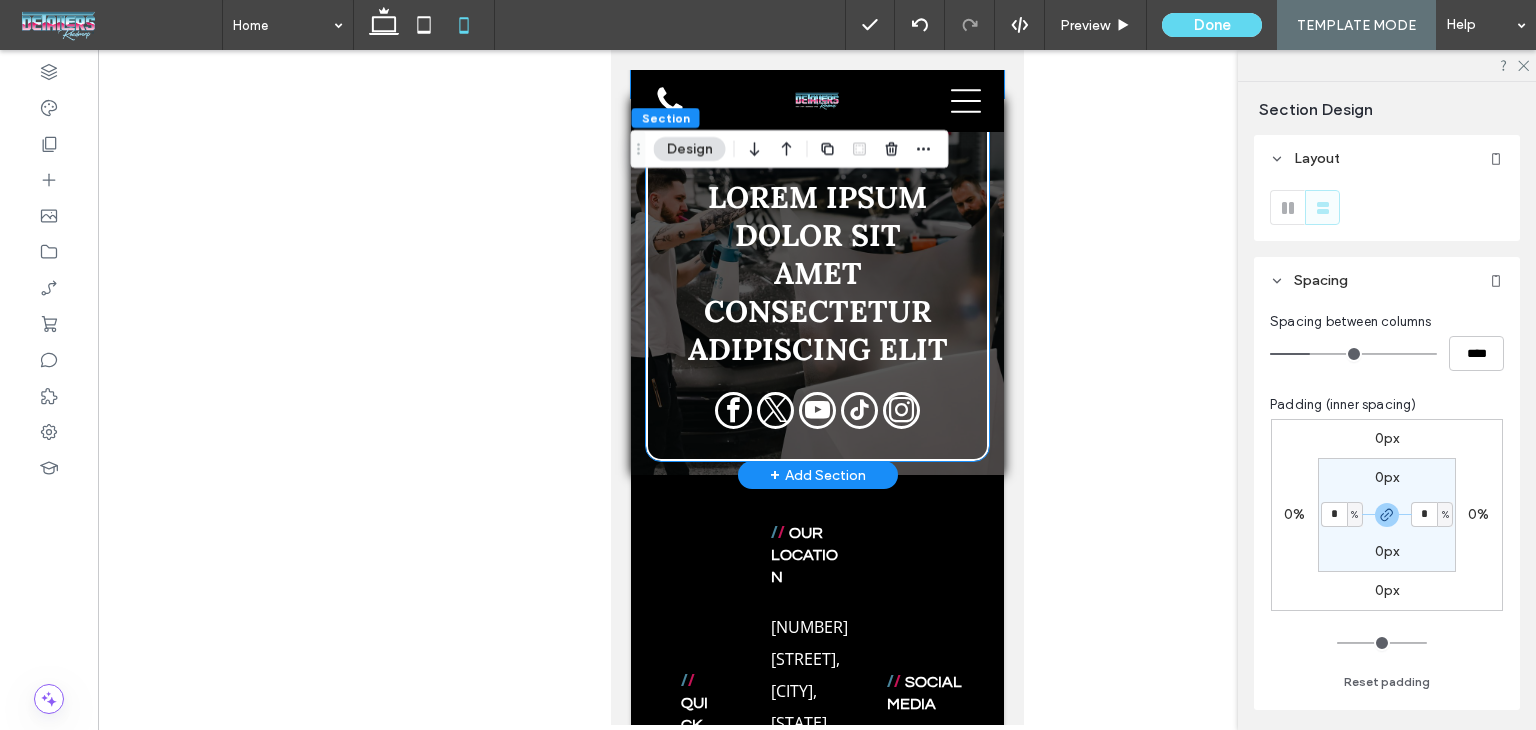scroll, scrollTop: 9700, scrollLeft: 0, axis: vertical 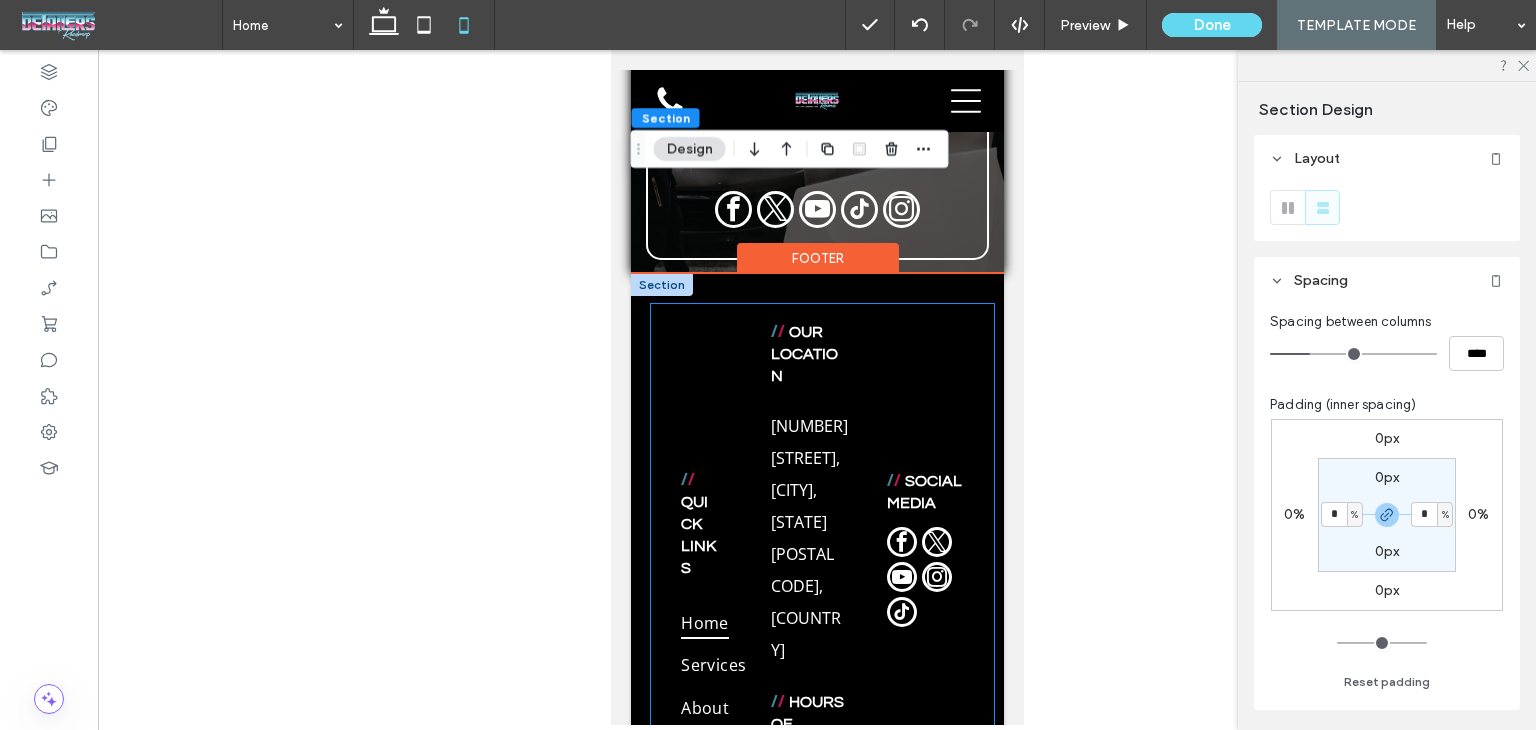 click on "/ /
QUICK LINKS
Home
Services
About
Contact
/ /
OUR LOCATION
1009 Shelton Beach Rd, Saraland, AL 36571, United States of America ﻿
/ /
HOURS OF  OPERATION
Monday - Friday:
8:00 AM - 4:30 PM Saturday - Sunday: Closed
LOREM IPSUM
/ /   SOCIAL MEDIA" at bounding box center [821, 727] 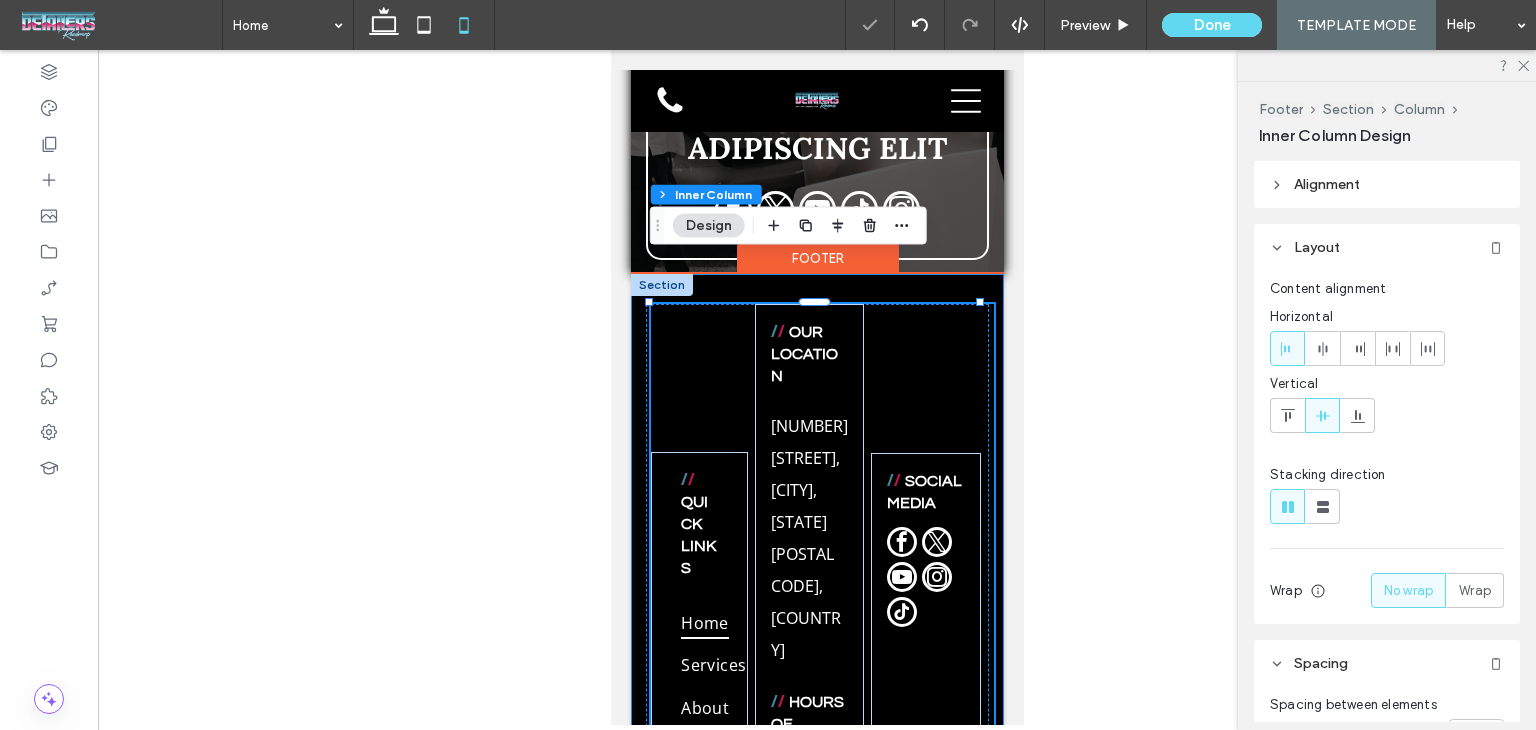 click on "/ /
LOREM IPSUM
Lorem ipsum dolor sit amet, consectetur adipiscing elit, sed do eiusmod tempor incididunt ut labore et dolore magna aliqua. Ut enim ad minim veniam, quis nostrud exercitation ullamco laboris nisi ut aliquip ex ea commodo consequat. Duis aute irure dolor in reprehenderit in voluptate velit esse cillum dolore eu fugiat nulla pariatur. Excepteur sint occaecat cupidatat non proident, sunt in culpa qui officia deserunt mollit anim id est laborum. Lorem ipsum dolor sit amet, consectetur adipiscing elit, sed do eiusmod tempor incididunt ut labore et dolore magna aliqua.
LOREM IPSUM
/ /
QUICK LINKS
Home
Services
About
Contact
/ /
OUR LOCATION
1009 Shelton Beach Rd, Saraland, AL 36571, United States of America ﻿
/ /
HOURS OF  OPERATION
Monday - Friday:
8:00 AM - 4:30 PM" at bounding box center (816, 1185) 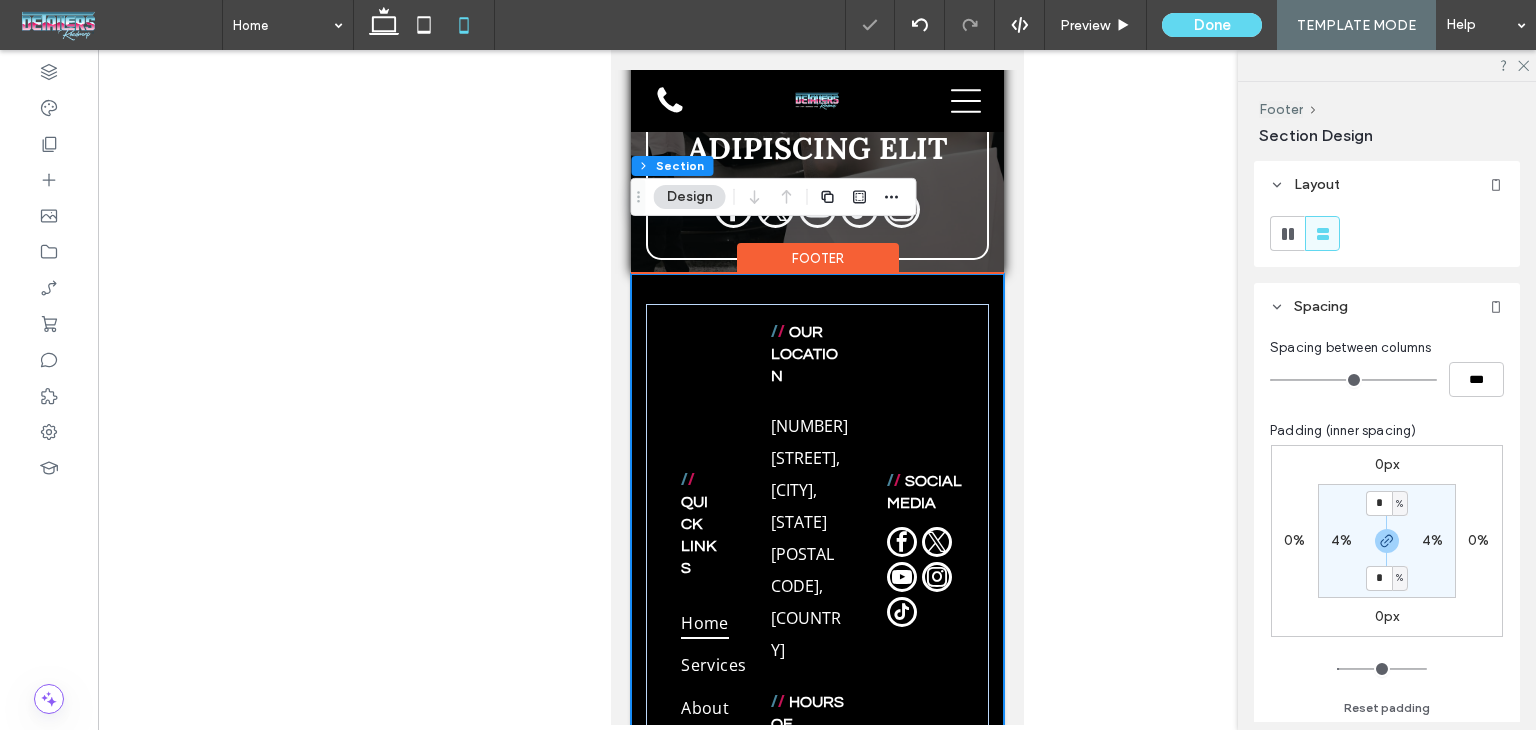 click on "/ /
LOREM IPSUM
Lorem ipsum dolor sit amet, consectetur adipiscing elit, sed do eiusmod tempor incididunt ut labore et dolore magna aliqua. Ut enim ad minim veniam, quis nostrud exercitation ullamco laboris nisi ut aliquip ex ea commodo consequat. Duis aute irure dolor in reprehenderit in voluptate velit esse cillum dolore eu fugiat nulla pariatur. Excepteur sint occaecat cupidatat non proident, sunt in culpa qui officia deserunt mollit anim id est laborum. Lorem ipsum dolor sit amet, consectetur adipiscing elit, sed do eiusmod tempor incididunt ut labore et dolore magna aliqua.
LOREM IPSUM
/ /
QUICK LINKS
Home
Services
About
Contact
/ /
OUR LOCATION
1009 Shelton Beach Rd, Saraland, AL 36571, United States of America ﻿
/ /
HOURS OF  OPERATION
Monday - Friday:
8:00 AM - 4:30 PM" at bounding box center [816, 1185] 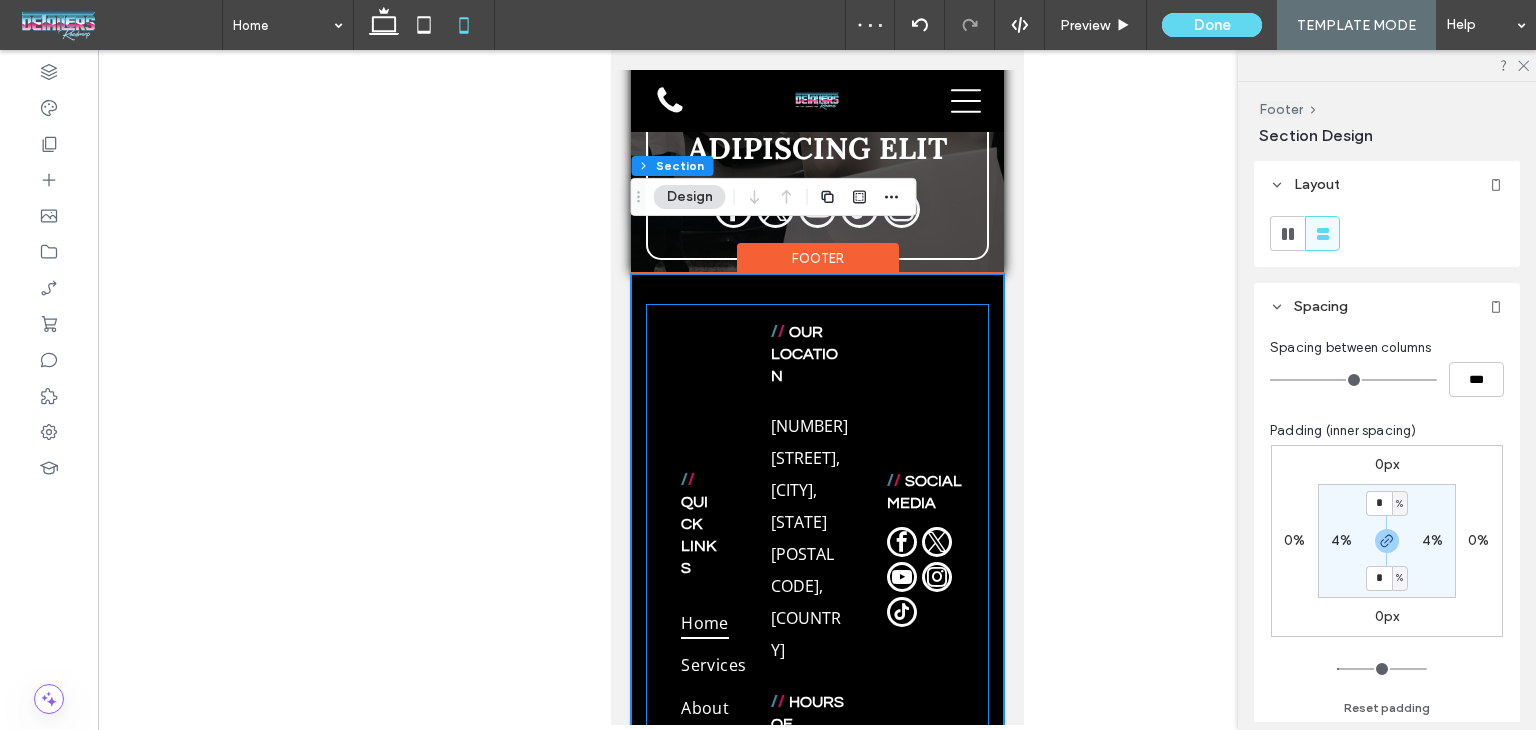 click on "/ /
QUICK LINKS
Home
Services
About
Contact
/ /
OUR LOCATION
1009 Shelton Beach Rd, Saraland, AL 36571, United States of America ﻿
/ /
HOURS OF  OPERATION
Monday - Friday:
8:00 AM - 4:30 PM Saturday - Sunday: Closed
LOREM IPSUM
/ /   SOCIAL MEDIA" at bounding box center (816, 727) 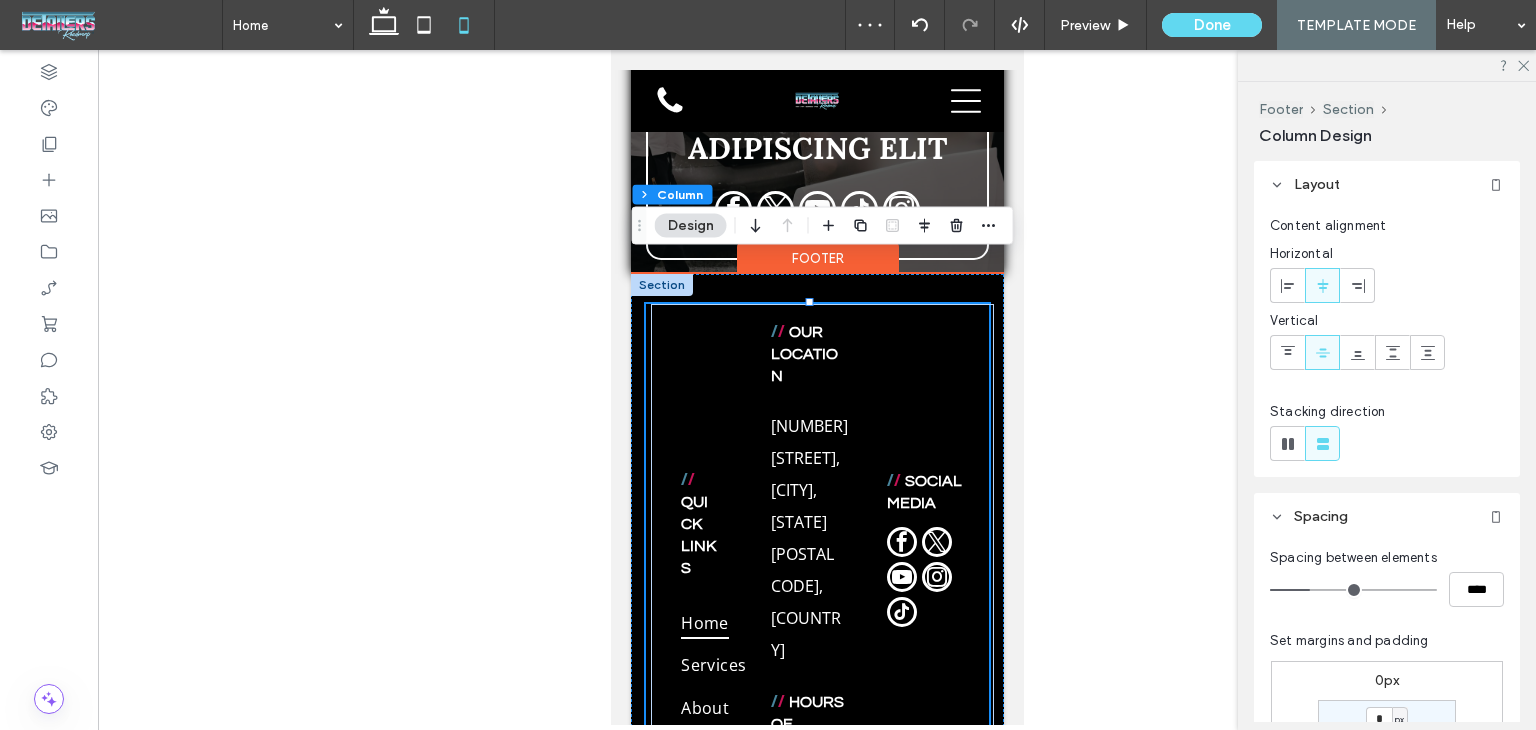 click on "/ /
QUICK LINKS
Home
Services
About
Contact
/ /
OUR LOCATION
1009 Shelton Beach Rd, Saraland, AL 36571, United States of America ﻿
/ /
HOURS OF  OPERATION
Monday - Friday:
8:00 AM - 4:30 PM Saturday - Sunday: Closed
LOREM IPSUM
/ /   SOCIAL MEDIA" at bounding box center (816, 727) 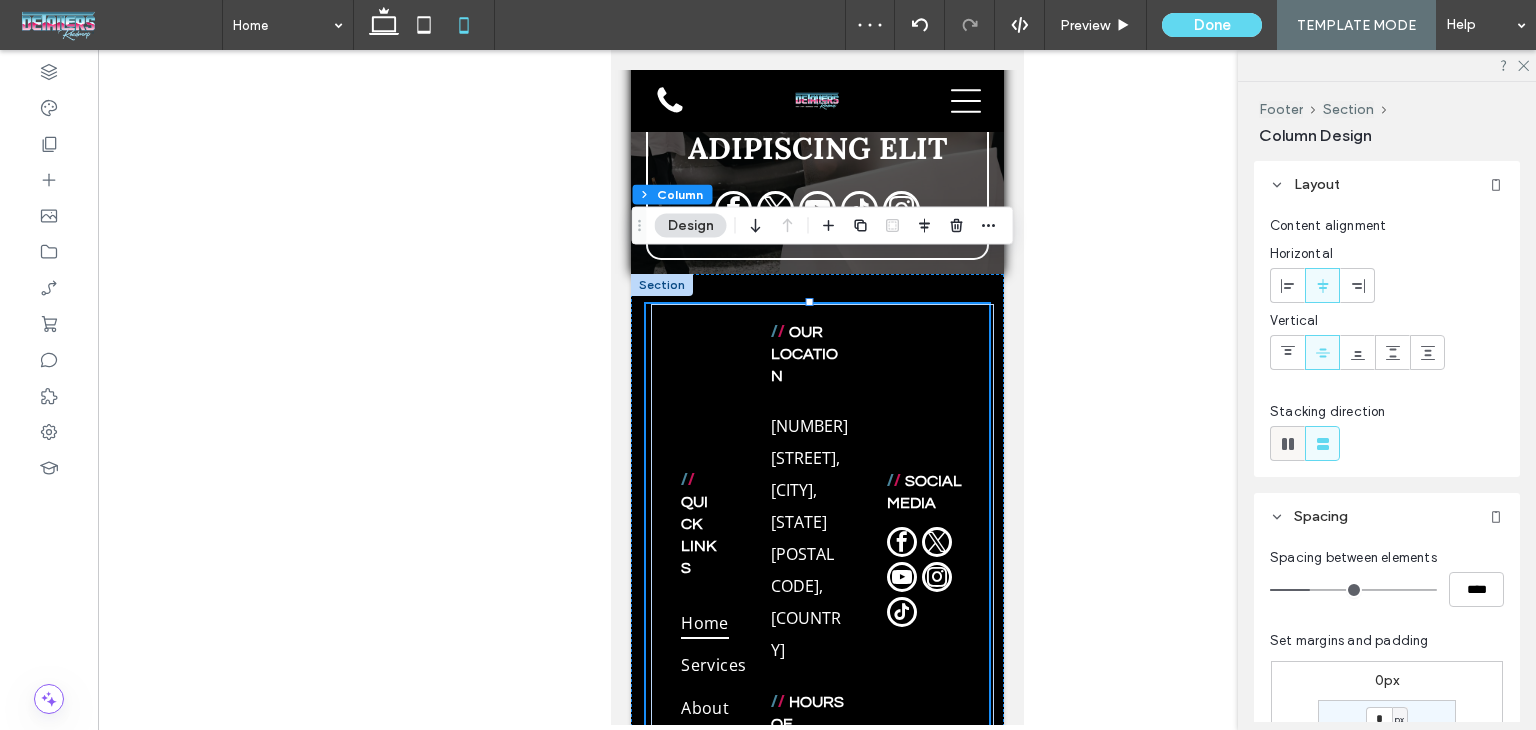 click at bounding box center [1287, 443] 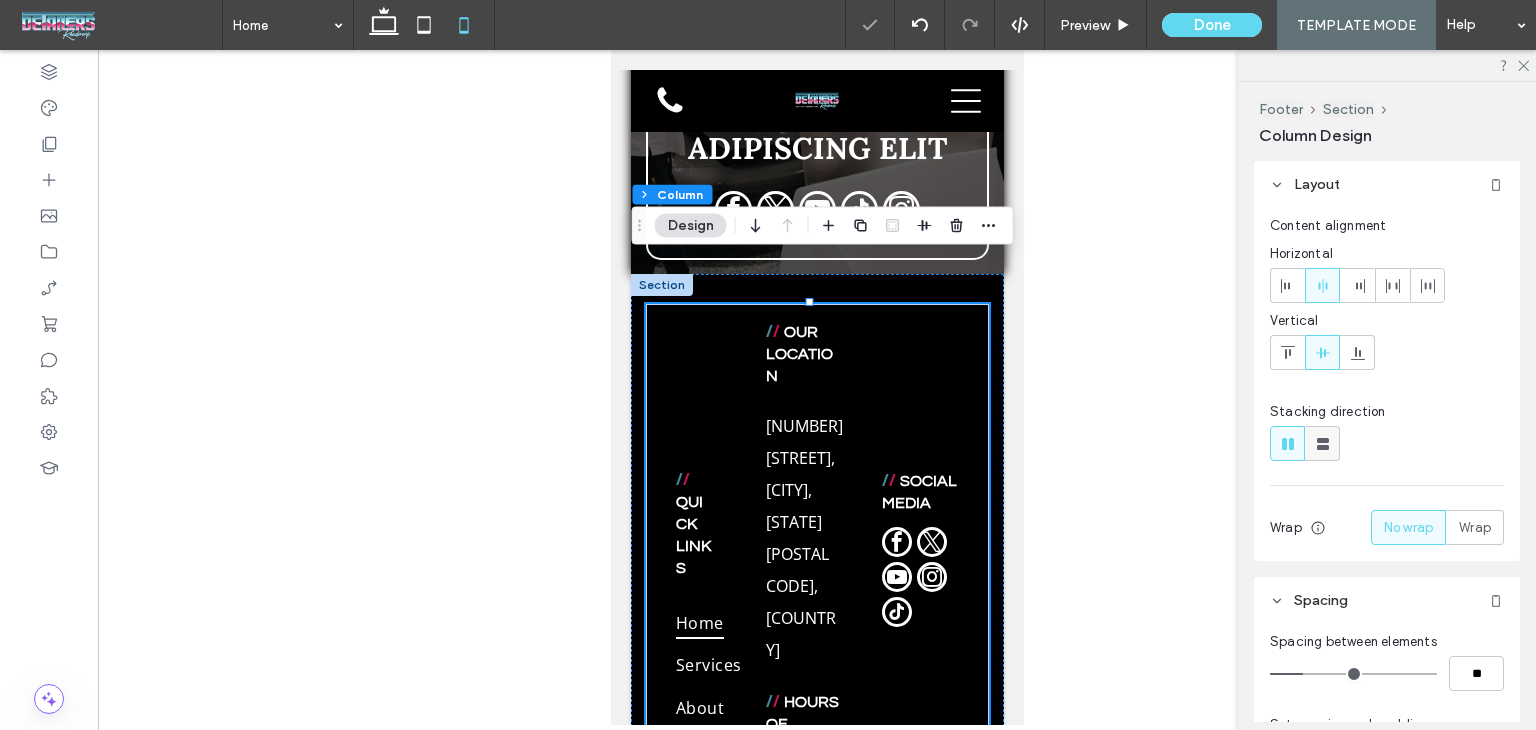 click 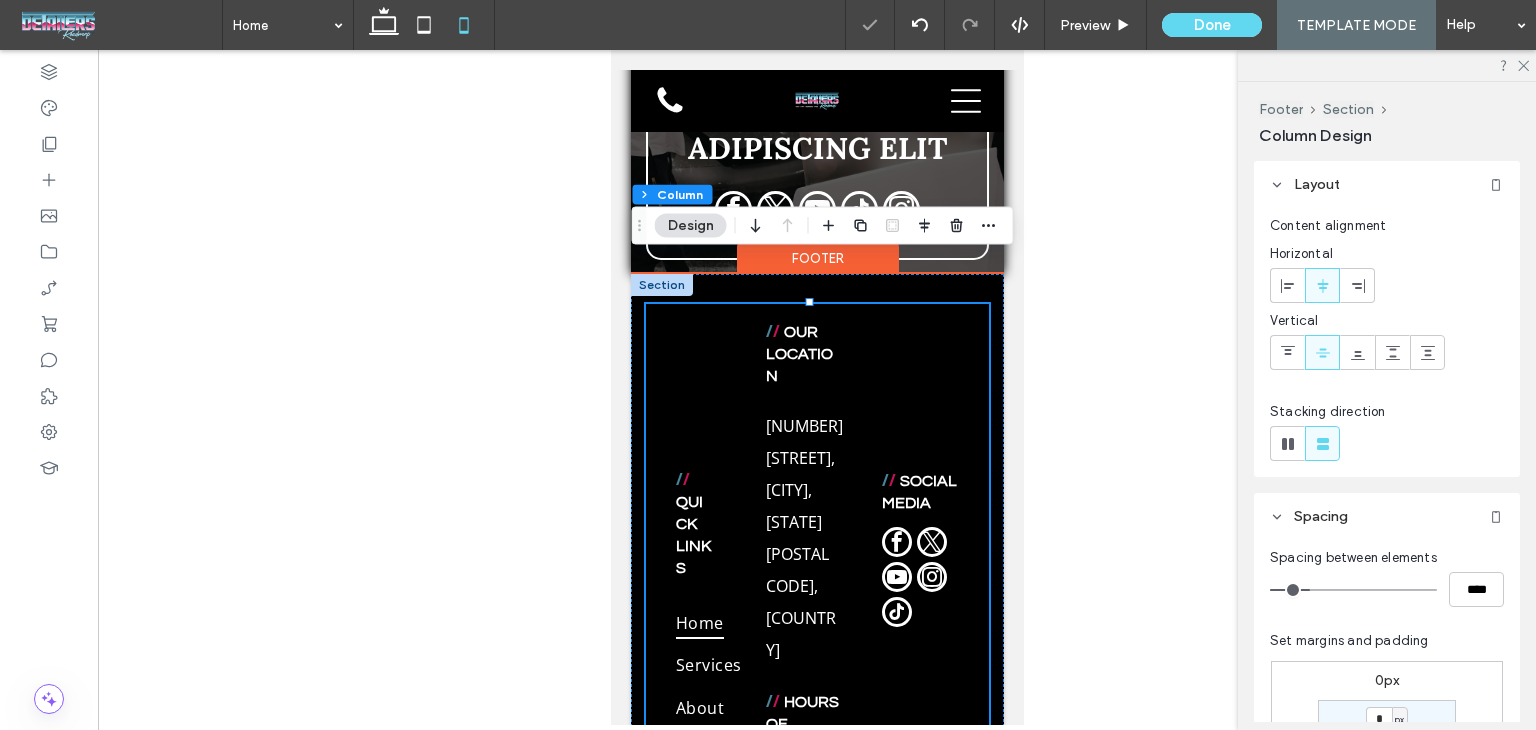 click on "/ /
QUICK LINKS
Home
Services
About
Contact
/ /
OUR LOCATION
1009 Shelton Beach Rd, Saraland, AL 36571, United States of America ﻿
/ /
HOURS OF  OPERATION
Monday - Friday:
8:00 AM - 4:30 PM Saturday - Sunday: Closed
LOREM IPSUM
/ /   SOCIAL MEDIA" at bounding box center [816, 727] 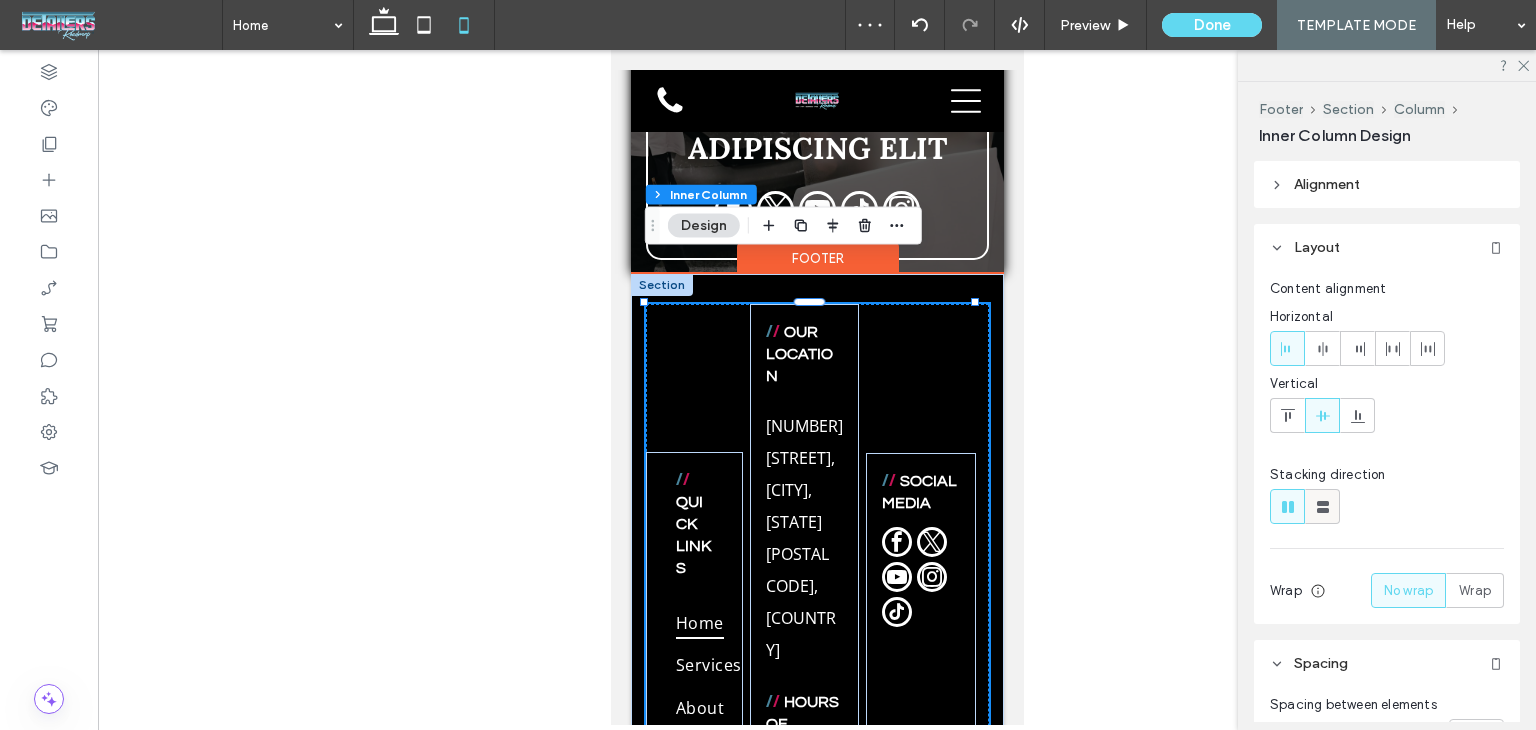 click 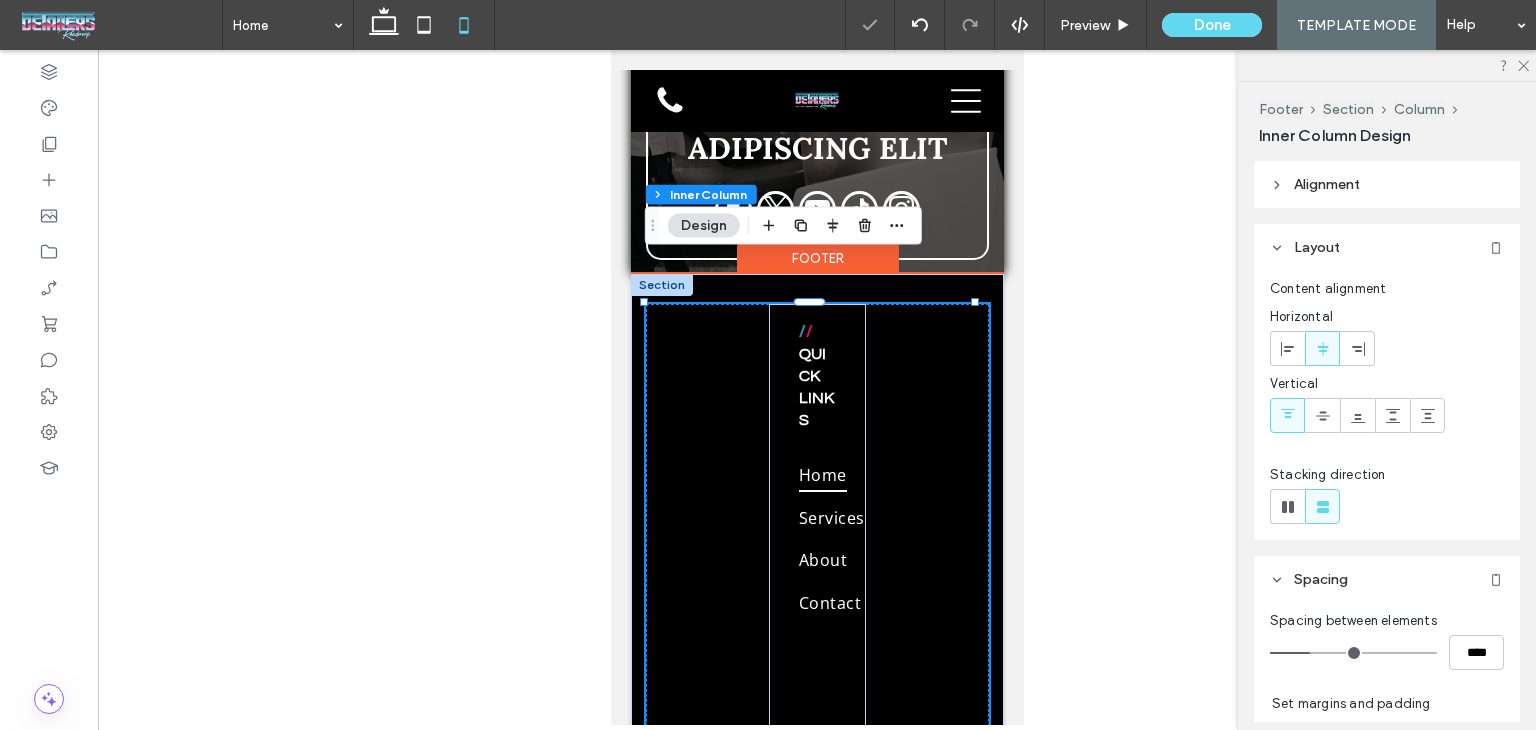 click on "Home" at bounding box center [831, 475] 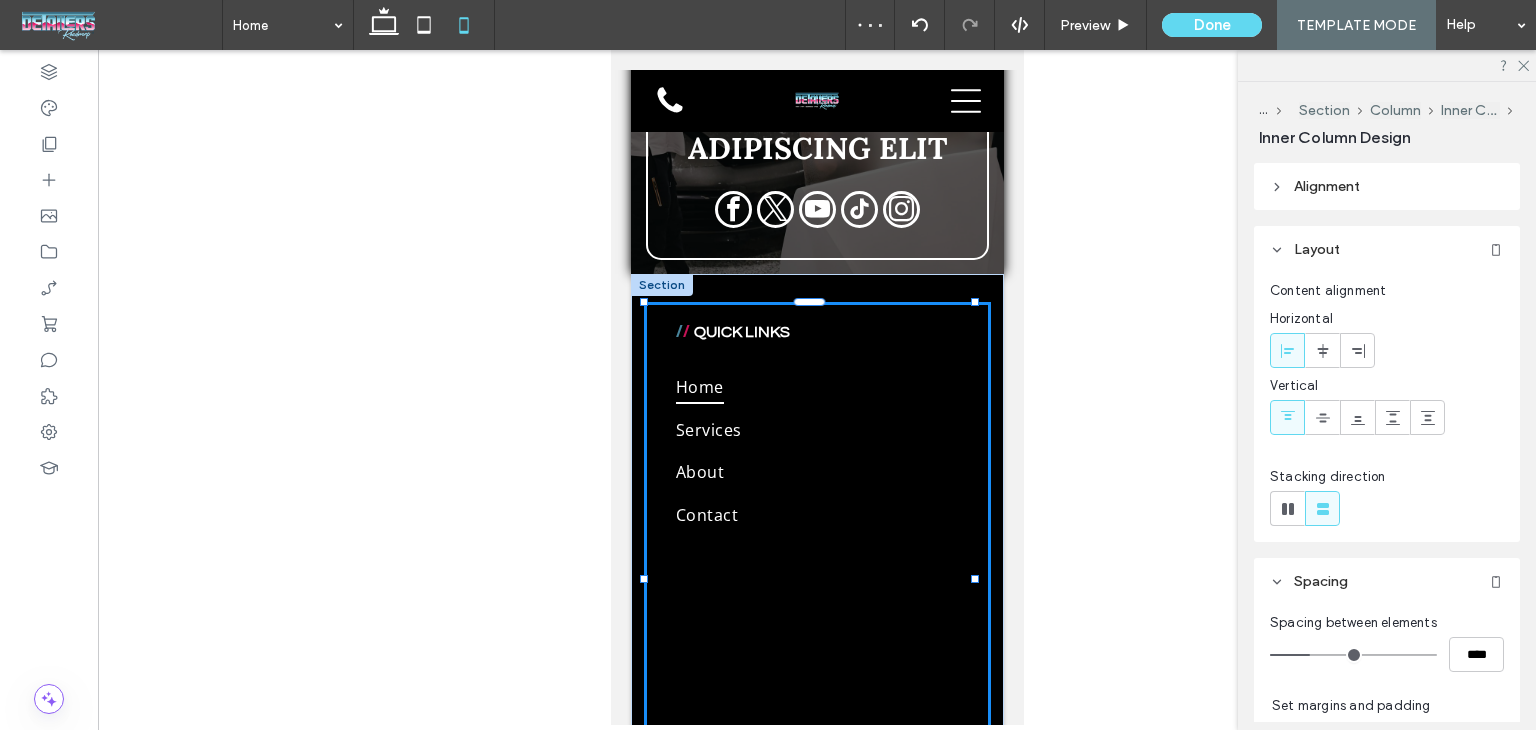 drag, startPoint x: 855, startPoint y: 535, endPoint x: 1023, endPoint y: 517, distance: 168.96153 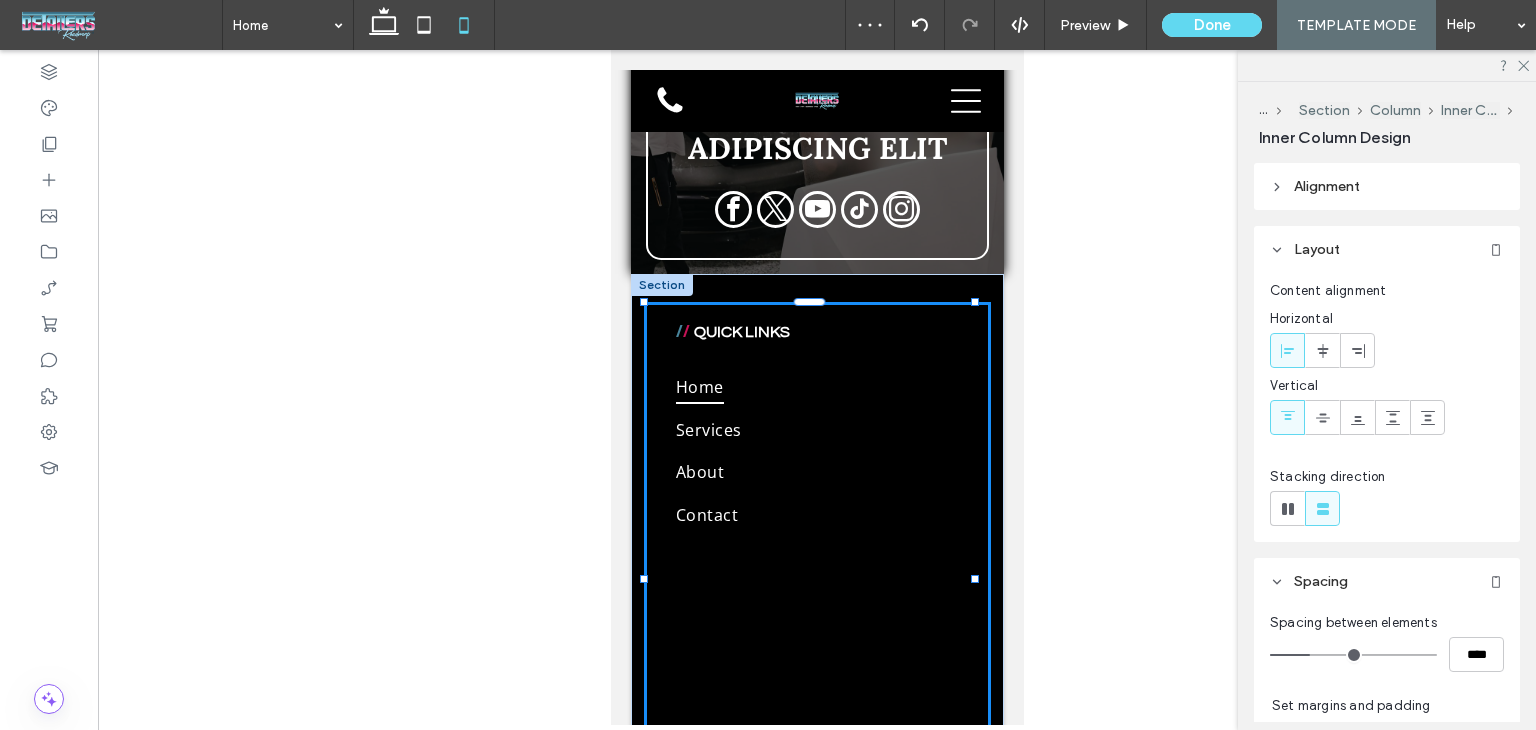 click on "Home
Services
About
Contact
LOREM IPSUM
LOREM IPSUM
Section
Advanced Header
Section
Home
Services
About
Contact
Section
Get in touch
555-555-5555 mymail@mailservice.com
Section
Menu
/ /     Lorem ipsum   Dolor Sit
Lorem ipsum dolor sit amet consectetur adipiscing elit
LOREM IPSUM
LOREM IPSUM
Section + Add Section" at bounding box center [816, -3199] 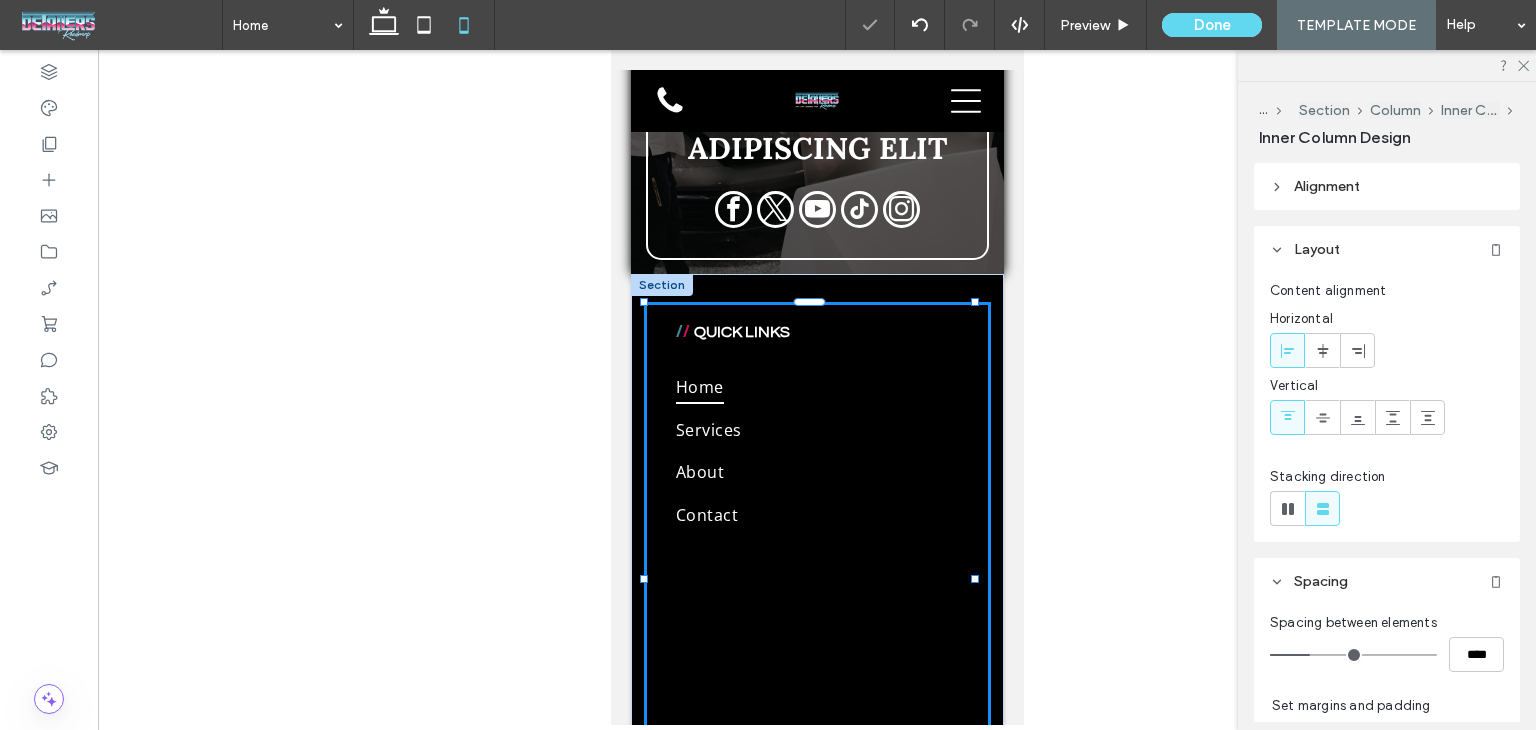 type on "***" 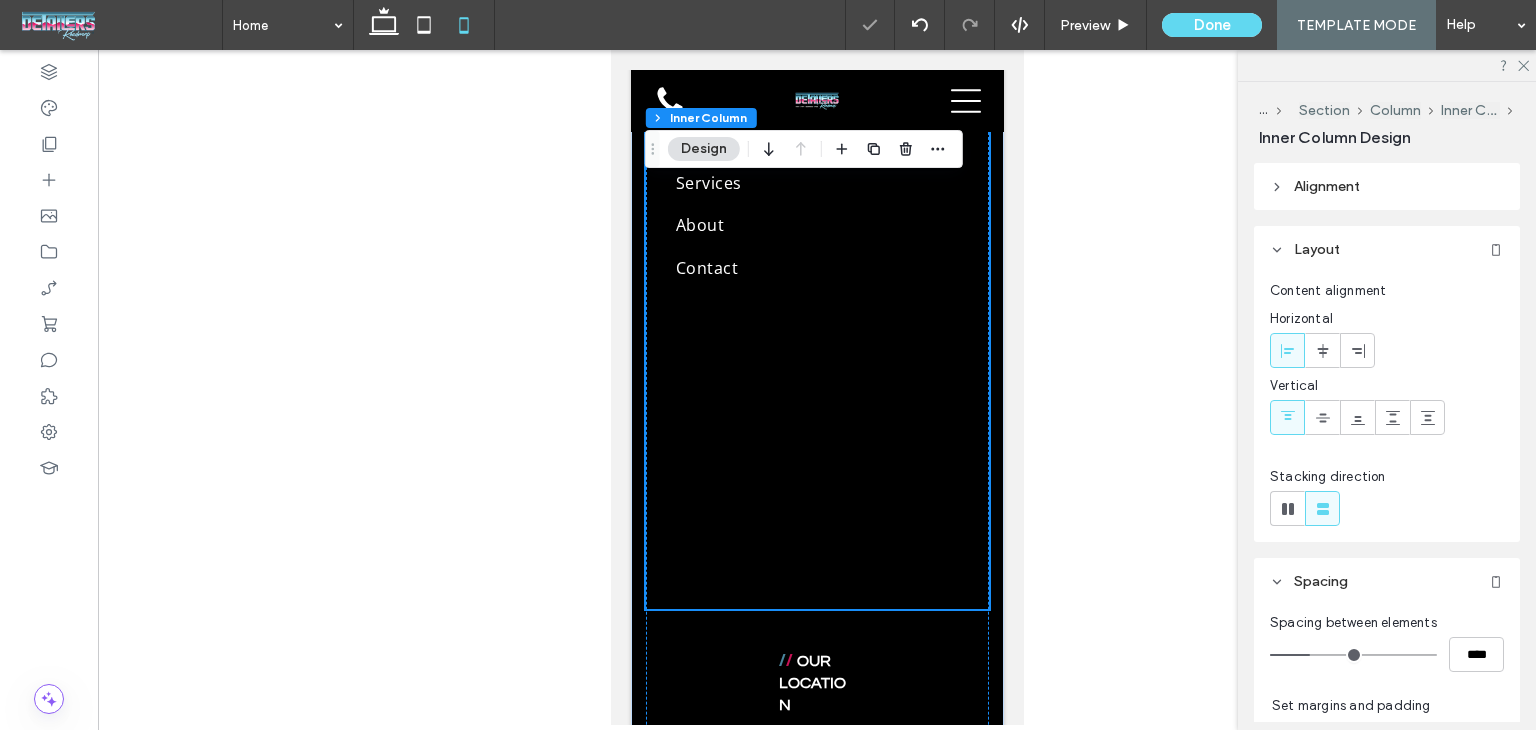 scroll, scrollTop: 10000, scrollLeft: 0, axis: vertical 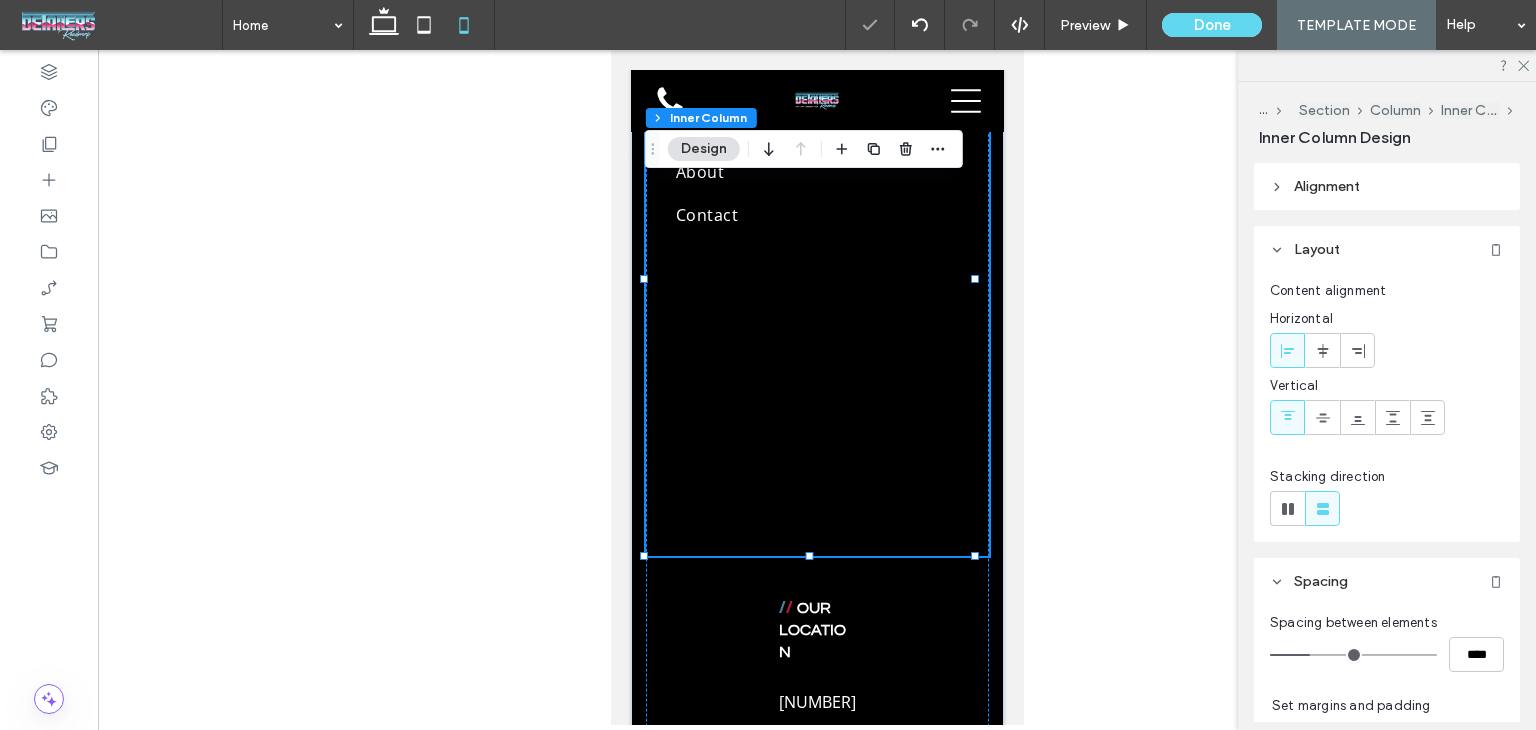 click on "/ /
QUICK LINKS
Home
Services
About
Contact
130% , 552px" at bounding box center [816, 280] 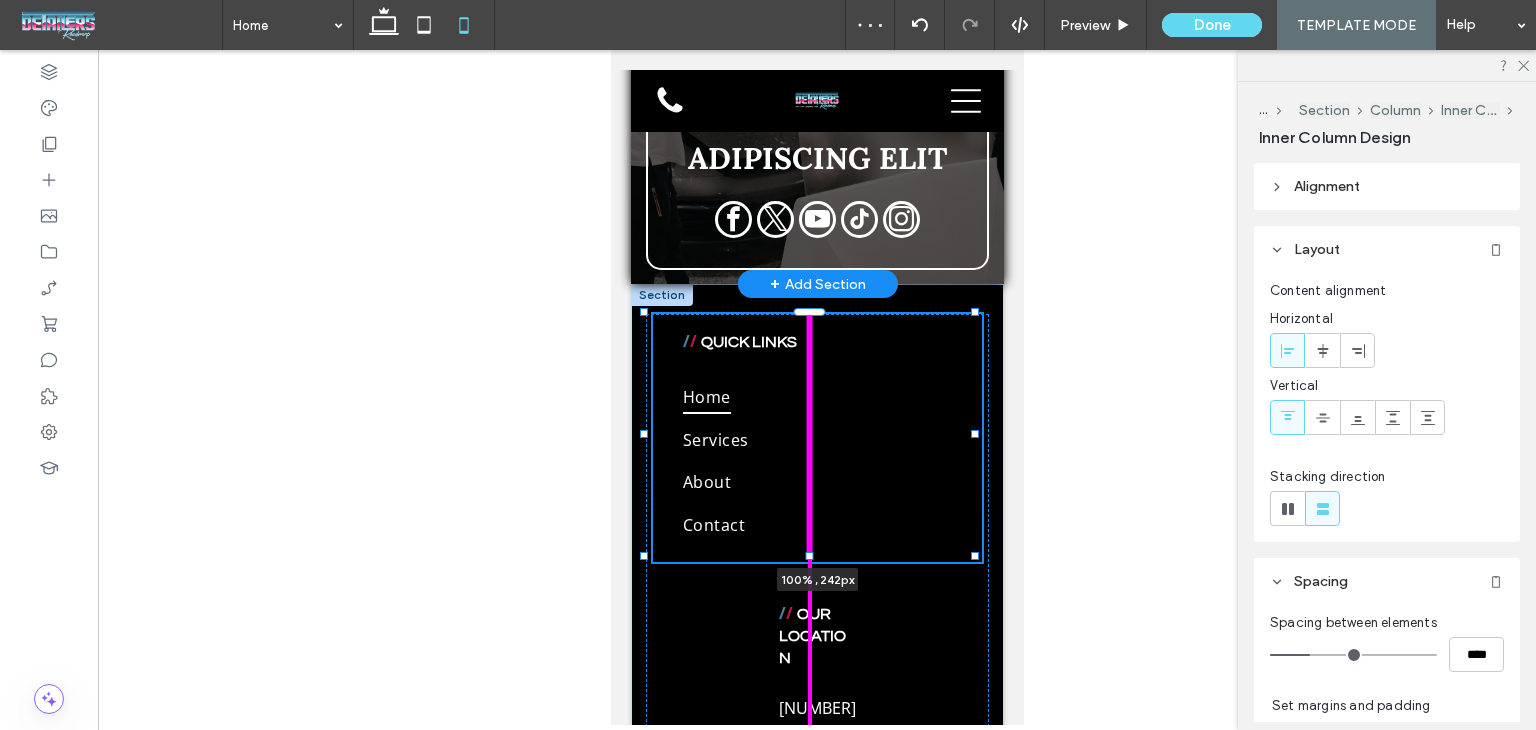 drag, startPoint x: 810, startPoint y: 512, endPoint x: 799, endPoint y: 188, distance: 324.18668 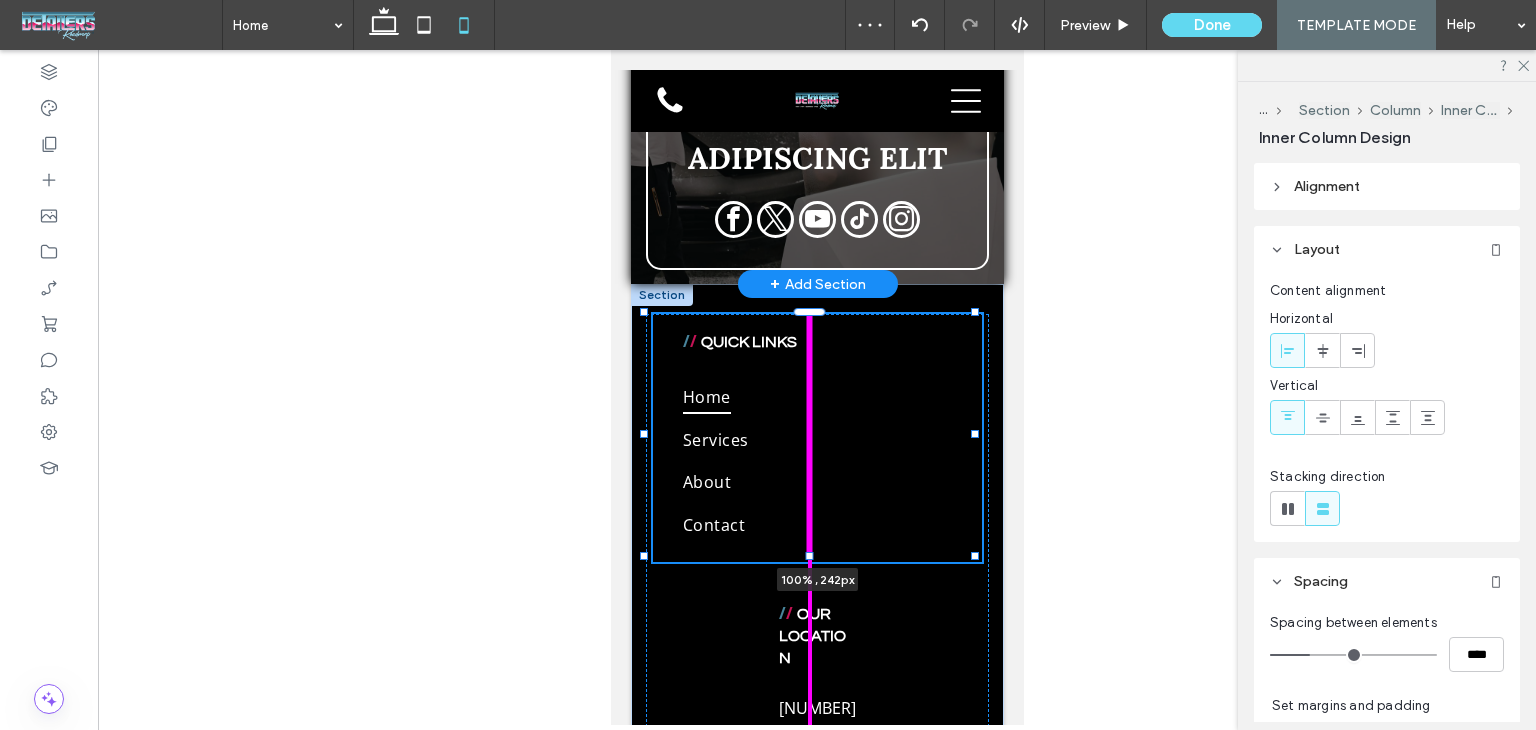 click on "Home
Services
About
Contact
LOREM IPSUM
LOREM IPSUM
Section
Advanced Header
Section
Home
Services
About
Contact
Section
Get in touch
555-555-5555 mymail@mailservice.com
Section
Menu
/ /     Lorem ipsum   Dolor Sit
Lorem ipsum dolor sit amet consectetur adipiscing elit
LOREM IPSUM
LOREM IPSUM
Section + Add Section" at bounding box center [816, -3334] 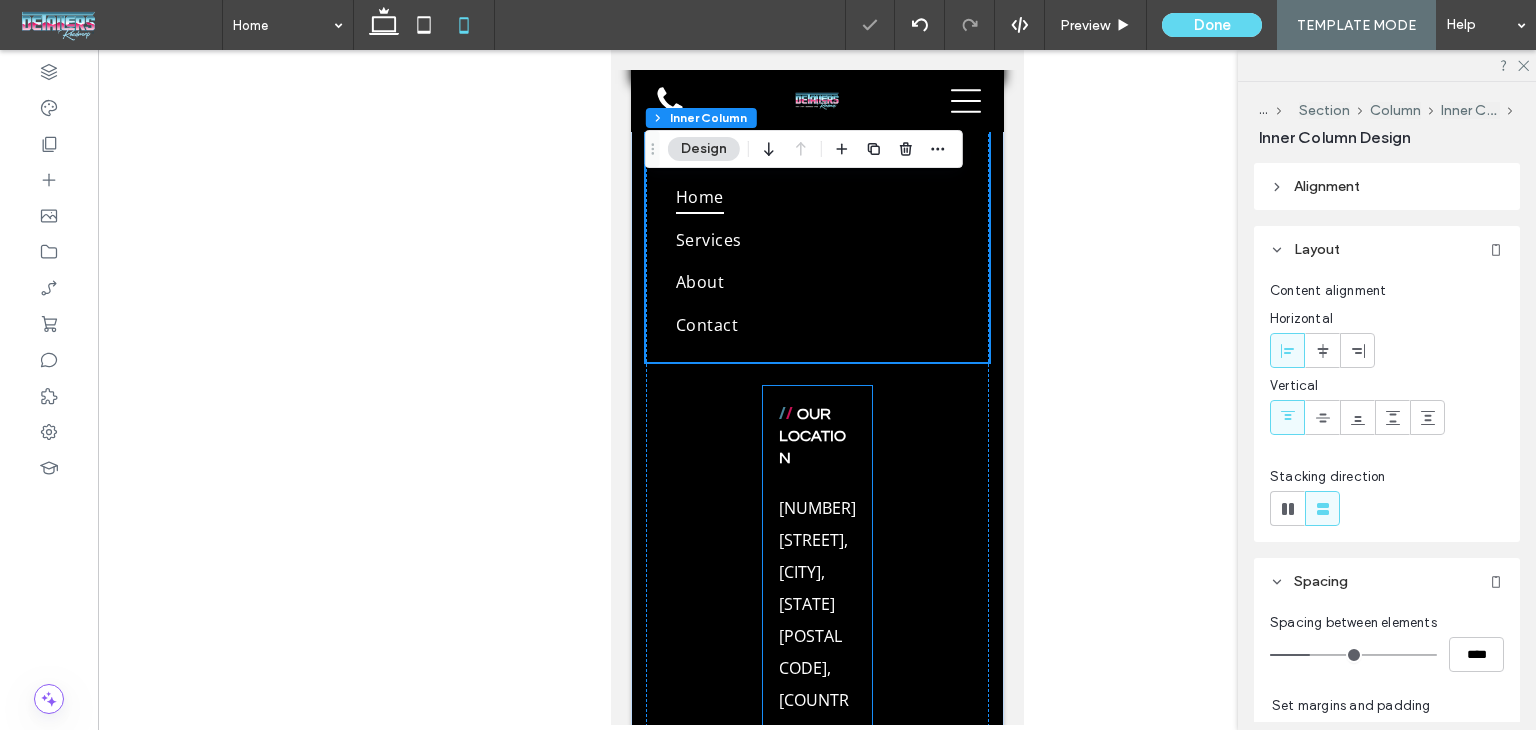 click on "1009 Shelton Beach Rd," at bounding box center (816, 524) 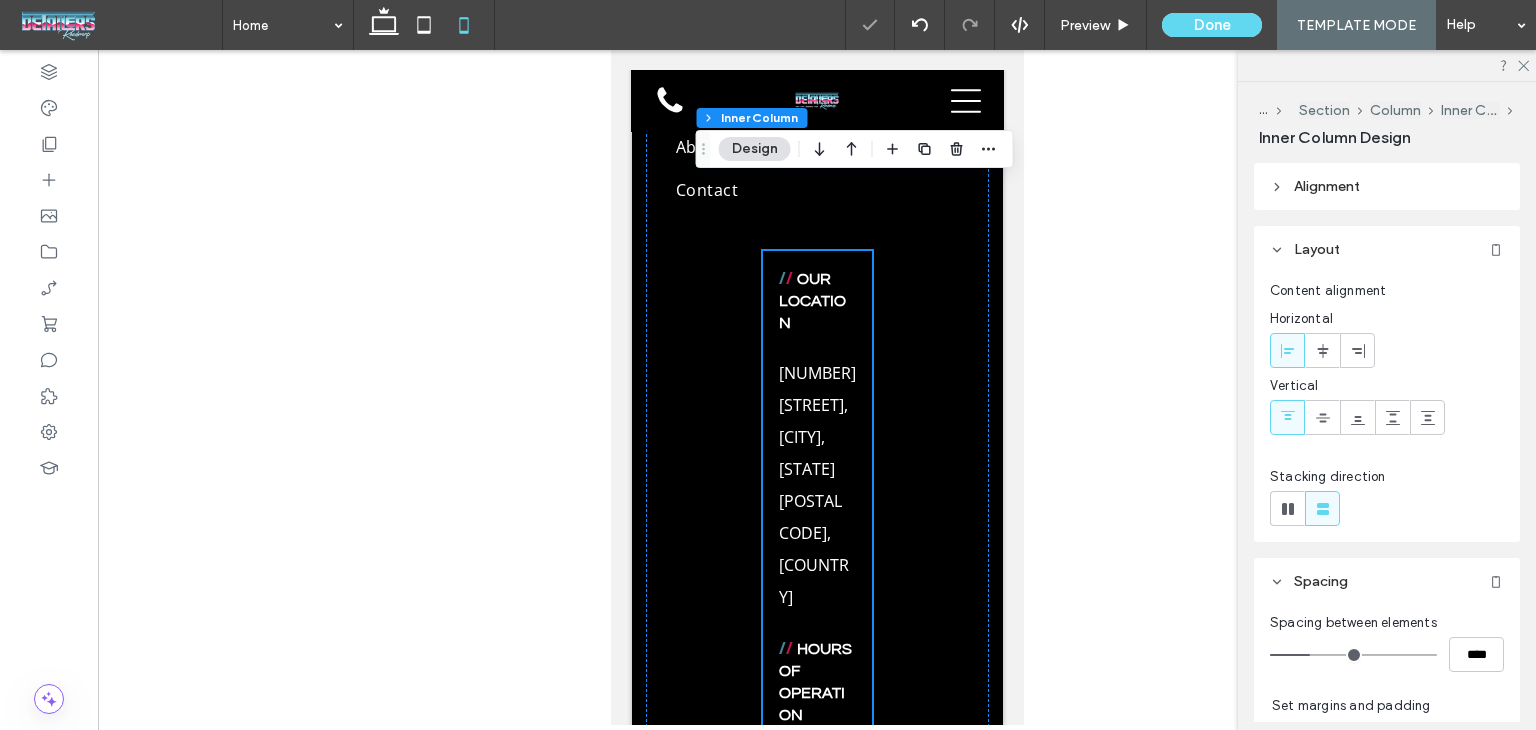 scroll, scrollTop: 10190, scrollLeft: 0, axis: vertical 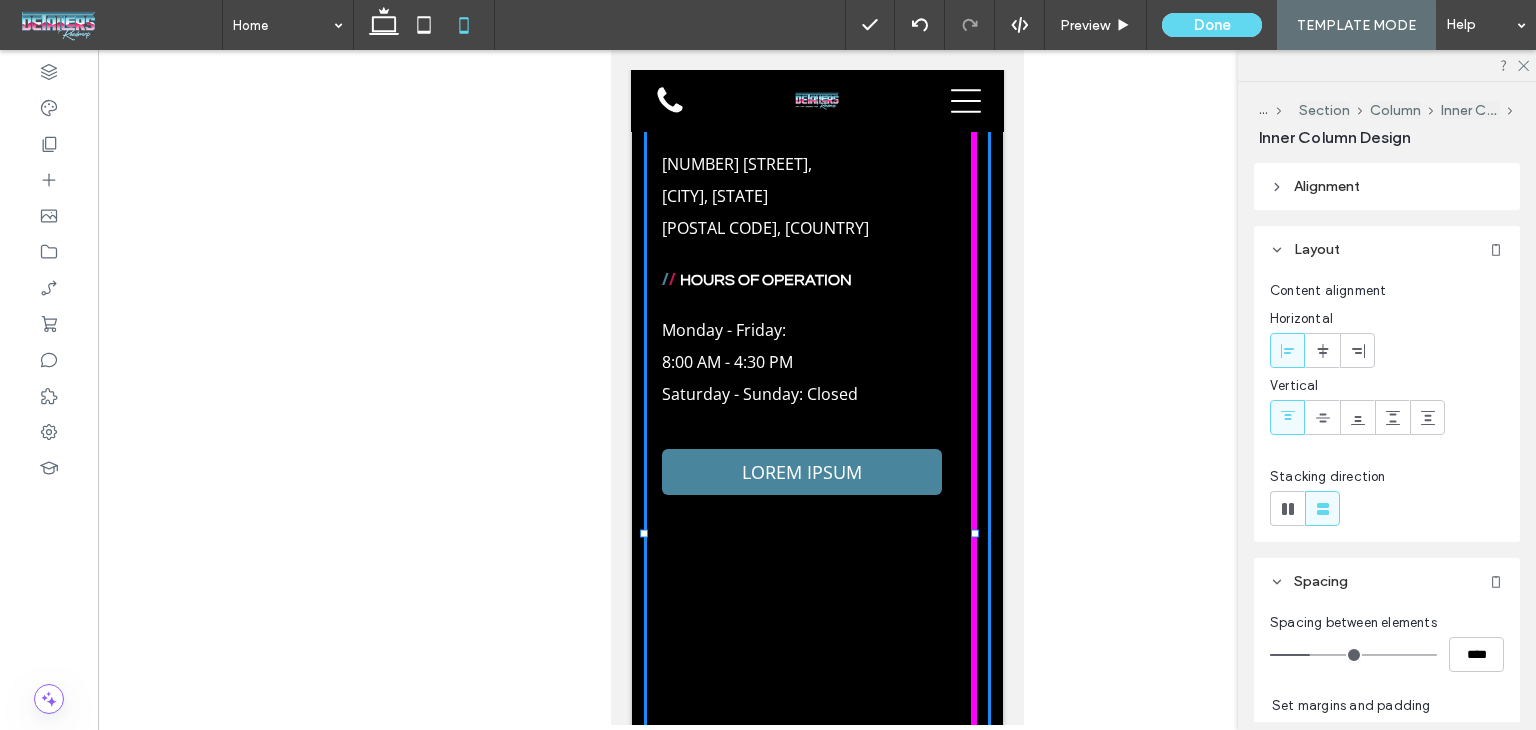 drag, startPoint x: 864, startPoint y: 492, endPoint x: 988, endPoint y: 477, distance: 124.90396 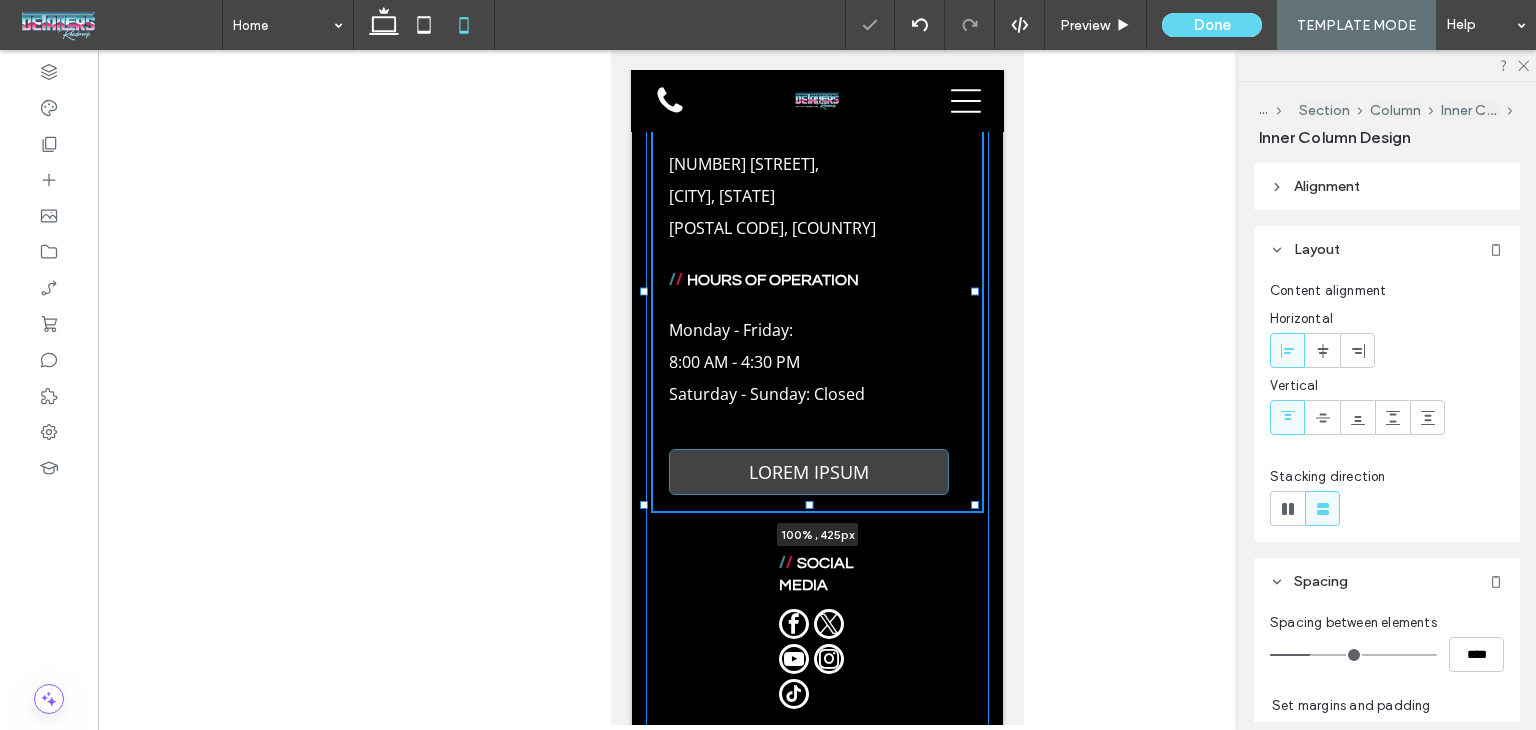drag, startPoint x: 807, startPoint y: 590, endPoint x: 805, endPoint y: 407, distance: 183.01093 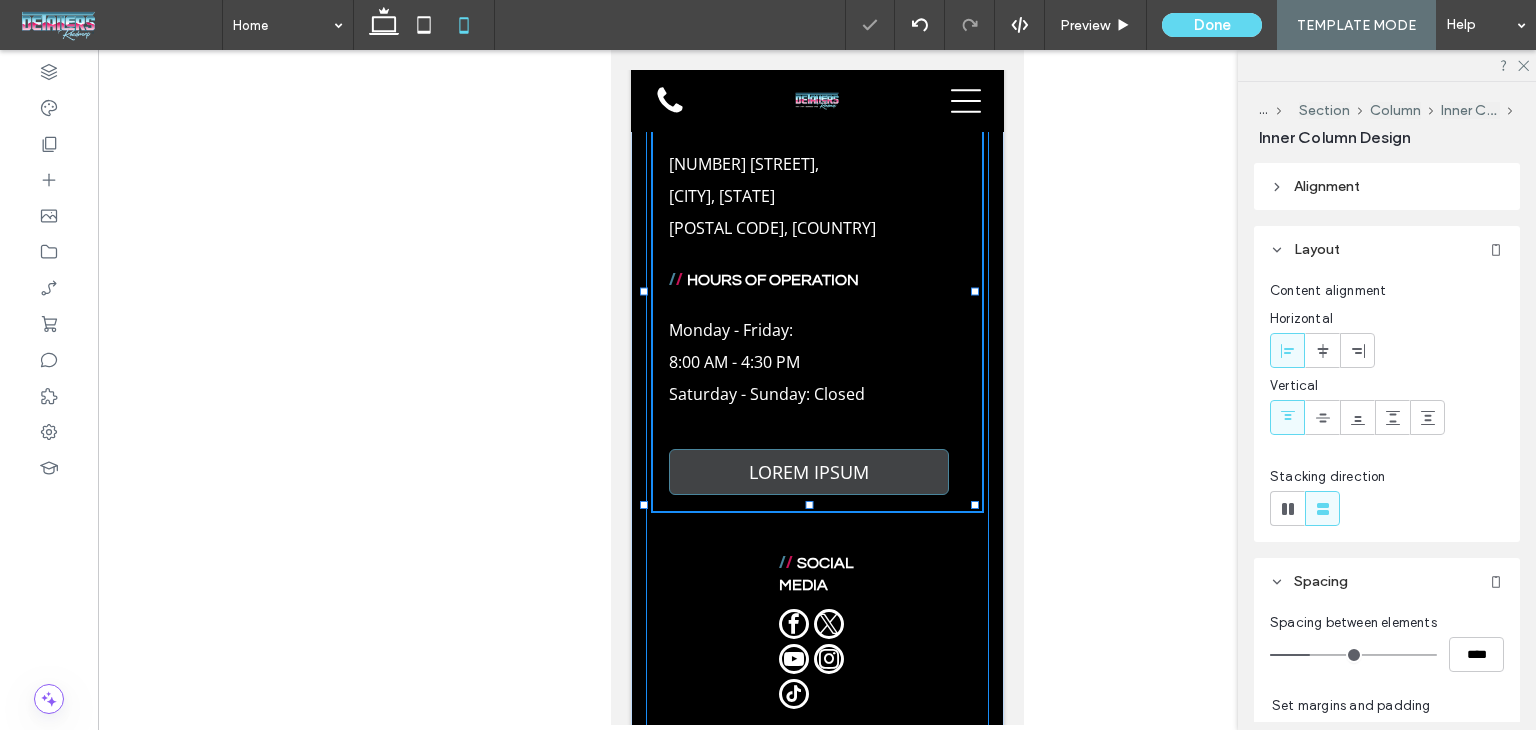 type on "***" 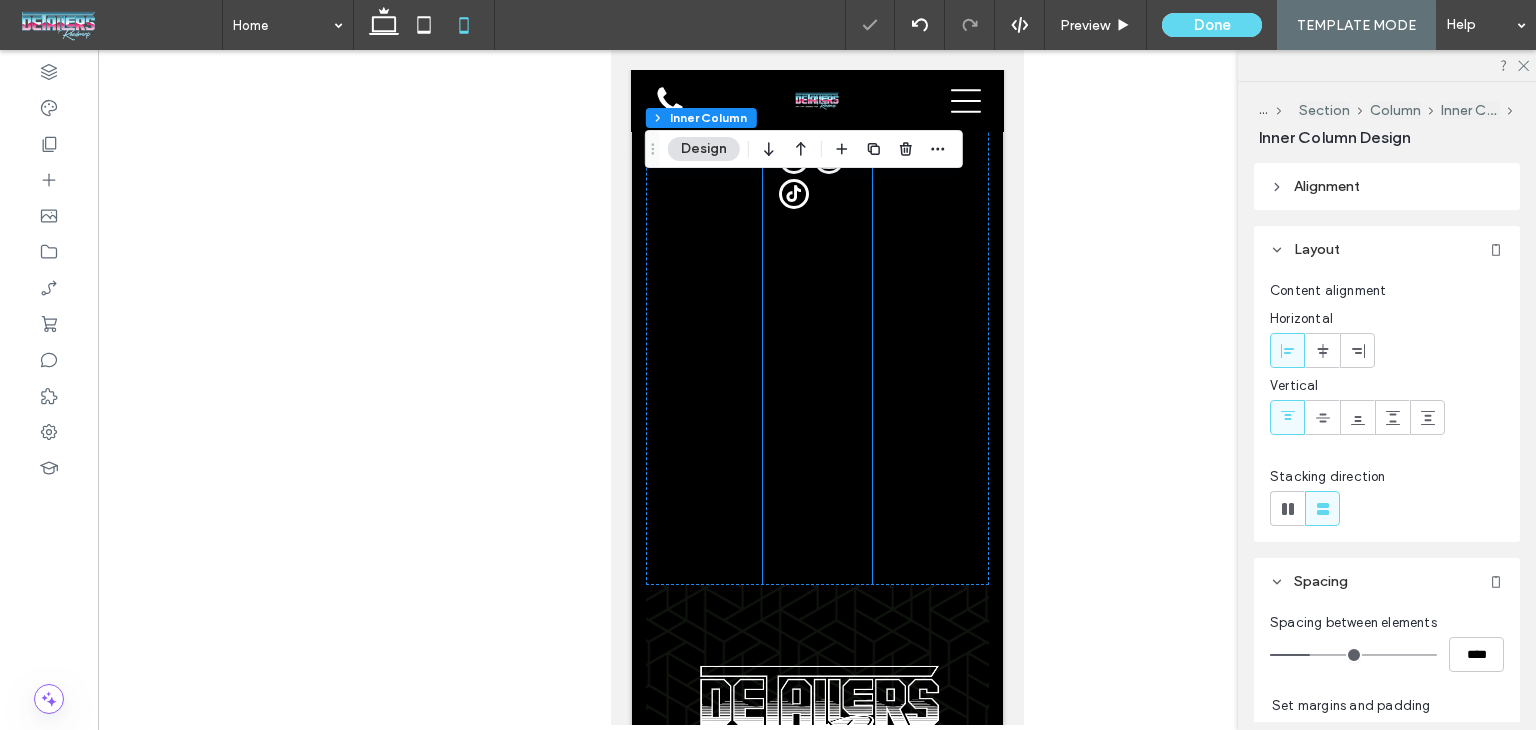 click on "/ /   SOCIAL MEDIA" at bounding box center [816, 310] 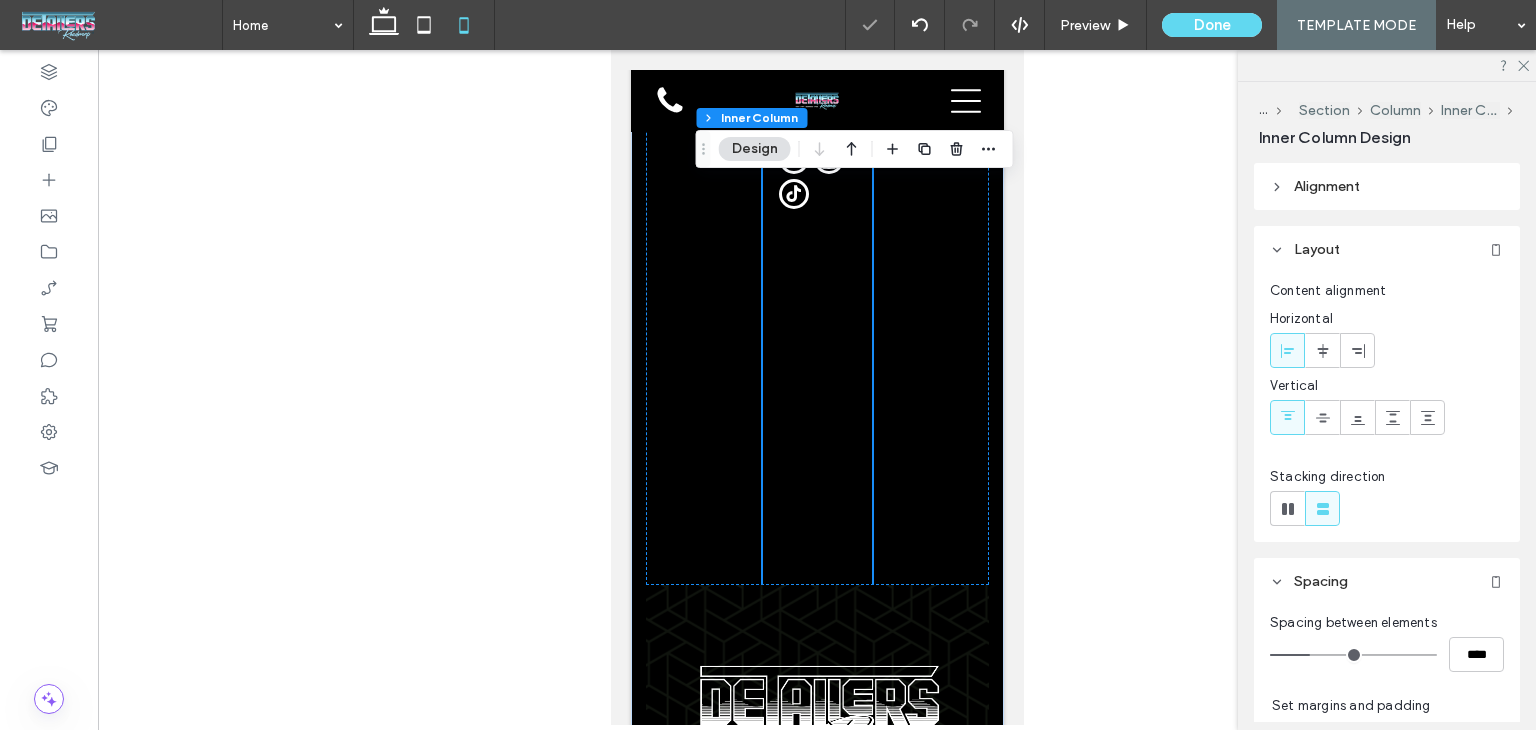scroll, scrollTop: 10590, scrollLeft: 0, axis: vertical 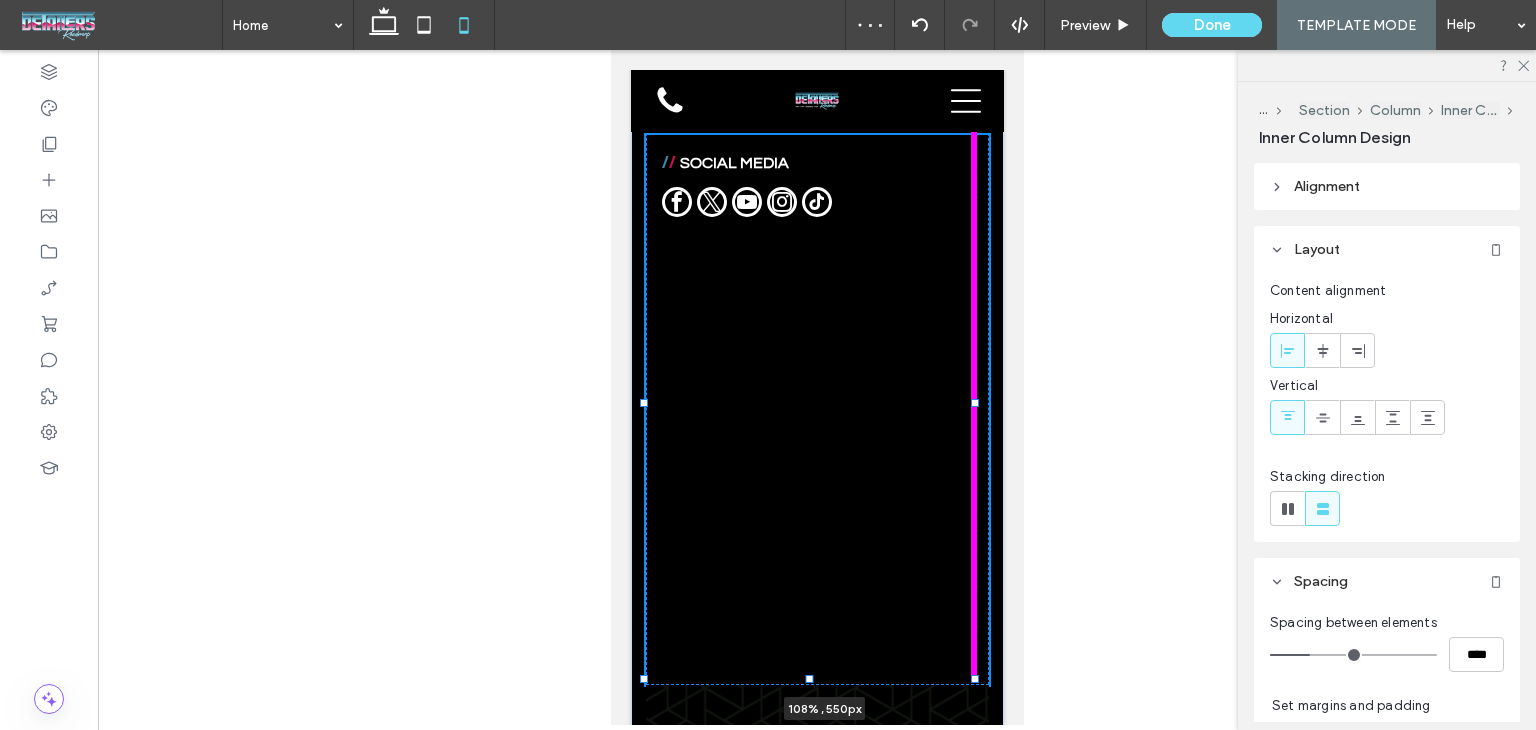 drag, startPoint x: 861, startPoint y: 361, endPoint x: 1013, endPoint y: 339, distance: 153.58385 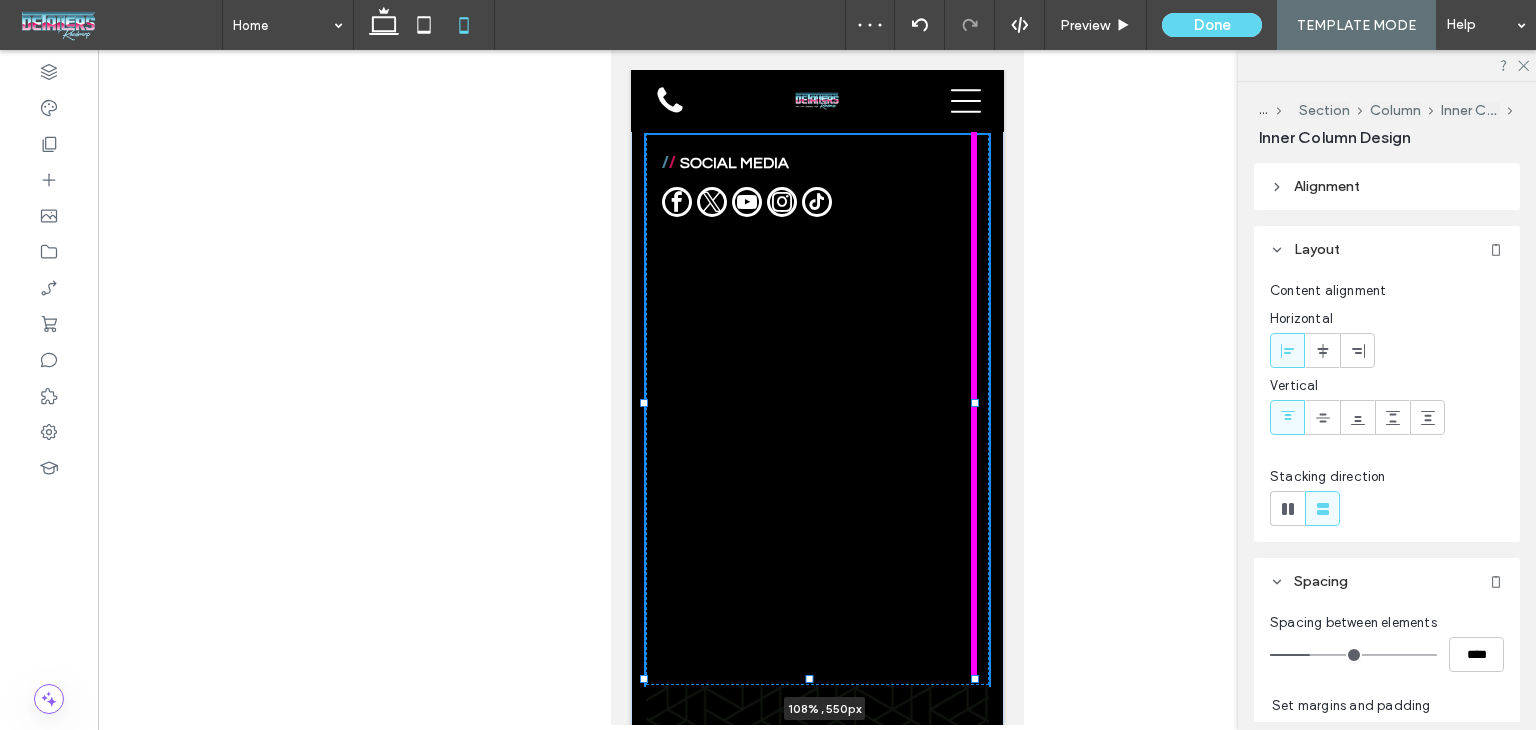 click on "Home
Services
About
Contact
LOREM IPSUM
LOREM IPSUM
Section
Advanced Header
Section
Home
Services
About
Contact
Section
Get in touch
555-555-5555 mymail@mailservice.com
Section
Menu
/ /     Lorem ipsum   Dolor Sit
Lorem ipsum dolor sit amet consectetur adipiscing elit
LOREM IPSUM
LOREM IPSUM
Section + Add Section" at bounding box center [816, -4453] 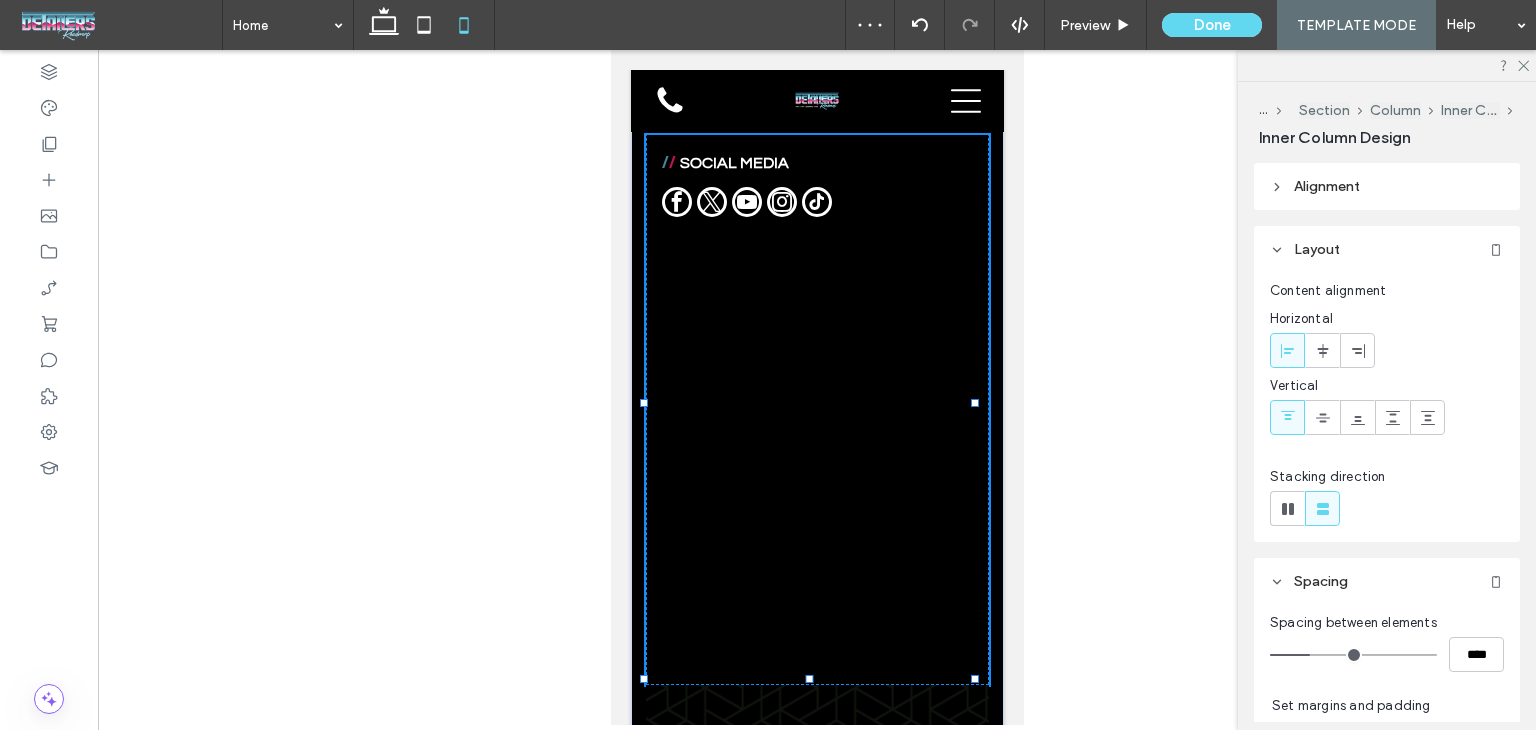 type on "***" 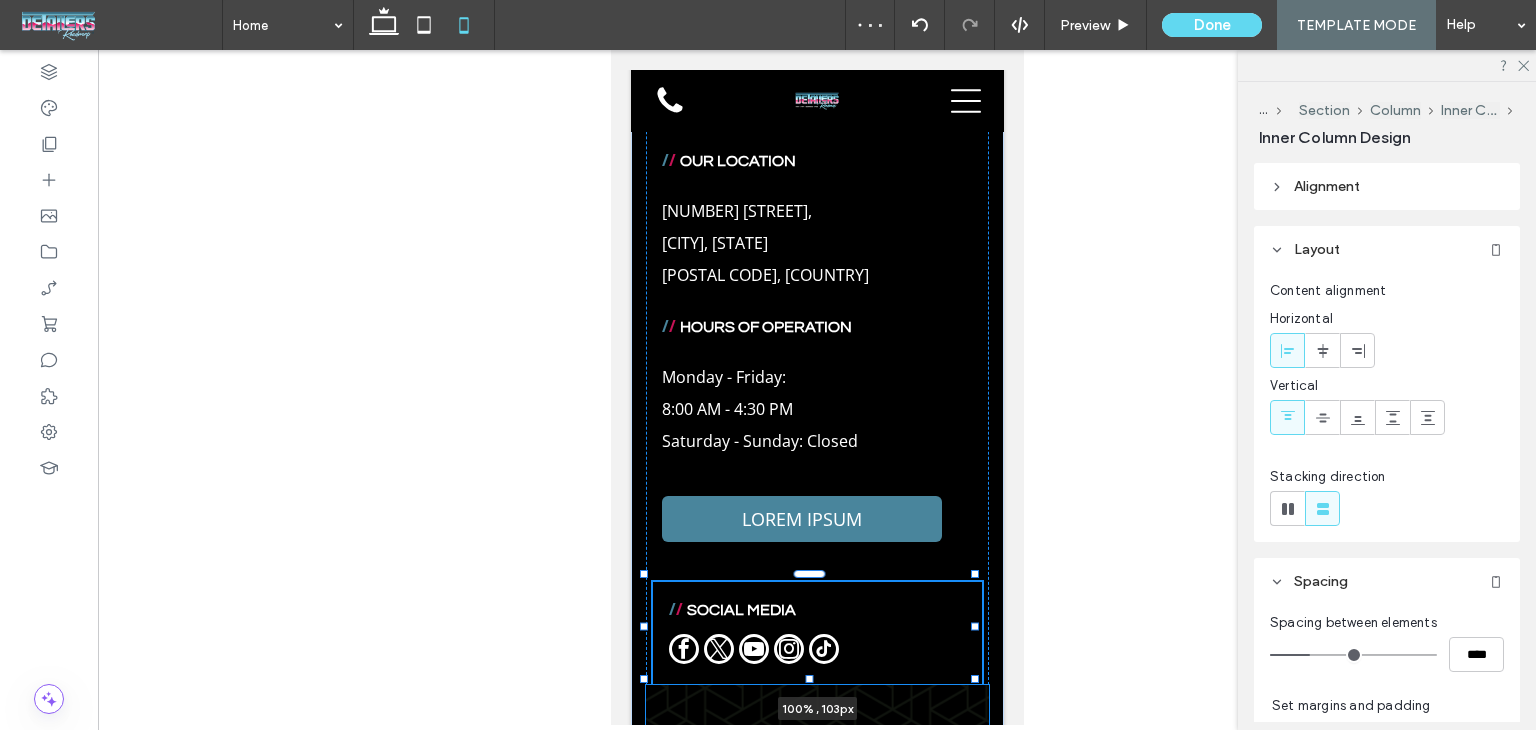 drag, startPoint x: 809, startPoint y: 633, endPoint x: 793, endPoint y: 178, distance: 455.28122 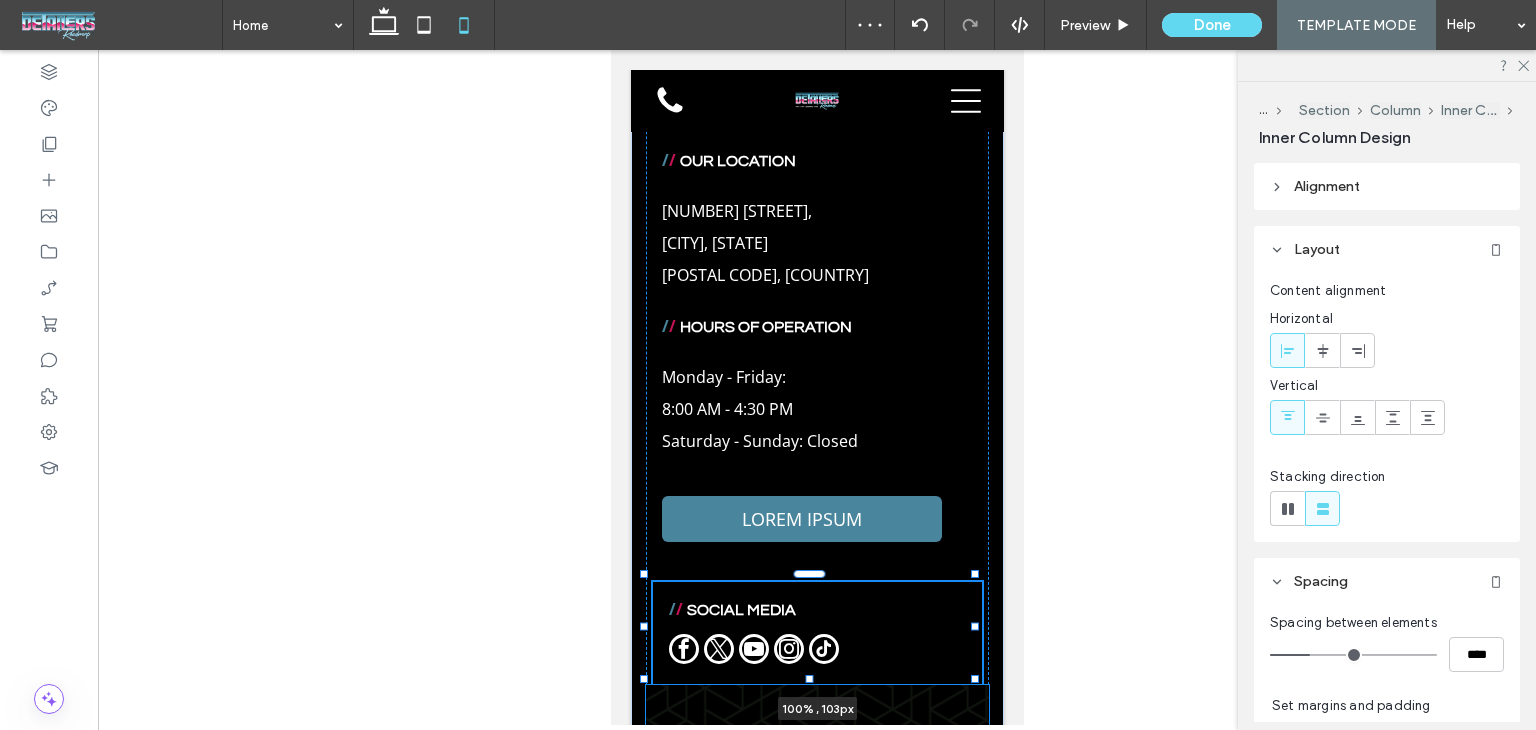click on "/ /
LOREM IPSUM
Lorem ipsum dolor sit amet, consectetur adipiscing elit, sed do eiusmod tempor incididunt ut labore et dolore magna aliqua. Ut enim ad minim veniam, quis nostrud exercitation ullamco laboris nisi ut aliquip ex ea commodo consequat. Duis aute irure dolor in reprehenderit in voluptate velit esse cillum dolore eu fugiat nulla pariatur. Excepteur sint occaecat cupidatat non proident, sunt in culpa qui officia deserunt mollit anim id est laborum. Lorem ipsum dolor sit amet, consectetur adipiscing elit, sed do eiusmod tempor incididunt ut labore et dolore magna aliqua.
LOREM IPSUM
/ /
QUICK LINKS
Home
Services
About
Contact
/ /
OUR LOCATION
1009 Shelton Beach Rd, Saraland, AL 36571, United States of America ﻿
/ /" at bounding box center [816, 730] 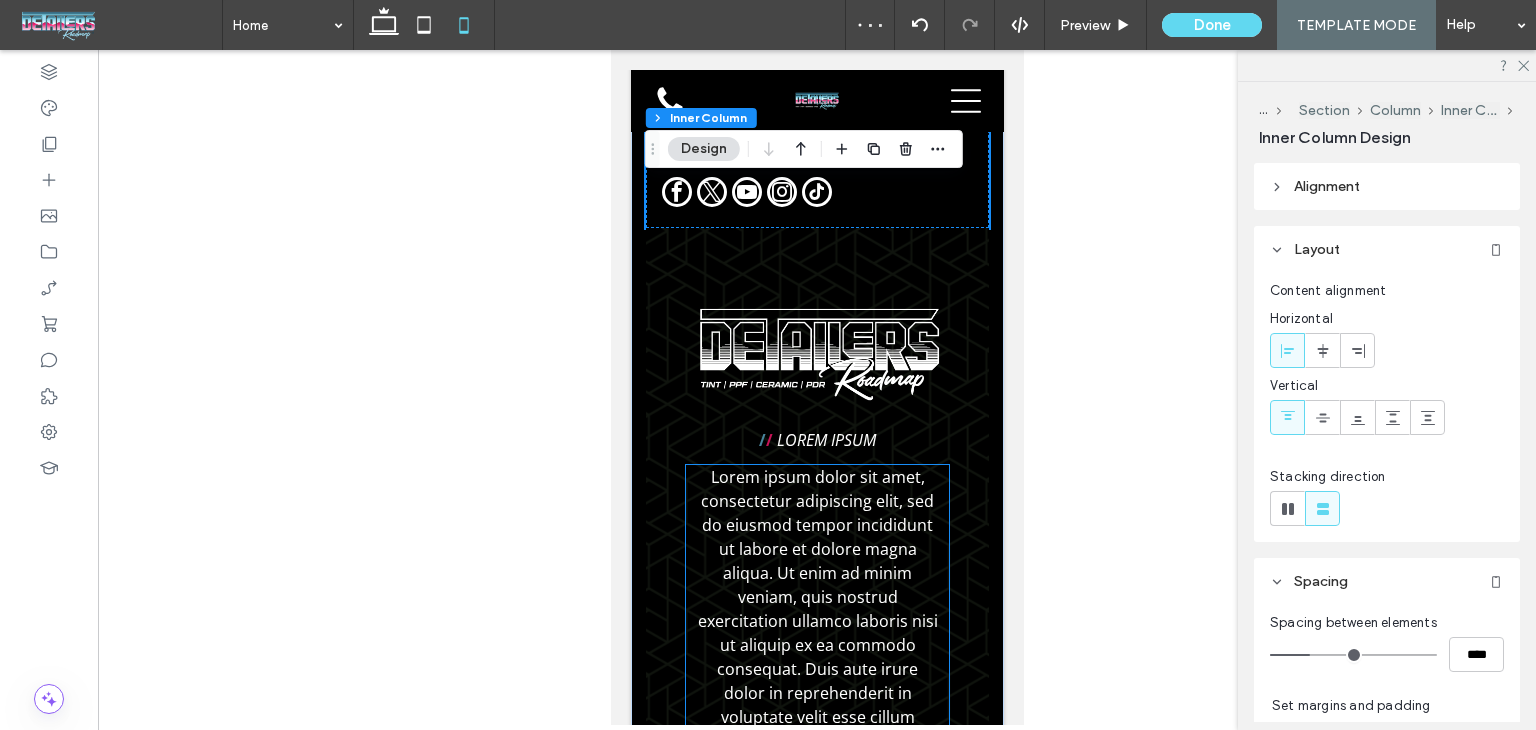 scroll, scrollTop: 10543, scrollLeft: 0, axis: vertical 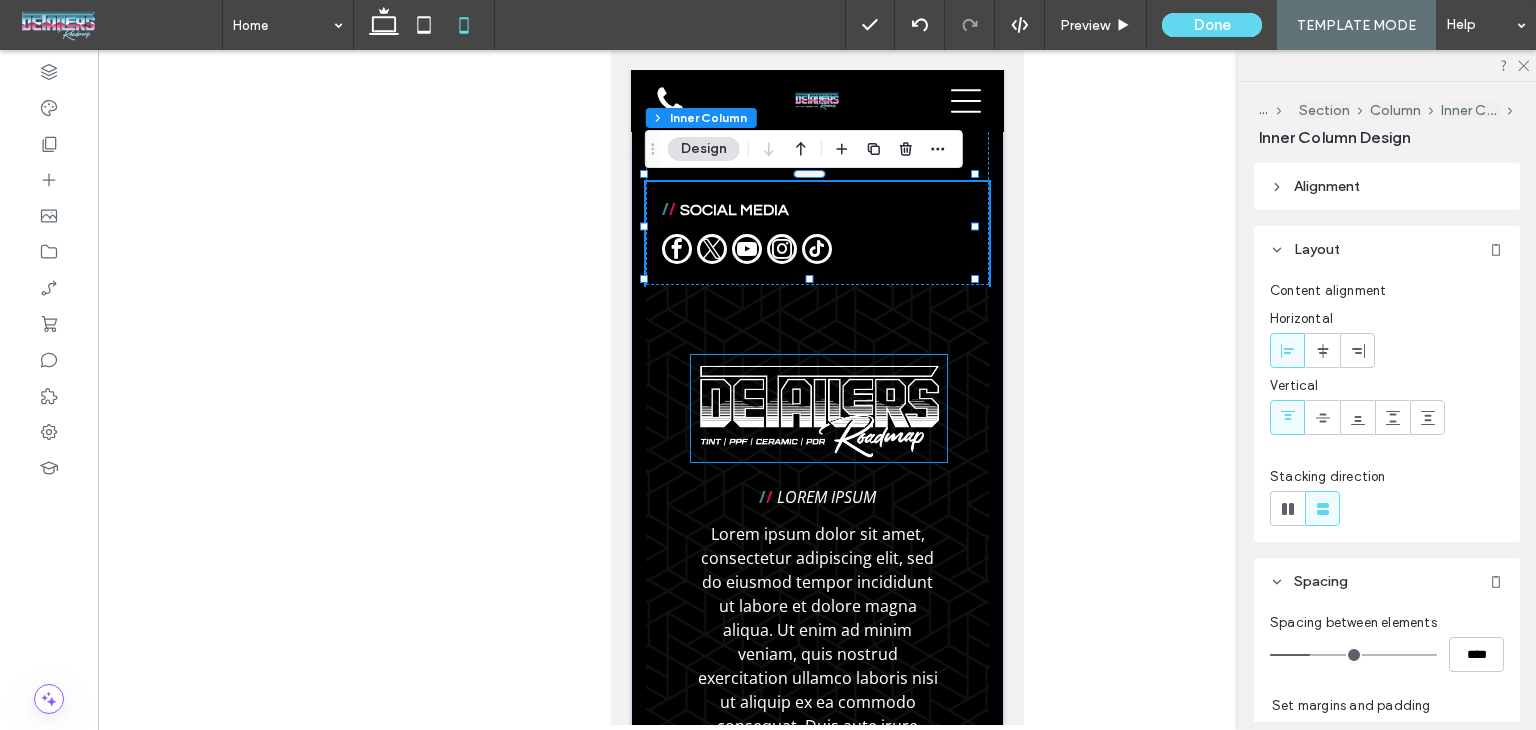 click at bounding box center (818, 409) 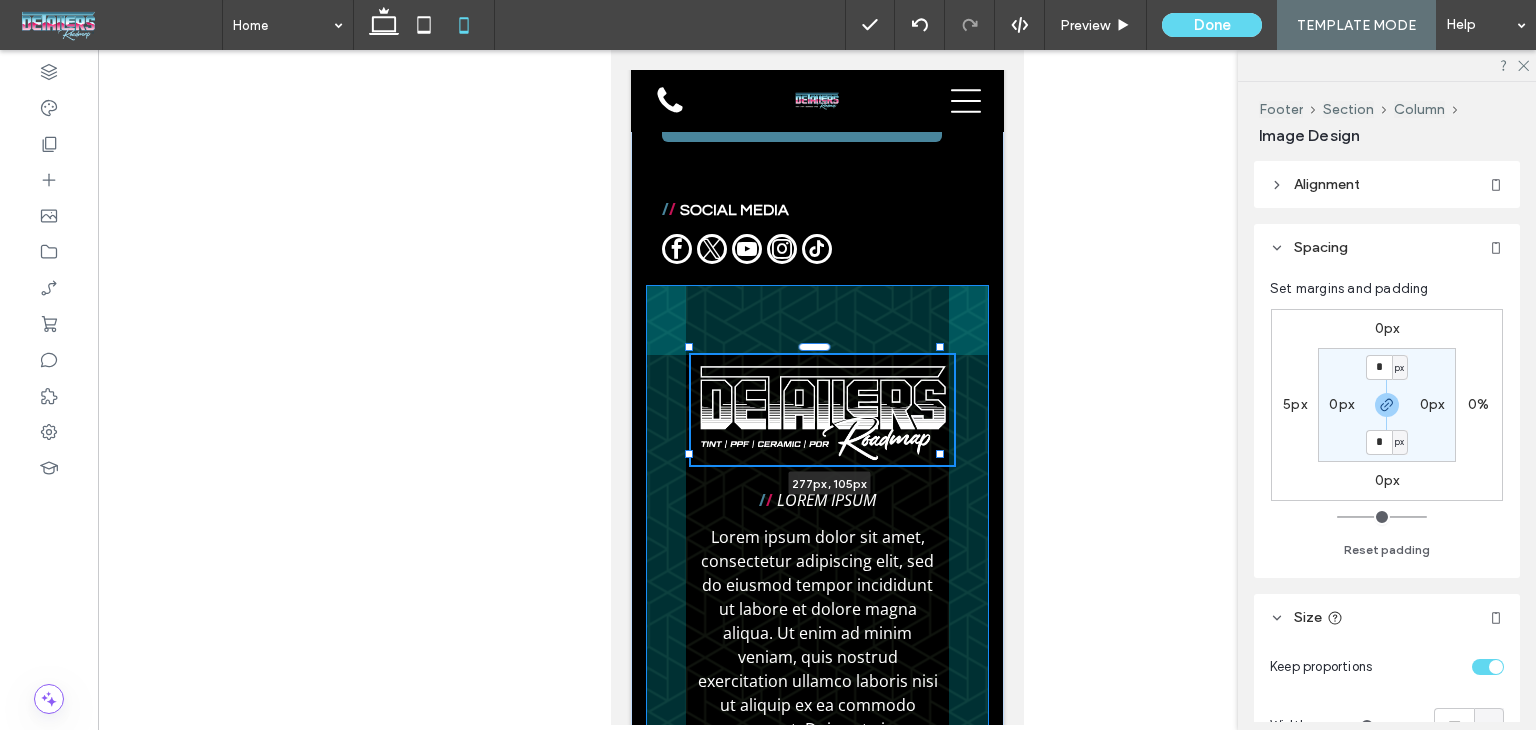 drag, startPoint x: 941, startPoint y: 410, endPoint x: 965, endPoint y: 407, distance: 24.186773 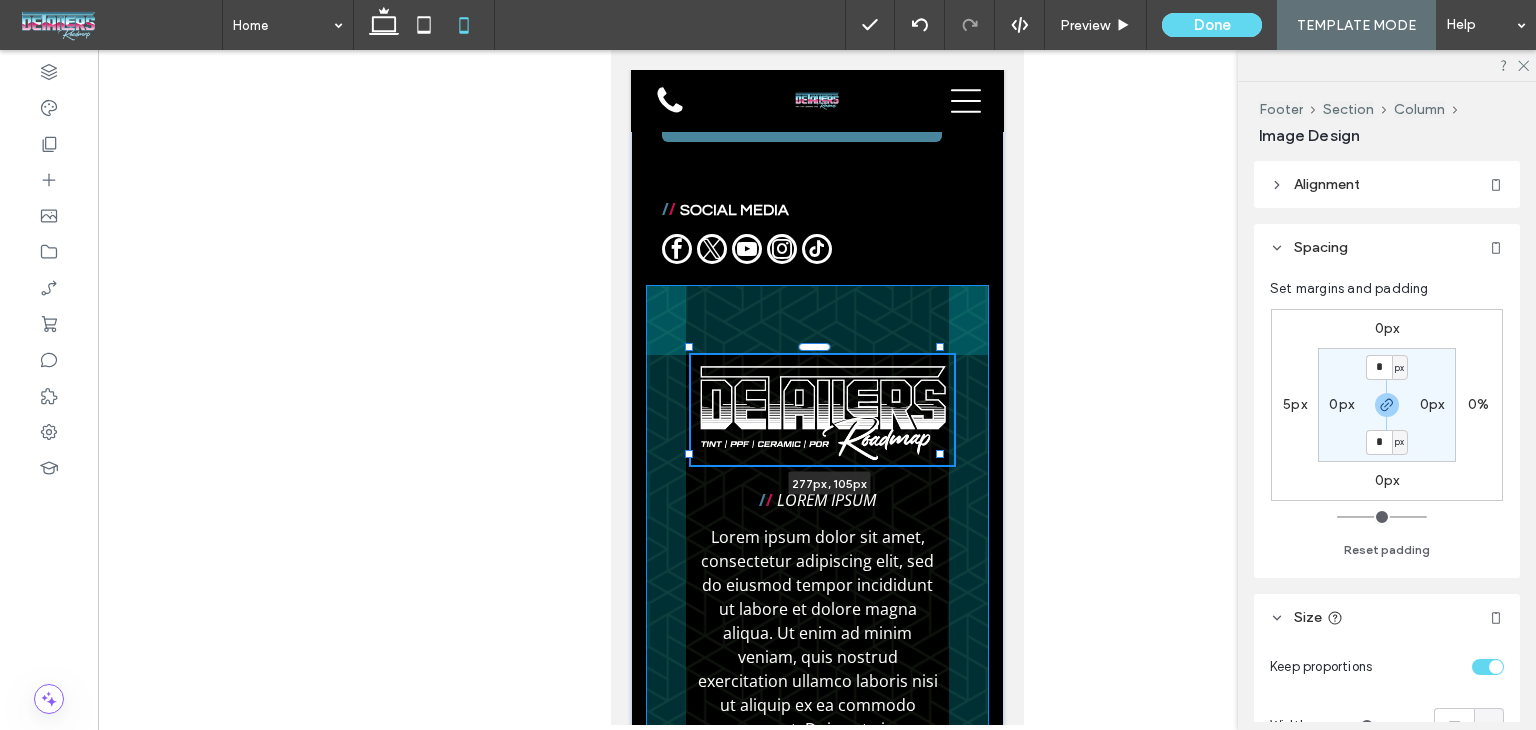 click on "277px , 105px
/ /
LOREM IPSUM
Lorem ipsum dolor sit amet, consectetur adipiscing elit, sed do eiusmod tempor incididunt ut labore et dolore magna aliqua. Ut enim ad minim veniam, quis nostrud exercitation ullamco laboris nisi ut aliquip ex ea commodo consequat. Duis aute irure dolor in reprehenderit in voluptate velit esse cillum dolore eu fugiat nulla pariatur. Excepteur sint occaecat cupidatat non proident, sunt in culpa qui officia deserunt mollit anim id est laborum. Lorem ipsum dolor sit amet, consectetur adipiscing elit, sed do eiusmod tempor incididunt ut labore et dolore magna aliqua.
LOREM IPSUM
/ /
QUICK LINKS
Home
Services
About
Contact
/ /
OUR LOCATION
1009 Shelton Beach Rd, Saraland, AL 36571, United States of America ﻿
/ /" at bounding box center (816, 332) 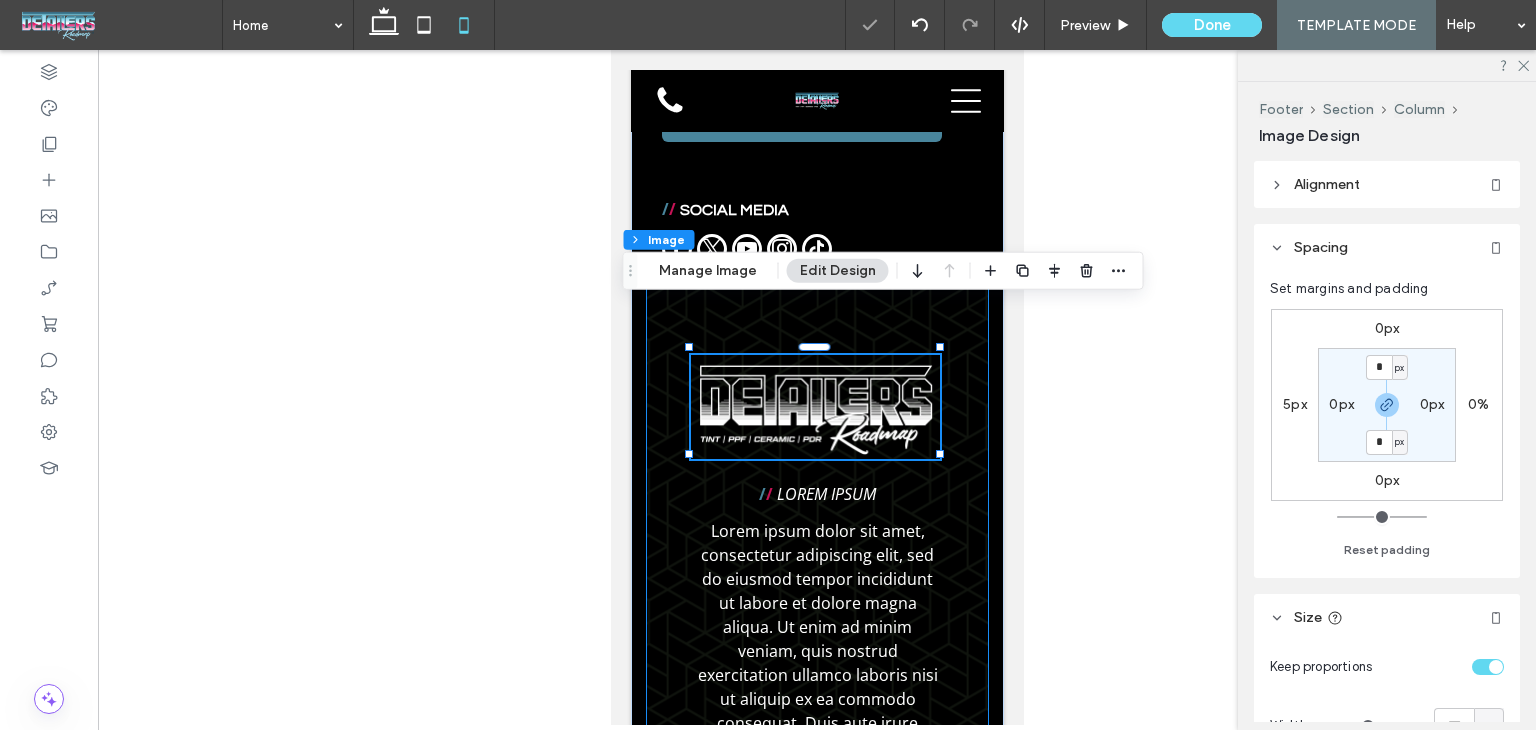 click on "277px , 105px
/ /
LOREM IPSUM
Lorem ipsum dolor sit amet, consectetur adipiscing elit, sed do eiusmod tempor incididunt ut labore et dolore magna aliqua. Ut enim ad minim veniam, quis nostrud exercitation ullamco laboris nisi ut aliquip ex ea commodo consequat. Duis aute irure dolor in reprehenderit in voluptate velit esse cillum dolore eu fugiat nulla pariatur. Excepteur sint occaecat cupidatat non proident, sunt in culpa qui officia deserunt mollit anim id est laborum. Lorem ipsum dolor sit amet, consectetur adipiscing elit, sed do eiusmod tempor incididunt ut labore et dolore magna aliqua.
LOREM IPSUM" at bounding box center (816, 741) 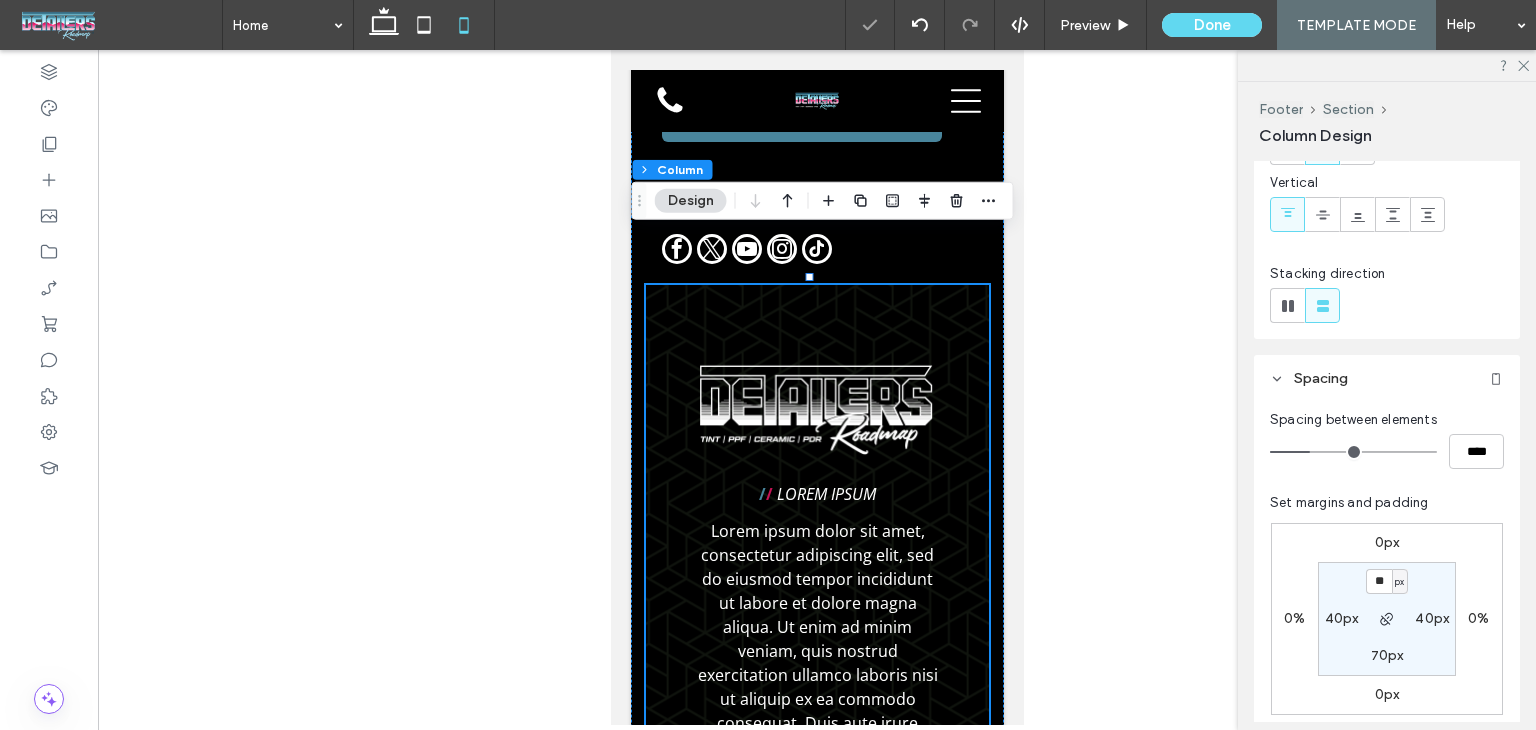 scroll, scrollTop: 300, scrollLeft: 0, axis: vertical 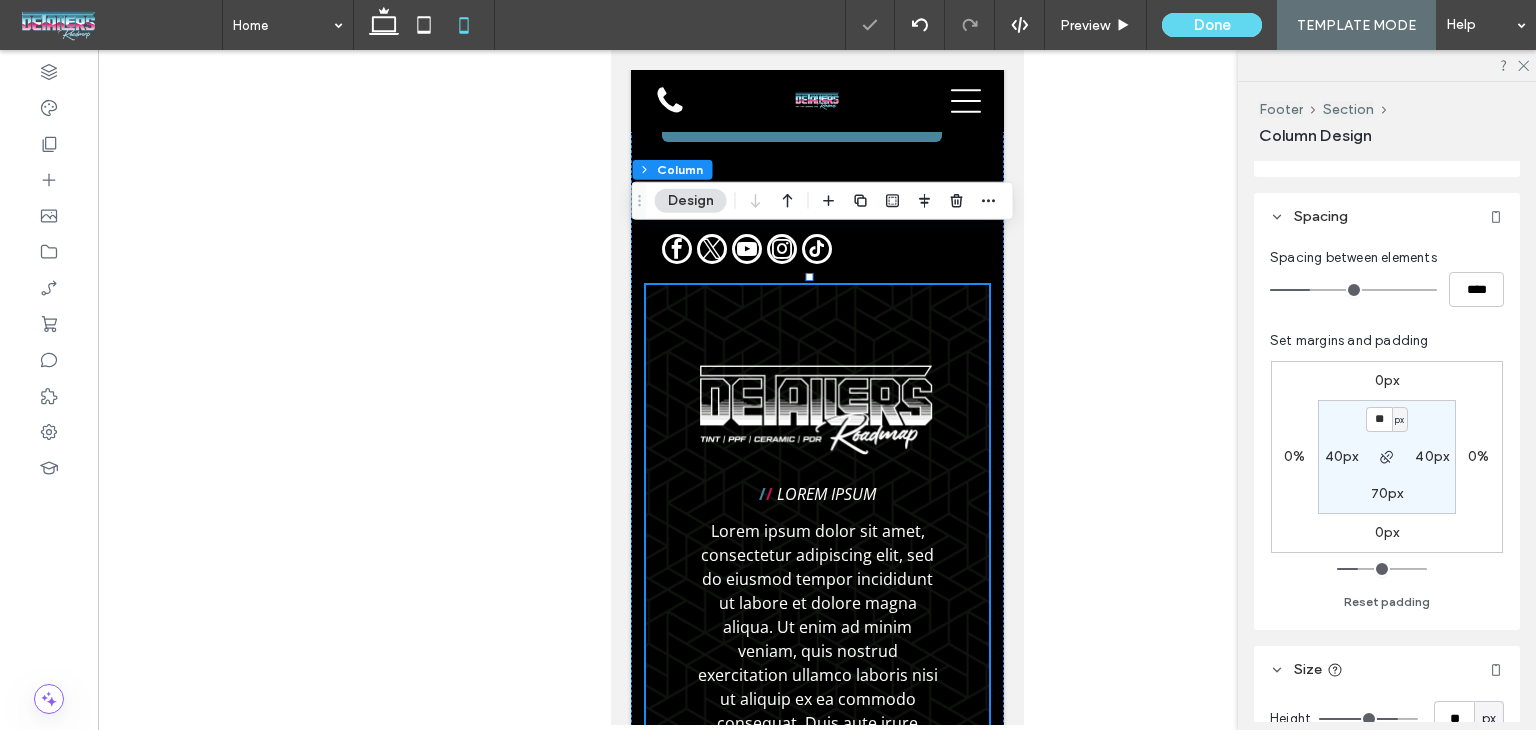 click on "40px" at bounding box center [1432, 456] 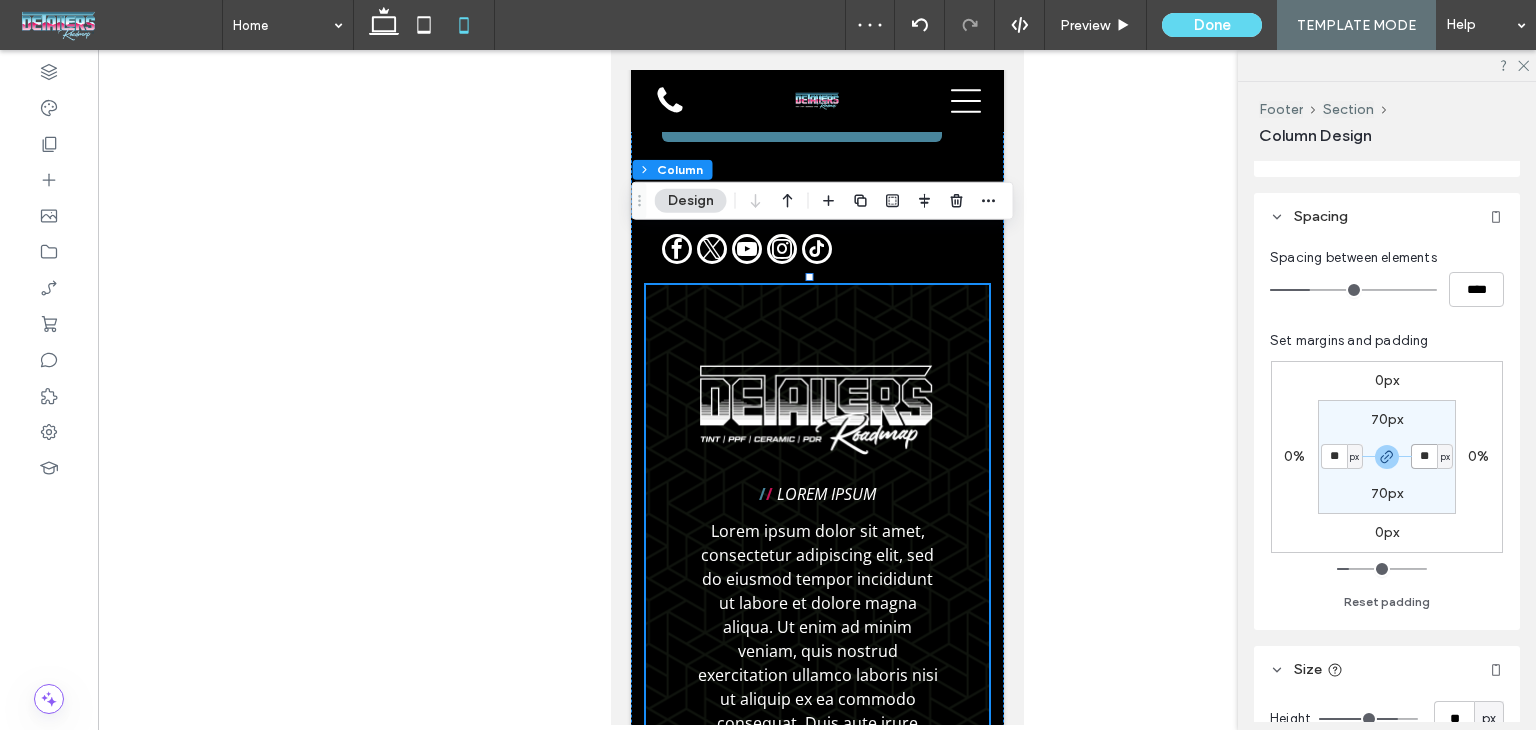 click on "**" at bounding box center [1424, 456] 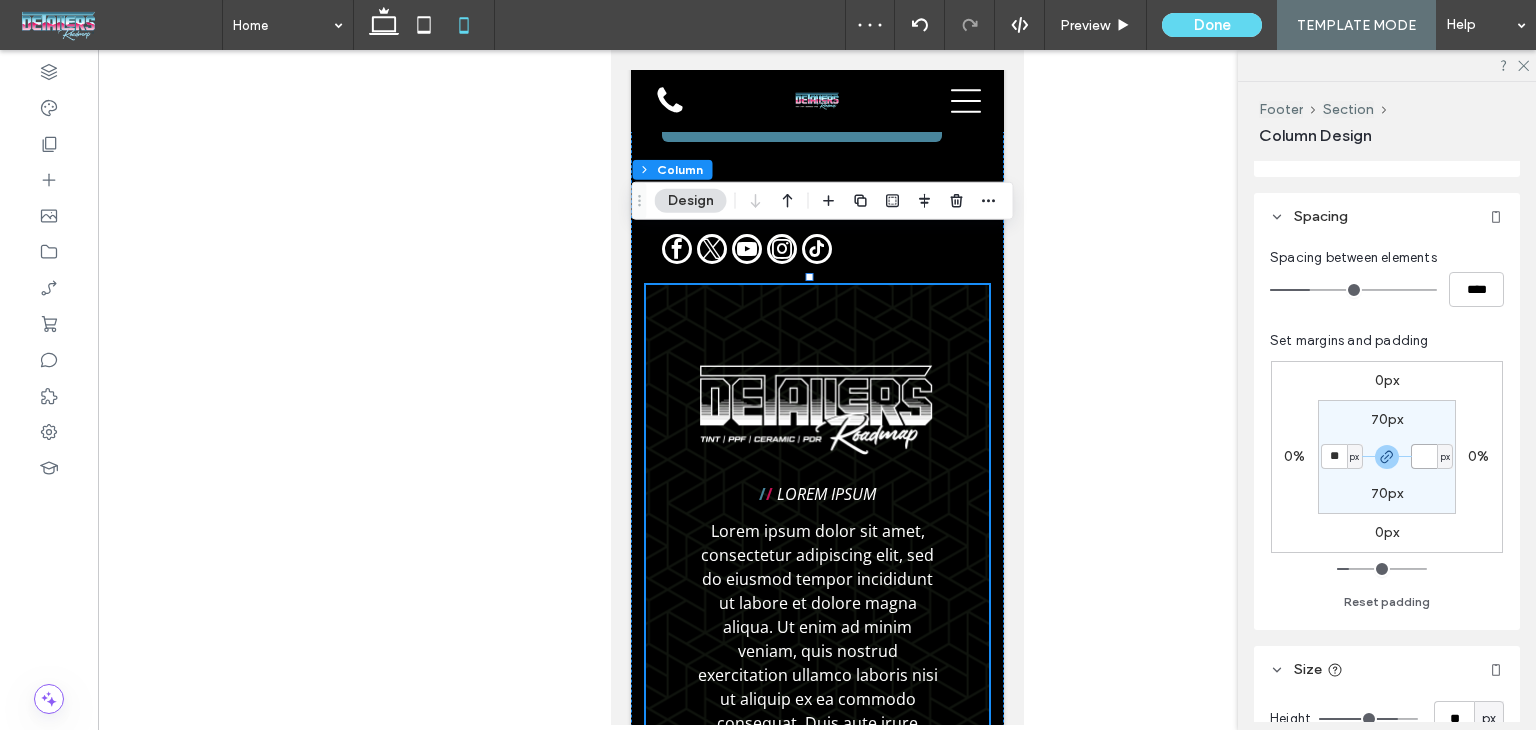 type 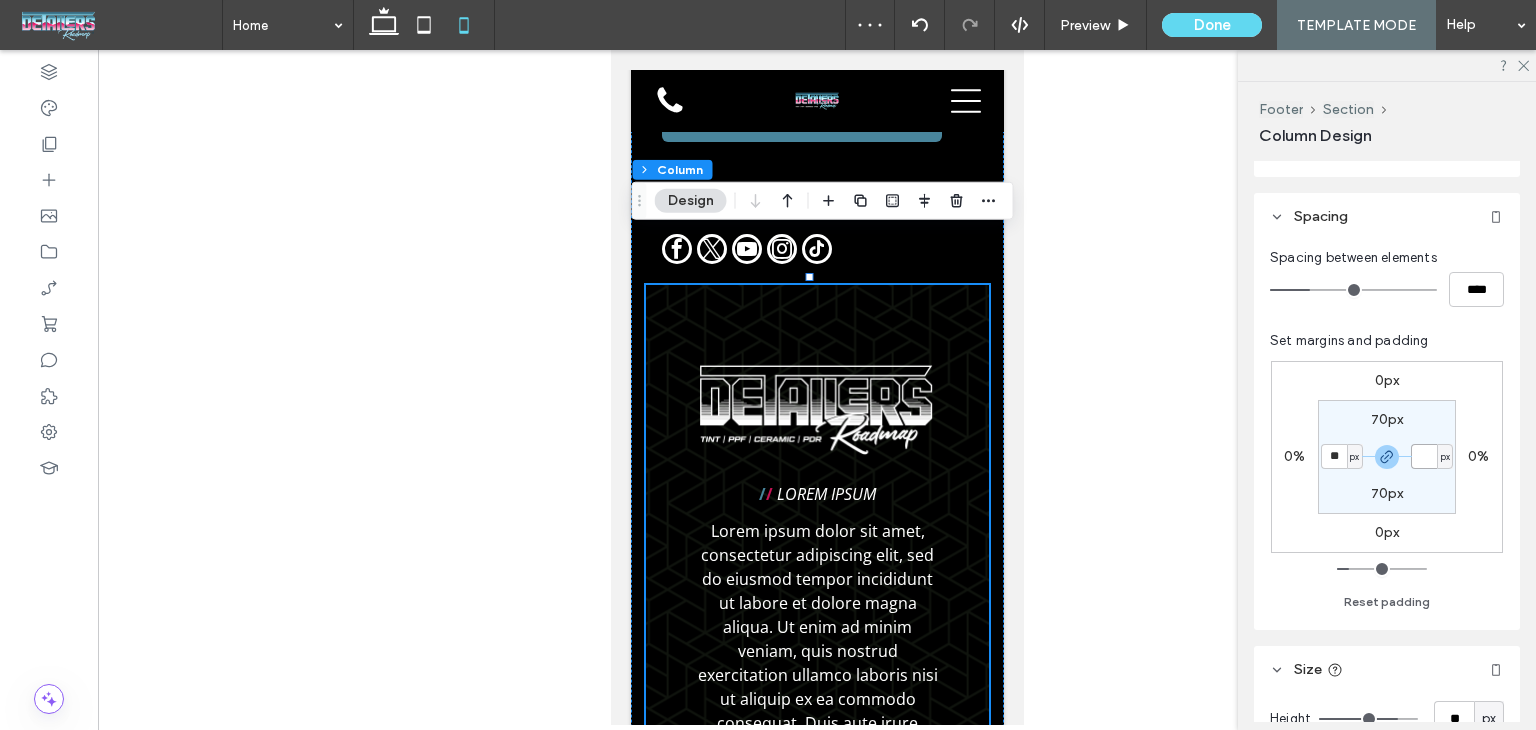 type on "*" 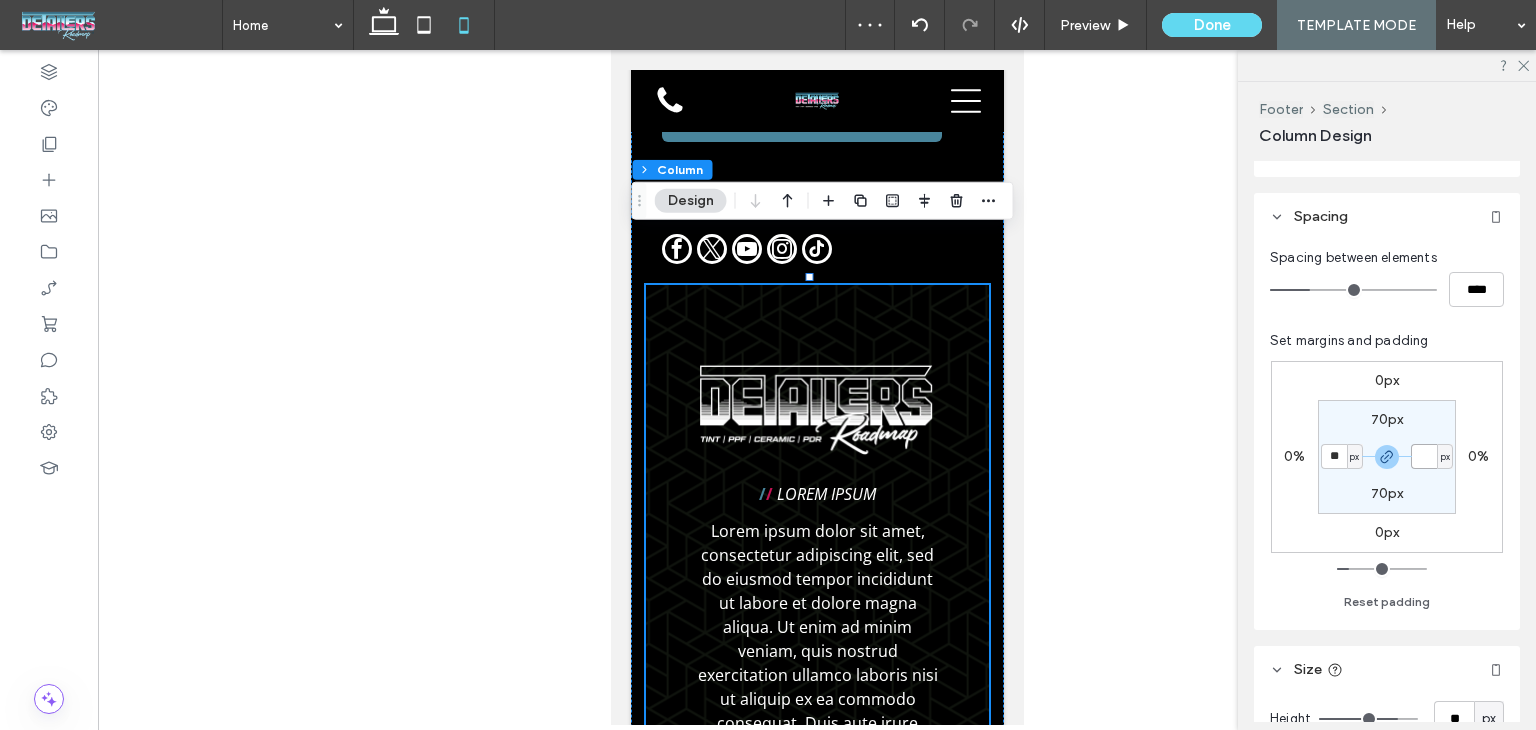 type on "*" 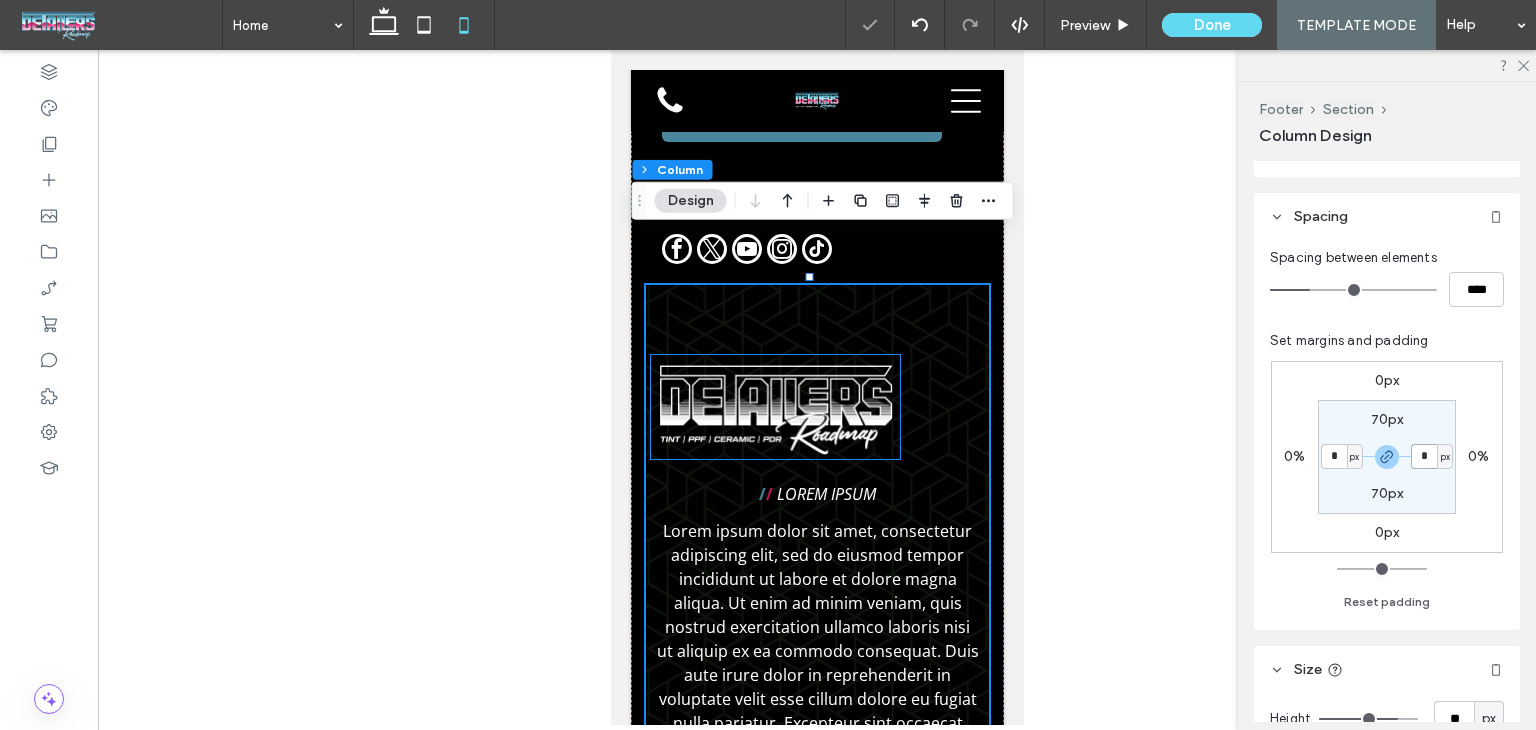click at bounding box center (774, 407) 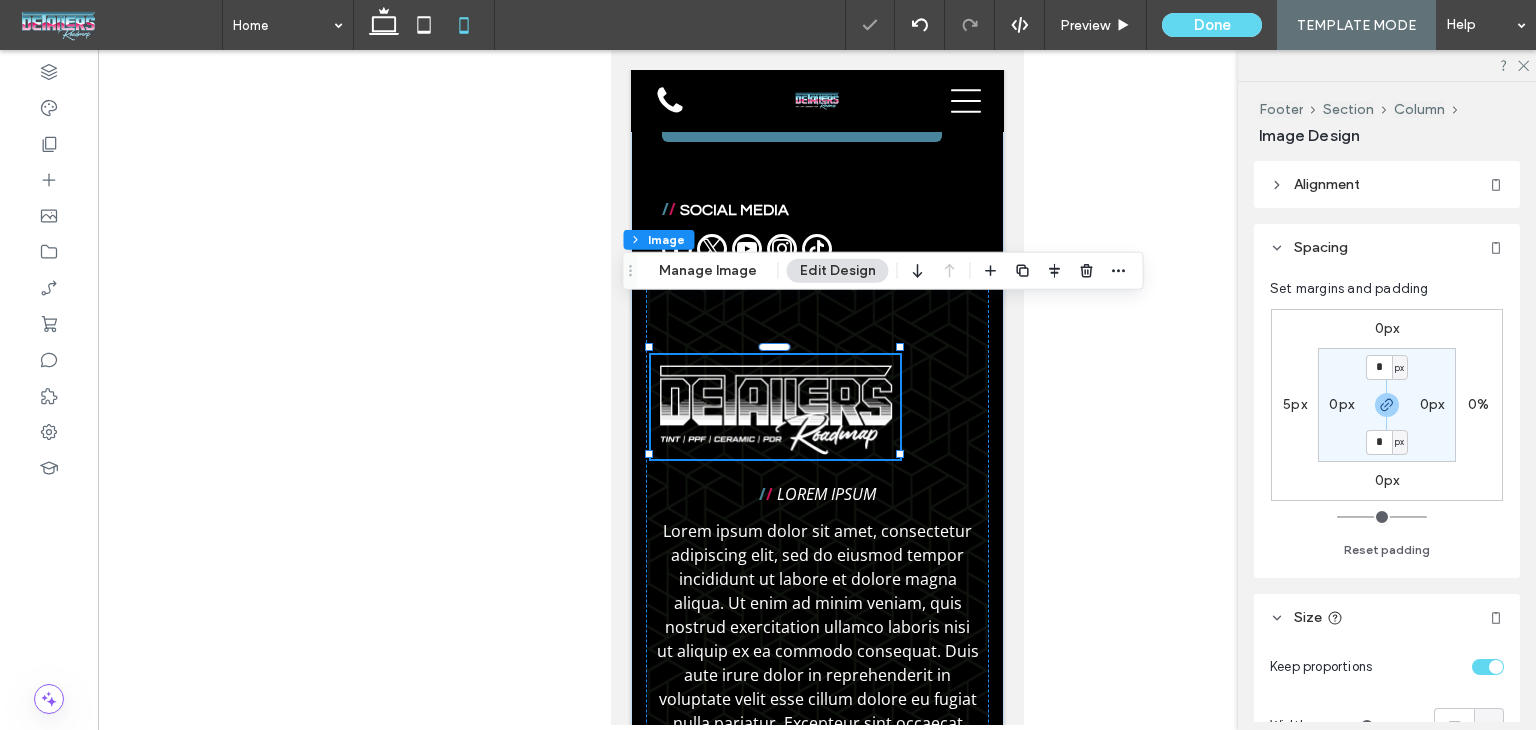 click on "Alignment" at bounding box center [1327, 184] 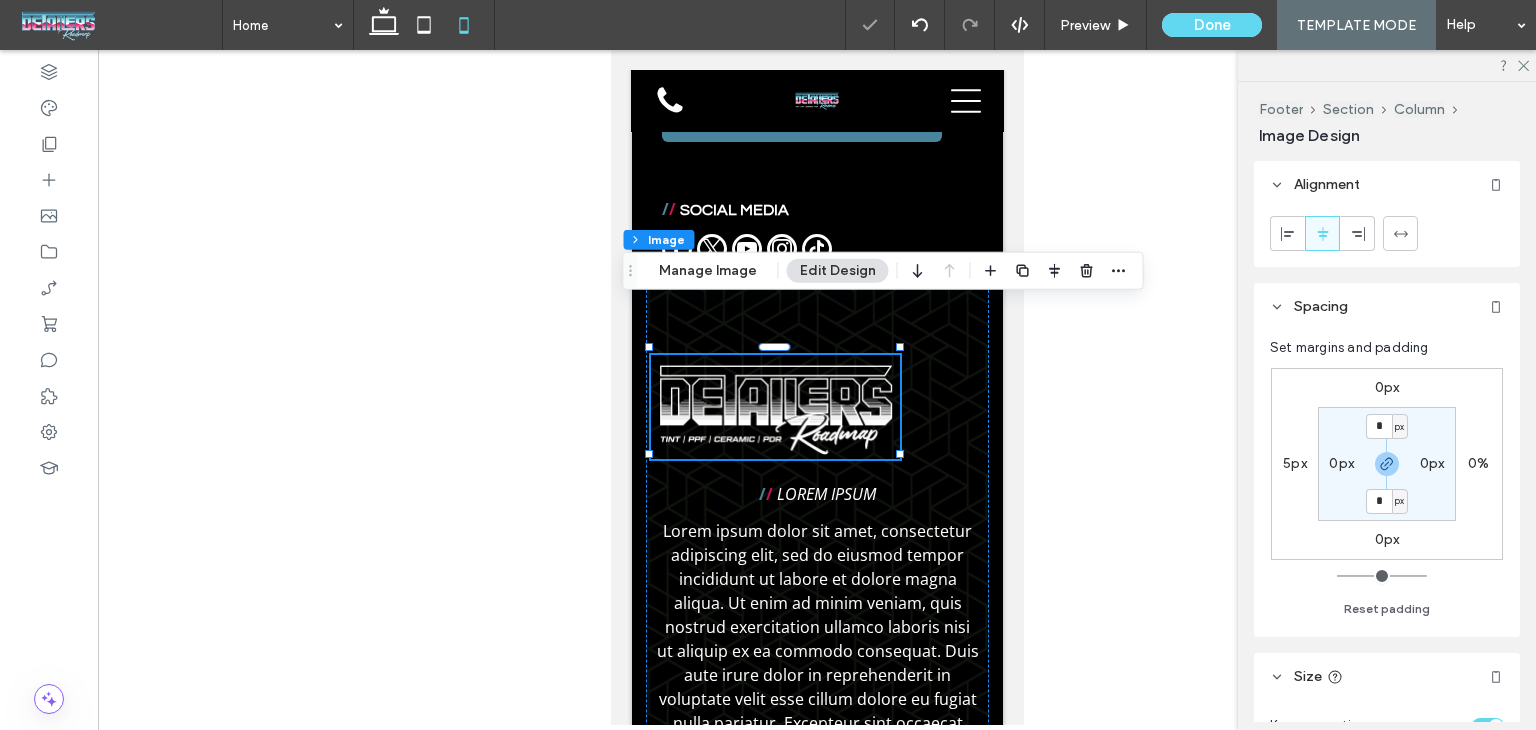 click 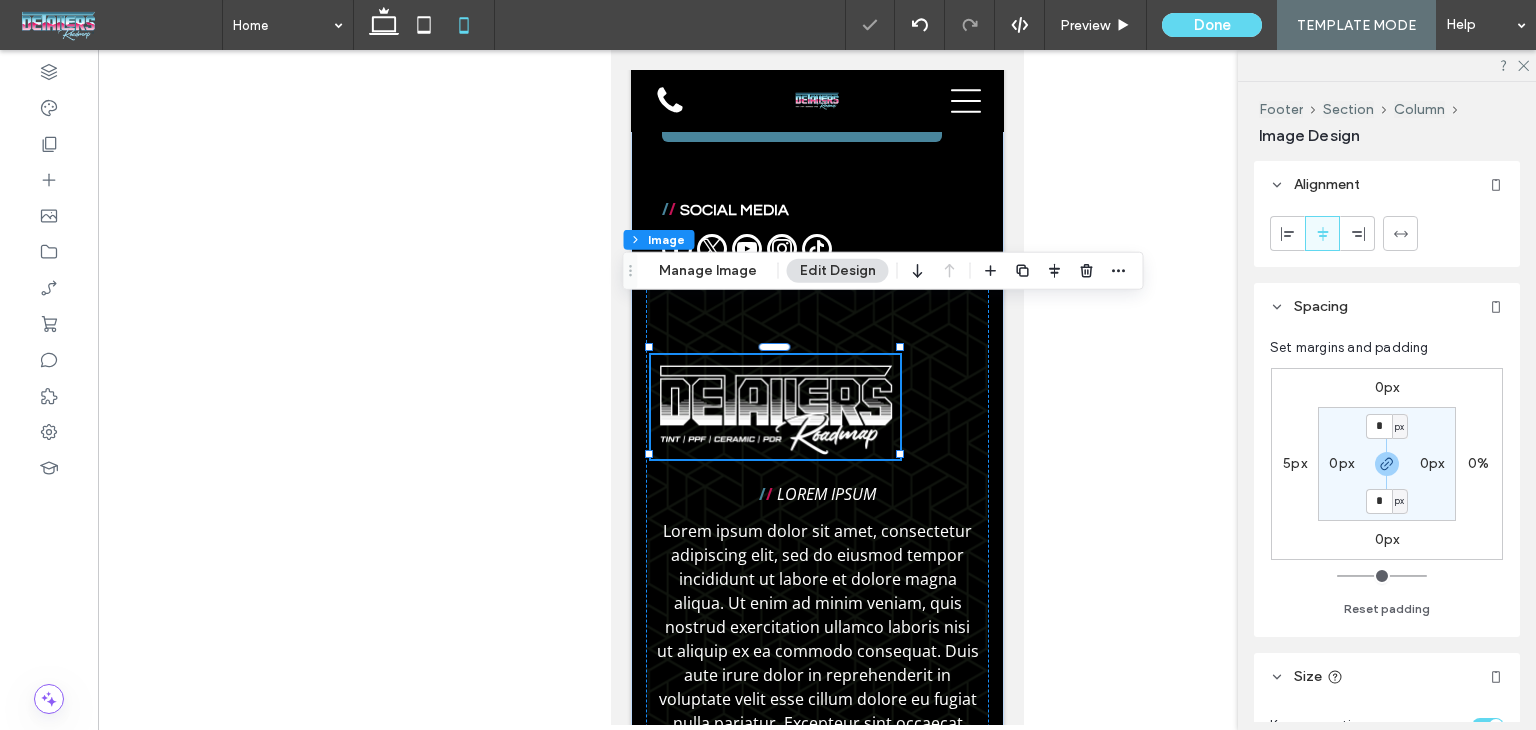 click at bounding box center [774, 407] 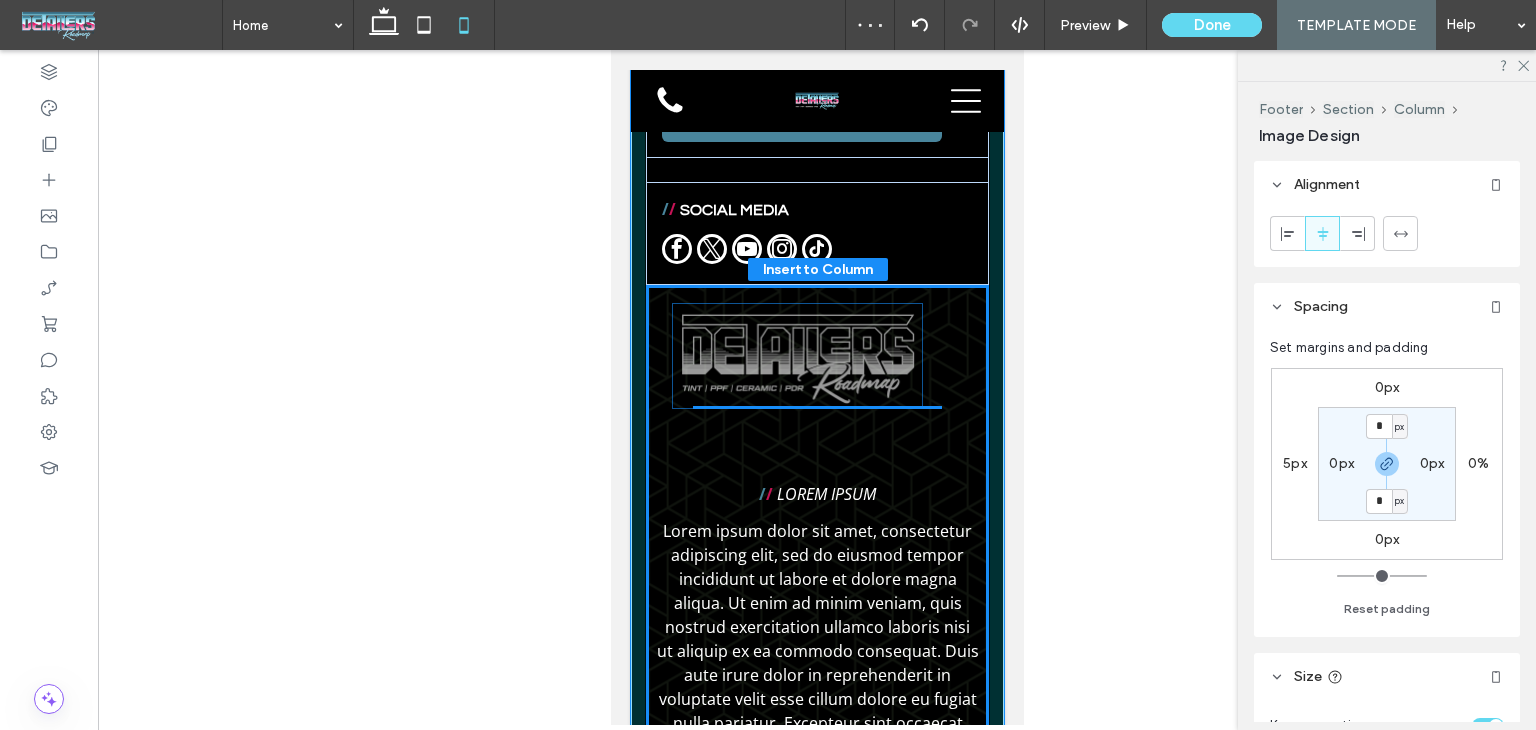 drag, startPoint x: 816, startPoint y: 353, endPoint x: 843, endPoint y: 355, distance: 27.073973 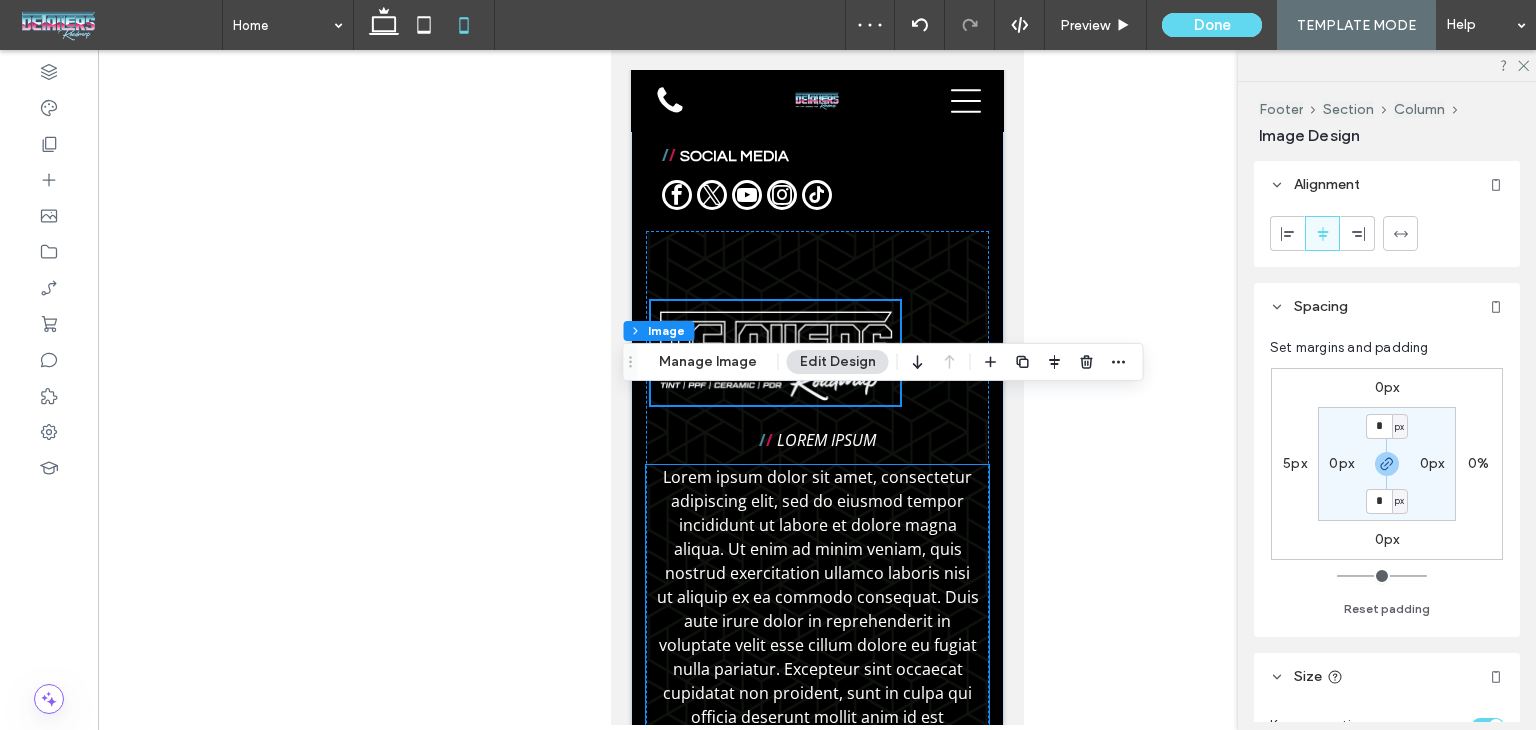 scroll, scrollTop: 10614, scrollLeft: 0, axis: vertical 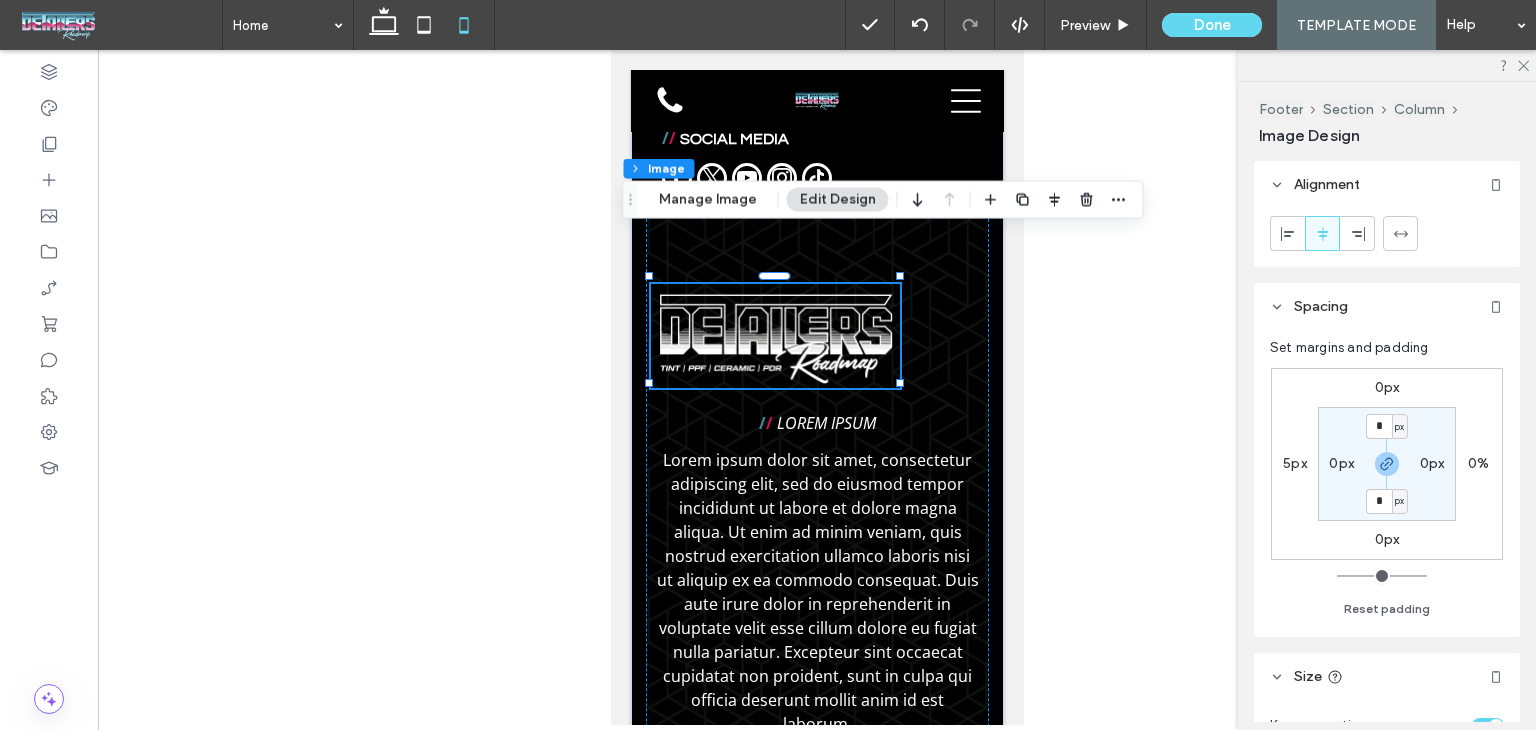 click at bounding box center (774, 336) 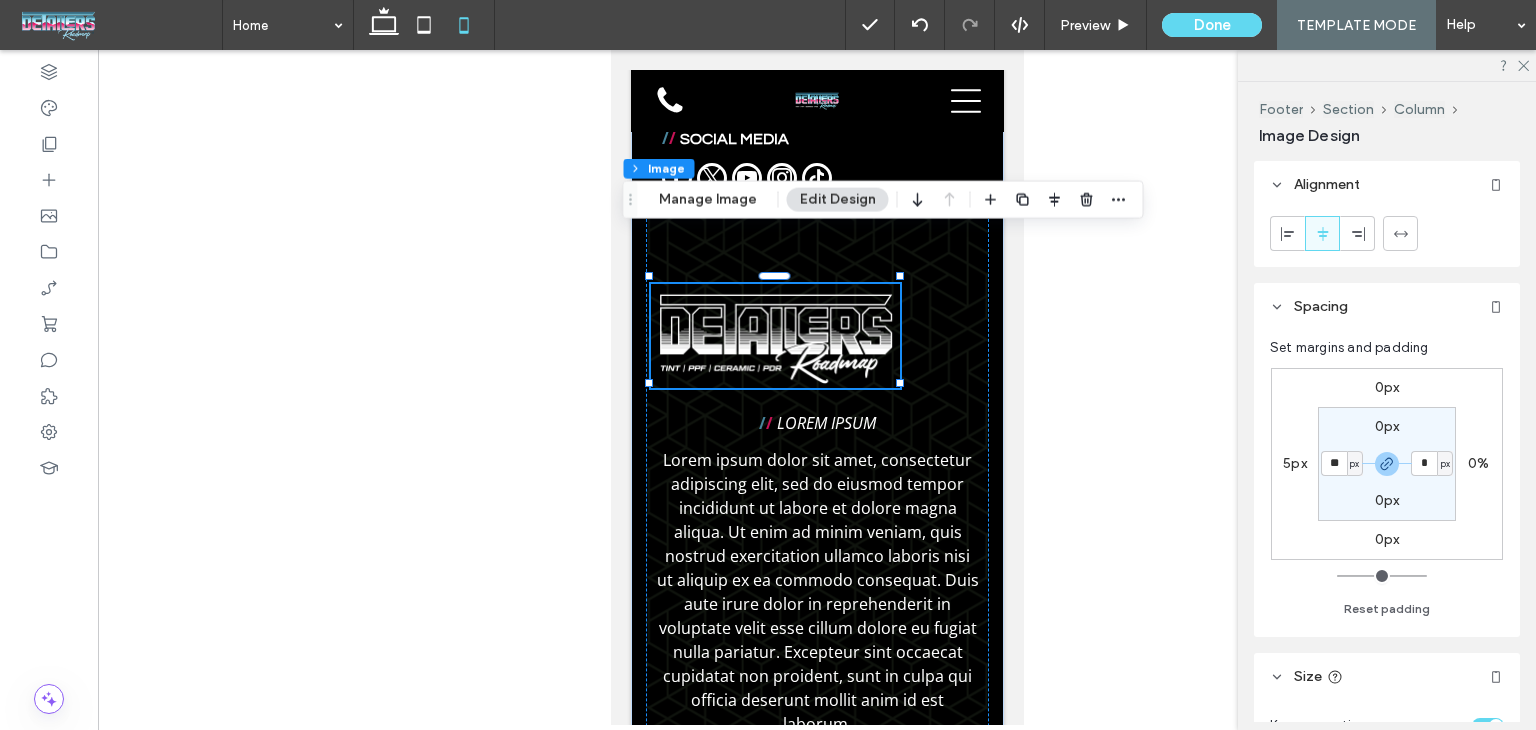 type on "**" 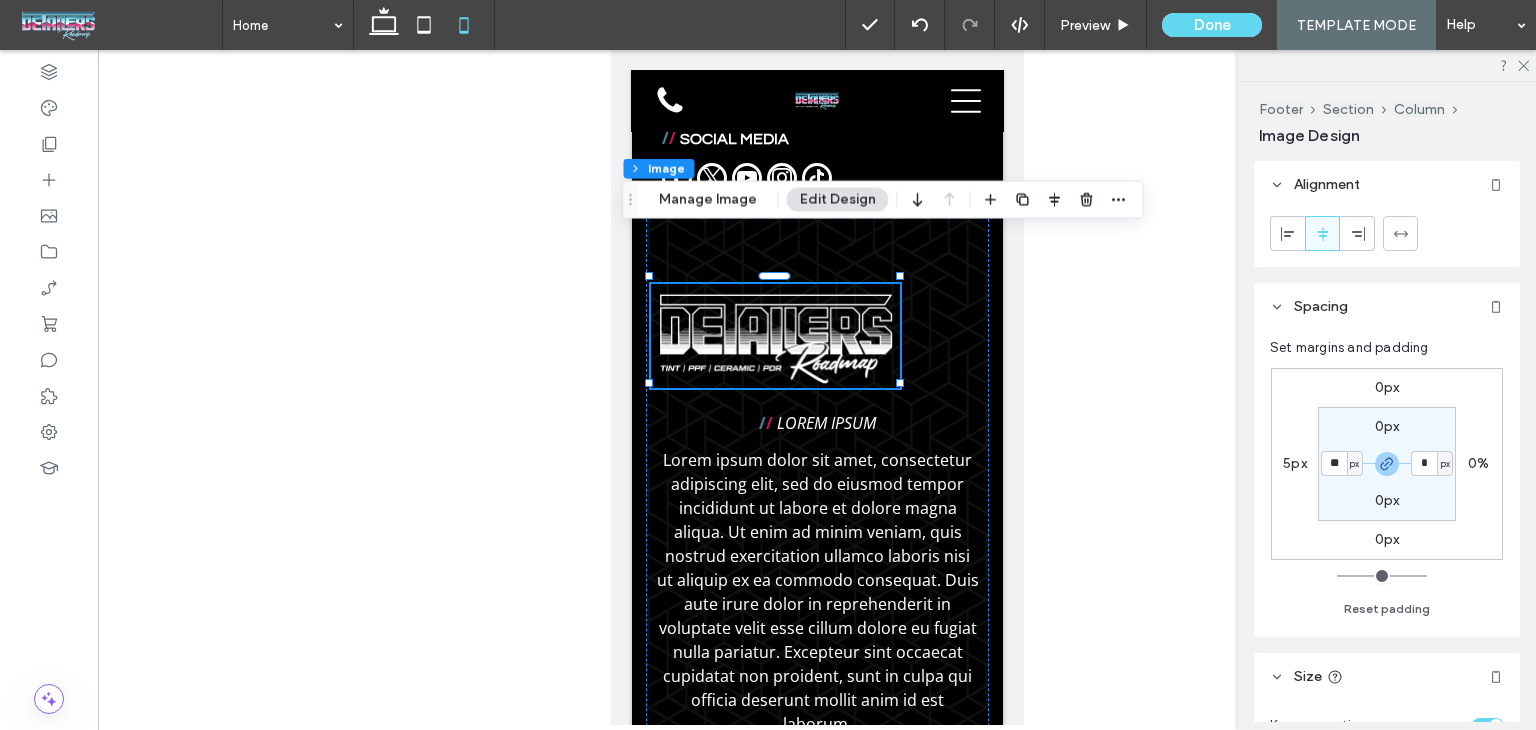 type on "**" 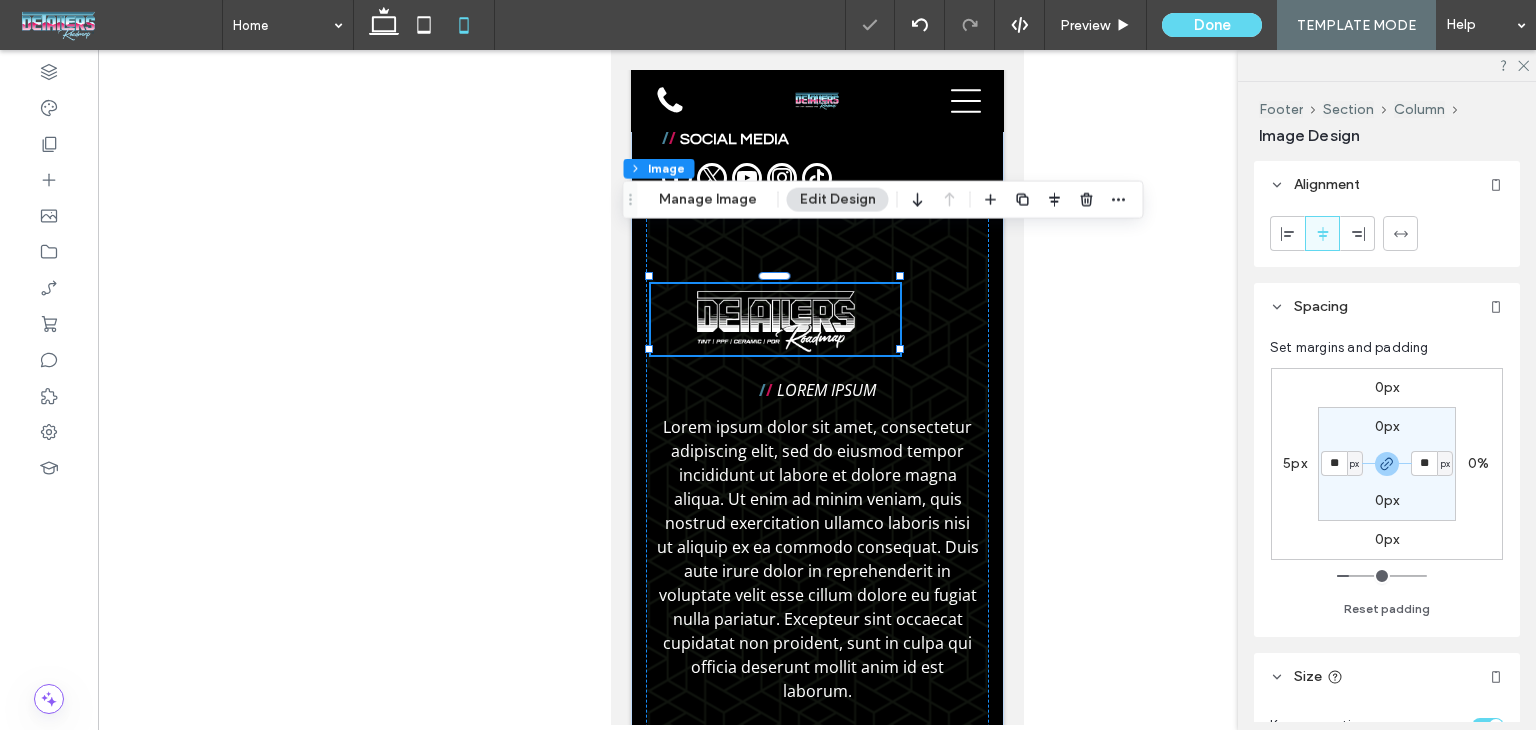 type on "*" 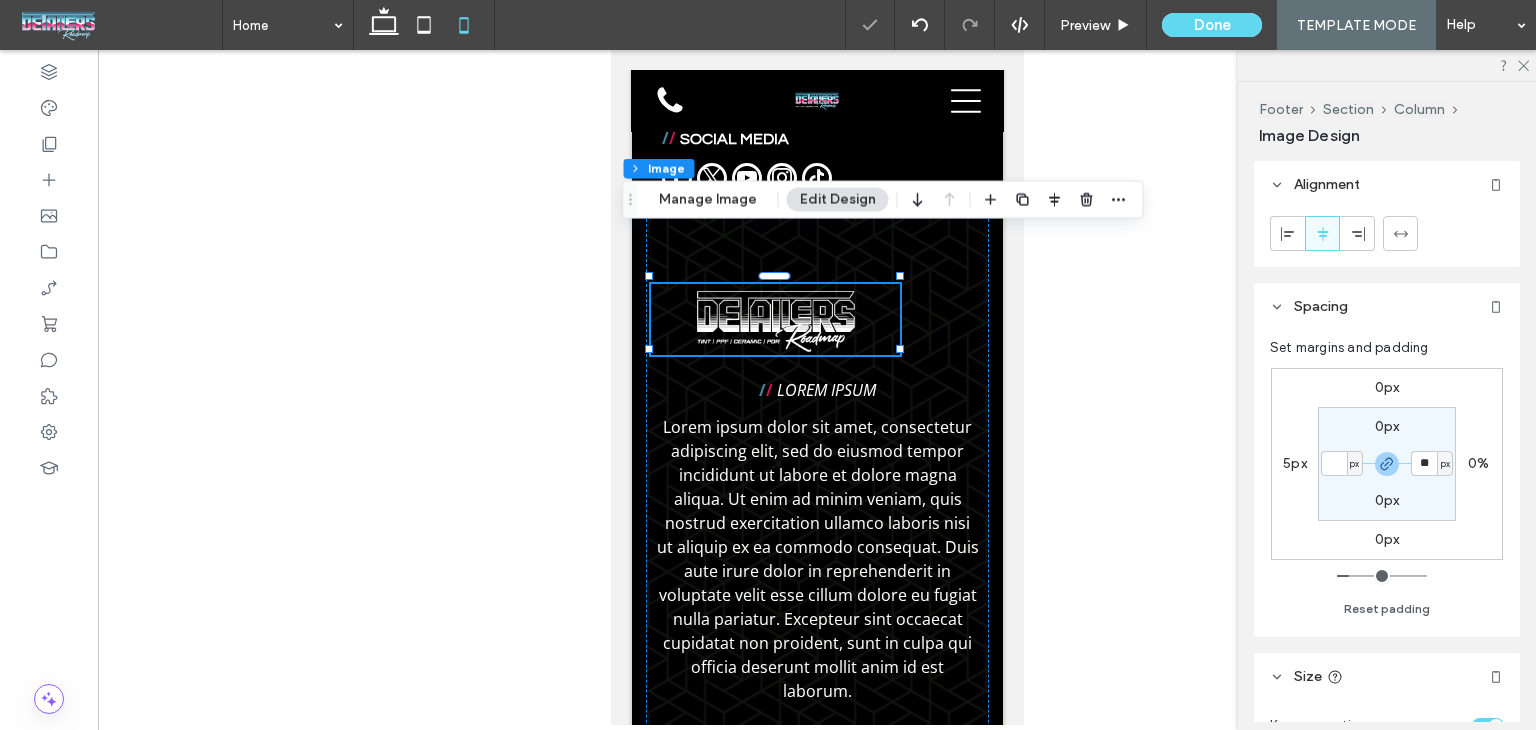 type 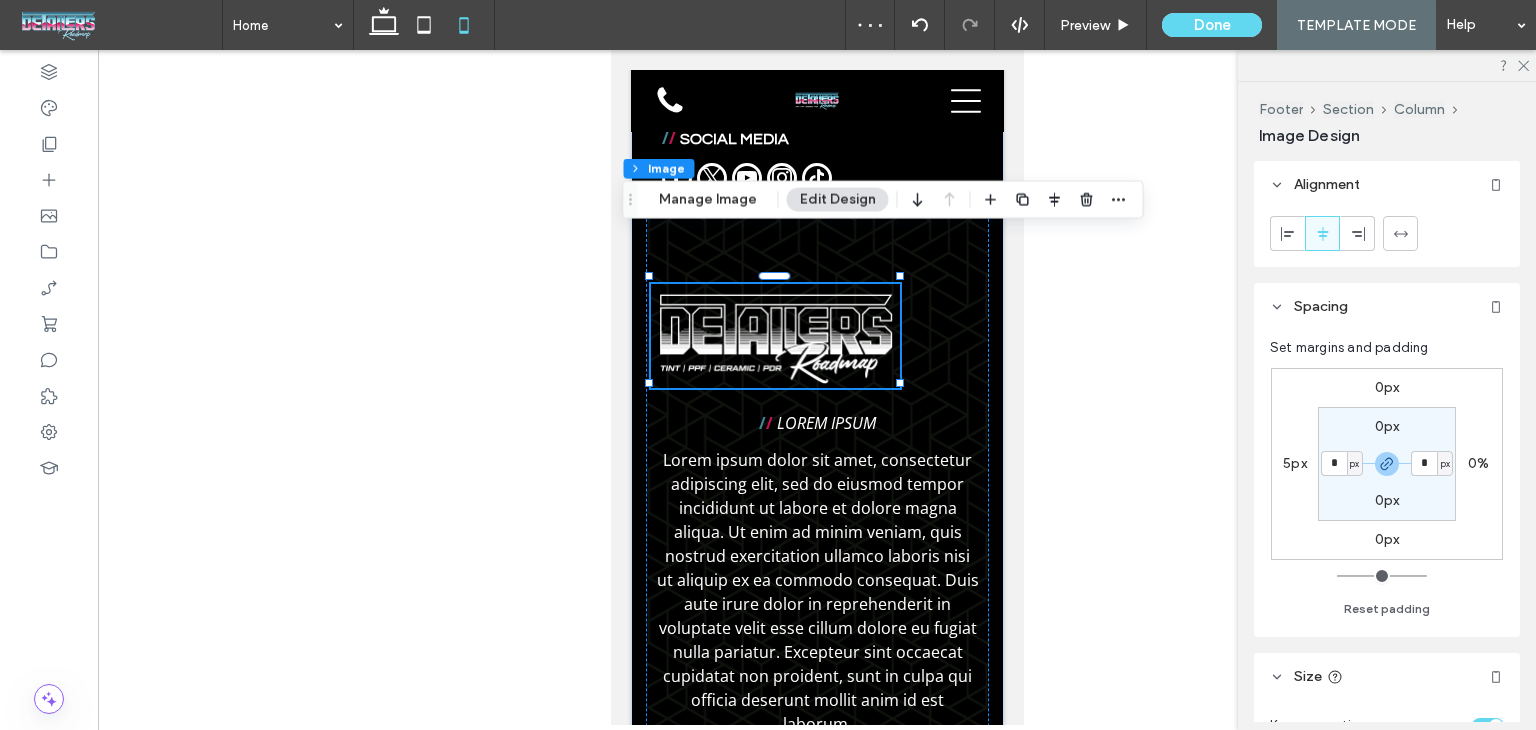 click on "5px" at bounding box center (1295, 464) 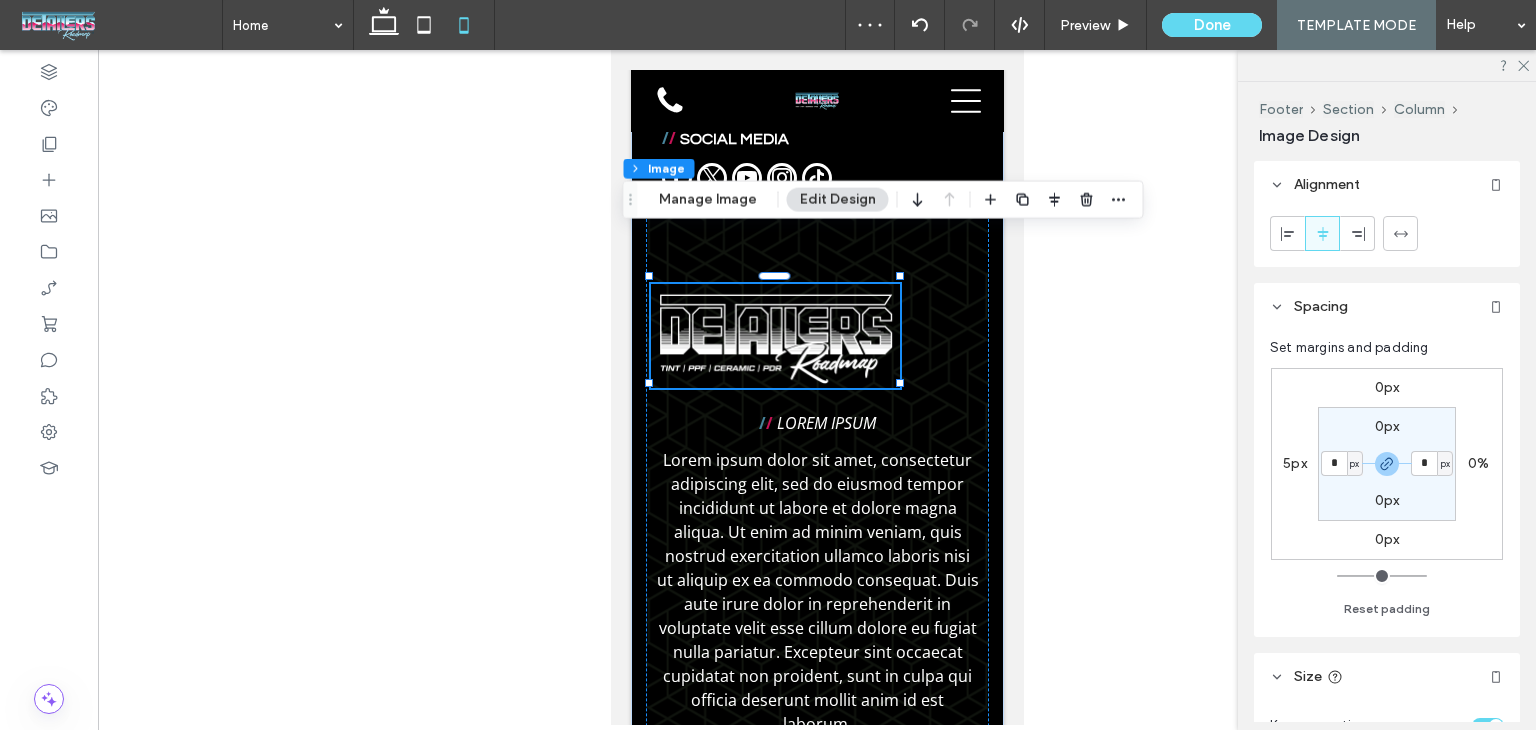 click on "5px" at bounding box center [1295, 463] 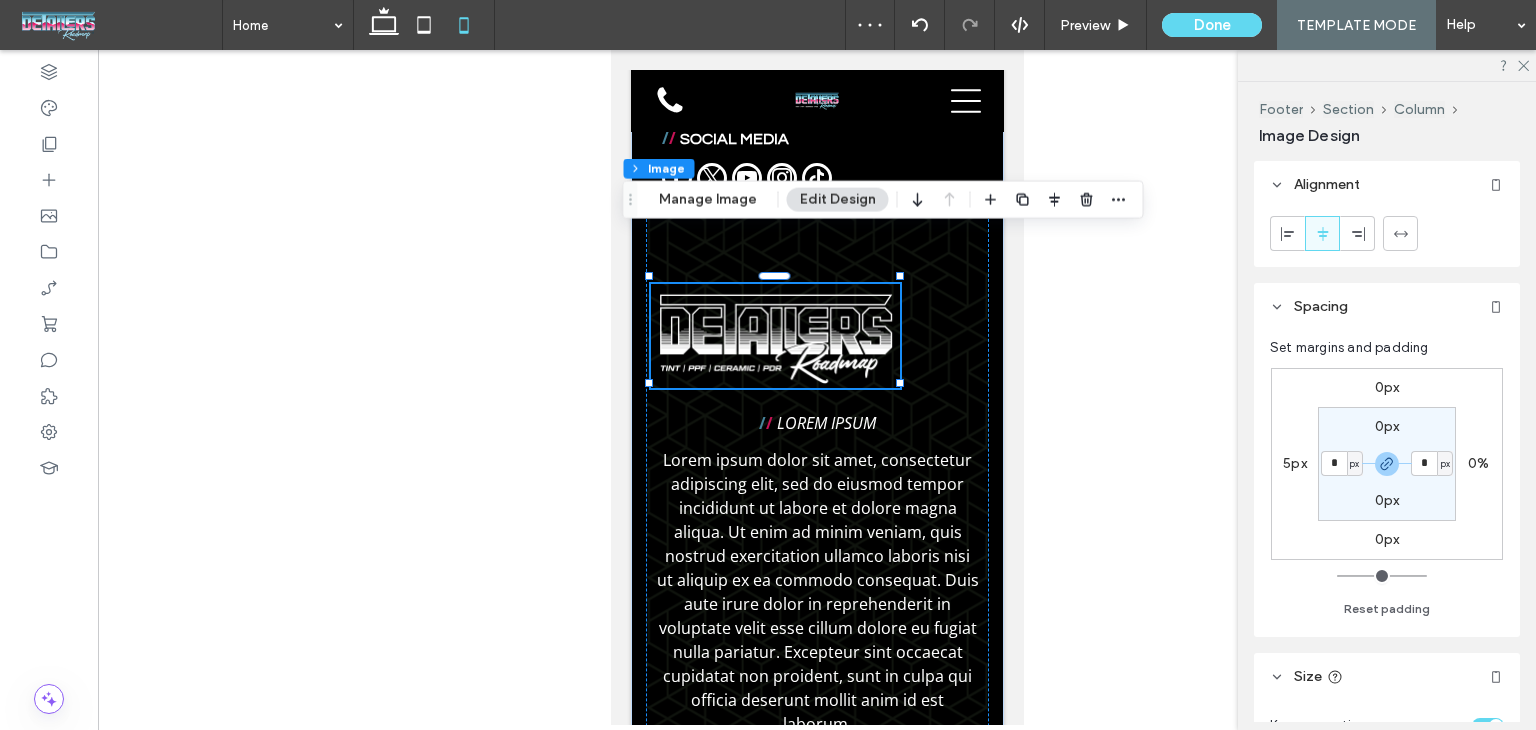 type on "*" 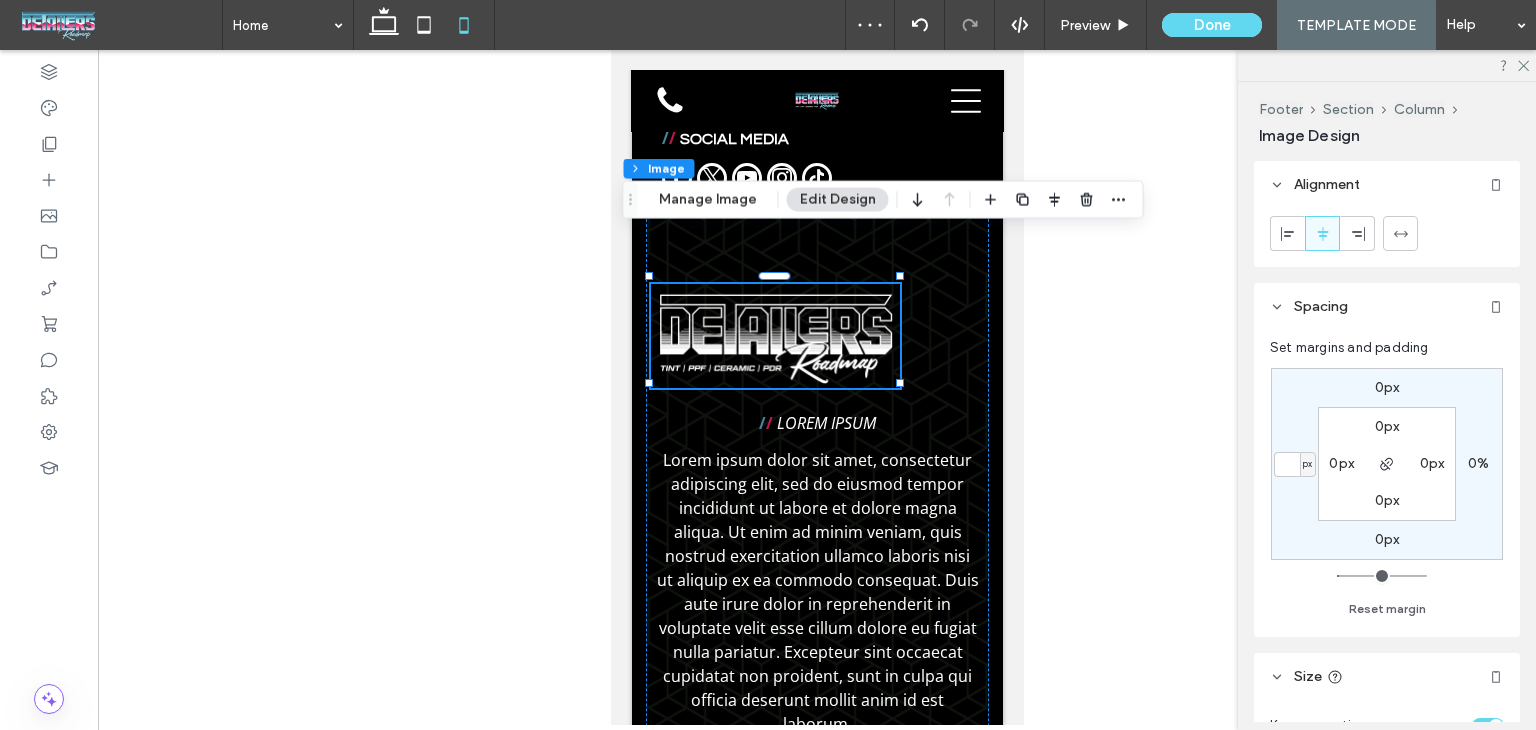 type 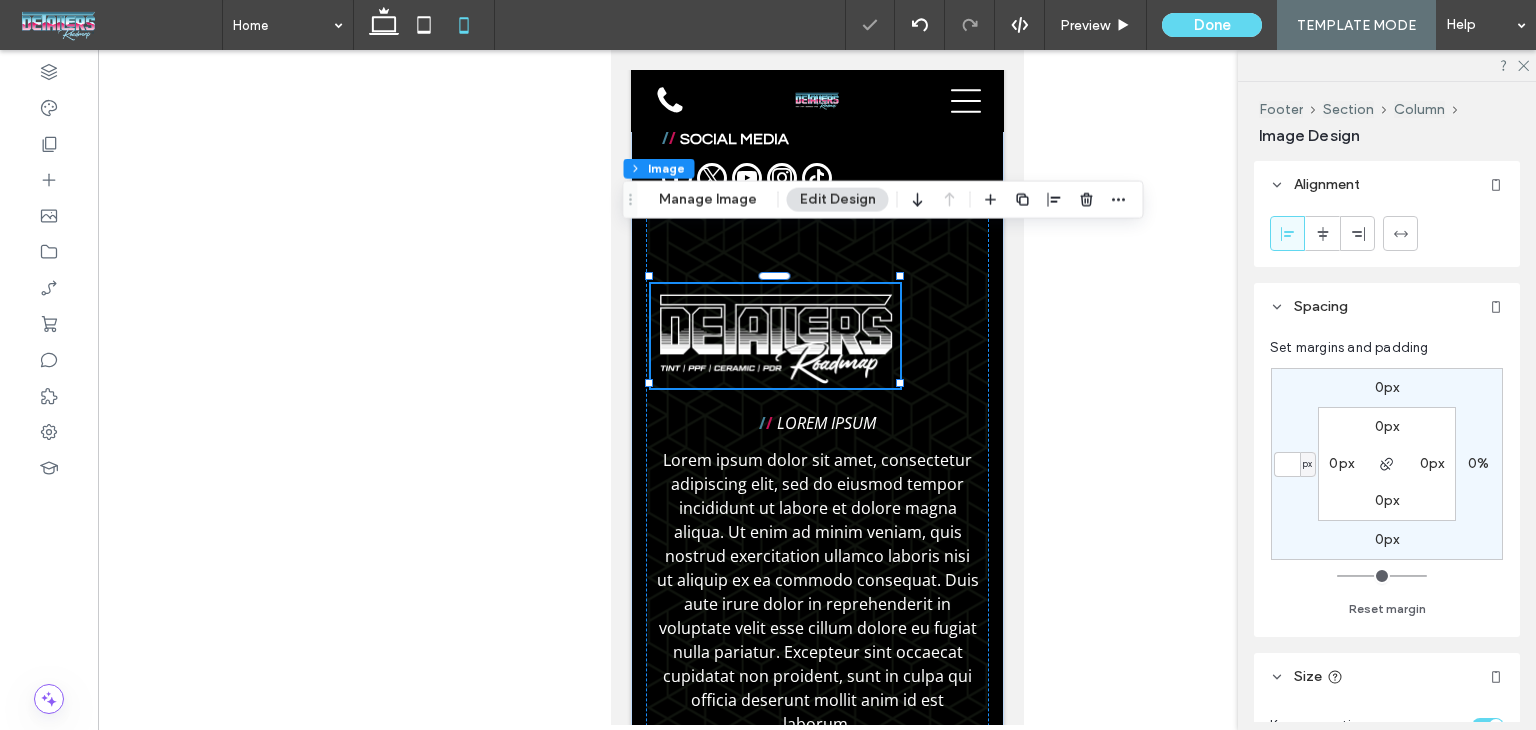 type on "*" 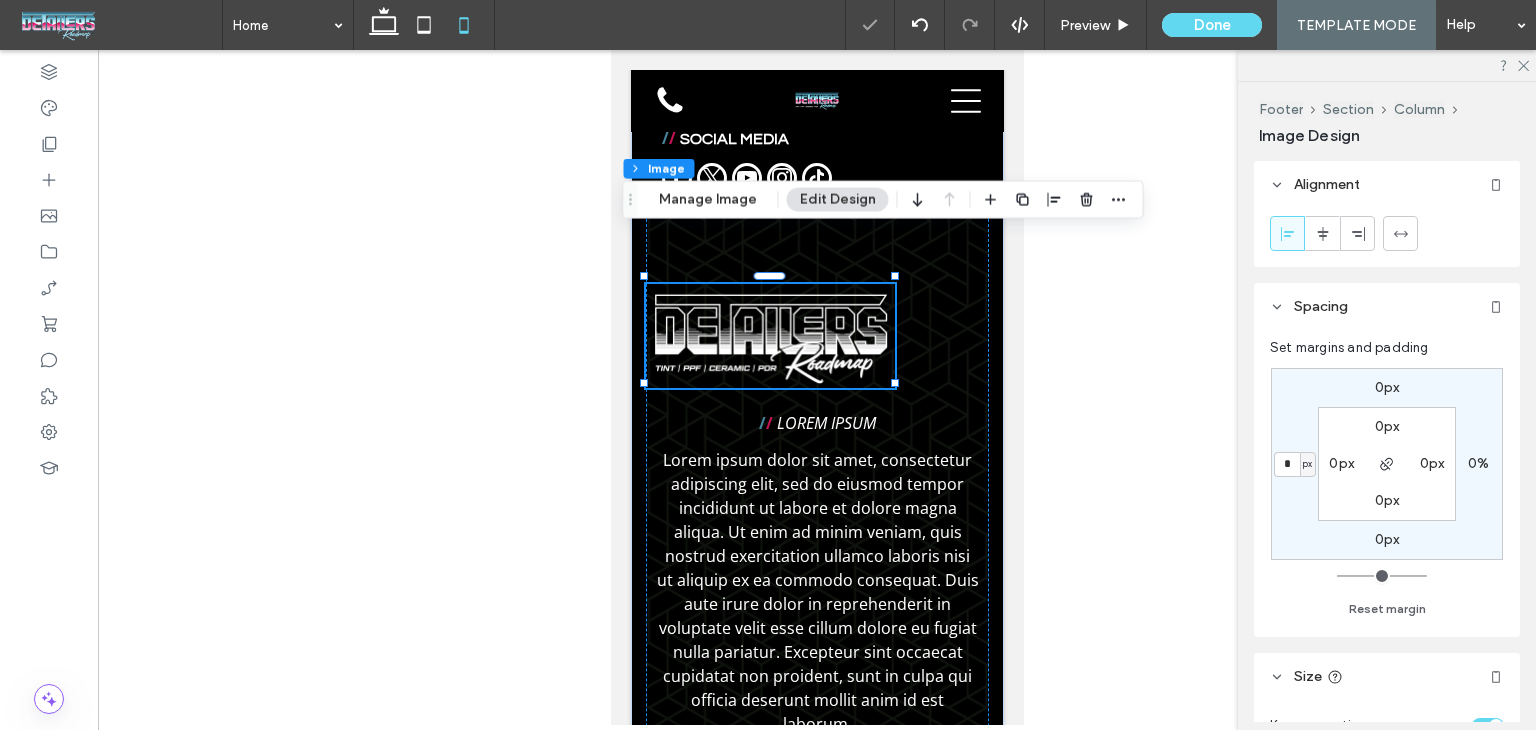 drag, startPoint x: 1296, startPoint y: 468, endPoint x: 1313, endPoint y: 494, distance: 31.06445 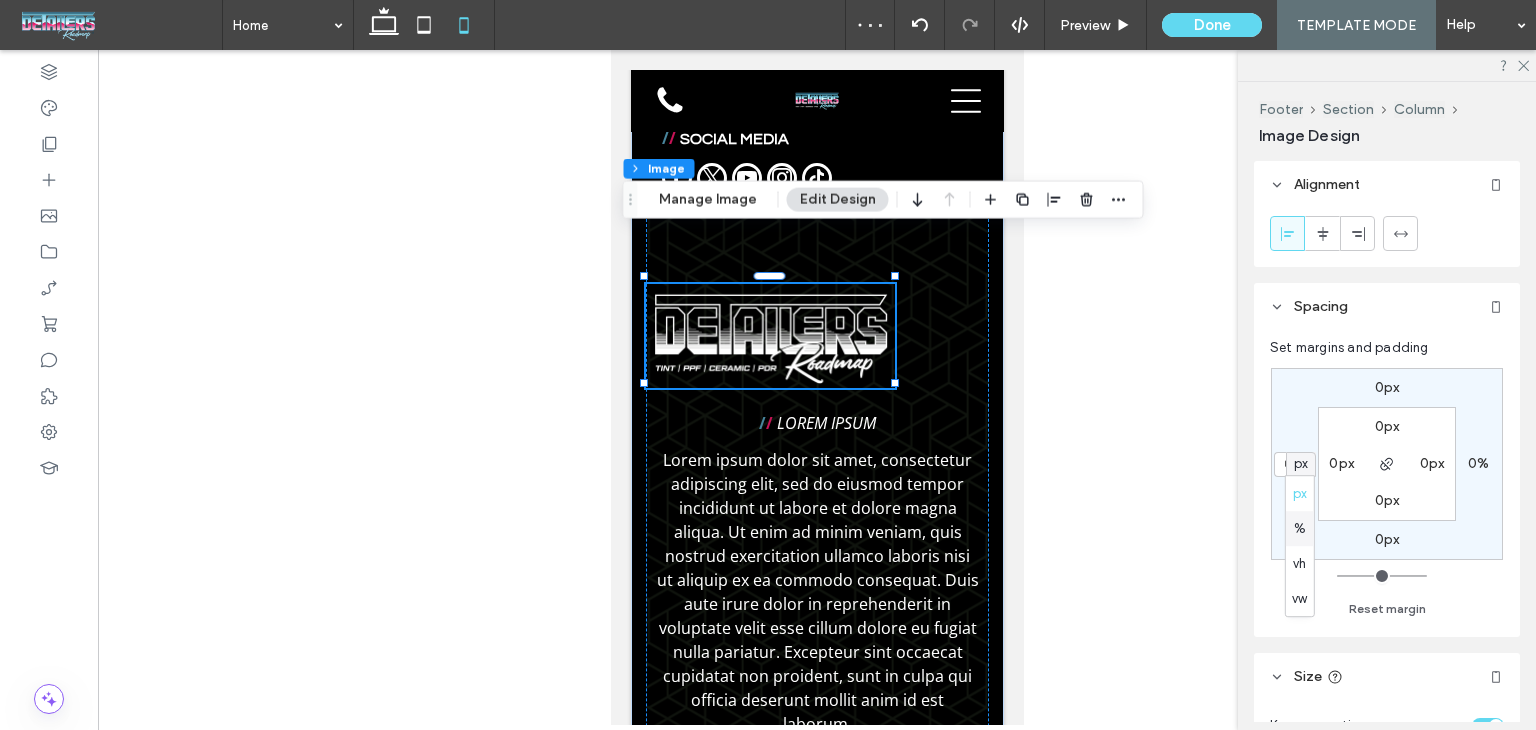 click on "%" at bounding box center (1300, 529) 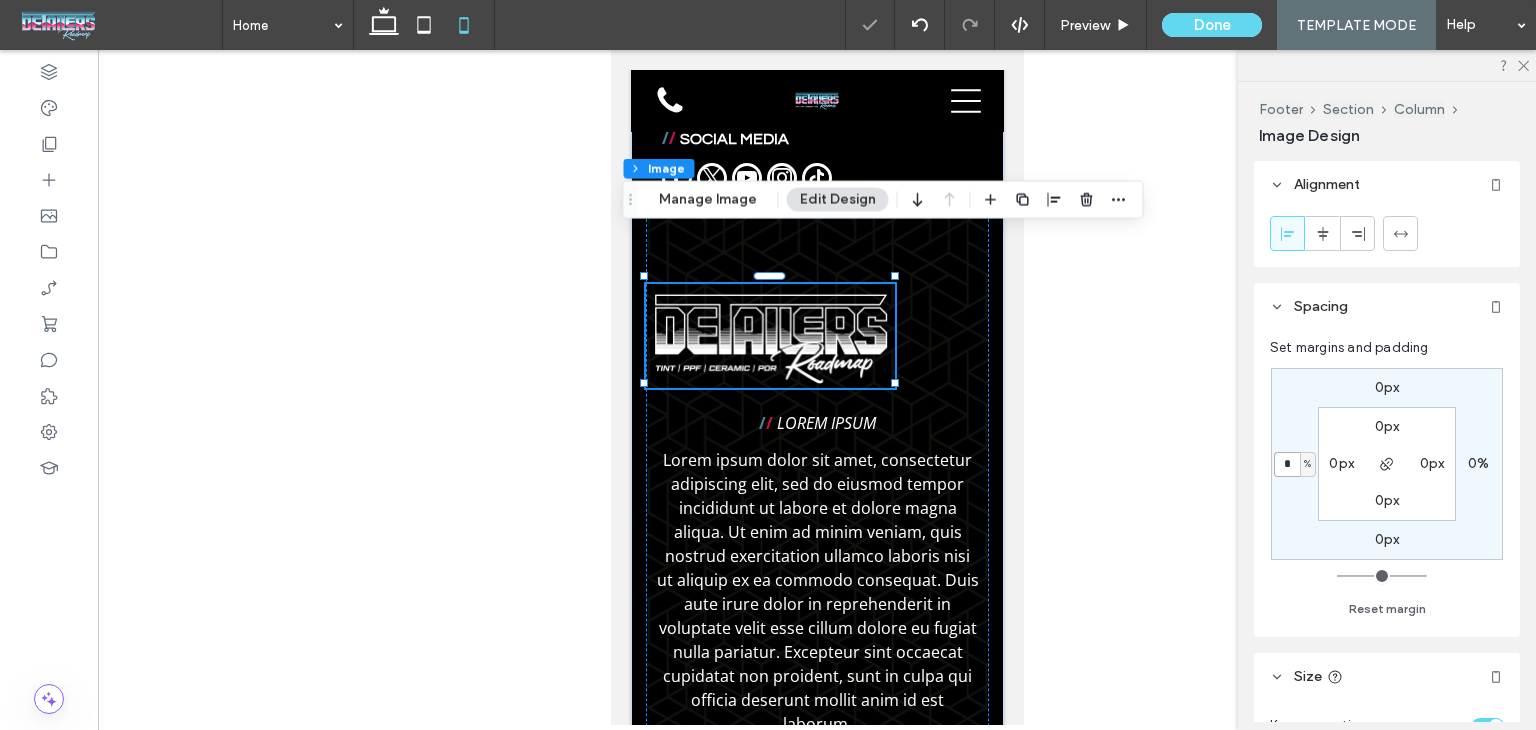 drag, startPoint x: 1278, startPoint y: 464, endPoint x: 1292, endPoint y: 484, distance: 24.41311 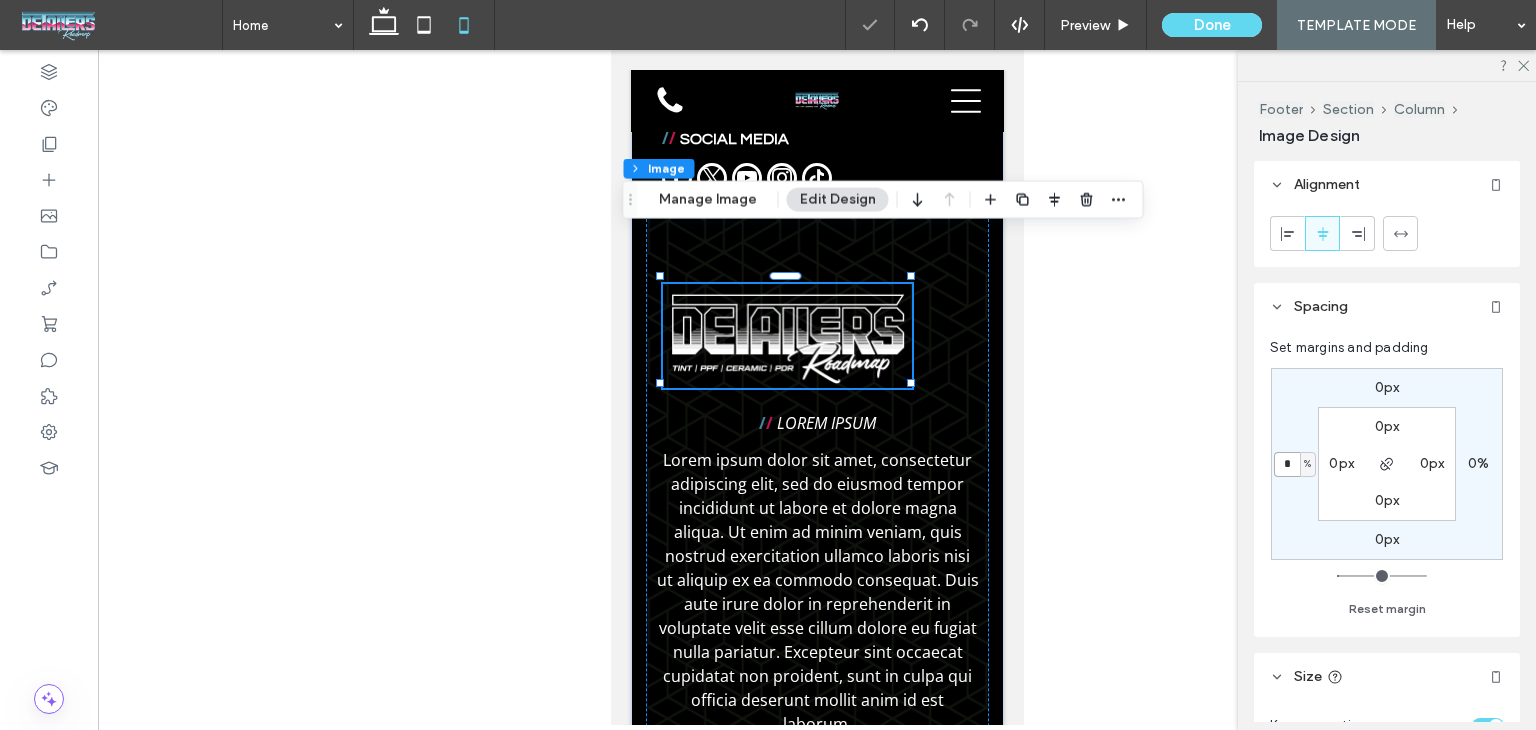 click on "*" at bounding box center (1287, 464) 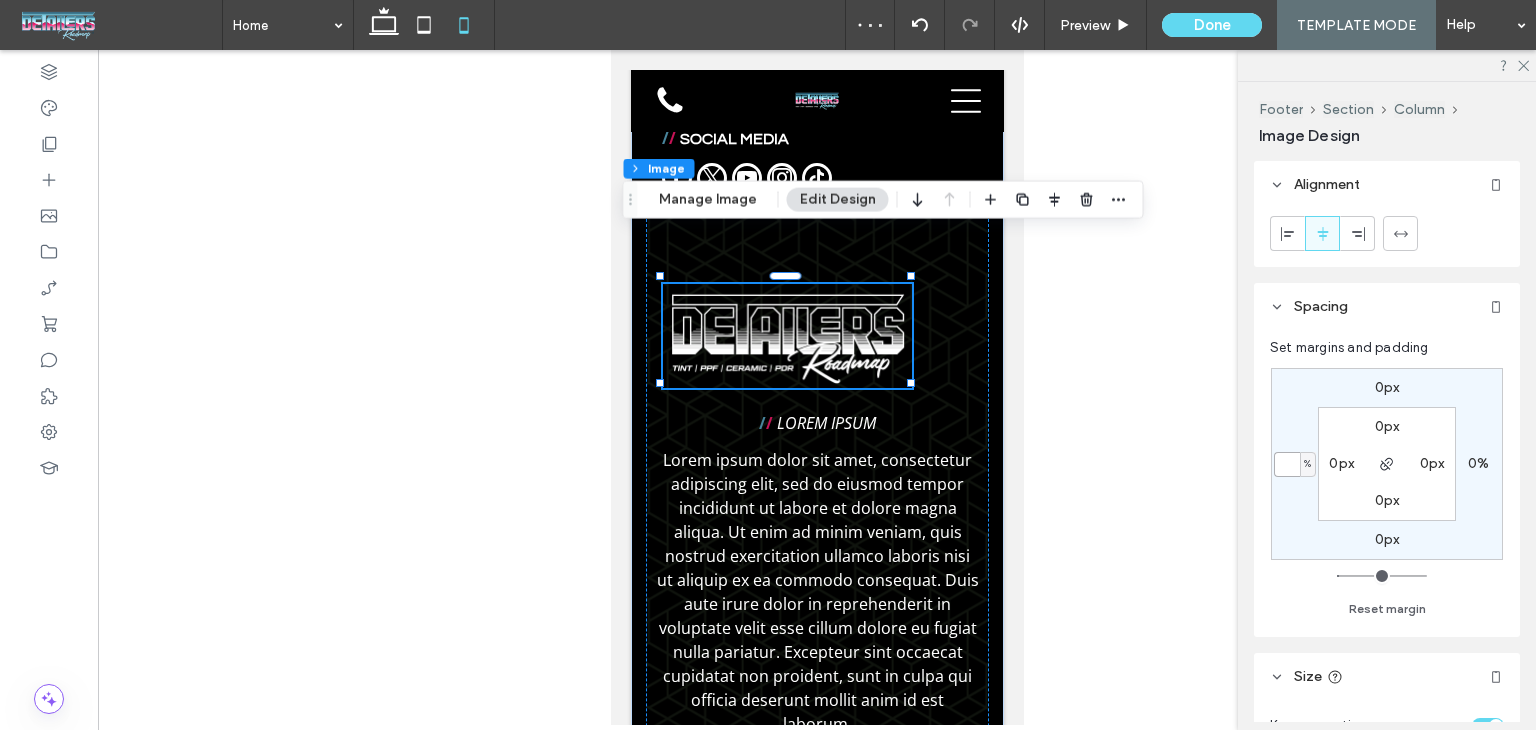type 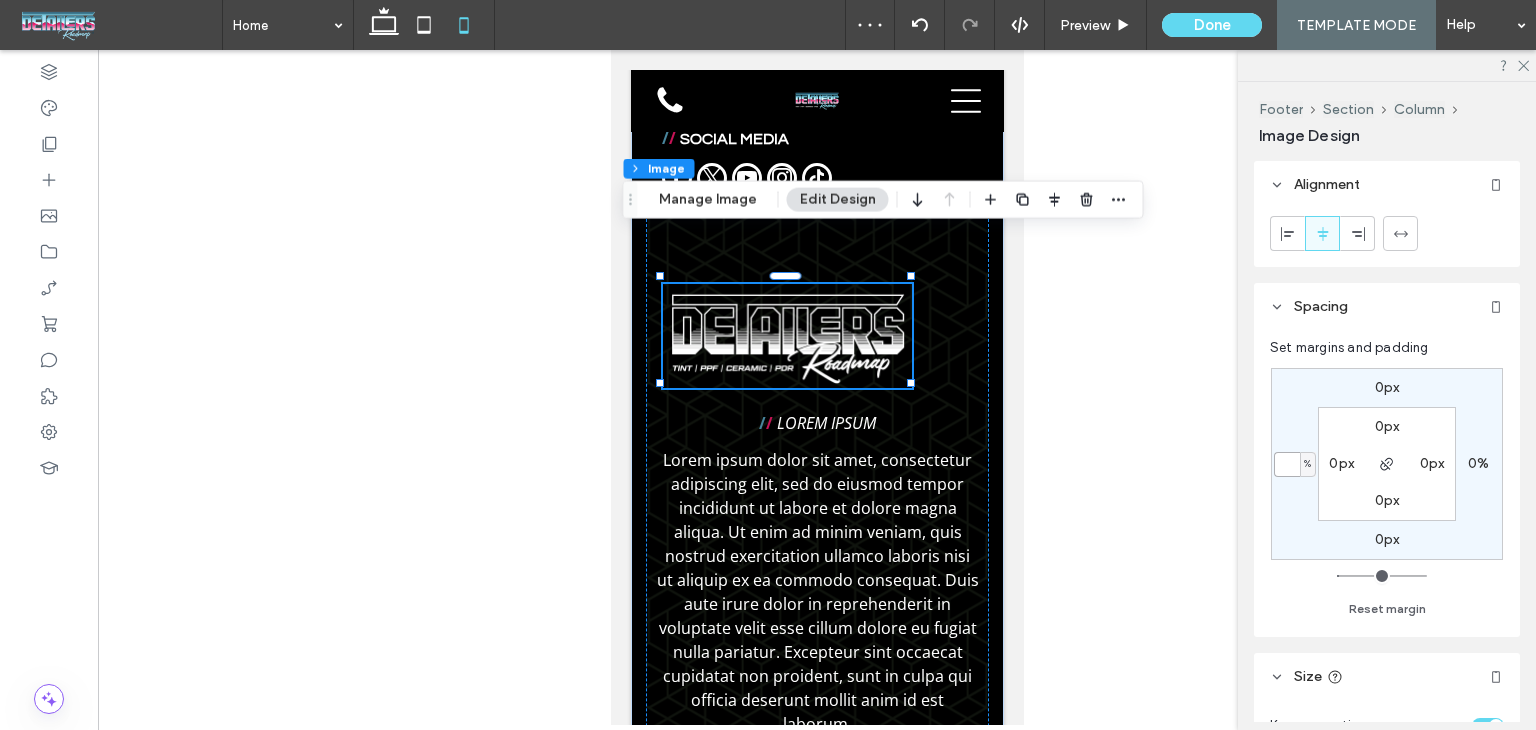 type on "*" 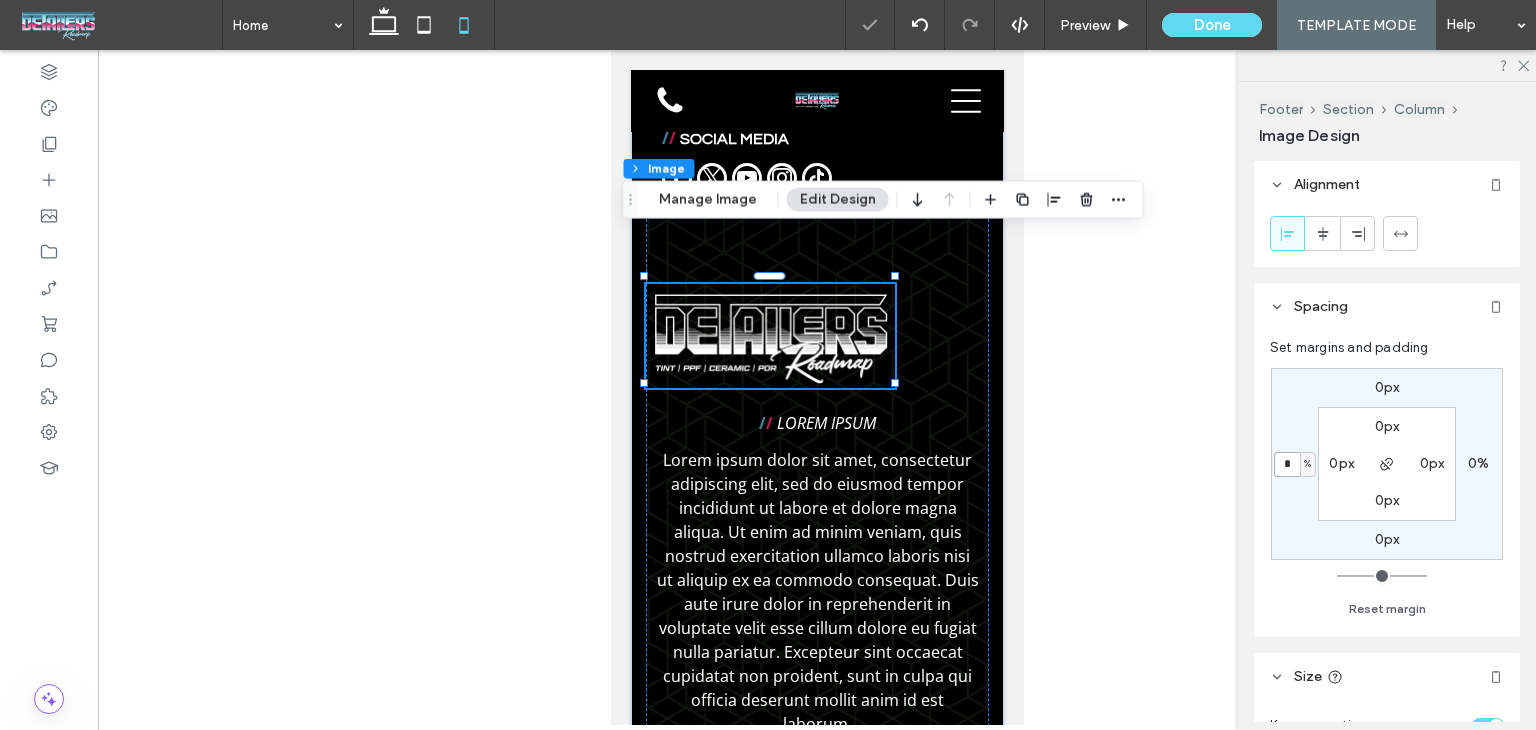 click at bounding box center (769, 336) 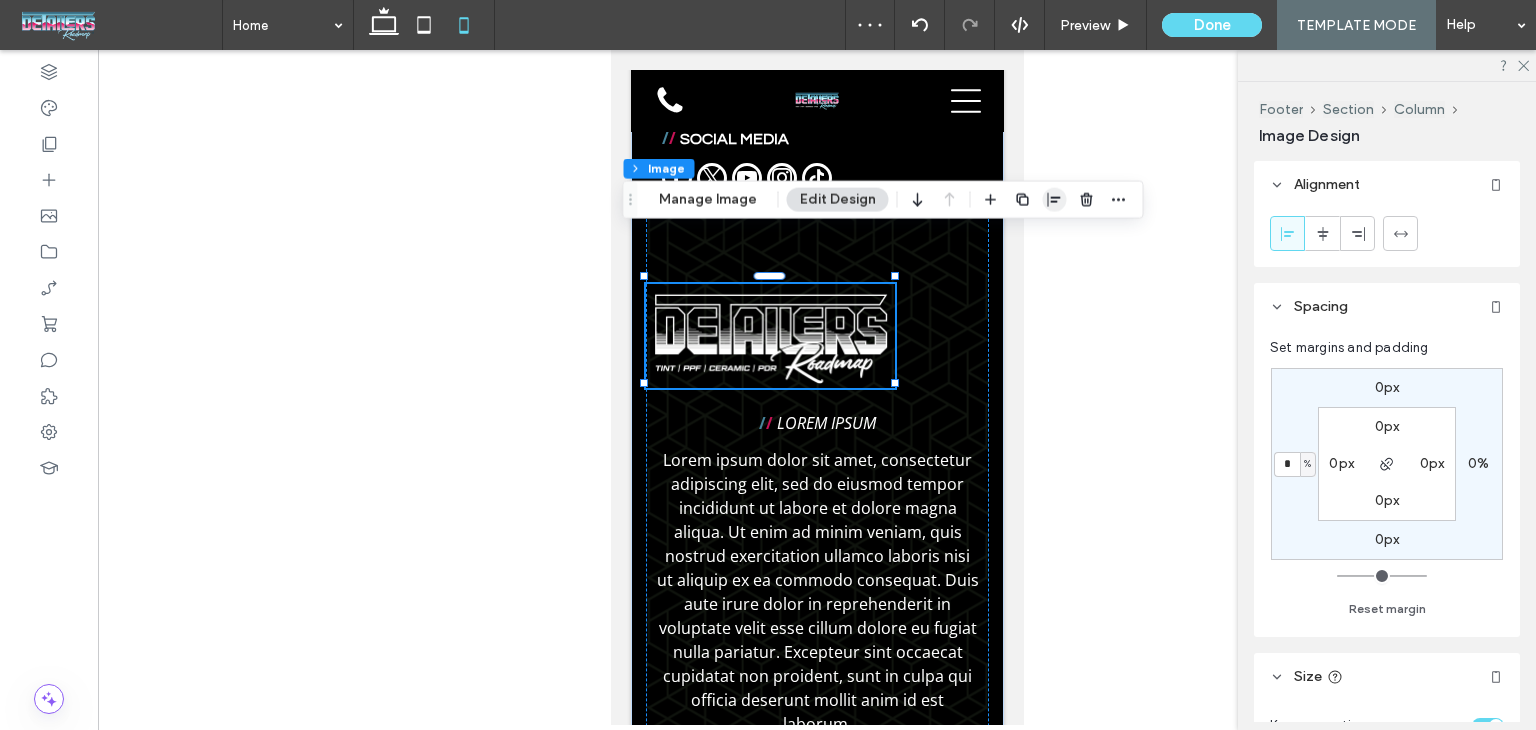 click 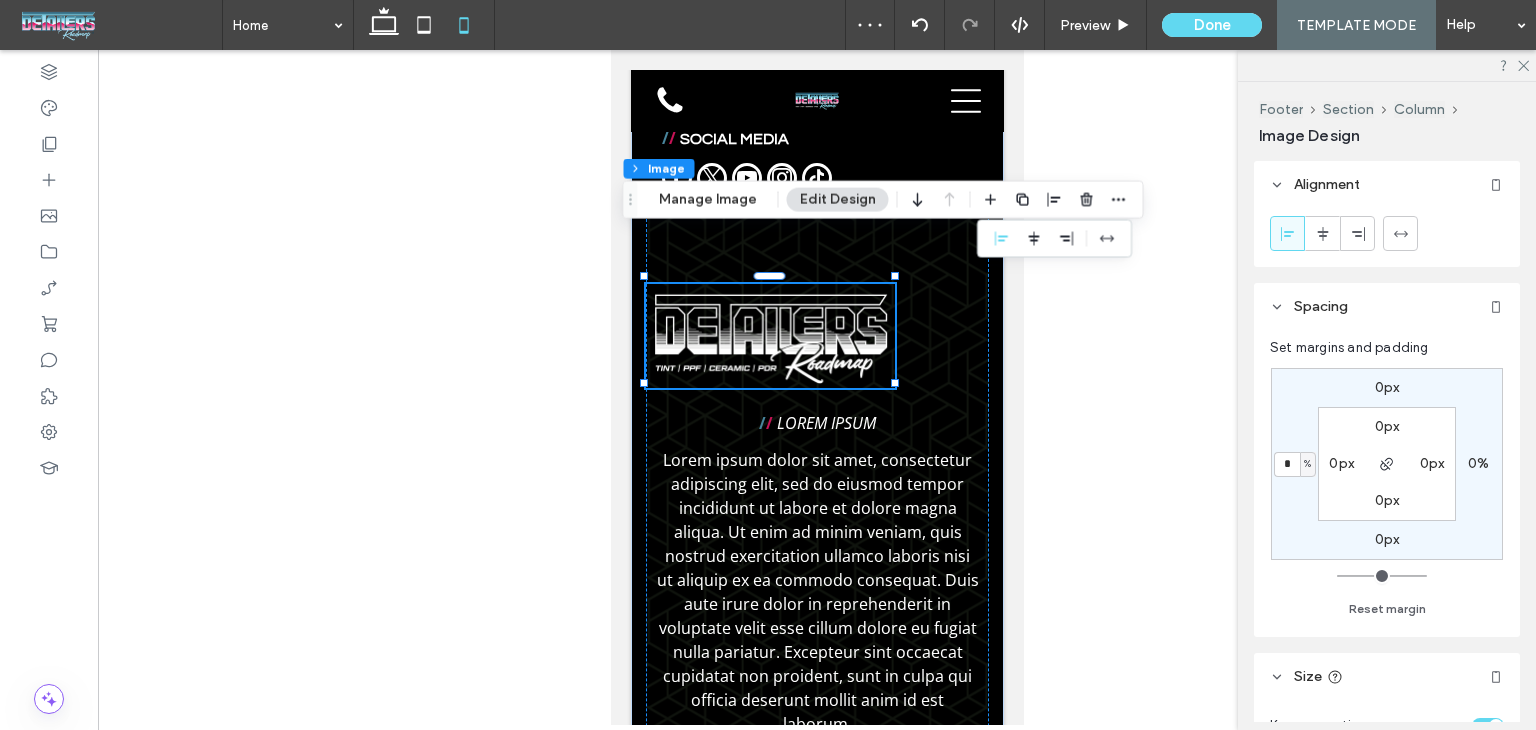 drag, startPoint x: 1031, startPoint y: 245, endPoint x: 1024, endPoint y: 254, distance: 11.401754 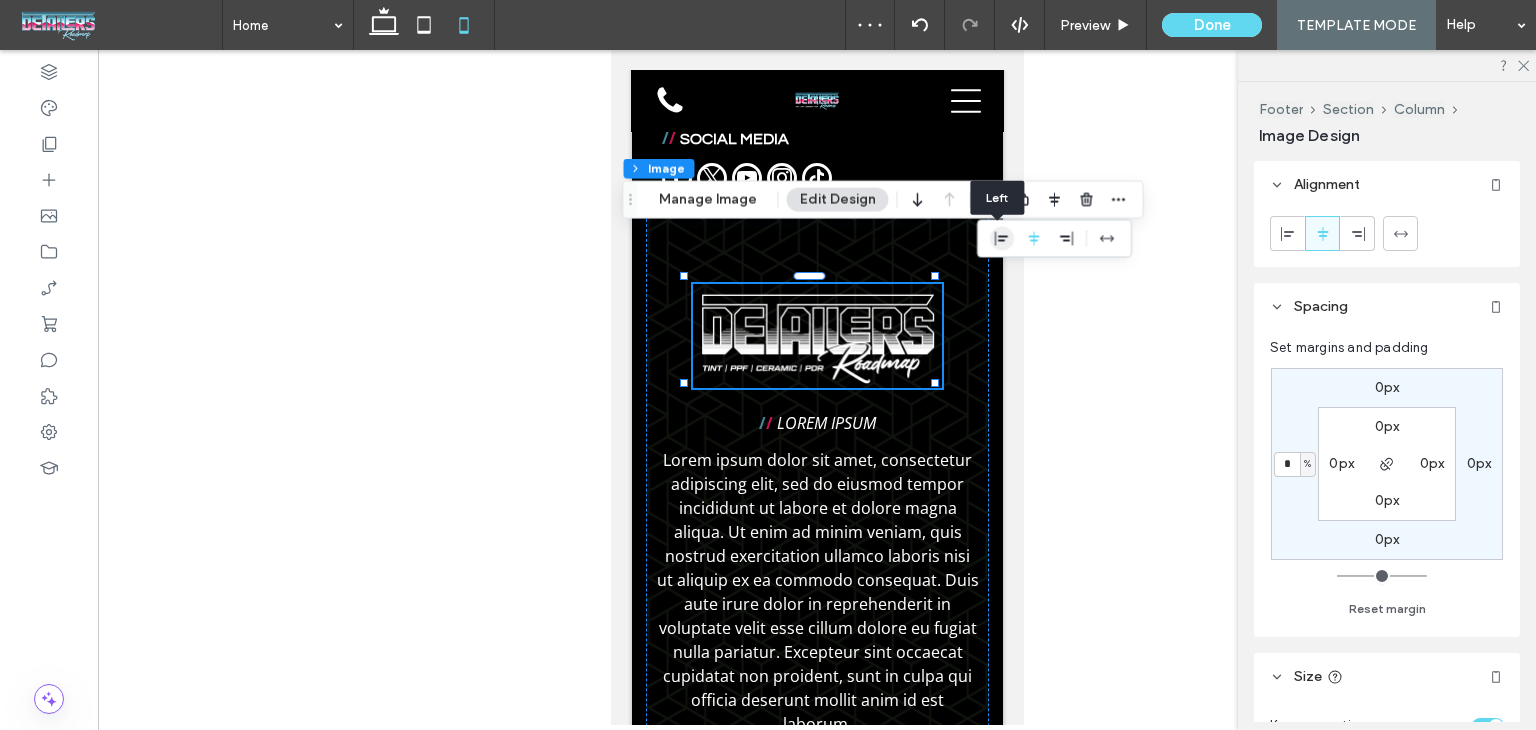 drag, startPoint x: 310, startPoint y: 322, endPoint x: 996, endPoint y: 249, distance: 689.87317 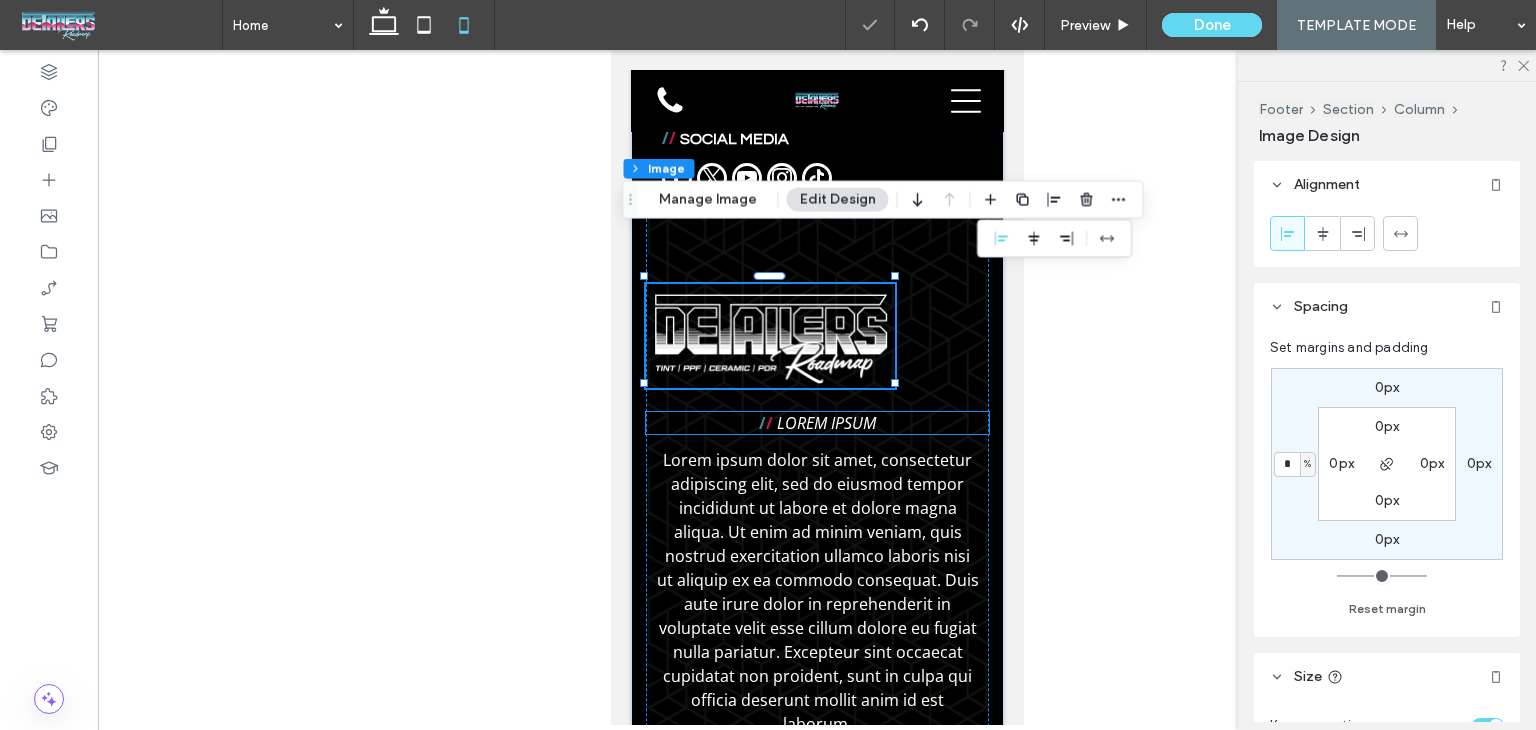 click on "LOREM IPSUM" at bounding box center (825, 423) 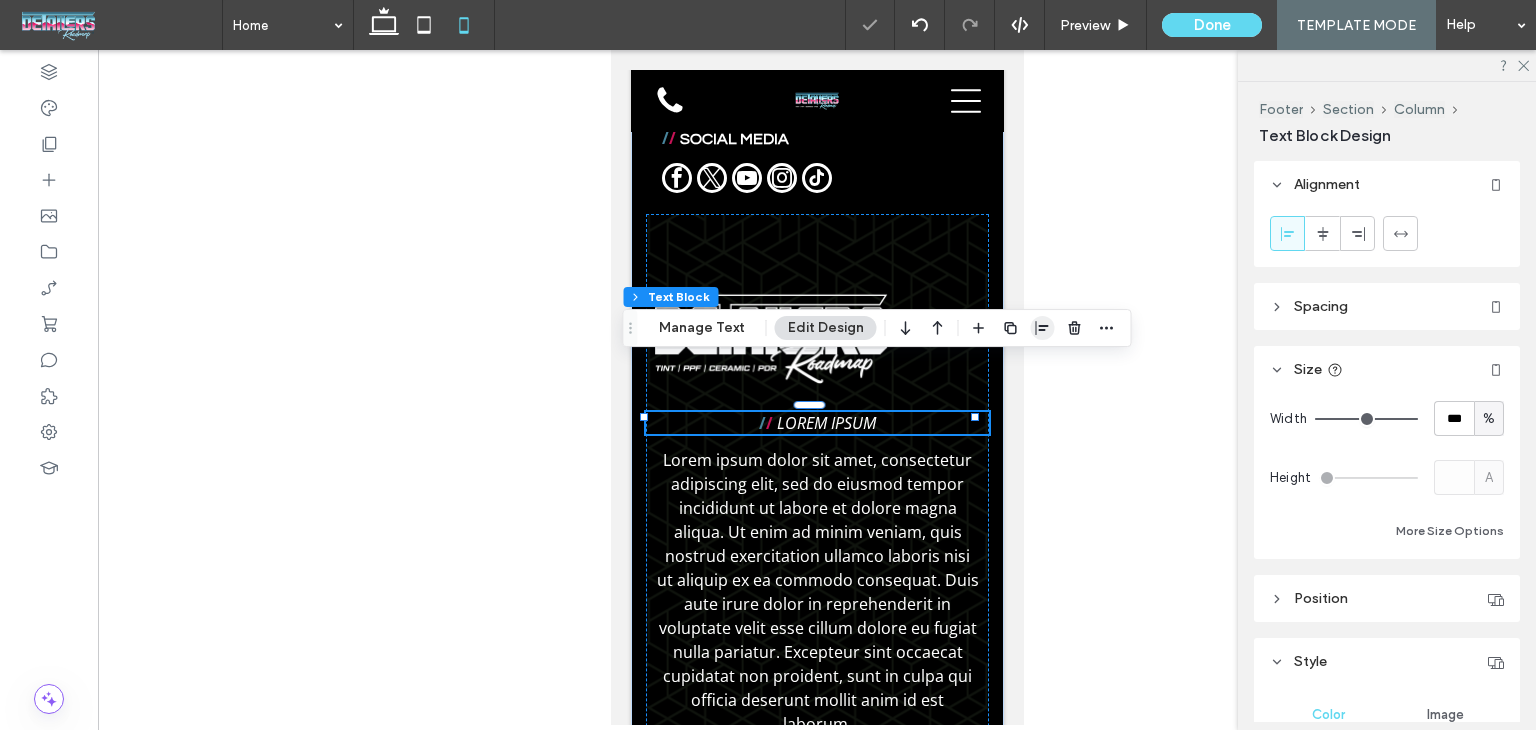 click 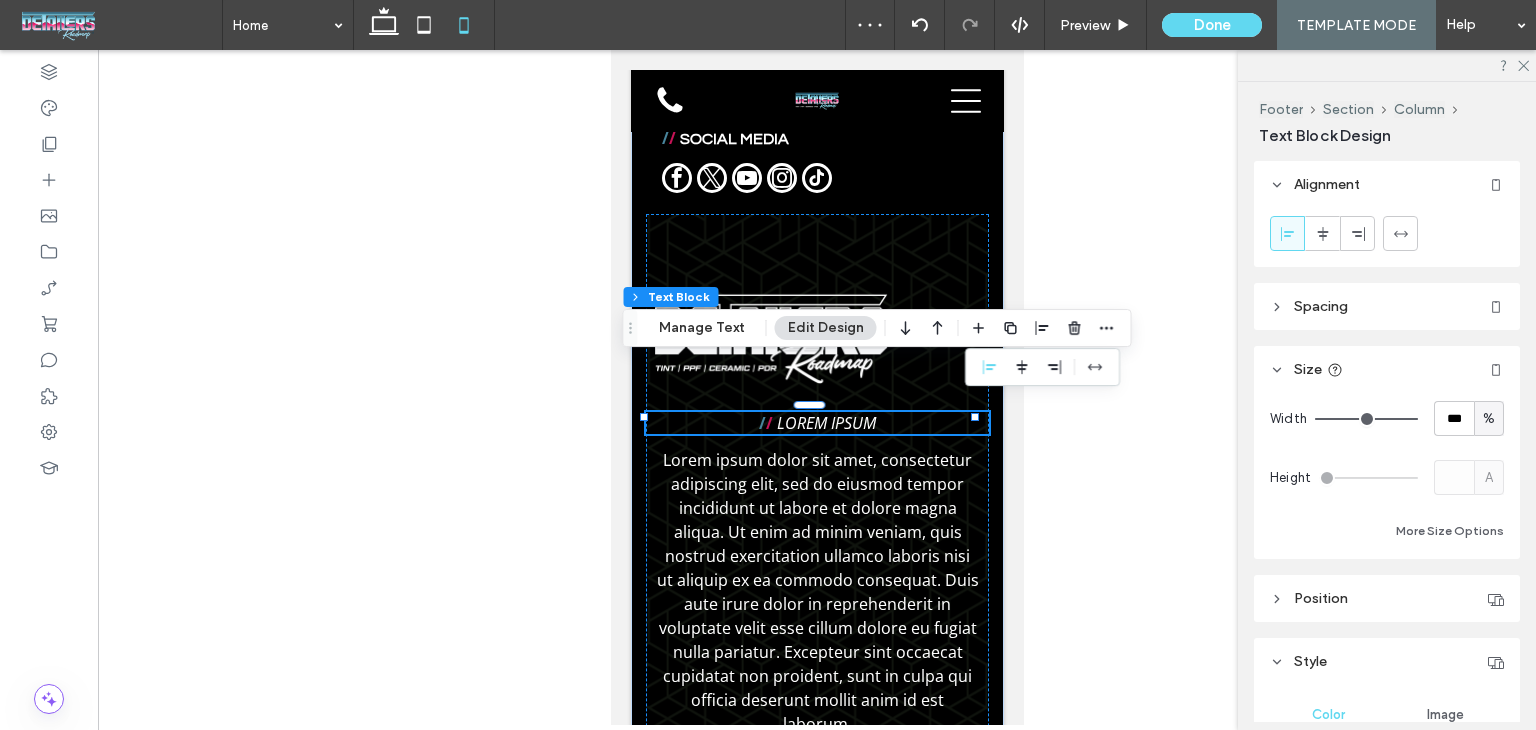click on "/ /
LOREM IPSUM" at bounding box center [816, 423] 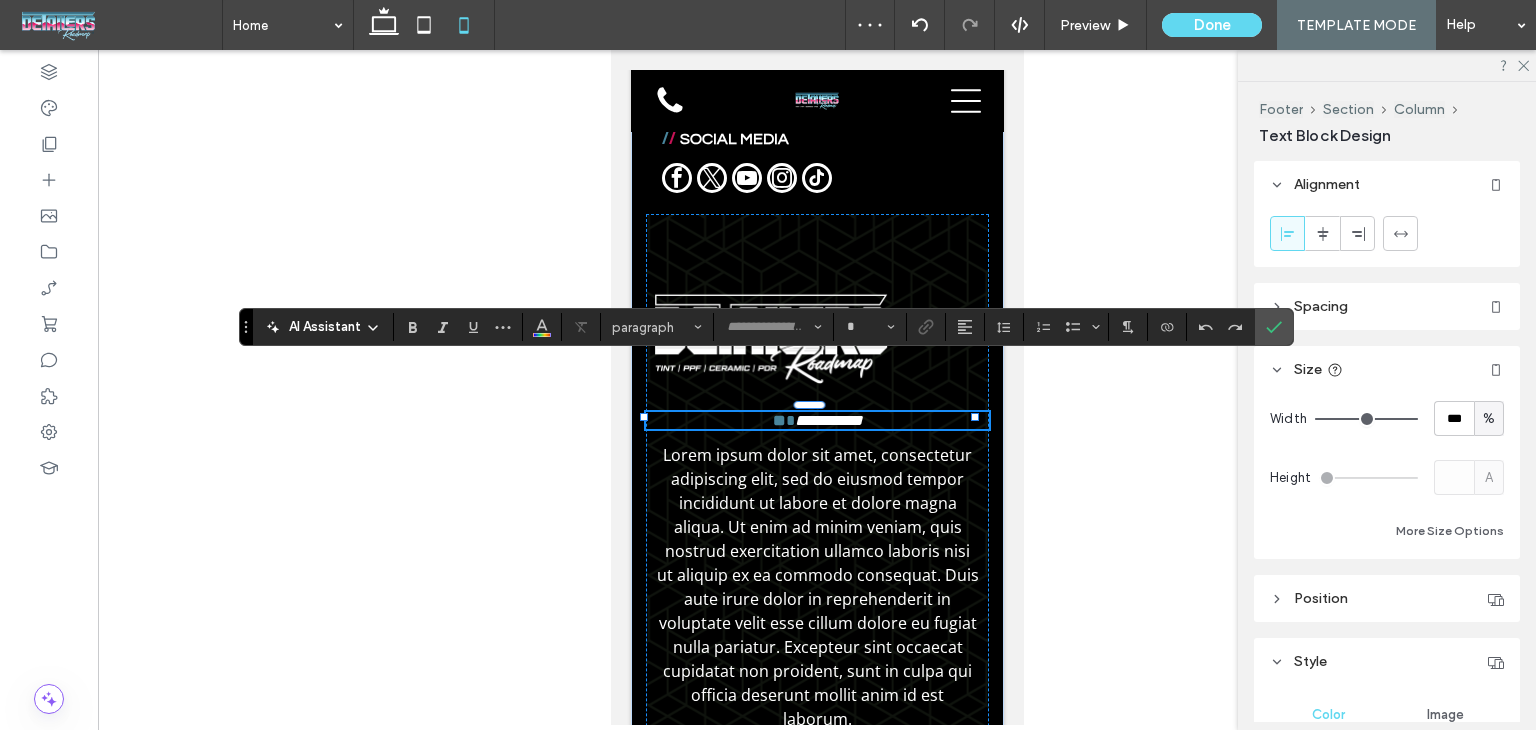 type on "*********" 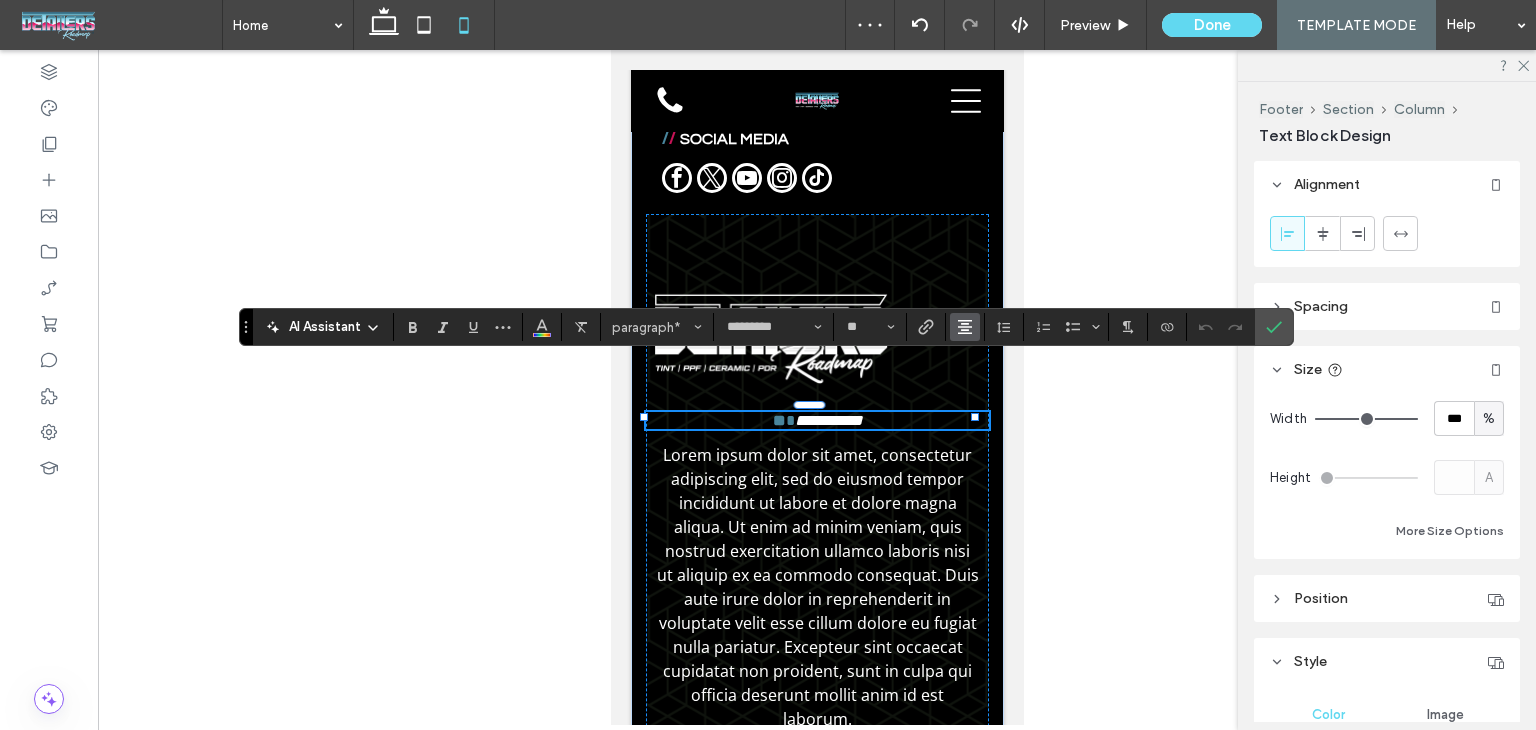 click at bounding box center [965, 327] 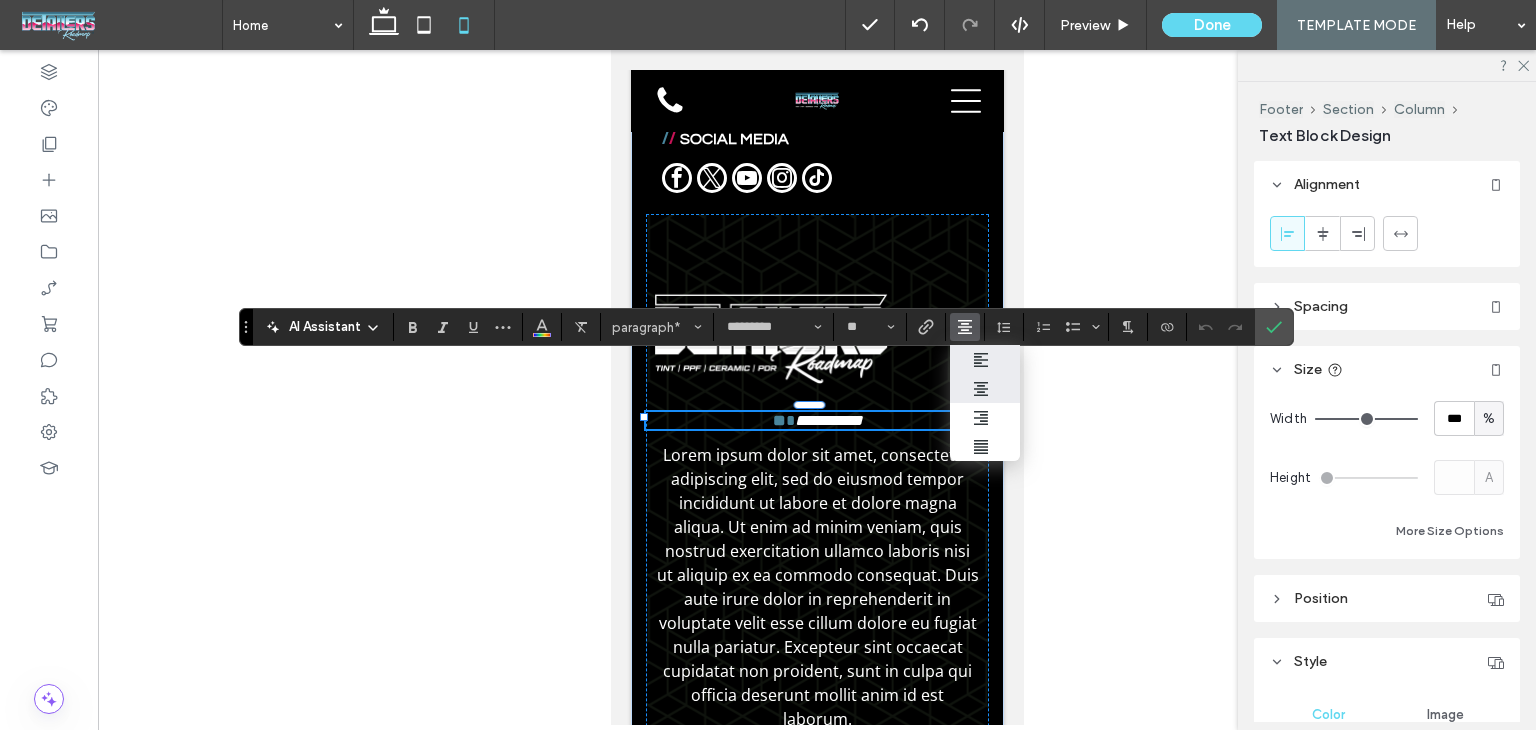 drag, startPoint x: 988, startPoint y: 362, endPoint x: 319, endPoint y: 331, distance: 669.71783 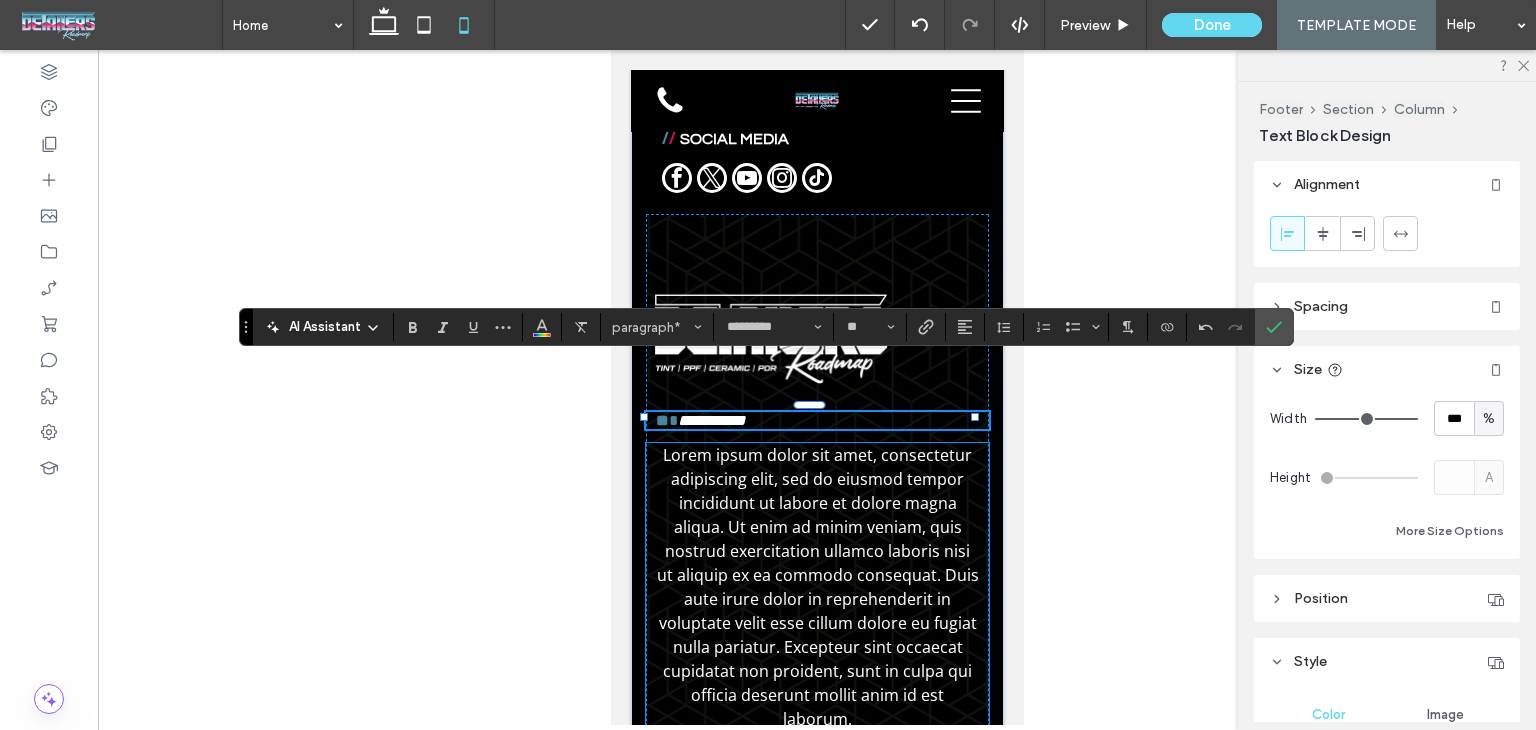click on "Lorem ipsum dolor sit amet, consectetur adipiscing elit, sed do eiusmod tempor incididunt ut labore et dolore magna aliqua. Ut enim ad minim veniam, quis nostrud exercitation ullamco laboris nisi ut aliquip ex ea commodo consequat. Duis aute irure dolor in reprehenderit in voluptate velit esse cillum dolore eu fugiat nulla pariatur. Excepteur sint occaecat cupidatat non proident, sunt in culpa qui officia deserunt mollit anim id est laborum." at bounding box center (817, 587) 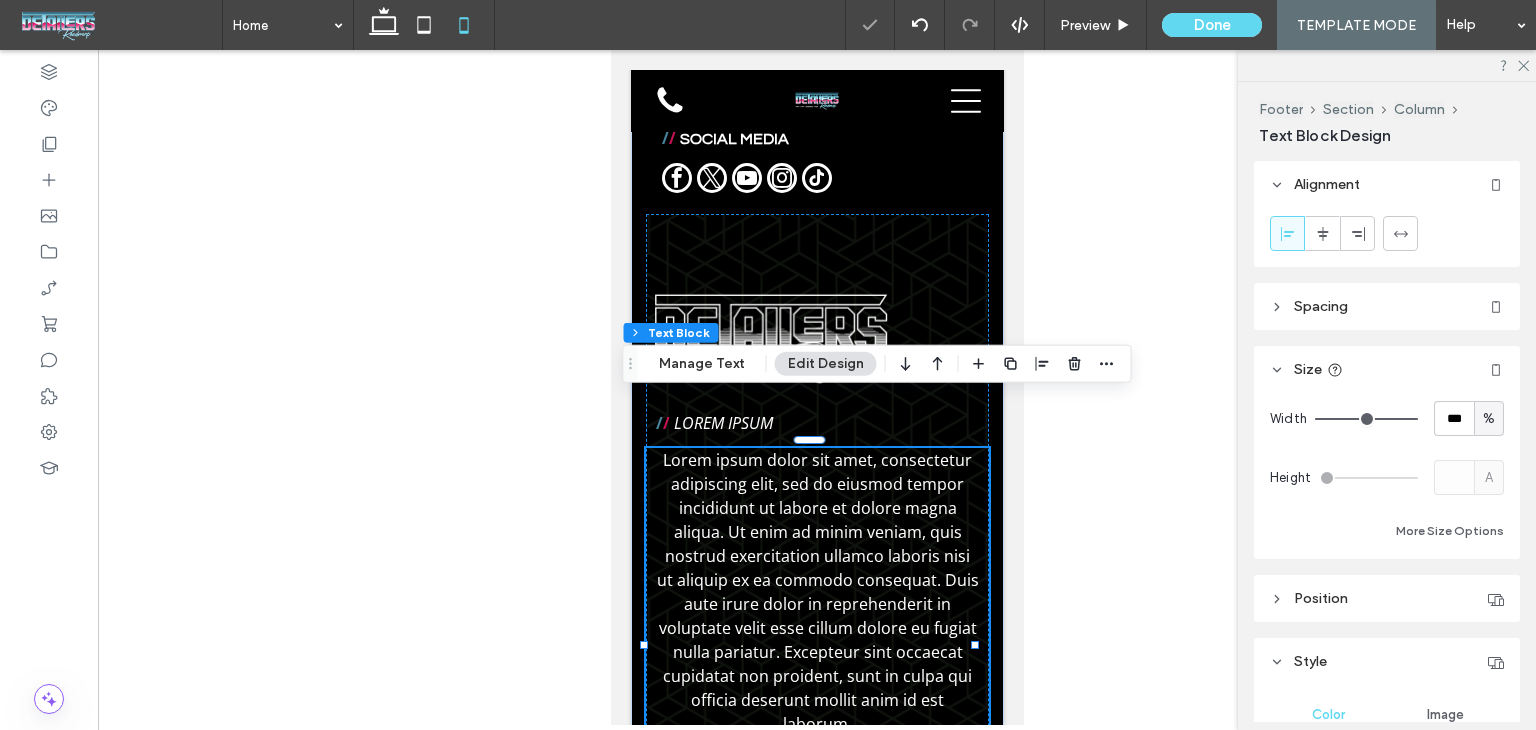 click on "Lorem ipsum dolor sit amet, consectetur adipiscing elit, sed do eiusmod tempor incididunt ut labore et dolore magna aliqua. Ut enim ad minim veniam, quis nostrud exercitation ullamco laboris nisi ut aliquip ex ea commodo consequat. Duis aute irure dolor in reprehenderit in voluptate velit esse cillum dolore eu fugiat nulla pariatur. Excepteur sint occaecat cupidatat non proident, sunt in culpa qui officia deserunt mollit anim id est laborum." at bounding box center (817, 592) 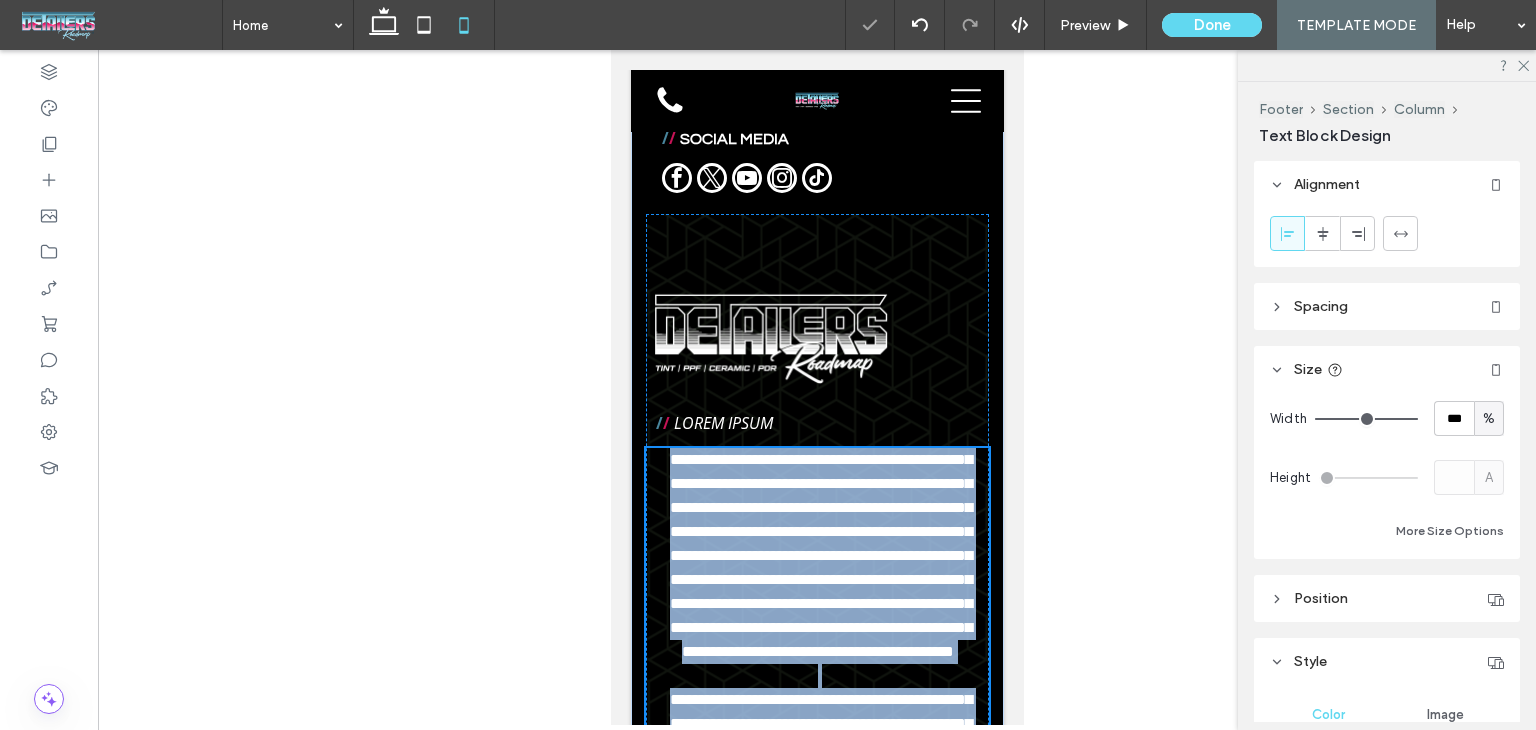 scroll, scrollTop: 10828, scrollLeft: 0, axis: vertical 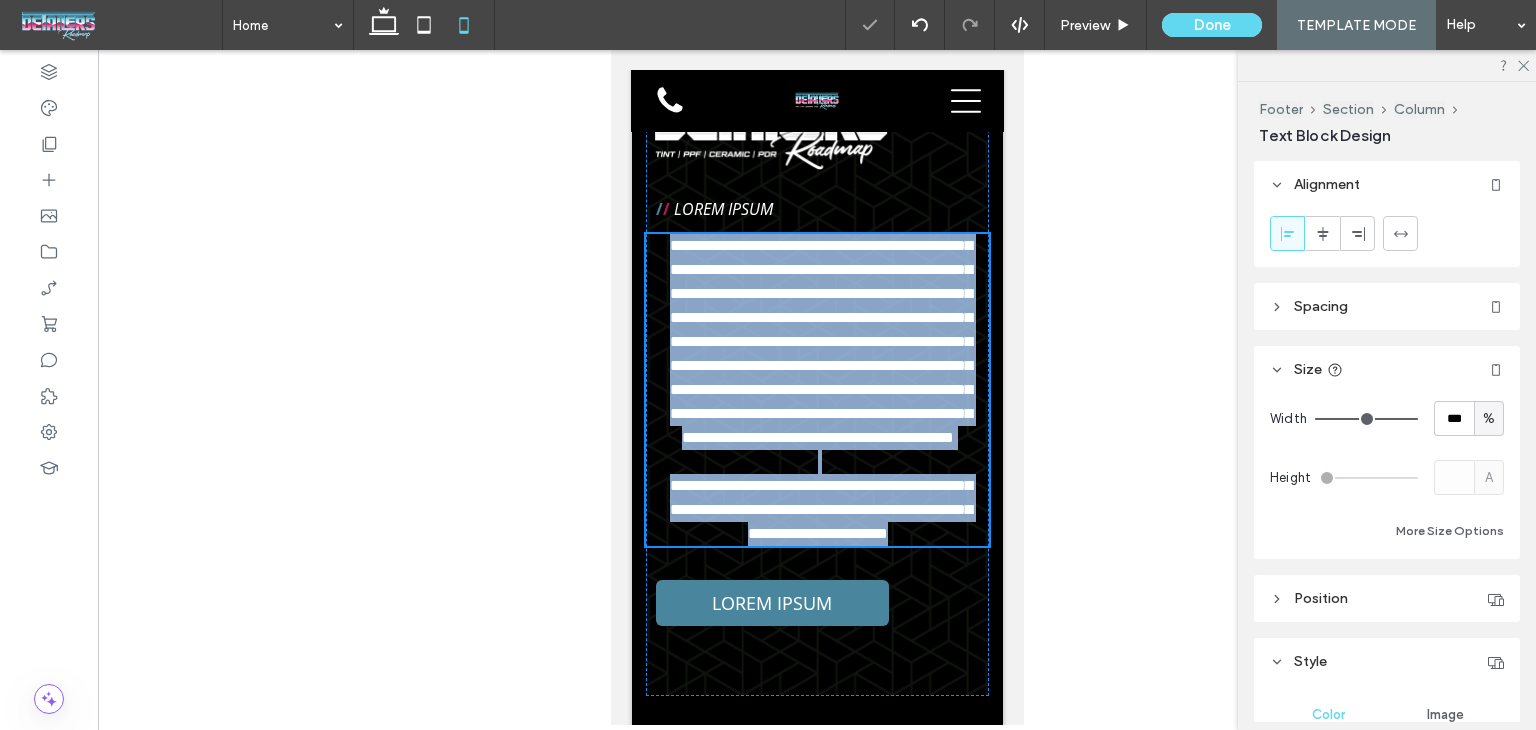 type on "*********" 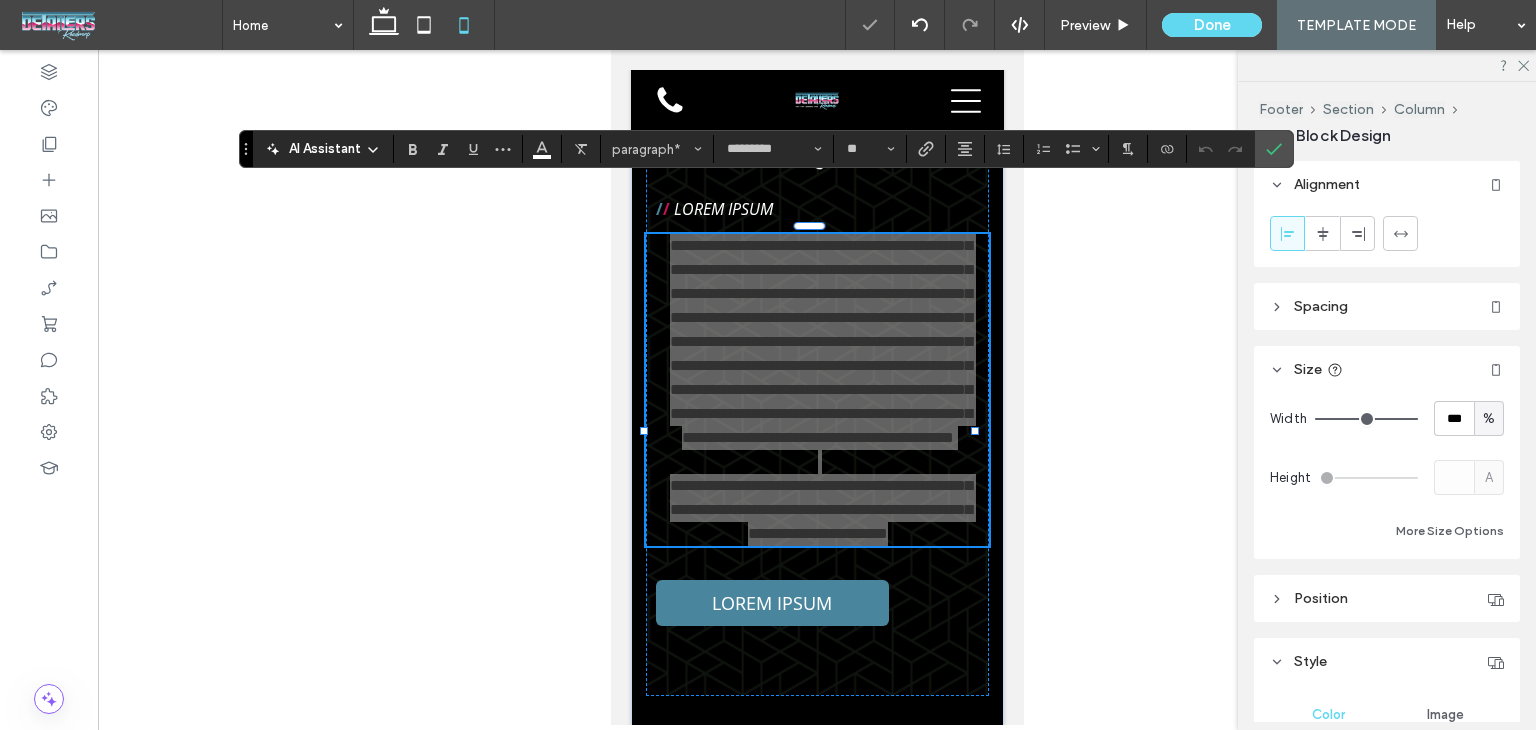 click at bounding box center (1287, 233) 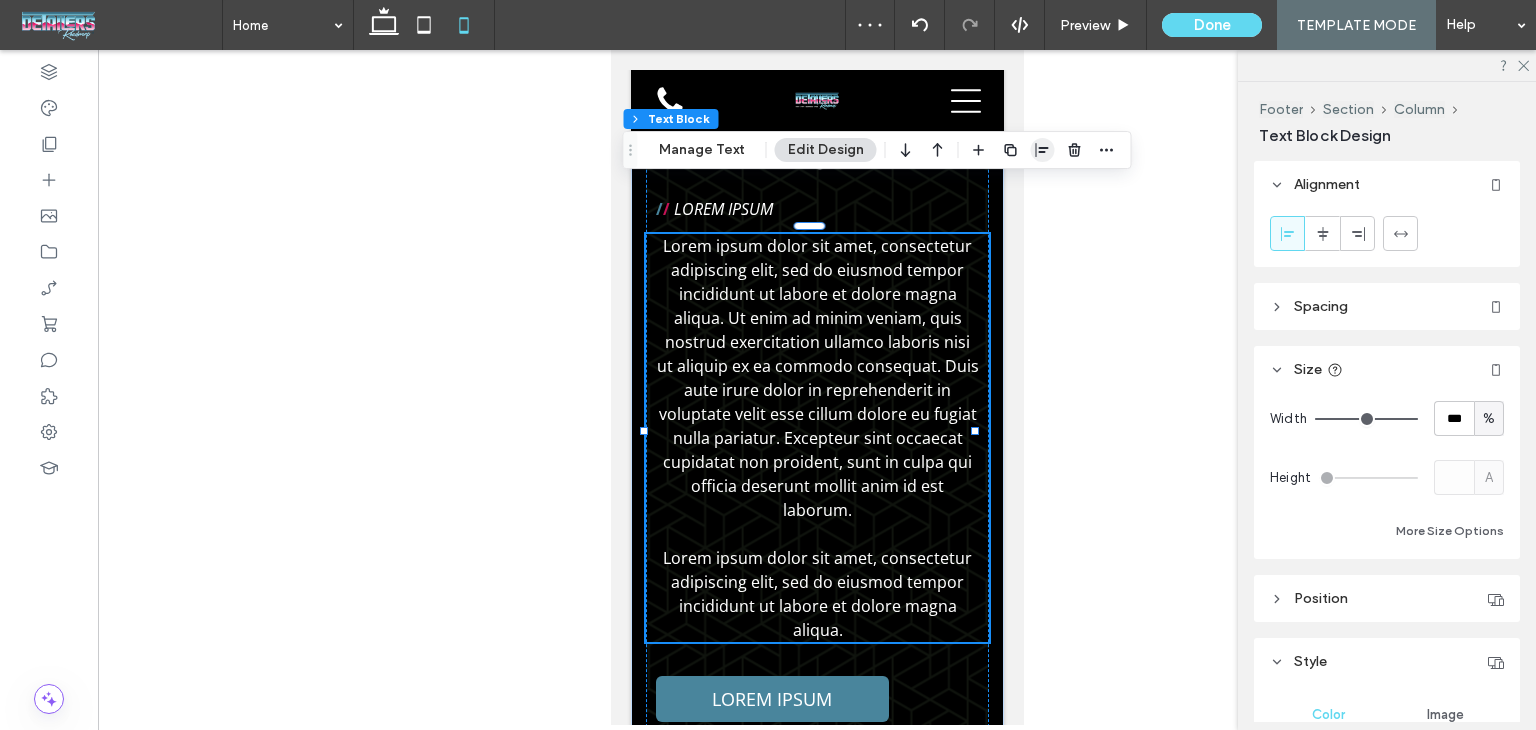 click 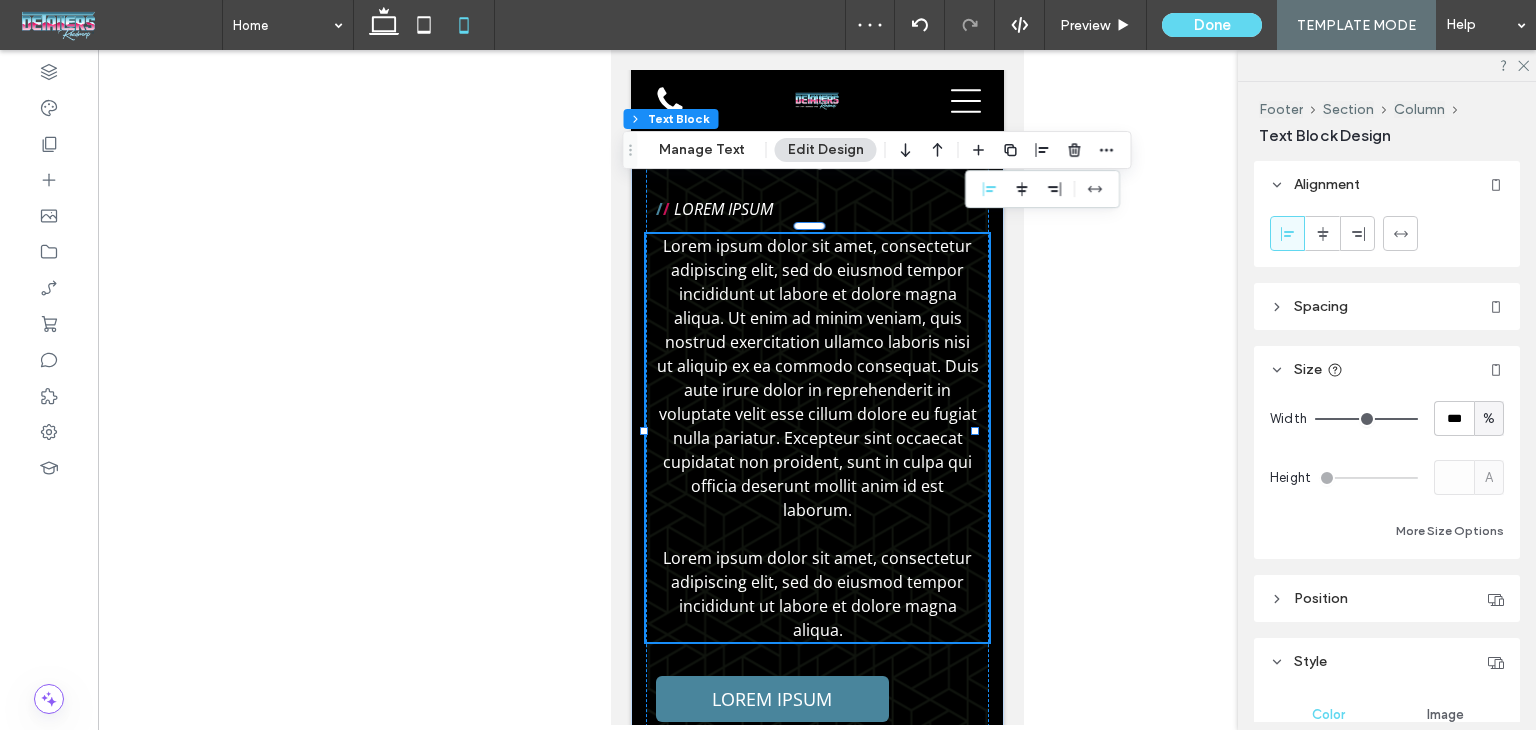 click on "Lorem ipsum dolor sit amet, consectetur adipiscing elit, sed do eiusmod tempor incididunt ut labore et dolore magna aliqua. Ut enim ad minim veniam, quis nostrud exercitation ullamco laboris nisi ut aliquip ex ea commodo consequat. Duis aute irure dolor in reprehenderit in voluptate velit esse cillum dolore eu fugiat nulla pariatur. Excepteur sint occaecat cupidatat non proident, sunt in culpa qui officia deserunt mollit anim id est laborum." at bounding box center (817, 378) 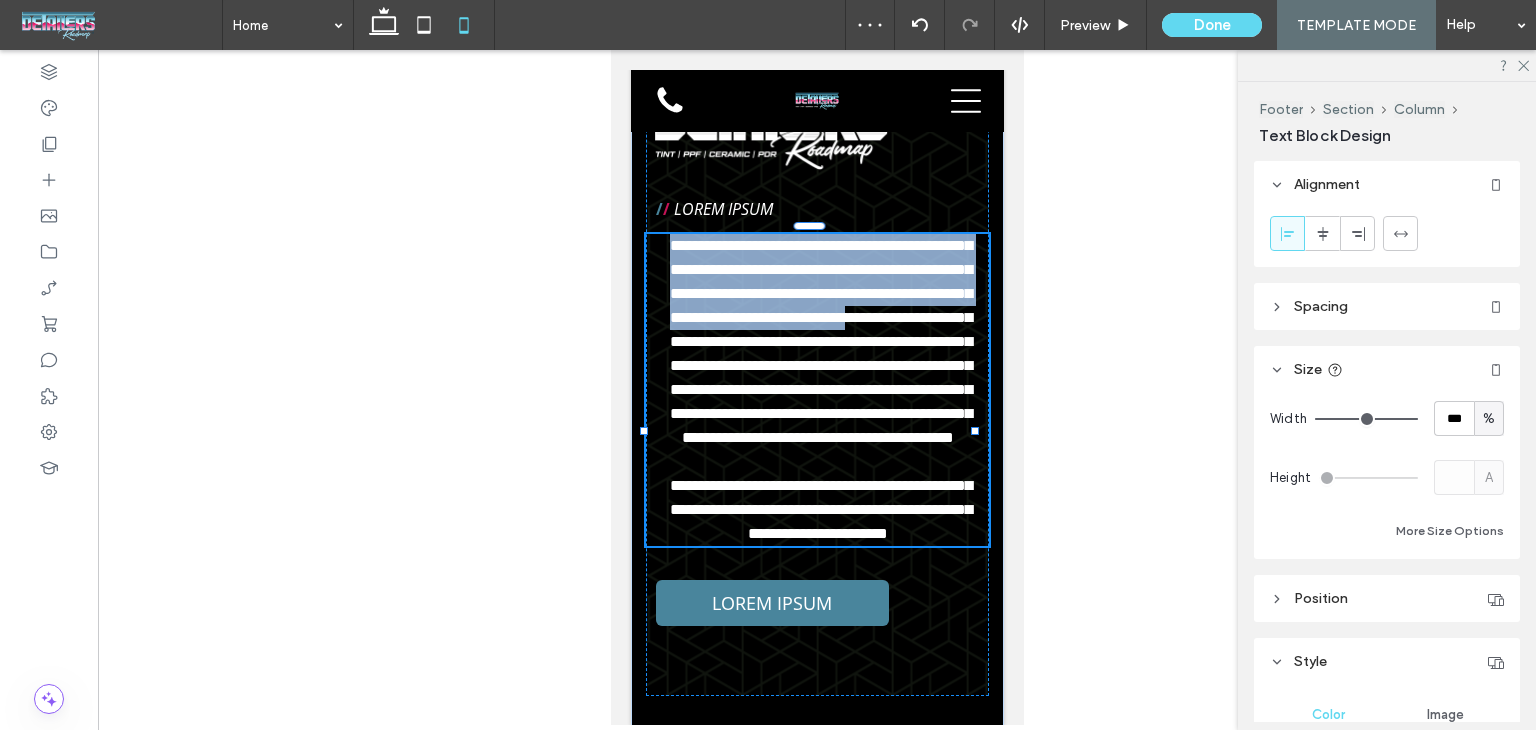 click on "**********" at bounding box center [820, 341] 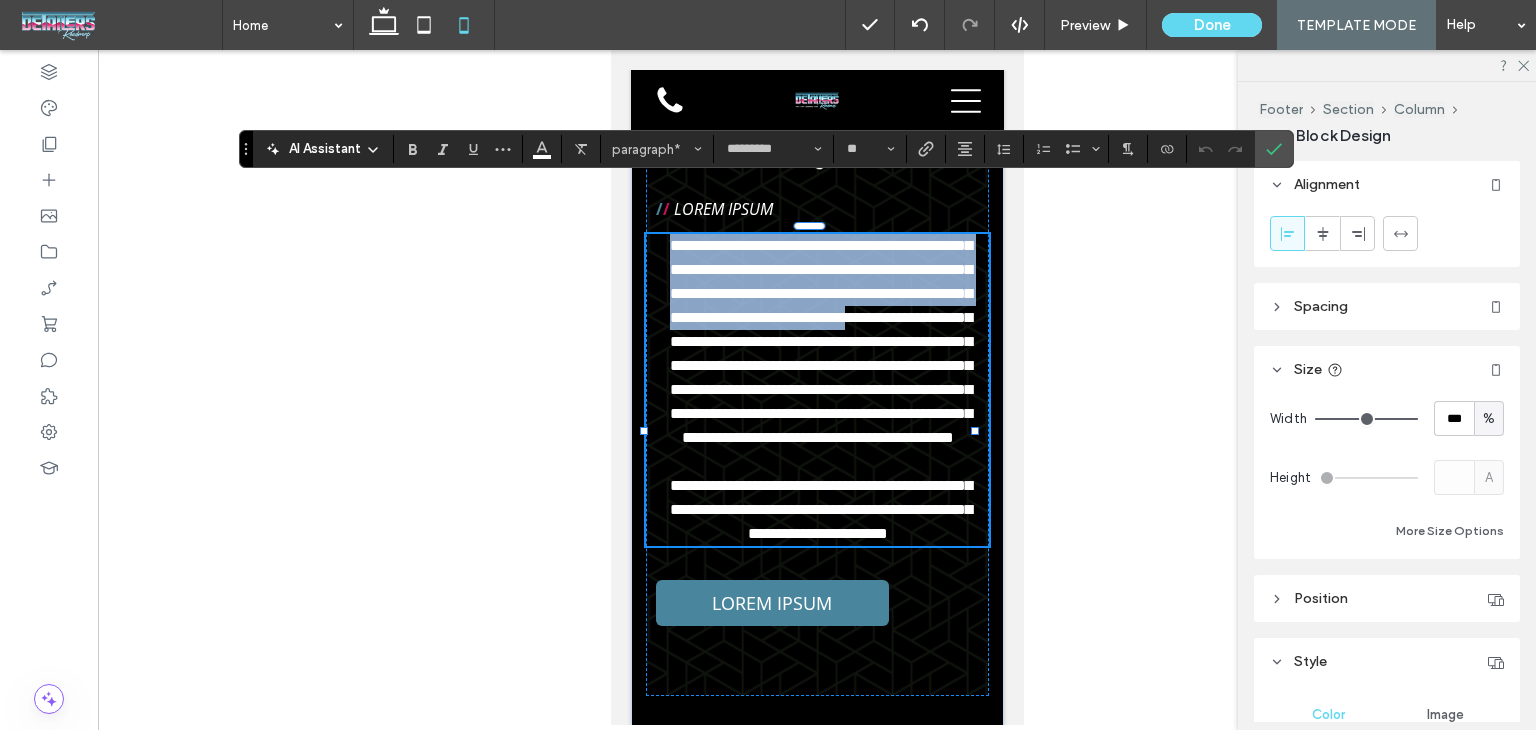 click on "**********" at bounding box center (820, 341) 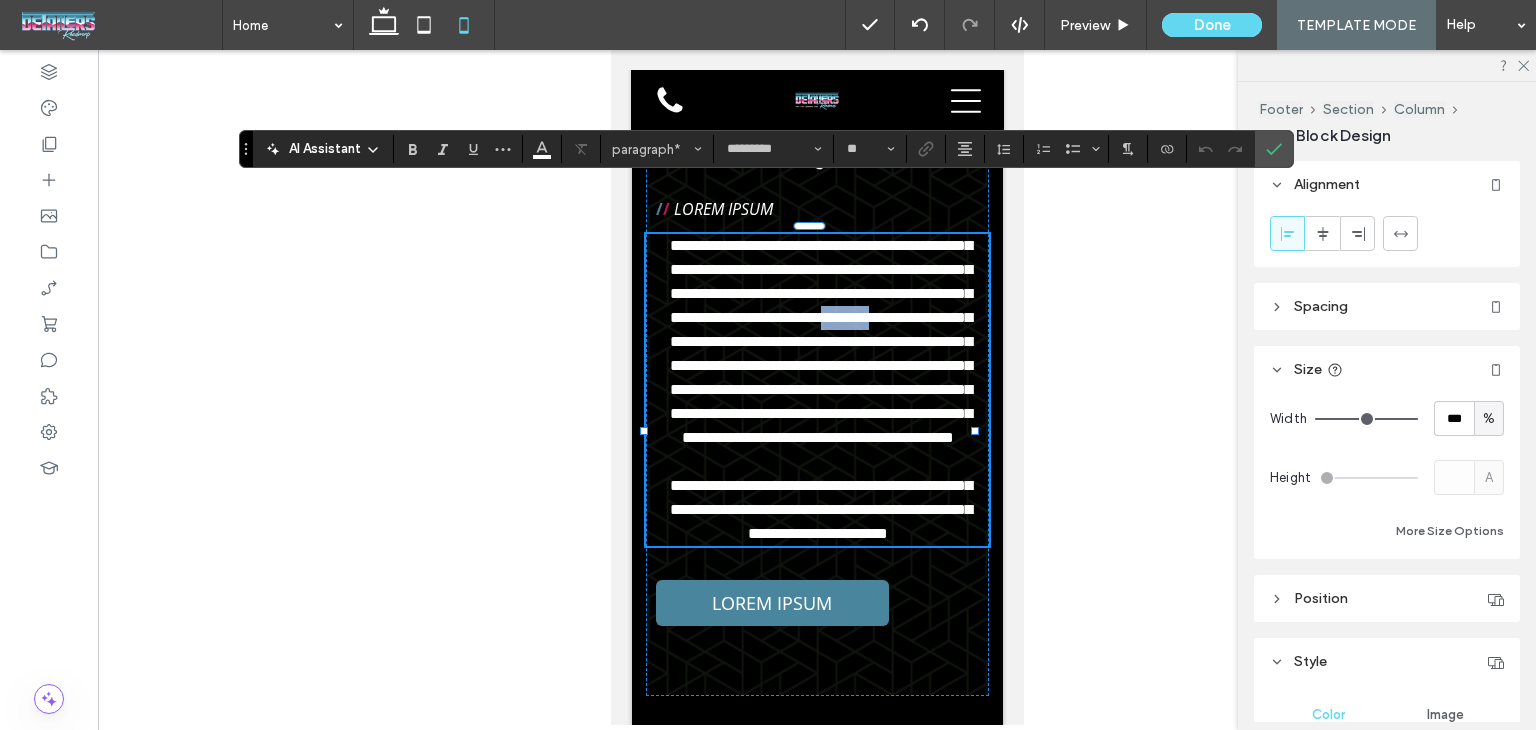click on "**********" at bounding box center (820, 341) 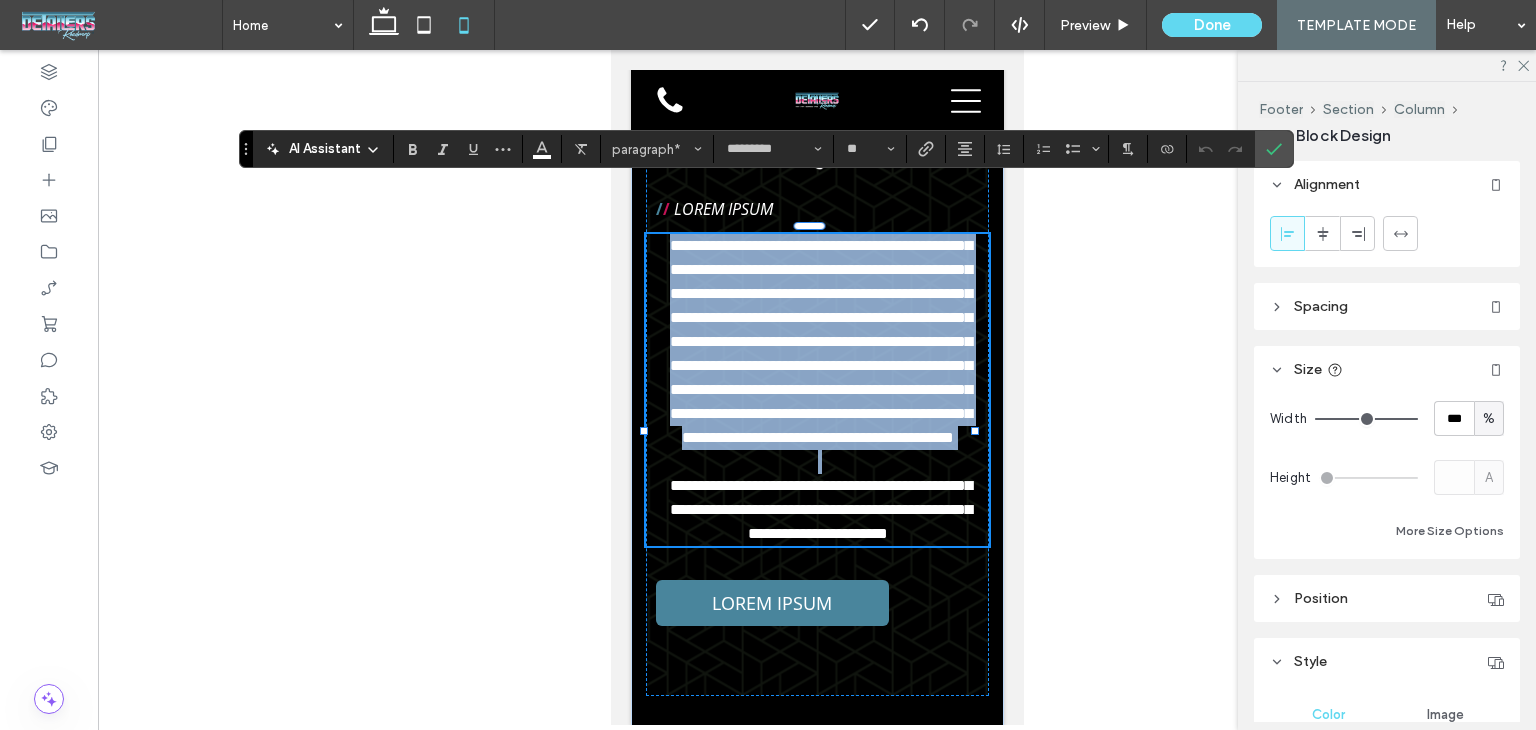 click on "**********" at bounding box center (820, 341) 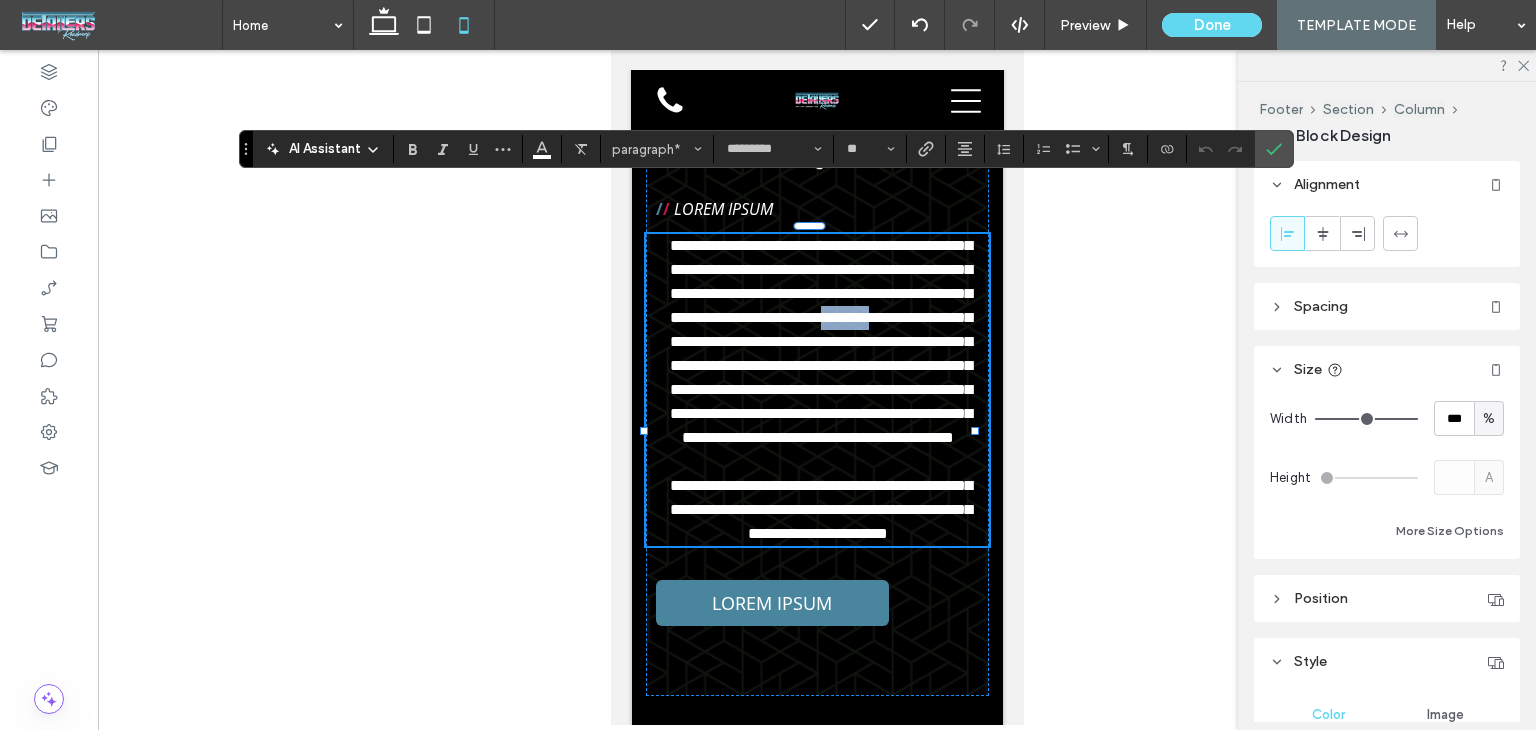 click on "**********" at bounding box center [820, 341] 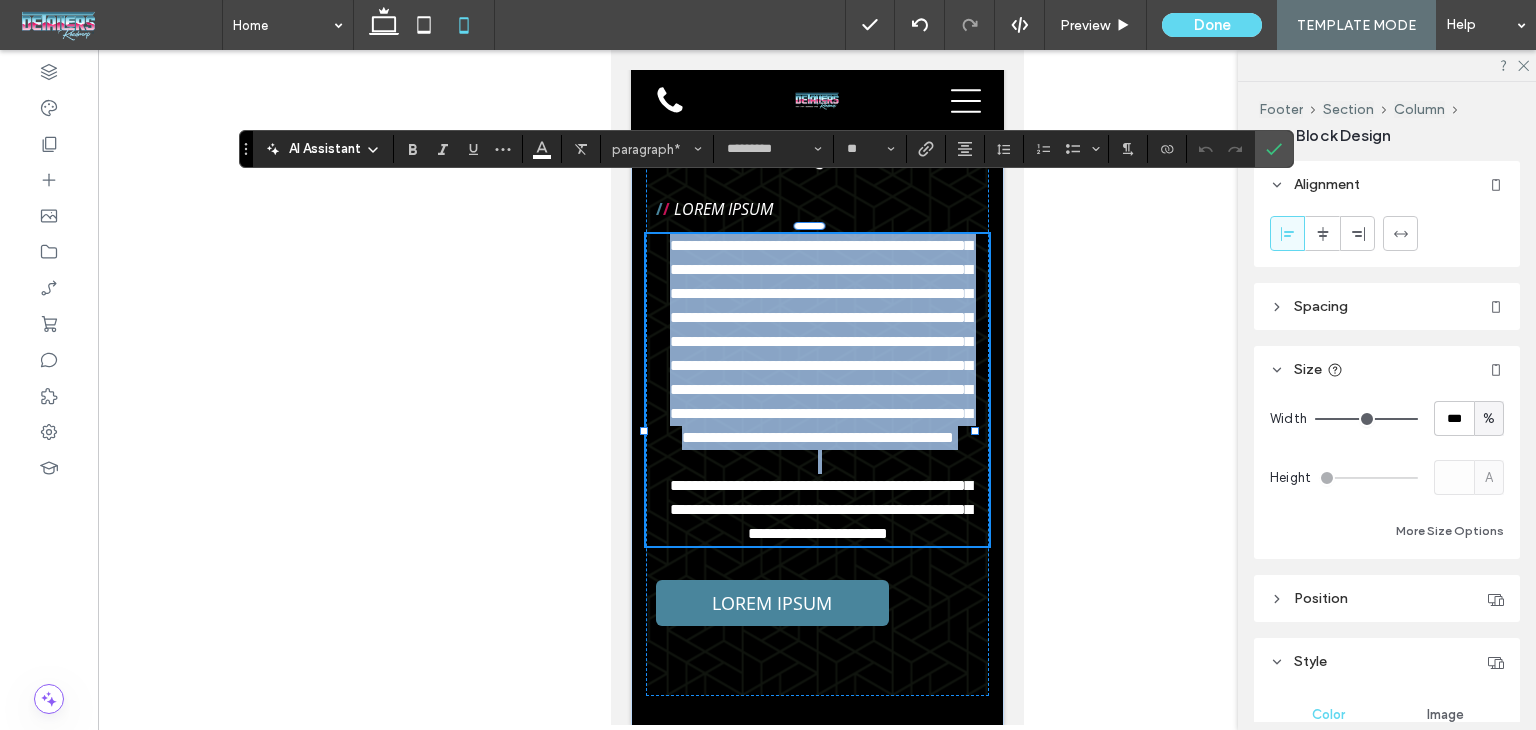 click on "**********" at bounding box center (820, 341) 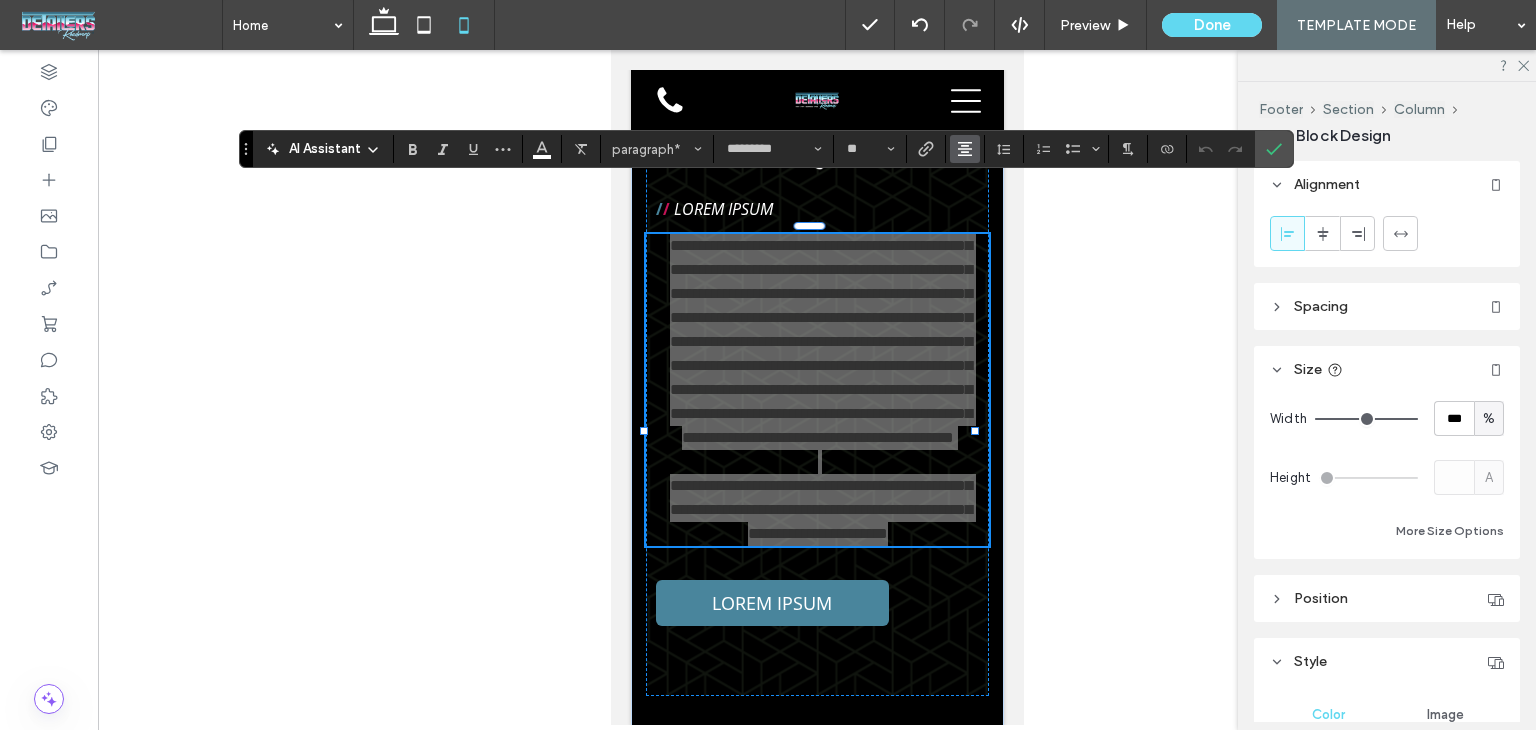 click 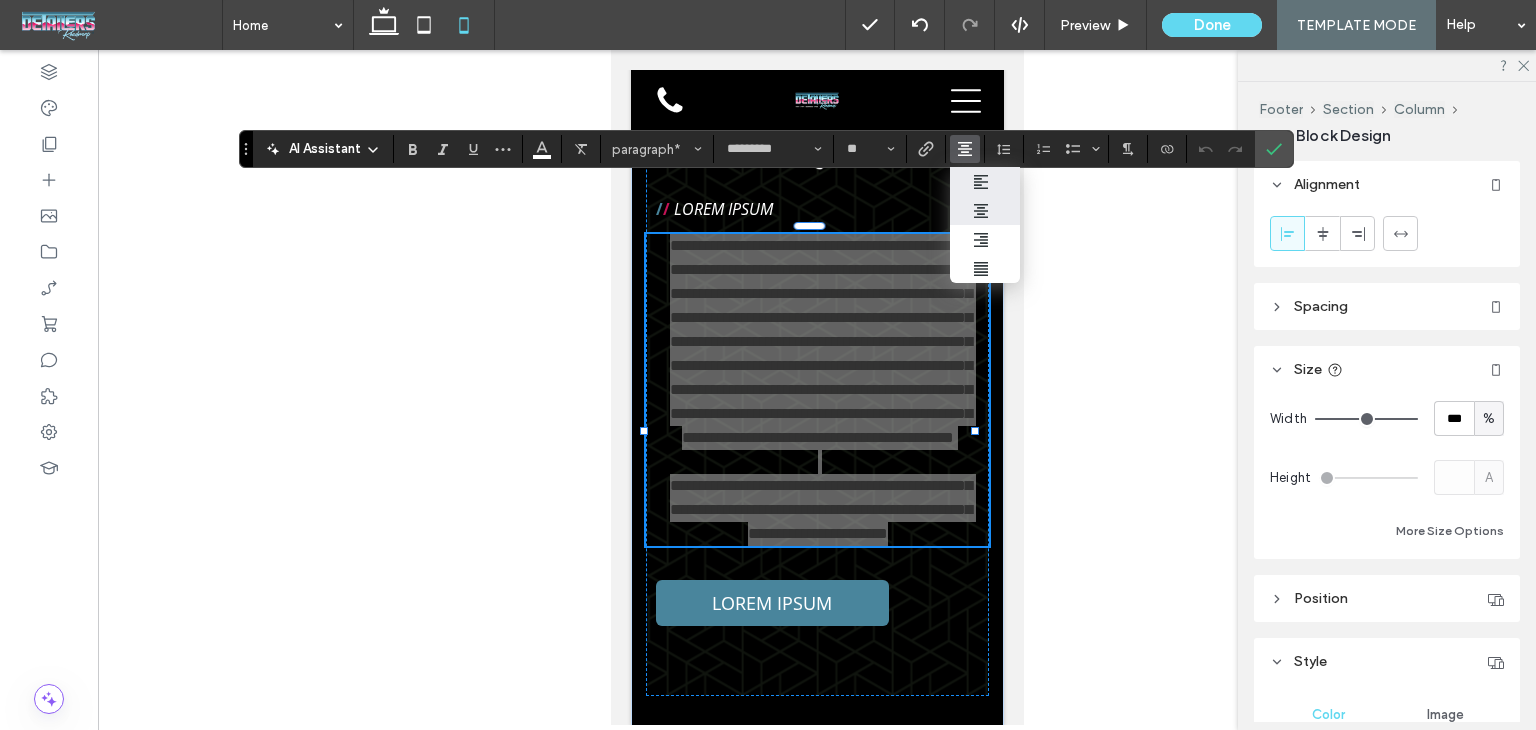 click 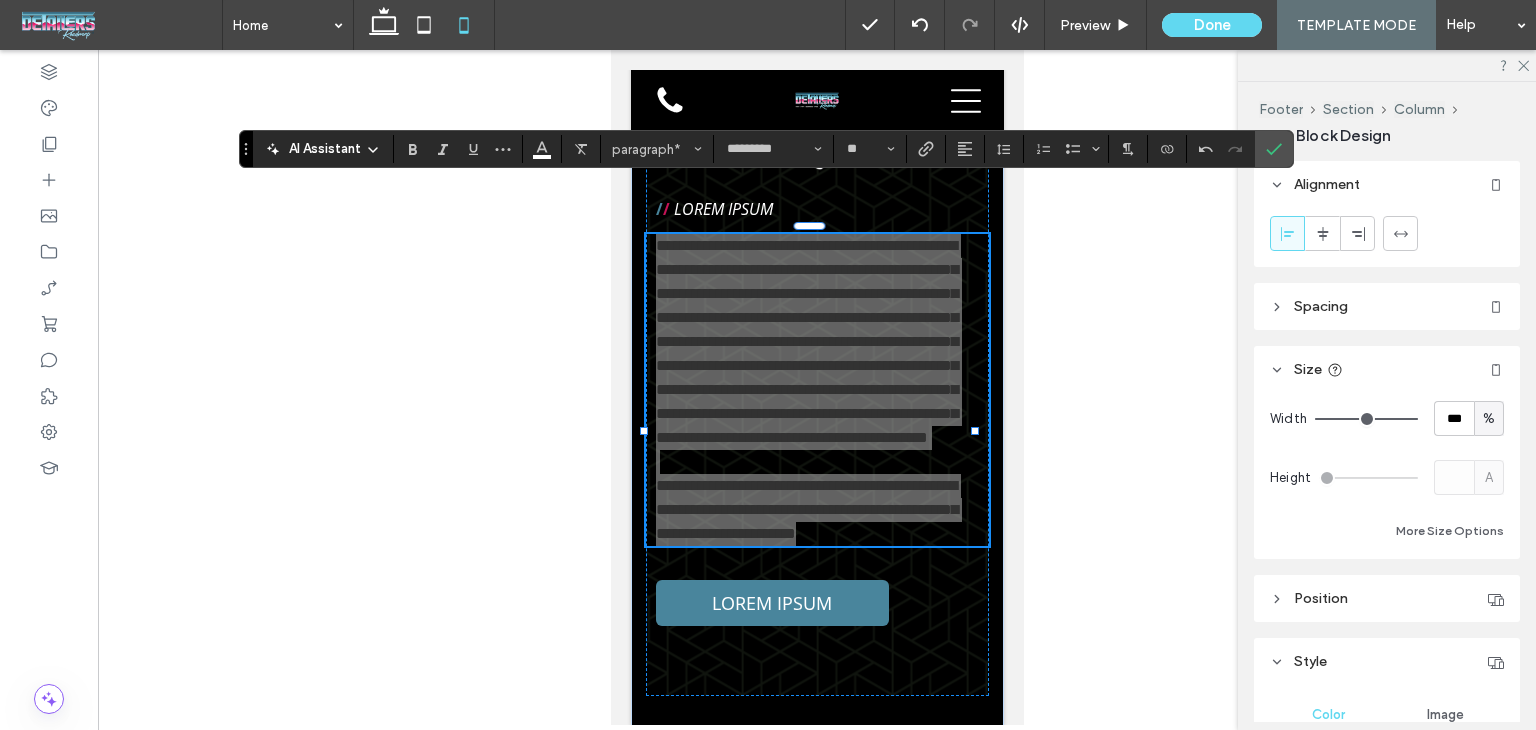 click at bounding box center (817, 387) 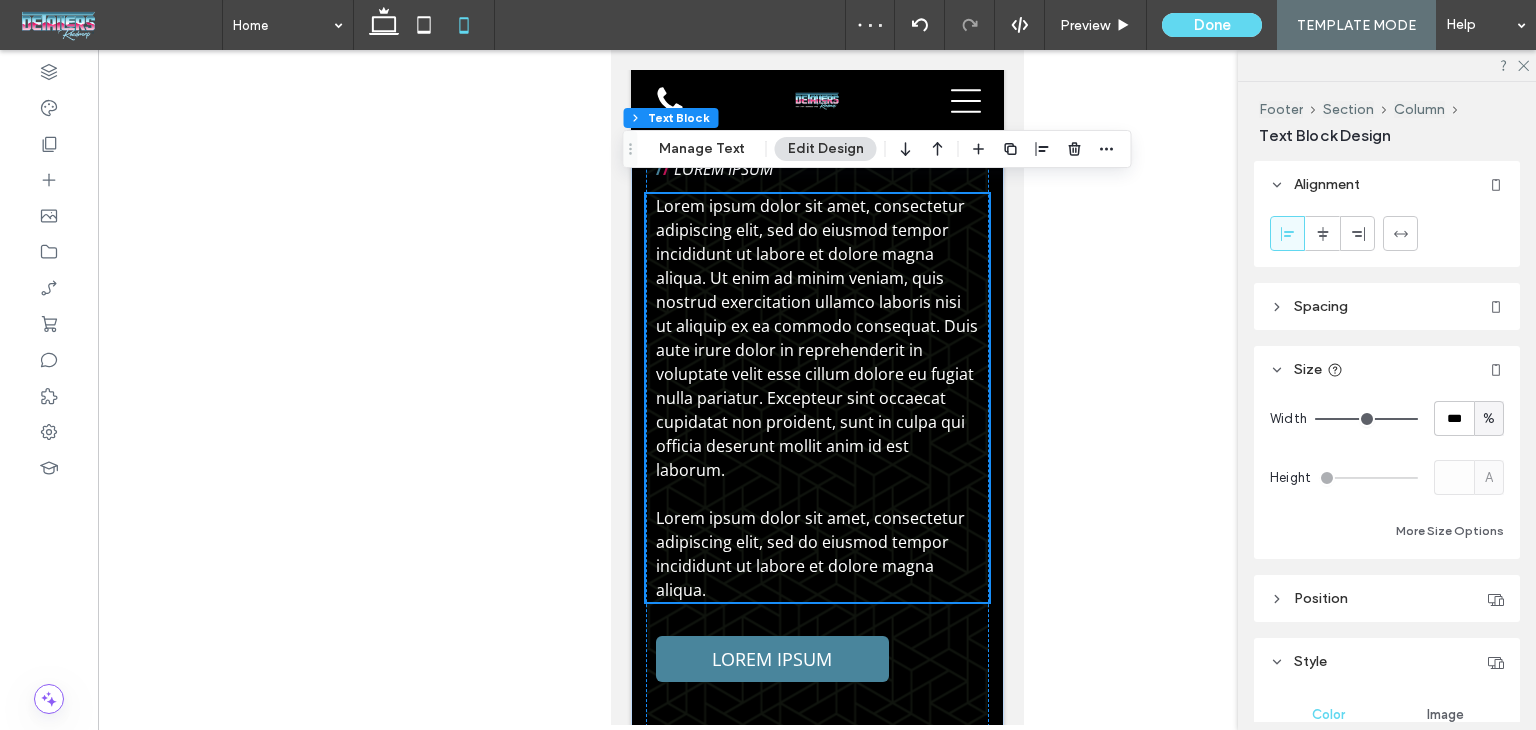 scroll, scrollTop: 10878, scrollLeft: 0, axis: vertical 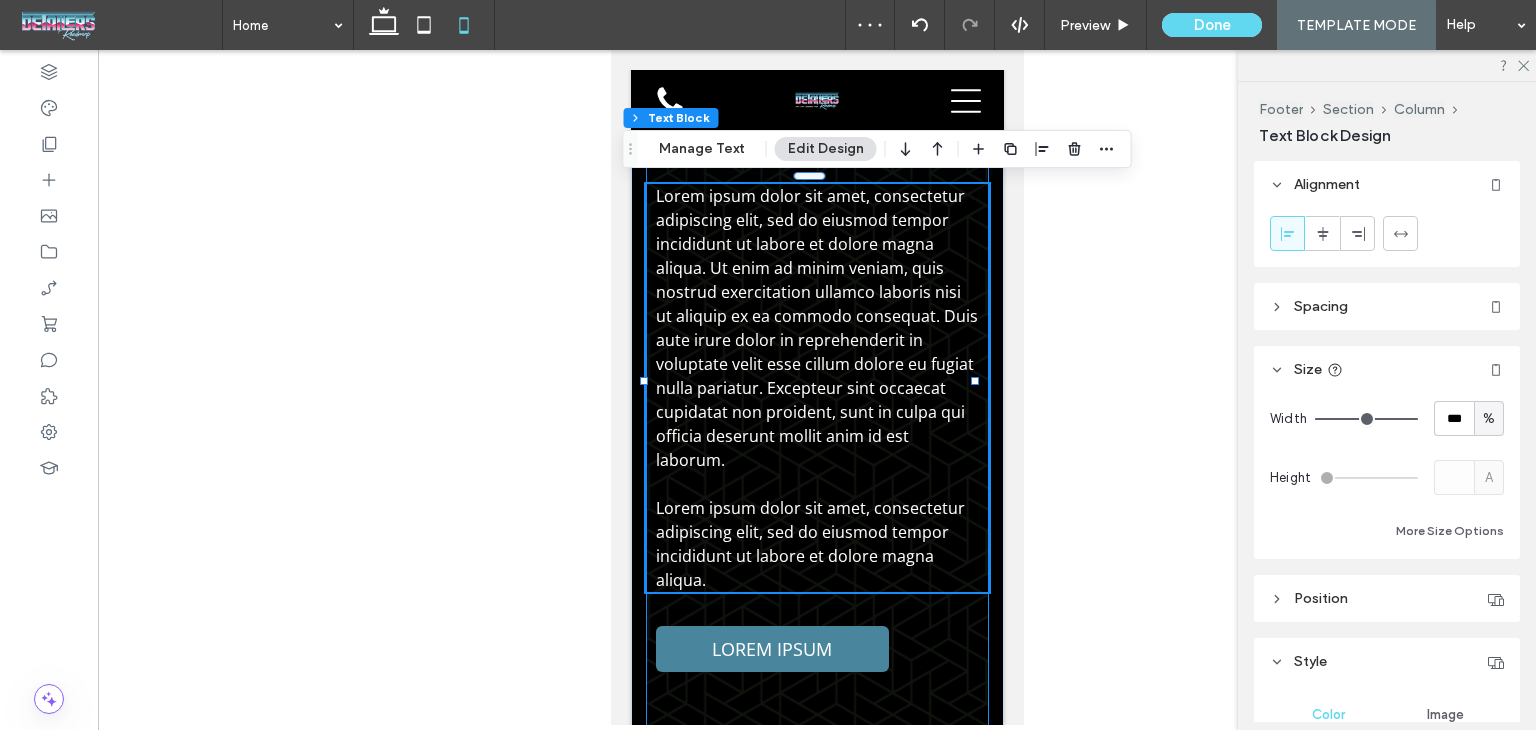 click on "/ /   LOREM IPSUM
Lorem ipsum dolor sit amet, consectetur adipiscing elit, sed do eiusmod tempor incididunt ut labore et dolore magna aliqua. Ut enim ad minim veniam, quis nostrud exercitation ullamco laboris nisi ut aliquip ex ea commodo consequat. Duis aute irure dolor in reprehenderit in voluptate velit esse cillum dolore eu fugiat nulla pariatur. Excepteur sint occaecat cupidatat non proident, sunt in culpa qui officia deserunt mollit anim id est laborum. Lorem ipsum dolor sit amet, consectetur adipiscing elit, sed do eiusmod tempor incididunt ut labore et dolore magna aliqua.
LOREM IPSUM" at bounding box center (816, 346) 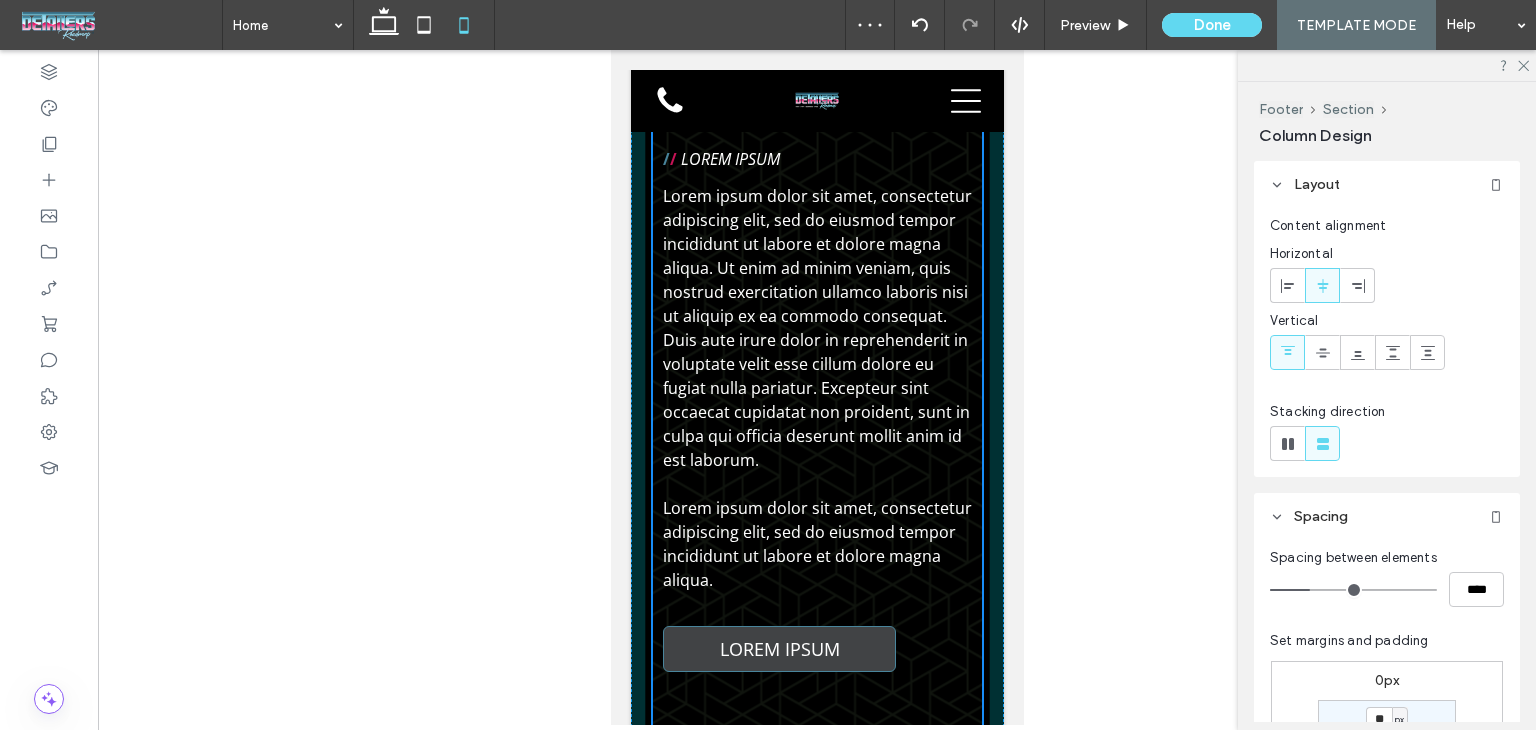 drag, startPoint x: 806, startPoint y: 691, endPoint x: 820, endPoint y: 595, distance: 97.015465 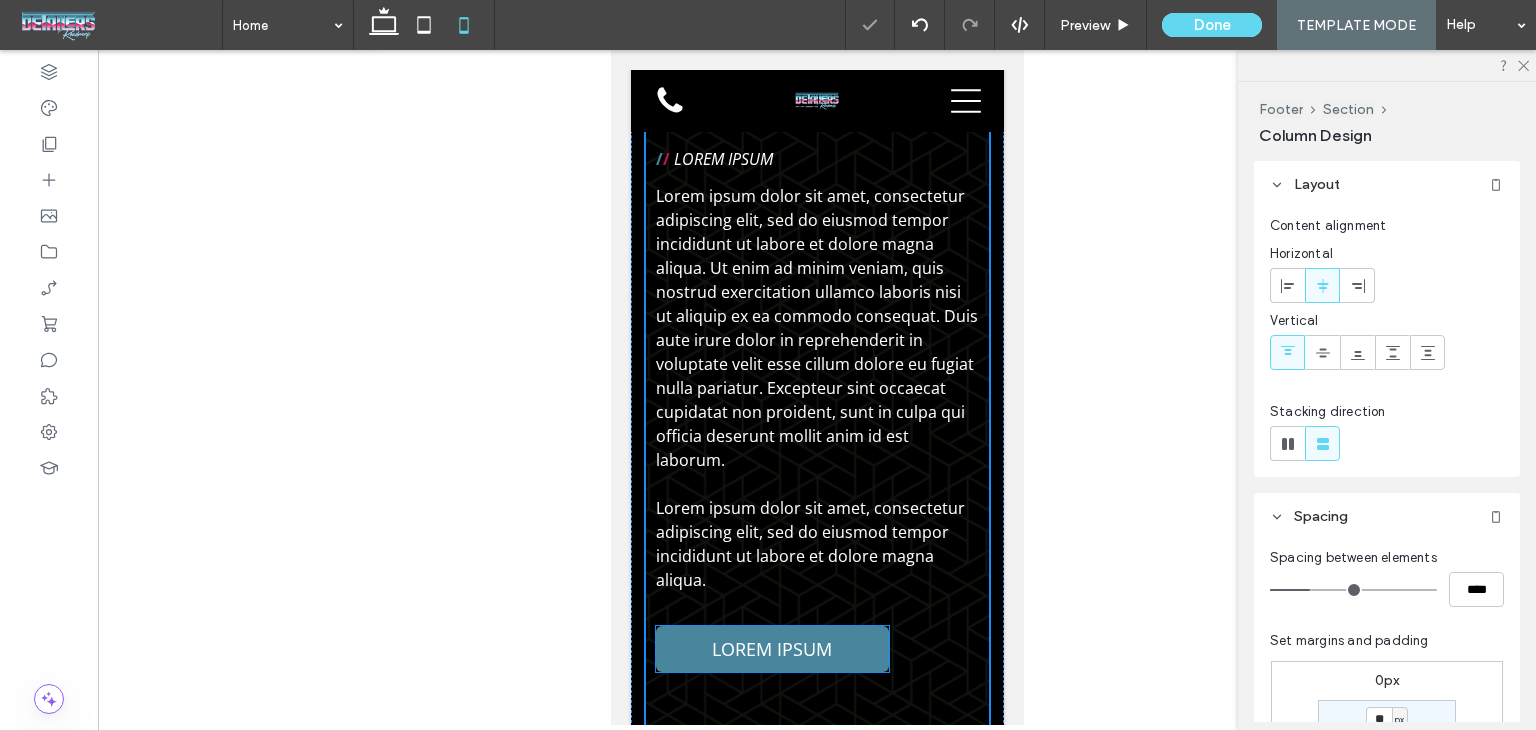 click on "/ /   LOREM IPSUM
Lorem ipsum dolor sit amet, consectetur adipiscing elit, sed do eiusmod tempor incididunt ut labore et dolore magna aliqua. Ut enim ad minim veniam, quis nostrud exercitation ullamco laboris nisi ut aliquip ex ea commodo consequat. Duis aute irure dolor in reprehenderit in voluptate velit esse cillum dolore eu fugiat nulla pariatur. Excepteur sint occaecat cupidatat non proident, sunt in culpa qui officia deserunt mollit anim id est laborum. Lorem ipsum dolor sit amet, consectetur adipiscing elit, sed do eiusmod tempor incididunt ut labore et dolore magna aliqua.
LOREM IPSUM" at bounding box center [816, 346] 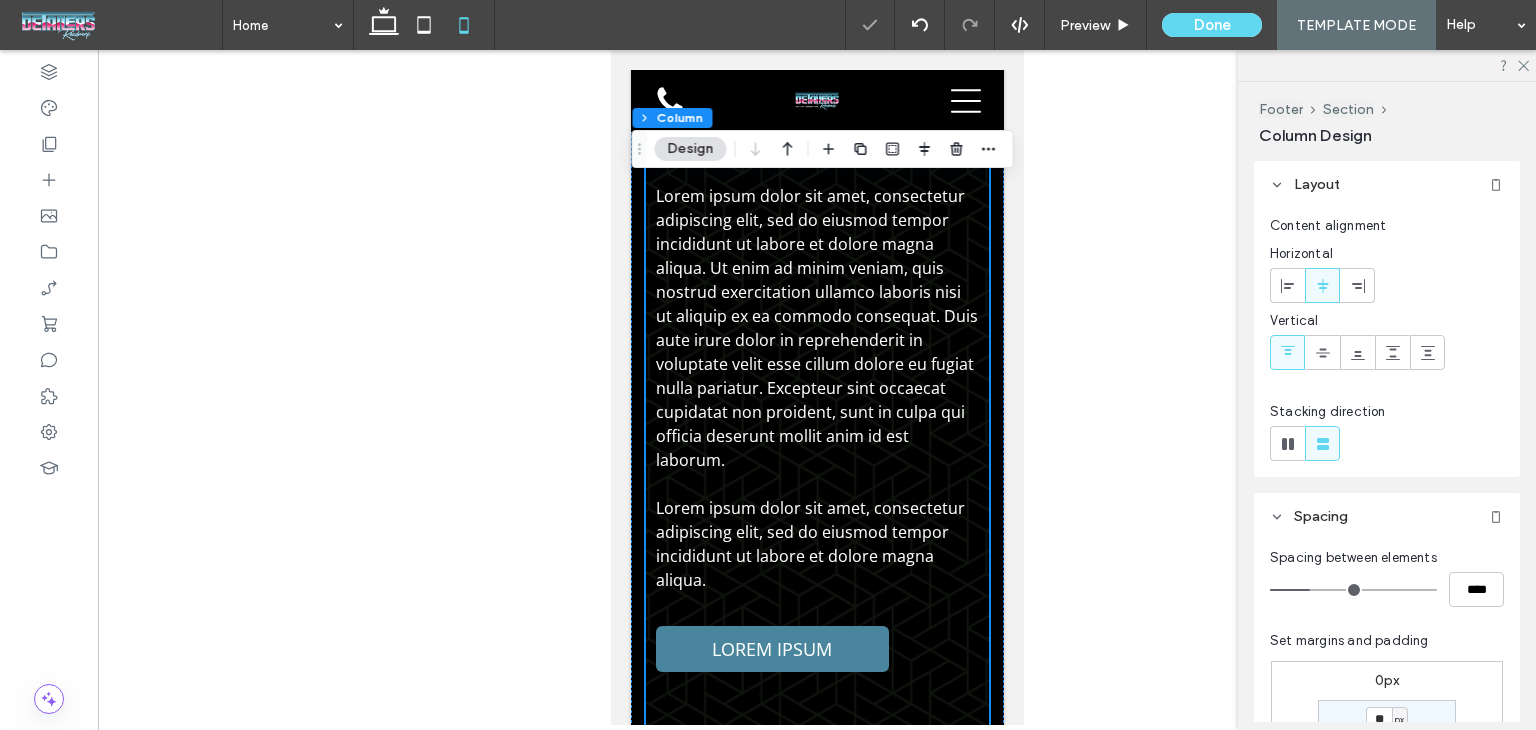 scroll, scrollTop: 200, scrollLeft: 0, axis: vertical 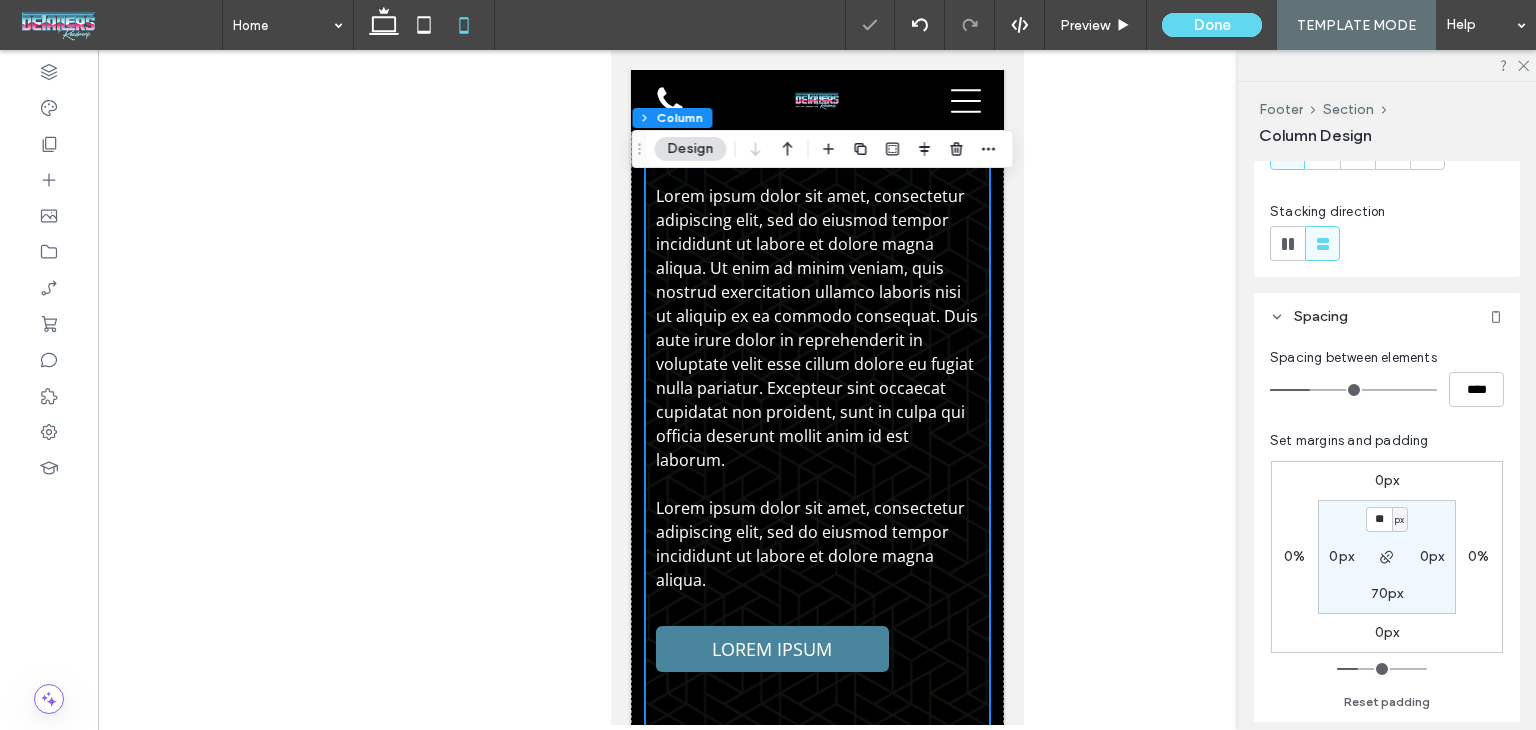 click on "70px" at bounding box center [1387, 593] 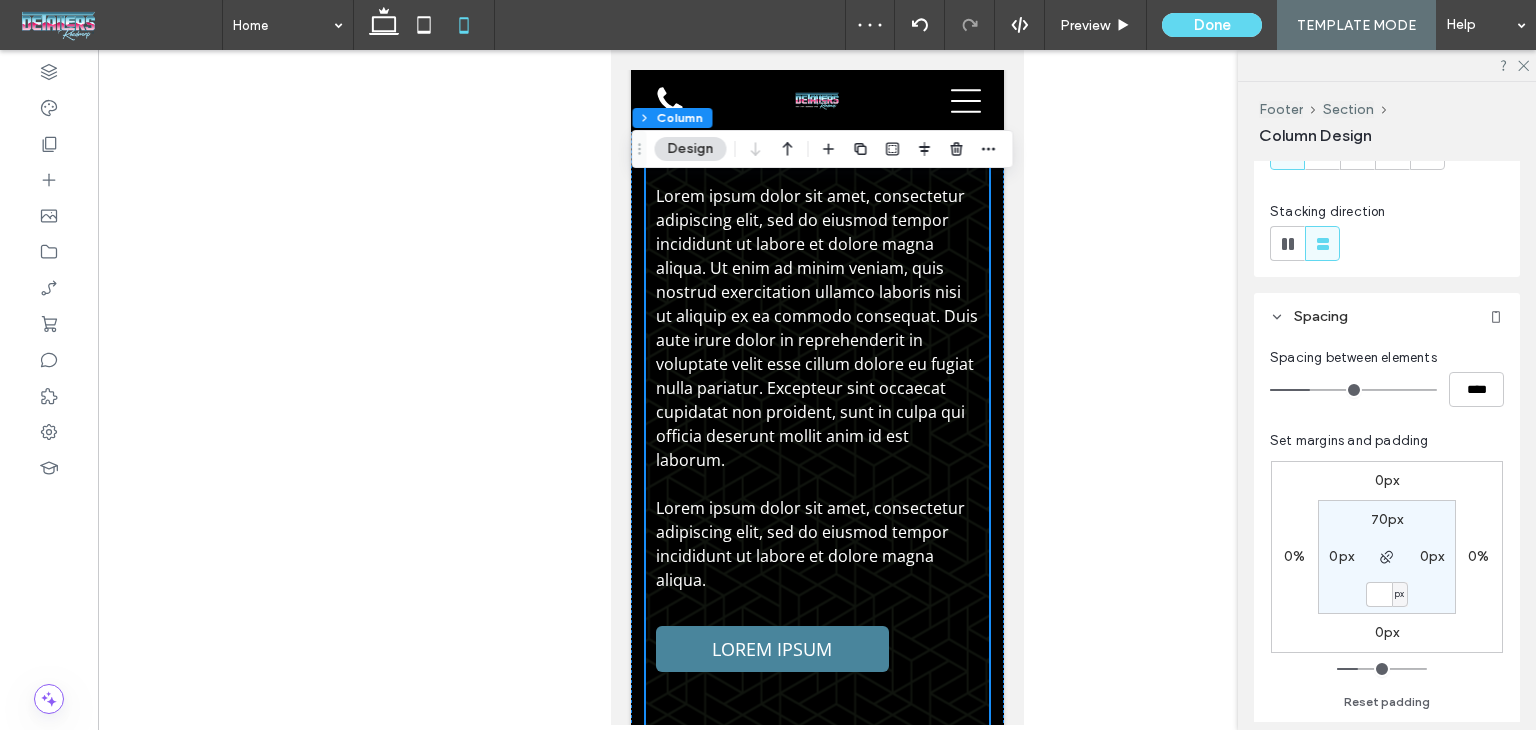 type 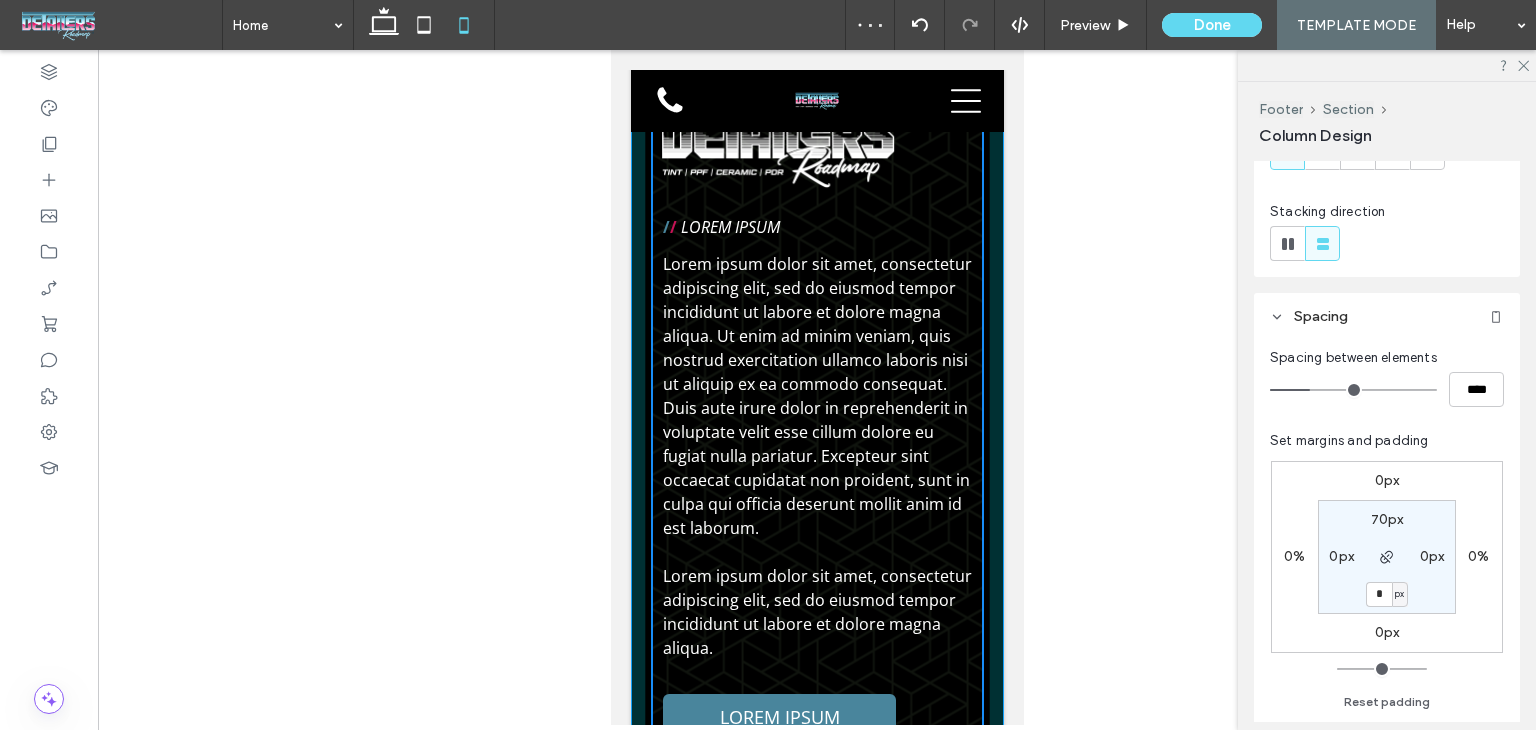 drag, startPoint x: 809, startPoint y: 689, endPoint x: 828, endPoint y: 556, distance: 134.3503 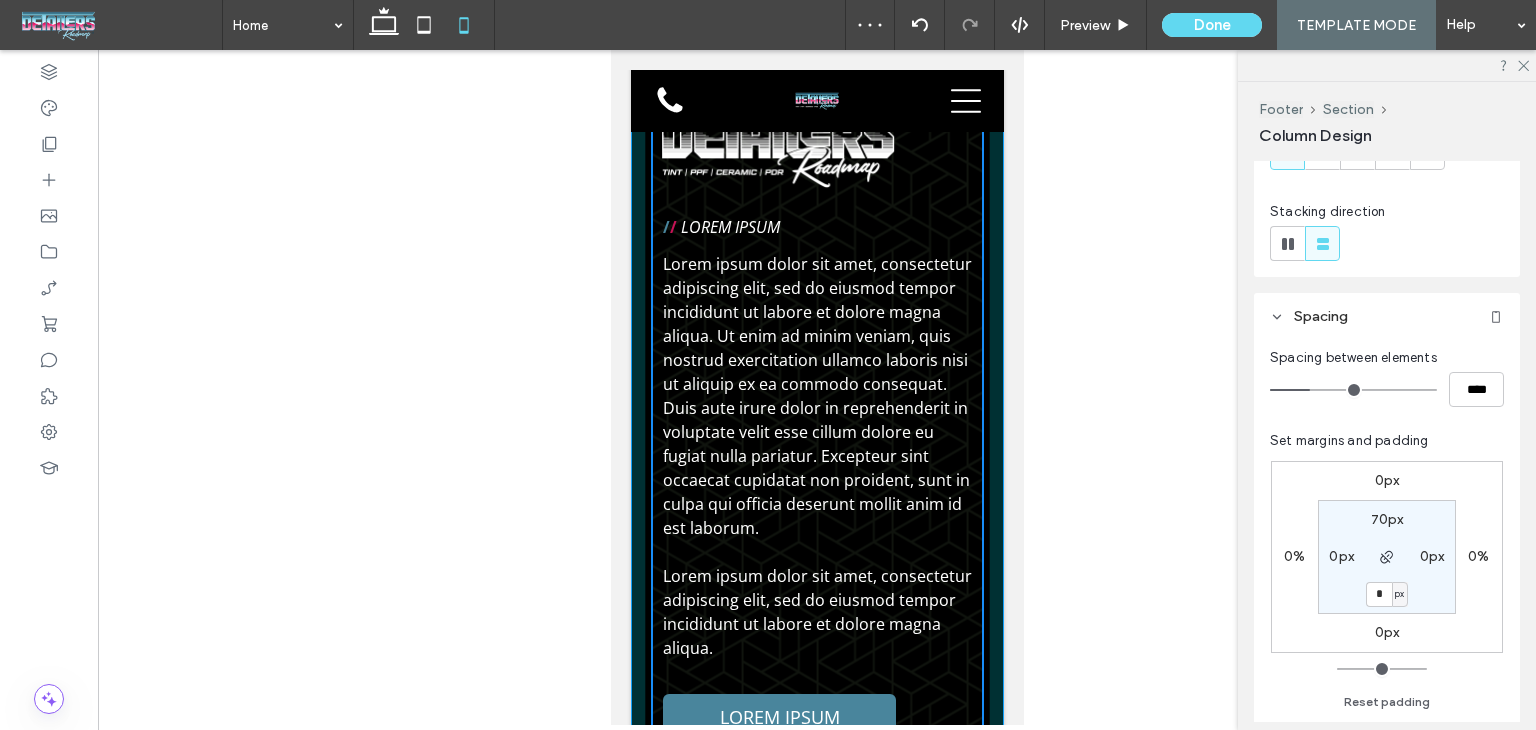 click on "/ /   LOREM IPSUM
Lorem ipsum dolor sit amet, consectetur adipiscing elit, sed do eiusmod tempor incididunt ut labore et dolore magna aliqua. Ut enim ad minim veniam, quis nostrud exercitation ullamco laboris nisi ut aliquip ex ea commodo consequat. Duis aute irure dolor in reprehenderit in voluptate velit esse cillum dolore eu fugiat nulla pariatur. Excepteur sint occaecat cupidatat non proident, sunt in culpa qui officia deserunt mollit anim id est laborum. Lorem ipsum dolor sit amet, consectetur adipiscing elit, sed do eiusmod tempor incididunt ut labore et dolore magna aliqua.
LOREM IPSUM
100% , 723px
/ /
QUICK LINKS
Home
Services
About
Contact
/ /
OUR LOCATION
1009 Shelton Beach Rd, Saraland, AL 36571, United States of America ﻿
/ /
HOURS OF  OPERATION
Monday - Friday:
8:00 AM - 4:30 PM" at bounding box center [816, -33] 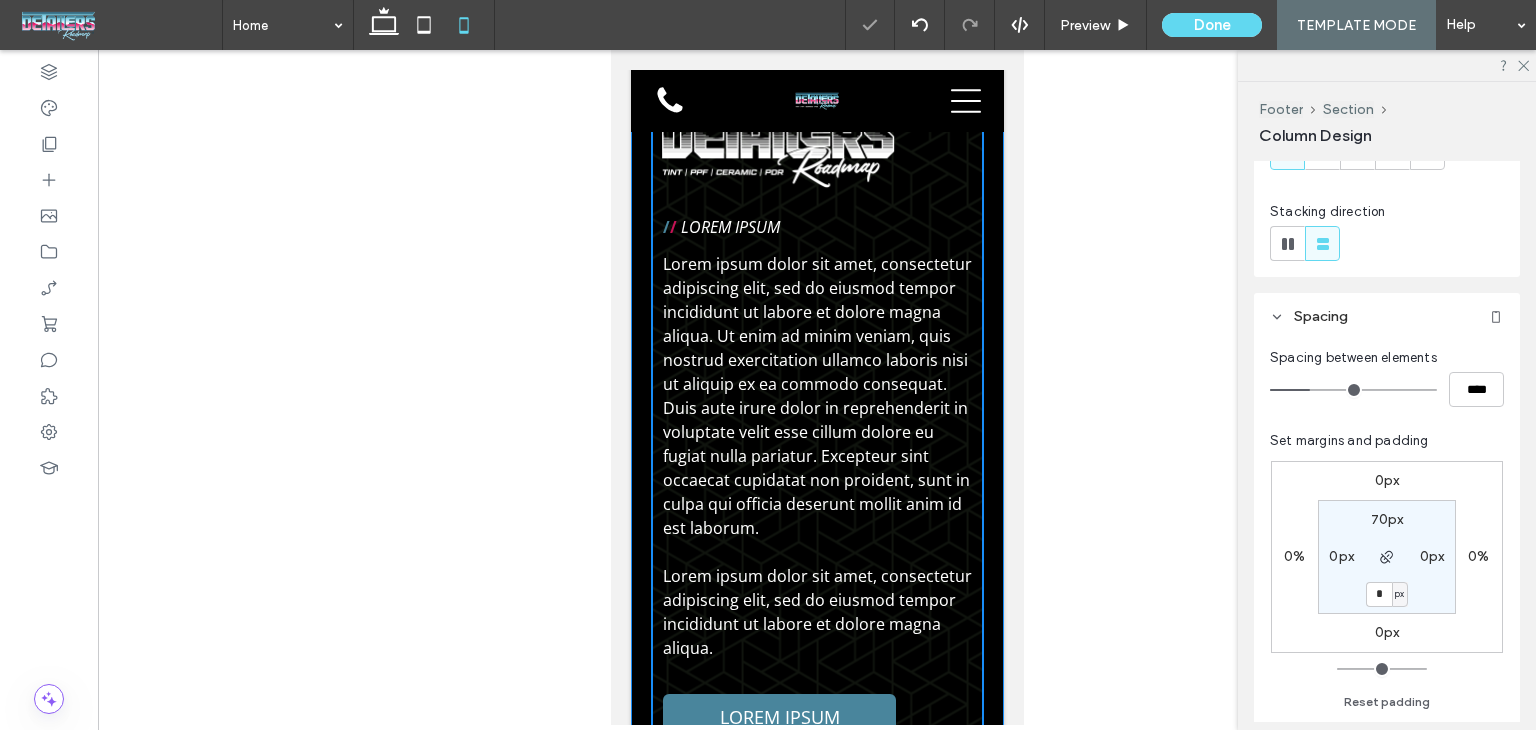 type on "***" 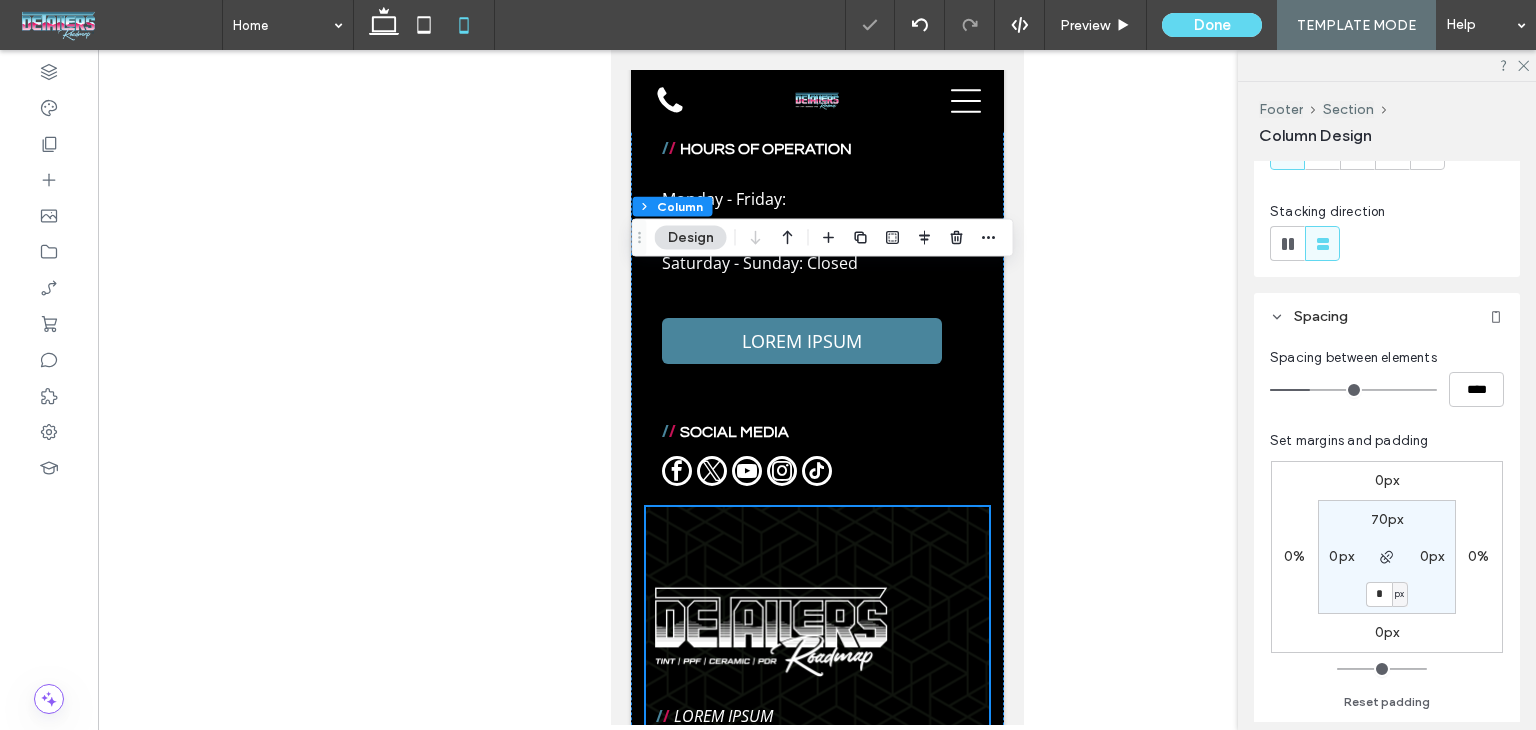 scroll, scrollTop: 10310, scrollLeft: 0, axis: vertical 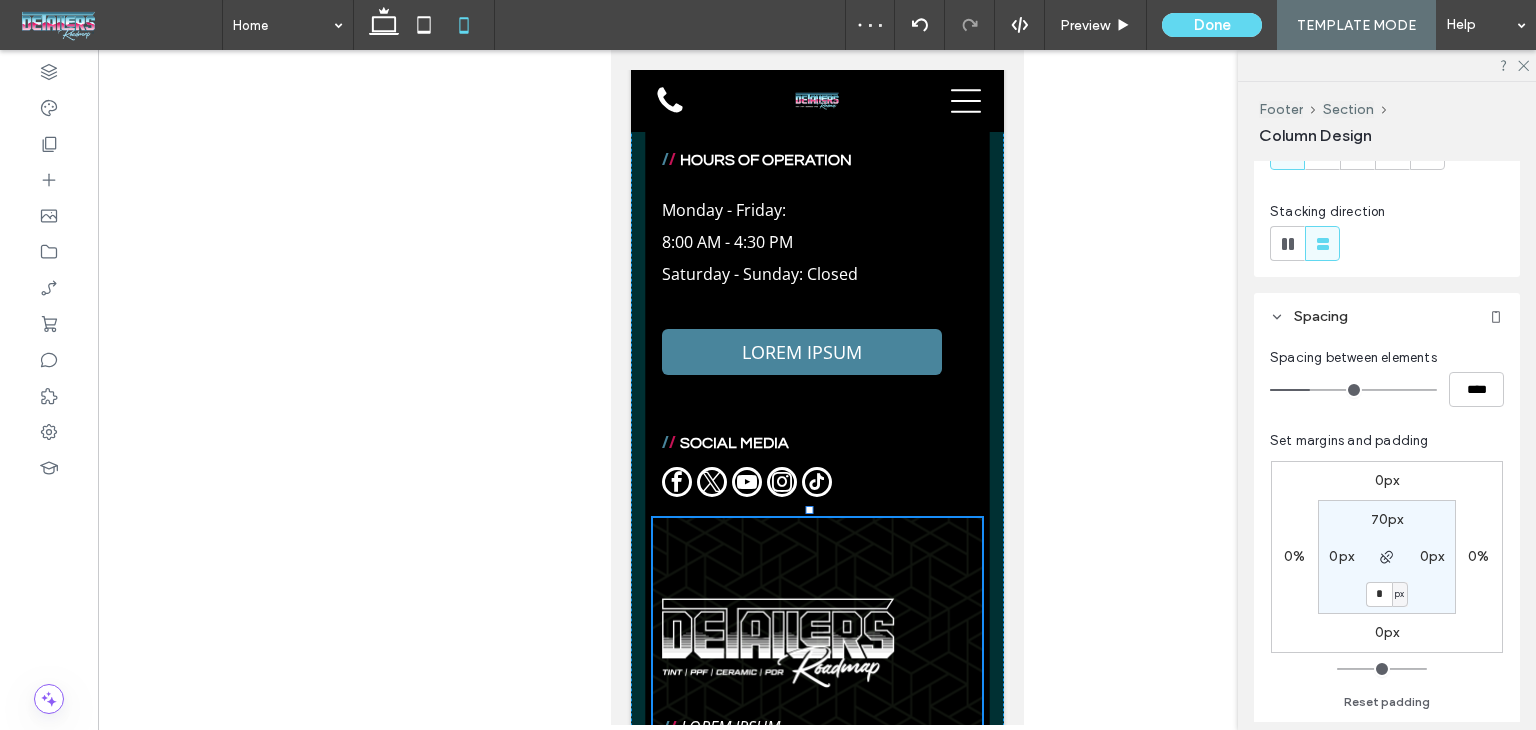 drag, startPoint x: 806, startPoint y: 462, endPoint x: 885, endPoint y: 525, distance: 101.04455 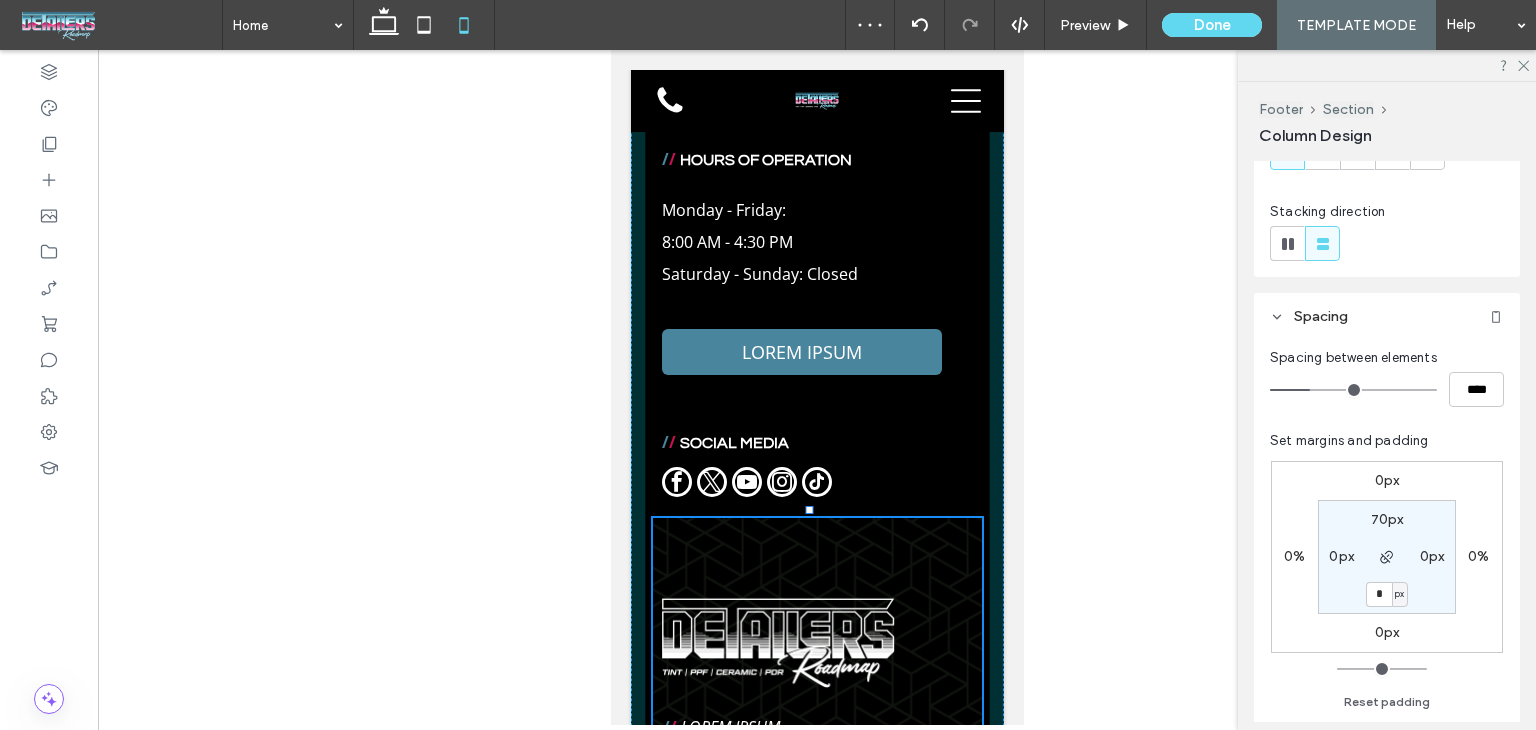 click on "/ /   LOREM IPSUM
Lorem ipsum dolor sit amet, consectetur adipiscing elit, sed do eiusmod tempor incididunt ut labore et dolore magna aliqua. Ut enim ad minim veniam, quis nostrud exercitation ullamco laboris nisi ut aliquip ex ea commodo consequat. Duis aute irure dolor in reprehenderit in voluptate velit esse cillum dolore eu fugiat nulla pariatur. Excepteur sint occaecat cupidatat non proident, sunt in culpa qui officia deserunt mollit anim id est laborum. Lorem ipsum dolor sit amet, consectetur adipiscing elit, sed do eiusmod tempor incididunt ut labore et dolore magna aliqua.
LOREM IPSUM
100% , 723px
/ /
QUICK LINKS
Home
Services
About
Contact
/ /
OUR LOCATION
1009 Shelton Beach Rd, Saraland, AL 36571, United States of America ﻿
/ /" at bounding box center [816, 467] 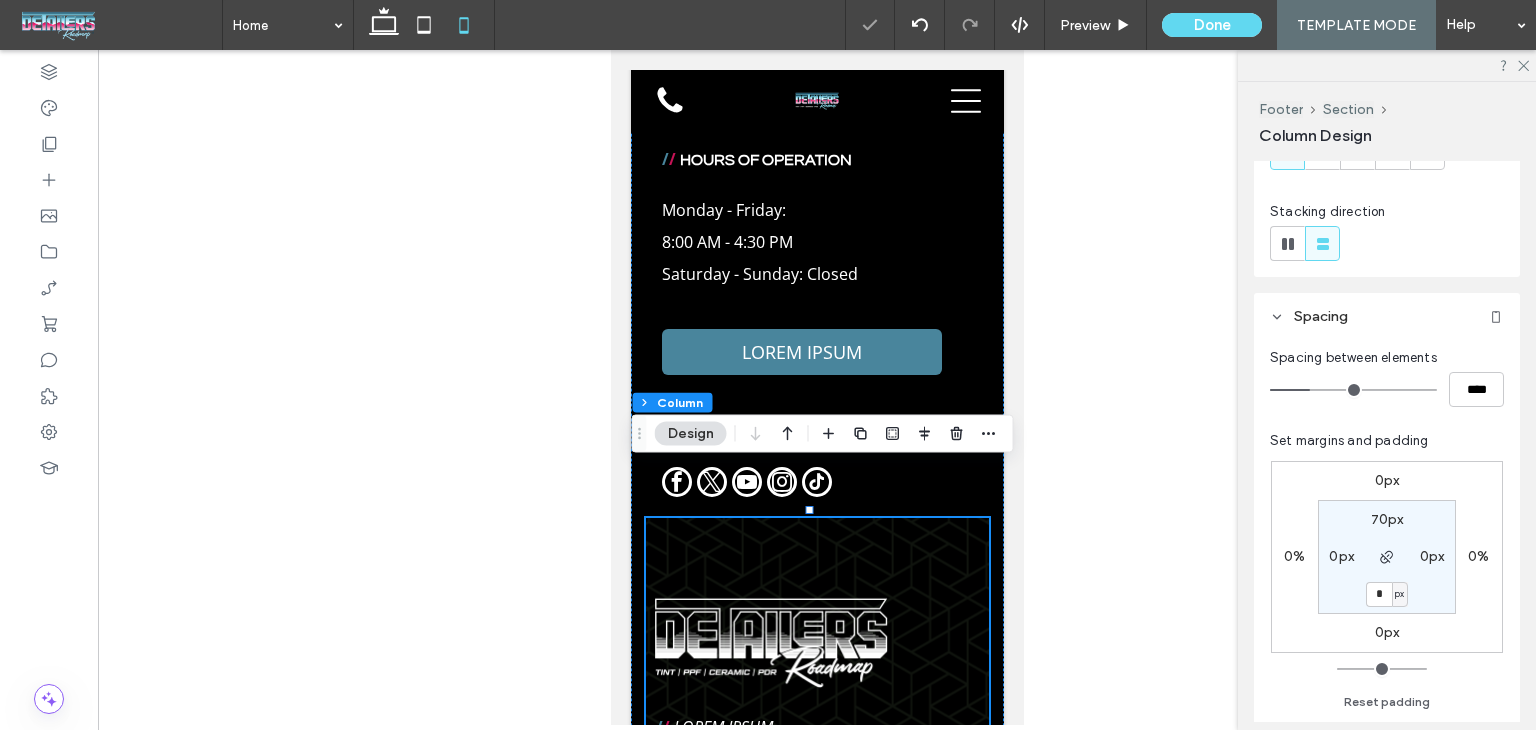 click on "70px" at bounding box center [1387, 519] 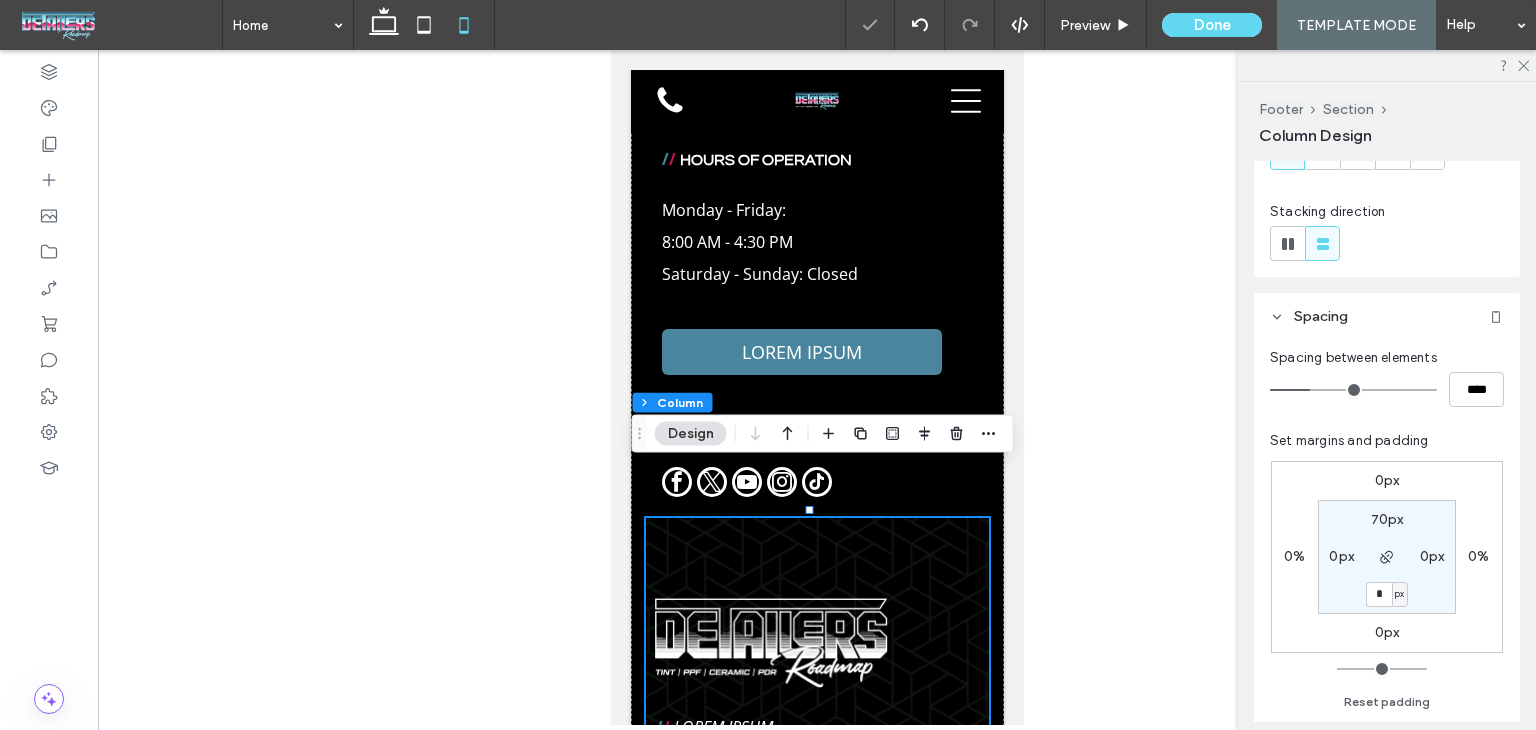 type on "**" 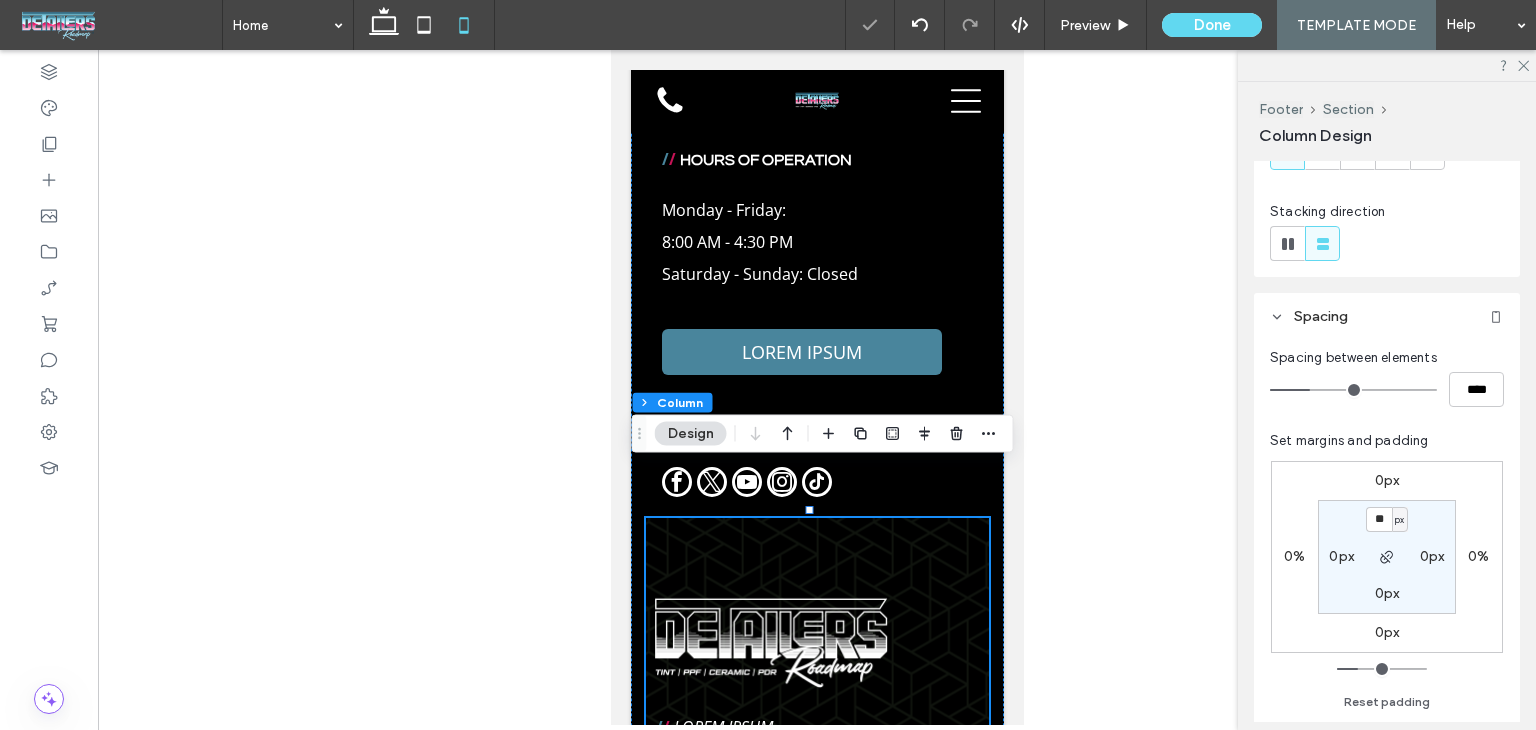 click on "**" at bounding box center (1379, 519) 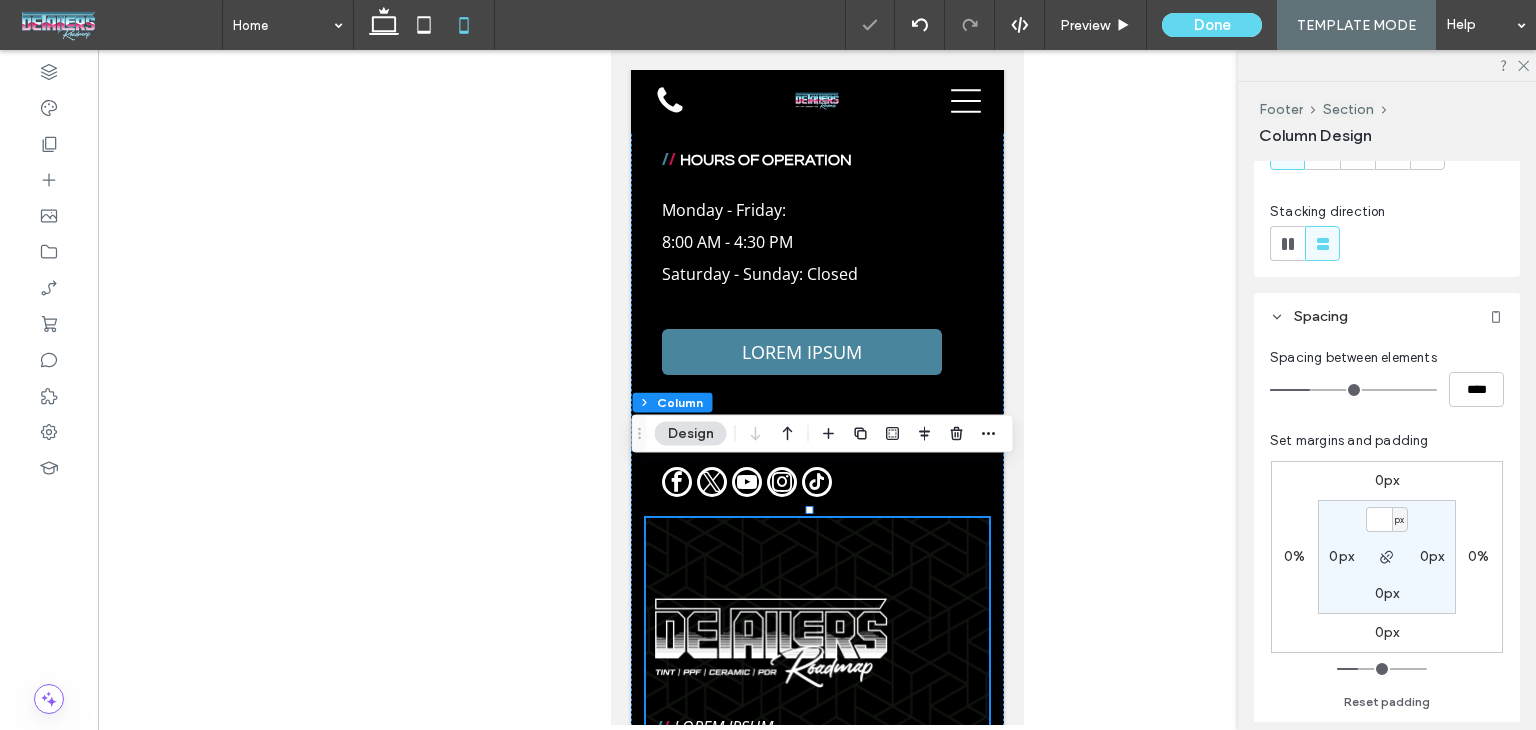 type 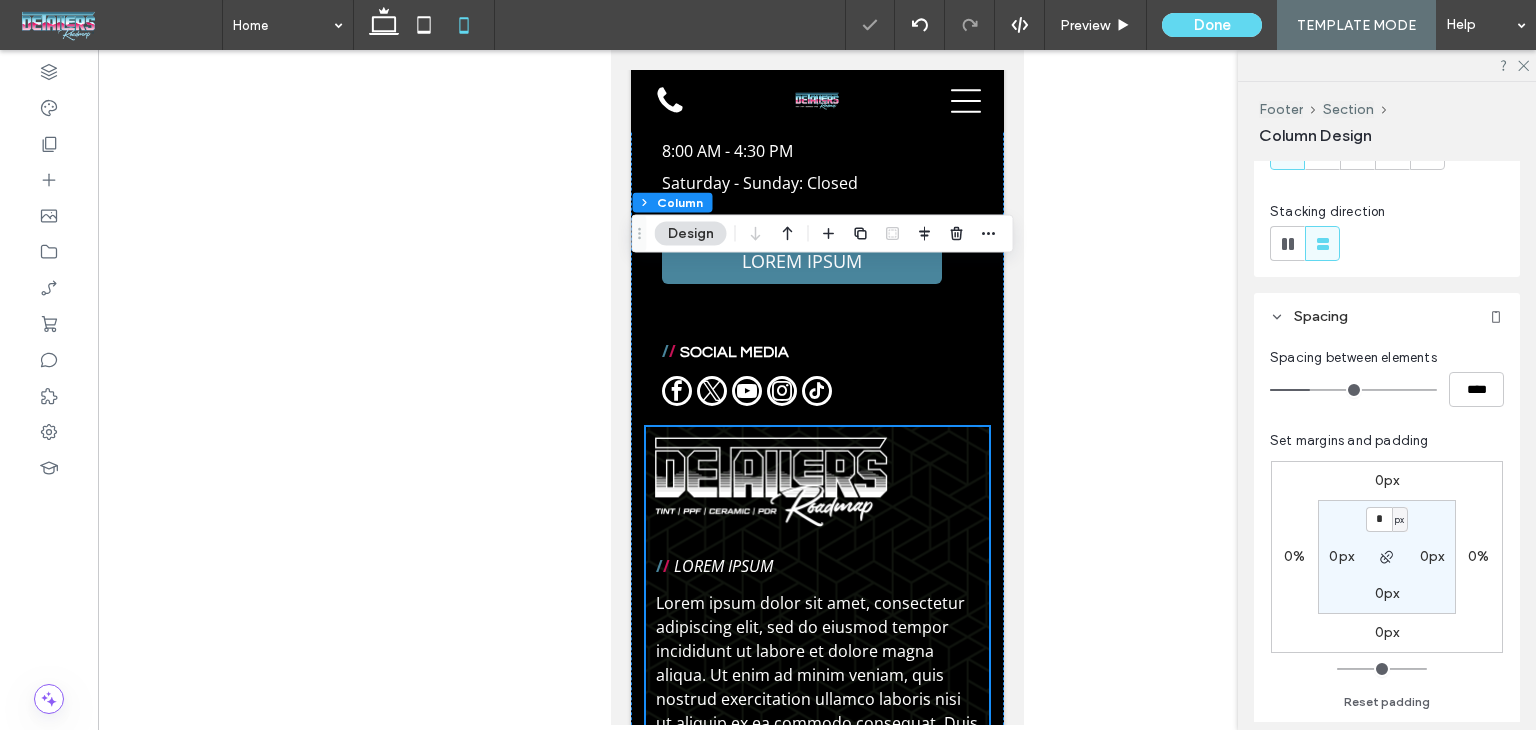 scroll, scrollTop: 10510, scrollLeft: 0, axis: vertical 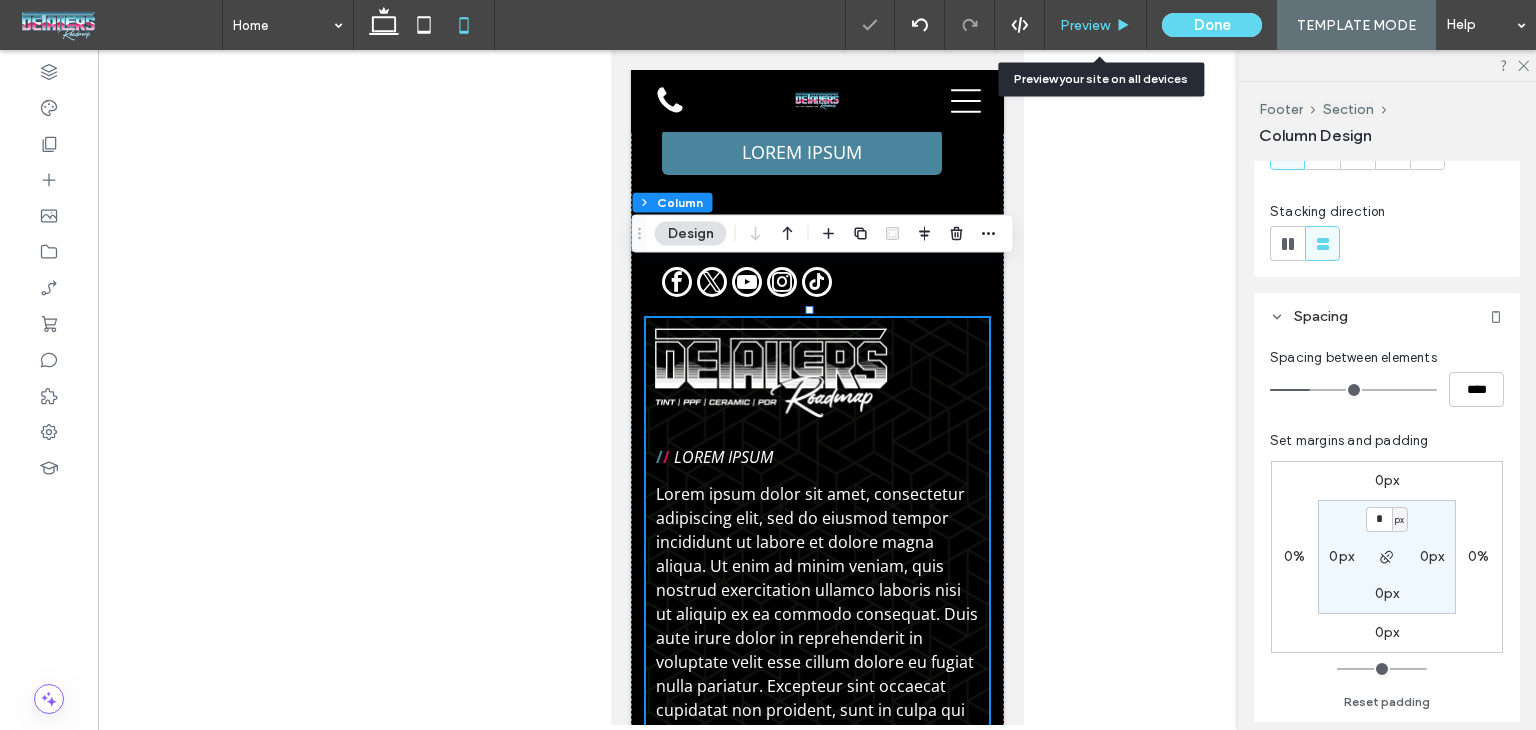 click on "Preview" at bounding box center [1096, 25] 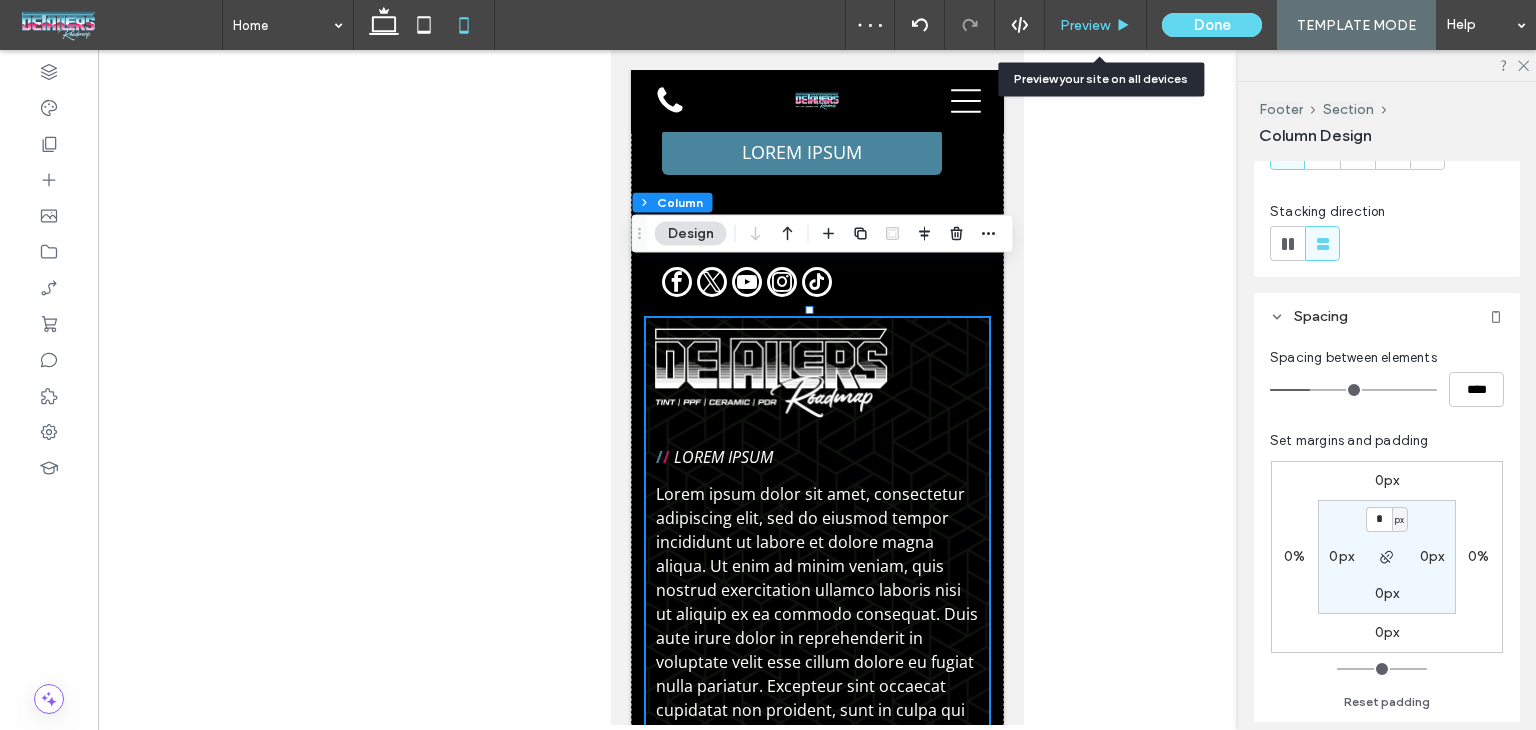 click on "Preview" at bounding box center [1096, 25] 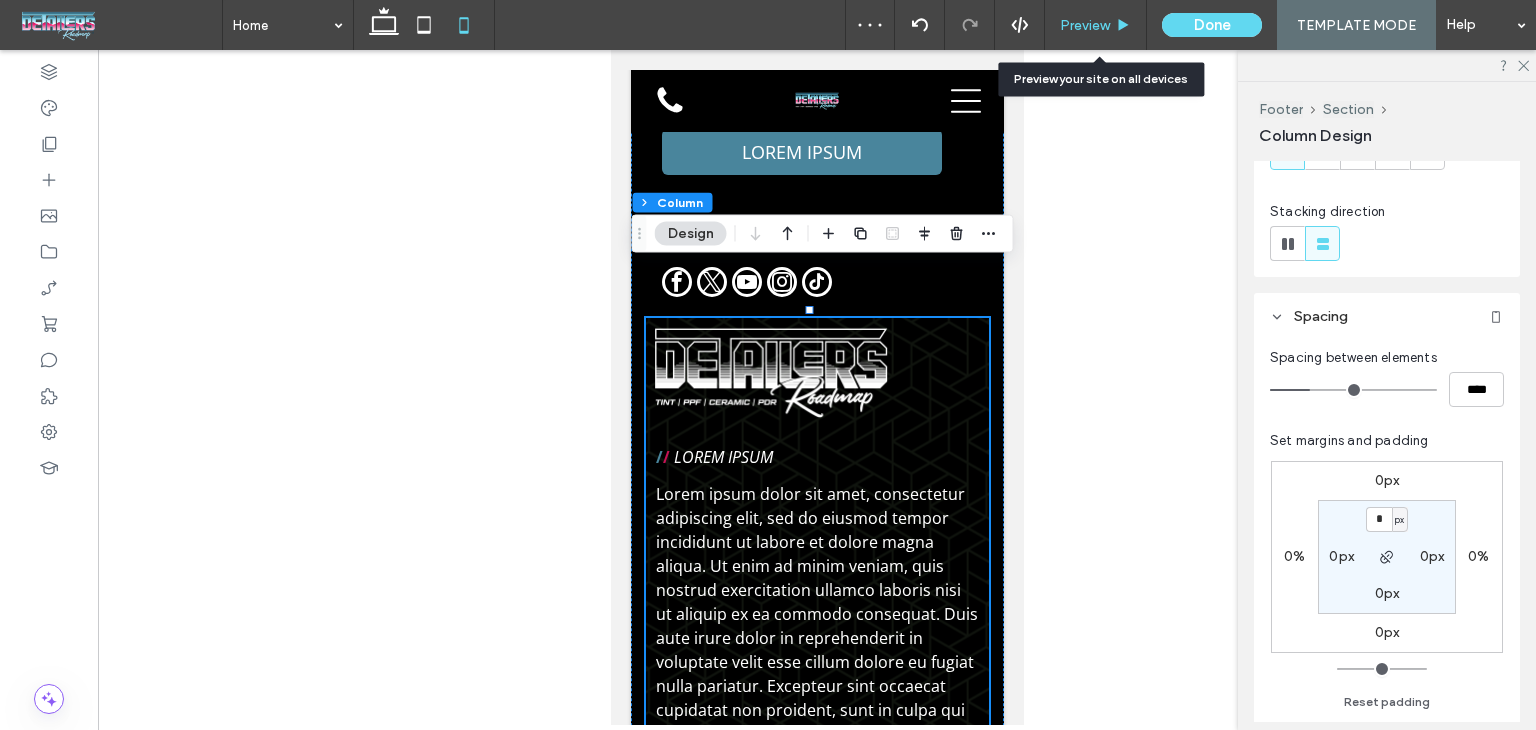 click on "Preview" at bounding box center (1085, 25) 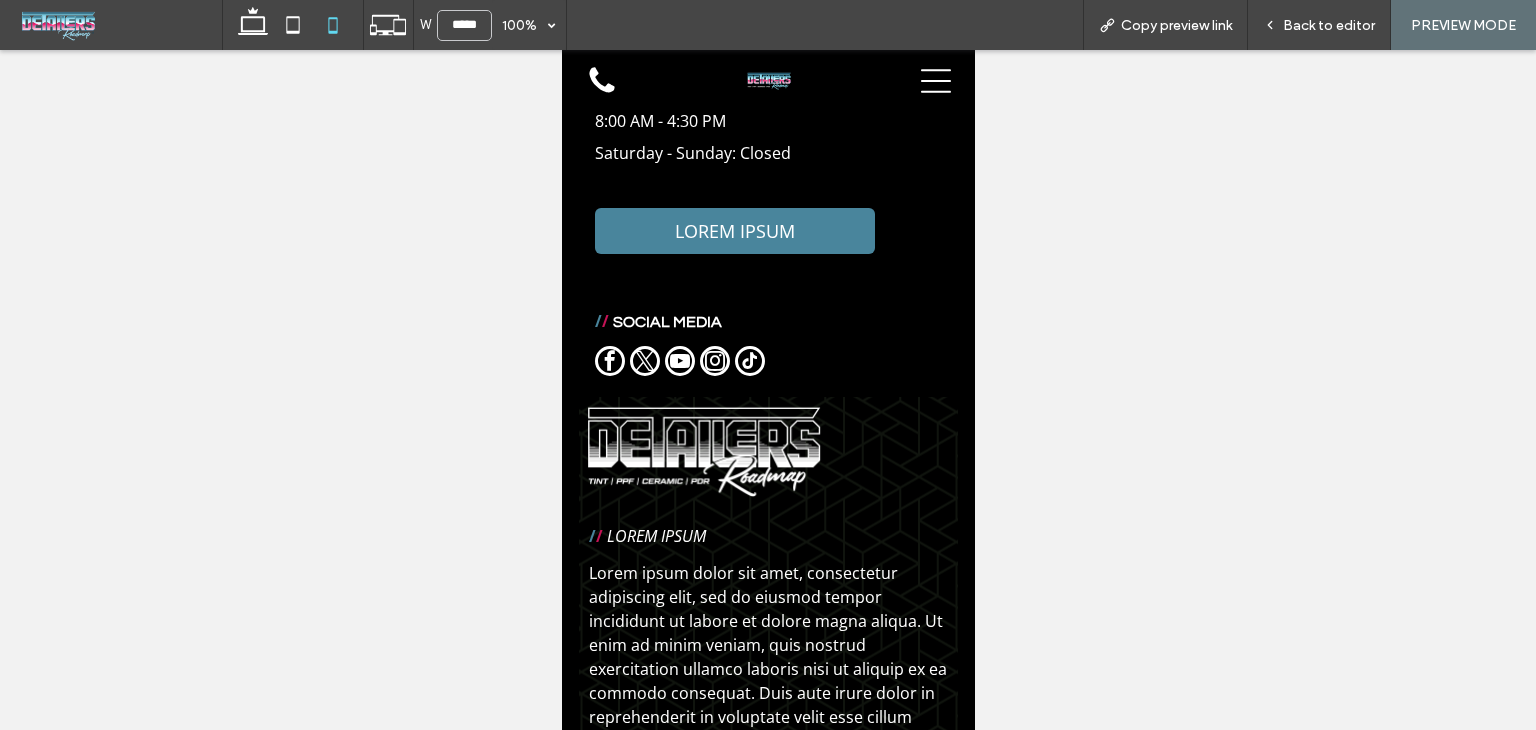 scroll, scrollTop: 10310, scrollLeft: 0, axis: vertical 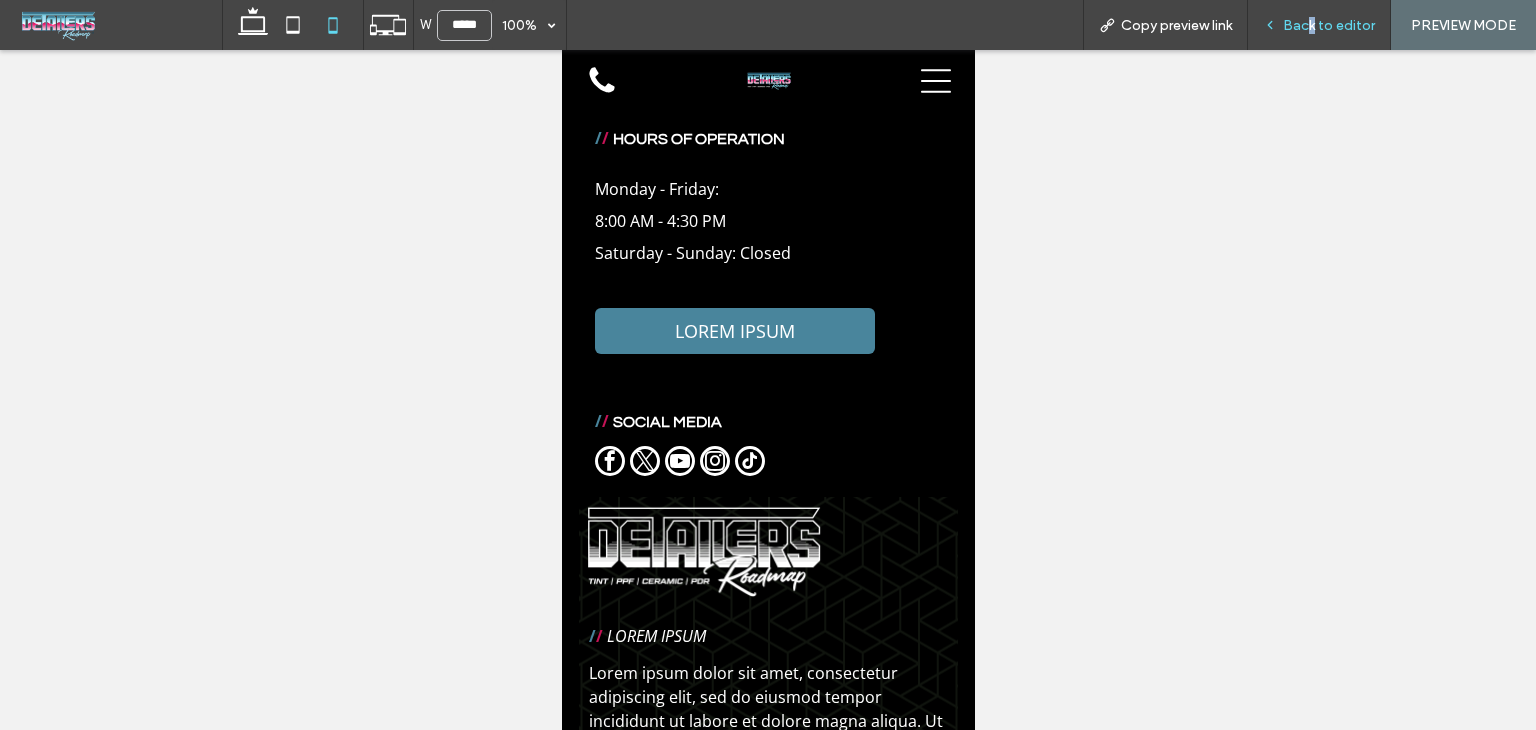 click on "Back to editor" at bounding box center [1329, 25] 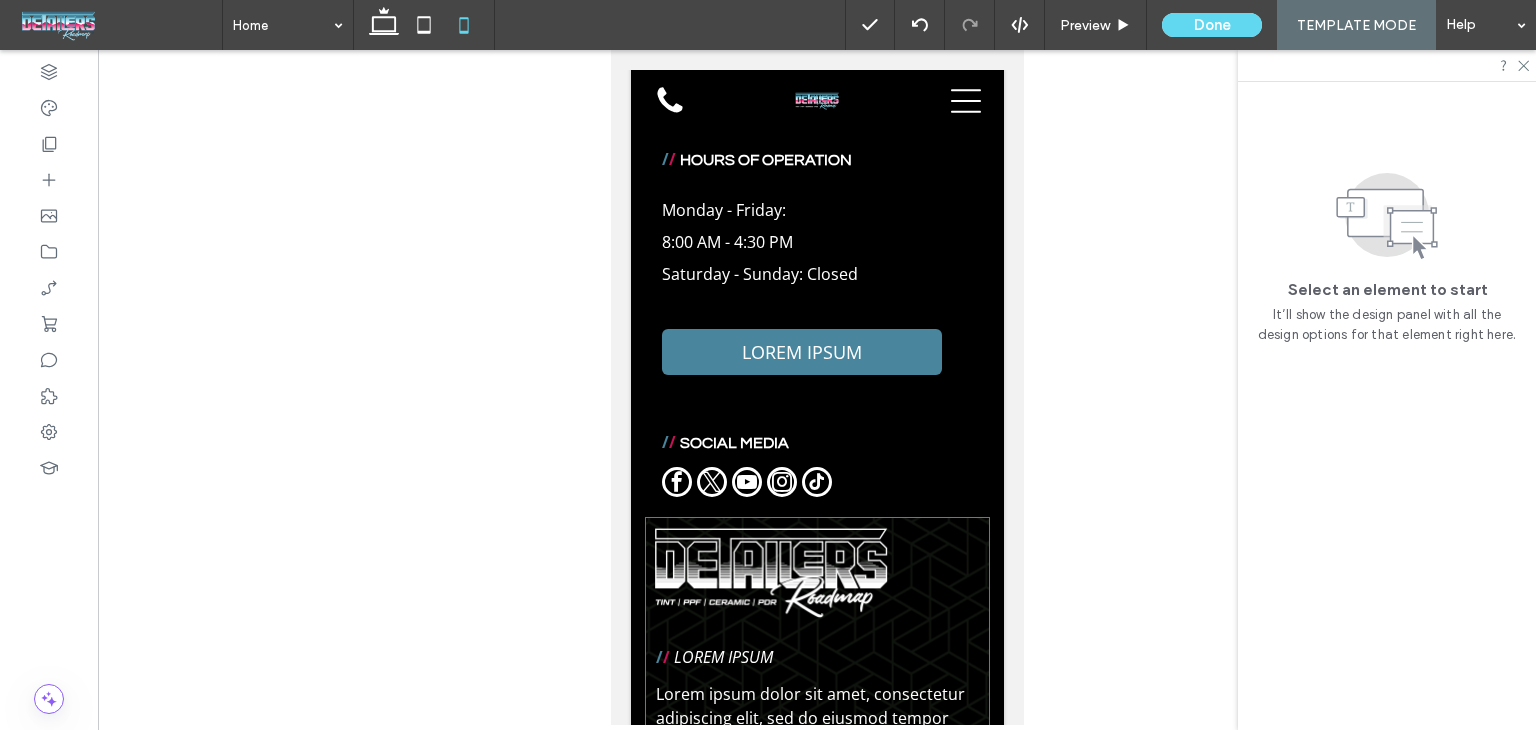 click on "/ /   LOREM IPSUM
Lorem ipsum dolor sit amet, consectetur adipiscing elit, sed do eiusmod tempor incididunt ut labore et dolore magna aliqua. Ut enim ad minim veniam, quis nostrud exercitation ullamco laboris nisi ut aliquip ex ea commodo consequat. Duis aute irure dolor in reprehenderit in voluptate velit esse cillum dolore eu fugiat nulla pariatur. Excepteur sint occaecat cupidatat non proident, sunt in culpa qui officia deserunt mollit anim id est laborum. Lorem ipsum dolor sit amet, consectetur adipiscing elit, sed do eiusmod tempor incididunt ut labore et dolore magna aliqua.
LOREM IPSUM" at bounding box center (816, 879) 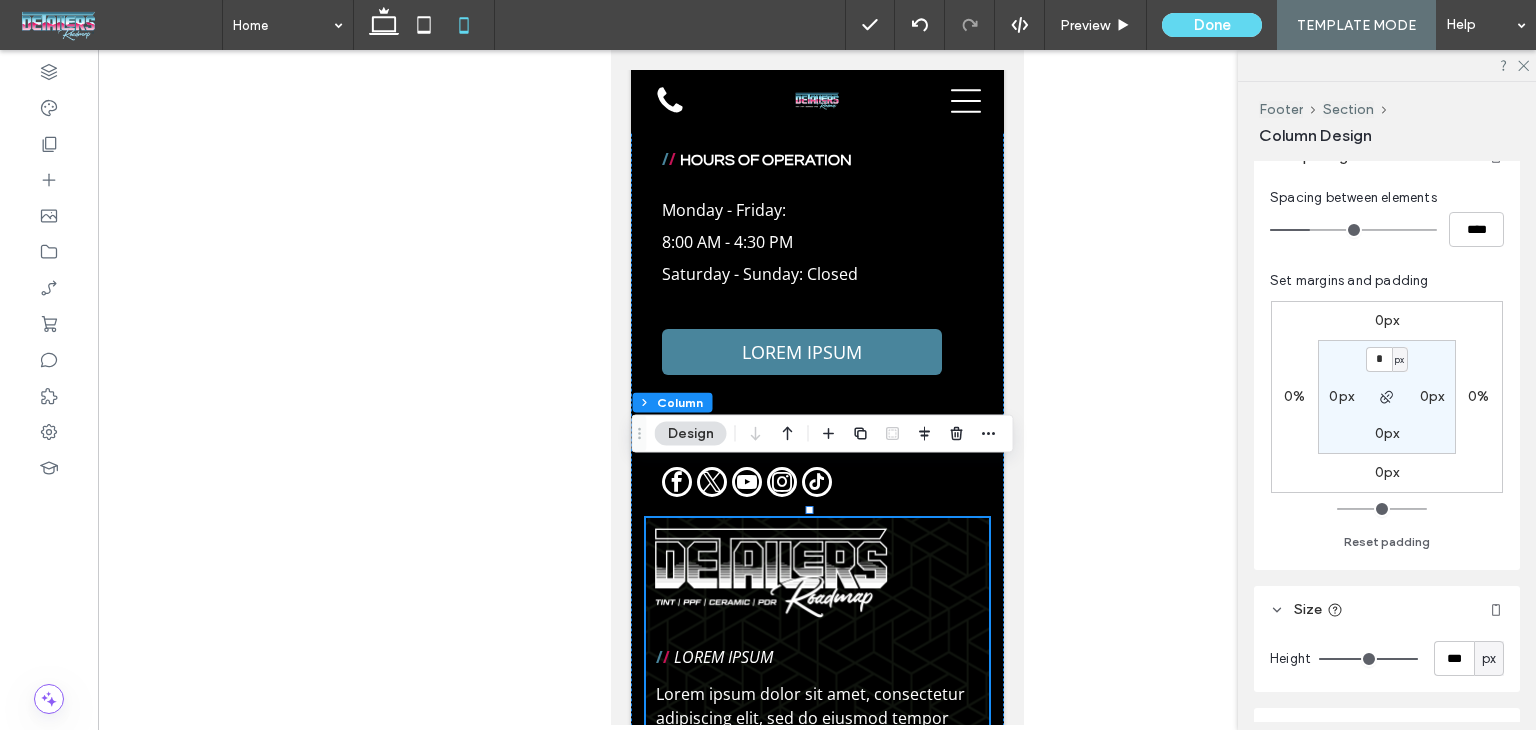scroll, scrollTop: 400, scrollLeft: 0, axis: vertical 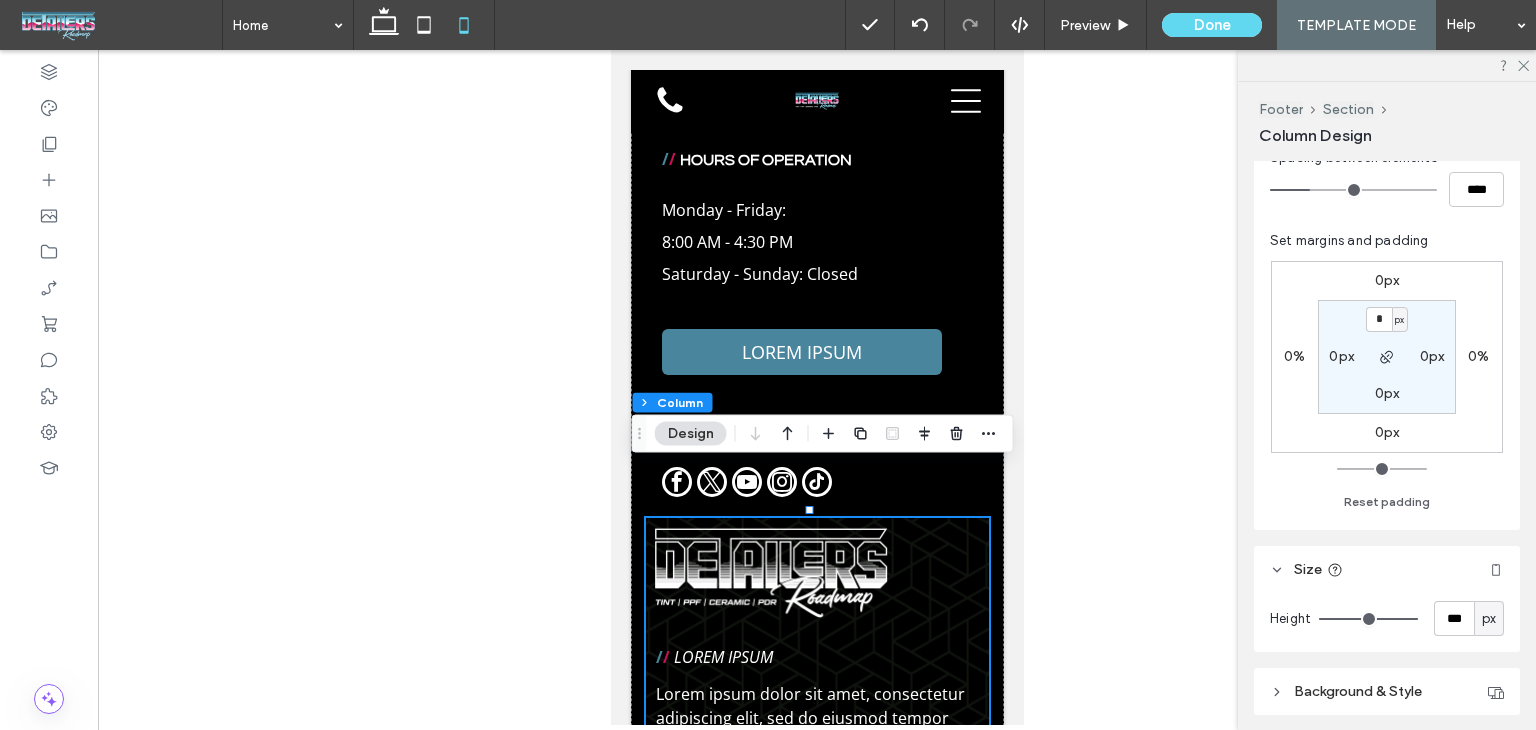 click on "px" at bounding box center (1399, 320) 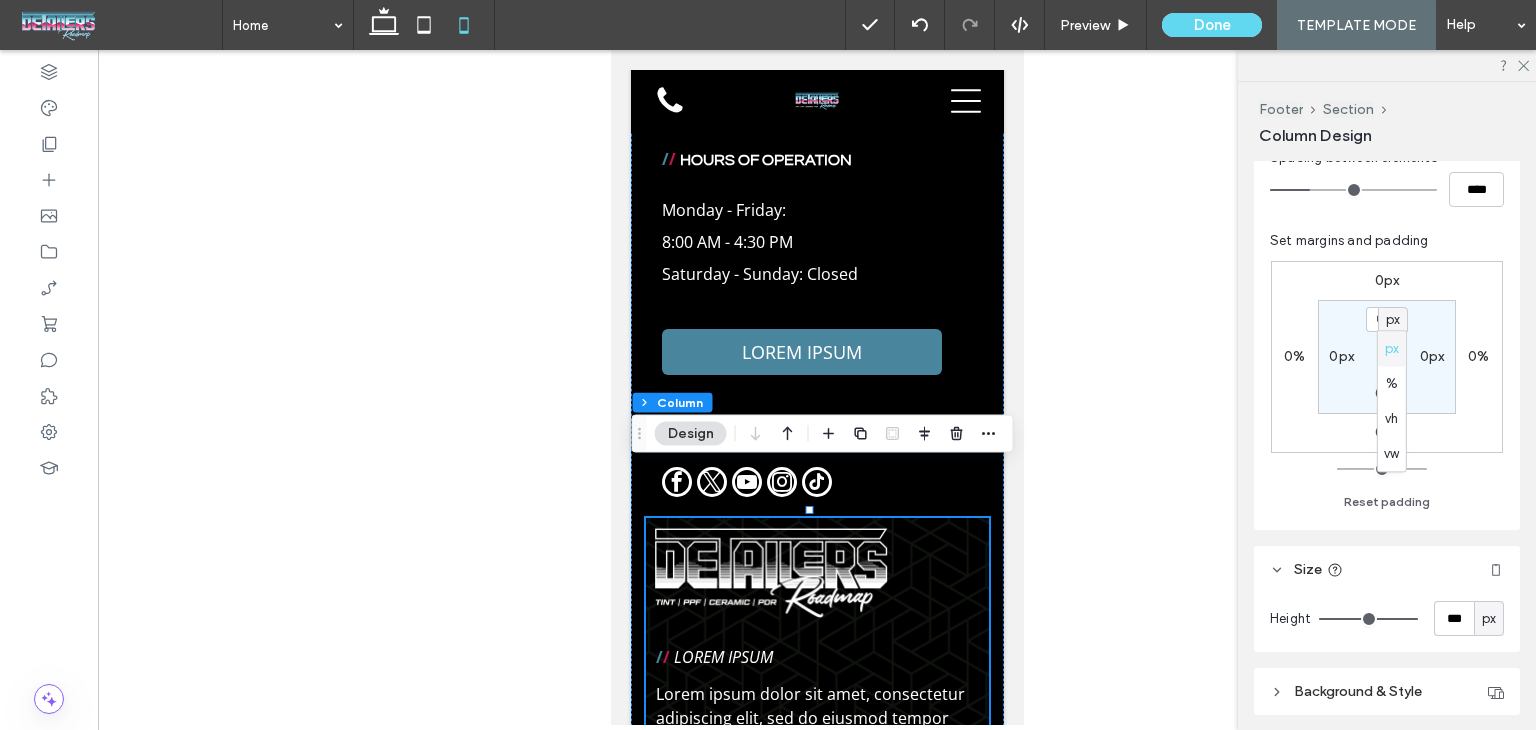 click on "px" at bounding box center [1393, 320] 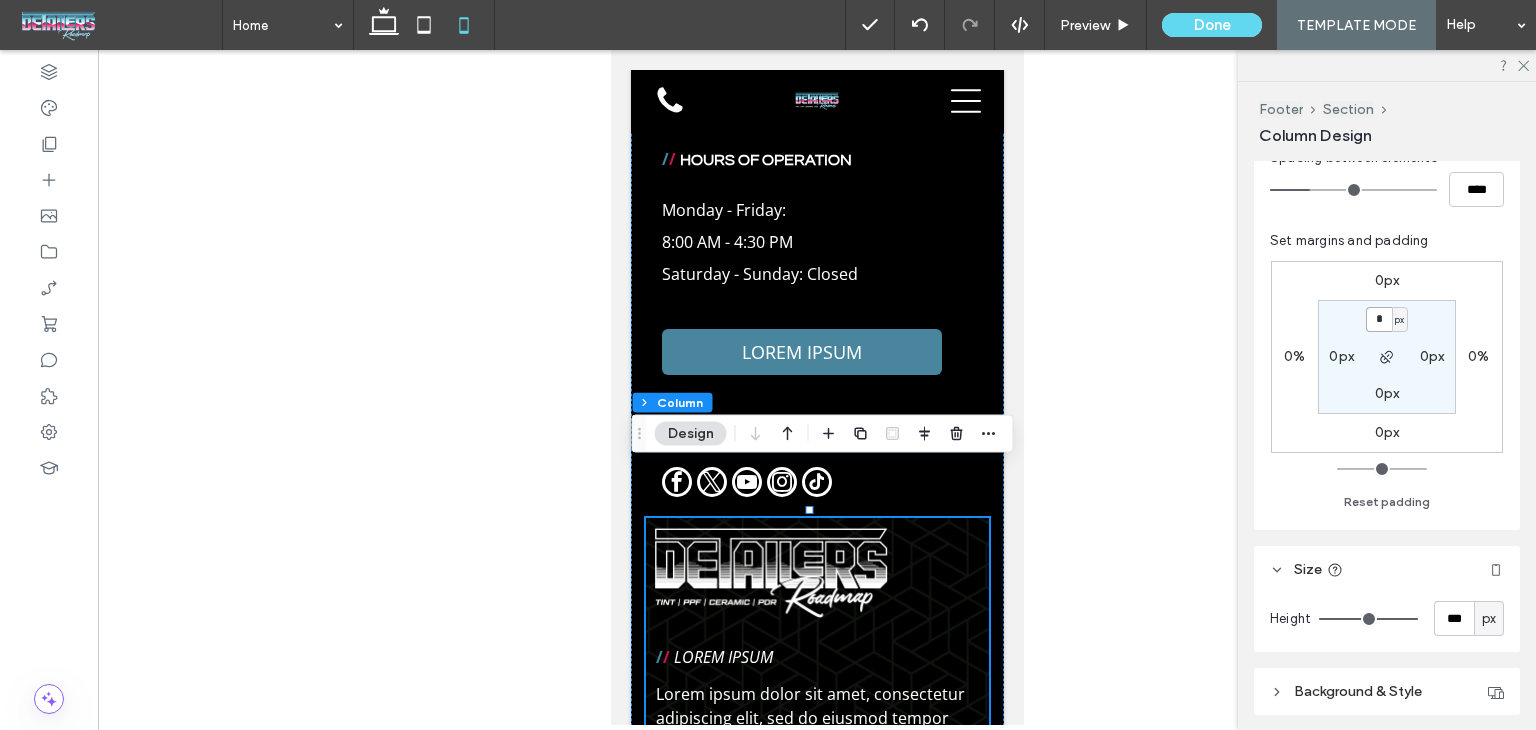 click on "*" at bounding box center [1379, 319] 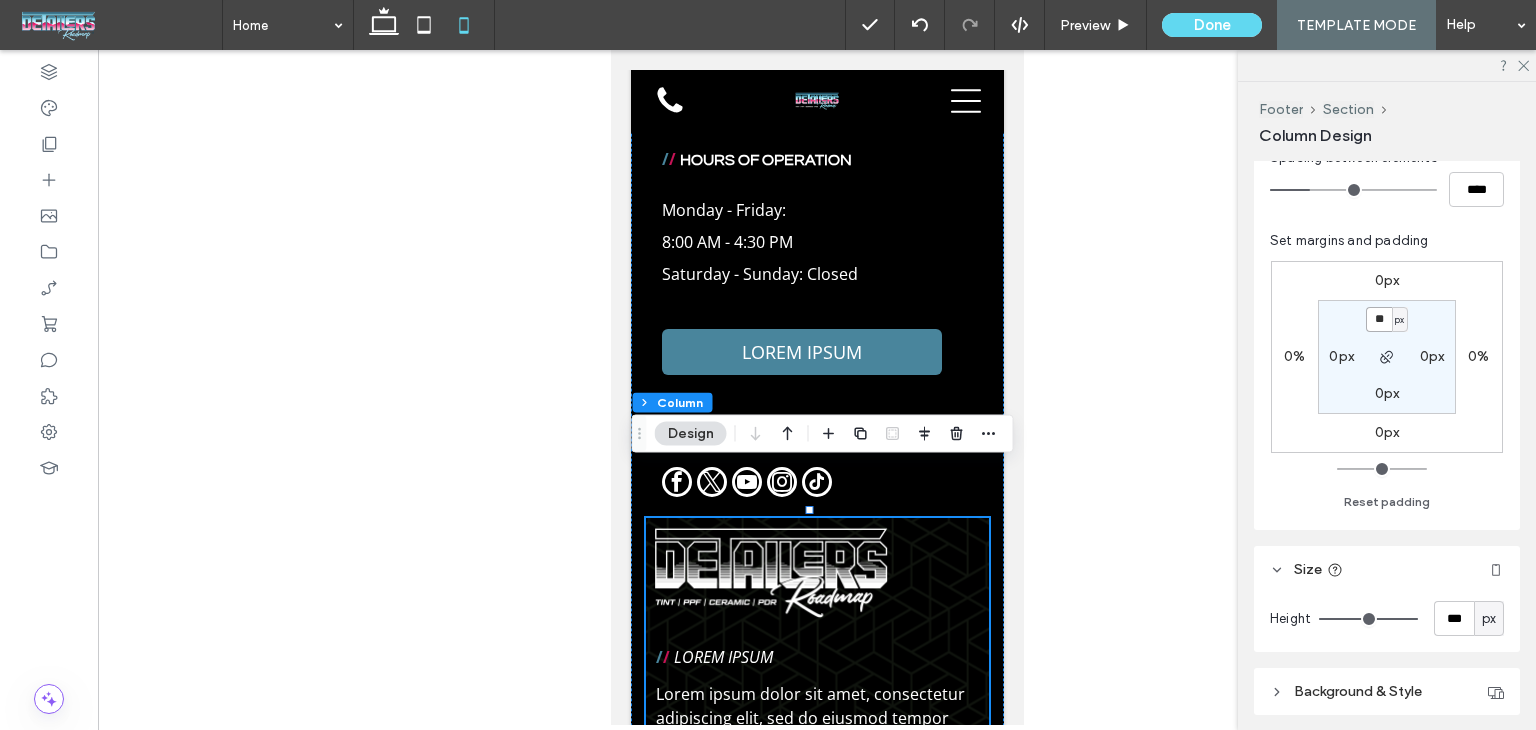 type on "**" 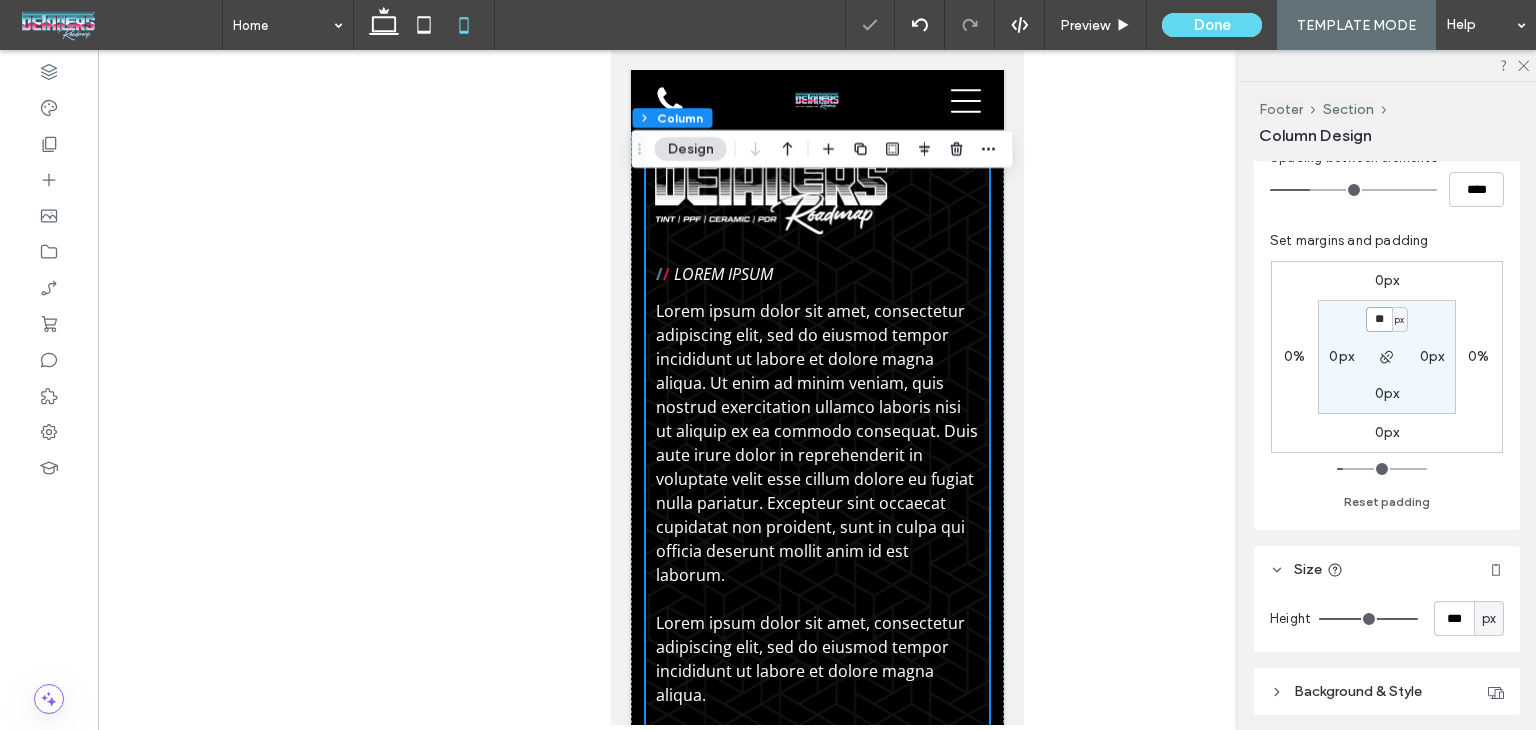 scroll, scrollTop: 10808, scrollLeft: 0, axis: vertical 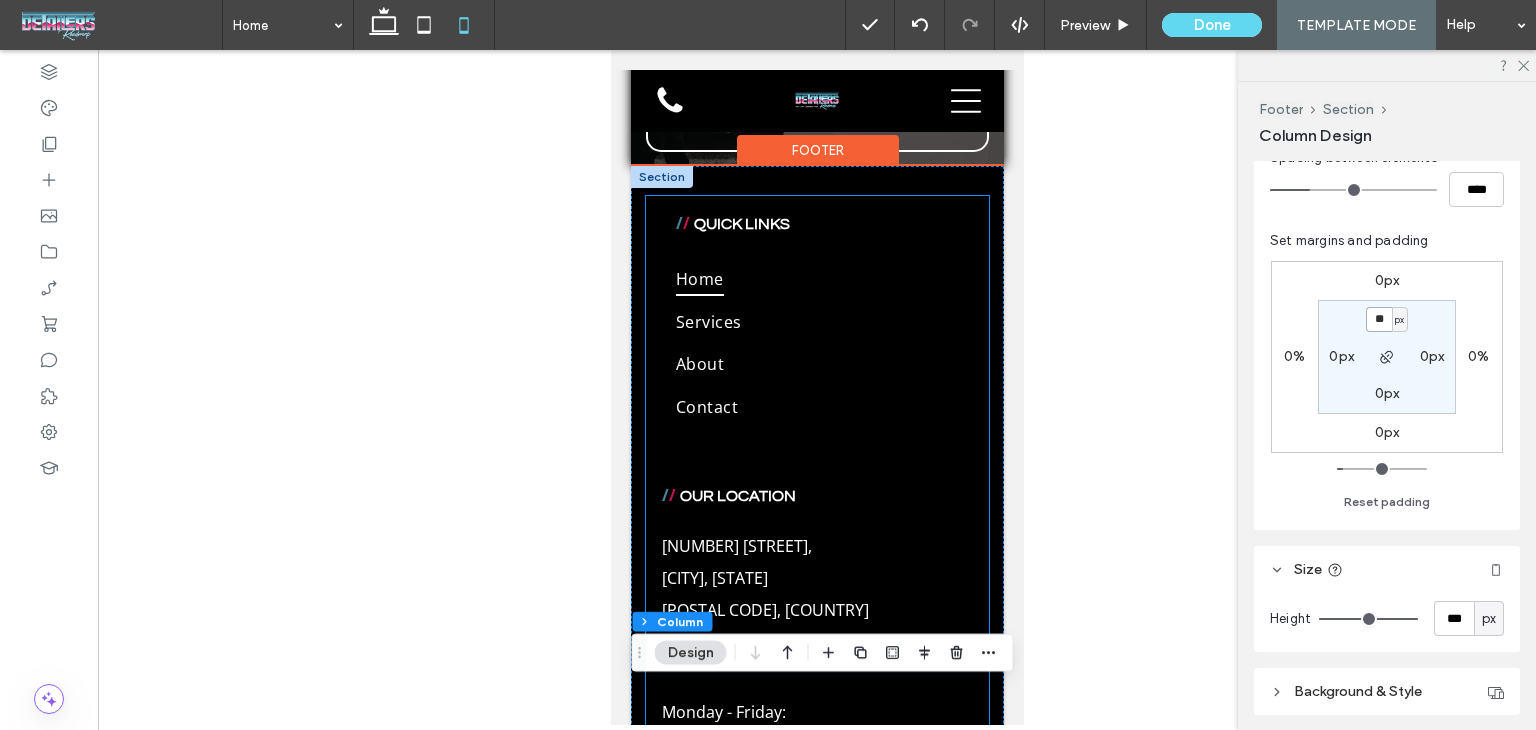 click on "/ /
QUICK LINKS
Home
Services
About
Contact" at bounding box center (816, 320) 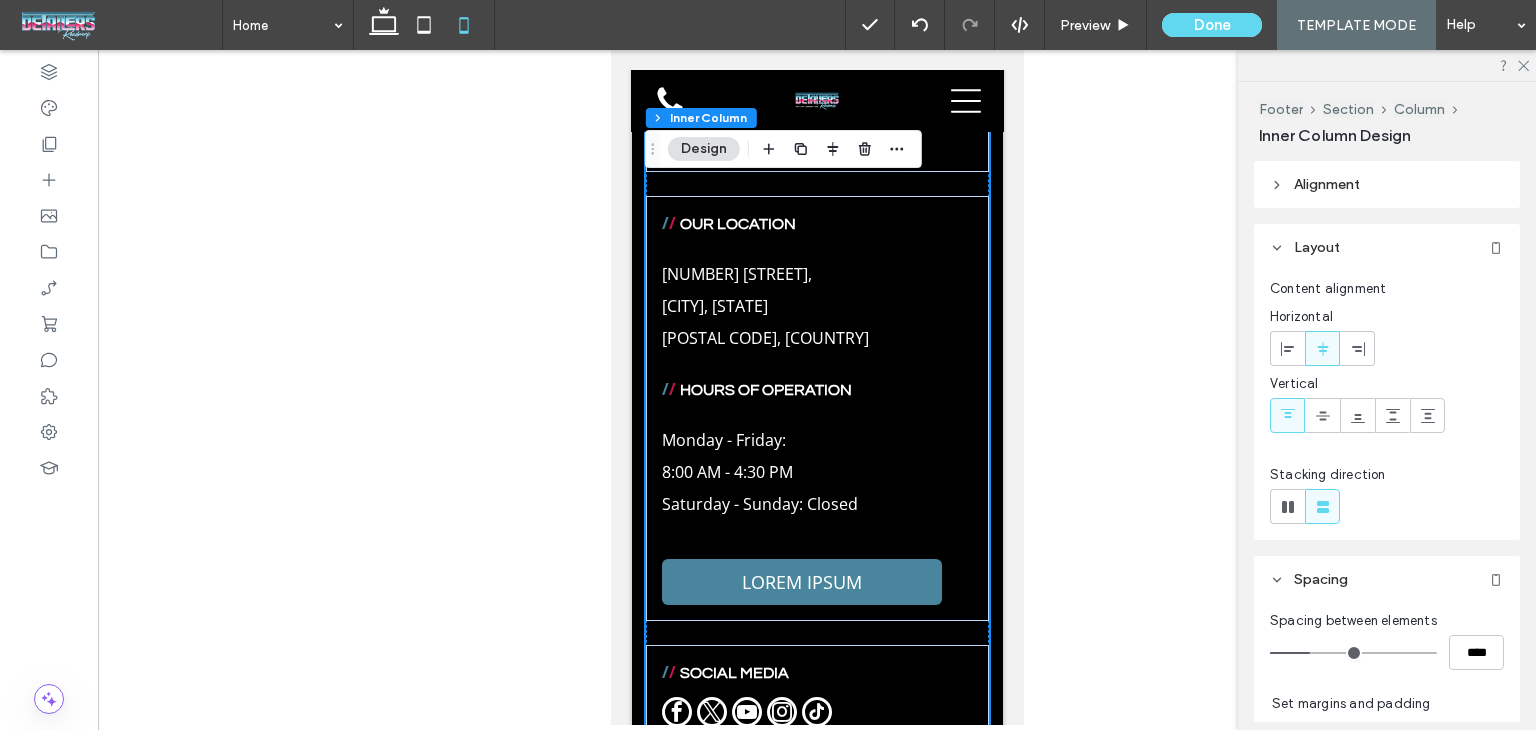 scroll, scrollTop: 10108, scrollLeft: 0, axis: vertical 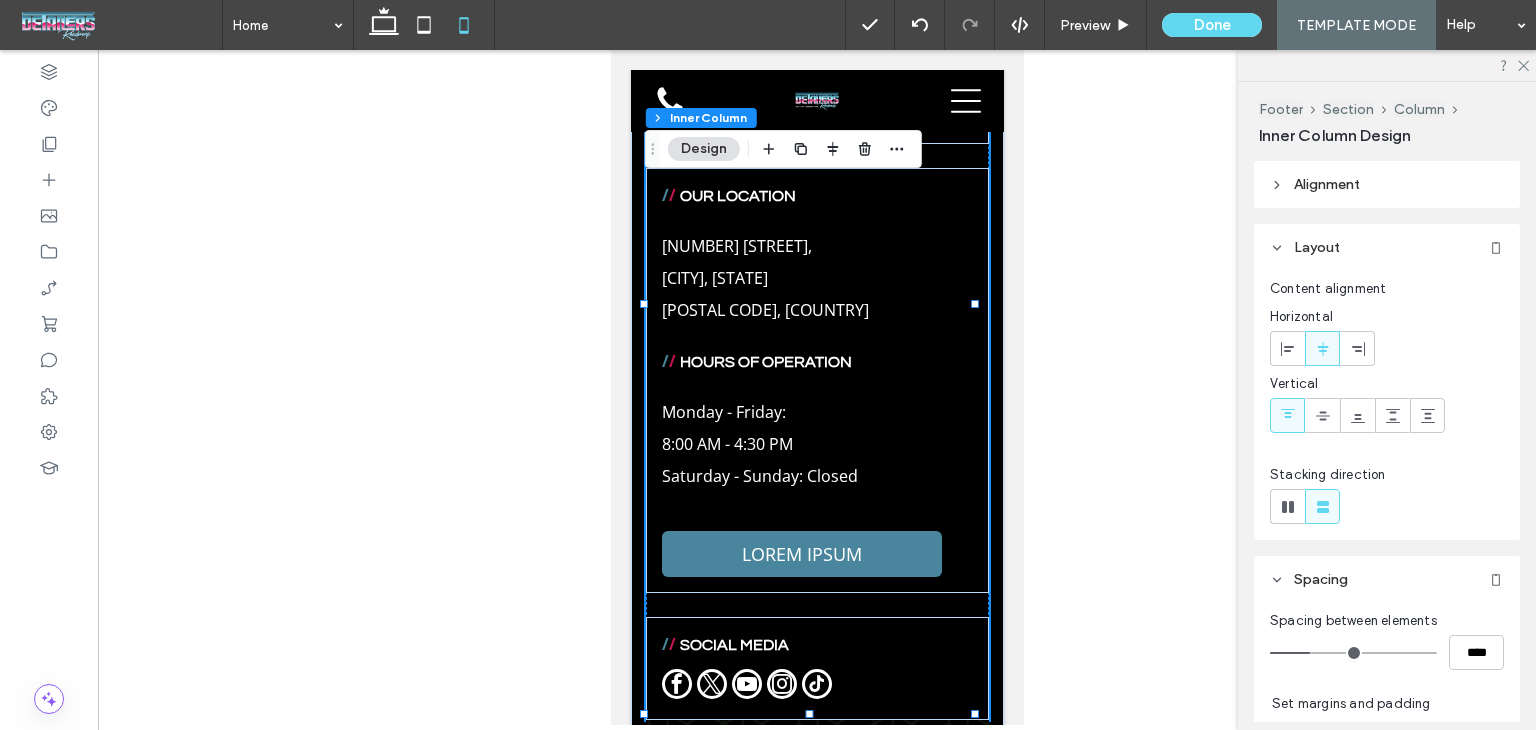 click on "/ /
QUICK LINKS
Home
Services
About
Contact
/ /
OUR LOCATION
1009 Shelton Beach Rd, Saraland, AL 36571, United States of America ﻿
/ /
HOURS OF  OPERATION
Monday - Friday:
8:00 AM - 4:30 PM Saturday - Sunday: Closed
LOREM IPSUM
/ /   SOCIAL MEDIA" at bounding box center (816, 308) 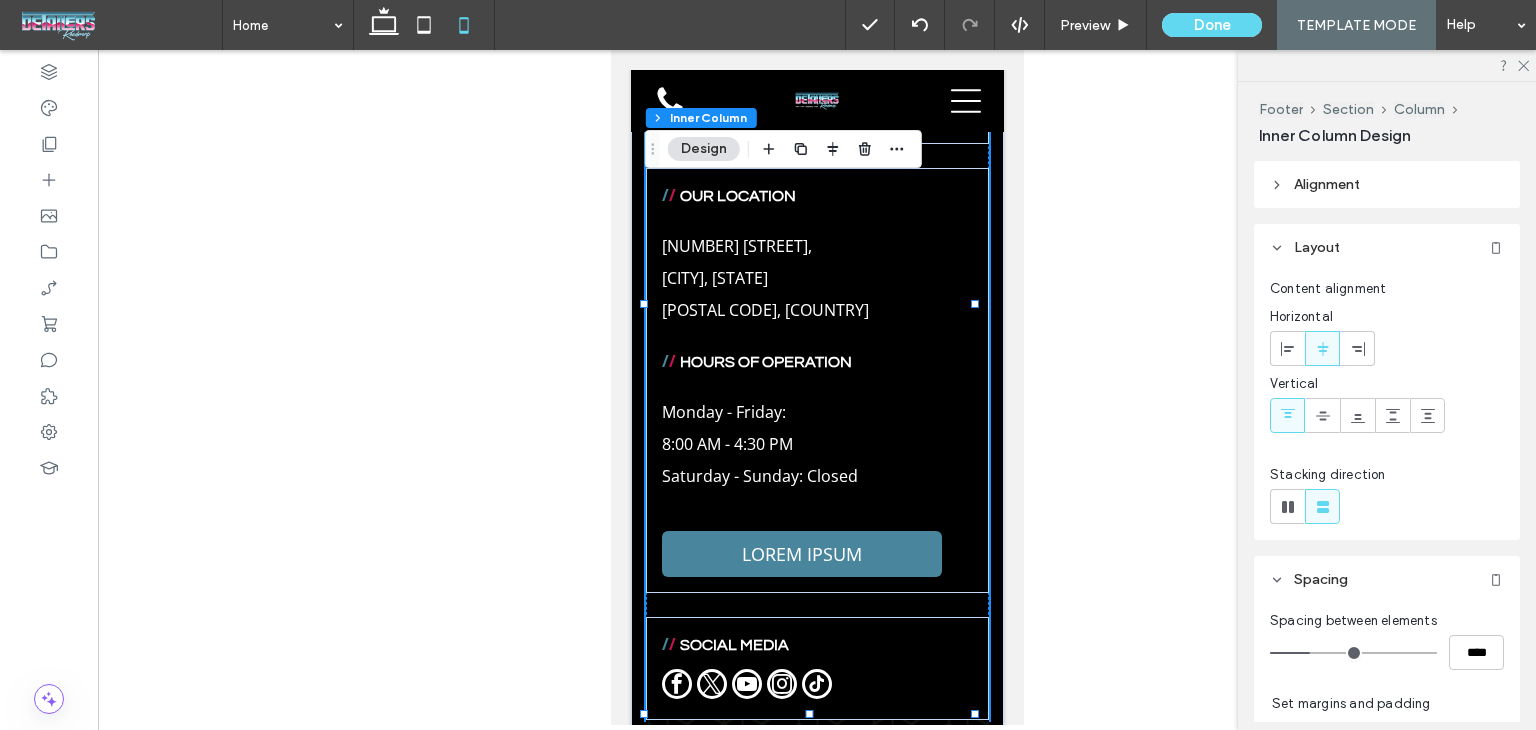 type on "**" 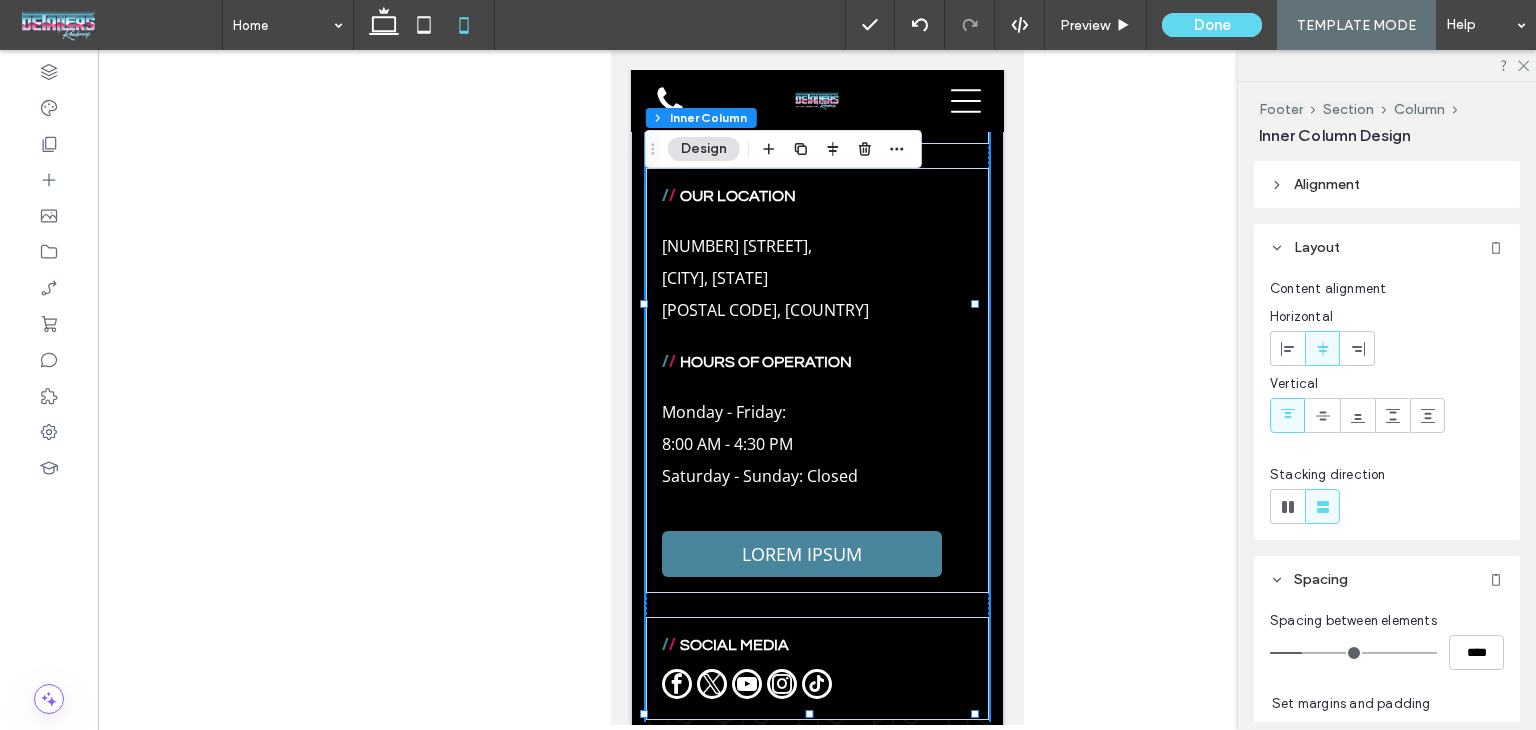 type on "****" 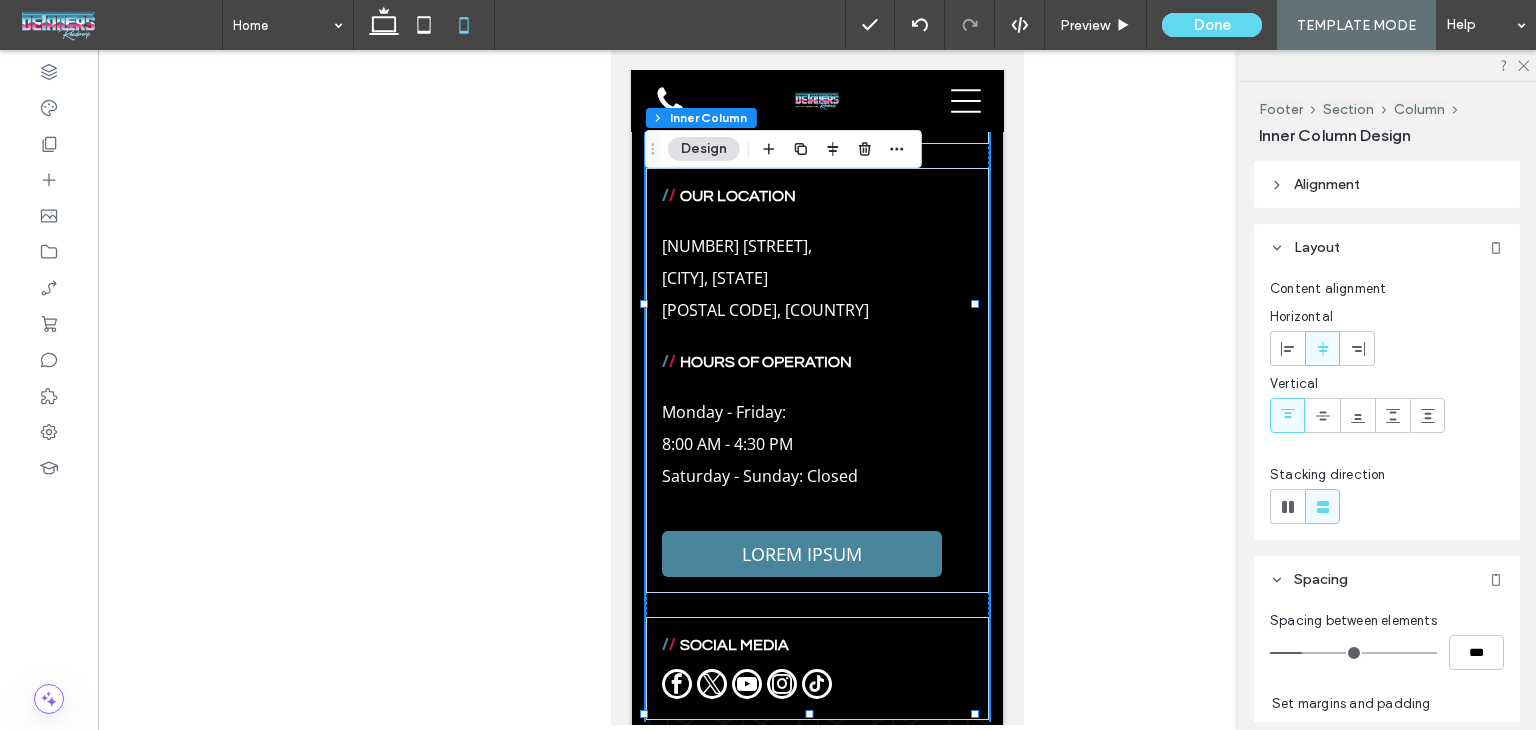 type on "*" 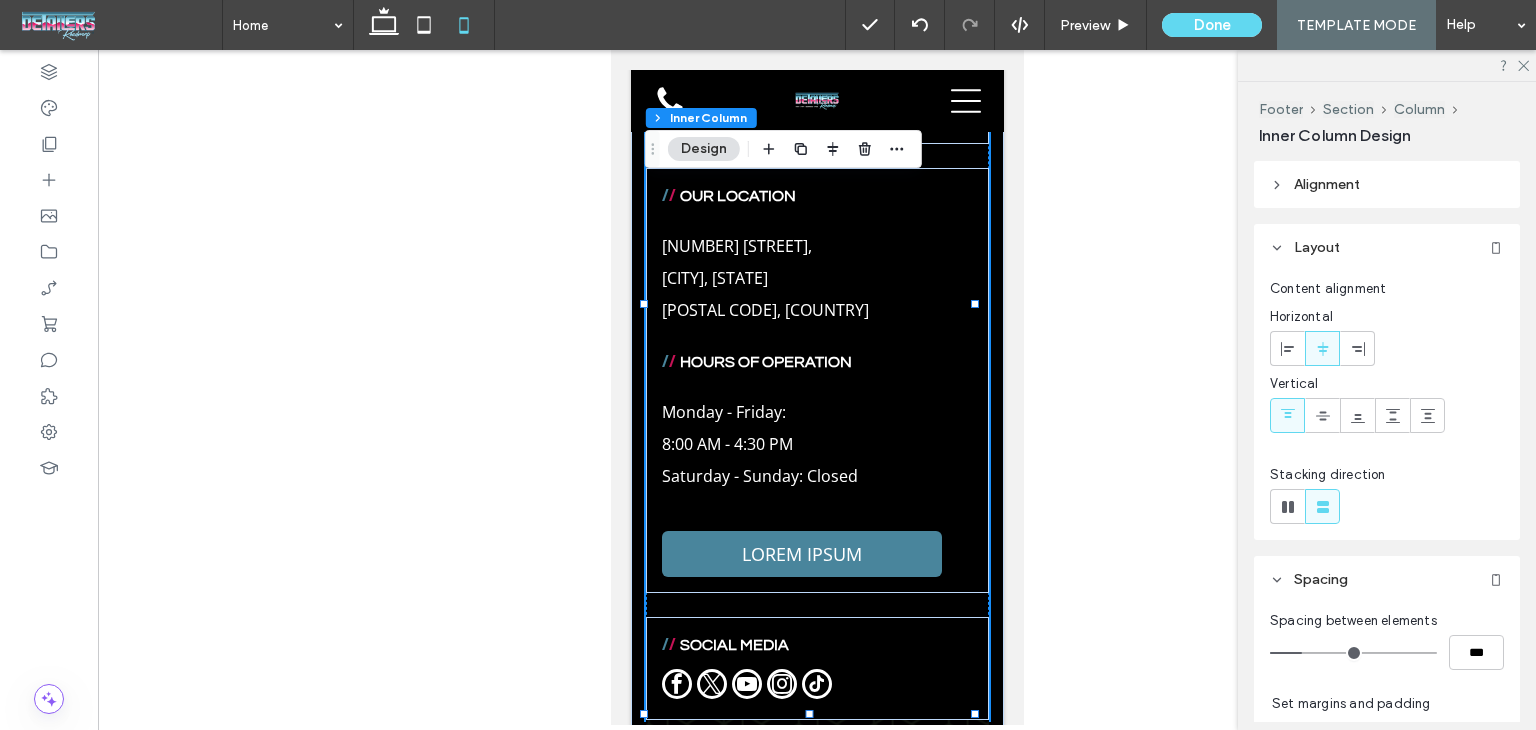 click at bounding box center [1353, 653] 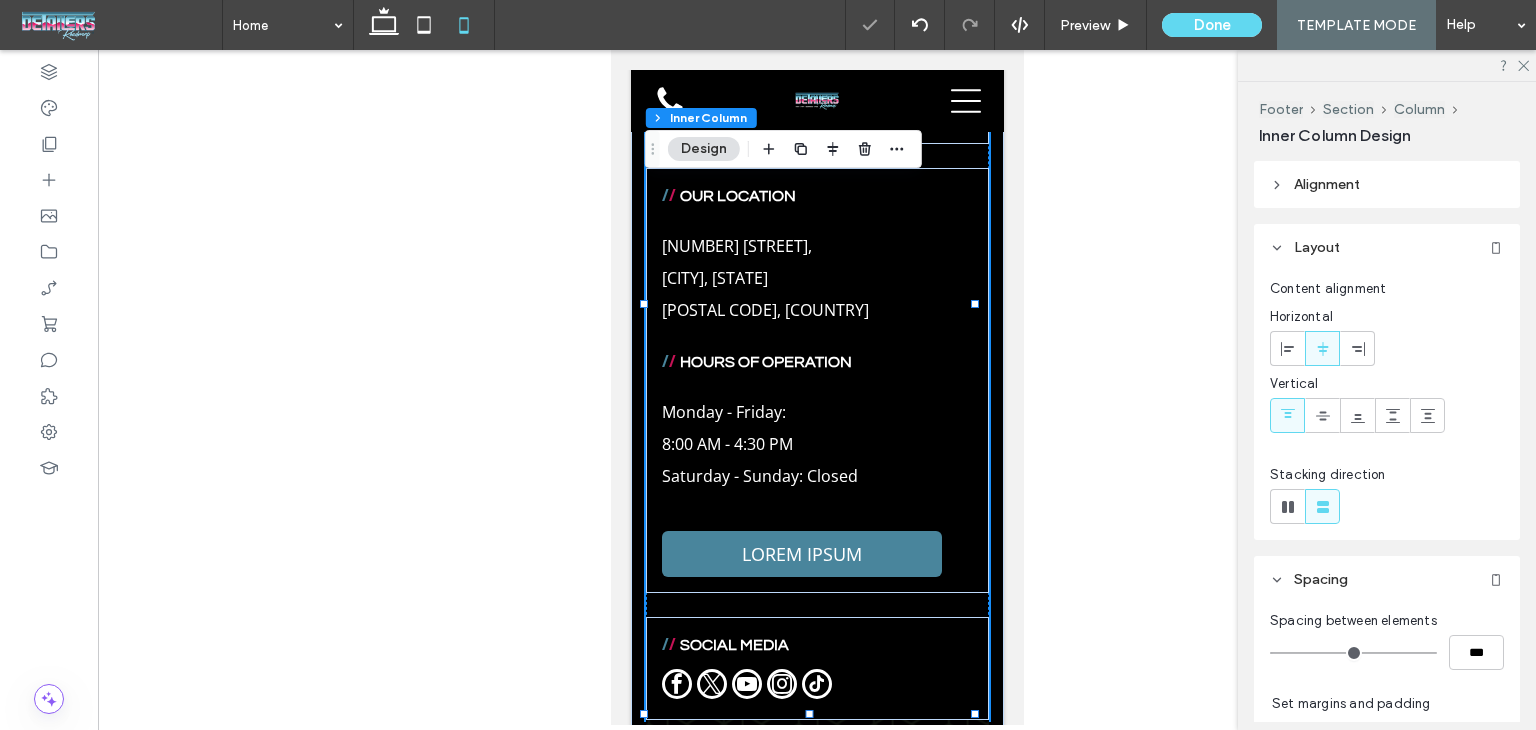 scroll, scrollTop: 10060, scrollLeft: 0, axis: vertical 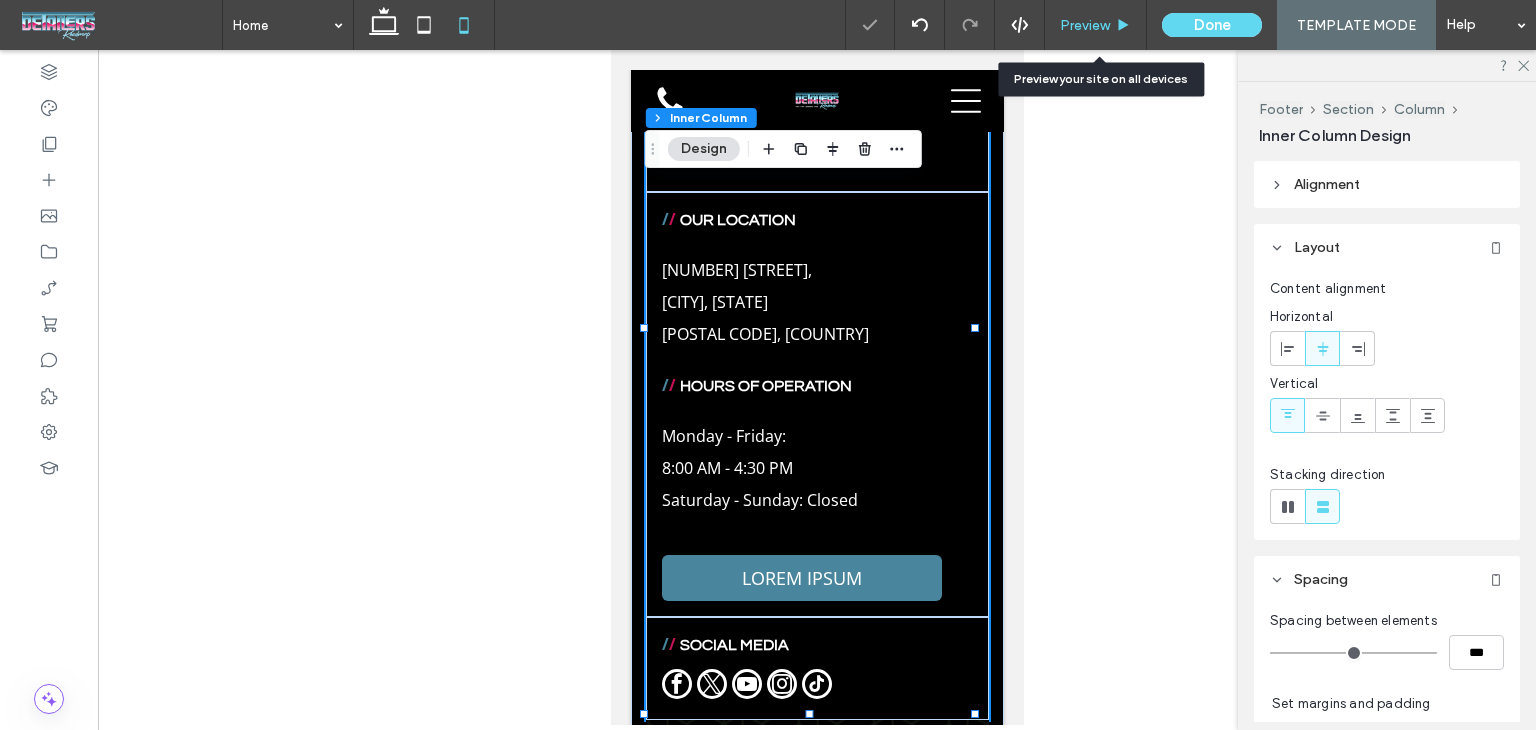 click on "Preview" at bounding box center (1096, 25) 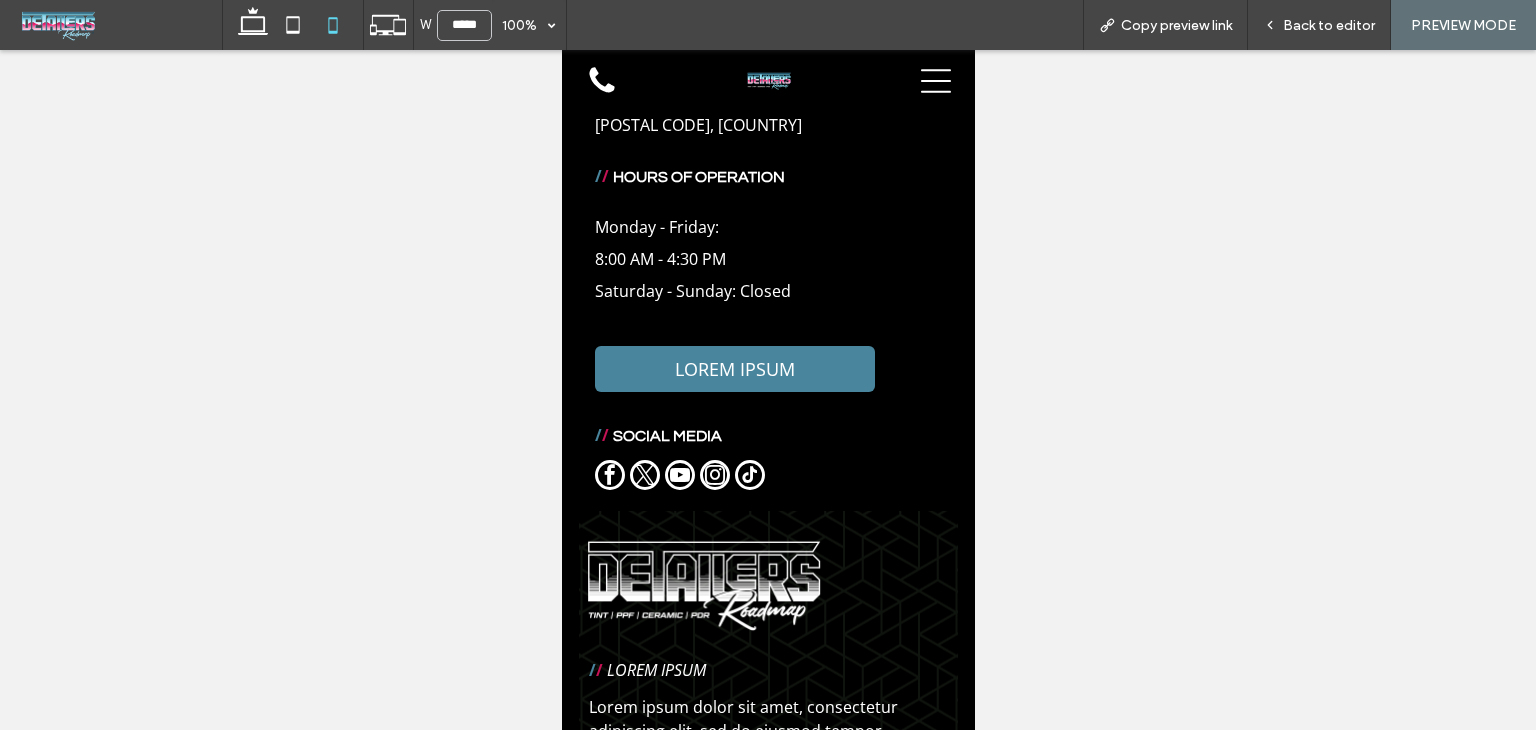 scroll, scrollTop: 10260, scrollLeft: 0, axis: vertical 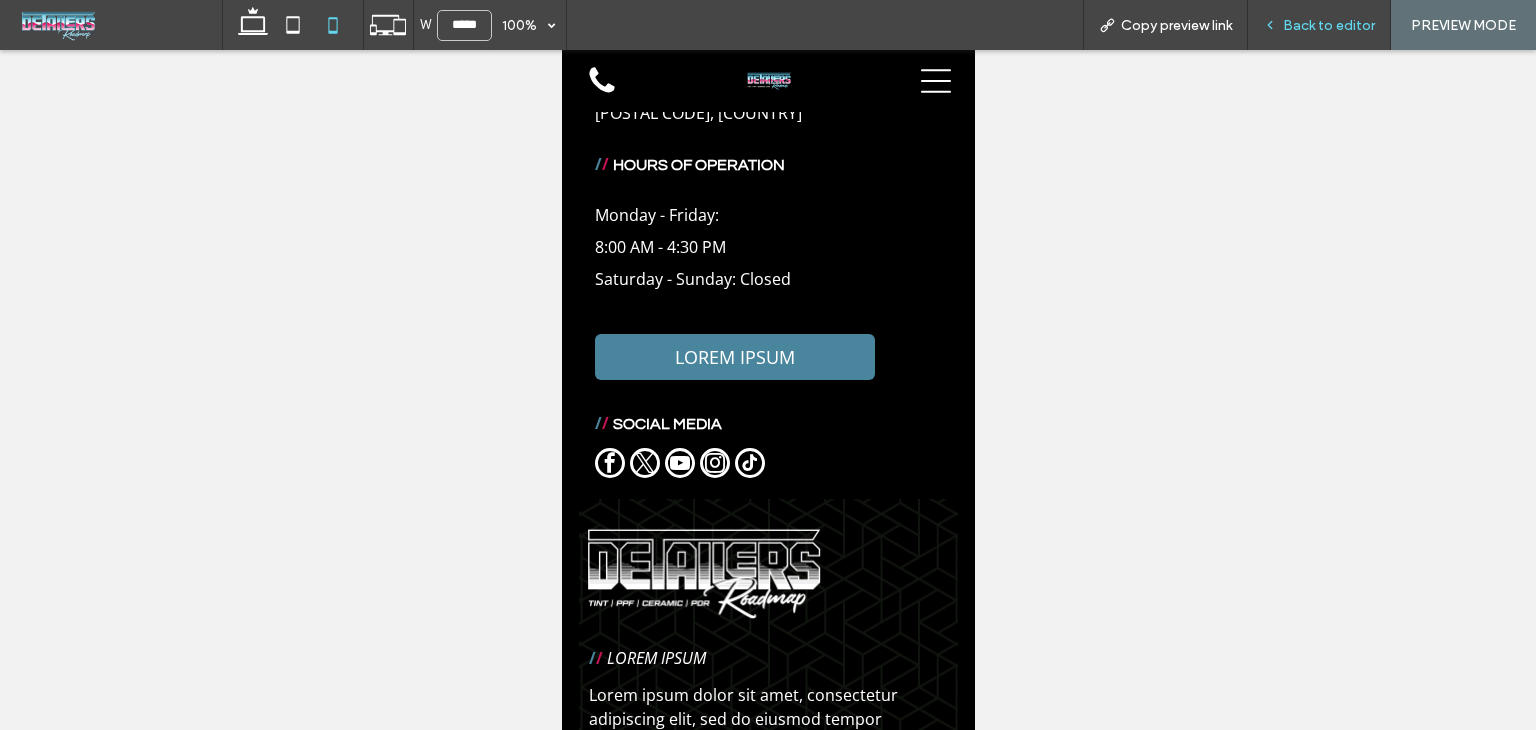 click on "Back to editor" at bounding box center (1329, 25) 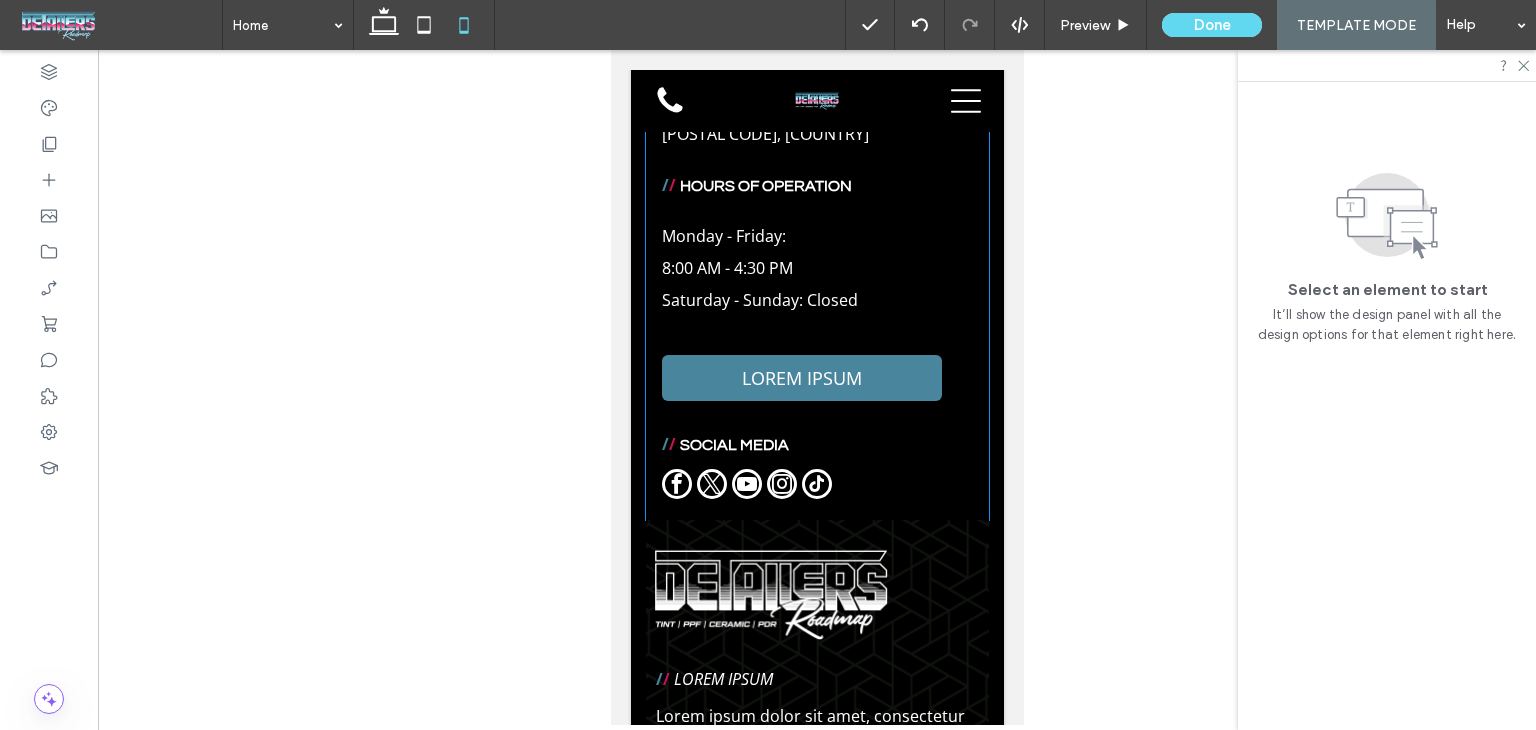 click at bounding box center [816, 486] 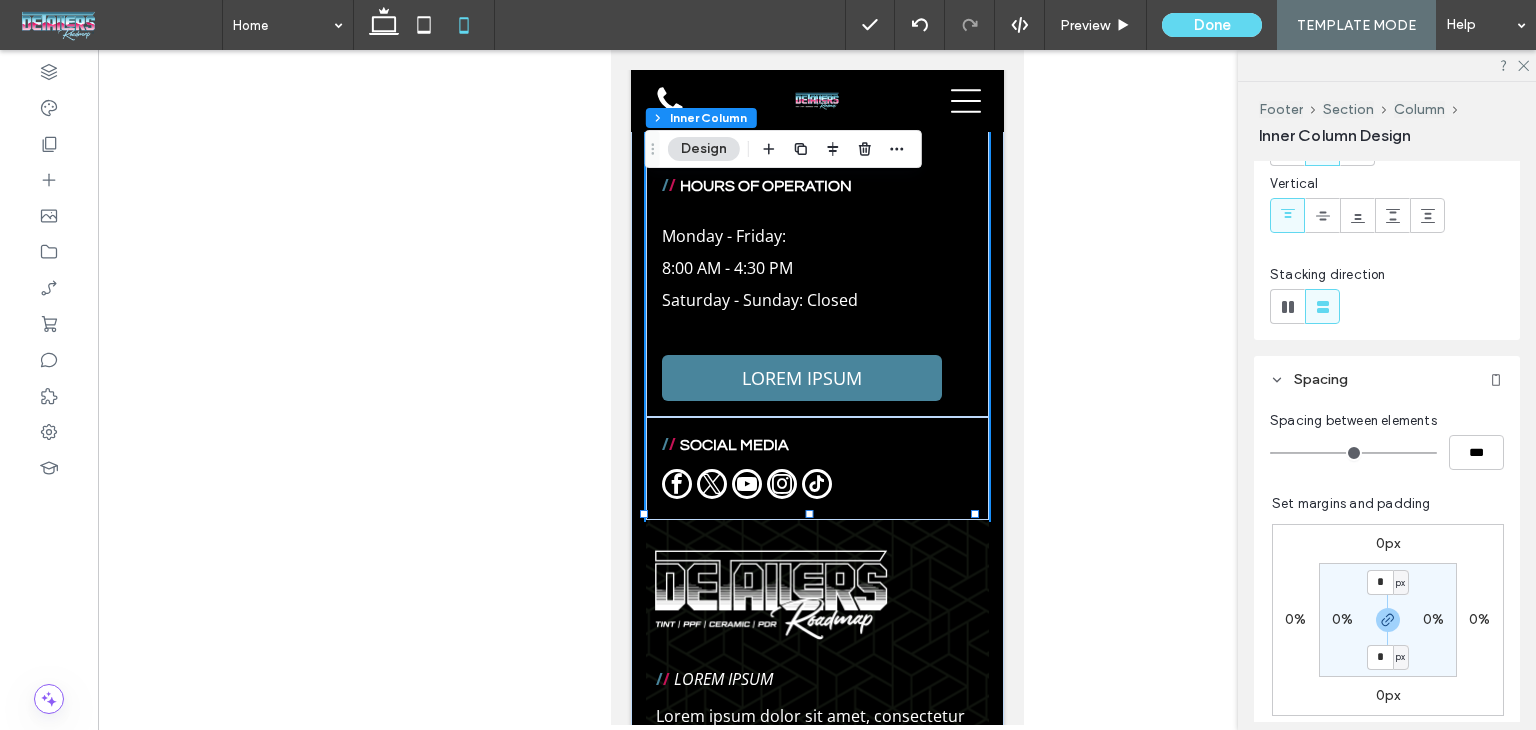 scroll, scrollTop: 300, scrollLeft: 0, axis: vertical 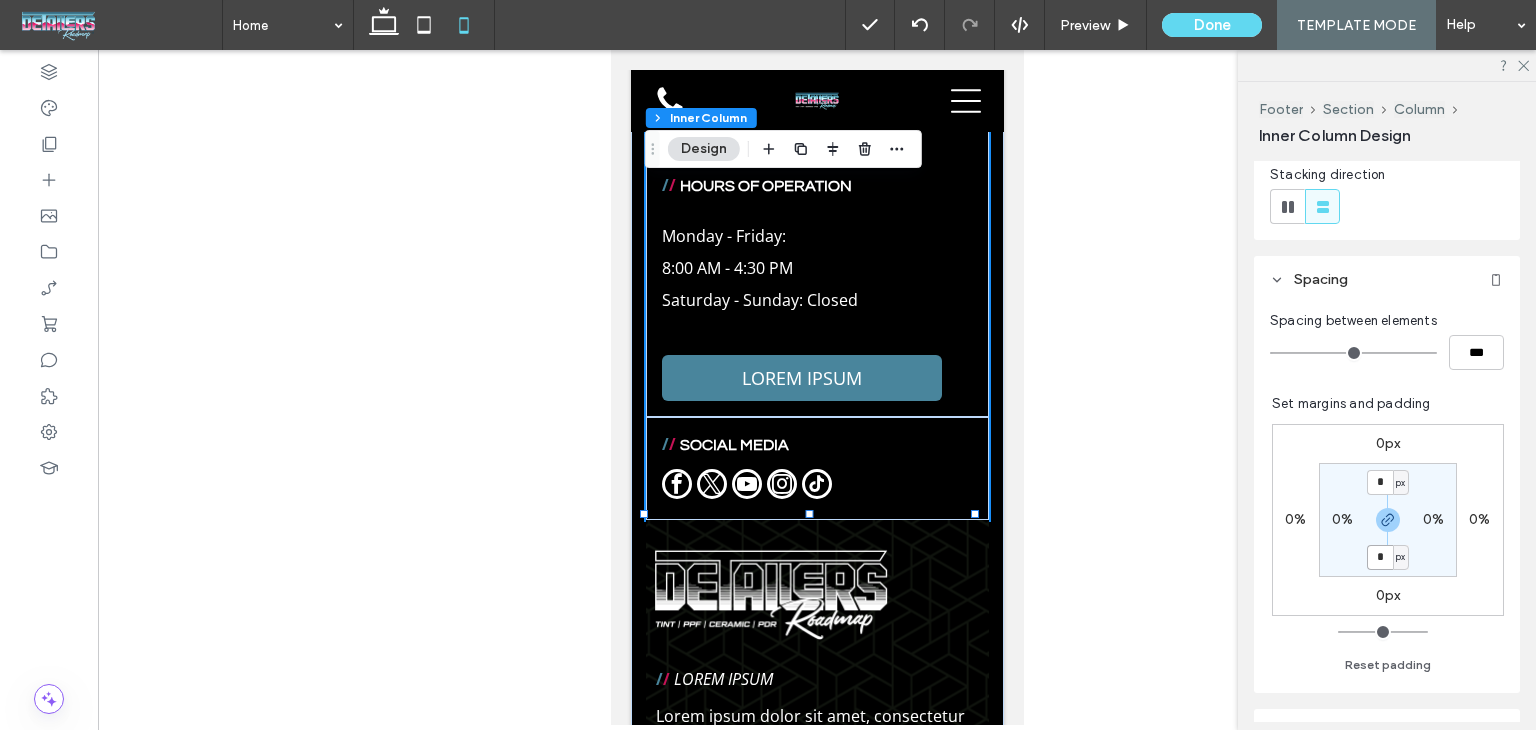click on "*" at bounding box center (1380, 557) 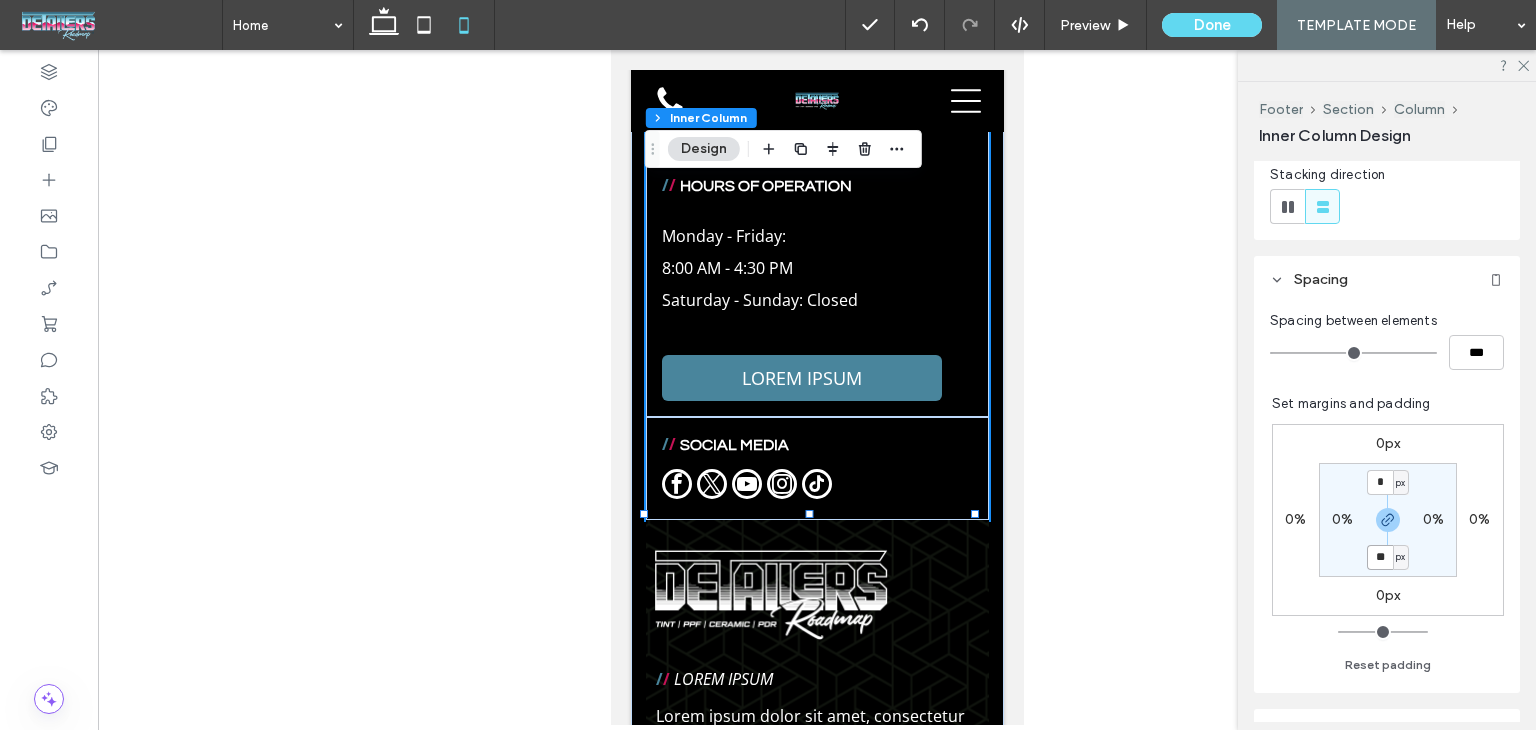 type on "**" 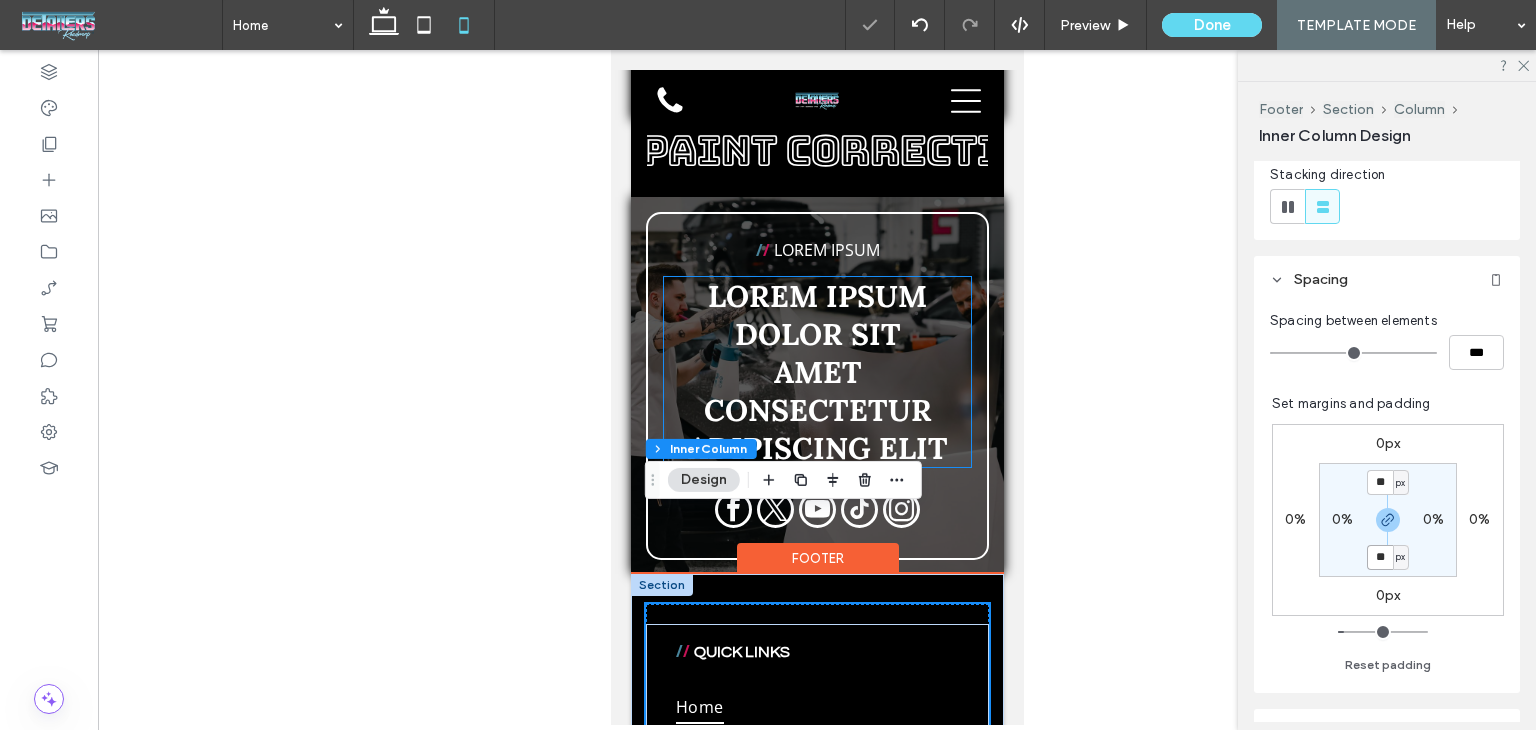 scroll, scrollTop: 9600, scrollLeft: 0, axis: vertical 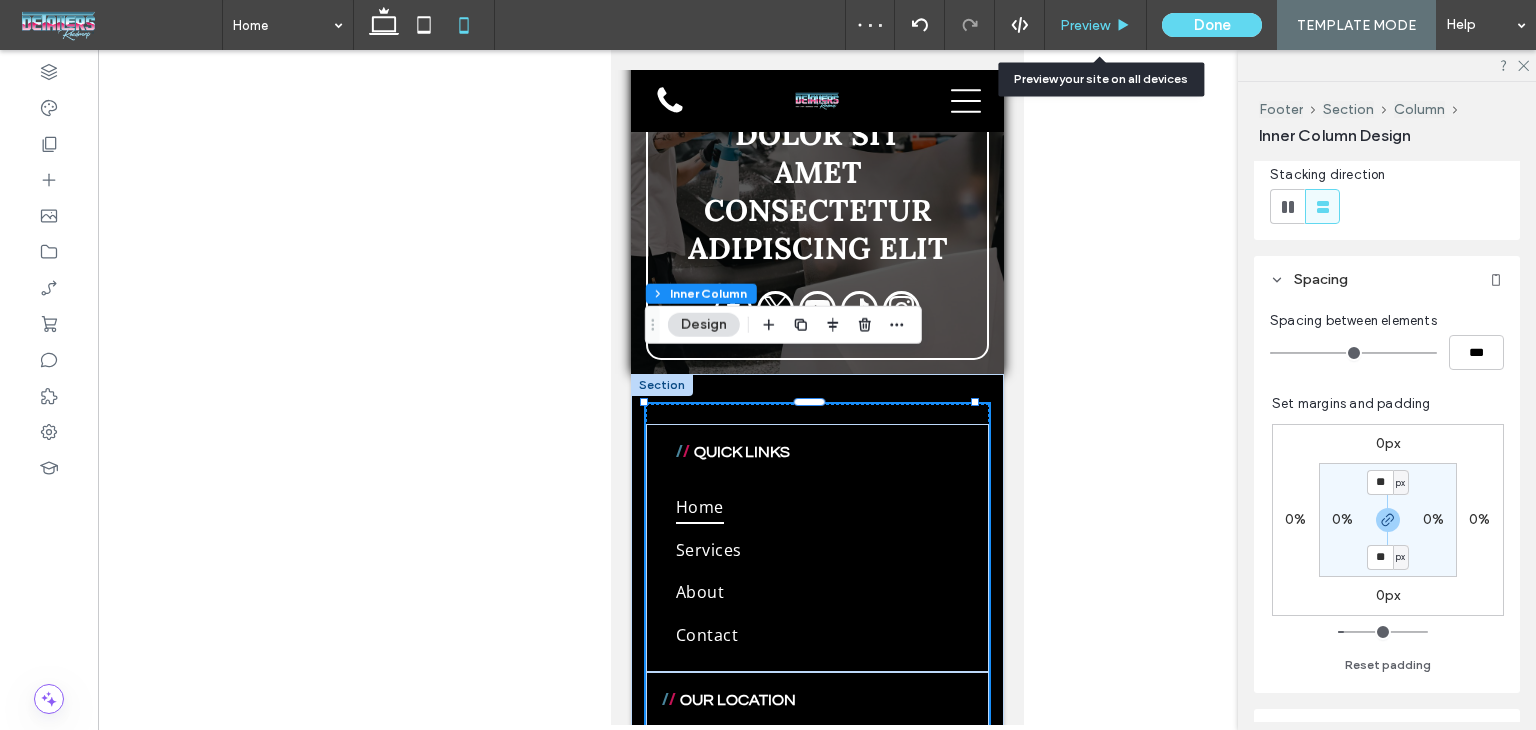 click on "Preview" at bounding box center (1085, 25) 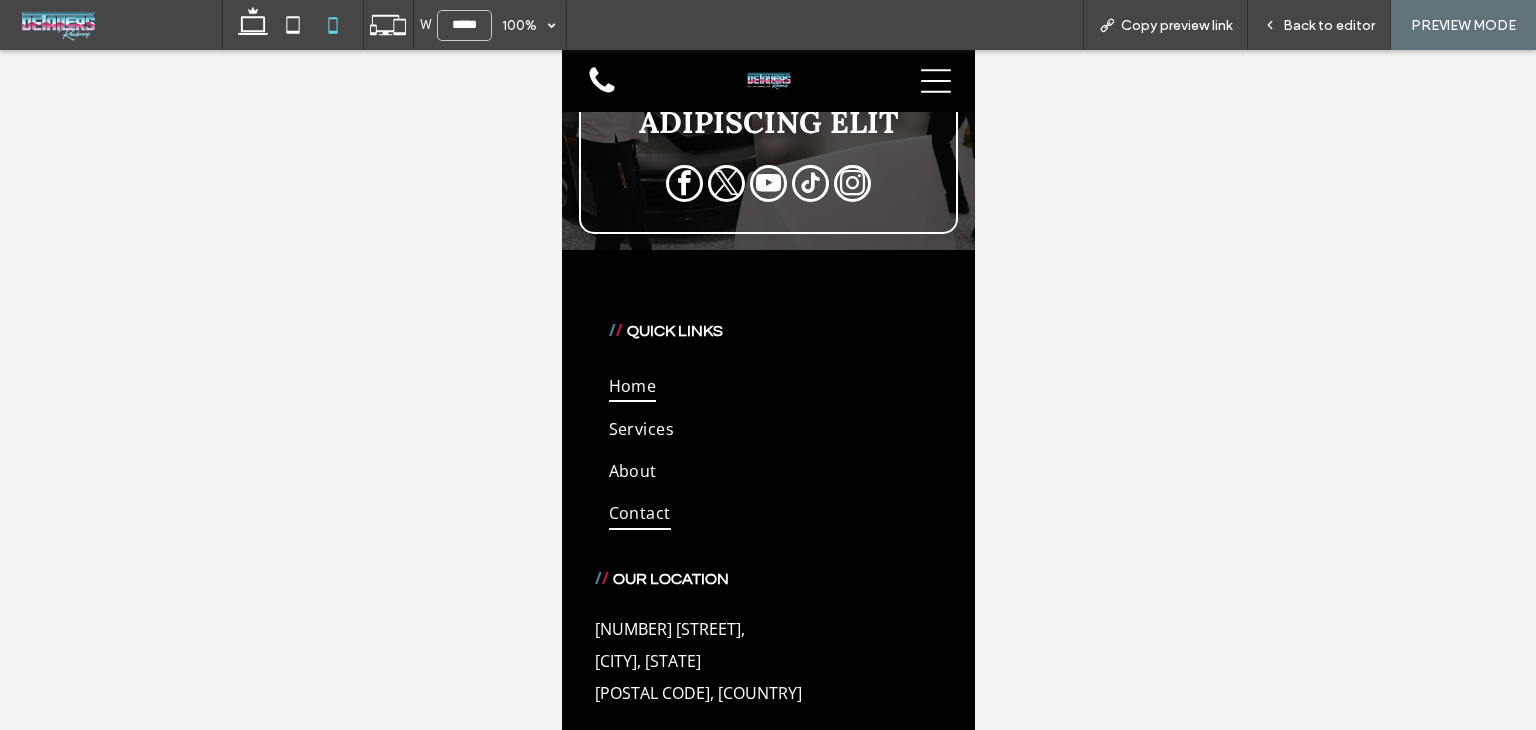 scroll, scrollTop: 9400, scrollLeft: 0, axis: vertical 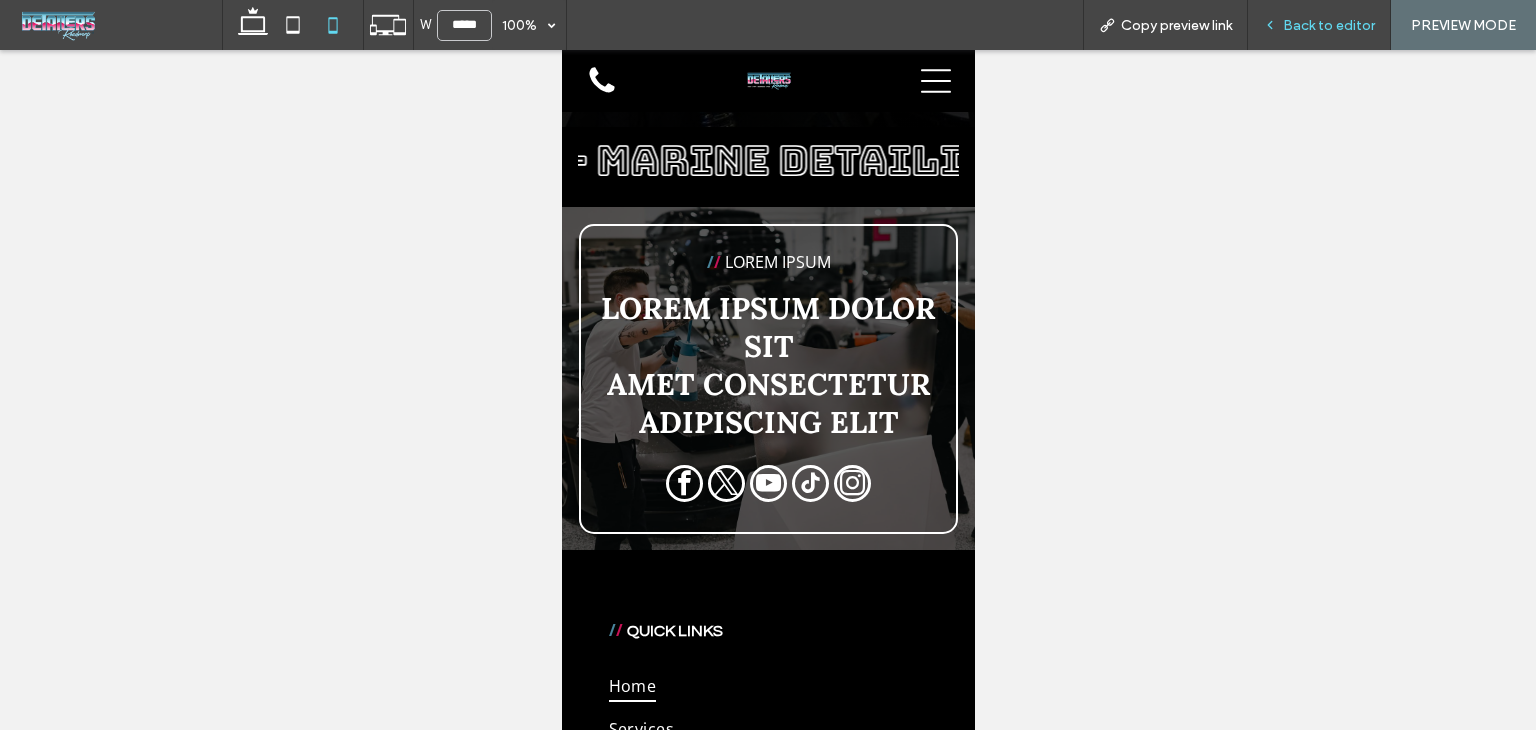 click 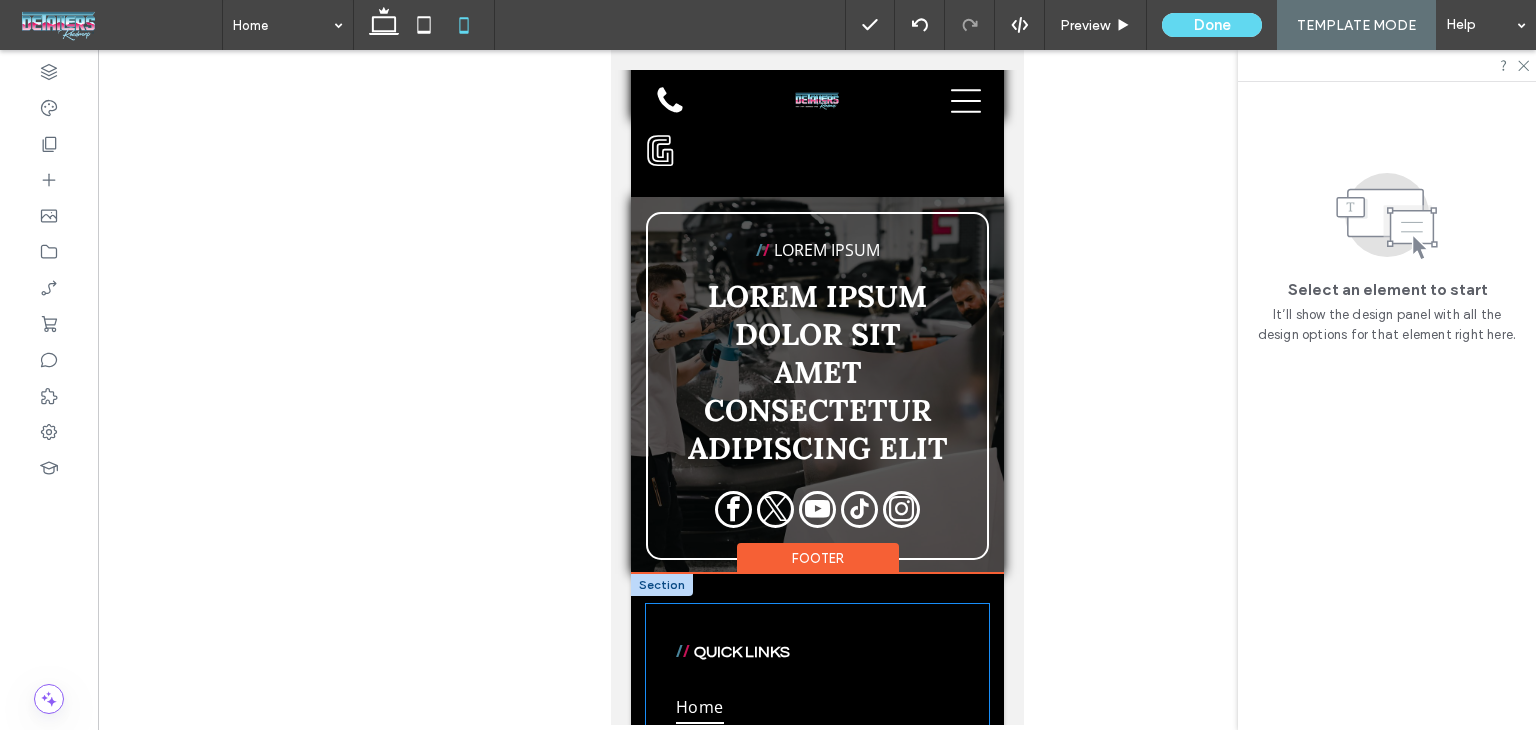 click on "/ /
QUICK LINKS
Home
Services
About
Contact
/ /
OUR LOCATION
1009 Shelton Beach Rd, Saraland, AL 36571, United States of America ﻿
/ /
HOURS OF  OPERATION
Monday - Friday:
8:00 AM - 4:30 PM Saturday - Sunday: Closed
LOREM IPSUM
/ /   SOCIAL MEDIA" at bounding box center [816, 1012] 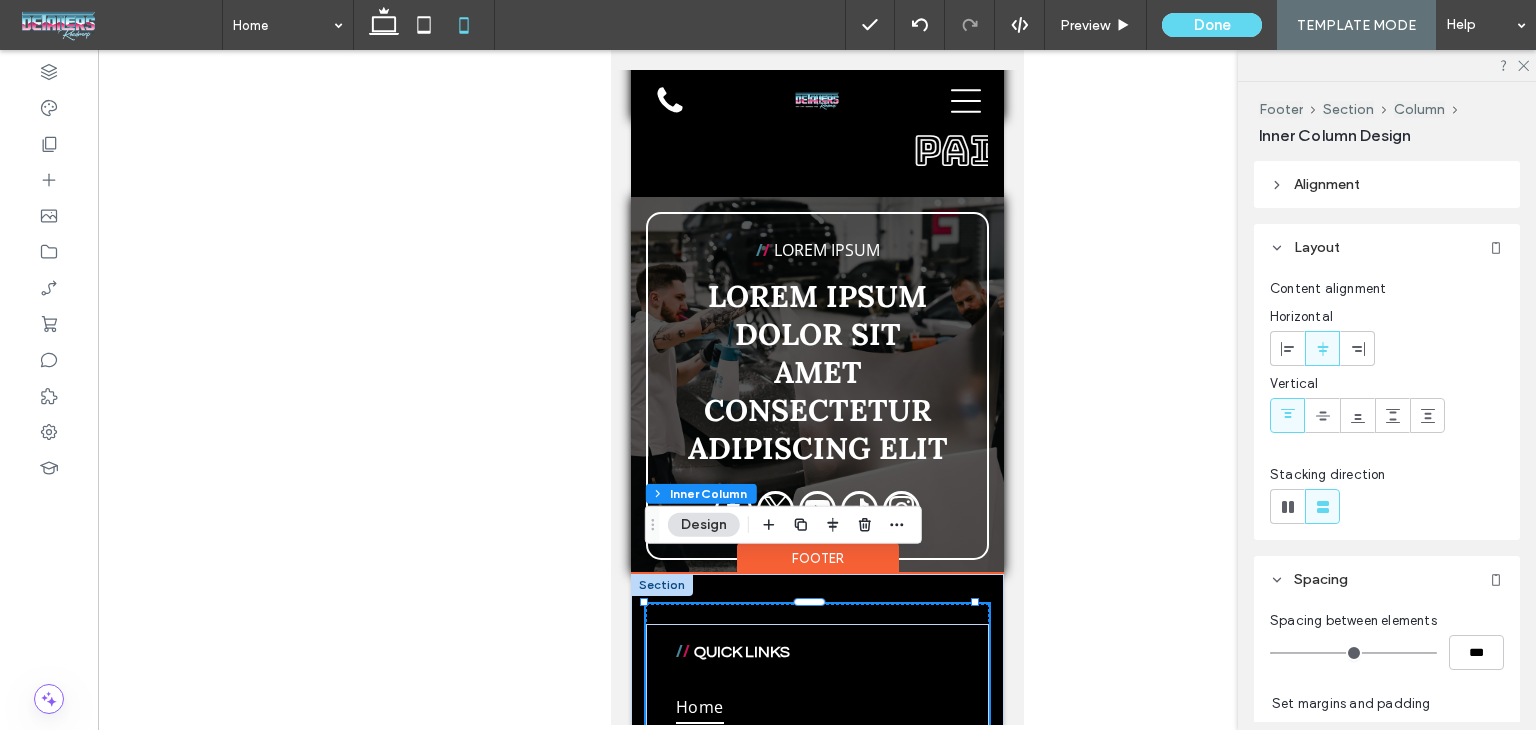 click on "/ /
QUICK LINKS
Home
Services
About
Contact
/ /
OUR LOCATION
1009 Shelton Beach Rd, Saraland, AL 36571, United States of America ﻿
/ /
HOURS OF  OPERATION
Monday - Friday:
8:00 AM - 4:30 PM Saturday - Sunday: Closed
LOREM IPSUM
/ /   SOCIAL MEDIA" at bounding box center [816, 1012] 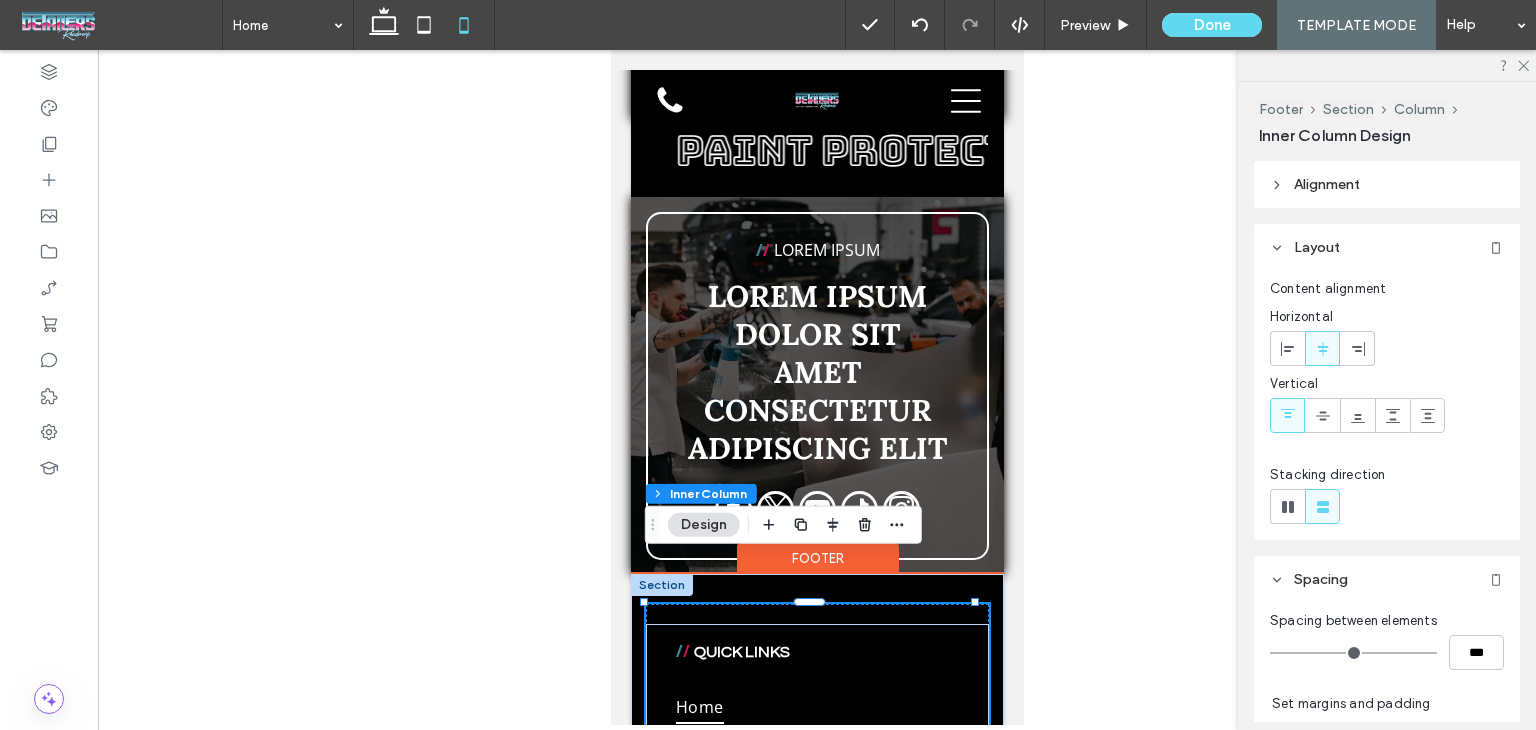click on "/ /
QUICK LINKS
Home
Services
About
Contact
/ /
OUR LOCATION
1009 Shelton Beach Rd, Saraland, AL 36571, United States of America ﻿
/ /
HOURS OF  OPERATION
Monday - Friday:
8:00 AM - 4:30 PM Saturday - Sunday: Closed
LOREM IPSUM
/ /   SOCIAL MEDIA" at bounding box center (816, 1012) 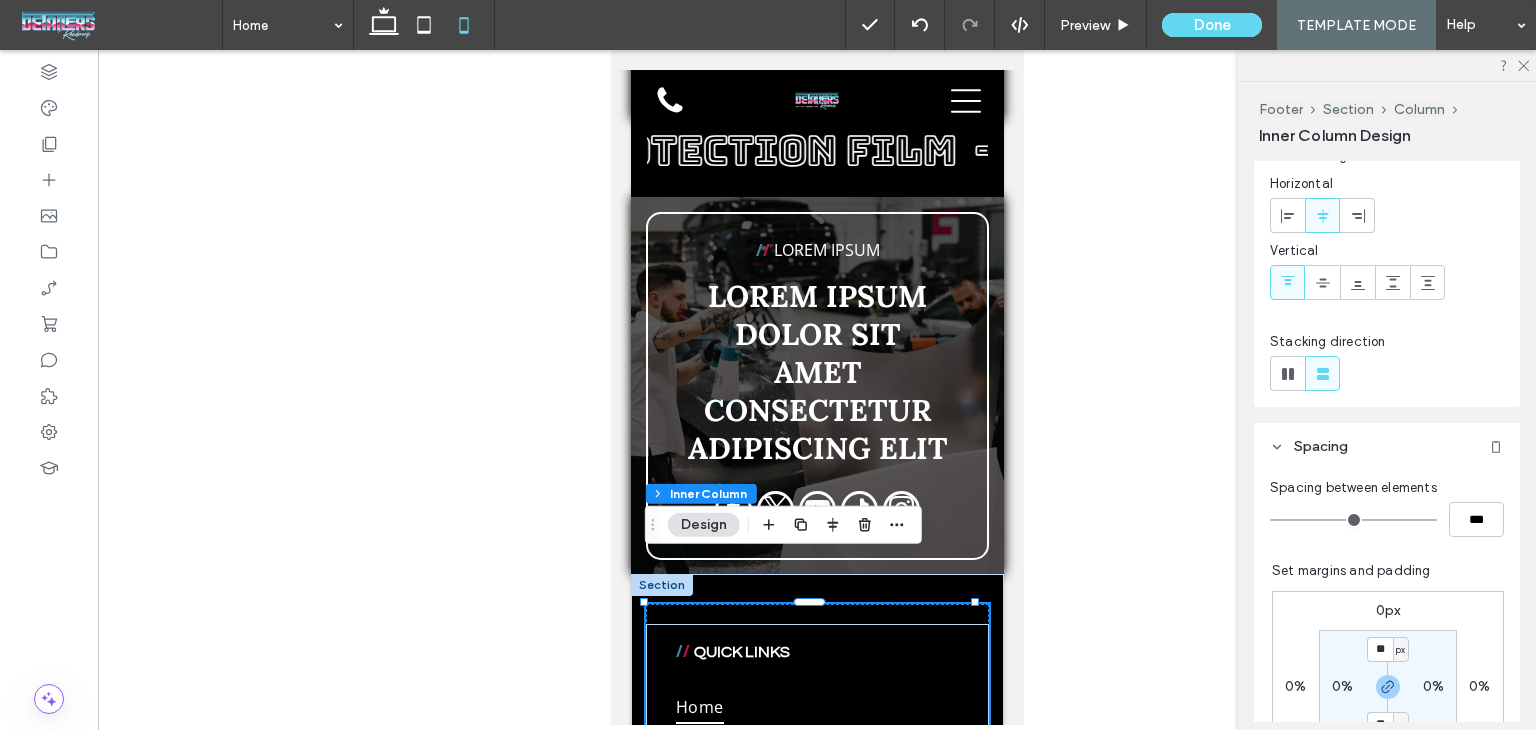 scroll, scrollTop: 300, scrollLeft: 0, axis: vertical 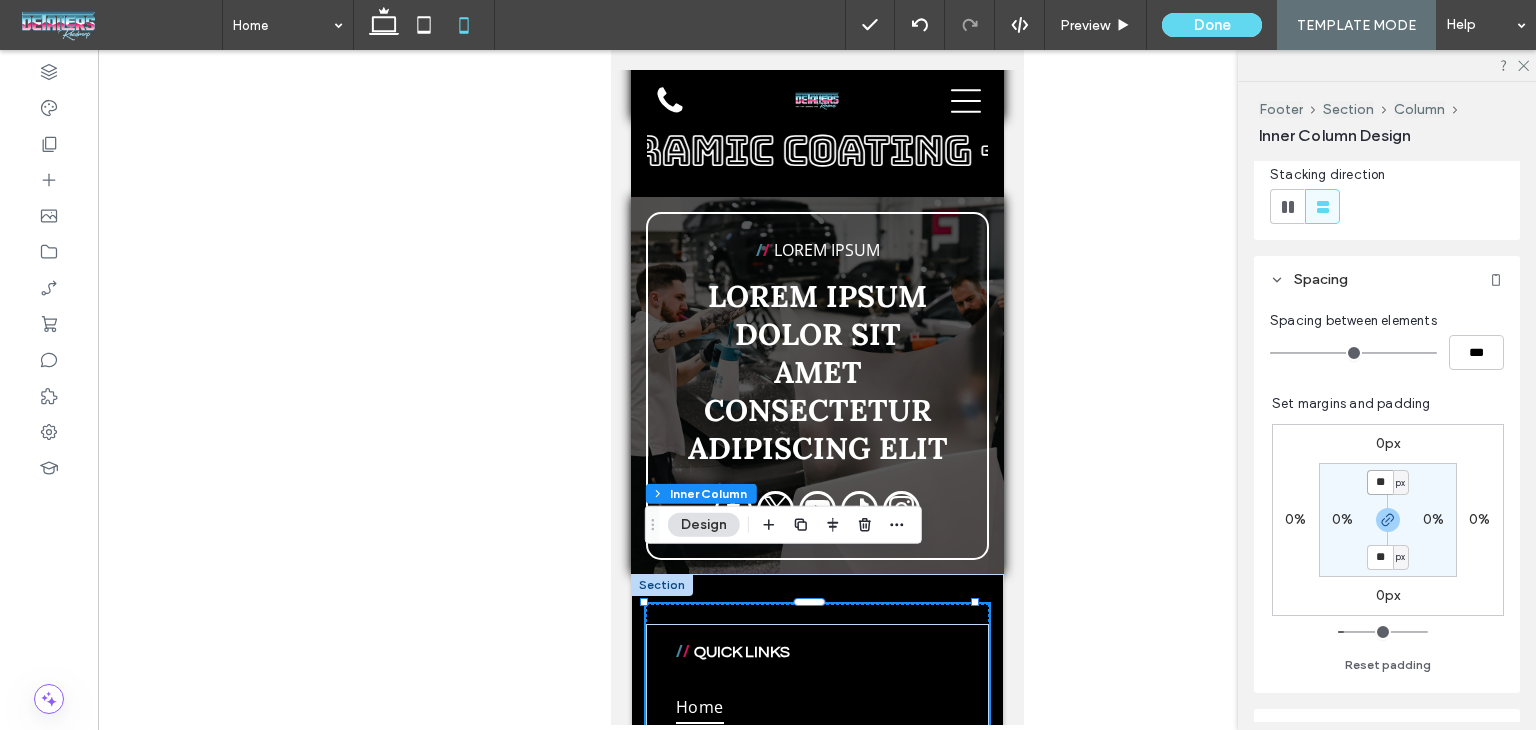 click on "**" at bounding box center [1380, 482] 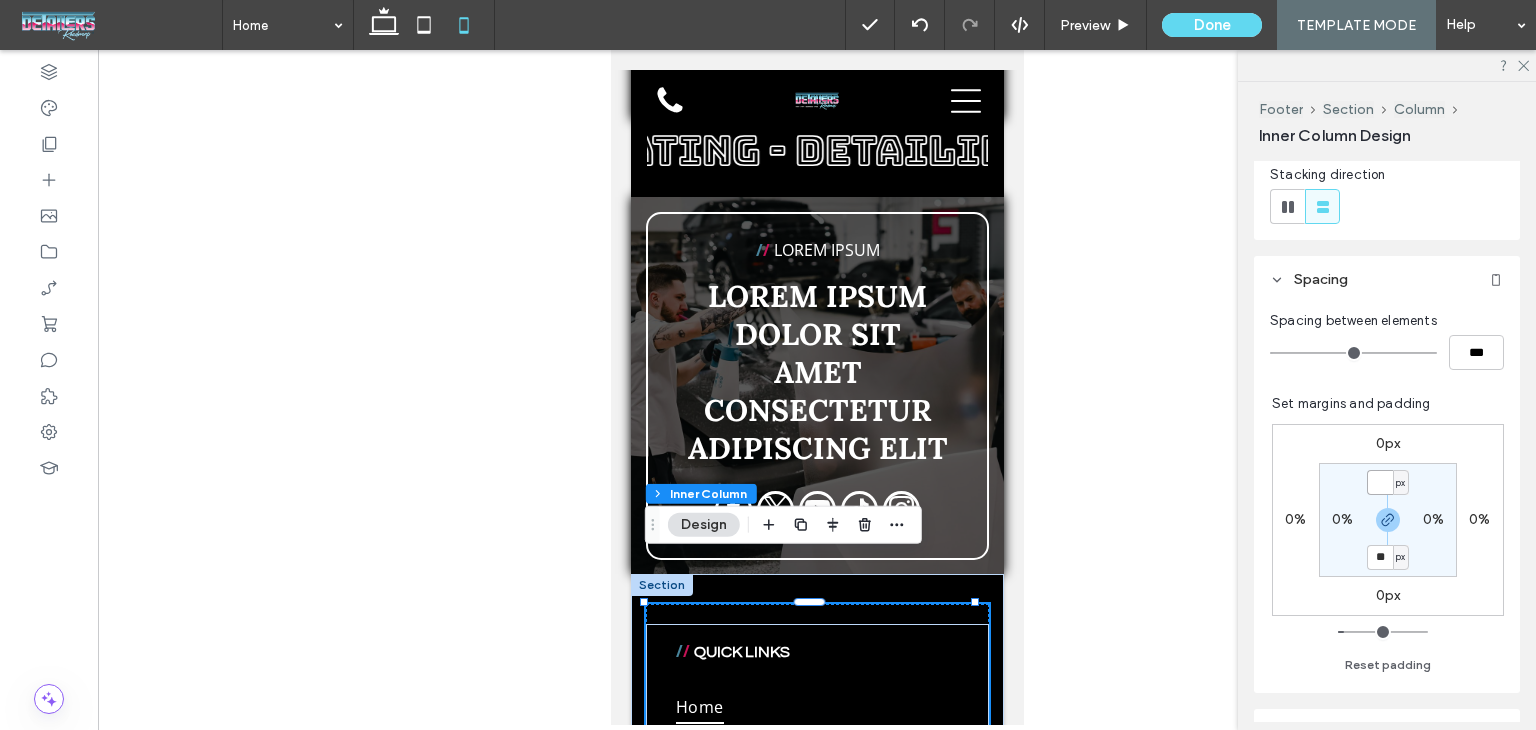 type on "*" 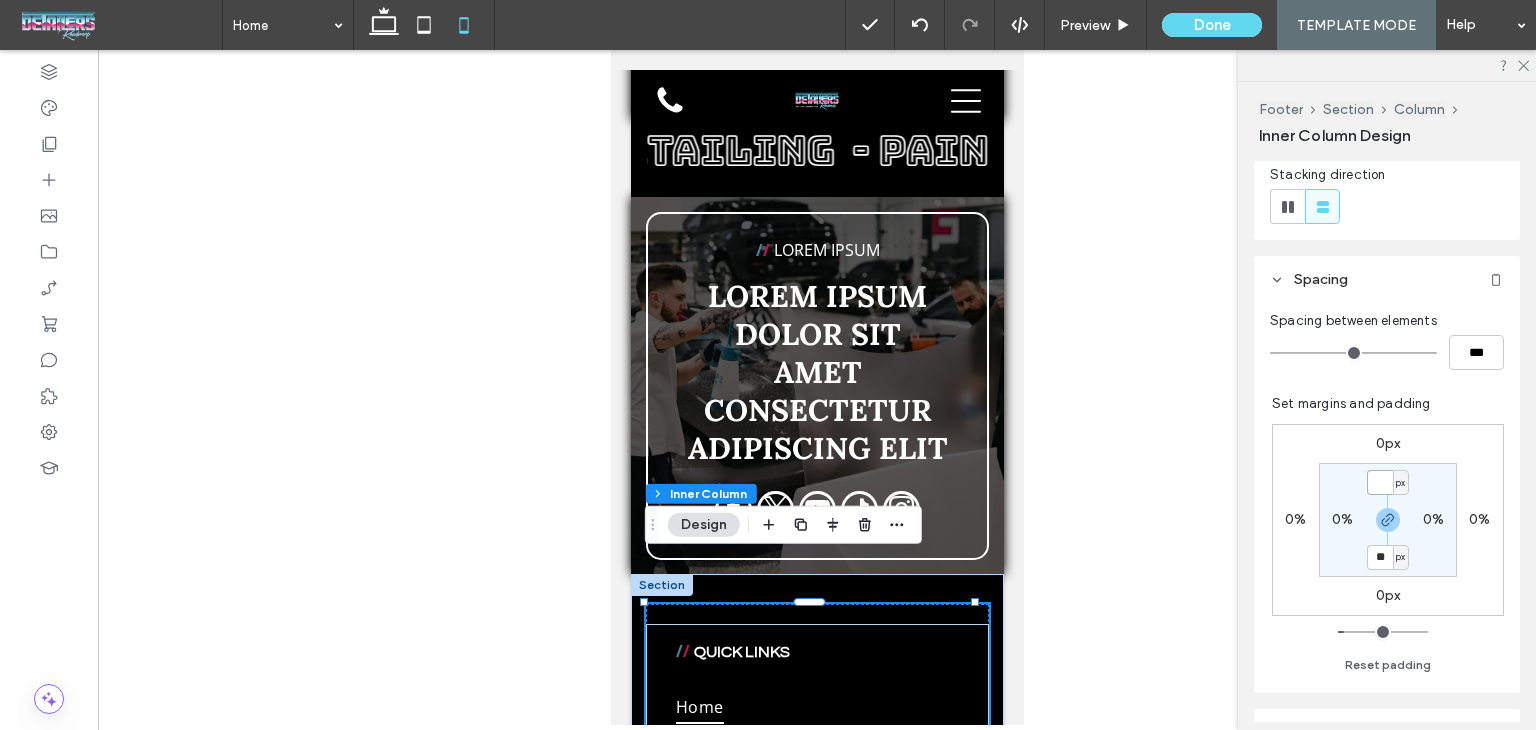 type on "*" 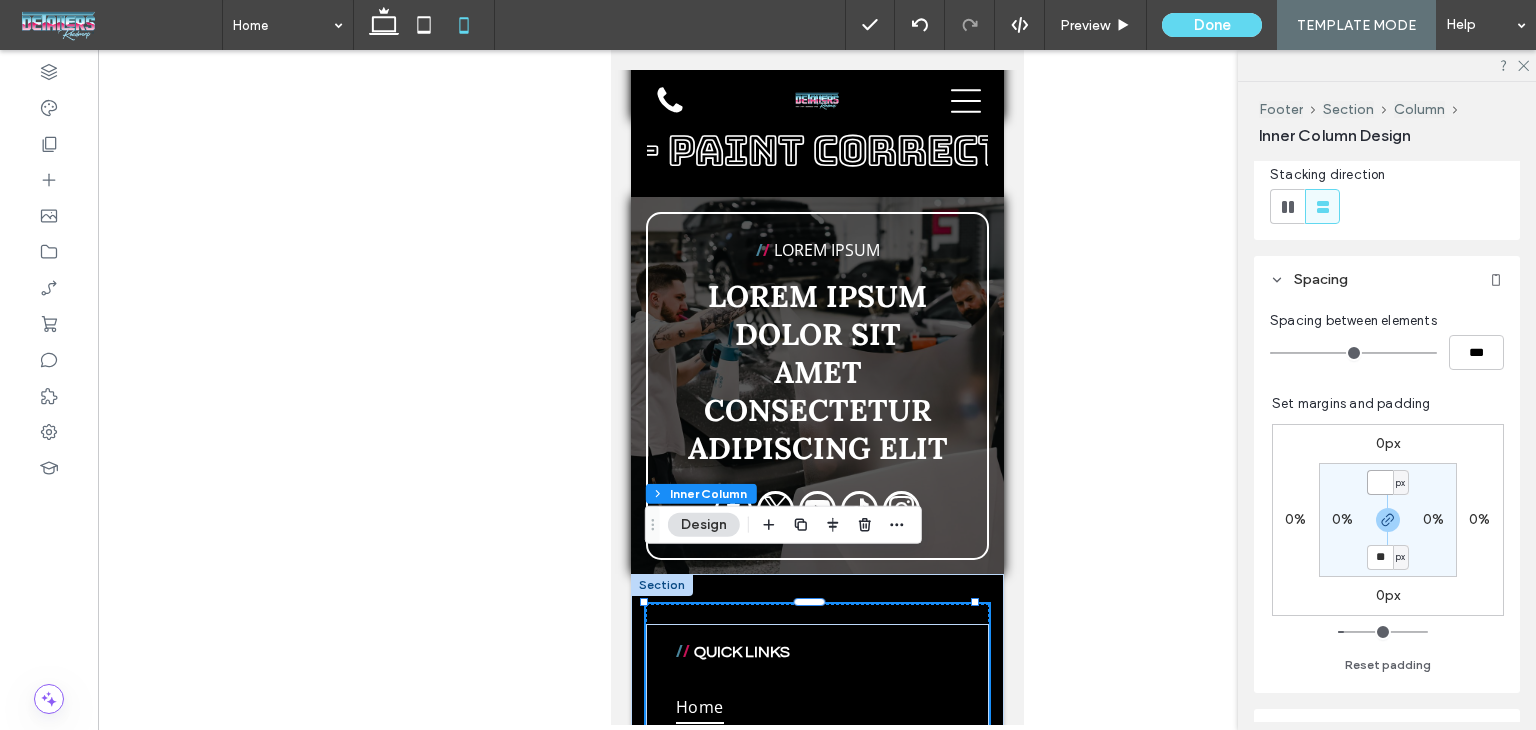 type on "*" 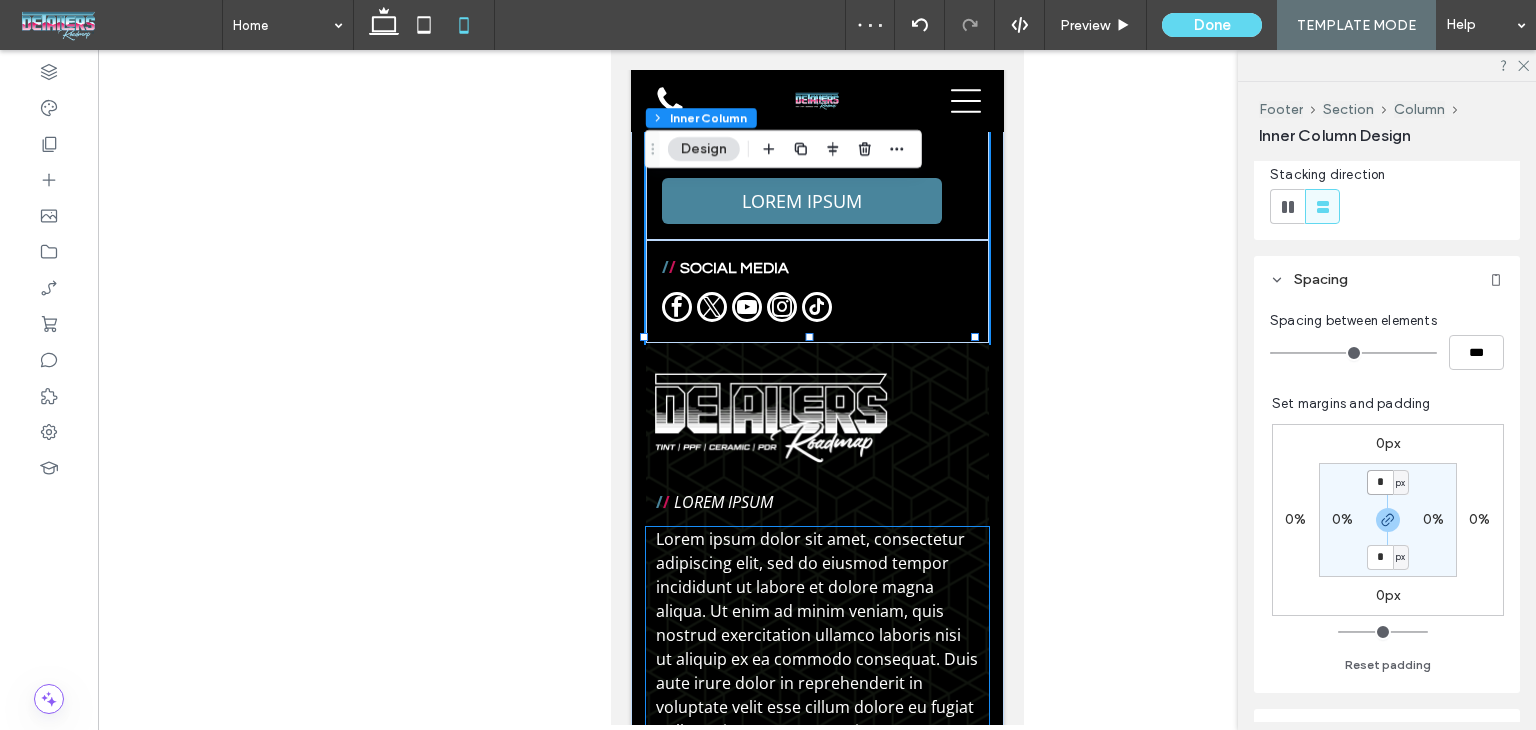 scroll, scrollTop: 10360, scrollLeft: 0, axis: vertical 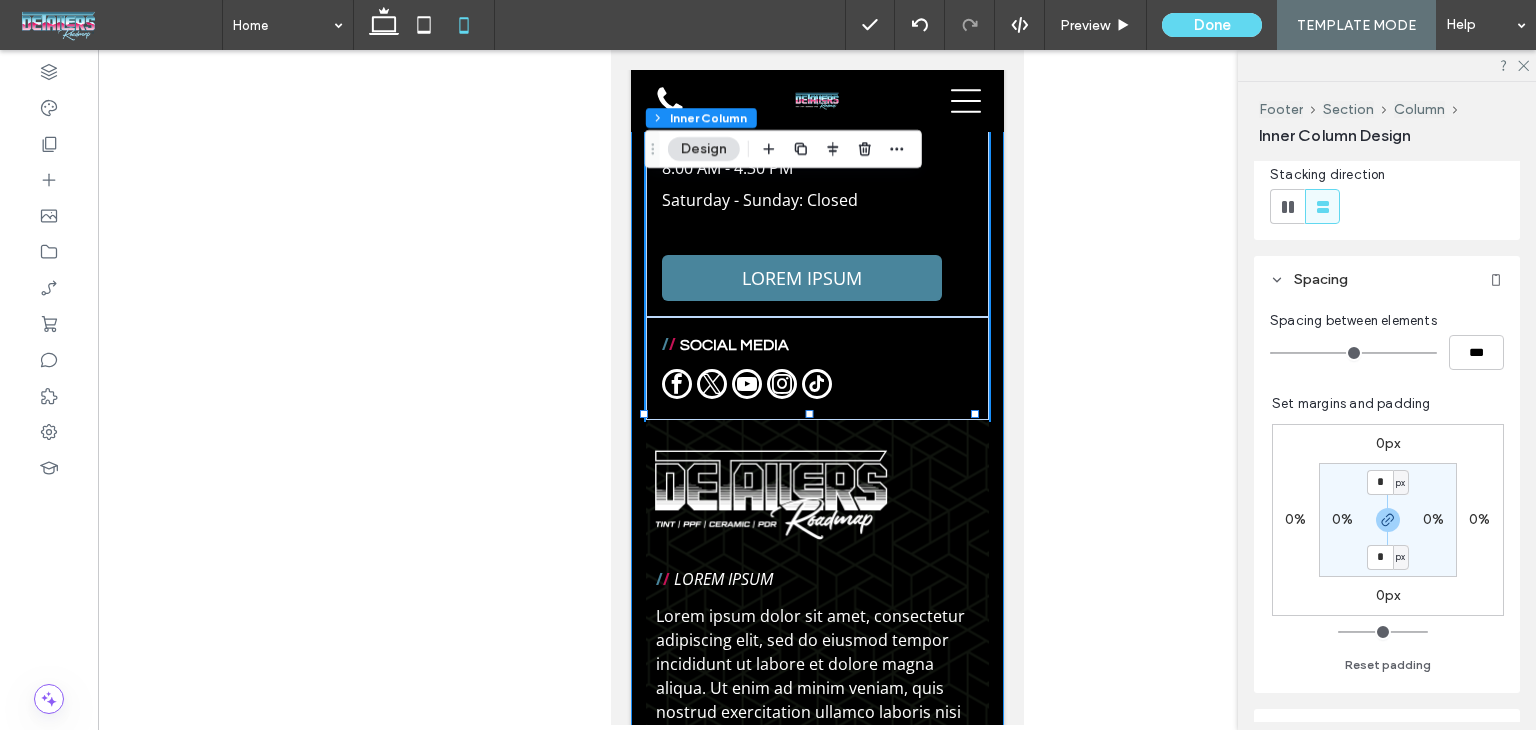 click on "/ /   LOREM IPSUM
Lorem ipsum dolor sit amet, consectetur adipiscing elit, sed do eiusmod tempor incididunt ut labore et dolore magna aliqua. Ut enim ad minim veniam, quis nostrud exercitation ullamco laboris nisi ut aliquip ex ea commodo consequat. Duis aute irure dolor in reprehenderit in voluptate velit esse cillum dolore eu fugiat nulla pariatur. Excepteur sint occaecat cupidatat non proident, sunt in culpa qui officia deserunt mollit anim id est laborum. Lorem ipsum dolor sit amet, consectetur adipiscing elit, sed do eiusmod tempor incididunt ut labore et dolore magna aliqua.
LOREM IPSUM
/ /
QUICK LINKS
Home
Services
About
Contact
/ /
OUR LOCATION
1009 Shelton Beach Rd, Saraland, AL 36571, United States of America ﻿
/ /
HOURS OF  OPERATION
Monday - Friday:
8:00 AM - 4:30 PM" at bounding box center [816, 393] 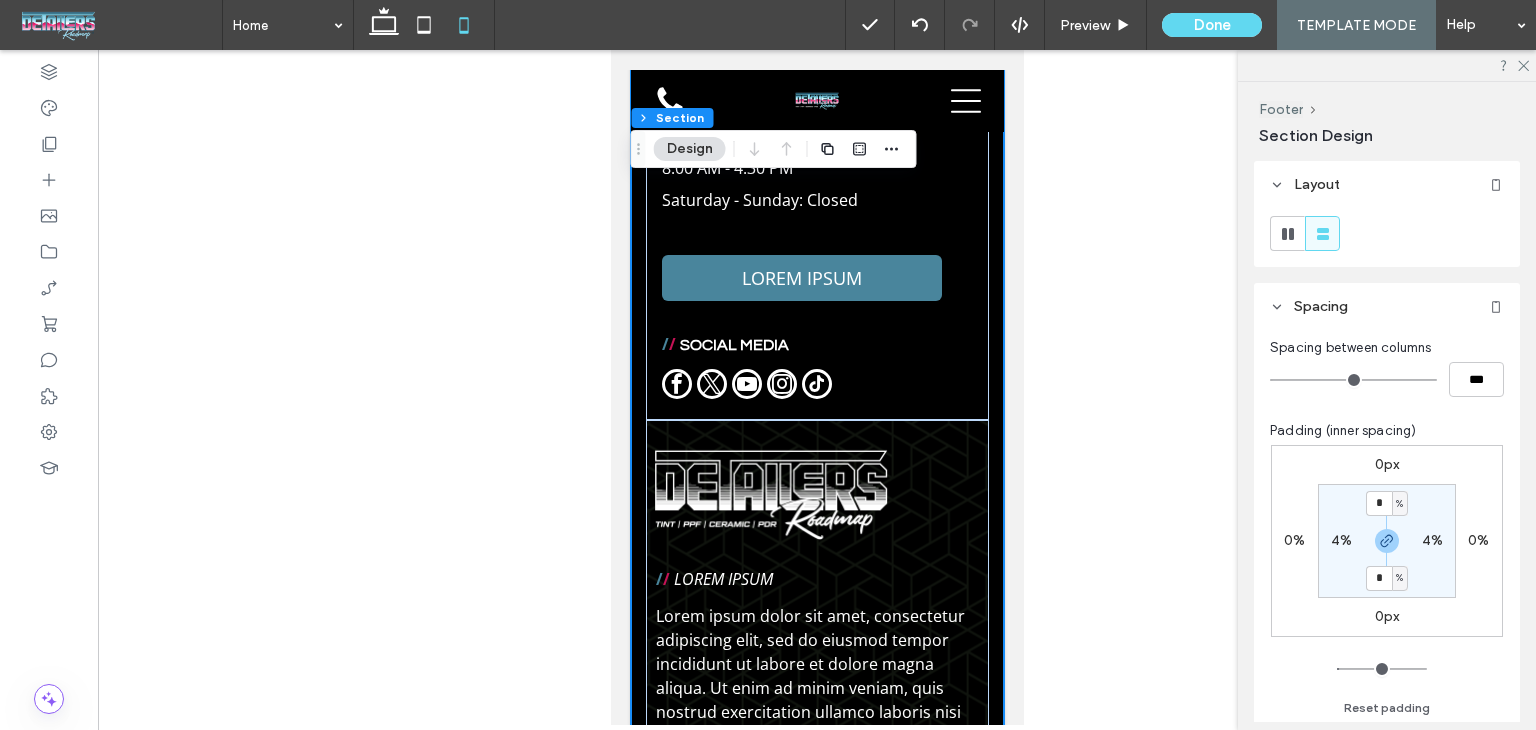 click on "/ /   LOREM IPSUM
Lorem ipsum dolor sit amet, consectetur adipiscing elit, sed do eiusmod tempor incididunt ut labore et dolore magna aliqua. Ut enim ad minim veniam, quis nostrud exercitation ullamco laboris nisi ut aliquip ex ea commodo consequat. Duis aute irure dolor in reprehenderit in voluptate velit esse cillum dolore eu fugiat nulla pariatur. Excepteur sint occaecat cupidatat non proident, sunt in culpa qui officia deserunt mollit anim id est laborum. Lorem ipsum dolor sit amet, consectetur adipiscing elit, sed do eiusmod tempor incididunt ut labore et dolore magna aliqua.
LOREM IPSUM
/ /
QUICK LINKS
Home
Services
About
Contact
/ /
OUR LOCATION
1009 Shelton Beach Rd, Saraland, AL 36571, United States of America ﻿
/ /
HOURS OF  OPERATION
Monday - Friday:
8:00 AM - 4:30 PM" at bounding box center [816, 393] 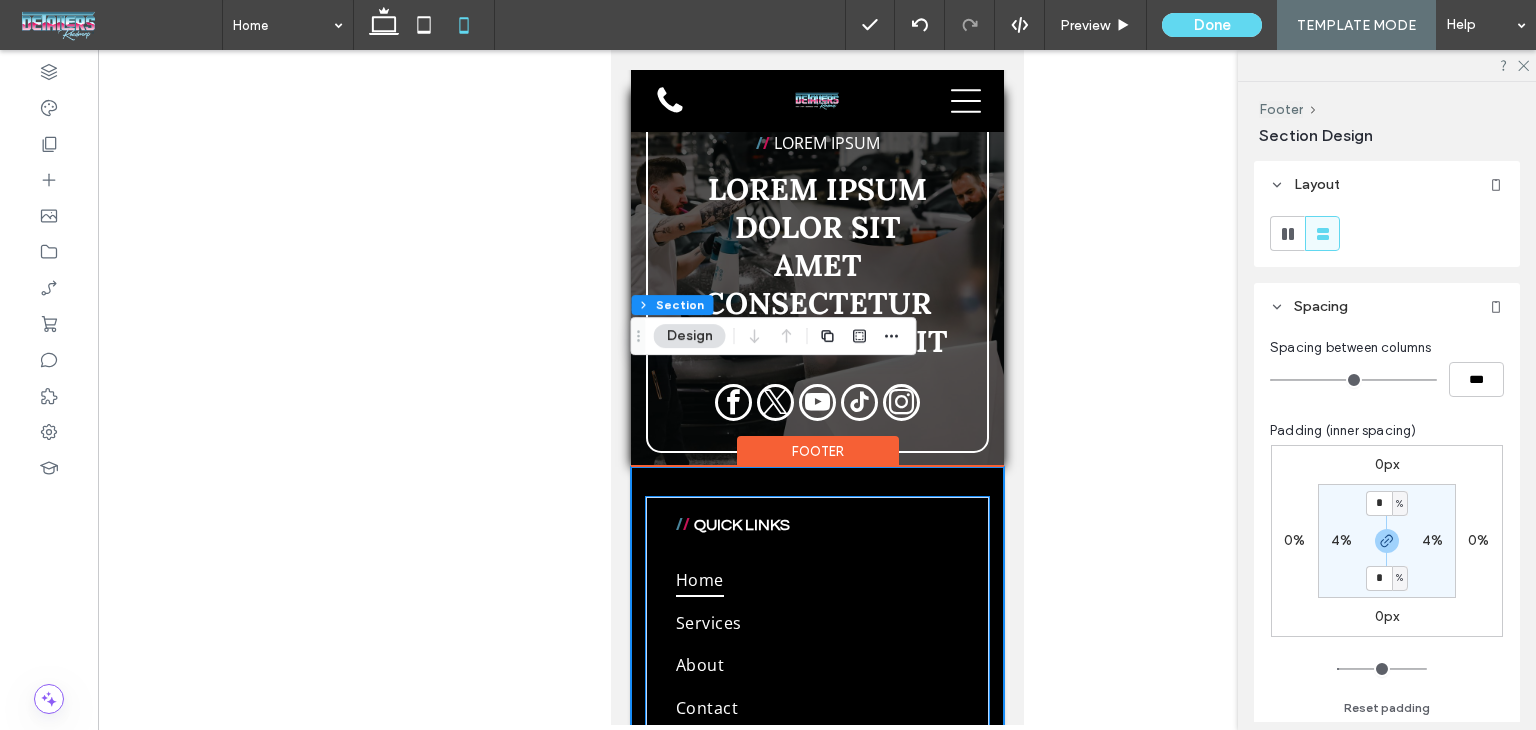 scroll, scrollTop: 9560, scrollLeft: 0, axis: vertical 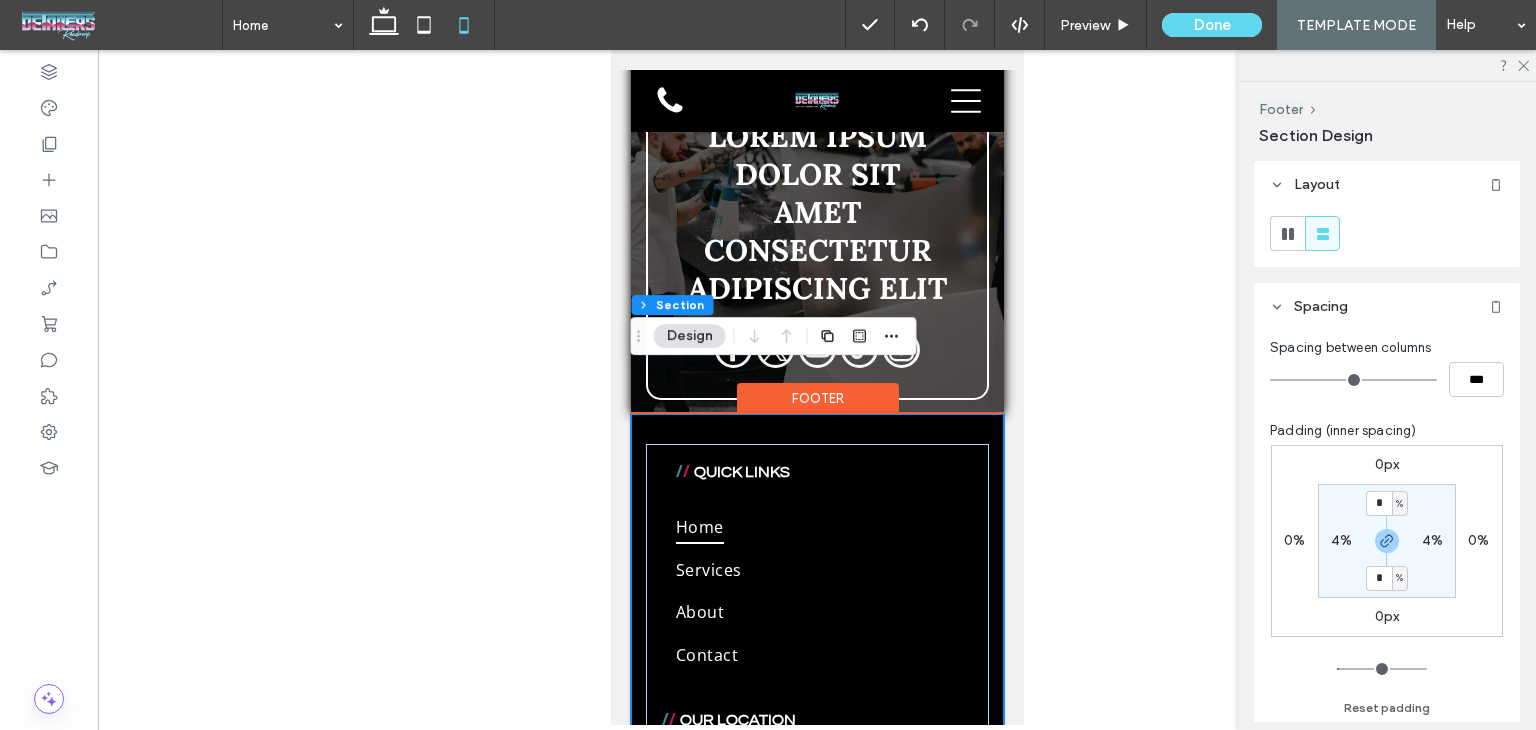 click on "/ /   LOREM IPSUM
Lorem ipsum dolor sit amet, consectetur adipiscing elit, sed do eiusmod tempor incididunt ut labore et dolore magna aliqua. Ut enim ad minim veniam, quis nostrud exercitation ullamco laboris nisi ut aliquip ex ea commodo consequat. Duis aute irure dolor in reprehenderit in voluptate velit esse cillum dolore eu fugiat nulla pariatur. Excepteur sint occaecat cupidatat non proident, sunt in culpa qui officia deserunt mollit anim id est laborum. Lorem ipsum dolor sit amet, consectetur adipiscing elit, sed do eiusmod tempor incididunt ut labore et dolore magna aliqua.
LOREM IPSUM
/ /
QUICK LINKS
Home
Services
About
Contact
/ /
OUR LOCATION
1009 Shelton Beach Rd, Saraland, AL 36571, United States of America ﻿
/ /
HOURS OF  OPERATION
Monday - Friday:
8:00 AM - 4:30 PM" at bounding box center [816, 1193] 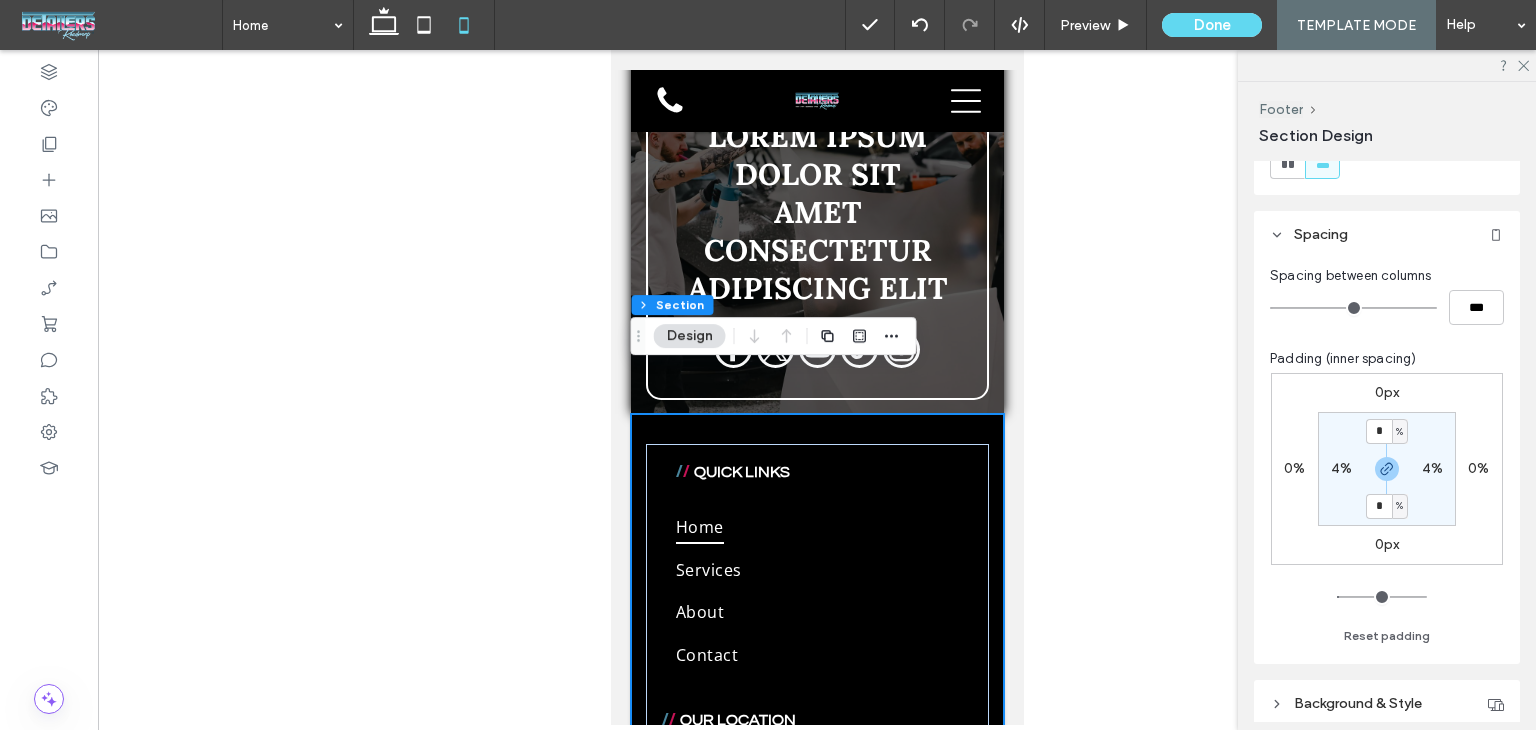 scroll, scrollTop: 156, scrollLeft: 0, axis: vertical 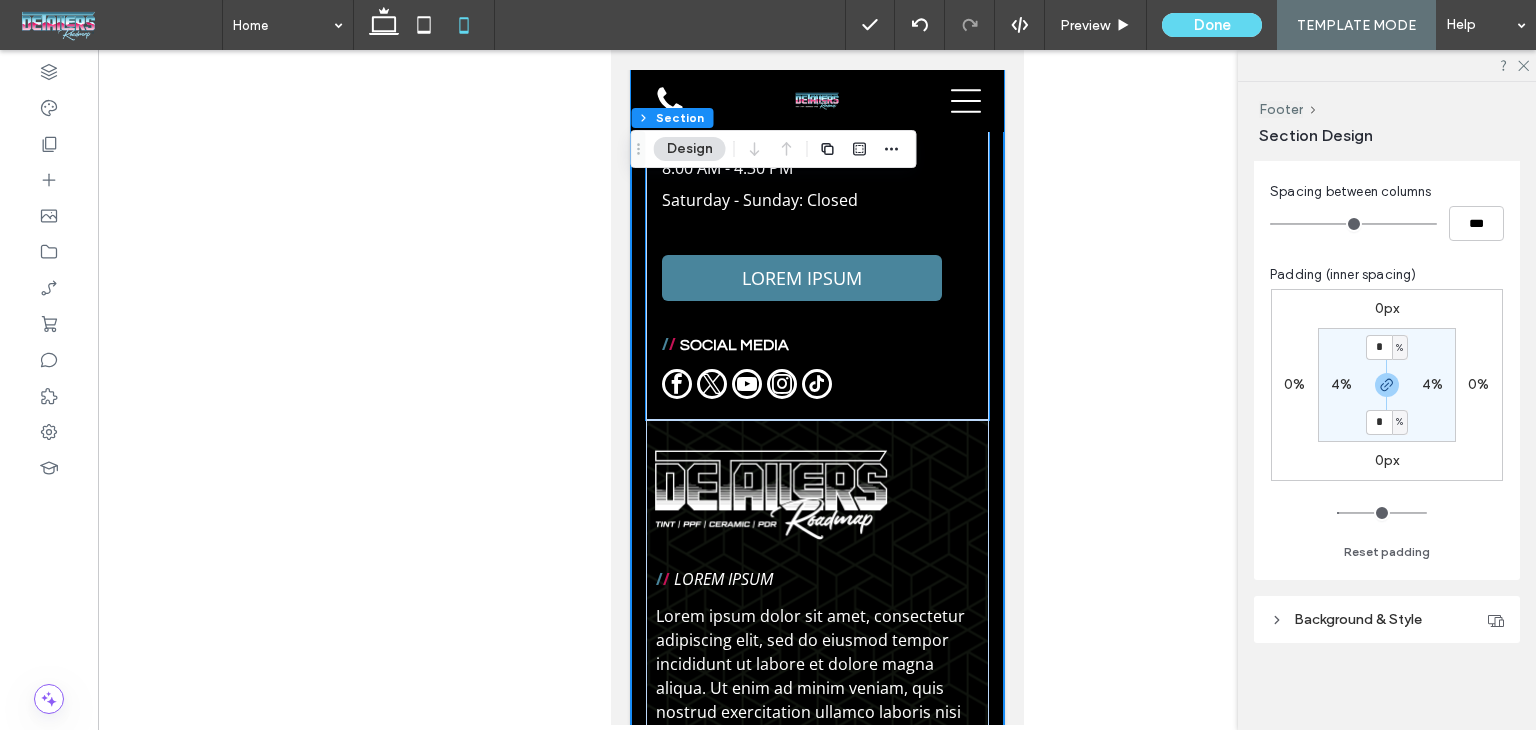 click on "/ /   SOCIAL MEDIA" at bounding box center [816, 368] 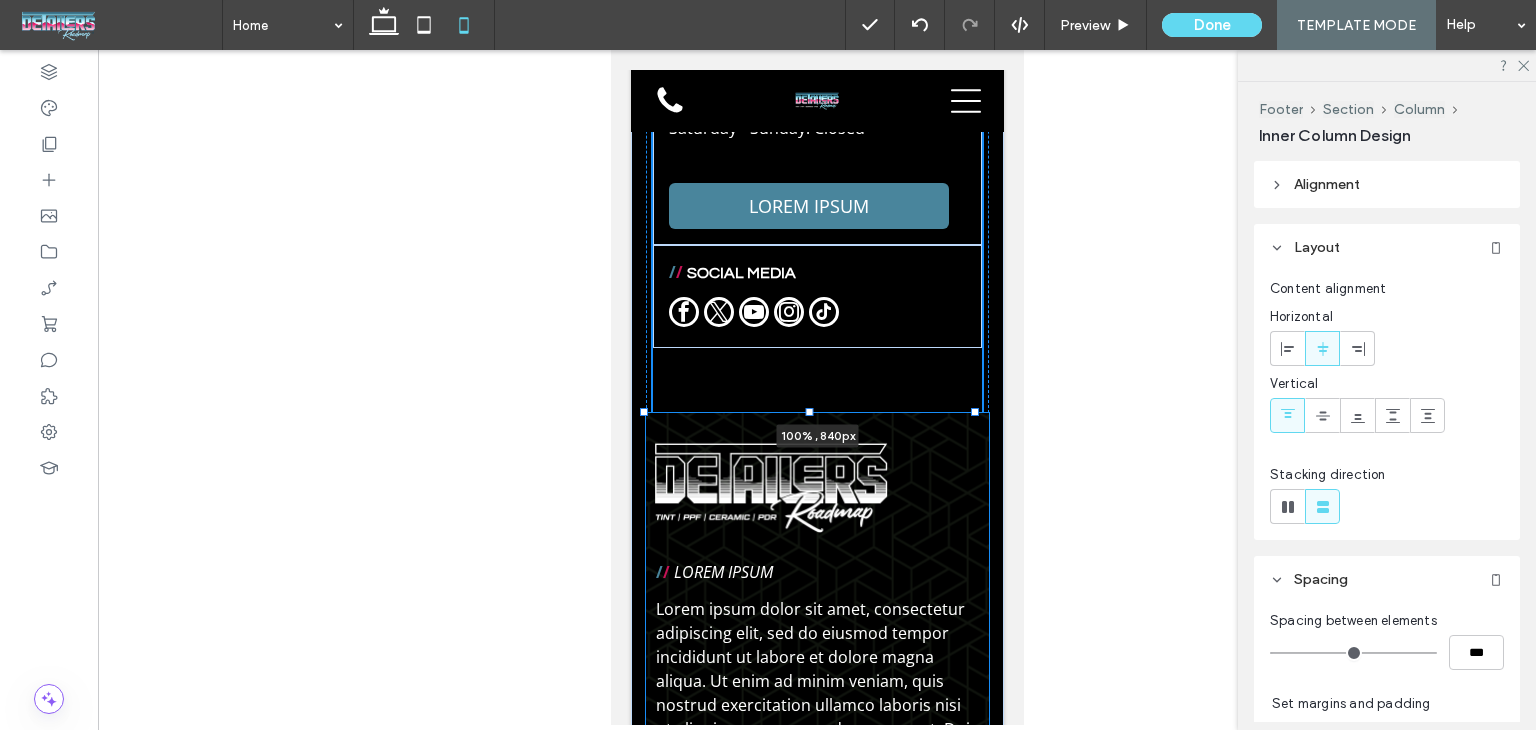scroll, scrollTop: 10378, scrollLeft: 0, axis: vertical 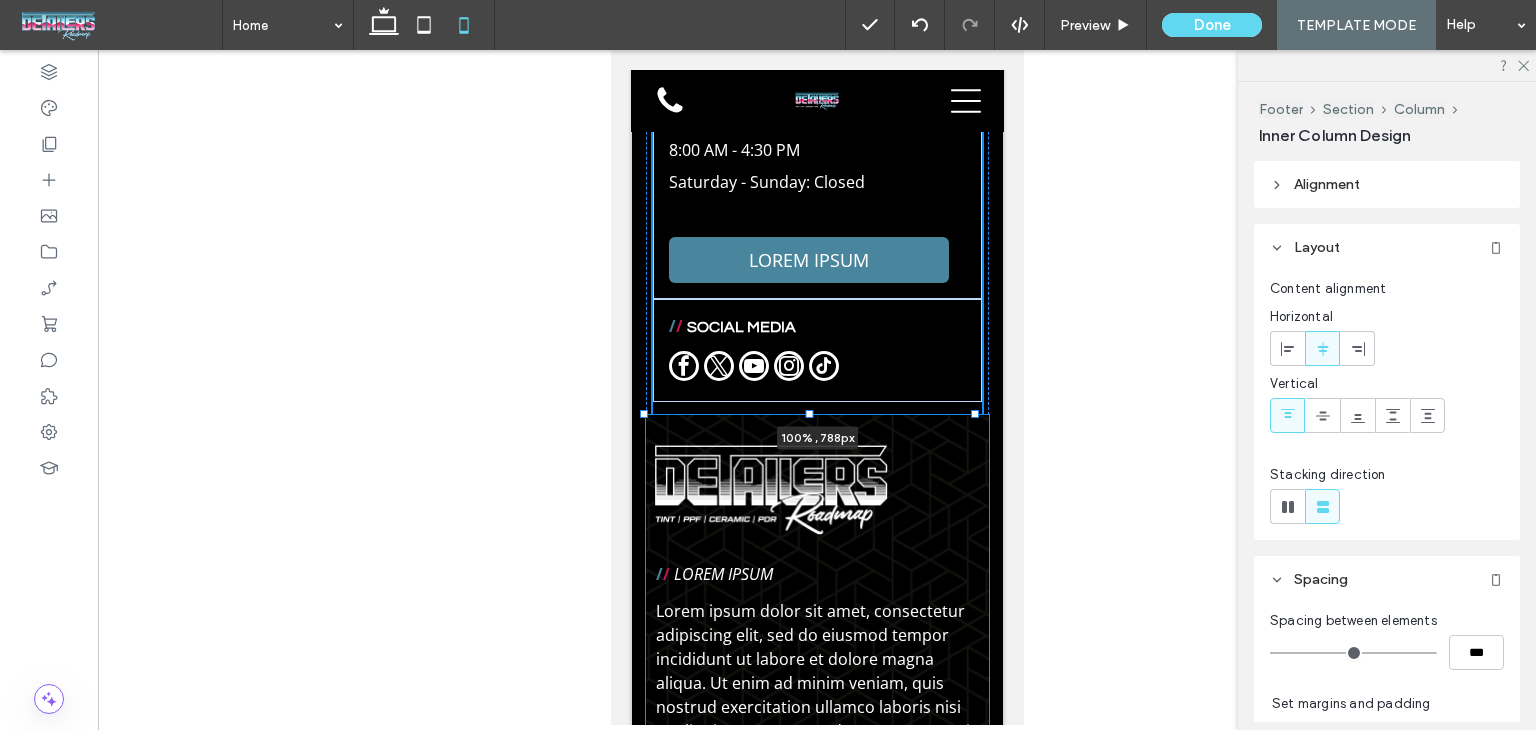 click on "/ /   LOREM IPSUM
Lorem ipsum dolor sit amet, consectetur adipiscing elit, sed do eiusmod tempor incididunt ut labore et dolore magna aliqua. Ut enim ad minim veniam, quis nostrud exercitation ullamco laboris nisi ut aliquip ex ea commodo consequat. Duis aute irure dolor in reprehenderit in voluptate velit esse cillum dolore eu fugiat nulla pariatur. Excepteur sint occaecat cupidatat non proident, sunt in culpa qui officia deserunt mollit anim id est laborum. Lorem ipsum dolor sit amet, consectetur adipiscing elit, sed do eiusmod tempor incididunt ut labore et dolore magna aliqua.
LOREM IPSUM
/ /
QUICK LINKS
Home
Services
About
Contact
/ /
OUR LOCATION
1009 Shelton Beach Rd, Saraland, AL 36571, United States of America ﻿
/ /" at bounding box center [816, 381] 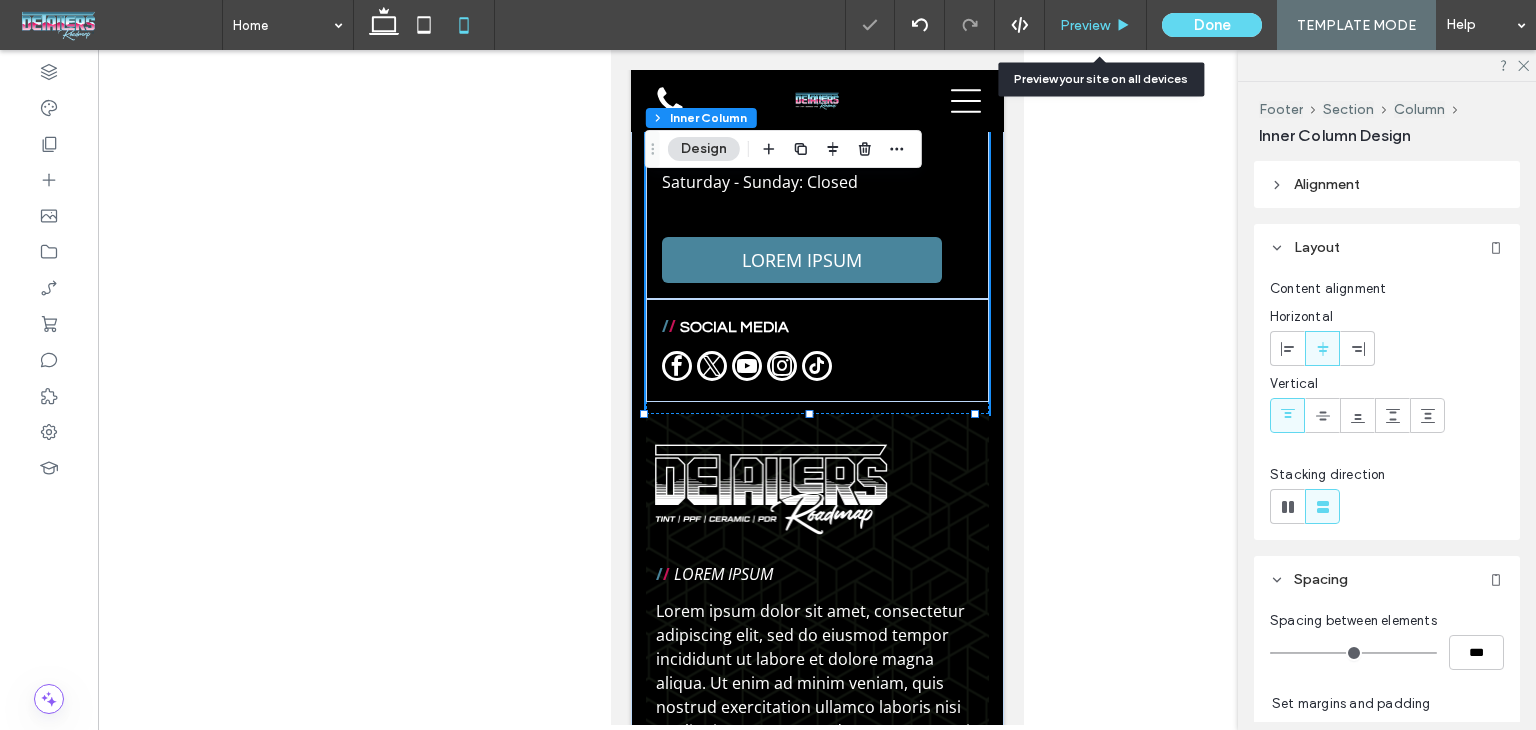 click on "Preview" at bounding box center (1085, 25) 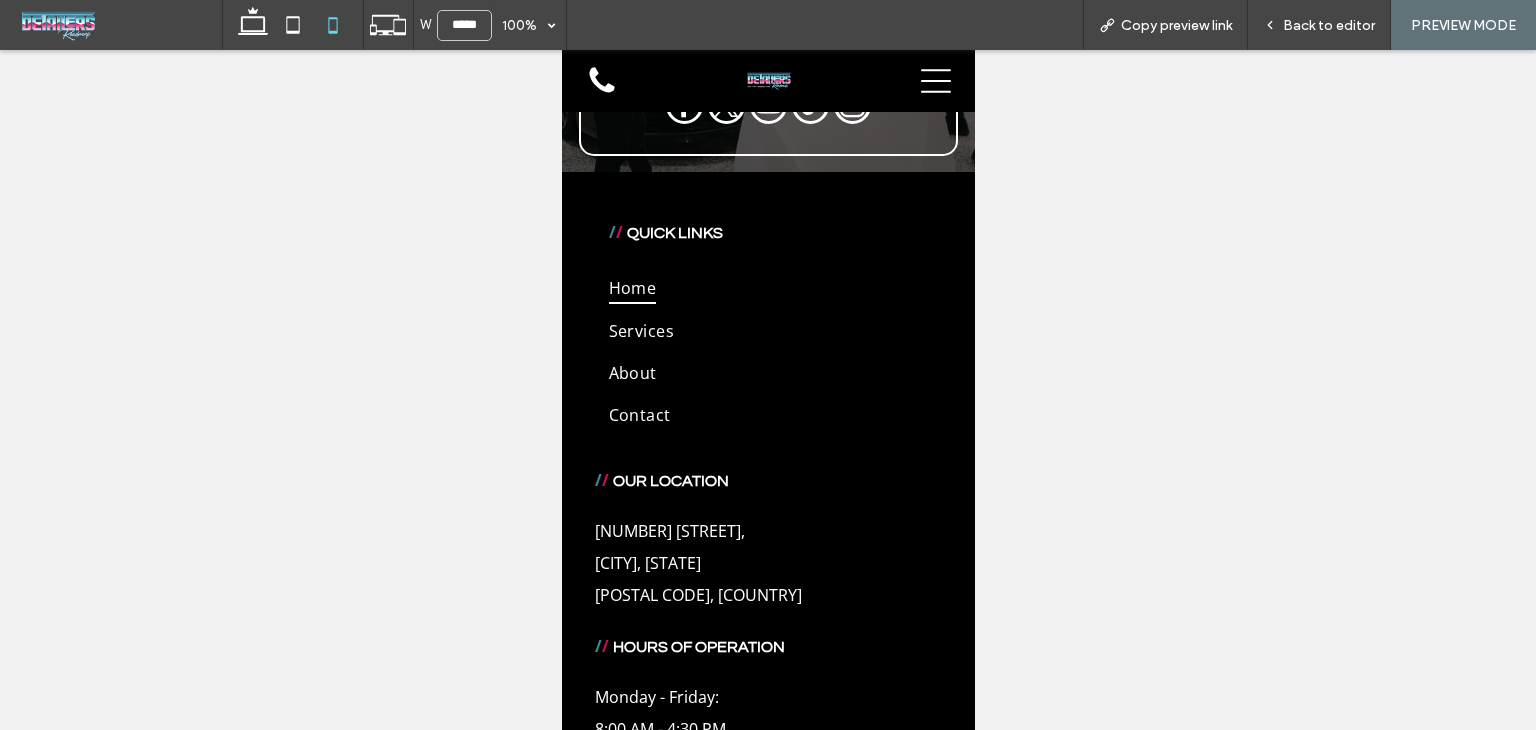 scroll, scrollTop: 9678, scrollLeft: 0, axis: vertical 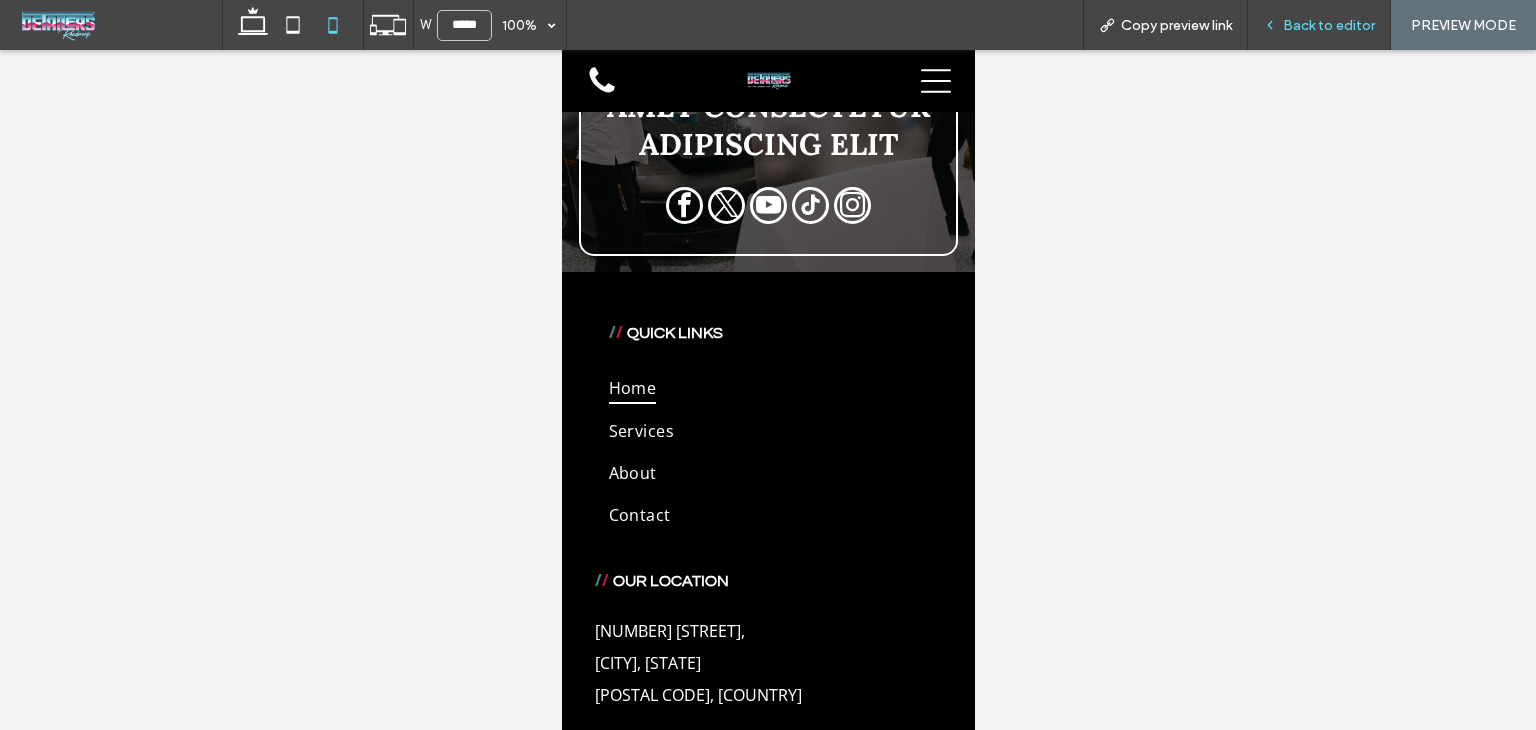 click on "Back to editor" at bounding box center (1329, 25) 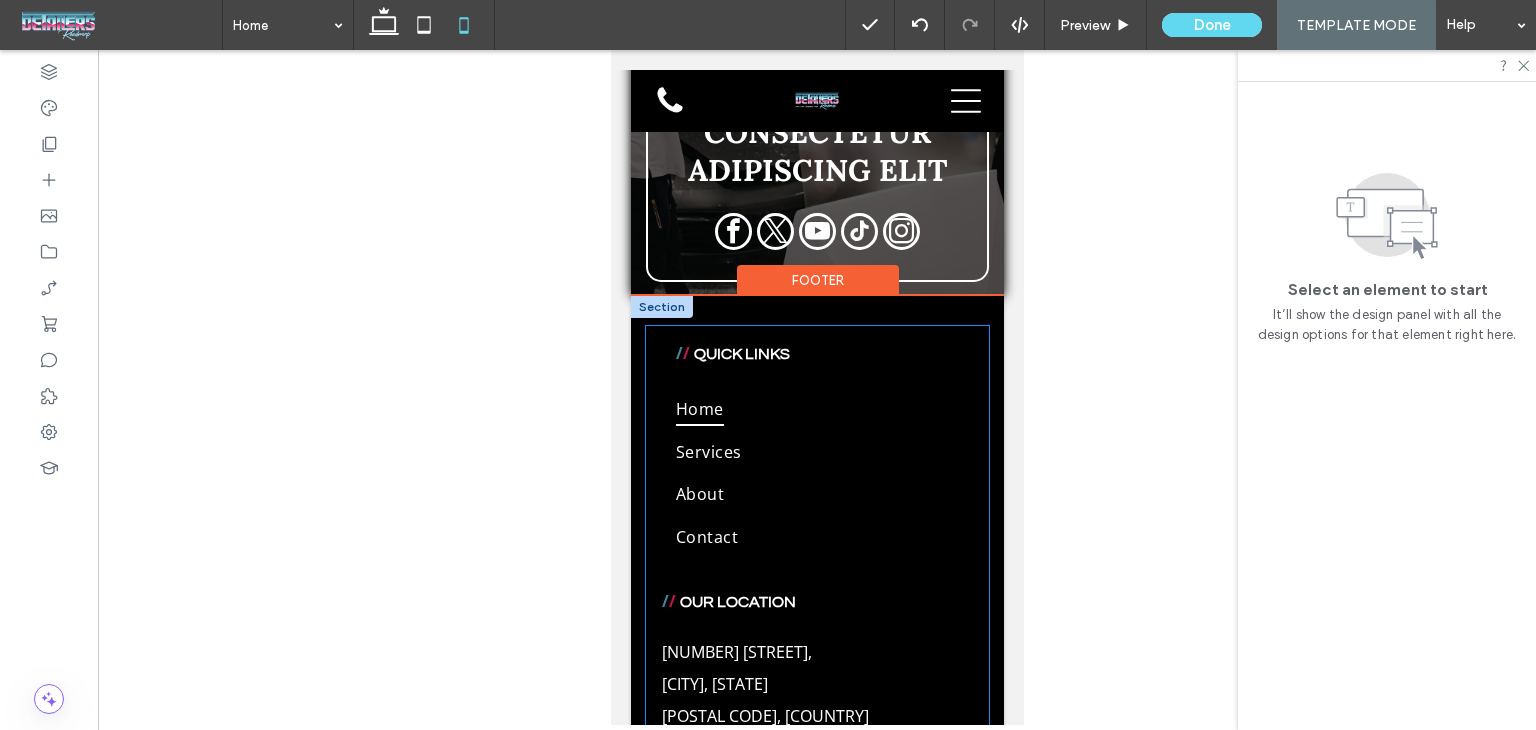 click on "Home" at bounding box center (816, 409) 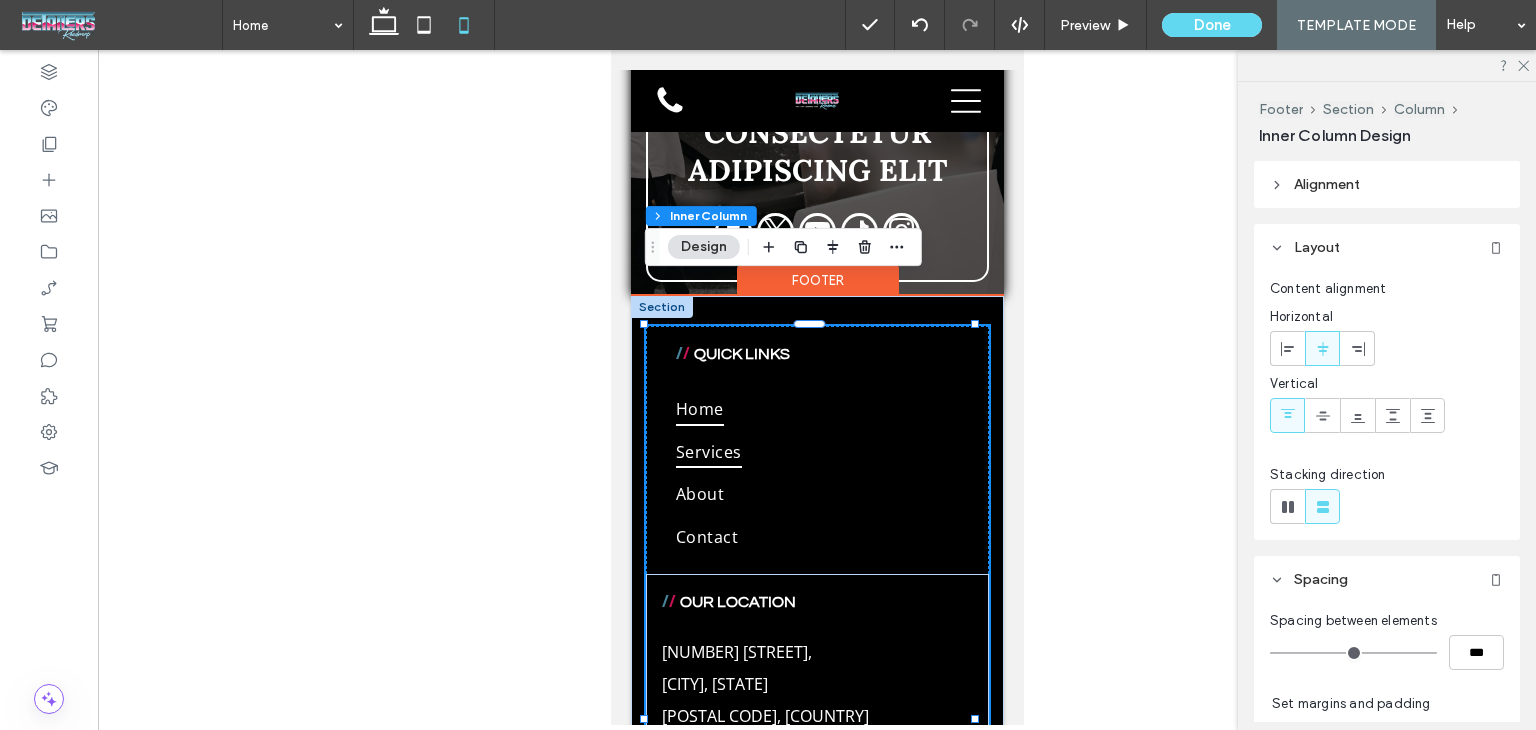 click on "Services" at bounding box center [816, 452] 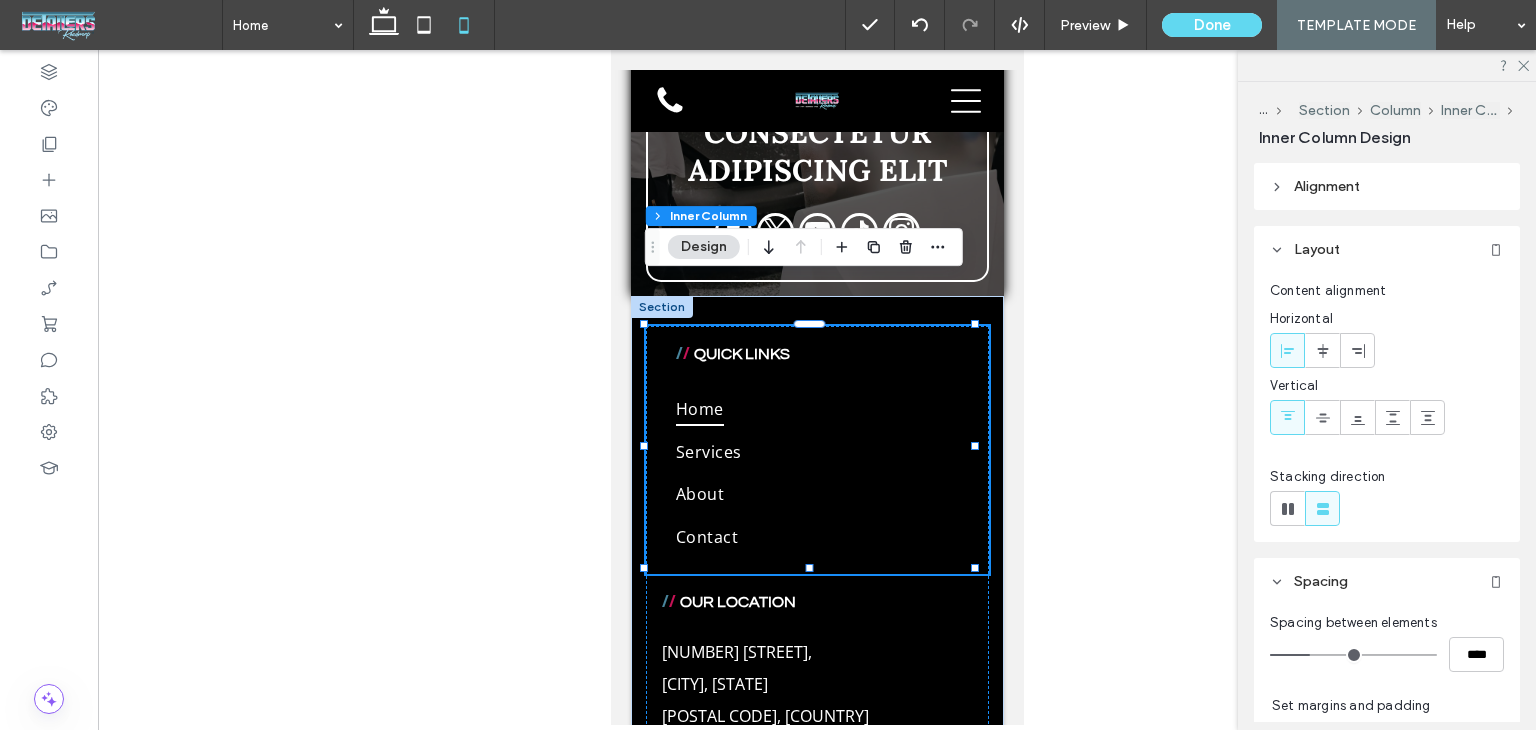 scroll, scrollTop: 300, scrollLeft: 0, axis: vertical 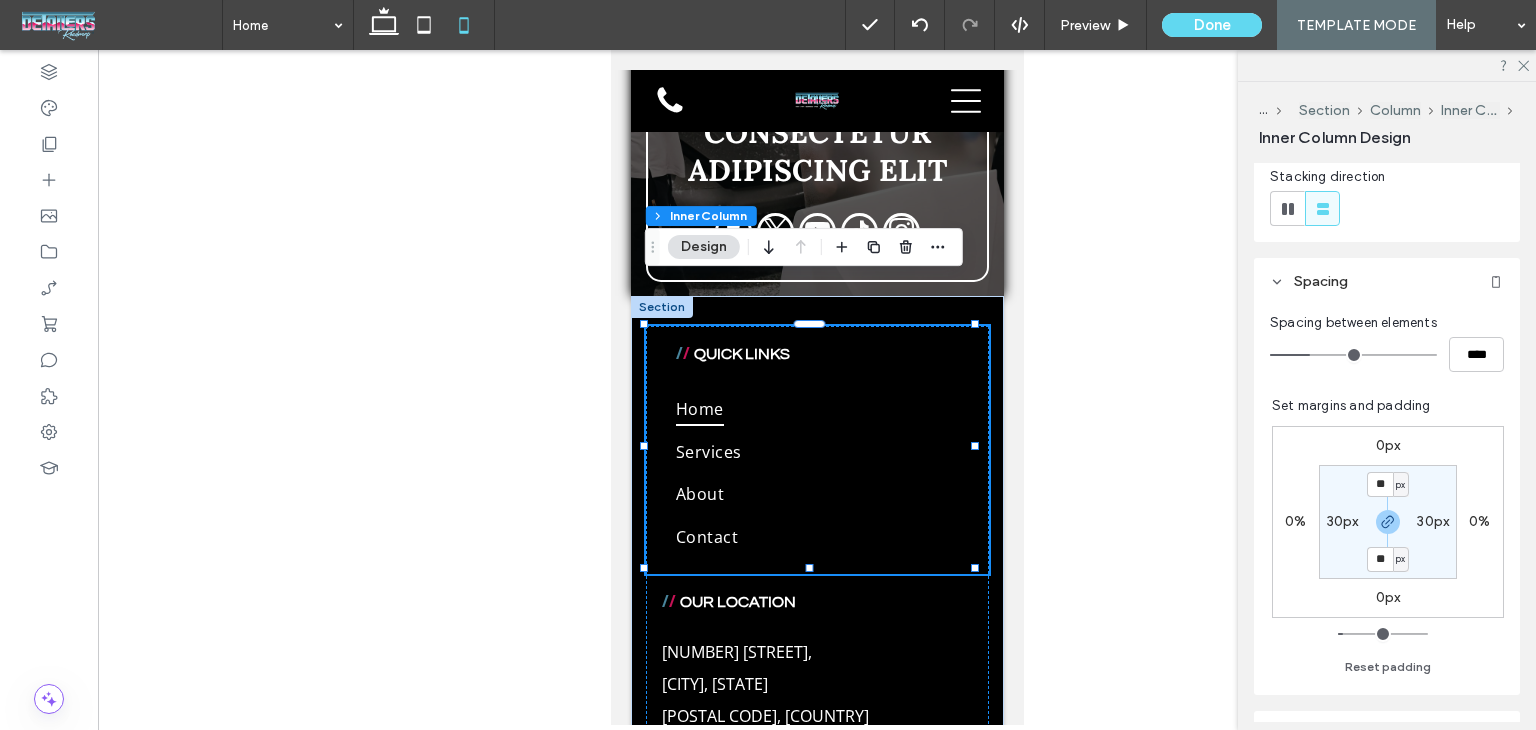 click on "30px" at bounding box center (1342, 522) 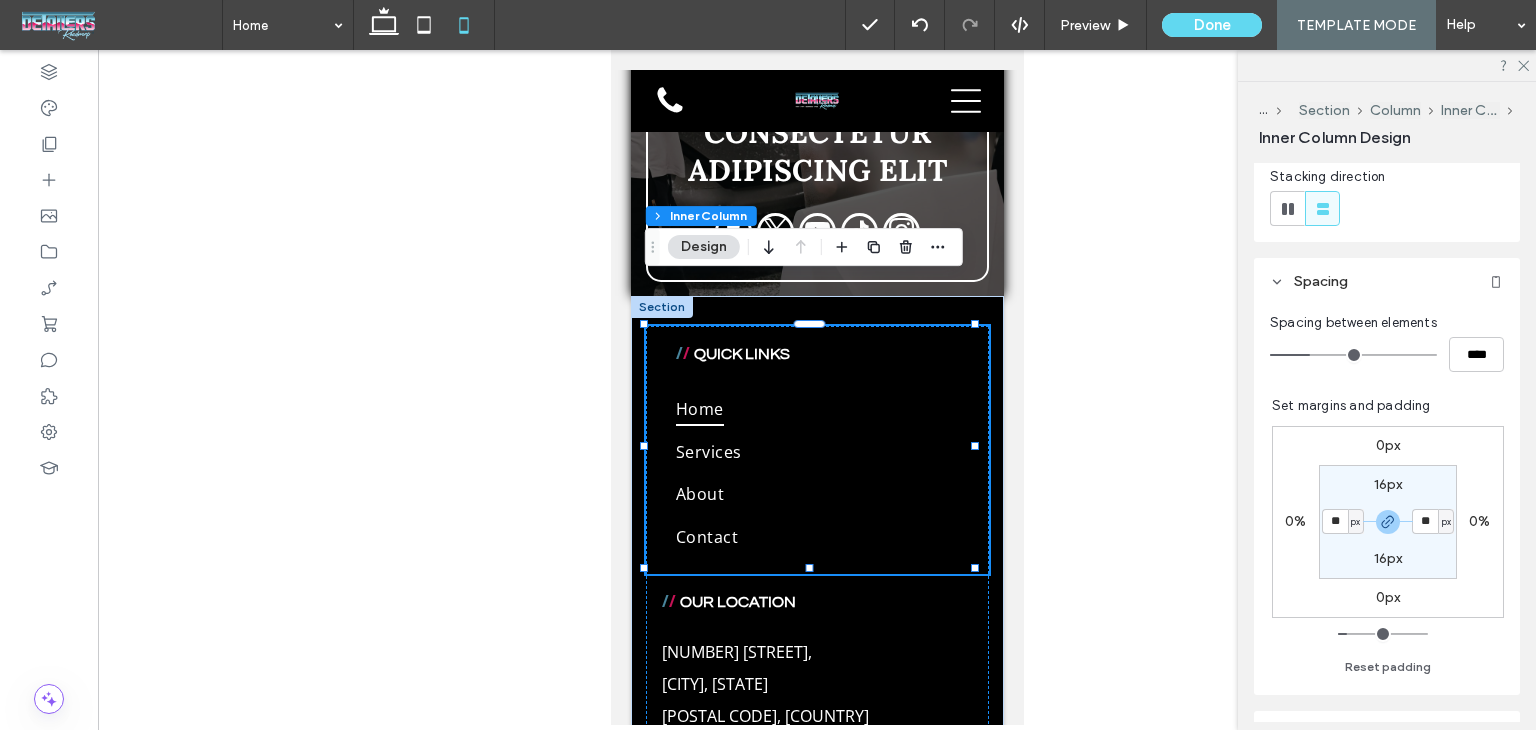 type on "**" 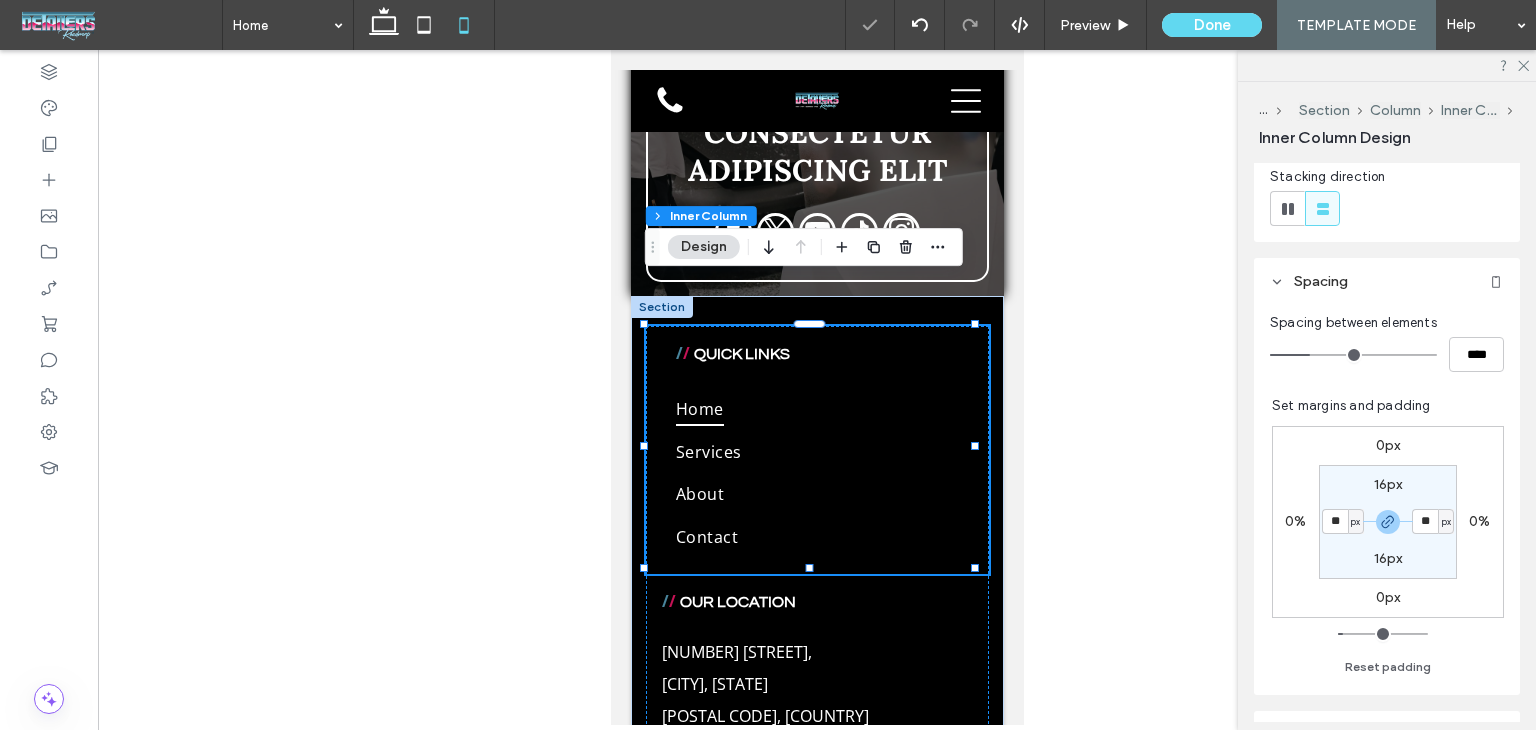 type on "**" 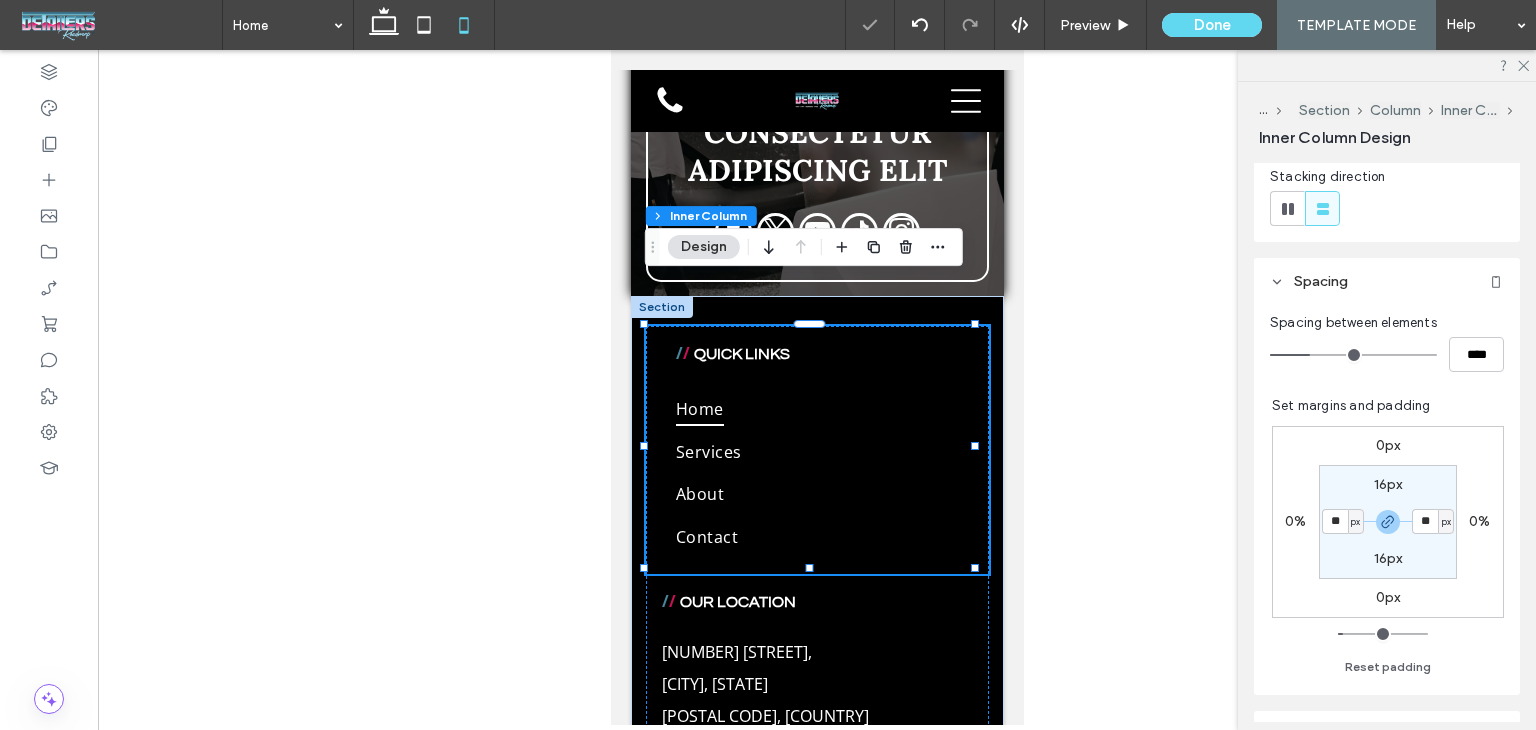 type on "**" 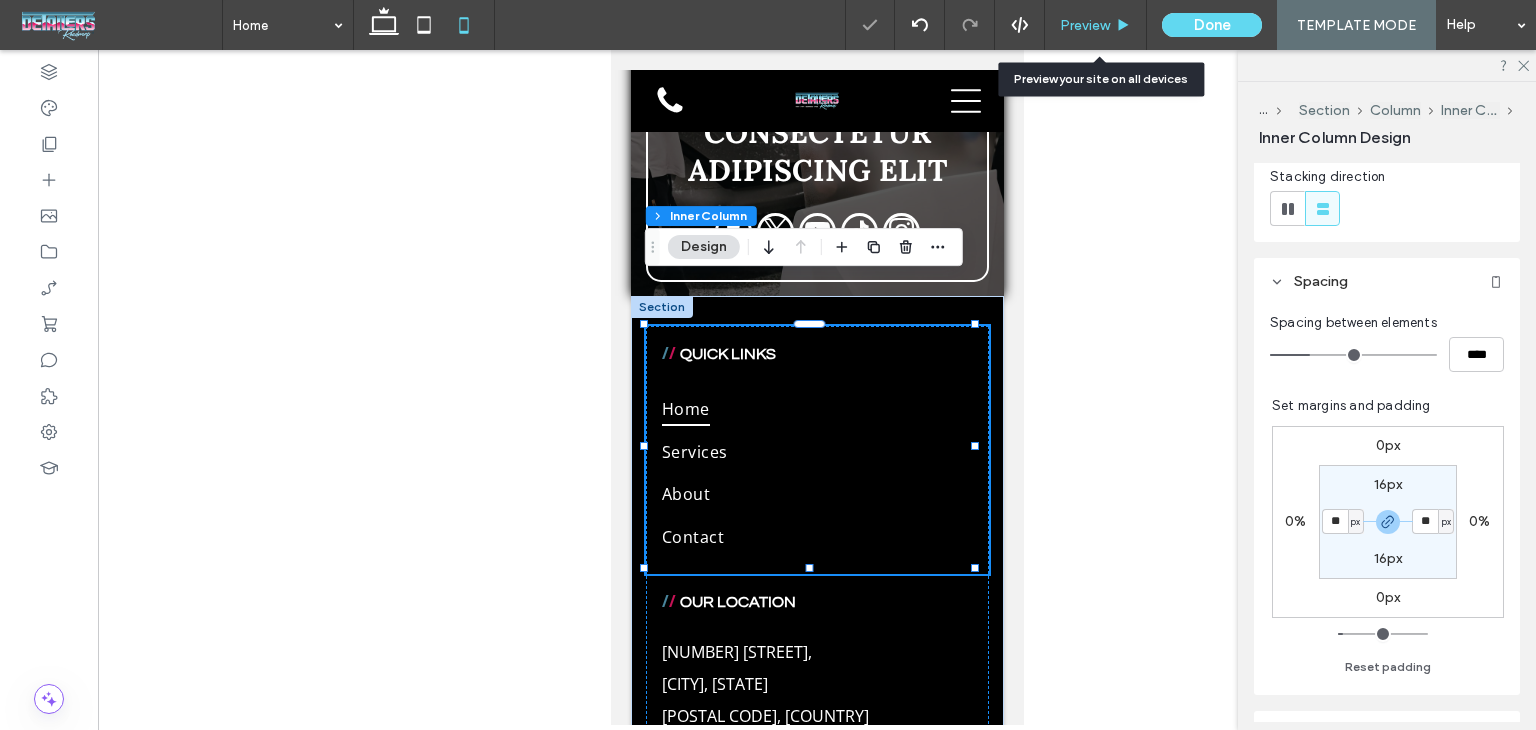 click on "Preview" at bounding box center (1095, 25) 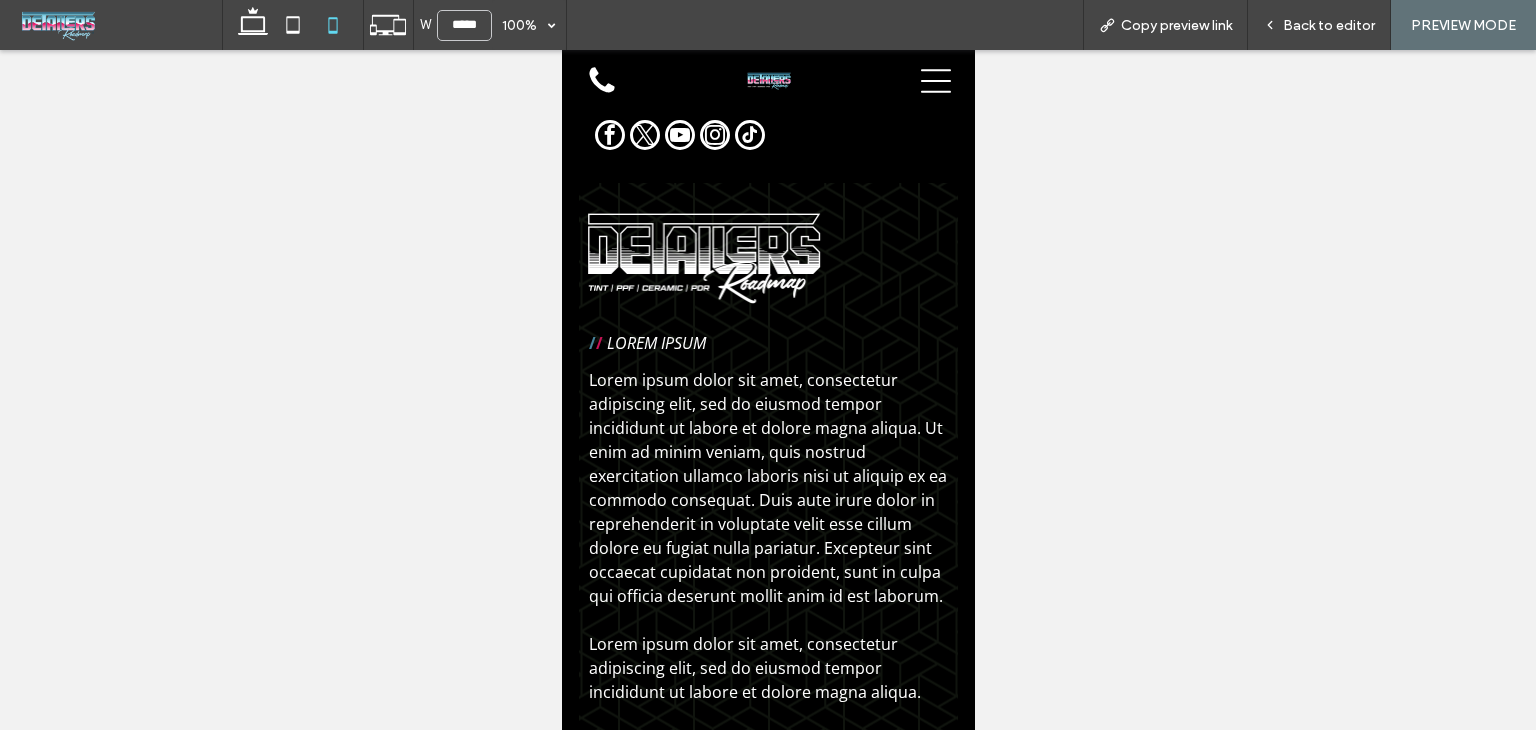 scroll, scrollTop: 10660, scrollLeft: 0, axis: vertical 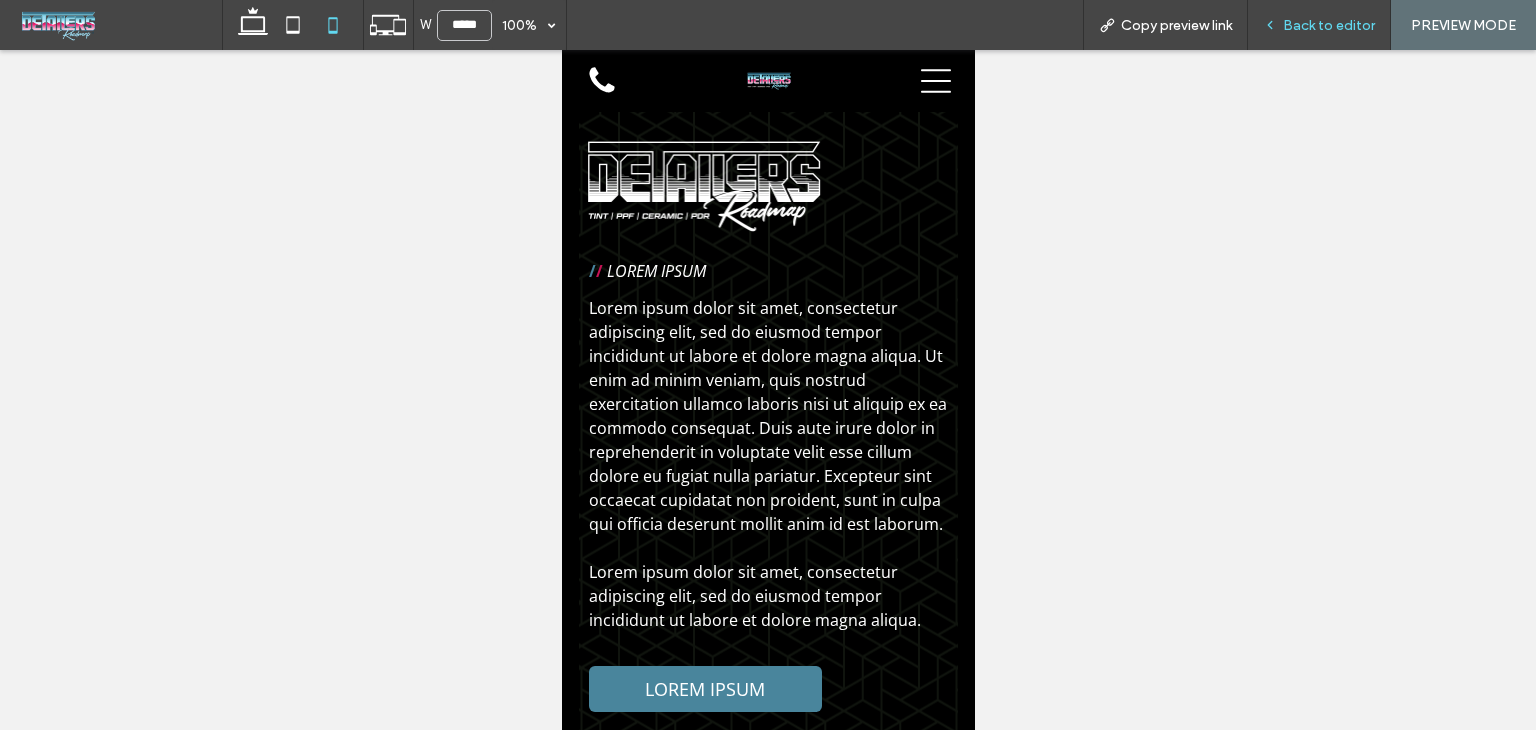 click on "Back to editor" at bounding box center (1329, 25) 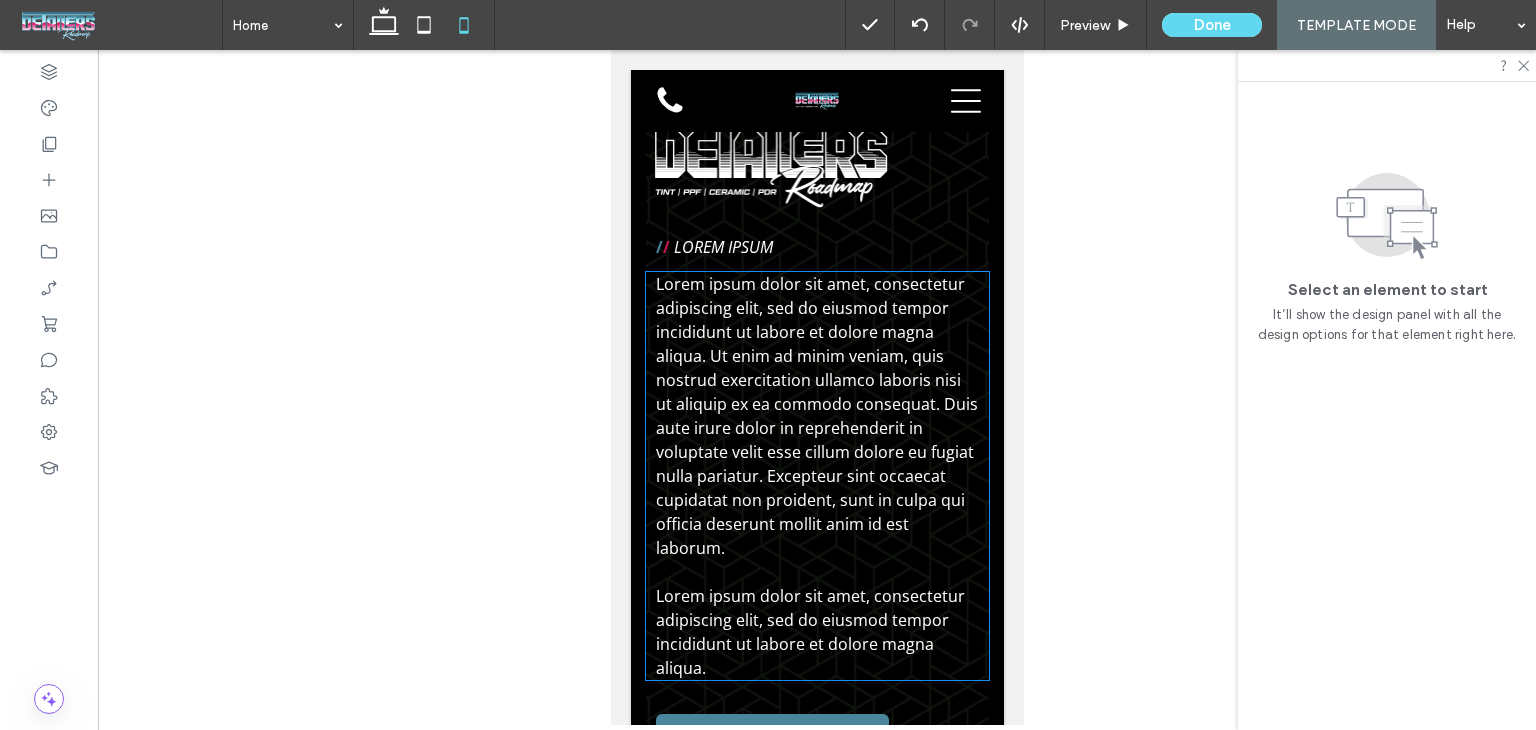 scroll, scrollTop: 10778, scrollLeft: 0, axis: vertical 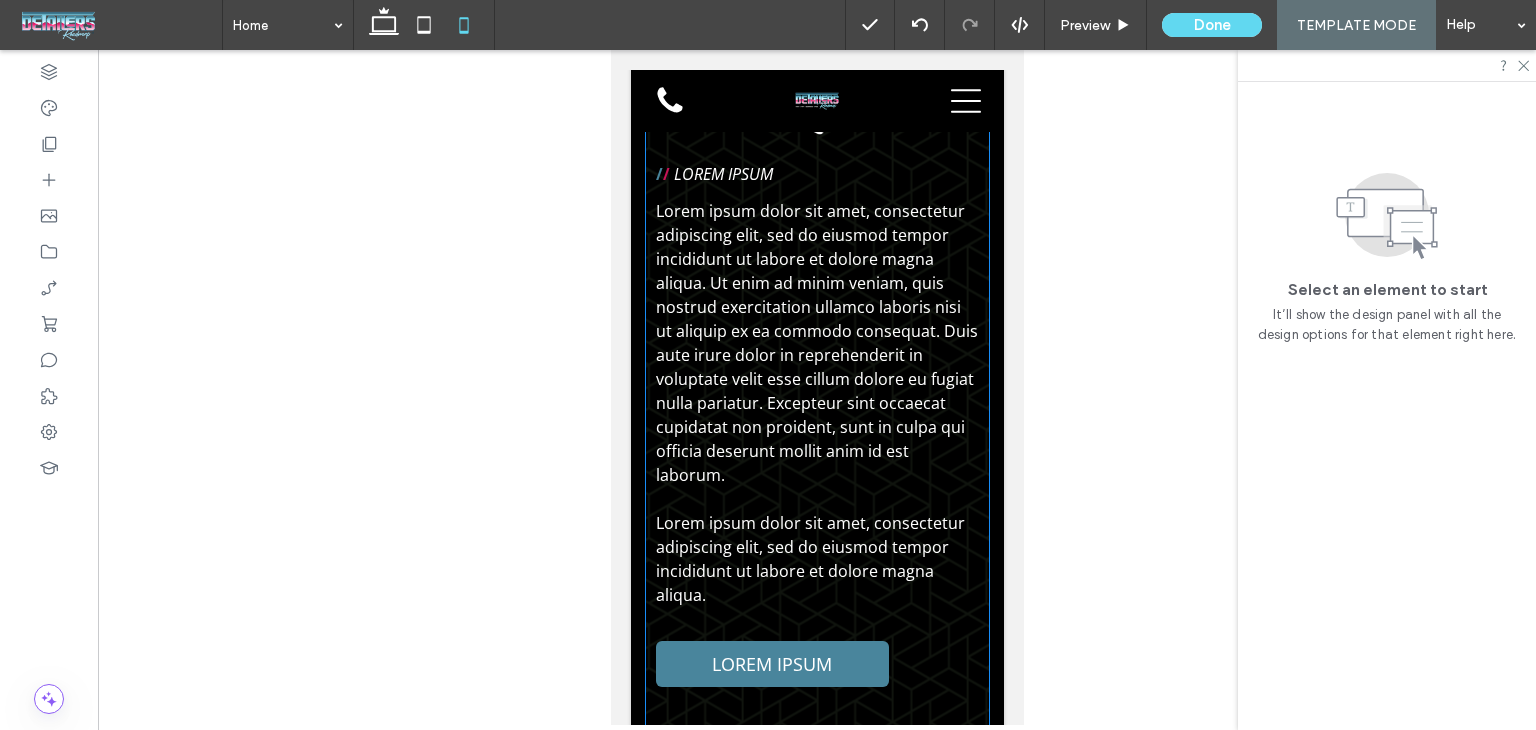 click on "/ /   LOREM IPSUM
Lorem ipsum dolor sit amet, consectetur adipiscing elit, sed do eiusmod tempor incididunt ut labore et dolore magna aliqua. Ut enim ad minim veniam, quis nostrud exercitation ullamco laboris nisi ut aliquip ex ea commodo consequat. Duis aute irure dolor in reprehenderit in voluptate velit esse cillum dolore eu fugiat nulla pariatur. Excepteur sint occaecat cupidatat non proident, sunt in culpa qui officia deserunt mollit anim id est laborum. Lorem ipsum dolor sit amet, consectetur adipiscing elit, sed do eiusmod tempor incididunt ut labore et dolore magna aliqua.
LOREM IPSUM" at bounding box center [816, 375] 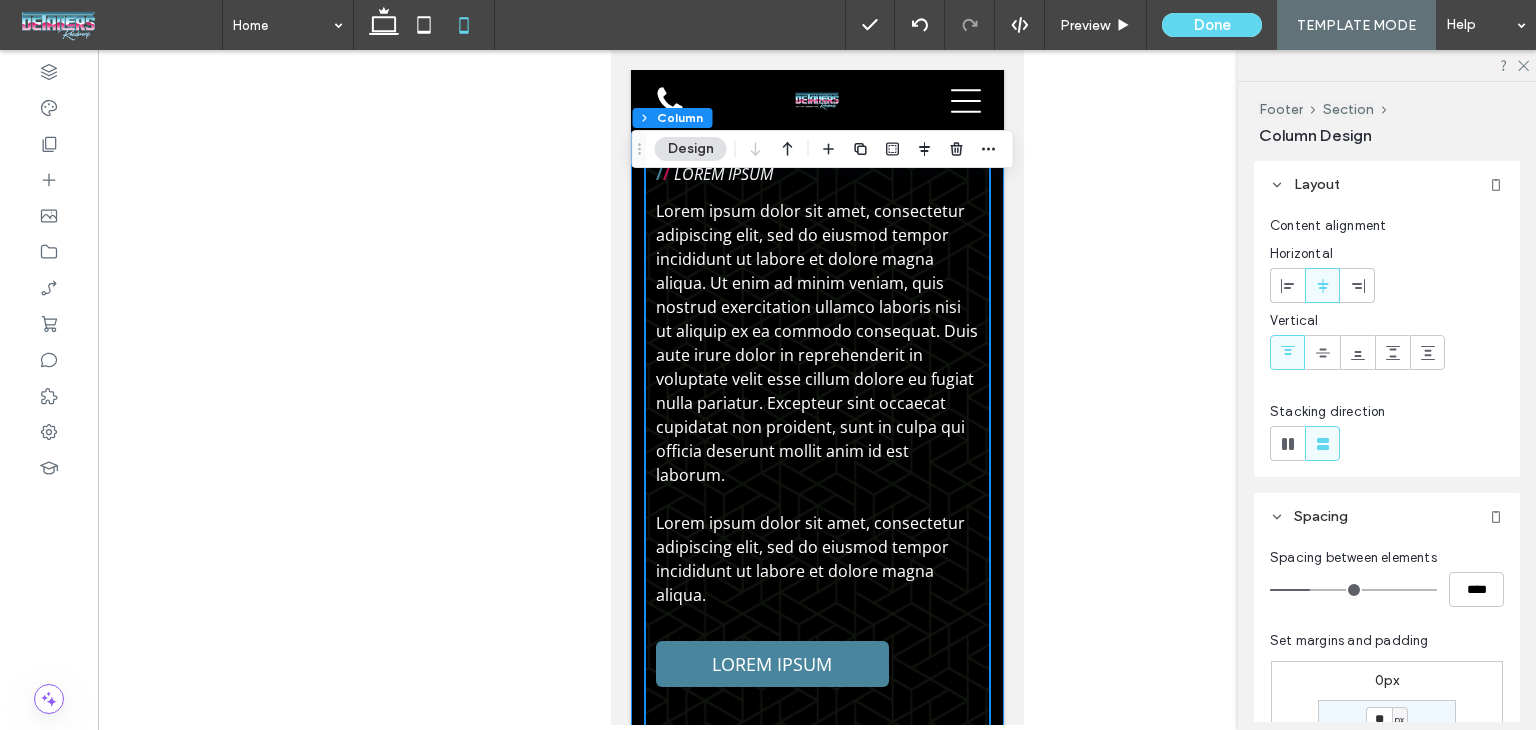 click on "/ /   LOREM IPSUM
Lorem ipsum dolor sit amet, consectetur adipiscing elit, sed do eiusmod tempor incididunt ut labore et dolore magna aliqua. Ut enim ad minim veniam, quis nostrud exercitation ullamco laboris nisi ut aliquip ex ea commodo consequat. Duis aute irure dolor in reprehenderit in voluptate velit esse cillum dolore eu fugiat nulla pariatur. Excepteur sint occaecat cupidatat non proident, sunt in culpa qui officia deserunt mollit anim id est laborum. Lorem ipsum dolor sit amet, consectetur adipiscing elit, sed do eiusmod tempor incididunt ut labore et dolore magna aliqua.
LOREM IPSUM
/ /
QUICK LINKS
Home
Services
About
Contact
/ /
OUR LOCATION
1009 Shelton Beach Rd, Saraland, AL 36571, United States of America ﻿
/ /
HOURS OF  OPERATION
Monday - Friday:
8:00 AM - 4:30 PM" at bounding box center [816, -19] 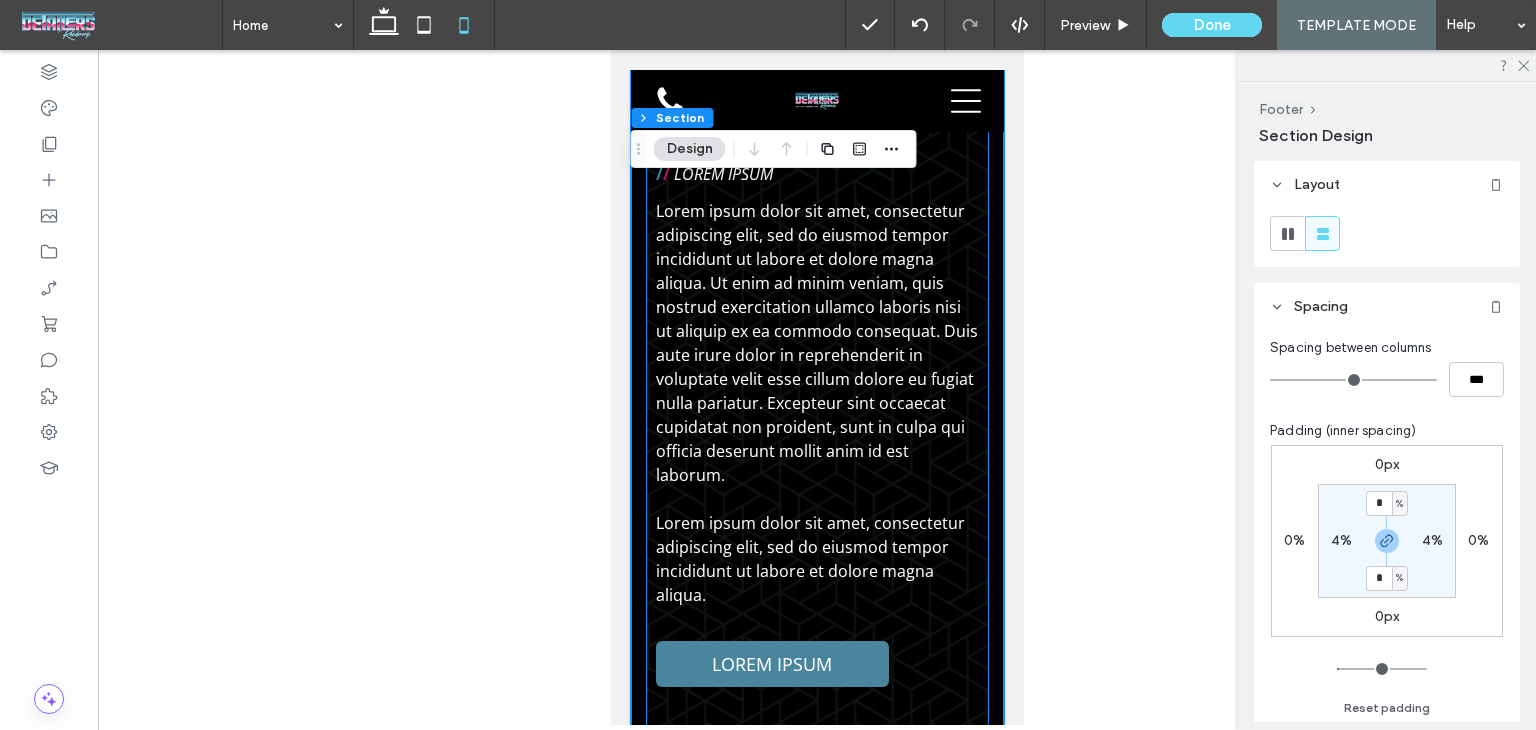 click on "/ /   LOREM IPSUM
Lorem ipsum dolor sit amet, consectetur adipiscing elit, sed do eiusmod tempor incididunt ut labore et dolore magna aliqua. Ut enim ad minim veniam, quis nostrud exercitation ullamco laboris nisi ut aliquip ex ea commodo consequat. Duis aute irure dolor in reprehenderit in voluptate velit esse cillum dolore eu fugiat nulla pariatur. Excepteur sint occaecat cupidatat non proident, sunt in culpa qui officia deserunt mollit anim id est laborum. Lorem ipsum dolor sit amet, consectetur adipiscing elit, sed do eiusmod tempor incididunt ut labore et dolore magna aliqua.
LOREM IPSUM" at bounding box center (816, 375) 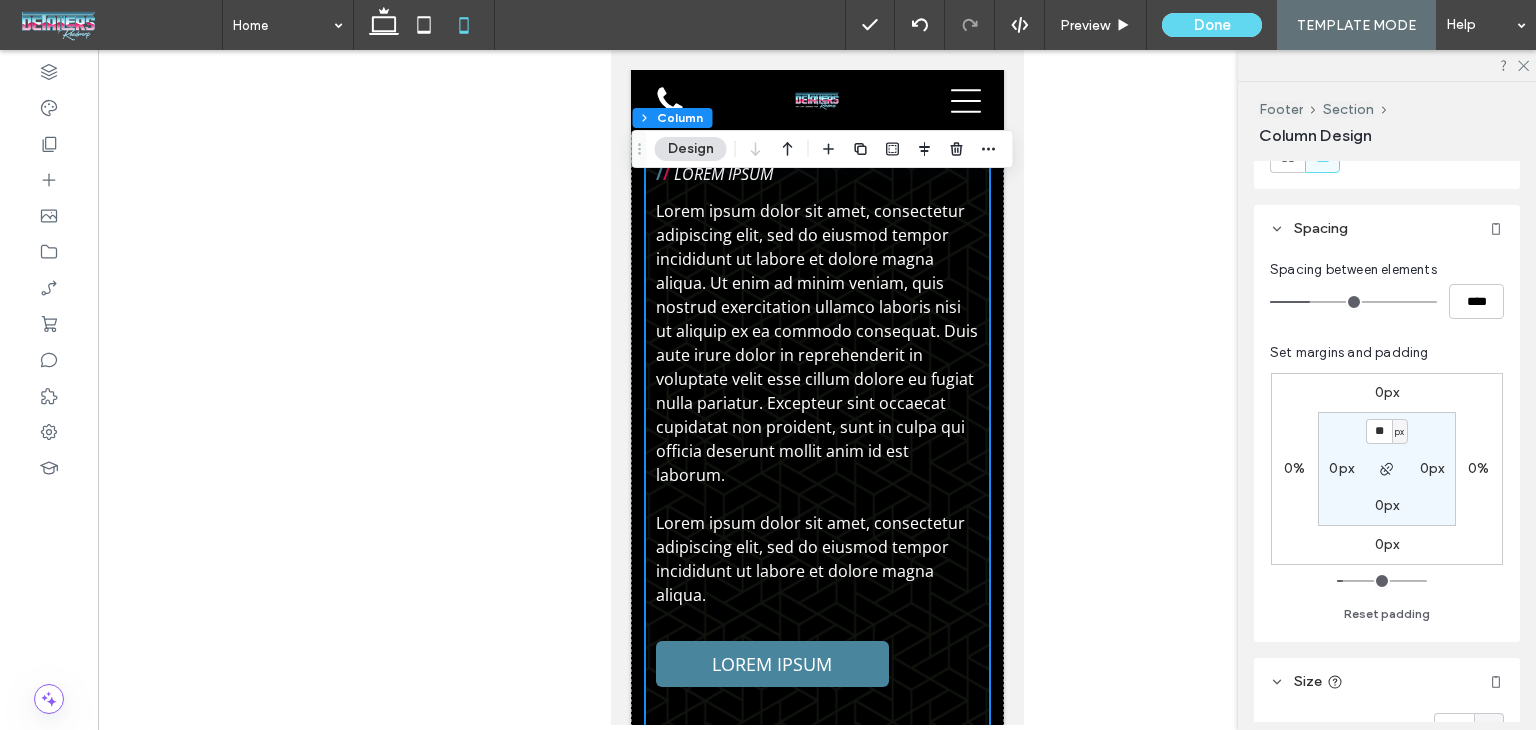 scroll, scrollTop: 300, scrollLeft: 0, axis: vertical 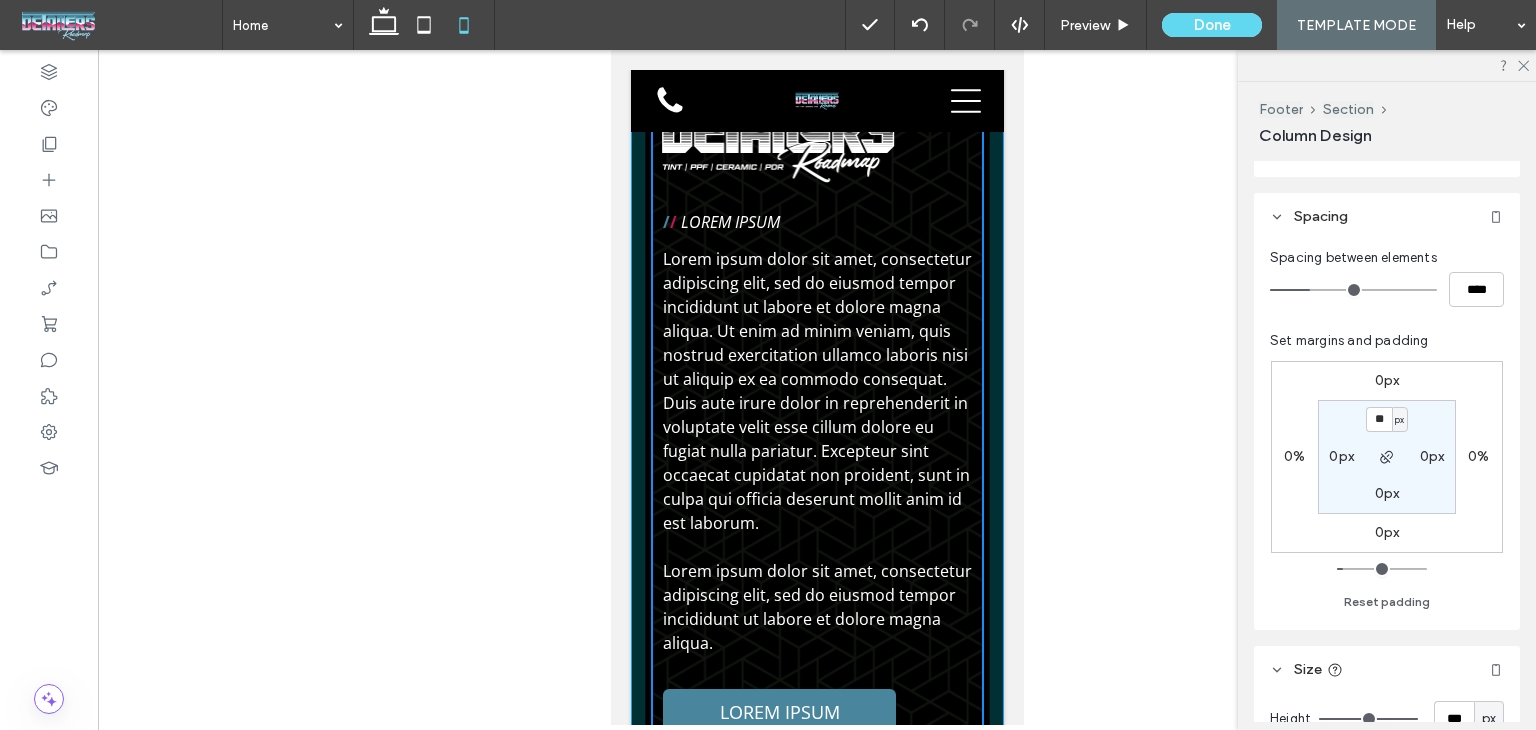 drag, startPoint x: 809, startPoint y: 690, endPoint x: 810, endPoint y: 623, distance: 67.00746 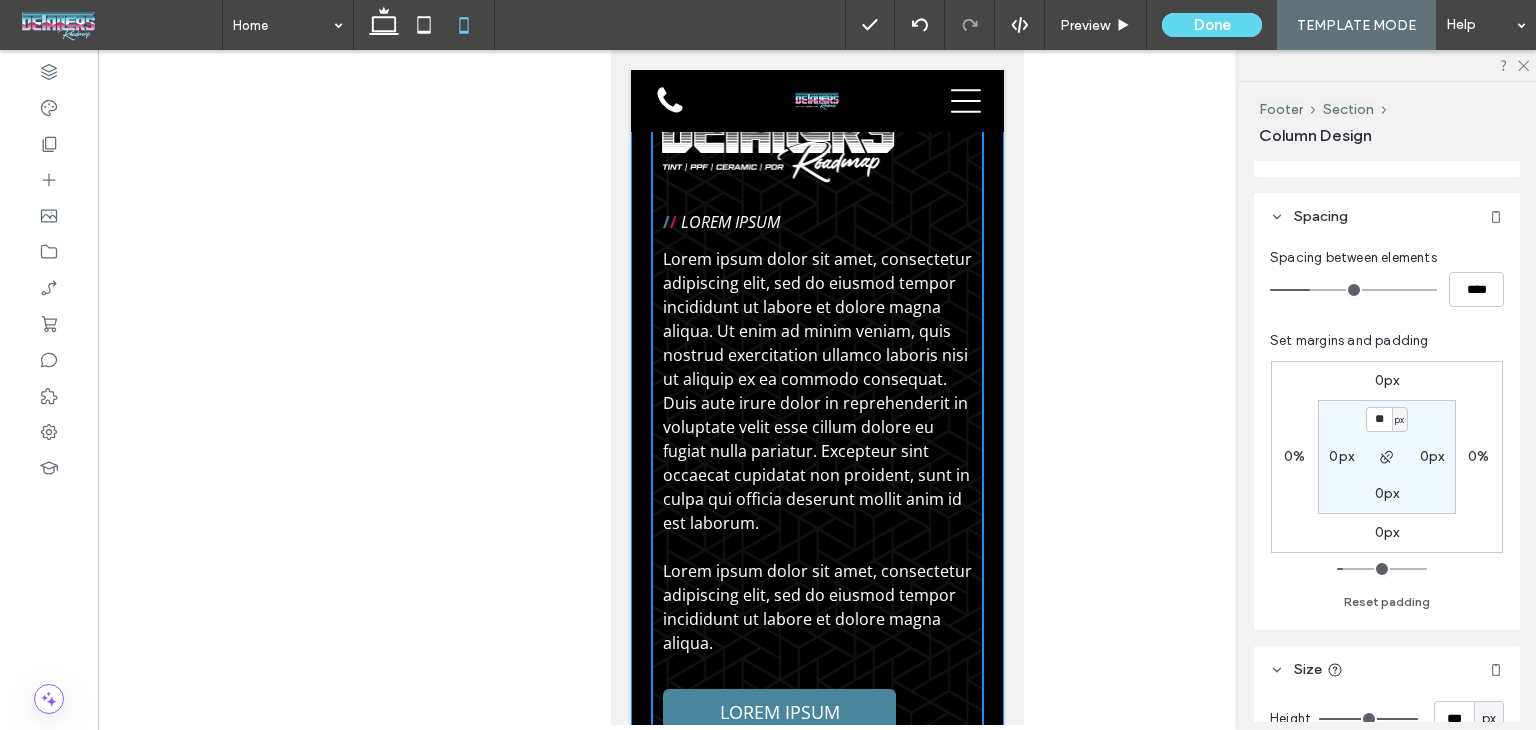 type on "***" 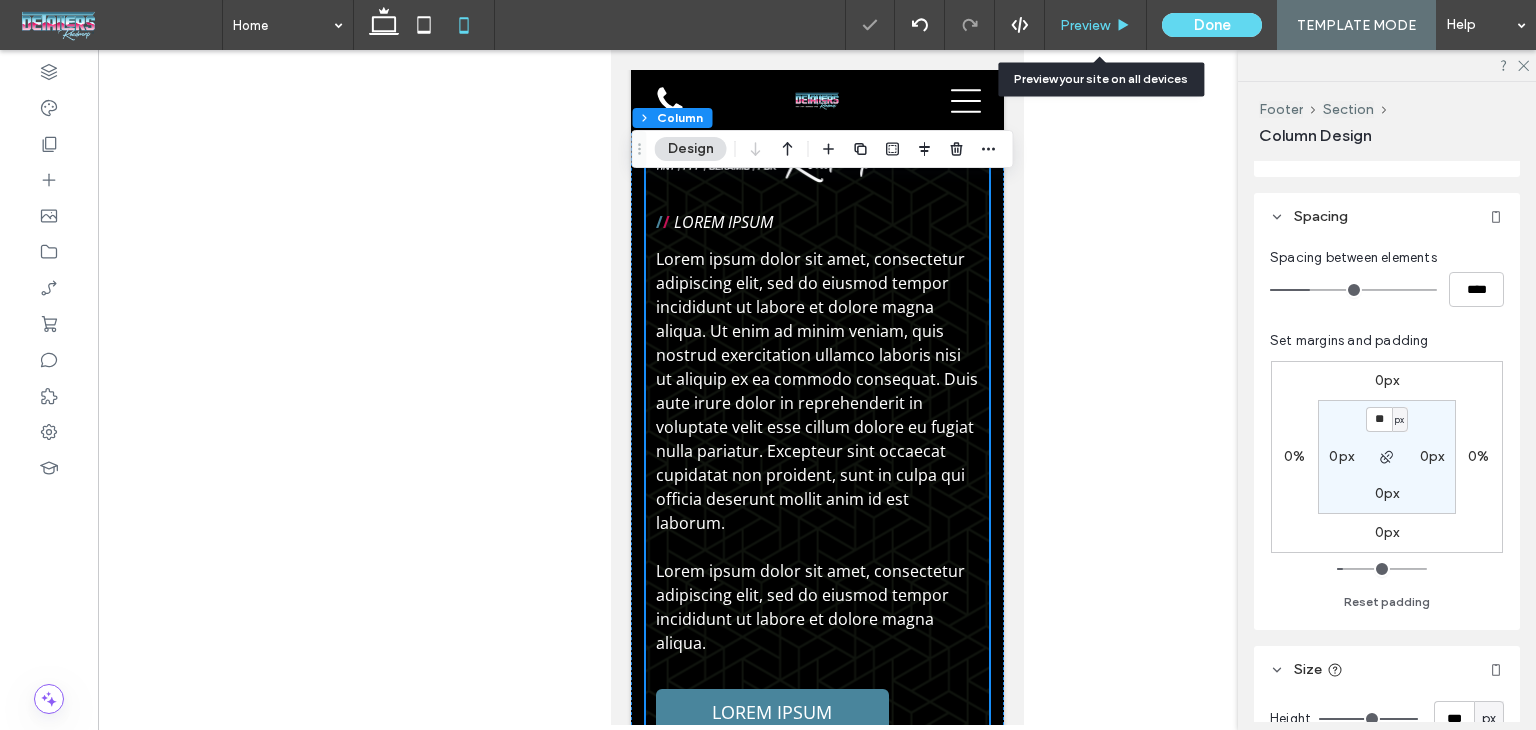 click 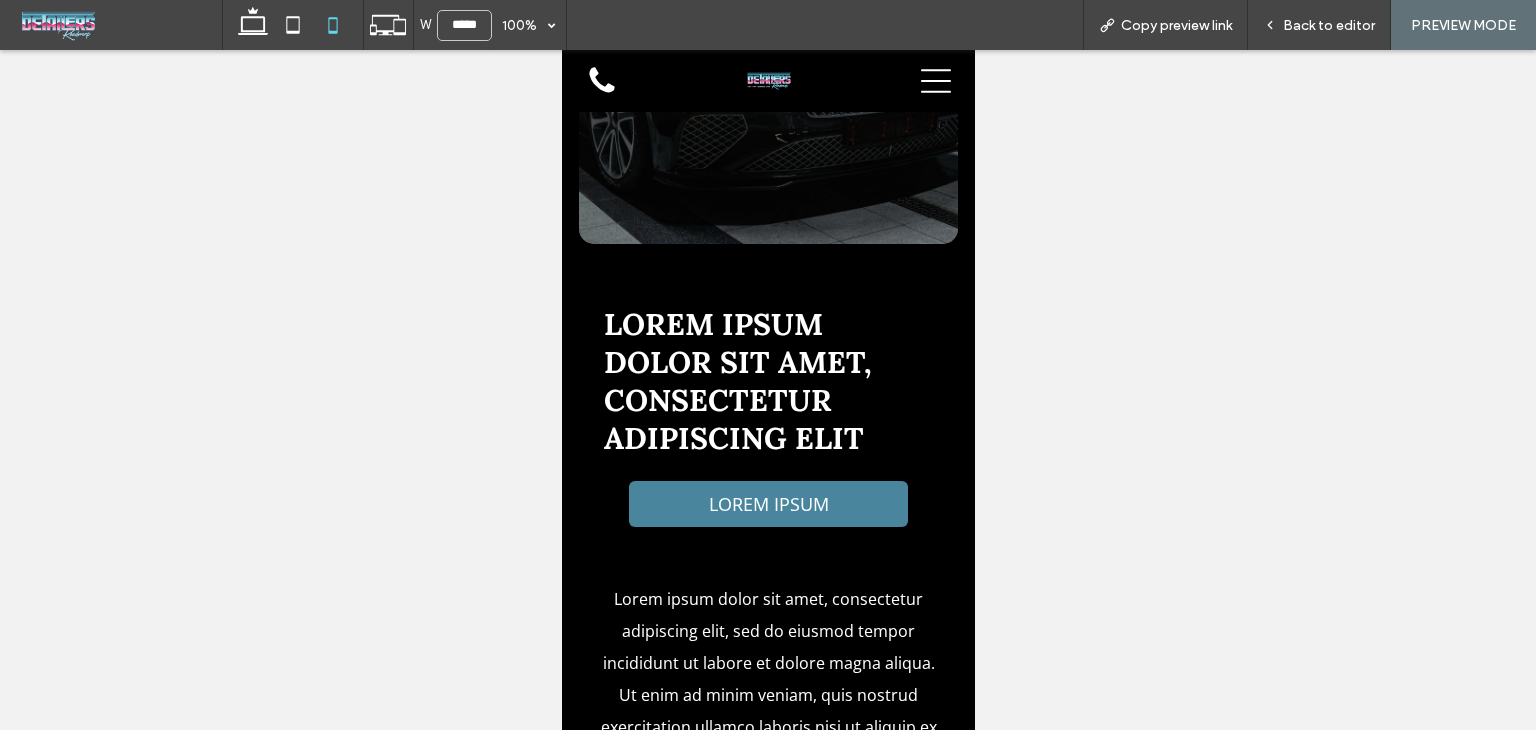 scroll, scrollTop: 4710, scrollLeft: 0, axis: vertical 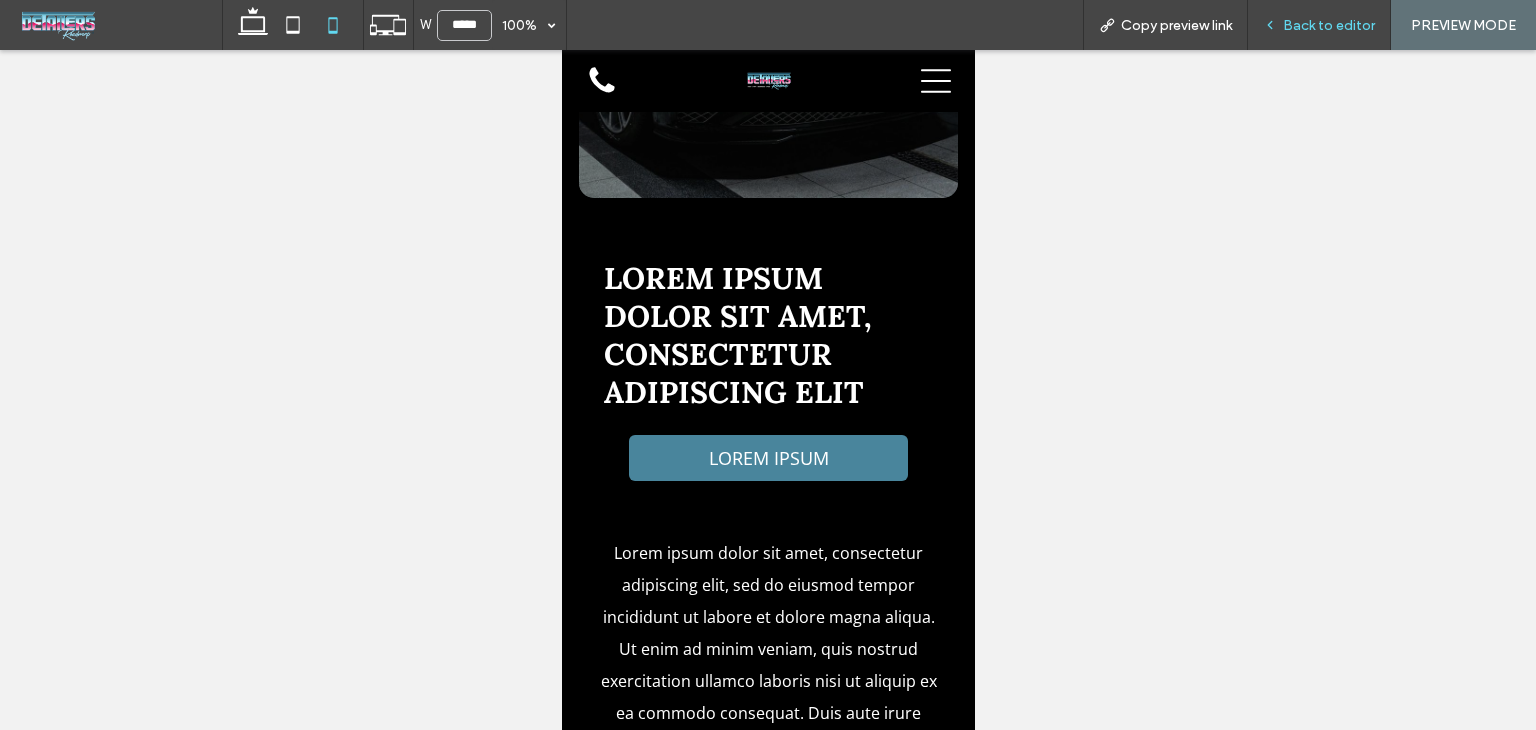 click on "Back to editor" at bounding box center [1329, 25] 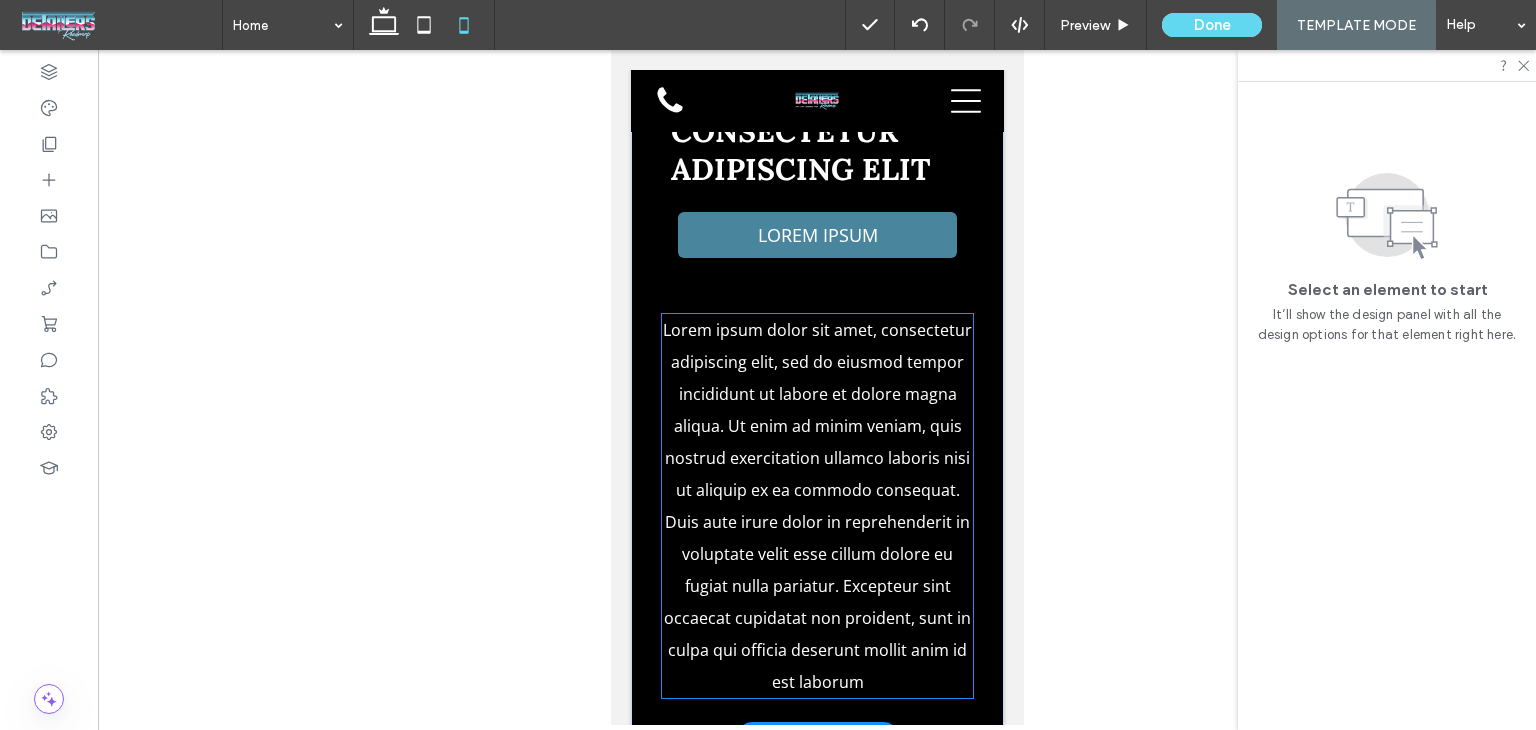 click on "Lorem ipsum dolor sit amet, consectetur adipiscing elit, sed do eiusmod tempor incididunt ut labore et dolore magna aliqua. Ut enim ad minim veniam, quis nostrud exercitation ullamco laboris nisi ut aliquip ex ea commodo consequat. Duis aute irure dolor in reprehenderit in voluptate velit esse cillum dolore eu fugiat nulla pariatur. Excepteur sint occaecat cupidatat non proident, sunt in culpa qui officia deserunt mollit anim id est laborum" at bounding box center (816, 506) 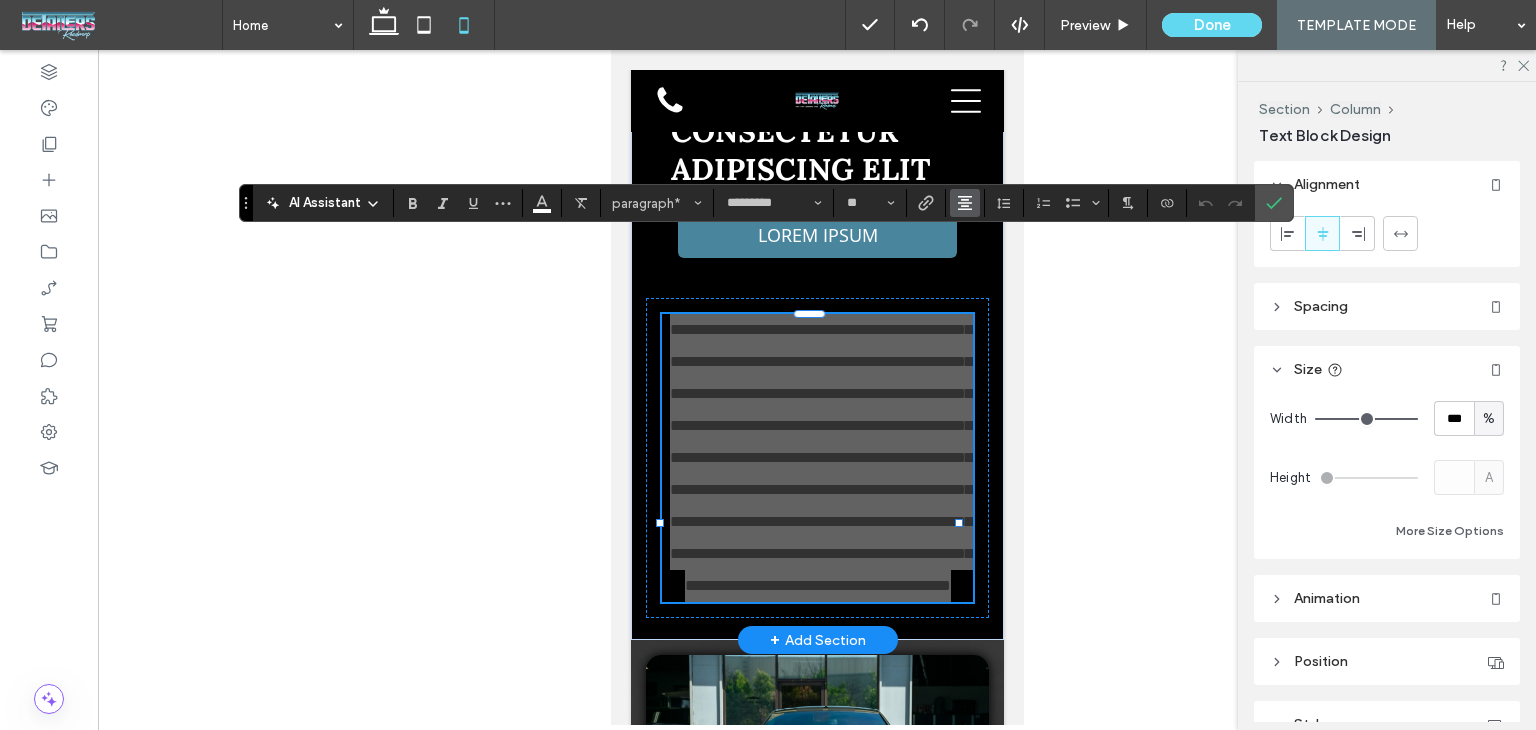 click at bounding box center [965, 203] 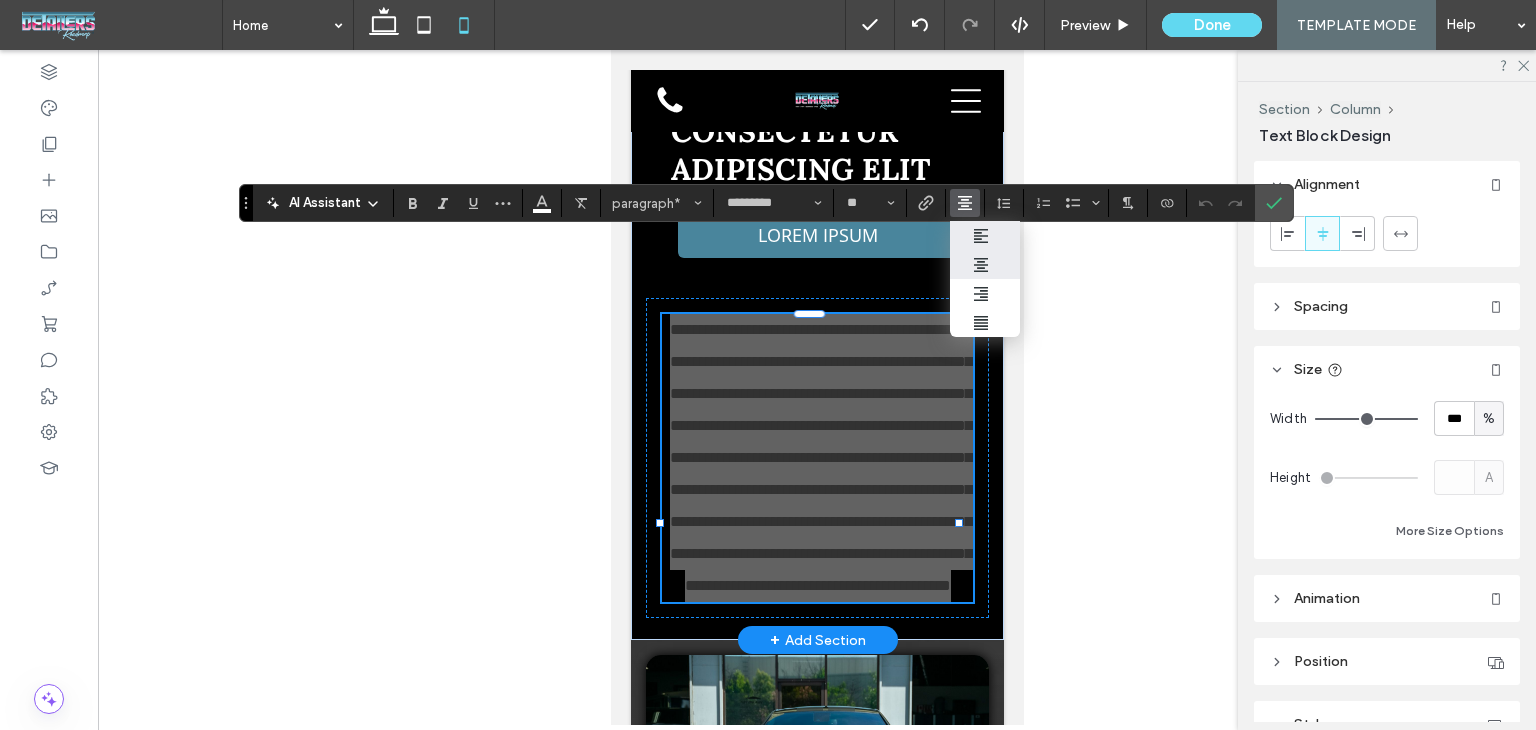 drag, startPoint x: 967, startPoint y: 238, endPoint x: 385, endPoint y: 193, distance: 583.7371 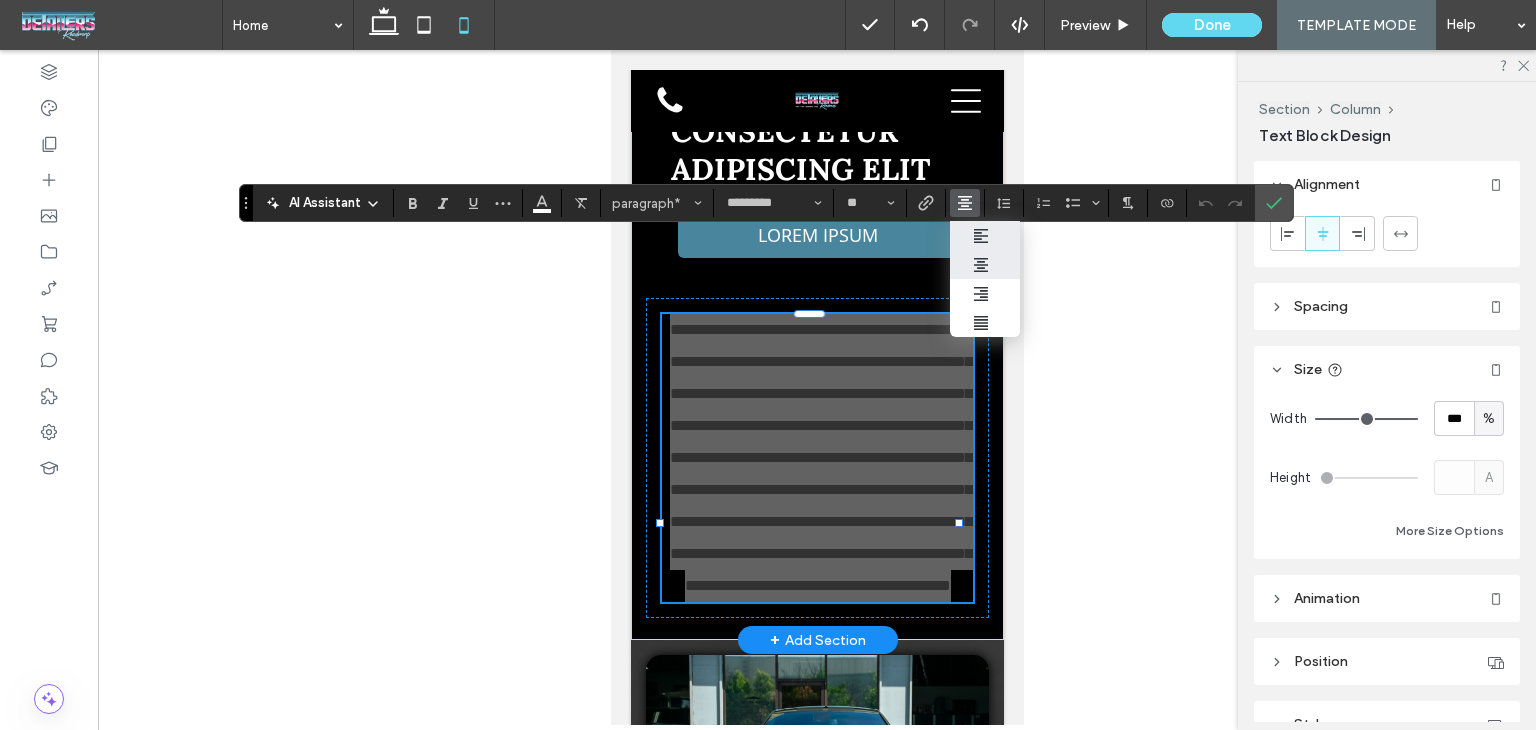 click at bounding box center (985, 235) 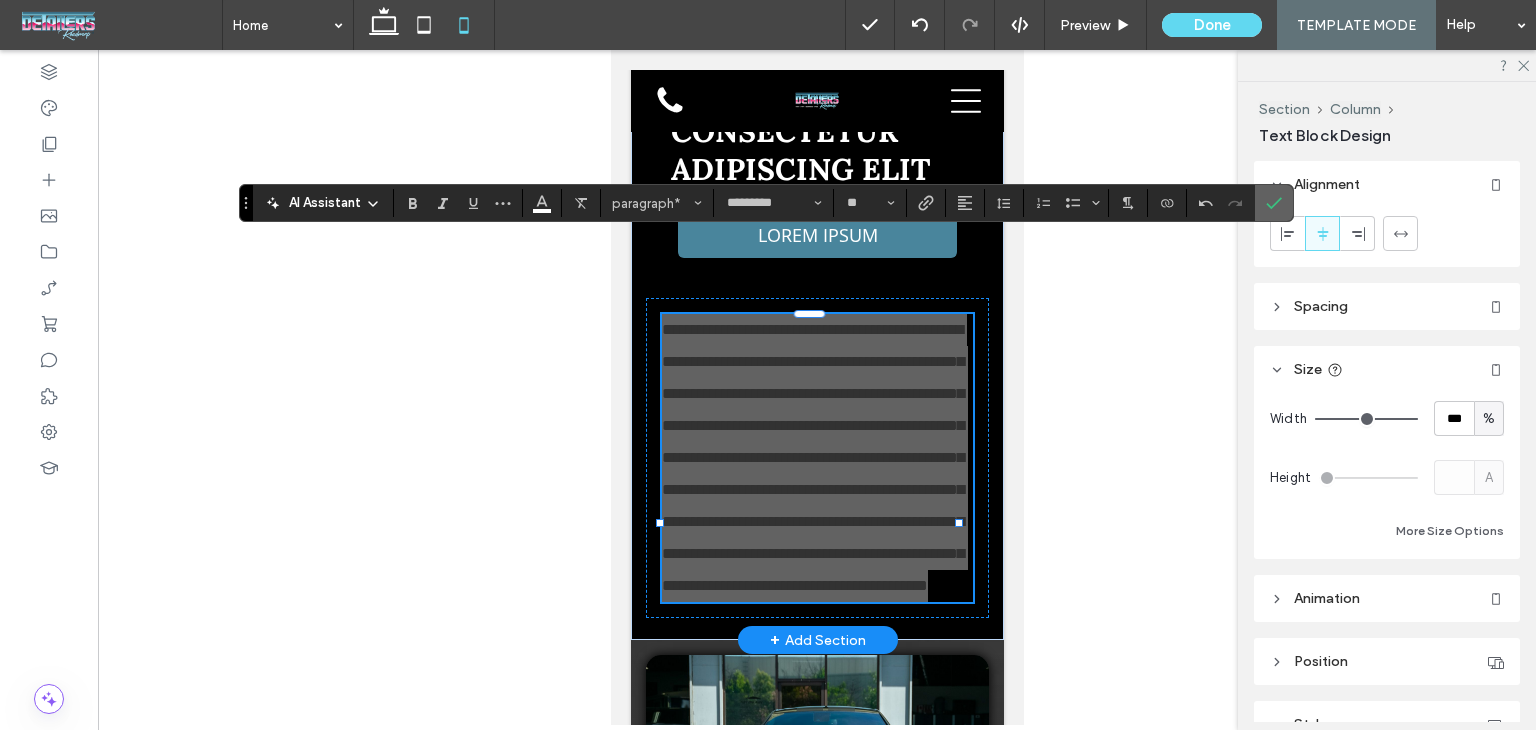 drag, startPoint x: 1267, startPoint y: 205, endPoint x: 1236, endPoint y: 226, distance: 37.44329 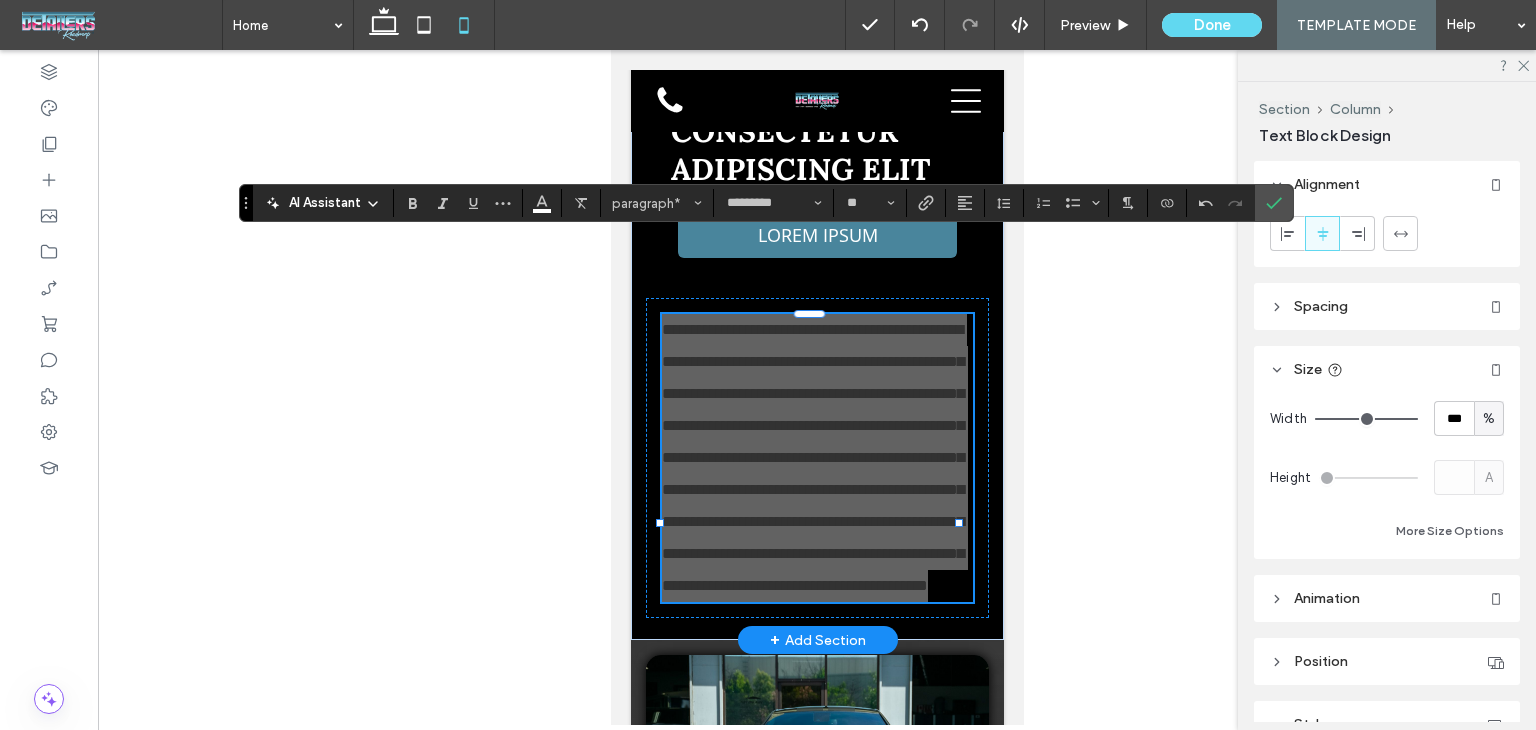 click 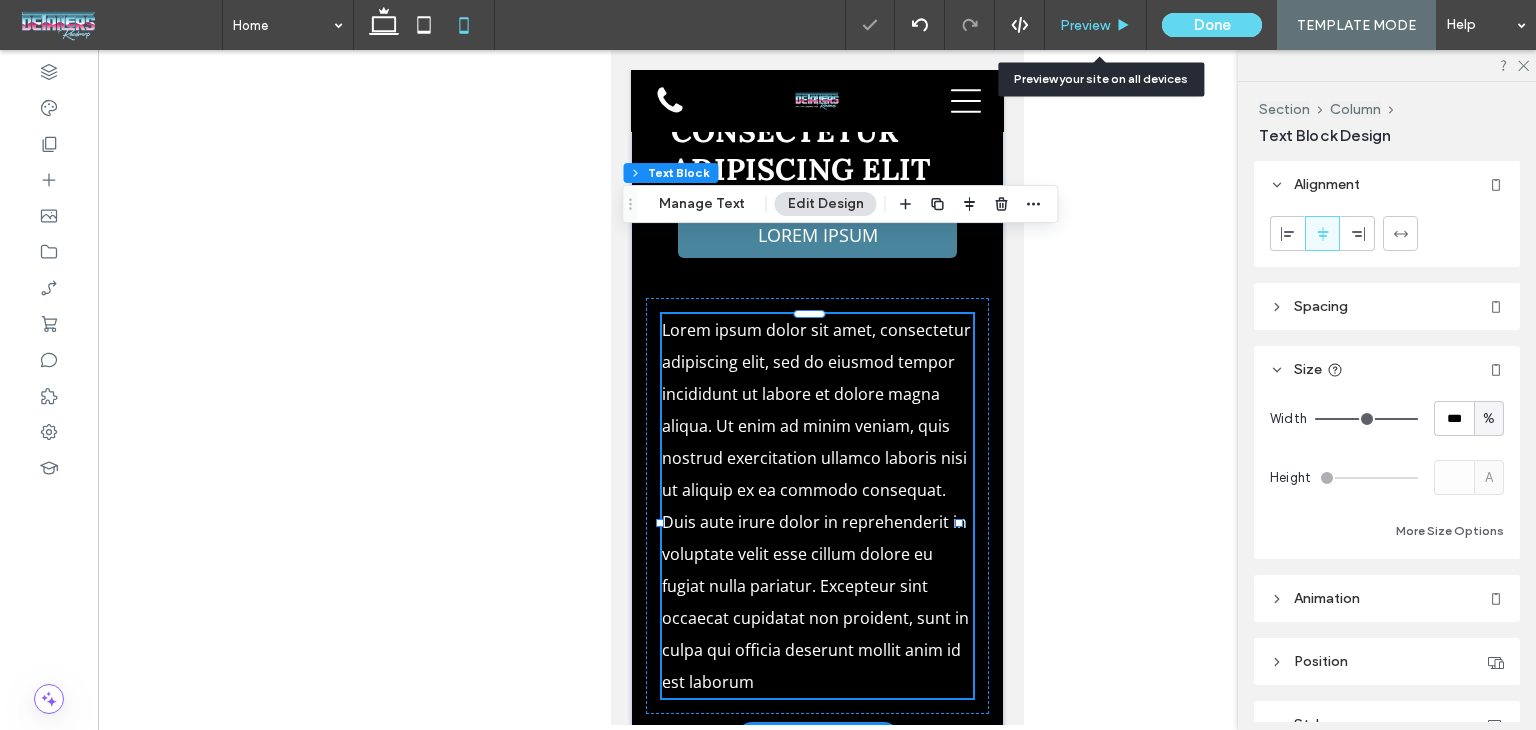 click on "Preview" at bounding box center [1085, 25] 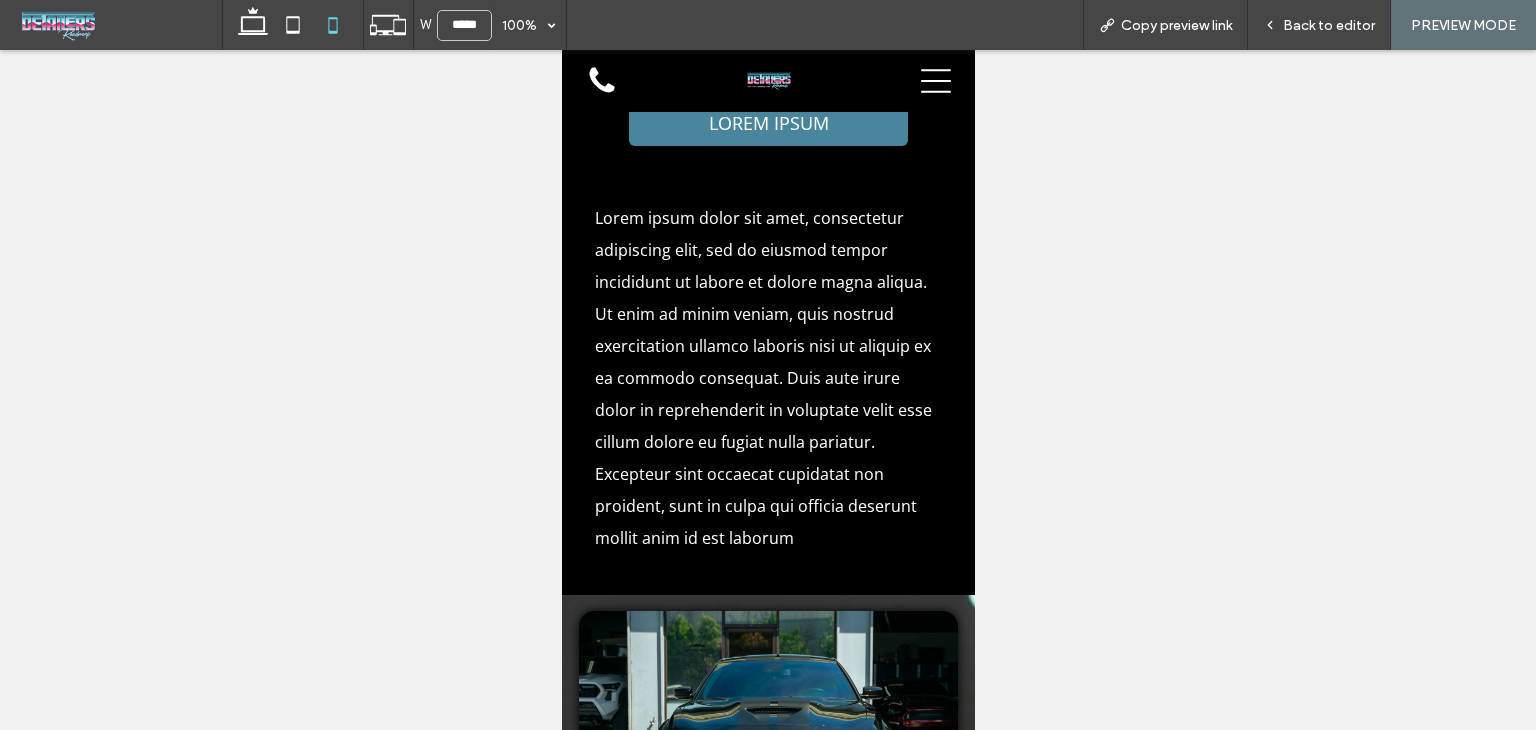 scroll, scrollTop: 5010, scrollLeft: 0, axis: vertical 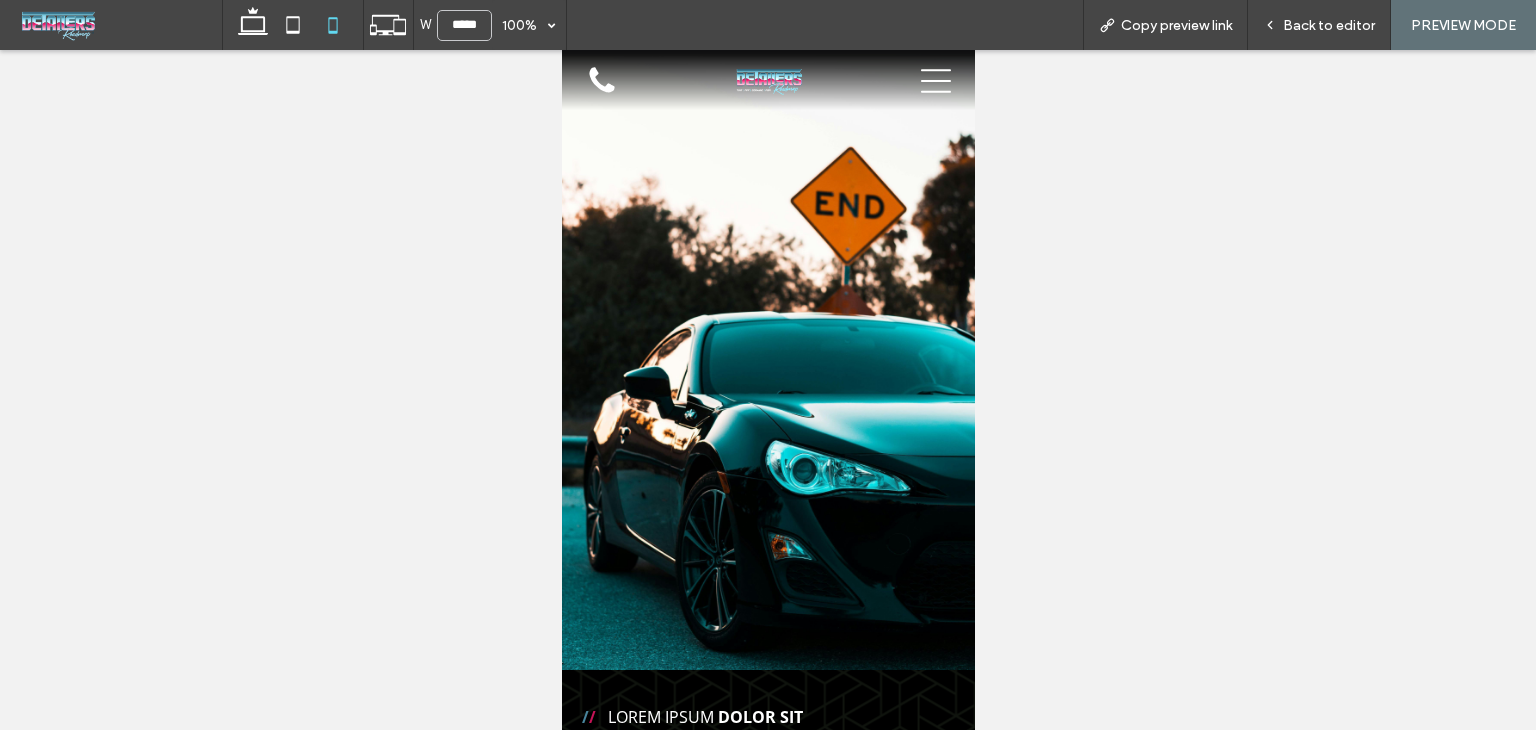 click 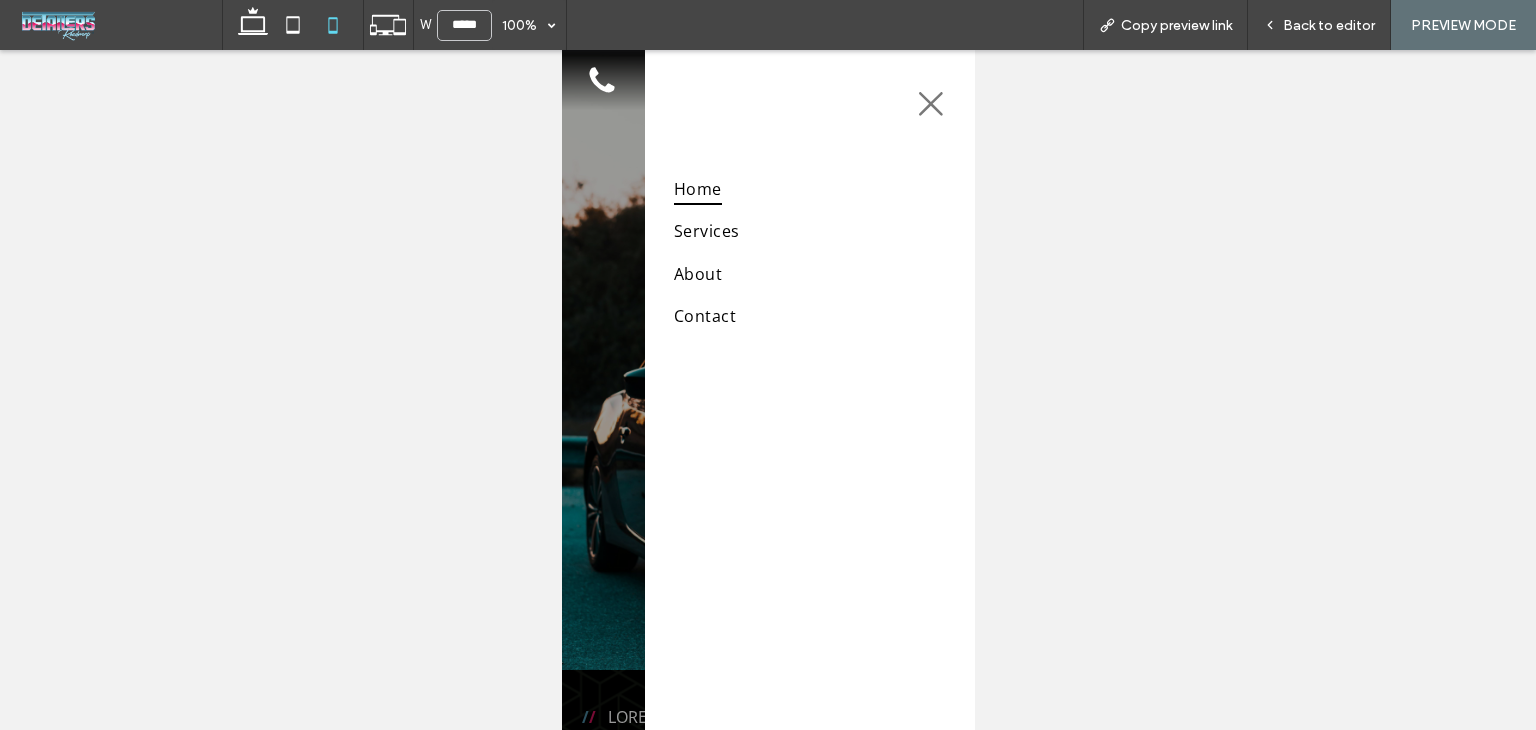 click 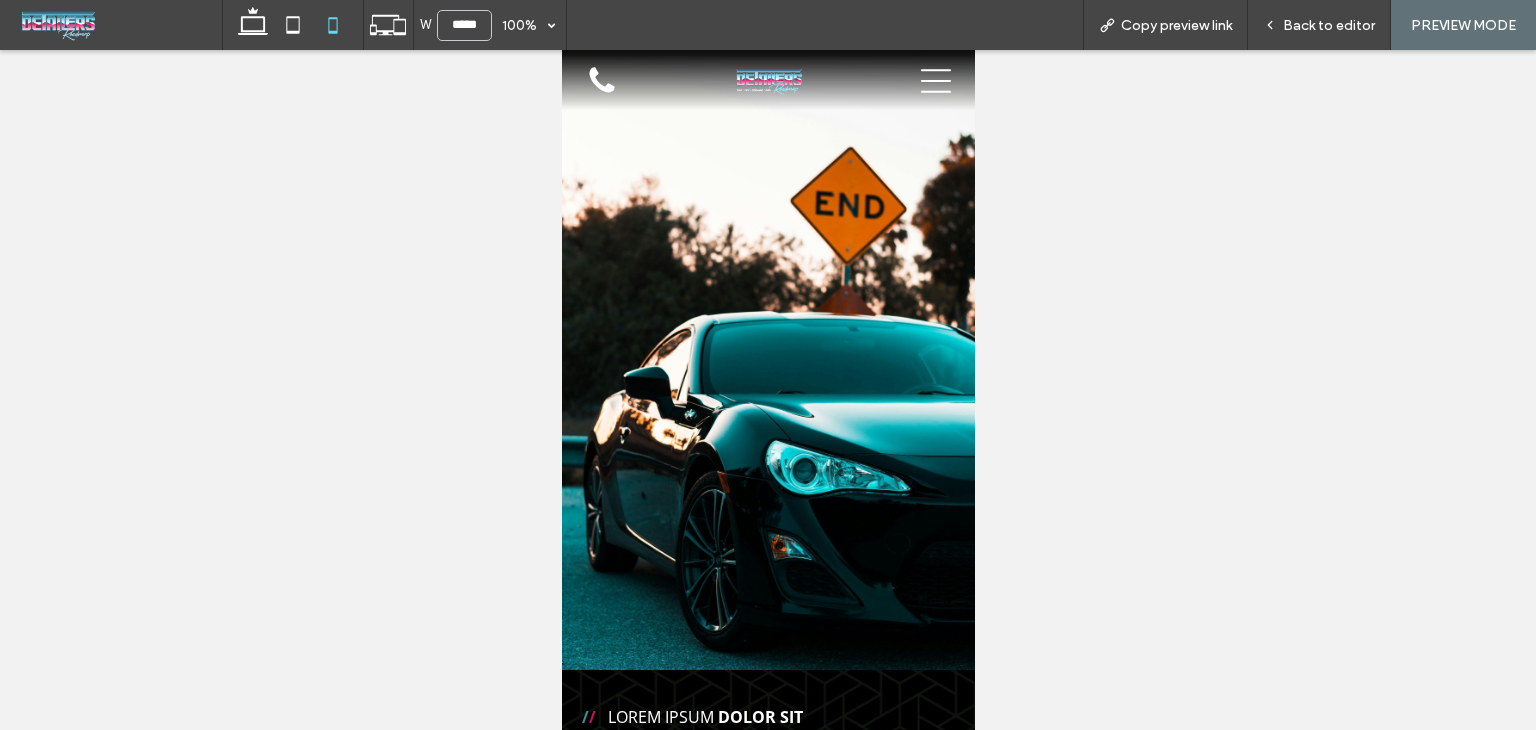click 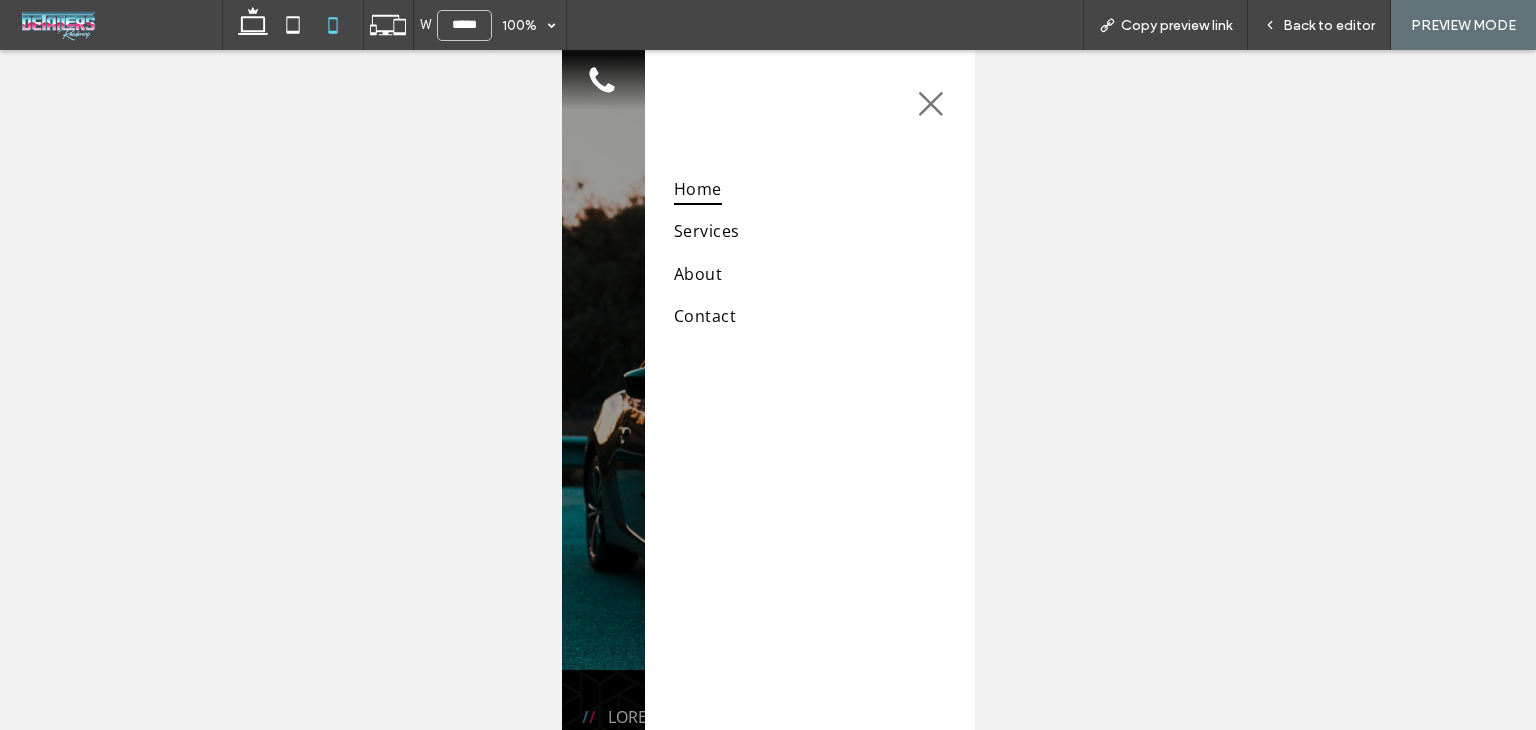 click at bounding box center (809, 94) 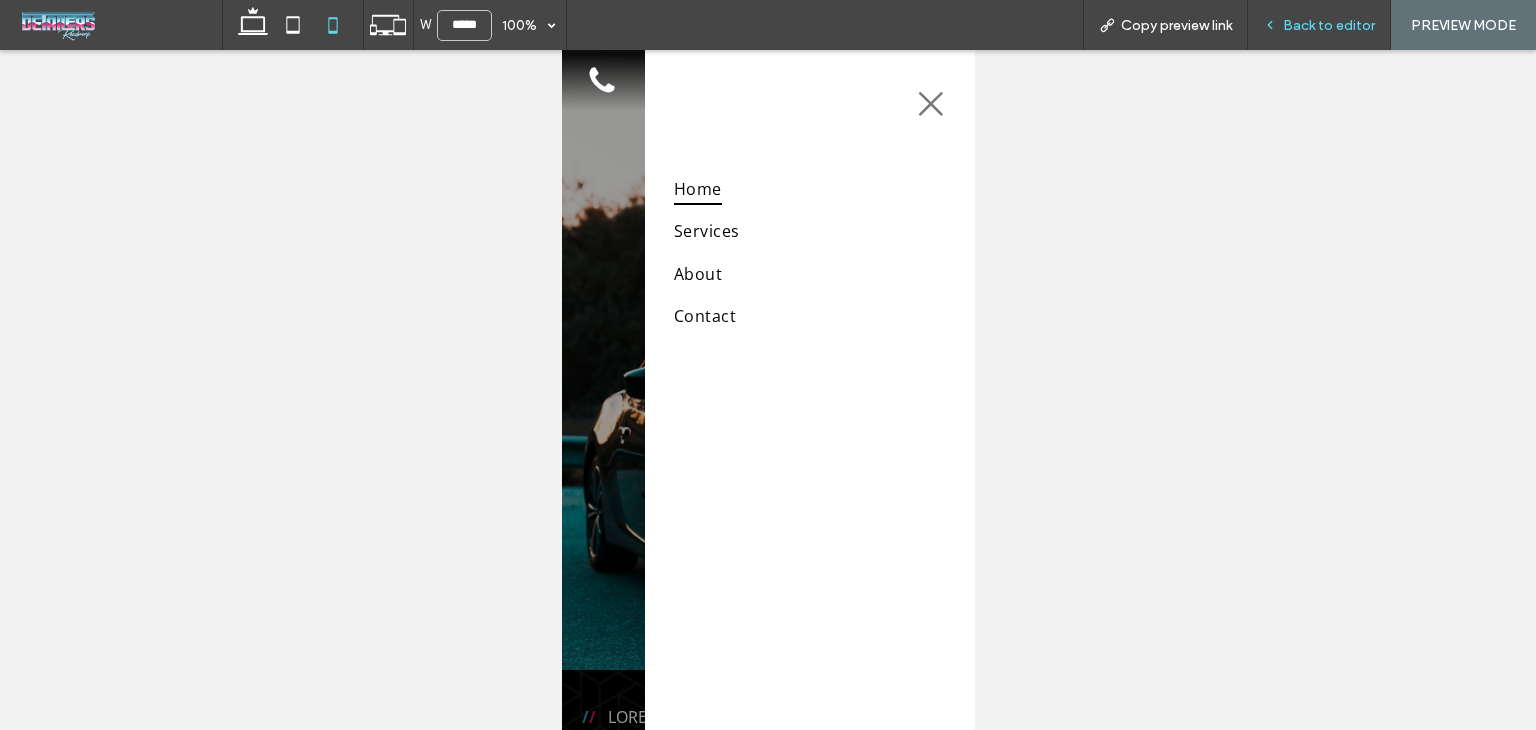 click on "Back to editor" at bounding box center [1319, 25] 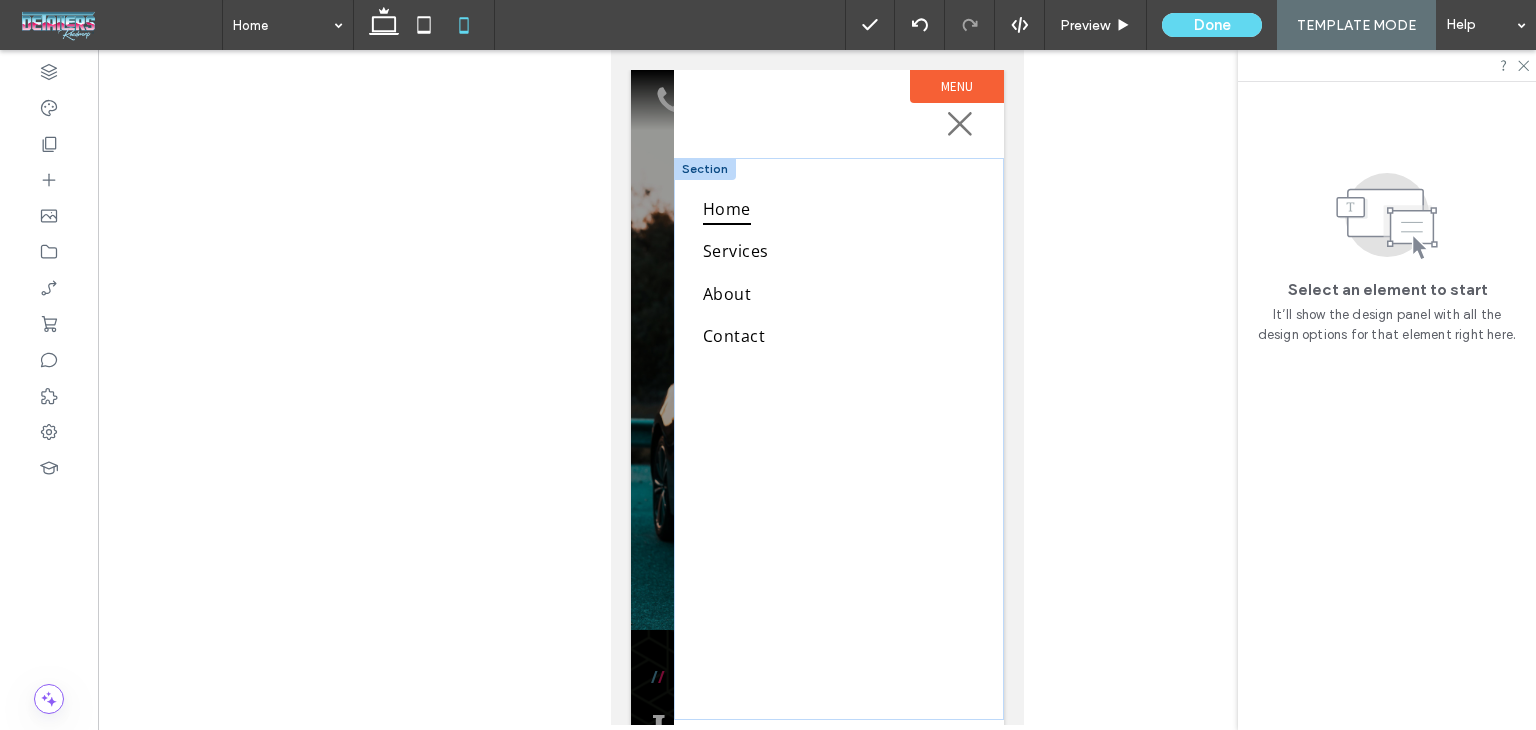 click at bounding box center (704, 169) 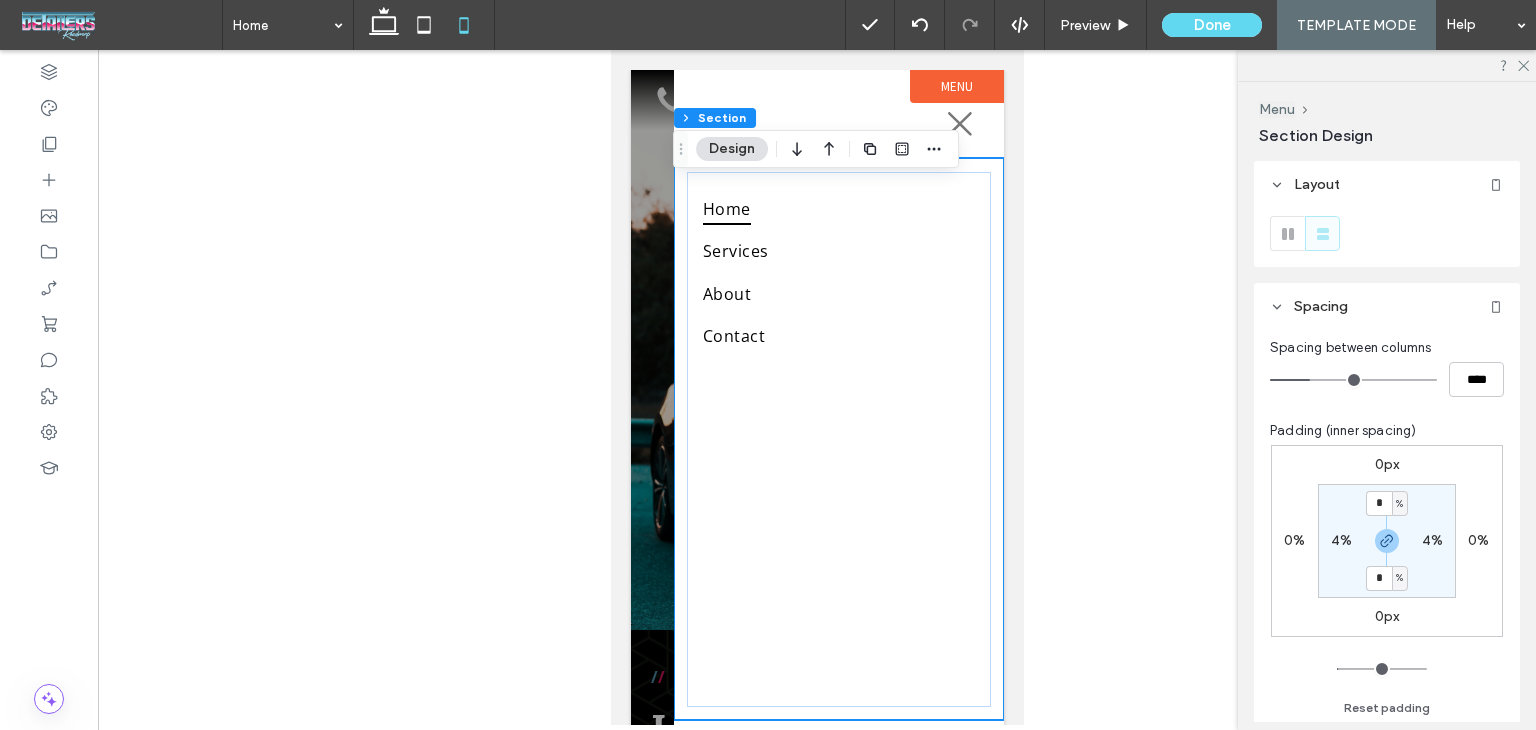 click on "Menu" at bounding box center [956, 86] 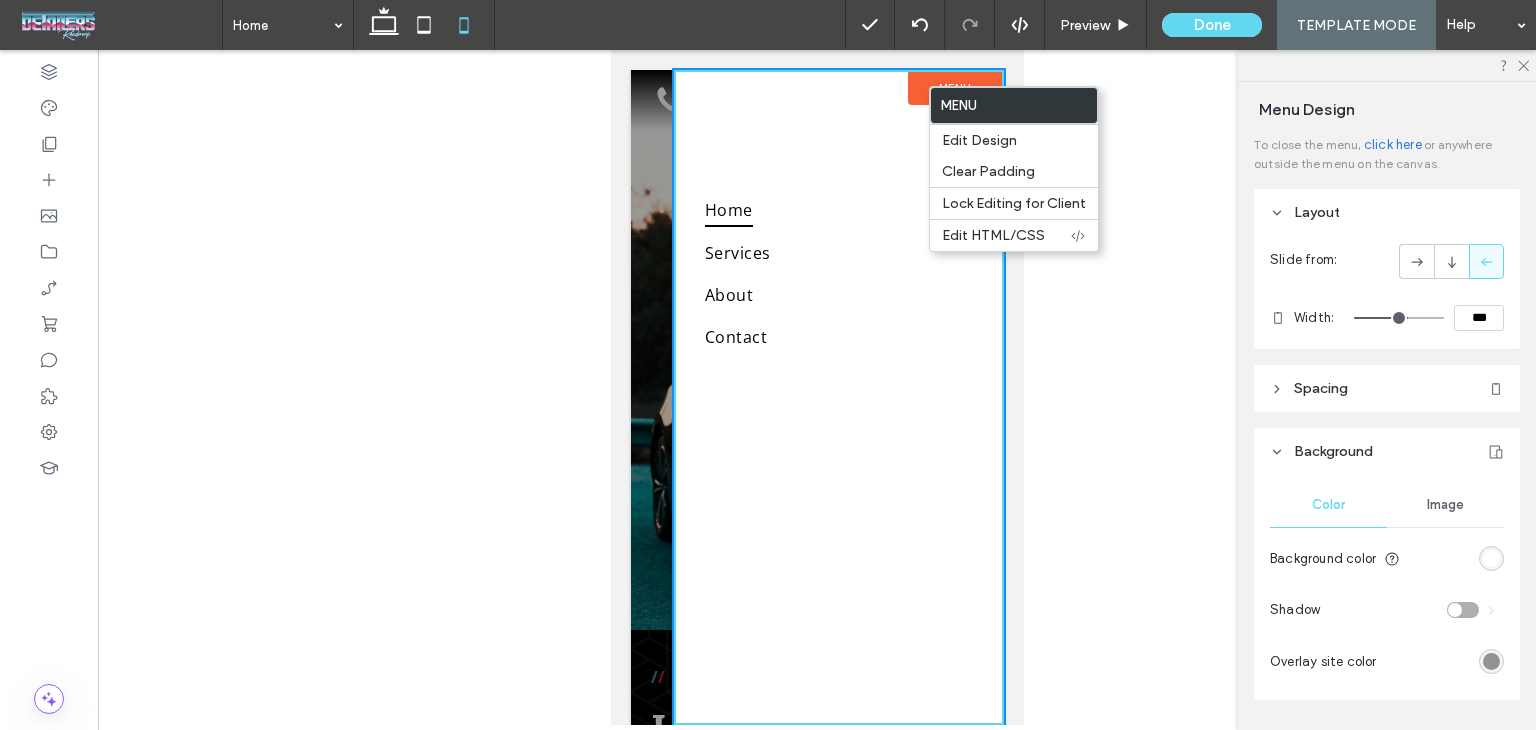 scroll, scrollTop: 56, scrollLeft: 0, axis: vertical 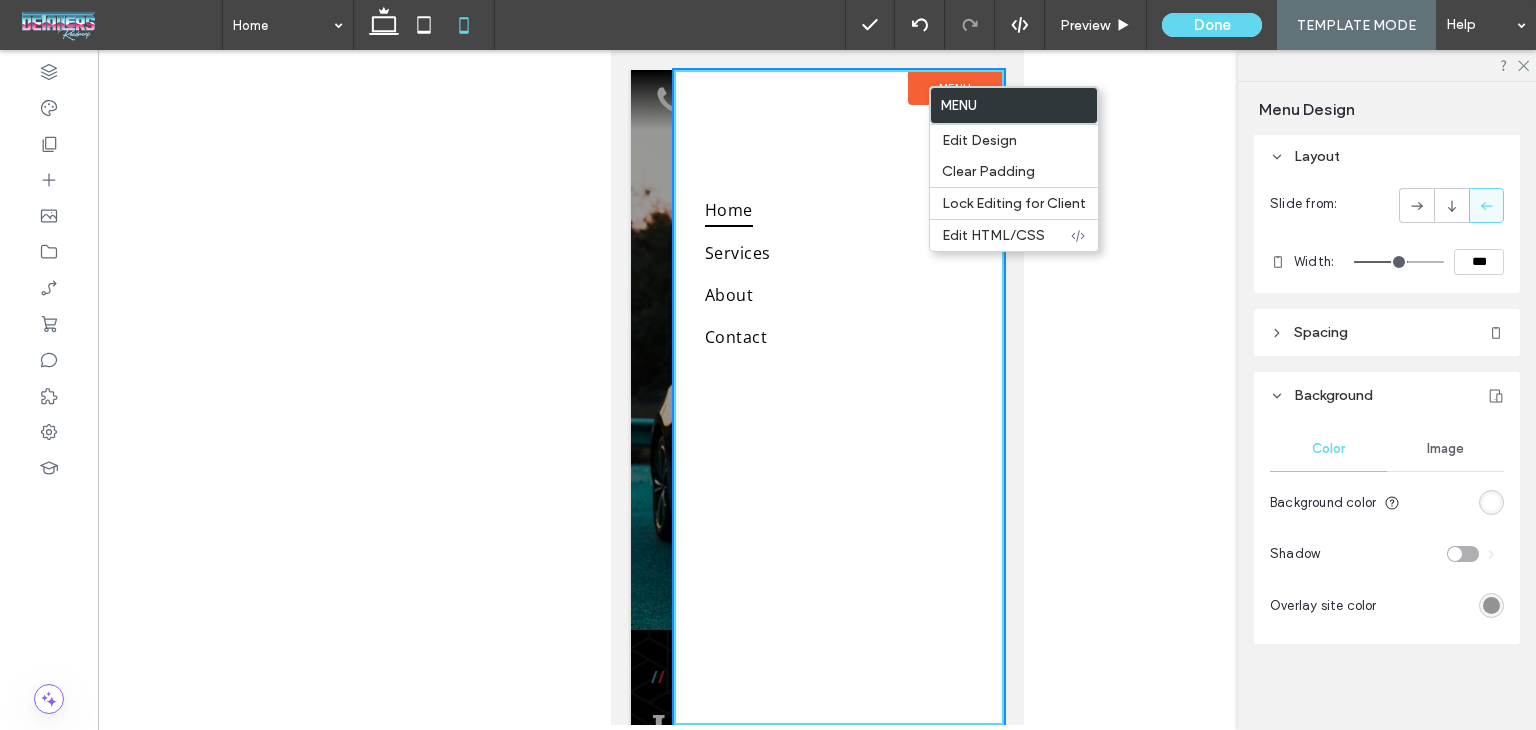 click at bounding box center (1491, 502) 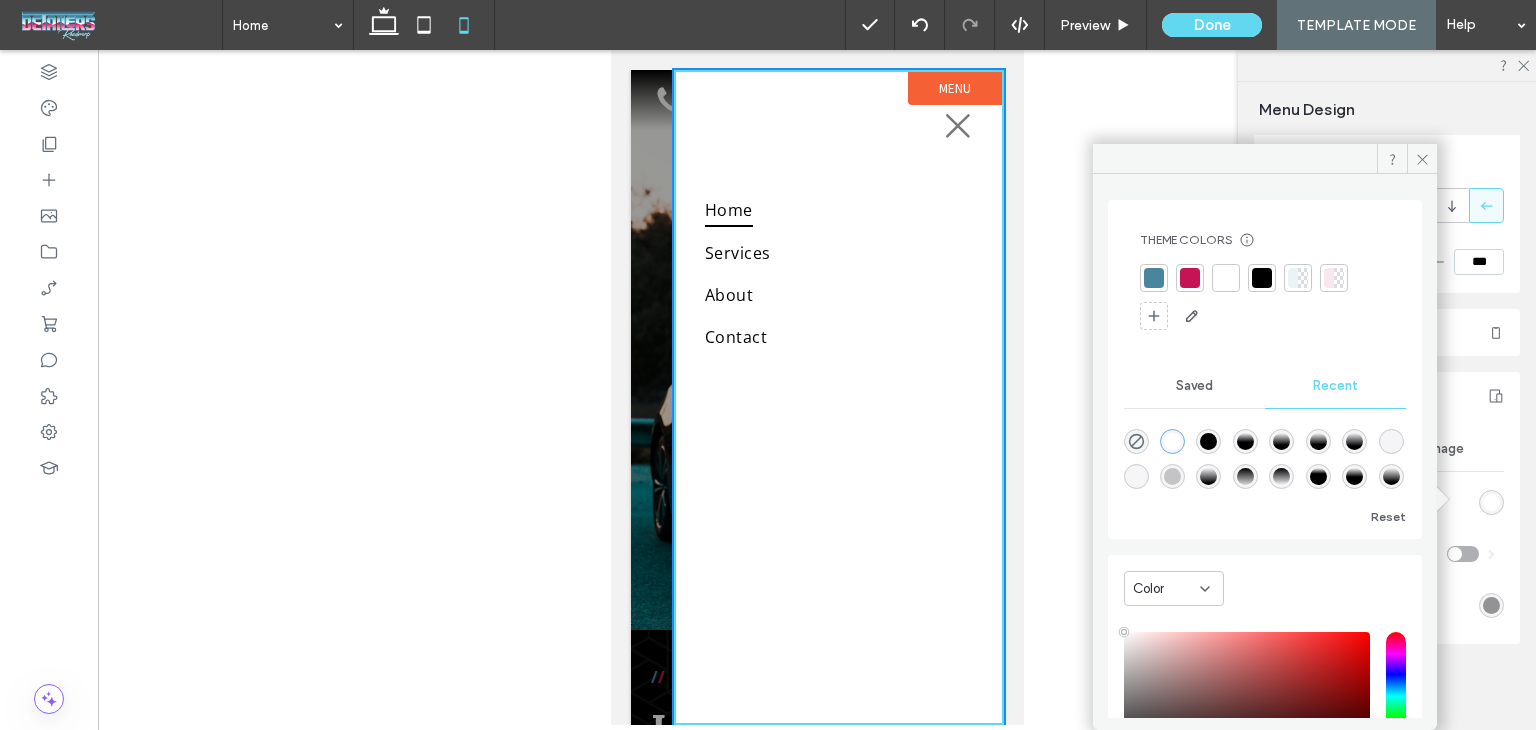 drag, startPoint x: 1416, startPoint y: 161, endPoint x: 1191, endPoint y: 193, distance: 227.26416 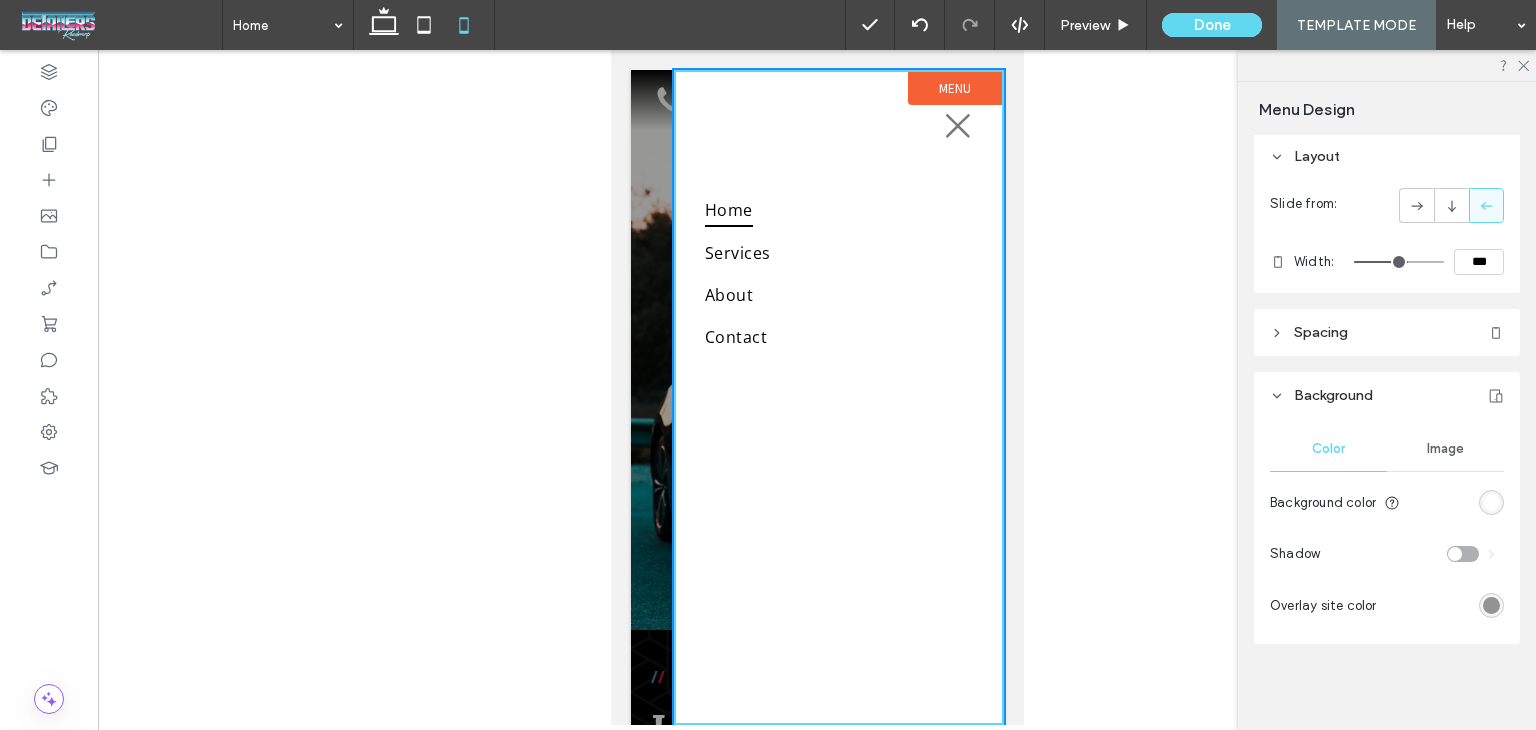 click on "Image" at bounding box center (1445, 449) 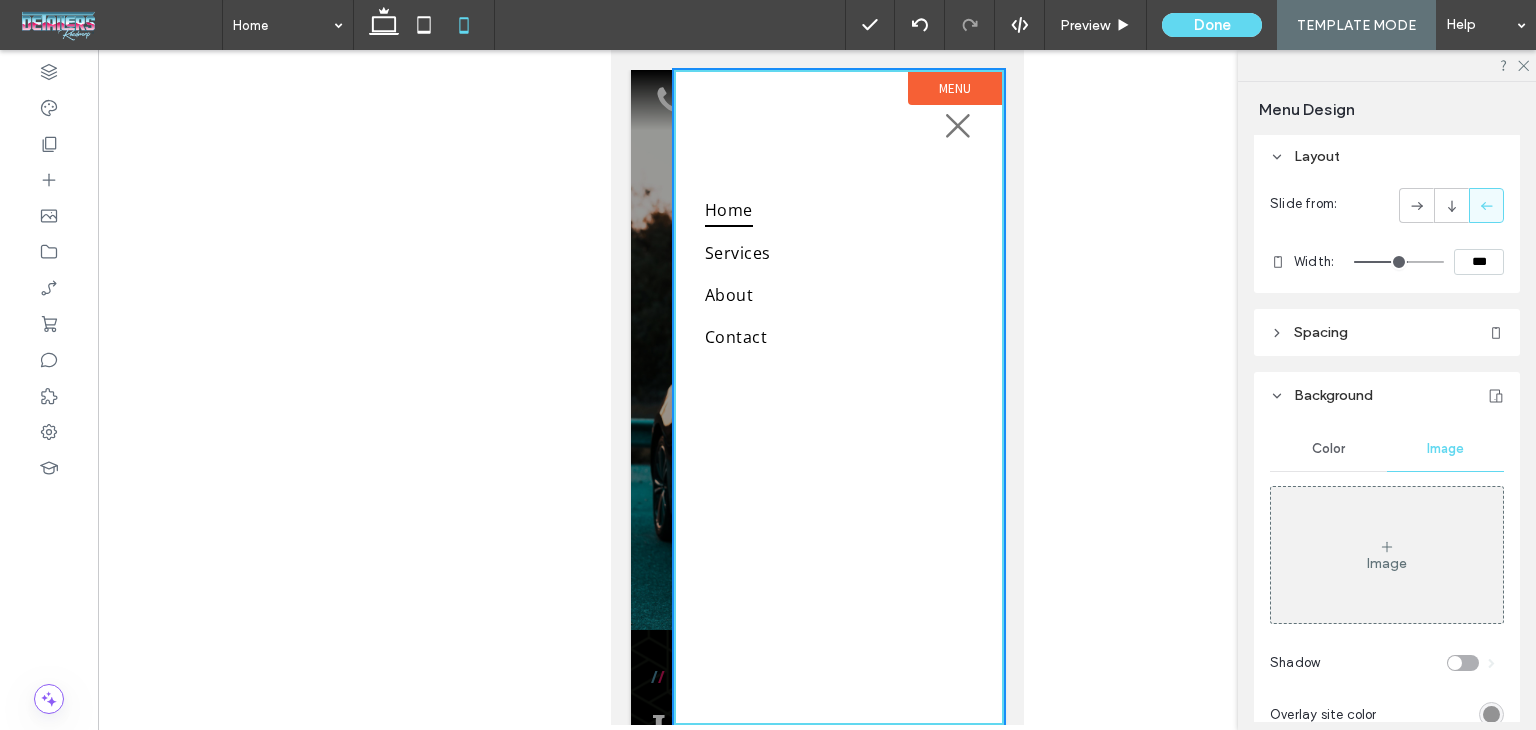 click on "Image" at bounding box center [1387, 555] 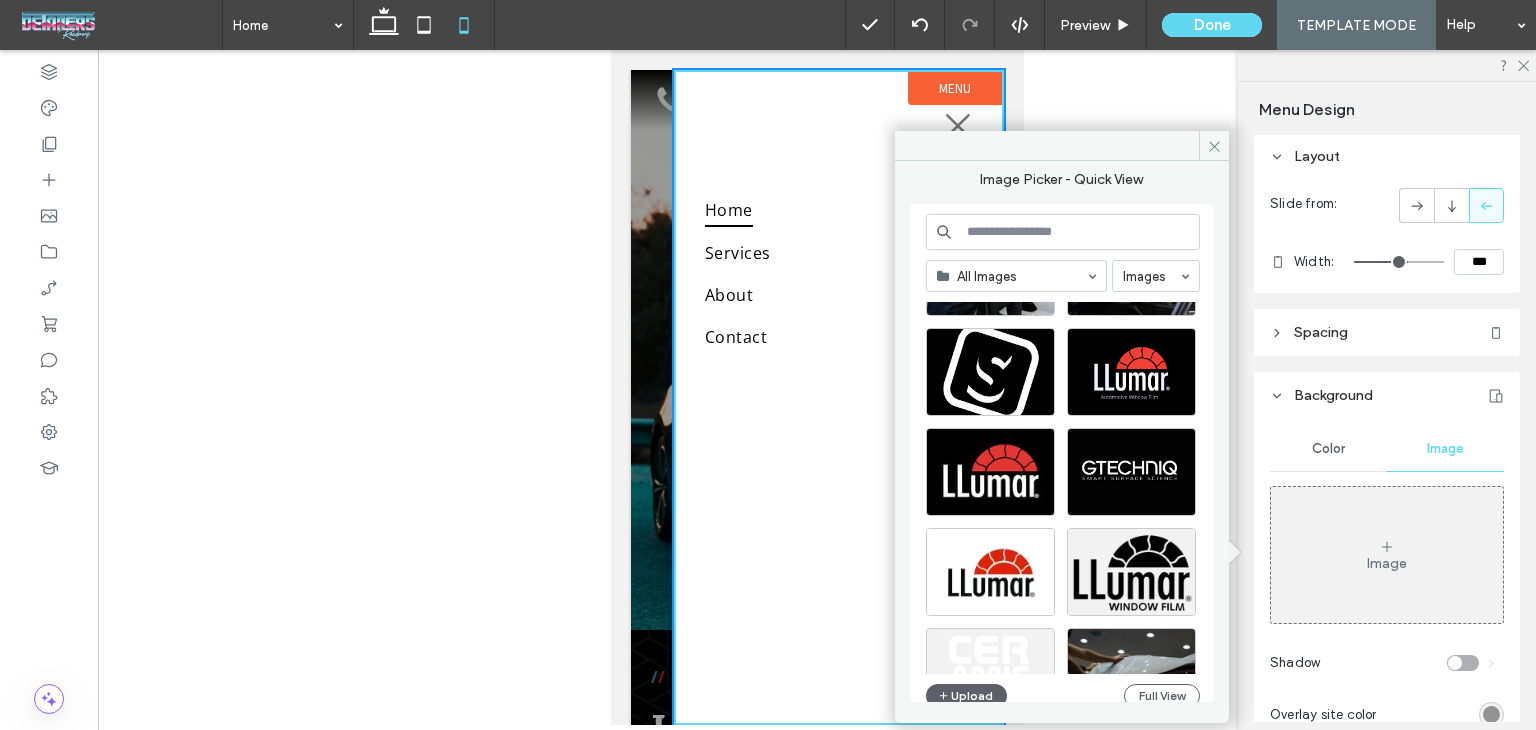 scroll, scrollTop: 200, scrollLeft: 0, axis: vertical 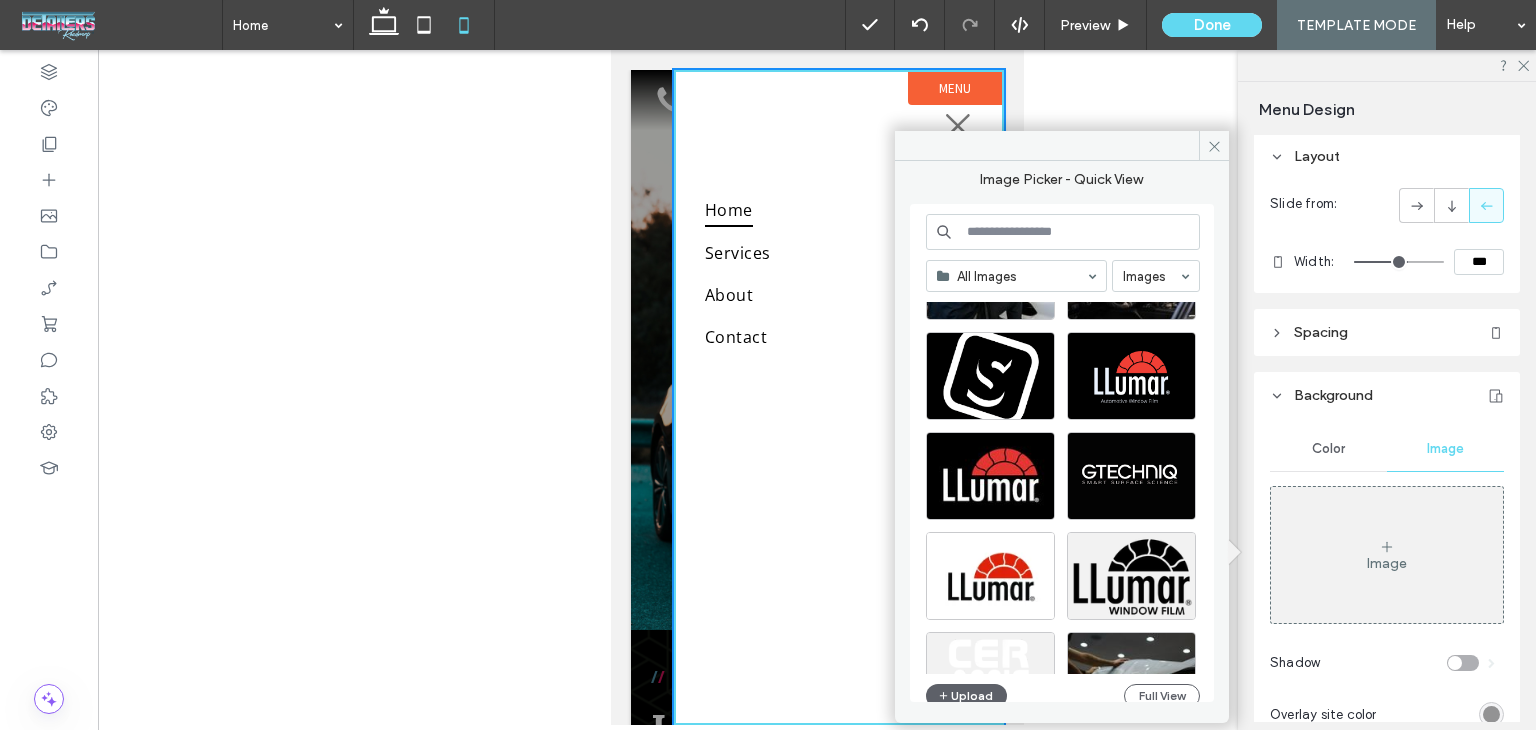click at bounding box center (1063, 232) 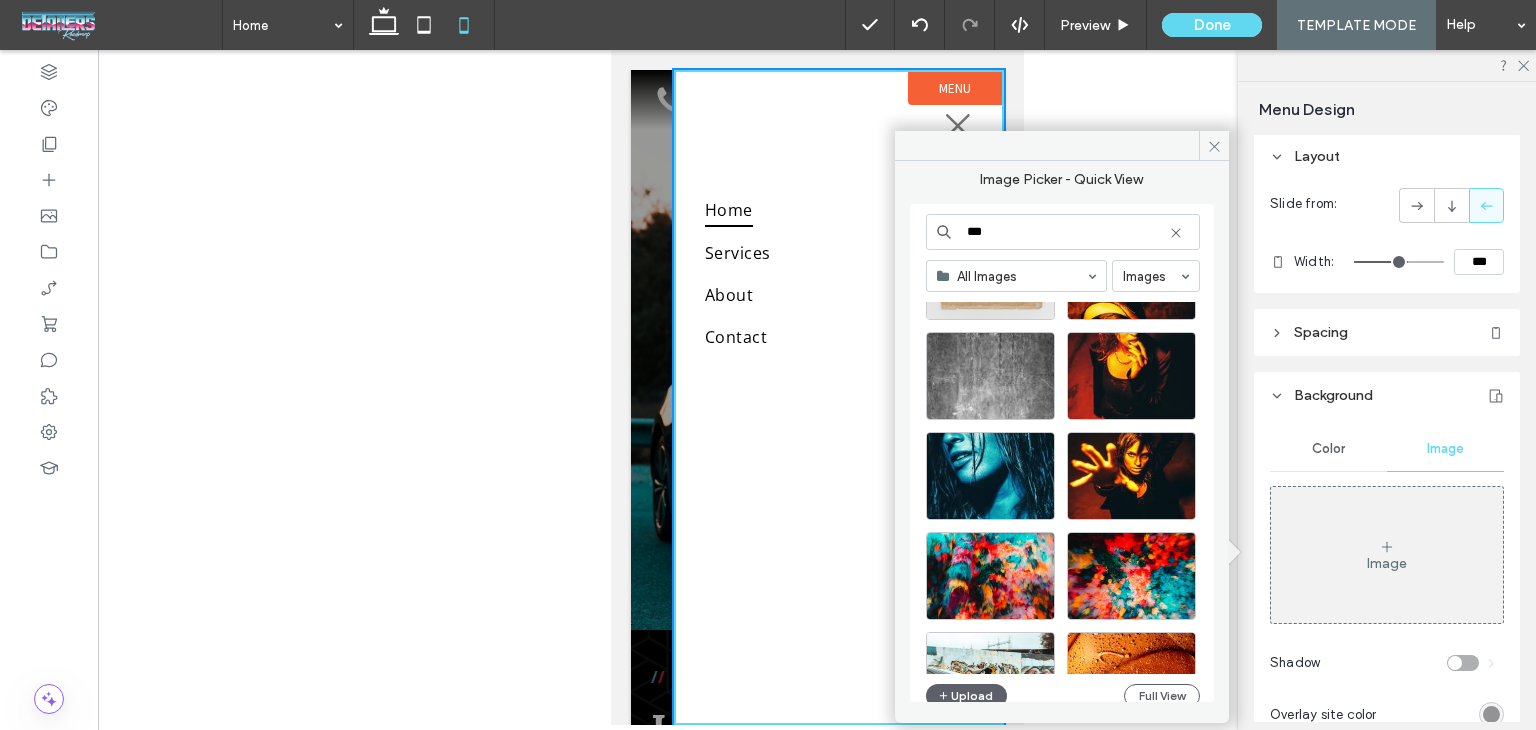 scroll, scrollTop: 200, scrollLeft: 0, axis: vertical 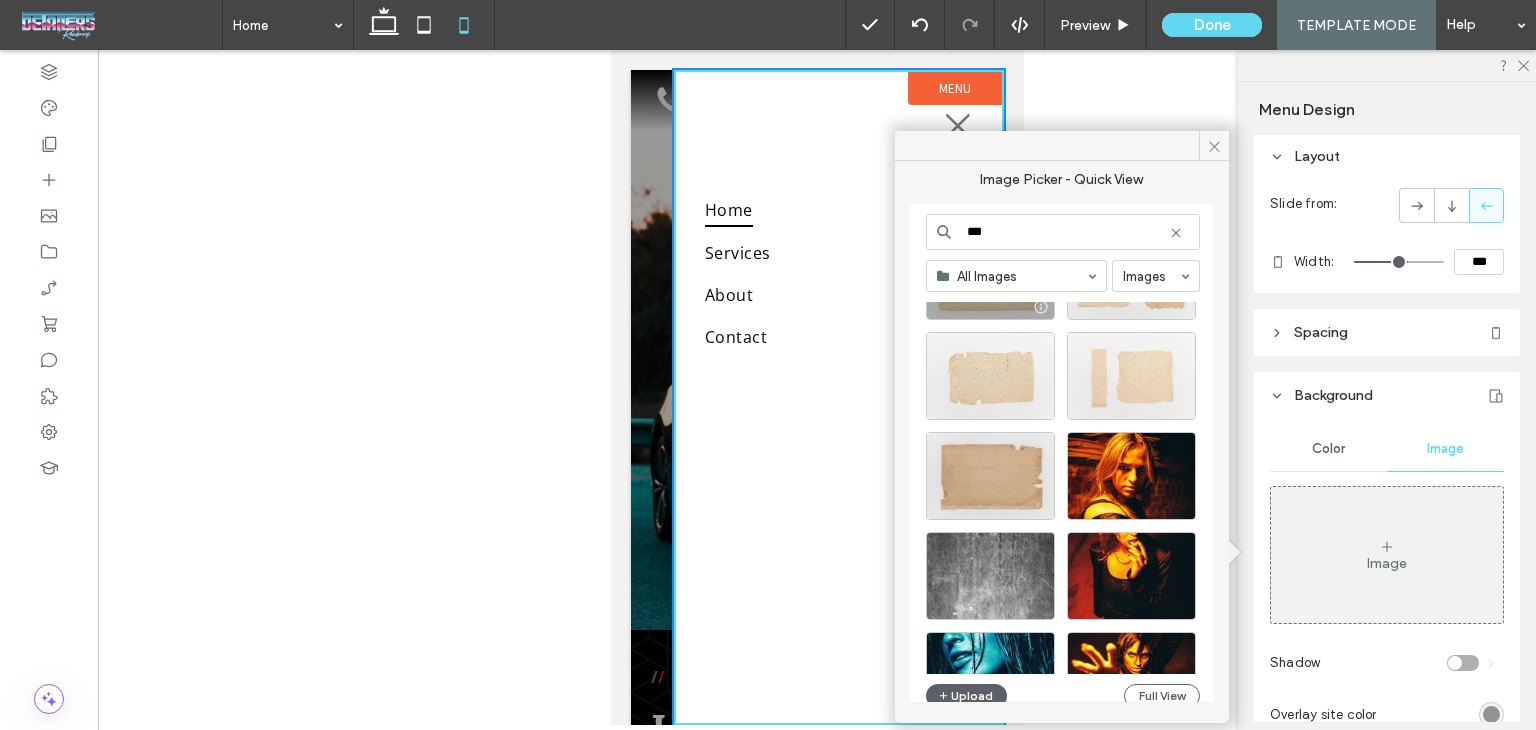 type on "***" 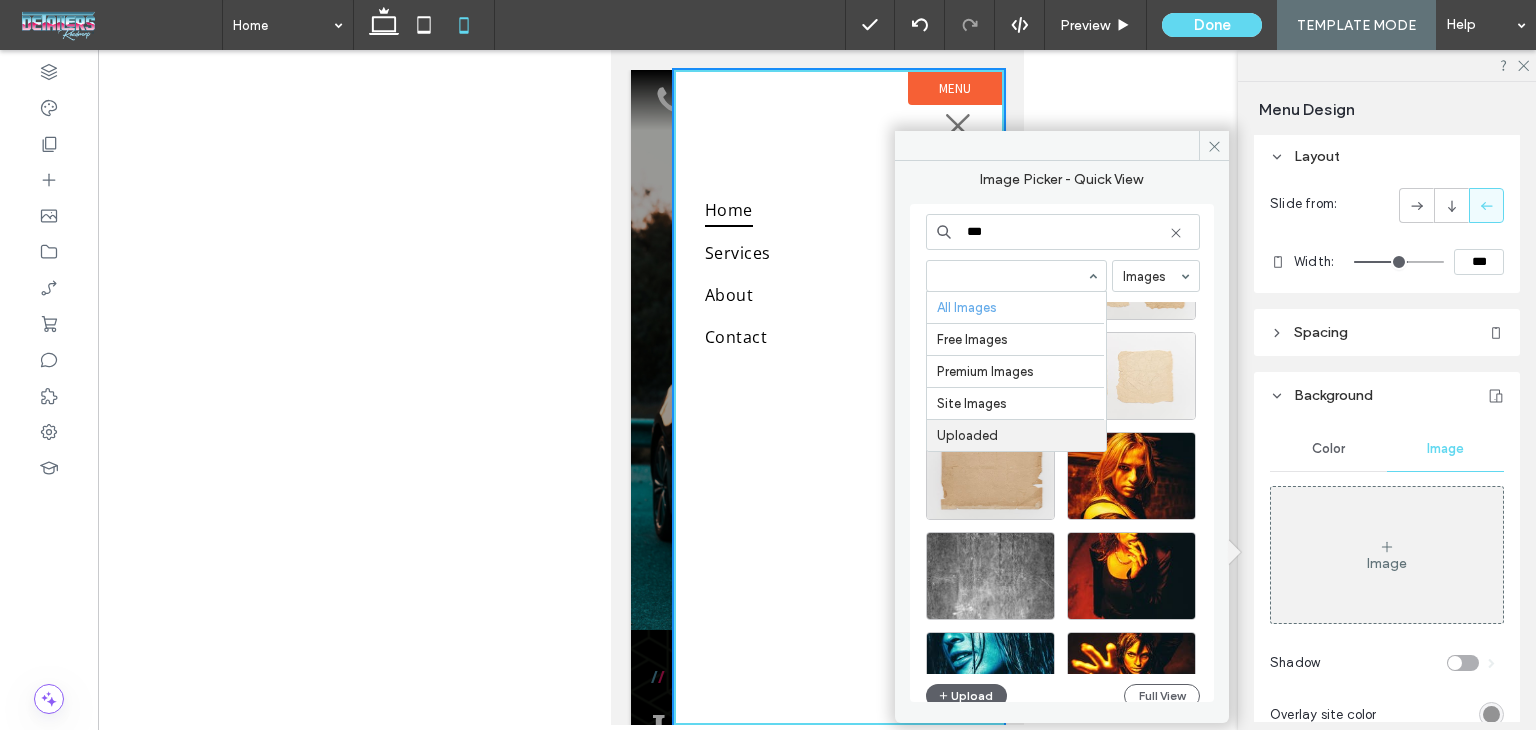 type 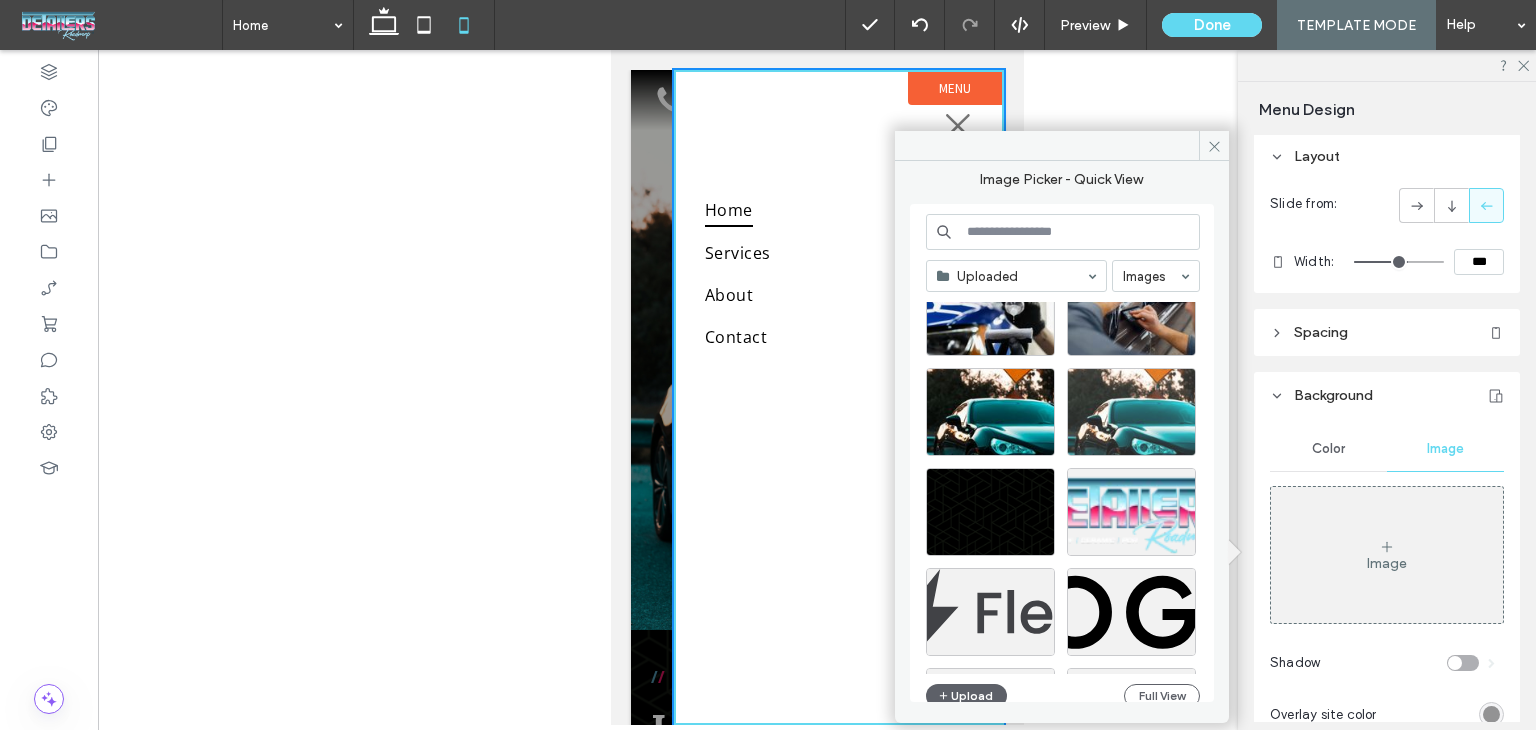 scroll, scrollTop: 1227, scrollLeft: 0, axis: vertical 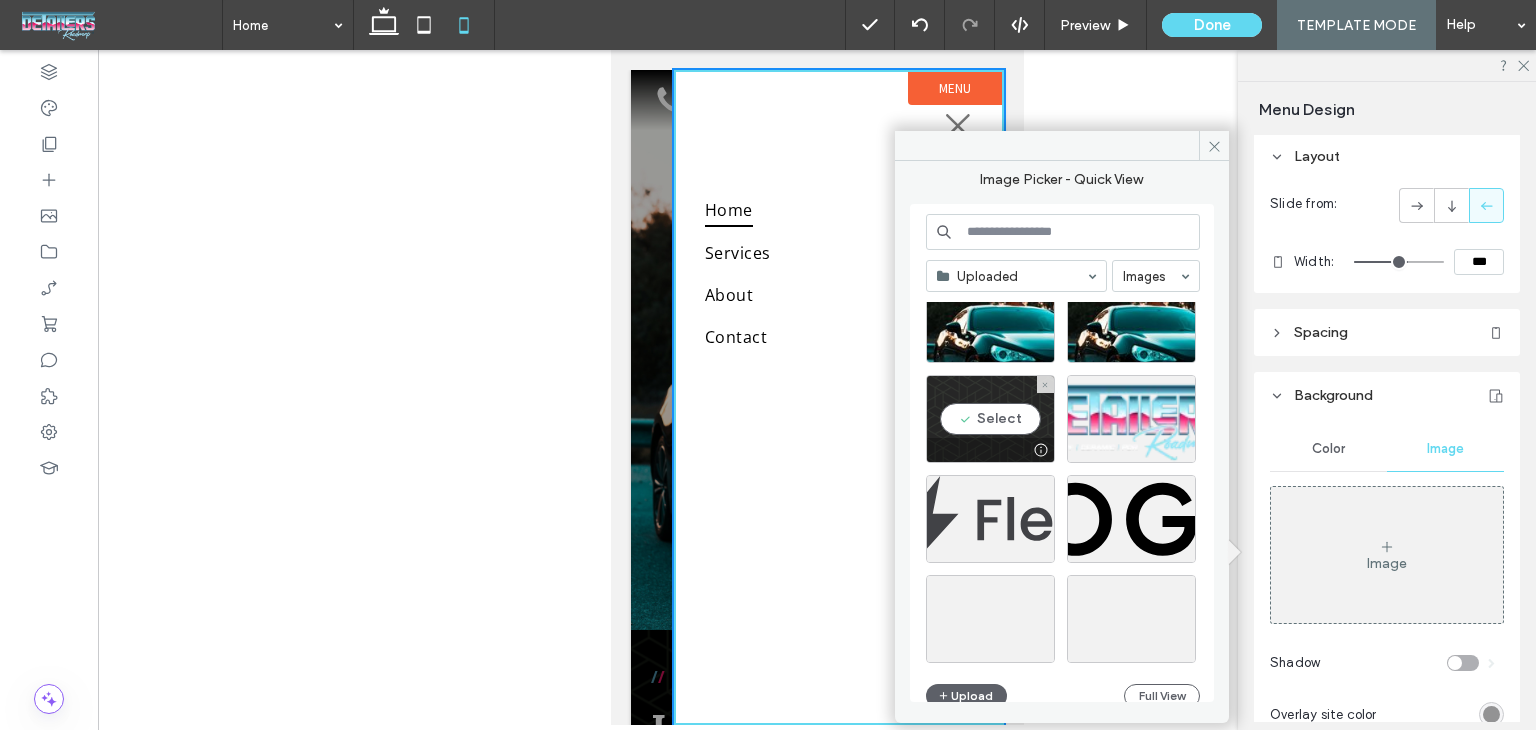 click on "Select" at bounding box center (990, 419) 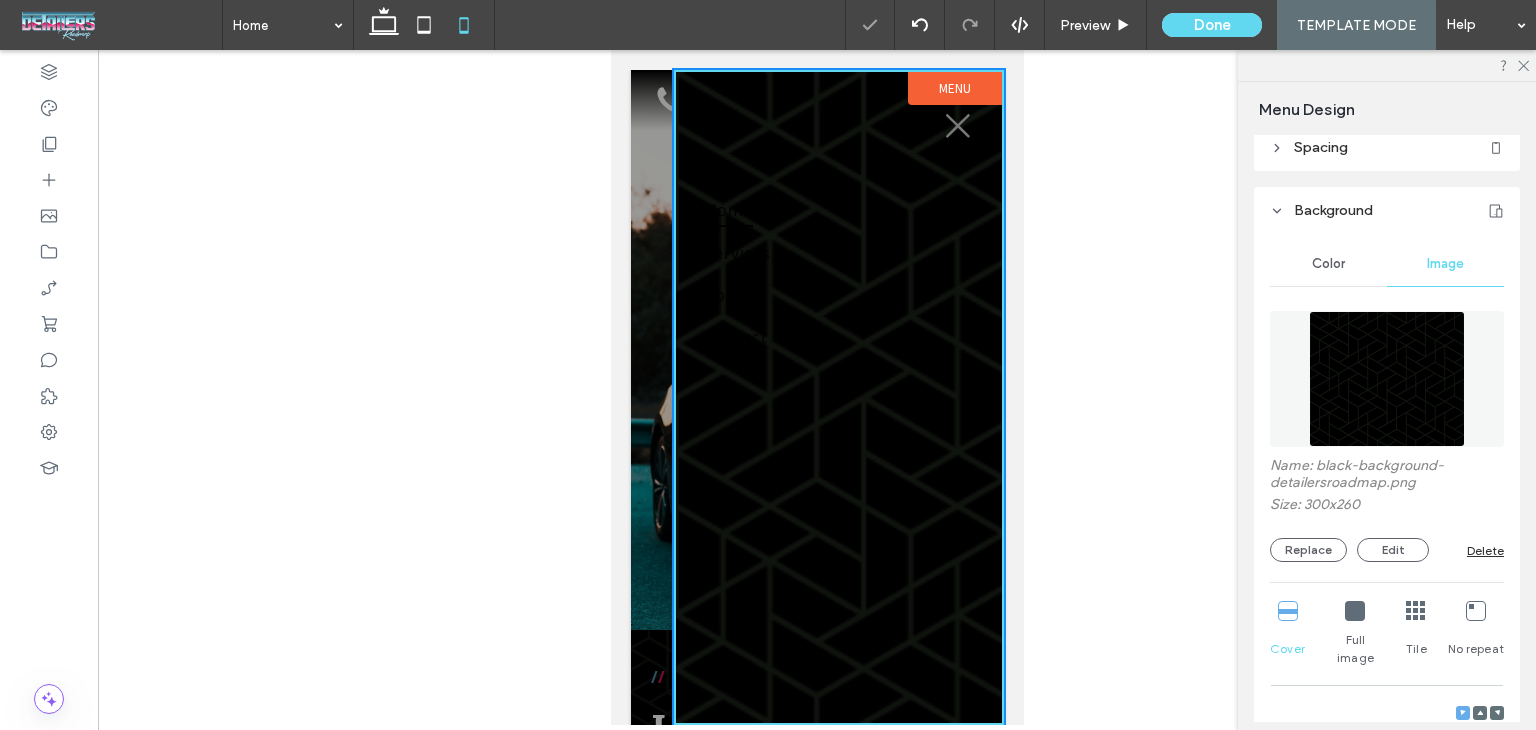 scroll, scrollTop: 356, scrollLeft: 0, axis: vertical 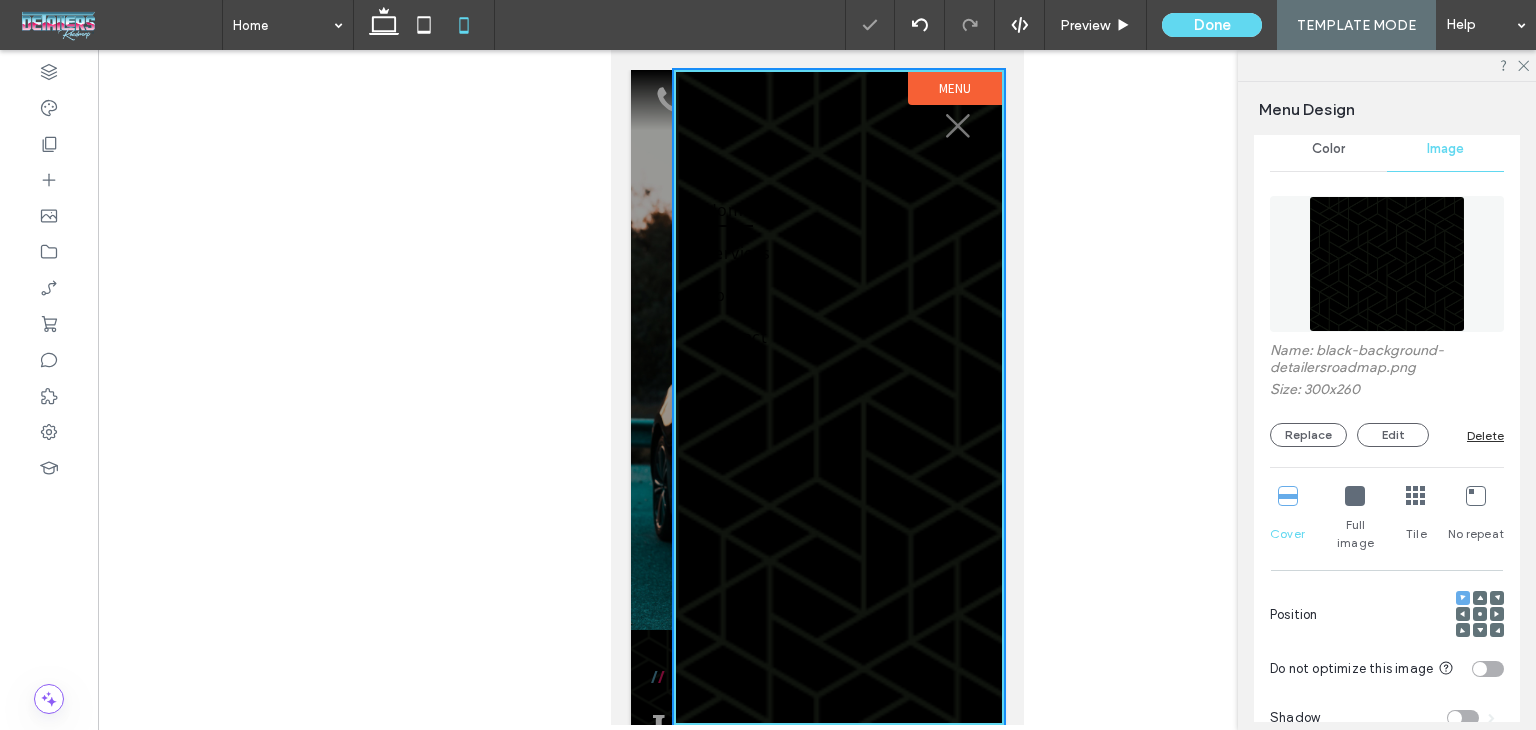 click at bounding box center (1416, 496) 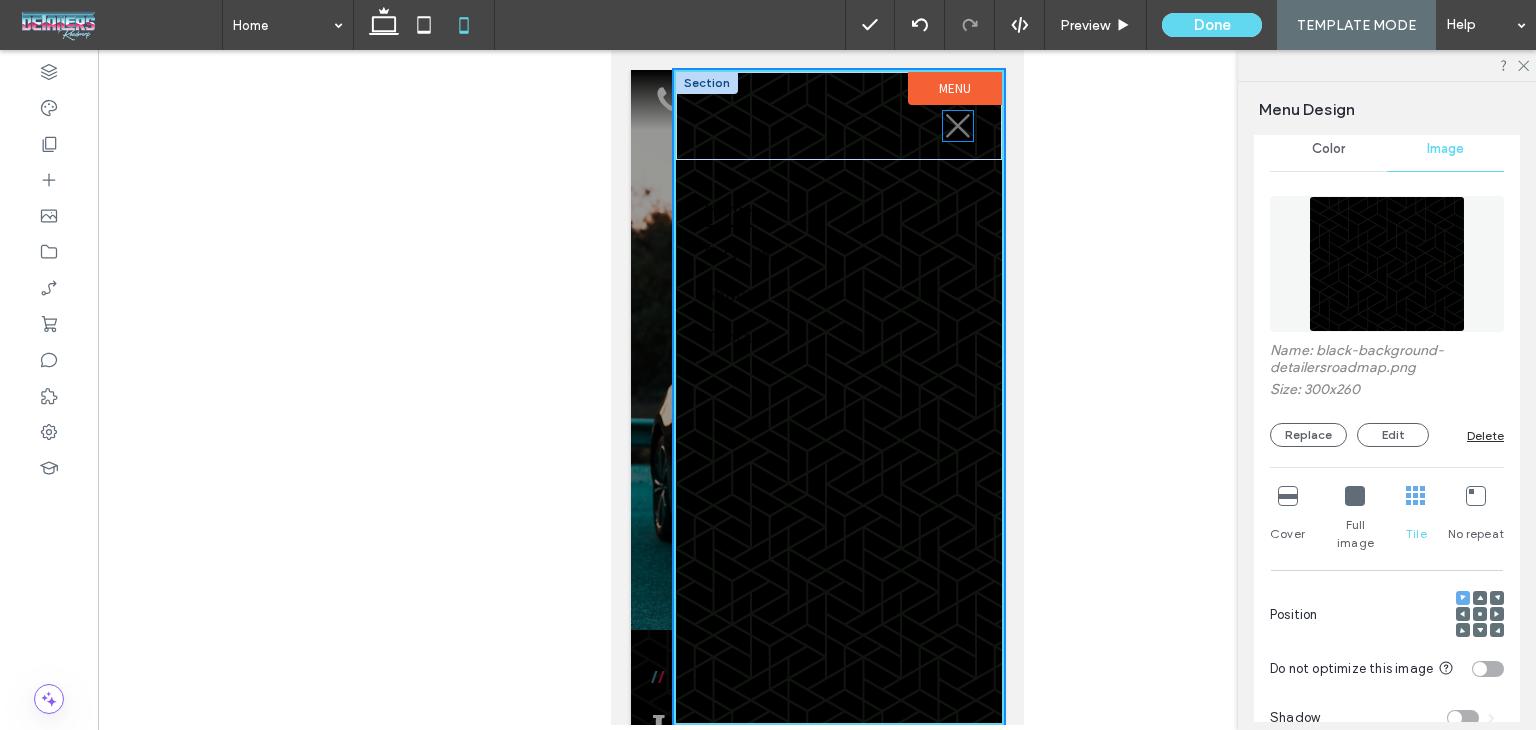 click 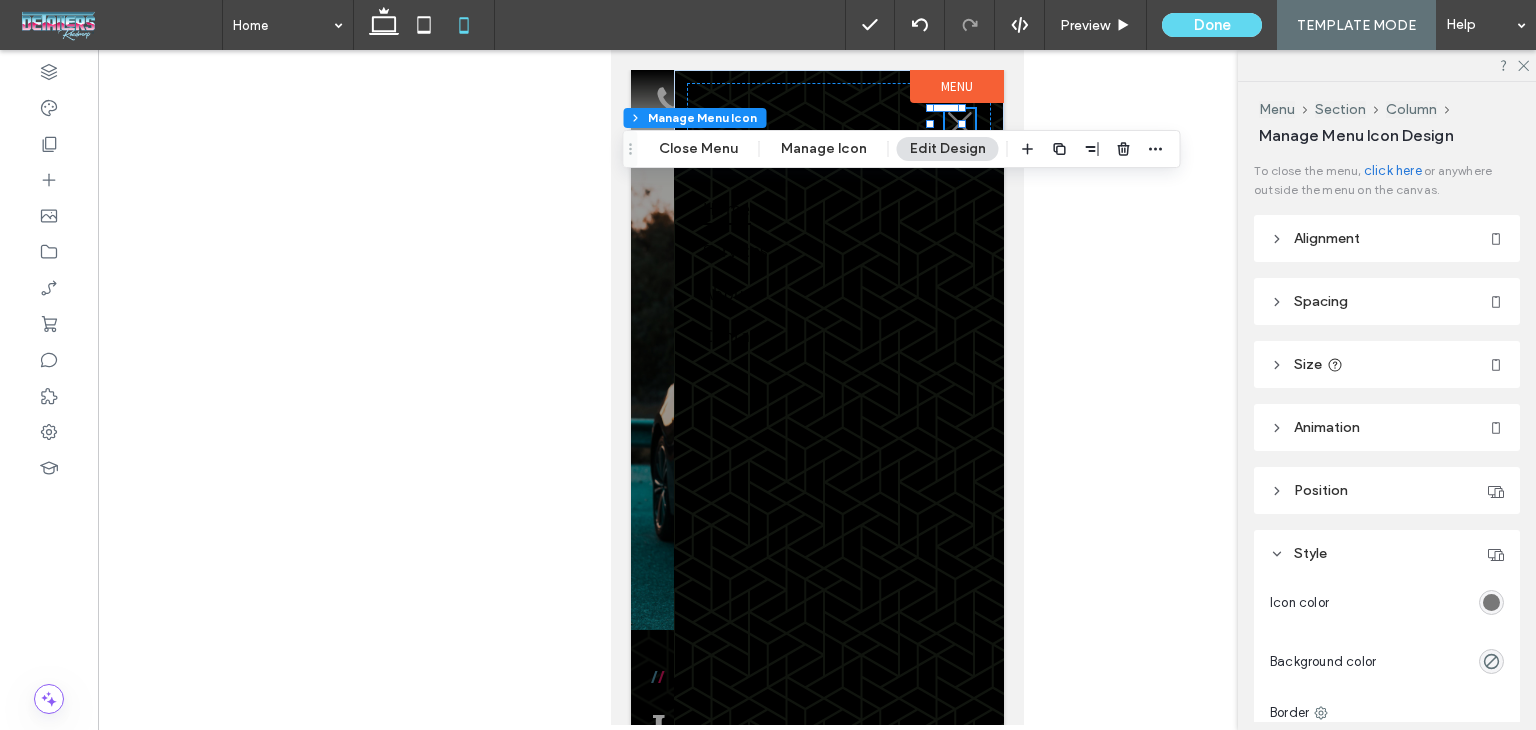 click at bounding box center (1491, 602) 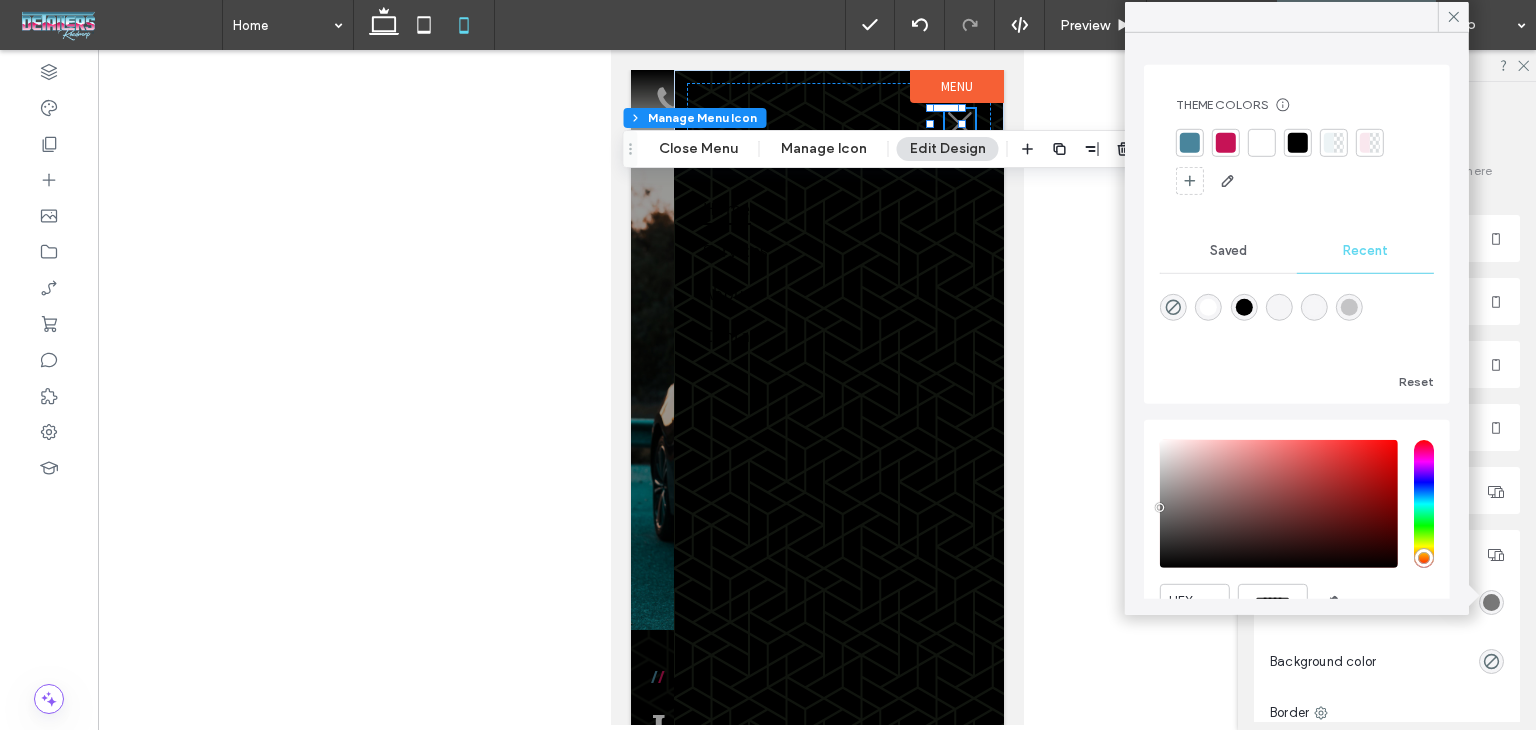 click at bounding box center [1491, 602] 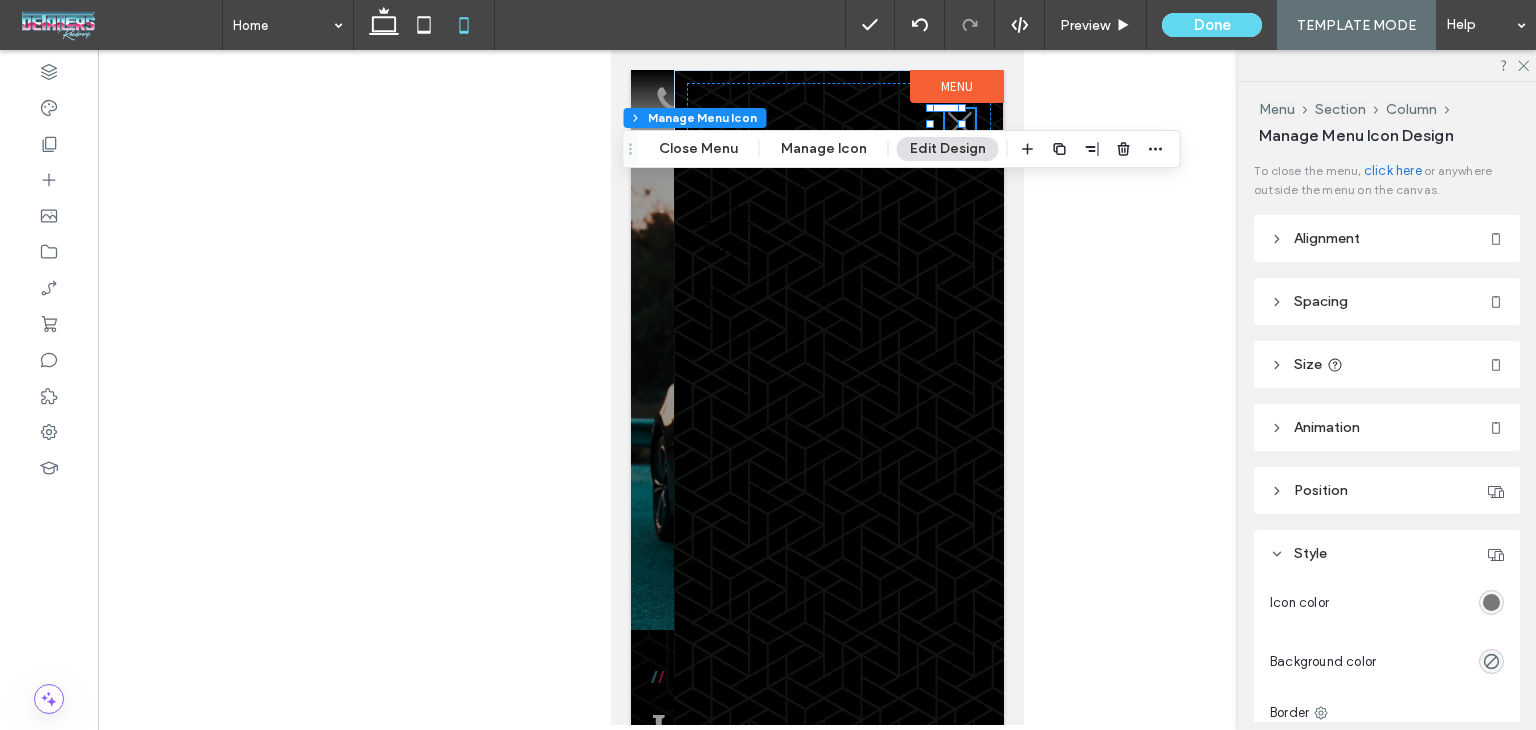click at bounding box center [1420, 602] 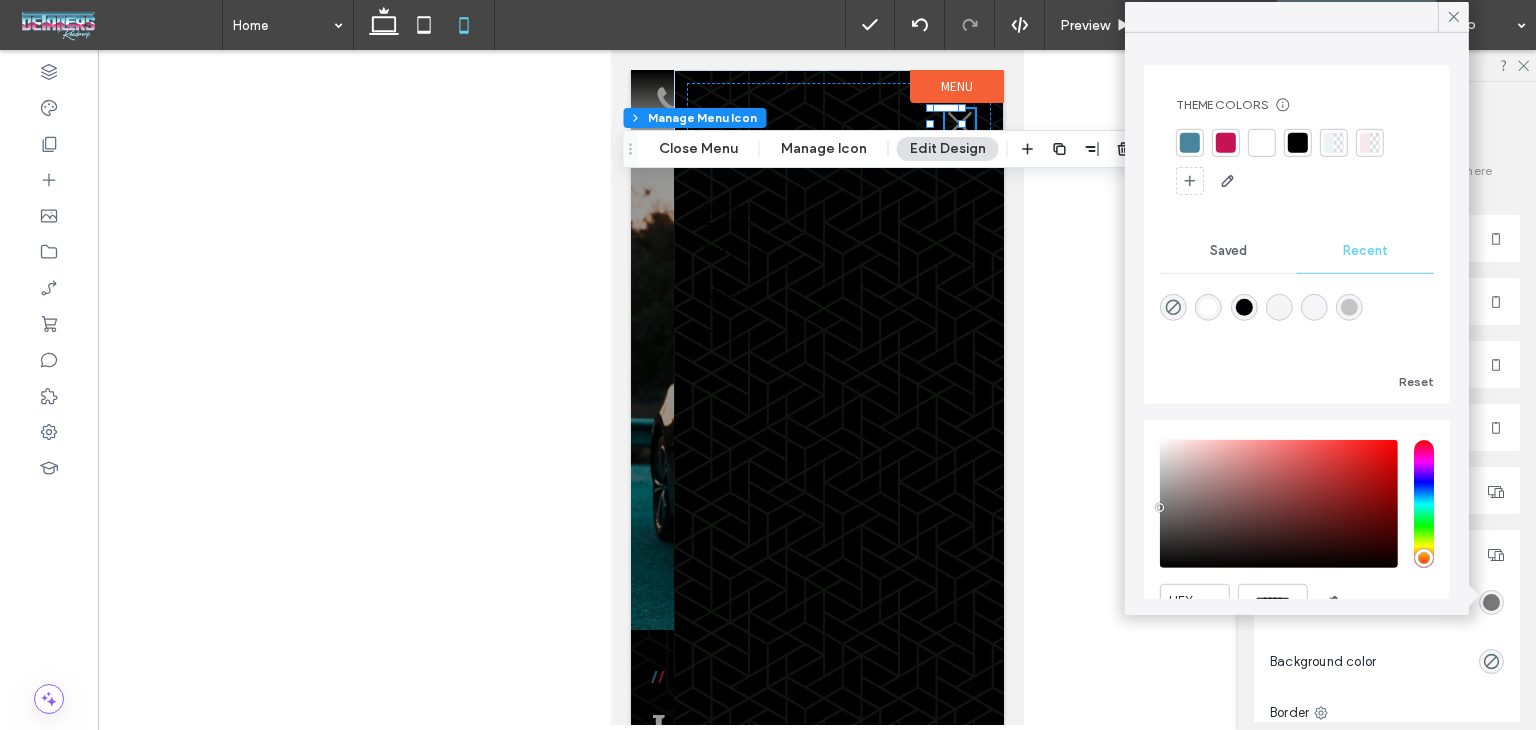 click at bounding box center (1262, 143) 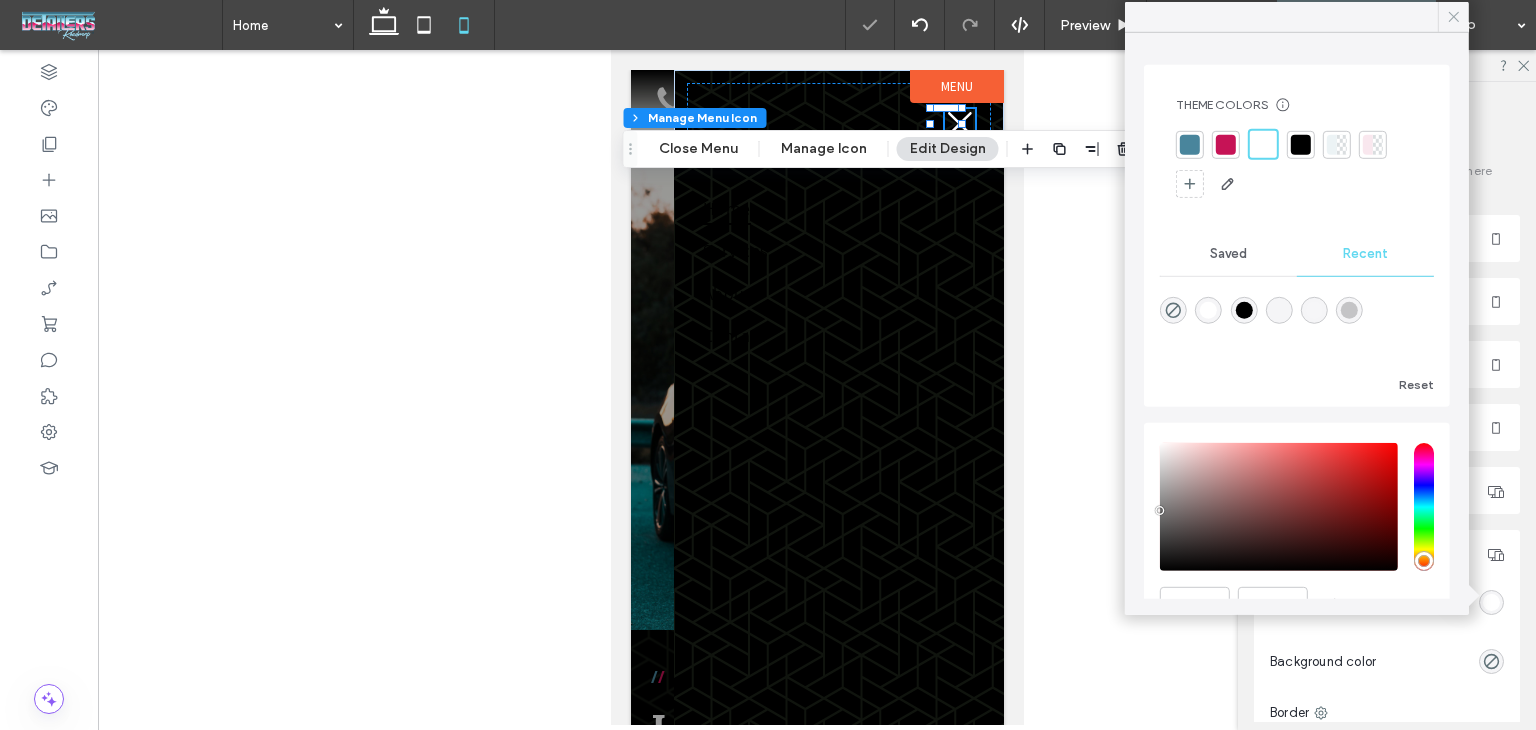 click 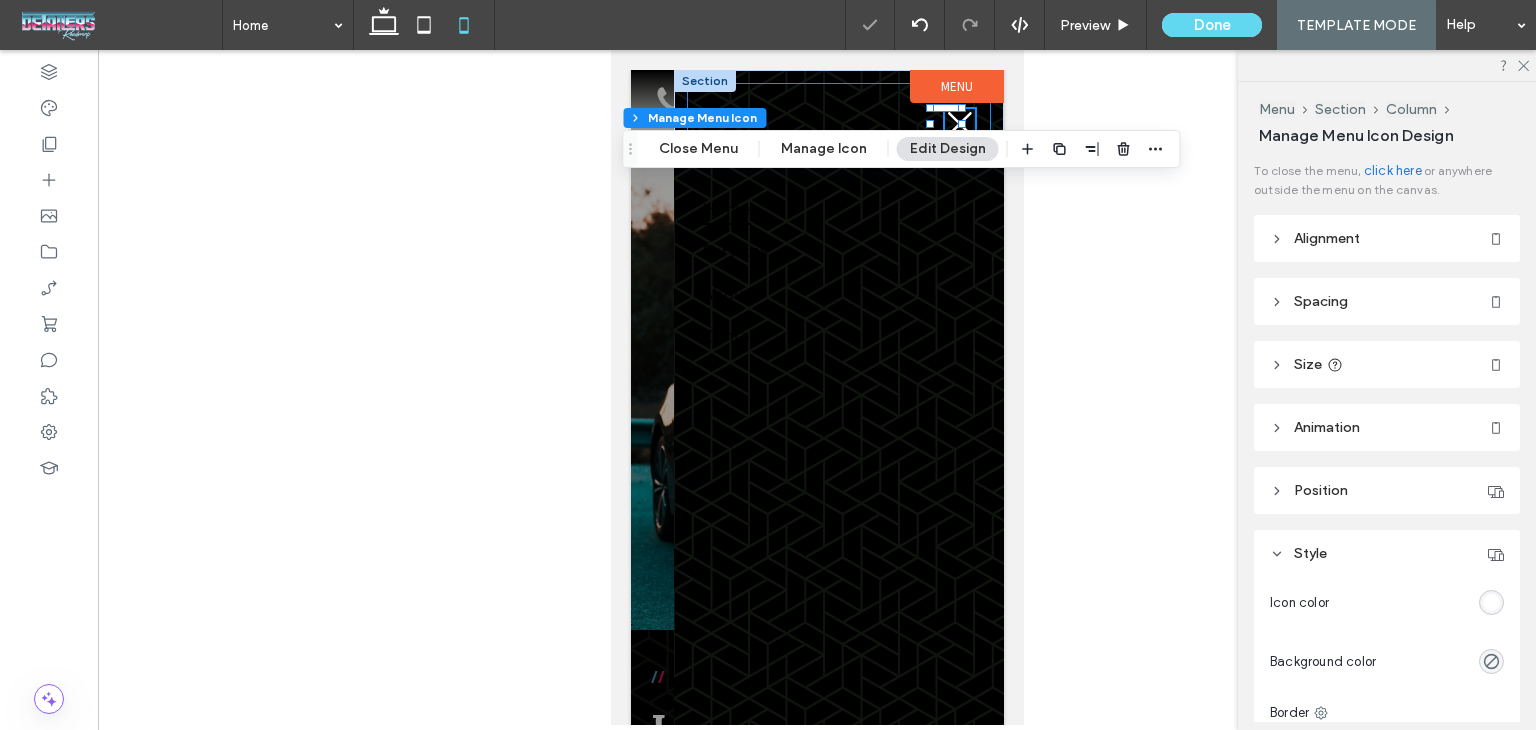 click at bounding box center (838, 114) 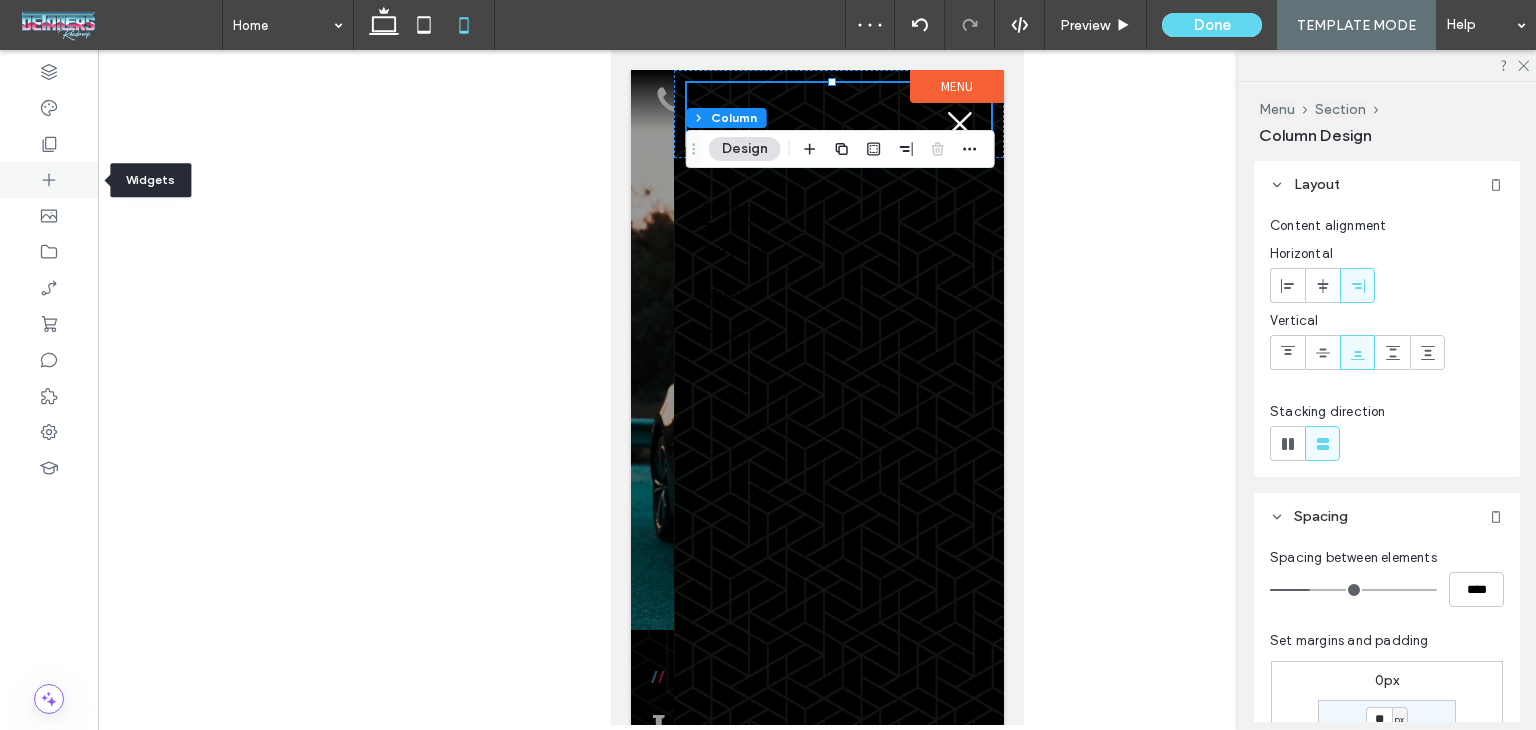 click 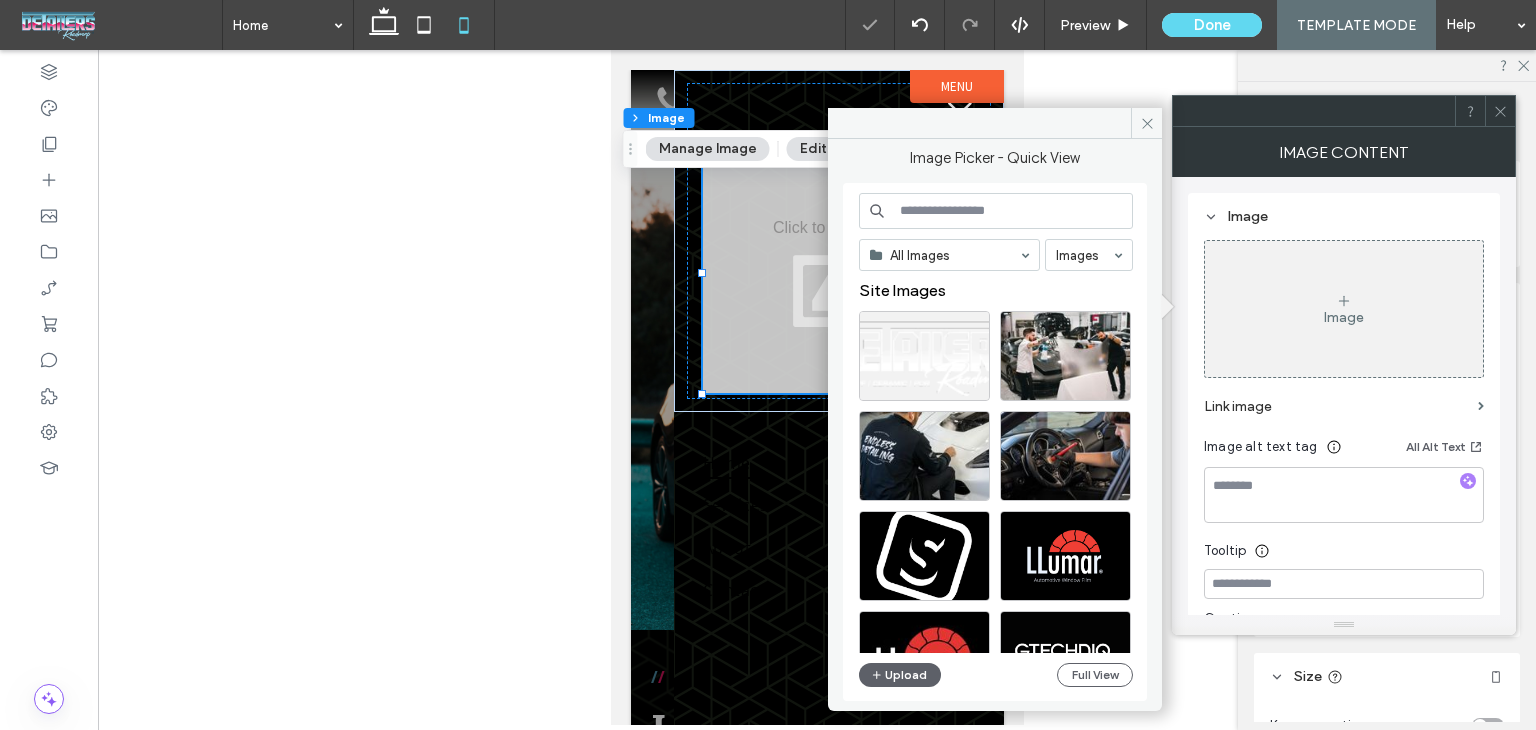 click 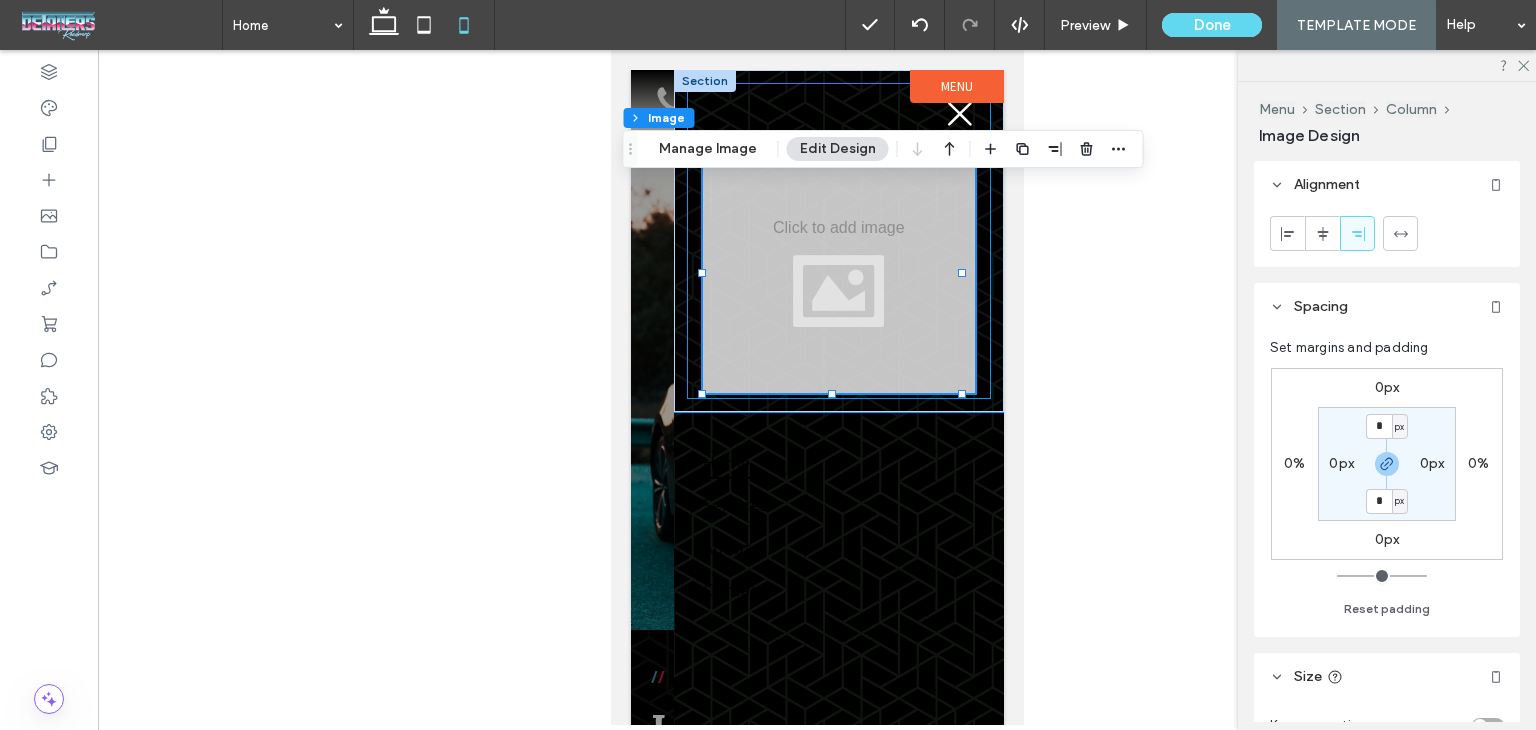 click at bounding box center (838, 241) 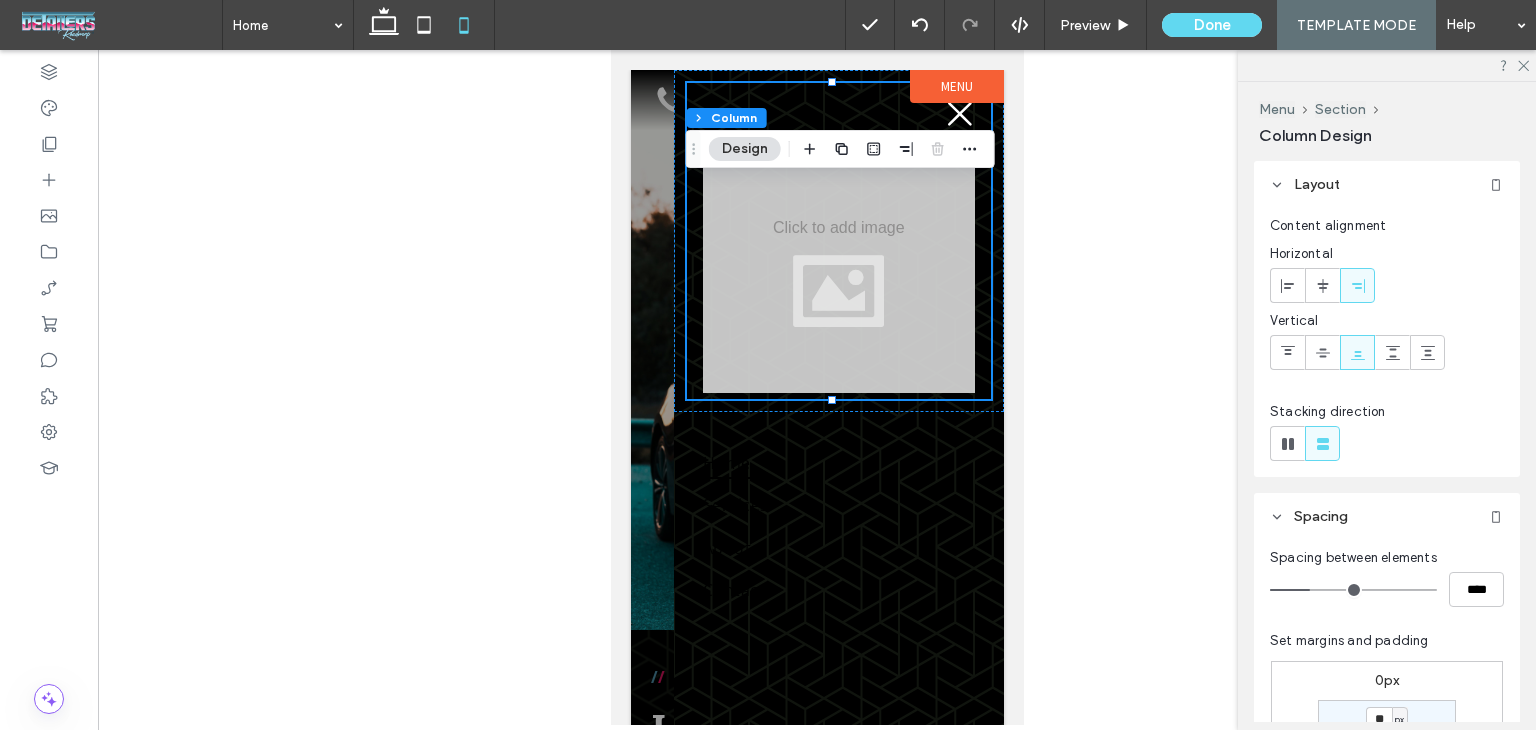 drag, startPoint x: 1292, startPoint y: 441, endPoint x: 1251, endPoint y: 446, distance: 41.303753 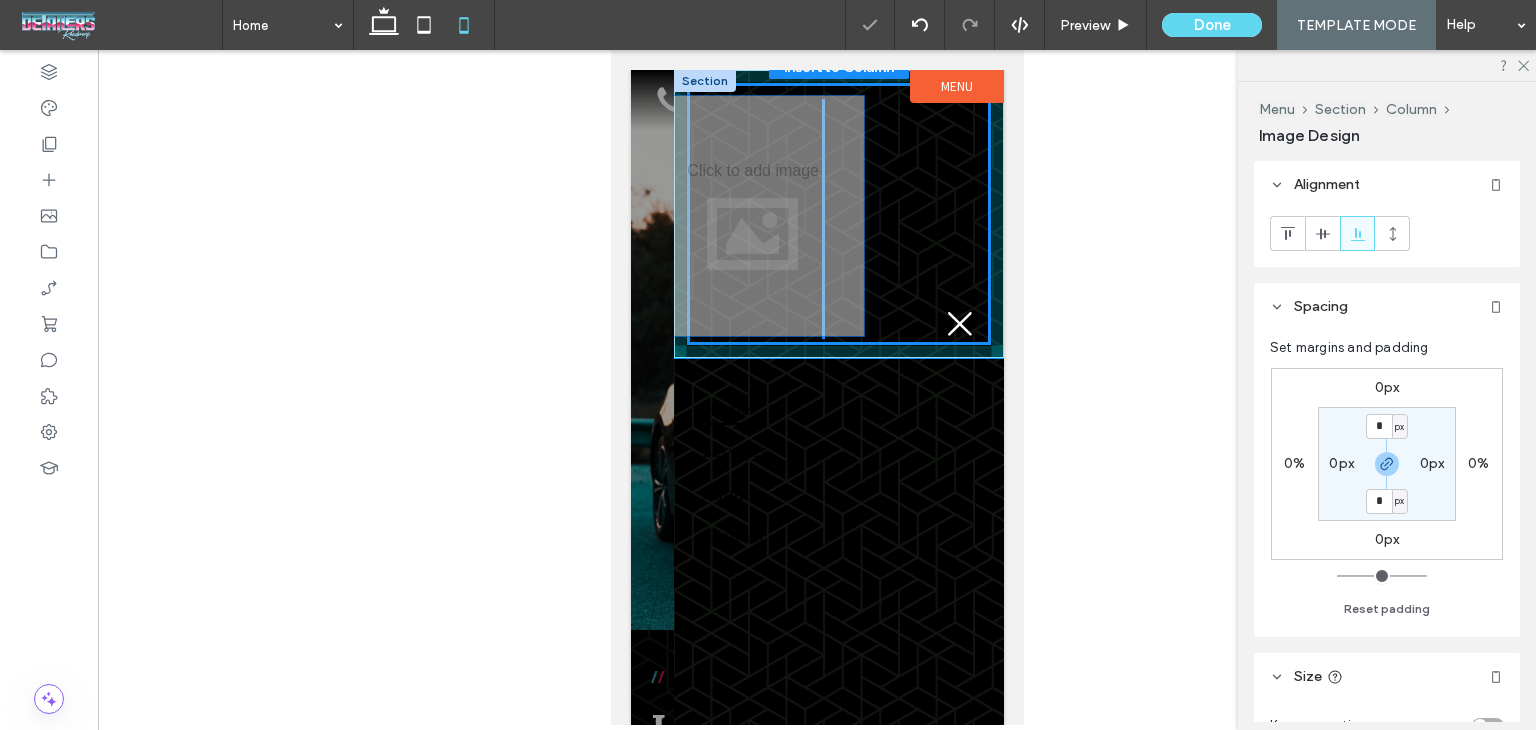 drag, startPoint x: 802, startPoint y: 296, endPoint x: 706, endPoint y: 293, distance: 96.04687 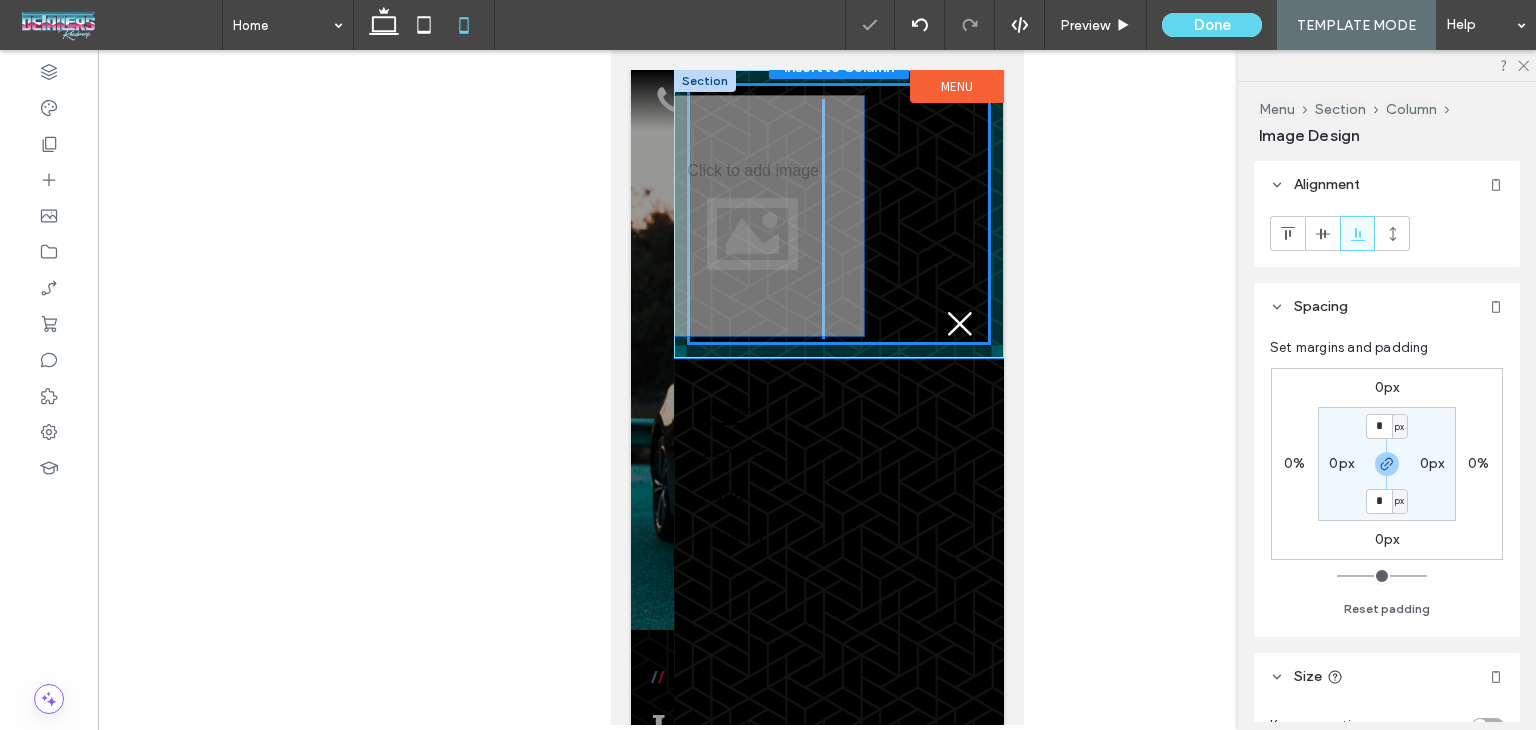 type on "**" 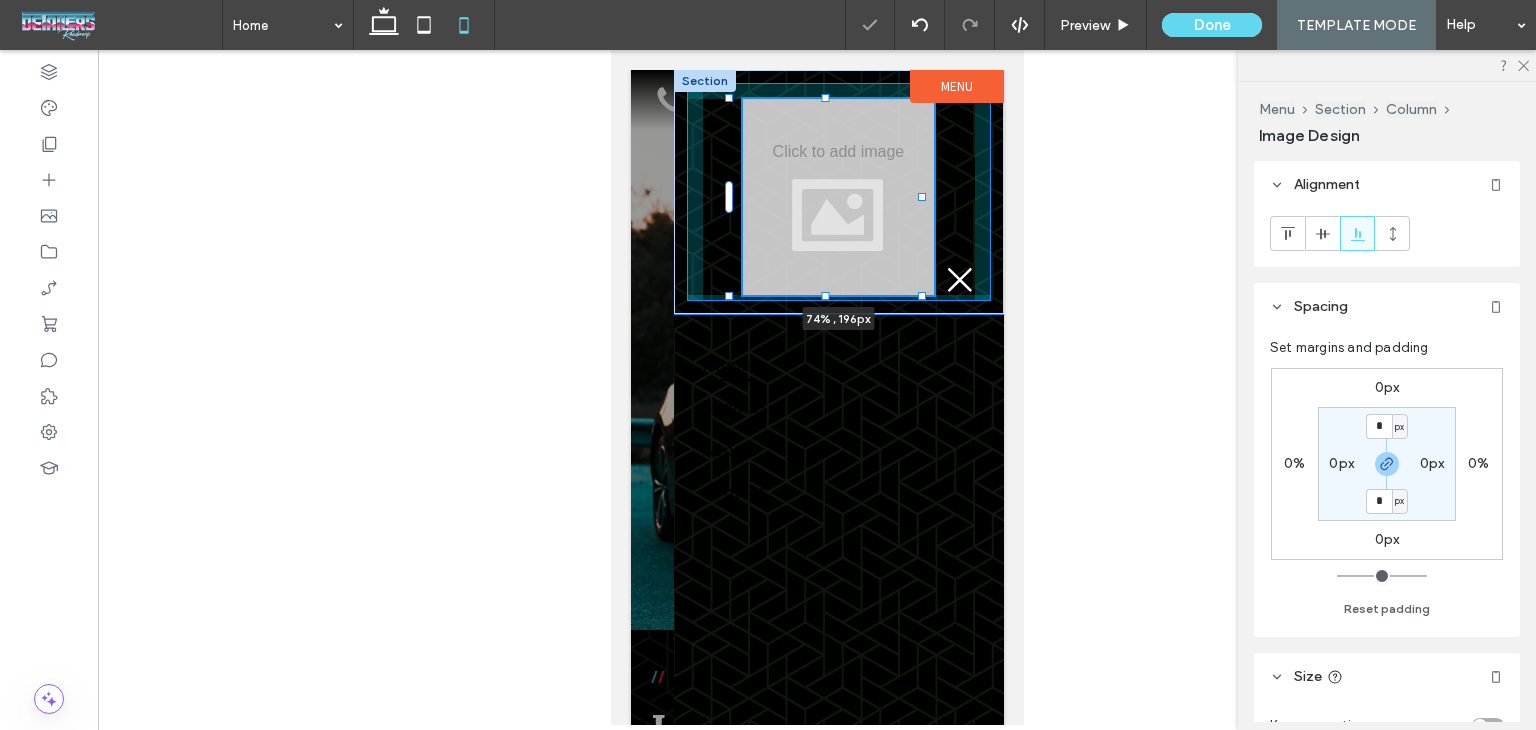 drag, startPoint x: 916, startPoint y: 339, endPoint x: 877, endPoint y: 269, distance: 80.13114 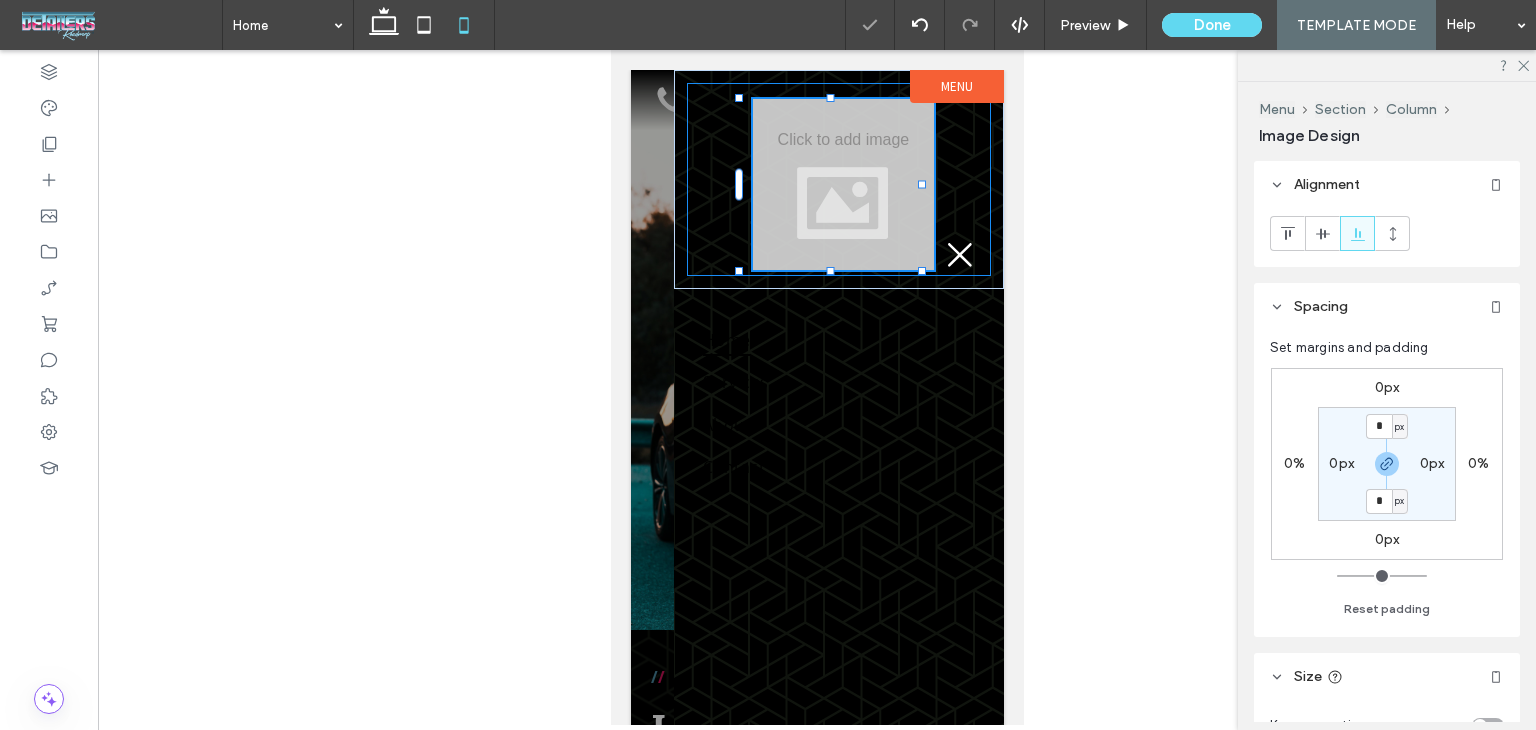 click at bounding box center (842, 184) 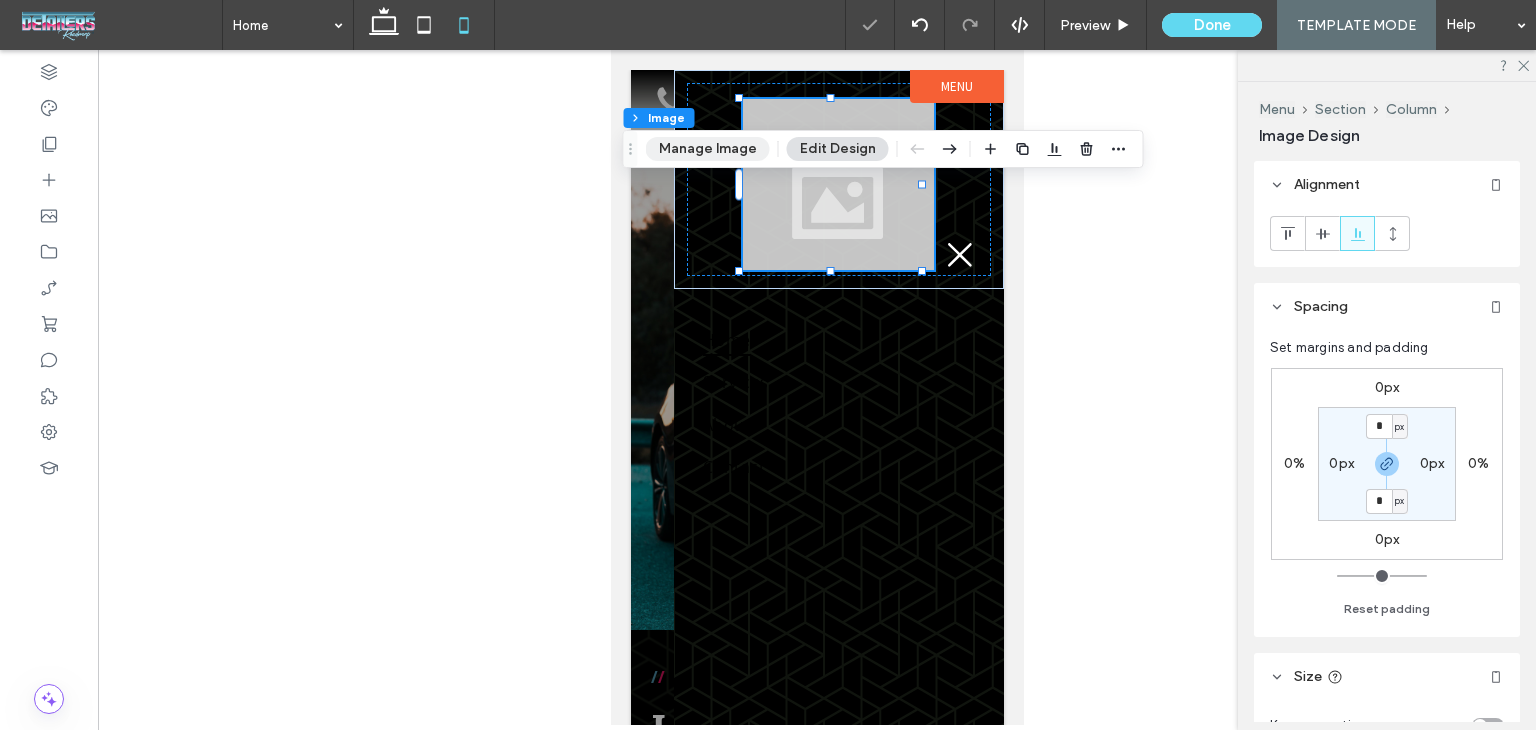 click on "Manage Image" at bounding box center (708, 149) 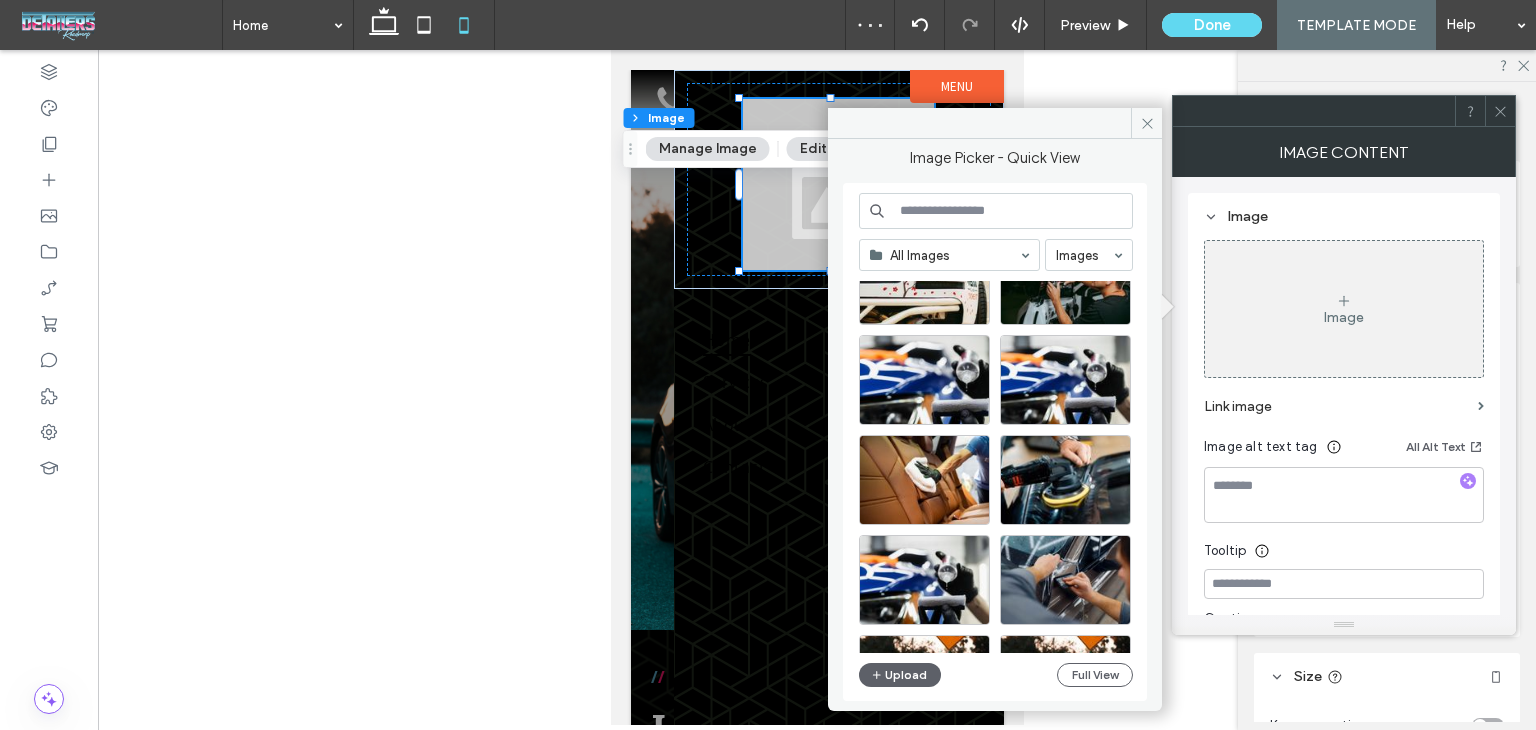 scroll, scrollTop: 1276, scrollLeft: 0, axis: vertical 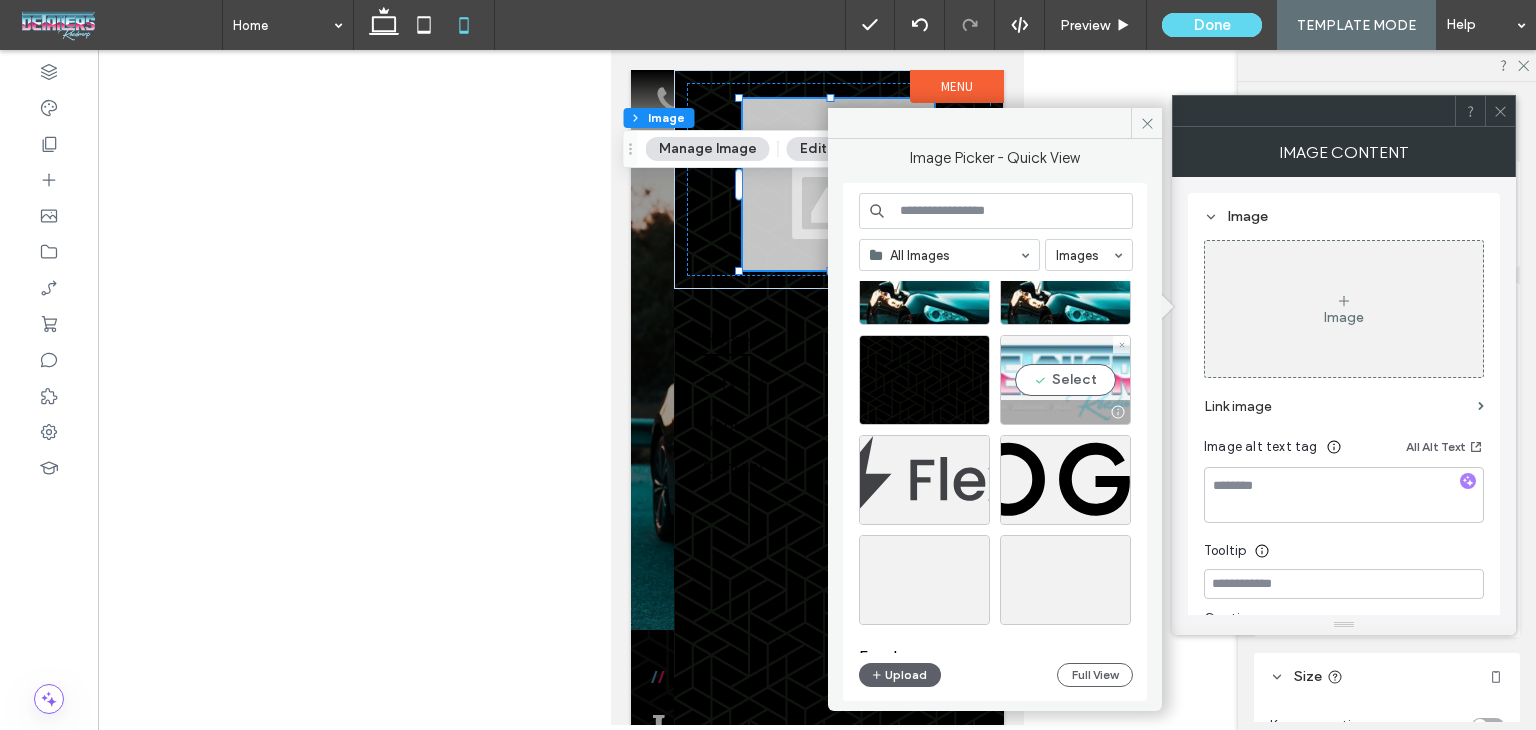 click on "Select" at bounding box center (1065, 380) 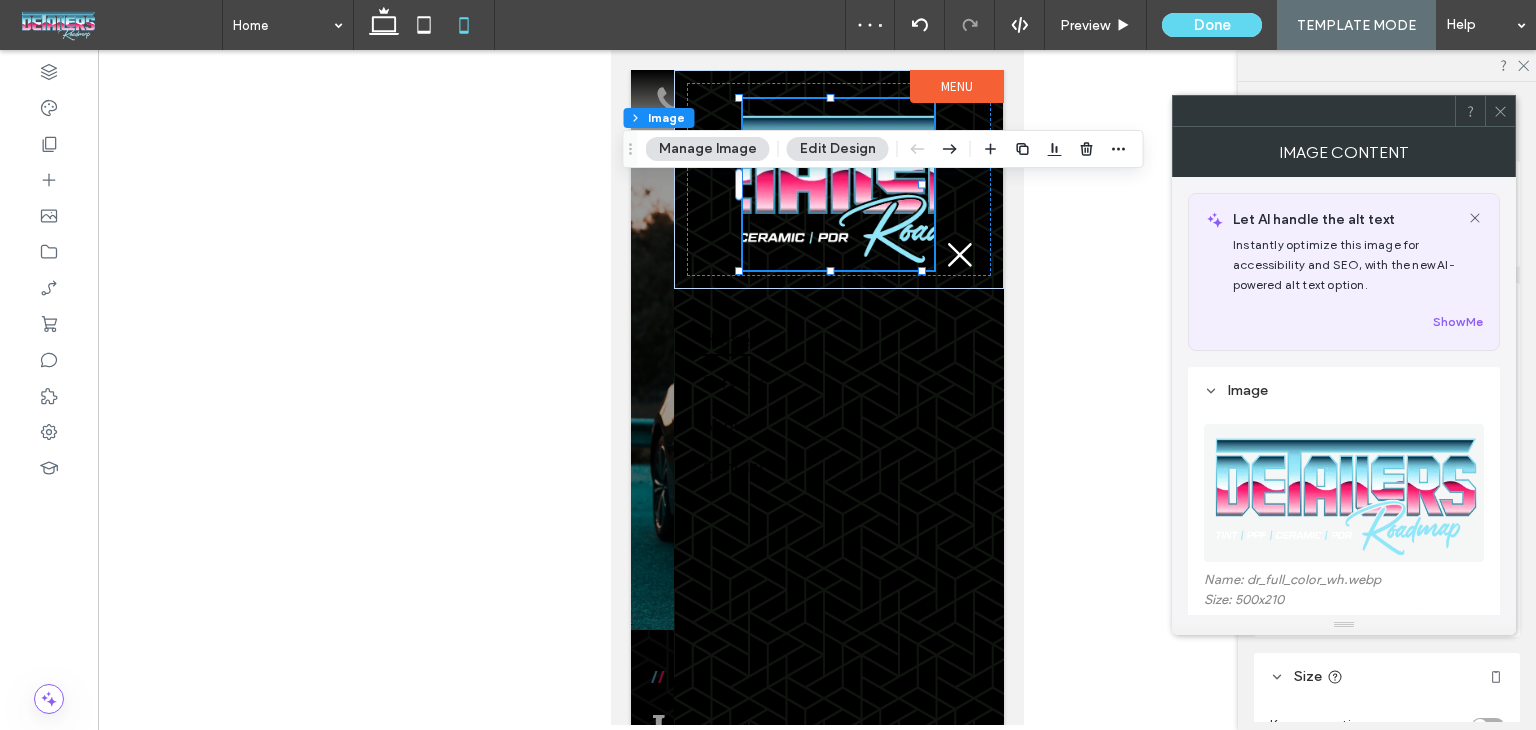 click at bounding box center (1500, 111) 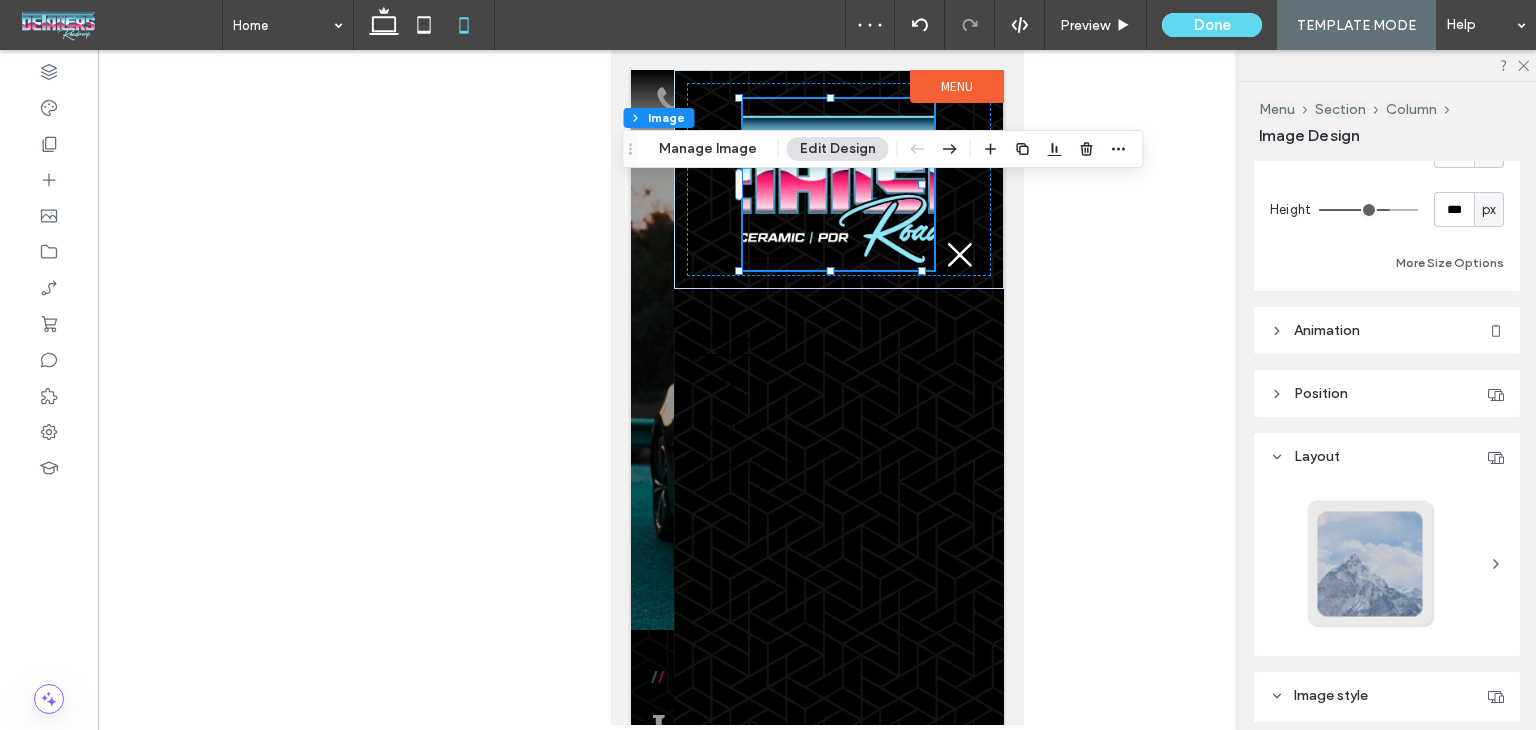 scroll, scrollTop: 900, scrollLeft: 0, axis: vertical 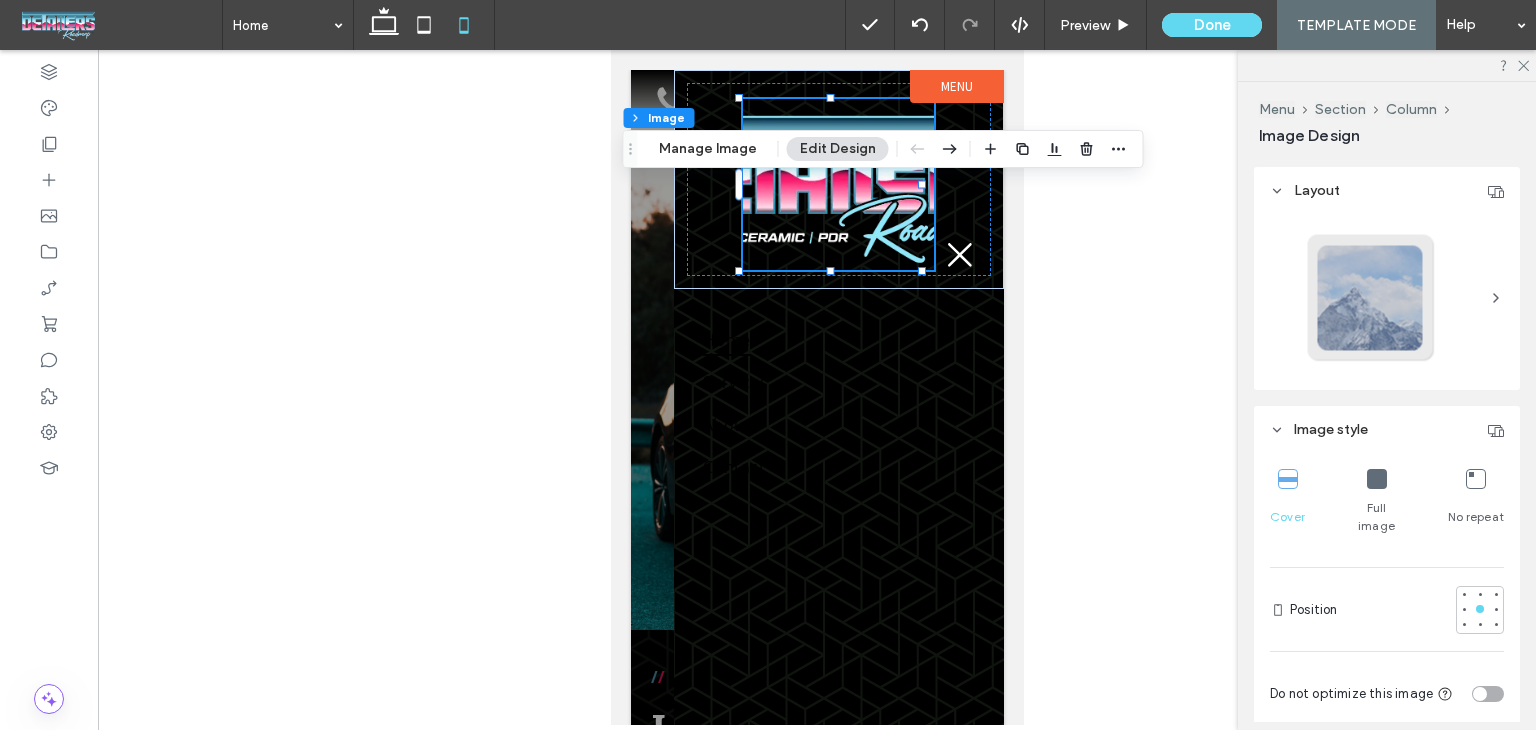 click on "Full image" at bounding box center [1377, 502] 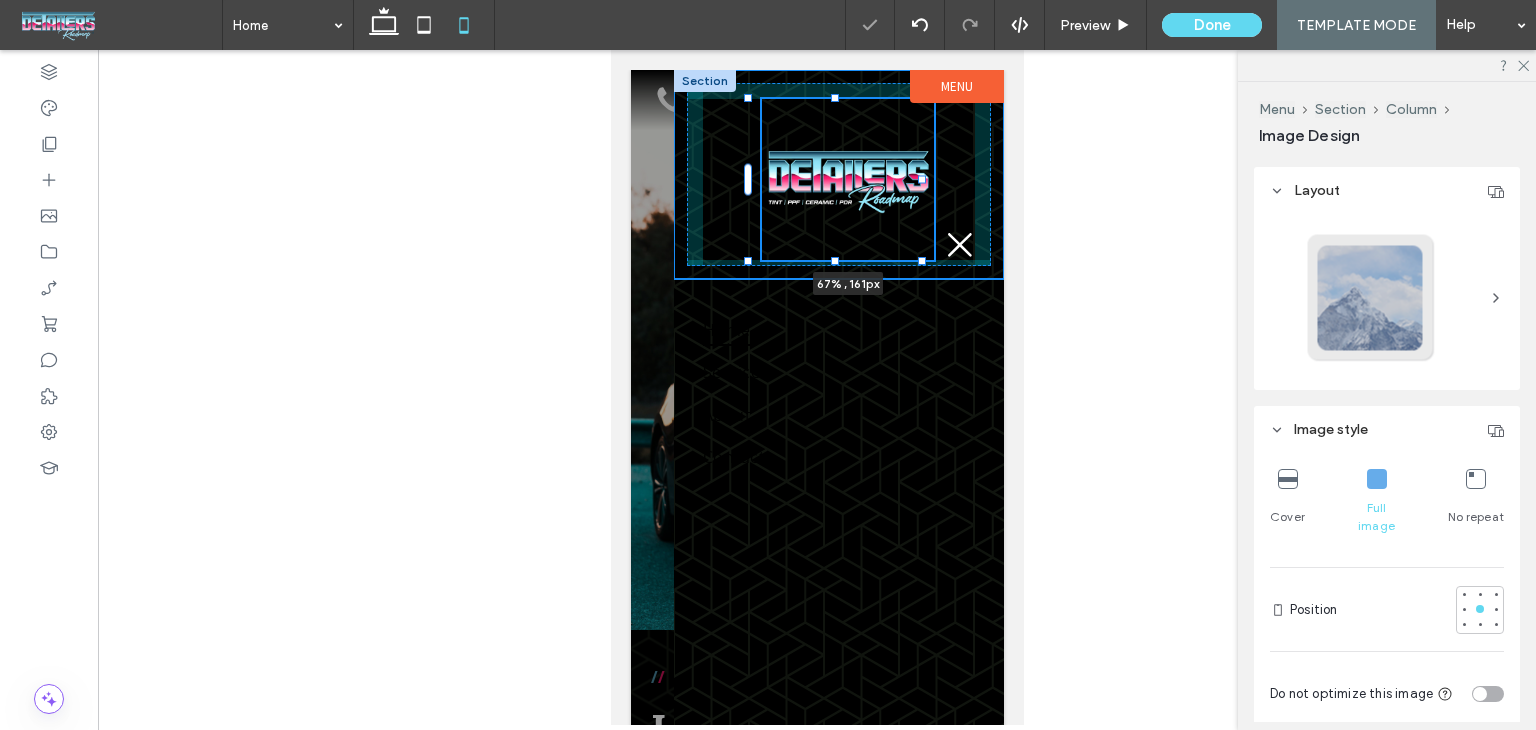 drag, startPoint x: 918, startPoint y: 271, endPoint x: 909, endPoint y: 261, distance: 13.453624 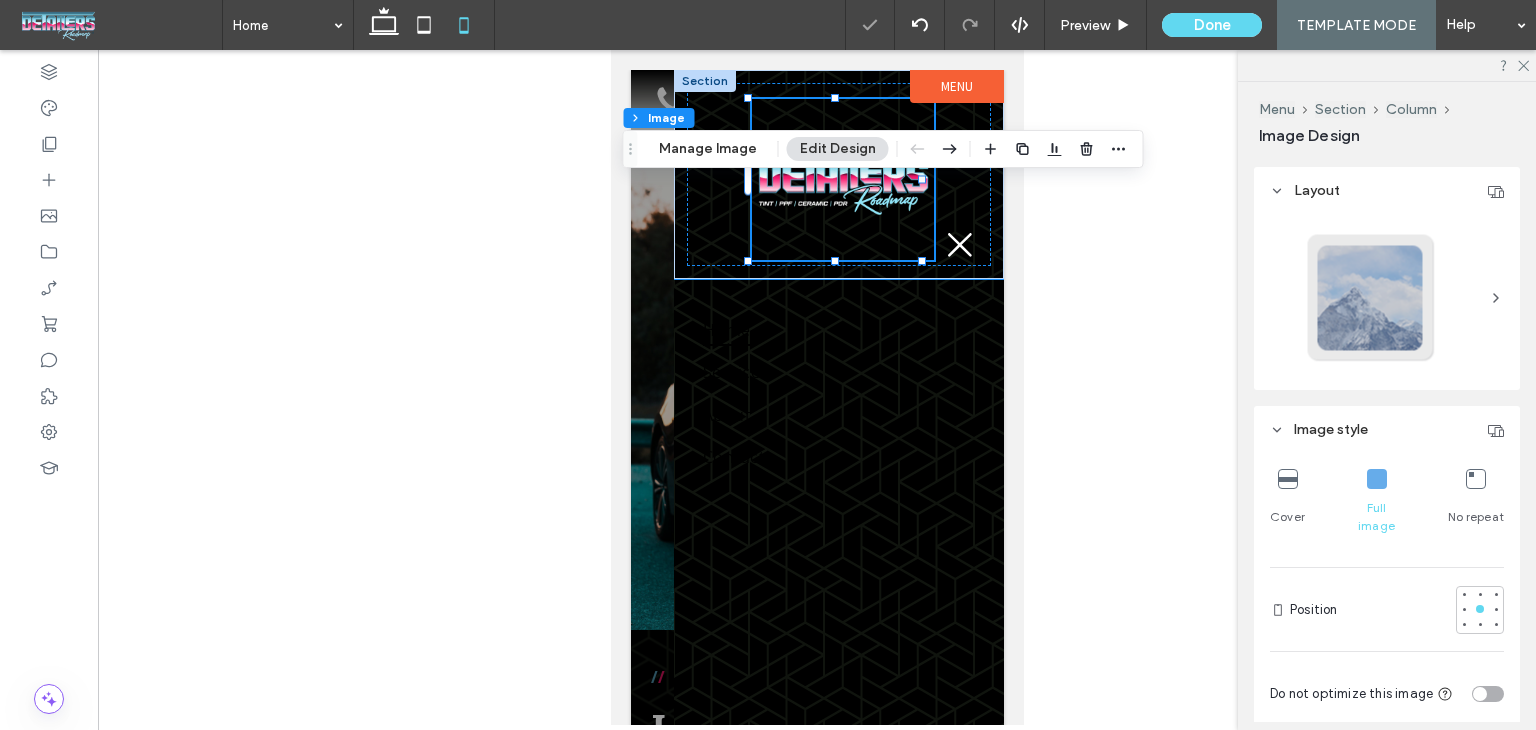 click at bounding box center (841, 179) 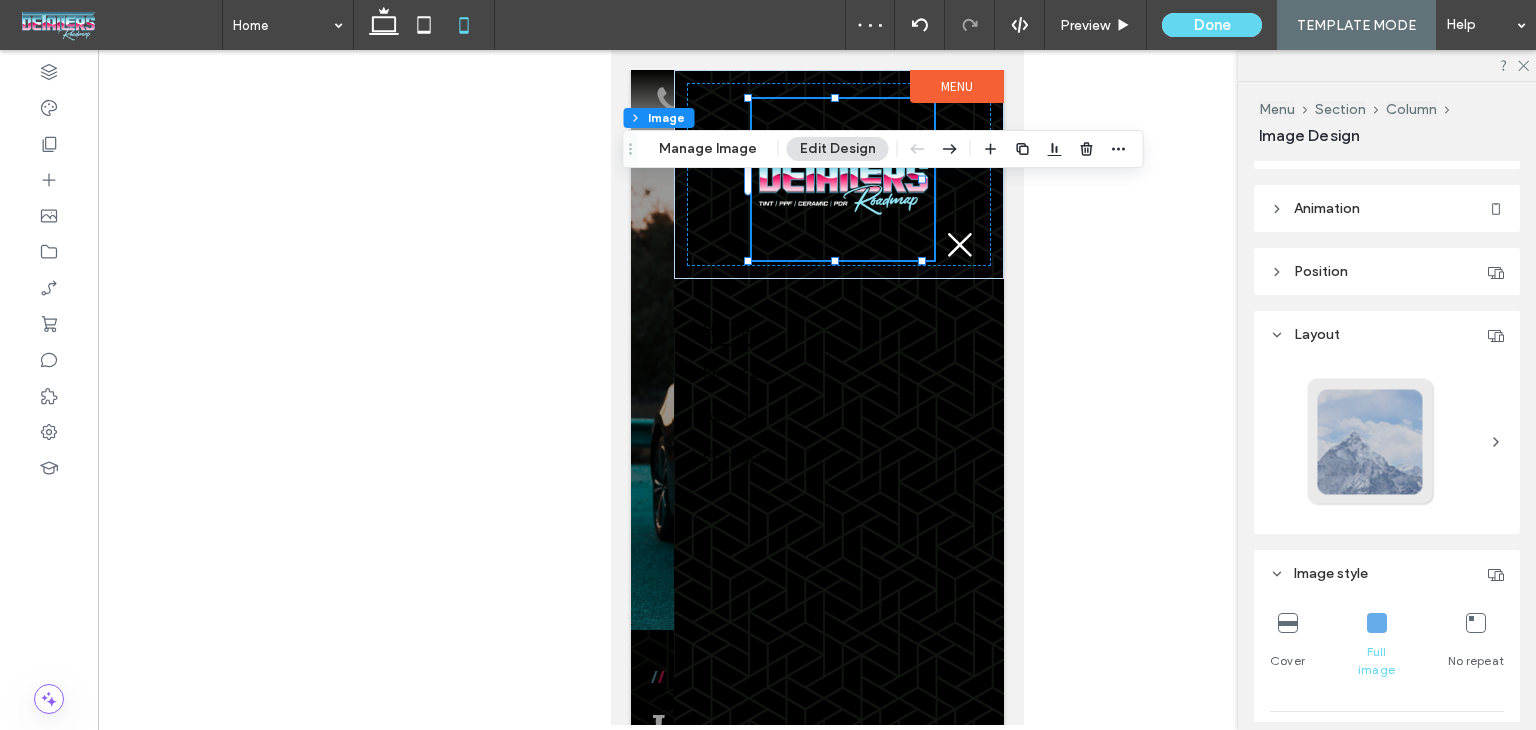 scroll, scrollTop: 740, scrollLeft: 0, axis: vertical 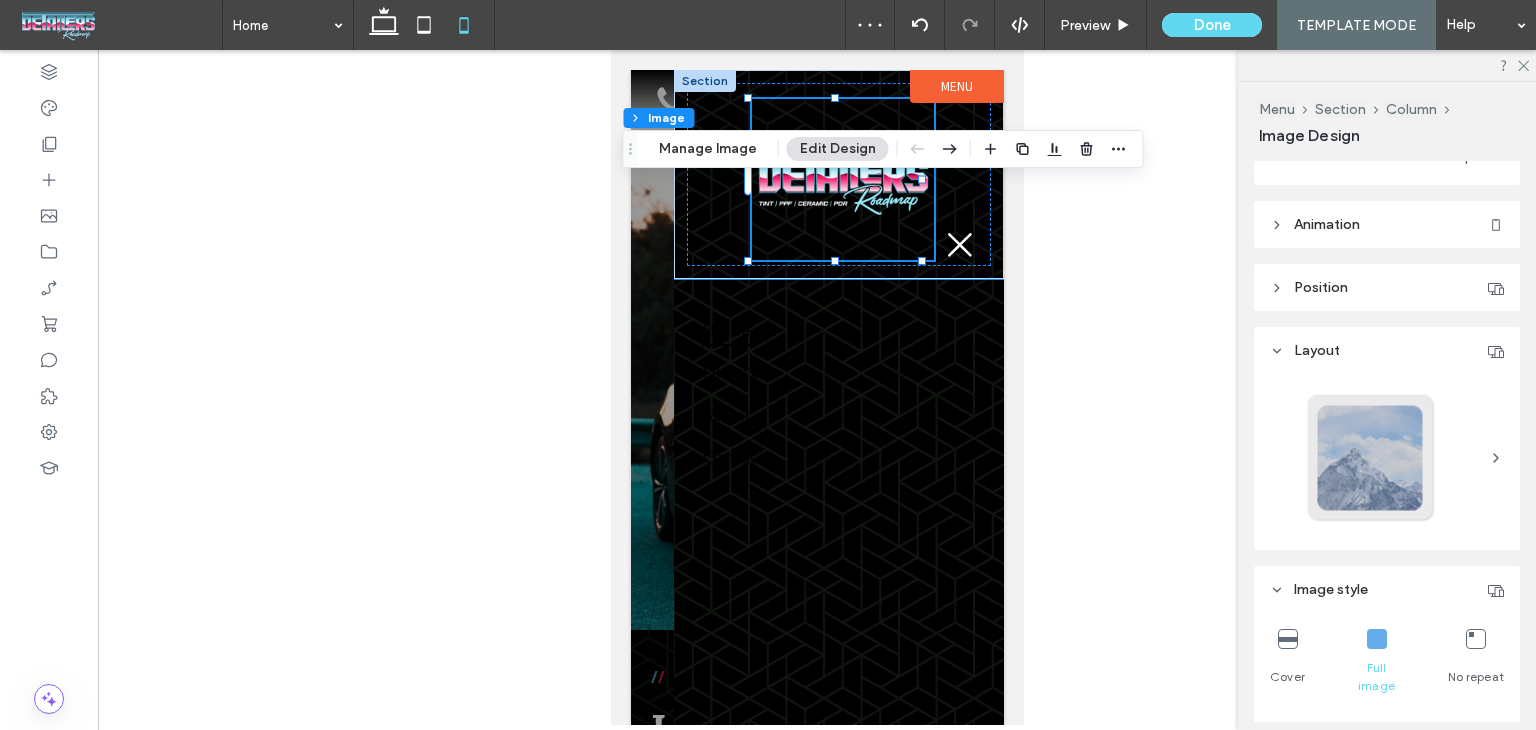 click at bounding box center [841, 179] 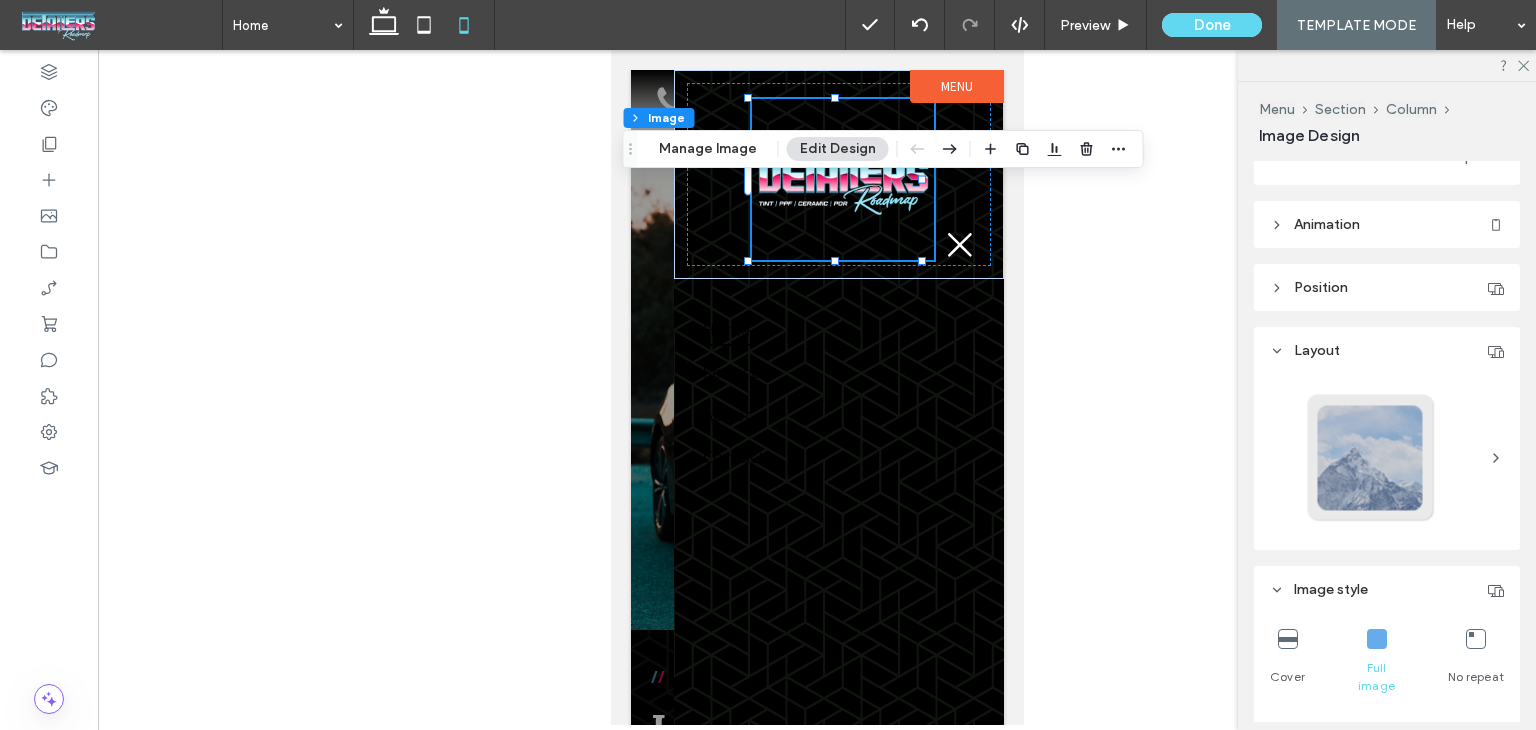 click on "Animation" at bounding box center (1327, 224) 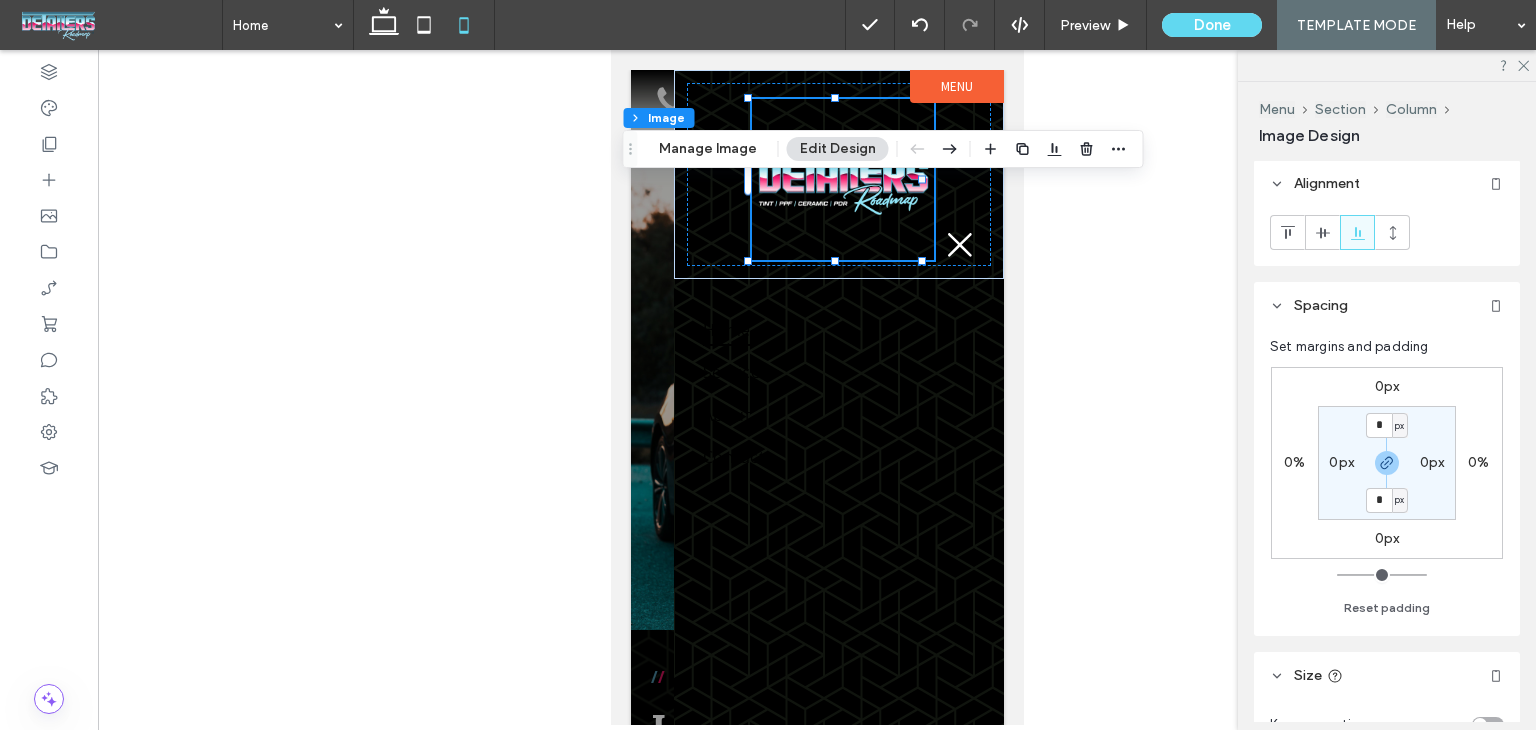 scroll, scrollTop: 0, scrollLeft: 0, axis: both 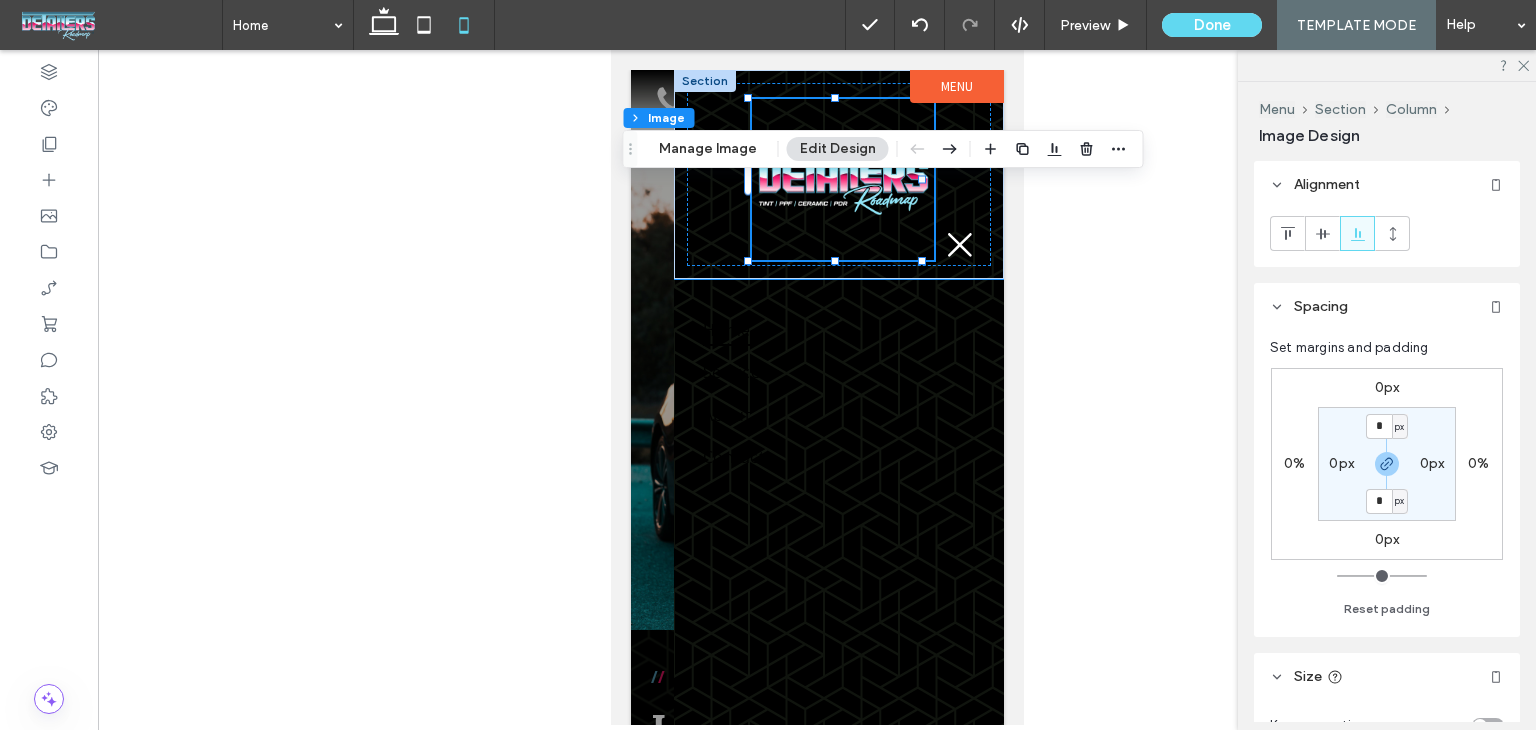 click at bounding box center (841, 179) 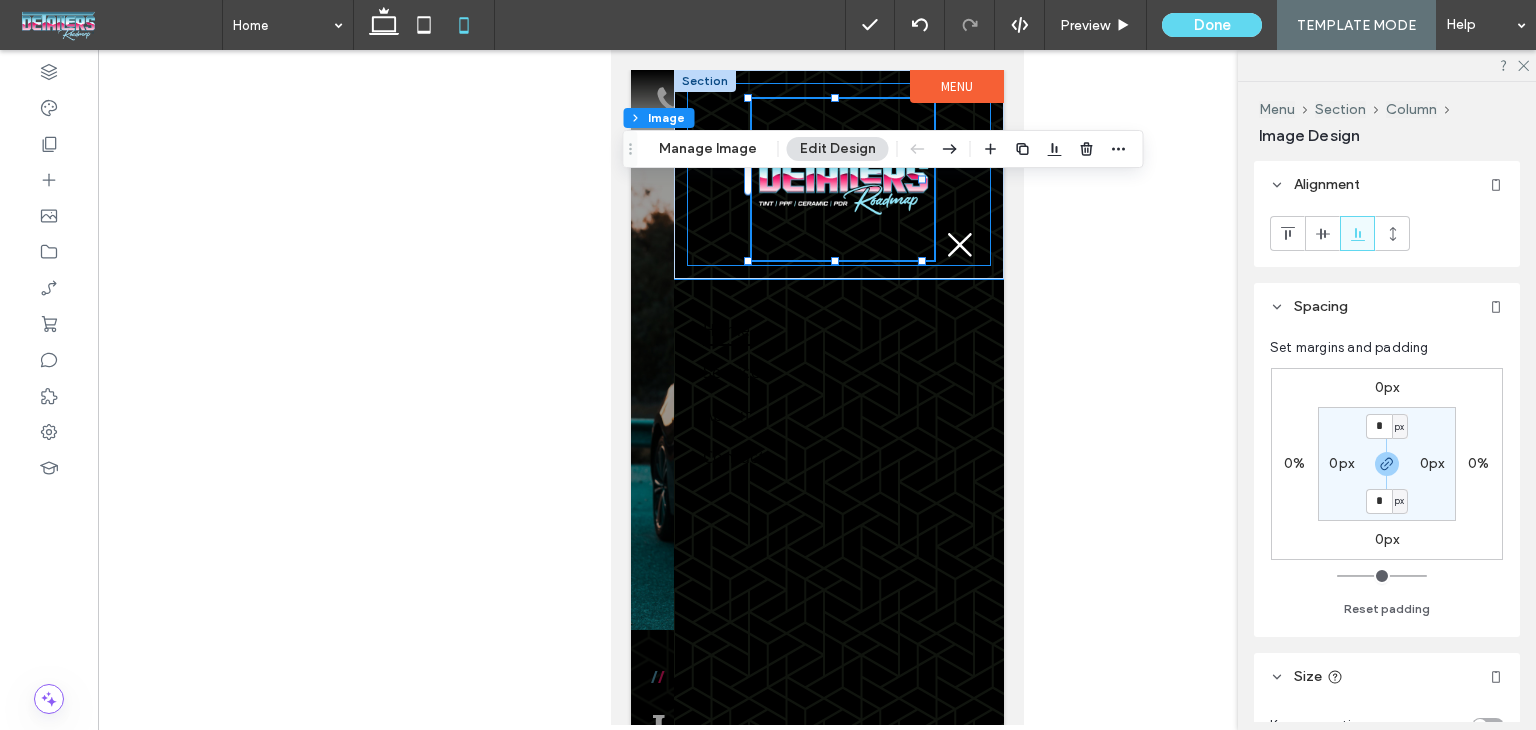 click at bounding box center [838, 174] 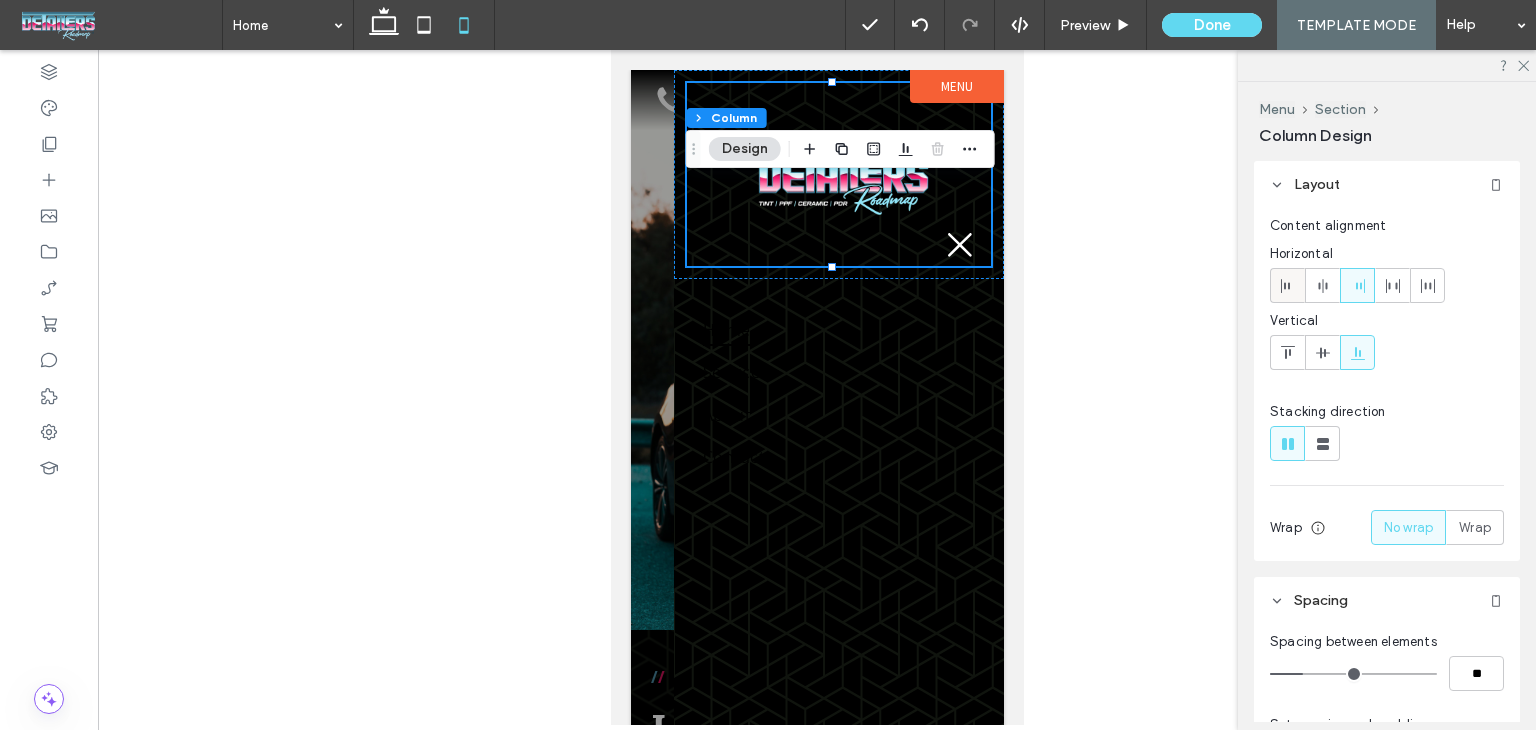 click 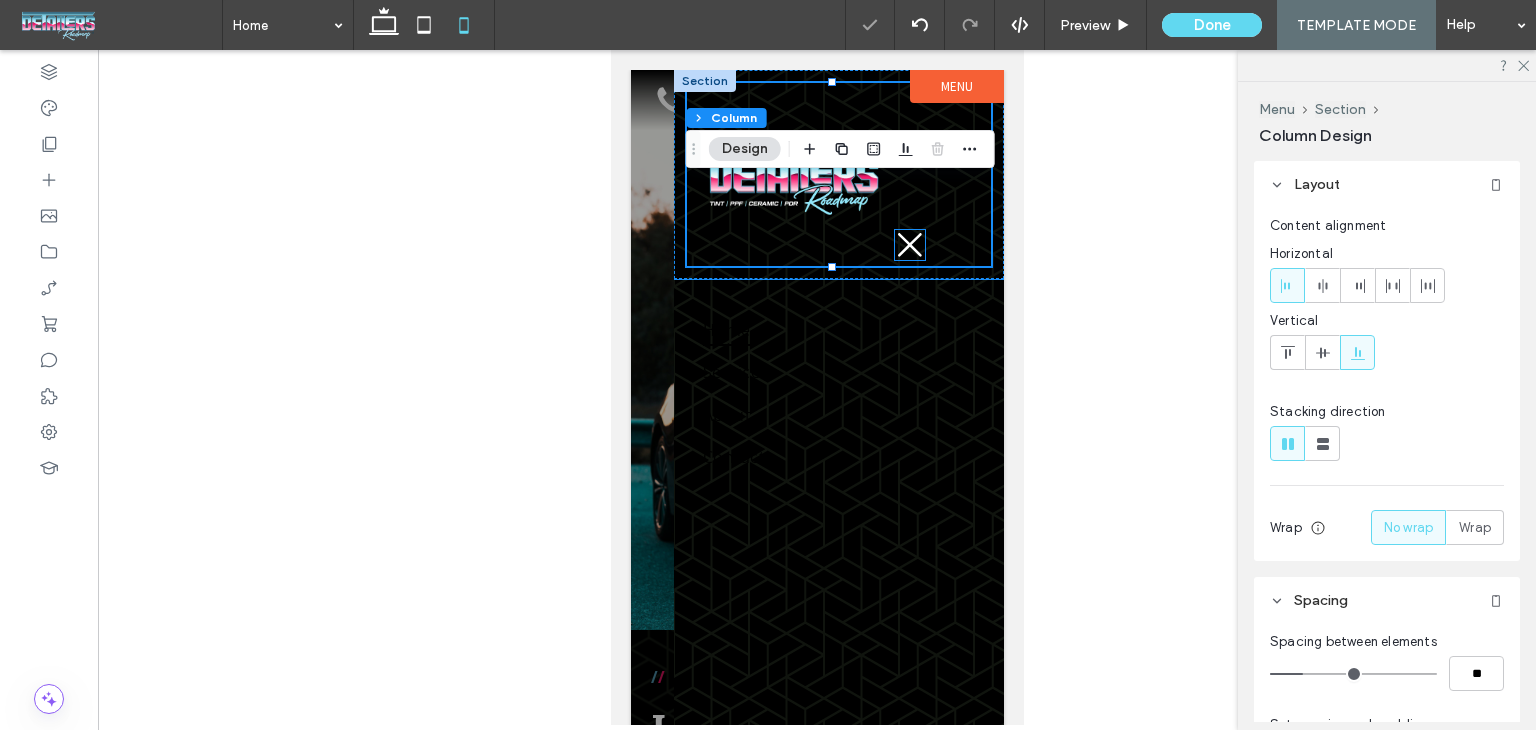 click 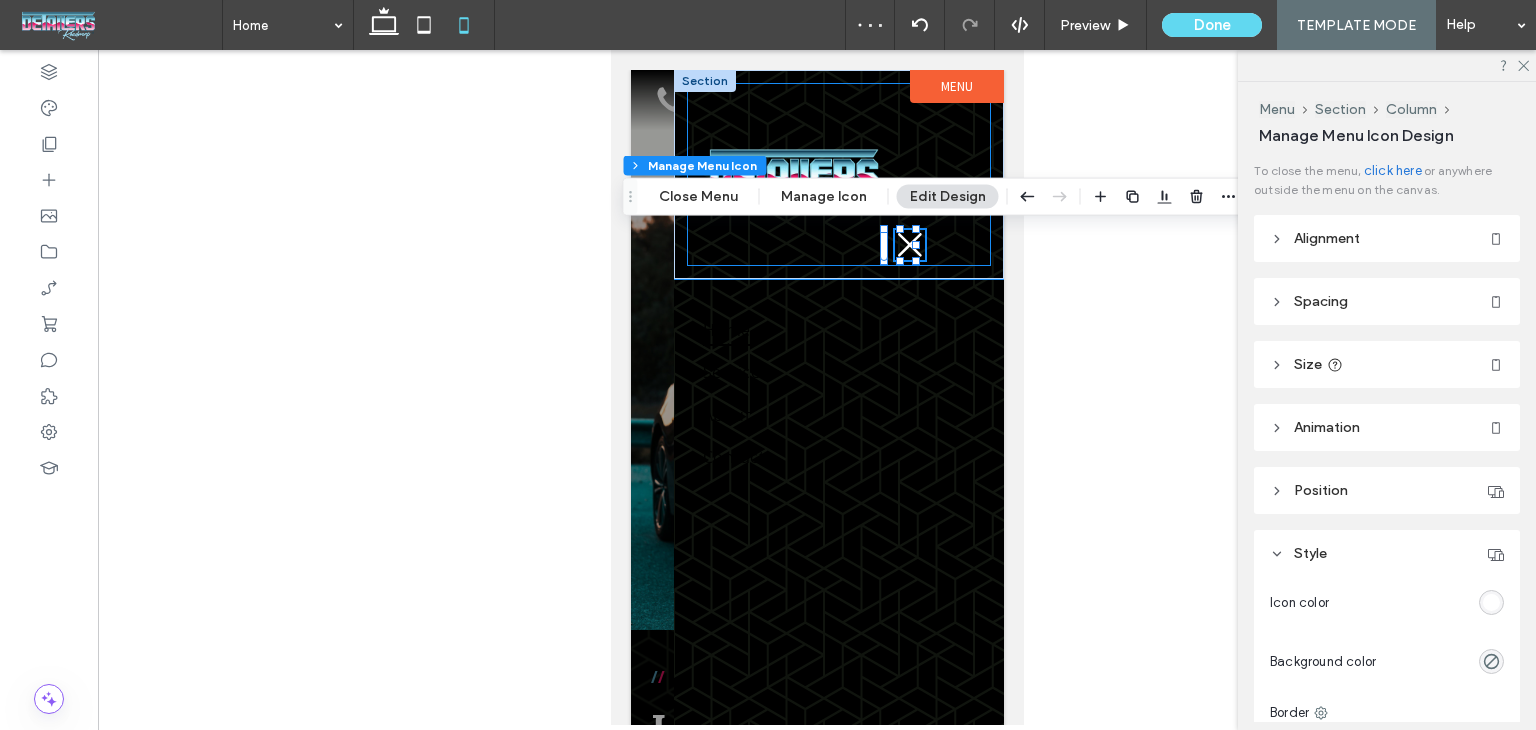 click at bounding box center [838, 174] 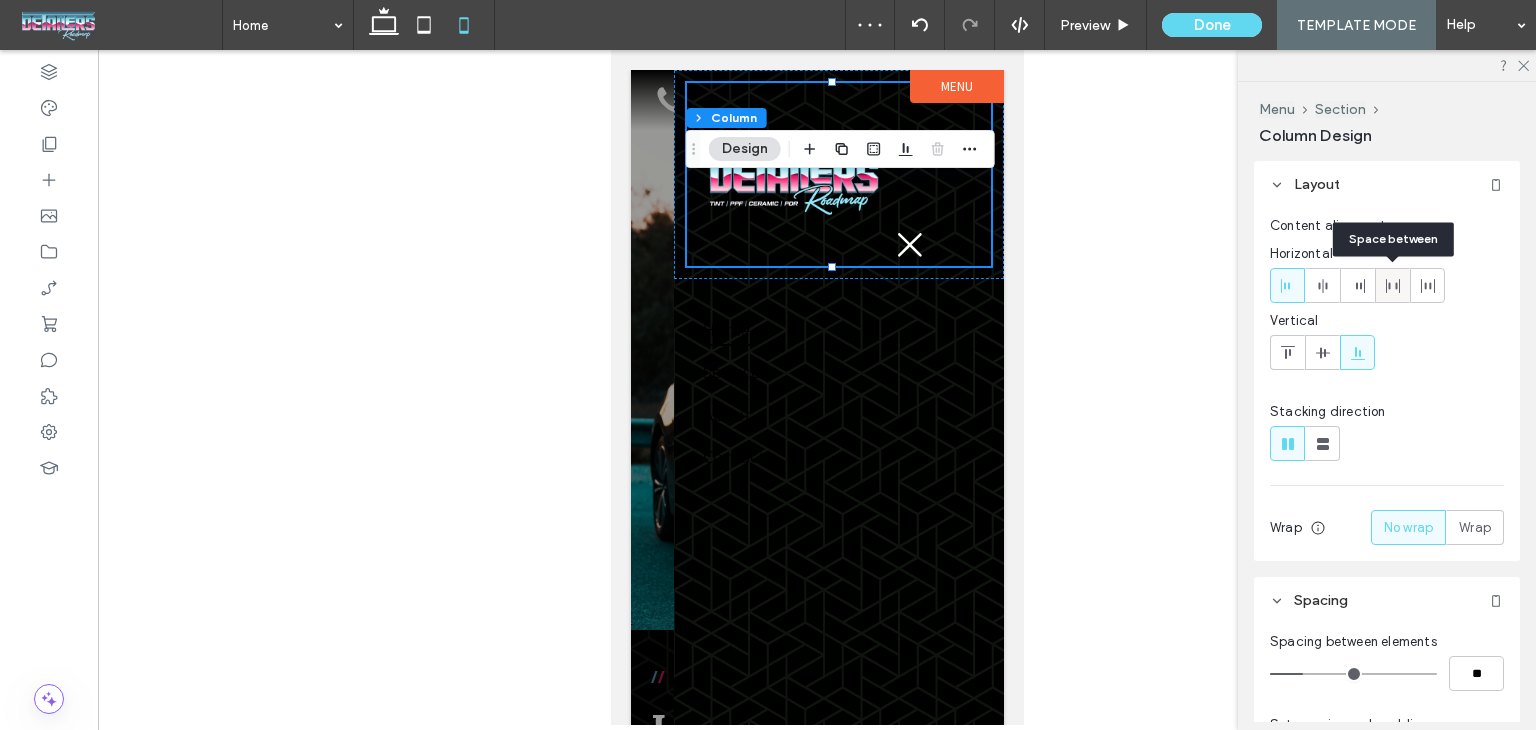 click 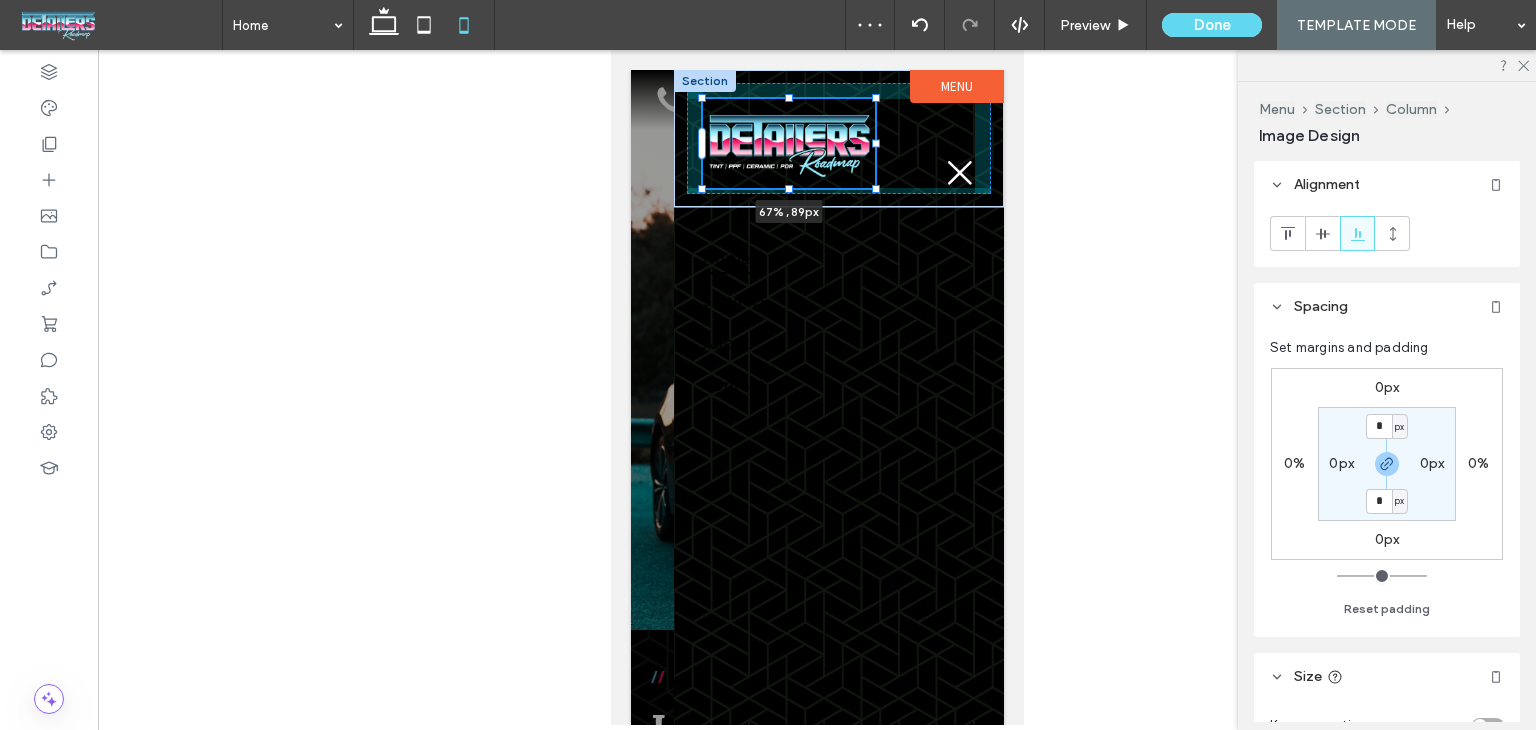 drag, startPoint x: 788, startPoint y: 257, endPoint x: 781, endPoint y: 185, distance: 72.33948 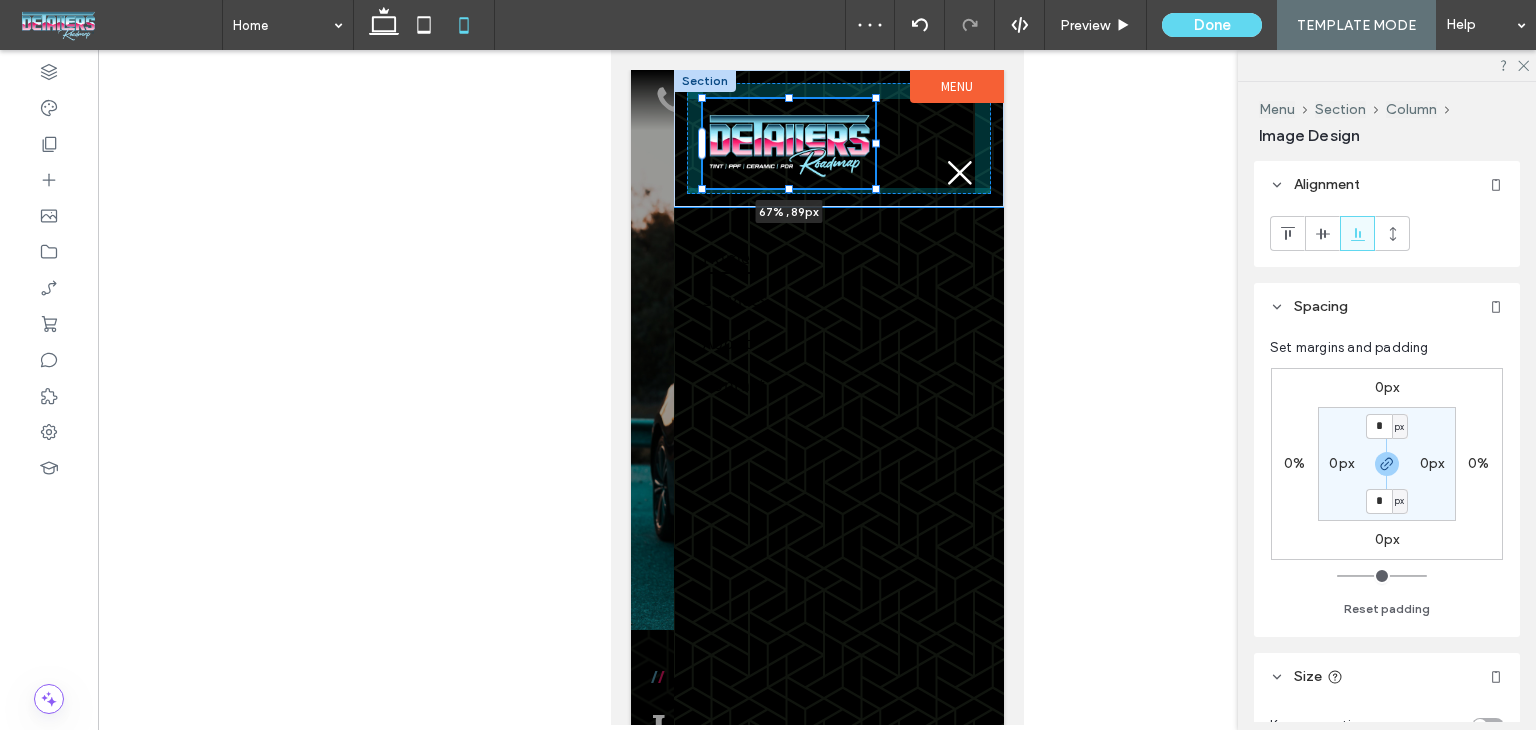 click on "67% , 89px" at bounding box center [838, 138] 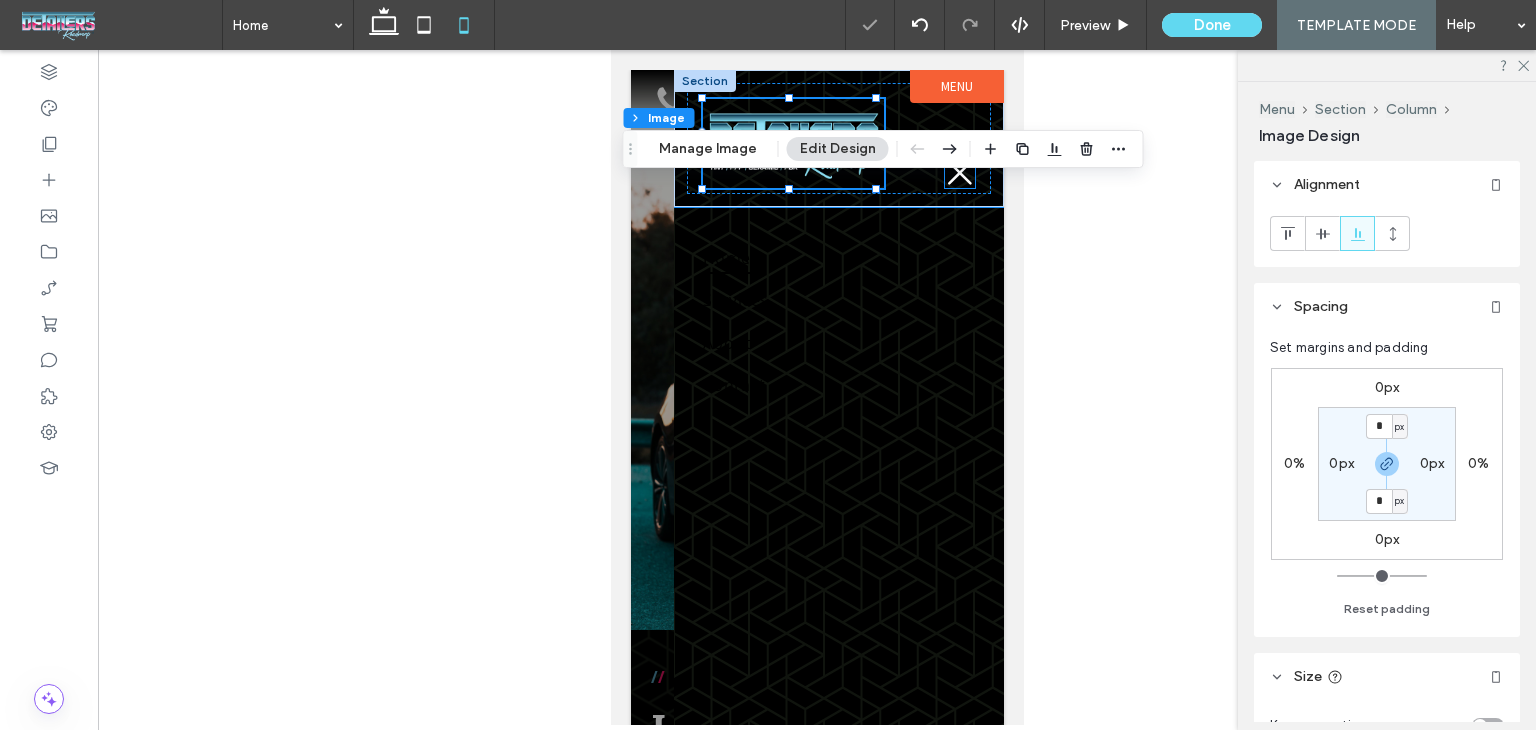 click 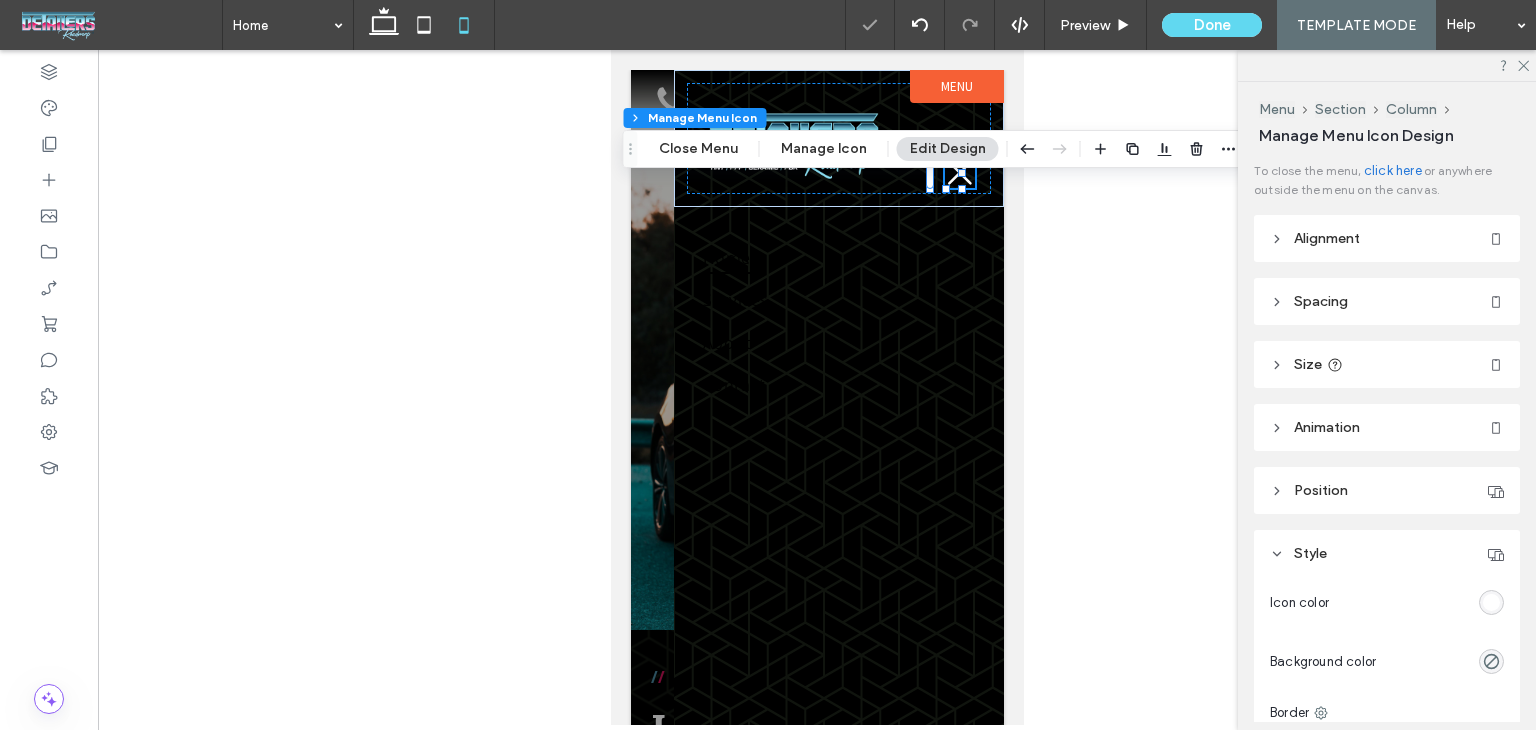 click on "Alignment" at bounding box center (1387, 238) 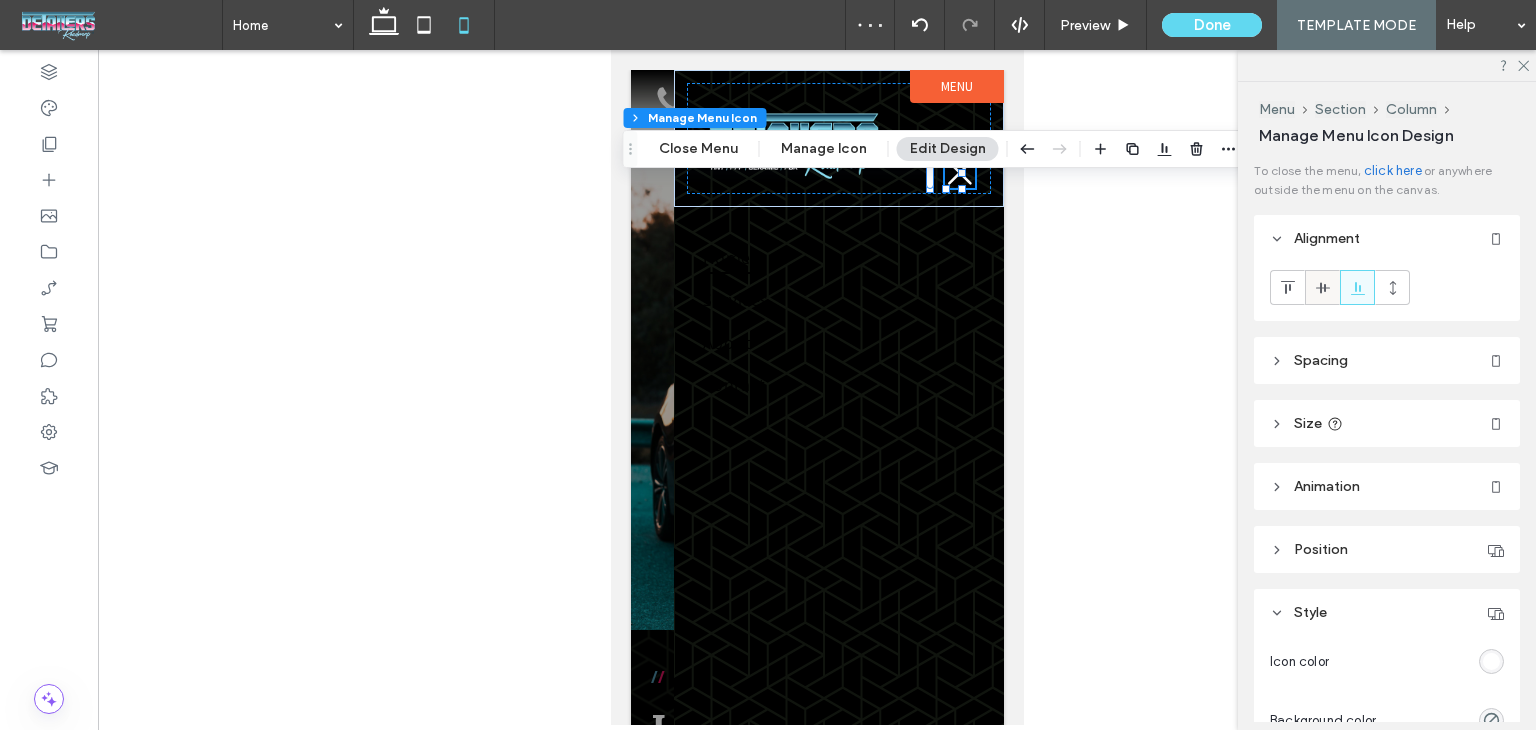 click at bounding box center (1323, 287) 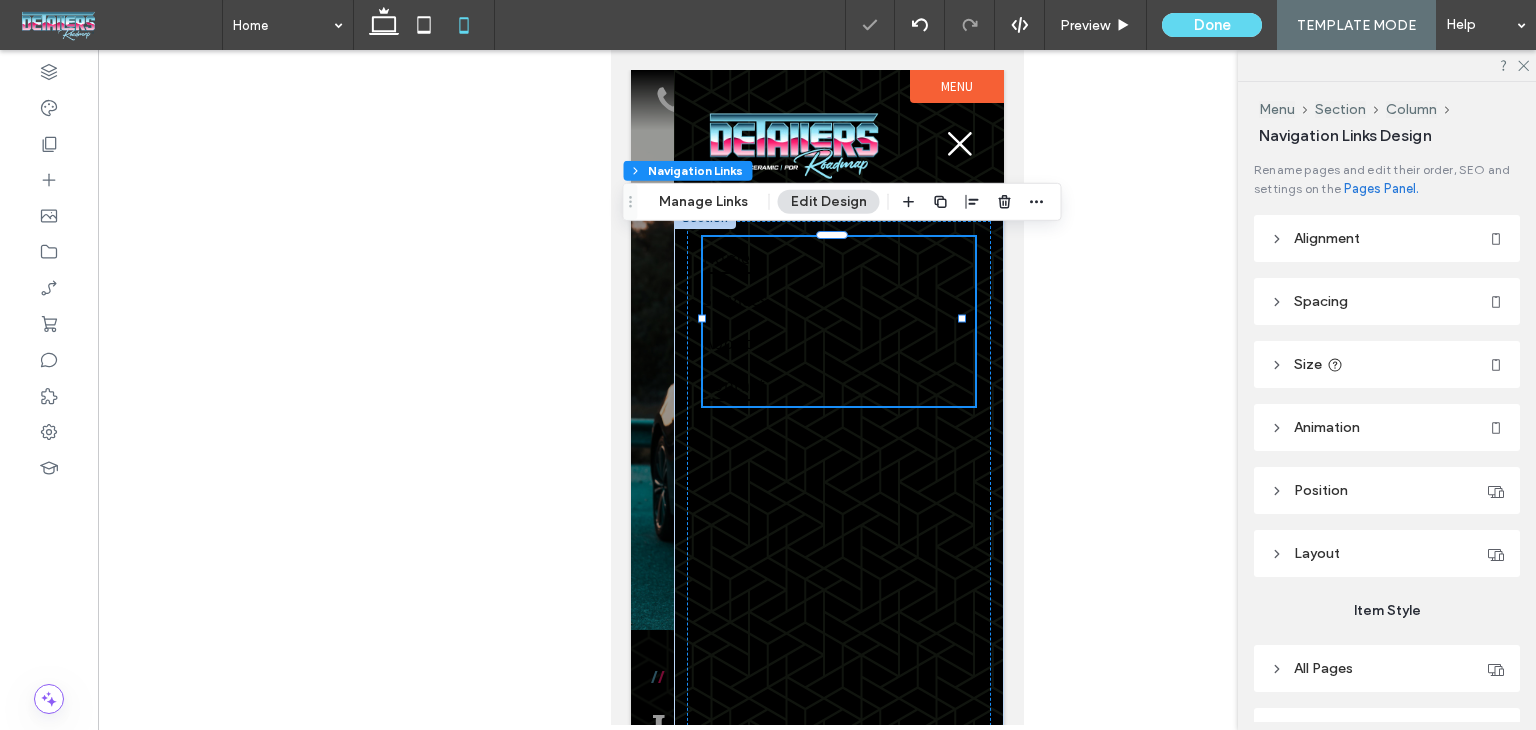 type on "***" 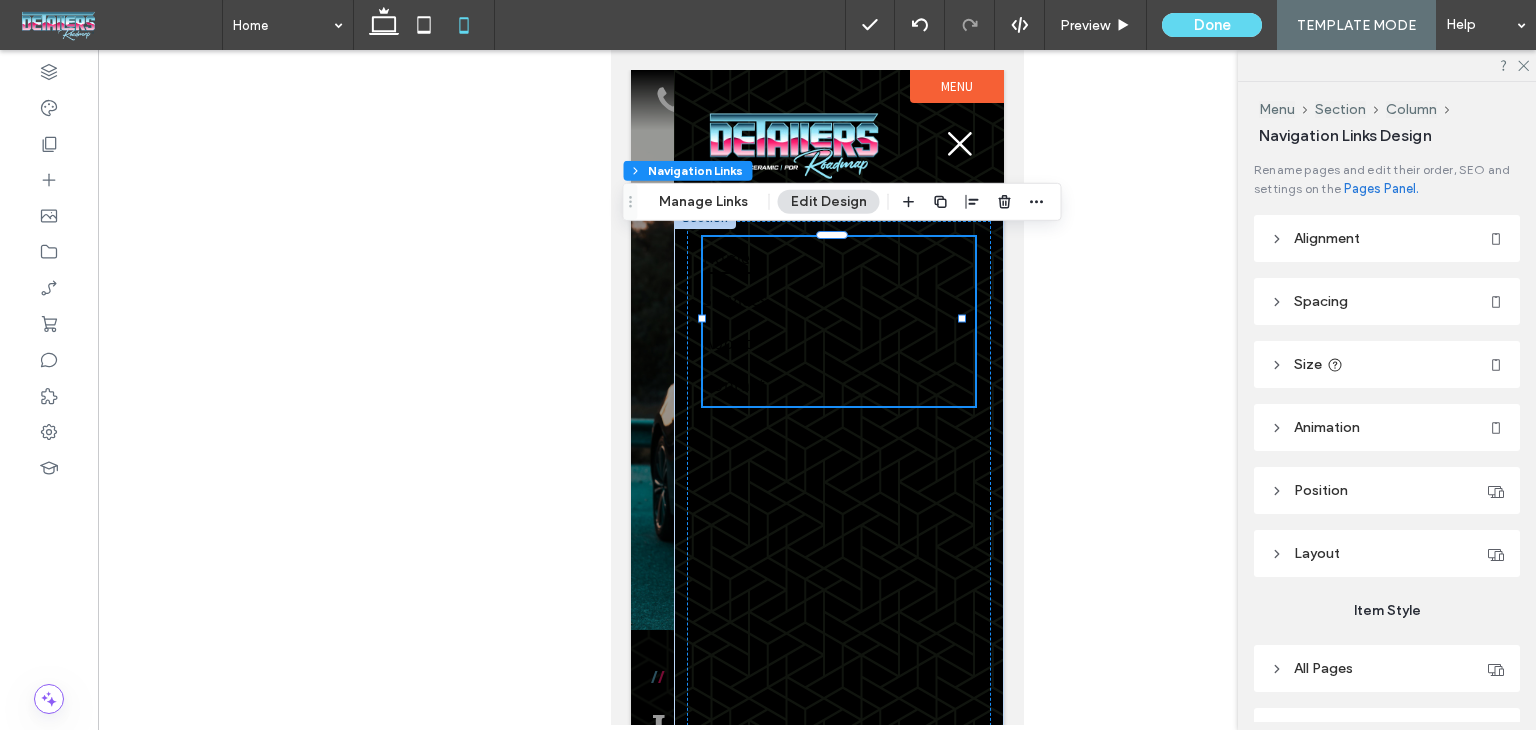 click on "Services" at bounding box center [735, 300] 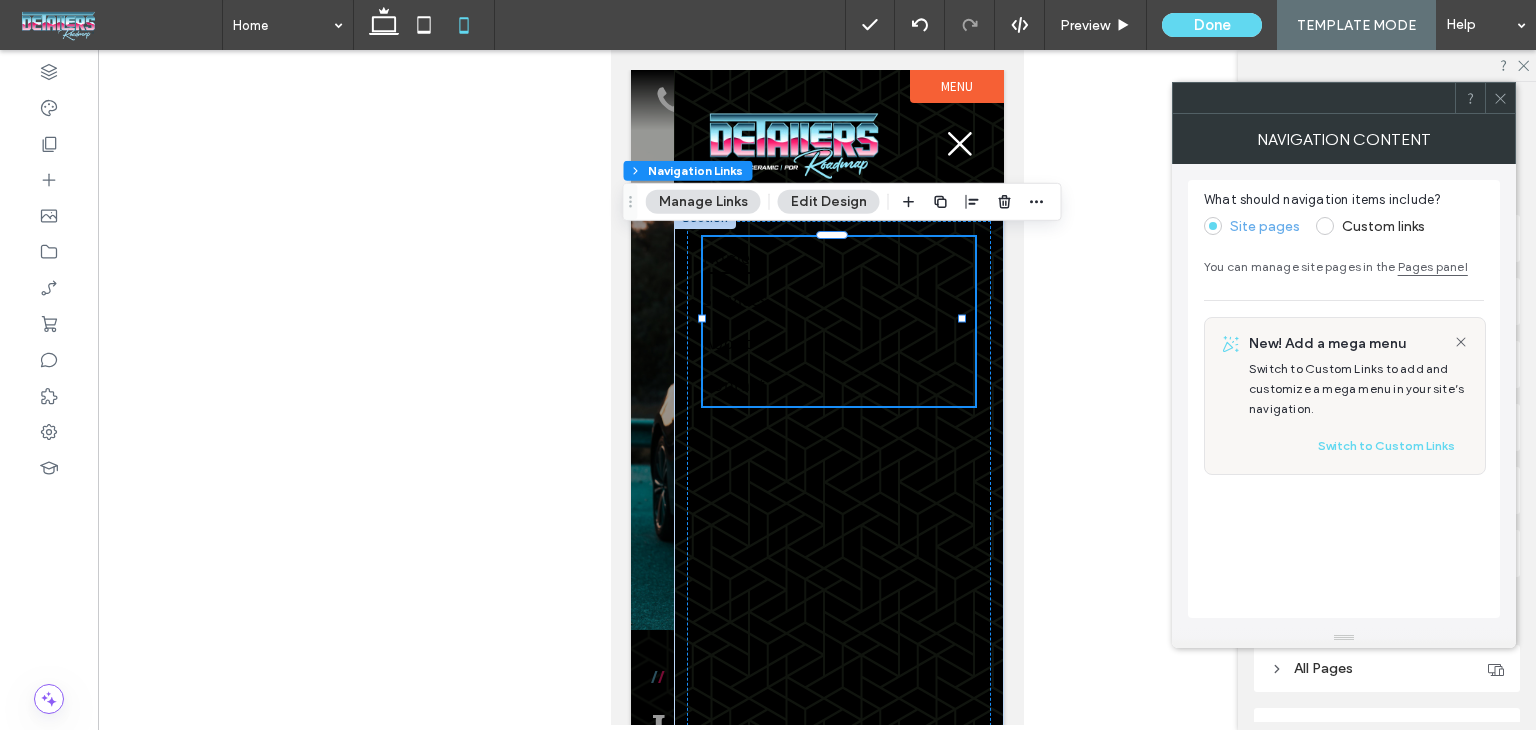 click at bounding box center (1500, 98) 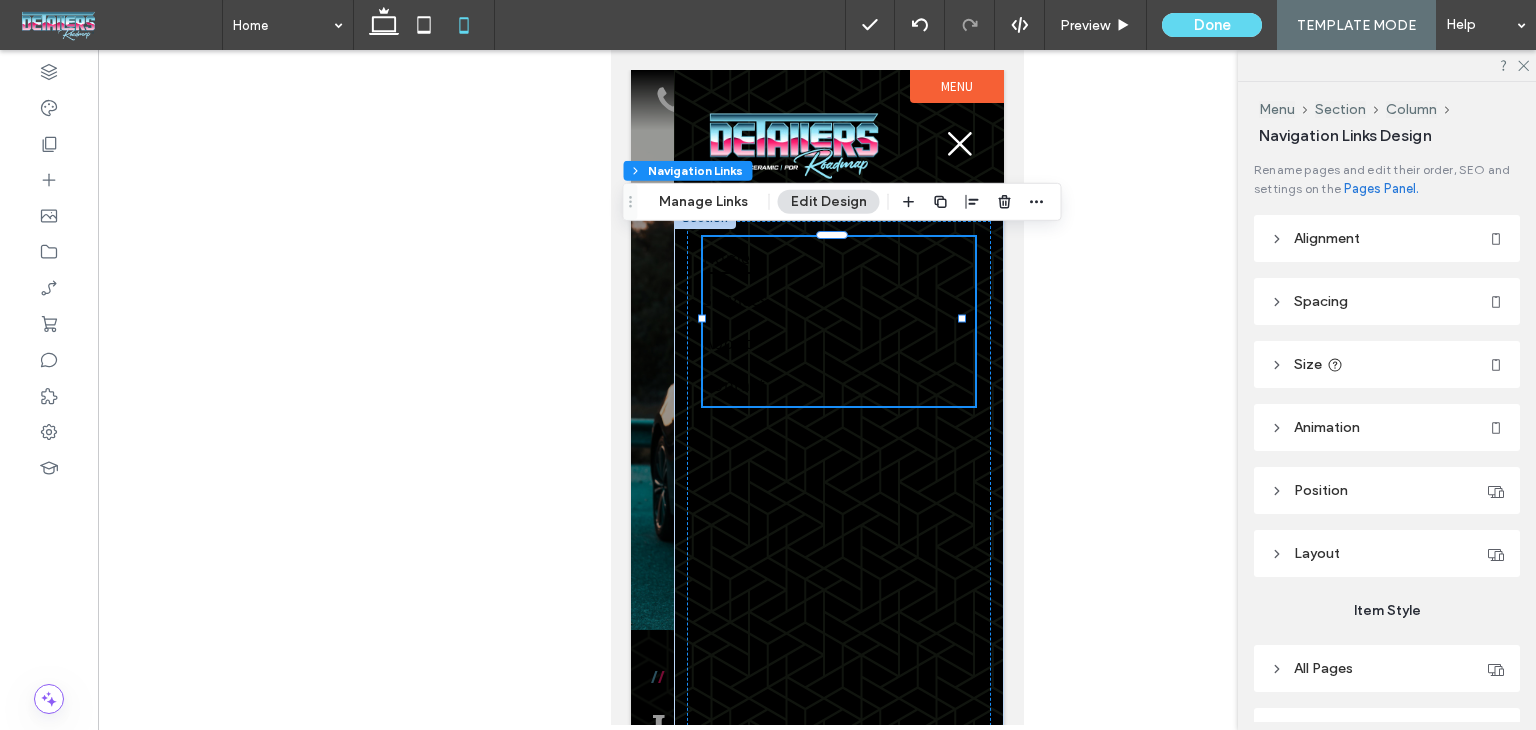 scroll, scrollTop: 112, scrollLeft: 0, axis: vertical 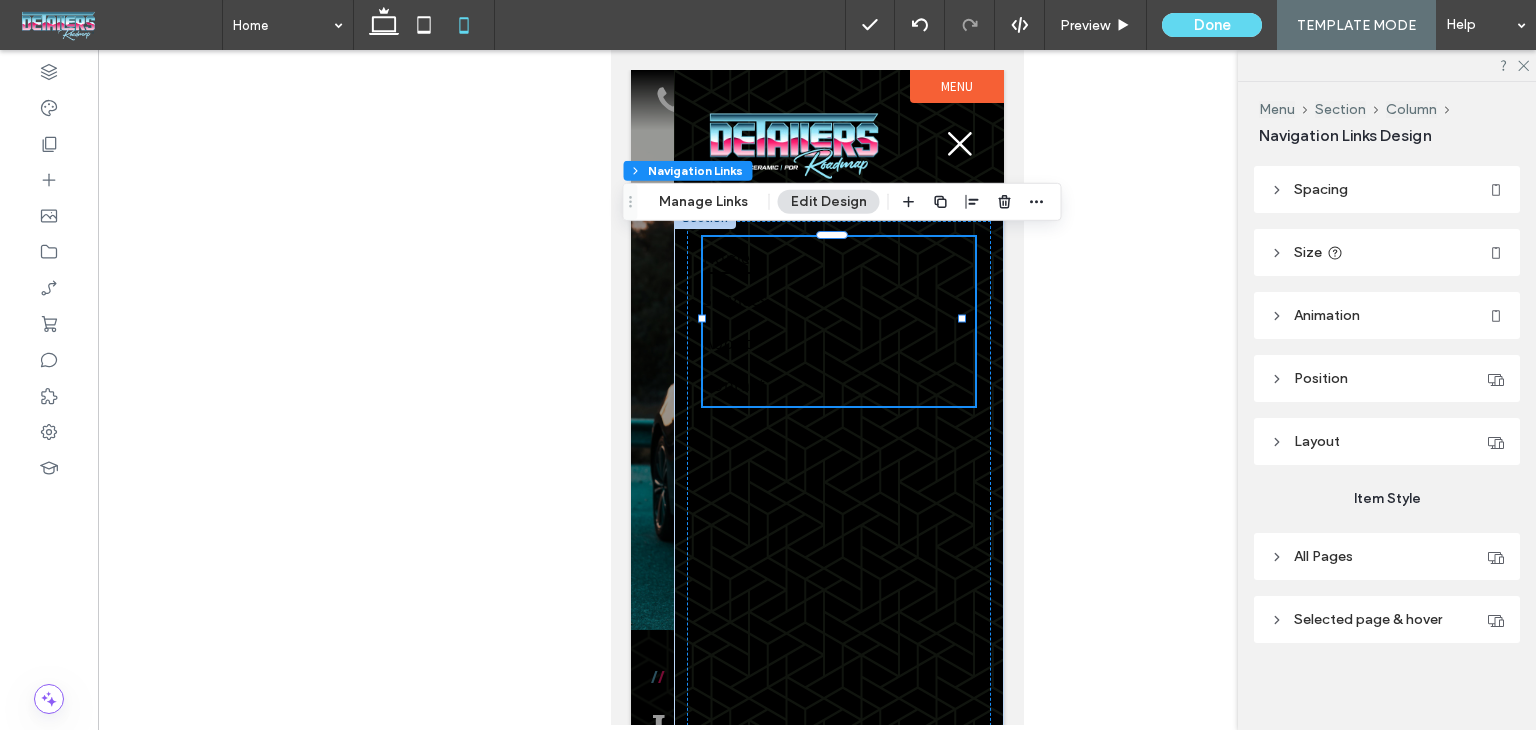 click on "All Pages" at bounding box center (1387, 556) 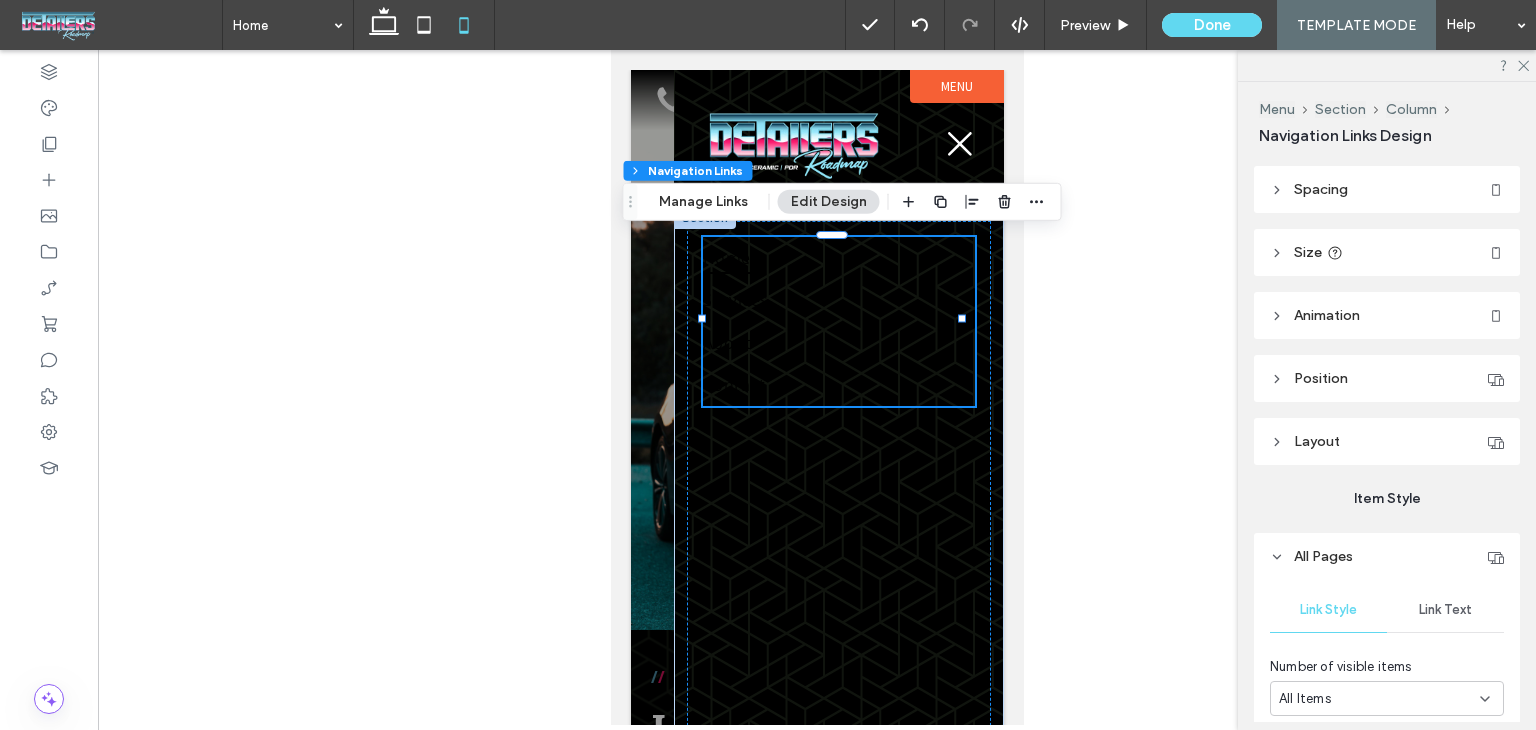 click on "Link Text" at bounding box center [1445, 610] 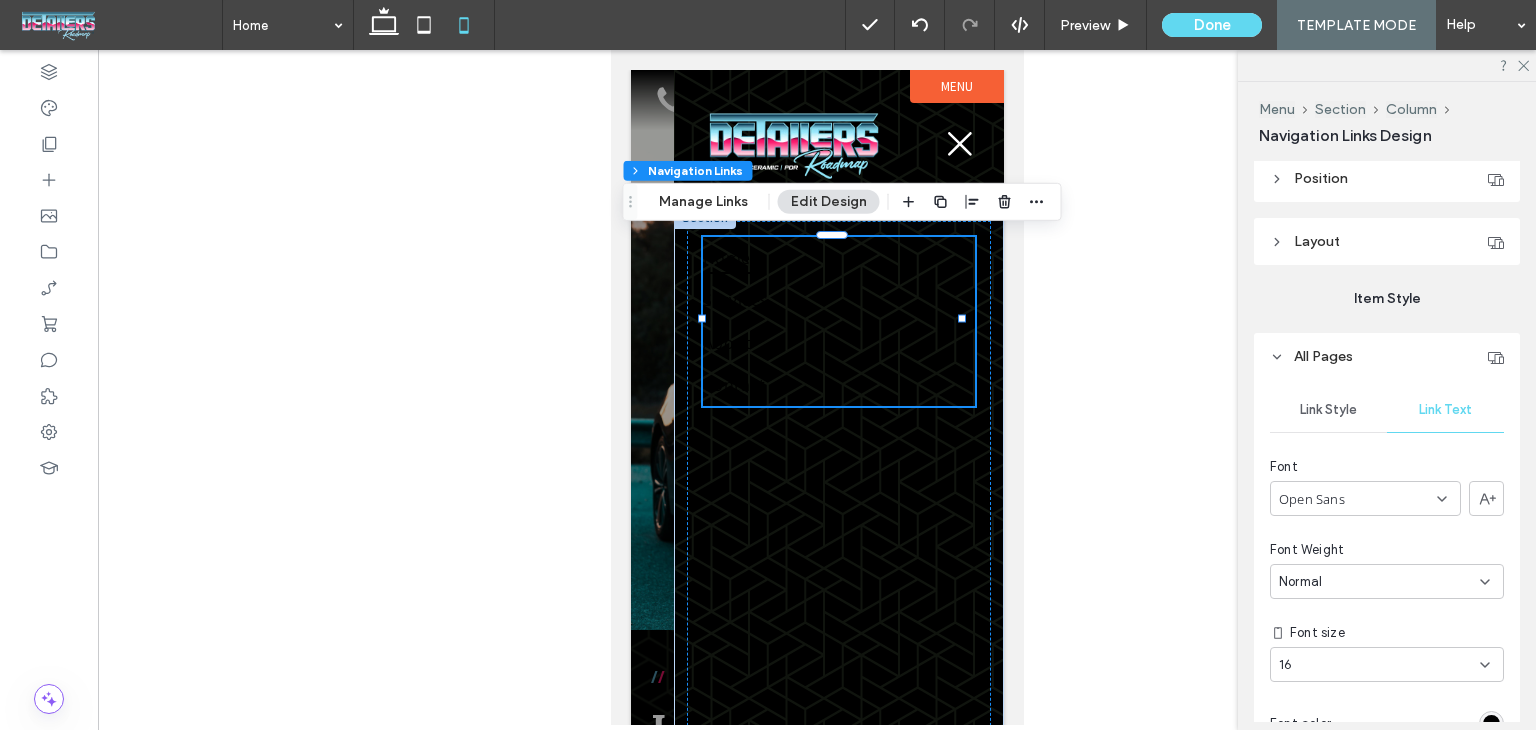 scroll, scrollTop: 512, scrollLeft: 0, axis: vertical 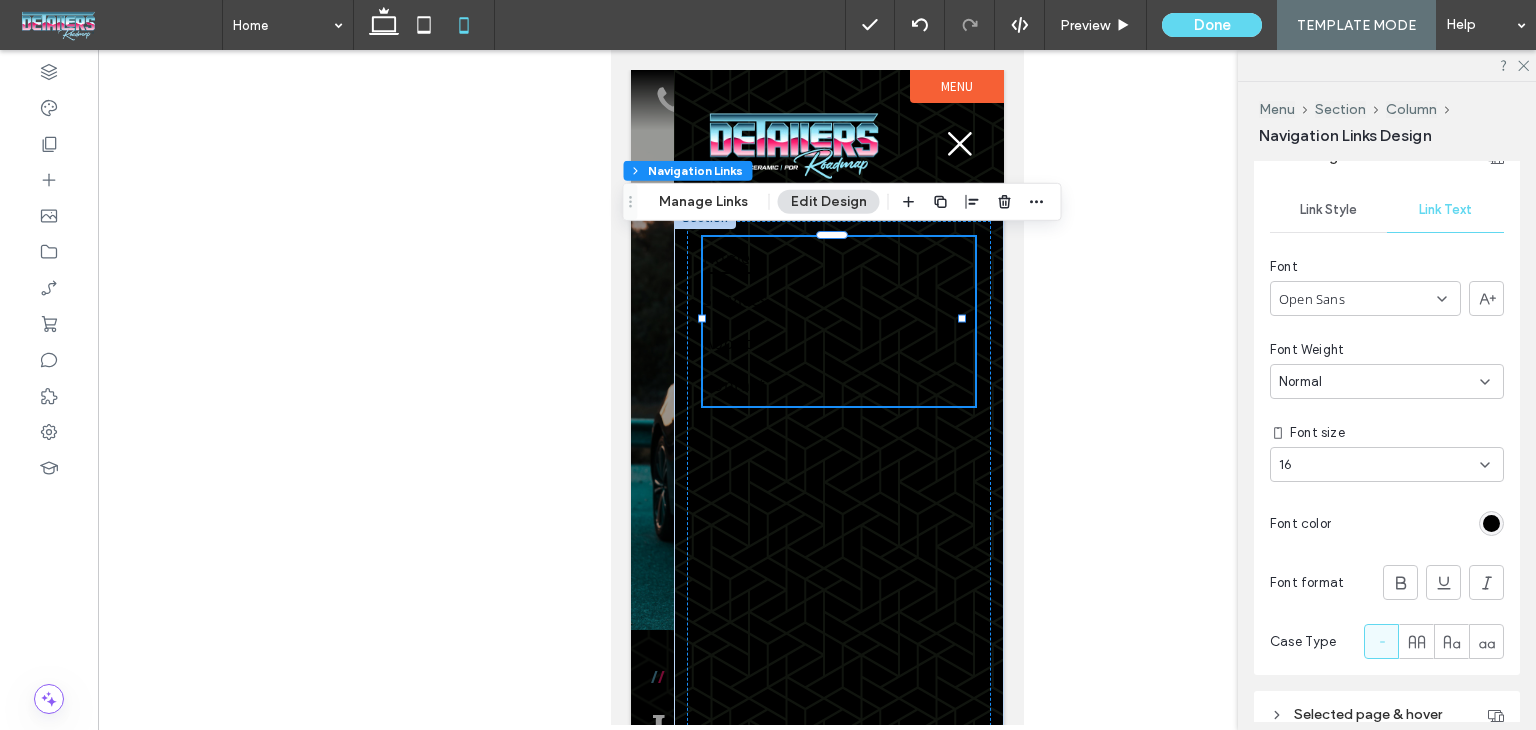 click at bounding box center (1491, 523) 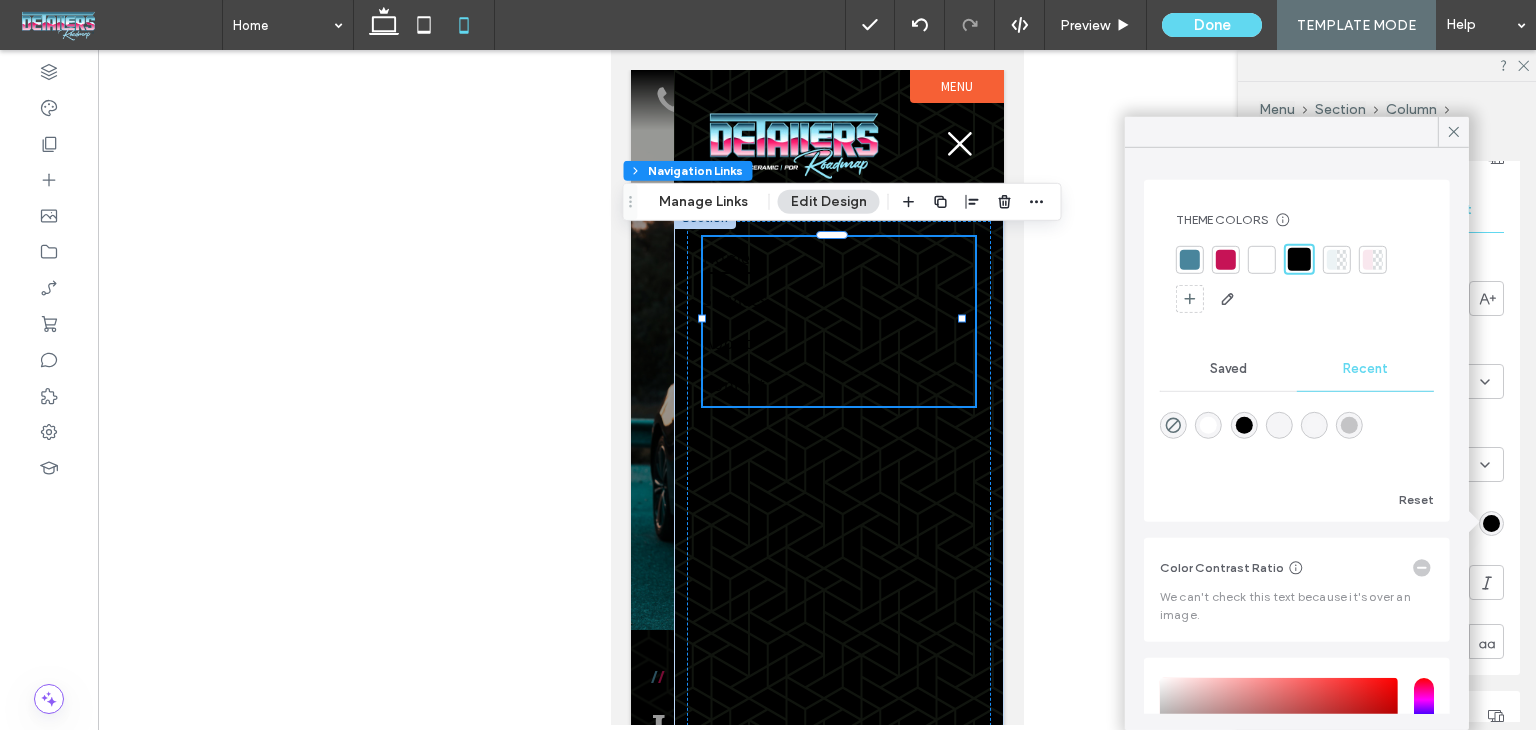 click at bounding box center (1262, 259) 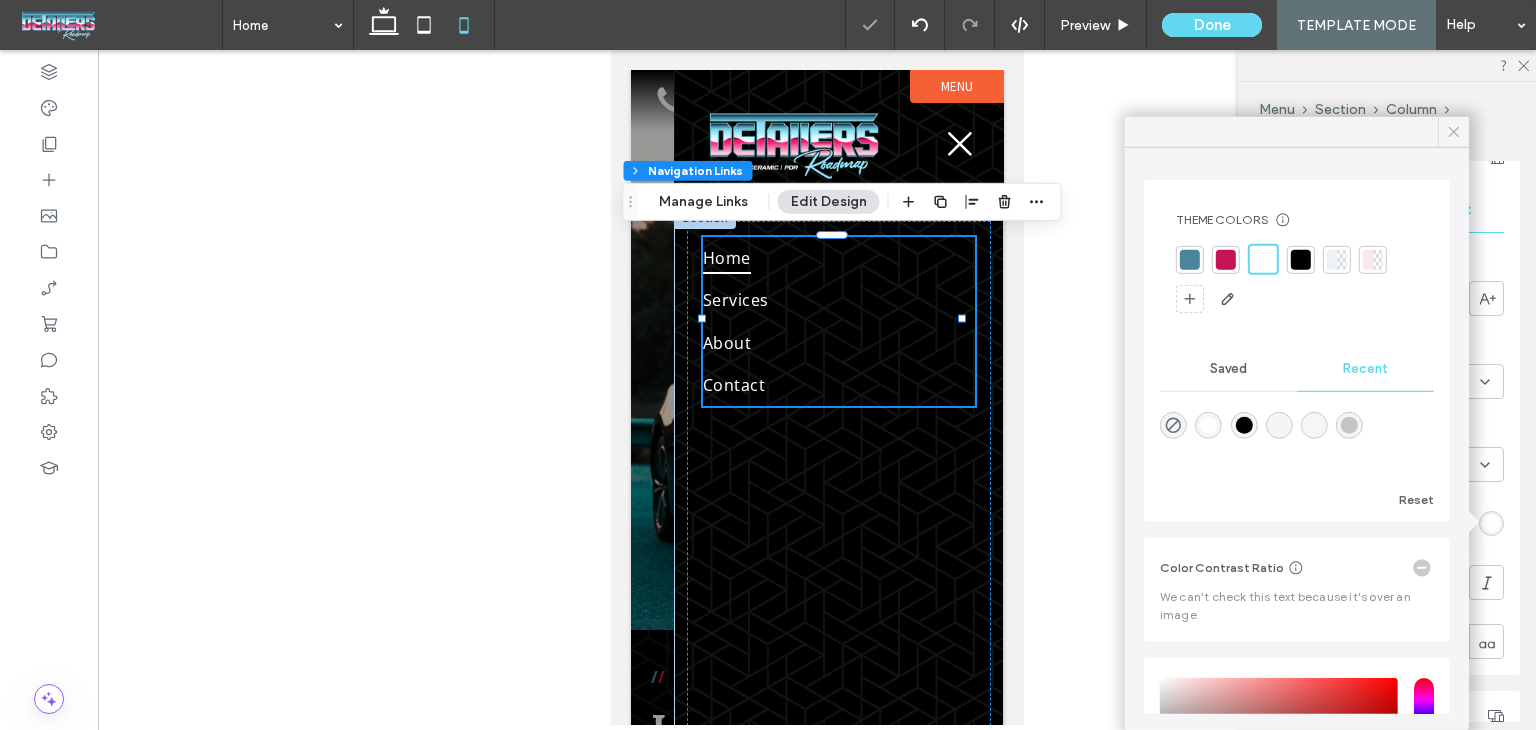 click 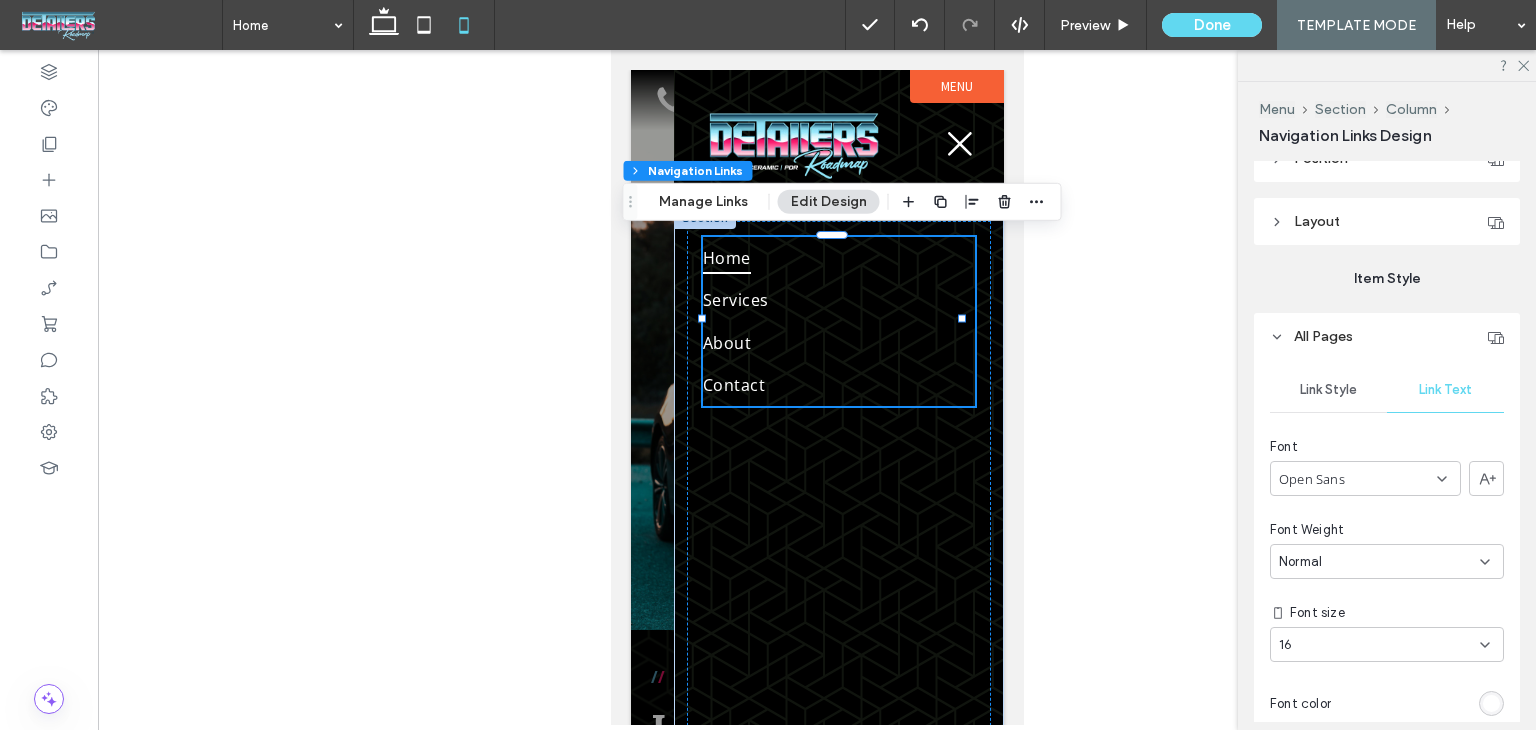 scroll, scrollTop: 307, scrollLeft: 0, axis: vertical 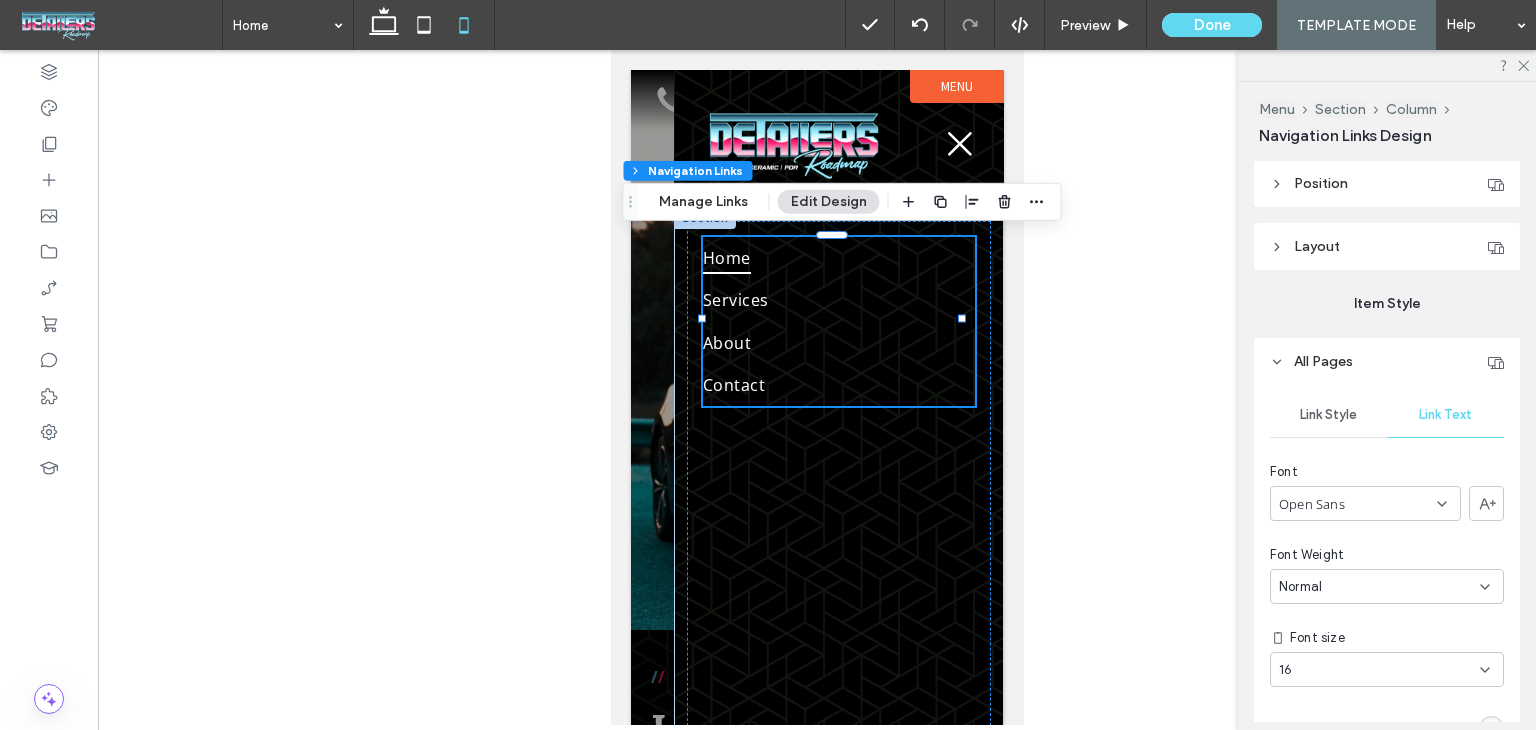 click on "Link Style" at bounding box center [1328, 415] 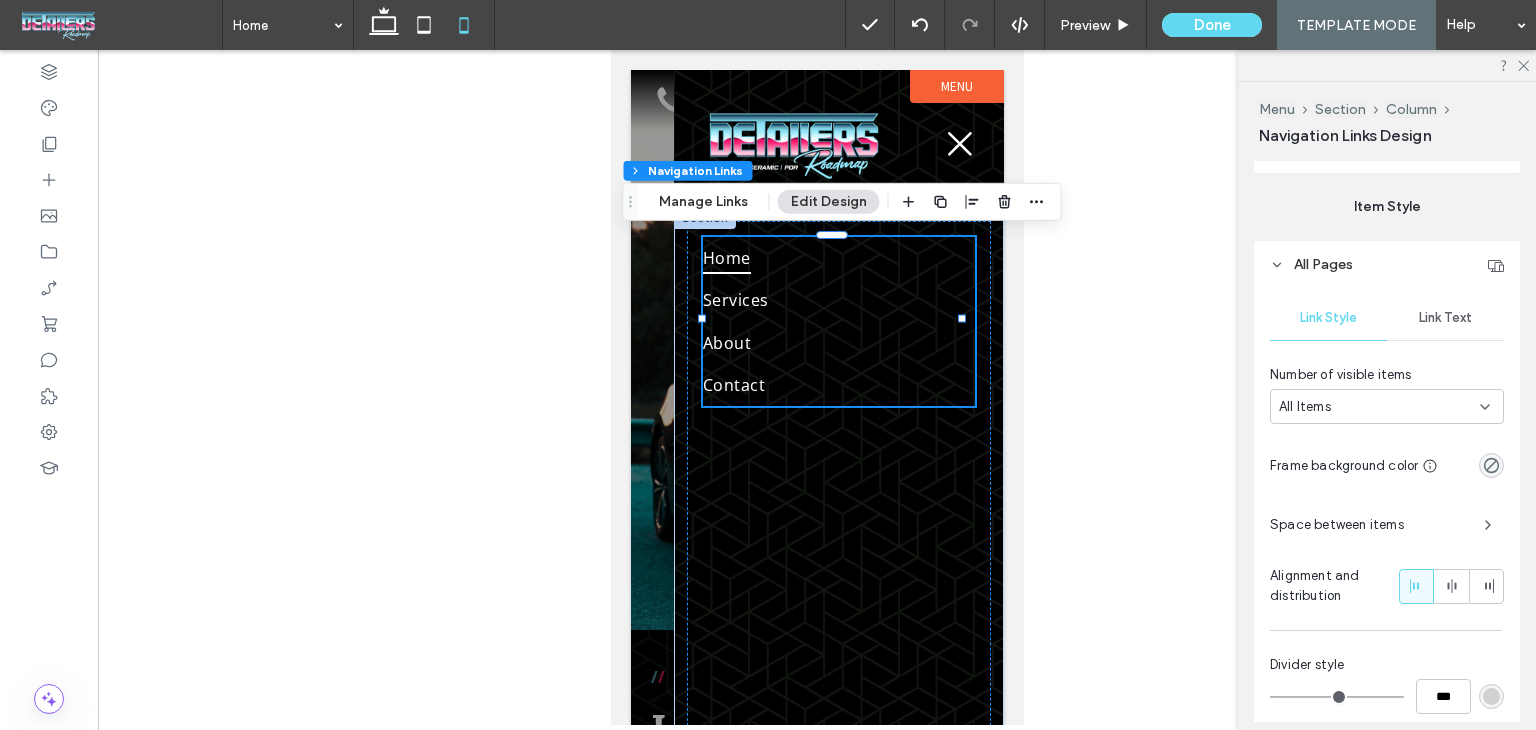 scroll, scrollTop: 507, scrollLeft: 0, axis: vertical 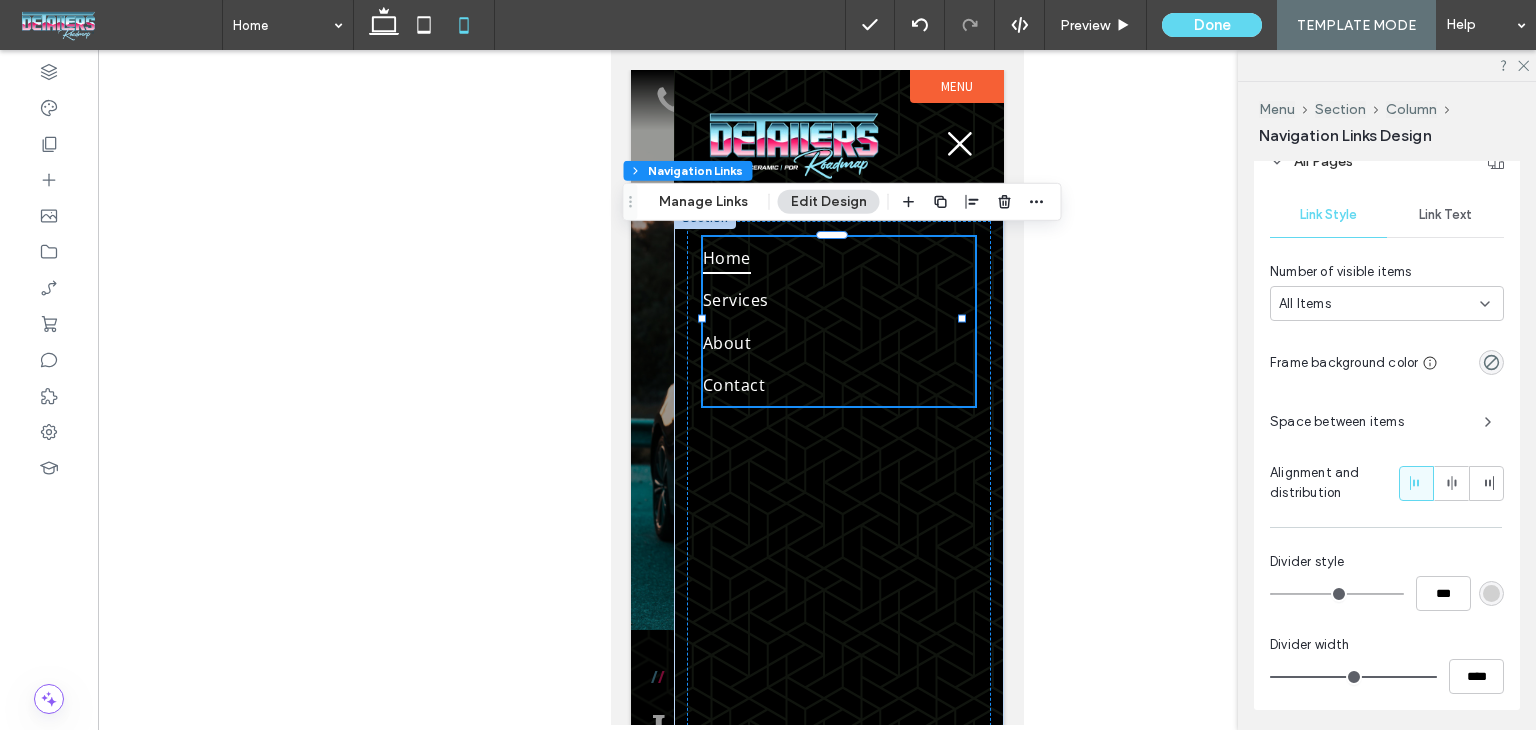 drag, startPoint x: 1435, startPoint y: 490, endPoint x: 1440, endPoint y: 520, distance: 30.413813 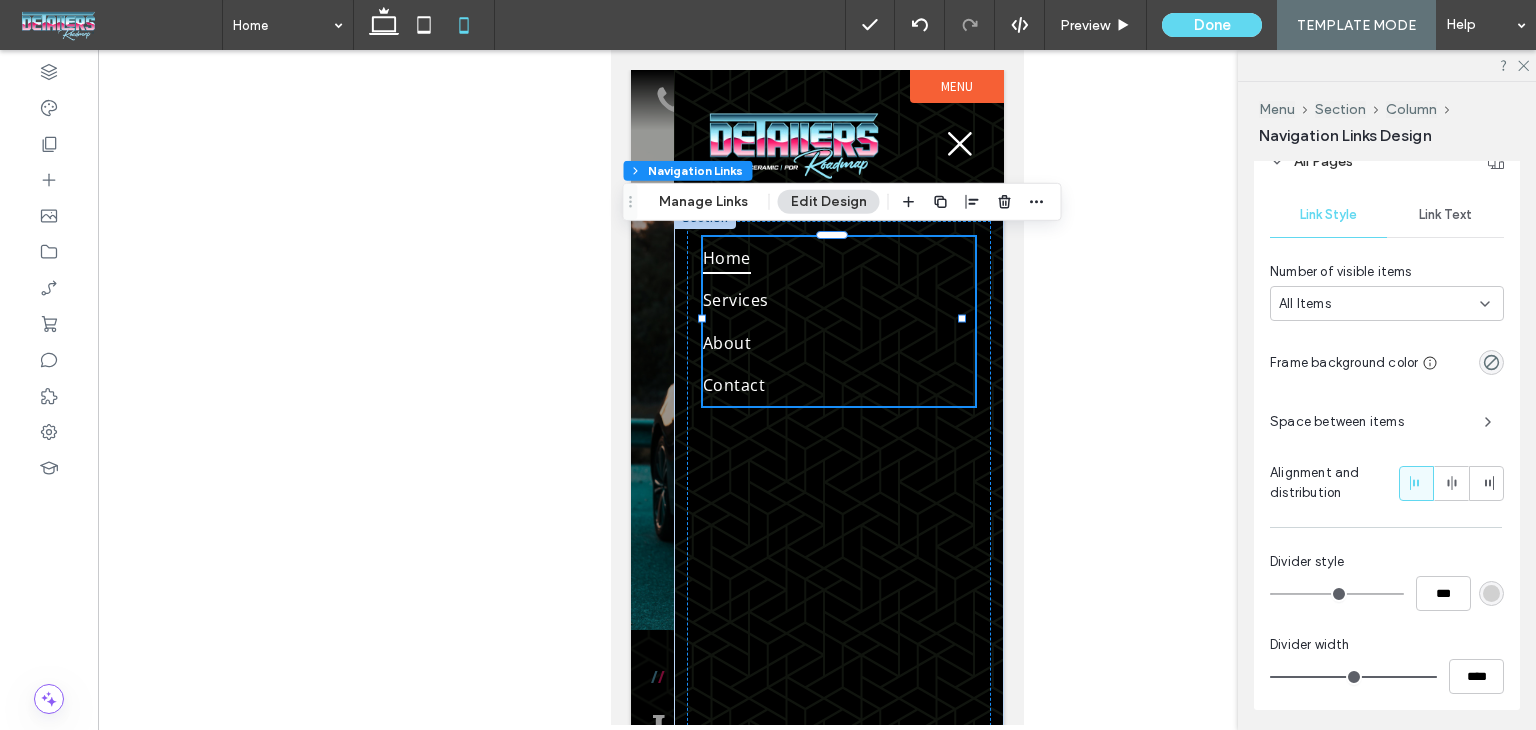 click at bounding box center (1452, 483) 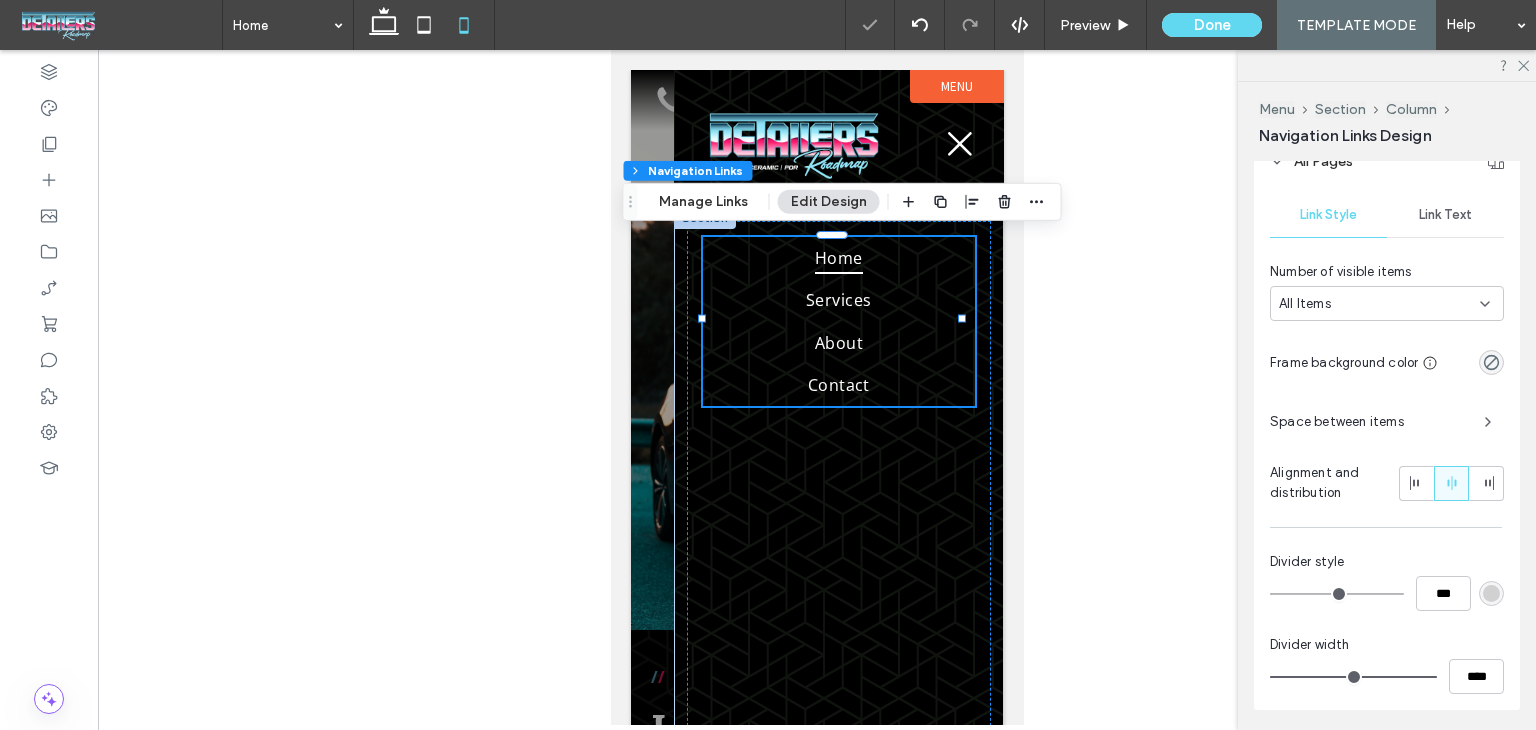 type on "*" 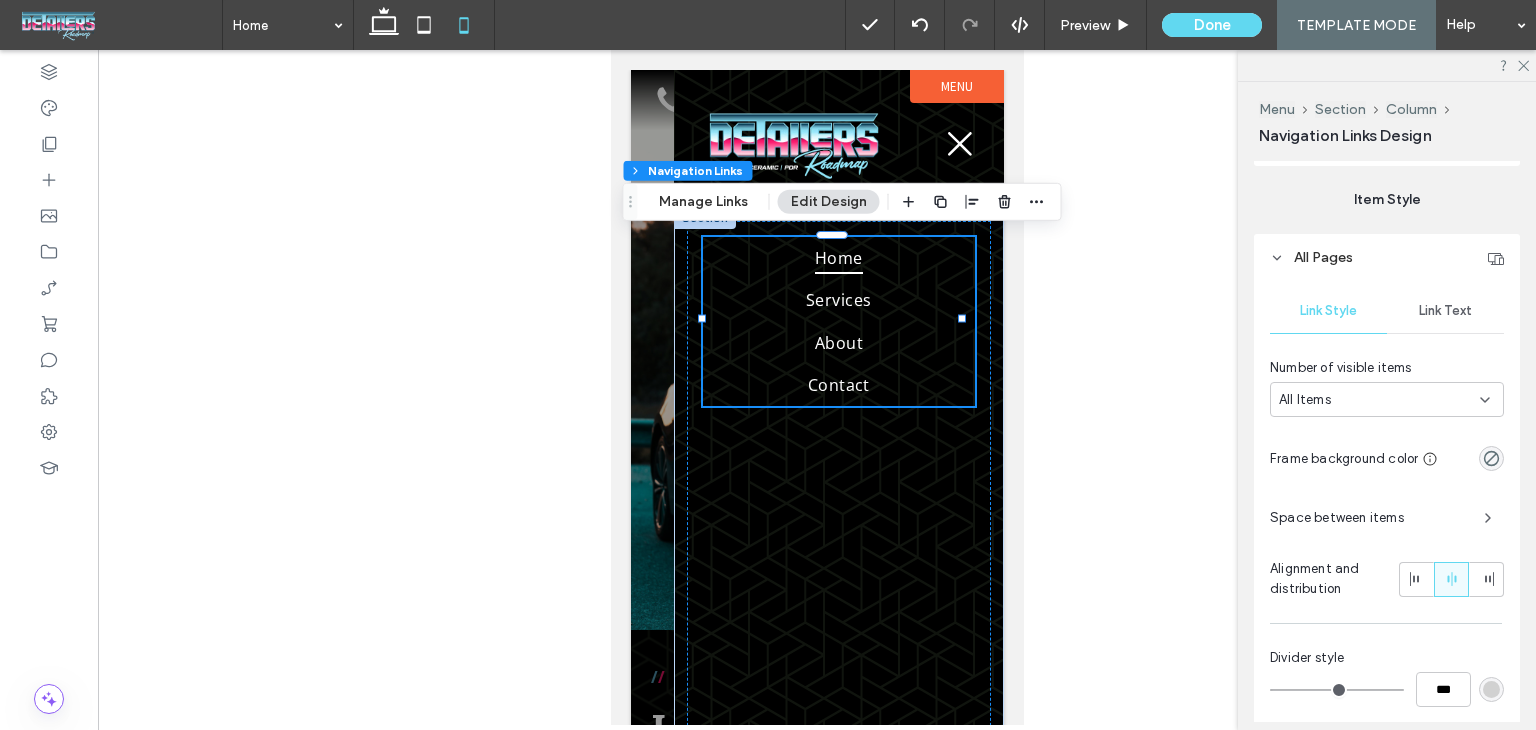 scroll, scrollTop: 407, scrollLeft: 0, axis: vertical 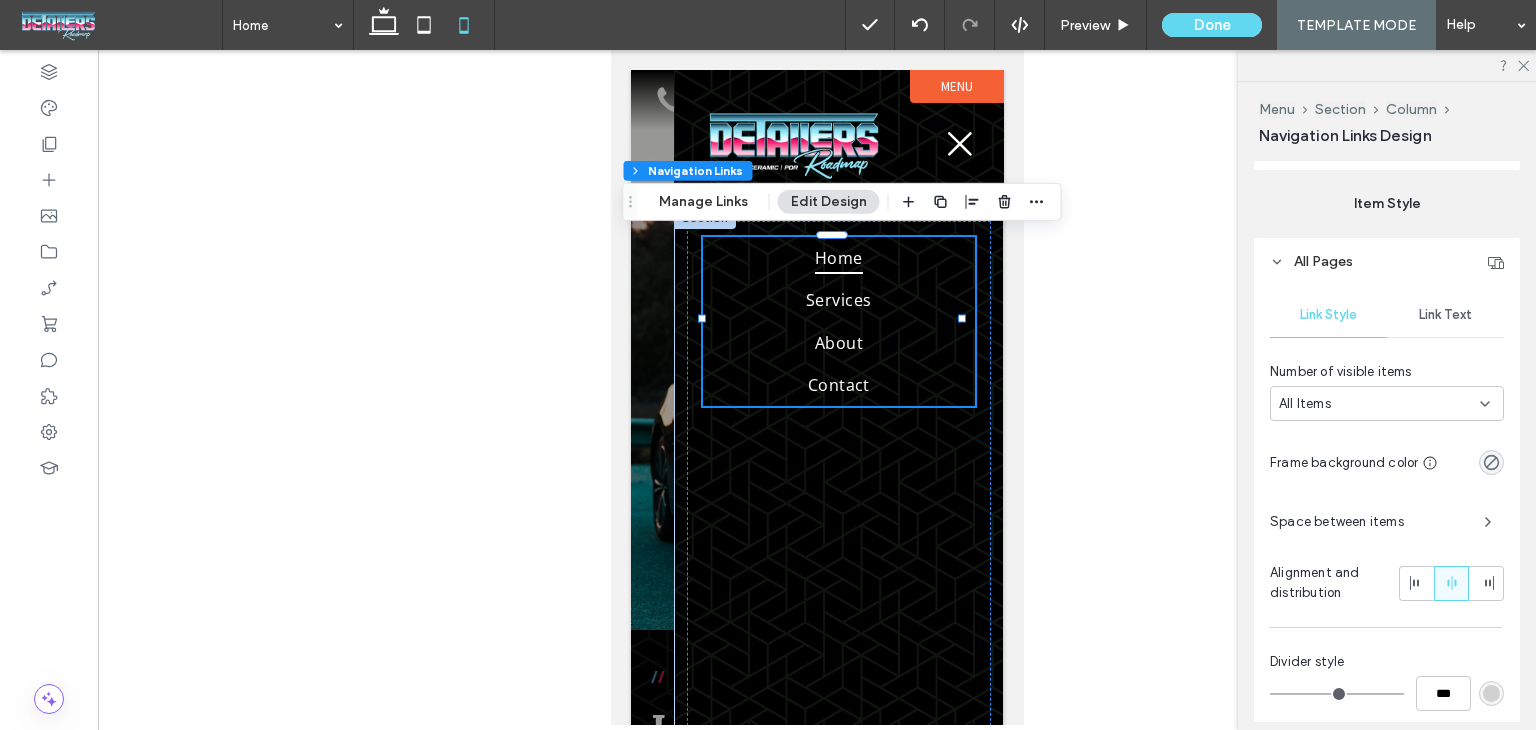 drag, startPoint x: 1432, startPoint y: 314, endPoint x: 1454, endPoint y: 352, distance: 43.908997 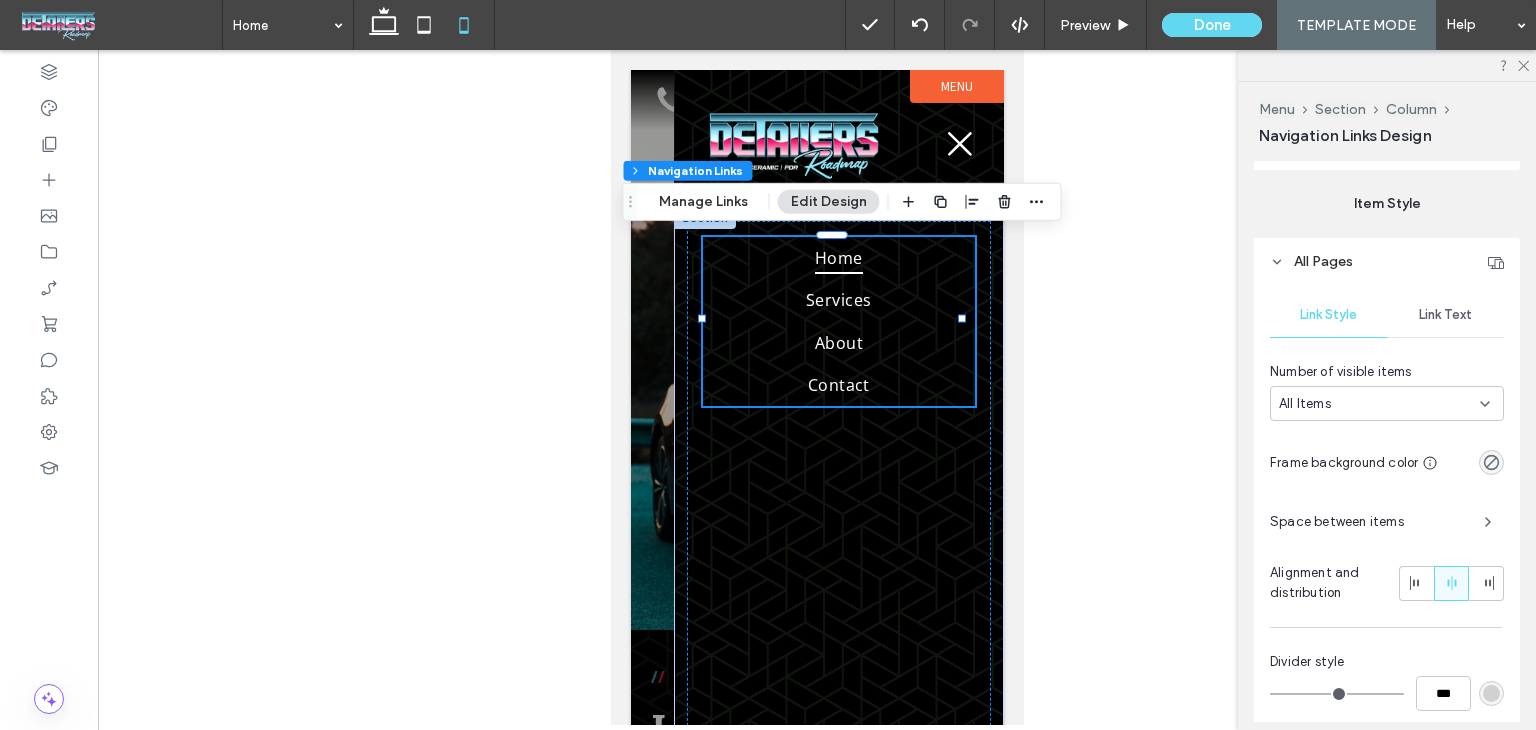 click on "Link Text" at bounding box center (1445, 315) 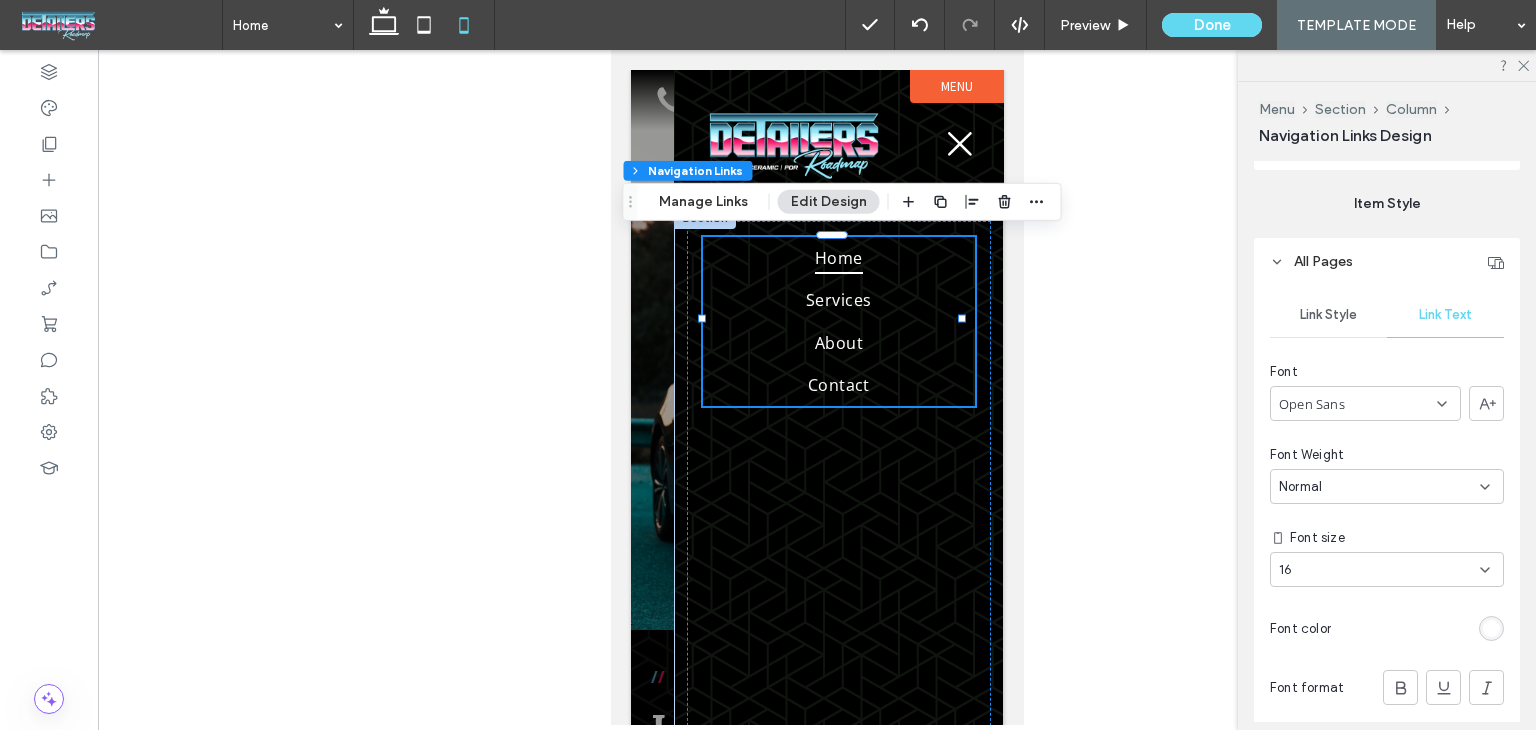 click on "Open Sans" at bounding box center (1365, 403) 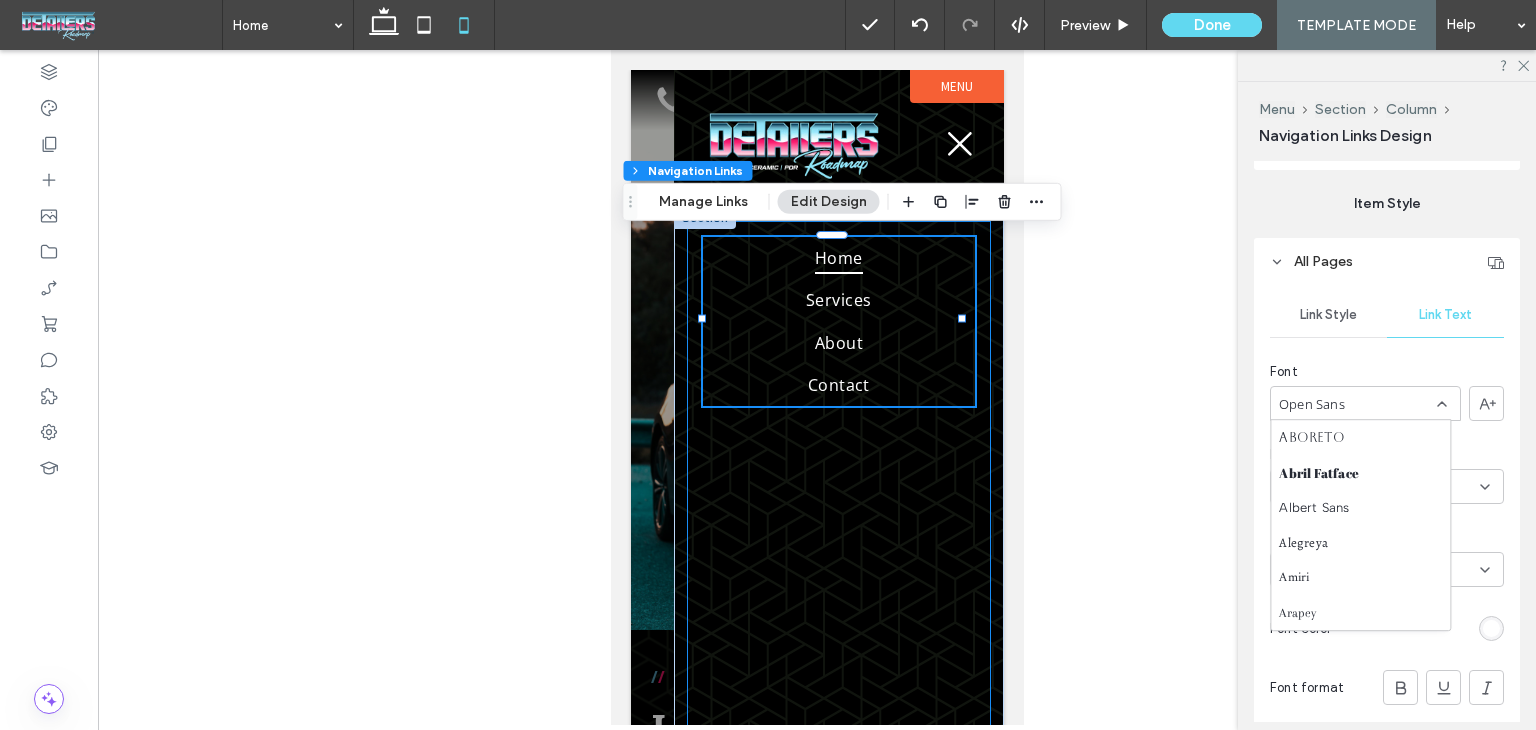 click on "Home
Services
About
Contact" at bounding box center [838, 488] 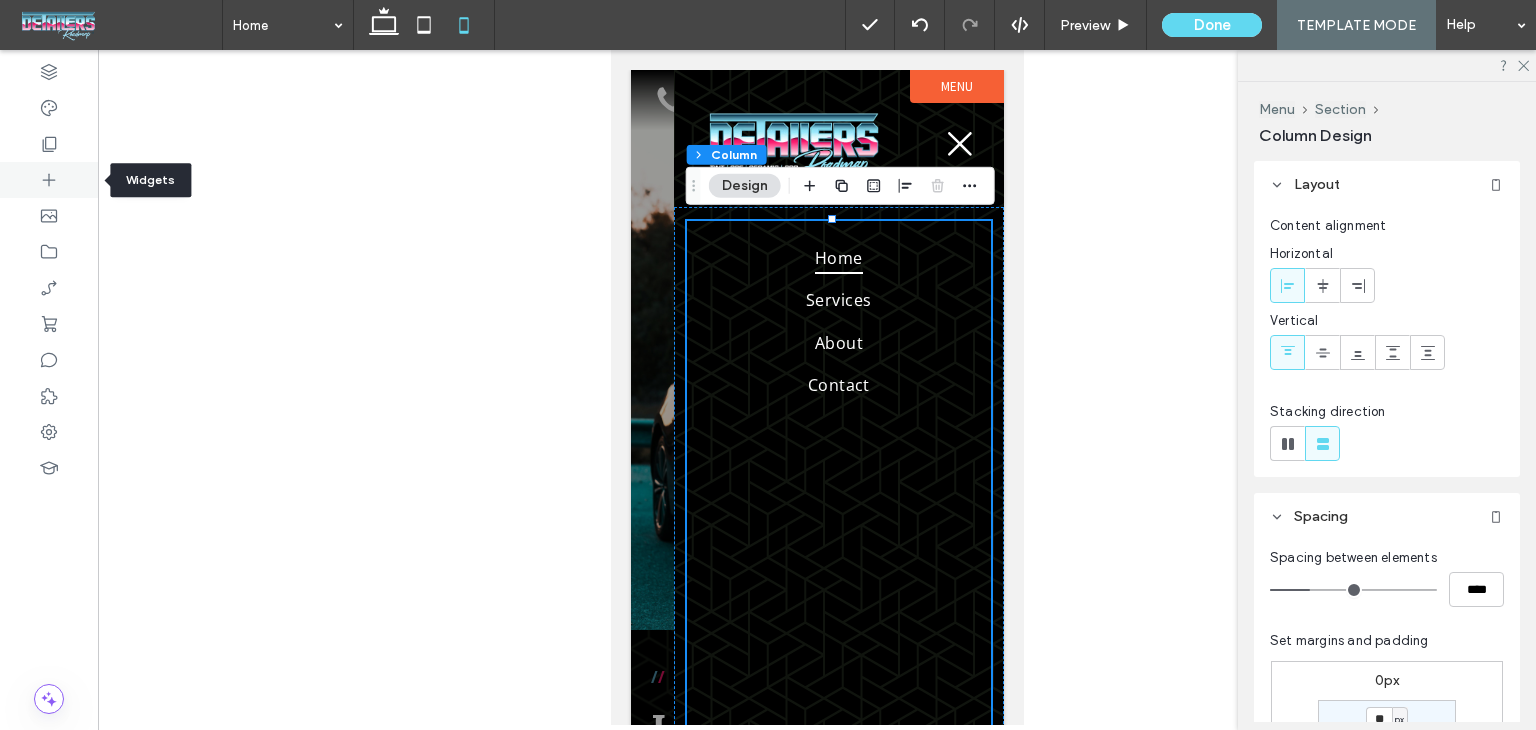click 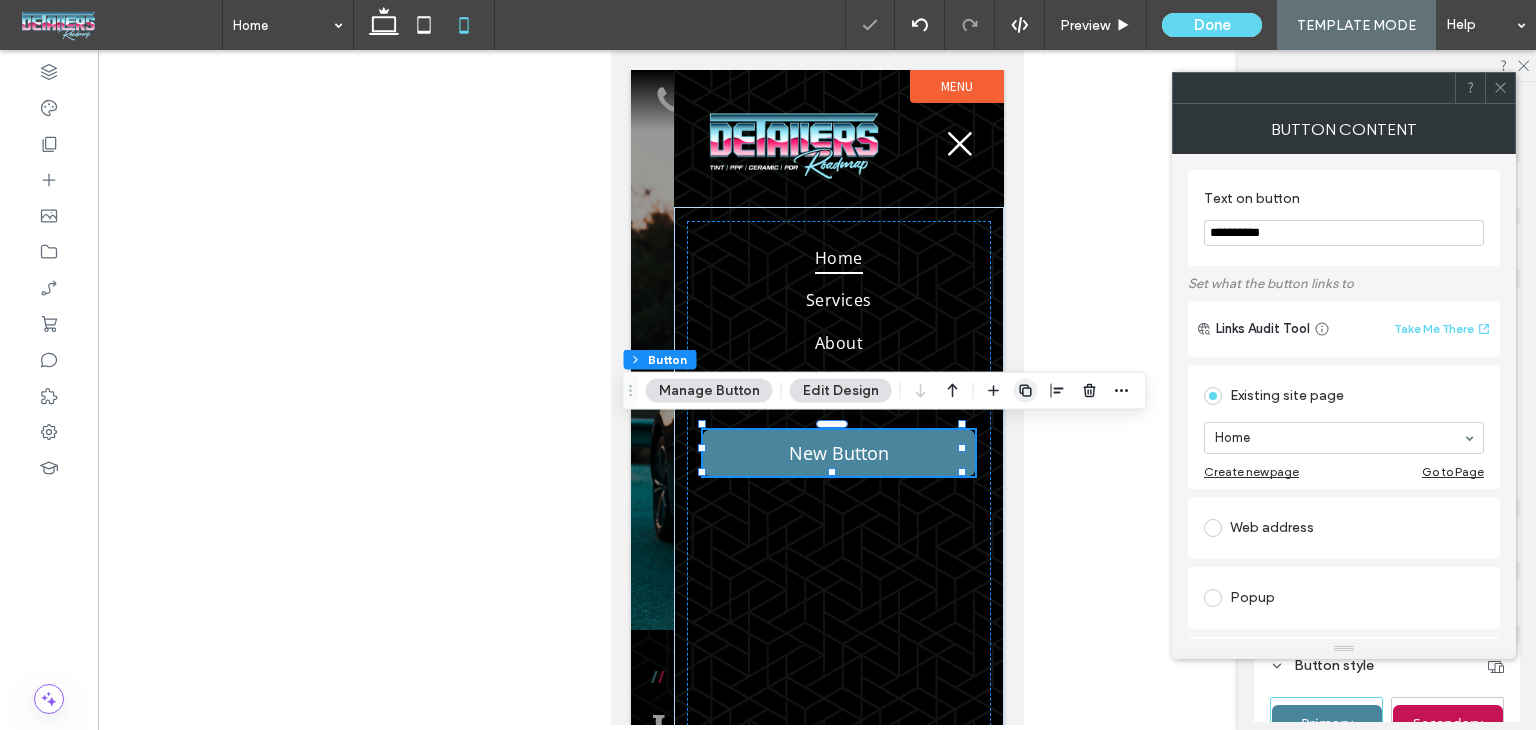 click 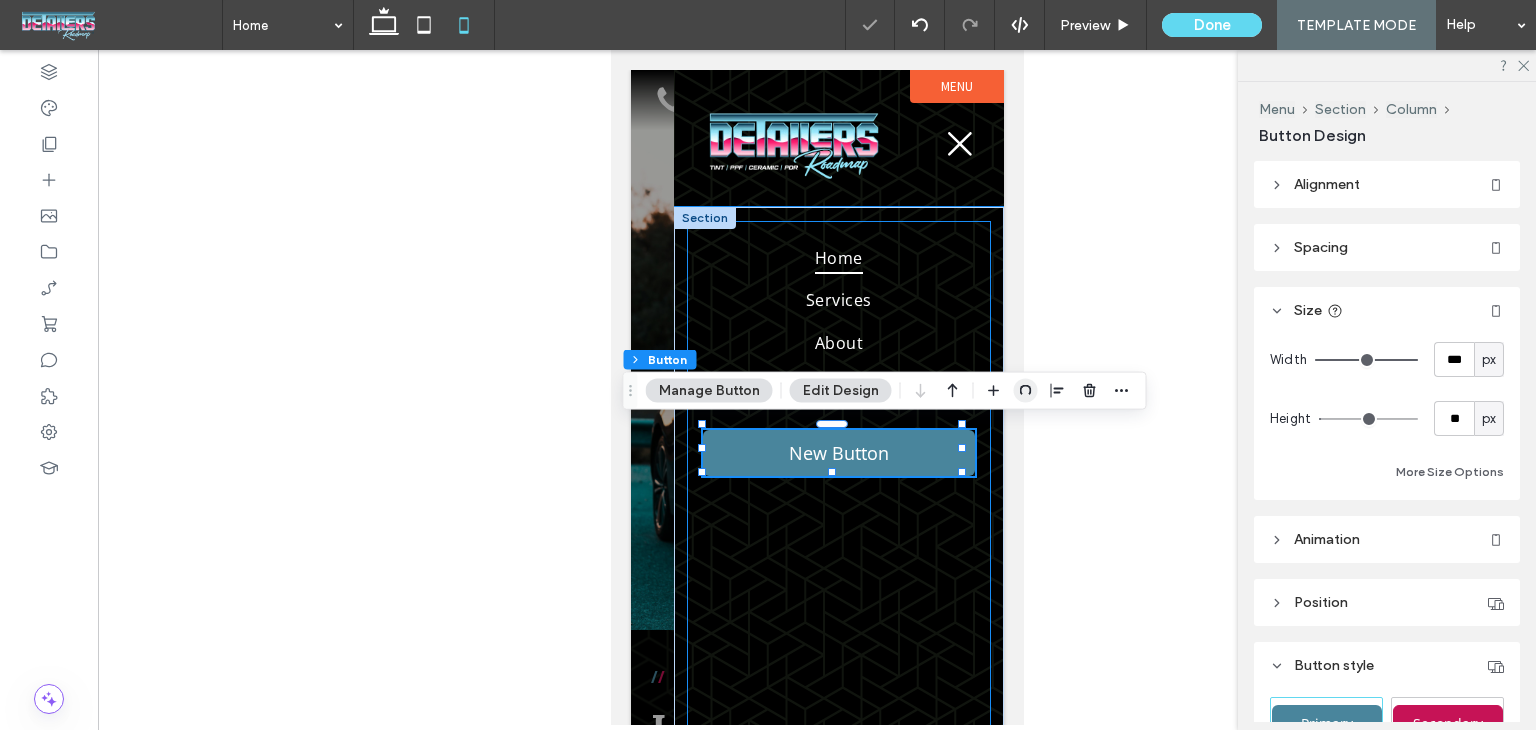 type on "*" 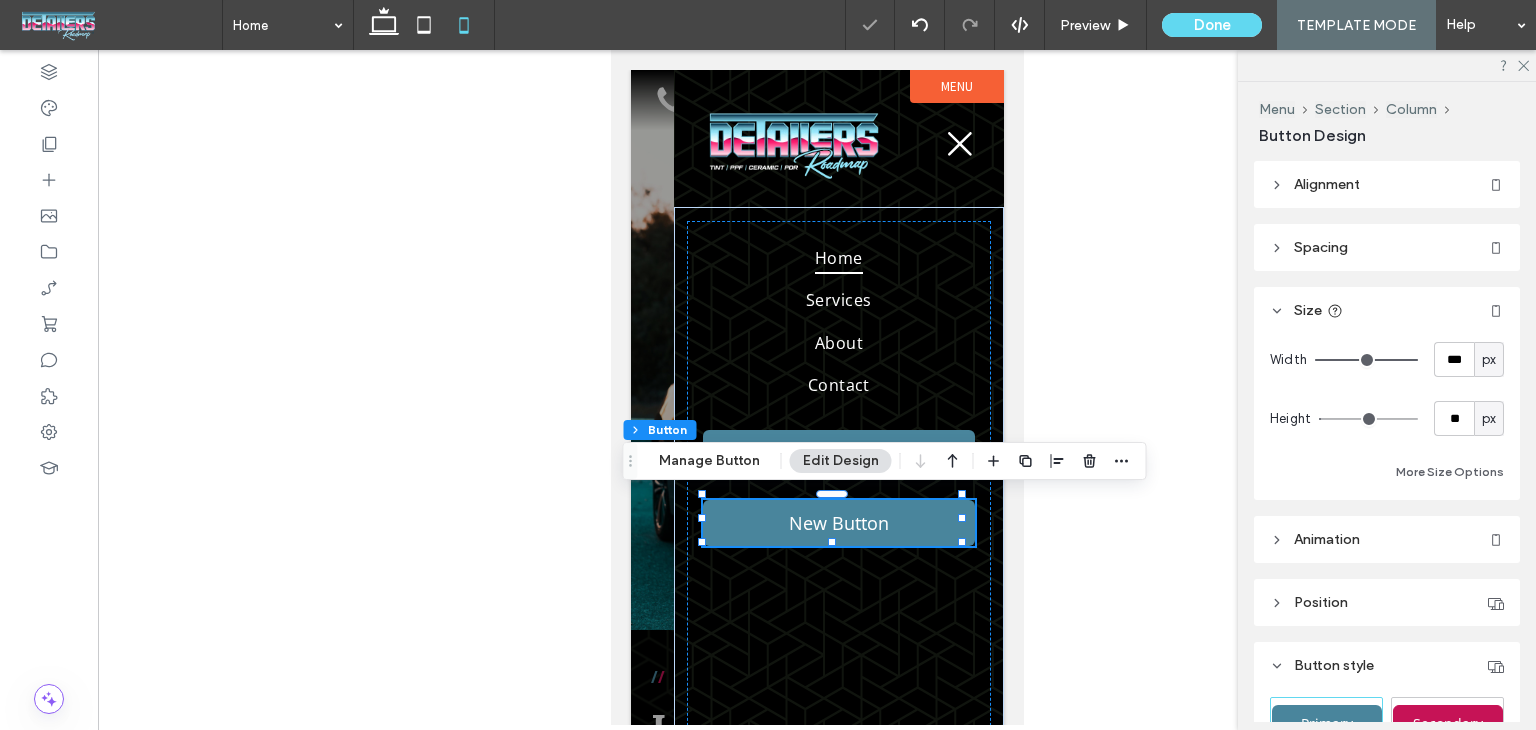 type on "**" 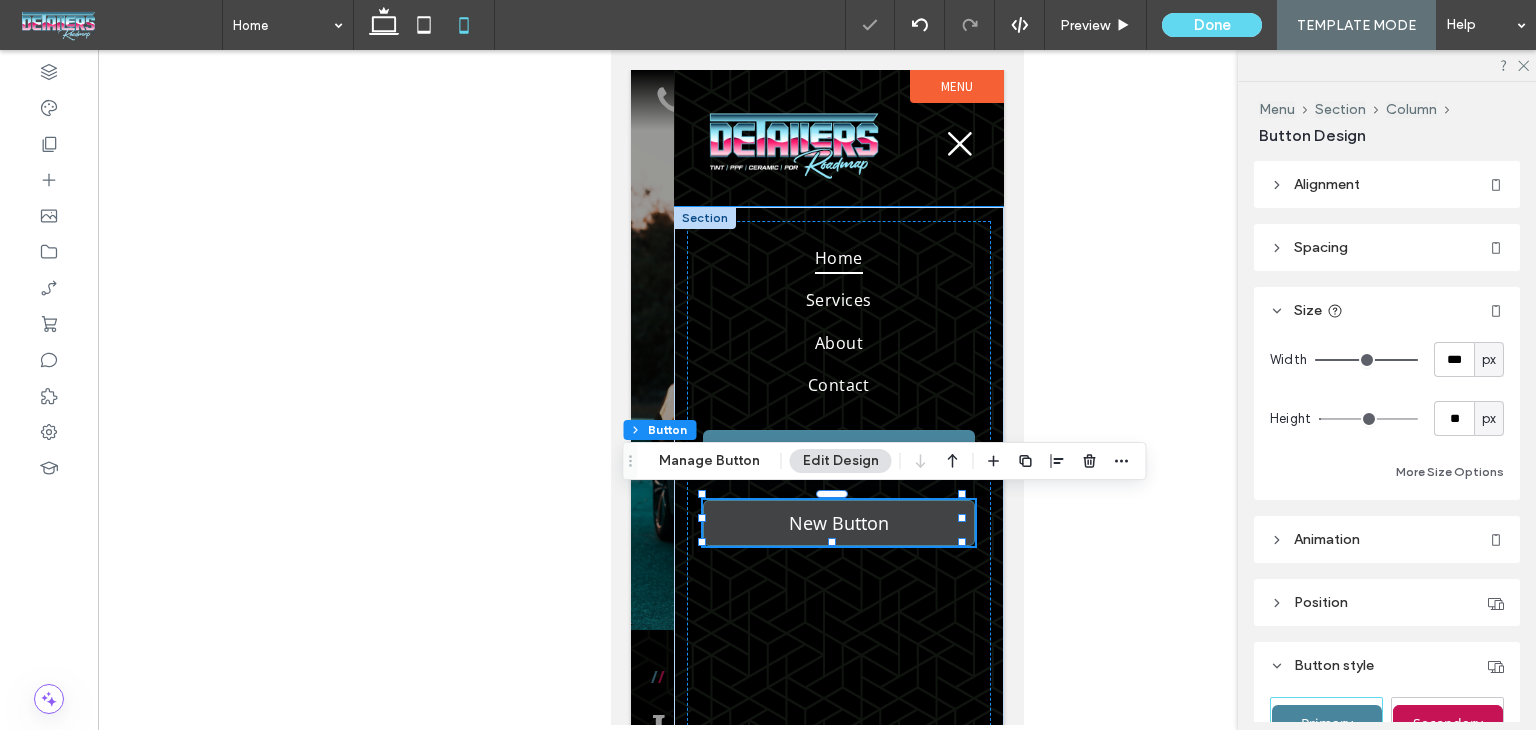 click on "New Button" at bounding box center (838, 523) 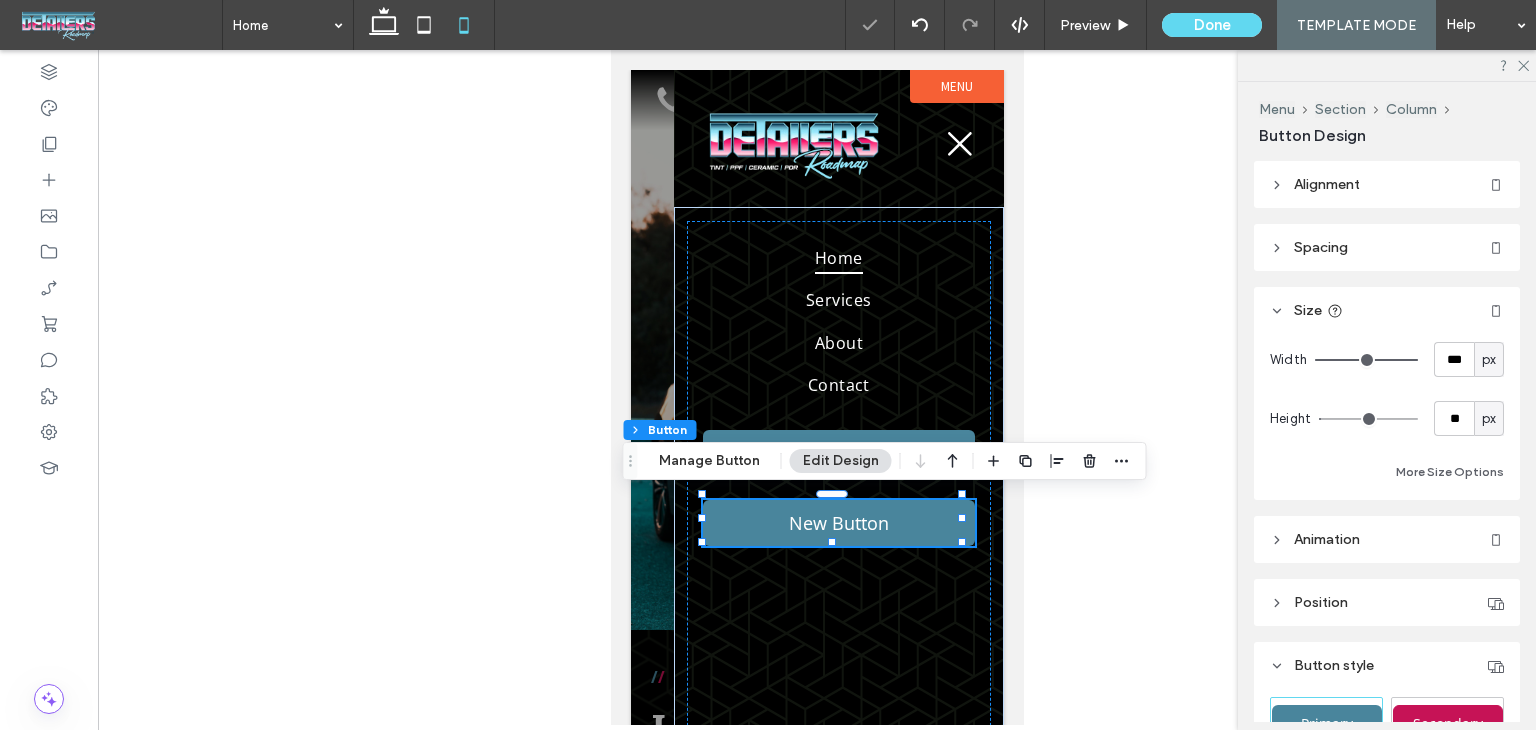 click on "Secondary" at bounding box center (1448, 722) 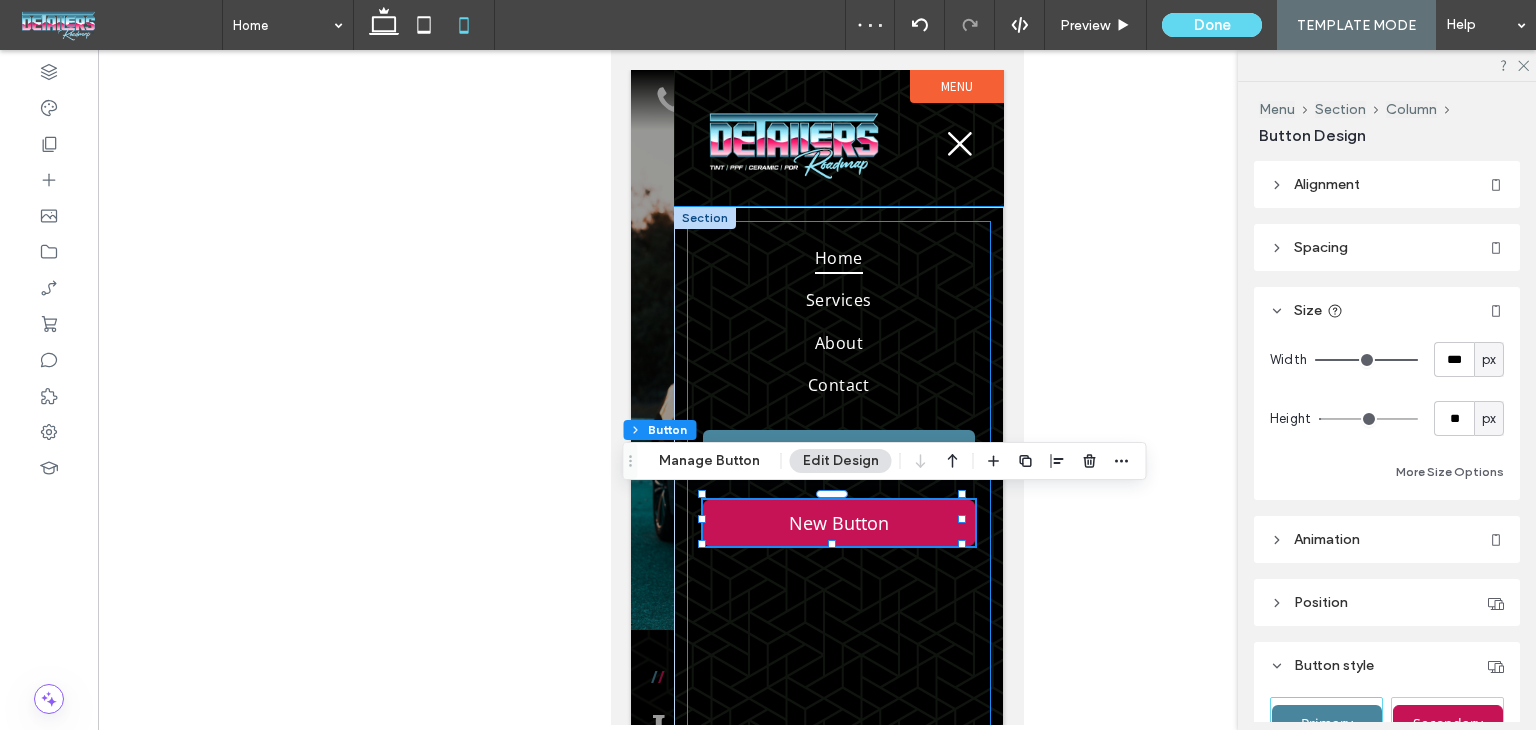 type on "*" 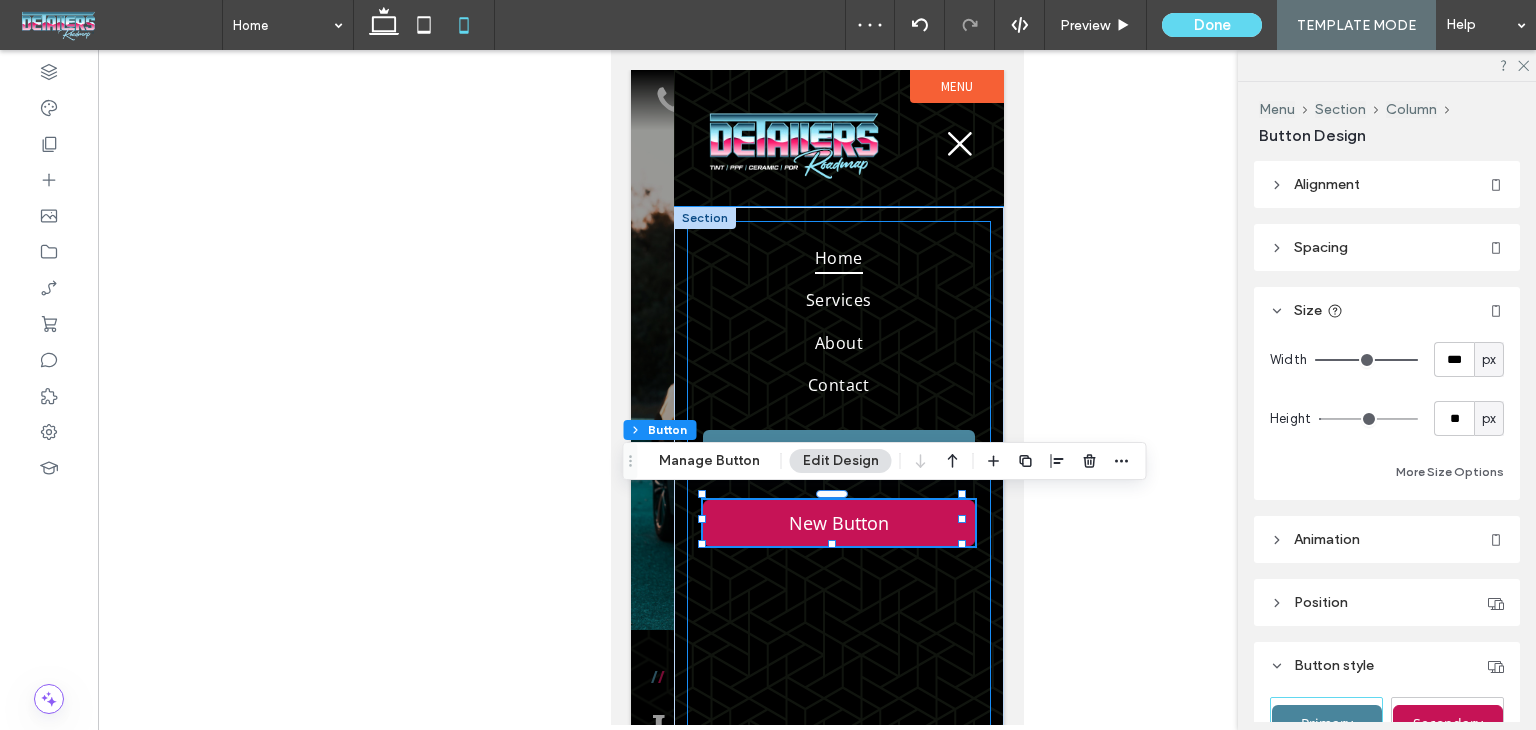type on "***" 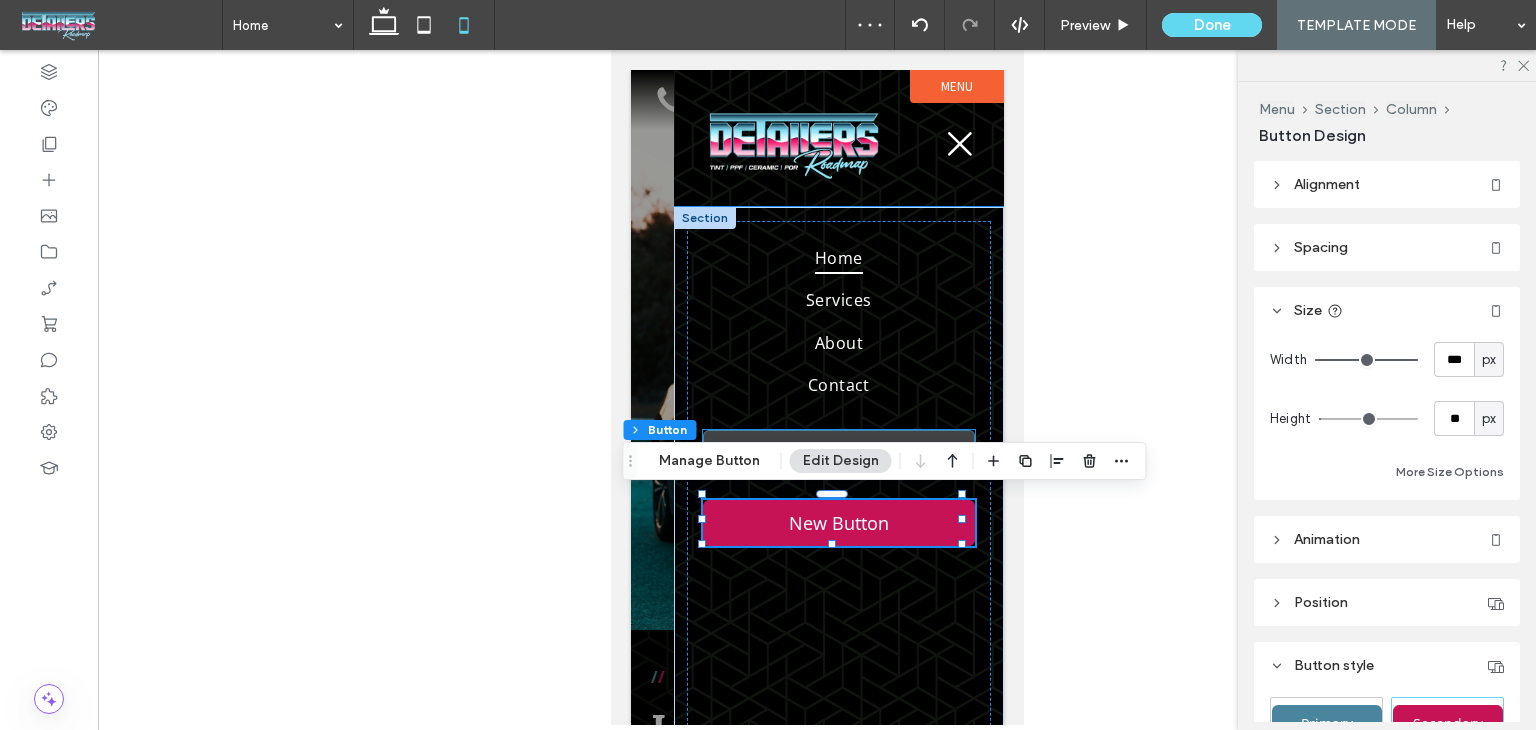 click on "New Button" at bounding box center [838, 453] 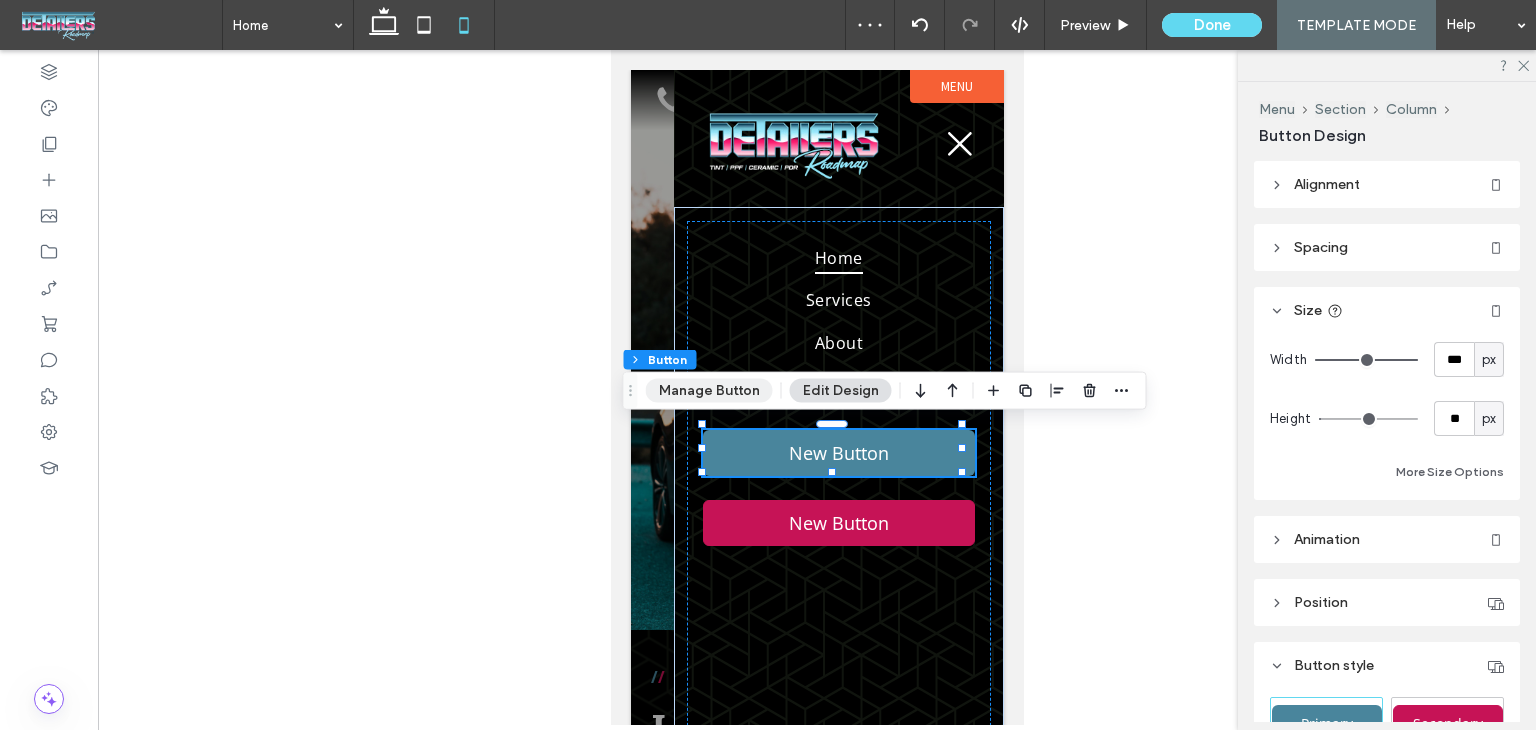 click on "Manage Button" at bounding box center [709, 391] 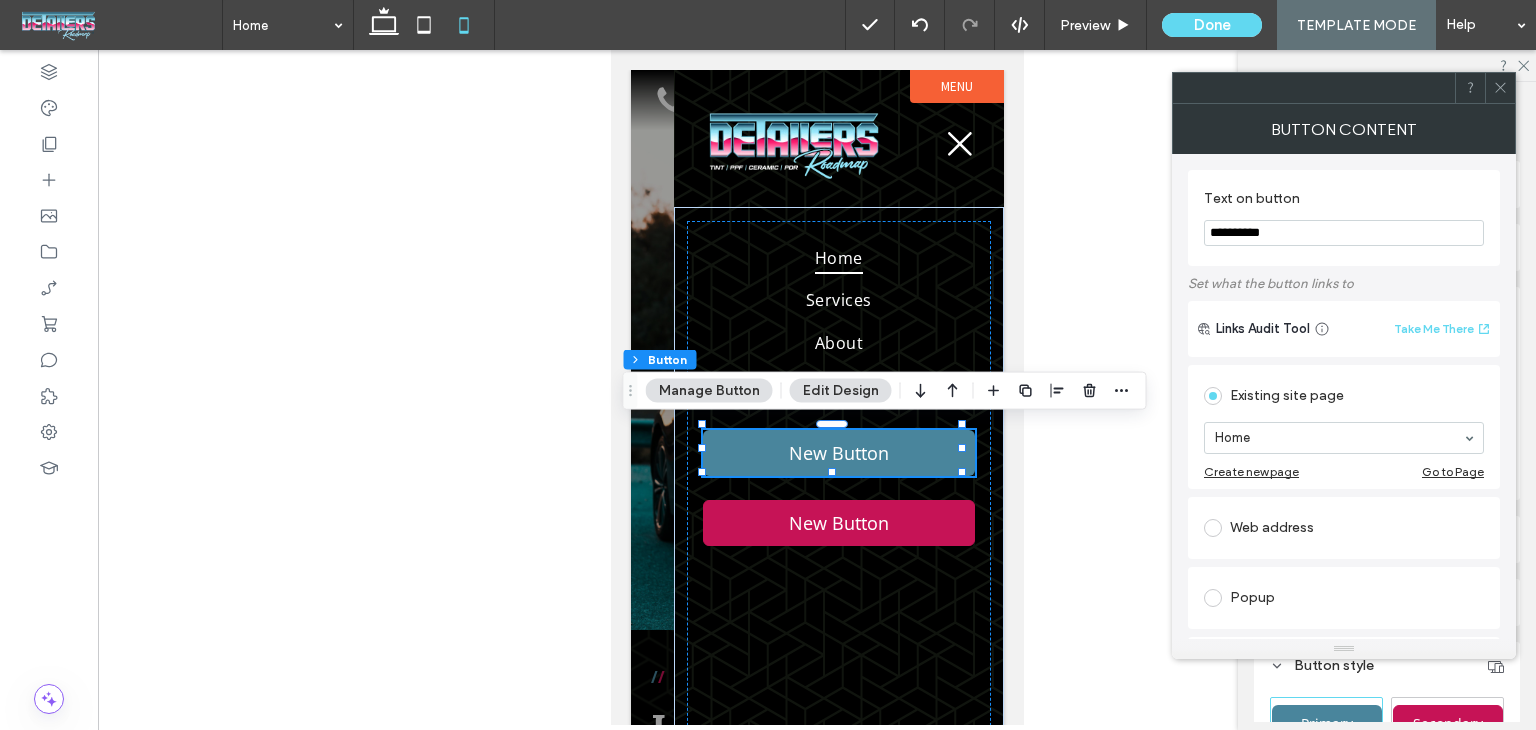 drag, startPoint x: 1076, startPoint y: 241, endPoint x: 1052, endPoint y: 229, distance: 26.832815 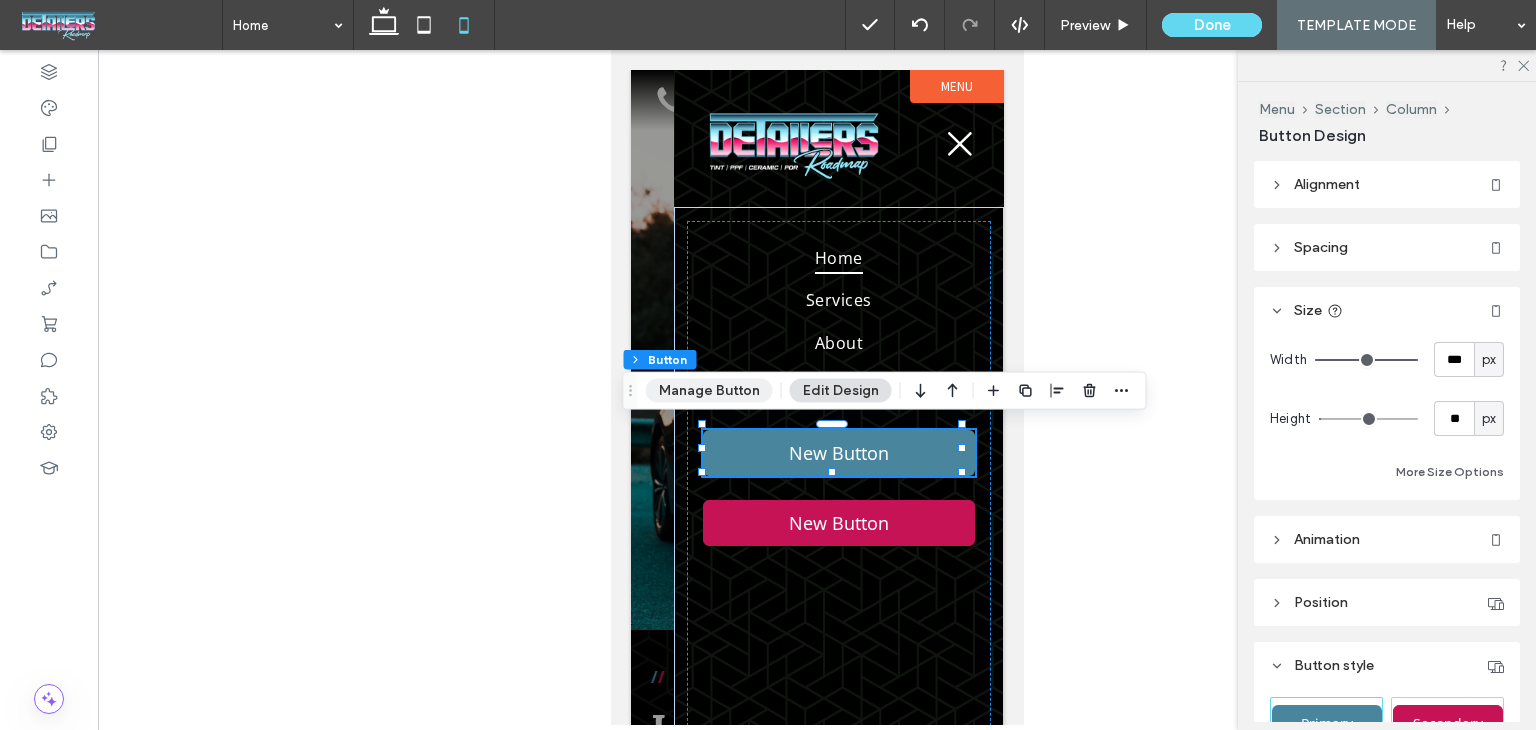click on "Manage Button" at bounding box center [709, 391] 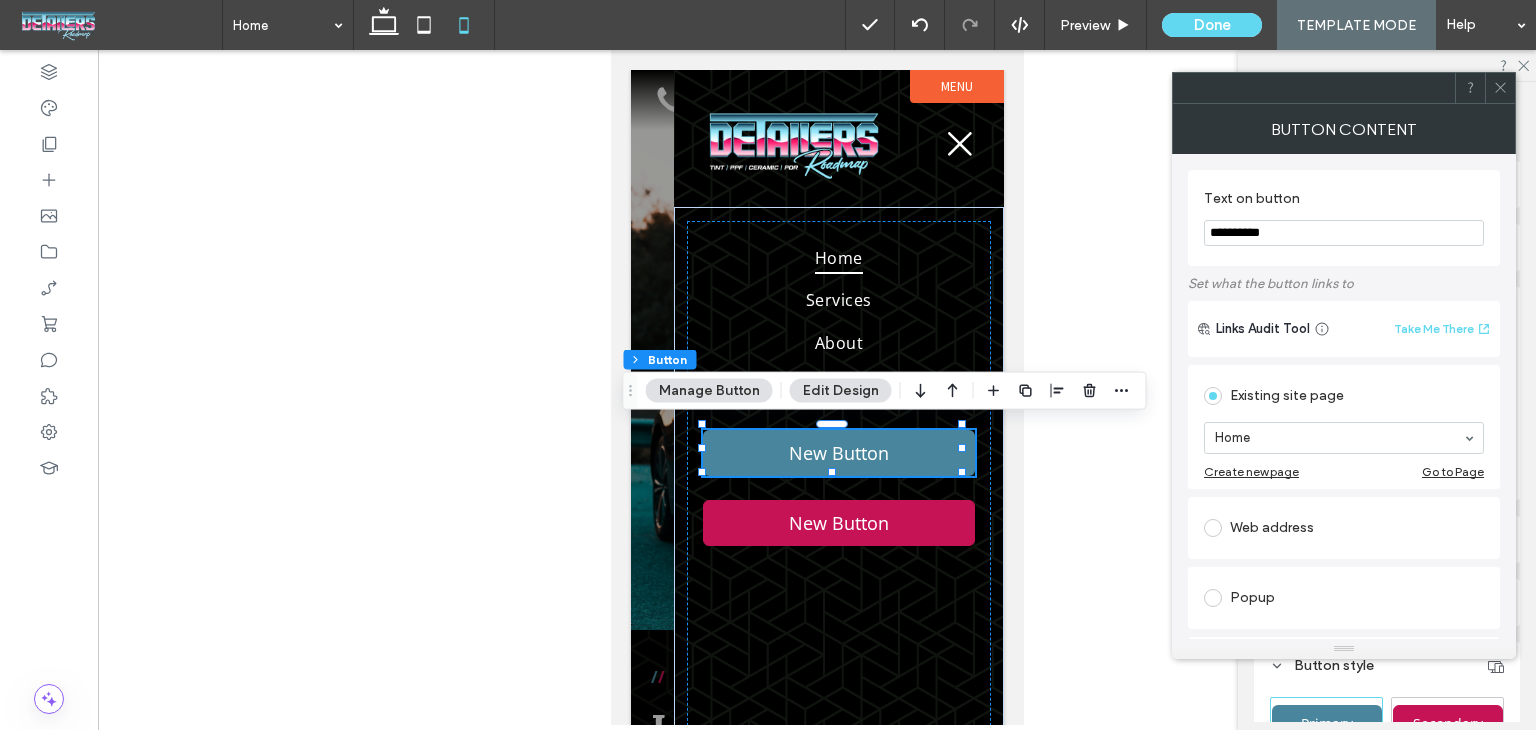 drag, startPoint x: 1282, startPoint y: 229, endPoint x: 1172, endPoint y: 231, distance: 110.01818 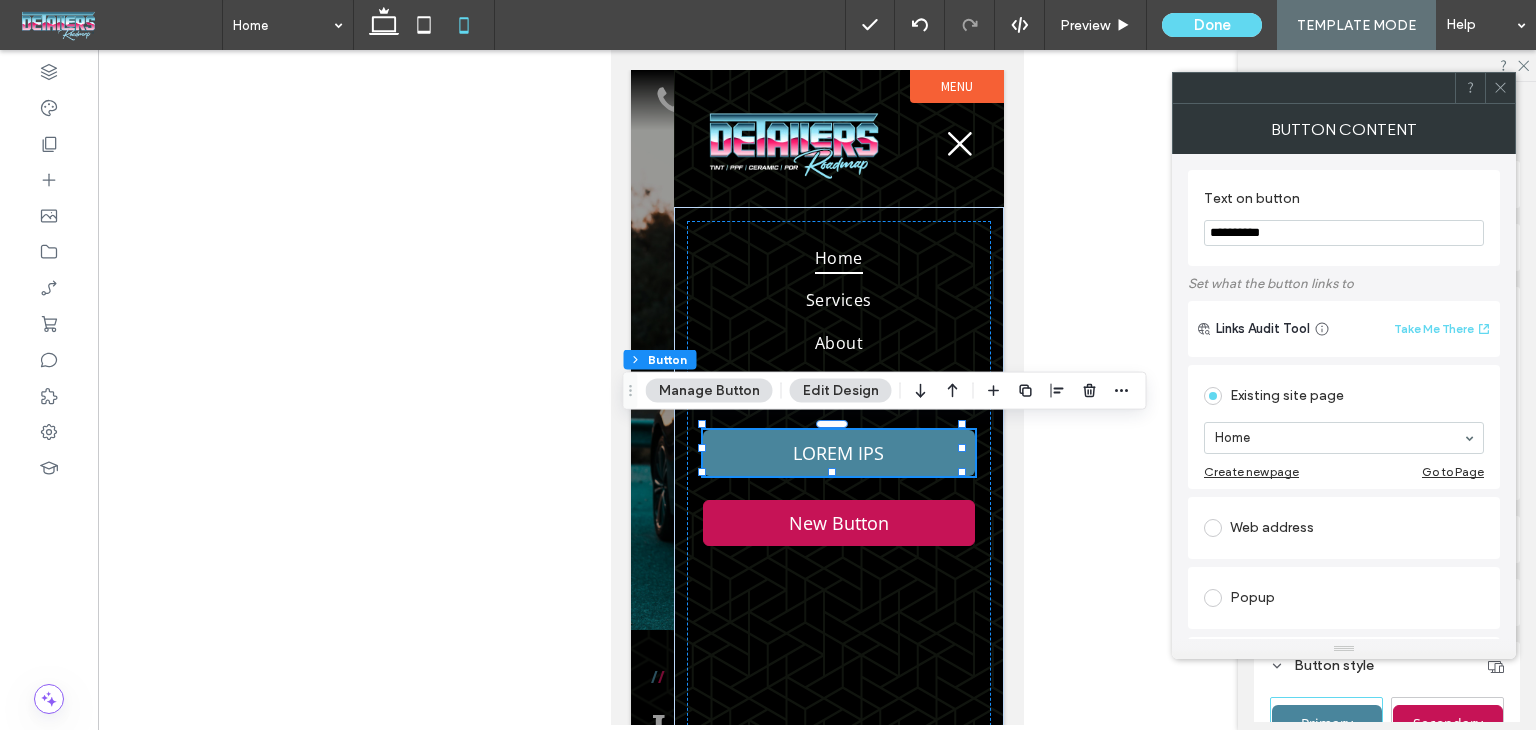 type on "**********" 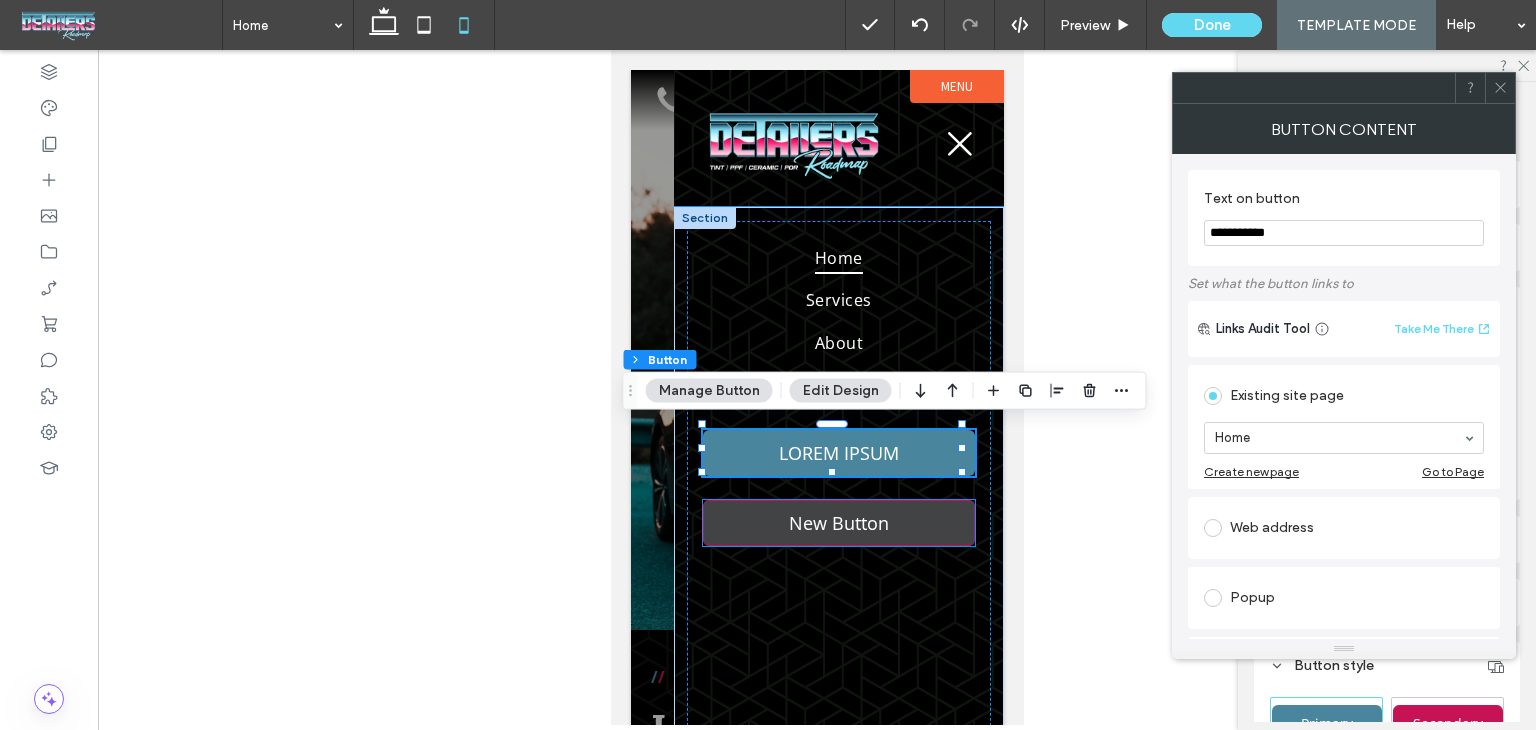 click on "New Button" at bounding box center [838, 523] 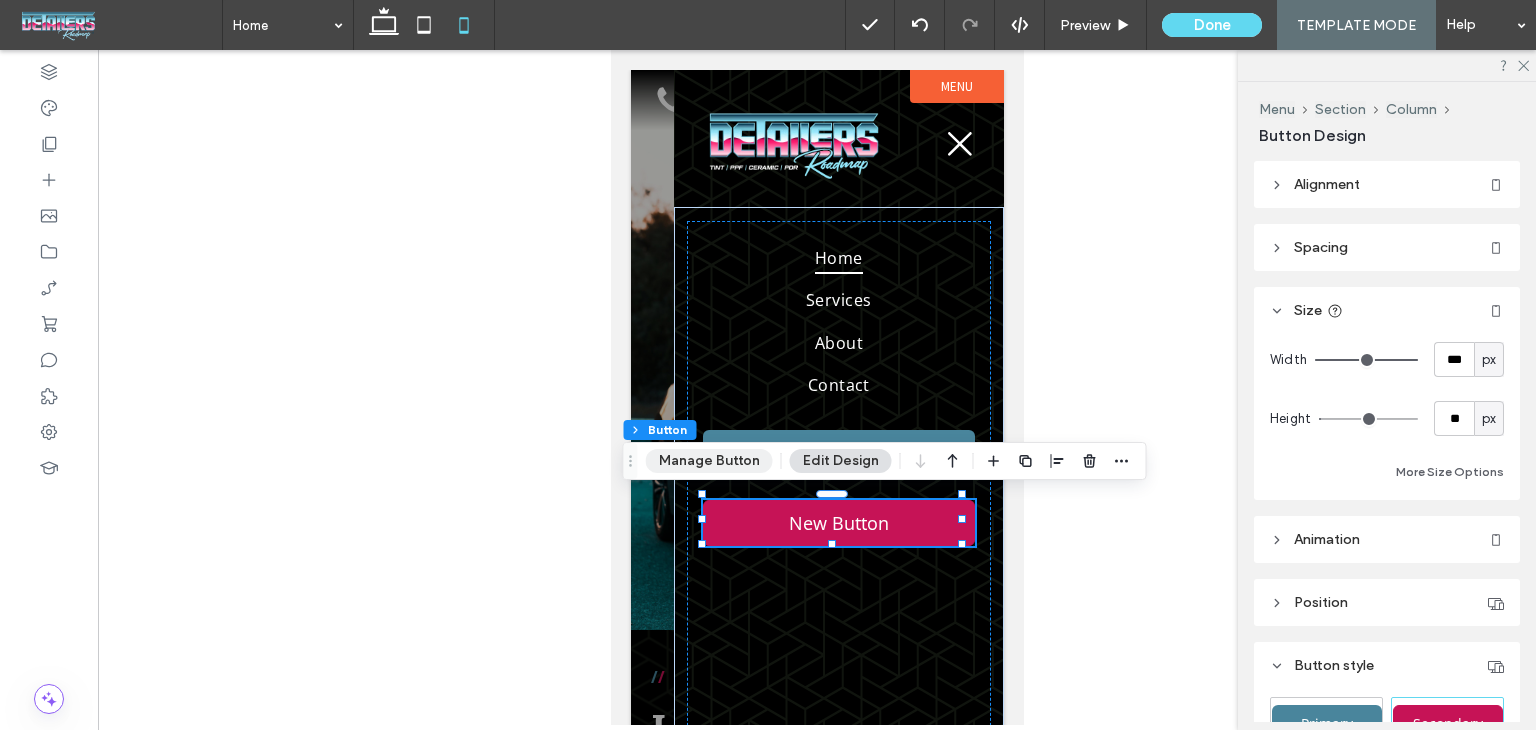 click on "Manage Button" at bounding box center (709, 461) 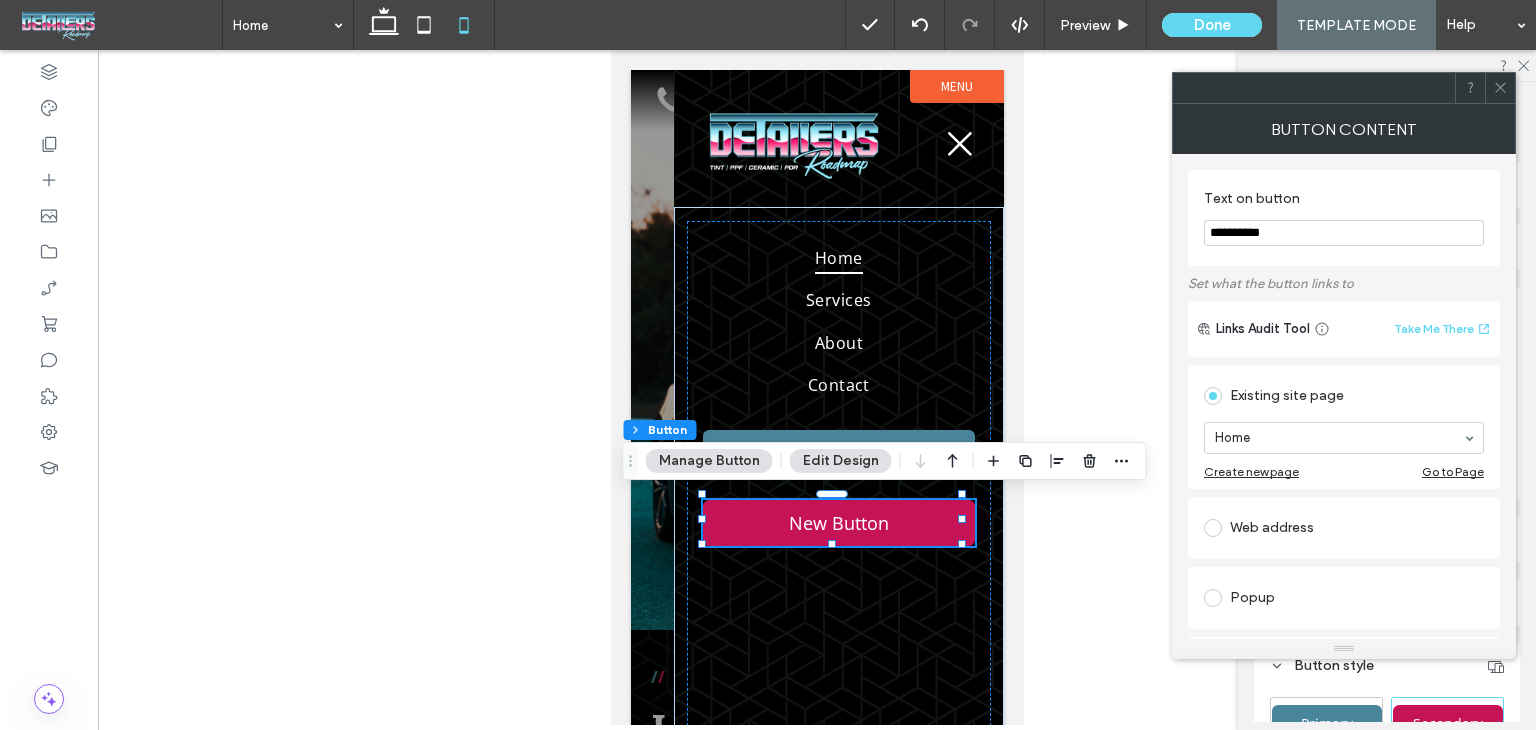 drag, startPoint x: 1313, startPoint y: 236, endPoint x: 1182, endPoint y: 225, distance: 131.46101 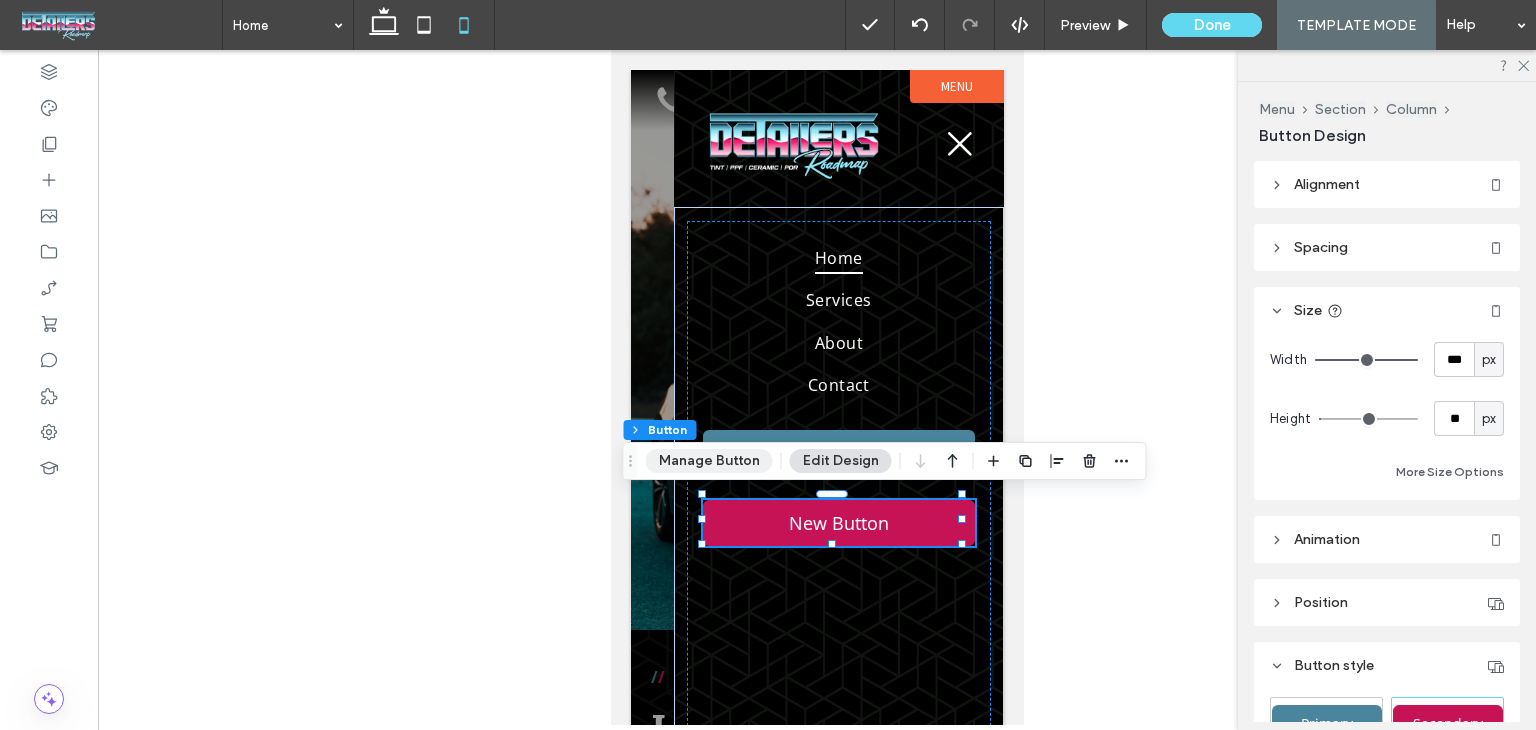 click on "Manage Button" at bounding box center (709, 461) 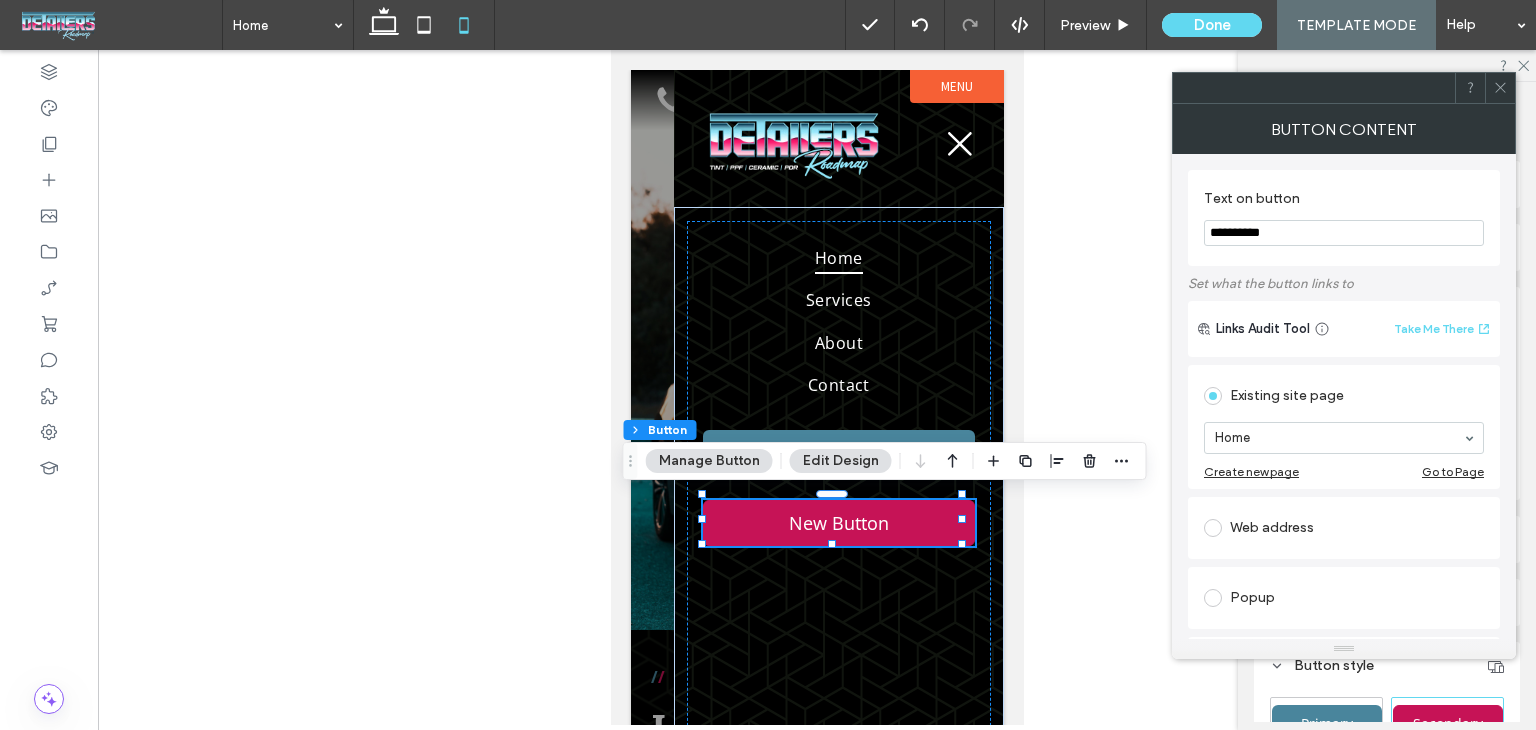 drag, startPoint x: 1287, startPoint y: 226, endPoint x: 1080, endPoint y: 233, distance: 207.11832 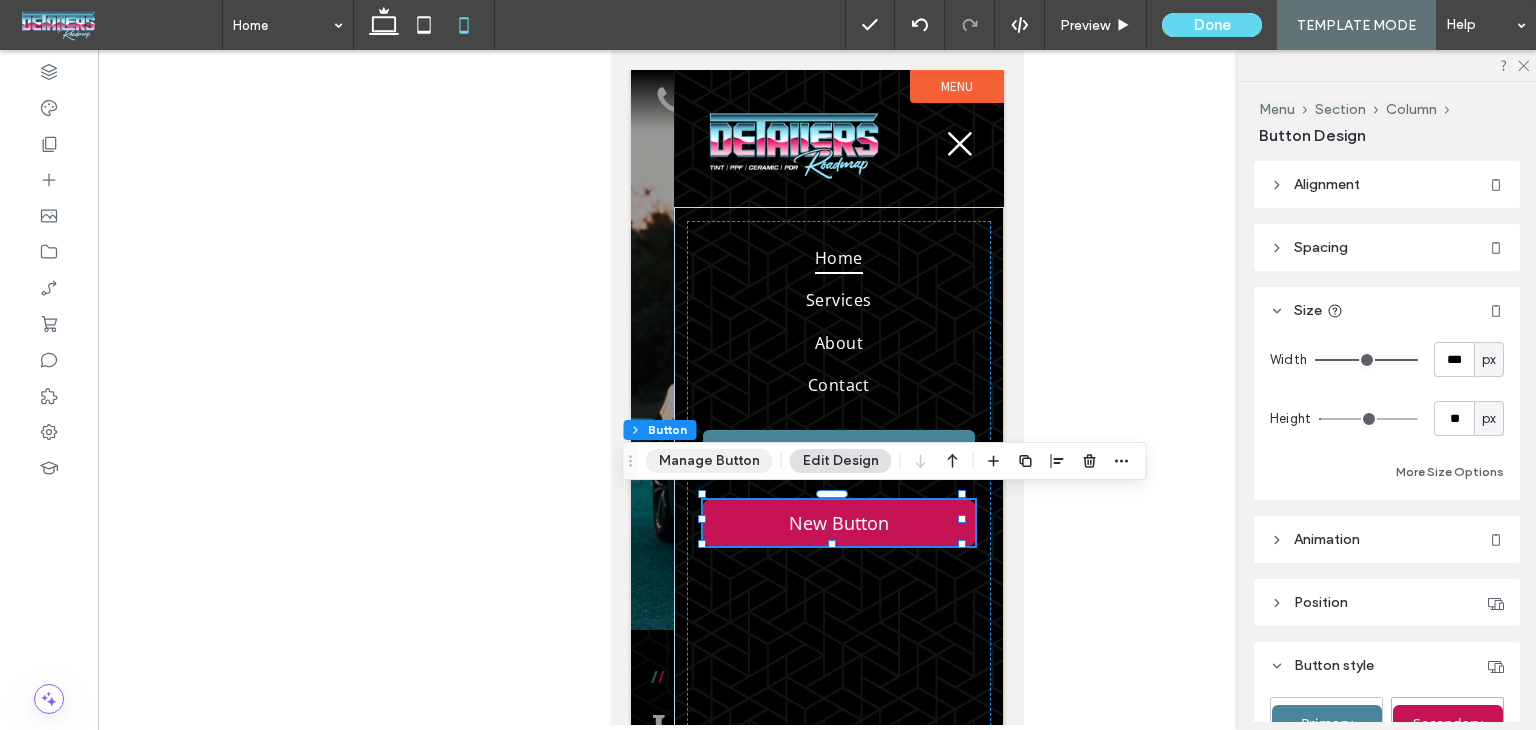 click on "Manage Button" at bounding box center [709, 461] 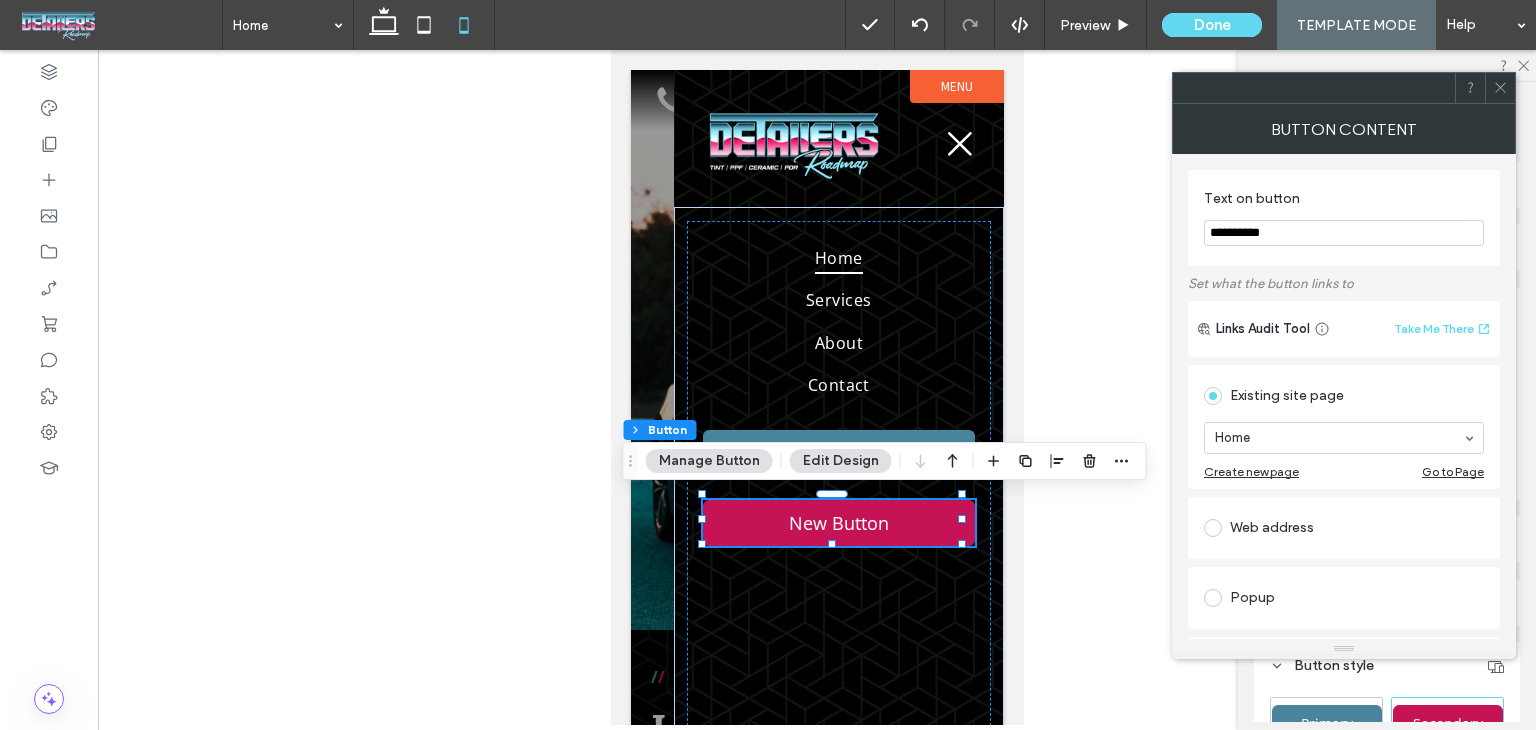 drag, startPoint x: 1294, startPoint y: 226, endPoint x: 1190, endPoint y: 233, distance: 104.23531 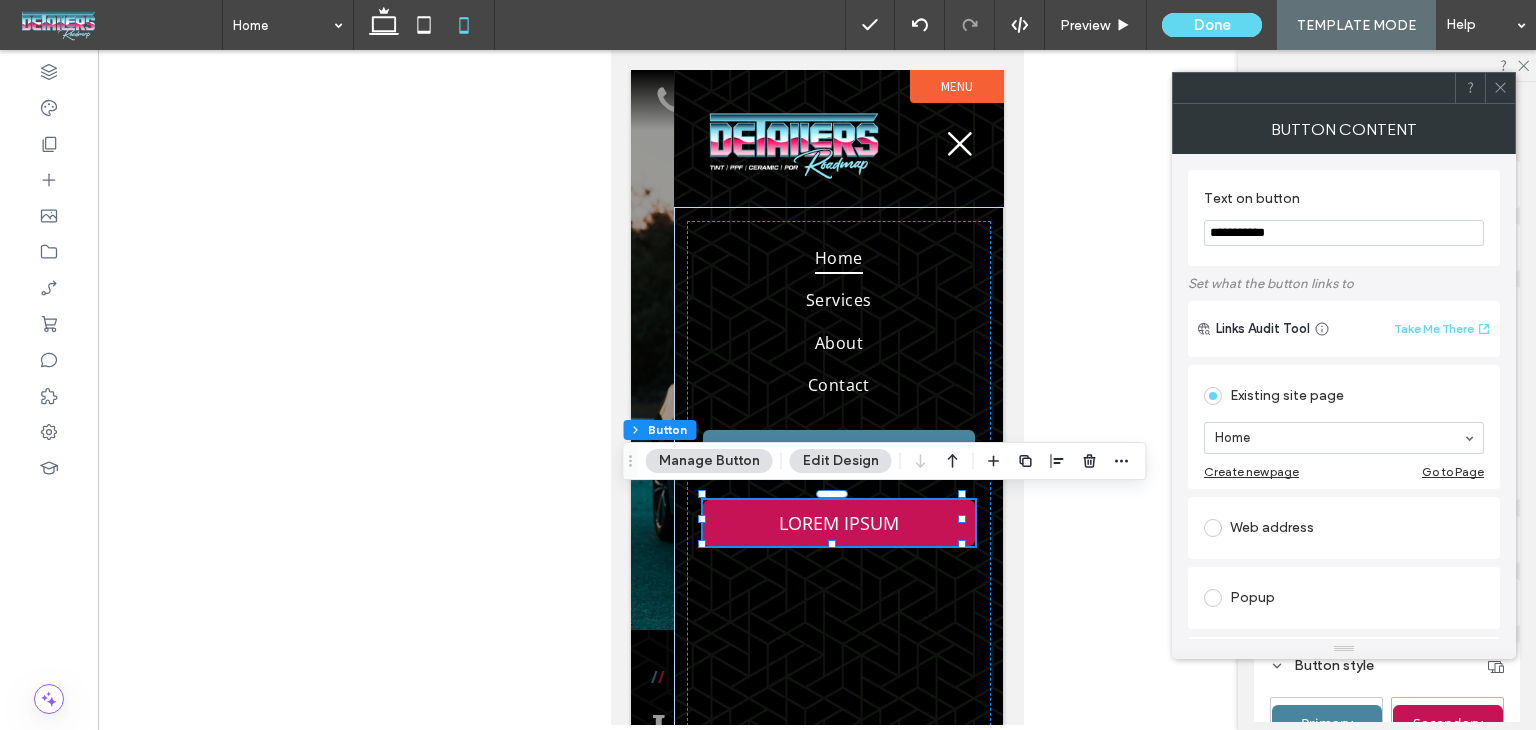 type on "**********" 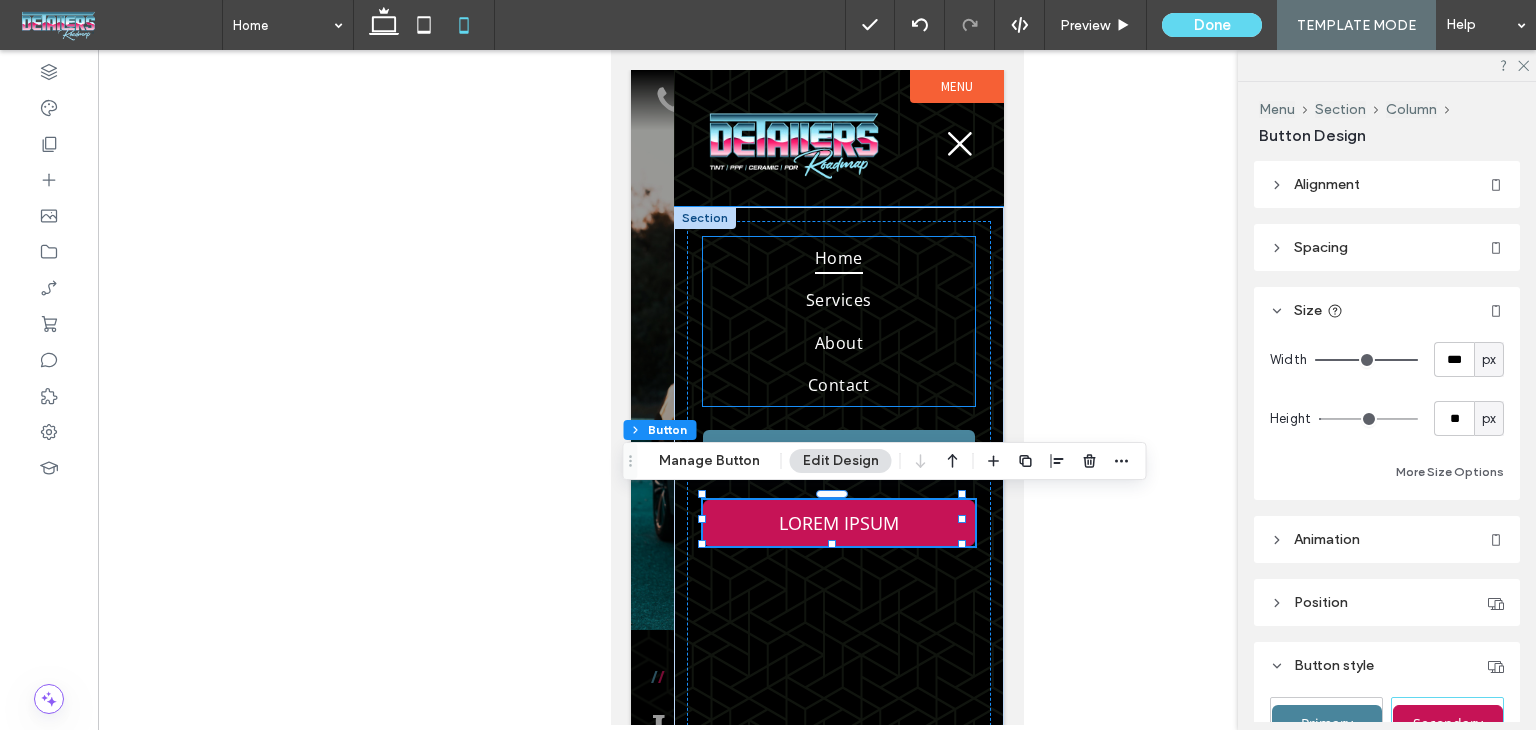 click on "Home" at bounding box center (838, 258) 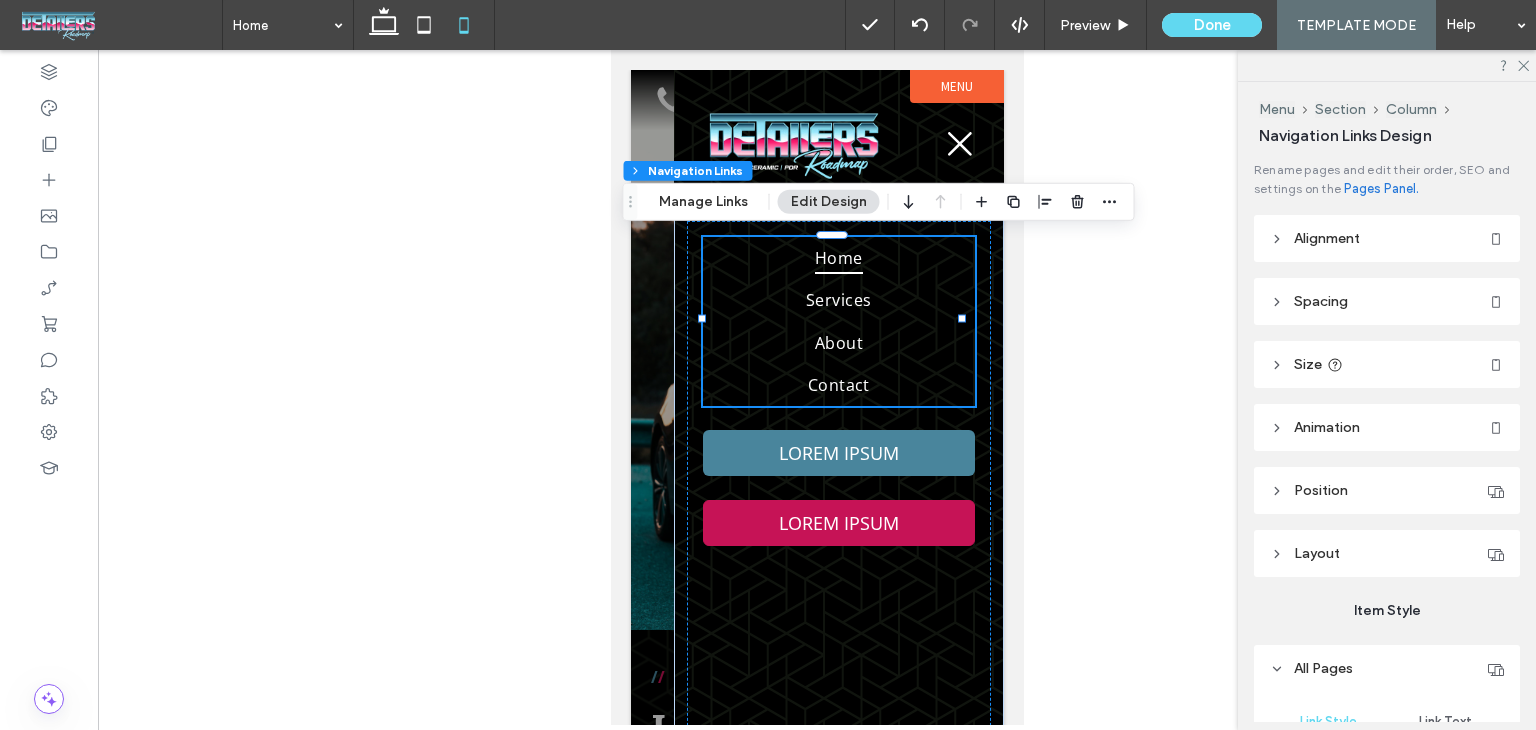 type on "***" 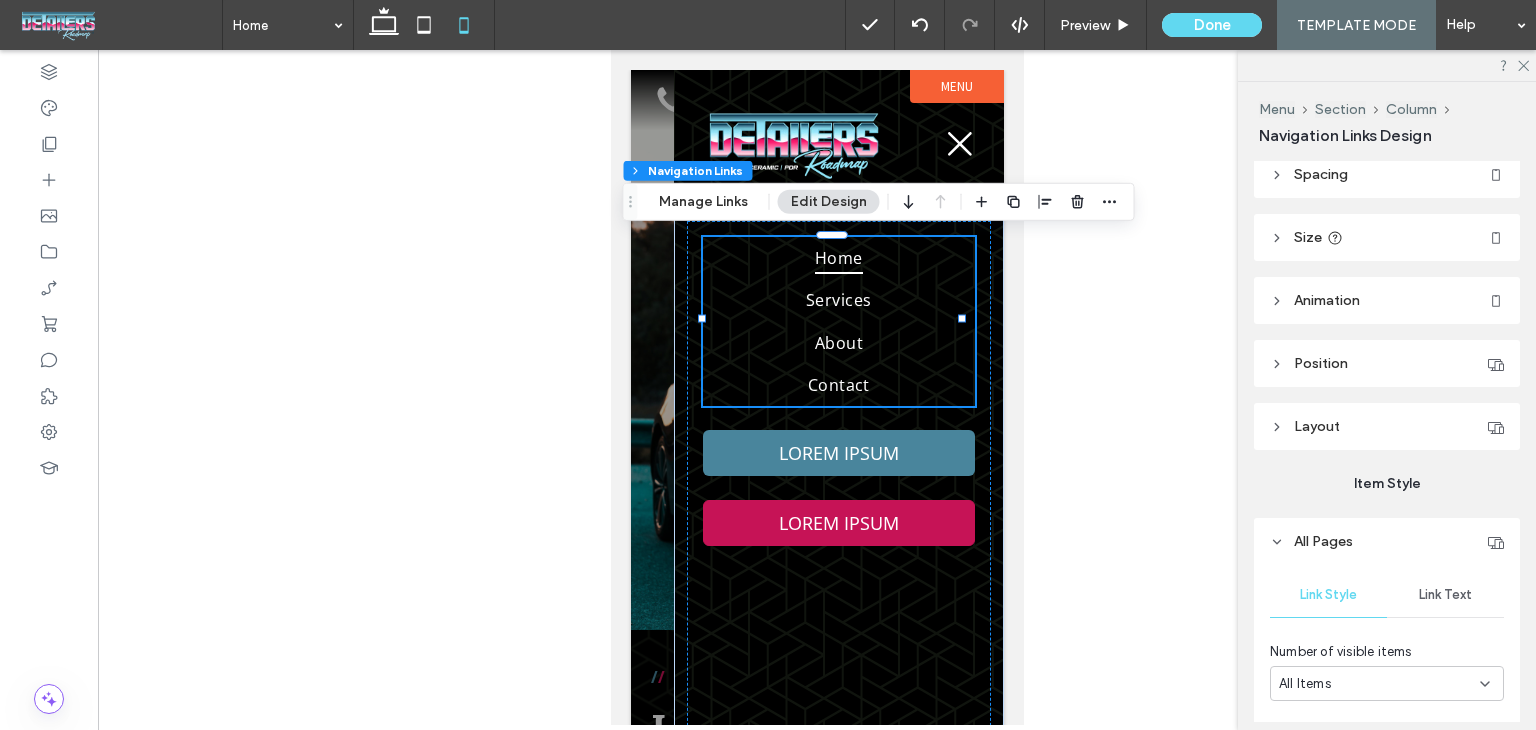 scroll, scrollTop: 100, scrollLeft: 0, axis: vertical 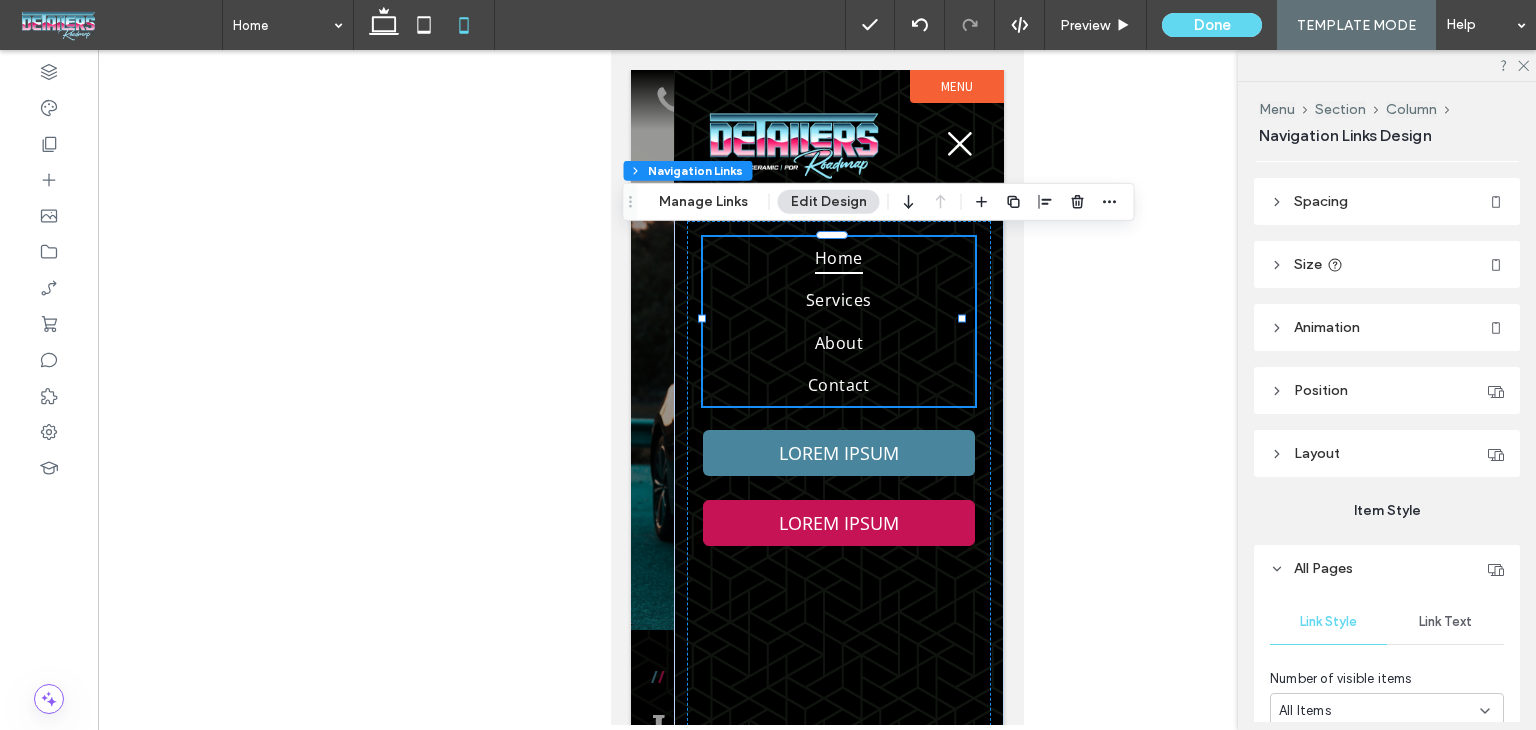 click on "Animation" at bounding box center (1327, 327) 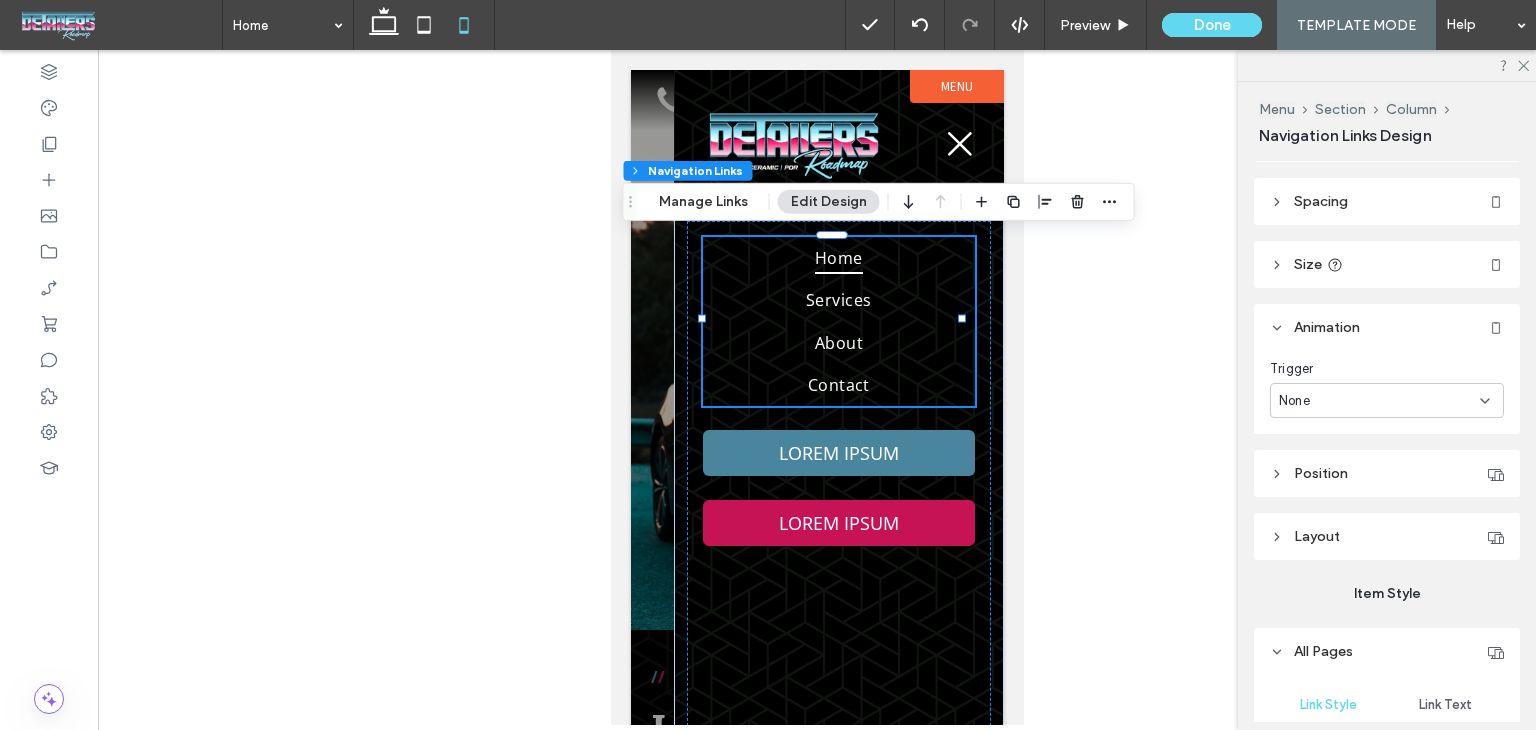 click on "Animation" at bounding box center (1387, 327) 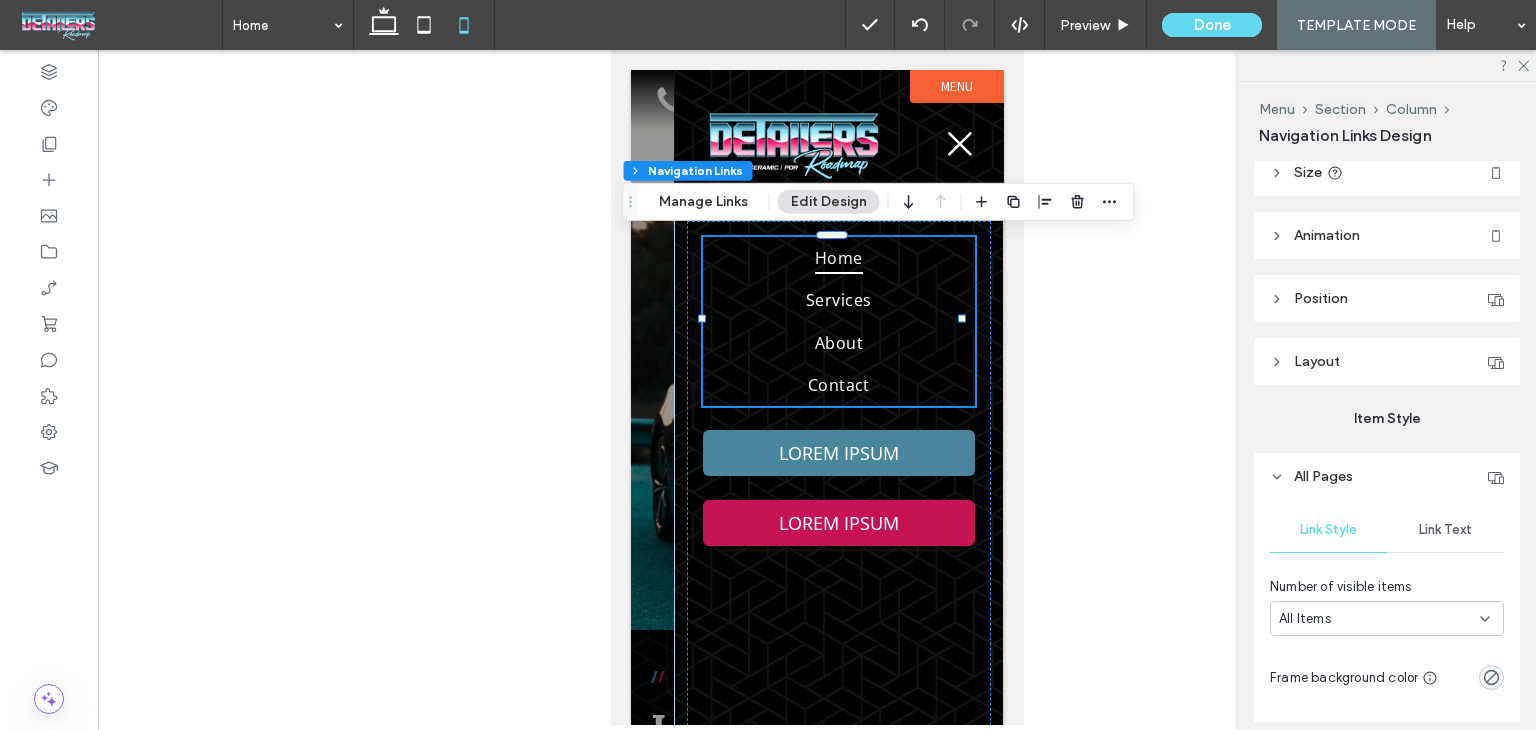 scroll, scrollTop: 300, scrollLeft: 0, axis: vertical 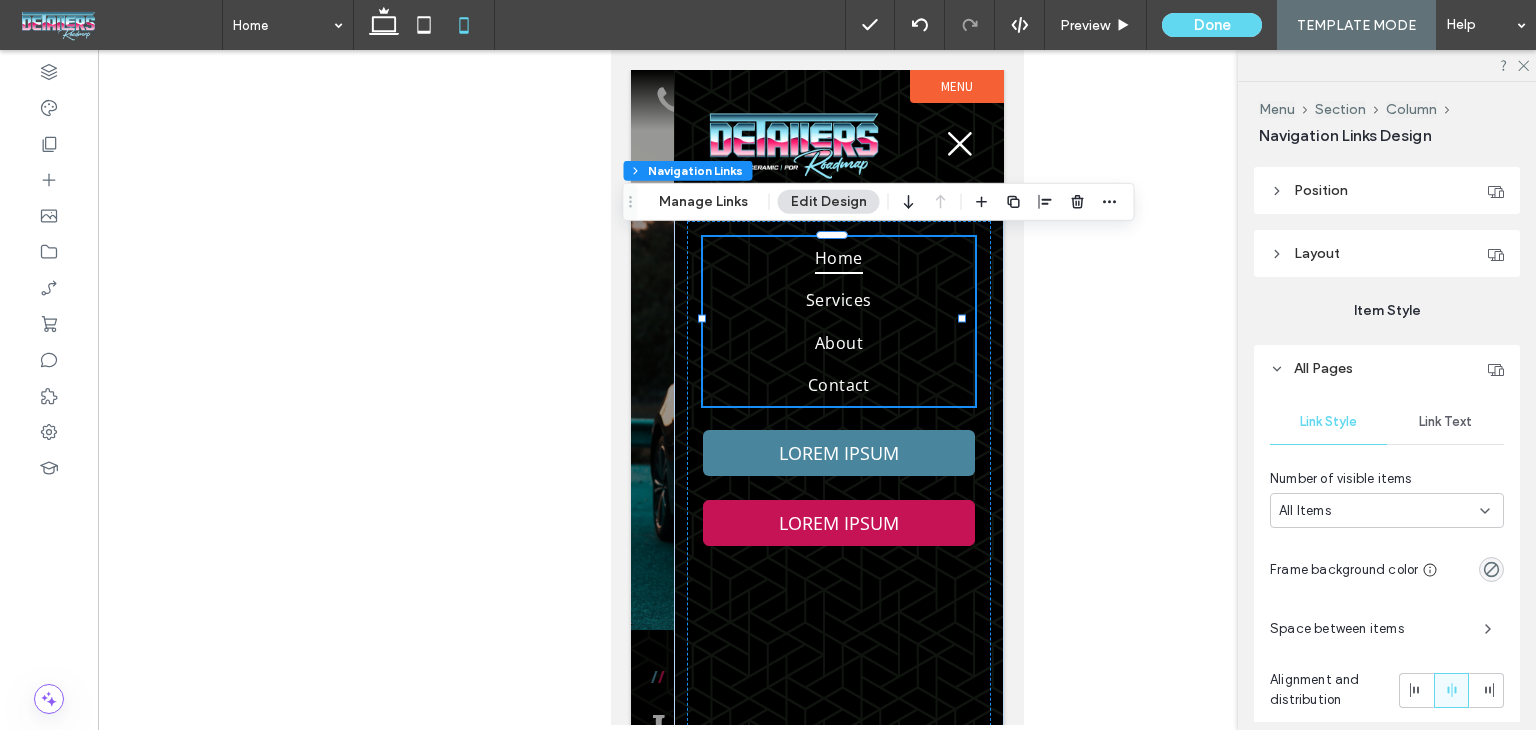 click on "Layout" at bounding box center [1387, 253] 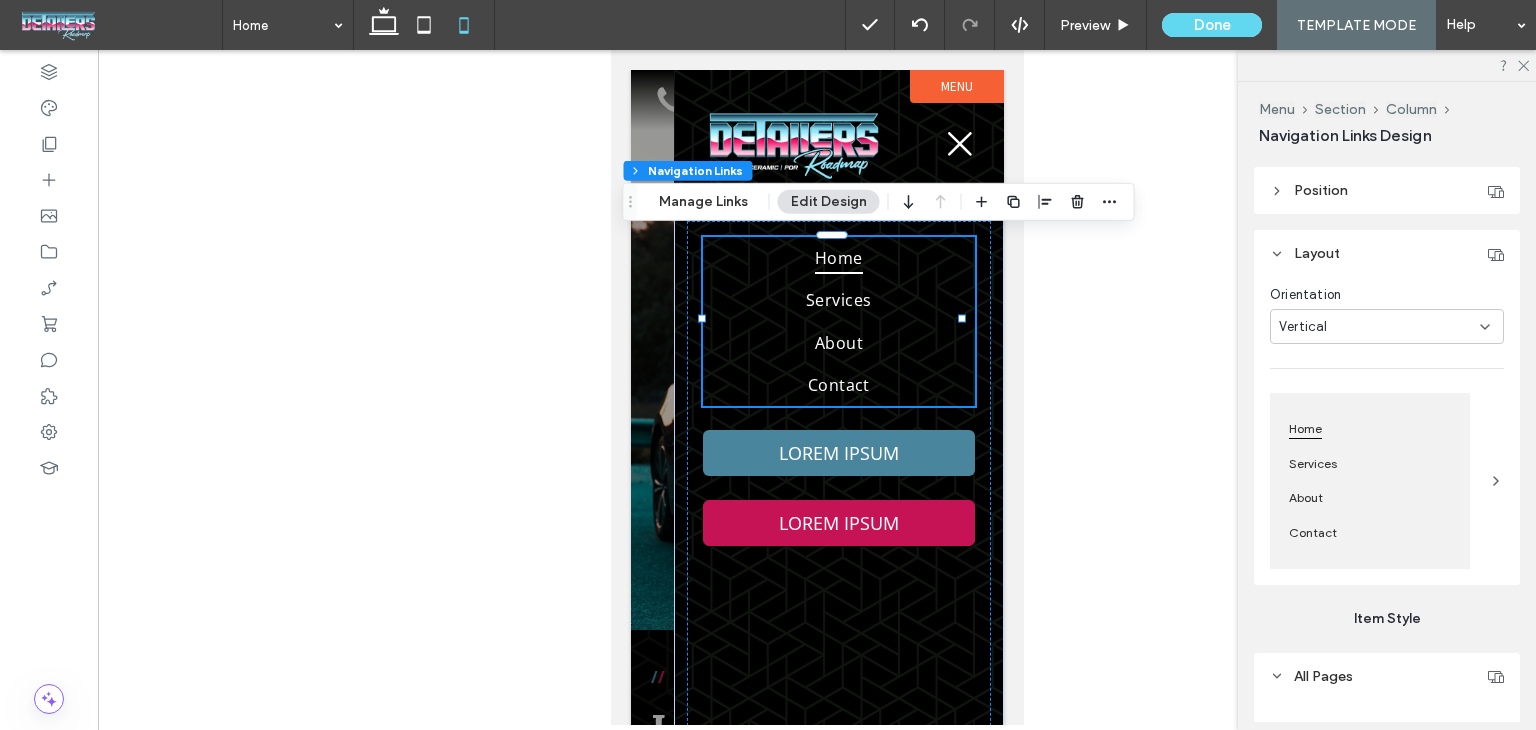 click on "Vertical" at bounding box center (1379, 327) 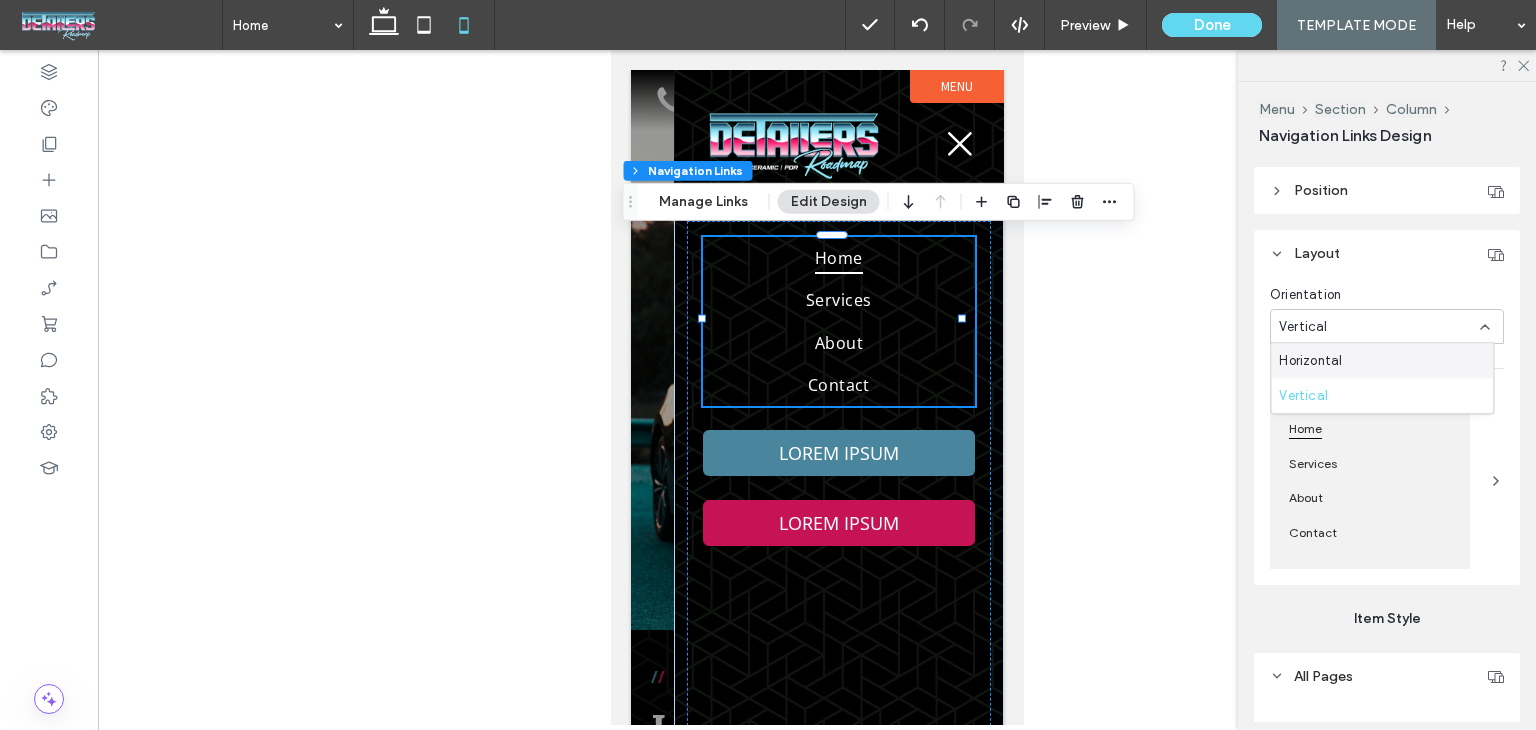 click on "Horizontal" at bounding box center [1382, 360] 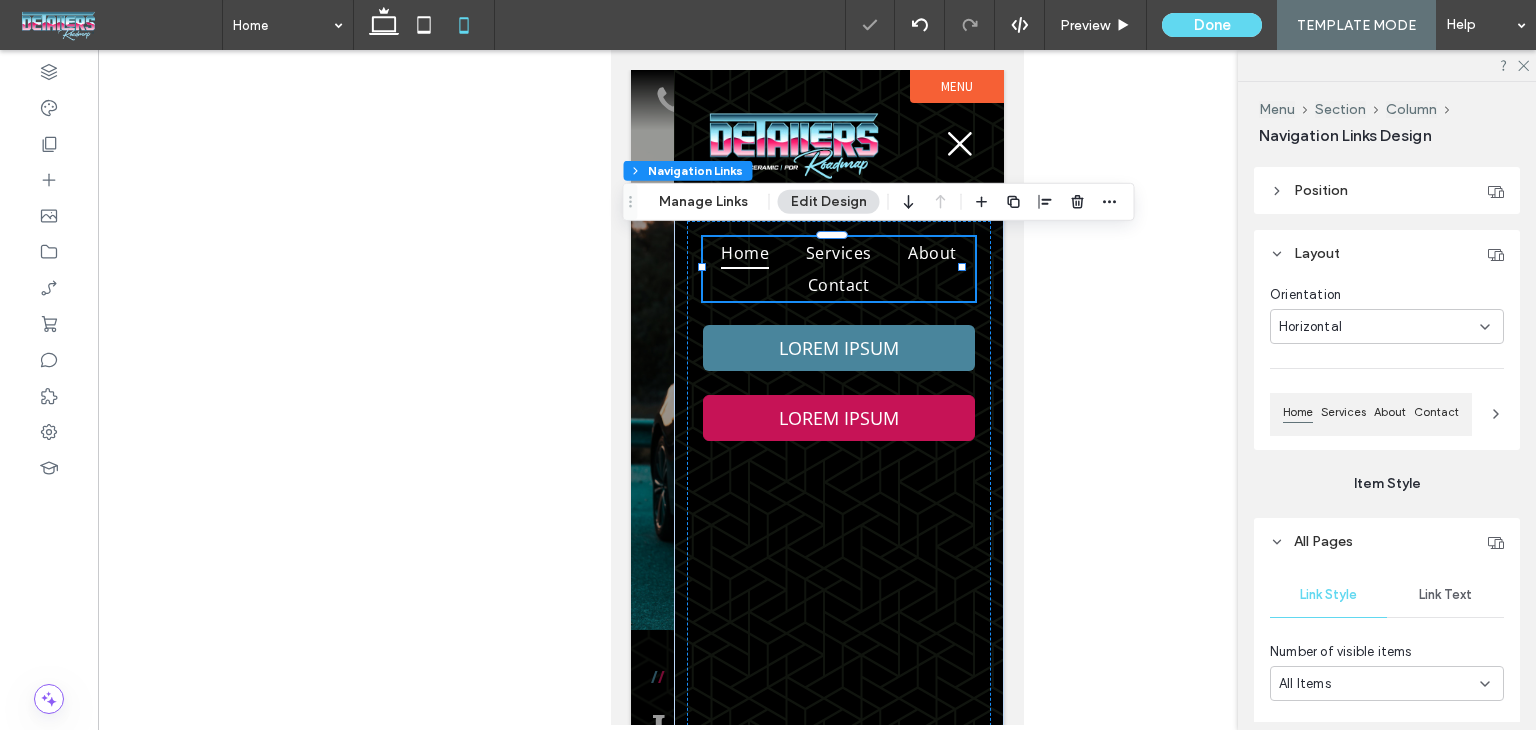 type on "*" 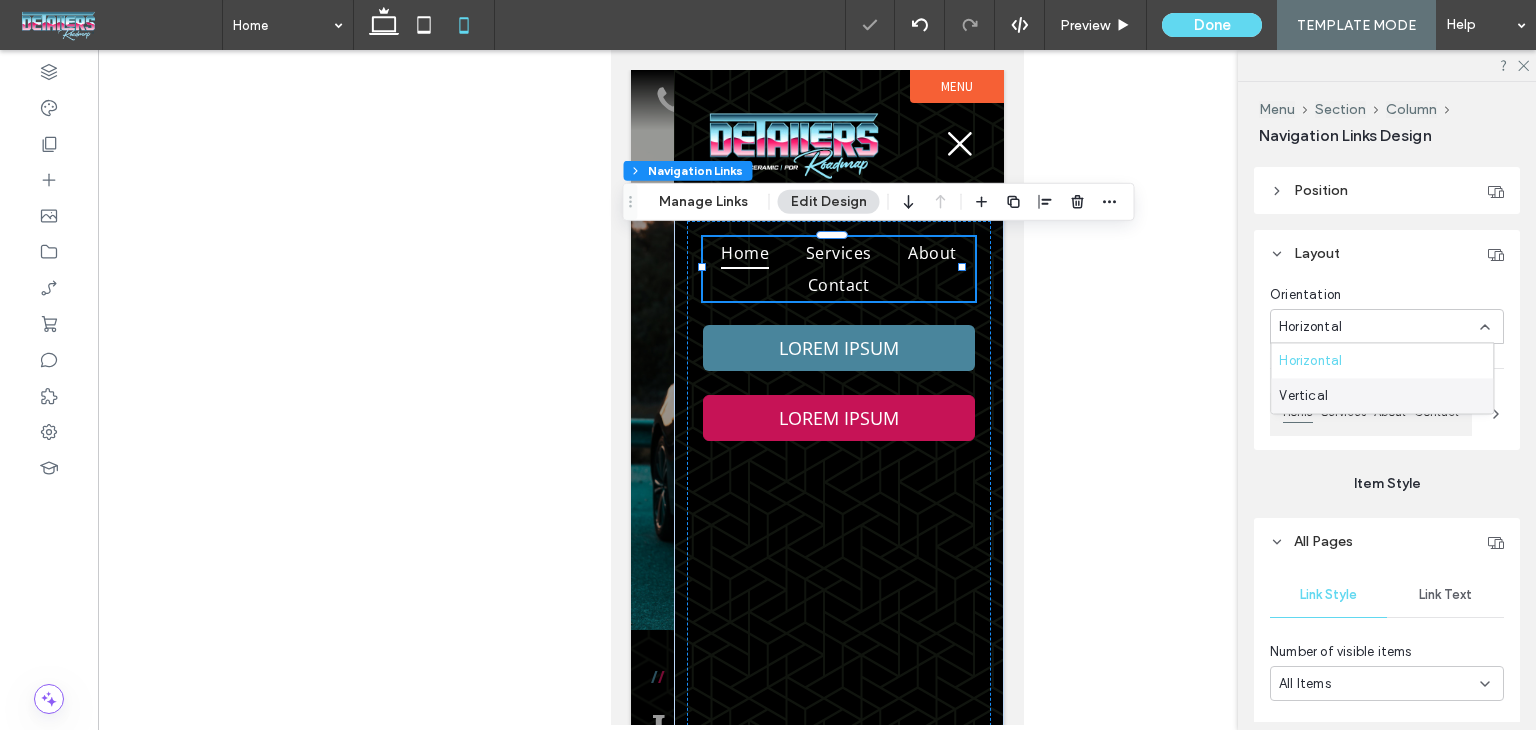 click on "Vertical" at bounding box center (1382, 395) 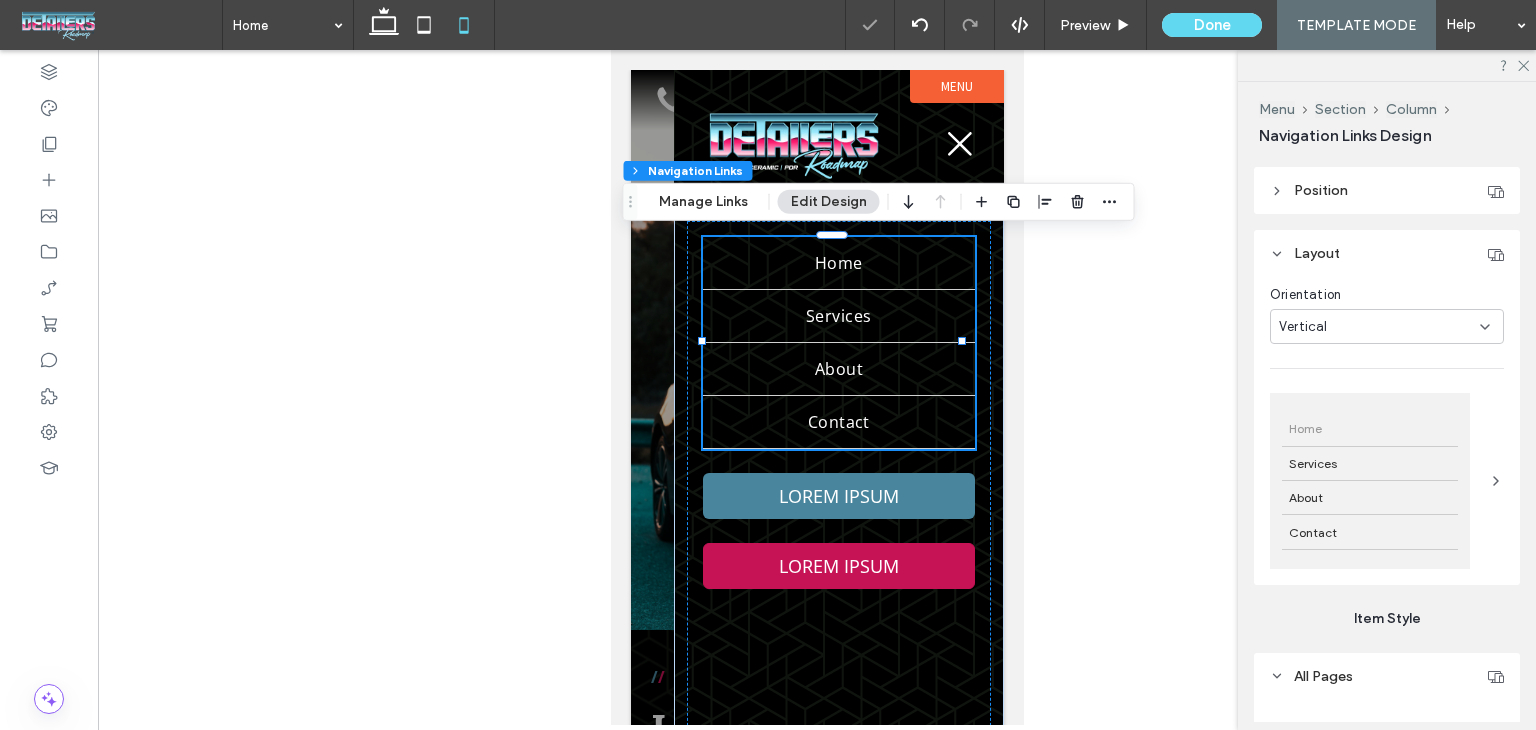 type on "*" 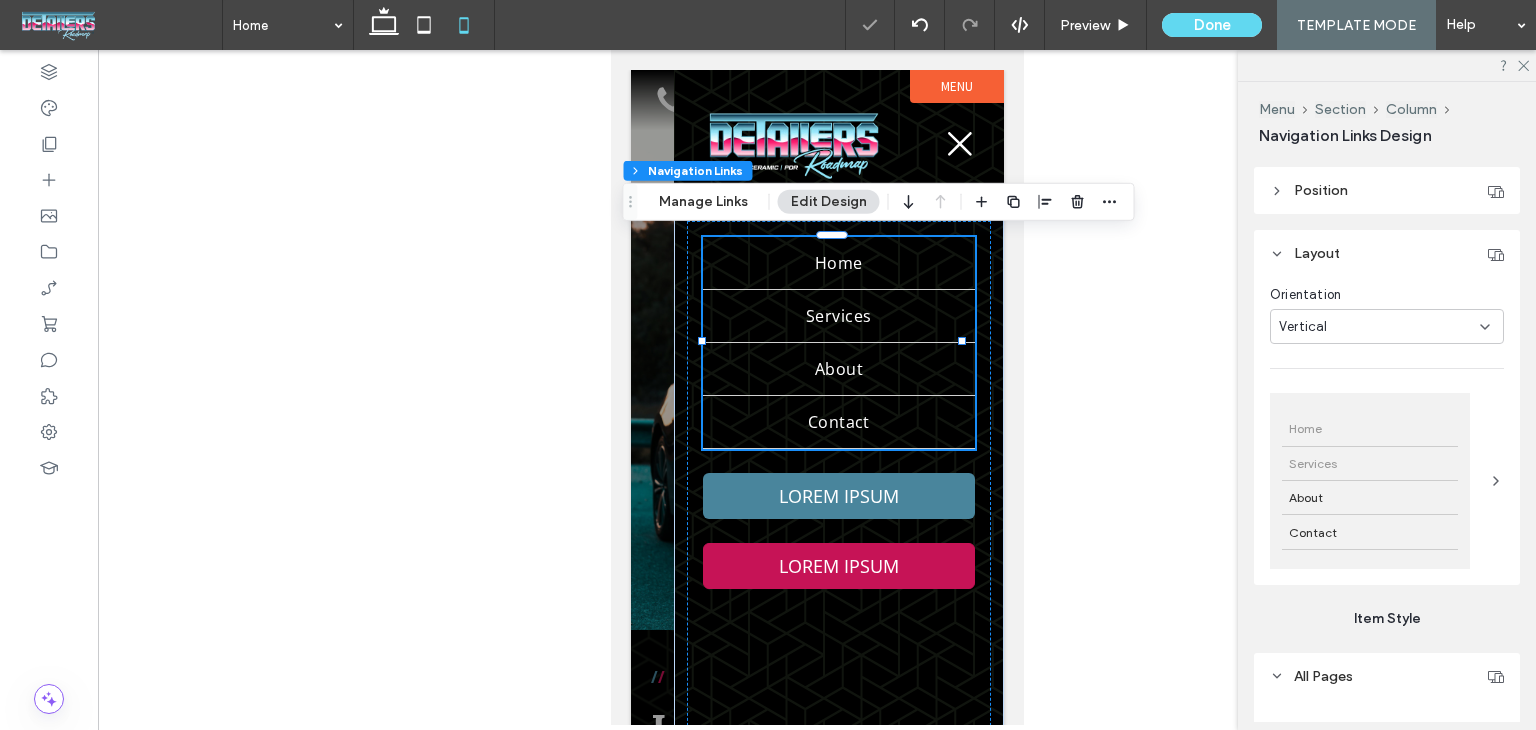 click on "Services" at bounding box center (1370, 464) 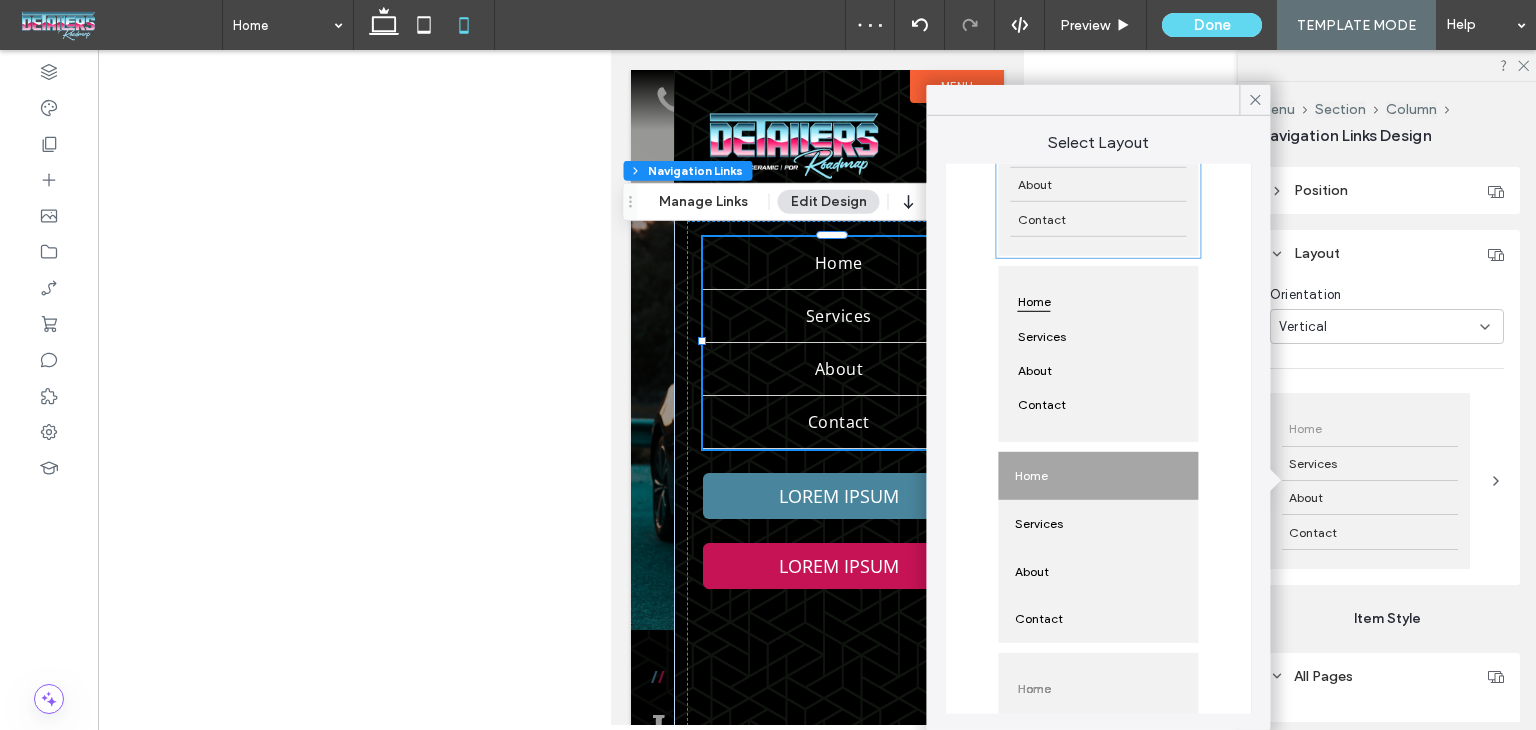 scroll, scrollTop: 0, scrollLeft: 0, axis: both 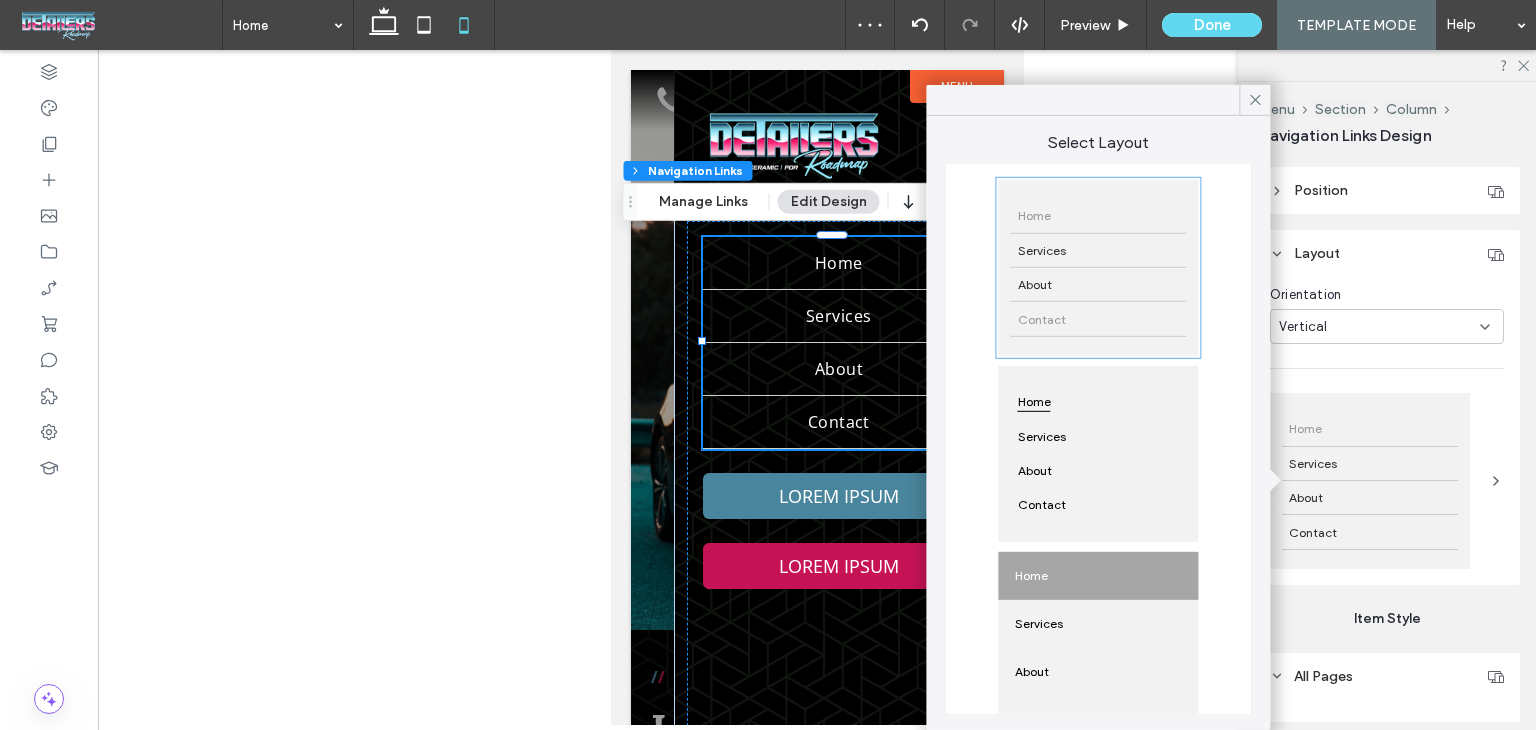 click on "Contact" at bounding box center [1098, 319] 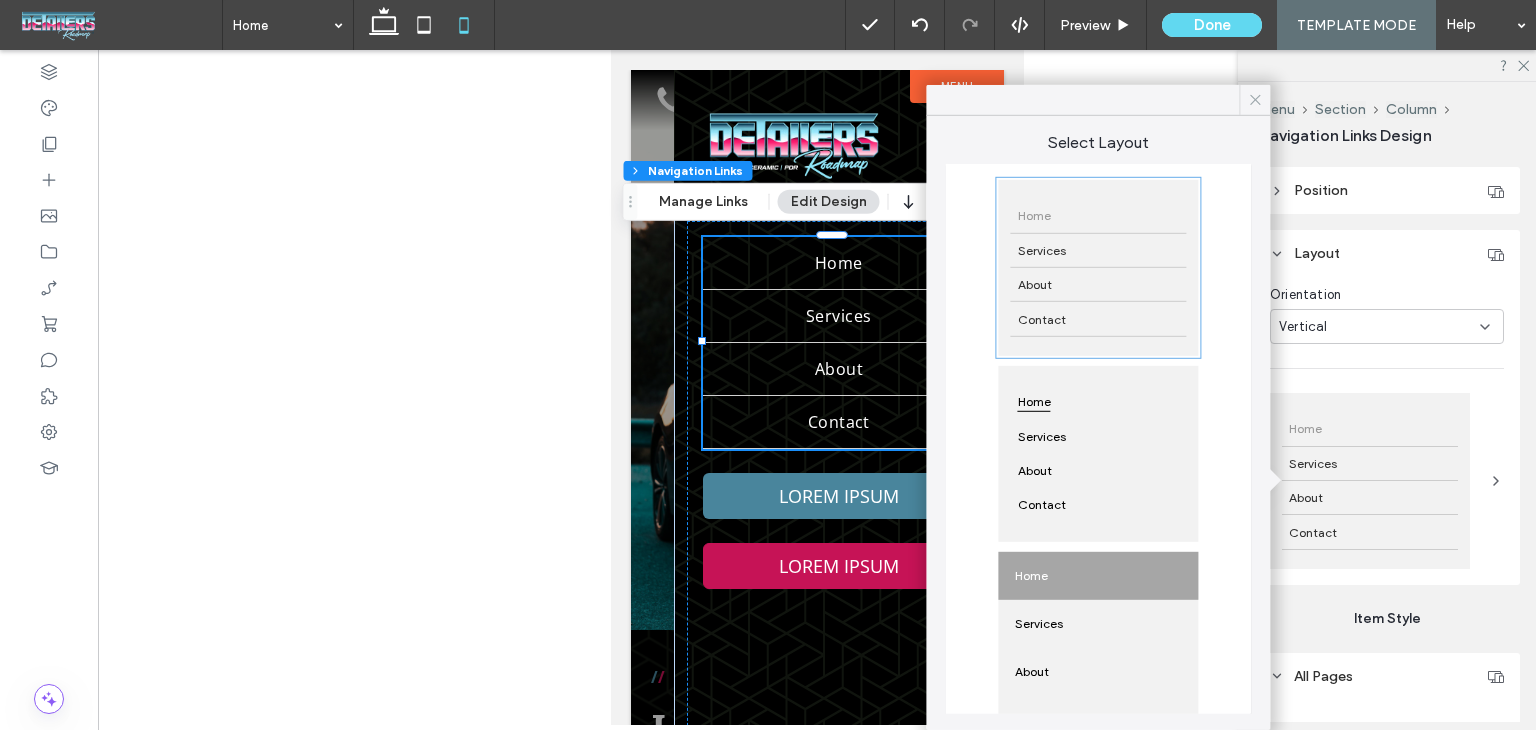 click 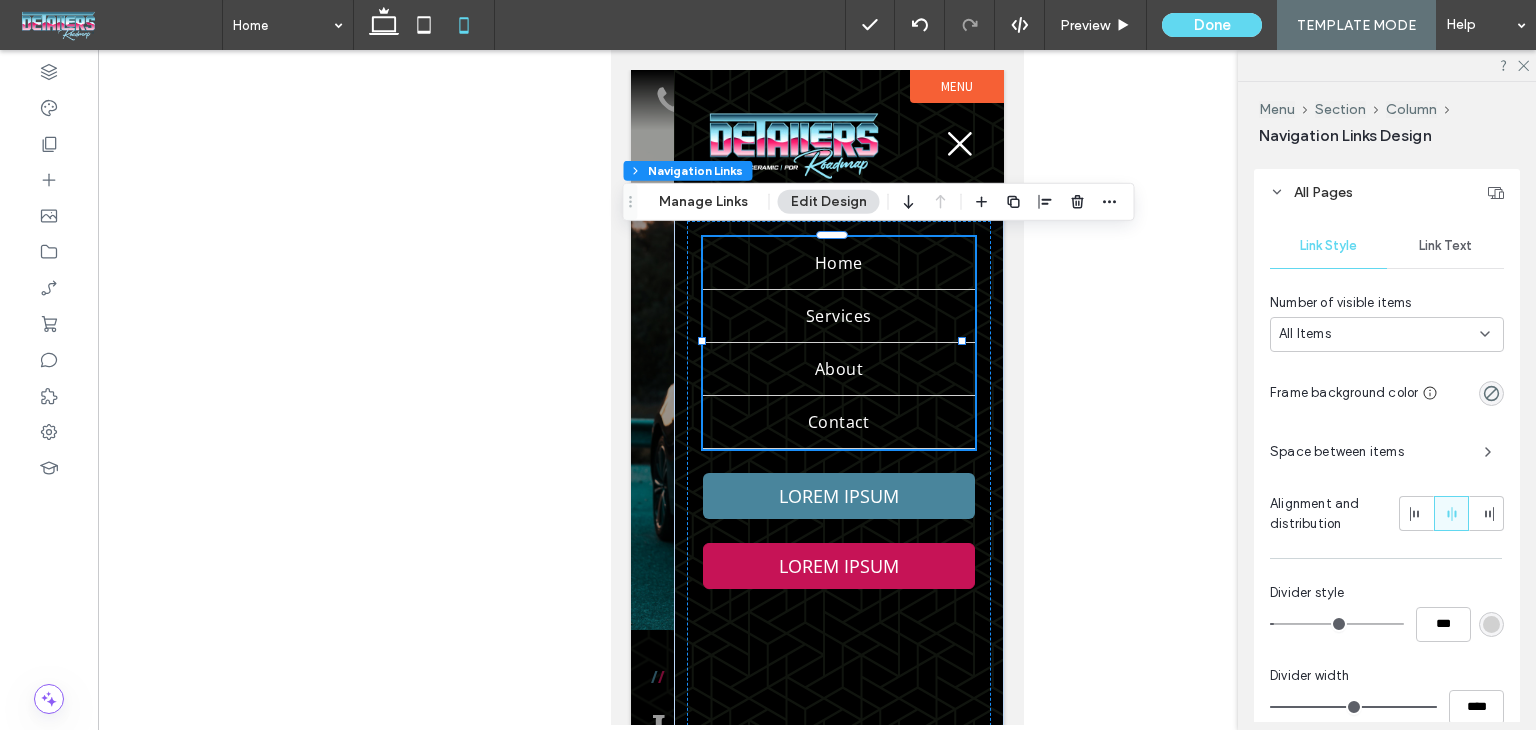 scroll, scrollTop: 800, scrollLeft: 0, axis: vertical 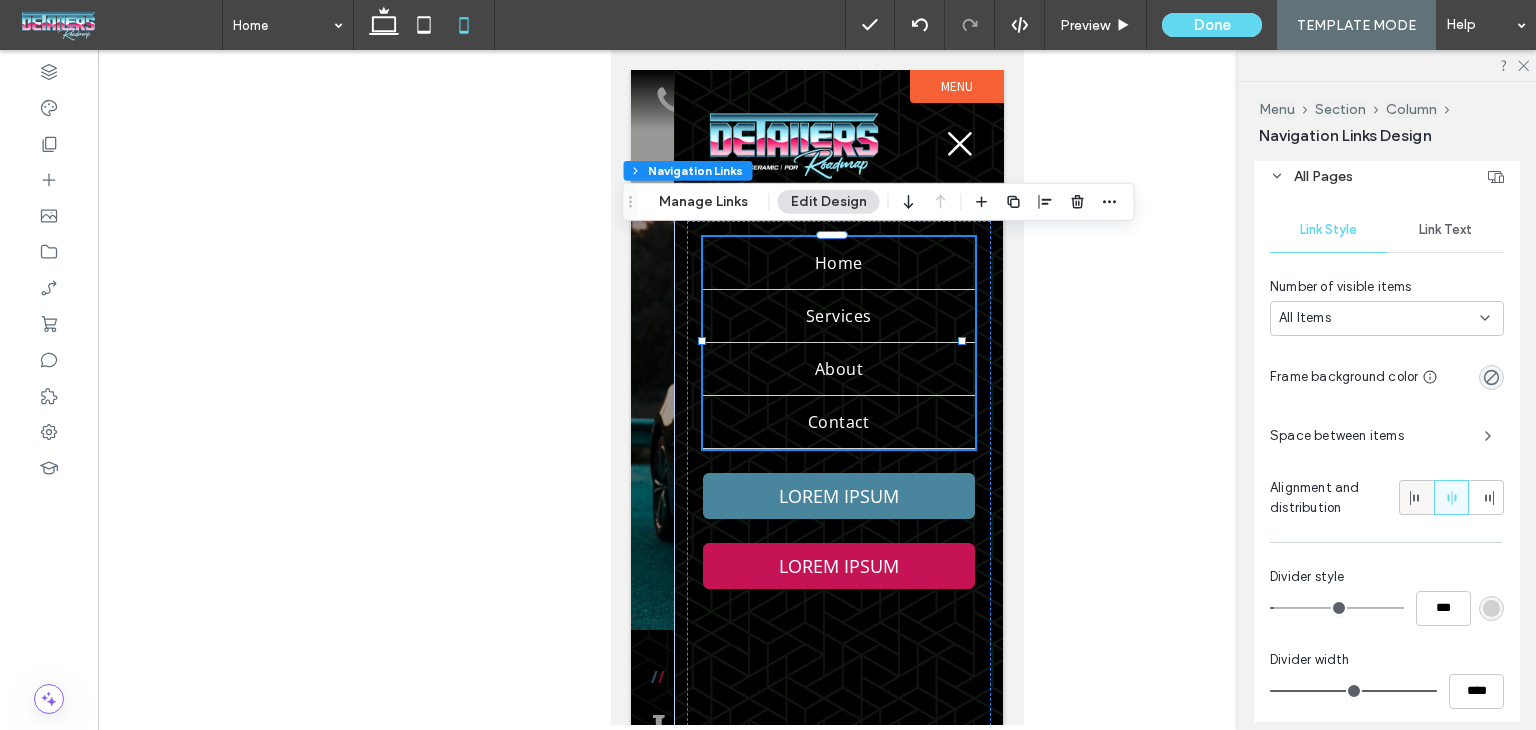 click 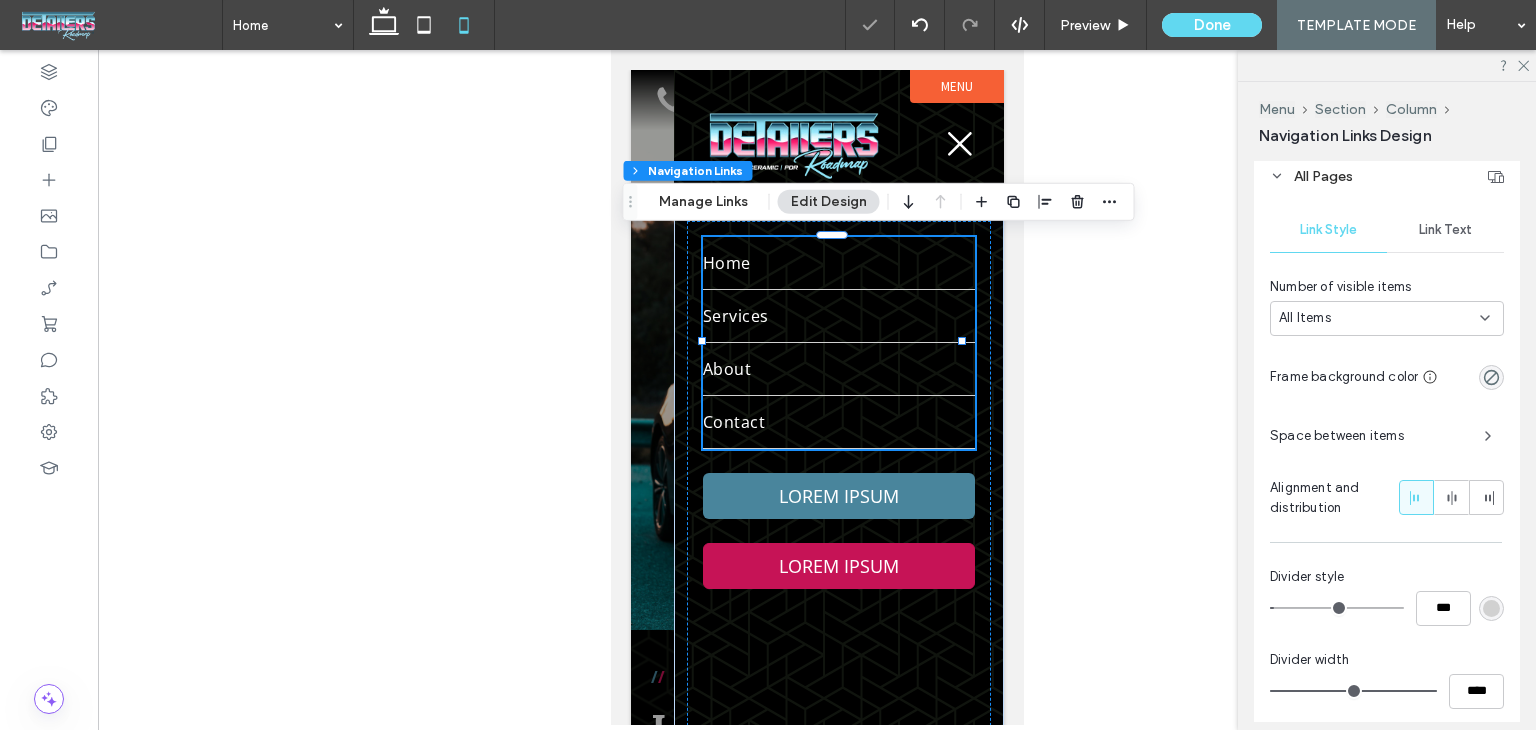 type on "*" 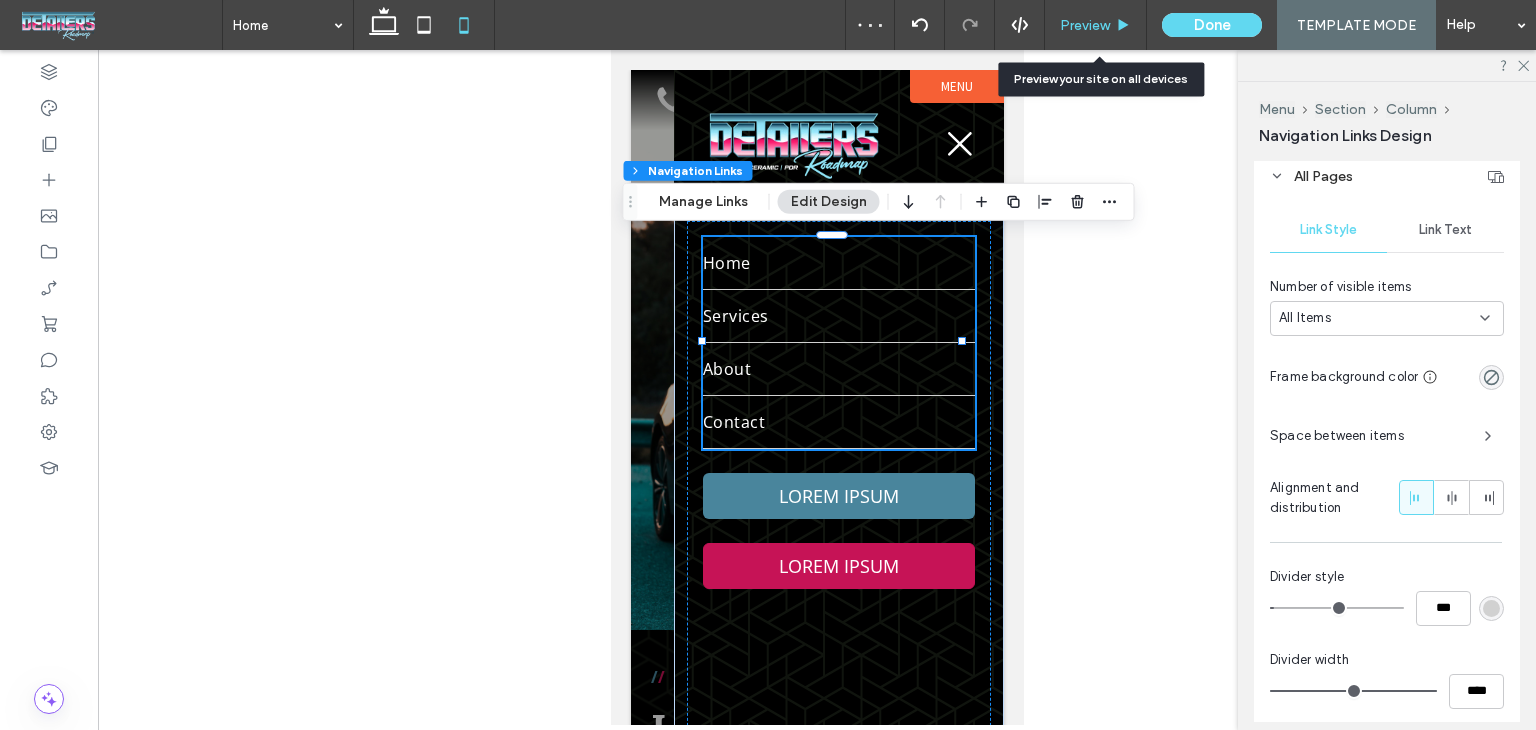 click on "Preview" at bounding box center (1085, 25) 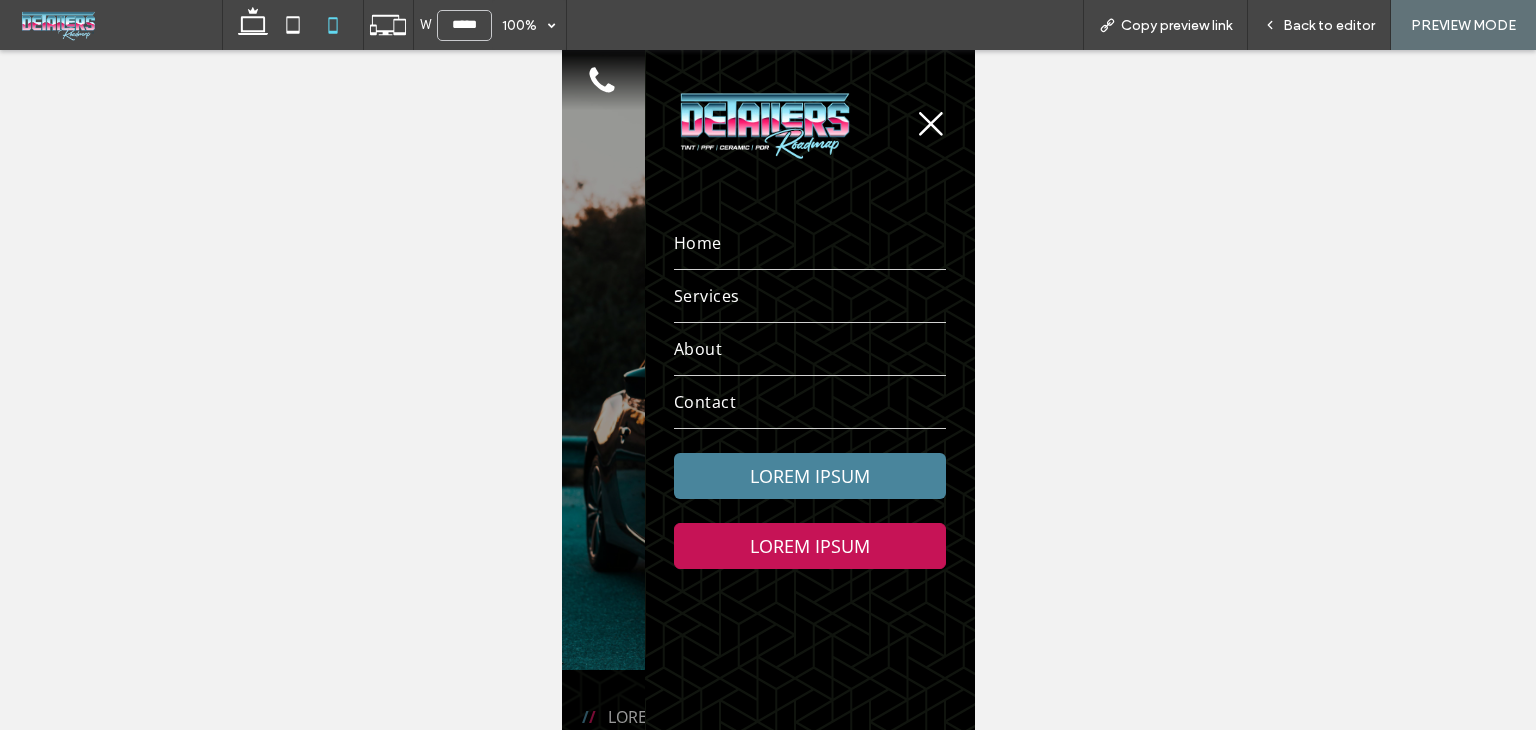 click 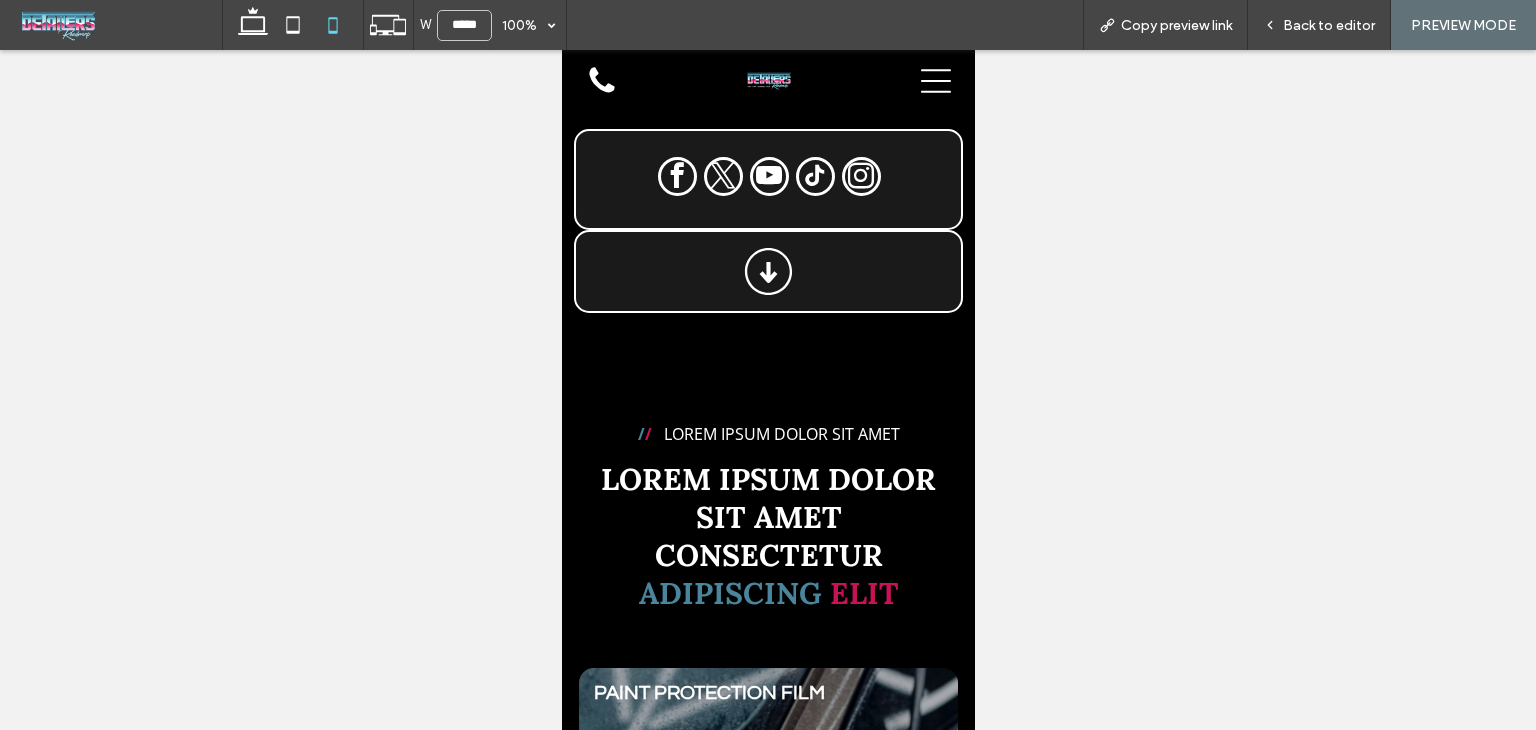 scroll, scrollTop: 700, scrollLeft: 0, axis: vertical 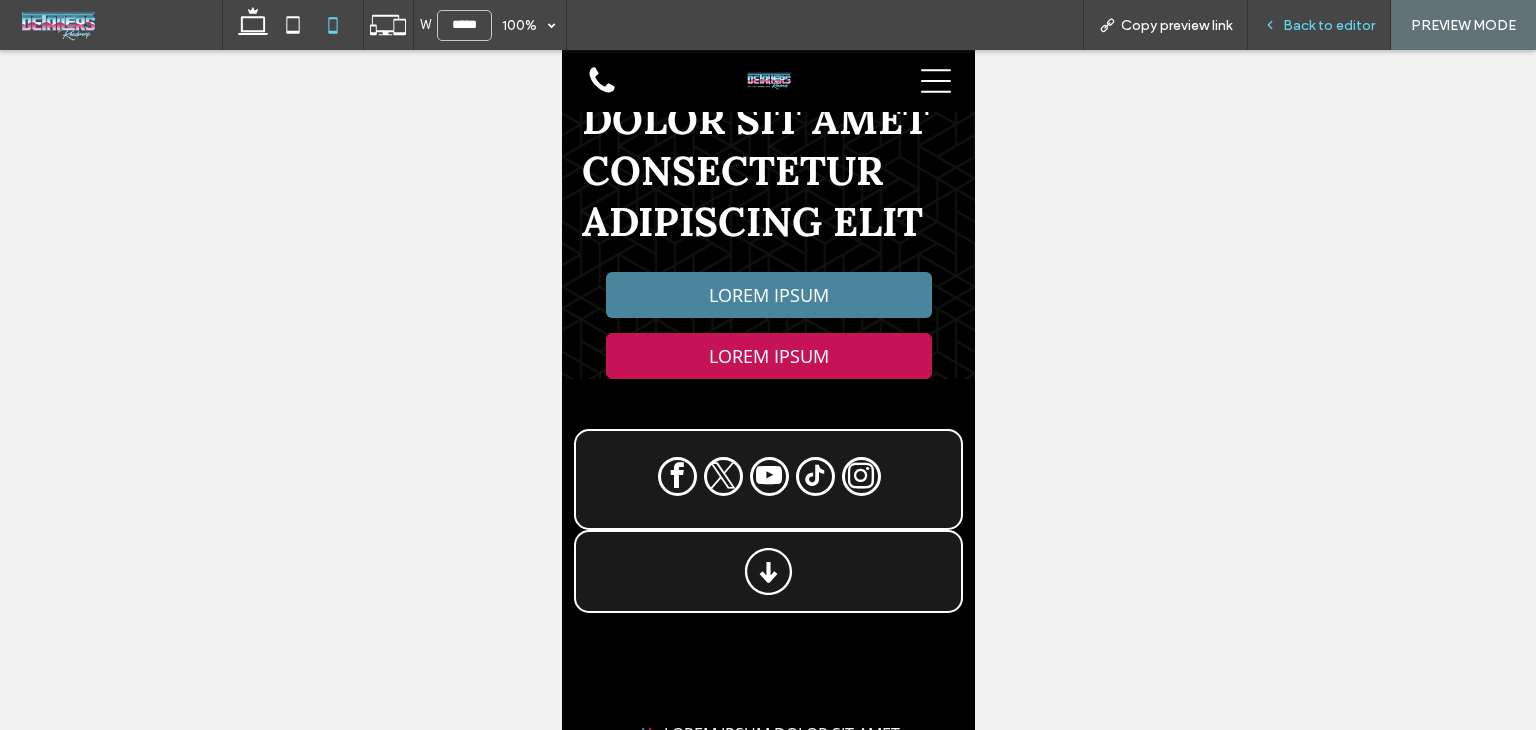 click on "Back to editor" at bounding box center (1319, 25) 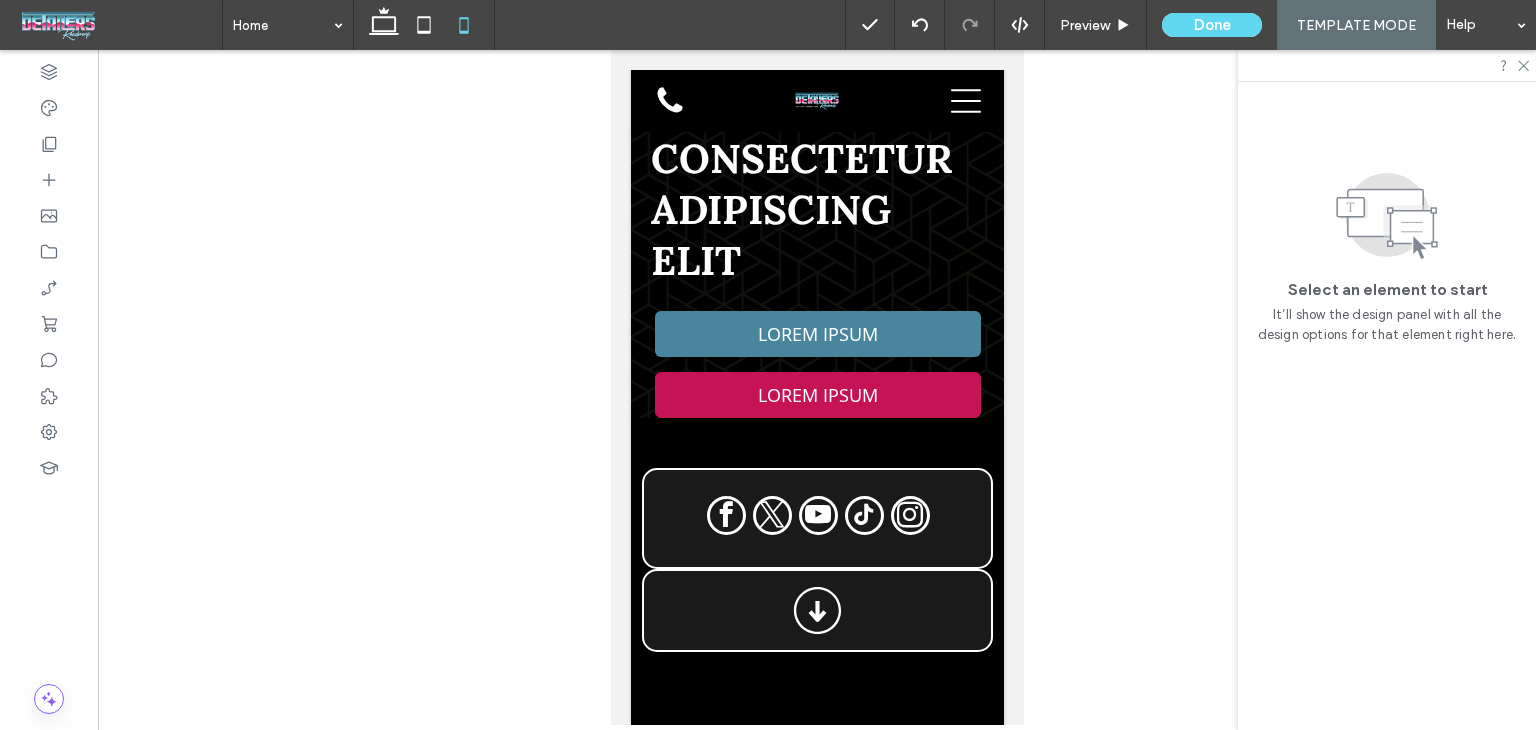 scroll, scrollTop: 900, scrollLeft: 0, axis: vertical 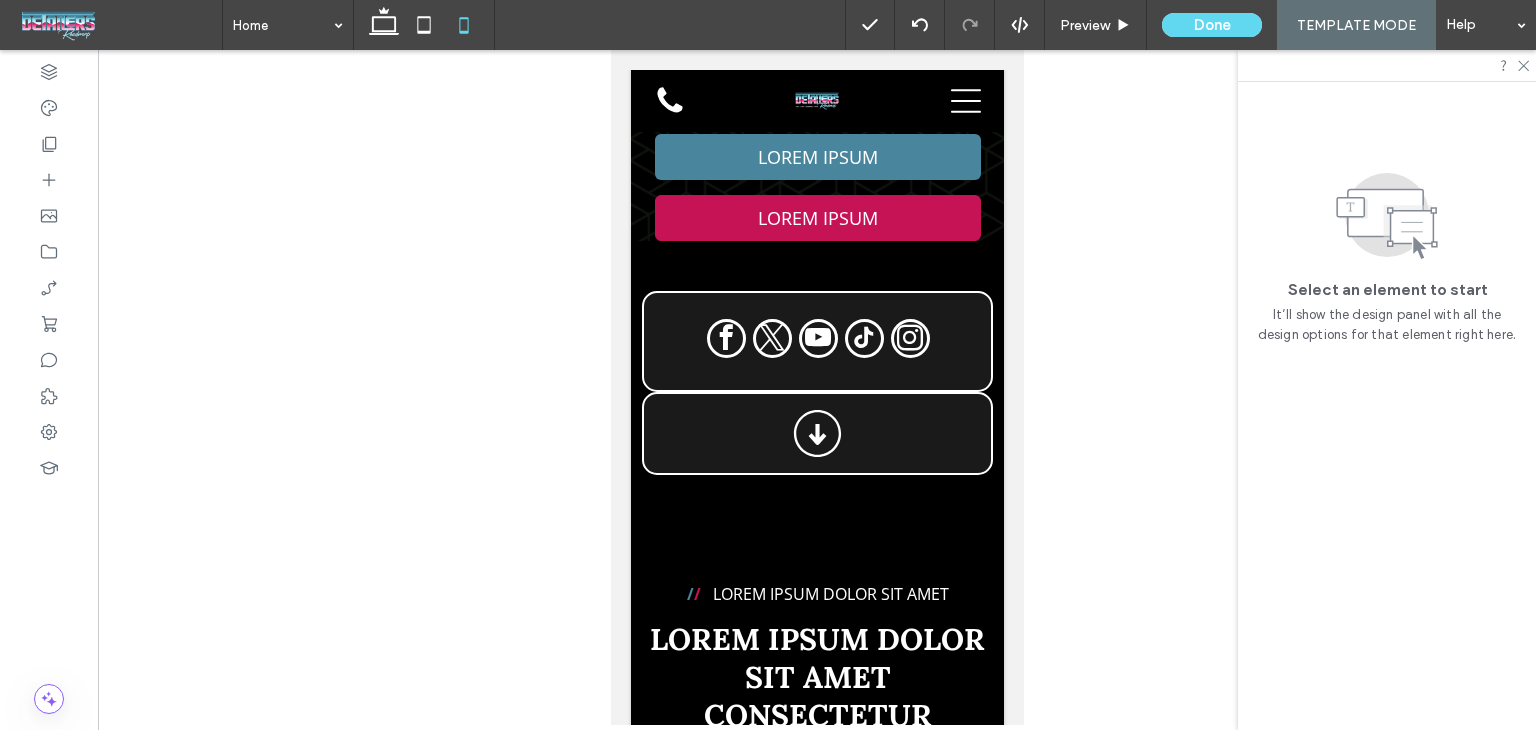 drag, startPoint x: 873, startPoint y: 494, endPoint x: 882, endPoint y: 513, distance: 21.023796 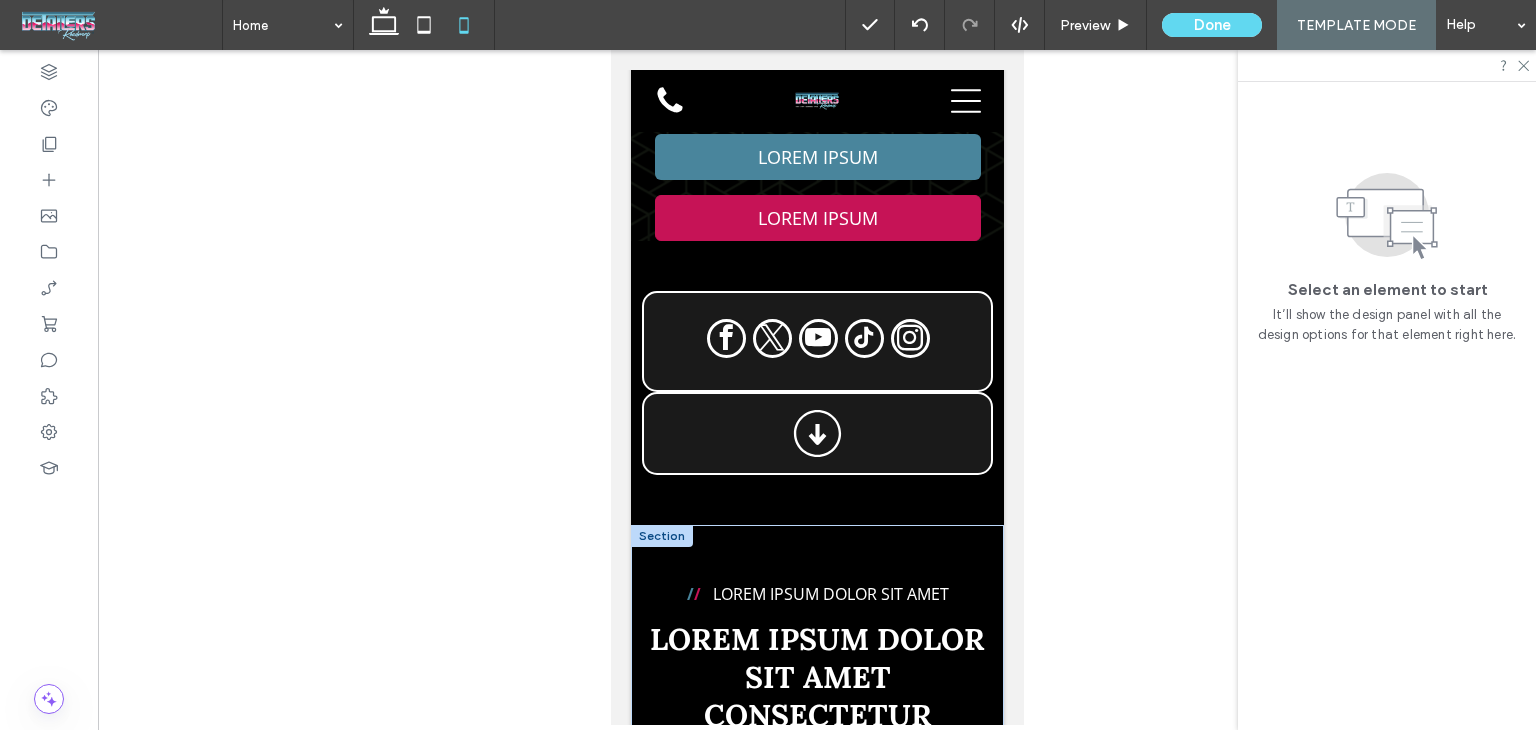 click on "/ /     Lorem ipsum   Dolor Sit
Lorem ipsum dolor sit amet consectetur adipiscing elit
LOREM IPSUM
LOREM IPSUM
Section + Add Section
Section + Add Section
/ /     Lorem ipsum dolor sit amet
Lorem ipsum dolor sit amet consectetur
﻿ adipiscing
elit
PAINT PROTECTION FILM
Breathtaking colors of our planet
Button
CERAMIC COATING
Breathtaking colors of our planet
Button
DETAILING
Breathtaking colors of our planet
Button" at bounding box center (816, 4122) 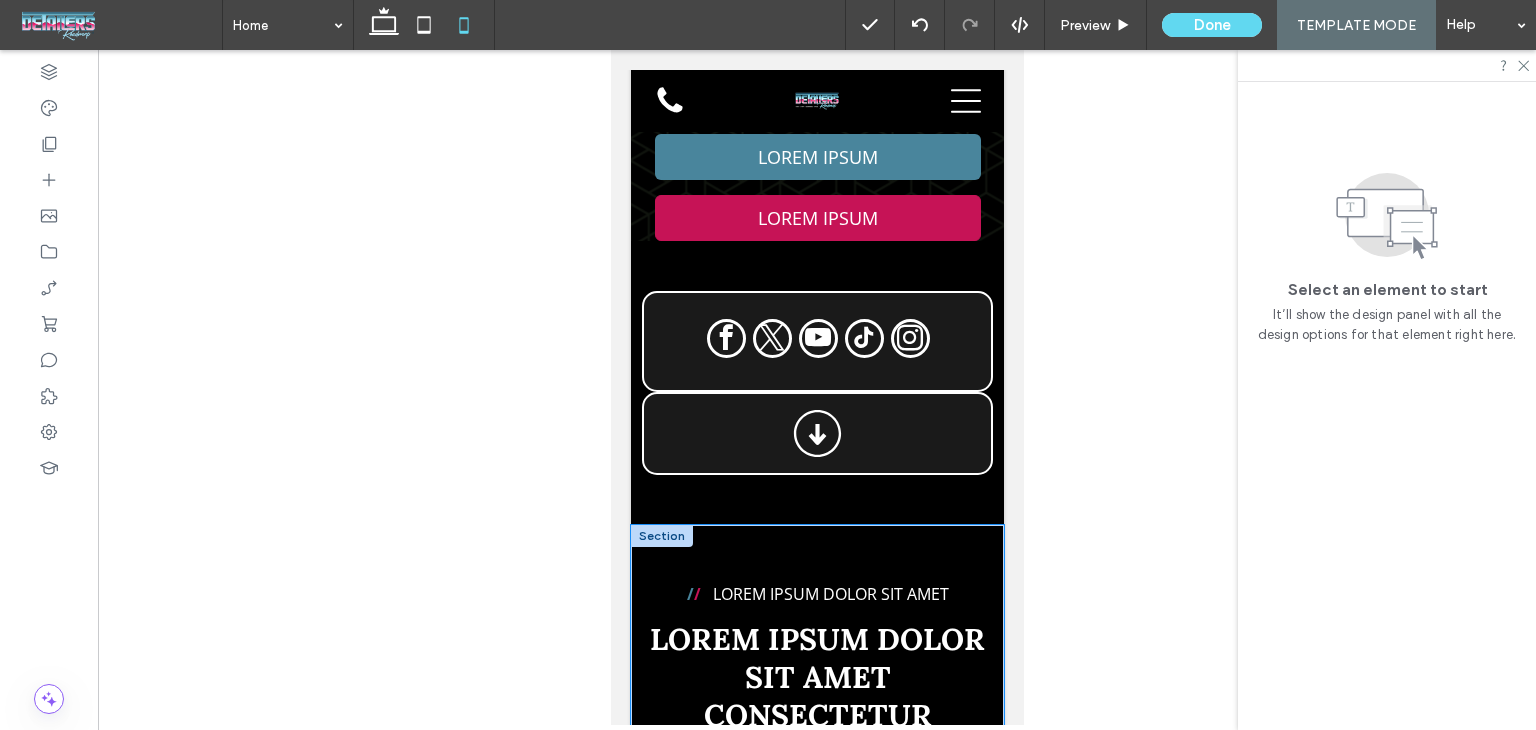 click on "/ /     Lorem ipsum dolor sit amet
Lorem ipsum dolor sit amet consectetur
﻿ adipiscing
elit
PAINT PROTECTION FILM
Breathtaking colors of our planet
Button
CERAMIC COATING
Breathtaking colors of our planet
Button
DETAILING
Breathtaking colors of our planet
Button
PAINT CORRECTION
Breathtaking colors of our planet
Button
WINDOW TINTING
Breathtaking colors of our planet
Button
VINYL
Breathtaking colors of our planet
Button
MARINE DETAILING
Breathtaking colors of our planet" at bounding box center [816, 2170] 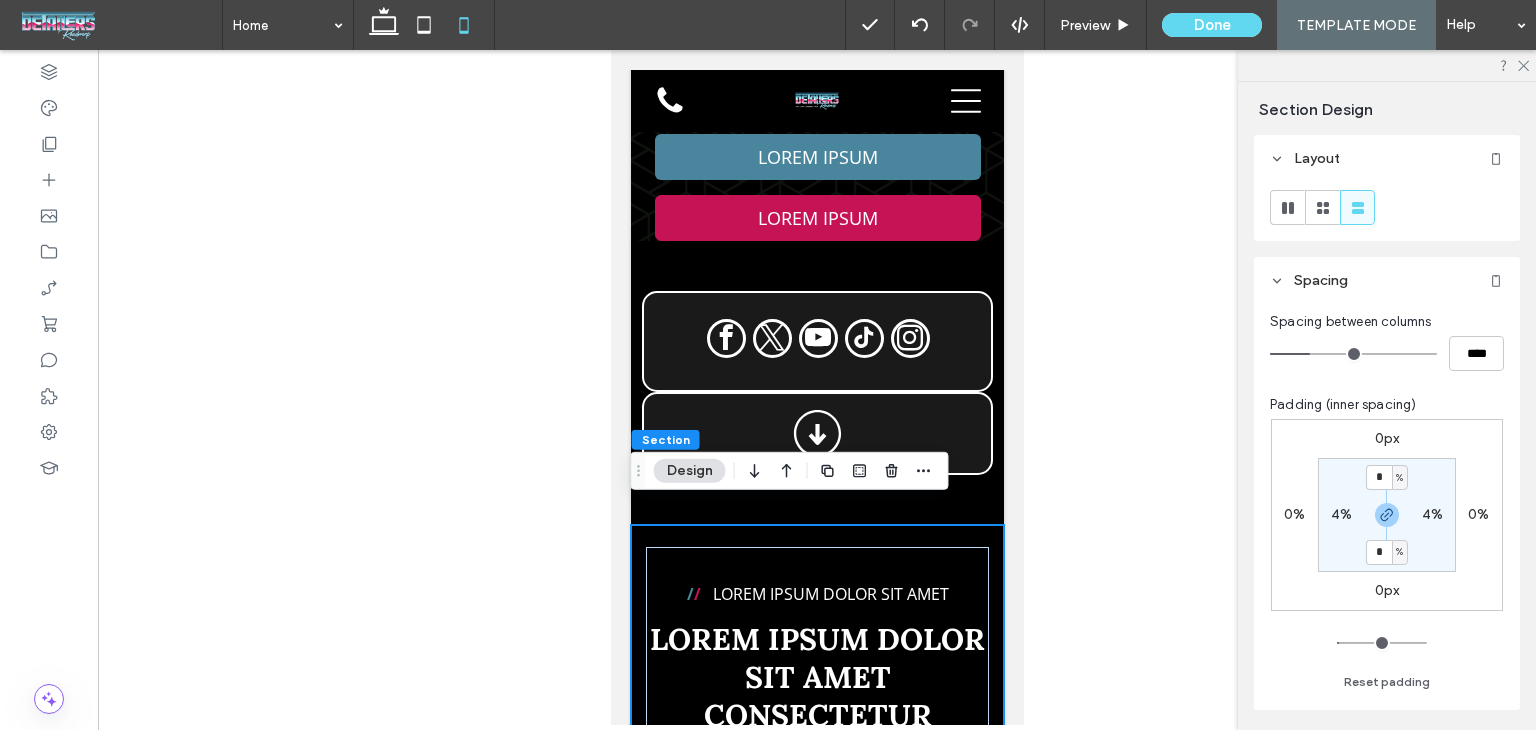 click on "/ /     Lorem ipsum   Dolor Sit
Lorem ipsum dolor sit amet consectetur adipiscing elit
LOREM IPSUM
LOREM IPSUM
Section + Add Section
Section + Add Section
/ /     Lorem ipsum dolor sit amet
Lorem ipsum dolor sit amet consectetur
﻿ adipiscing
elit
PAINT PROTECTION FILM
Breathtaking colors of our planet
Button
CERAMIC COATING
Breathtaking colors of our planet
Button
DETAILING
Breathtaking colors of our planet
Button
PAINT CORRECTION
Button" at bounding box center (816, 4122) 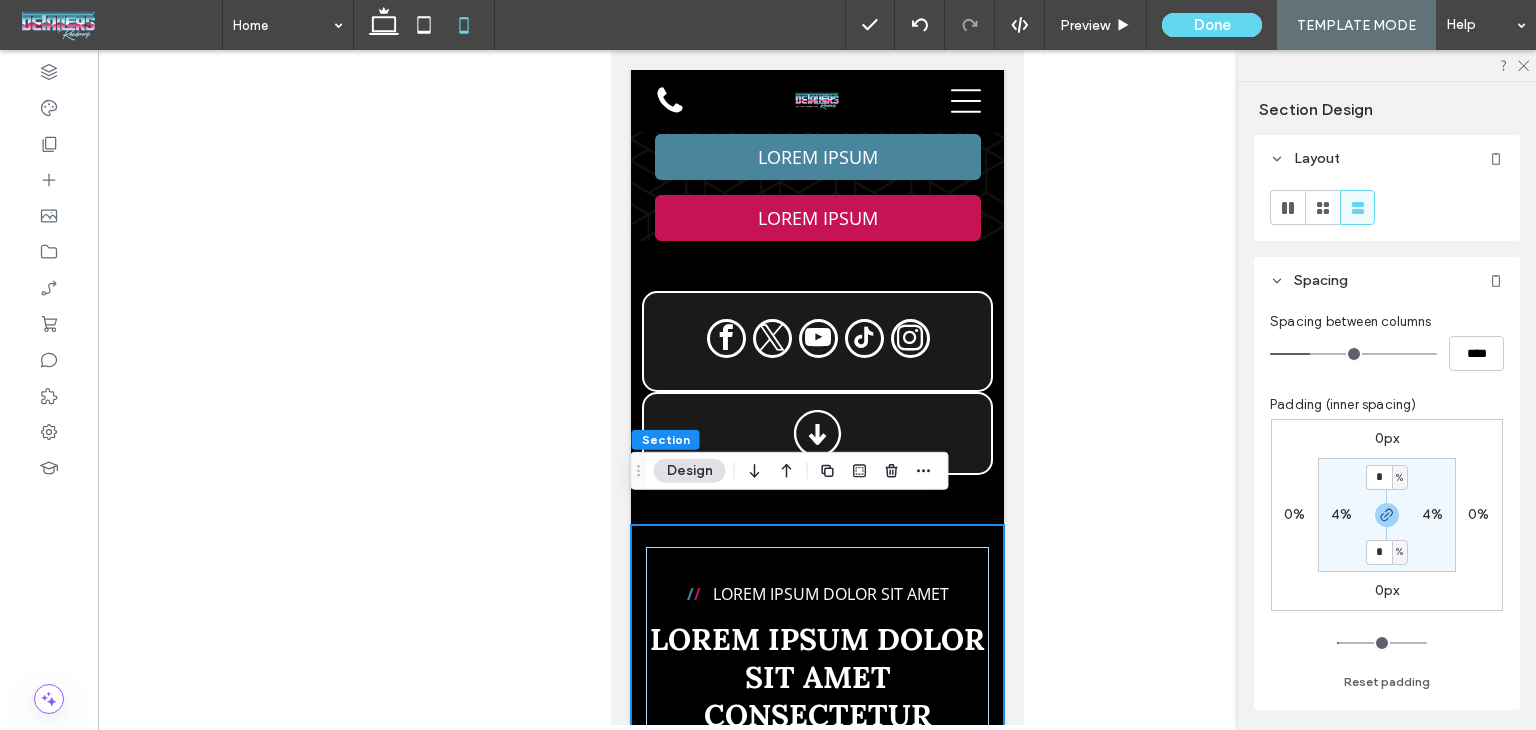 drag, startPoint x: 1379, startPoint y: 517, endPoint x: 1385, endPoint y: 533, distance: 17.088007 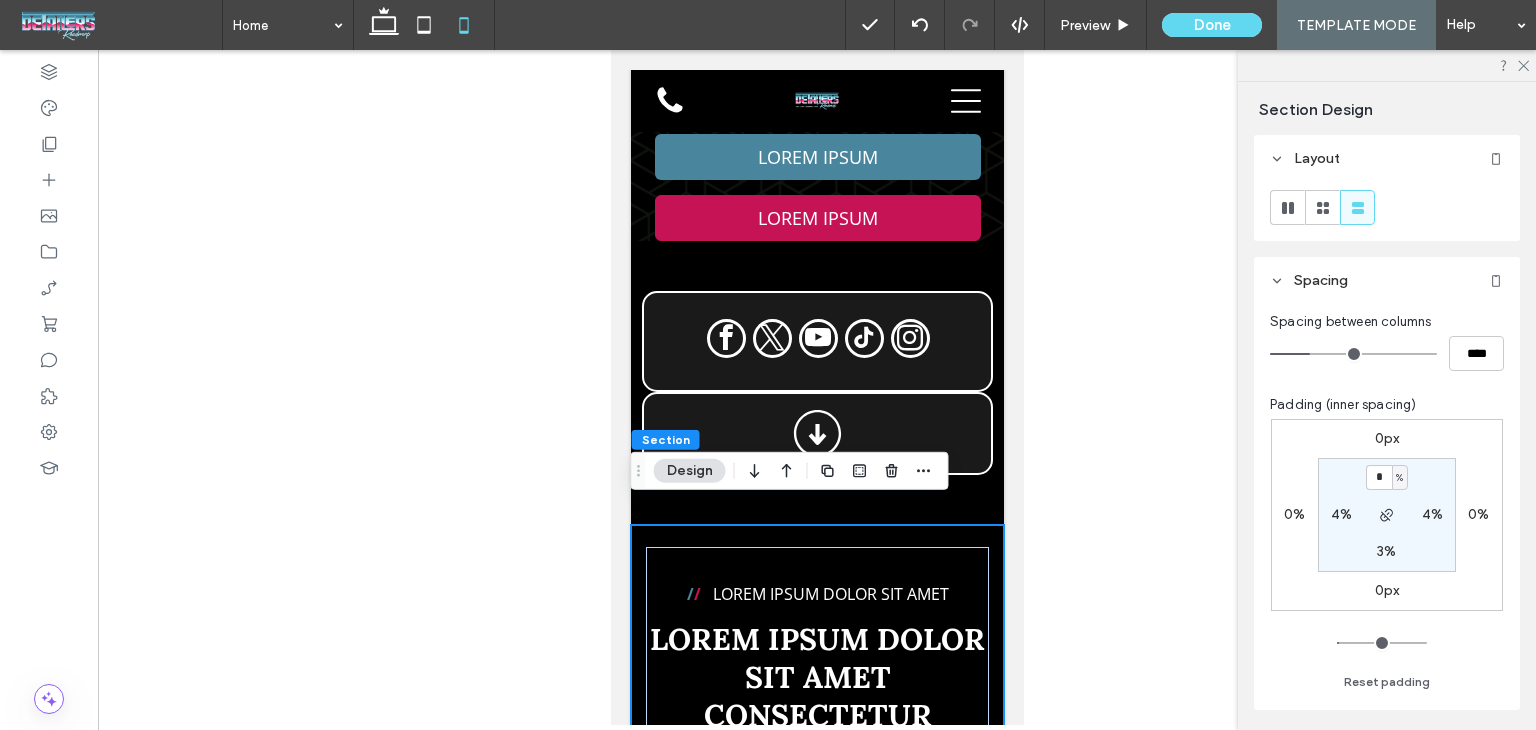drag, startPoint x: 1377, startPoint y: 541, endPoint x: 1381, endPoint y: 564, distance: 23.345236 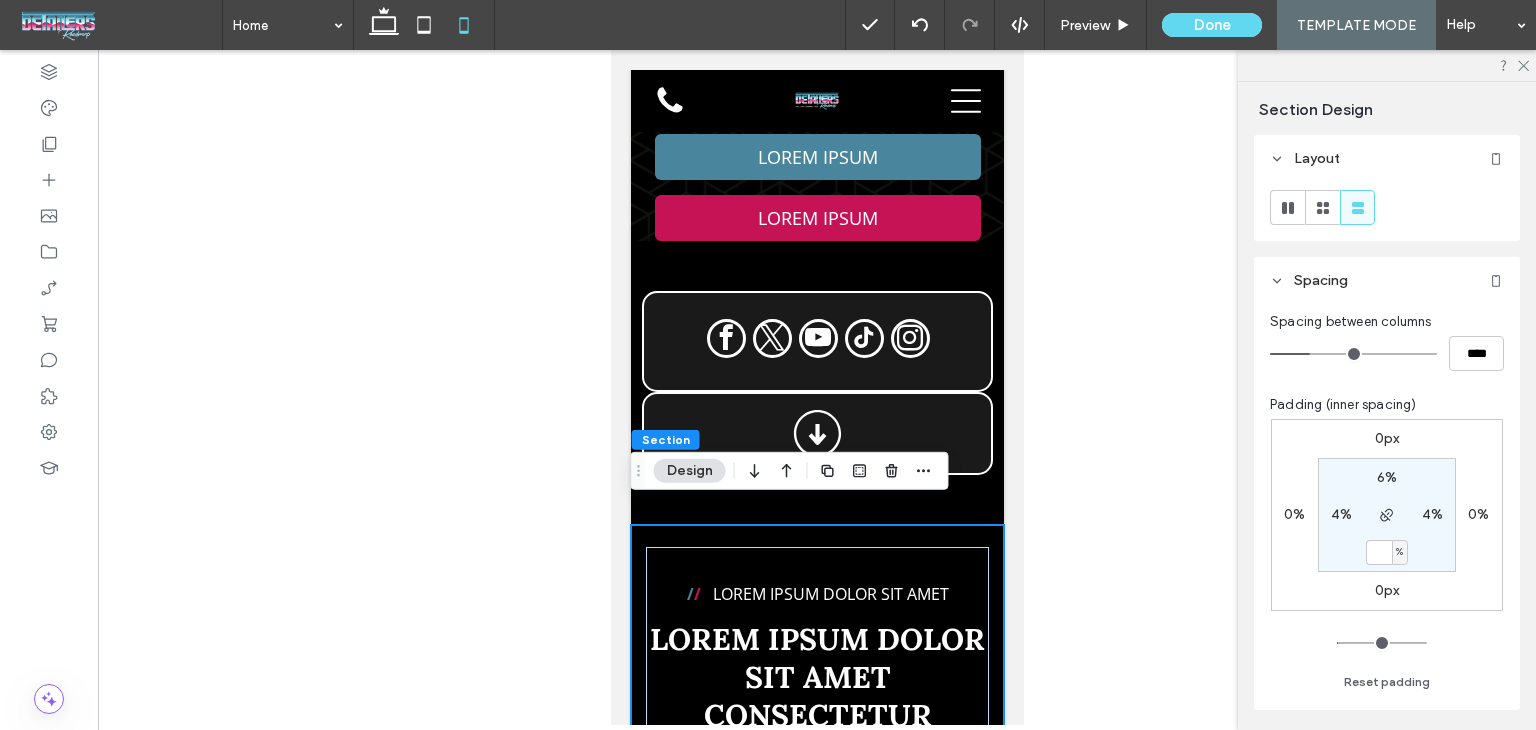 type 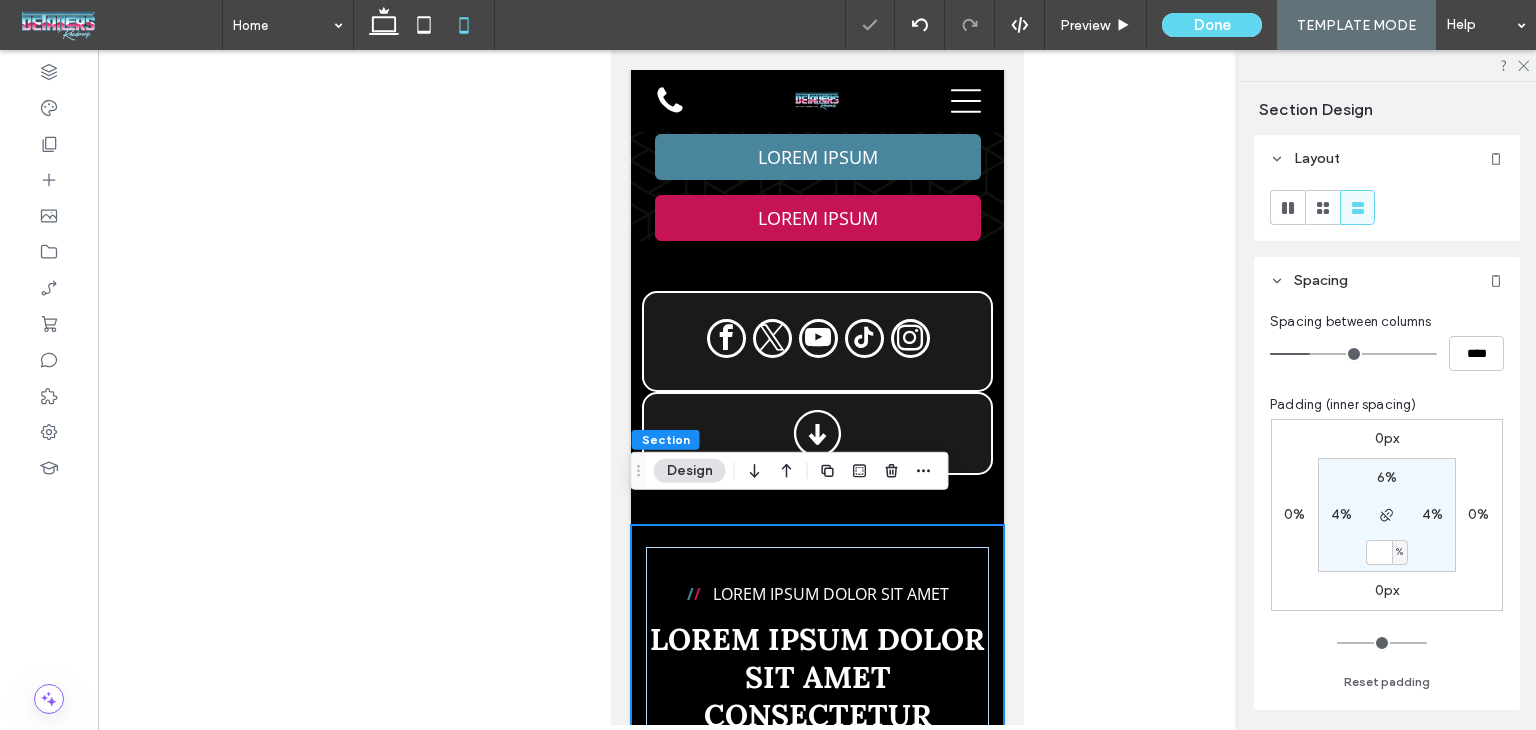 type on "*" 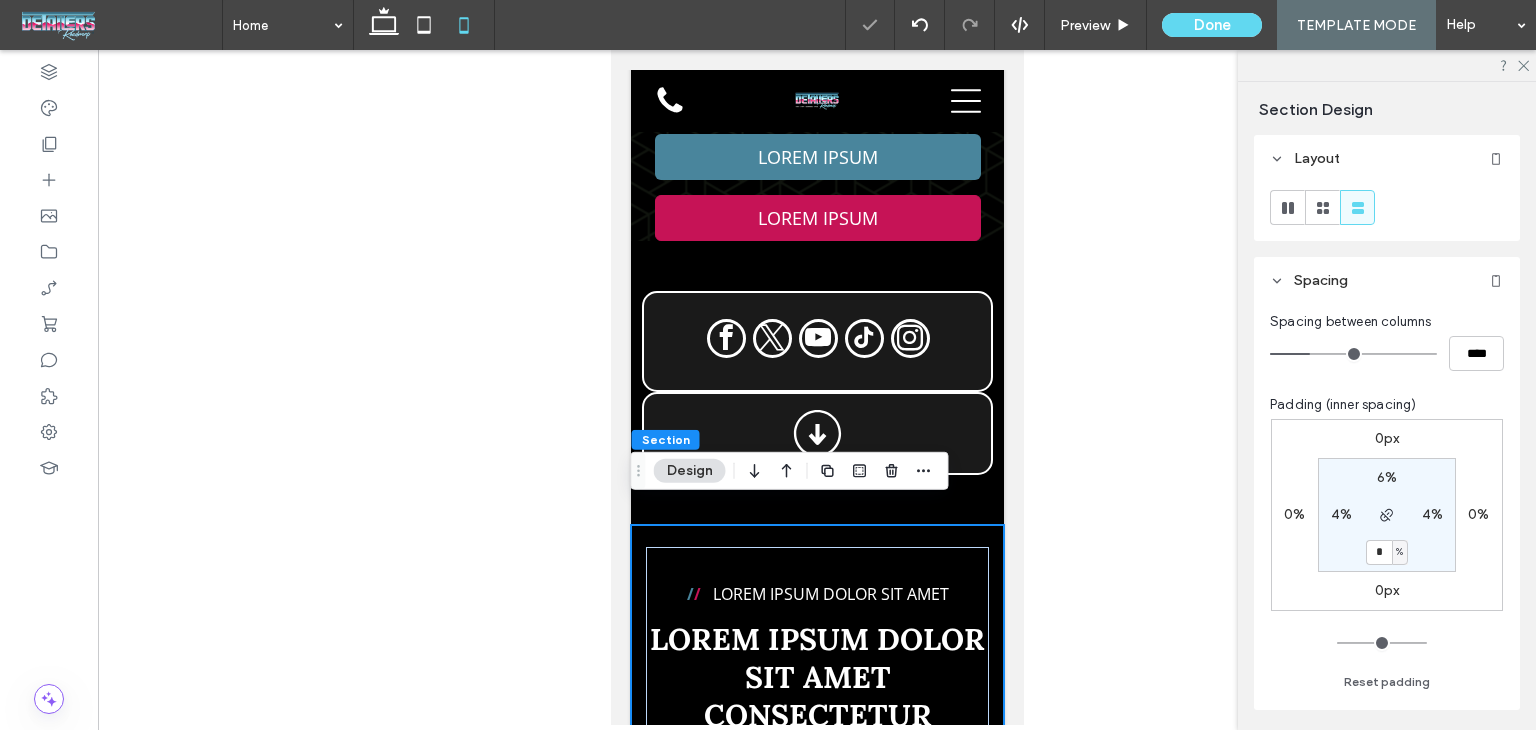 click on "/ /     Lorem ipsum   Dolor Sit
Lorem ipsum dolor sit amet consectetur adipiscing elit
LOREM IPSUM
LOREM IPSUM
Section + Add Section
Section + Add Section
/ /     Lorem ipsum dolor sit amet
Lorem ipsum dolor sit amet consectetur
﻿ adipiscing
elit
PAINT PROTECTION FILM
Breathtaking colors of our planet
Button
CERAMIC COATING
Breathtaking colors of our planet
Button
DETAILING
Breathtaking colors of our planet
Button
PAINT CORRECTION
Button" at bounding box center [816, 4116] 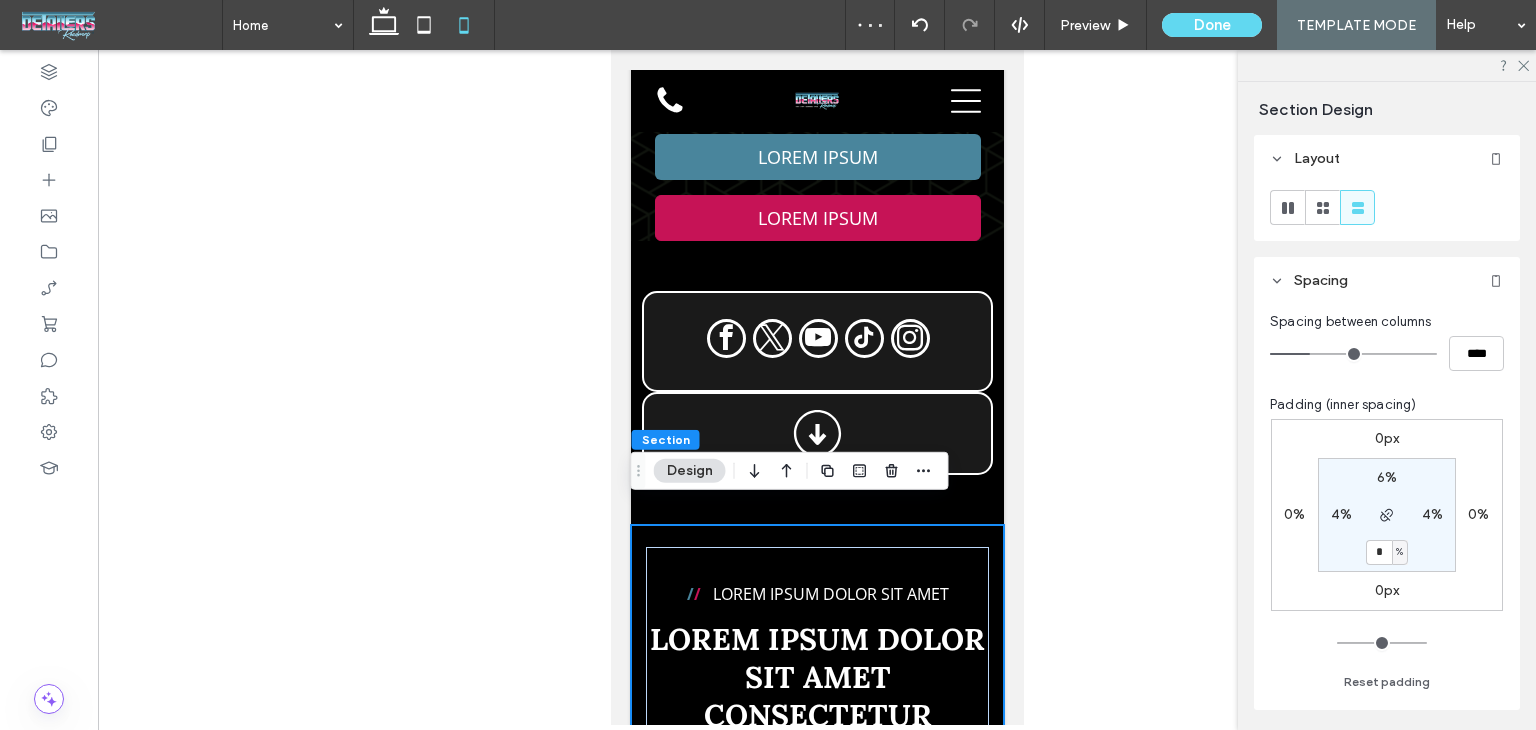 click on "/ /     Lorem ipsum   Dolor Sit
Lorem ipsum dolor sit amet consectetur adipiscing elit
LOREM IPSUM
LOREM IPSUM
Section + Add Section
Section + Add Section
/ /     Lorem ipsum dolor sit amet
Lorem ipsum dolor sit amet consectetur
﻿ adipiscing
elit
PAINT PROTECTION FILM
Breathtaking colors of our planet
Button
CERAMIC COATING
Breathtaking colors of our planet
Button
DETAILING
Breathtaking colors of our planet
Button
PAINT CORRECTION
Button" at bounding box center (816, 4116) 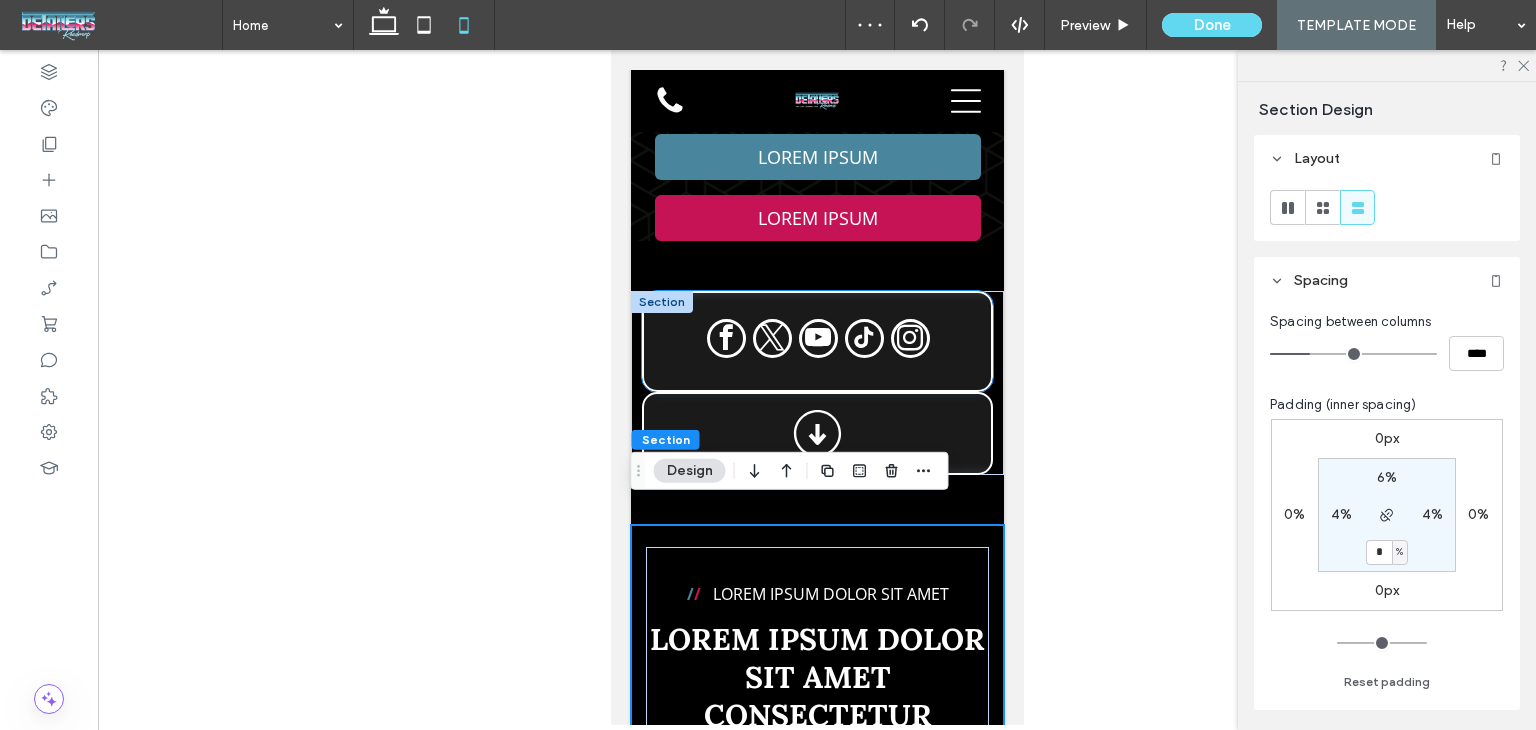 click at bounding box center (816, 341) 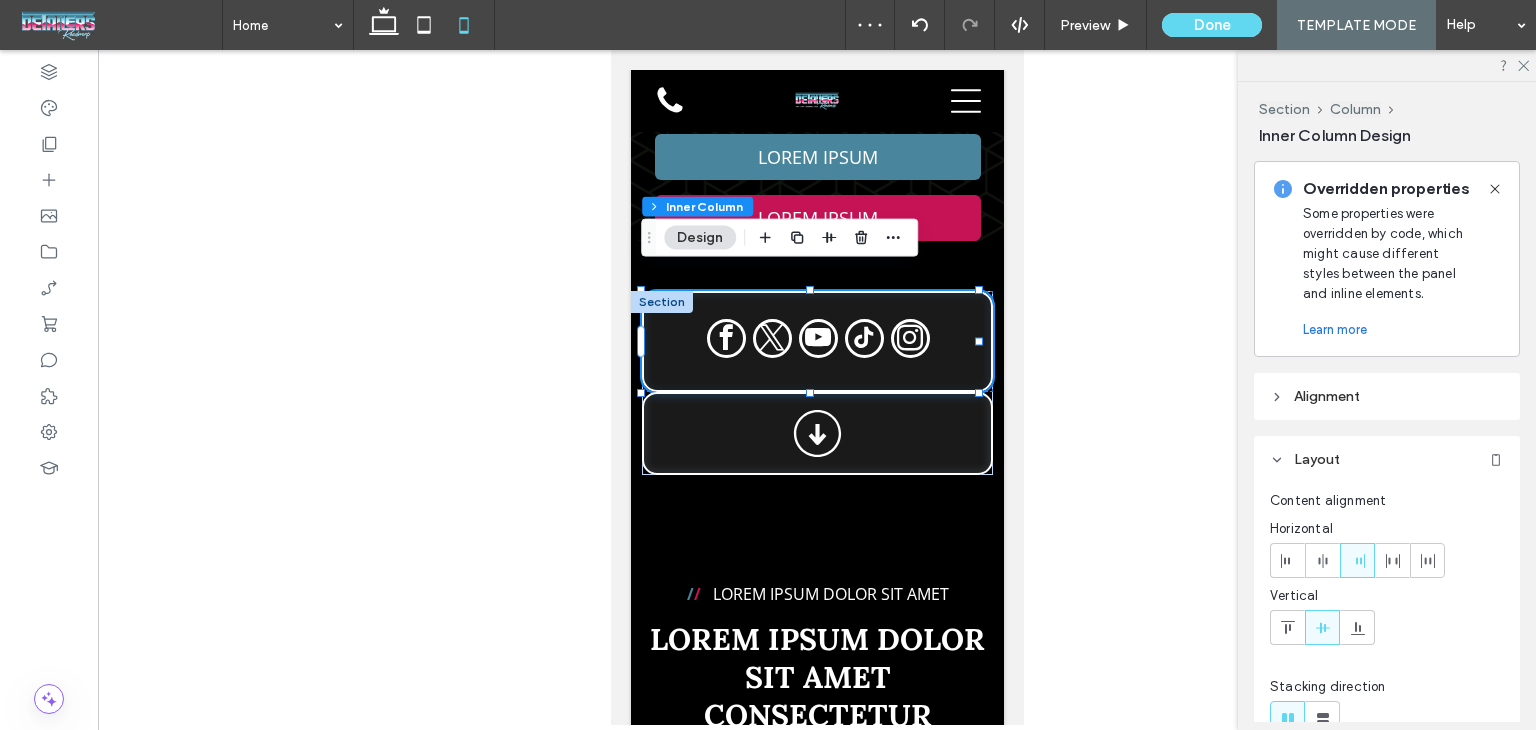 click on "/ /     Lorem ipsum   Dolor Sit
Lorem ipsum dolor sit amet consectetur adipiscing elit
LOREM IPSUM
LOREM IPSUM
Section + Add Section
Section + Add Section
/ /     Lorem ipsum dolor sit amet
Lorem ipsum dolor sit amet consectetur
﻿ adipiscing
elit
PAINT PROTECTION FILM
Breathtaking colors of our planet
Button
CERAMIC COATING
Breathtaking colors of our planet
Button
DETAILING
Breathtaking colors of our planet
Button" at bounding box center [816, 4116] 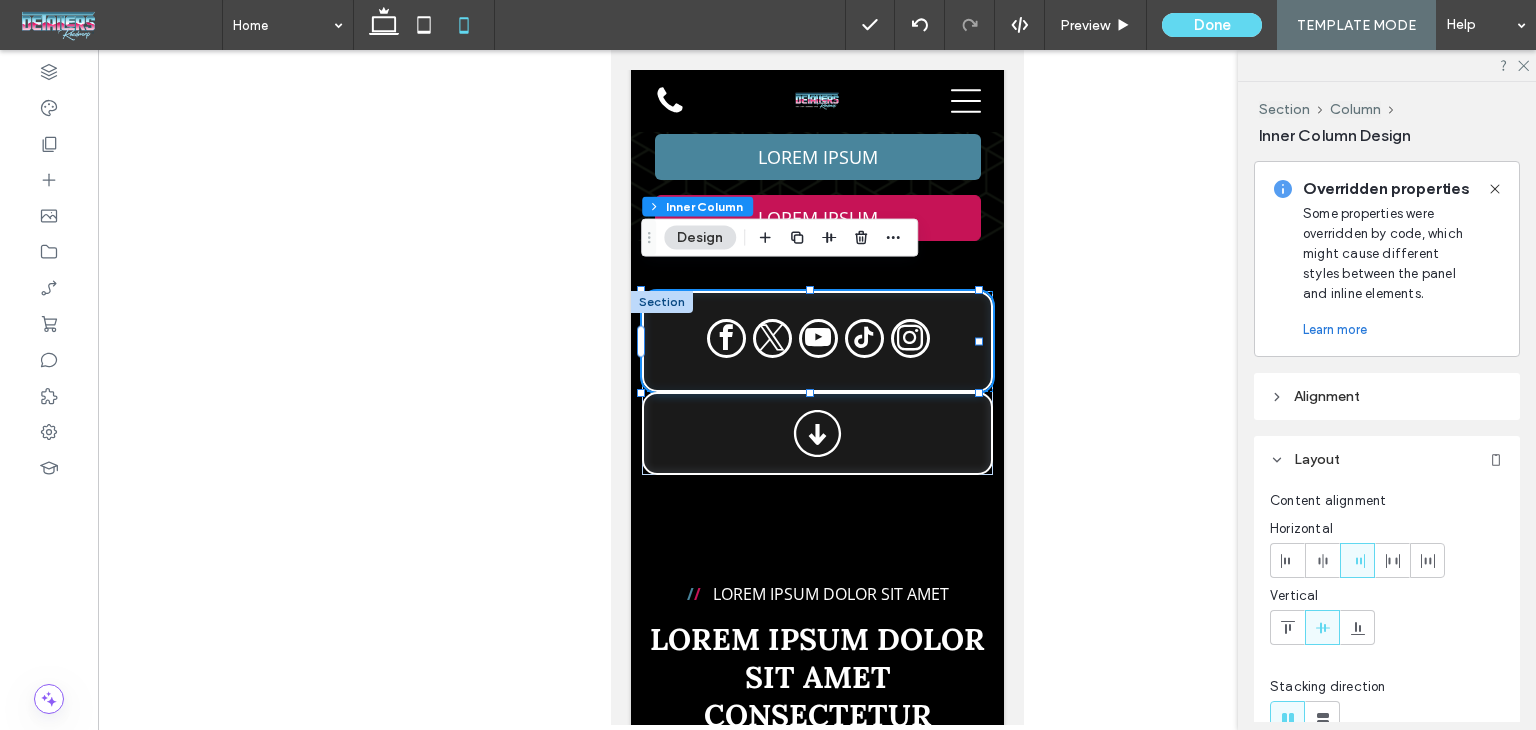 click on "/ /     Lorem ipsum   Dolor Sit
Lorem ipsum dolor sit amet consectetur adipiscing elit
LOREM IPSUM
LOREM IPSUM
Section + Add Section
Section + Add Section
/ /     Lorem ipsum dolor sit amet
Lorem ipsum dolor sit amet consectetur
﻿ adipiscing
elit
PAINT PROTECTION FILM
Breathtaking colors of our planet
Button
CERAMIC COATING
Breathtaking colors of our planet
Button
DETAILING
Breathtaking colors of our planet
Button" at bounding box center (816, 4116) 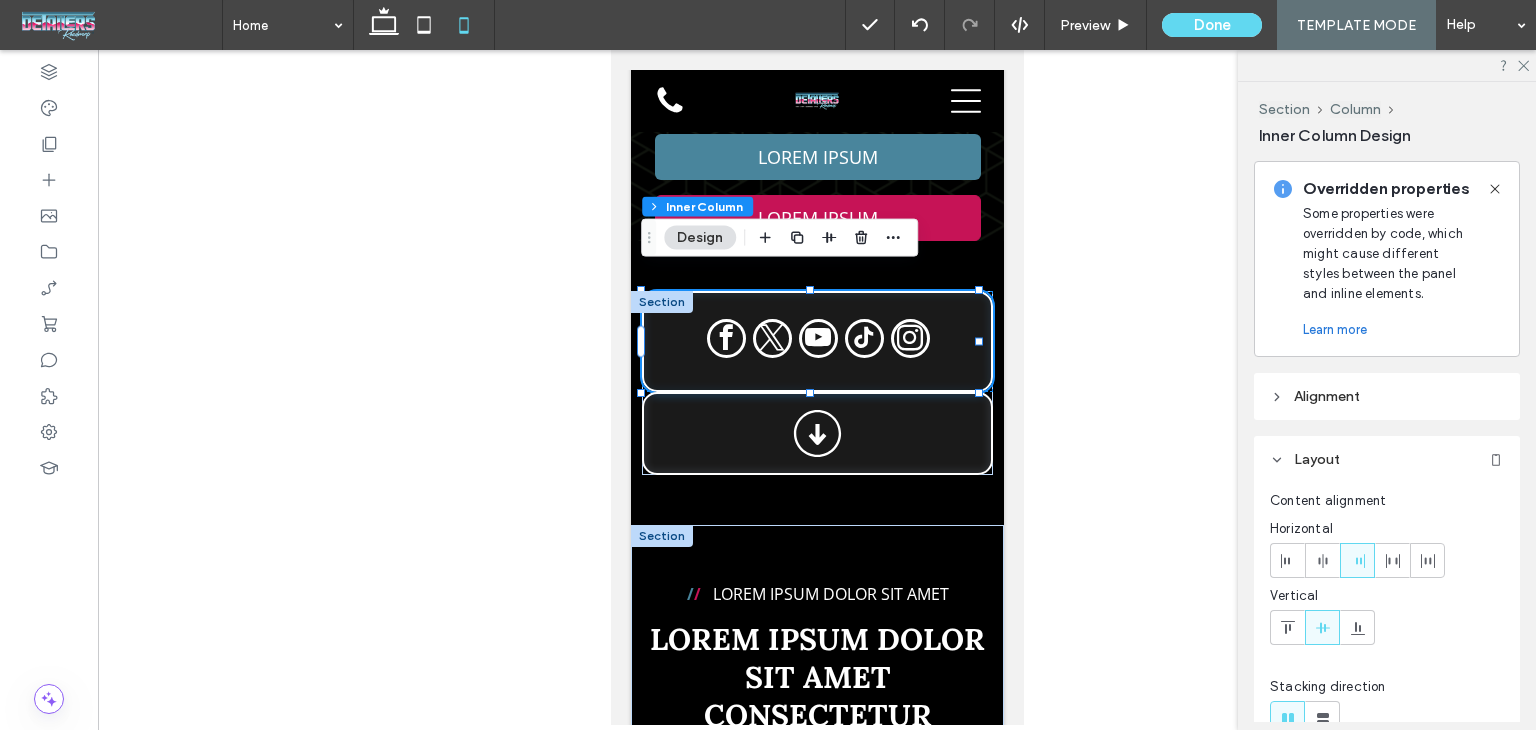 click on "/ /     Lorem ipsum   Dolor Sit
Lorem ipsum dolor sit amet consectetur adipiscing elit
LOREM IPSUM
LOREM IPSUM
Section + Add Section
Section + Add Section
/ /     Lorem ipsum dolor sit amet
Lorem ipsum dolor sit amet consectetur
﻿ adipiscing
elit
PAINT PROTECTION FILM
Breathtaking colors of our planet
Button
CERAMIC COATING
Breathtaking colors of our planet
Button
DETAILING
Breathtaking colors of our planet
Button" at bounding box center (816, 4116) 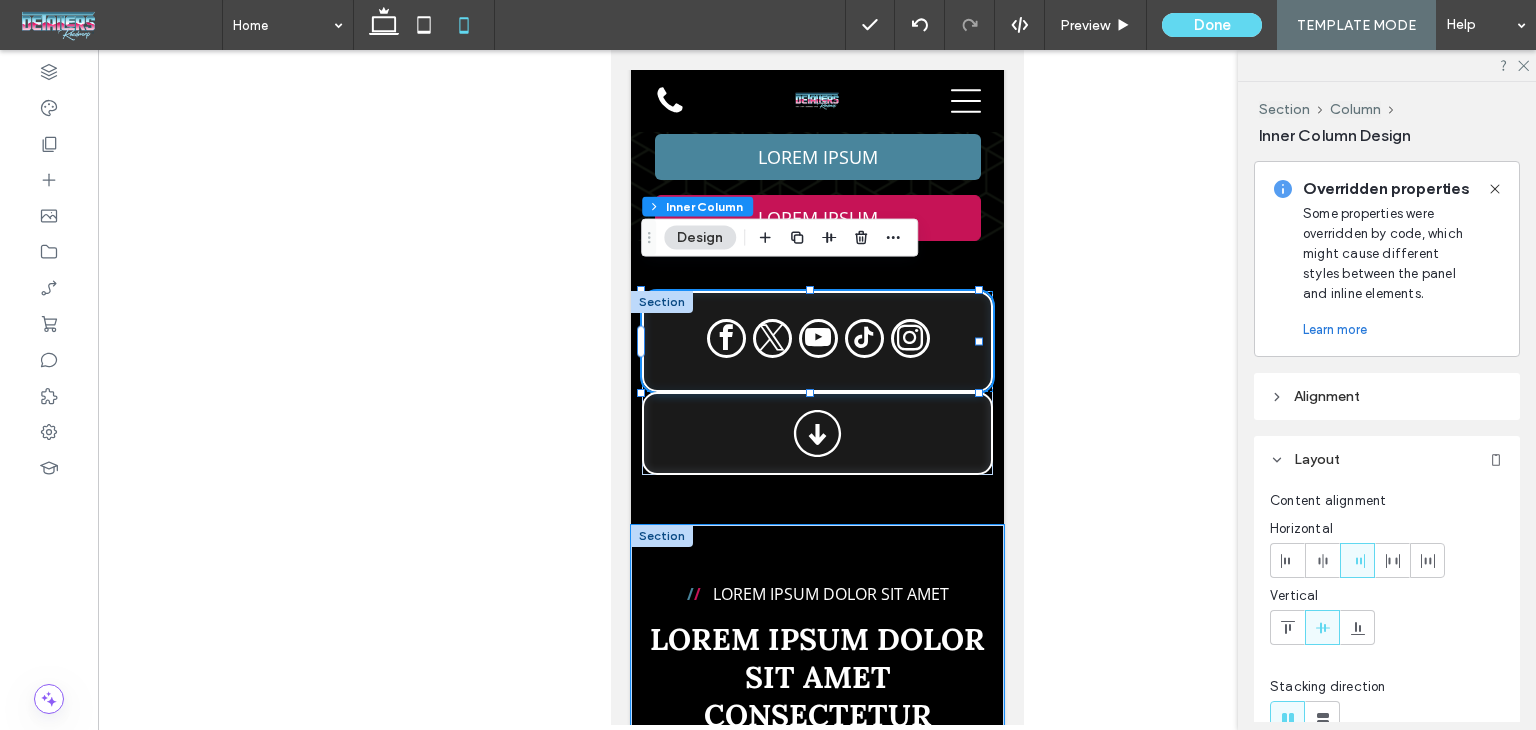 drag, startPoint x: 763, startPoint y: 541, endPoint x: 768, endPoint y: 551, distance: 11.18034 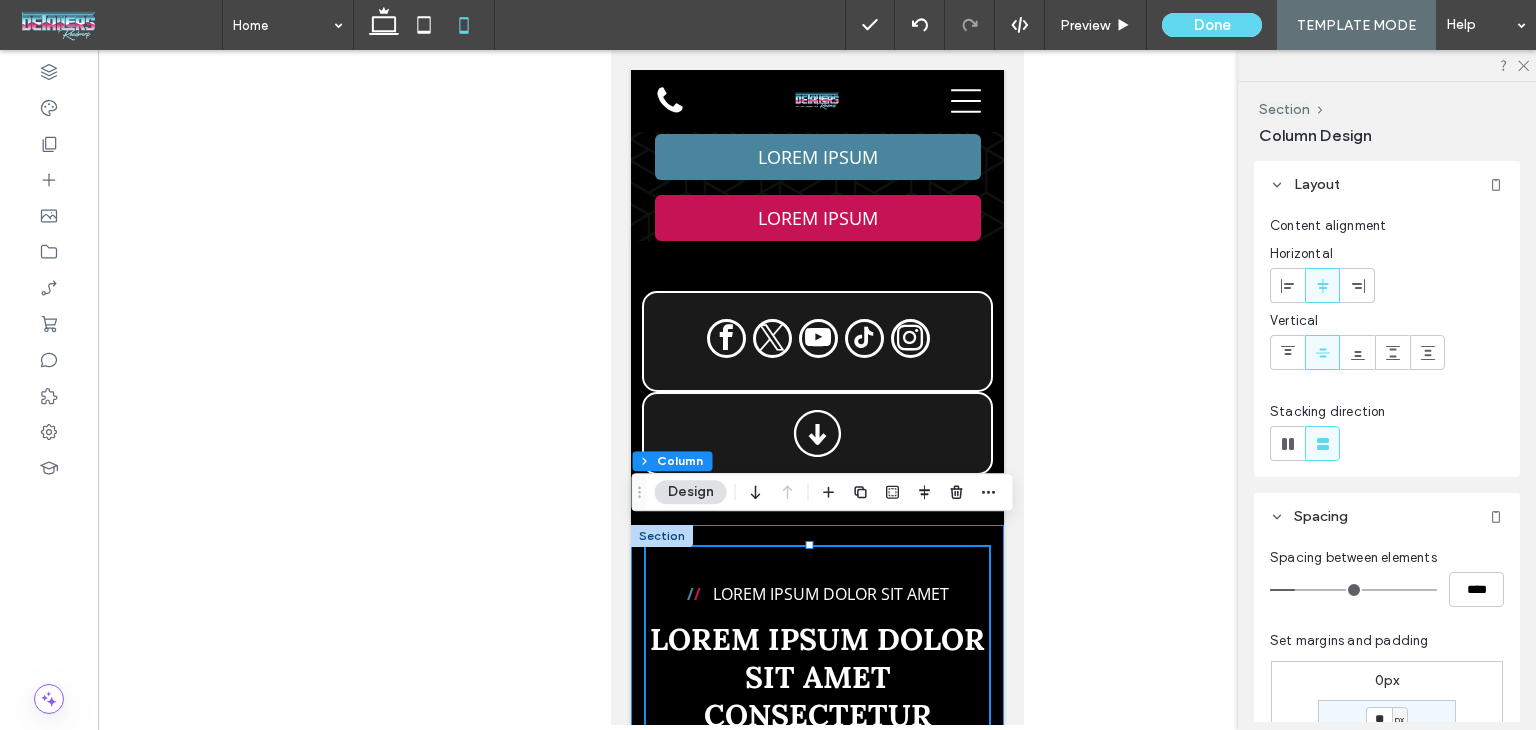 click on "/ /     Lorem ipsum dolor sit amet
Lorem ipsum dolor sit amet consectetur
﻿ adipiscing
elit
PAINT PROTECTION FILM
Breathtaking colors of our planet
Button
CERAMIC COATING
Breathtaking colors of our planet
Button
DETAILING
Breathtaking colors of our planet
Button
PAINT CORRECTION
Breathtaking colors of our planet
Button
WINDOW TINTING
Breathtaking colors of our planet
Button
VINYL
Breathtaking colors of our planet
Button
MARINE DETAILING
Breathtaking colors of our planet" at bounding box center [816, 2164] 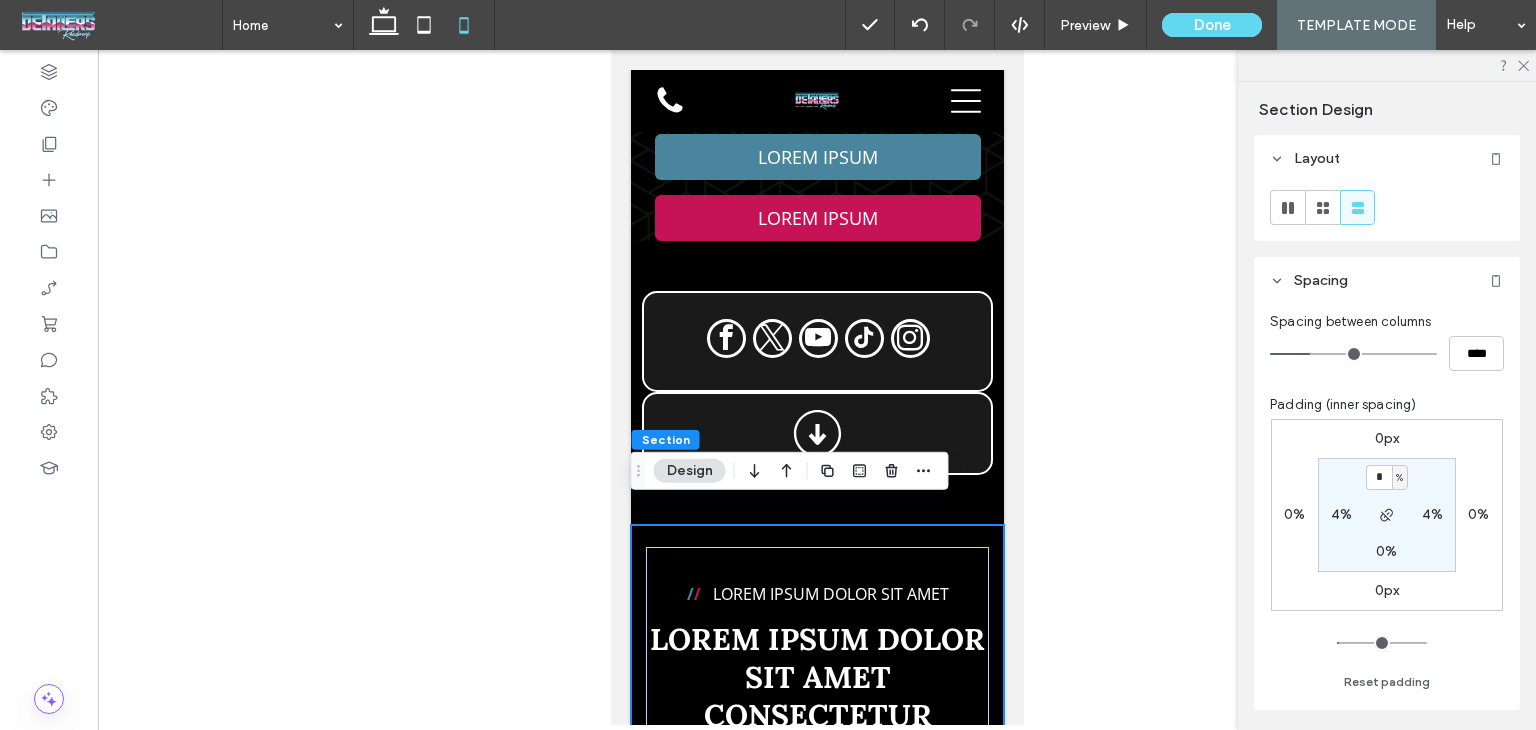 click on "/ /     Lorem ipsum   Dolor Sit
Lorem ipsum dolor sit amet consectetur adipiscing elit
LOREM IPSUM
LOREM IPSUM
Section + Add Section
Section + Add Section
/ /     Lorem ipsum dolor sit amet
Lorem ipsum dolor sit amet consectetur
﻿ adipiscing
elit
PAINT PROTECTION FILM
Breathtaking colors of our planet
Button
CERAMIC COATING
Breathtaking colors of our planet
Button
DETAILING
Breathtaking colors of our planet
Button
PAINT CORRECTION
Button" at bounding box center (816, 4116) 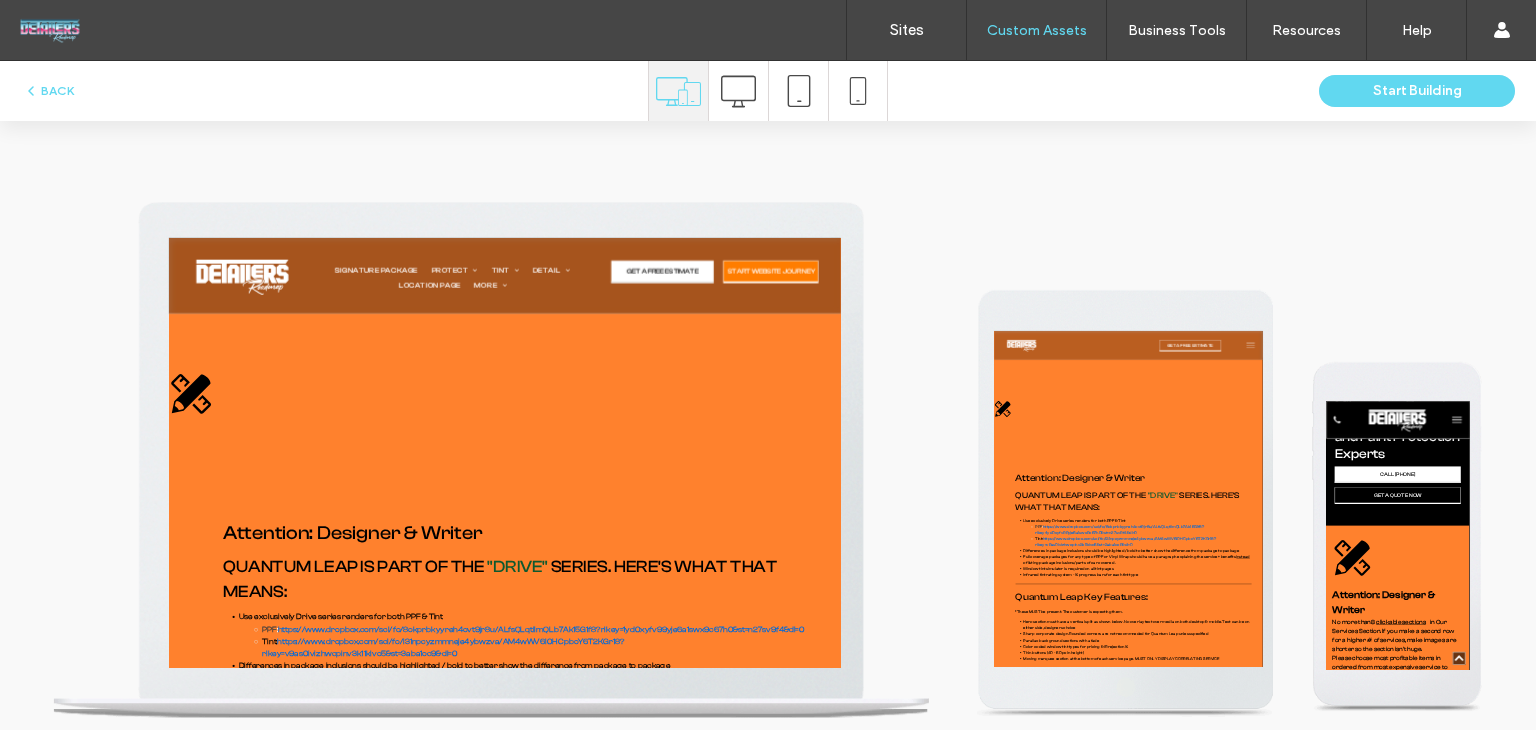 scroll, scrollTop: 0, scrollLeft: 0, axis: both 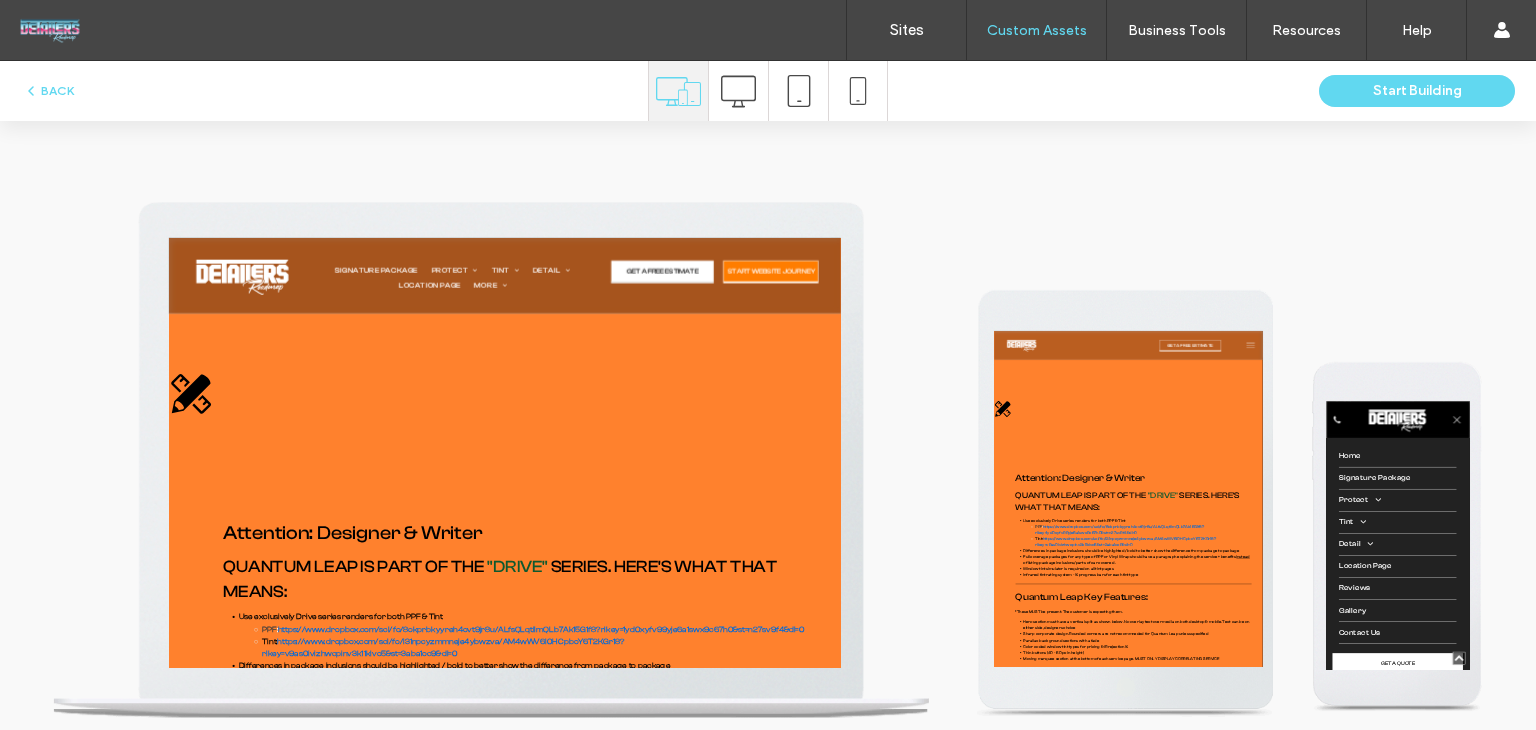 click at bounding box center (1436, 630) 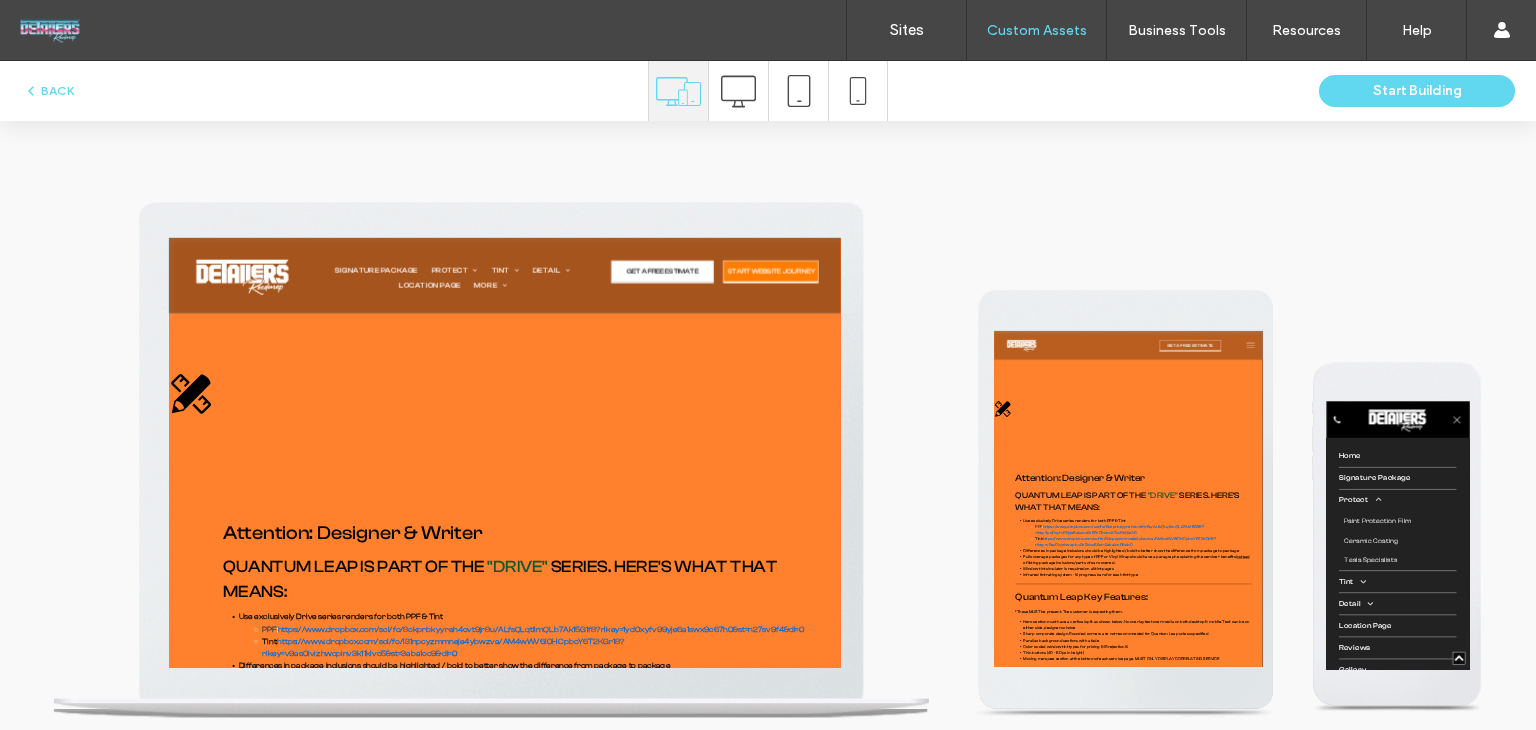 click at bounding box center [1436, 630] 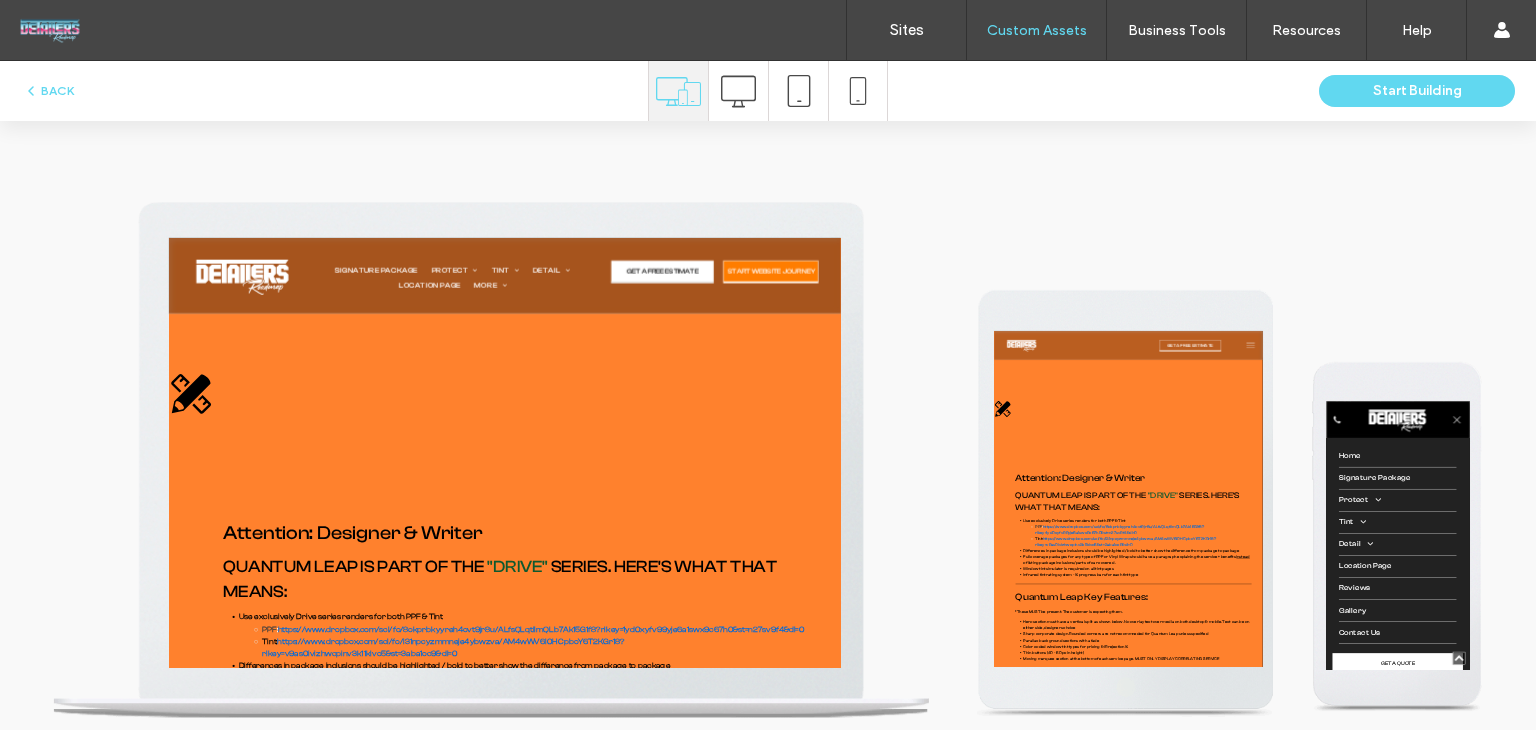 click 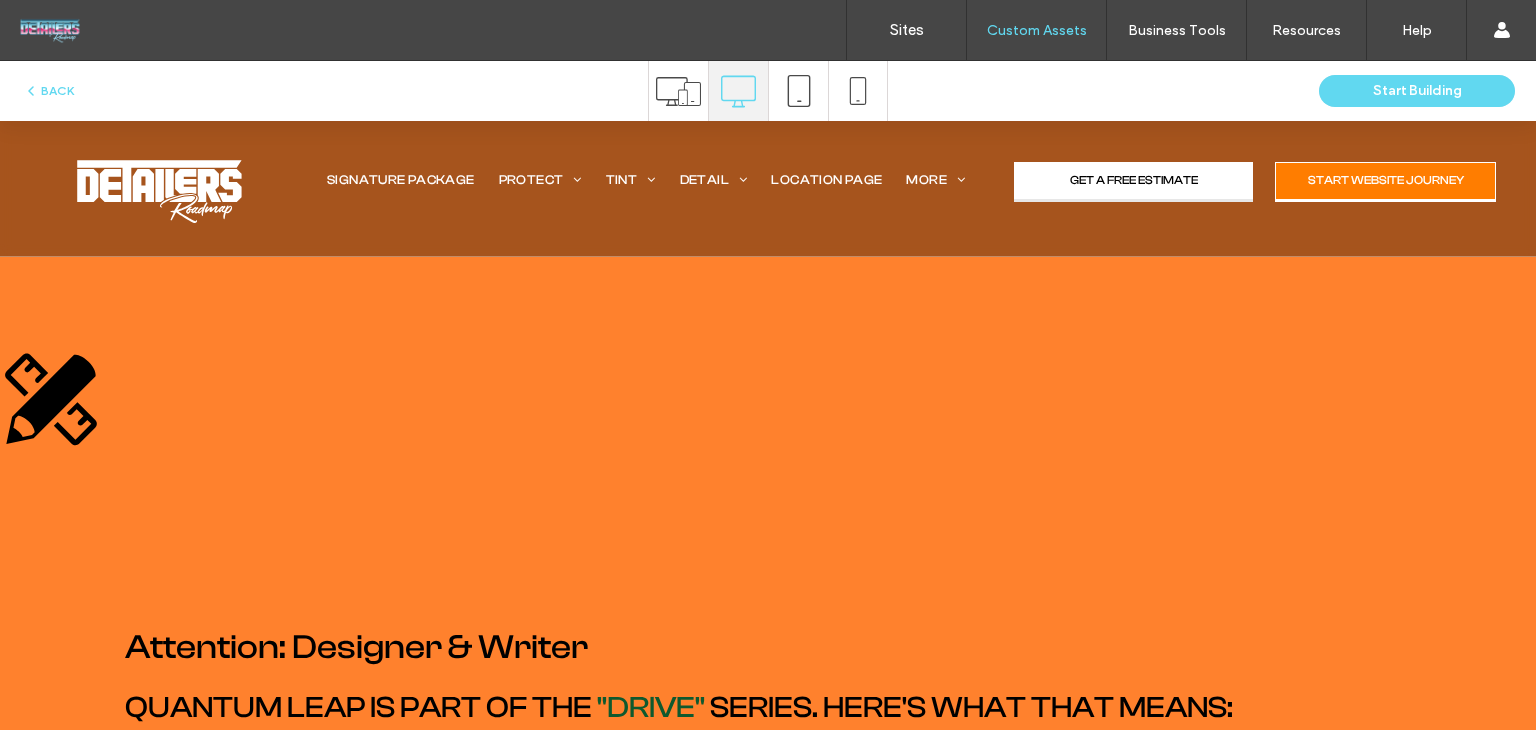 click on "Signature Package
Protect
Paint Protection Film
Ceramic Coating
Tesla Specialists
Tint
Window Tinting
Detail
Paint Correction
Vehicle Detailing
Location Page
MORE
Reviews
Gallery
Contact Us" at bounding box center (647, 189) 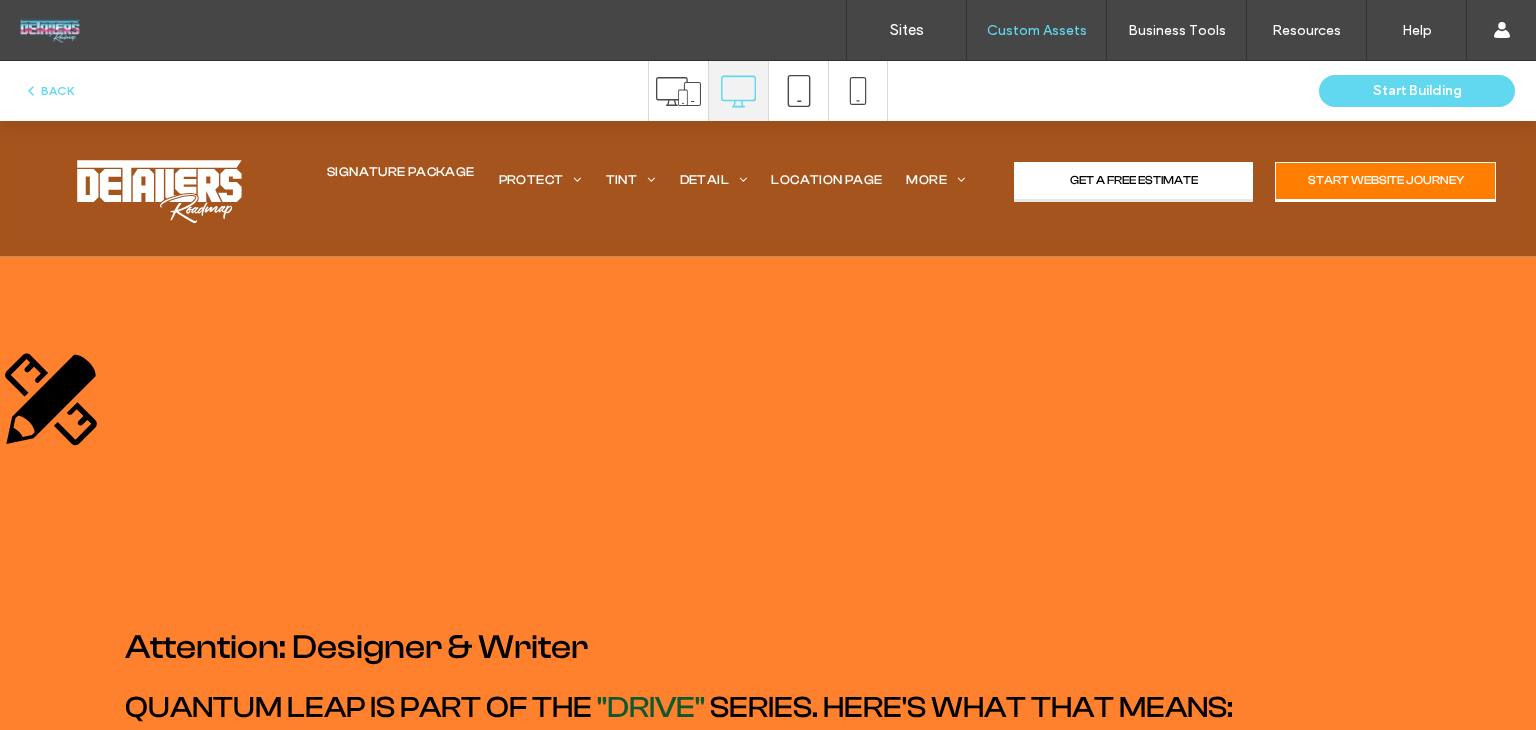 click on "Signature Package" at bounding box center (401, 172) 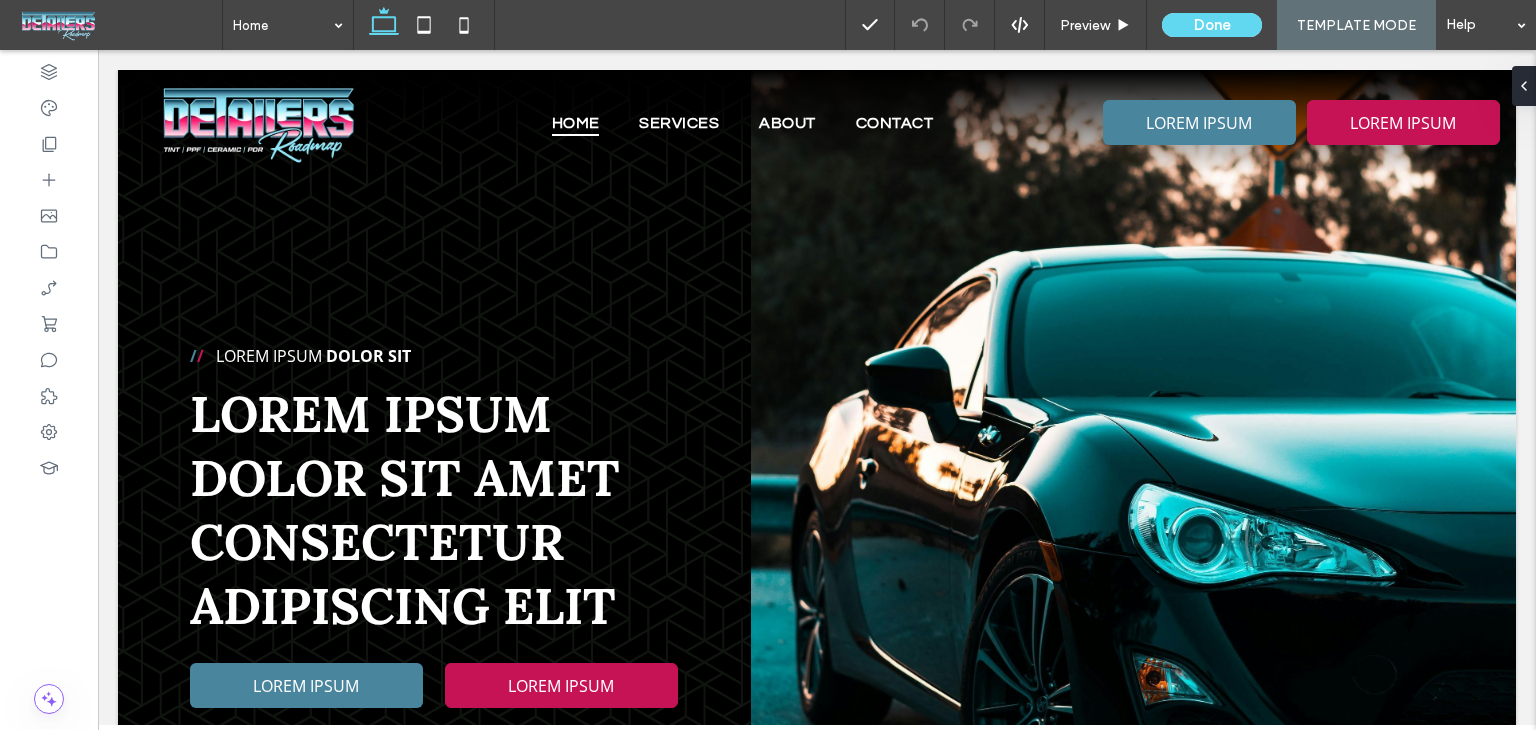 scroll, scrollTop: 0, scrollLeft: 0, axis: both 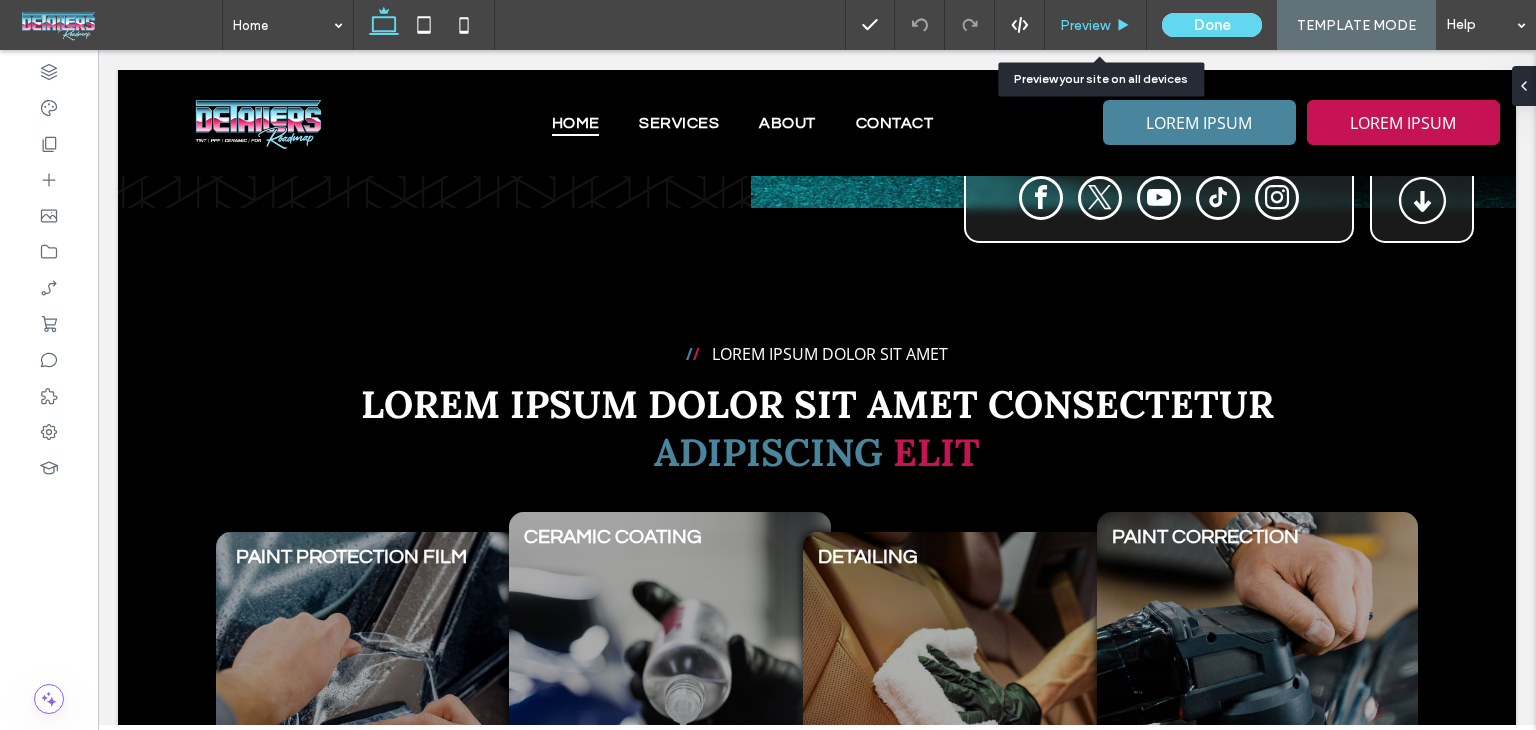 click on "Preview" at bounding box center (1085, 25) 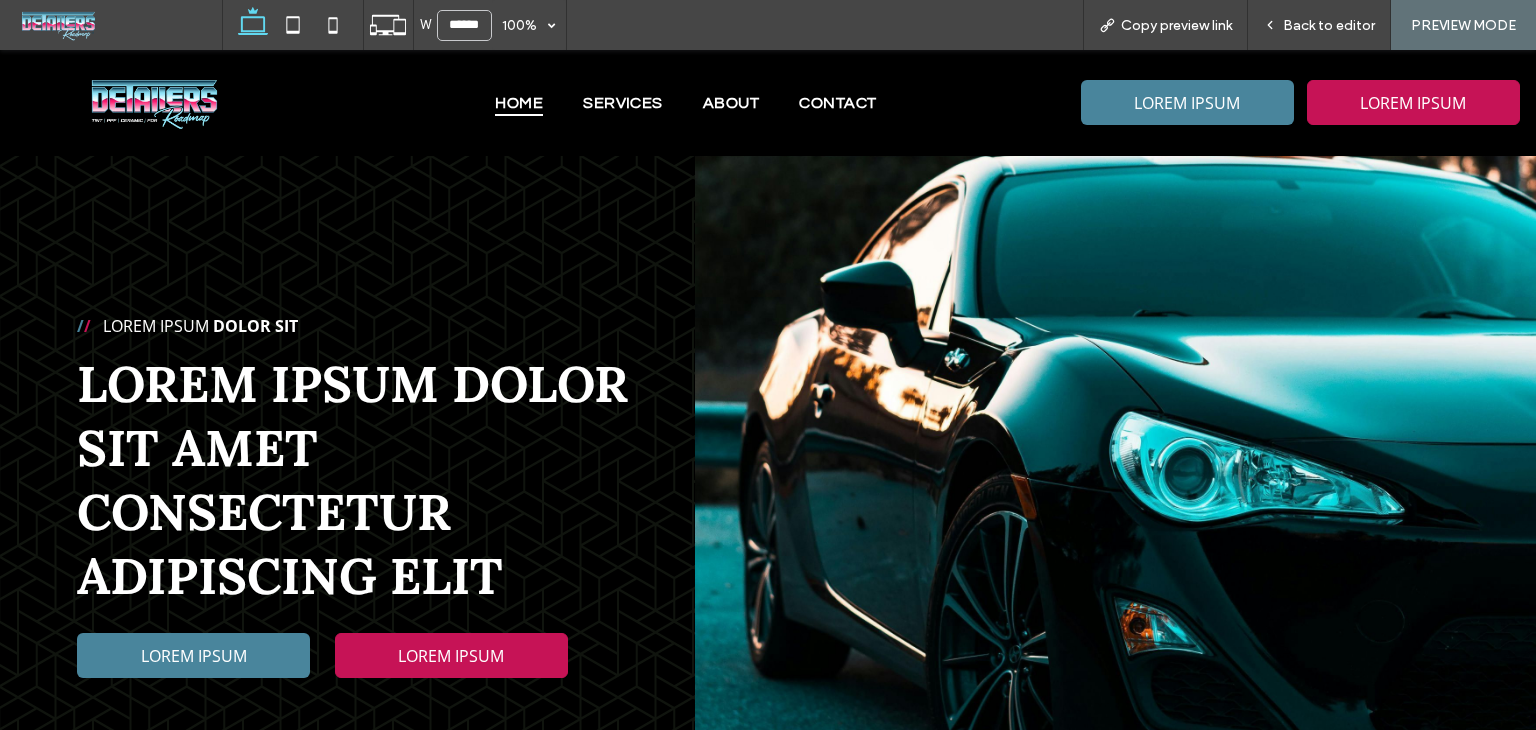 scroll, scrollTop: 0, scrollLeft: 0, axis: both 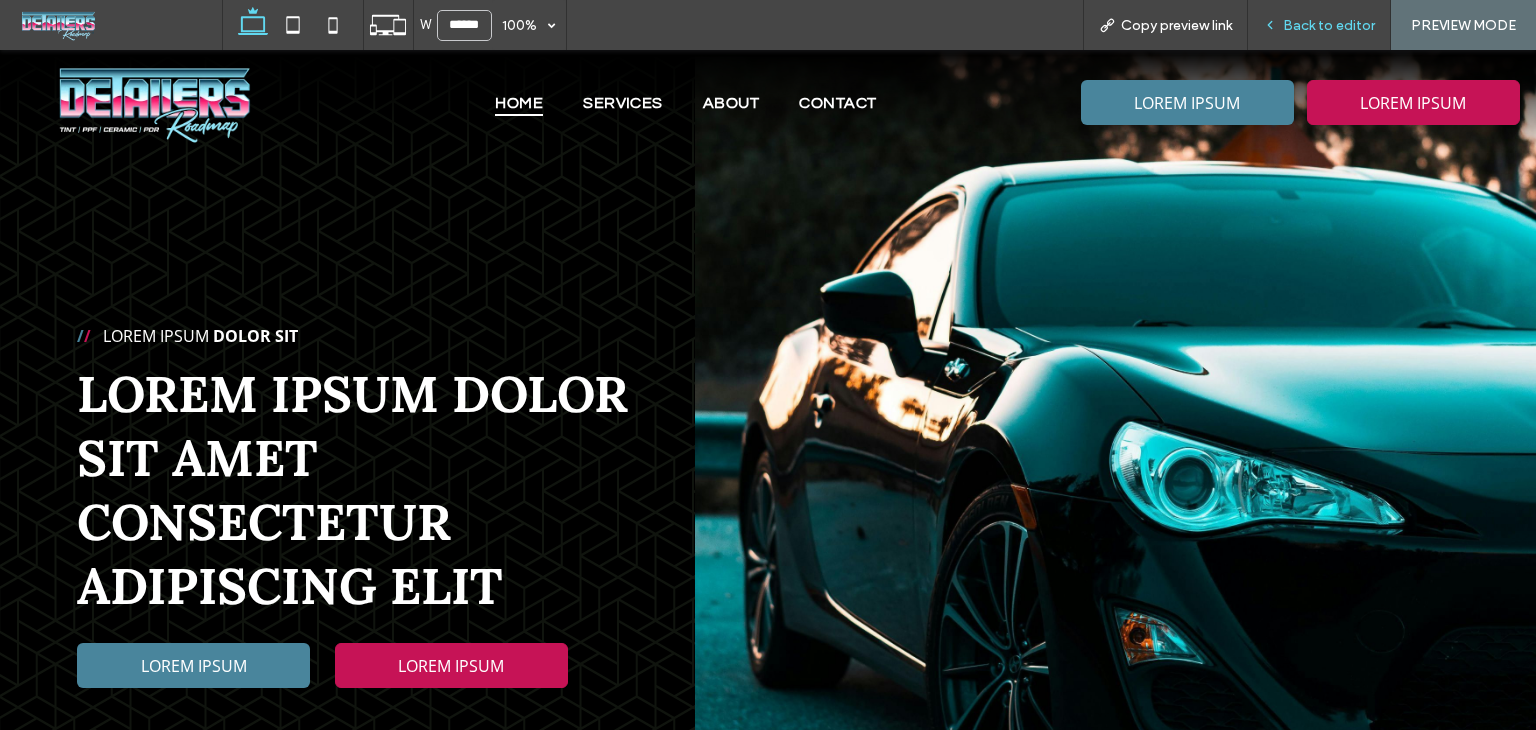 click on "Back to editor" at bounding box center [1329, 25] 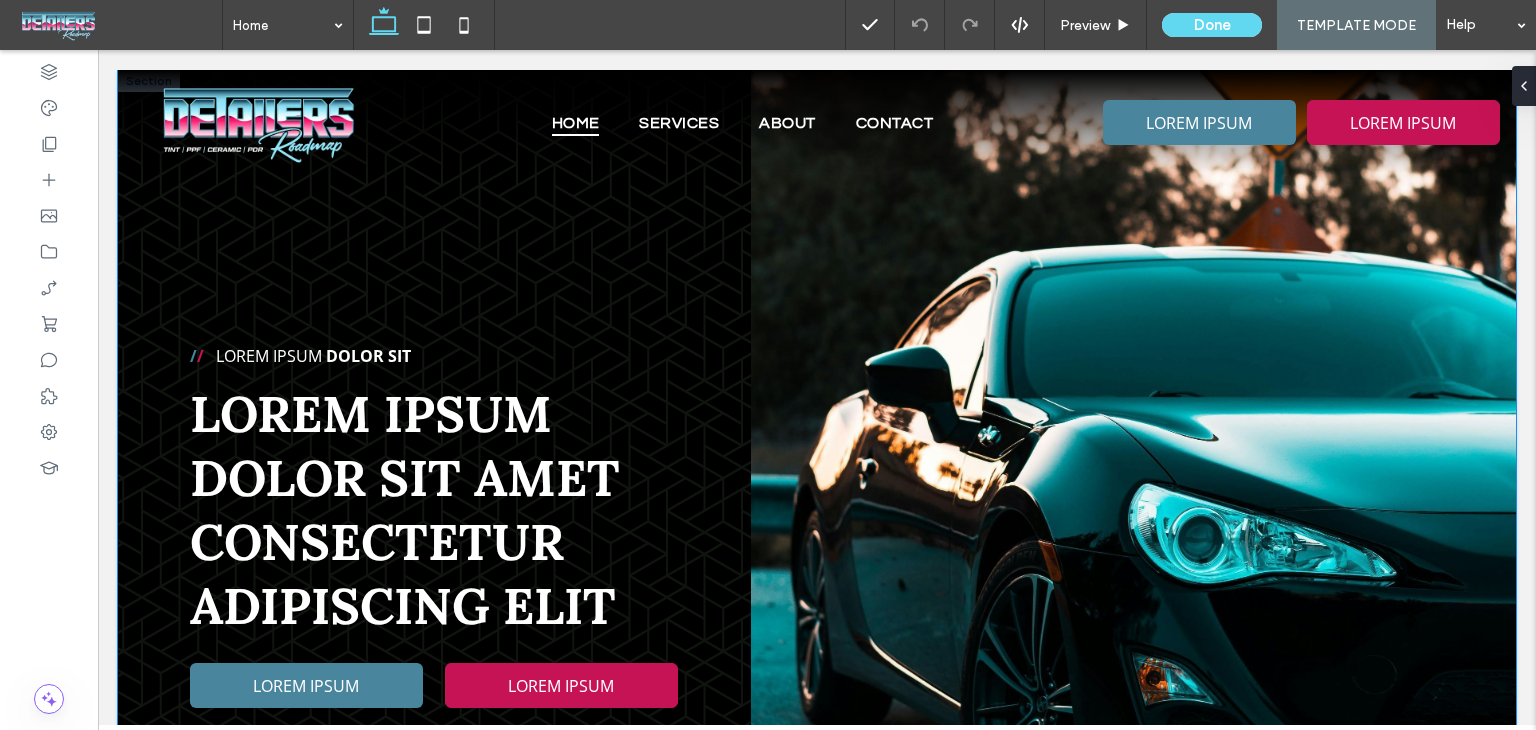 click on "/ /     Lorem ipsum
Dolor Sit
Lorem ipsum dolor sit amet consectetur adipiscing elit
LOREM IPSUM
LOREM IPSUM" at bounding box center (817, 489) 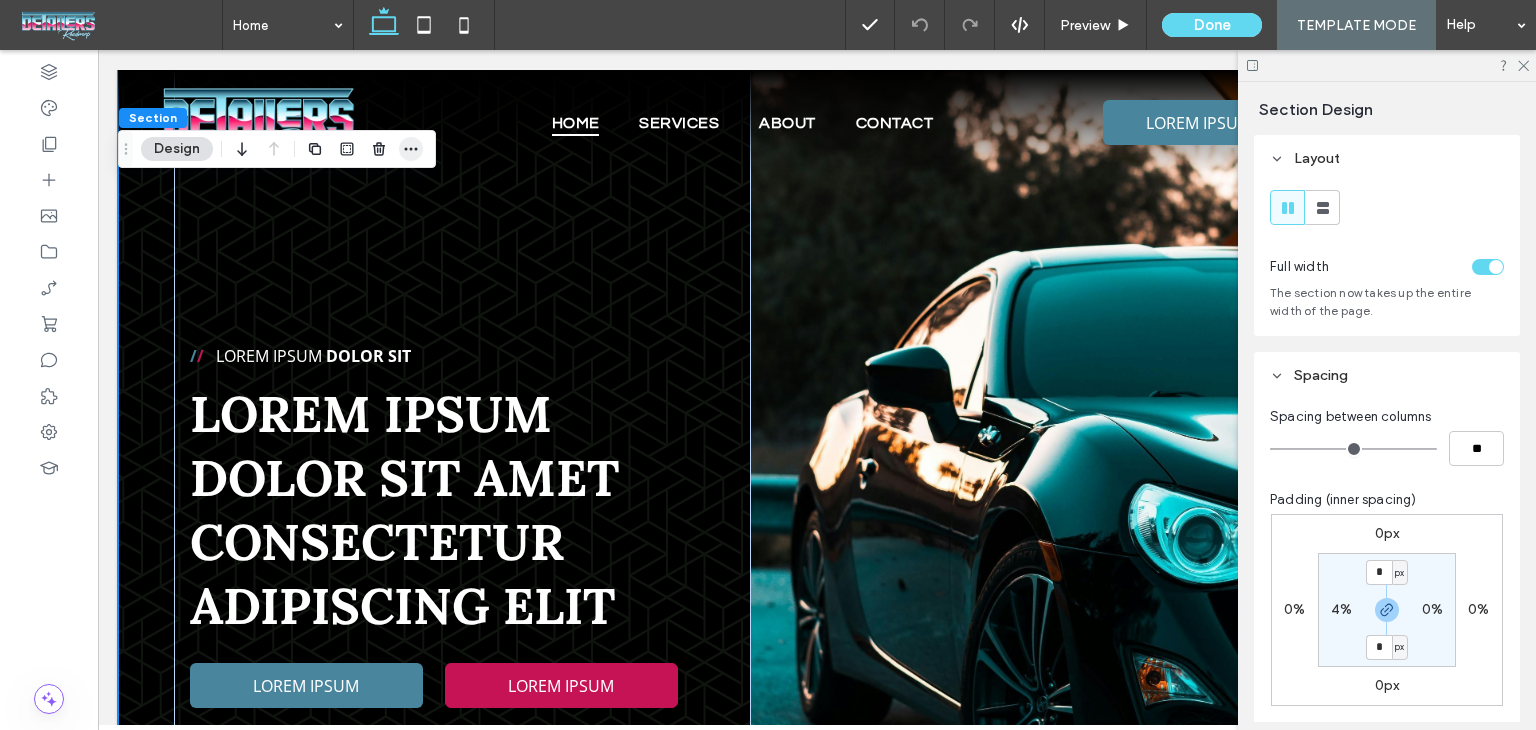 click at bounding box center [411, 149] 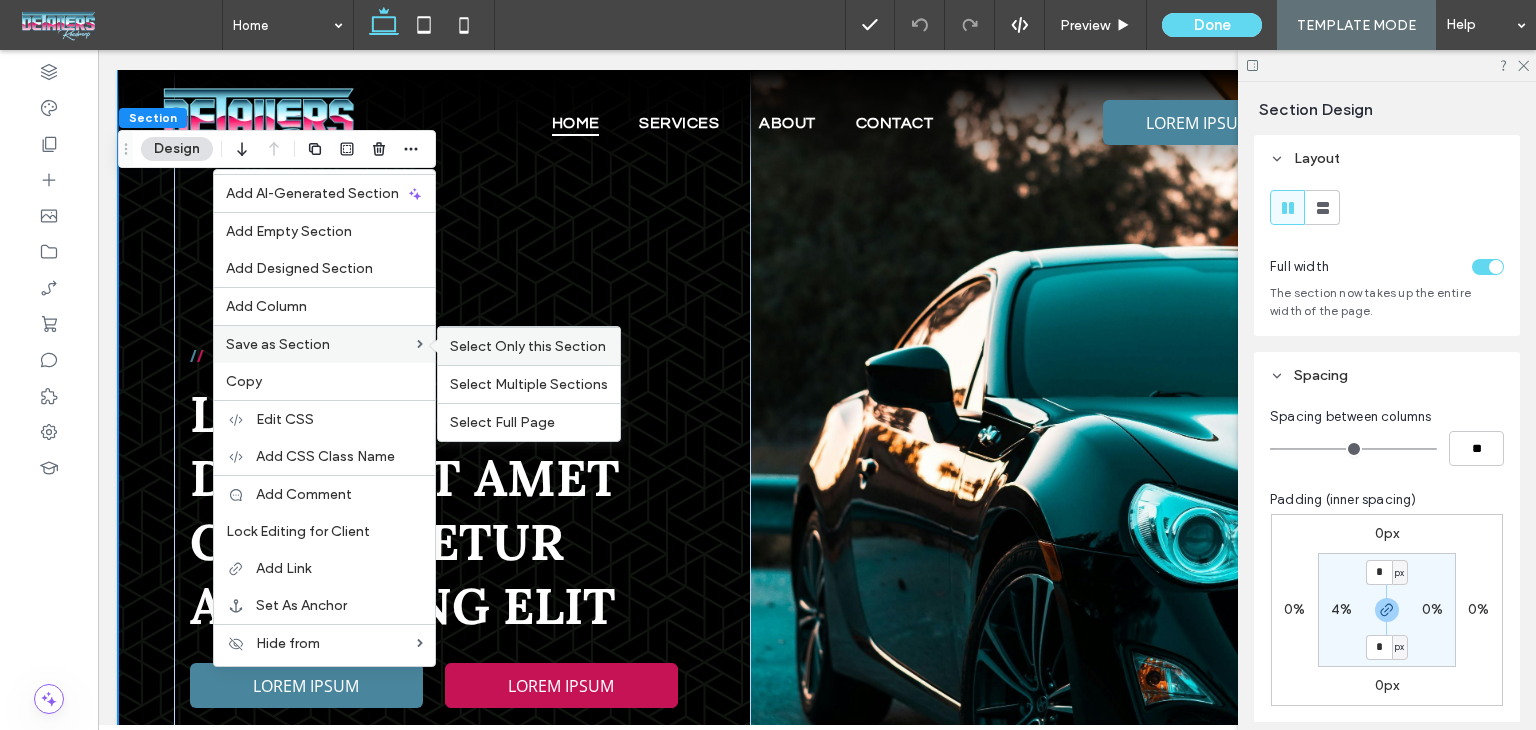 click on "Select Only this Section" at bounding box center (528, 346) 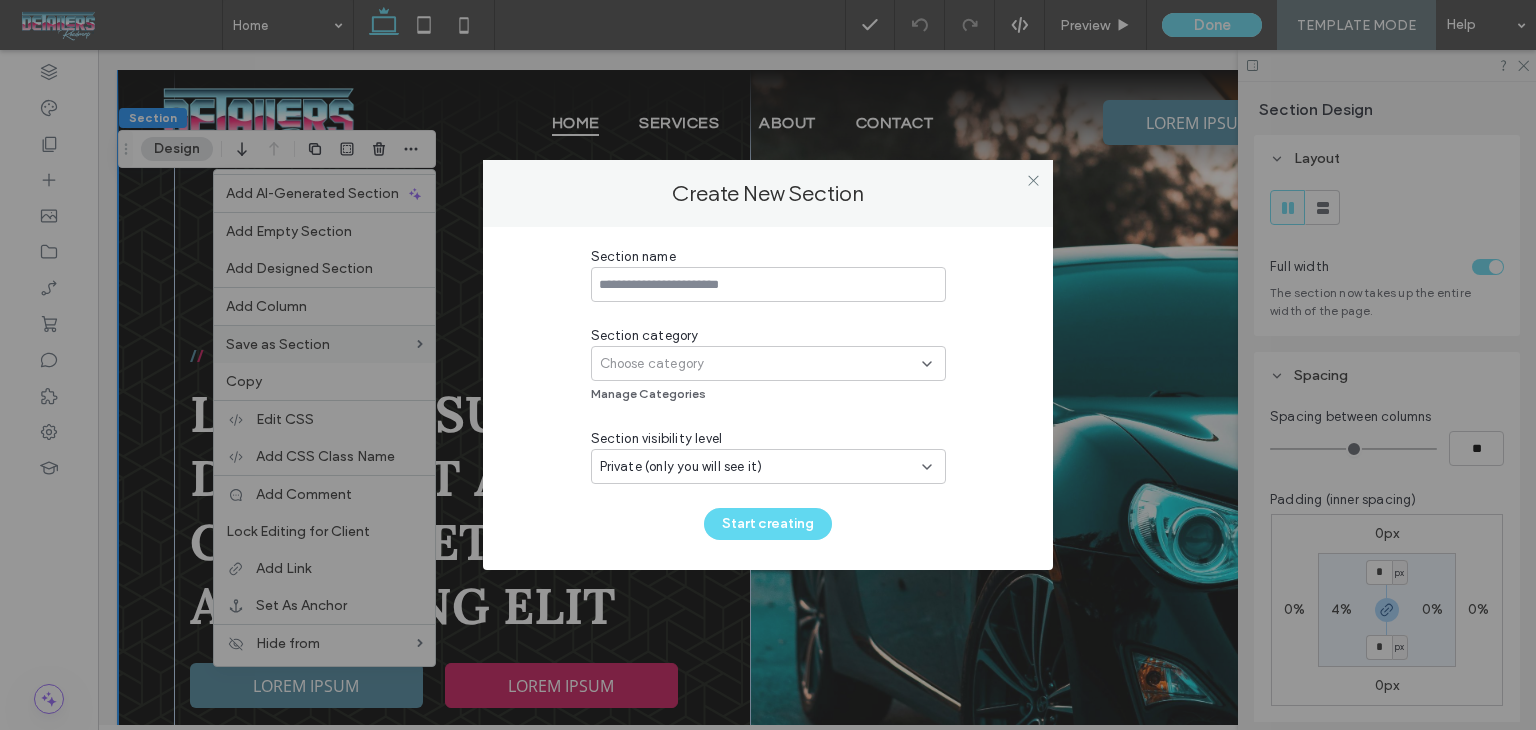click at bounding box center (768, 284) 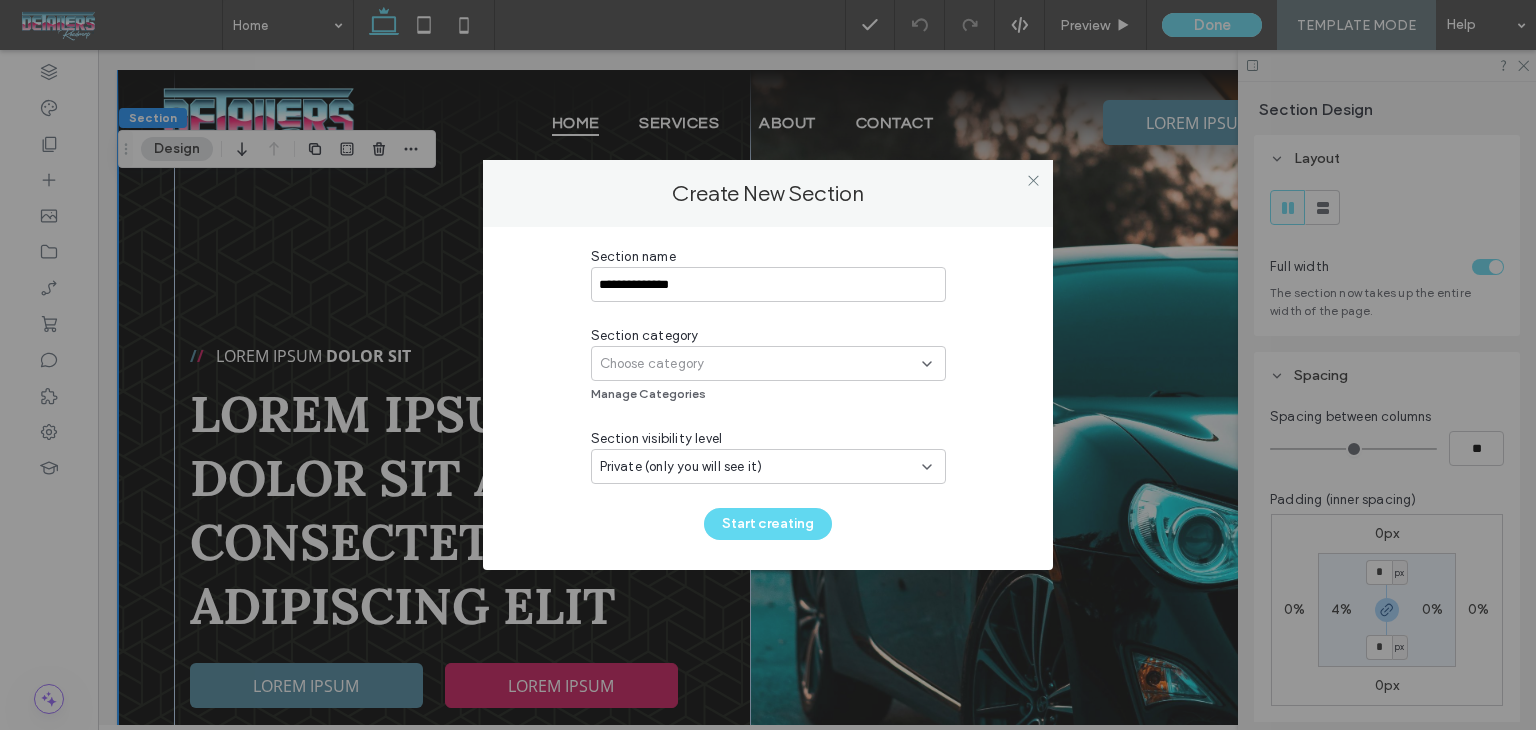 type on "**********" 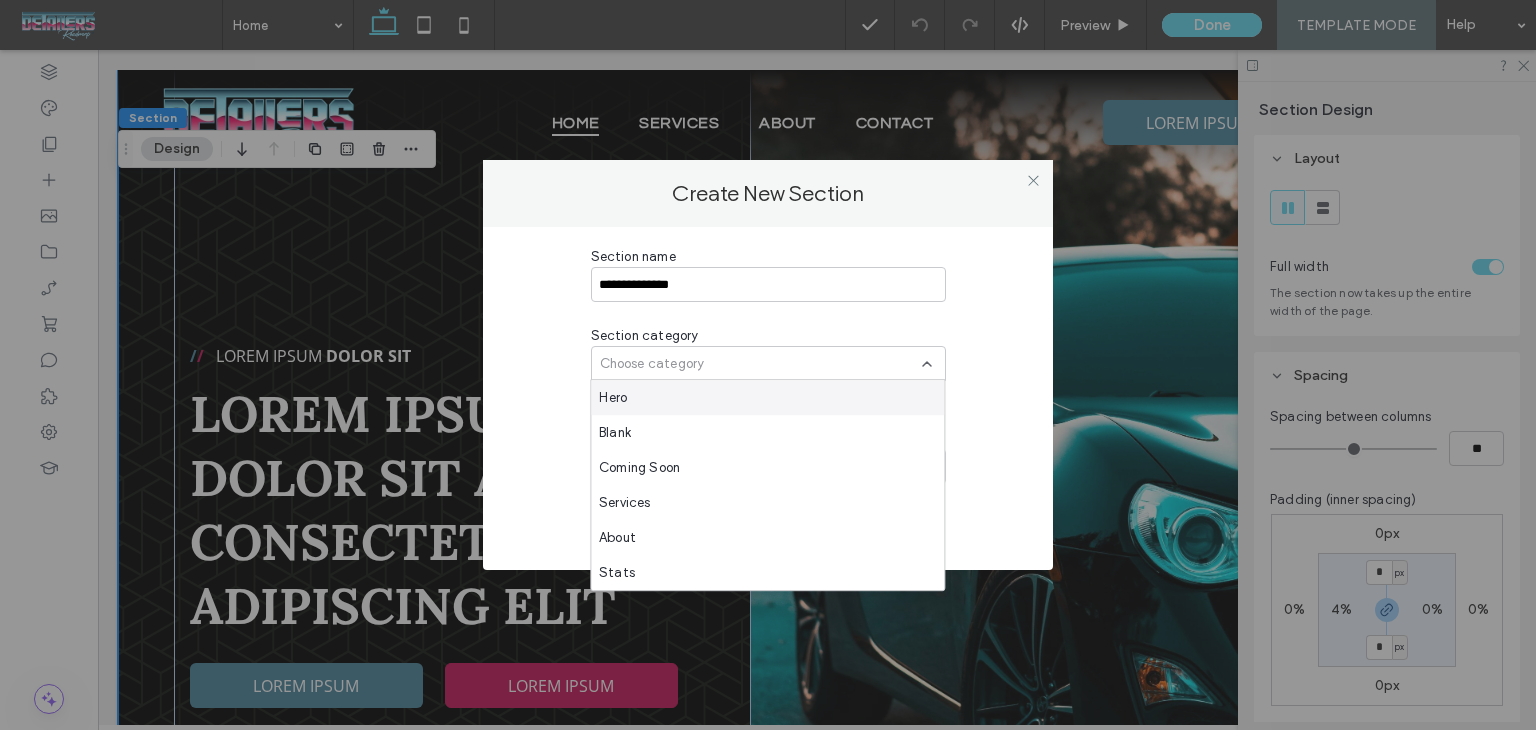 click on "Hero" at bounding box center (767, 397) 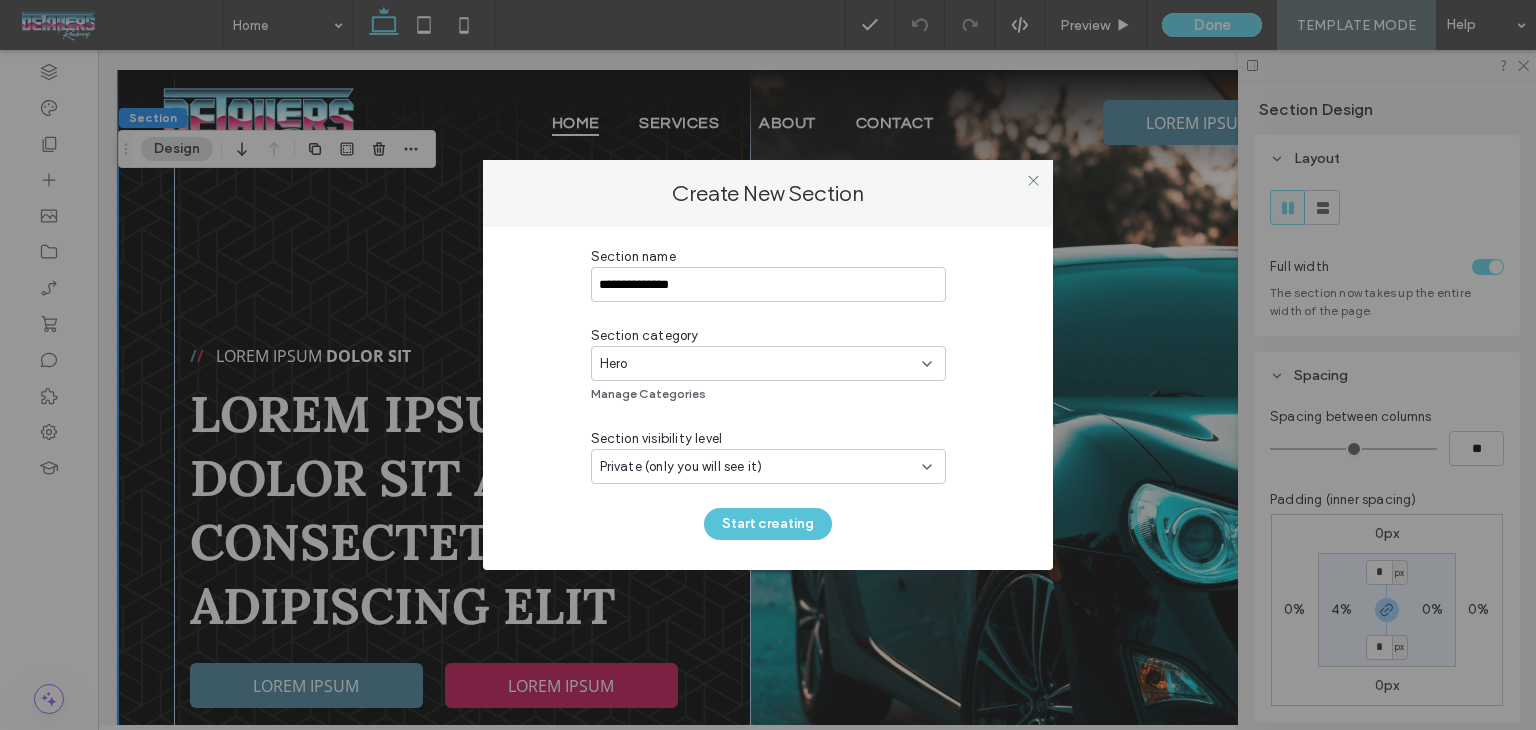 click on "Start creating" at bounding box center (768, 524) 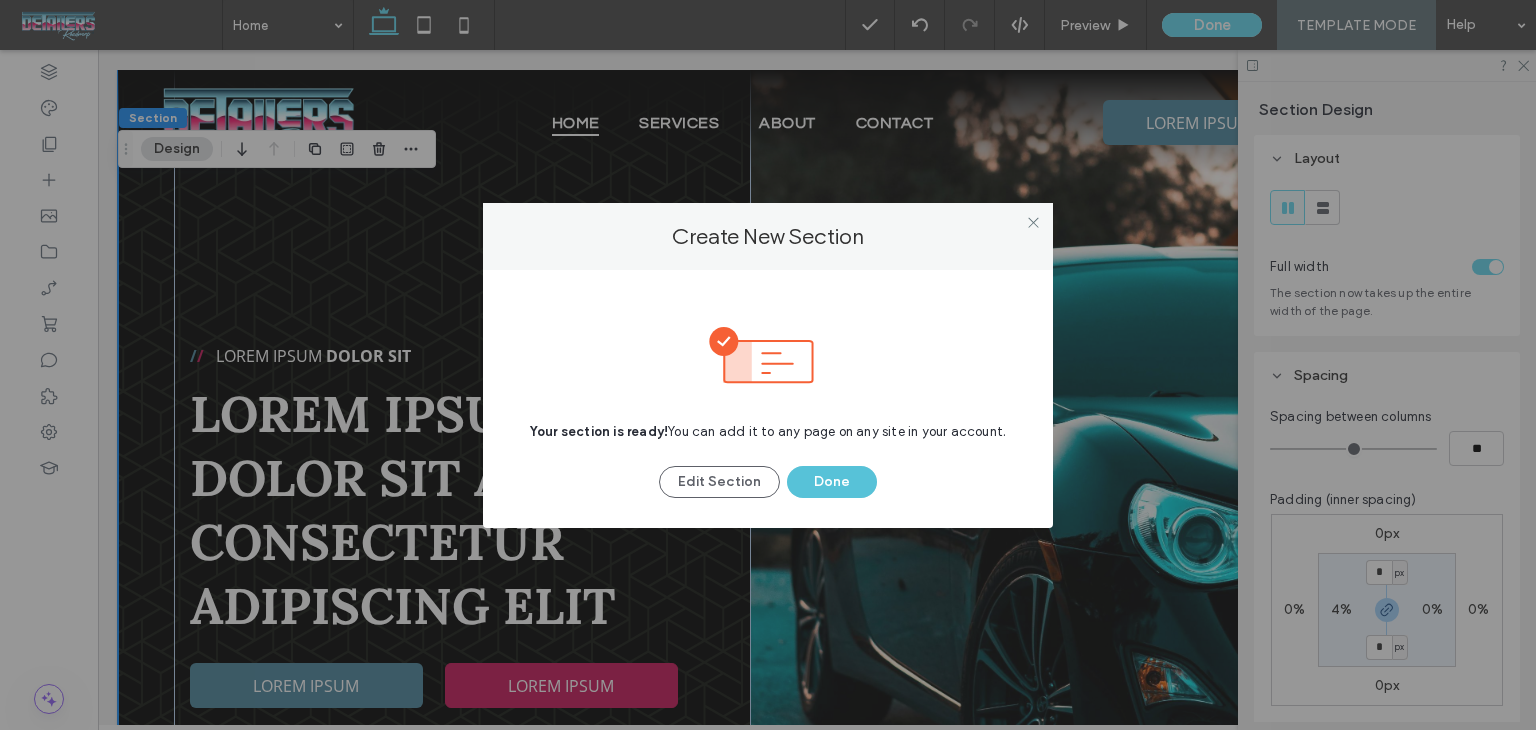 click on "Done" at bounding box center (832, 482) 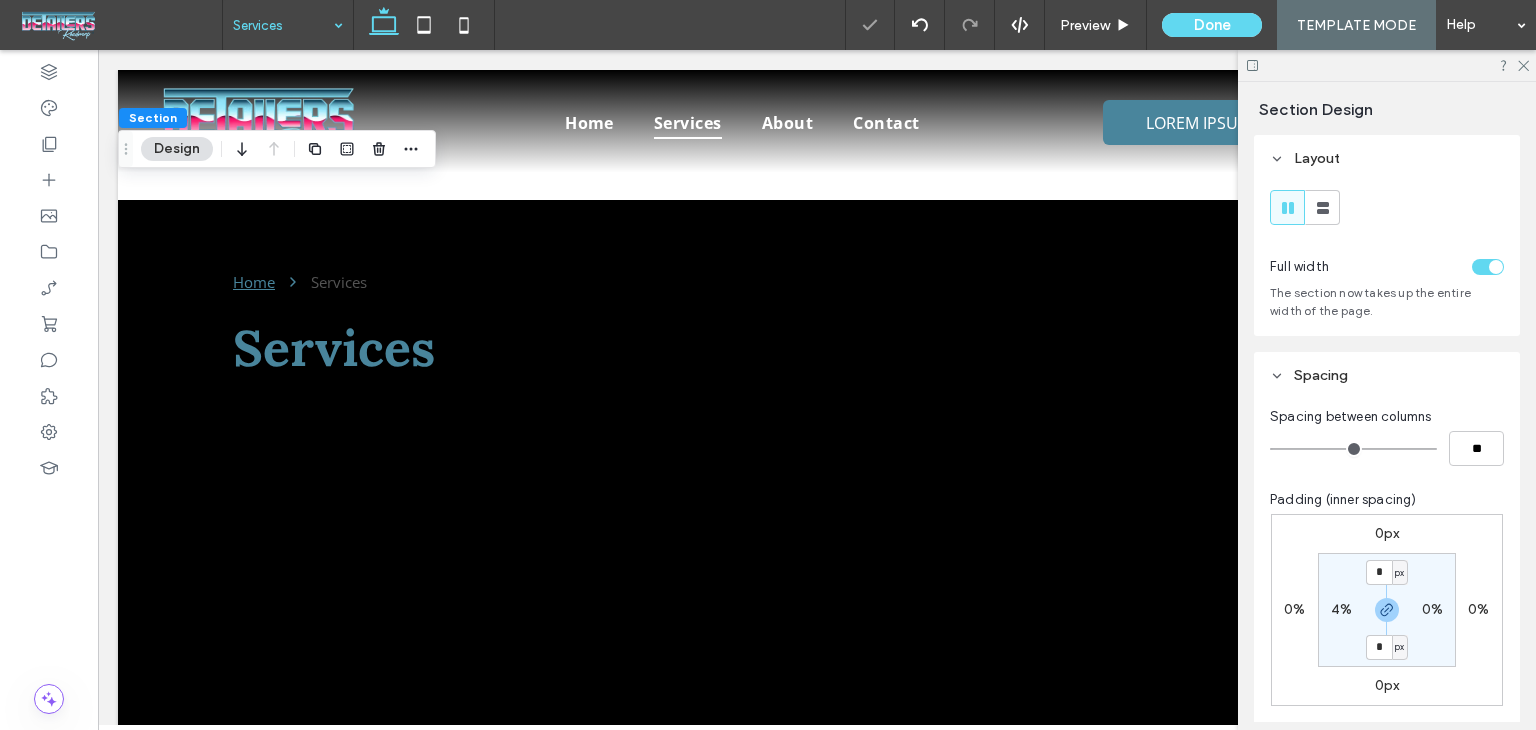 scroll, scrollTop: 0, scrollLeft: 0, axis: both 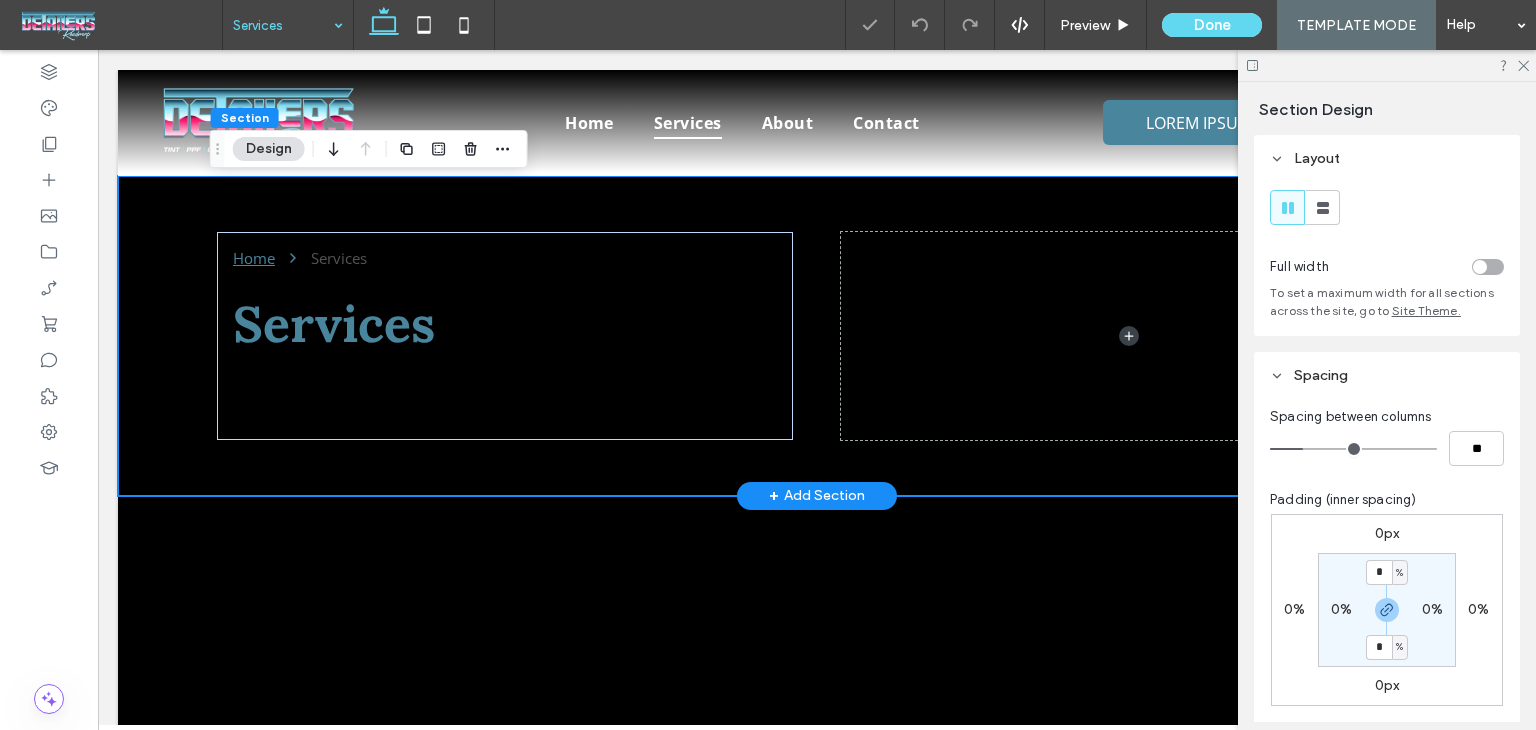 click on "Home Services
Services" at bounding box center (817, 336) 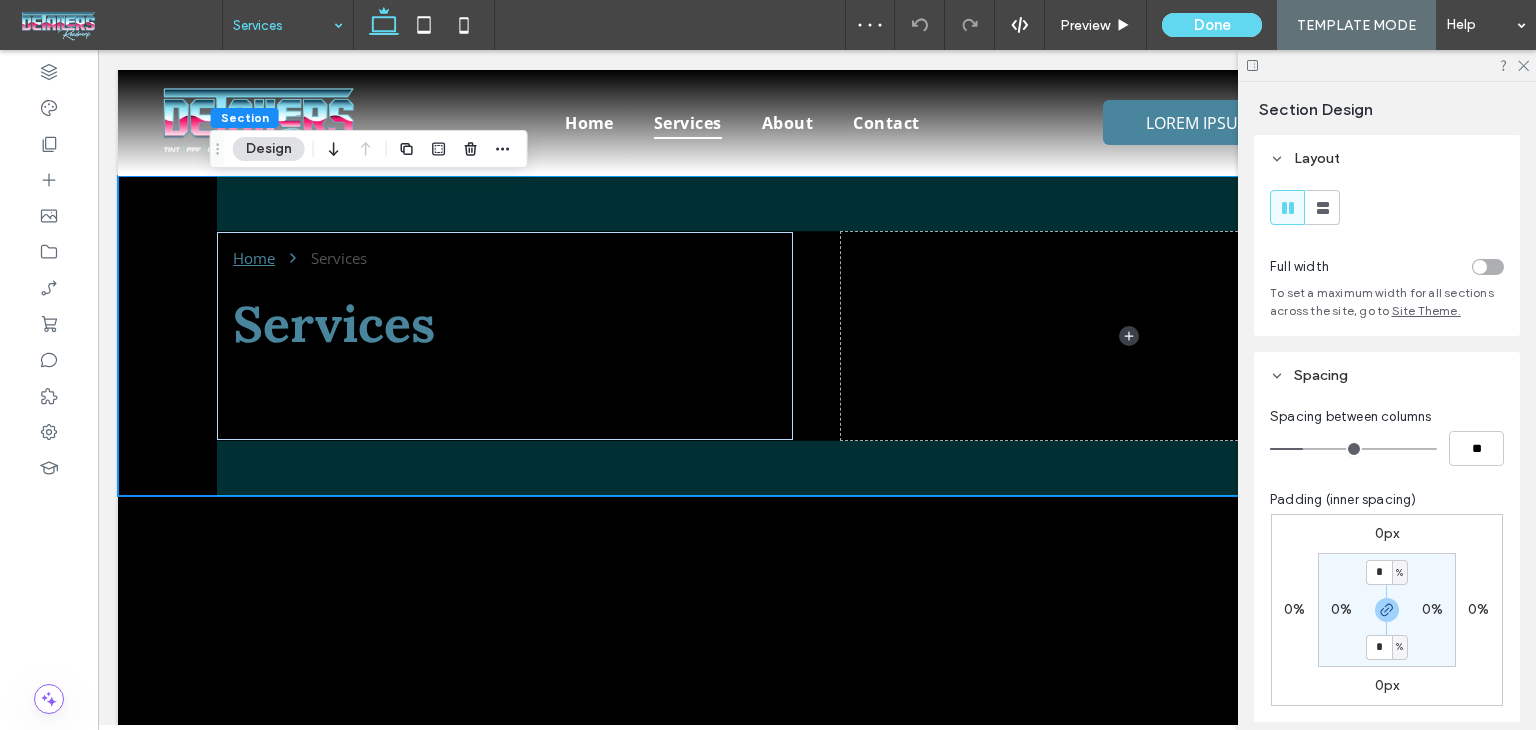 click at bounding box center (439, 149) 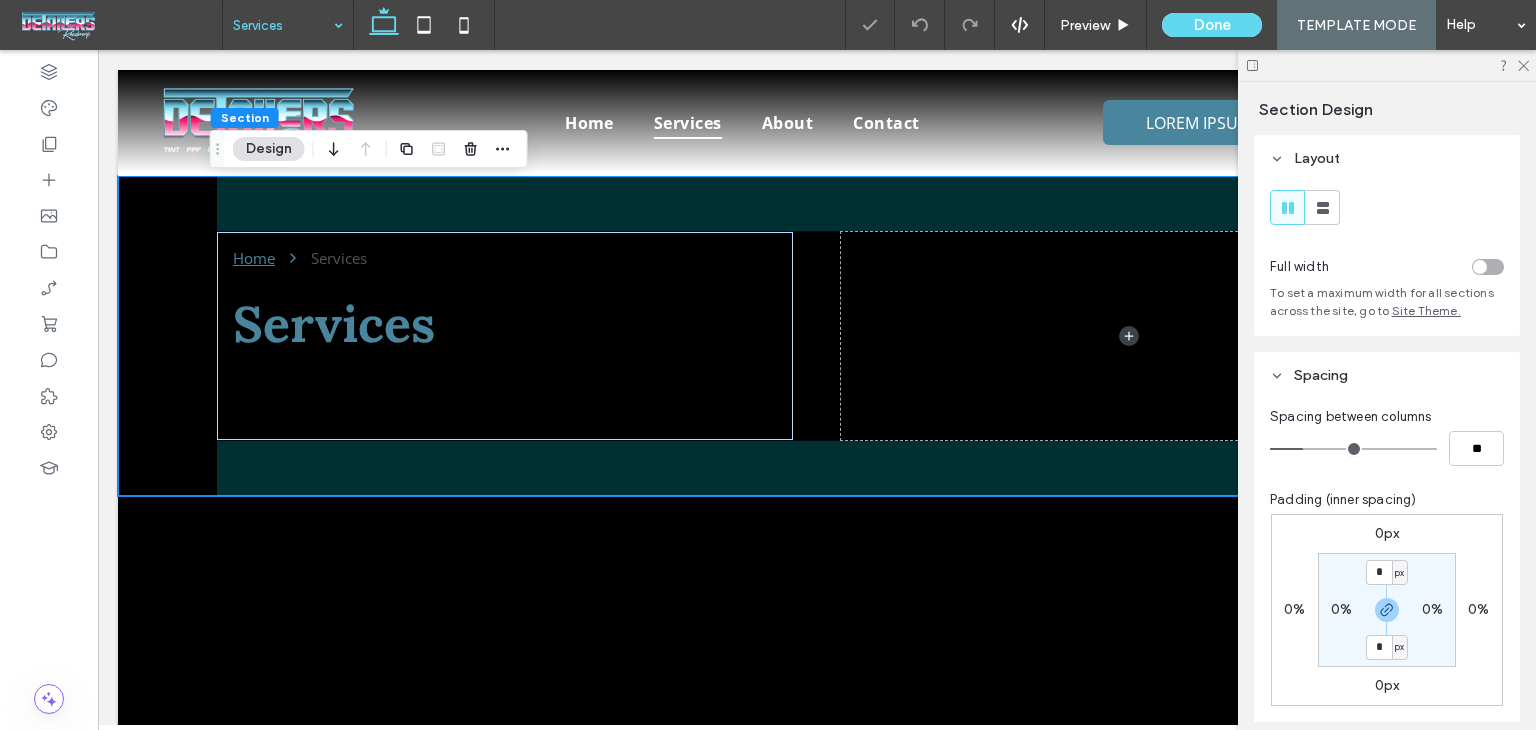 type on "*" 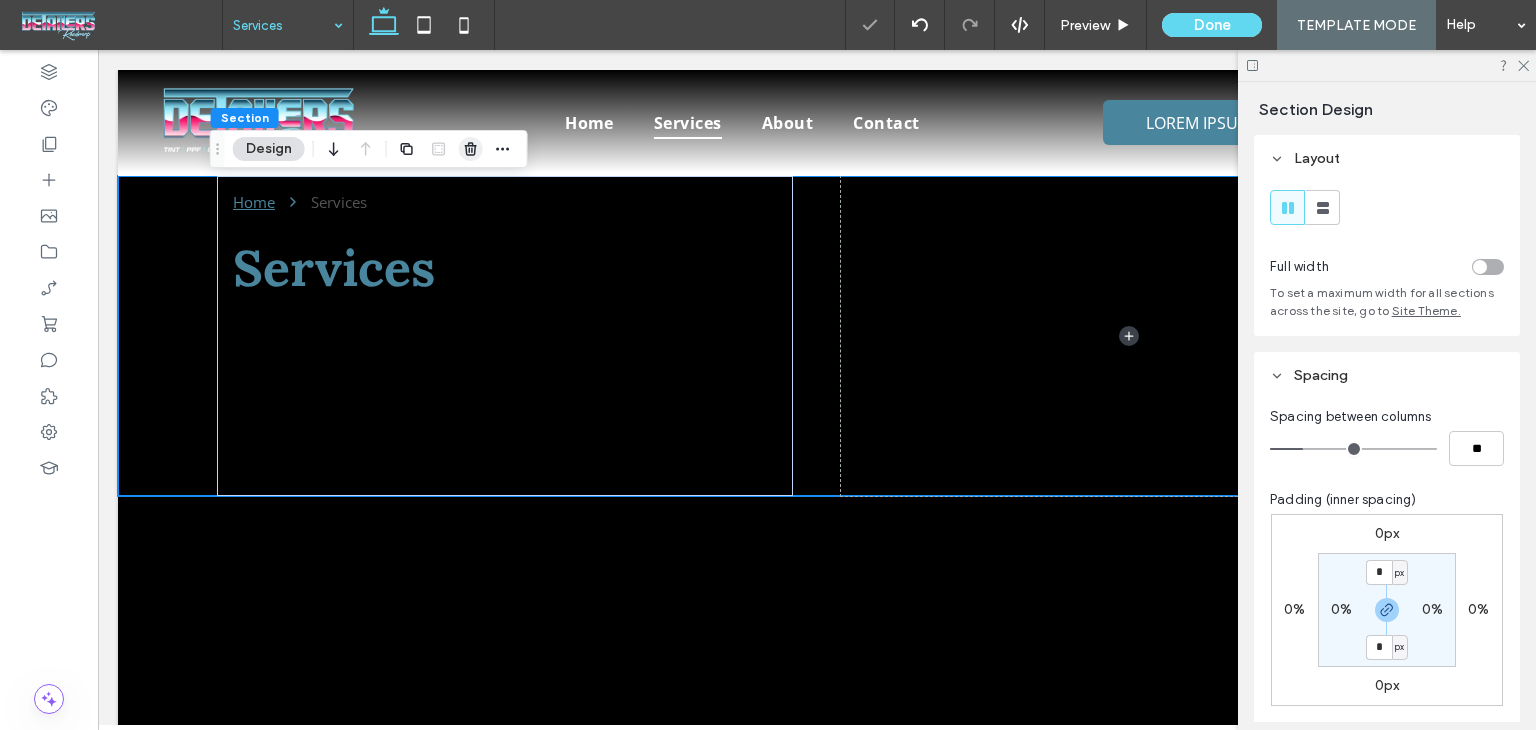 click 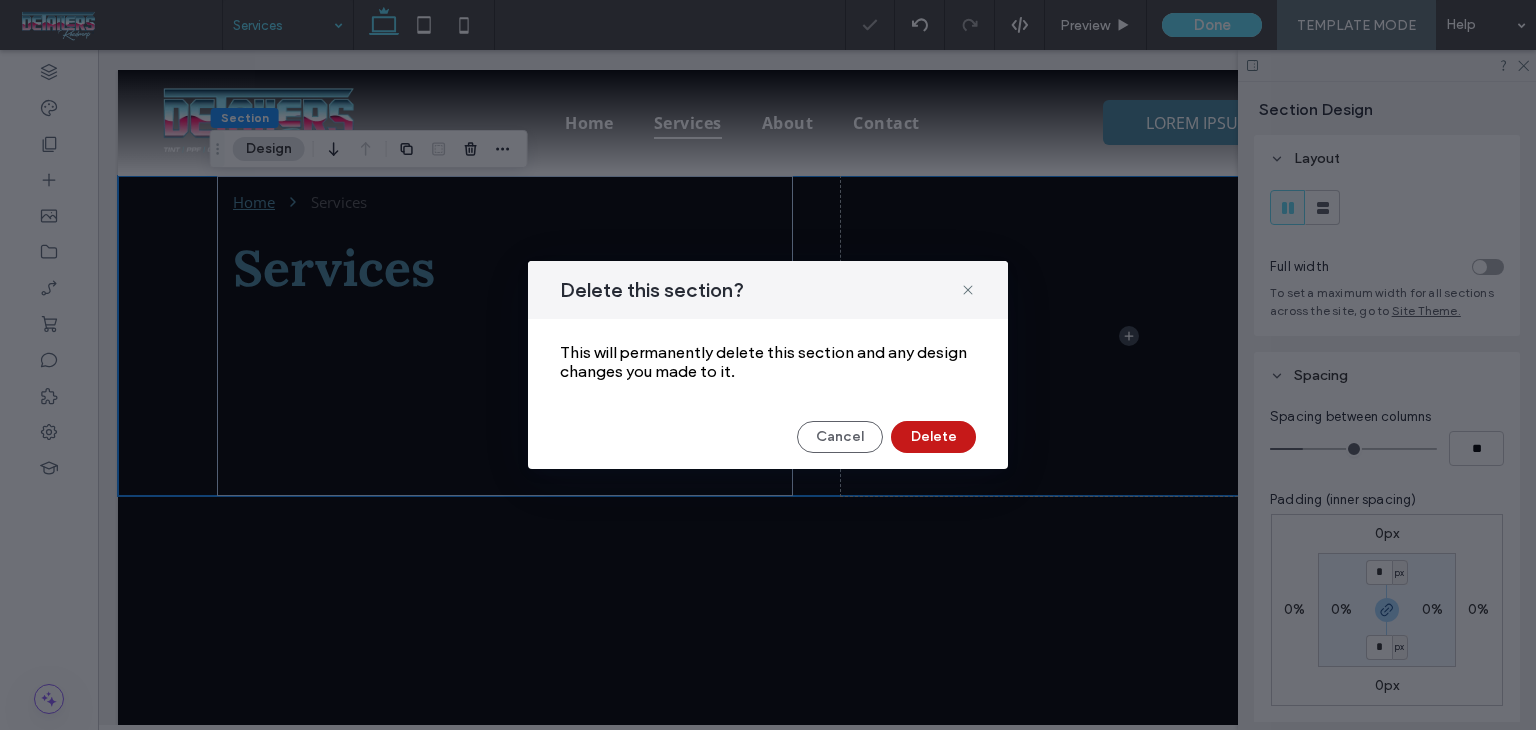 click on "Delete" at bounding box center (933, 437) 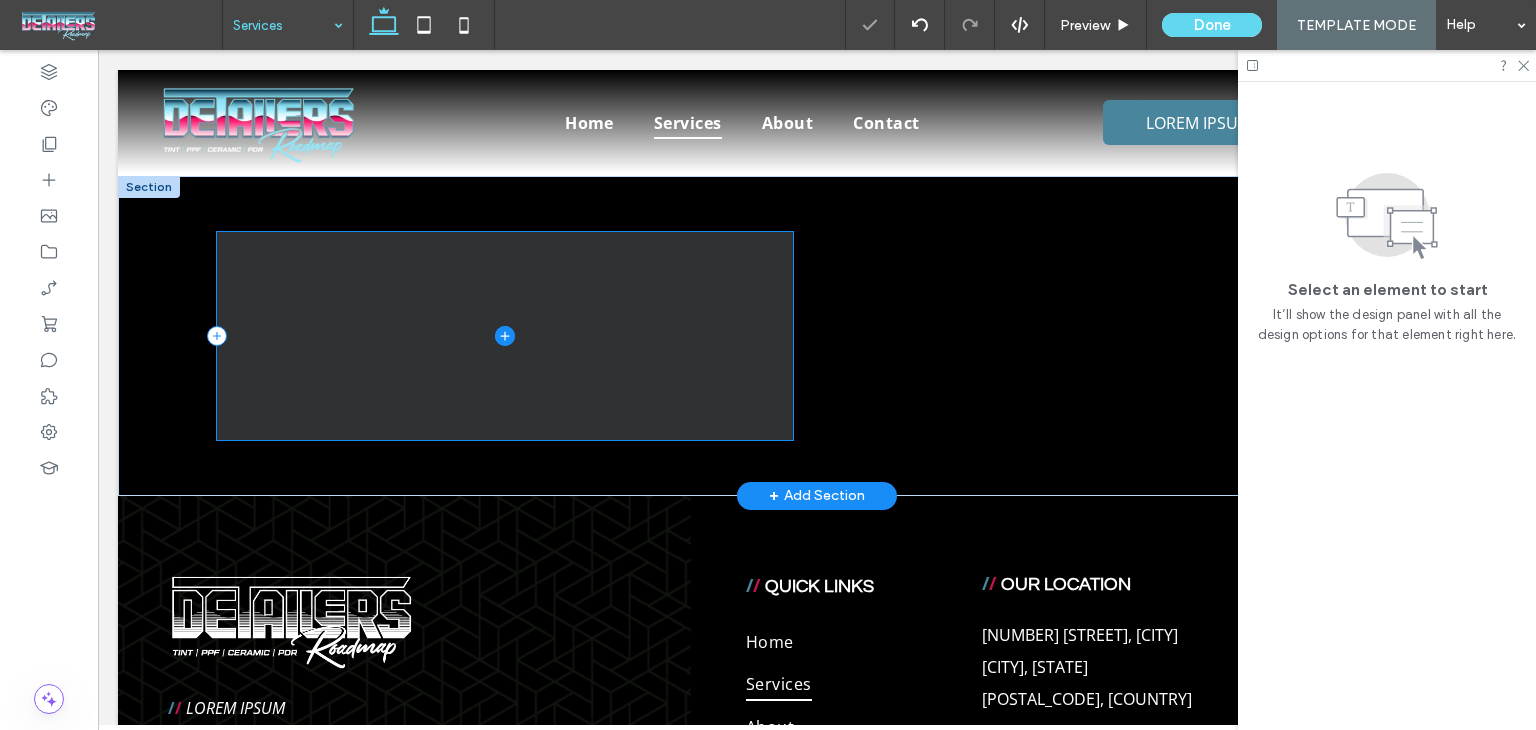 click at bounding box center (505, 336) 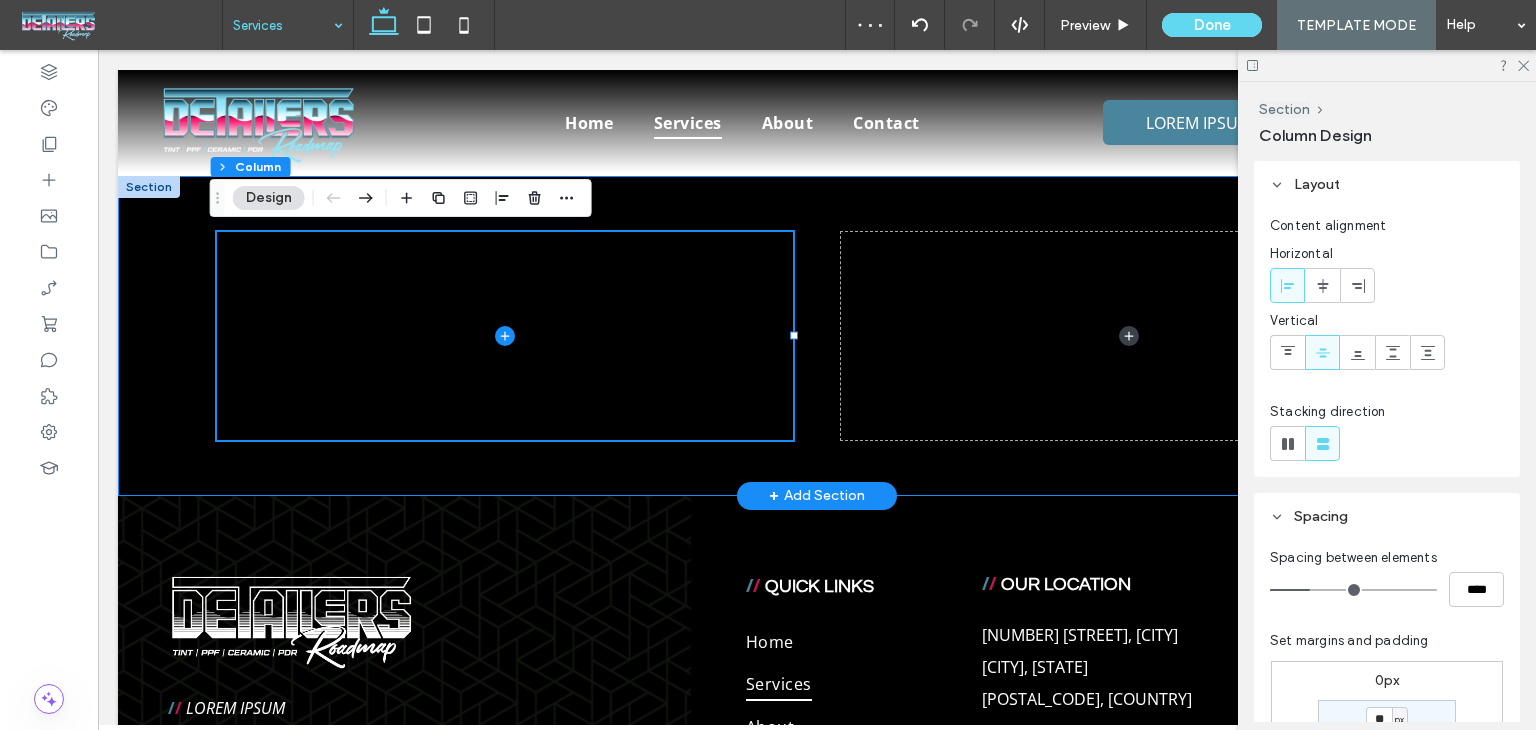 click at bounding box center (817, 336) 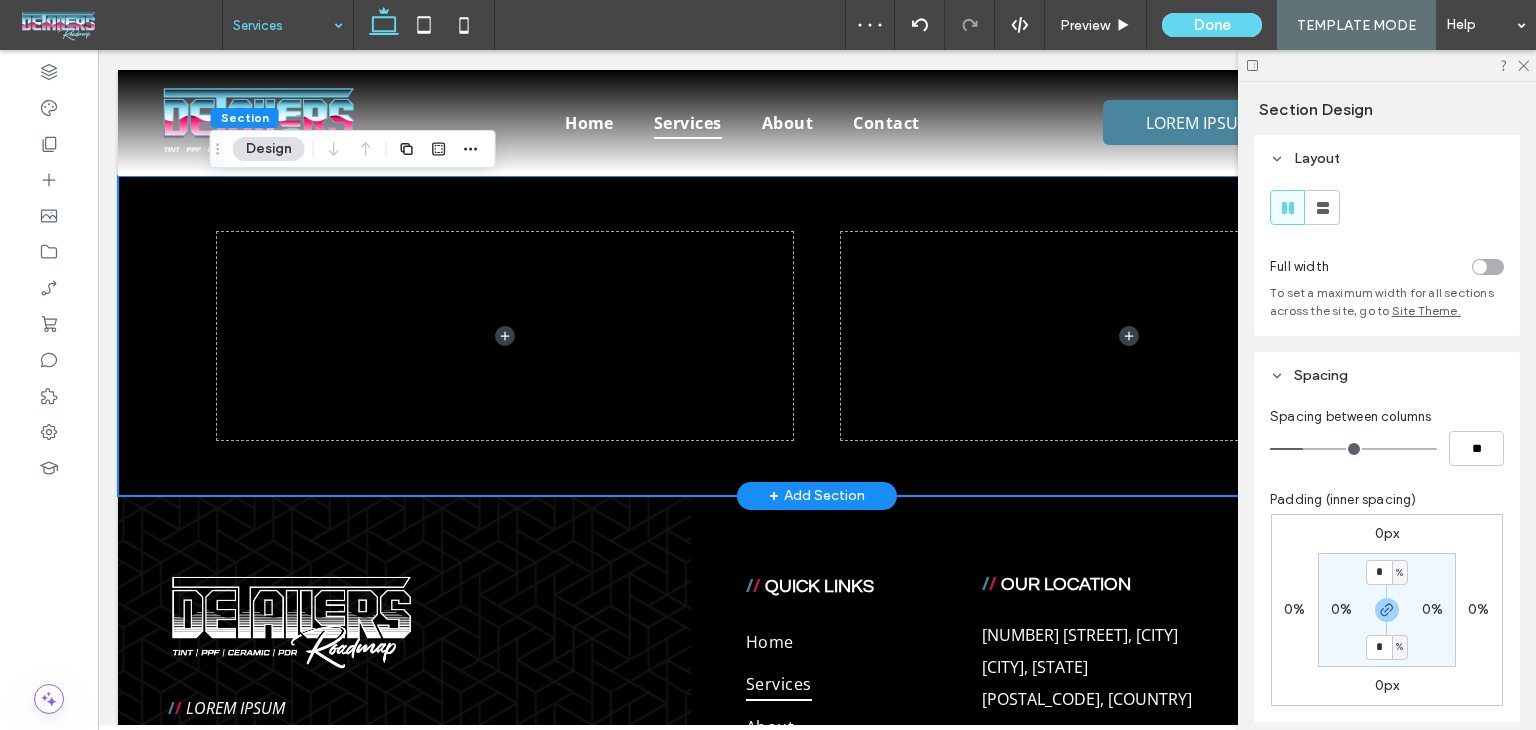 click on "+ Add Section" at bounding box center [817, 496] 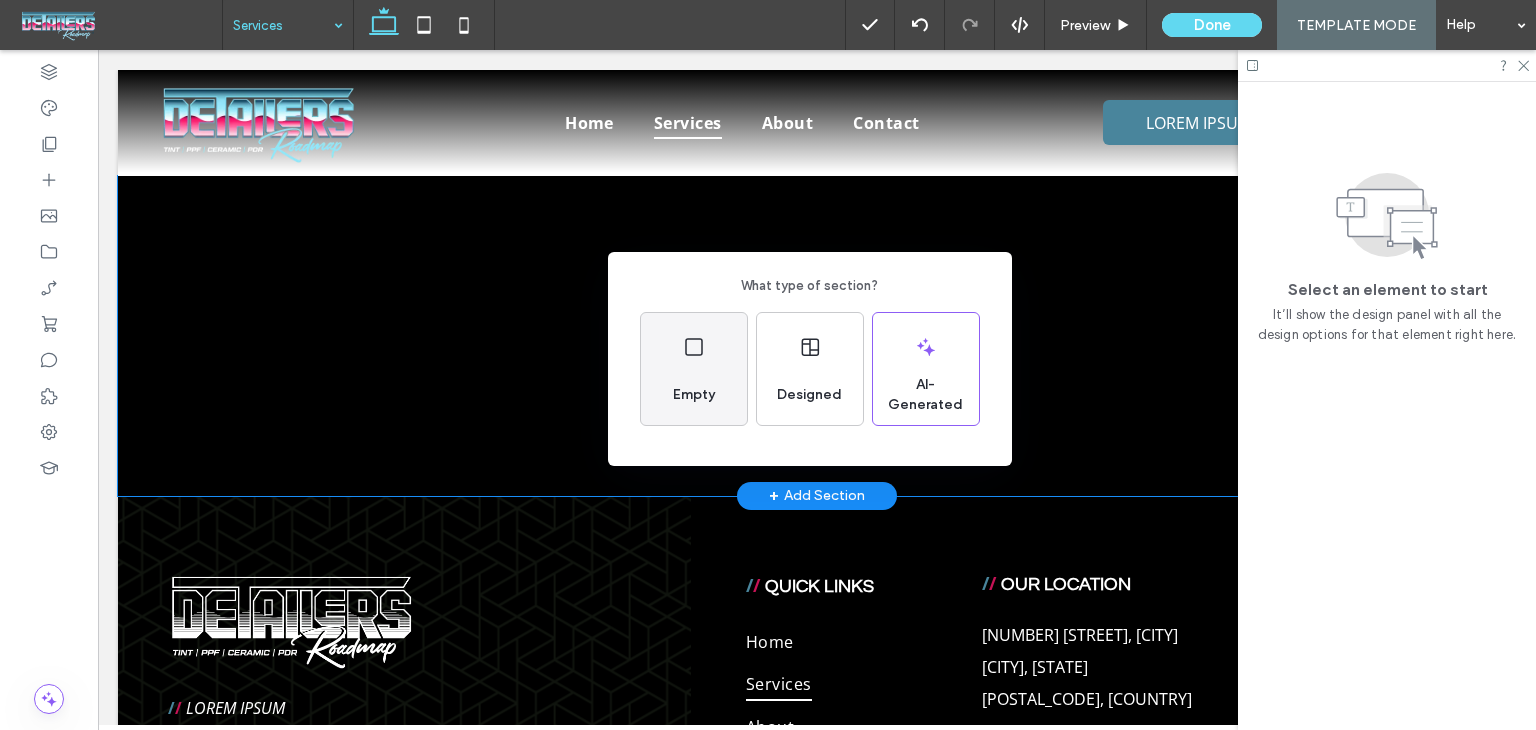 drag, startPoint x: 667, startPoint y: 363, endPoint x: 570, endPoint y: 313, distance: 109.128365 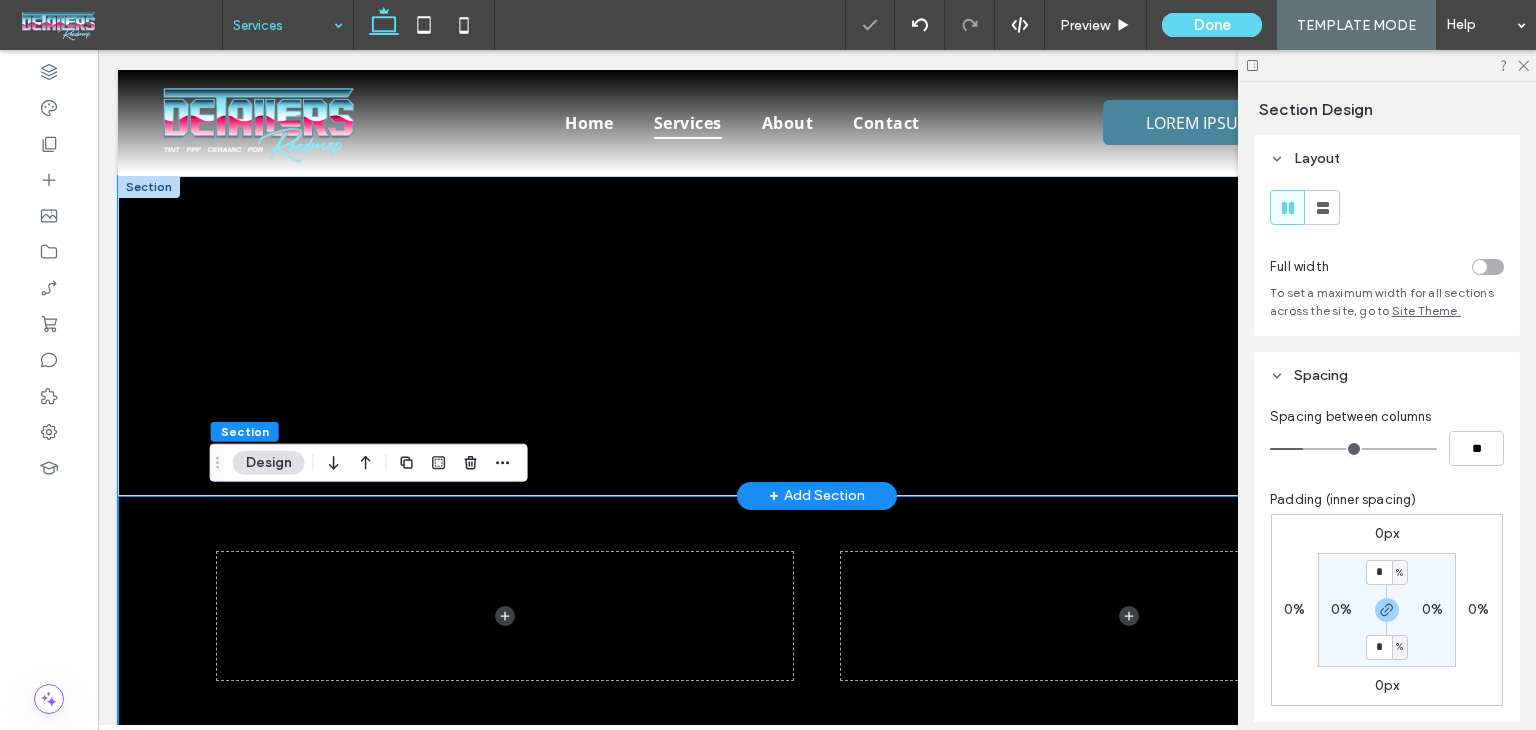 click at bounding box center [817, 336] 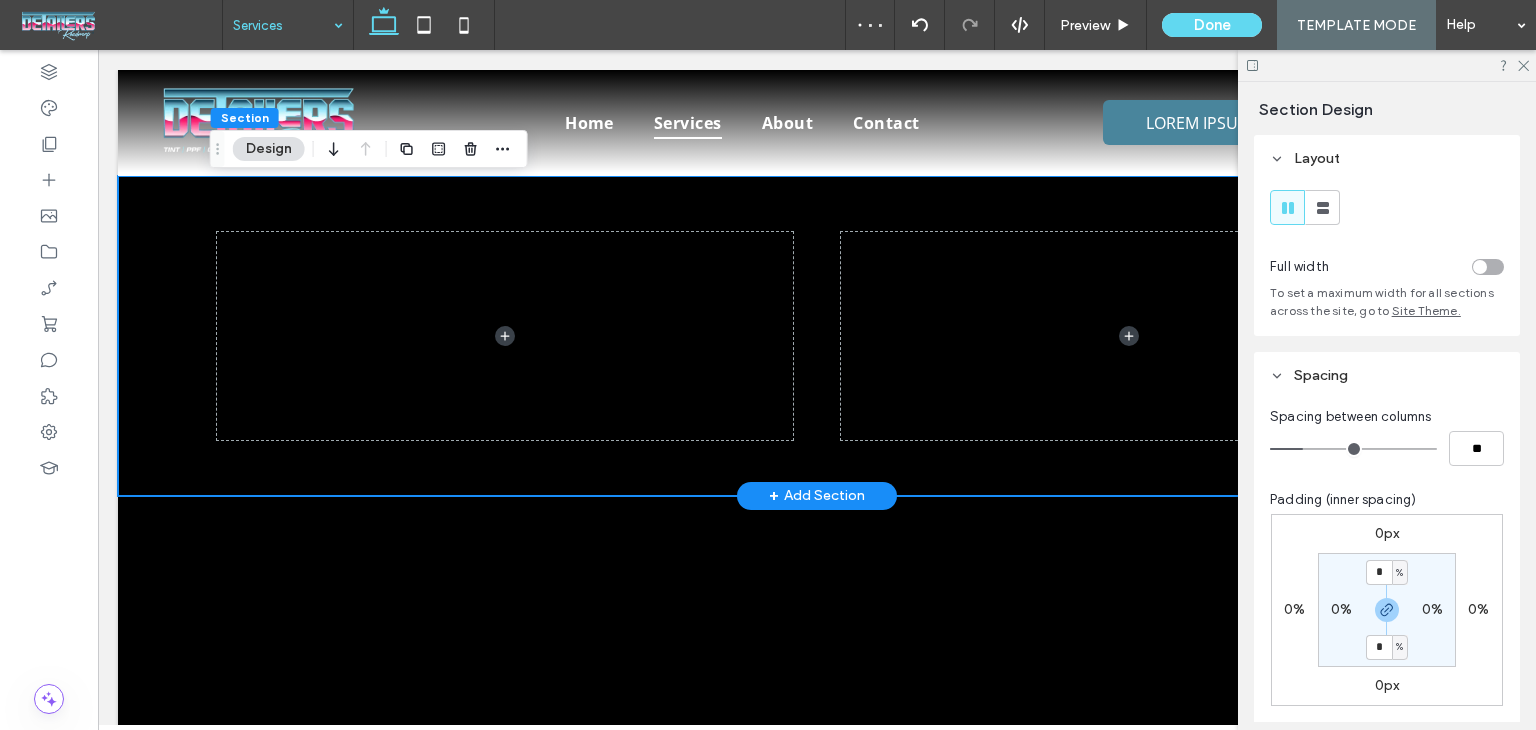click on "+ Add Section" at bounding box center [817, 496] 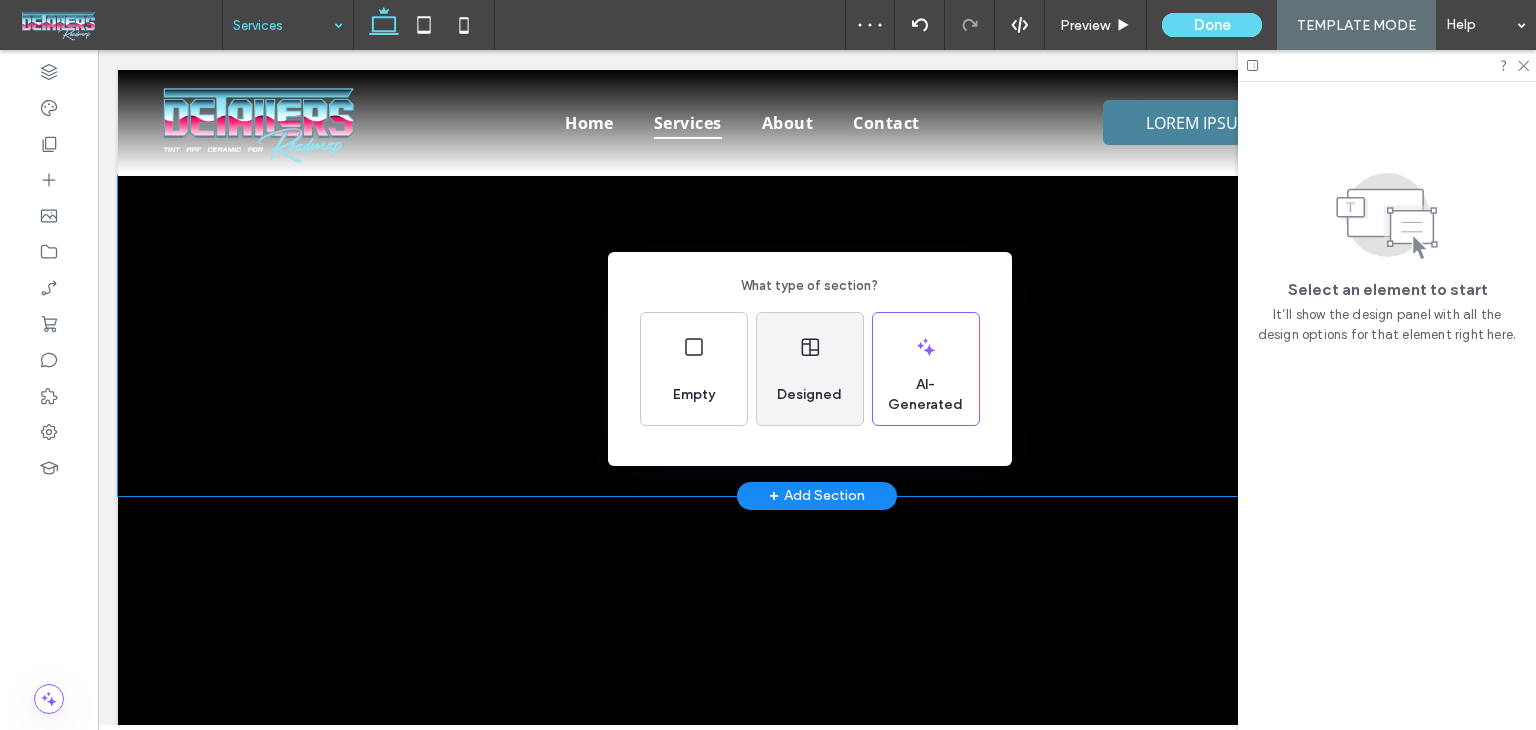 click on "Designed" at bounding box center (809, 395) 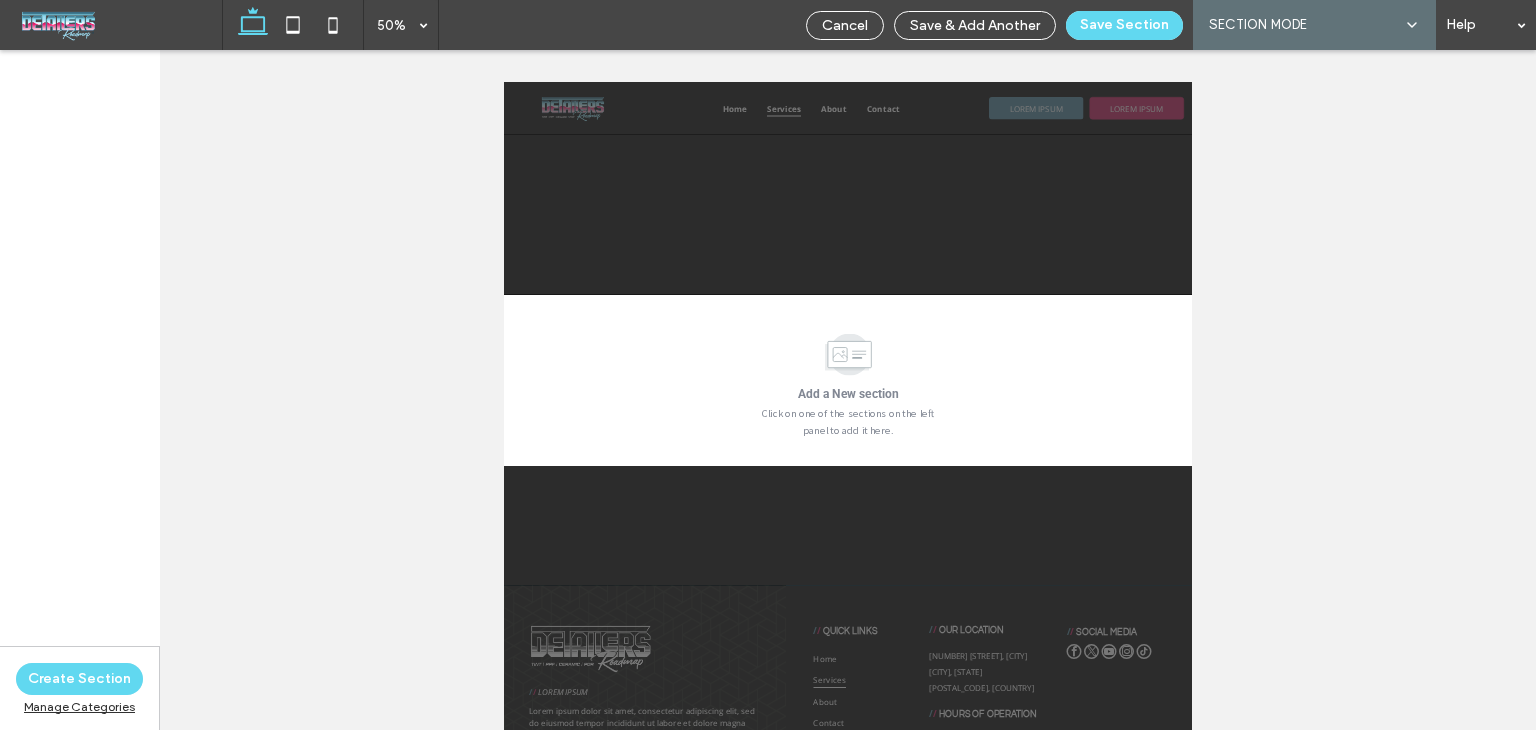 scroll, scrollTop: 15, scrollLeft: 0, axis: vertical 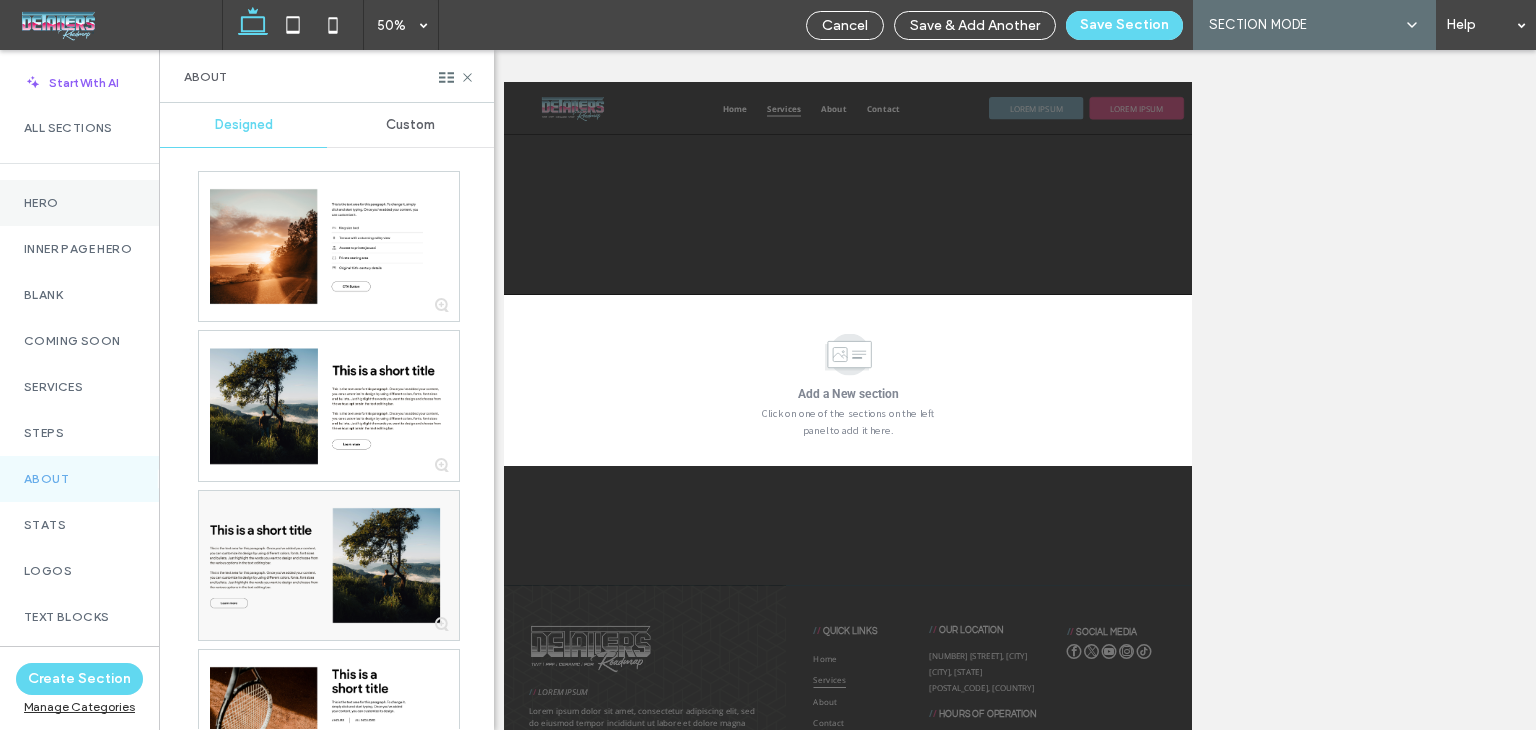 click on "Hero" at bounding box center [79, 203] 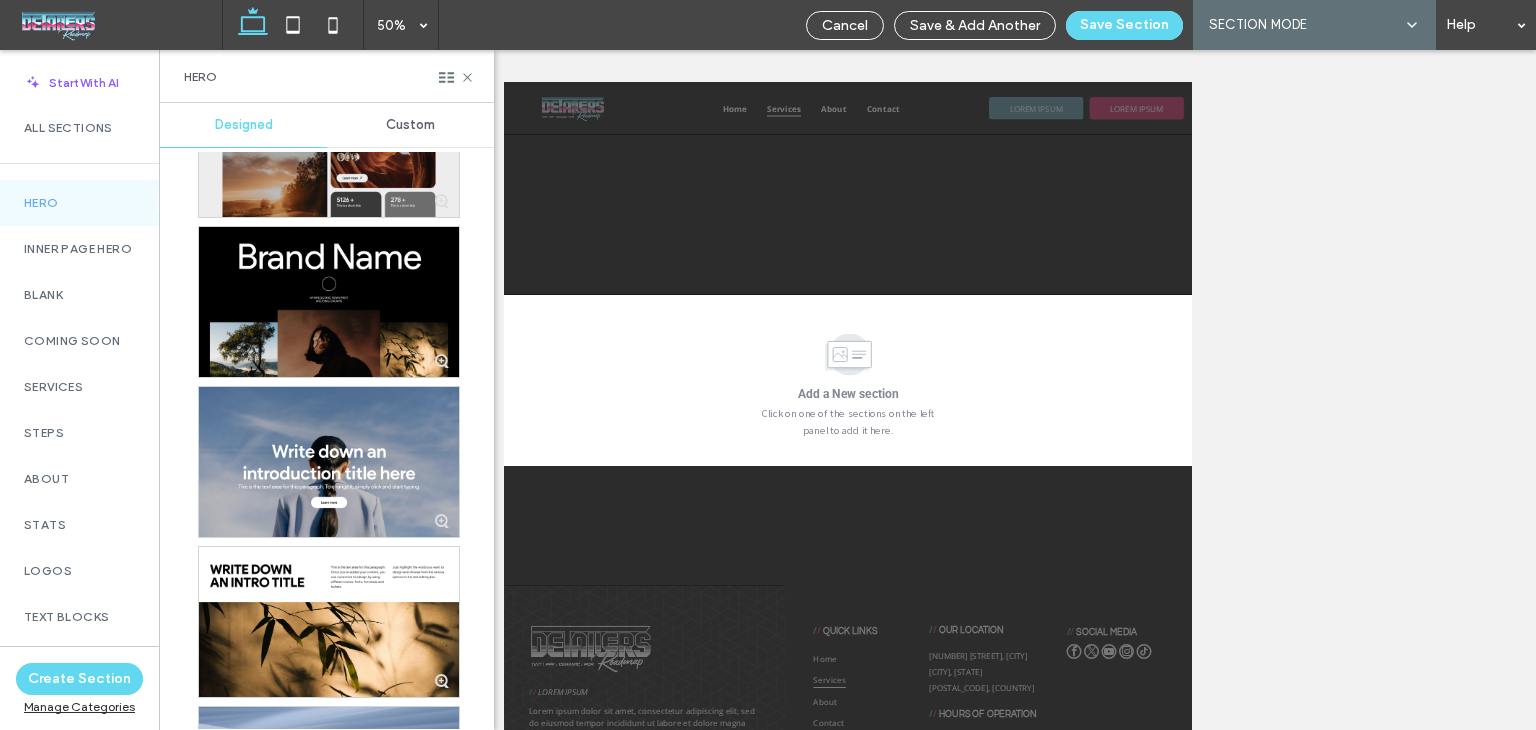 scroll, scrollTop: 4300, scrollLeft: 0, axis: vertical 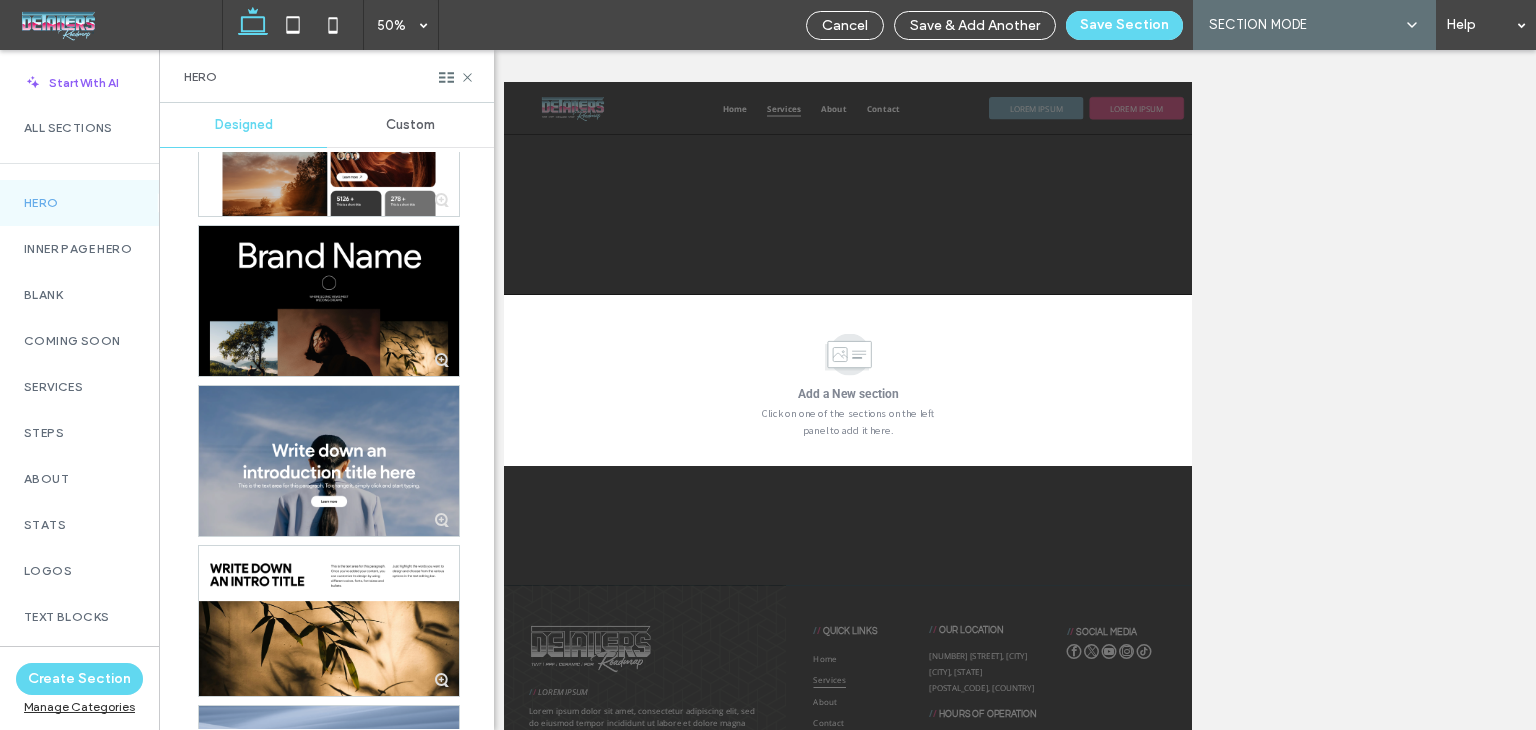 click on "Custom" at bounding box center [410, 125] 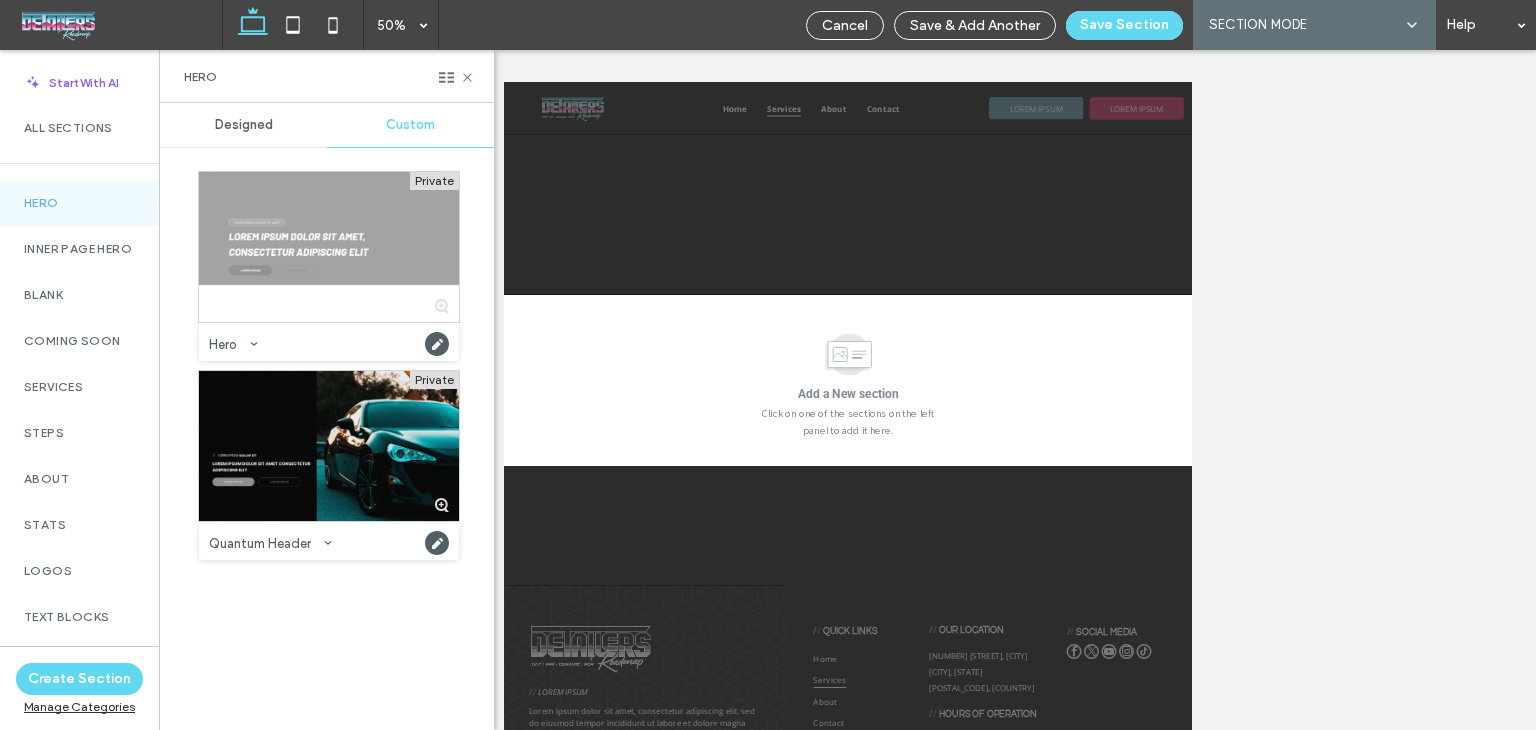 click at bounding box center [329, 446] 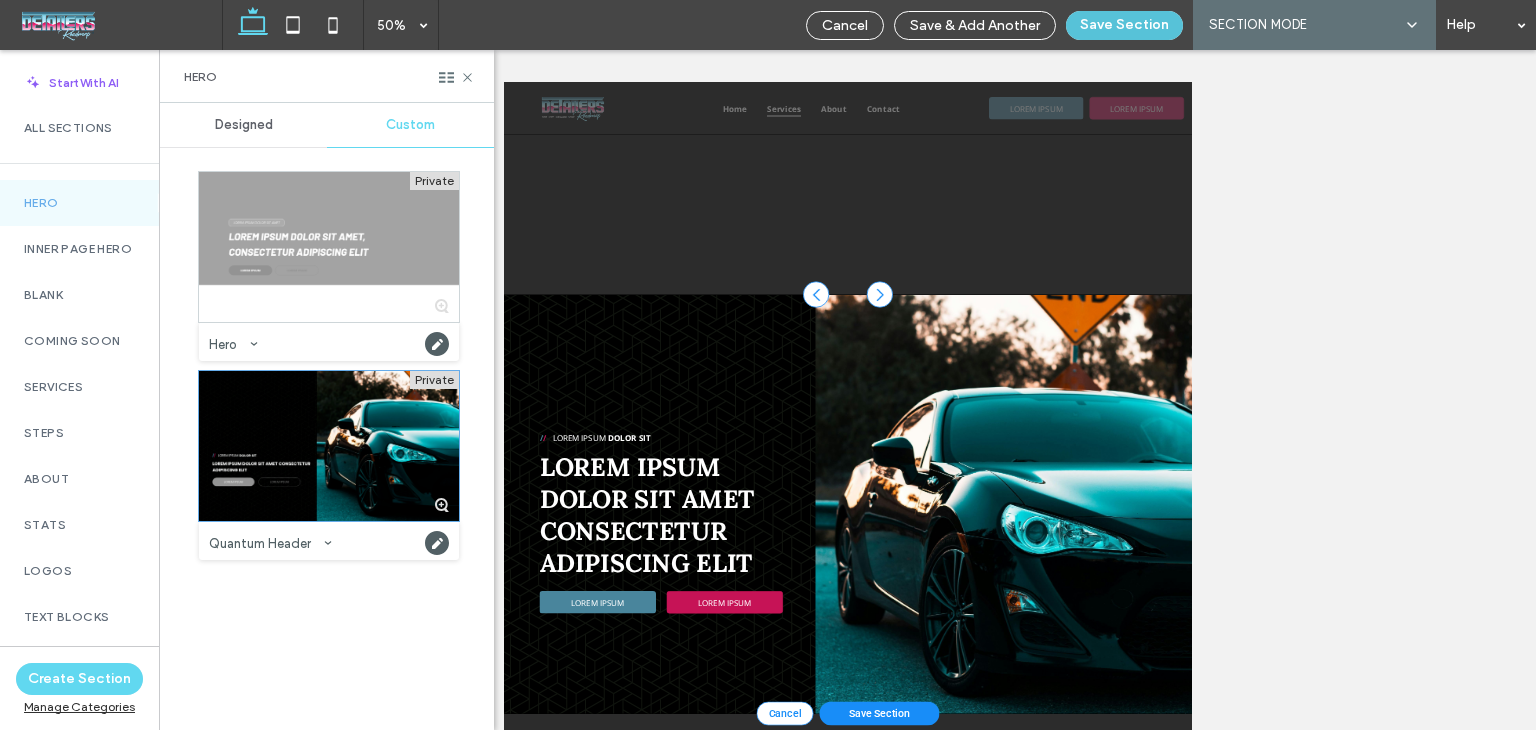 click on "Save Section" at bounding box center (1124, 25) 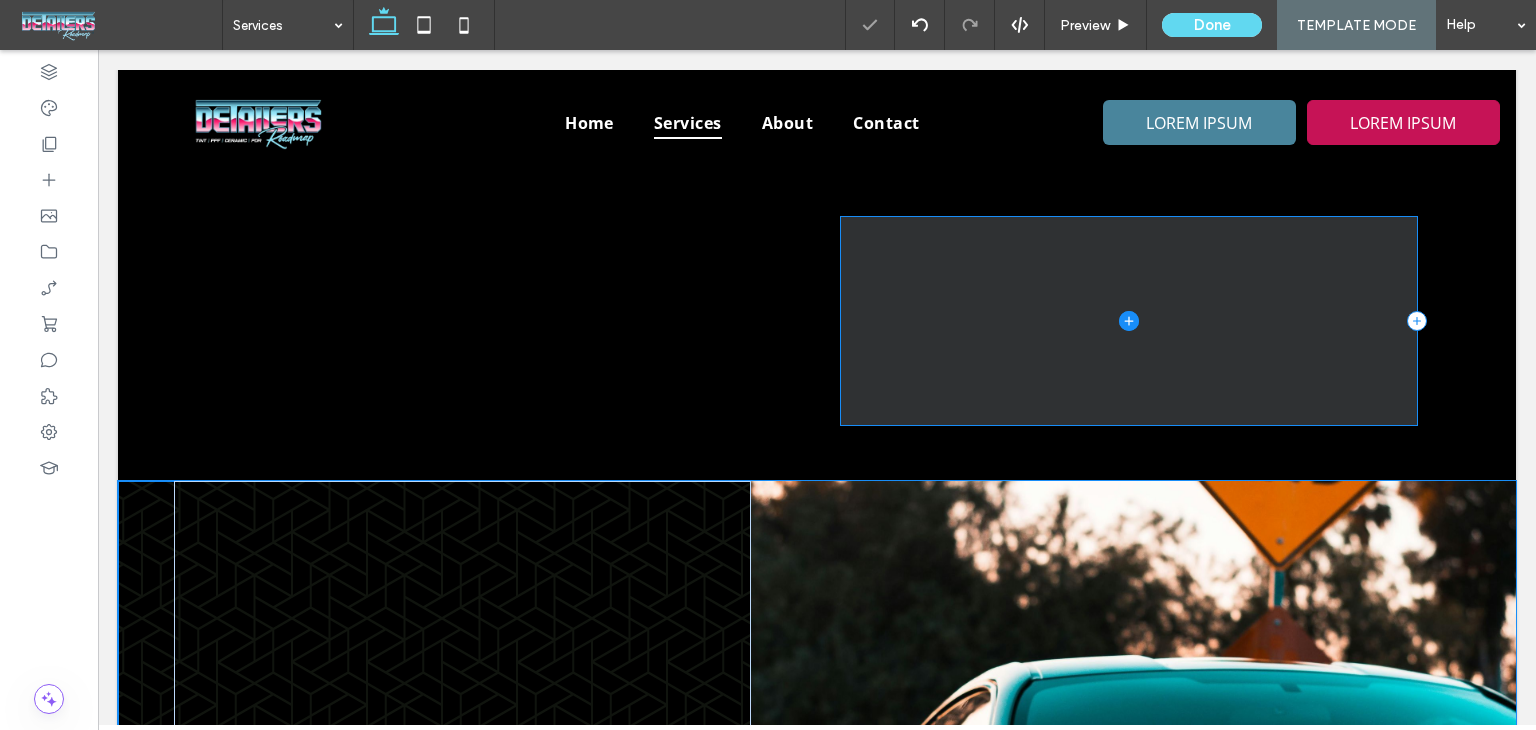 scroll, scrollTop: 16, scrollLeft: 0, axis: vertical 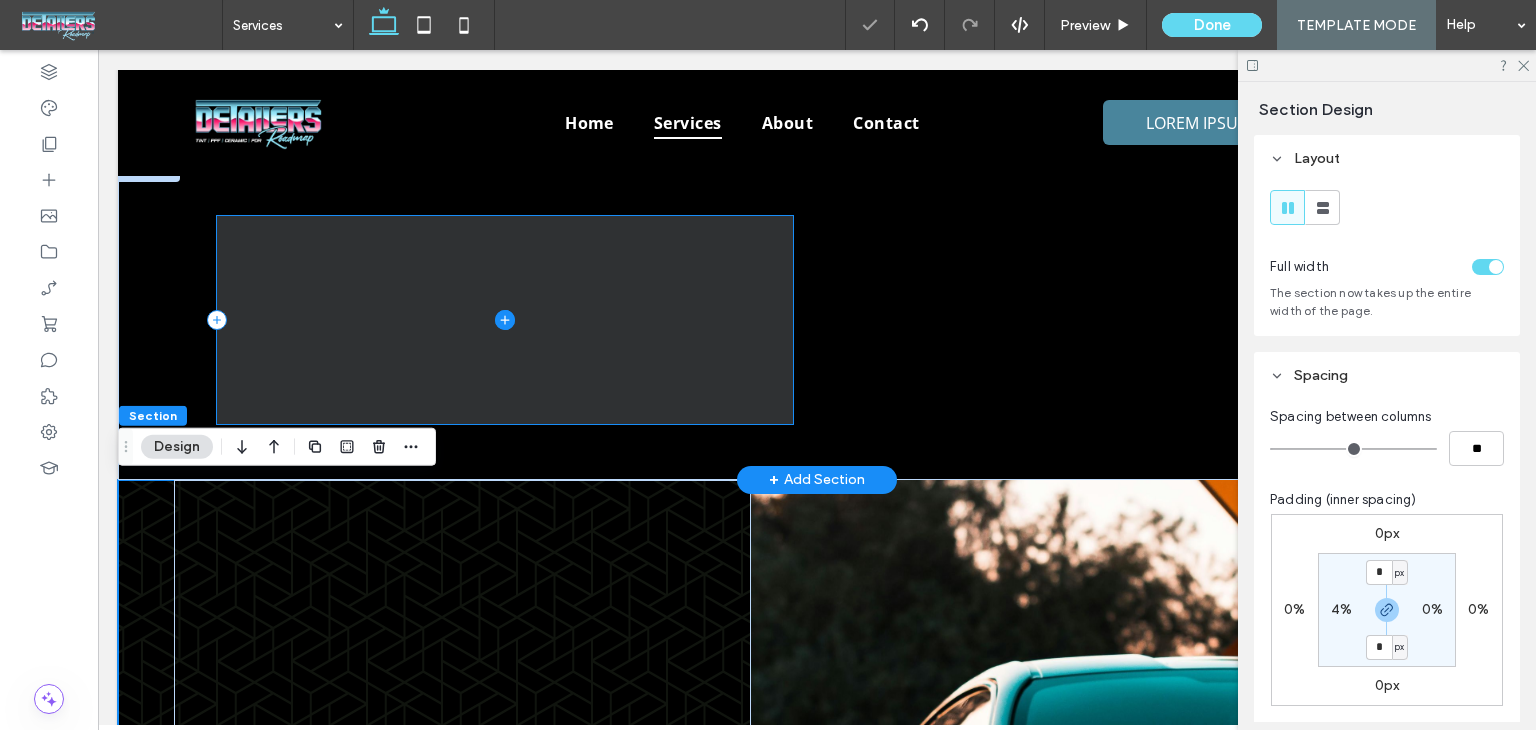 click at bounding box center (505, 320) 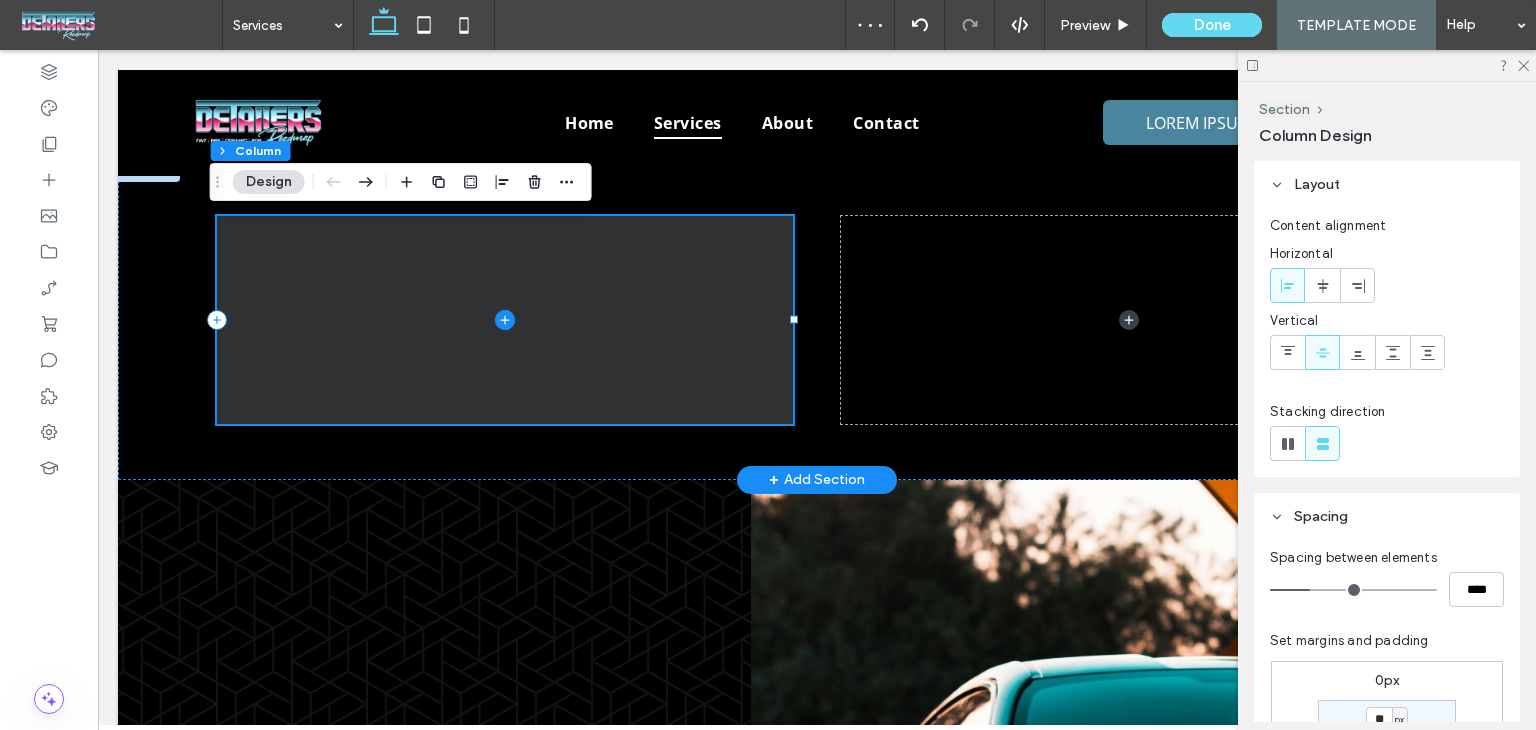 click at bounding box center [817, 320] 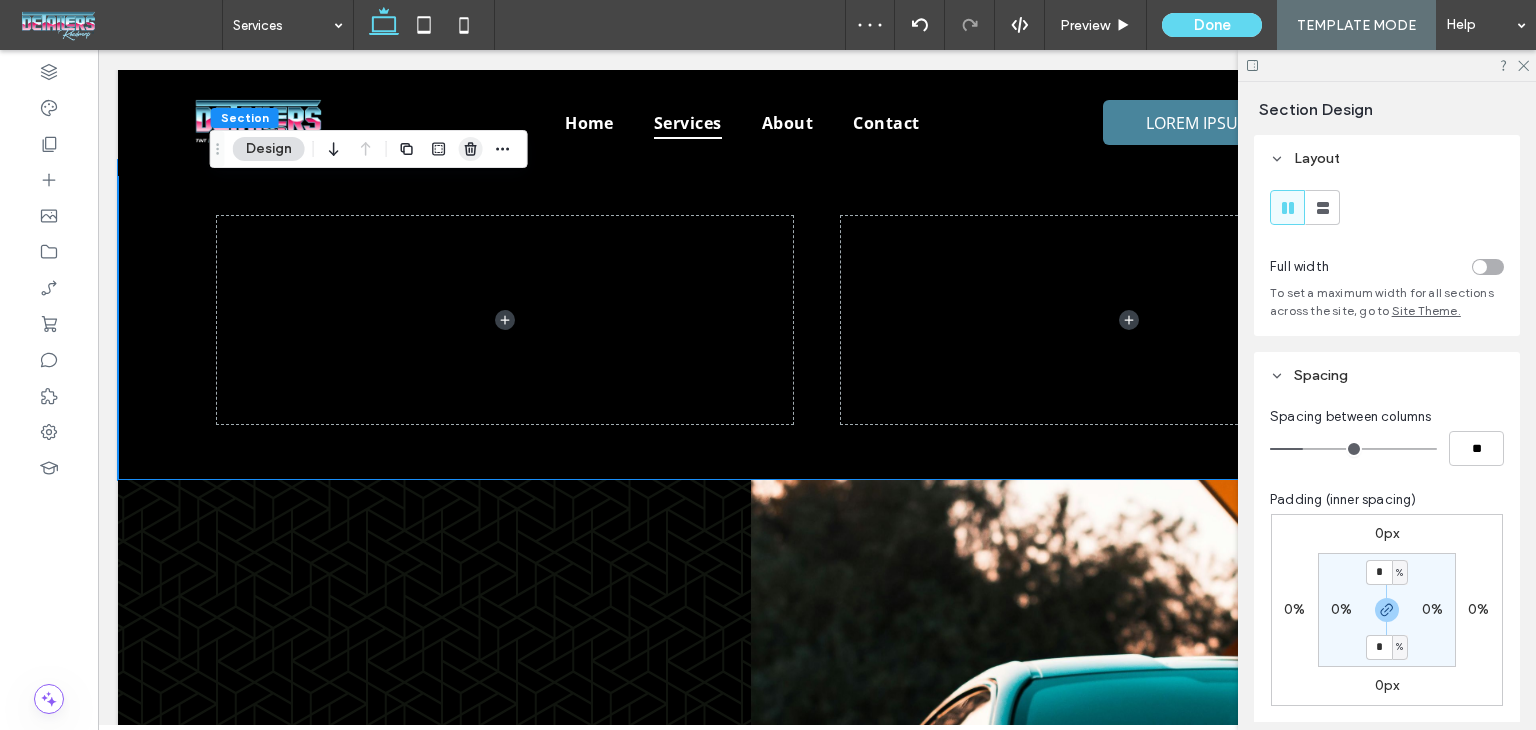 click 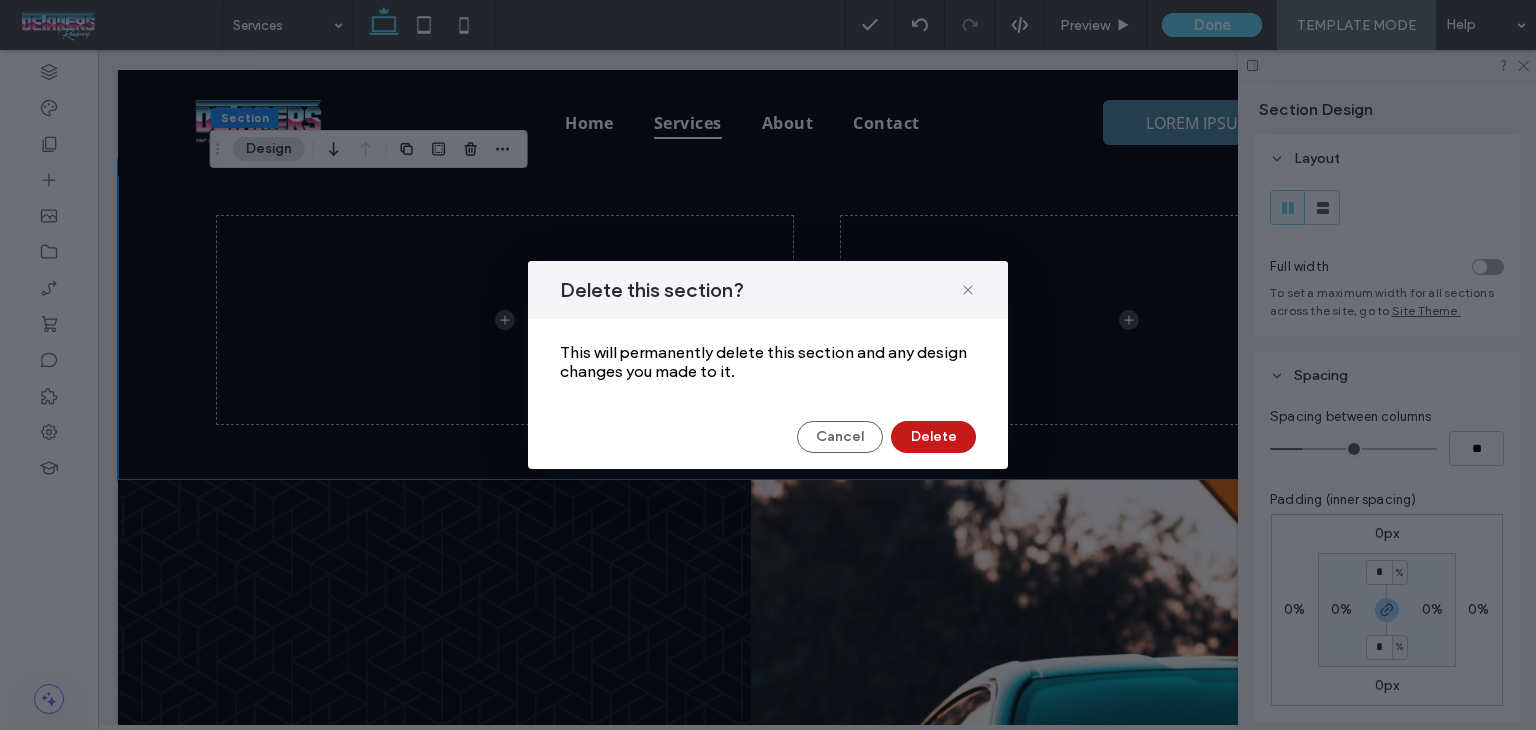 click on "Delete" at bounding box center [933, 437] 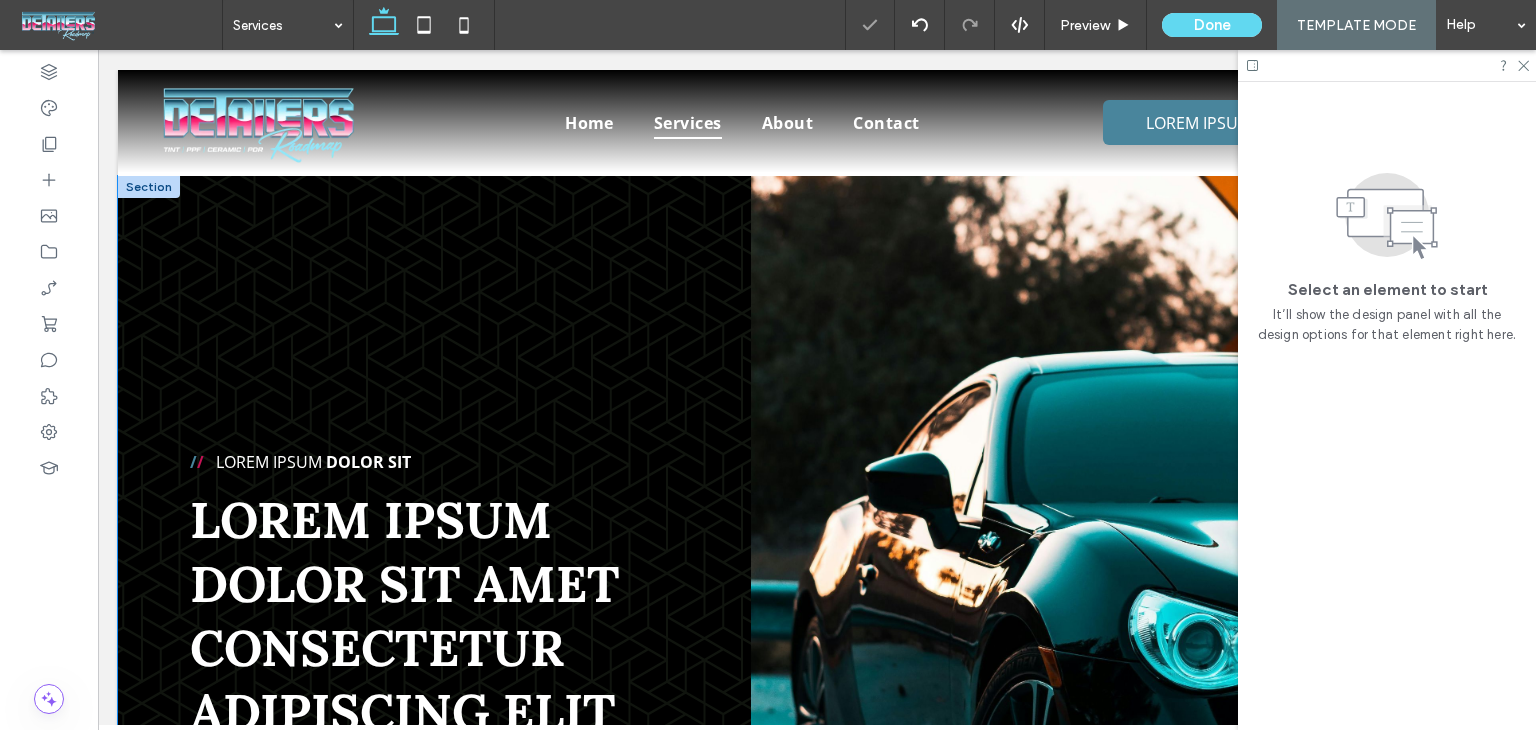 click on "/ /     Lorem ipsum
Dolor Sit
Lorem ipsum dolor sit amet consectetur adipiscing elit
LOREM IPSUM
LOREM IPSUM" at bounding box center (817, 595) 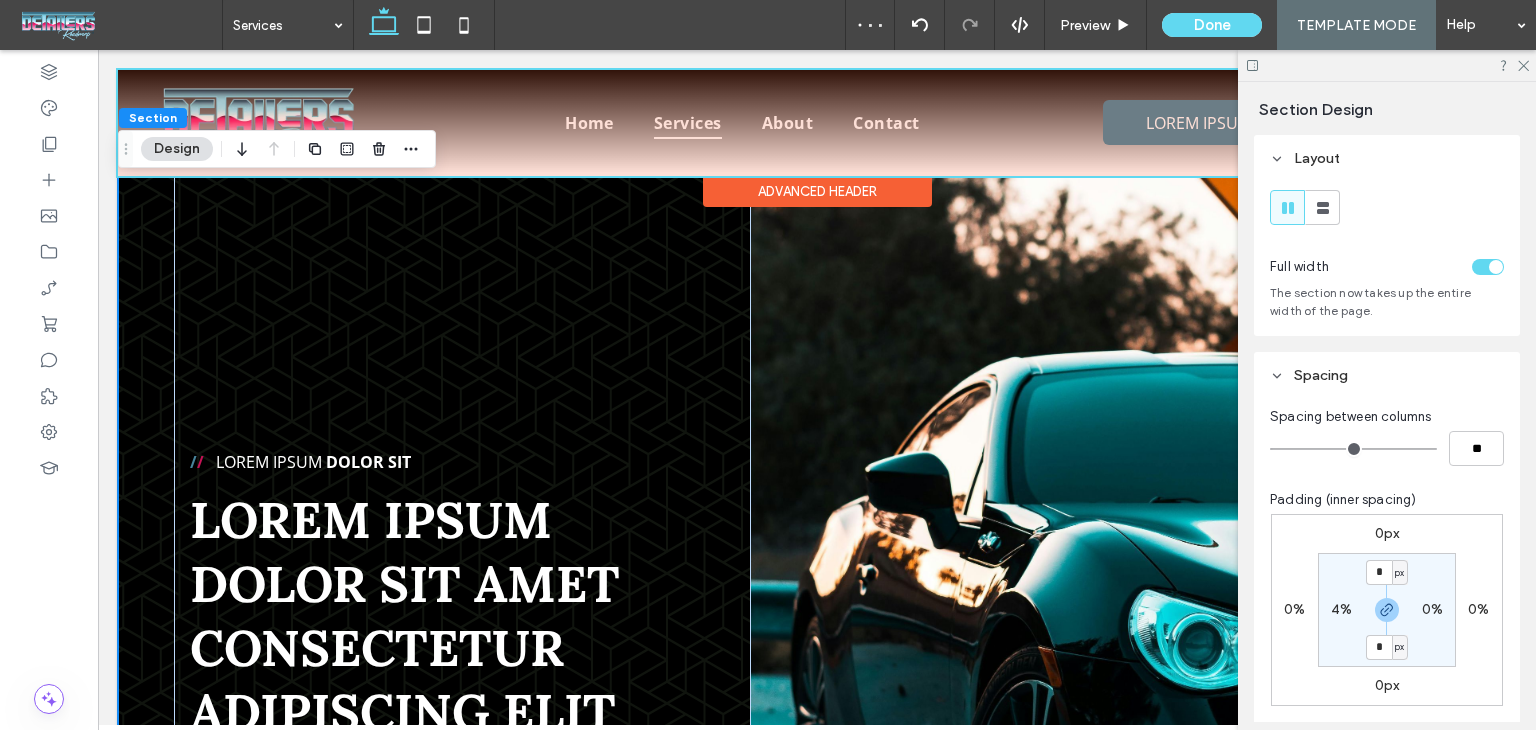 click at bounding box center (817, 123) 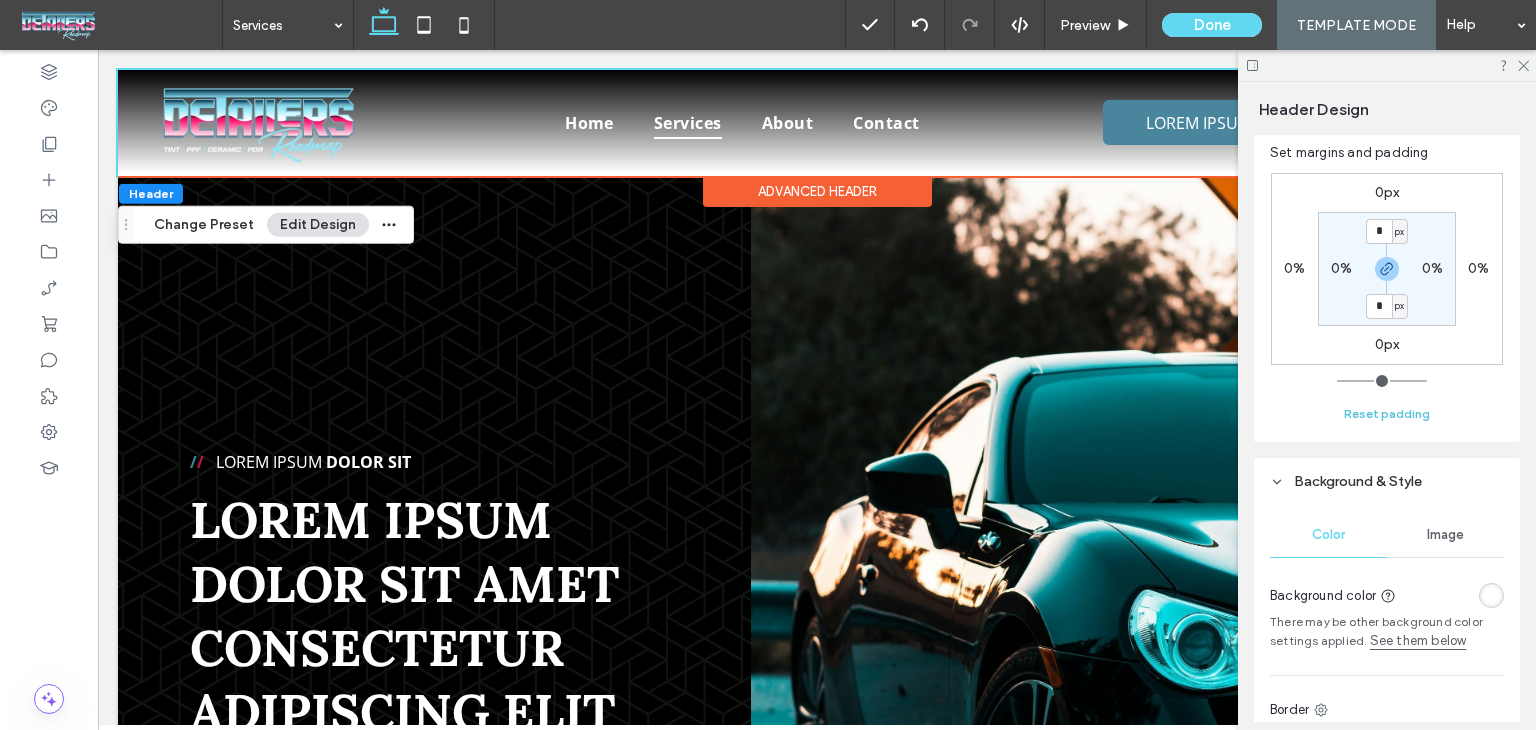 scroll, scrollTop: 800, scrollLeft: 0, axis: vertical 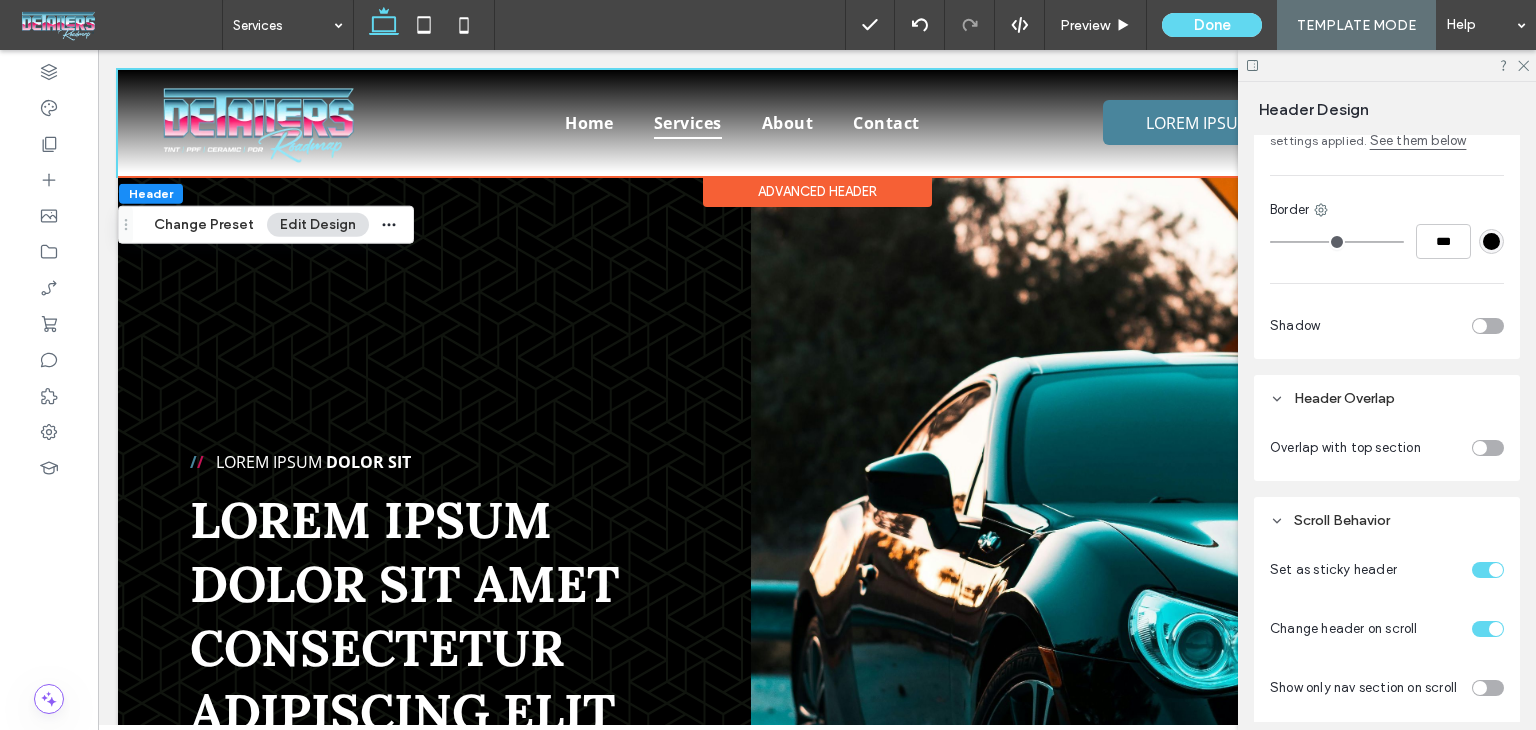 click at bounding box center (1480, 448) 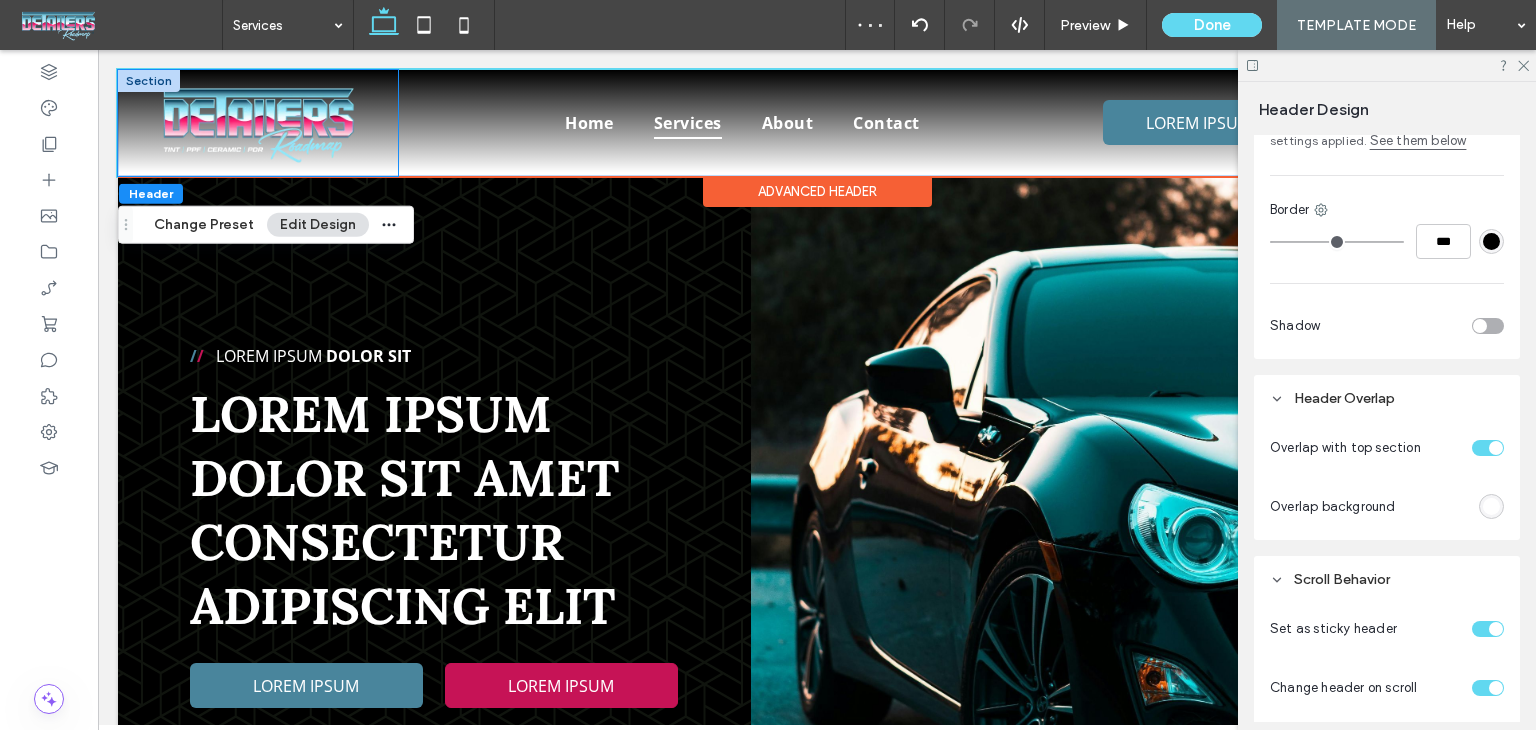click at bounding box center [258, 123] 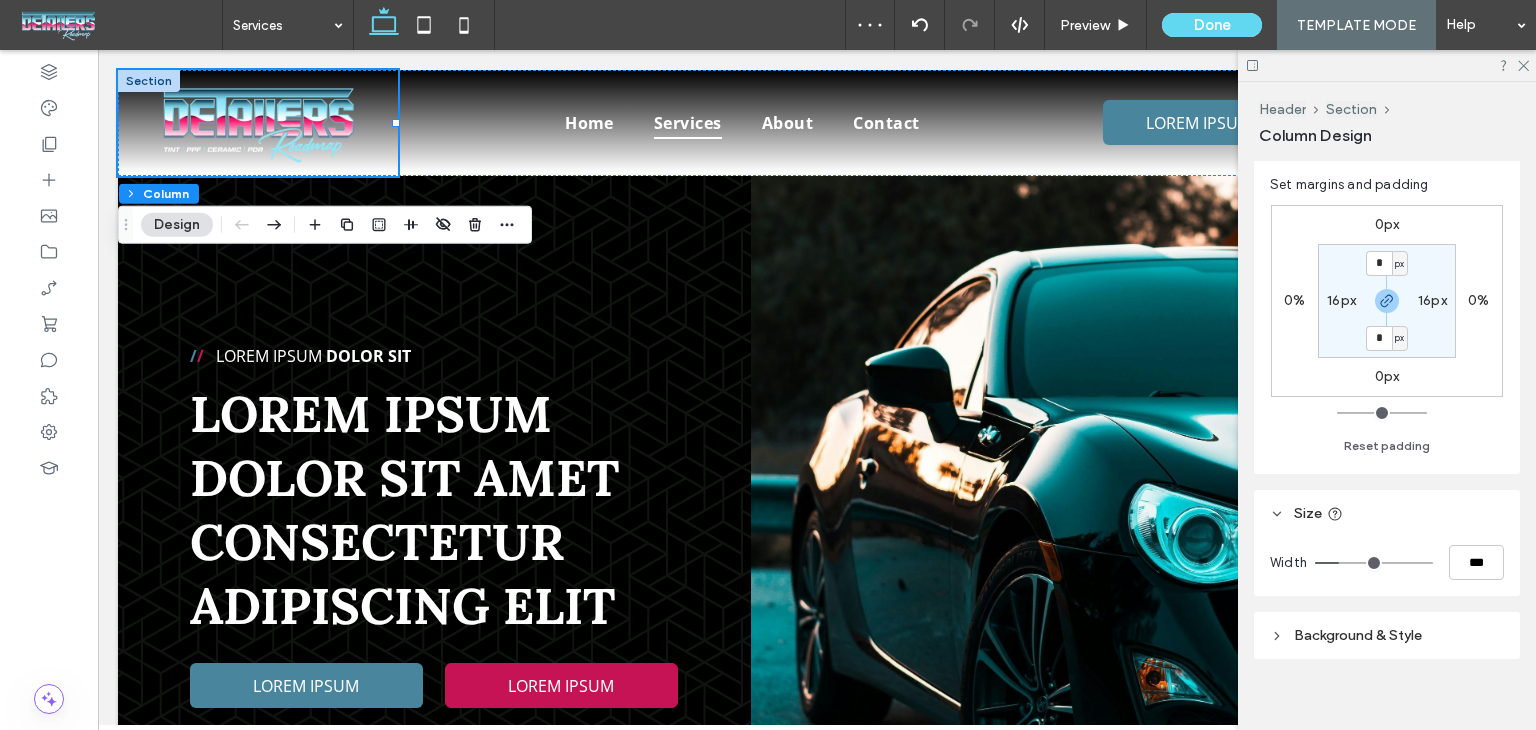 scroll, scrollTop: 556, scrollLeft: 0, axis: vertical 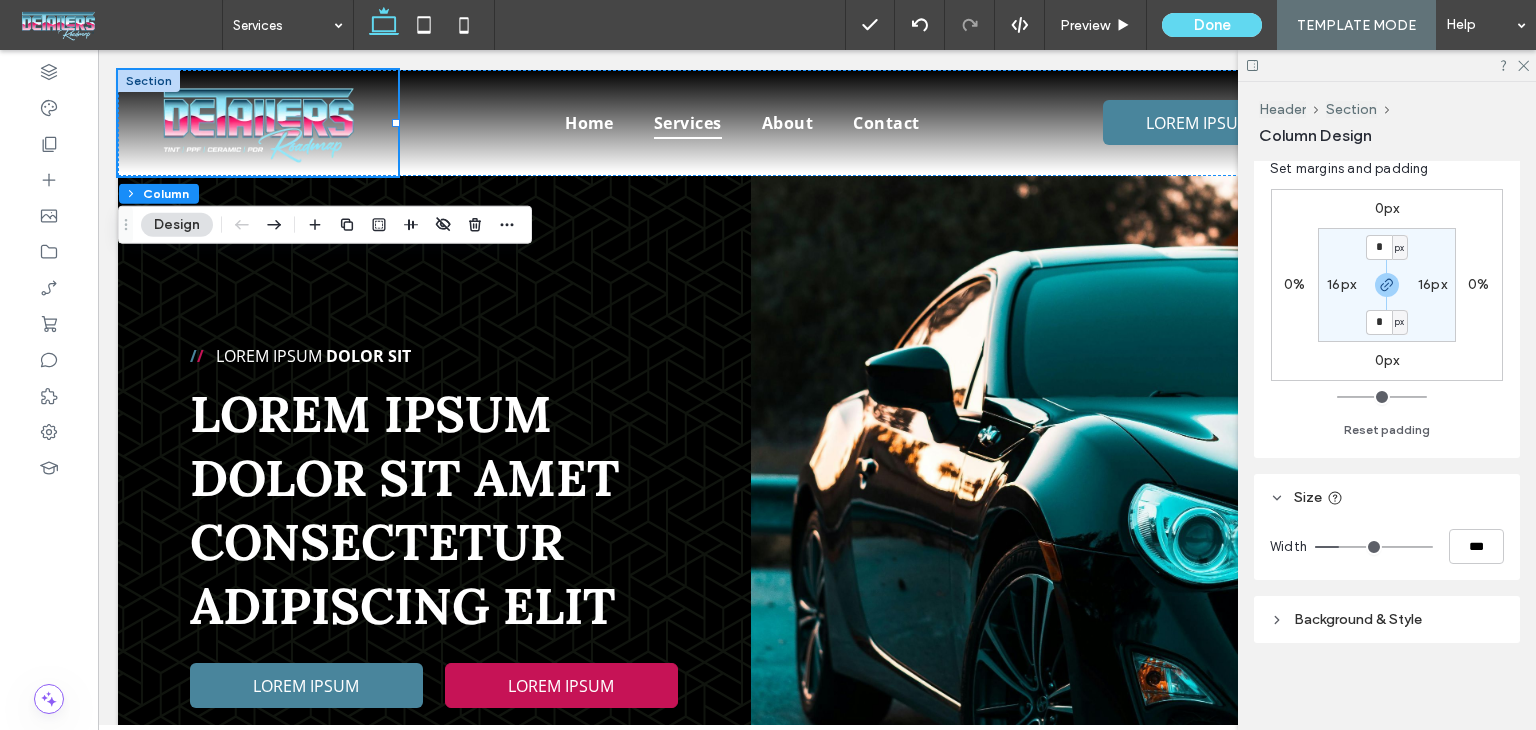 click on "Background & Style" at bounding box center (1387, 619) 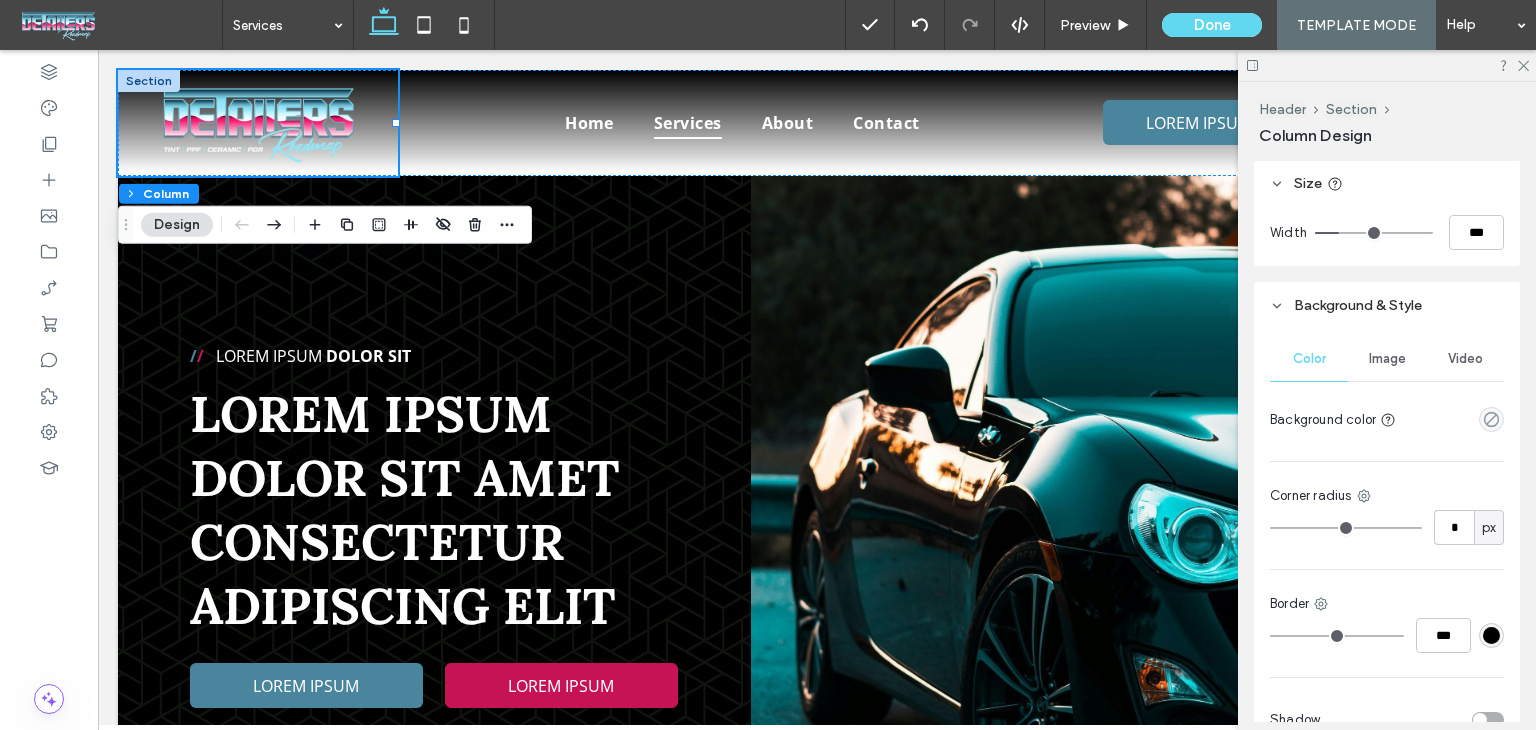 scroll, scrollTop: 881, scrollLeft: 0, axis: vertical 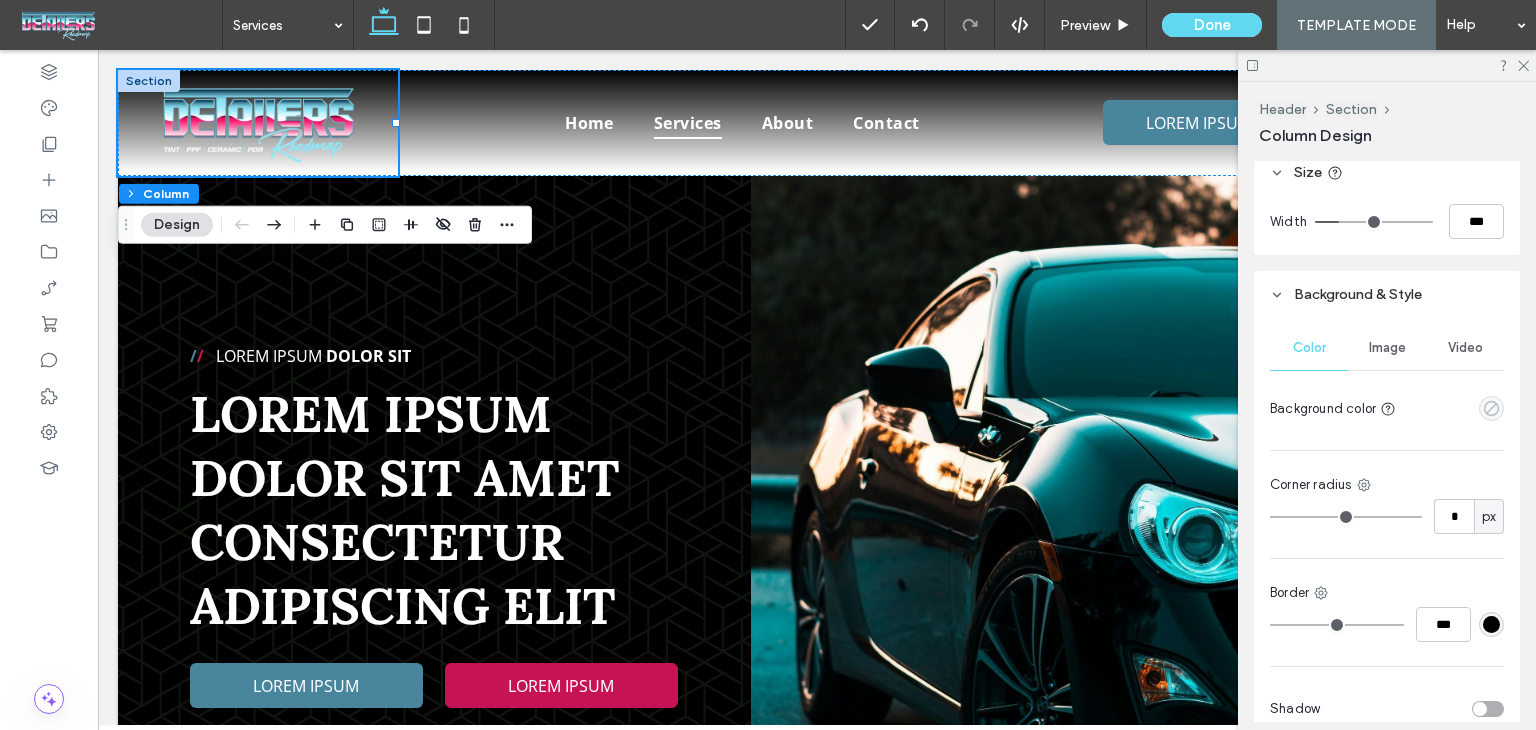 drag, startPoint x: 1494, startPoint y: 401, endPoint x: 1480, endPoint y: 401, distance: 14 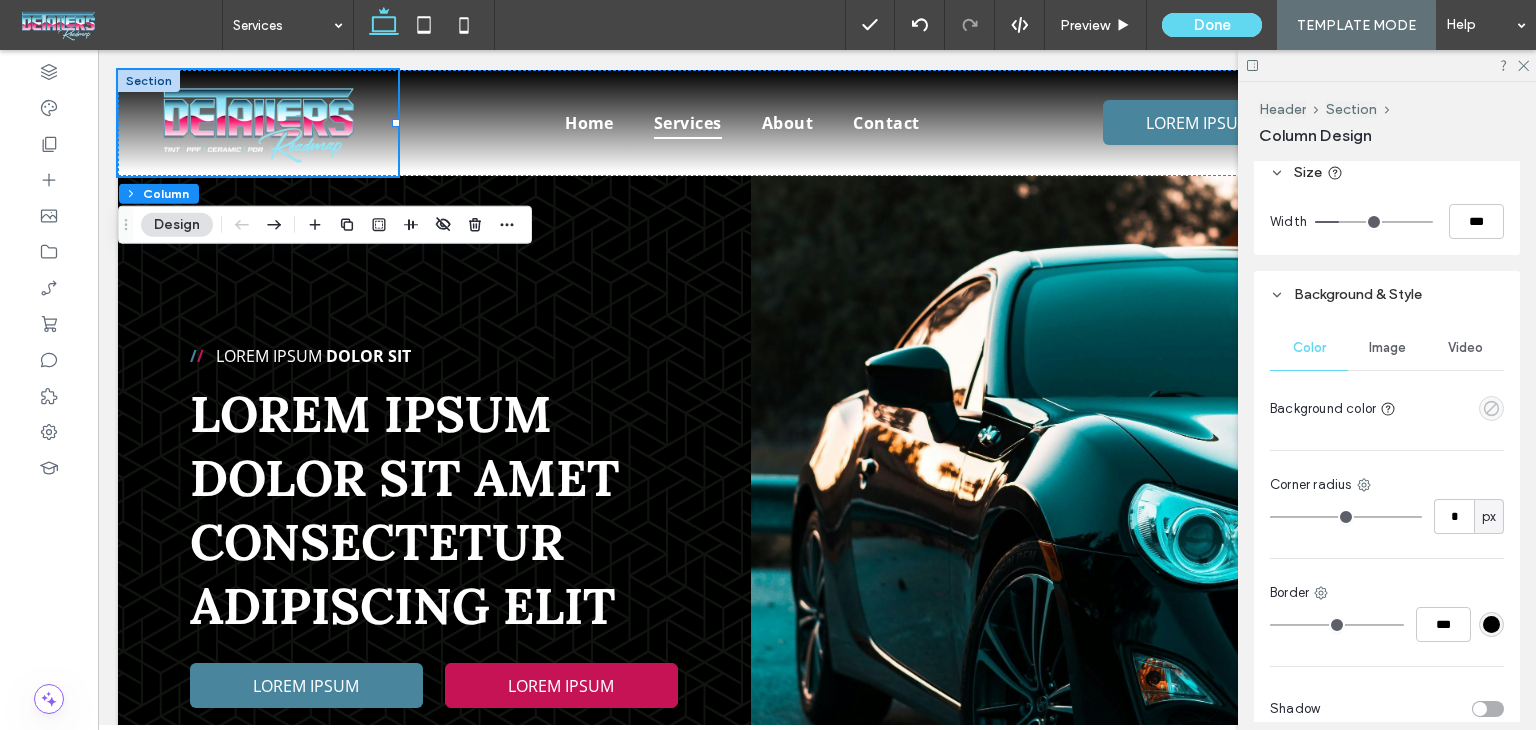 click on "Color Image Video Background color Corner radius * px Border *** Shadow" at bounding box center (1387, 530) 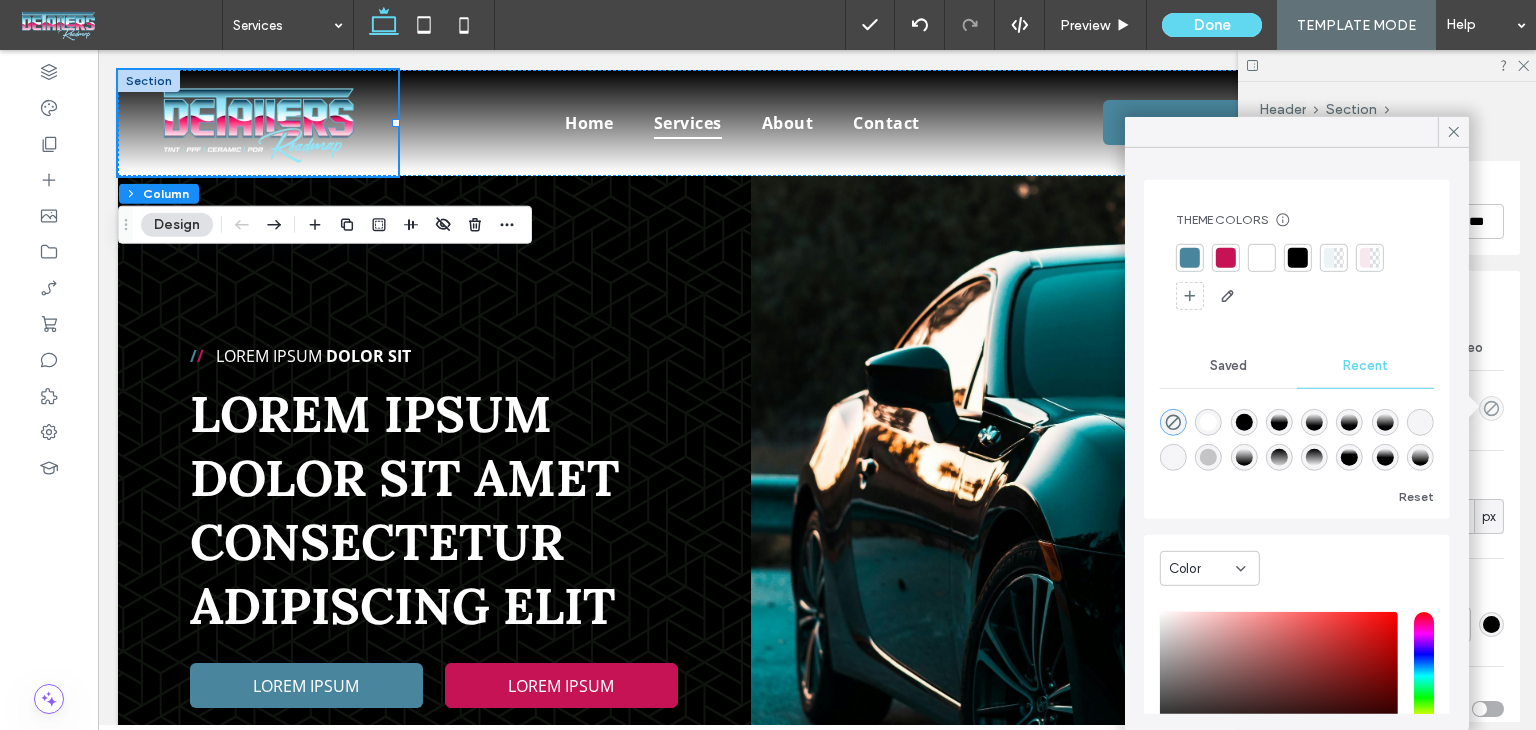 click at bounding box center [1297, 436] 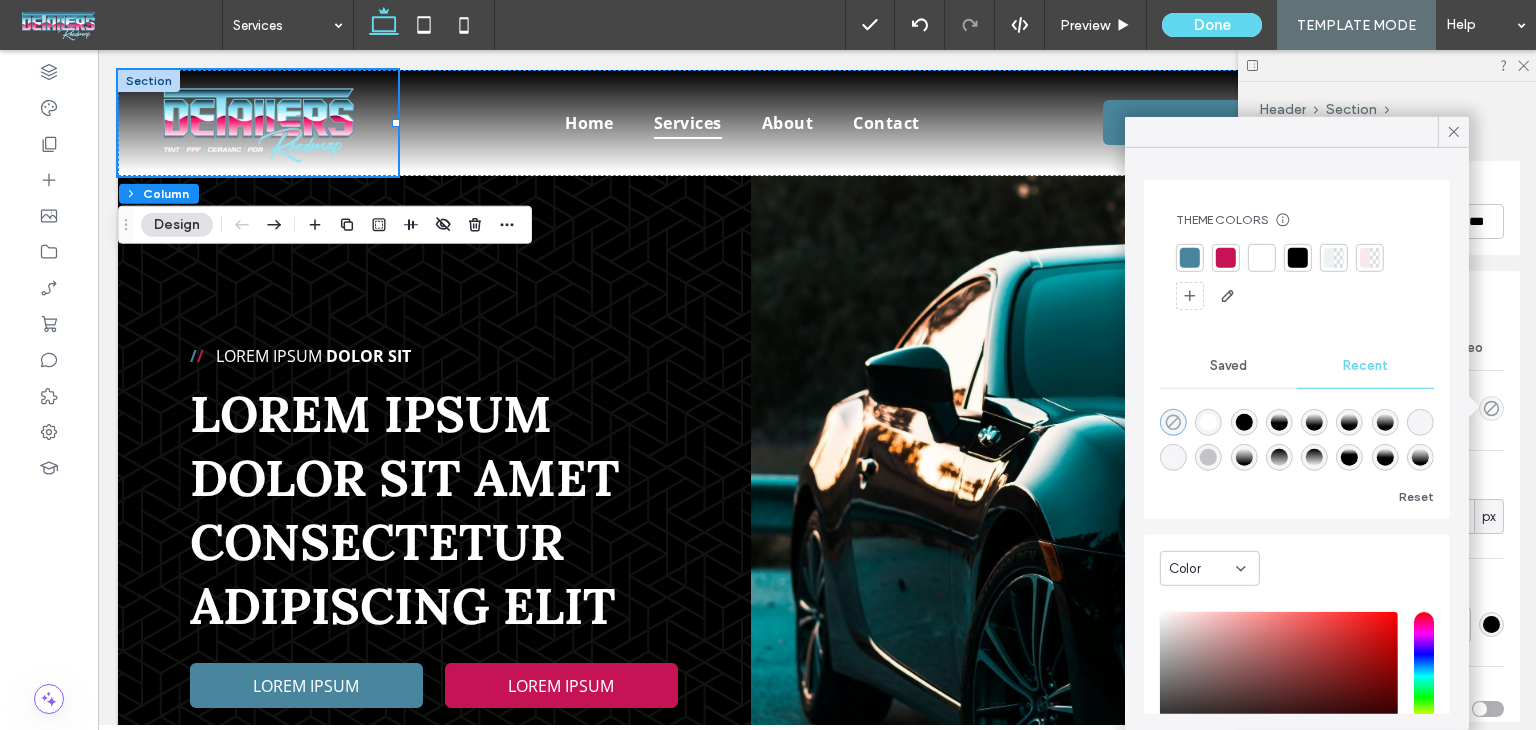 click 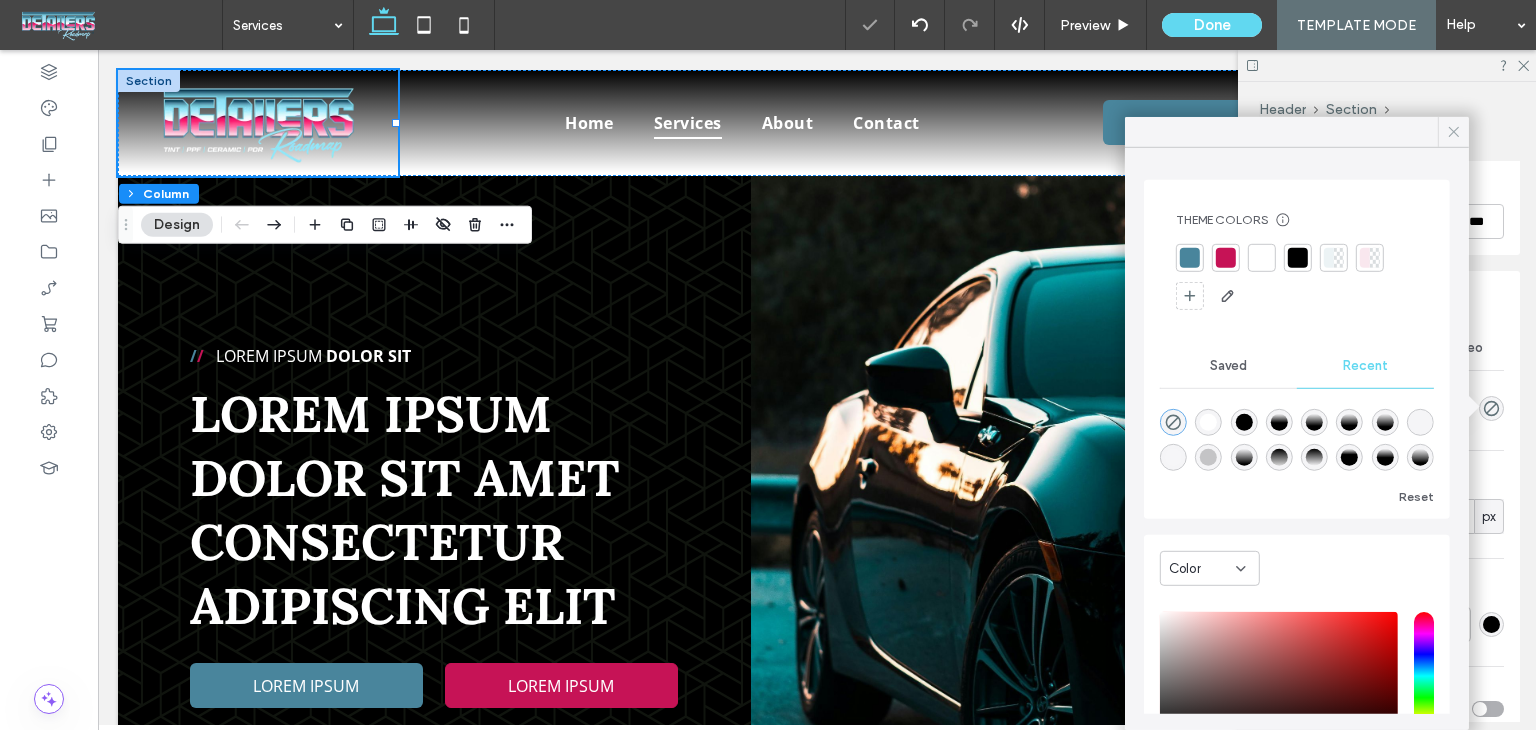 click 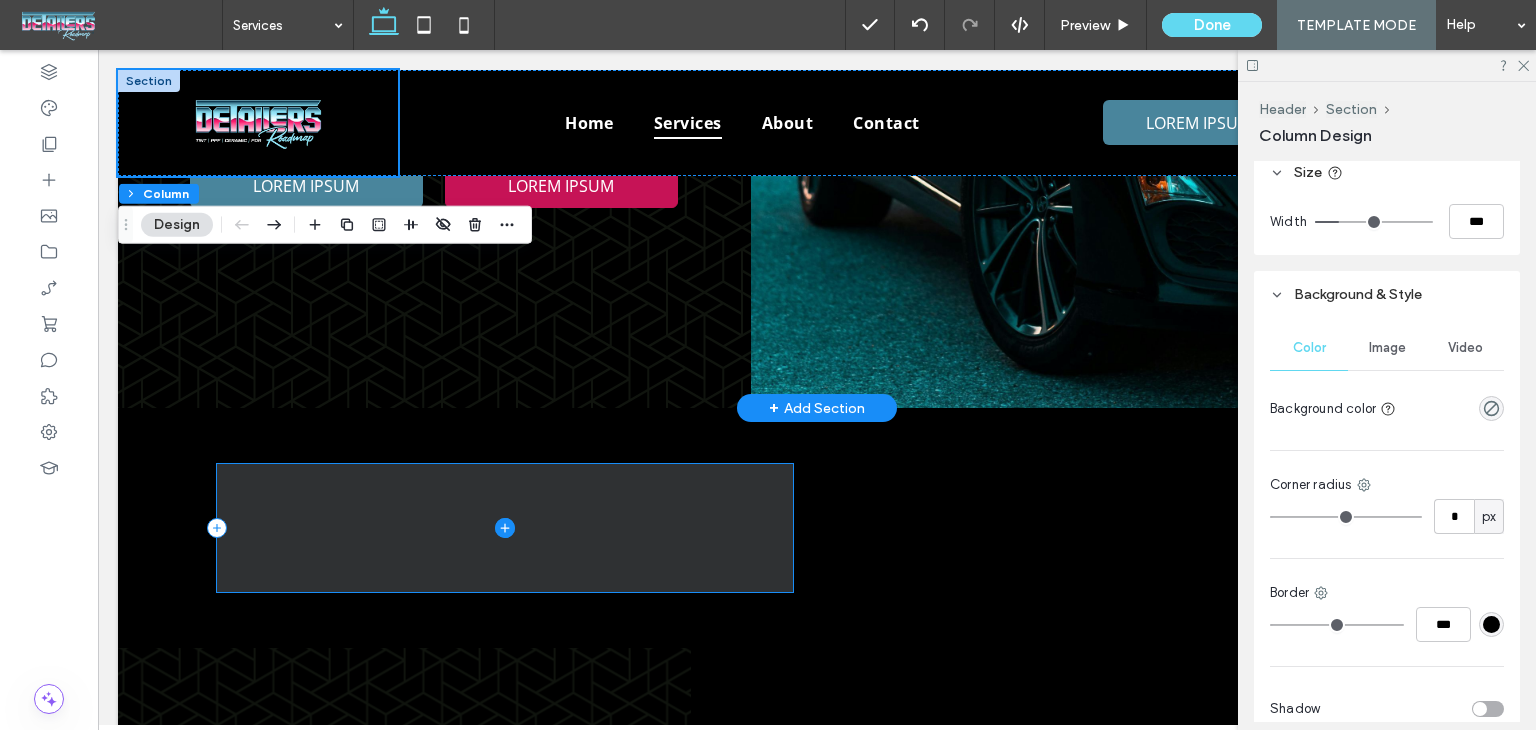 scroll, scrollTop: 0, scrollLeft: 0, axis: both 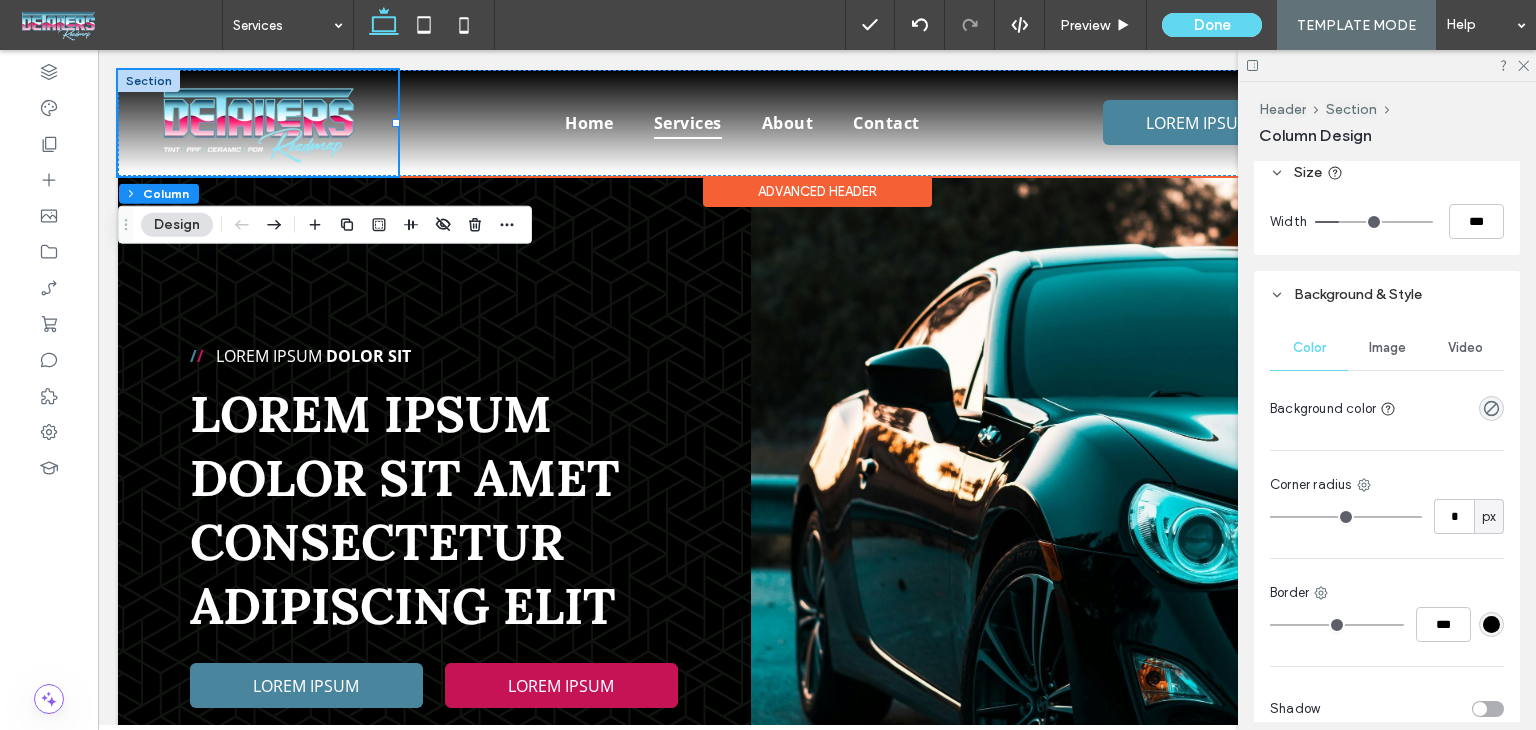 click at bounding box center [258, 123] 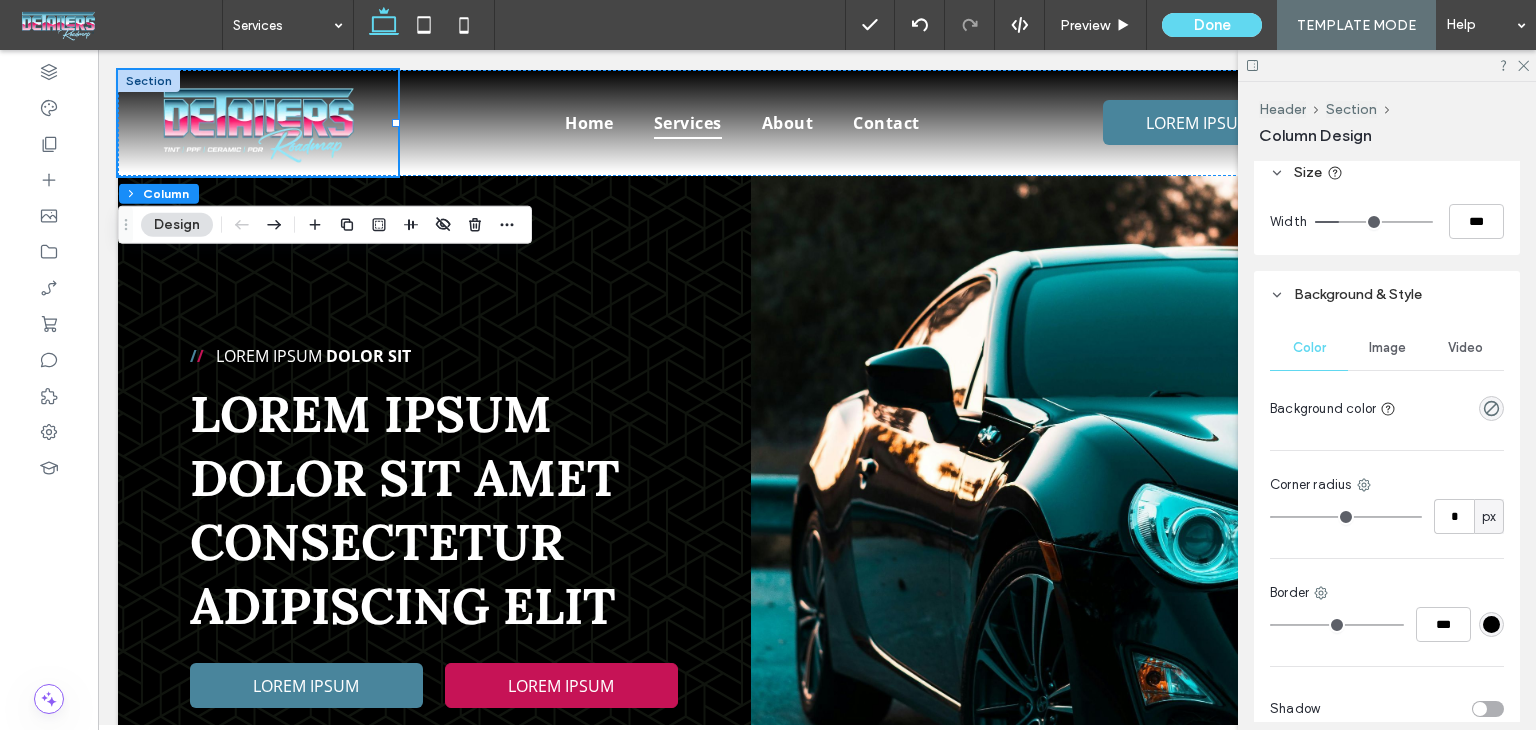 click on "Image" at bounding box center (1387, 348) 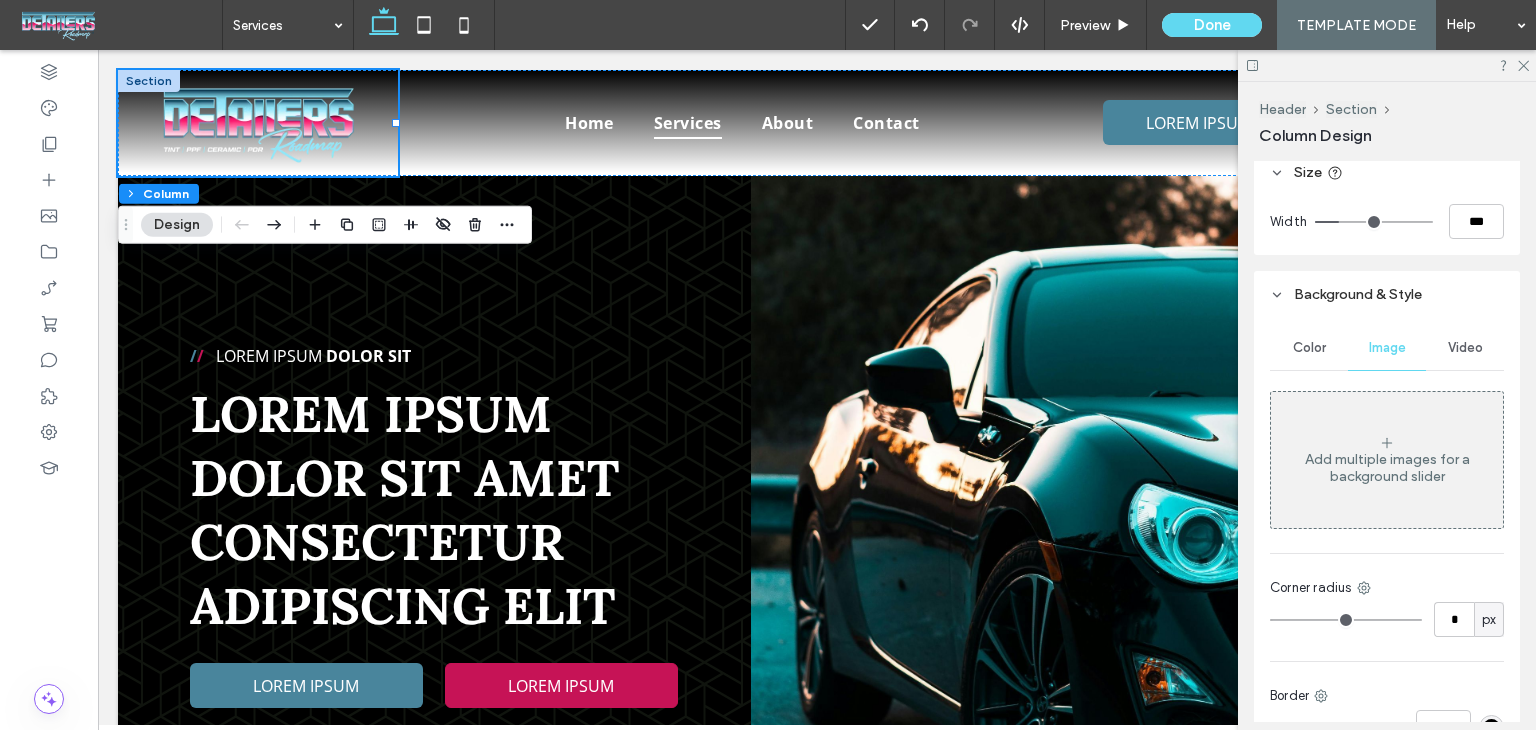 drag, startPoint x: 1289, startPoint y: 345, endPoint x: 1322, endPoint y: 345, distance: 33 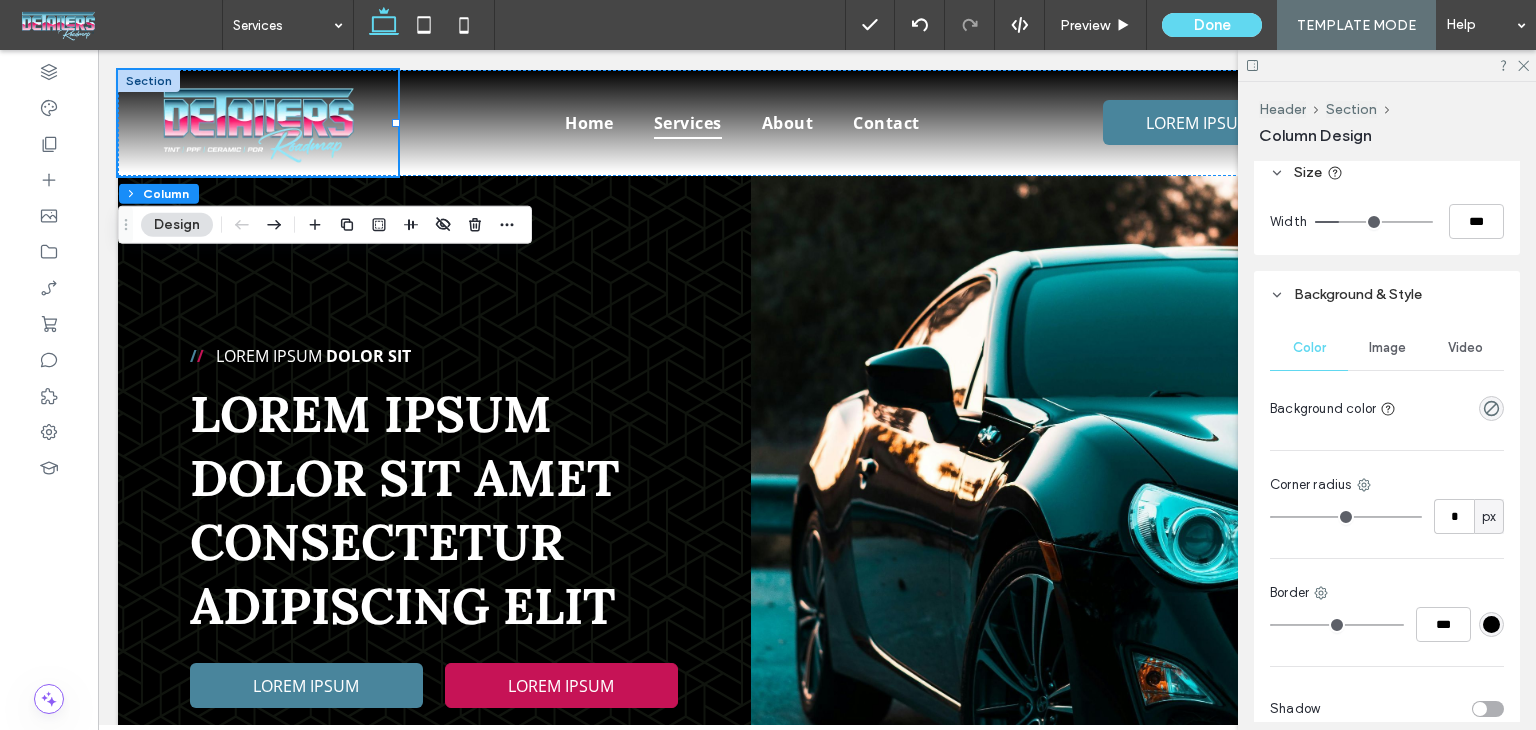 click on "Color Image Video Background color Corner radius * px Border *** Shadow" at bounding box center (1387, 530) 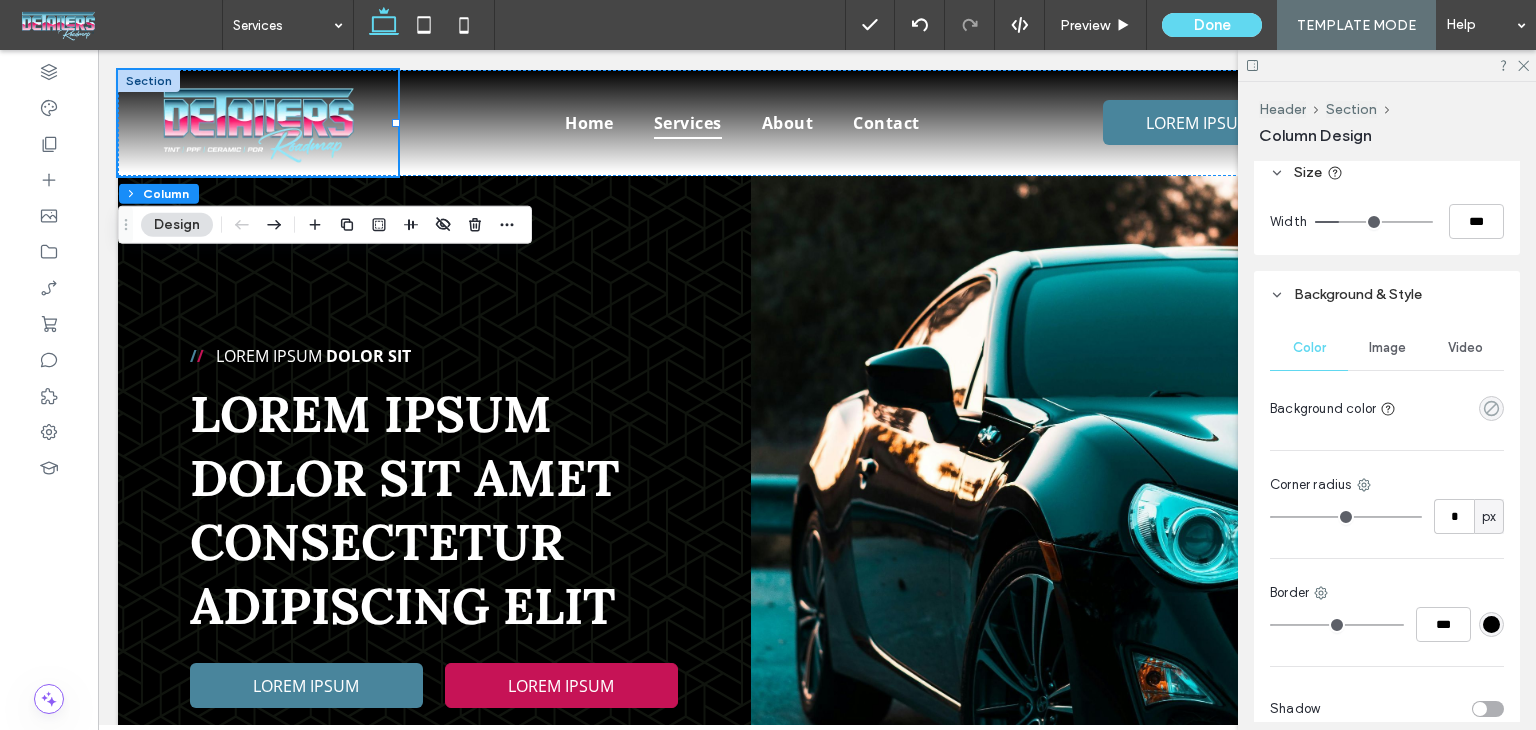 click at bounding box center [1491, 408] 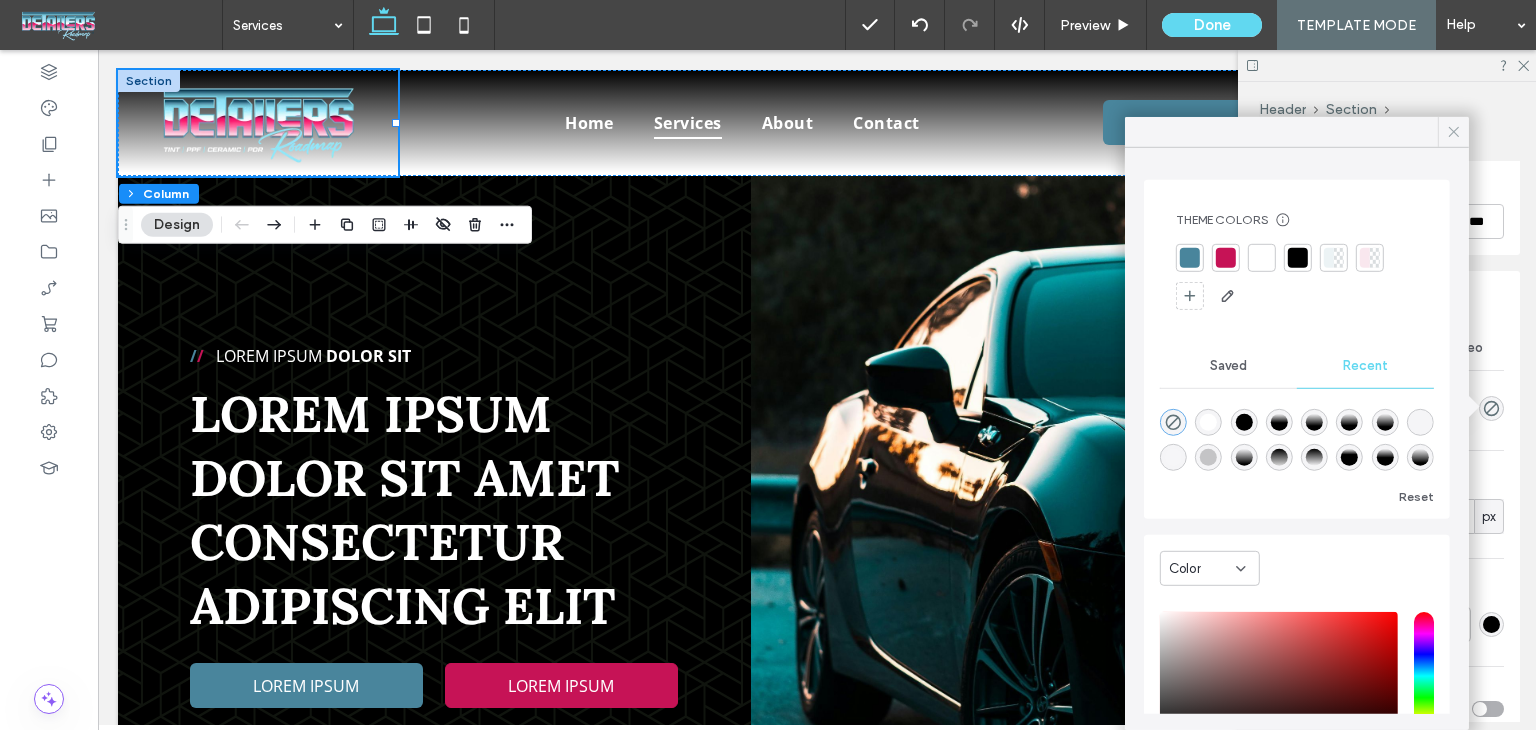 click 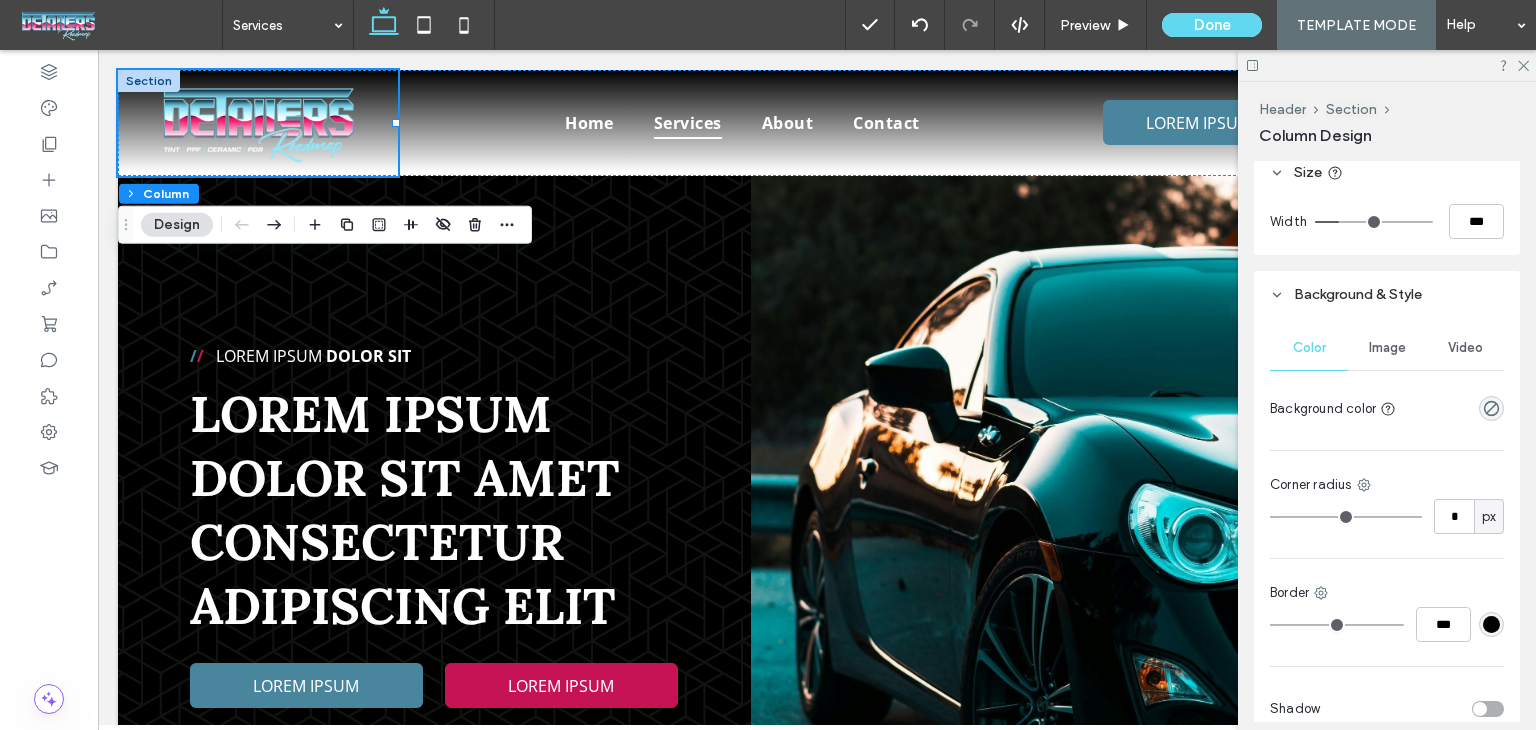 click at bounding box center (1491, 408) 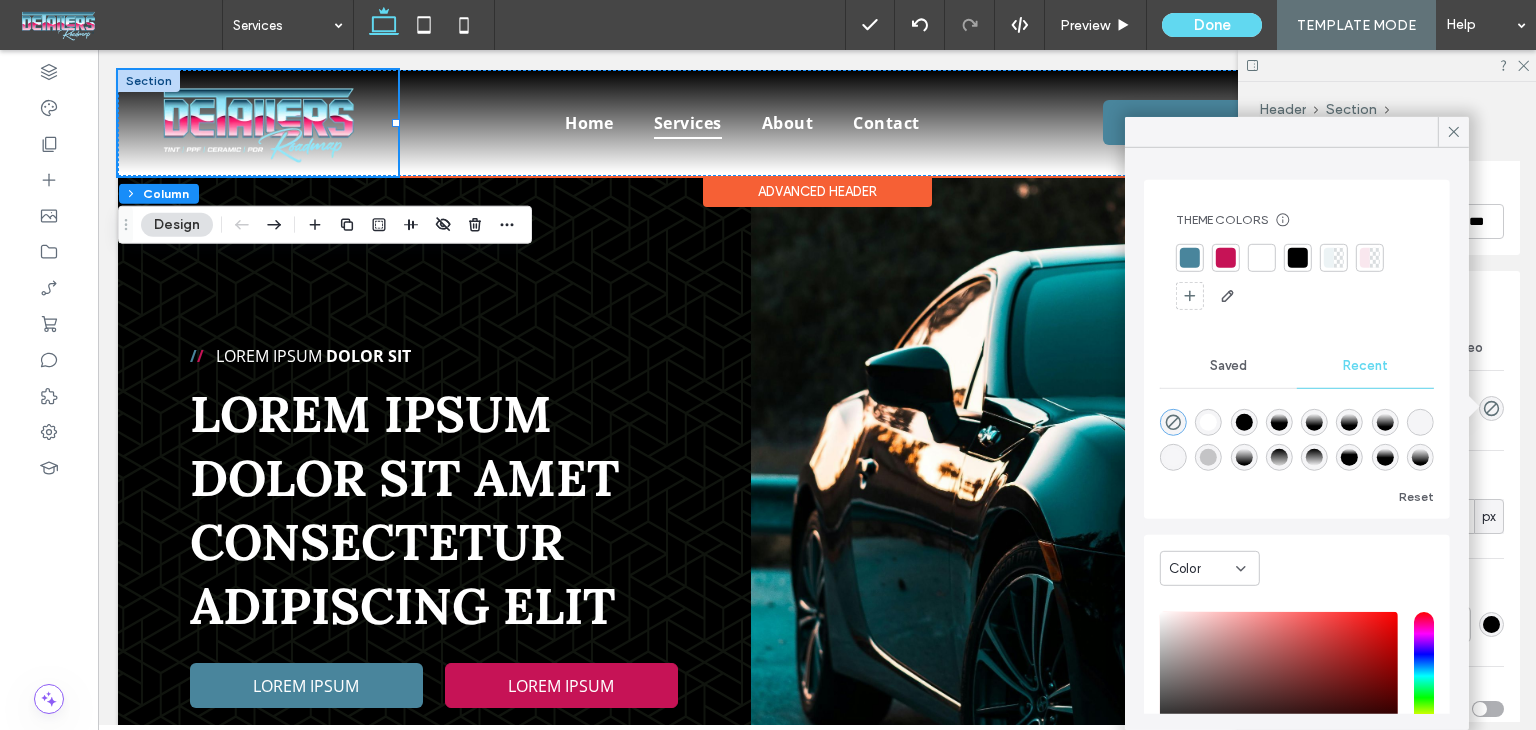 click at bounding box center [258, 123] 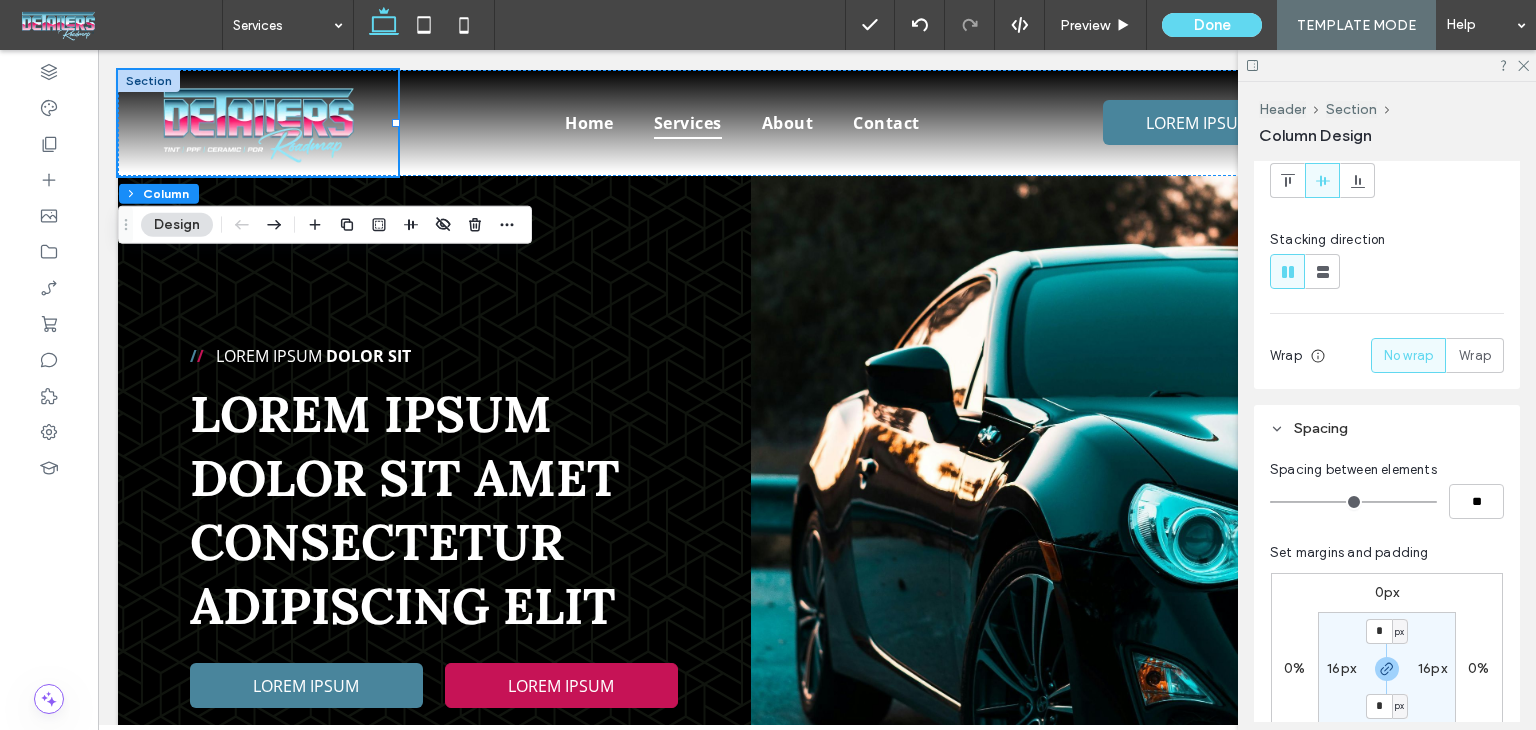 scroll, scrollTop: 0, scrollLeft: 0, axis: both 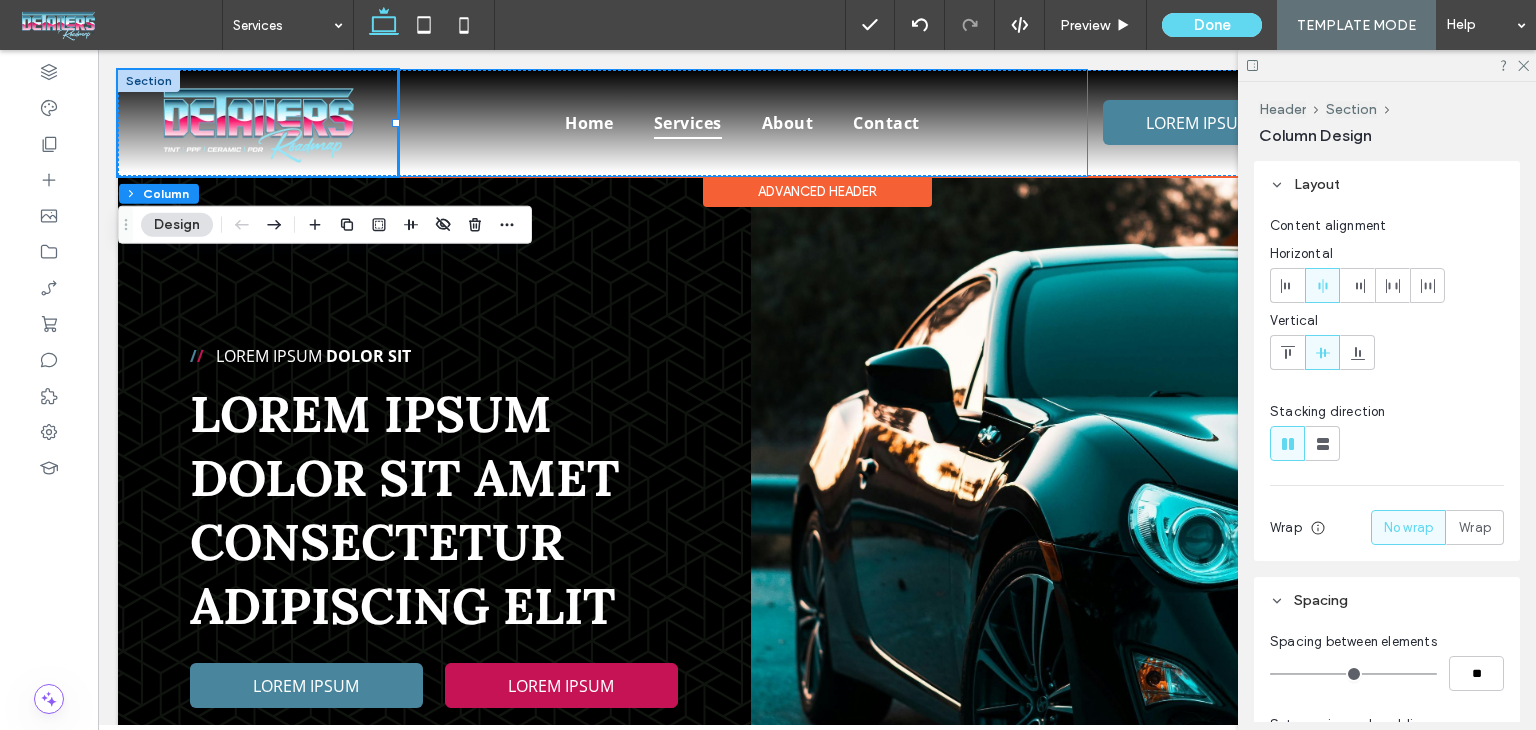 click on "Home
Services
About
Contact" at bounding box center (742, 123) 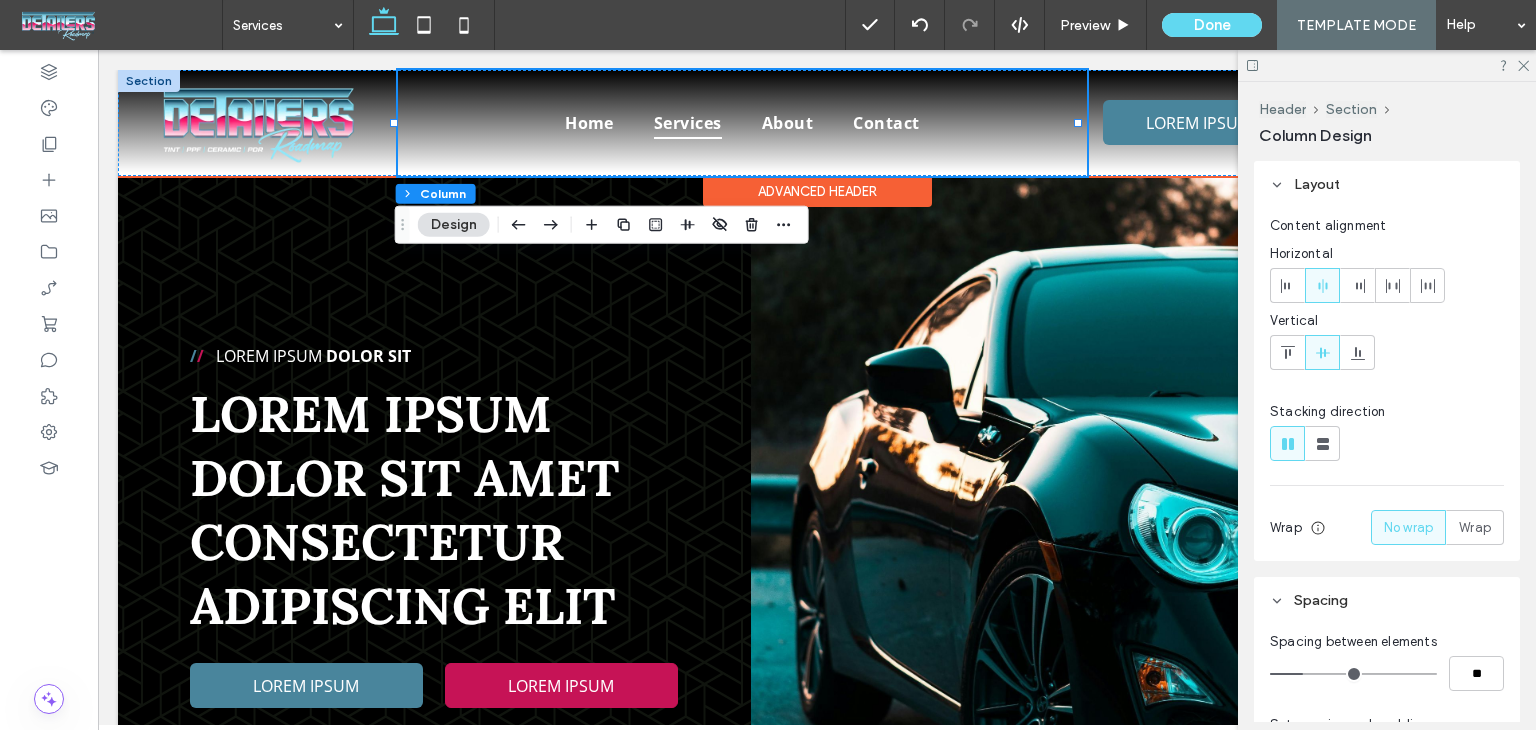 click at bounding box center (149, 81) 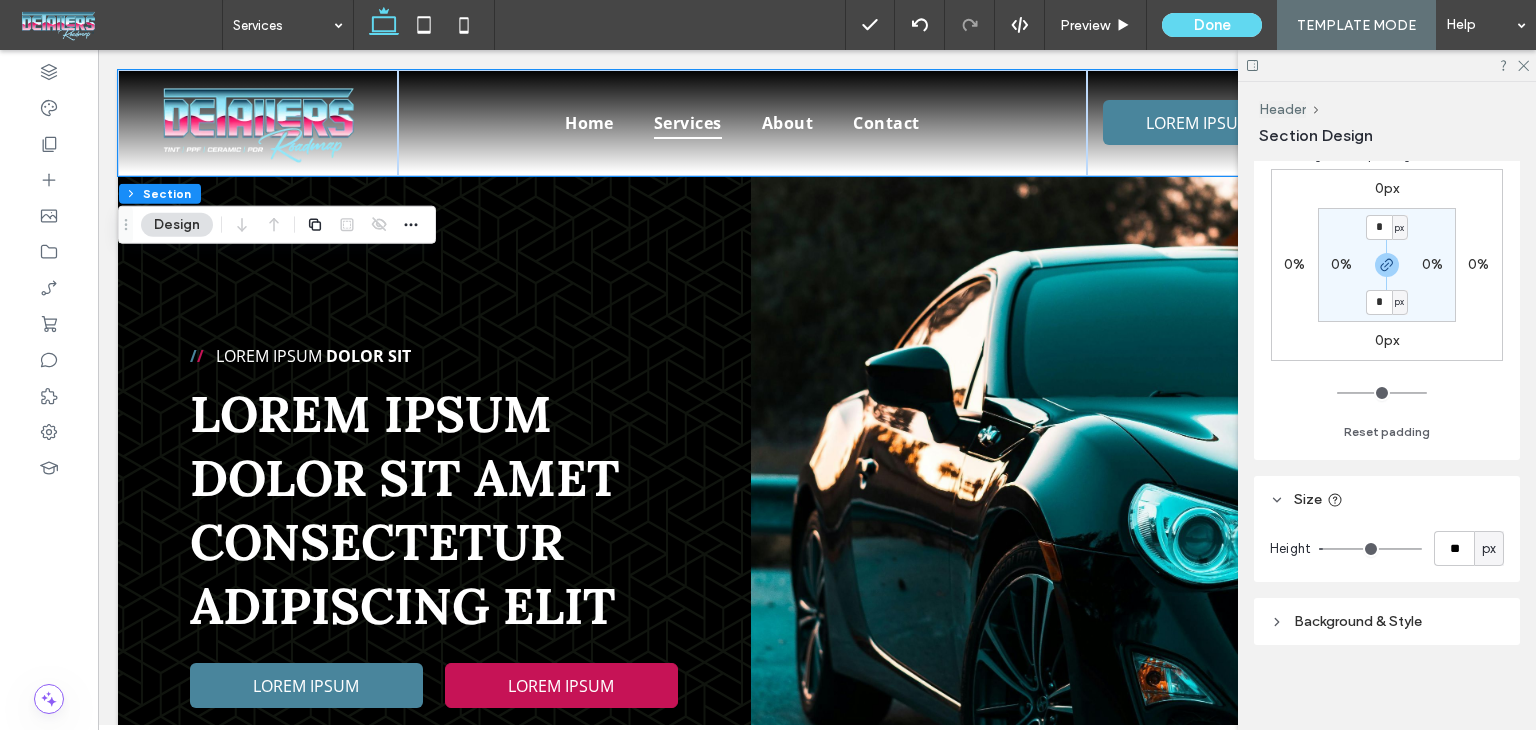 scroll, scrollTop: 316, scrollLeft: 0, axis: vertical 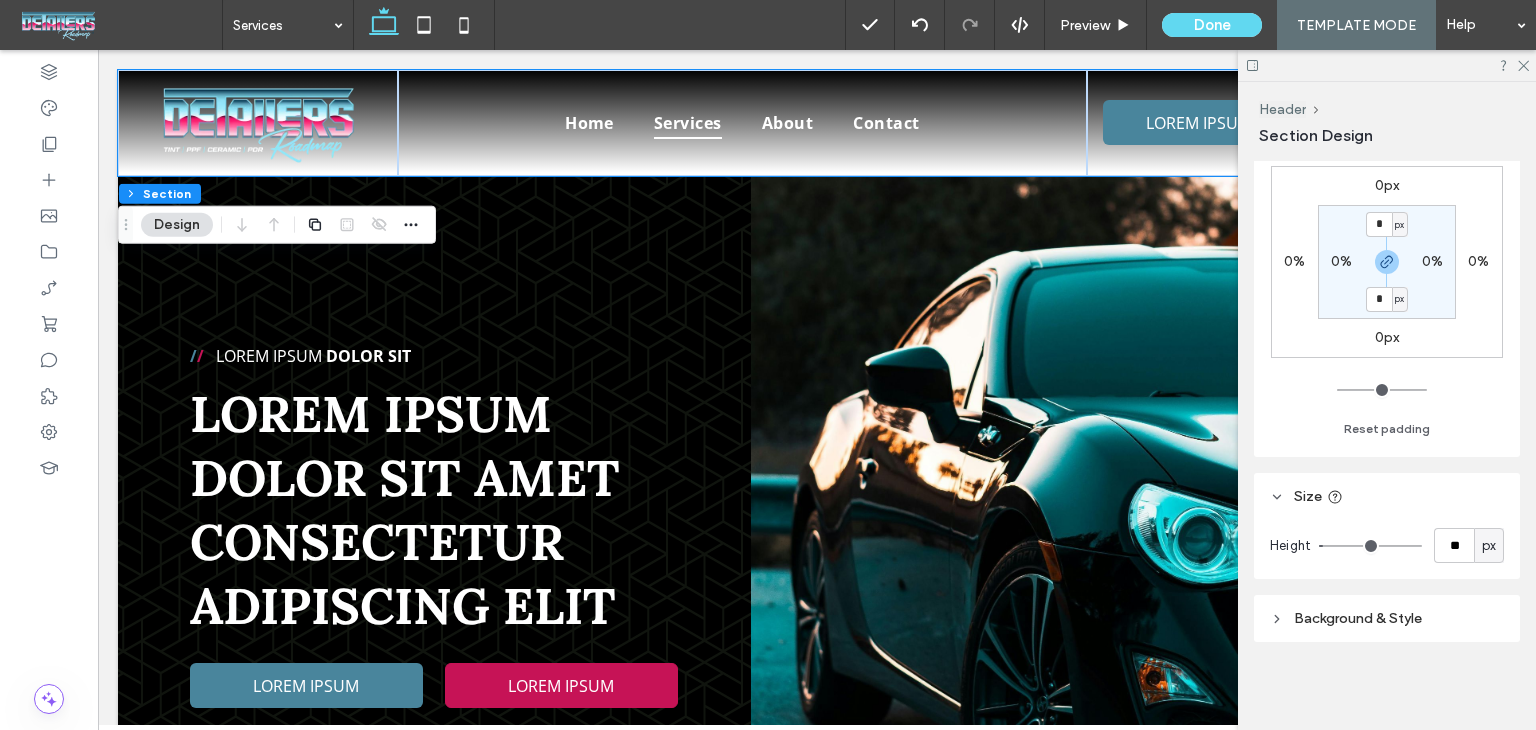 click on "Layout Full width The section now takes up the entire width of the page.   Spacing Spacing between columns ** Padding (inner spacing) 0px 0% 0px 0% * px 0% * px 0% Reset padding Size Height ** px Background & Style Color Image Video Background color Corner radius * px Border *** Shadow" at bounding box center [1393, 441] 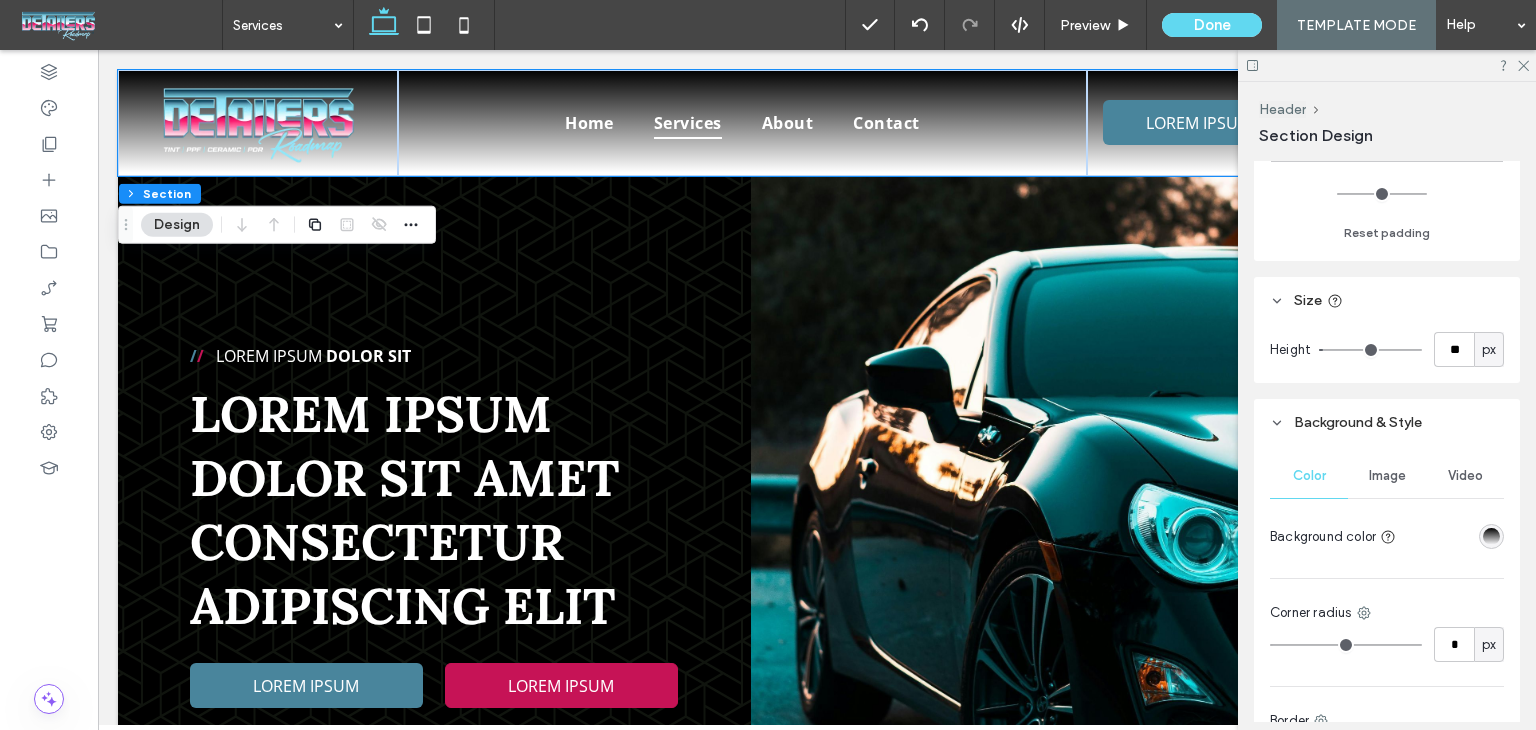 scroll, scrollTop: 514, scrollLeft: 0, axis: vertical 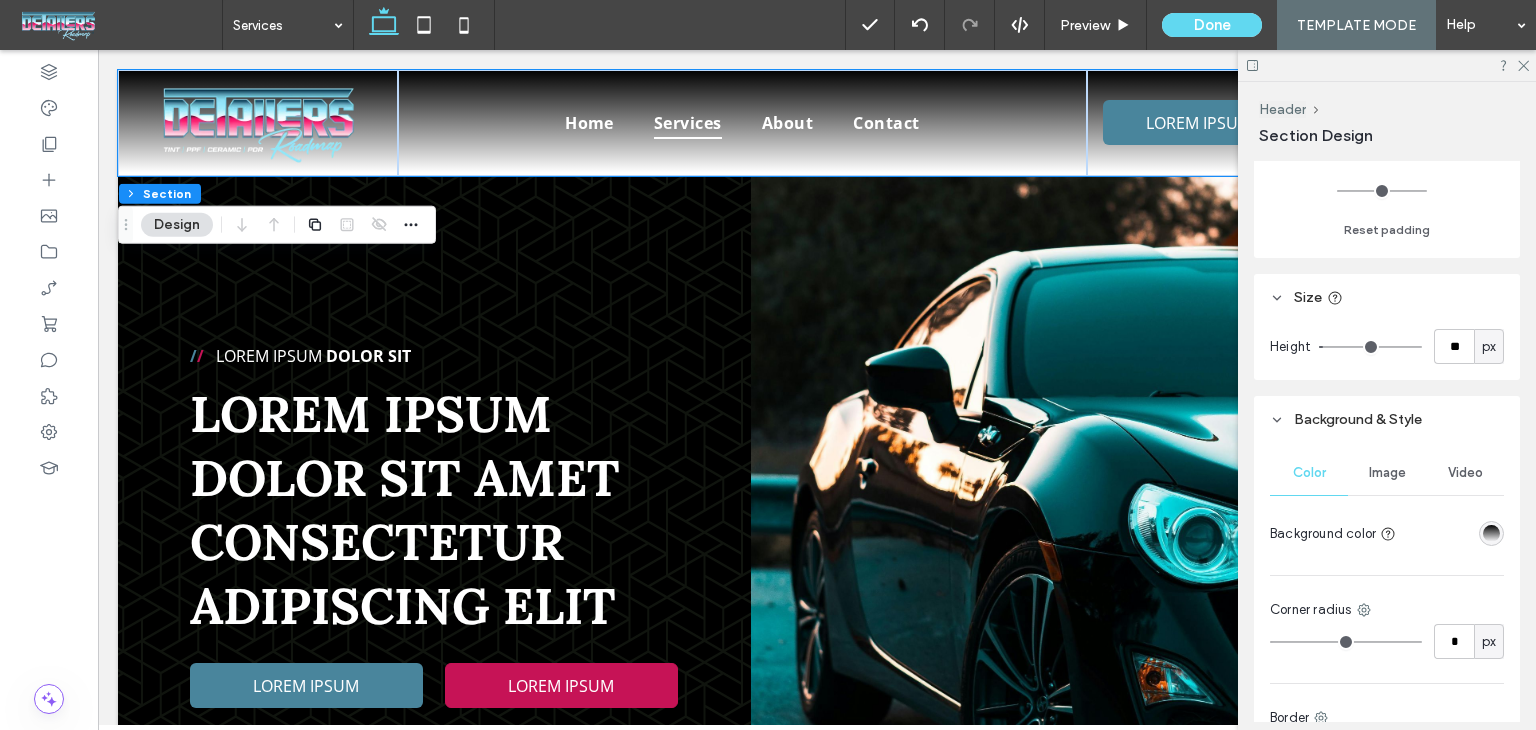 click at bounding box center (1491, 533) 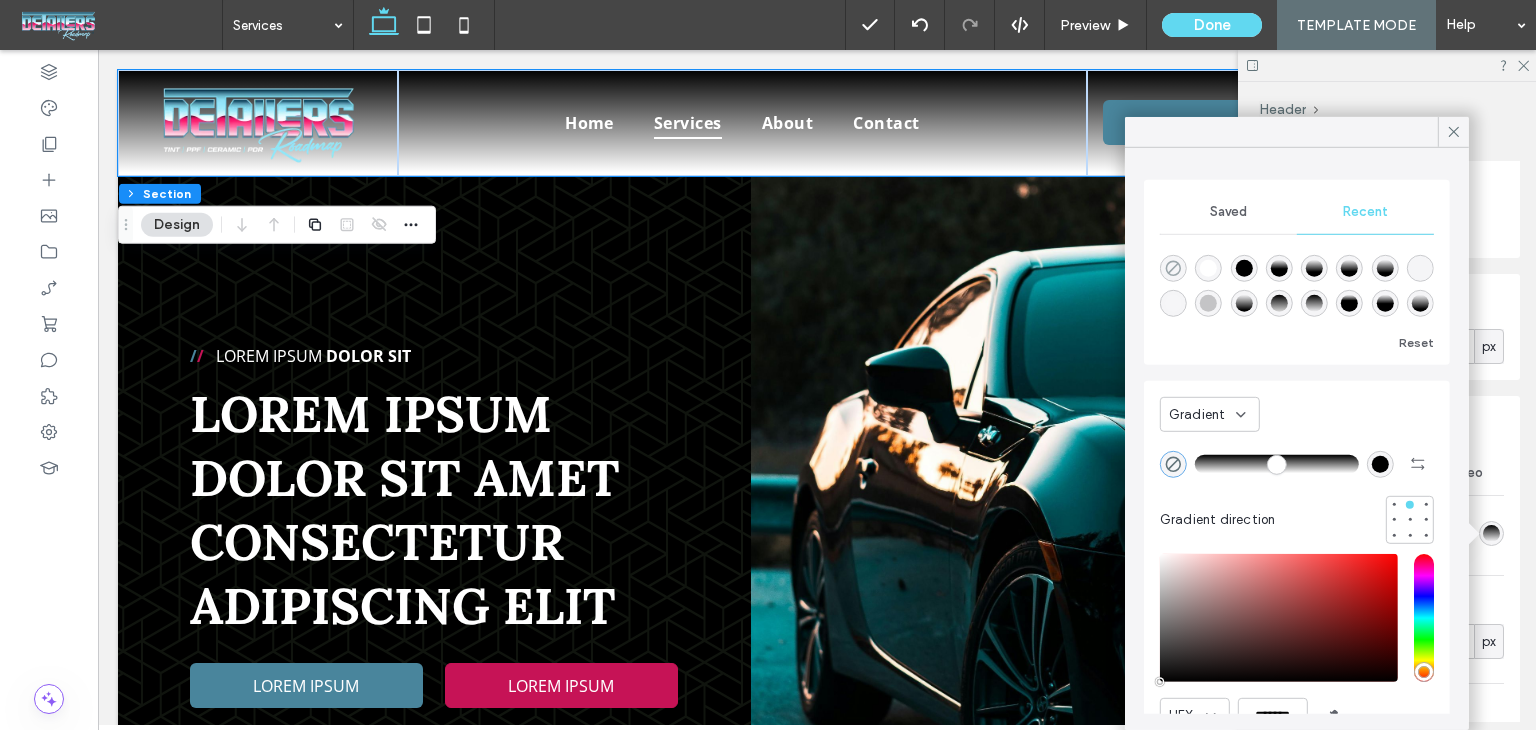 click 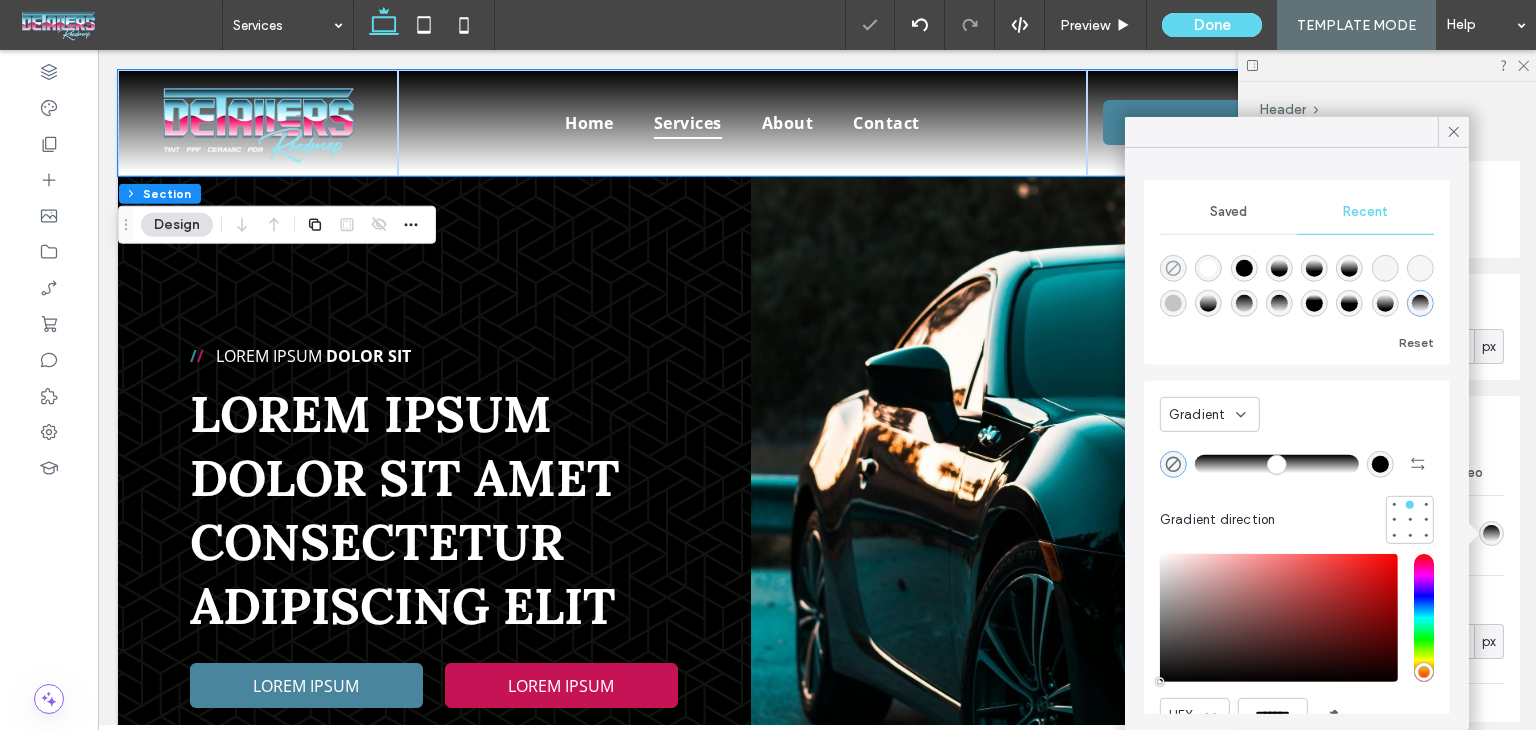 click 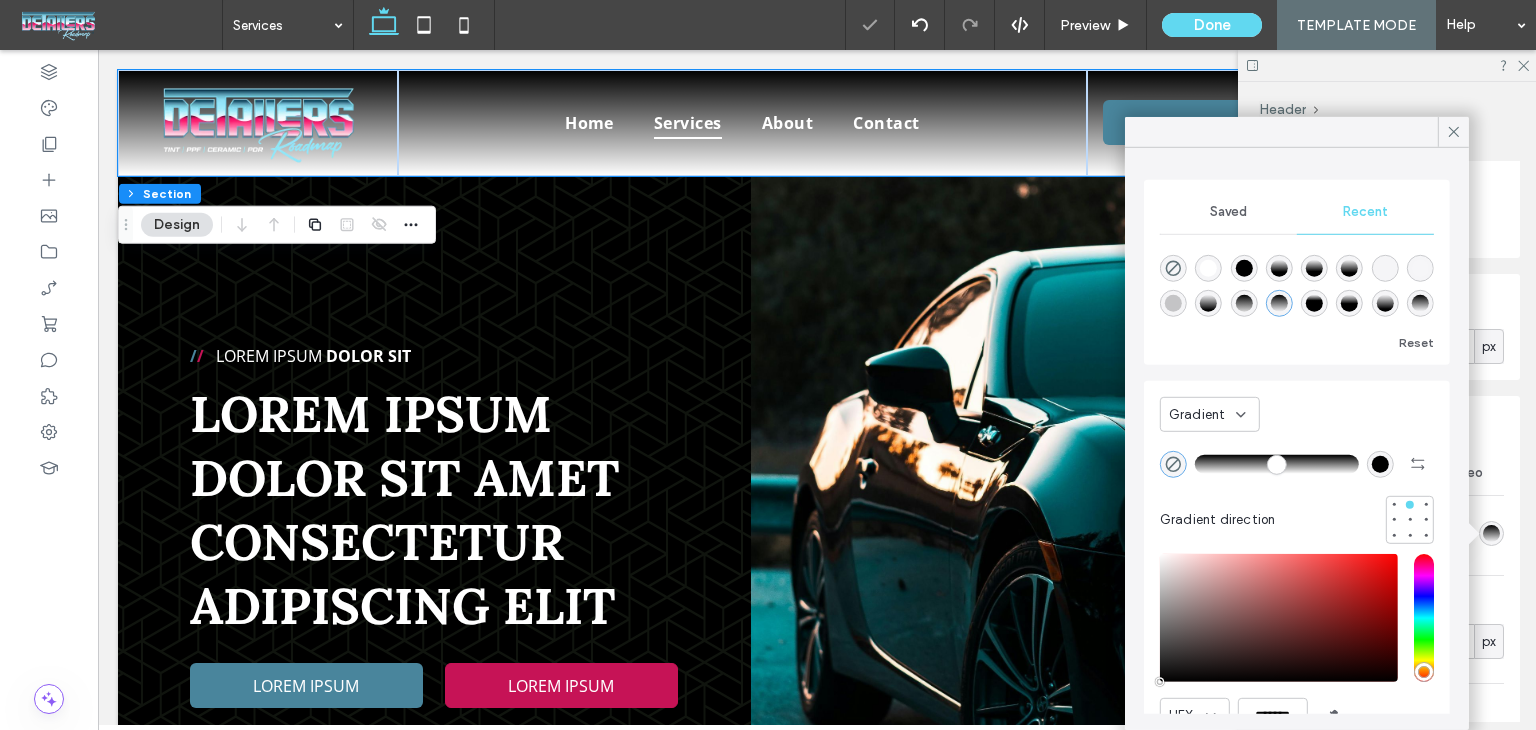 drag, startPoint x: 1202, startPoint y: 461, endPoint x: 1182, endPoint y: 455, distance: 20.880613 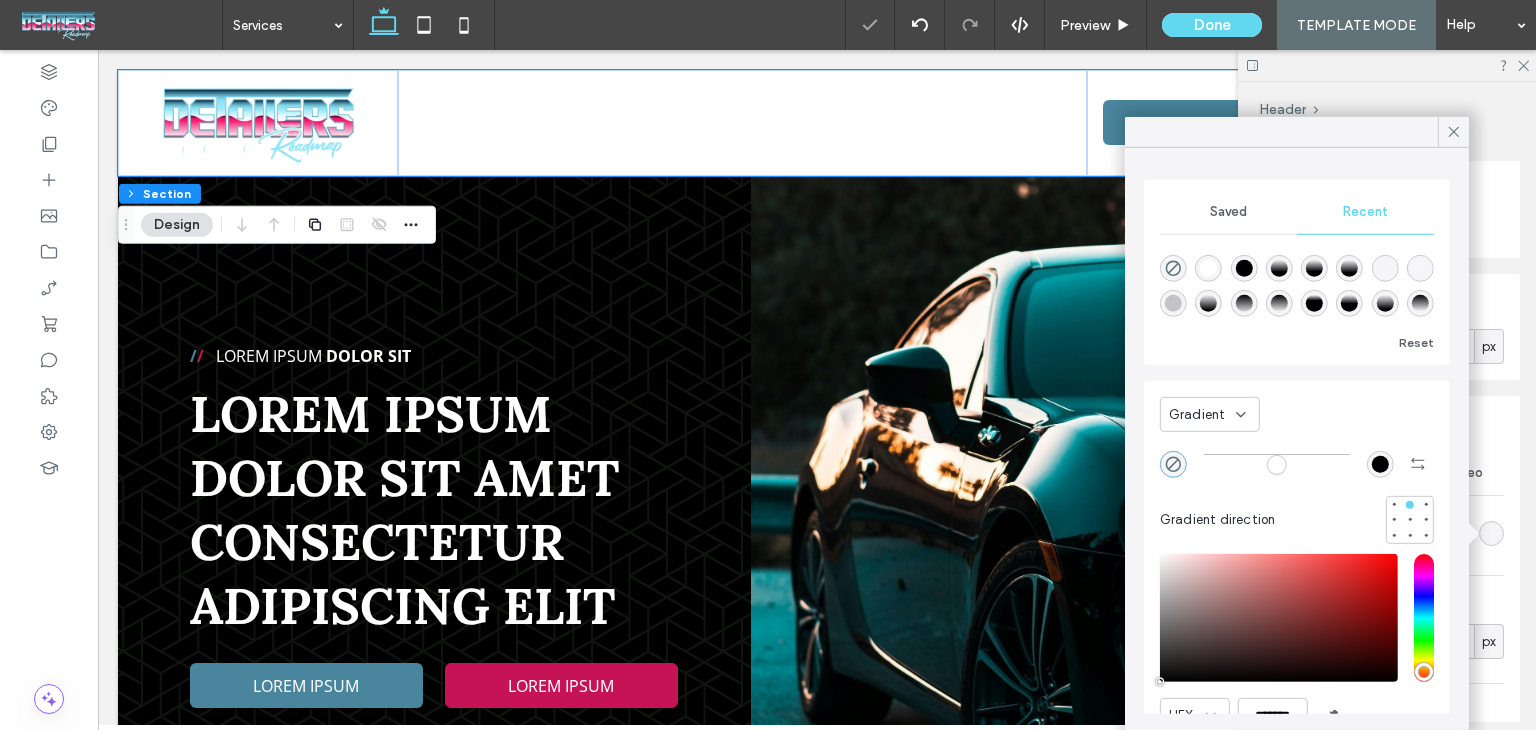 type on "*" 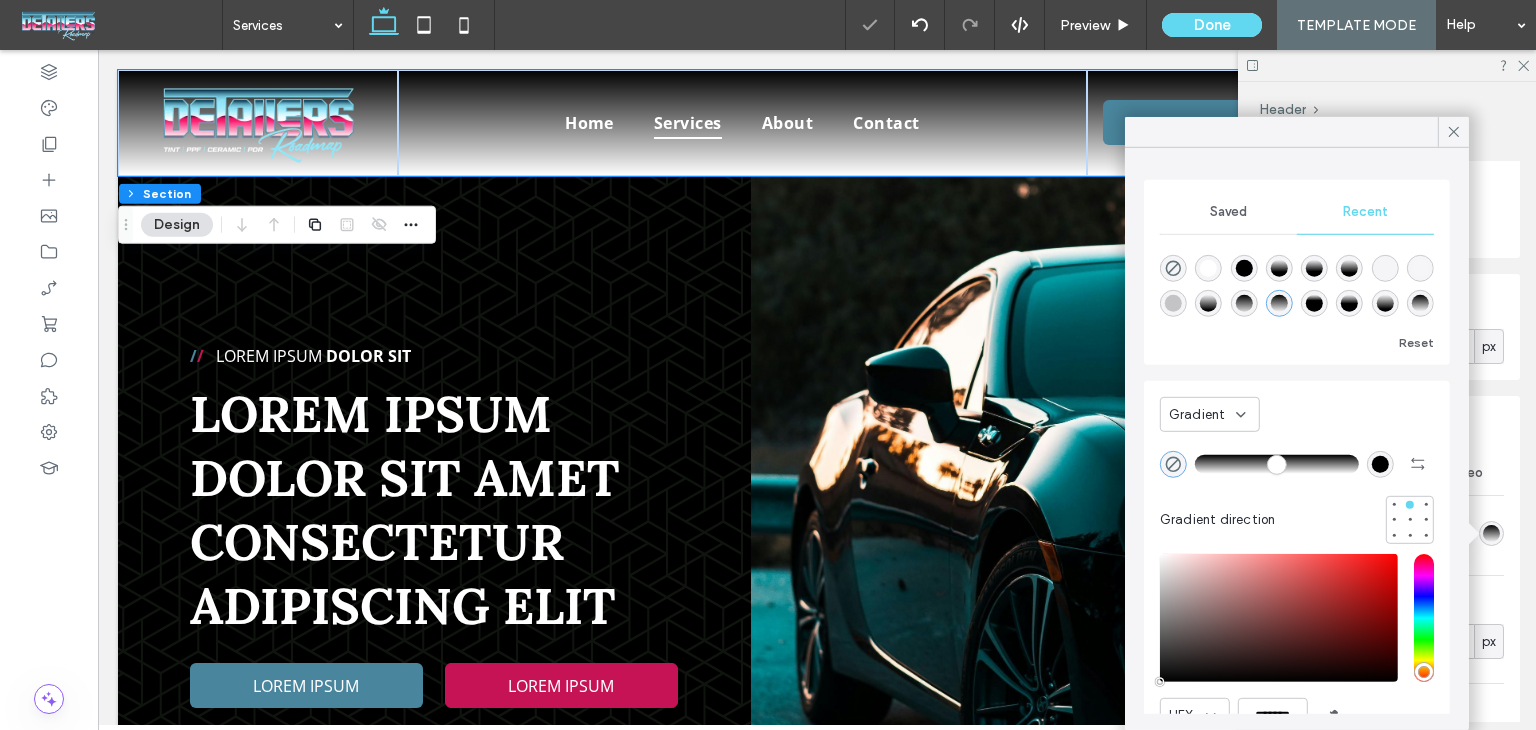 drag, startPoint x: 1279, startPoint y: 464, endPoint x: 1064, endPoint y: 434, distance: 217.08293 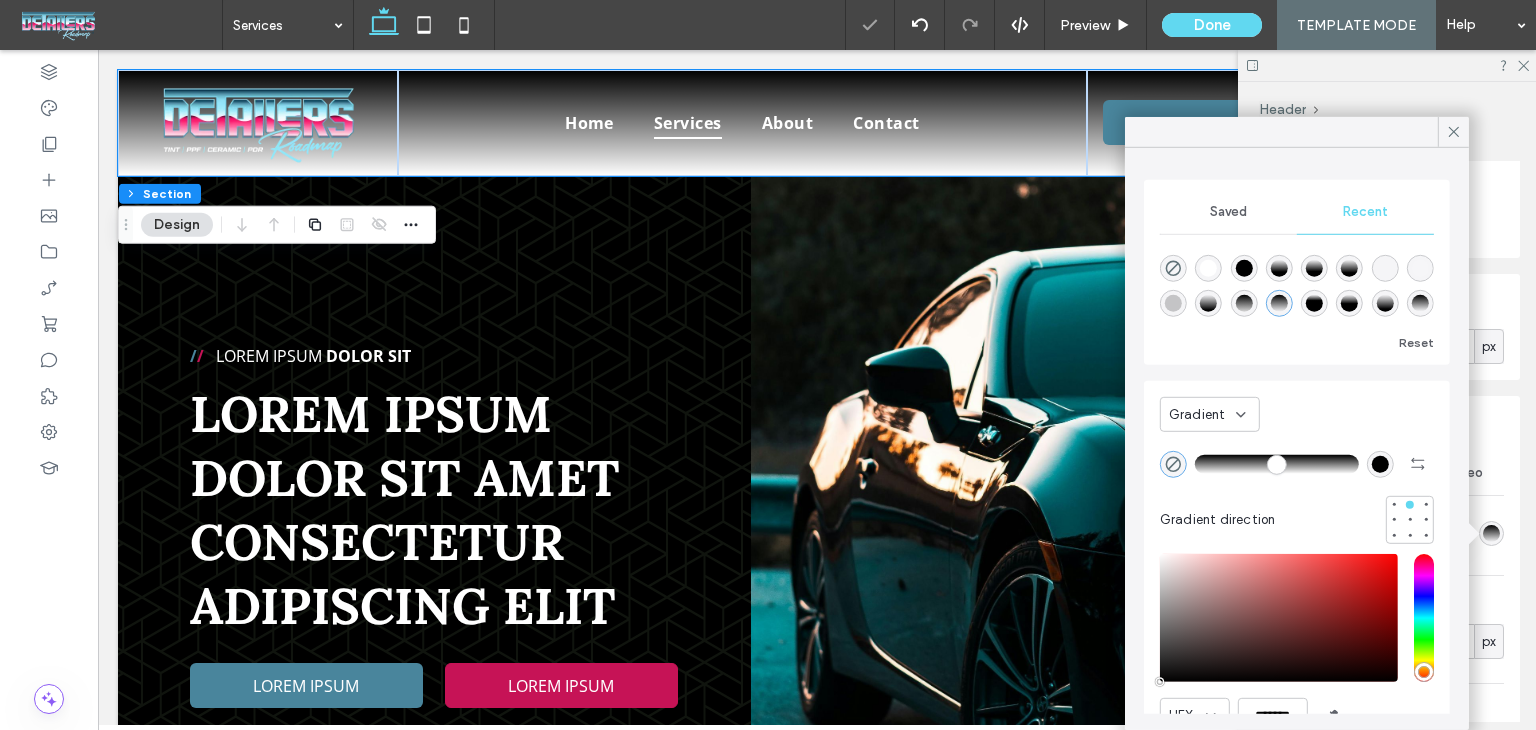 click at bounding box center (1277, 464) 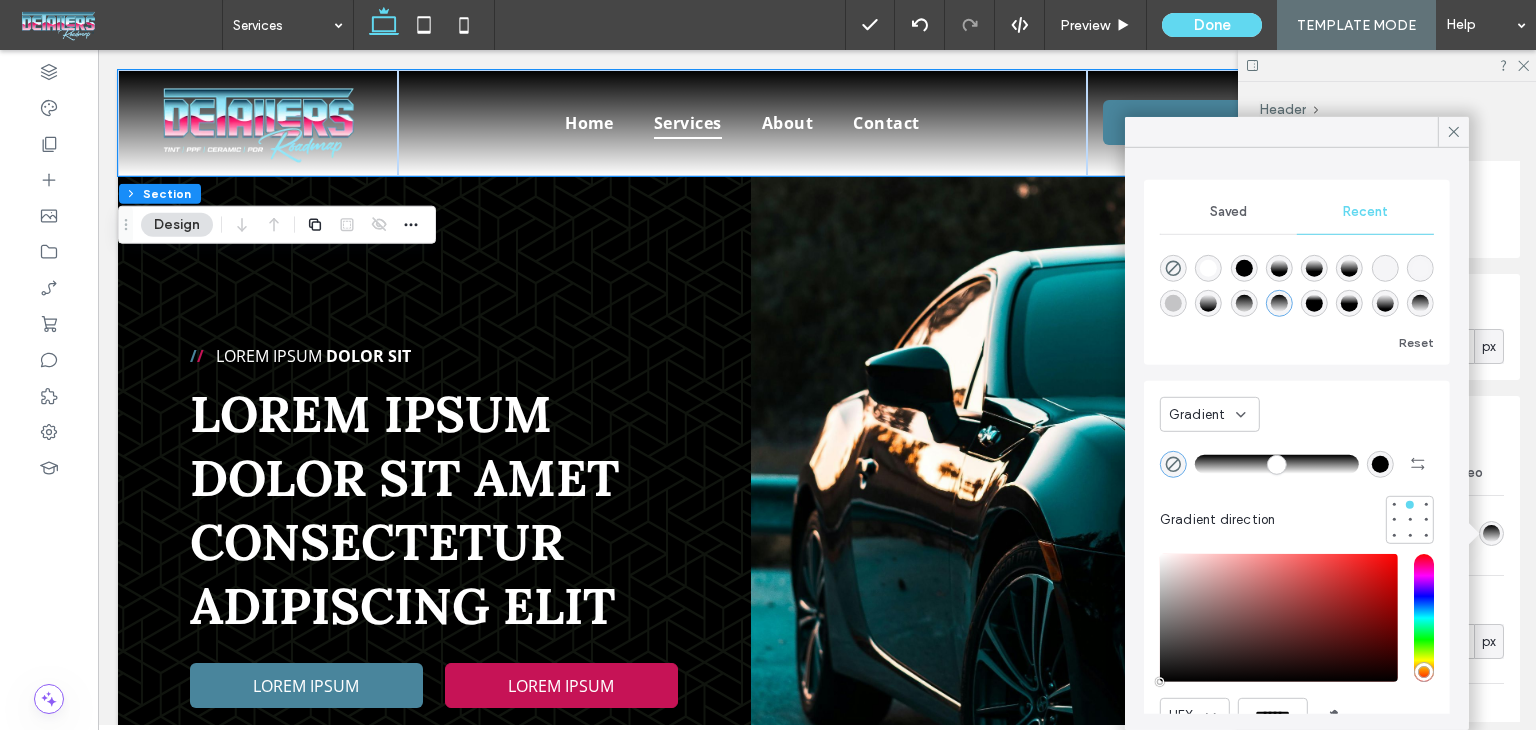 click 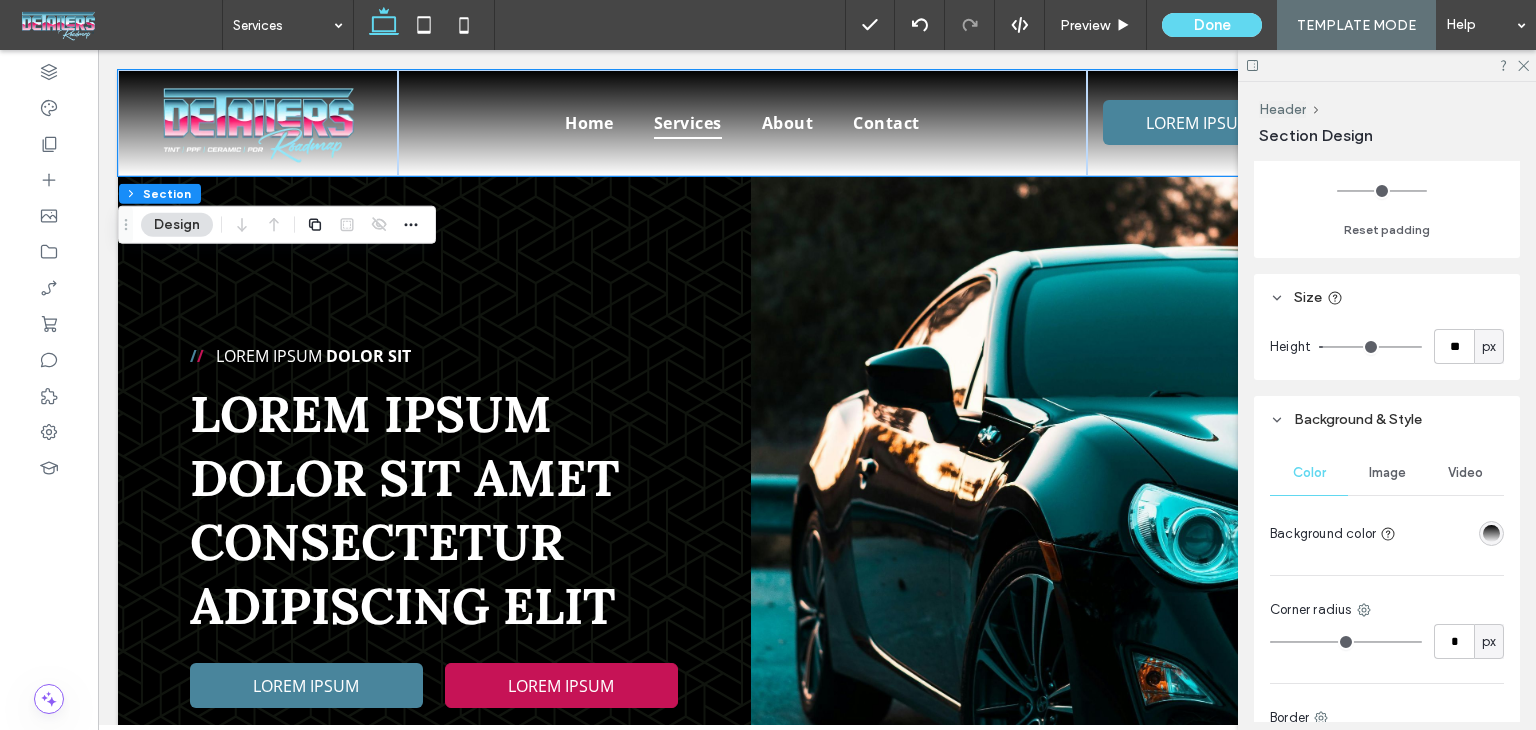 drag, startPoint x: 1500, startPoint y: 540, endPoint x: 1479, endPoint y: 537, distance: 21.213203 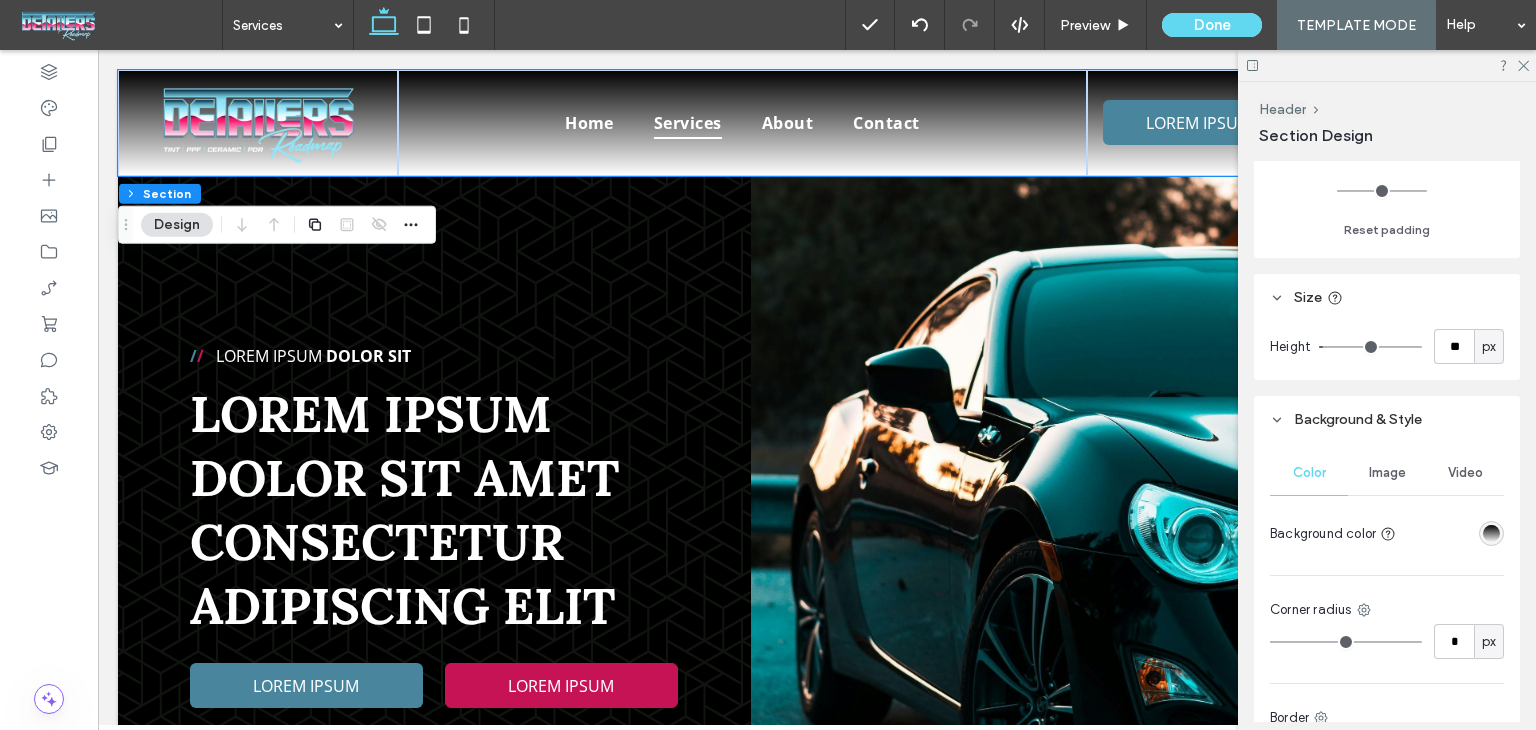 click on "Color Image Video Background color Corner radius * px Border *** Shadow" at bounding box center [1387, 655] 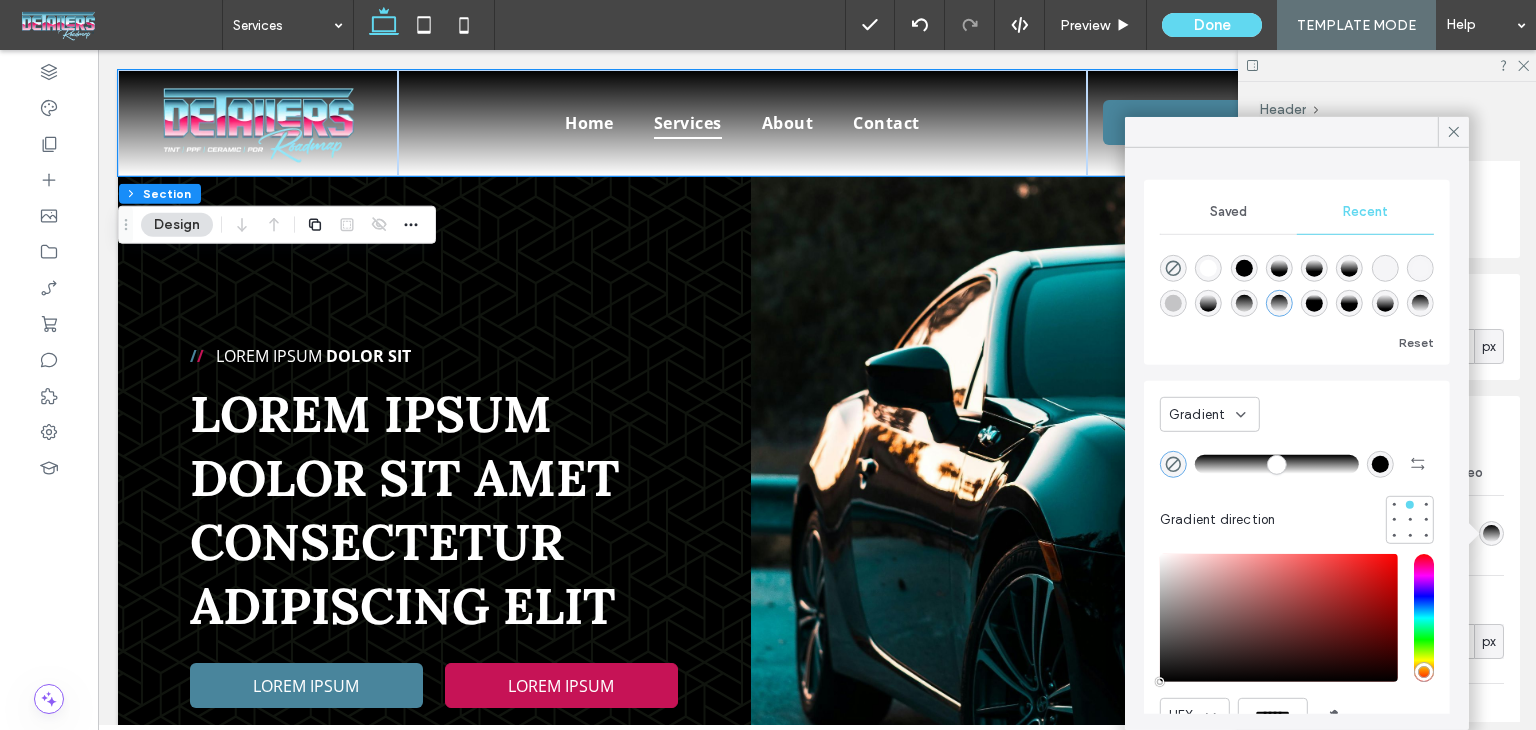 click 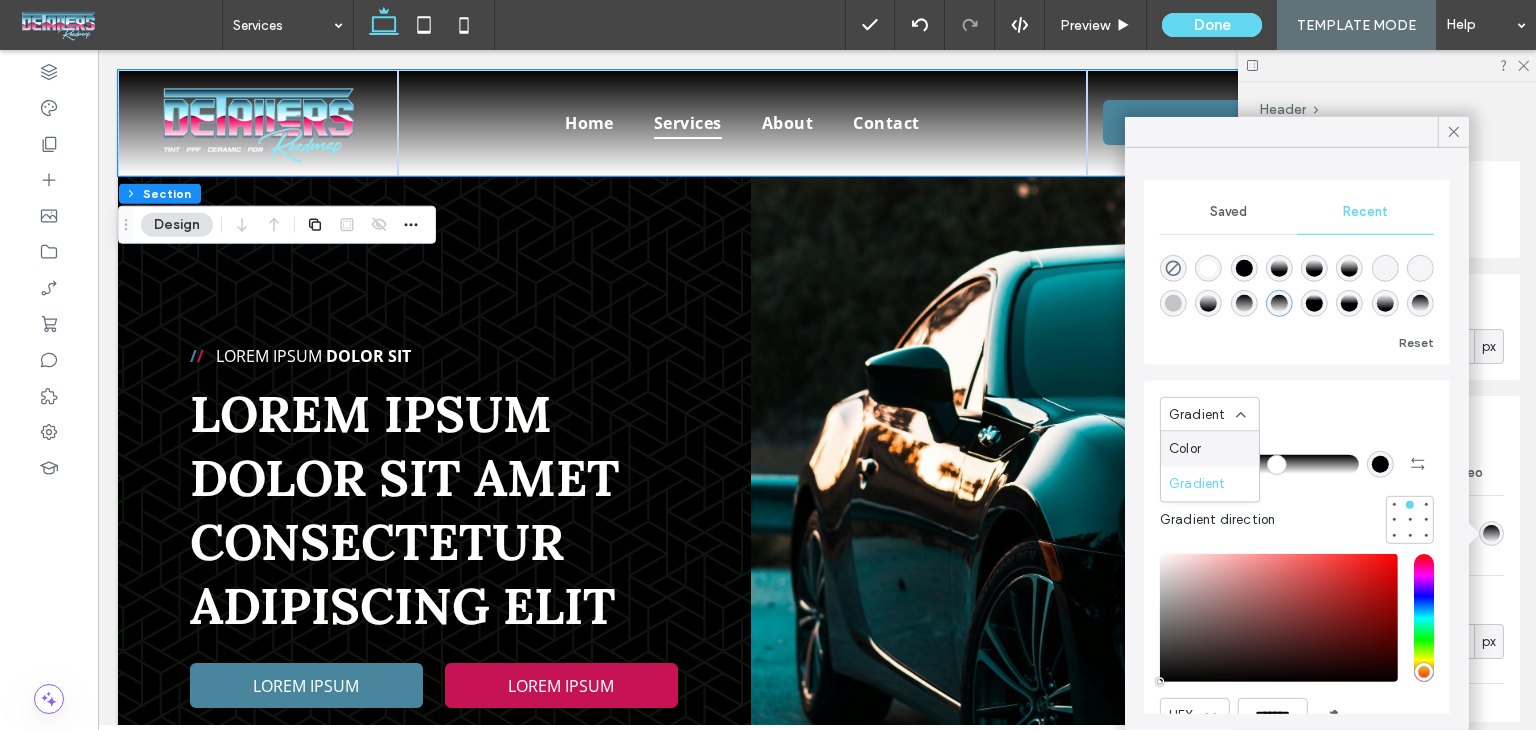 click on "Color" at bounding box center [1210, 448] 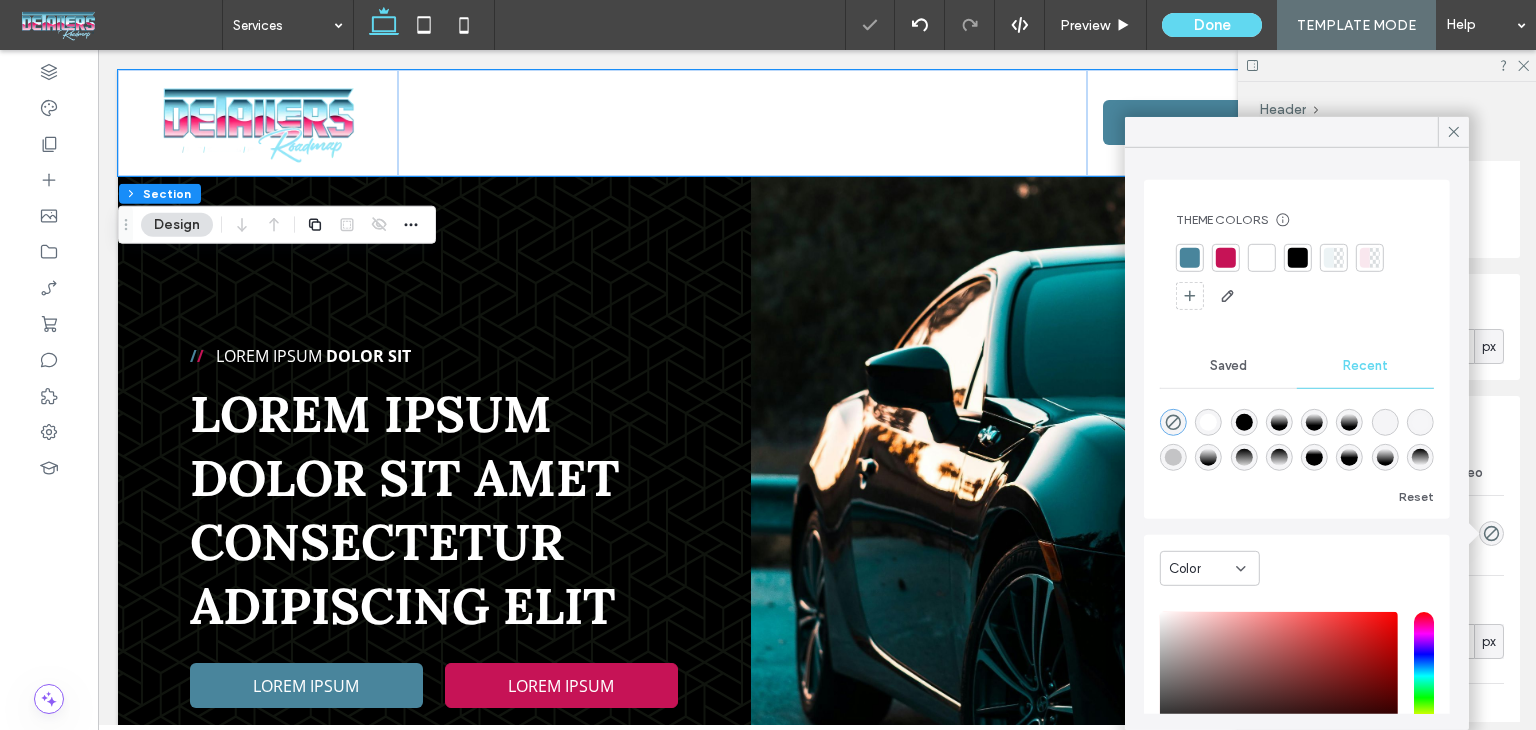 click at bounding box center (1173, 422) 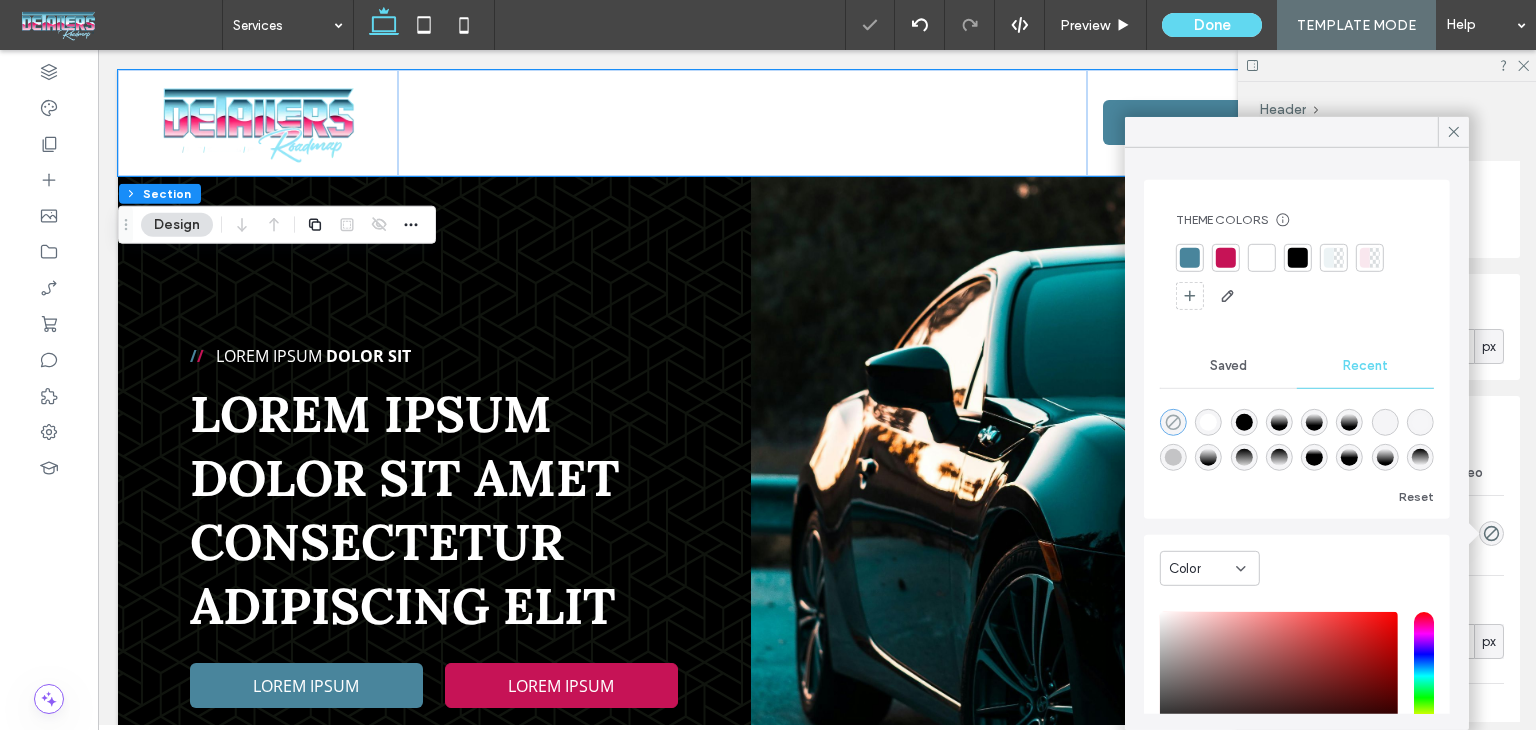 click at bounding box center (1173, 422) 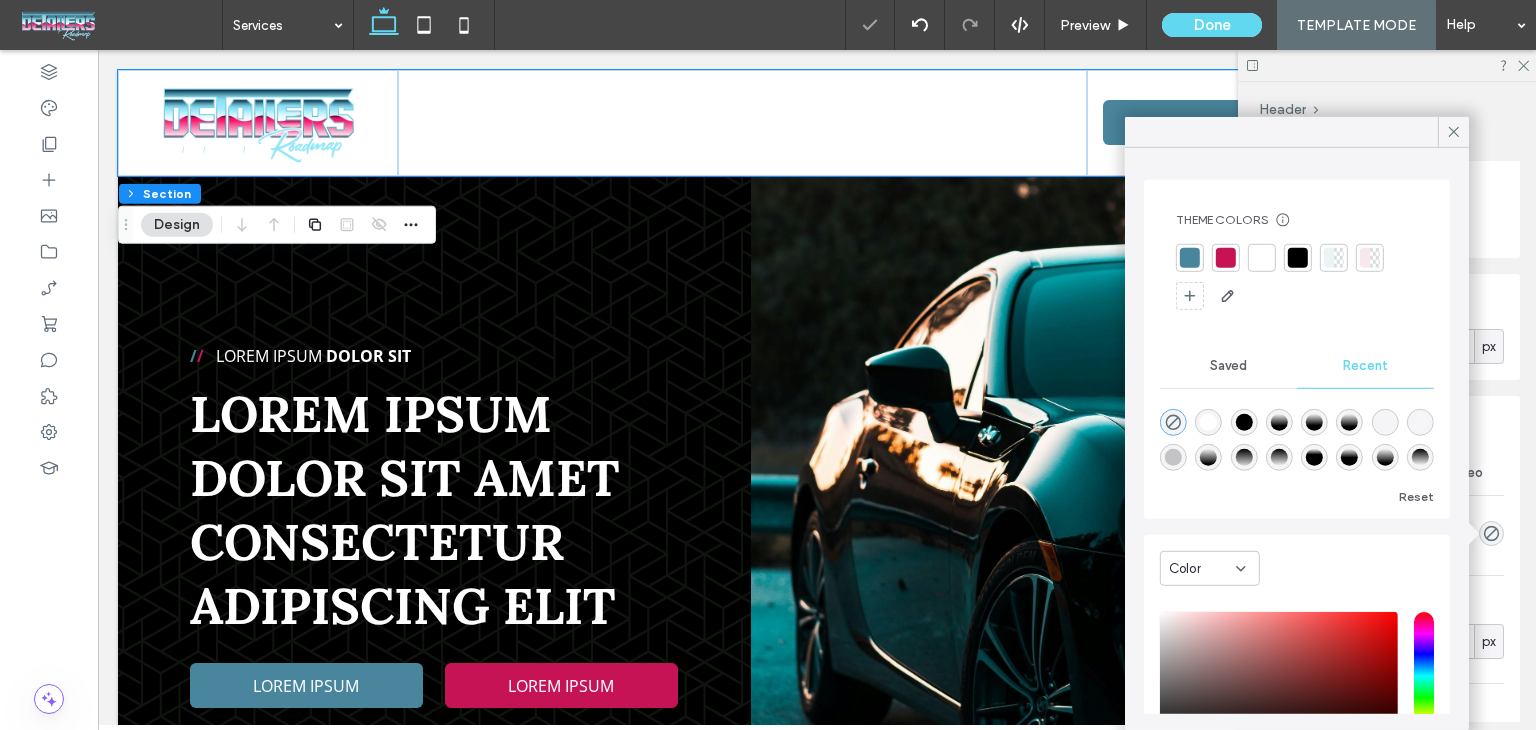 click 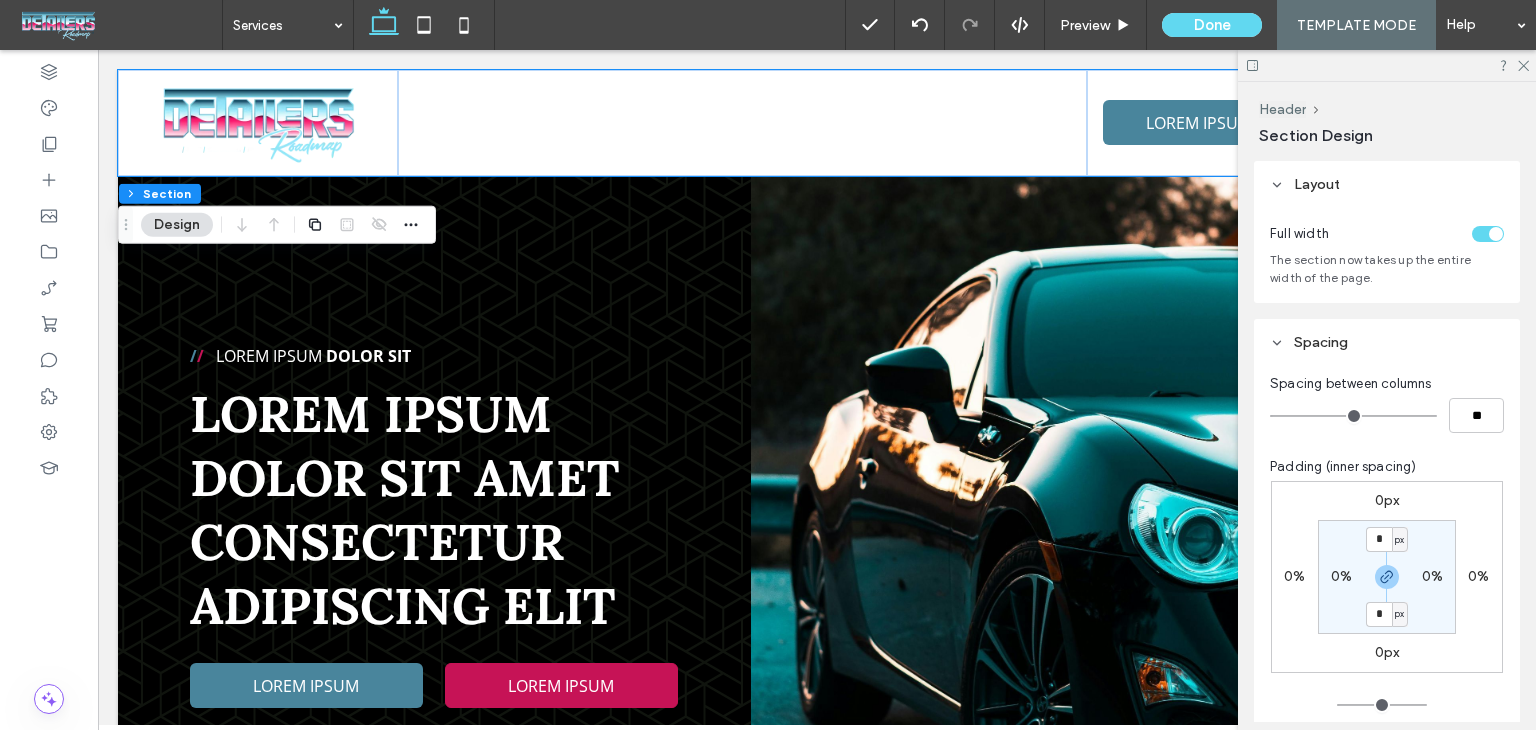 scroll, scrollTop: 0, scrollLeft: 0, axis: both 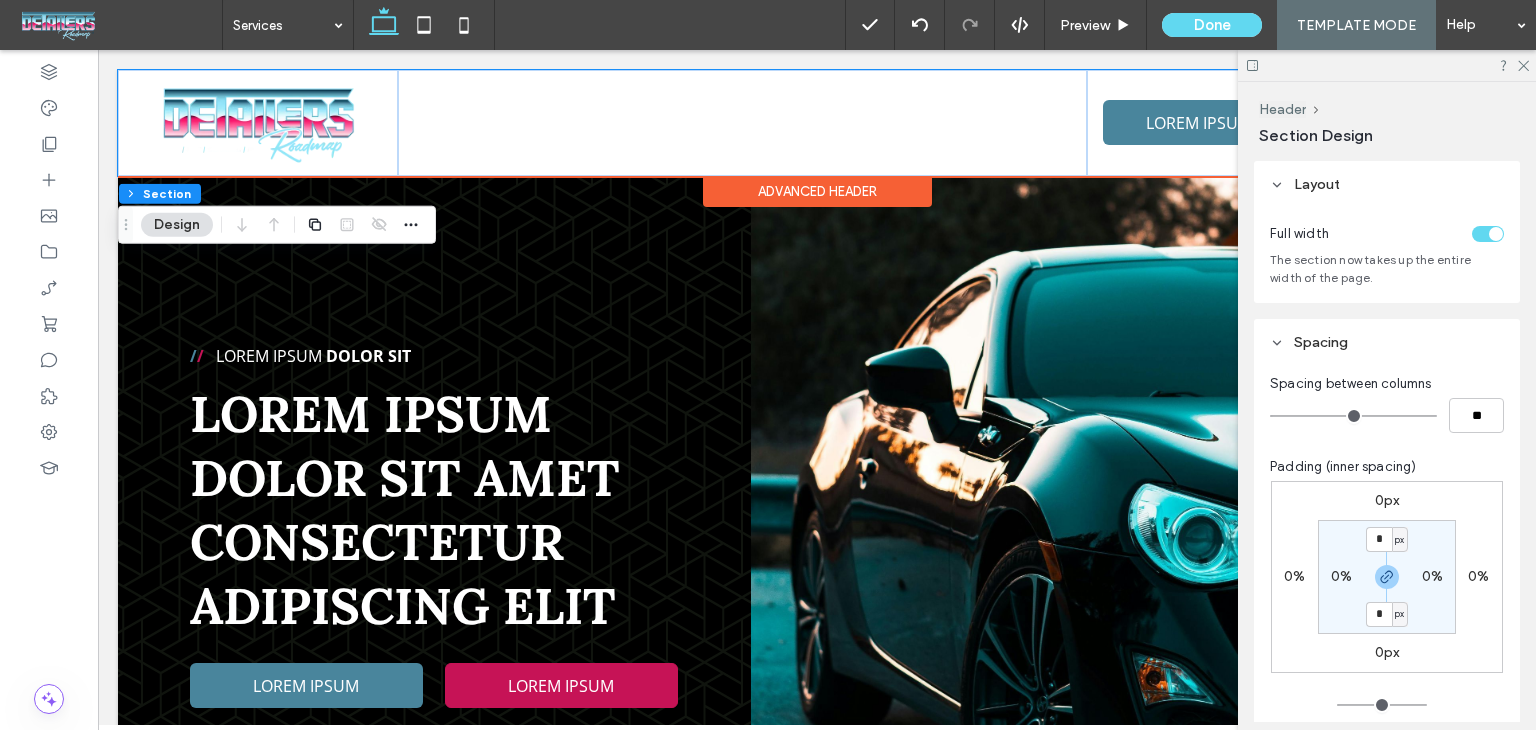 click on "Advanced Header" at bounding box center [817, 191] 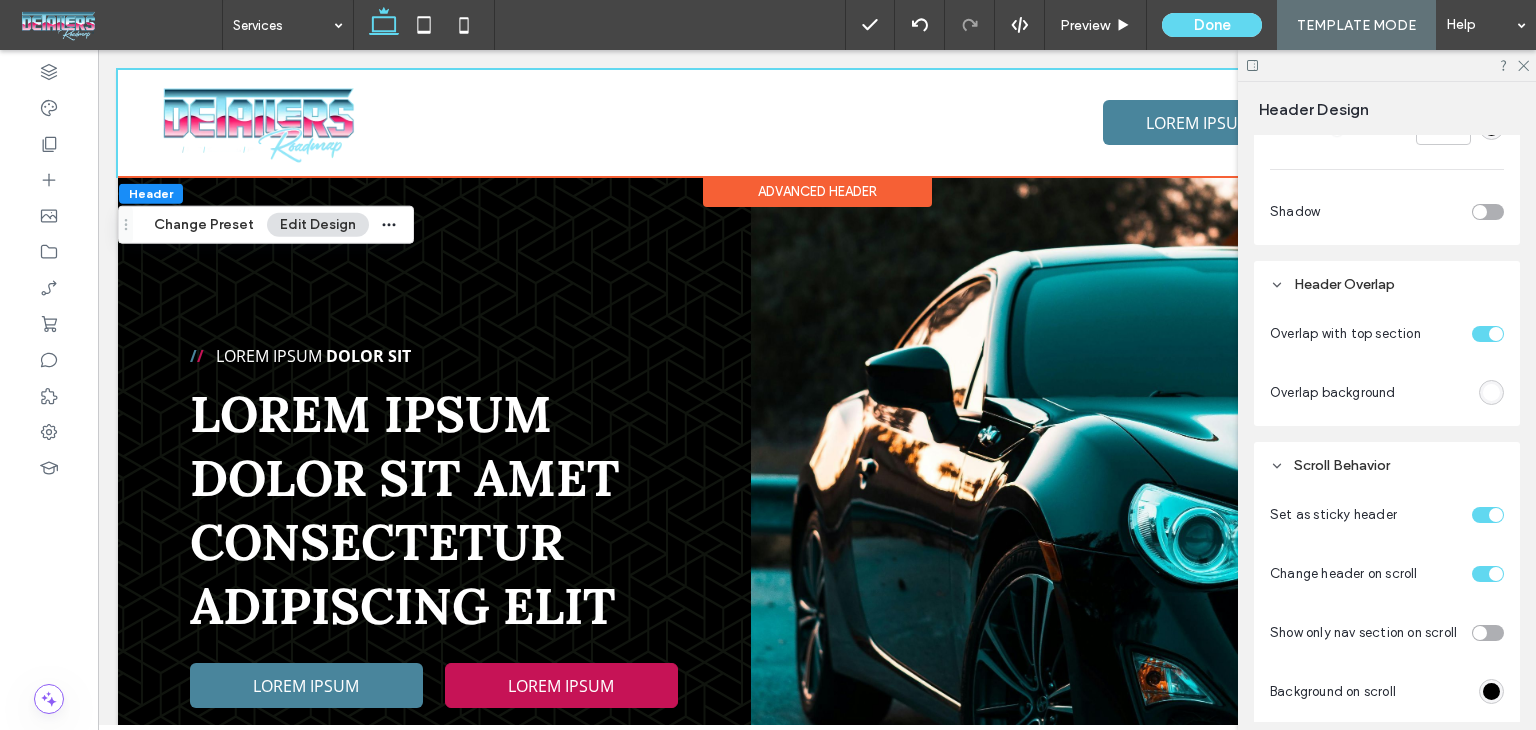 scroll, scrollTop: 1000, scrollLeft: 0, axis: vertical 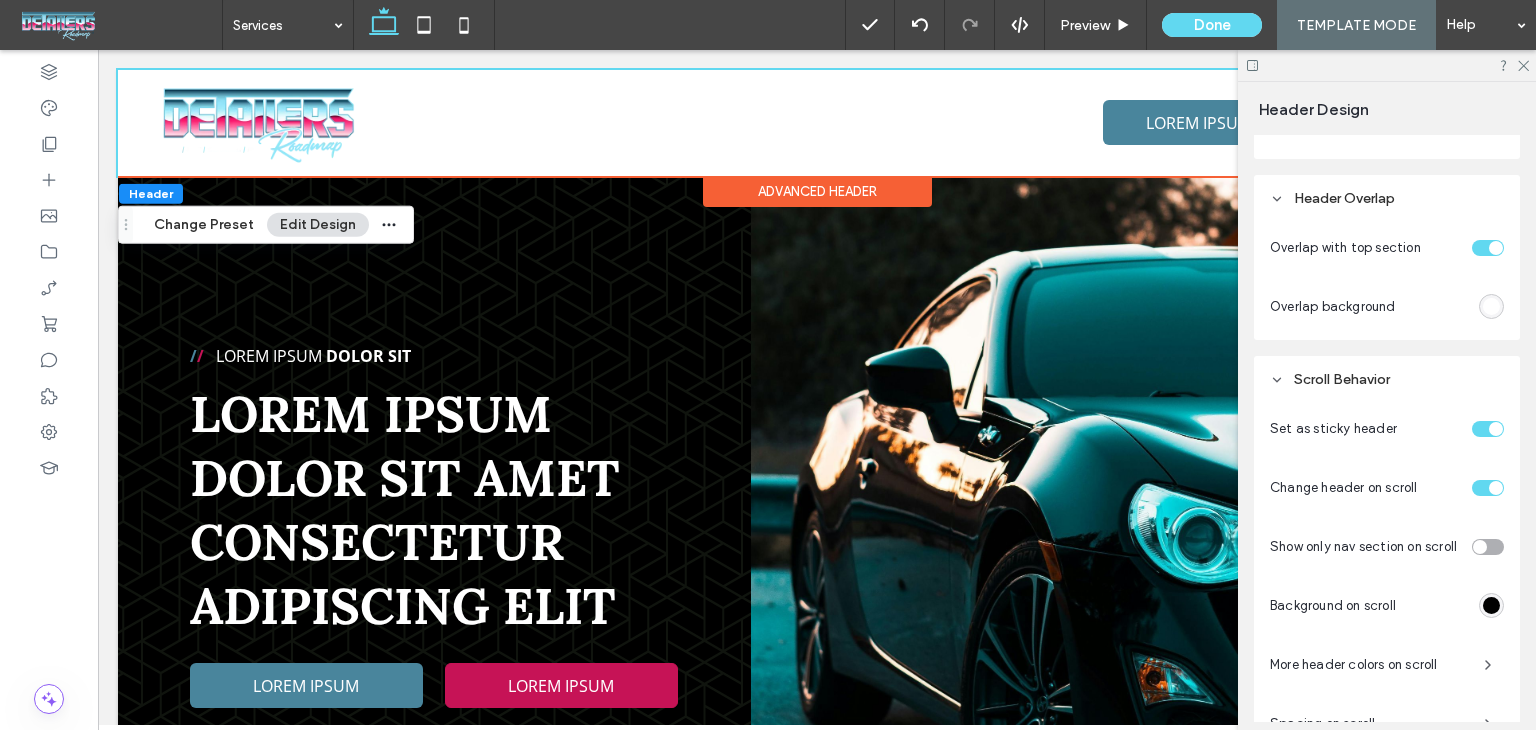 click at bounding box center (1491, 306) 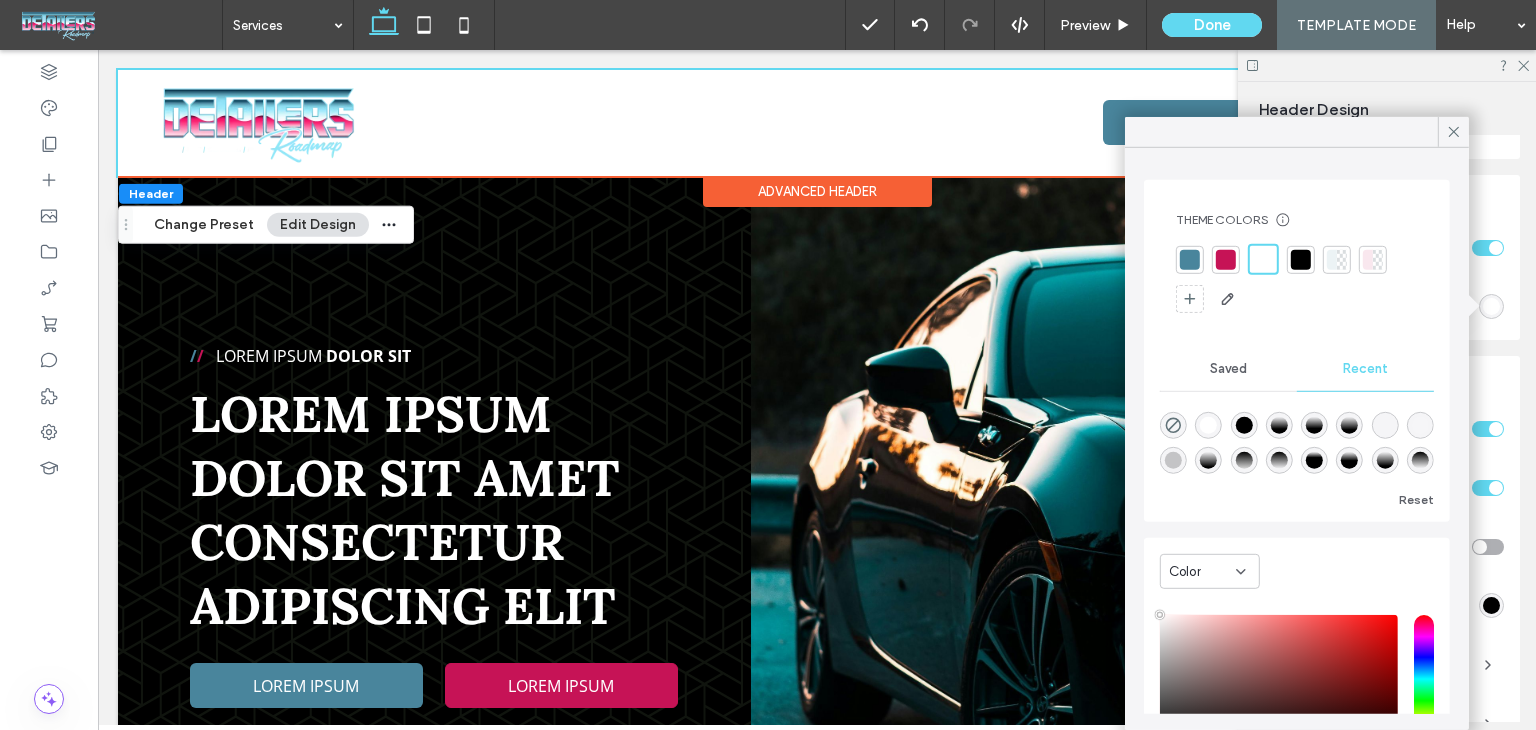 click at bounding box center [1173, 425] 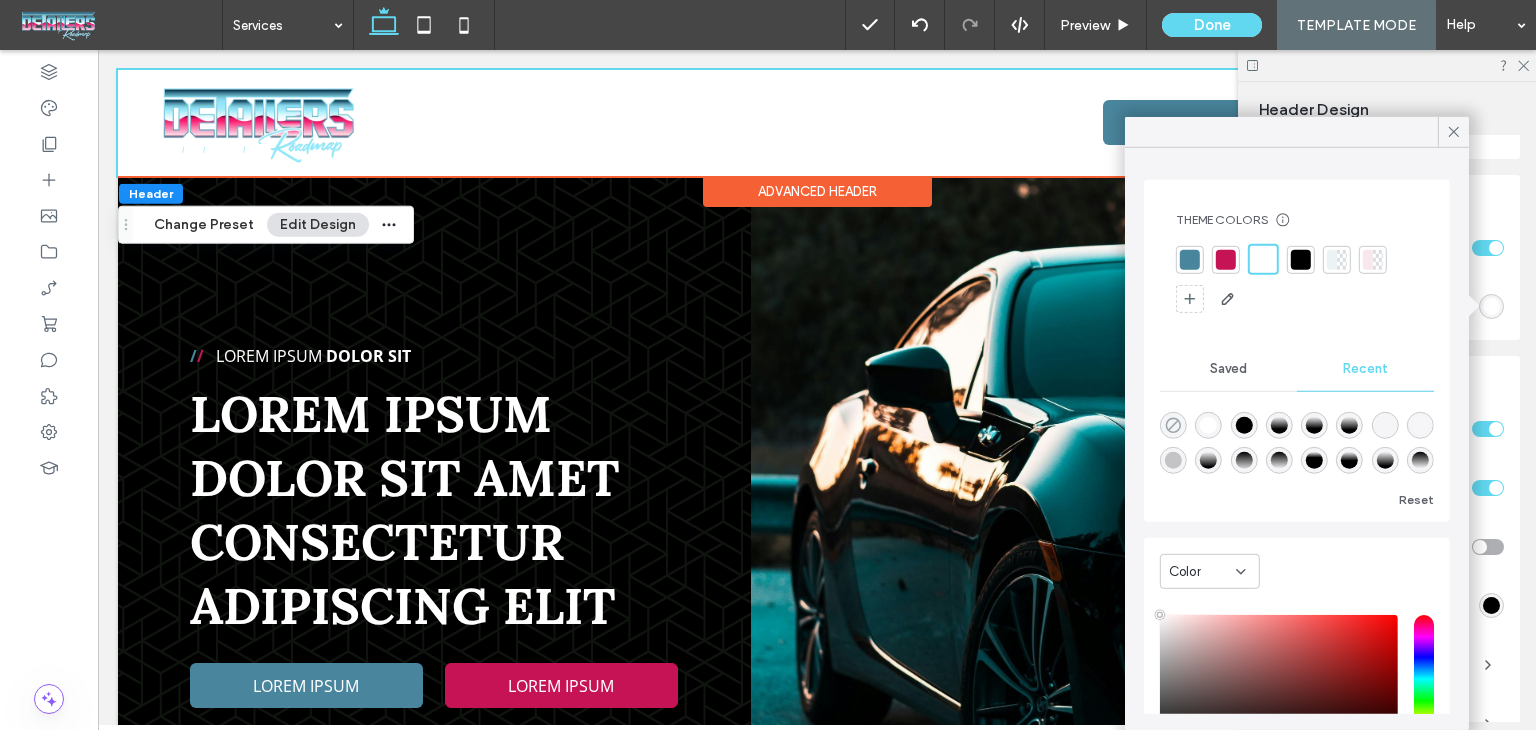 click 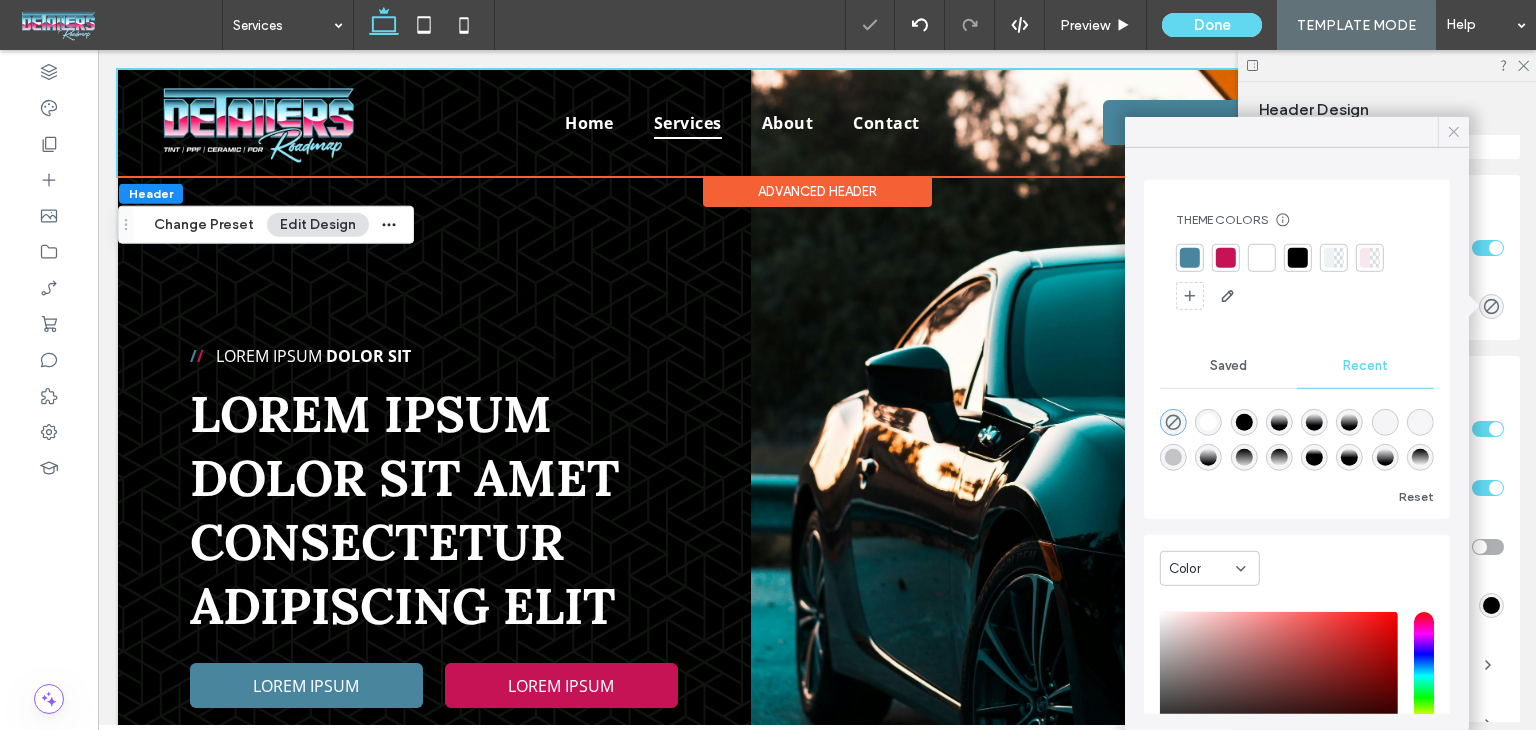 click 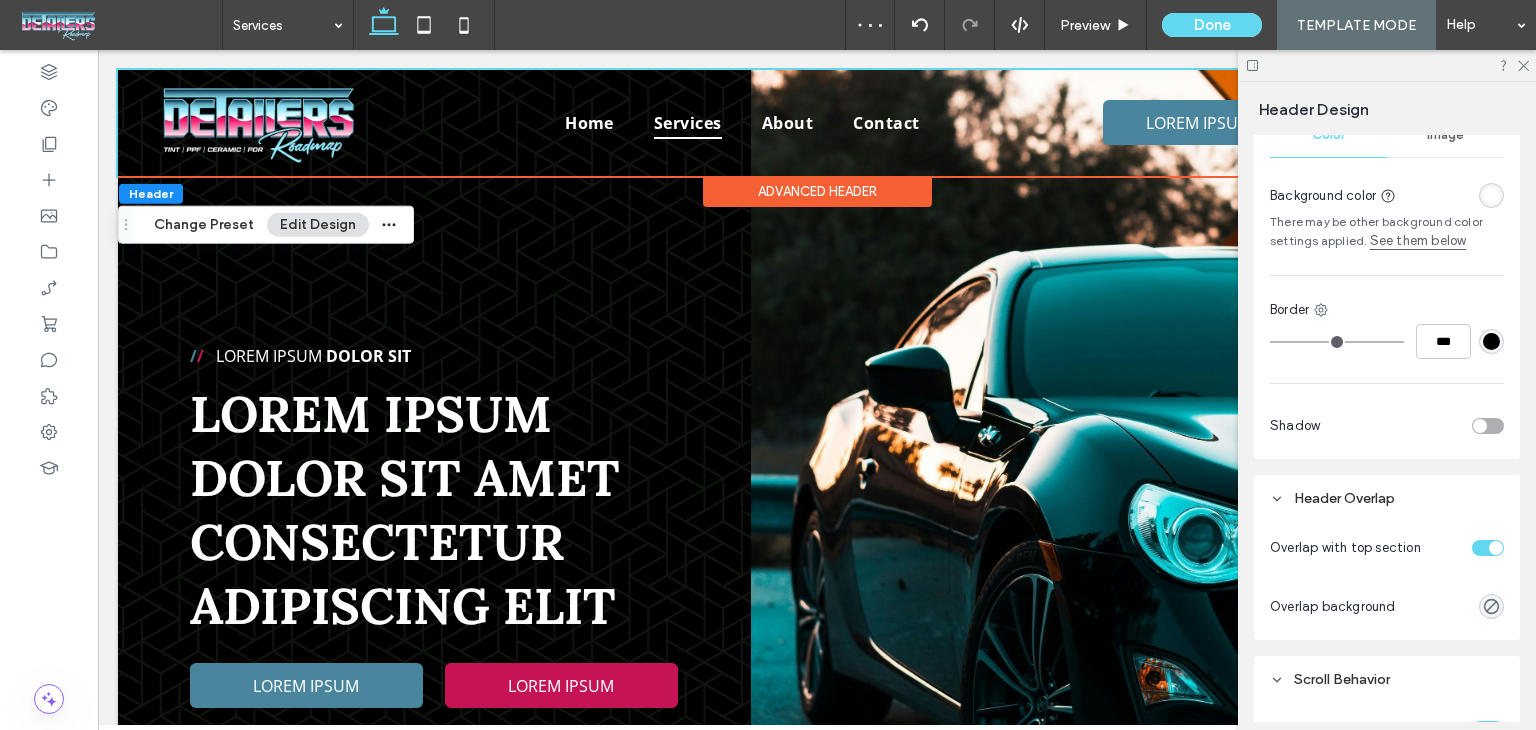 scroll, scrollTop: 600, scrollLeft: 0, axis: vertical 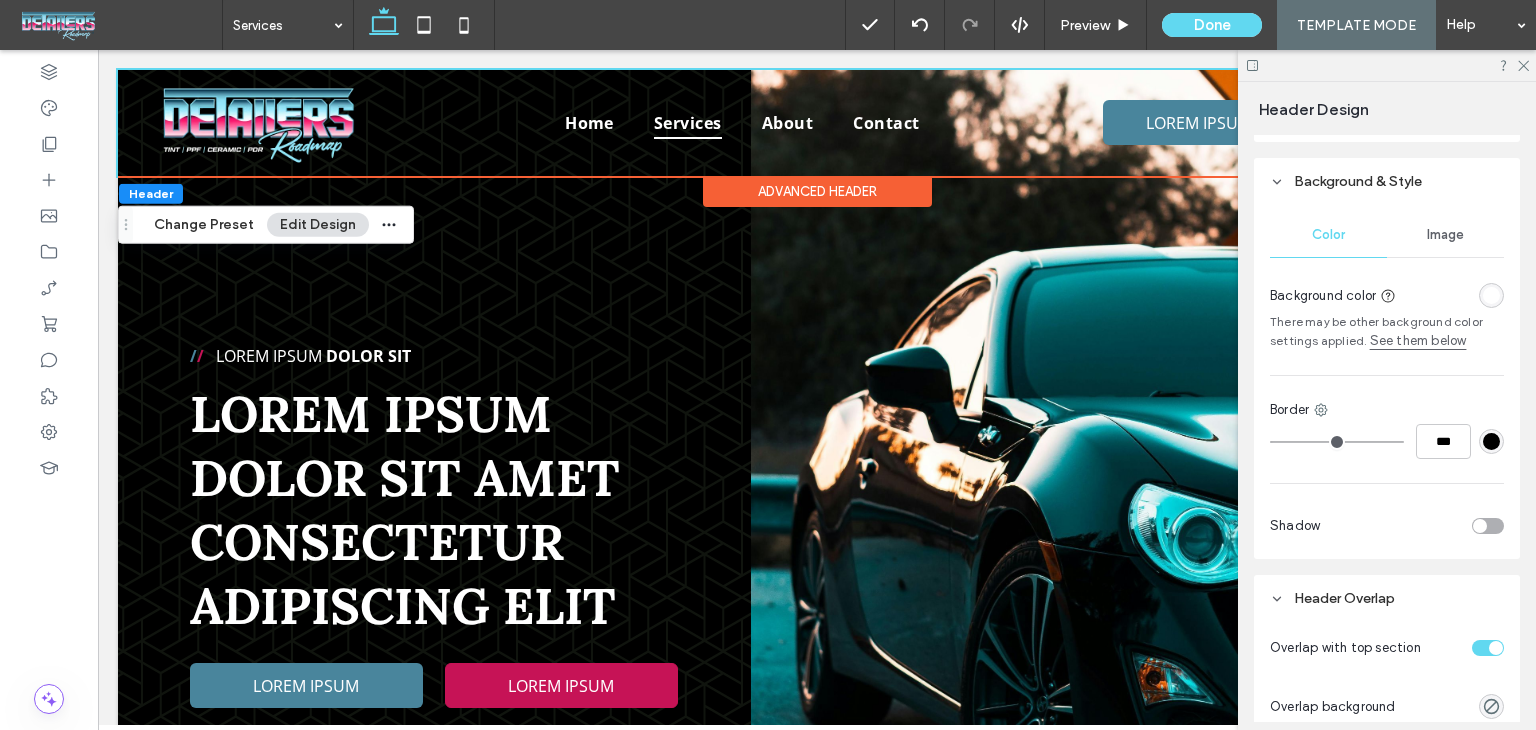 click on "Color Image Background color There may be other background color settings applied.   See them below" at bounding box center (1387, 282) 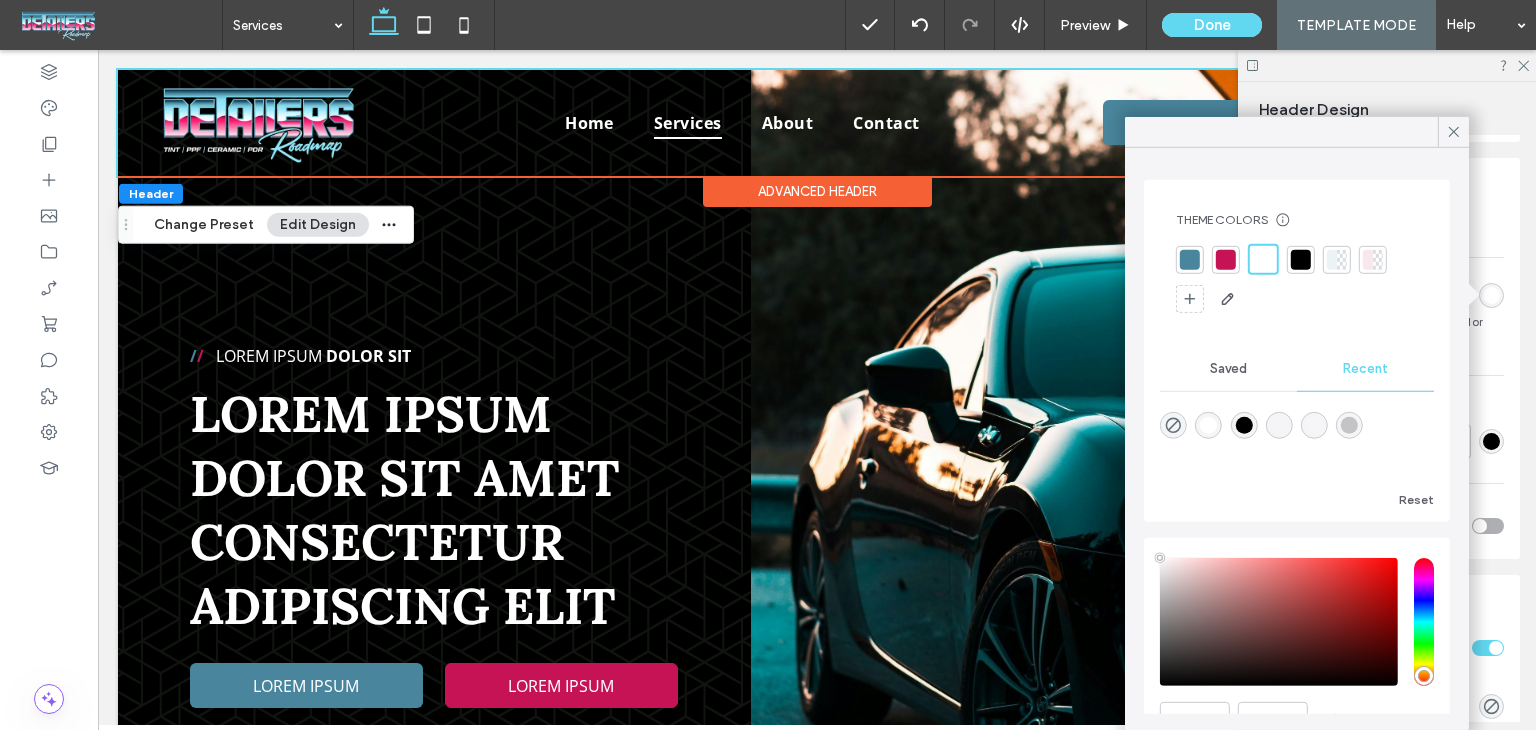 drag, startPoint x: 1442, startPoint y: 137, endPoint x: 1441, endPoint y: 159, distance: 22.022715 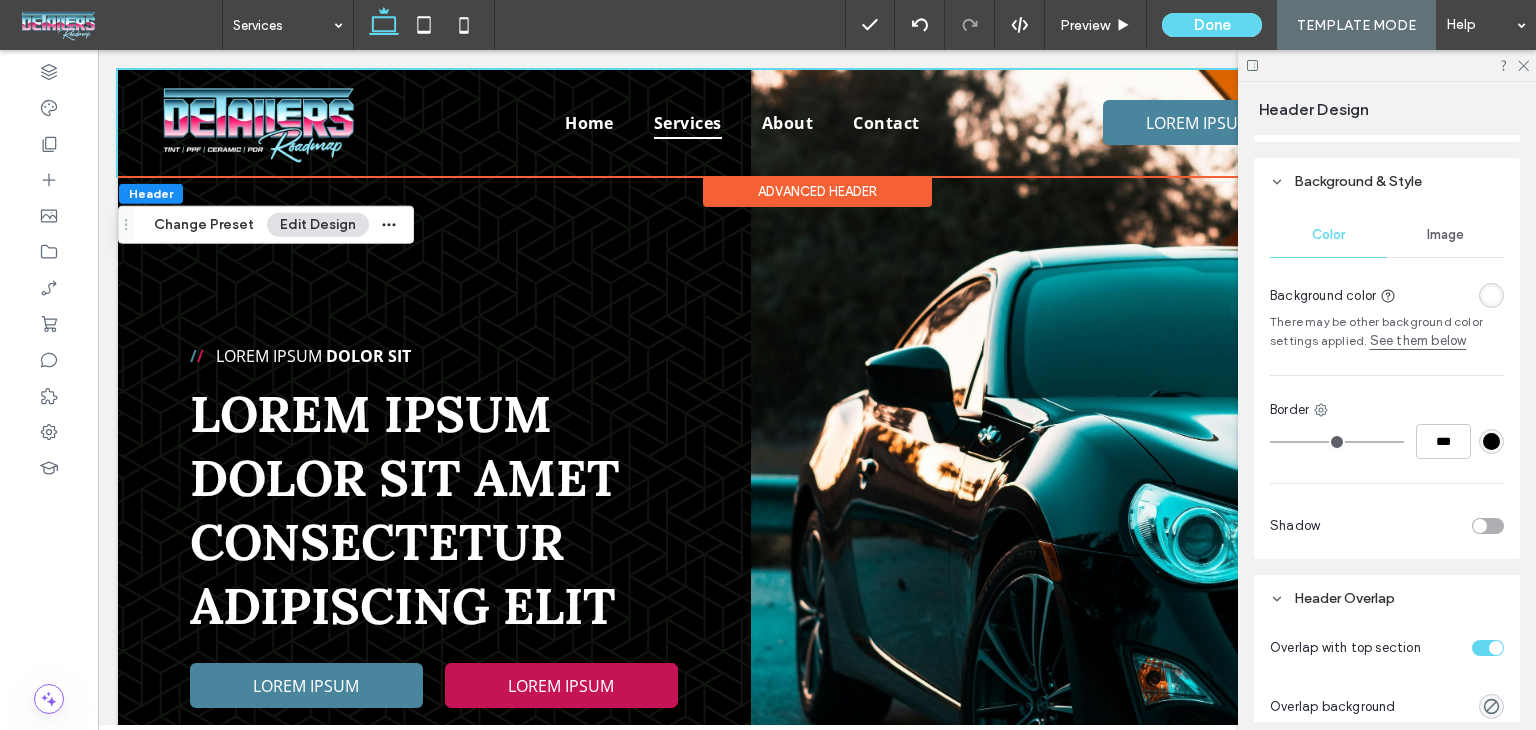 click on "See them below" at bounding box center (1418, 341) 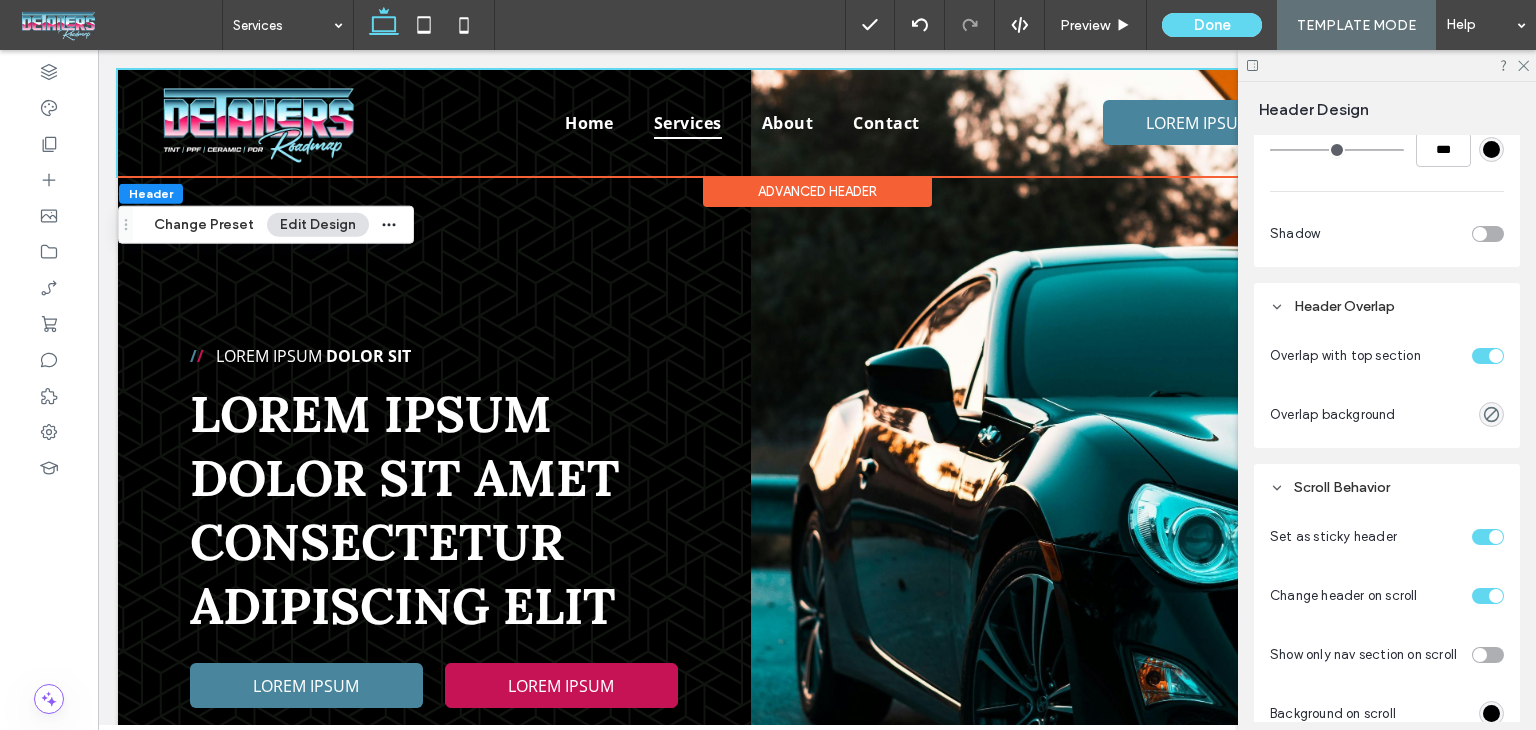 click on "Presets Disable advanced editing Spacing Set margins and padding 0px 0% 0px 0% * px 0% * px 0% Reset padding Background & Style Color Image Background color There may be other background color settings applied.   See them below Border *** Shadow Header Overlap Overlap with top section Overlap background Scroll Behavior Set as sticky header Change header on scroll Show only nav section on scroll Background on scroll More header colors on scroll Spacing on scroll Logo on Scroll Logo size on scroll *** Change logo on scroll" at bounding box center (1393, 428) 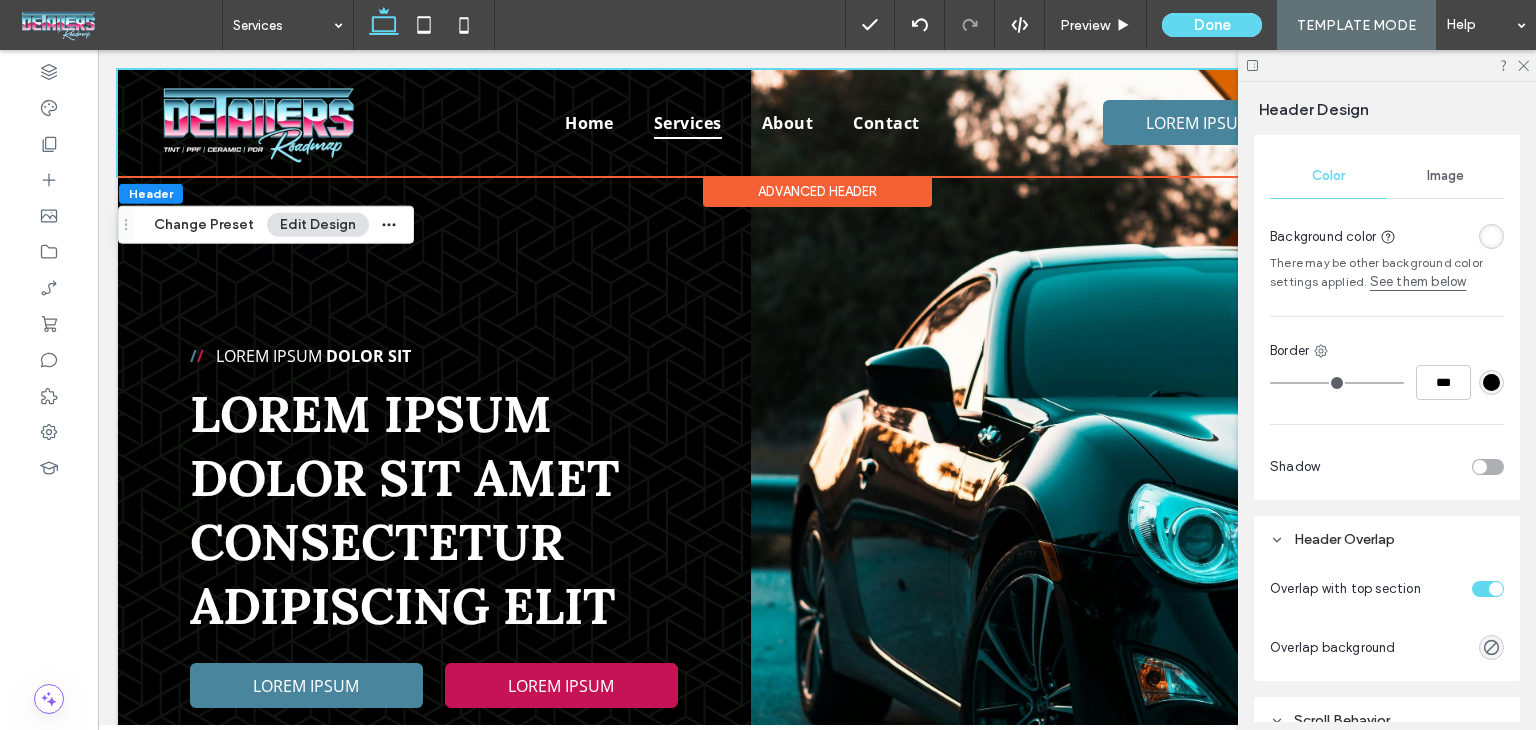 scroll, scrollTop: 639, scrollLeft: 0, axis: vertical 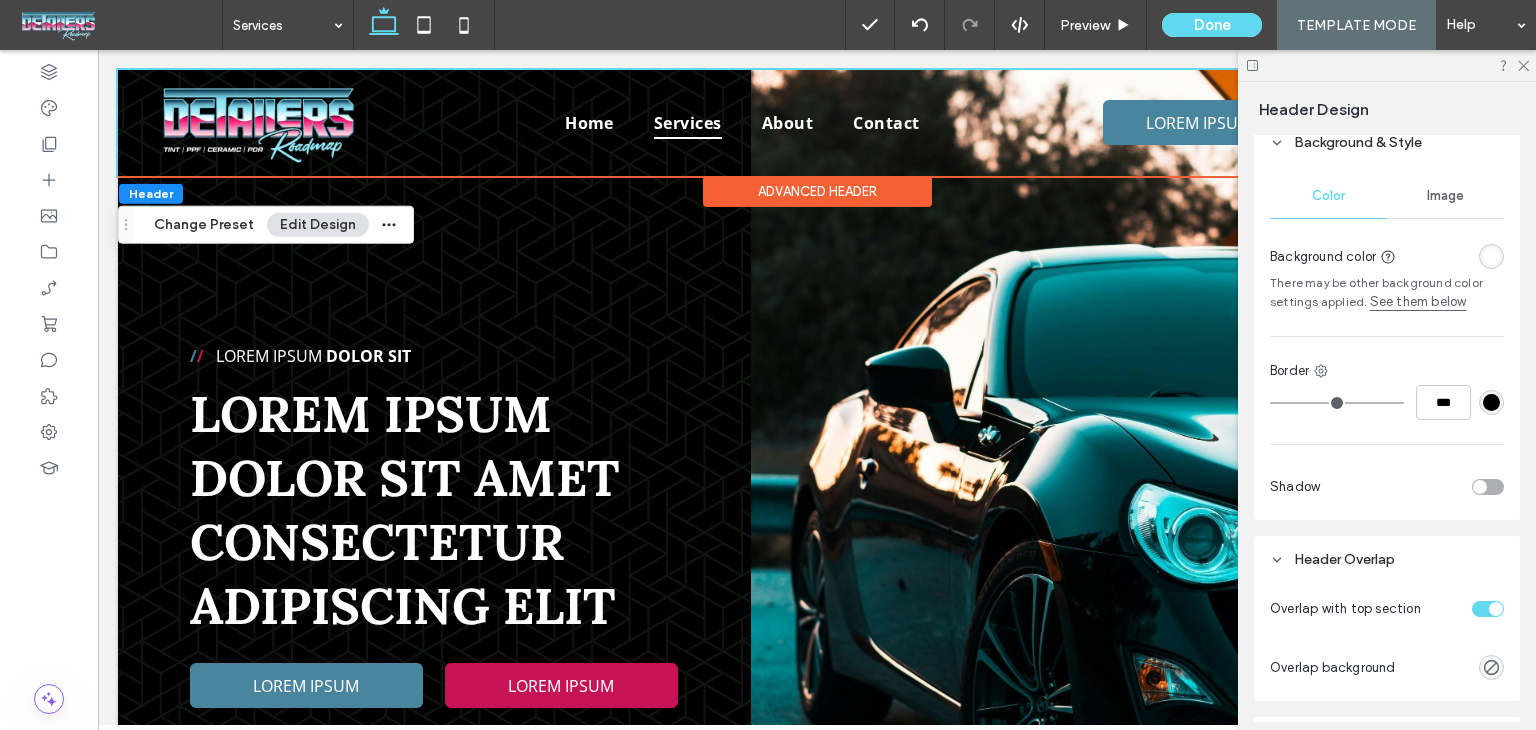 click at bounding box center (1491, 256) 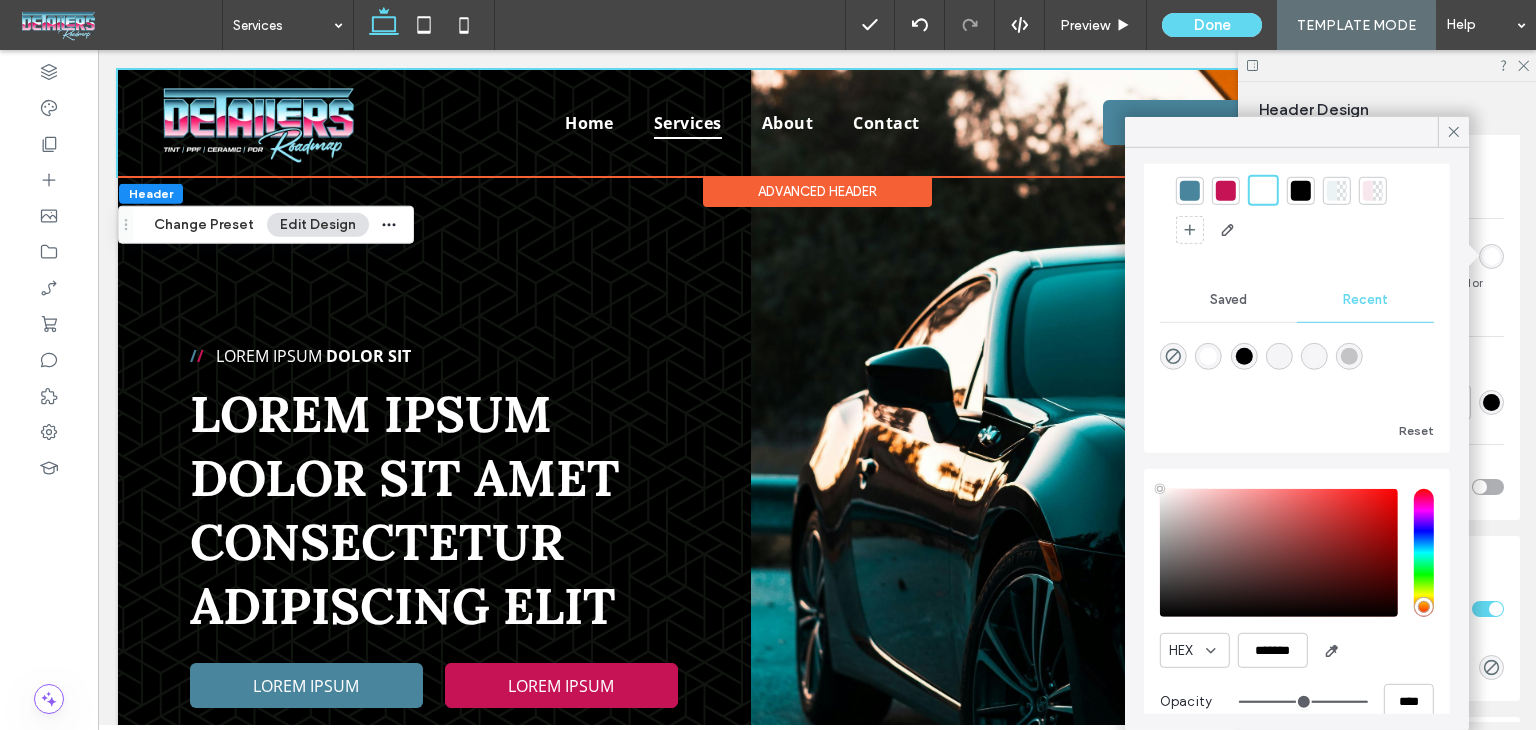 scroll, scrollTop: 99, scrollLeft: 0, axis: vertical 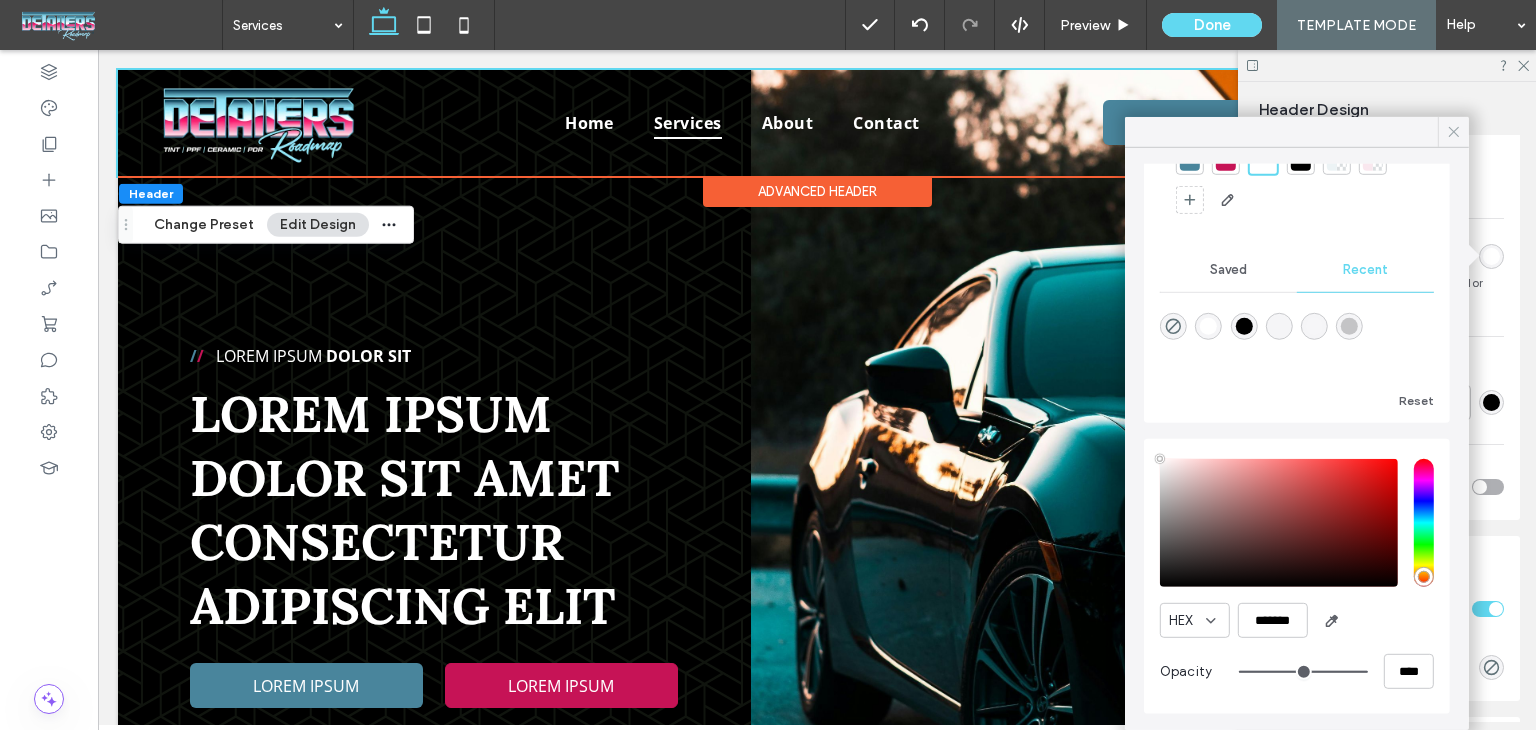 click 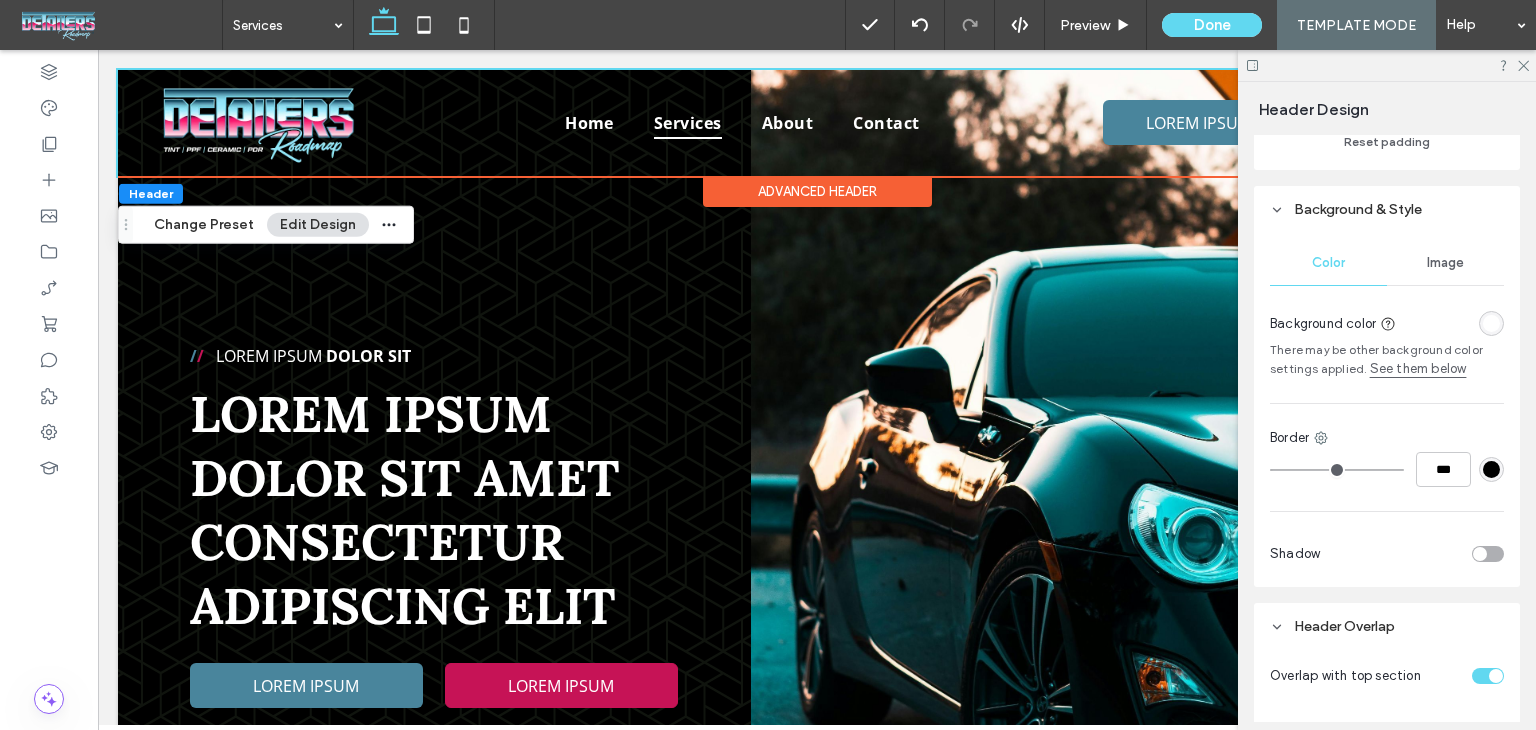 scroll, scrollTop: 539, scrollLeft: 0, axis: vertical 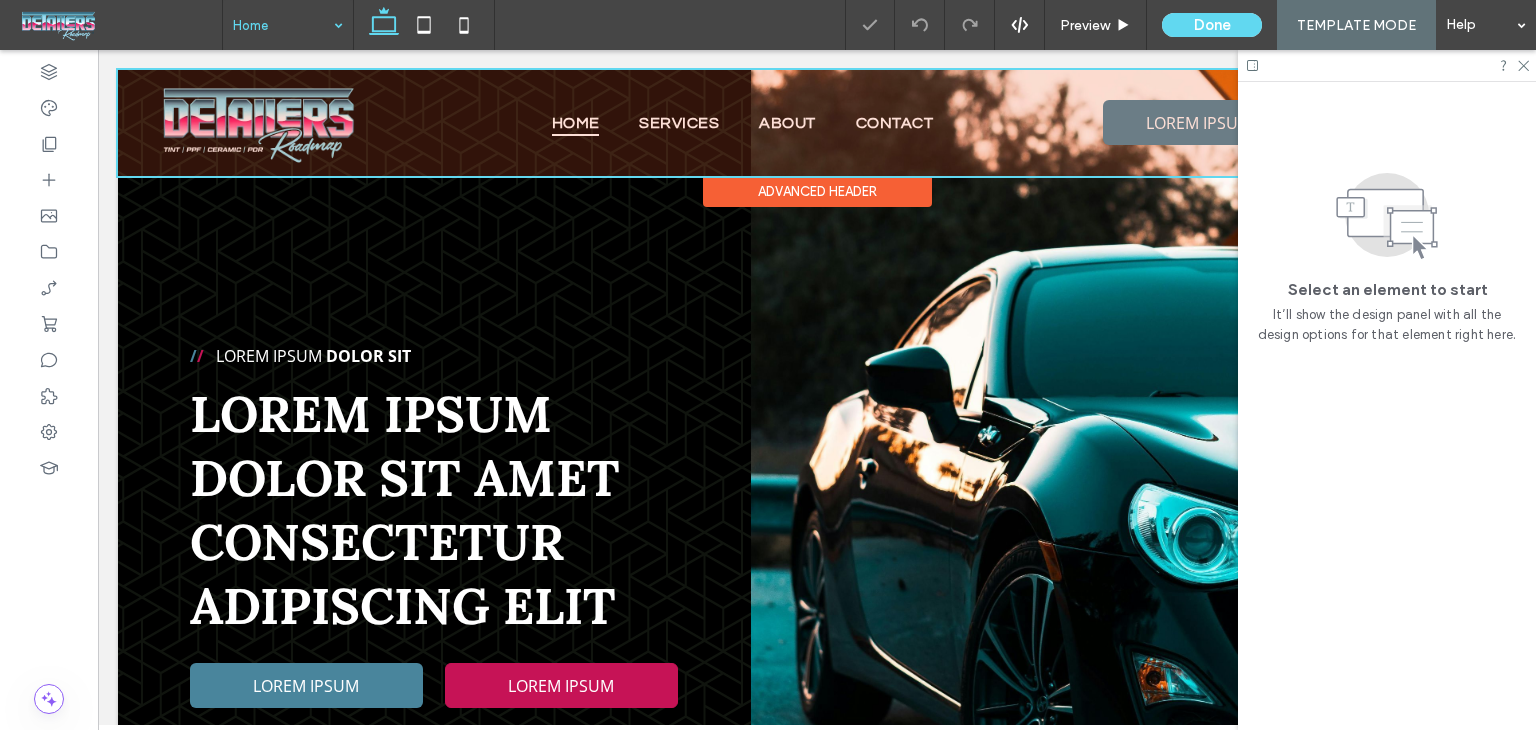 click on "Advanced Header" at bounding box center (817, 191) 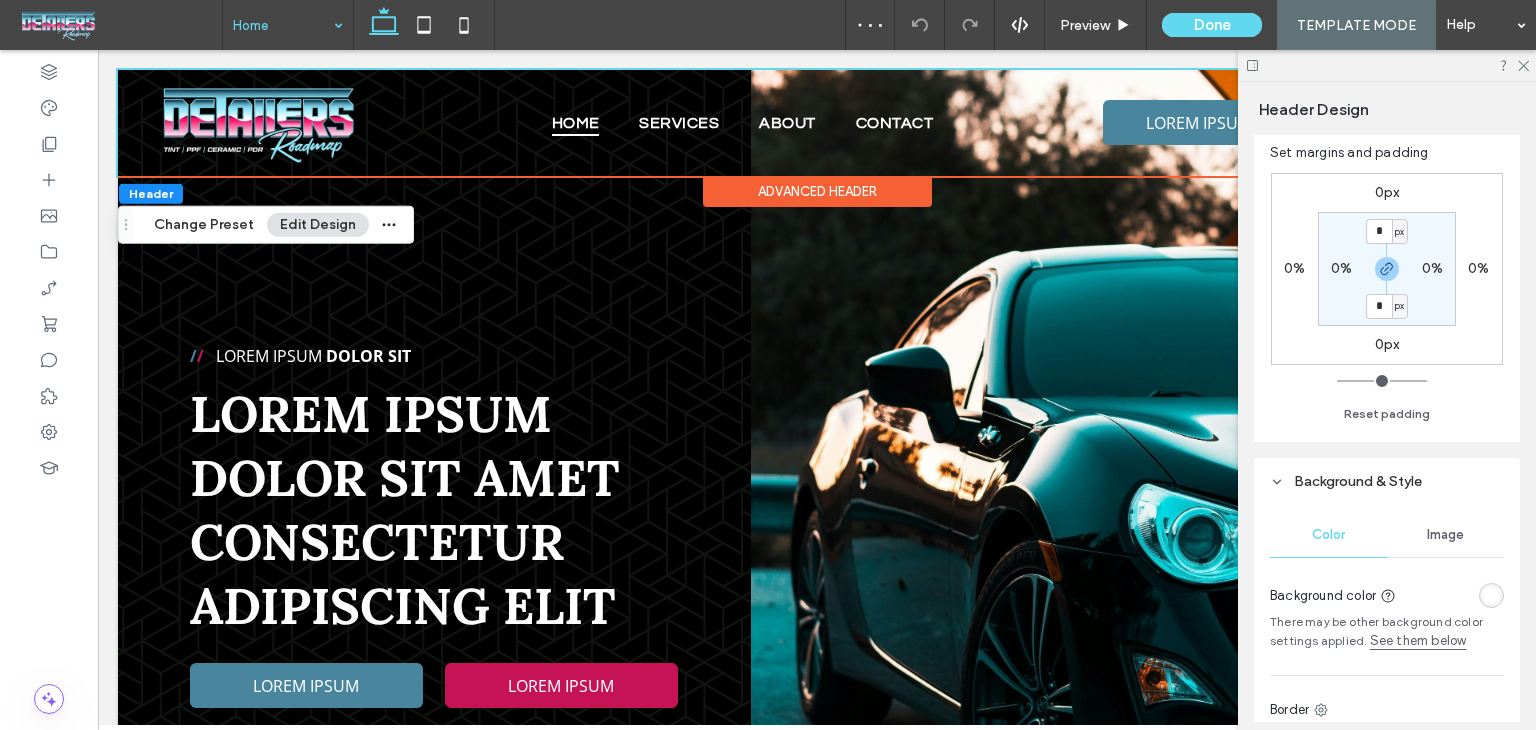 scroll, scrollTop: 700, scrollLeft: 0, axis: vertical 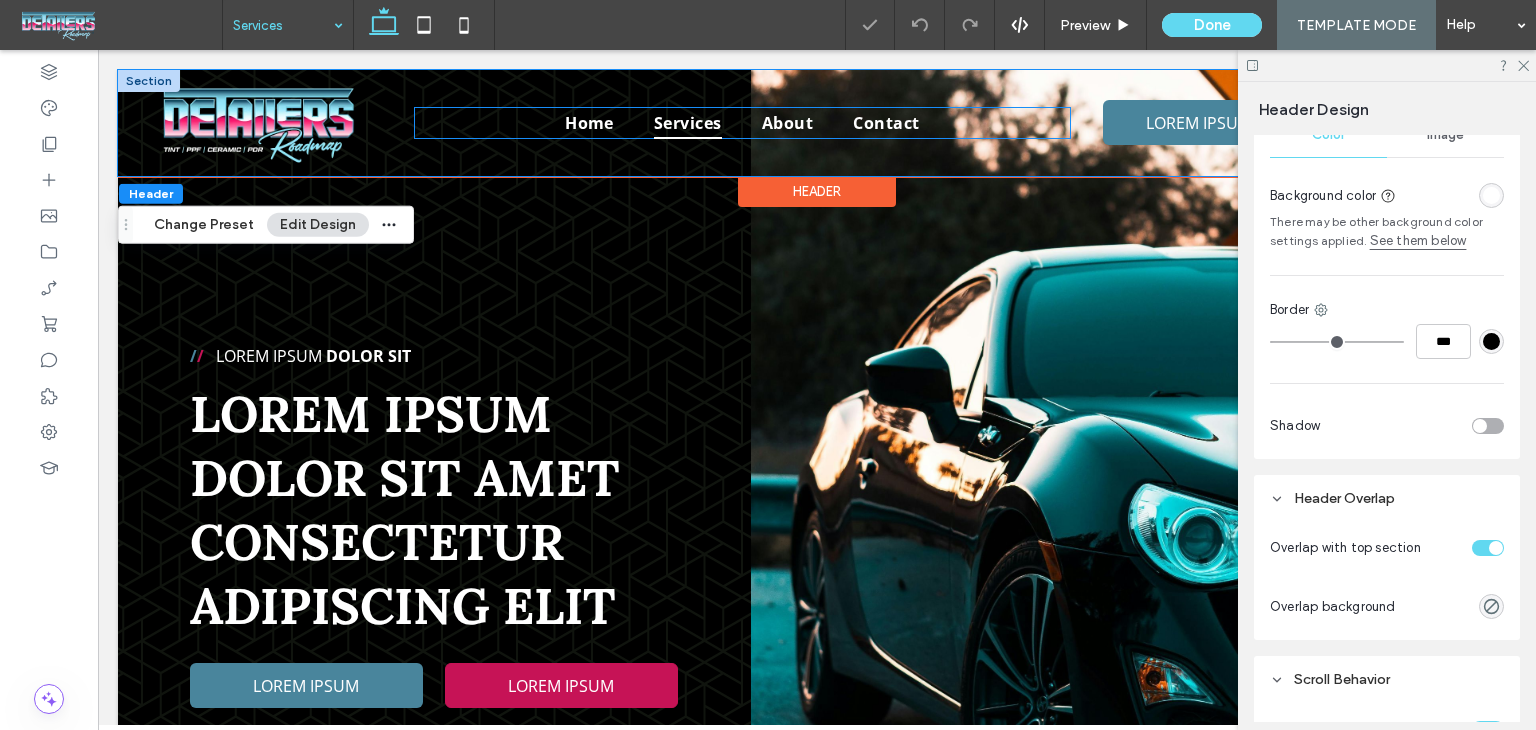 click on "Services" at bounding box center (688, 123) 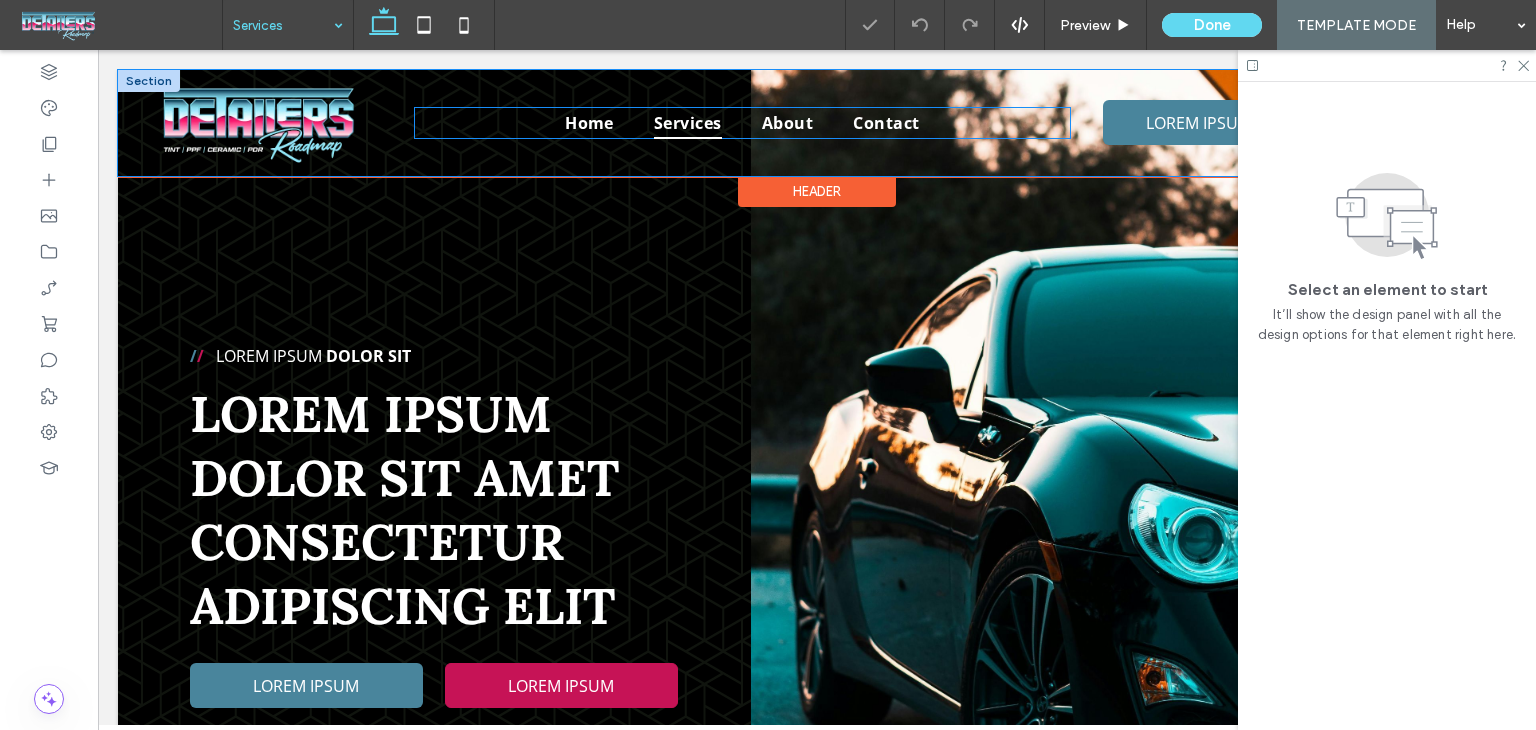 click on "Services" at bounding box center [688, 123] 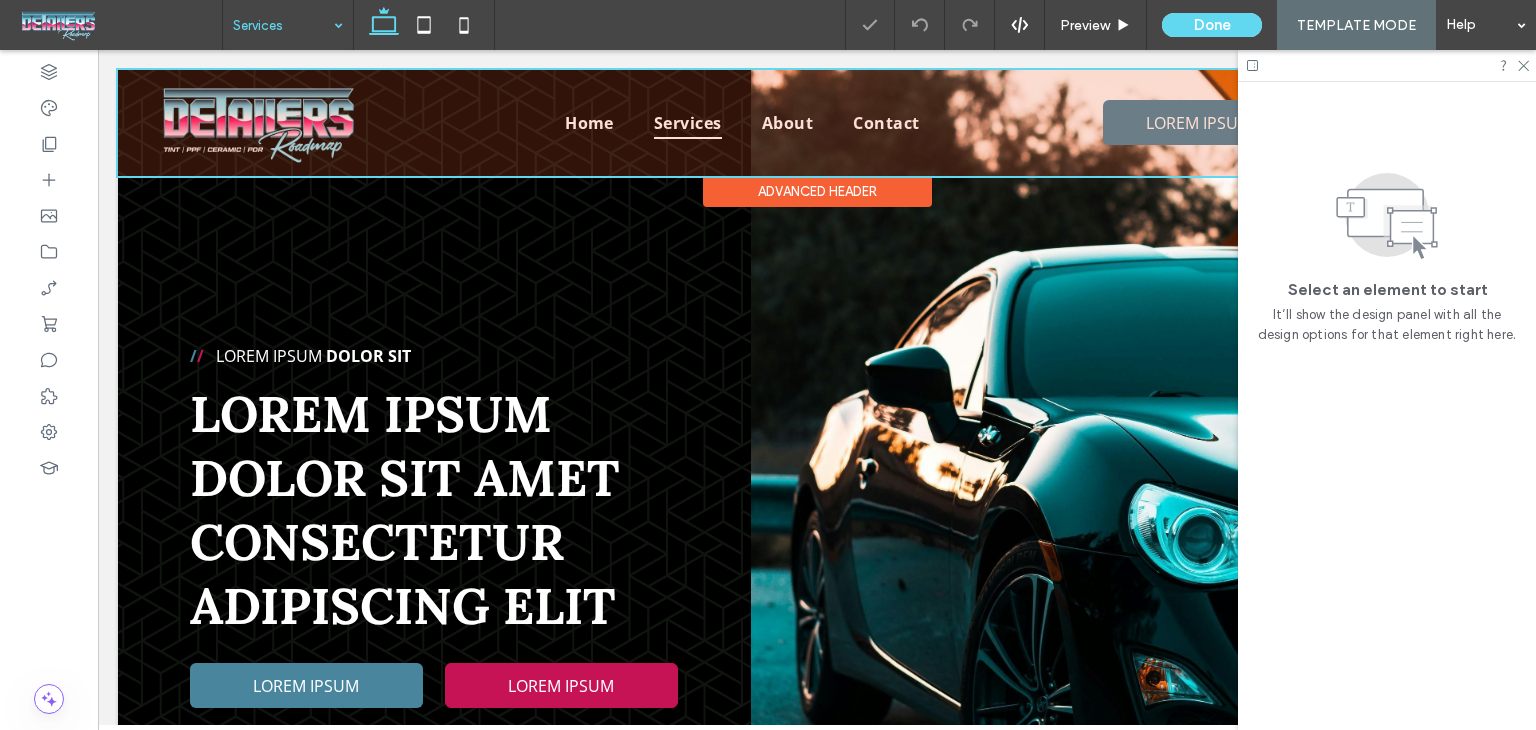 click at bounding box center (817, 123) 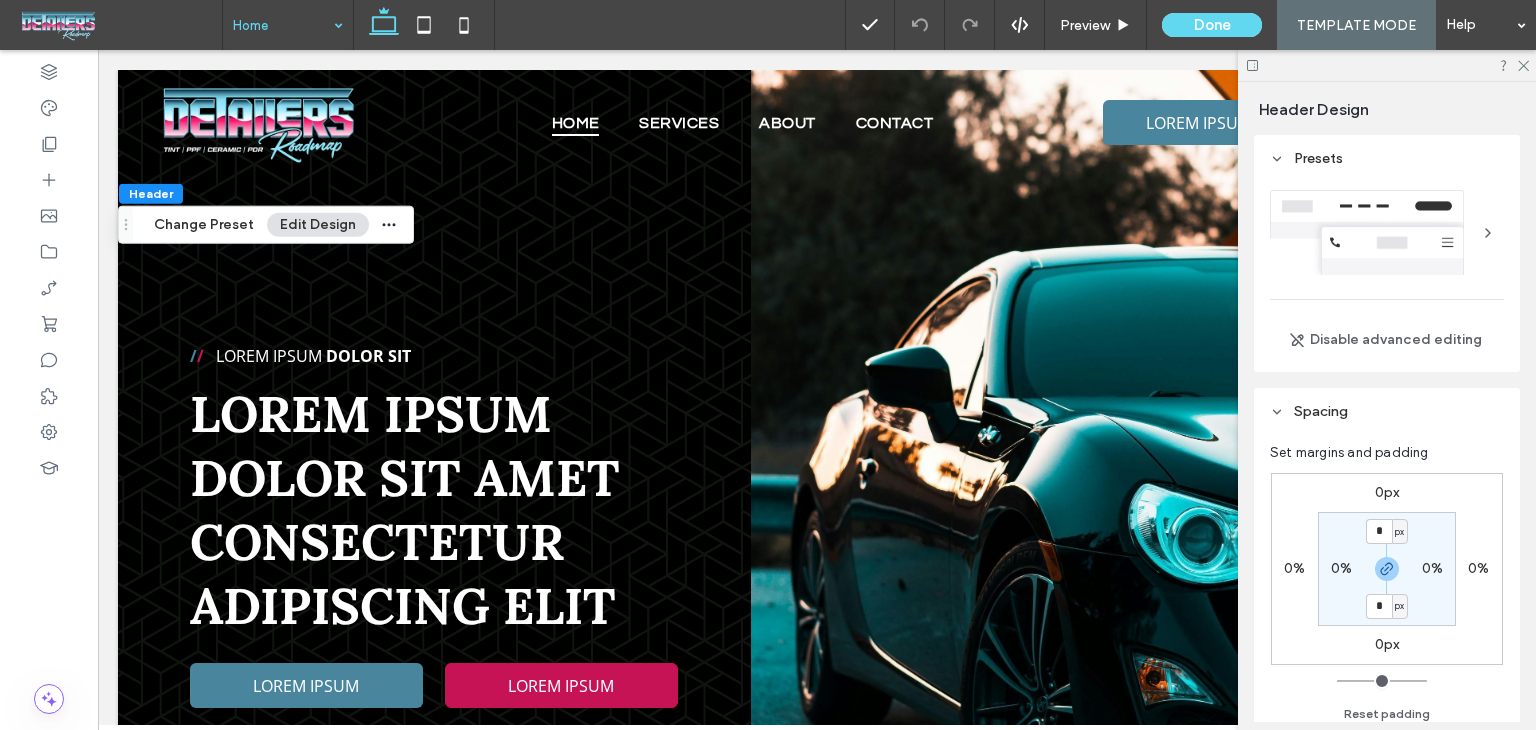 scroll, scrollTop: 0, scrollLeft: 0, axis: both 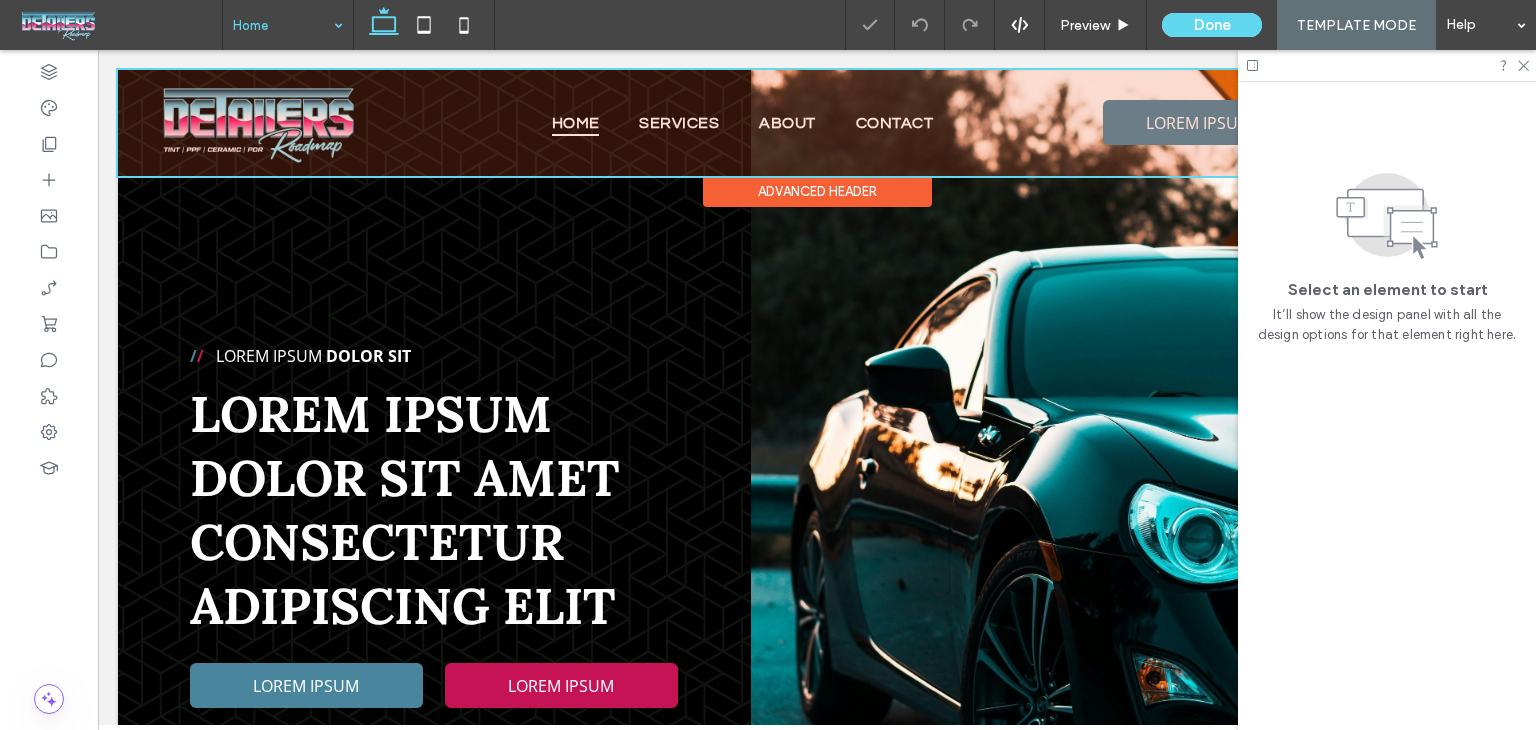 click on "Advanced Header" at bounding box center [817, 191] 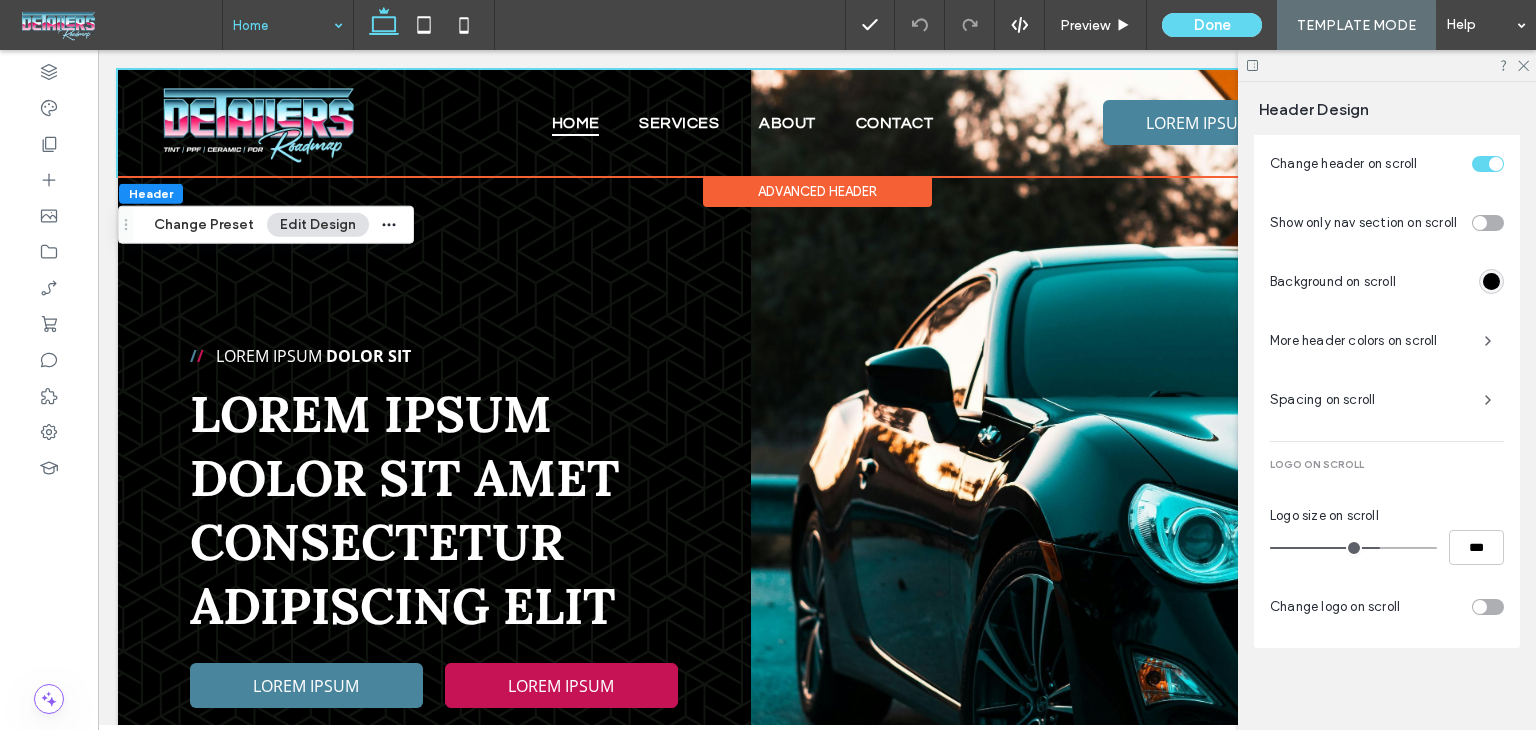scroll, scrollTop: 1334, scrollLeft: 0, axis: vertical 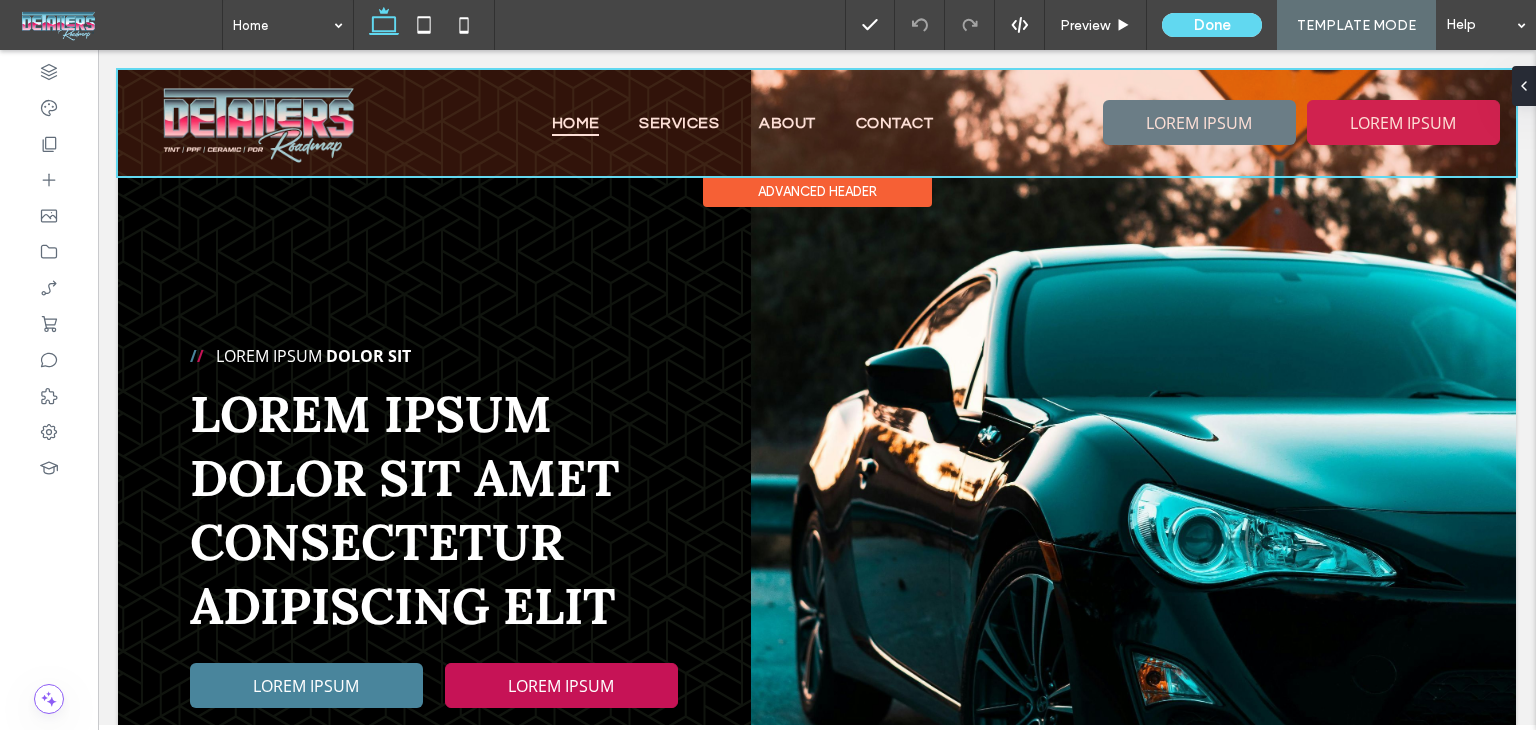 click at bounding box center [817, 123] 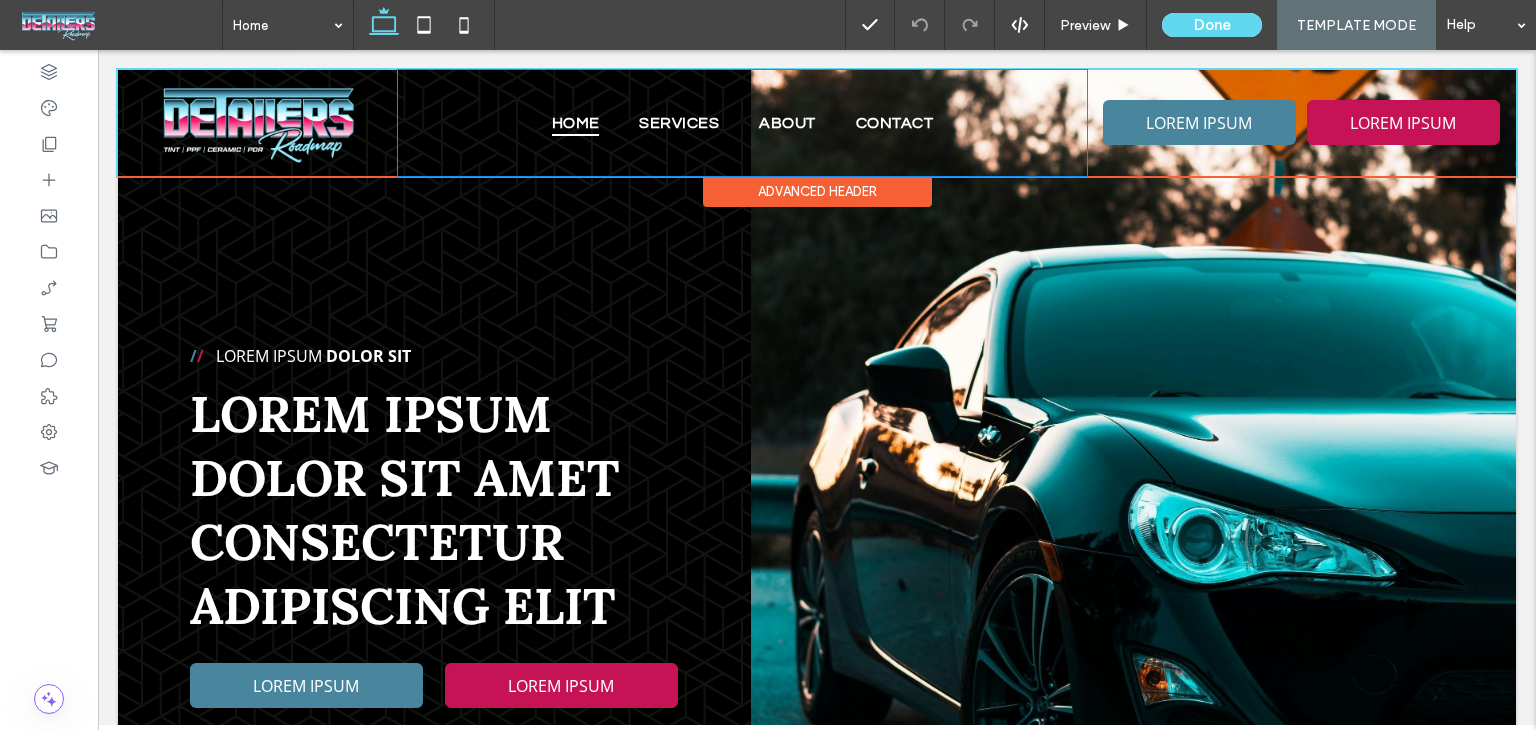 click on "Home
Services
About
Contact" at bounding box center [742, 123] 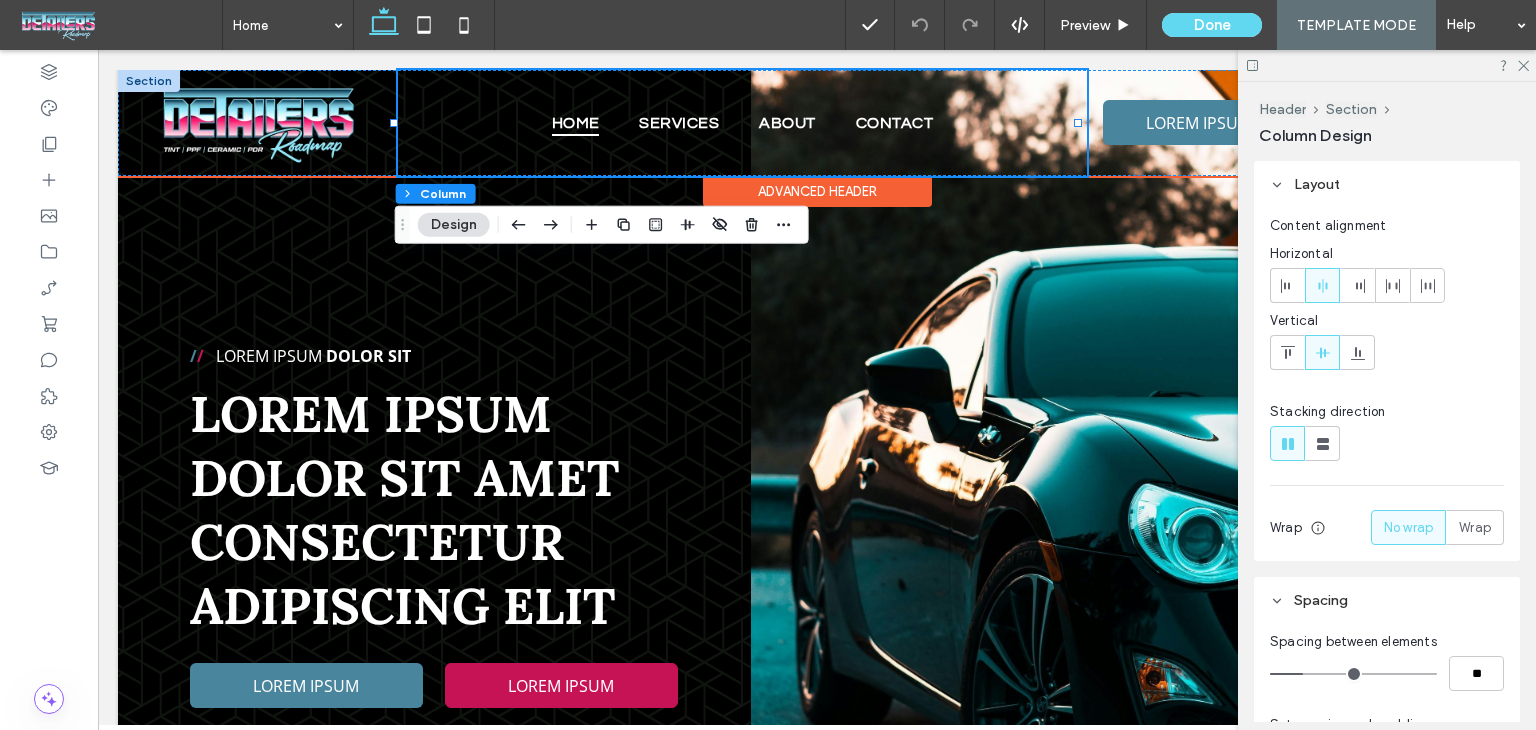 click on "Home
Services
About
Contact" at bounding box center [742, 123] 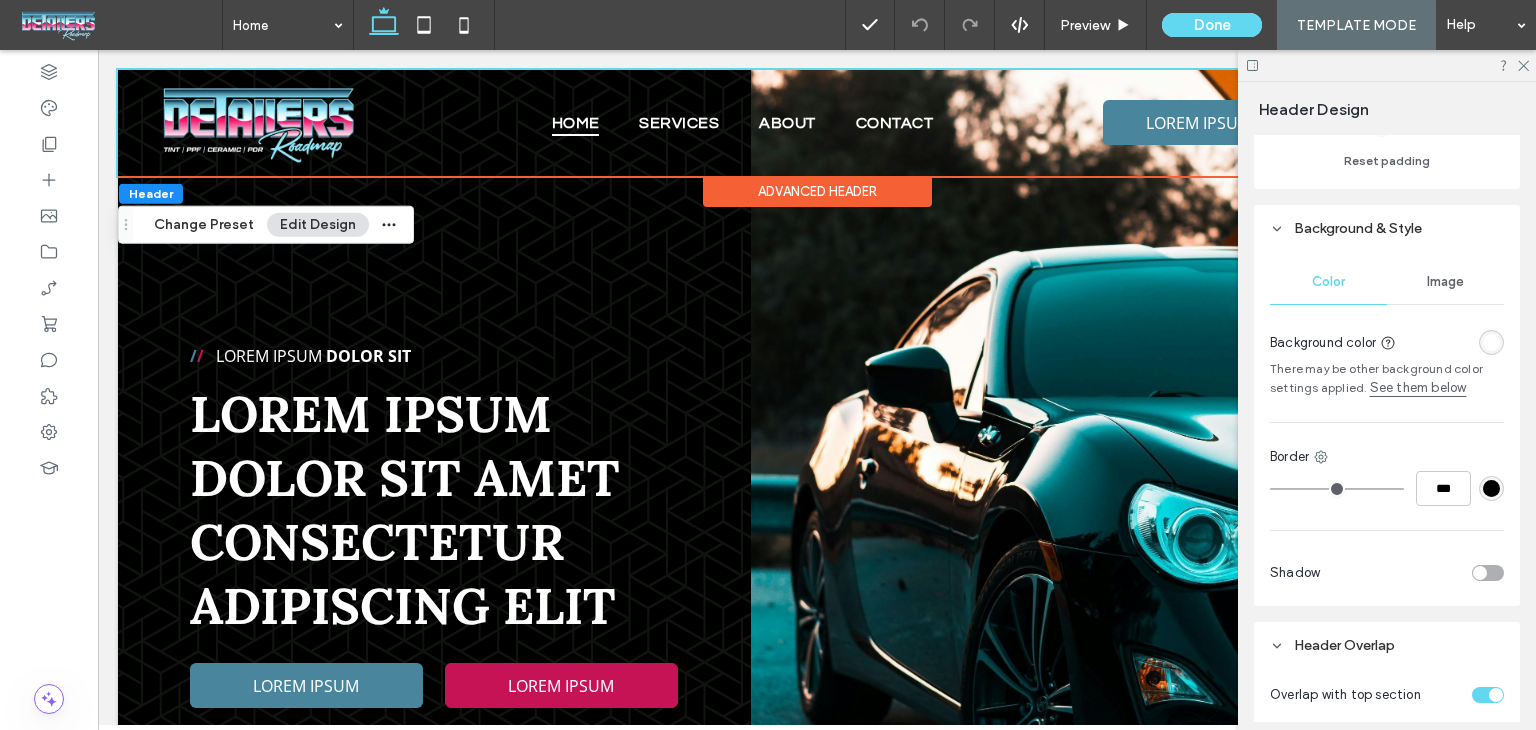 scroll, scrollTop: 500, scrollLeft: 0, axis: vertical 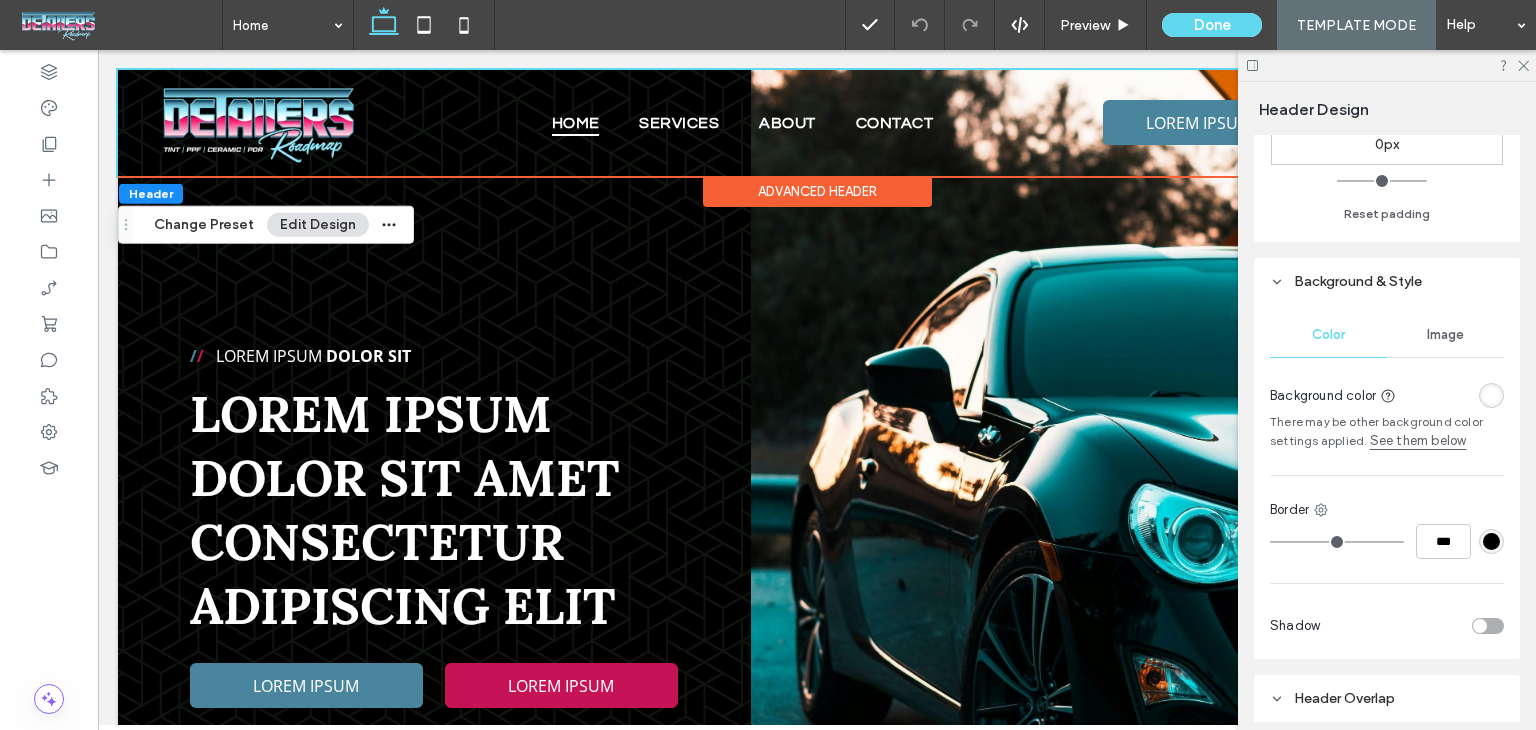 click at bounding box center (1491, 395) 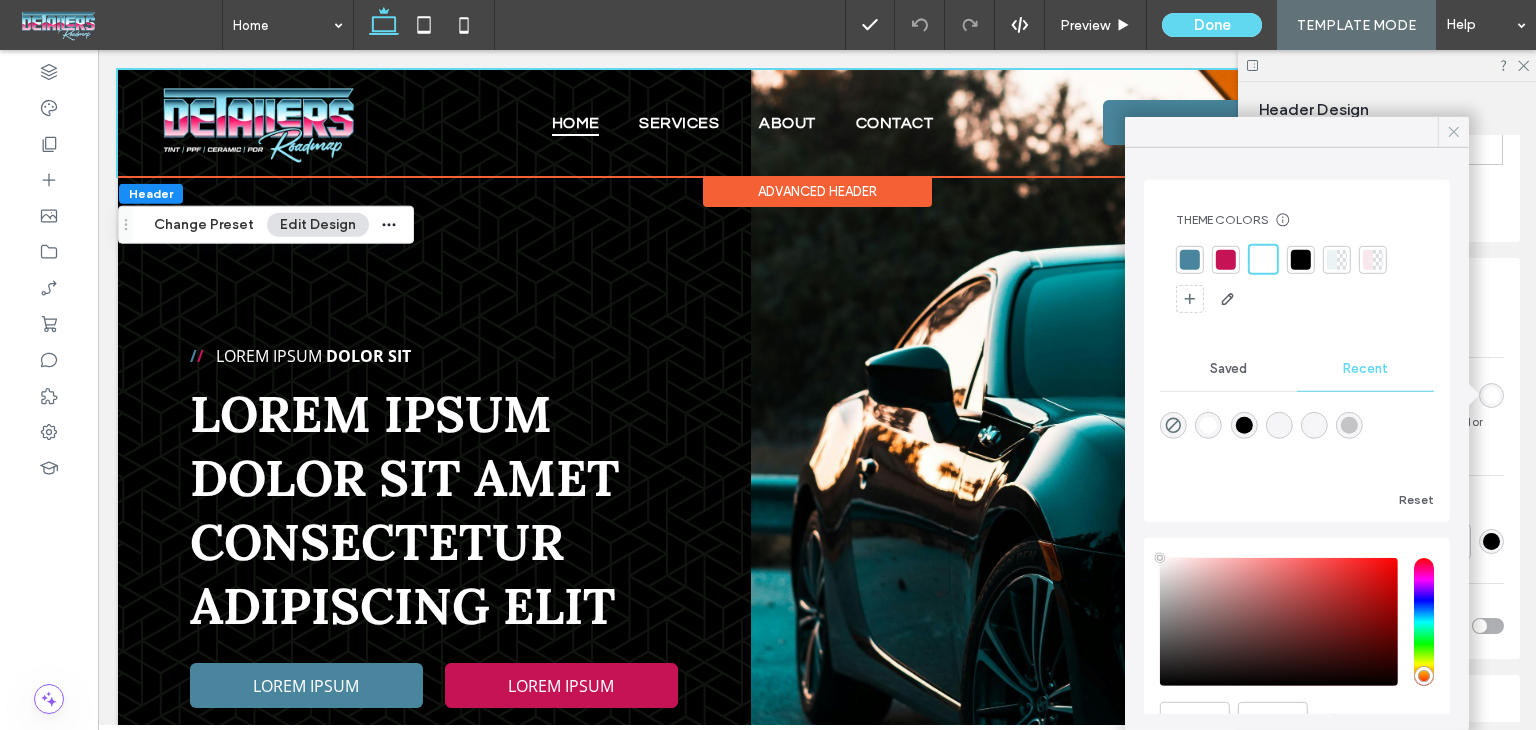 click 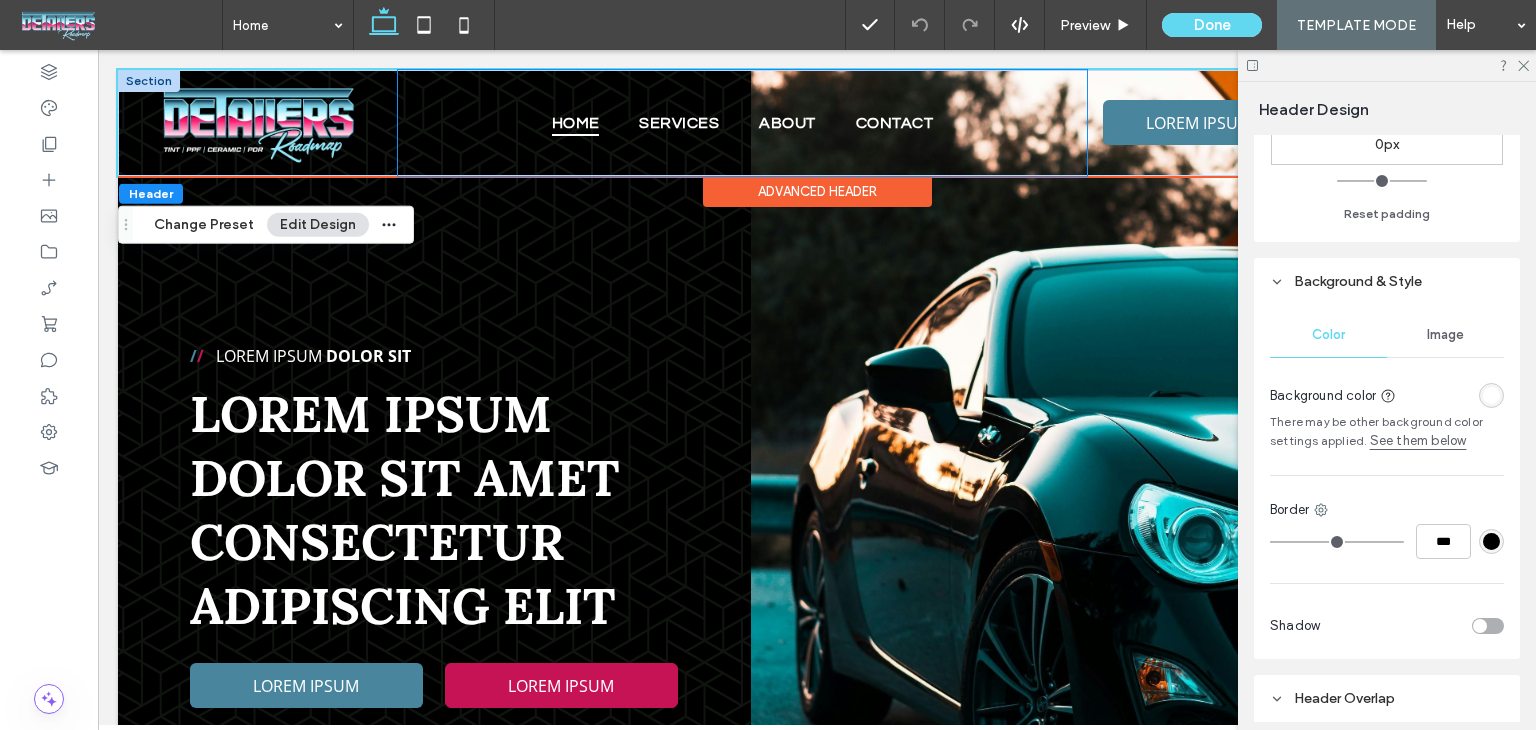 click on "Home
Services
About
Contact" at bounding box center [742, 123] 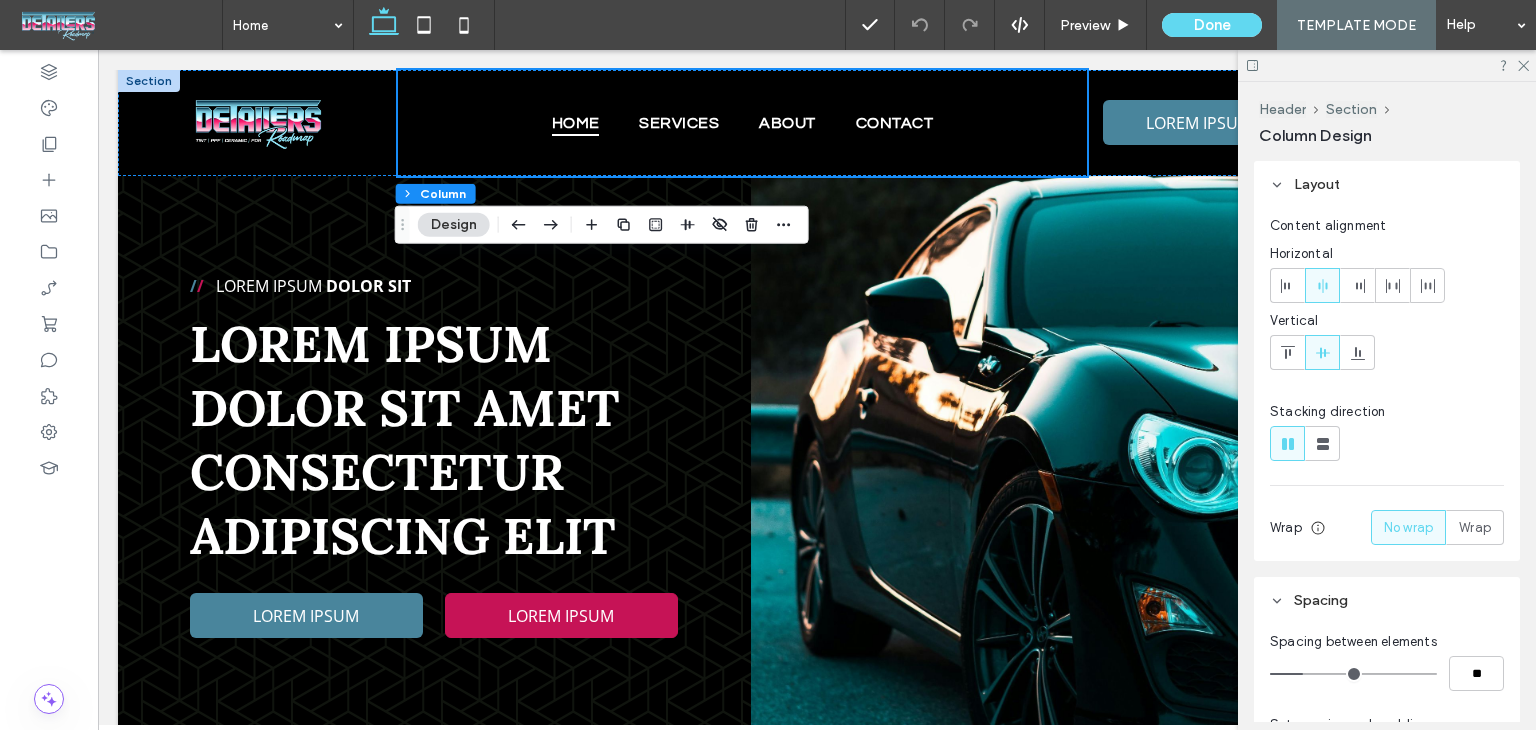scroll, scrollTop: 400, scrollLeft: 0, axis: vertical 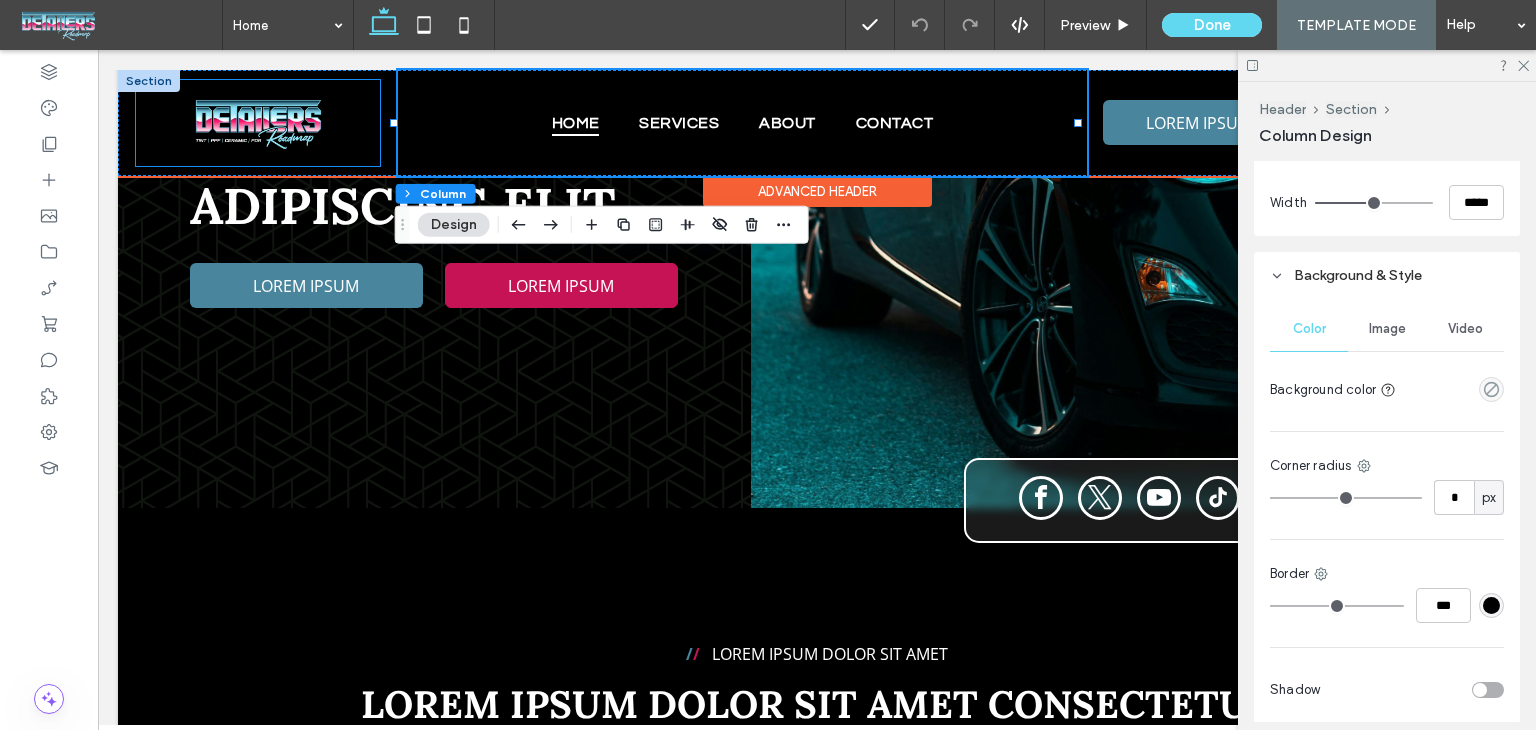click at bounding box center [258, 123] 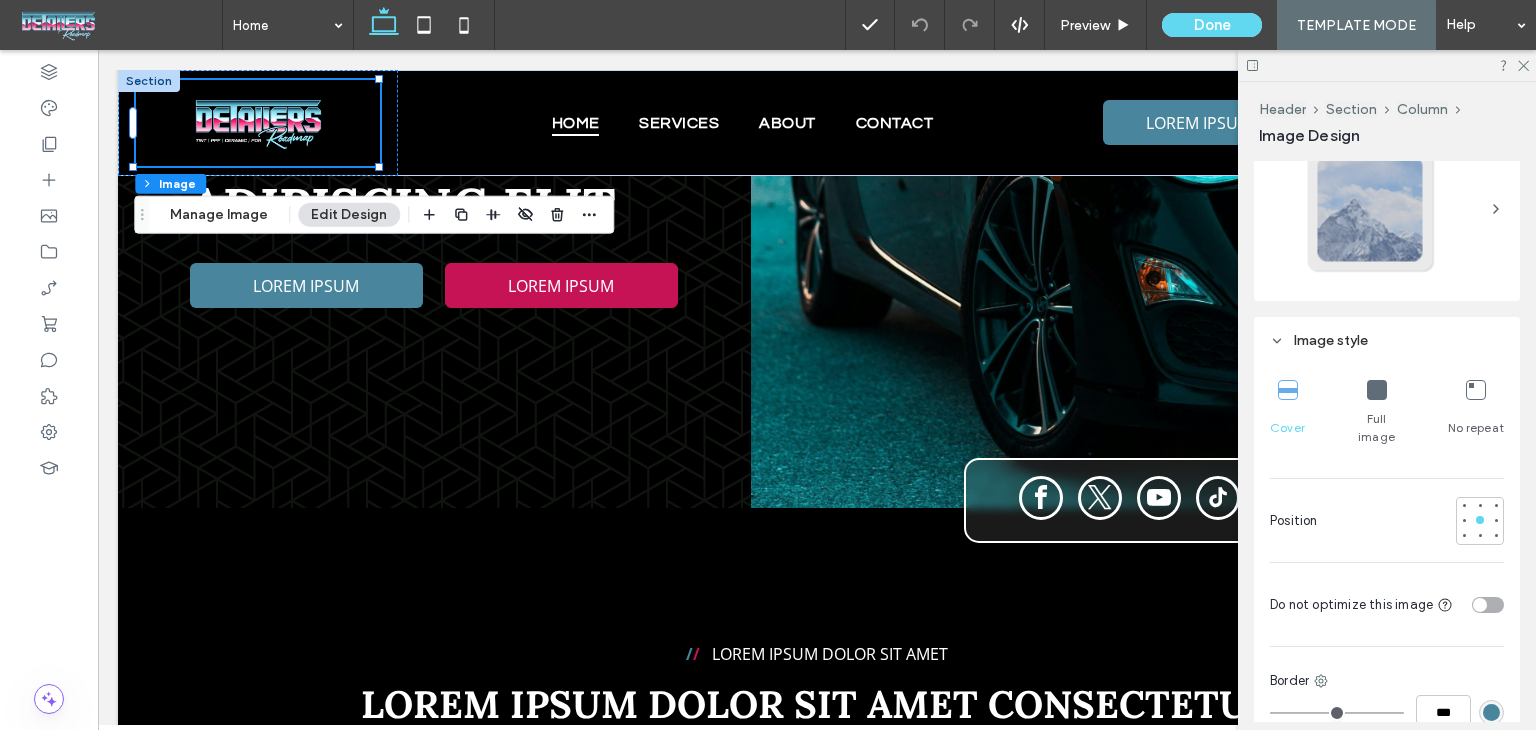 scroll, scrollTop: 922, scrollLeft: 0, axis: vertical 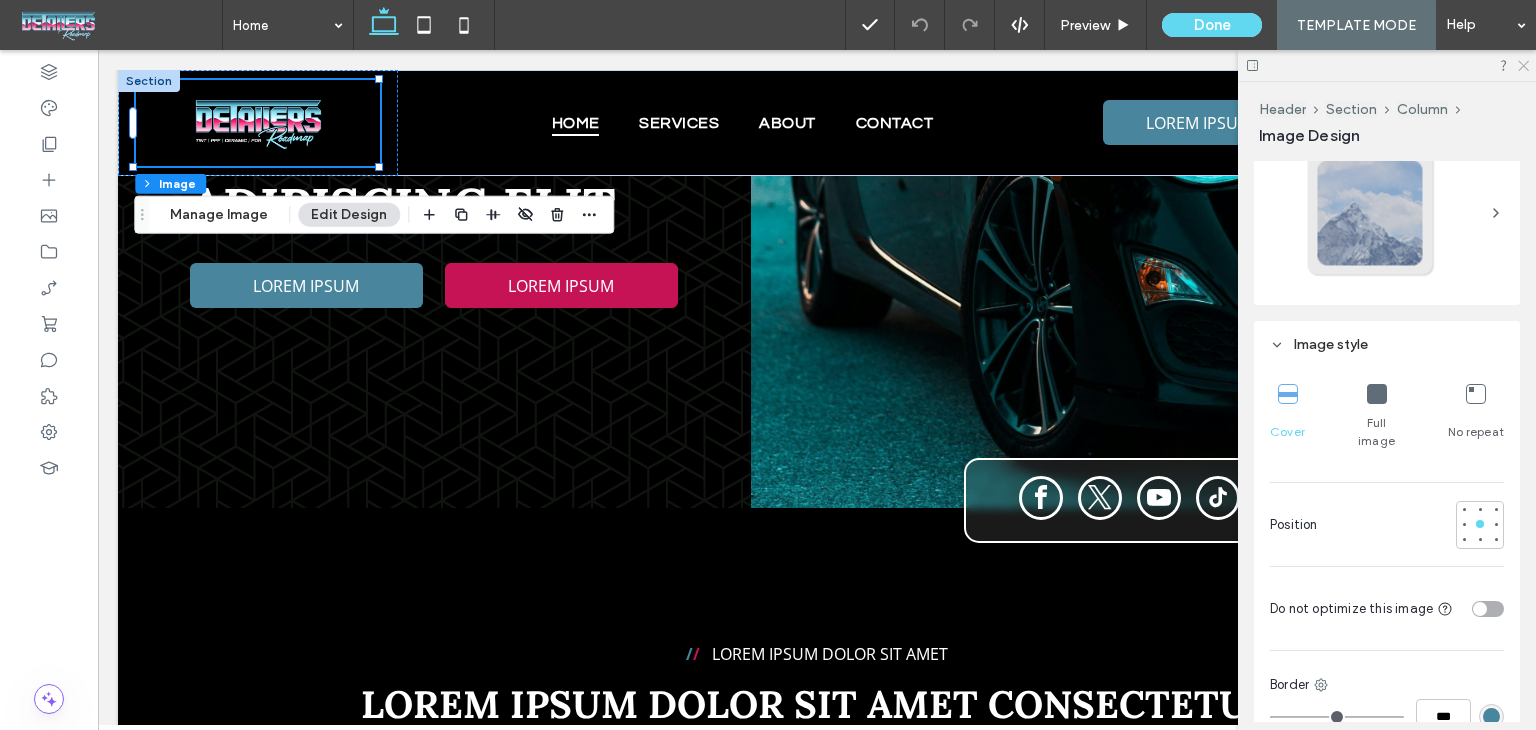 click 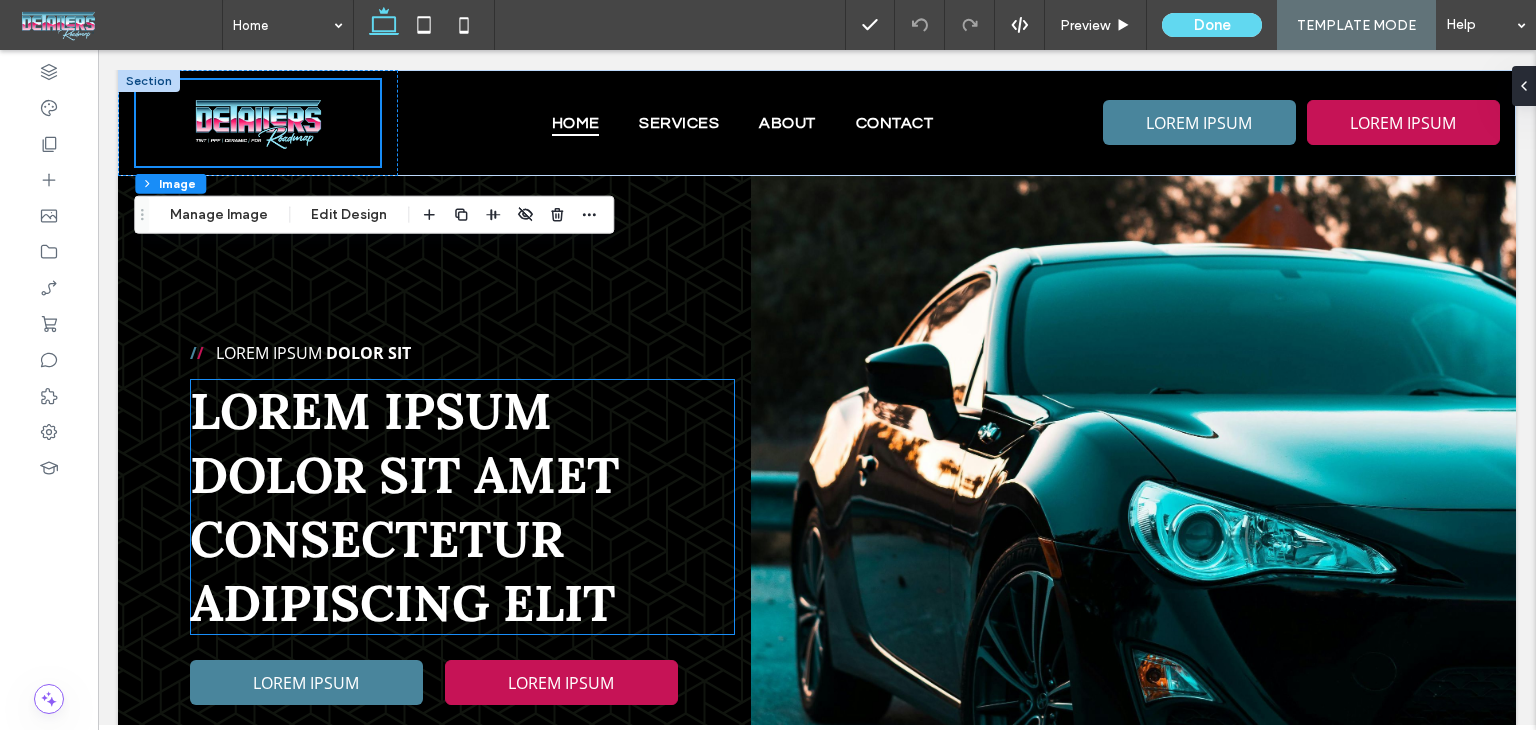 scroll, scrollTop: 0, scrollLeft: 0, axis: both 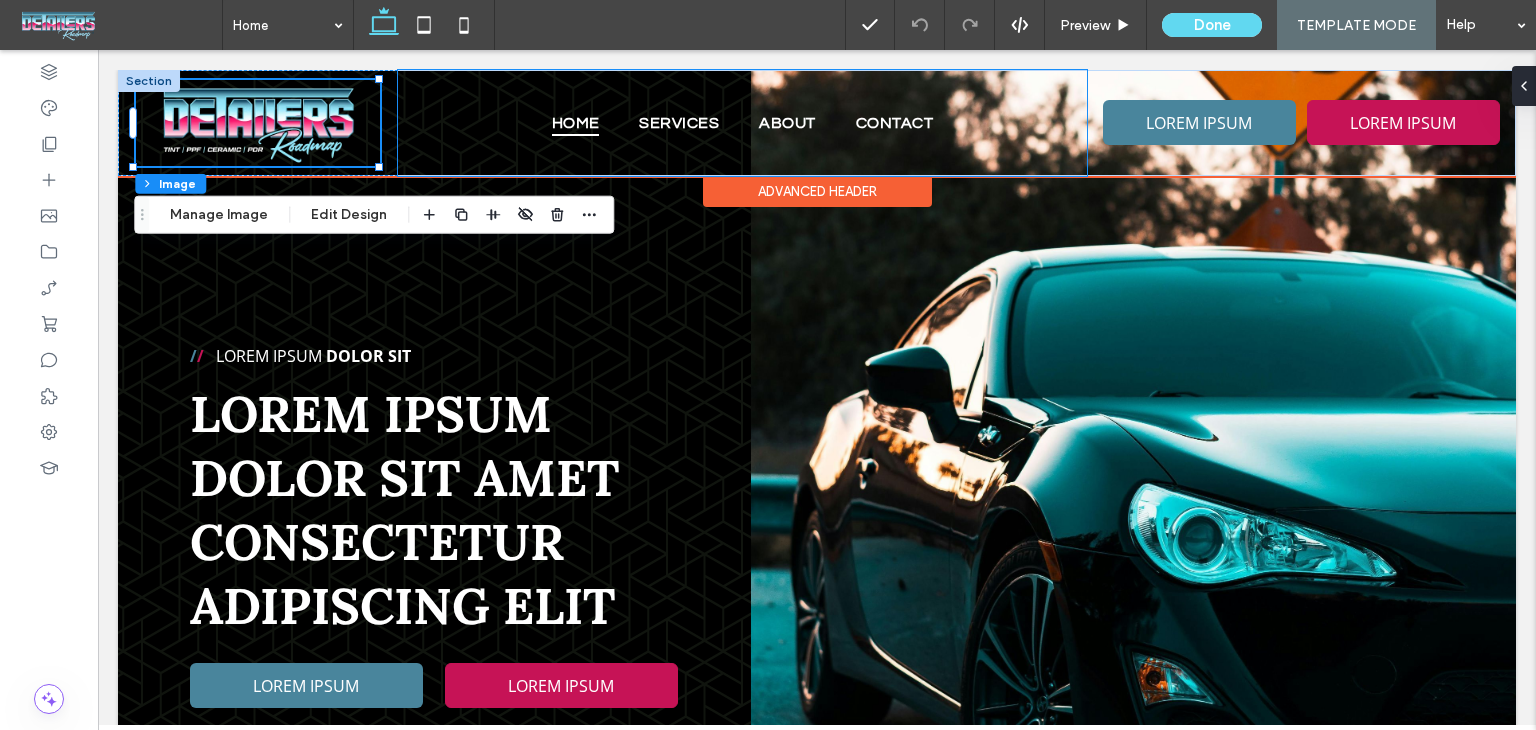 click on "Home
Services
About
Contact
LOREM IPSUM
LOREM IPSUM" at bounding box center [817, 123] 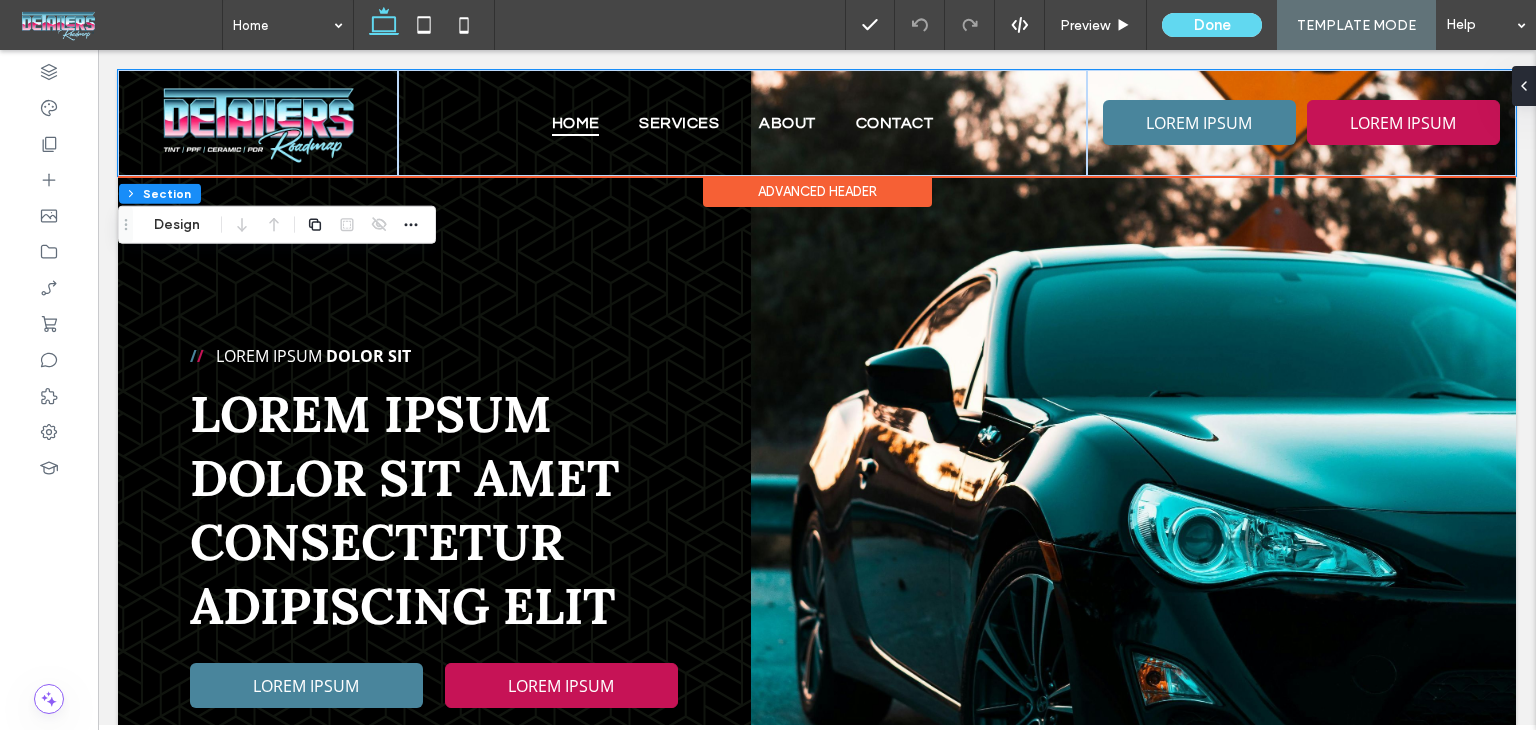 click on "Advanced Header" at bounding box center [817, 191] 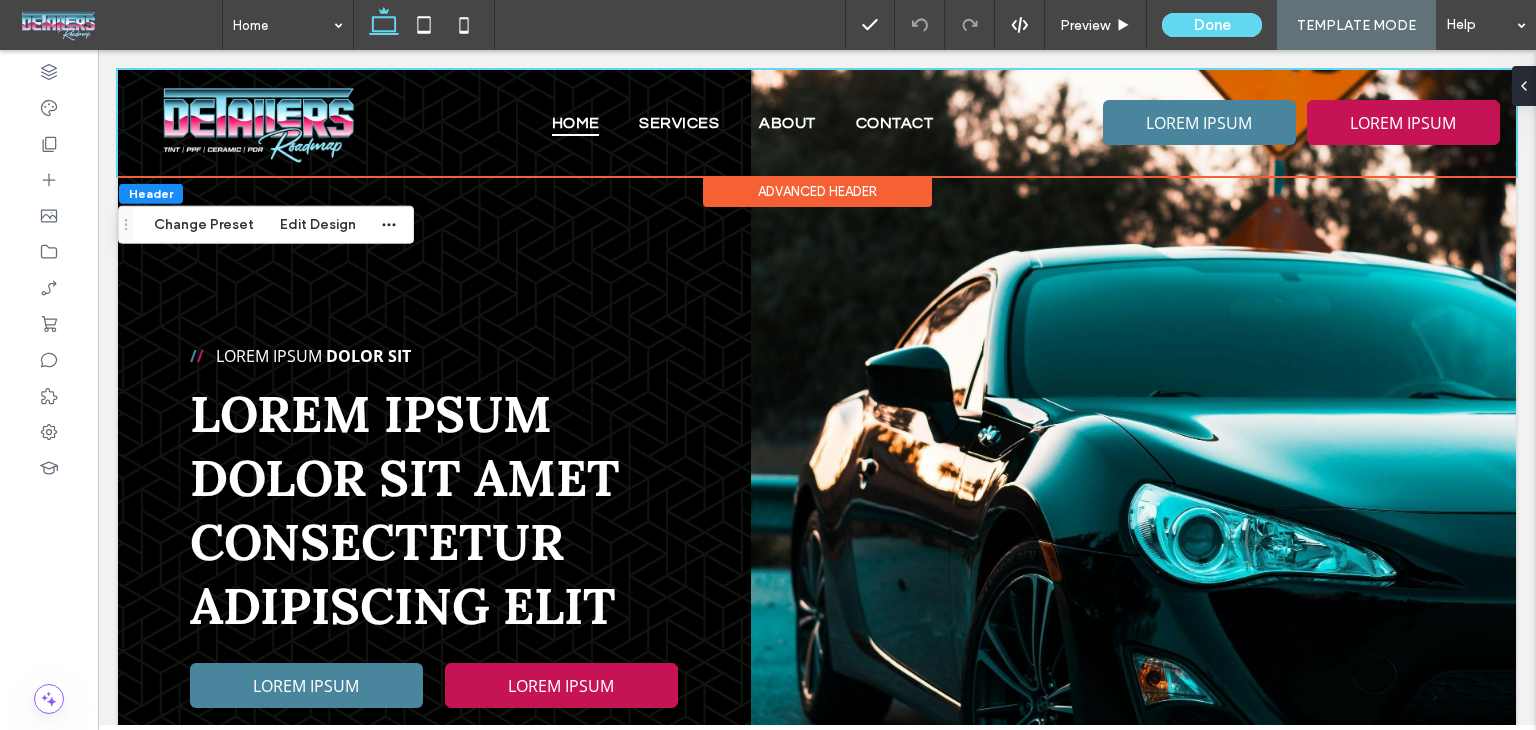 click on "Advanced Header" at bounding box center (817, 191) 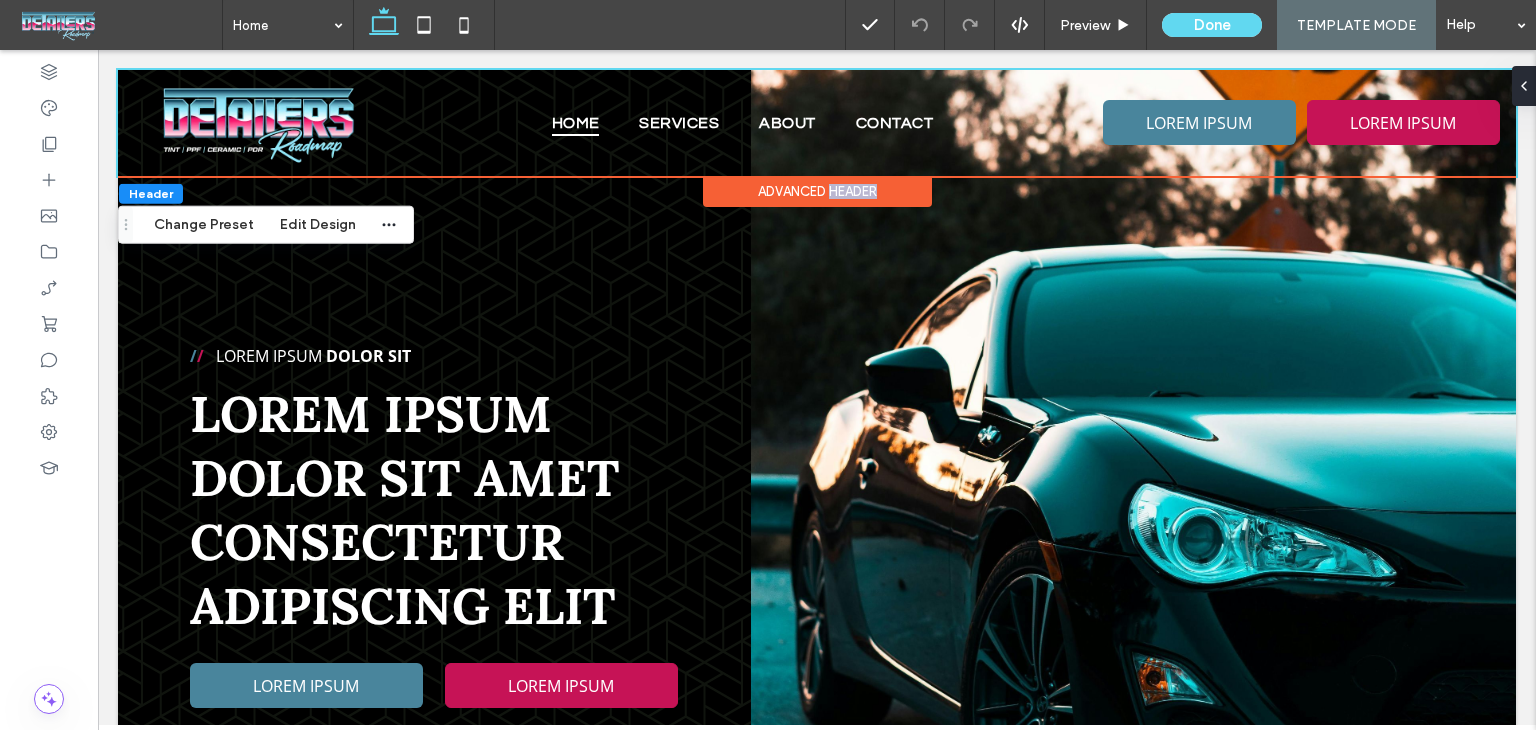 click on "Advanced Header" at bounding box center [817, 191] 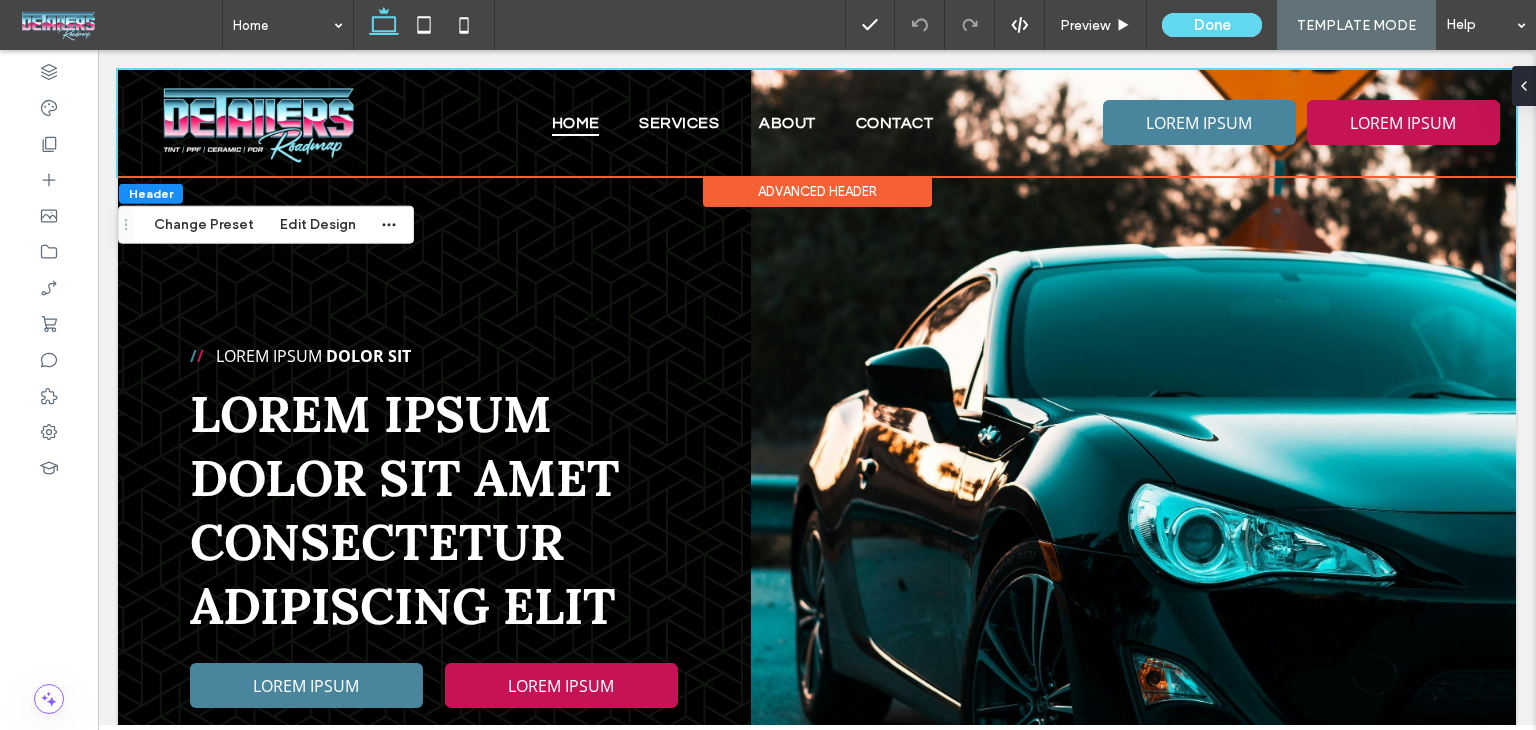 click on "Advanced Header" at bounding box center [817, 191] 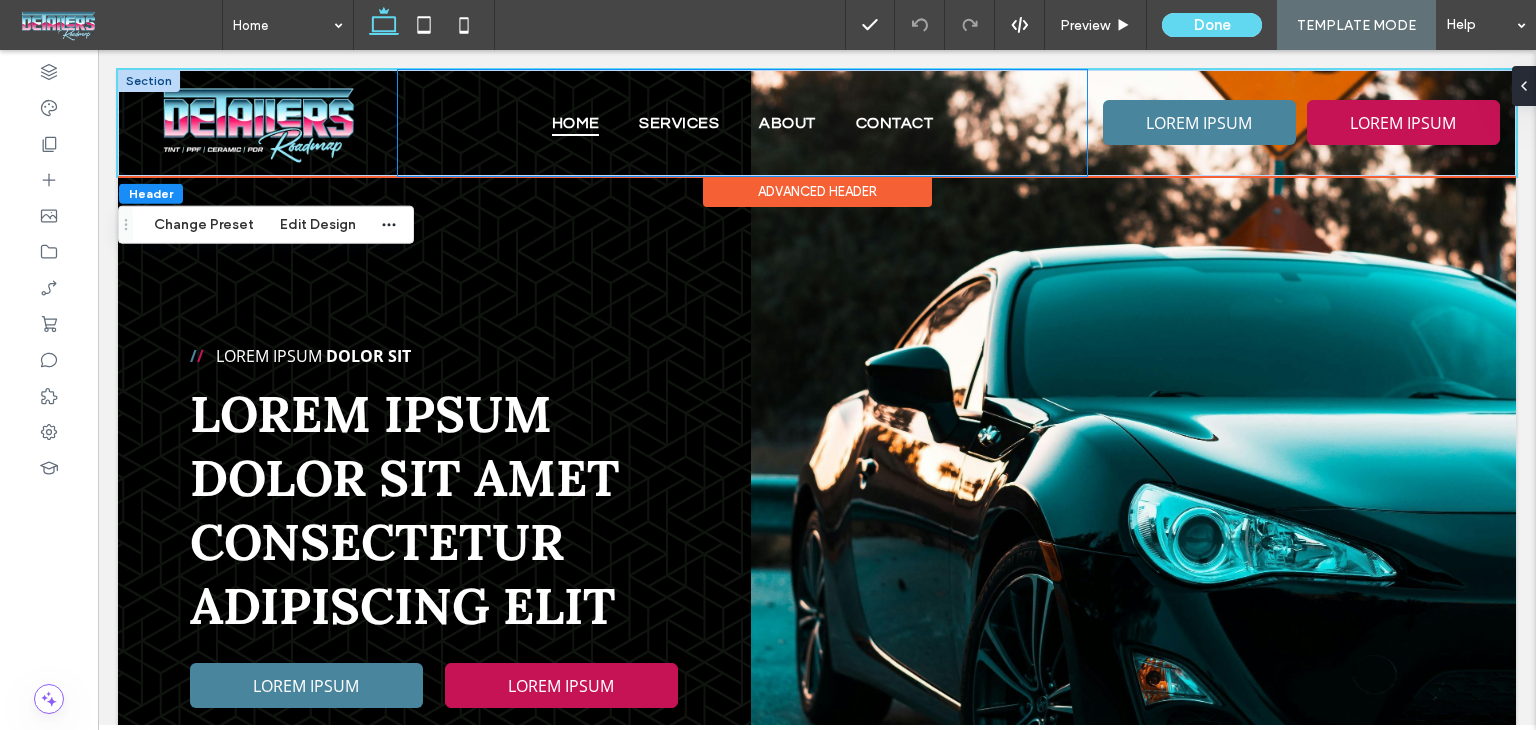 click on "Home
Services
About
Contact" at bounding box center (742, 123) 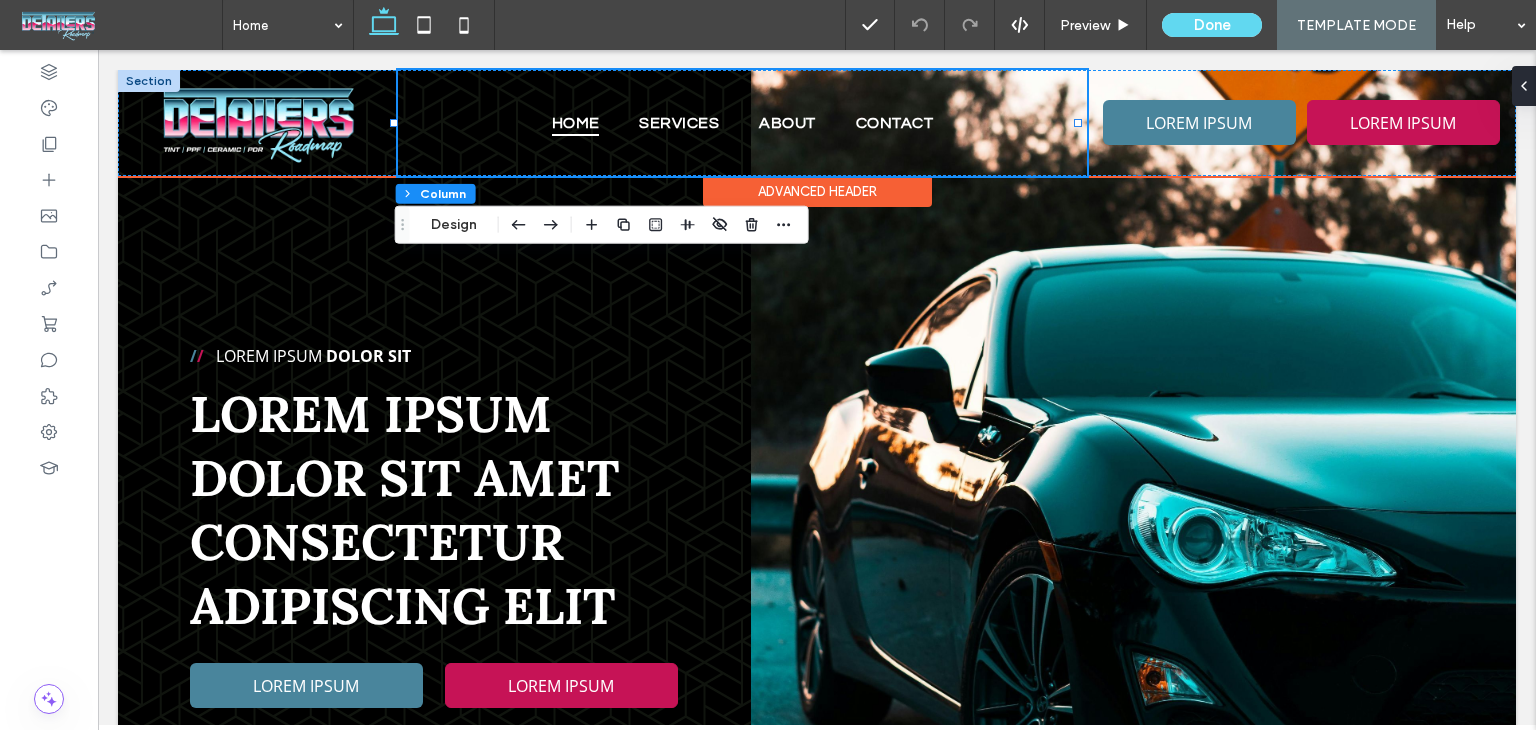 click on "Home
Services
About
Contact" at bounding box center [742, 123] 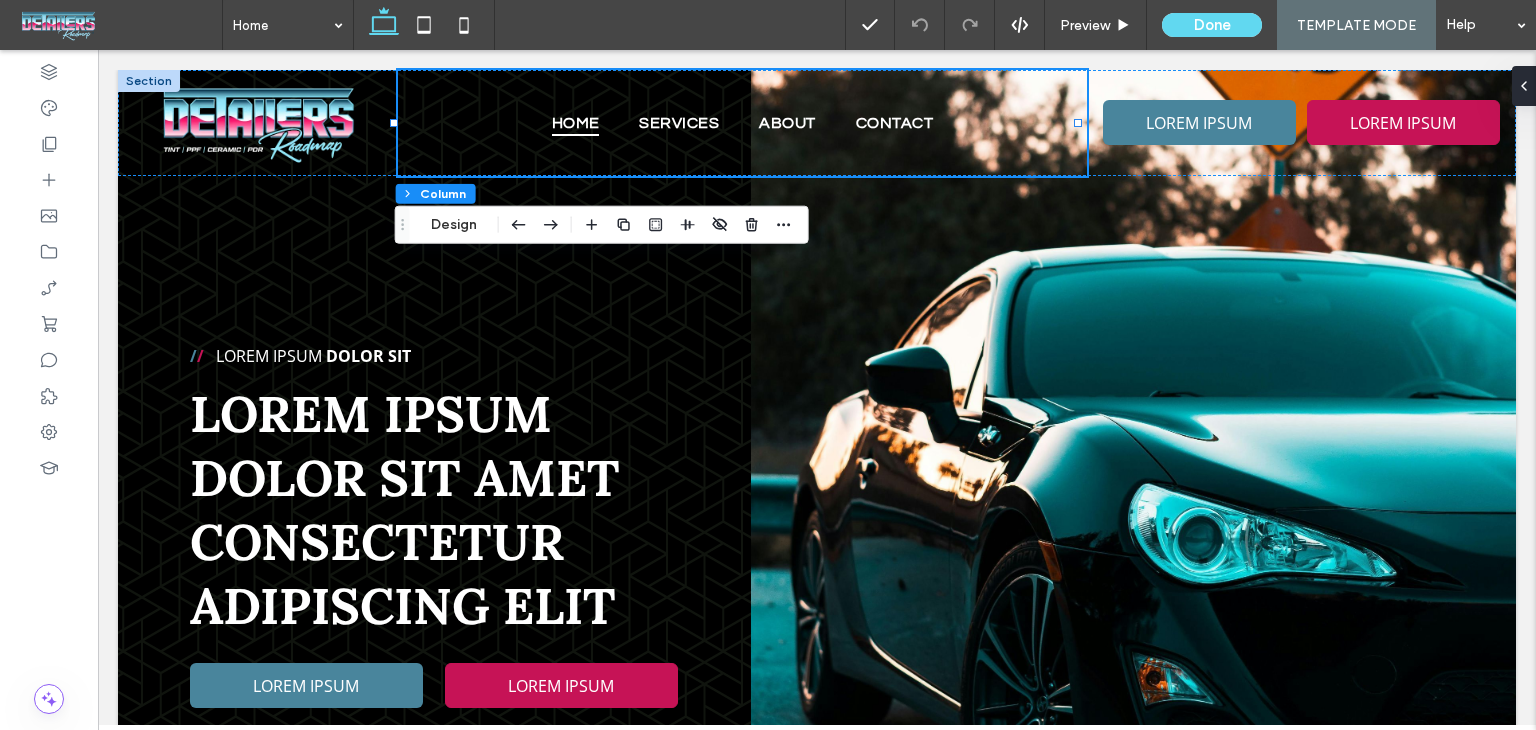 click on "Header Section Column Design" at bounding box center (602, 225) 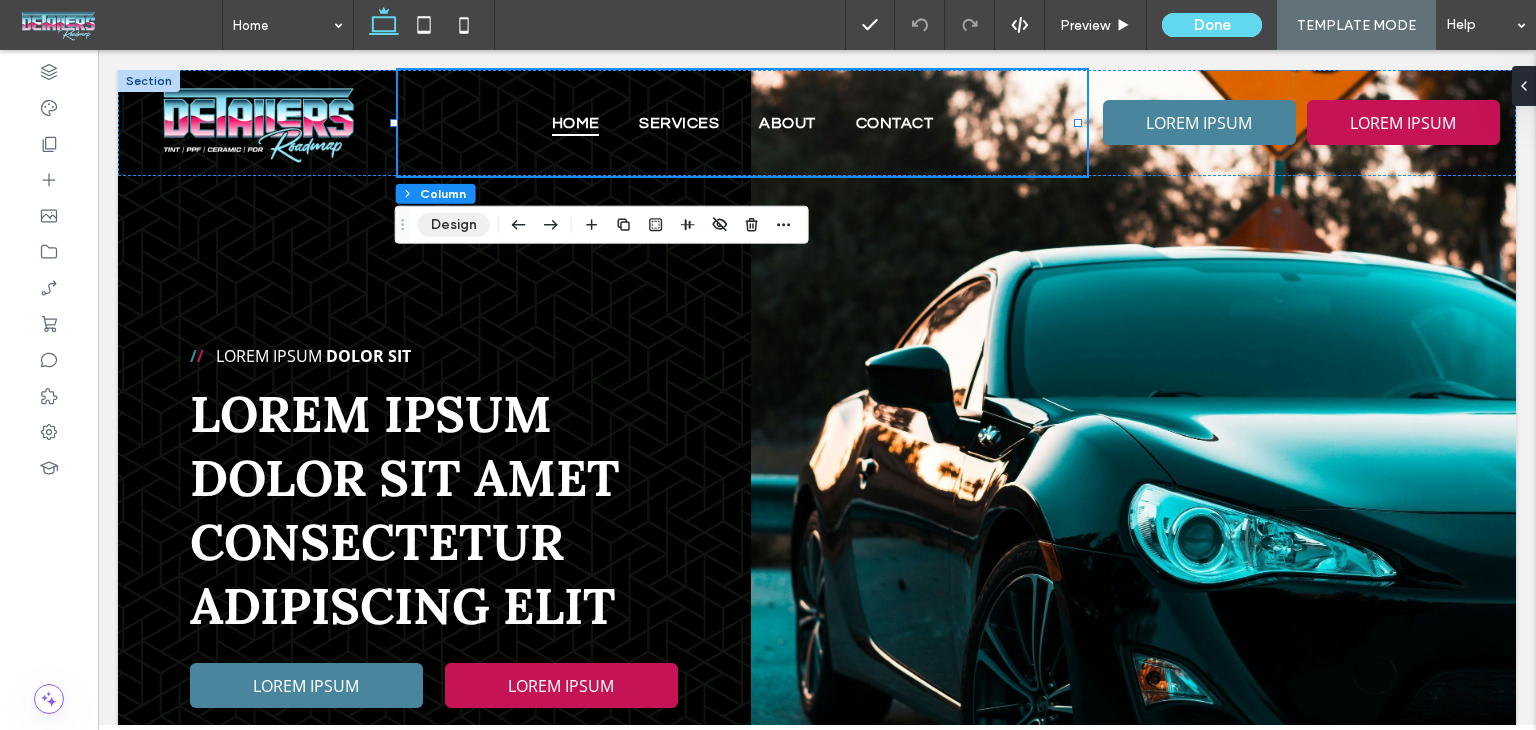 click on "Design" at bounding box center (454, 225) 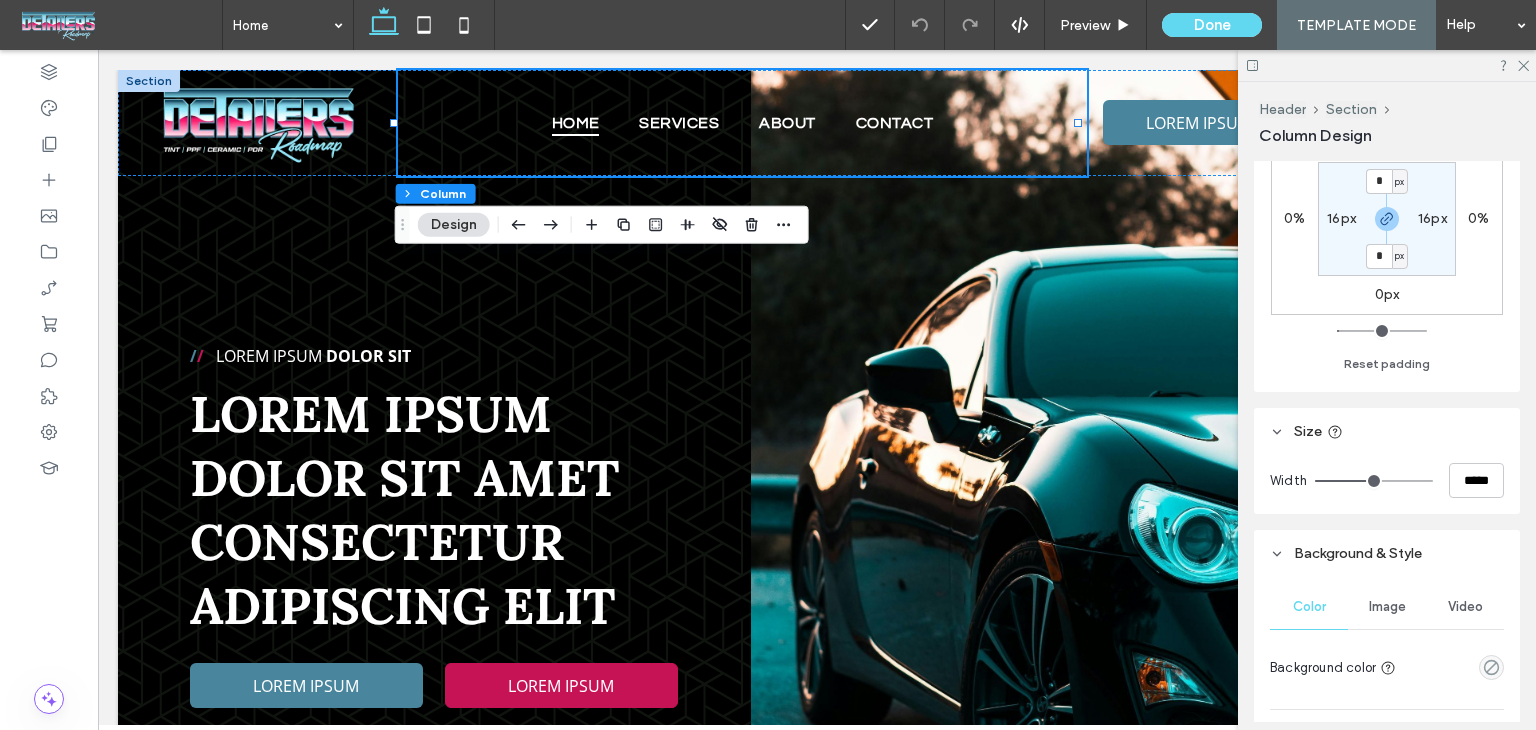 scroll, scrollTop: 800, scrollLeft: 0, axis: vertical 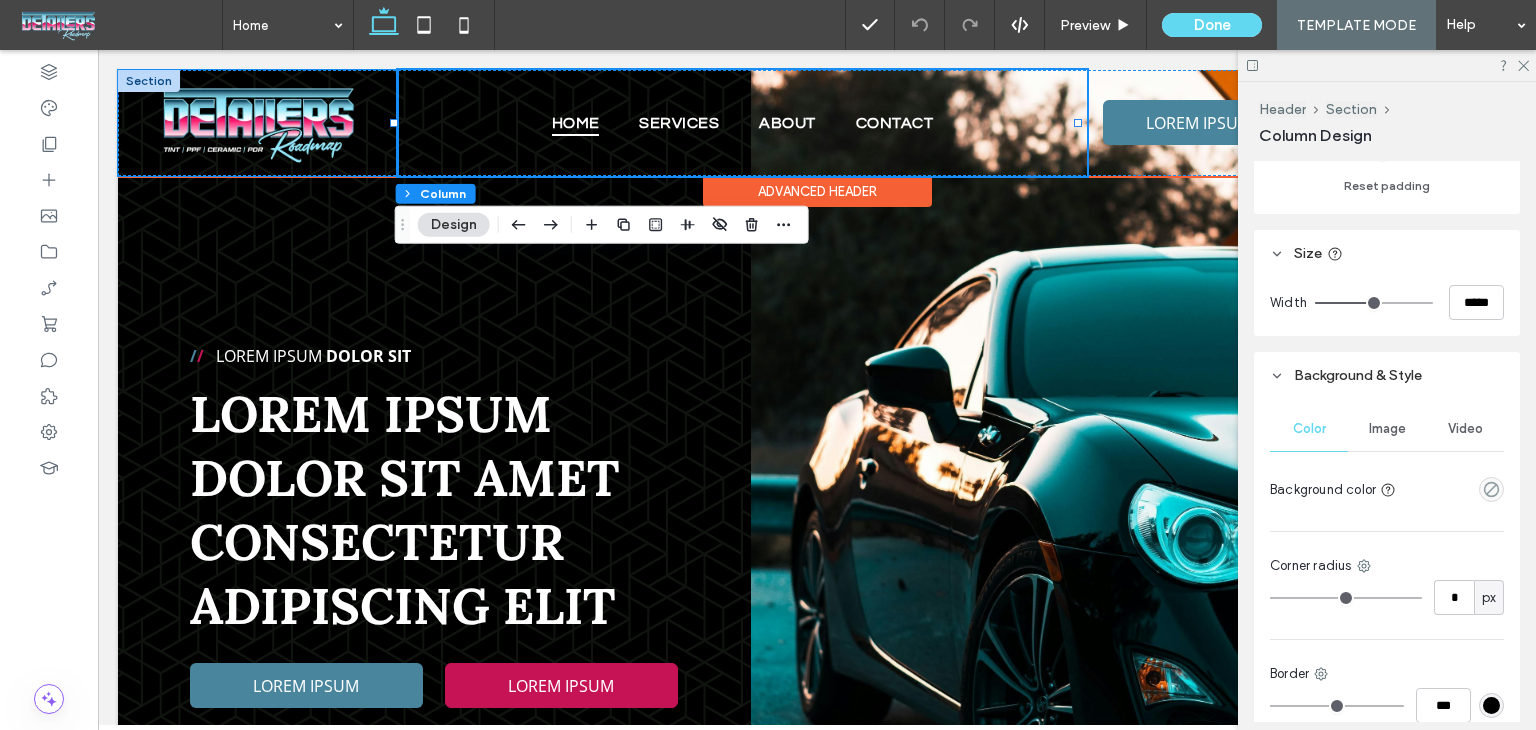 click at bounding box center [258, 123] 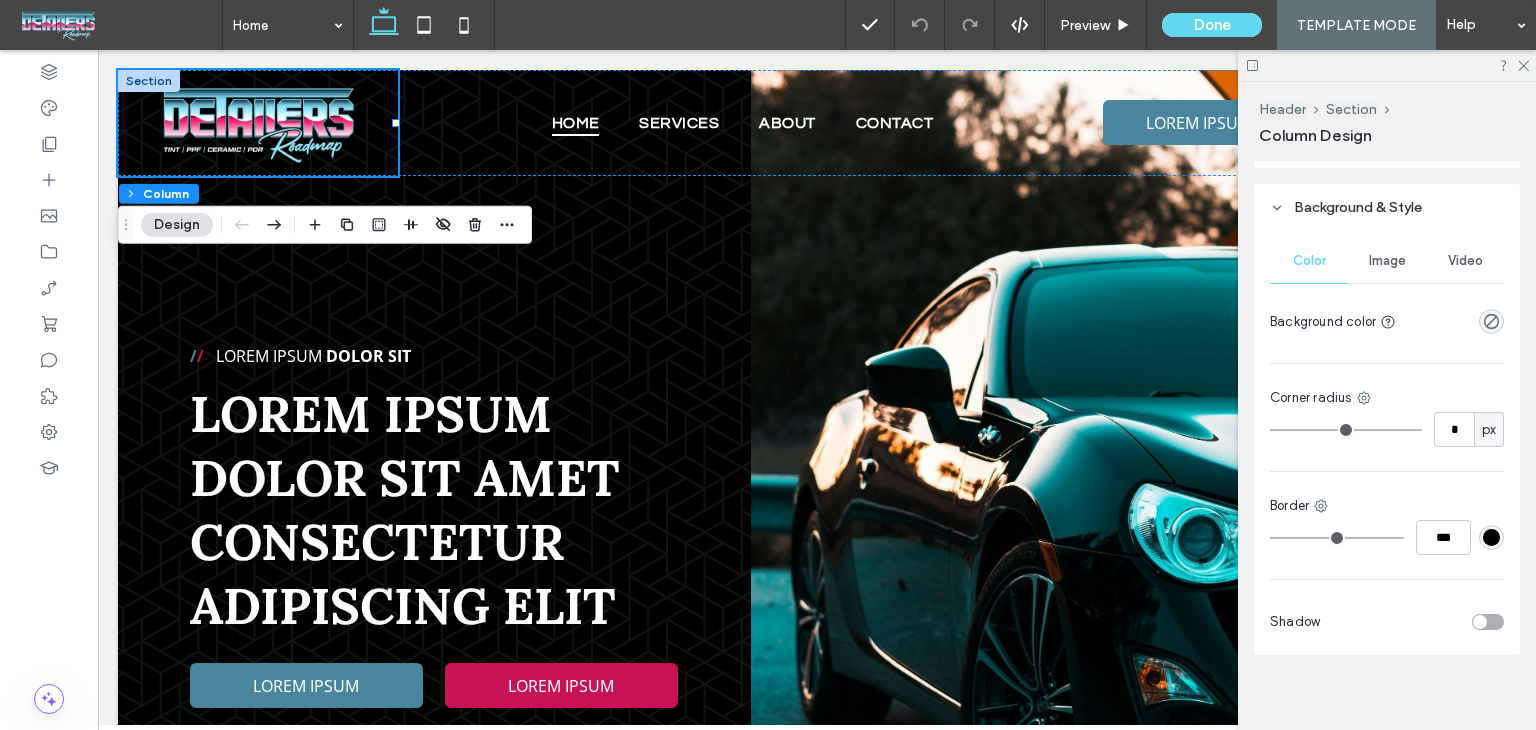 scroll, scrollTop: 979, scrollLeft: 0, axis: vertical 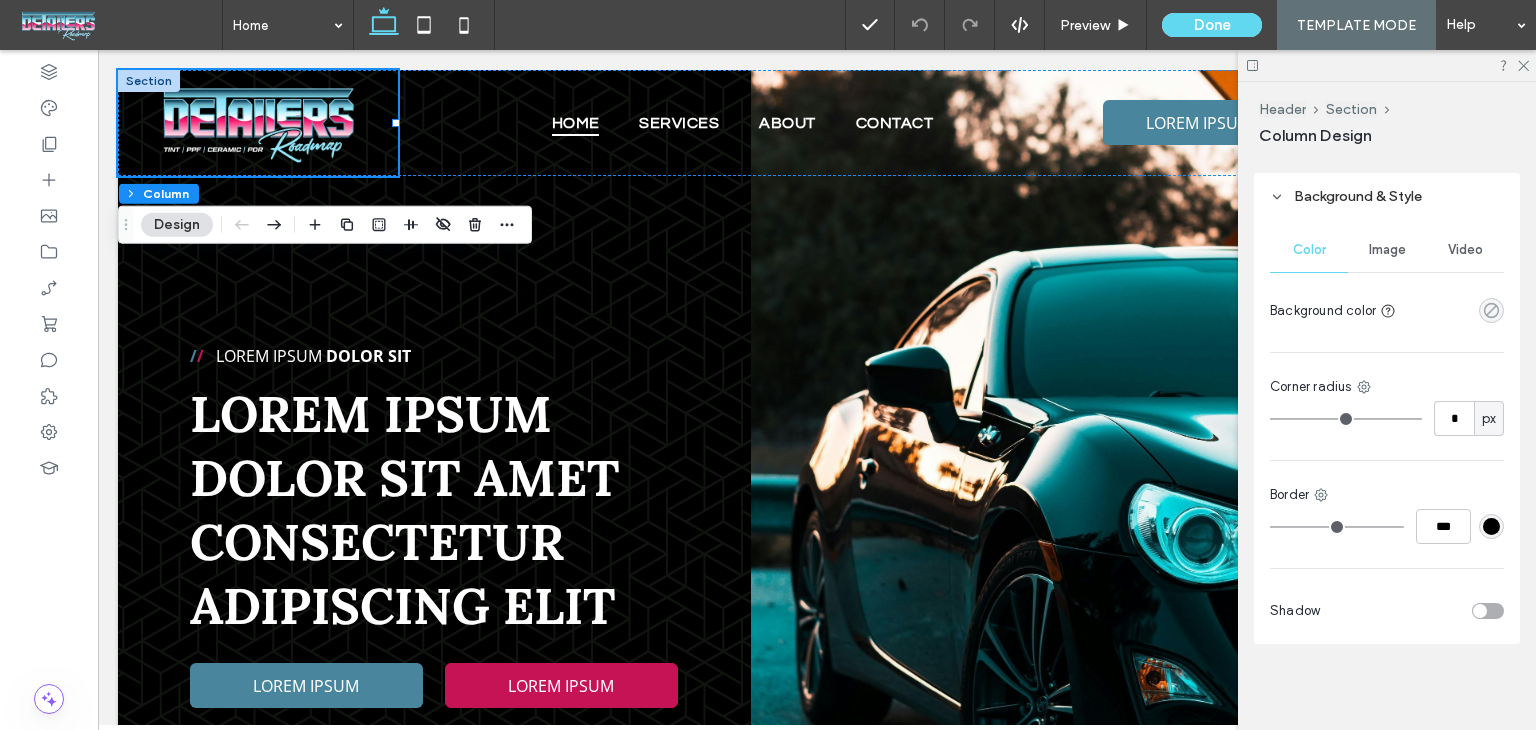 click 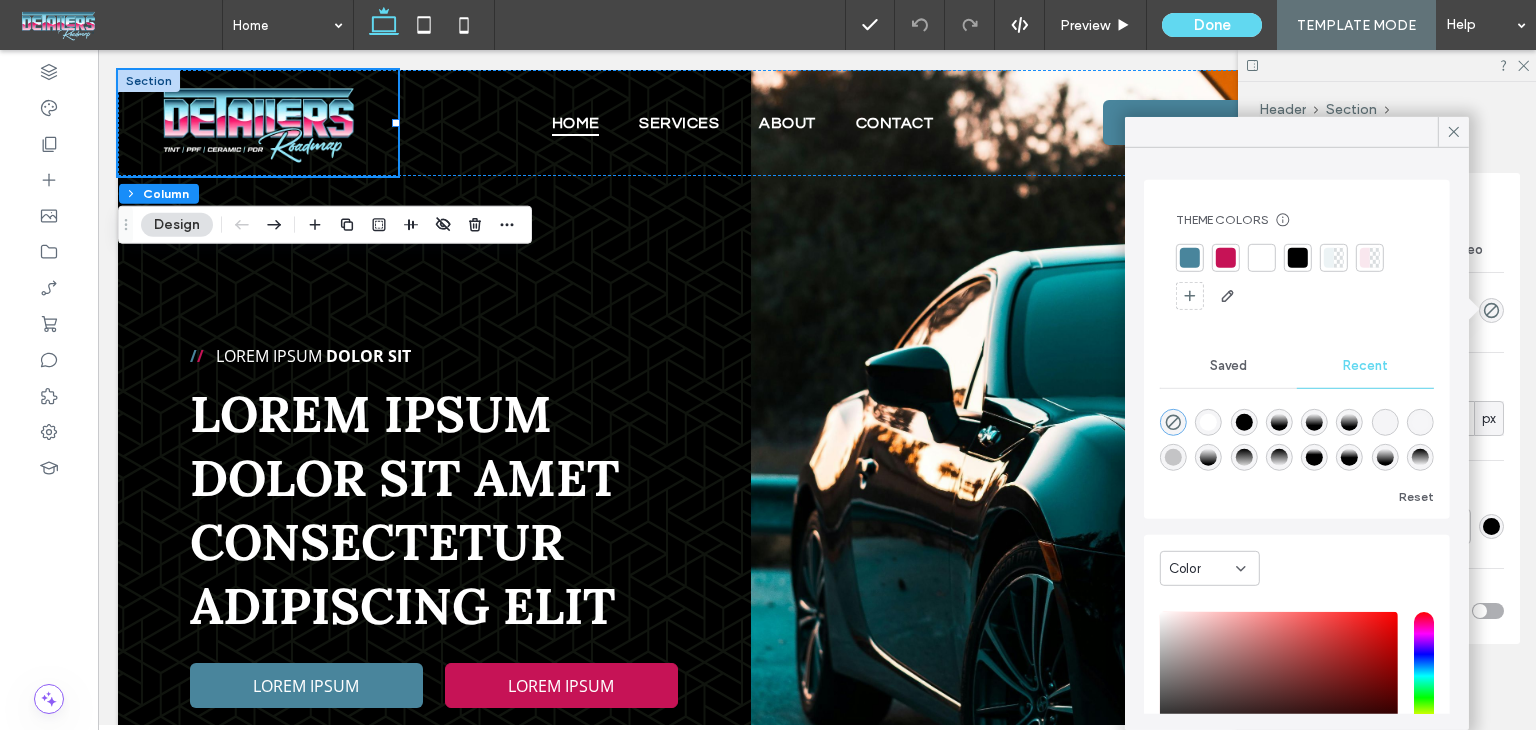 drag, startPoint x: 1219, startPoint y: 560, endPoint x: 1242, endPoint y: 577, distance: 28.600698 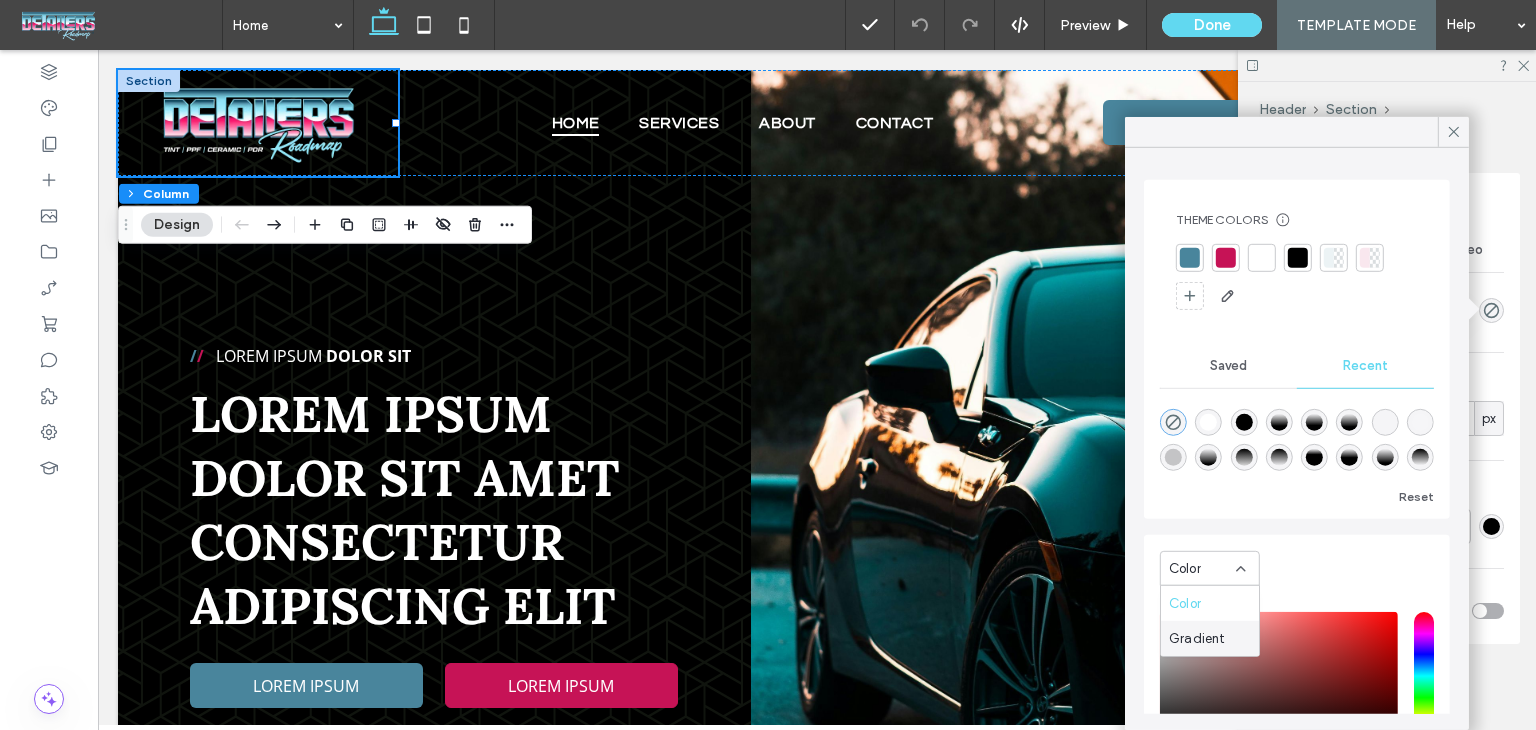 click on "Gradient" at bounding box center (1210, 638) 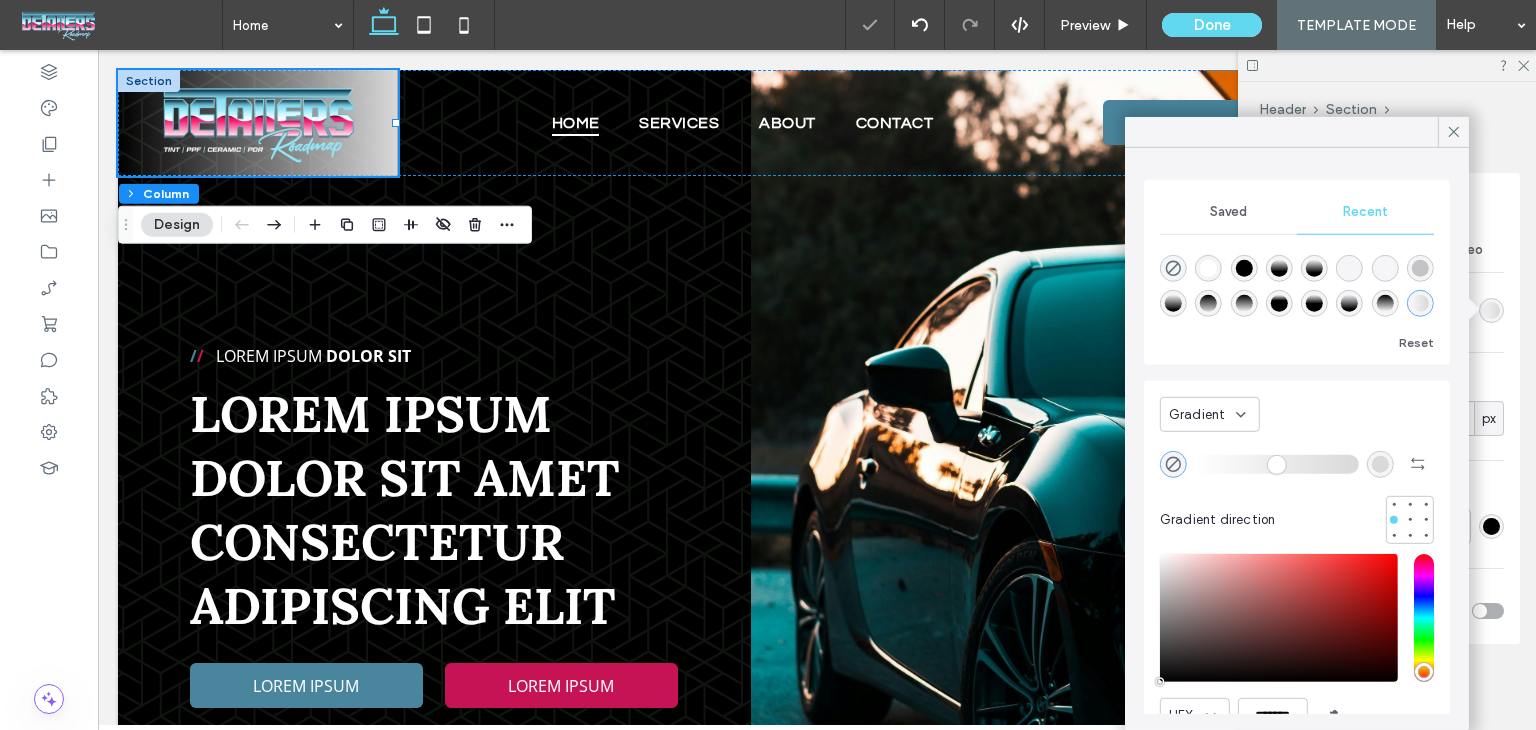 drag, startPoint x: 1241, startPoint y: 420, endPoint x: 1252, endPoint y: 425, distance: 12.083046 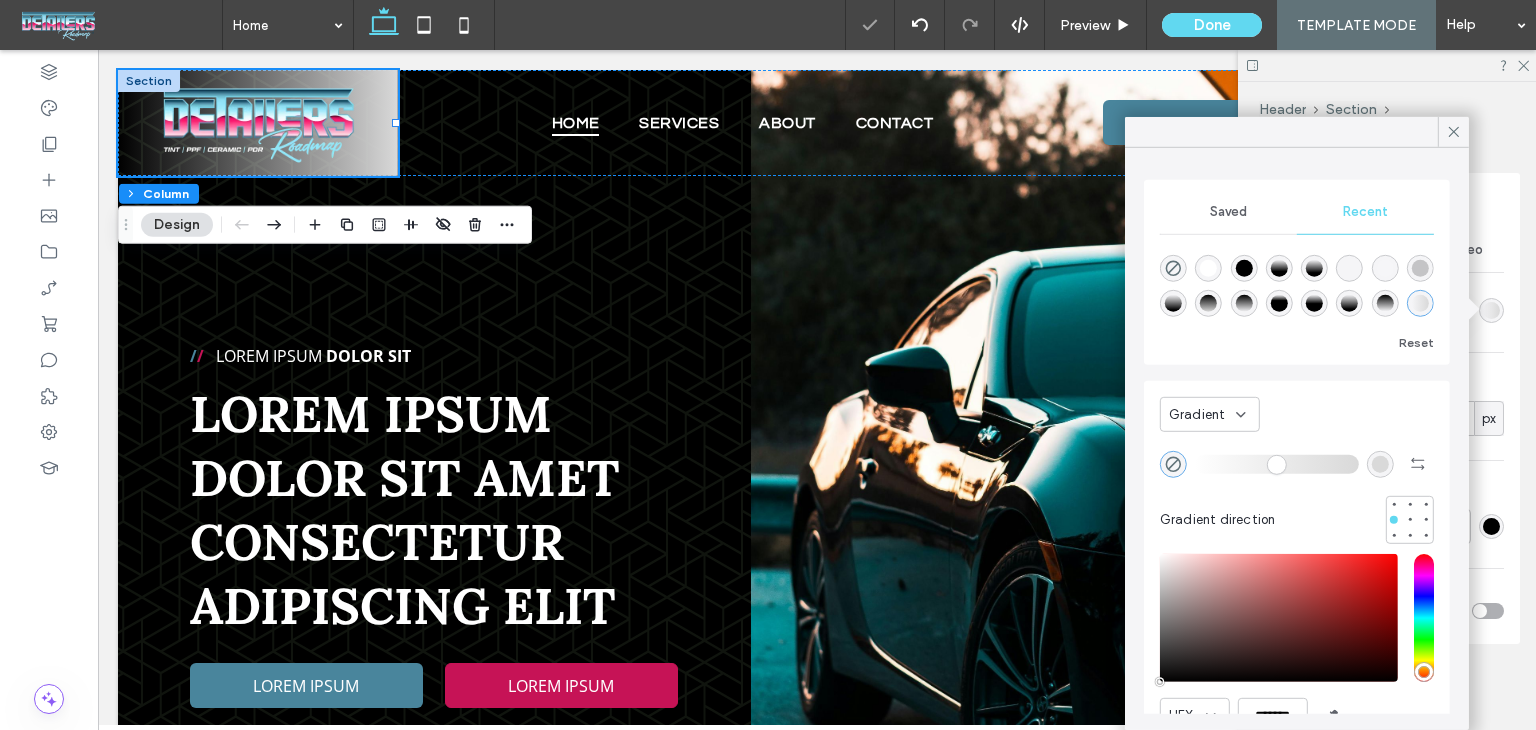 click 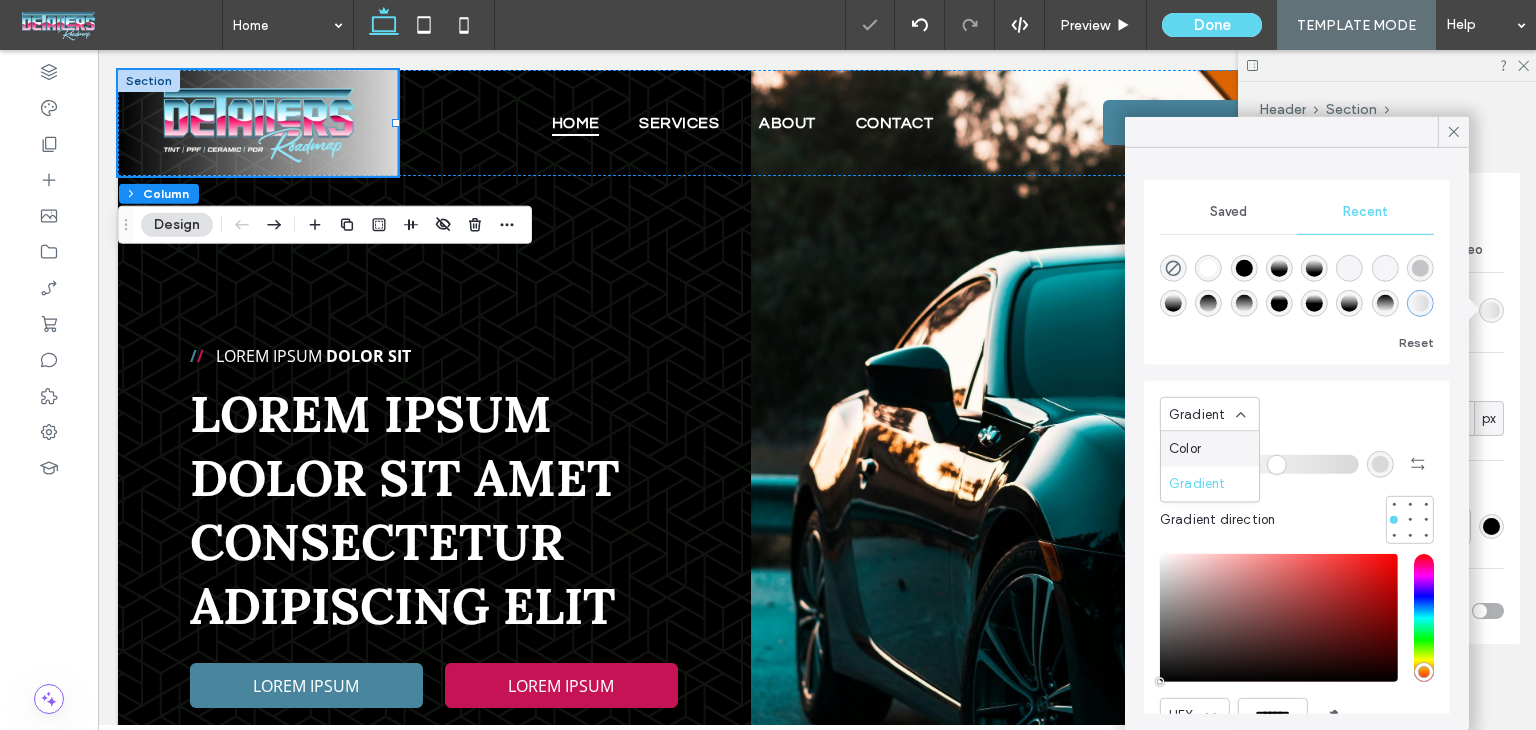 click on "Color" at bounding box center [1210, 448] 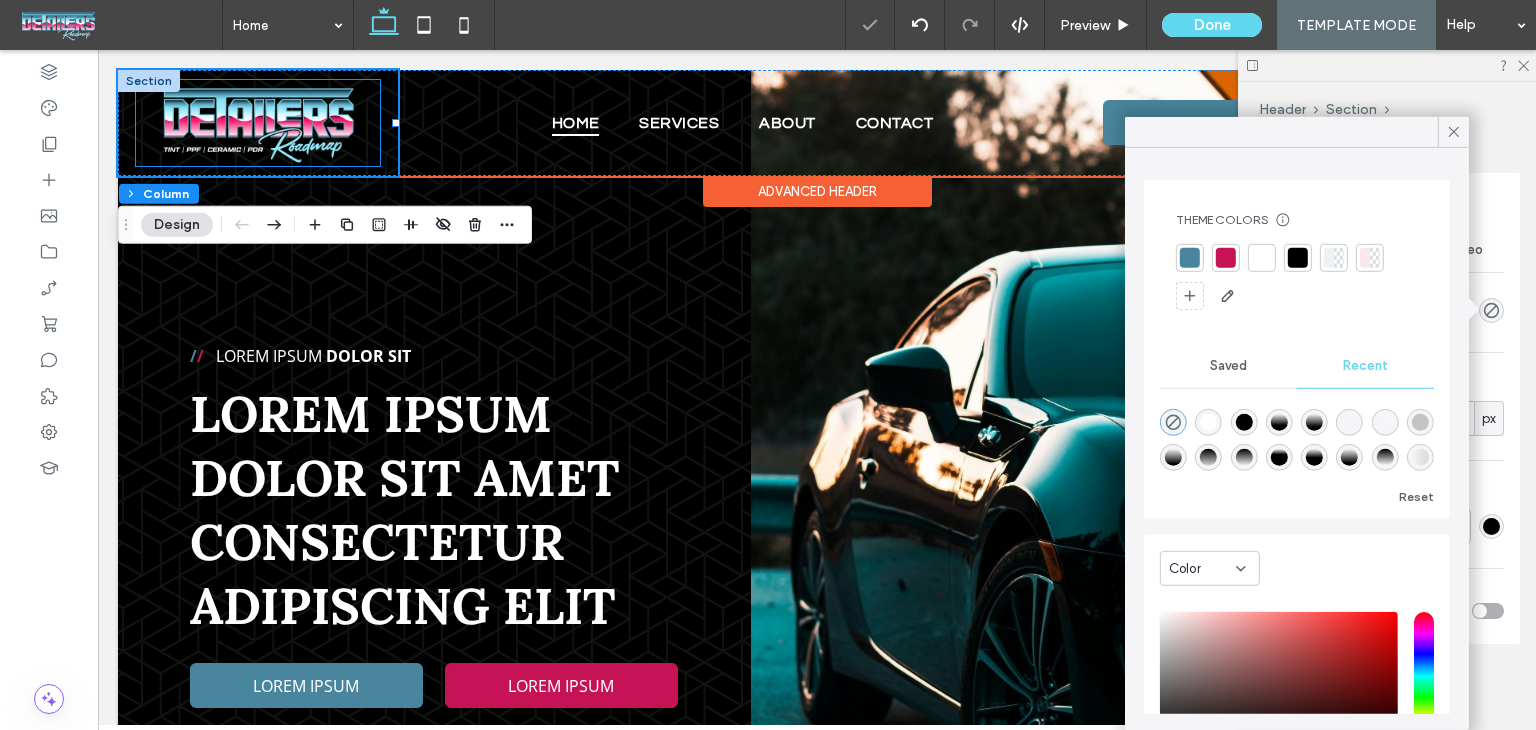 click at bounding box center (149, 81) 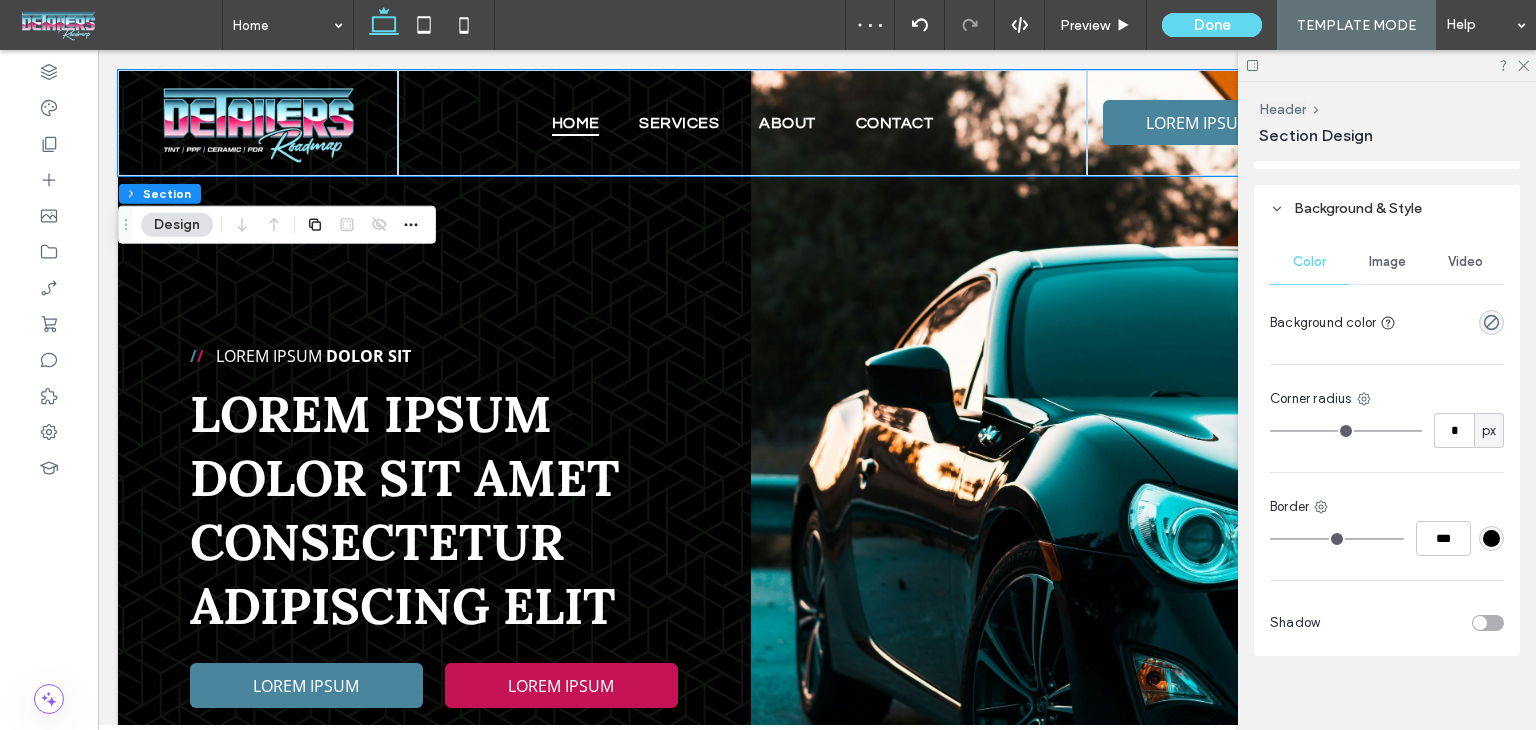 scroll, scrollTop: 739, scrollLeft: 0, axis: vertical 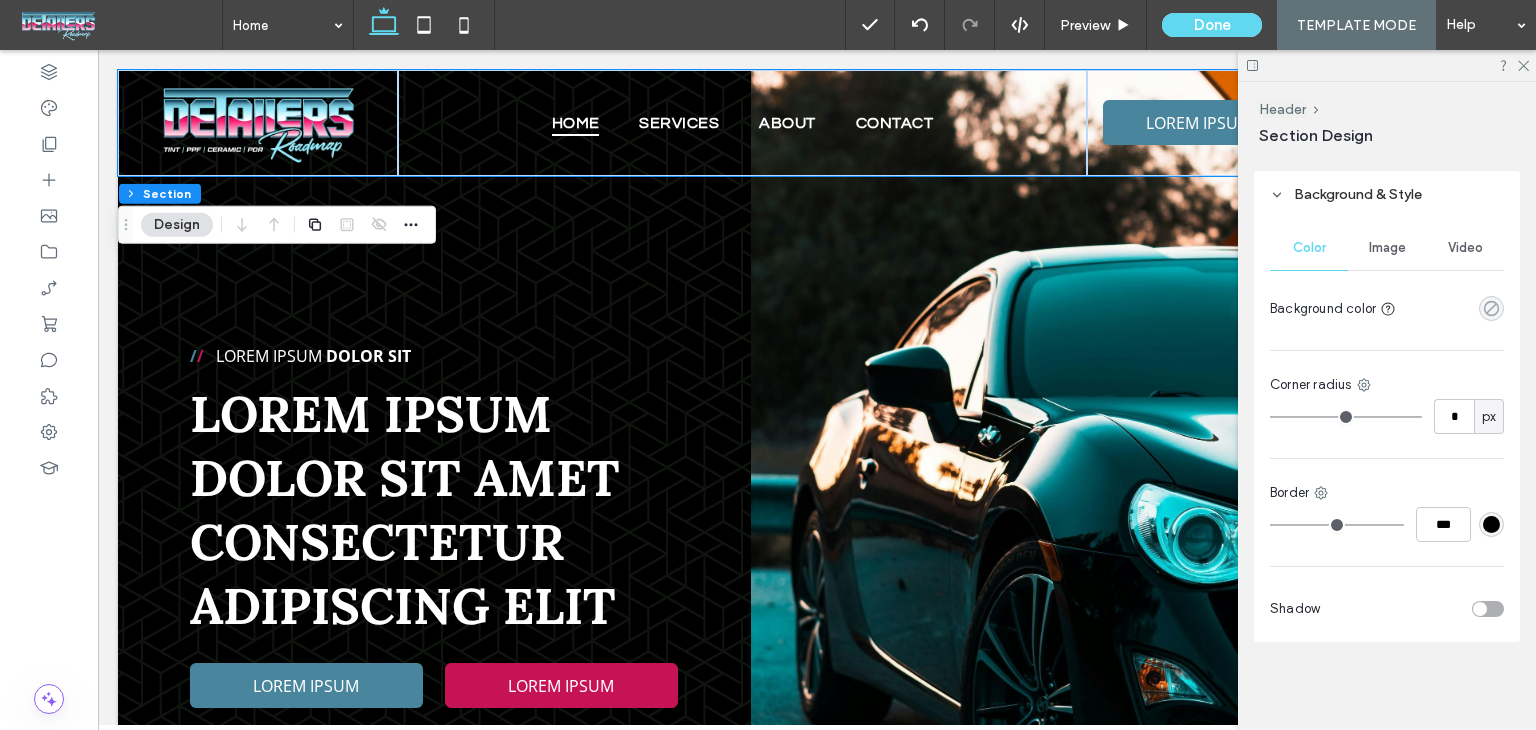 click 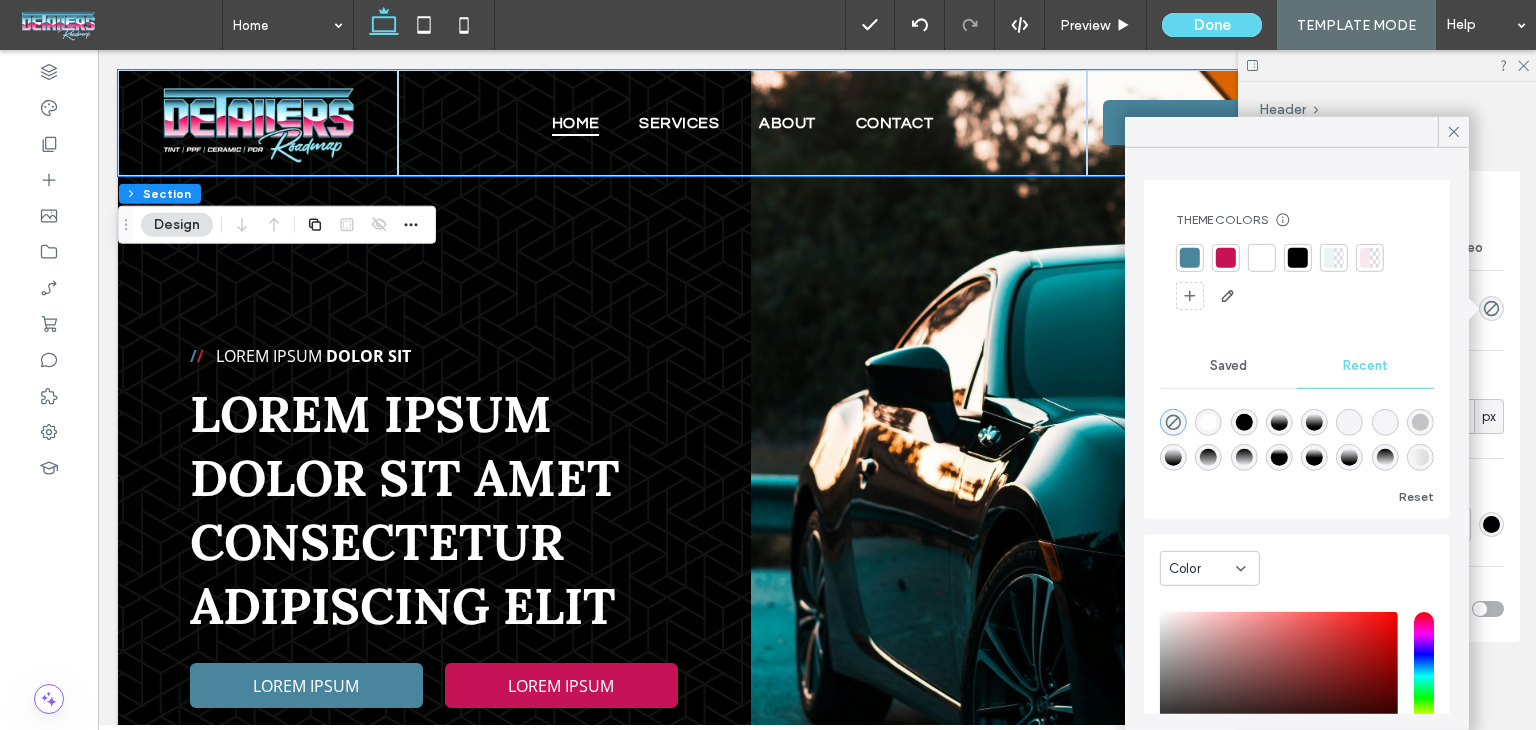 click at bounding box center [1173, 422] 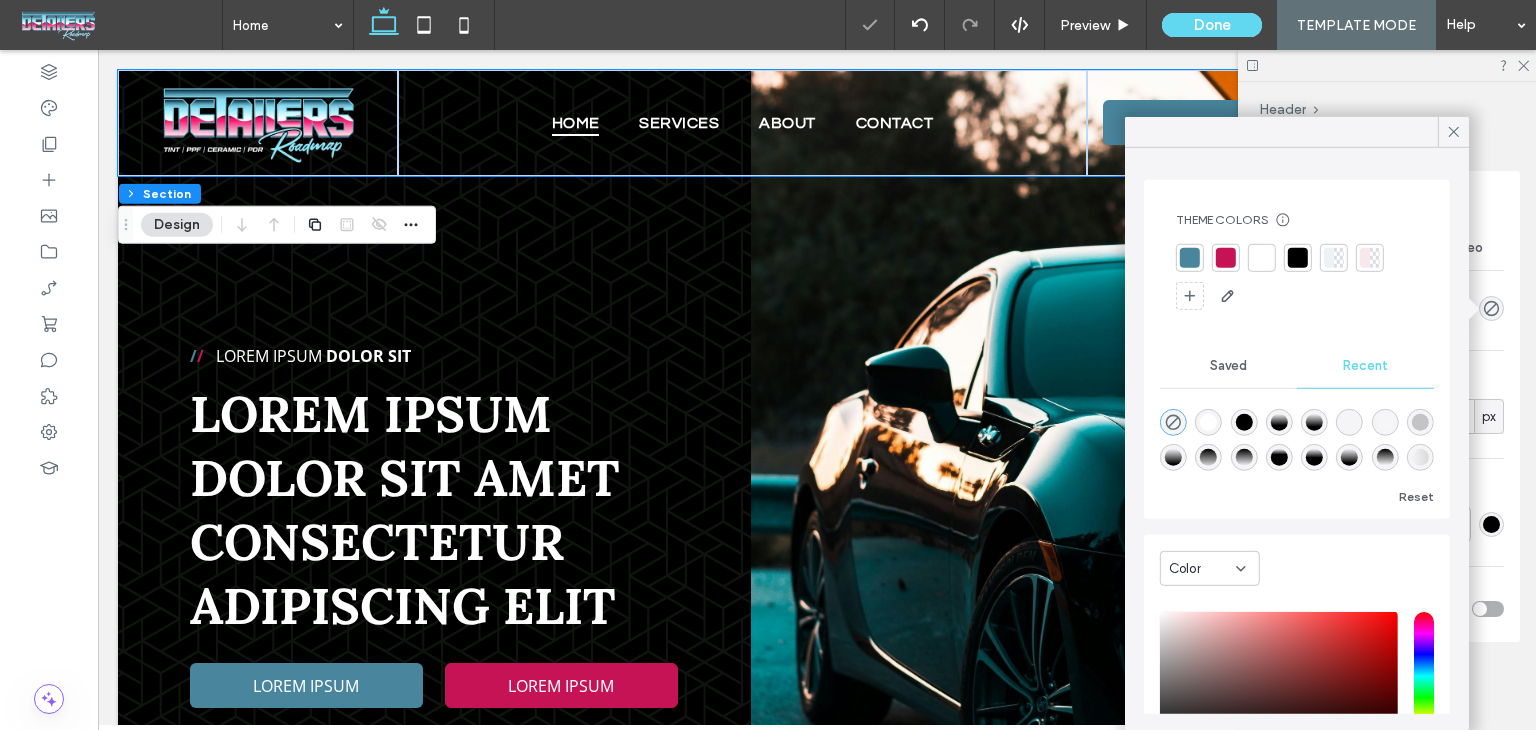 click on "Color" at bounding box center [1202, 568] 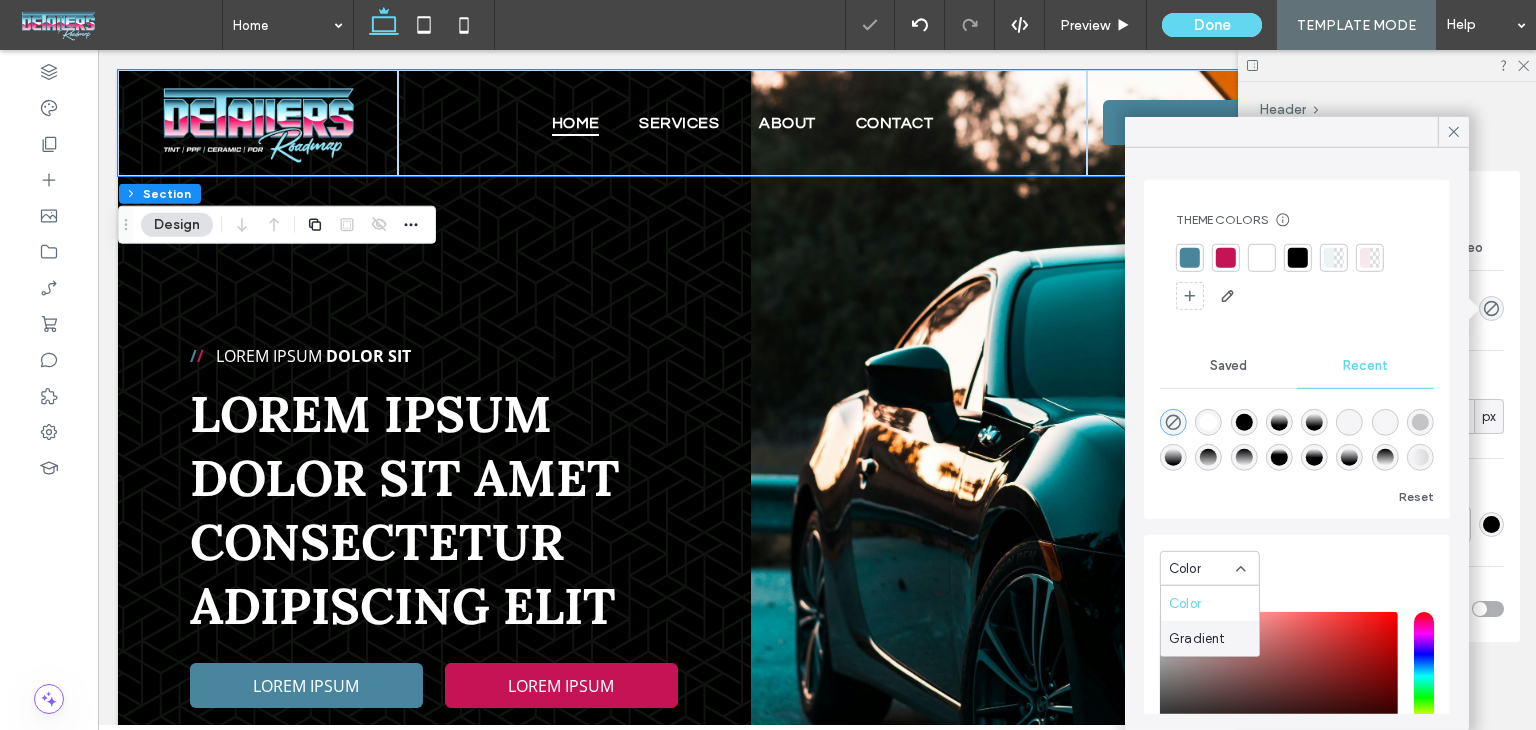 click on "Gradient" at bounding box center [1197, 638] 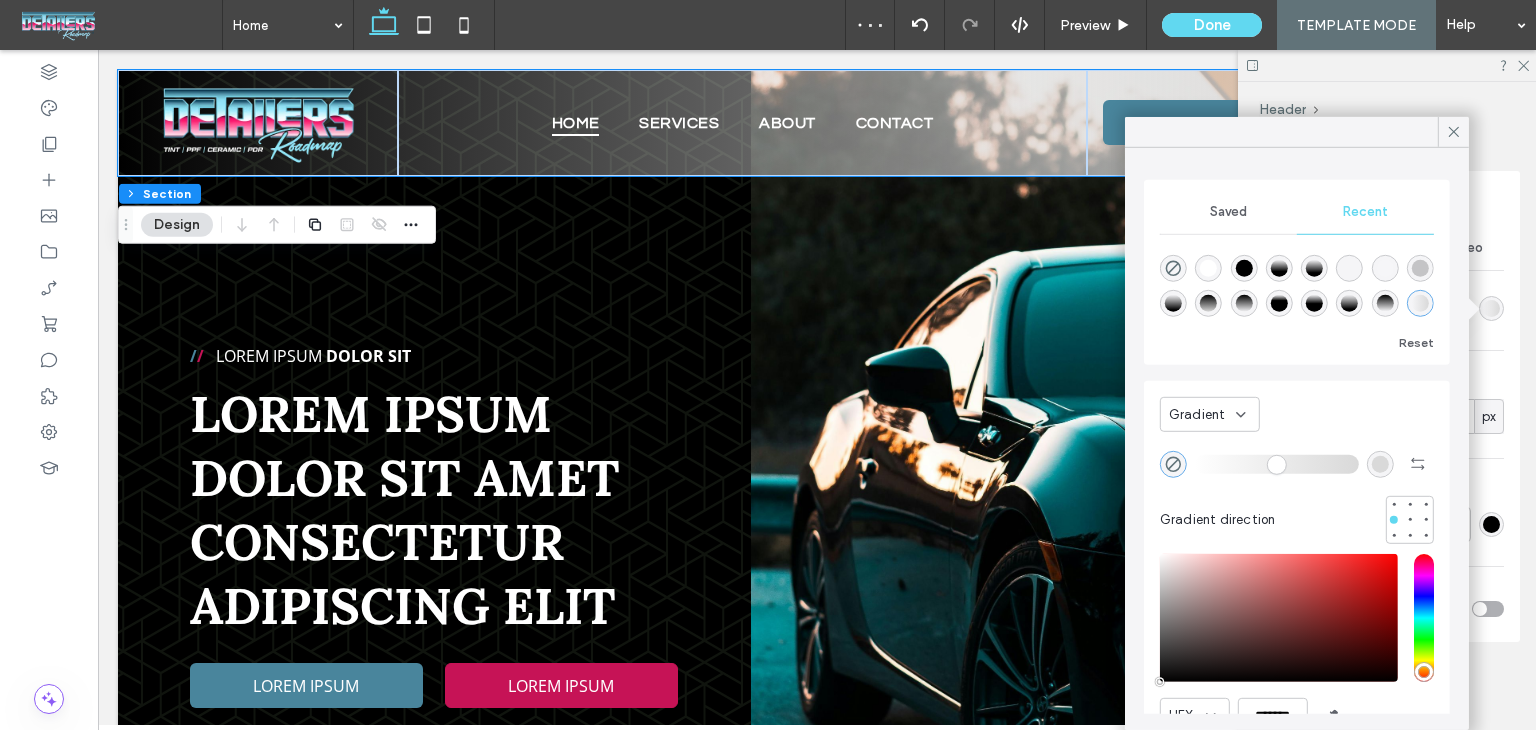 click at bounding box center [1380, 463] 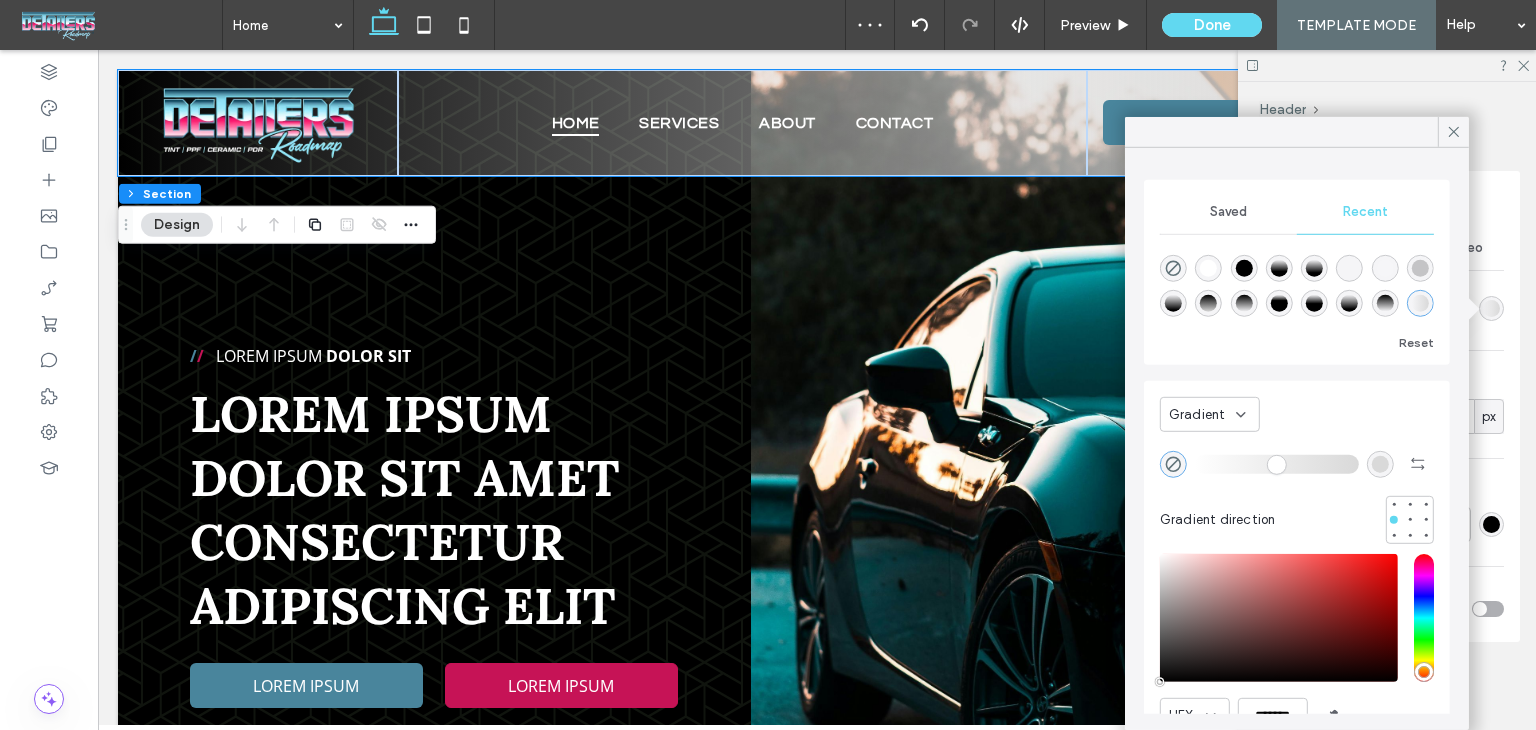 type on "*******" 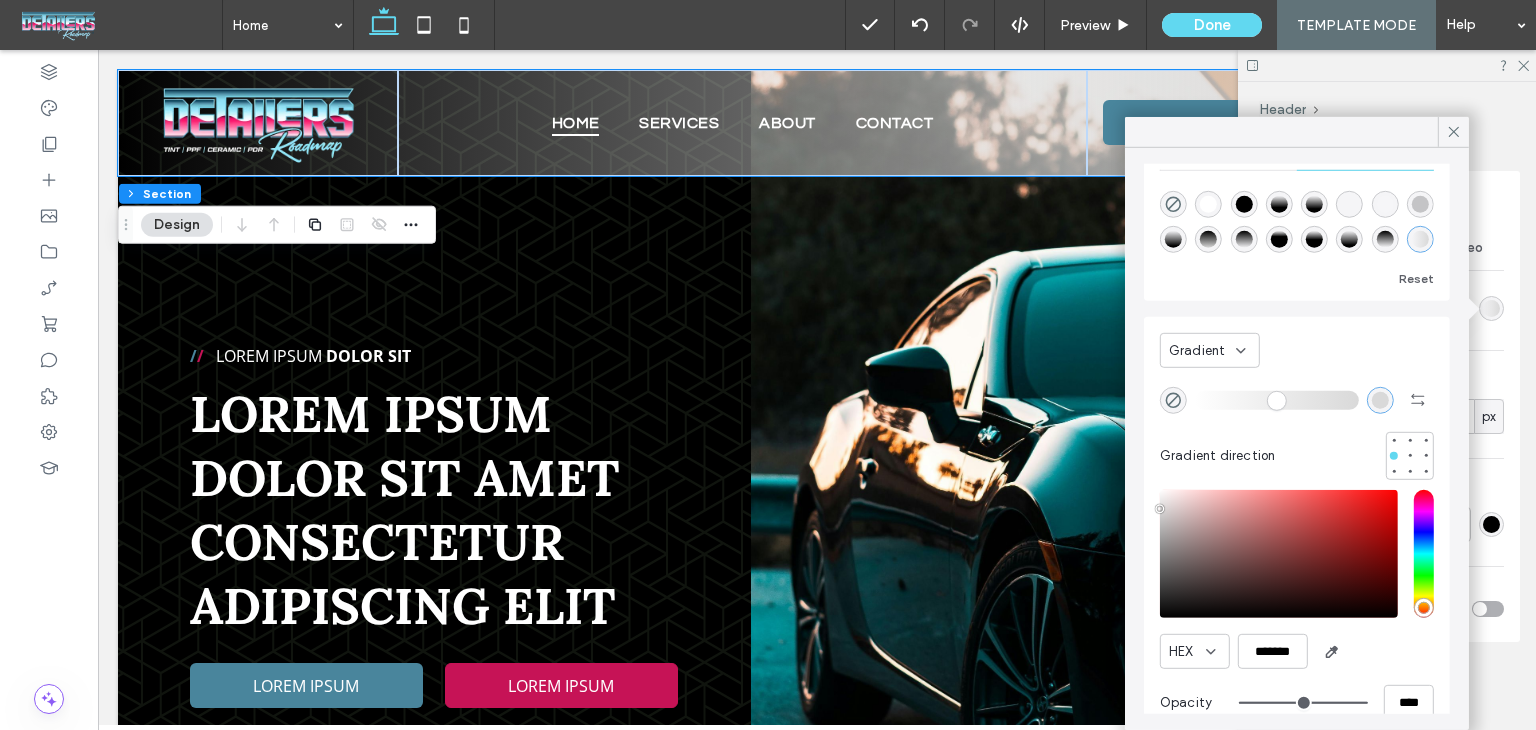 scroll, scrollTop: 0, scrollLeft: 0, axis: both 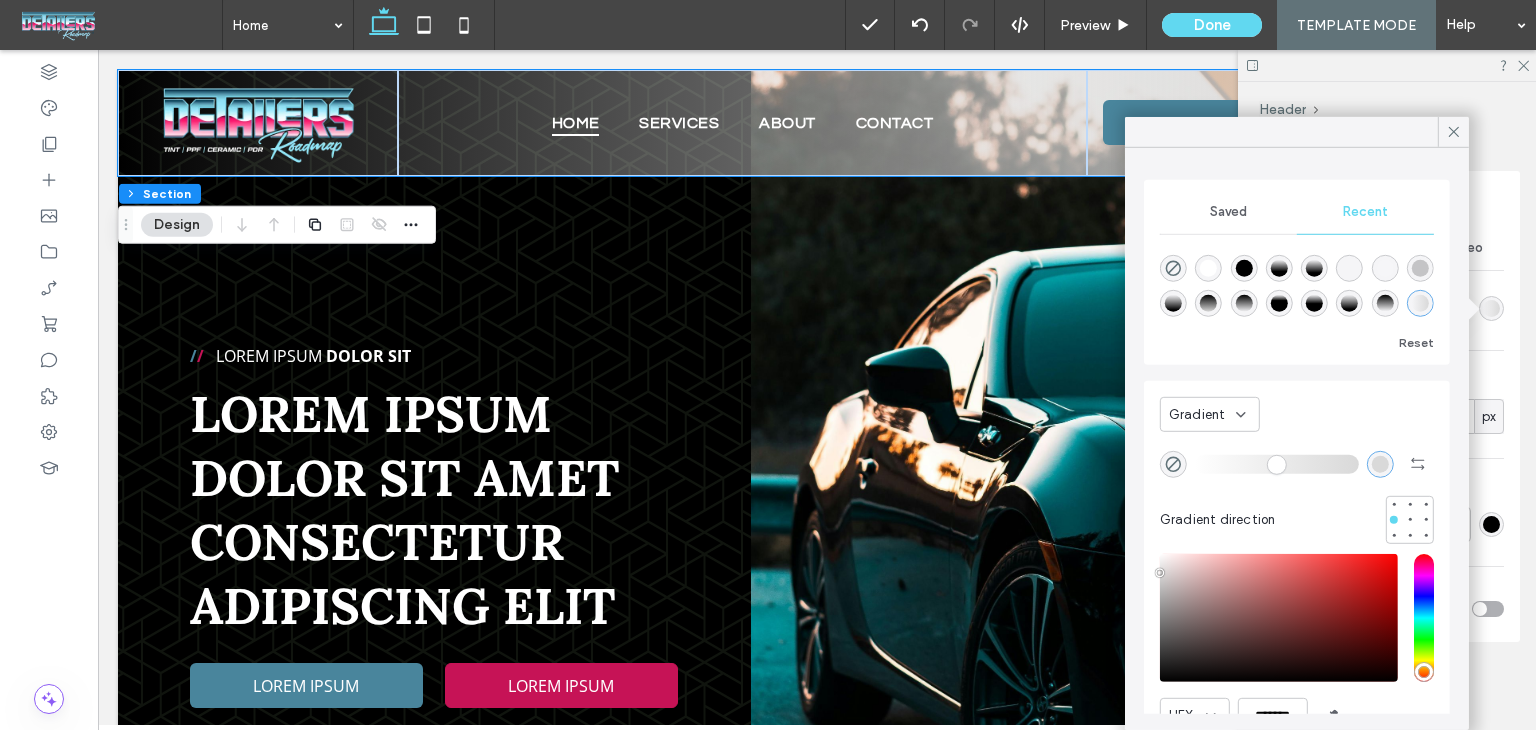 click at bounding box center [1243, 268] 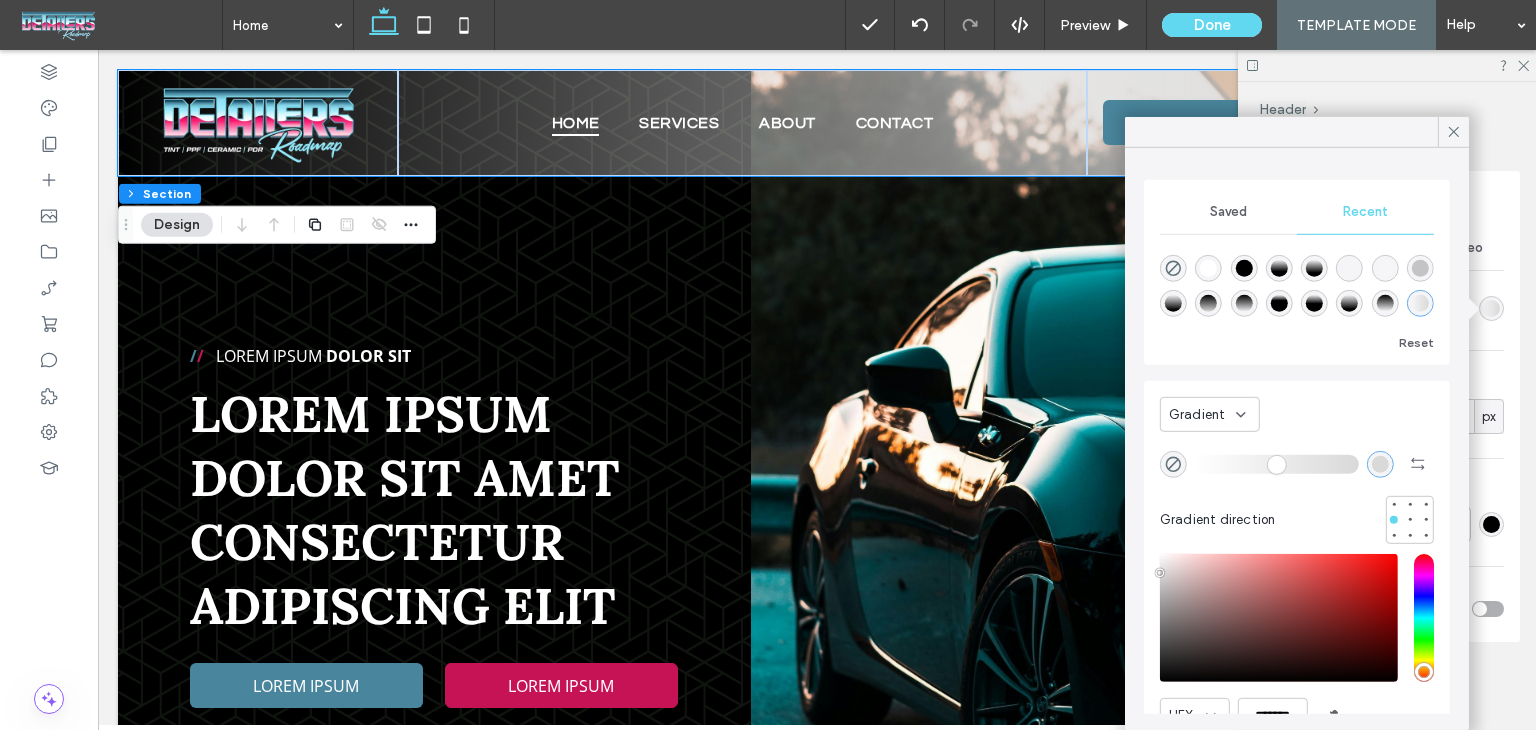 type on "*******" 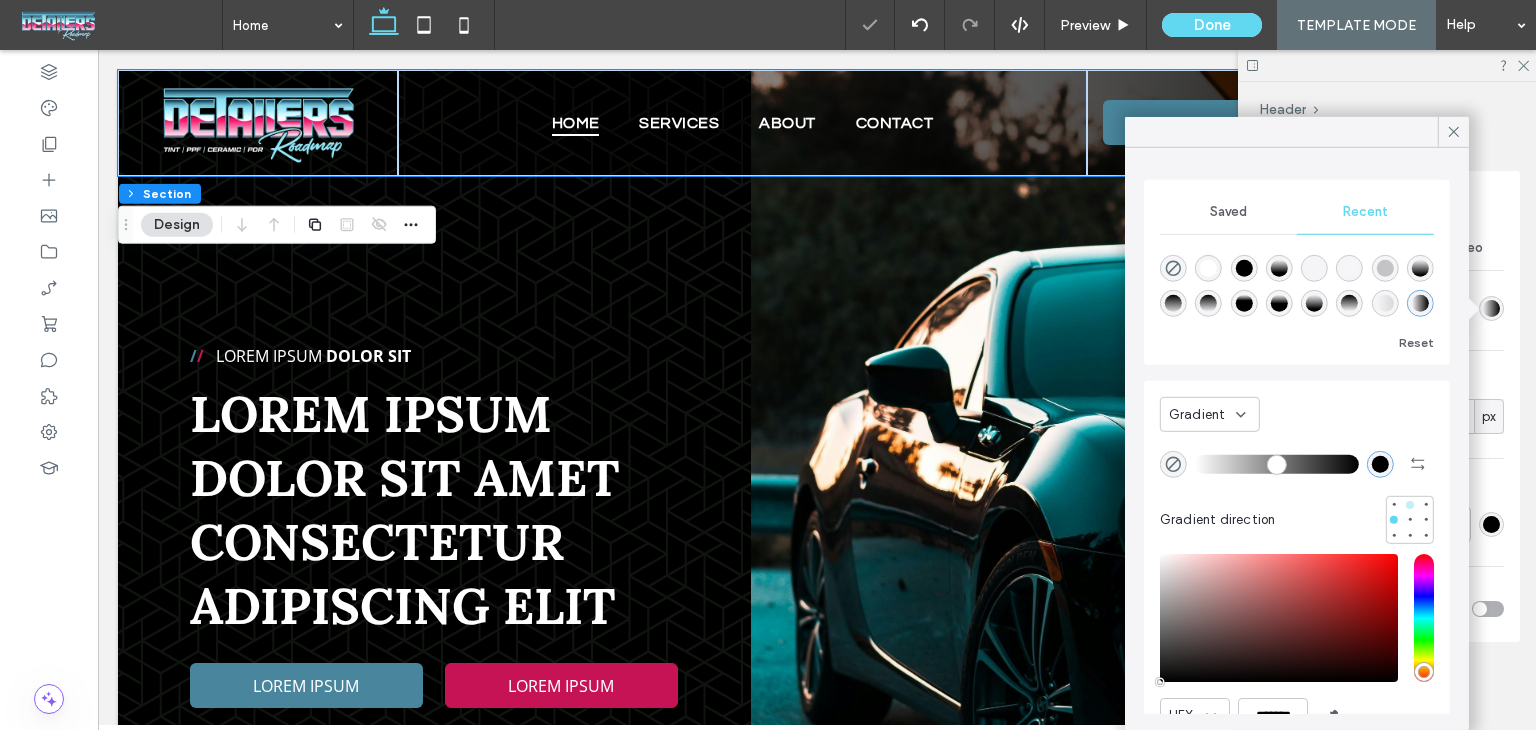 click at bounding box center [1410, 504] 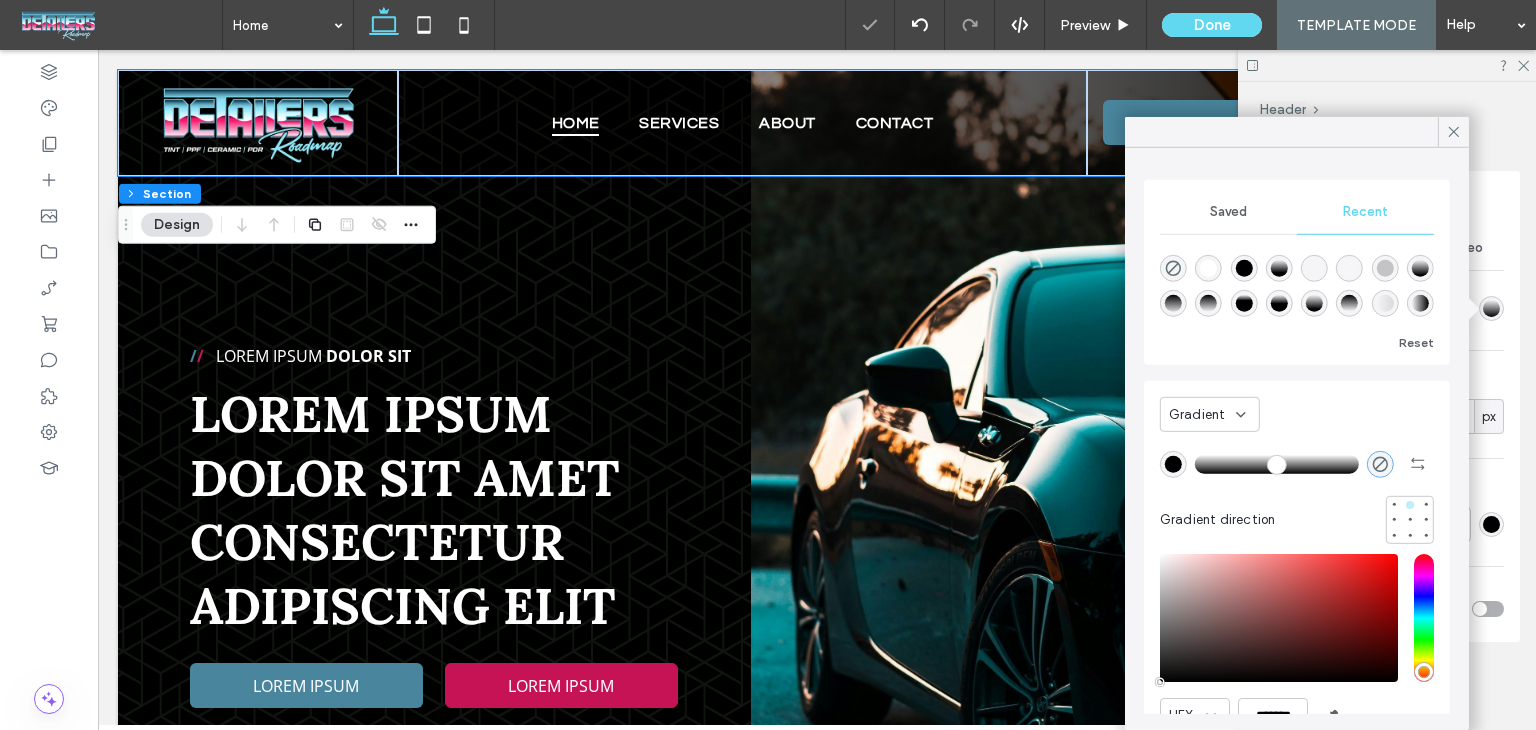type on "*" 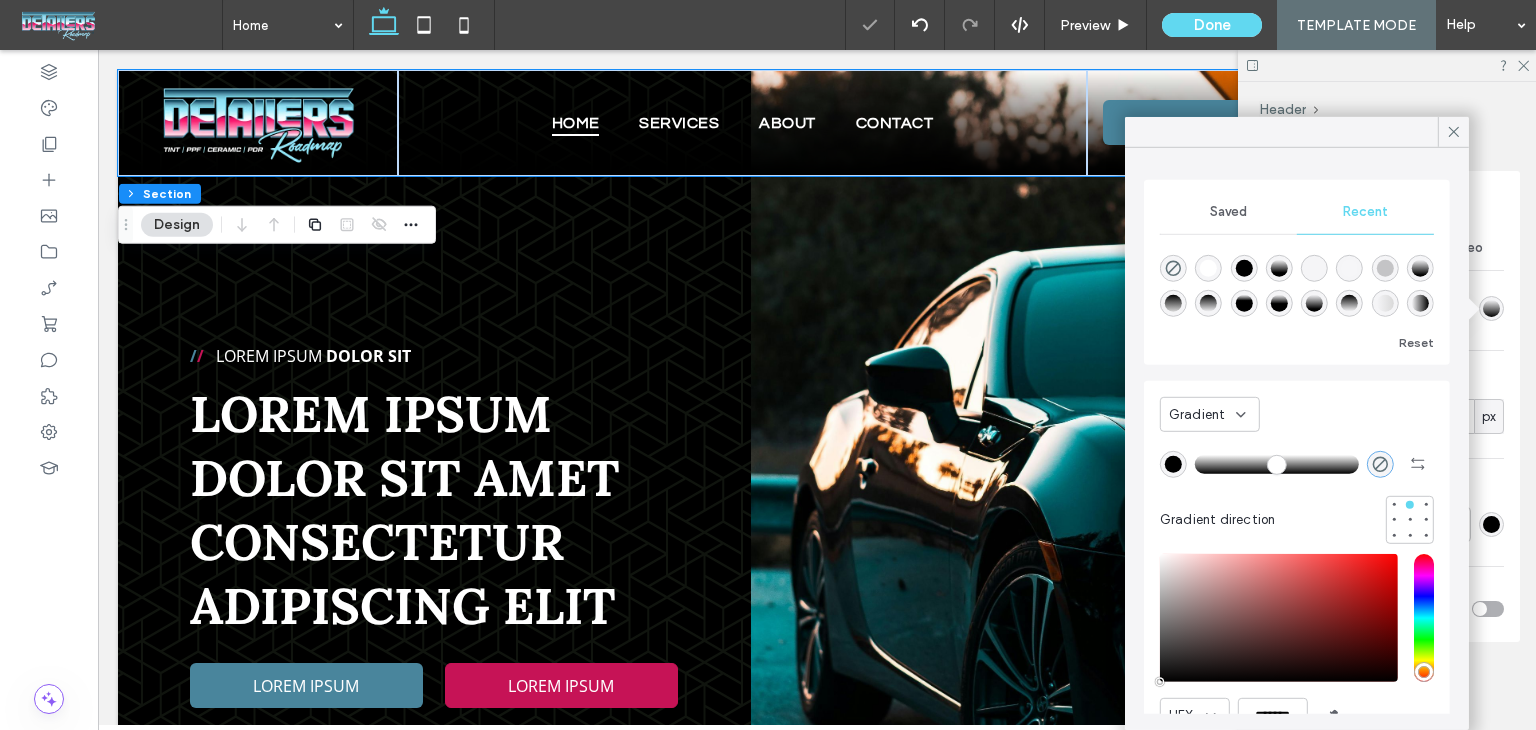 drag, startPoint x: 1208, startPoint y: 460, endPoint x: 1204, endPoint y: 477, distance: 17.464249 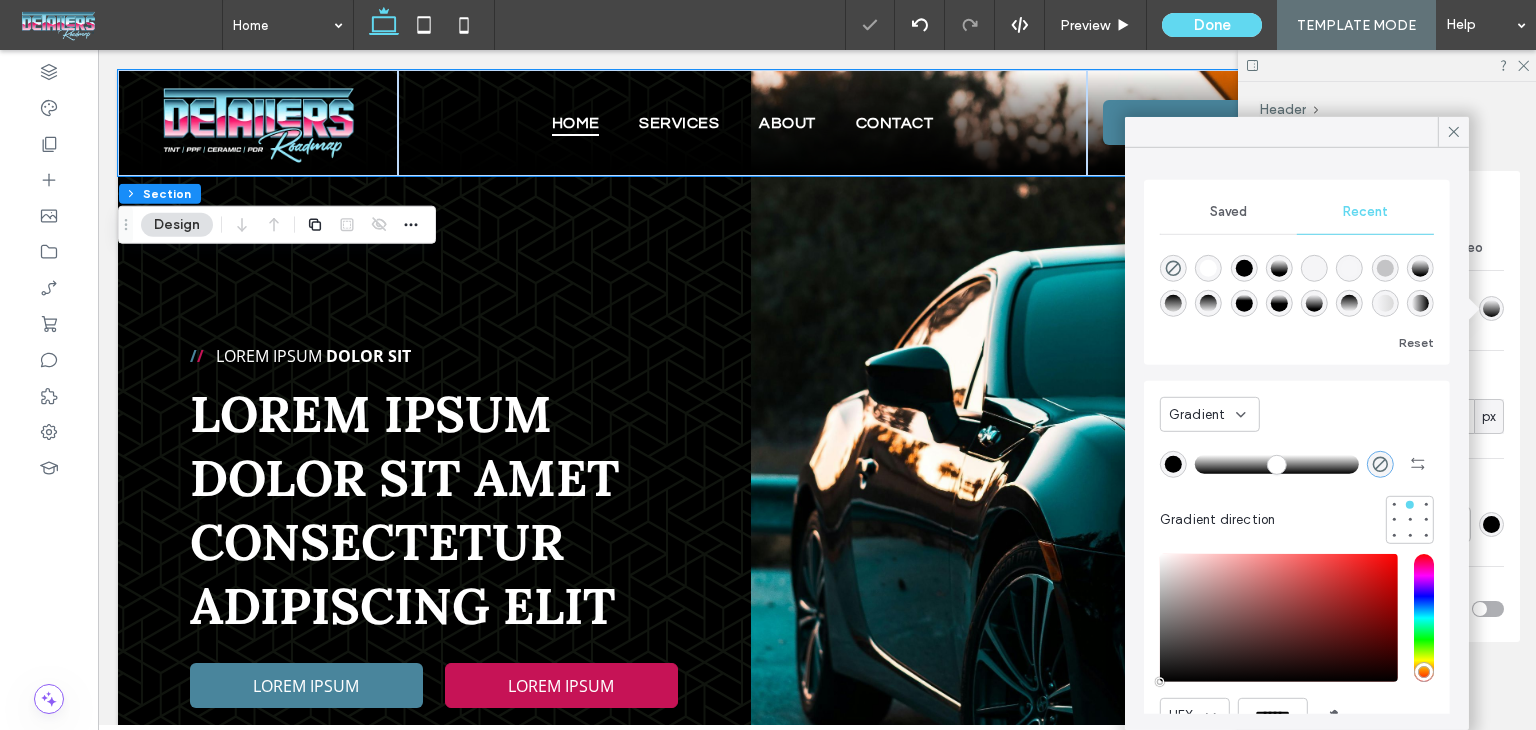 click at bounding box center (1277, 464) 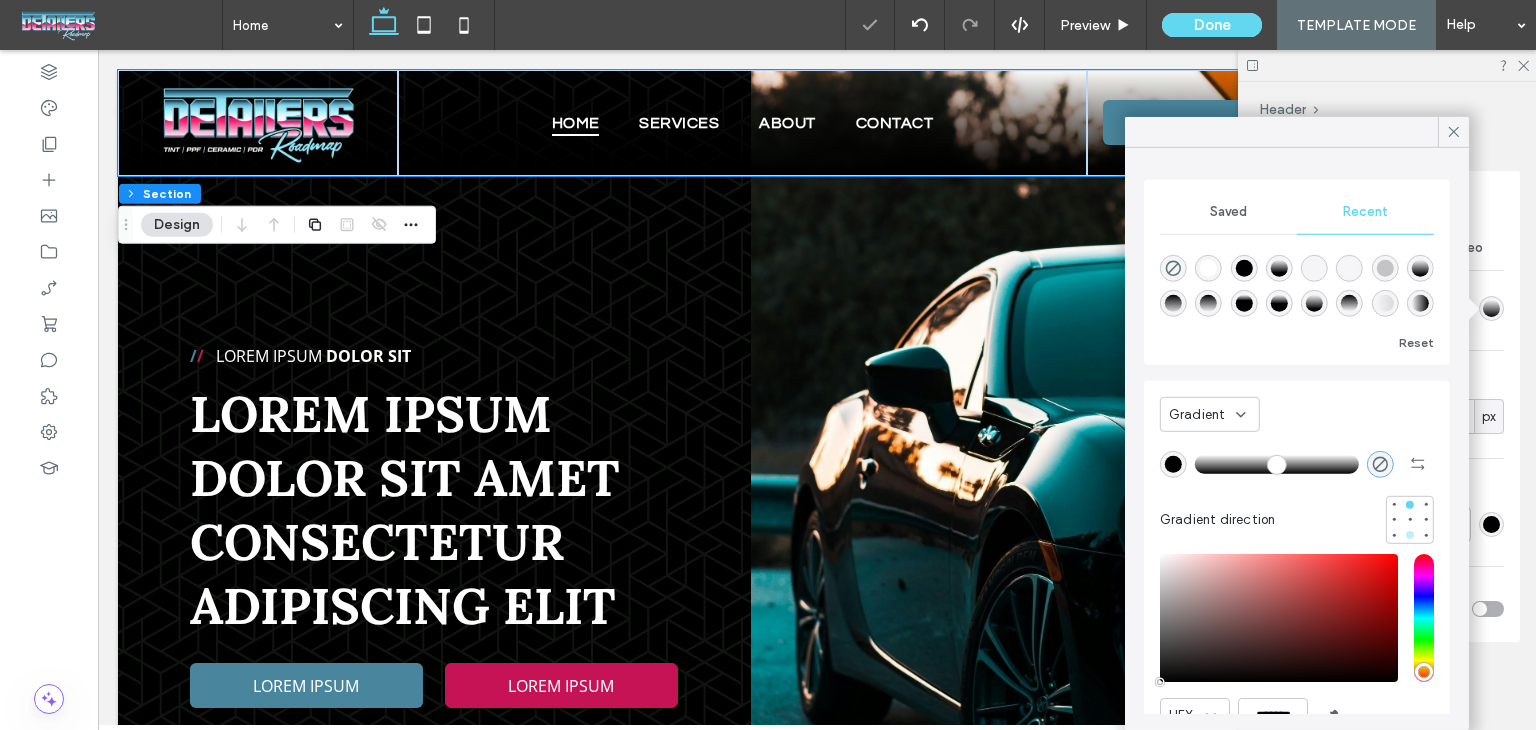click at bounding box center (1410, 535) 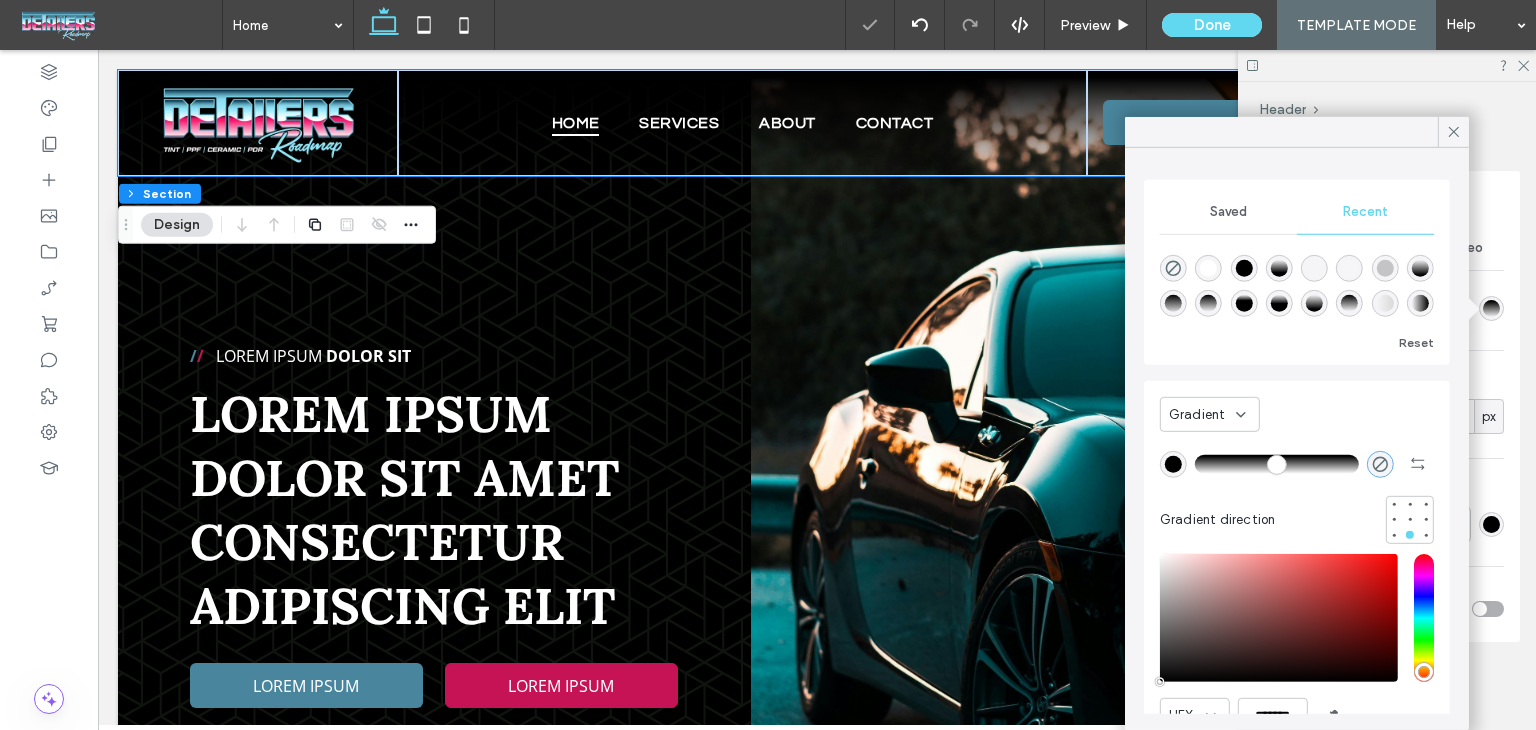 click at bounding box center (1277, 464) 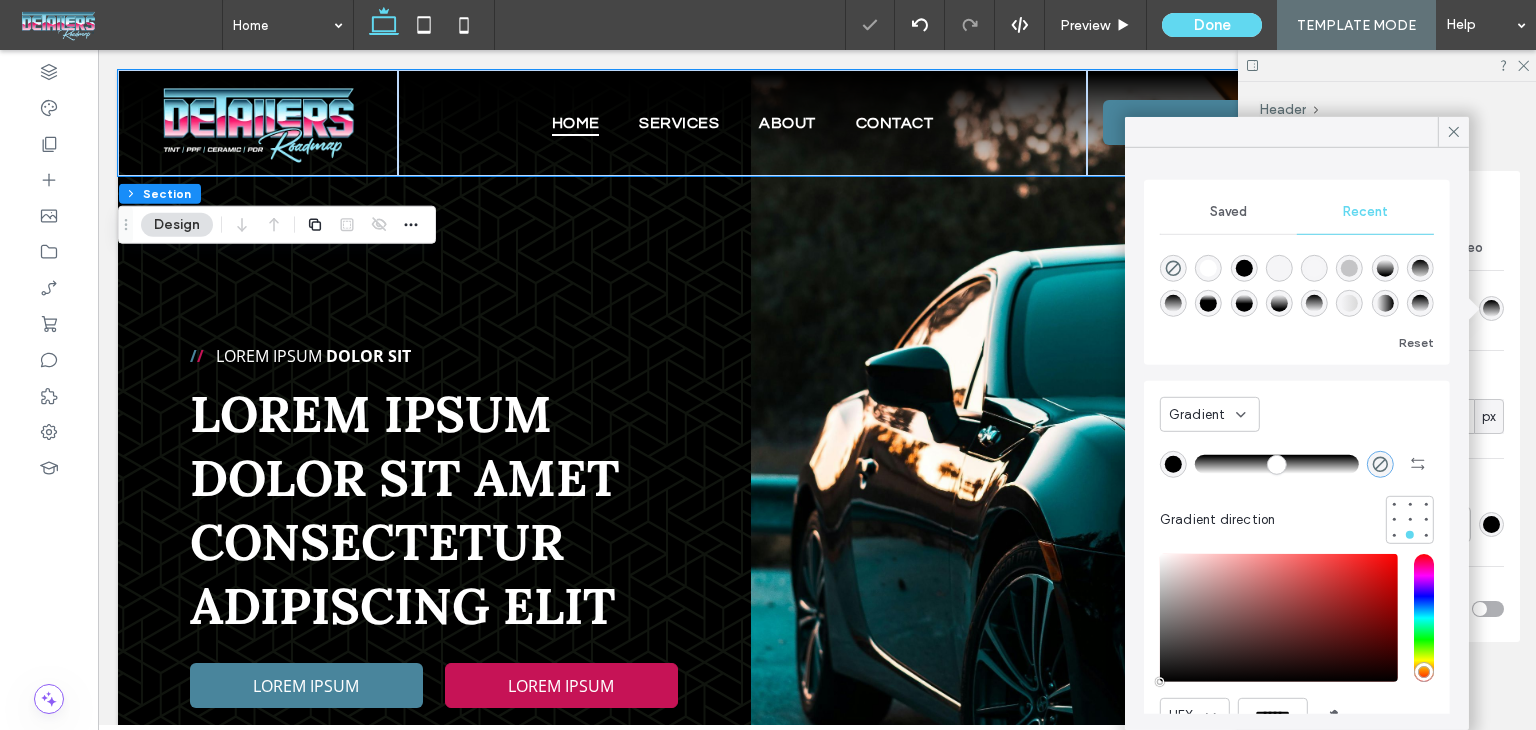 type on "*" 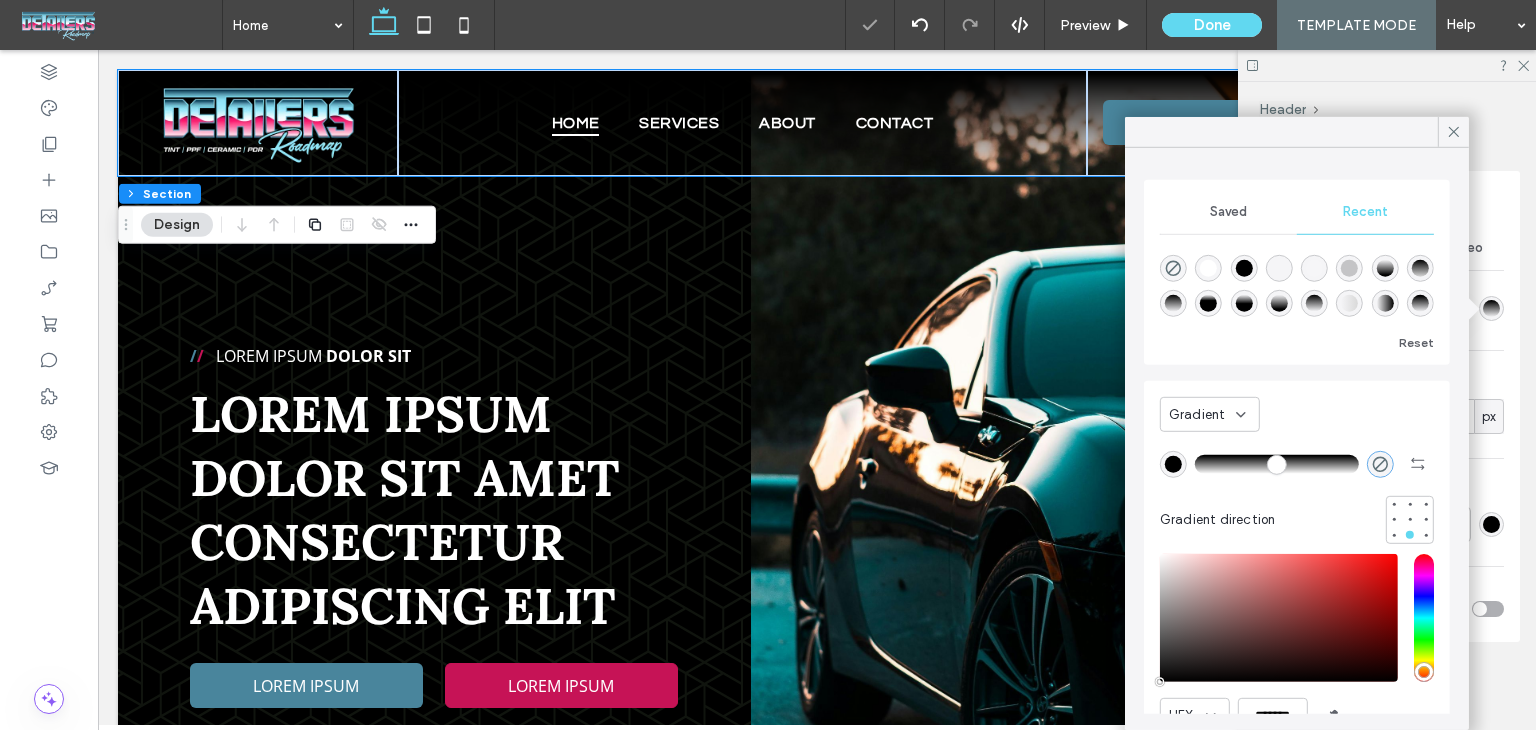 click at bounding box center (1277, 464) 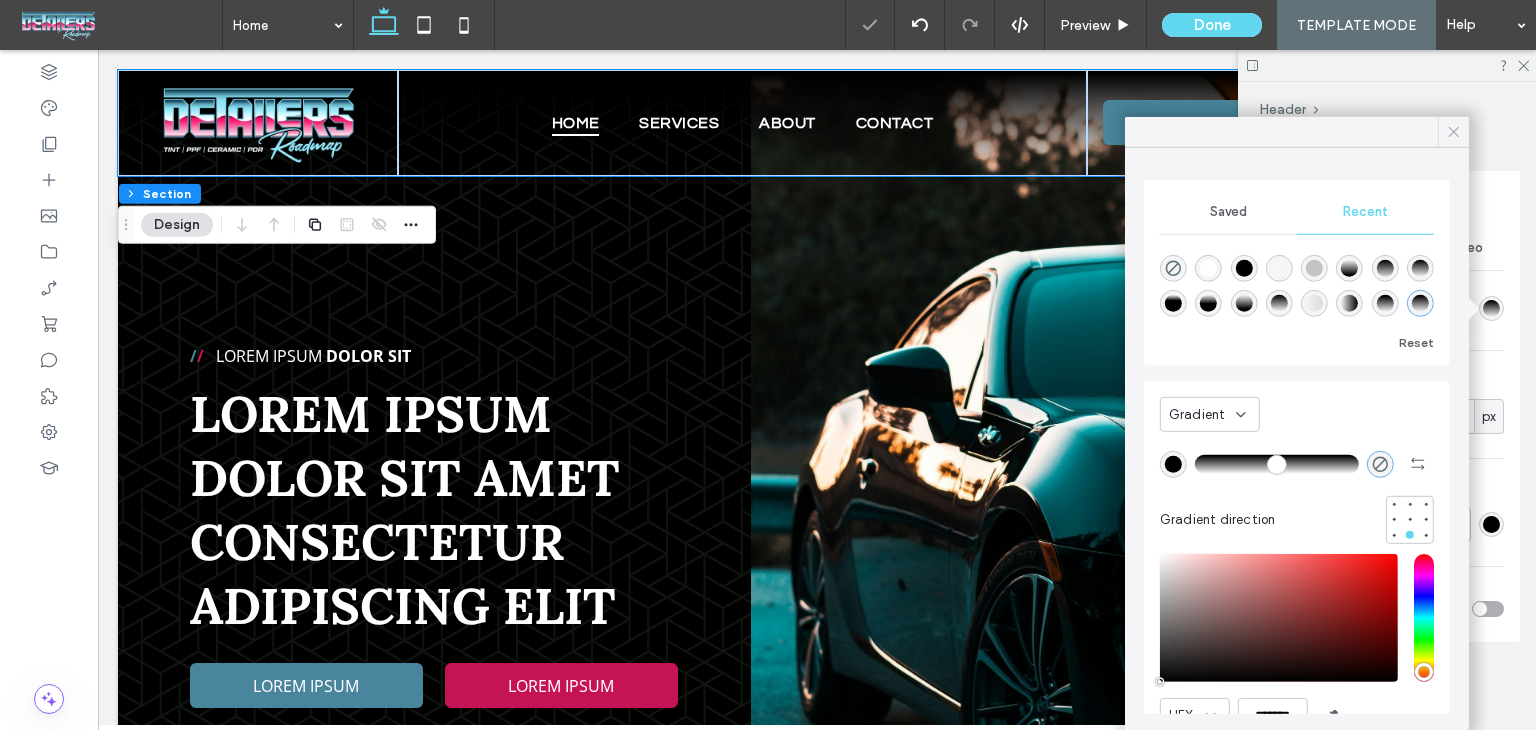 click 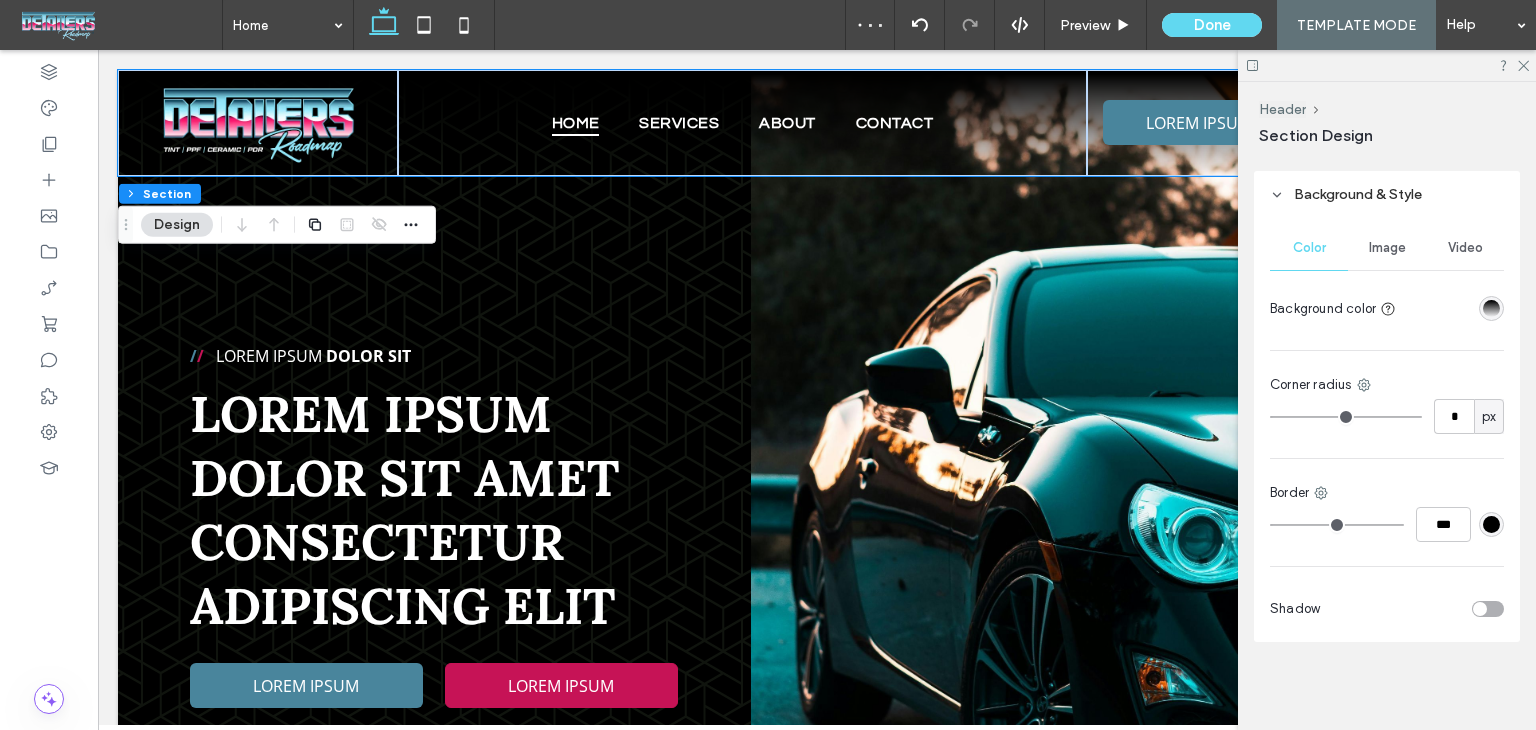 click at bounding box center [1387, 65] 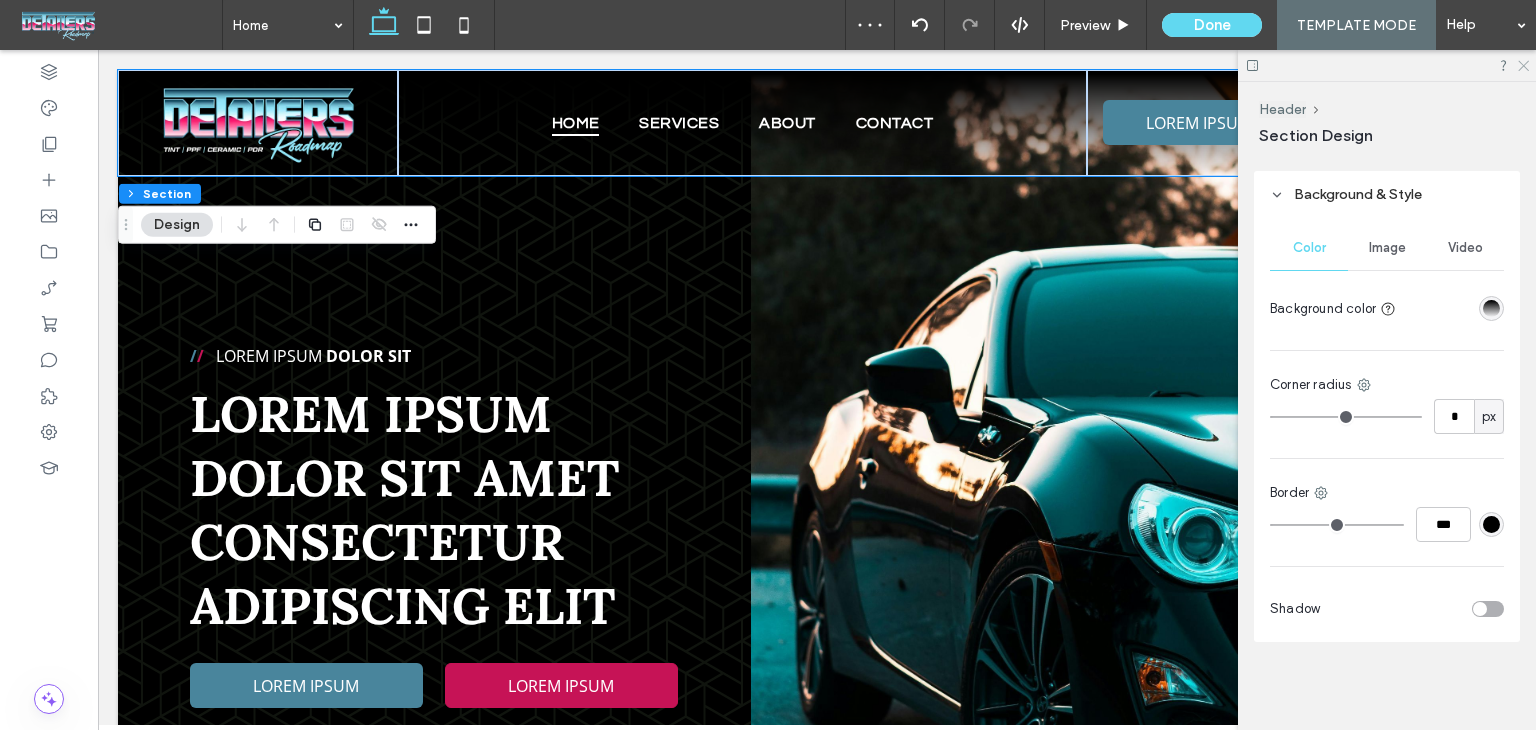 click 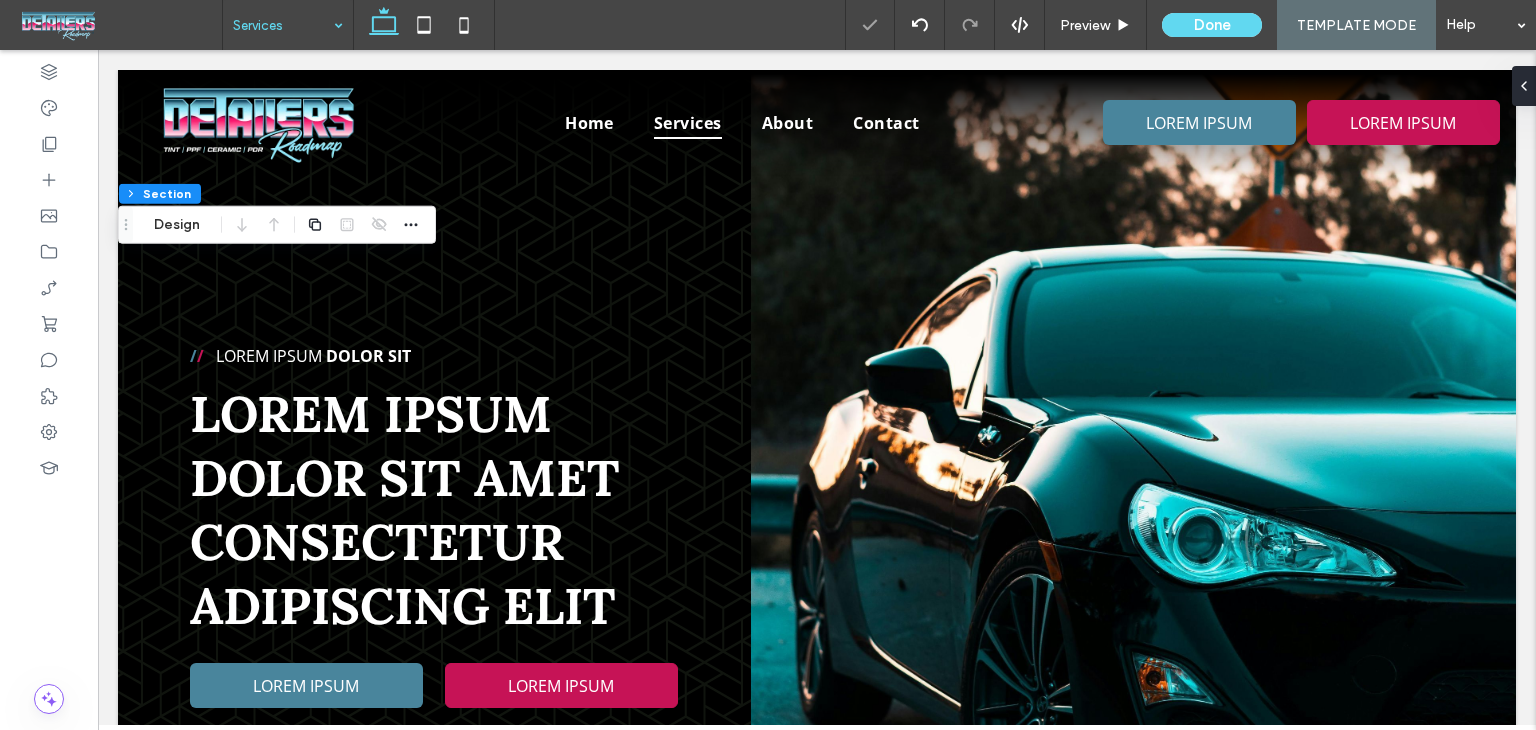scroll, scrollTop: 0, scrollLeft: 0, axis: both 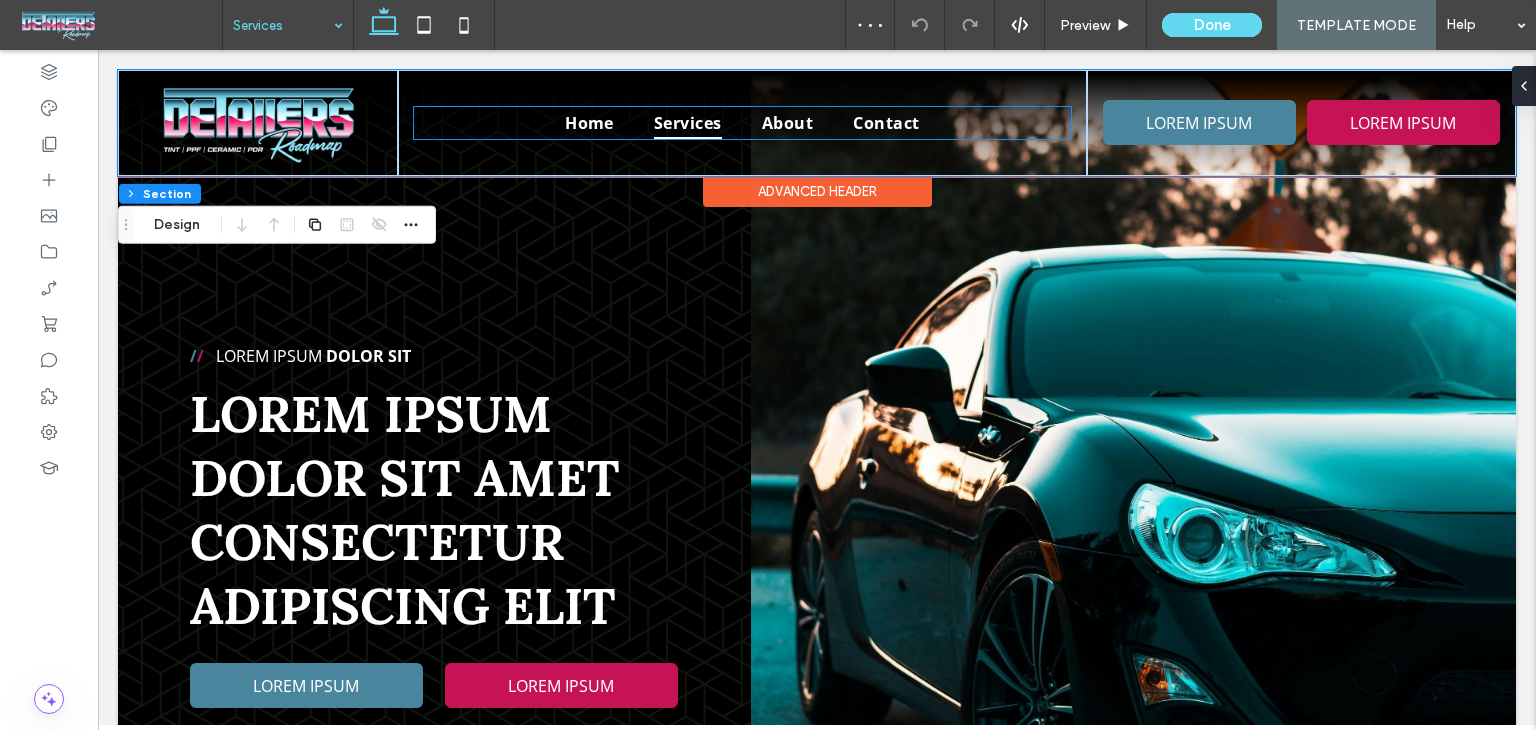 click on "Services" at bounding box center [688, 123] 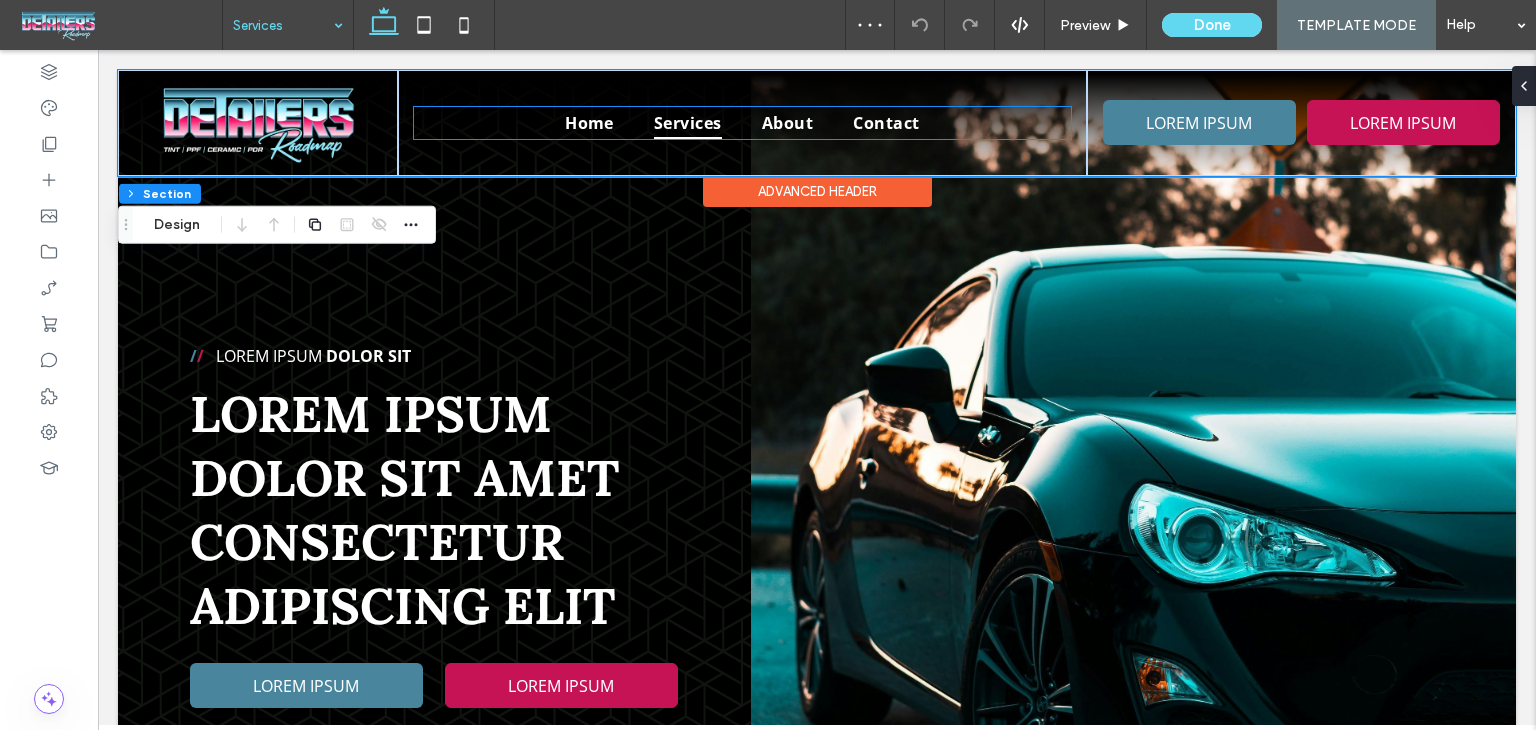 click on "Services" at bounding box center (688, 123) 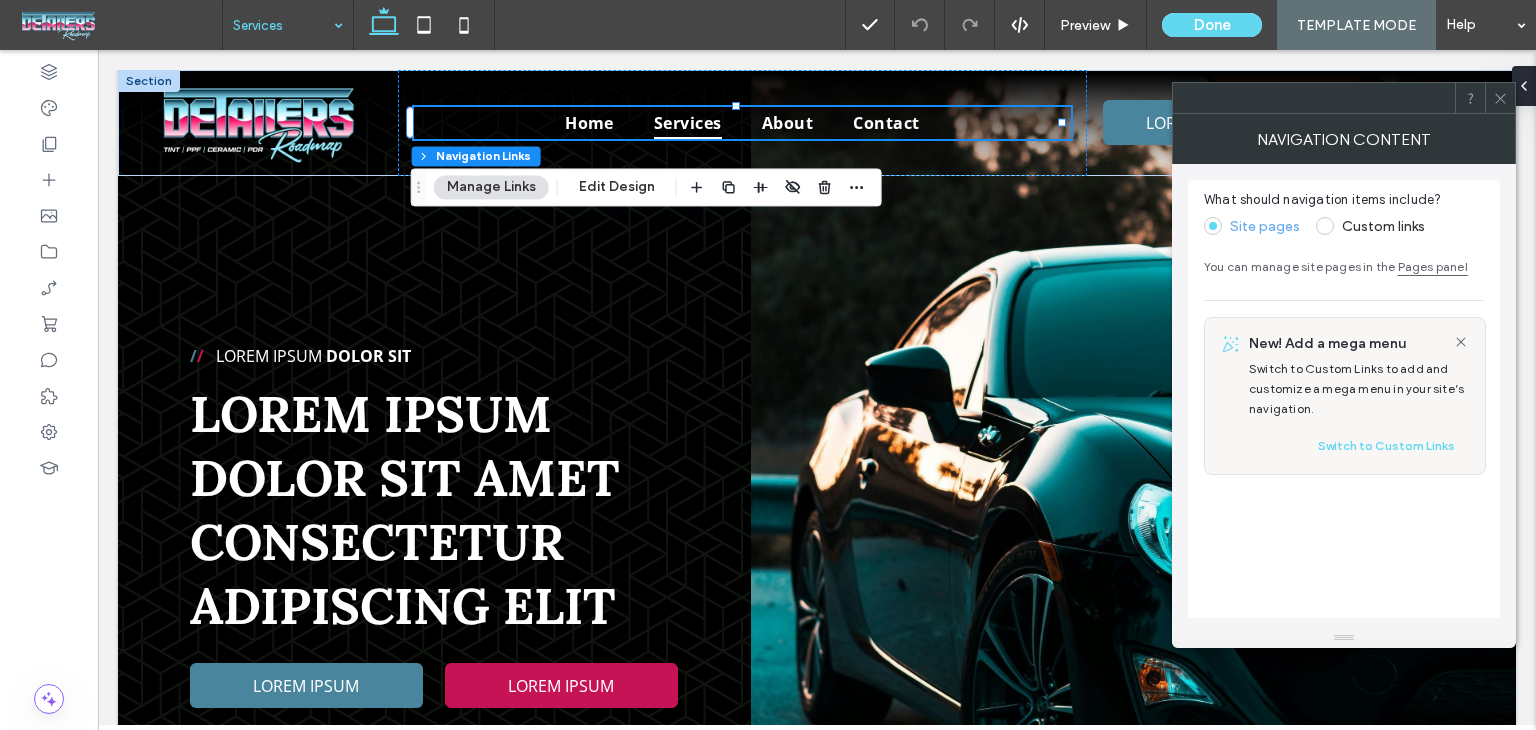 drag, startPoint x: 1510, startPoint y: 107, endPoint x: 1439, endPoint y: 129, distance: 74.330345 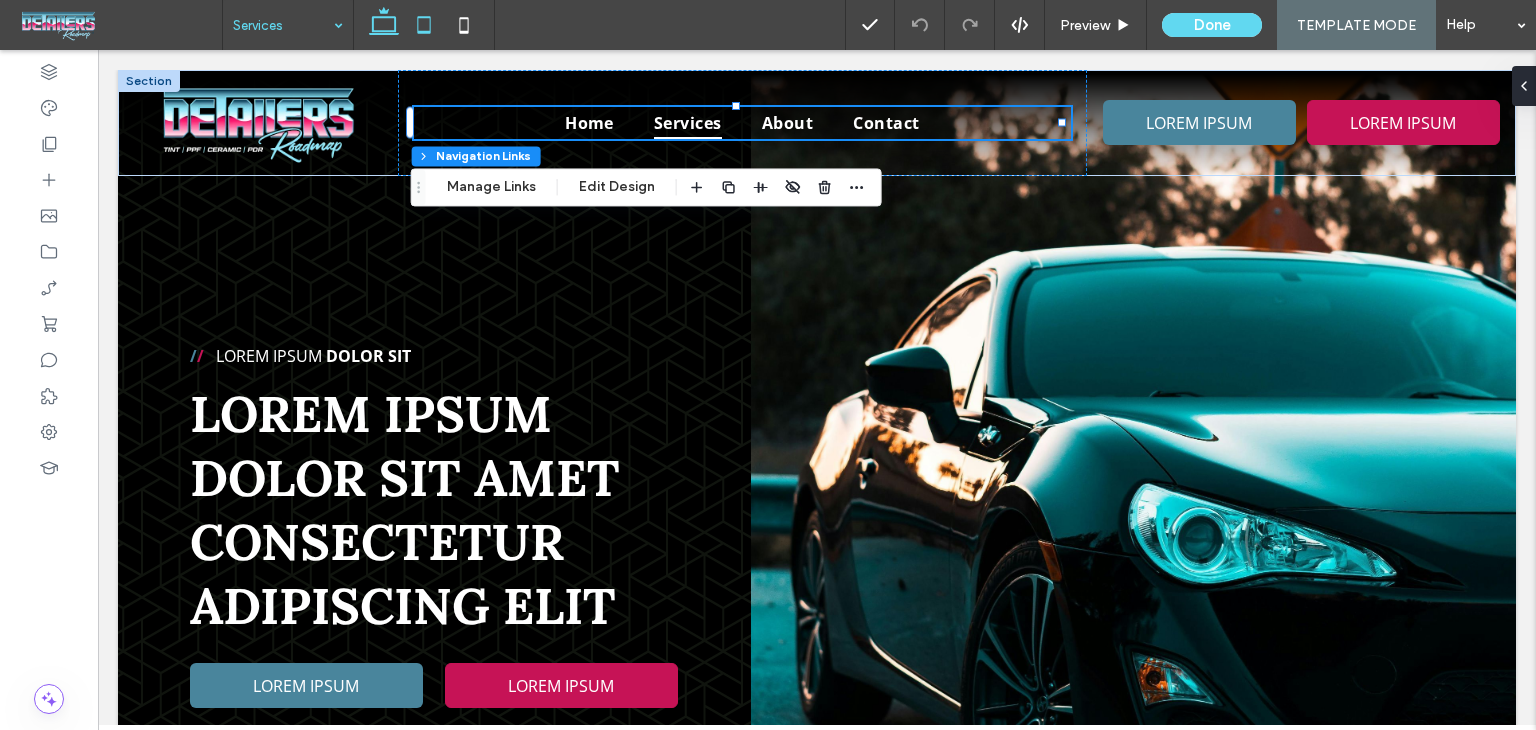 click 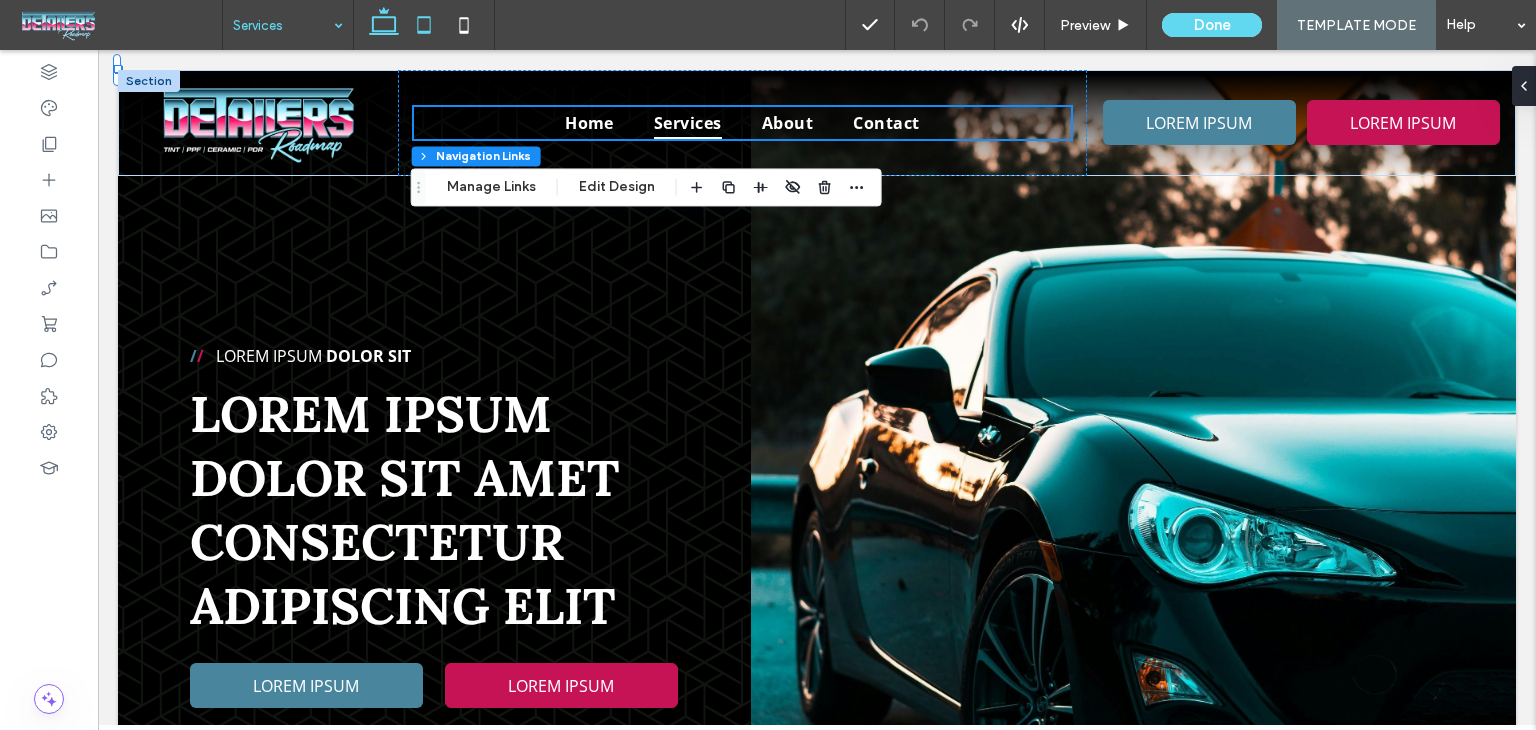 type on "*" 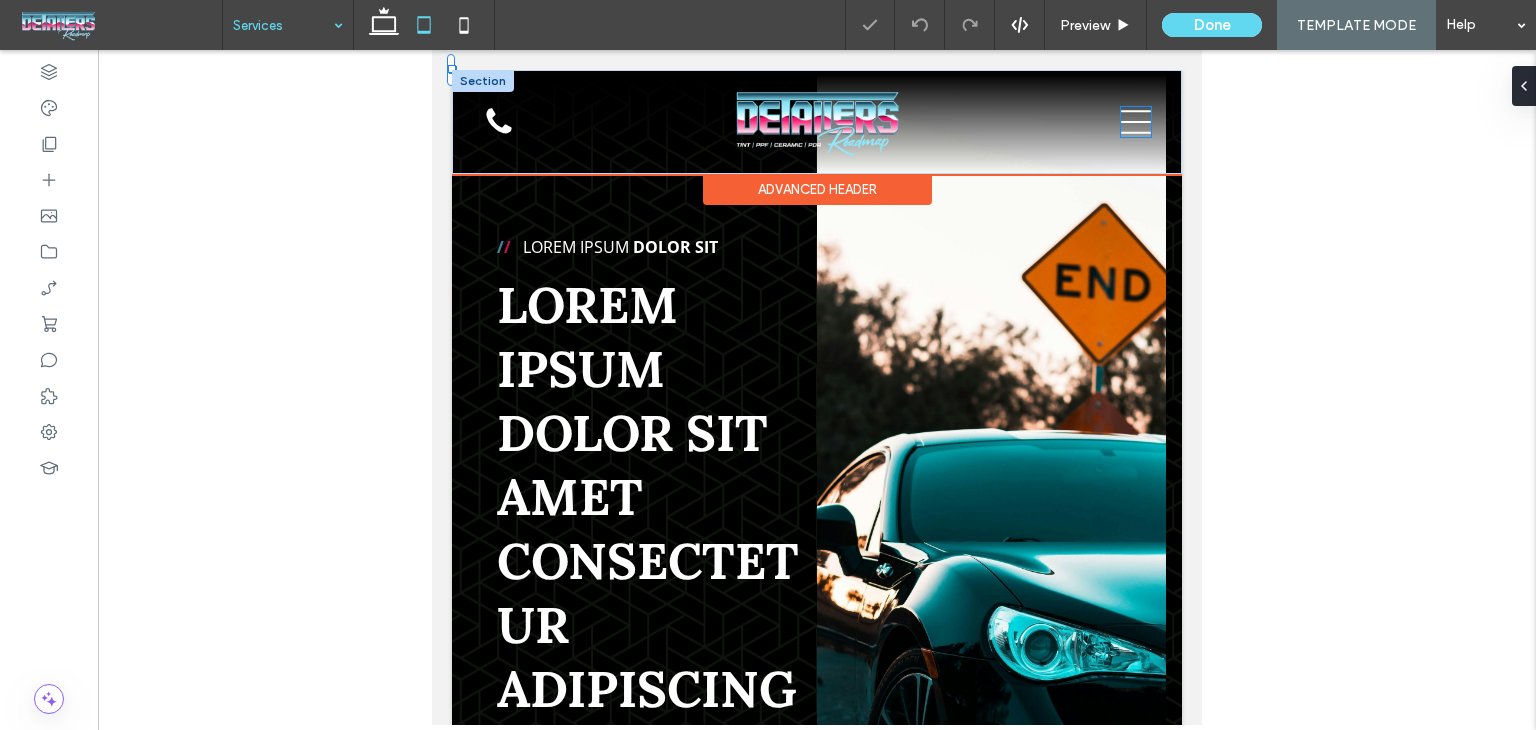 click 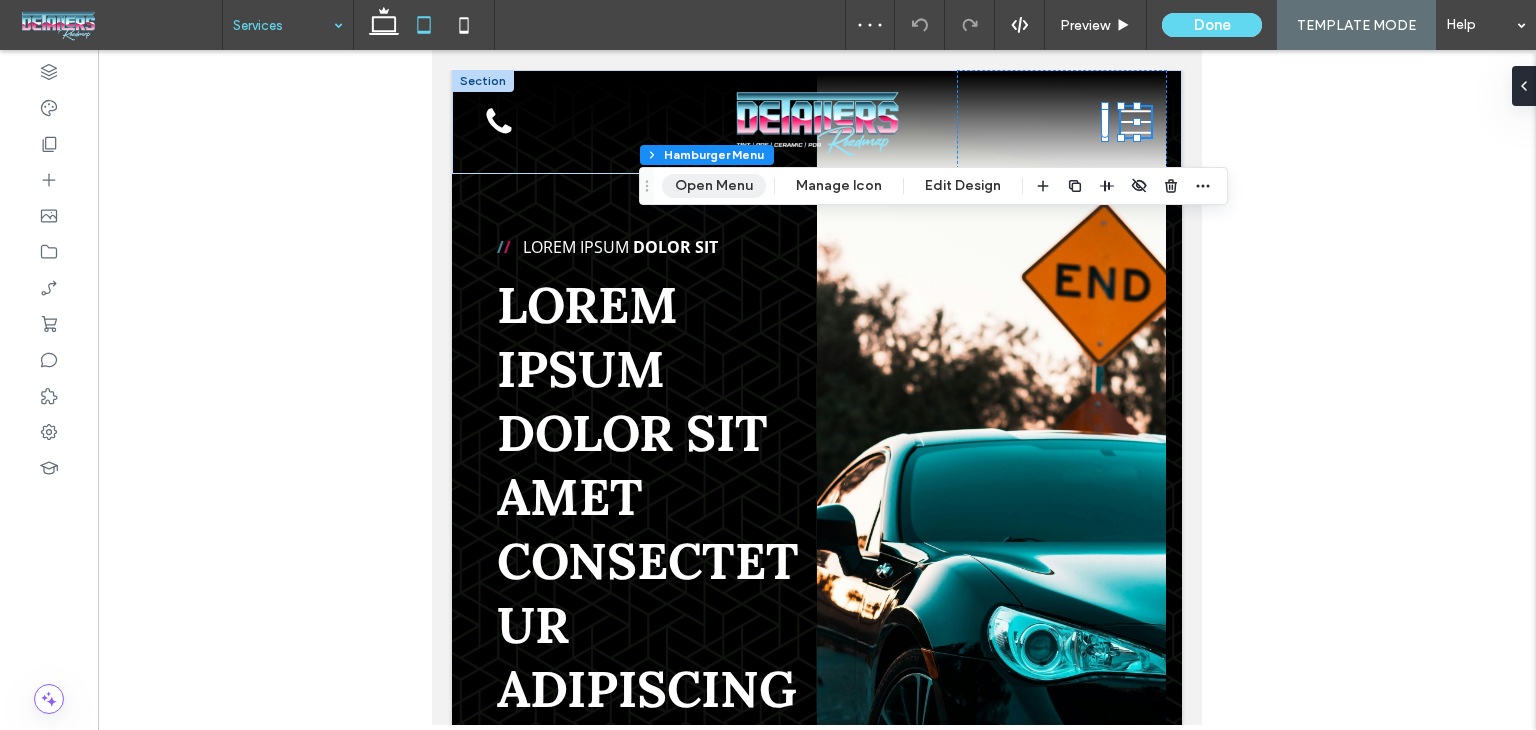 click on "Open Menu" at bounding box center [714, 186] 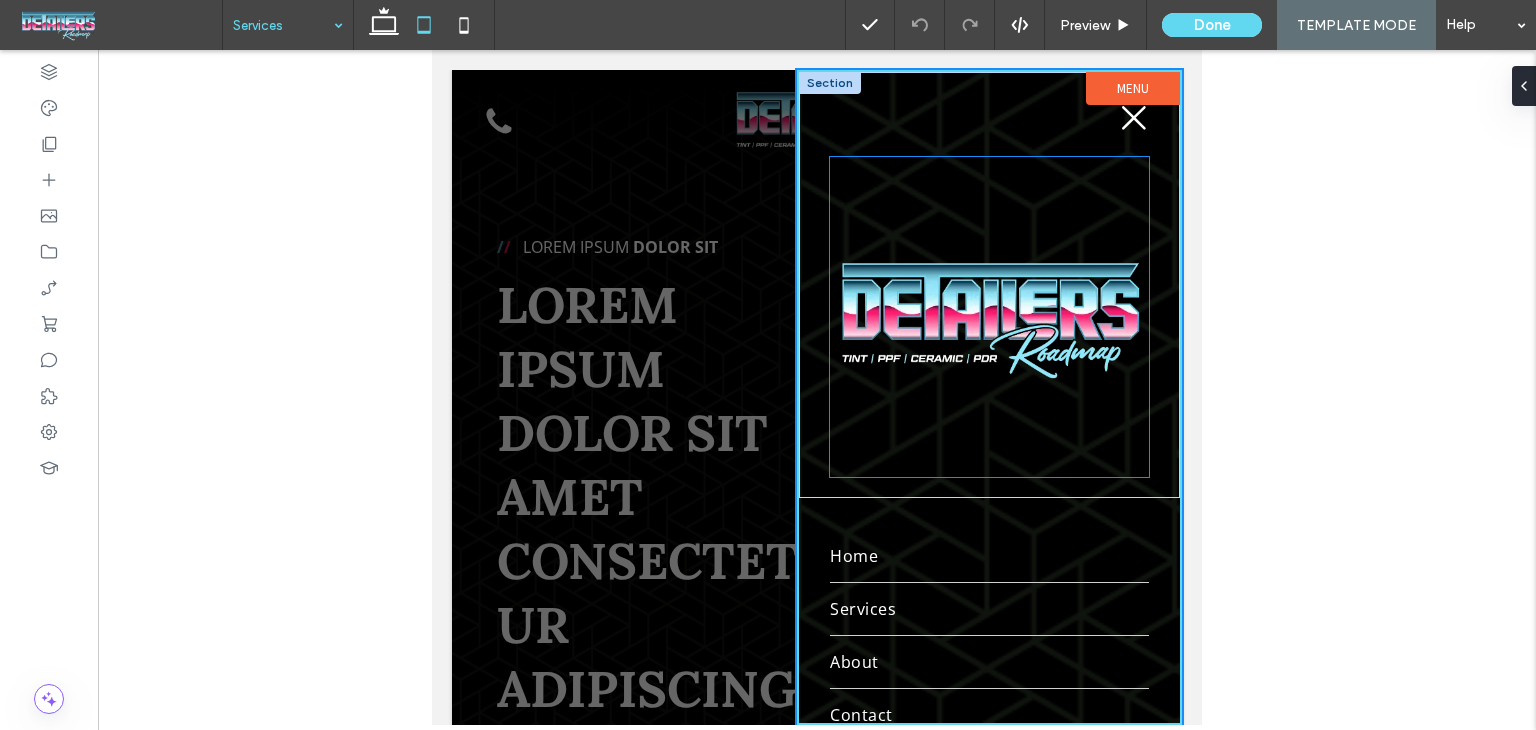 click at bounding box center [989, 317] 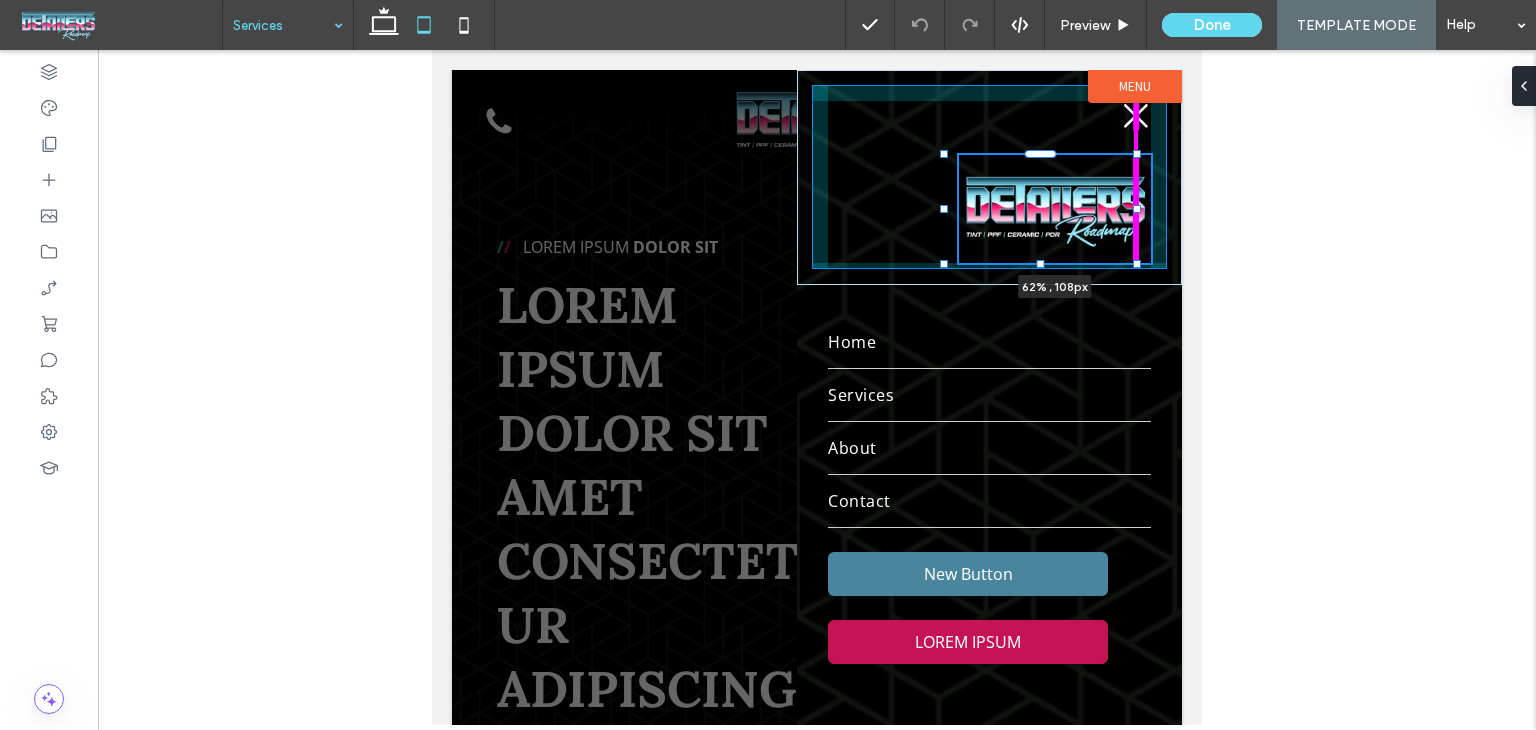 drag, startPoint x: 1136, startPoint y: 473, endPoint x: 485, endPoint y: 70, distance: 765.6435 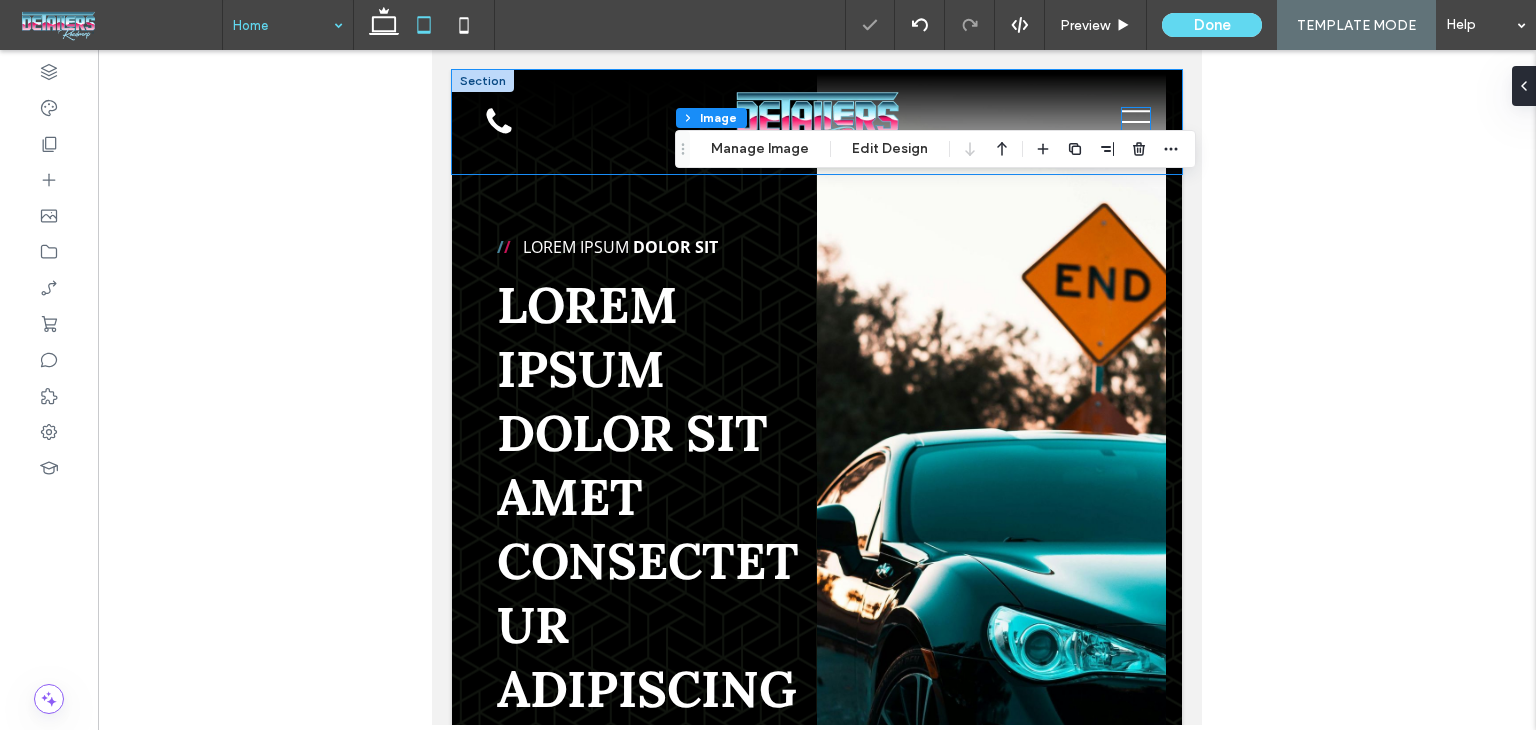scroll, scrollTop: 0, scrollLeft: 0, axis: both 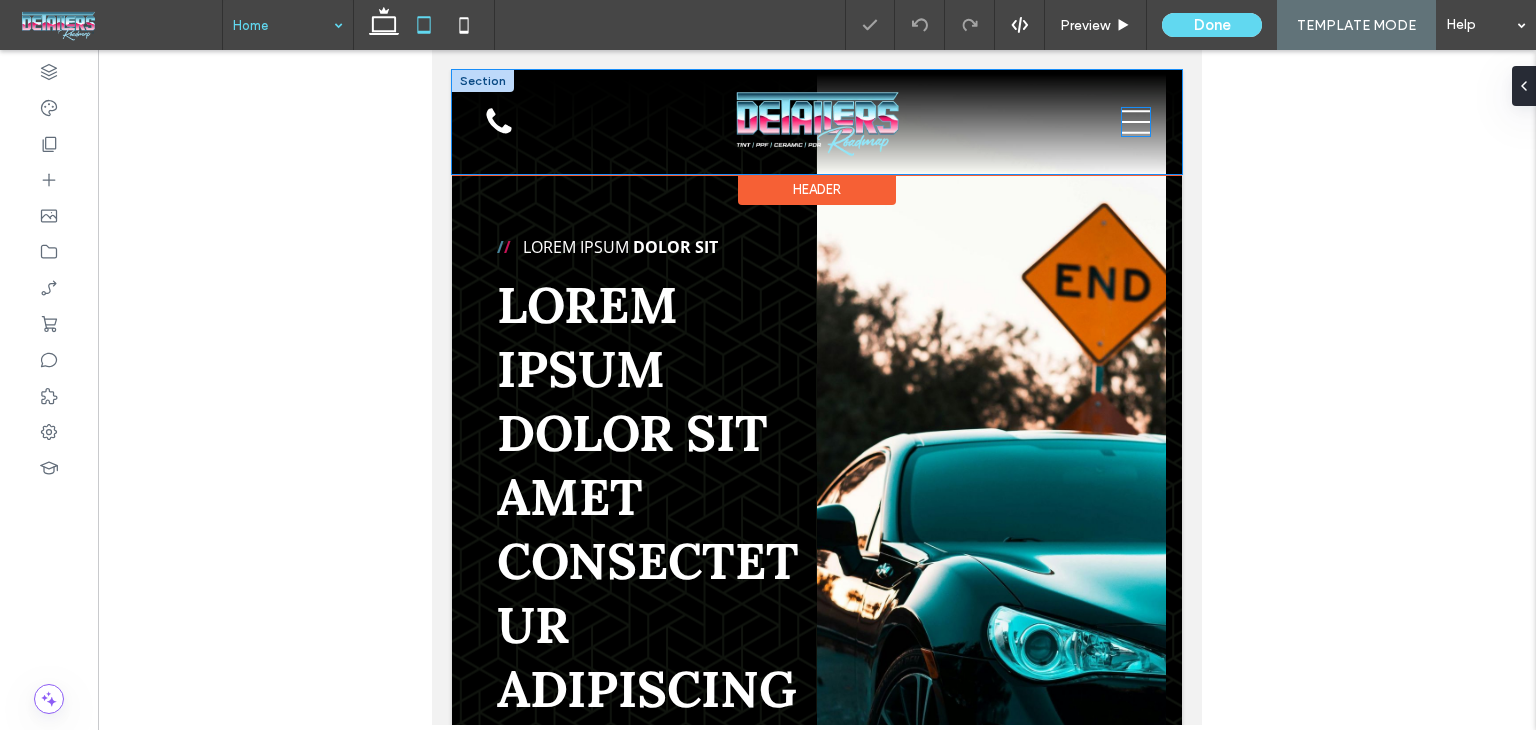 click on "Home
Services
About
Contact
LOREM IPSUM
LOREM IPSUM
Section
Header" at bounding box center (817, 122) 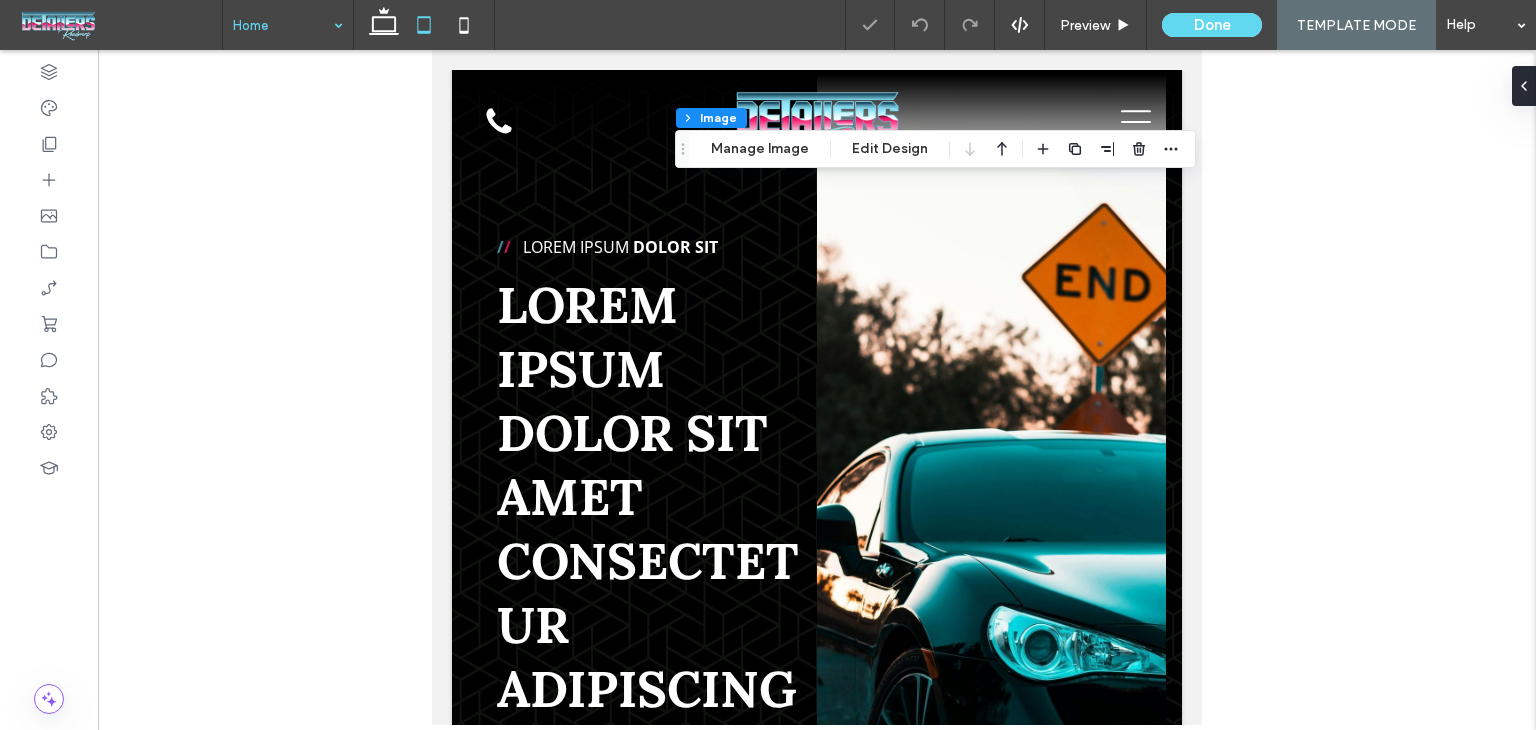drag, startPoint x: 1115, startPoint y: 130, endPoint x: 682, endPoint y: 79, distance: 435.99313 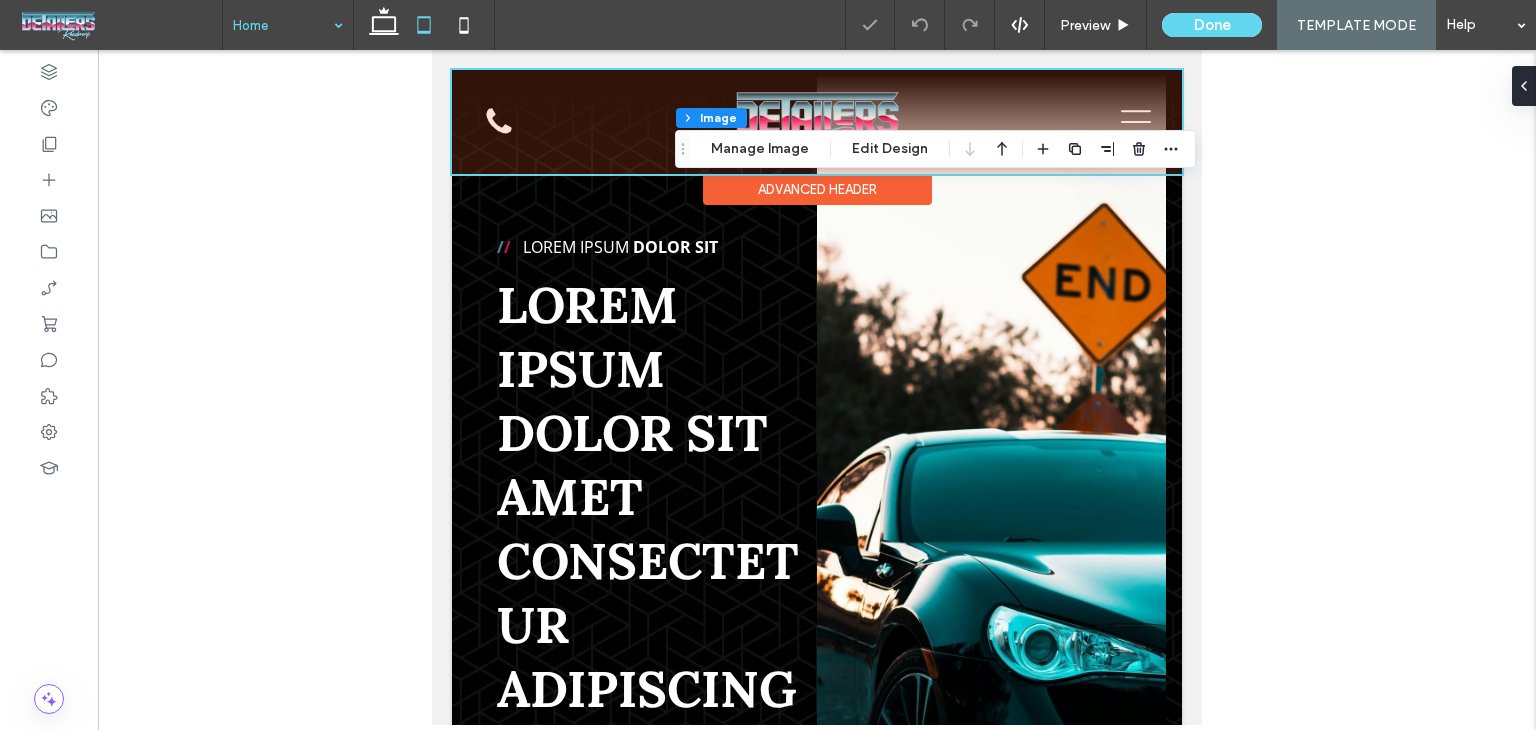 click at bounding box center (817, 122) 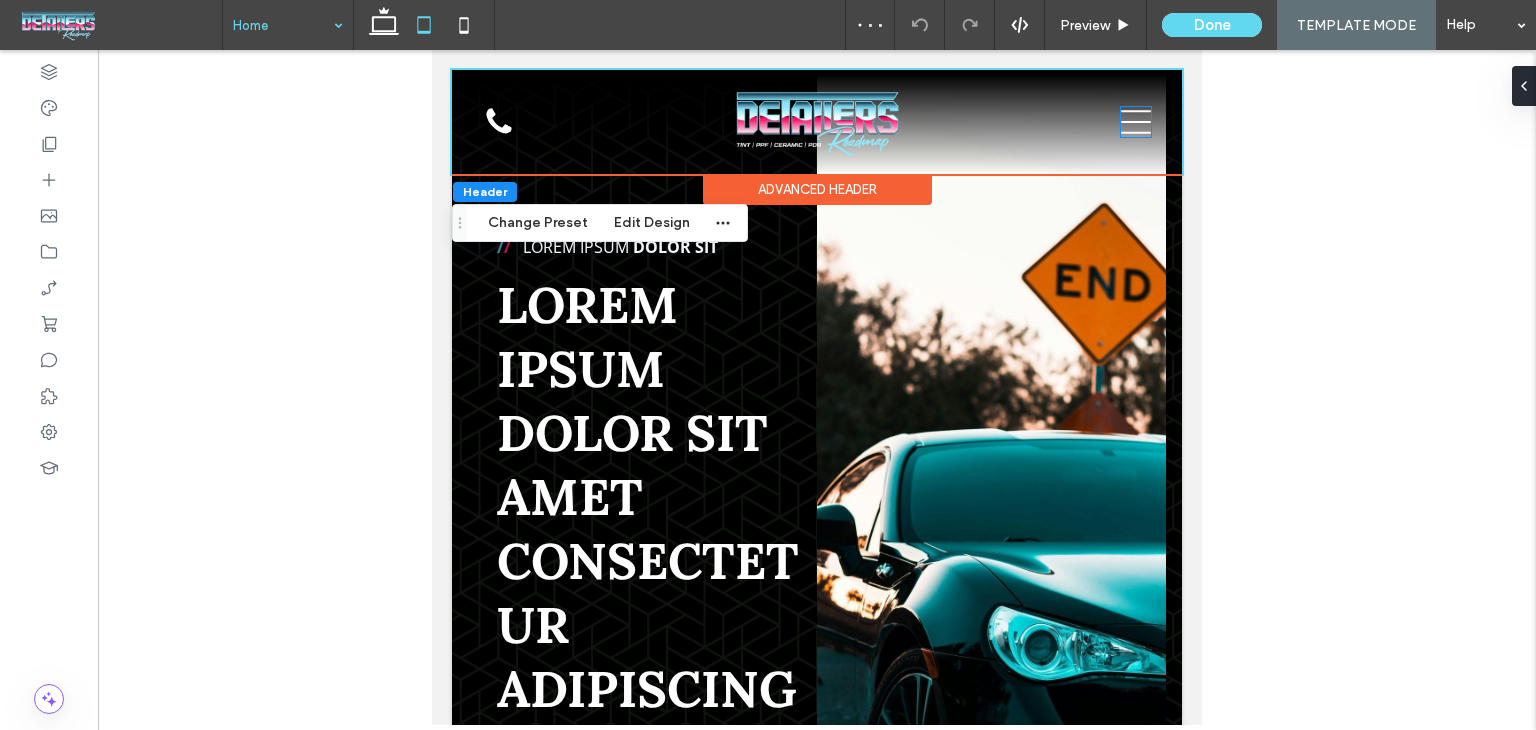 click 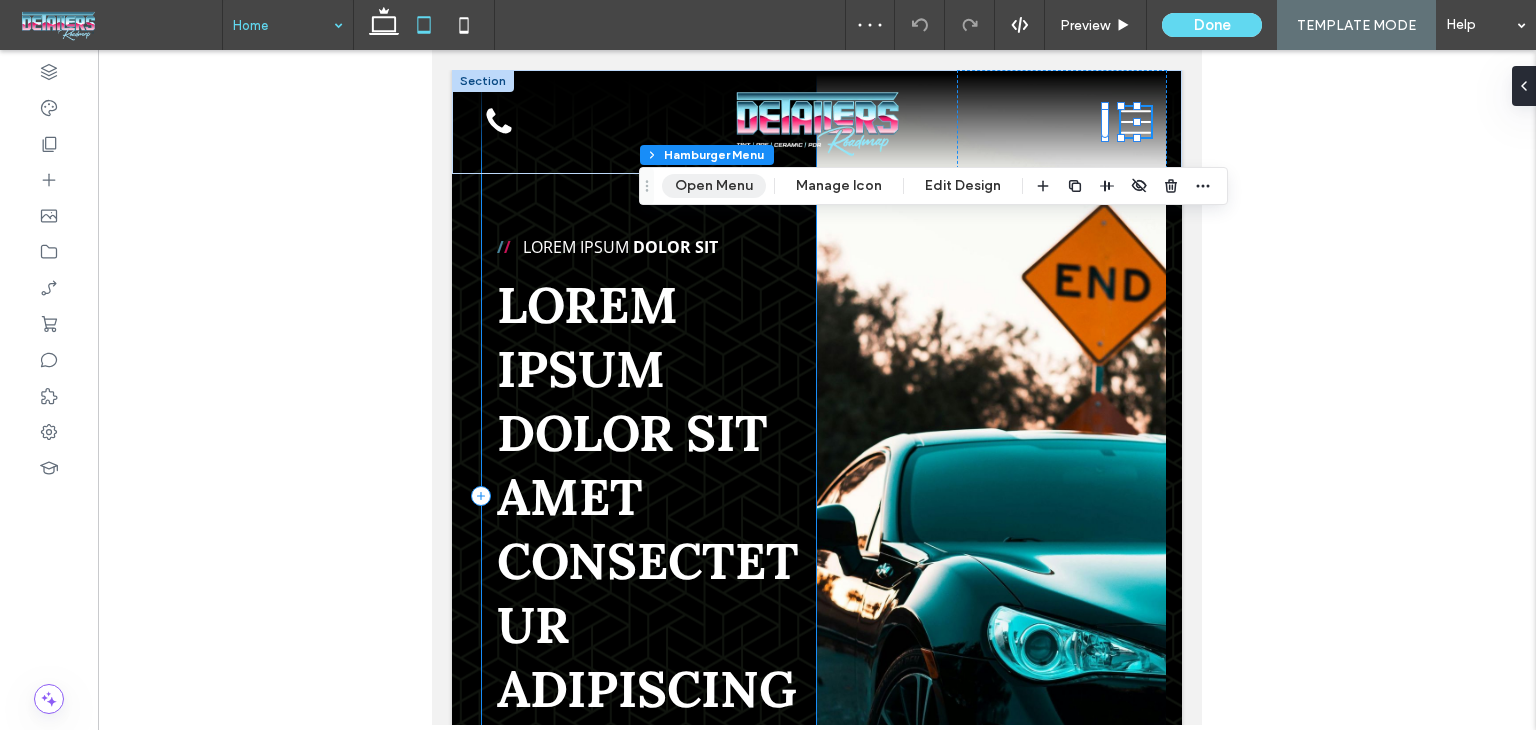 click on "Open Menu" at bounding box center (714, 186) 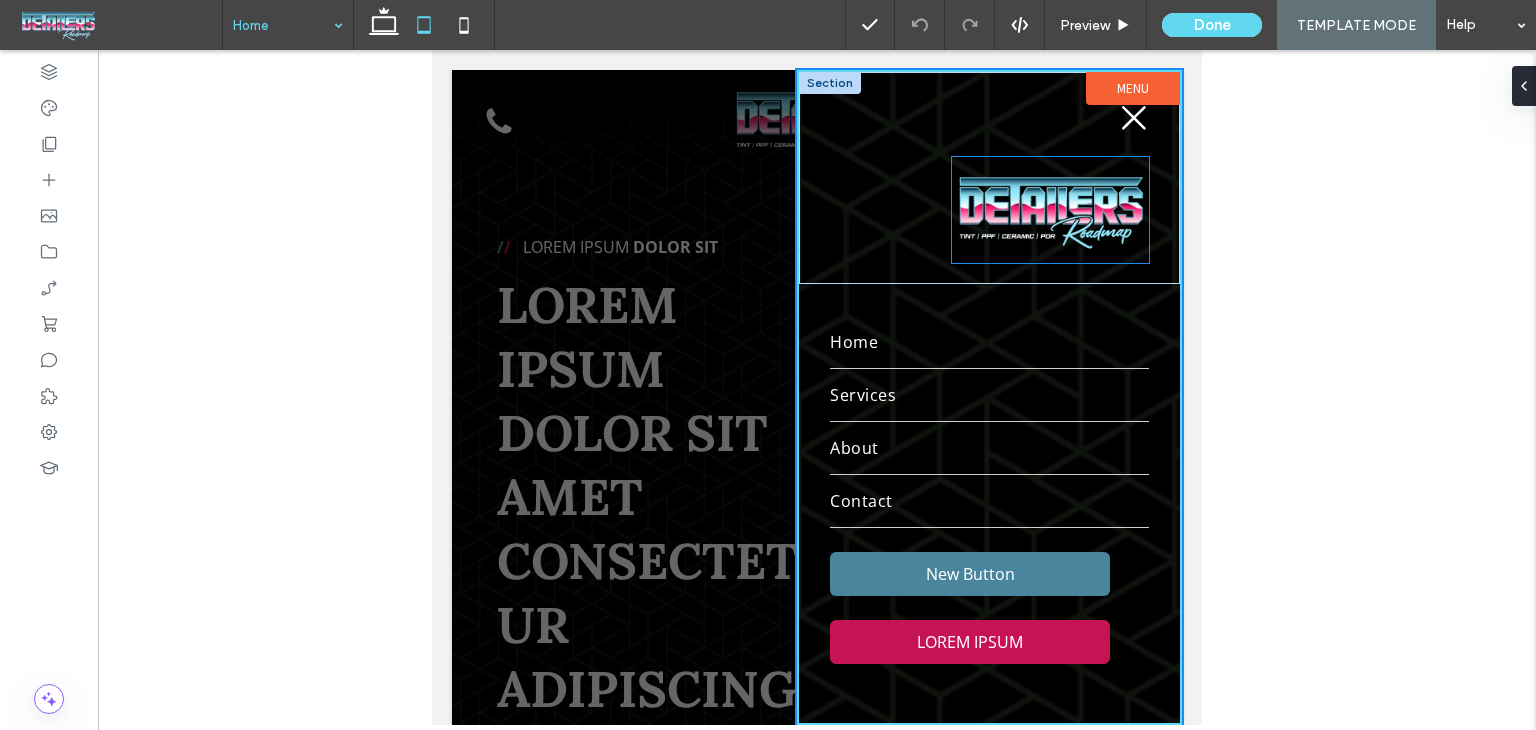 click at bounding box center [1050, 210] 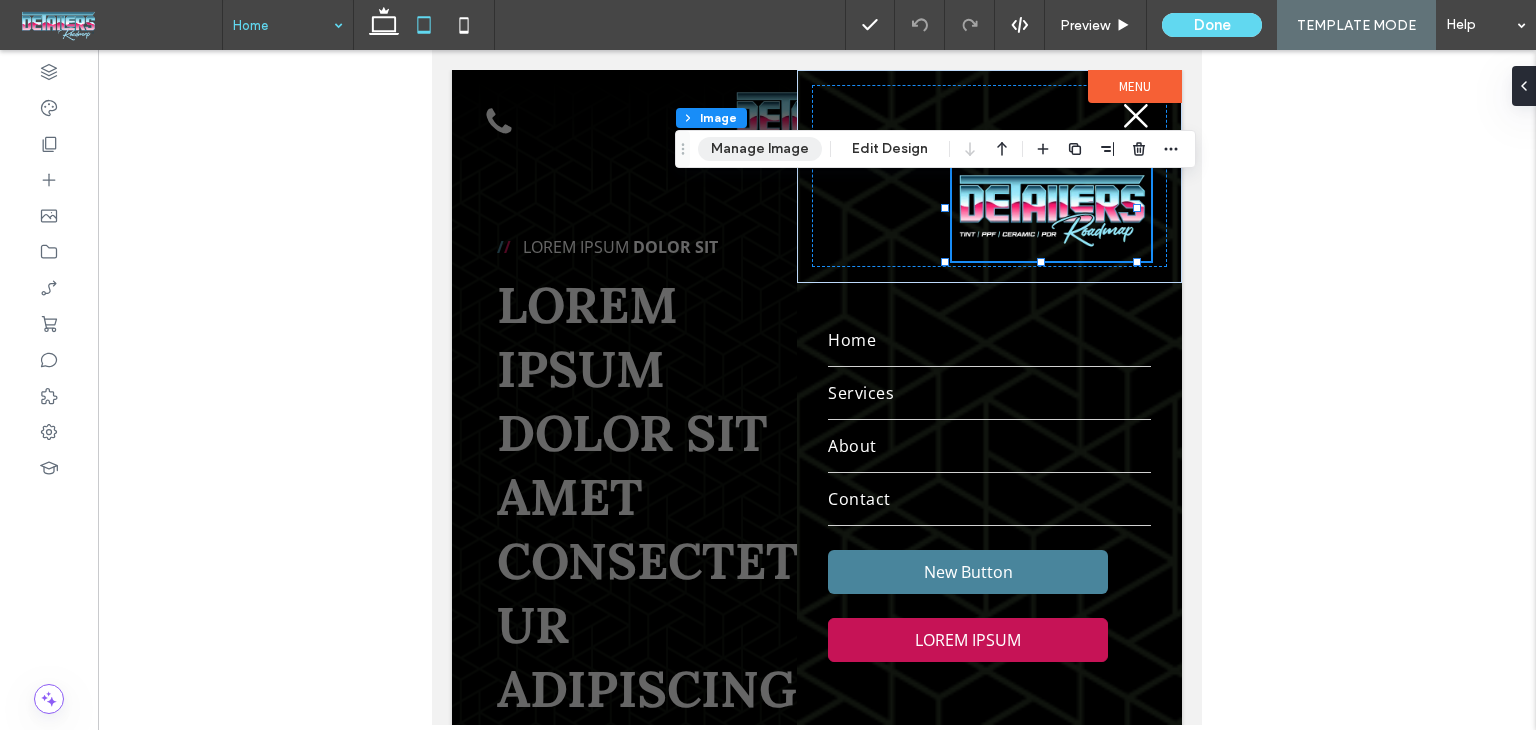 click on "Manage Image" at bounding box center [760, 149] 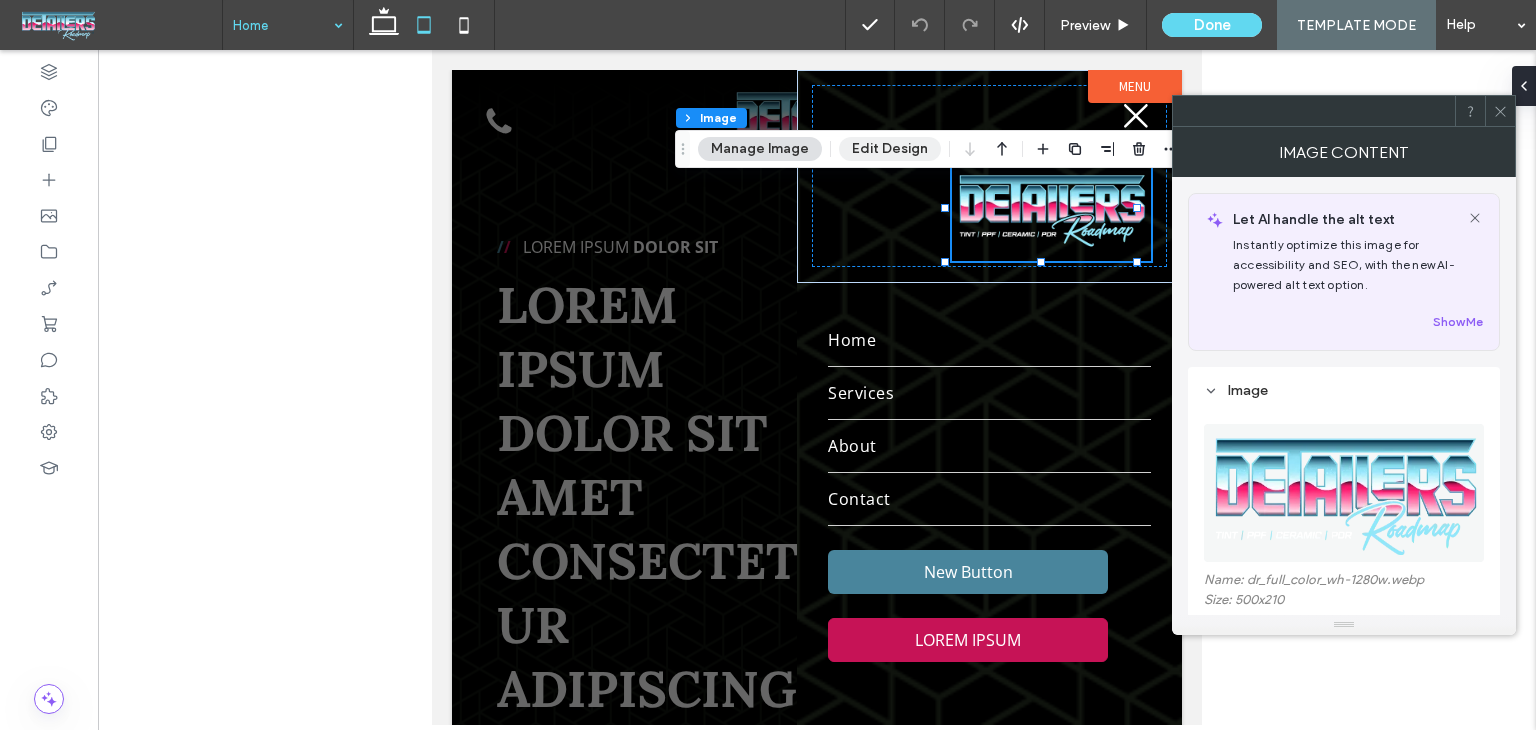 click on "Edit Design" at bounding box center (890, 149) 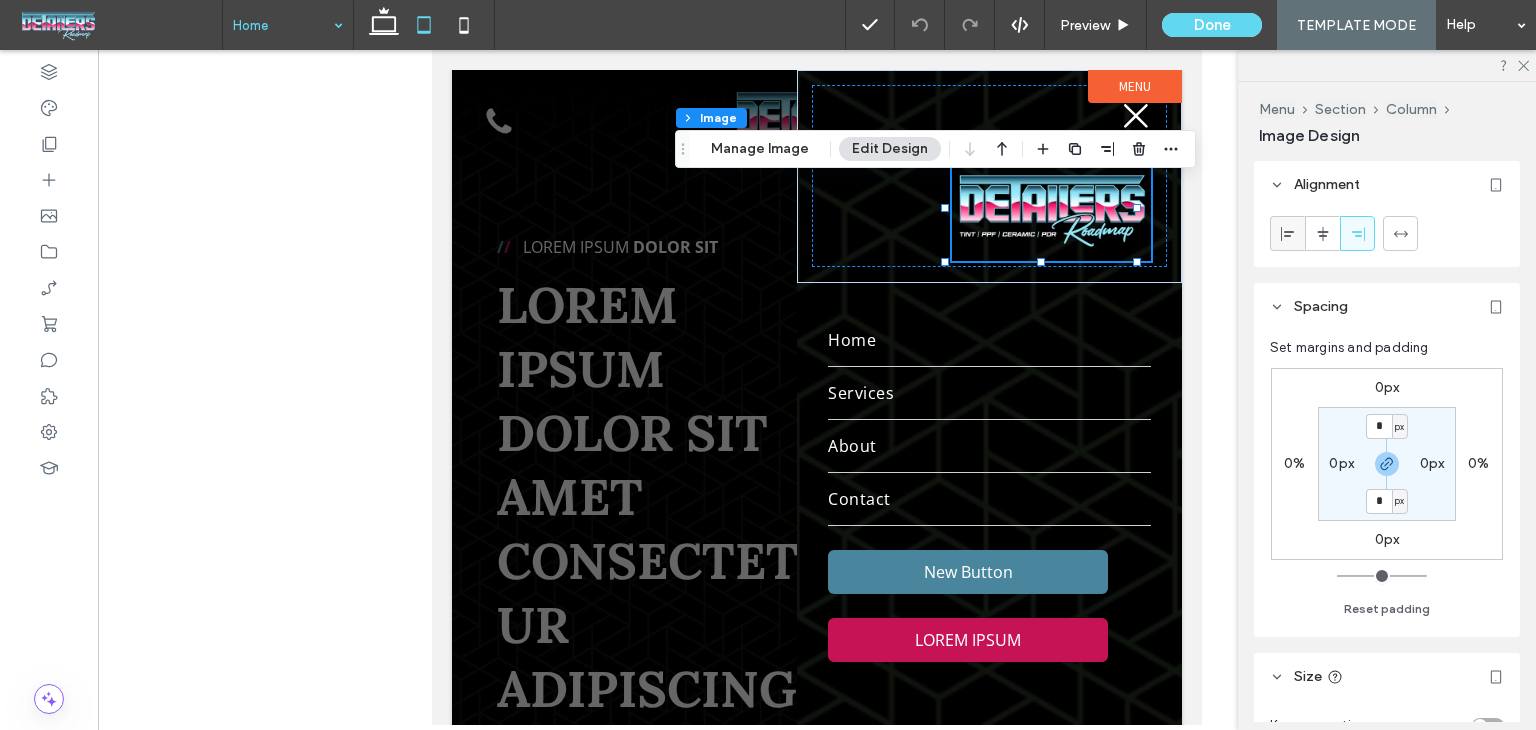 click 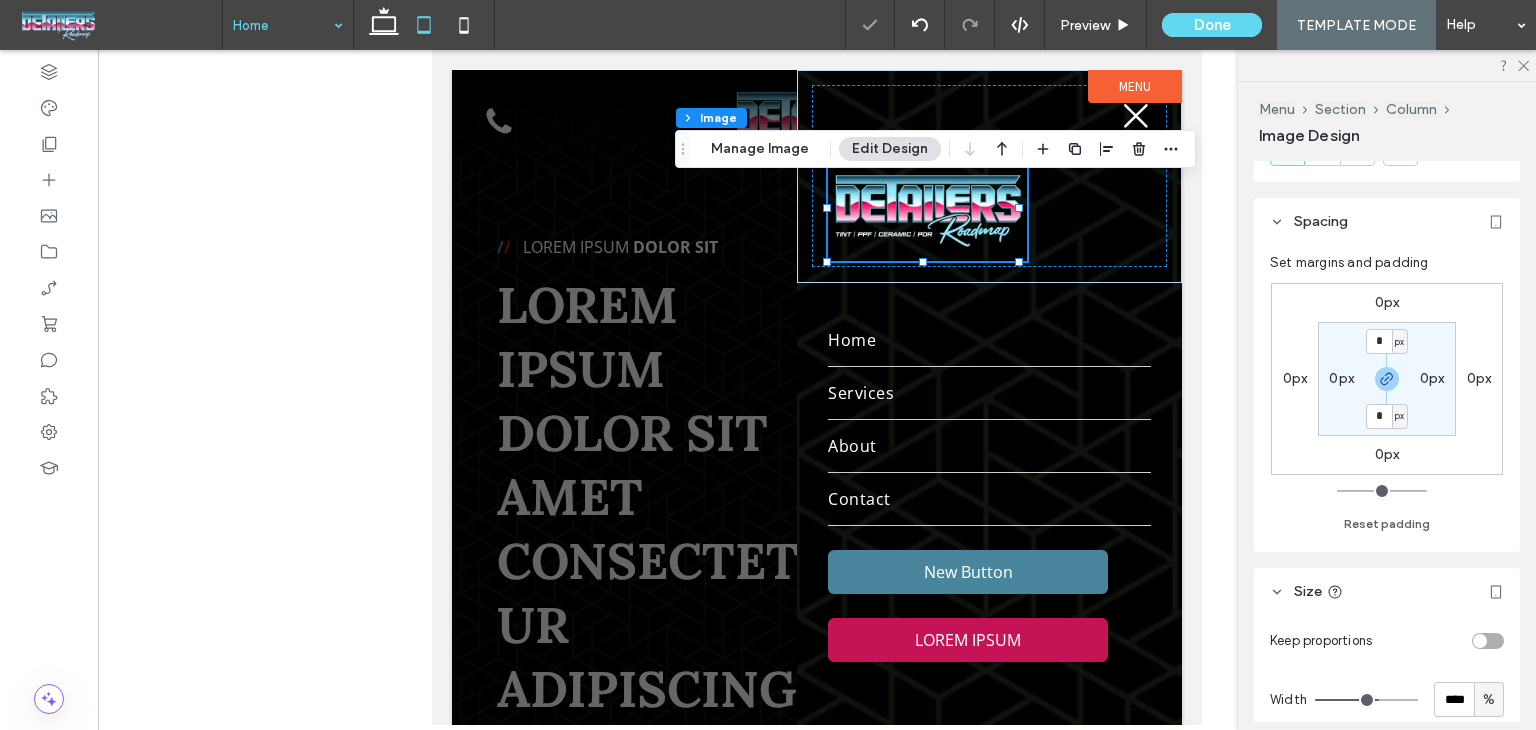 scroll, scrollTop: 0, scrollLeft: 0, axis: both 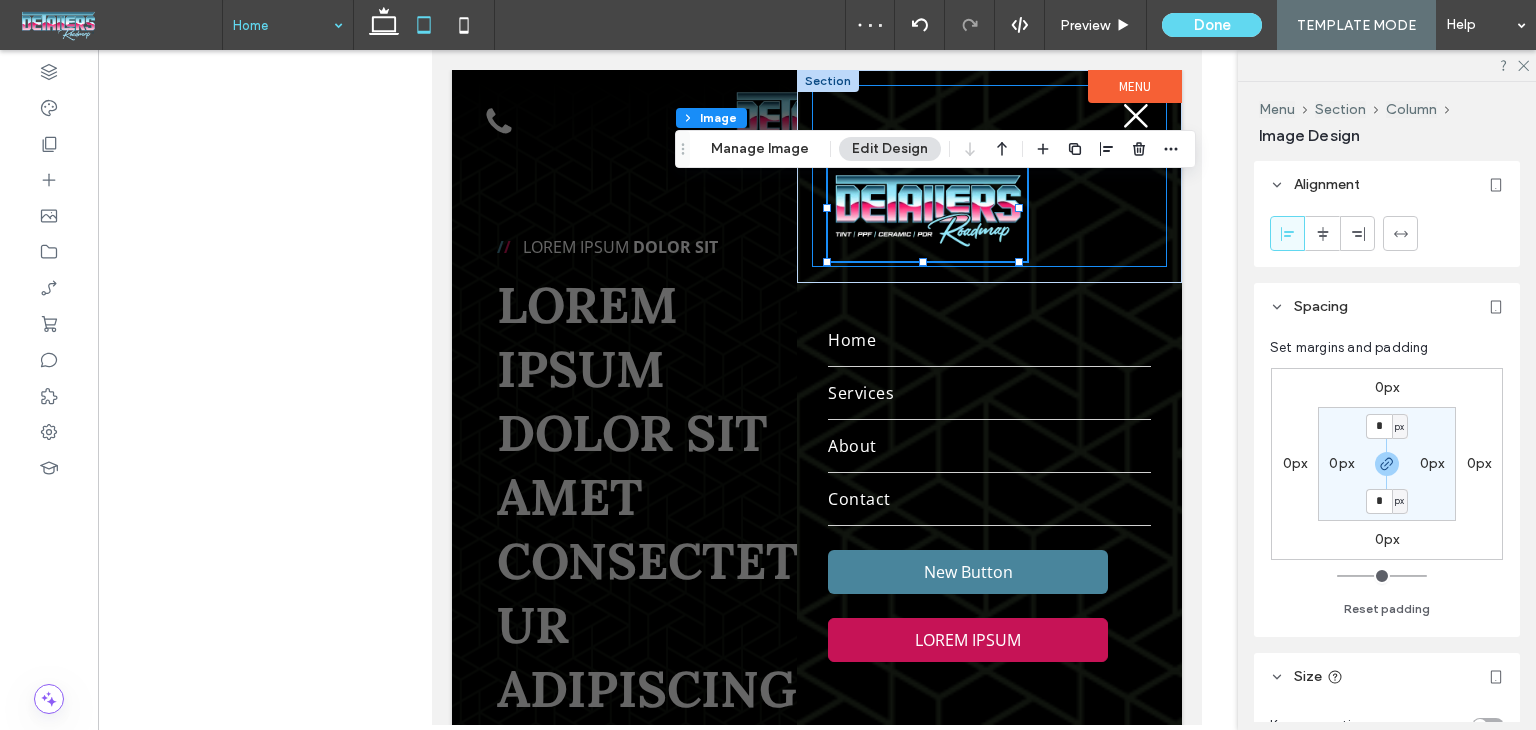 click at bounding box center [989, 176] 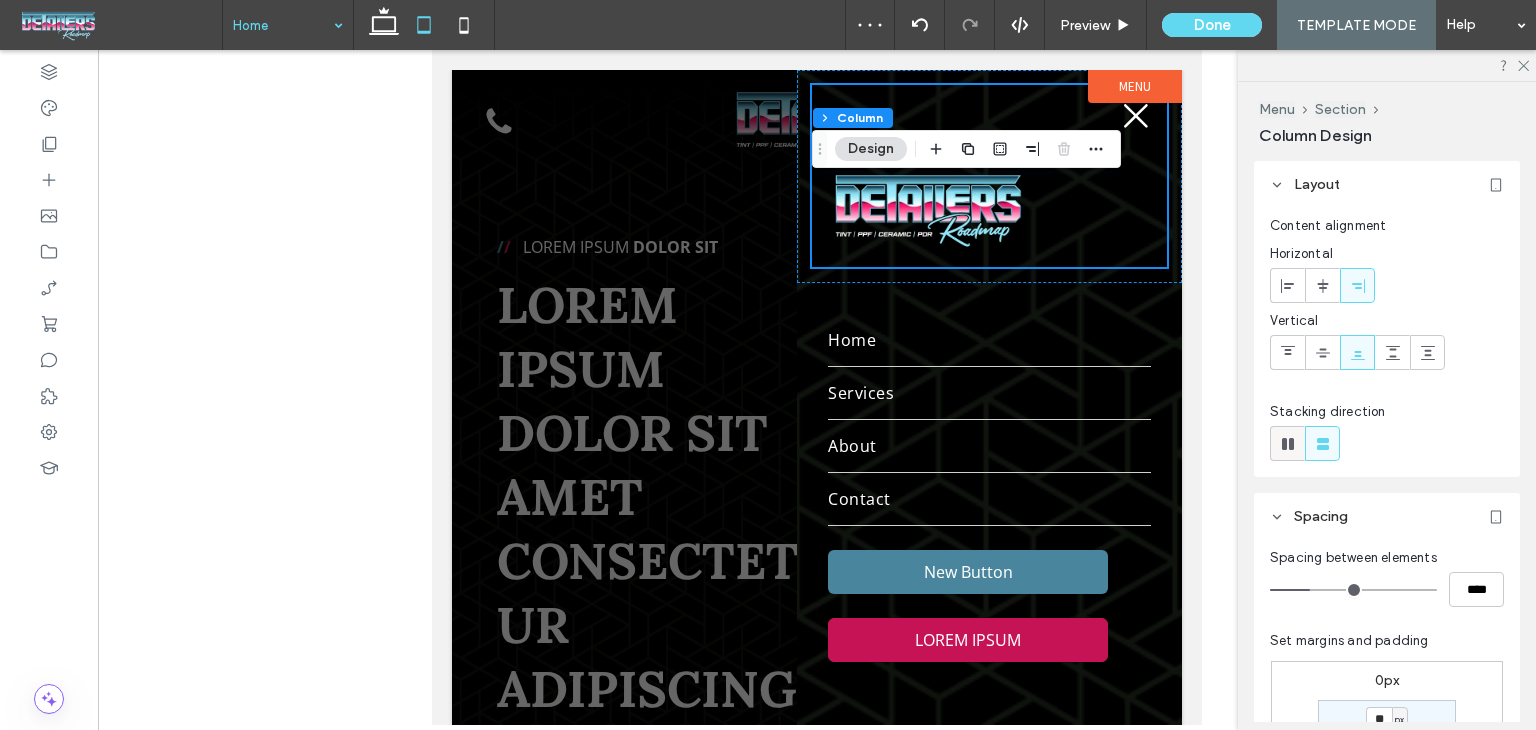 click at bounding box center [1287, 443] 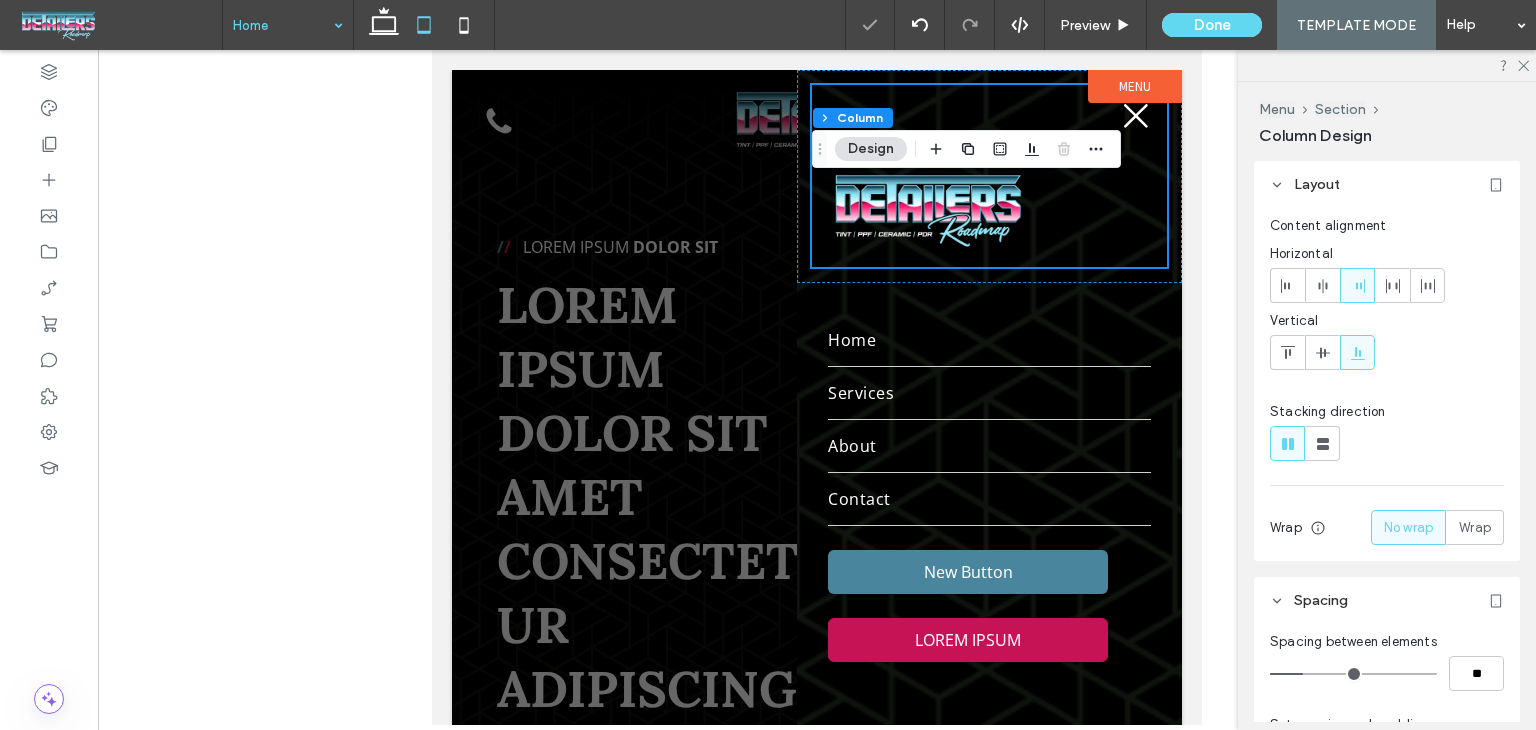 type on "*" 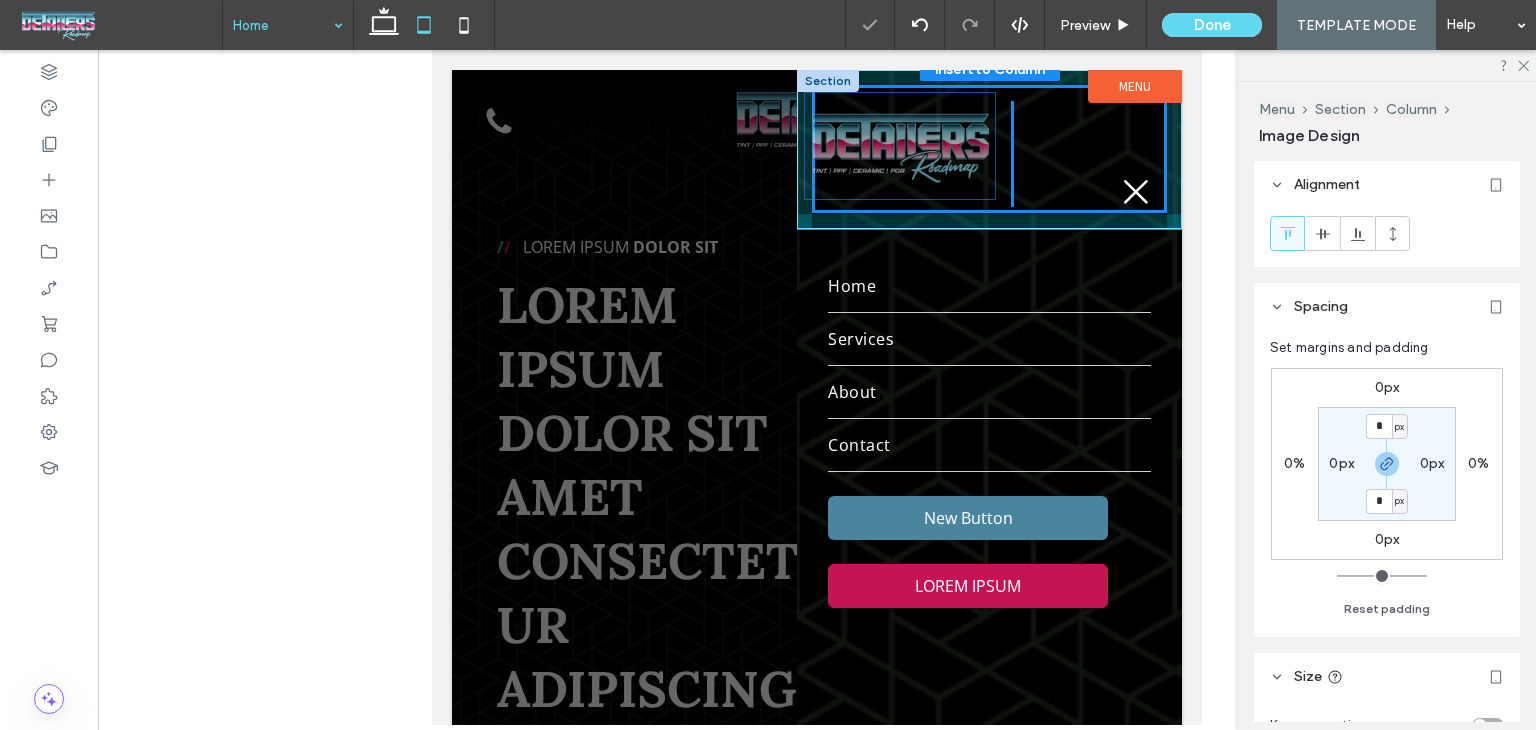 drag, startPoint x: 1058, startPoint y: 180, endPoint x: 918, endPoint y: 173, distance: 140.1749 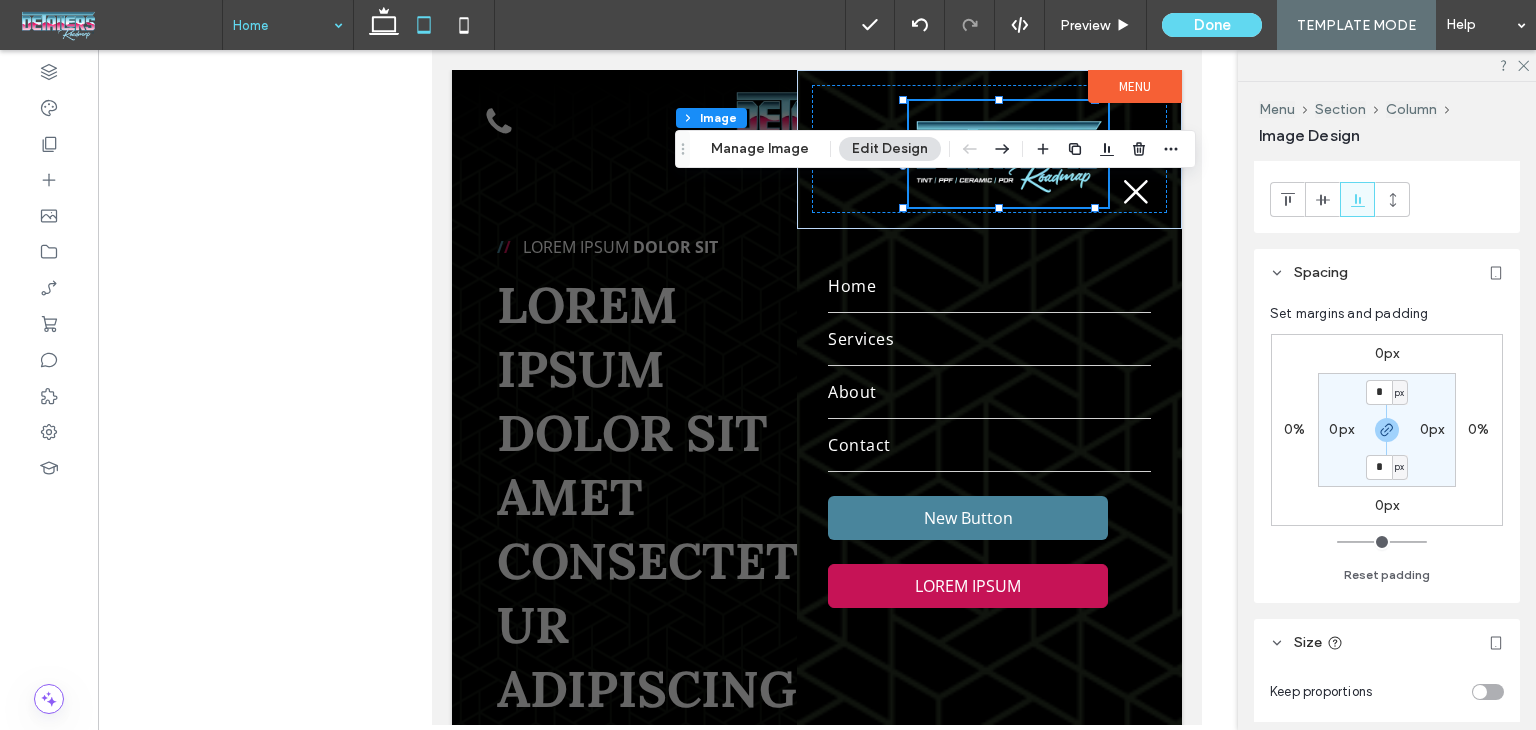 scroll, scrollTop: 0, scrollLeft: 0, axis: both 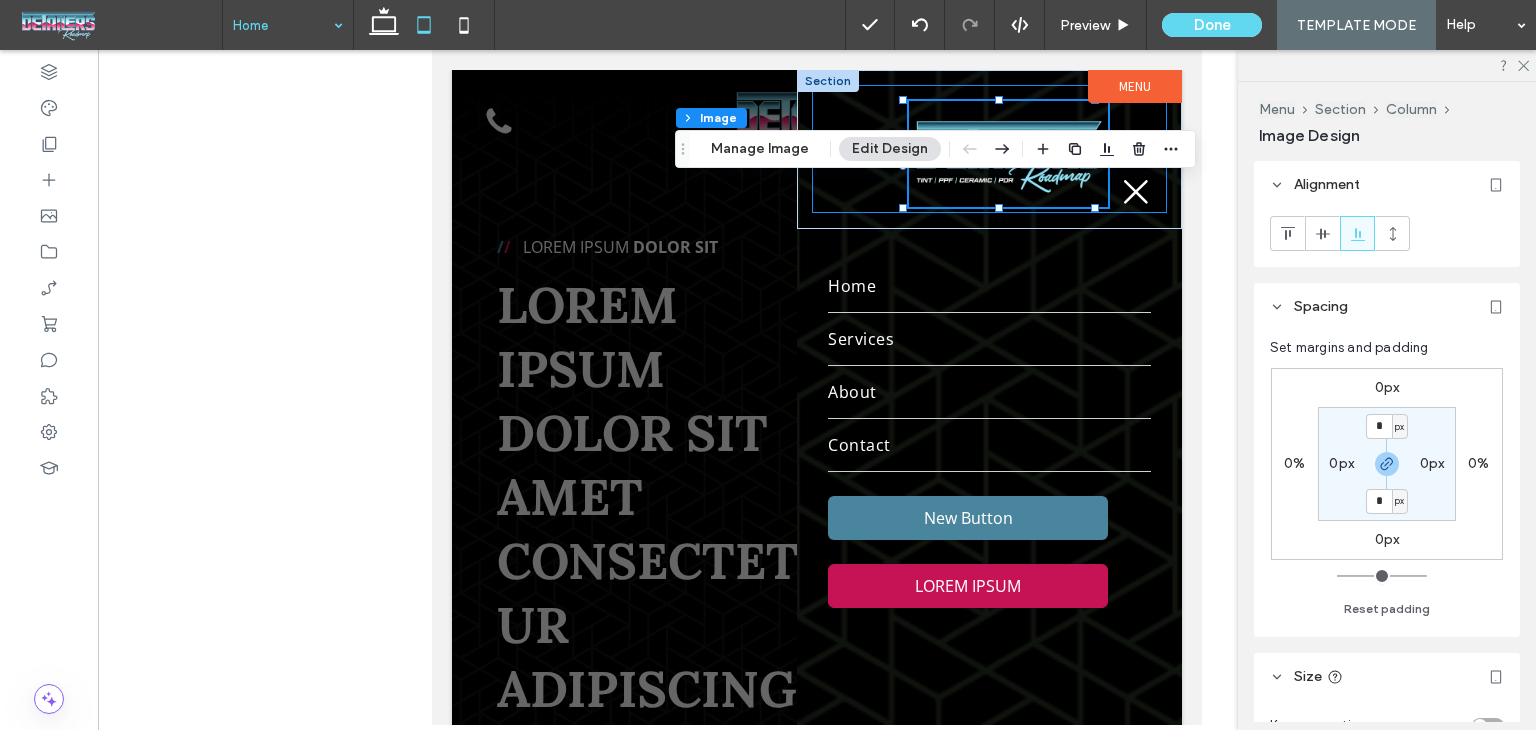 click at bounding box center (989, 149) 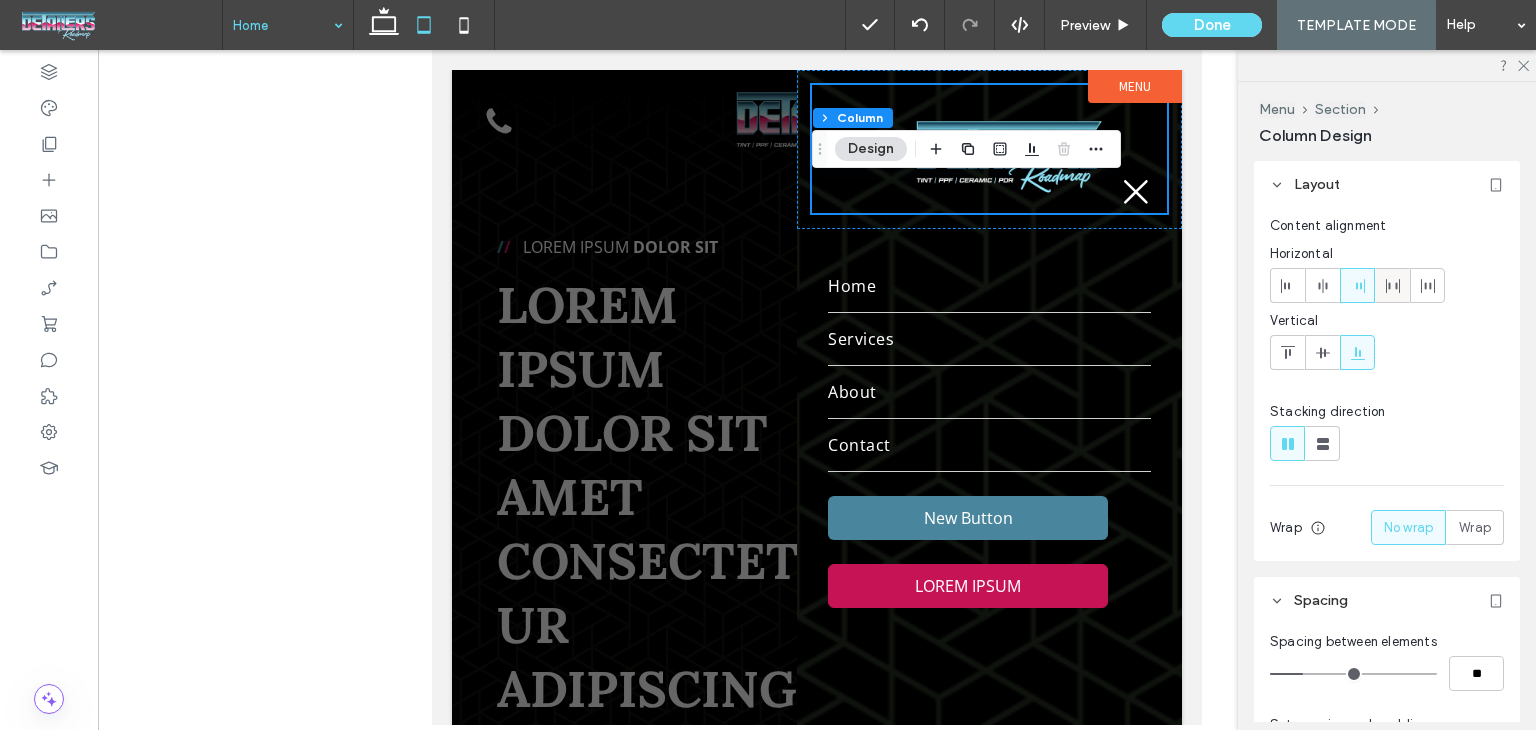 click at bounding box center [1392, 285] 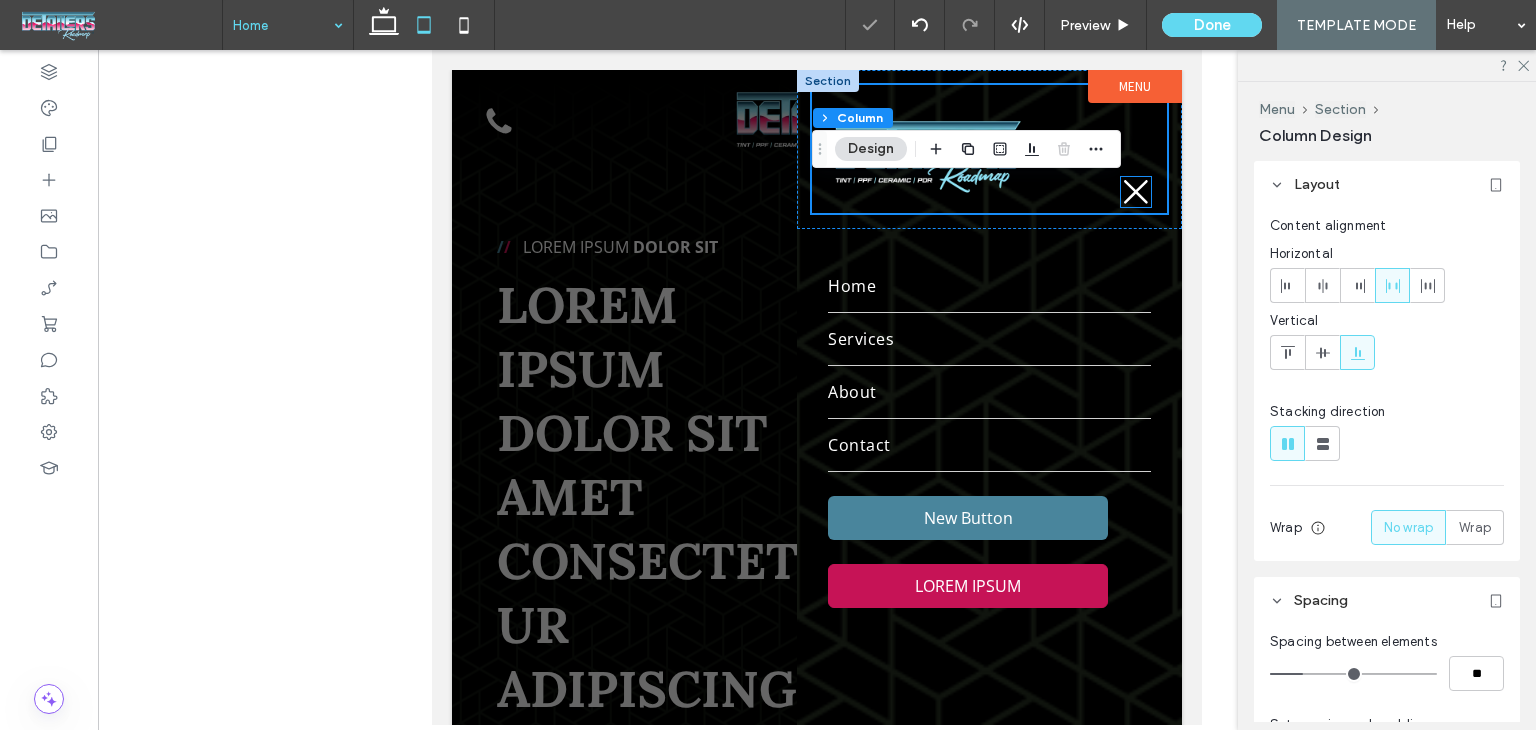 click 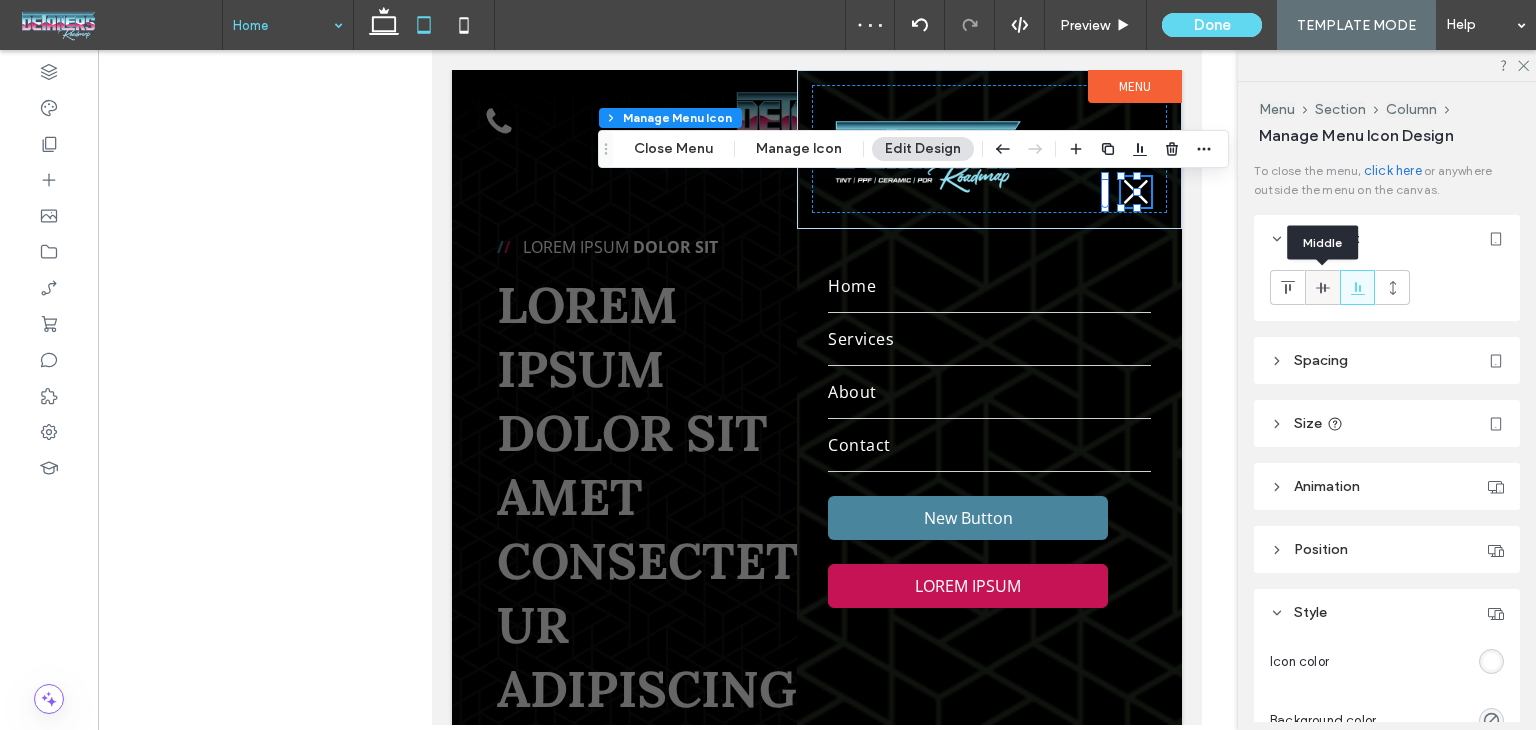click 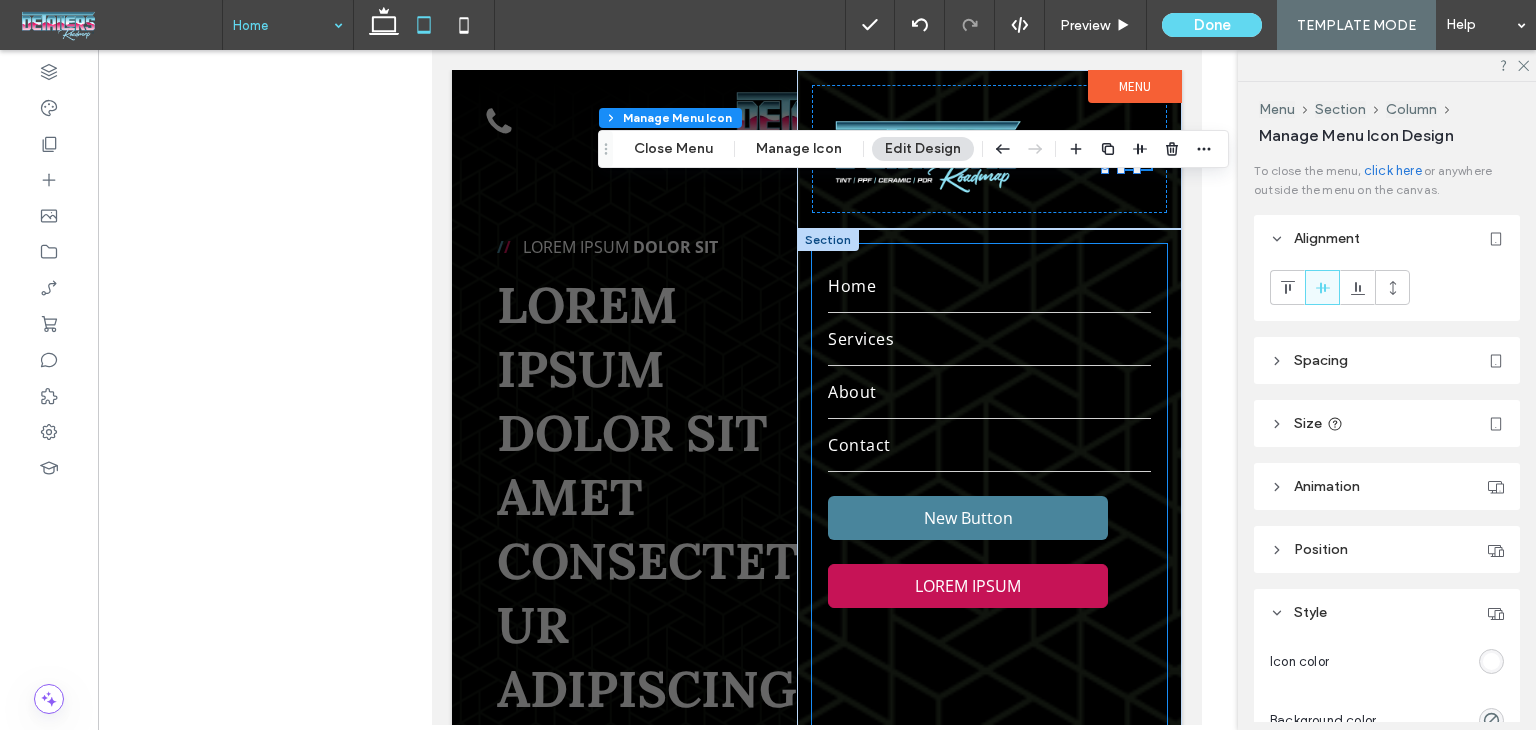 click on "Home
Services
About
Contact
New Button
LOREM IPSUM" at bounding box center (989, 489) 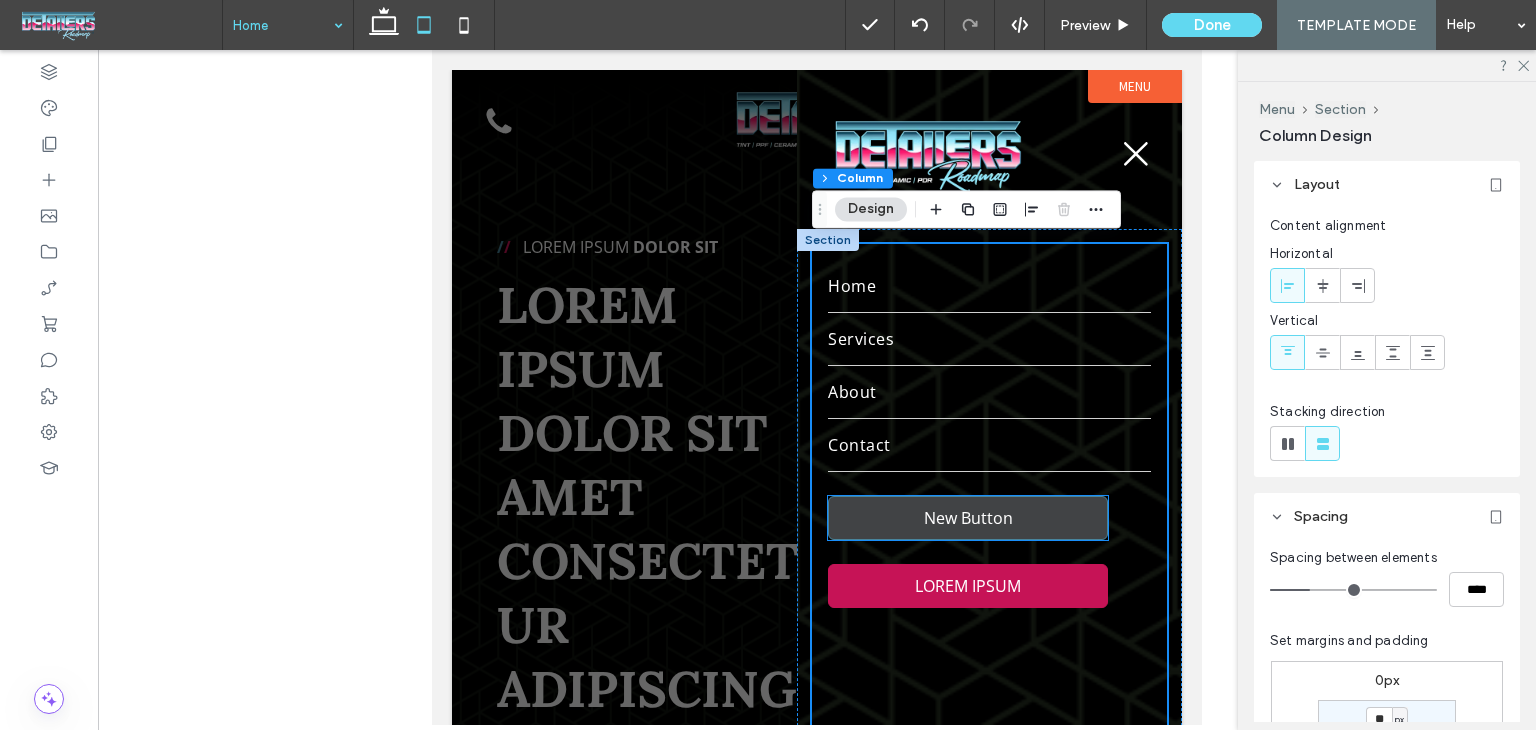 click on "New Button" at bounding box center [968, 518] 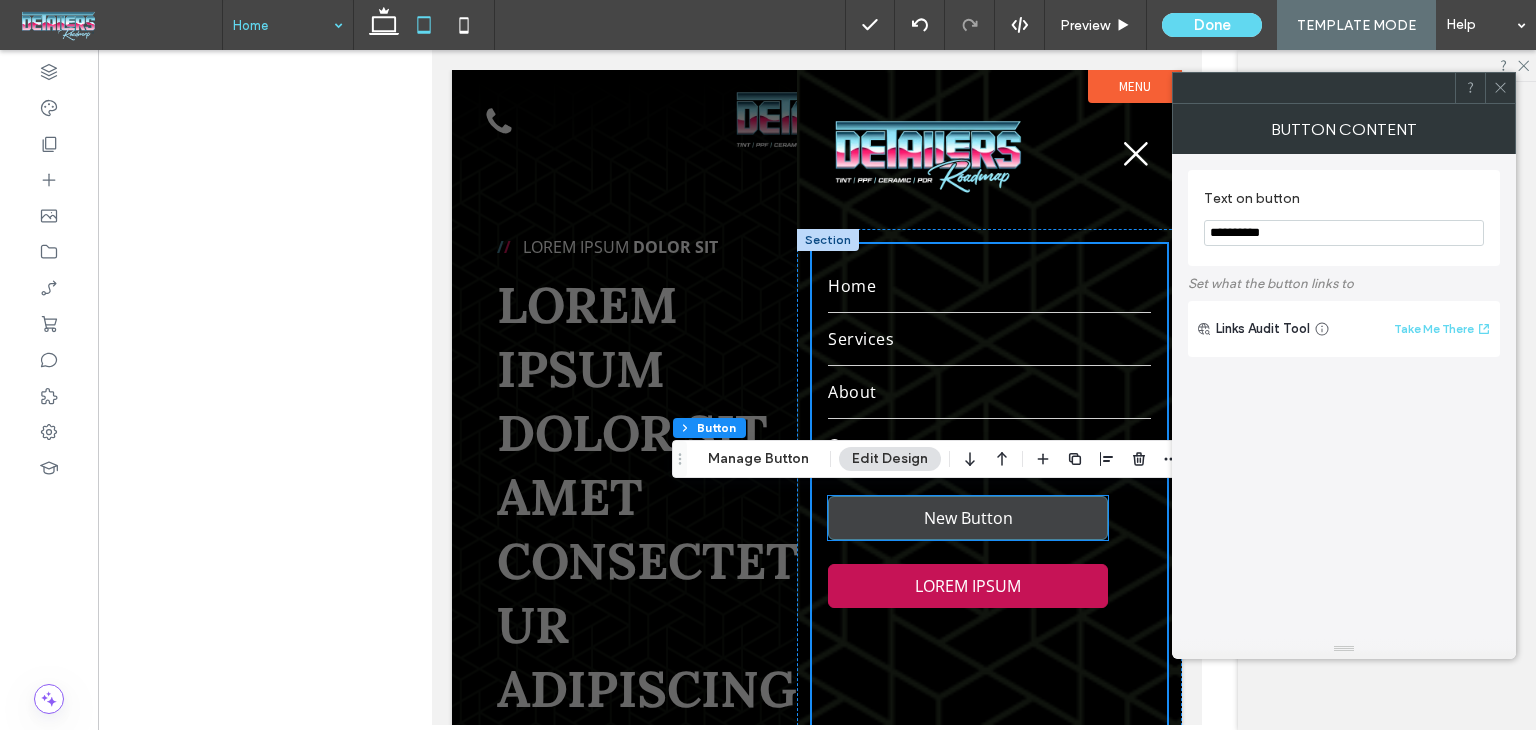 click on "New Button" at bounding box center (968, 518) 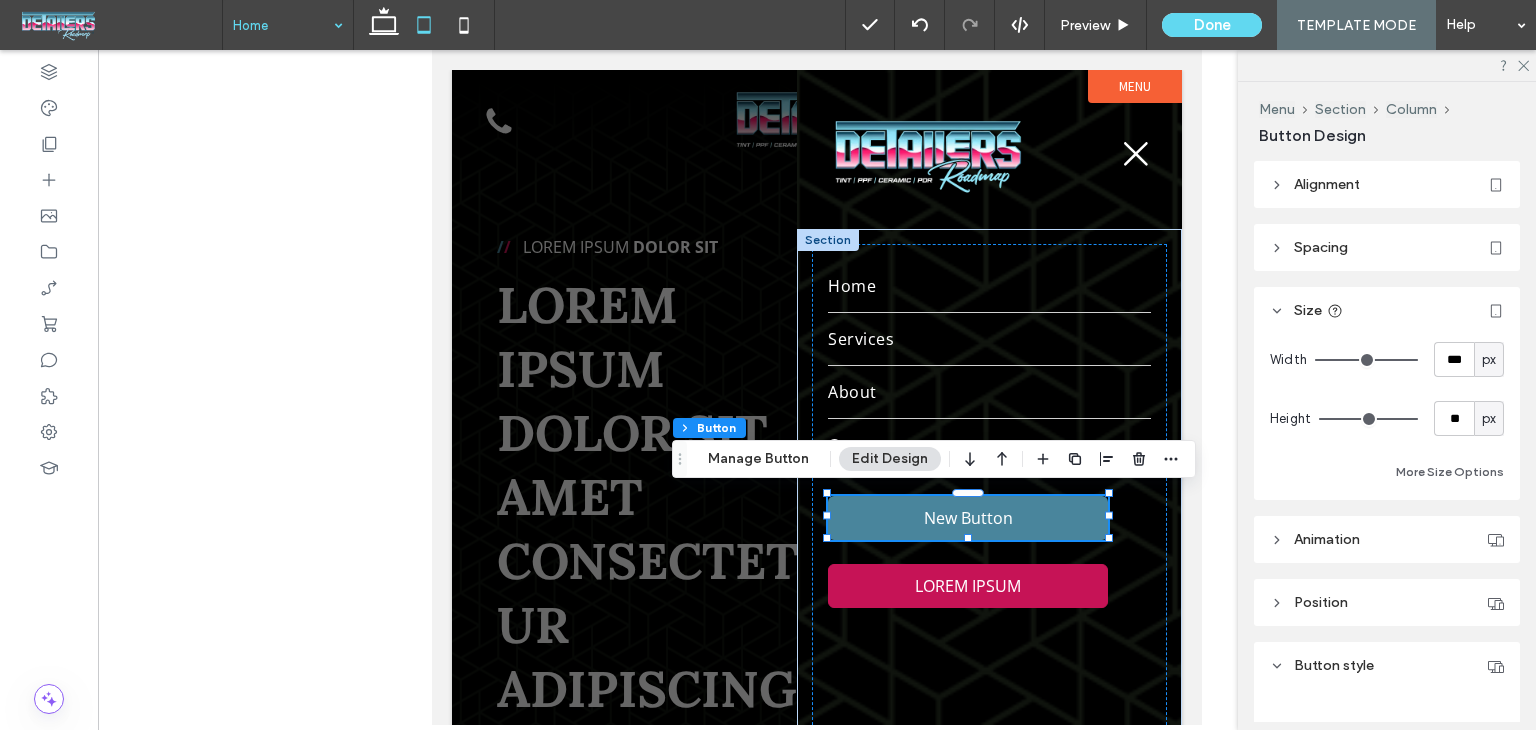 type on "**" 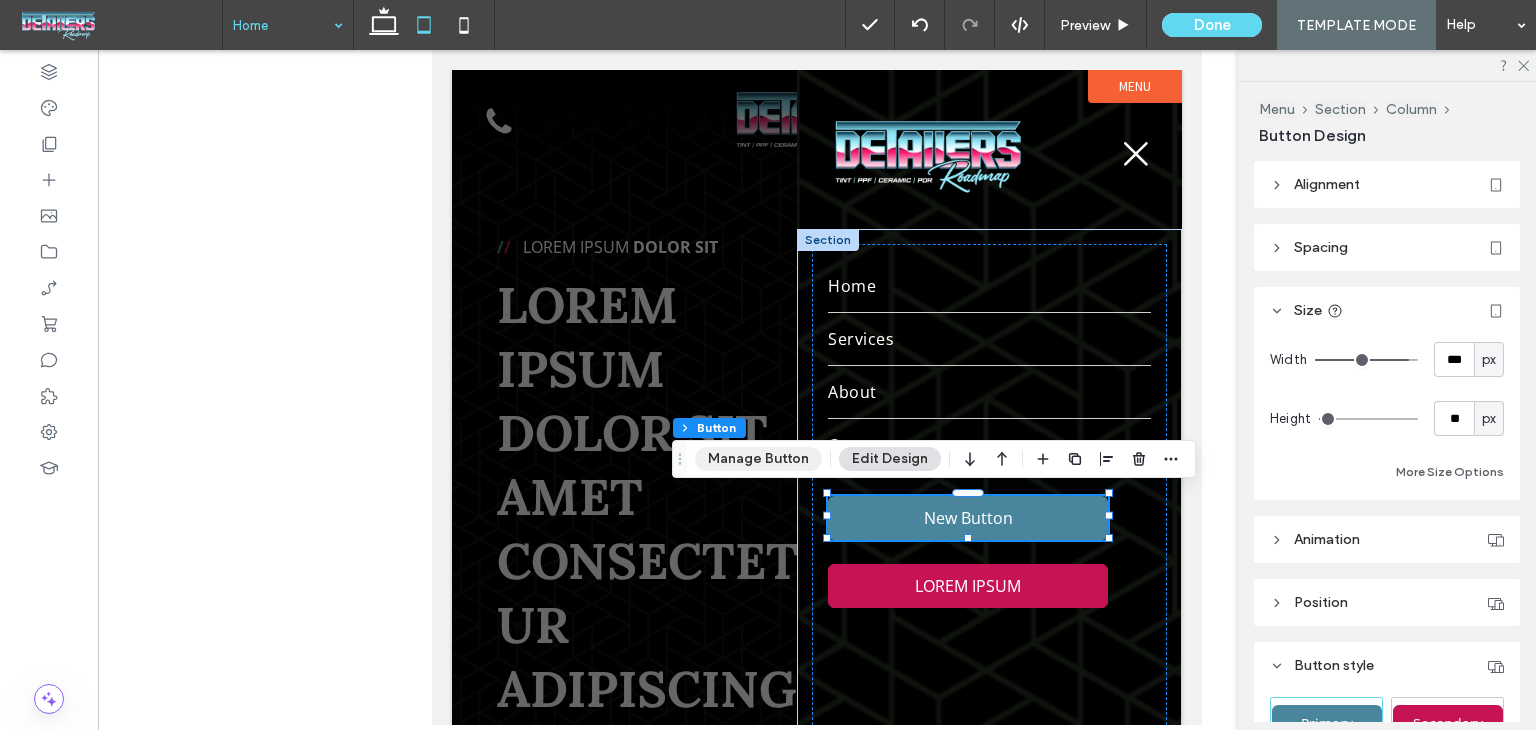 click on "Manage Button" at bounding box center (758, 459) 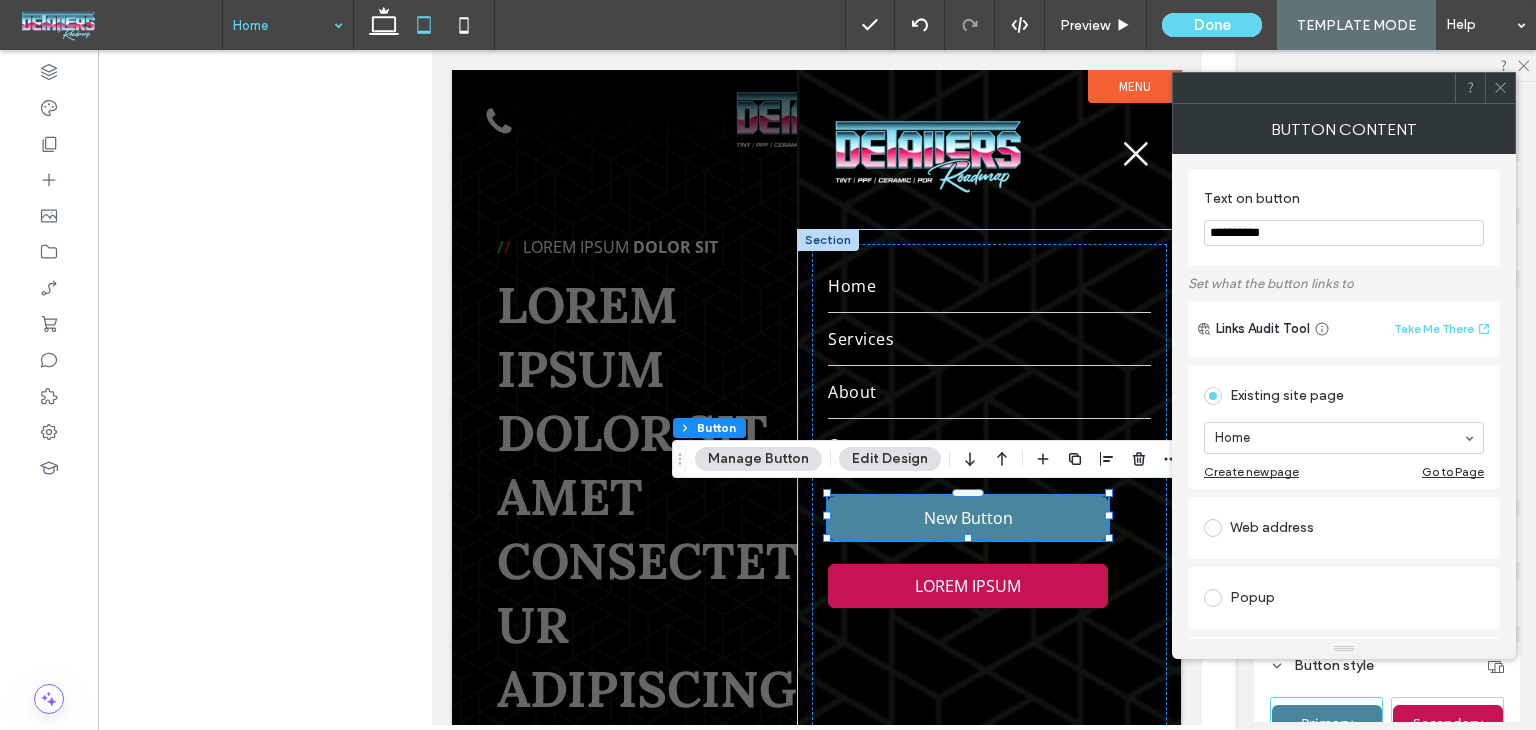 drag, startPoint x: 1342, startPoint y: 201, endPoint x: 1305, endPoint y: 220, distance: 41.59327 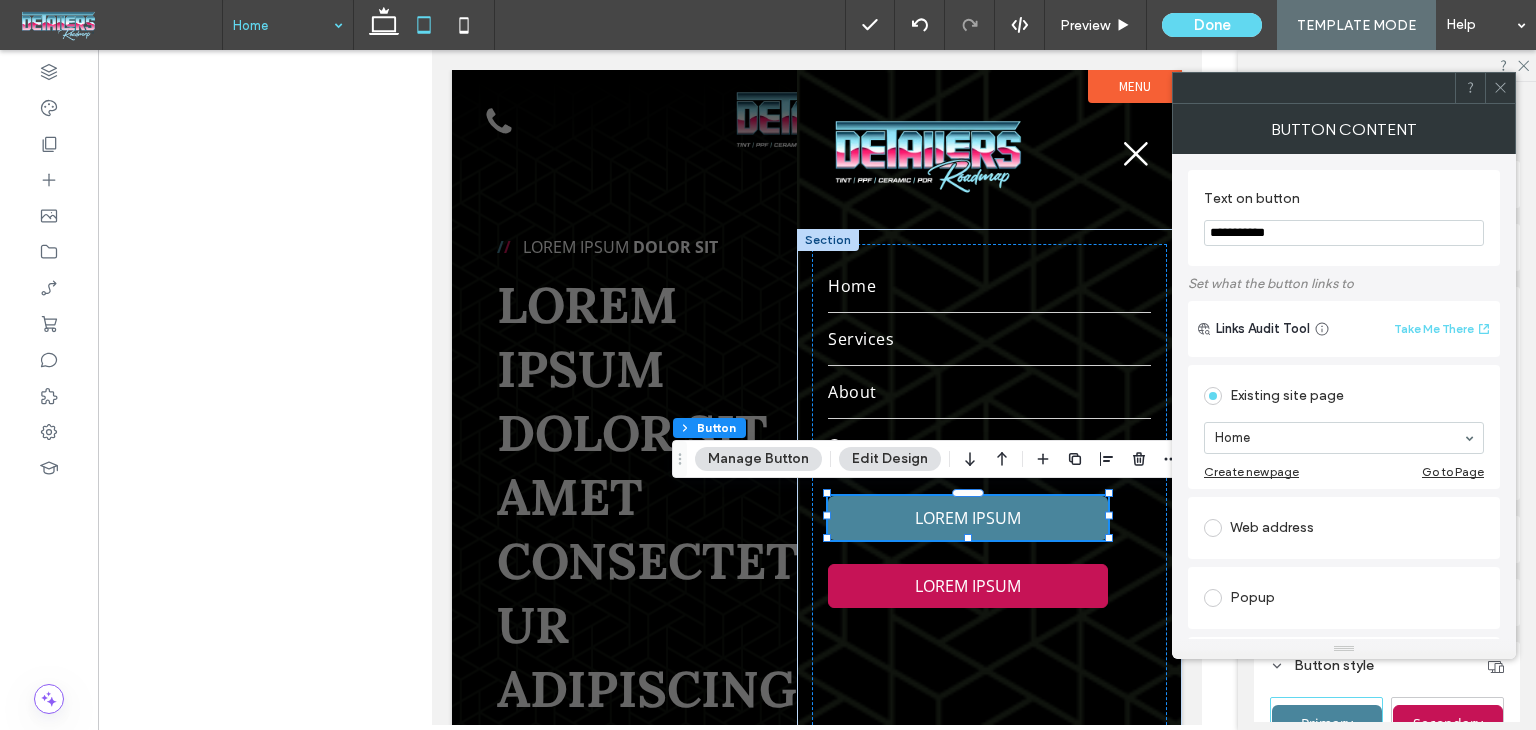 type on "**********" 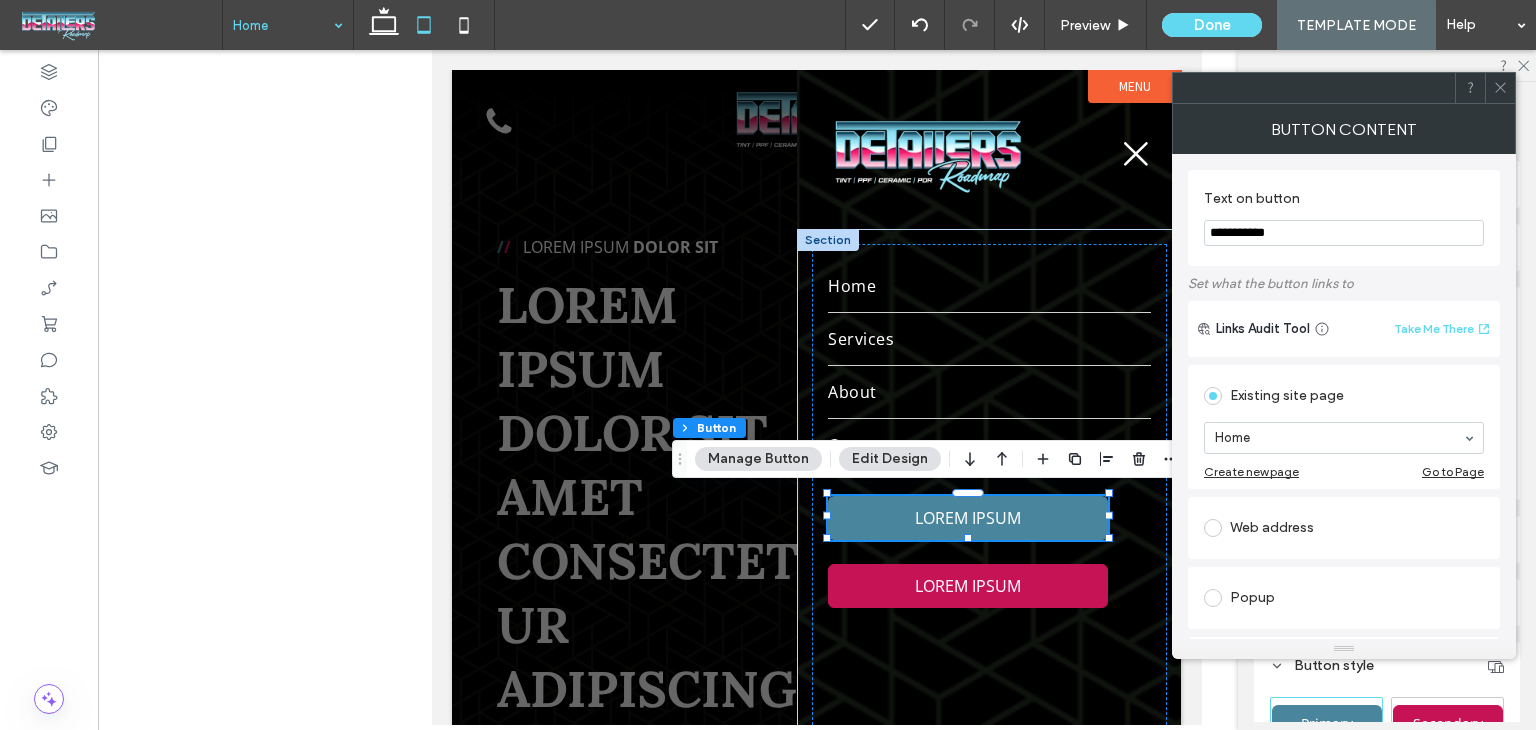 click 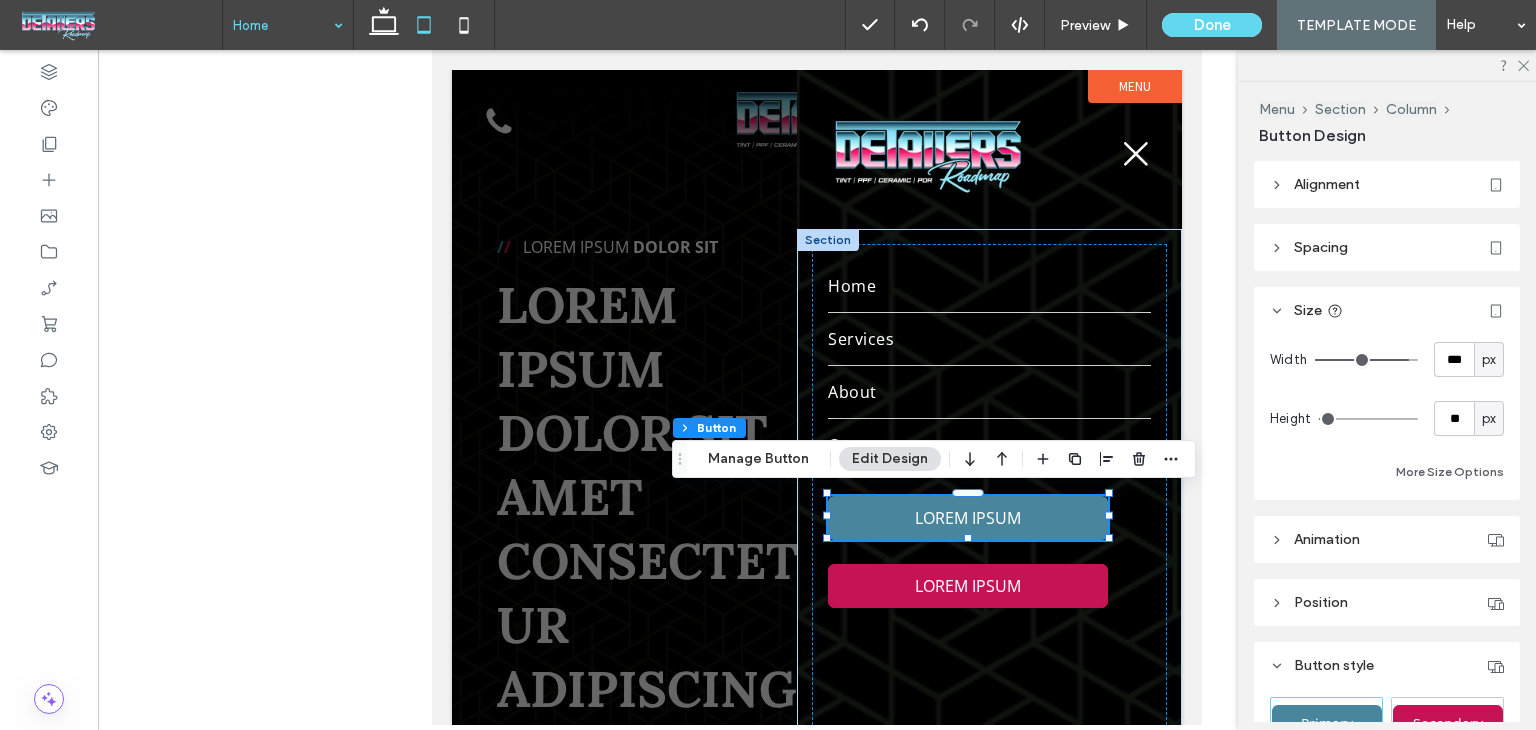 click at bounding box center (817, 397) 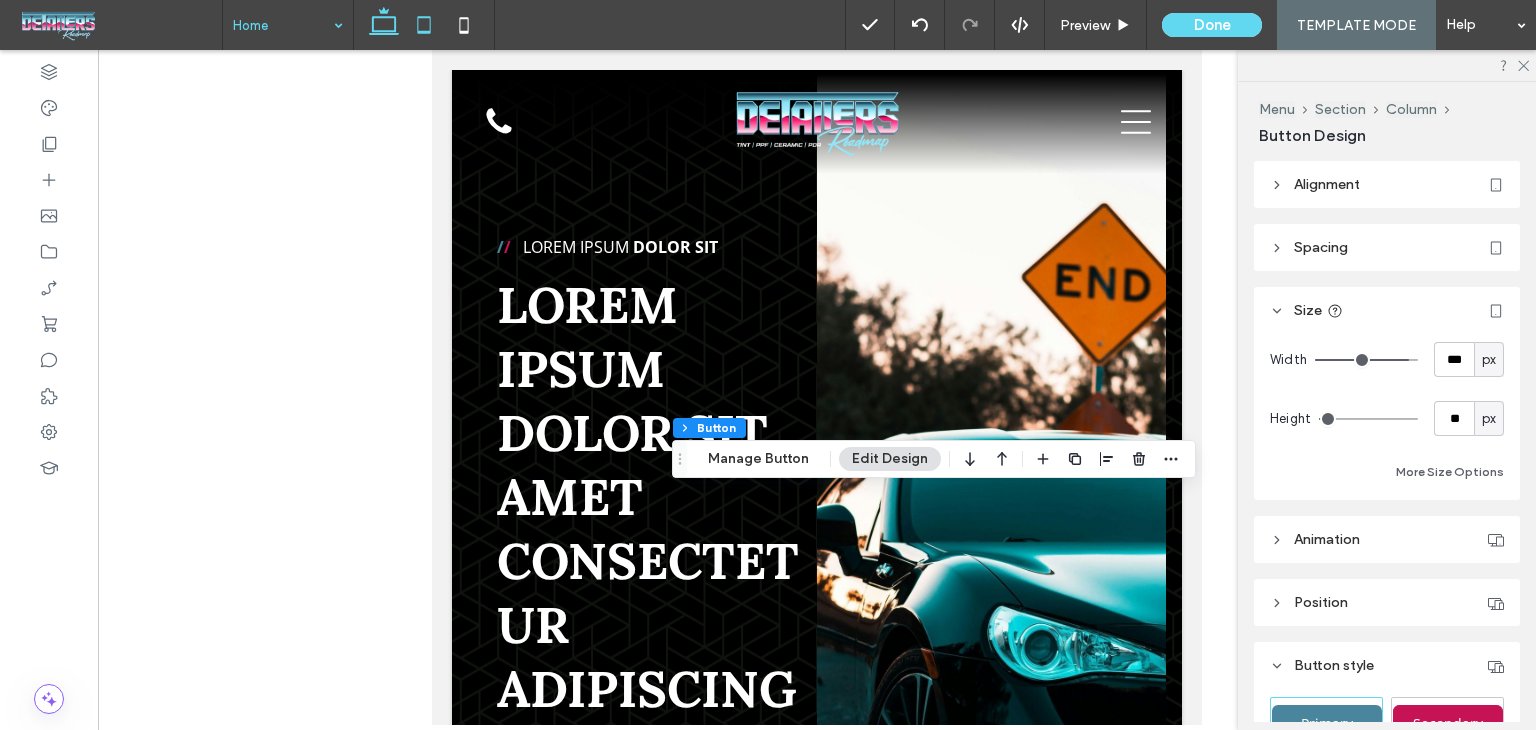 click 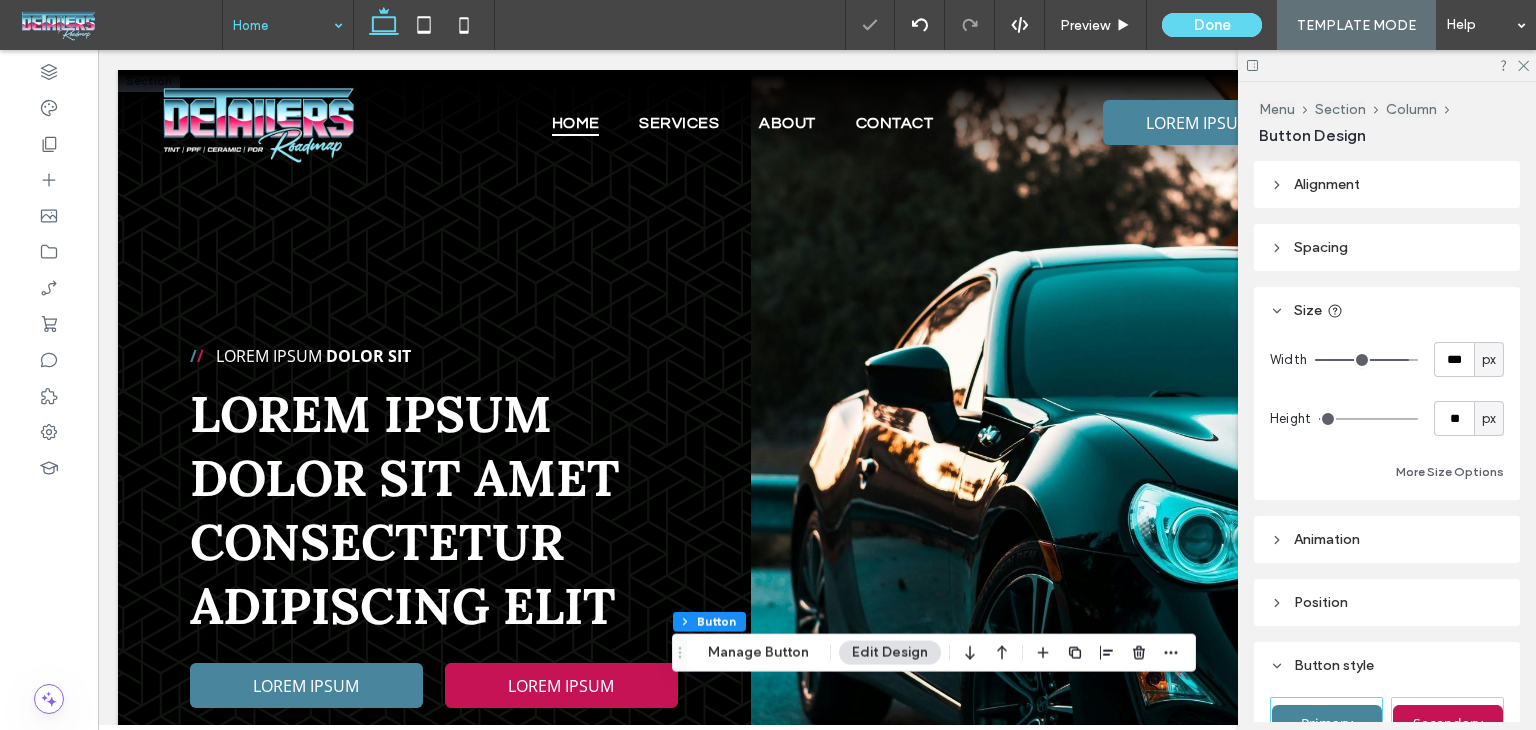 type on "*" 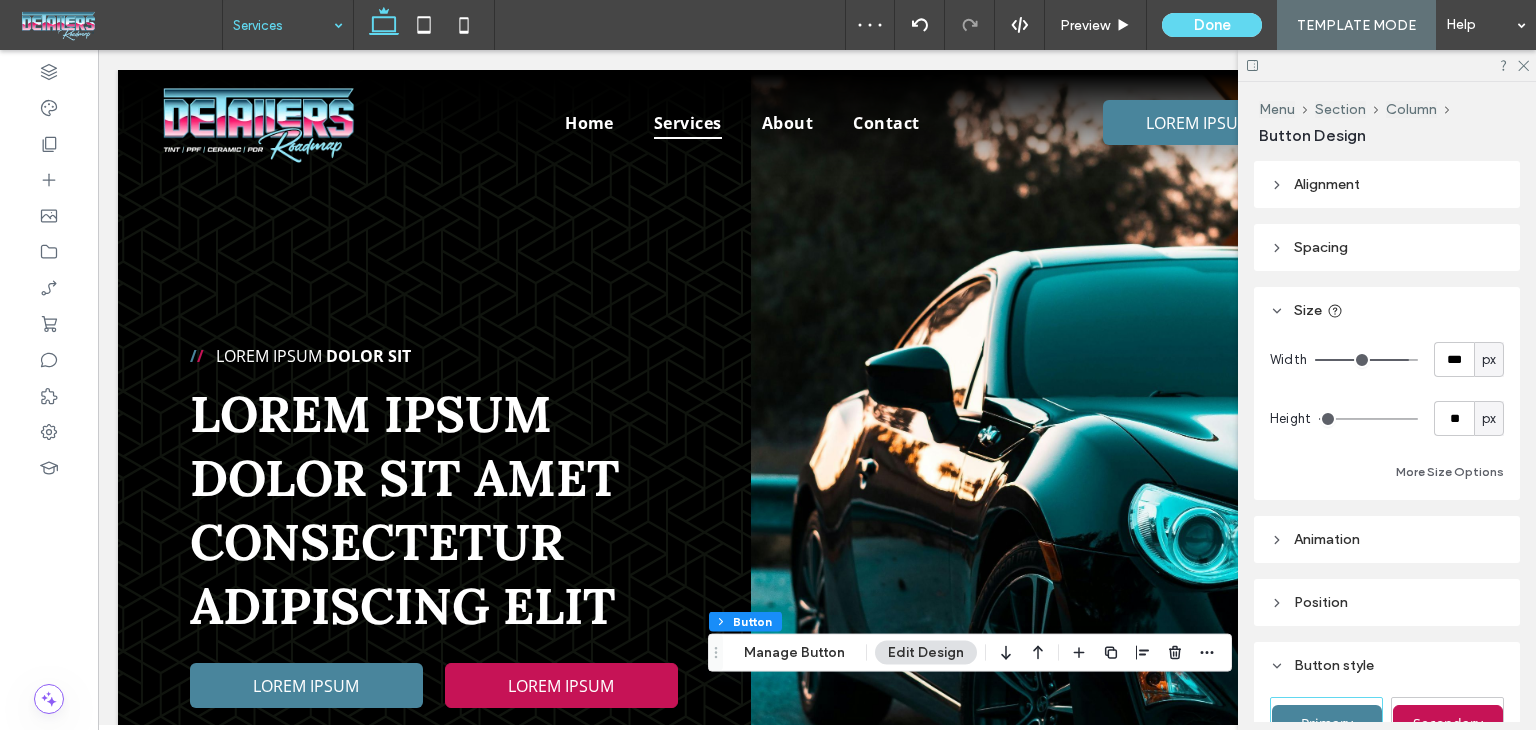 scroll, scrollTop: 0, scrollLeft: 0, axis: both 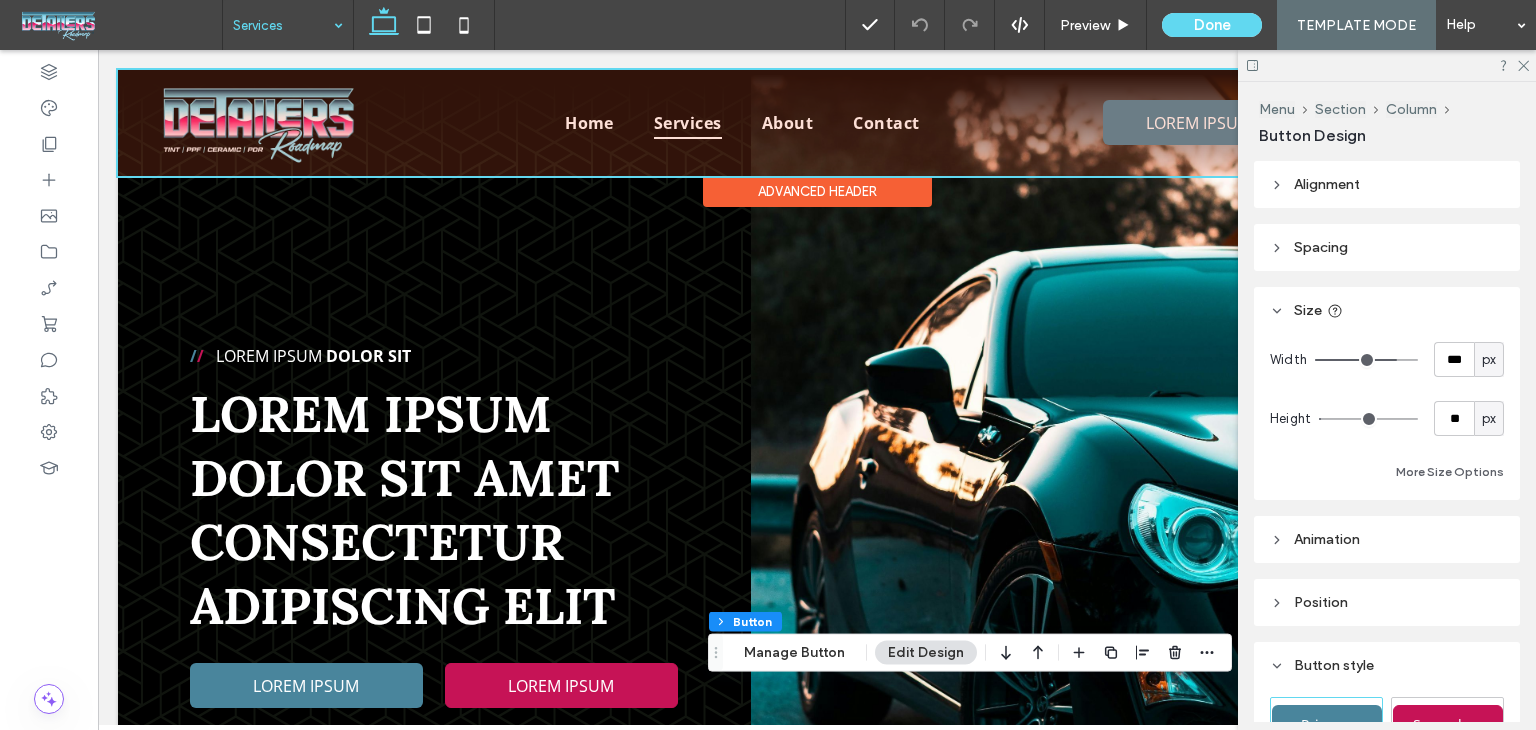 click on "Advanced Header" at bounding box center [817, 191] 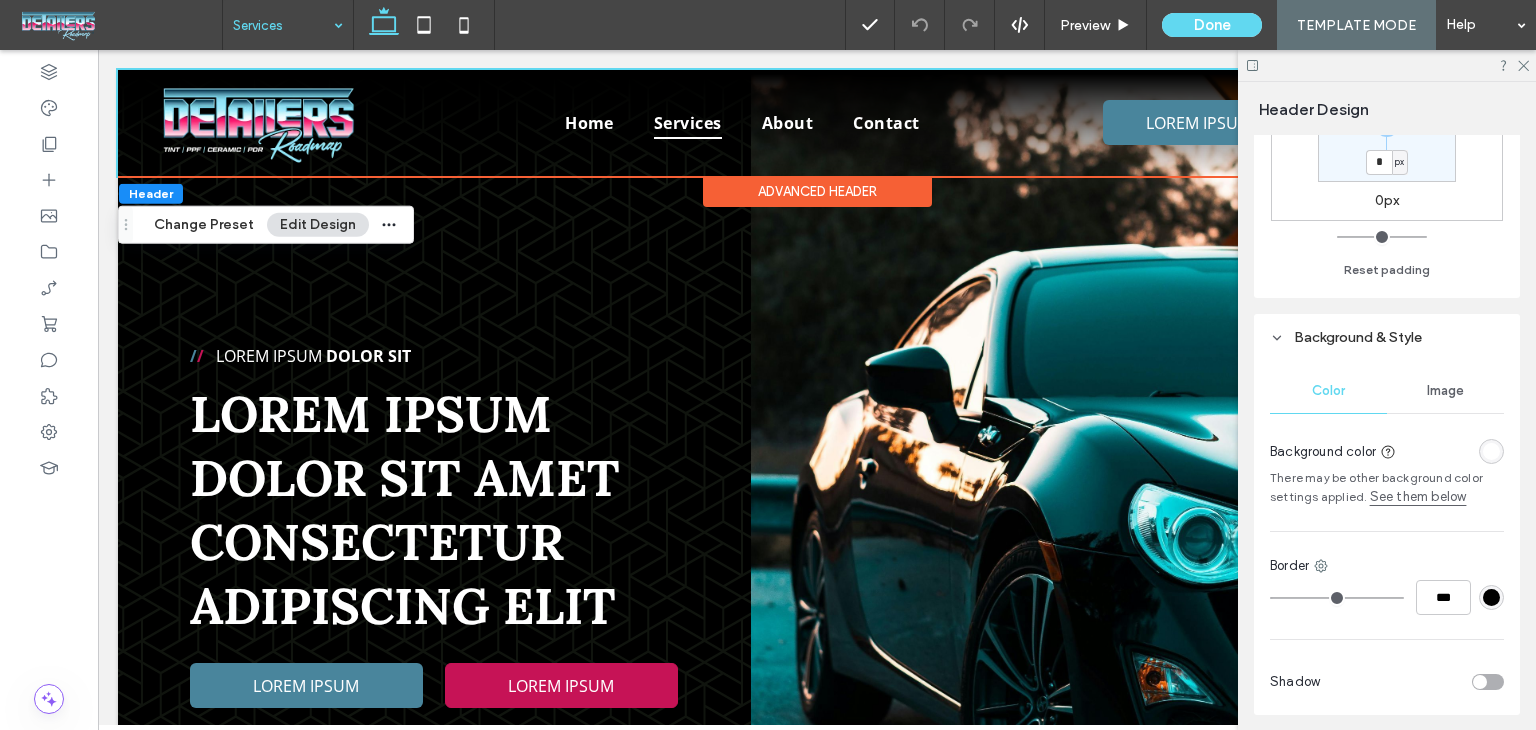 scroll, scrollTop: 400, scrollLeft: 0, axis: vertical 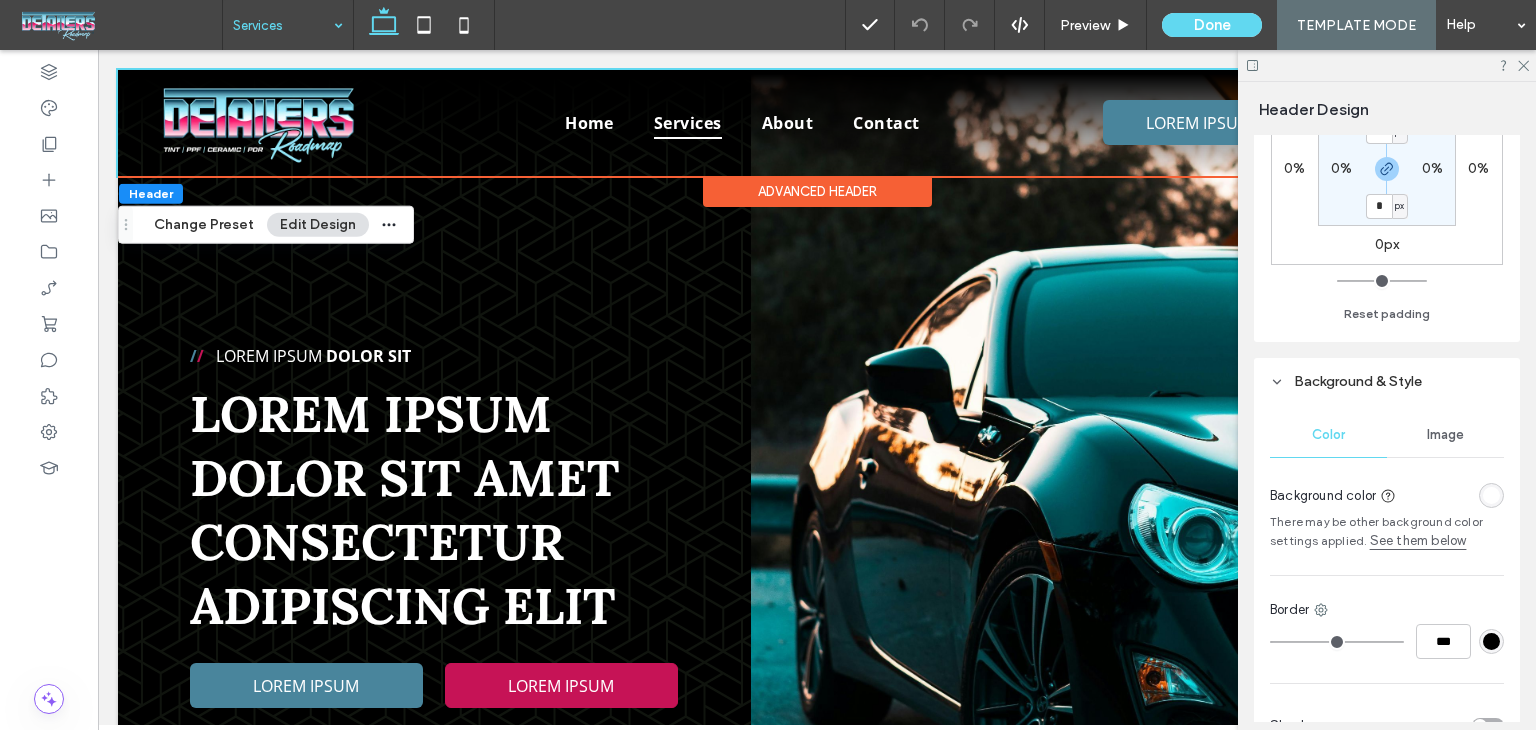 click on "See them below" at bounding box center (1418, 541) 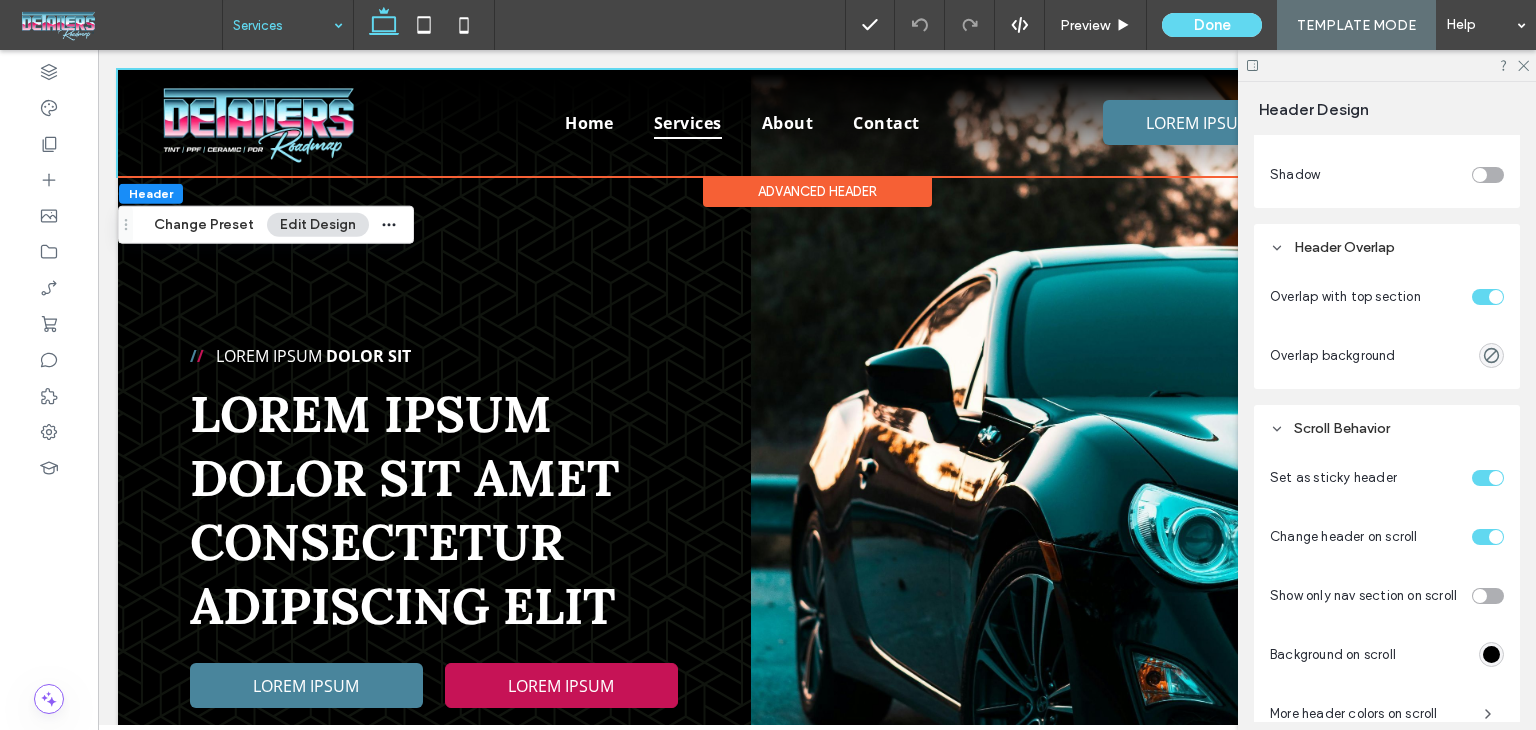 scroll, scrollTop: 1039, scrollLeft: 0, axis: vertical 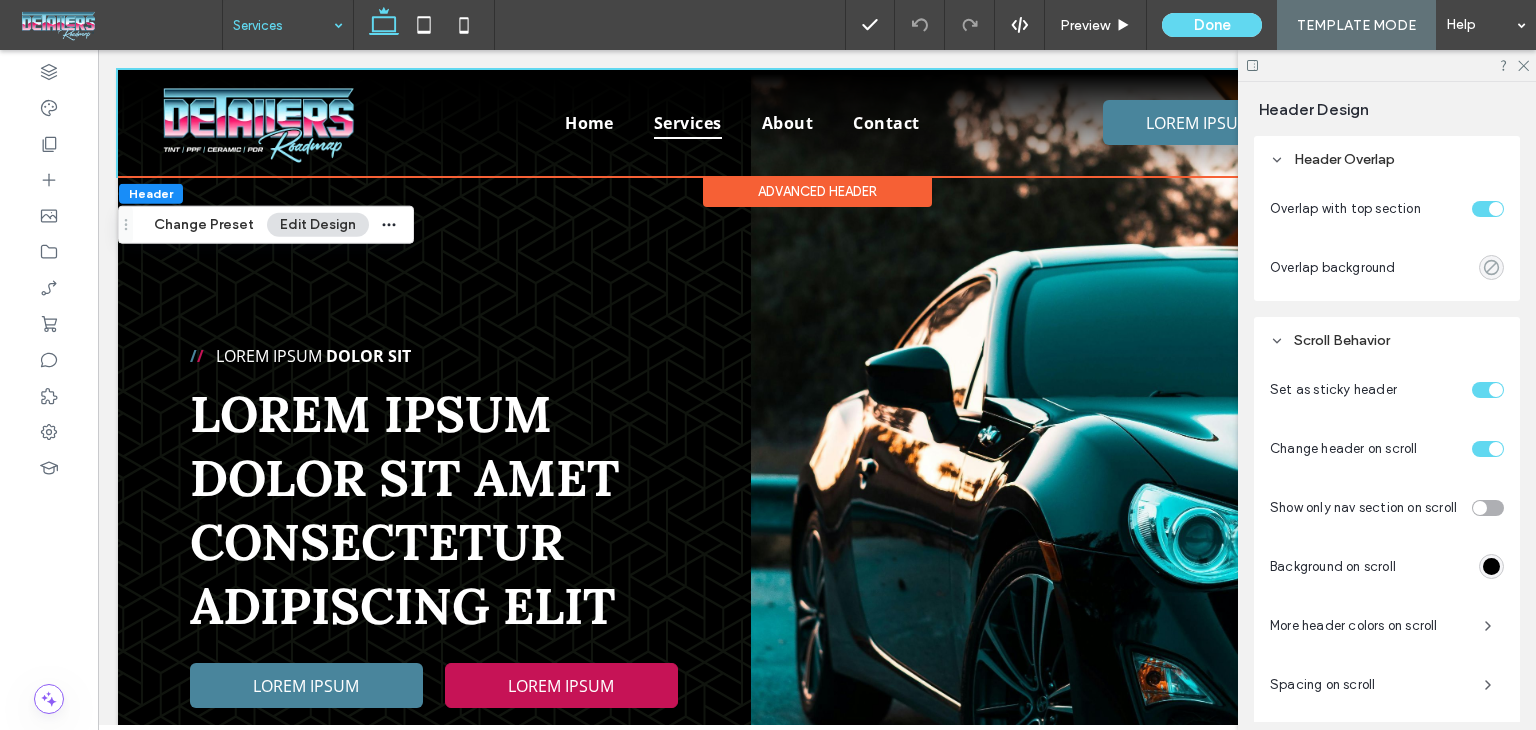 click 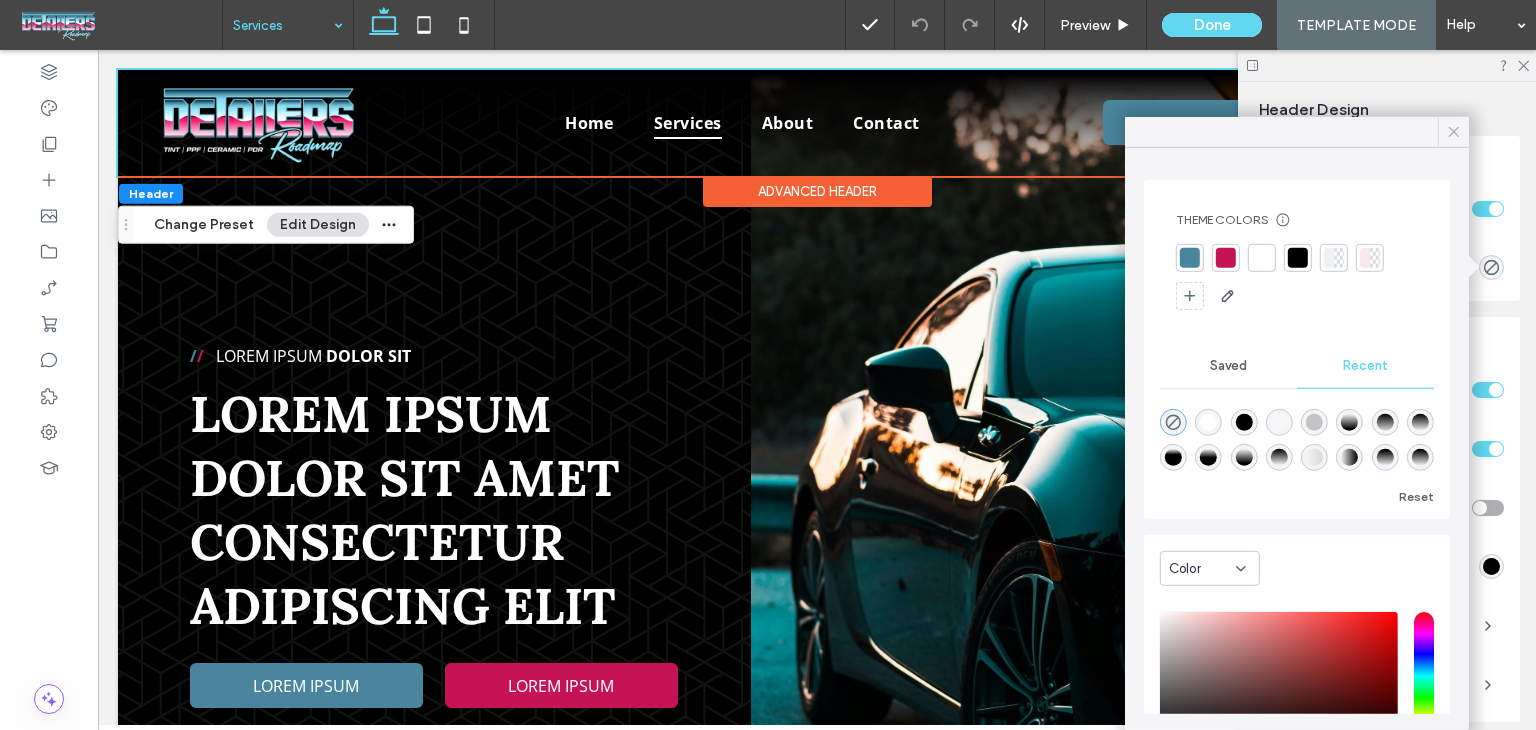 click 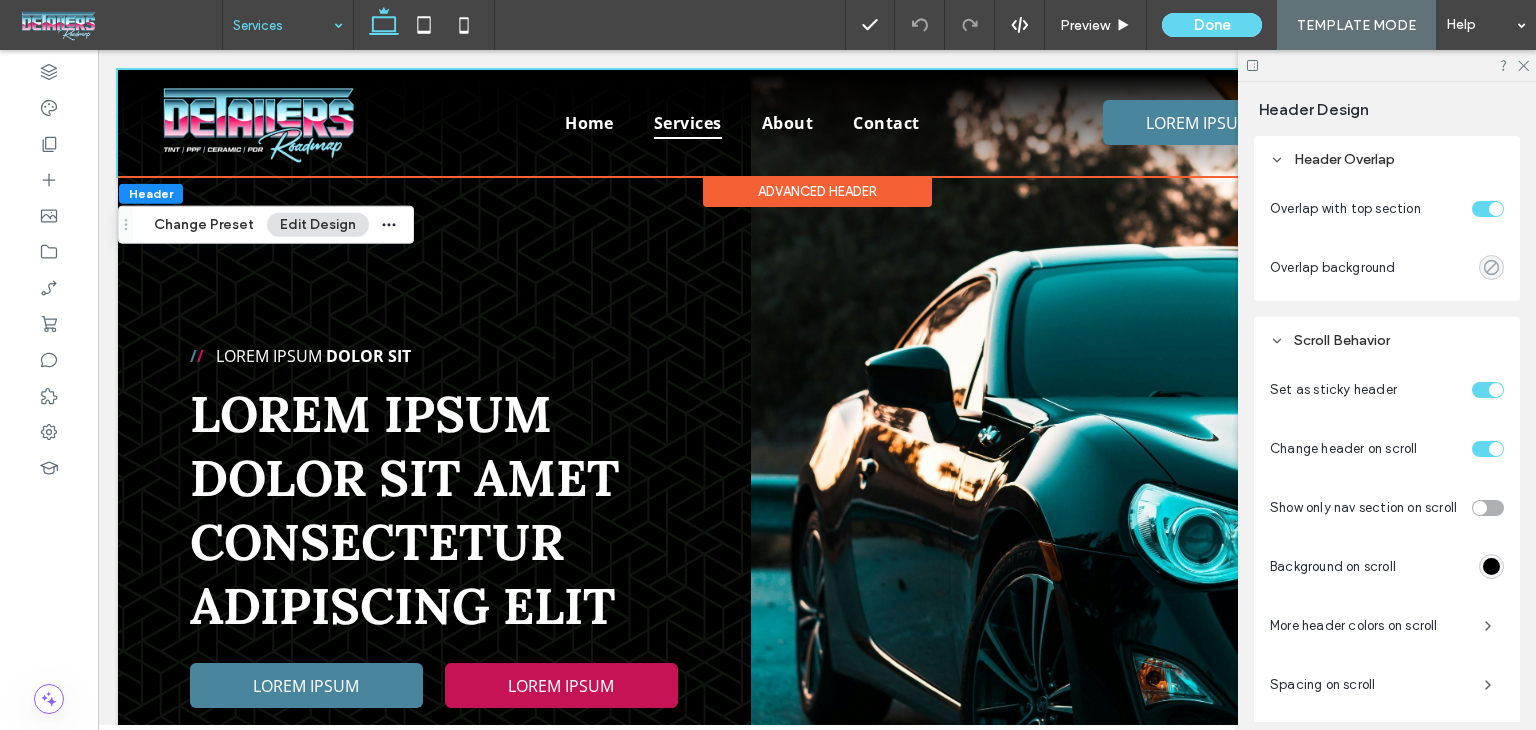 click 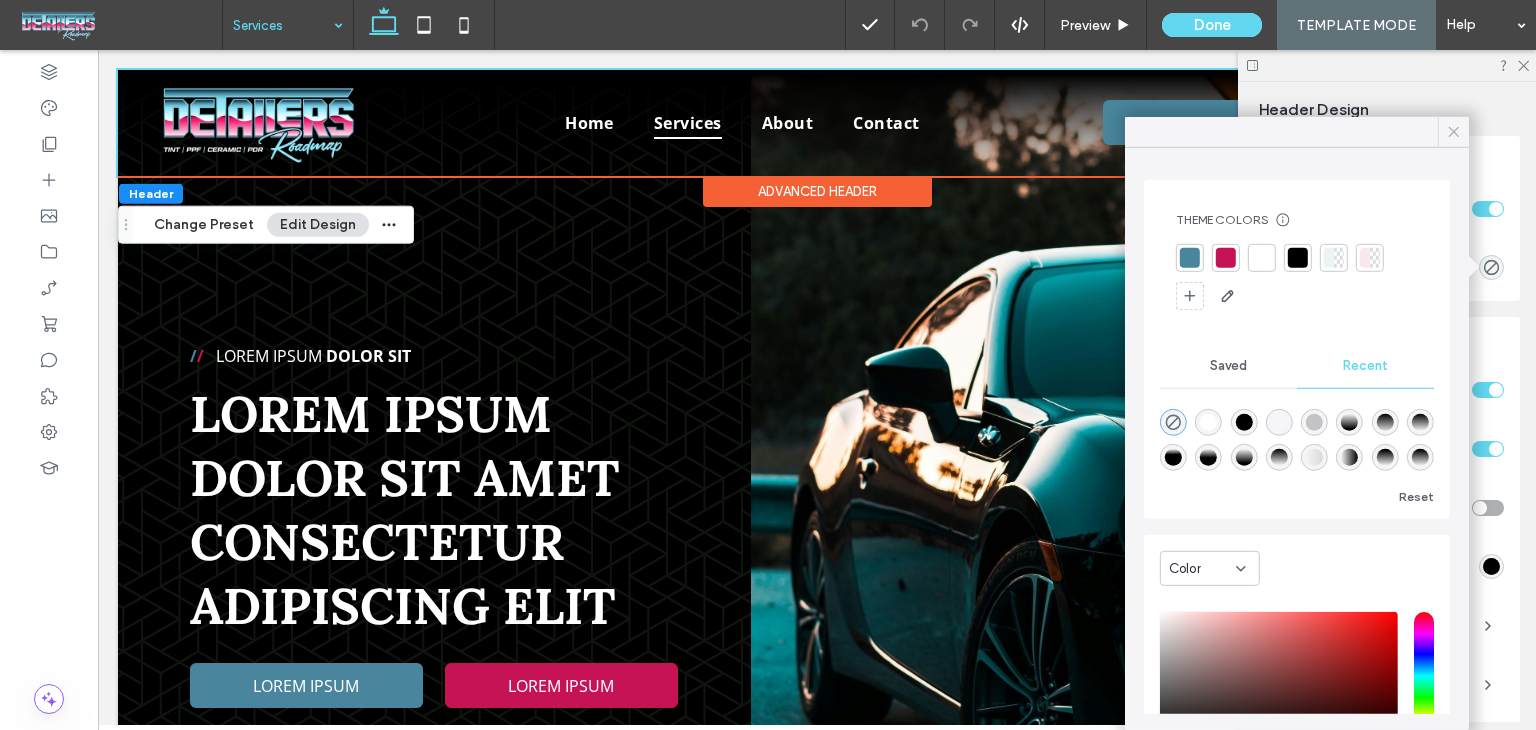 click at bounding box center [1453, 132] 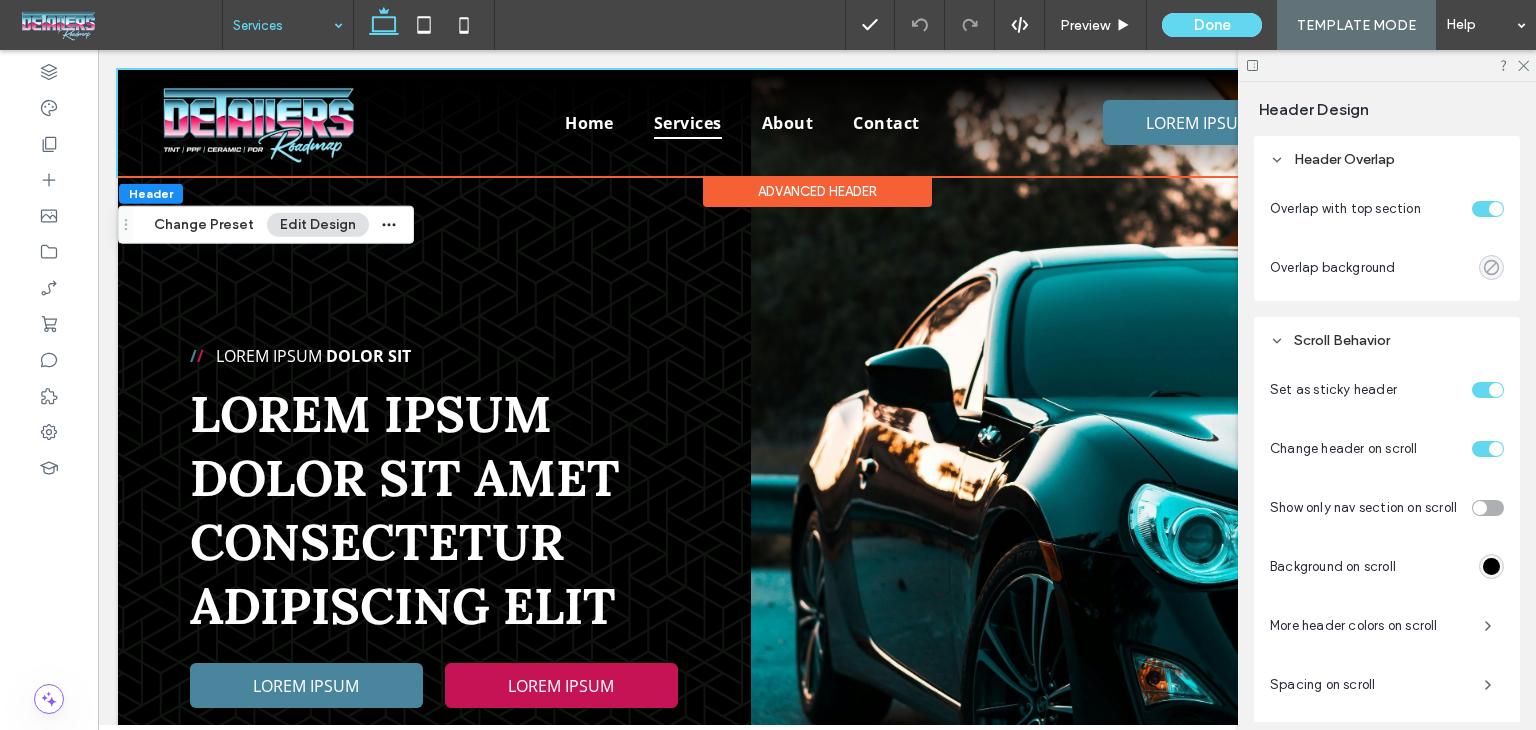 click 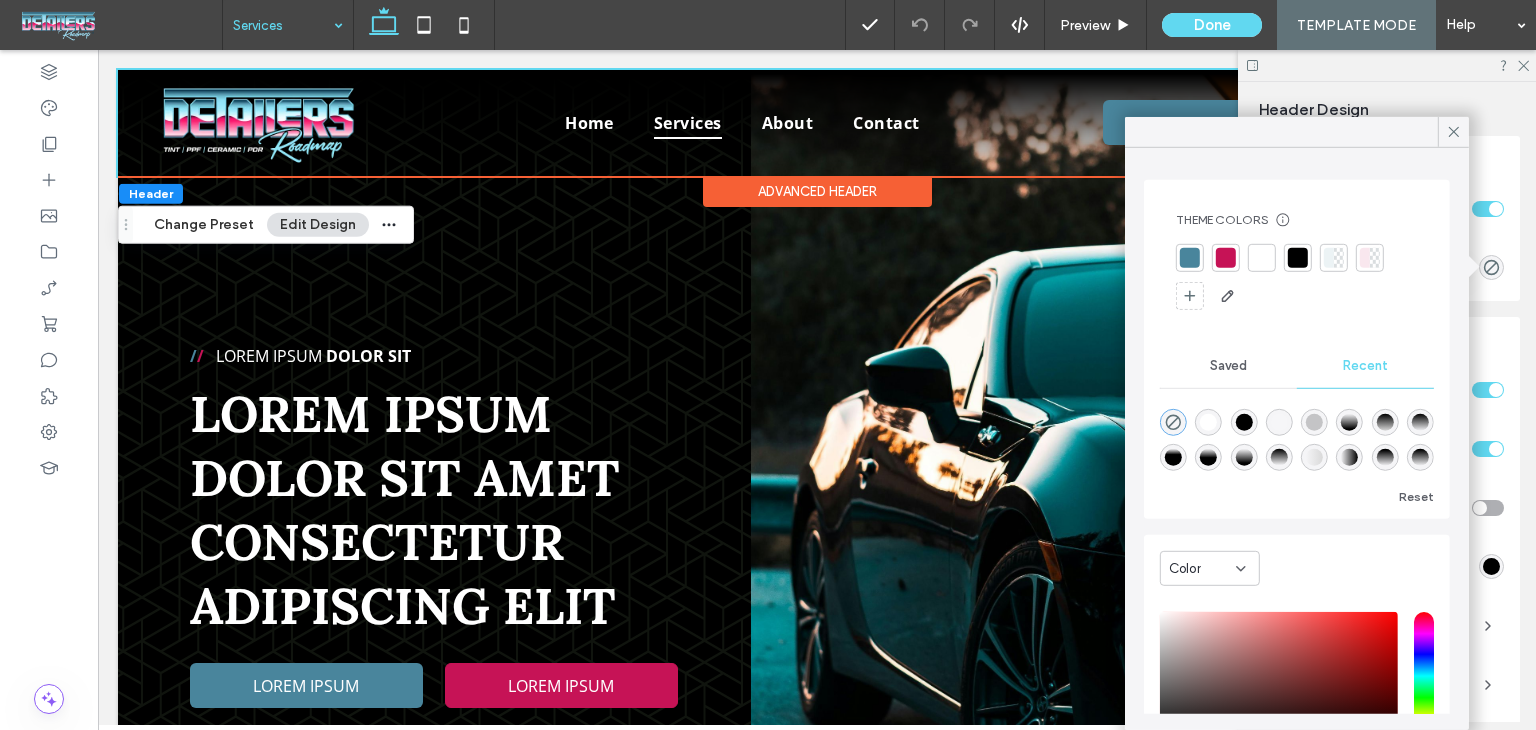 drag, startPoint x: 1468, startPoint y: 133, endPoint x: 1460, endPoint y: 140, distance: 10.630146 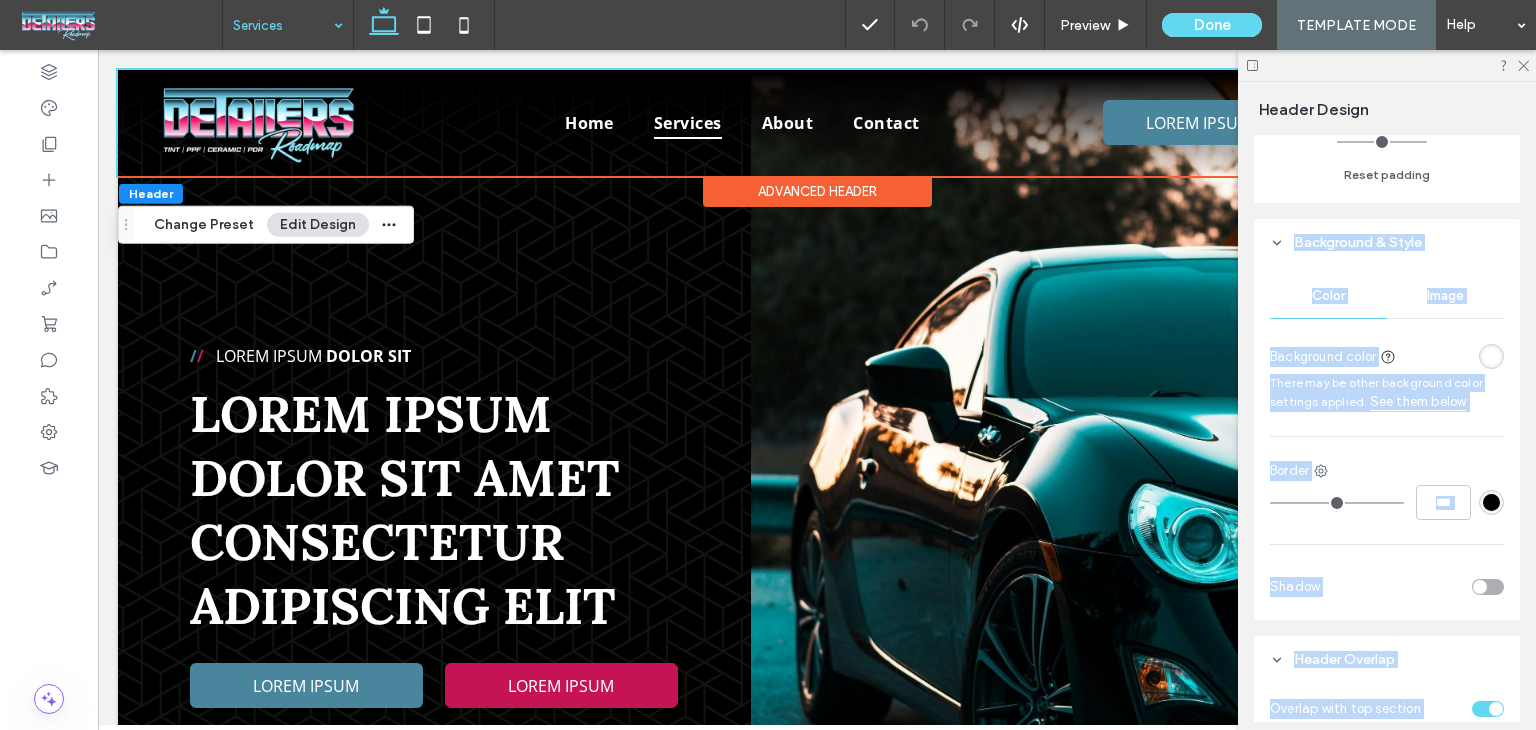 scroll, scrollTop: 39, scrollLeft: 0, axis: vertical 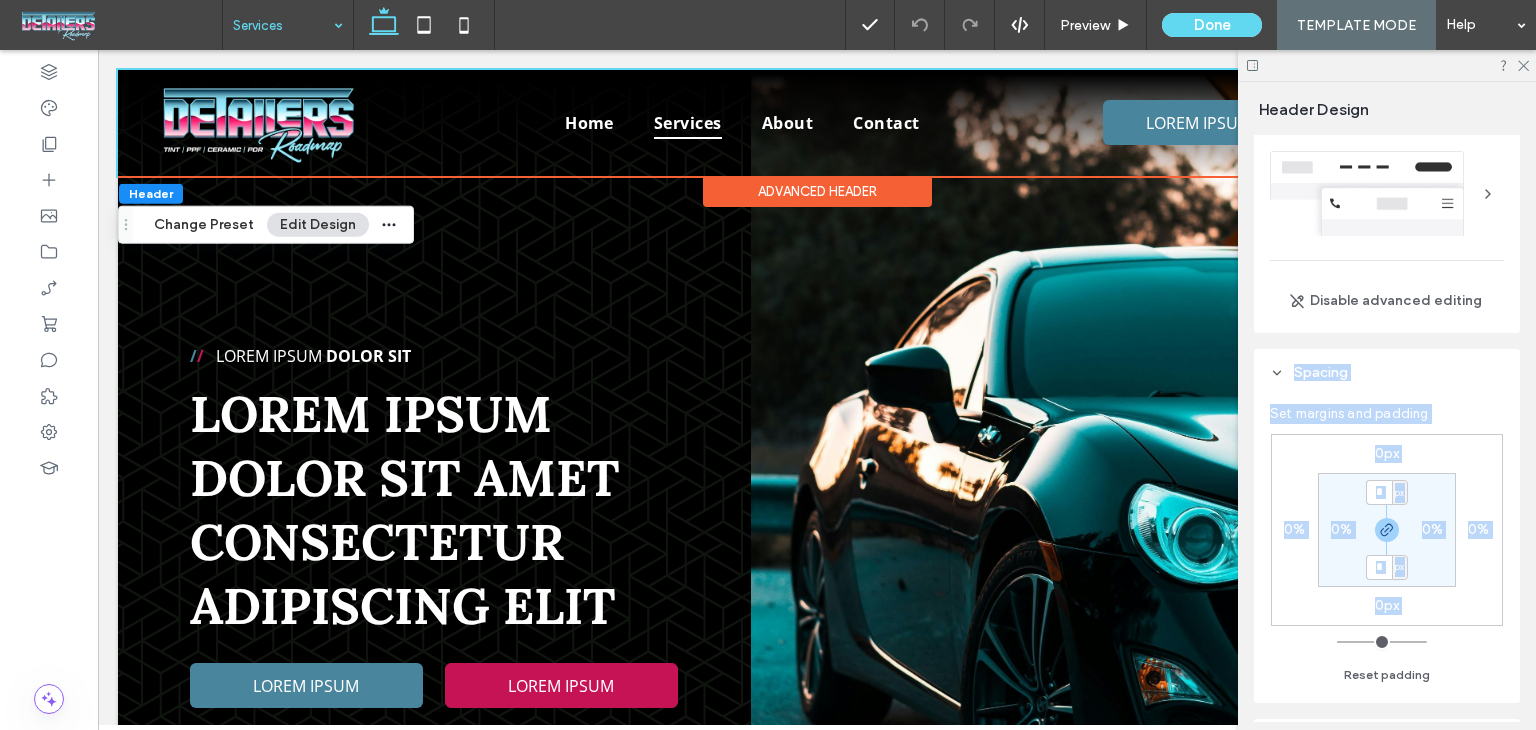 click on "Spacing" at bounding box center [1387, 372] 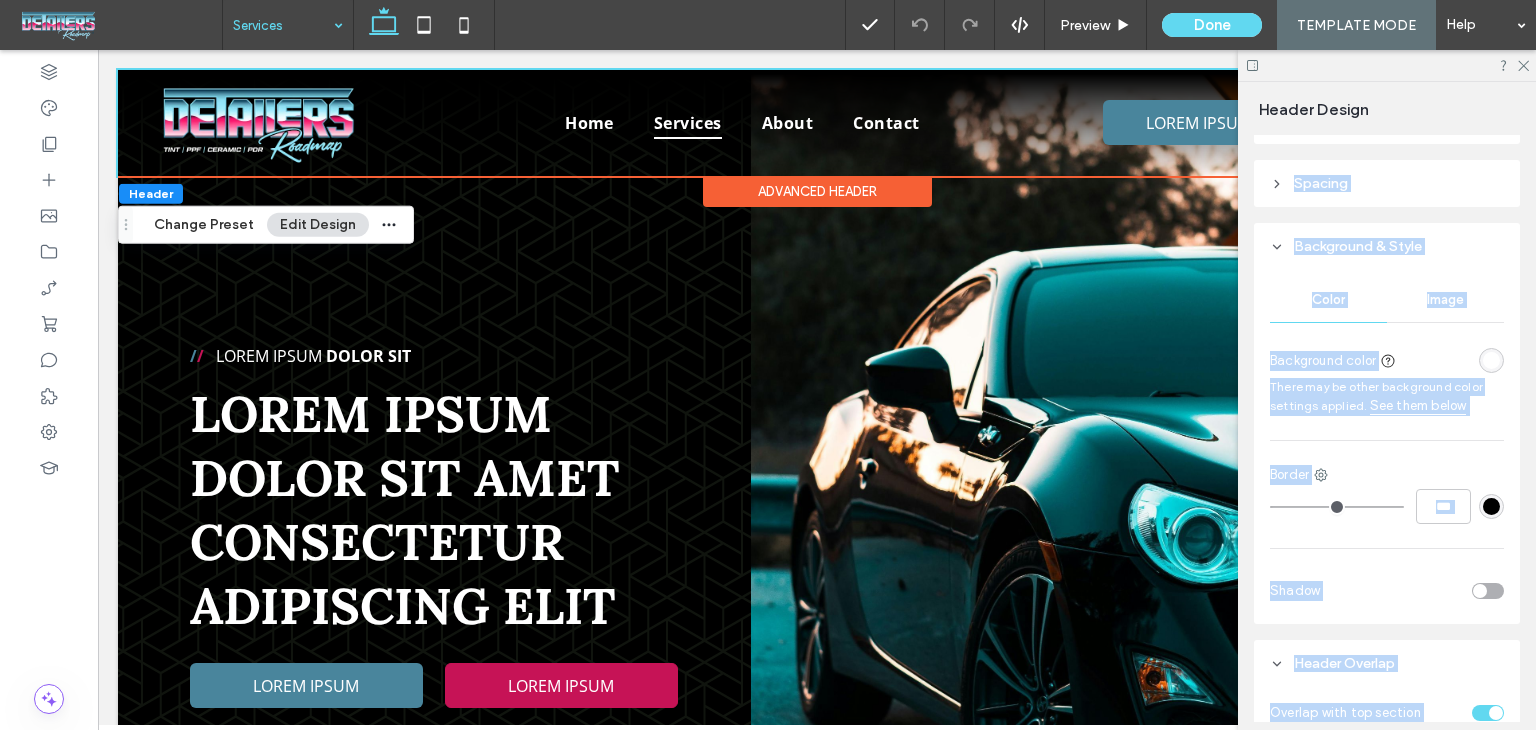 scroll, scrollTop: 439, scrollLeft: 0, axis: vertical 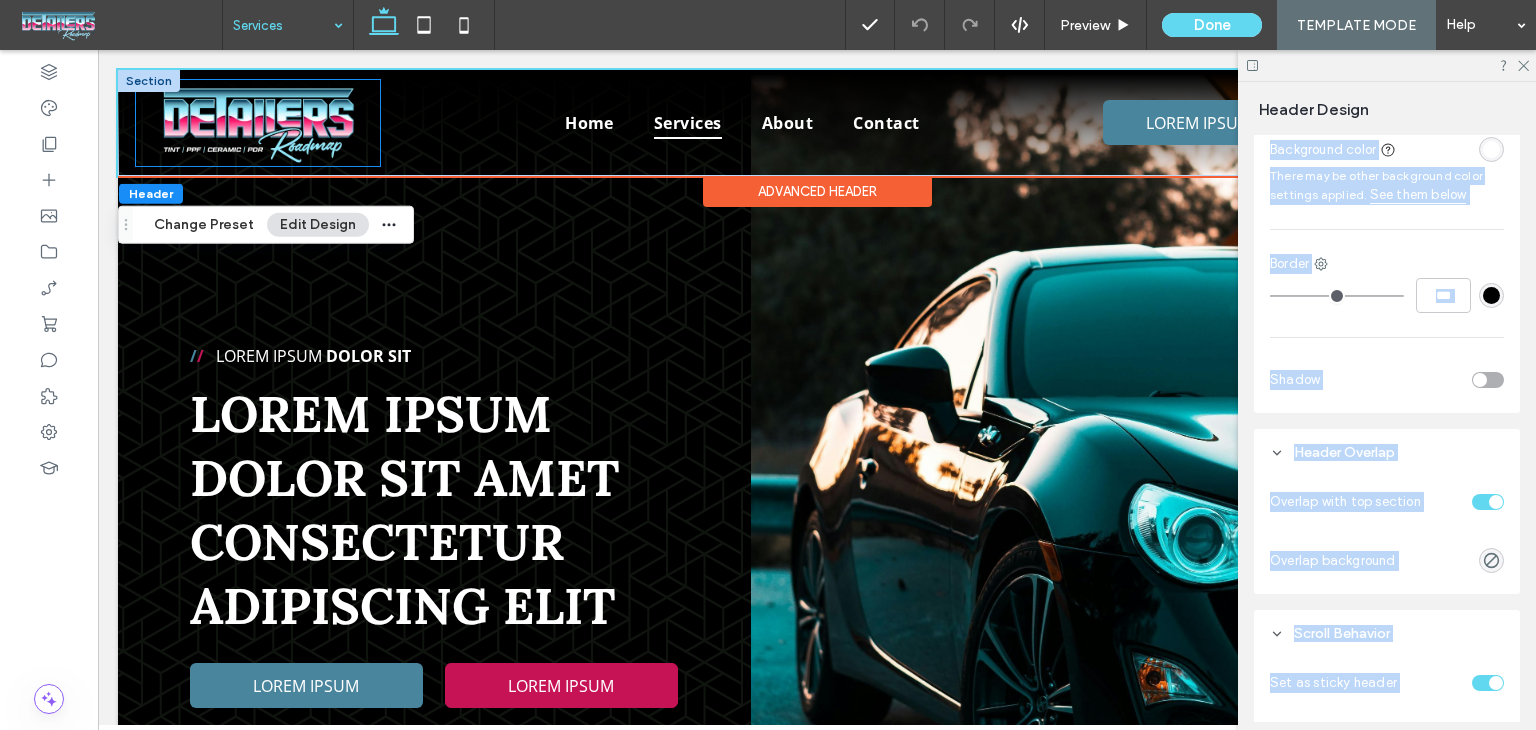 click at bounding box center (258, 123) 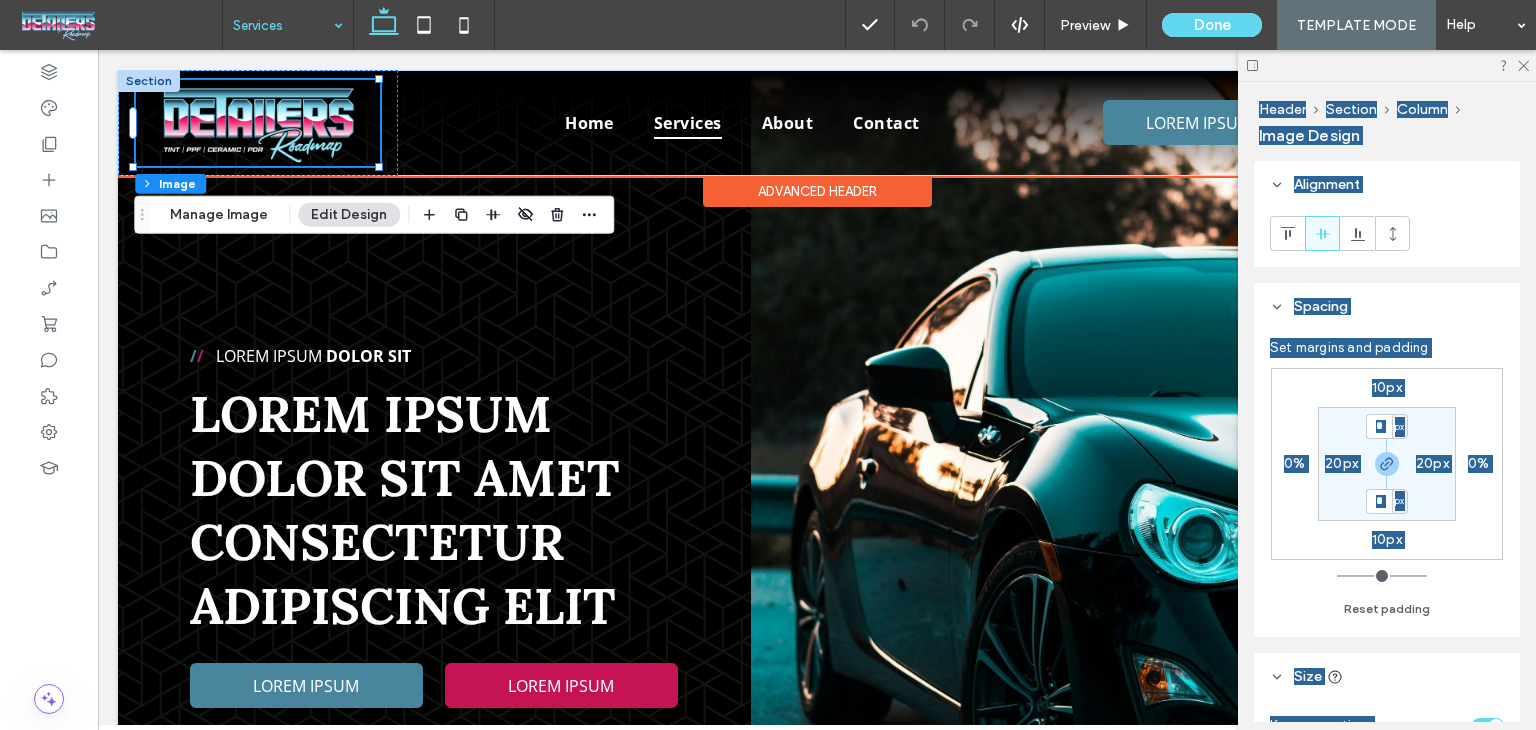 click at bounding box center [149, 81] 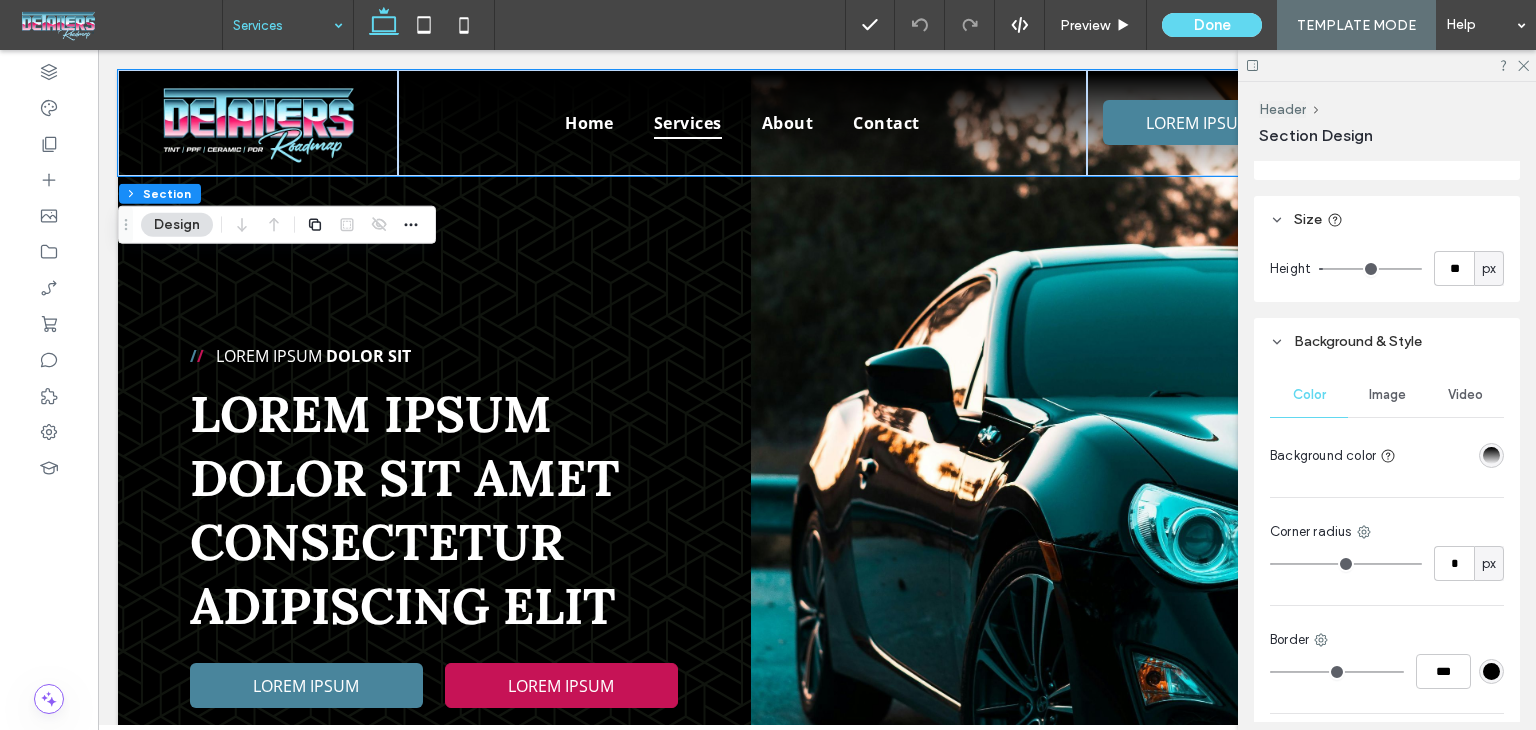scroll, scrollTop: 739, scrollLeft: 0, axis: vertical 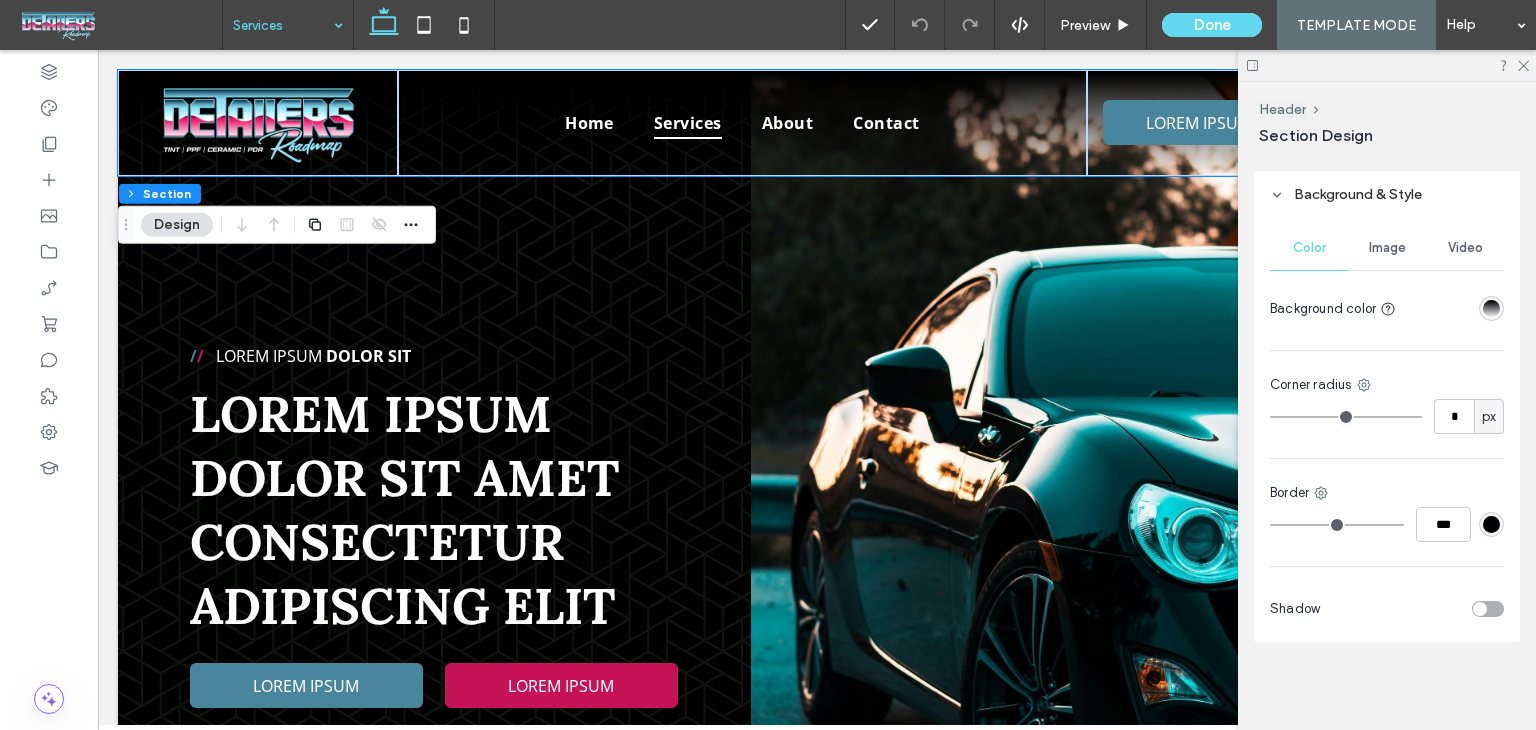 drag, startPoint x: 1482, startPoint y: 310, endPoint x: 1469, endPoint y: 332, distance: 25.553865 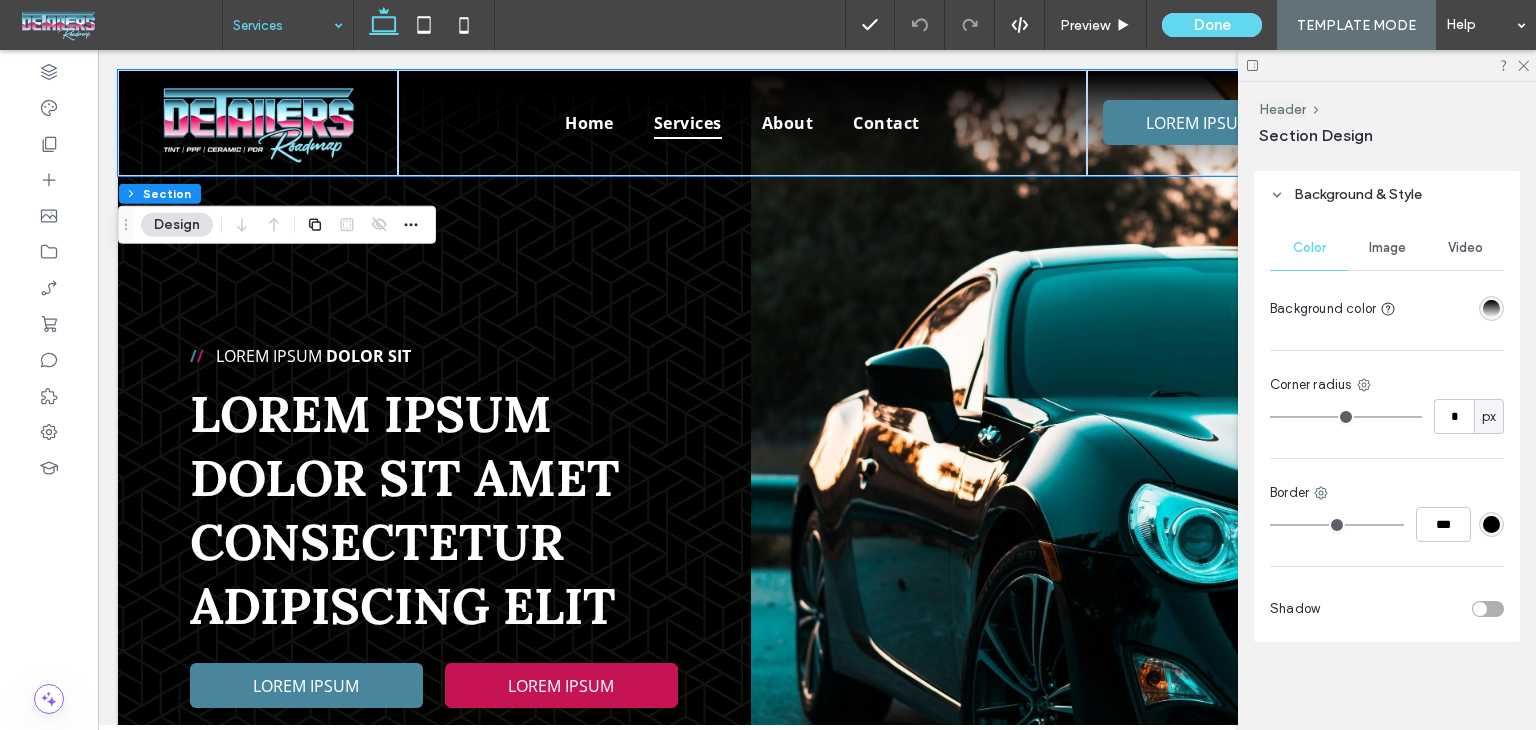click at bounding box center (1491, 308) 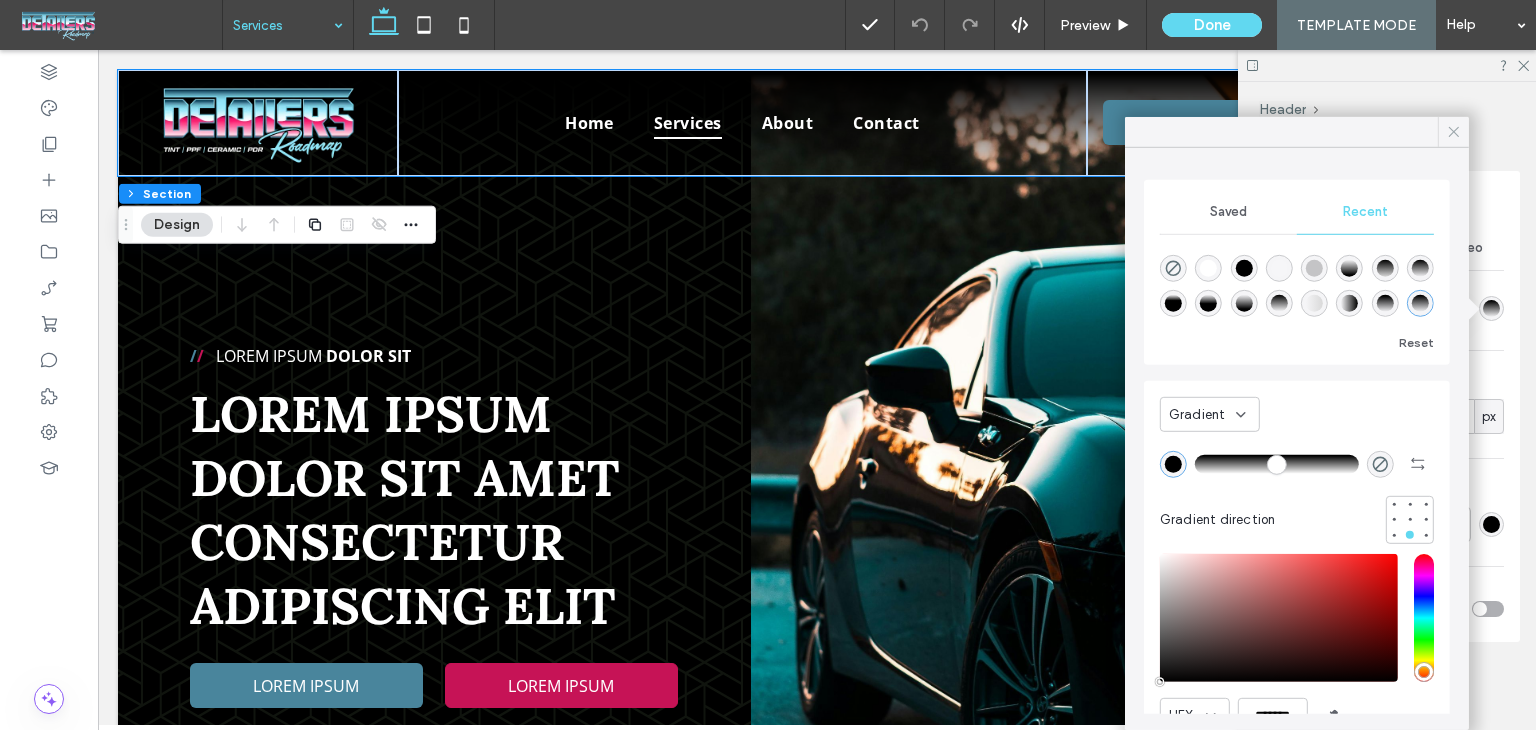 click 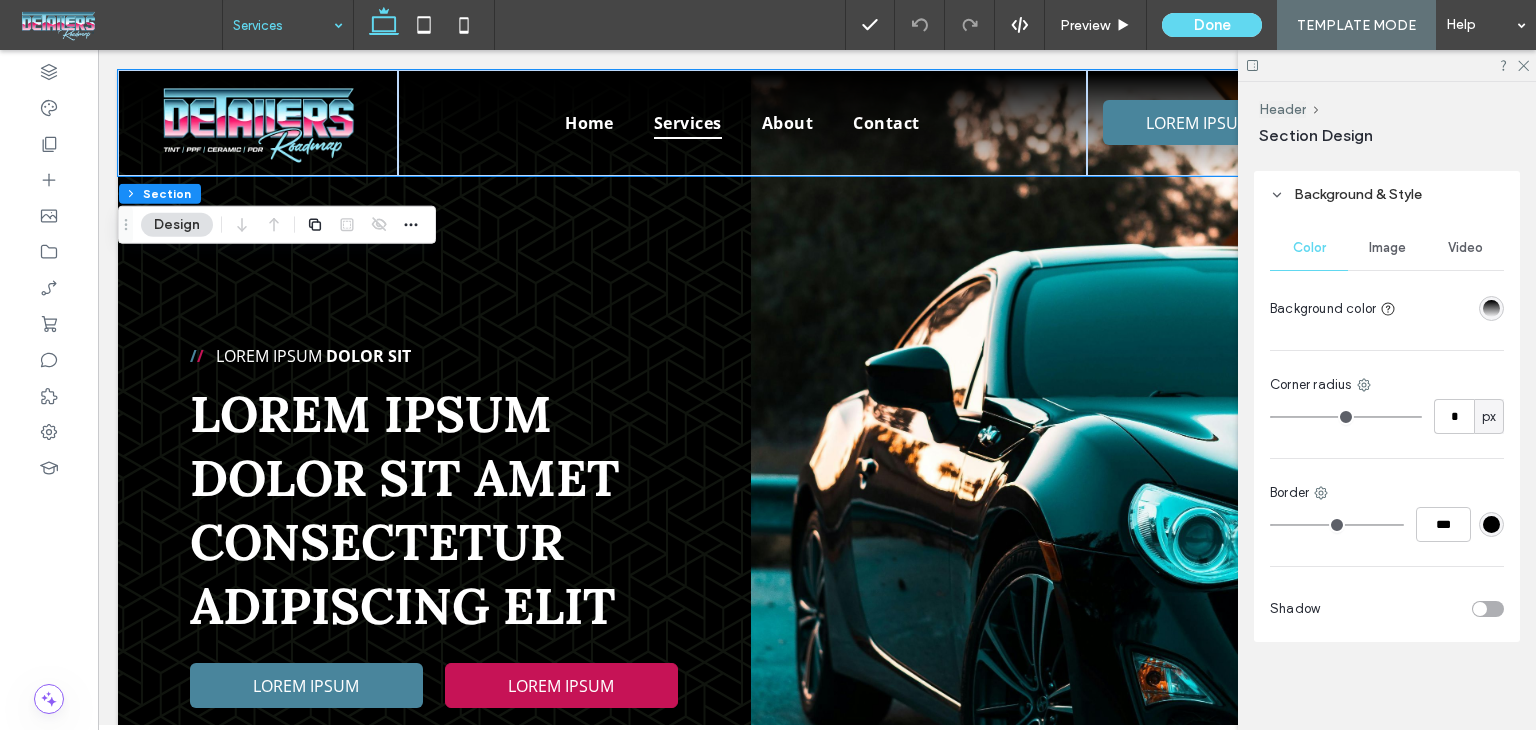 click at bounding box center [1491, 308] 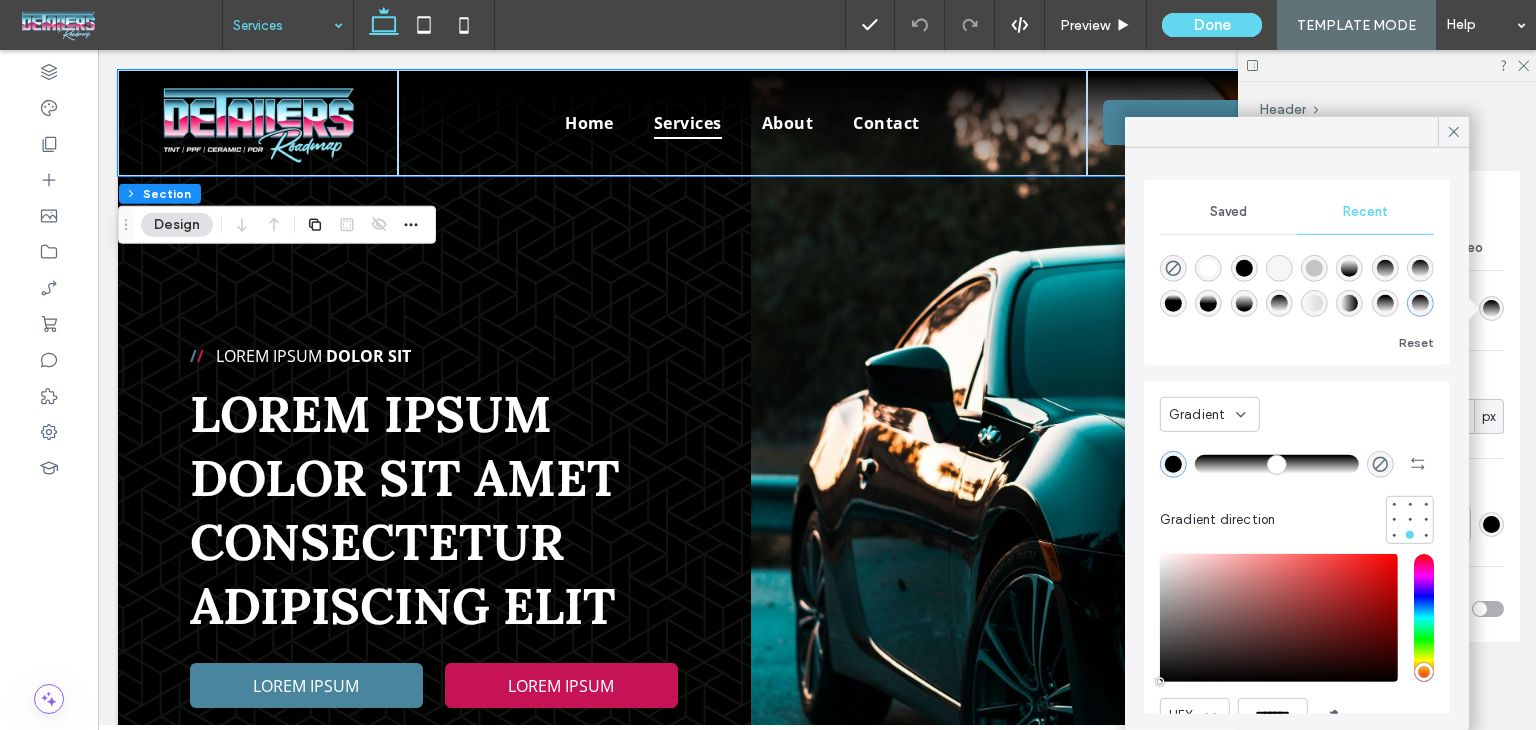 click at bounding box center [1173, 268] 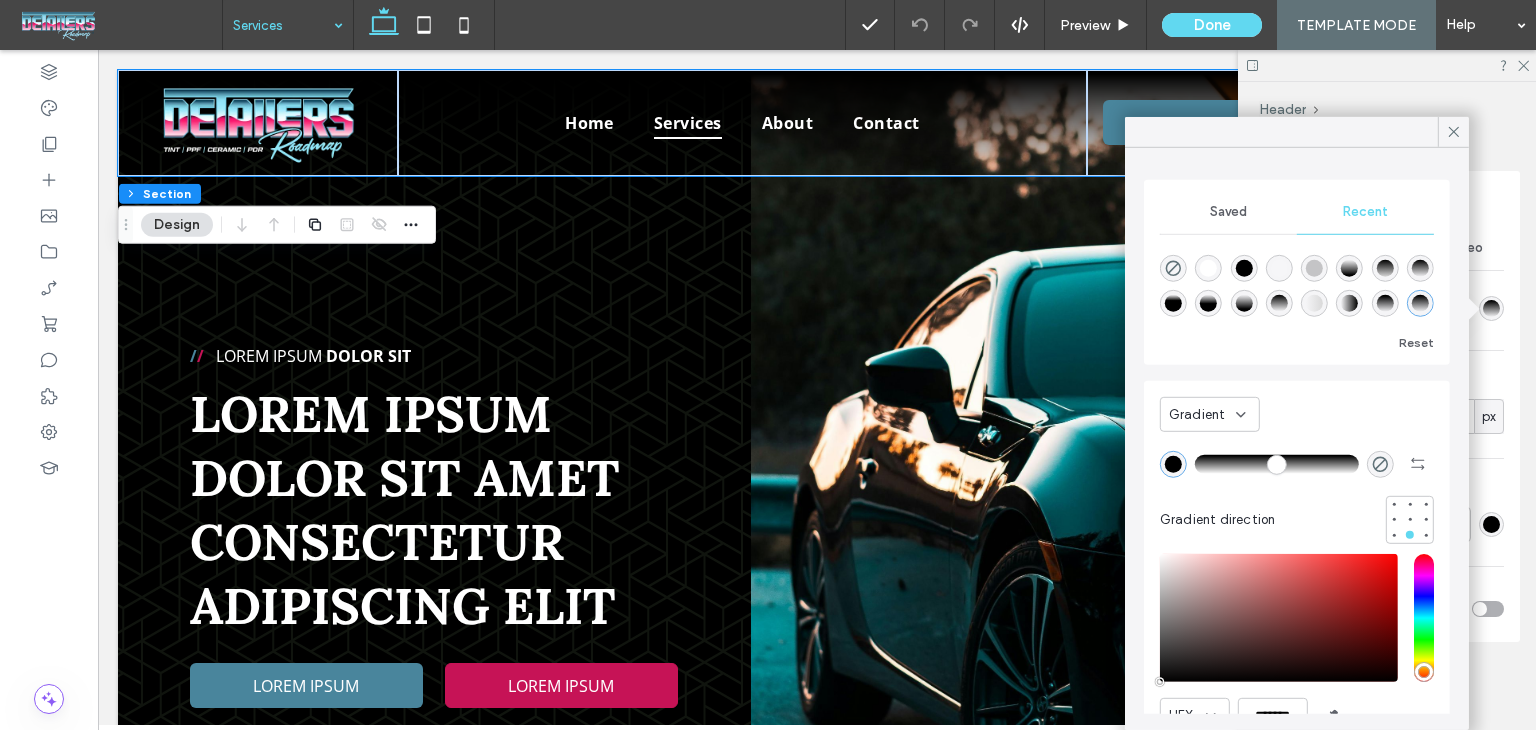 type on "*" 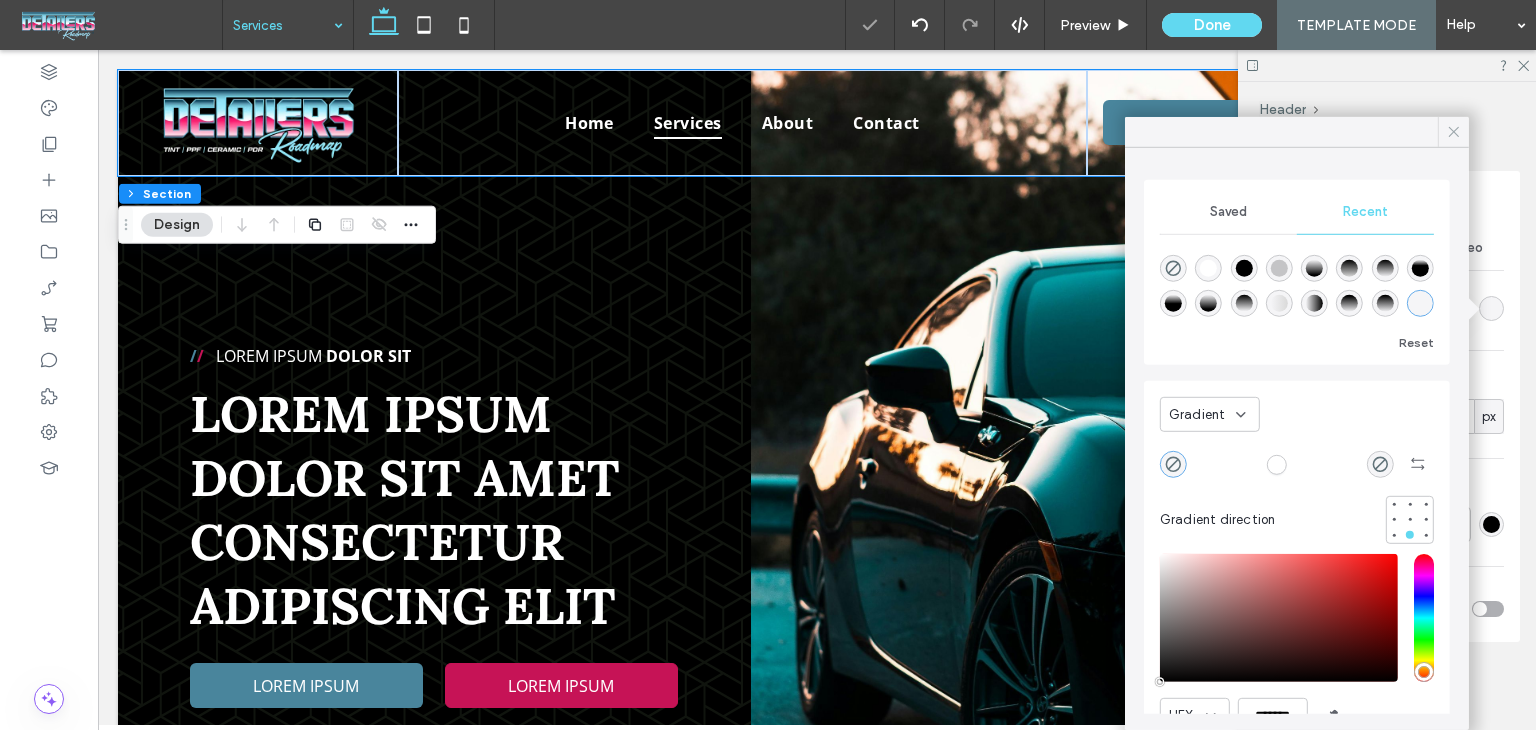 click 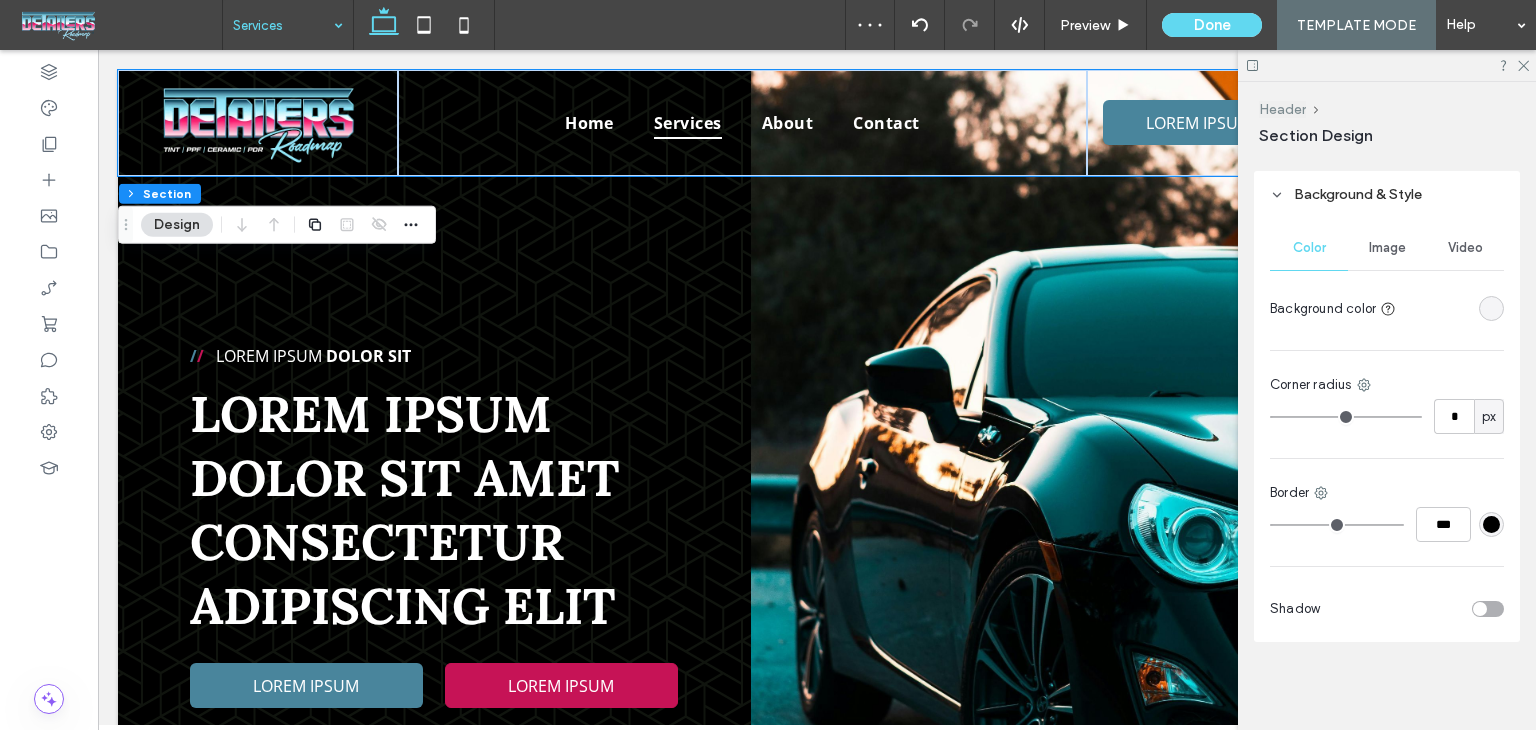 click on "Header" at bounding box center [1282, 109] 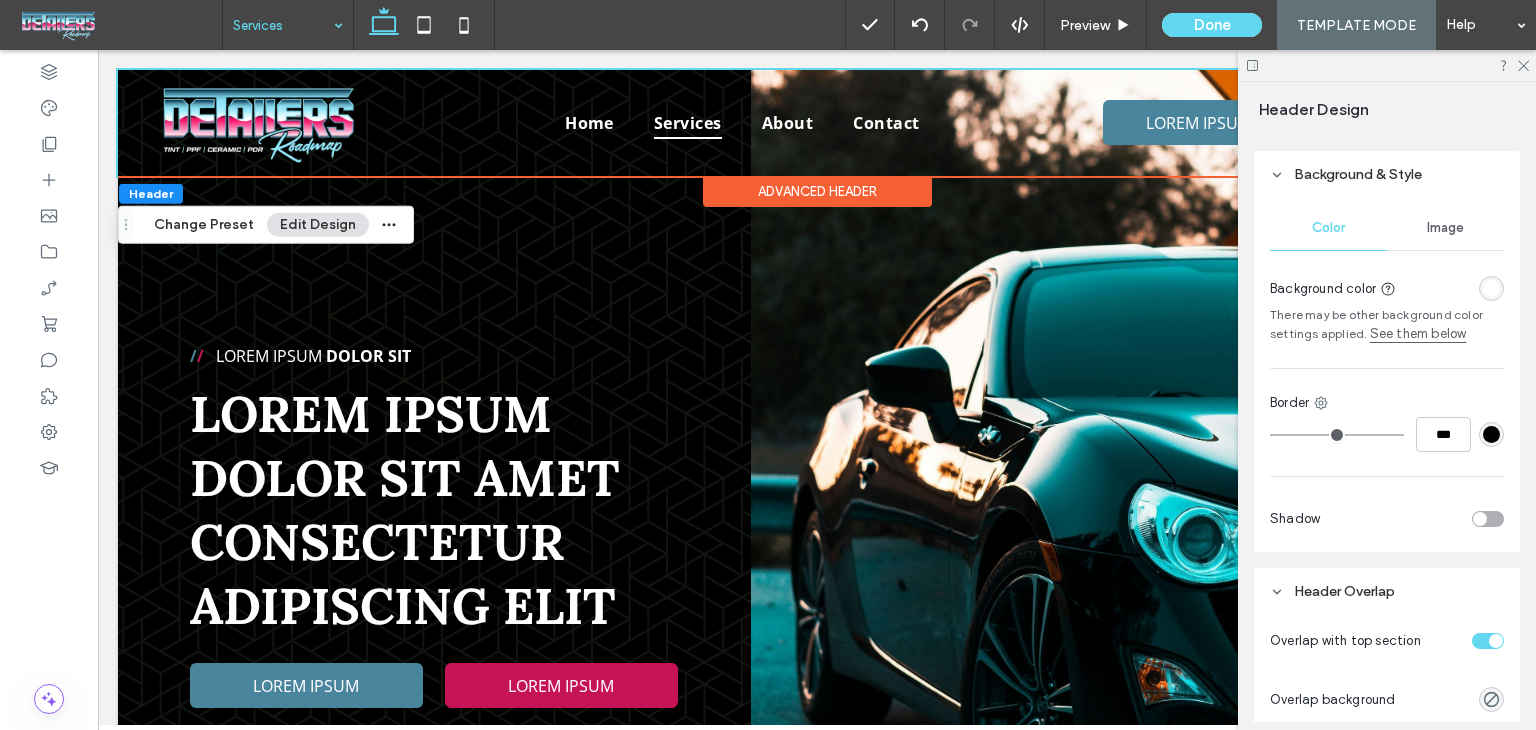 scroll, scrollTop: 300, scrollLeft: 0, axis: vertical 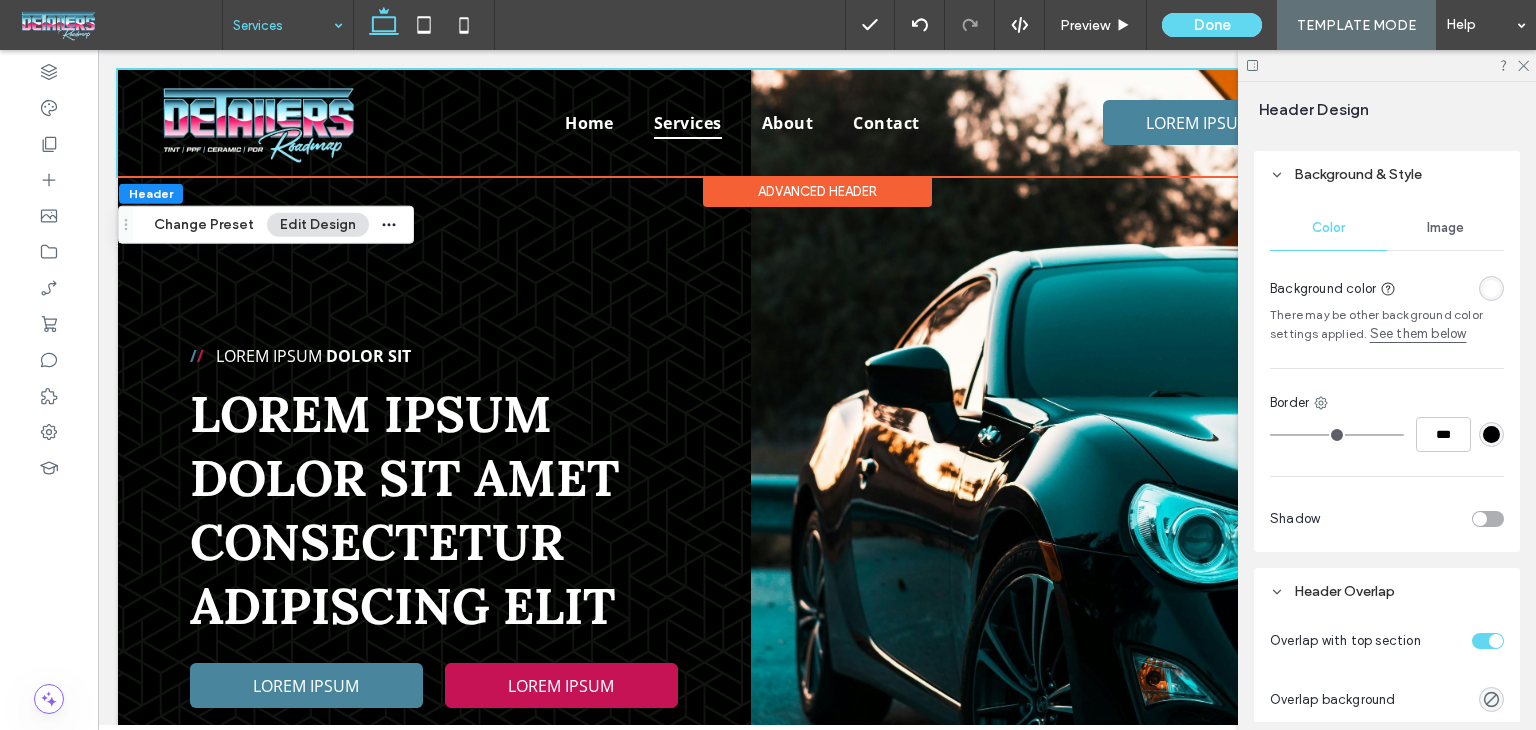 click on "See them below" at bounding box center [1418, 334] 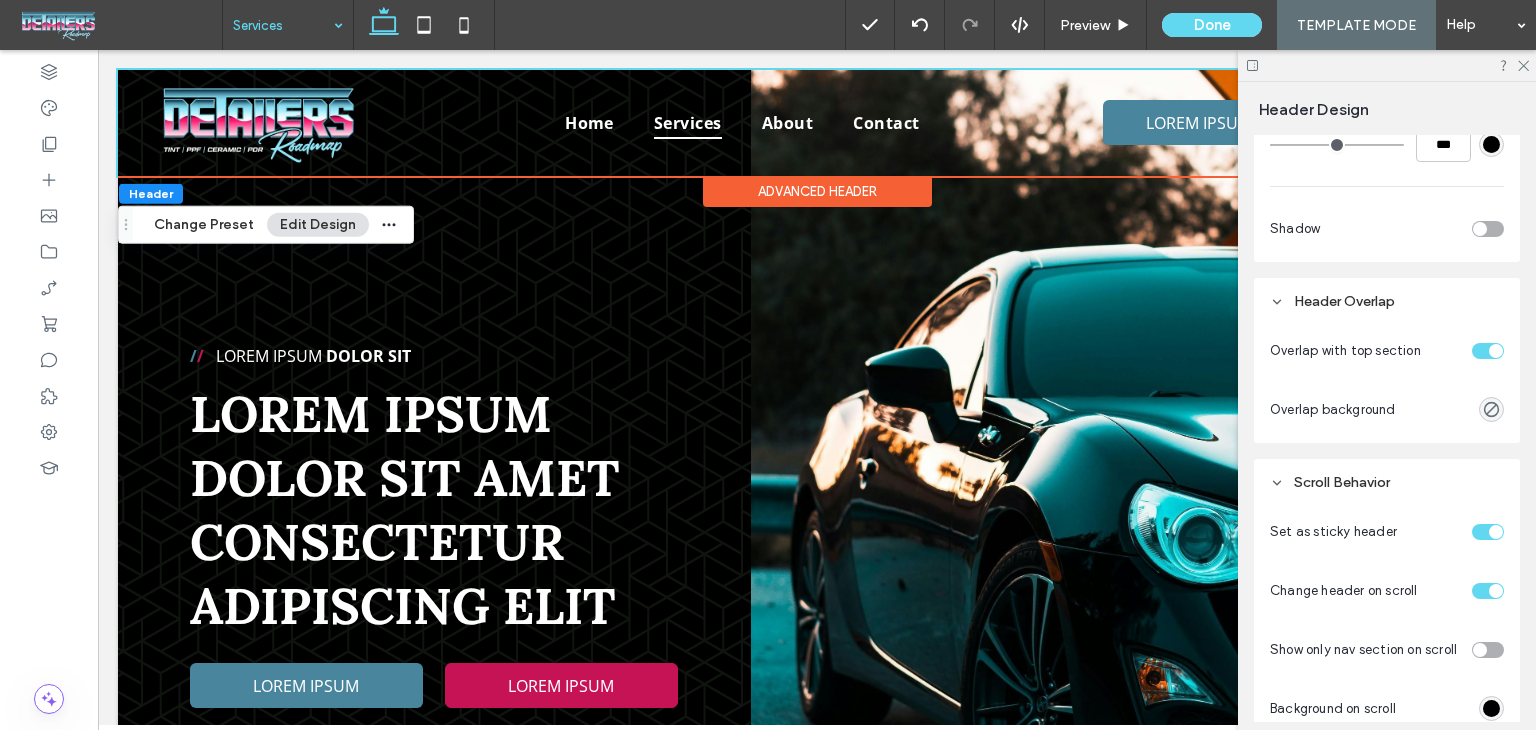 scroll, scrollTop: 732, scrollLeft: 0, axis: vertical 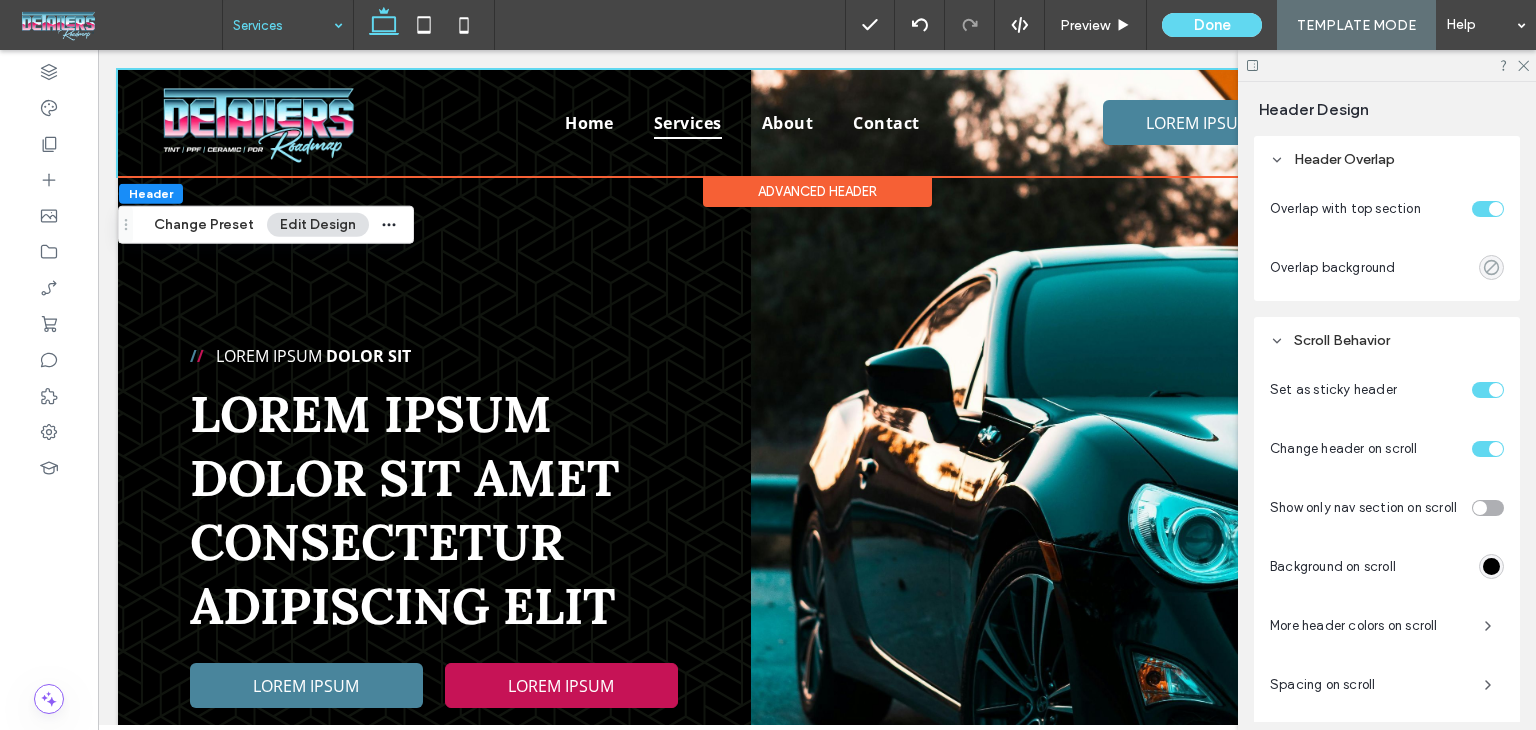 click 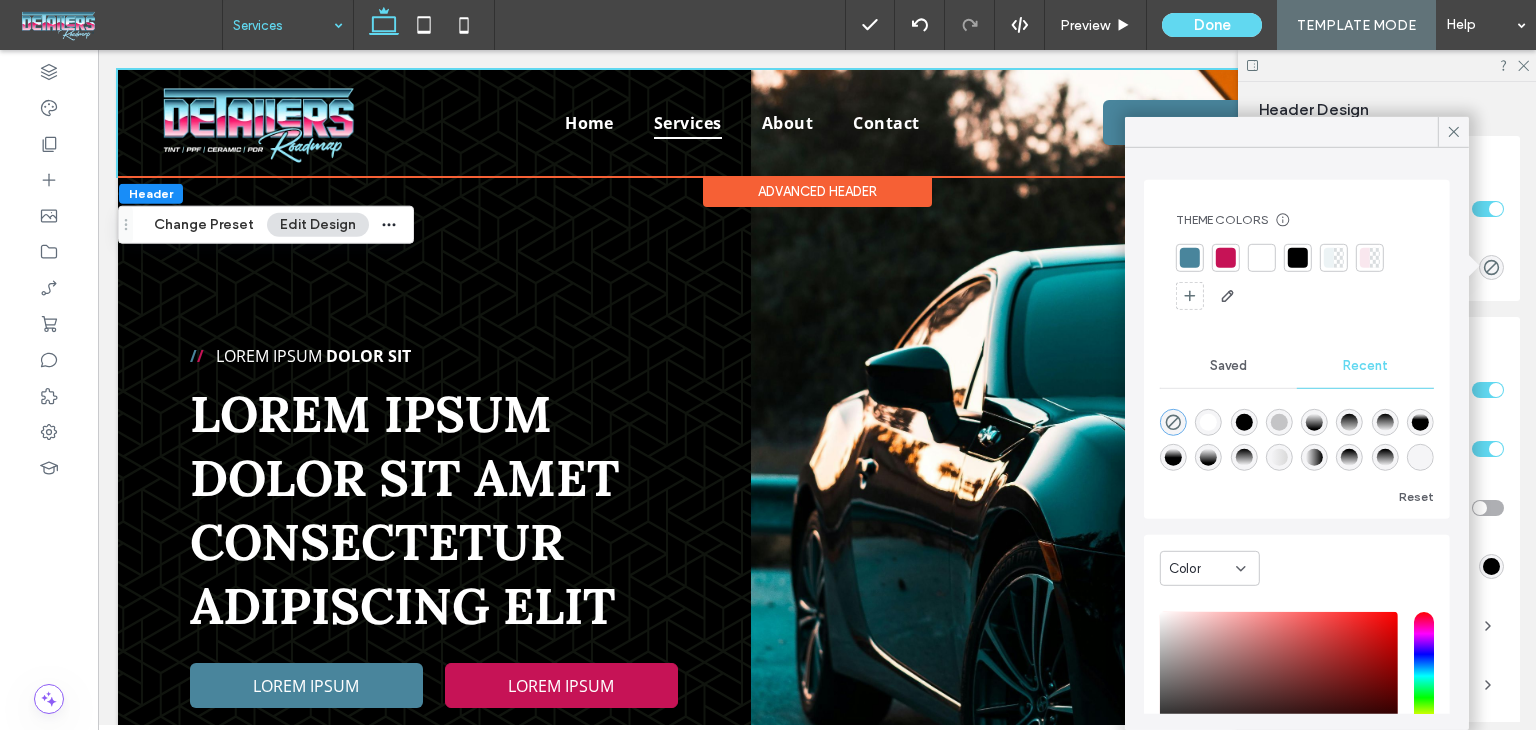 click at bounding box center (1314, 422) 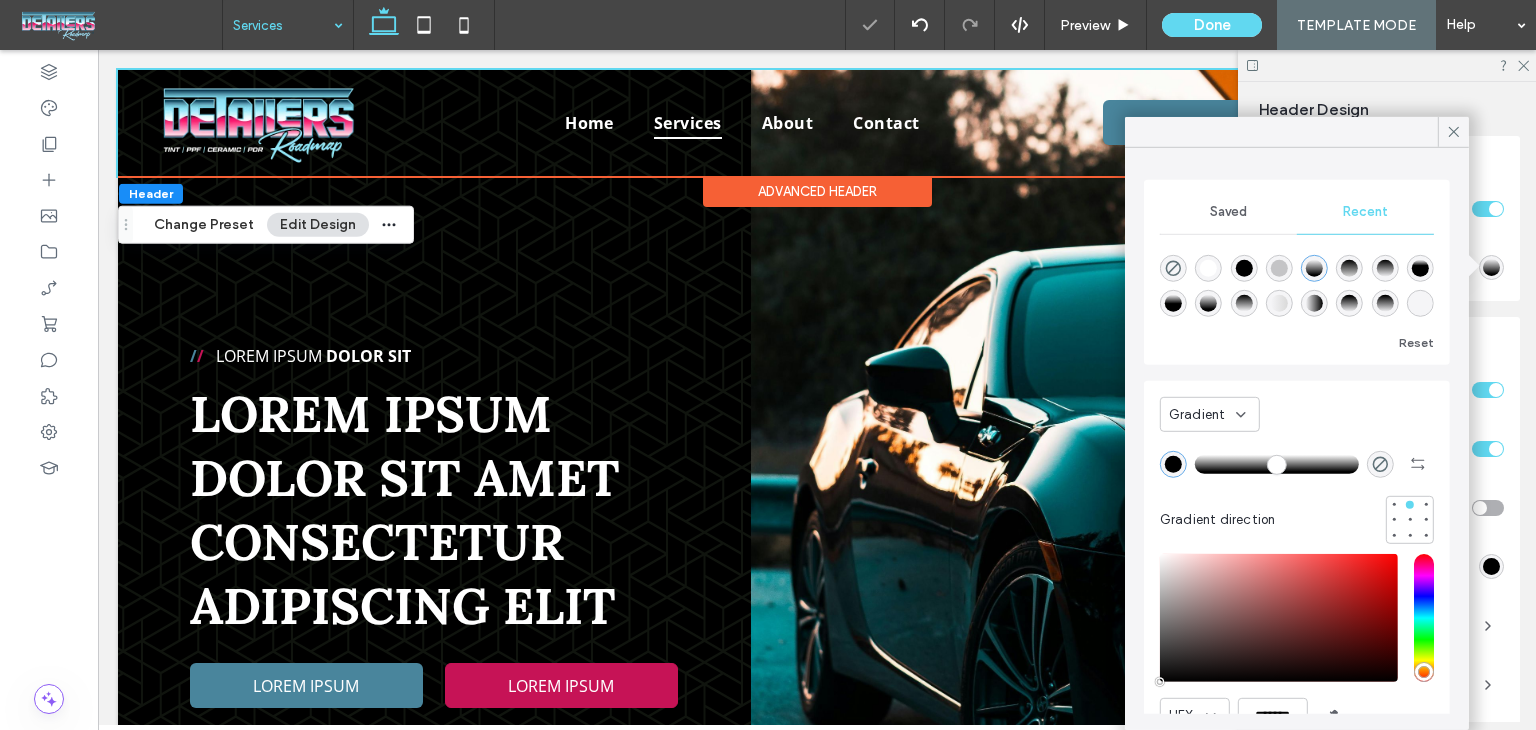 type on "***" 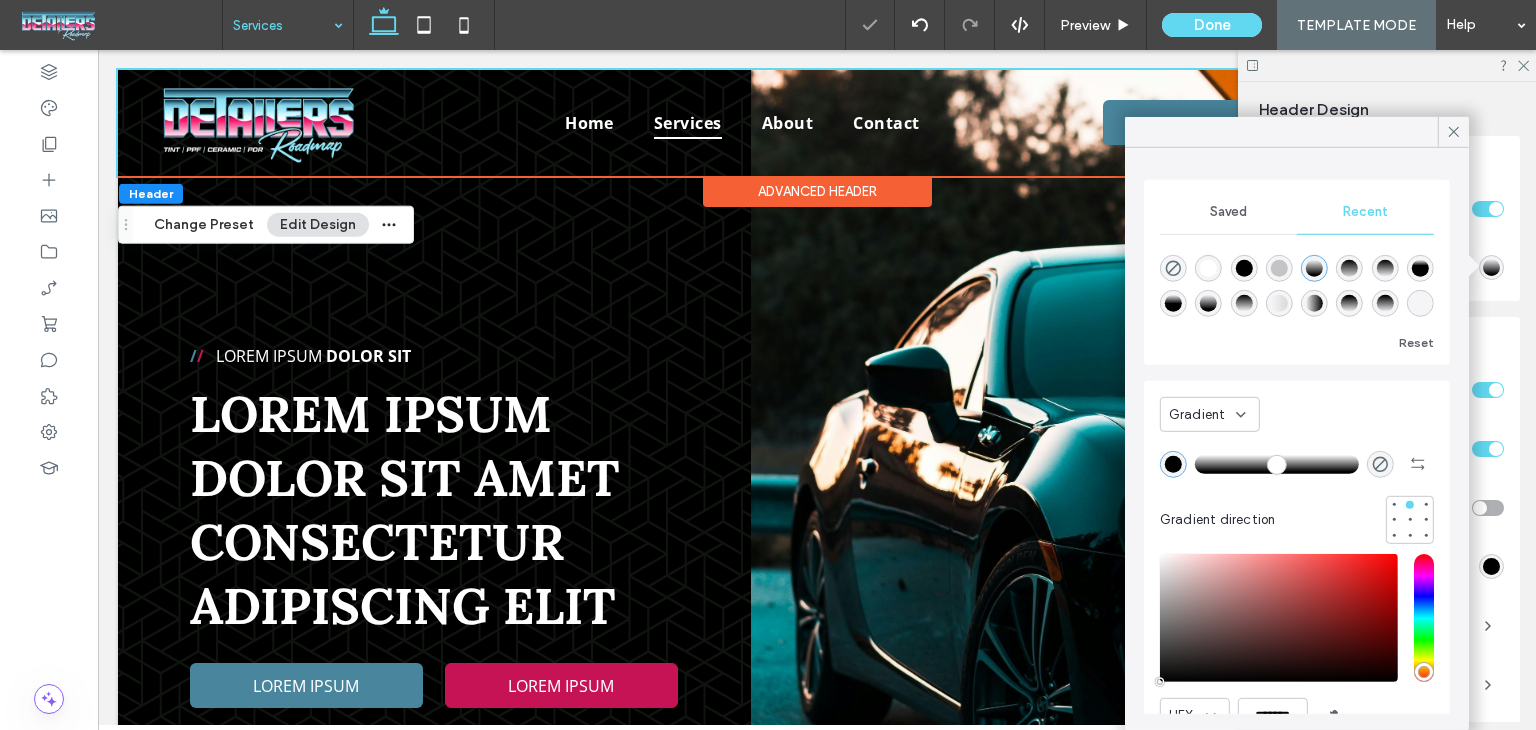 type on "****" 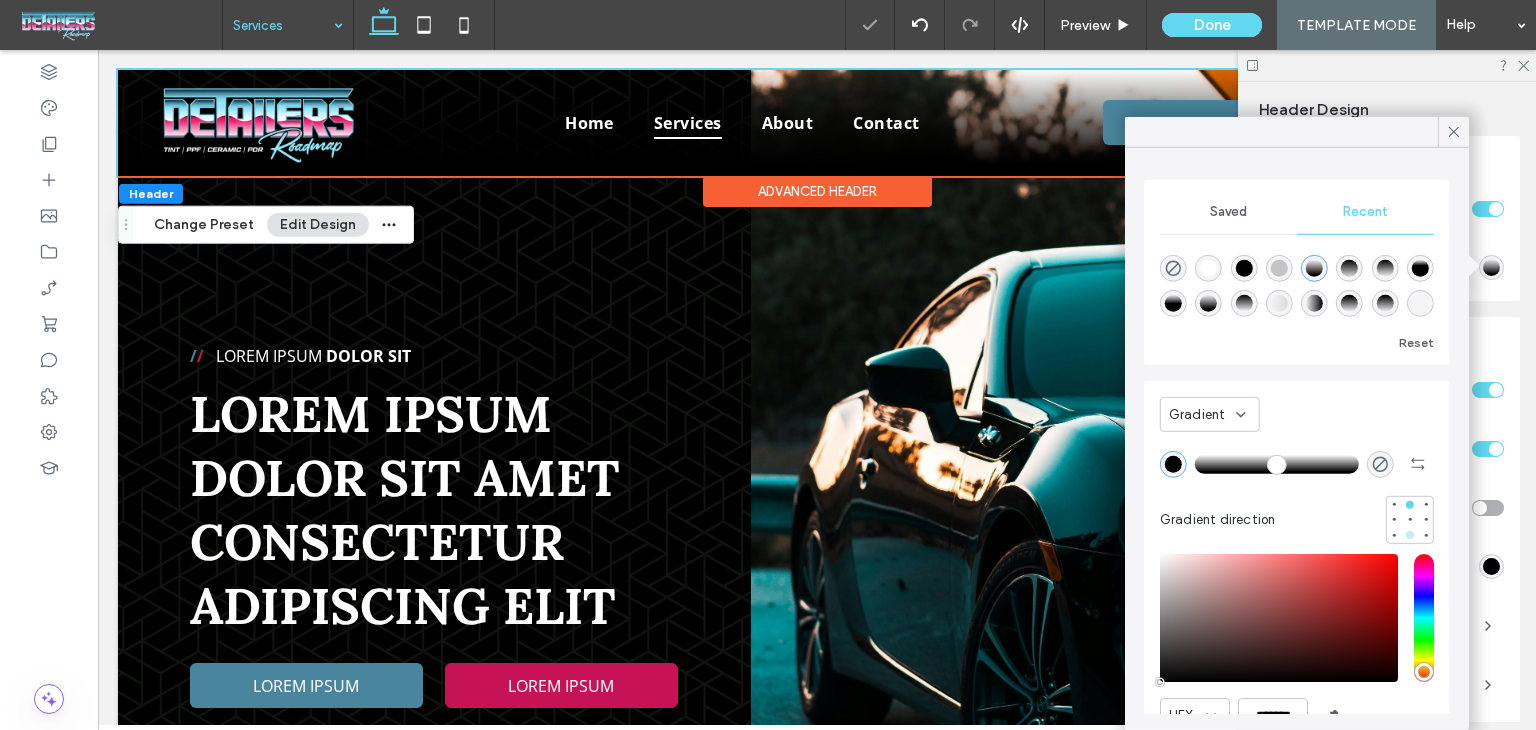 click at bounding box center (1410, 535) 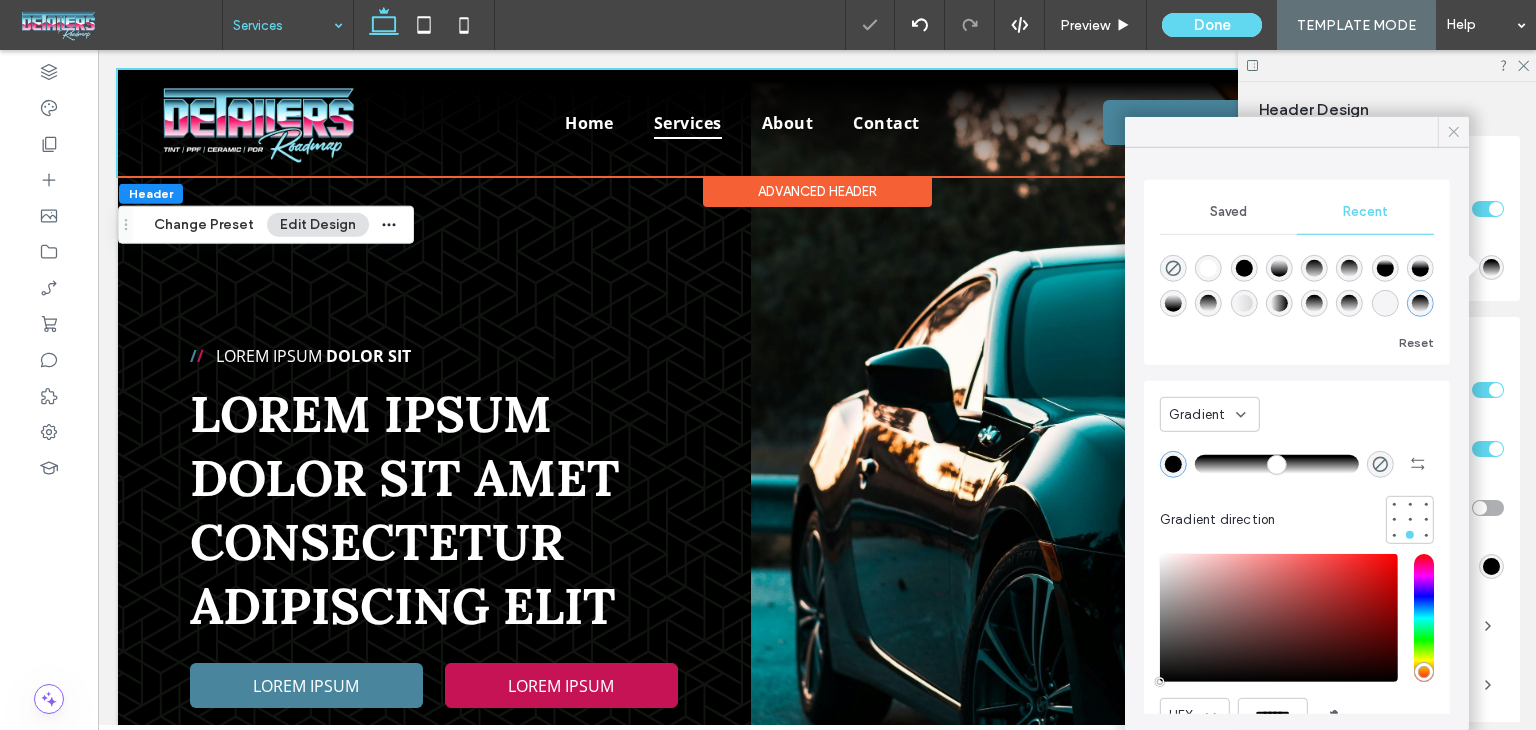 click 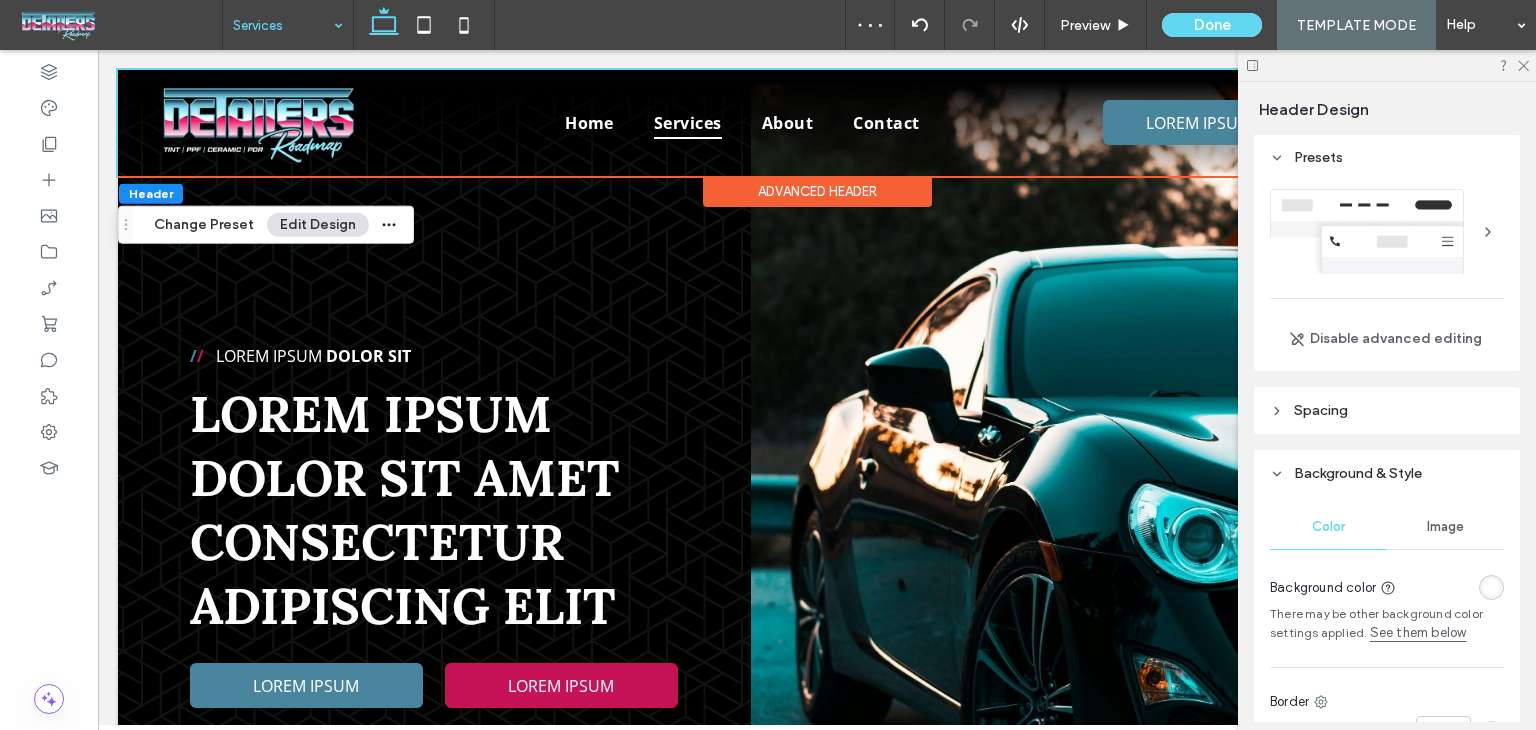 scroll, scrollTop: 0, scrollLeft: 0, axis: both 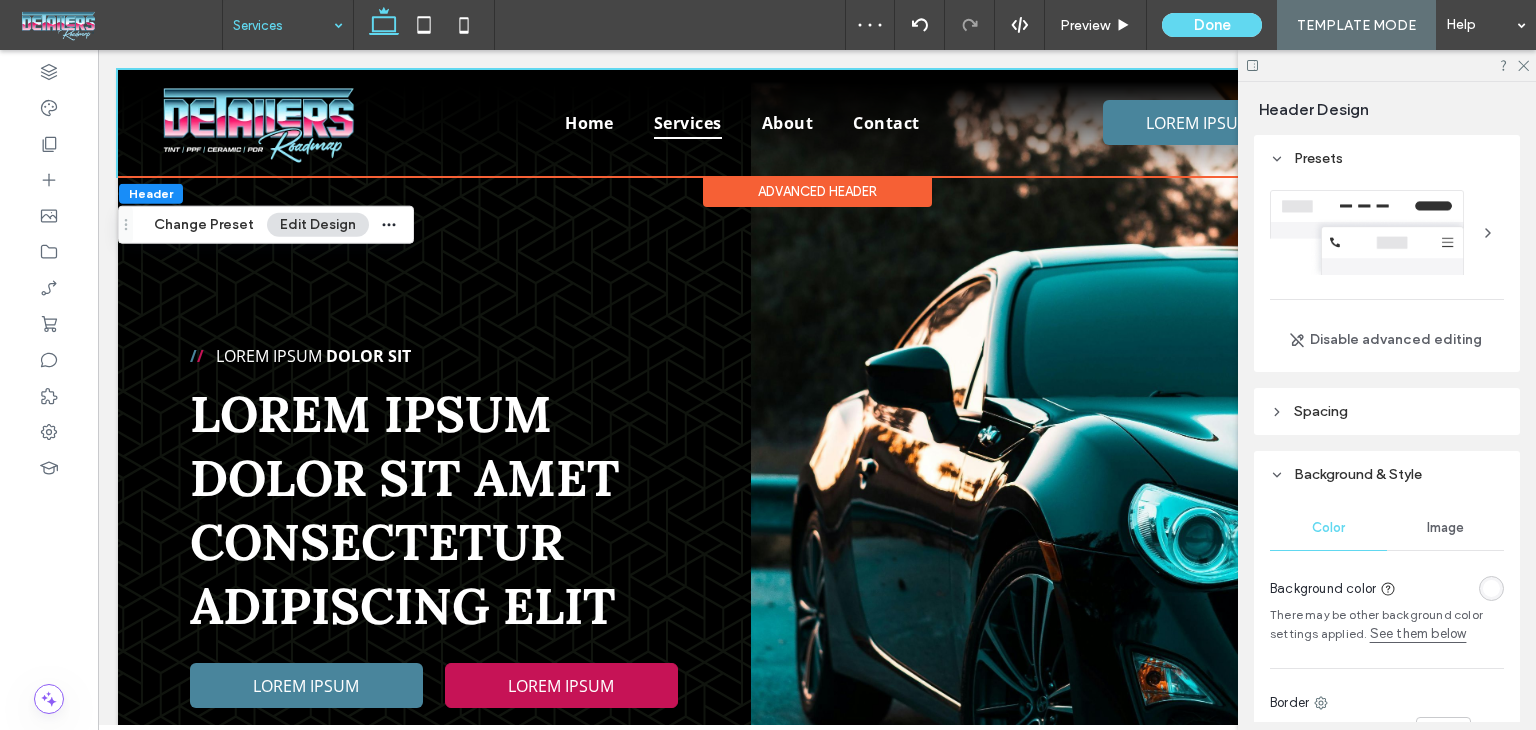 click on "Spacing" at bounding box center (1387, 411) 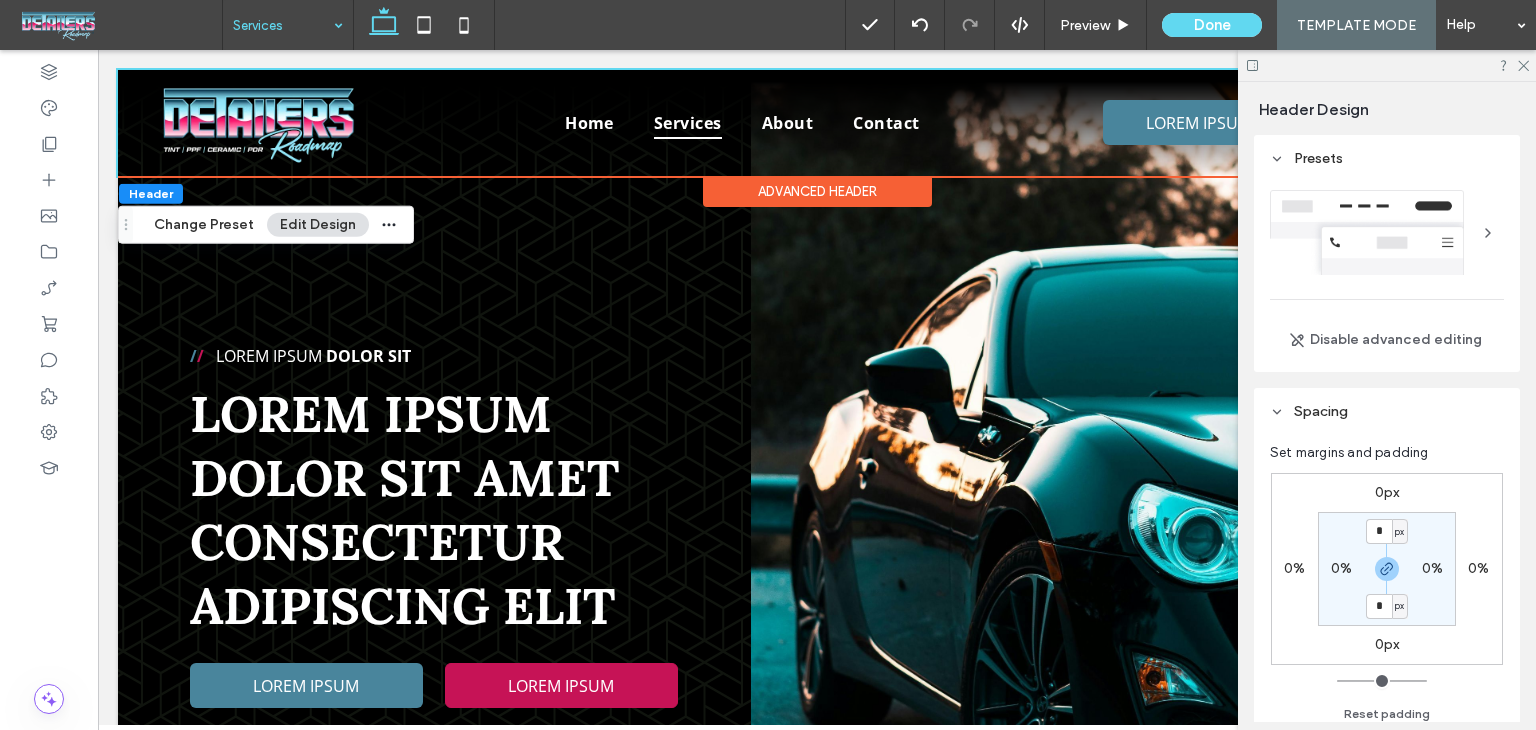 click on "Spacing" at bounding box center (1387, 411) 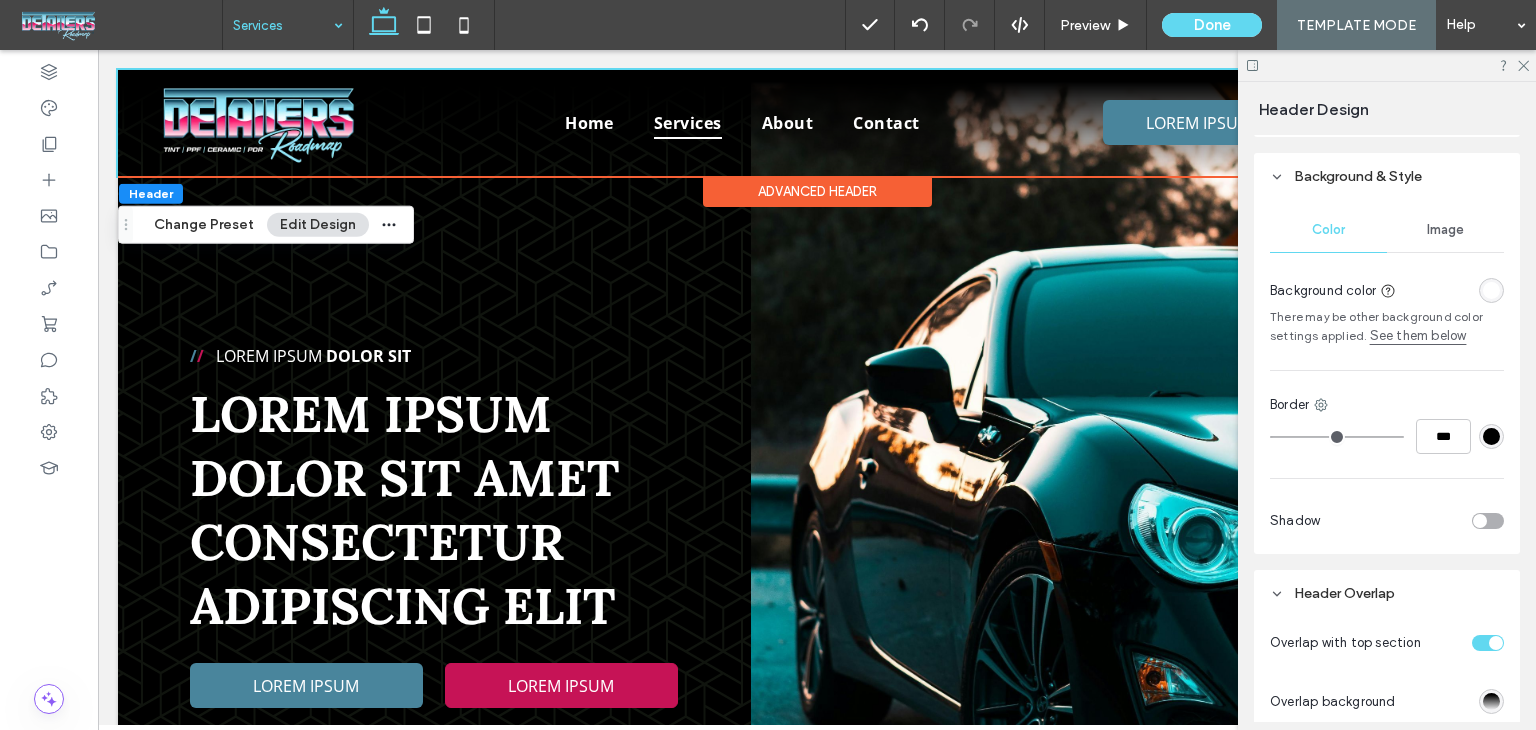 scroll, scrollTop: 300, scrollLeft: 0, axis: vertical 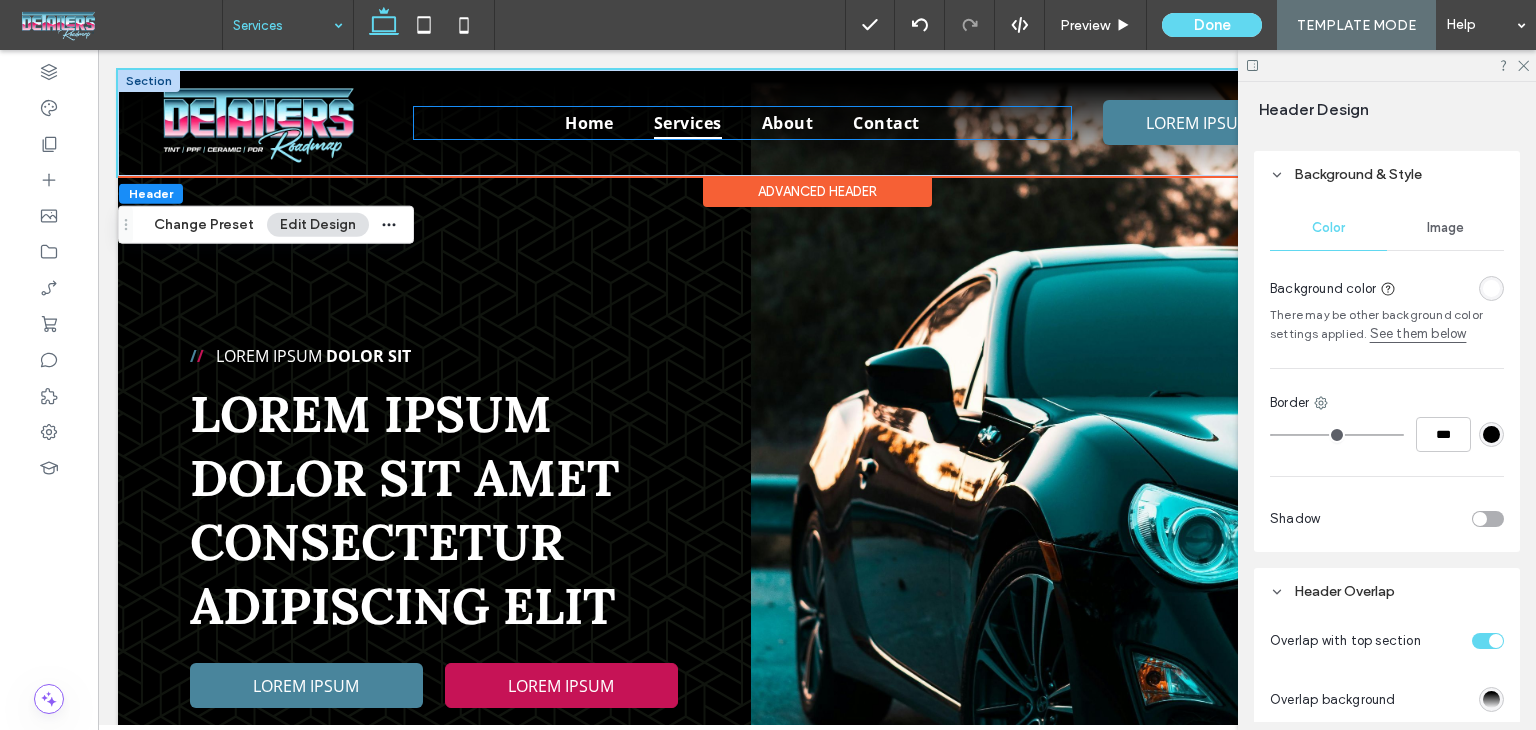 click on "Services" at bounding box center (688, 123) 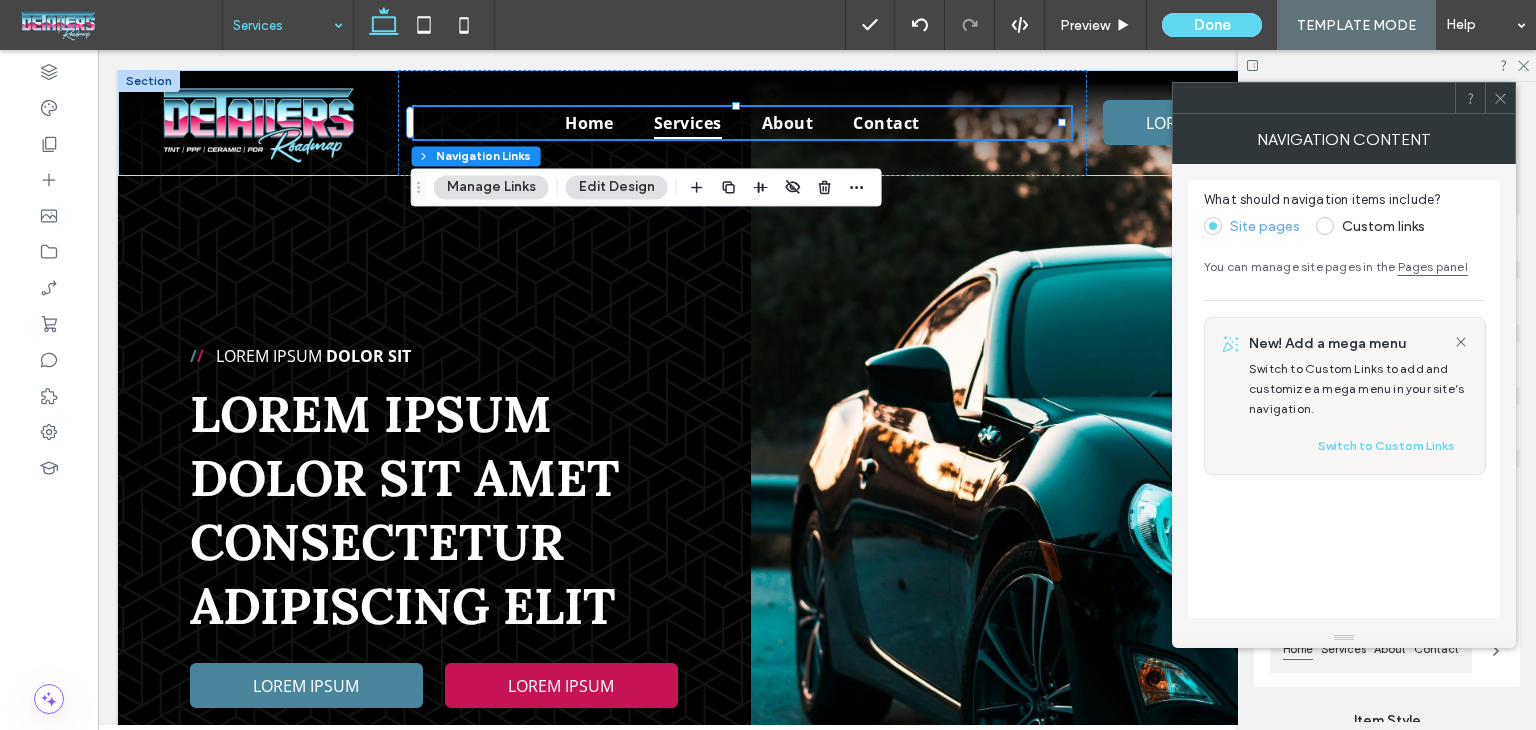 click 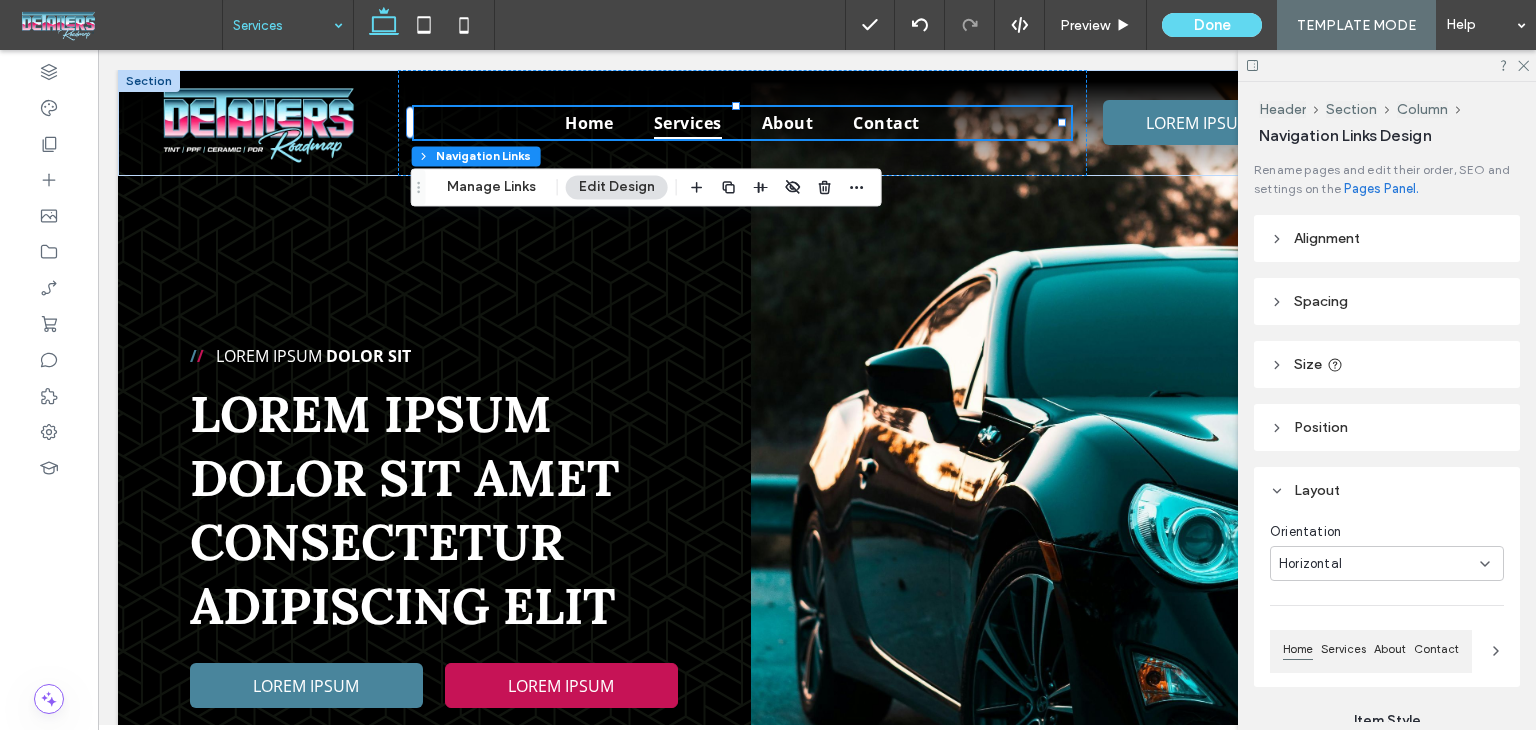 click on "Edit Design" at bounding box center (617, 187) 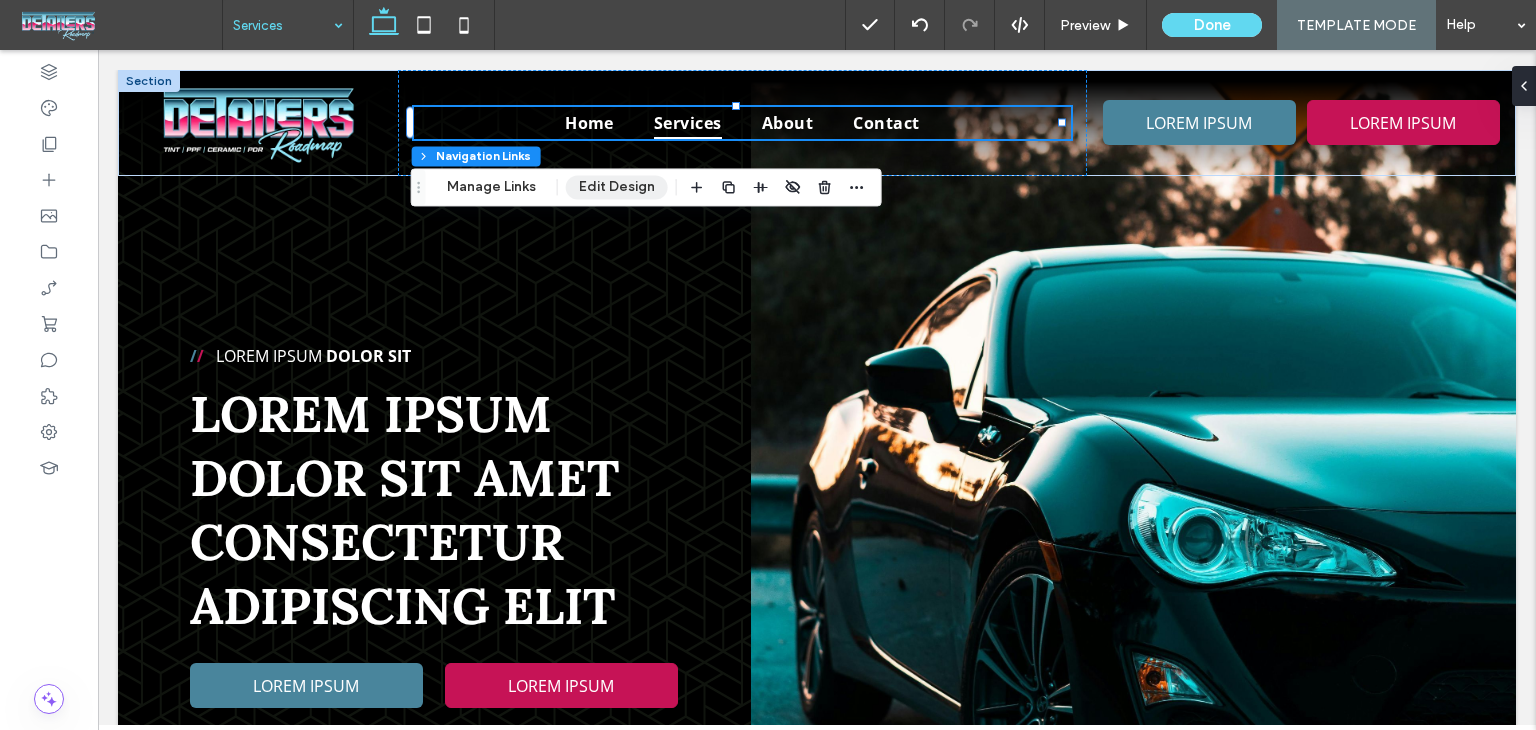 click on "Edit Design" at bounding box center (617, 187) 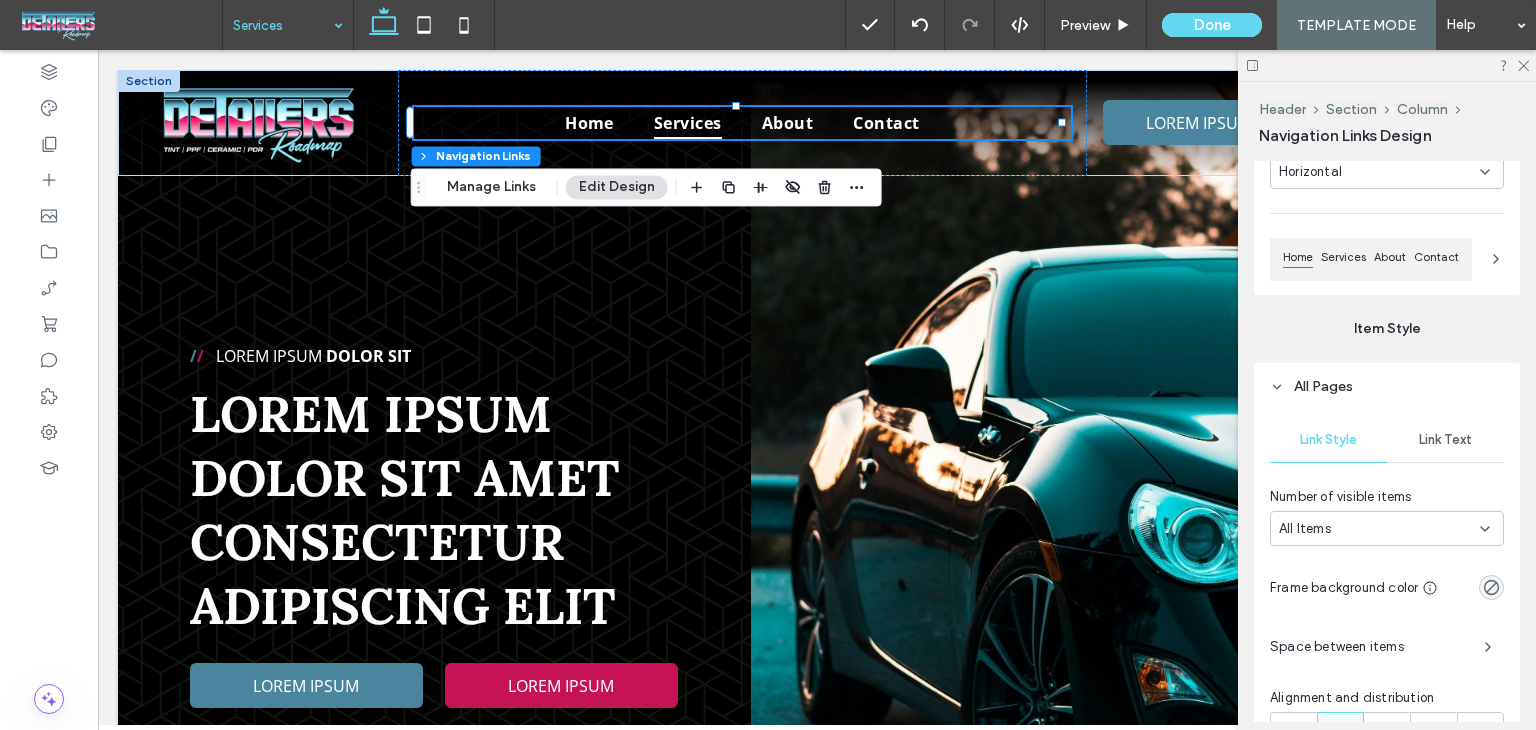 scroll, scrollTop: 300, scrollLeft: 0, axis: vertical 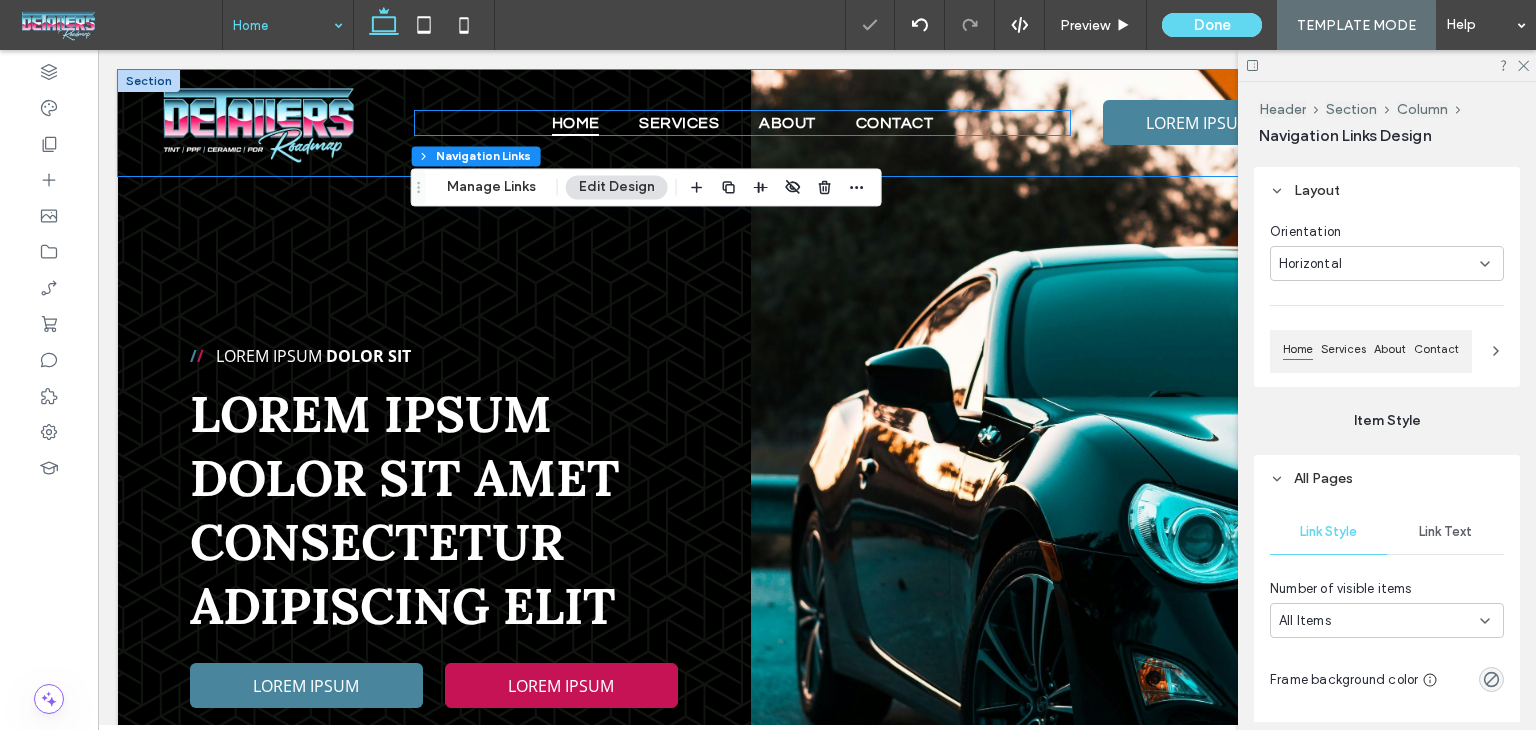 click on "Home" at bounding box center [576, 123] 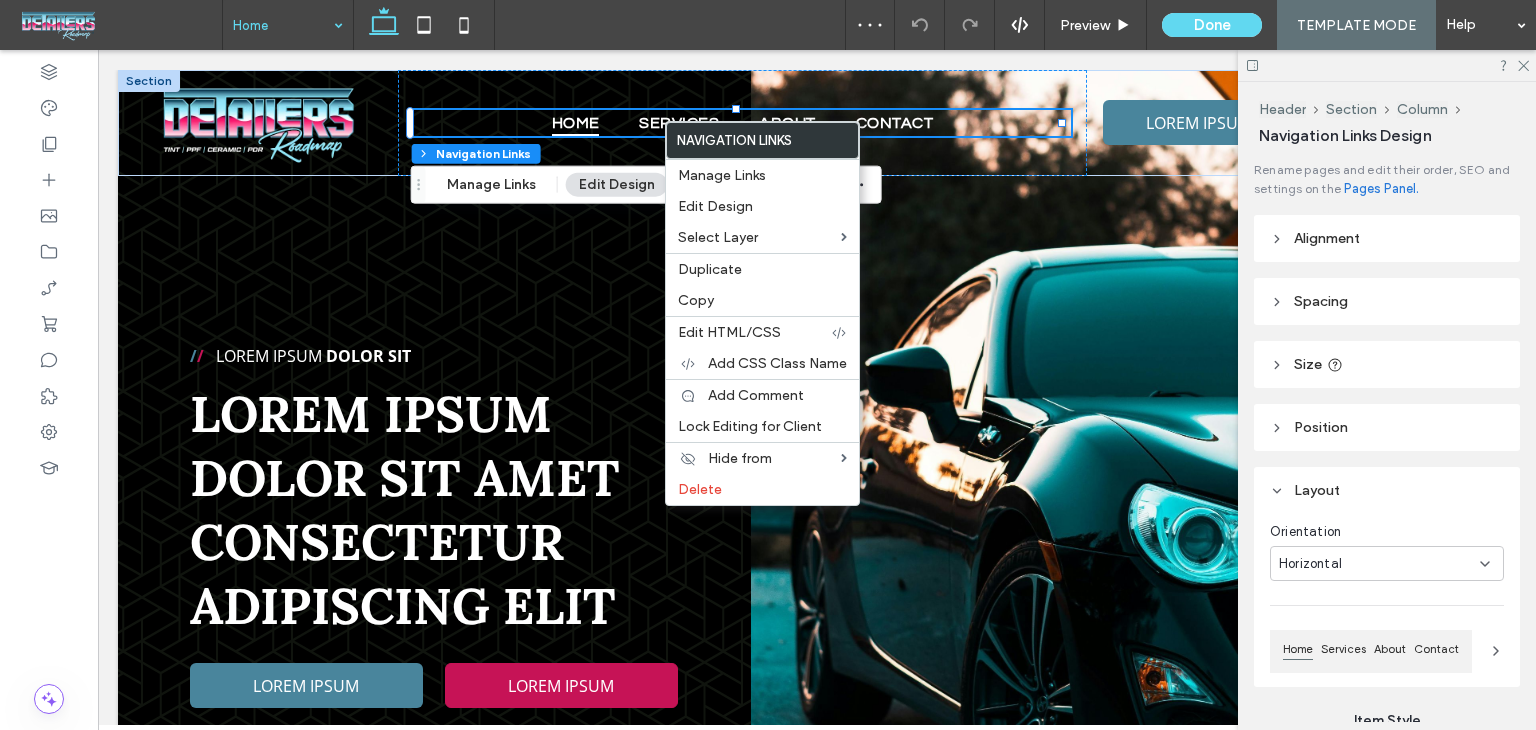 drag, startPoint x: 709, startPoint y: 297, endPoint x: 574, endPoint y: 236, distance: 148.14183 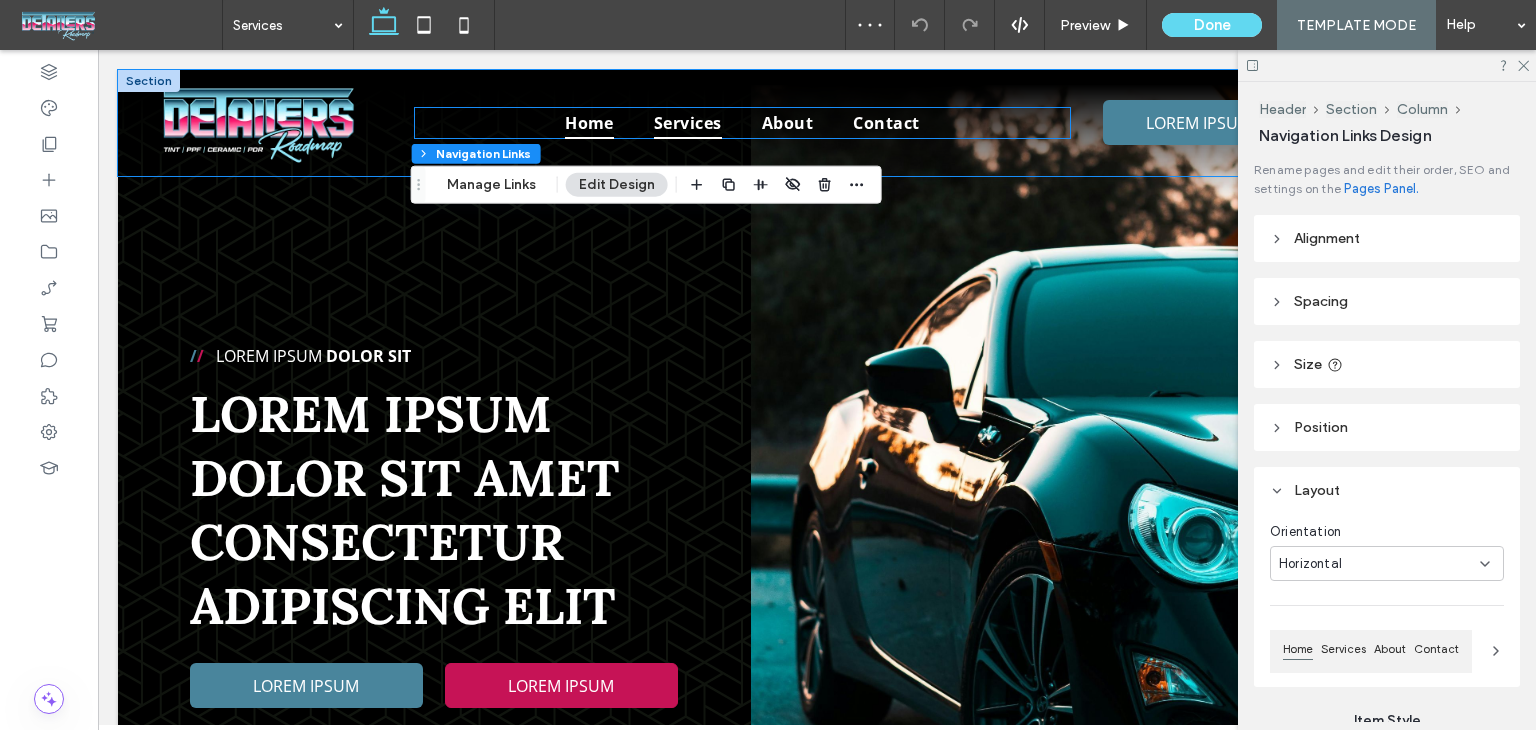 scroll, scrollTop: 0, scrollLeft: 0, axis: both 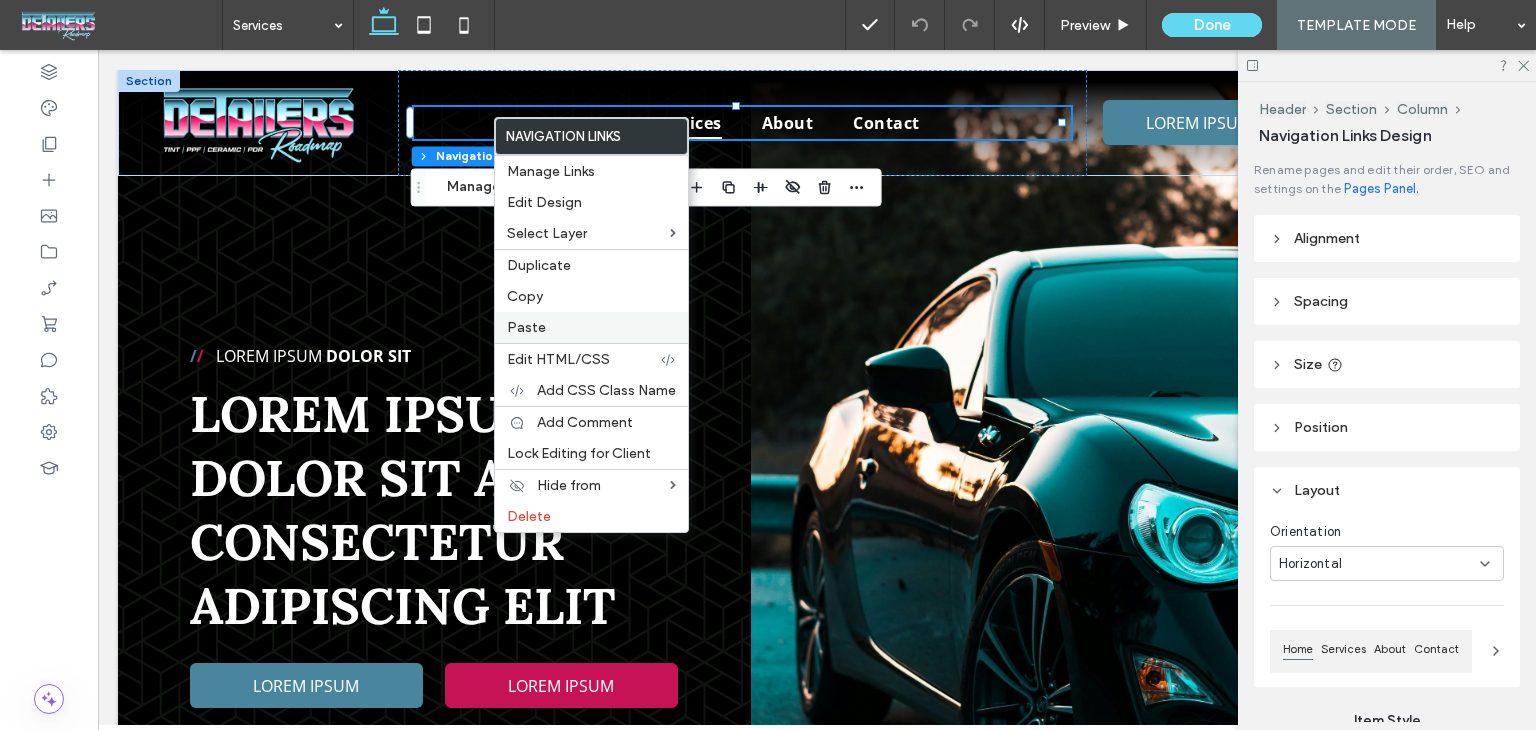 click on "Paste" at bounding box center (591, 327) 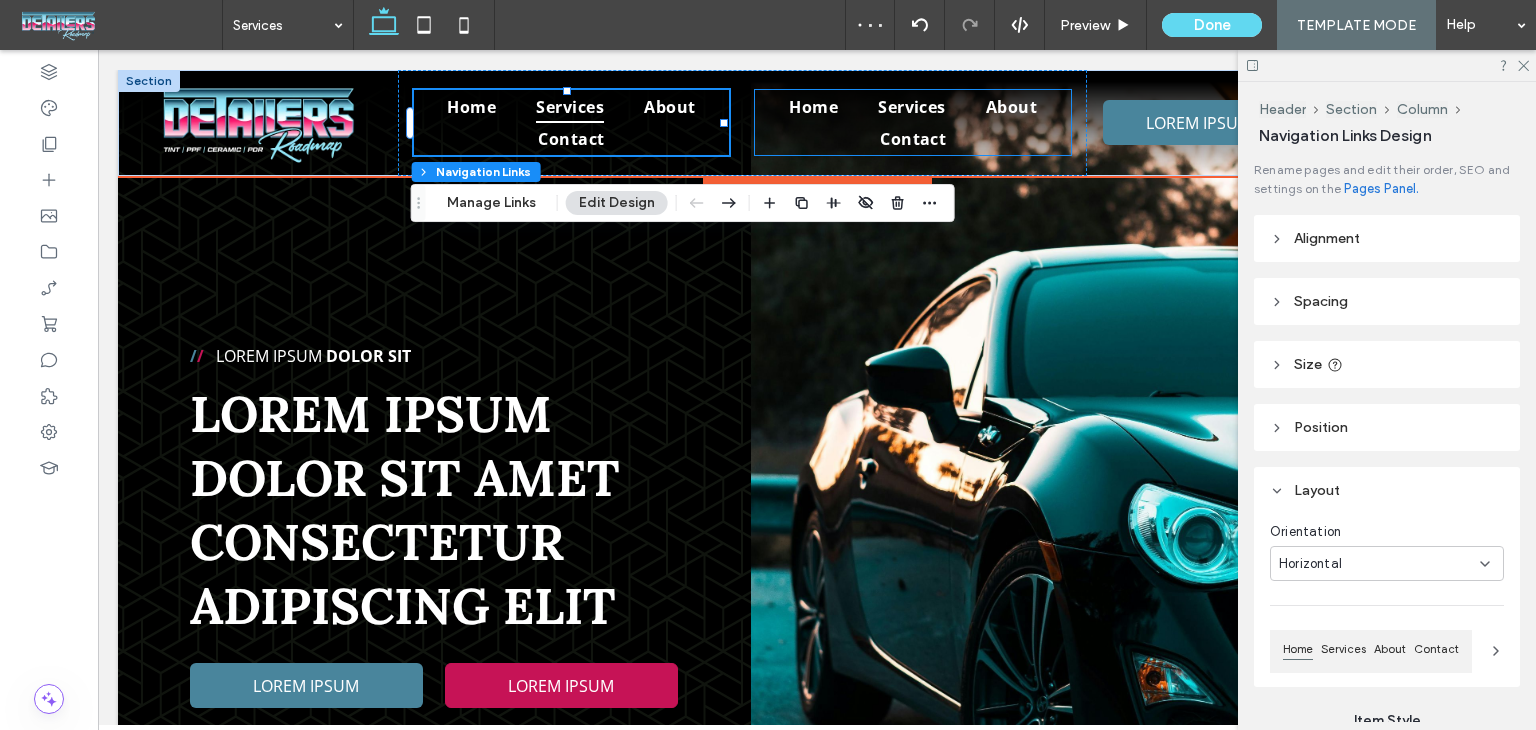 click on "Home
Services
About
Contact" at bounding box center (913, 122) 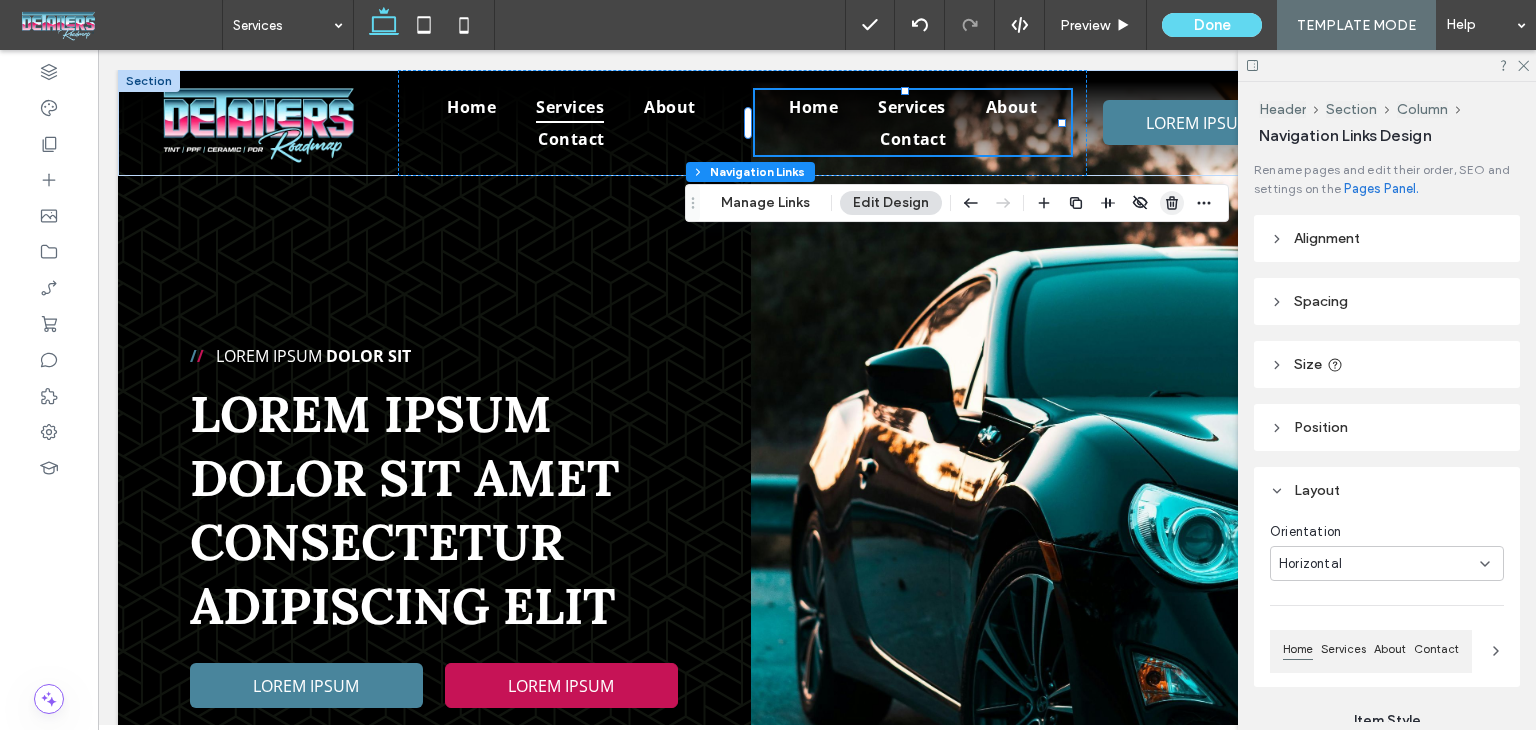 click 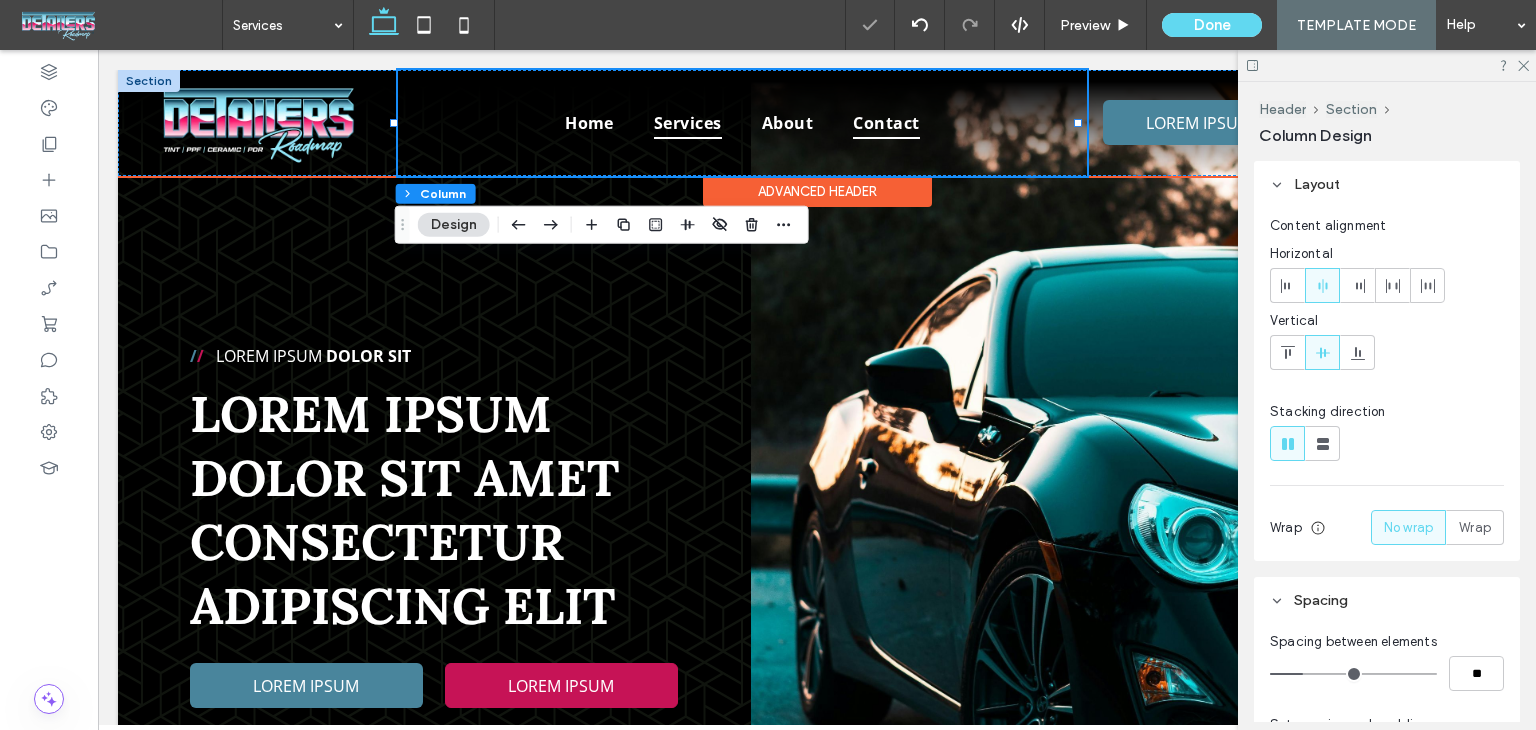click on "Contact" at bounding box center [886, 123] 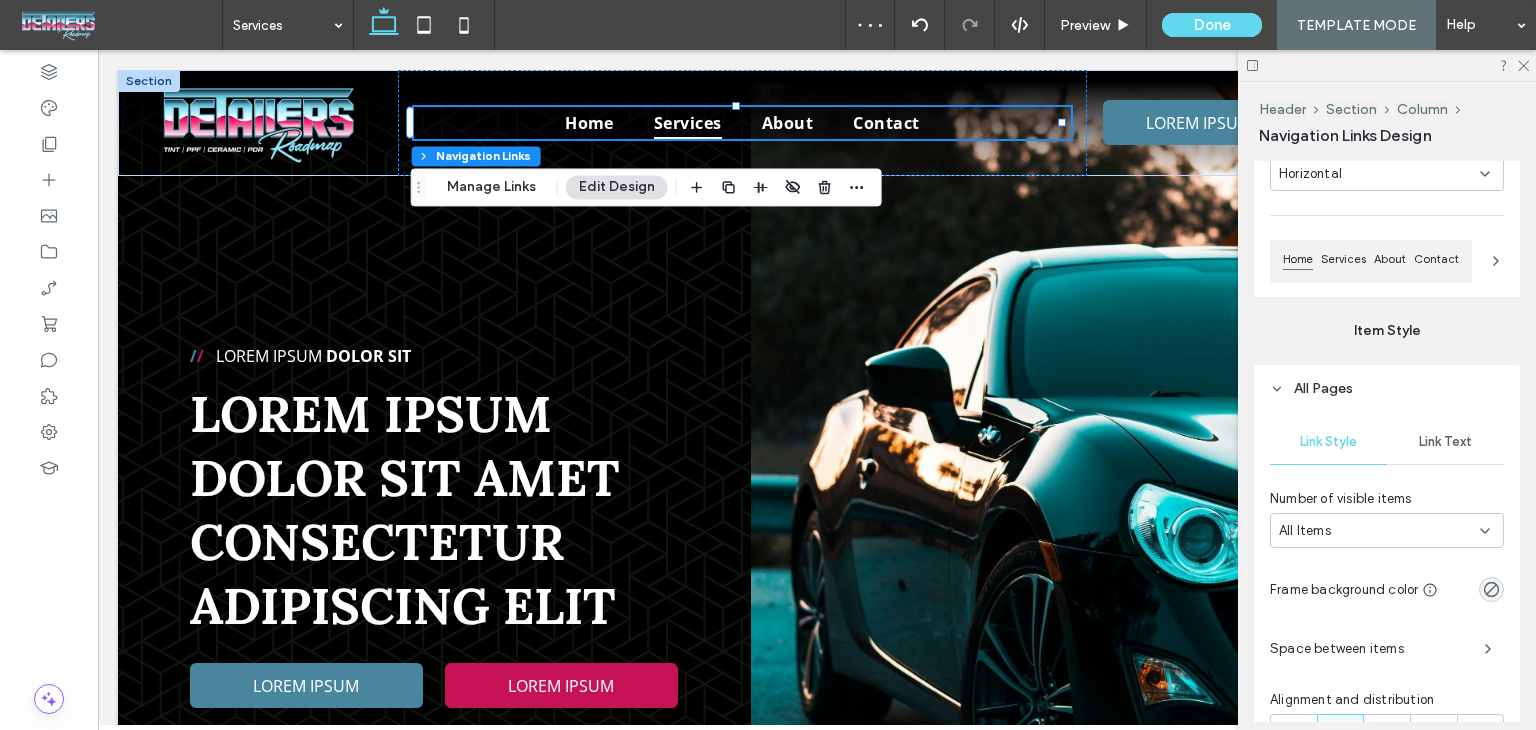 scroll, scrollTop: 400, scrollLeft: 0, axis: vertical 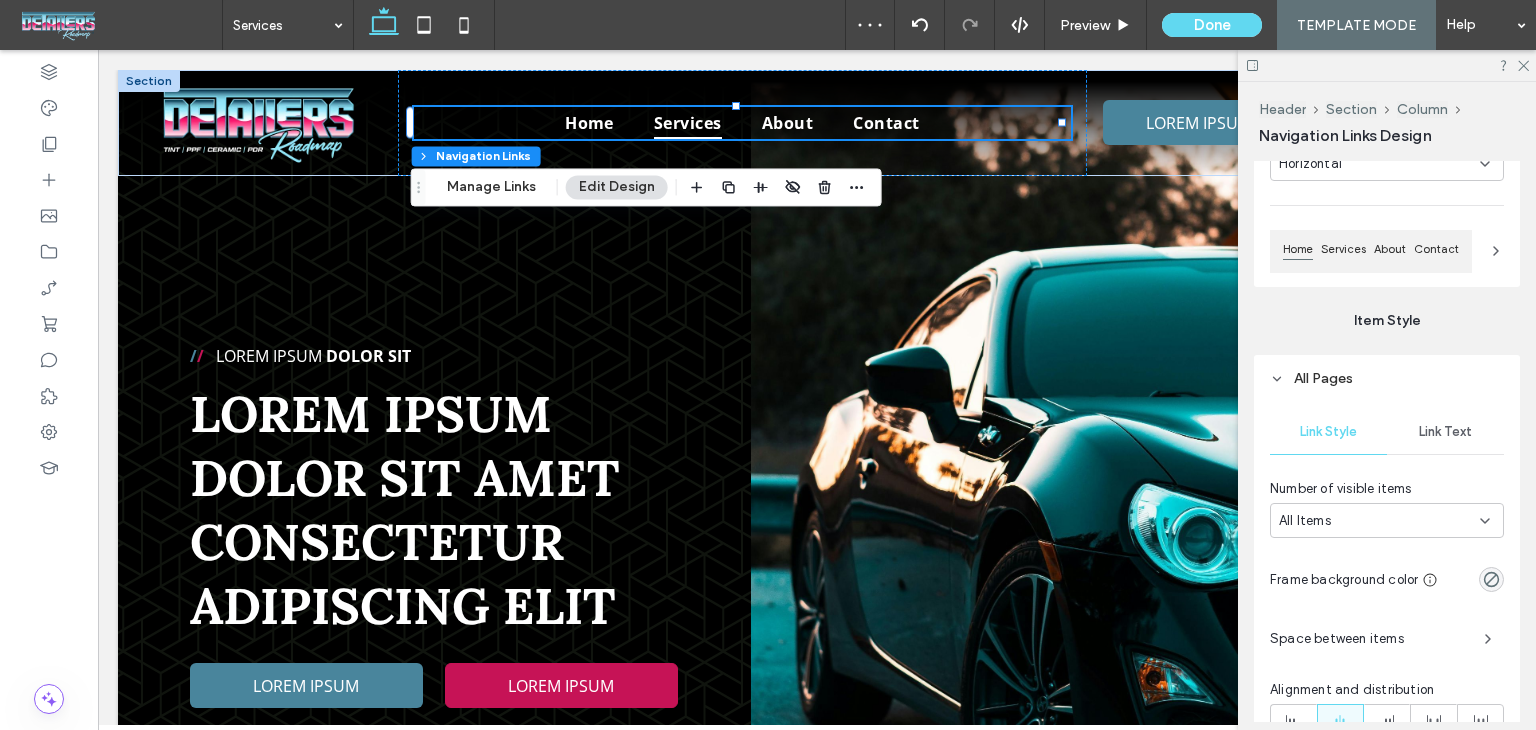 click on "Link Text" at bounding box center [1445, 432] 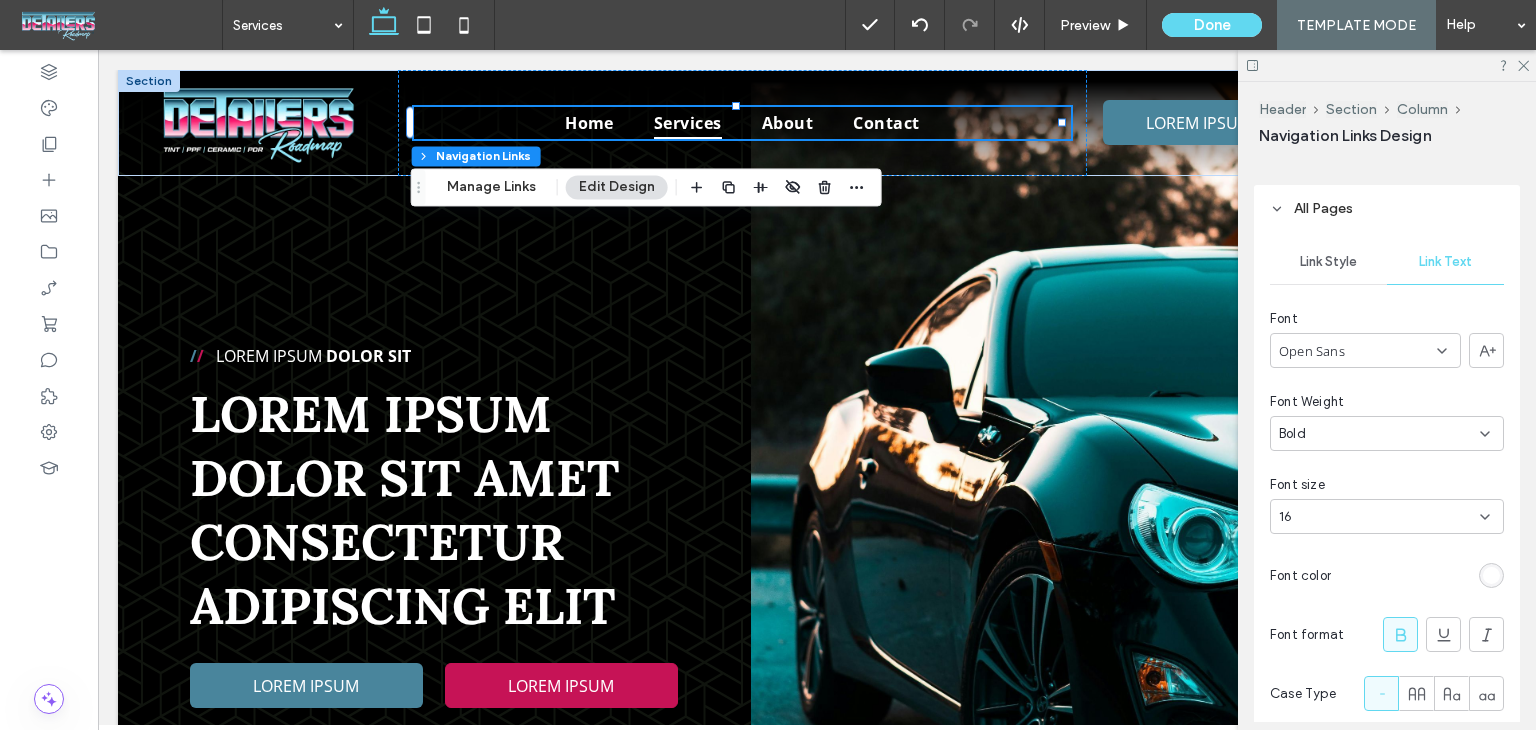scroll, scrollTop: 700, scrollLeft: 0, axis: vertical 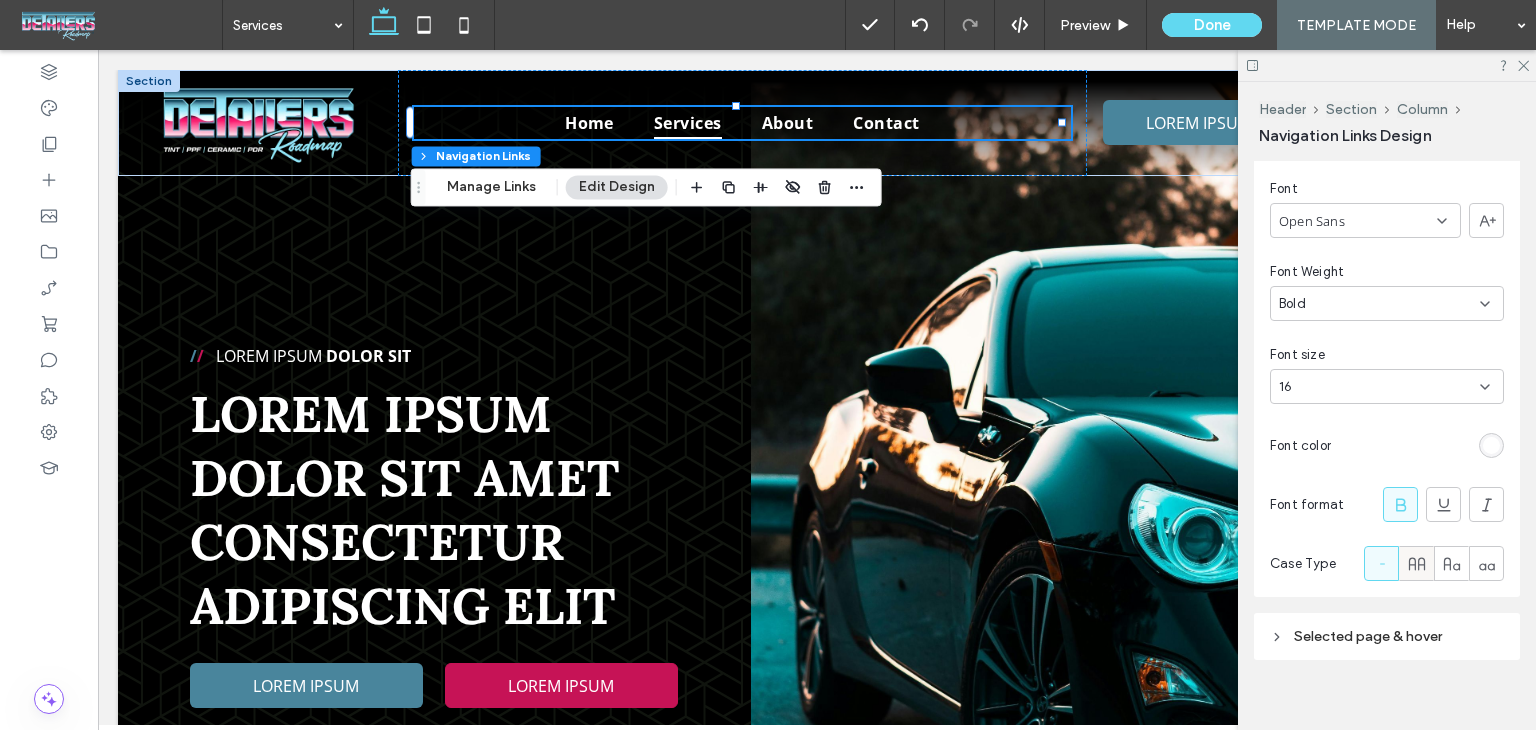 click 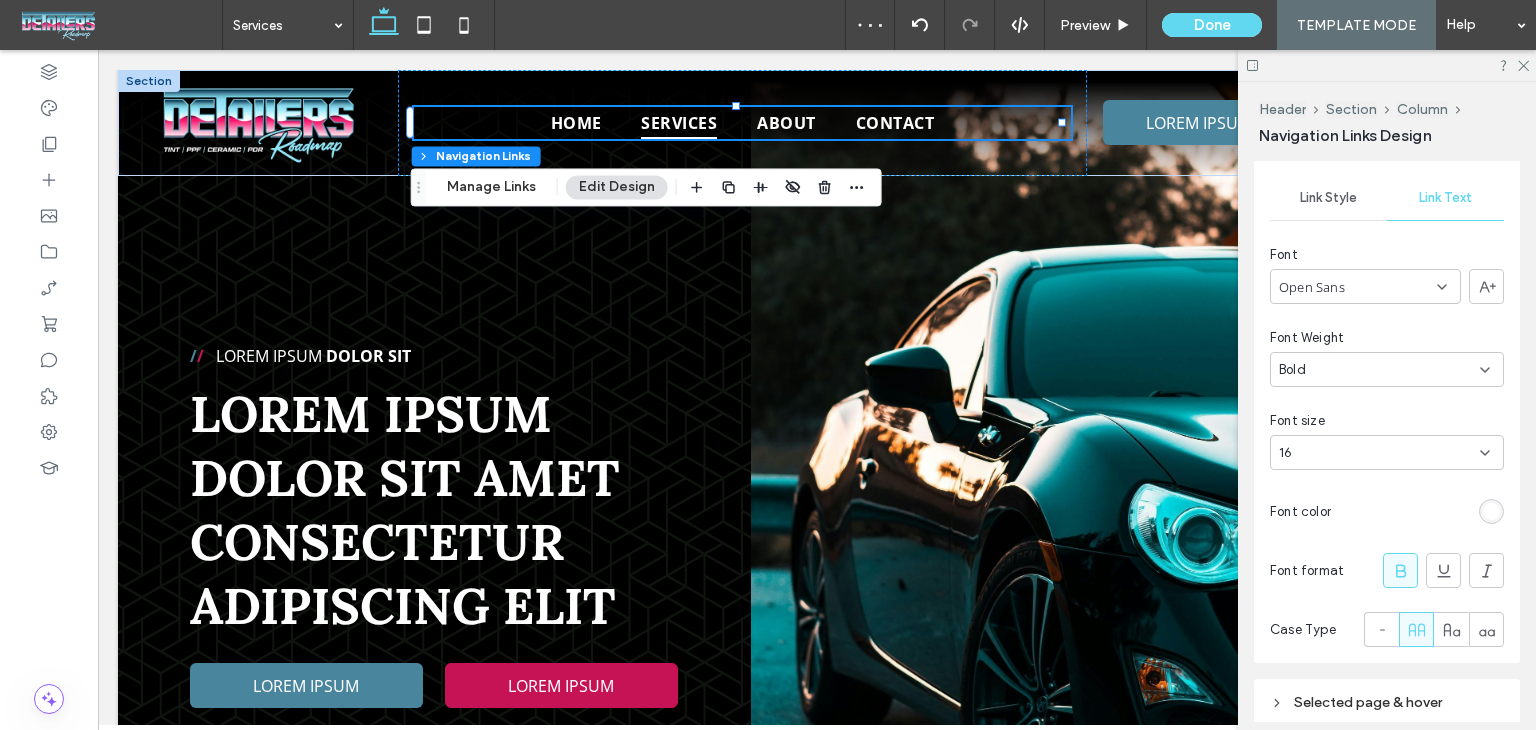 scroll, scrollTop: 600, scrollLeft: 0, axis: vertical 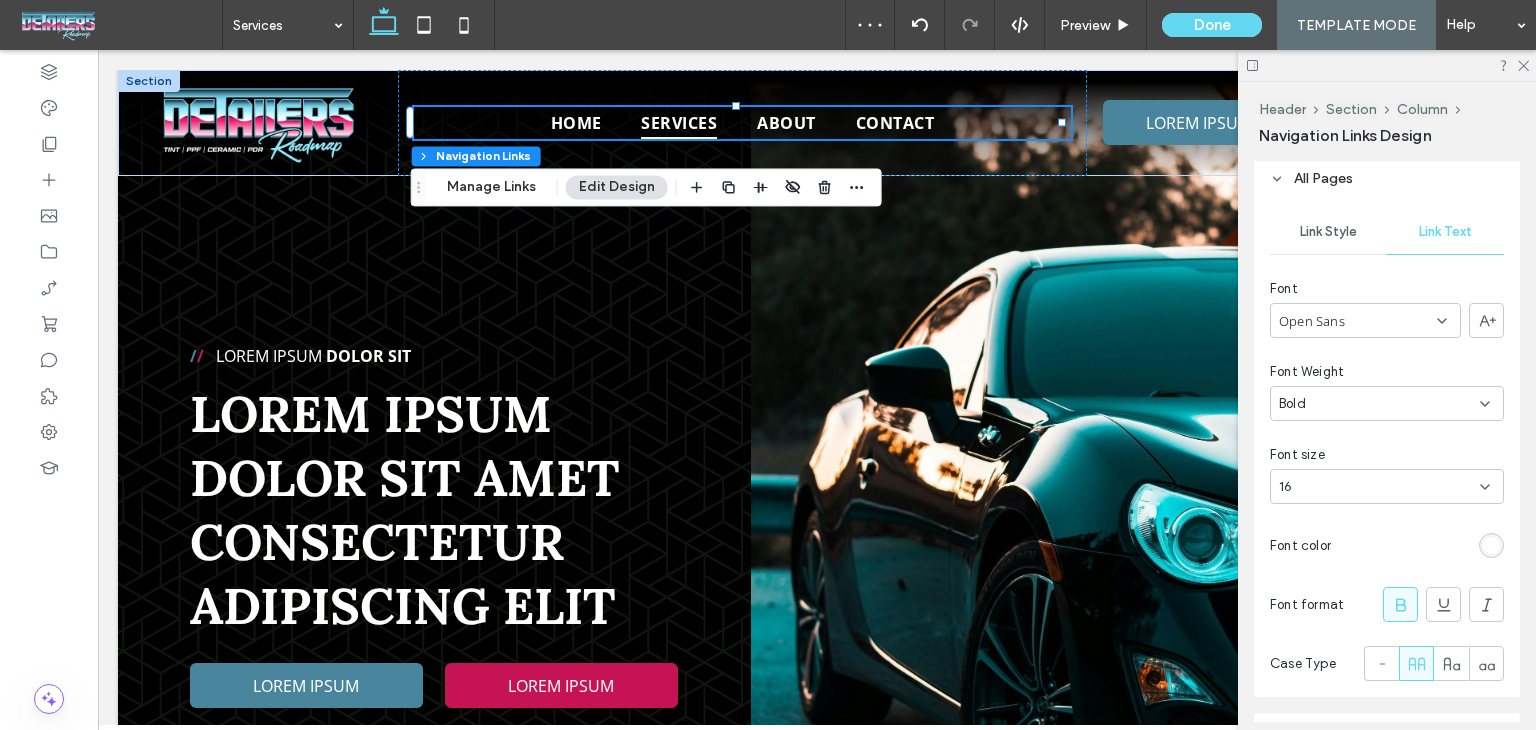 click on "Bold" at bounding box center [1387, 403] 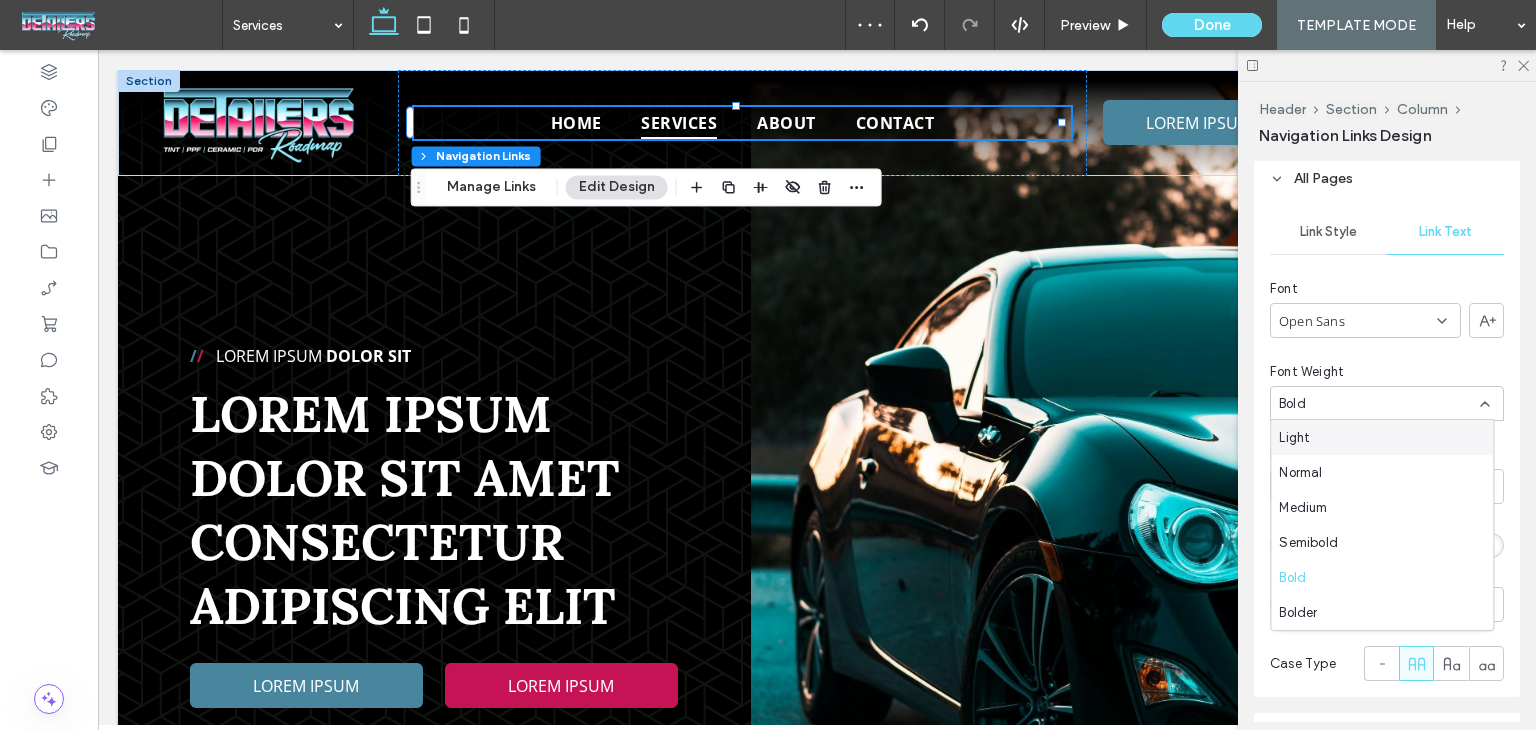 click on "Open Sans" at bounding box center [1365, 320] 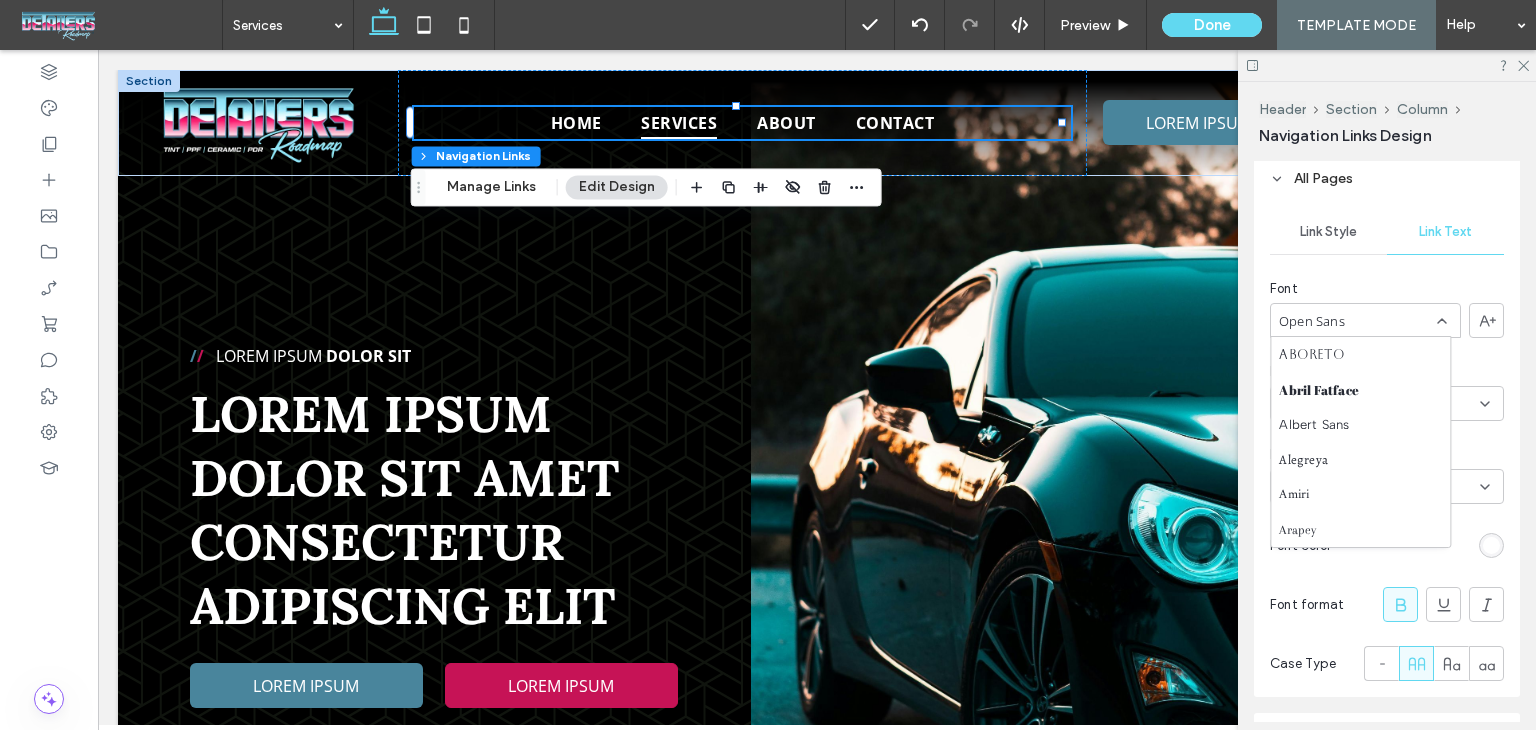 click on "Open Sans" at bounding box center (1365, 320) 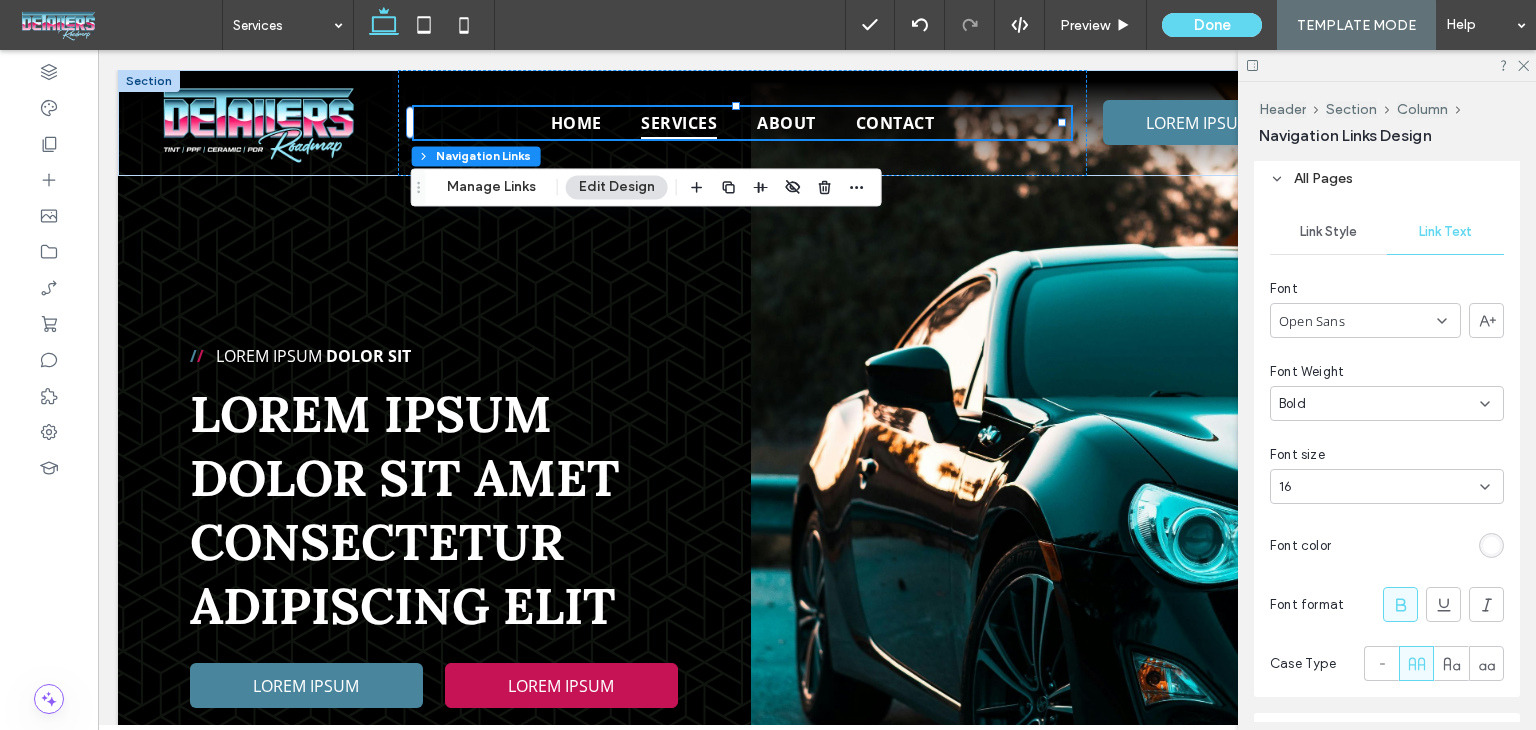 click on "Open Sans" at bounding box center [1365, 320] 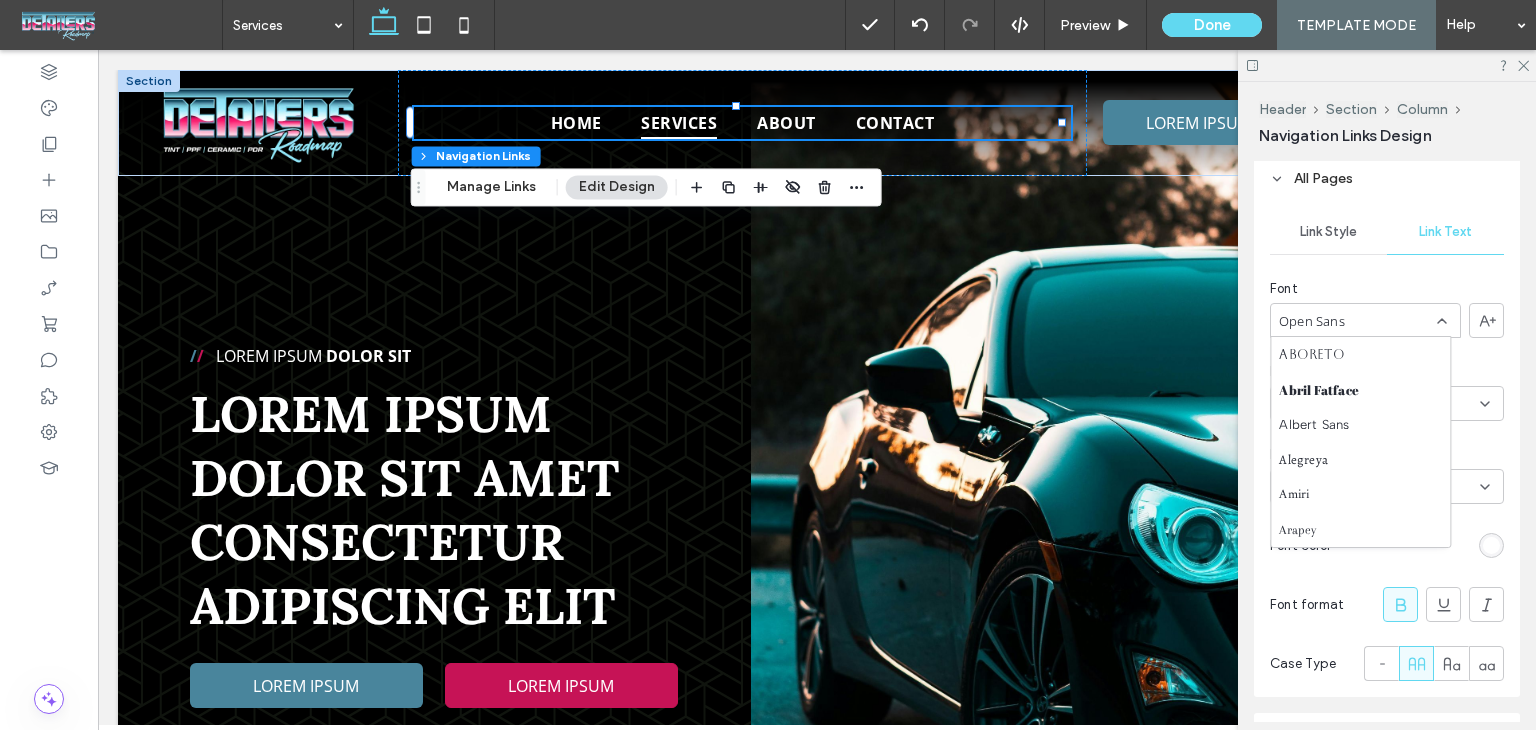 click on "Open Sans" at bounding box center [1365, 320] 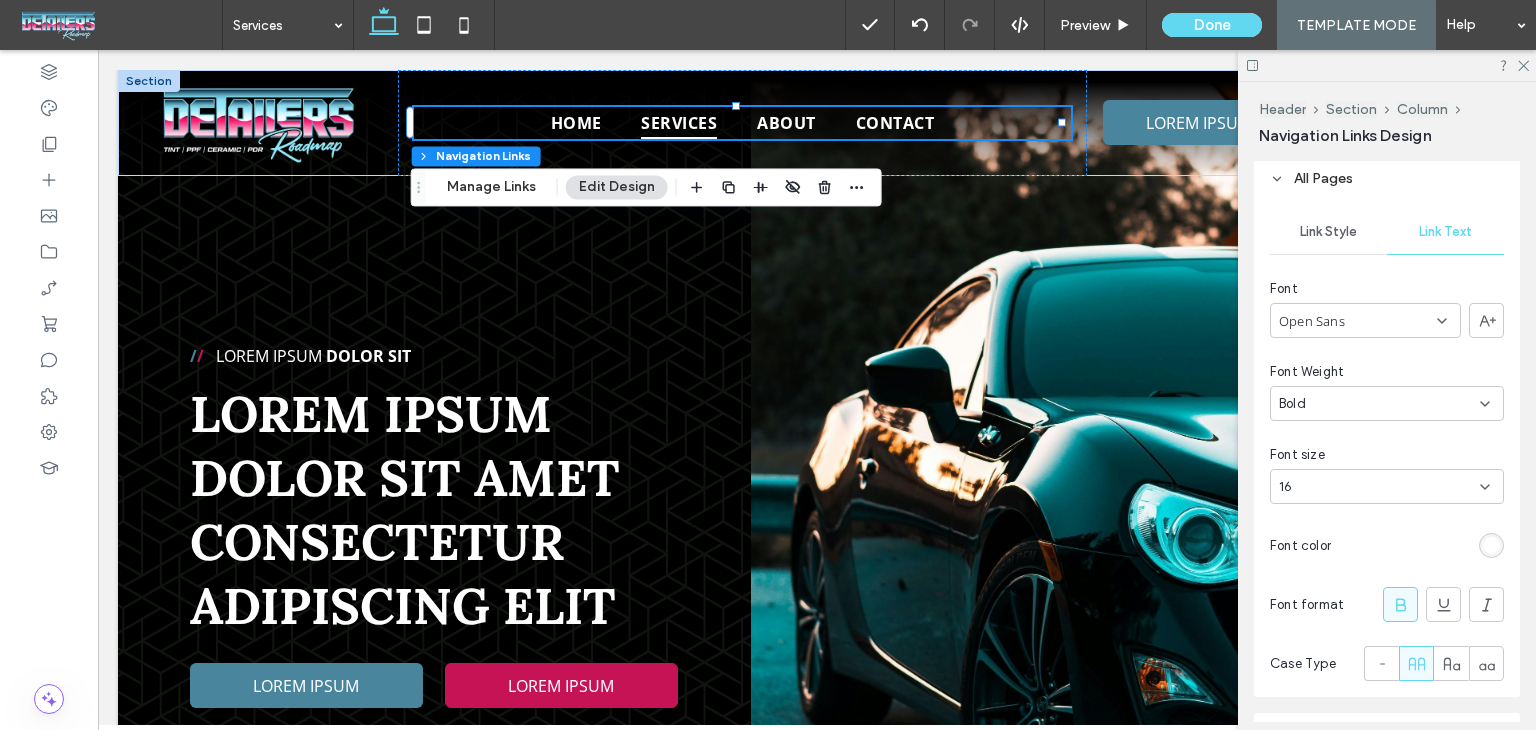 click on "Open Sans" at bounding box center (1365, 320) 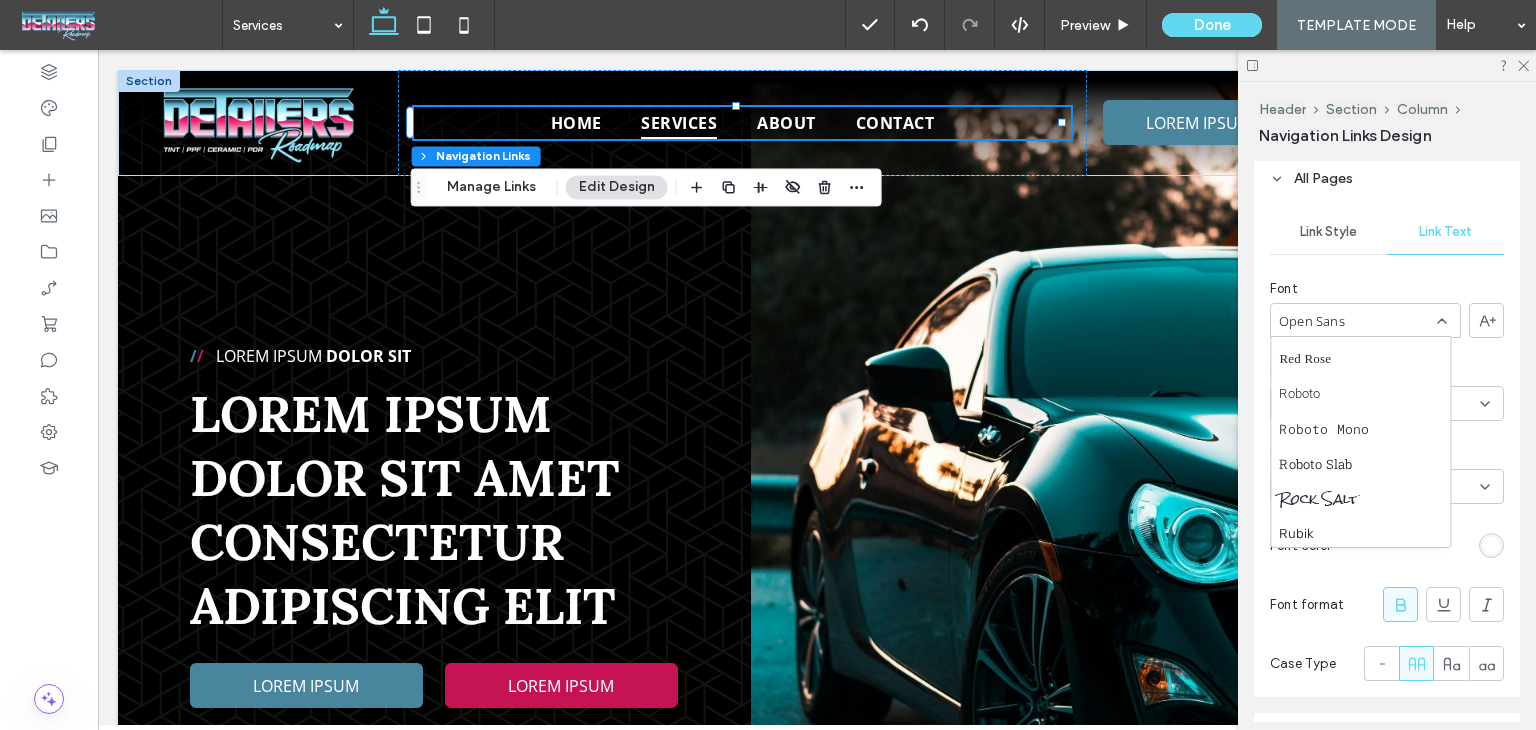 scroll, scrollTop: 1709, scrollLeft: 0, axis: vertical 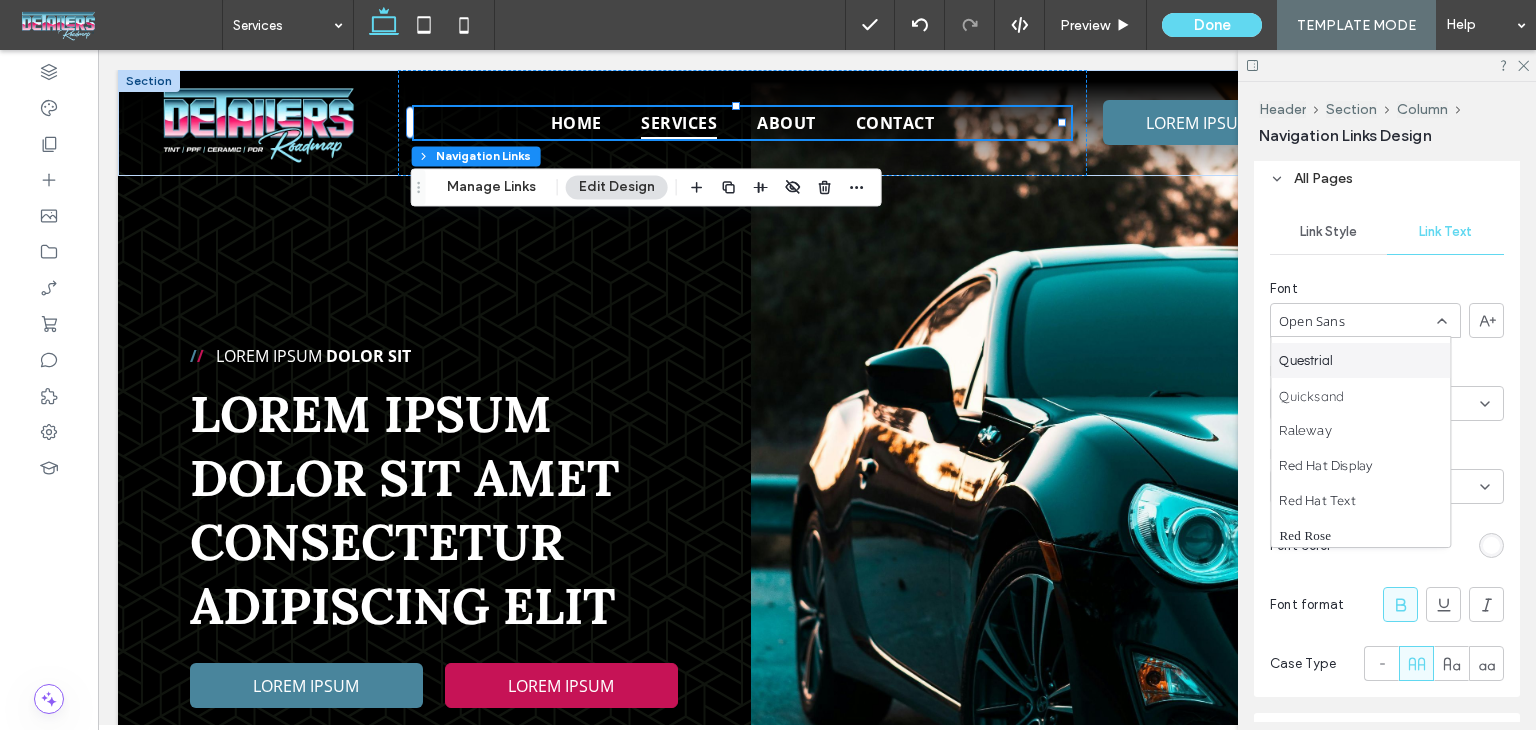 click on "Questrial" at bounding box center (1306, 361) 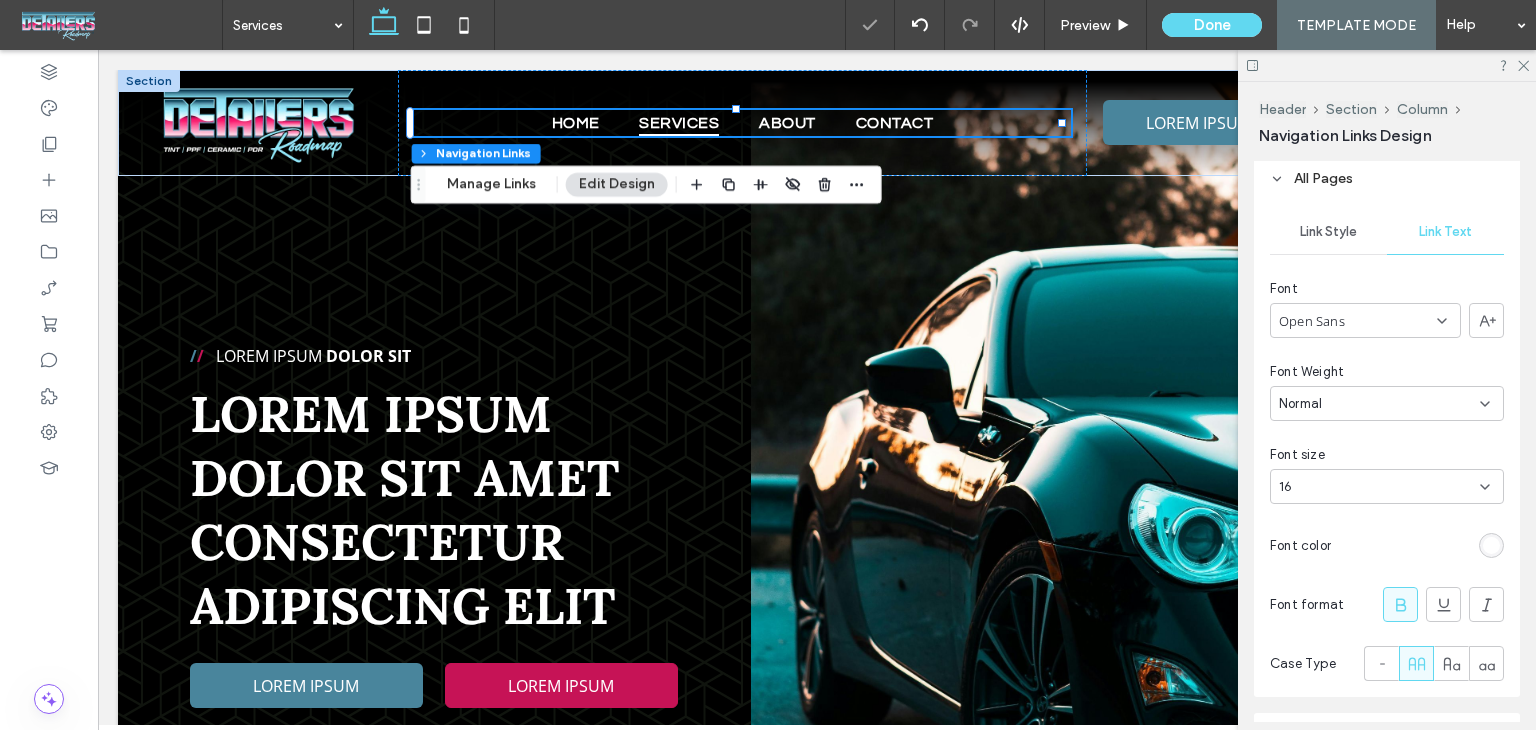 type on "*" 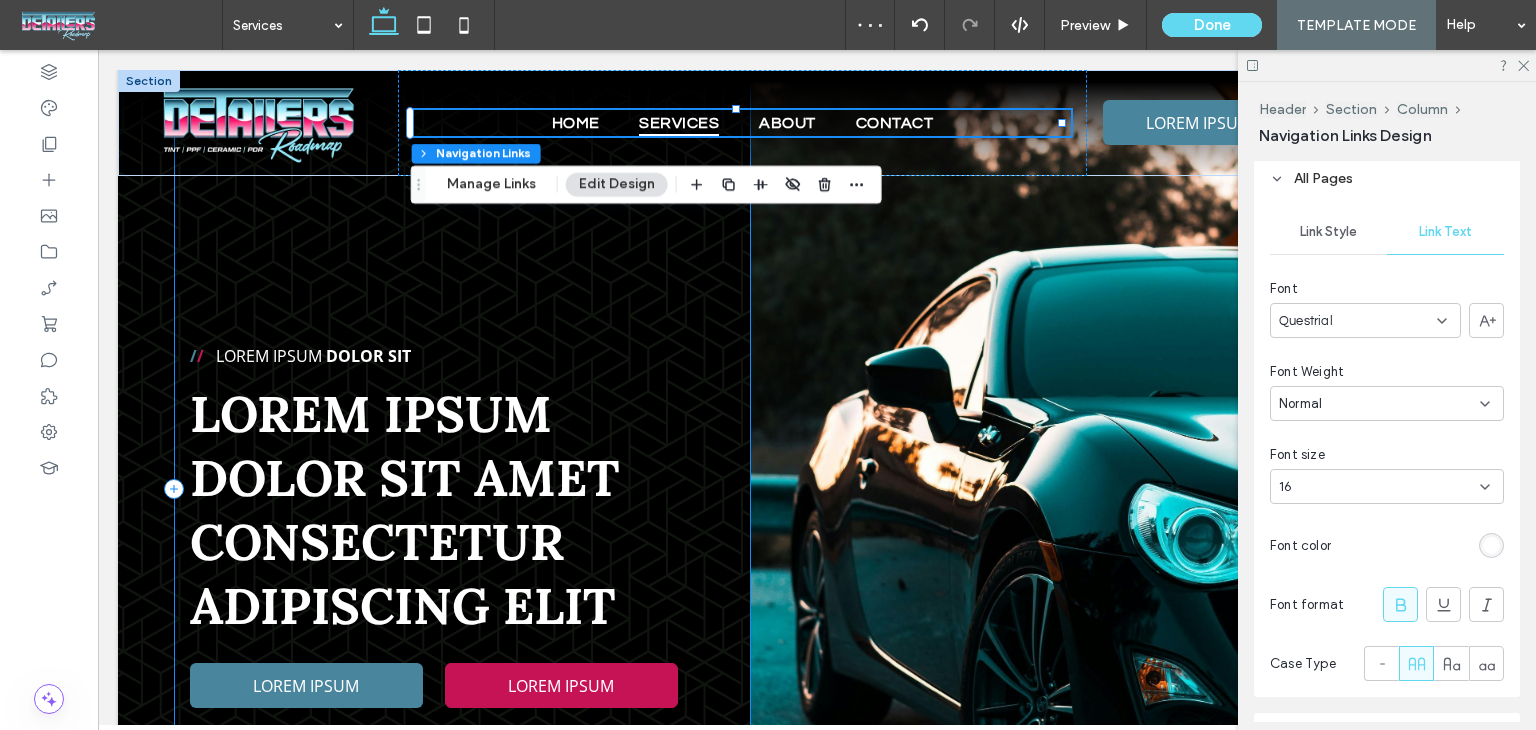 click on "/ /     Lorem ipsum
Dolor Sit
Lorem ipsum dolor sit amet consectetur adipiscing elit
LOREM IPSUM
LOREM IPSUM" at bounding box center (462, 489) 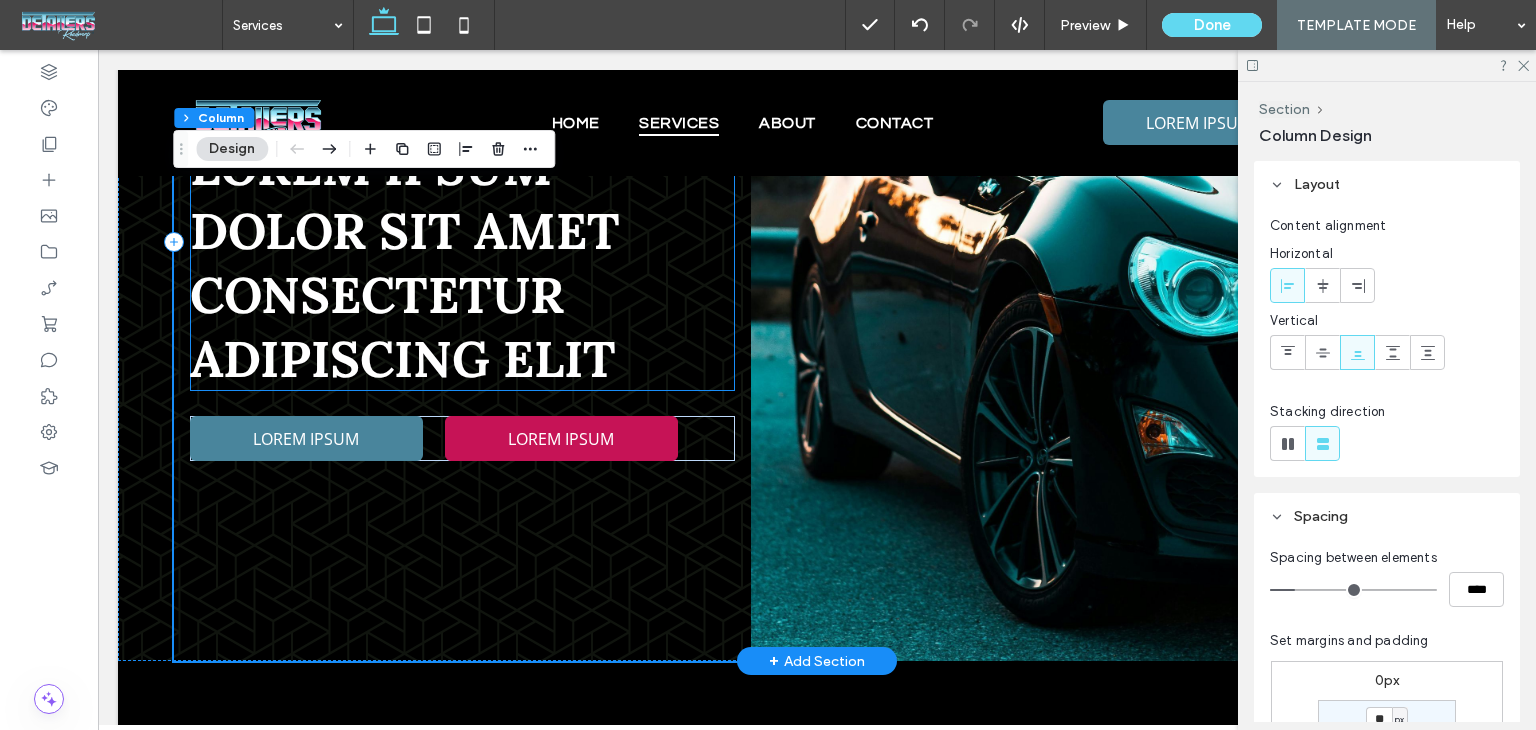 scroll, scrollTop: 400, scrollLeft: 0, axis: vertical 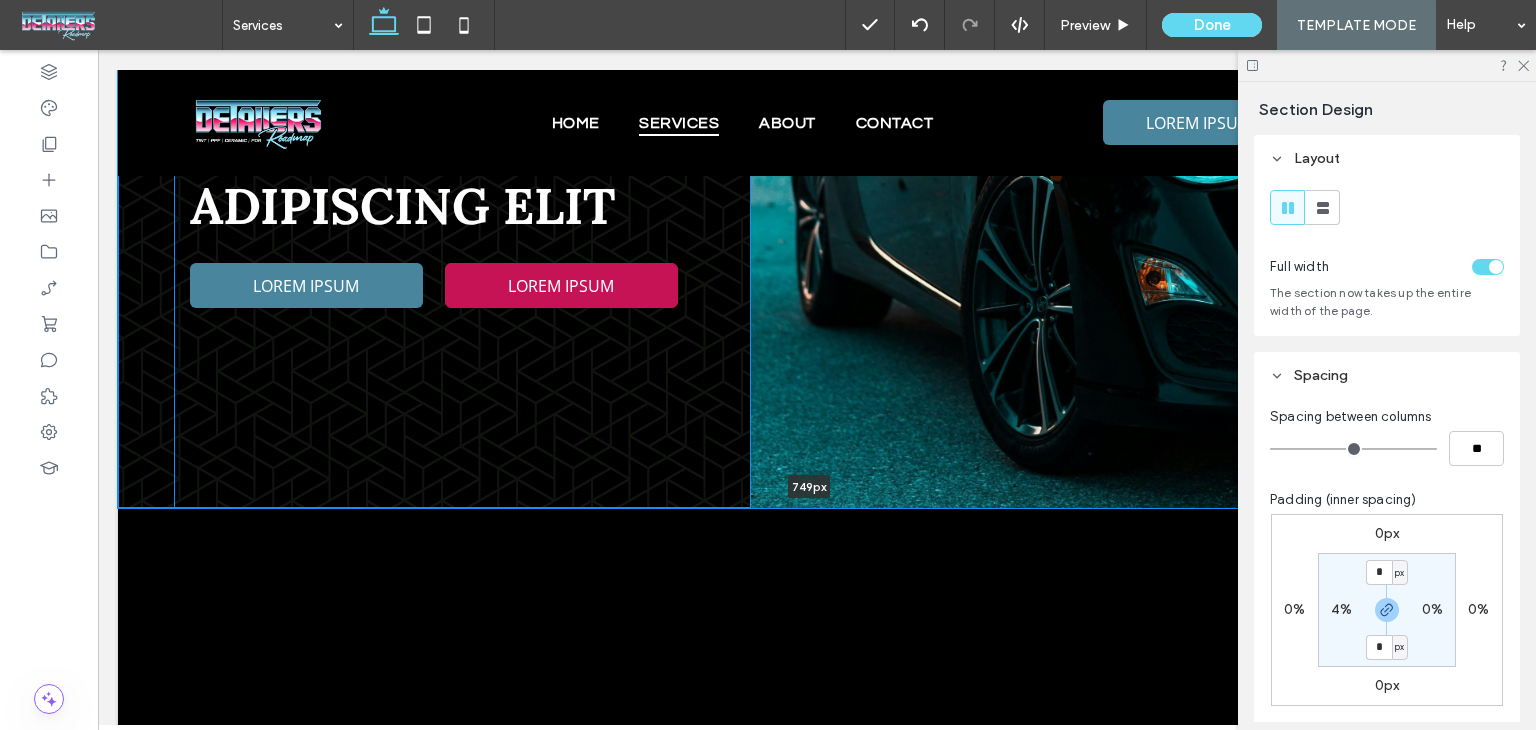 drag, startPoint x: 676, startPoint y: 506, endPoint x: 699, endPoint y: 409, distance: 99.68952 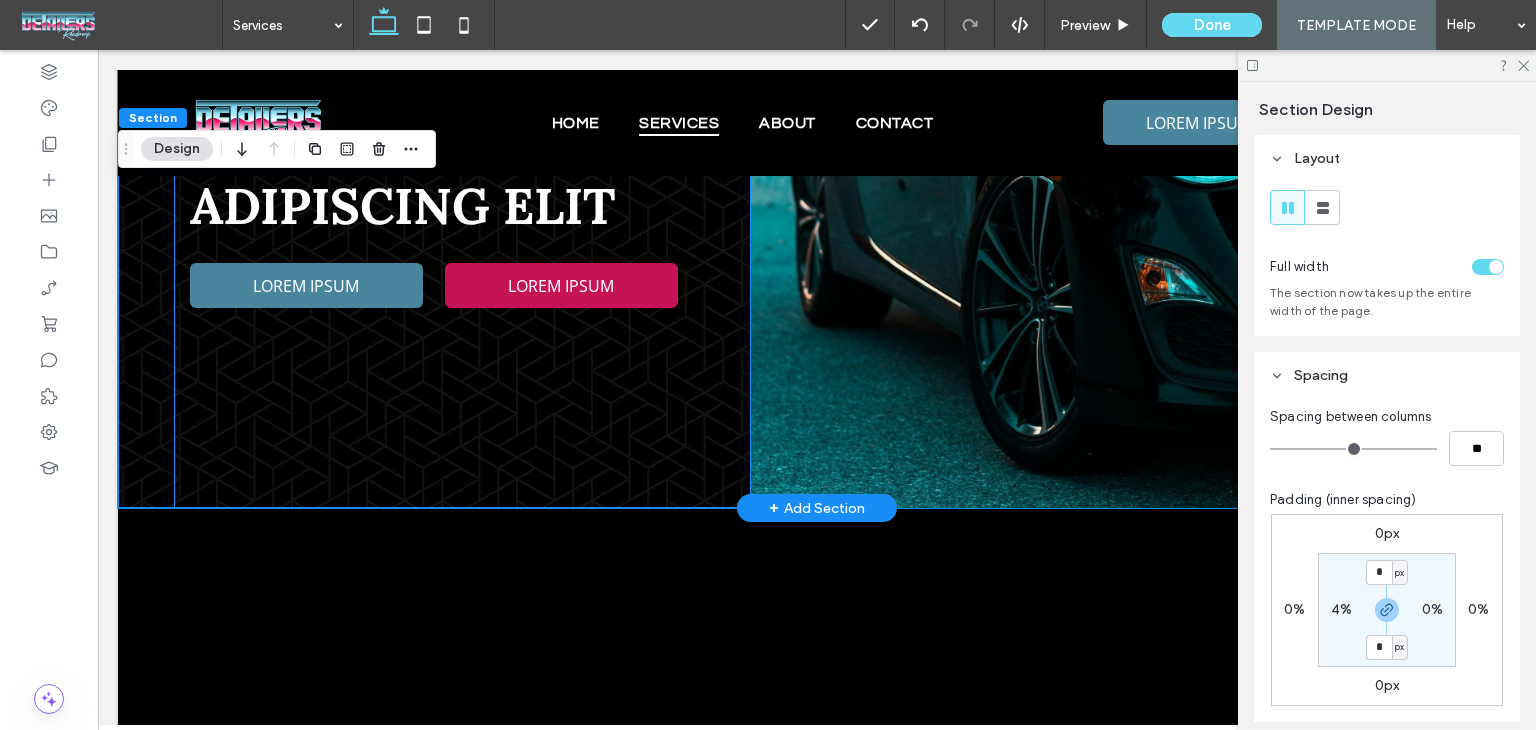 click on "/ /     Lorem ipsum
Dolor Sit
Lorem ipsum dolor sit amet consectetur adipiscing elit
LOREM IPSUM
LOREM IPSUM" at bounding box center (462, 89) 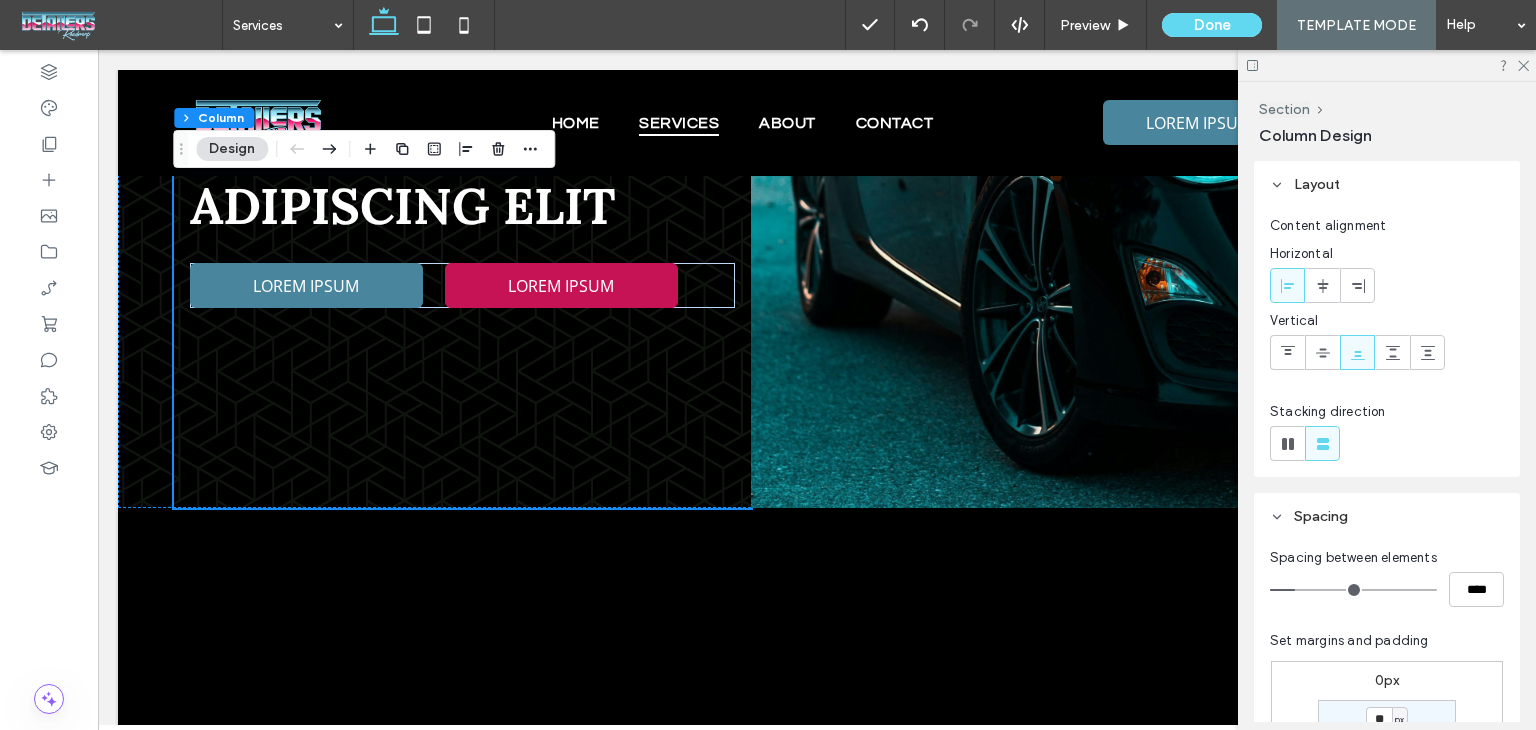 click at bounding box center [1357, 352] 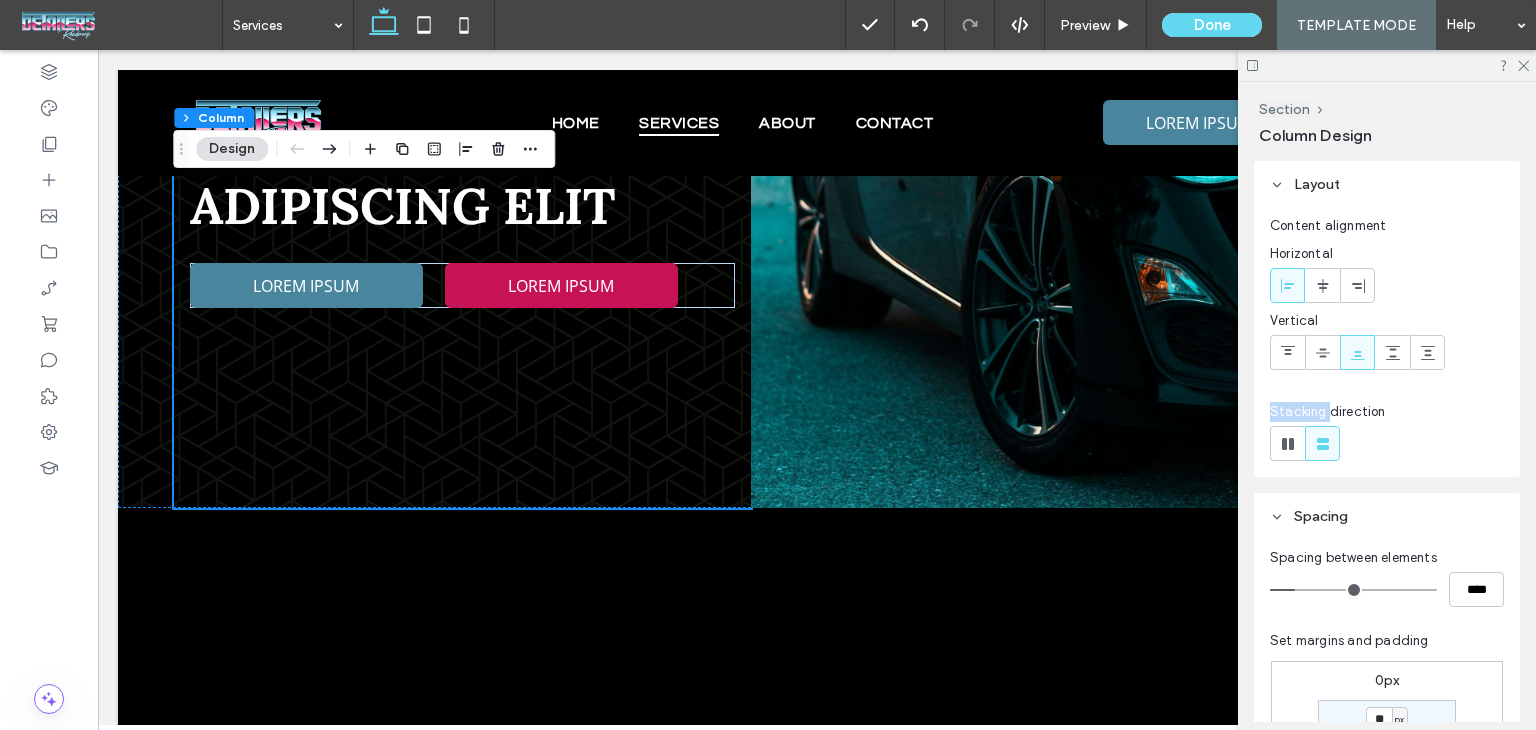 click 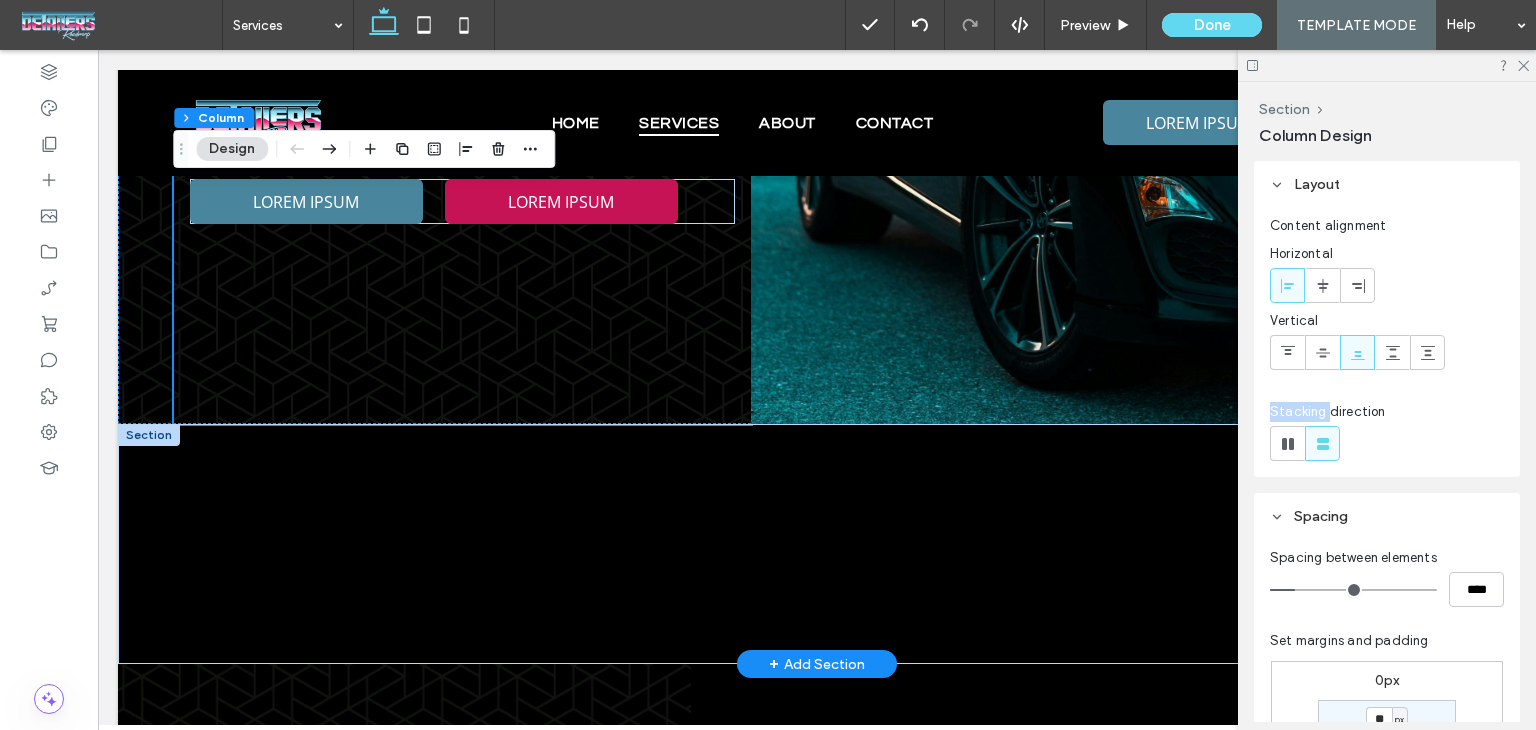 scroll, scrollTop: 500, scrollLeft: 0, axis: vertical 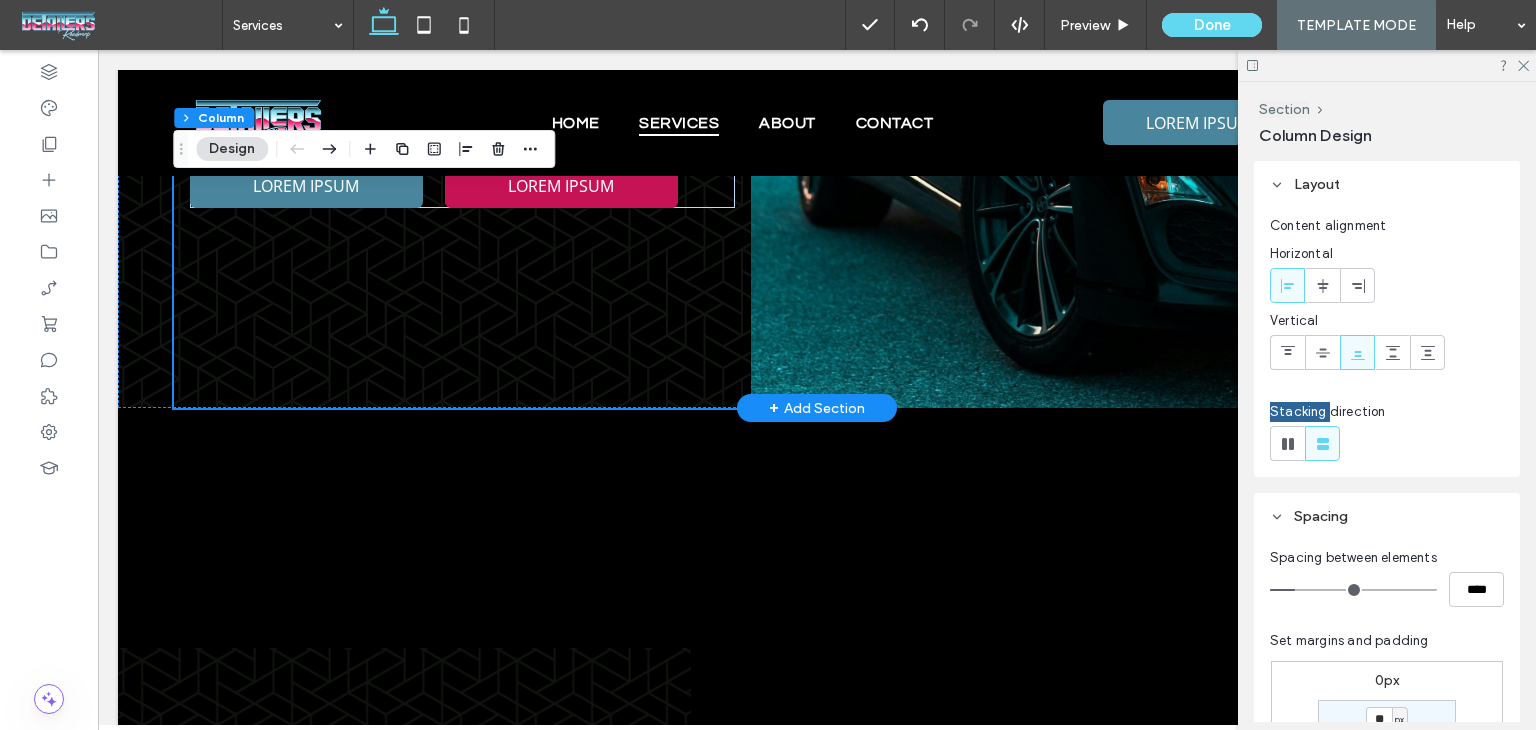 click on "/ /     Lorem ipsum
Dolor Sit
Lorem ipsum dolor sit amet consectetur adipiscing elit
LOREM IPSUM
LOREM IPSUM" at bounding box center (462, -11) 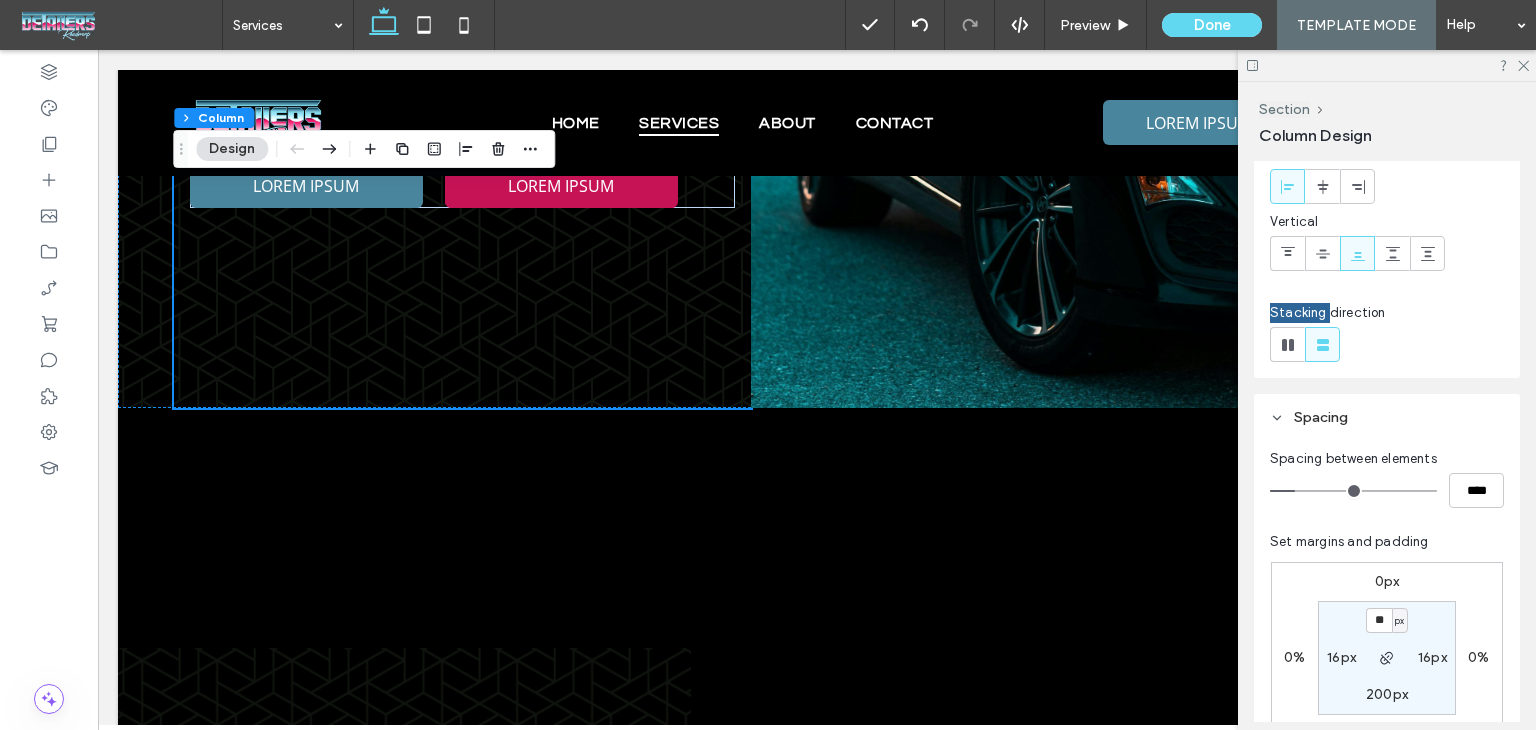 scroll, scrollTop: 400, scrollLeft: 0, axis: vertical 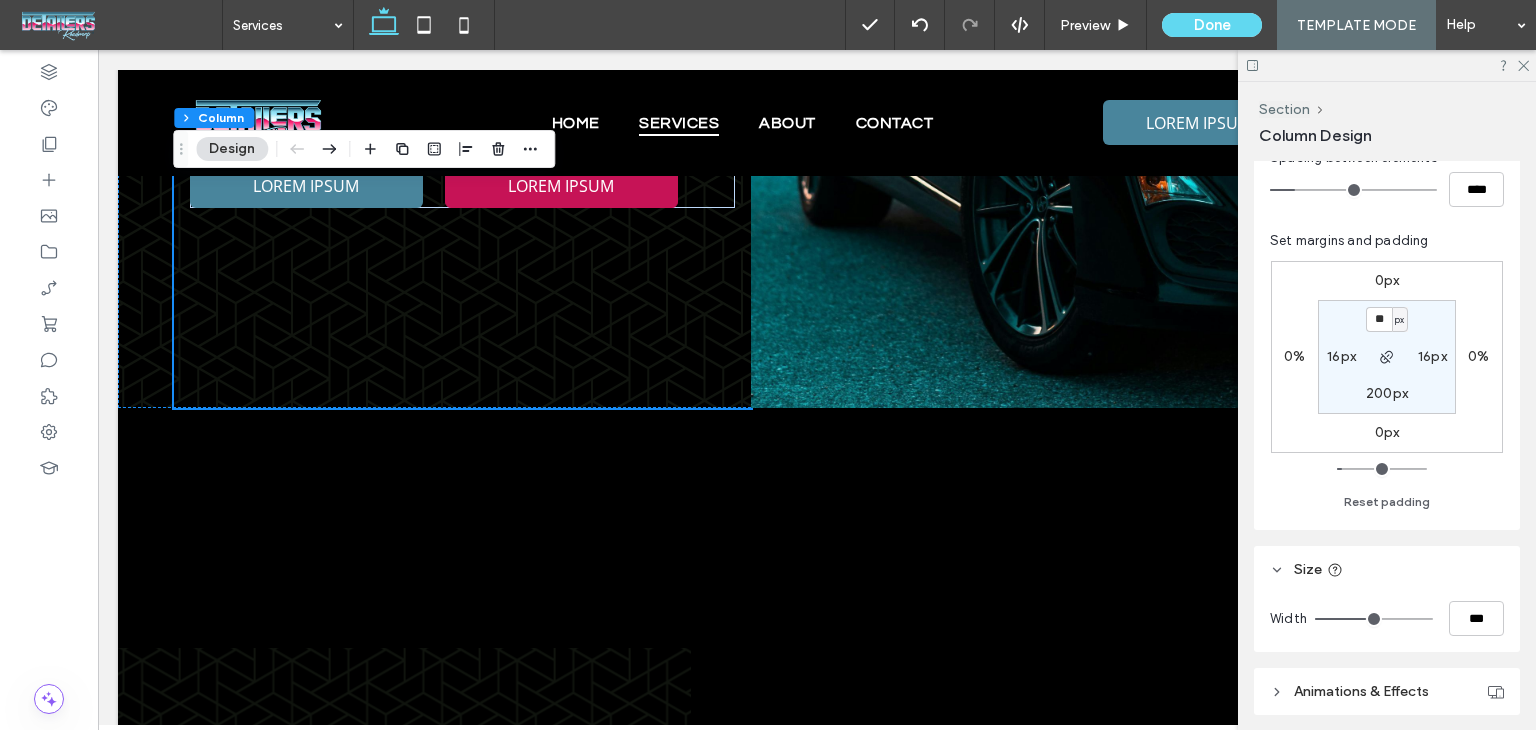 click on "200px" at bounding box center [1387, 393] 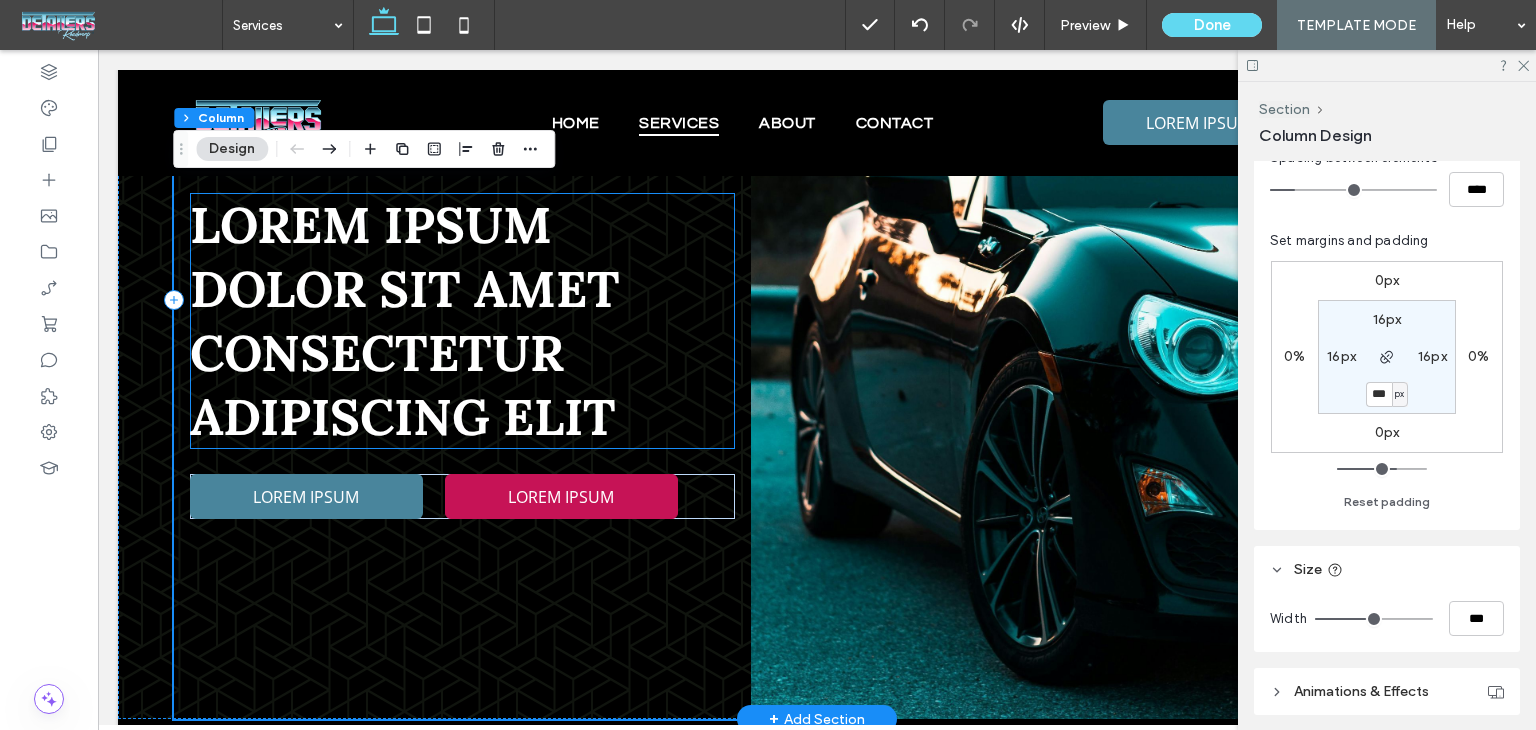 scroll, scrollTop: 200, scrollLeft: 0, axis: vertical 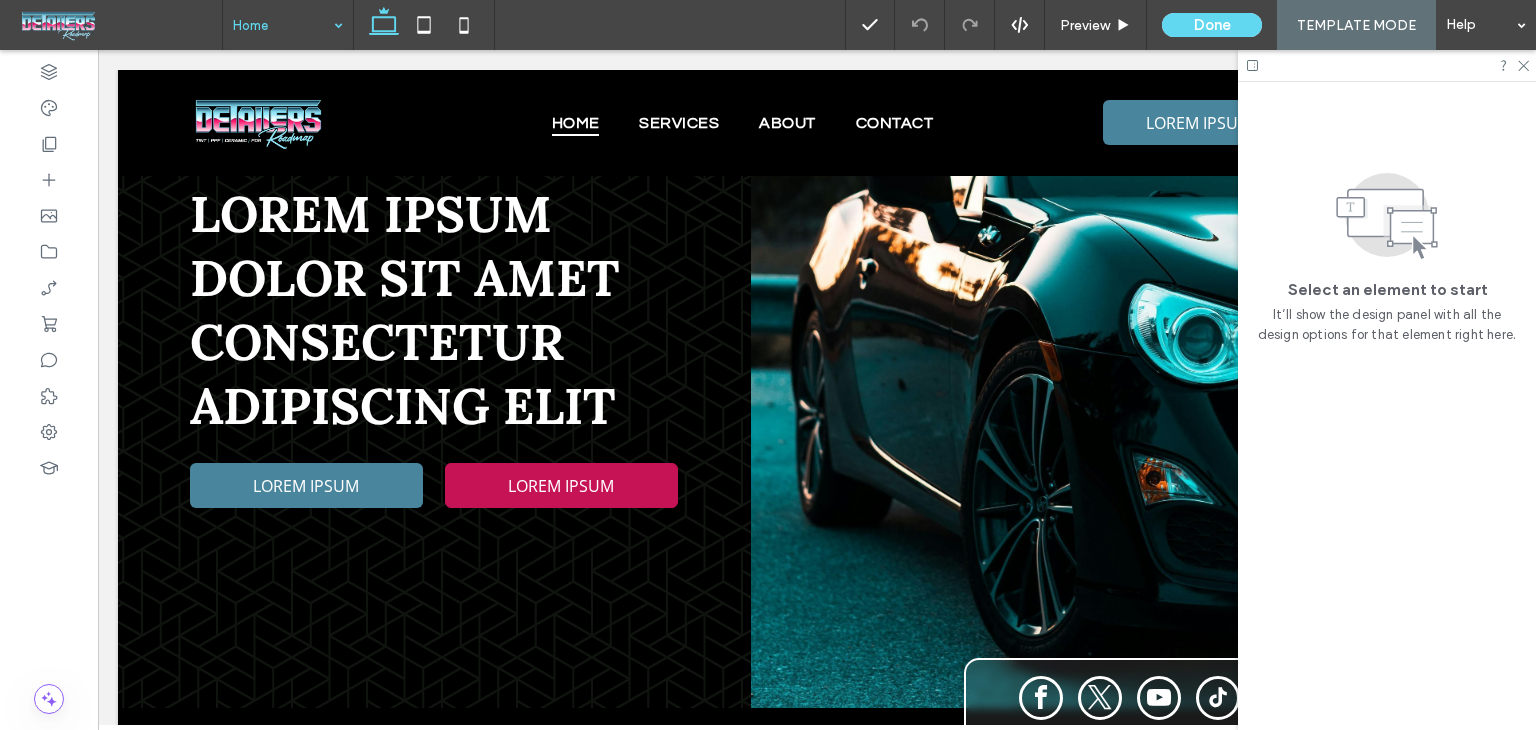 click at bounding box center (283, 25) 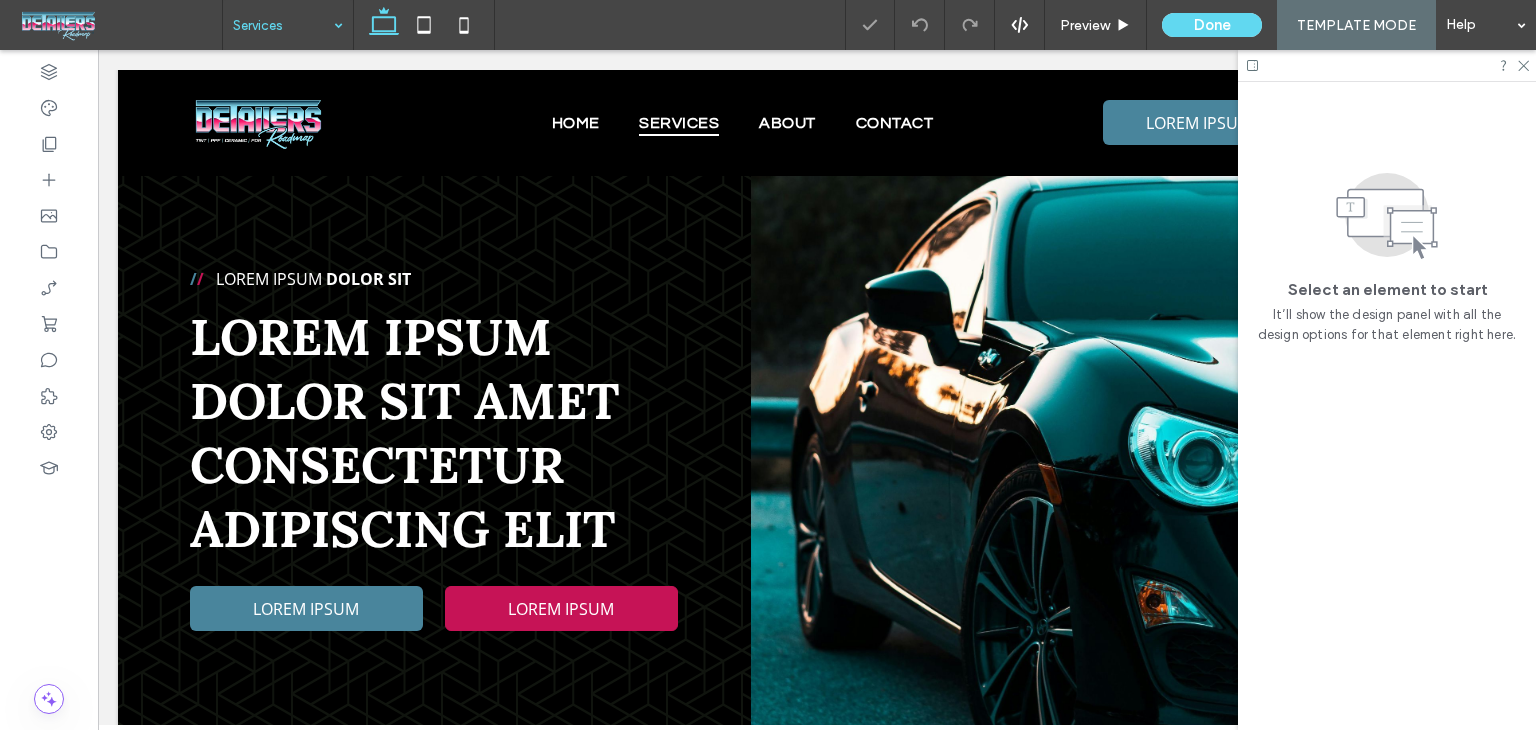 scroll, scrollTop: 0, scrollLeft: 0, axis: both 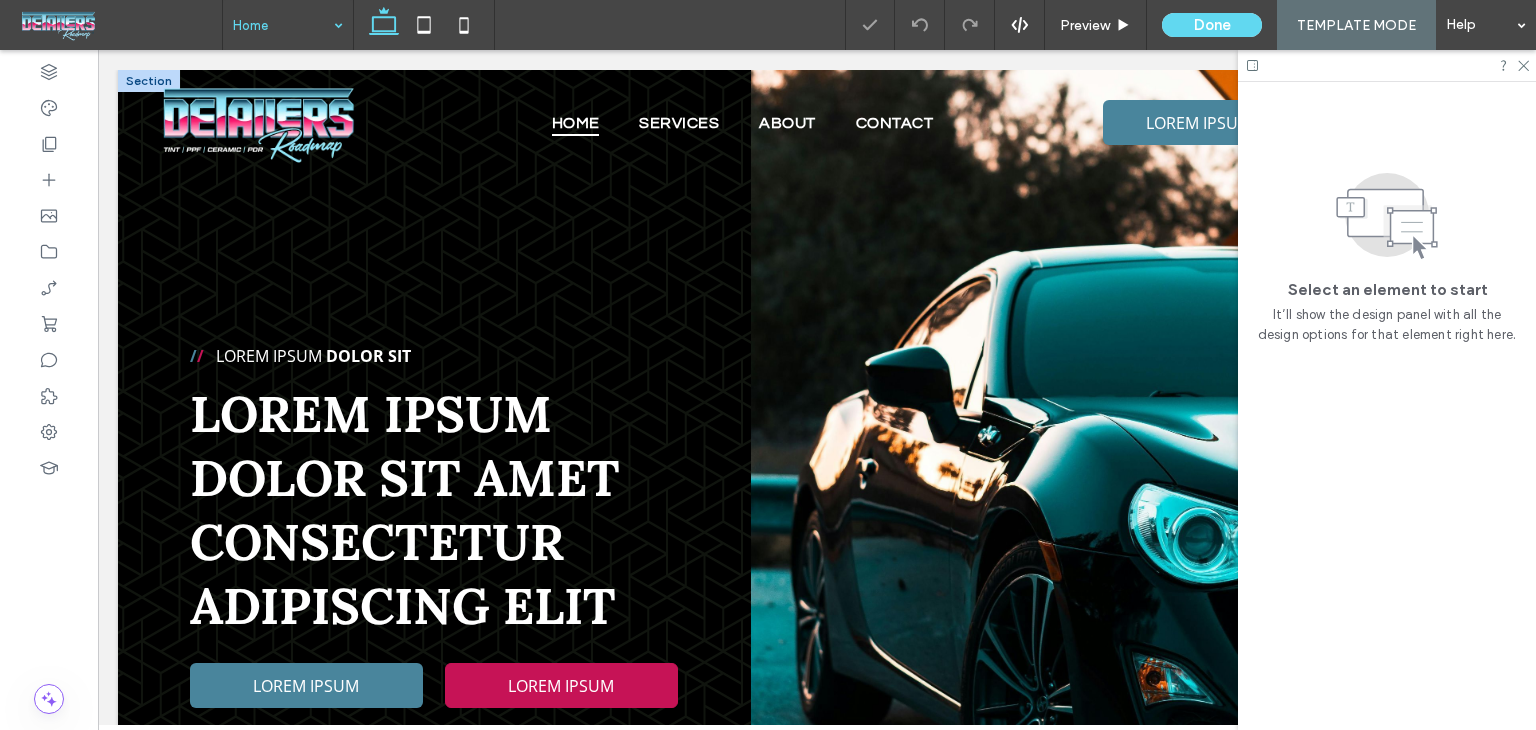 click on "/ /     Lorem ipsum
Dolor Sit
Lorem ipsum dolor sit amet consectetur adipiscing elit
LOREM IPSUM
LOREM IPSUM" at bounding box center [462, 489] 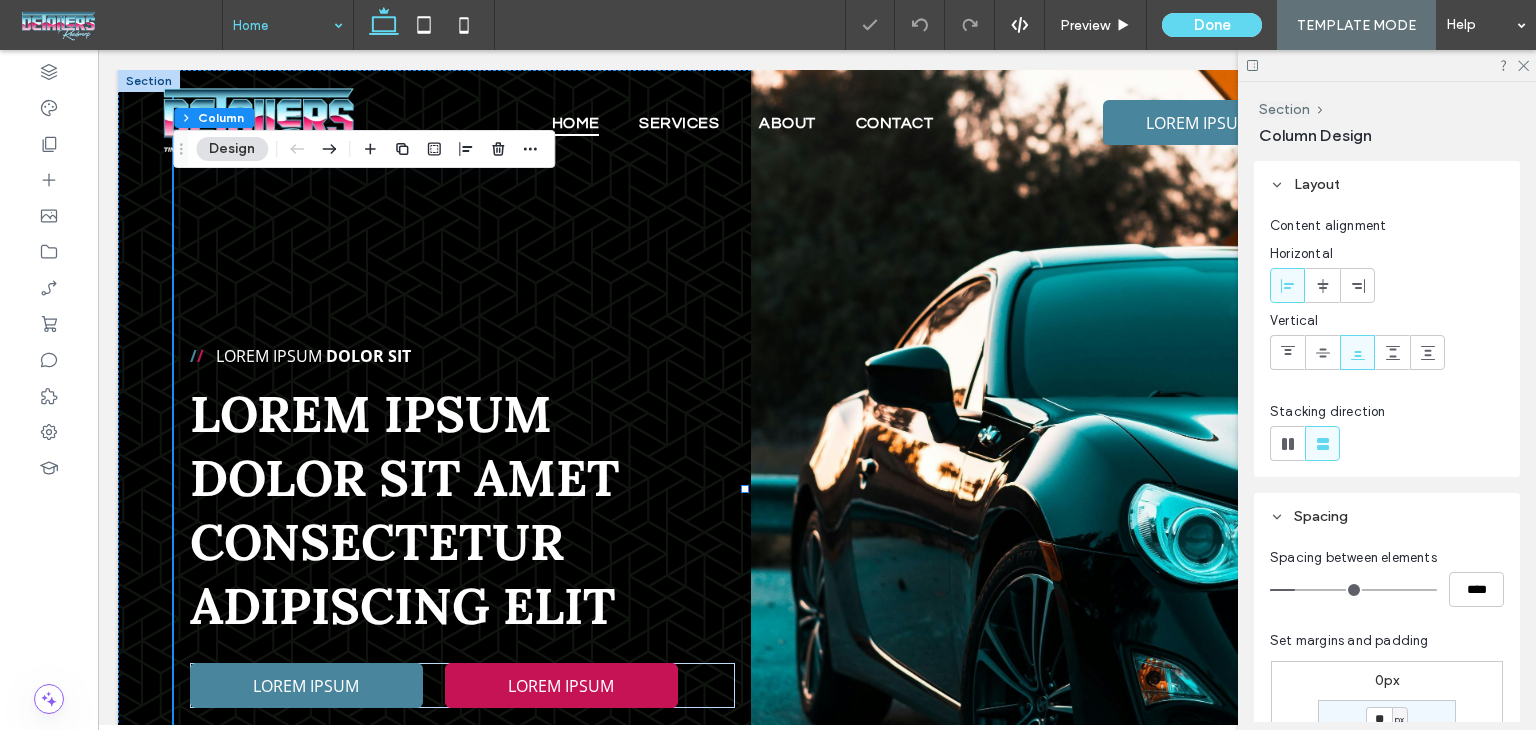click on "/ /     Lorem ipsum
Dolor Sit
Lorem ipsum dolor sit amet consectetur adipiscing elit
LOREM IPSUM
LOREM IPSUM" at bounding box center [462, 489] 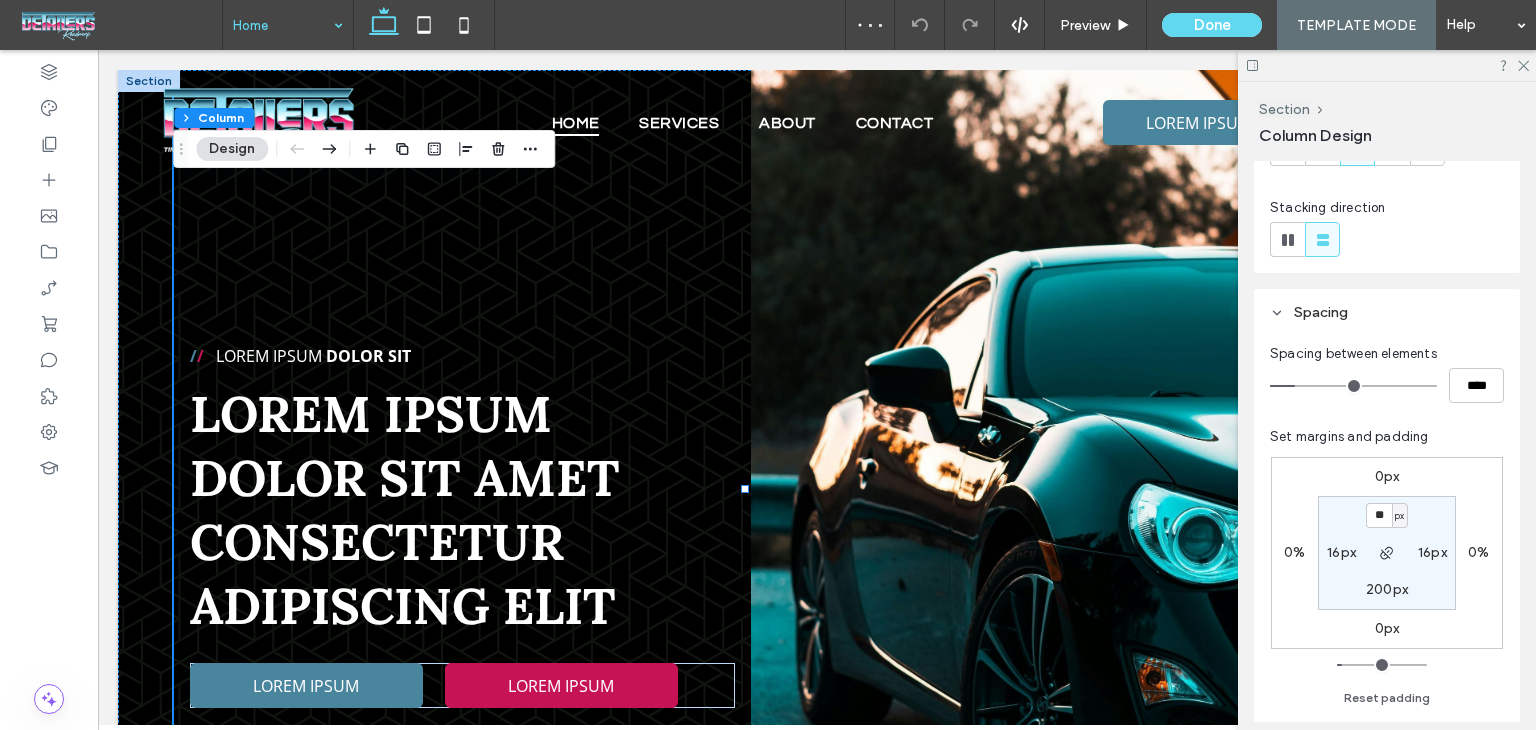 scroll, scrollTop: 400, scrollLeft: 0, axis: vertical 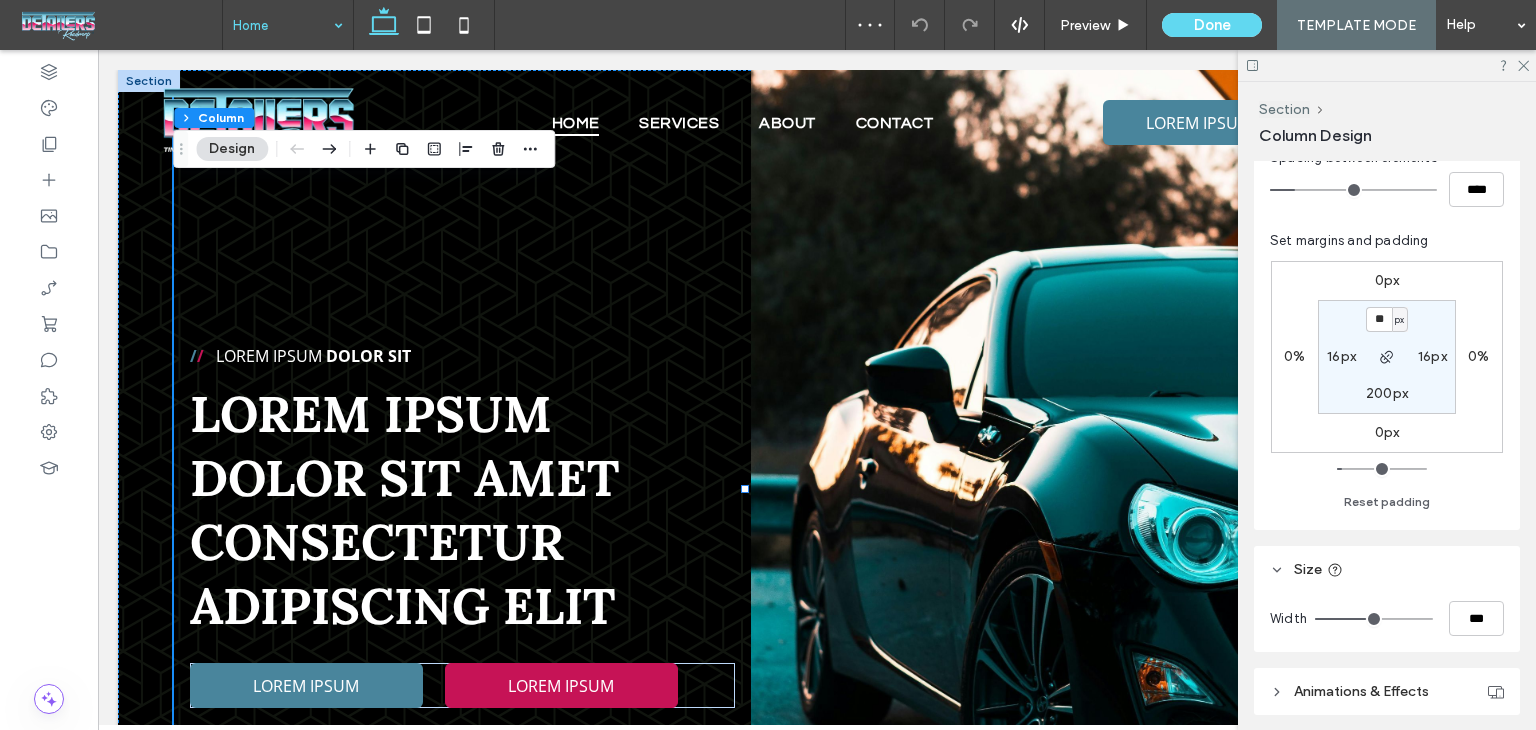 click on "200px" at bounding box center [1387, 393] 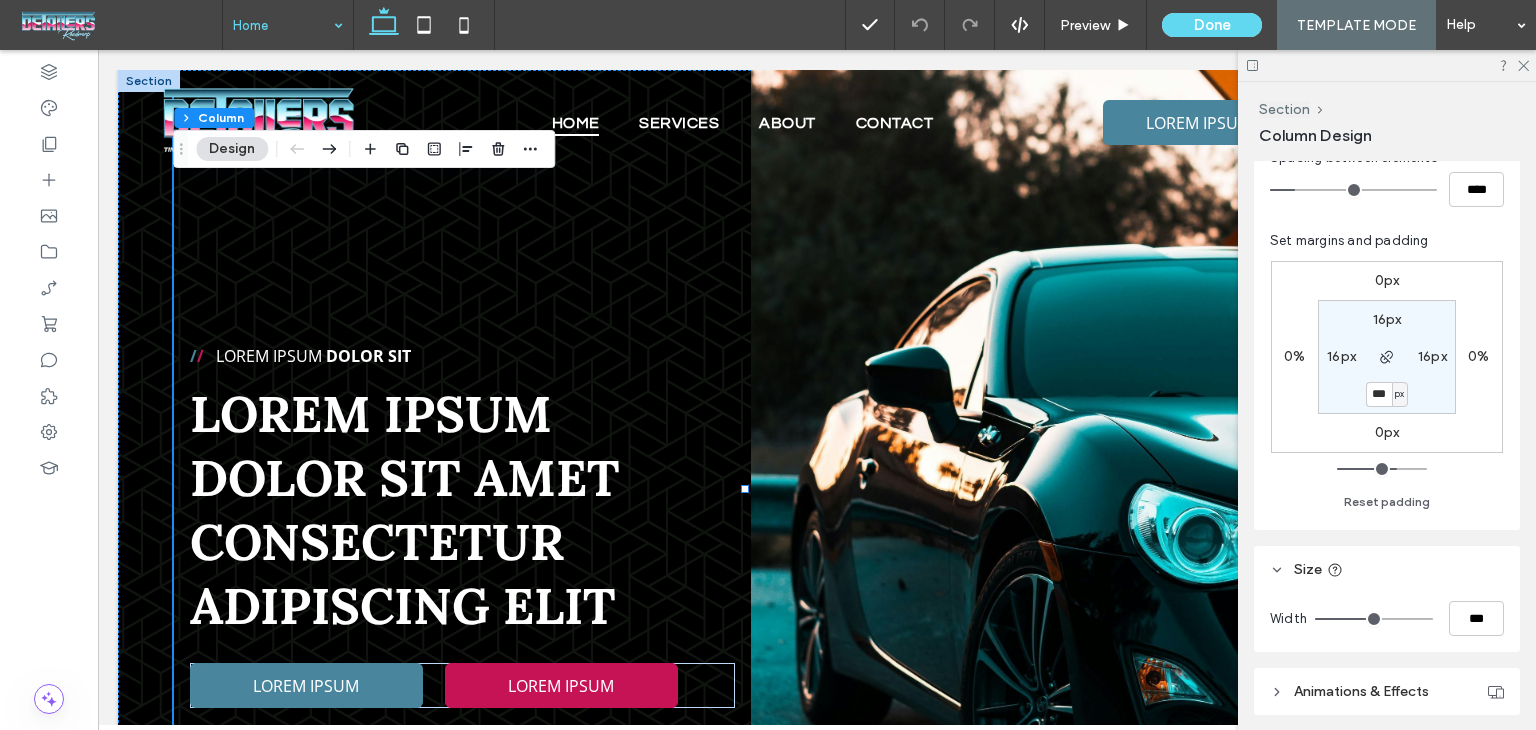 type on "***" 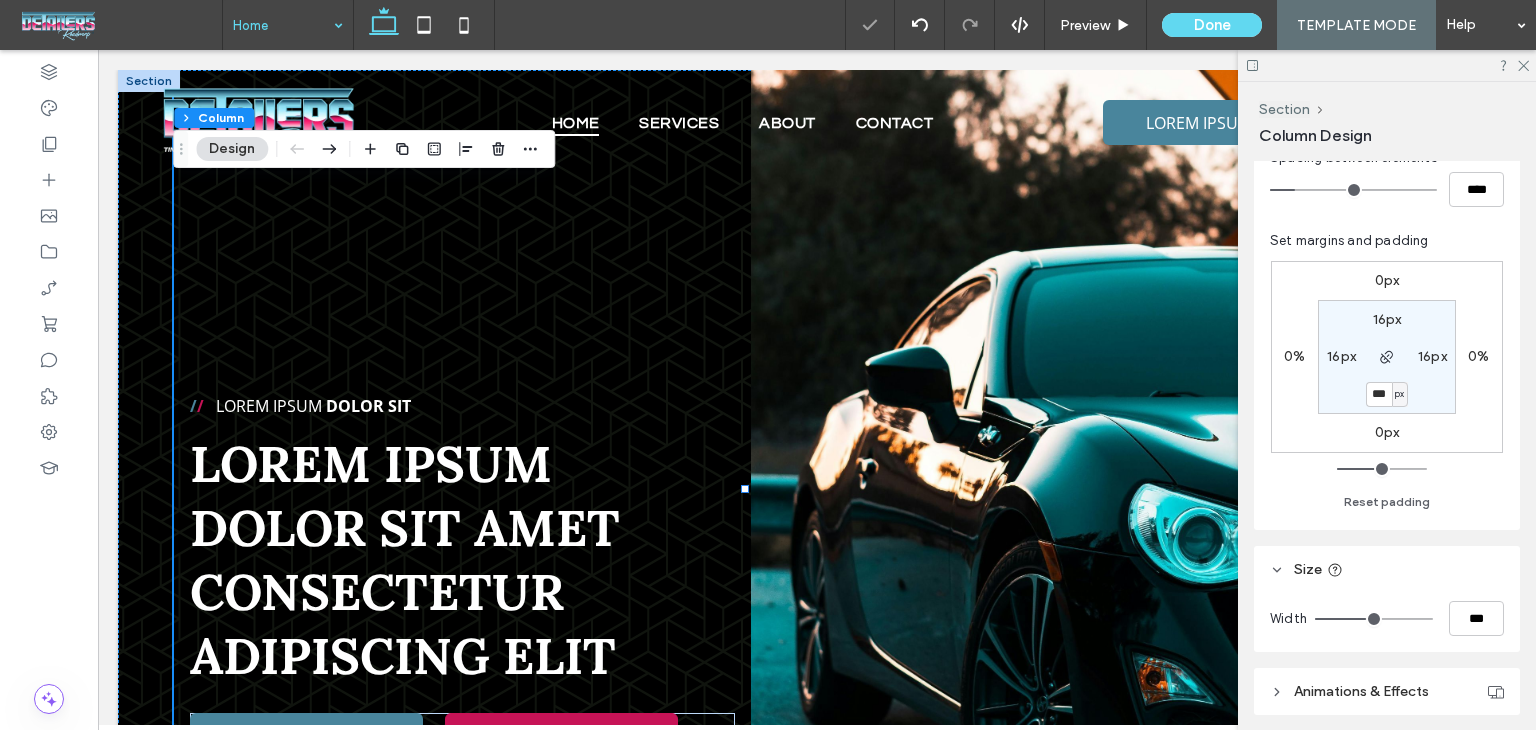 click on "***" at bounding box center (1379, 394) 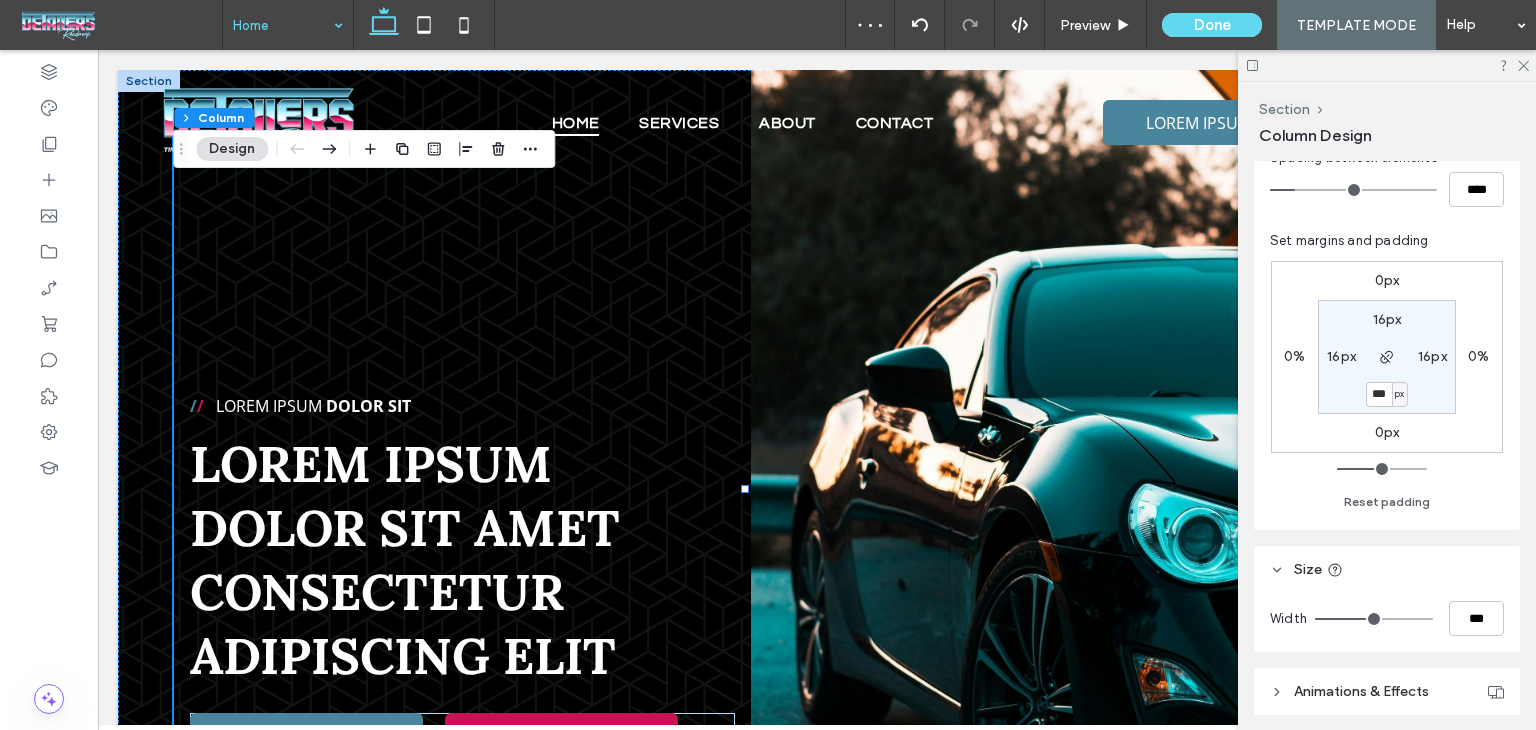 type on "***" 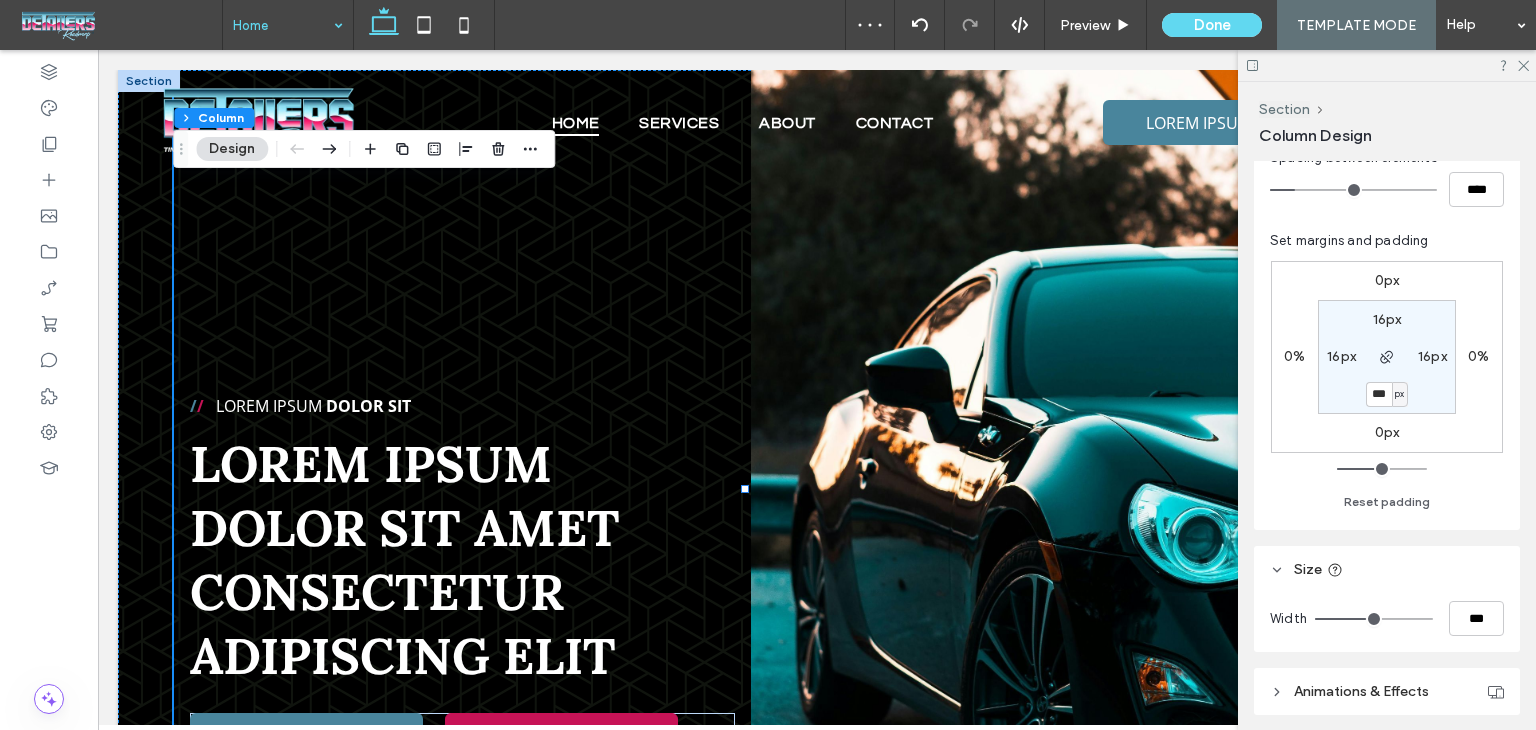 type on "***" 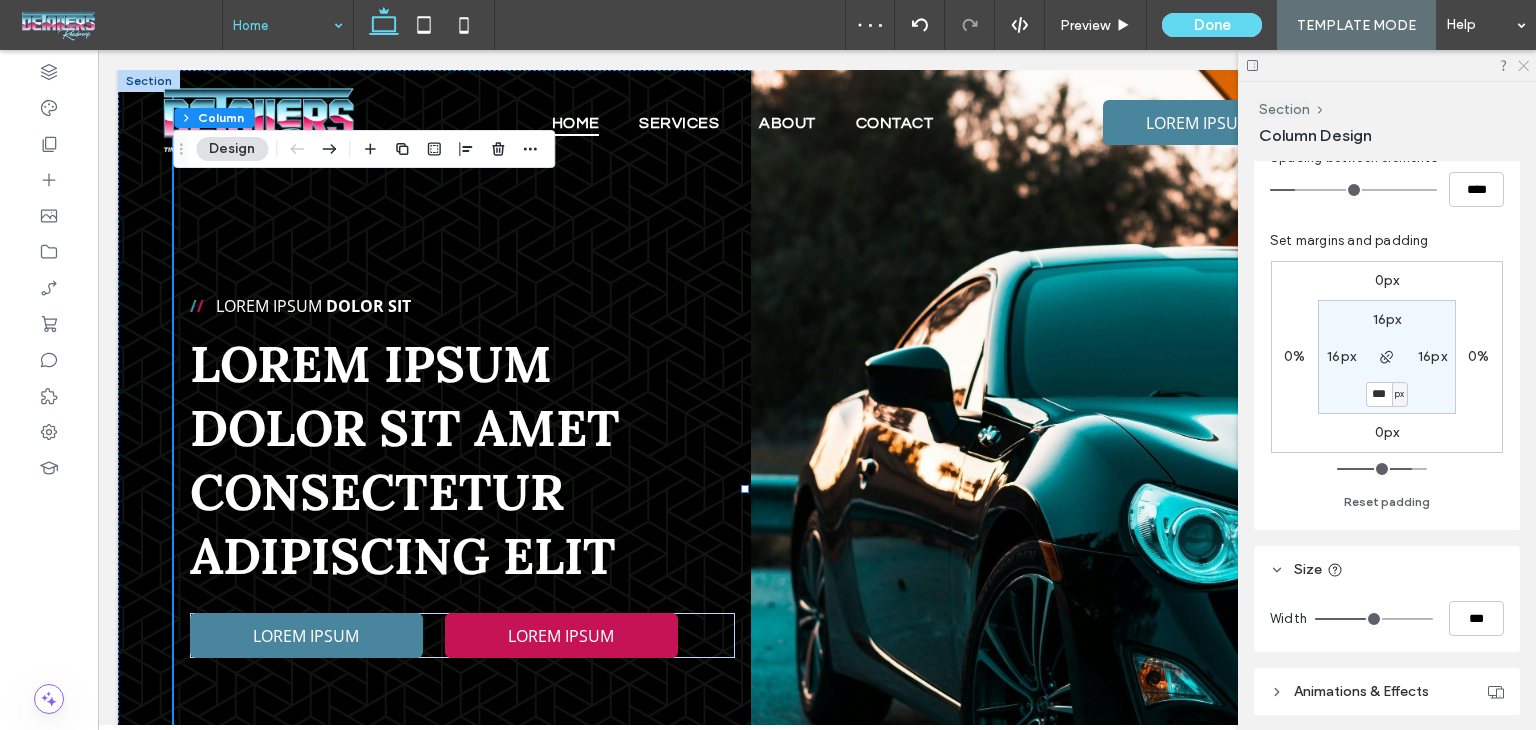 click 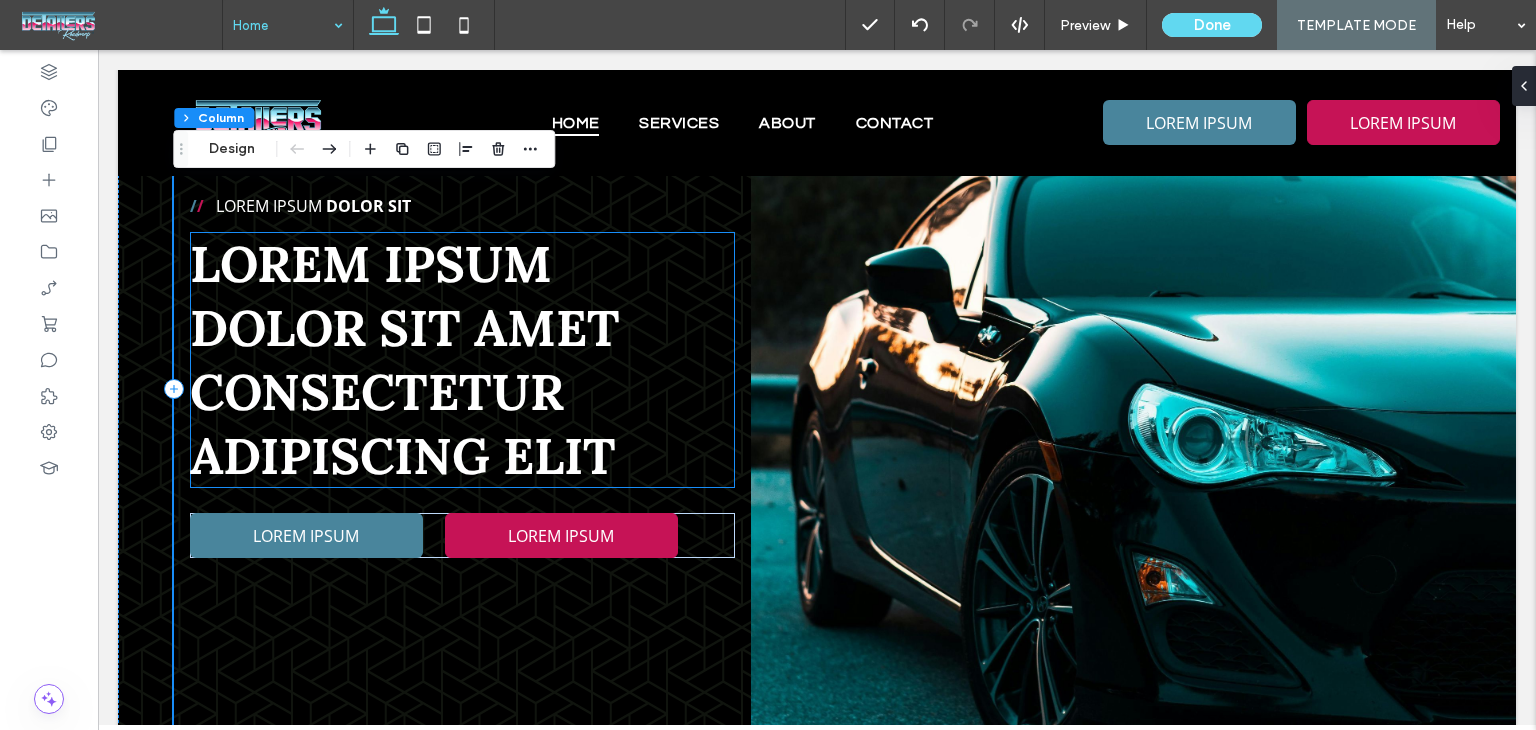 scroll, scrollTop: 0, scrollLeft: 0, axis: both 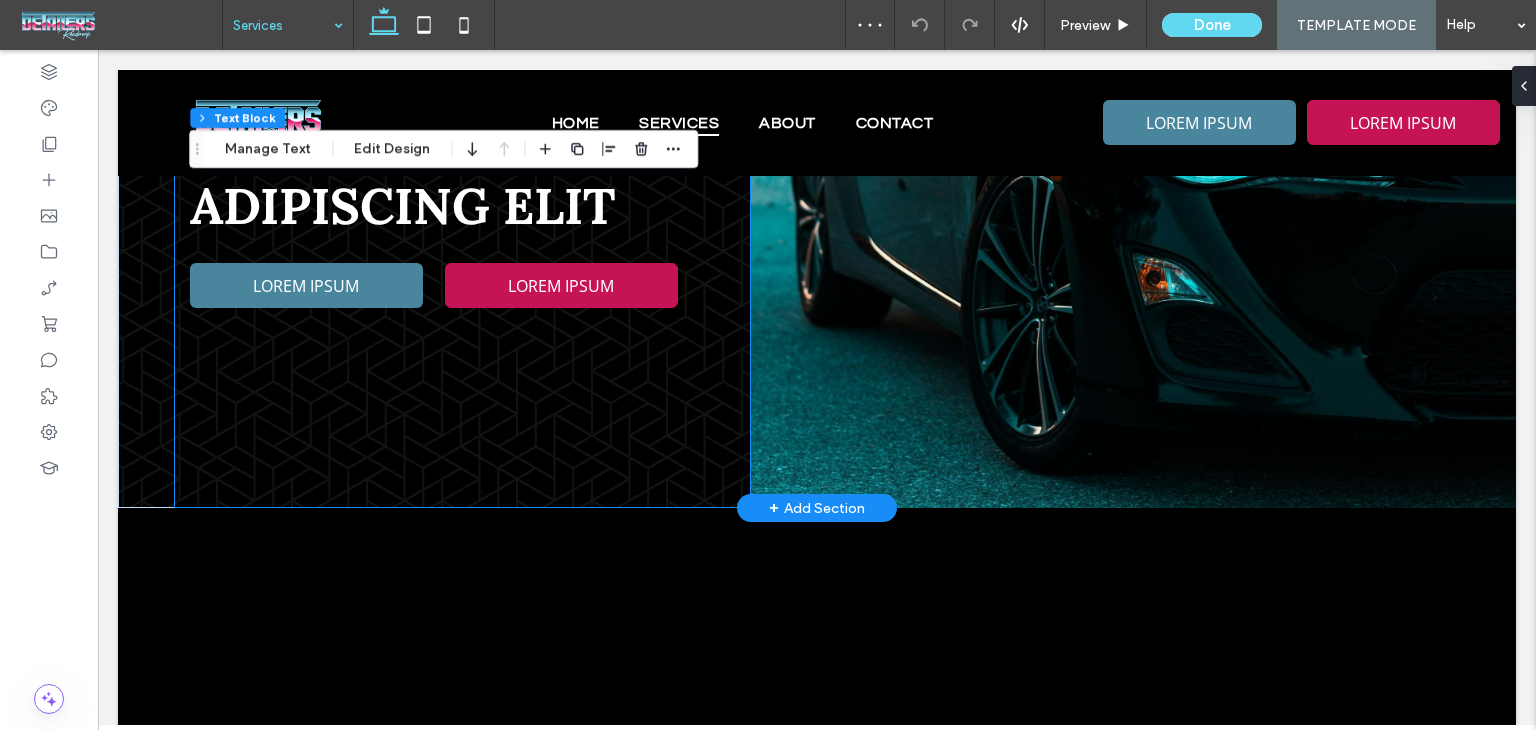 click on "/ /     Lorem ipsum
Dolor Sit
Lorem ipsum dolor sit amet consectetur adipiscing elit
LOREM IPSUM
LOREM IPSUM" at bounding box center (462, 89) 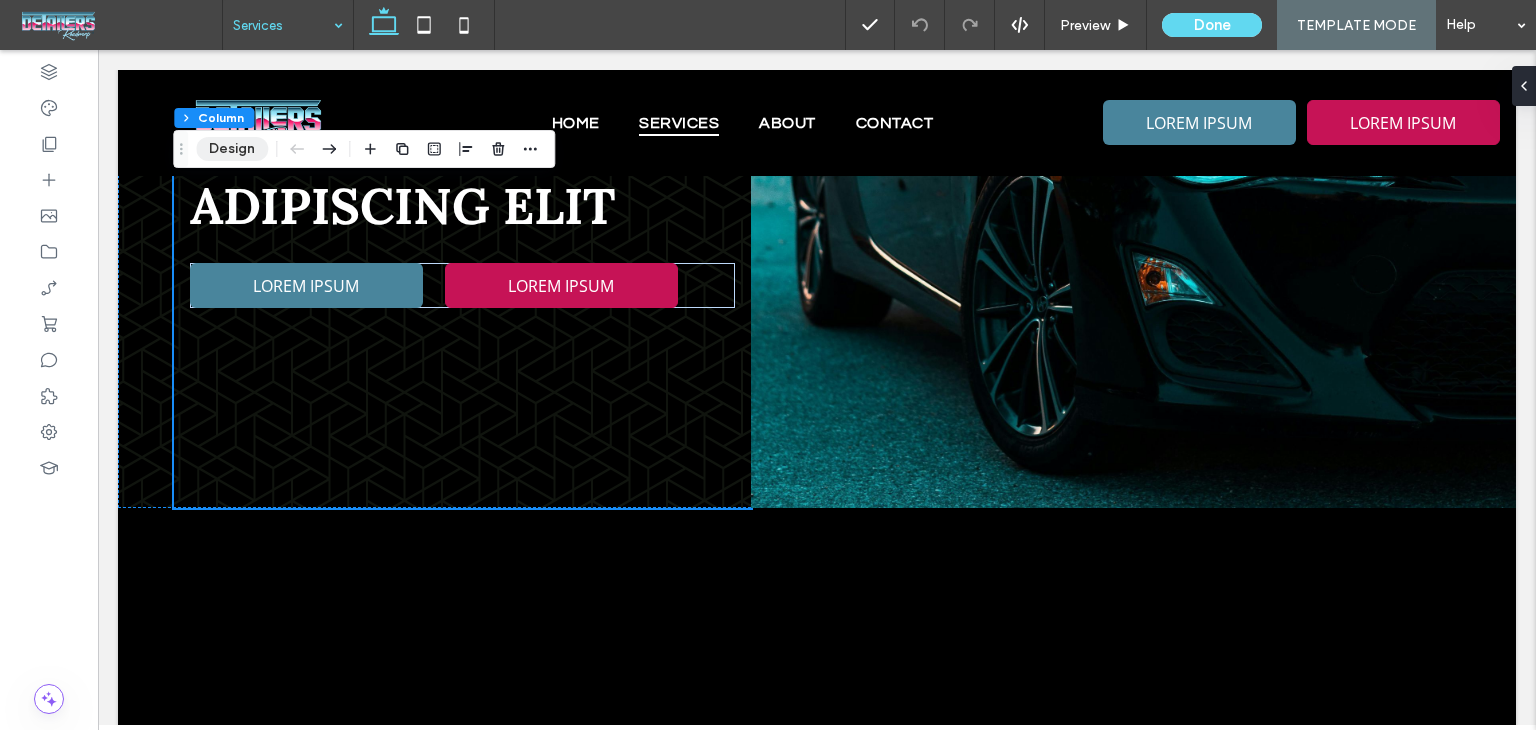 click on "Design" at bounding box center [232, 149] 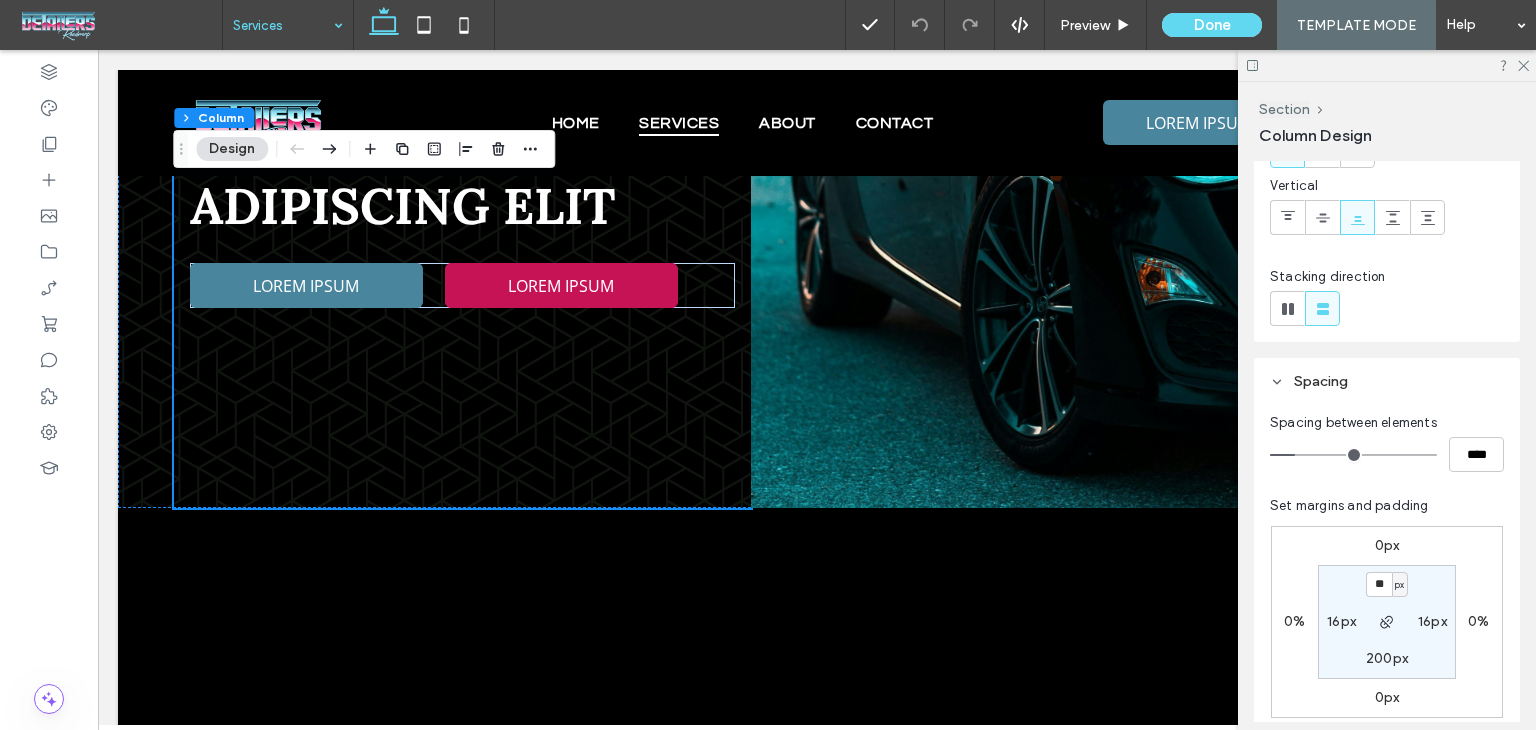scroll, scrollTop: 300, scrollLeft: 0, axis: vertical 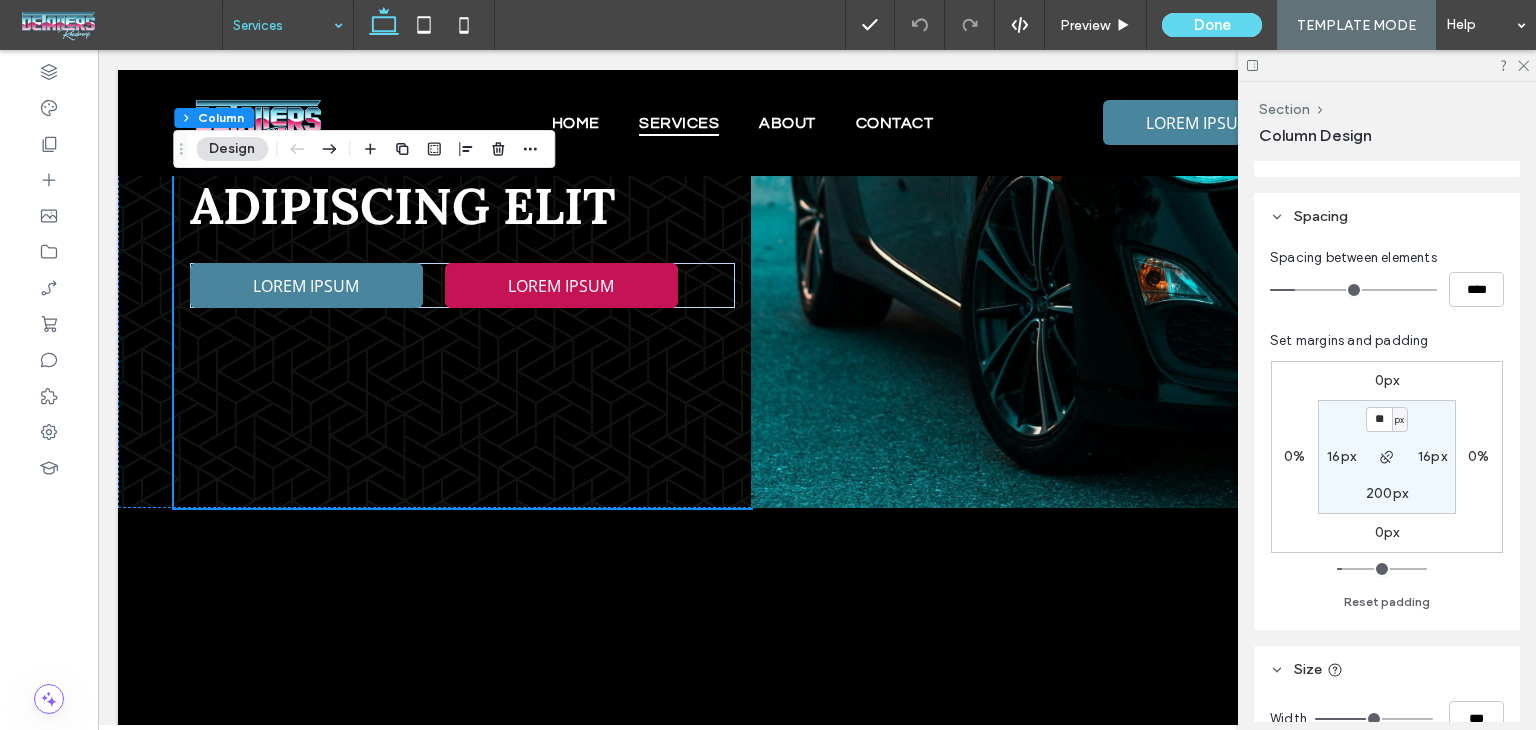 click on "200px" at bounding box center (1387, 493) 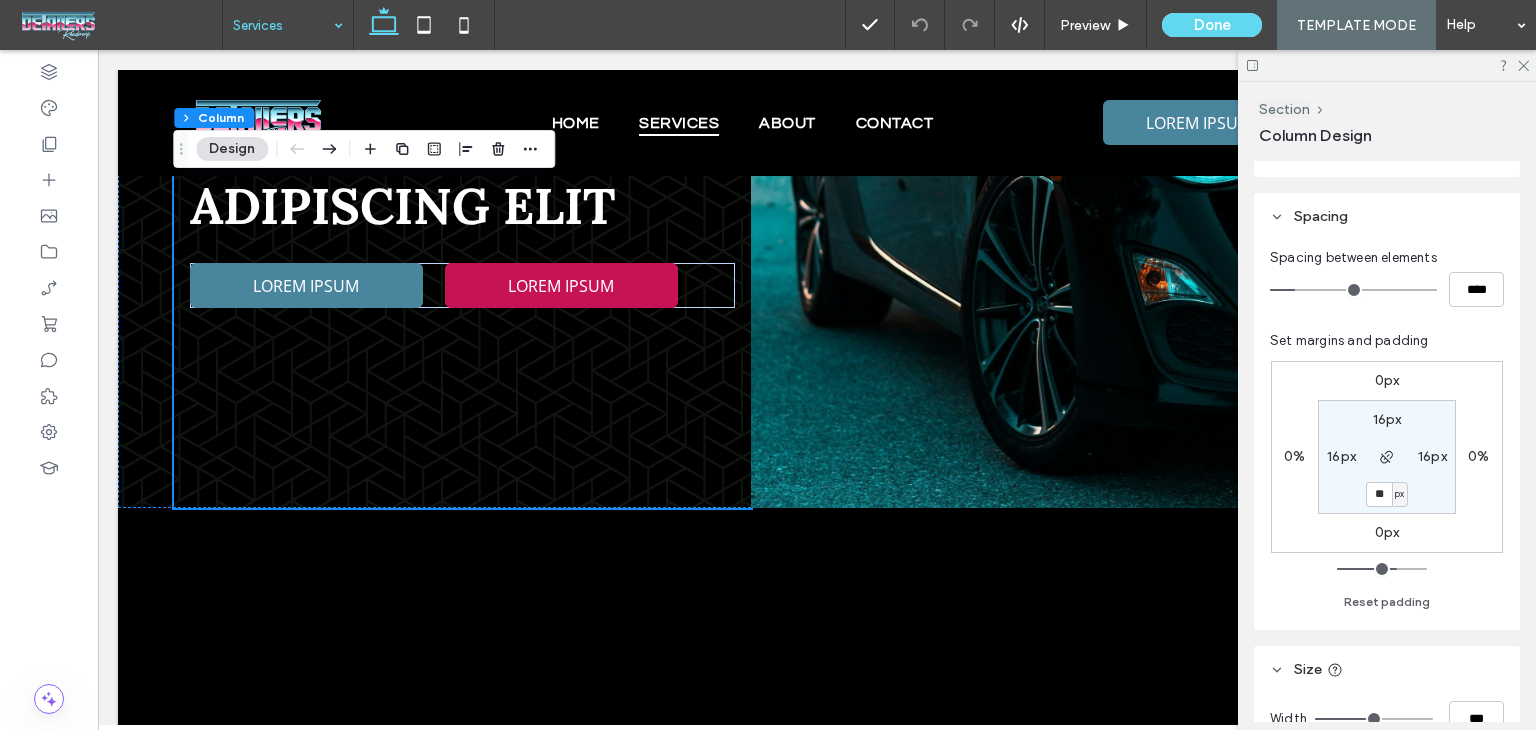 type on "**" 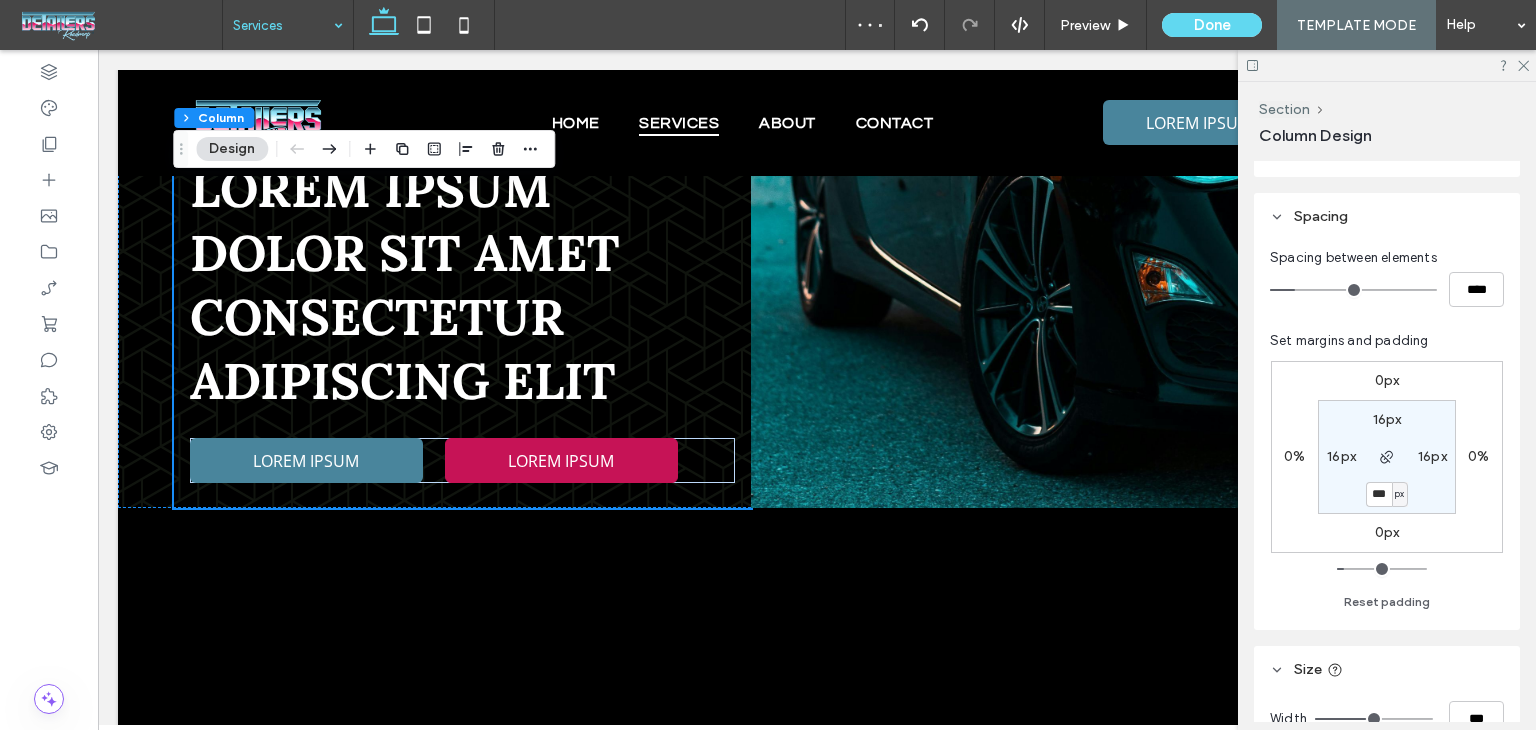 type on "***" 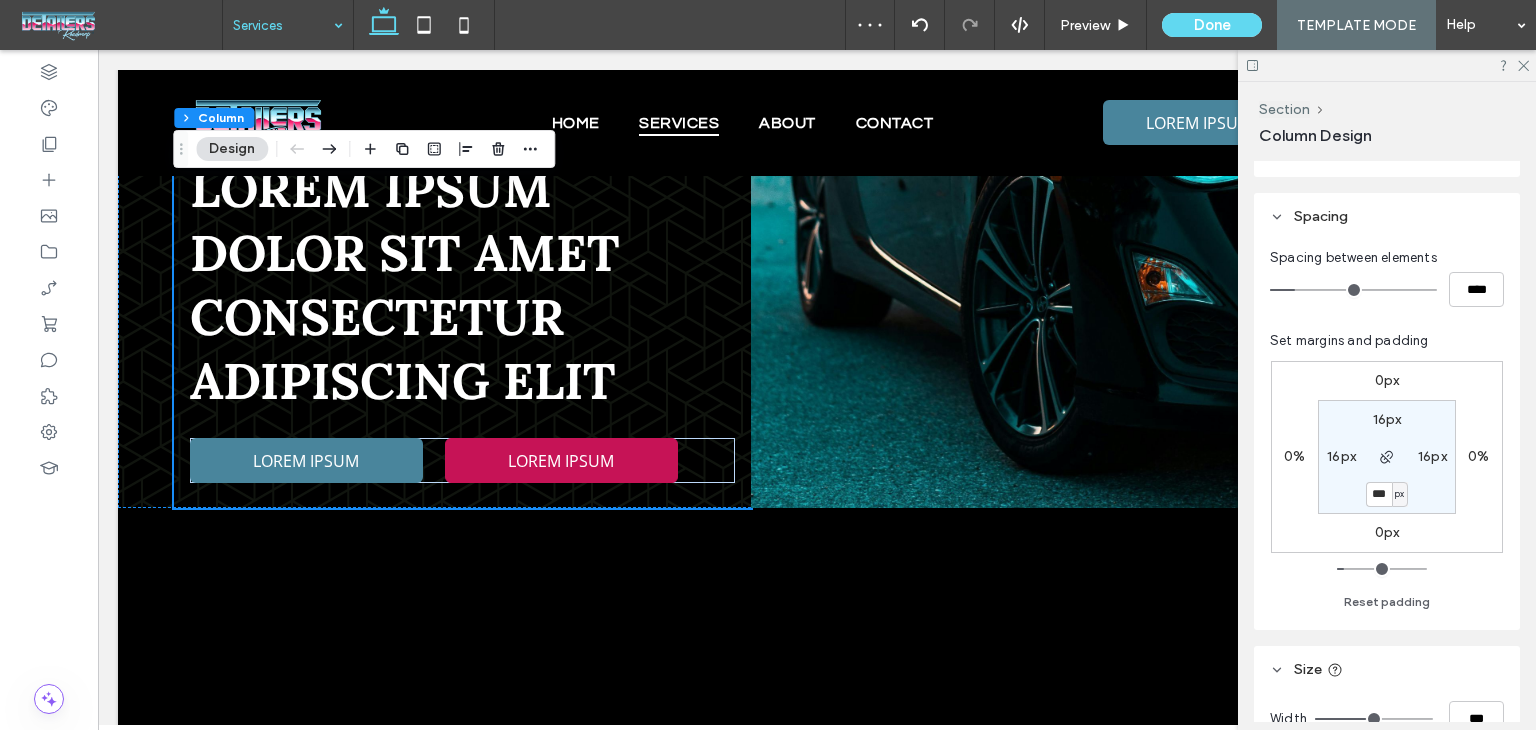 type on "***" 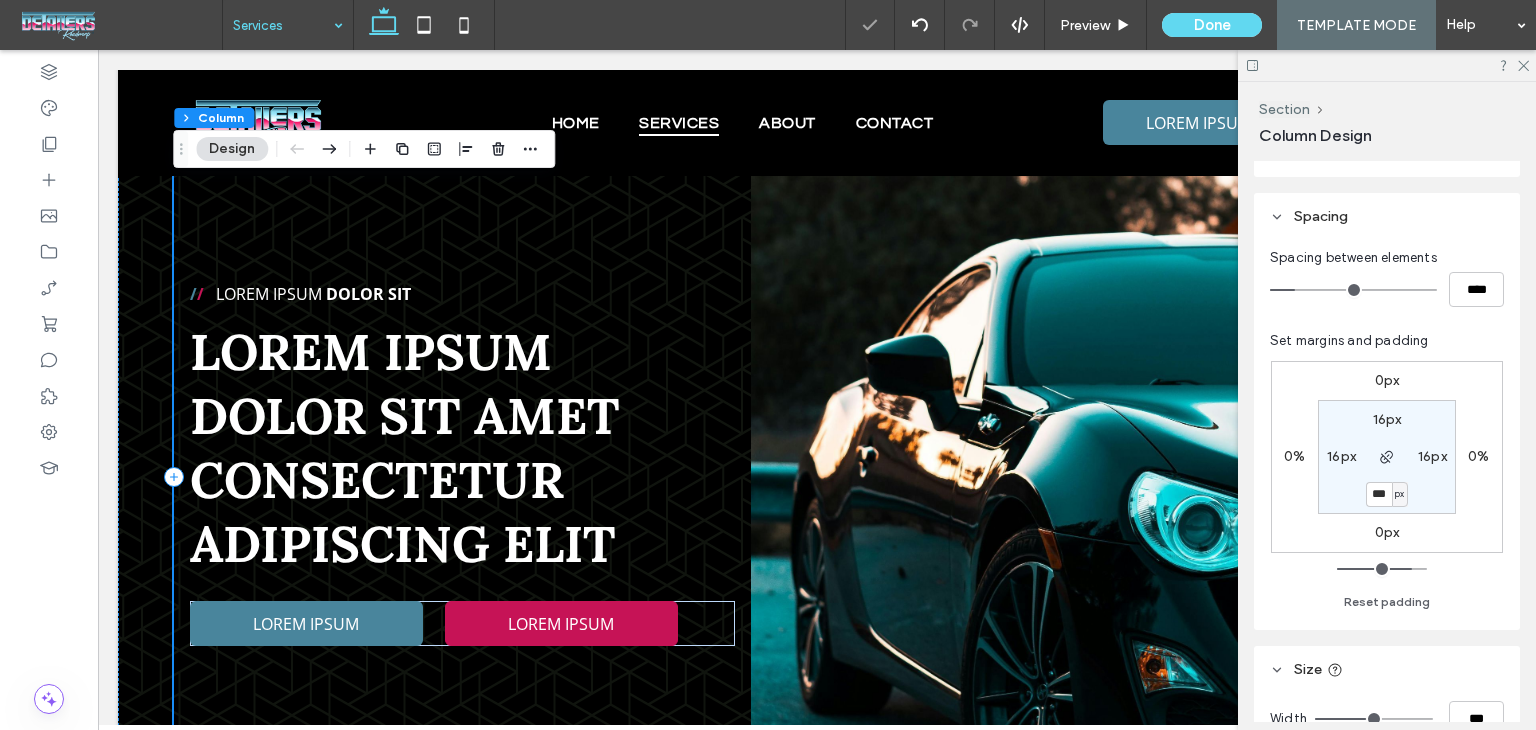 scroll, scrollTop: 0, scrollLeft: 0, axis: both 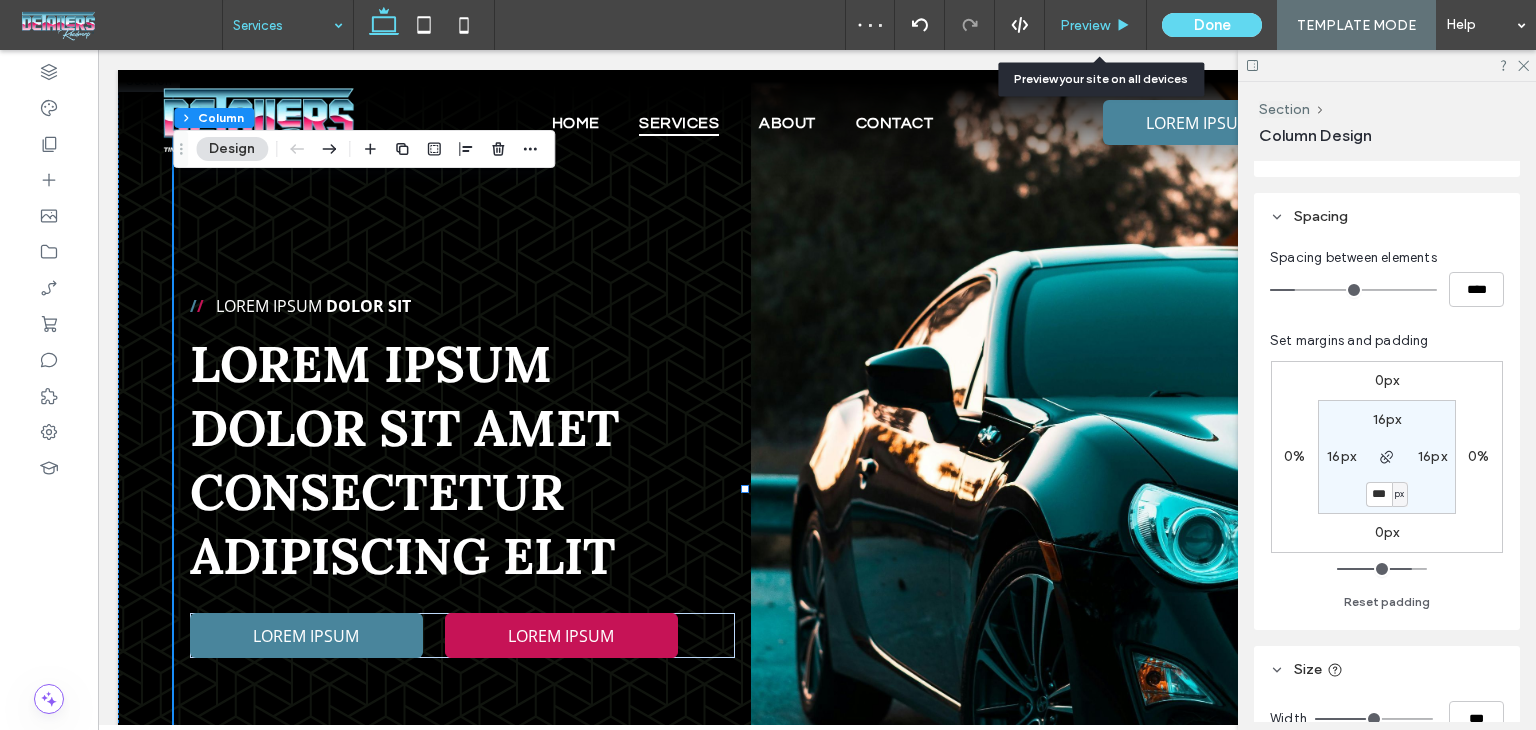 click on "Preview" at bounding box center [1085, 25] 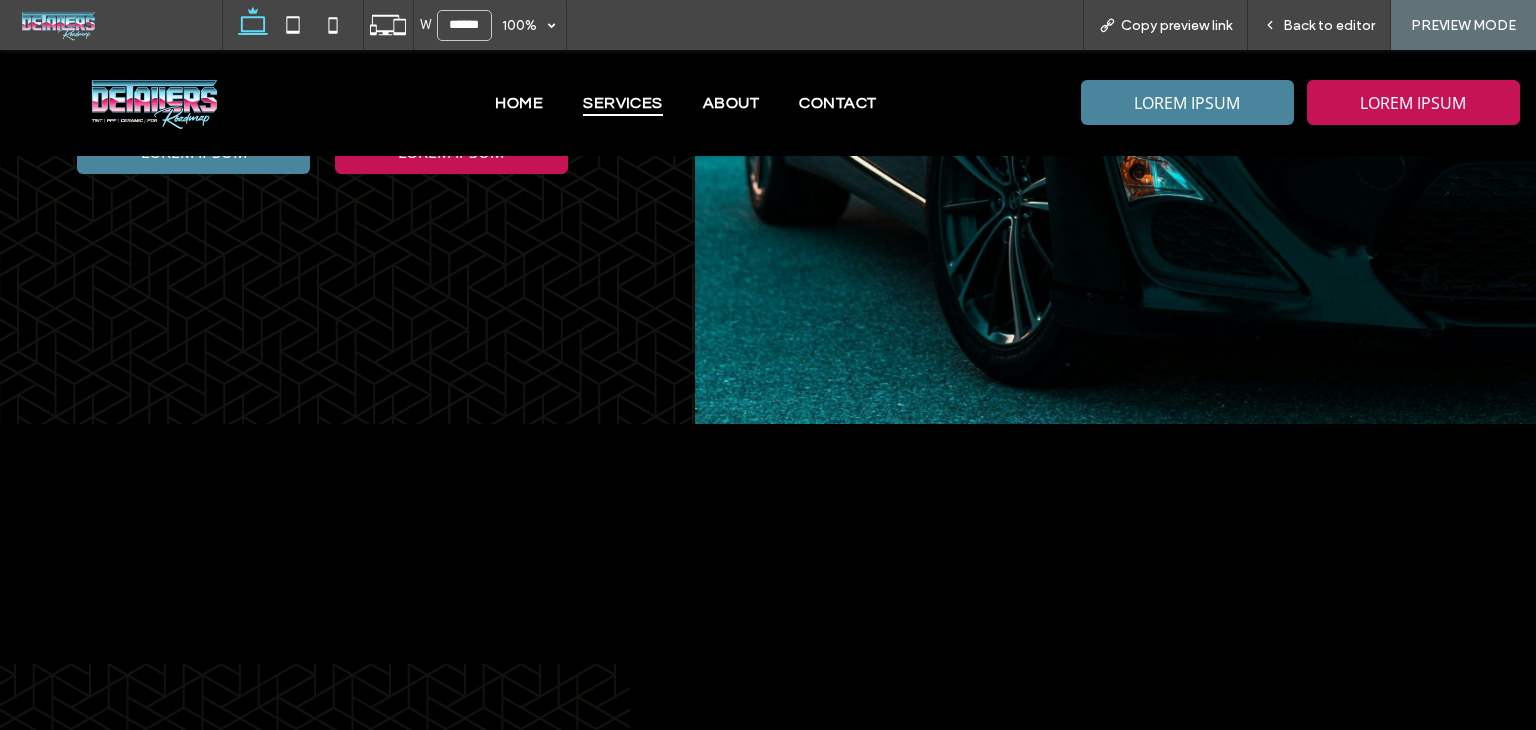 scroll, scrollTop: 100, scrollLeft: 0, axis: vertical 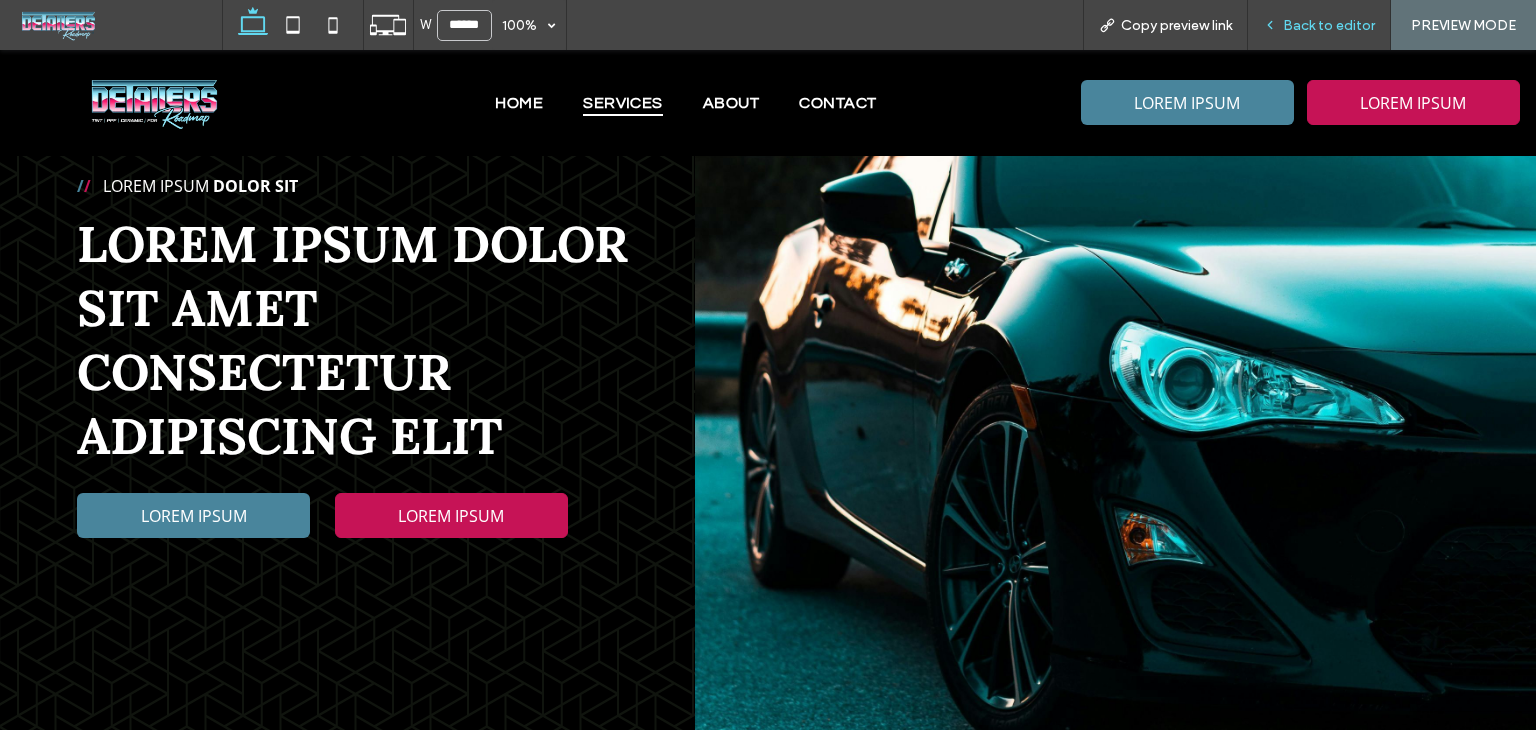 click on "Back to editor" at bounding box center [1329, 25] 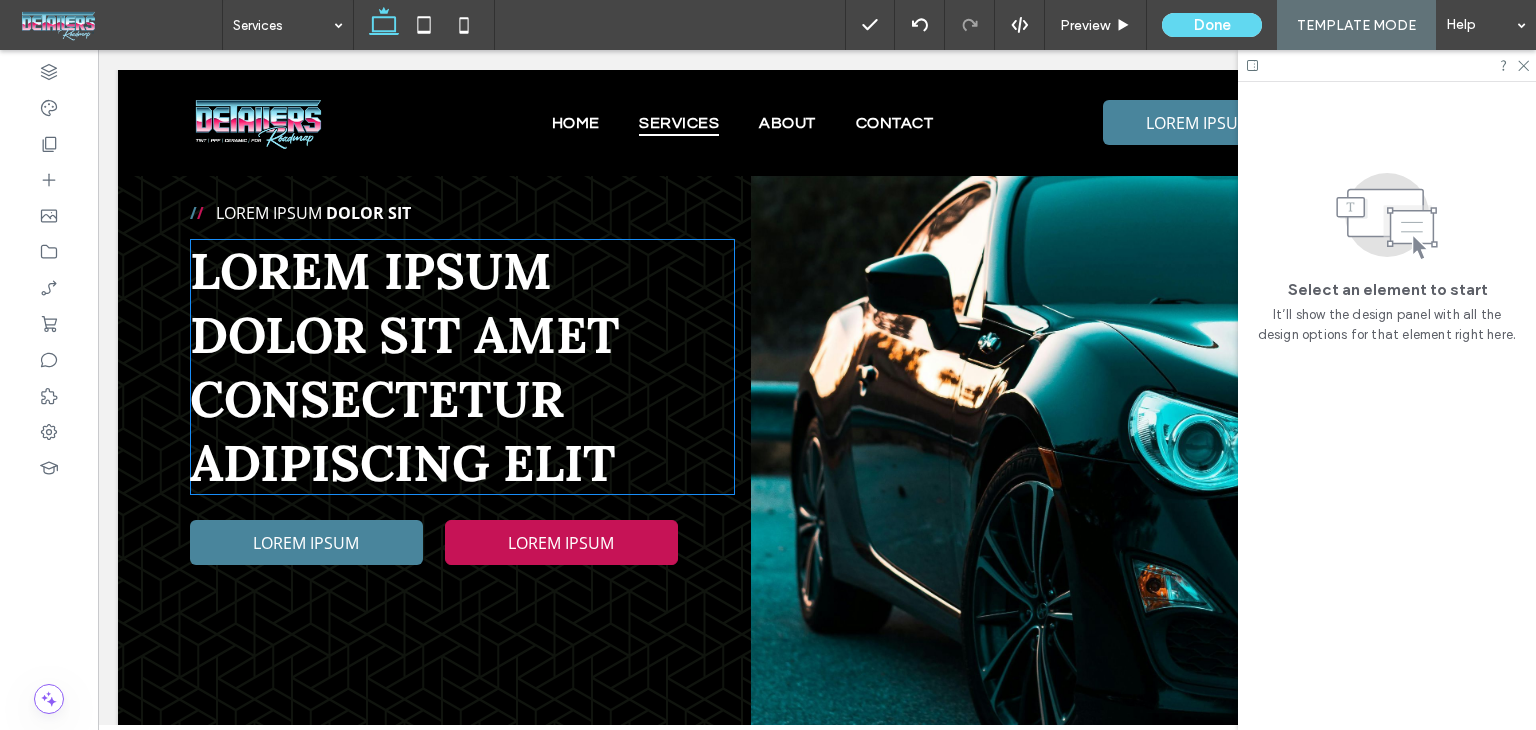 scroll, scrollTop: 0, scrollLeft: 0, axis: both 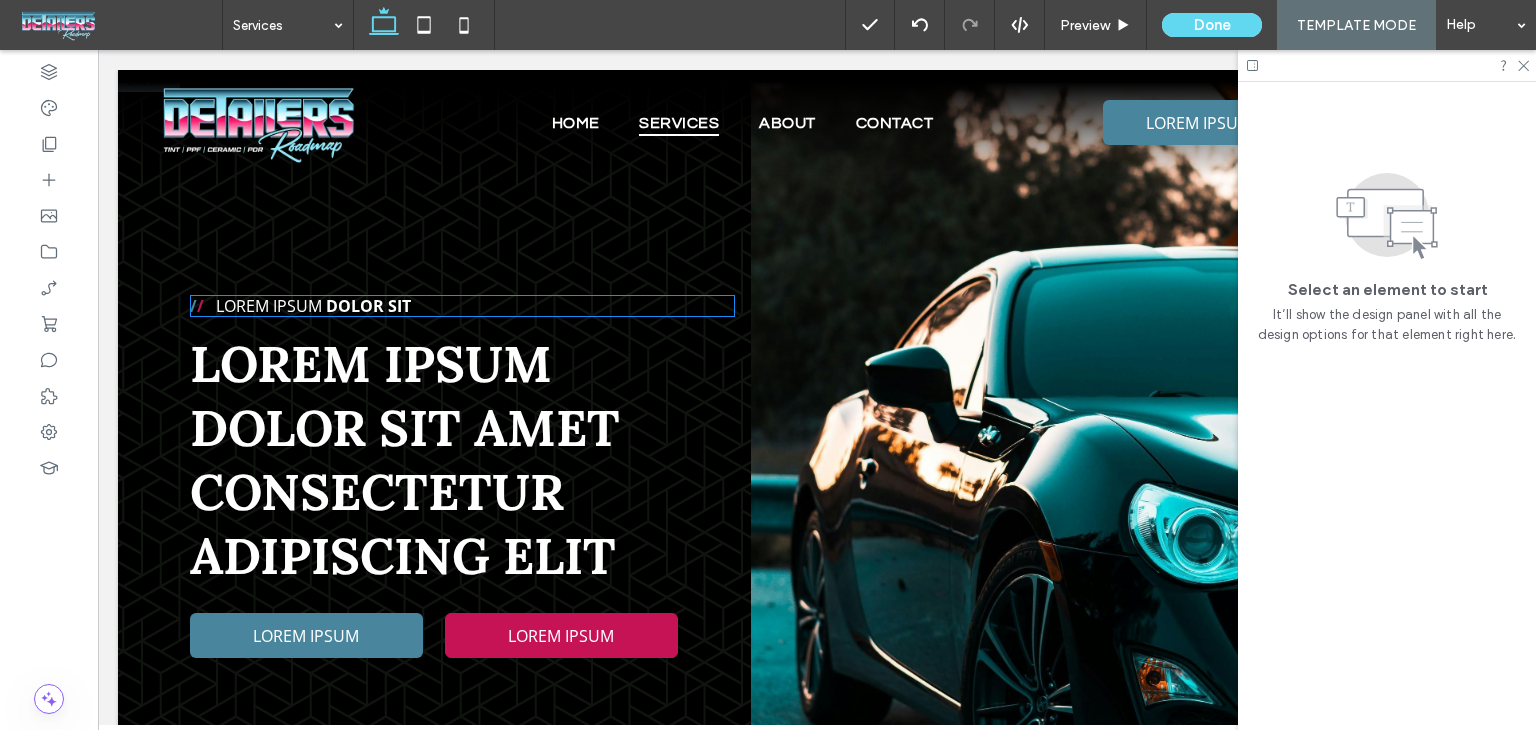 click on "/ /     Lorem ipsum
Dolor Sit" at bounding box center [462, 306] 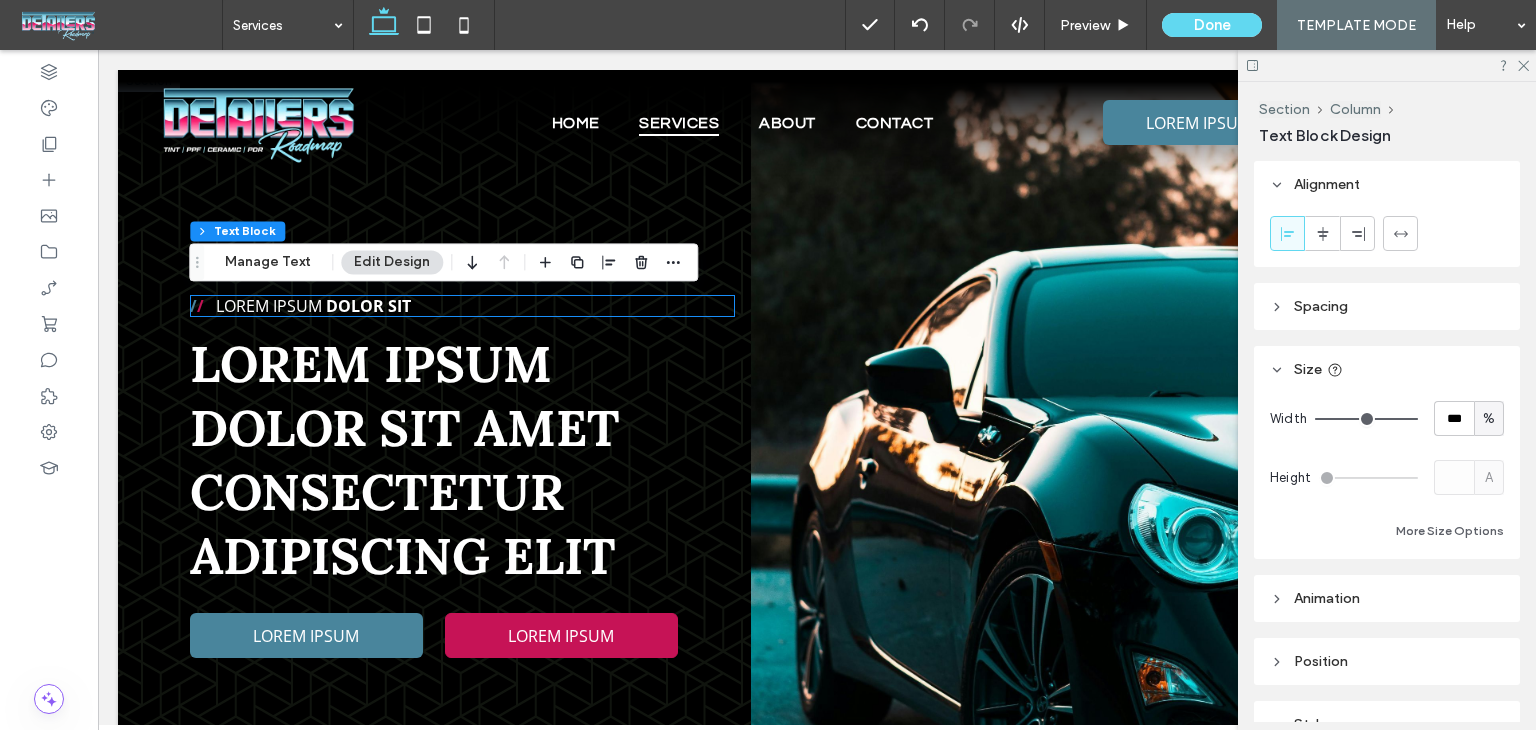 click on "/ /     Lorem ipsum
Dolor Sit" at bounding box center [462, 306] 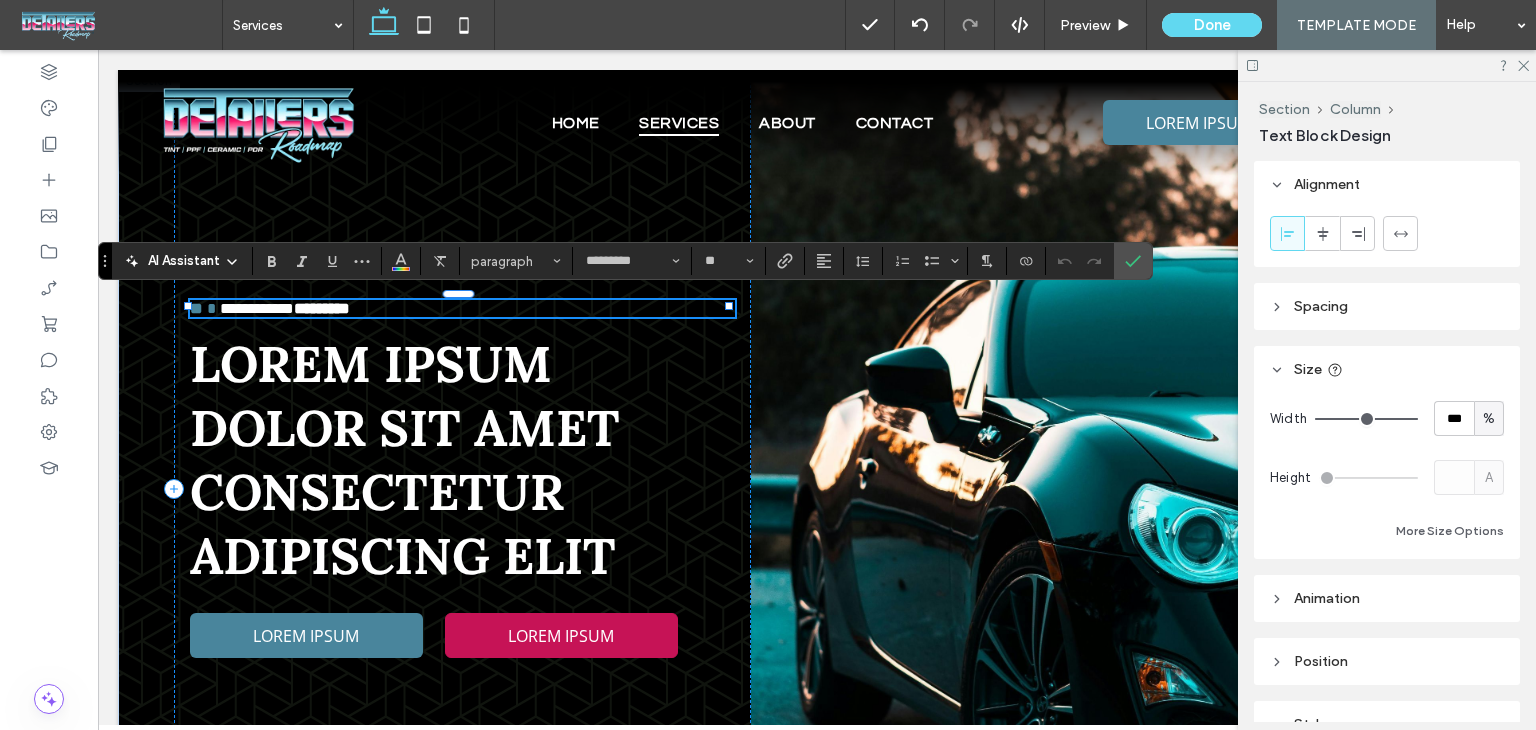 type on "*********" 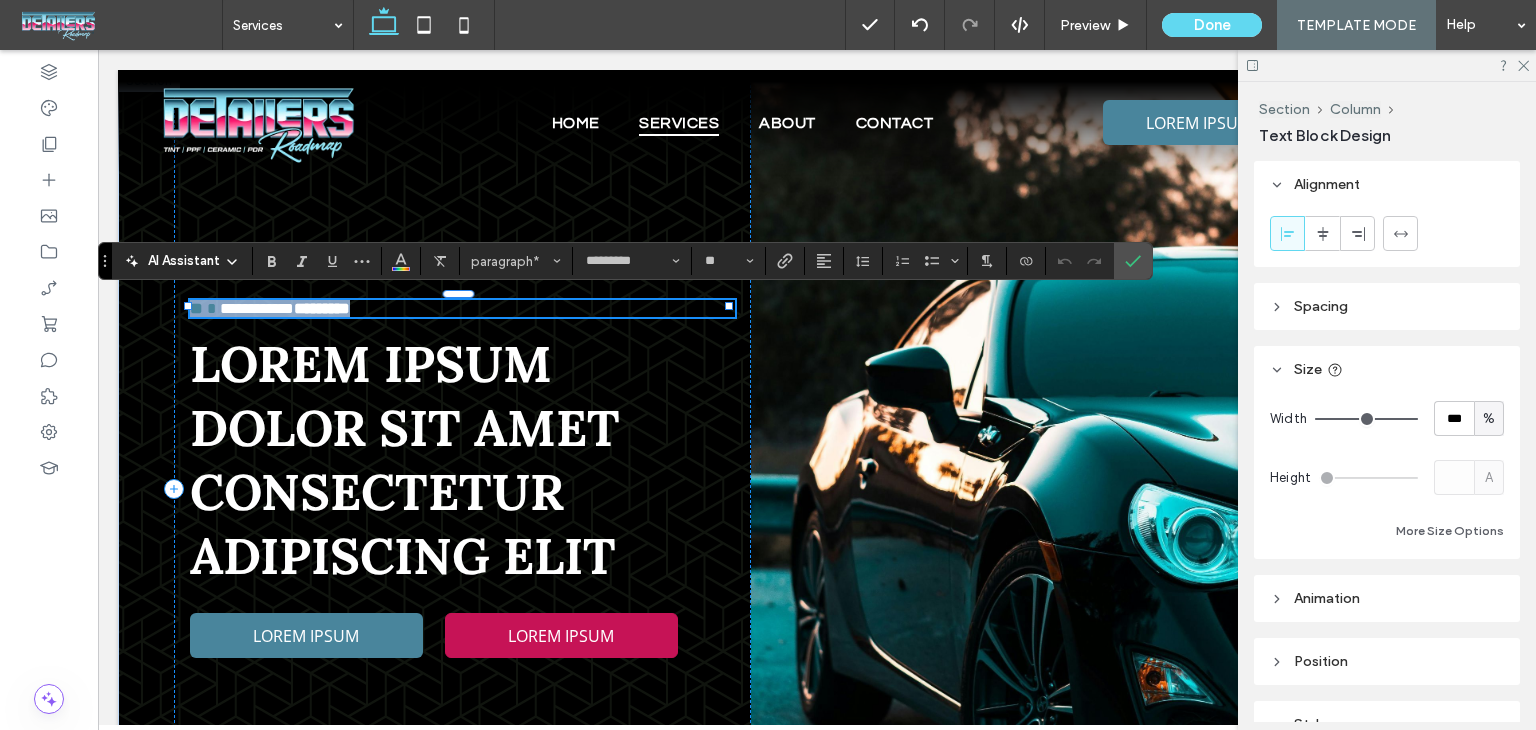 click on "**********" at bounding box center (462, 308) 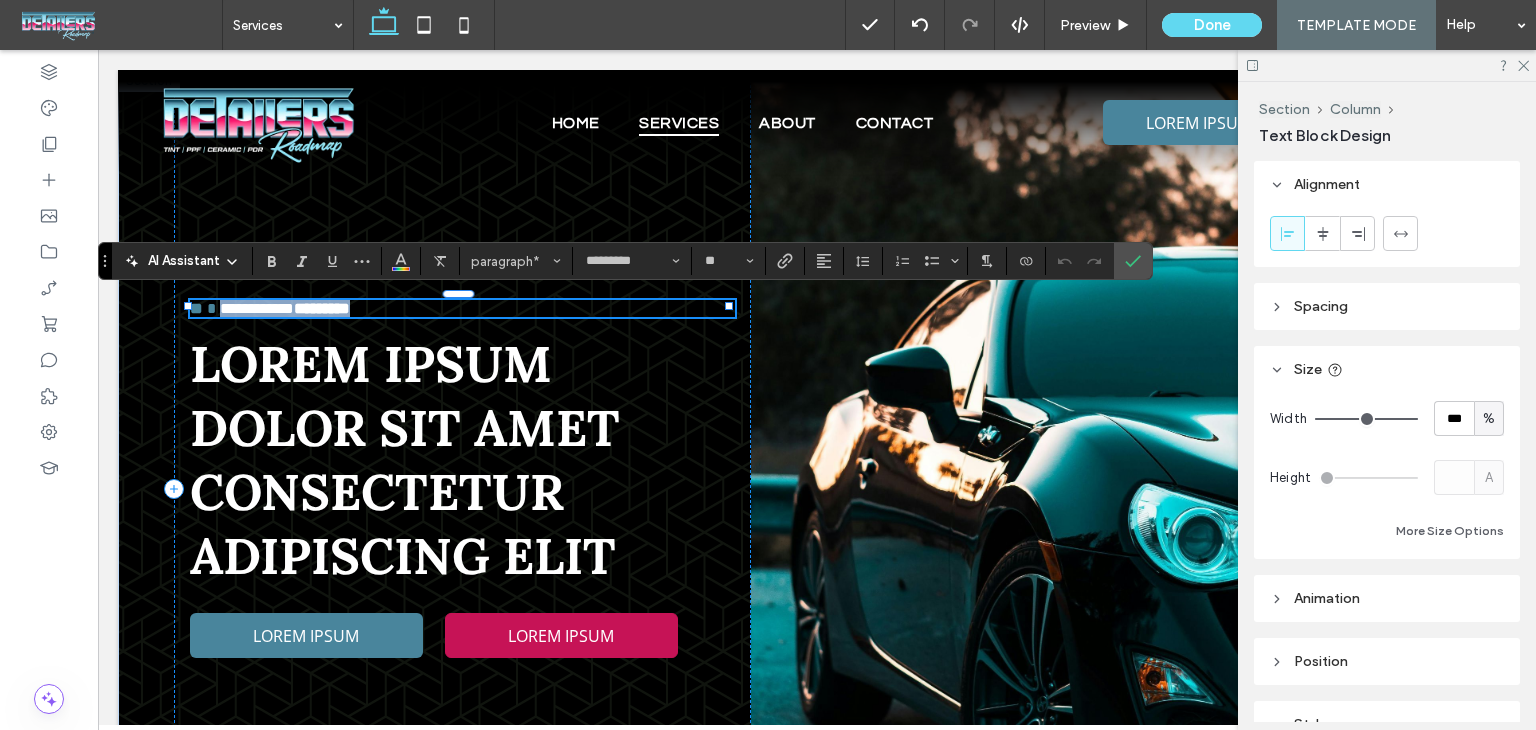 drag, startPoint x: 416, startPoint y: 305, endPoint x: 217, endPoint y: 303, distance: 199.01006 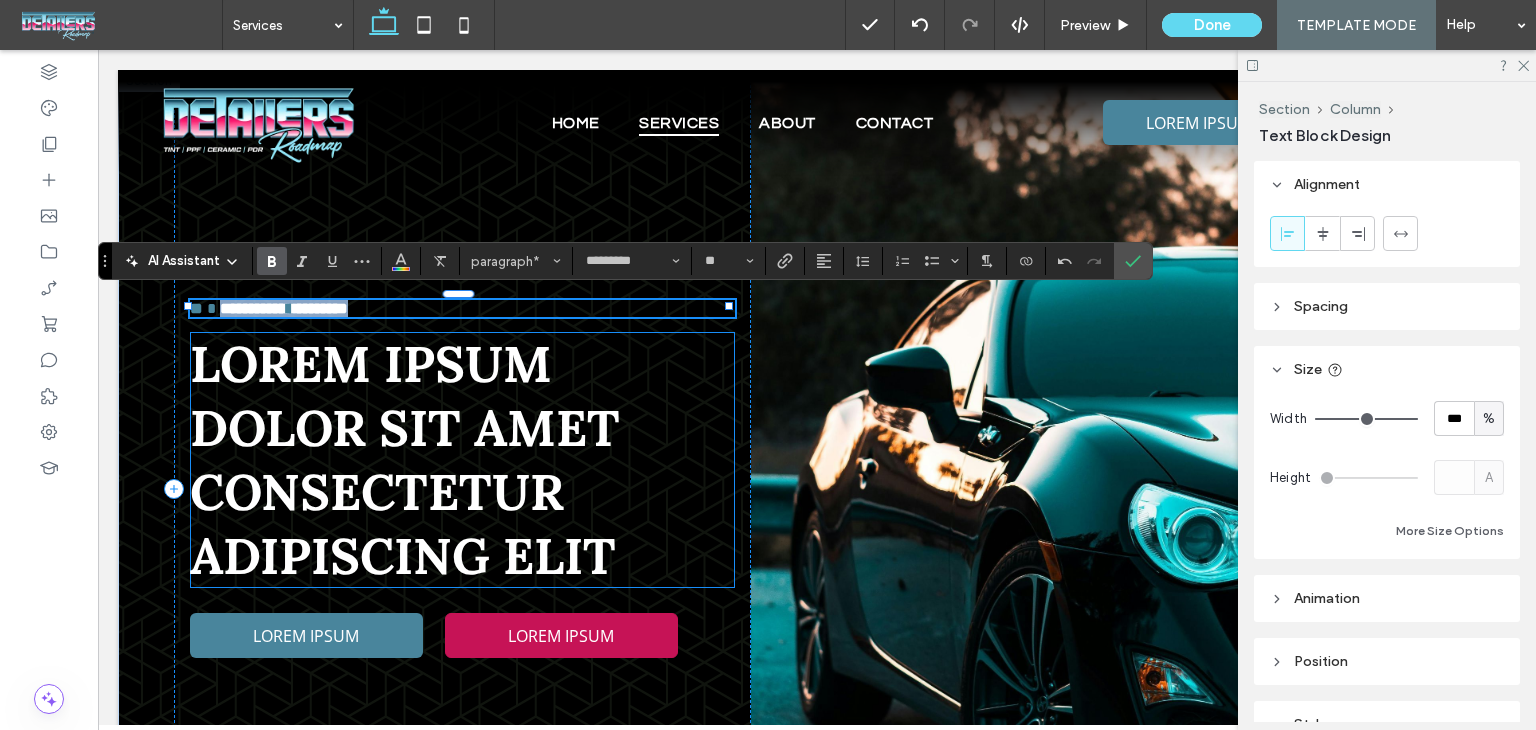 click on "Lorem ipsum dolor sit amet consectetur adipiscing elit" at bounding box center (405, 460) 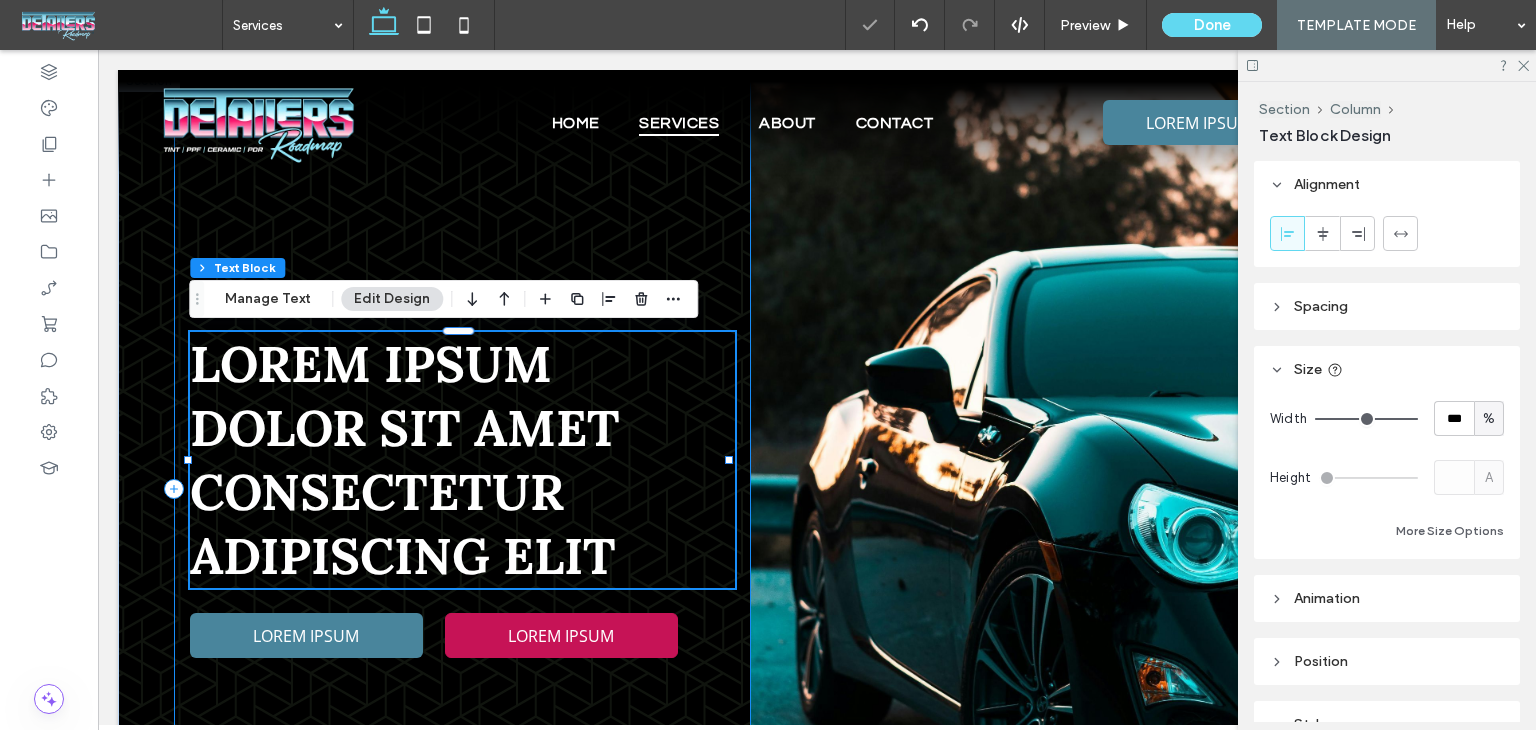 drag, startPoint x: 517, startPoint y: 260, endPoint x: 503, endPoint y: 257, distance: 14.3178215 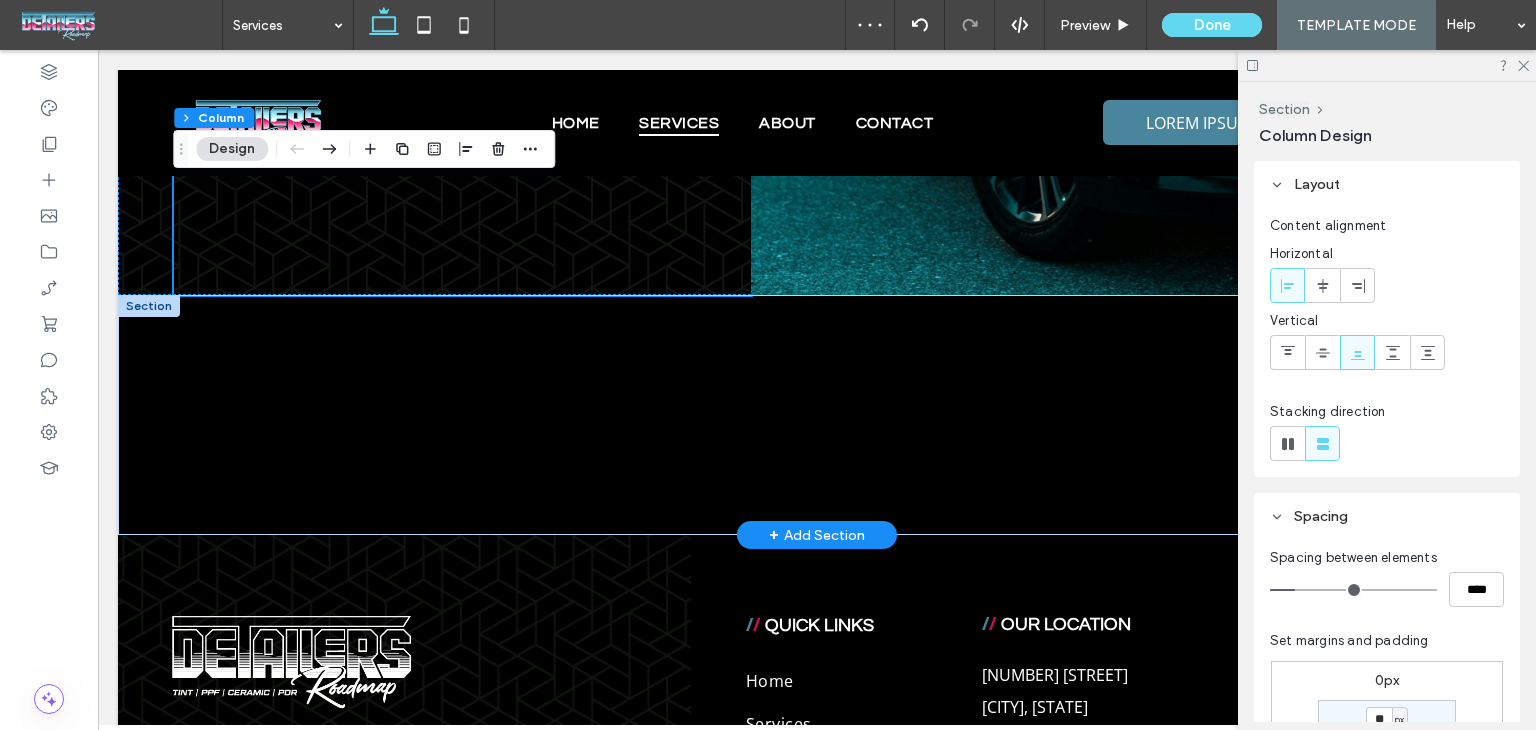 scroll, scrollTop: 700, scrollLeft: 0, axis: vertical 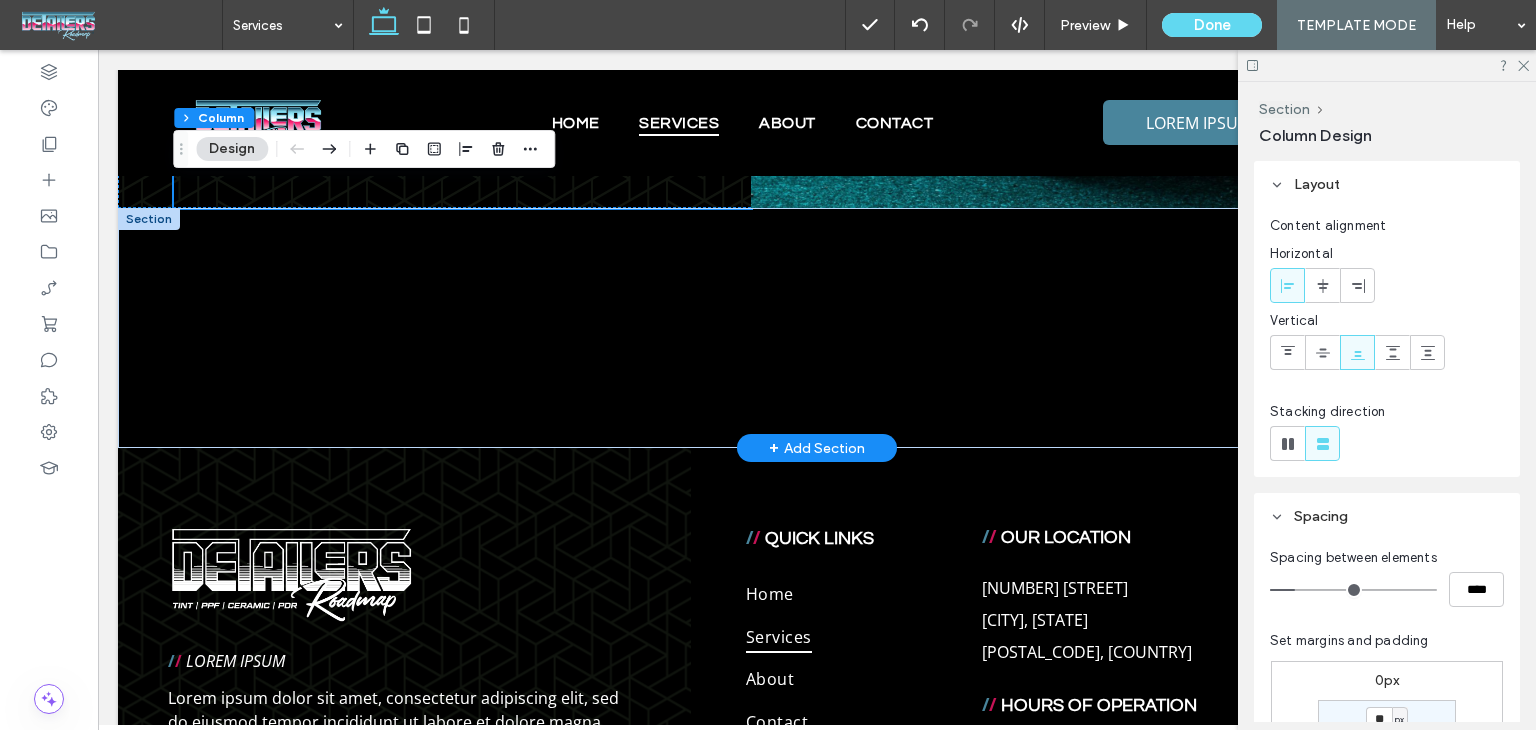 click on "+ Add Section" at bounding box center (817, 448) 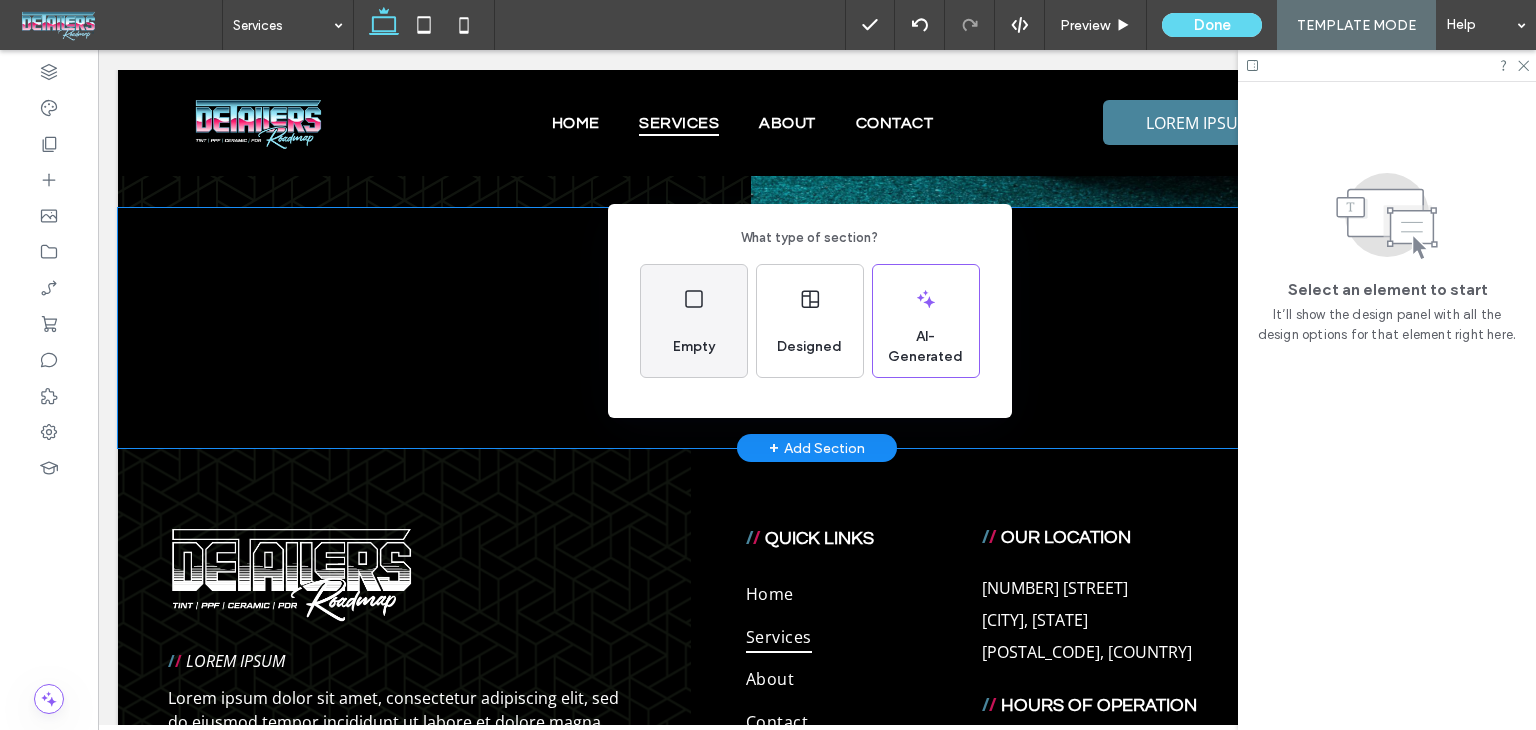 click 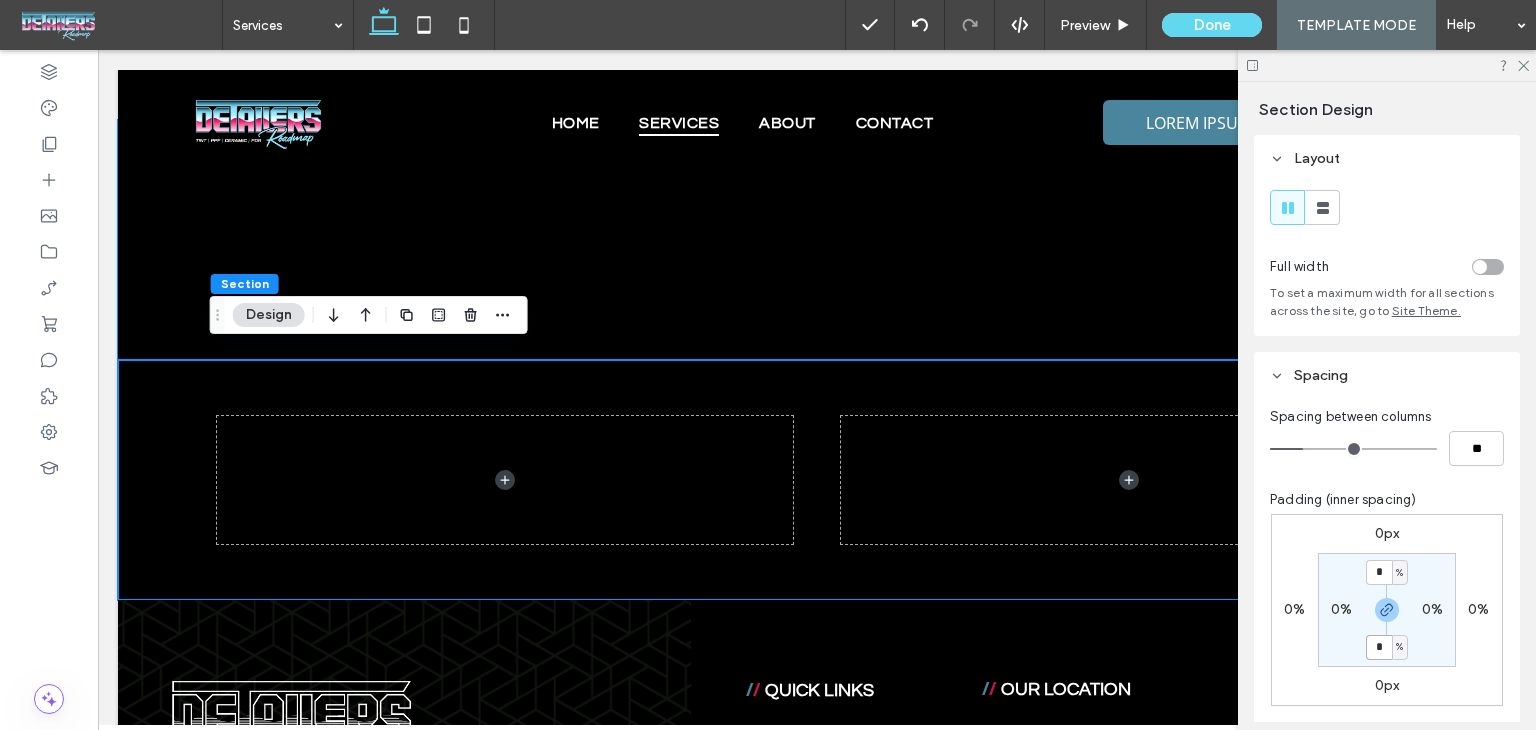 scroll, scrollTop: 800, scrollLeft: 0, axis: vertical 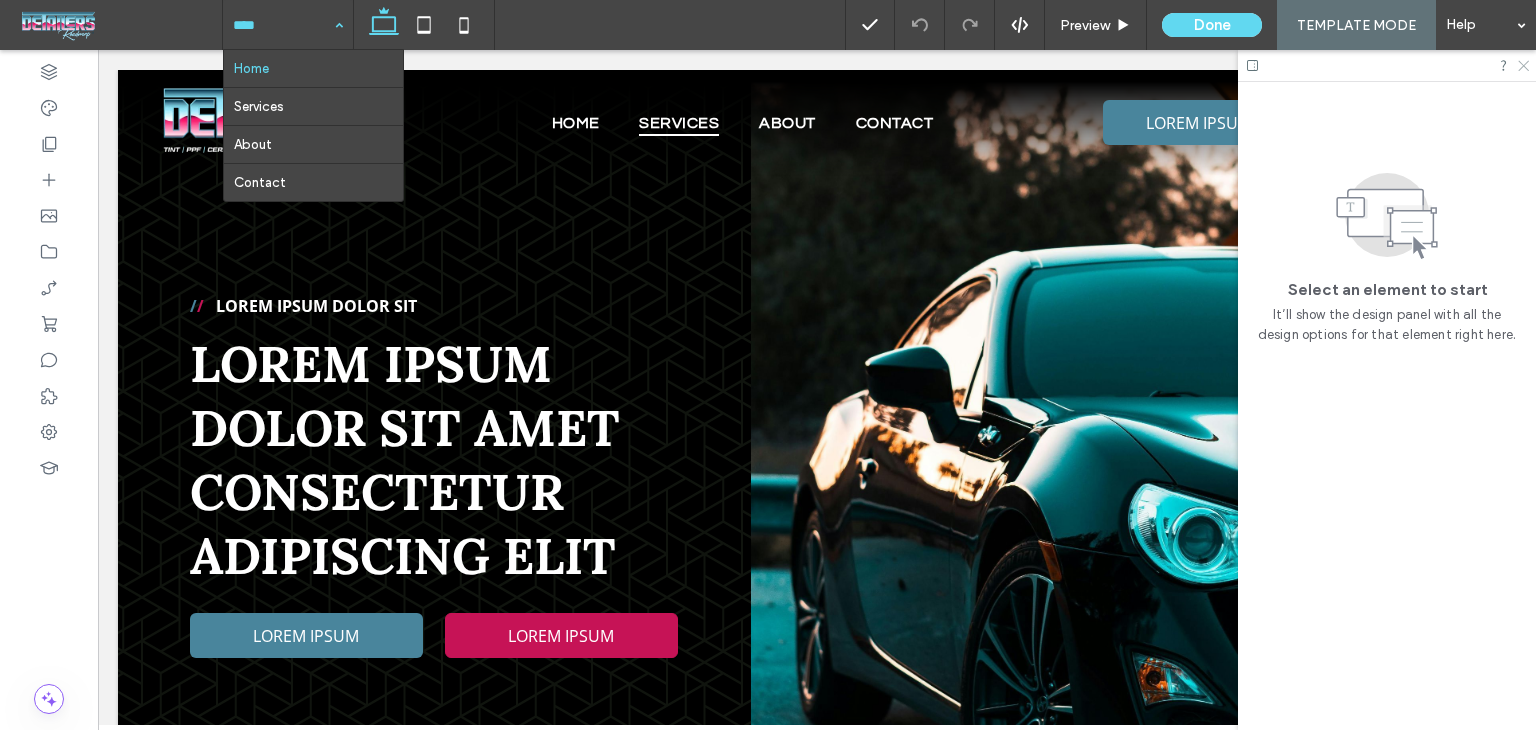click 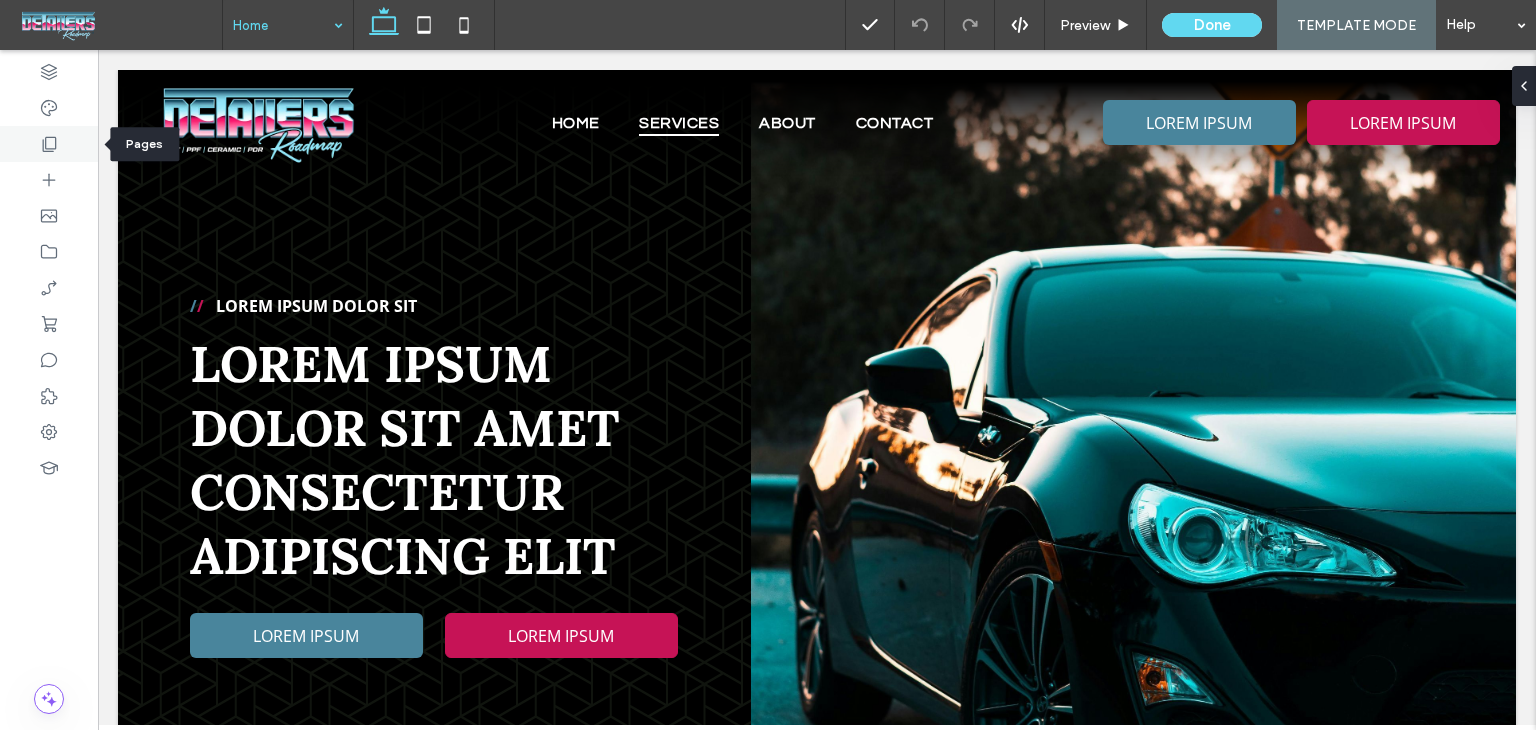 click at bounding box center (49, 144) 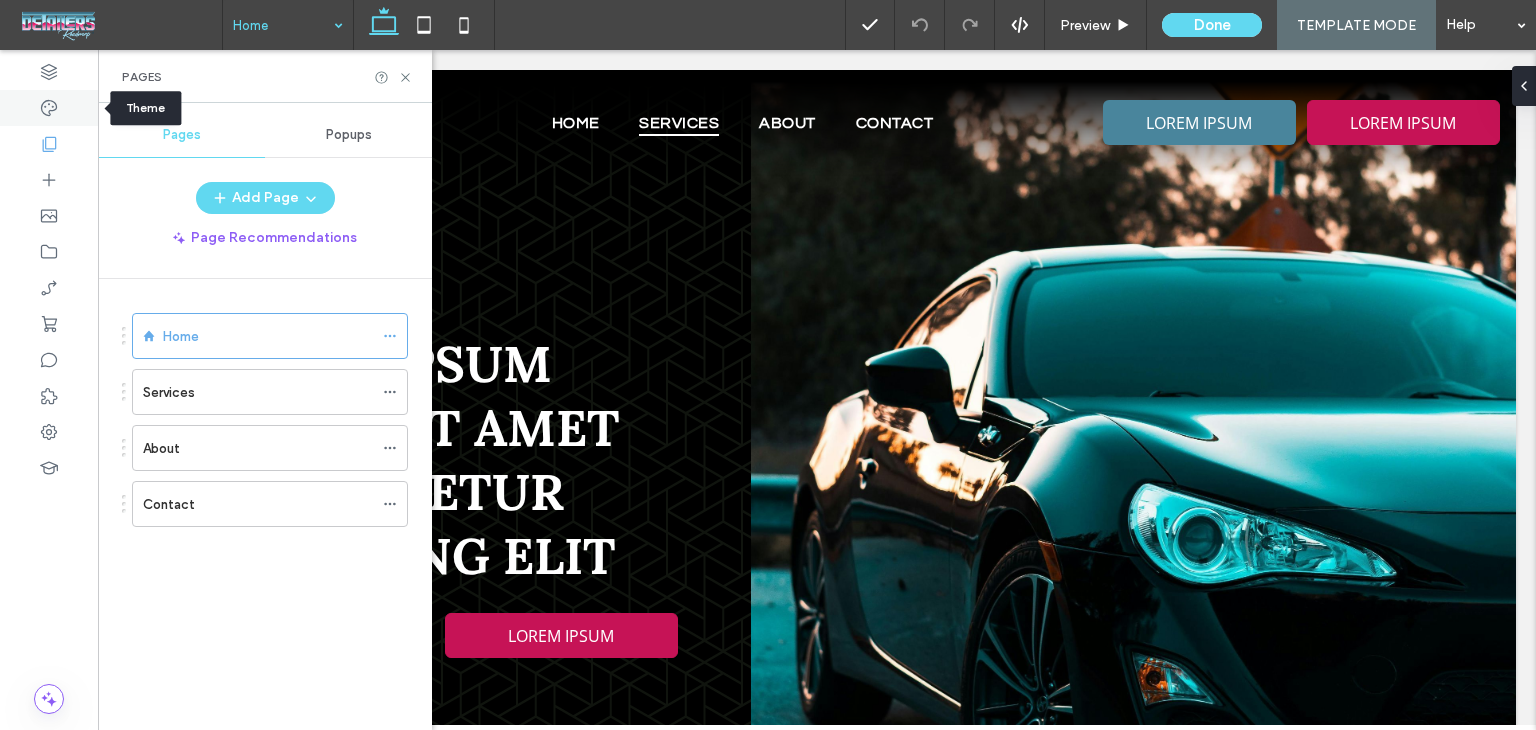 click at bounding box center (49, 108) 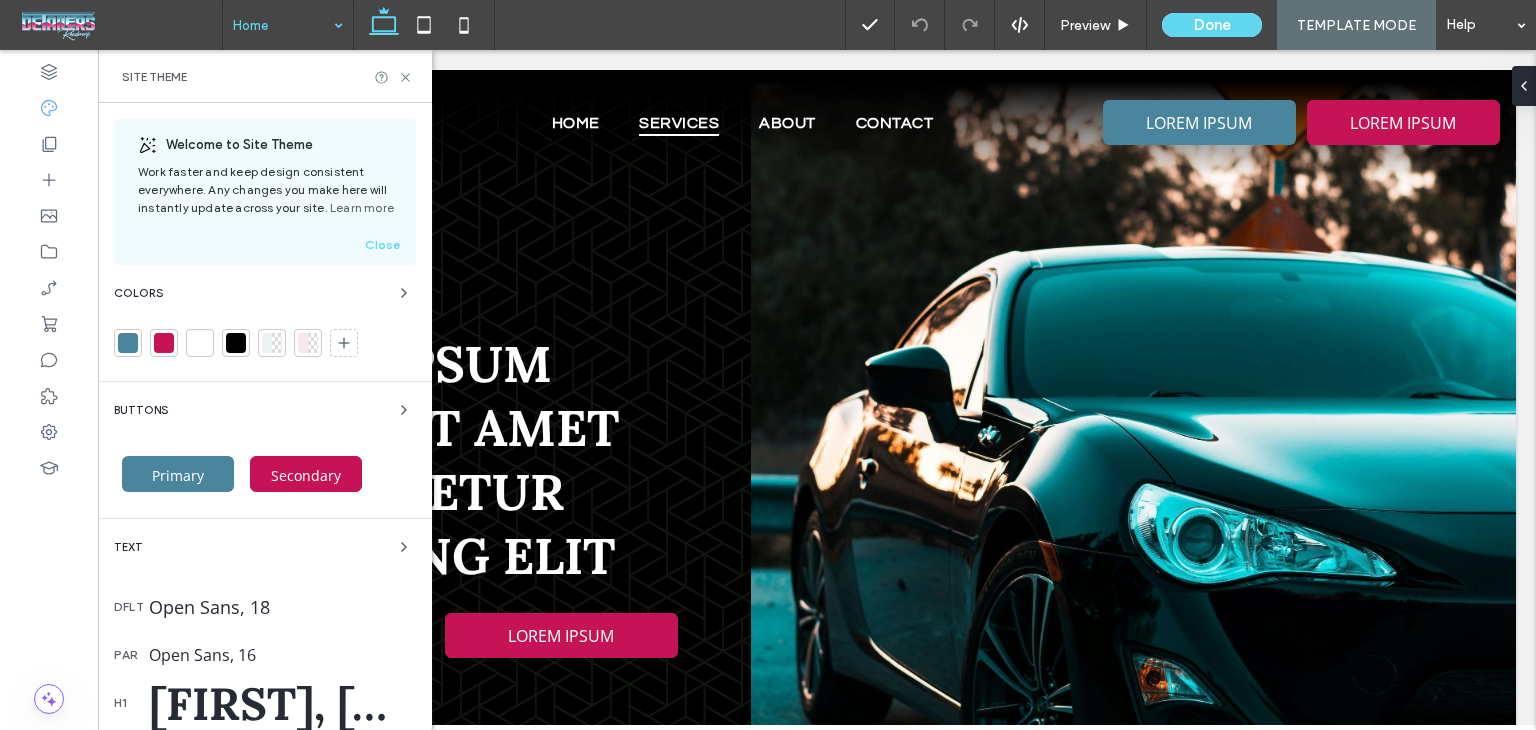 click on "Buttons" at bounding box center [265, 410] 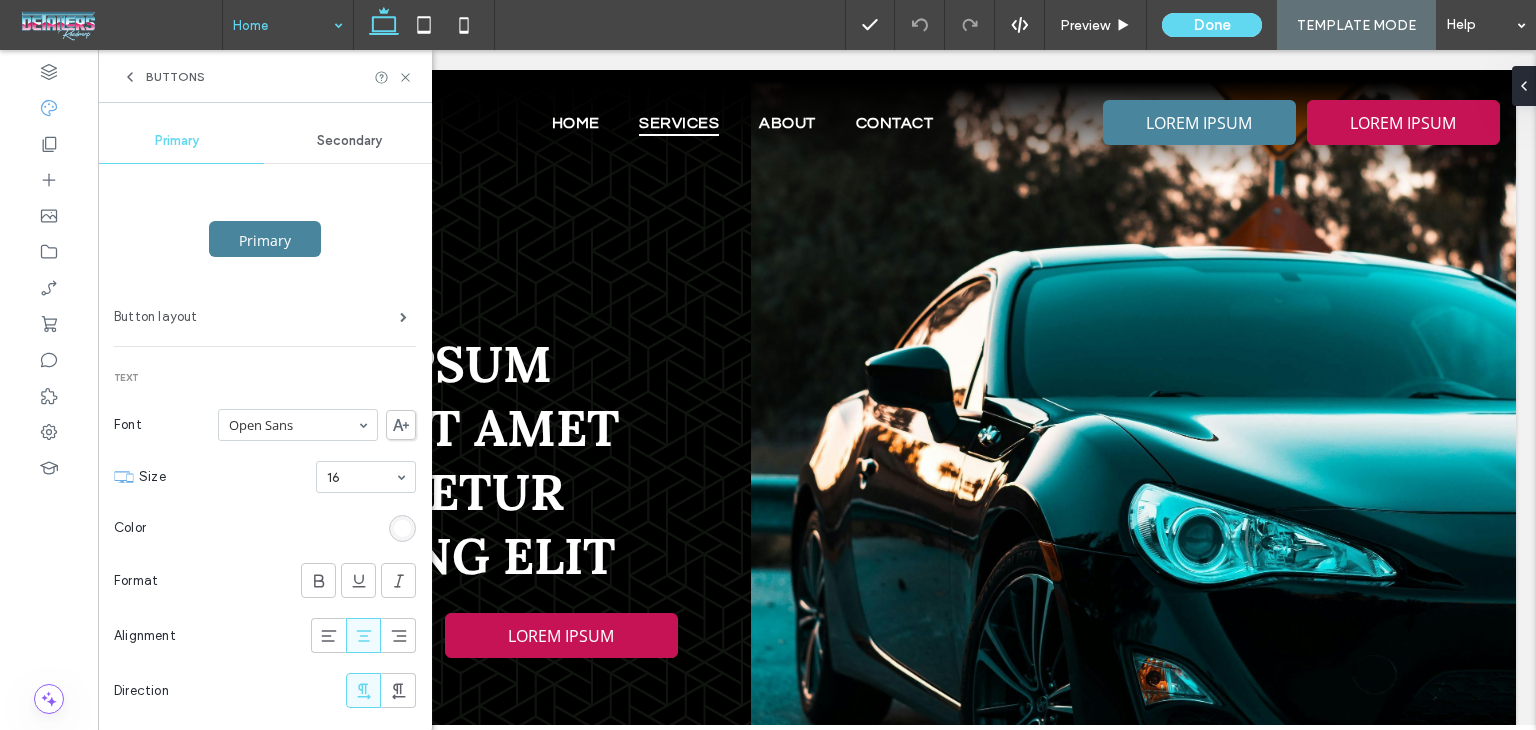 click on "Button layout" at bounding box center (257, 317) 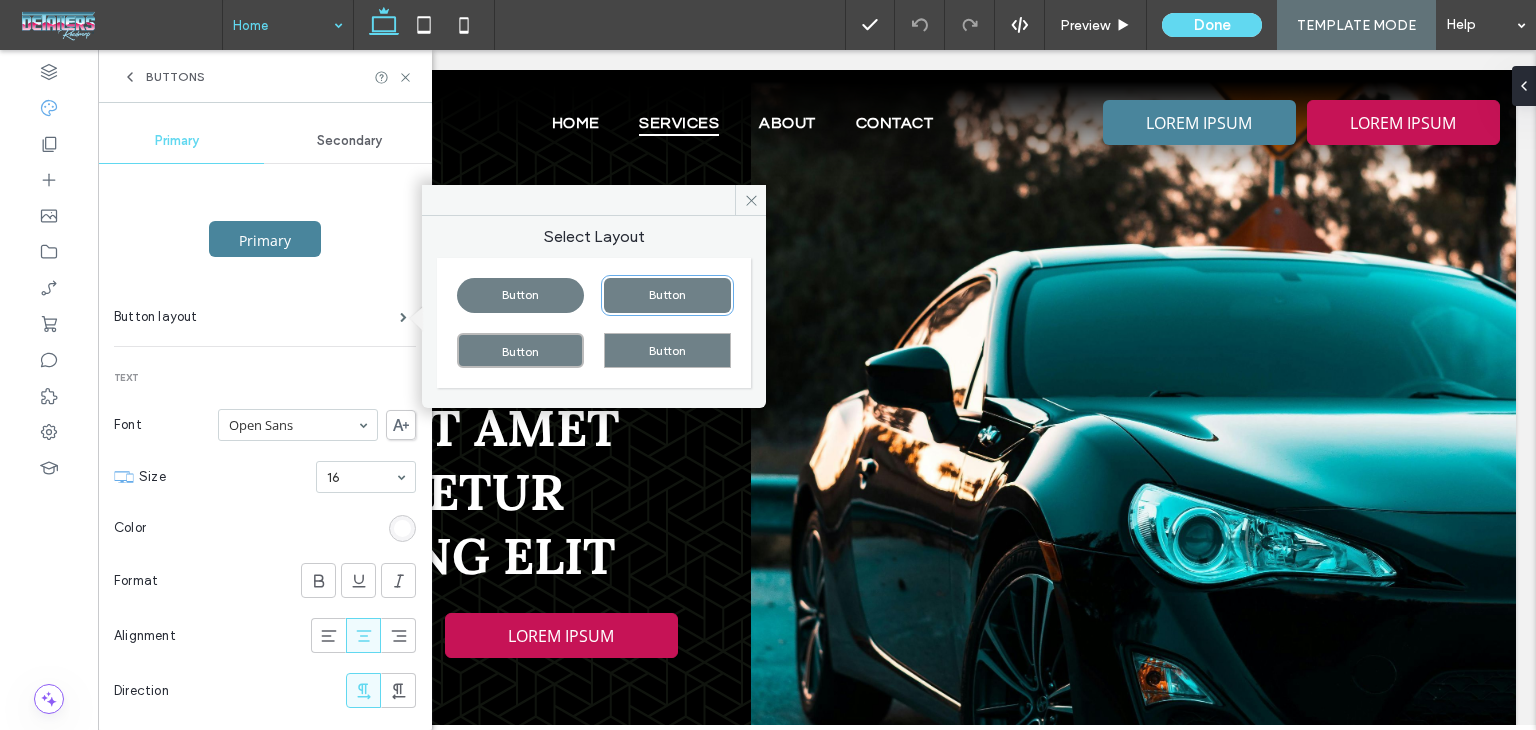click on "Button" at bounding box center (667, 350) 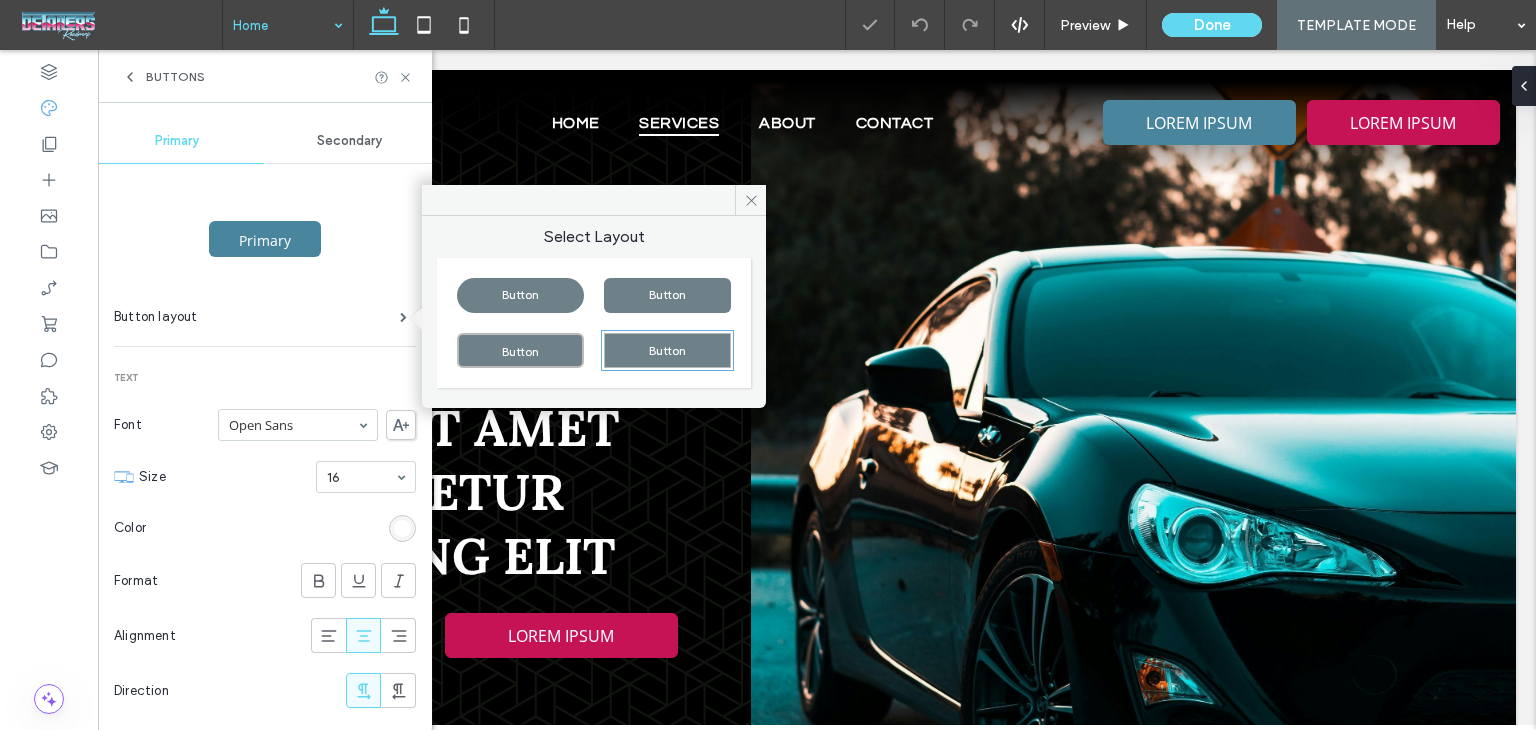 type on "*" 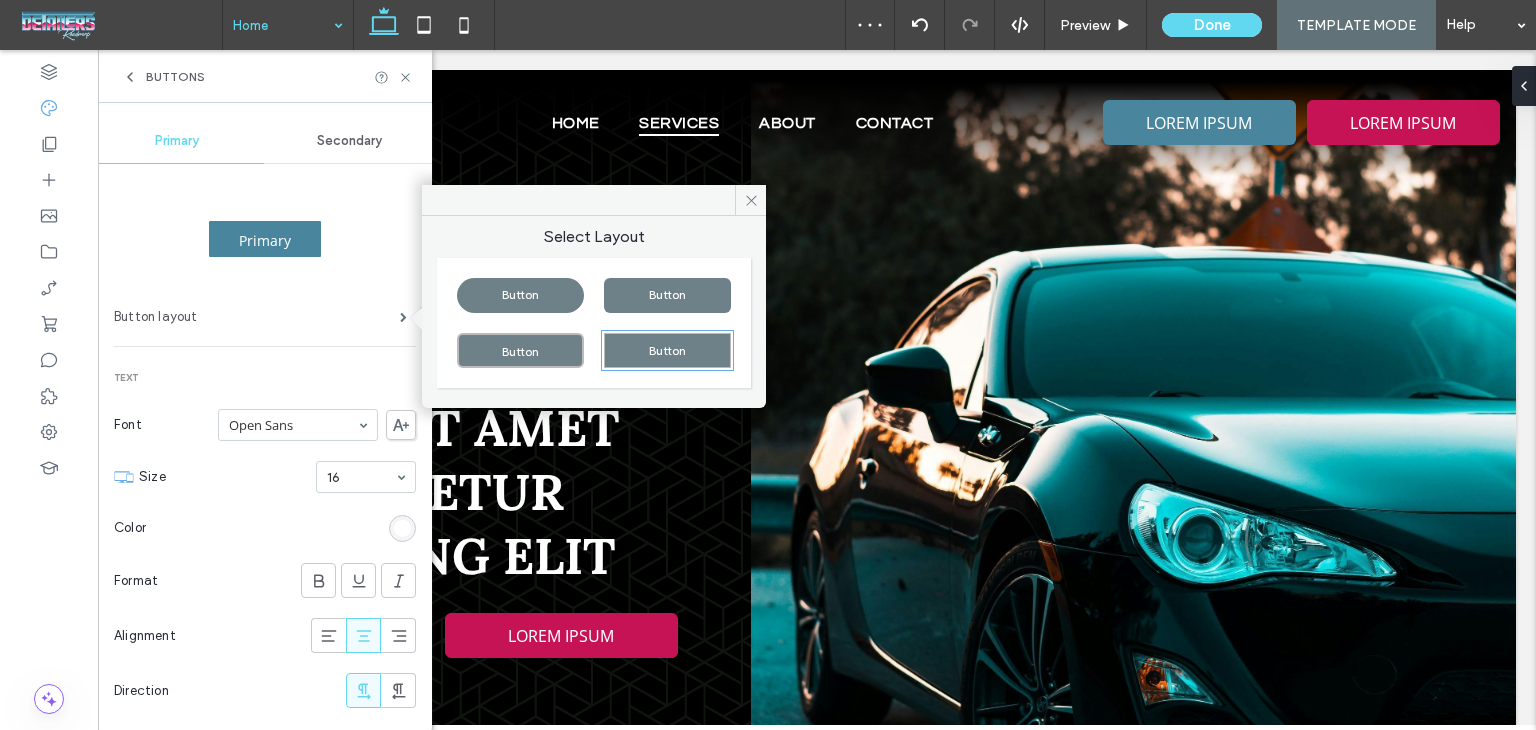 click on "Button layout" at bounding box center [257, 317] 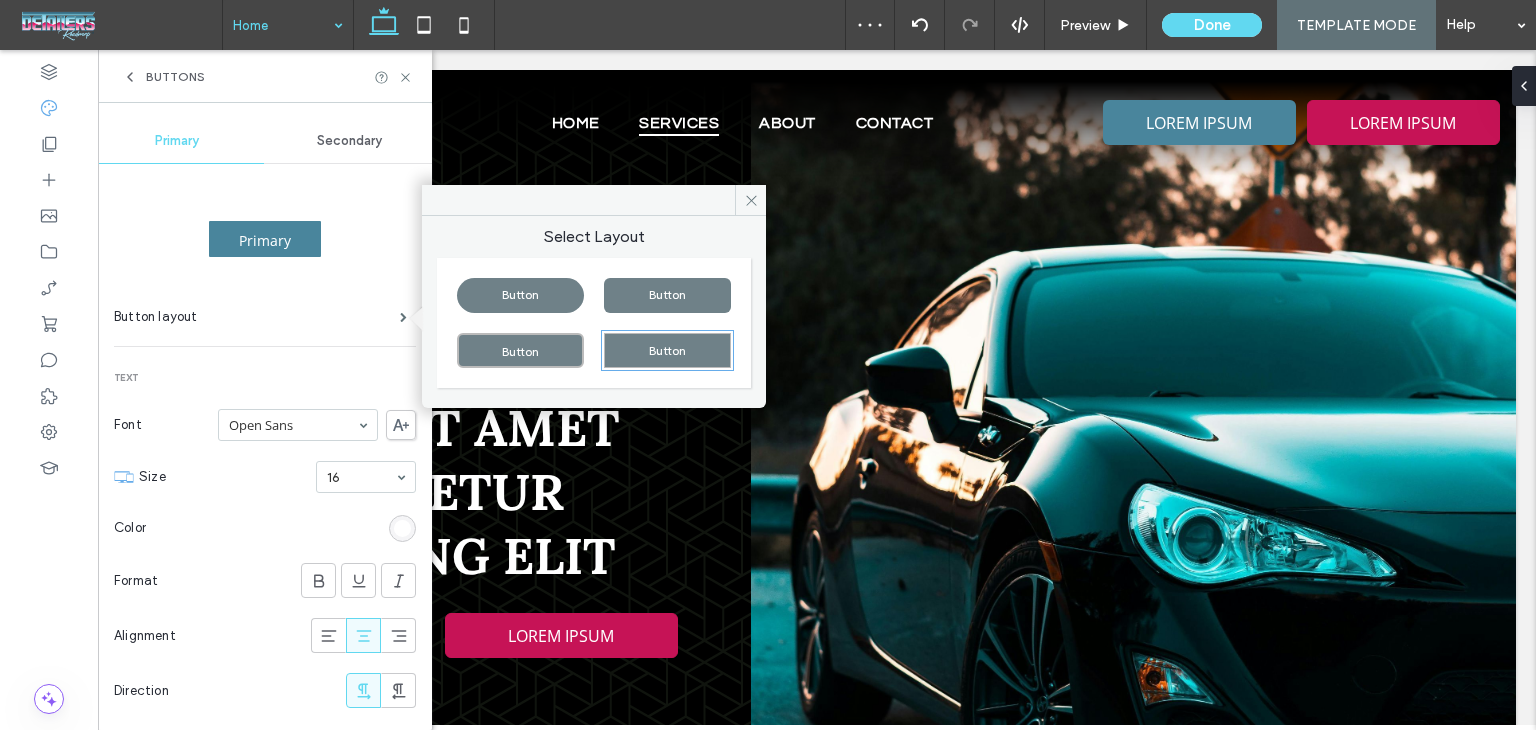 click on "Secondary" at bounding box center [349, 141] 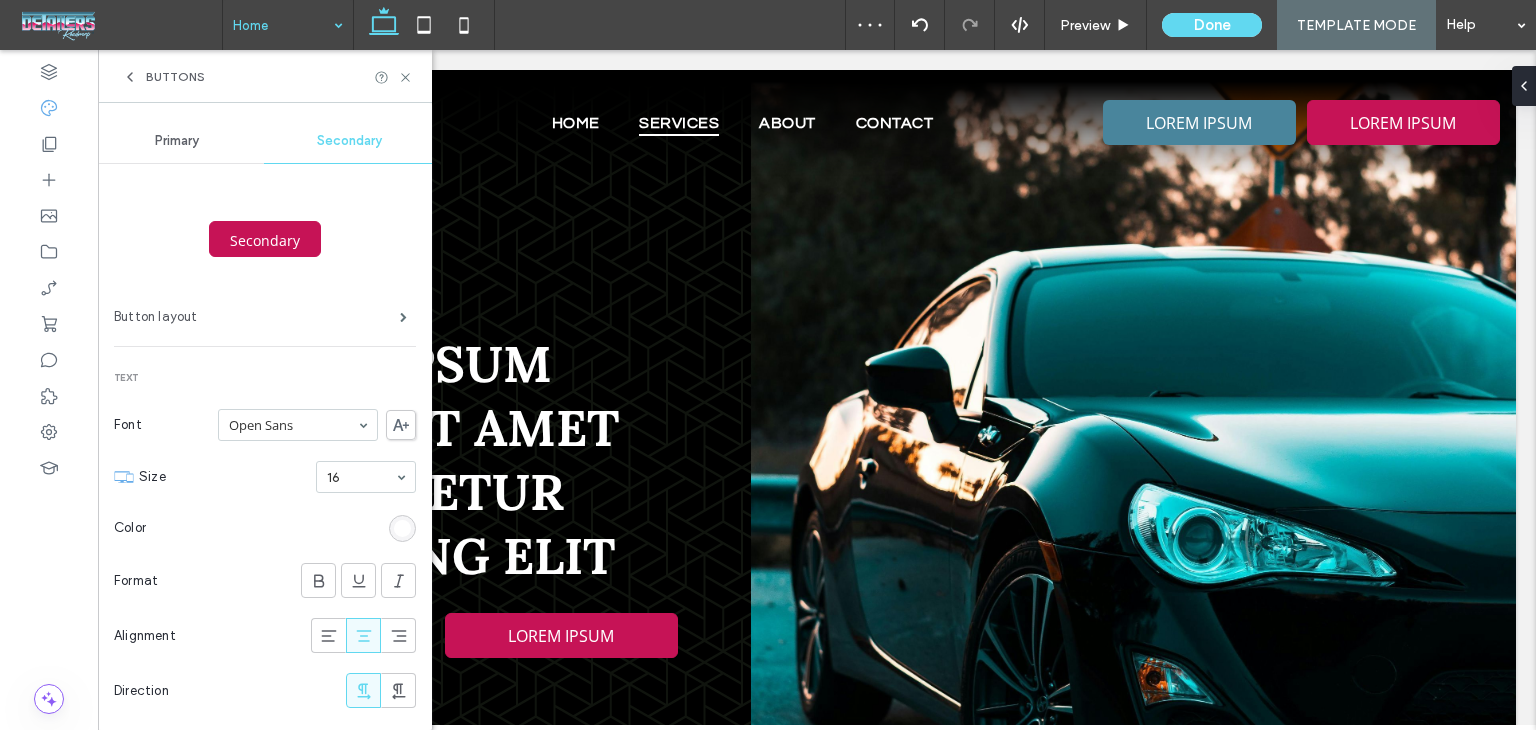 click on "Button layout" at bounding box center (257, 317) 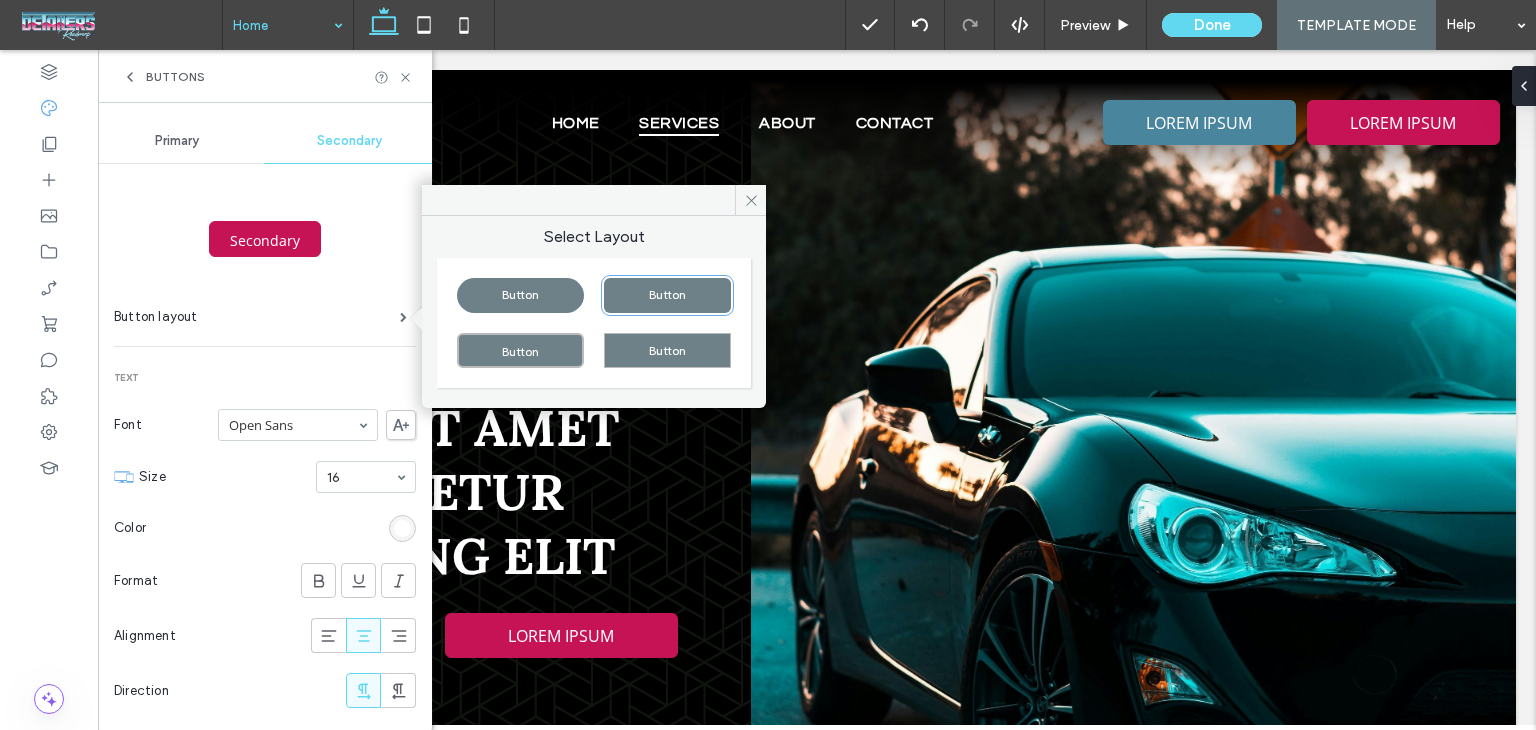 click on "Button" at bounding box center [667, 350] 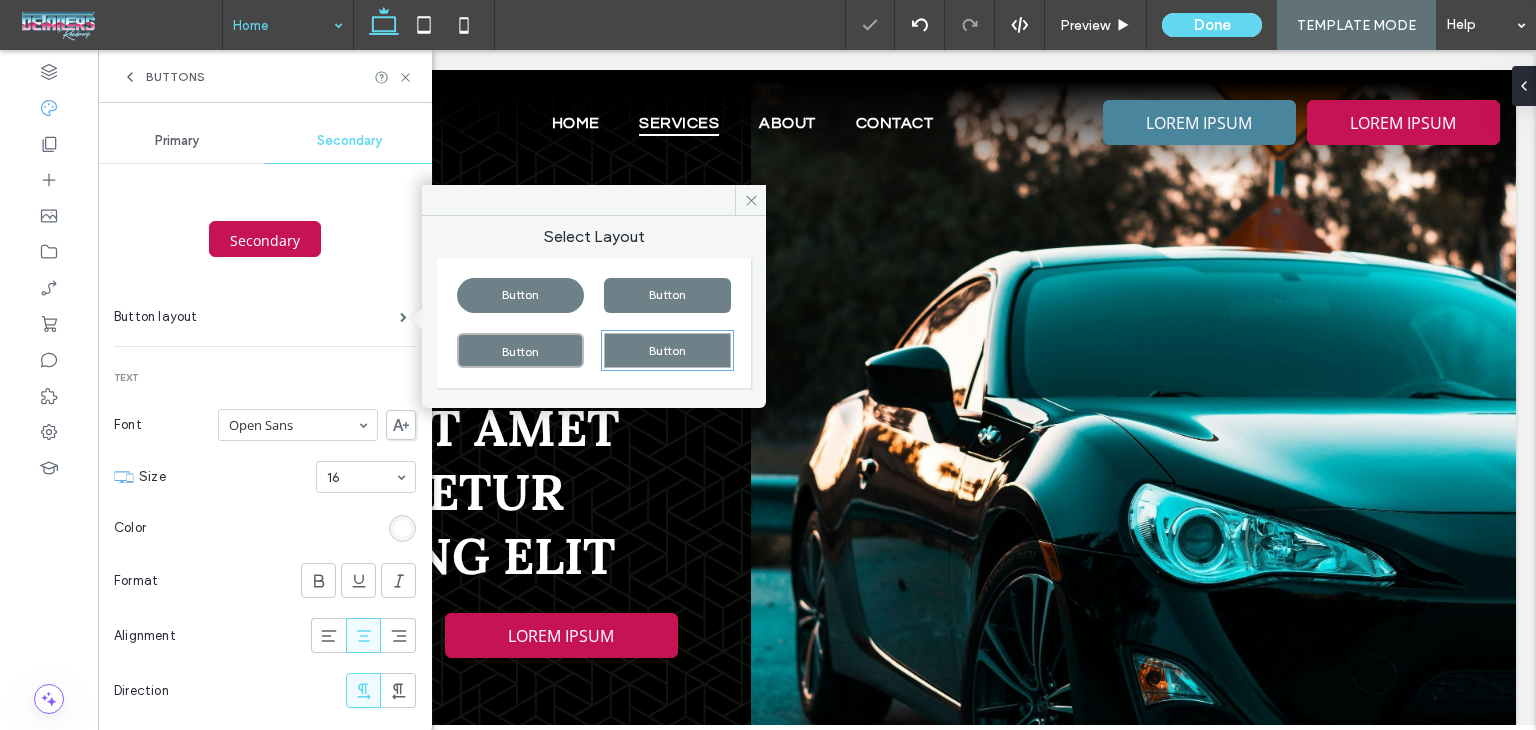 type on "*" 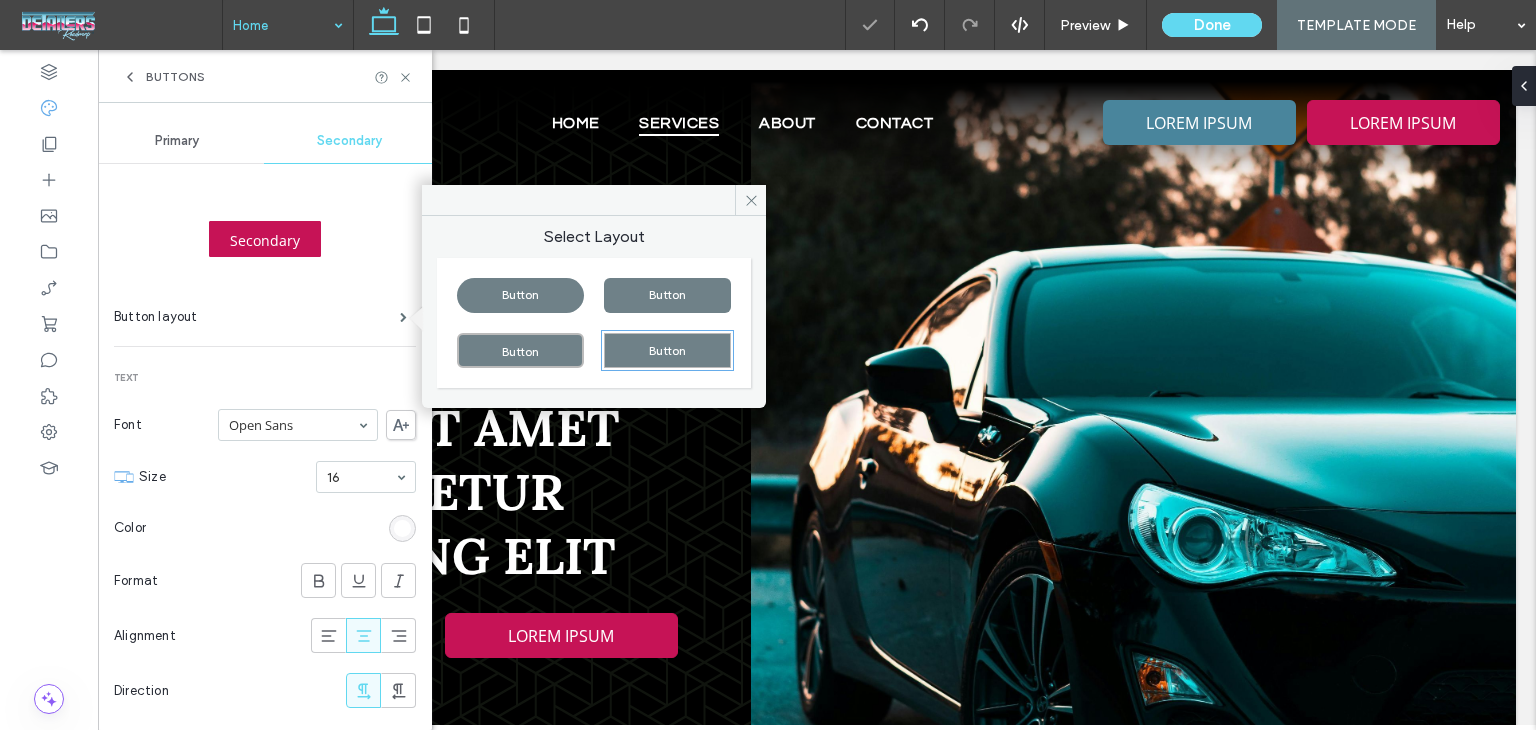click on "Buttons" at bounding box center (265, 76) 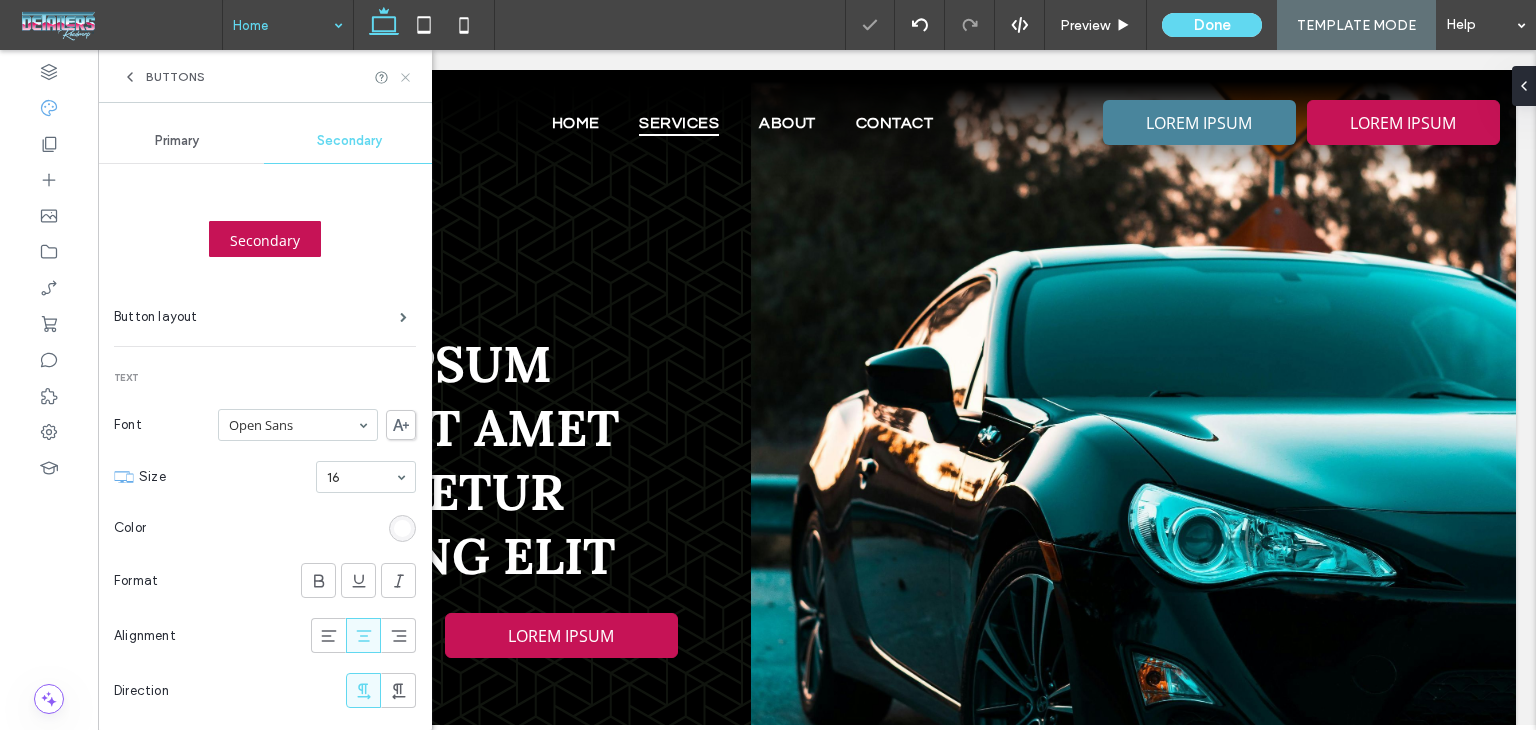 click 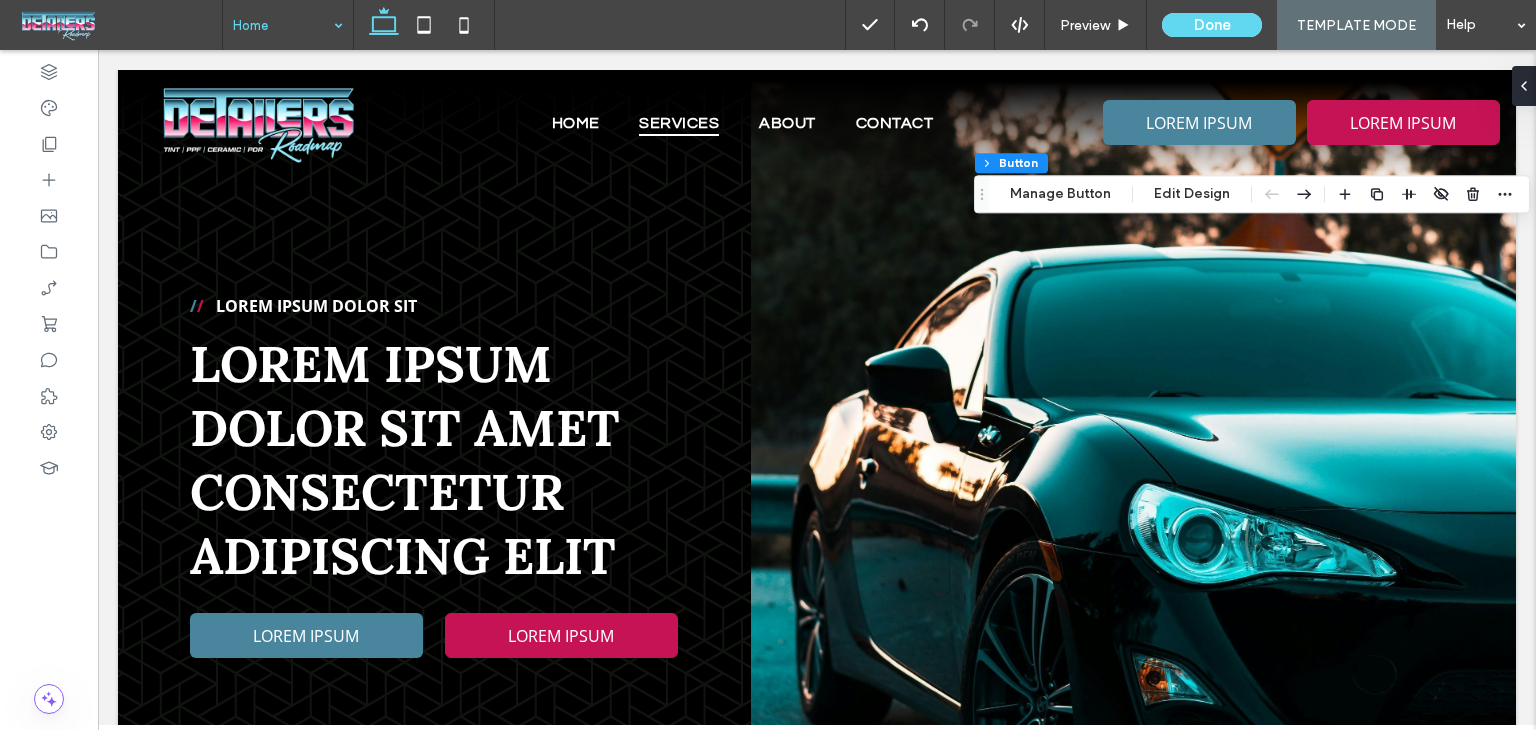 click on "Header Section Column Button Manage Button Edit Design" at bounding box center (1252, 194) 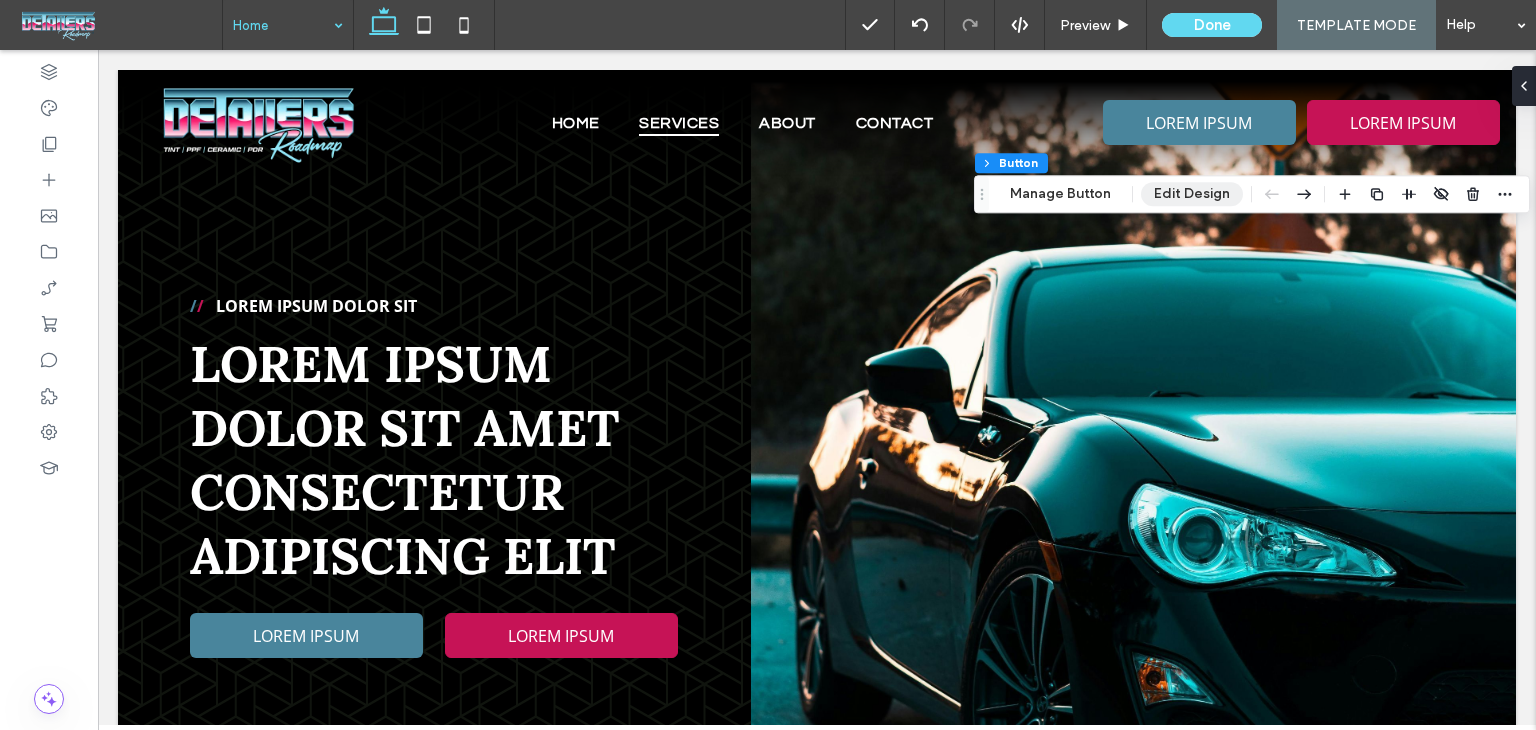 click on "Edit Design" at bounding box center [1192, 194] 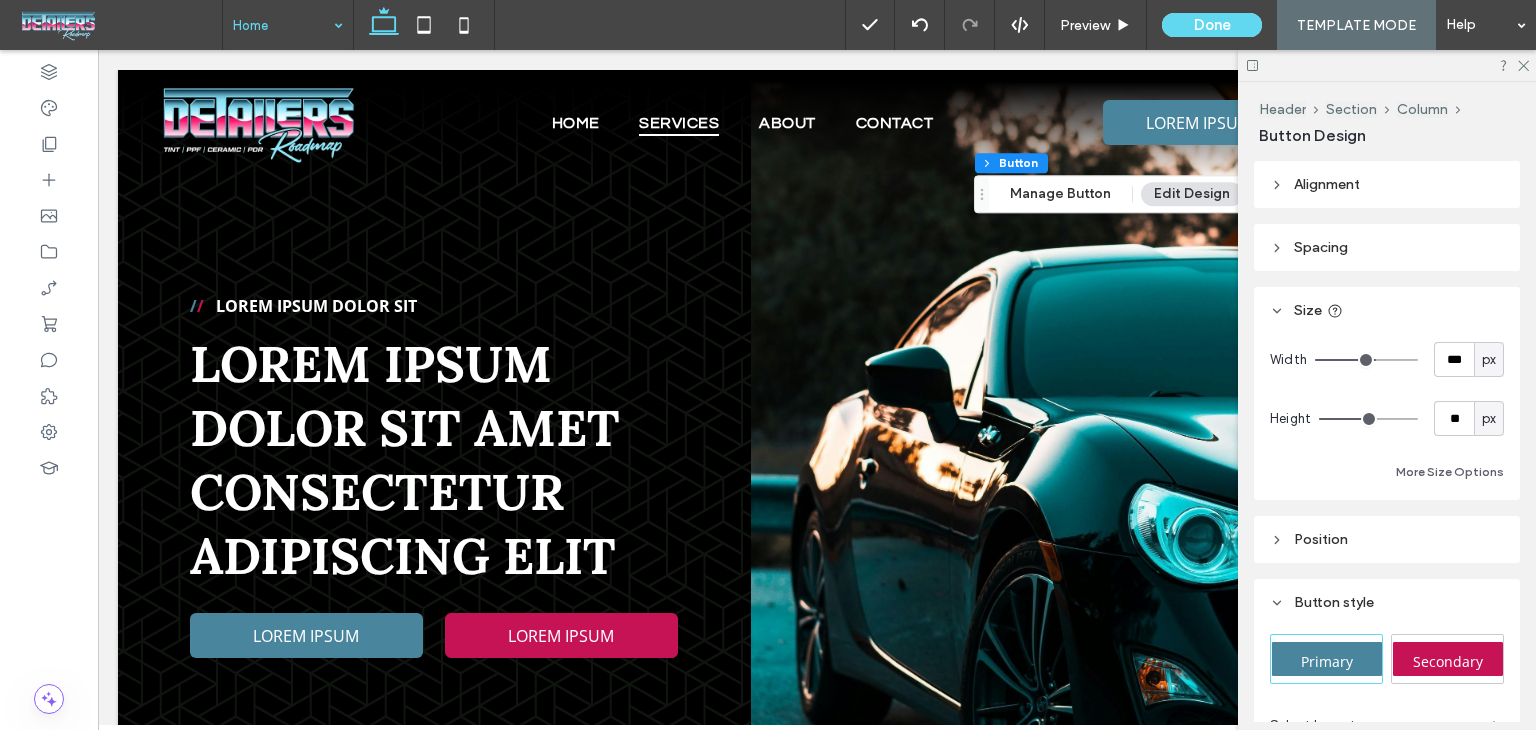 click on "Alignment" at bounding box center (1327, 184) 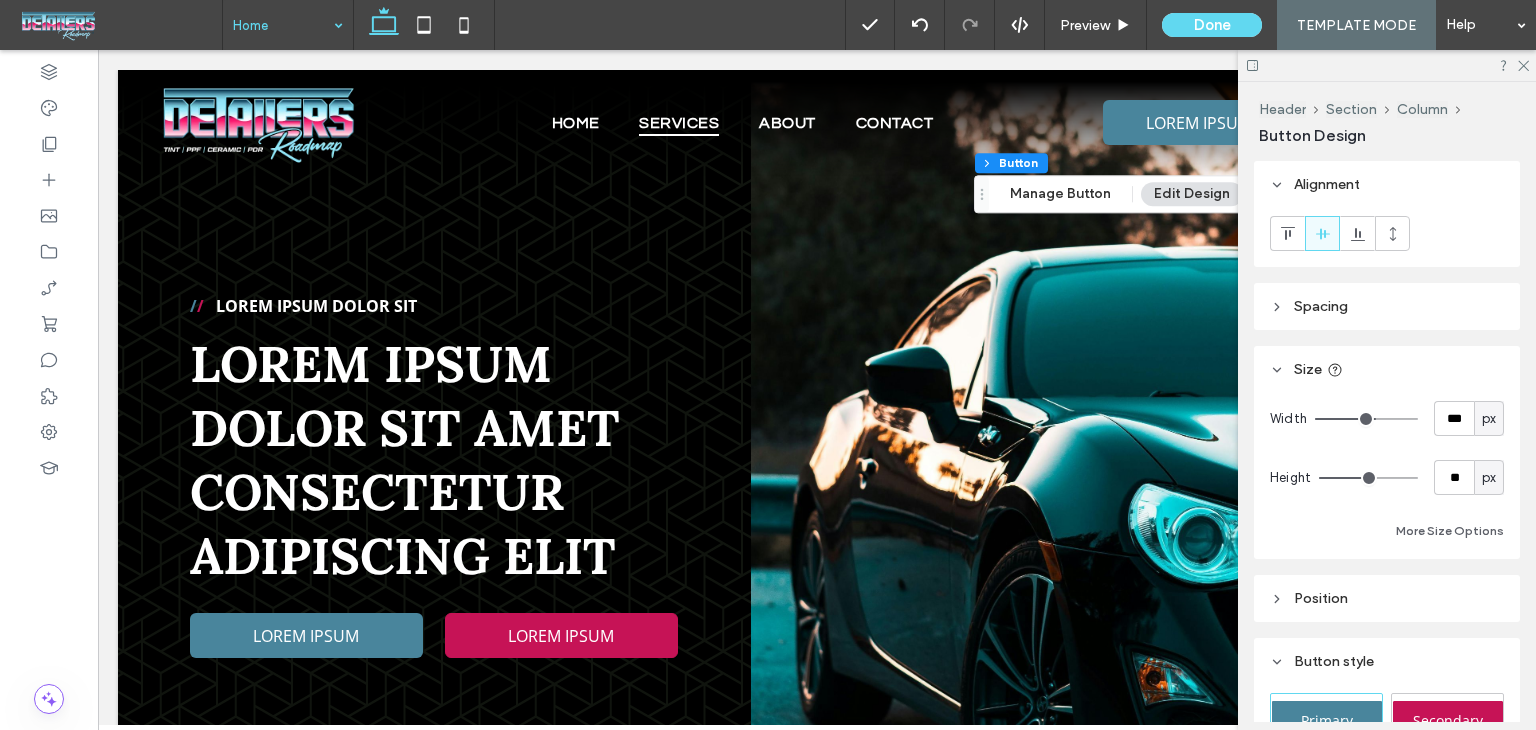 drag, startPoint x: 1341, startPoint y: 233, endPoint x: 1338, endPoint y: 282, distance: 49.09175 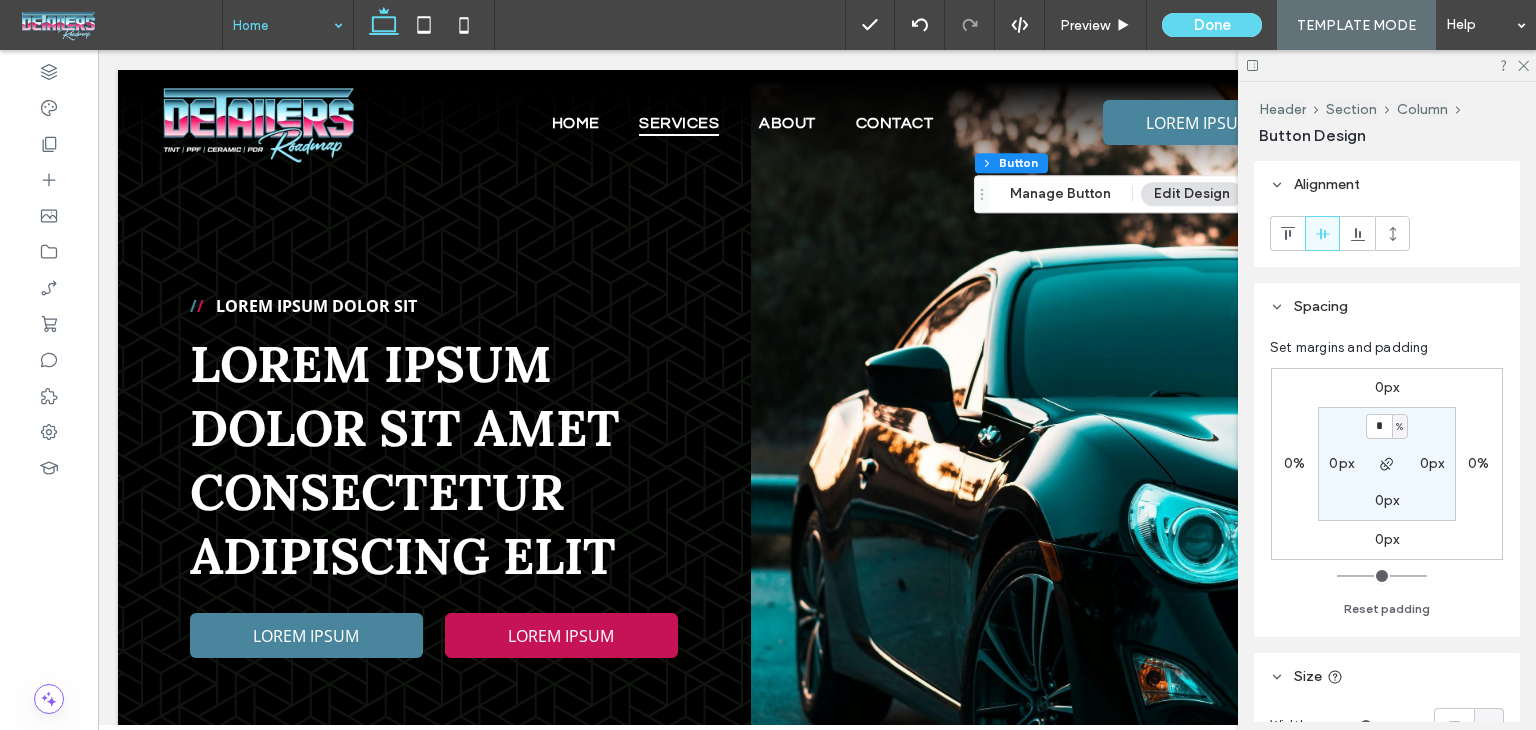 type on "*" 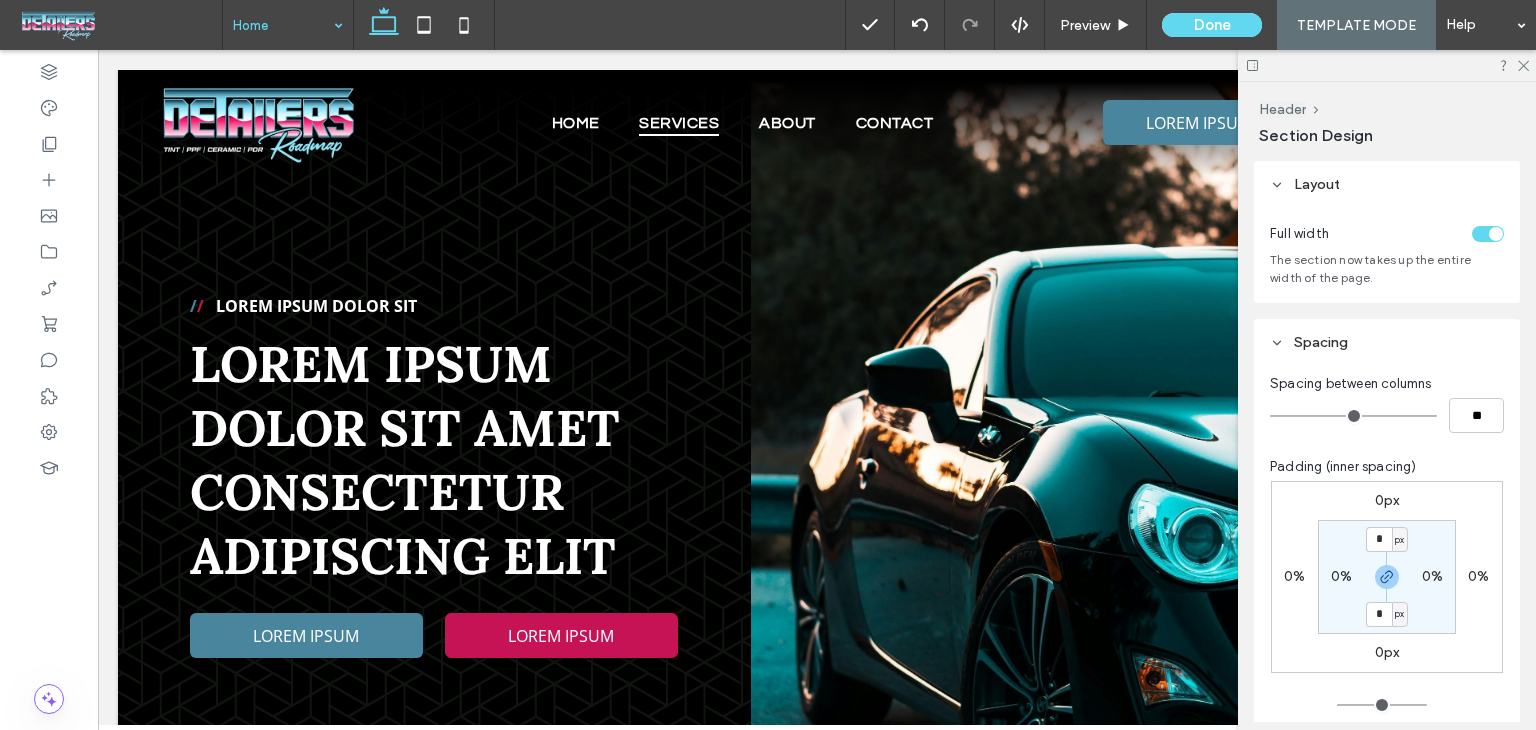 type on "**" 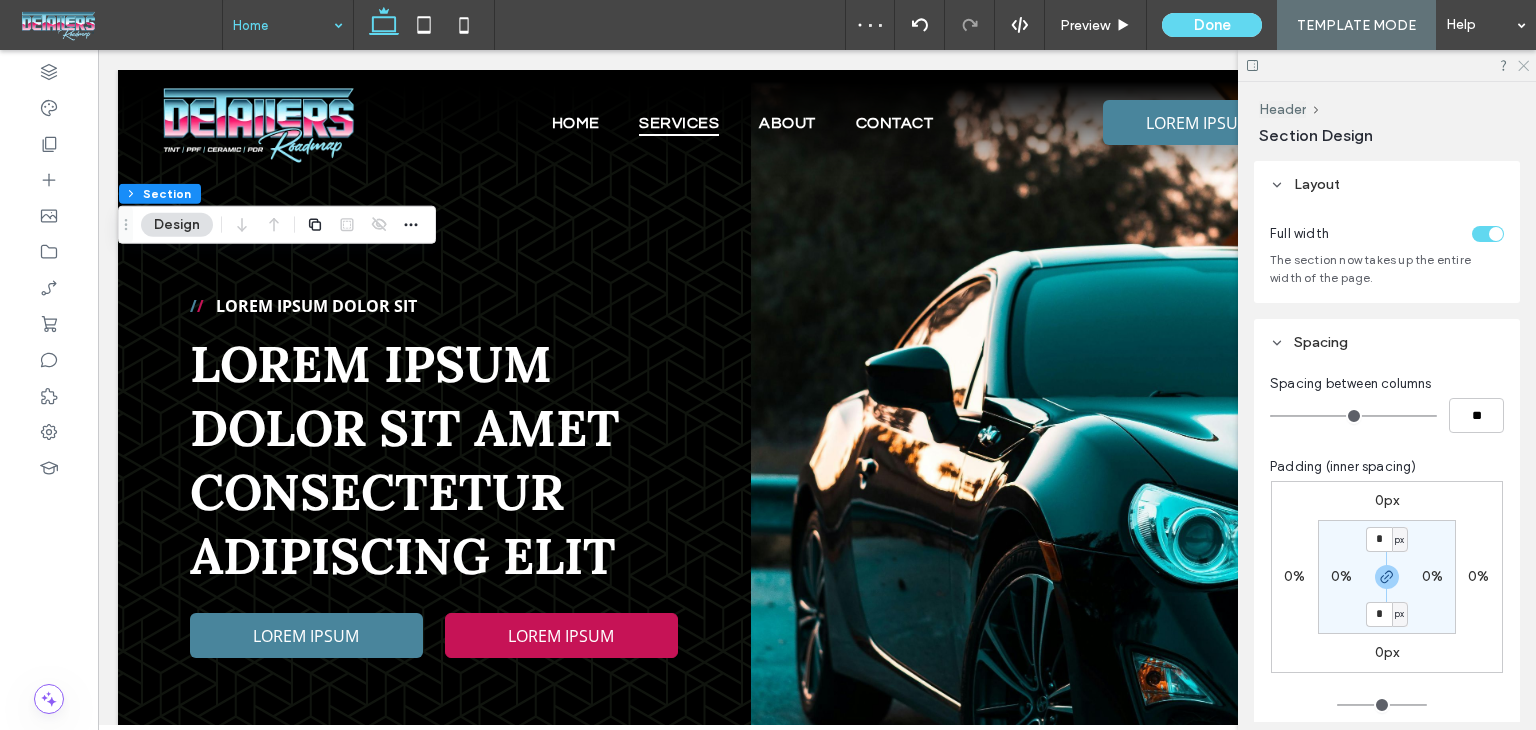click at bounding box center (1387, 65) 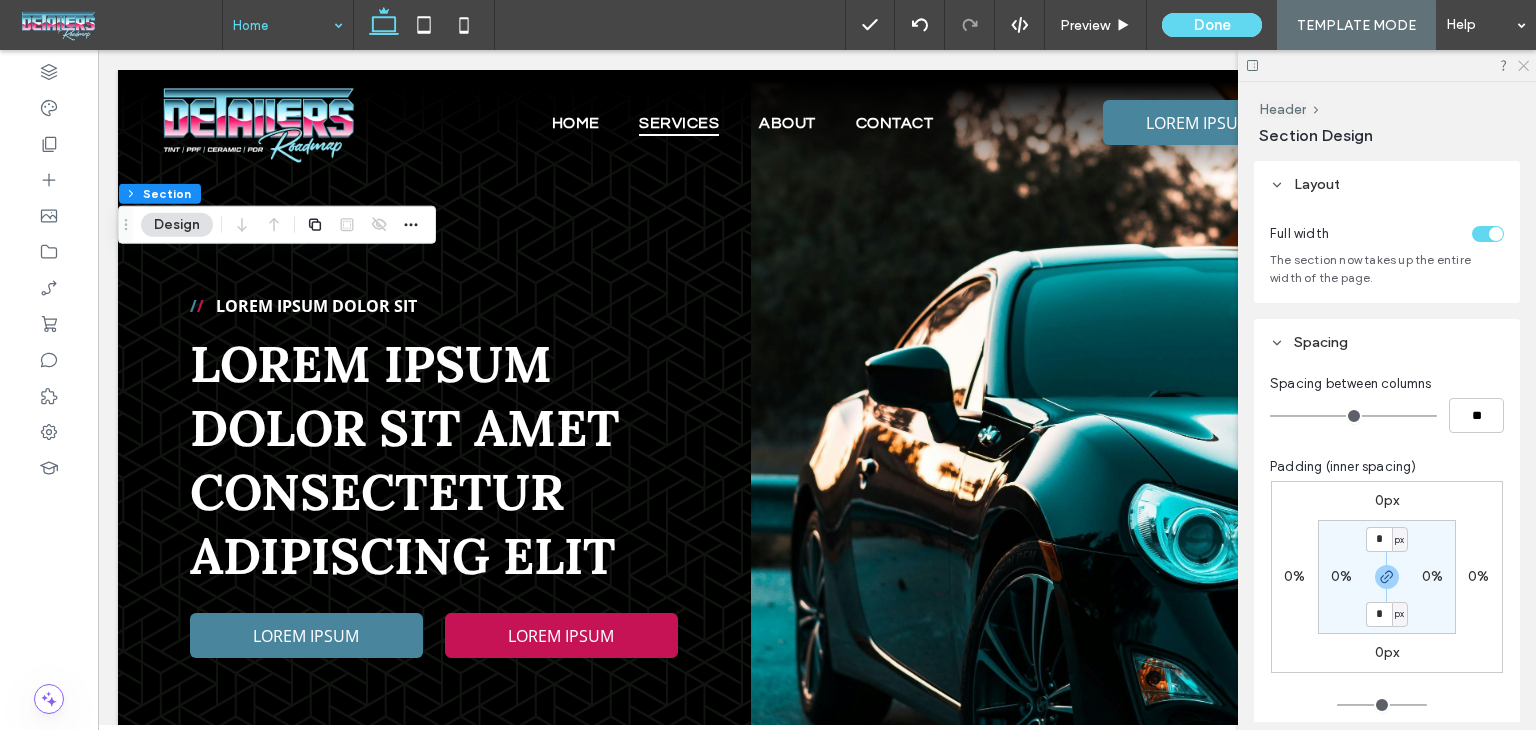 click 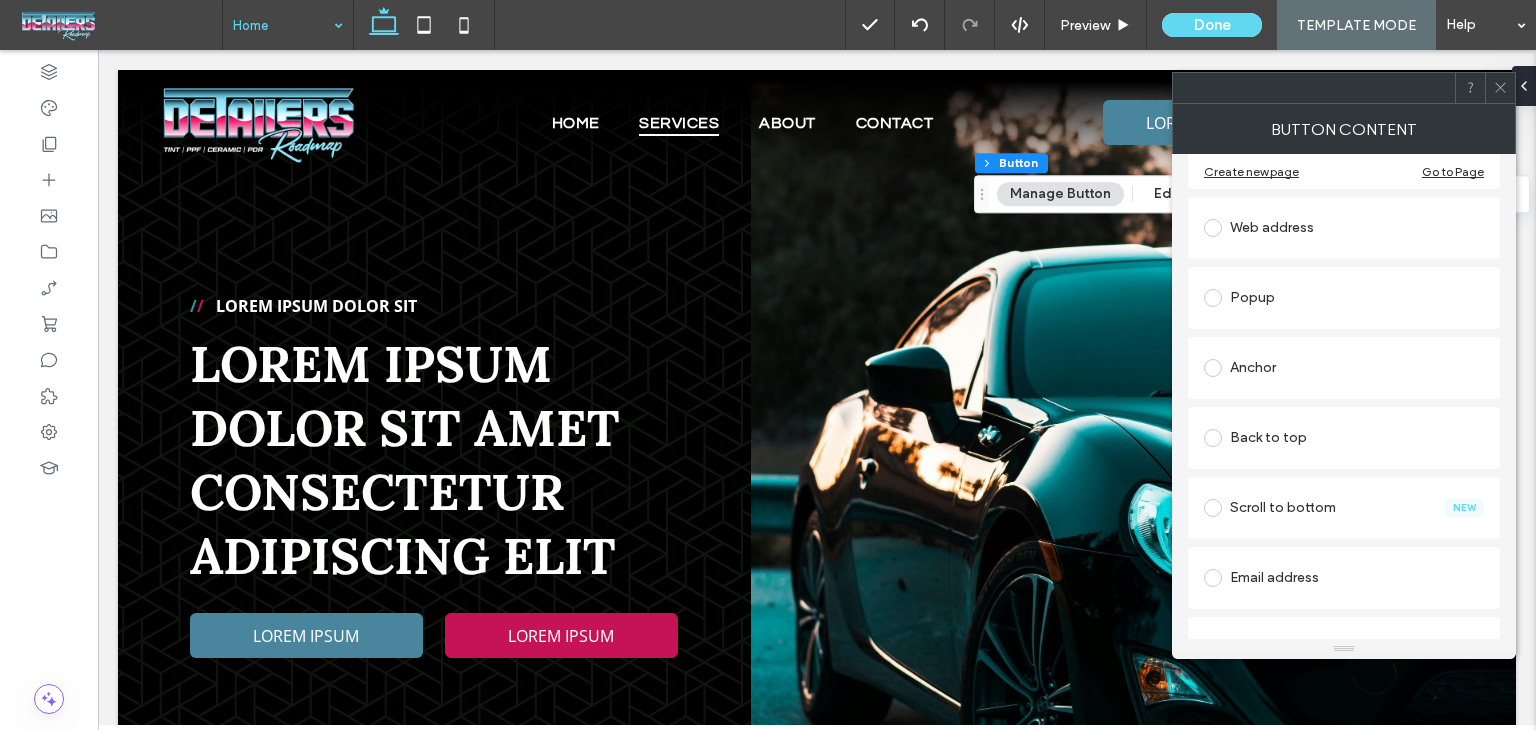 scroll, scrollTop: 0, scrollLeft: 0, axis: both 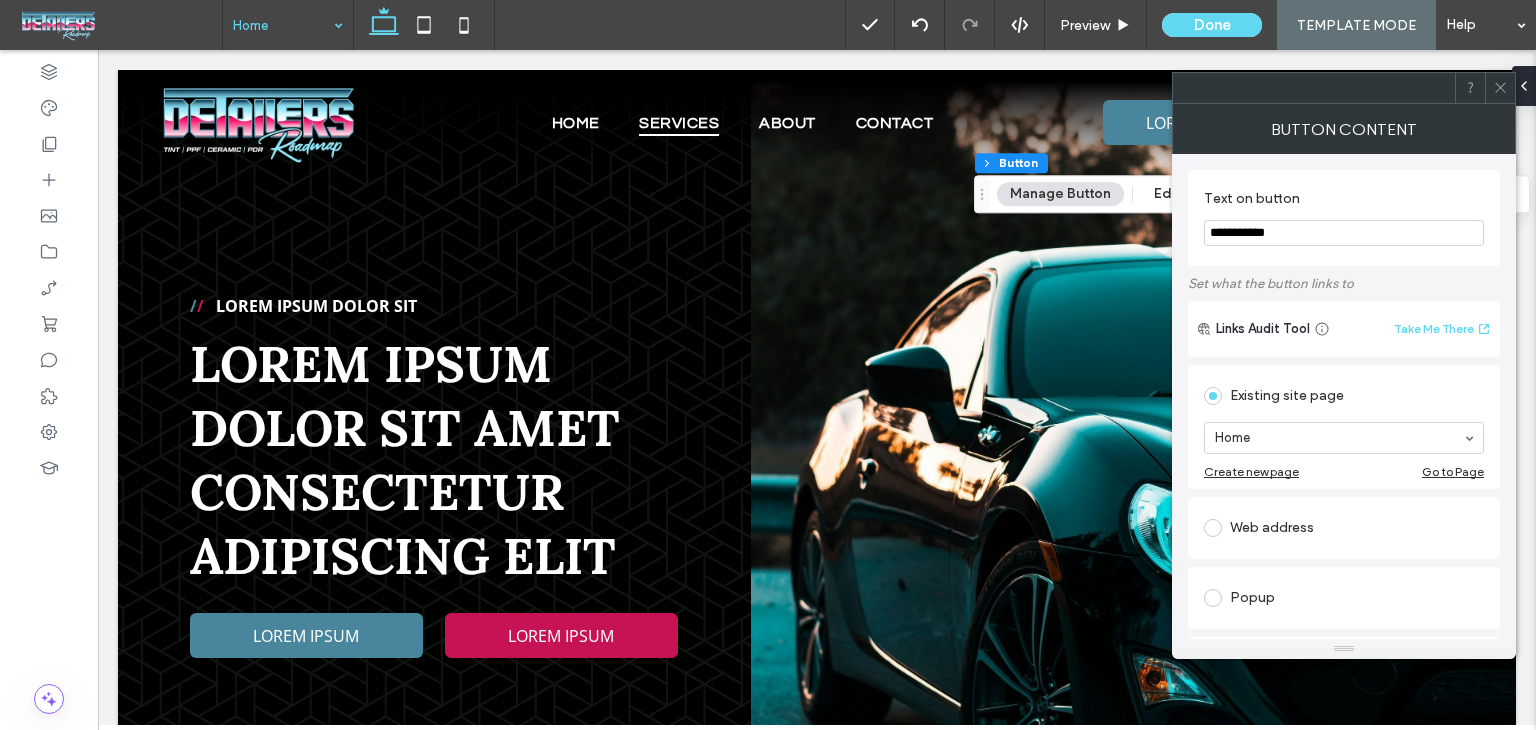 click at bounding box center (1500, 88) 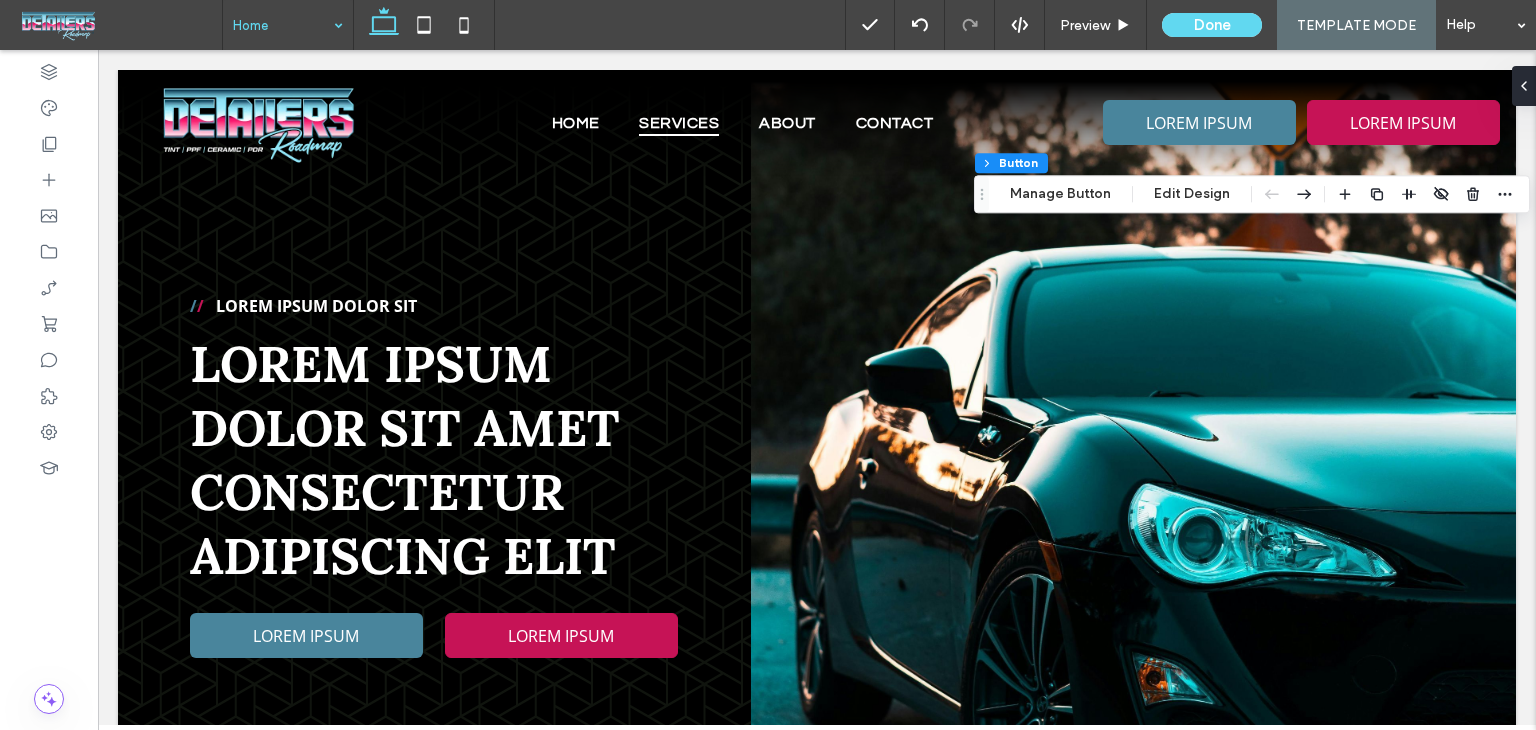 type on "*" 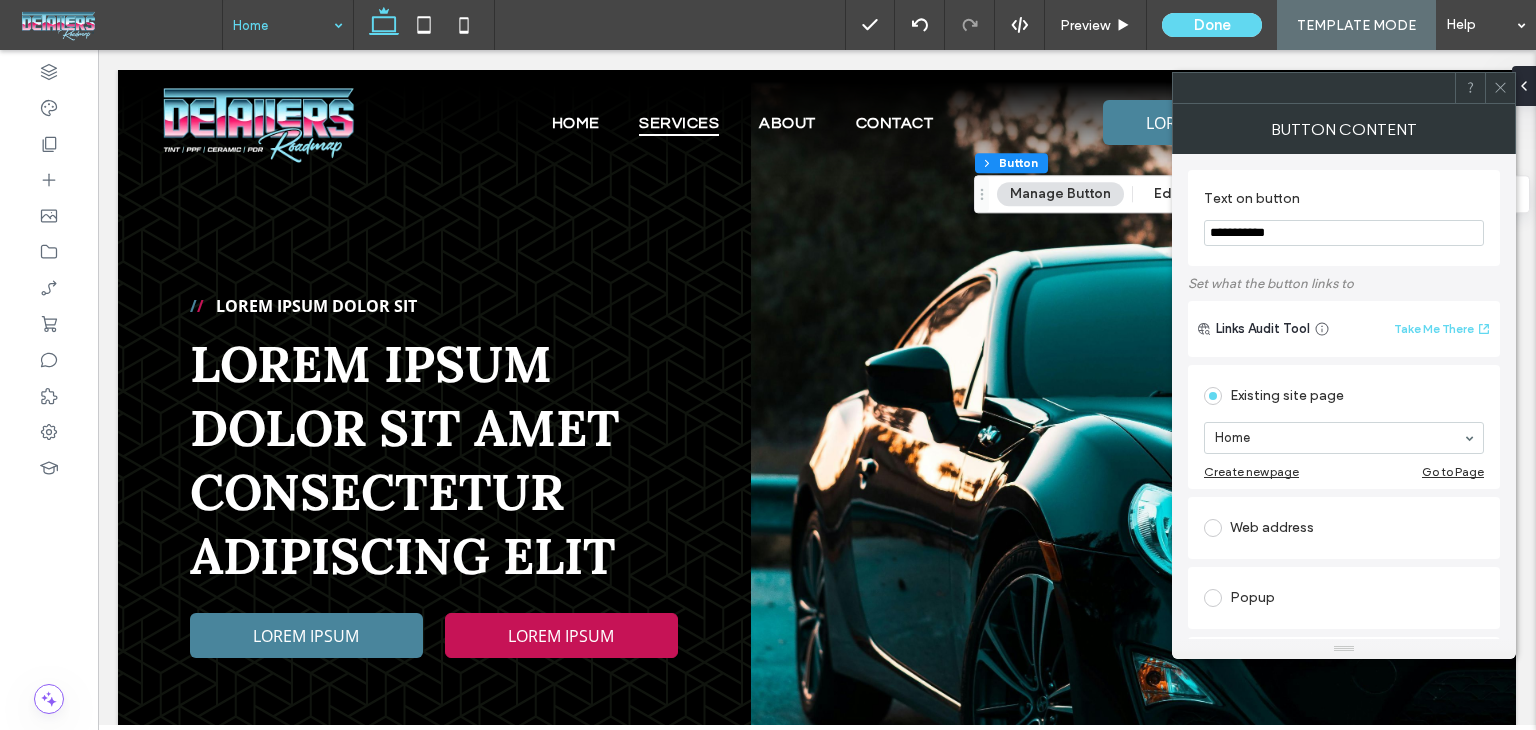 click 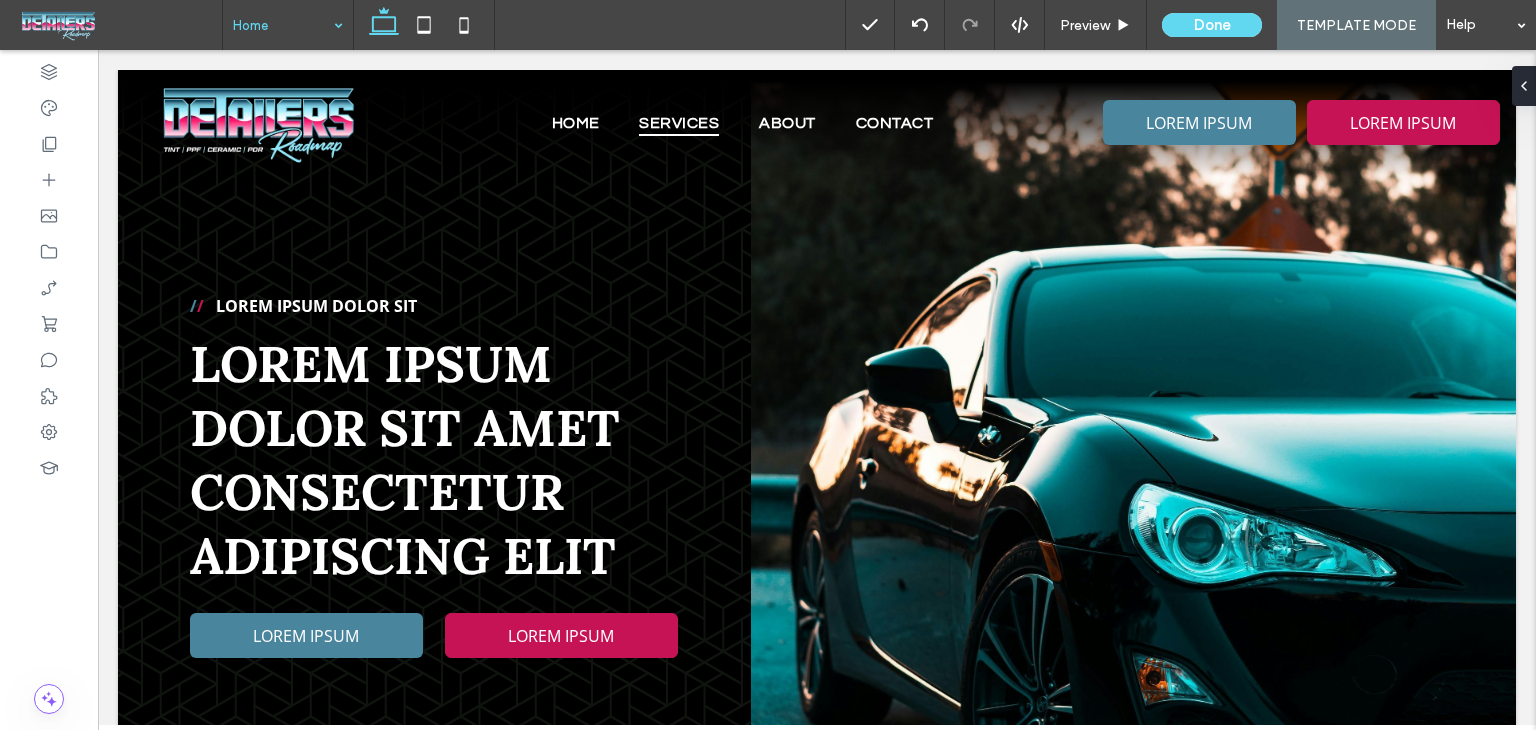 type on "**" 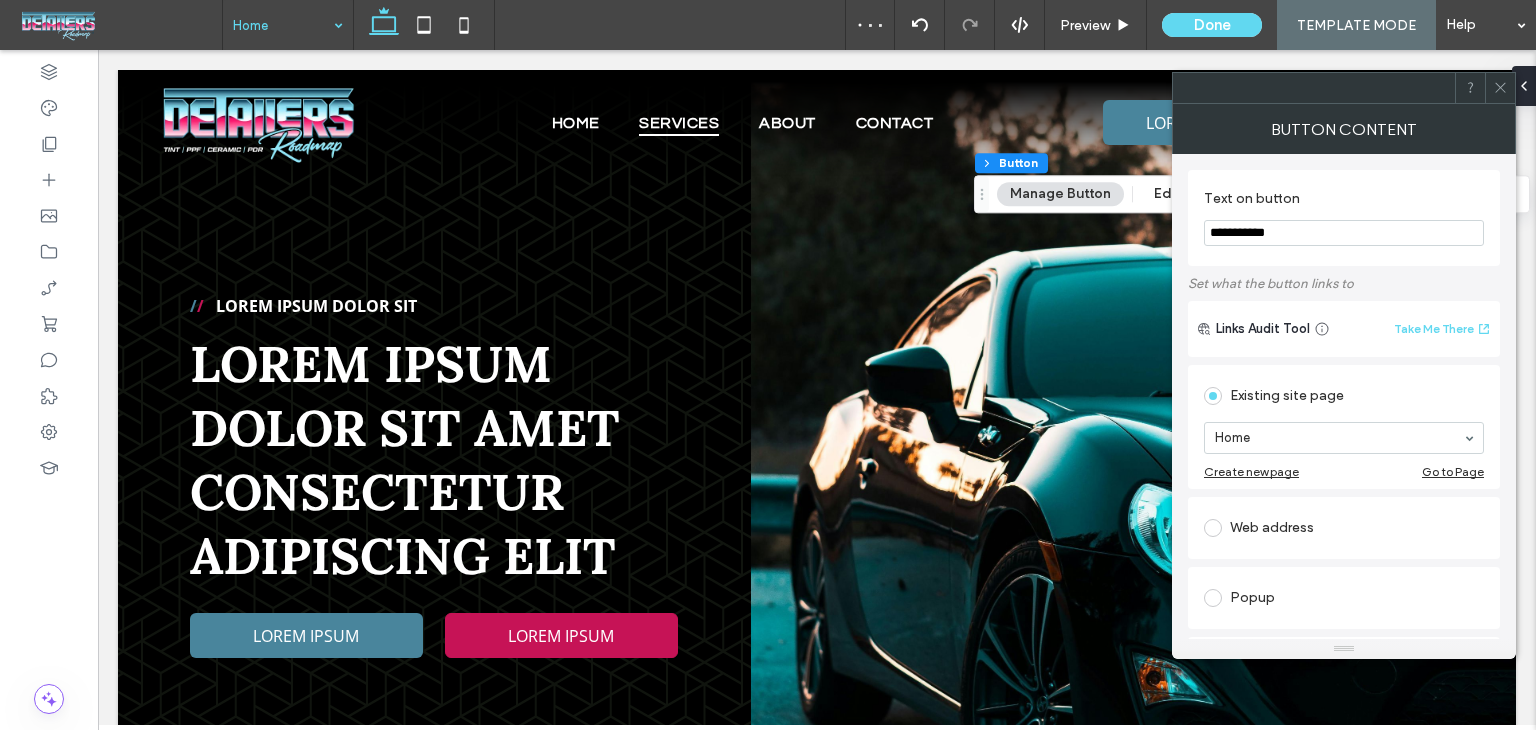 drag, startPoint x: 1493, startPoint y: 87, endPoint x: 1404, endPoint y: 105, distance: 90.80198 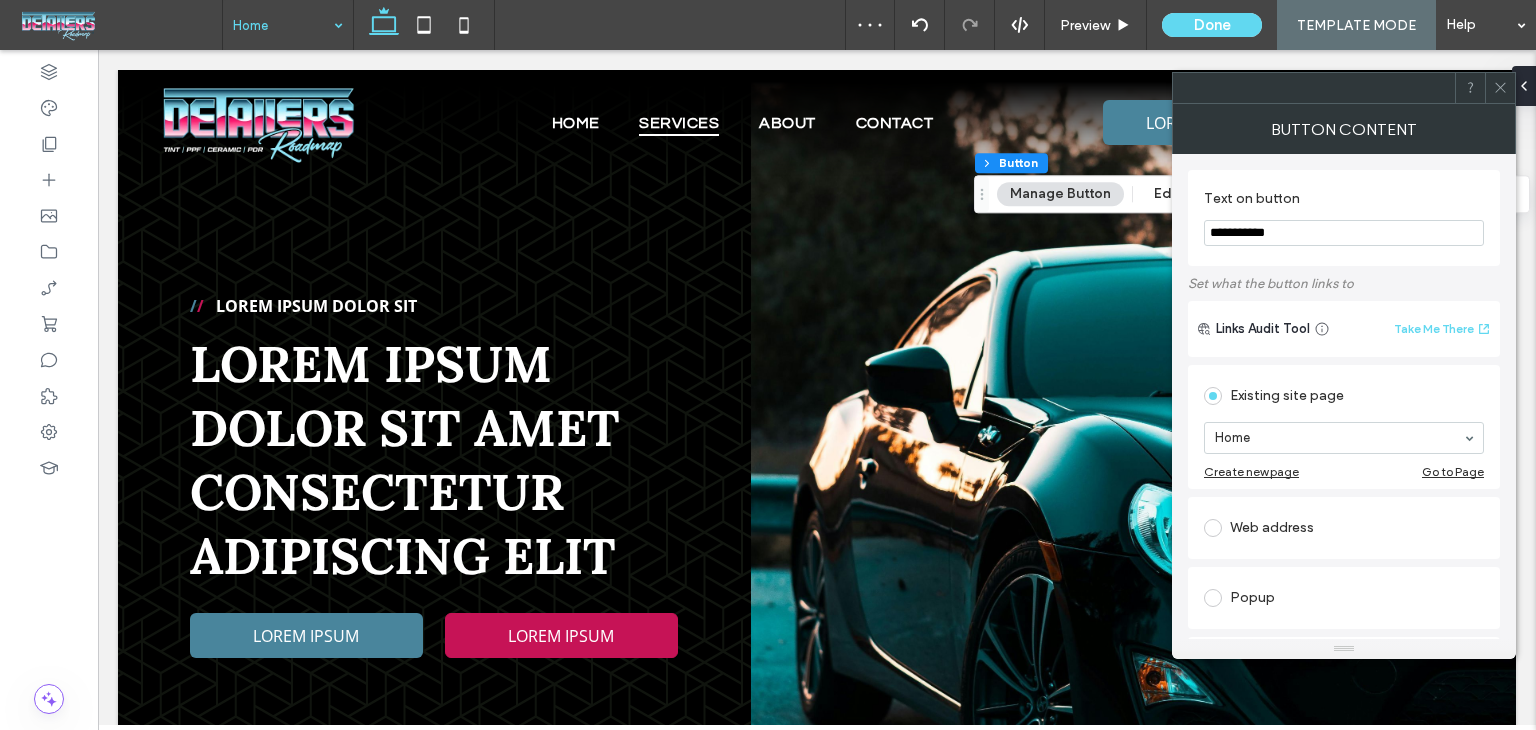 click at bounding box center [1500, 88] 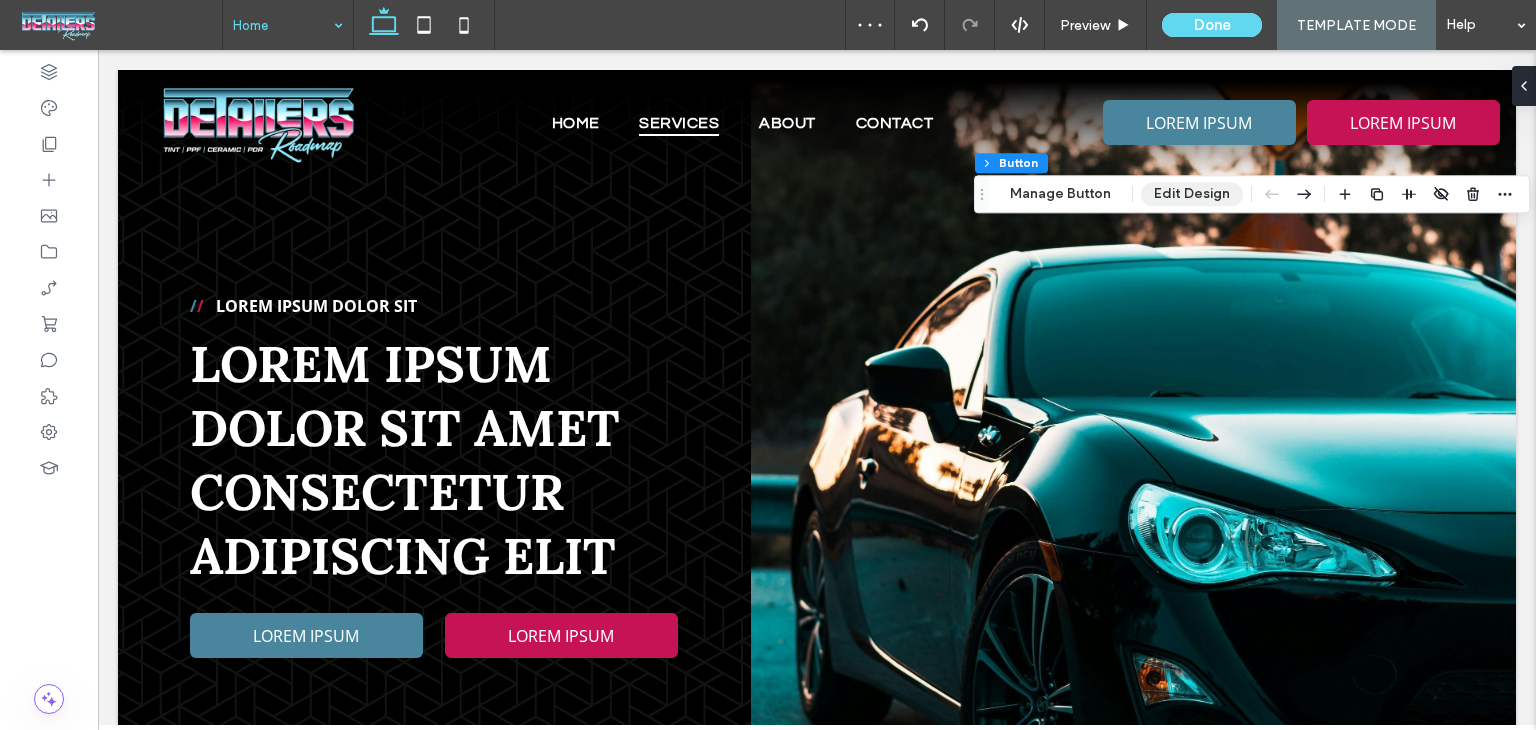 drag, startPoint x: 1157, startPoint y: 204, endPoint x: 1171, endPoint y: 204, distance: 14 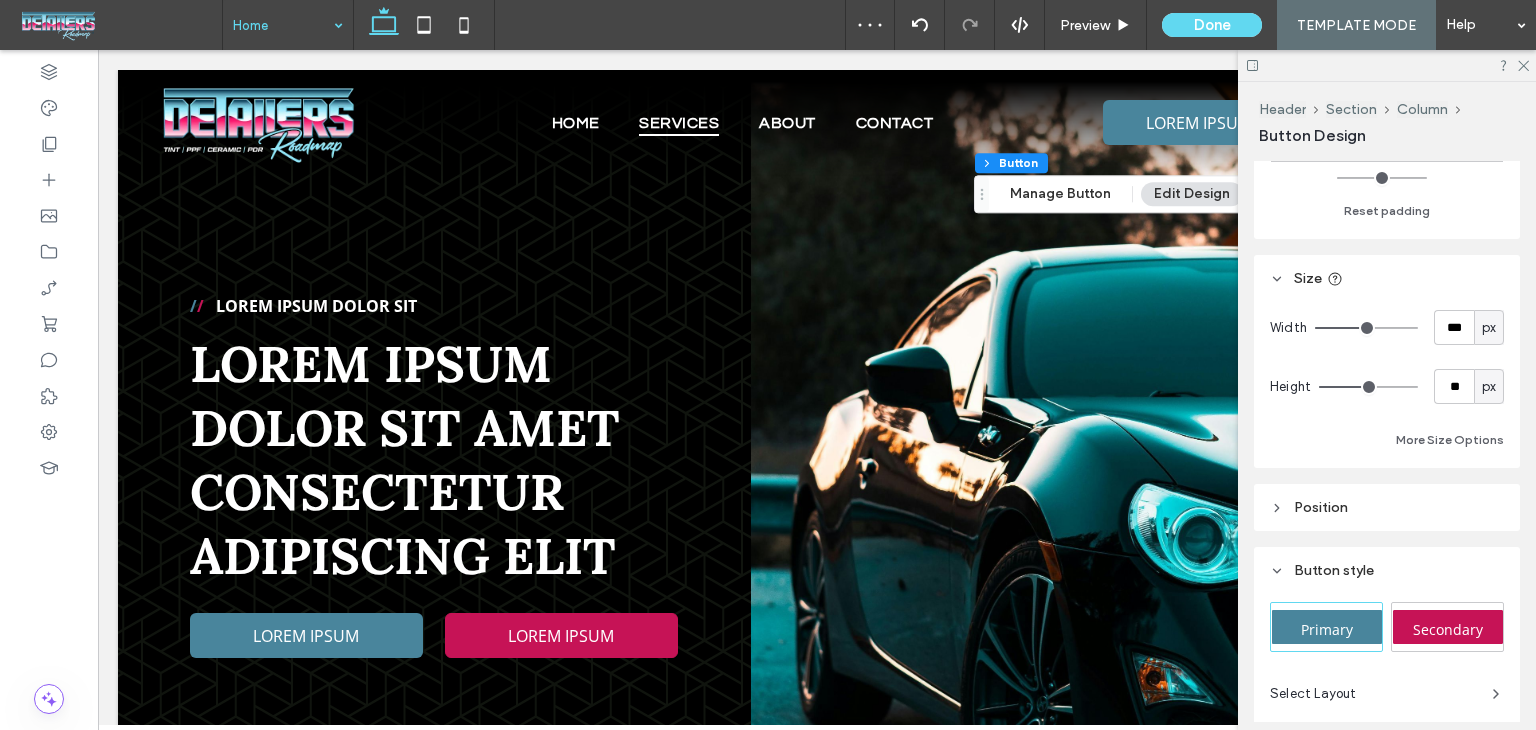 scroll, scrollTop: 400, scrollLeft: 0, axis: vertical 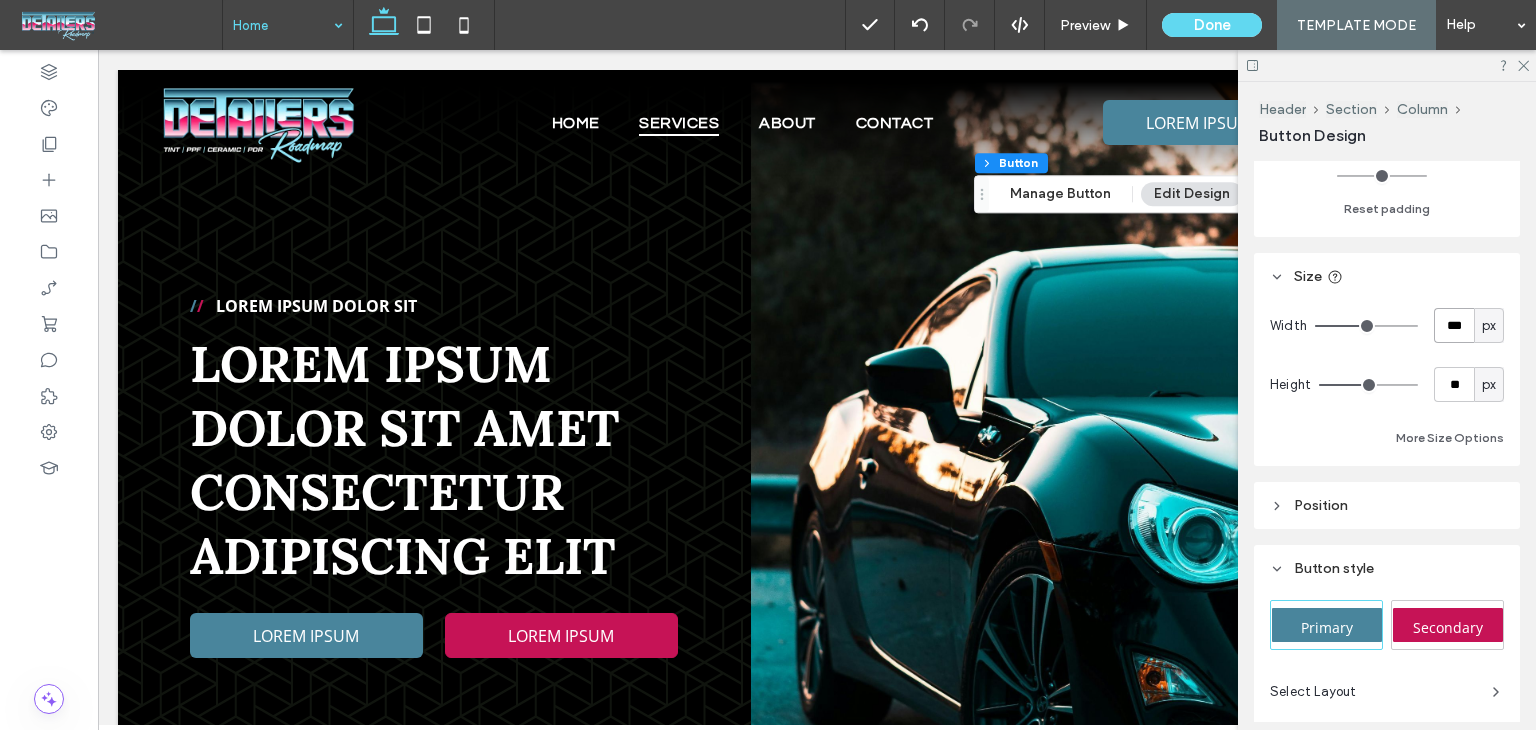 click on "***" at bounding box center [1454, 325] 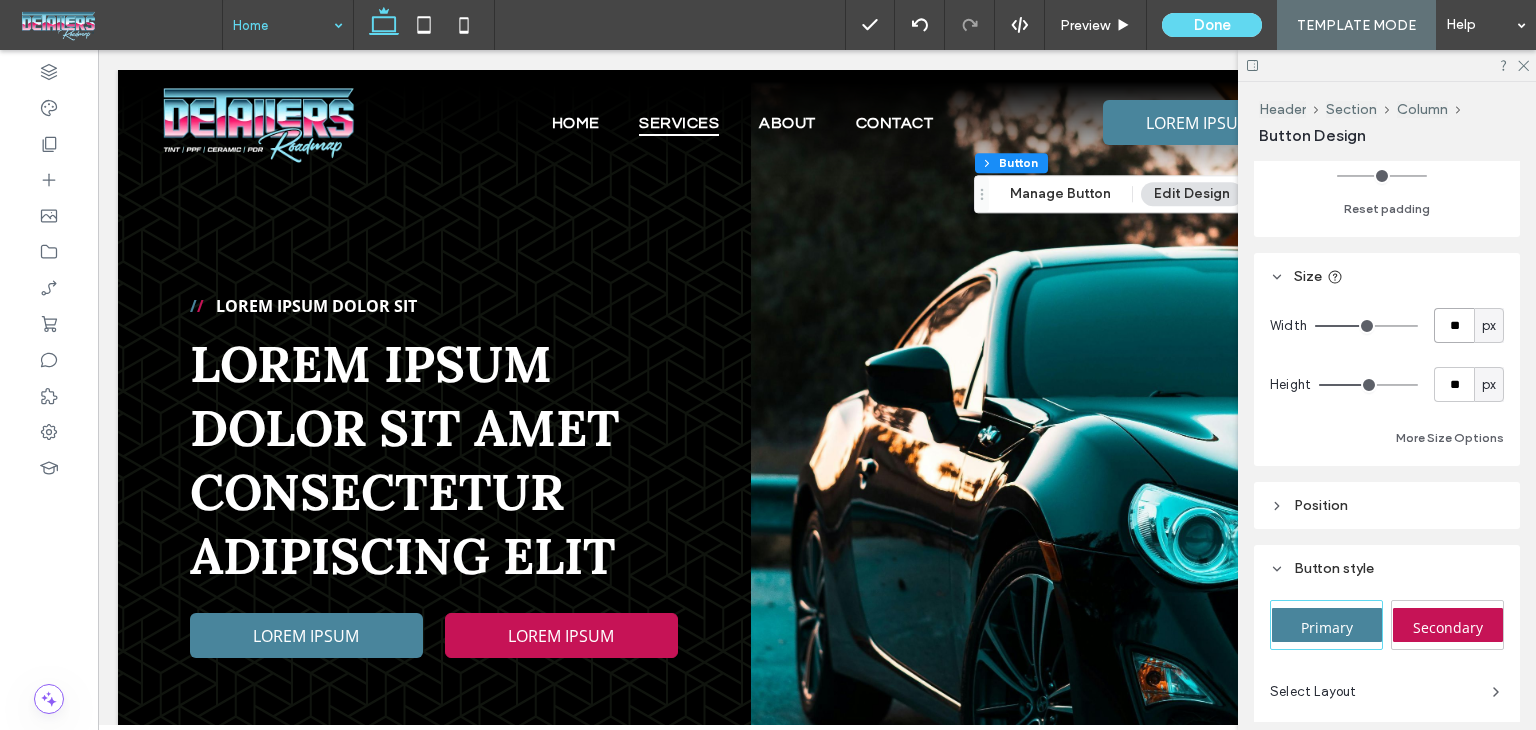 type on "***" 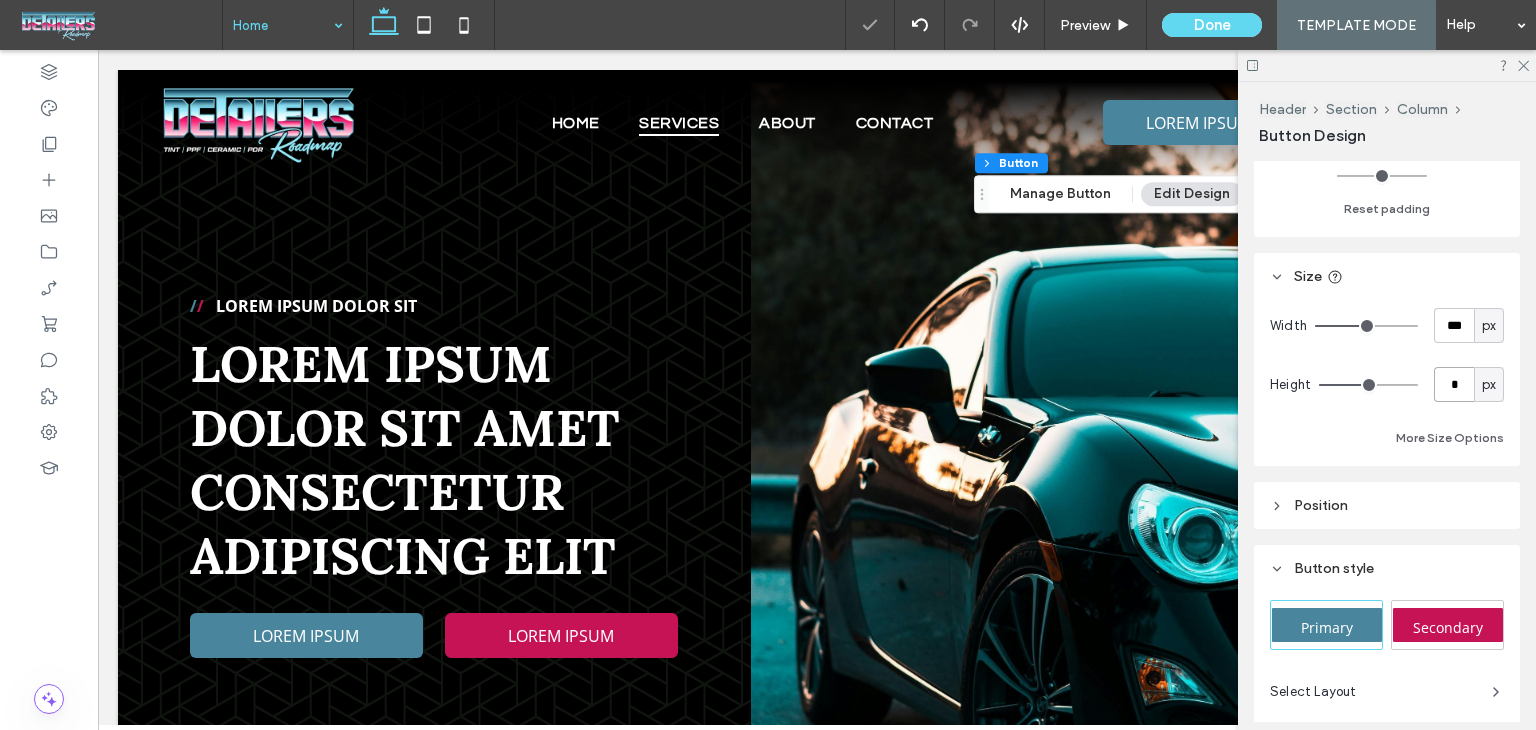 type on "**" 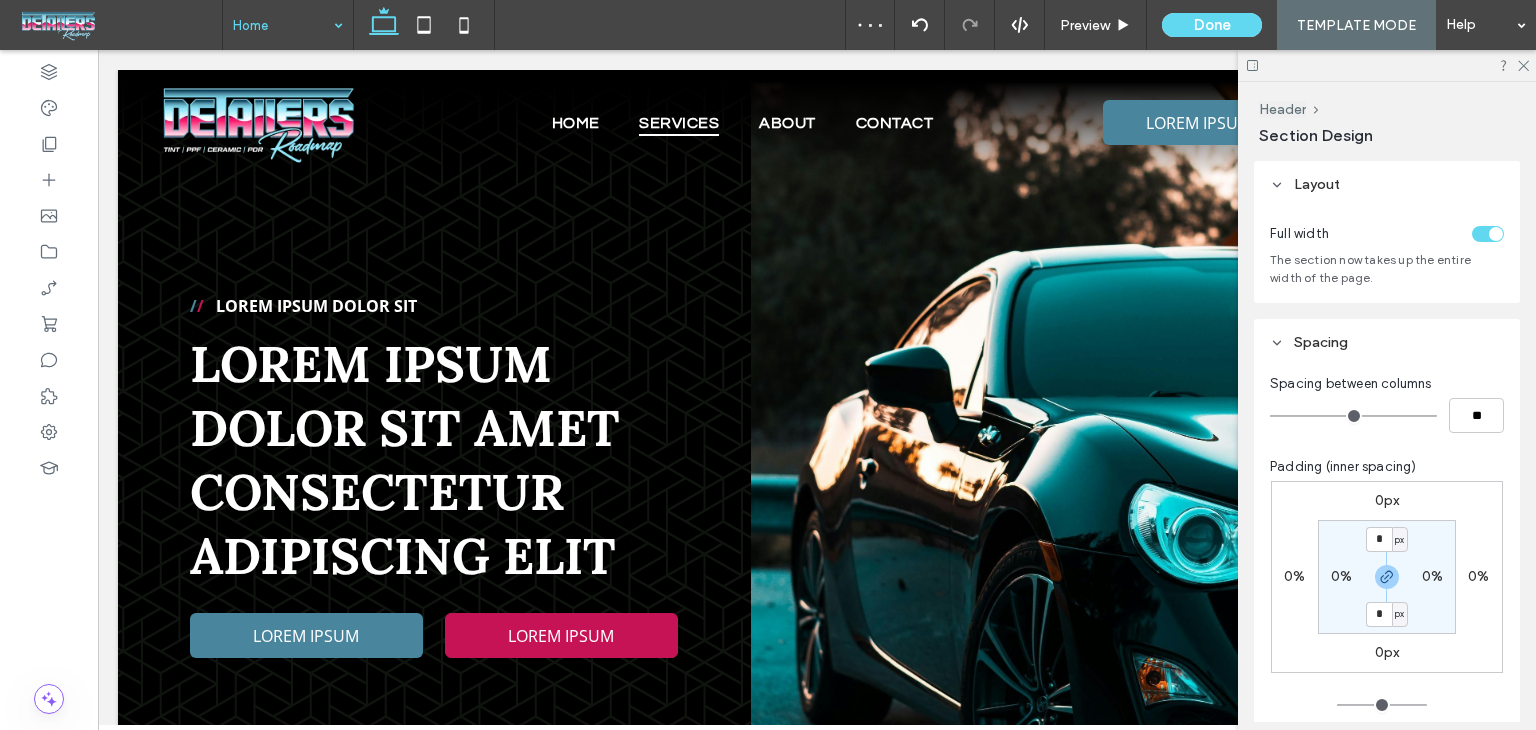 type on "***" 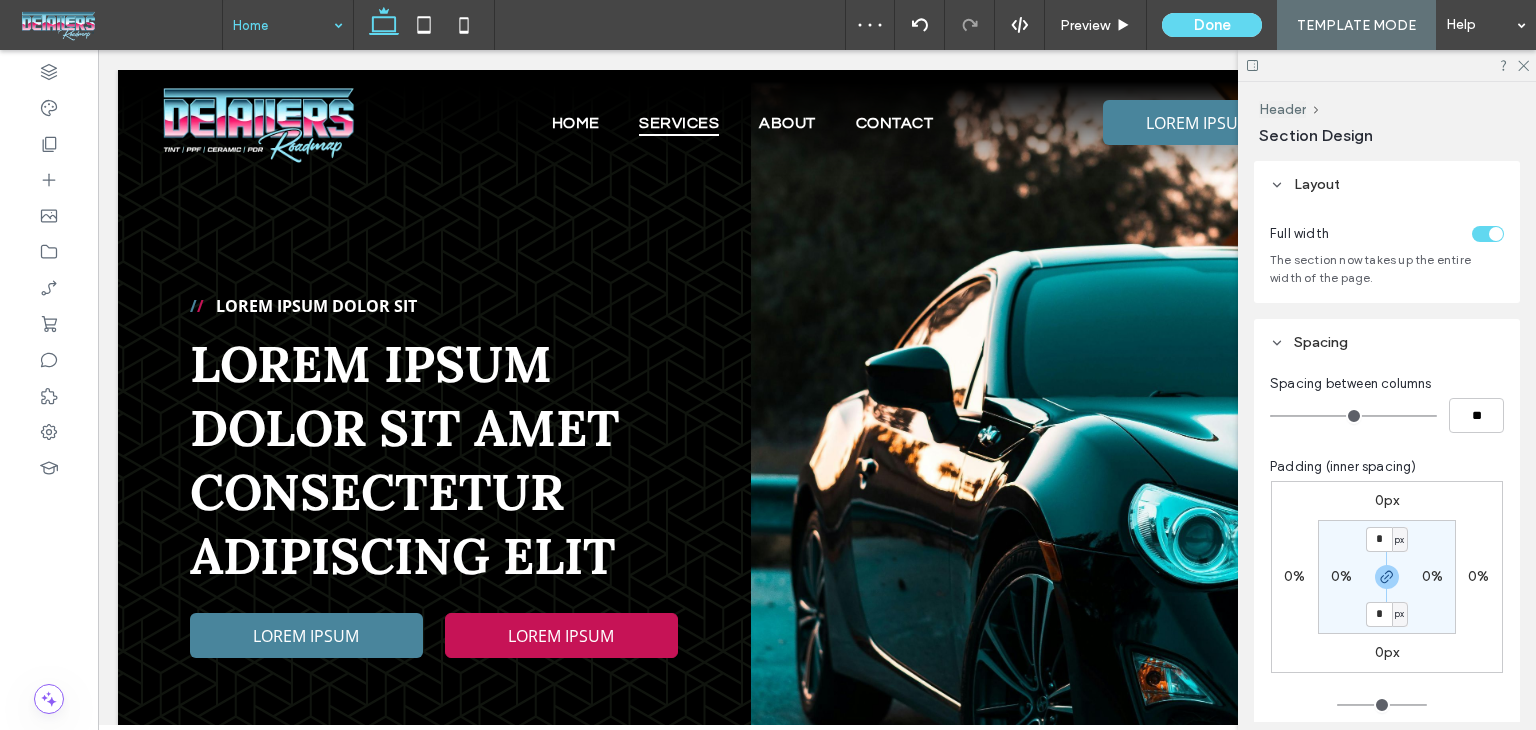 type on "***" 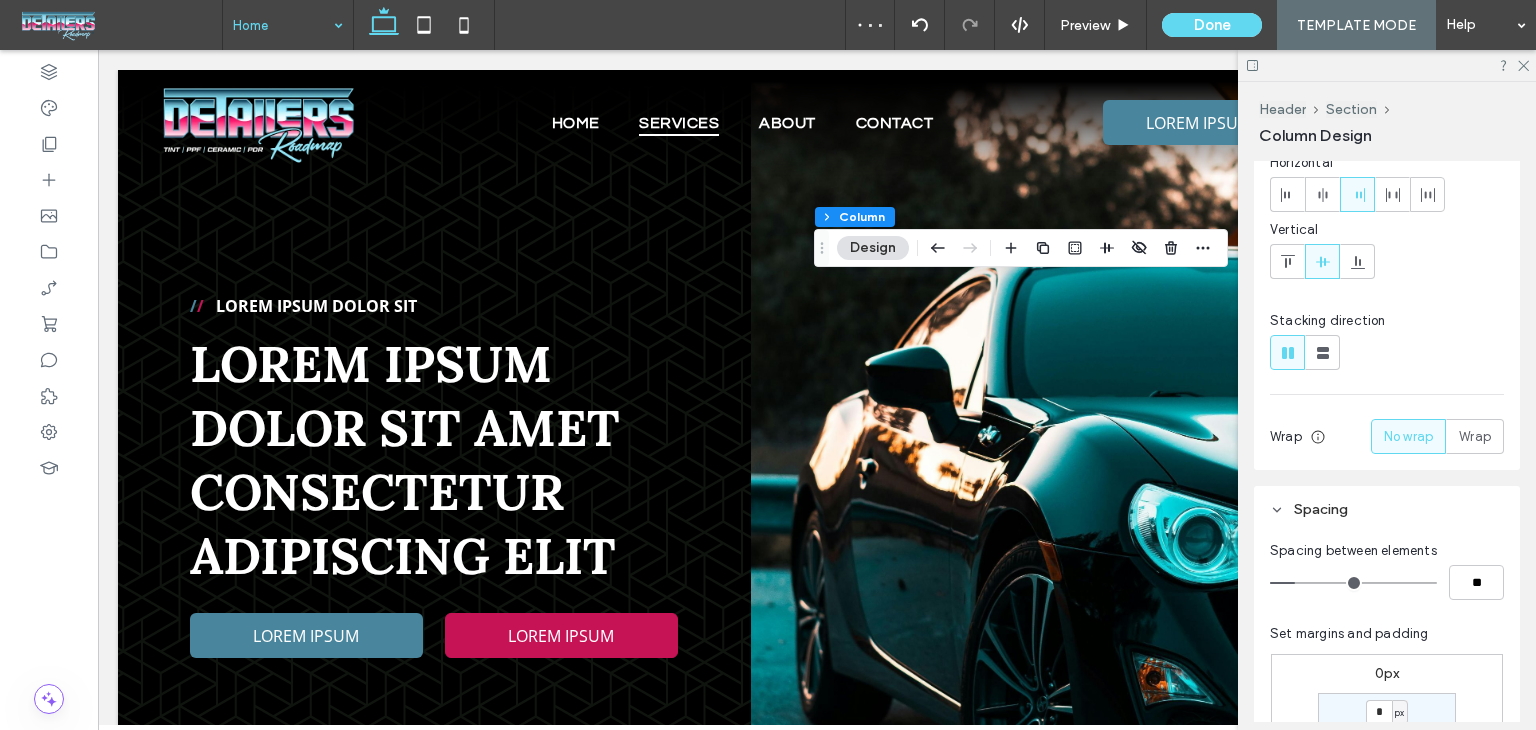scroll, scrollTop: 200, scrollLeft: 0, axis: vertical 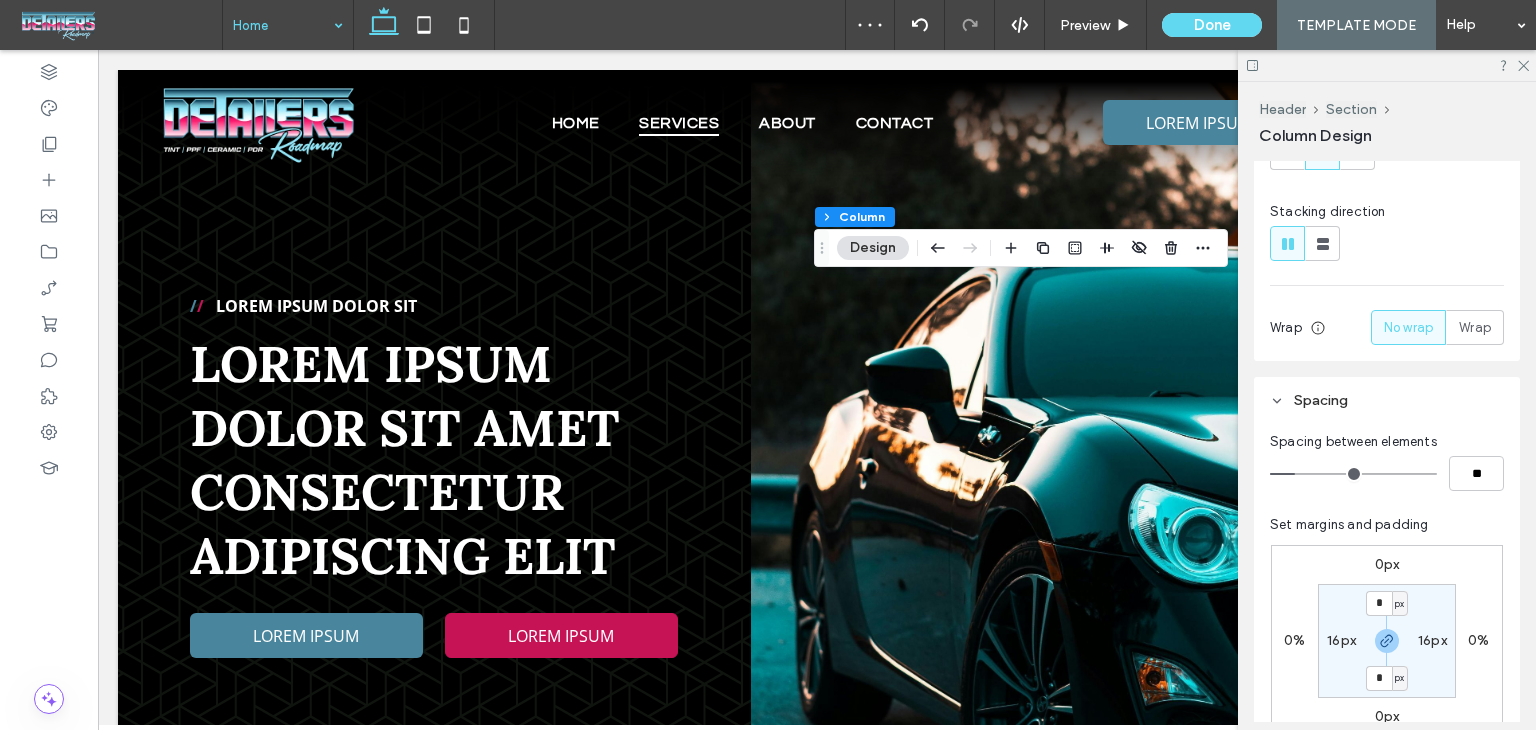 click on "* px 16px * px 16px" at bounding box center [1387, 641] 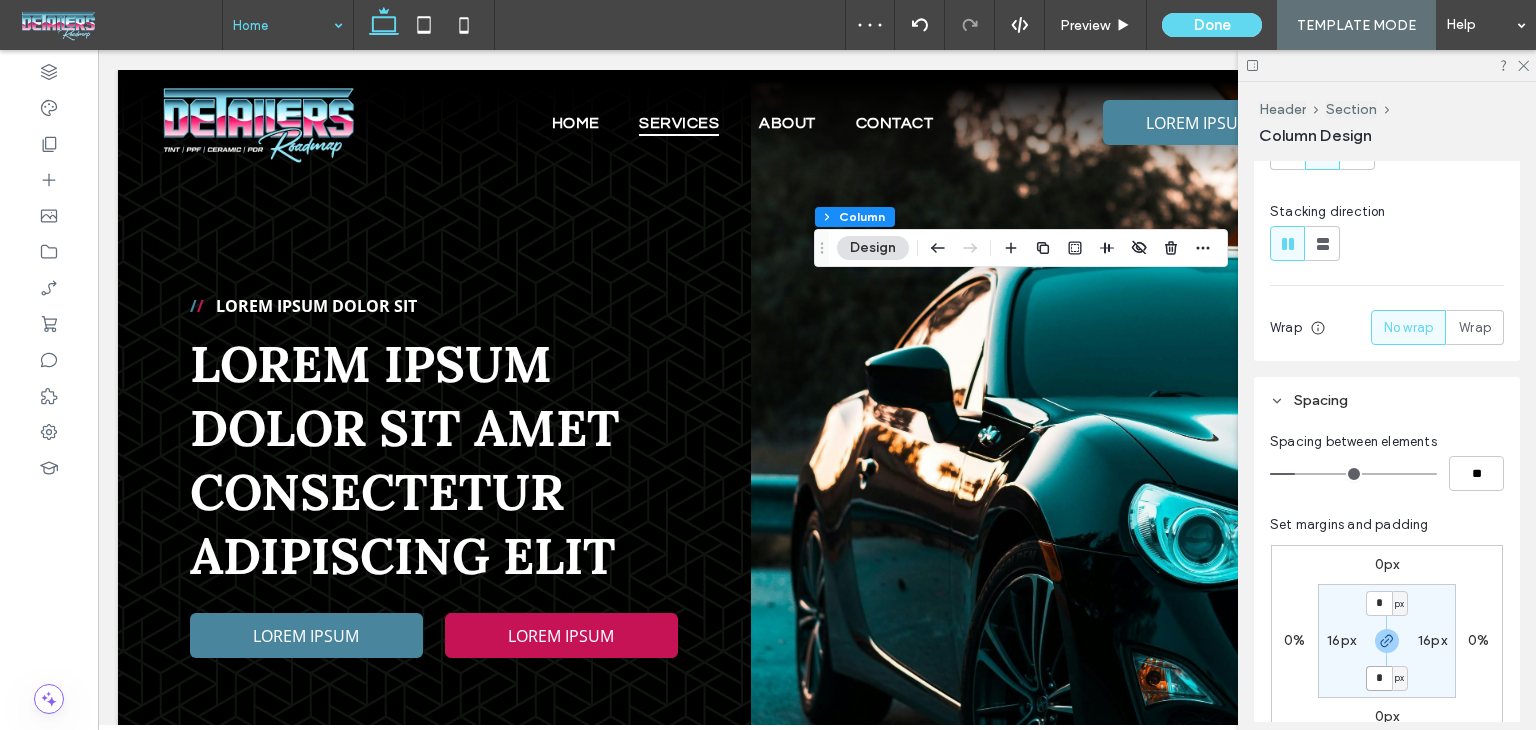 click on "*" at bounding box center (1379, 678) 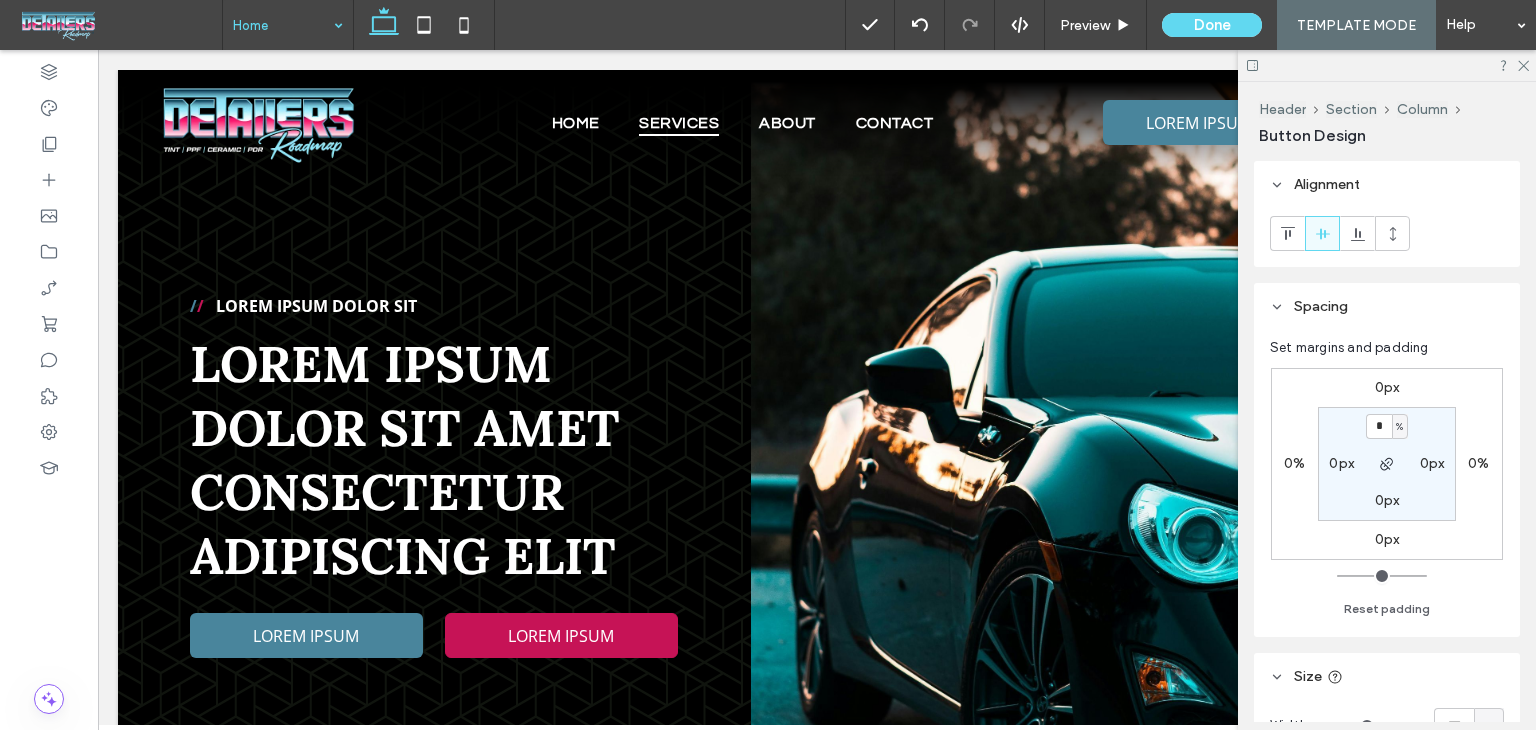 type on "**" 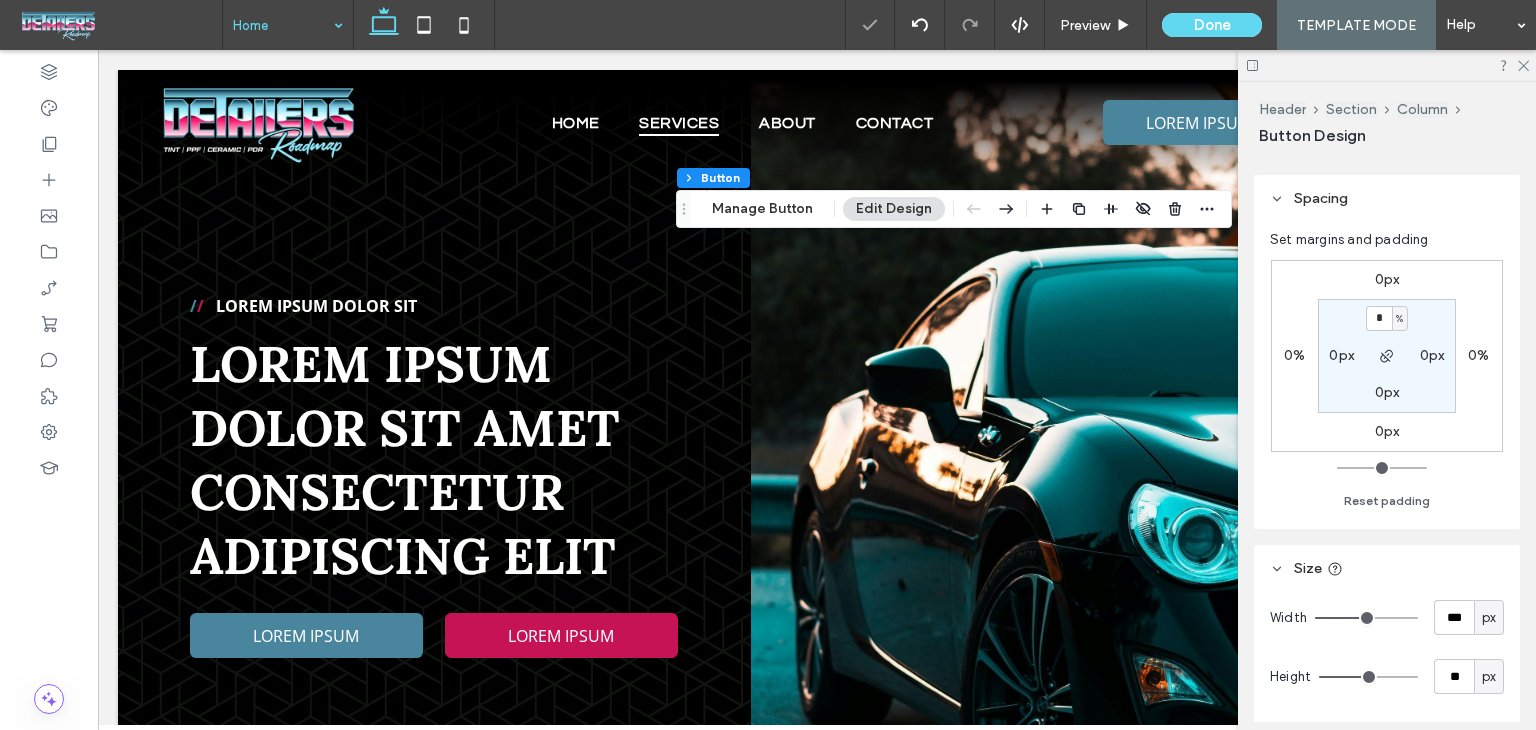 scroll, scrollTop: 400, scrollLeft: 0, axis: vertical 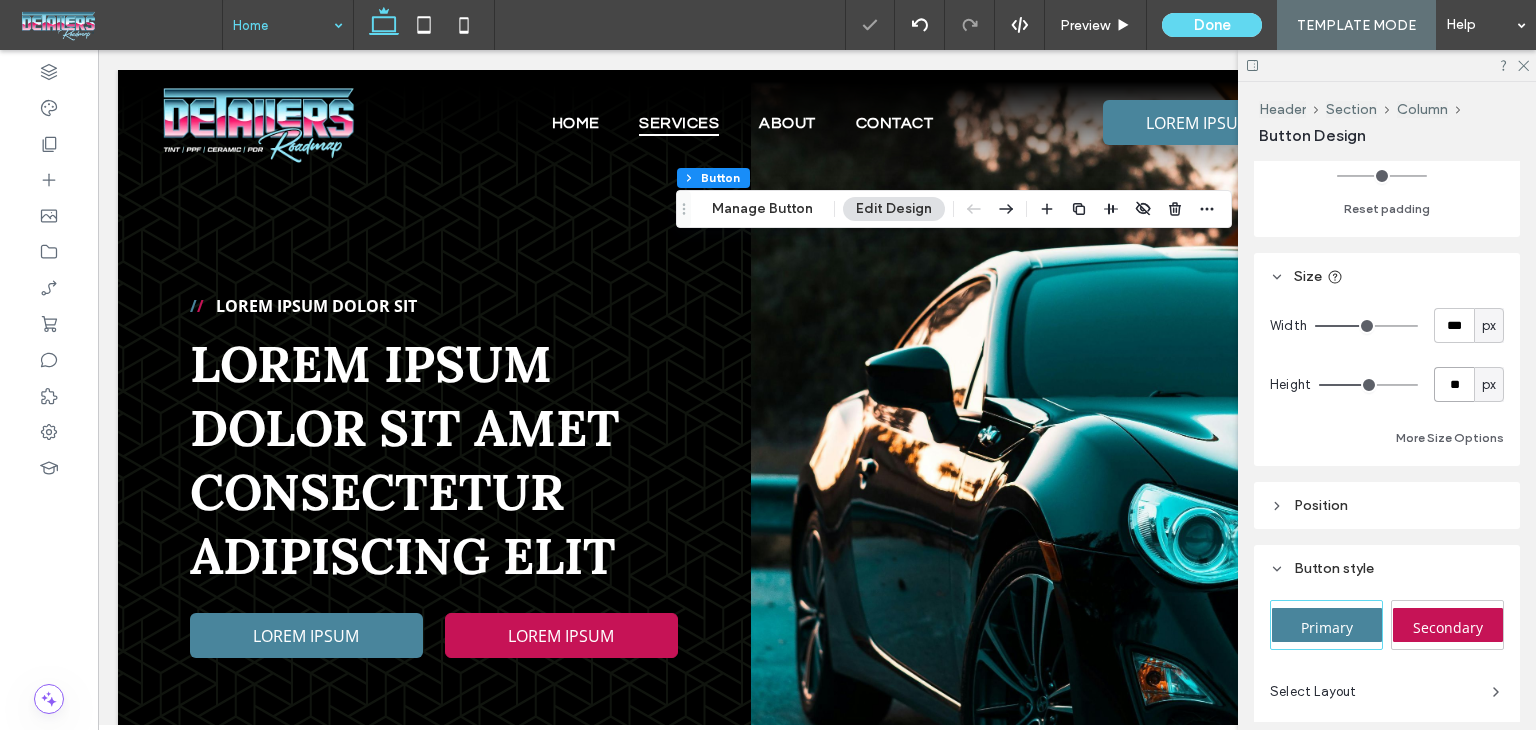 click on "**" at bounding box center [1454, 384] 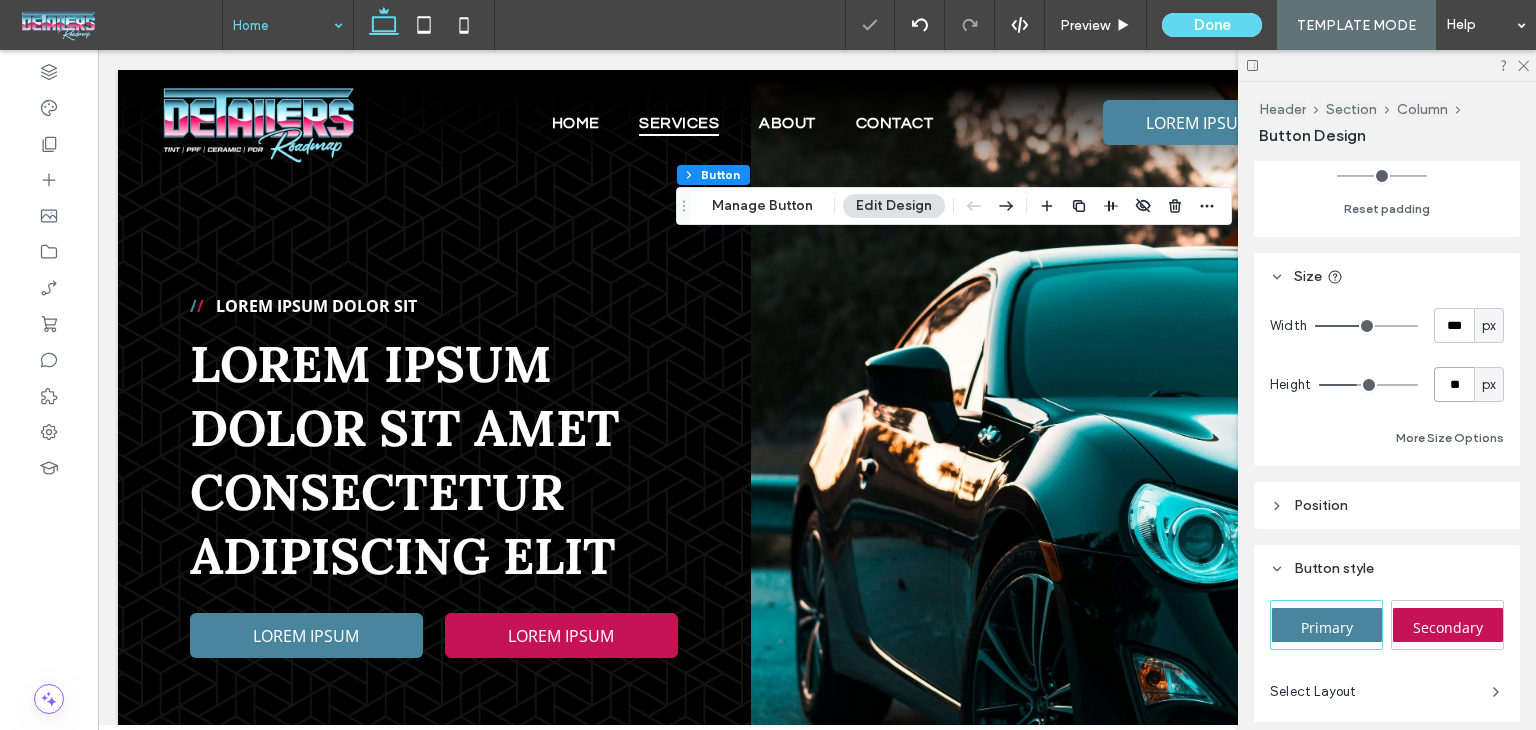 click on "**" at bounding box center [1454, 384] 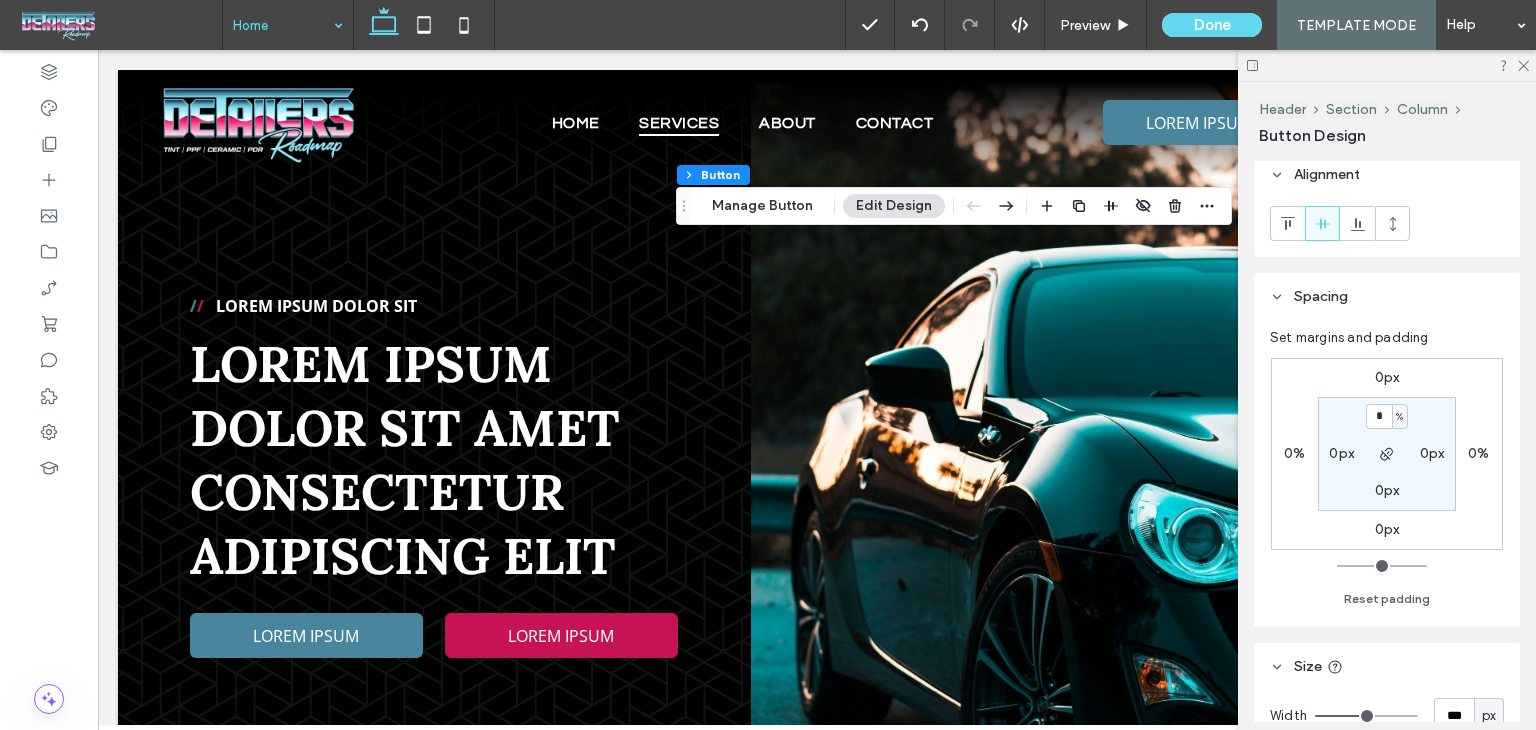 scroll, scrollTop: 0, scrollLeft: 0, axis: both 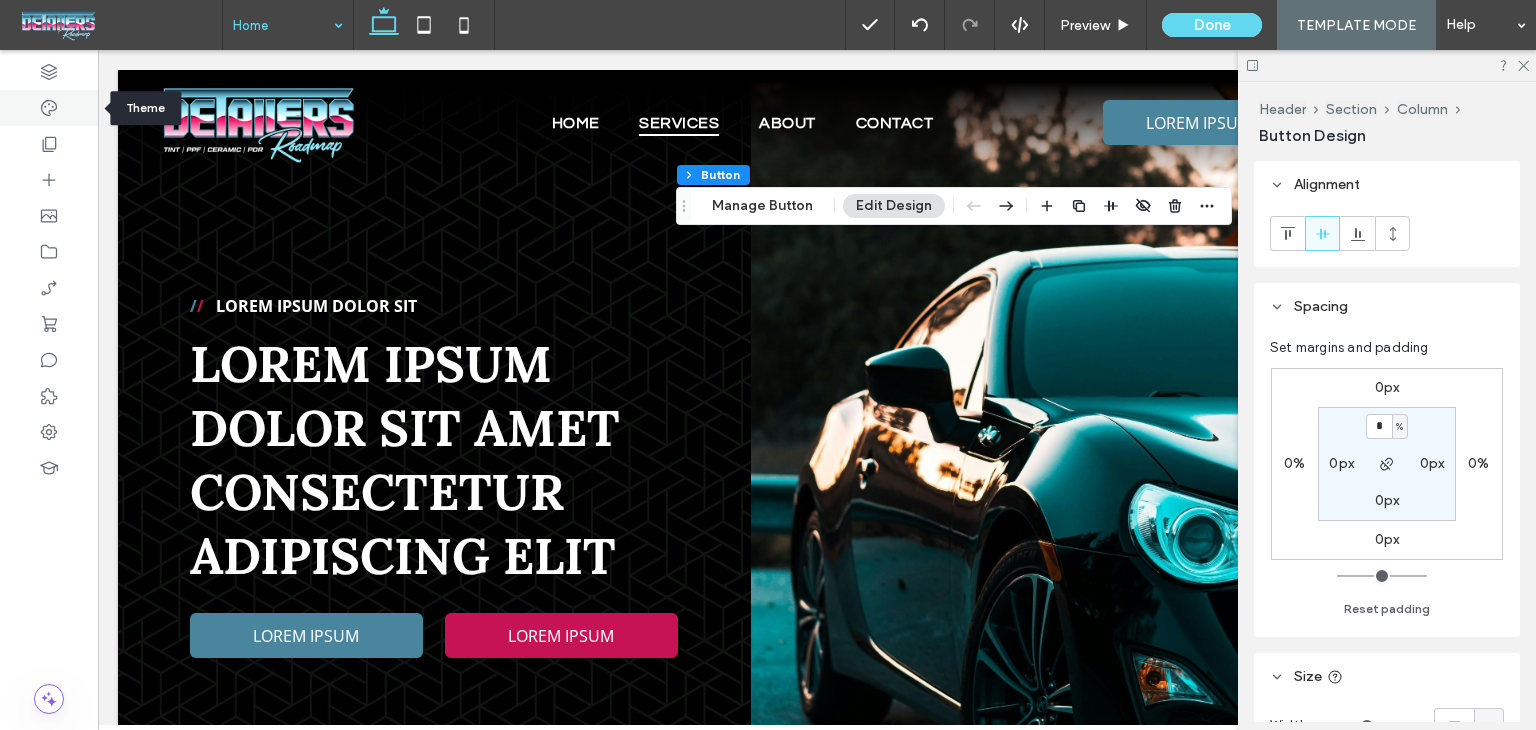 click at bounding box center (49, 108) 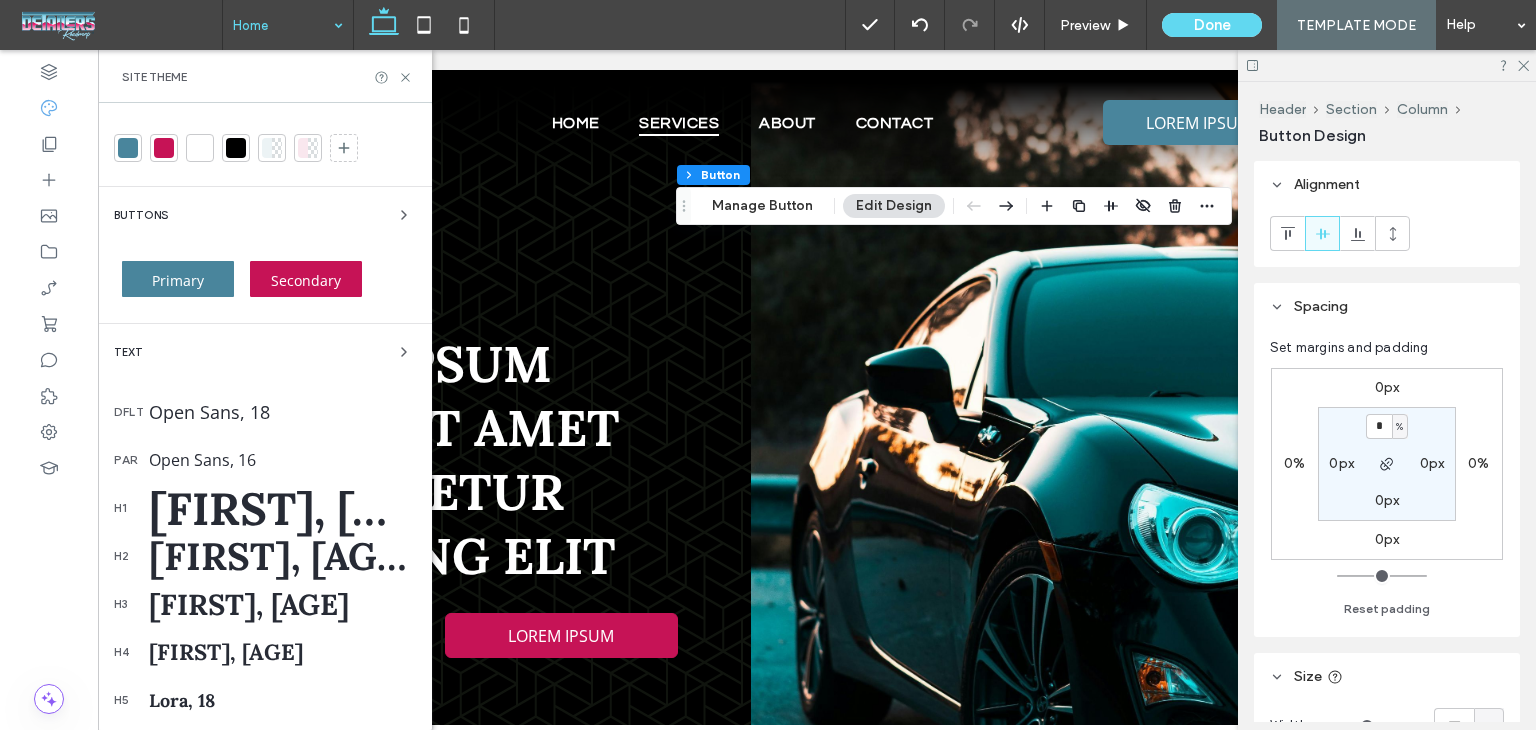 scroll, scrollTop: 200, scrollLeft: 0, axis: vertical 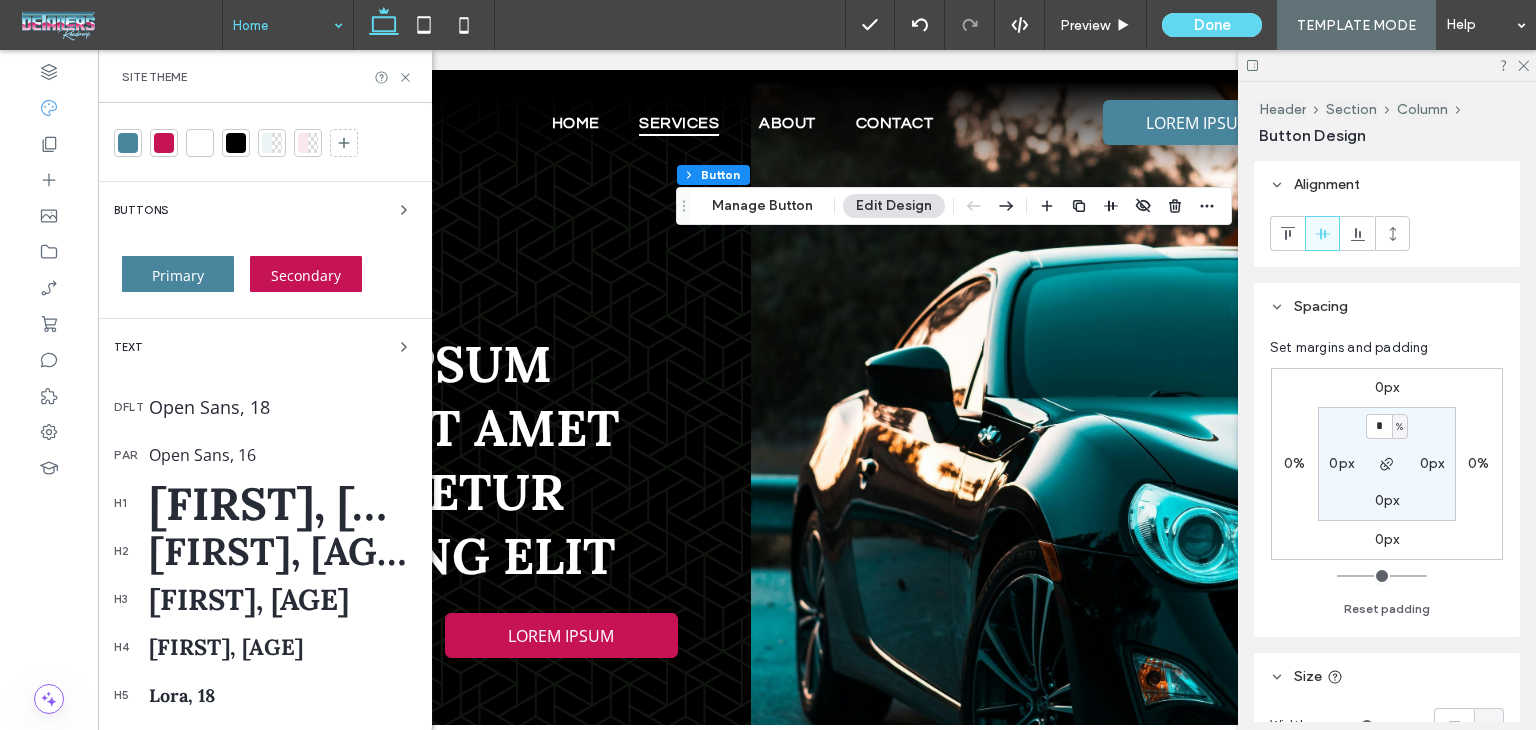 click on "Buttons Primary Secondary" at bounding box center [265, 250] 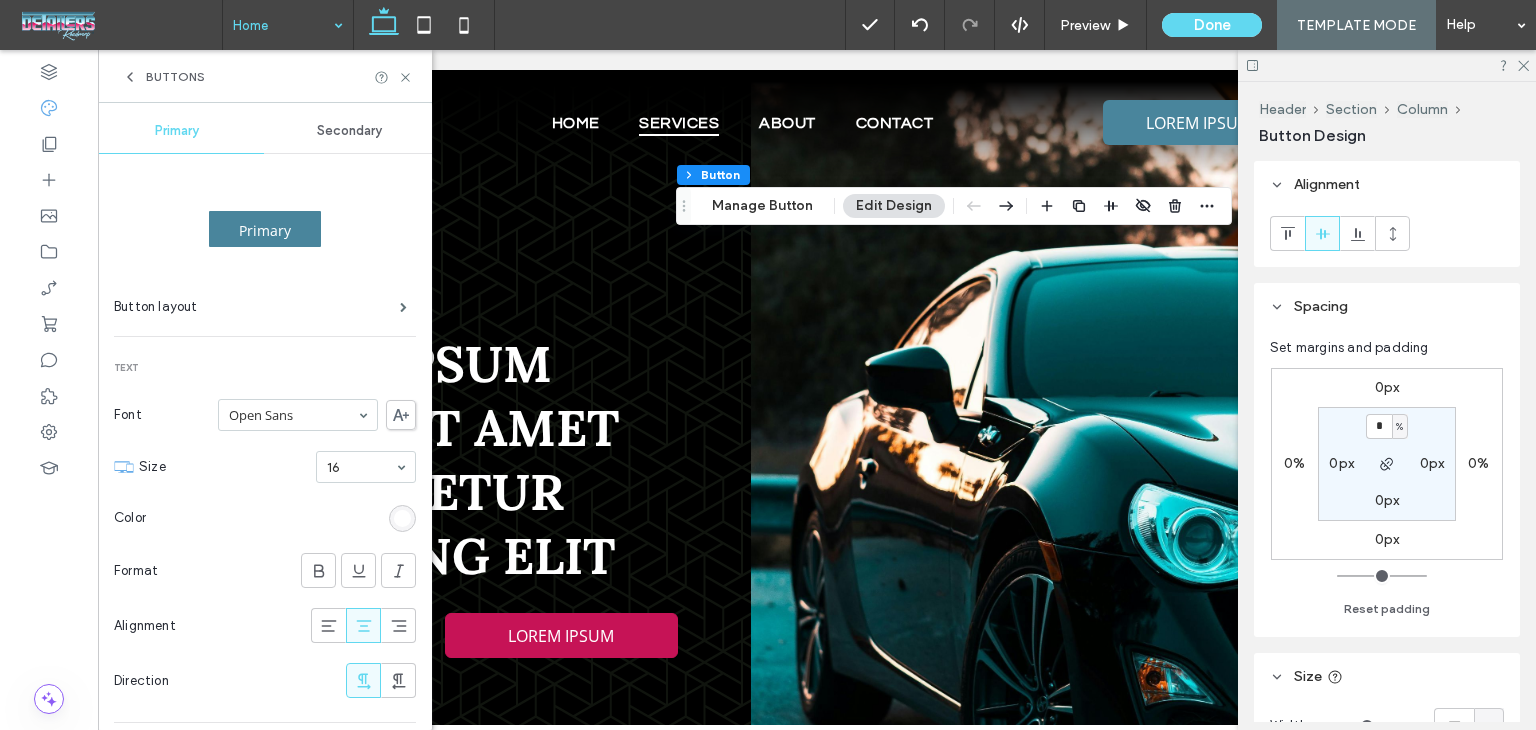 scroll, scrollTop: 0, scrollLeft: 0, axis: both 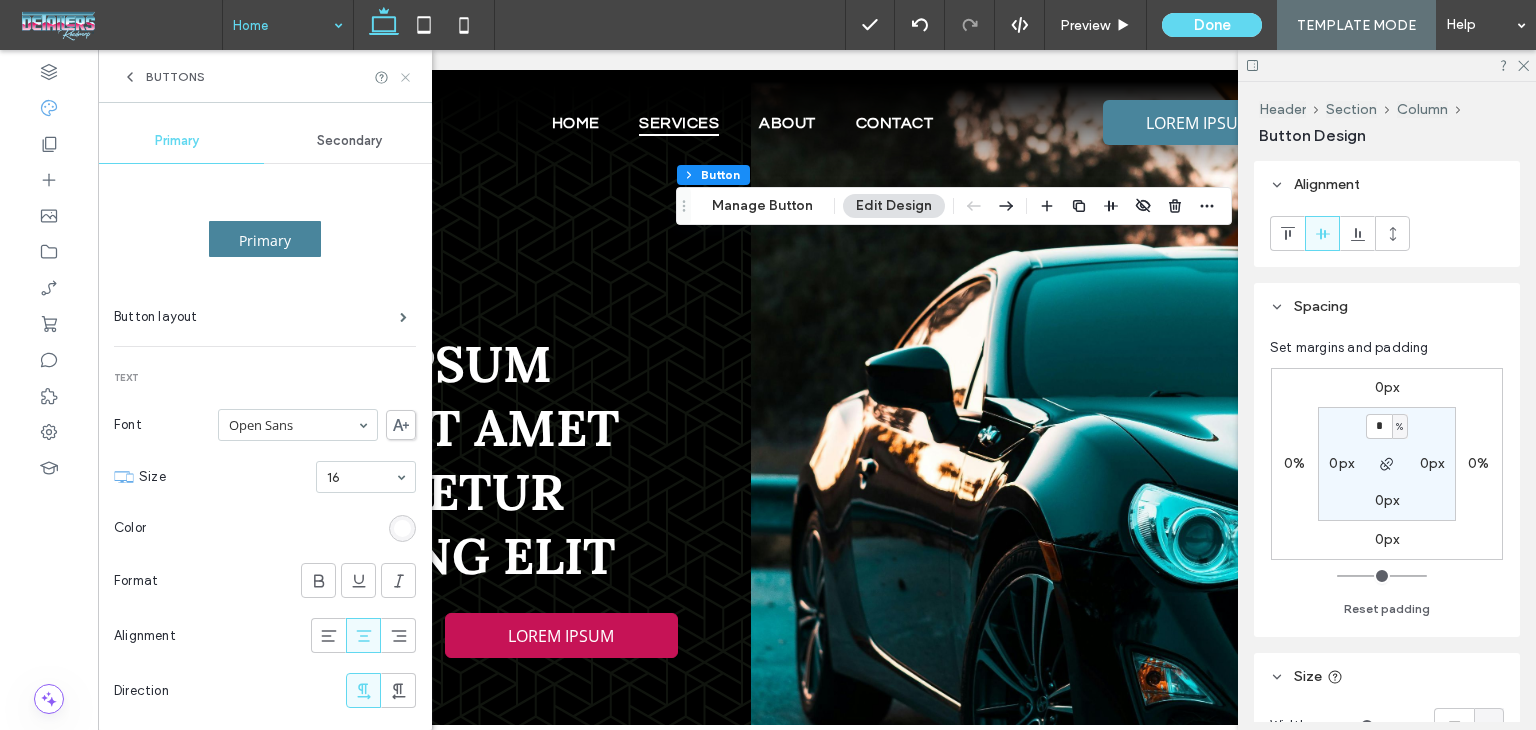 click 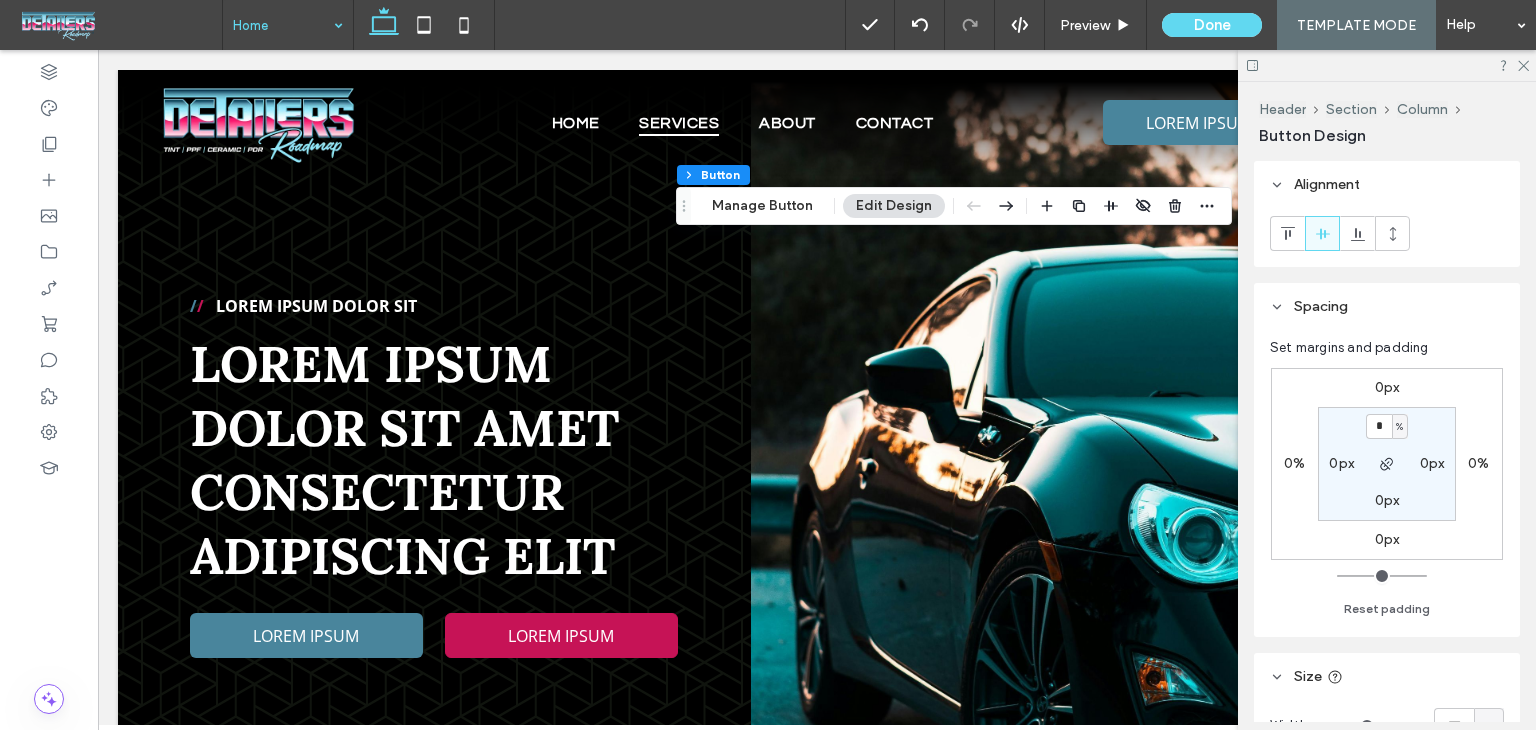 type on "*" 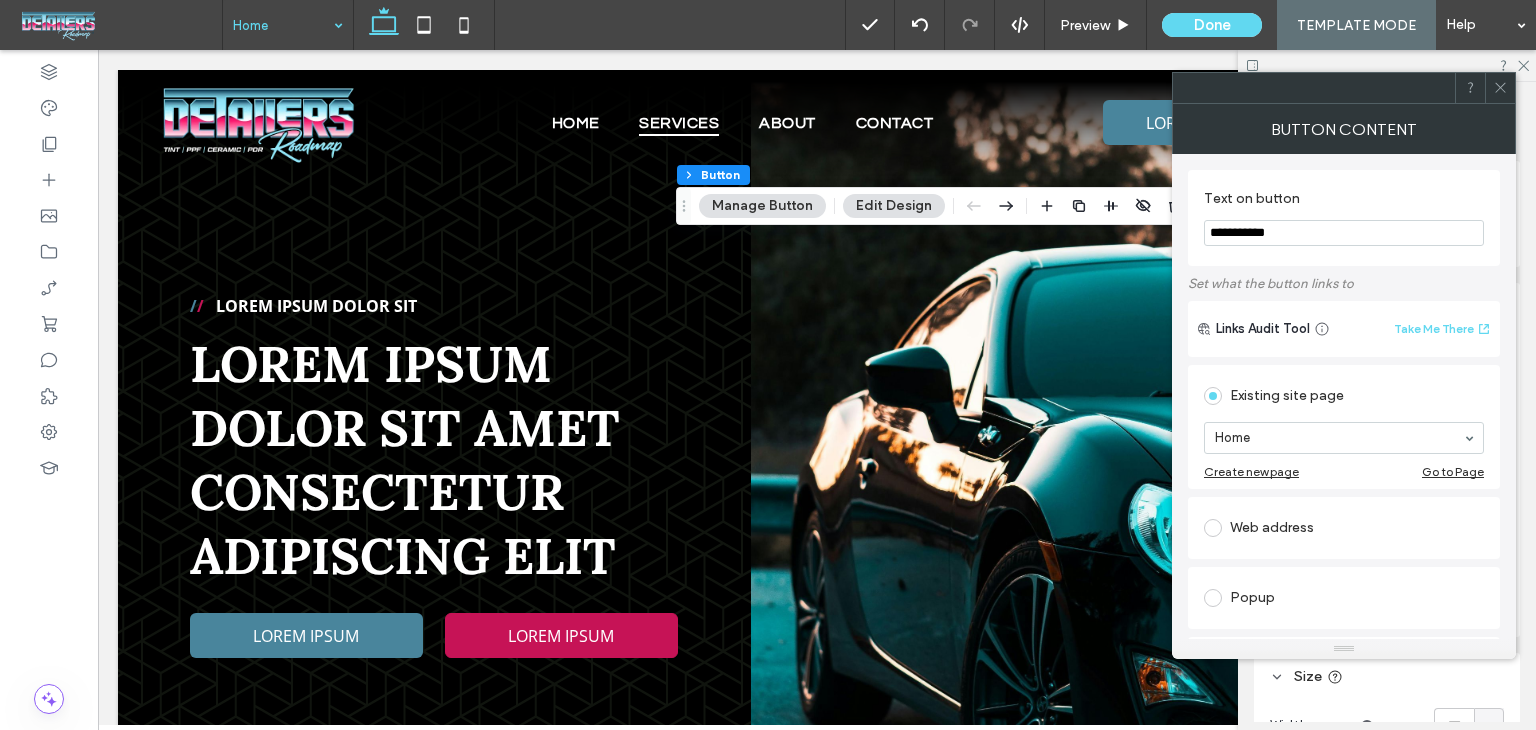 click 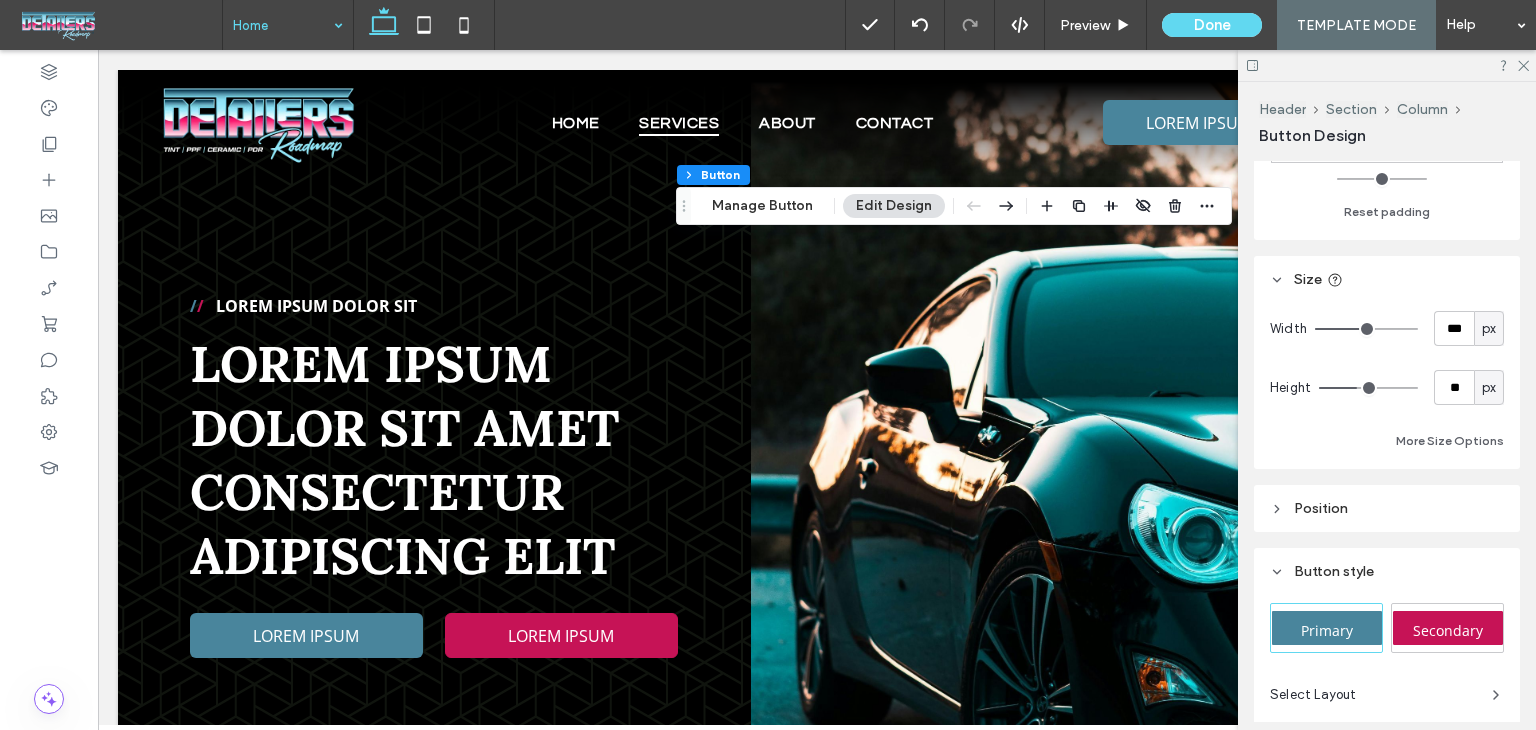scroll, scrollTop: 400, scrollLeft: 0, axis: vertical 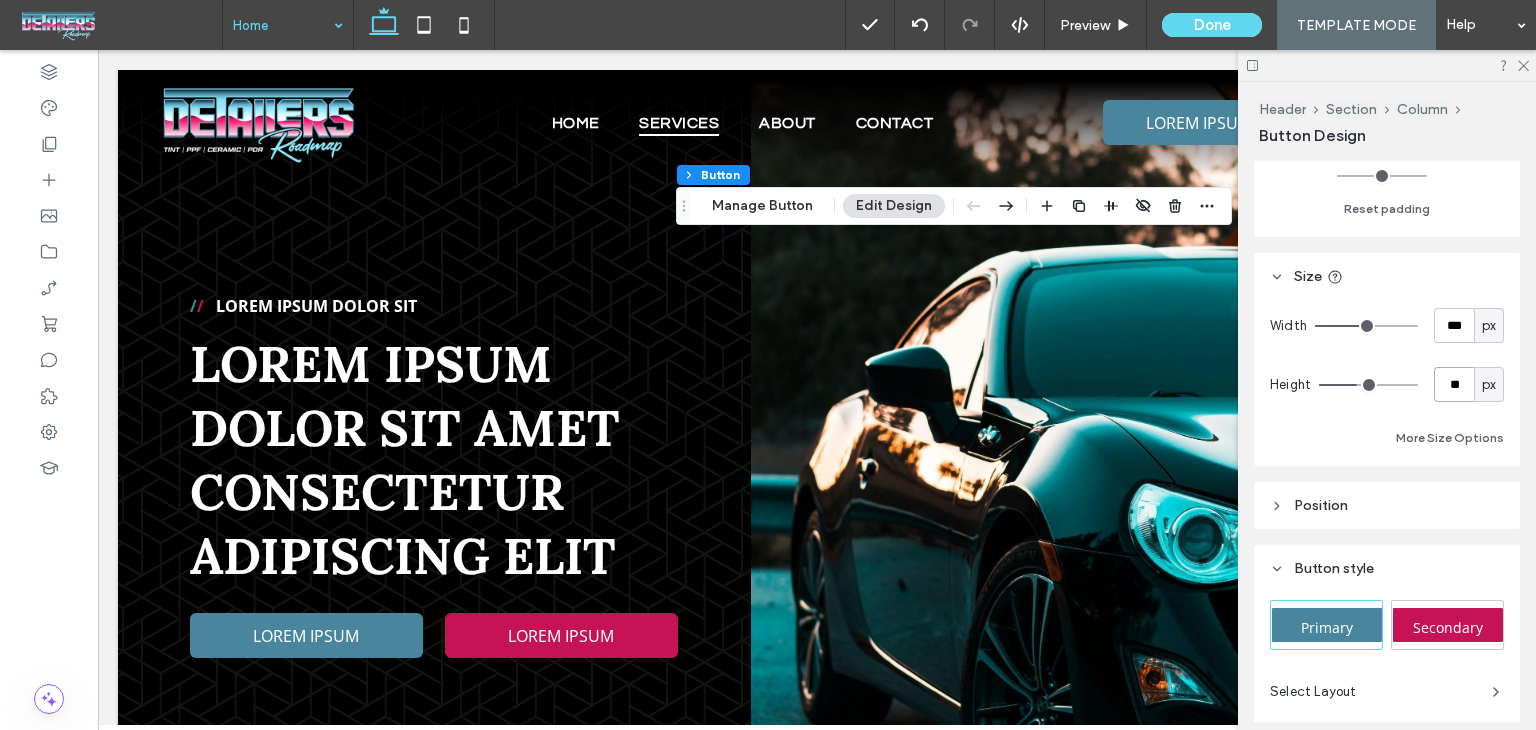 click on "**" at bounding box center [1454, 384] 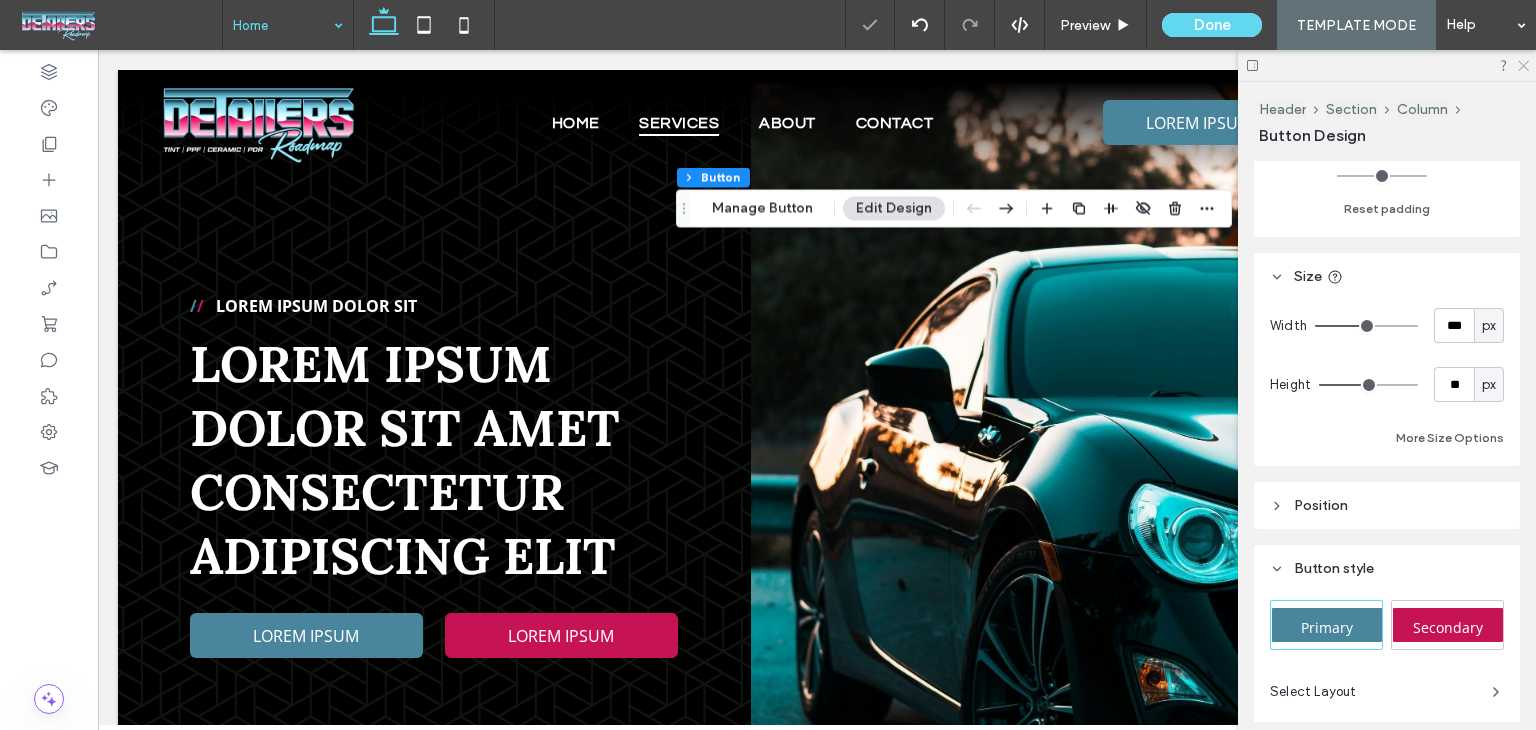 click 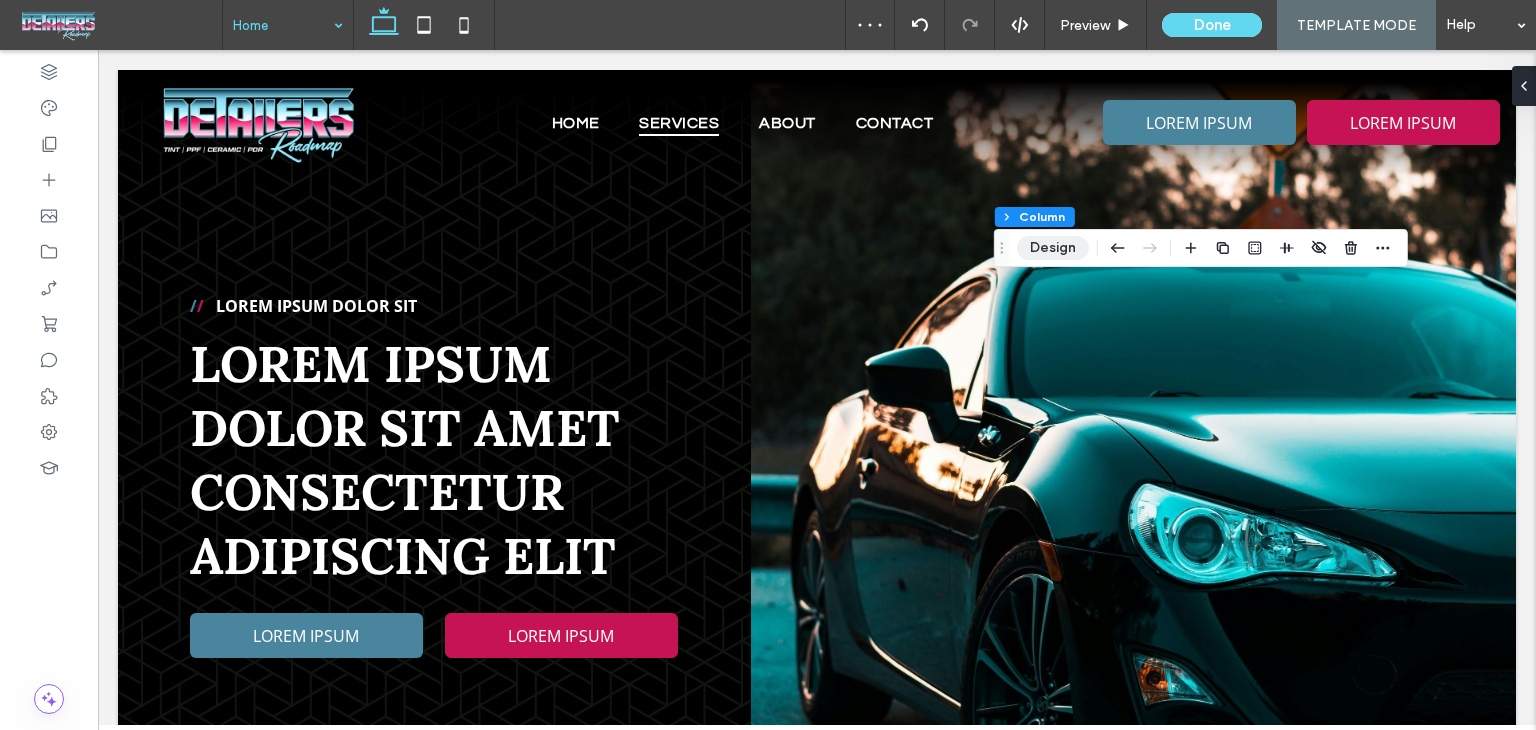 click on "Design" at bounding box center (1053, 248) 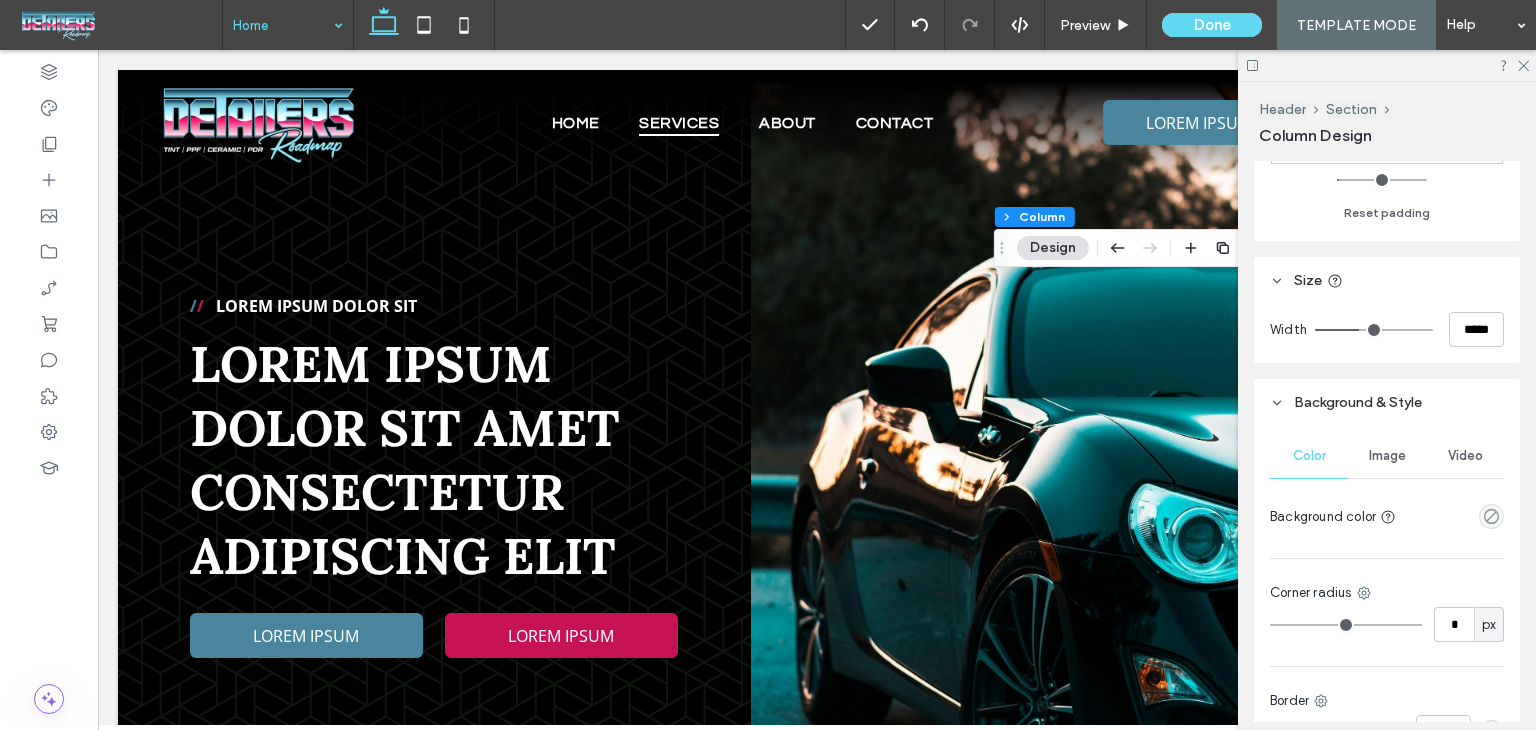 scroll, scrollTop: 800, scrollLeft: 0, axis: vertical 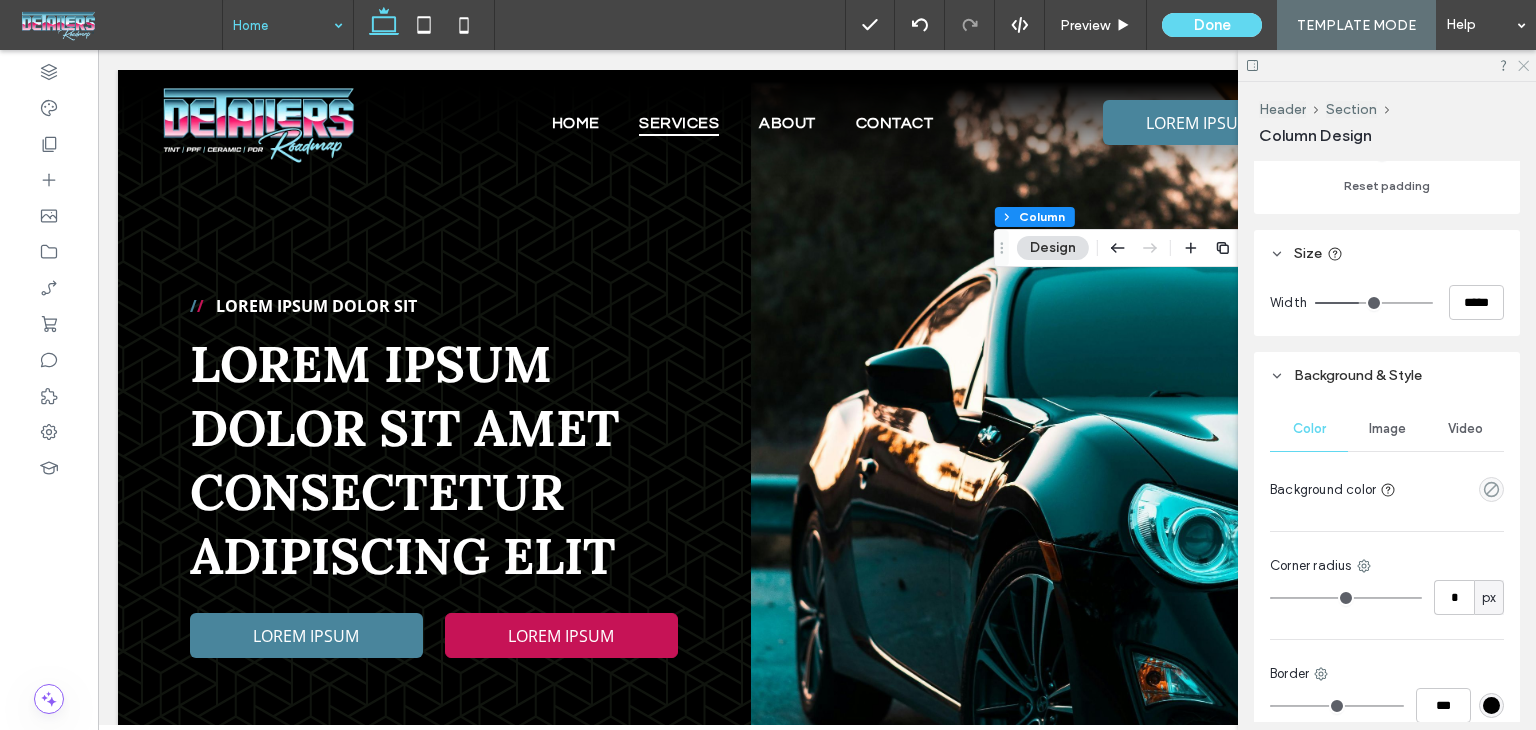 click 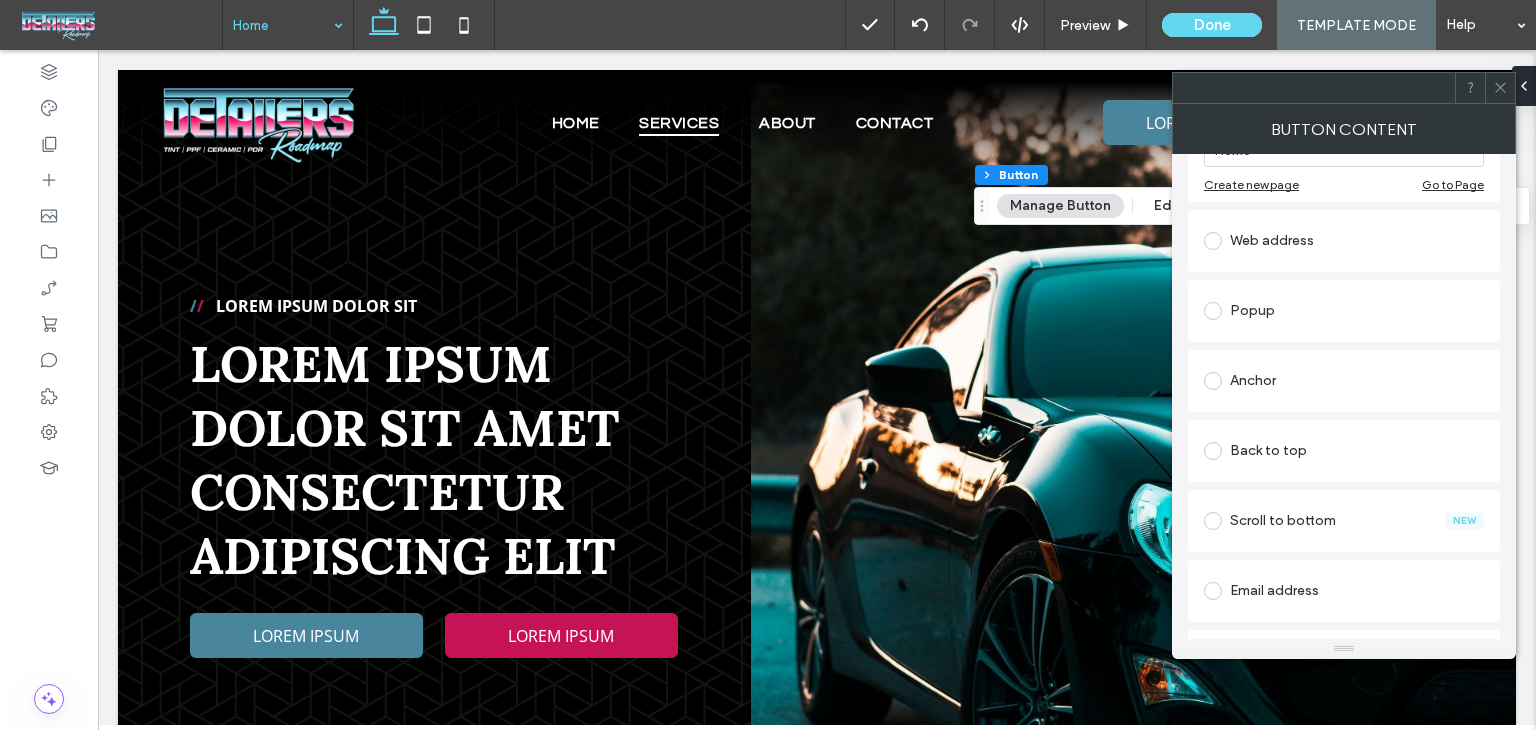 scroll, scrollTop: 300, scrollLeft: 0, axis: vertical 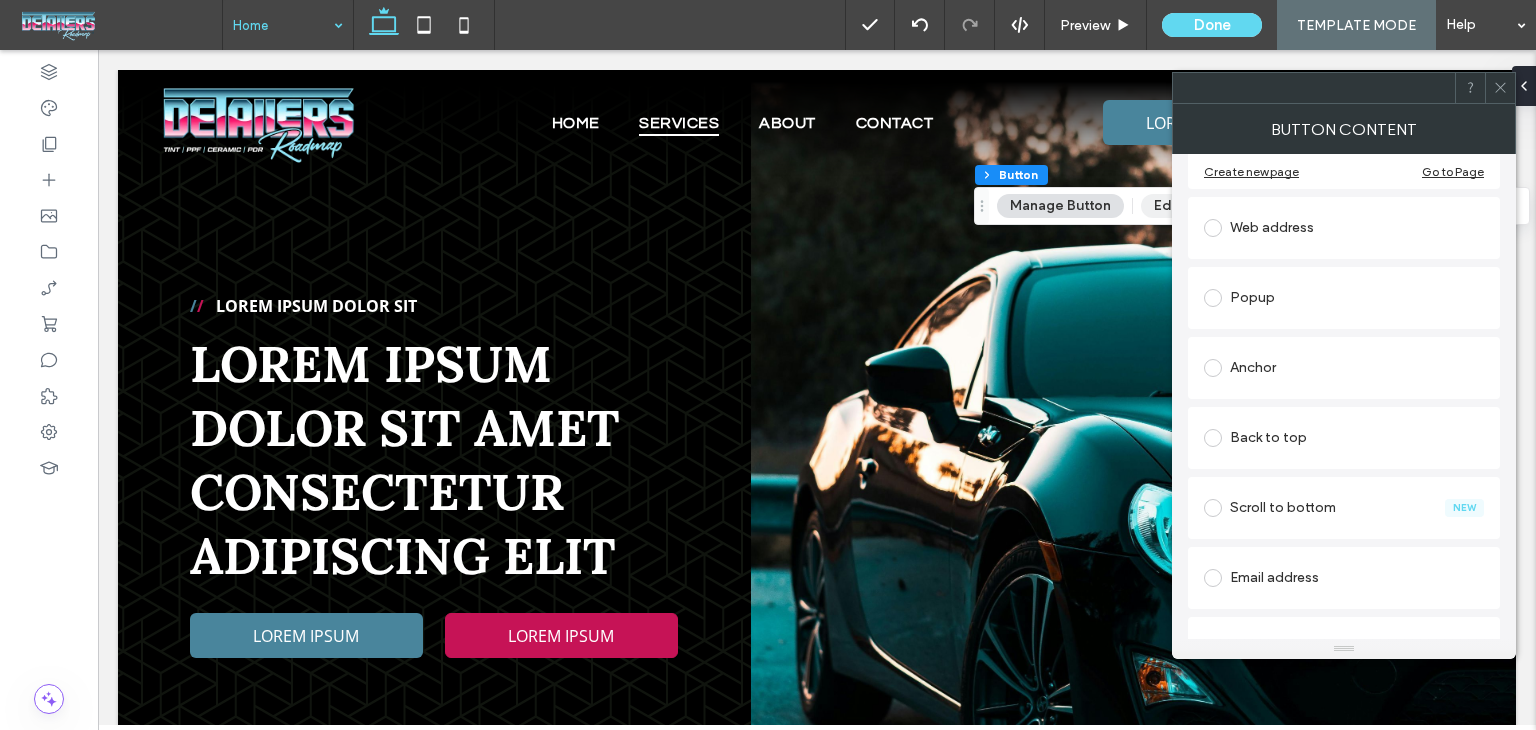 drag, startPoint x: 1145, startPoint y: 204, endPoint x: 1152, endPoint y: 213, distance: 11.401754 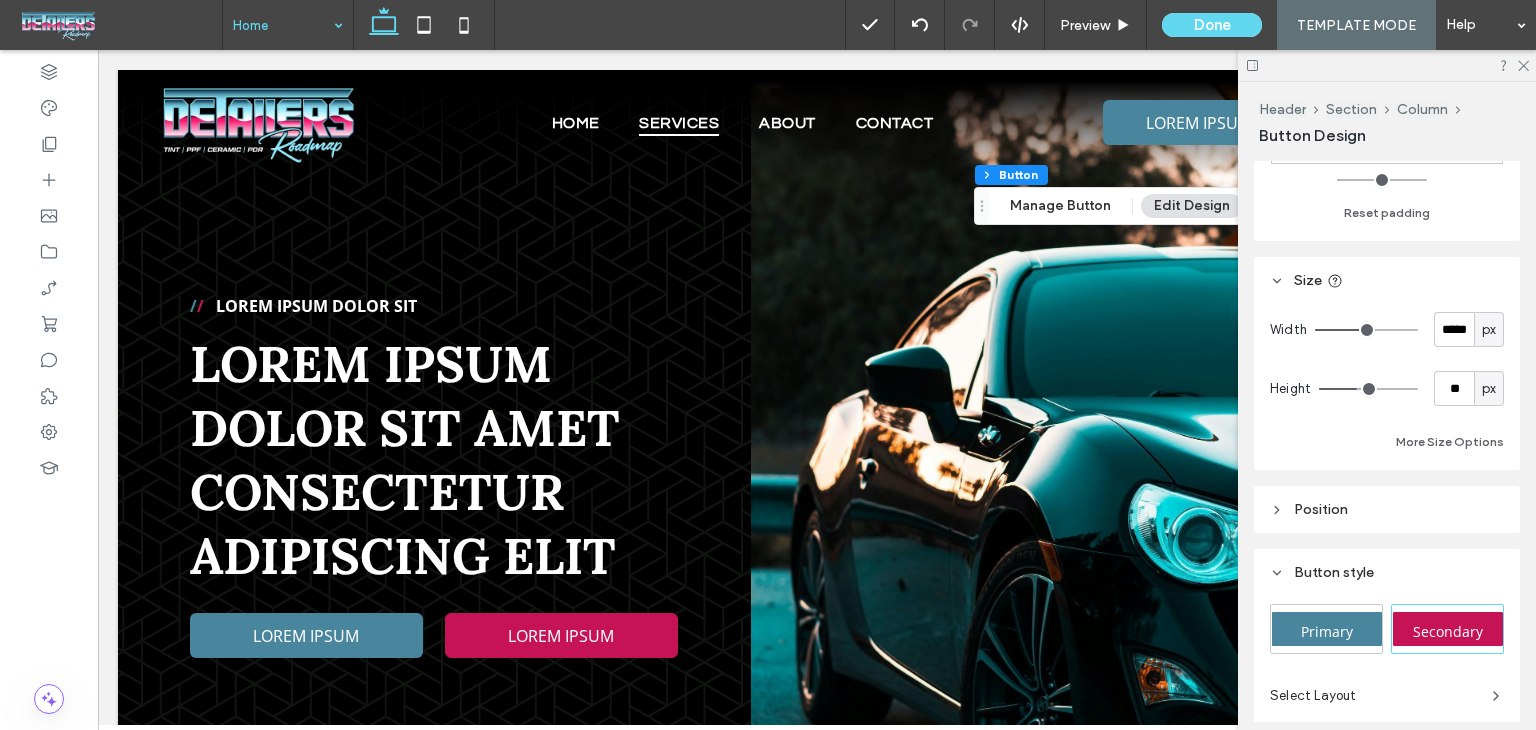 scroll, scrollTop: 400, scrollLeft: 0, axis: vertical 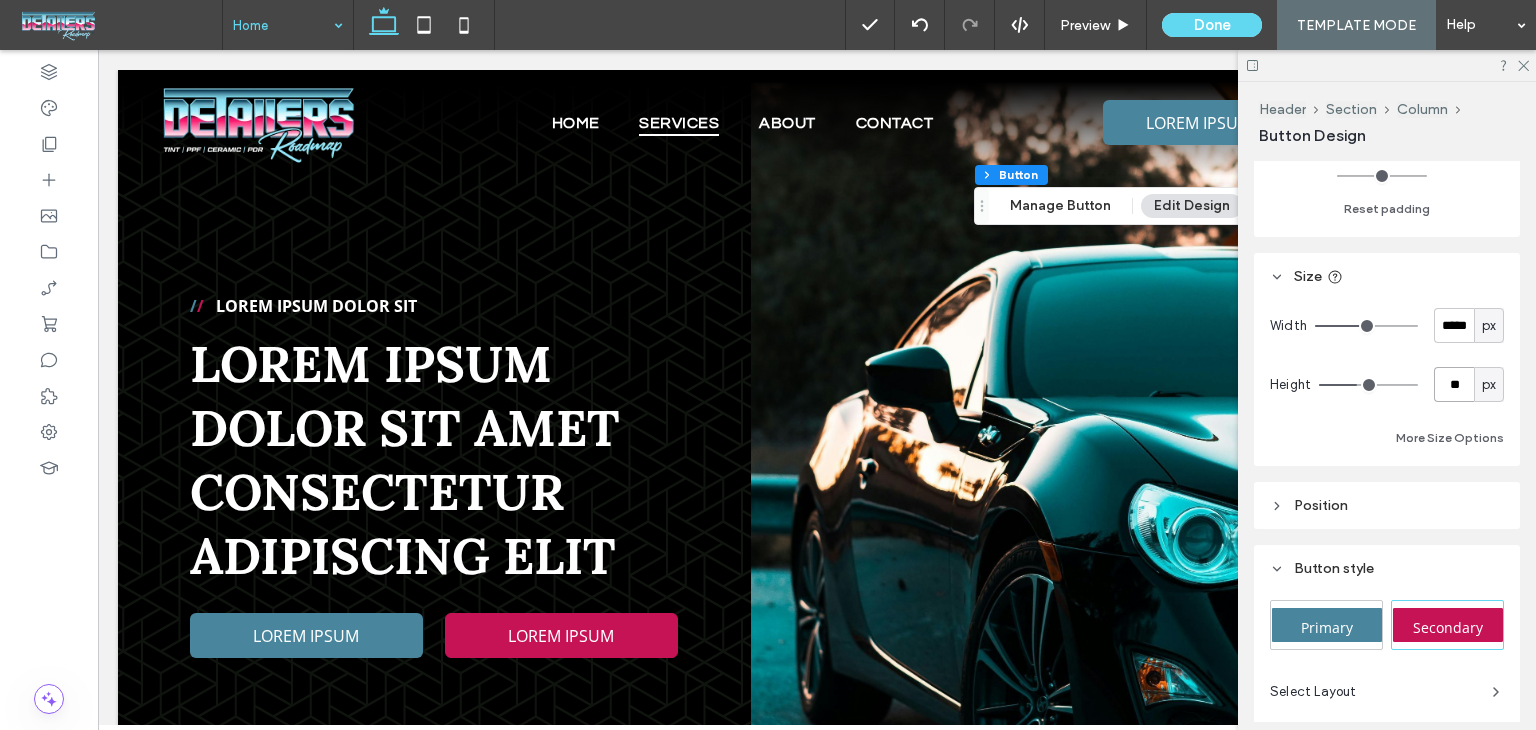 click on "**" at bounding box center (1454, 384) 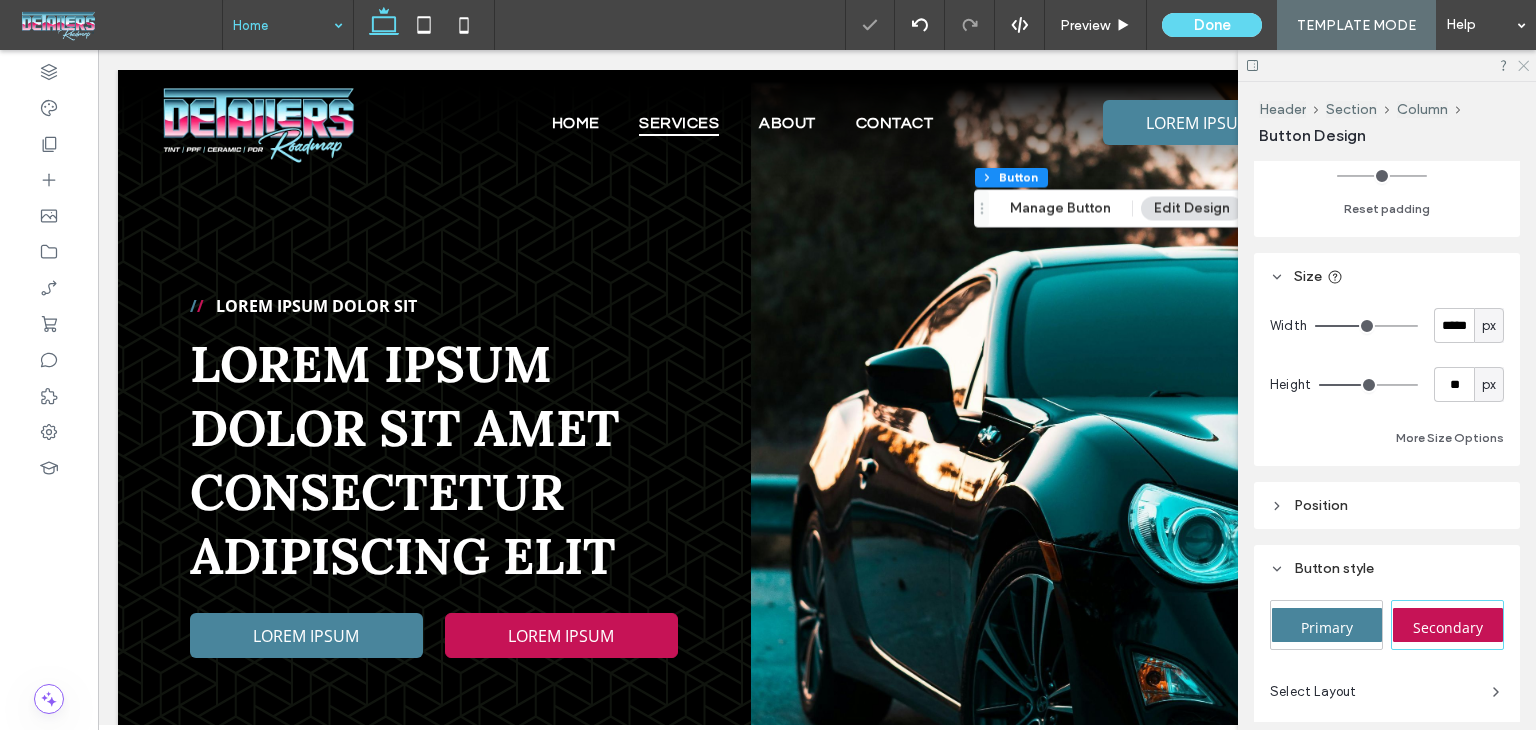 click 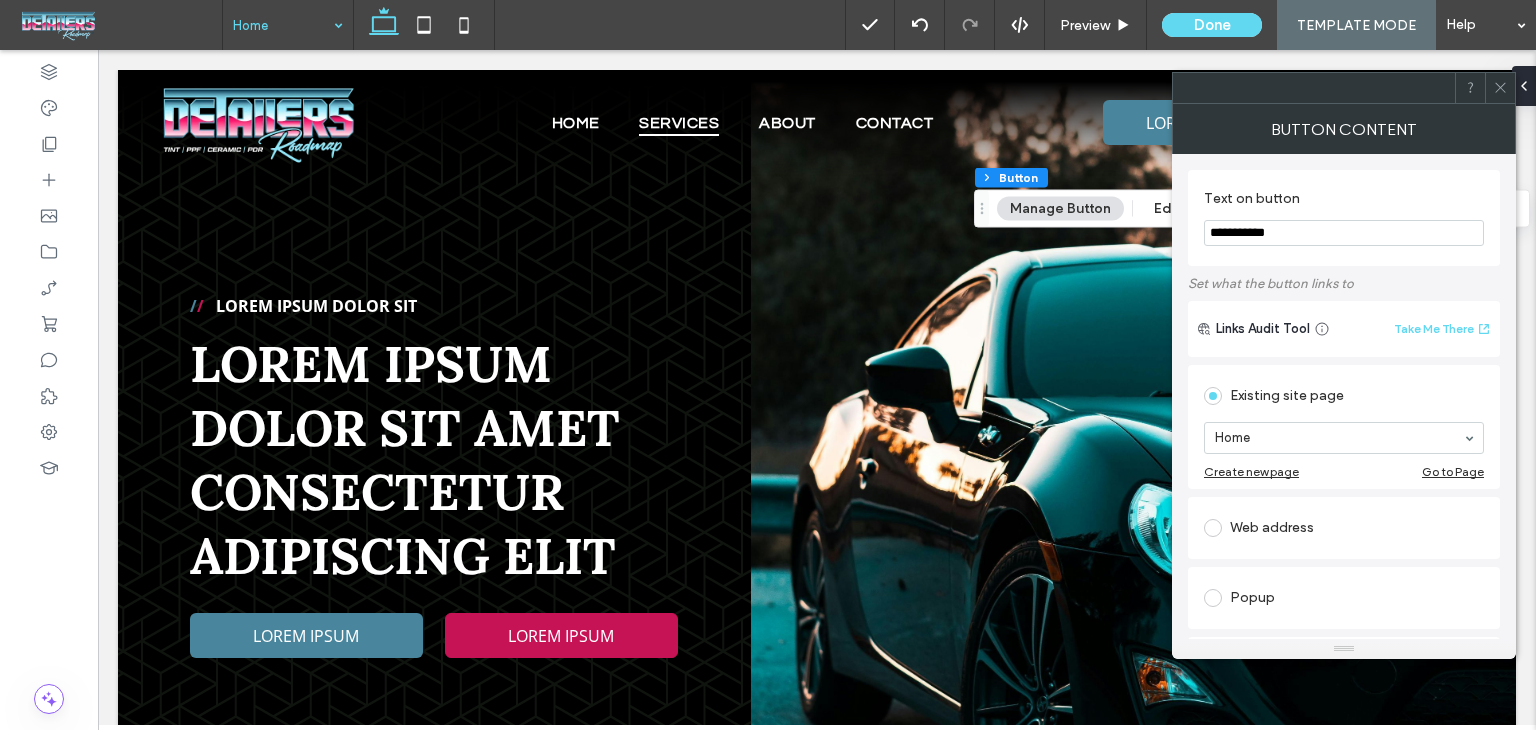 click at bounding box center (1500, 88) 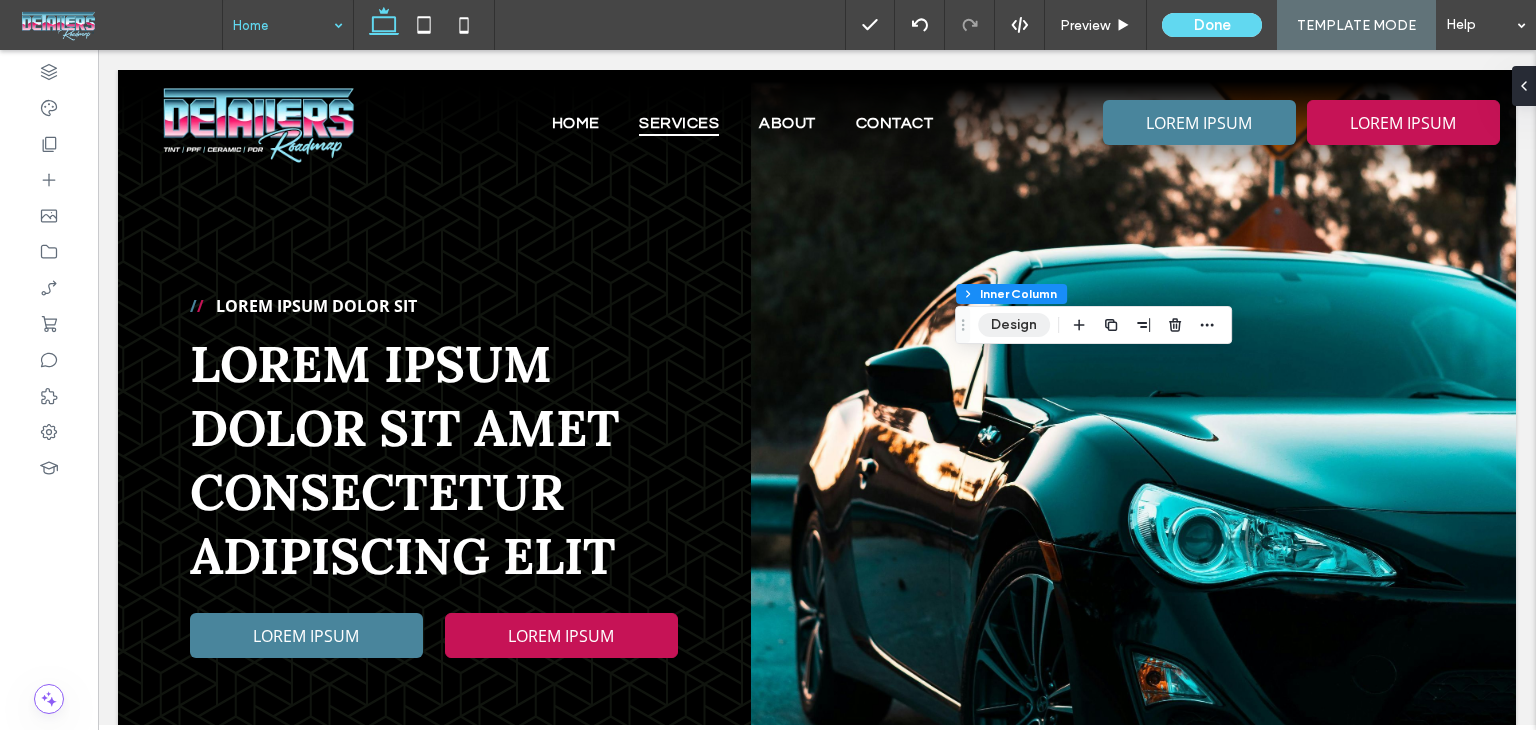 click on "Design" at bounding box center [1014, 325] 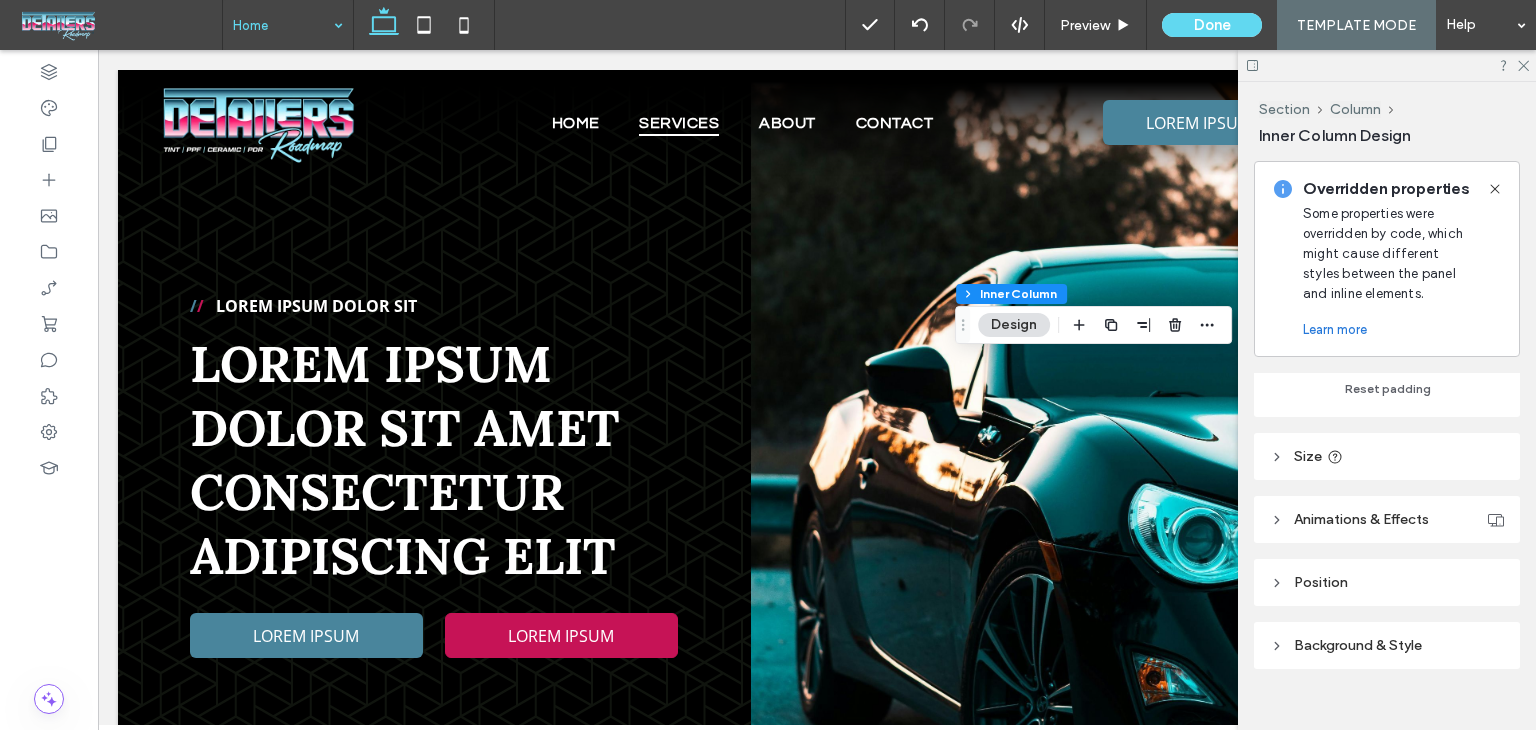 scroll, scrollTop: 897, scrollLeft: 0, axis: vertical 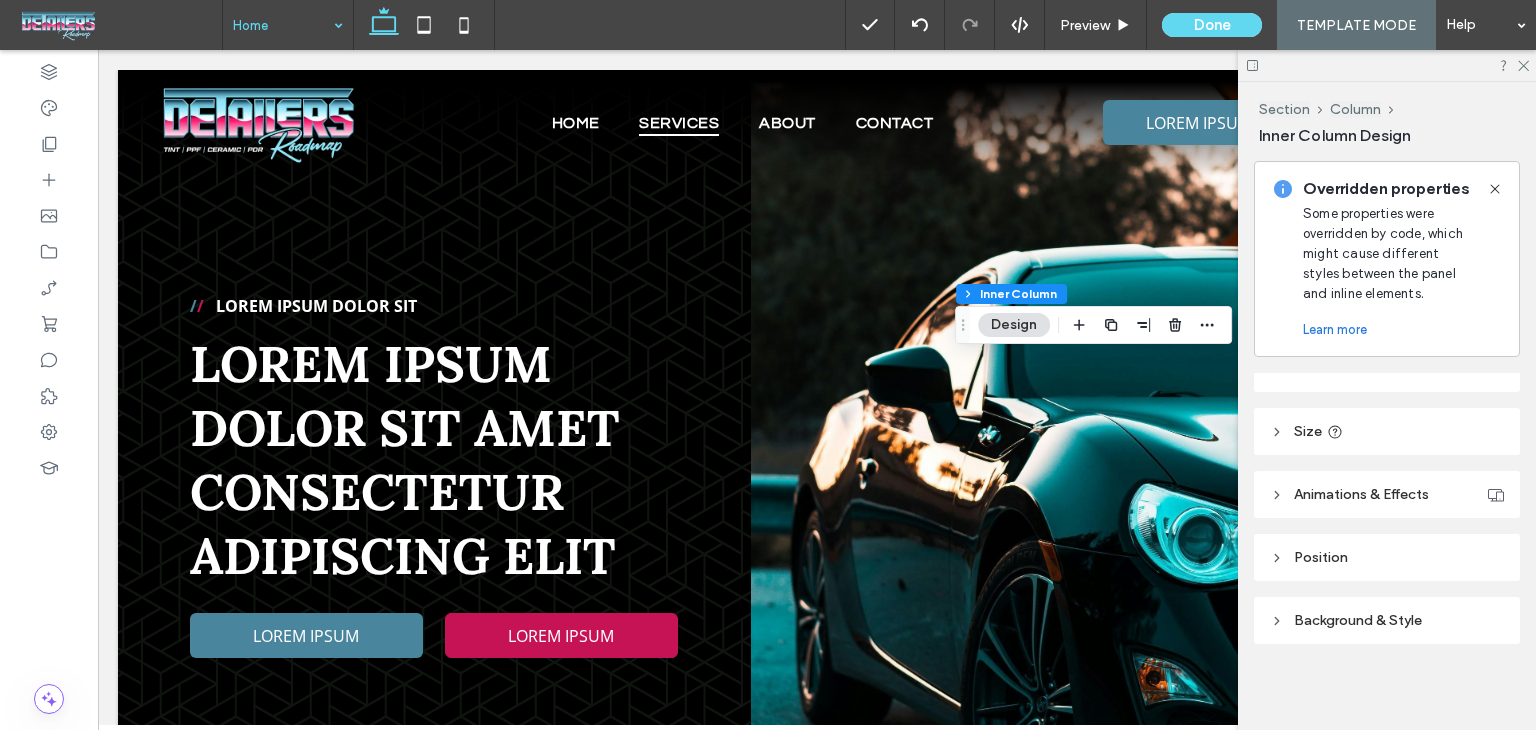 click on "Background & Style" at bounding box center (1358, 620) 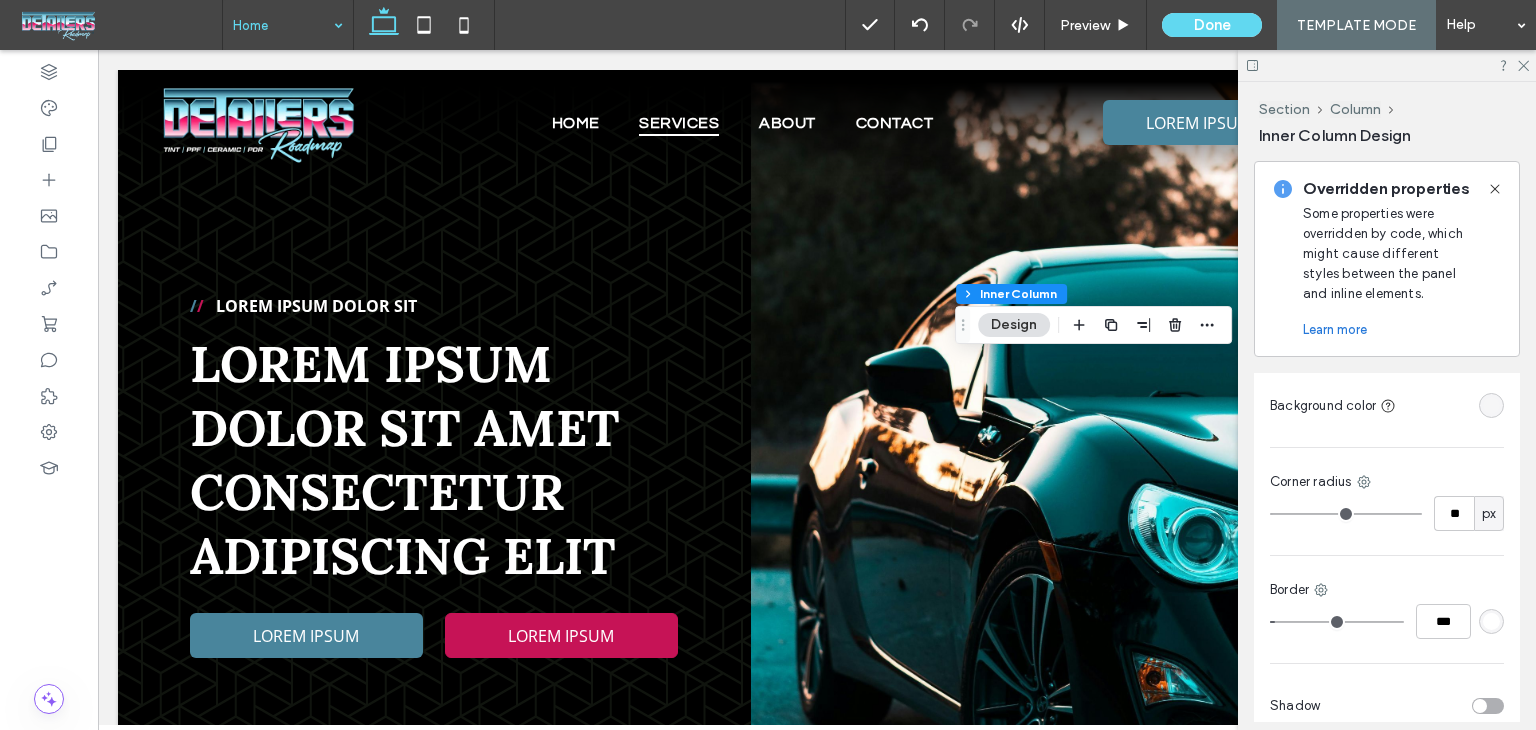 scroll, scrollTop: 1320, scrollLeft: 0, axis: vertical 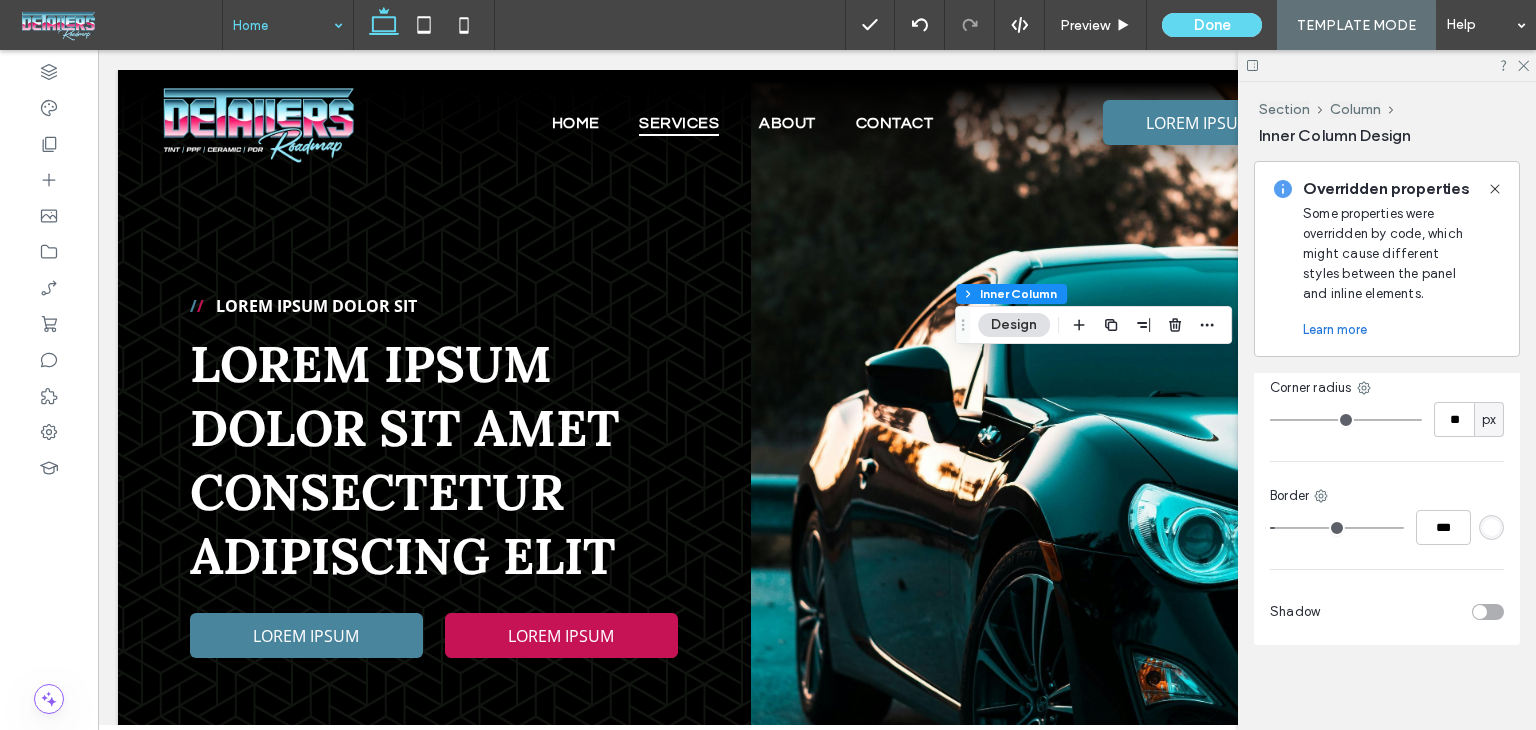 type on "**" 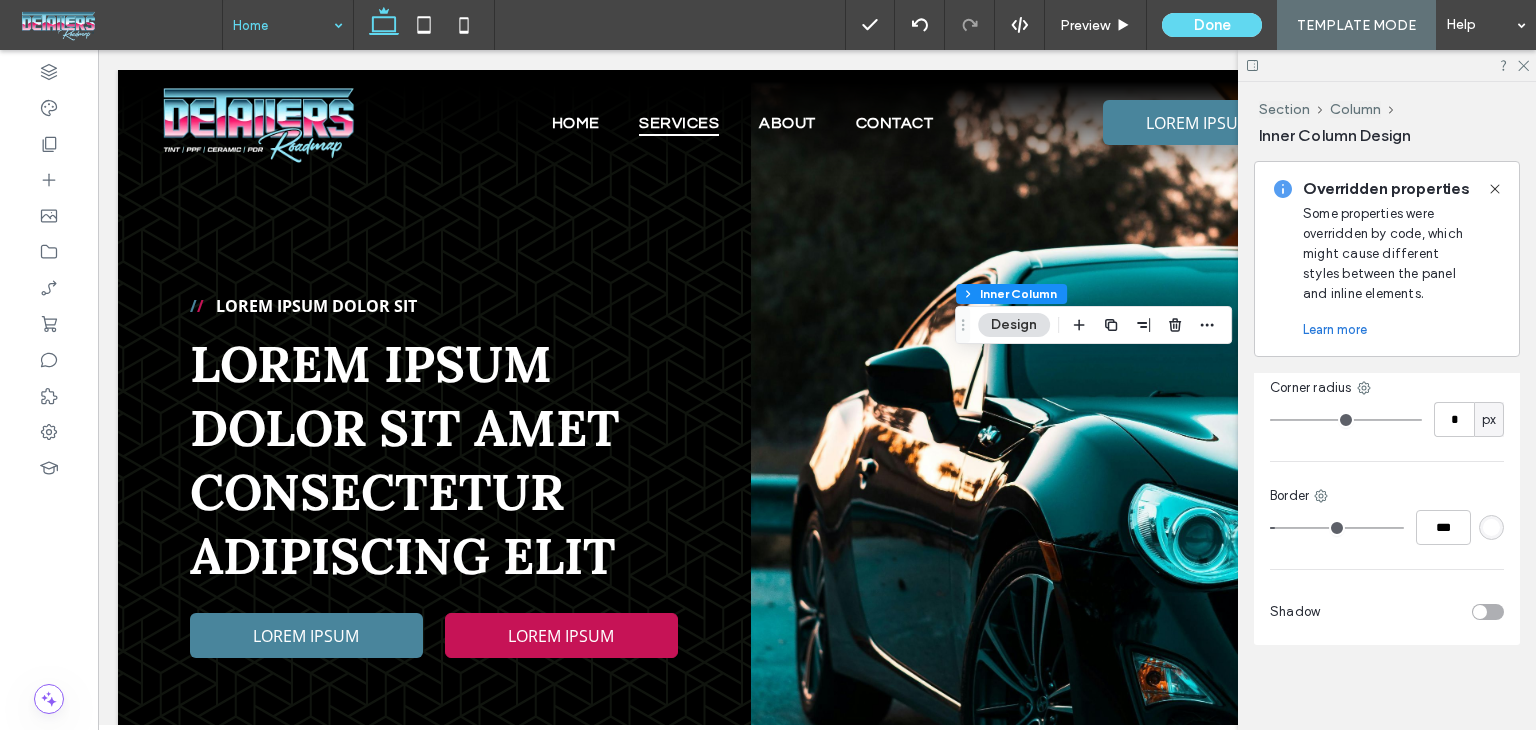 type on "*" 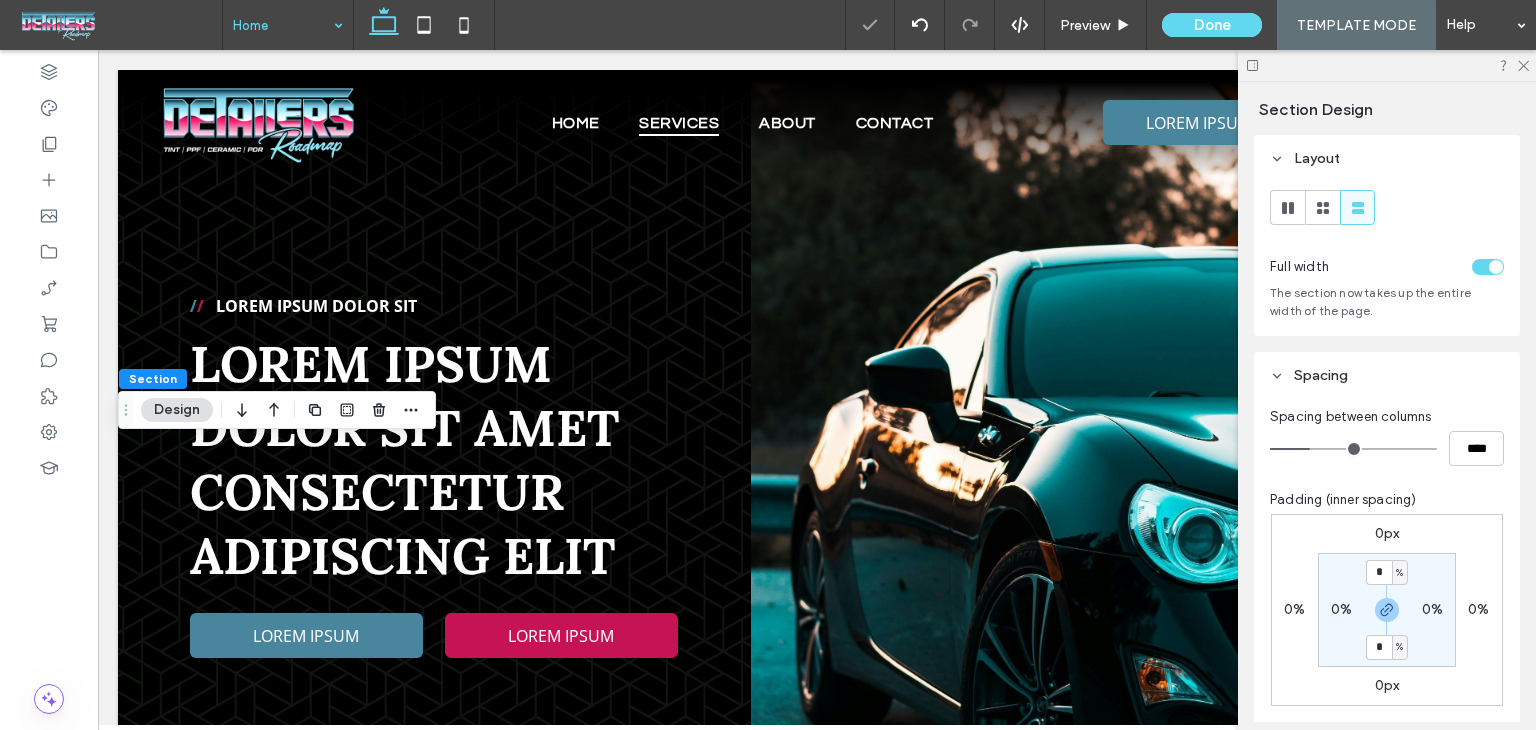 click at bounding box center [1387, 65] 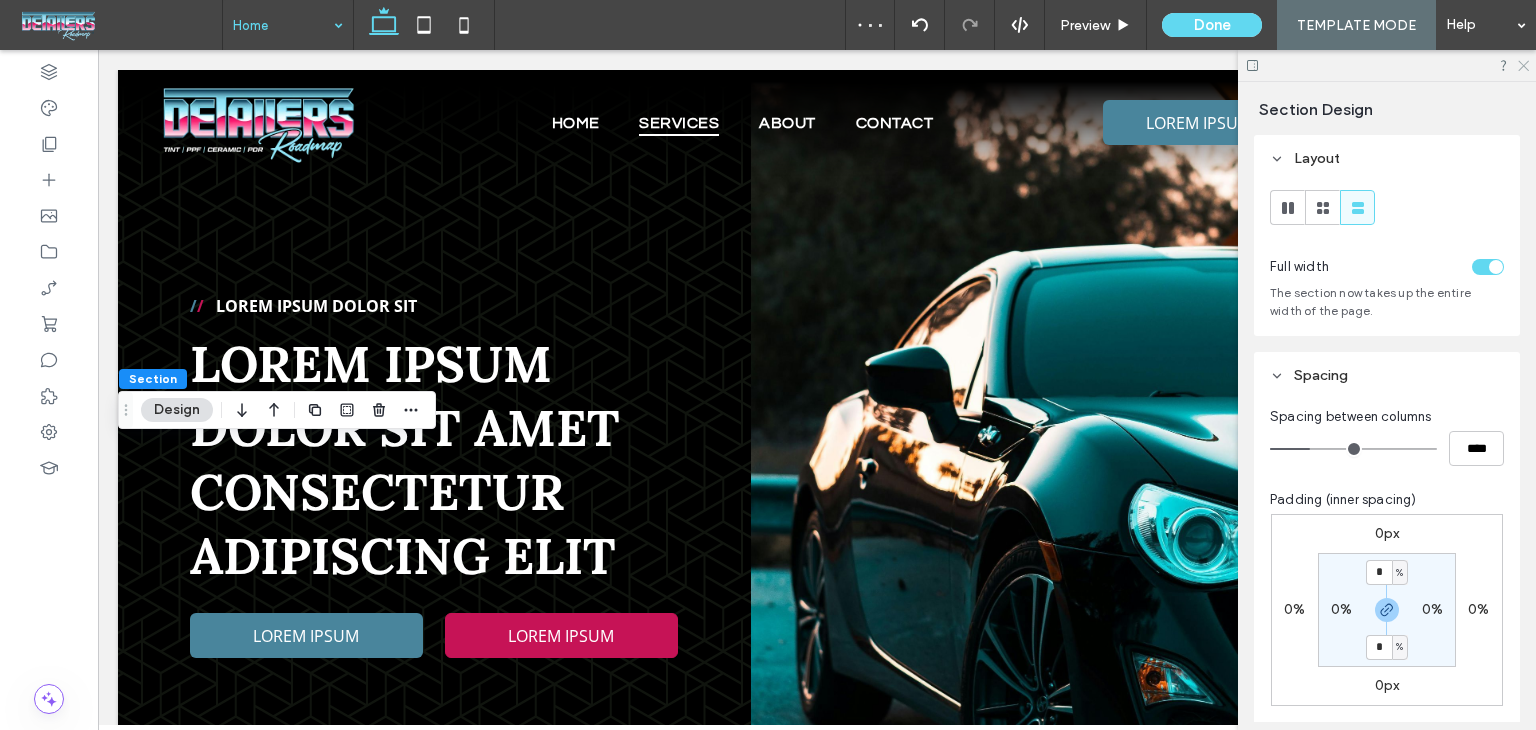 click 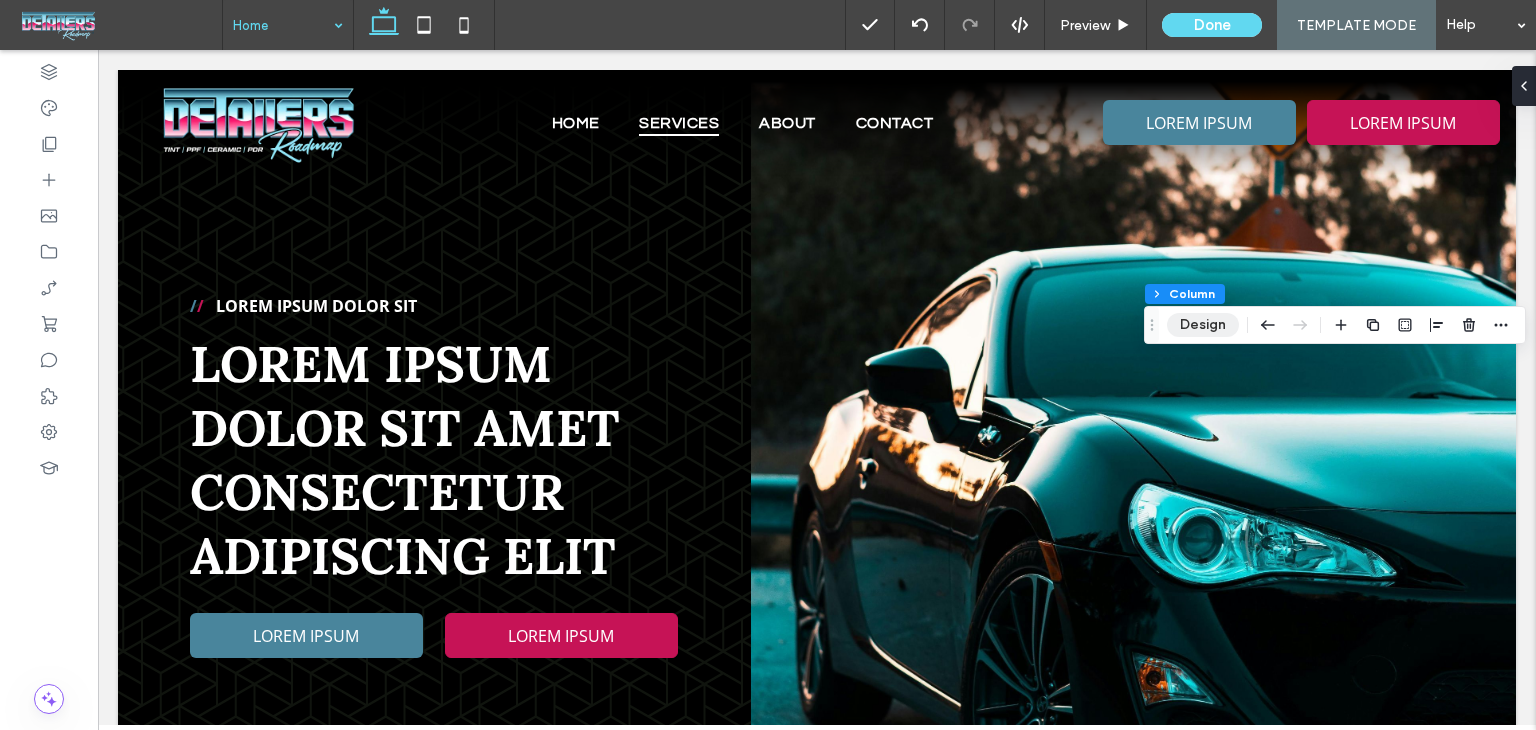 click on "Design" at bounding box center [1203, 325] 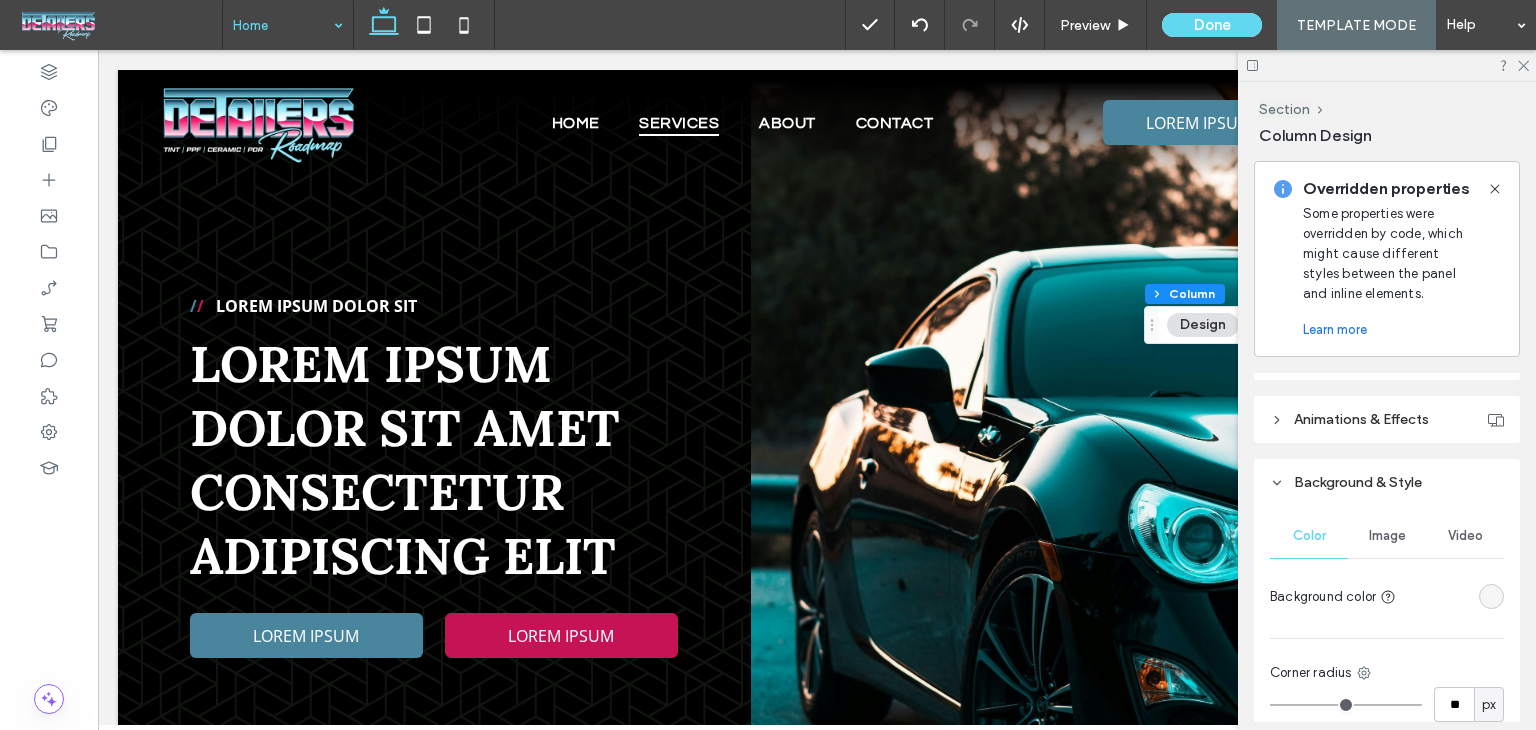 scroll, scrollTop: 1000, scrollLeft: 0, axis: vertical 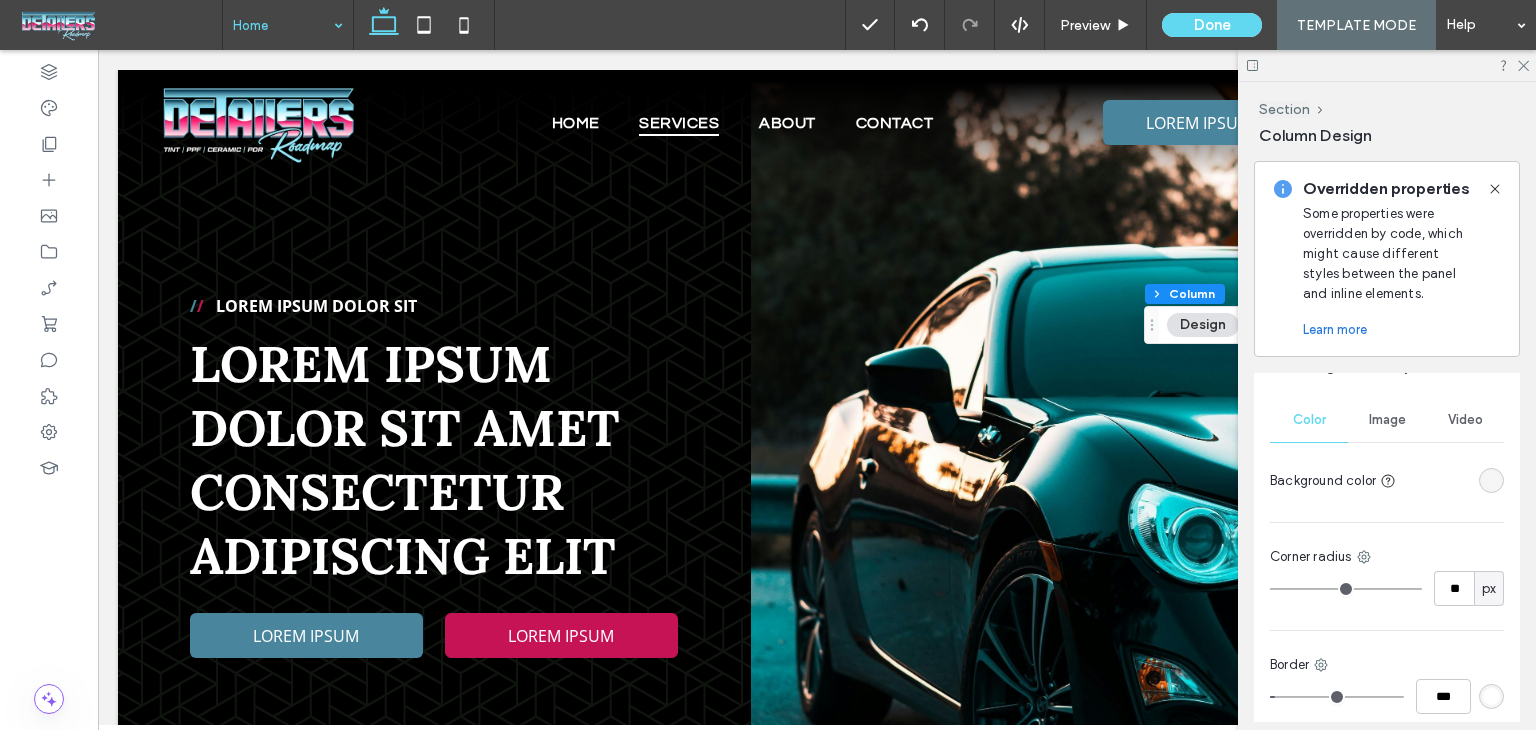 type on "**" 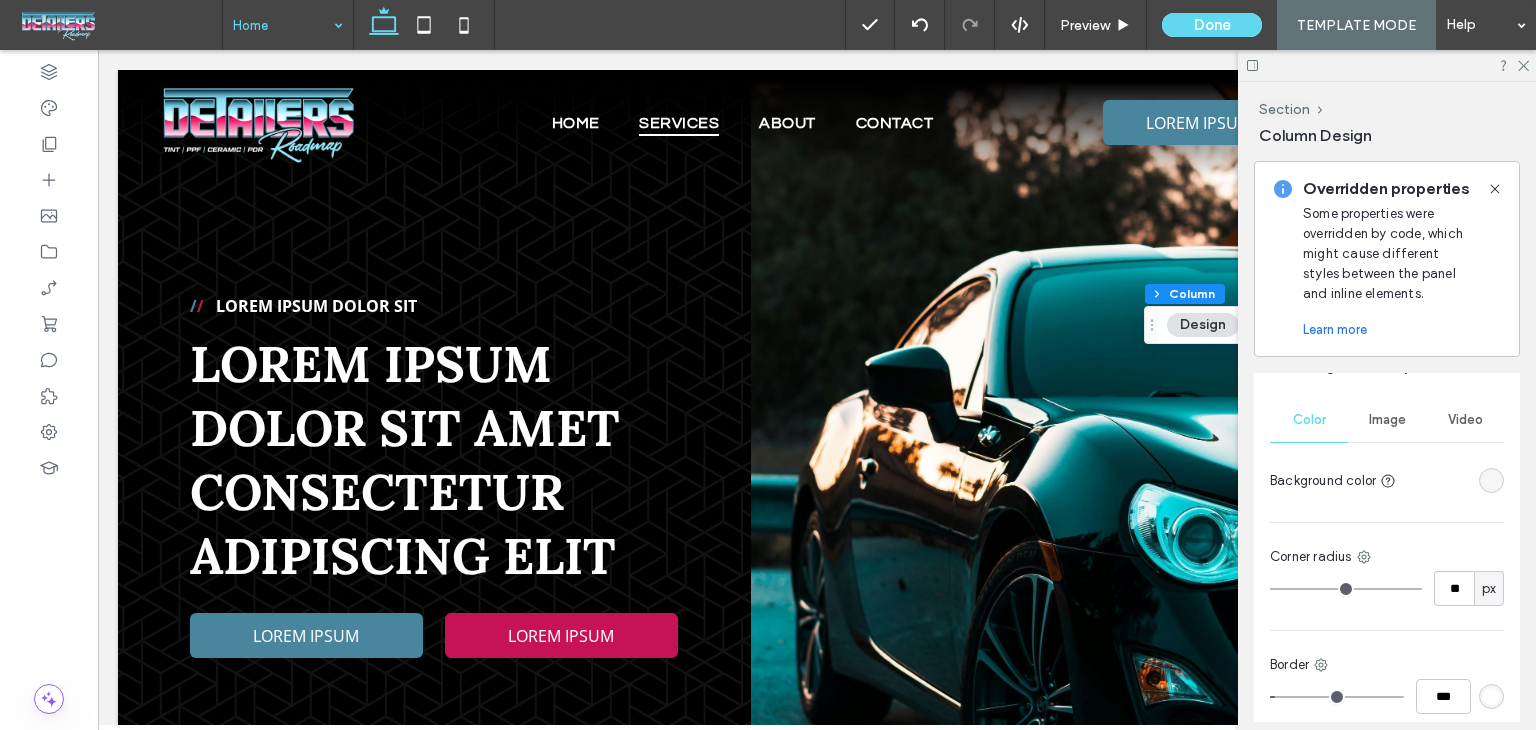 type on "*" 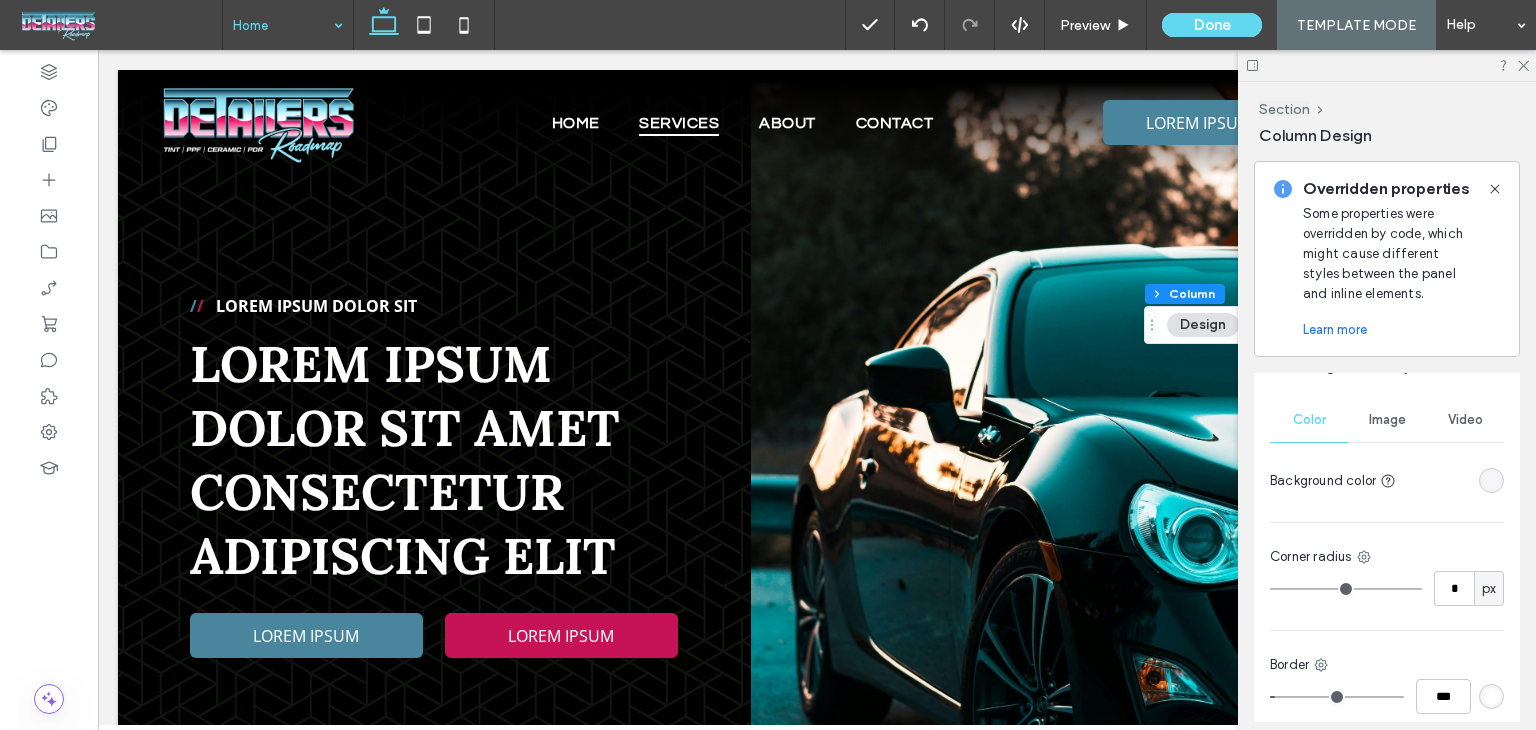 type on "*" 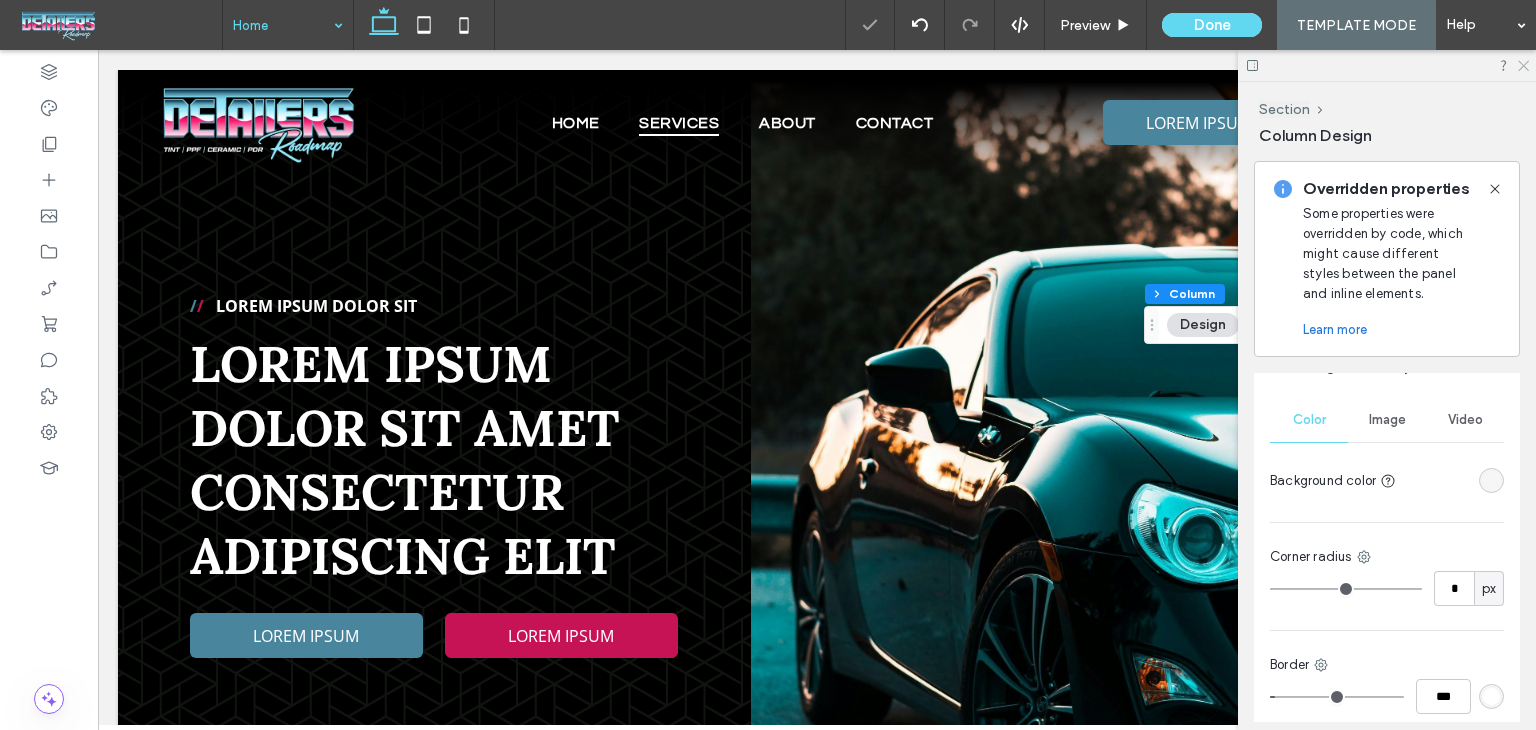 click 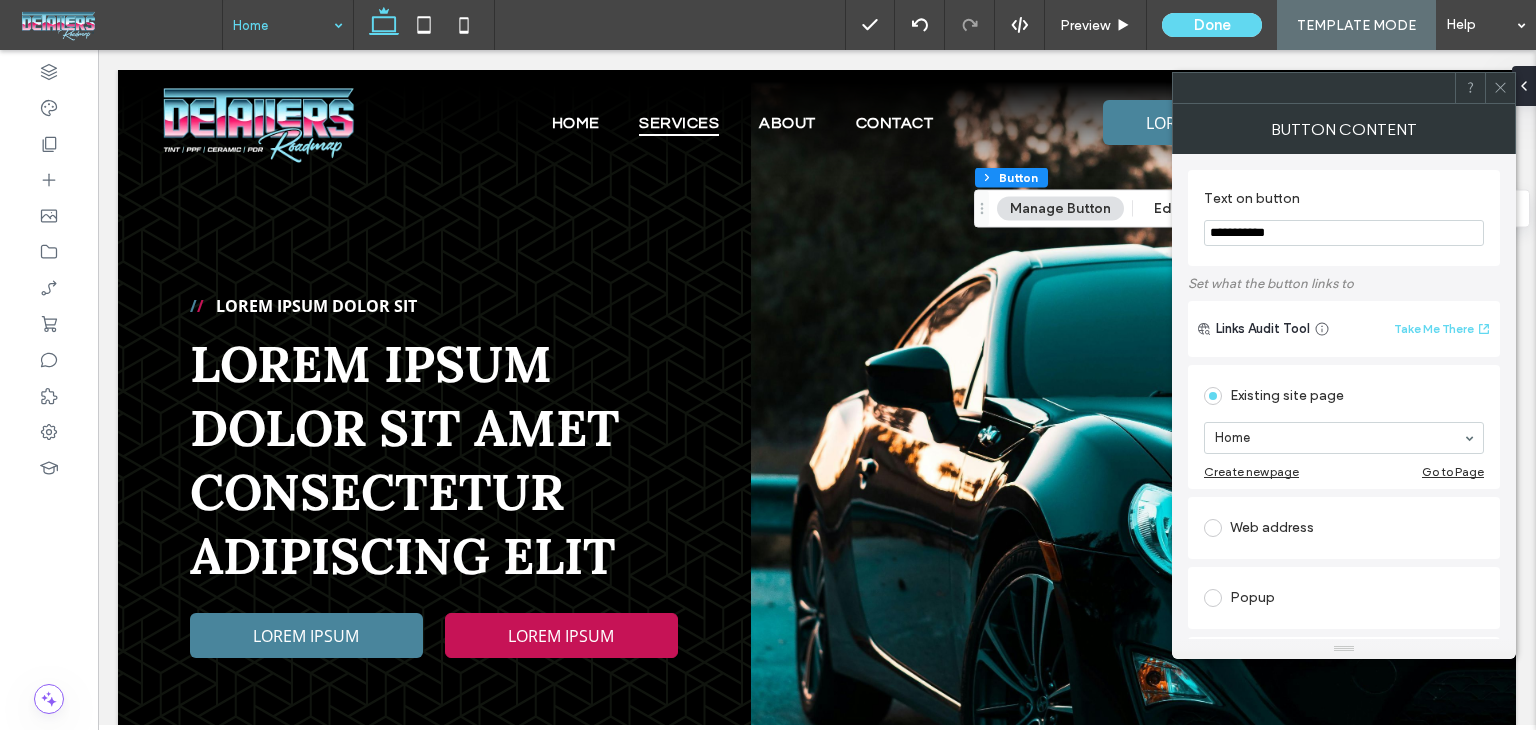 click 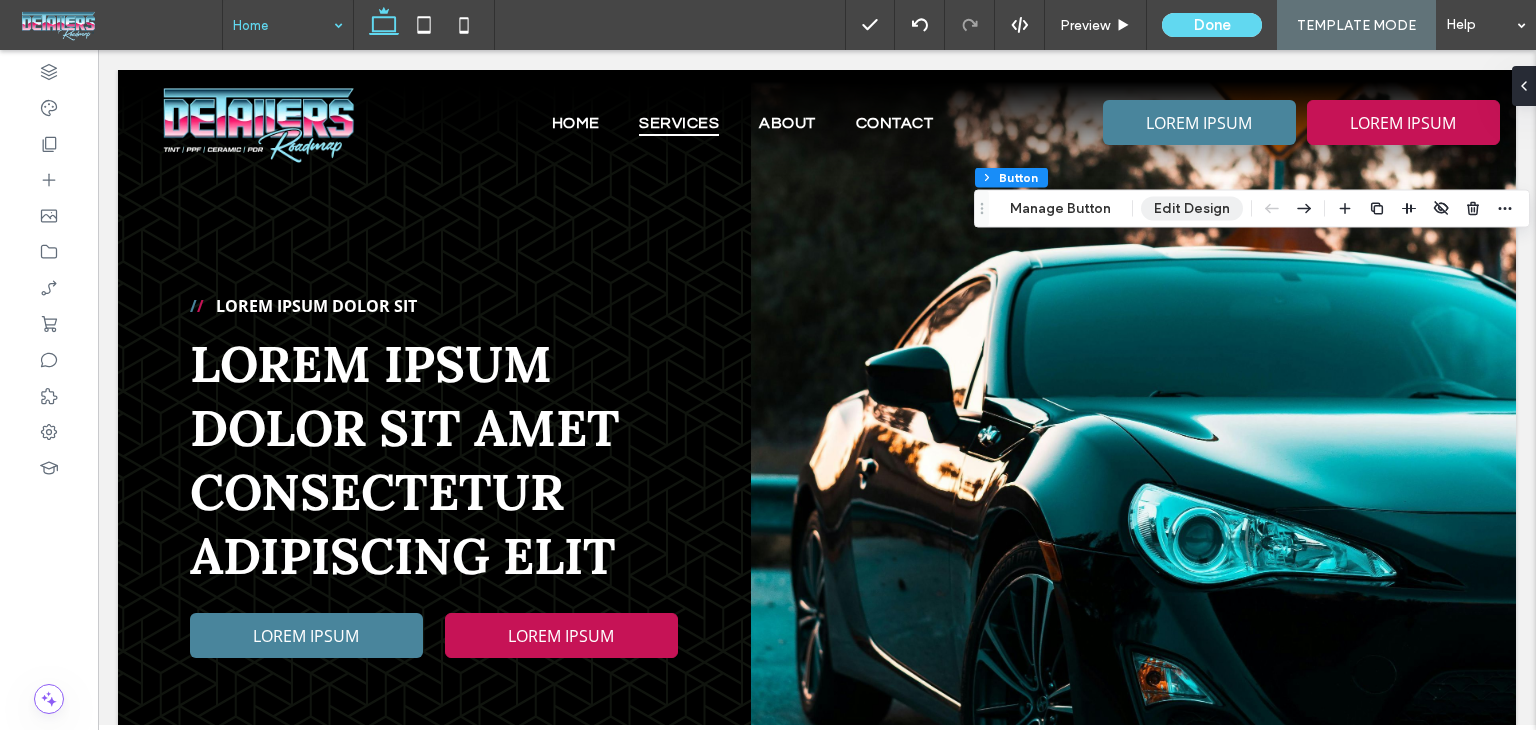 click on "Edit Design" at bounding box center [1192, 209] 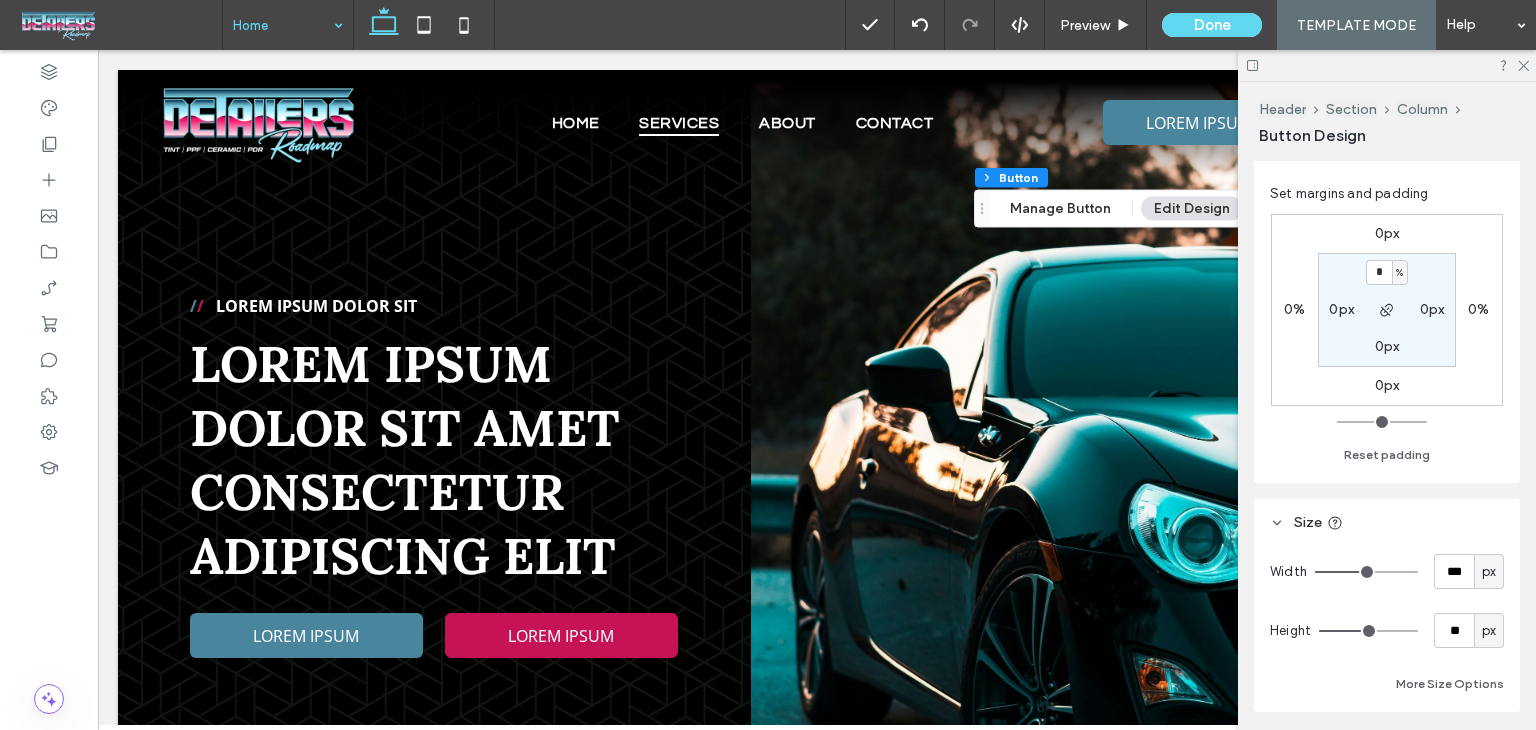 scroll, scrollTop: 300, scrollLeft: 0, axis: vertical 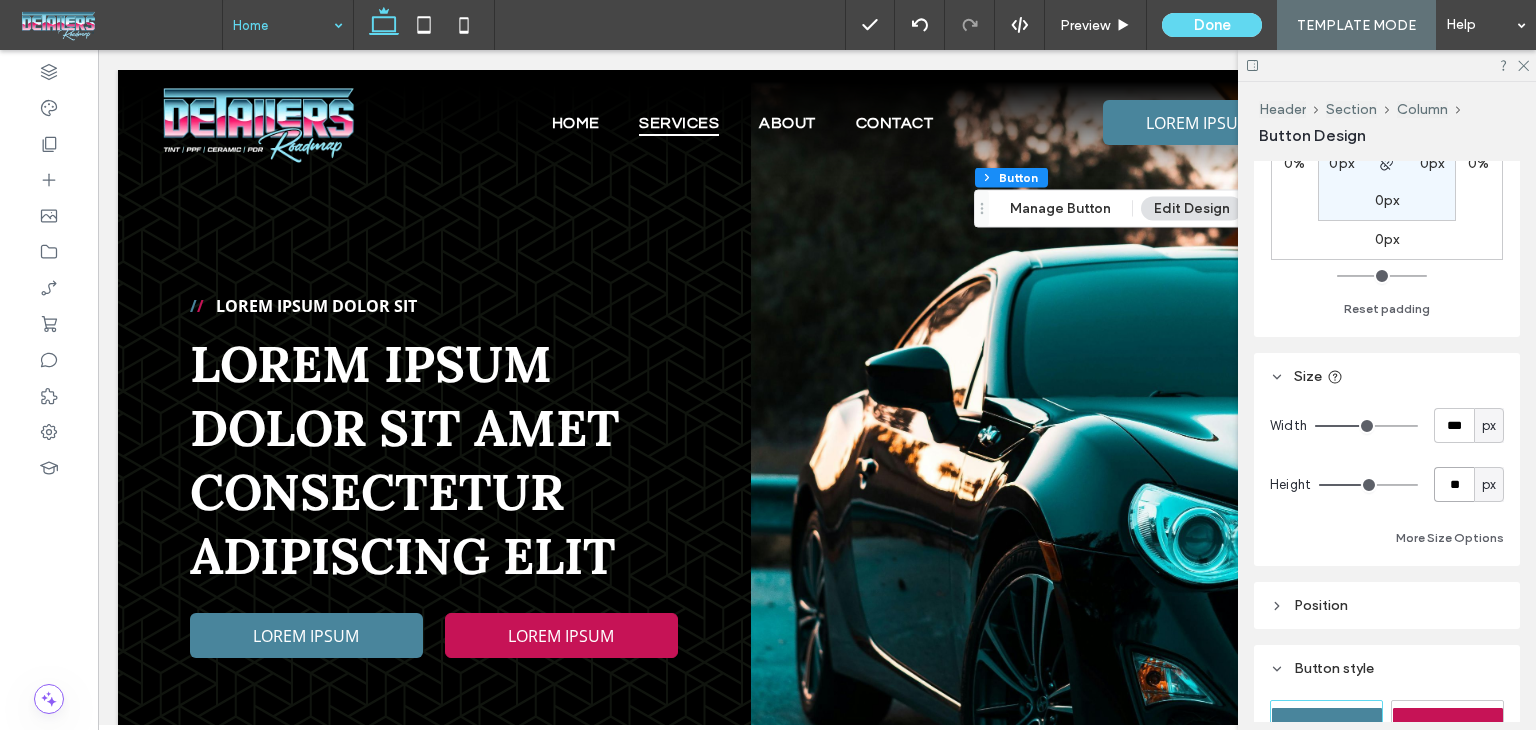 click on "**" at bounding box center (1454, 484) 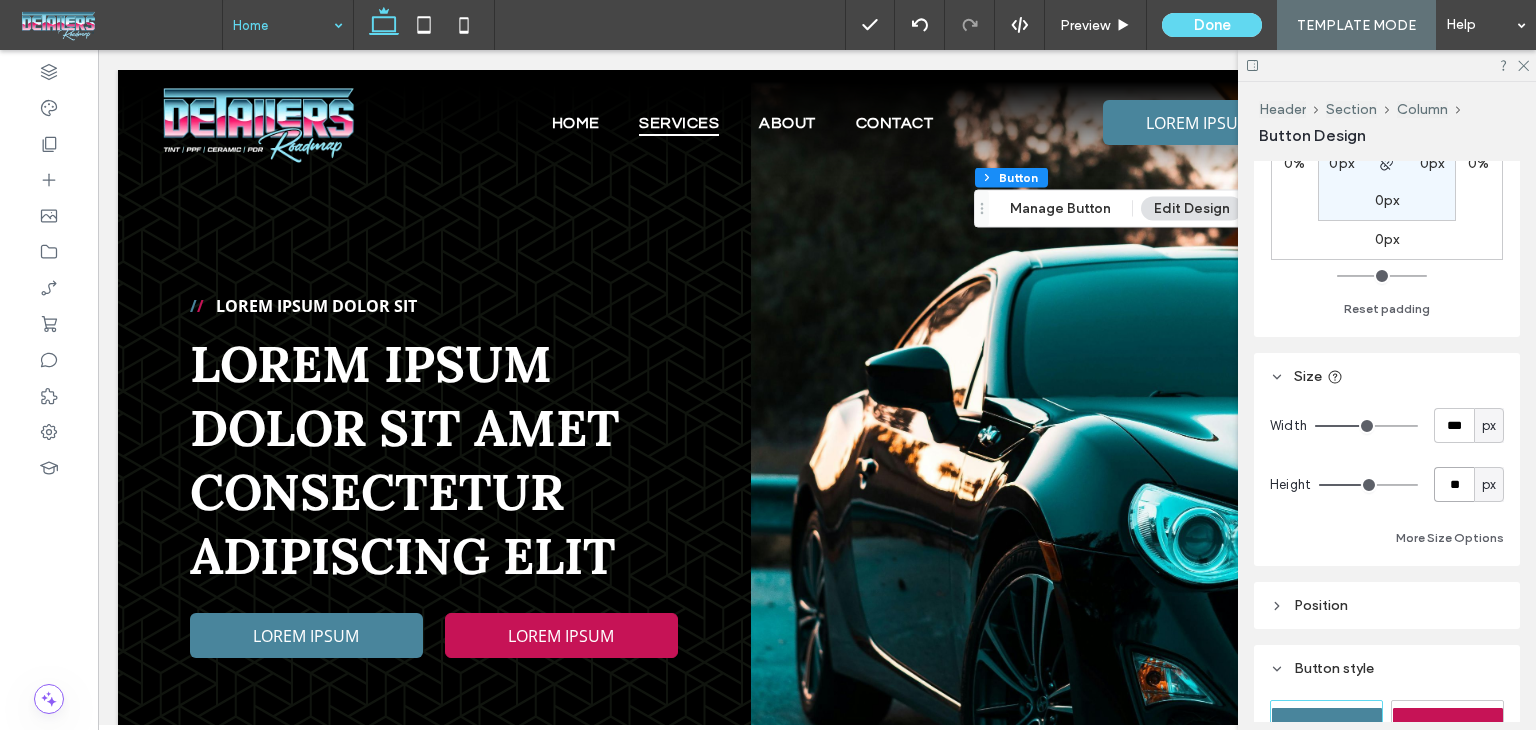 type on "**" 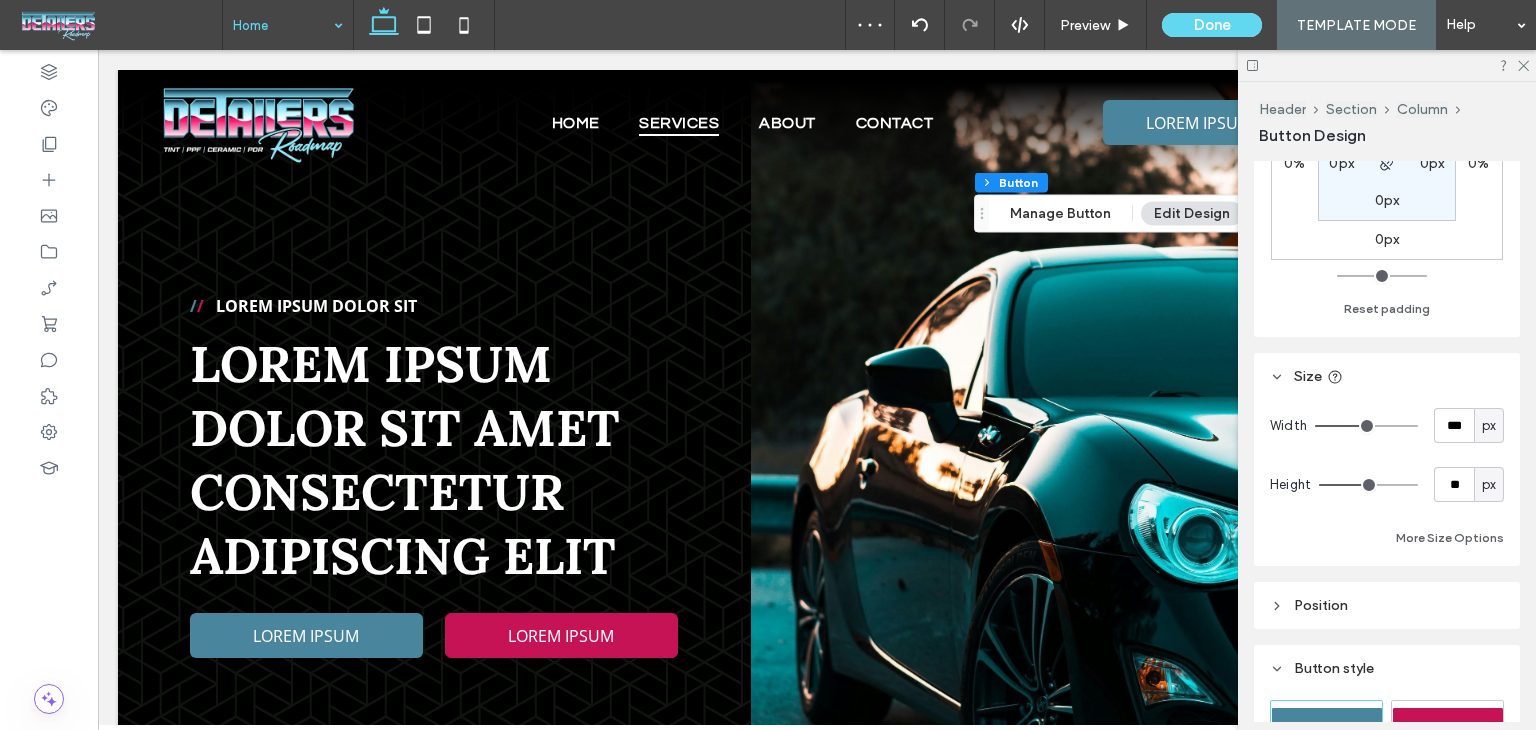 type on "**" 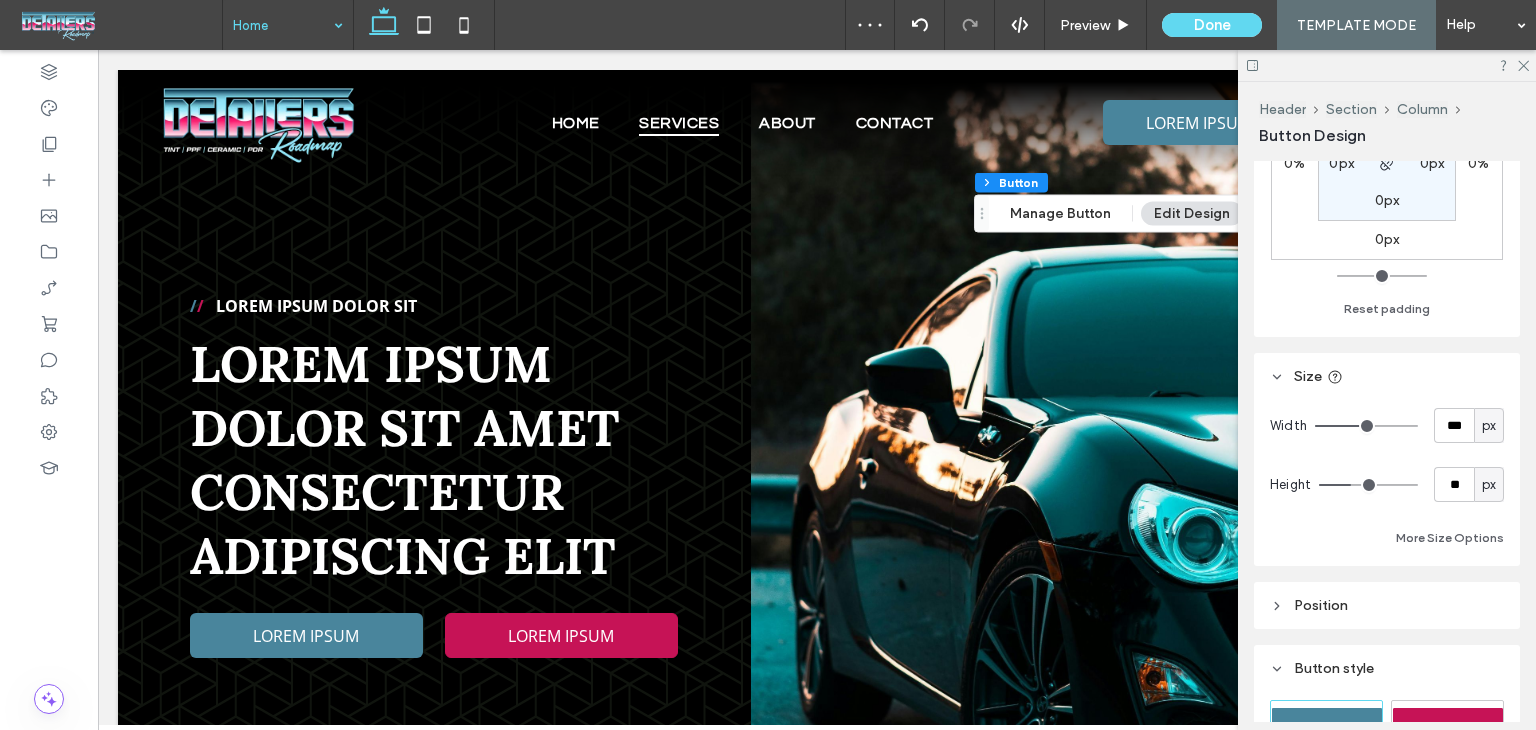type on "*" 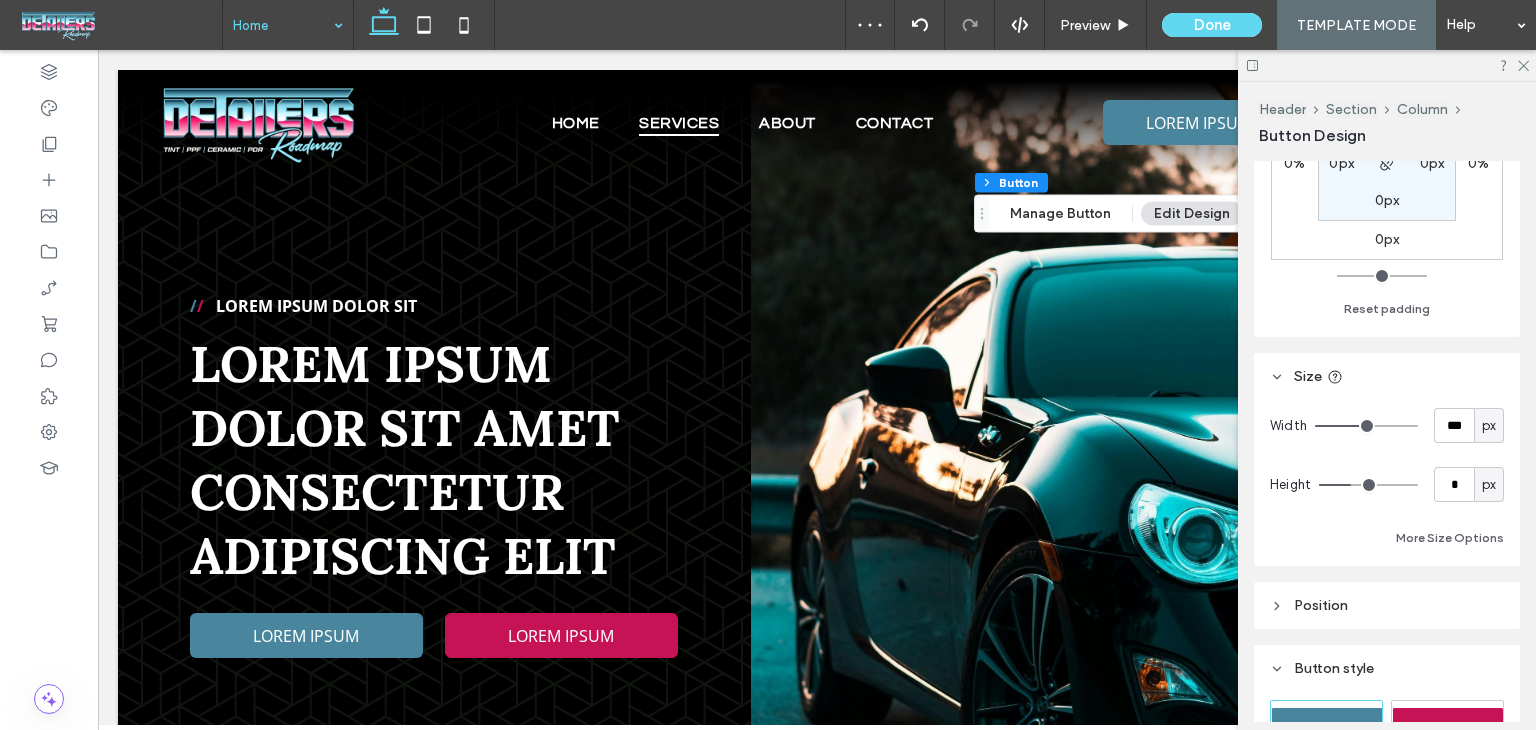 type on "*" 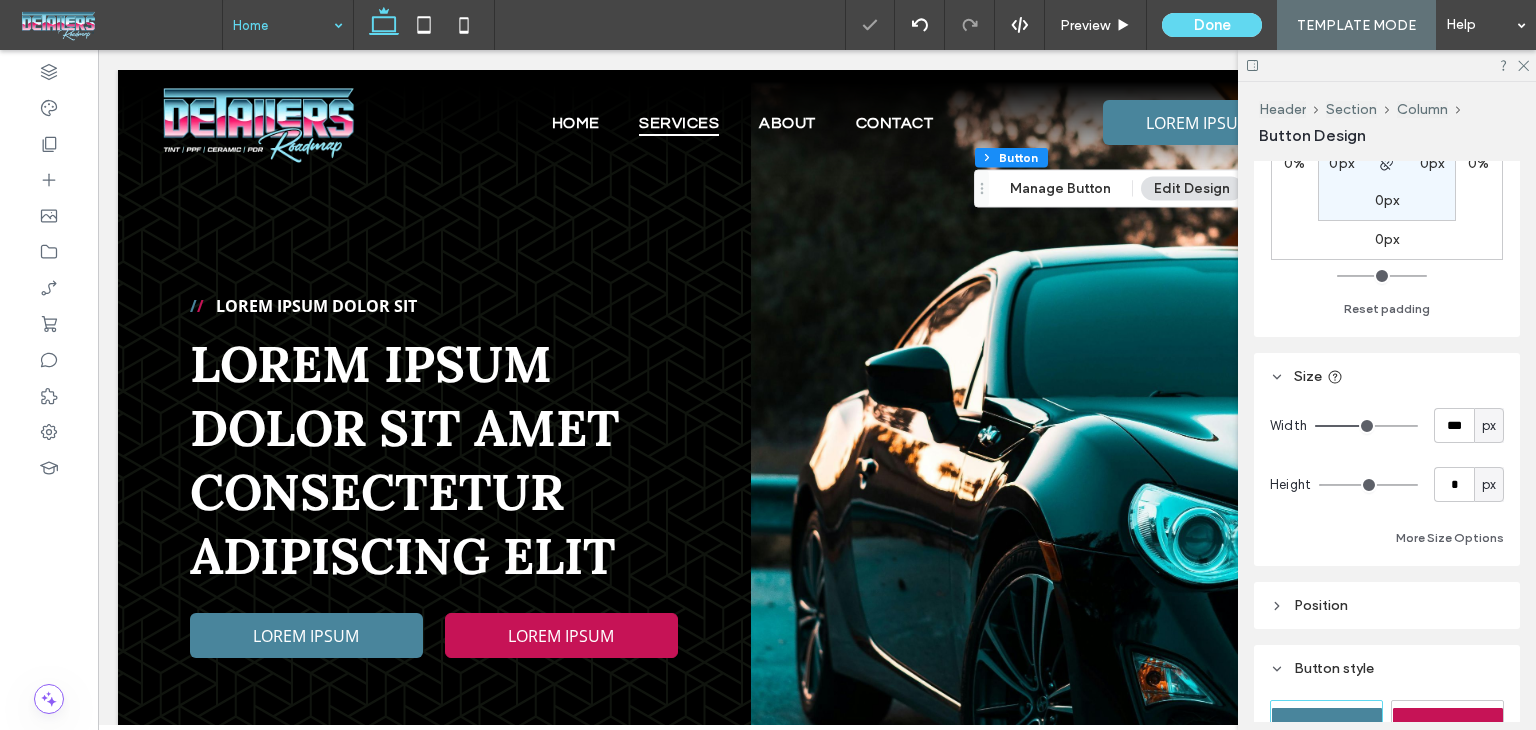 type on "*" 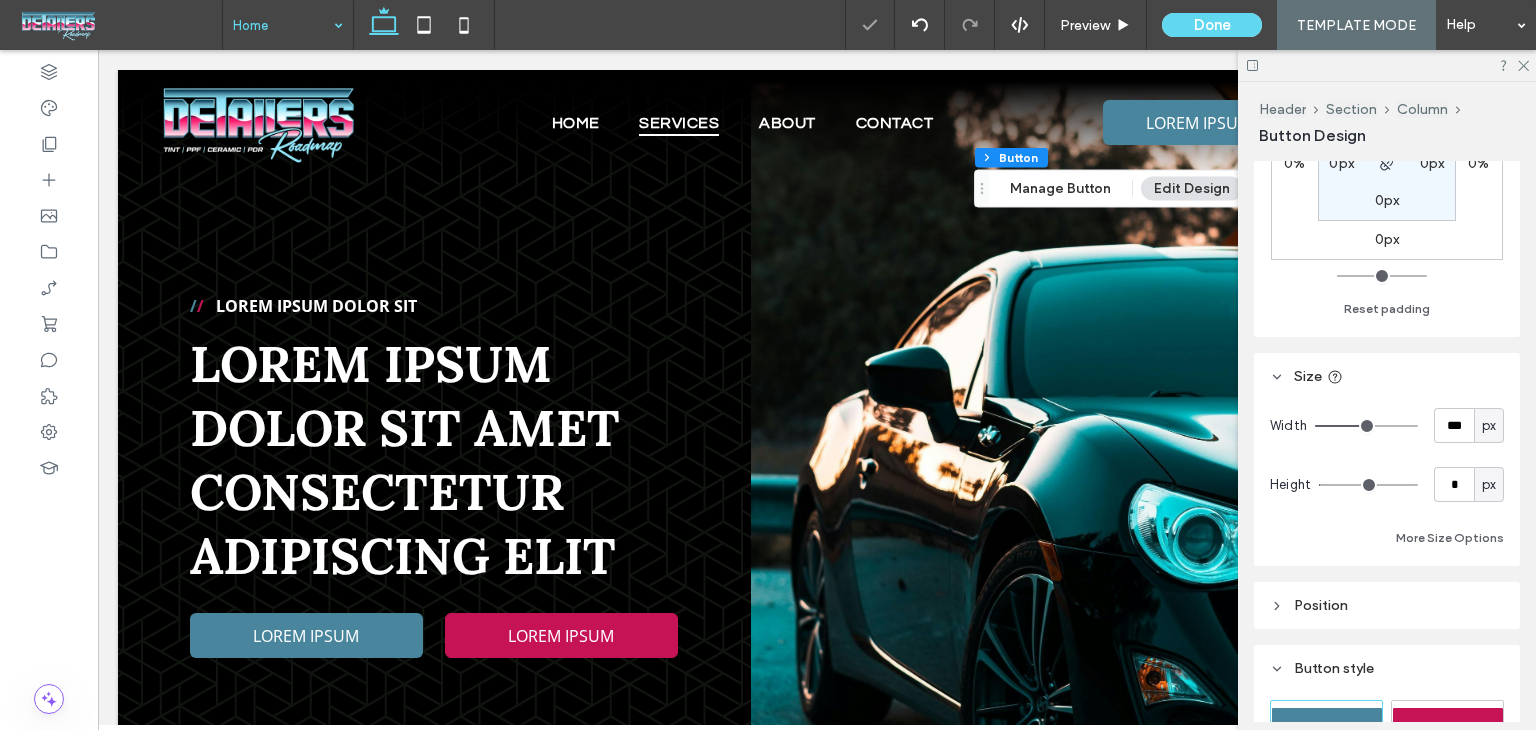type on "*" 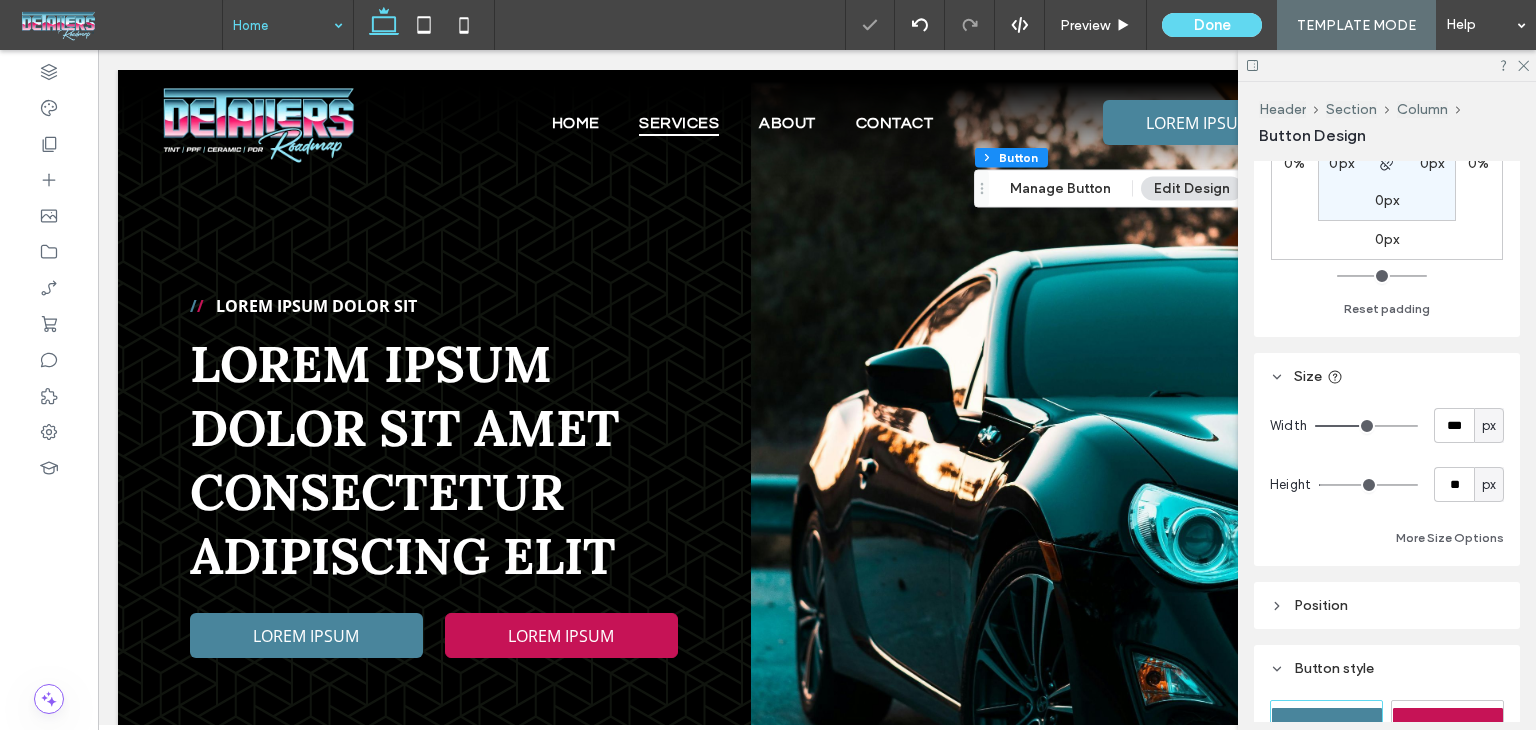 type on "**" 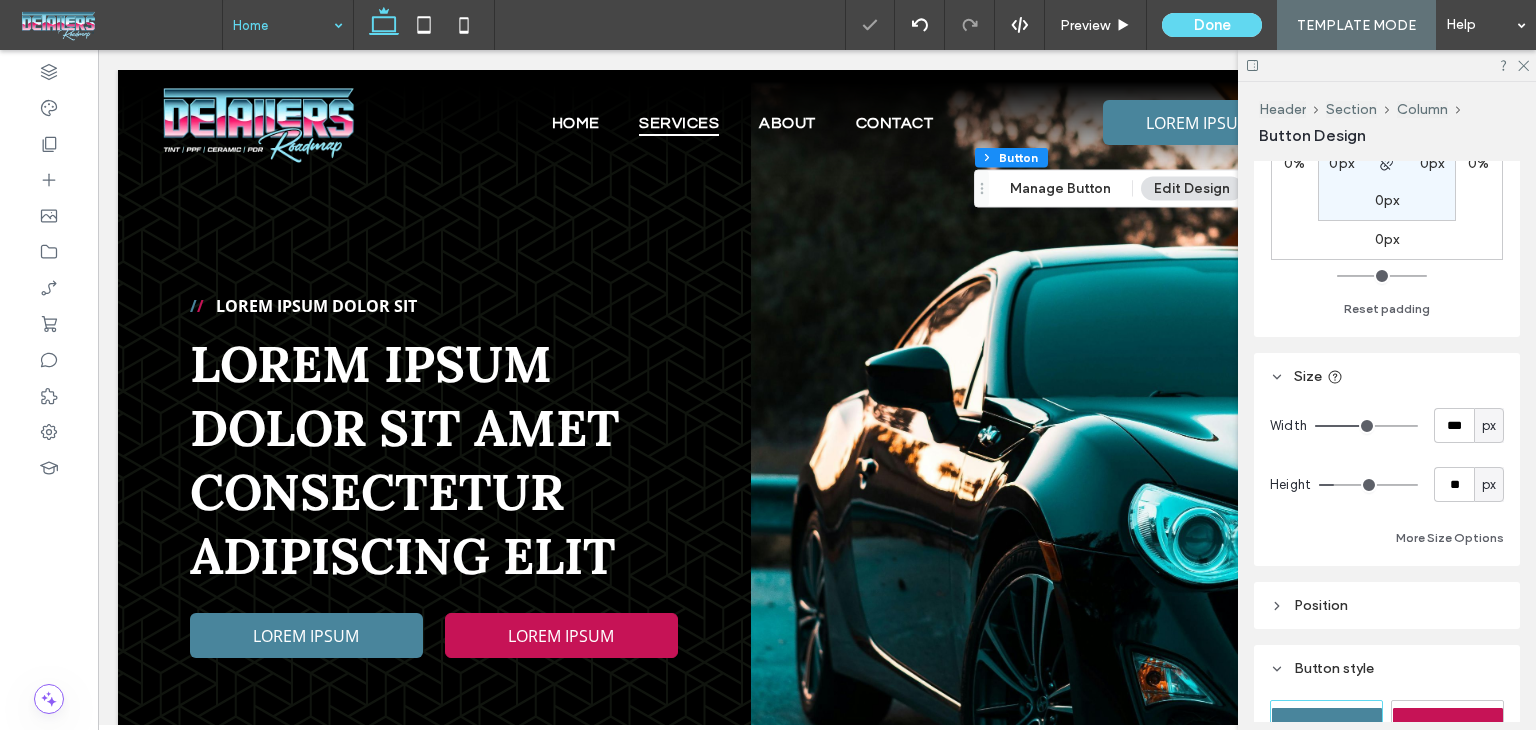 type on "**" 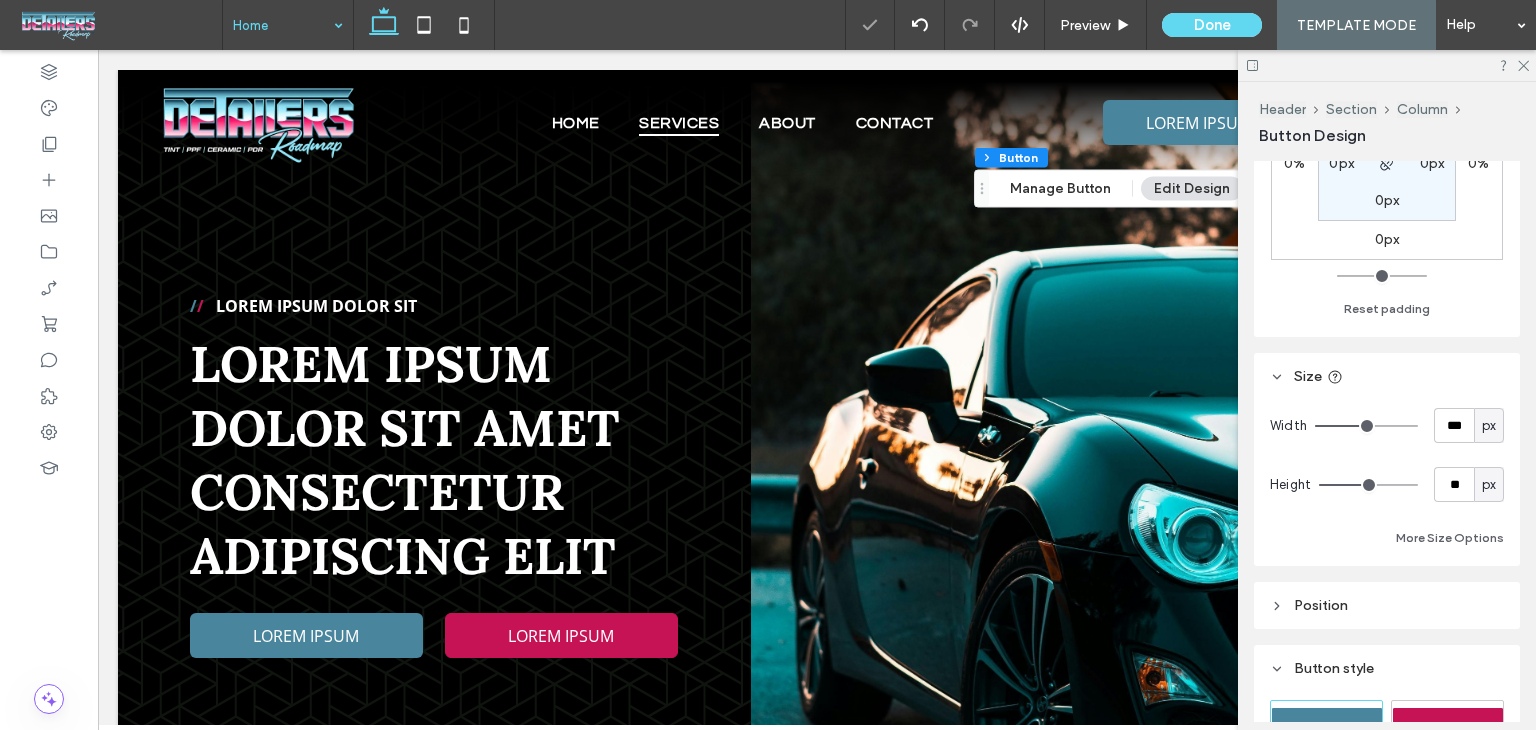 drag, startPoint x: 1323, startPoint y: 485, endPoint x: 1365, endPoint y: 486, distance: 42.0119 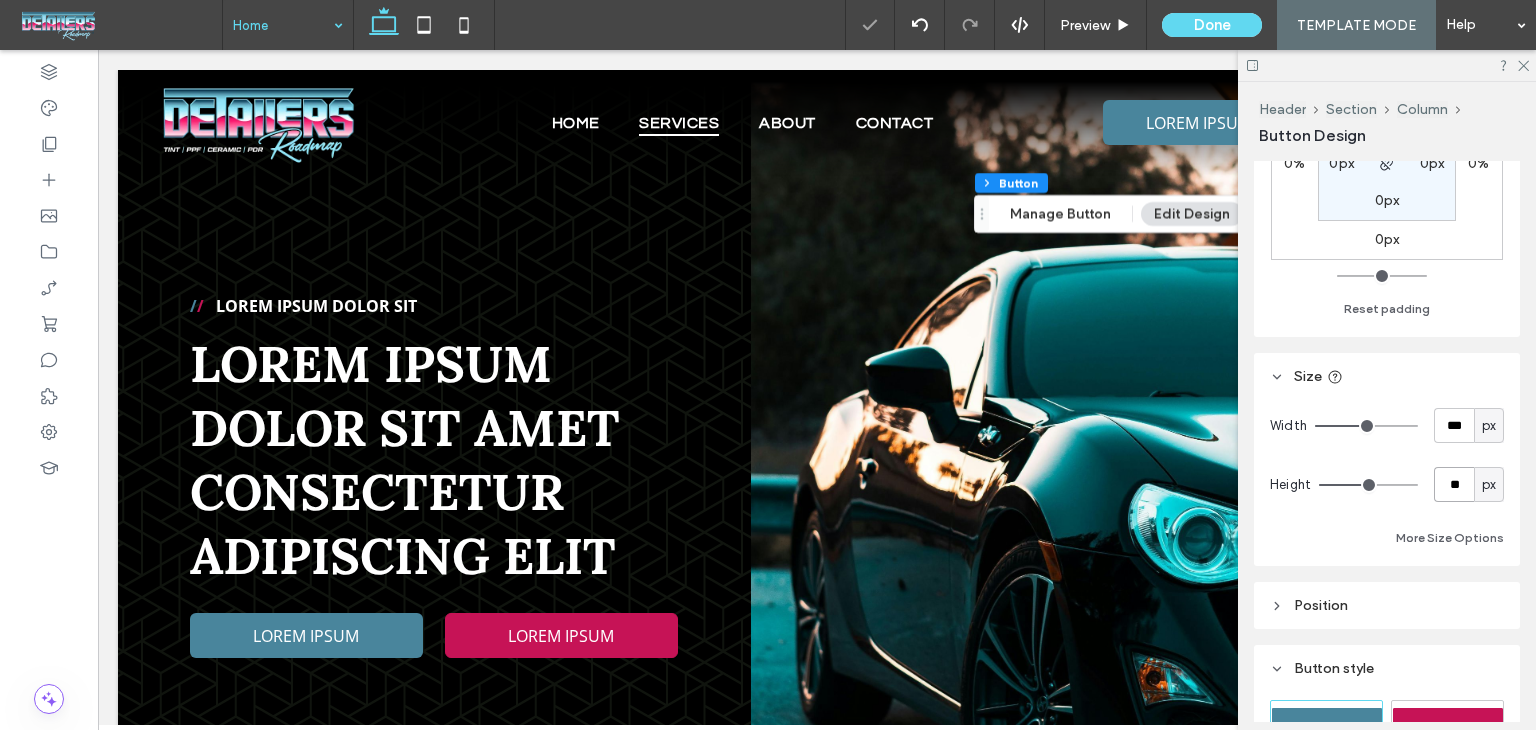 click on "**" at bounding box center [1454, 484] 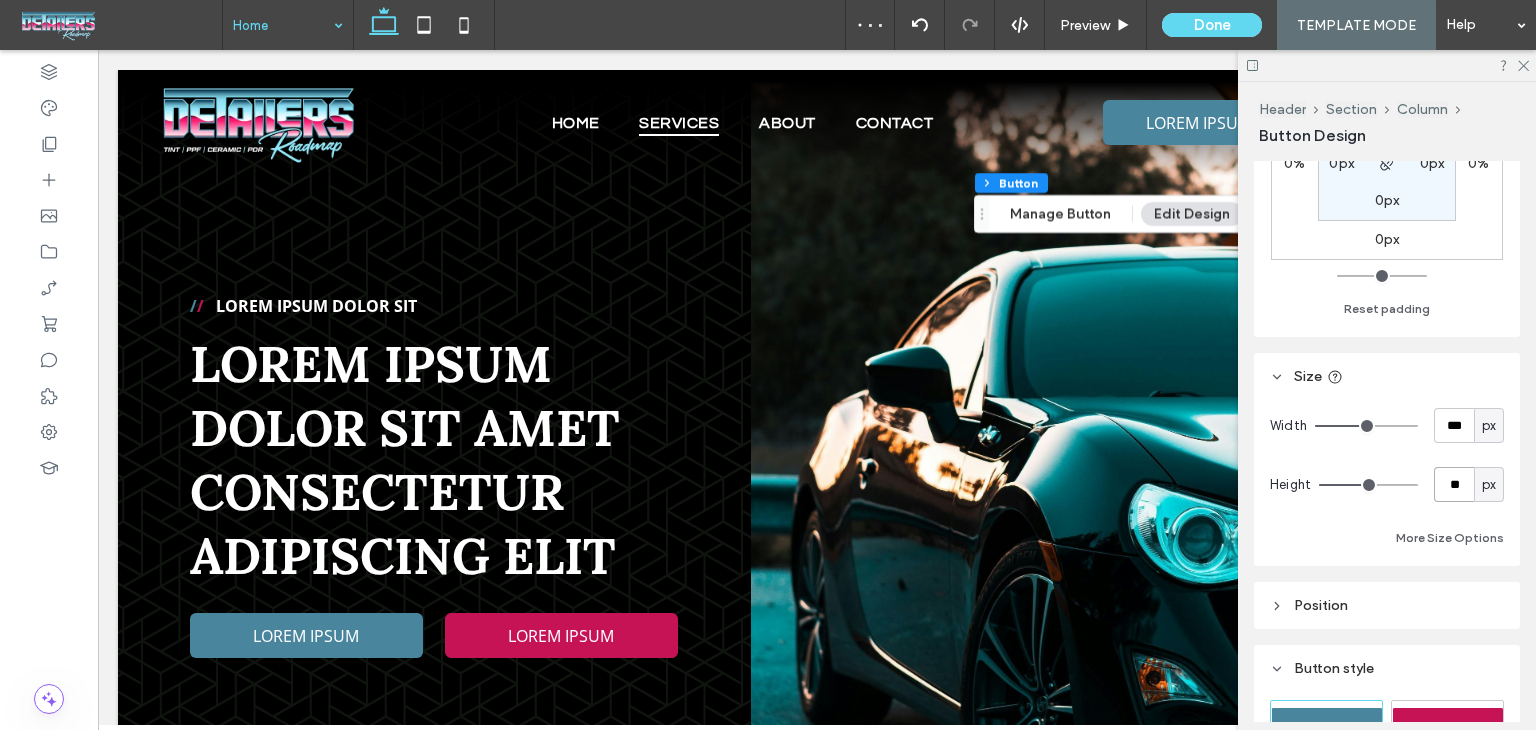 type on "**" 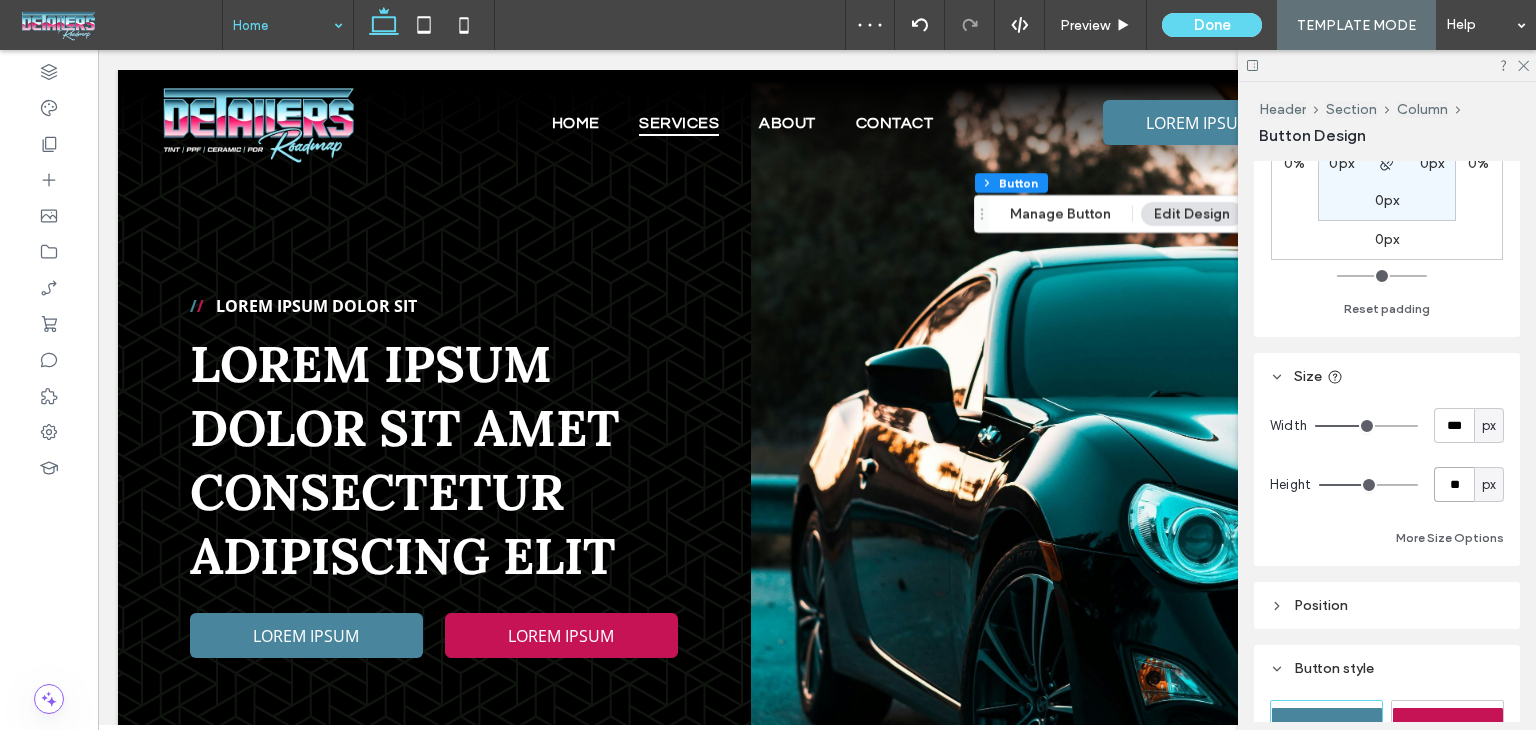 type on "**" 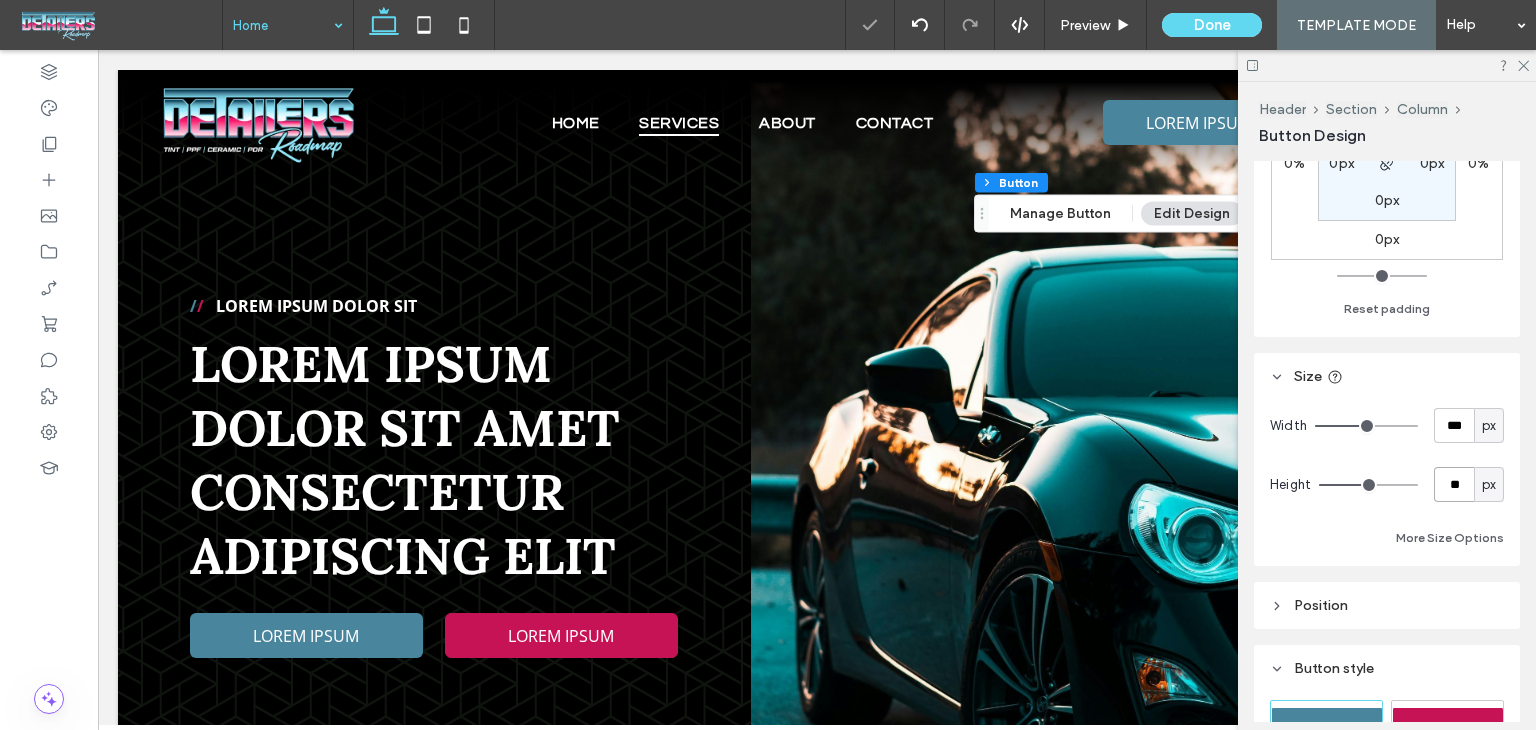 click on "**" at bounding box center (1454, 484) 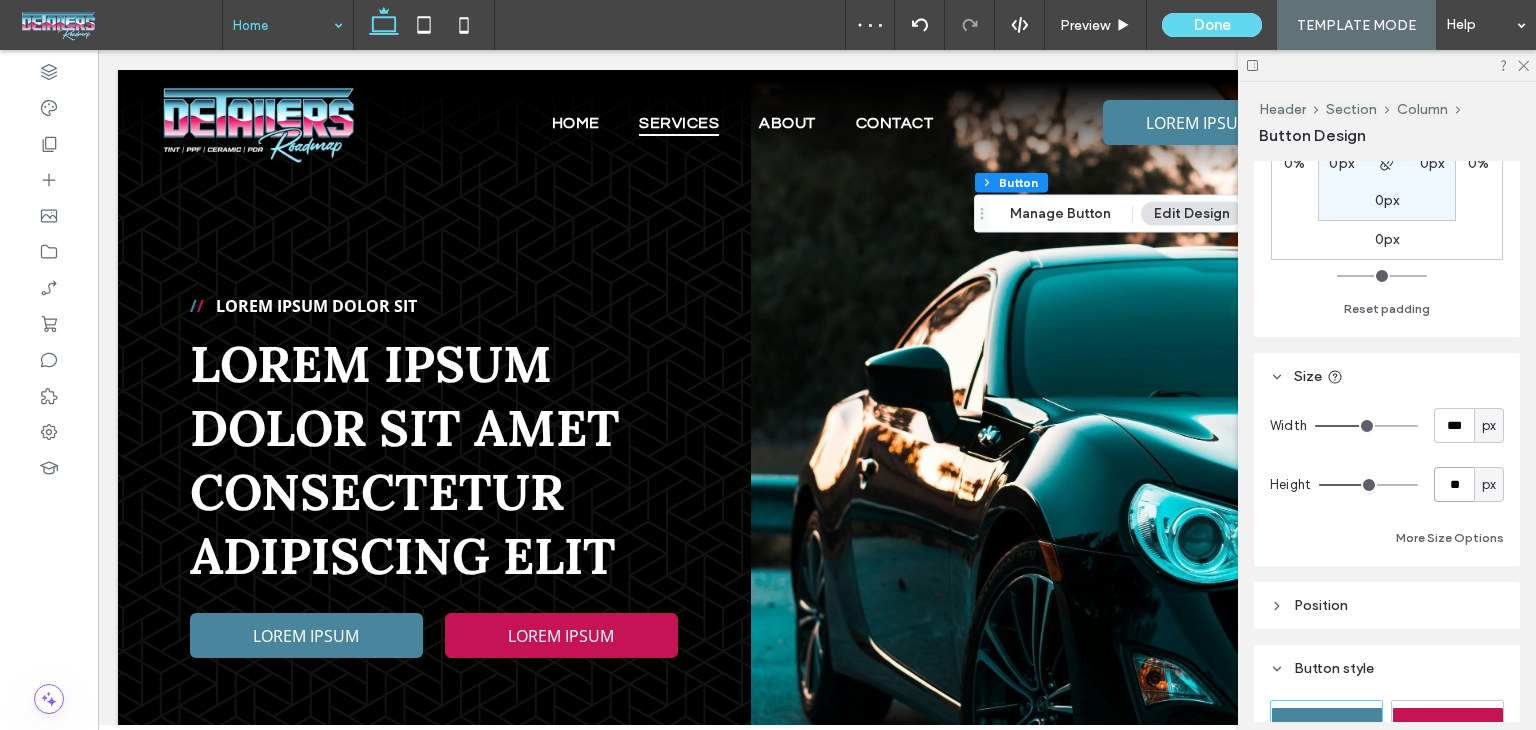 type on "**" 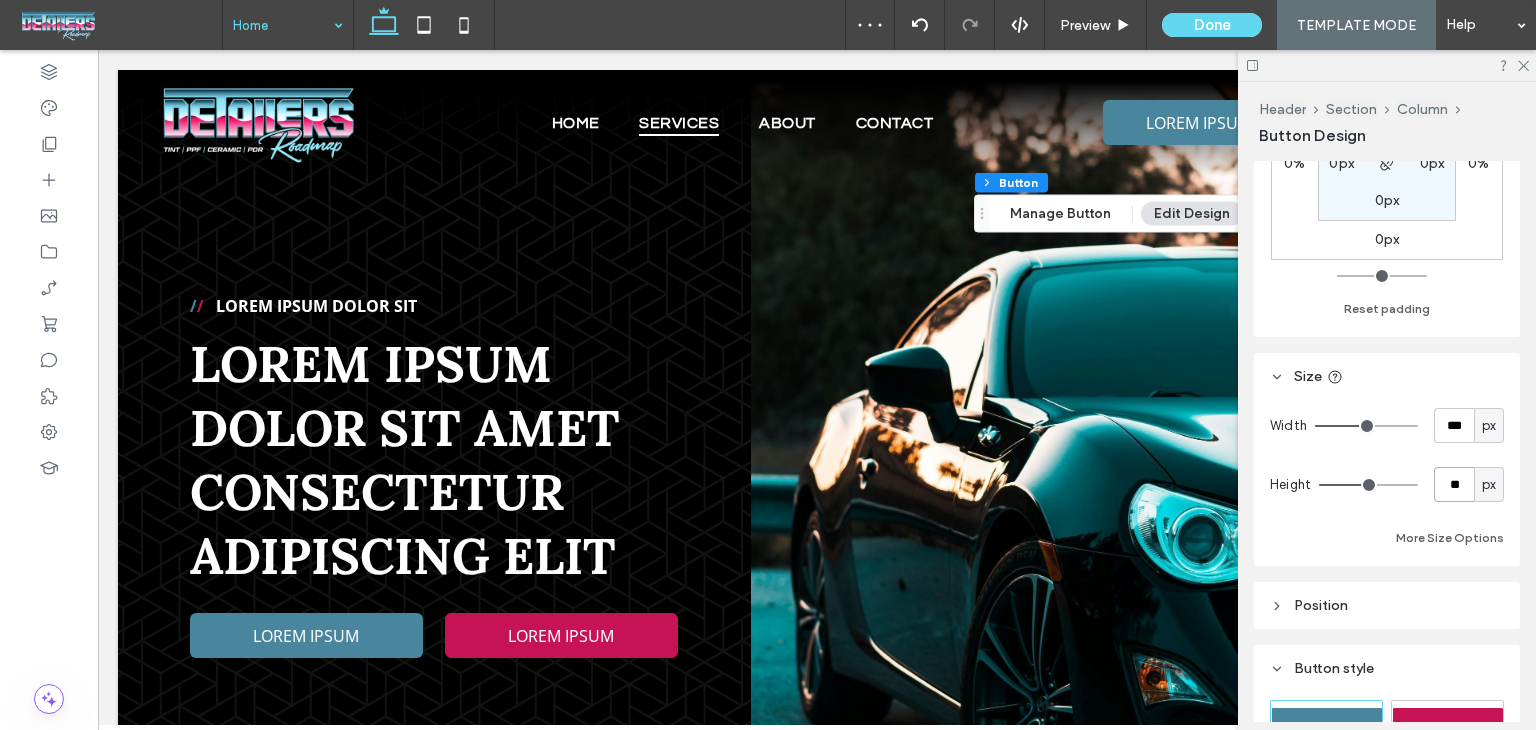 type on "**" 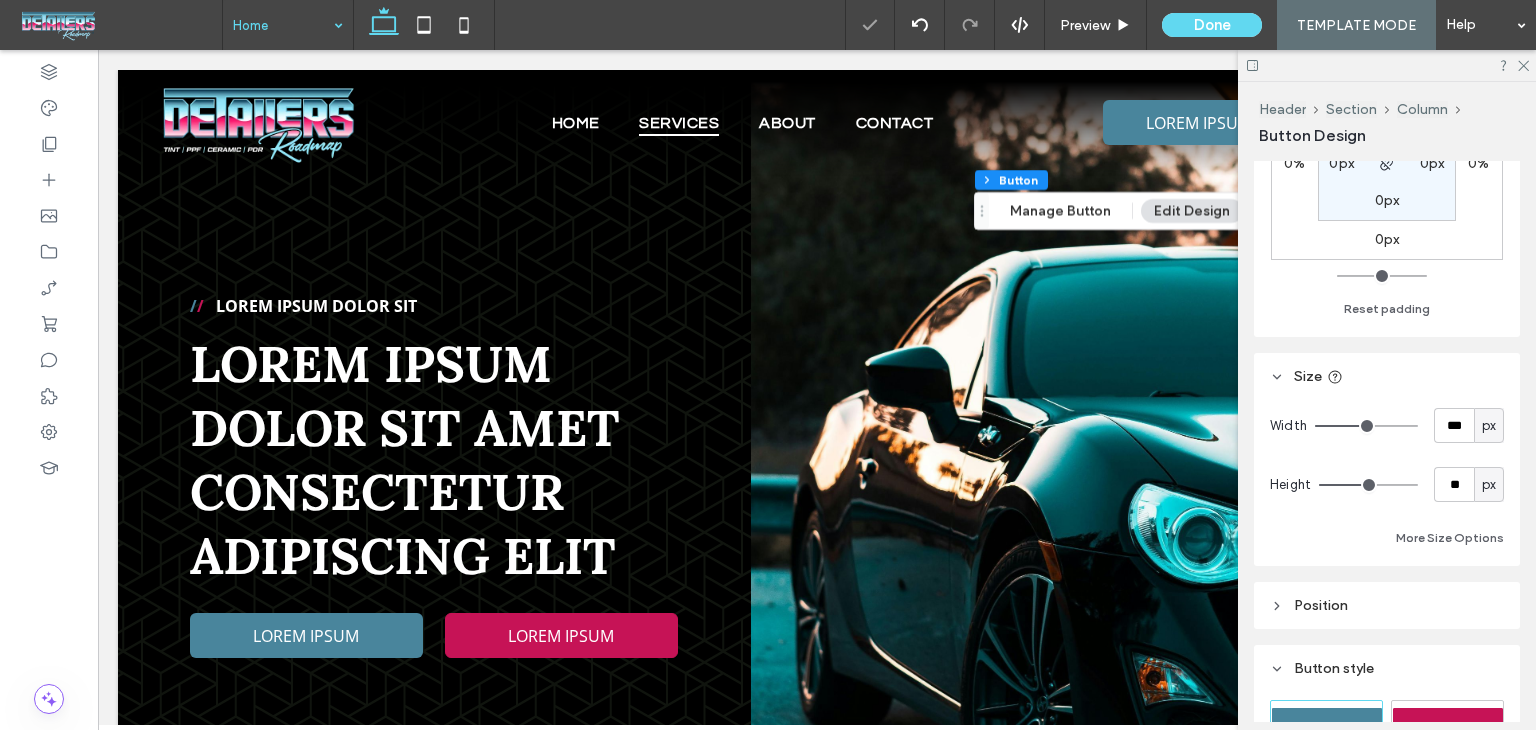 click at bounding box center [1387, 65] 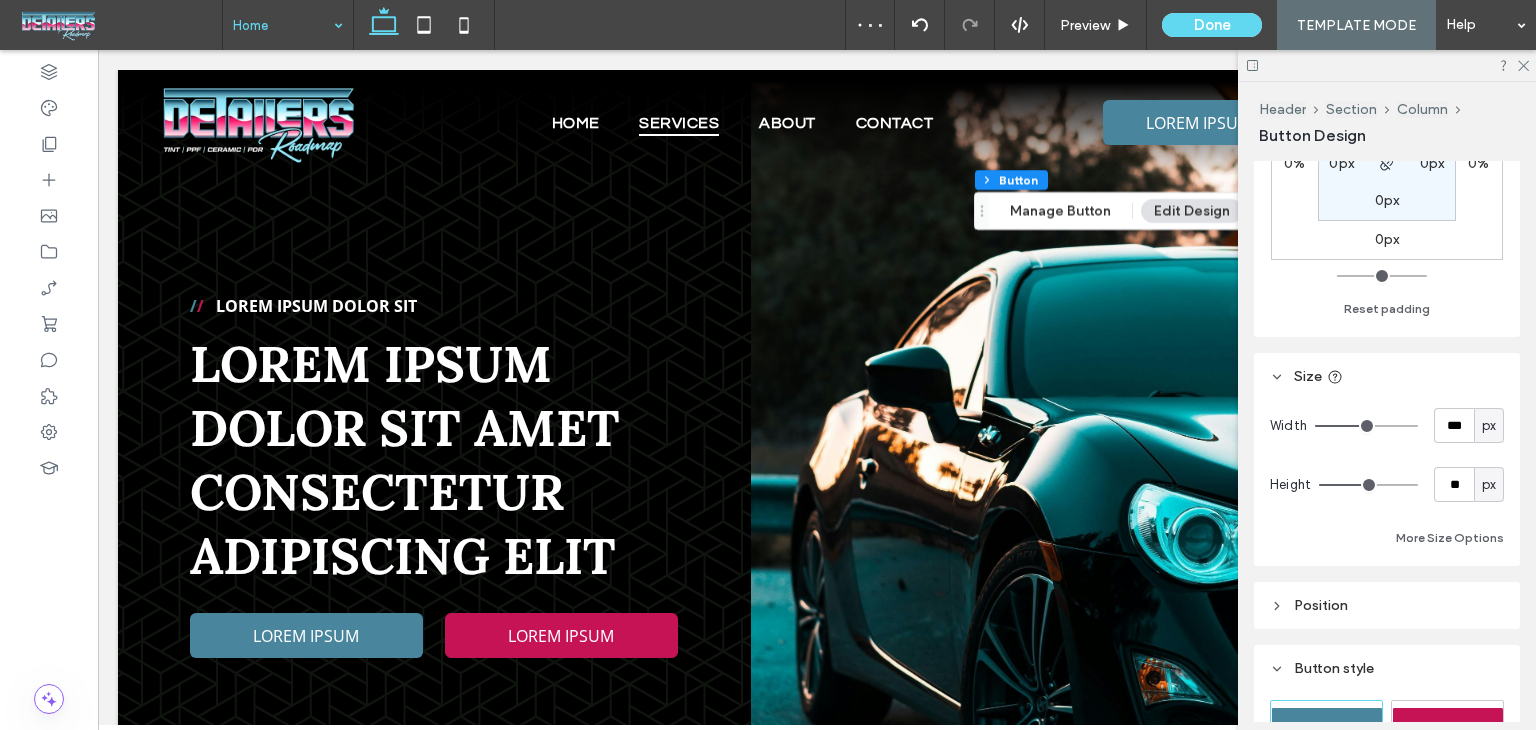 click 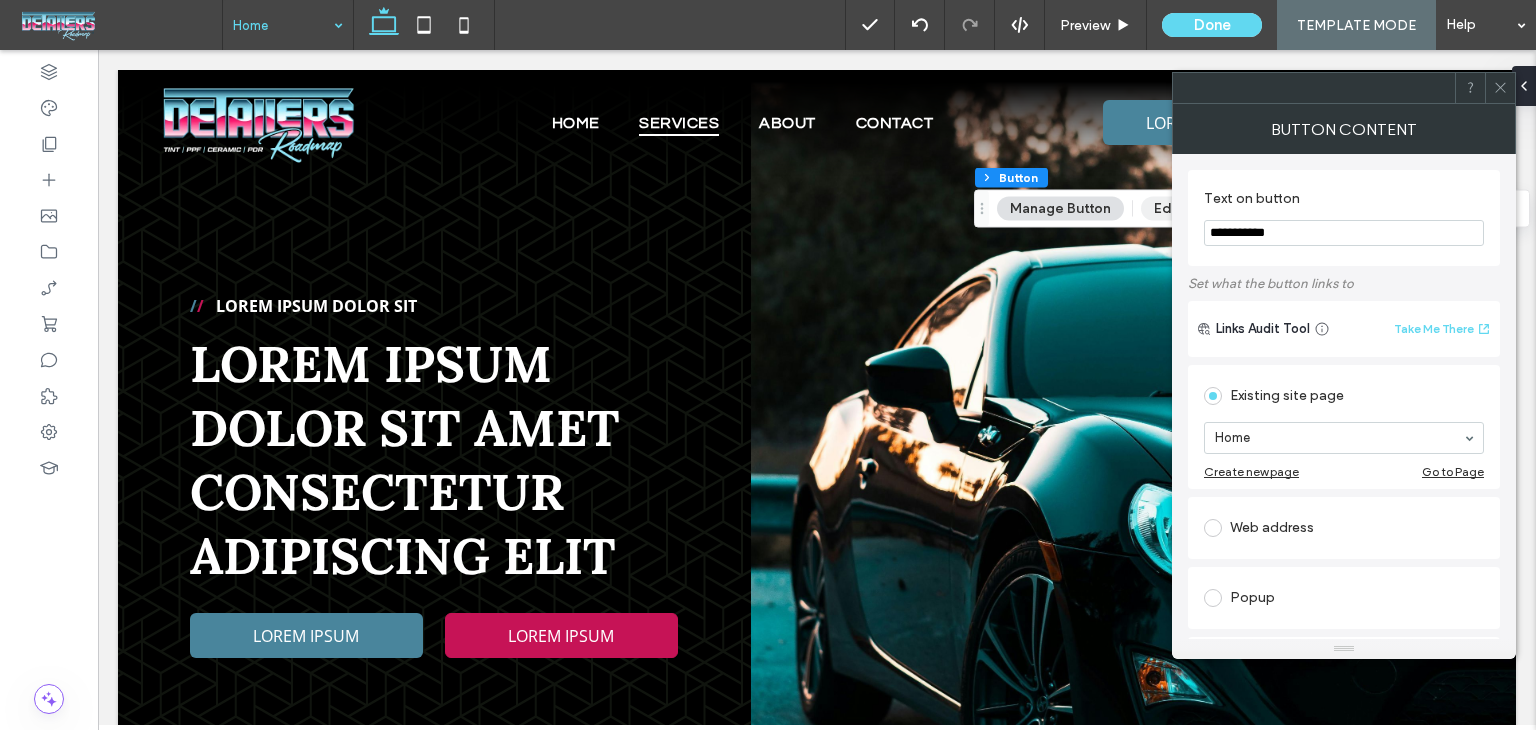 click on "Edit Design" at bounding box center [1192, 209] 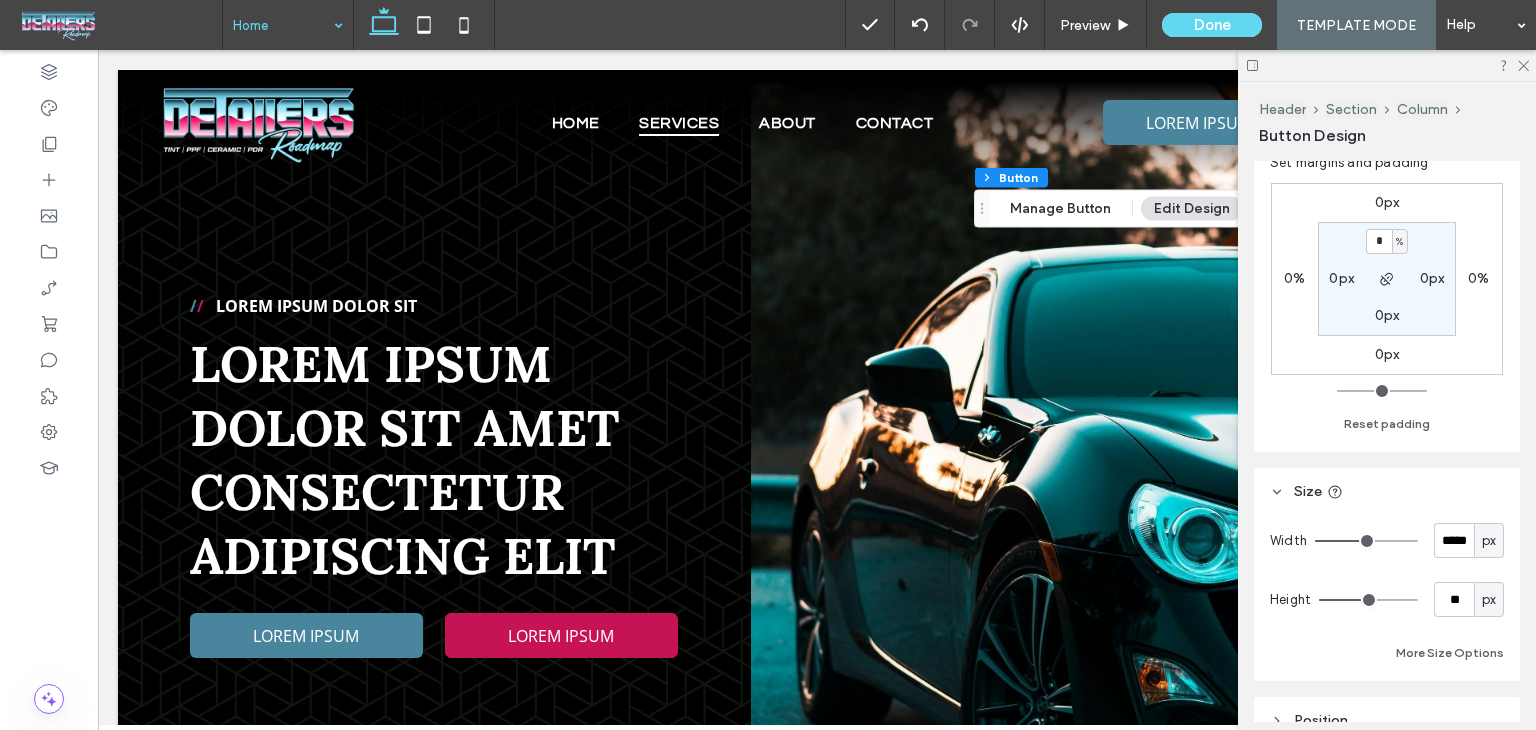 scroll, scrollTop: 500, scrollLeft: 0, axis: vertical 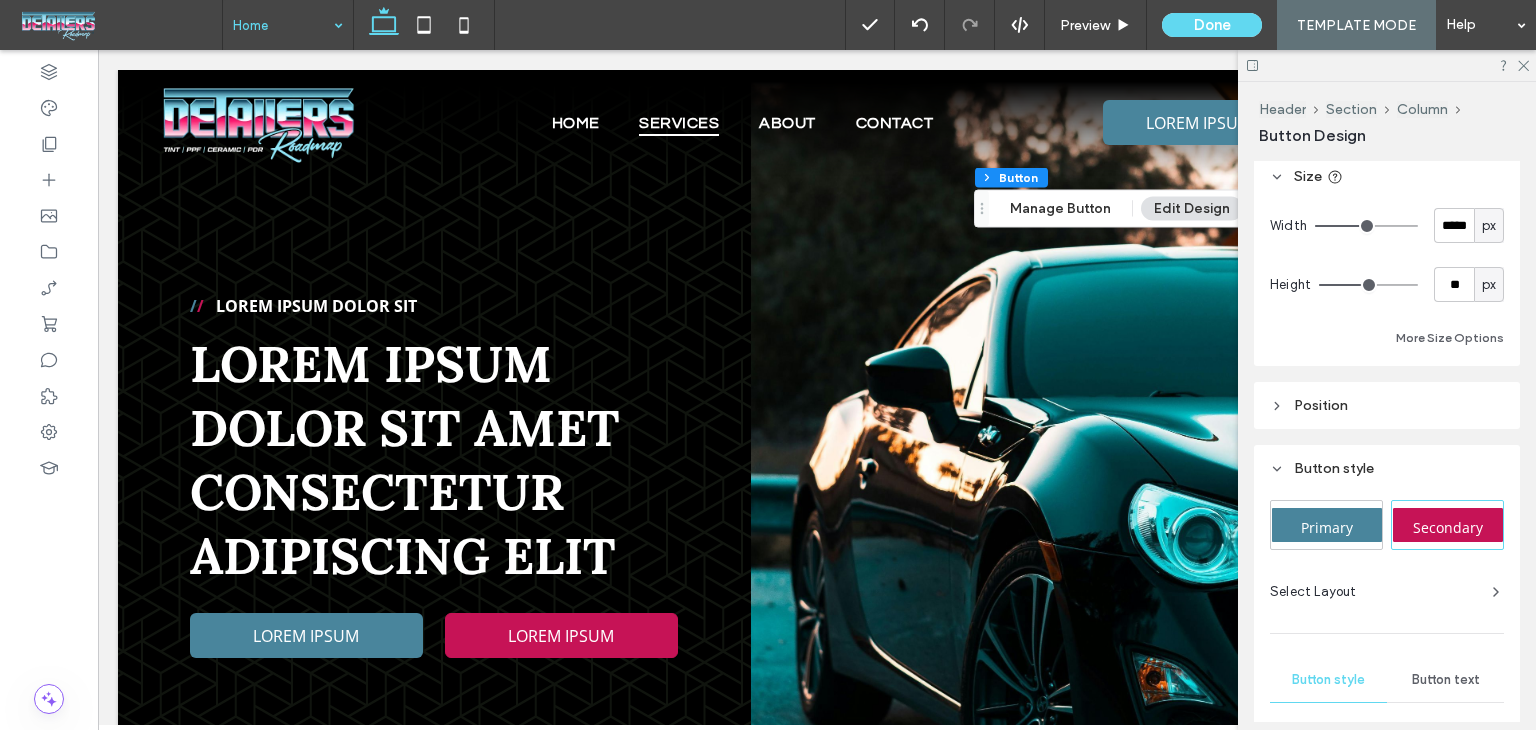 drag, startPoint x: 1436, startPoint y: 302, endPoint x: 1444, endPoint y: 289, distance: 15.264338 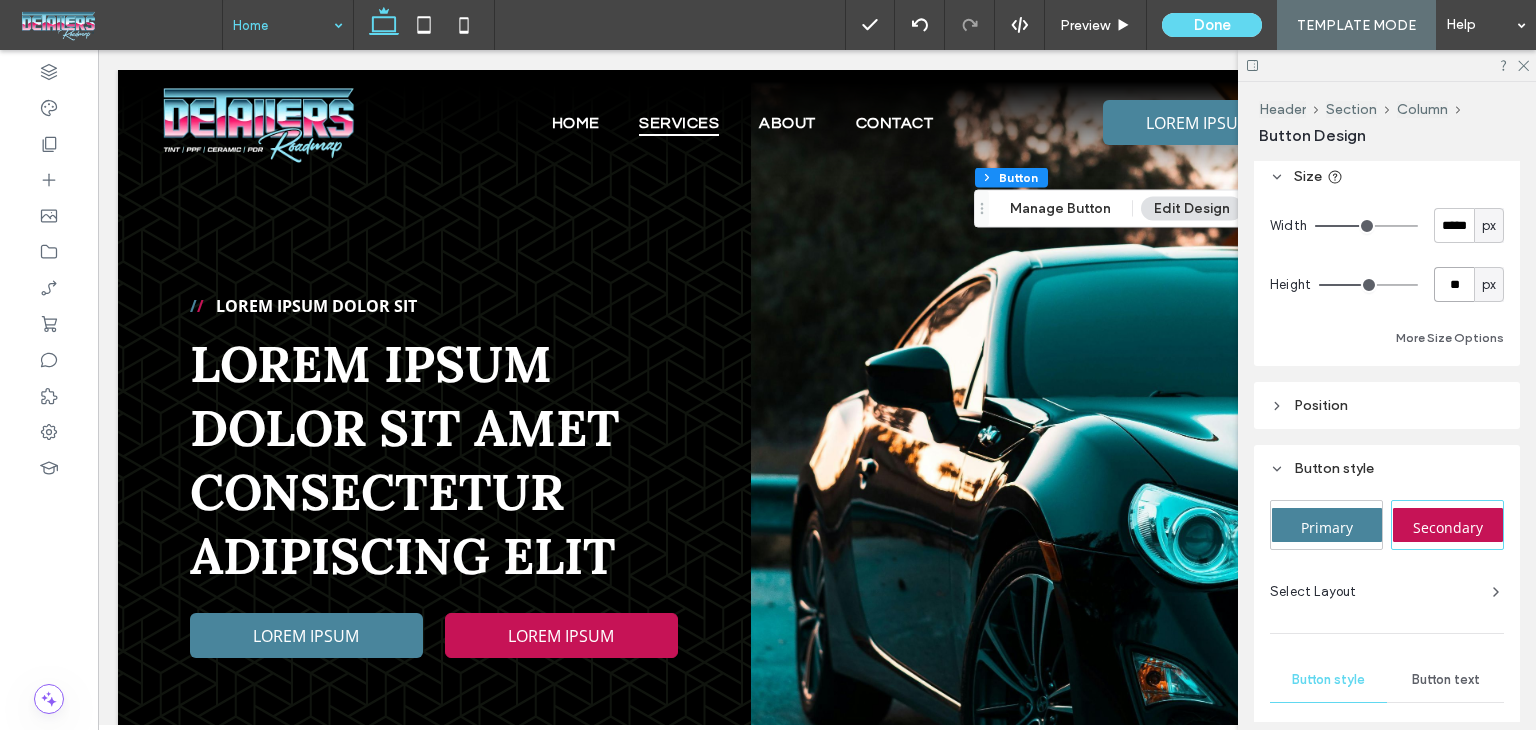 click on "**" at bounding box center (1454, 284) 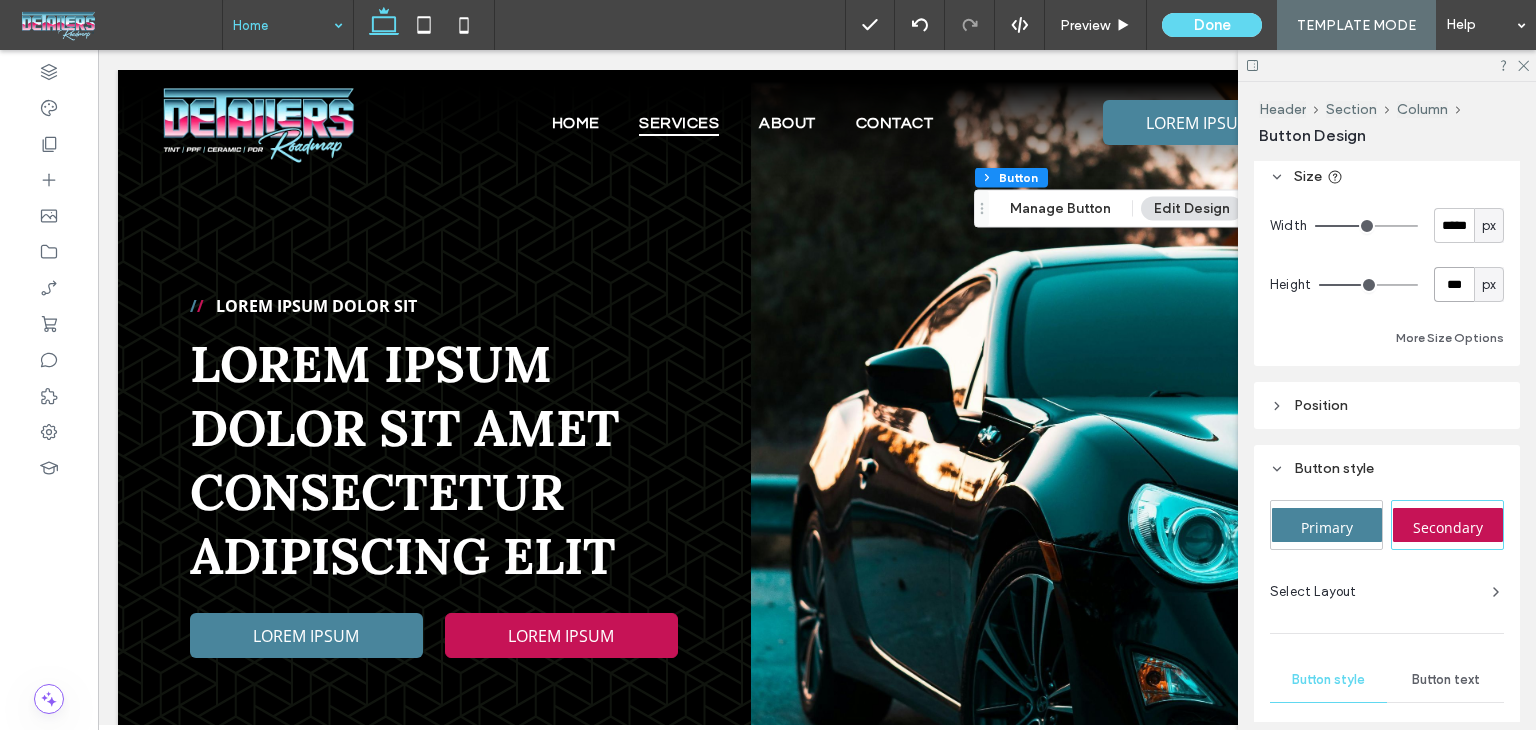 click on "***" at bounding box center (1454, 284) 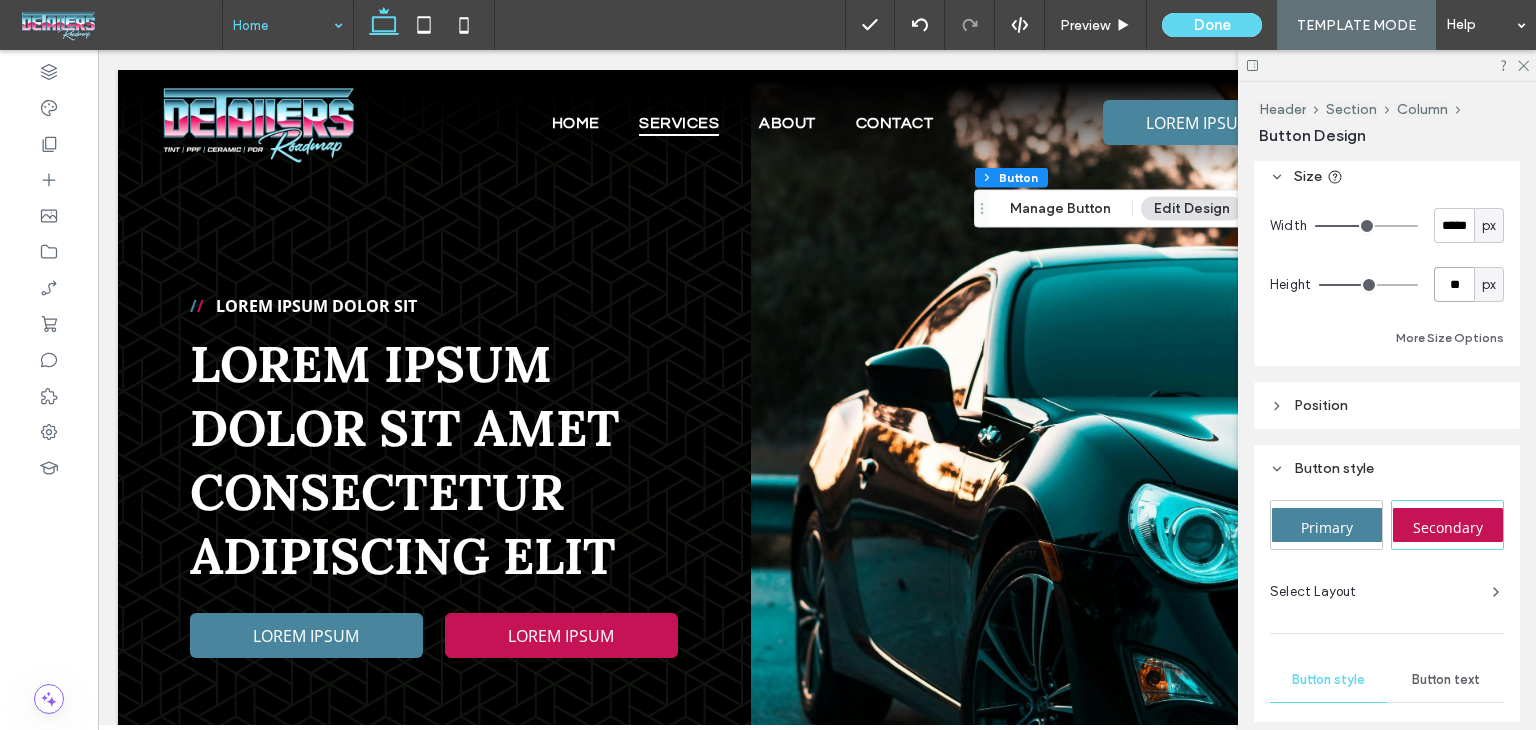 type on "**" 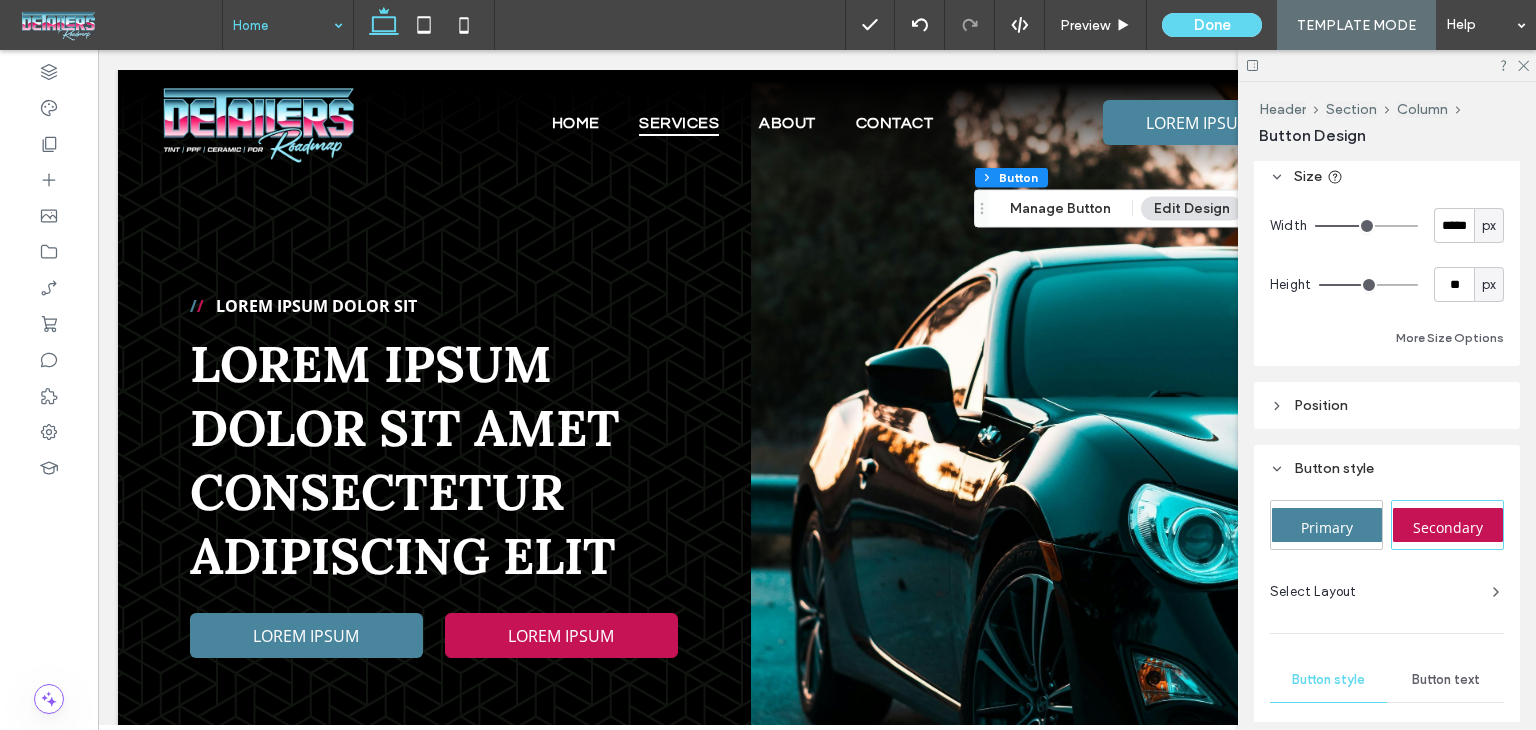type on "**" 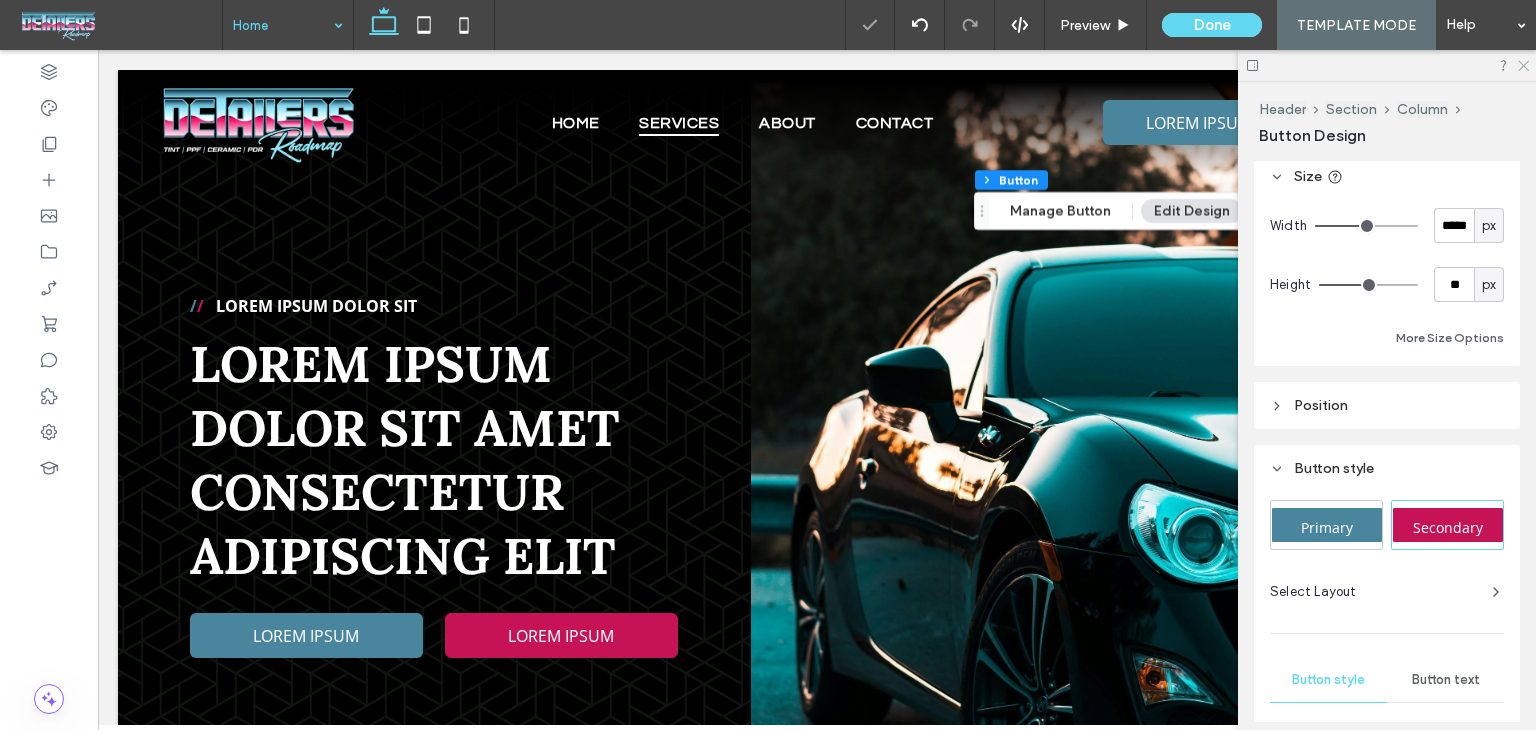 click 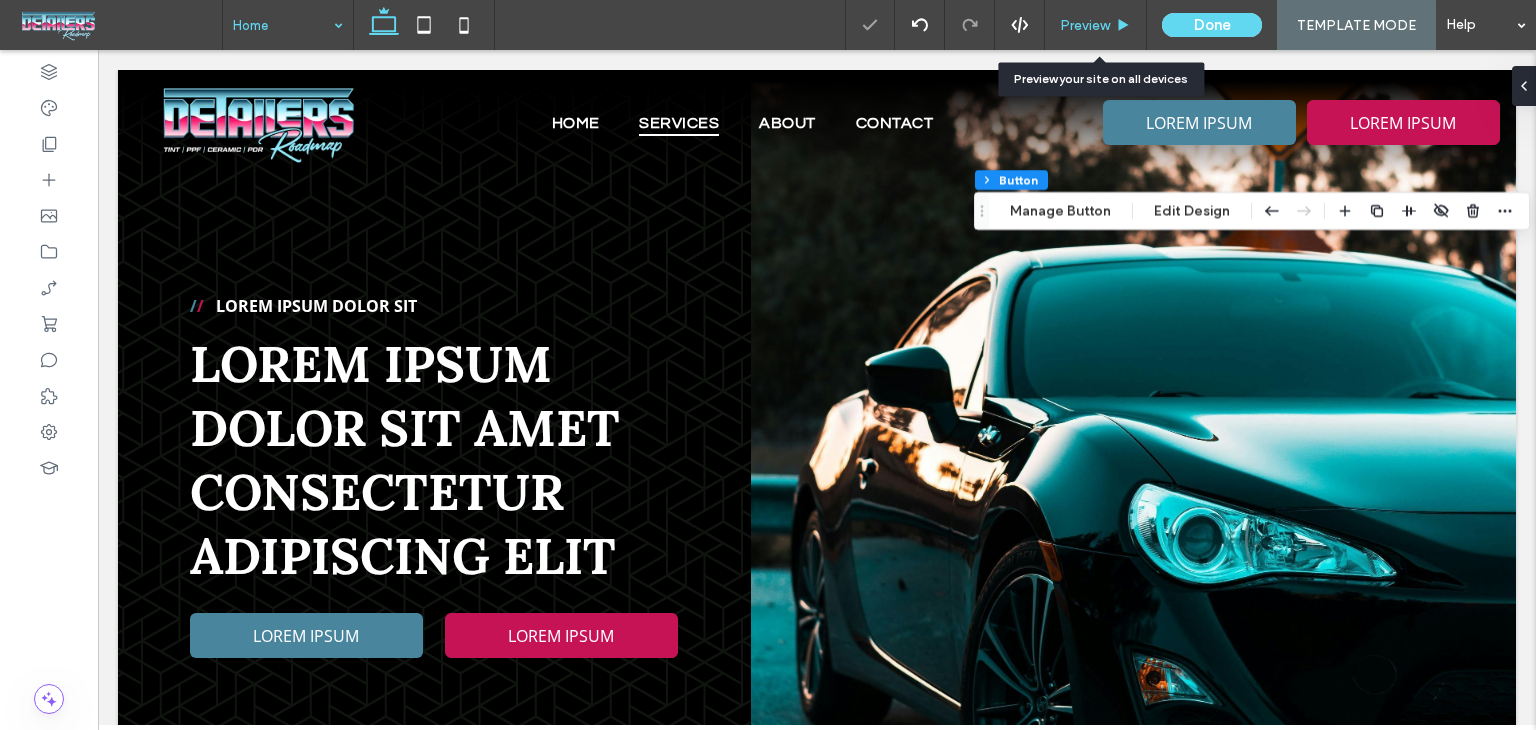 drag, startPoint x: 1100, startPoint y: 3, endPoint x: 1102, endPoint y: 24, distance: 21.095022 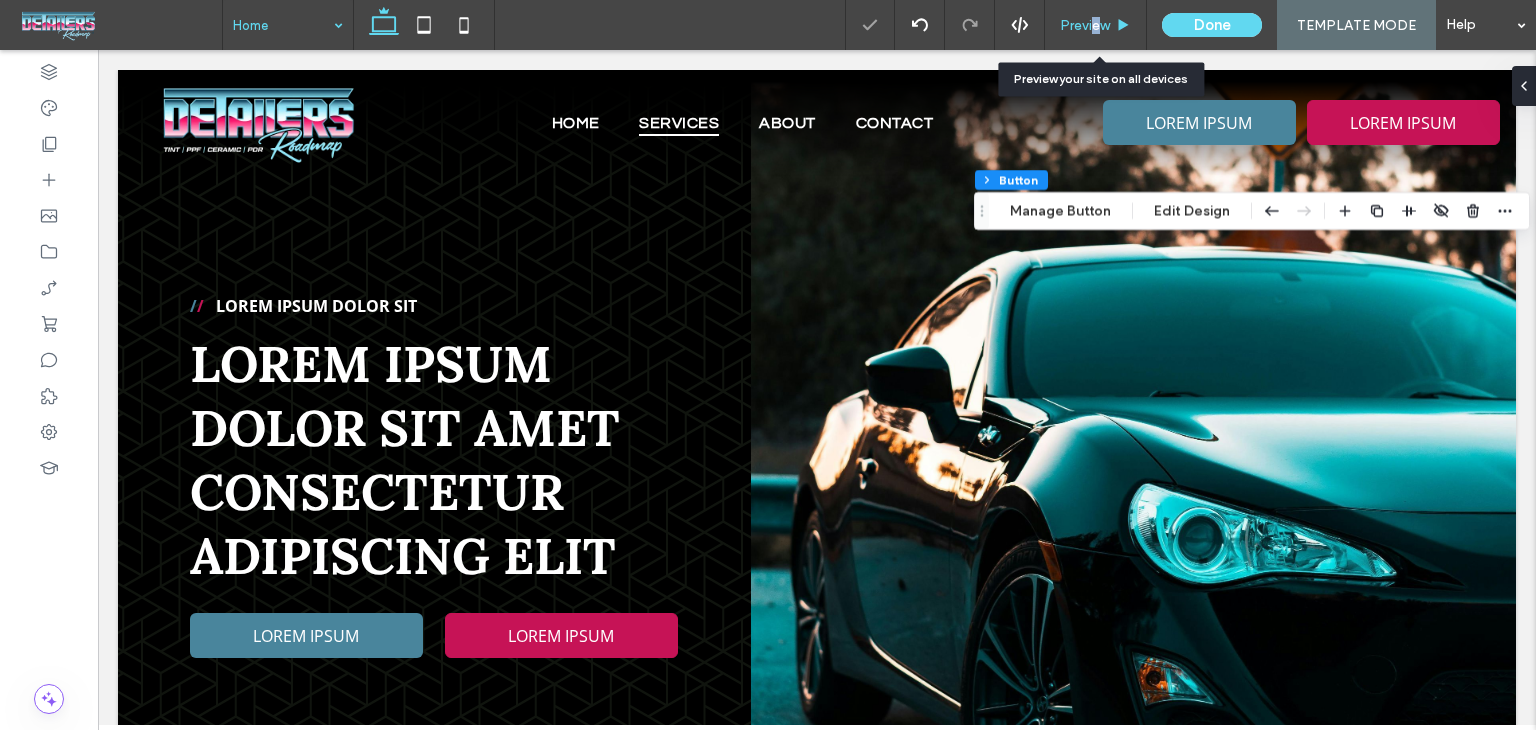 click on "Preview" at bounding box center [1085, 25] 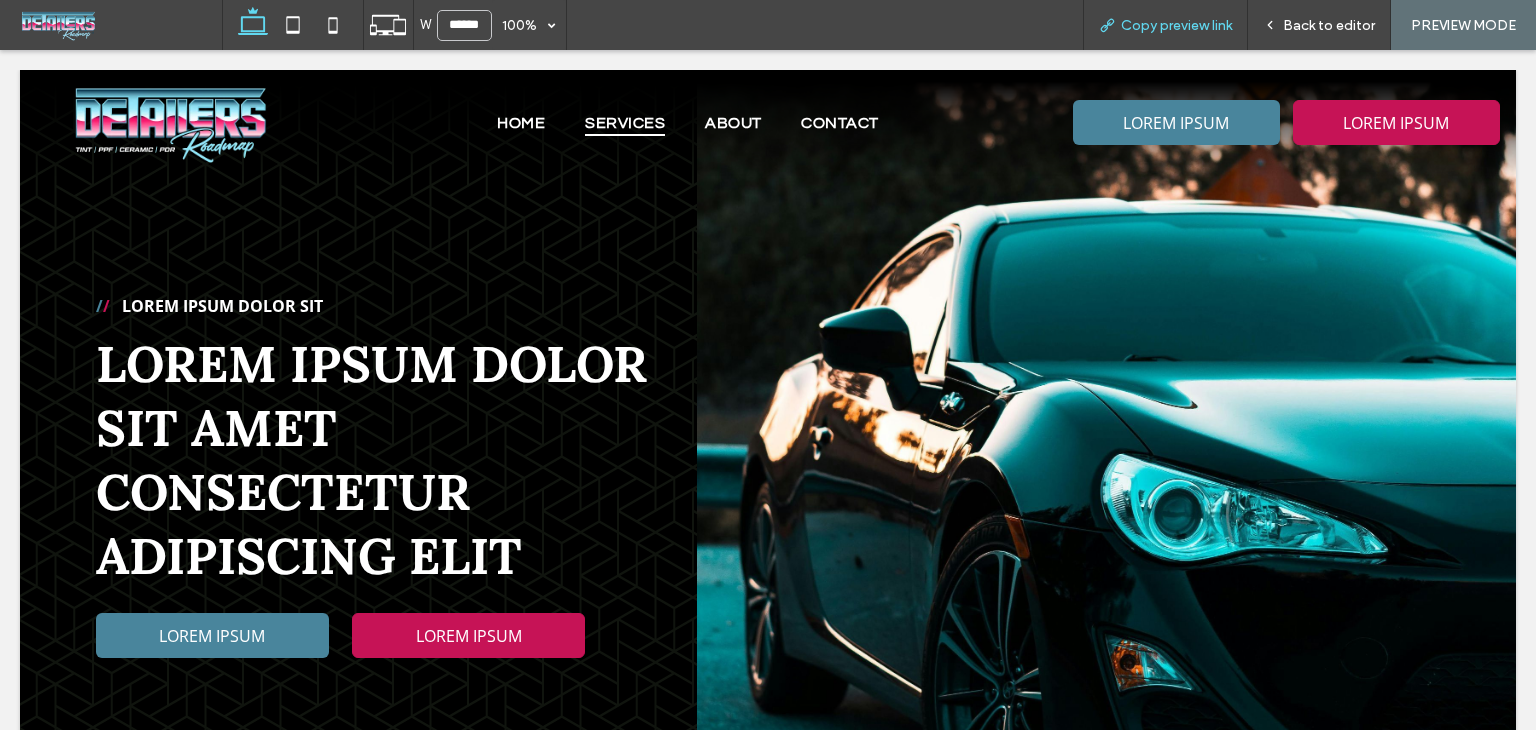 click on "Copy preview link" at bounding box center (1165, 25) 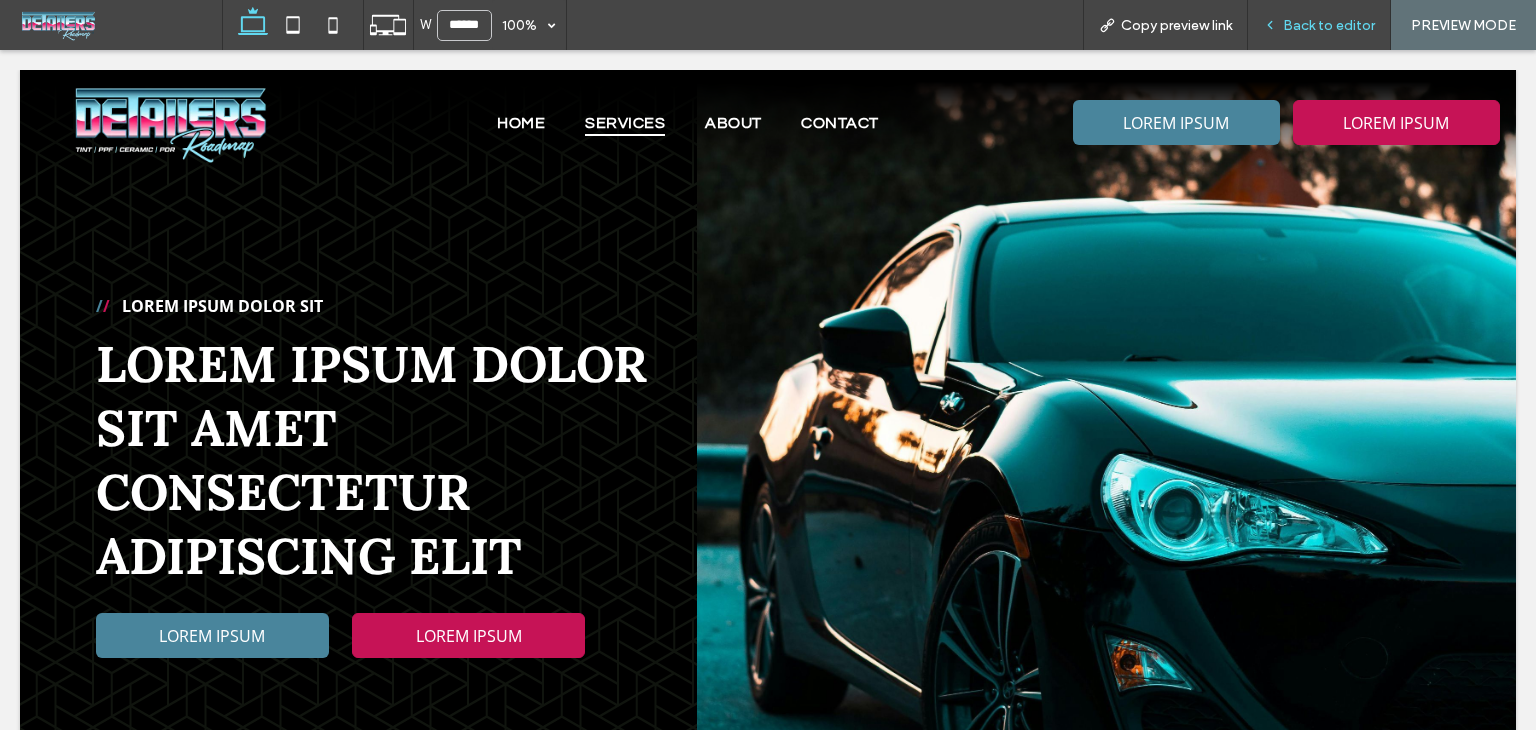 click on "Back to editor" at bounding box center [1329, 25] 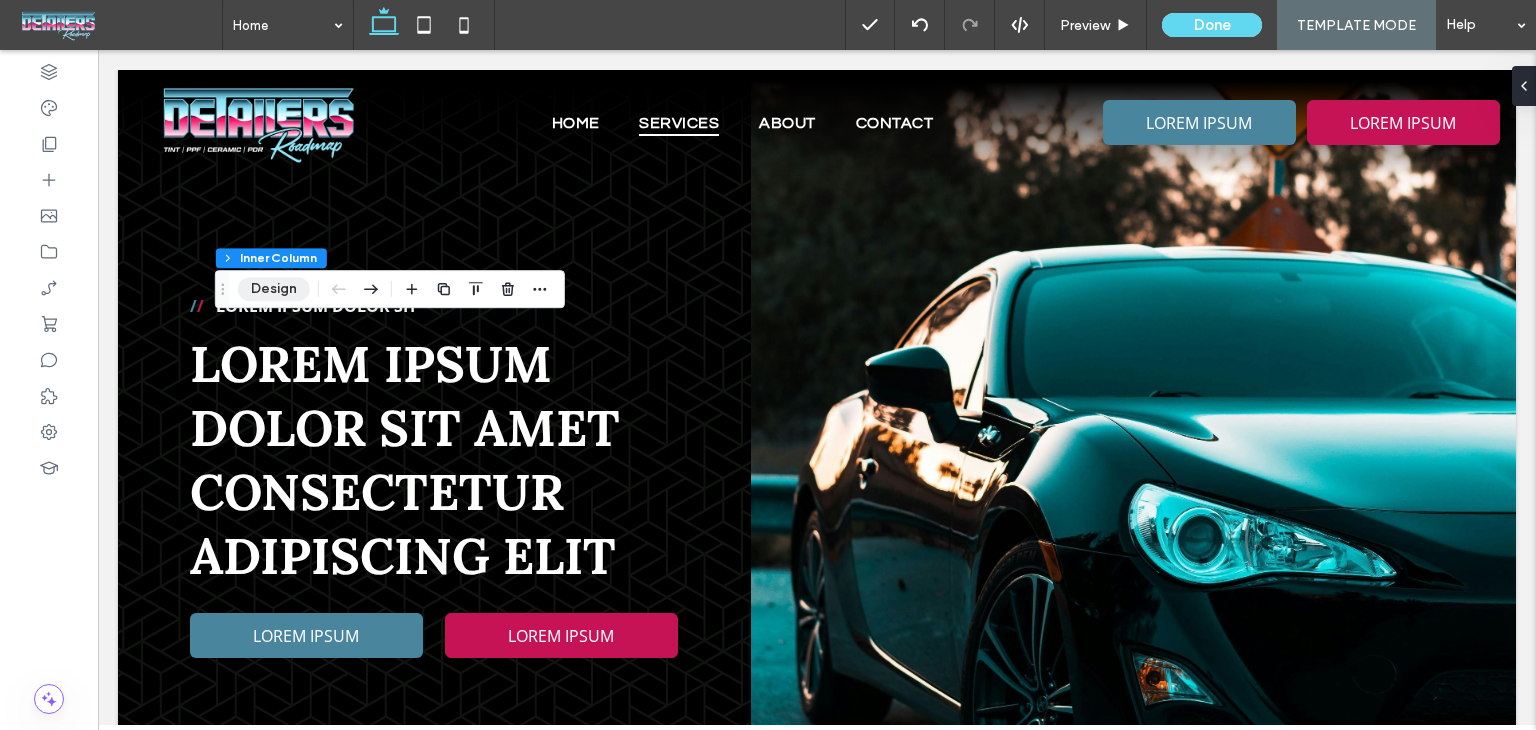 click on "Design" at bounding box center (274, 289) 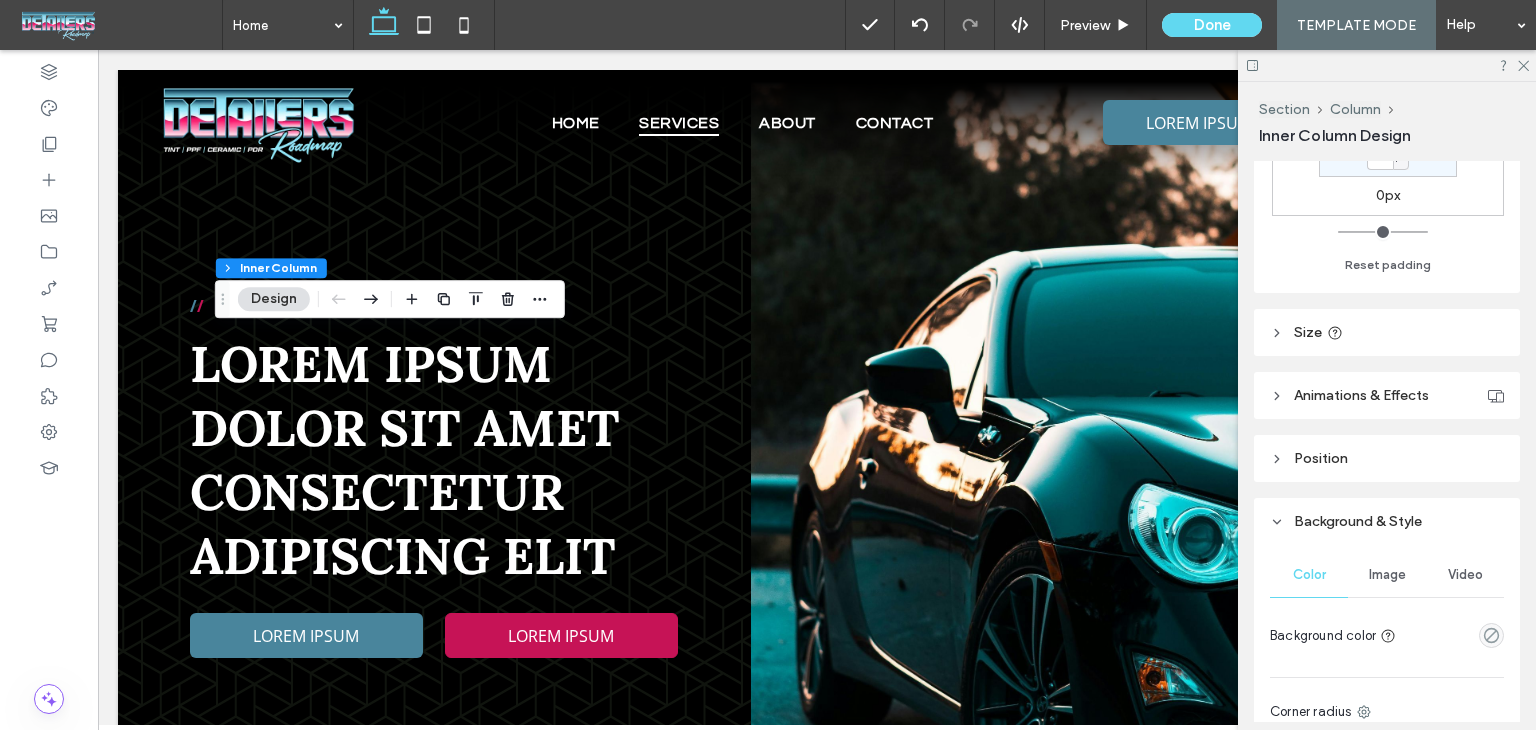 scroll, scrollTop: 900, scrollLeft: 0, axis: vertical 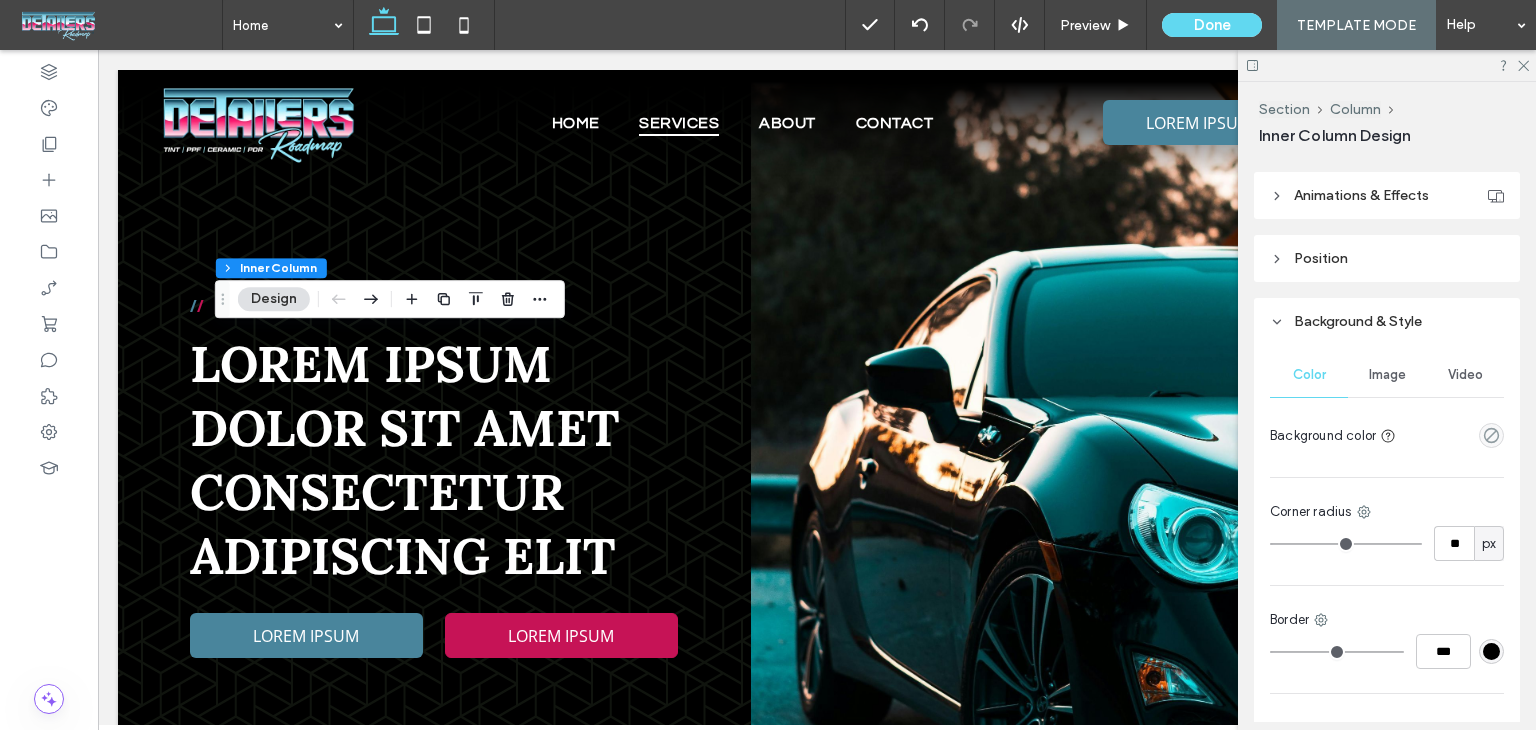 type on "**" 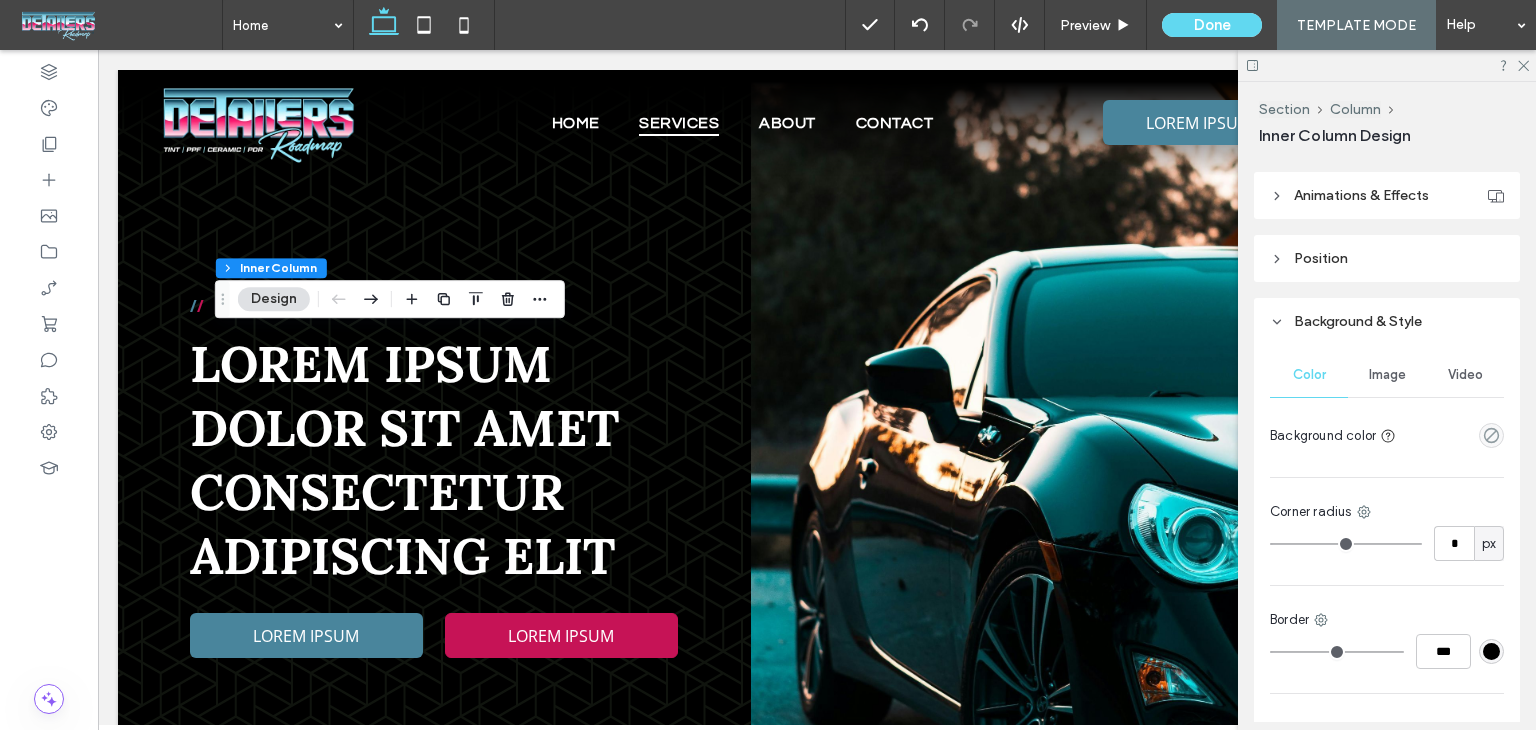 type on "*" 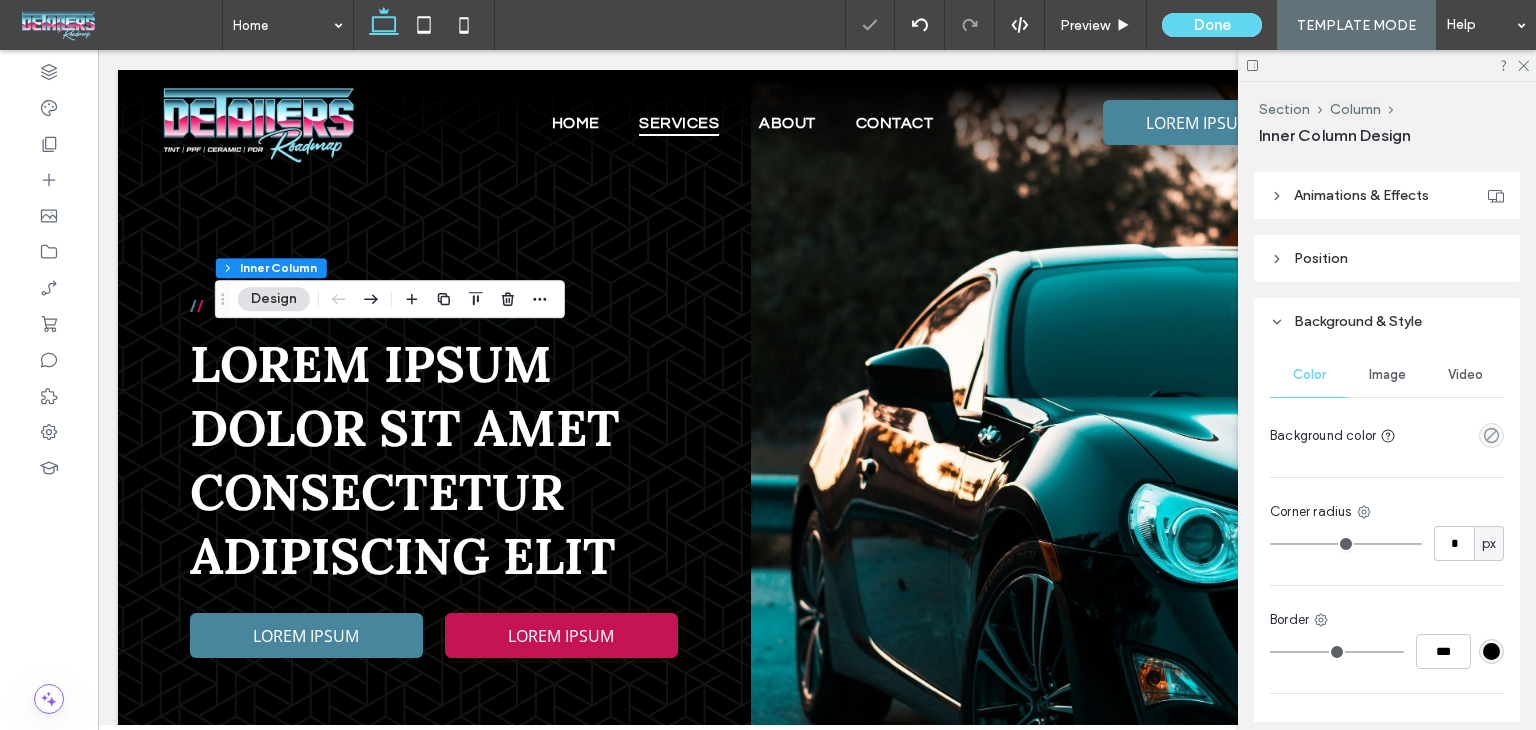 click on "Color Image Video Background color Corner radius * px Border *** Shadow" at bounding box center (1387, 557) 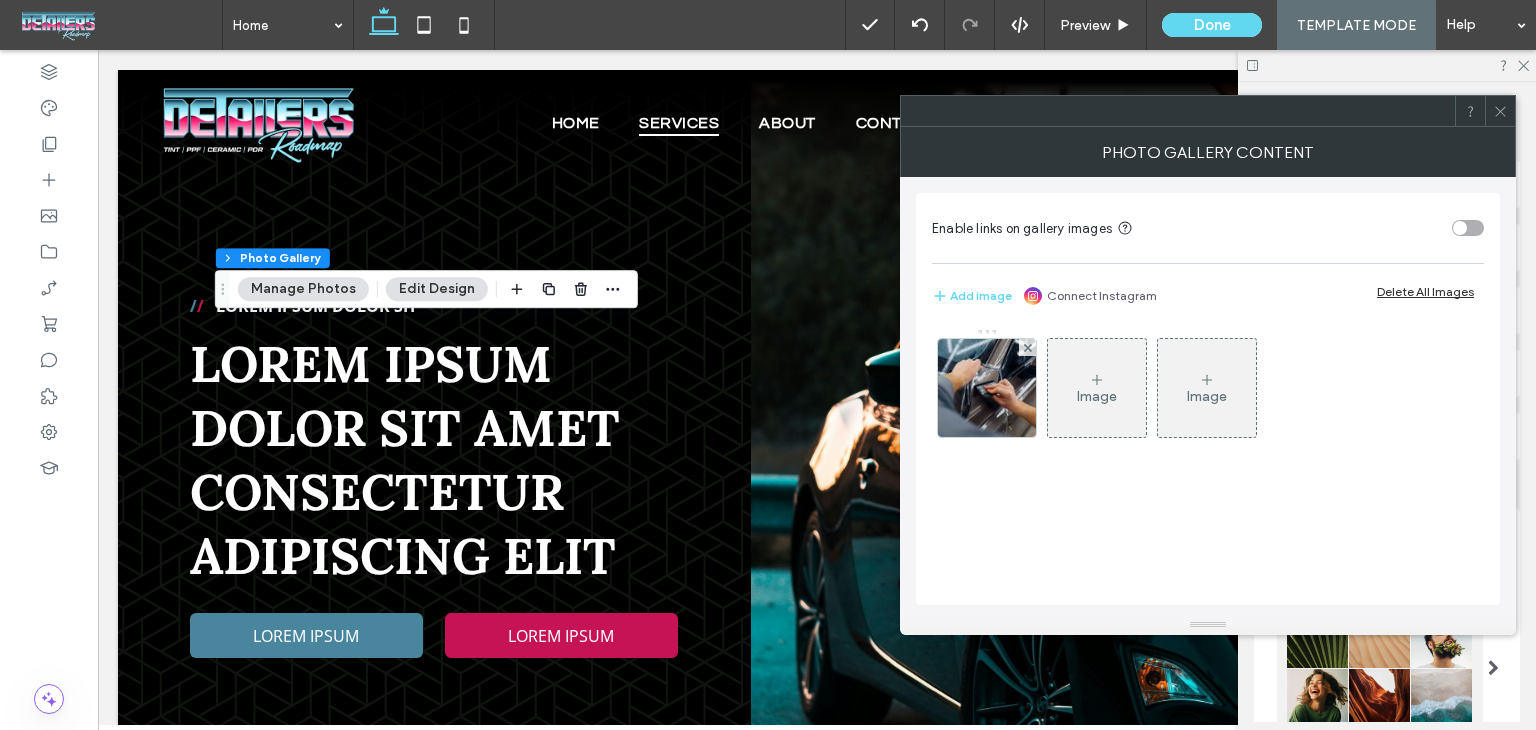 click 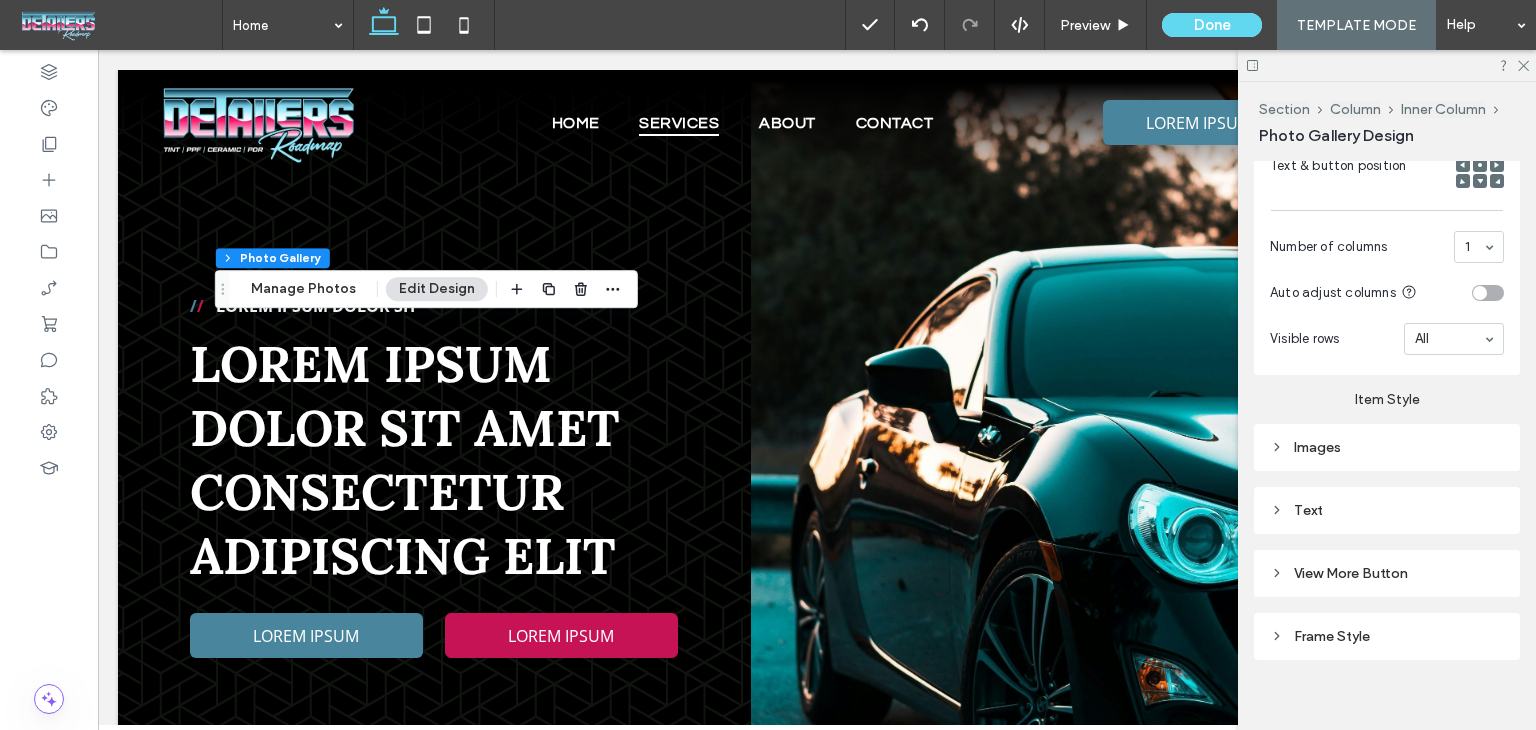 scroll, scrollTop: 831, scrollLeft: 0, axis: vertical 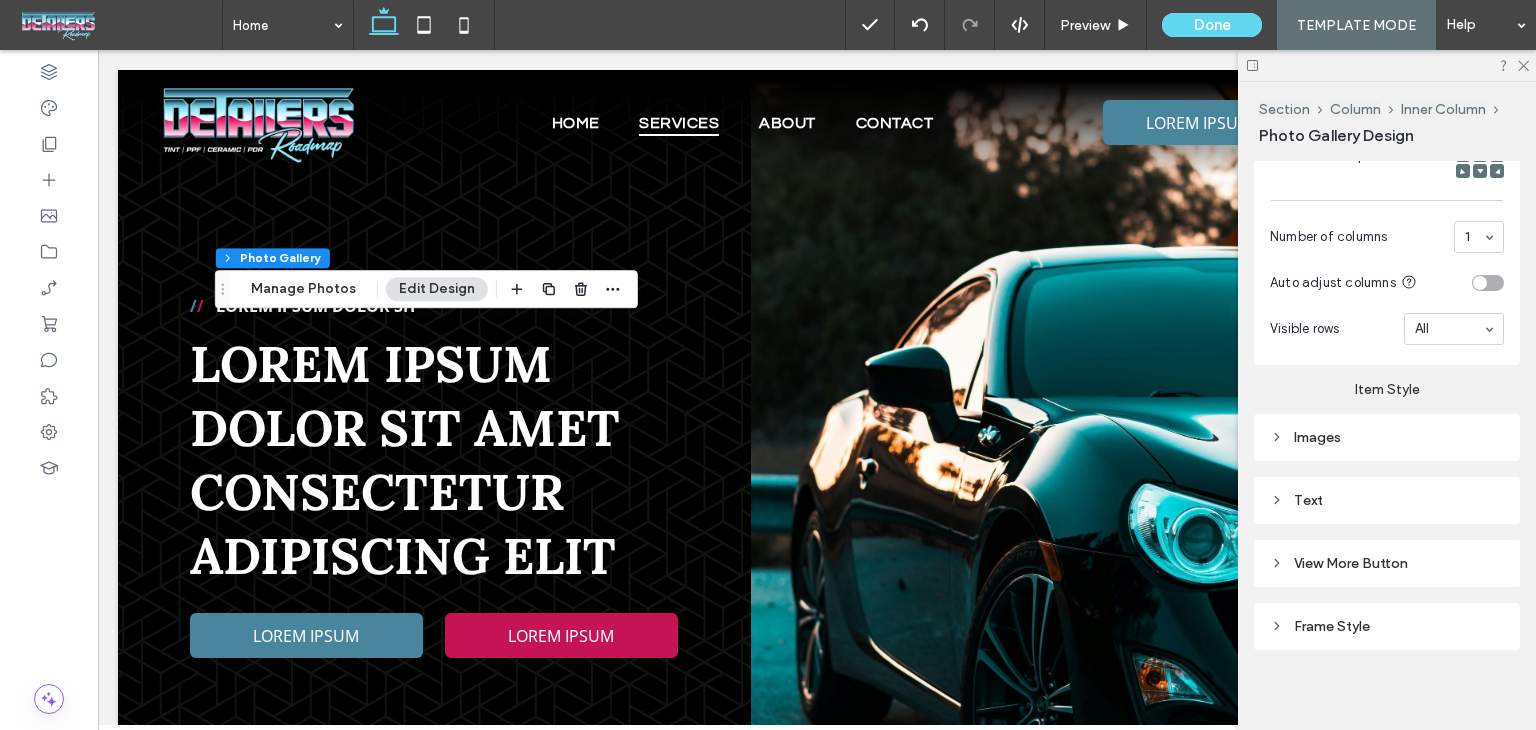 click on "Frame Style" at bounding box center (1387, 626) 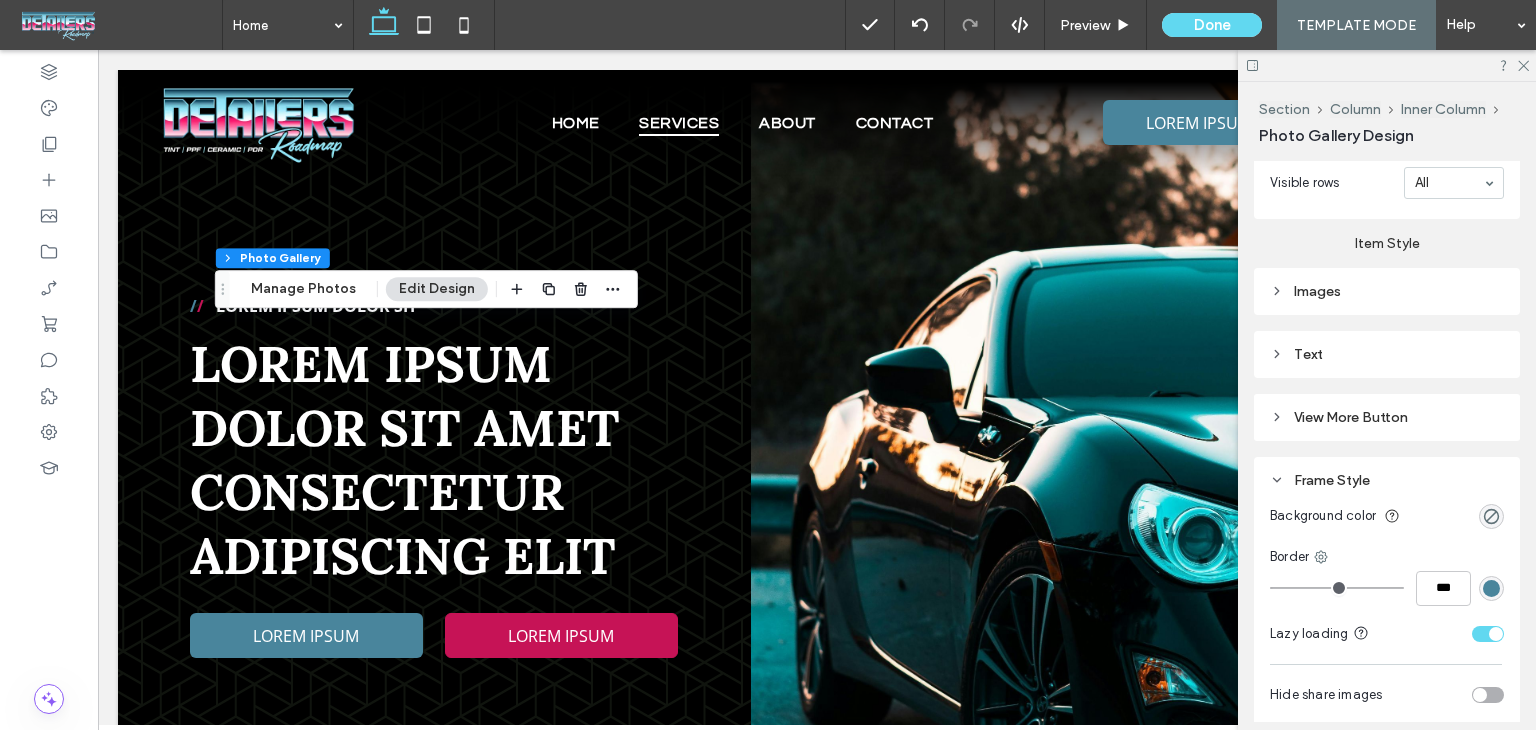 scroll, scrollTop: 1052, scrollLeft: 0, axis: vertical 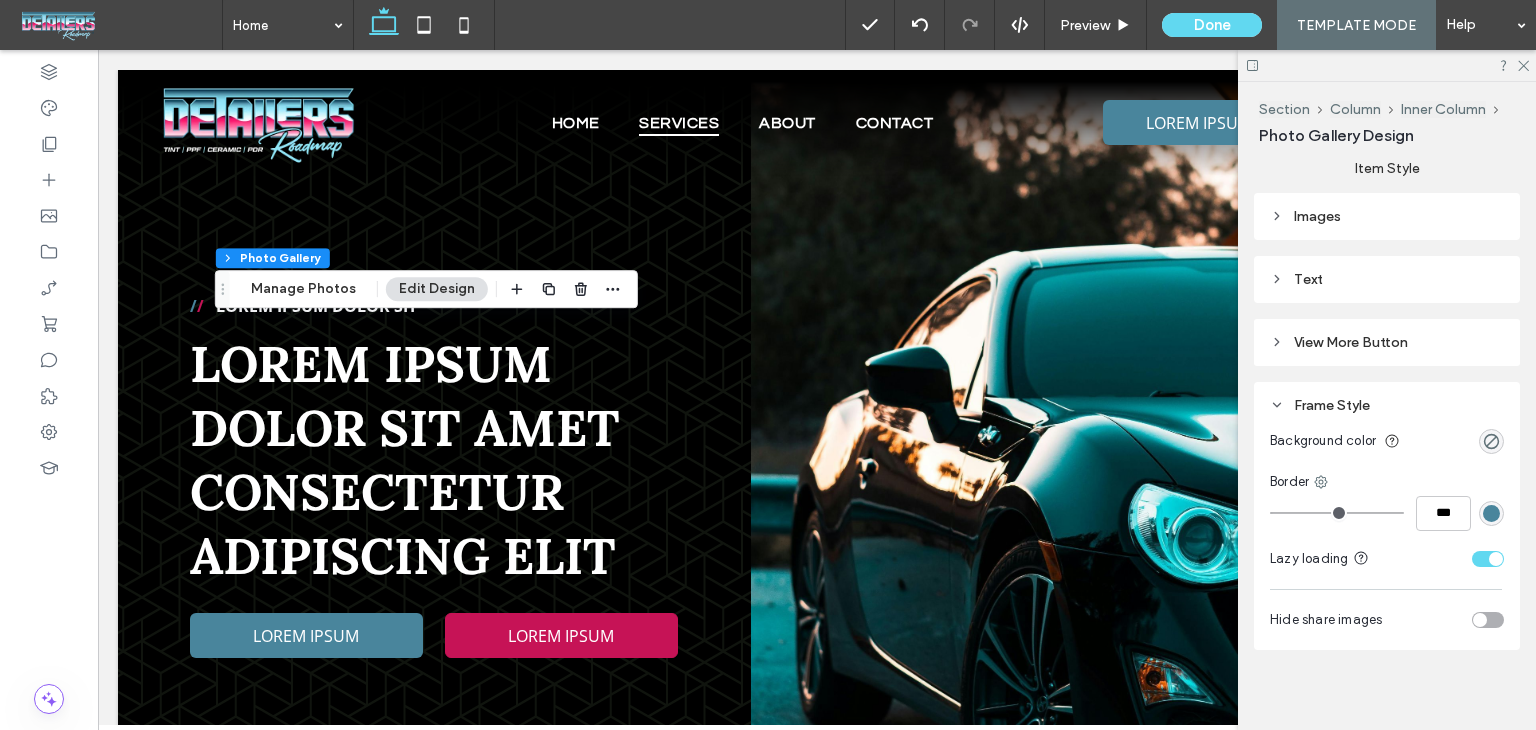 click on "Frame Style" at bounding box center [1387, 405] 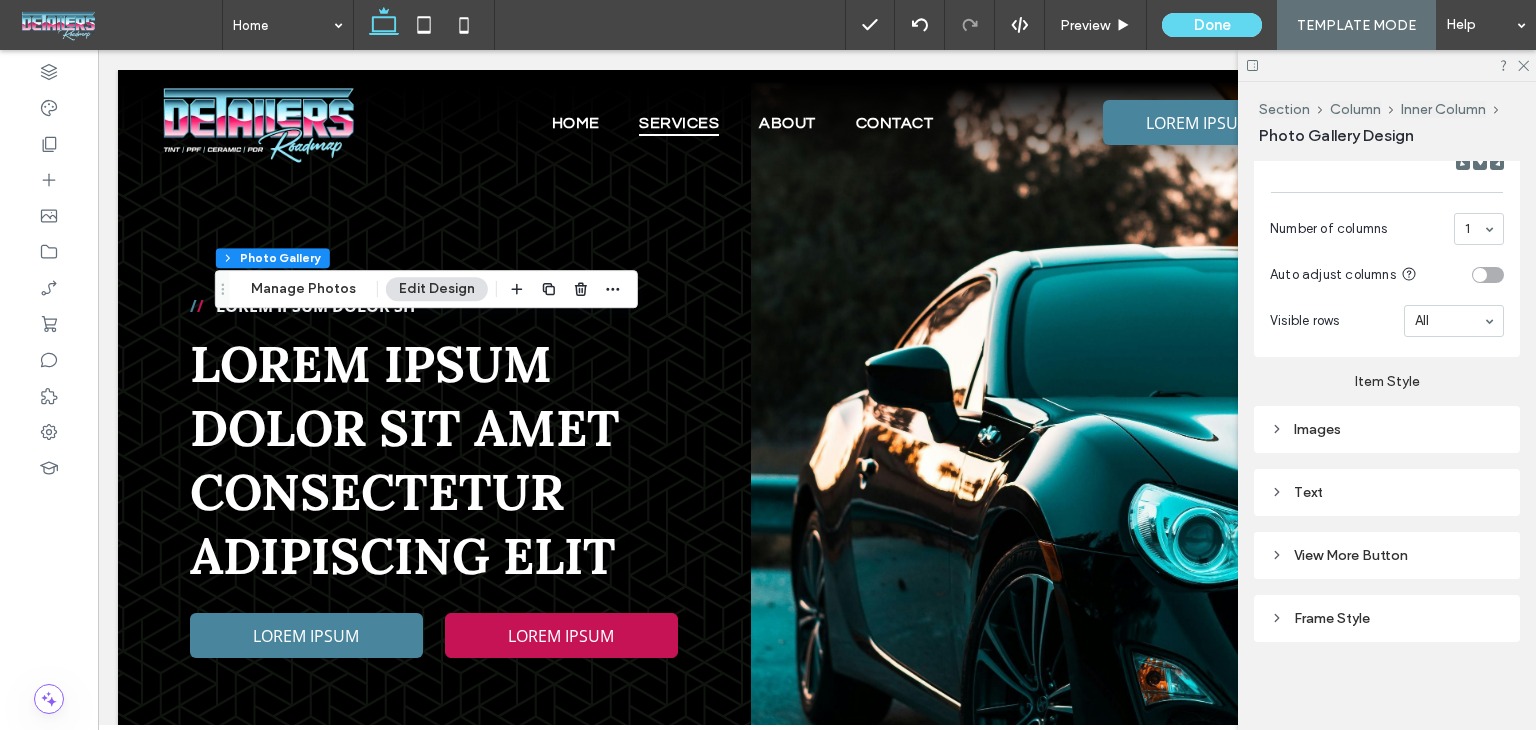 scroll, scrollTop: 831, scrollLeft: 0, axis: vertical 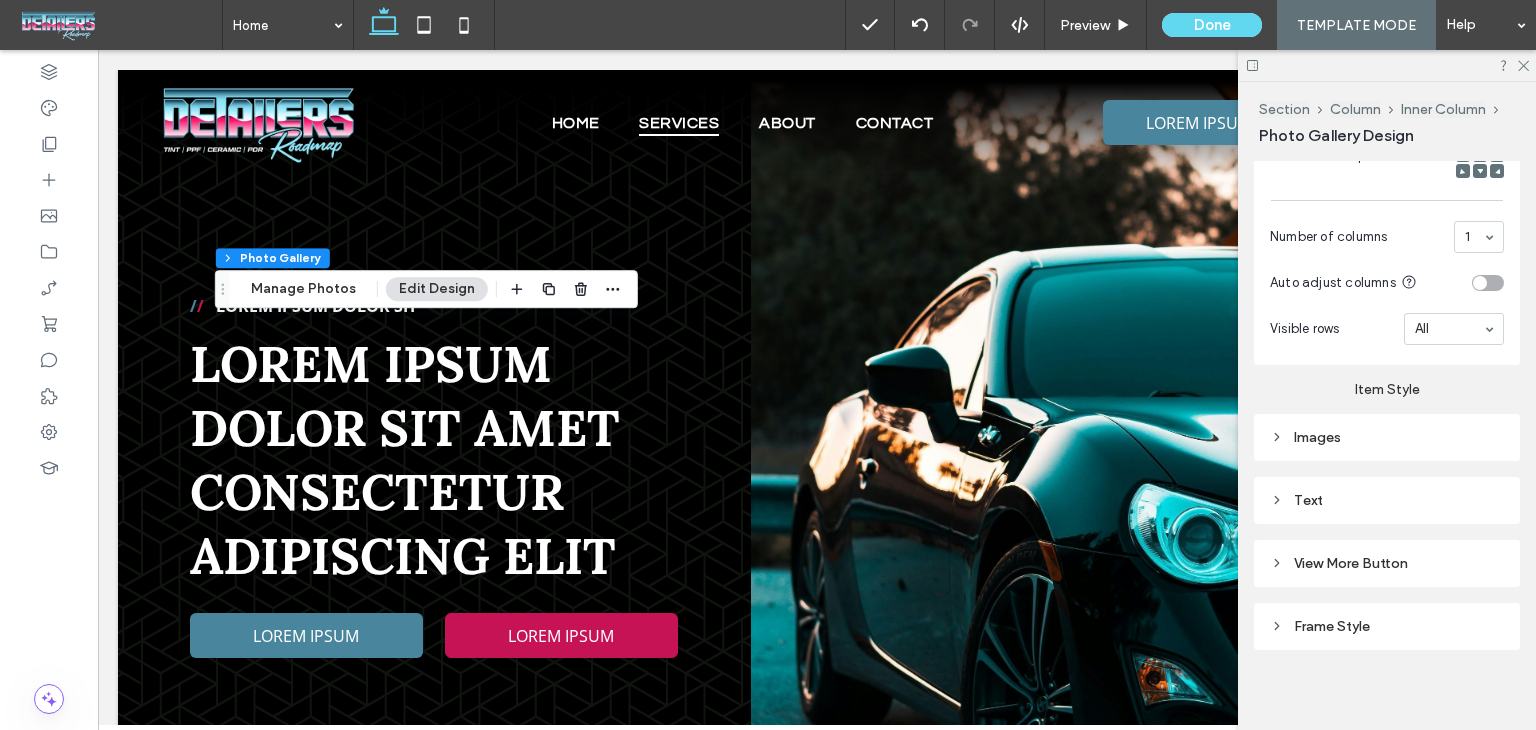 click on "Images" at bounding box center [1387, 437] 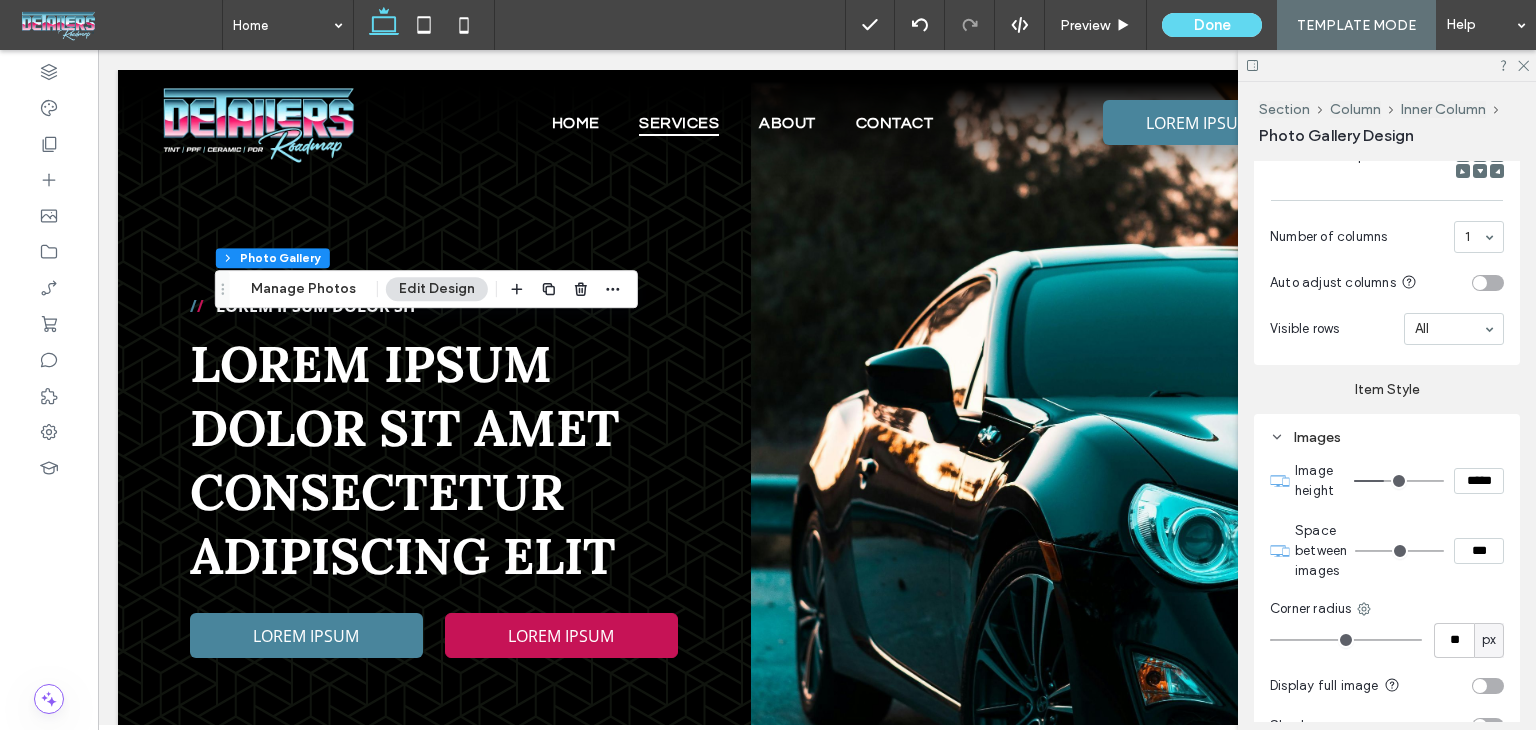 scroll, scrollTop: 1052, scrollLeft: 0, axis: vertical 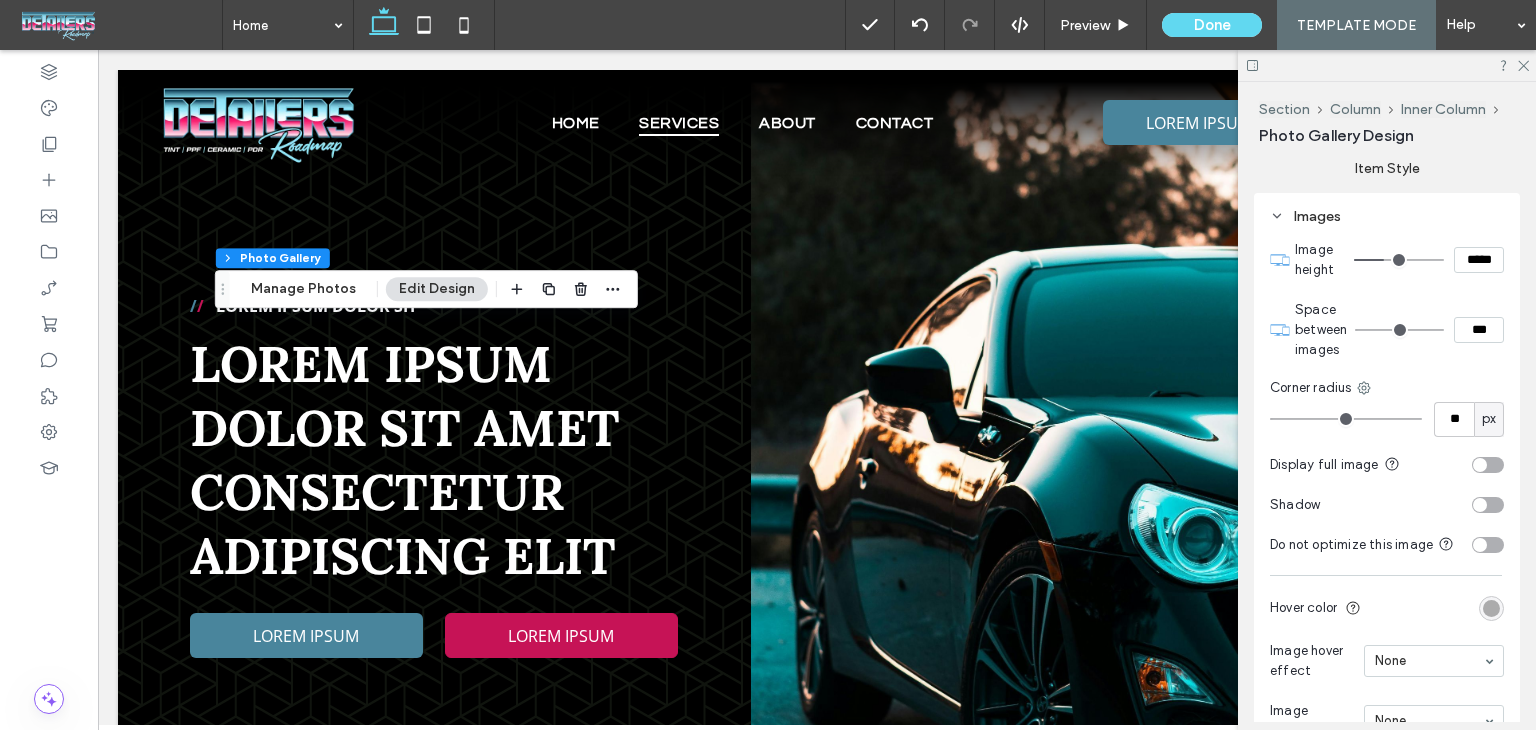 type on "**" 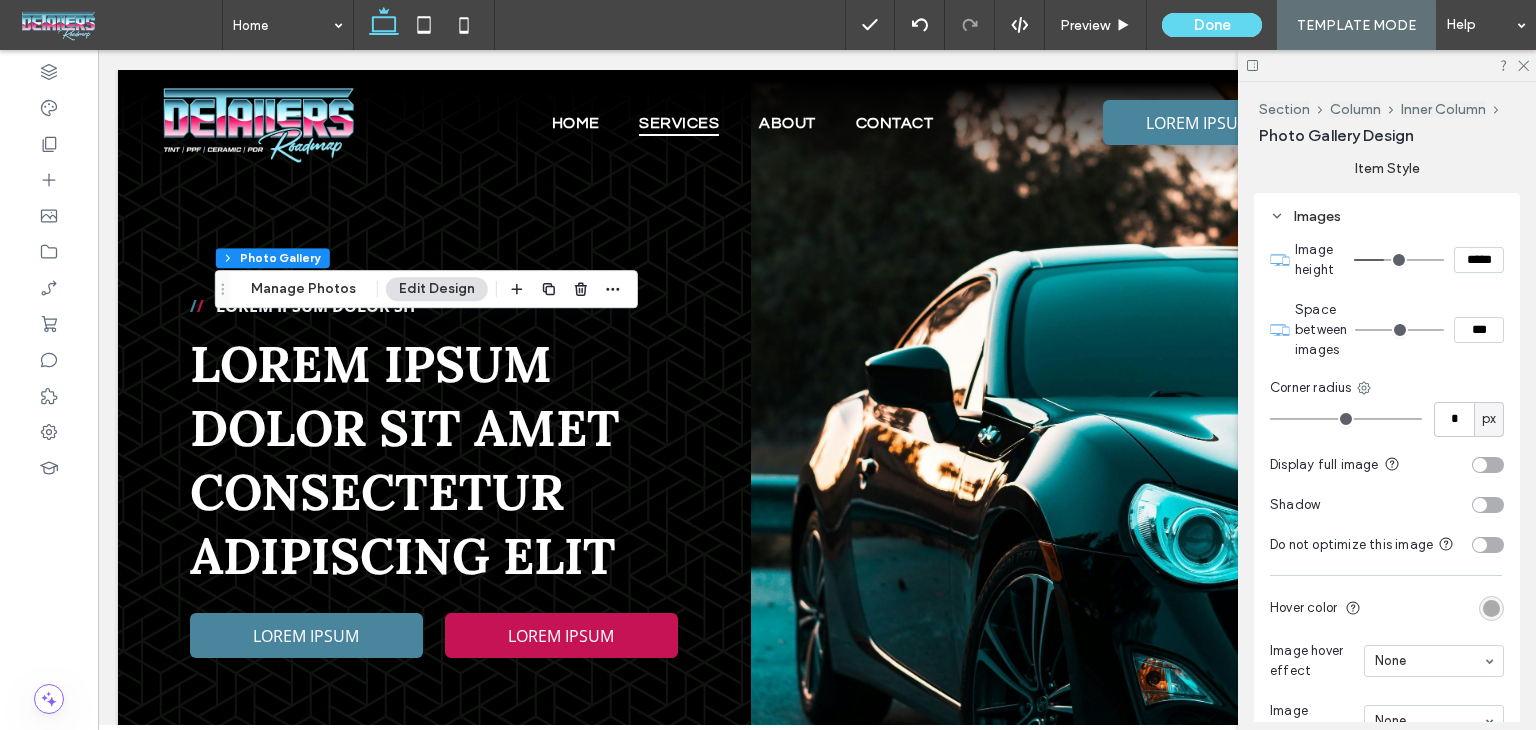 type on "*" 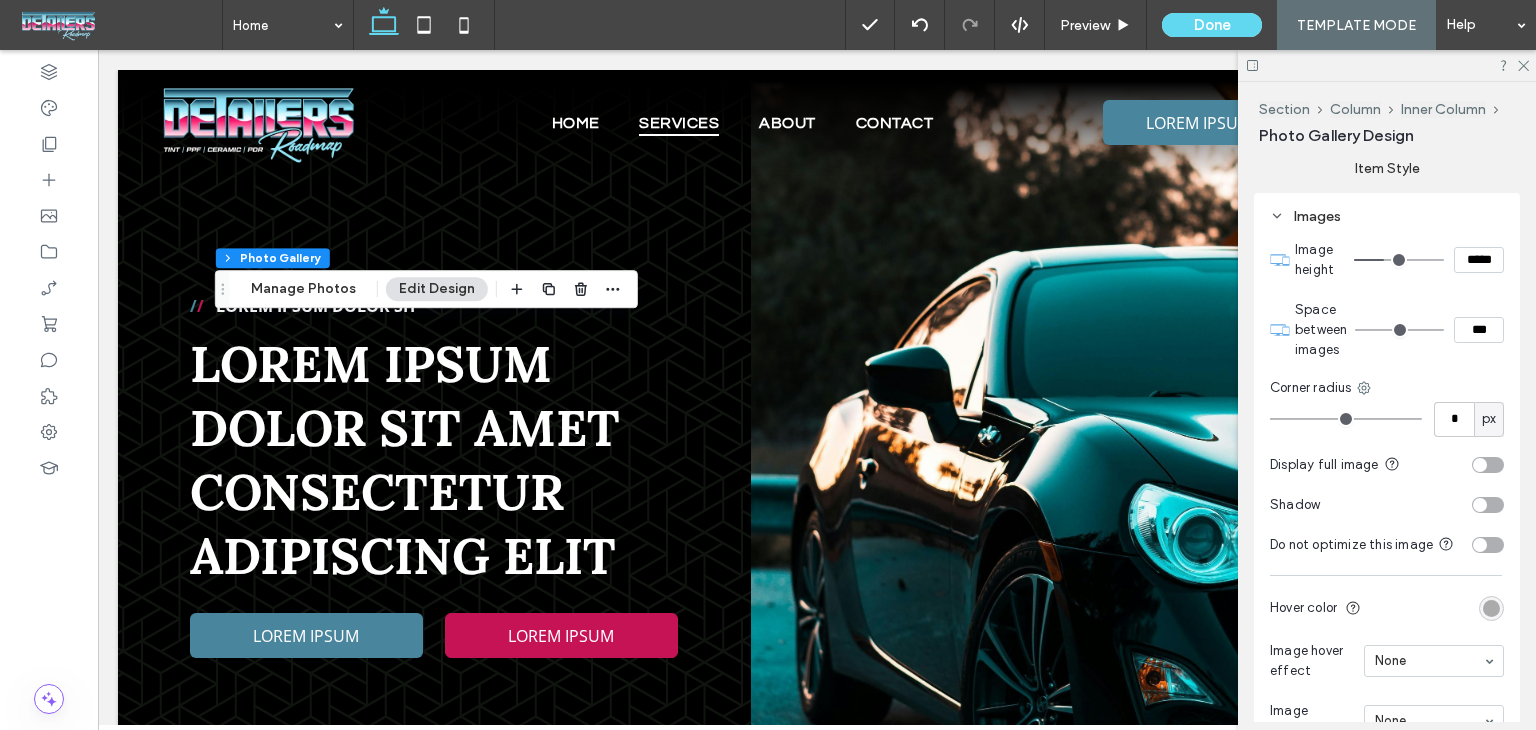drag, startPoint x: 1299, startPoint y: 417, endPoint x: 1170, endPoint y: 417, distance: 129 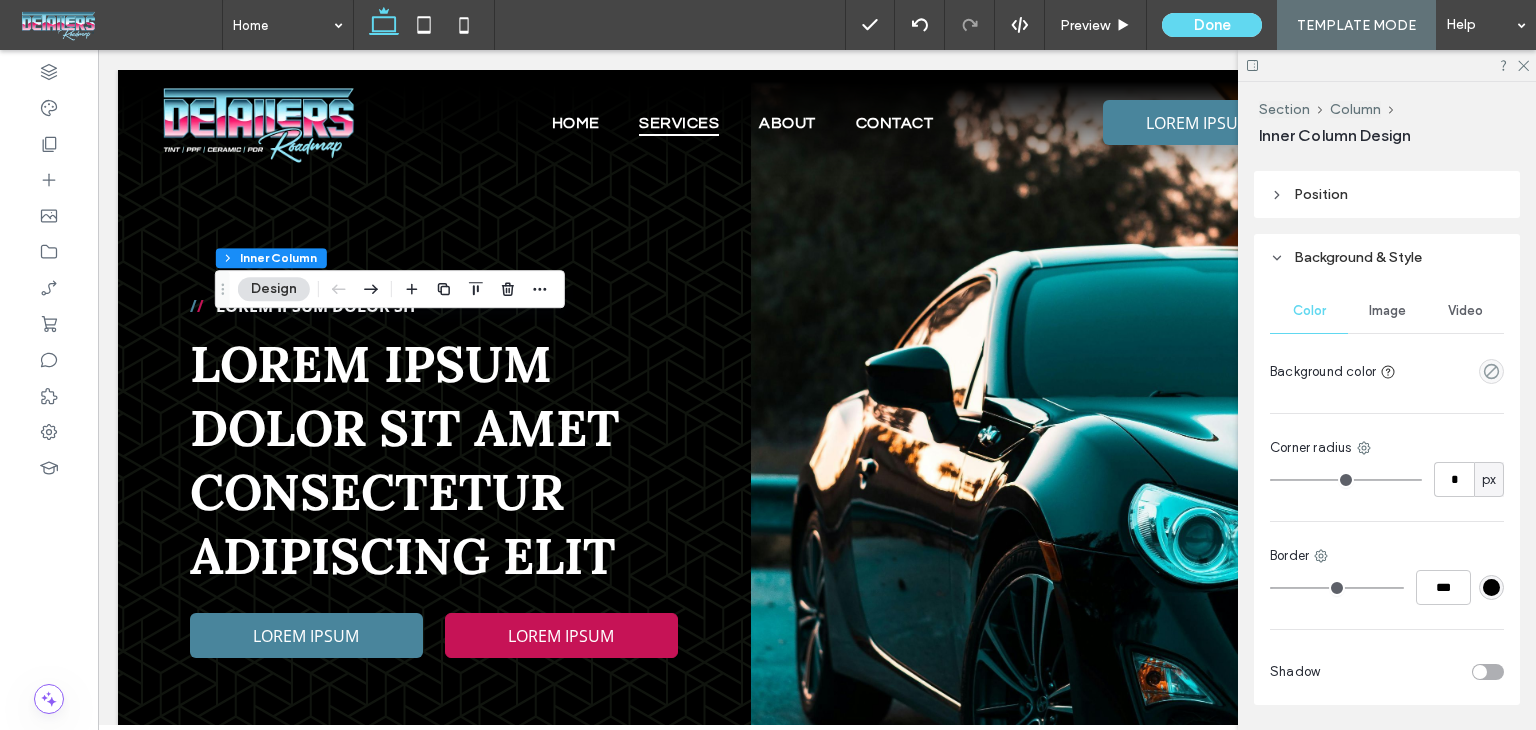 scroll, scrollTop: 1000, scrollLeft: 0, axis: vertical 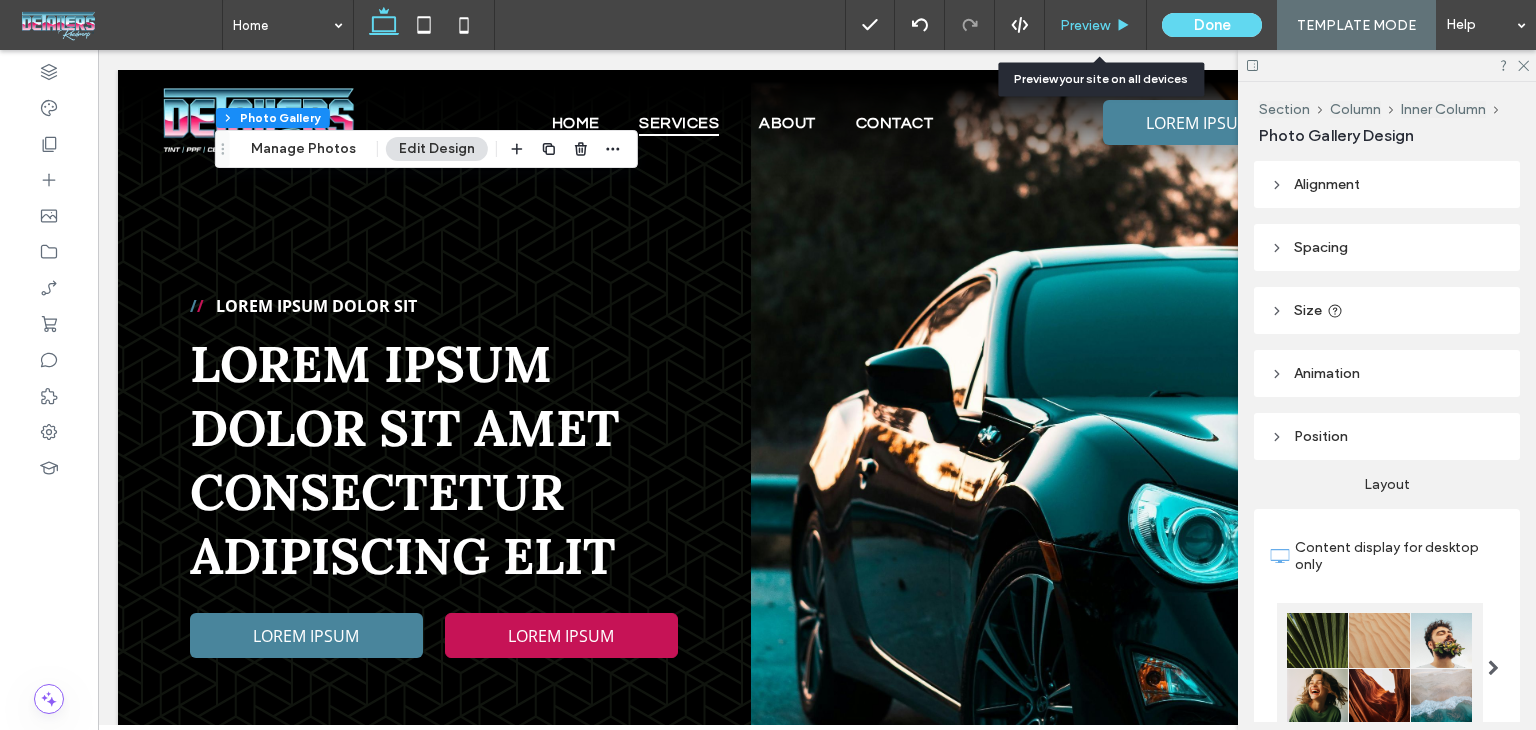 click on "Preview" at bounding box center [1085, 25] 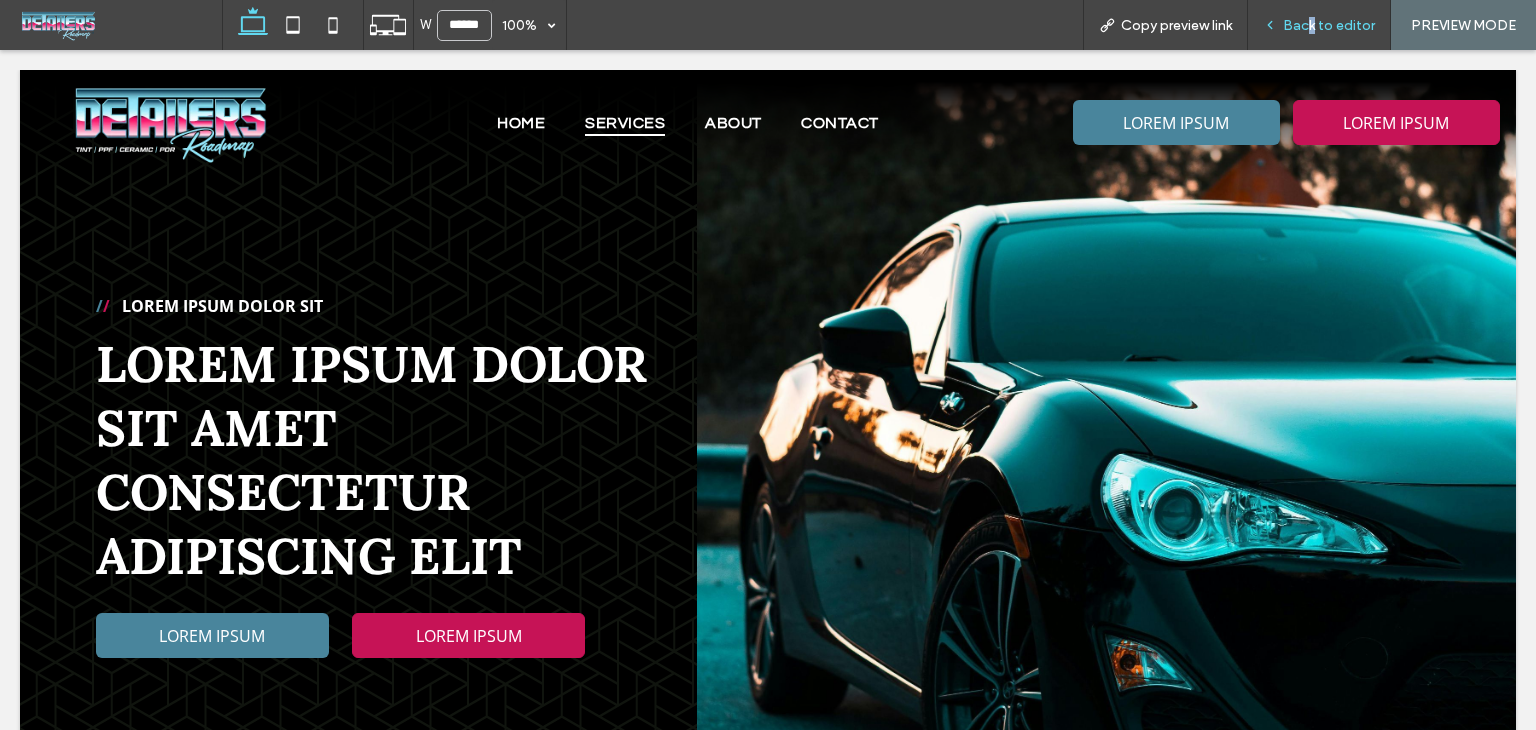 click on "Back to editor" at bounding box center [1329, 25] 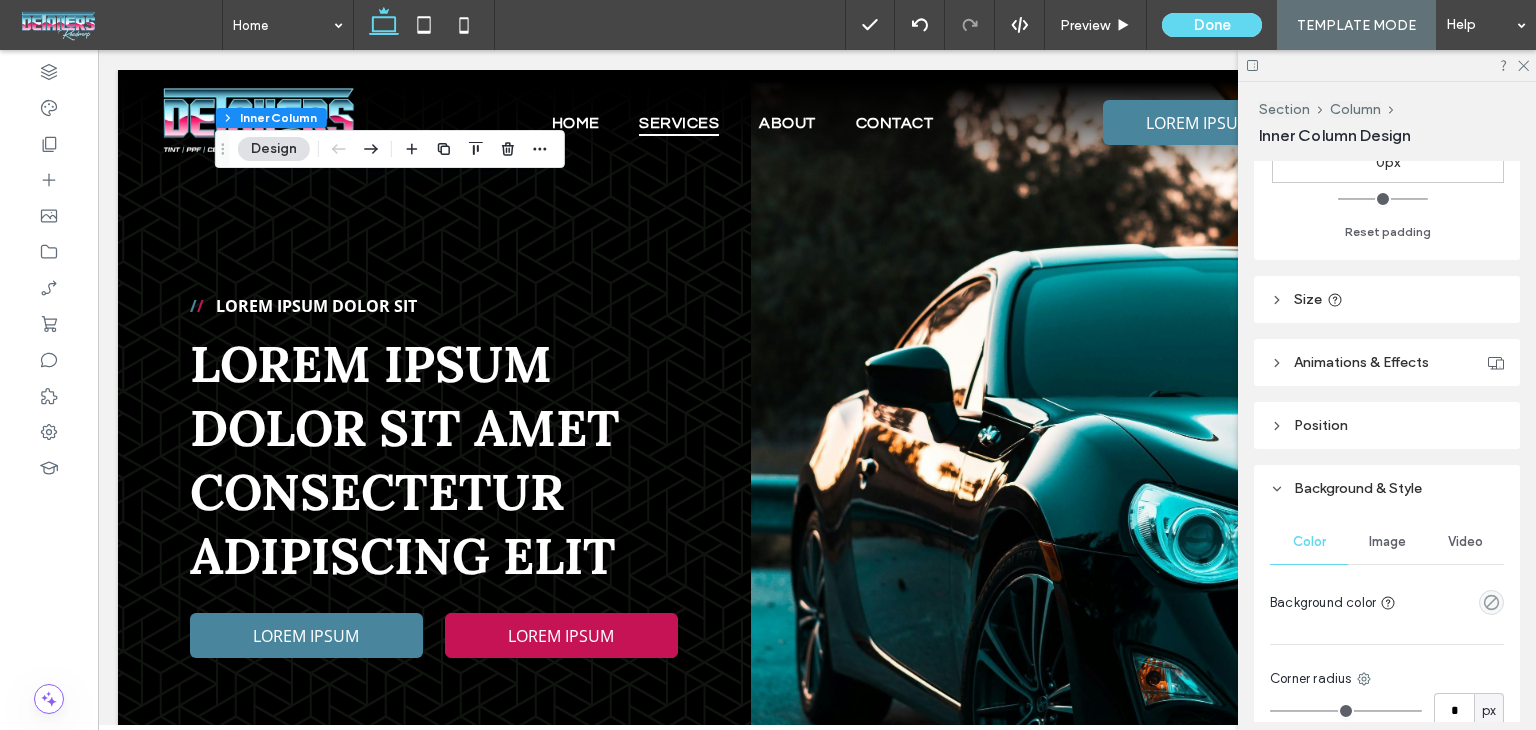 scroll, scrollTop: 725, scrollLeft: 0, axis: vertical 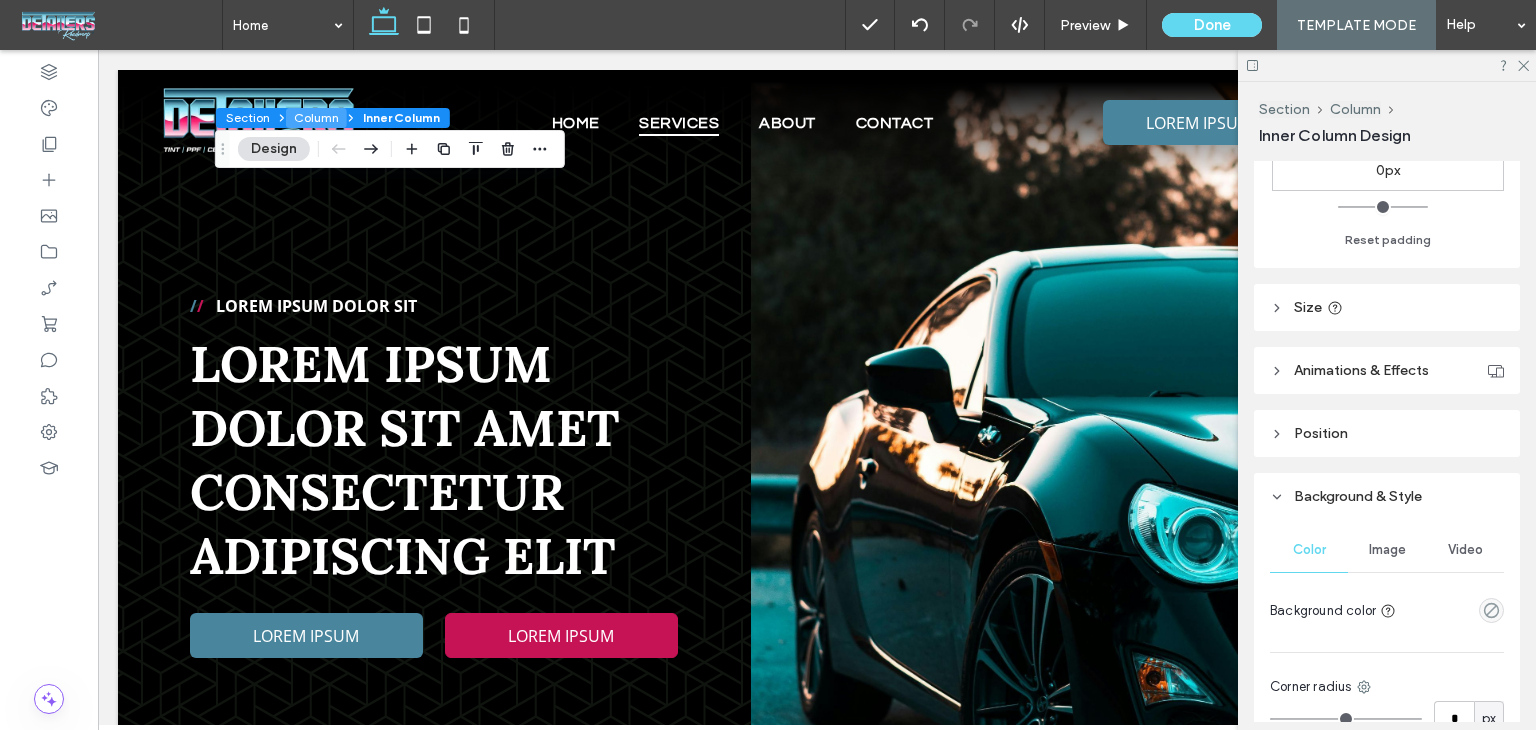 click on "Column" at bounding box center [316, 118] 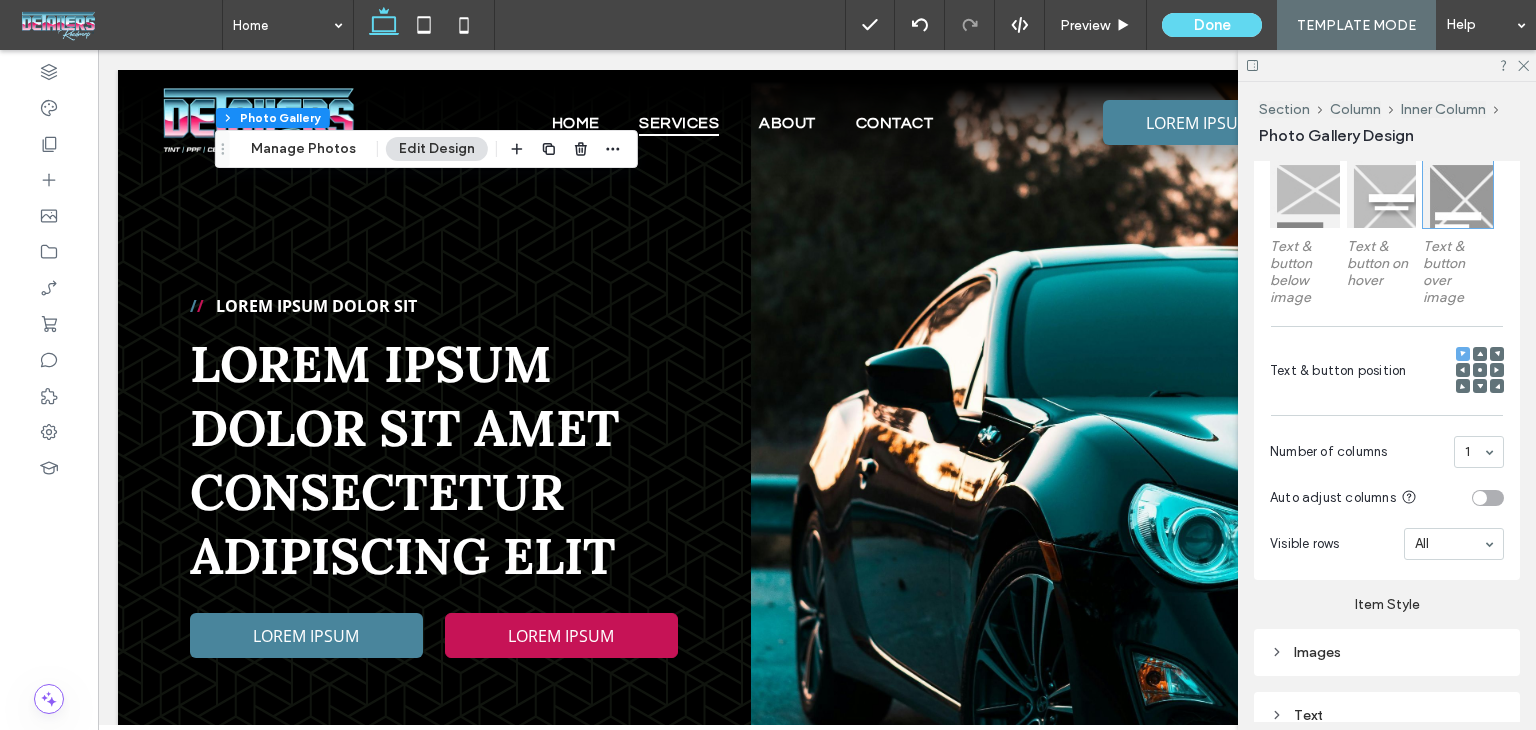 scroll, scrollTop: 800, scrollLeft: 0, axis: vertical 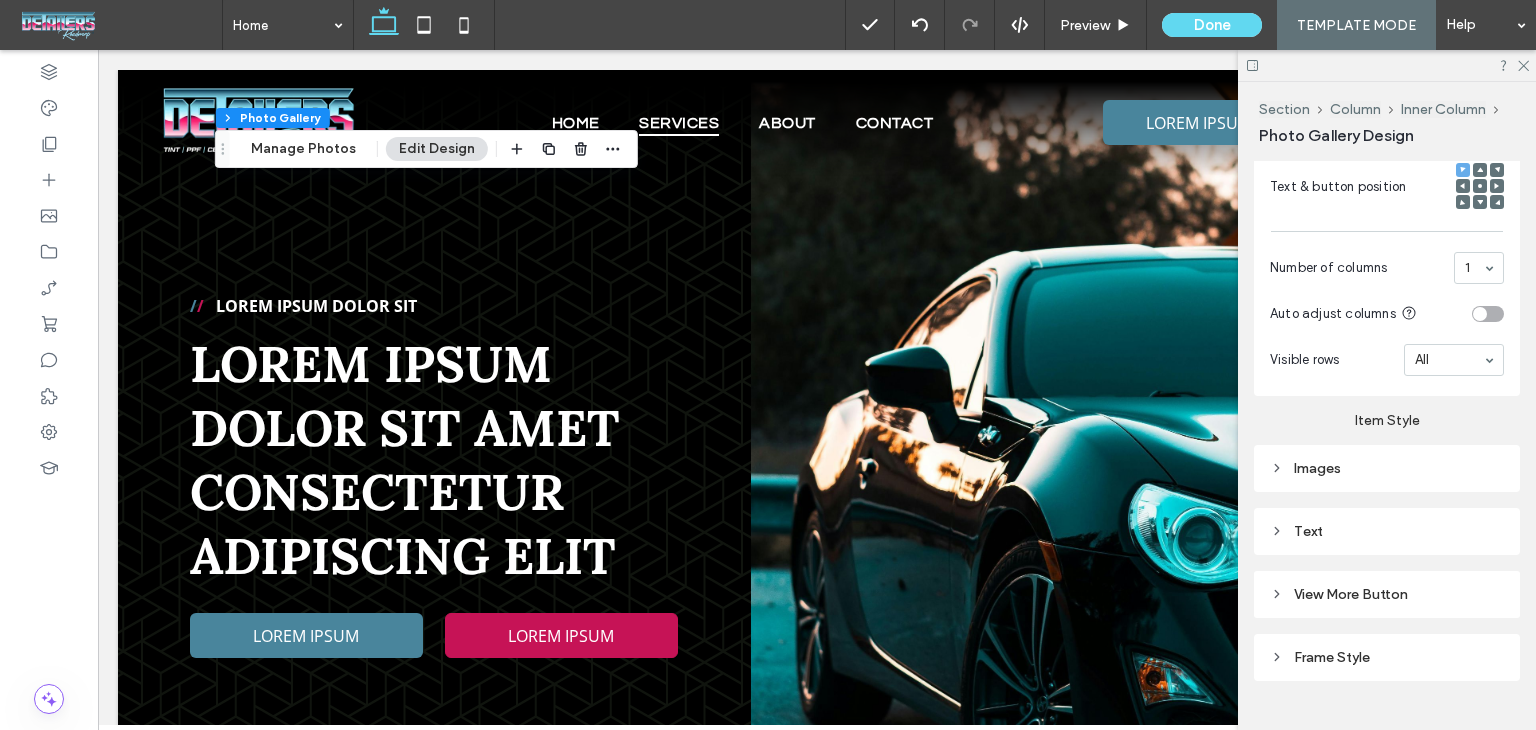 click on "Images" at bounding box center (1387, 468) 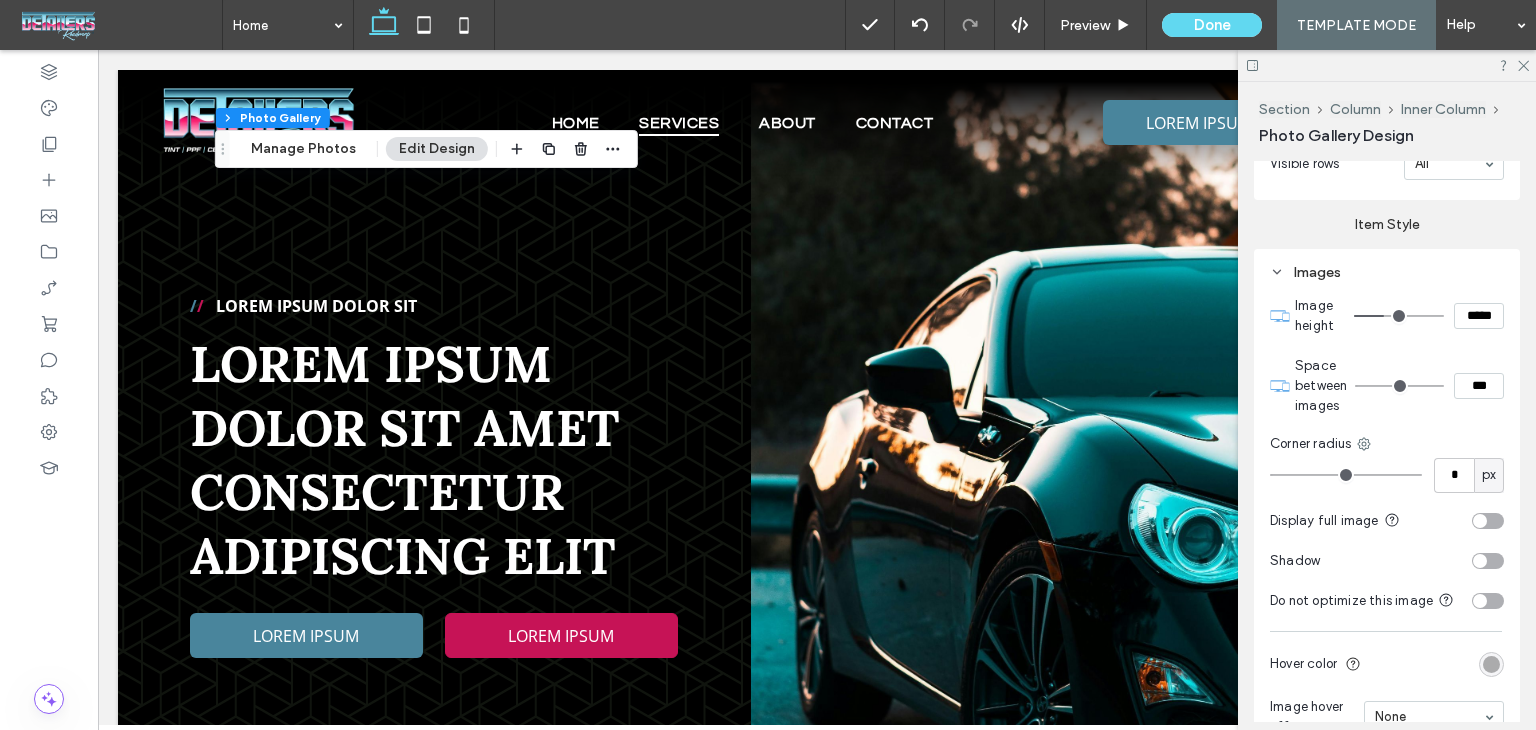 scroll, scrollTop: 1000, scrollLeft: 0, axis: vertical 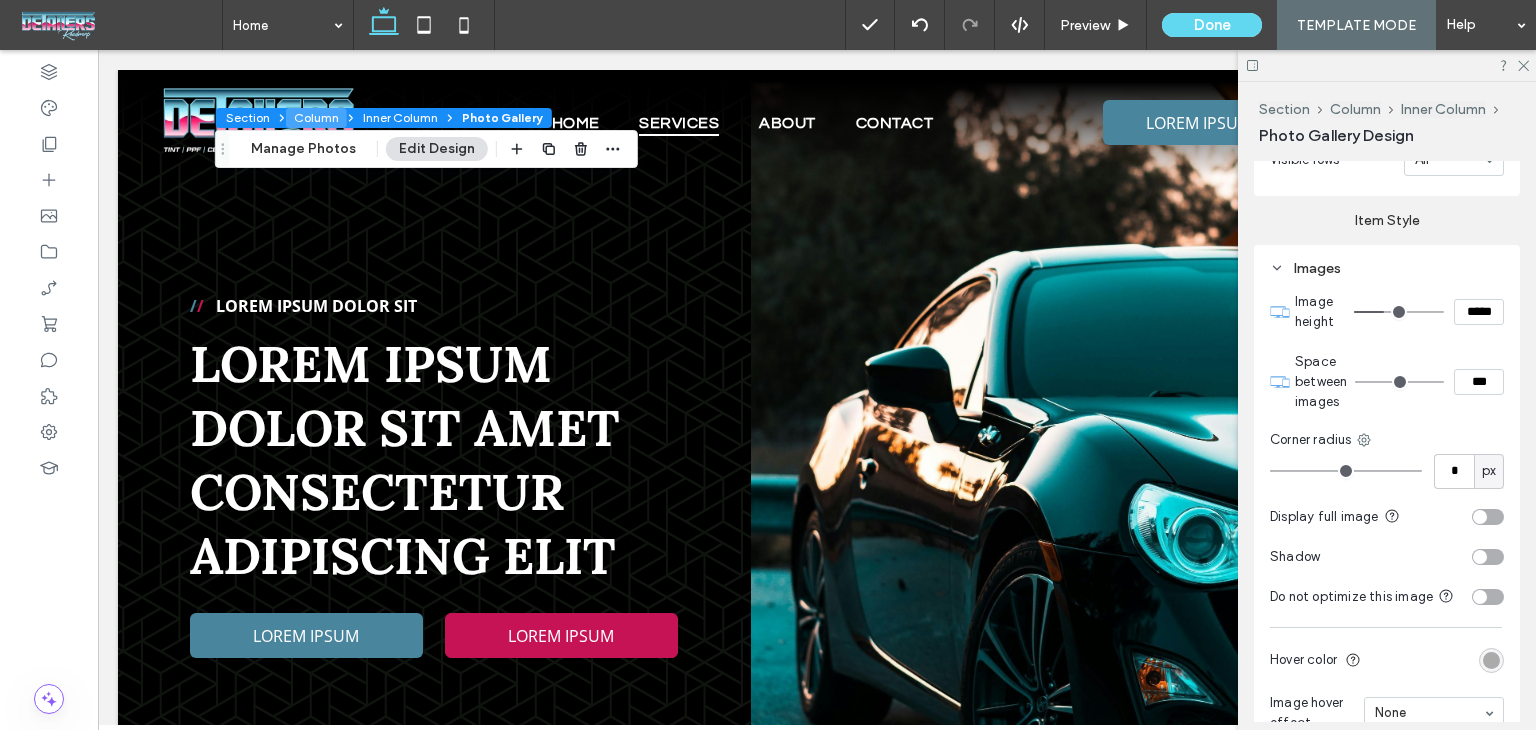 click on "Column" at bounding box center [316, 118] 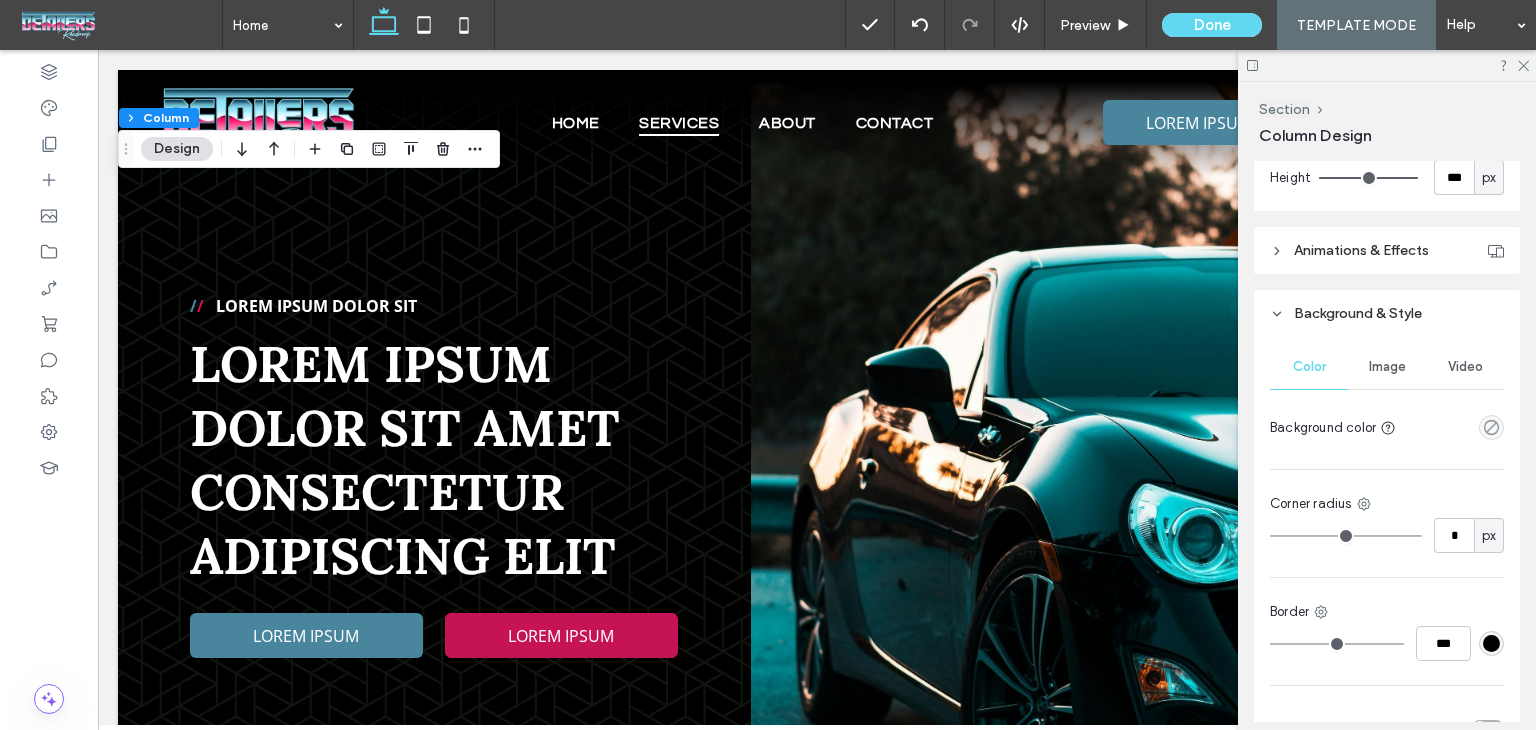 scroll, scrollTop: 1042, scrollLeft: 0, axis: vertical 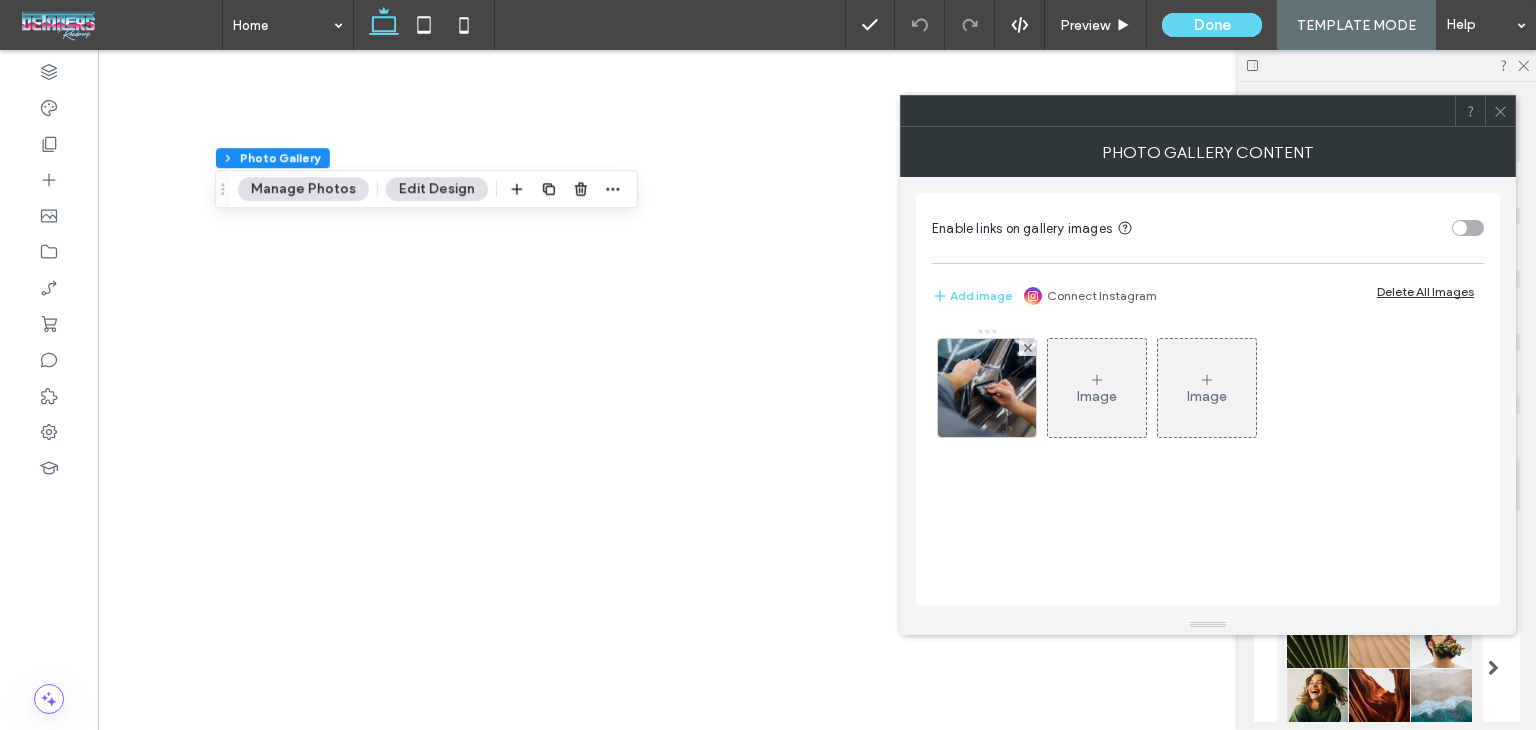 click 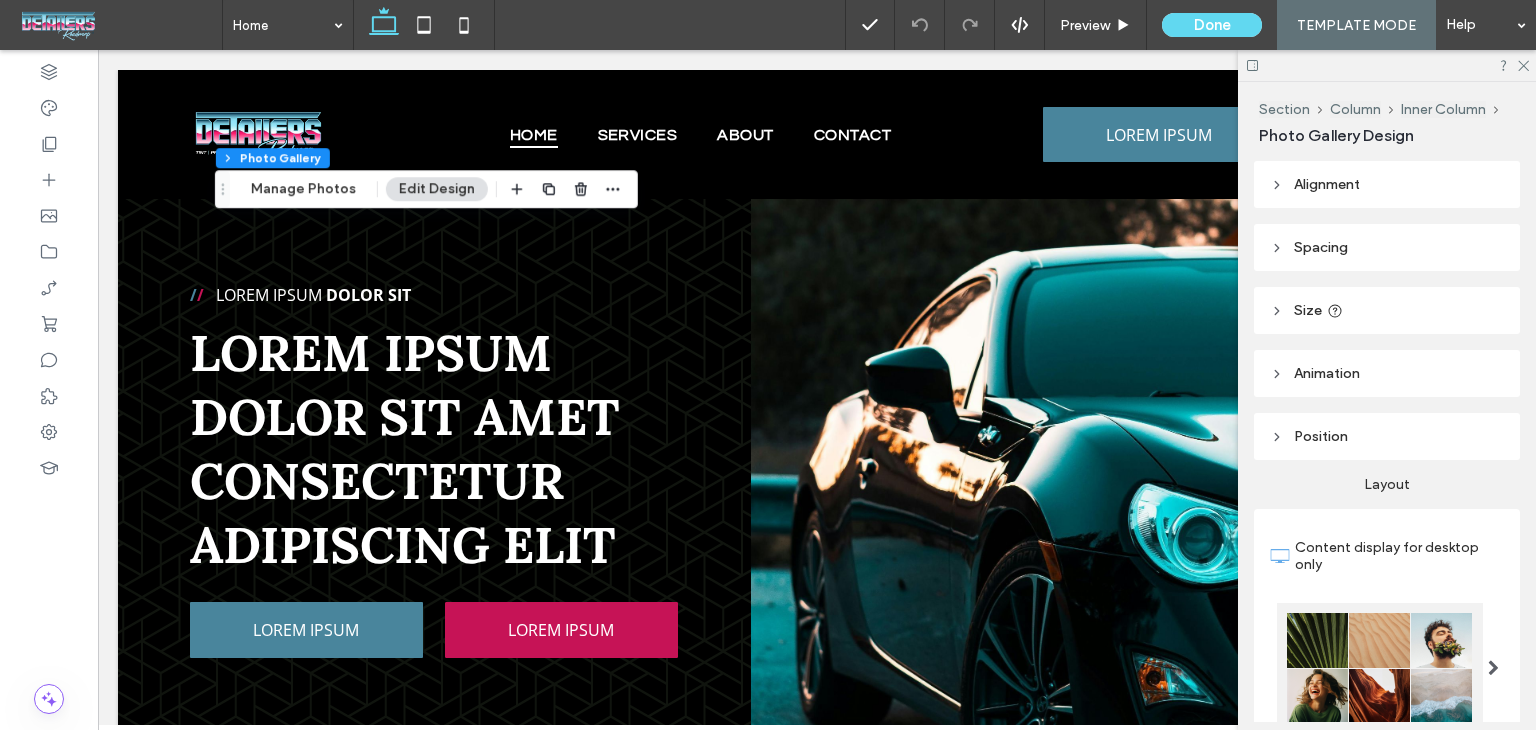 scroll, scrollTop: 1000, scrollLeft: 0, axis: vertical 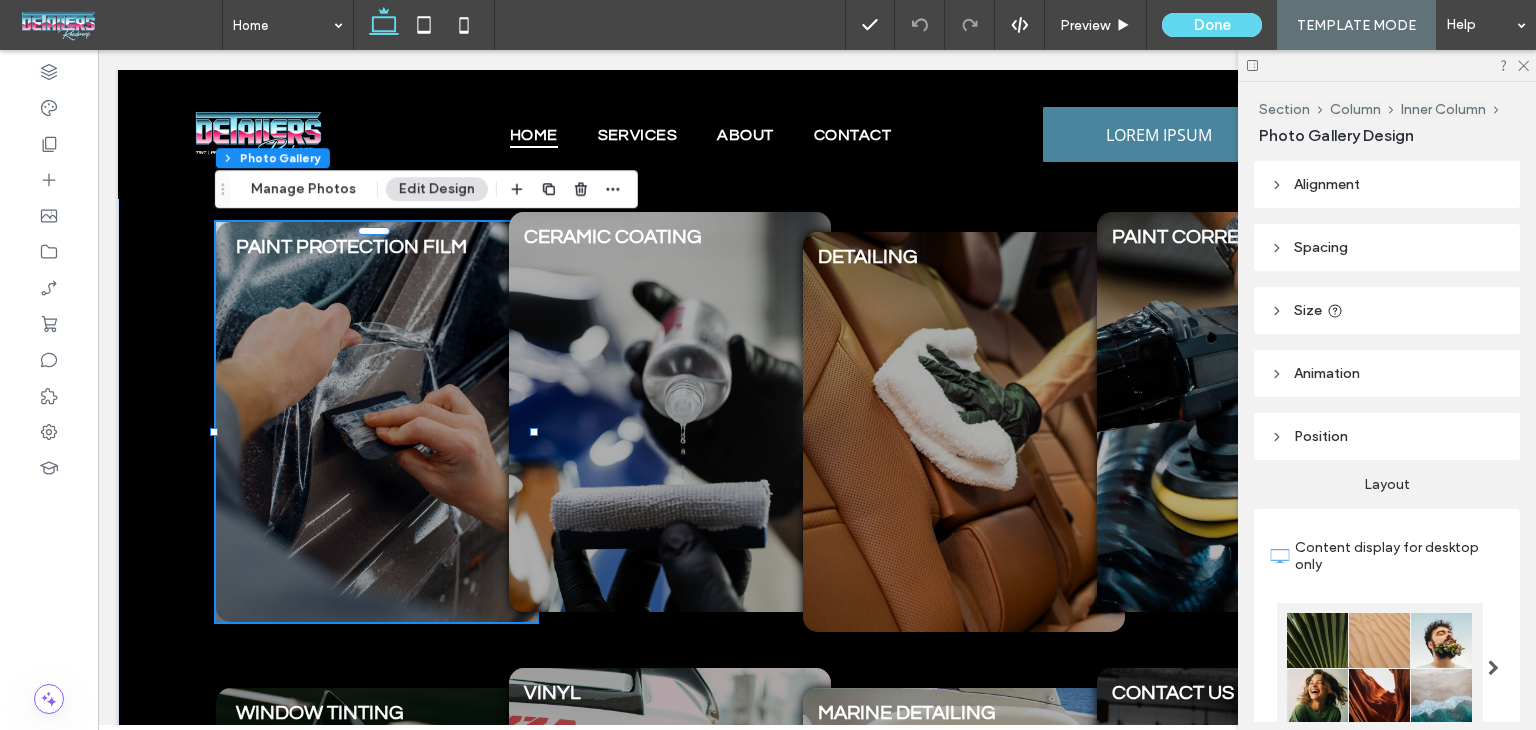 click at bounding box center [377, 422] 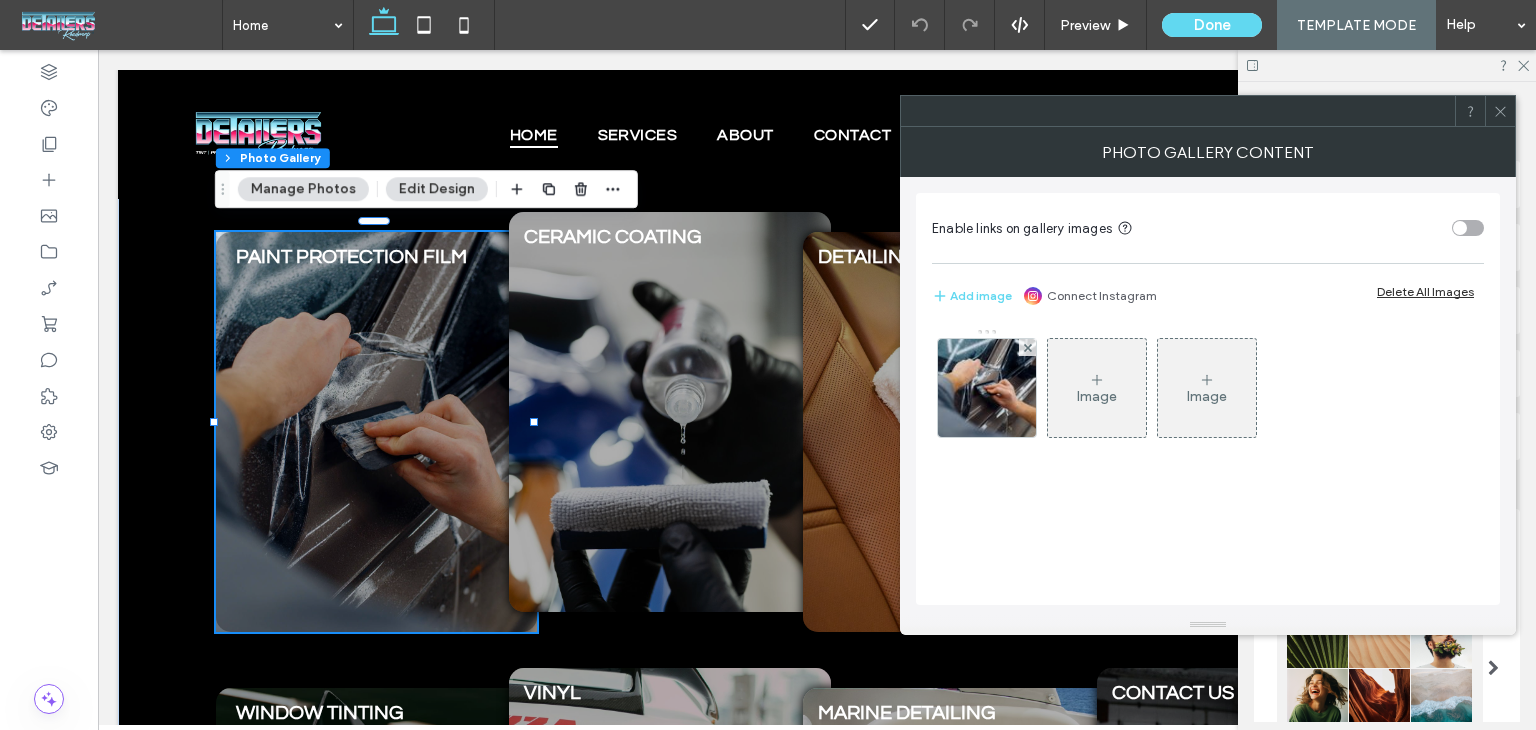 click at bounding box center (1500, 111) 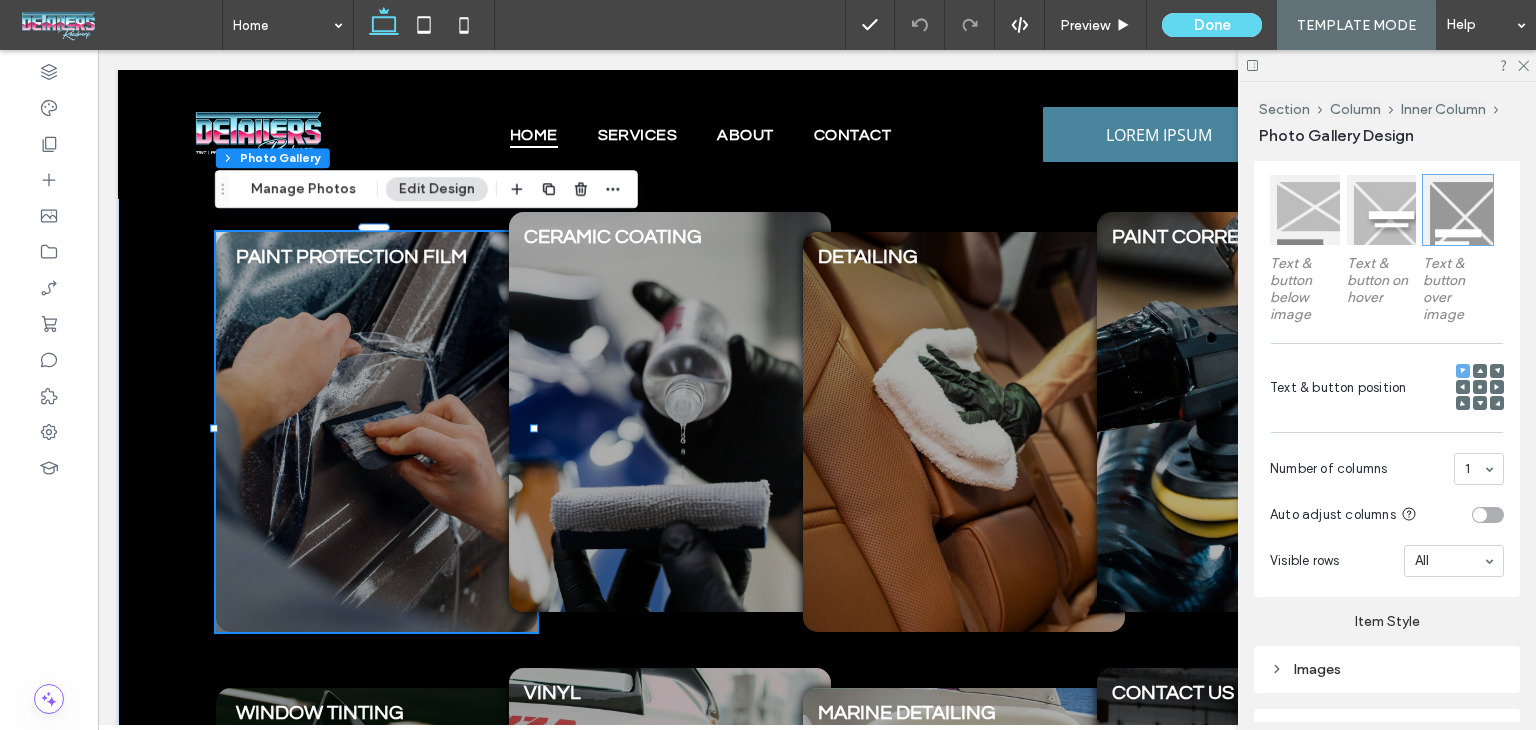 scroll, scrollTop: 800, scrollLeft: 0, axis: vertical 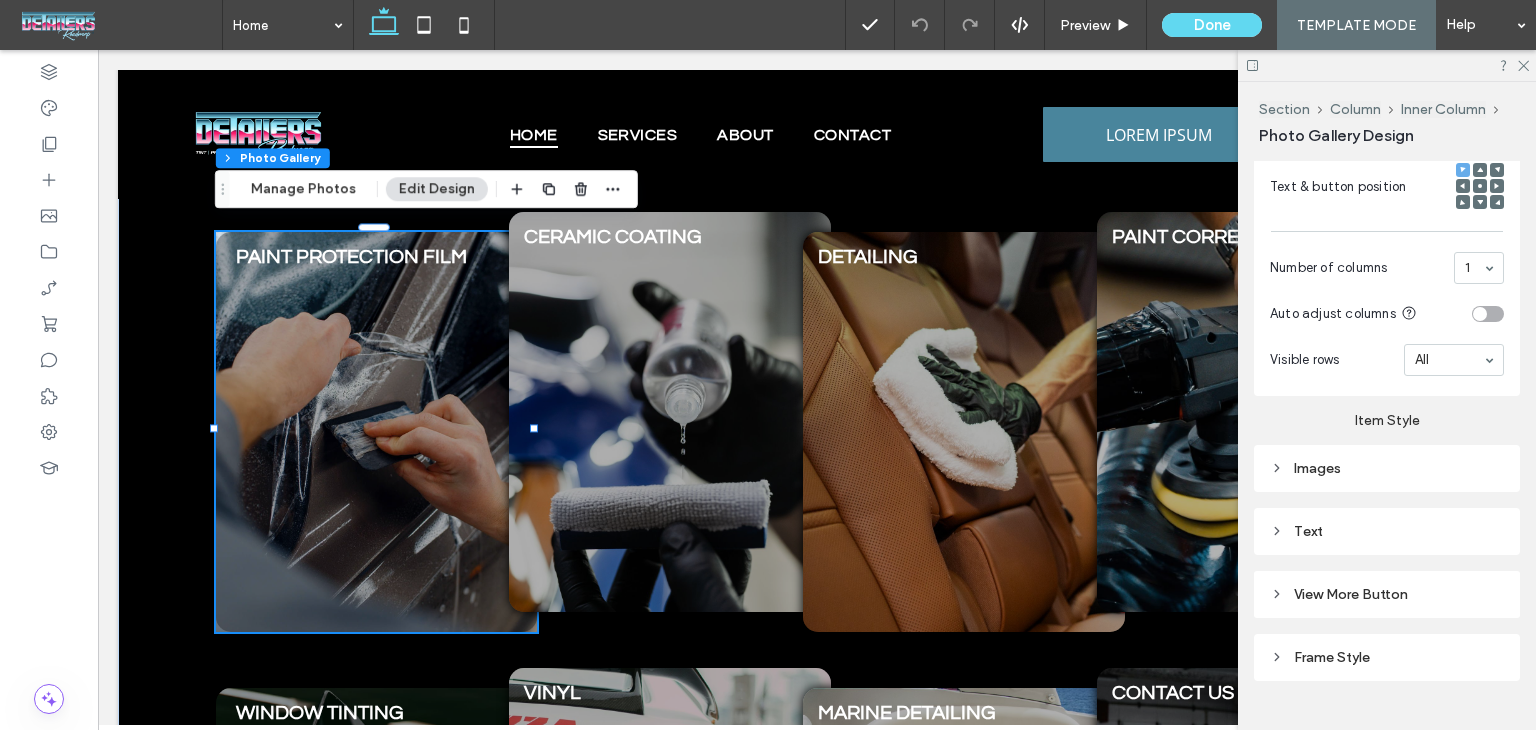click on "Frame Style" at bounding box center (1387, 657) 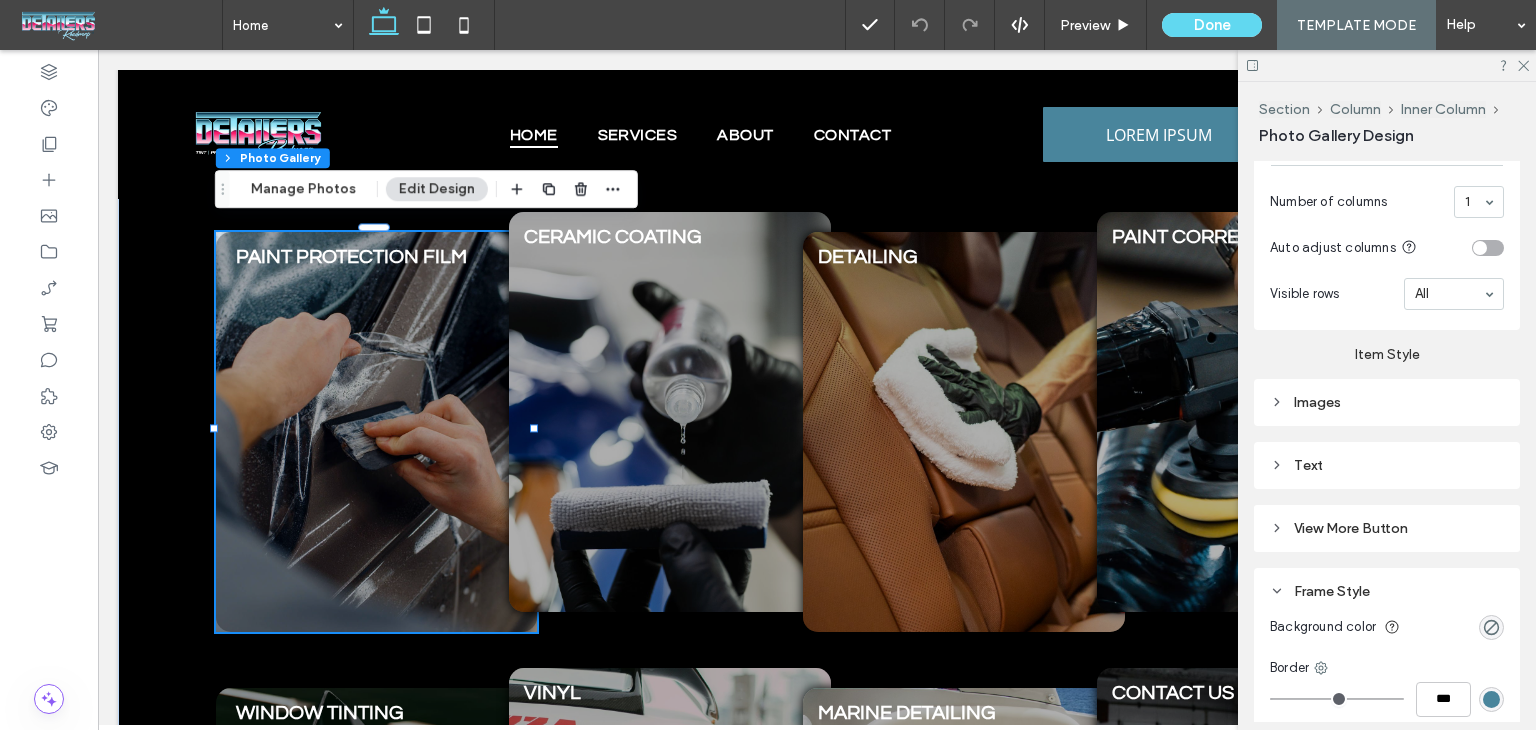 scroll, scrollTop: 1000, scrollLeft: 0, axis: vertical 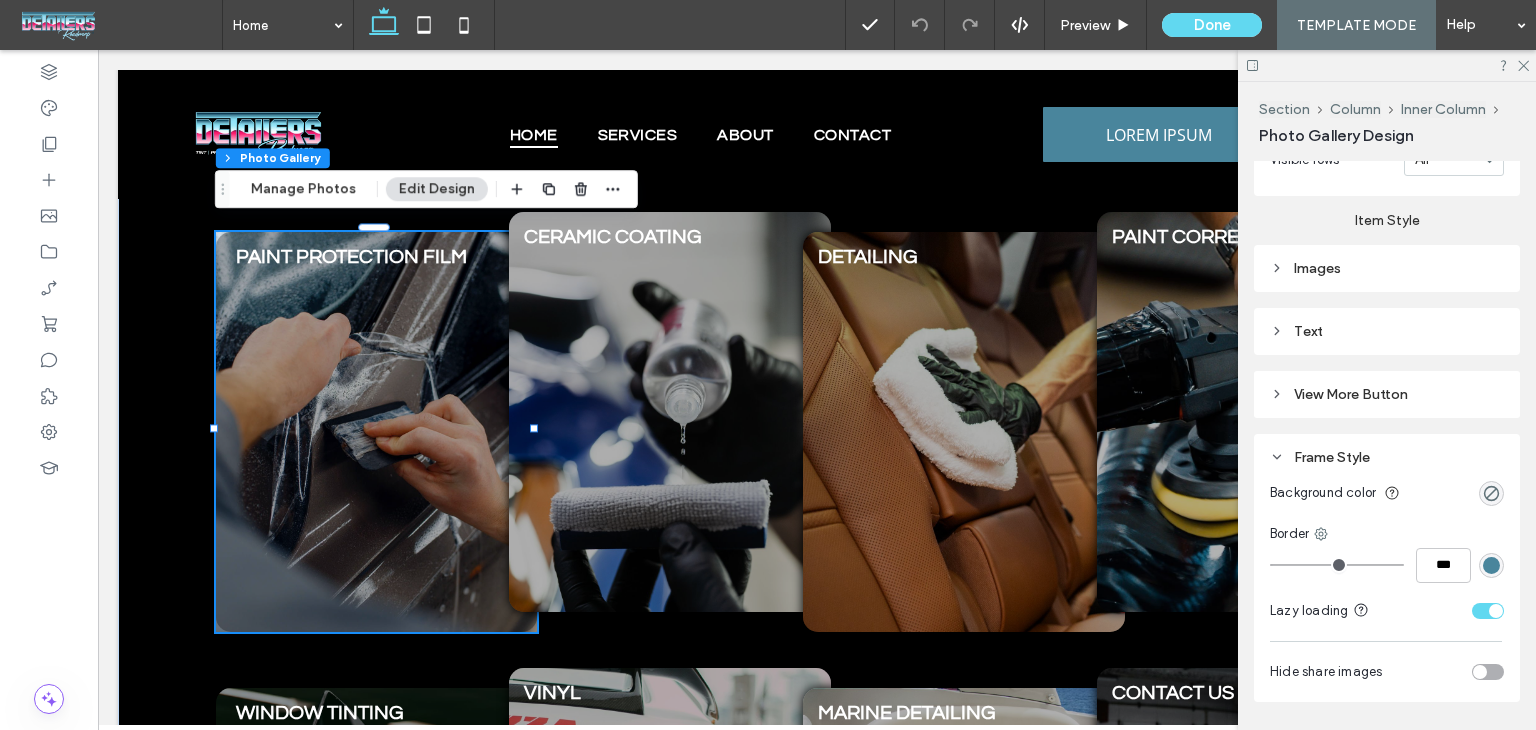 click on "Frame Style" at bounding box center (1387, 457) 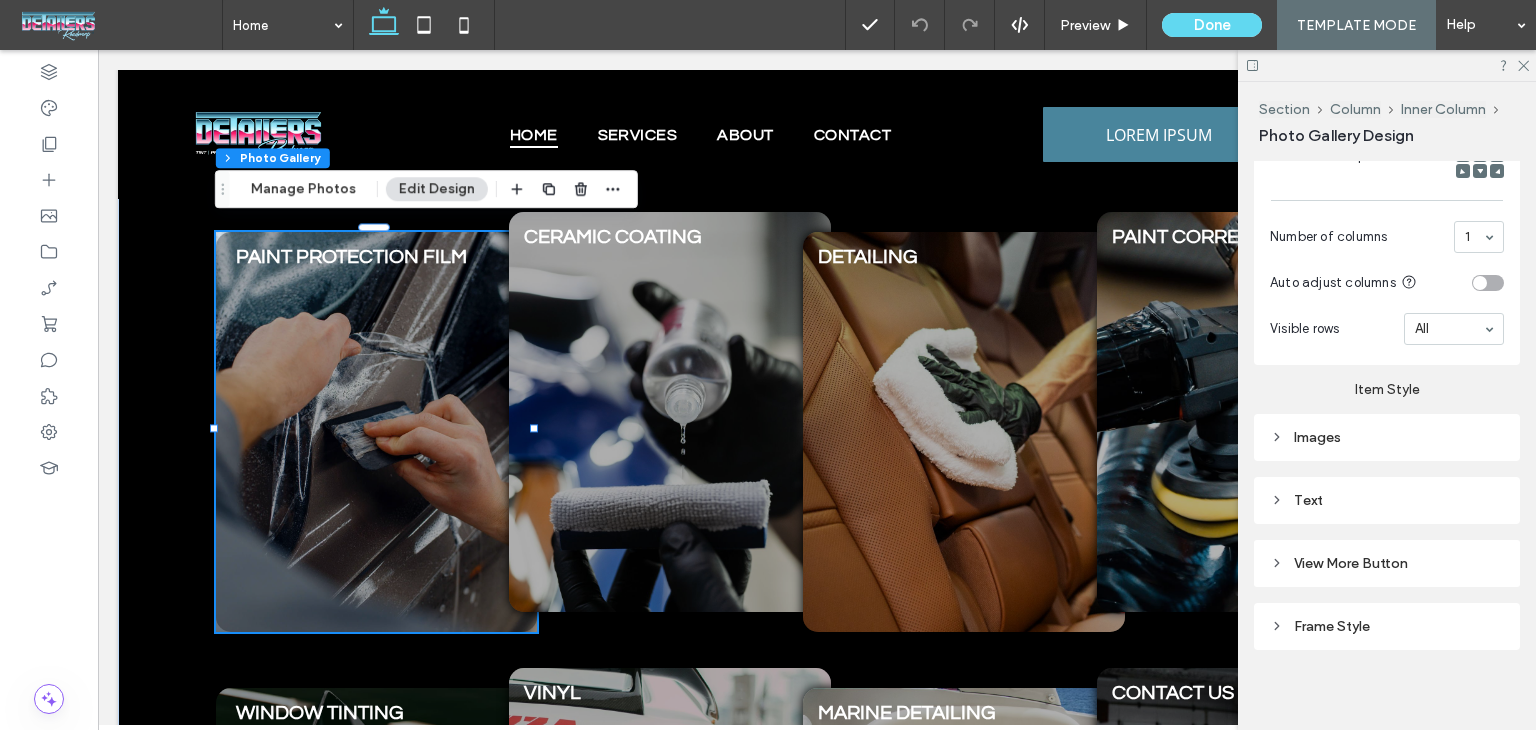 click on "Item Style Images Text" at bounding box center (1387, 444) 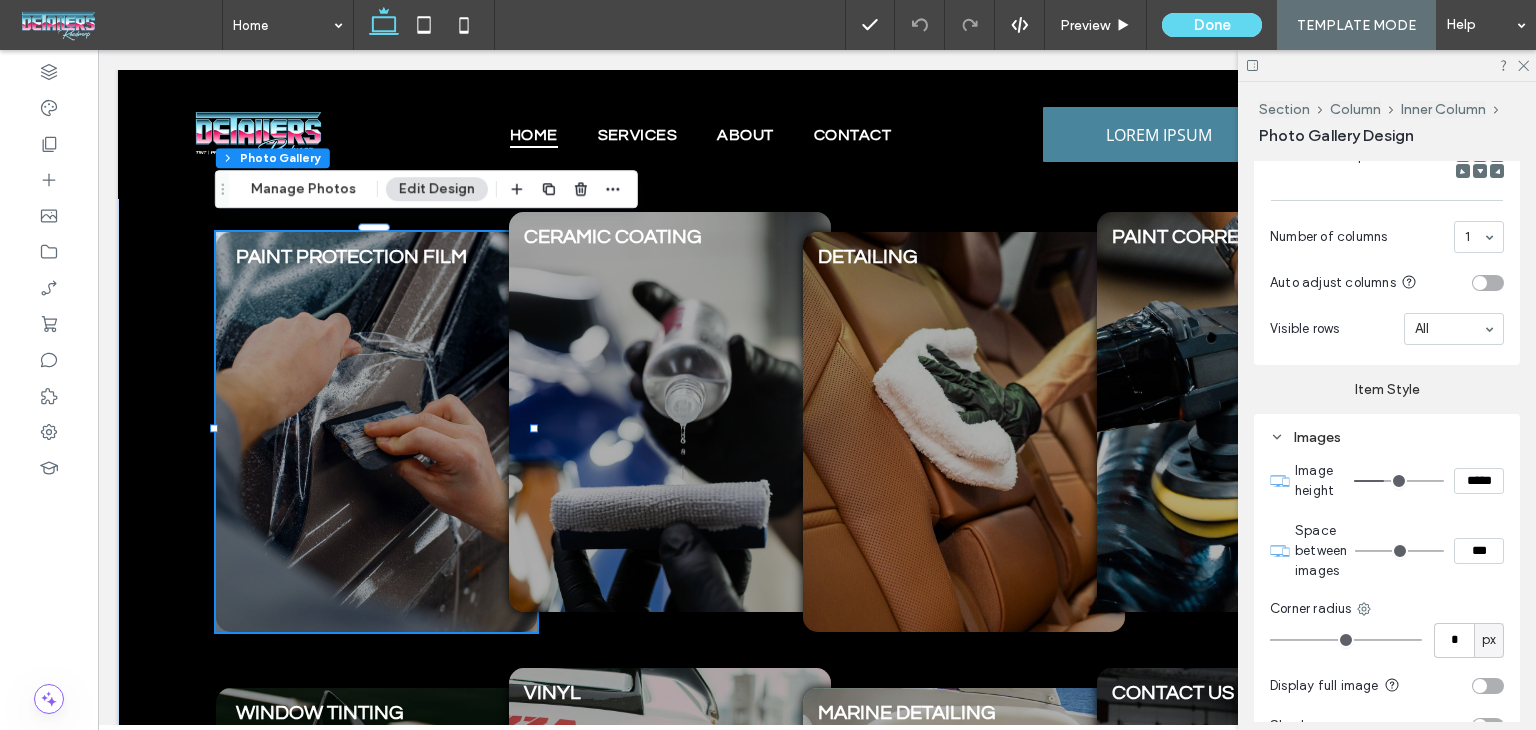 scroll, scrollTop: 1000, scrollLeft: 0, axis: vertical 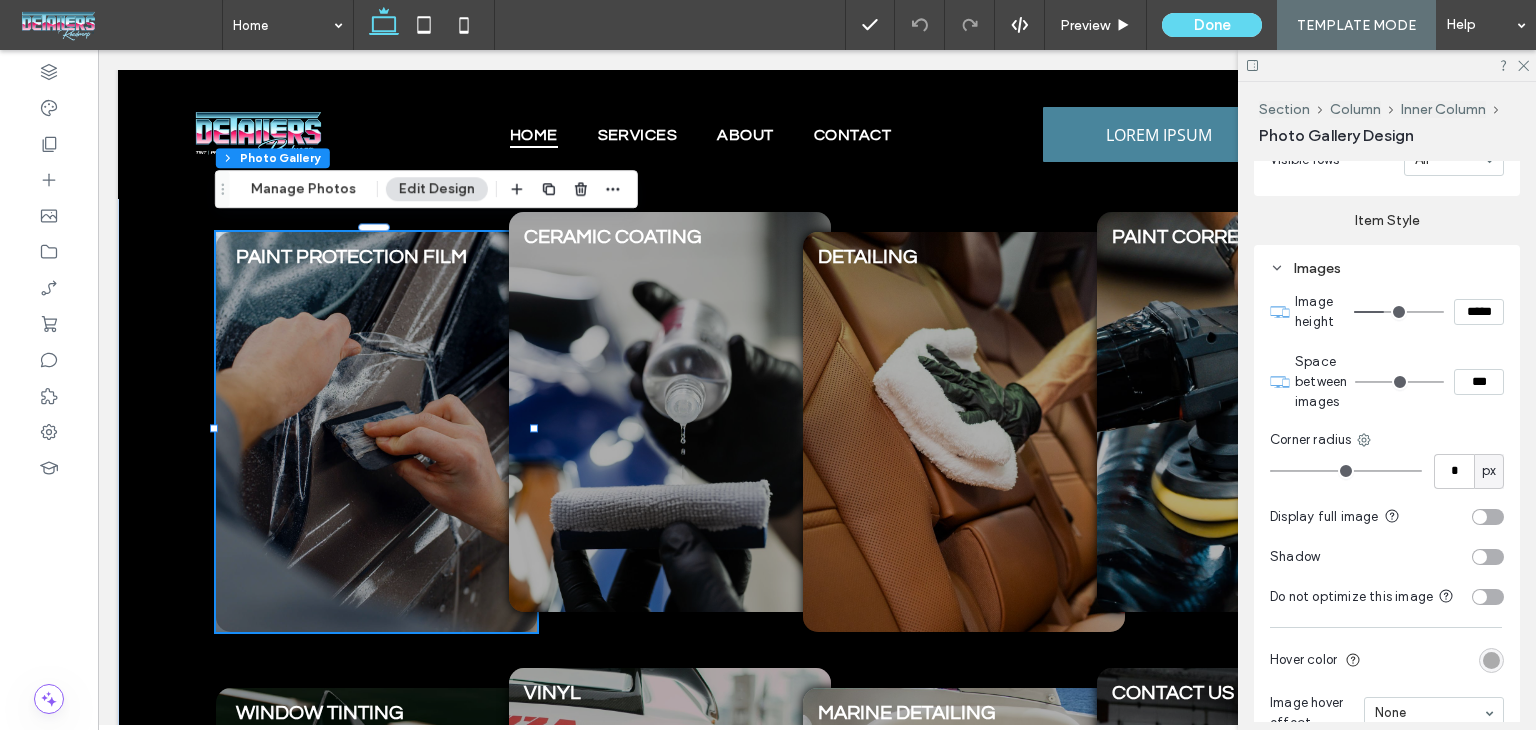 type on "*" 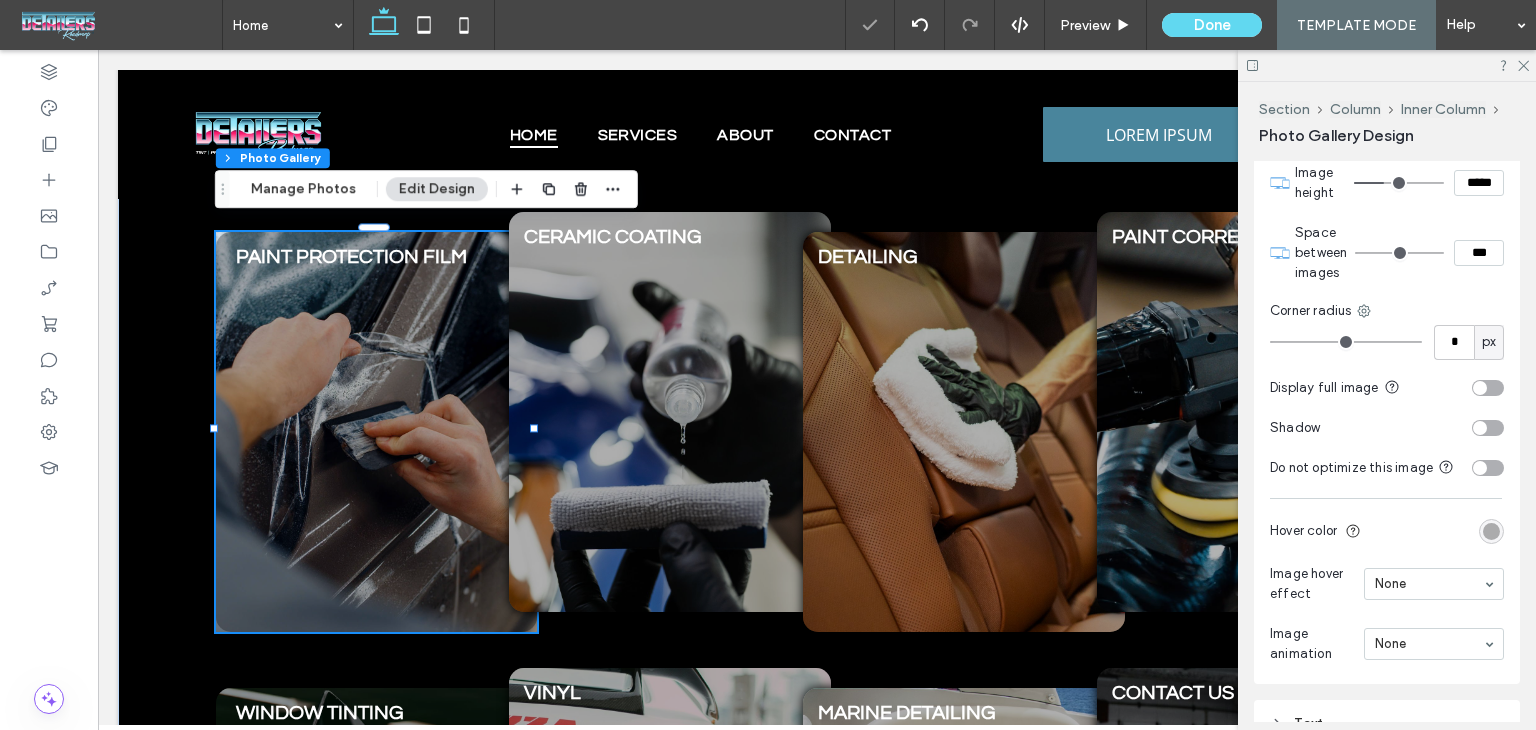 scroll, scrollTop: 1372, scrollLeft: 0, axis: vertical 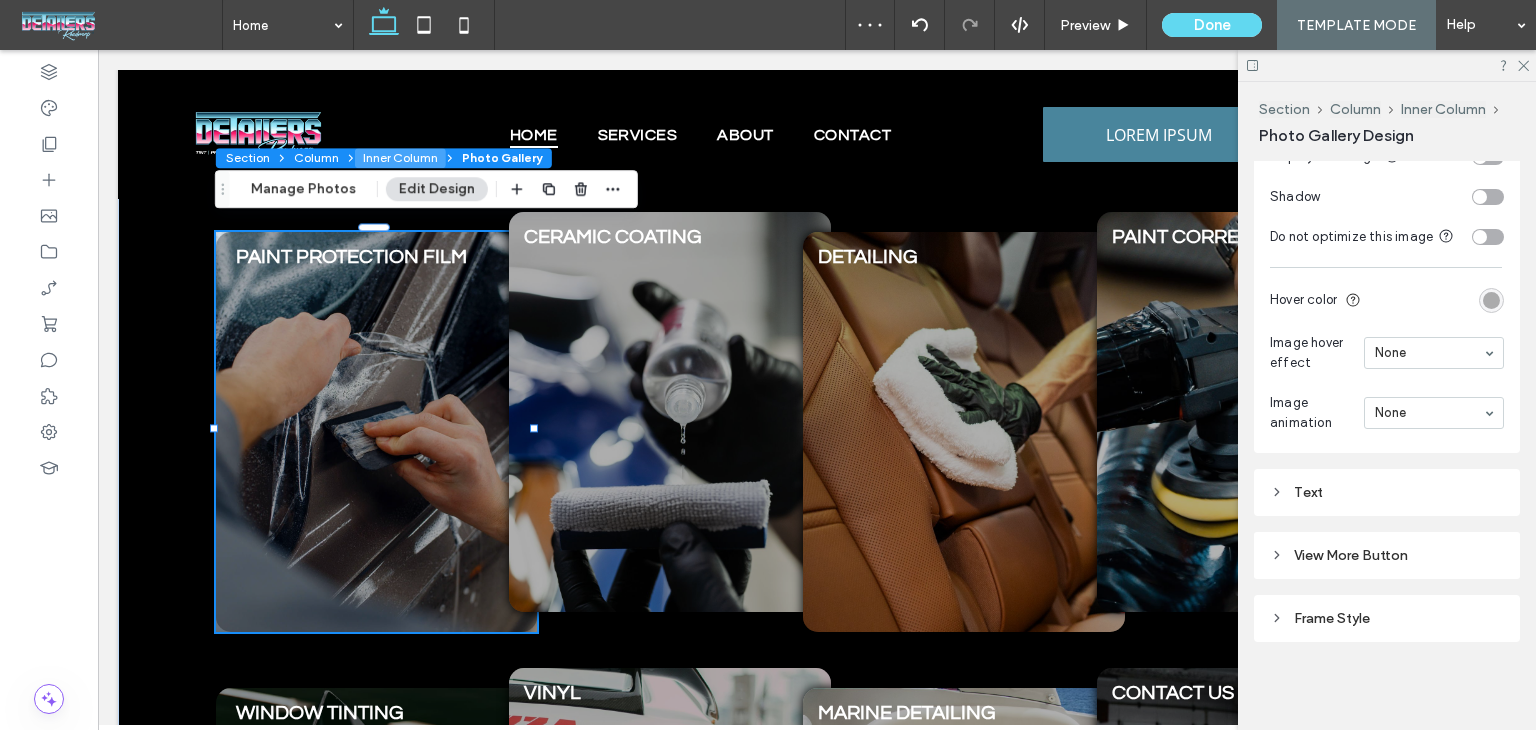click on "Inner Column" at bounding box center (400, 158) 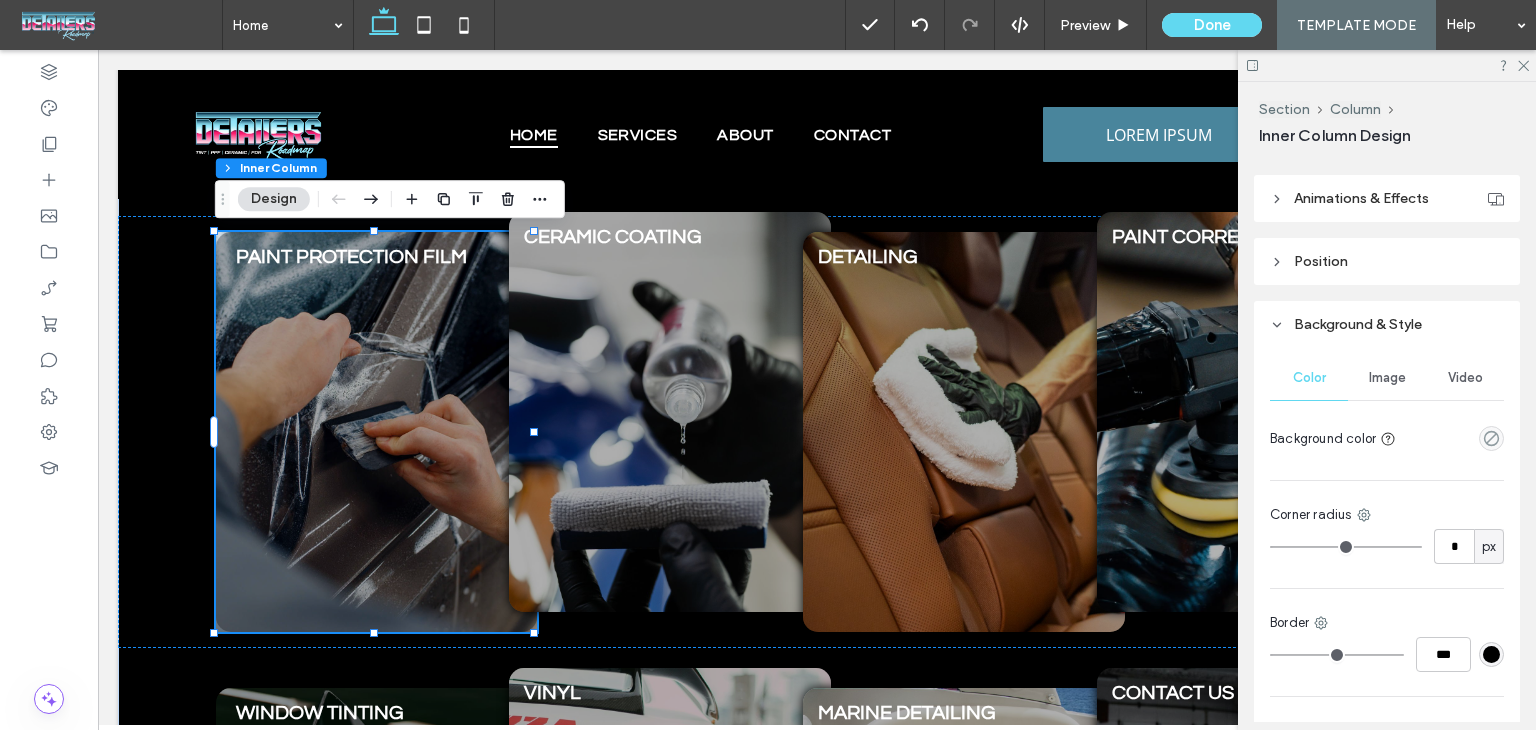 scroll, scrollTop: 900, scrollLeft: 0, axis: vertical 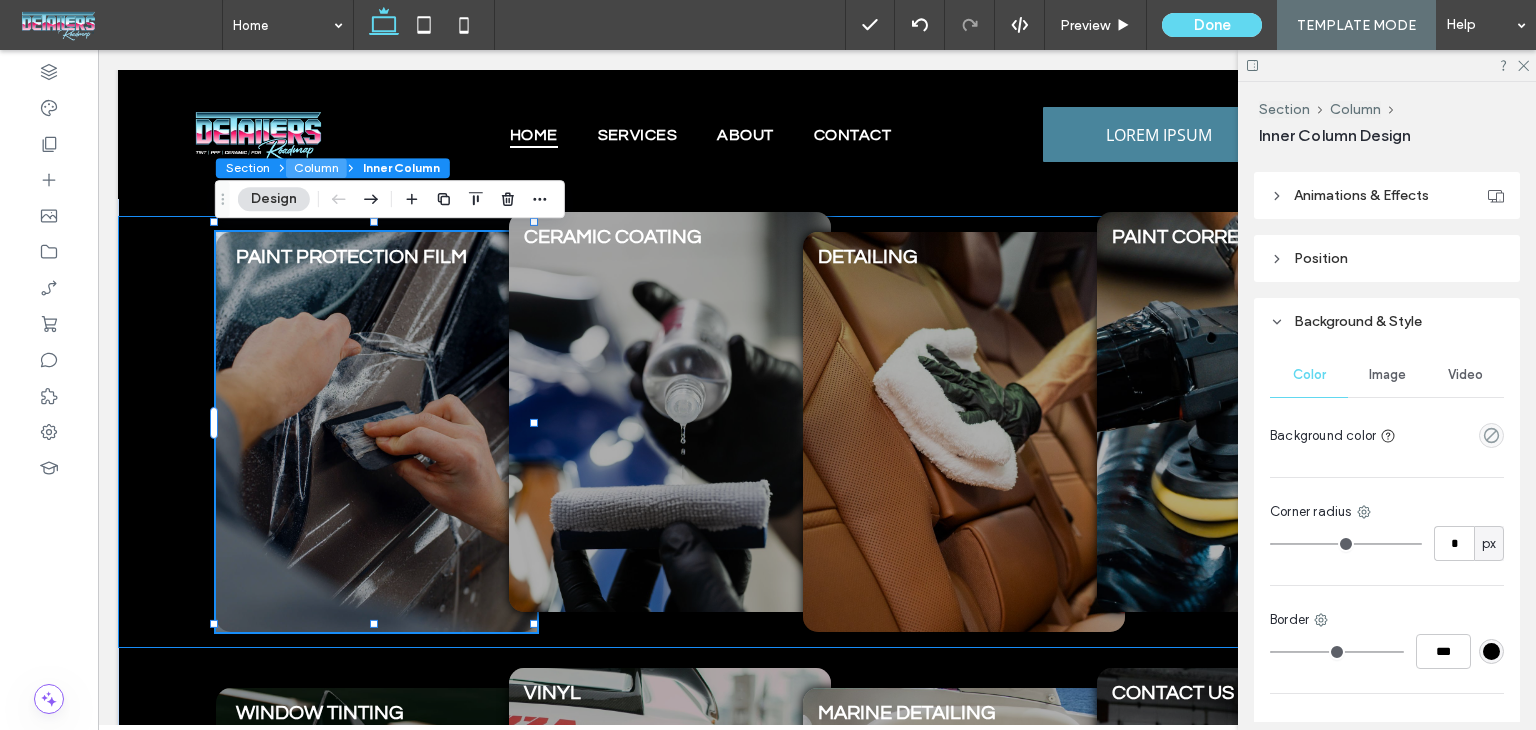 click on "Column" at bounding box center [316, 168] 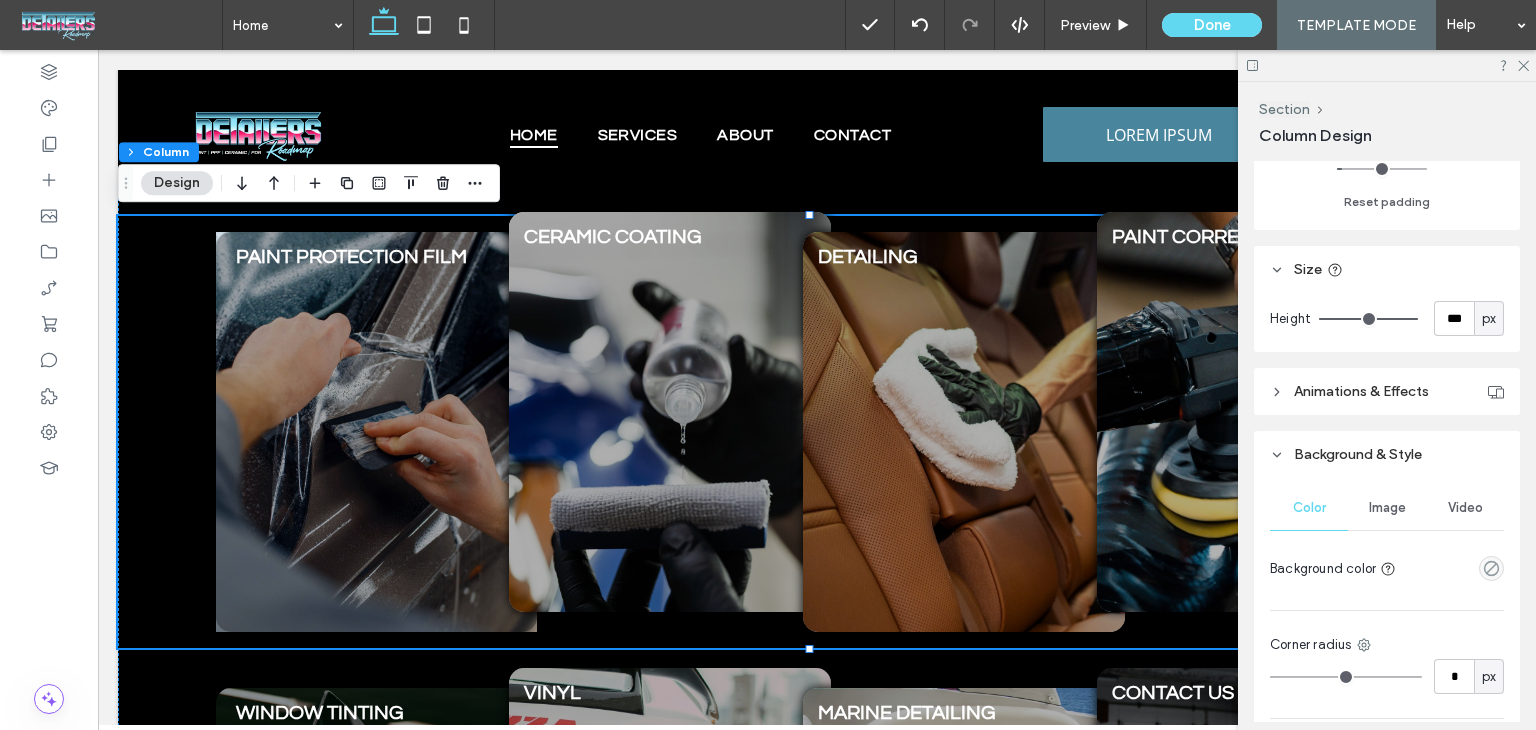 scroll, scrollTop: 900, scrollLeft: 0, axis: vertical 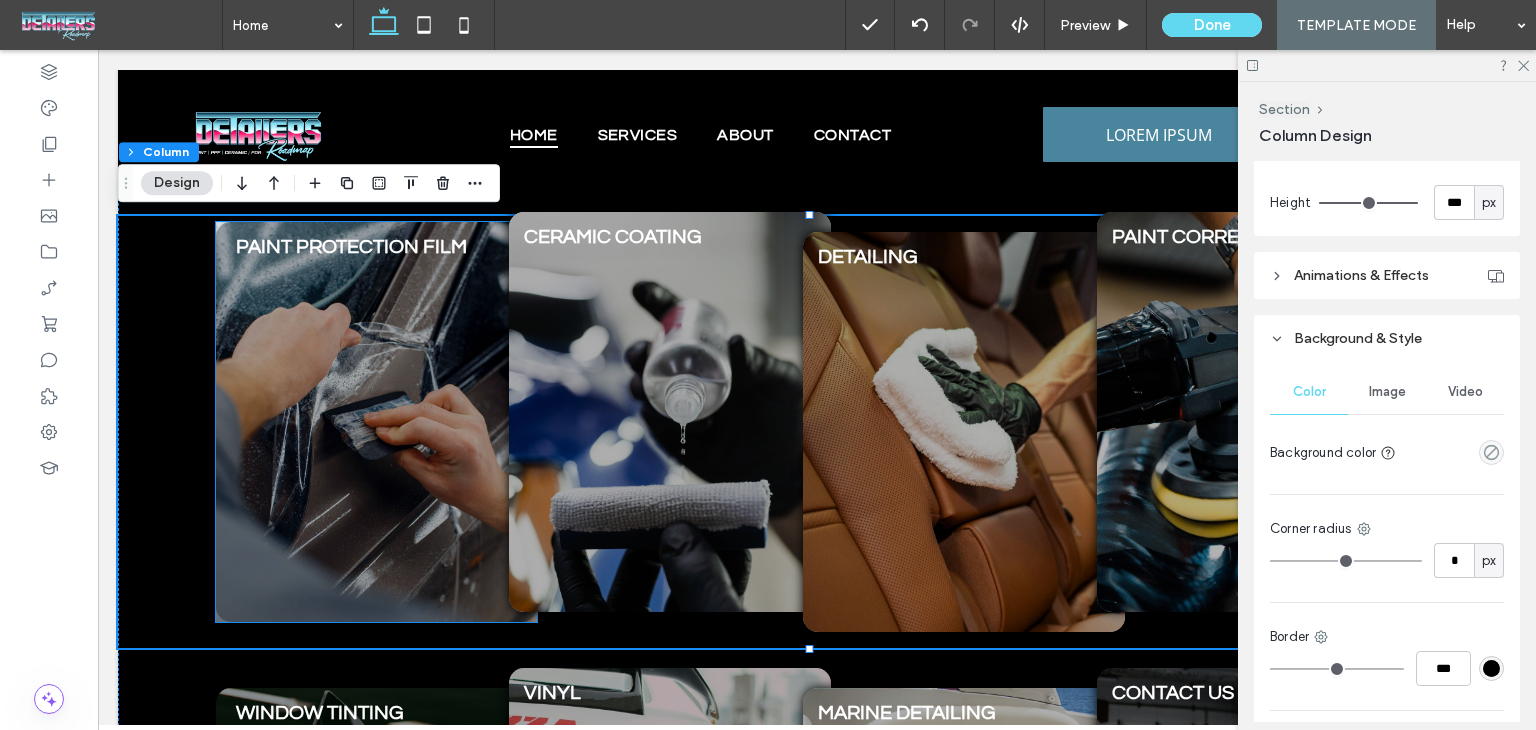 click at bounding box center (377, 422) 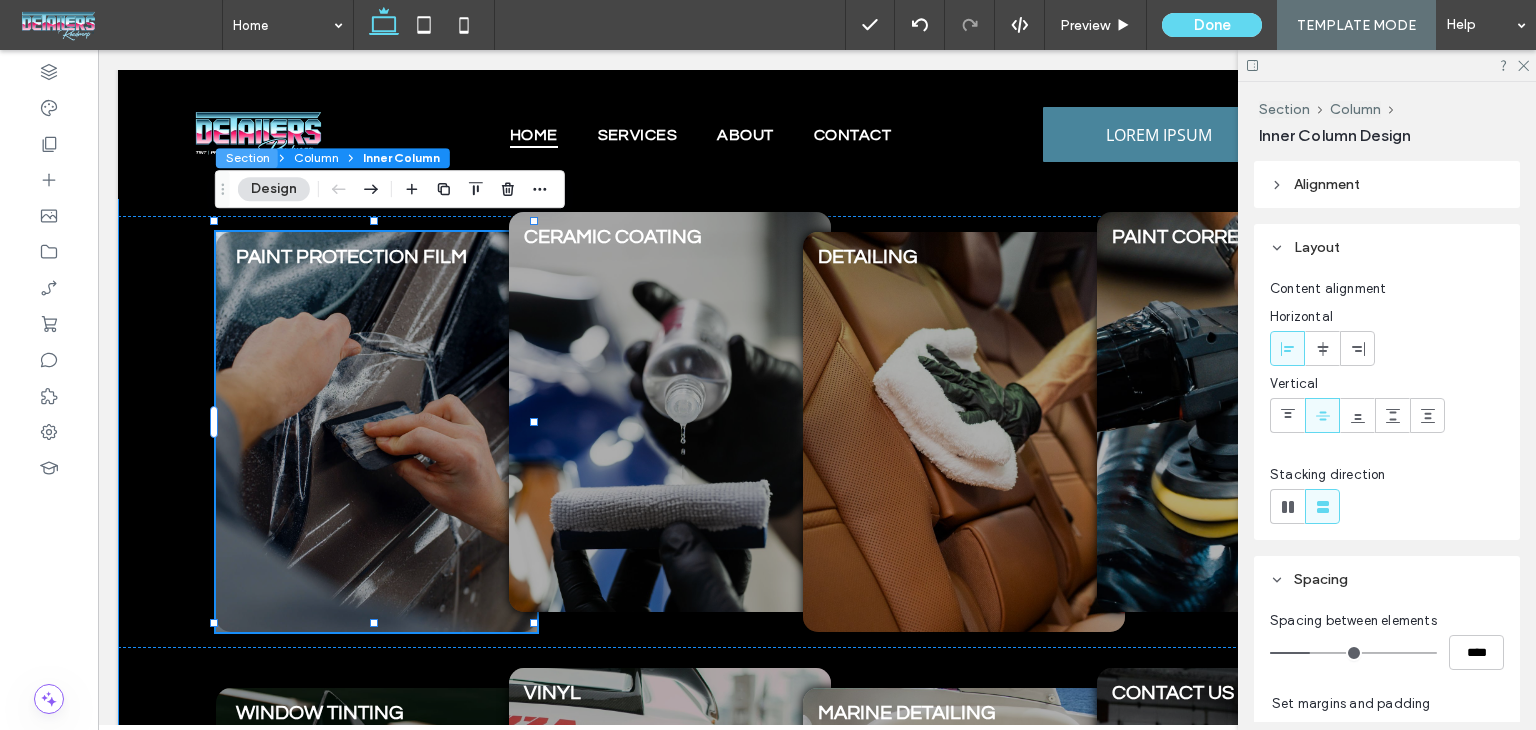click on "Section" at bounding box center [247, 158] 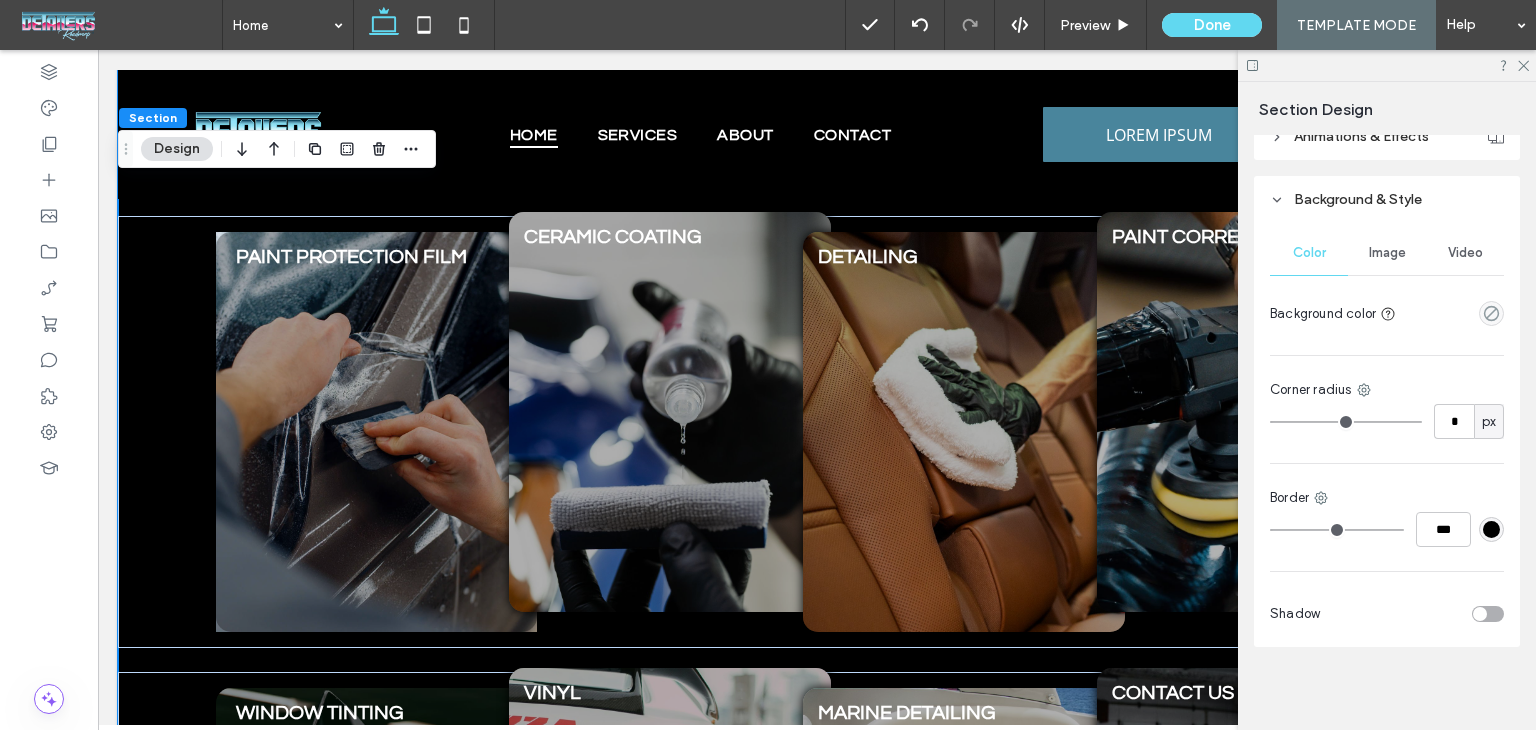 scroll, scrollTop: 713, scrollLeft: 0, axis: vertical 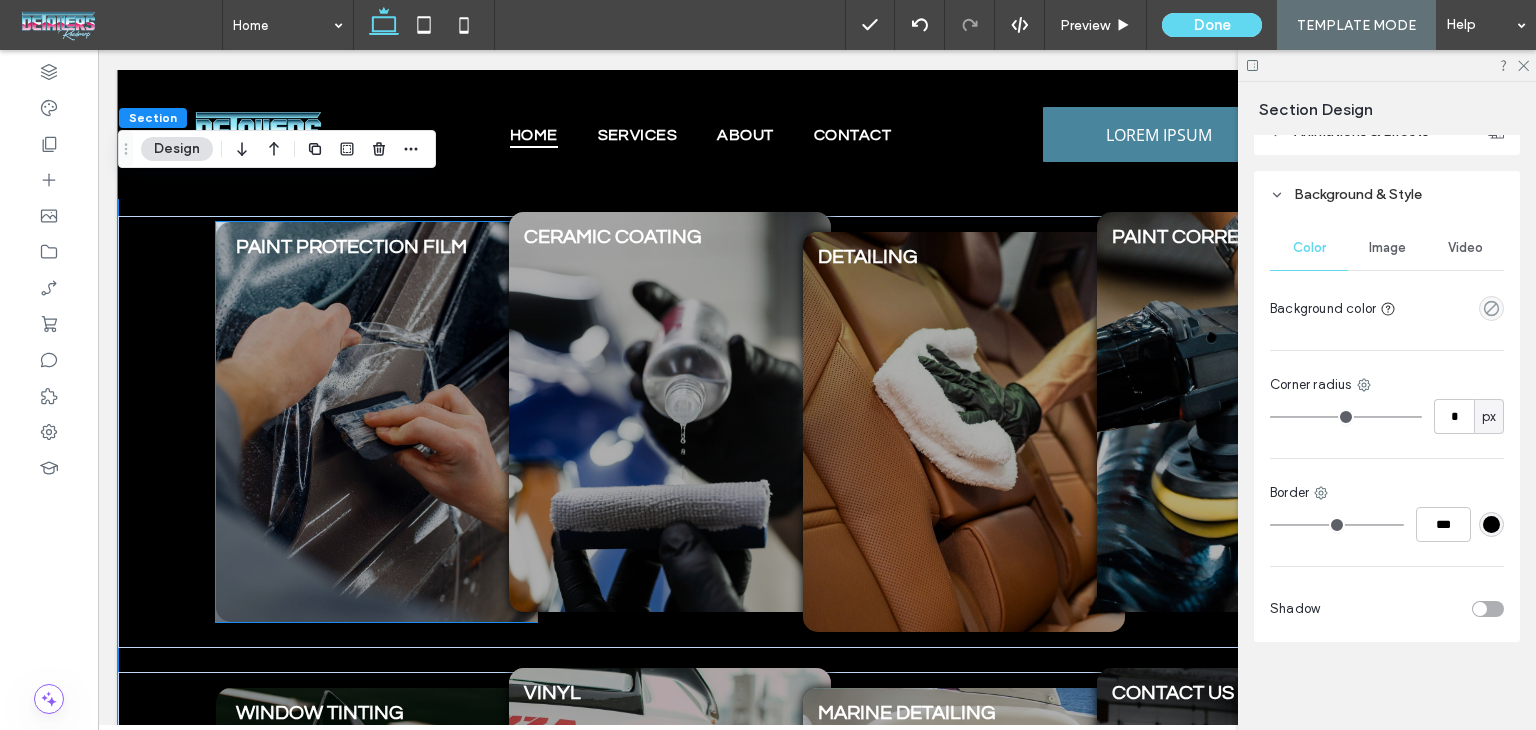 click at bounding box center (377, 422) 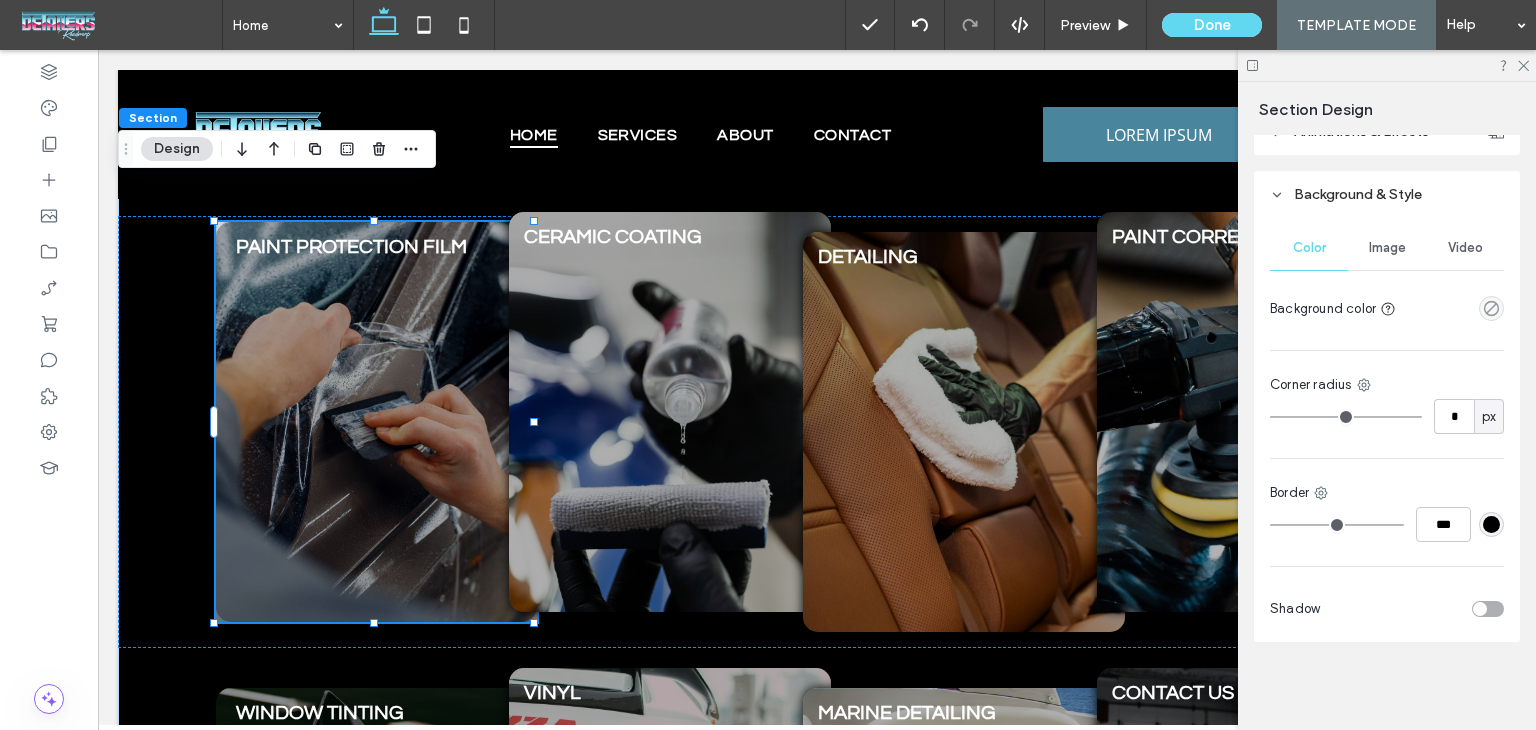 click at bounding box center (377, 422) 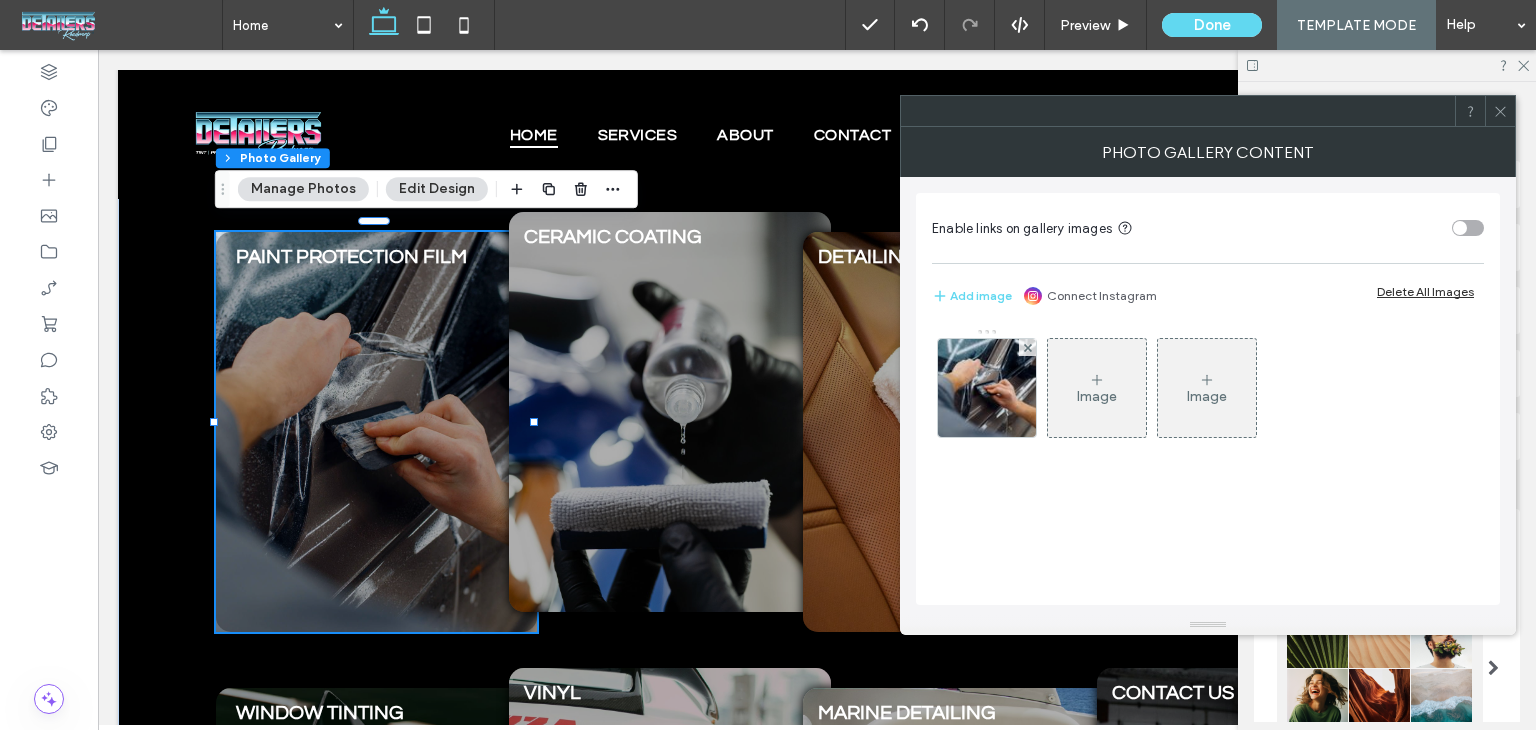click 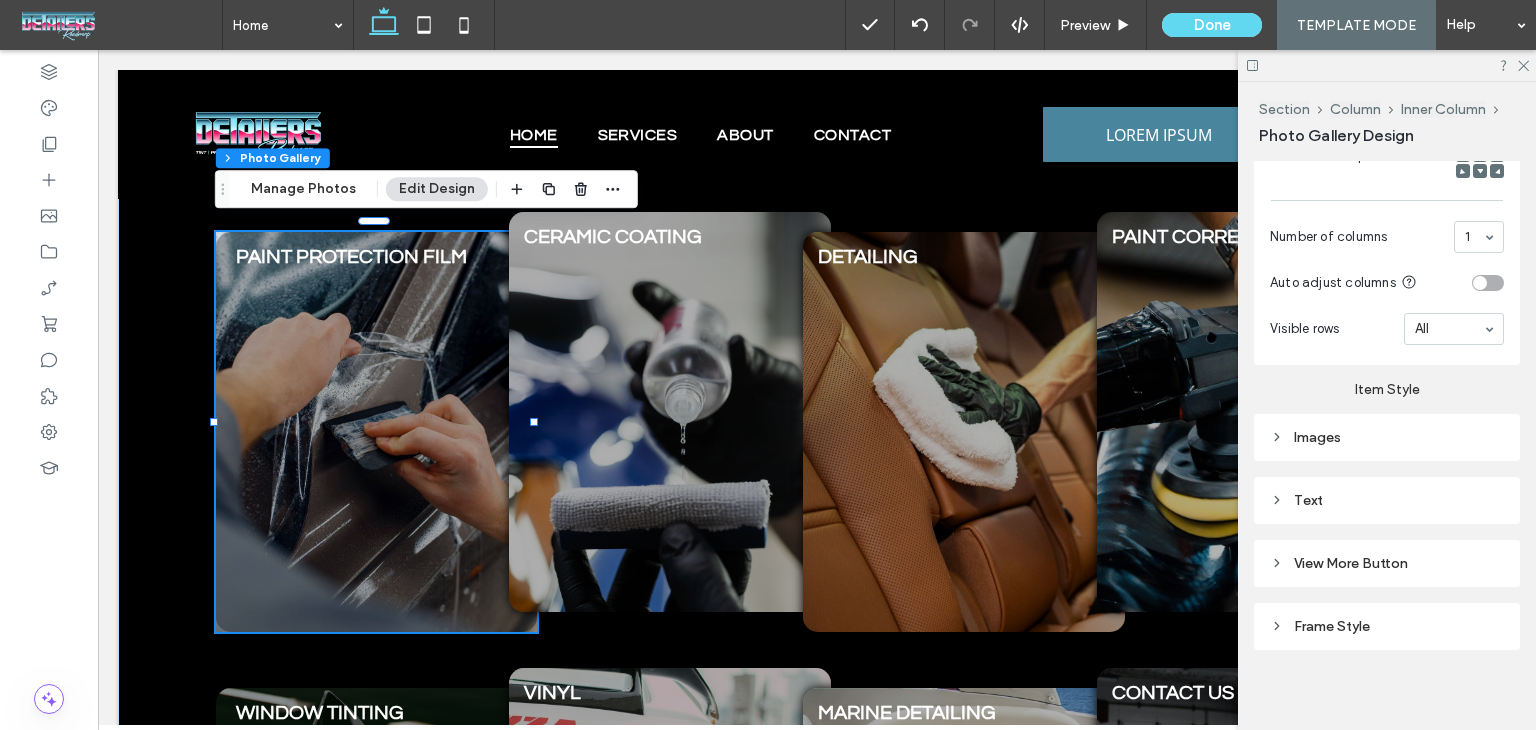 click on "Images" at bounding box center (1387, 437) 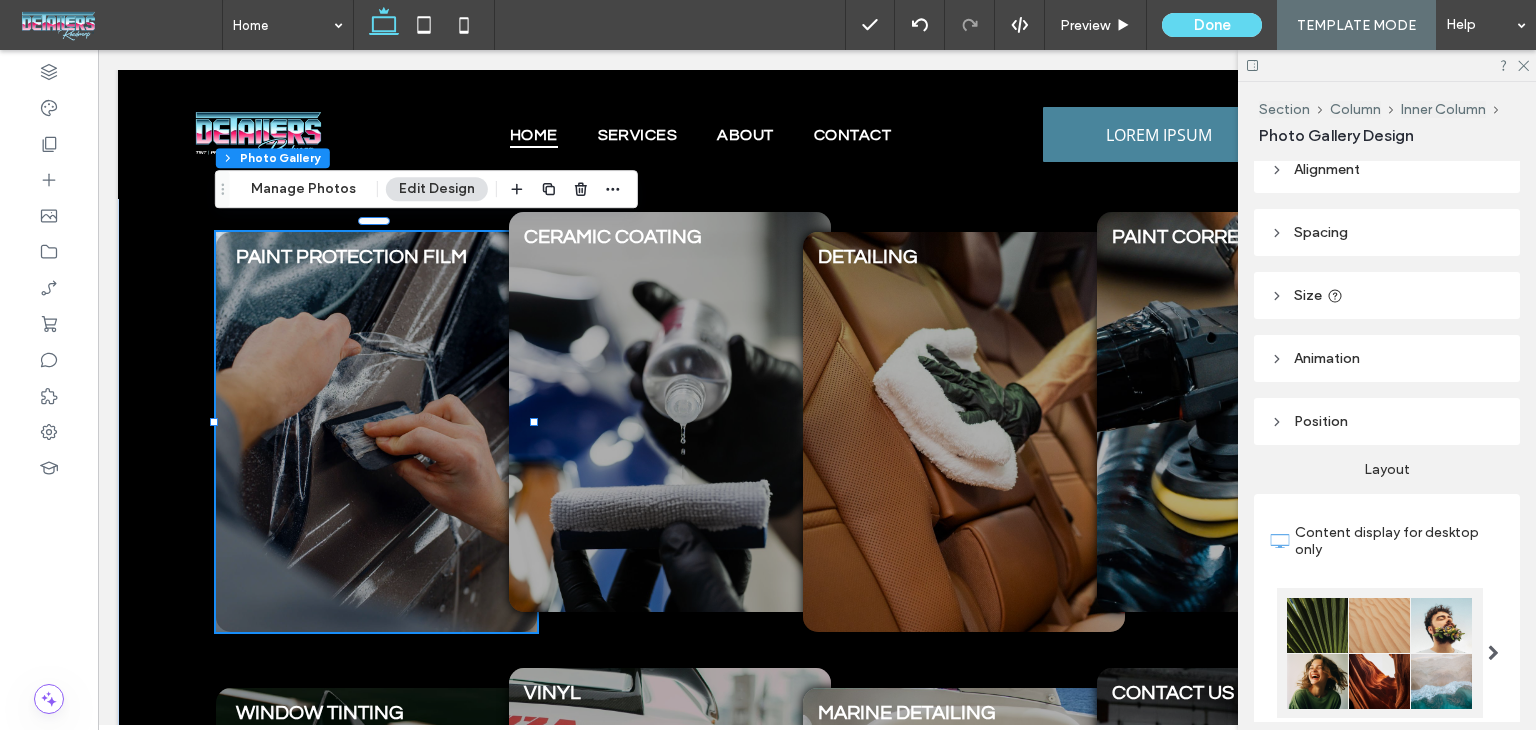 scroll, scrollTop: 0, scrollLeft: 0, axis: both 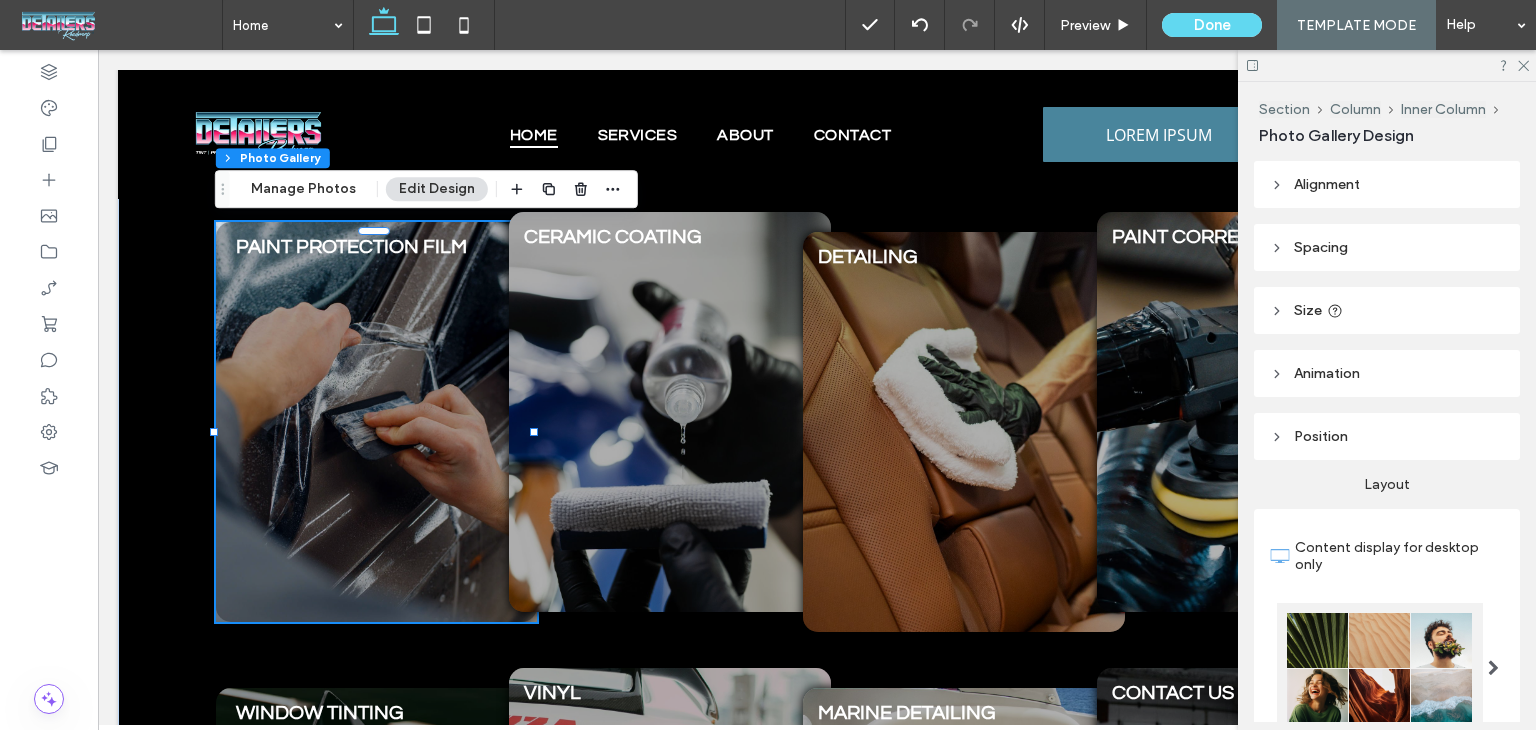 click at bounding box center (377, 422) 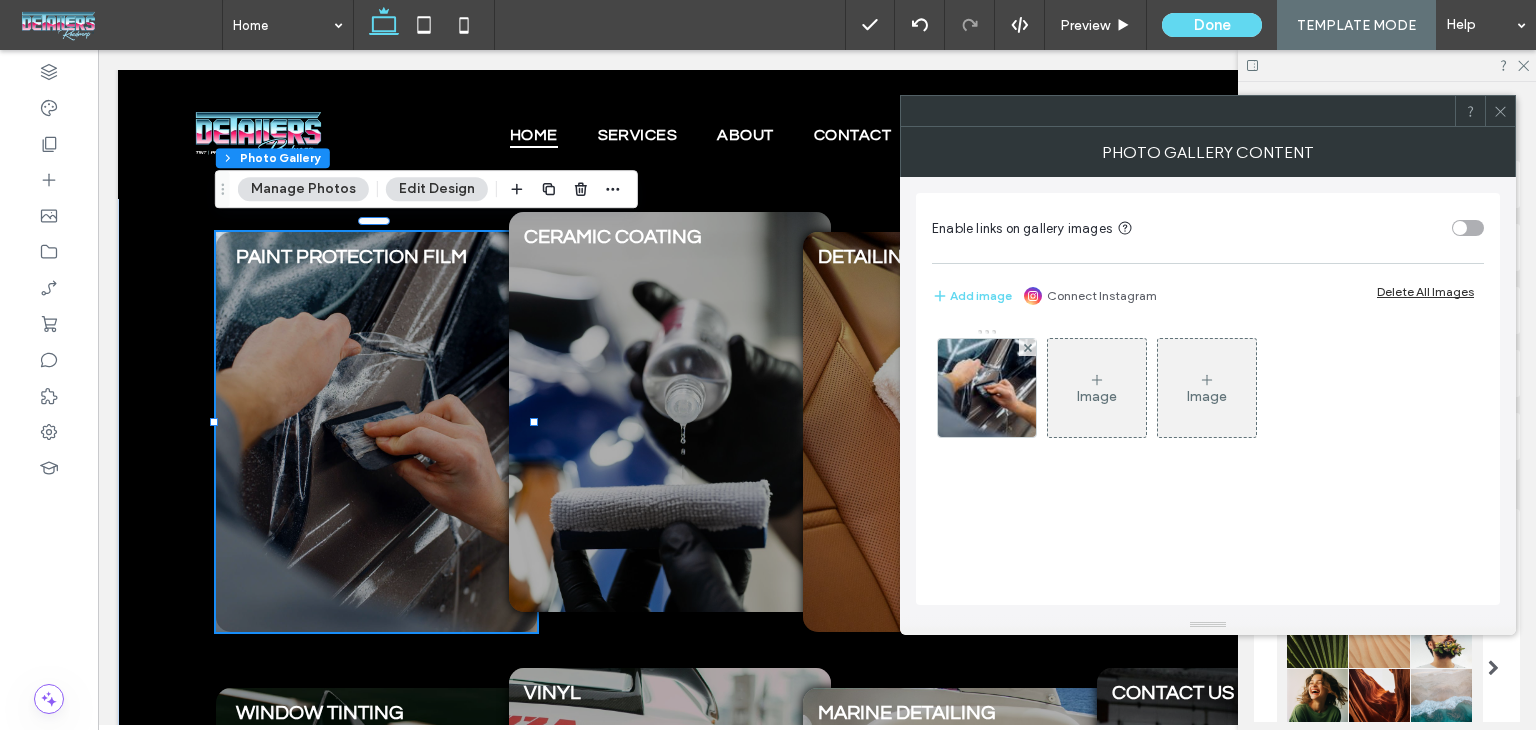 click on "Enable links on gallery images Add image Connect Instagram Delete All Images Image Image" at bounding box center [1208, 399] 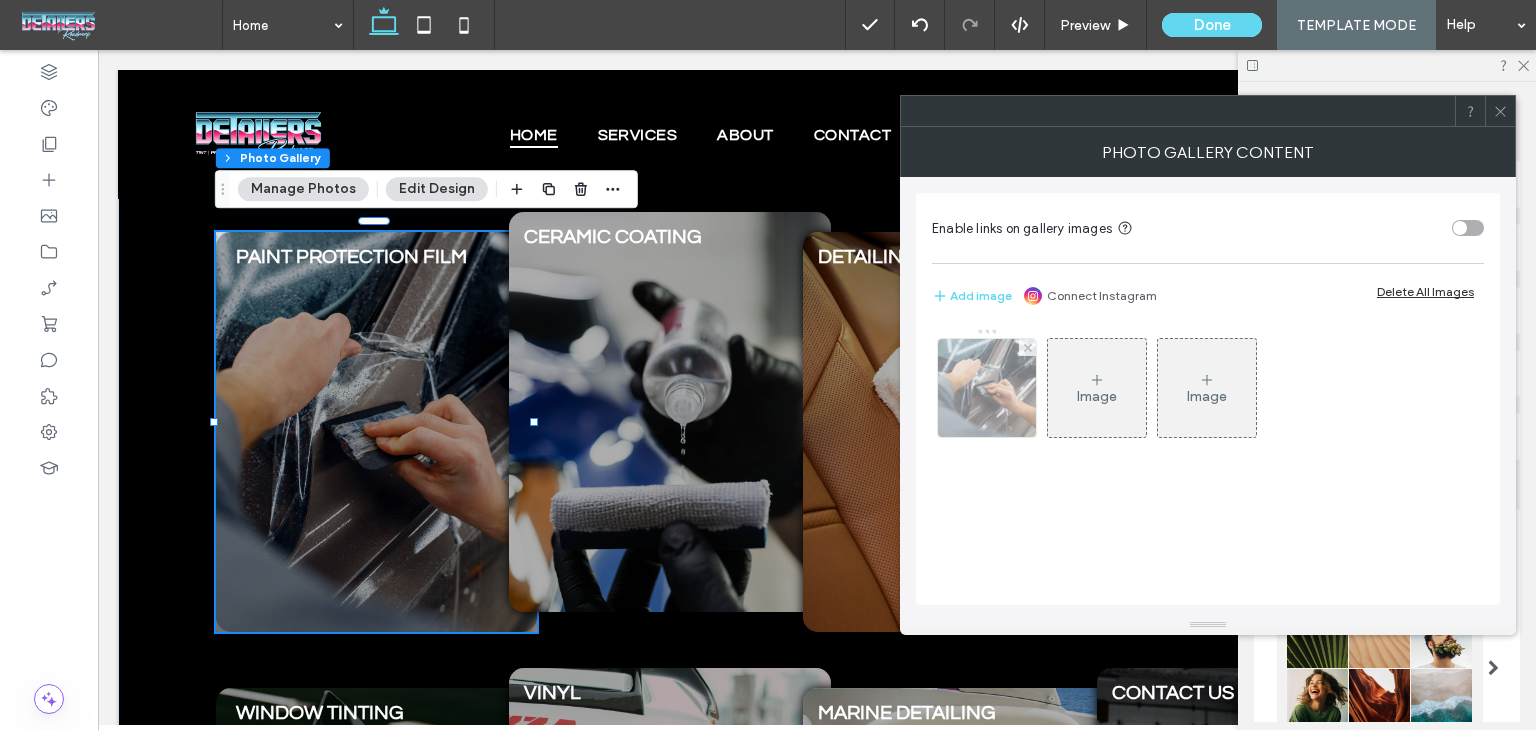 click at bounding box center [987, 388] 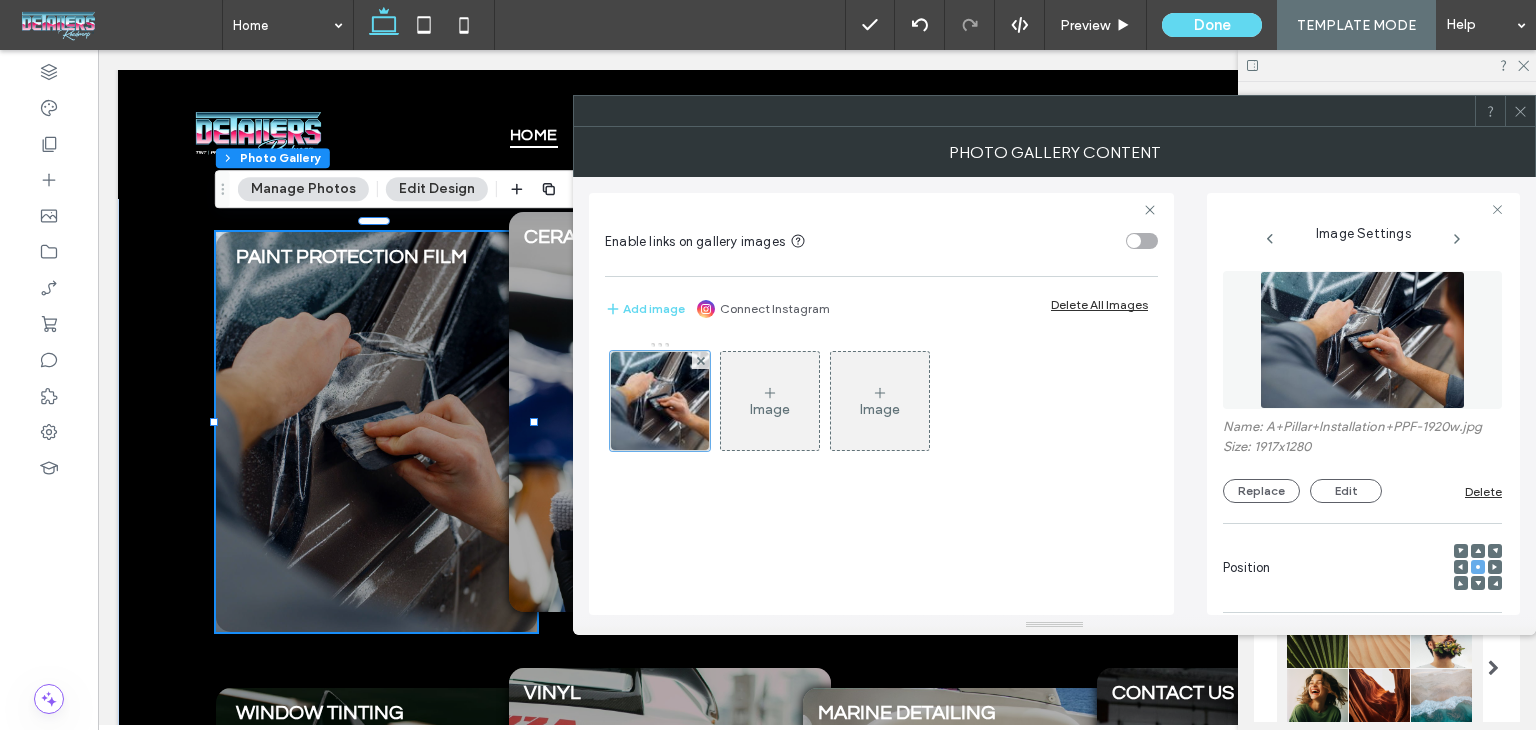 scroll, scrollTop: 0, scrollLeft: 0, axis: both 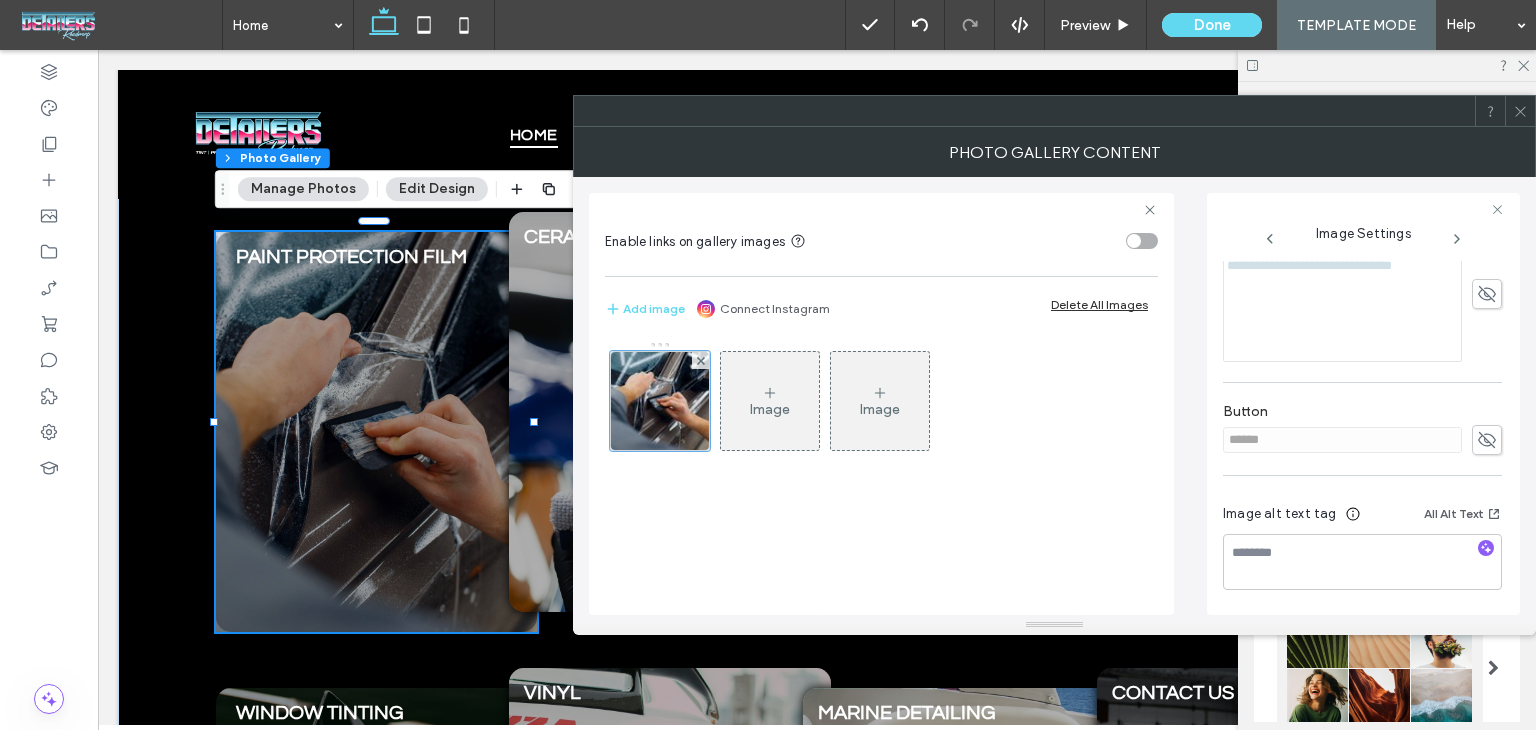 click 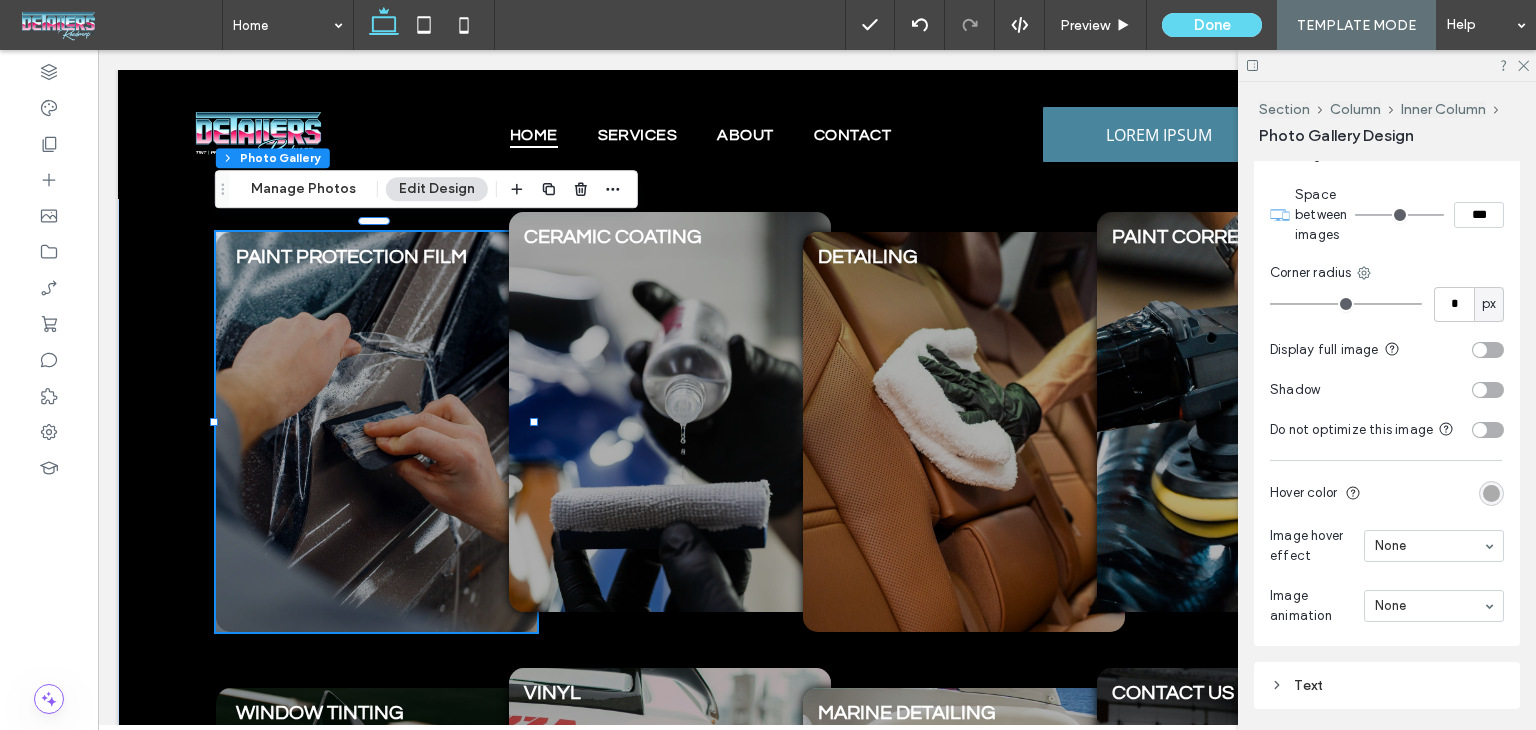 scroll, scrollTop: 1172, scrollLeft: 0, axis: vertical 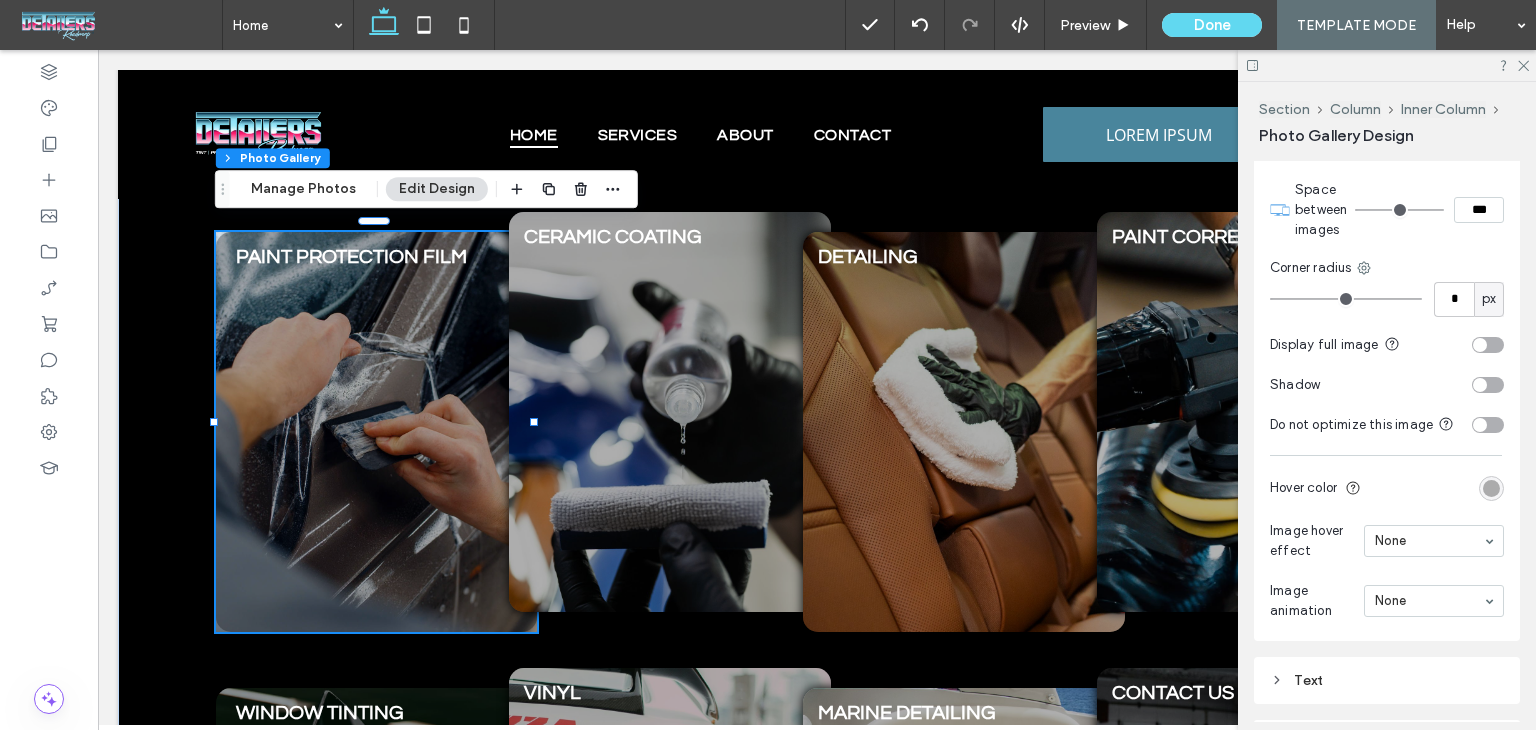 type on "**" 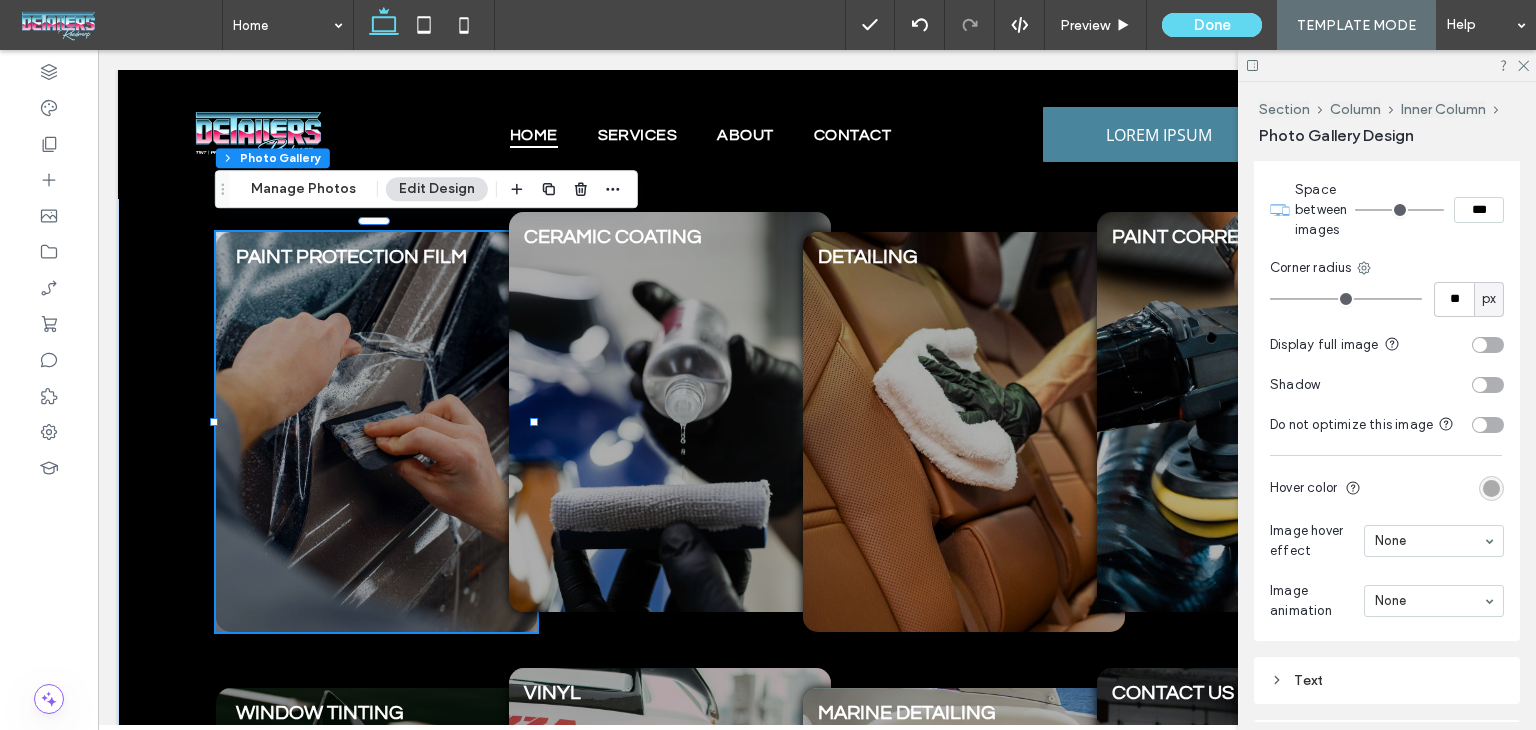 click at bounding box center (1346, 299) 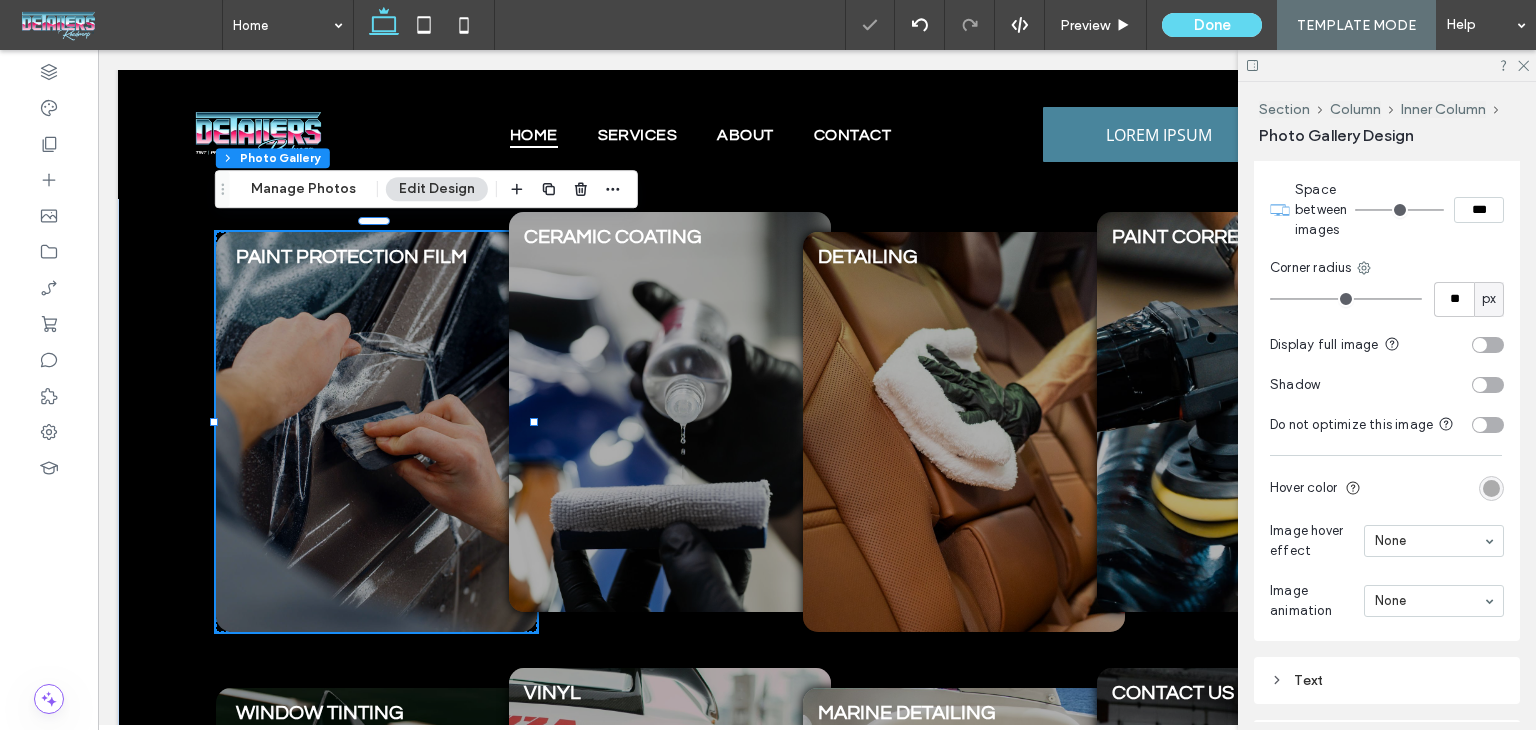 type on "**" 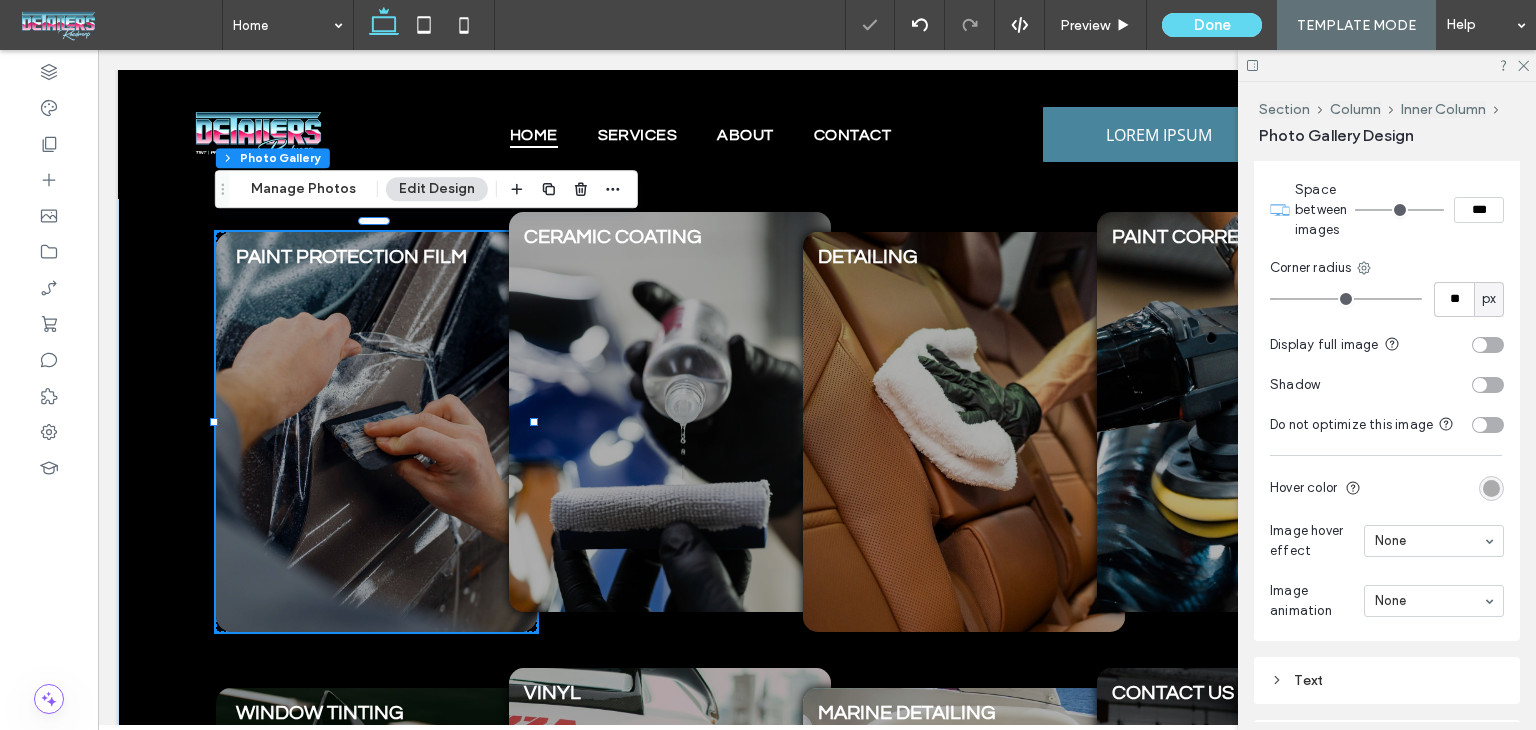 type on "**" 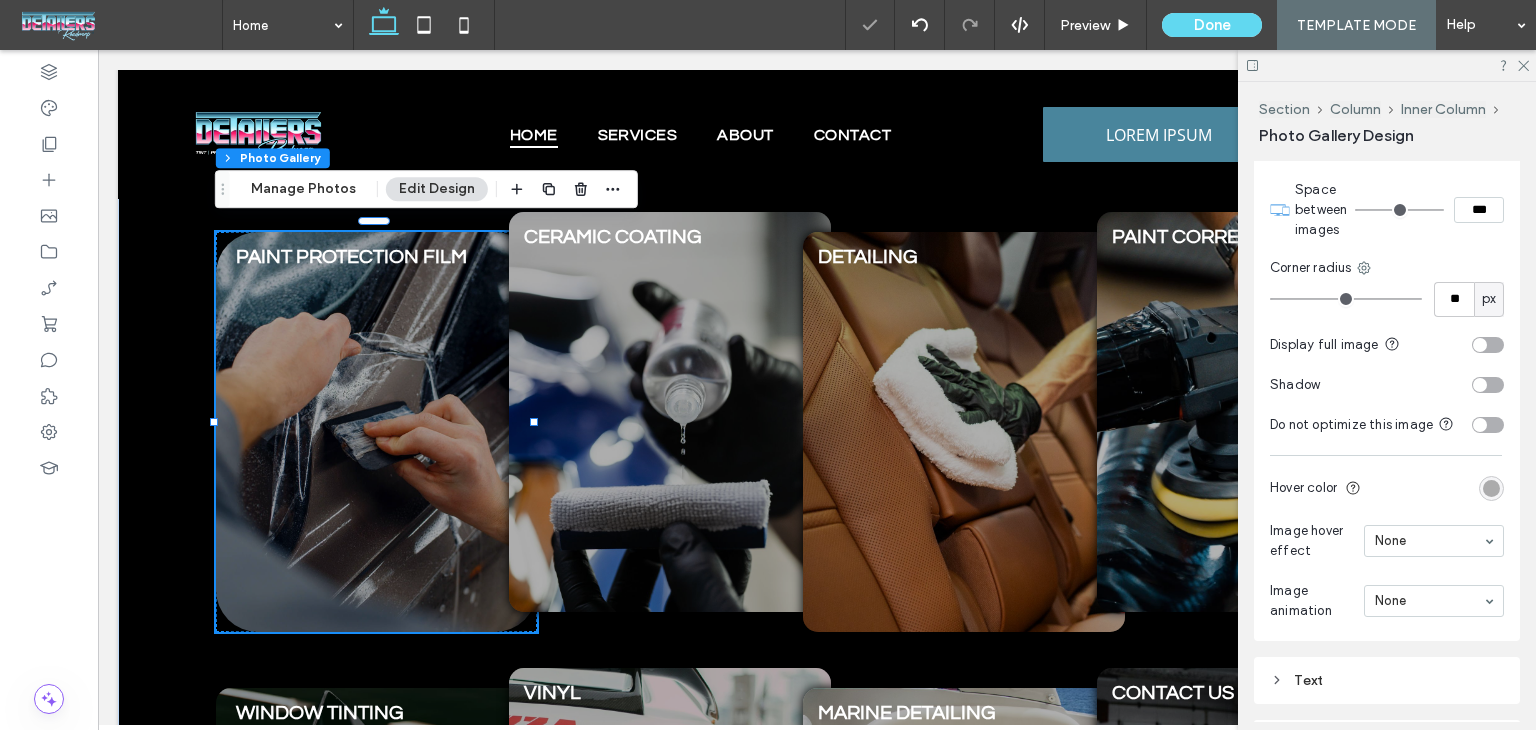 type on "**" 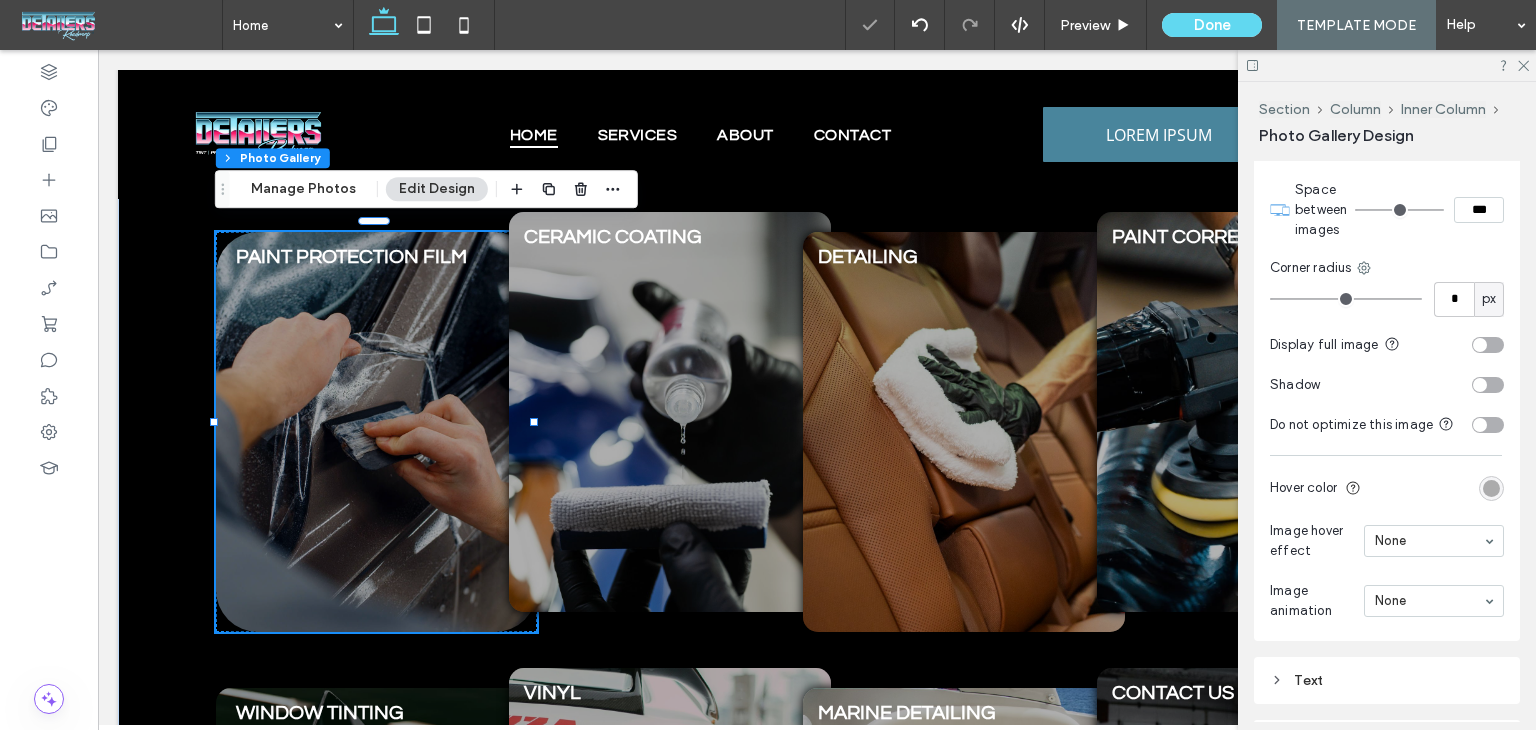 type on "*" 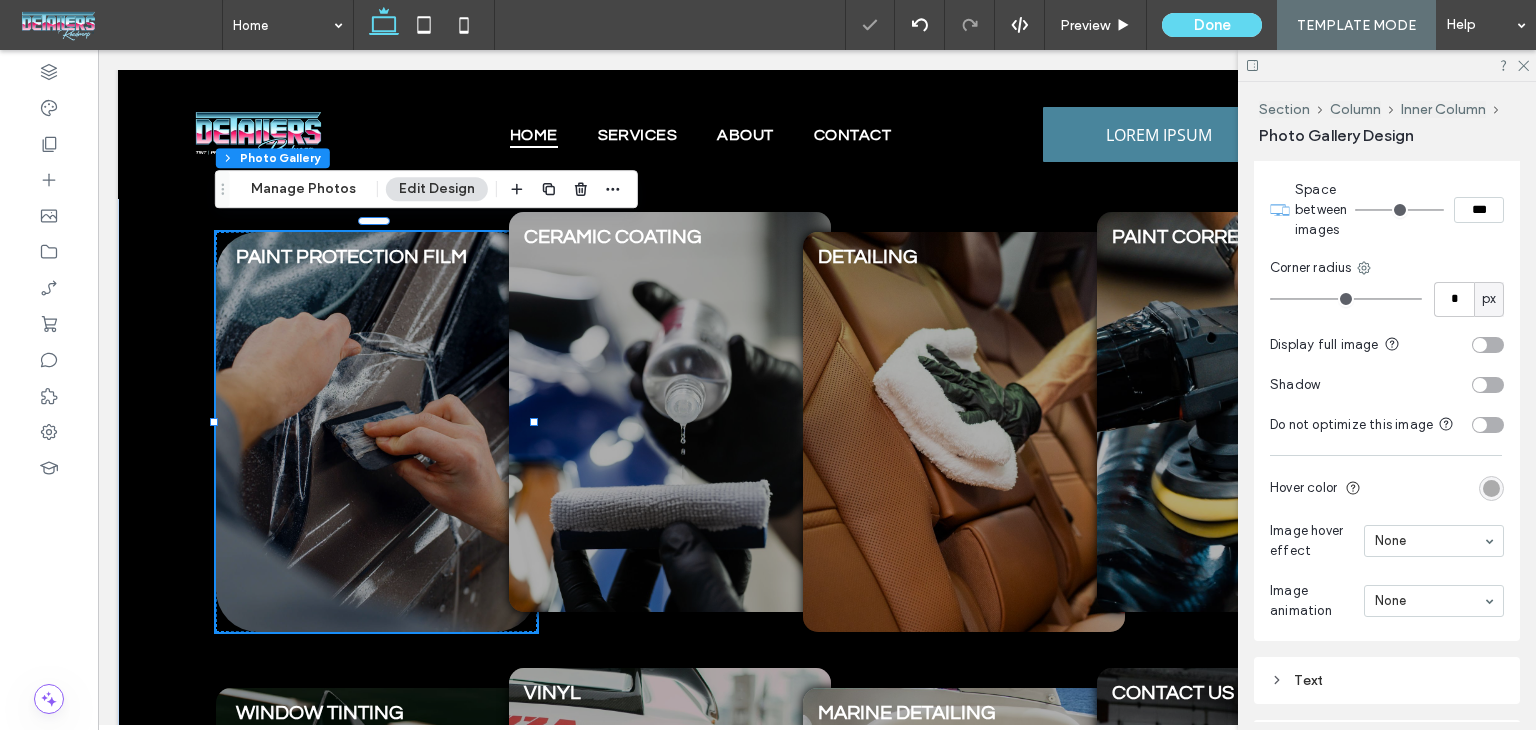 drag, startPoint x: 1325, startPoint y: 293, endPoint x: 1110, endPoint y: 244, distance: 220.51303 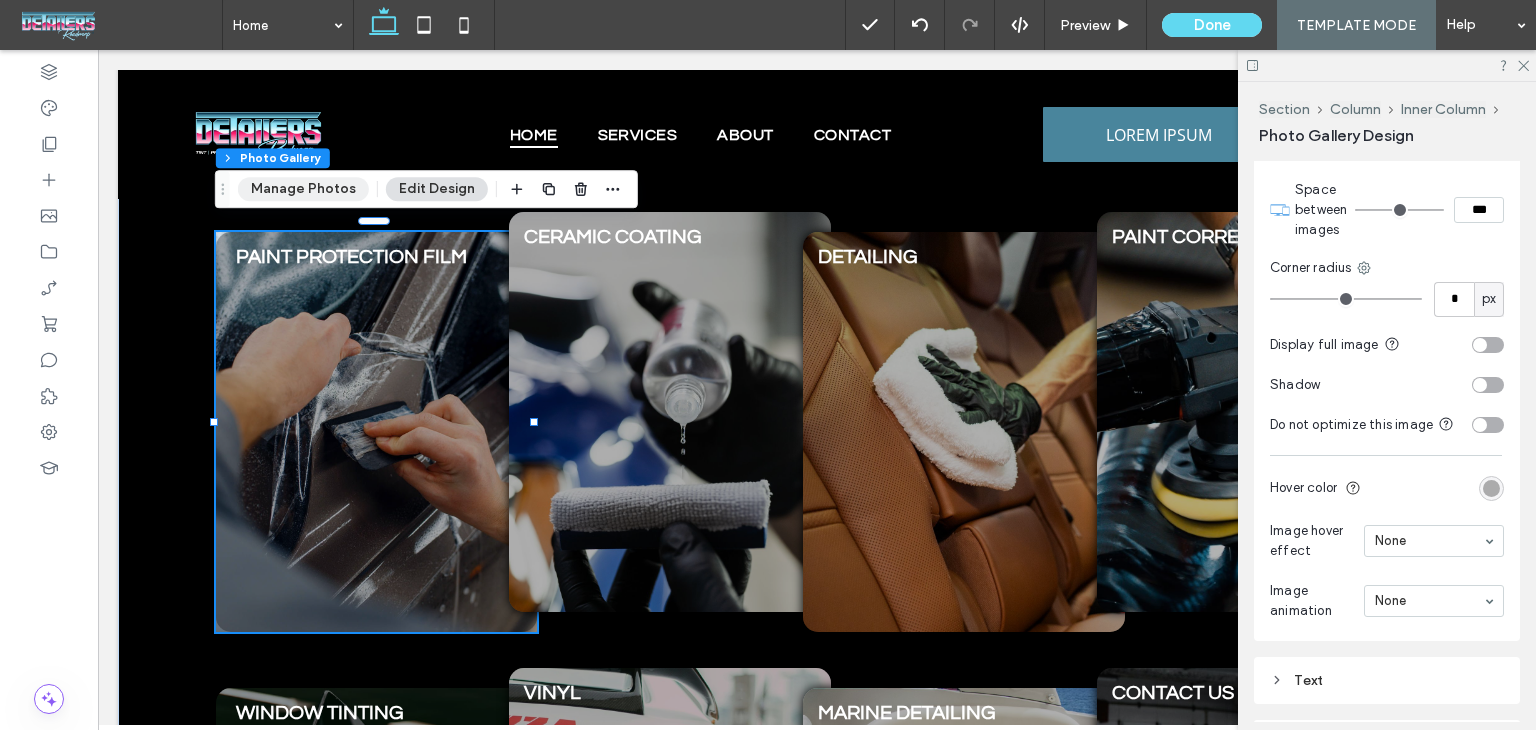 click on "Manage Photos" at bounding box center (303, 189) 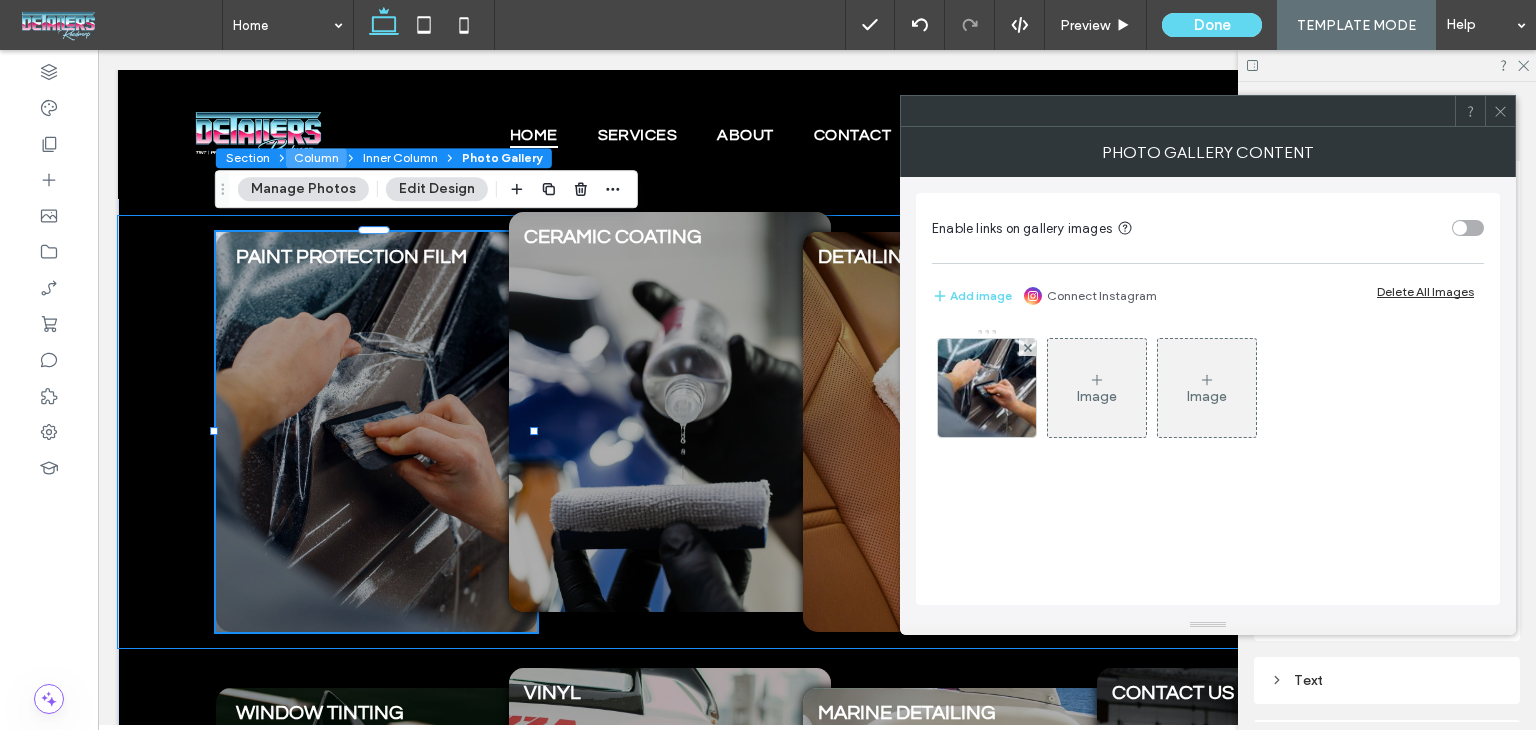 click on "Column" at bounding box center (316, 158) 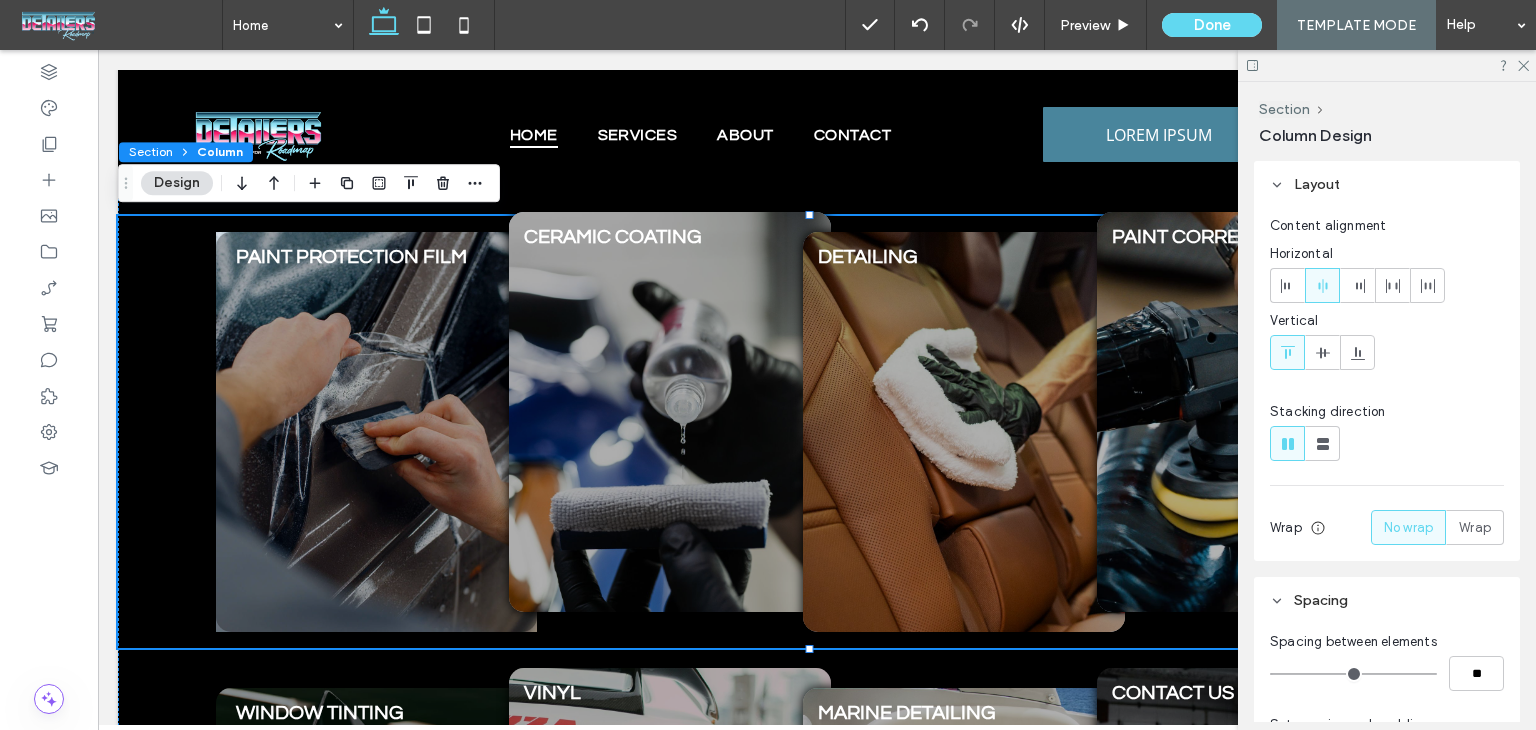 click on "Column" at bounding box center [220, 151] 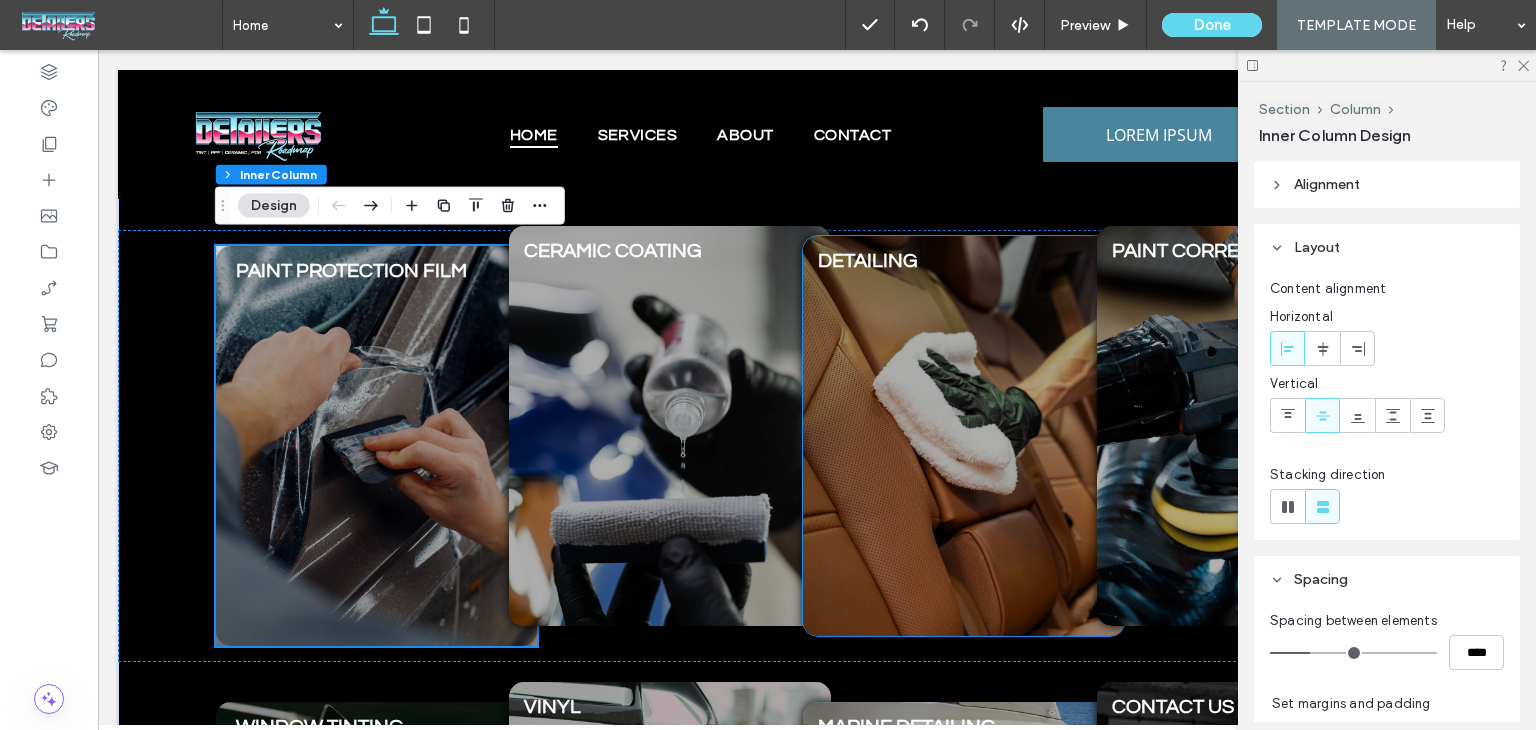 scroll, scrollTop: 1000, scrollLeft: 0, axis: vertical 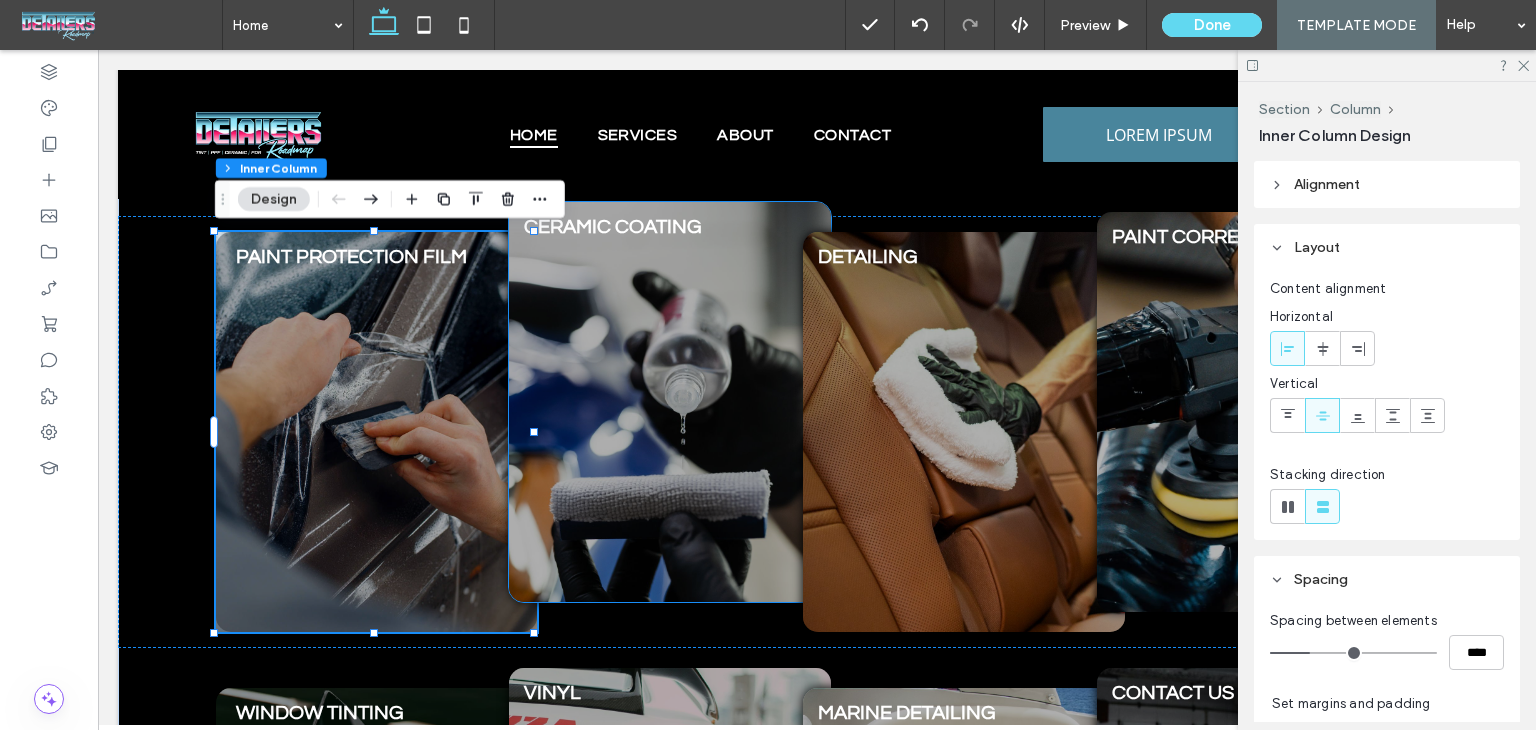 click at bounding box center [670, 402] 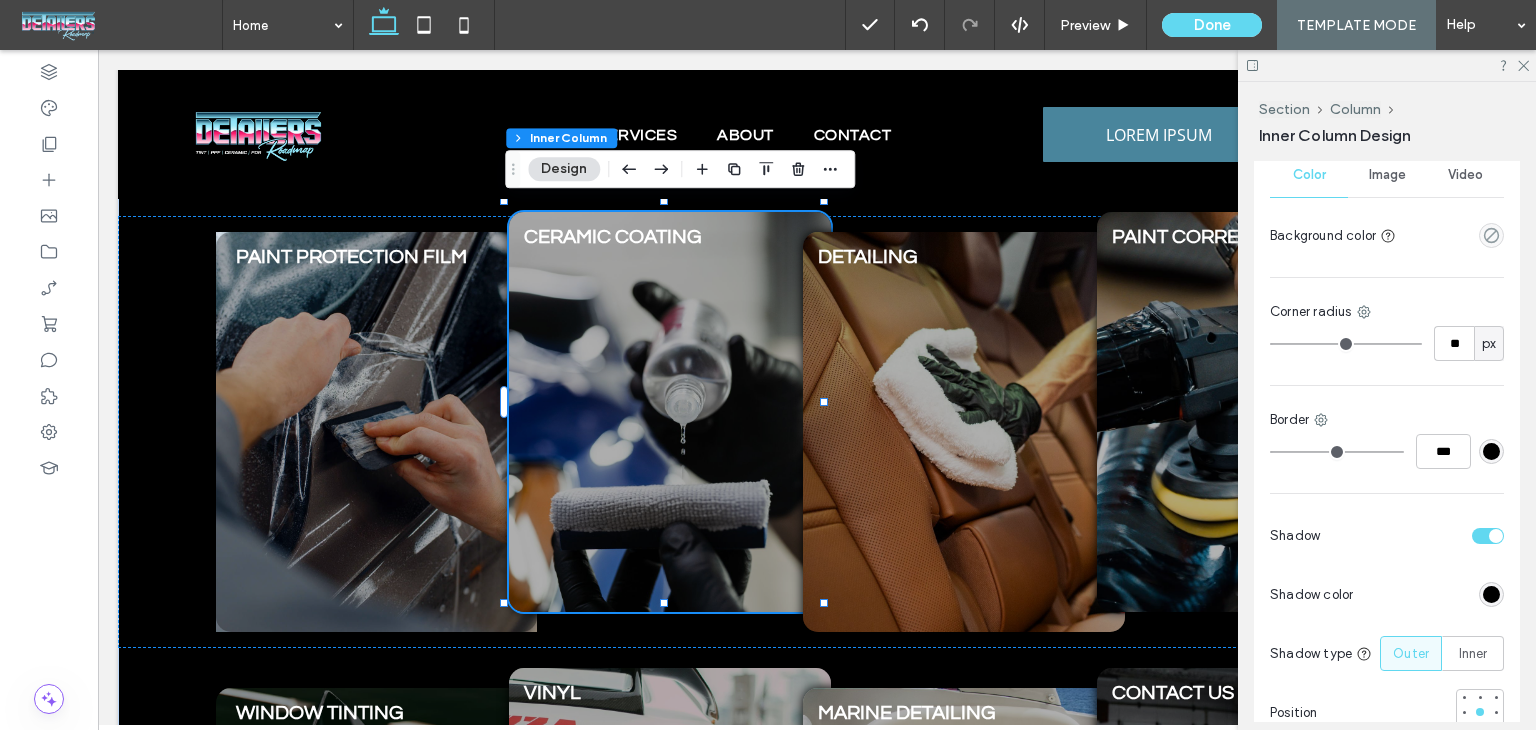 scroll, scrollTop: 1207, scrollLeft: 0, axis: vertical 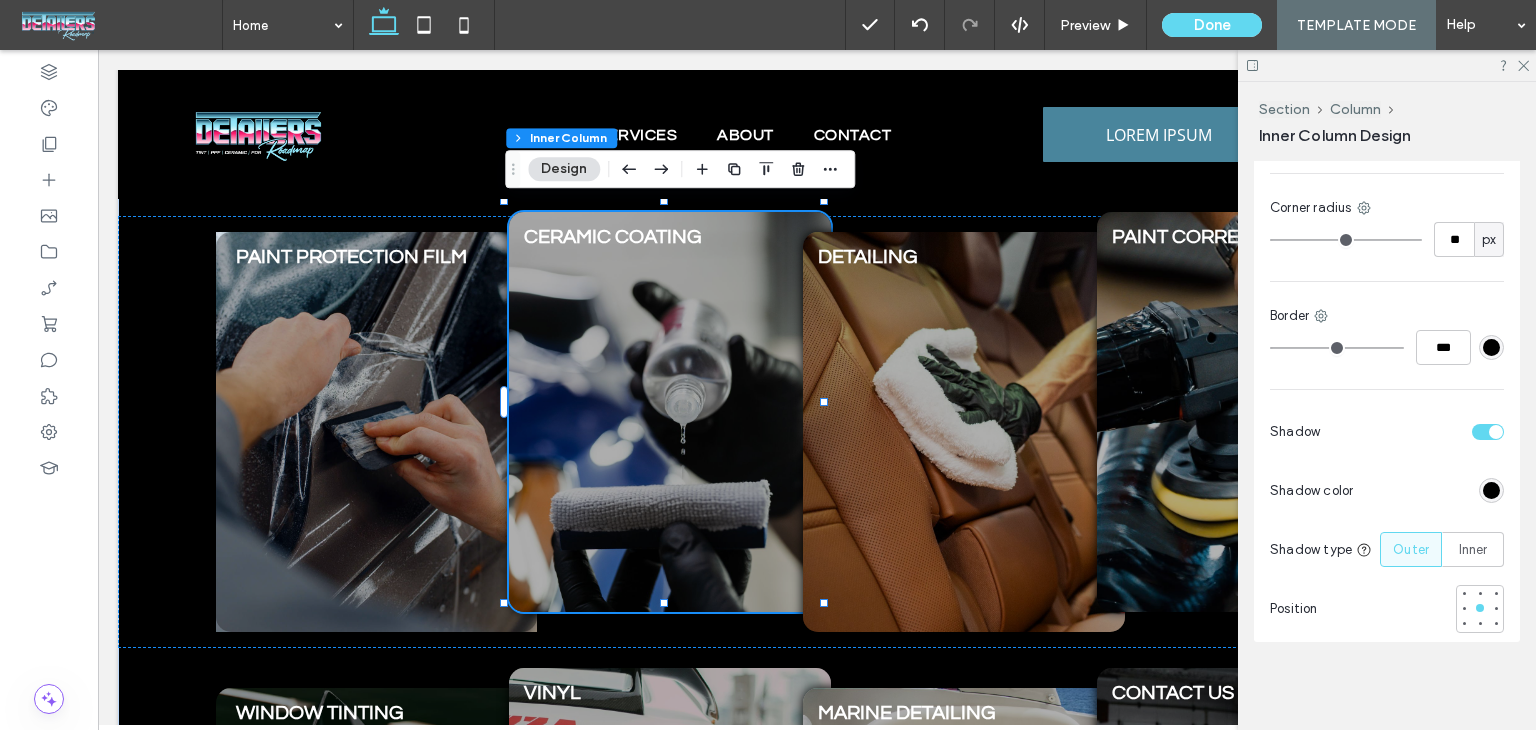 type on "*" 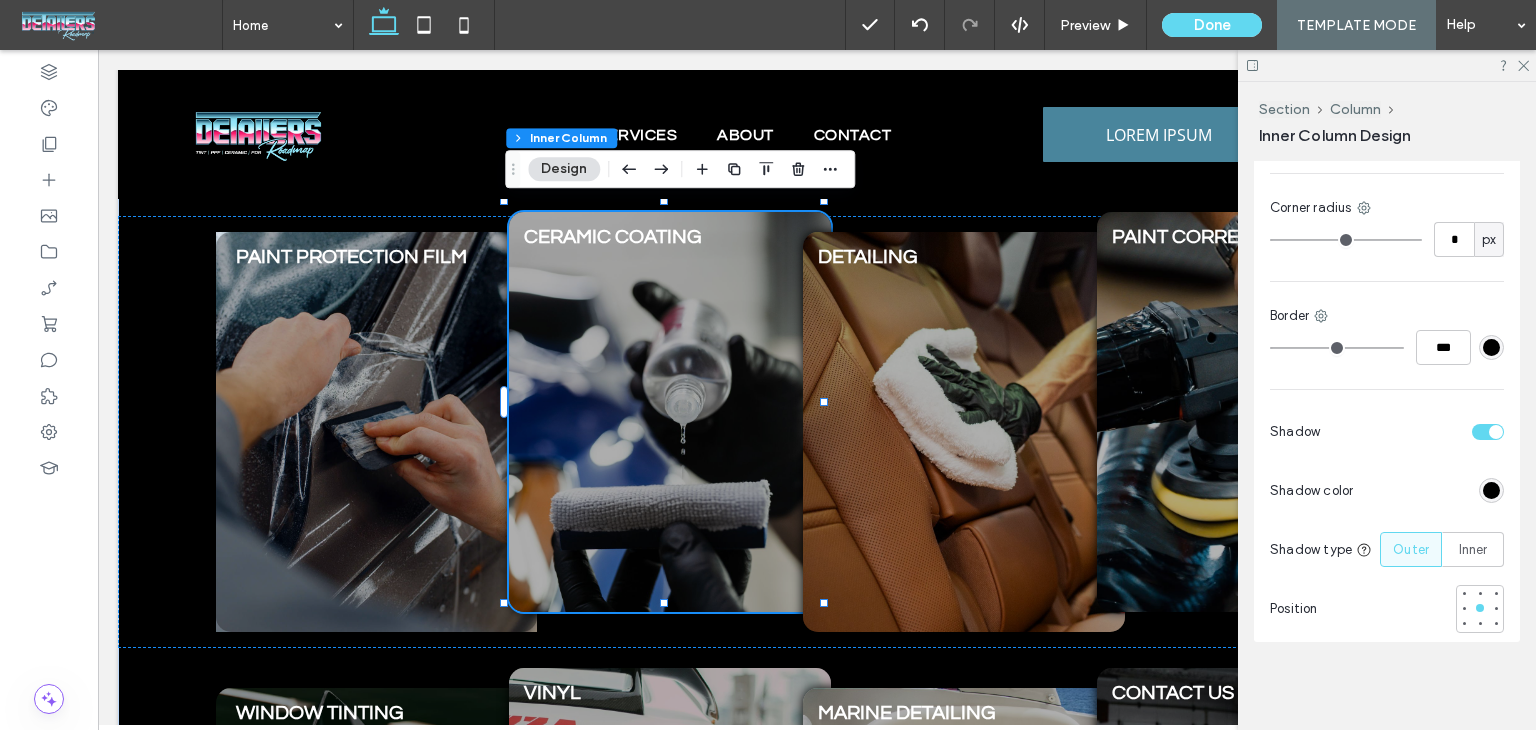 type on "*" 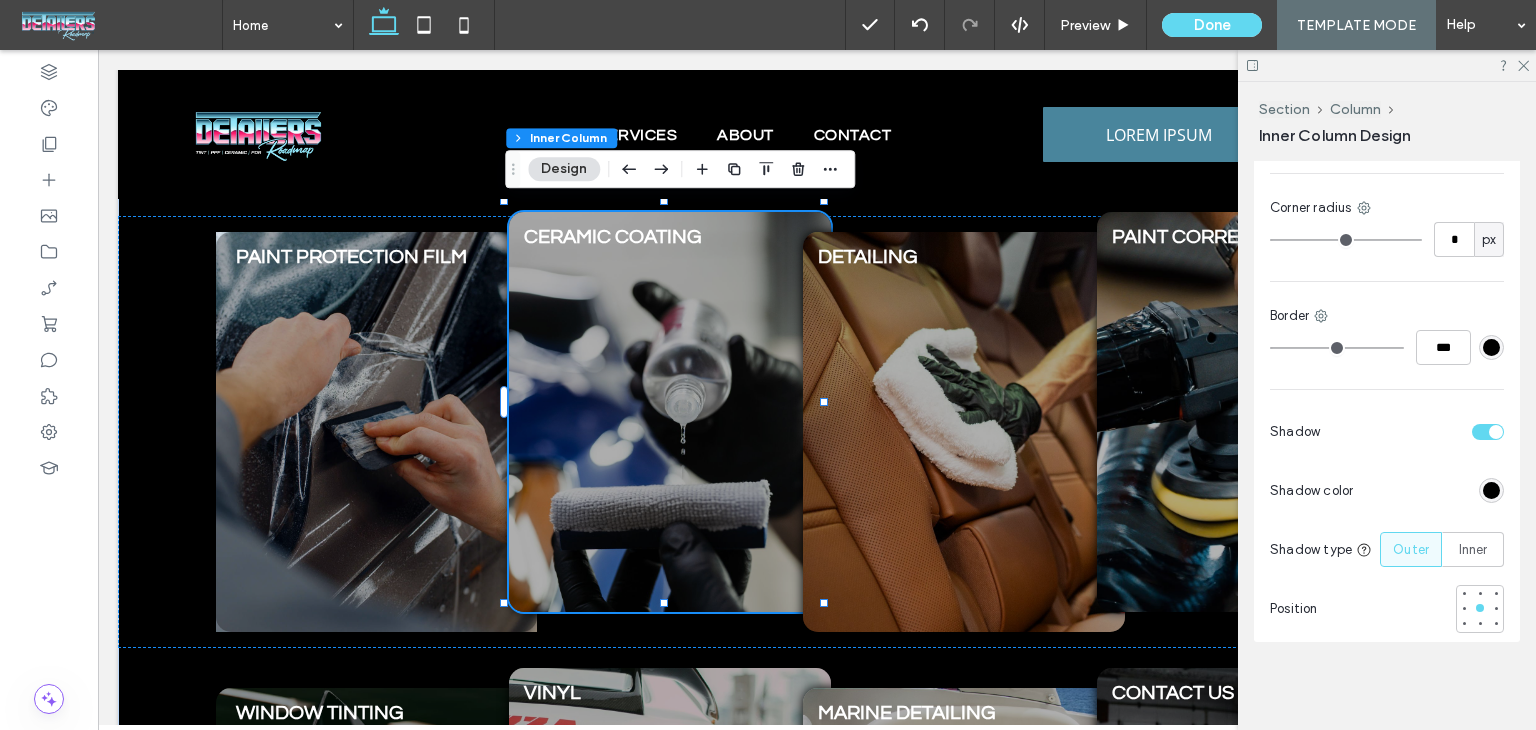 type on "*" 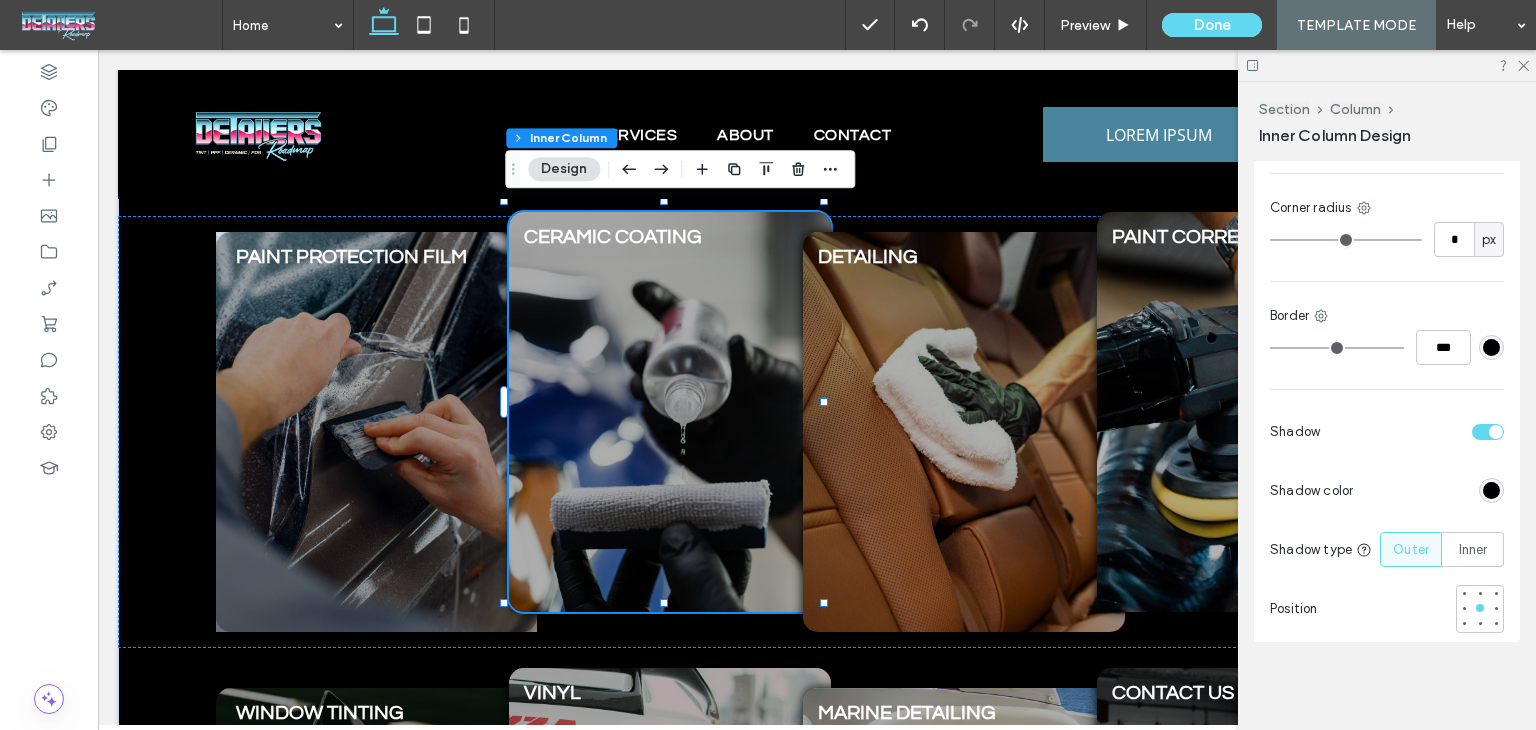 type on "*" 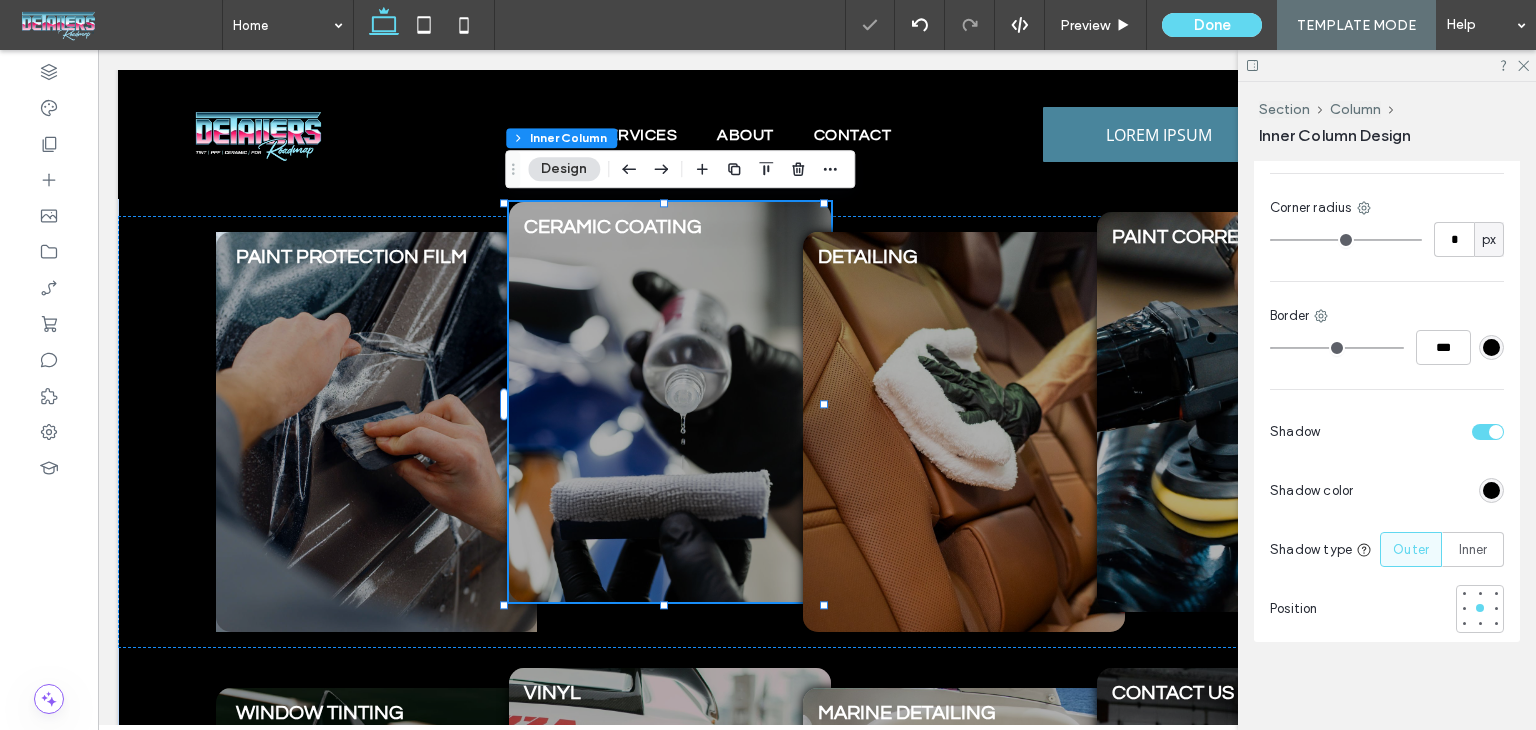 click at bounding box center (670, 402) 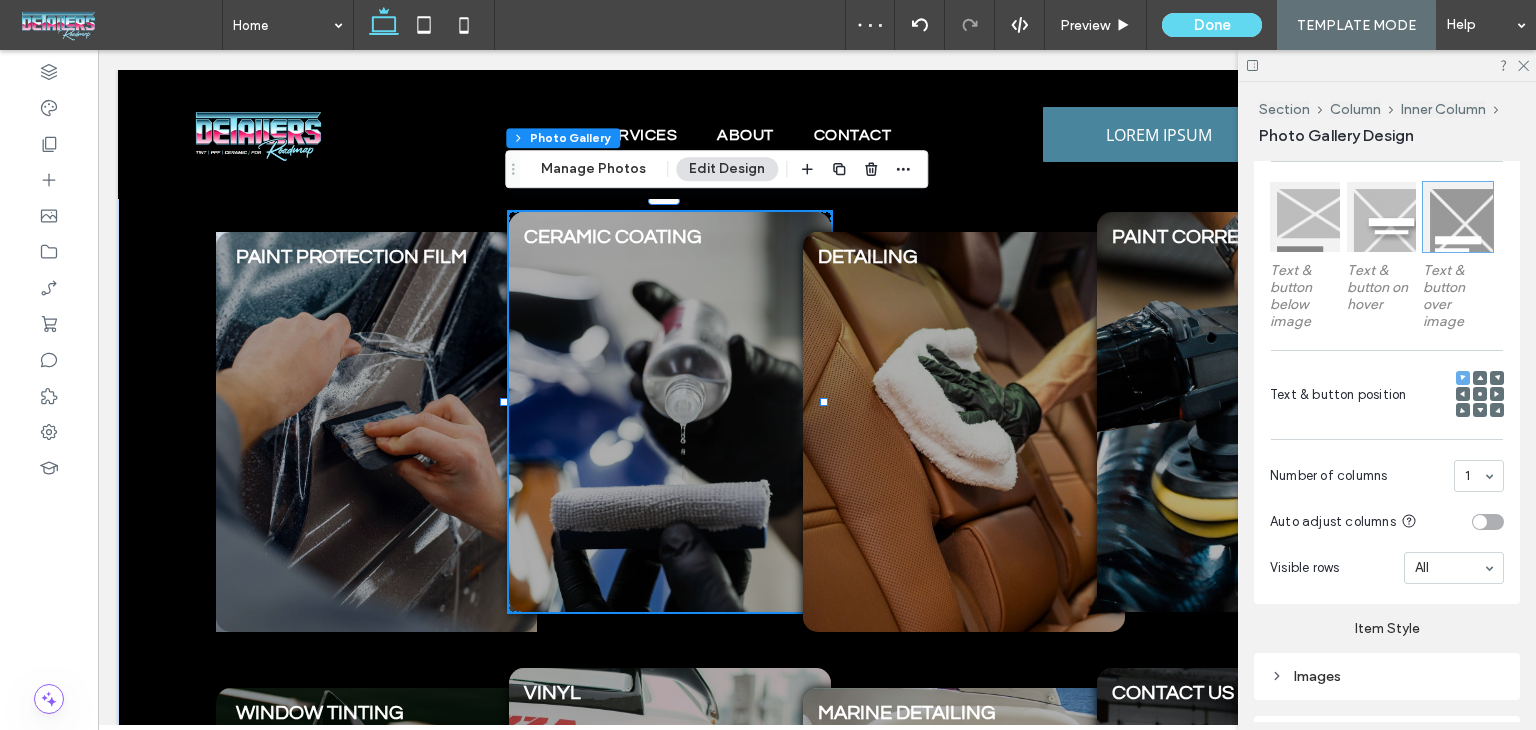 scroll, scrollTop: 800, scrollLeft: 0, axis: vertical 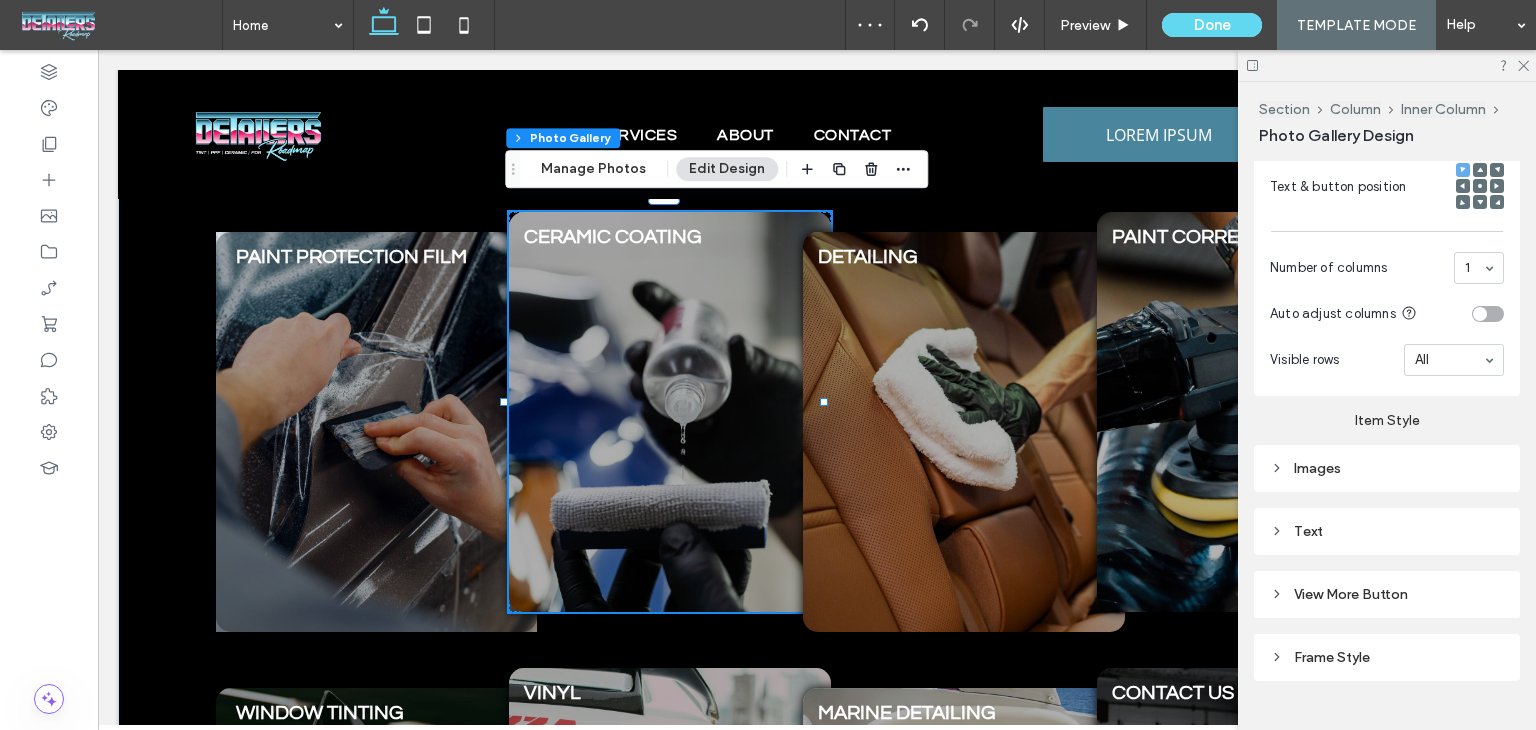 click on "Images" at bounding box center [1387, 468] 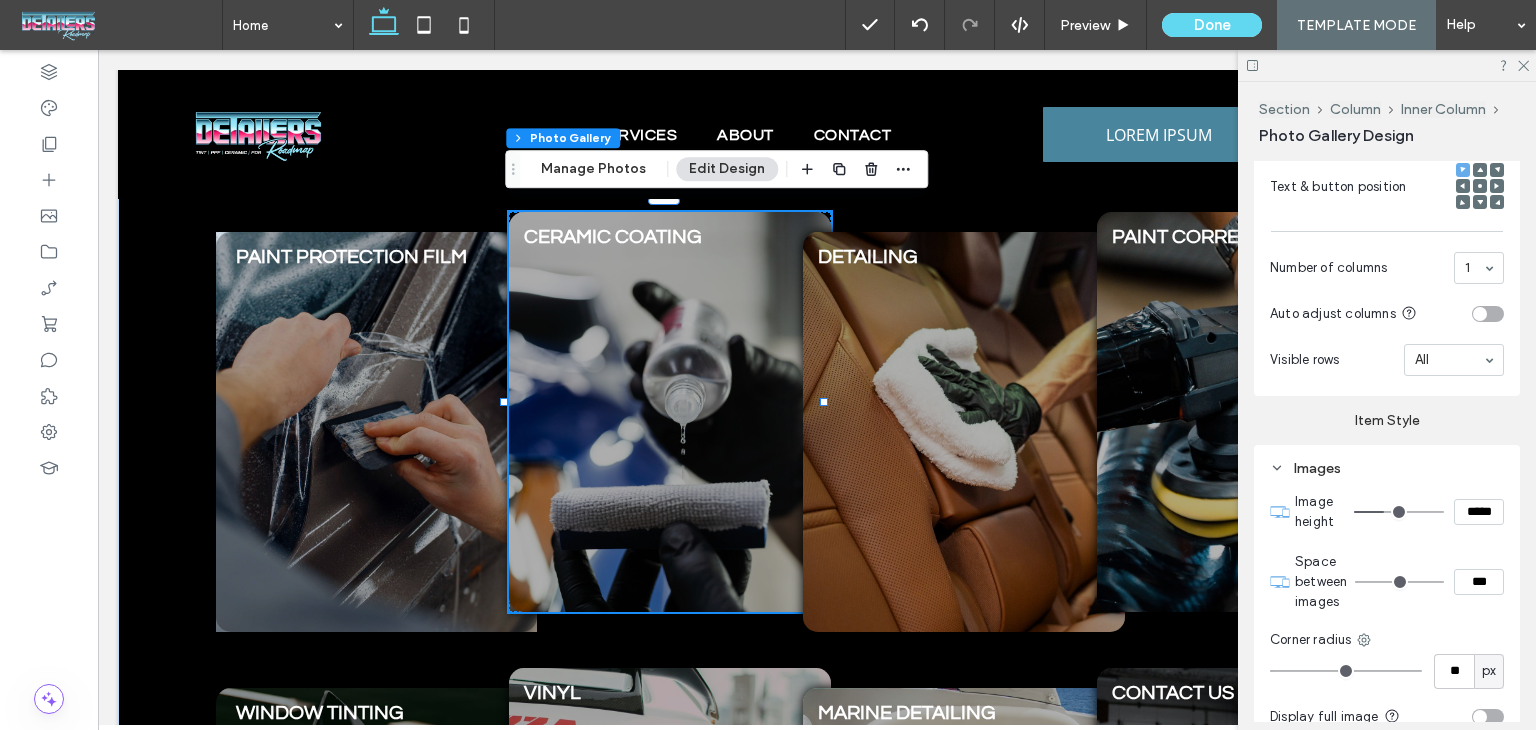 type on "**" 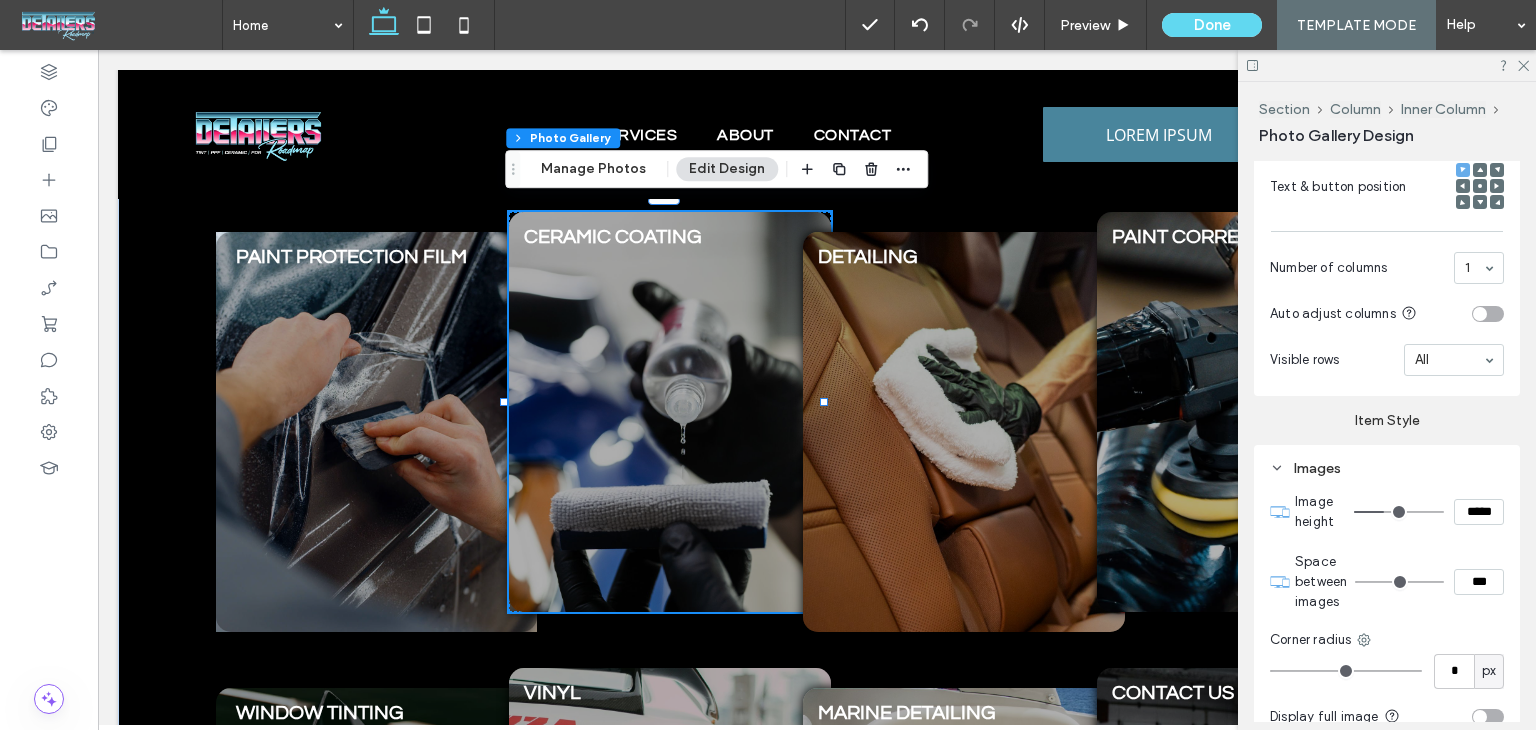 type on "*" 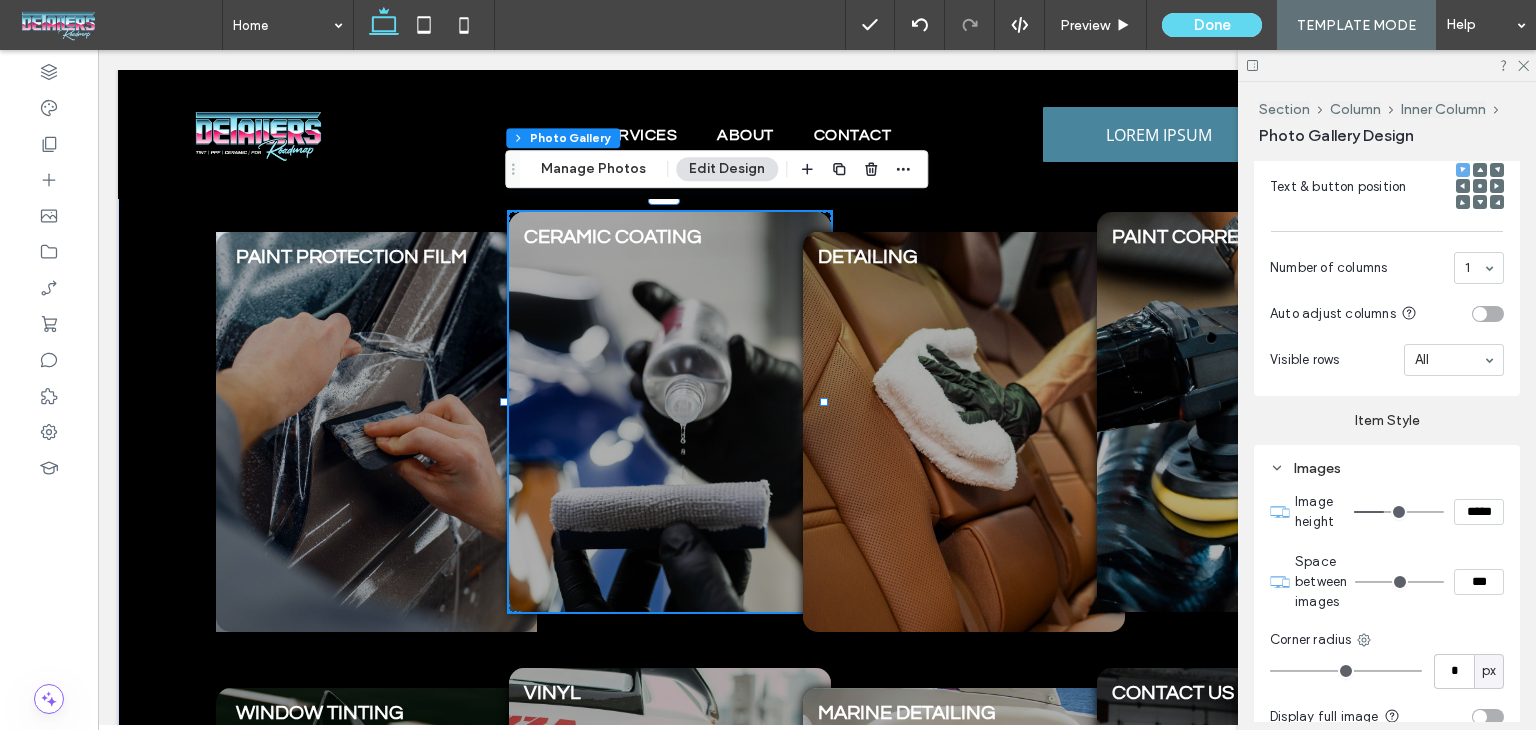 drag, startPoint x: 1296, startPoint y: 668, endPoint x: 1168, endPoint y: 668, distance: 128 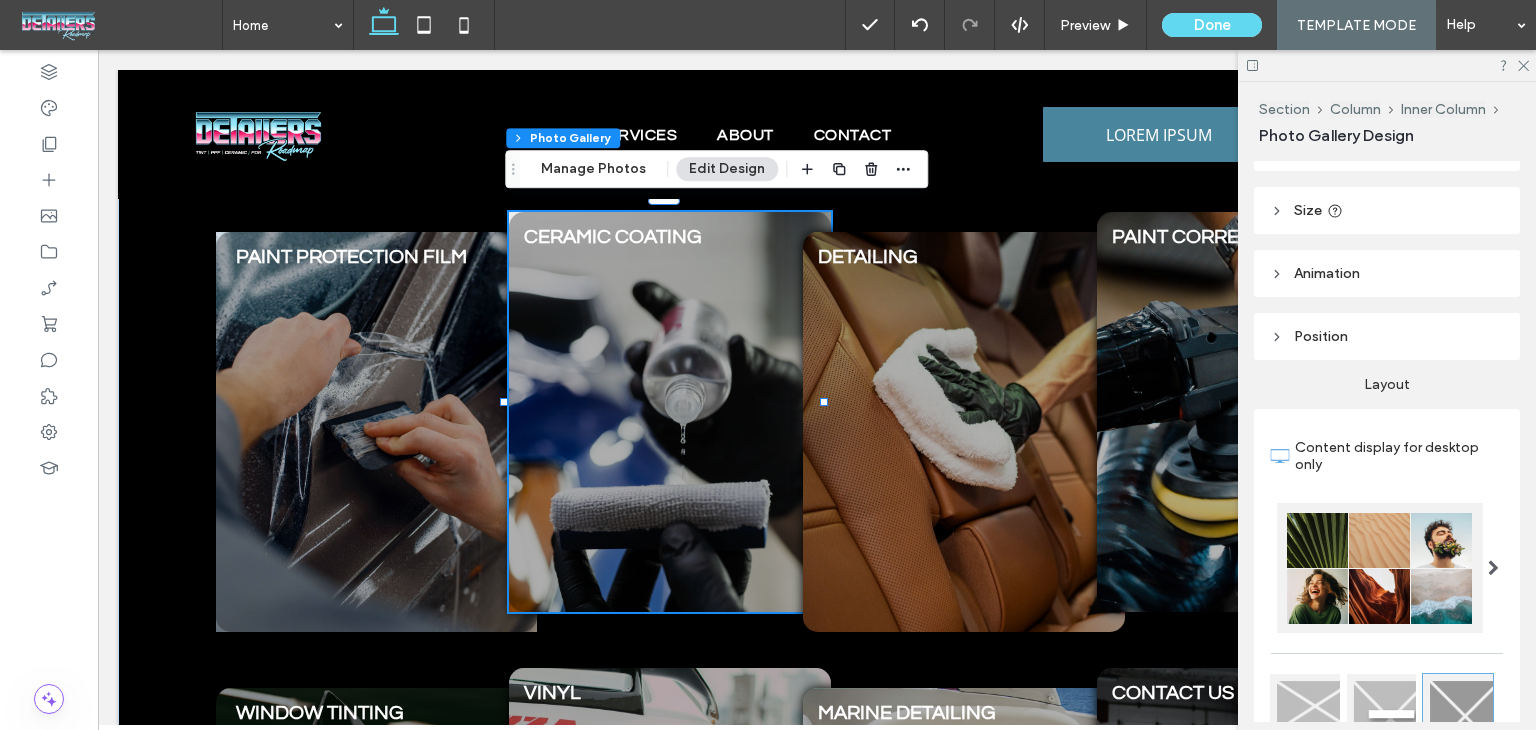 scroll, scrollTop: 0, scrollLeft: 0, axis: both 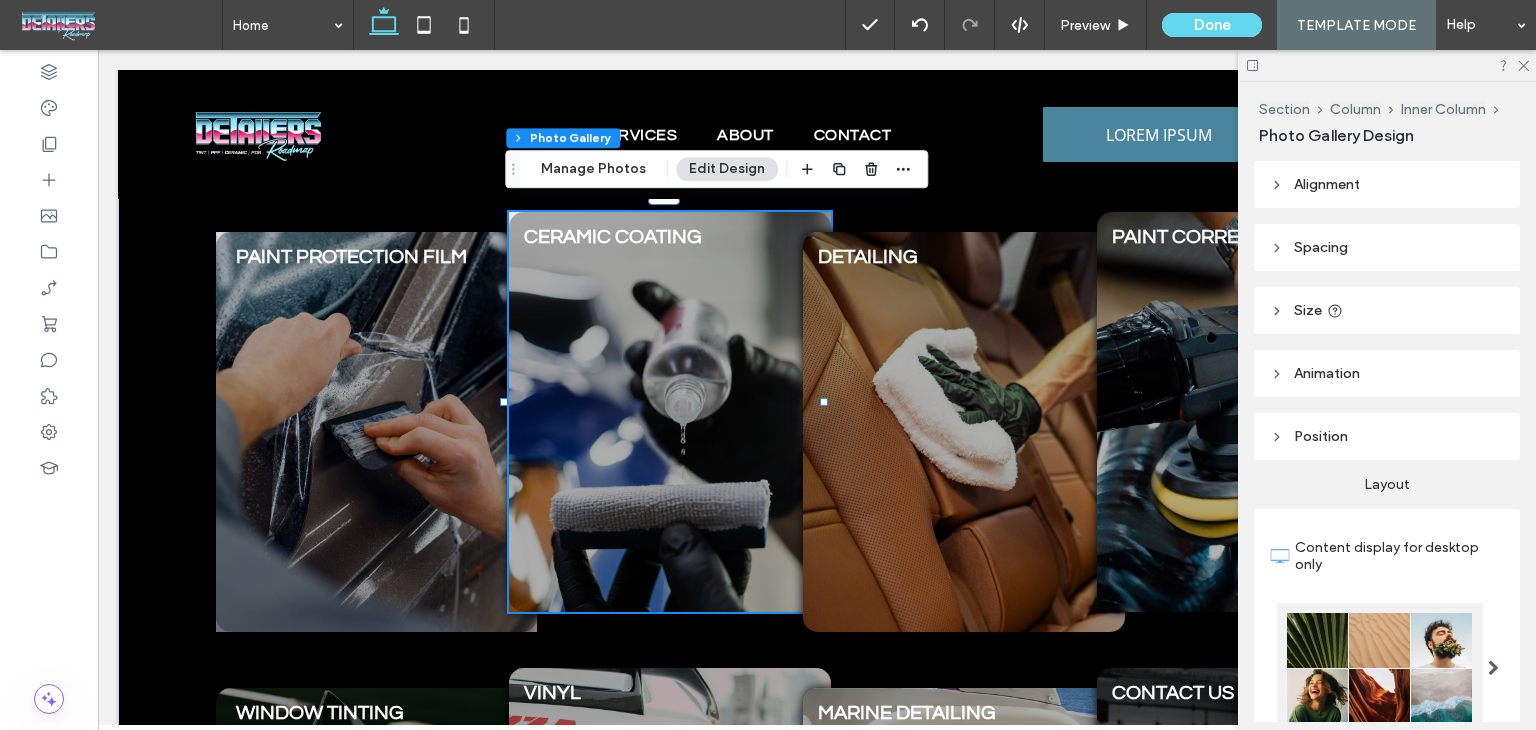 click on "Position" at bounding box center [1321, 436] 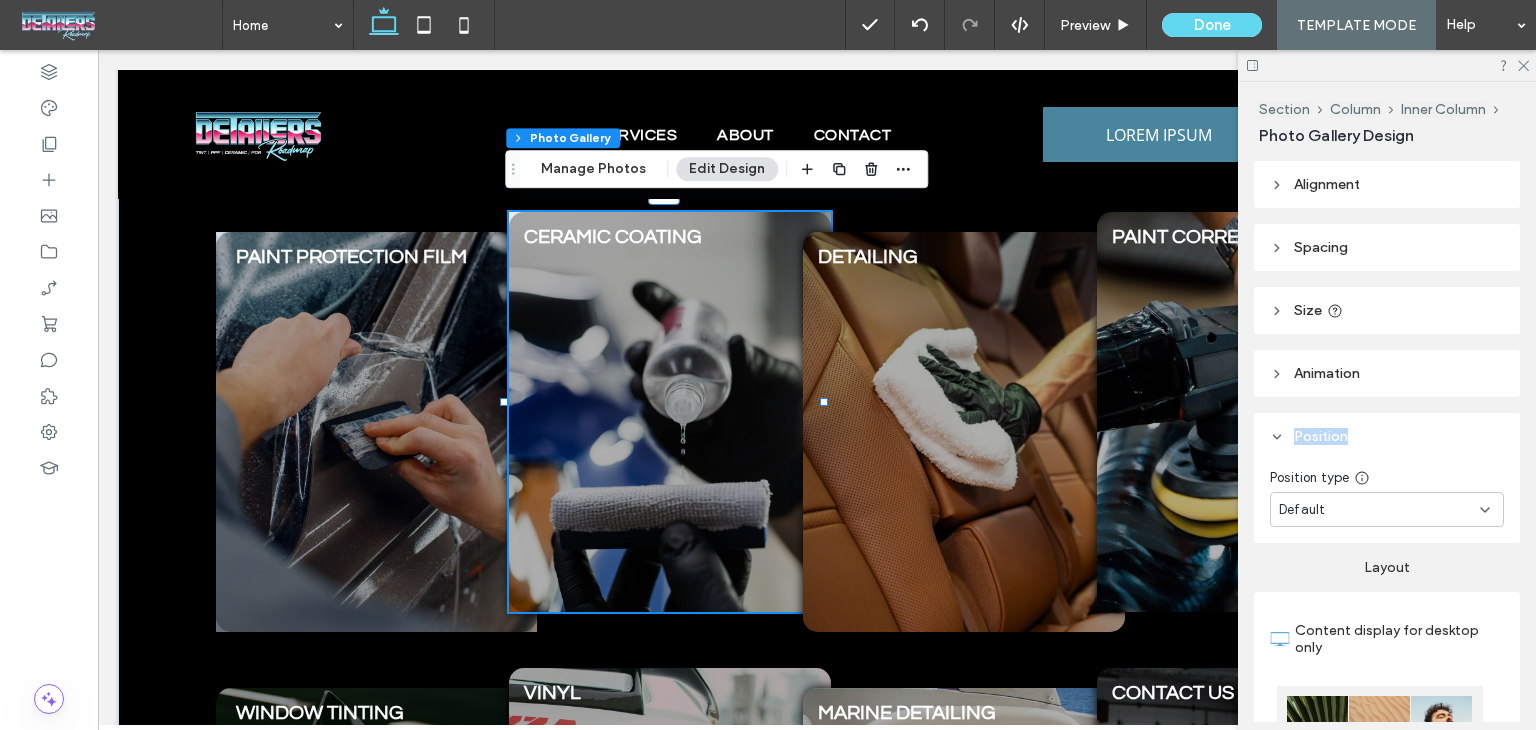 click on "Position" at bounding box center [1321, 436] 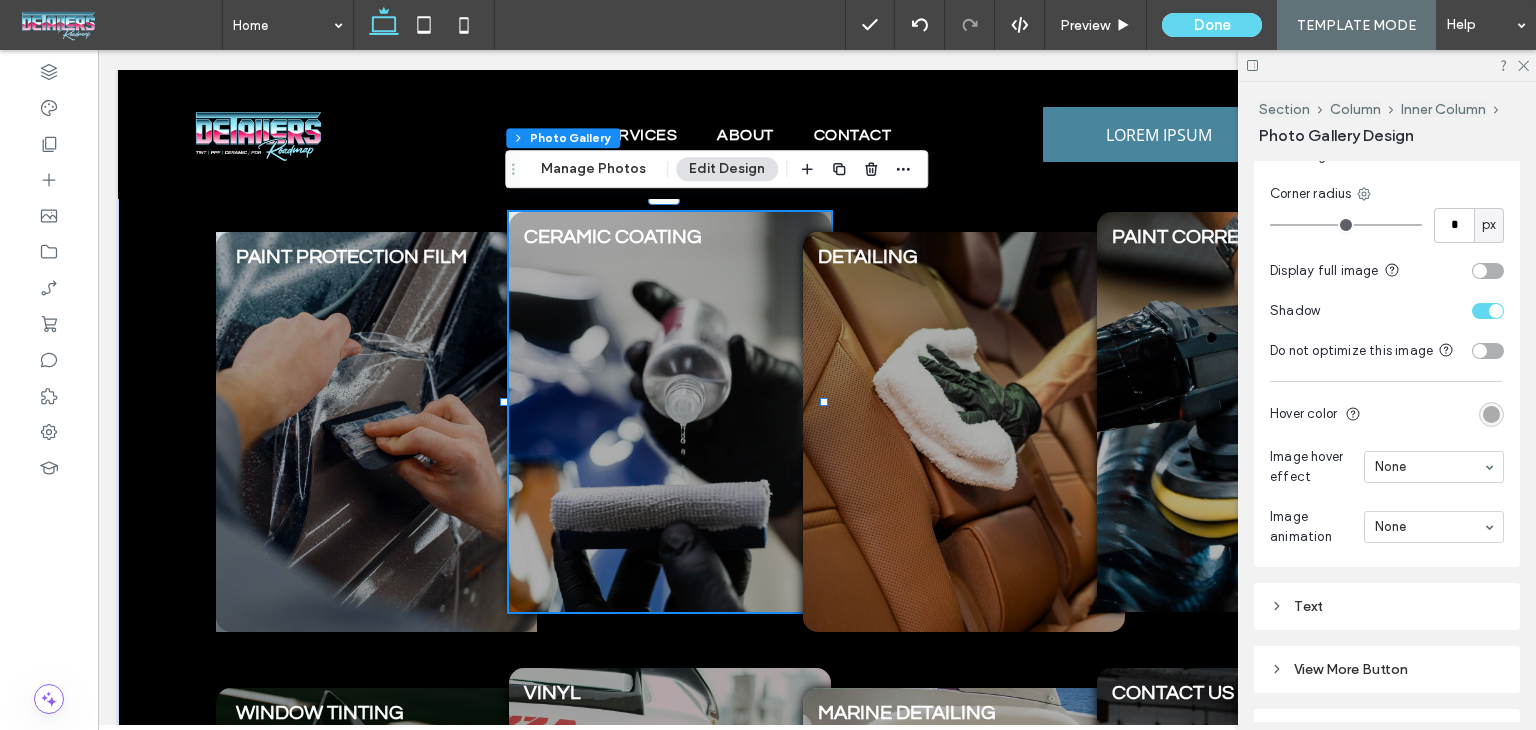 scroll, scrollTop: 1372, scrollLeft: 0, axis: vertical 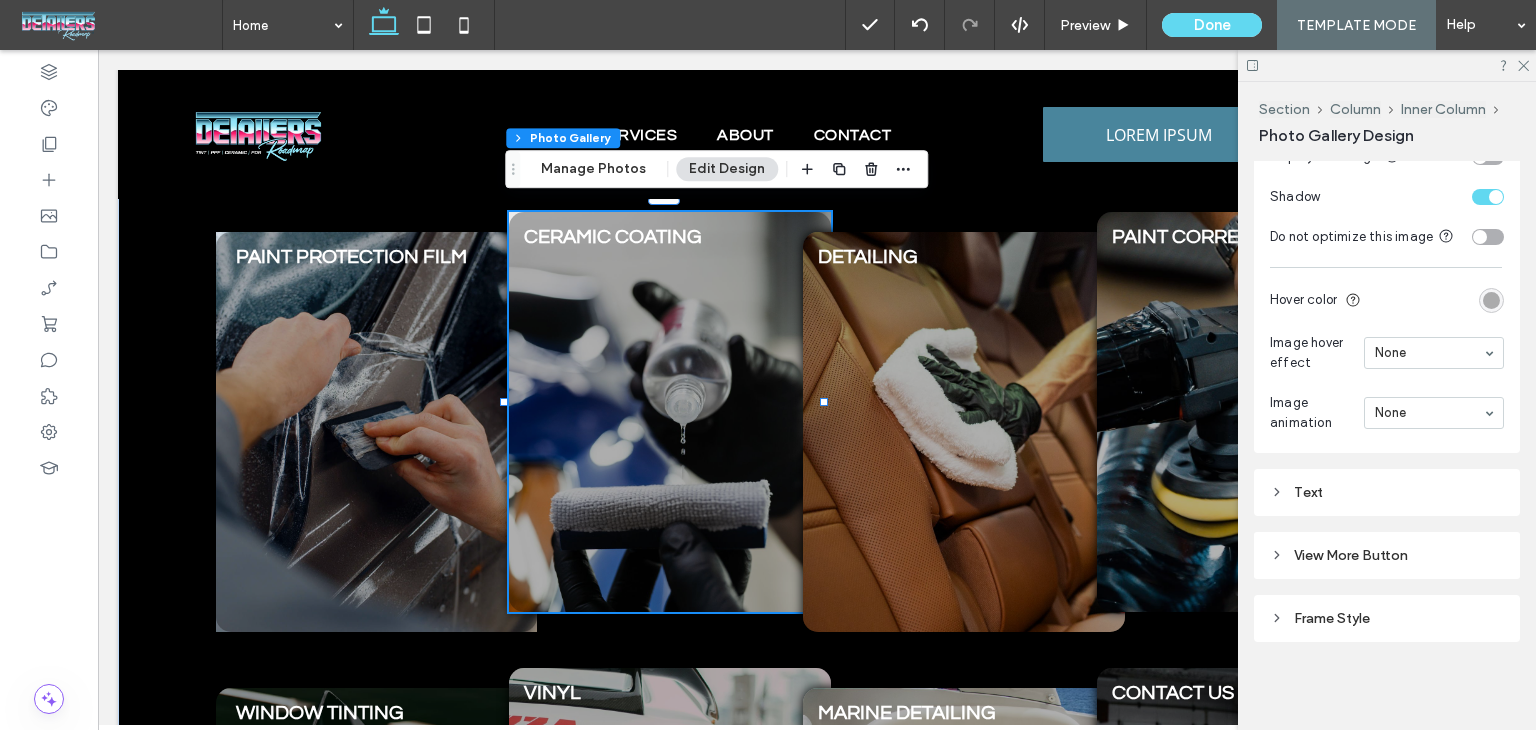 click on "View More Button" at bounding box center [1351, 555] 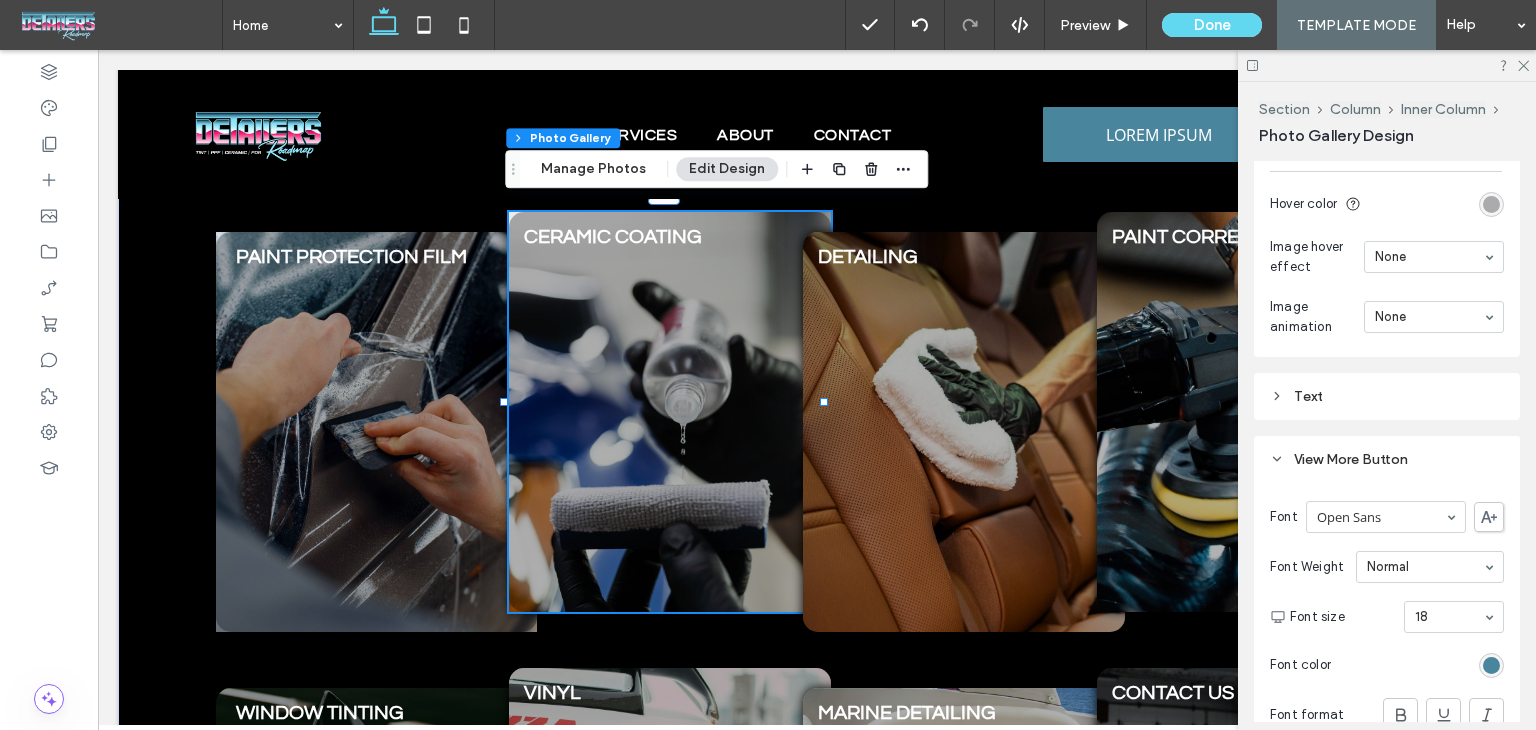 click on "View More Button" at bounding box center (1387, 459) 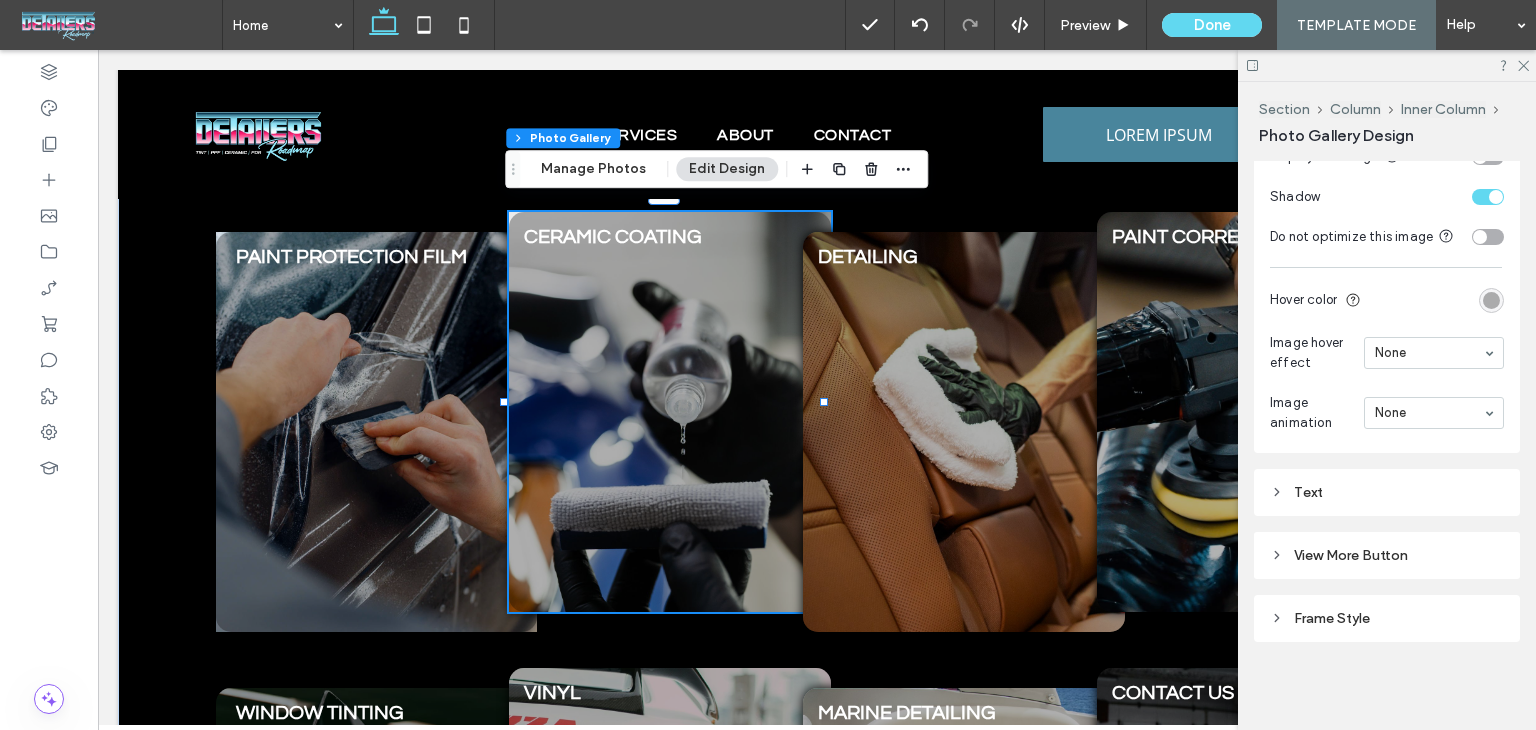 scroll, scrollTop: 1372, scrollLeft: 0, axis: vertical 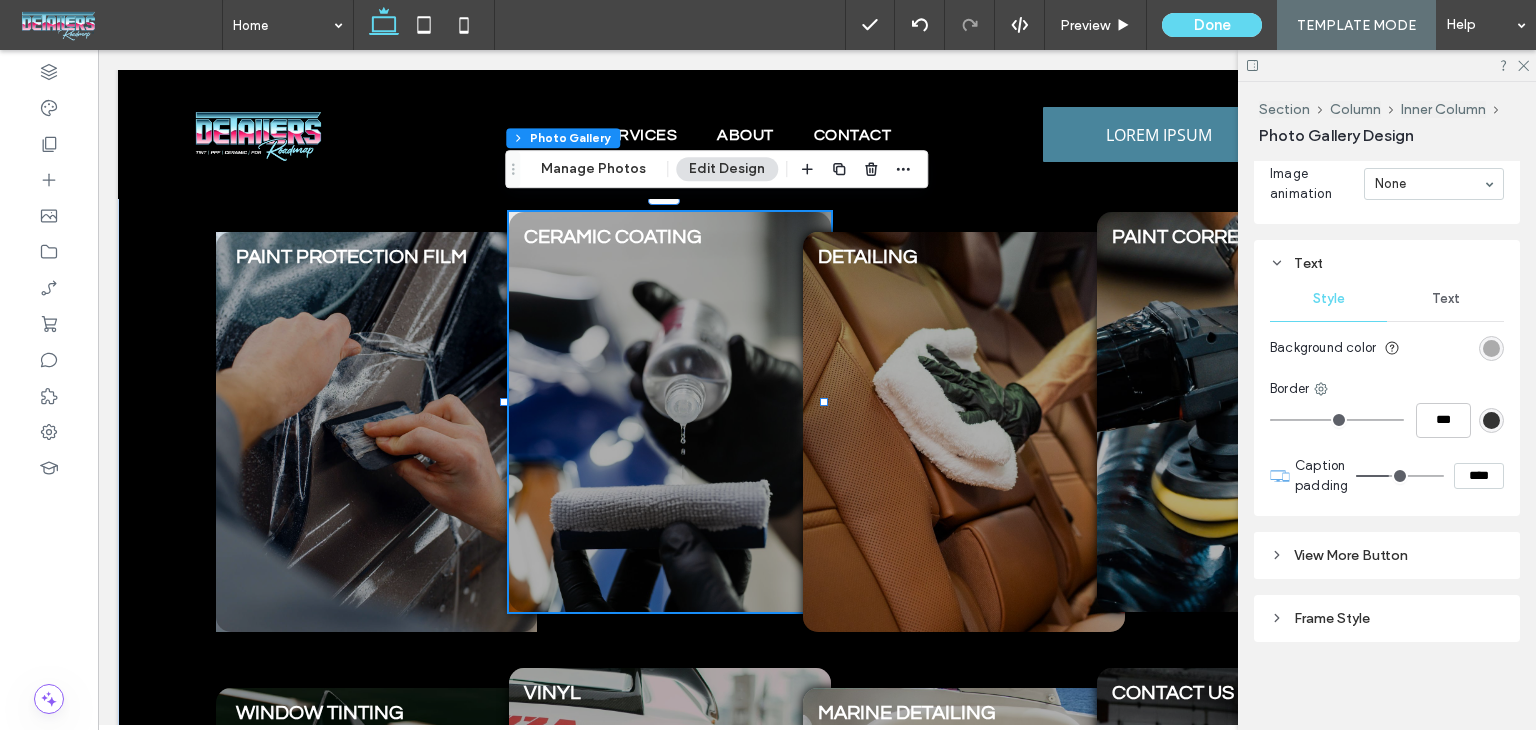 click on "Text" at bounding box center [1387, 263] 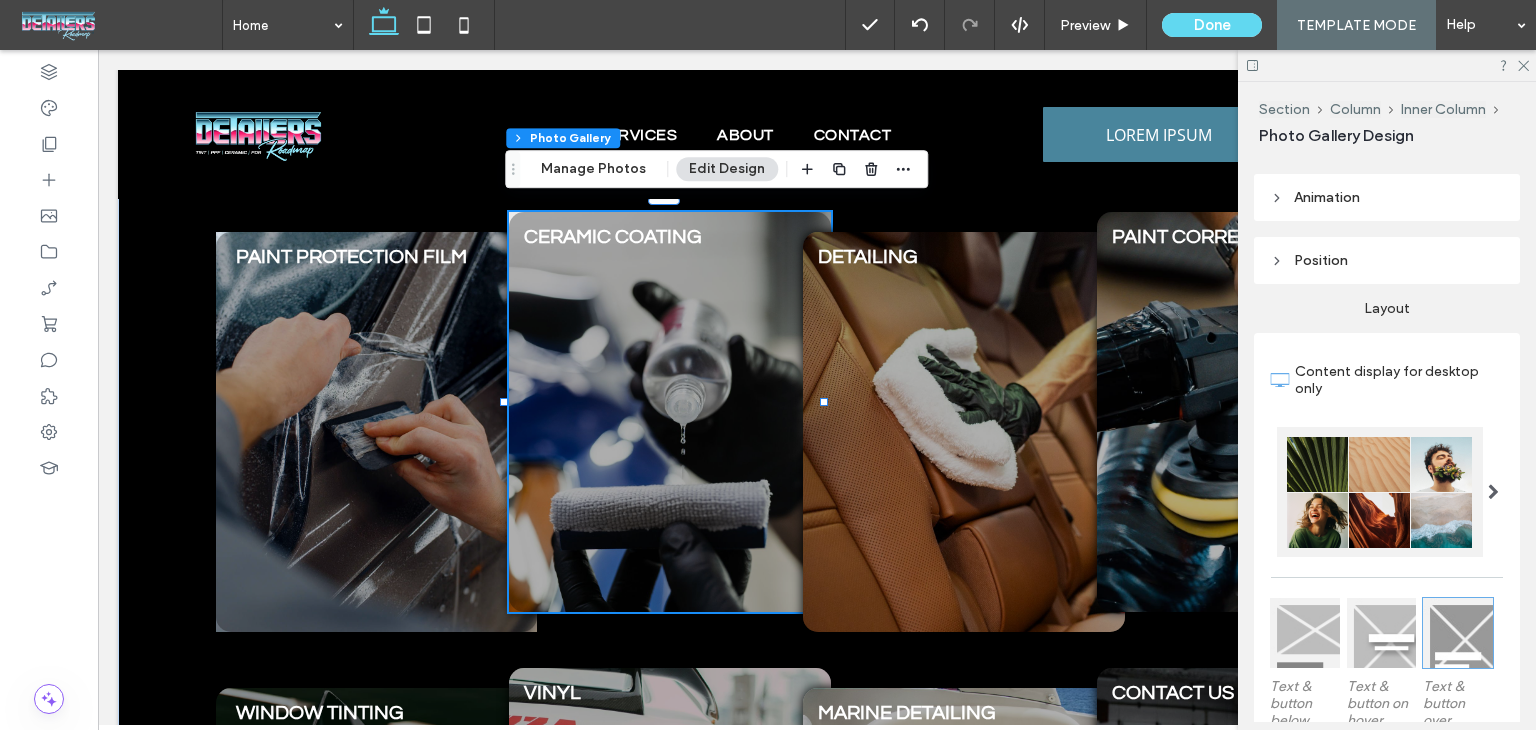 scroll, scrollTop: 0, scrollLeft: 0, axis: both 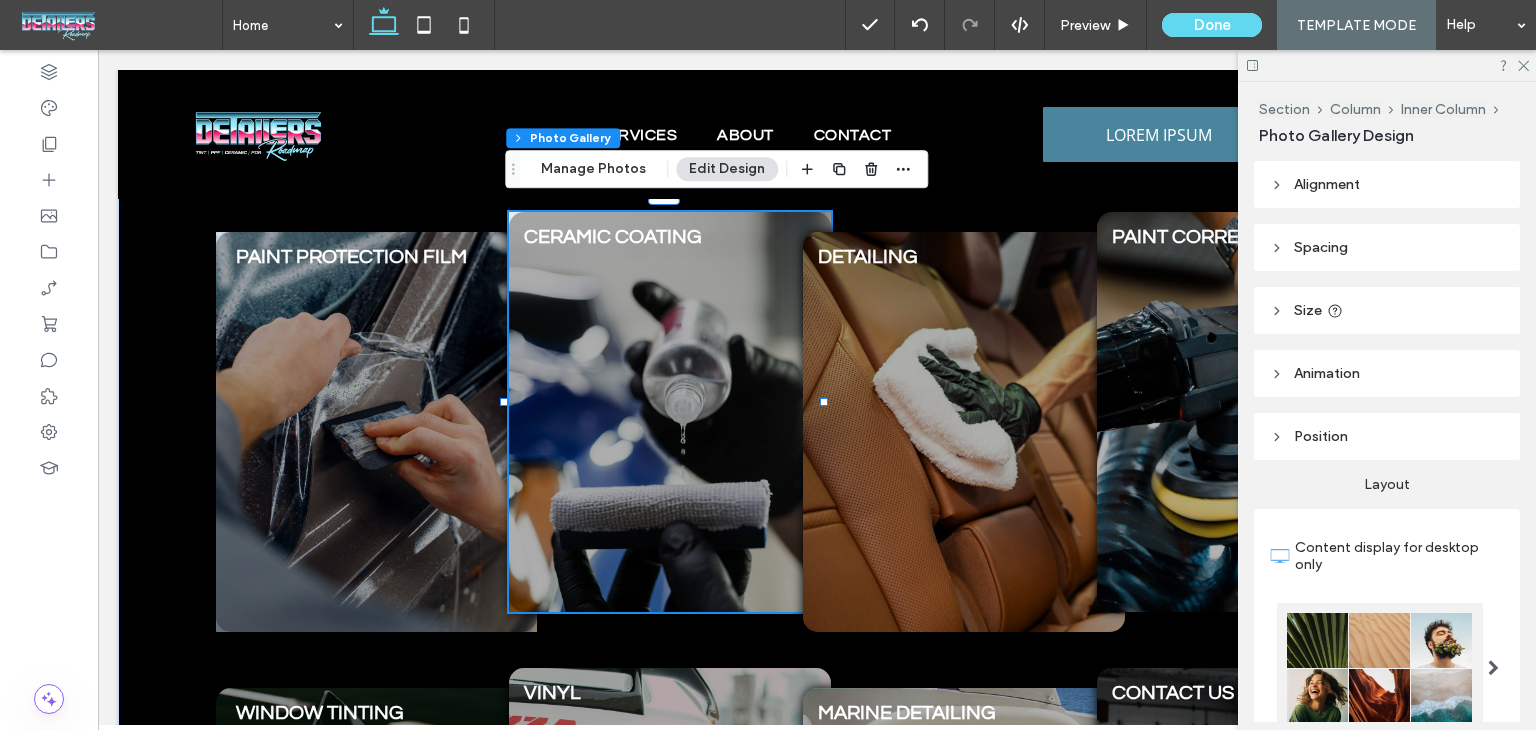 click on "Spacing" at bounding box center (1387, 247) 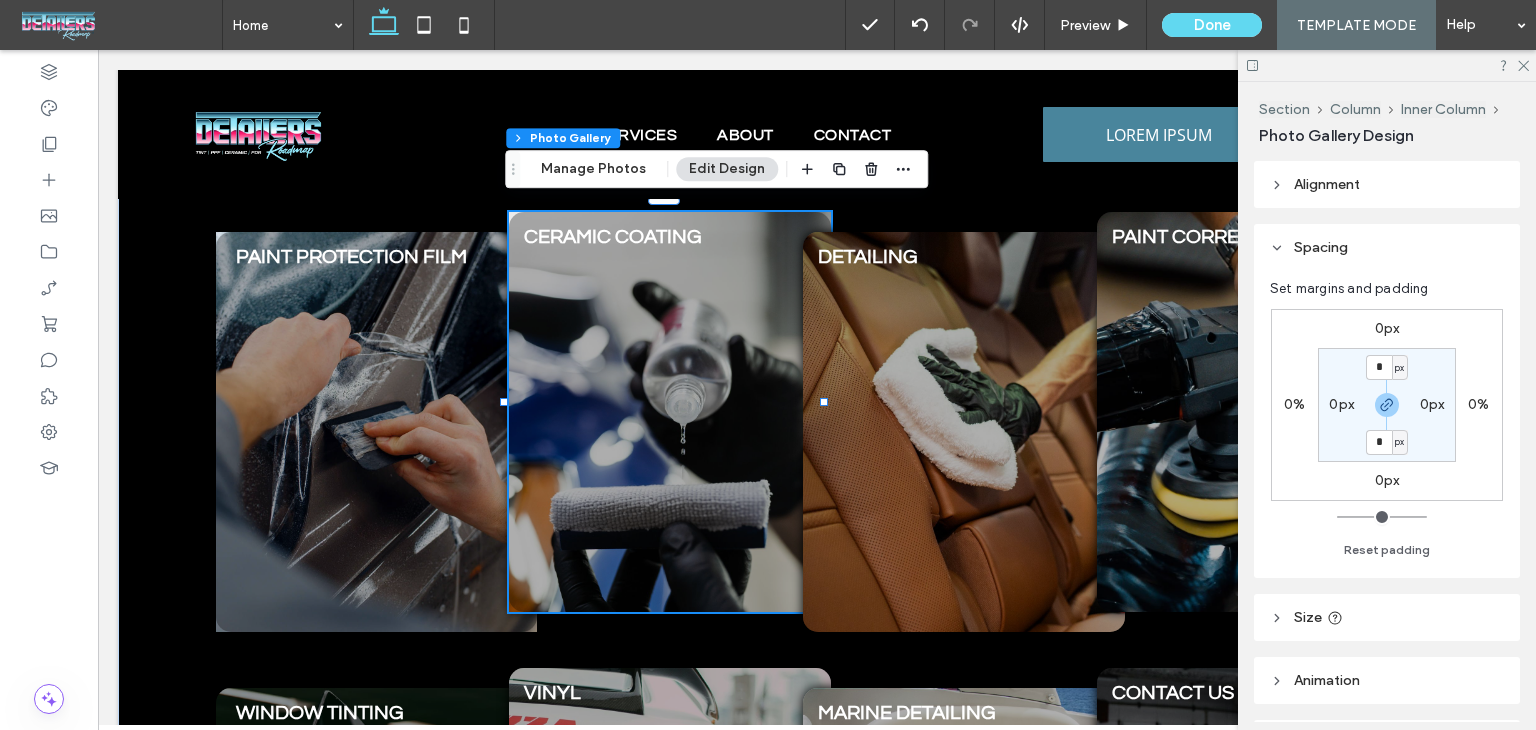 click on "Spacing" at bounding box center (1387, 247) 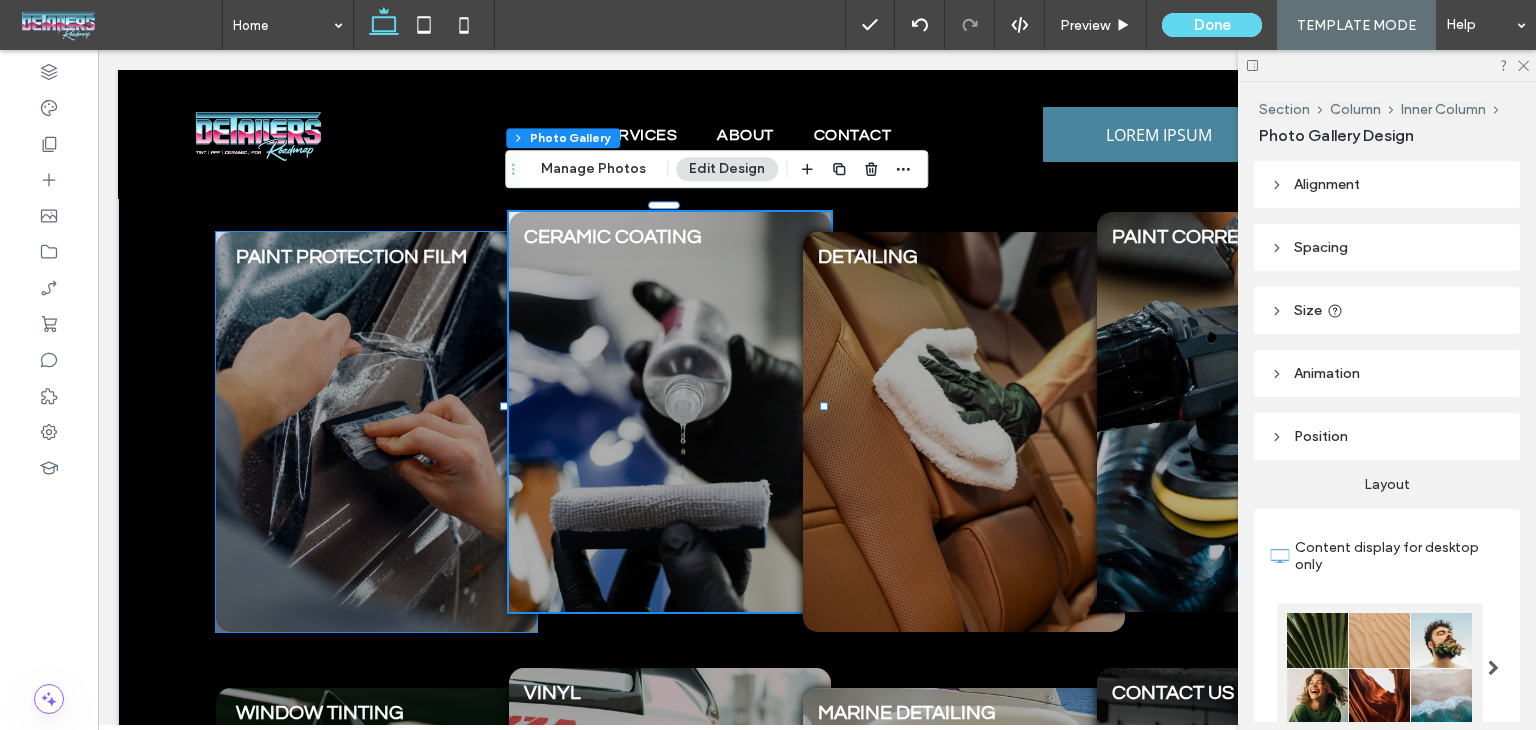 click on "PAINT PROTECTION FILM
Breathtaking colors of our planet
Button
CERAMIC COATING
Breathtaking colors of our planet
Button
DETAILING
Breathtaking colors of our planet
Button
PAINT CORRECTION
Breathtaking colors of our planet
Button" at bounding box center (817, 432) 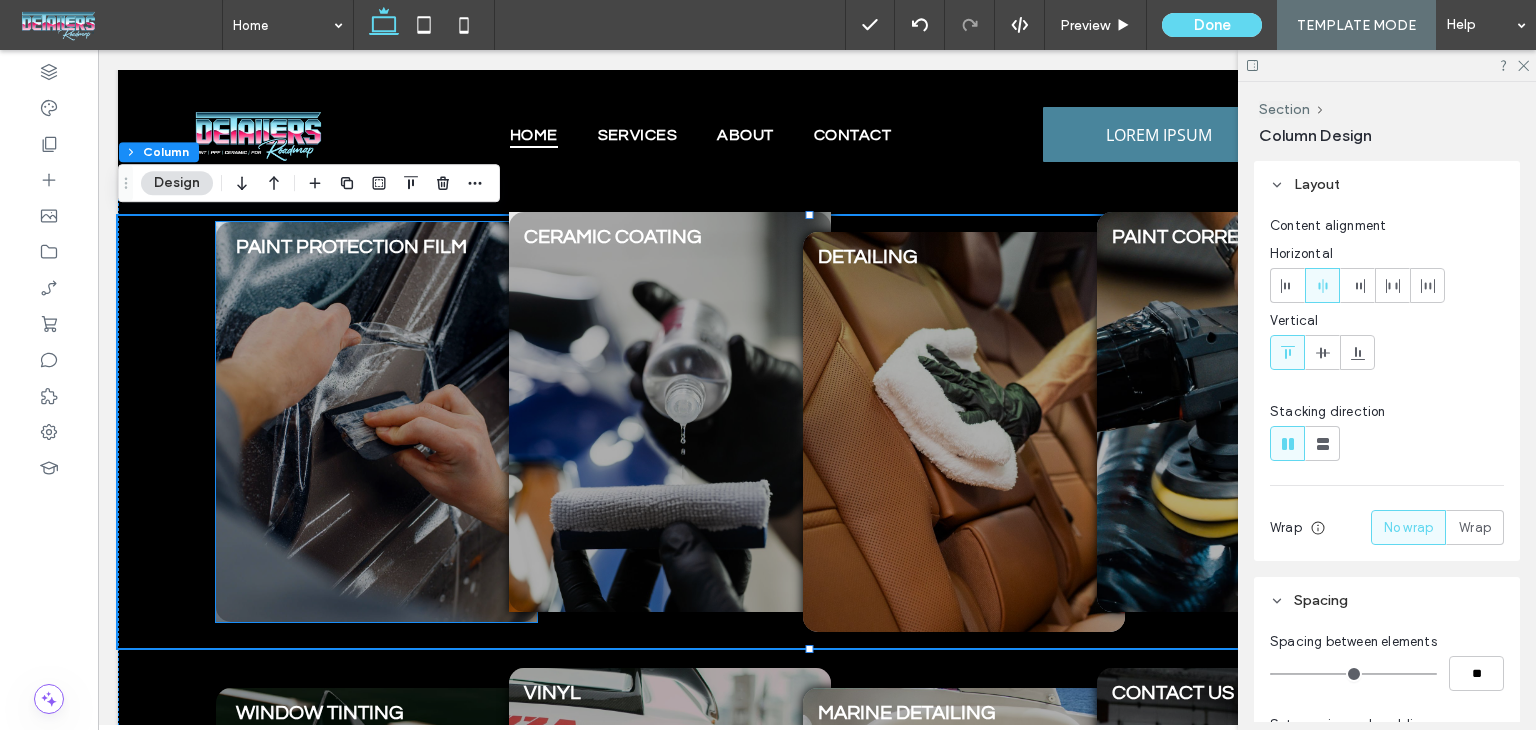 click at bounding box center (377, 422) 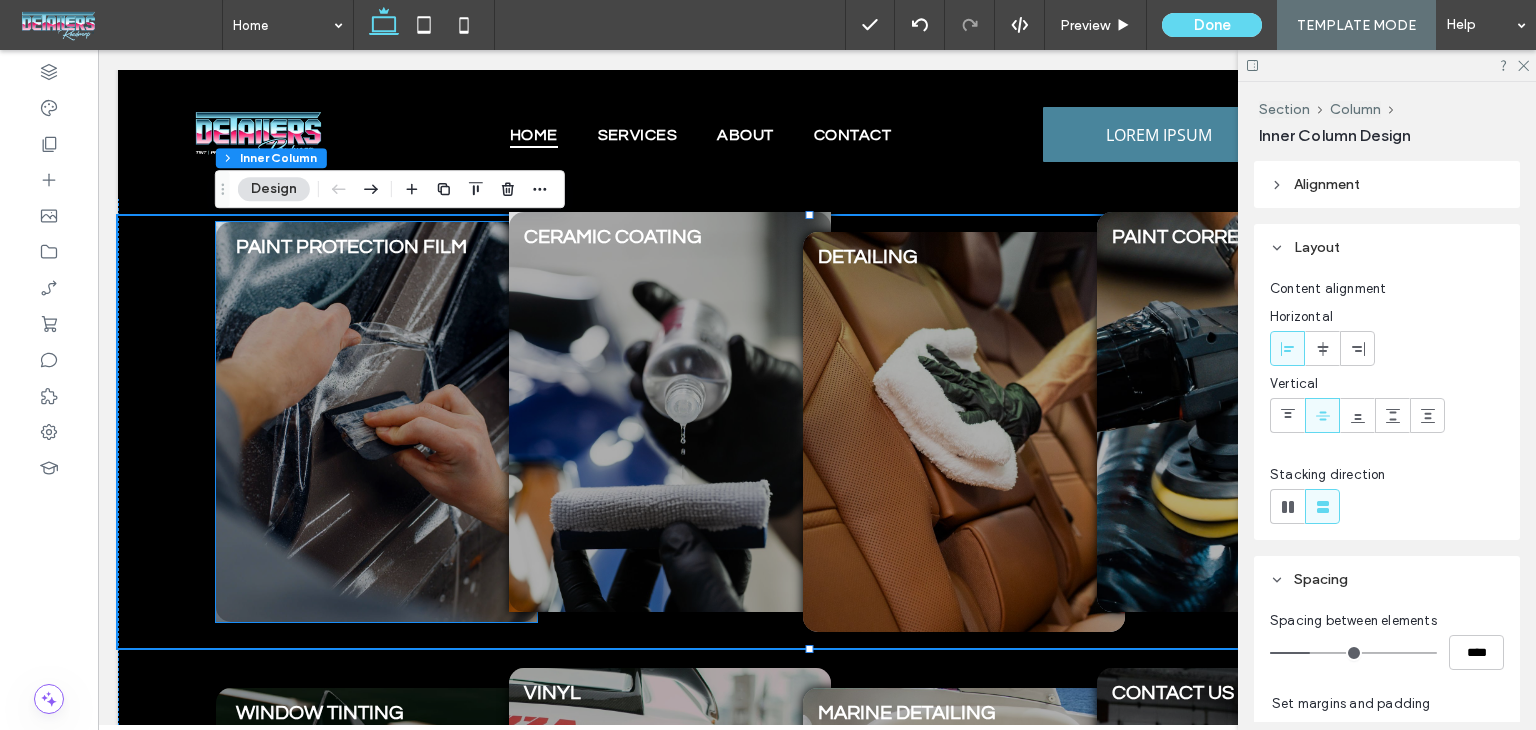 click at bounding box center [377, 422] 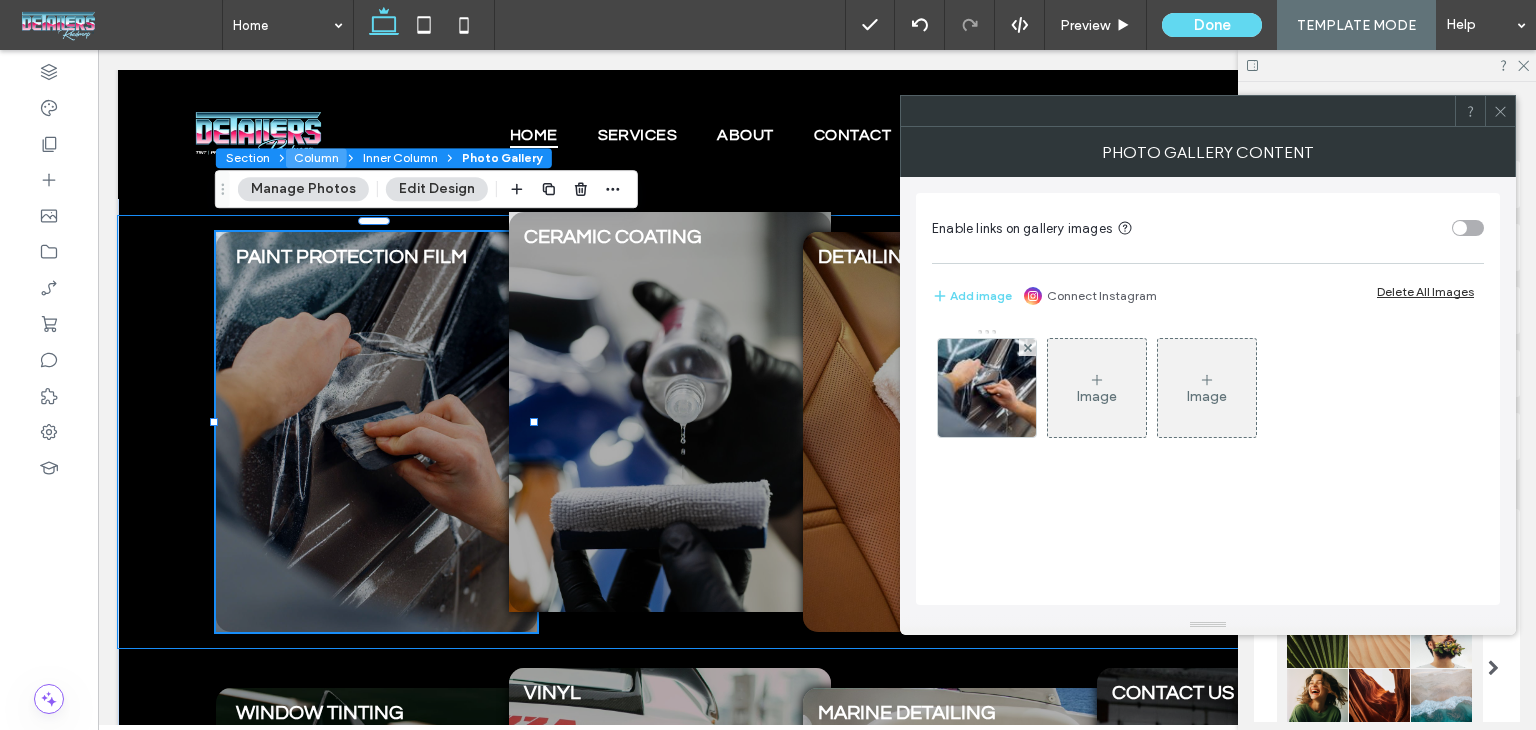 click on "Column" at bounding box center (316, 158) 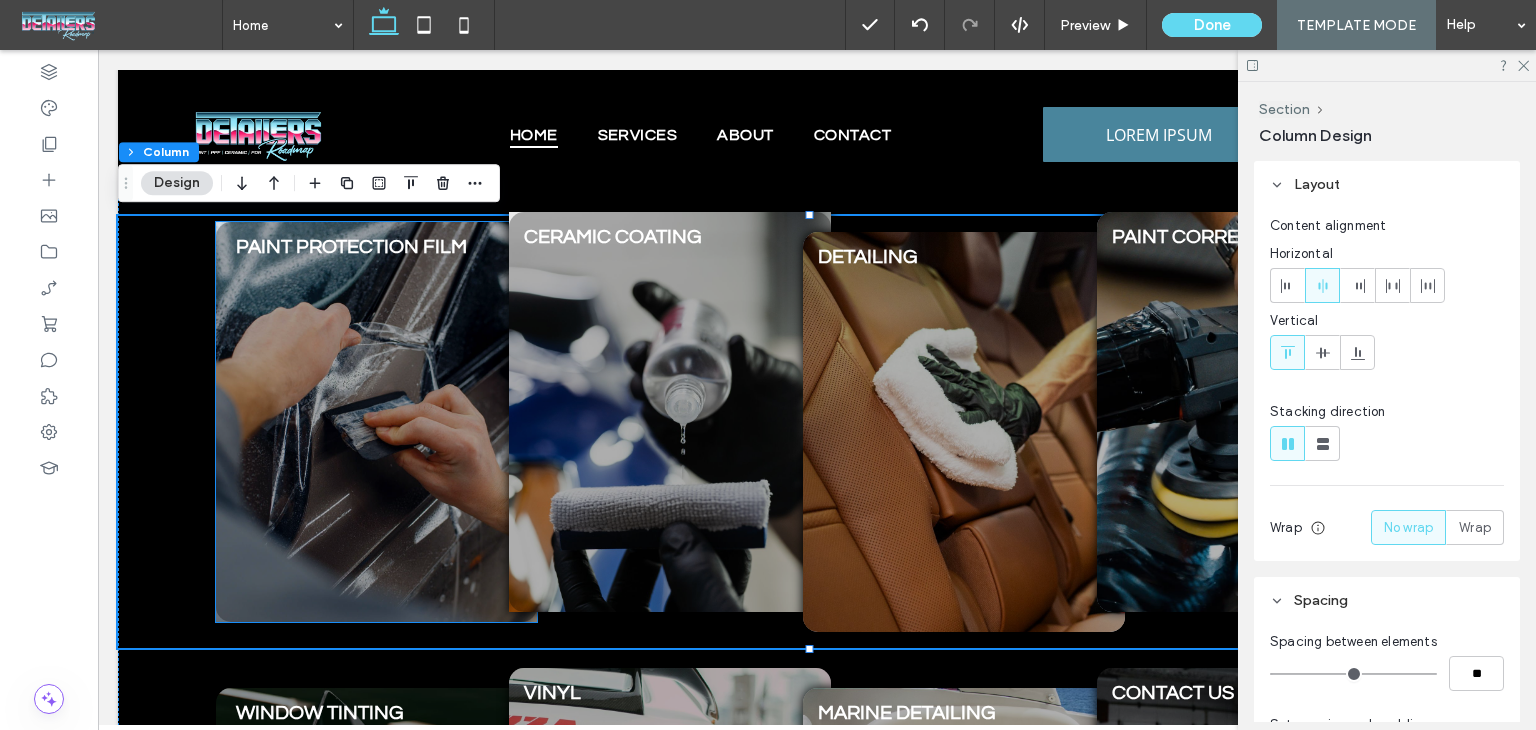 click at bounding box center (377, 422) 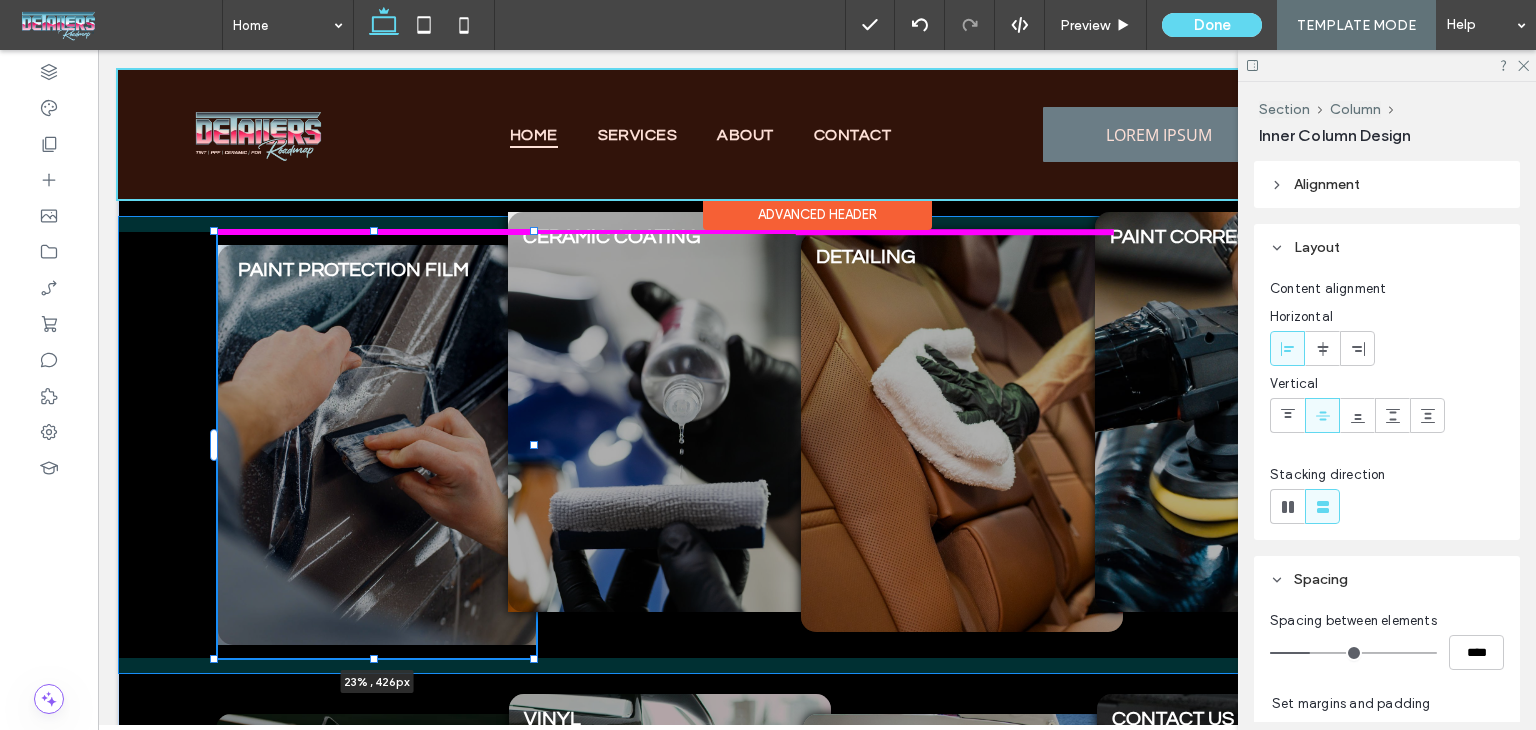 drag, startPoint x: 375, startPoint y: 219, endPoint x: 384, endPoint y: 193, distance: 27.513634 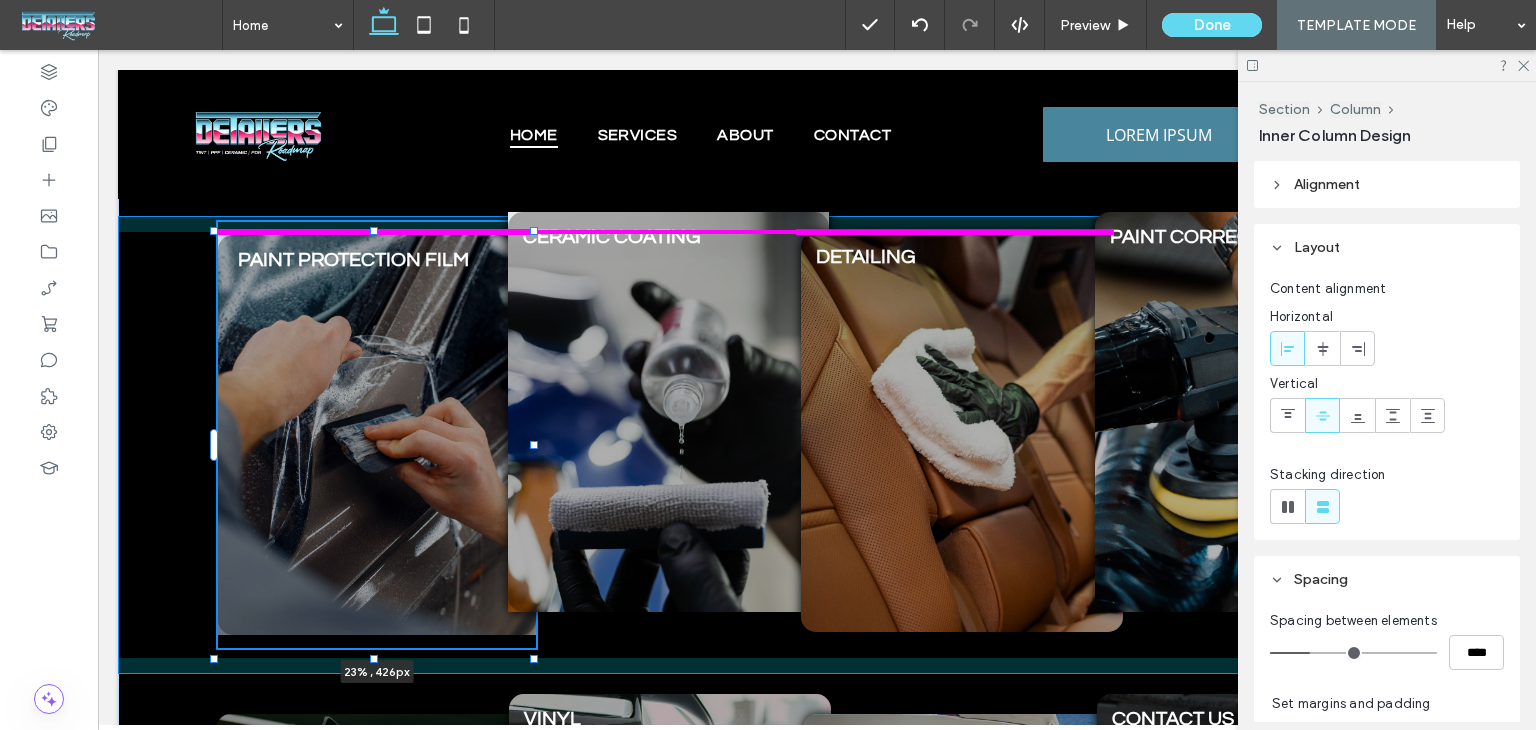 type on "***" 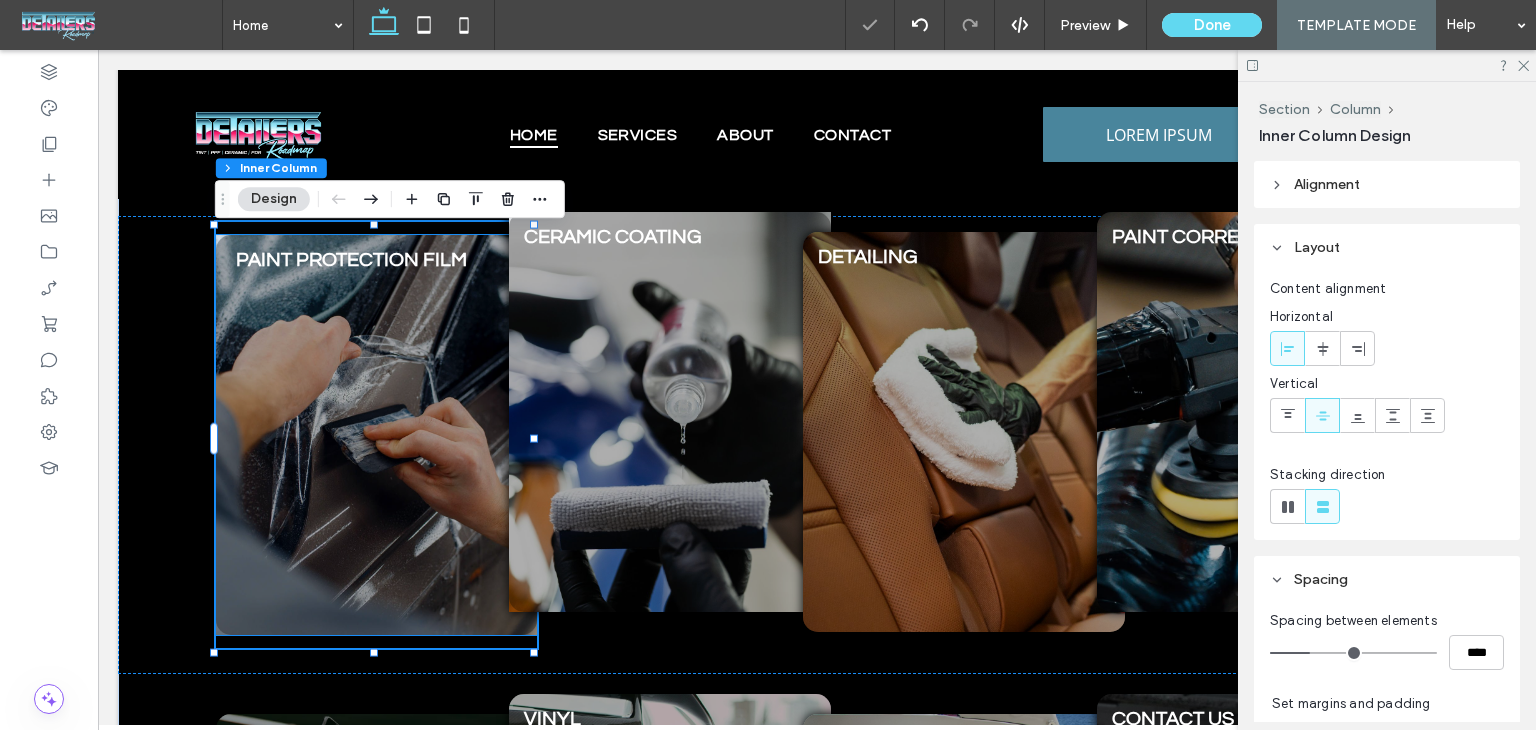 click at bounding box center [377, 435] 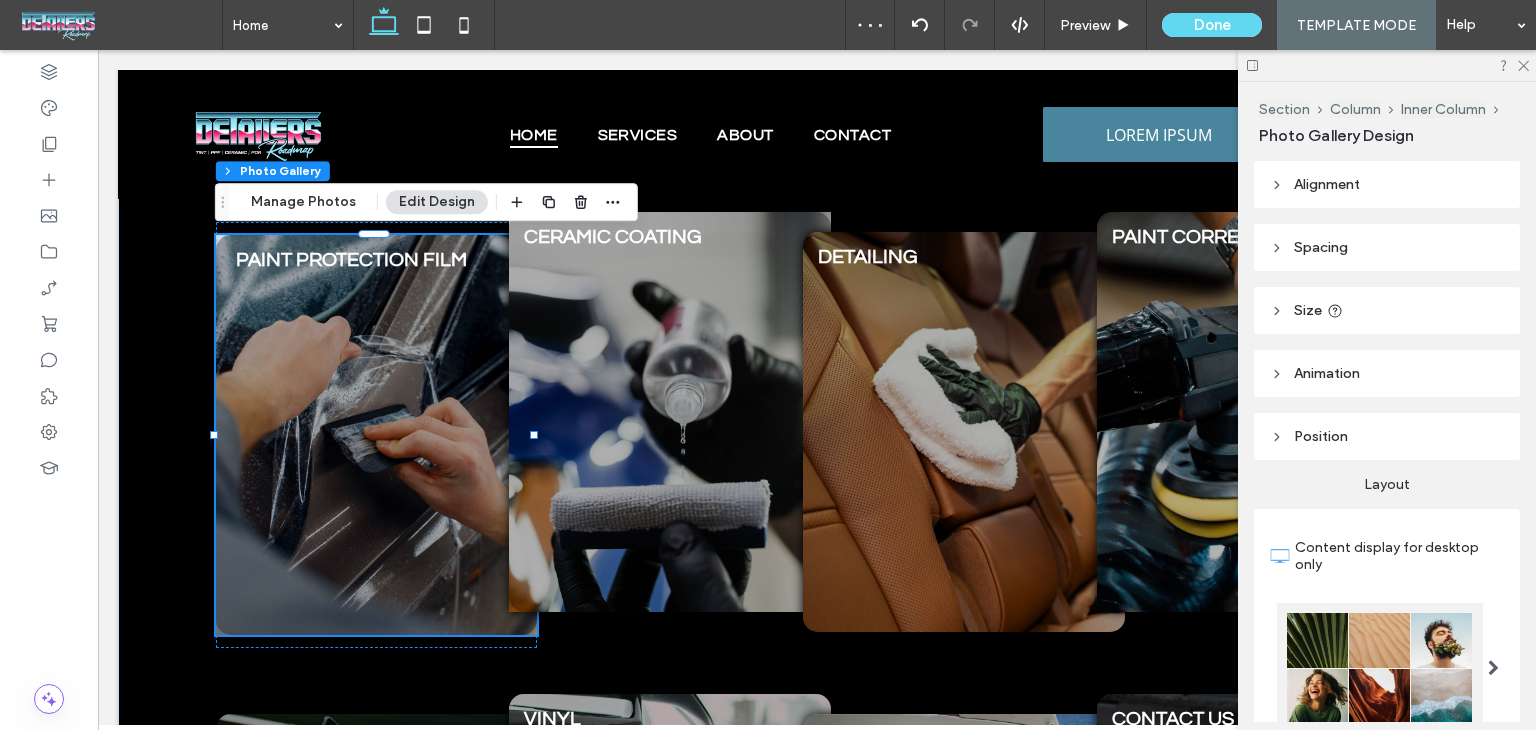 click at bounding box center [377, 435] 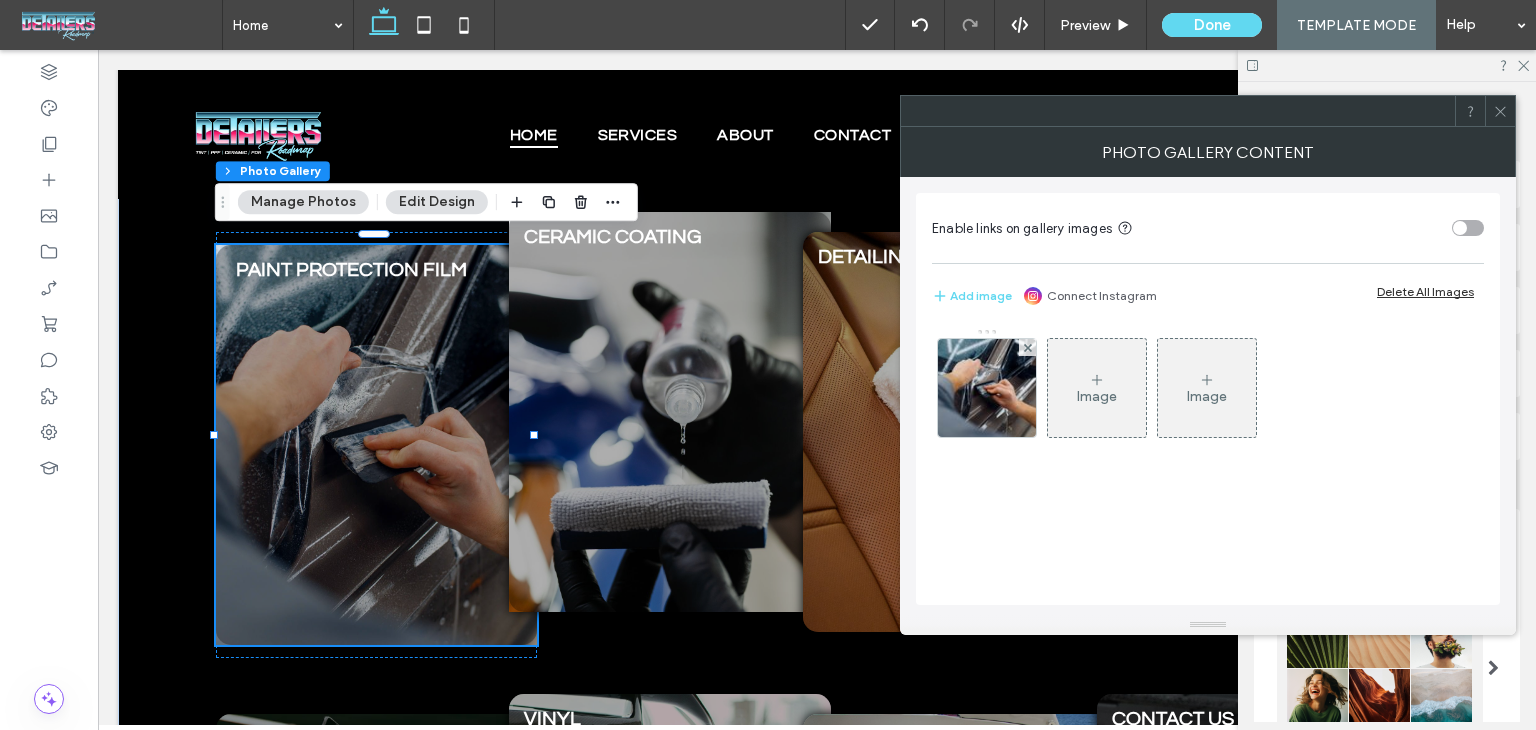 click on "Edit Design" at bounding box center [437, 202] 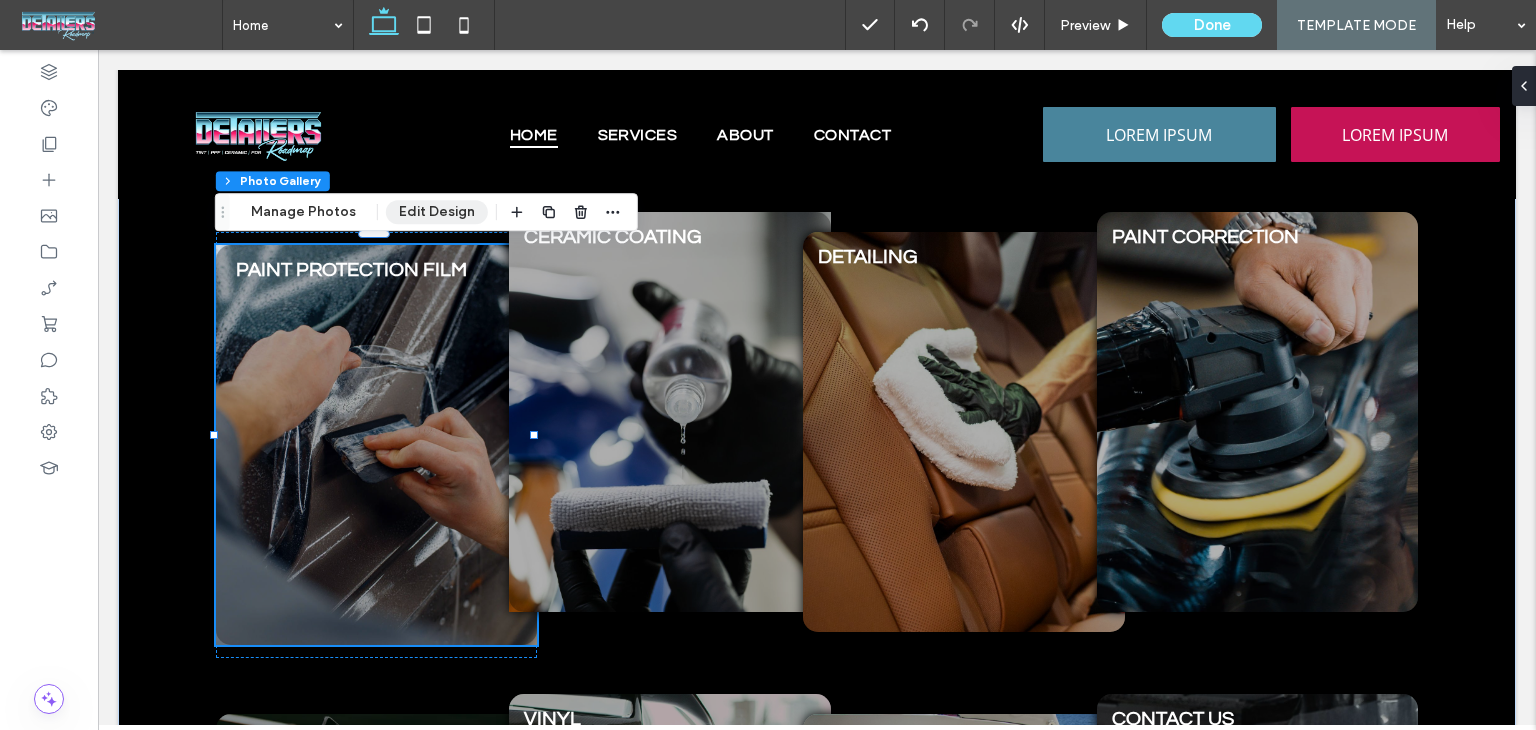 click on "Section Column Inner Column Photo Gallery Manage Photos Edit Design" at bounding box center (426, 212) 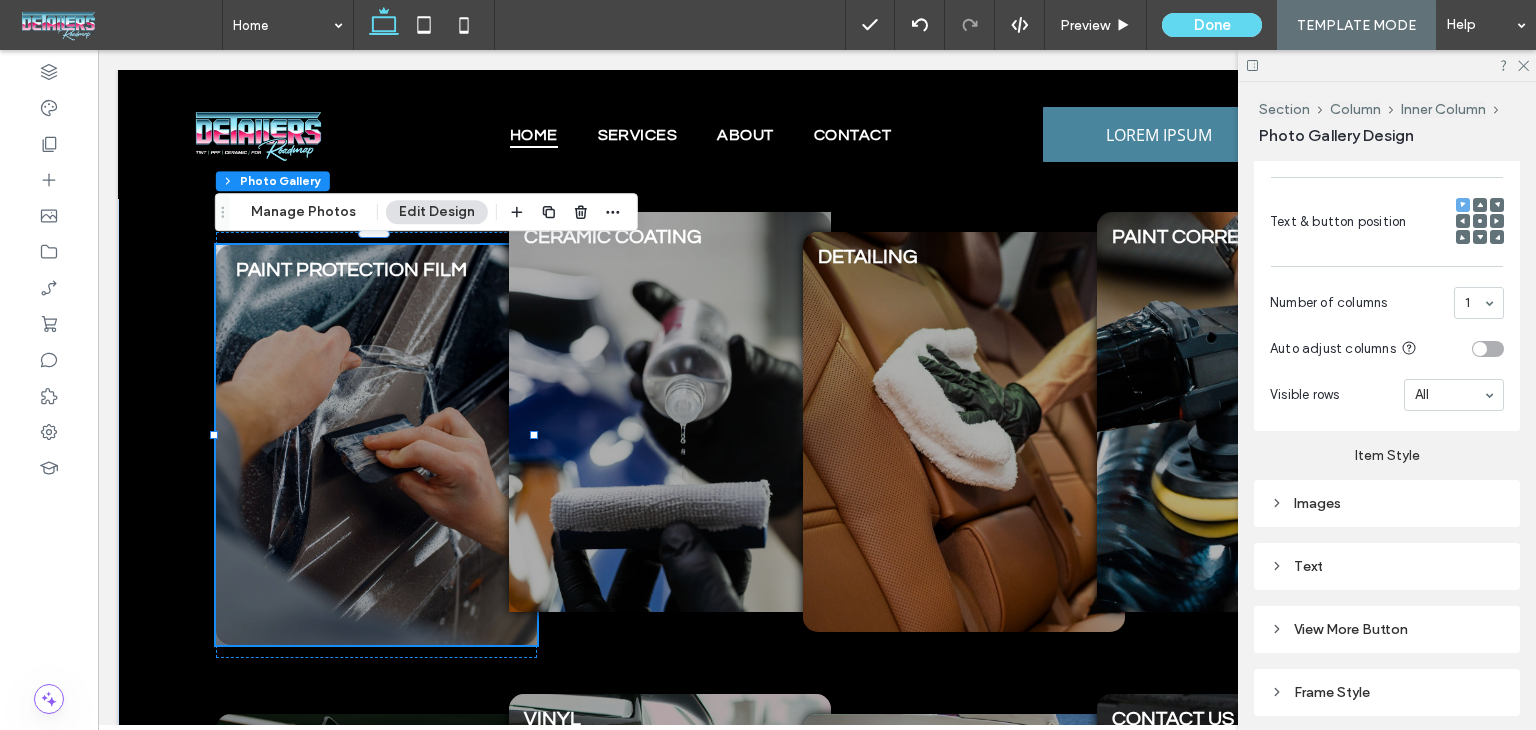 scroll, scrollTop: 731, scrollLeft: 0, axis: vertical 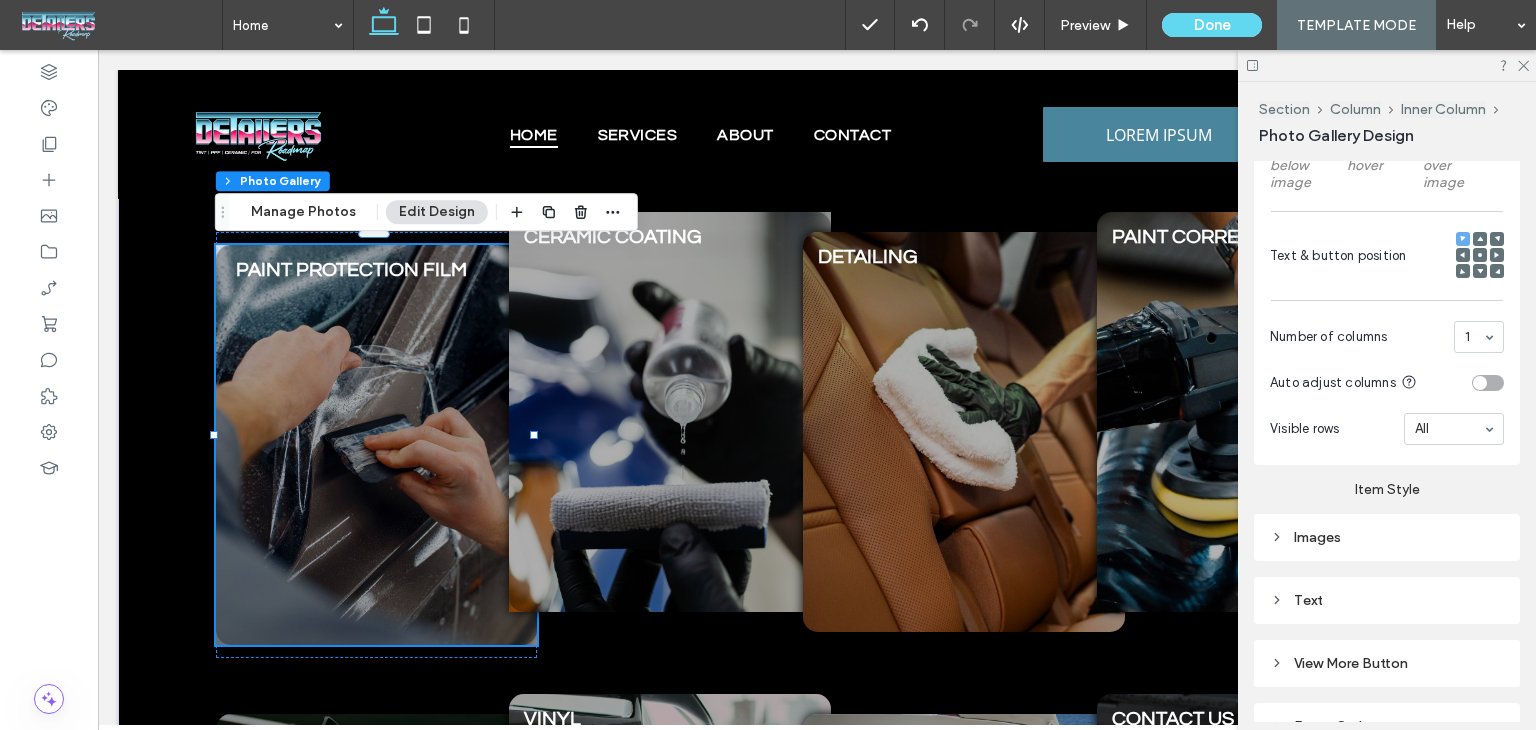click on "Images" at bounding box center (1387, 537) 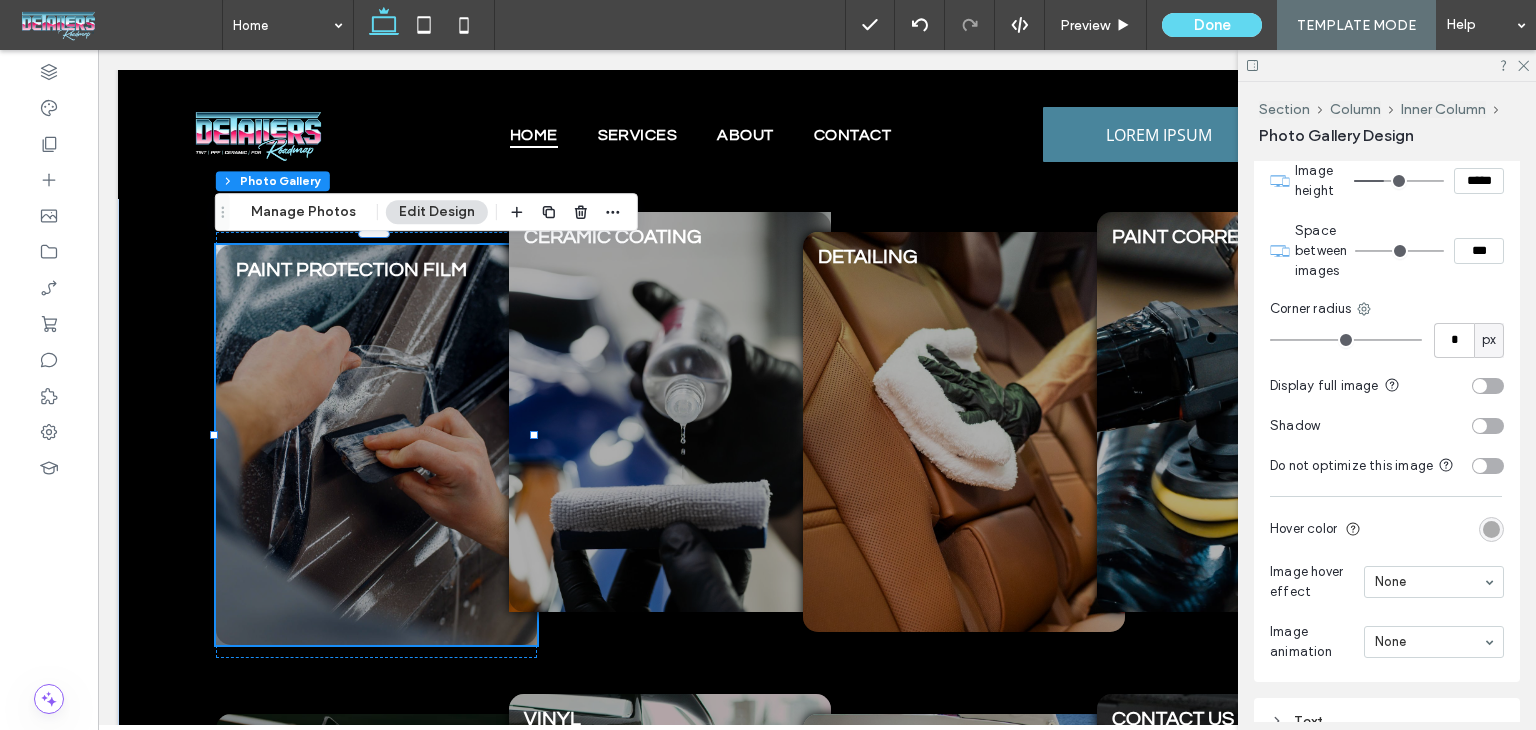 scroll, scrollTop: 1031, scrollLeft: 0, axis: vertical 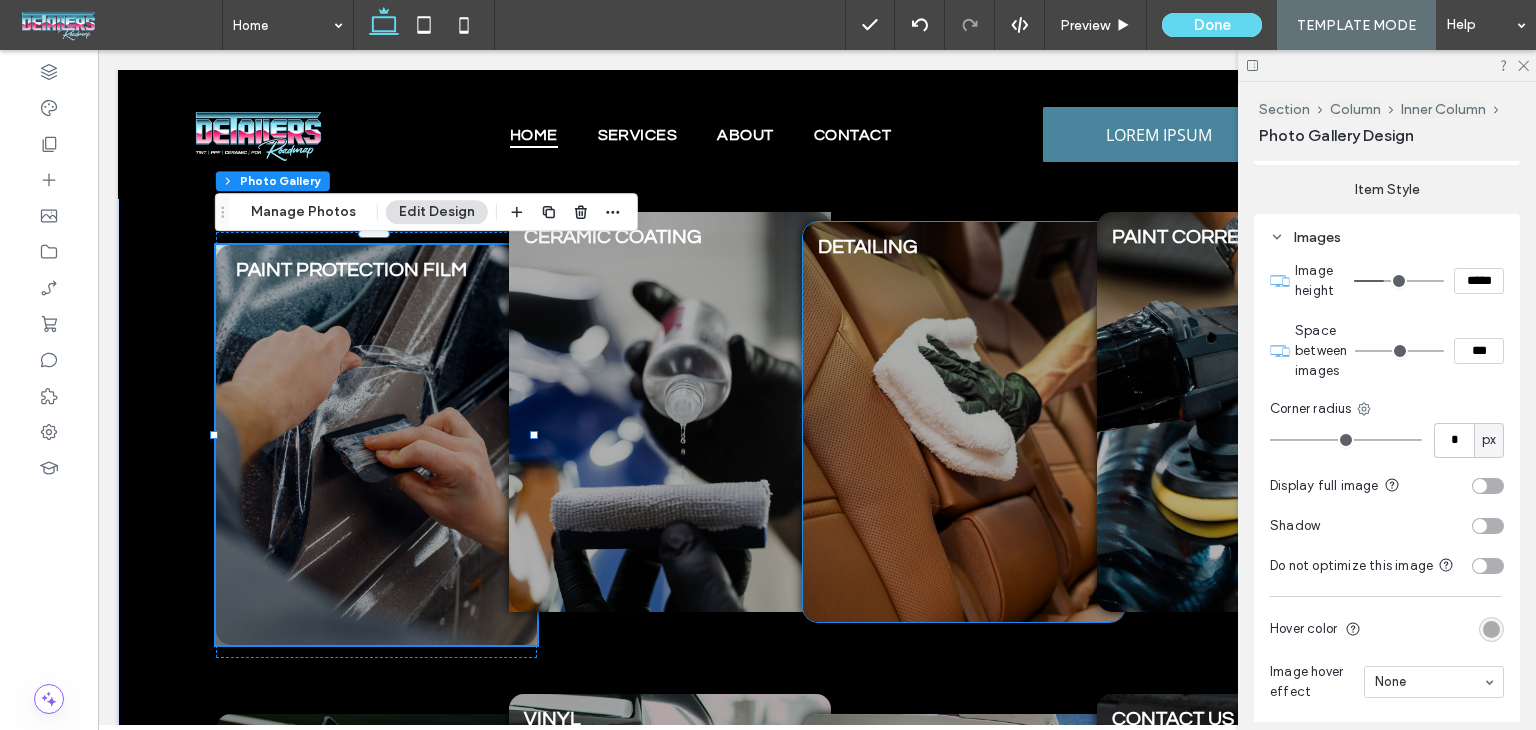 click at bounding box center (964, 422) 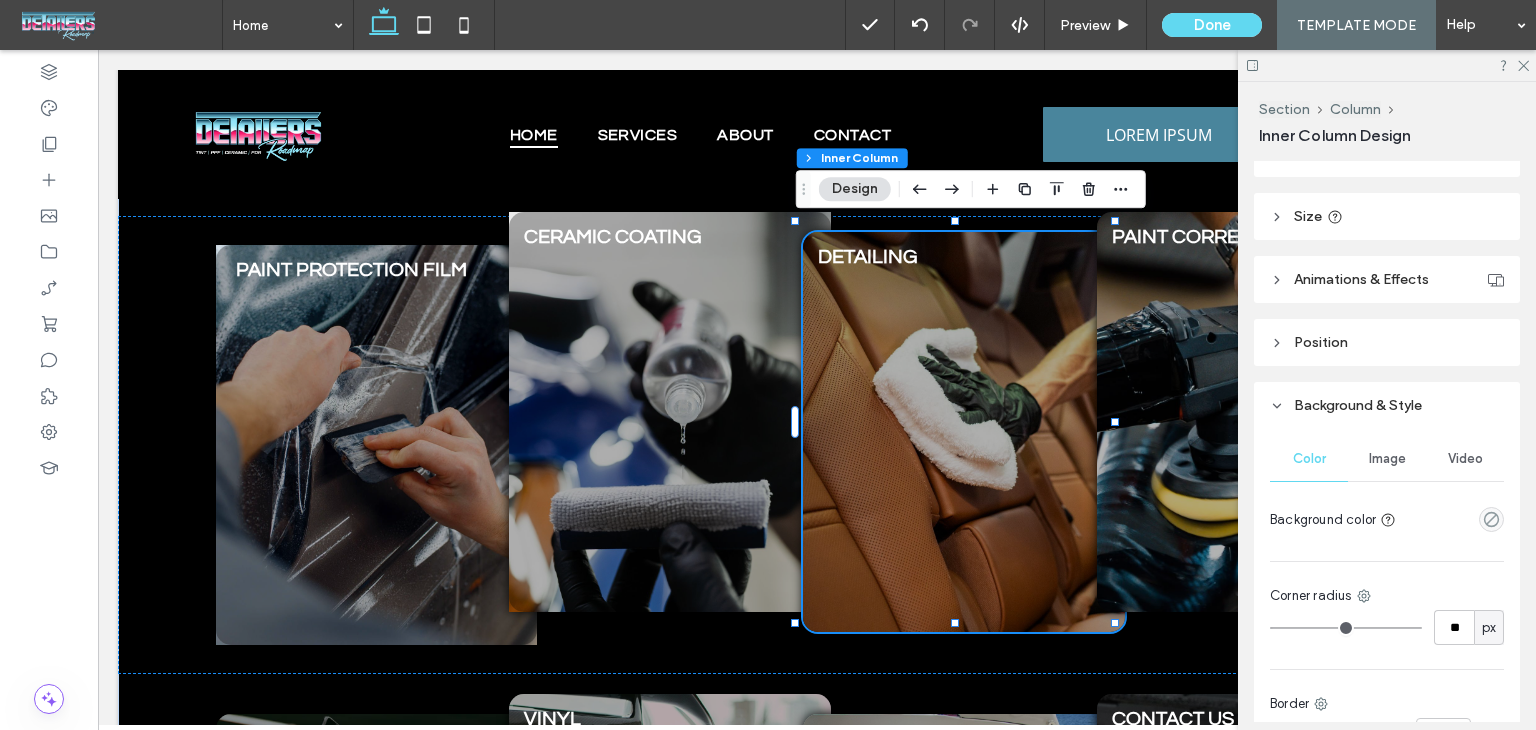 scroll, scrollTop: 1000, scrollLeft: 0, axis: vertical 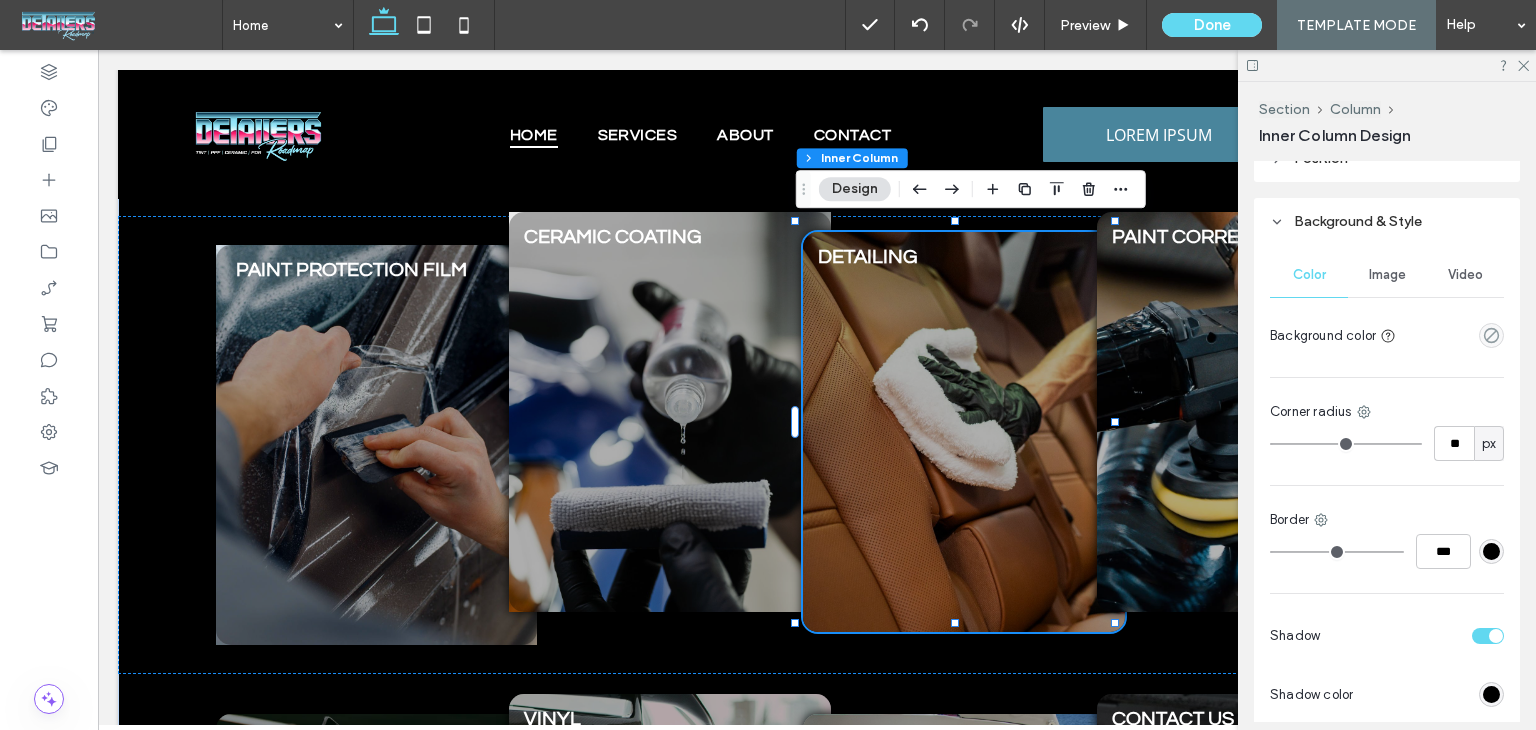 type on "**" 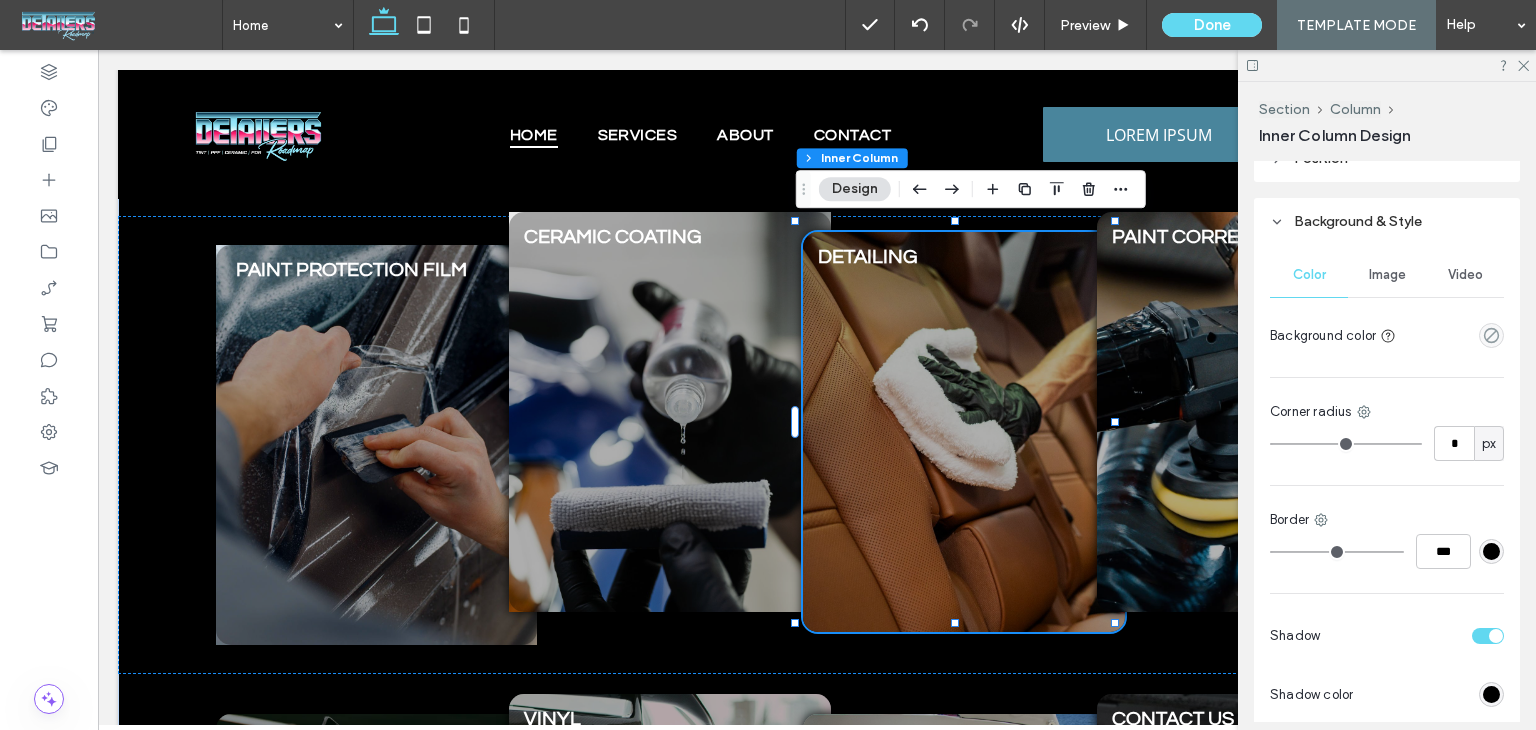 drag, startPoint x: 1298, startPoint y: 437, endPoint x: 1177, endPoint y: 420, distance: 122.18838 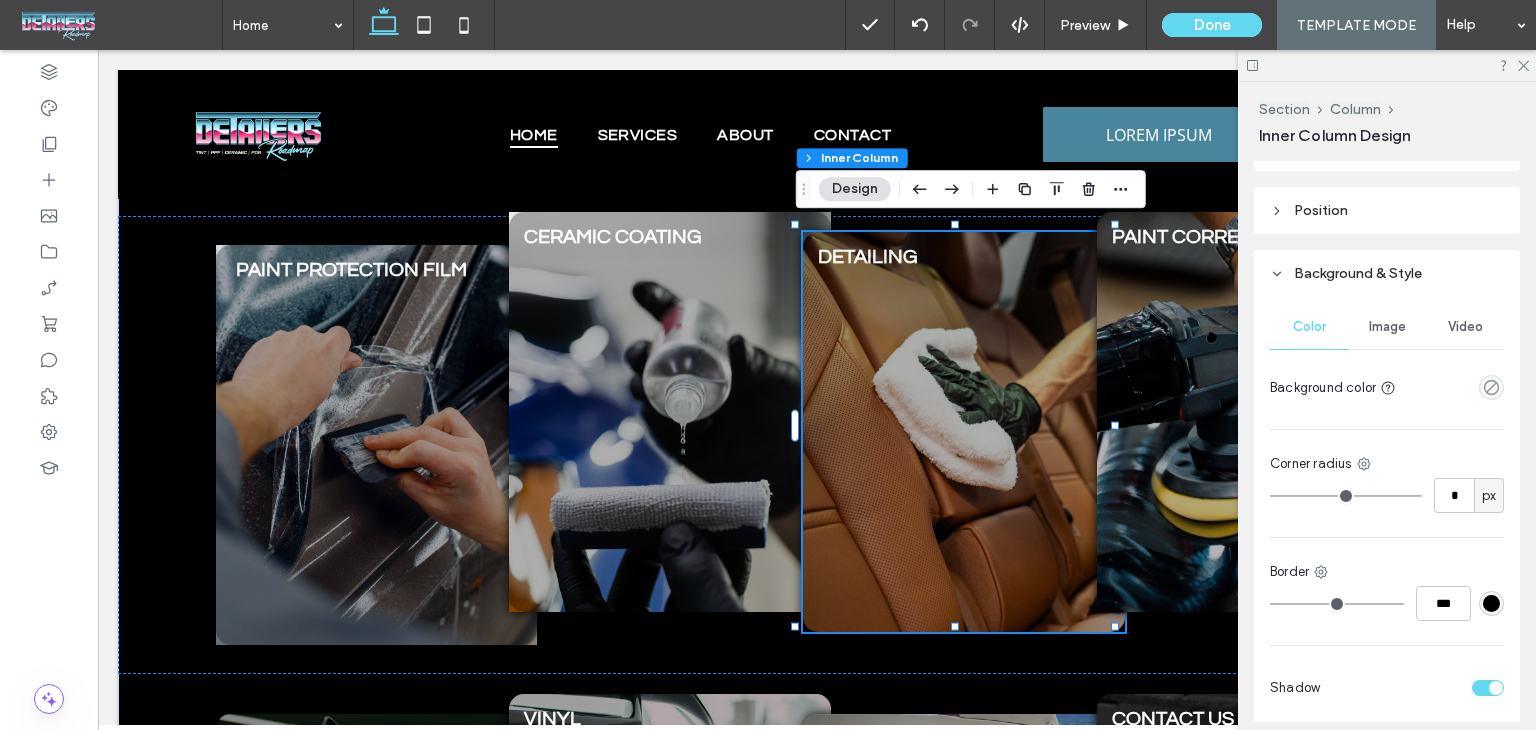 scroll, scrollTop: 1000, scrollLeft: 0, axis: vertical 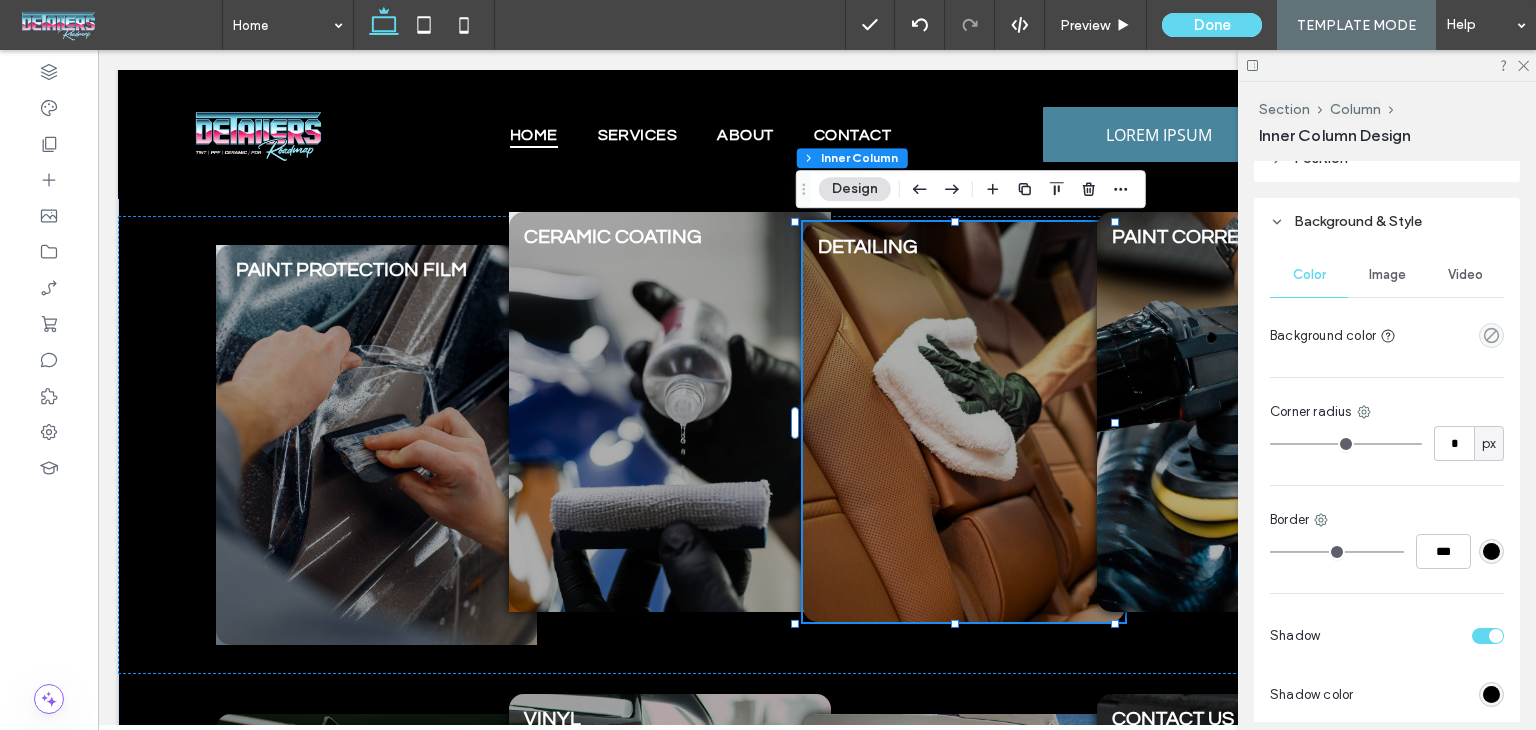click at bounding box center (964, 422) 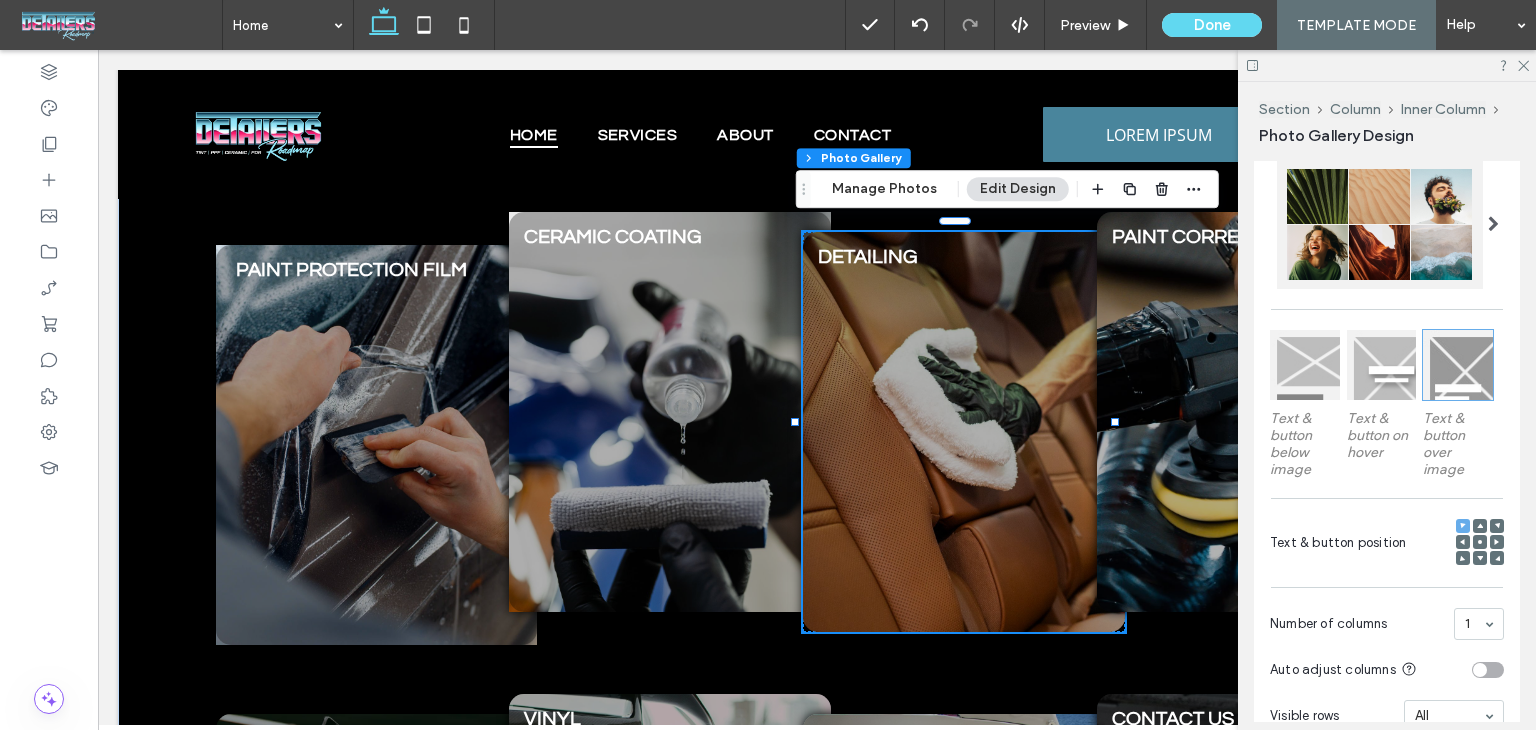scroll, scrollTop: 700, scrollLeft: 0, axis: vertical 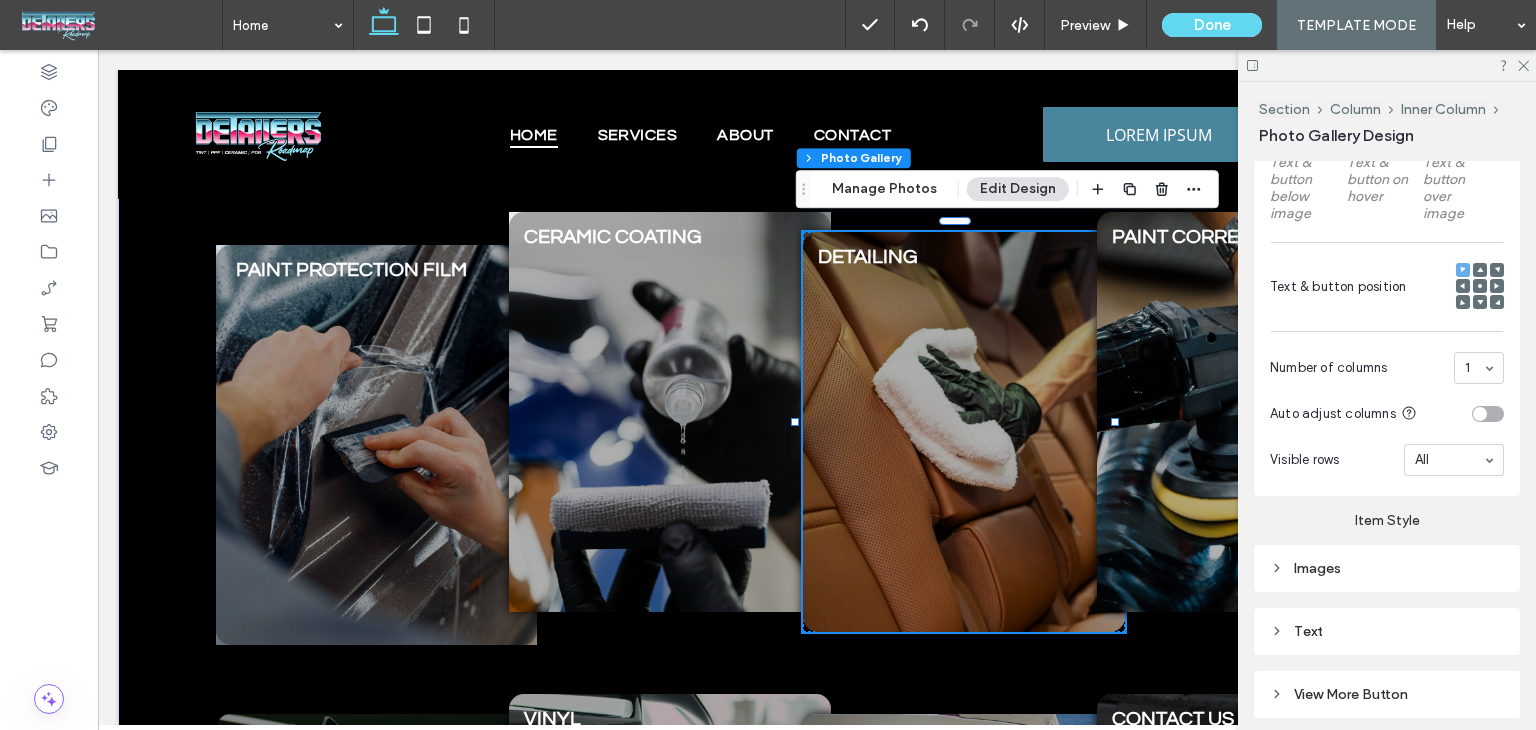 click on "Images" at bounding box center (1387, 568) 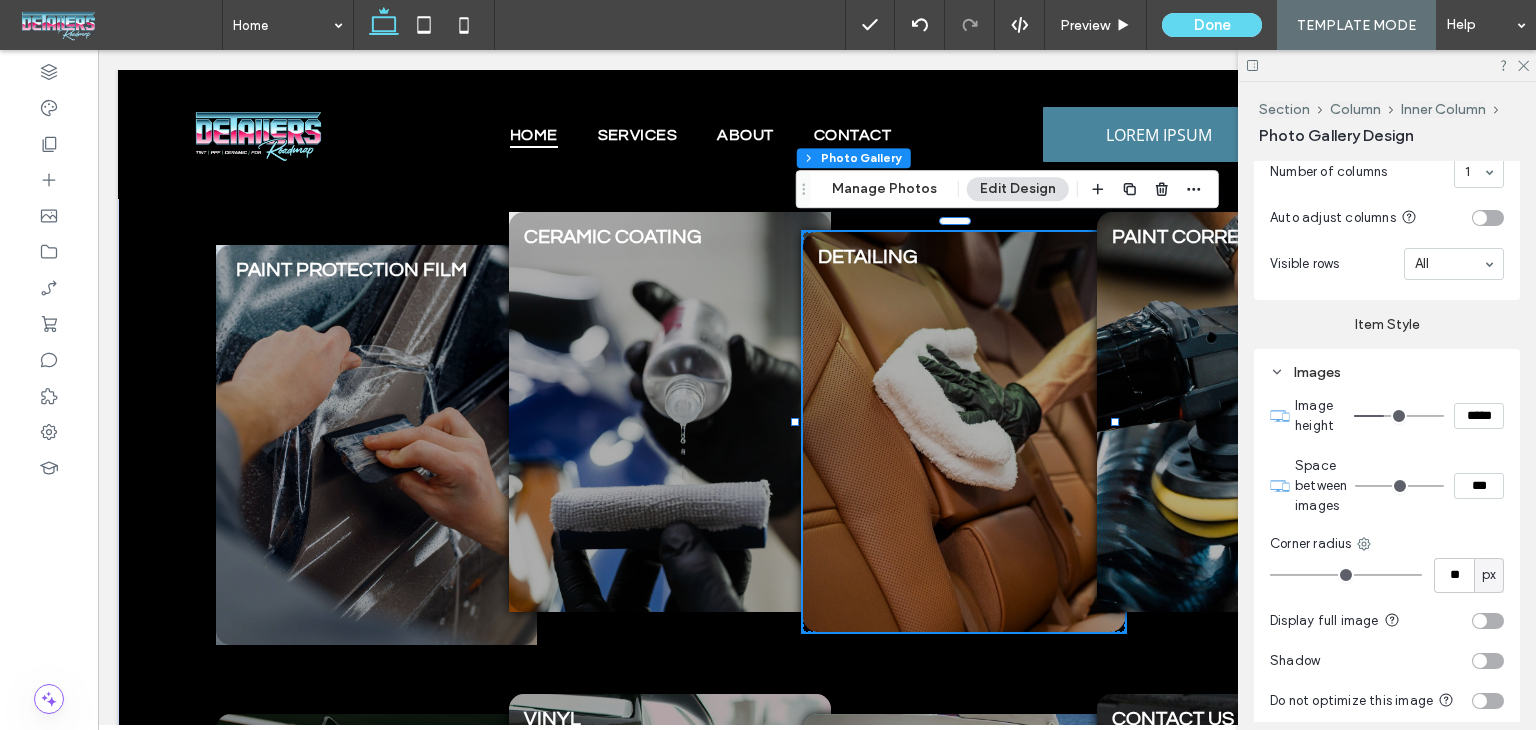 scroll, scrollTop: 900, scrollLeft: 0, axis: vertical 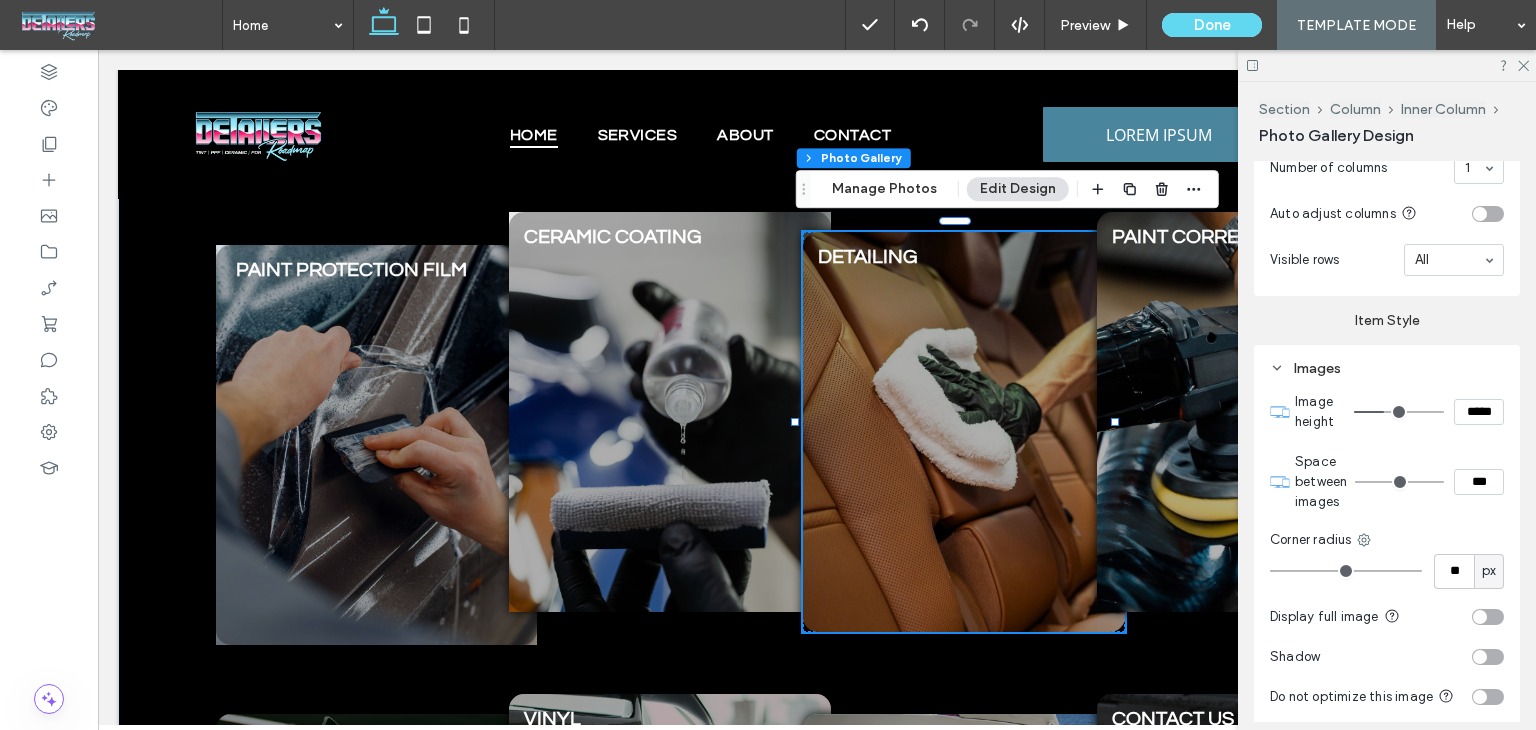 type on "*" 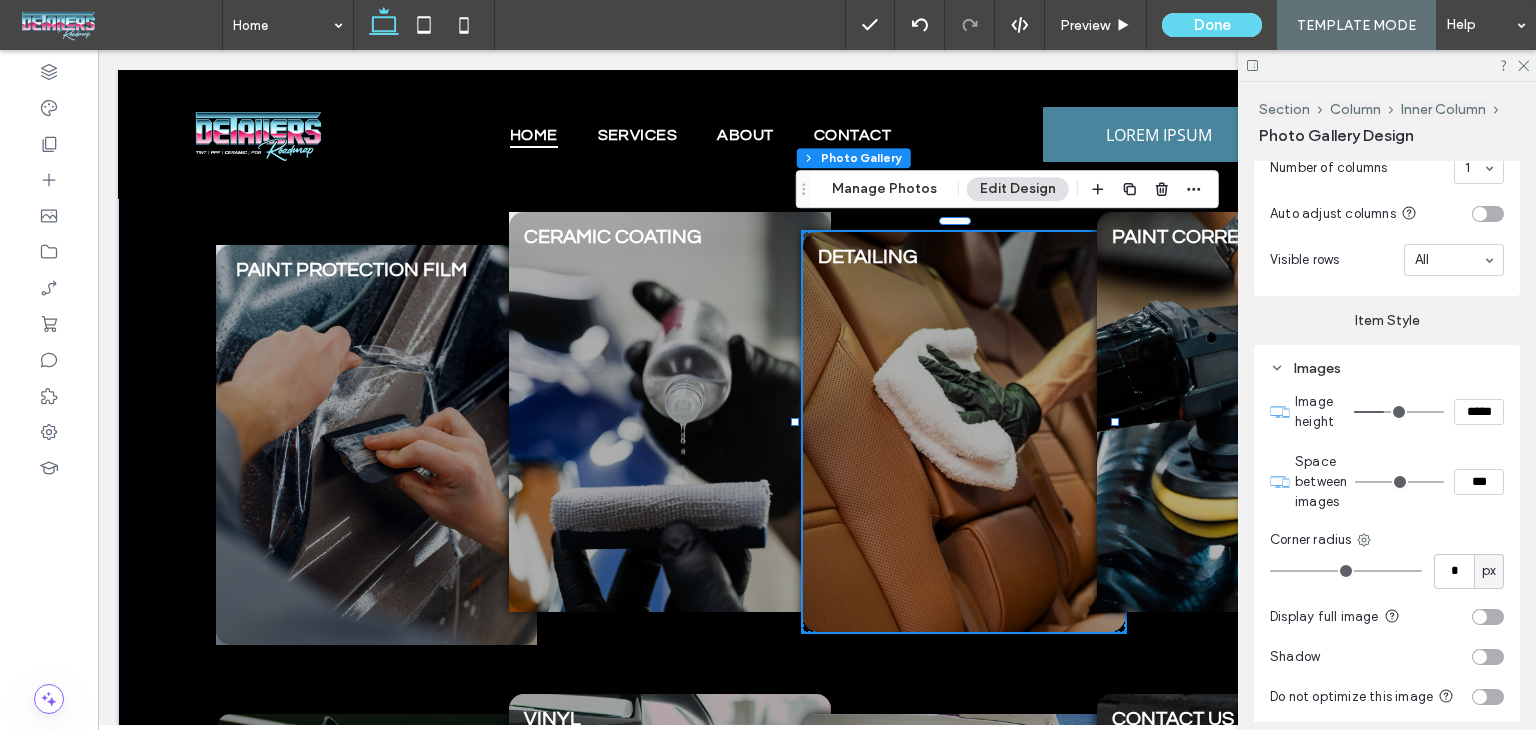 type on "*" 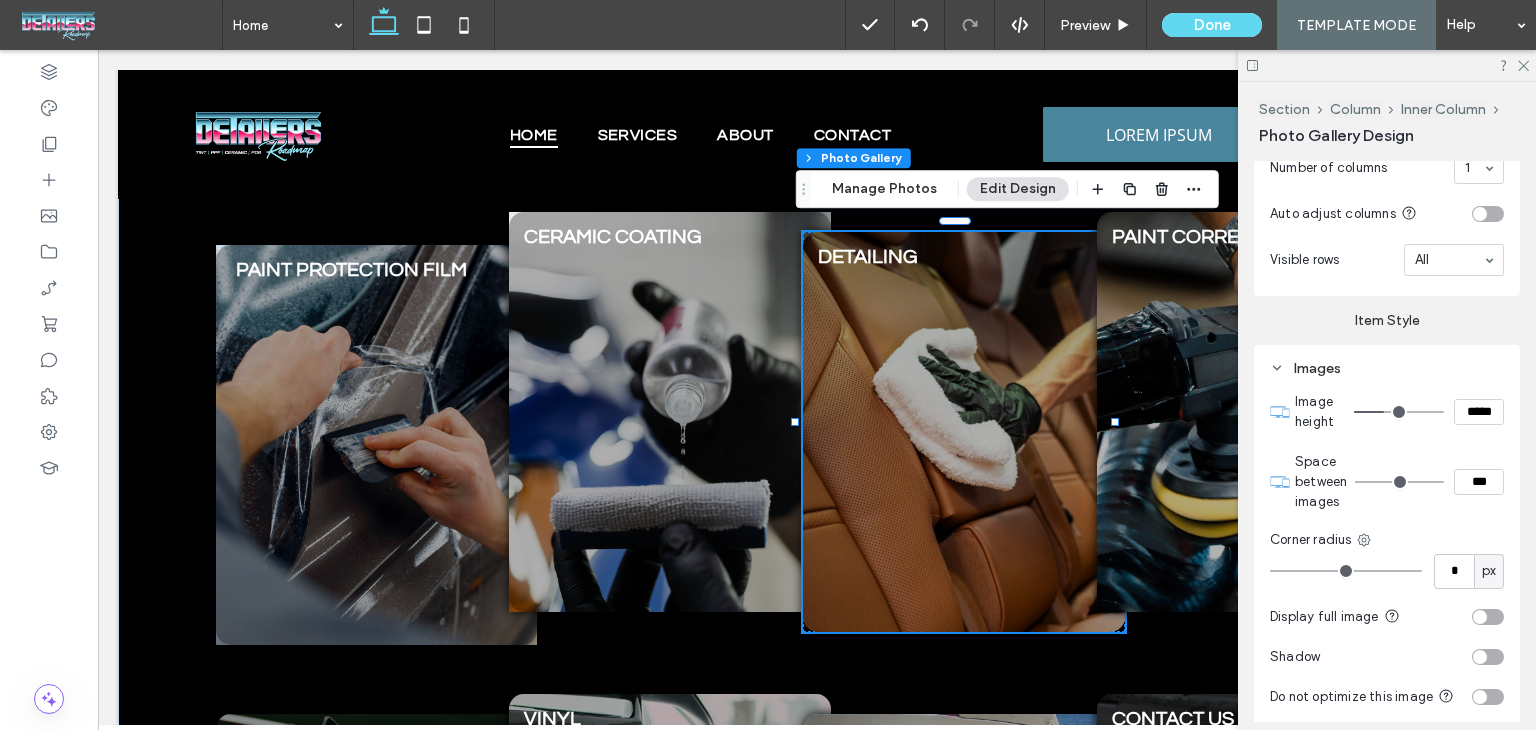 drag, startPoint x: 1291, startPoint y: 557, endPoint x: 1220, endPoint y: 559, distance: 71.02816 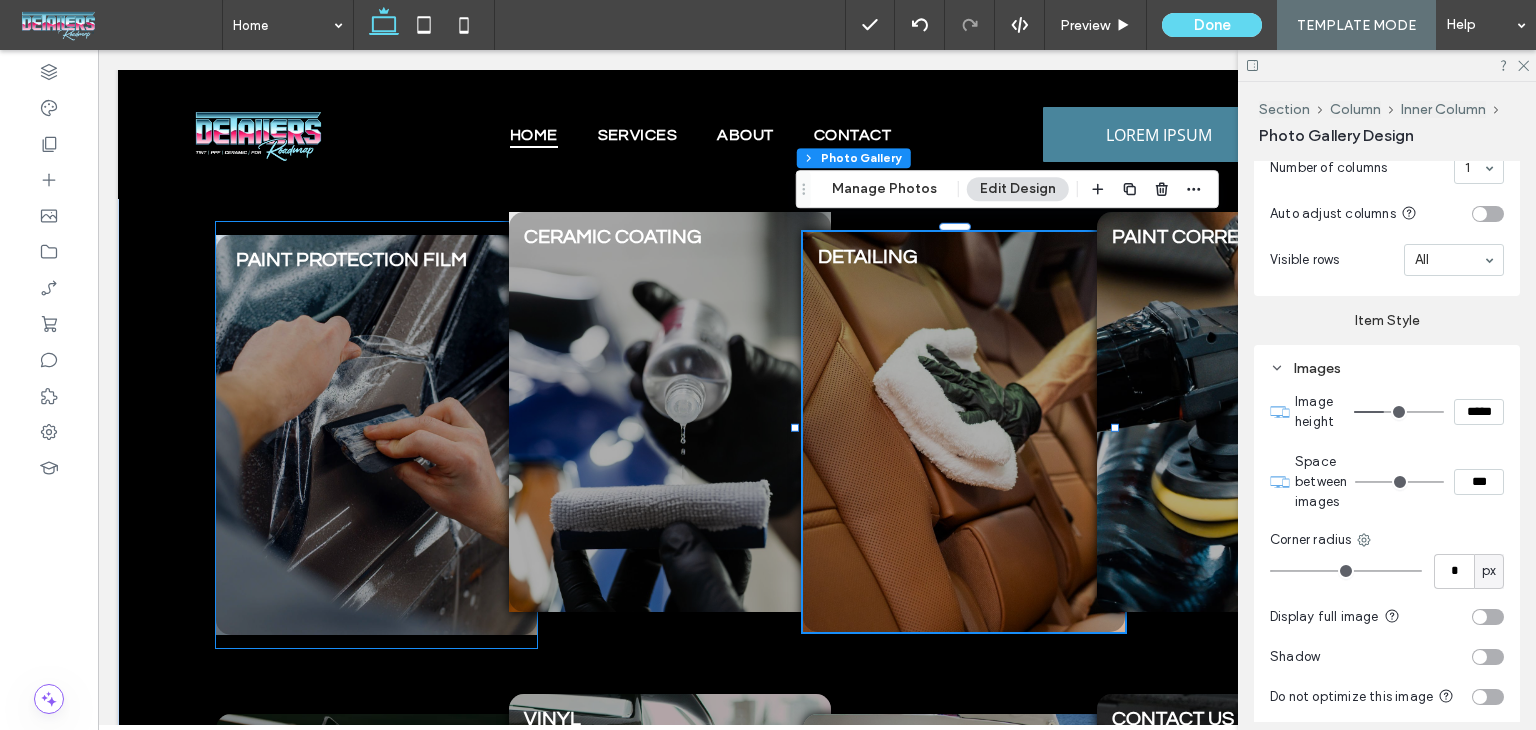click at bounding box center [377, 435] 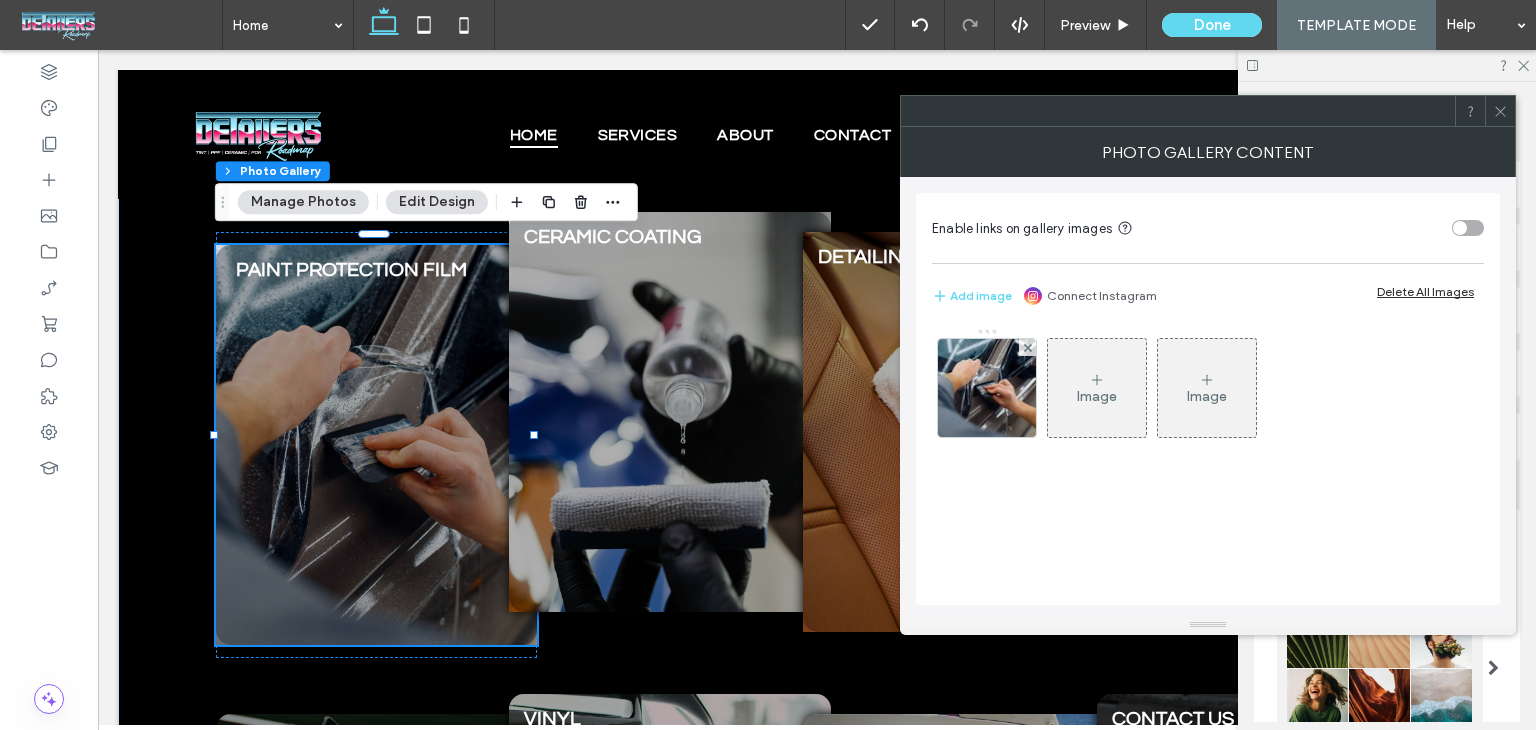 click at bounding box center (987, 388) 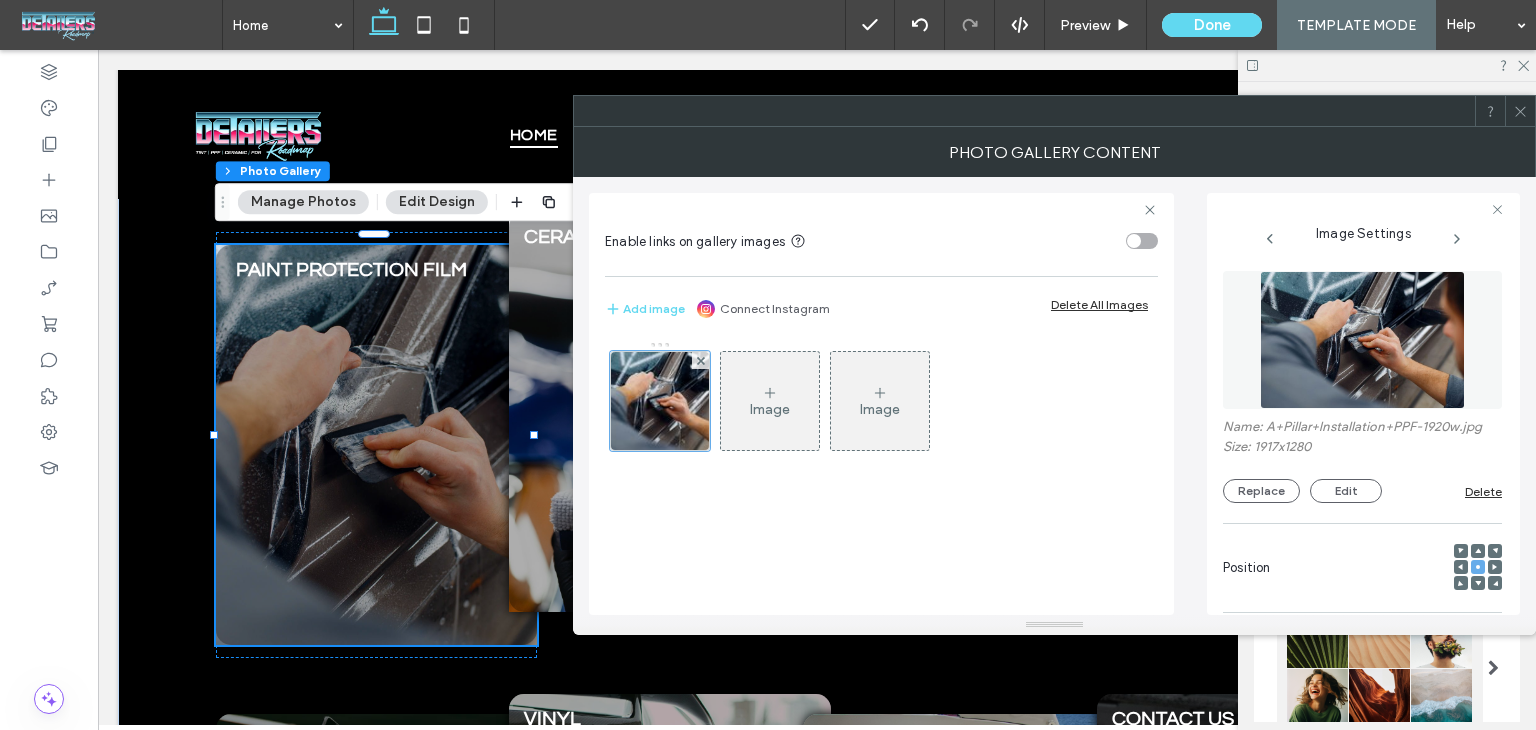 scroll, scrollTop: 0, scrollLeft: 17, axis: horizontal 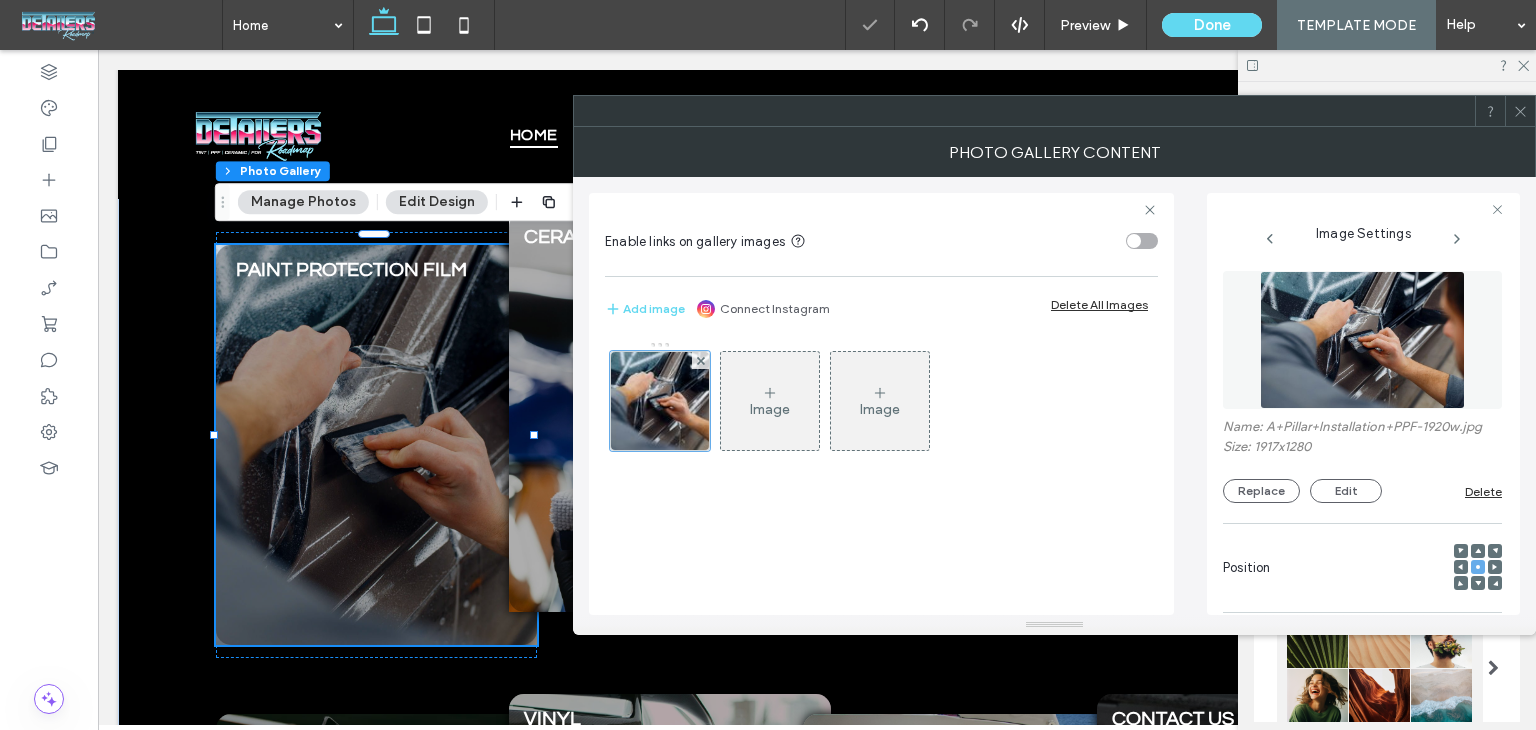 click at bounding box center (1520, 111) 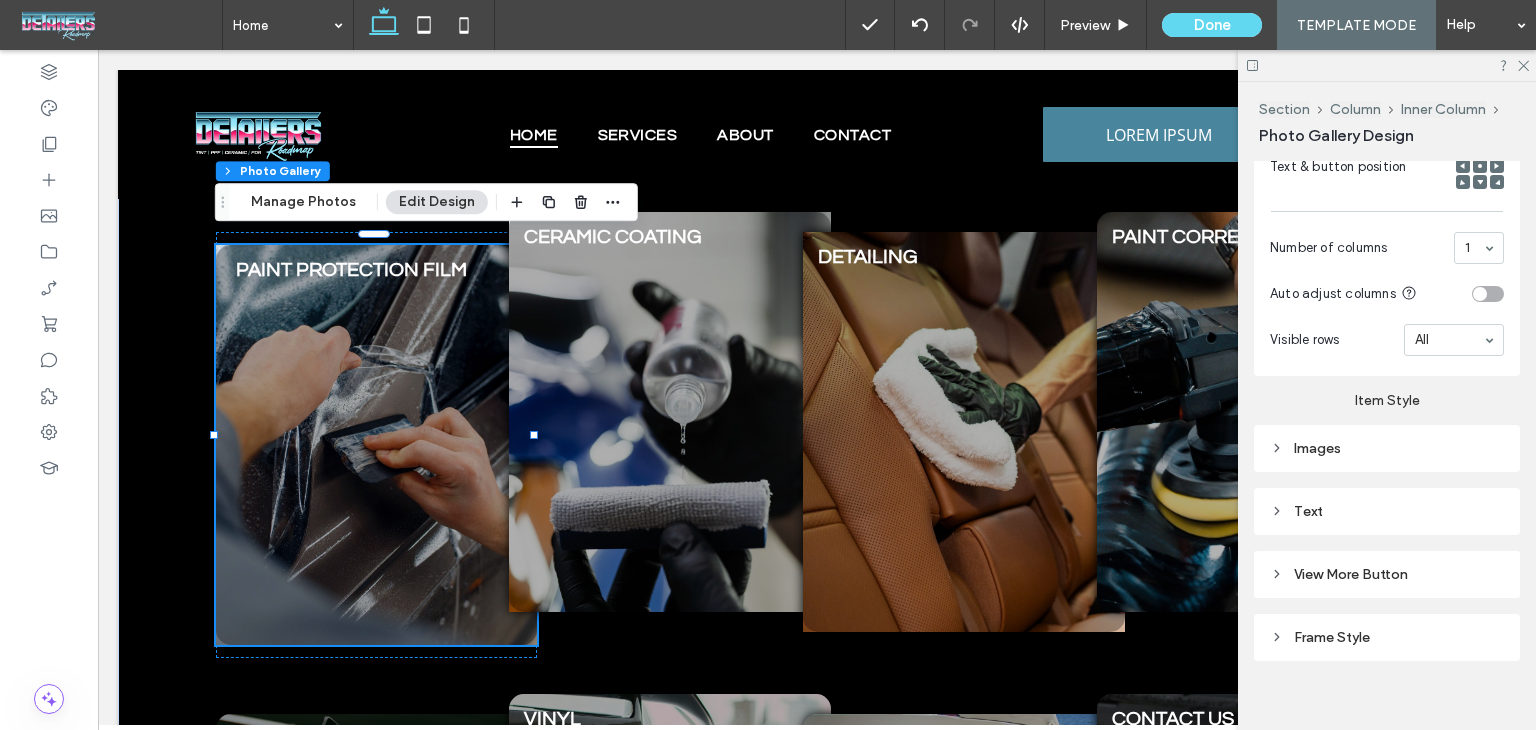 scroll, scrollTop: 831, scrollLeft: 0, axis: vertical 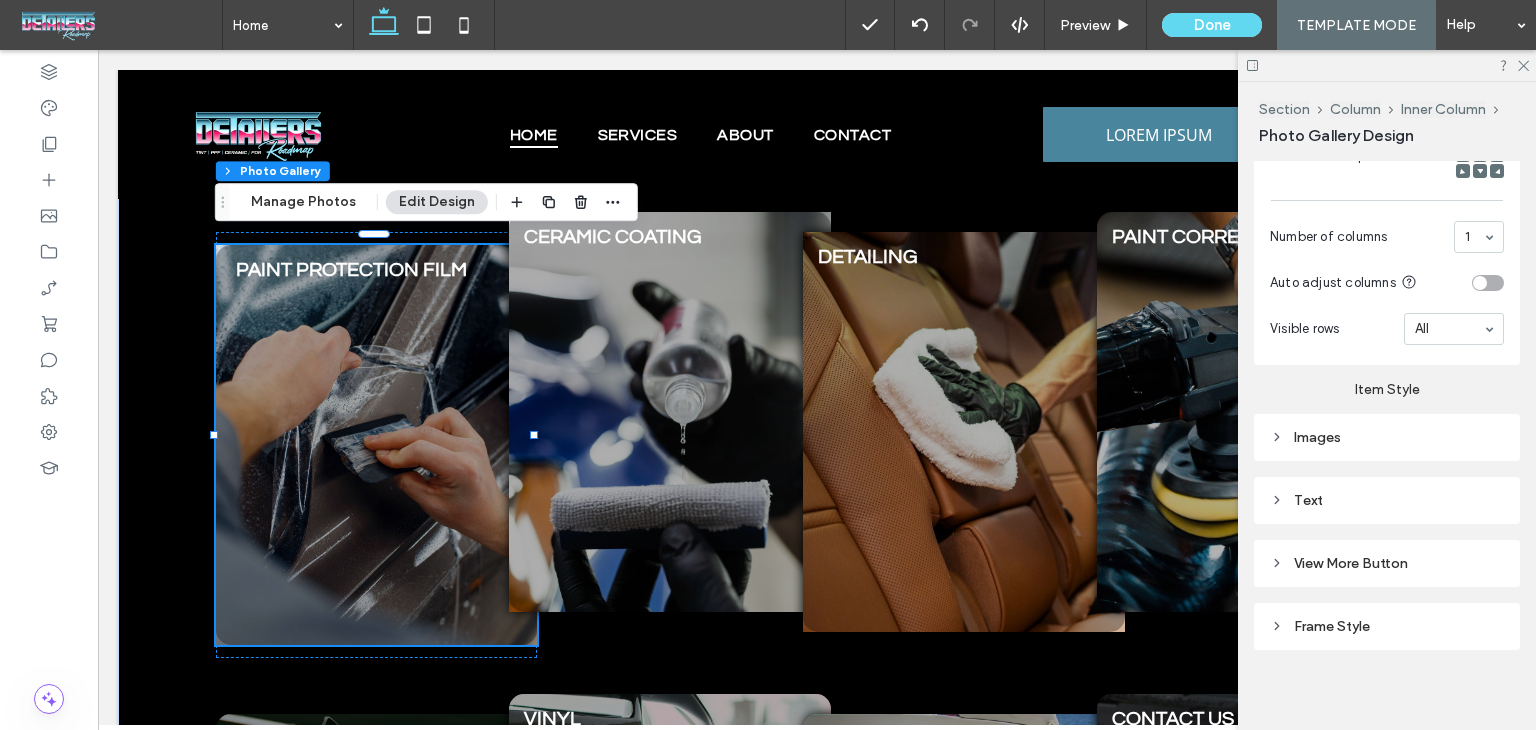 click on "Frame Style" at bounding box center [1387, 626] 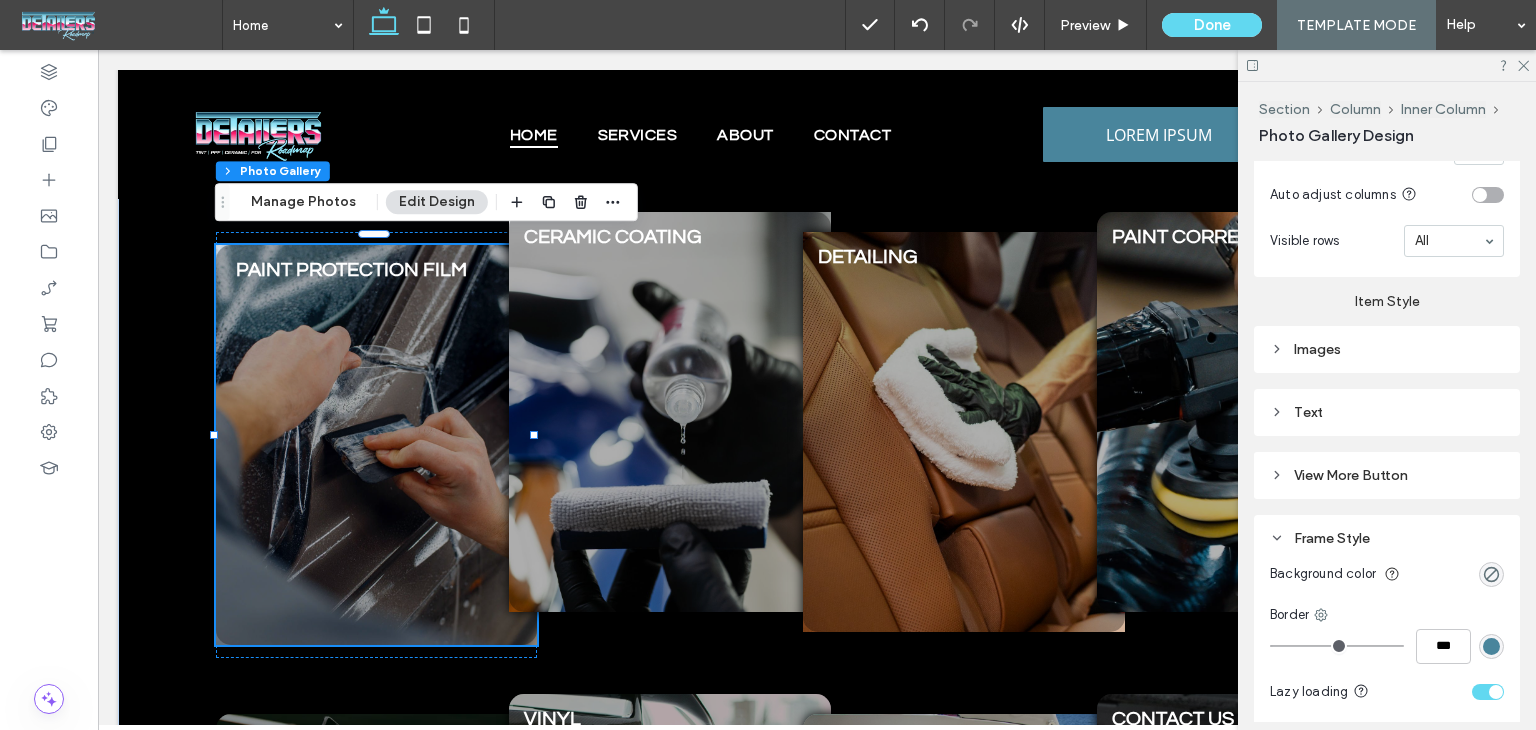 scroll, scrollTop: 1052, scrollLeft: 0, axis: vertical 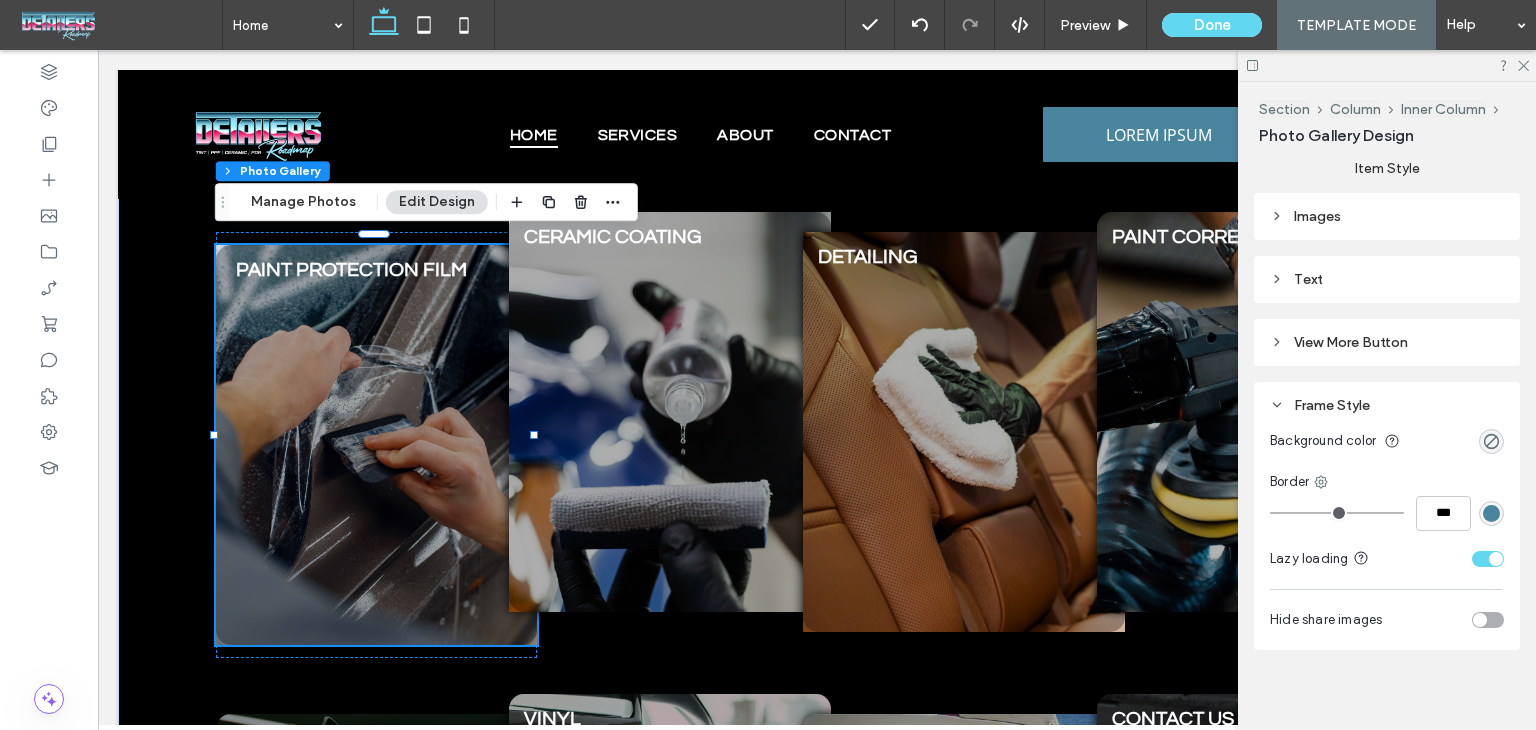 click on "Frame Style" at bounding box center [1387, 405] 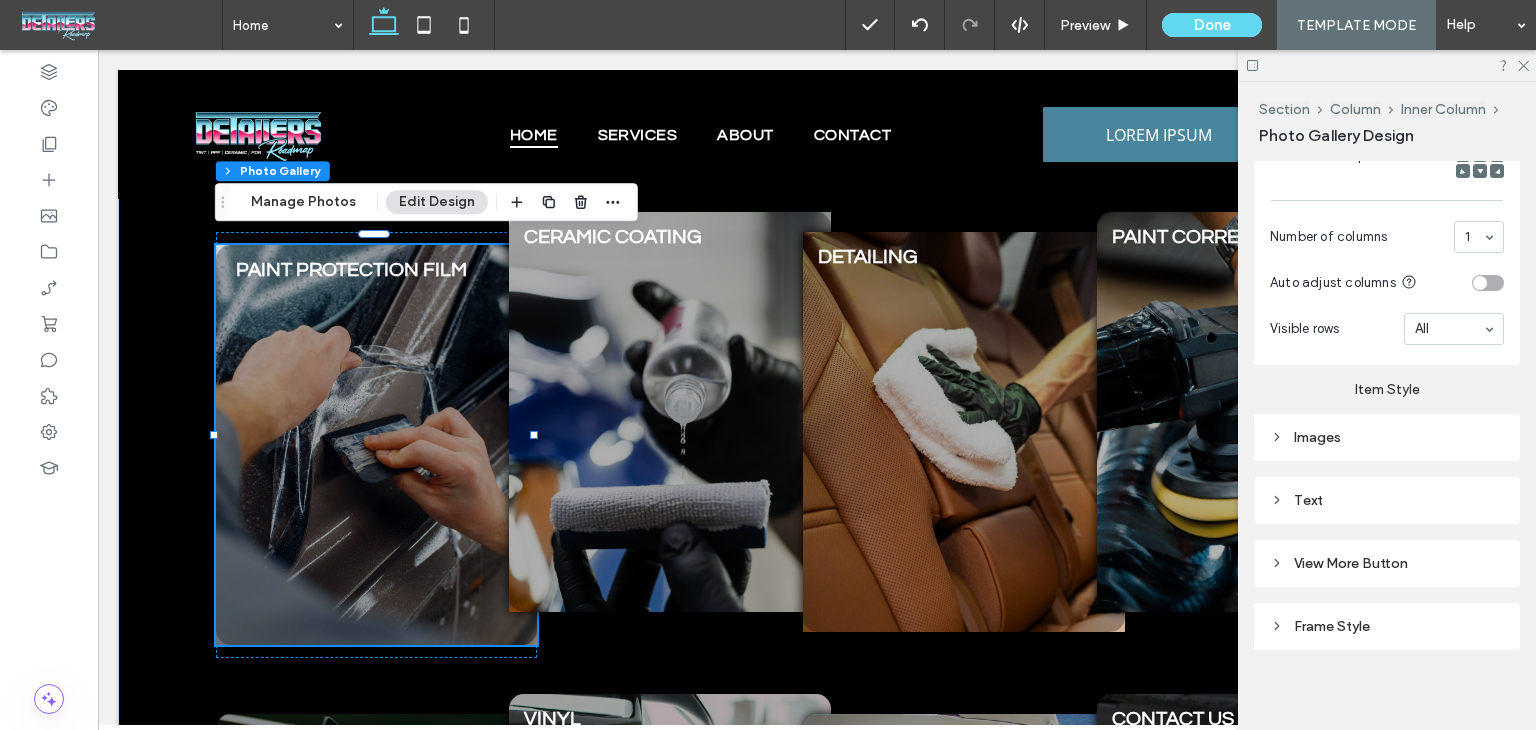 click on "View More Button" at bounding box center (1387, 563) 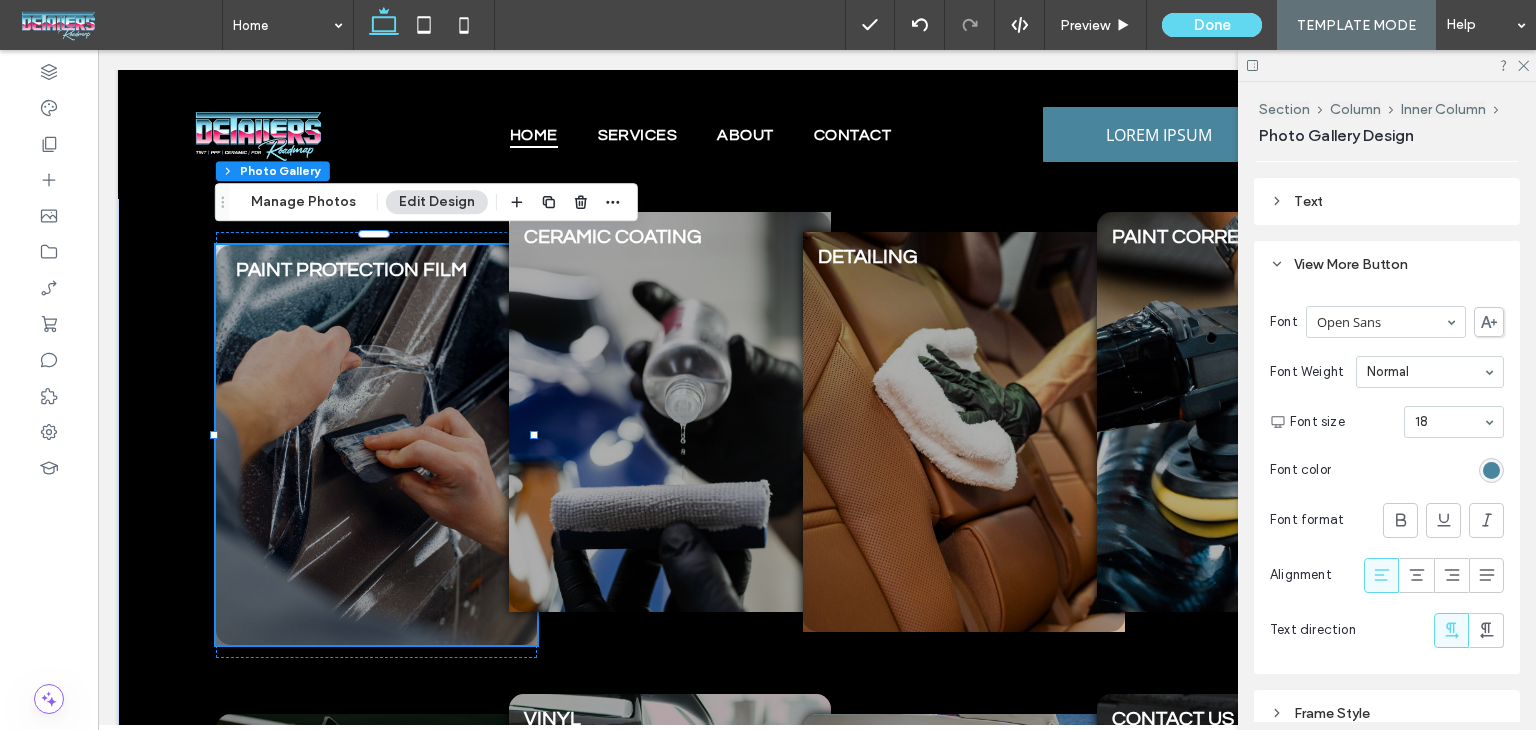 scroll, scrollTop: 1152, scrollLeft: 0, axis: vertical 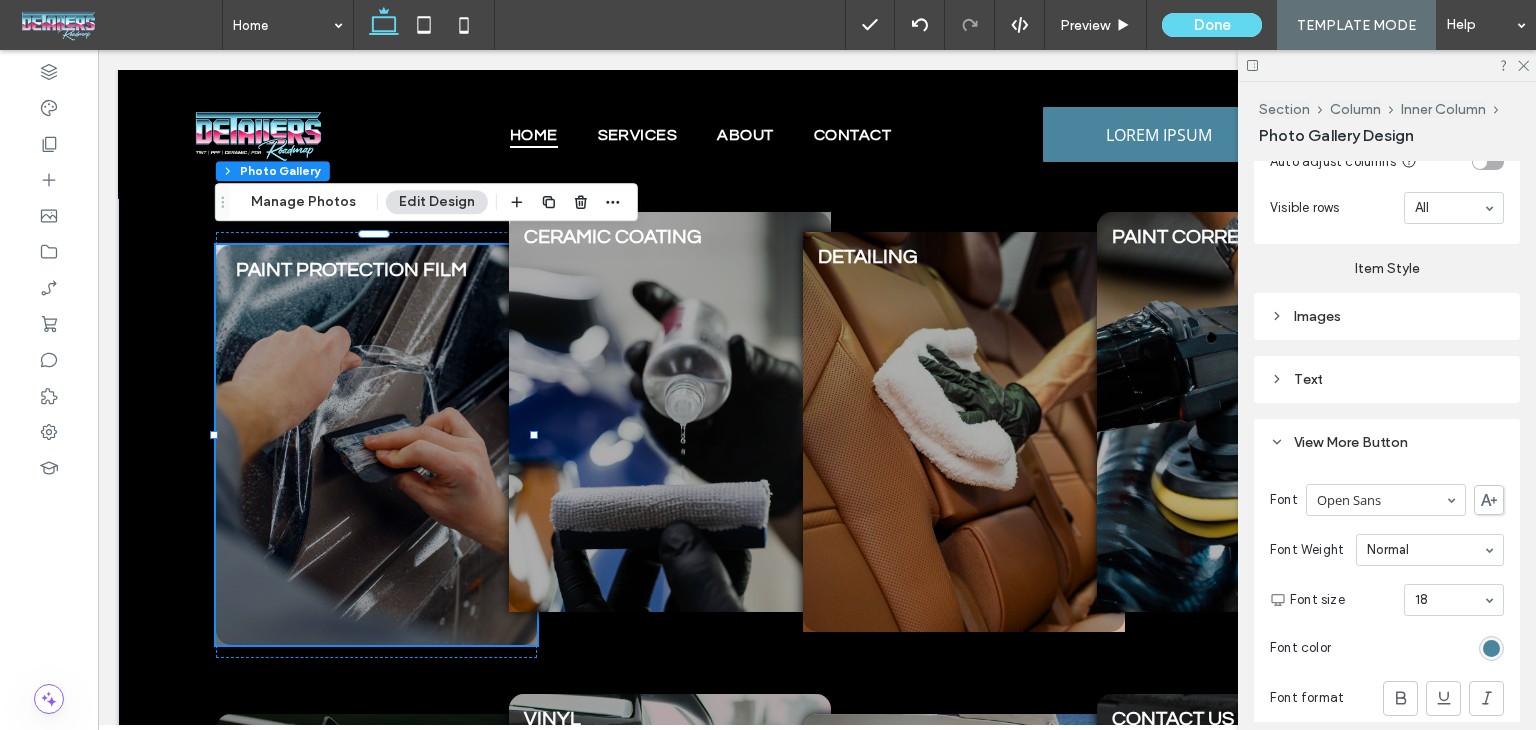 click on "View More Button" at bounding box center (1387, 442) 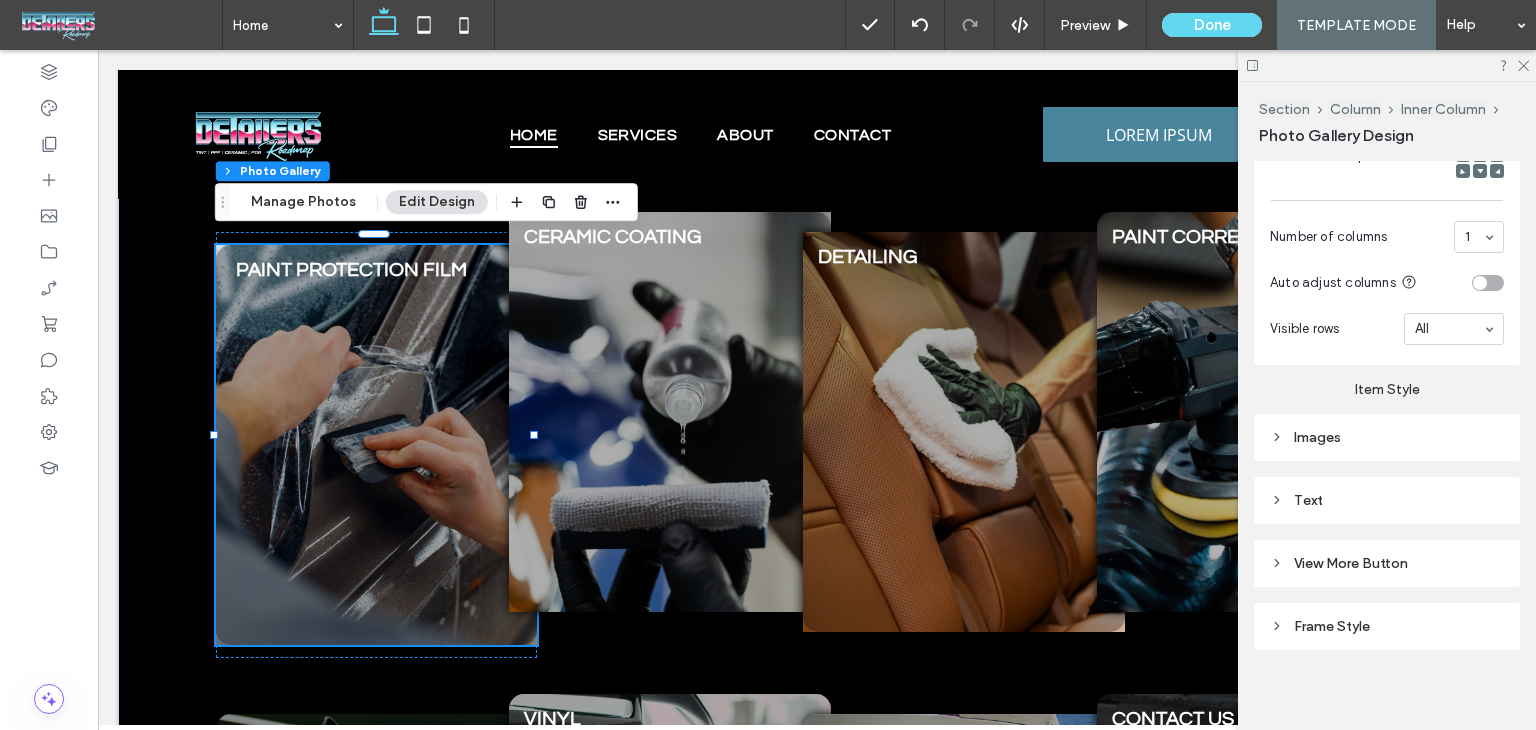 click on "Item Style" at bounding box center (1387, 381) 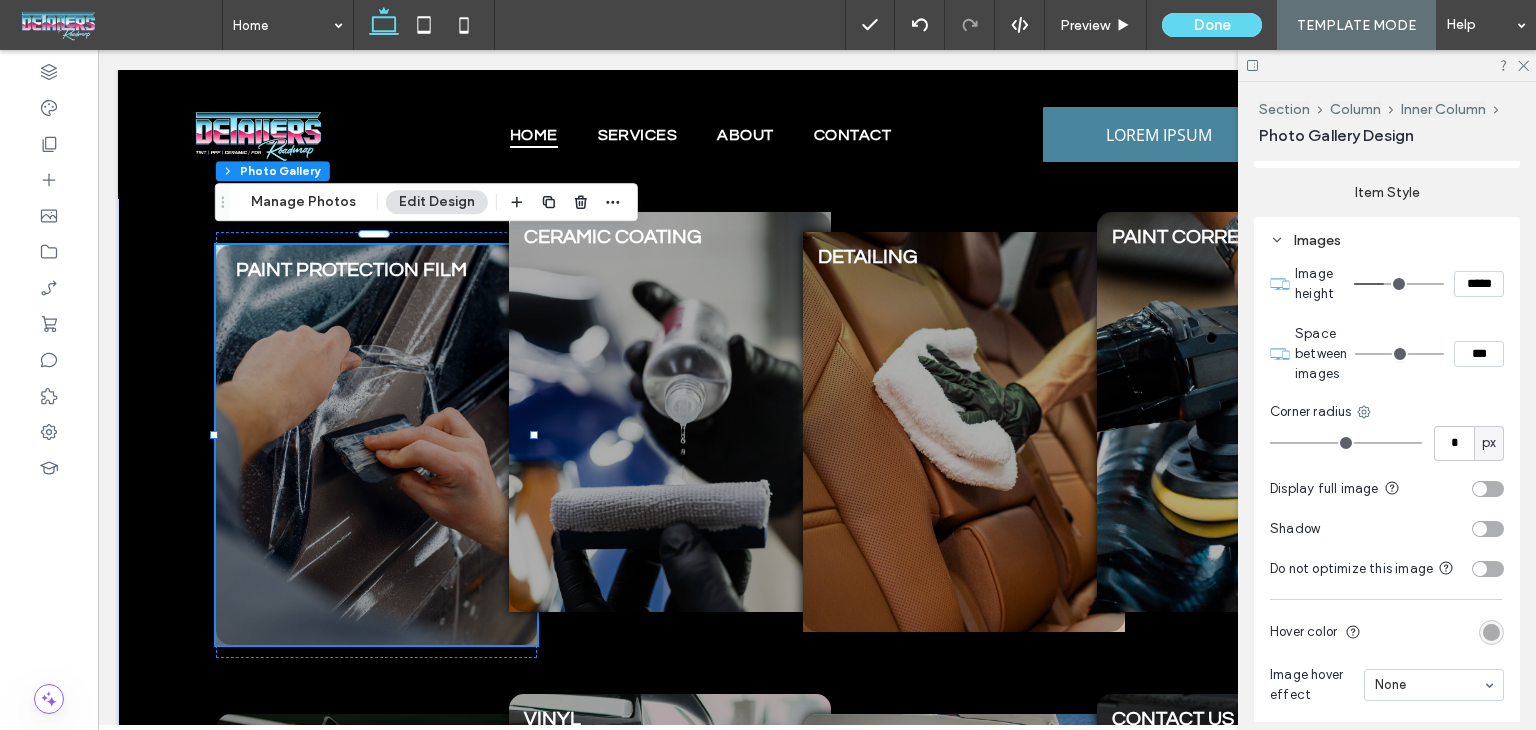 scroll, scrollTop: 1052, scrollLeft: 0, axis: vertical 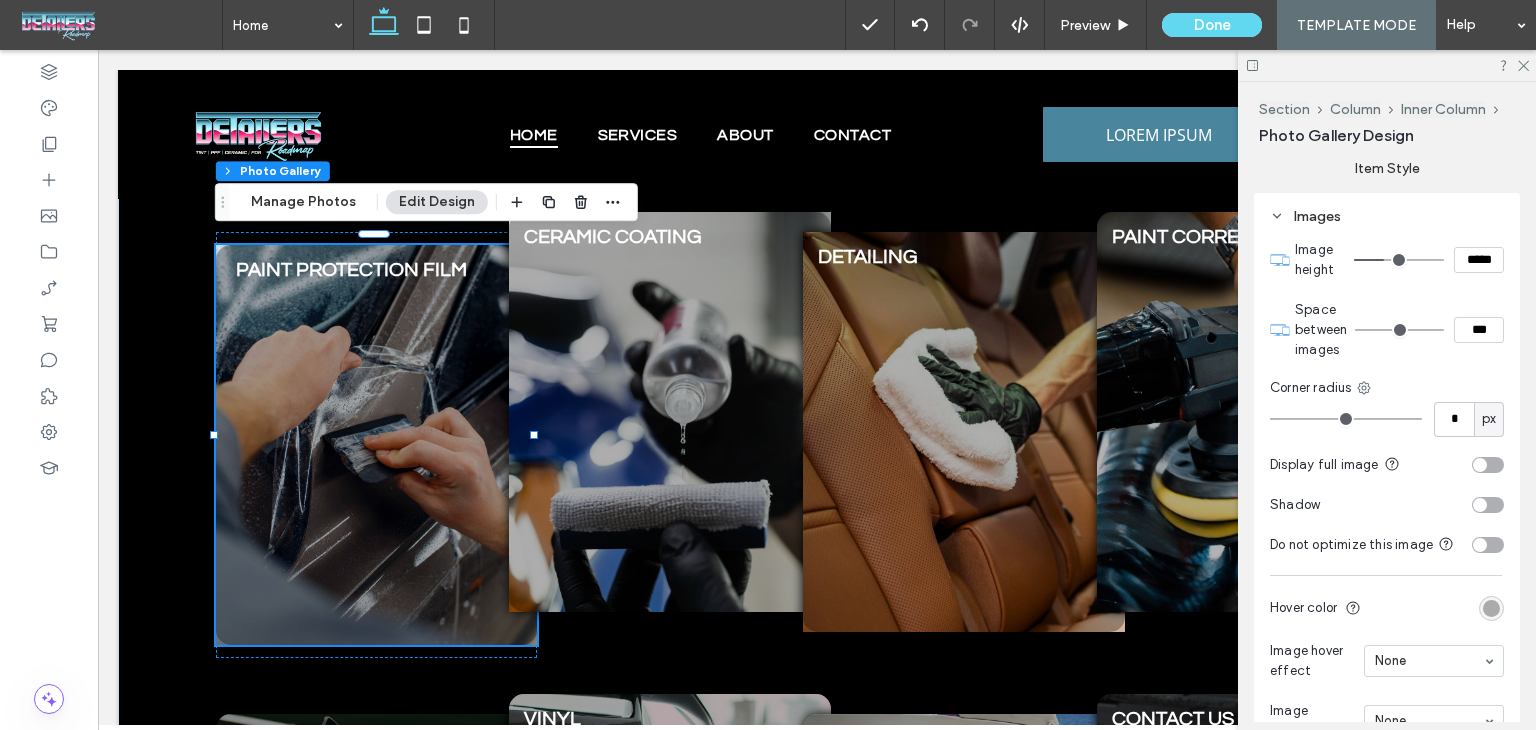 click at bounding box center [1488, 505] 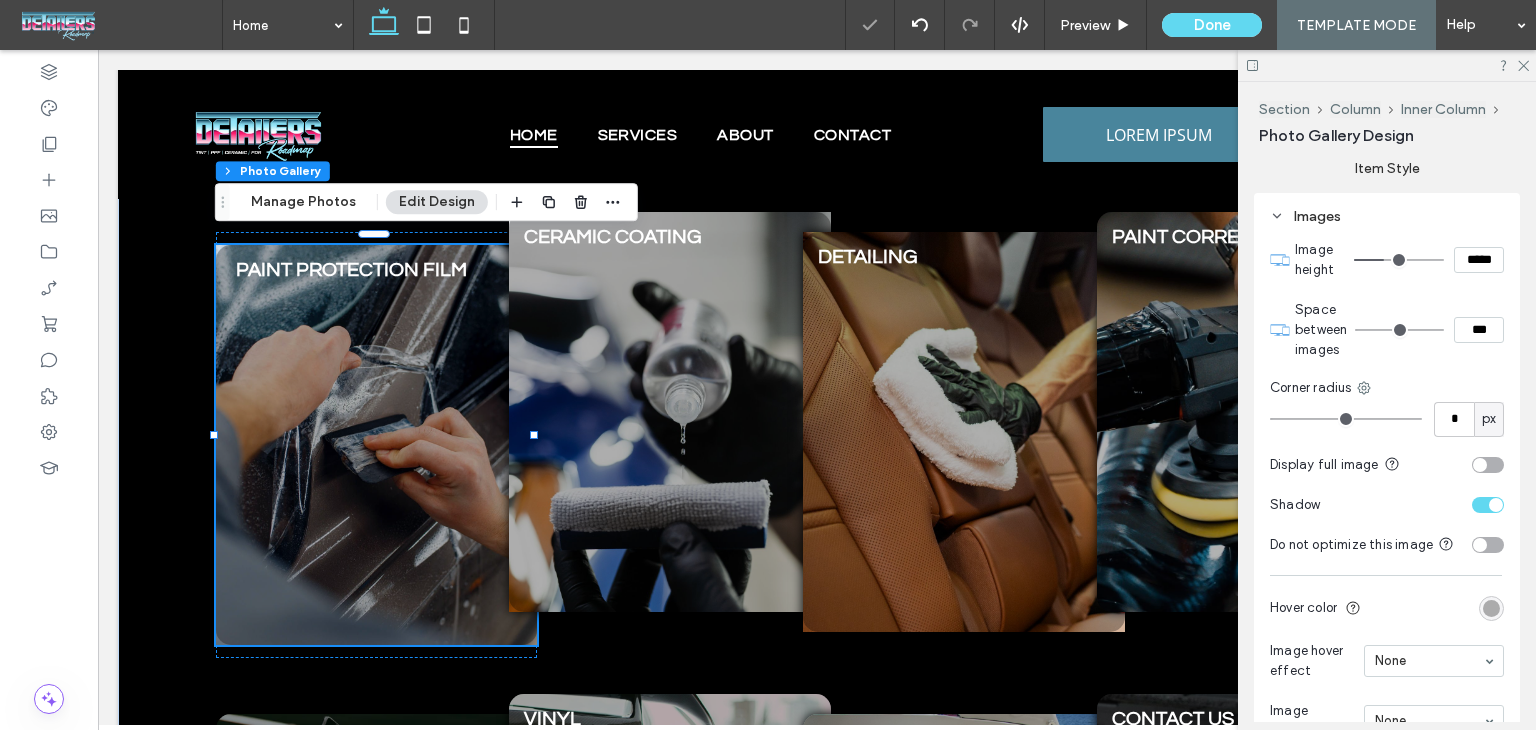 click at bounding box center [1496, 505] 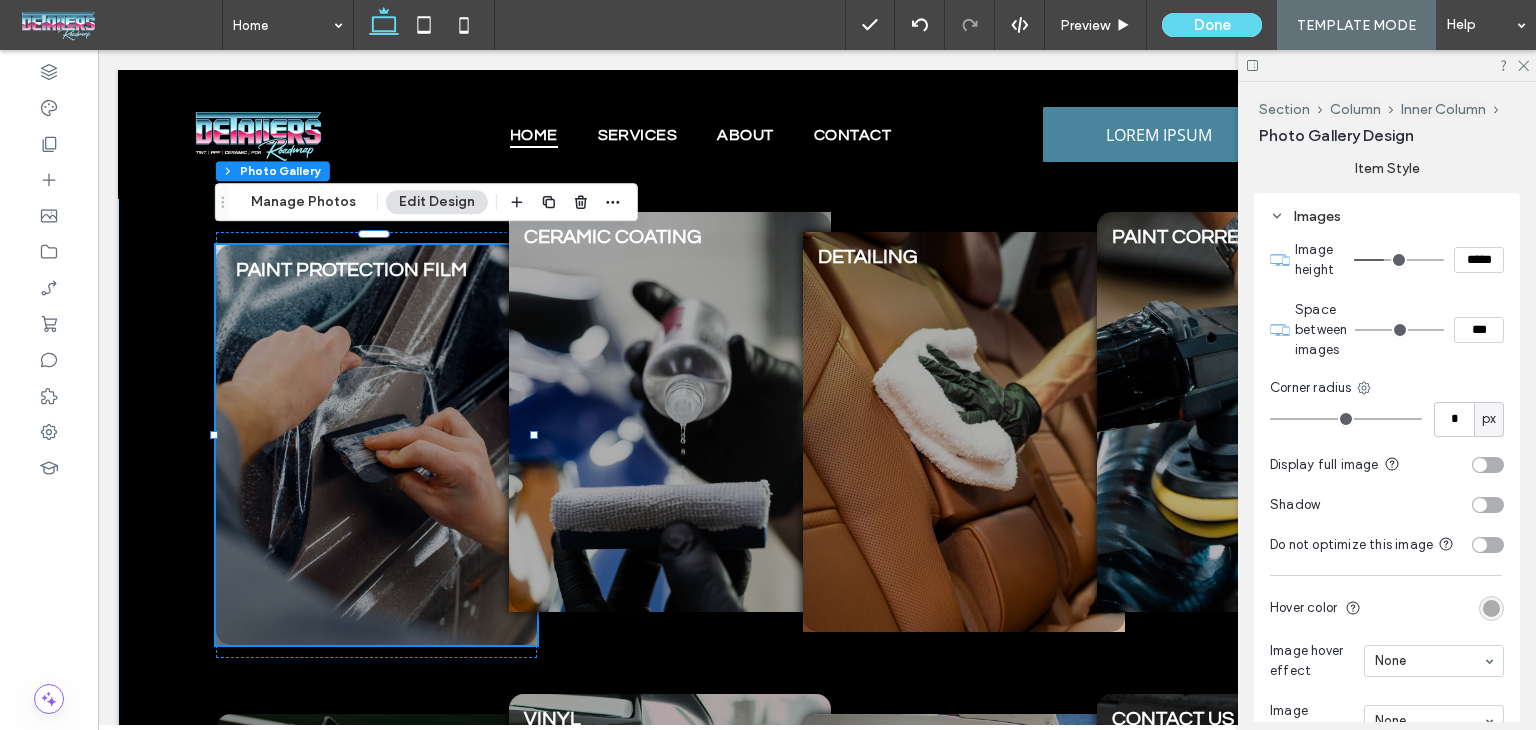 type on "**" 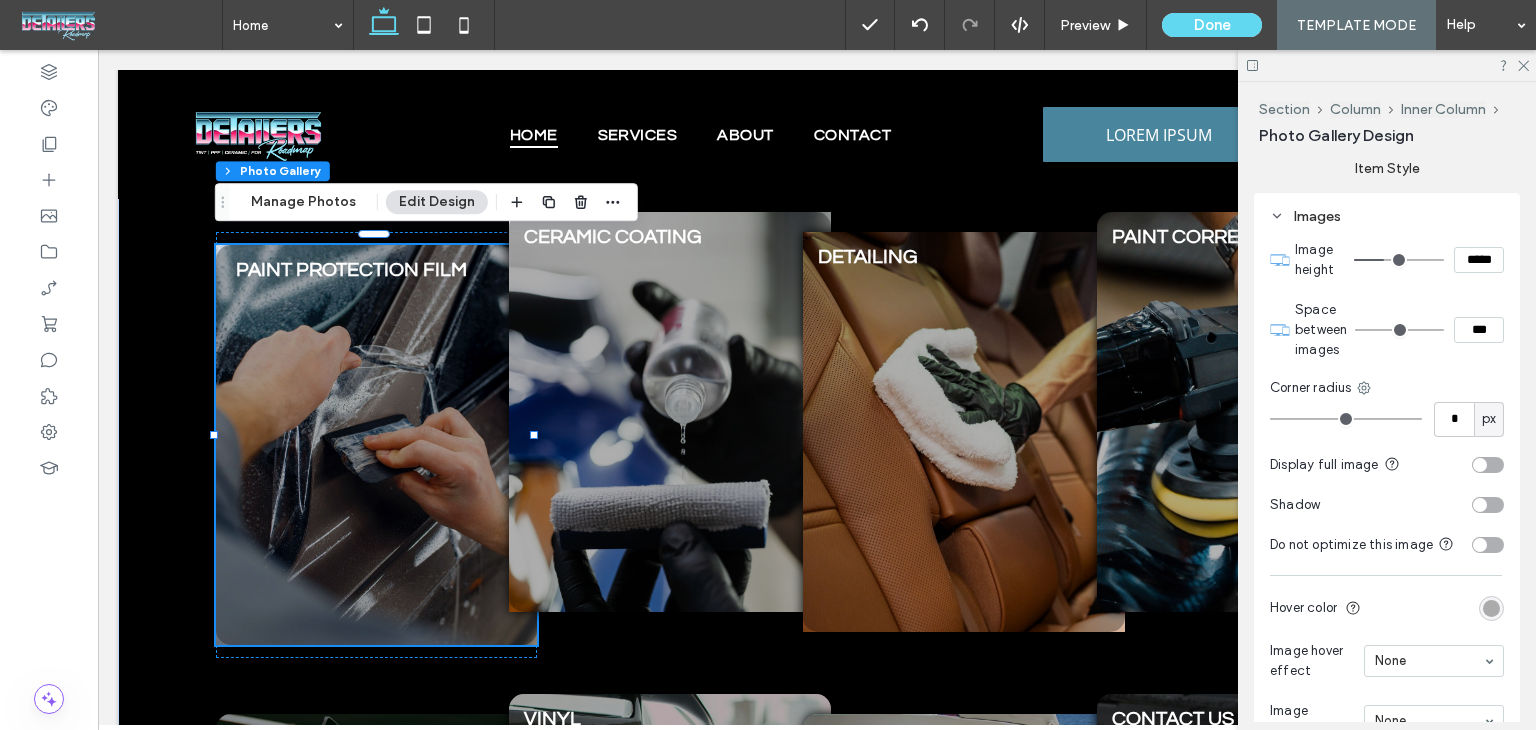 type on "**" 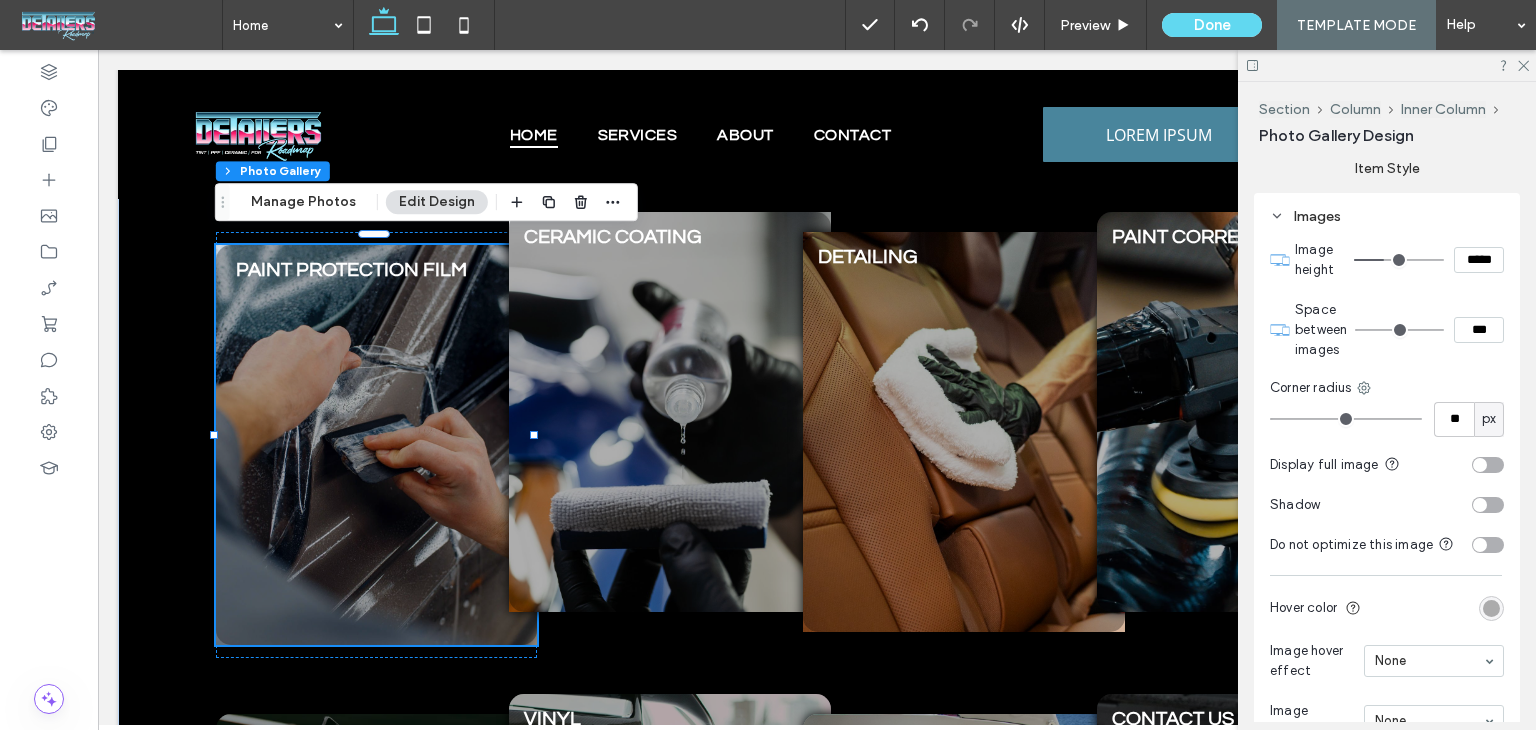 click at bounding box center (1346, 419) 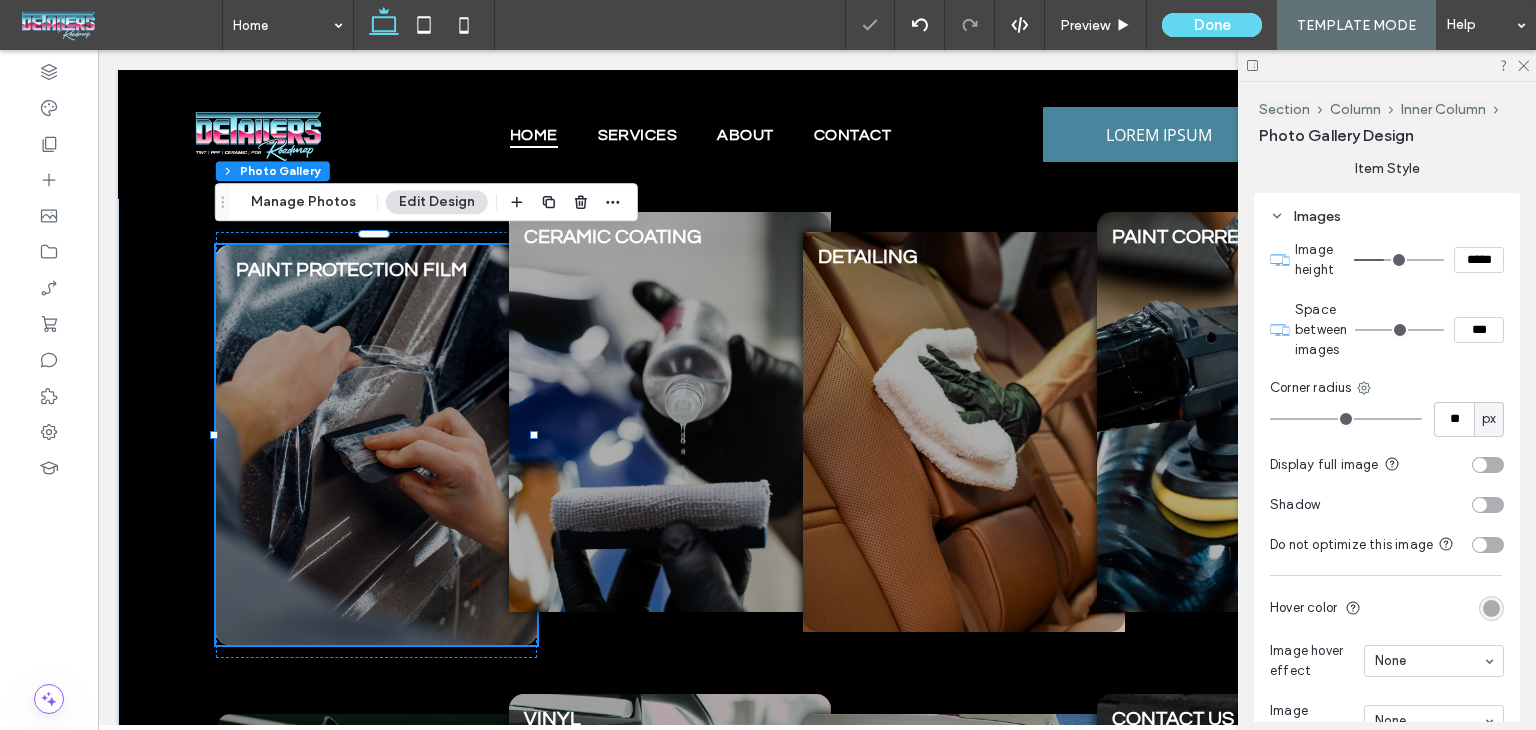 type on "**" 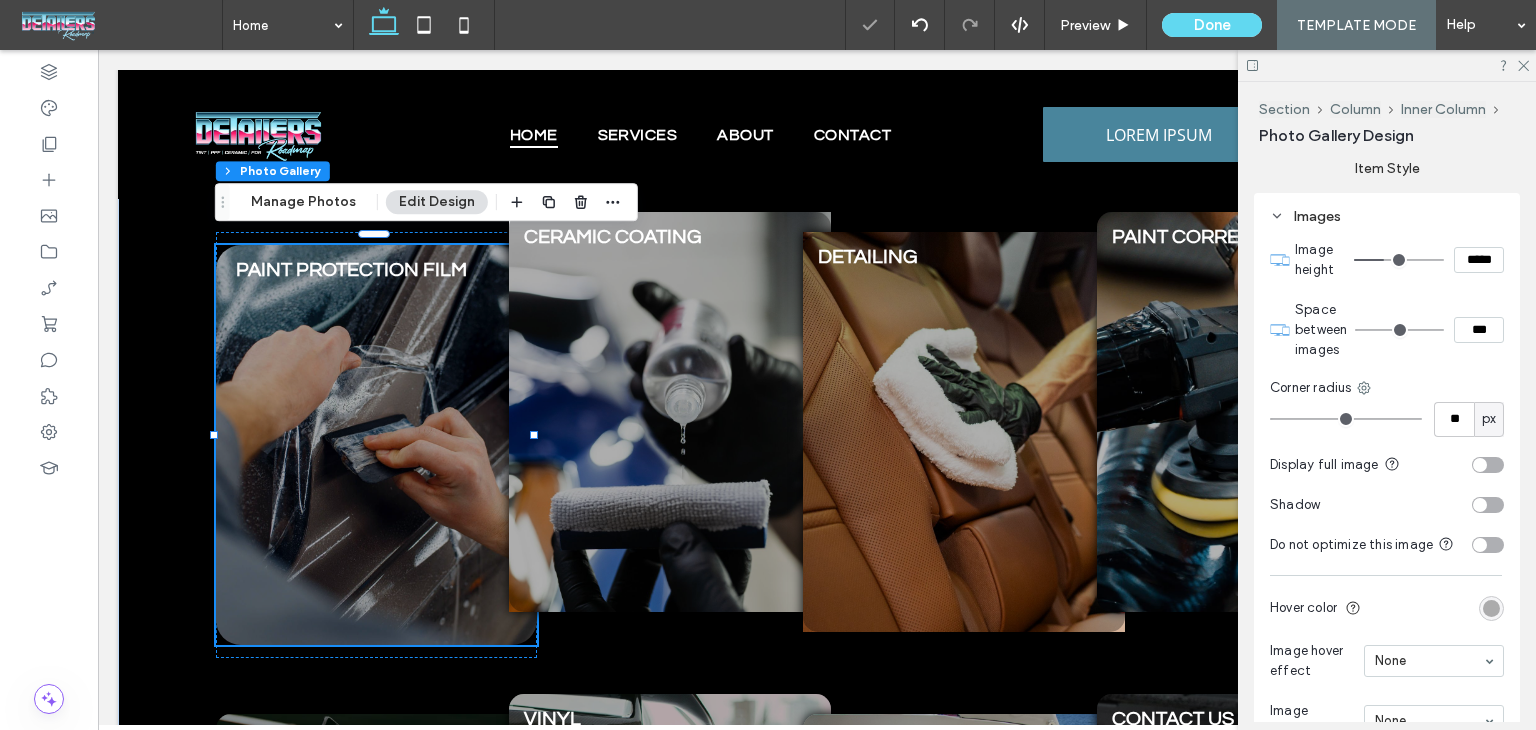 type on "**" 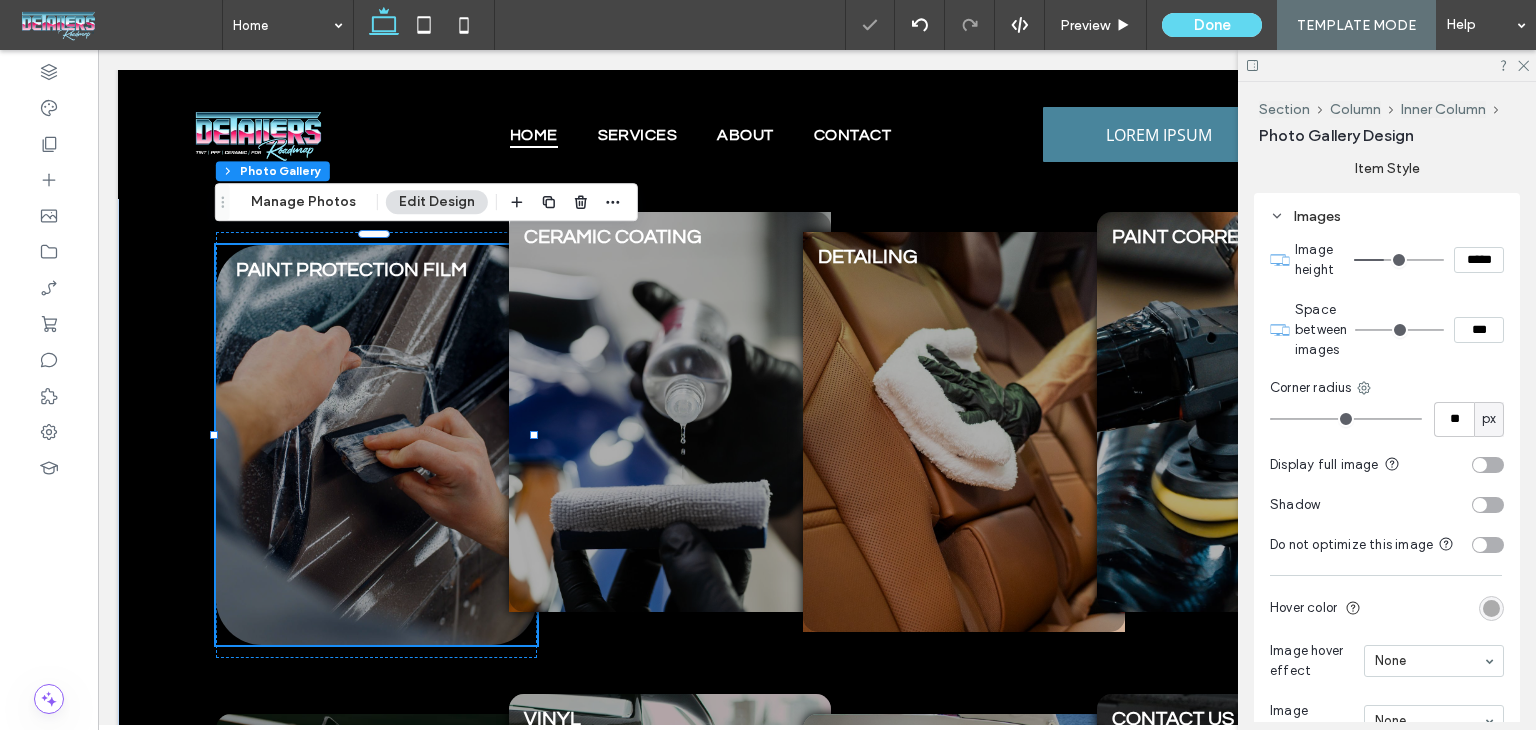 type on "**" 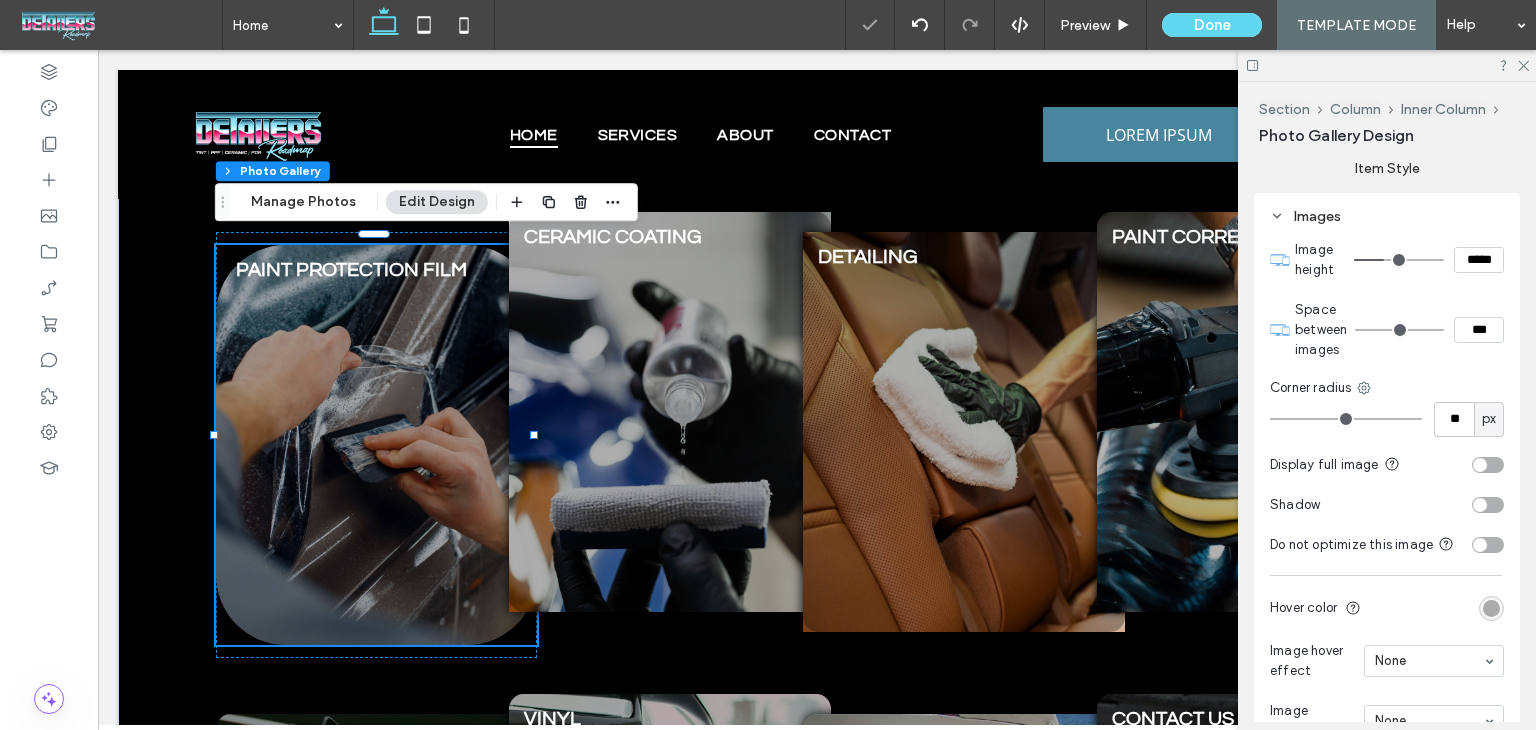 type on "**" 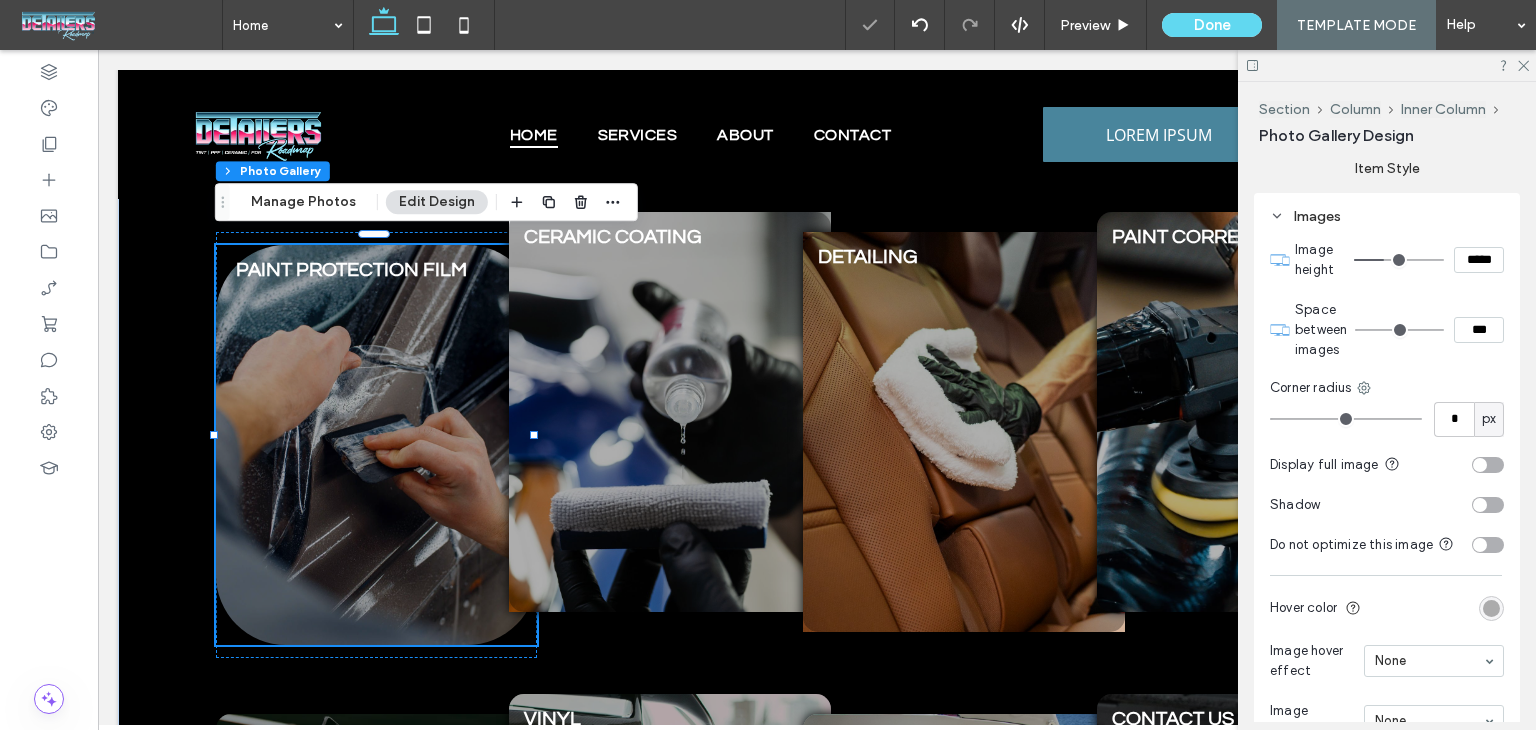 type on "*" 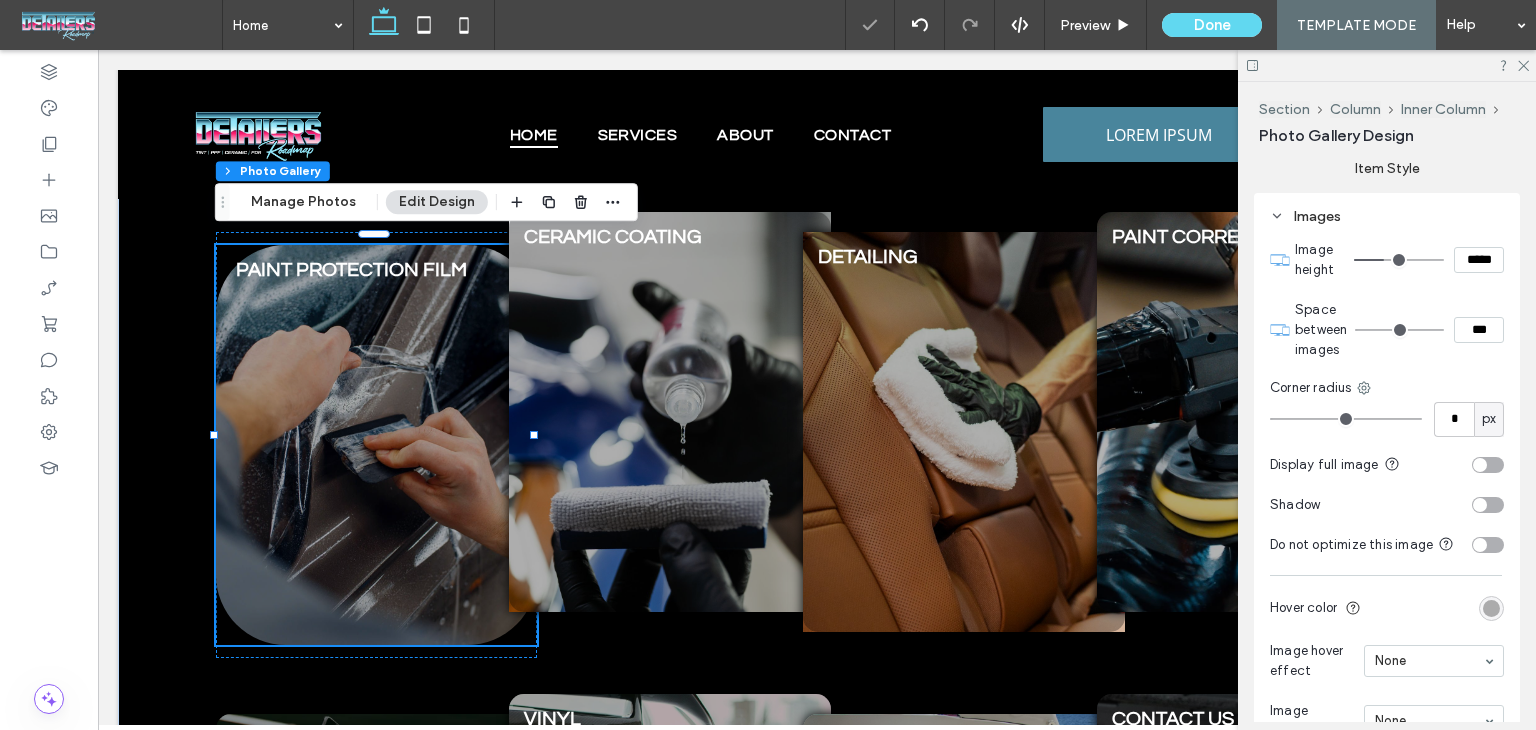 drag, startPoint x: 1361, startPoint y: 414, endPoint x: 1264, endPoint y: 427, distance: 97.867256 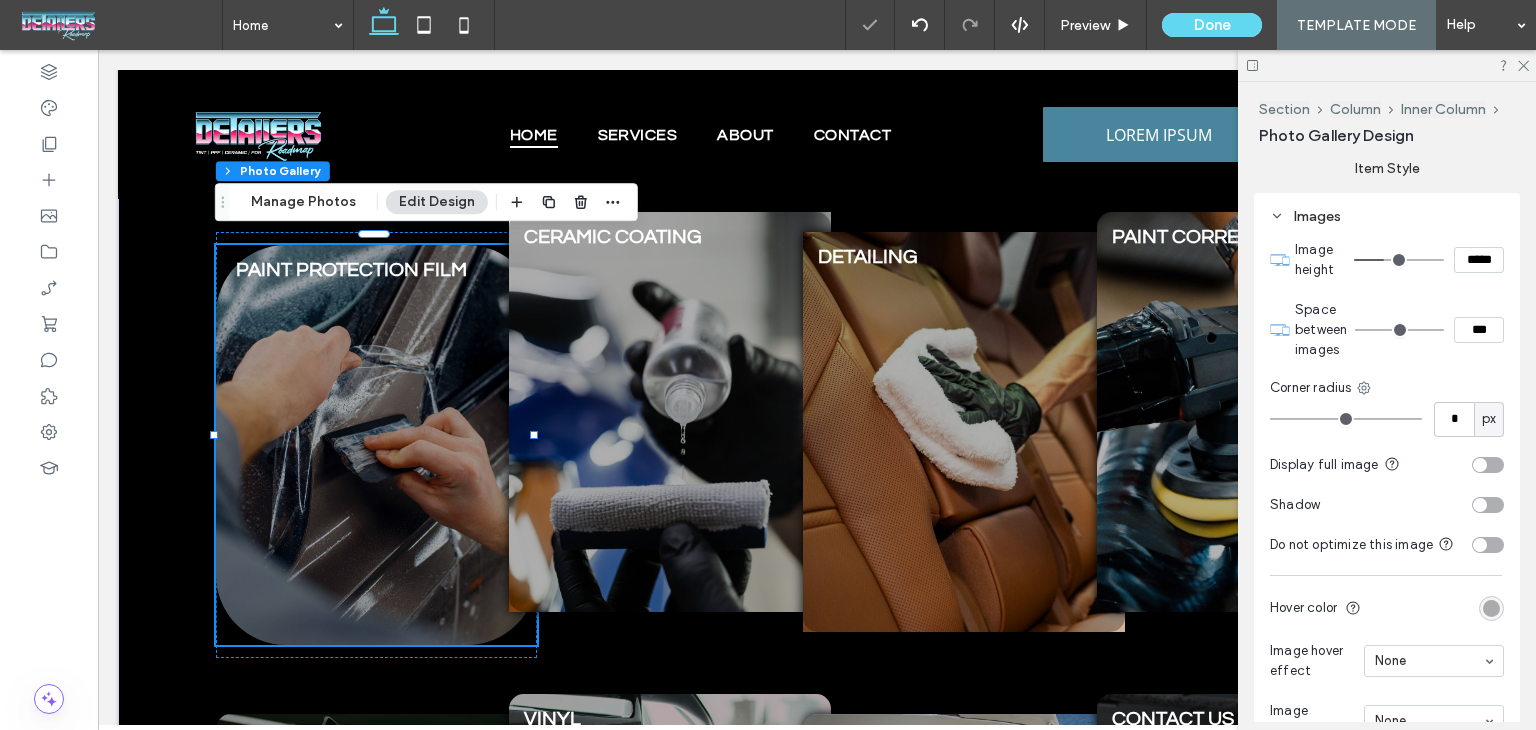 type on "*" 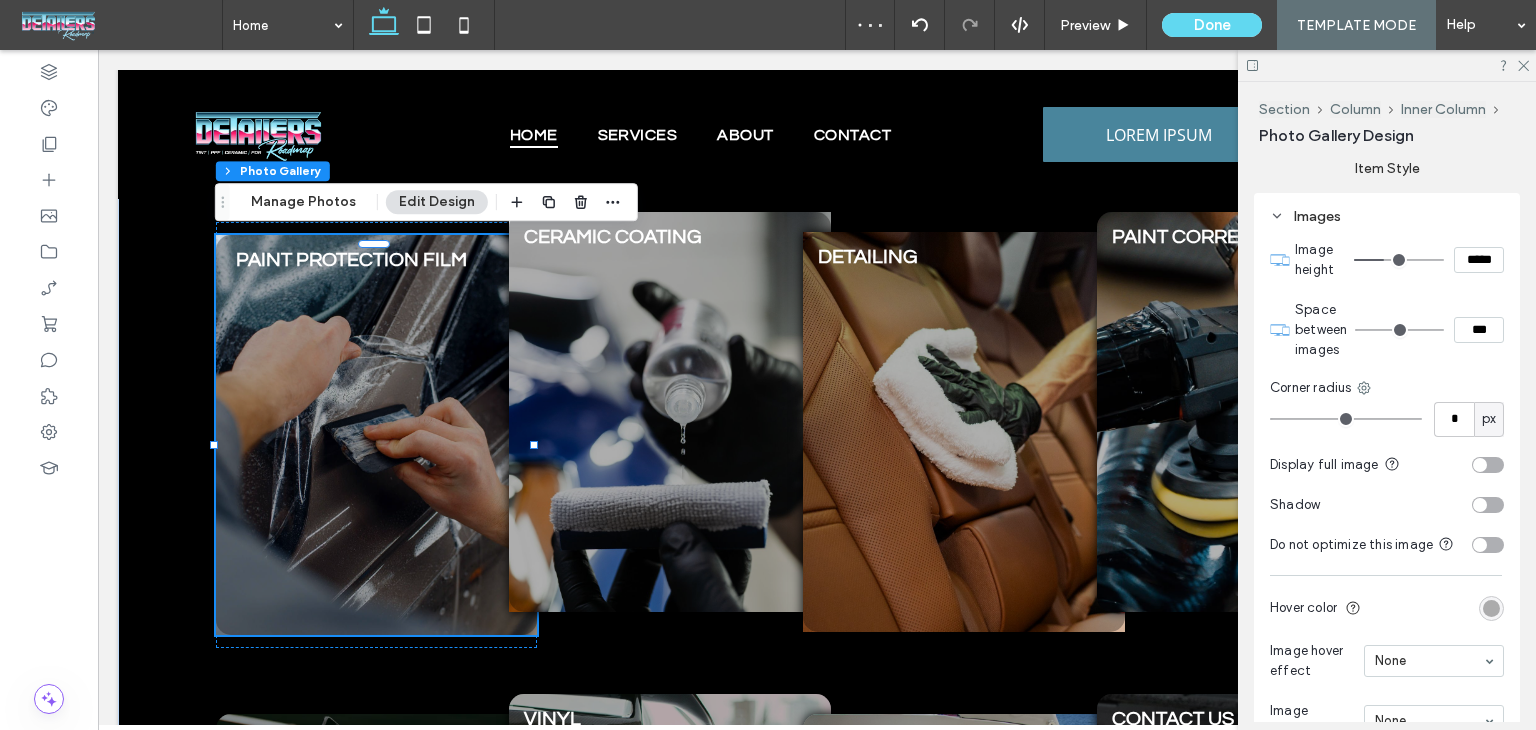 click at bounding box center (377, 435) 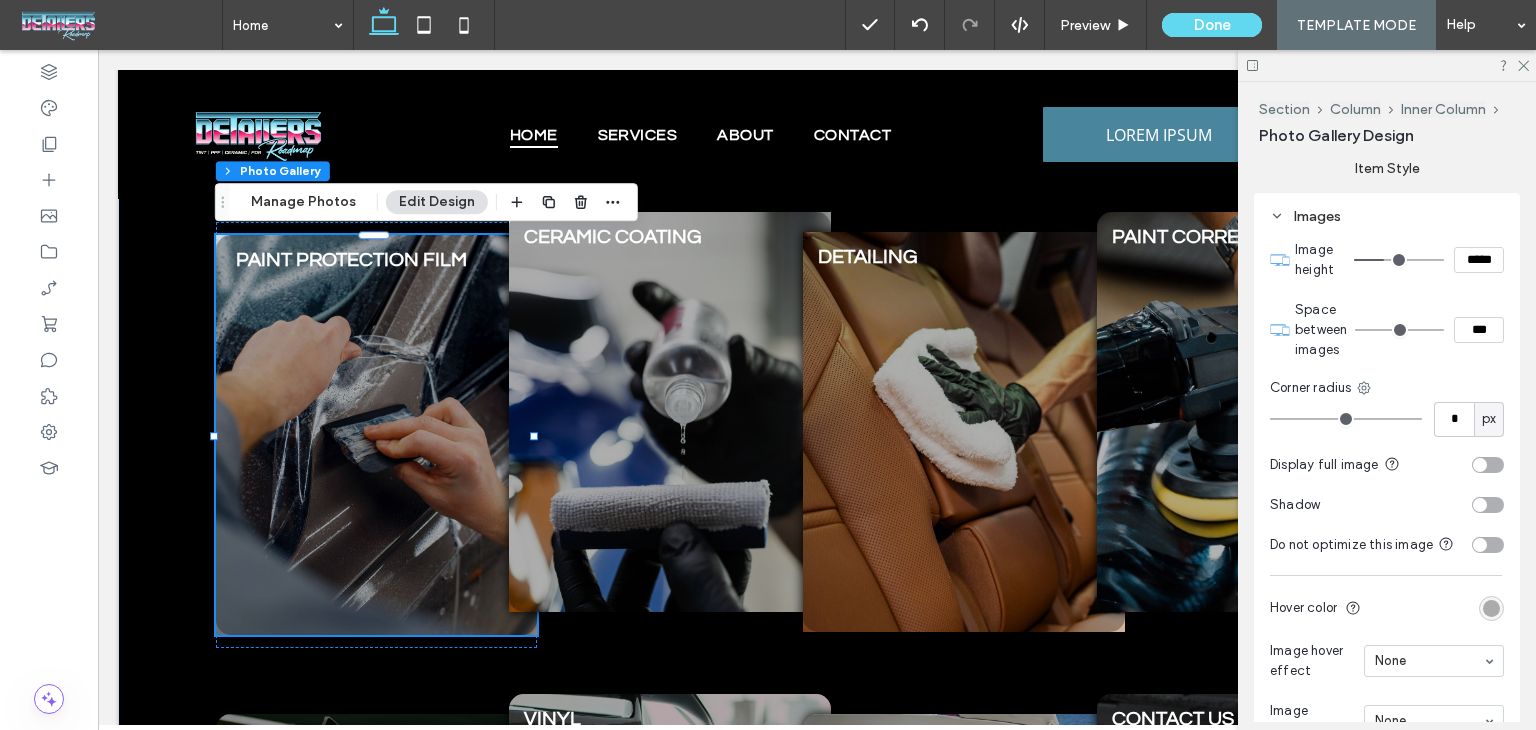 click at bounding box center (377, 435) 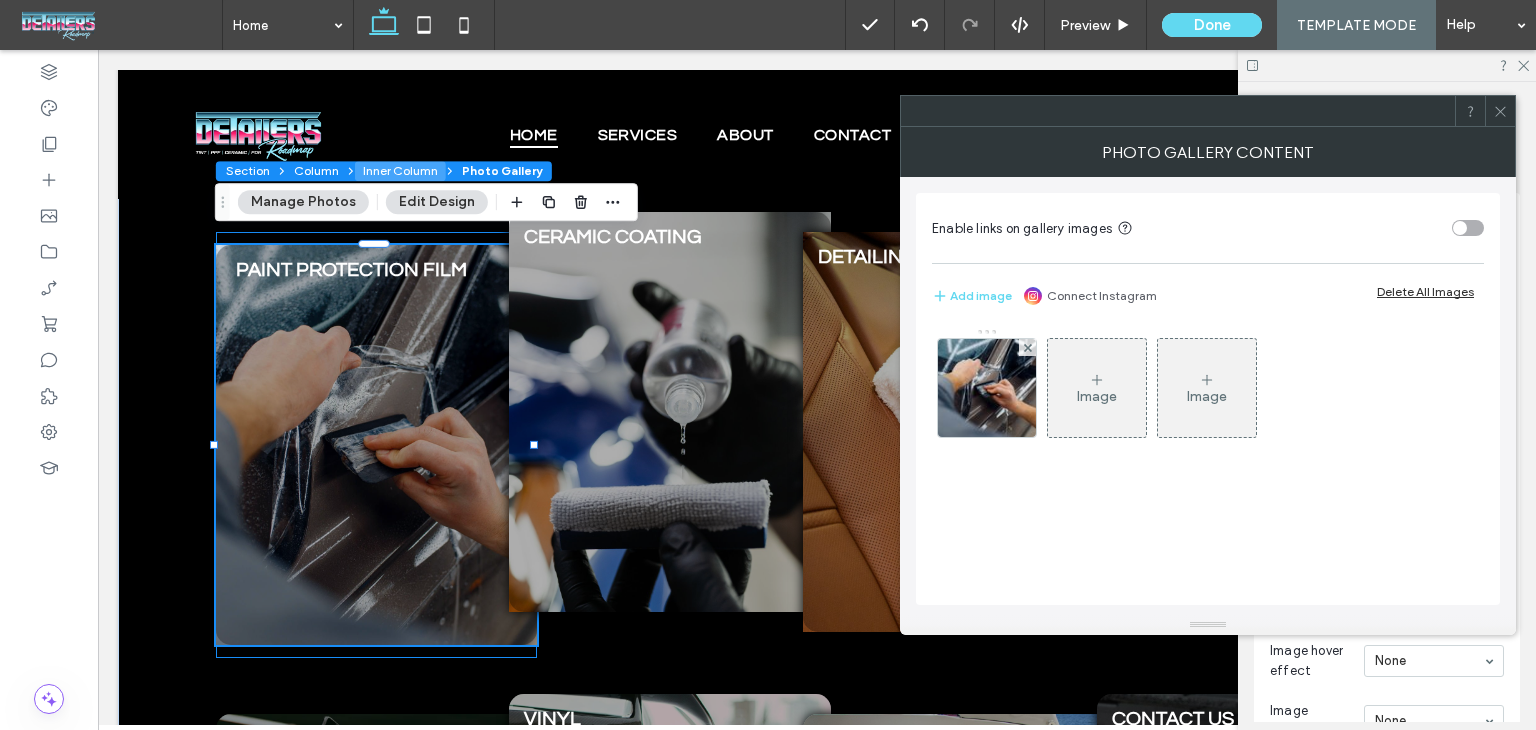 click on "Inner Column" at bounding box center (400, 171) 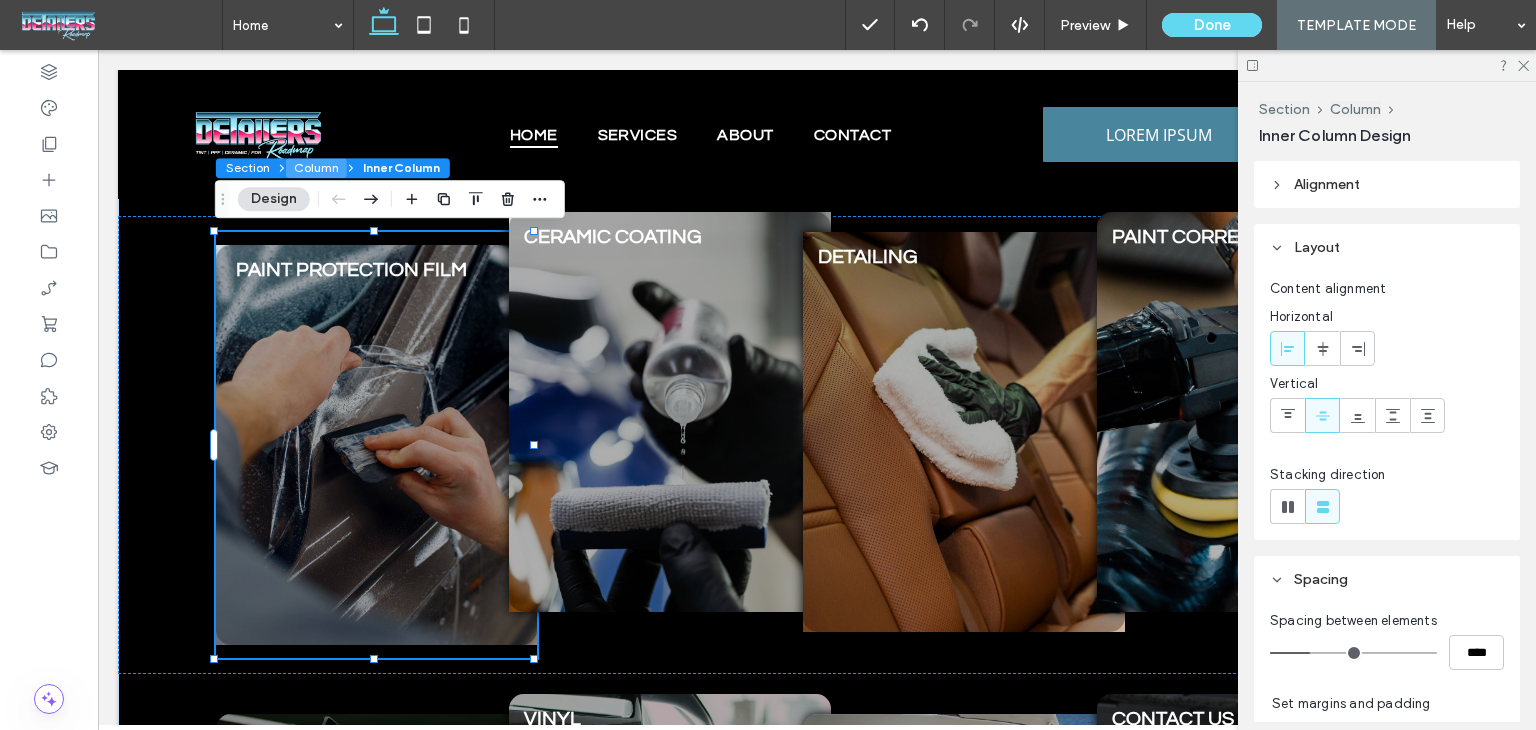 drag, startPoint x: 279, startPoint y: 171, endPoint x: 294, endPoint y: 173, distance: 15.132746 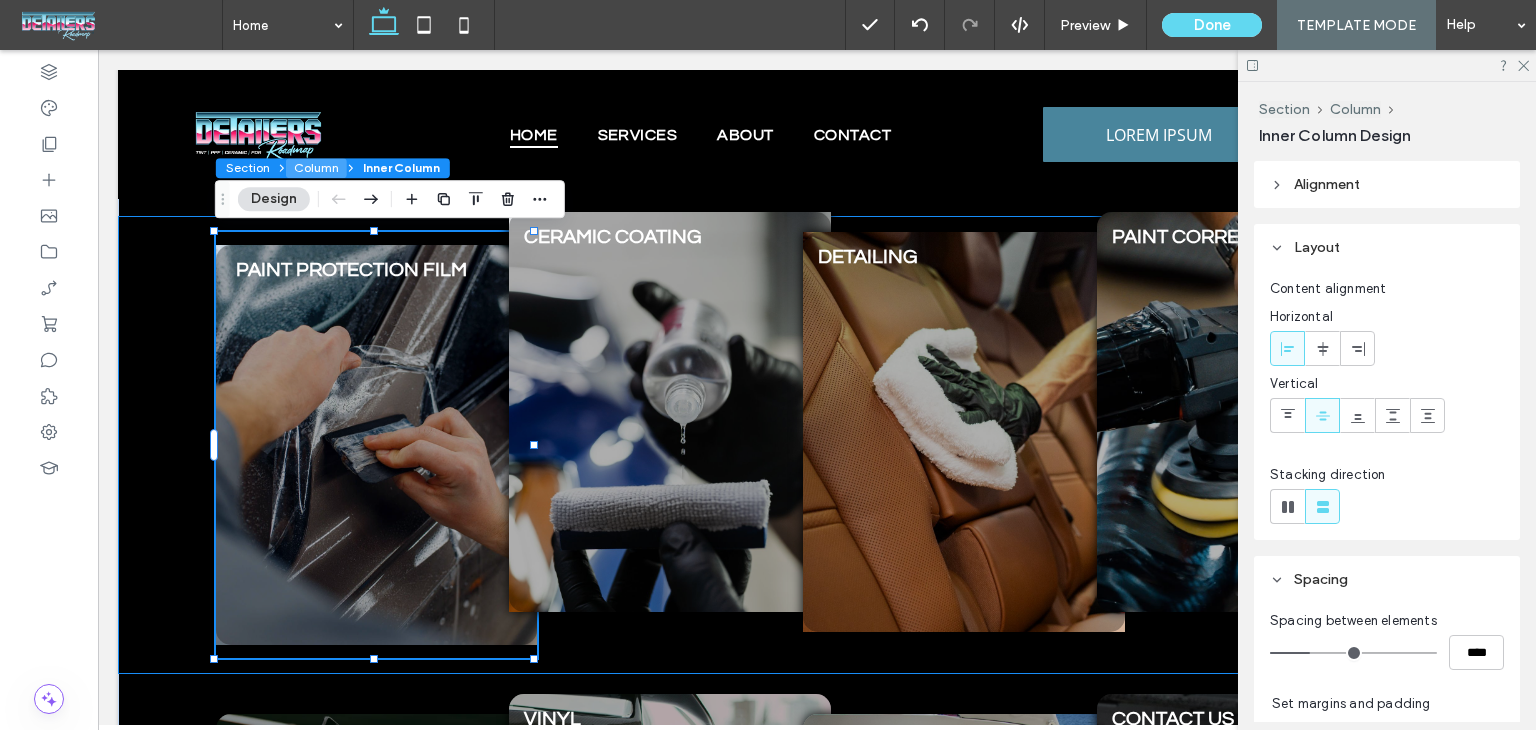click on "Column" at bounding box center (316, 168) 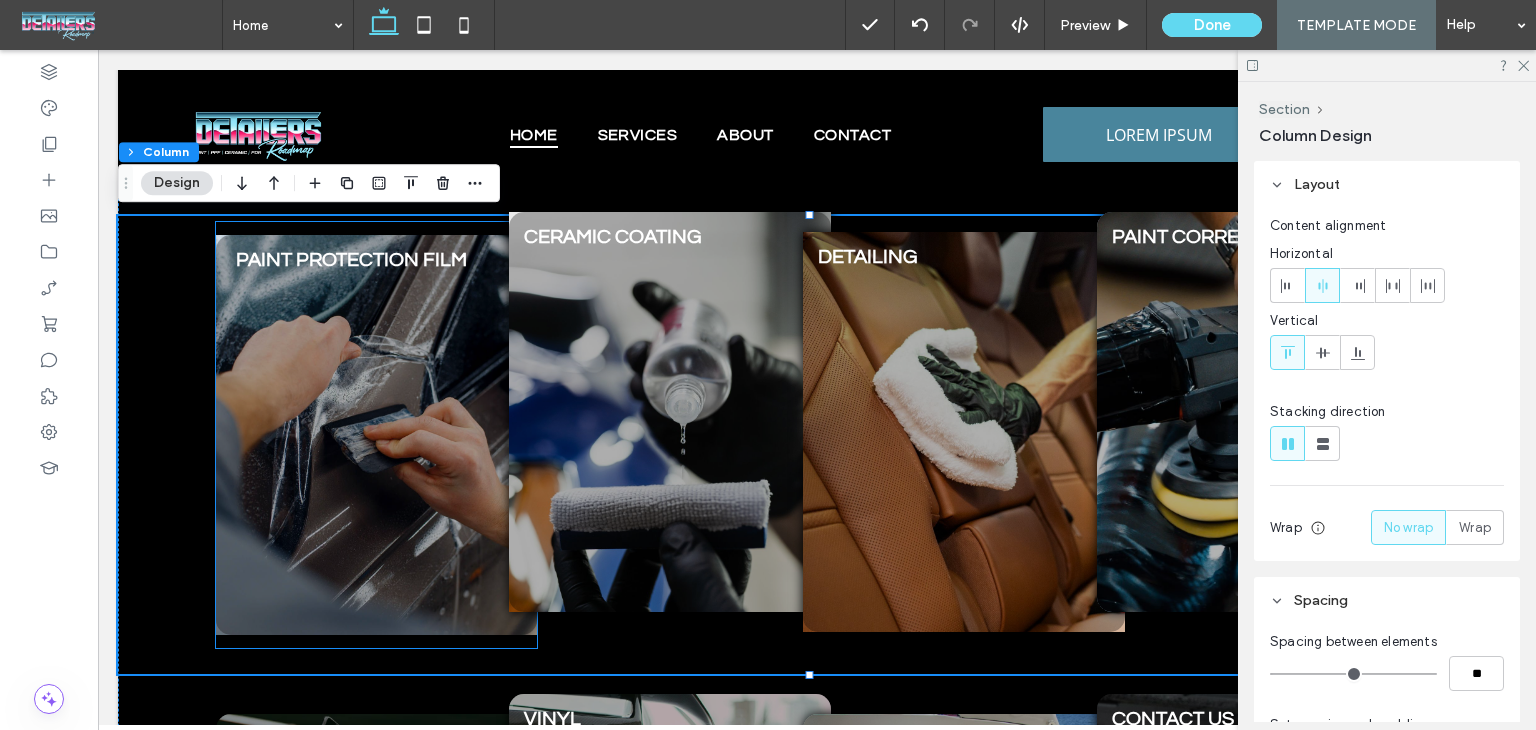 click at bounding box center [377, 435] 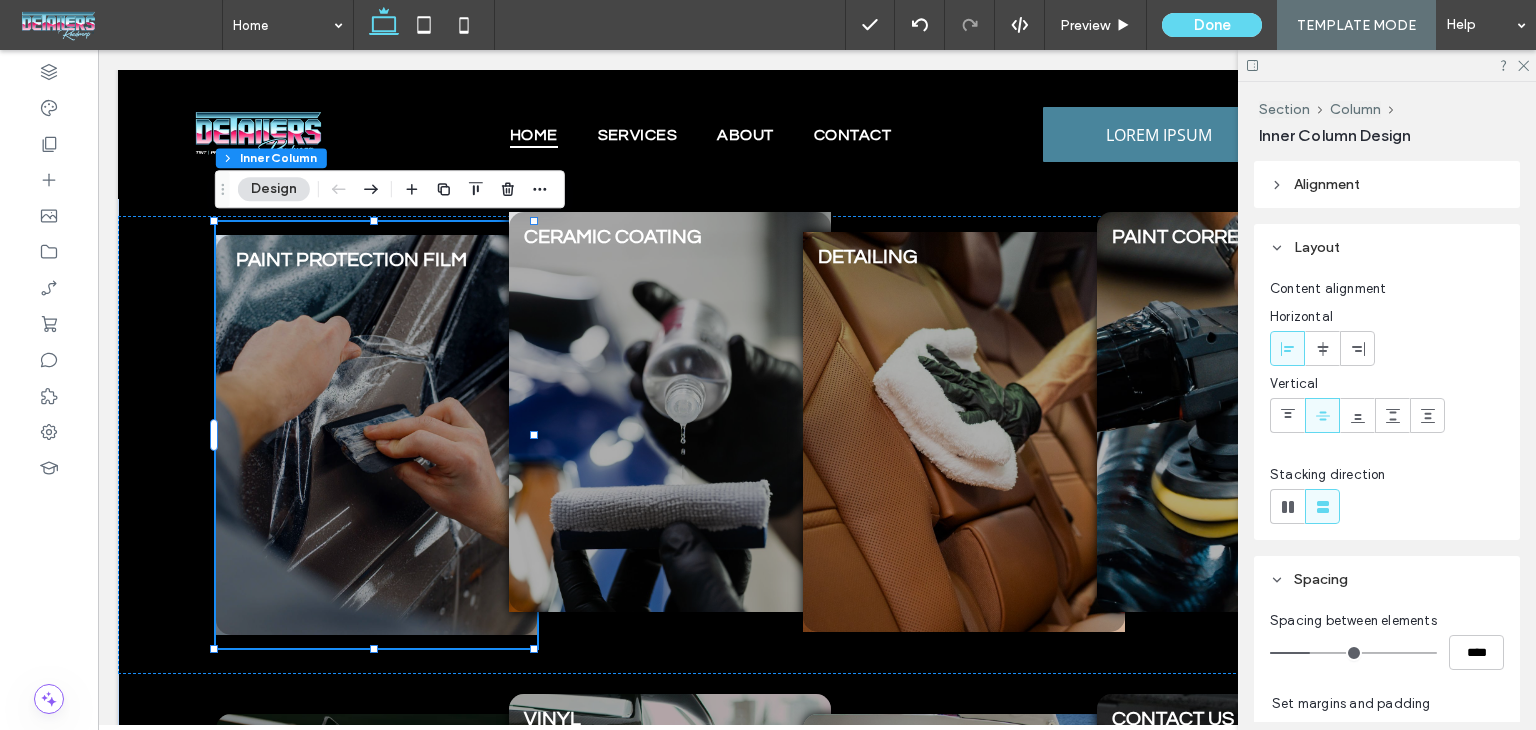 click at bounding box center [377, 435] 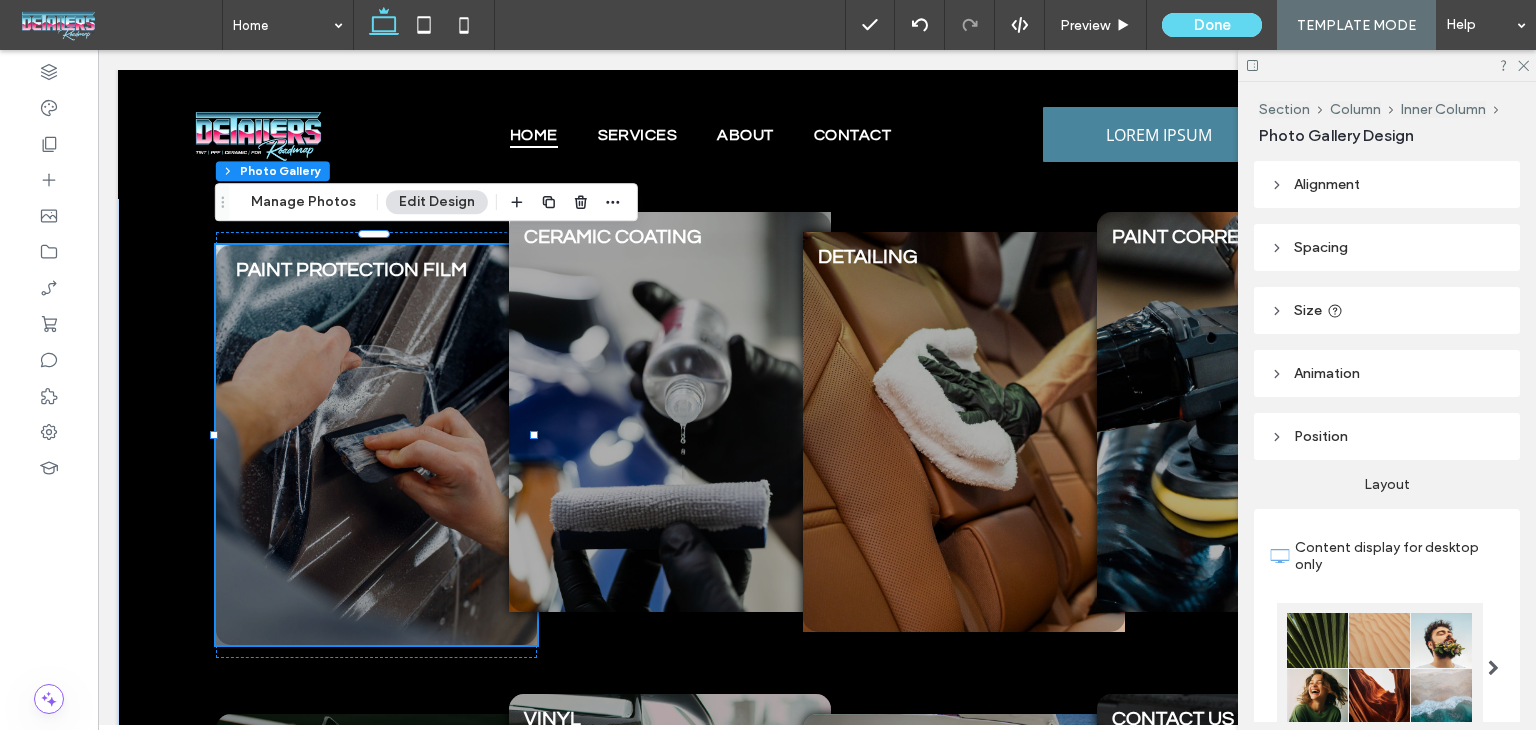 click on "Size" at bounding box center [1387, 310] 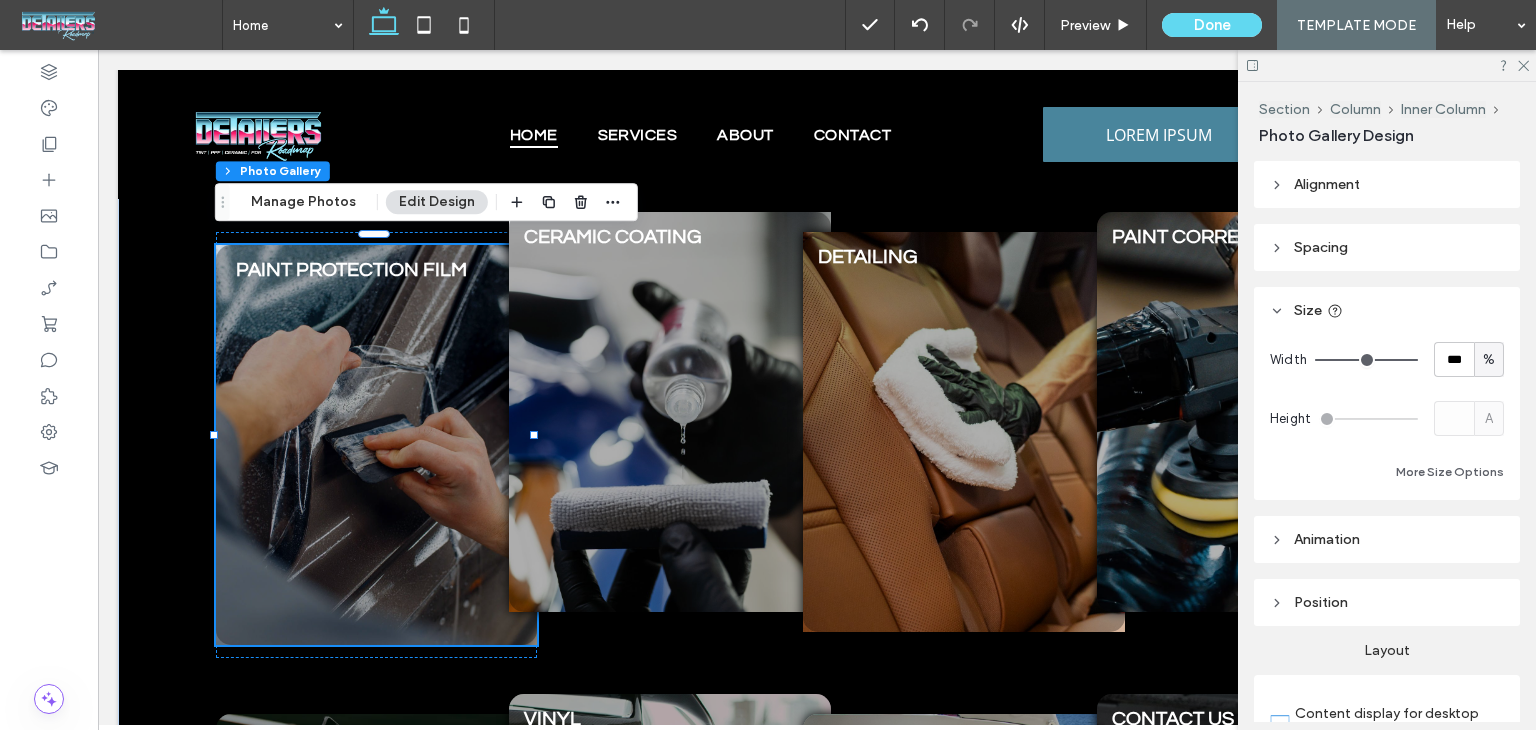 click on "Size" at bounding box center [1387, 310] 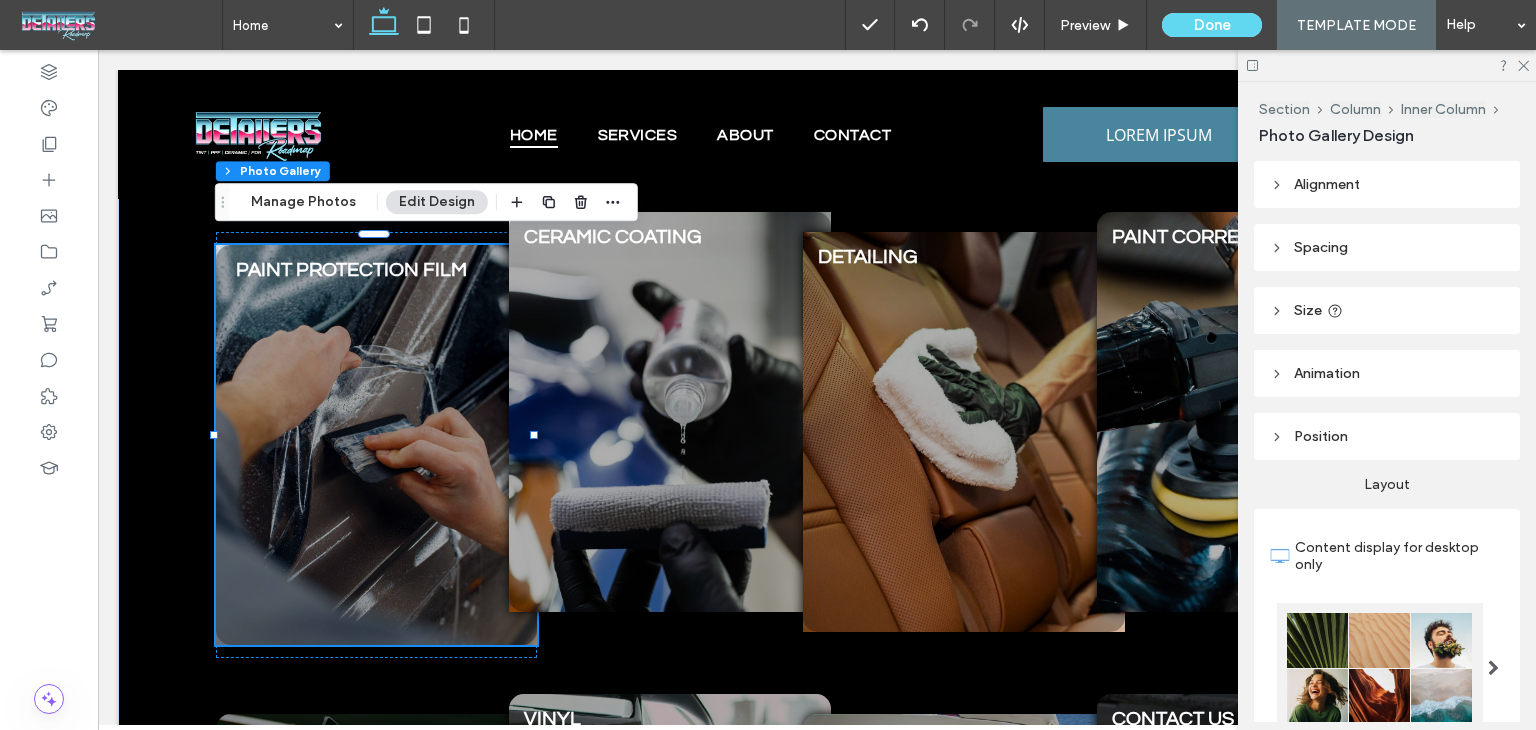 click on "Alignment Spacing Set margins and padding 0px 0% 0px 0% * px 0px * px 0px Reset padding Size Width *** % Height A More Size Options Animation Trigger None Position Position type Default Layout Content display for desktop only Text & button below image Text & button on hover Text & button over image Text & button position Number of columns 1 Auto adjust columns Visible rows All Item Style Images Text View More Button Font Open Sans Font Weight Normal Font size 18 Font color Font format Alignment Text direction Frame Style" at bounding box center [1393, 441] 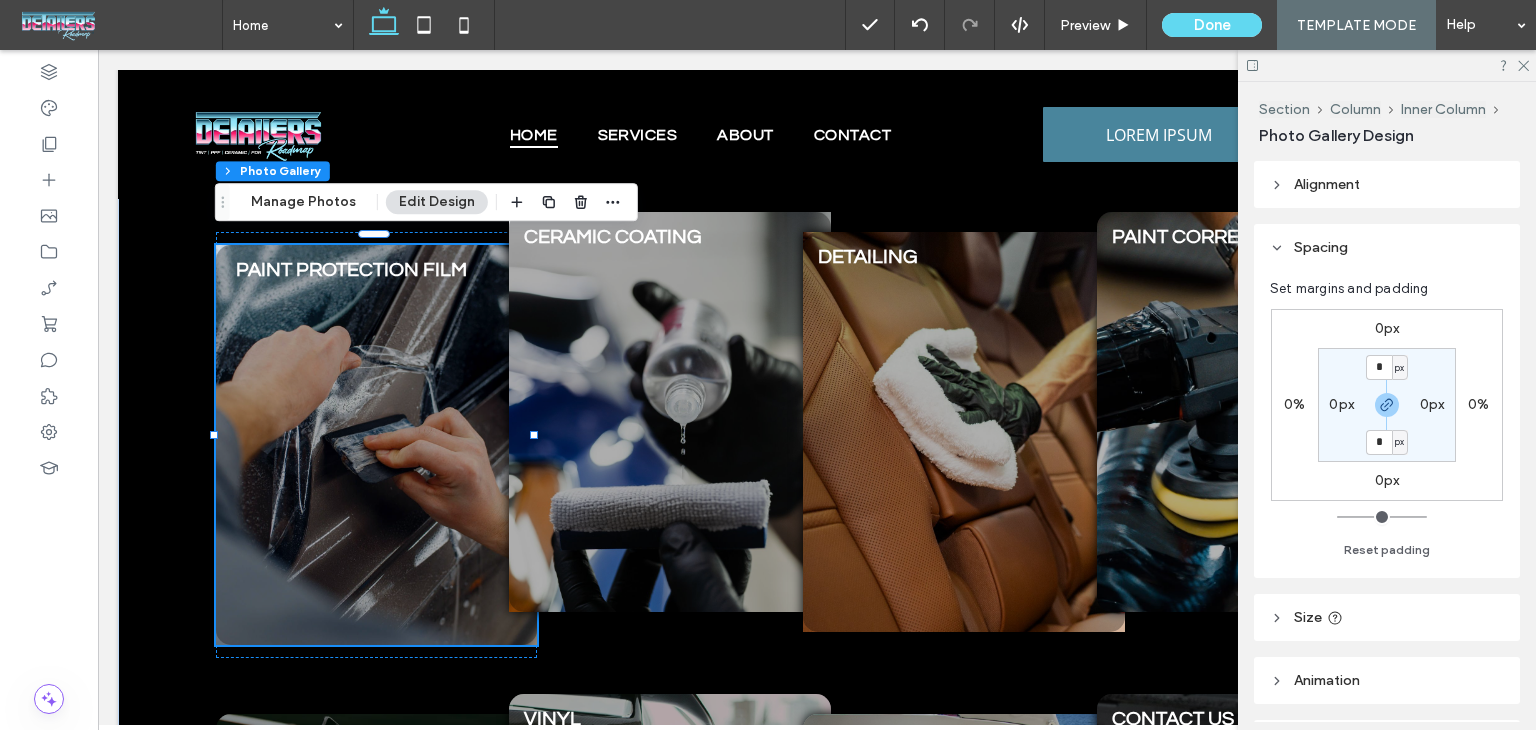 click on "Spacing" at bounding box center (1387, 247) 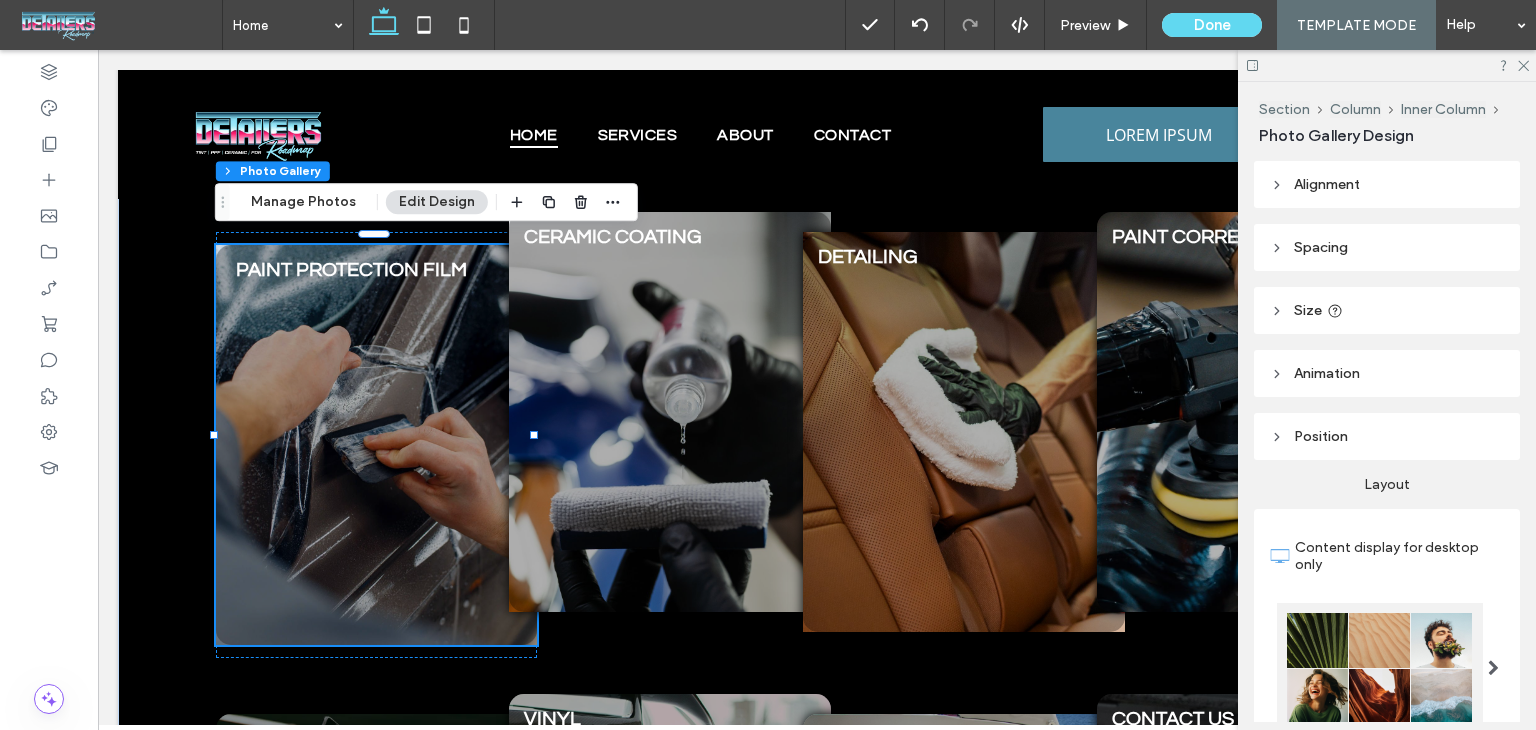 click on "Alignment" at bounding box center [1387, 184] 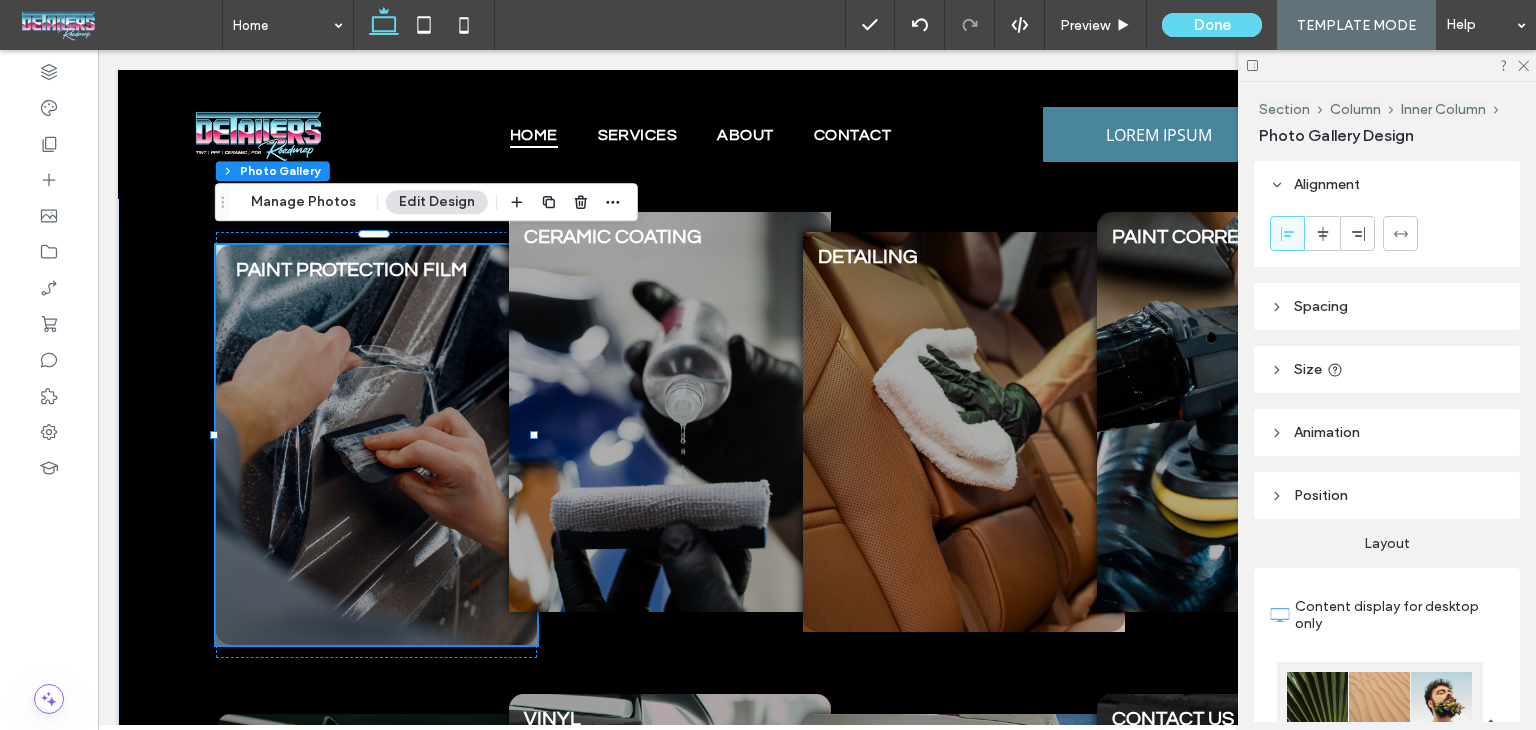 click on "Alignment" at bounding box center [1387, 184] 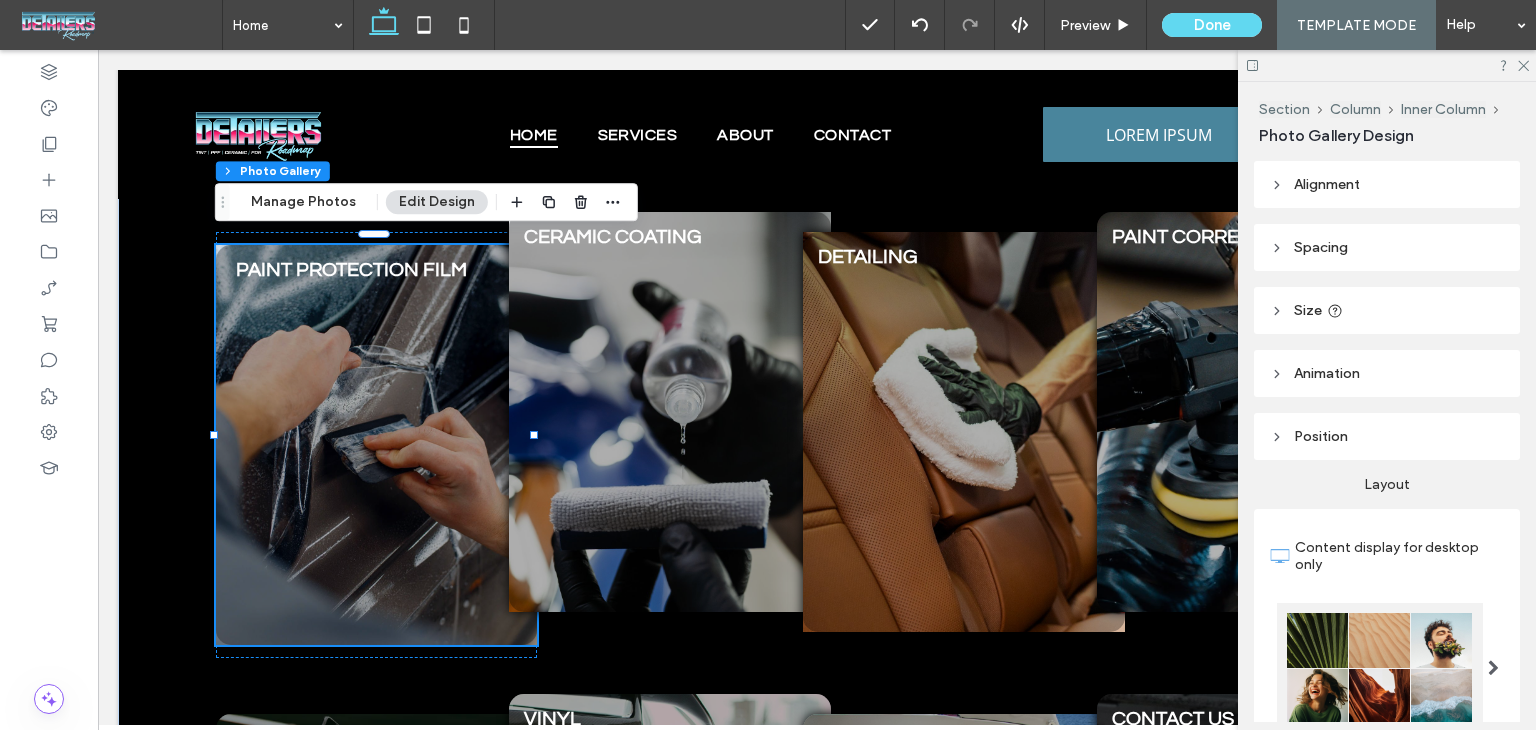 click on "Animation" at bounding box center [1387, 373] 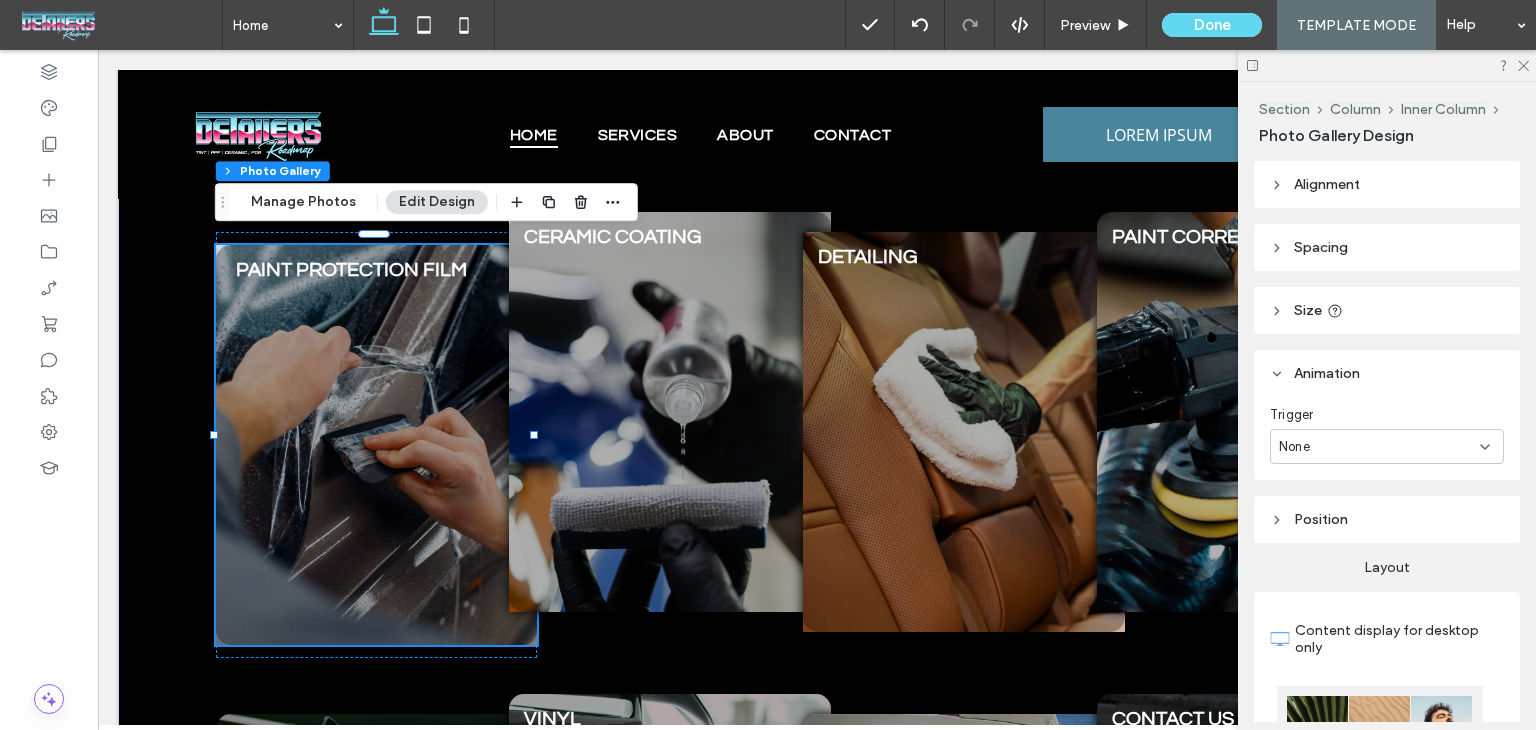 click on "Animation" at bounding box center [1387, 373] 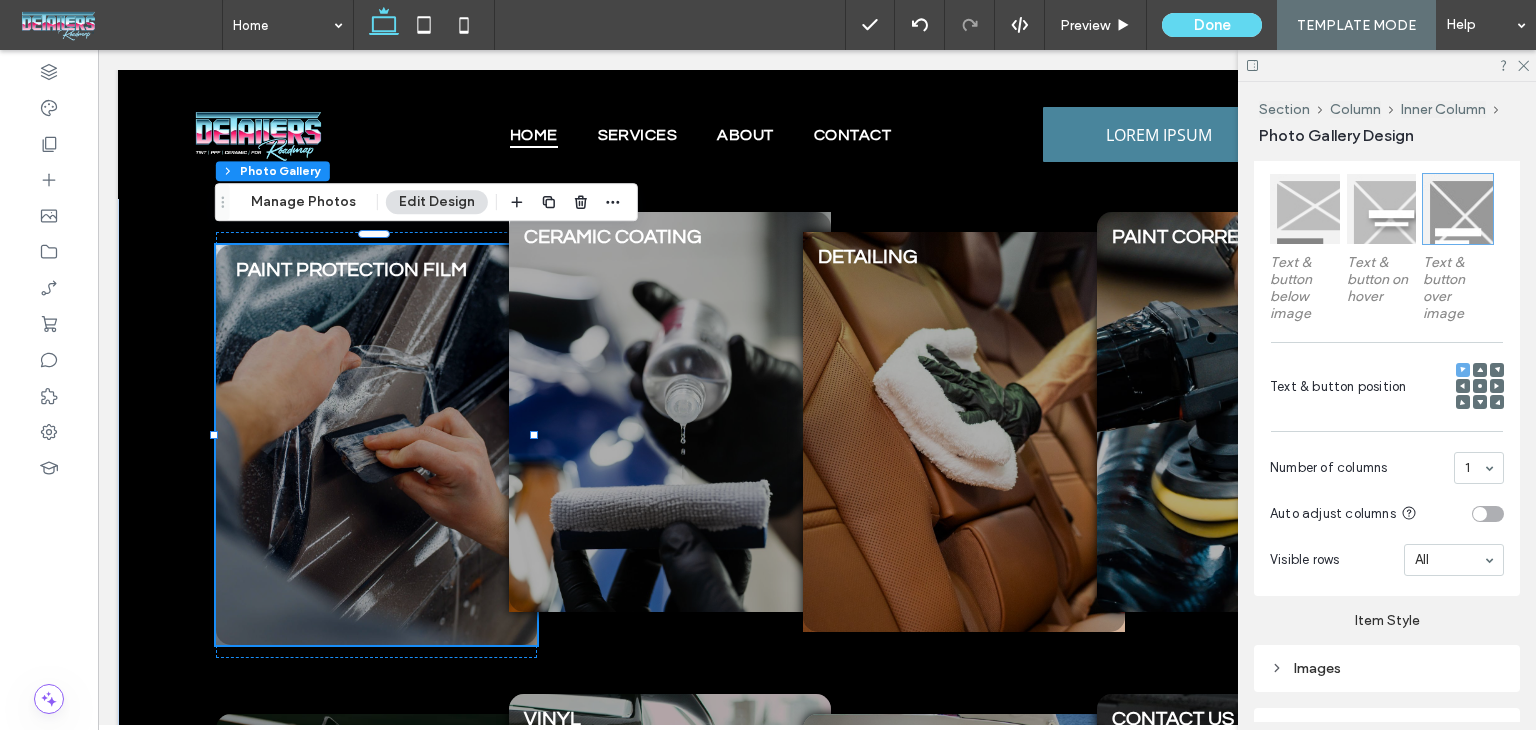 scroll, scrollTop: 800, scrollLeft: 0, axis: vertical 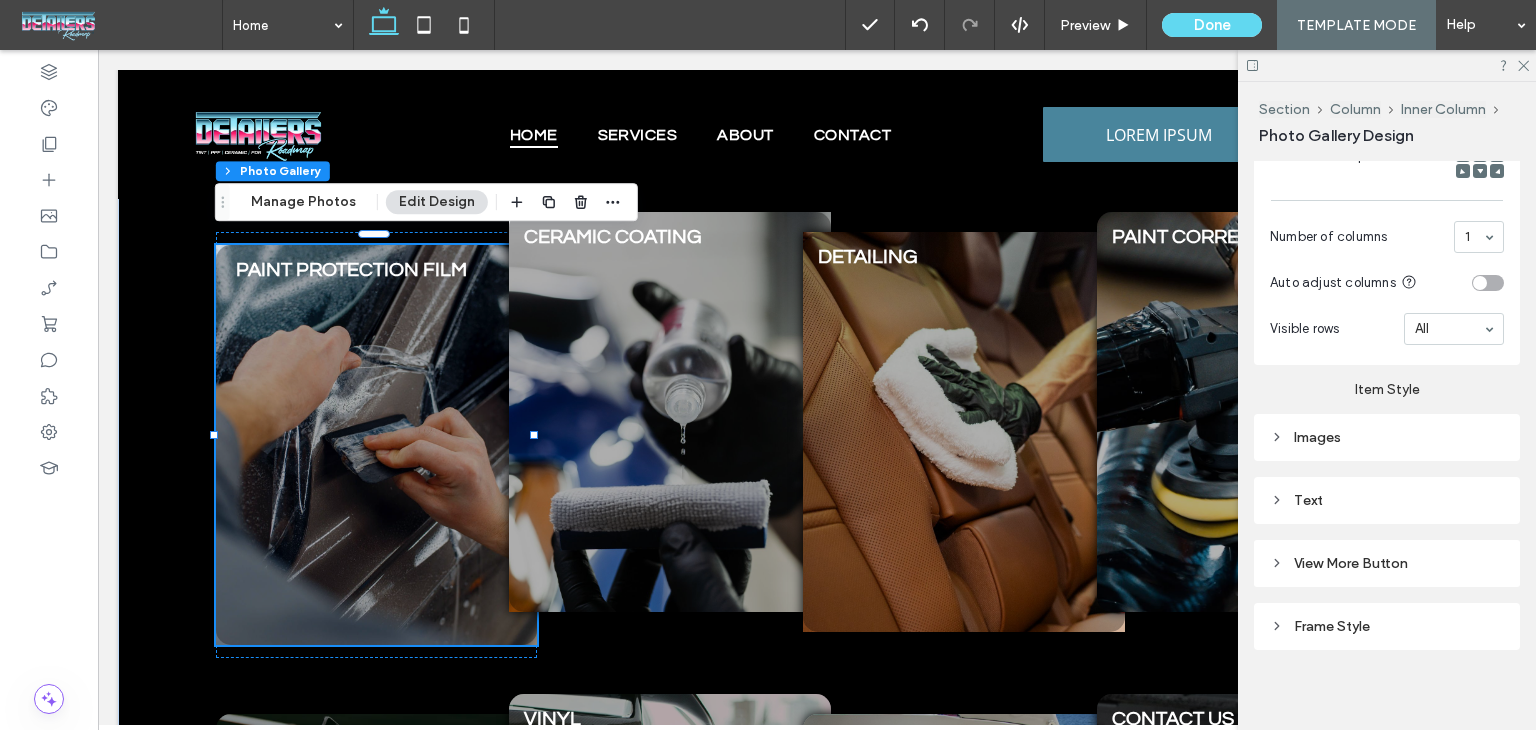 click on "Frame Style" at bounding box center (1387, 626) 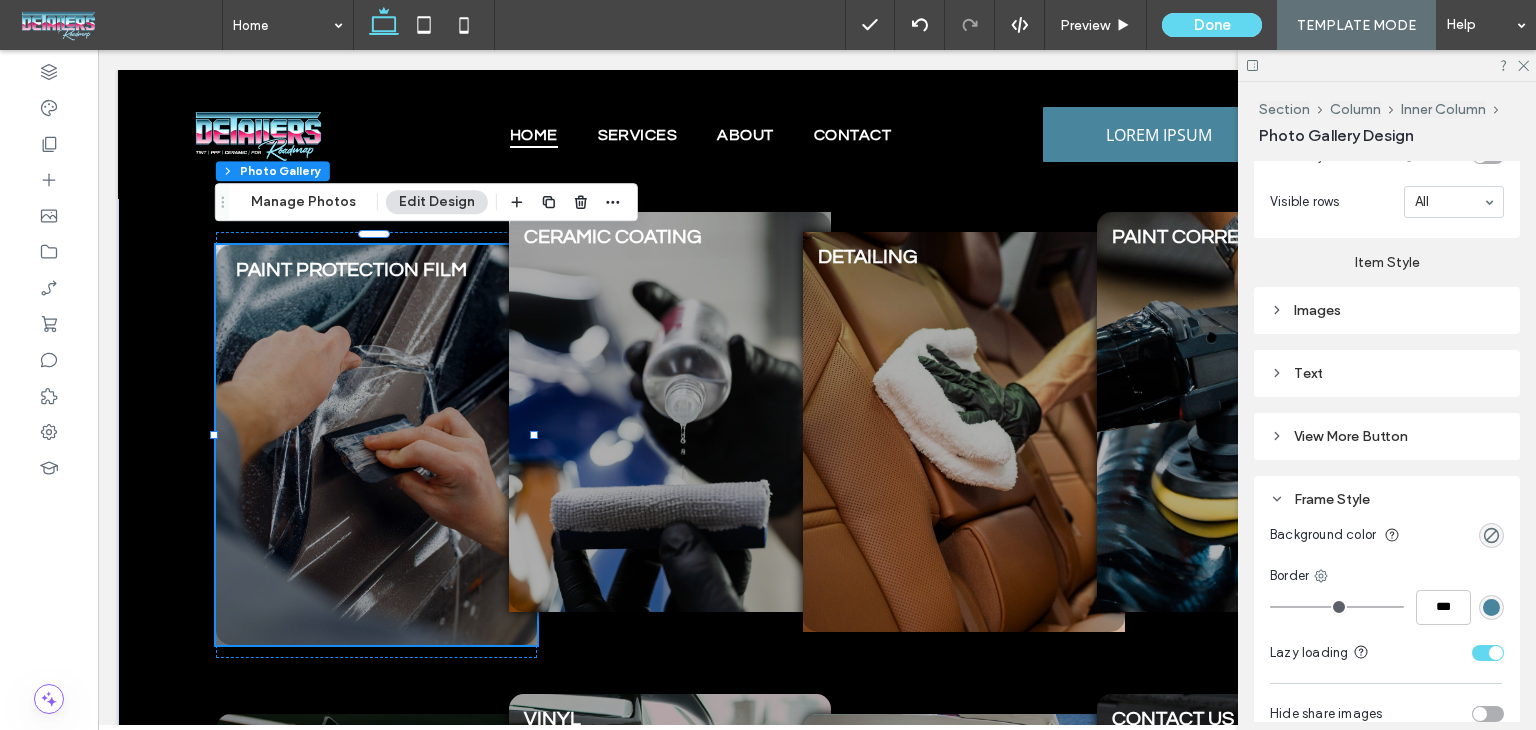scroll, scrollTop: 1052, scrollLeft: 0, axis: vertical 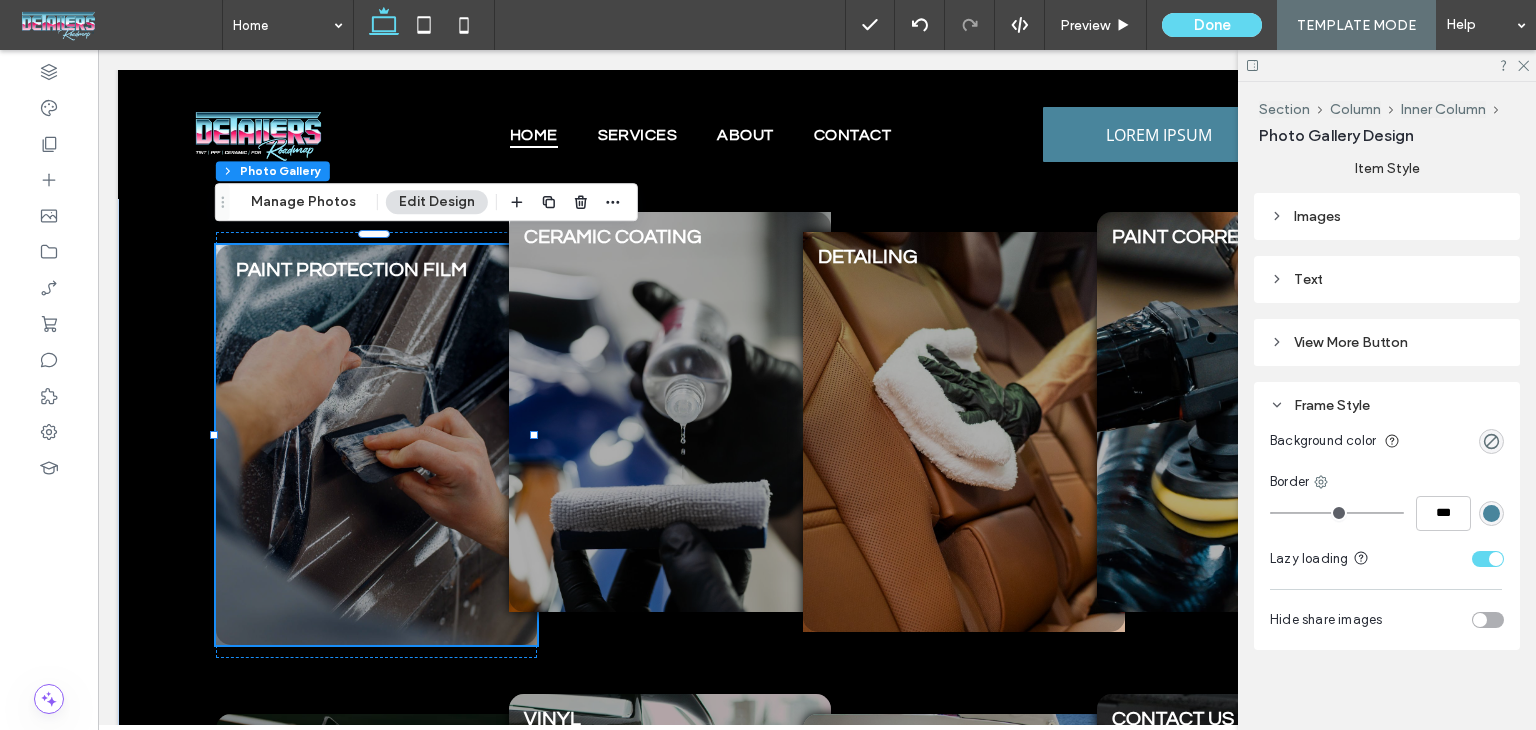 click at bounding box center [1488, 559] 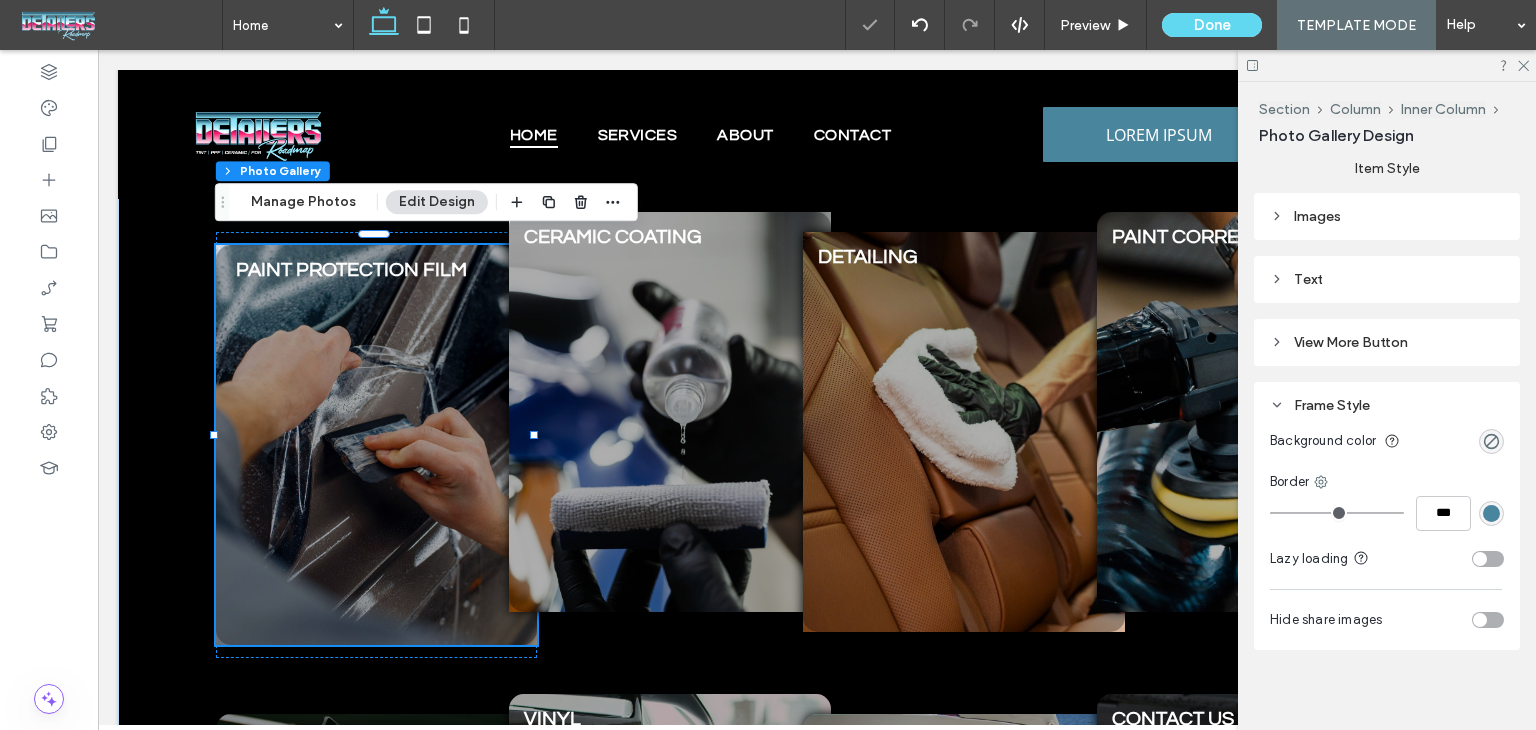 click at bounding box center (1480, 559) 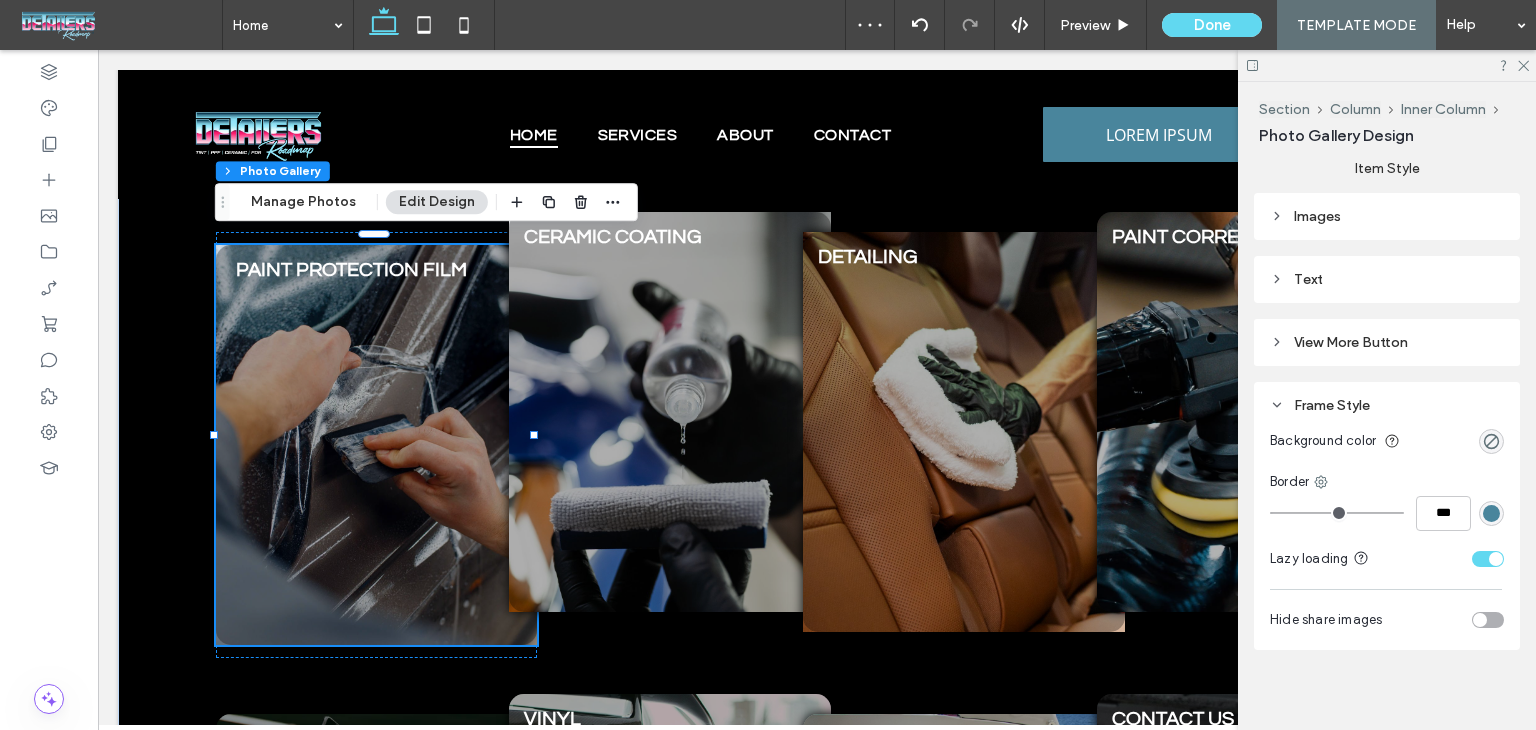 click on "View More Button" at bounding box center [1387, 342] 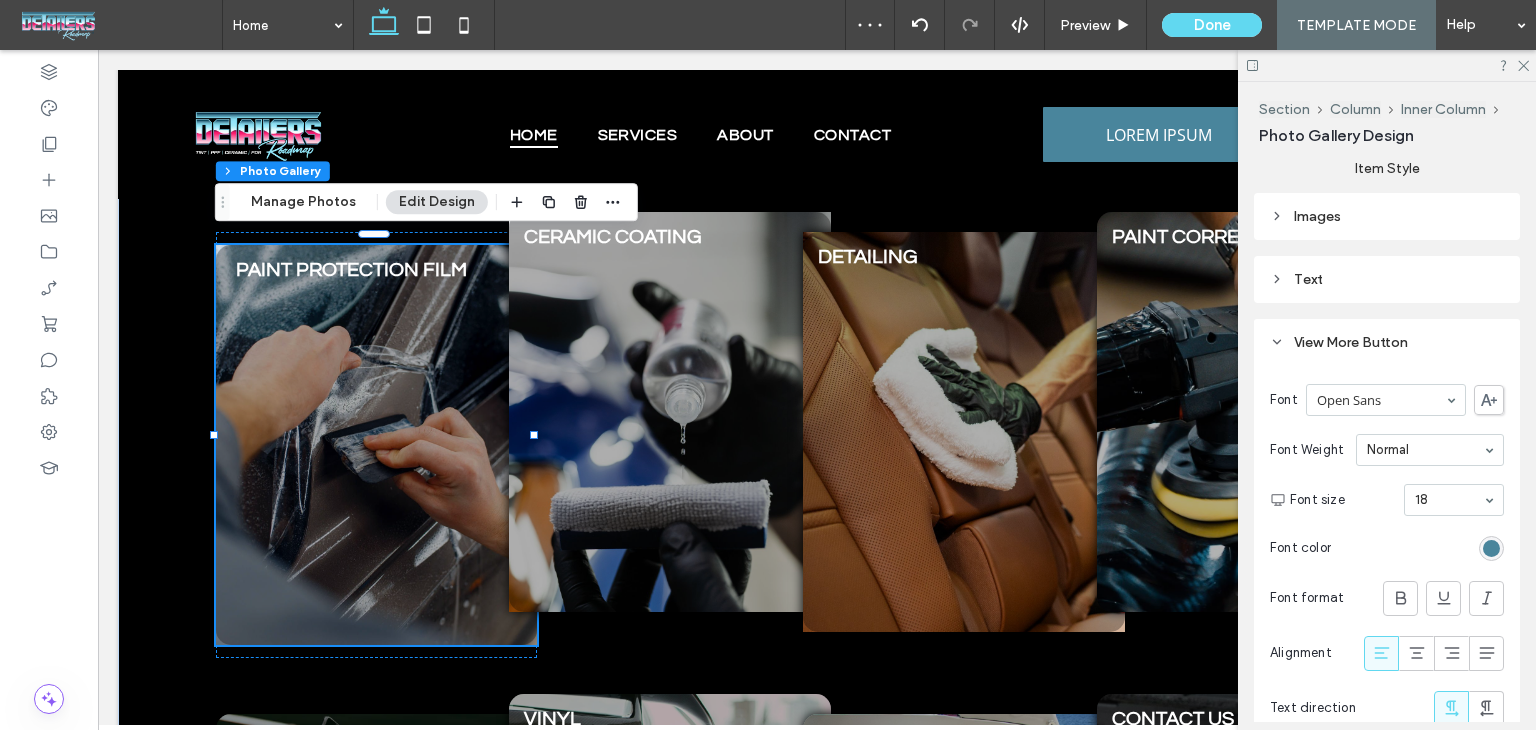 click on "View More Button" at bounding box center [1387, 342] 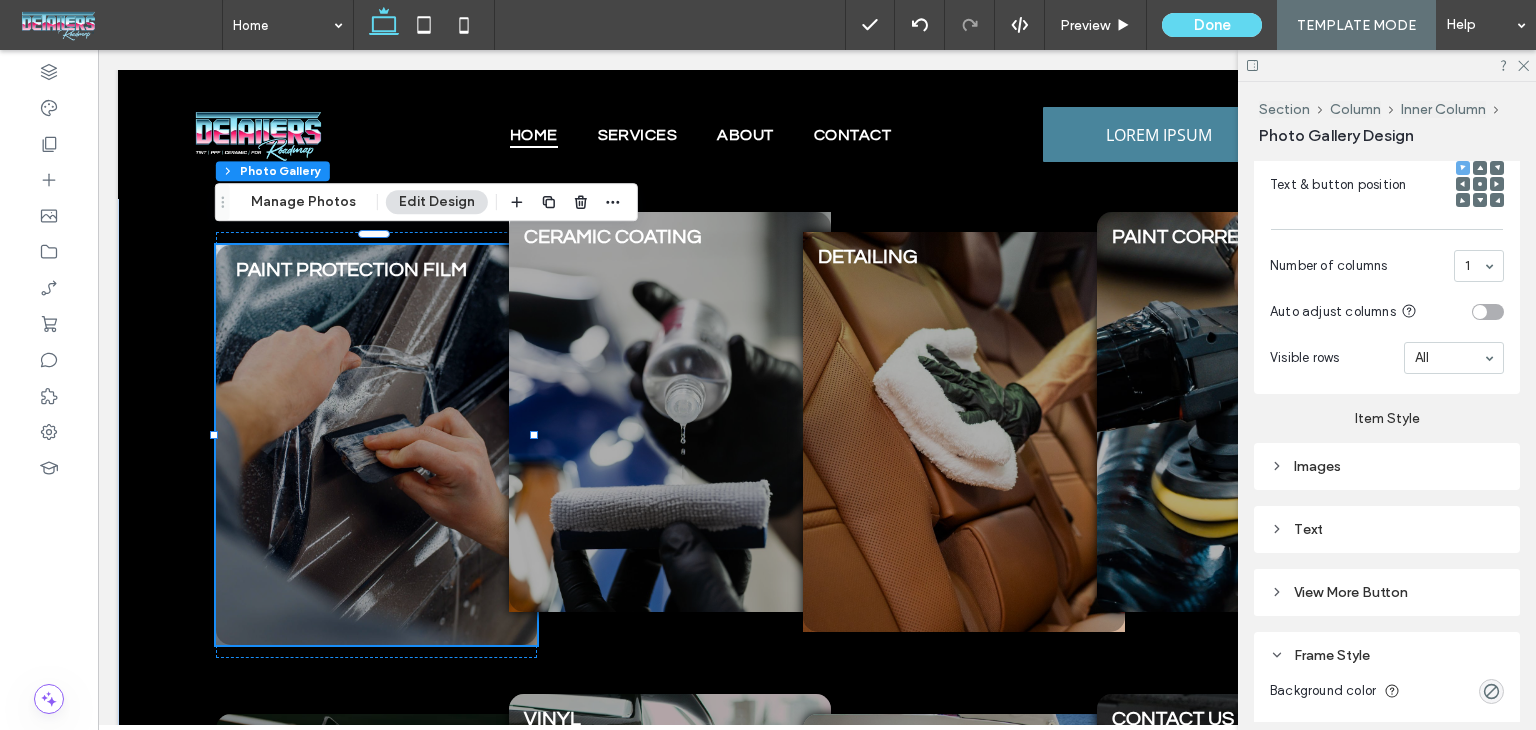 scroll, scrollTop: 852, scrollLeft: 0, axis: vertical 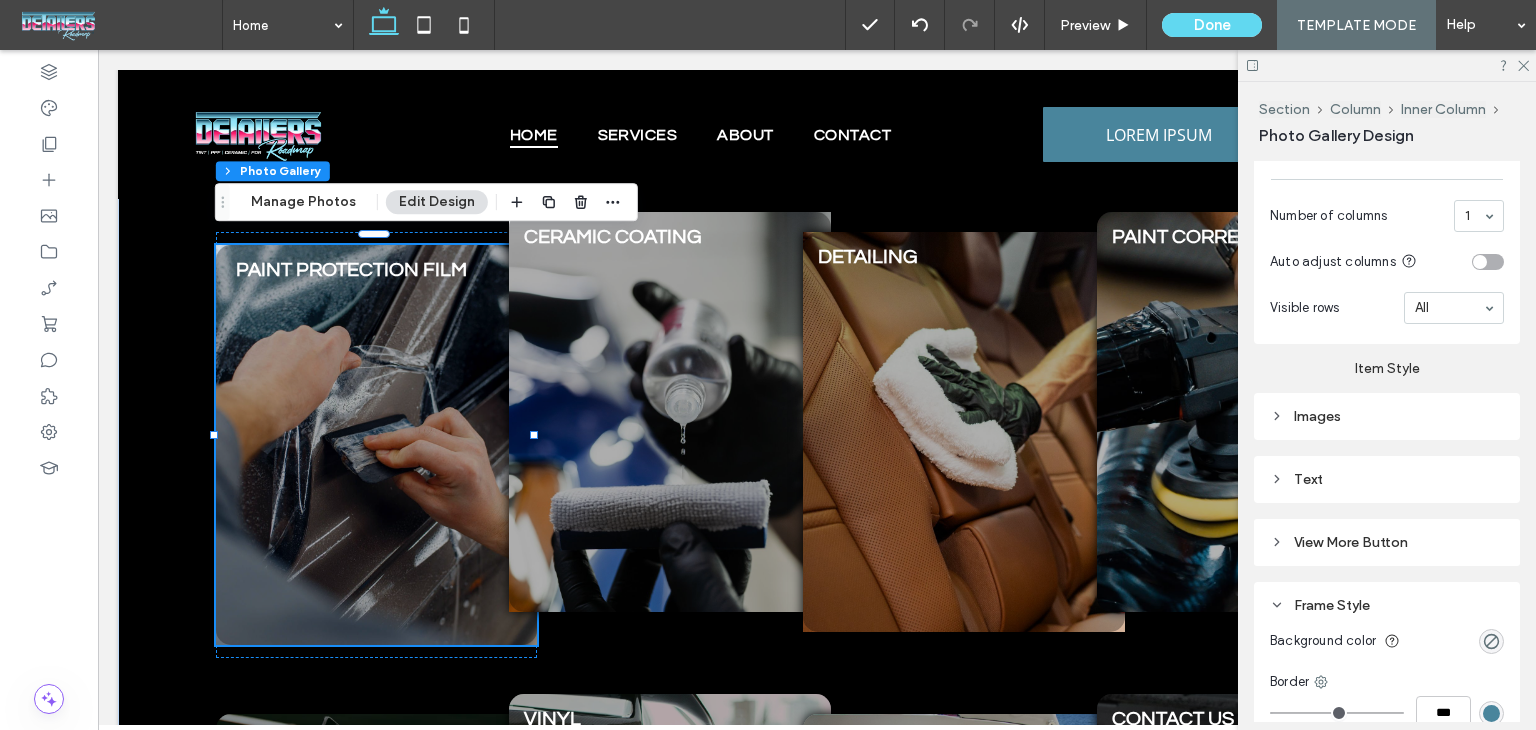 click on "Images" at bounding box center [1387, 416] 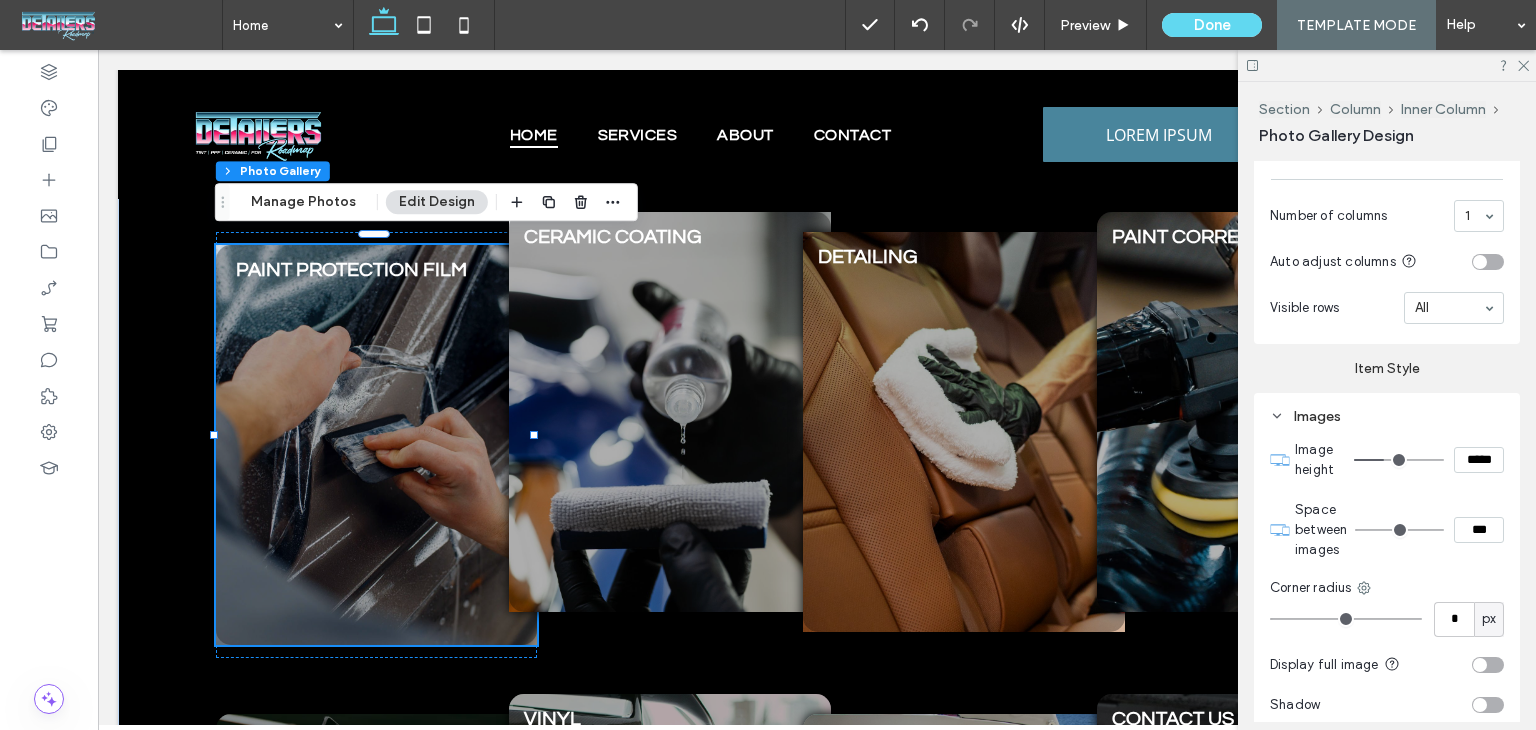 click on "Images" at bounding box center [1387, 416] 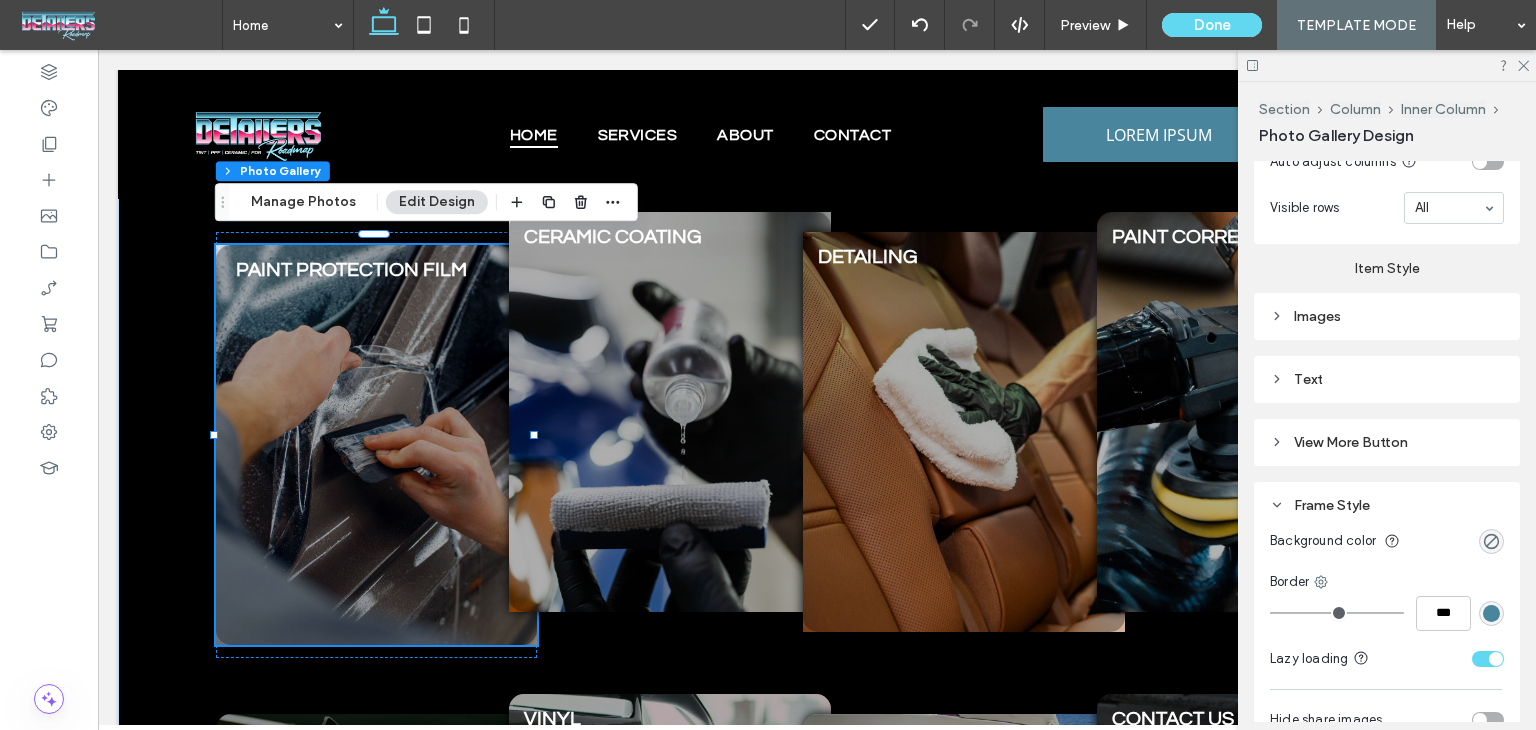 scroll, scrollTop: 1052, scrollLeft: 0, axis: vertical 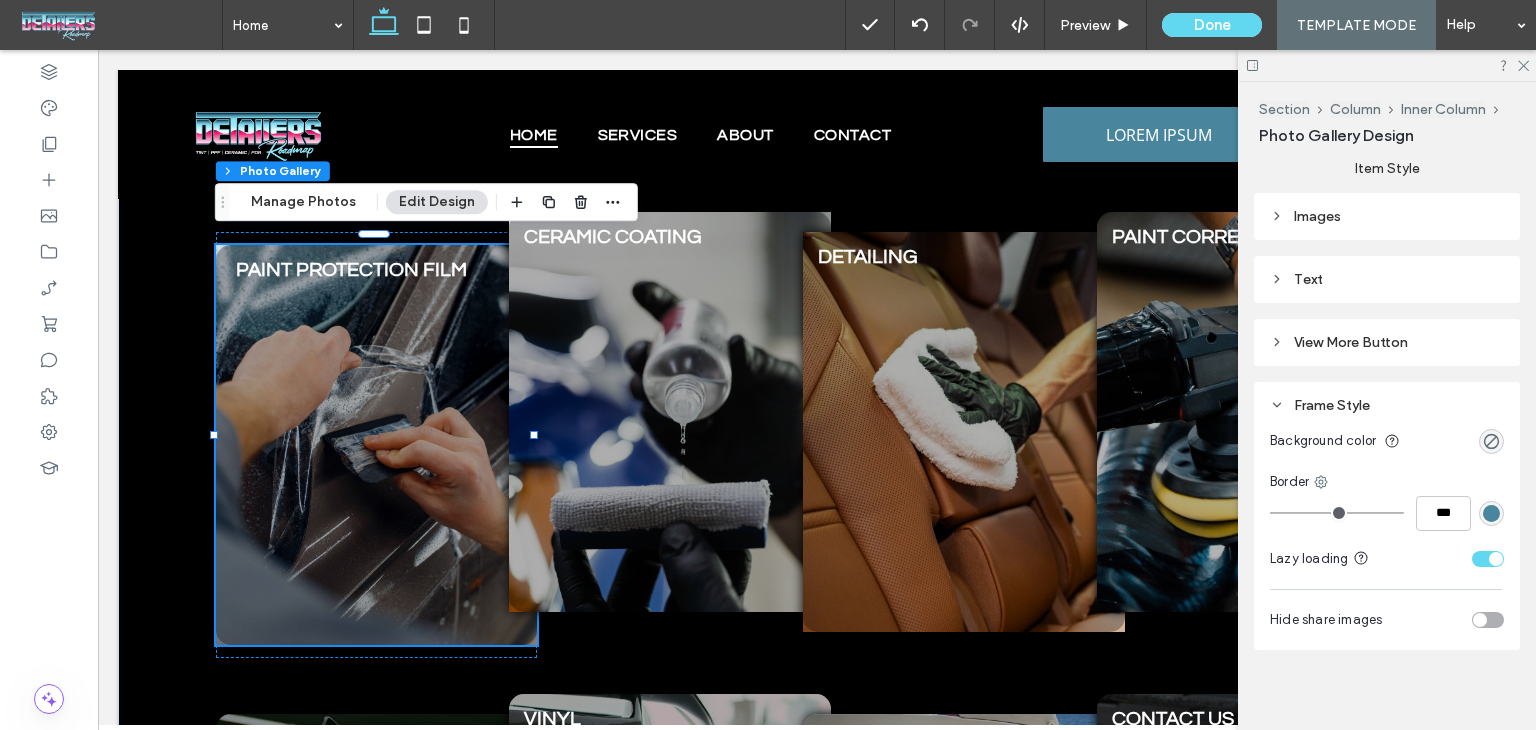 click on "View More Button" at bounding box center (1351, 342) 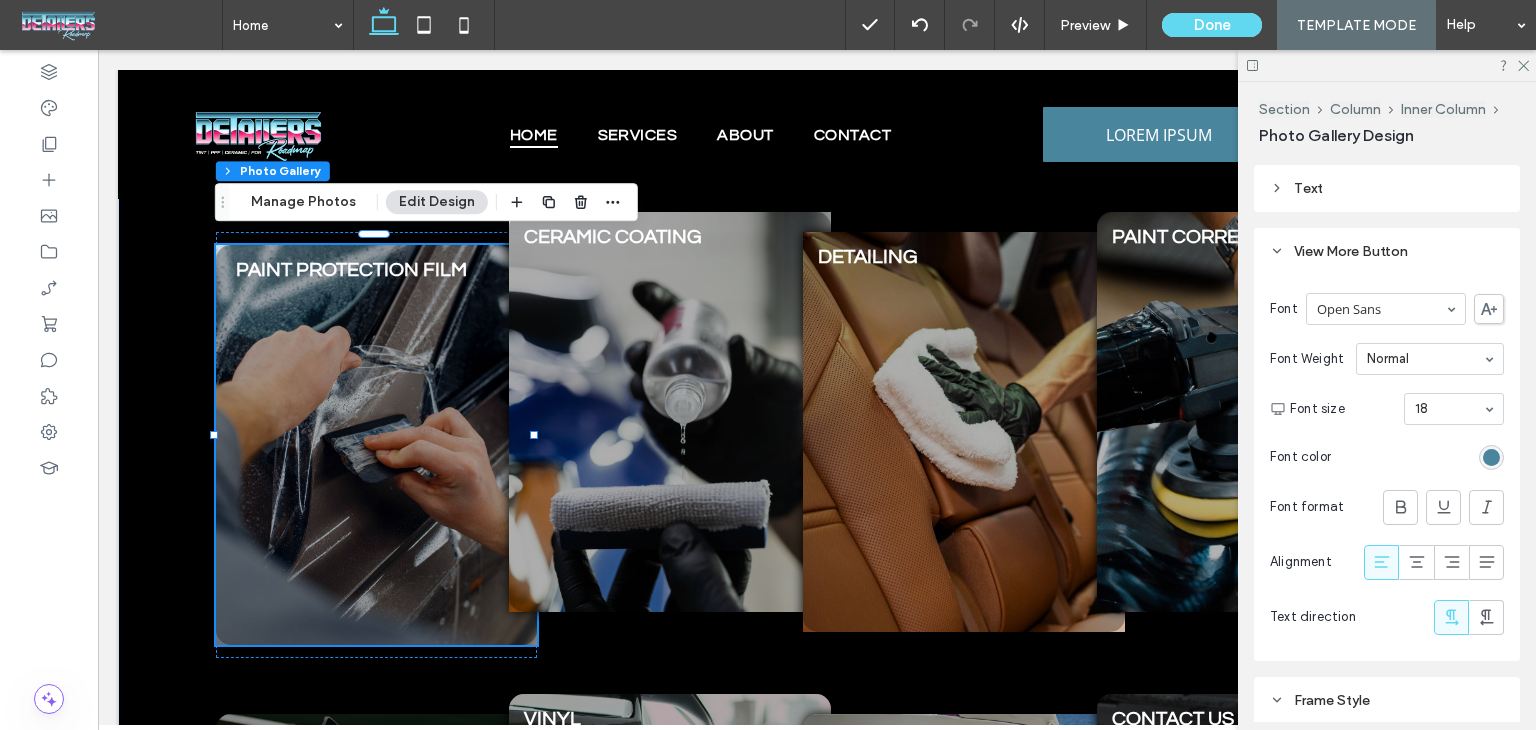 scroll, scrollTop: 1136, scrollLeft: 0, axis: vertical 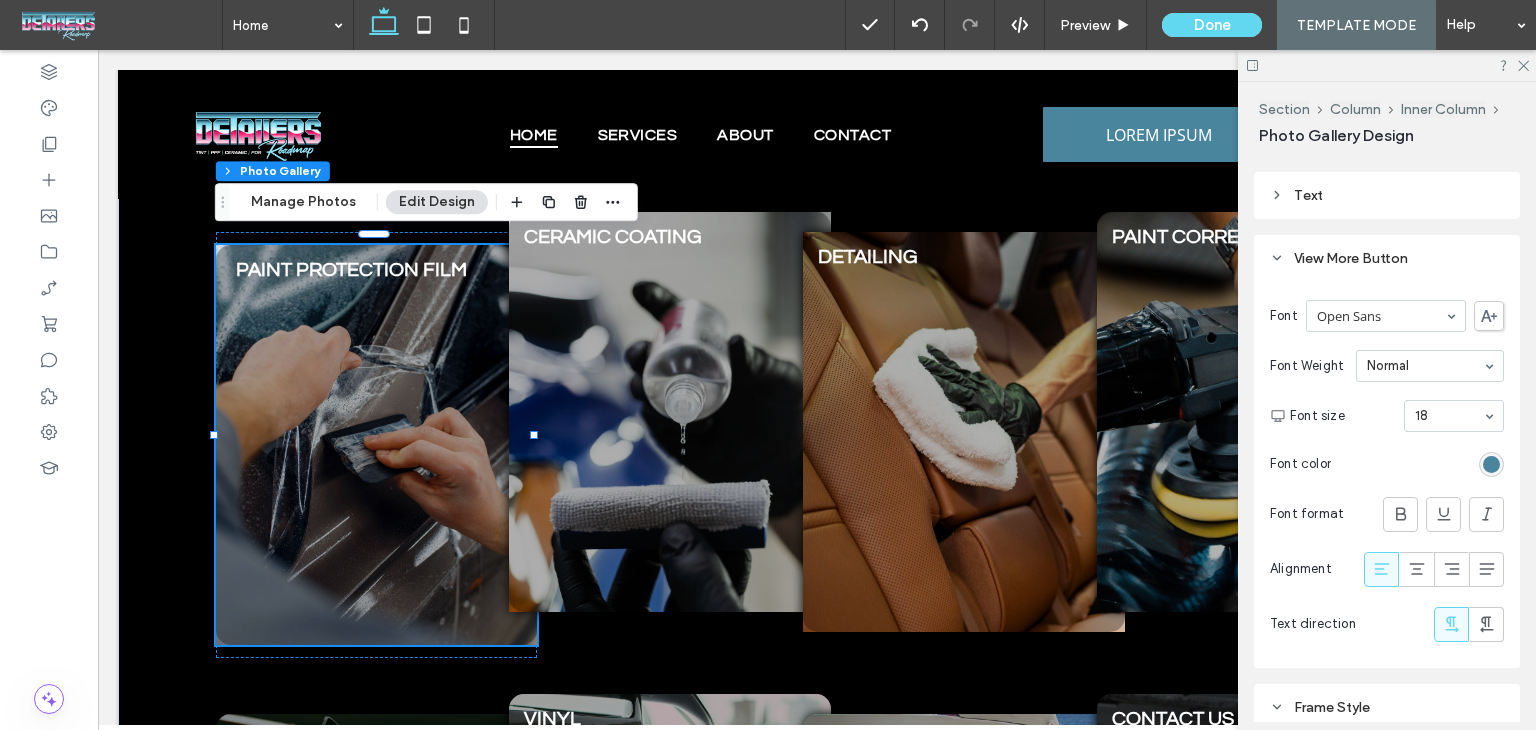 click on "View More Button" at bounding box center (1351, 258) 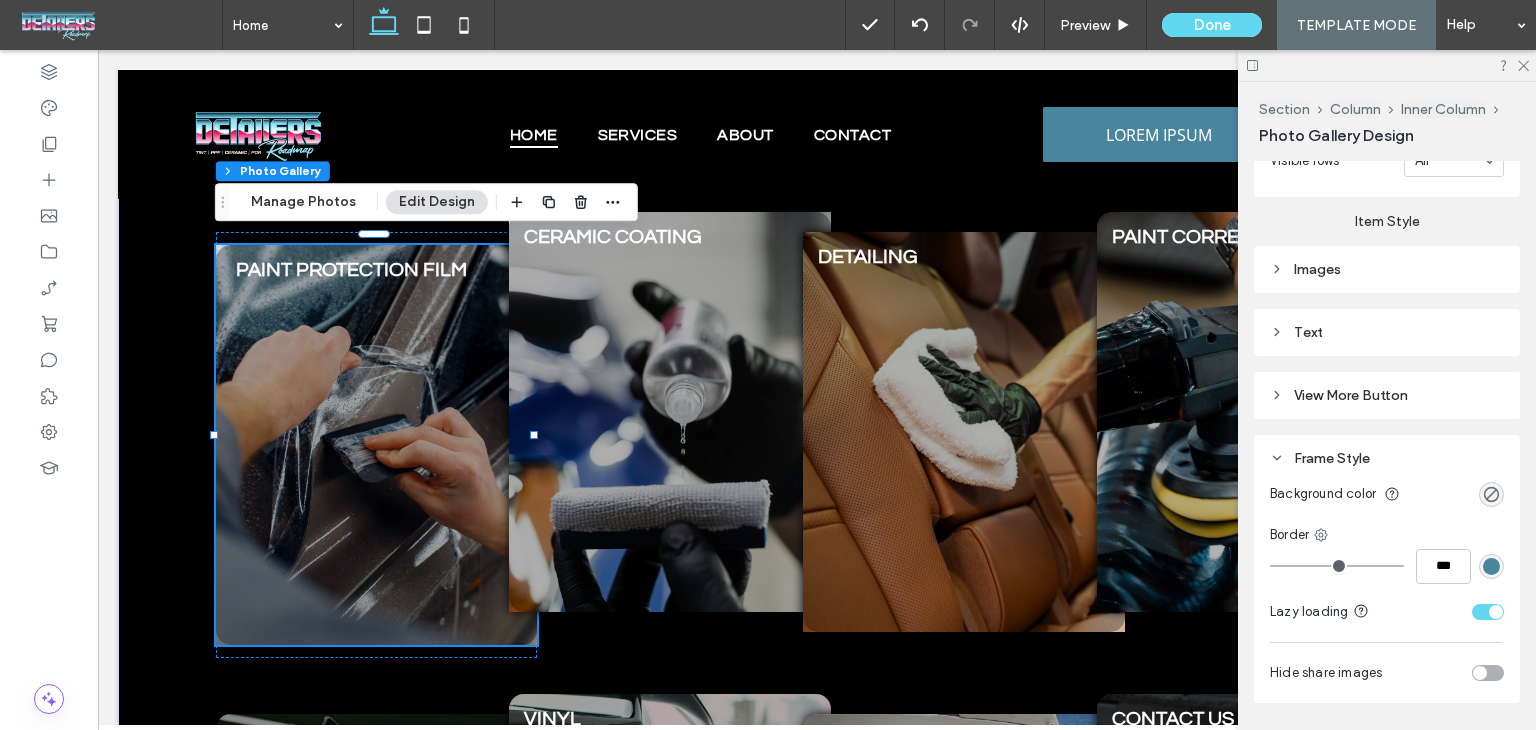 scroll, scrollTop: 952, scrollLeft: 0, axis: vertical 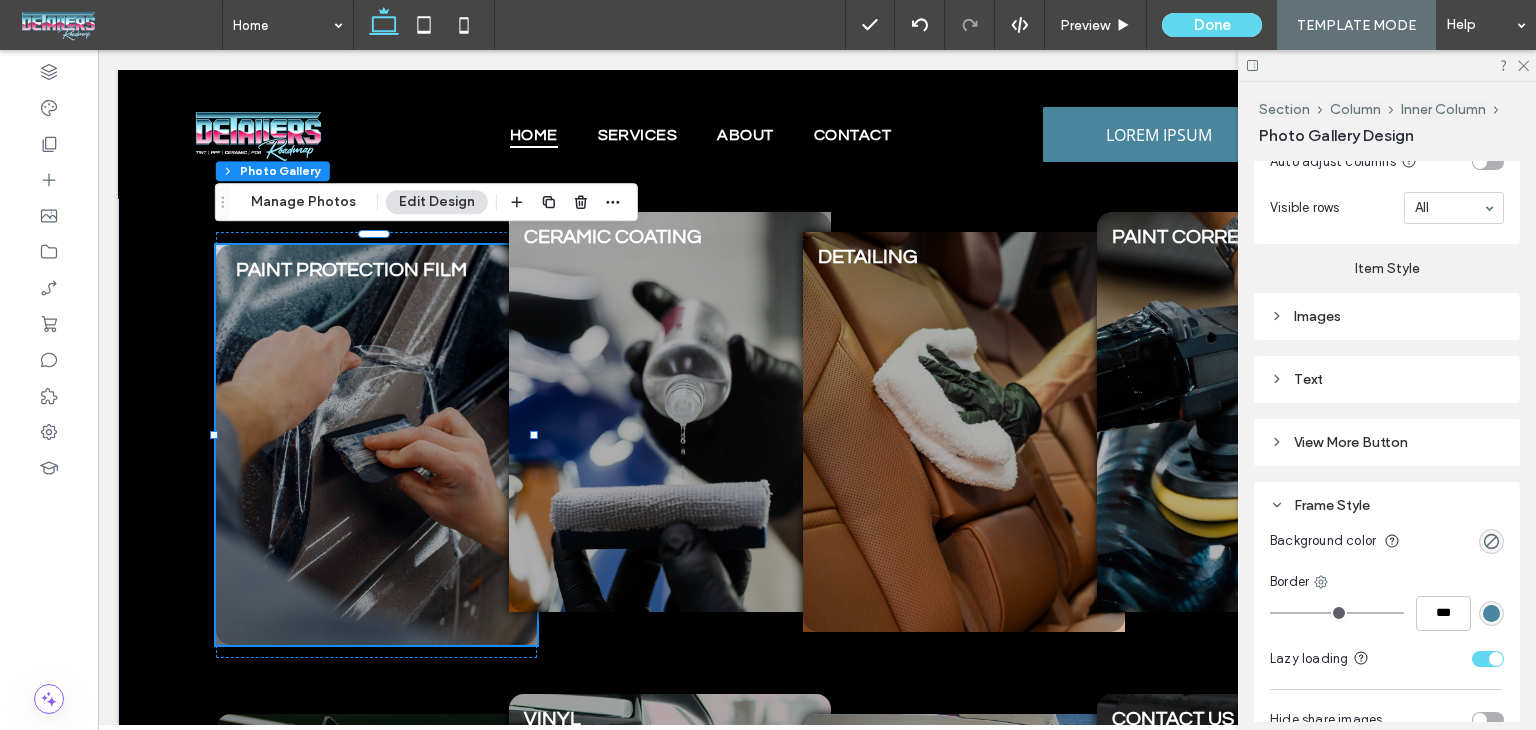click on "Images" at bounding box center [1387, 316] 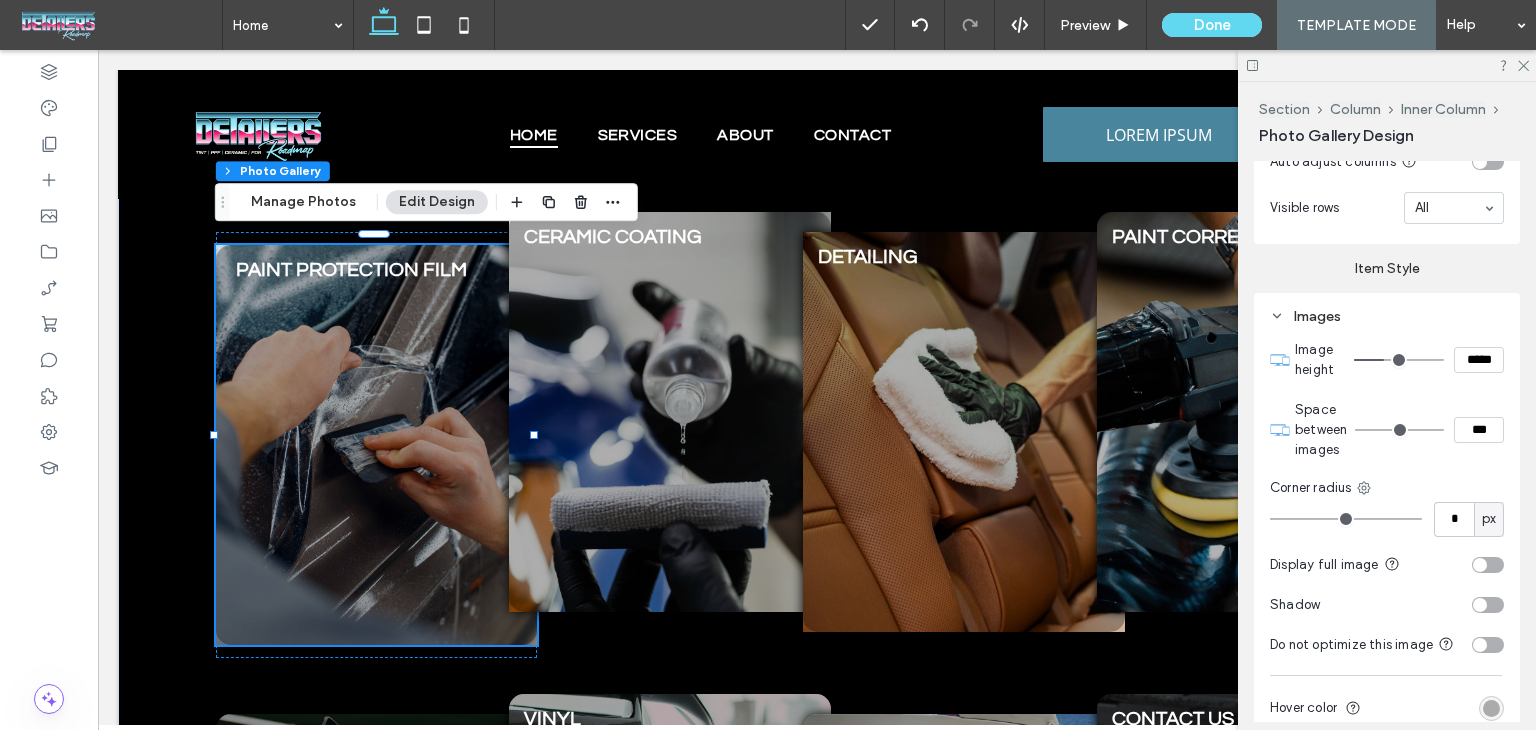 type on "**" 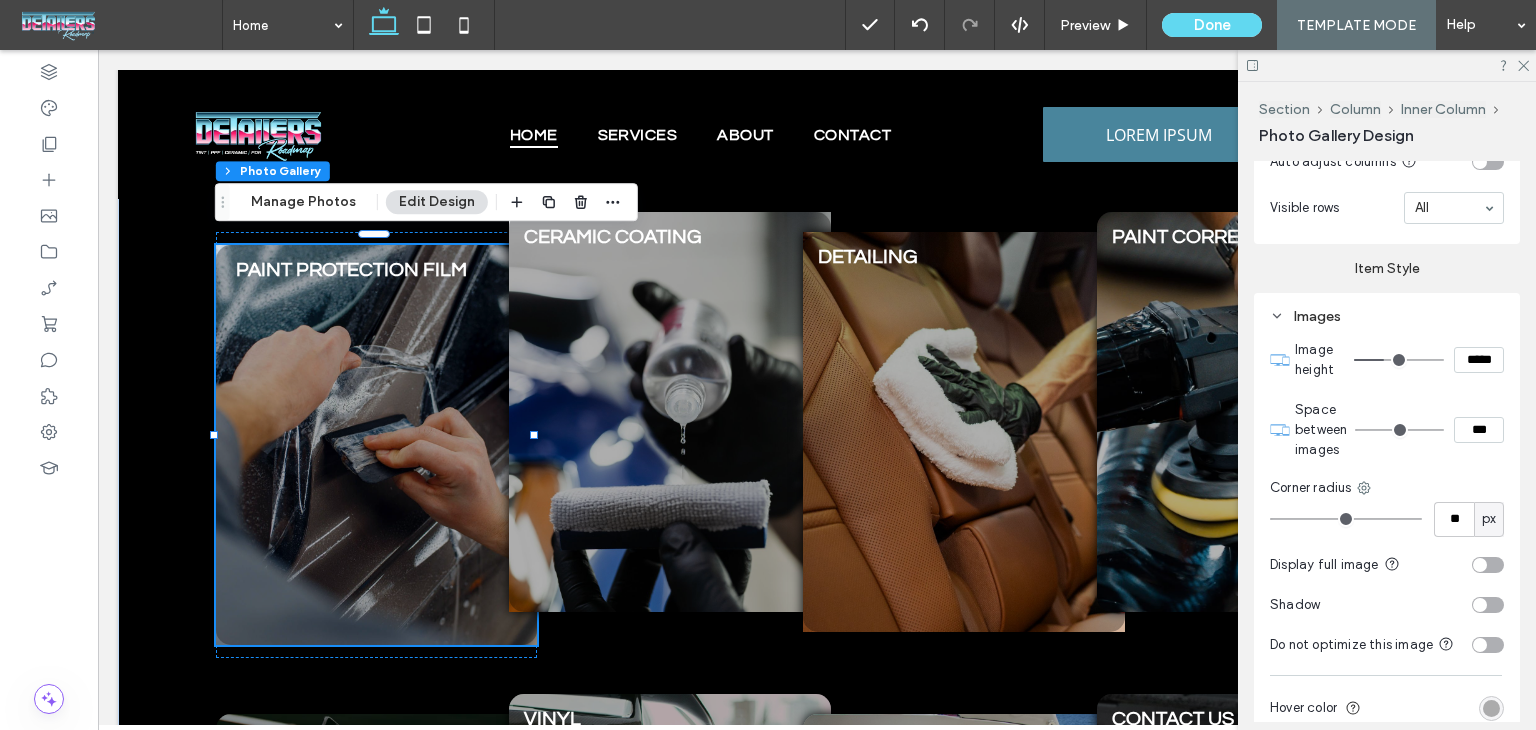 click at bounding box center (1346, 519) 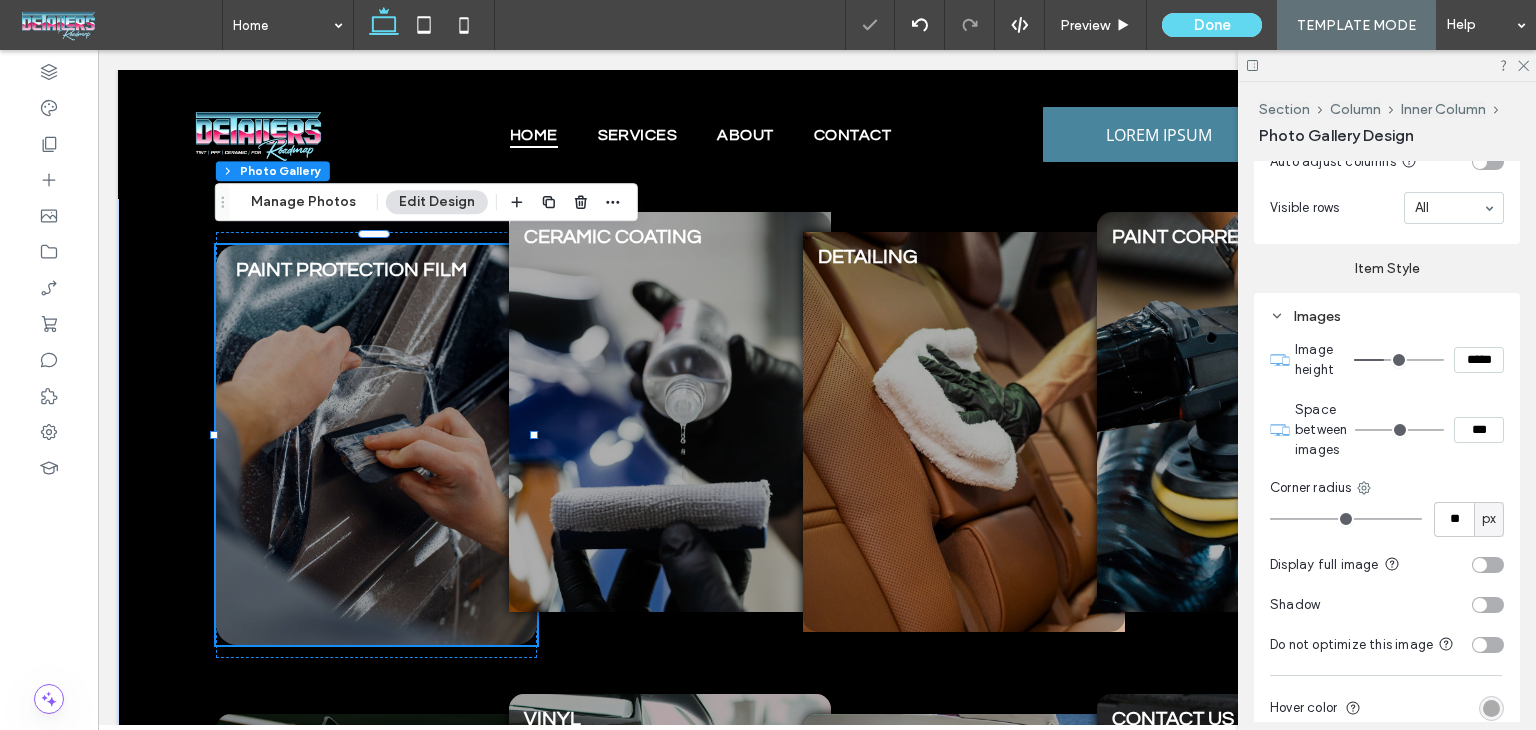 type on "**" 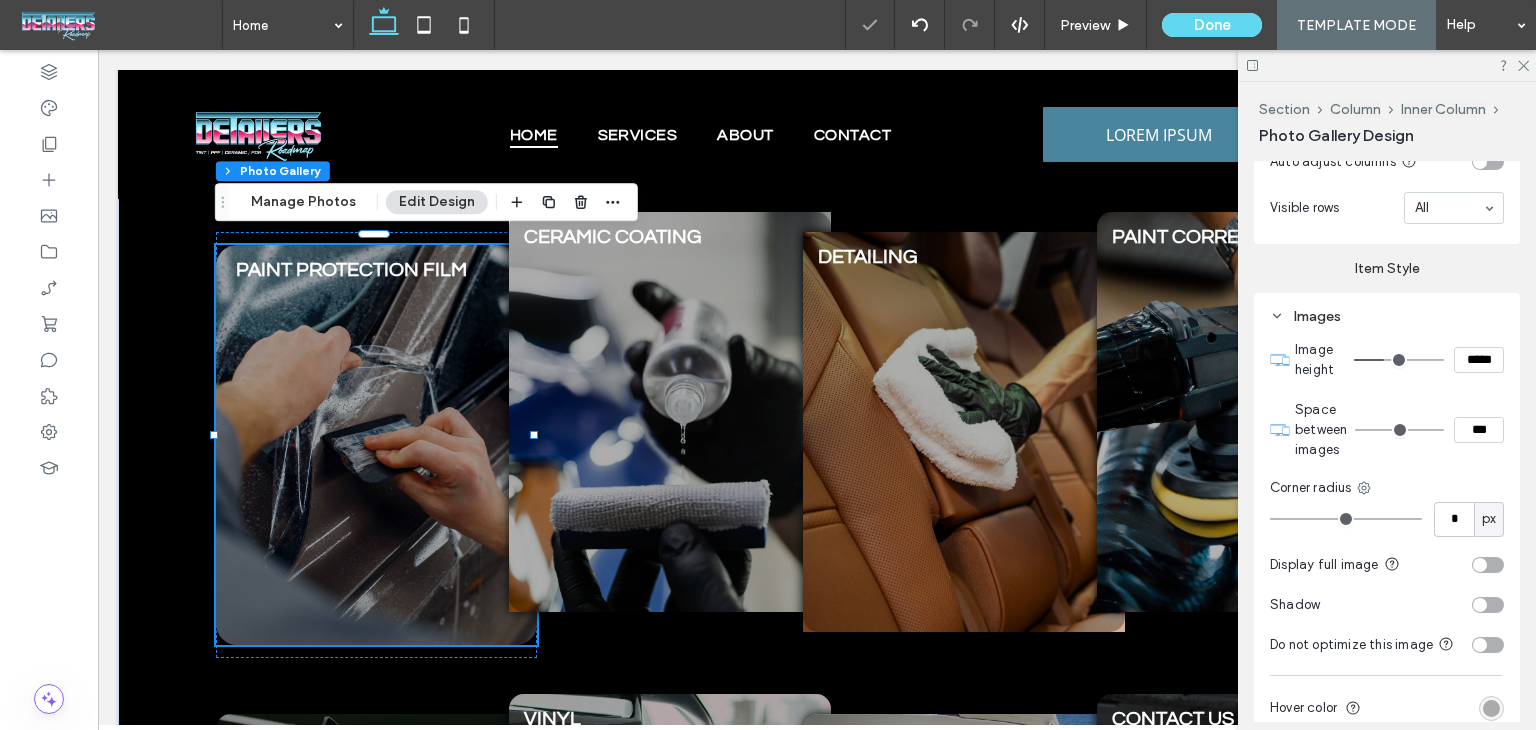 type on "*" 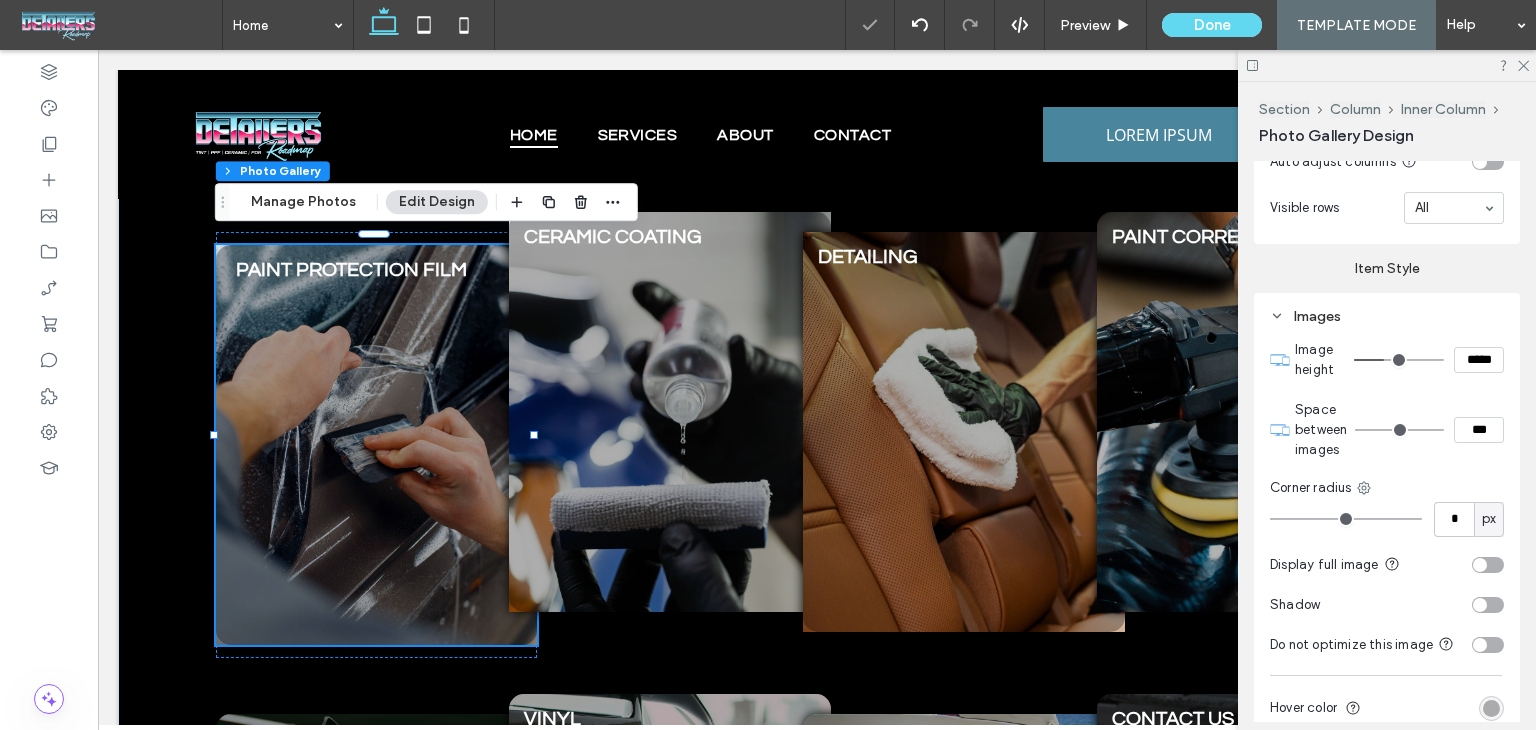 type on "*" 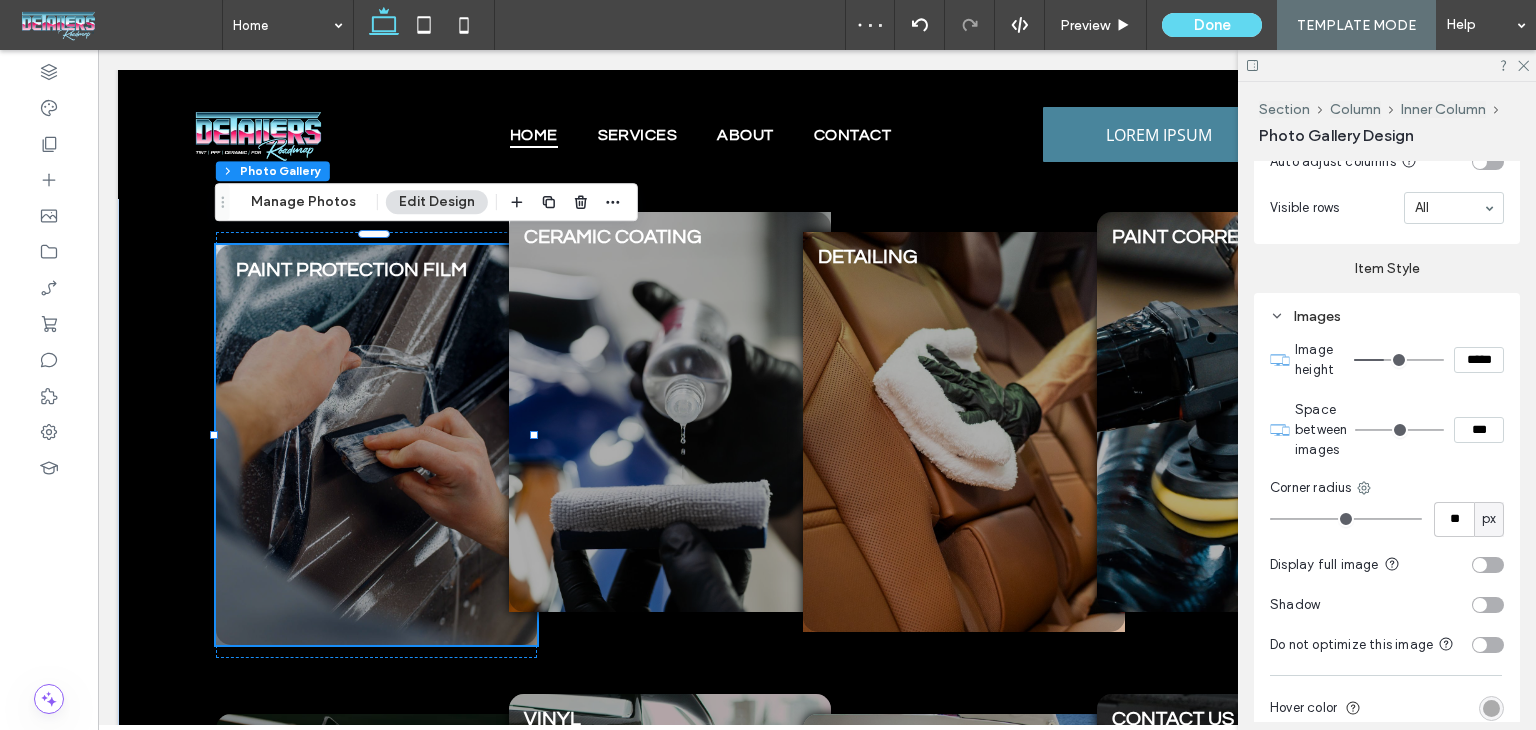 type on "**" 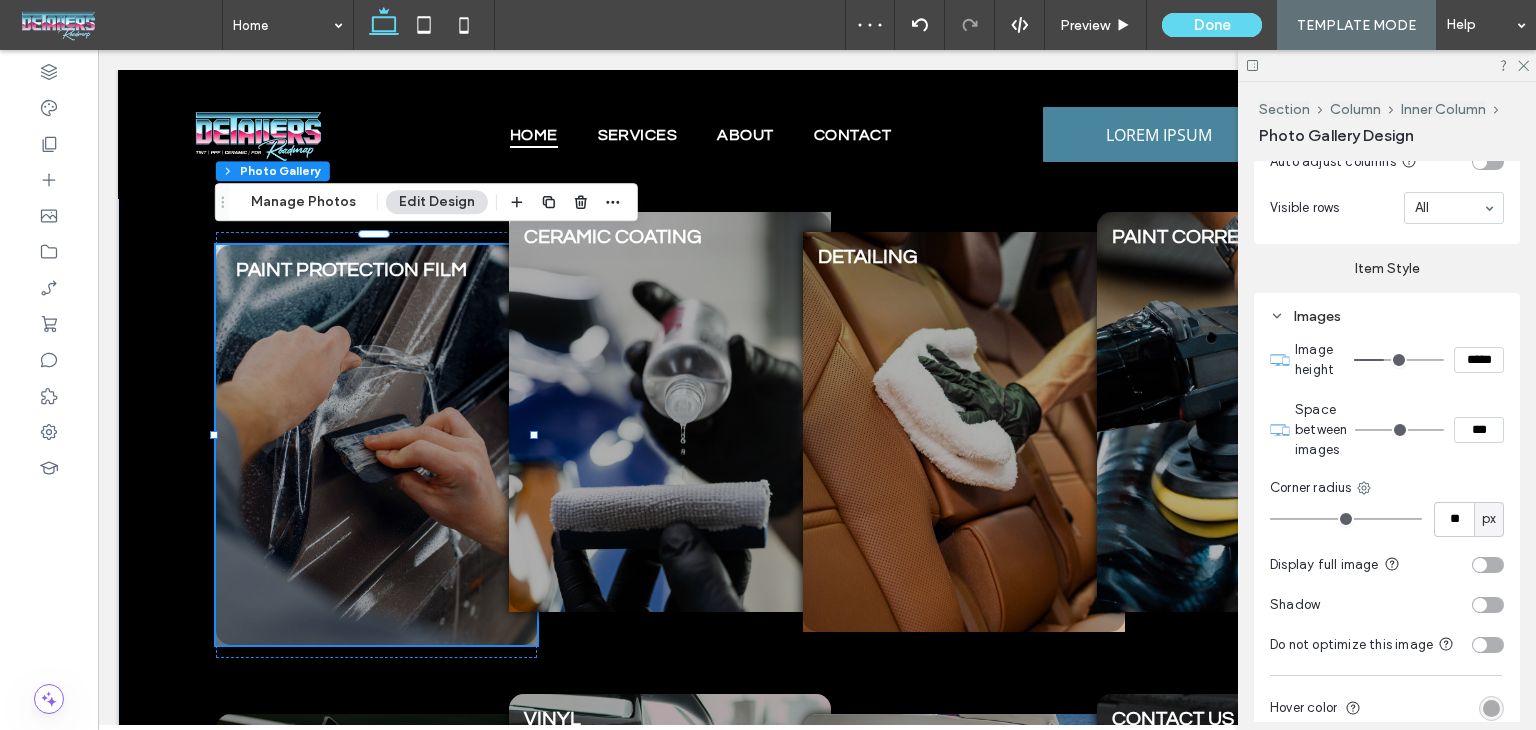 type on "**" 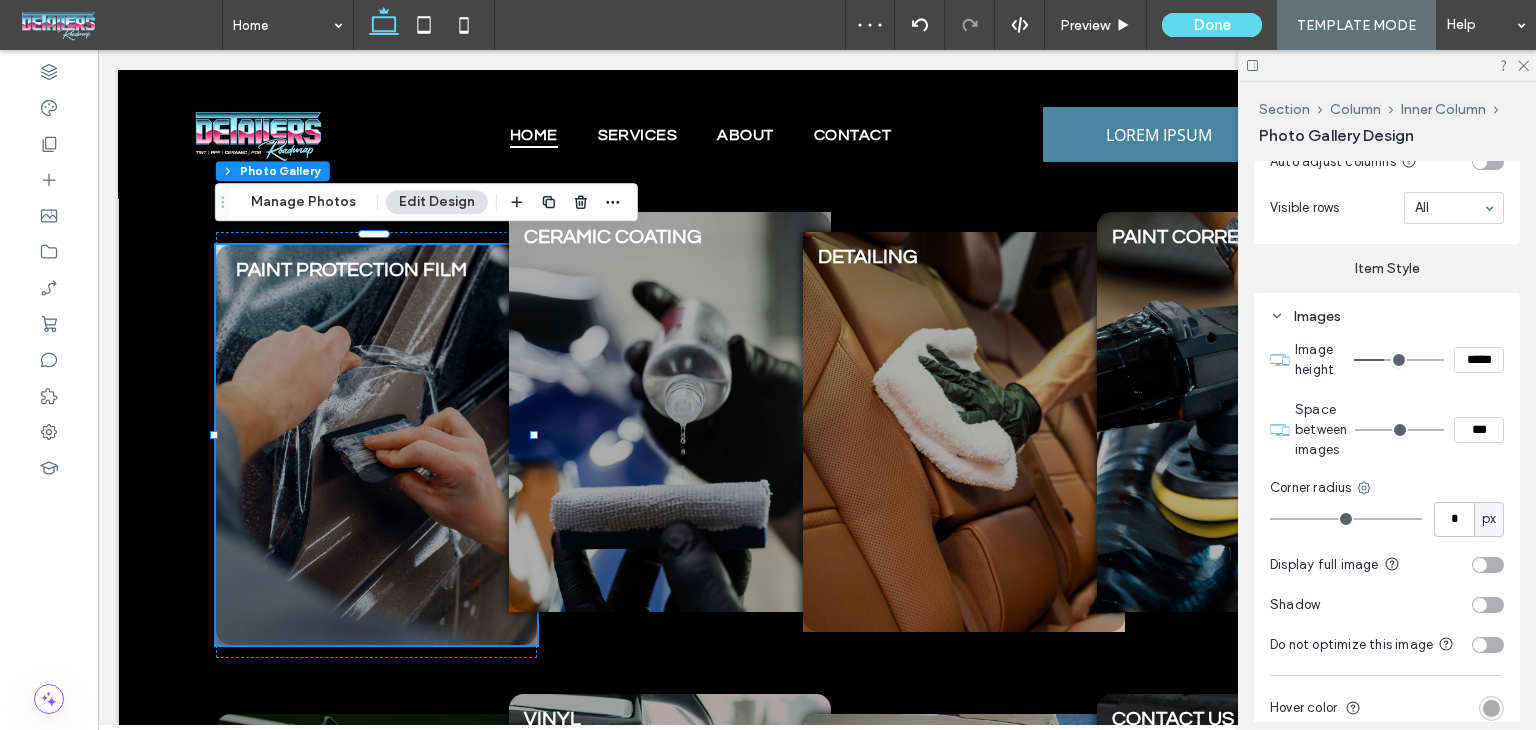 type on "**" 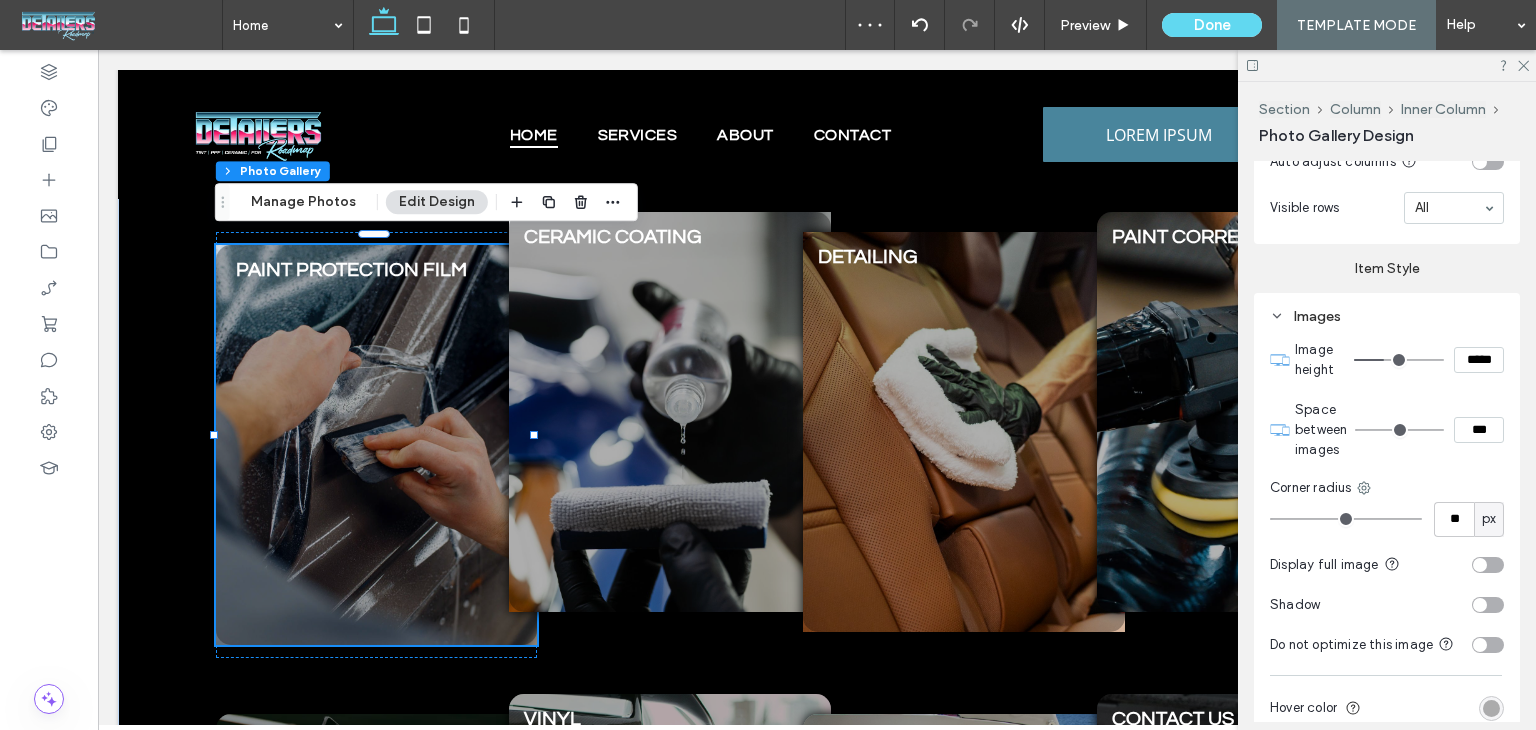 type on "**" 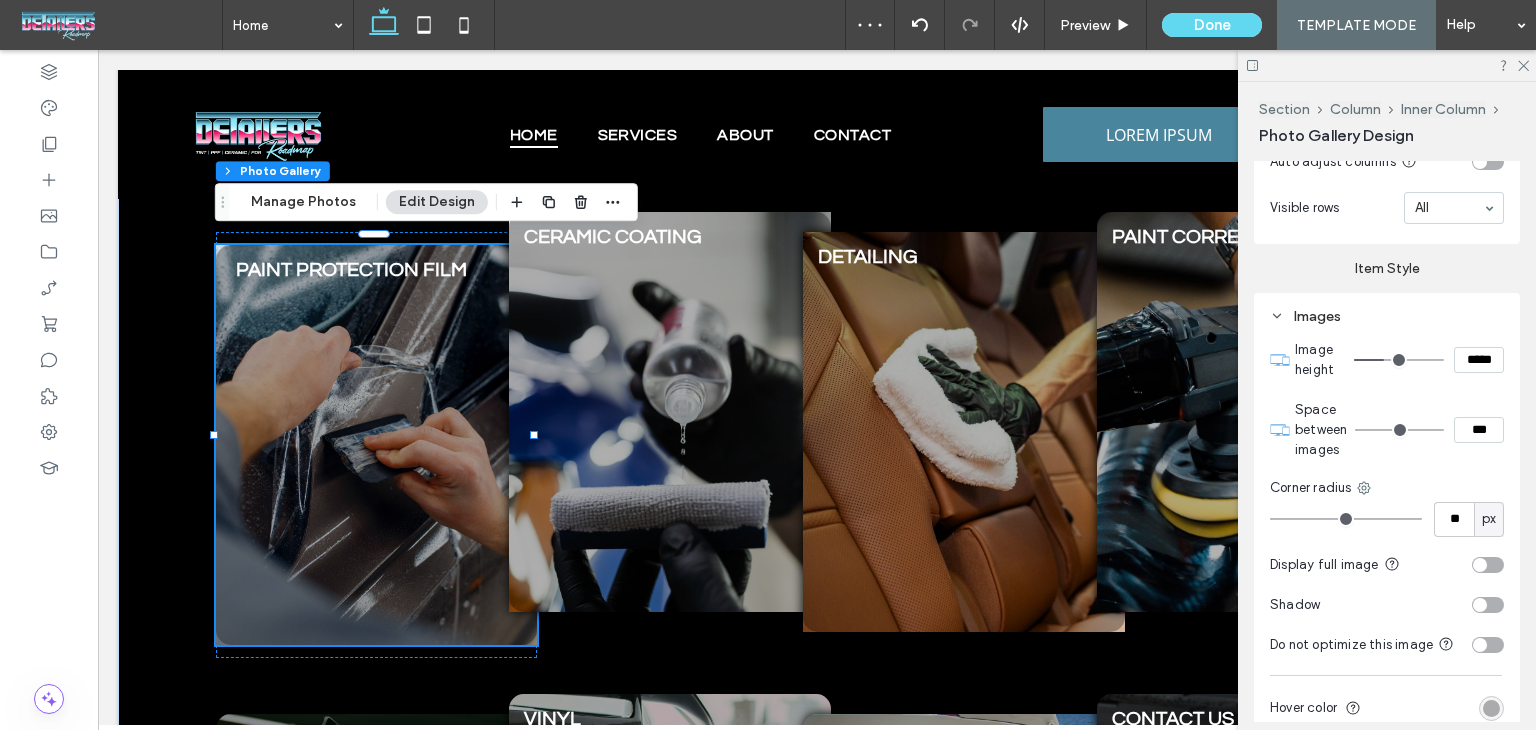 type on "**" 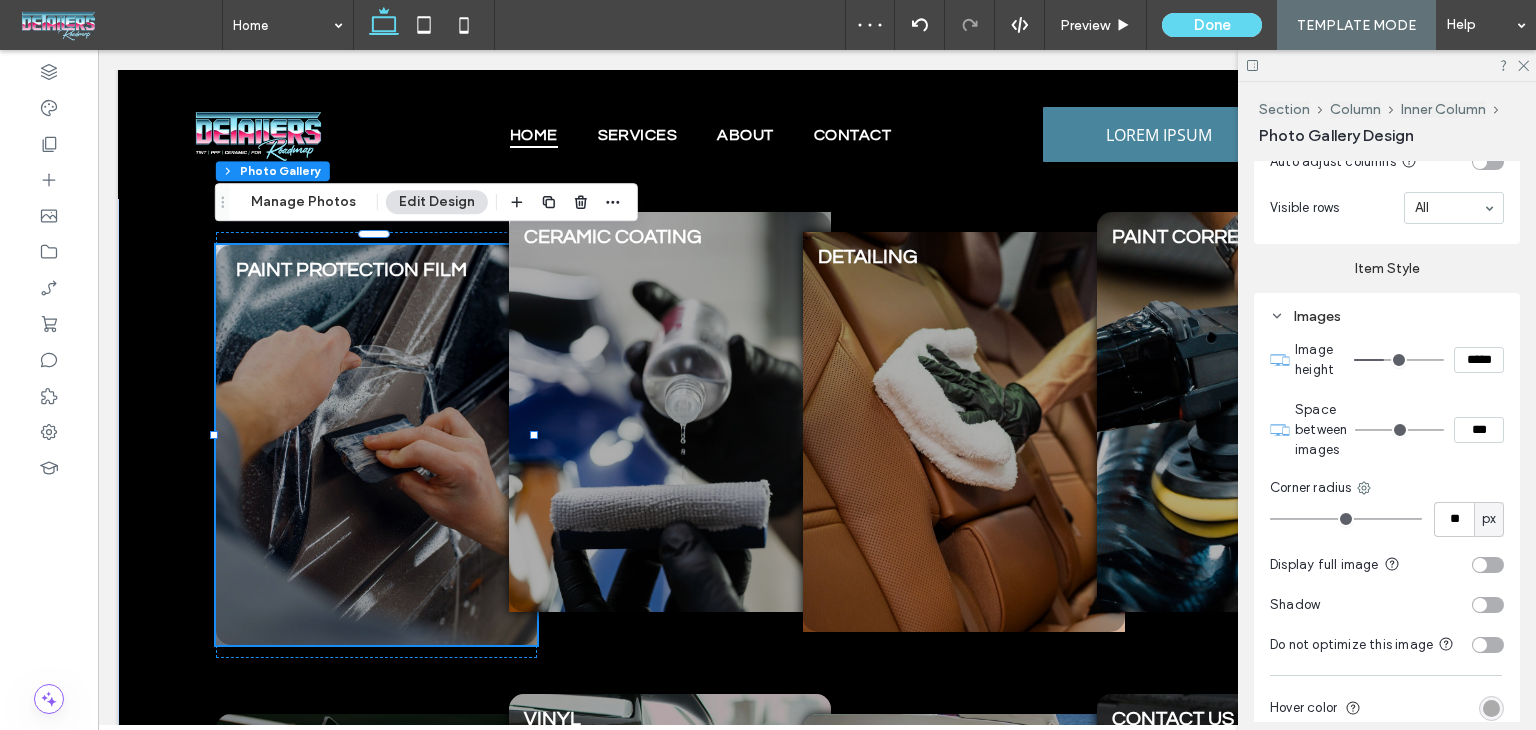 type on "**" 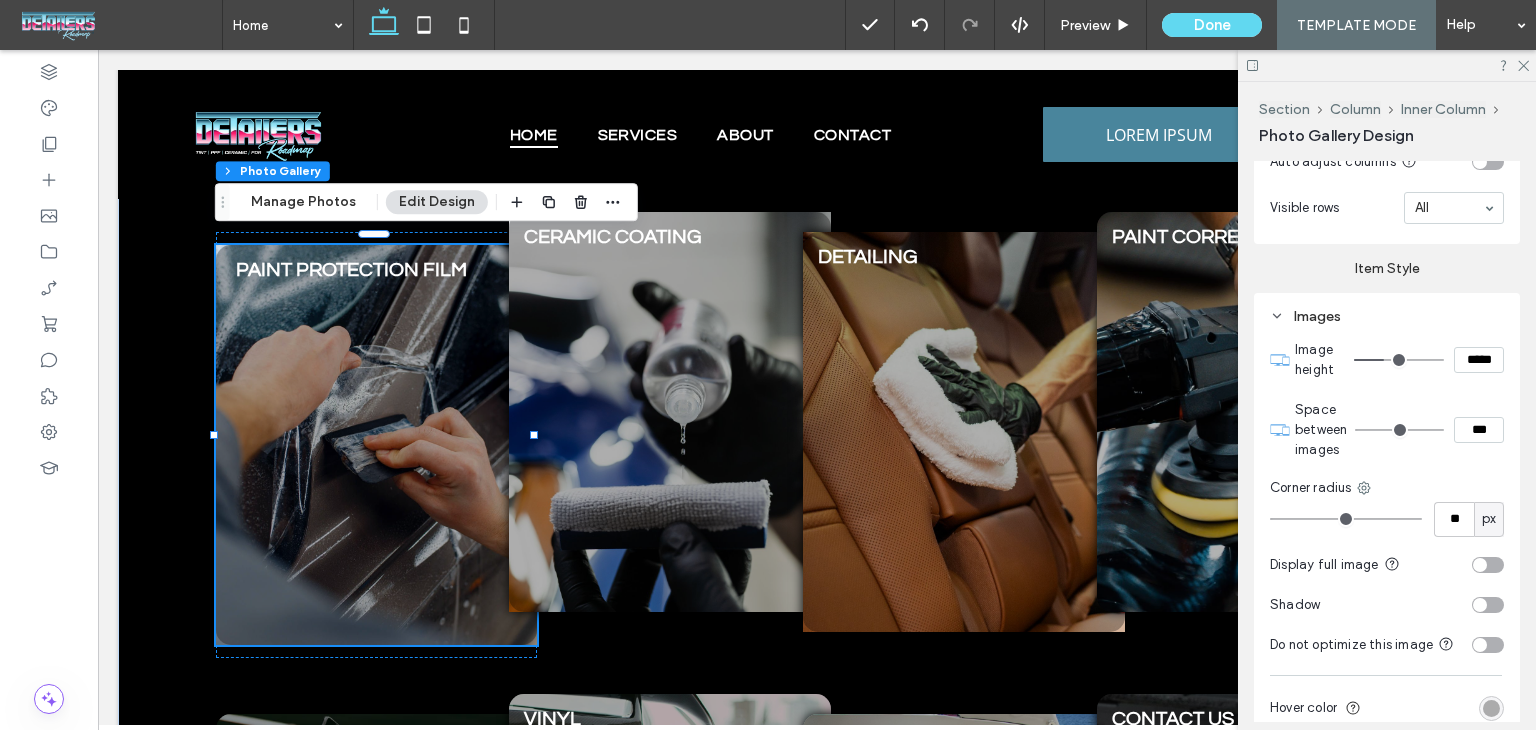 type on "**" 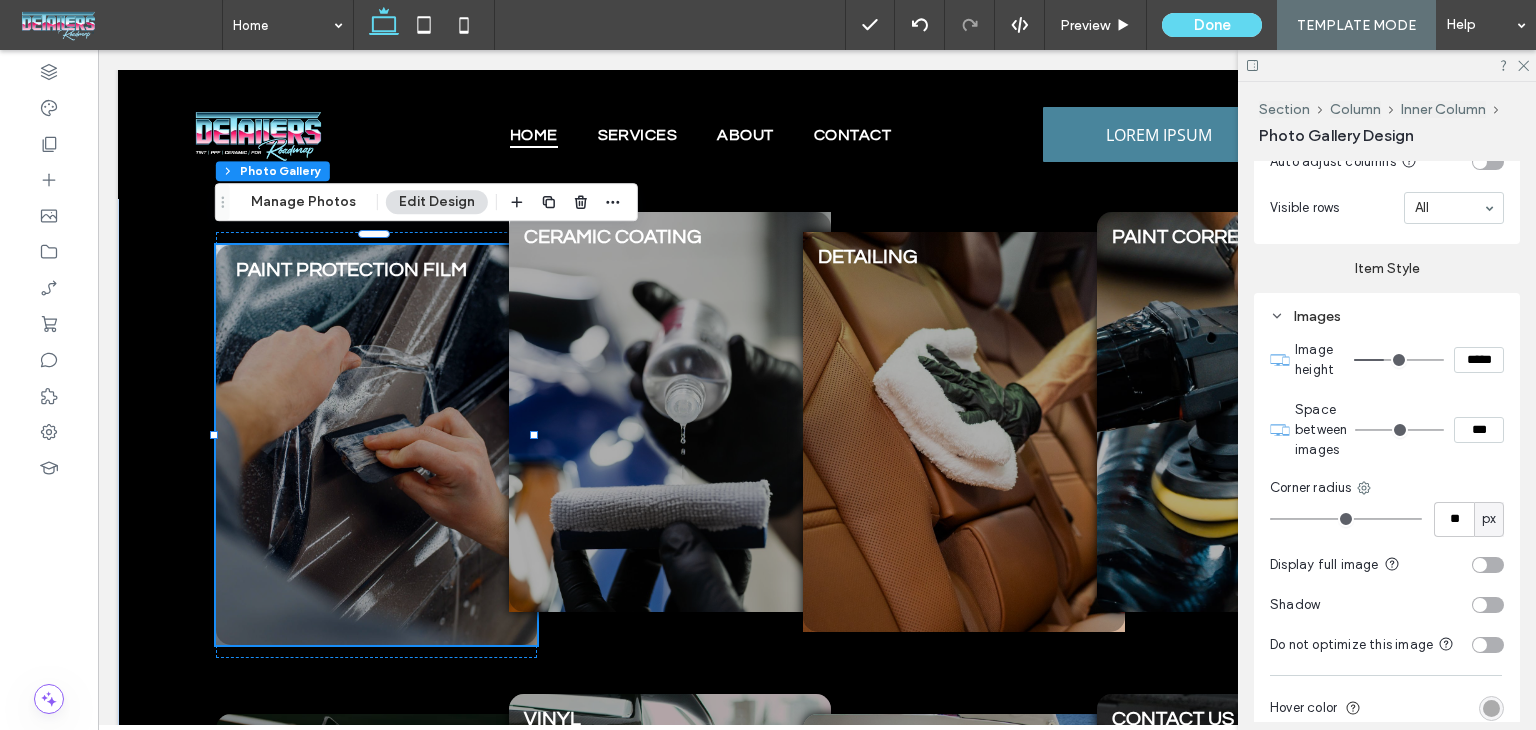 type on "**" 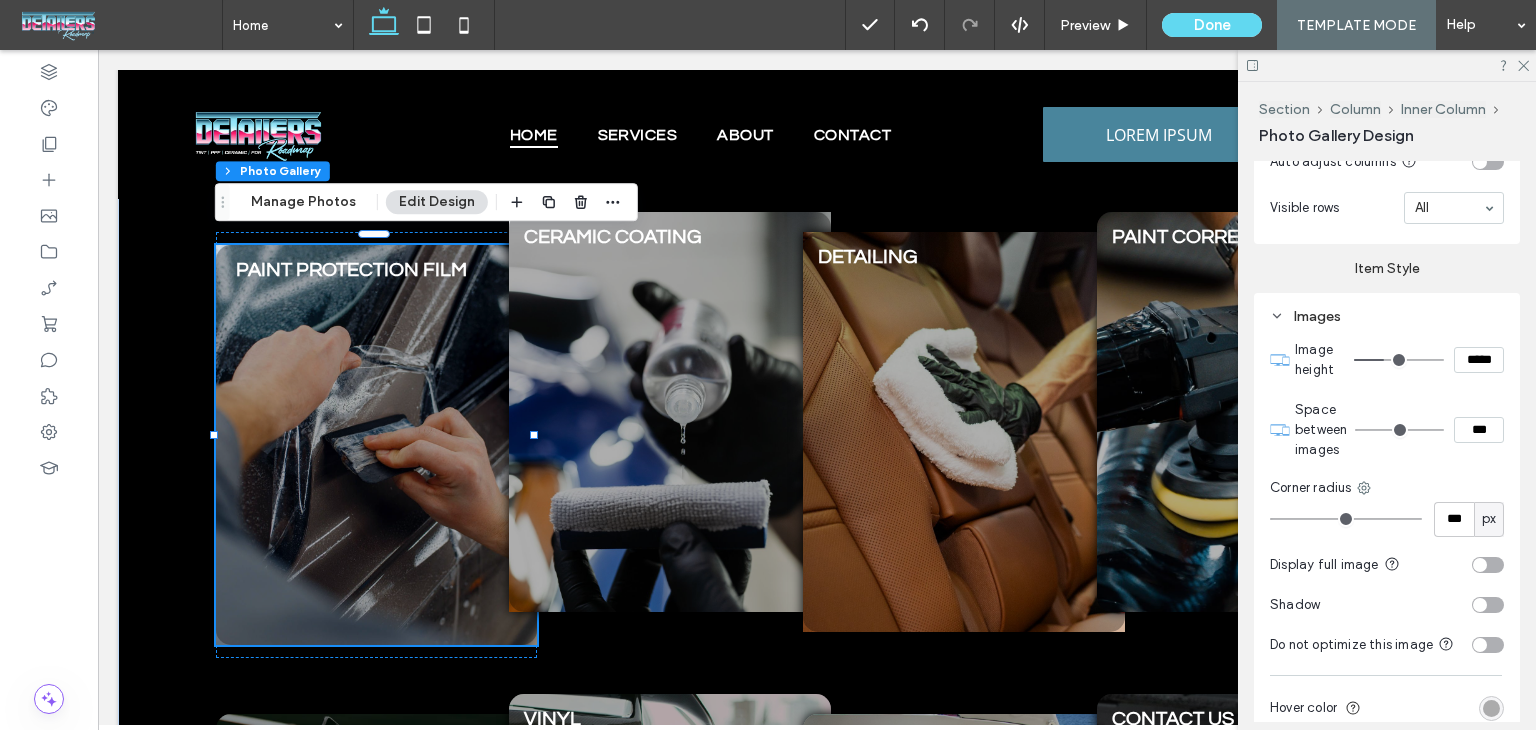 drag, startPoint x: 1285, startPoint y: 508, endPoint x: 1410, endPoint y: 502, distance: 125.14392 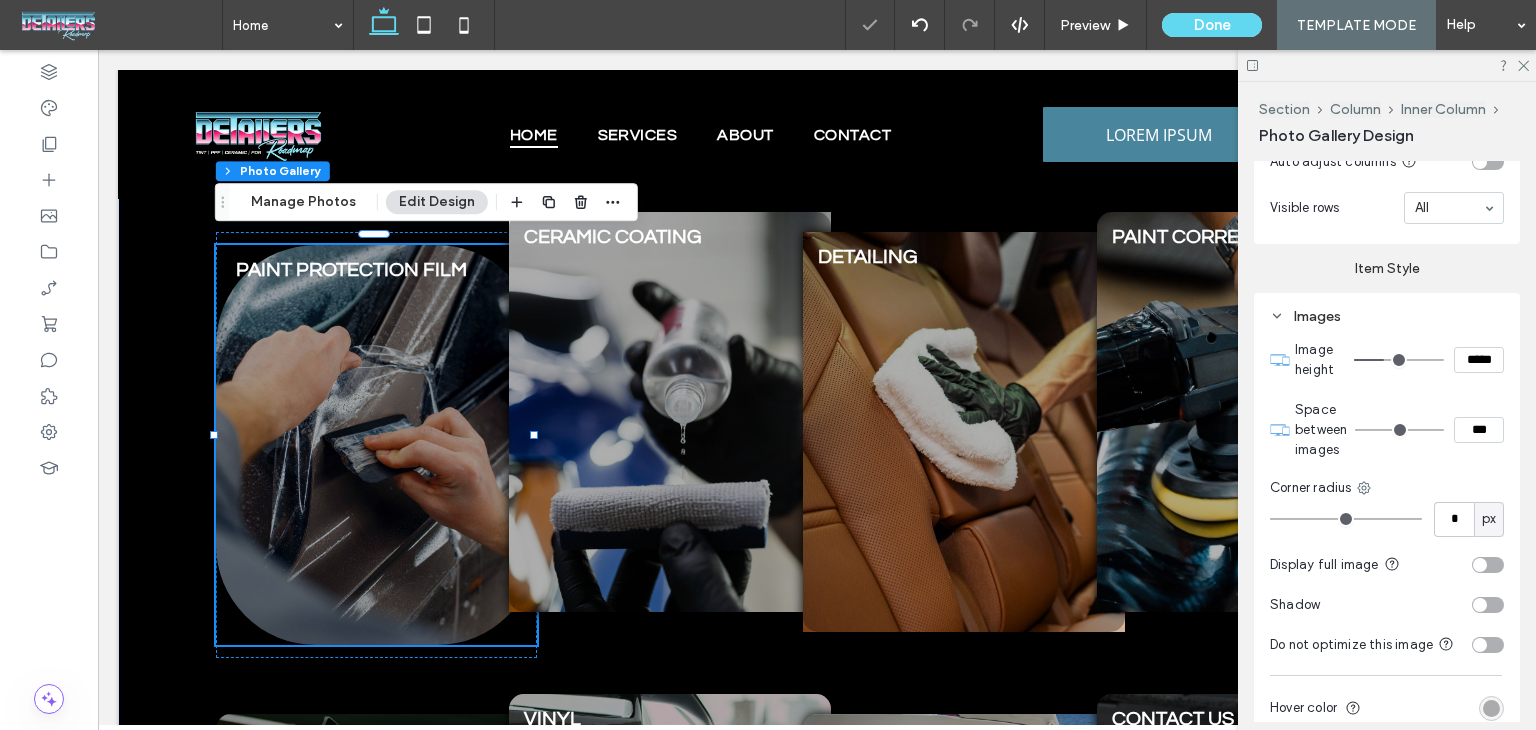 drag, startPoint x: 1380, startPoint y: 513, endPoint x: 1142, endPoint y: 540, distance: 239.52661 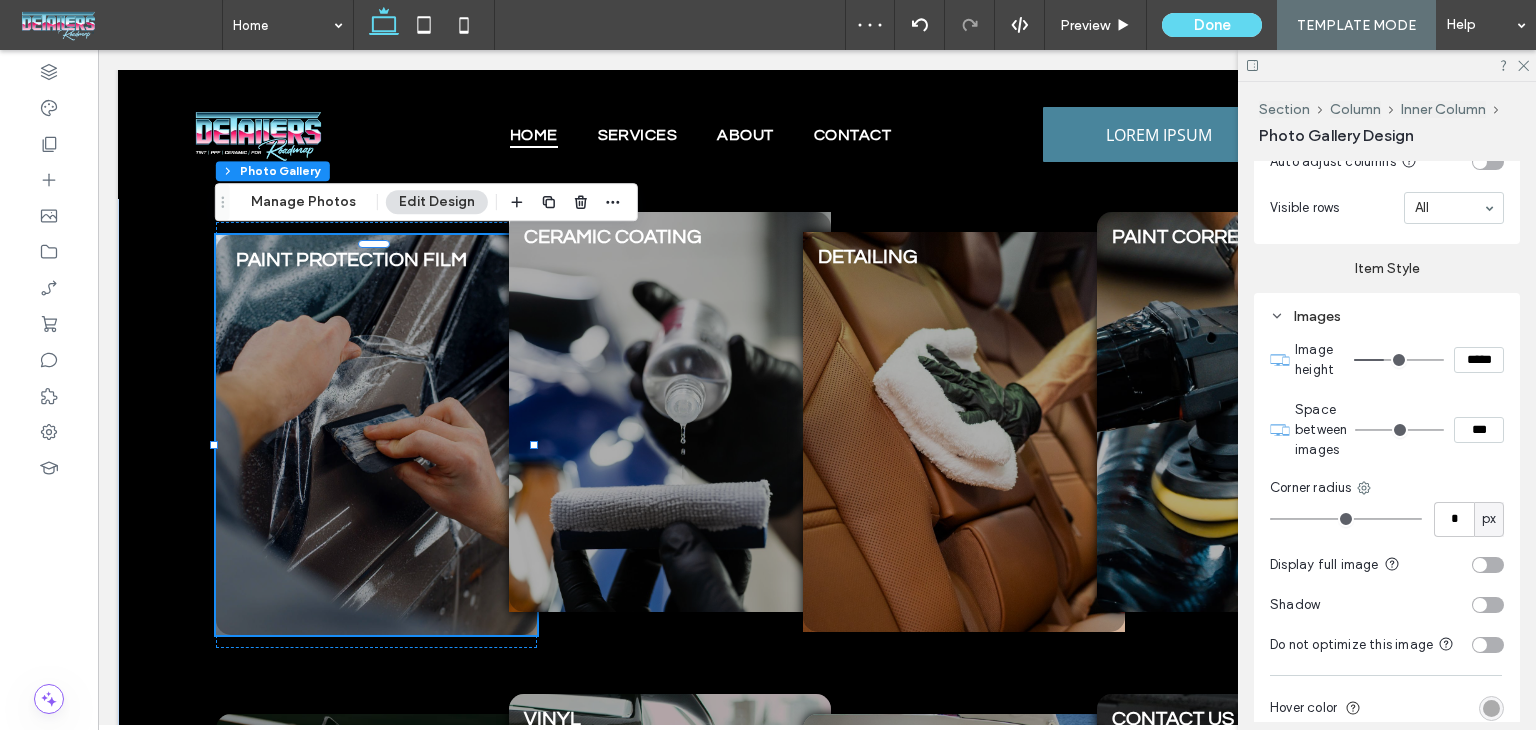 click at bounding box center (377, 435) 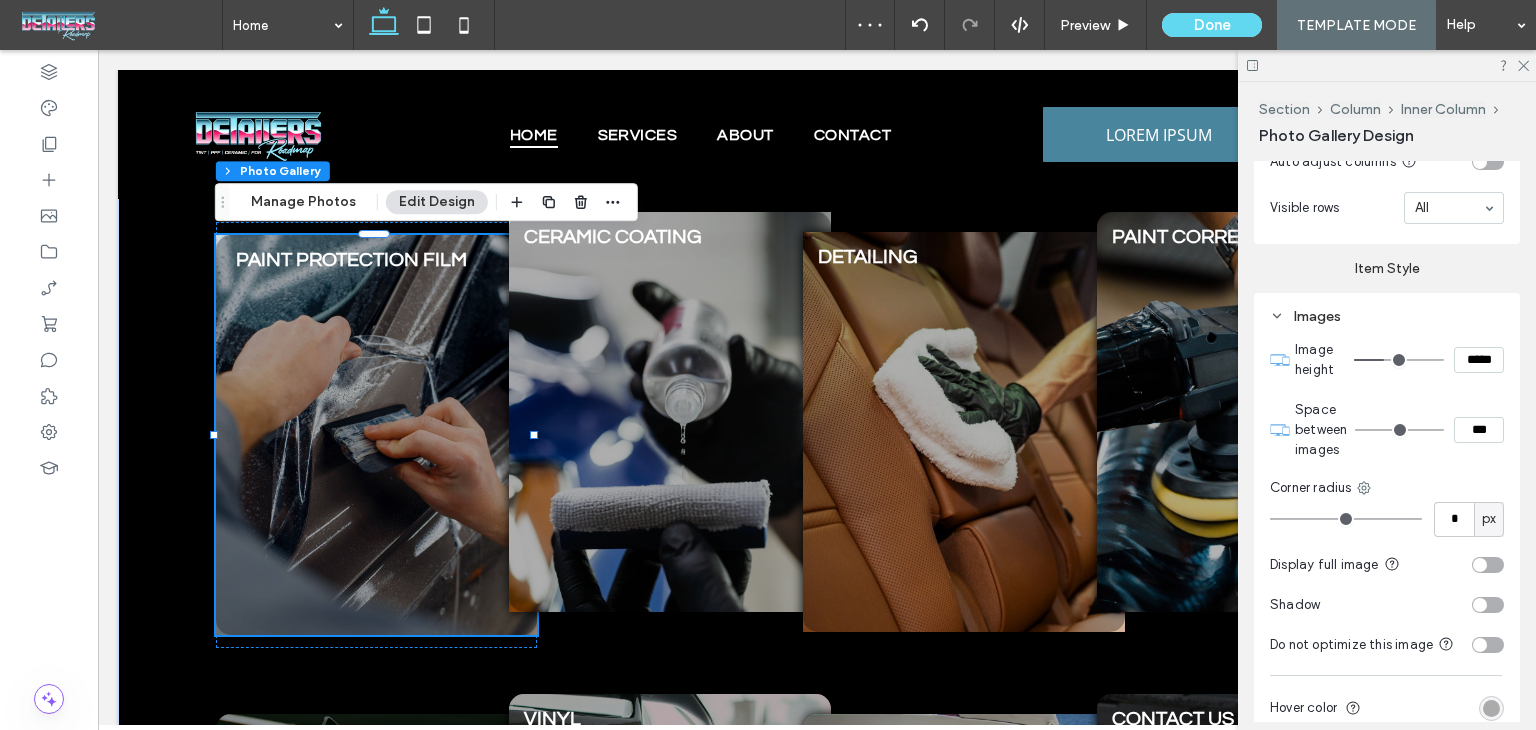 click at bounding box center [377, 435] 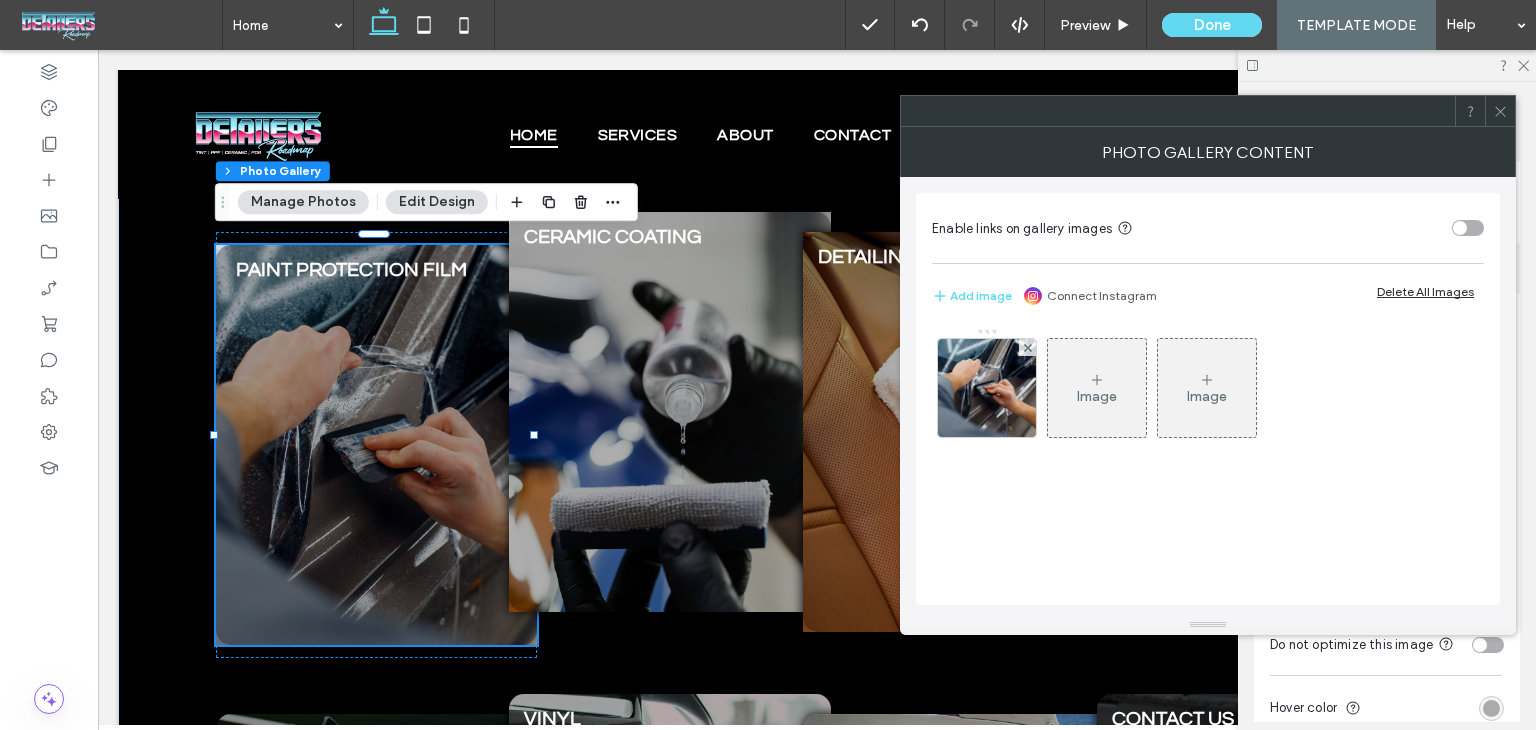 click 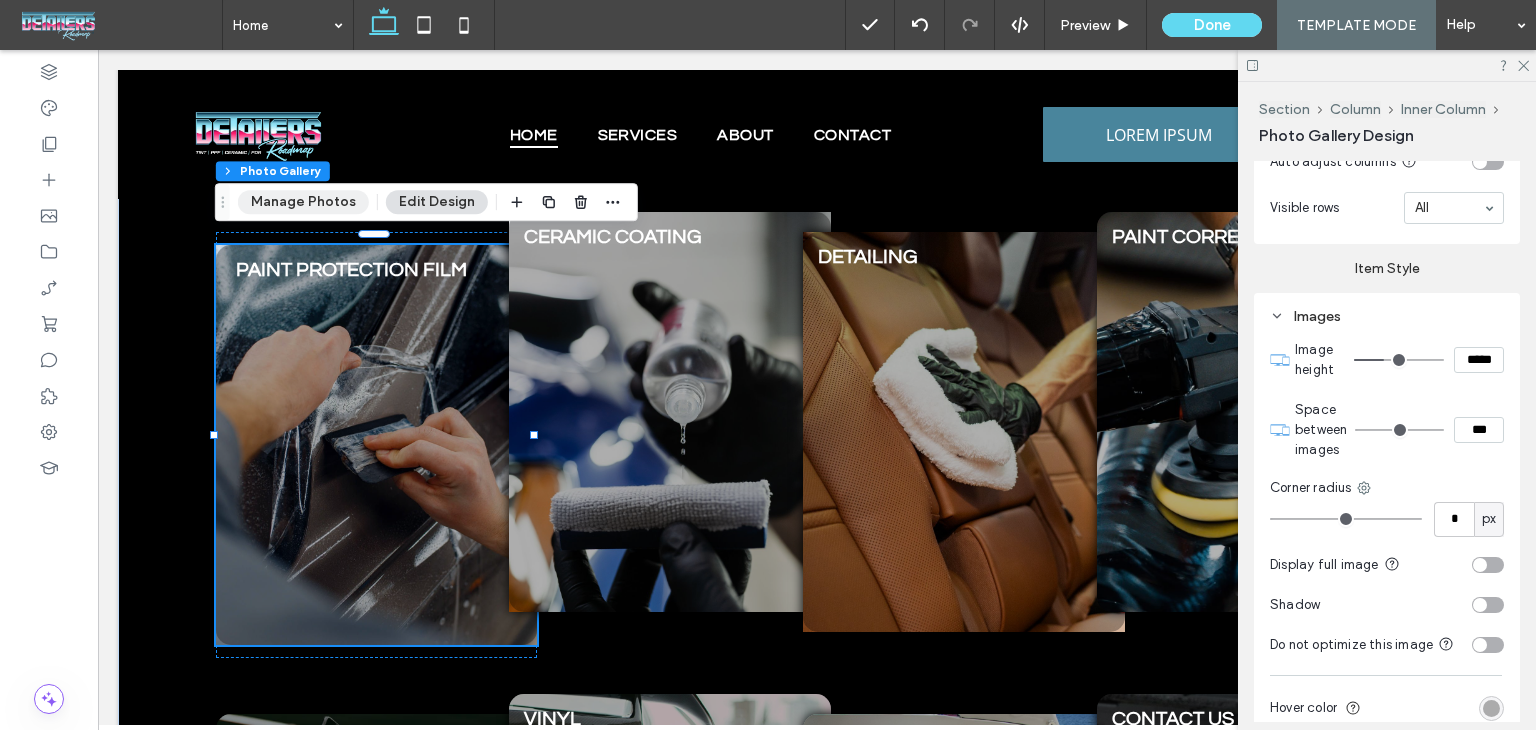 click on "Manage Photos" at bounding box center [303, 202] 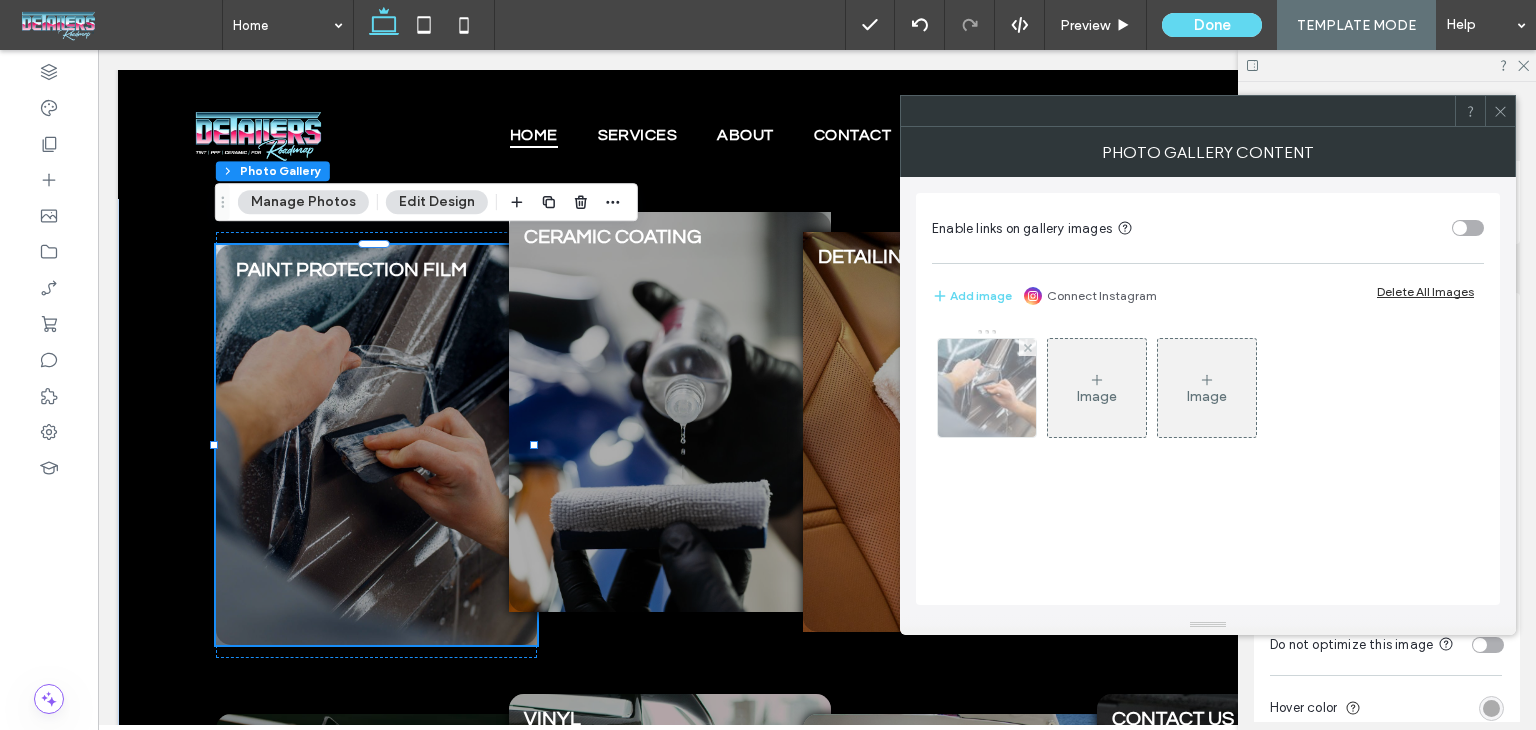 click at bounding box center [987, 388] 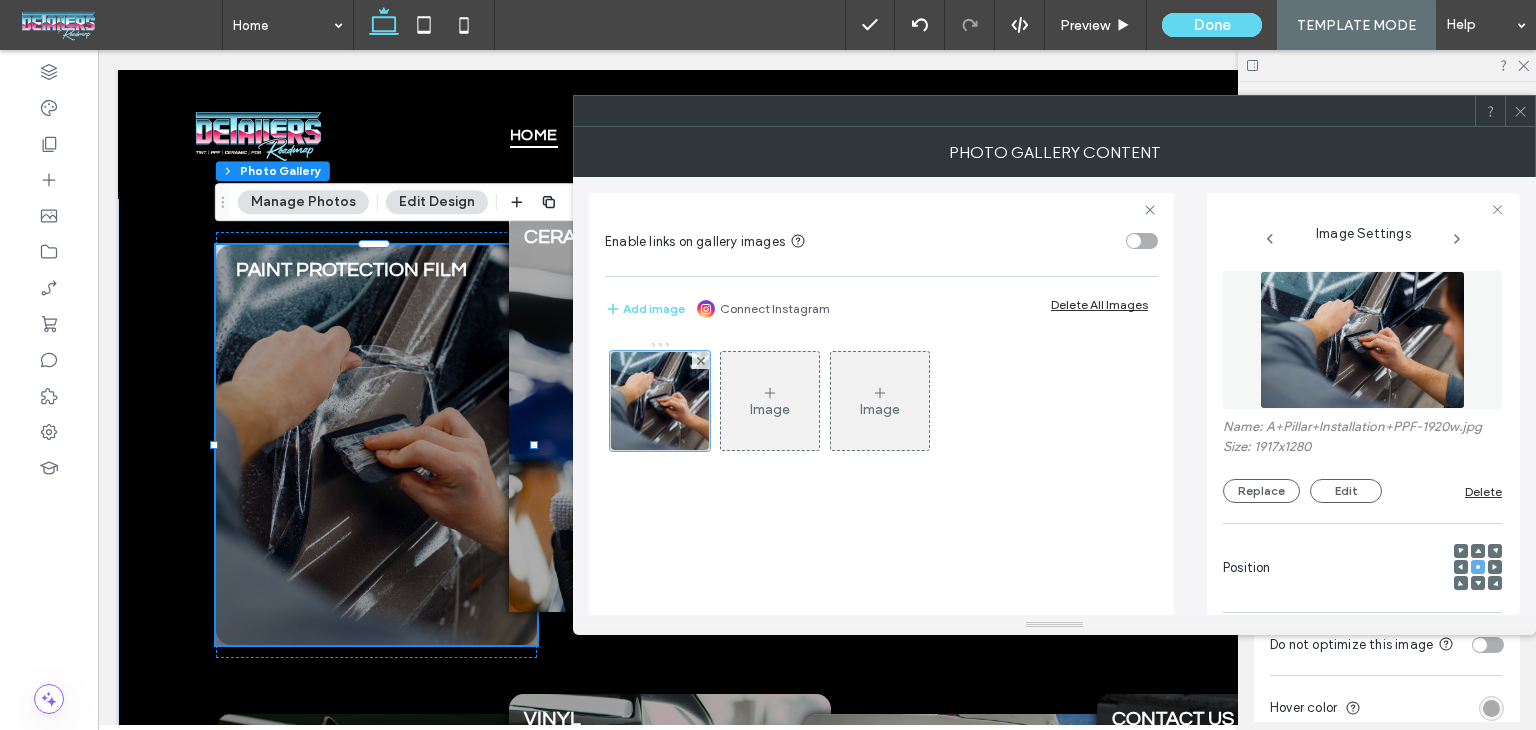 scroll, scrollTop: 0, scrollLeft: 0, axis: both 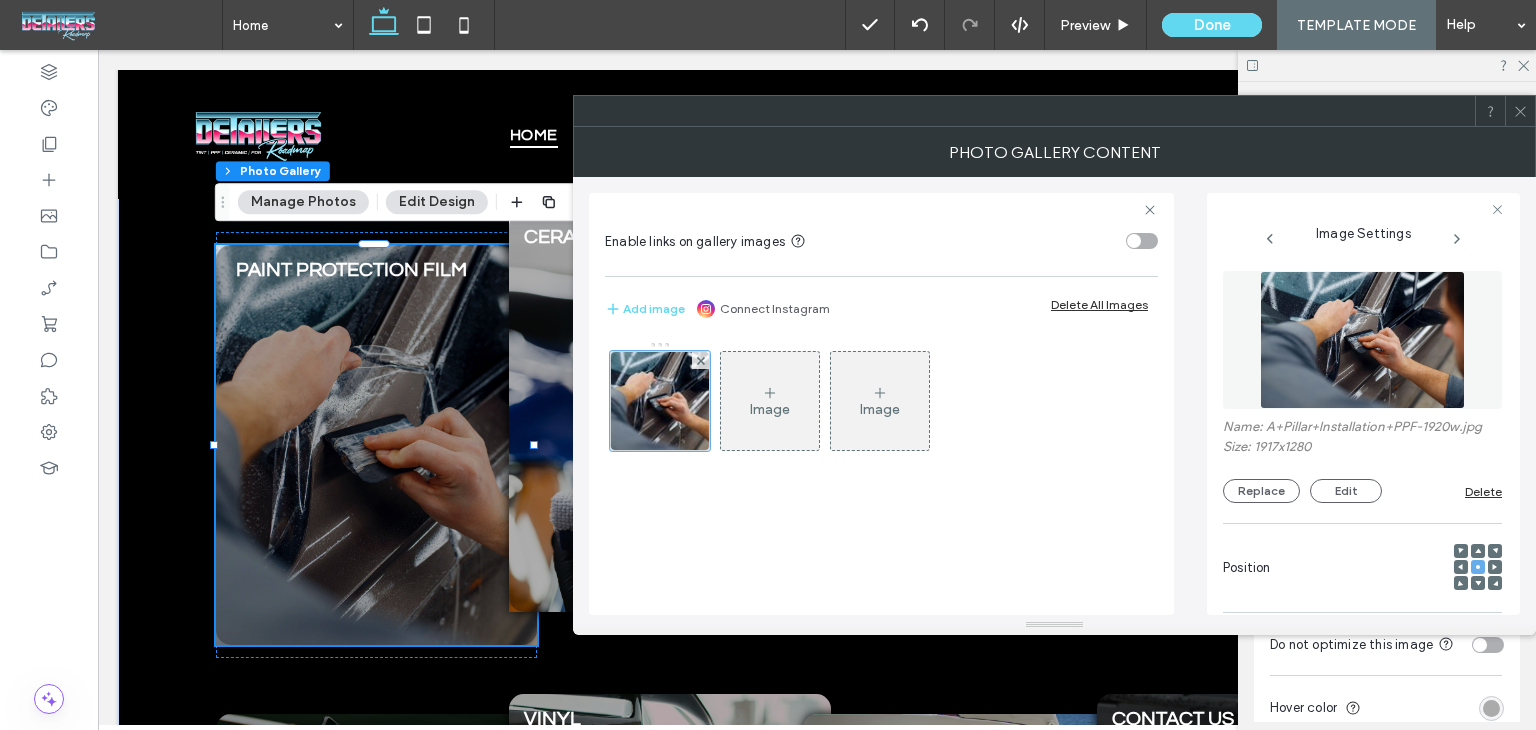 click at bounding box center [1520, 111] 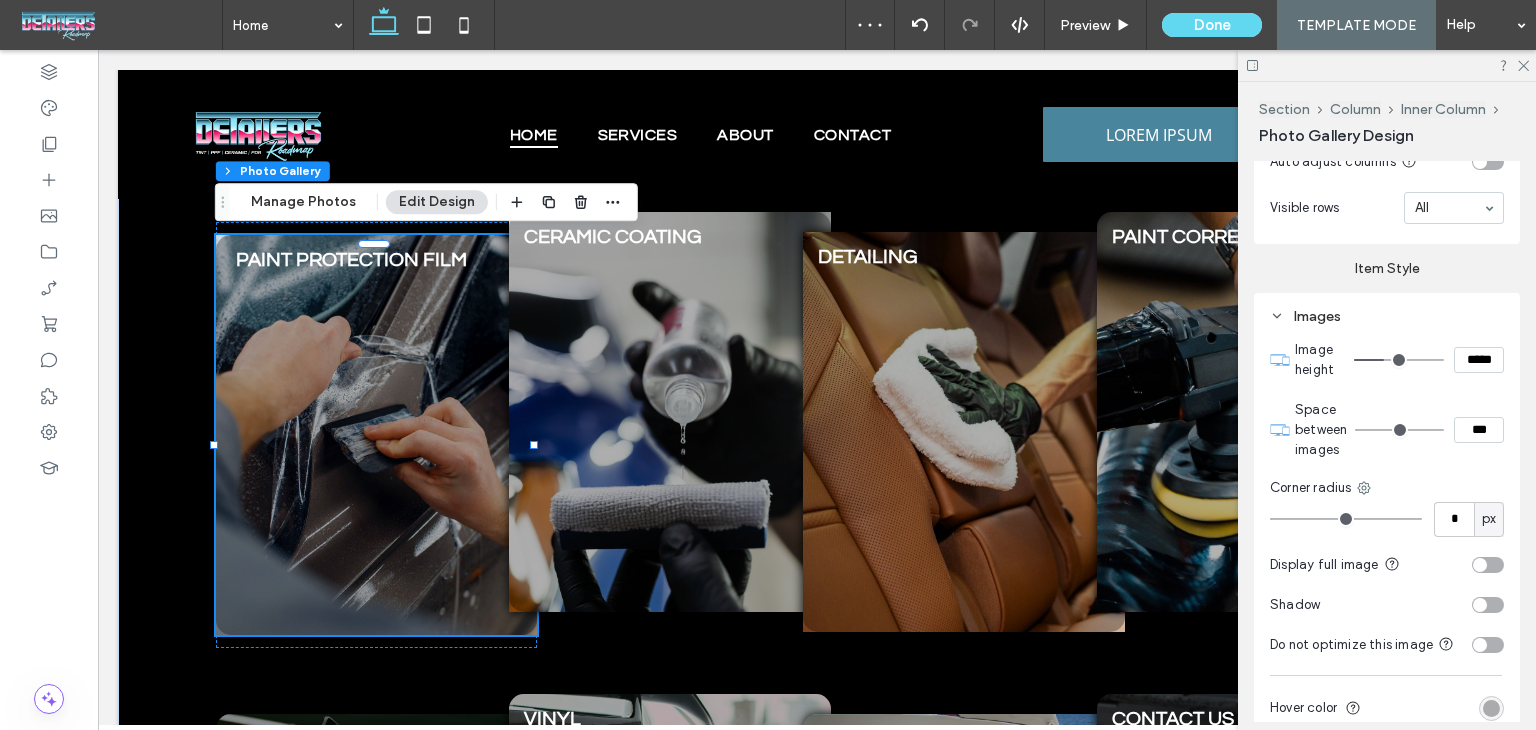 click at bounding box center [377, 435] 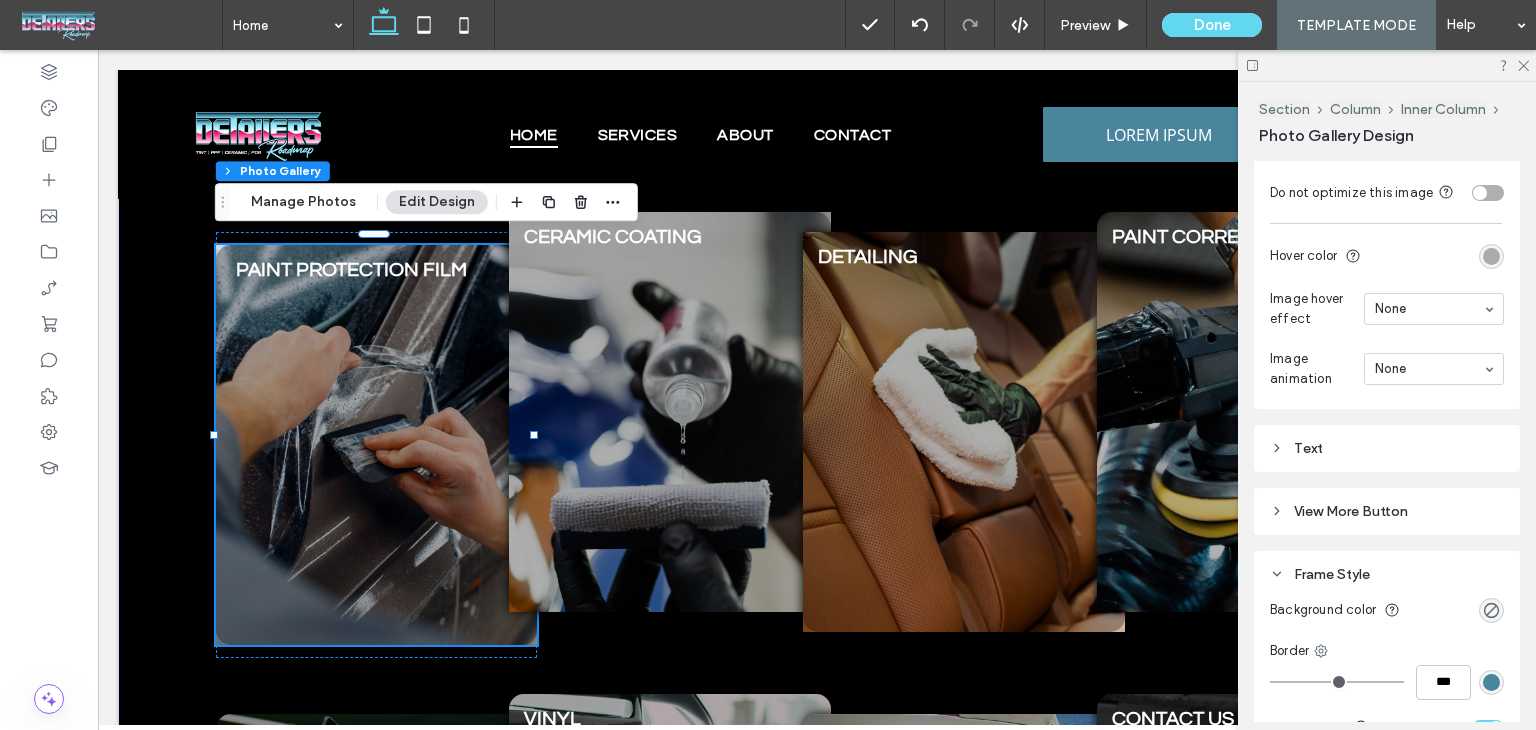 scroll, scrollTop: 1392, scrollLeft: 0, axis: vertical 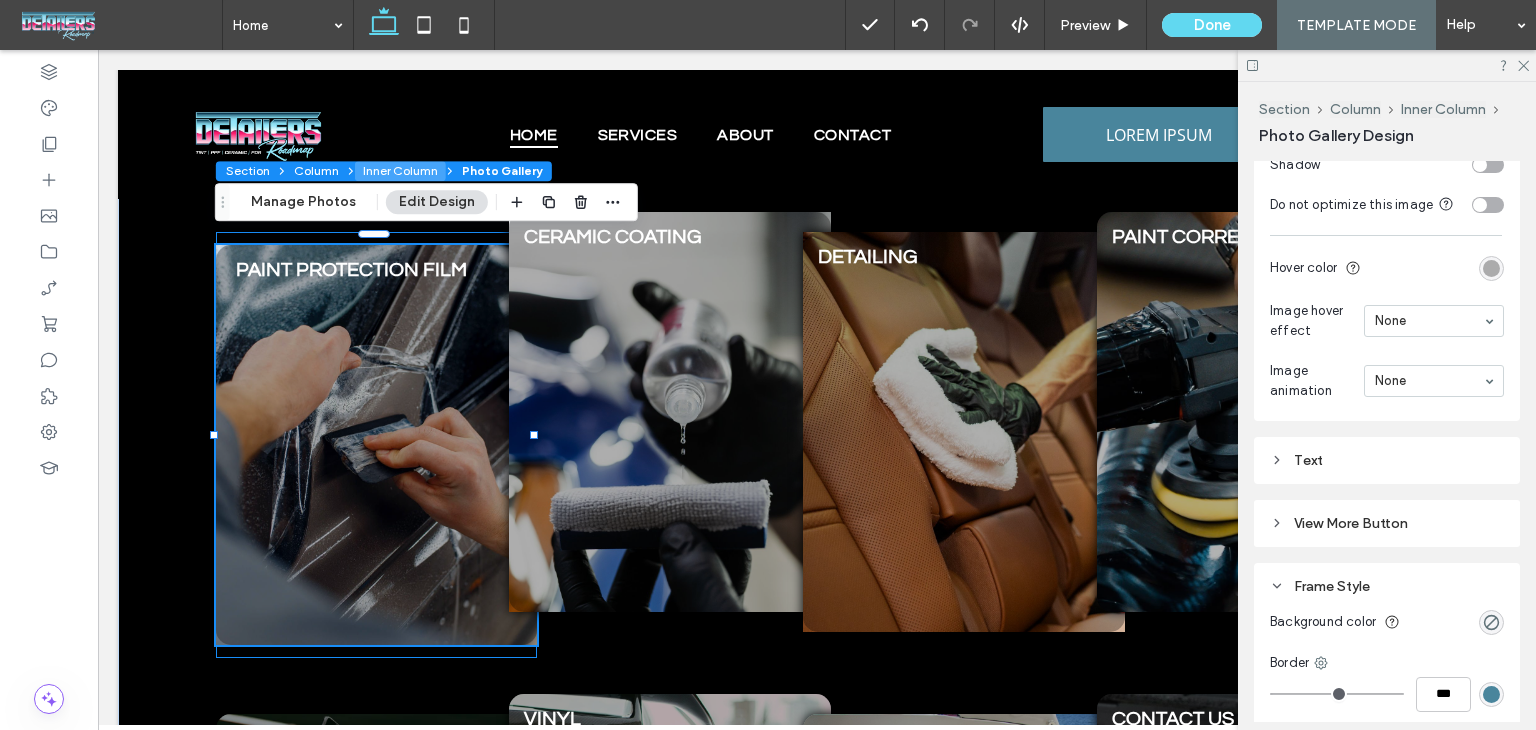 click on "Inner Column" at bounding box center [400, 171] 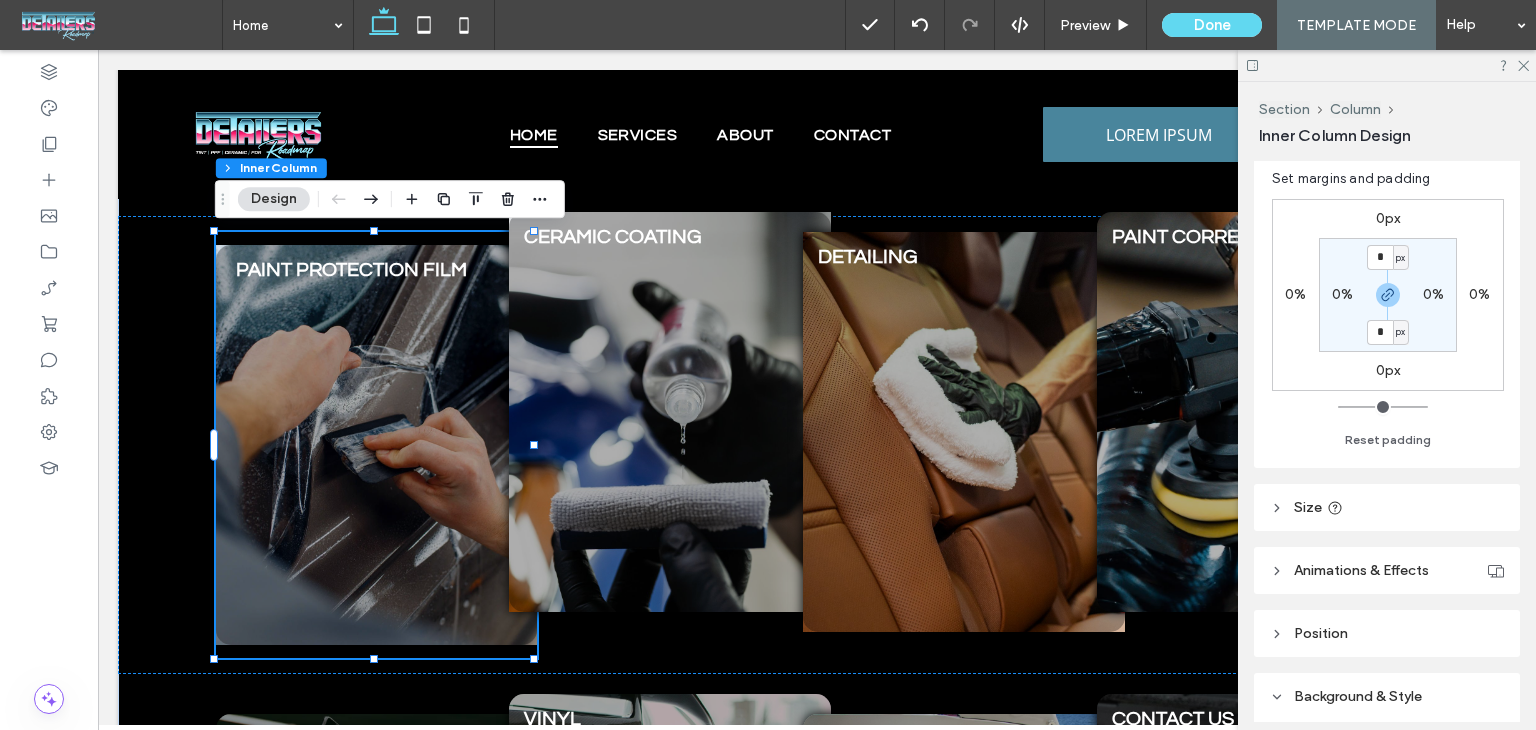 scroll, scrollTop: 800, scrollLeft: 0, axis: vertical 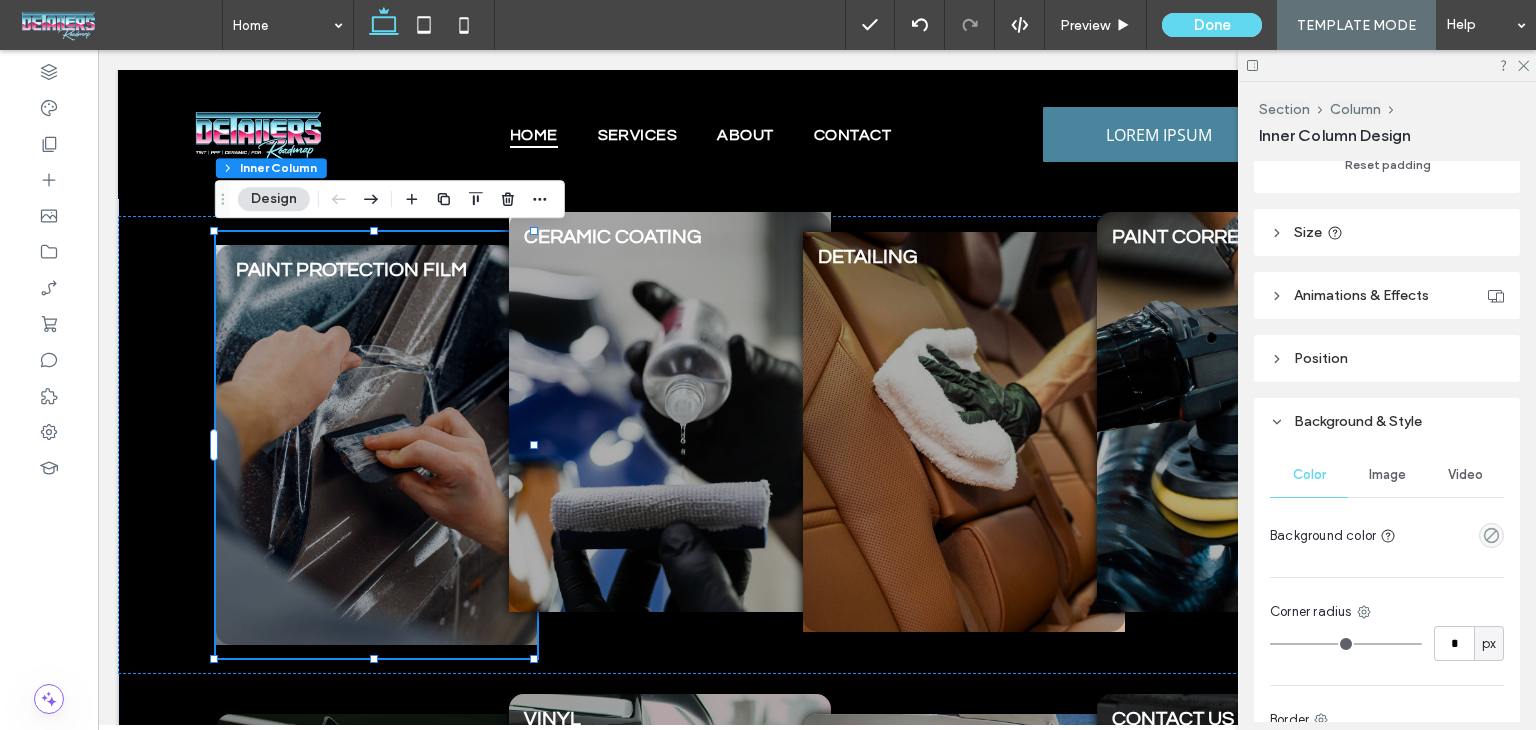 click on "Position" at bounding box center (1387, 358) 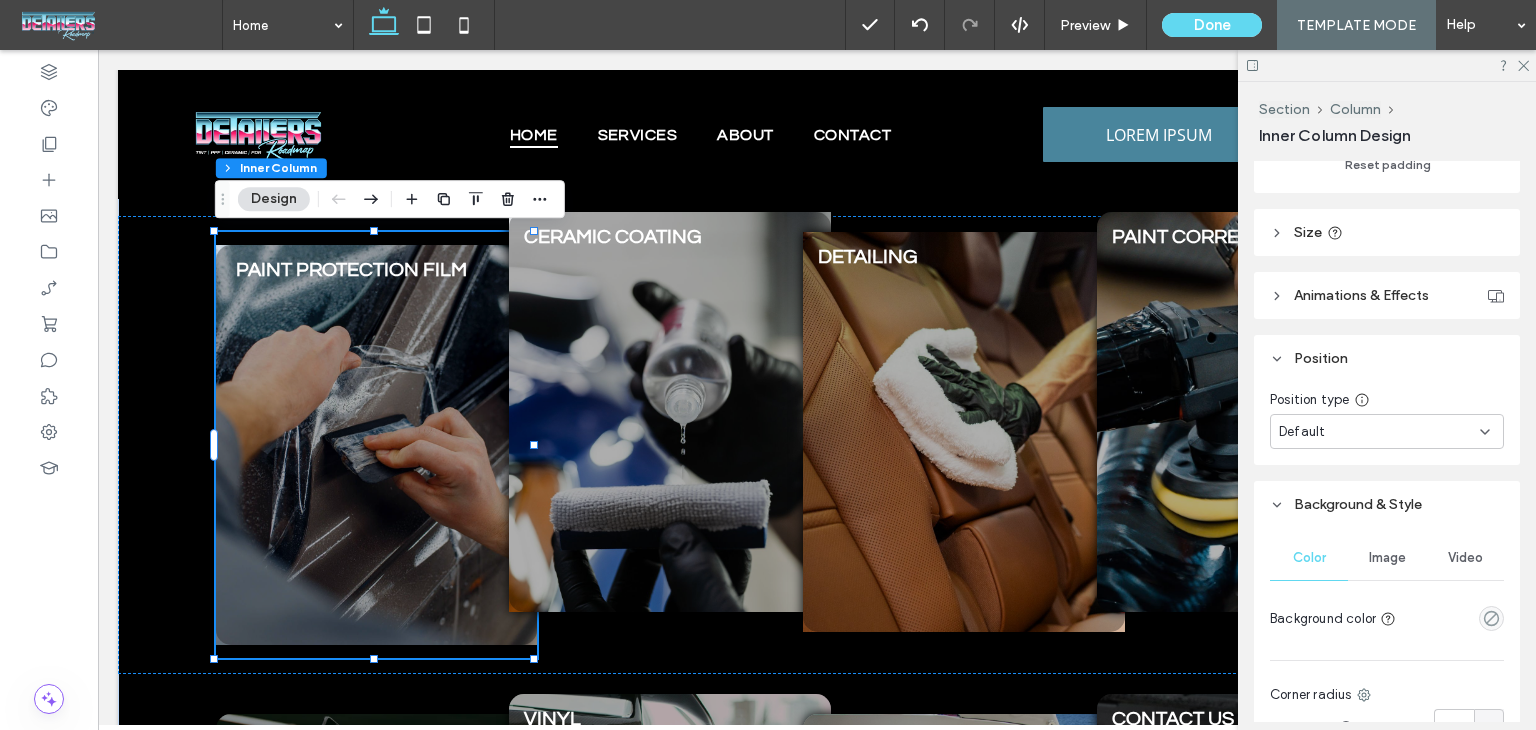 click on "Position" at bounding box center (1387, 358) 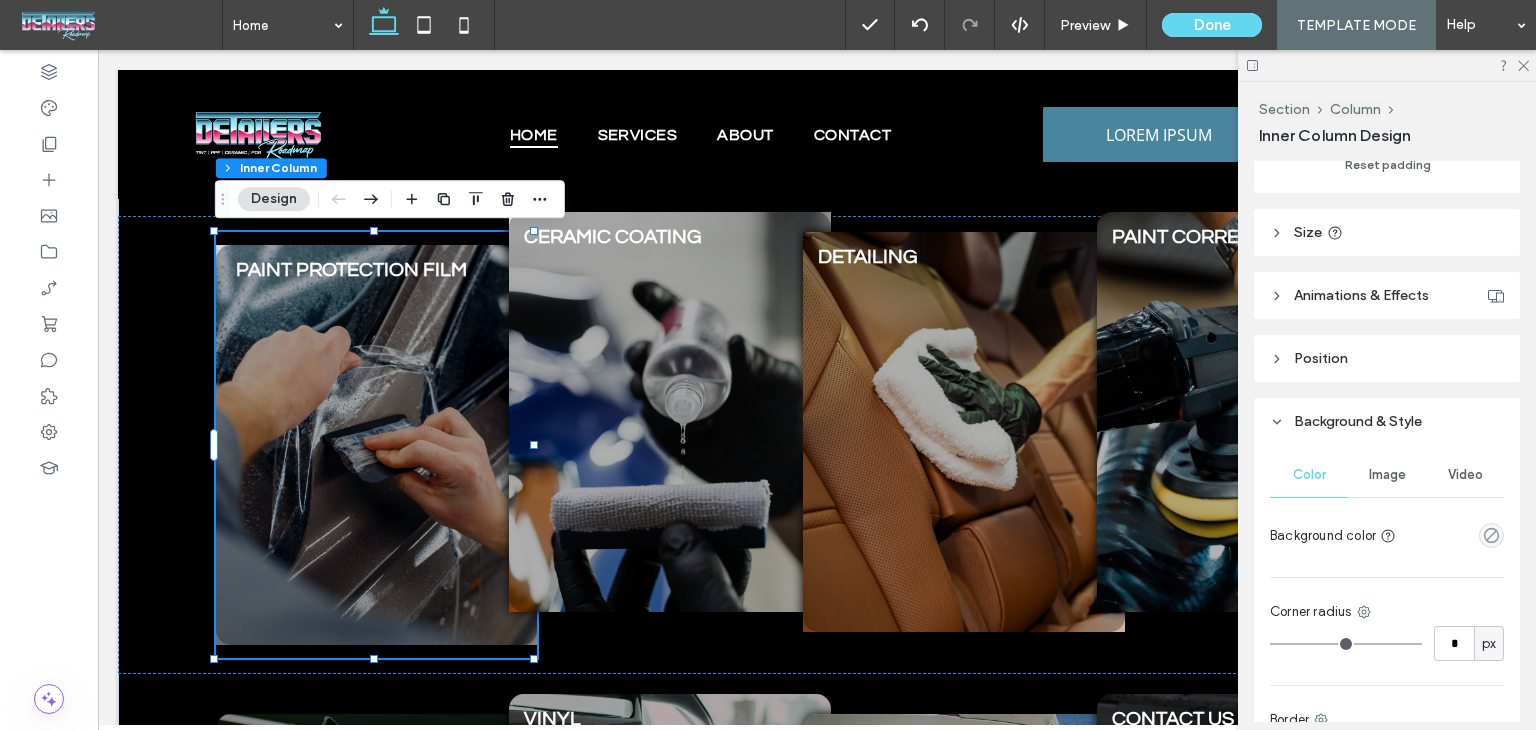 click on "Animations & Effects" at bounding box center (1361, 295) 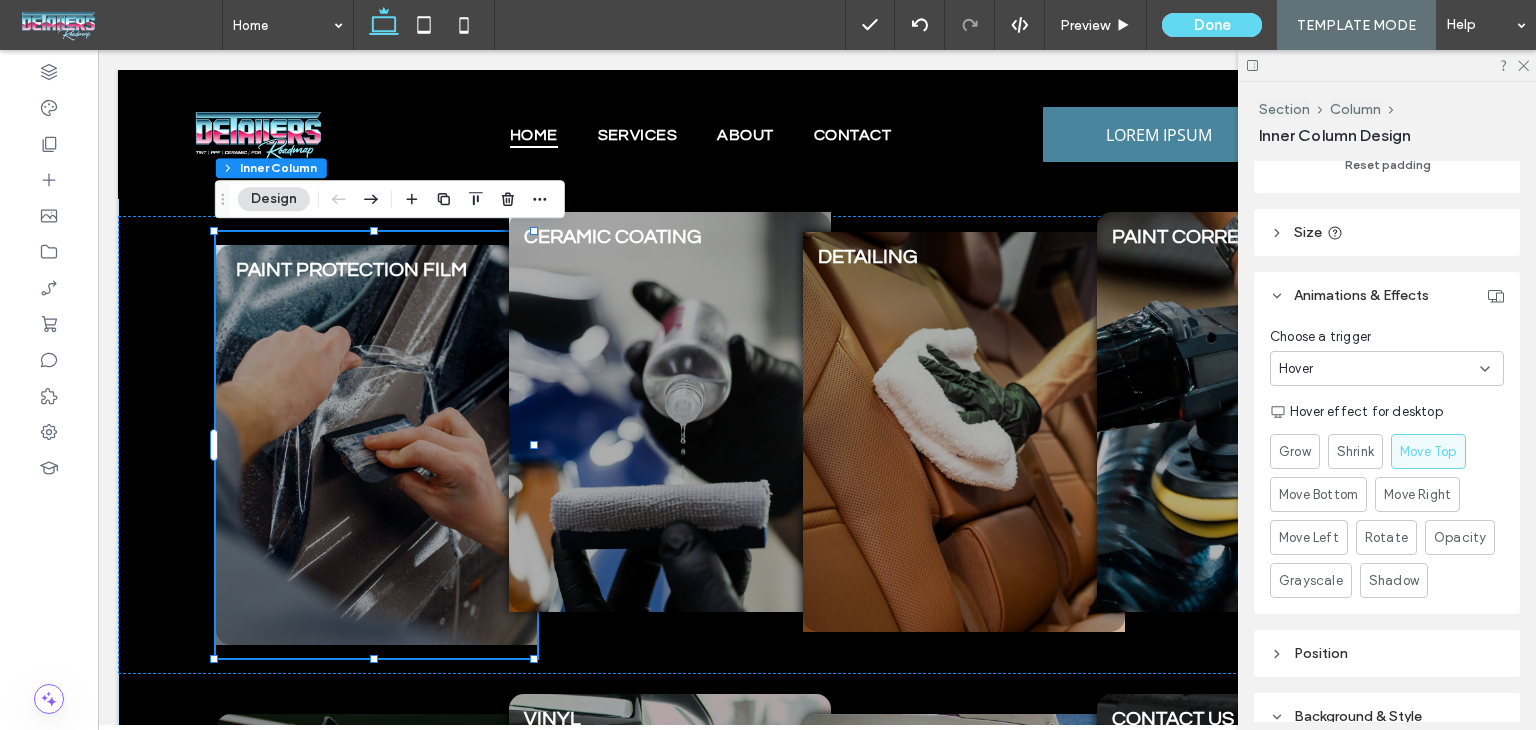 click on "Animations & Effects" at bounding box center (1361, 295) 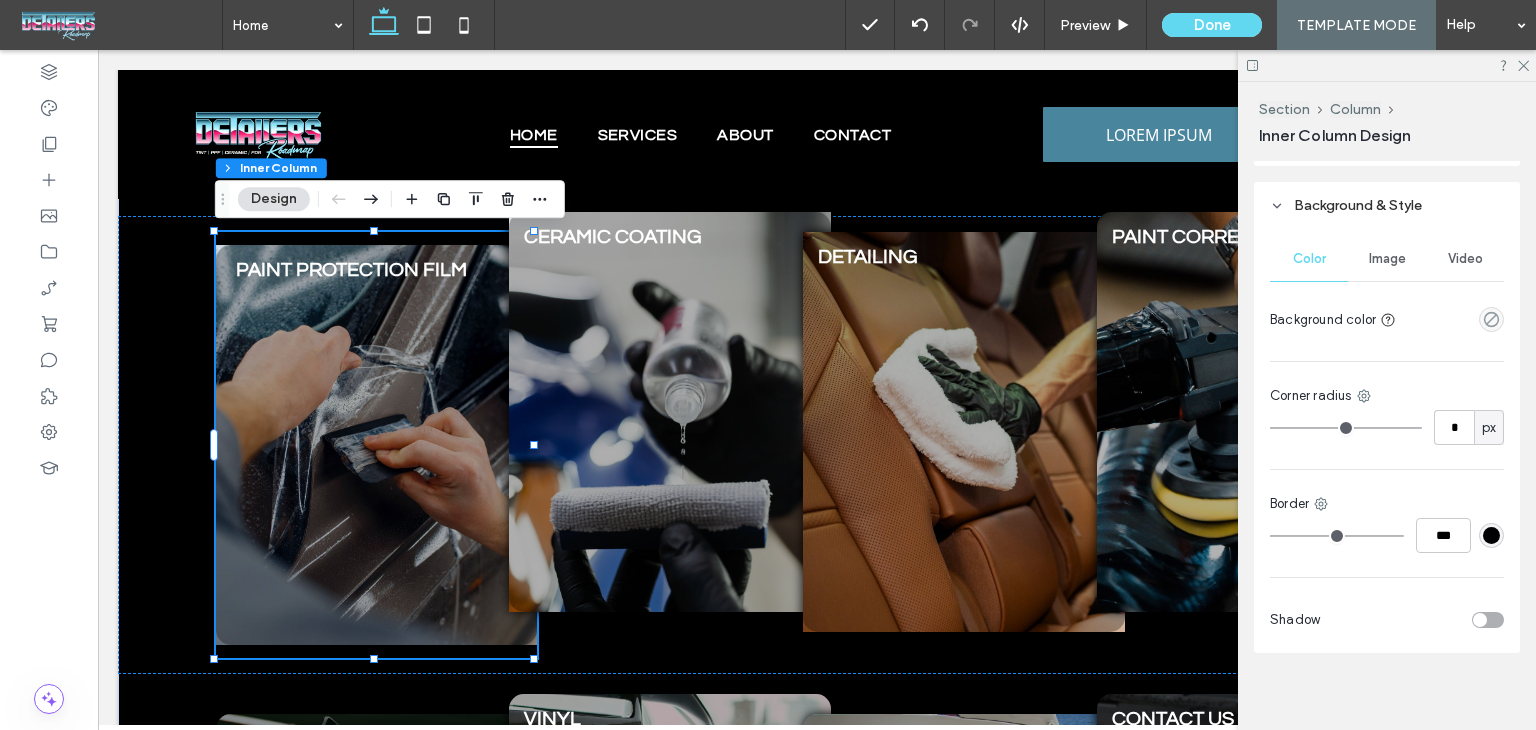 scroll, scrollTop: 1024, scrollLeft: 0, axis: vertical 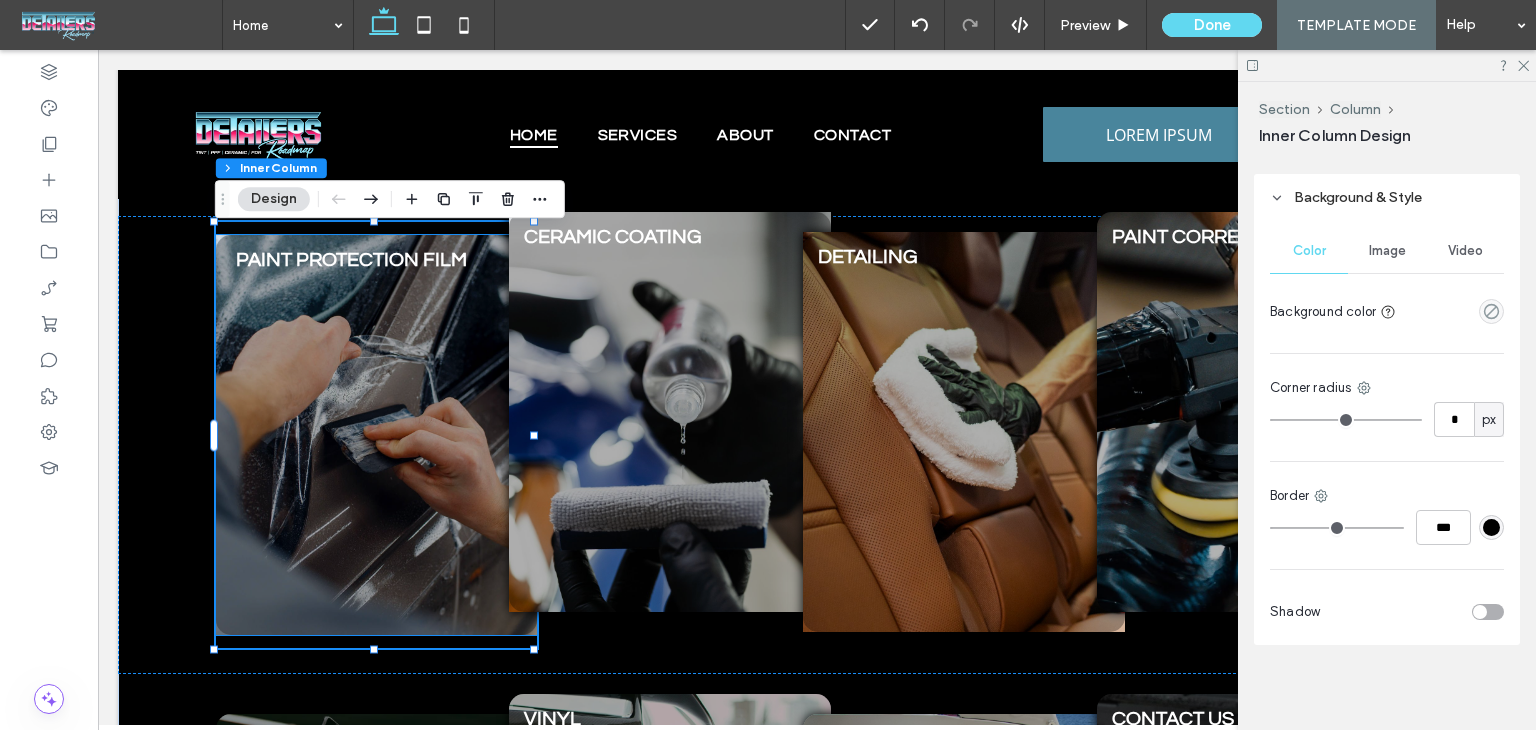 click at bounding box center [377, 435] 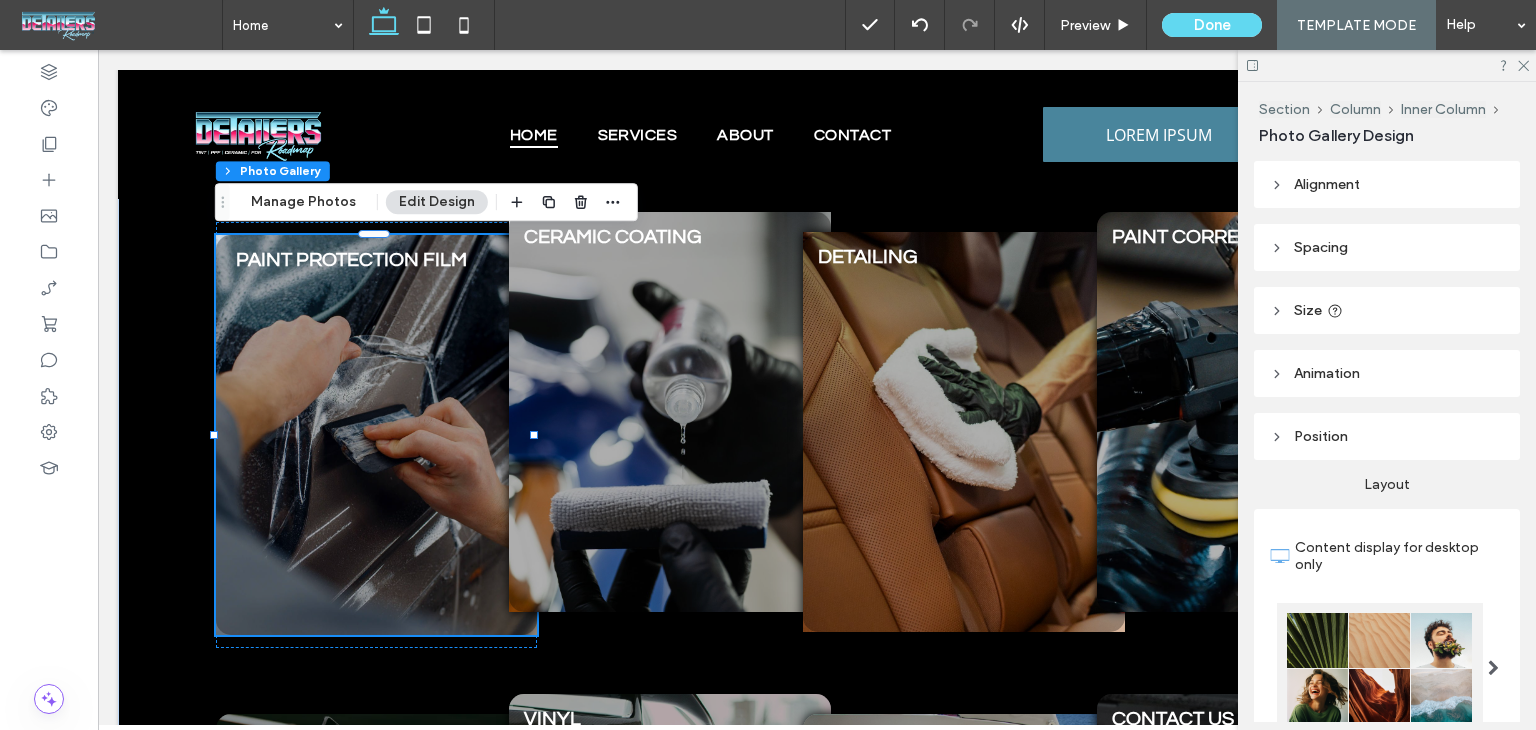 click at bounding box center [377, 435] 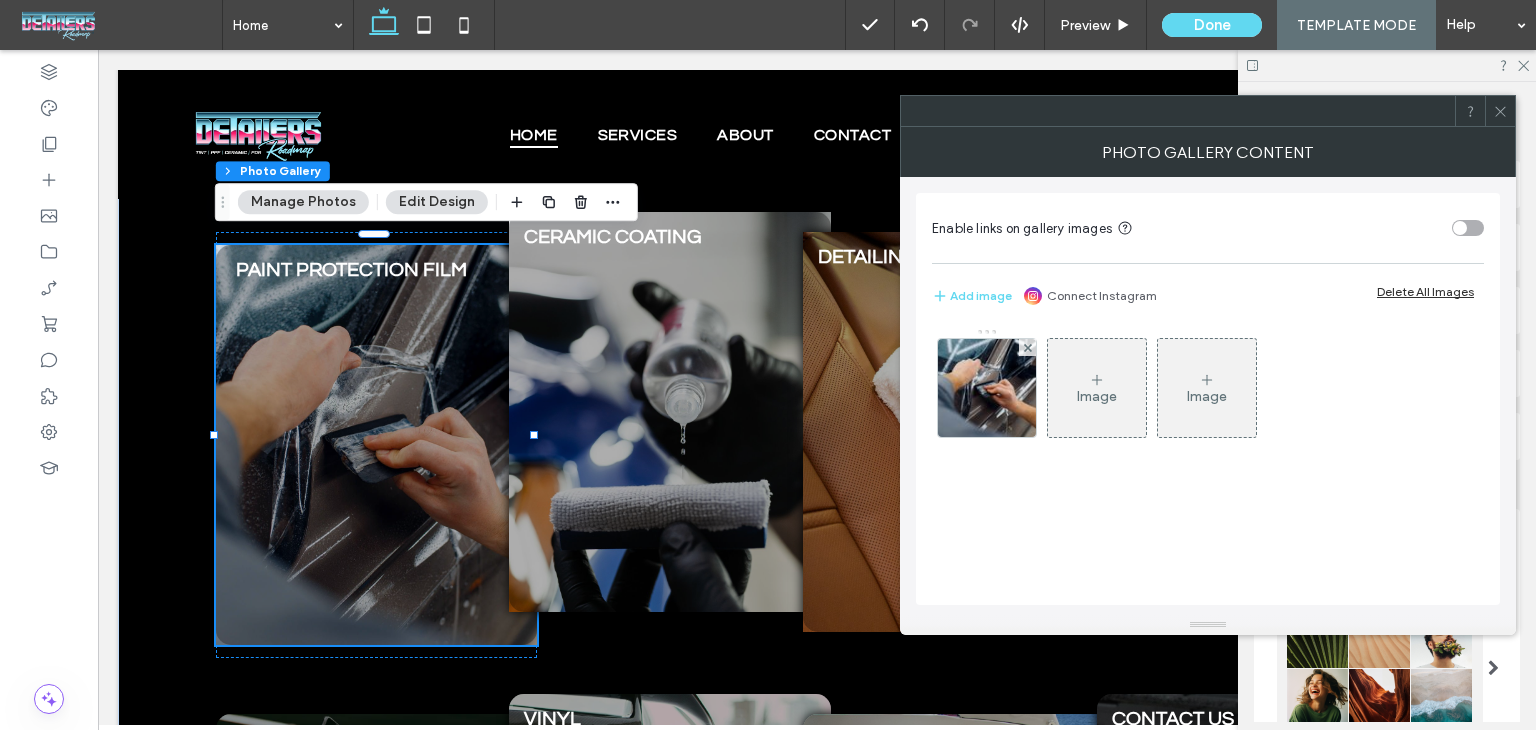 click at bounding box center (1500, 111) 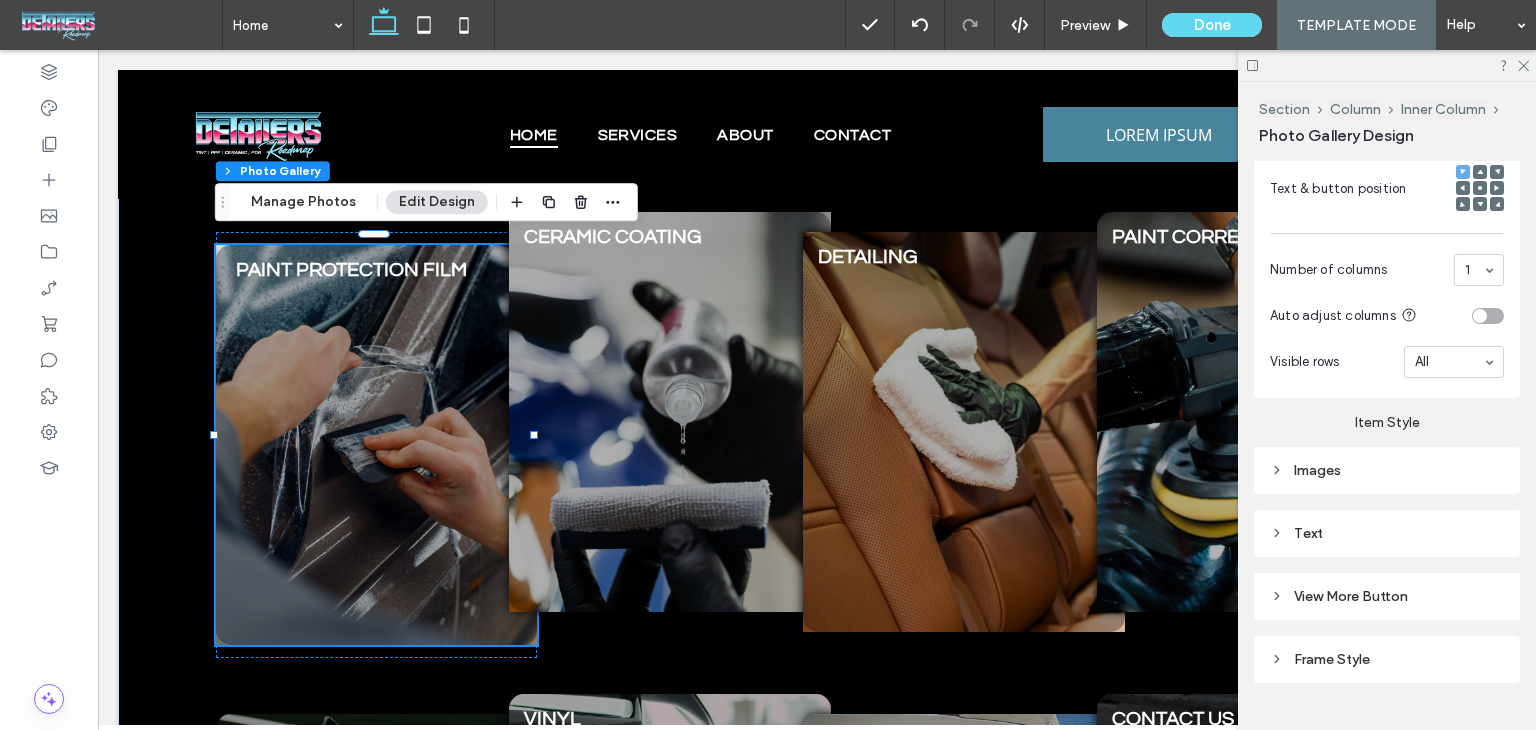 scroll, scrollTop: 800, scrollLeft: 0, axis: vertical 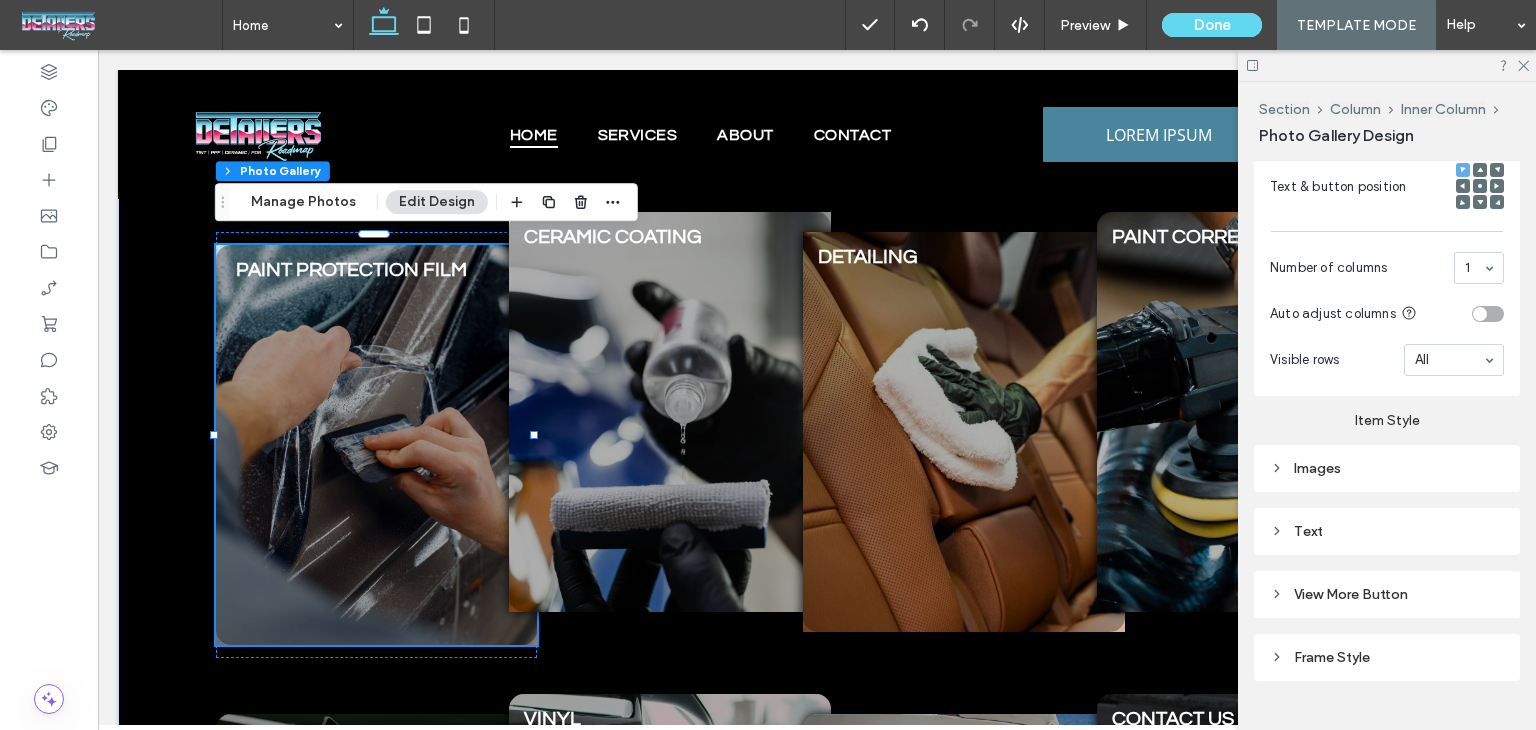 click on "Text" at bounding box center [1387, 531] 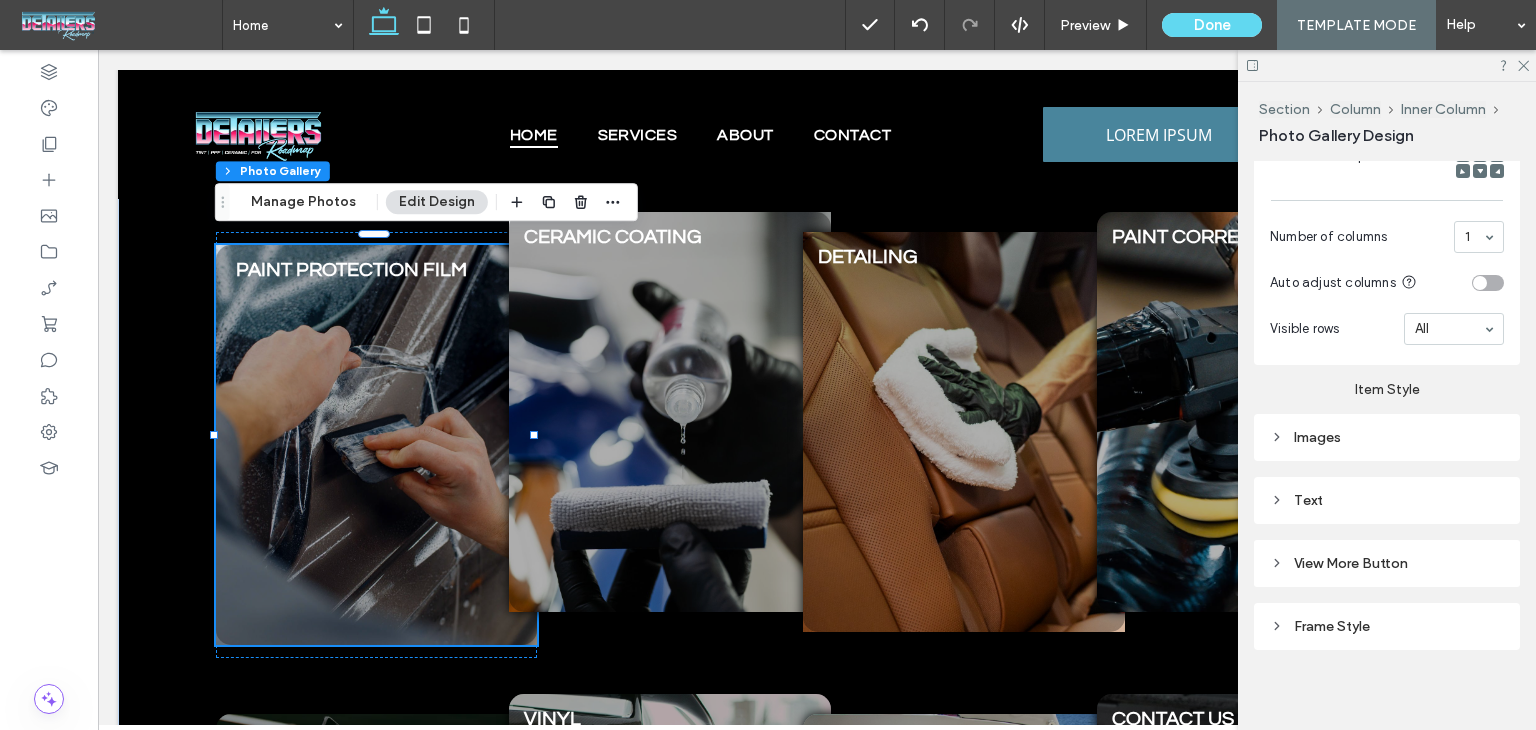 click on "Text" at bounding box center (1387, 500) 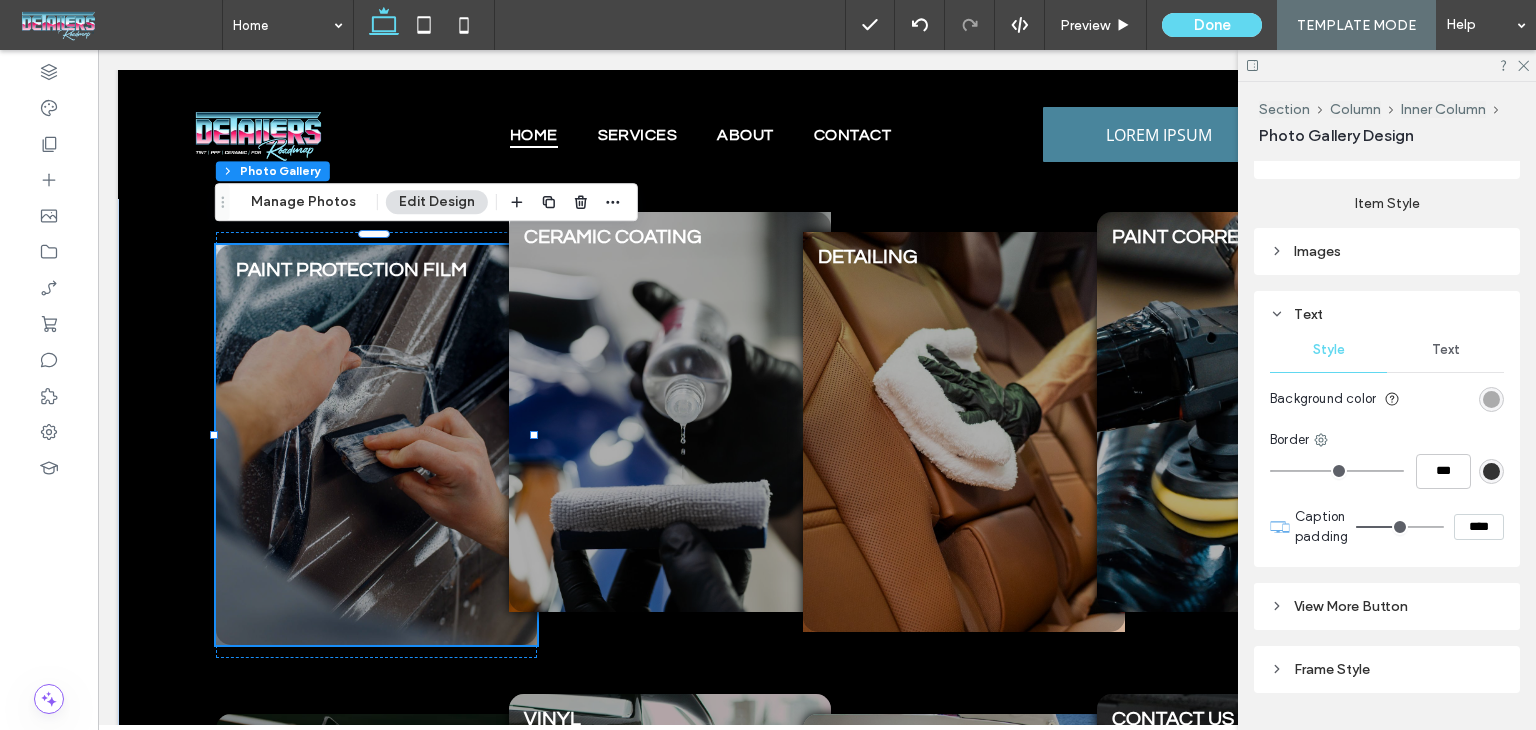 scroll, scrollTop: 1031, scrollLeft: 0, axis: vertical 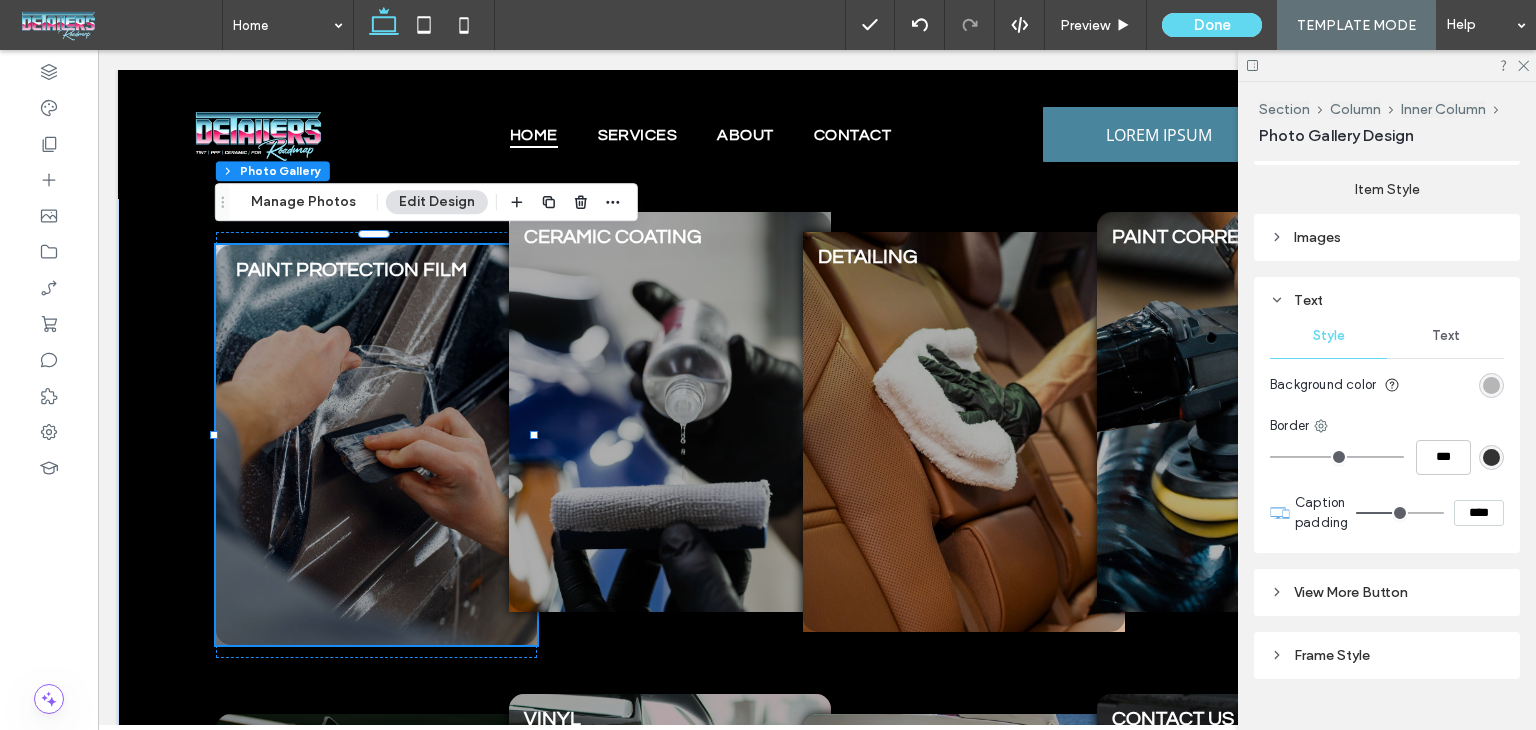 click at bounding box center (1491, 385) 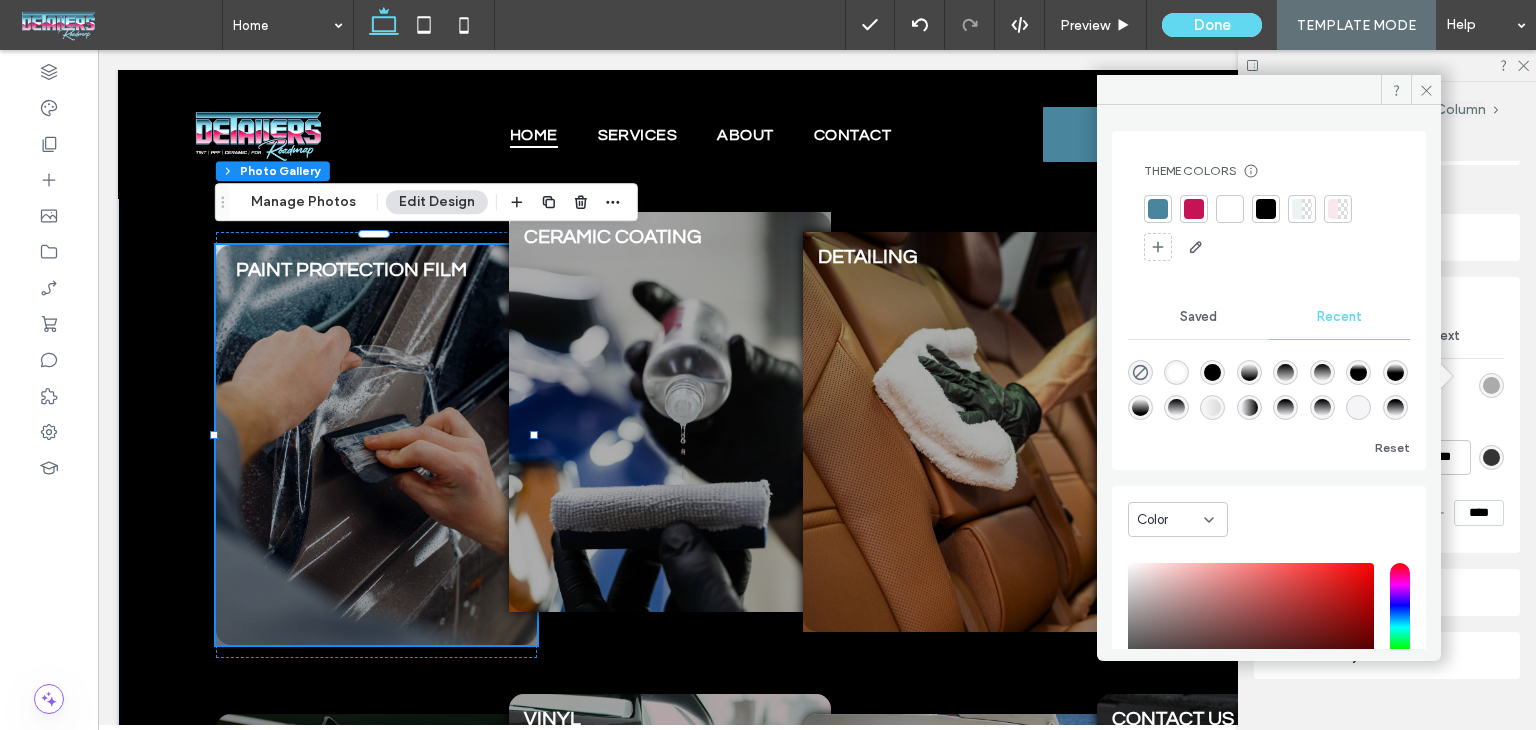 click at bounding box center [1230, 209] 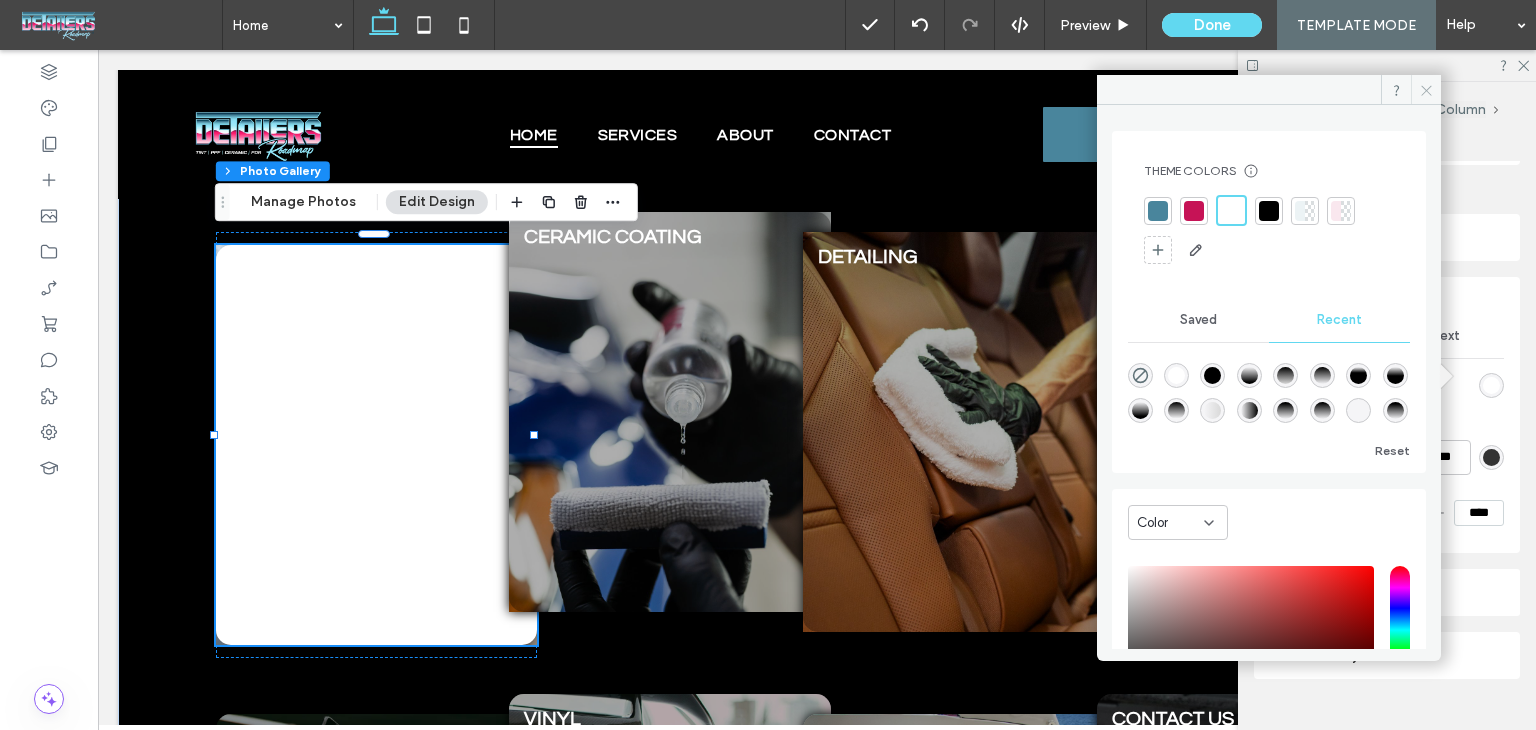 click at bounding box center (1426, 90) 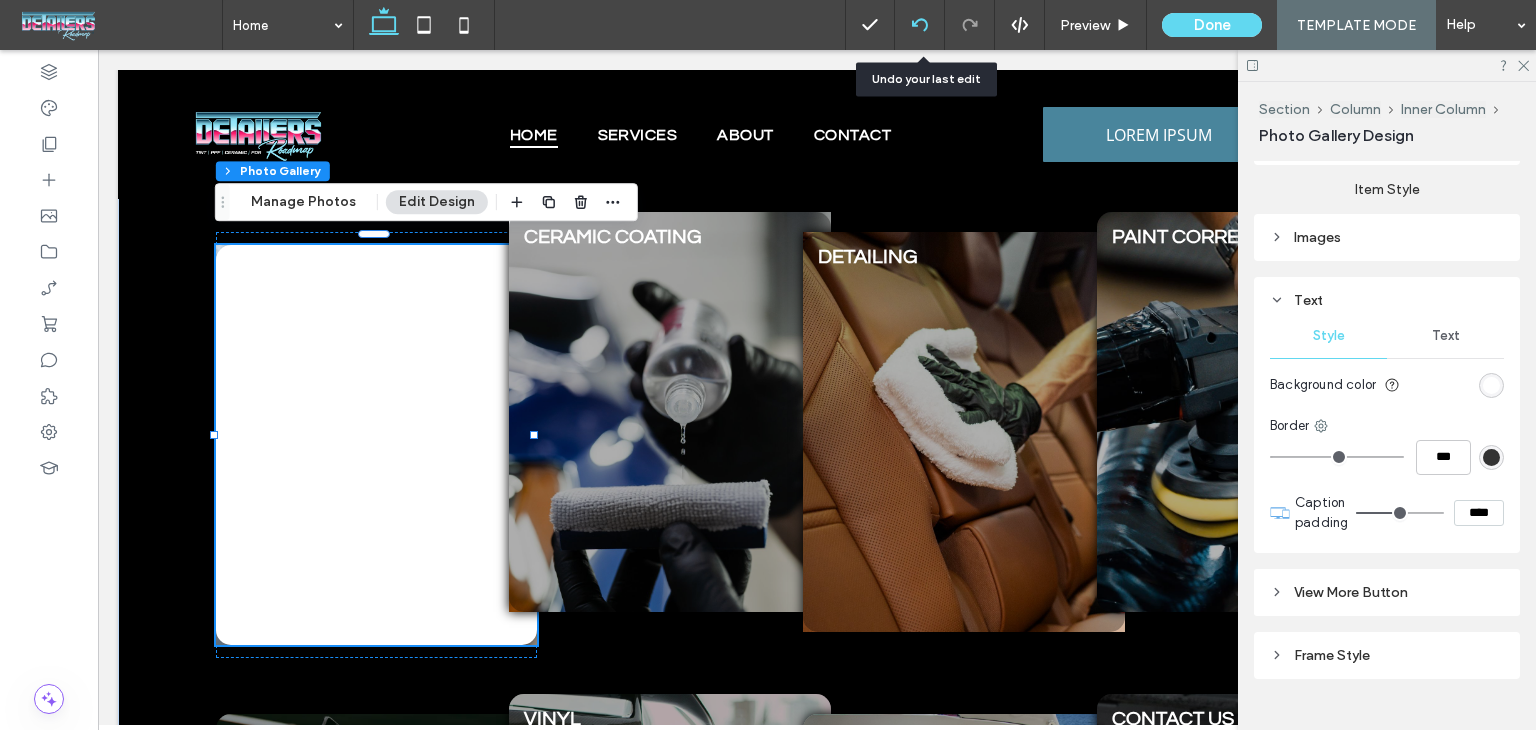 click at bounding box center [920, 25] 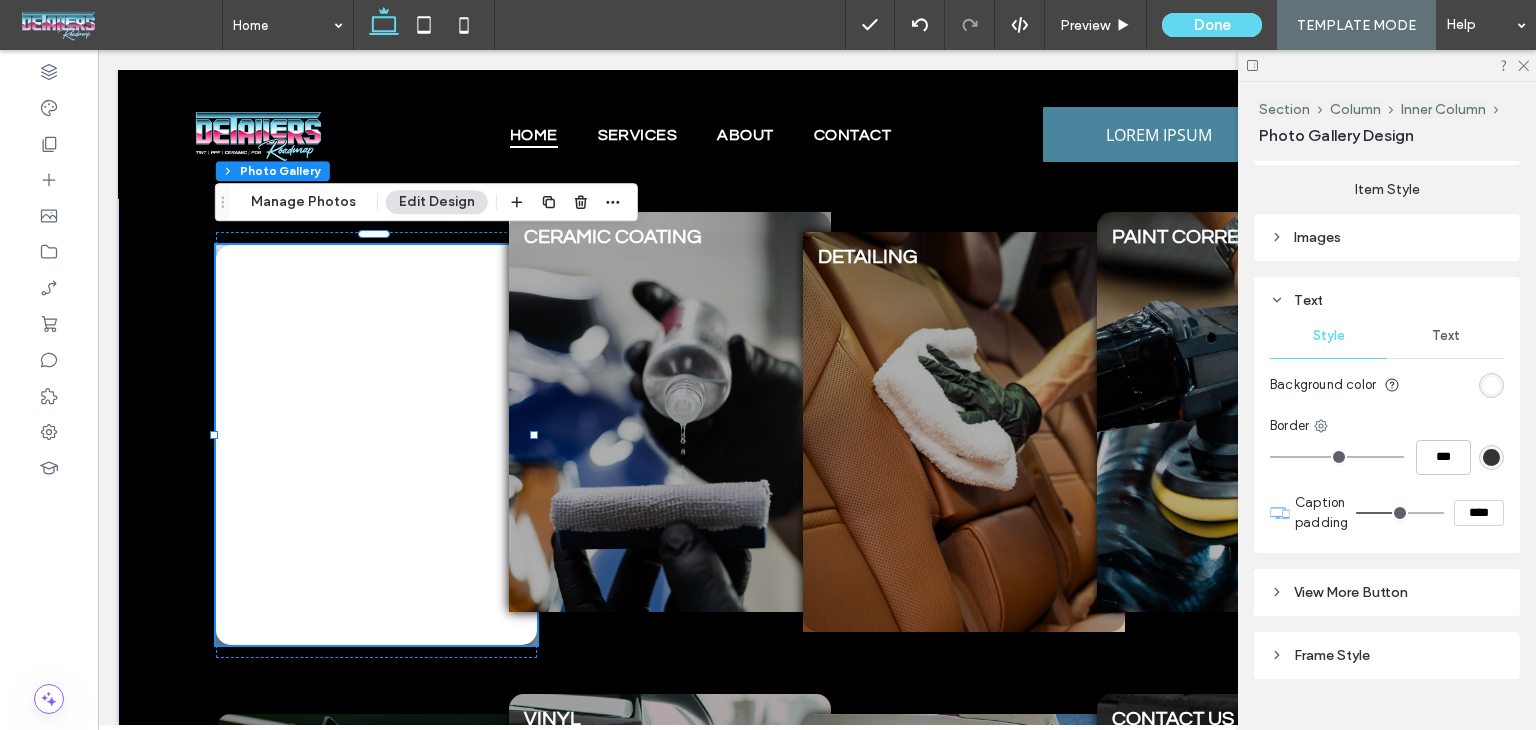 click at bounding box center (1491, 385) 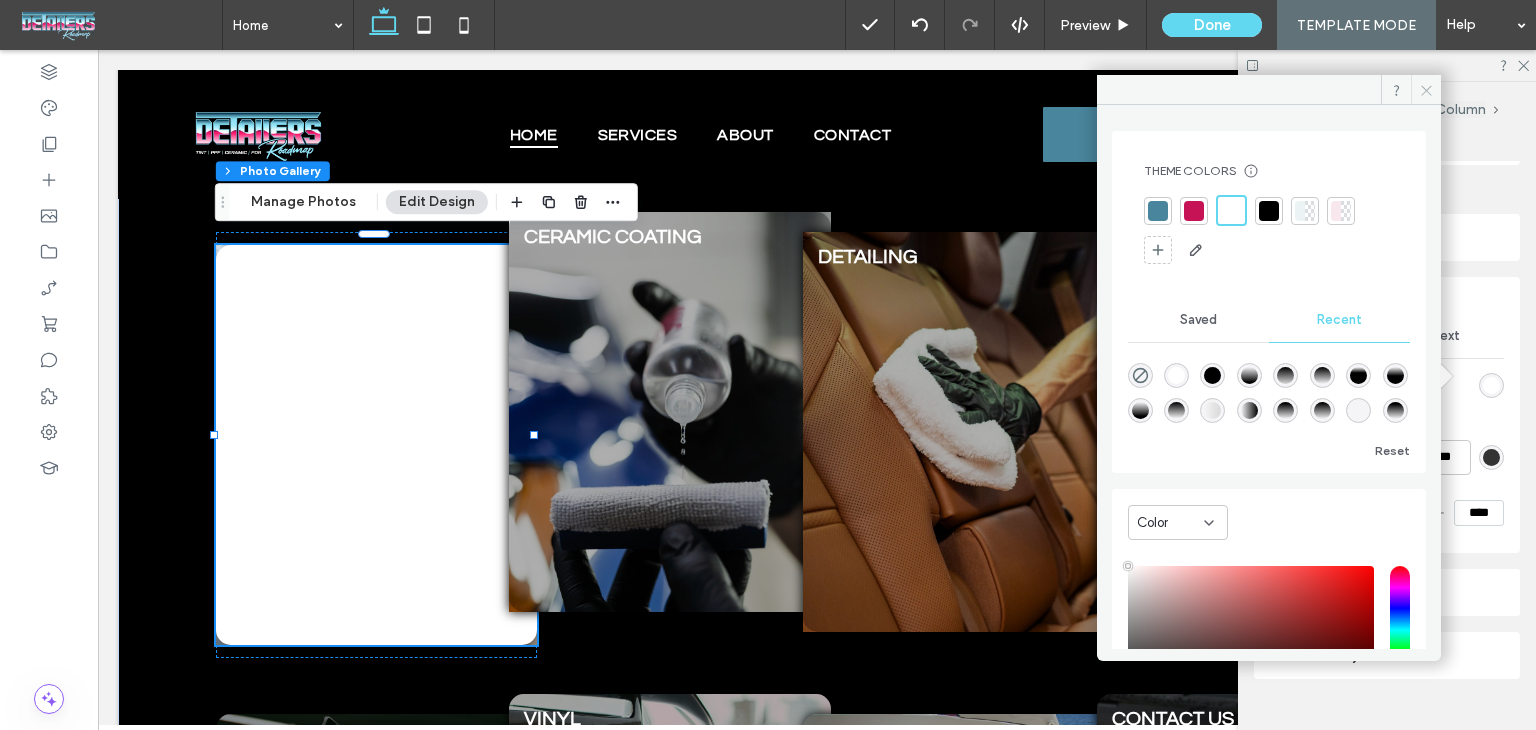 click 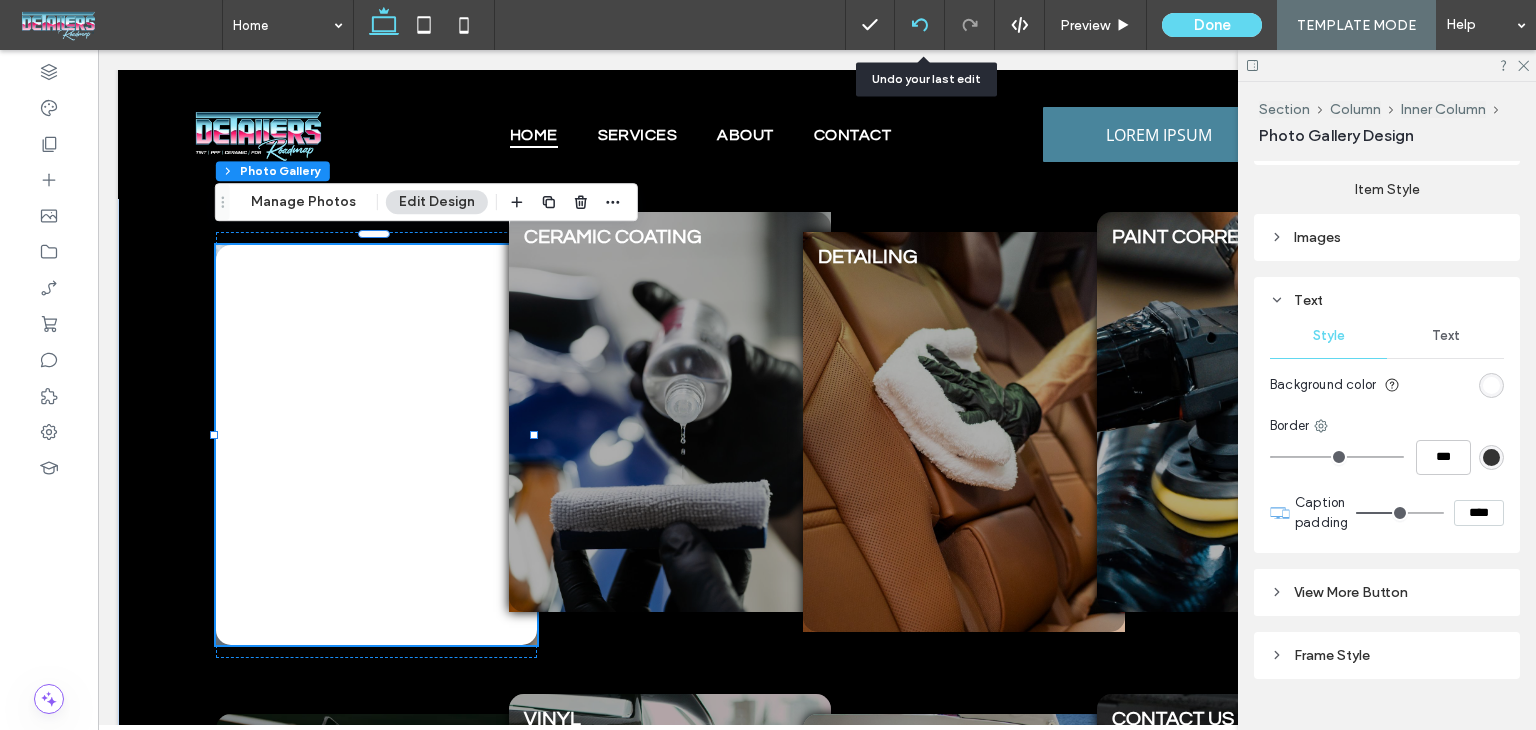 click 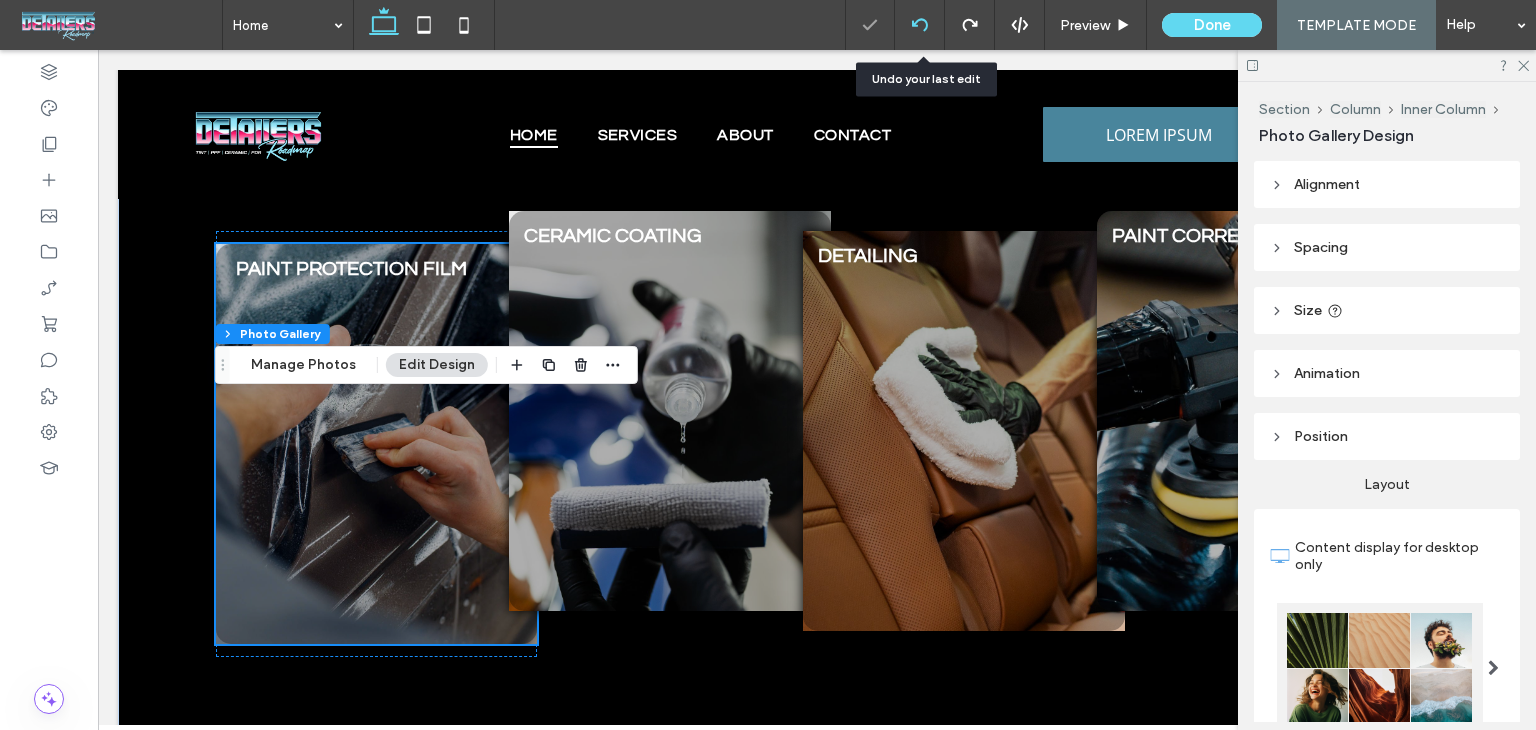 scroll, scrollTop: 1072, scrollLeft: 0, axis: vertical 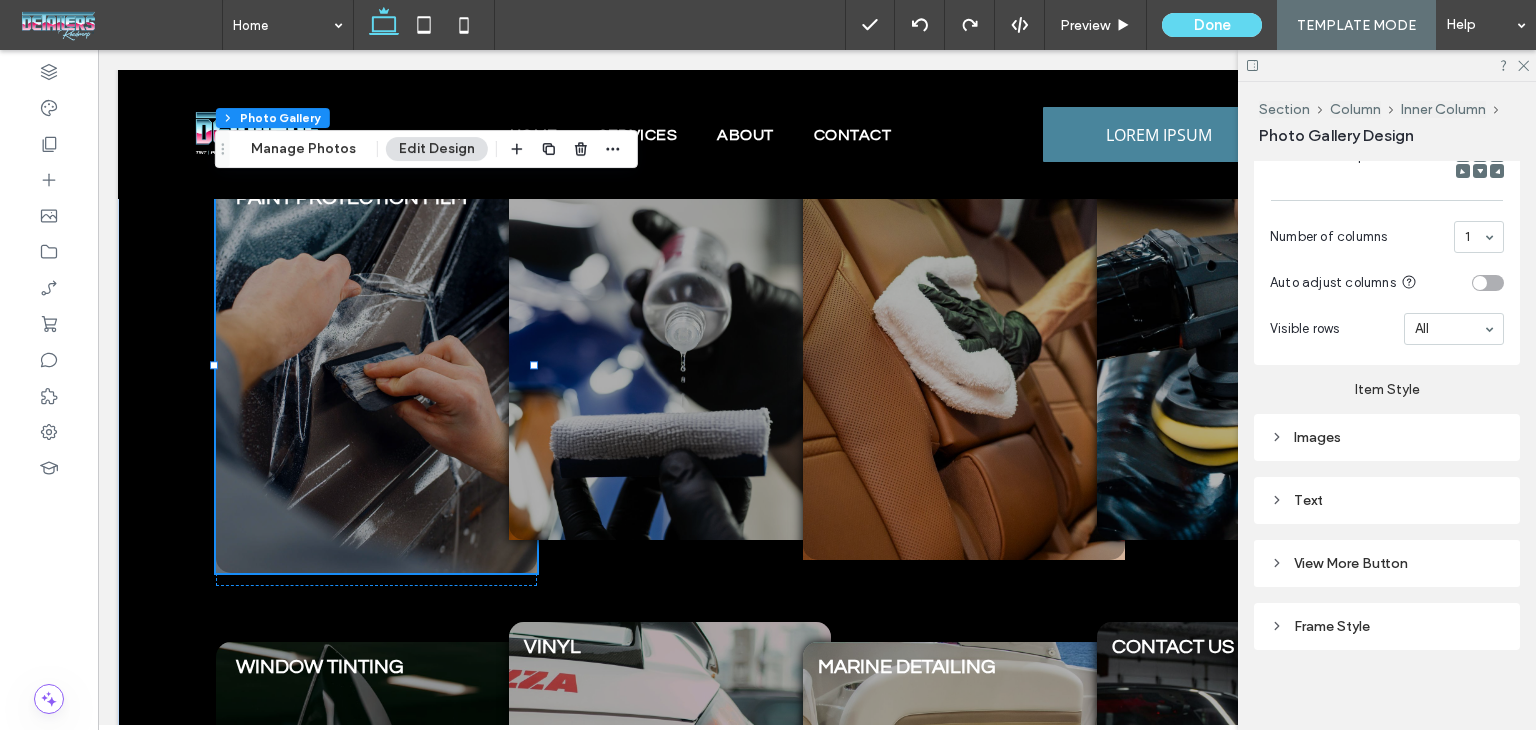 click on "Frame Style" at bounding box center (1387, 626) 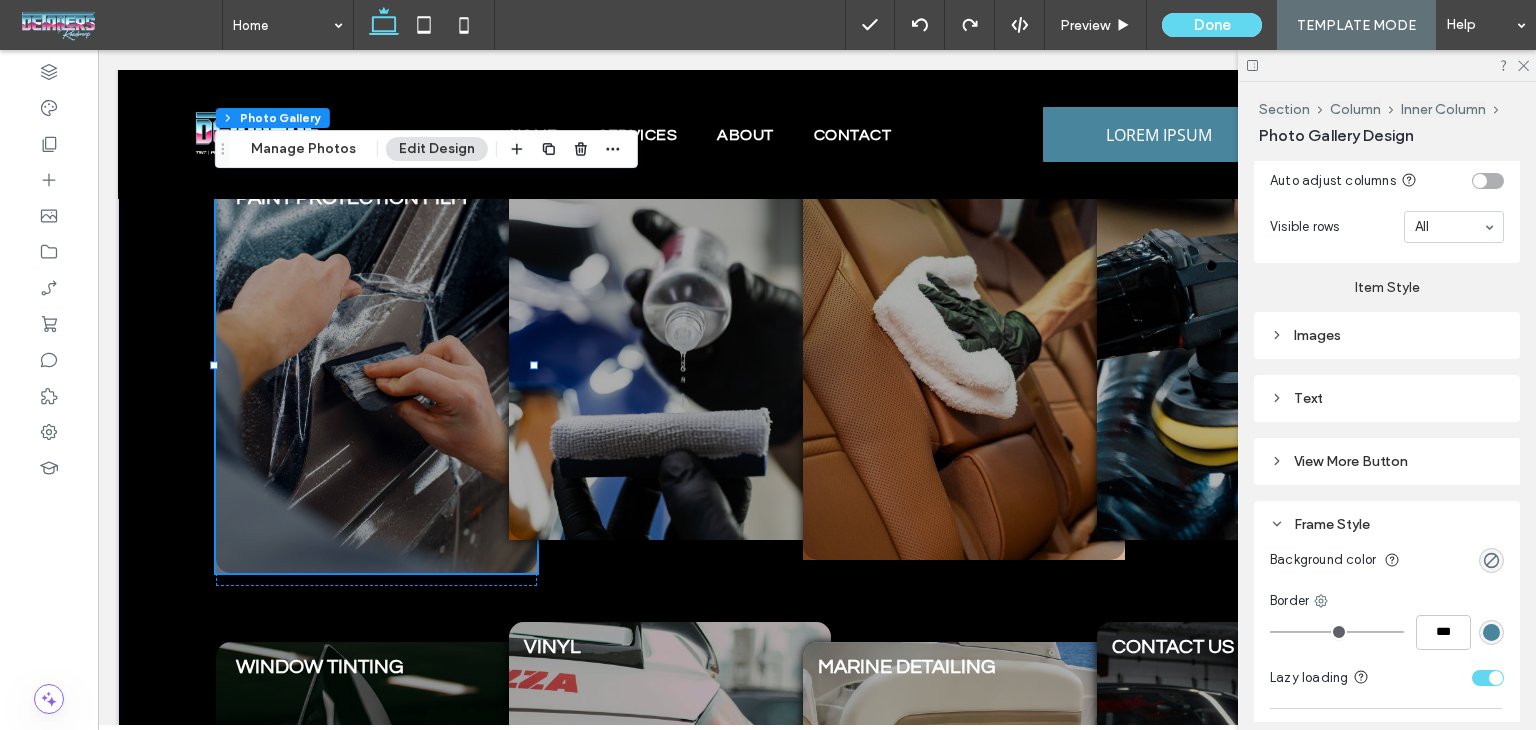 scroll, scrollTop: 1052, scrollLeft: 0, axis: vertical 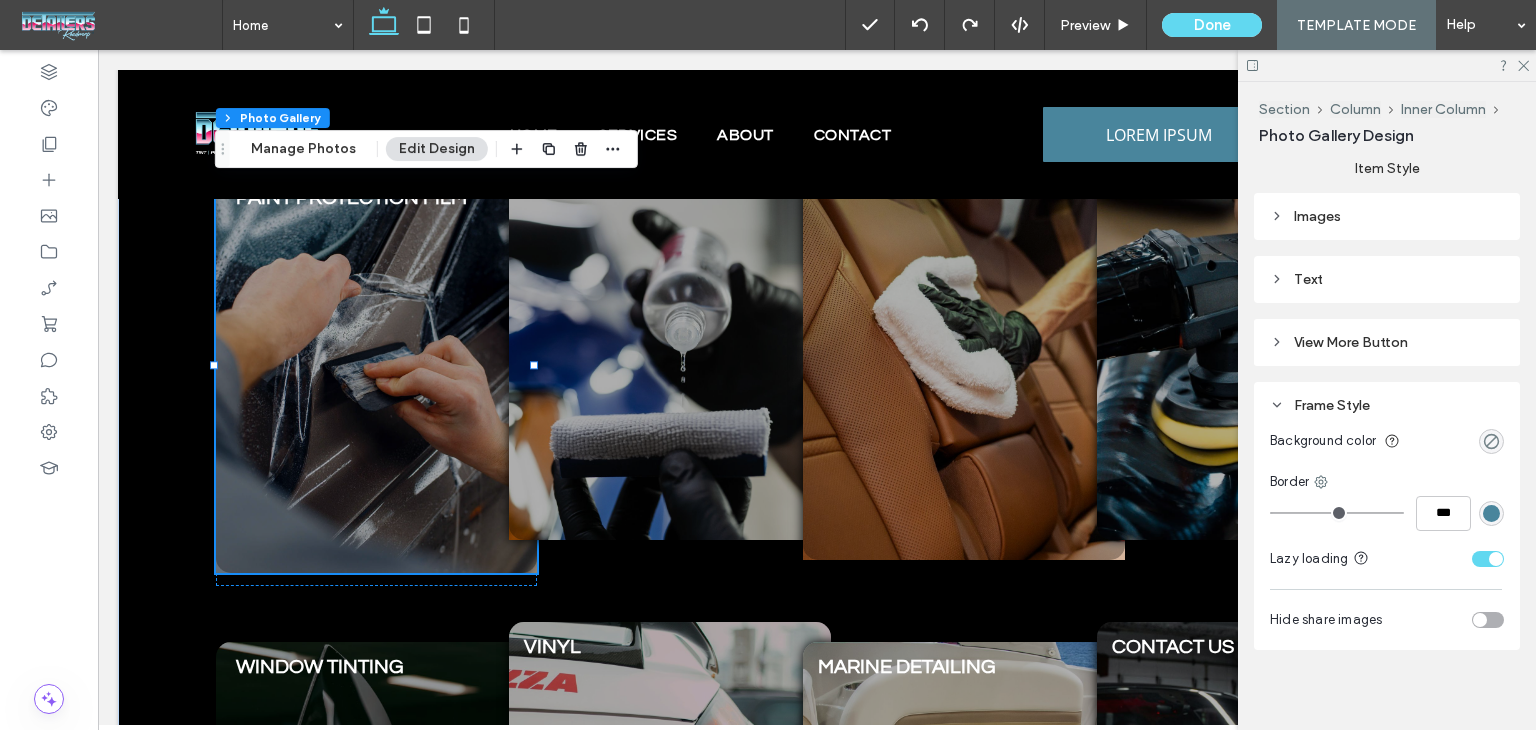 click at bounding box center [1491, 441] 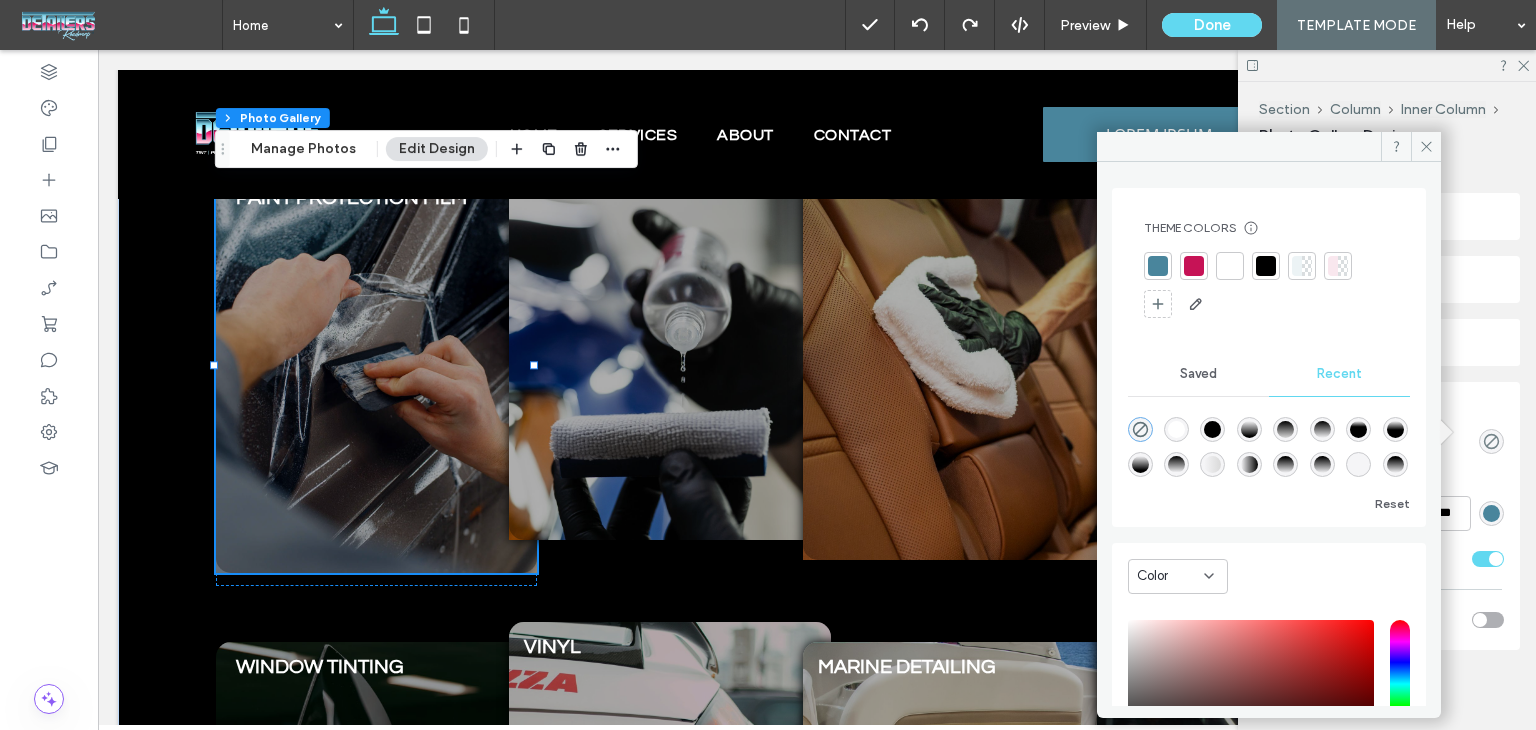 click at bounding box center [1491, 441] 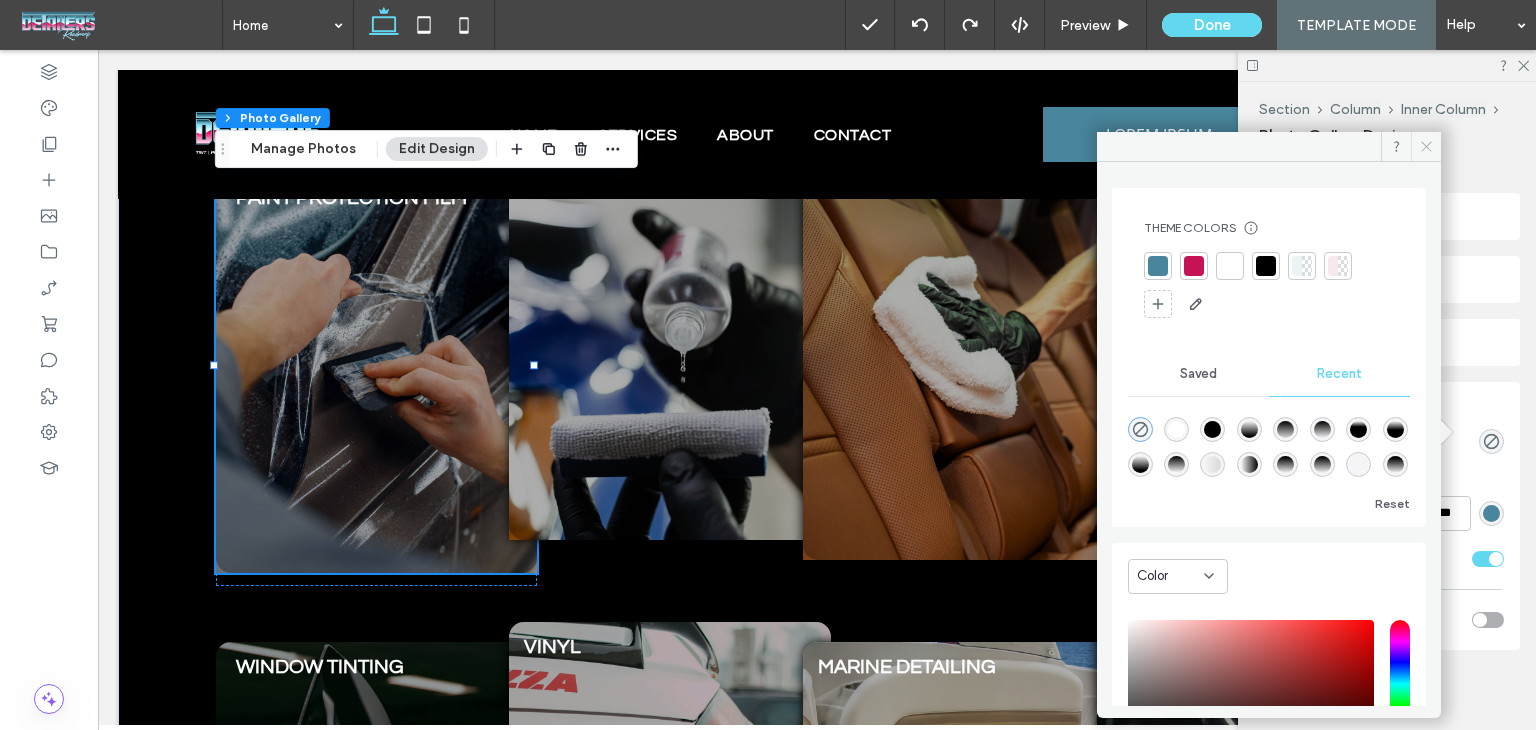 click 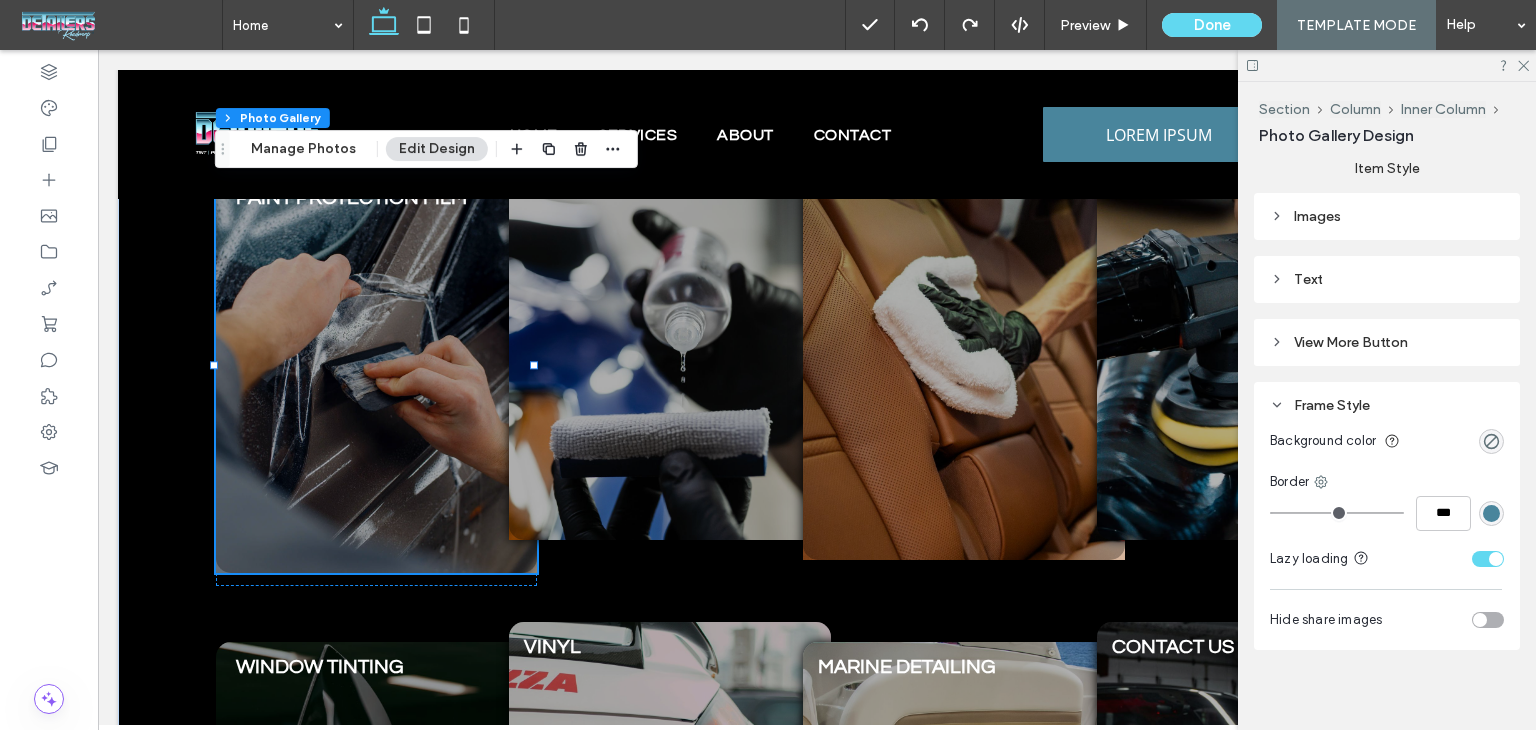 click on "View More Button" at bounding box center (1387, 342) 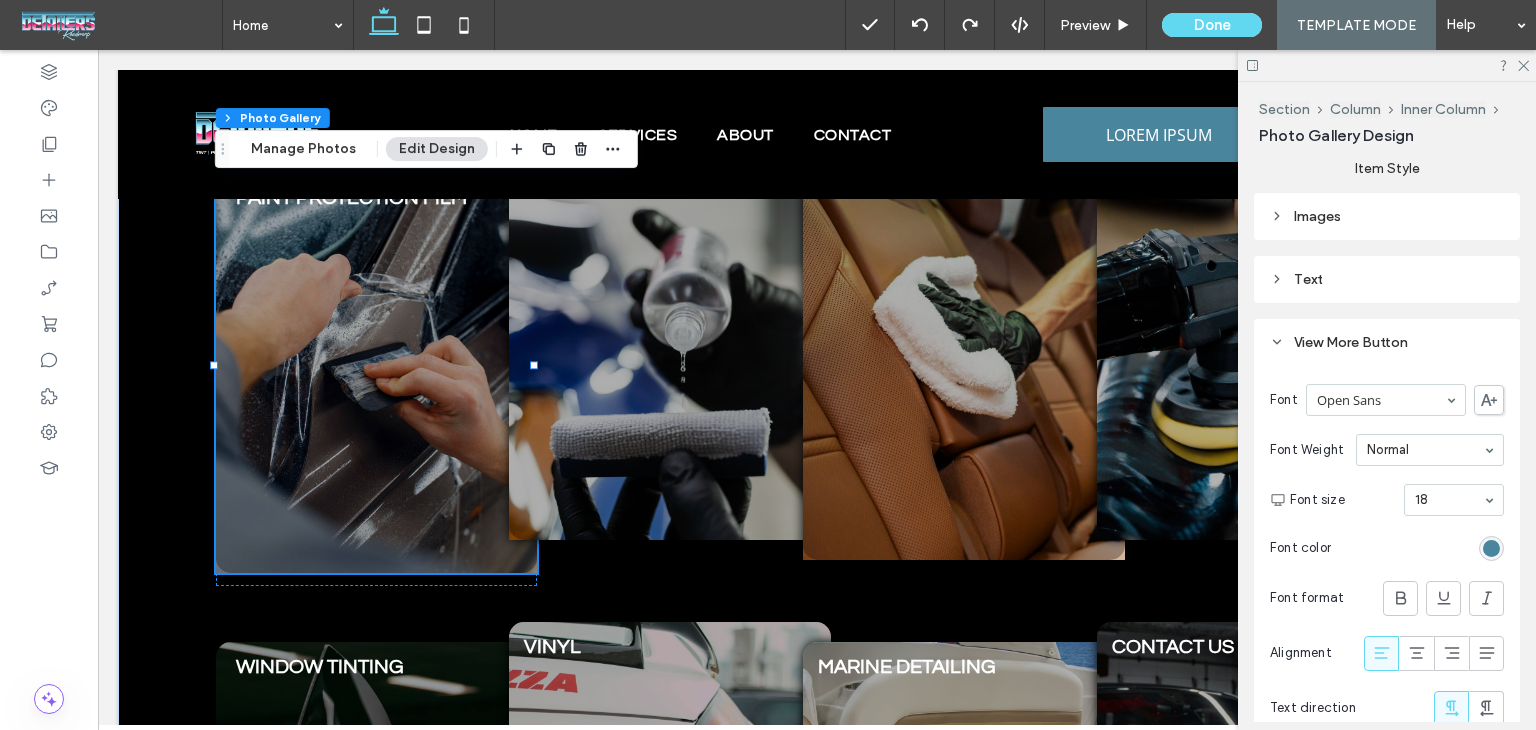 click on "View More Button" at bounding box center [1387, 342] 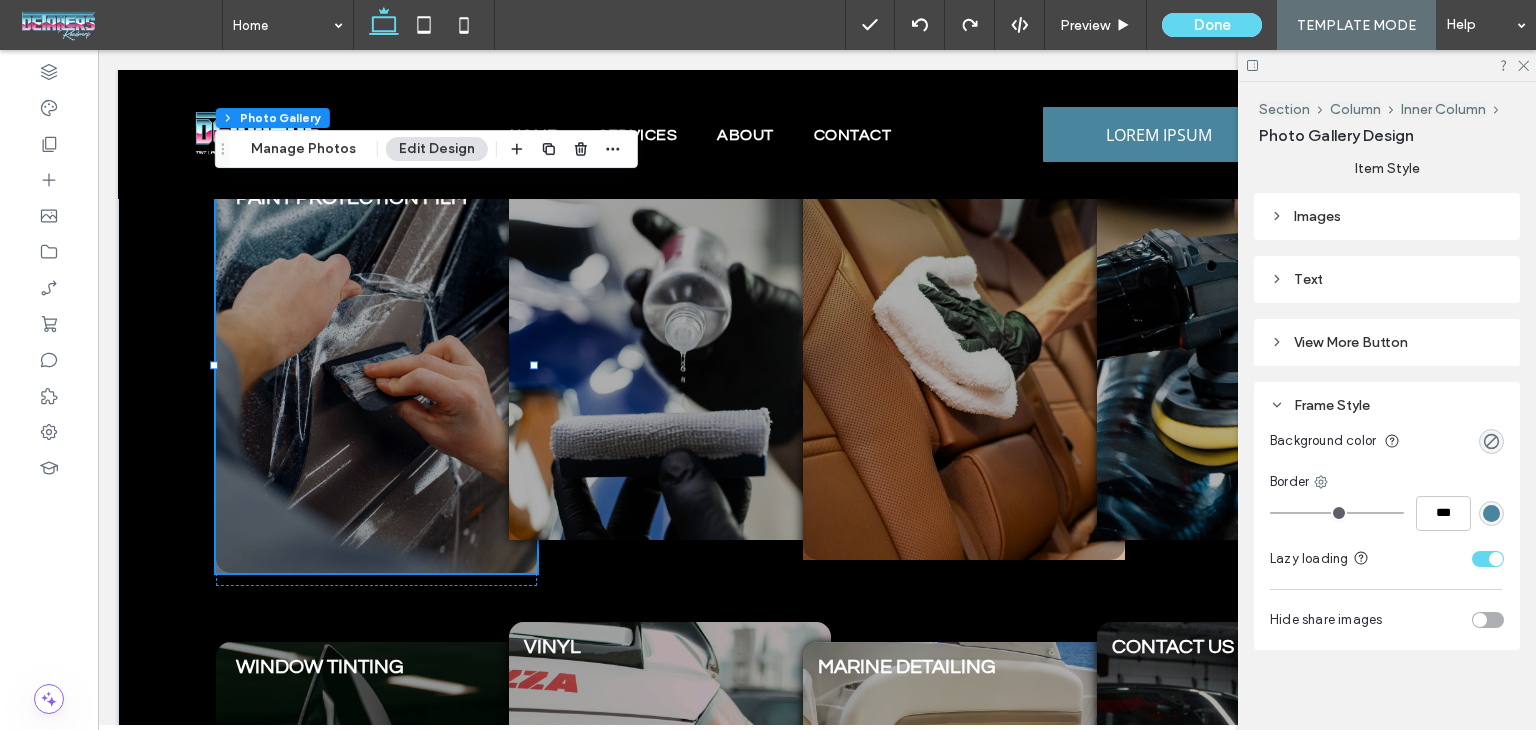 click on "Text" at bounding box center (1387, 279) 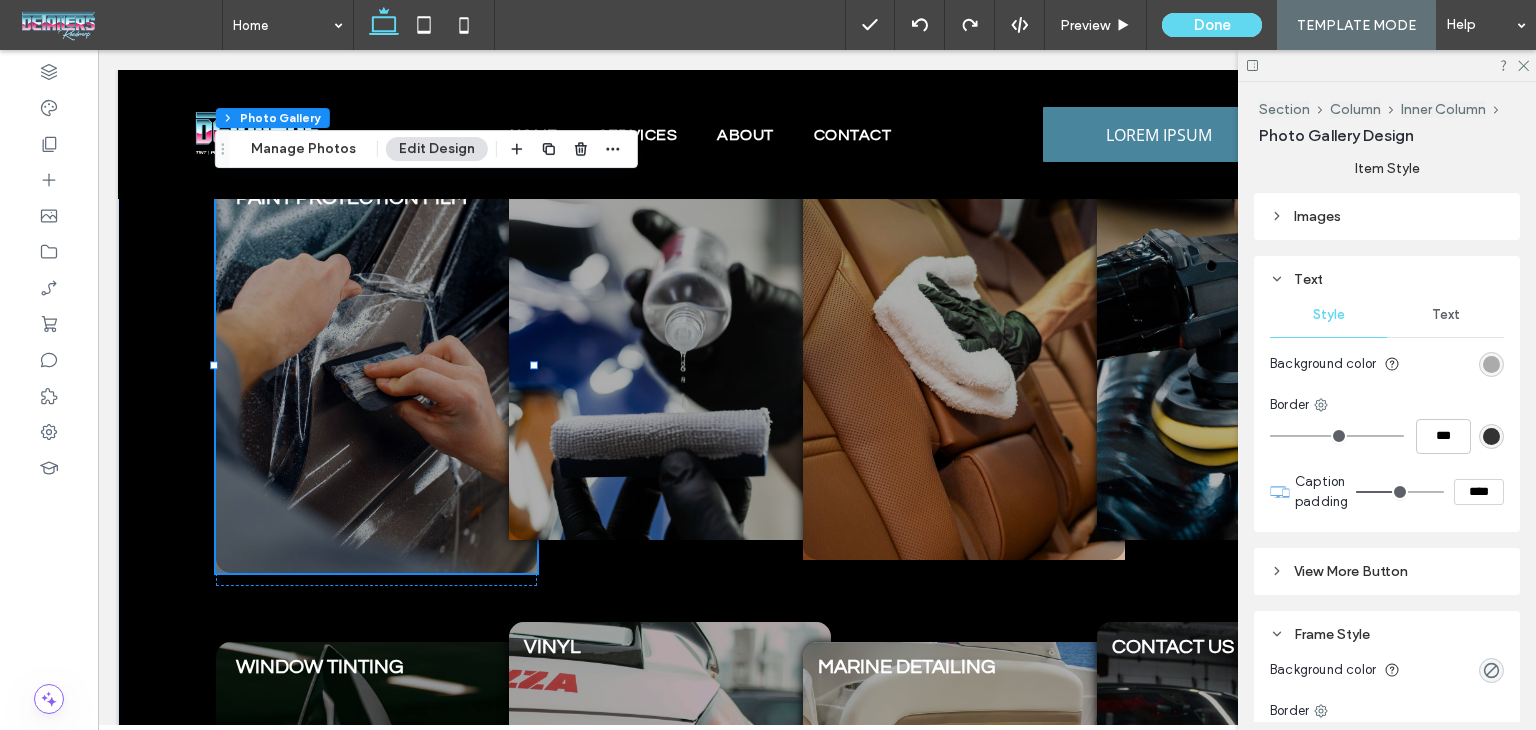 click on "Text" at bounding box center [1387, 279] 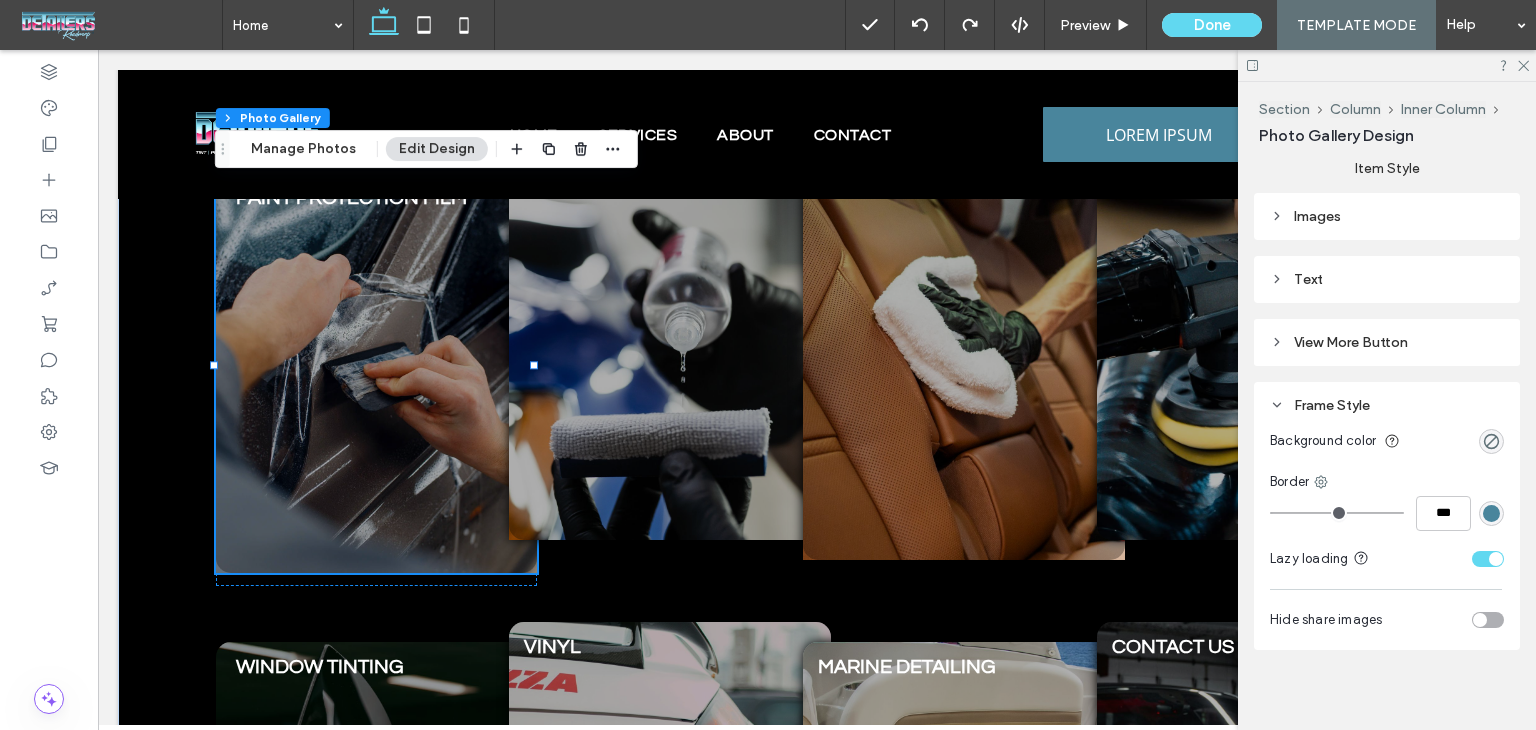 click on "Text" at bounding box center [1387, 279] 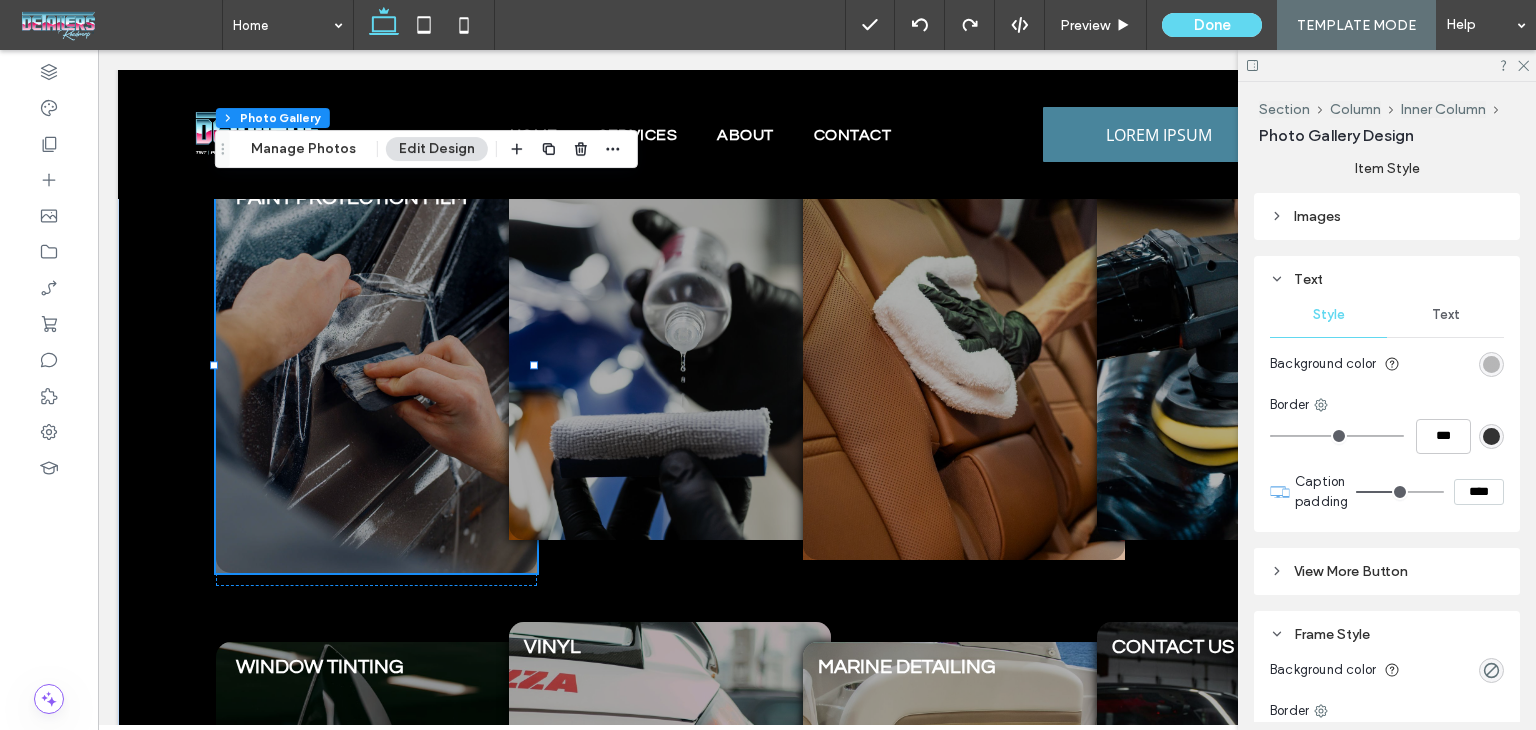 click at bounding box center [1491, 364] 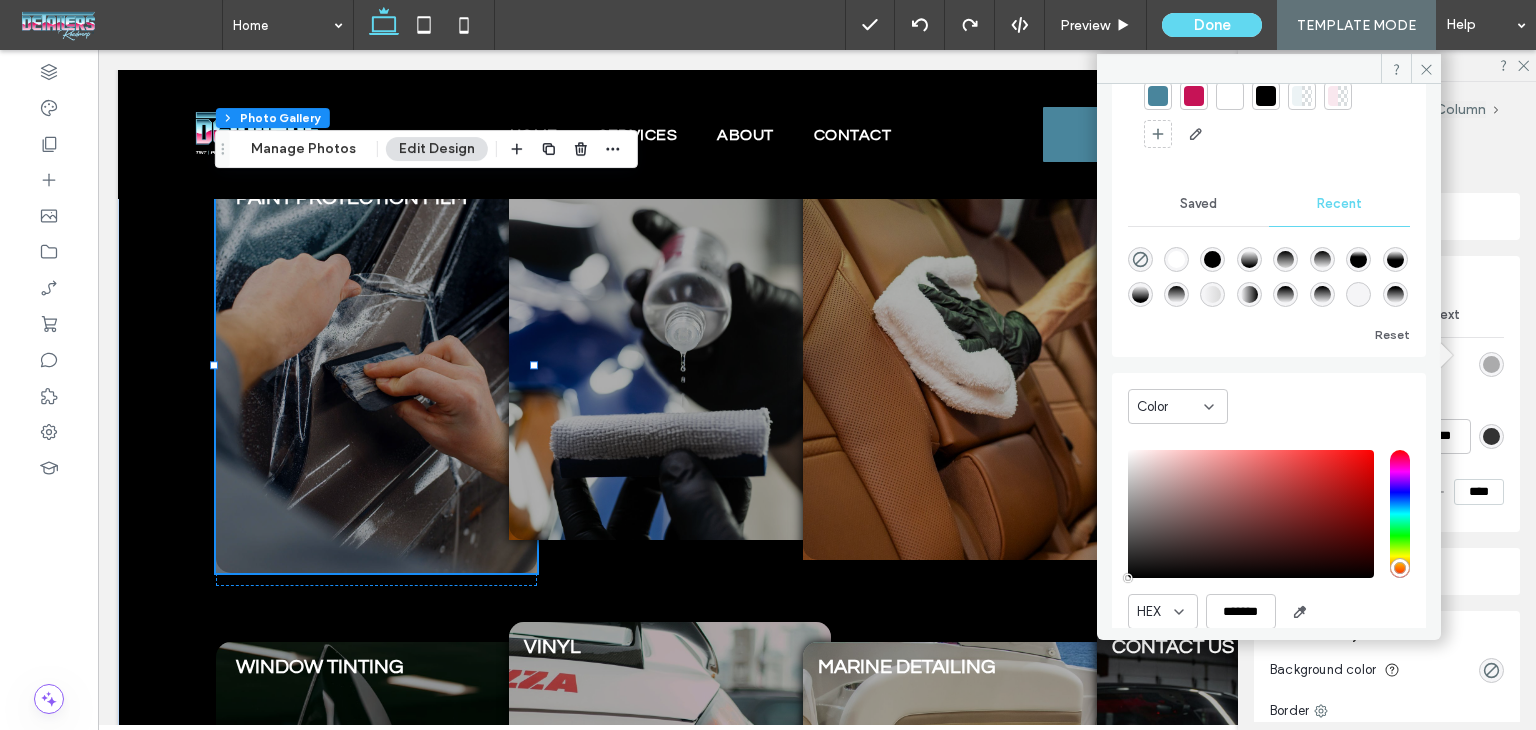scroll, scrollTop: 168, scrollLeft: 0, axis: vertical 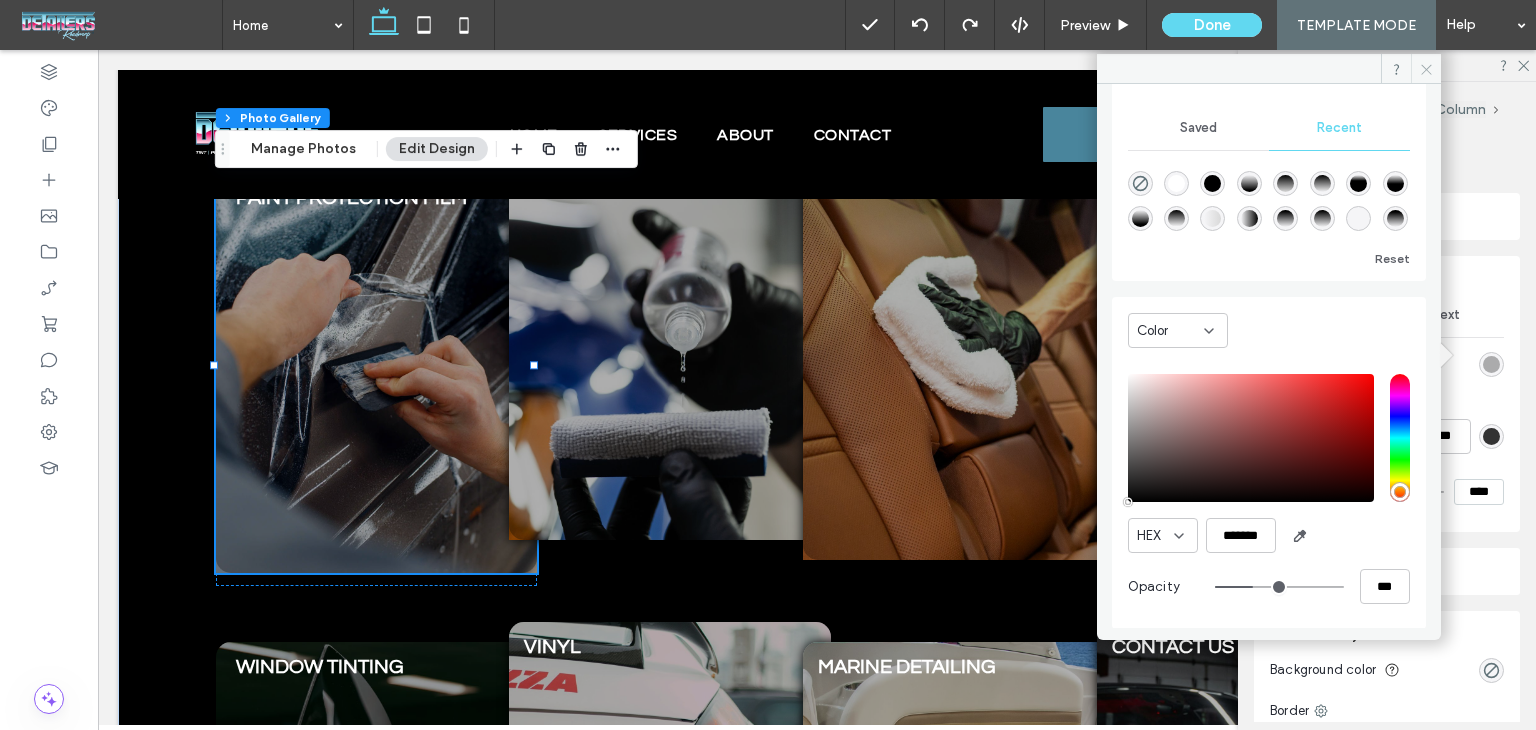 click 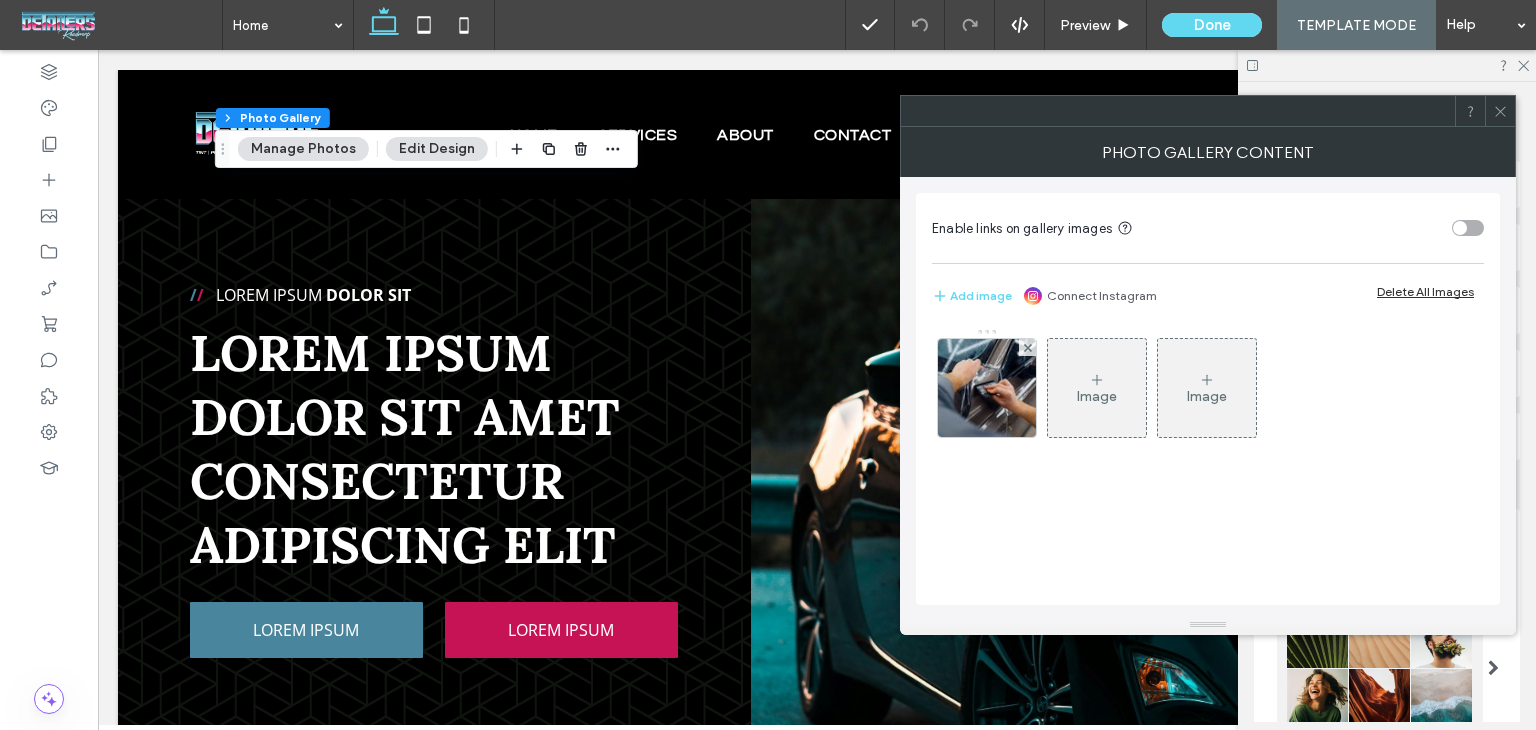 scroll, scrollTop: 1100, scrollLeft: 0, axis: vertical 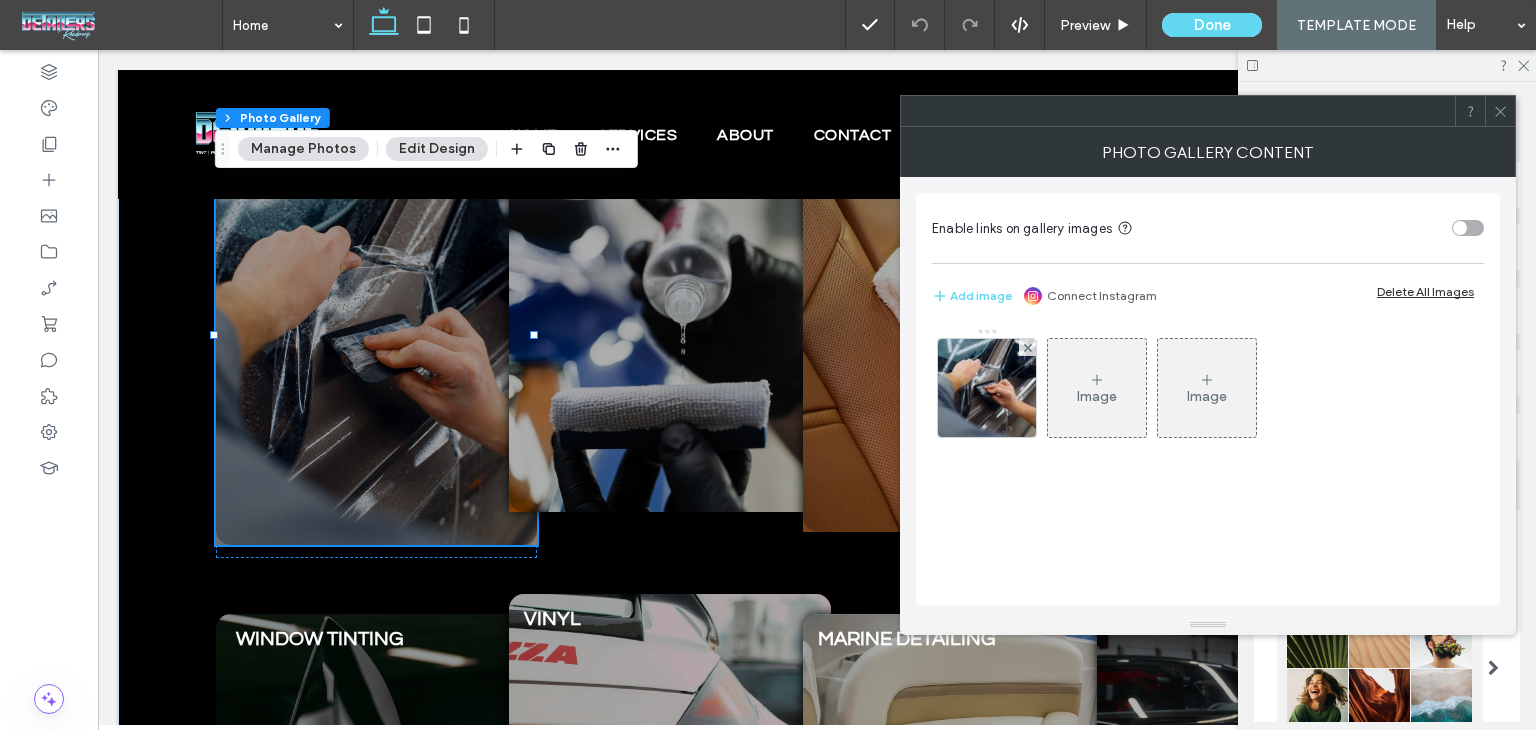 click 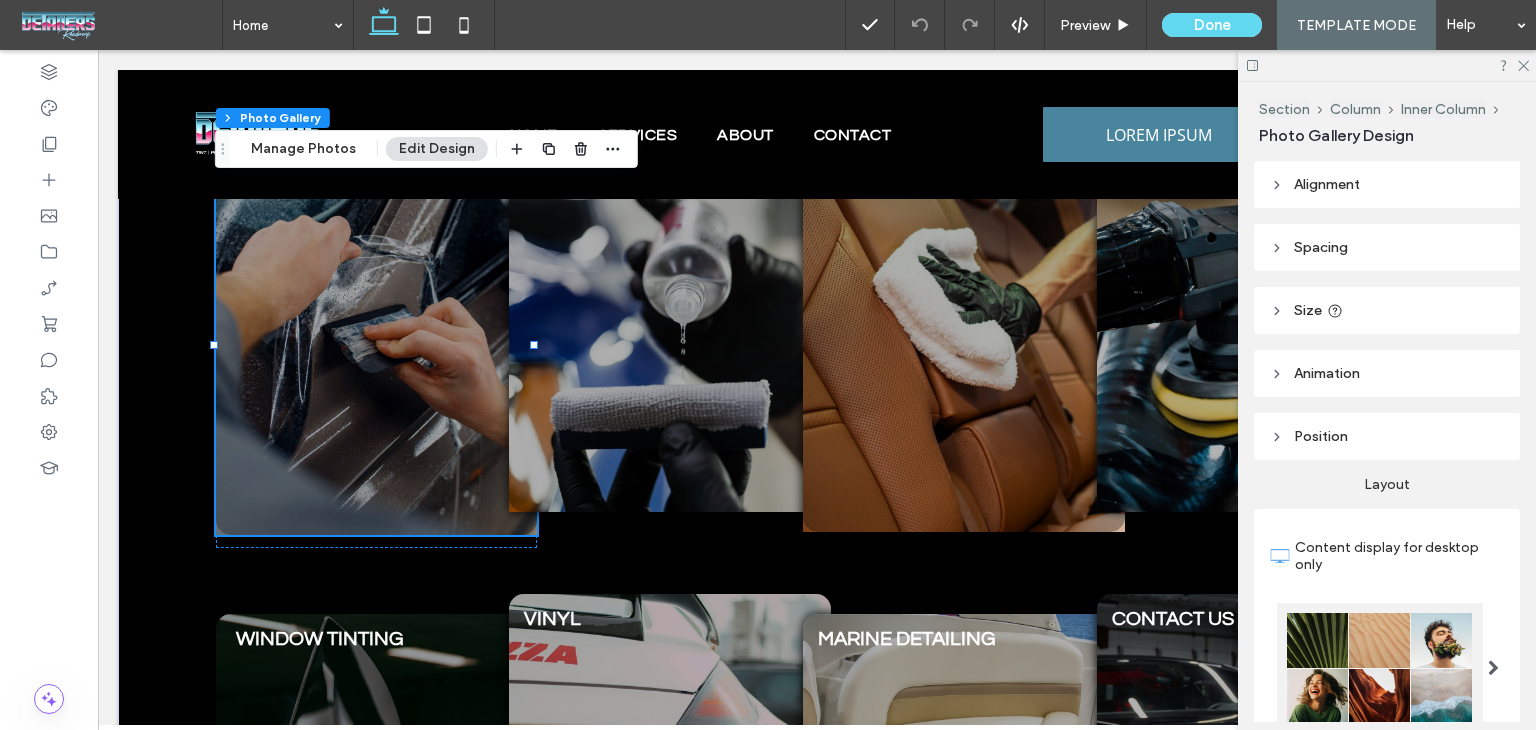 click at bounding box center [377, 335] 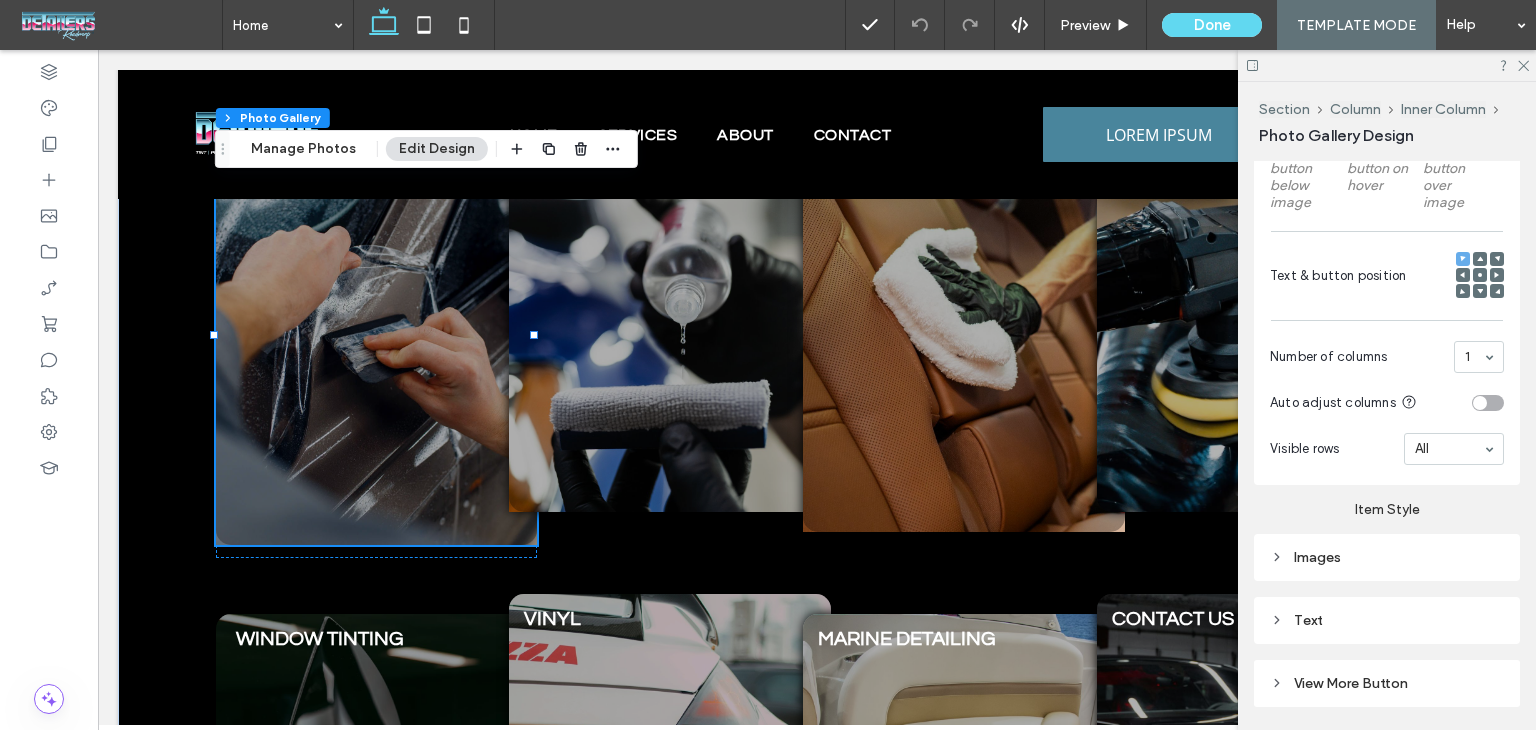scroll, scrollTop: 831, scrollLeft: 0, axis: vertical 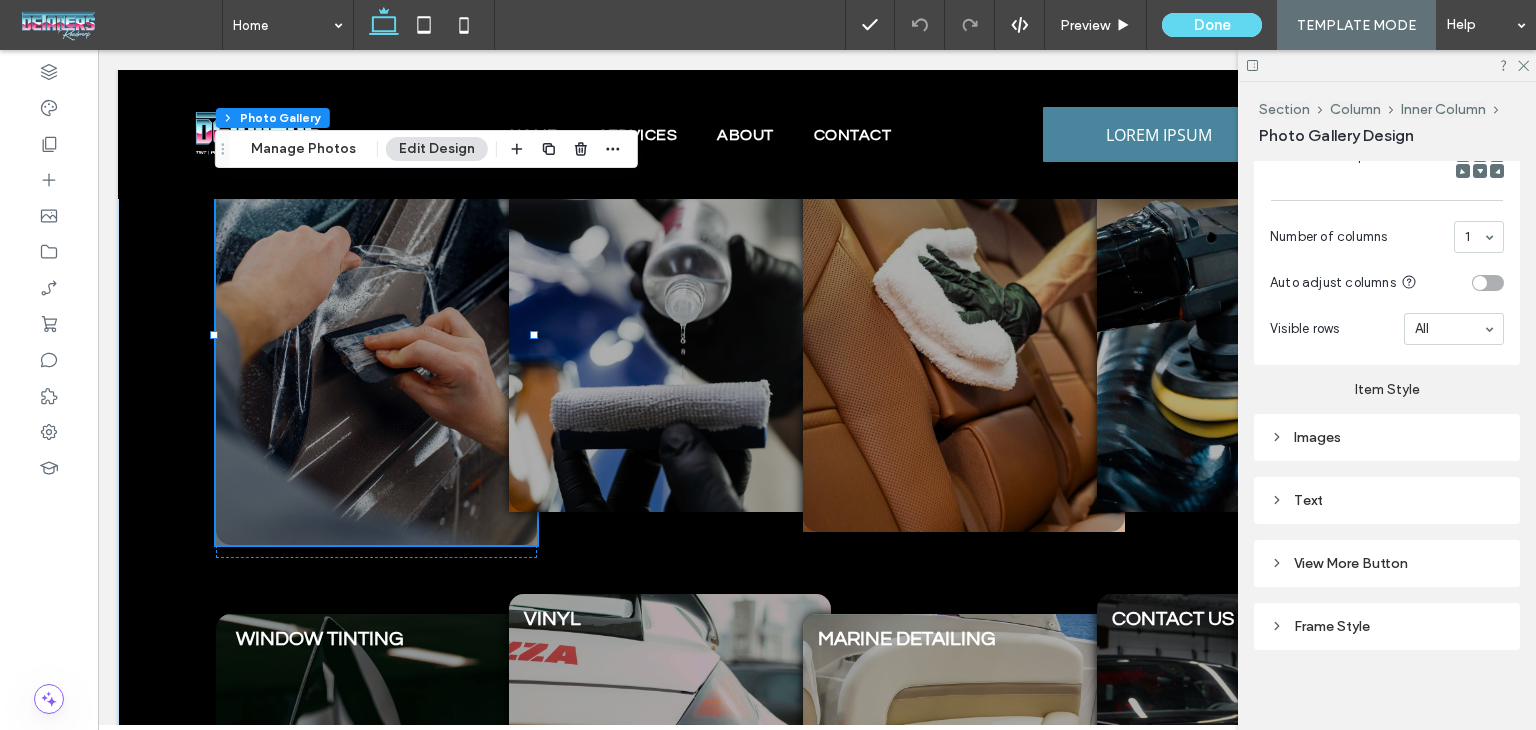 click on "Text" at bounding box center [1387, 500] 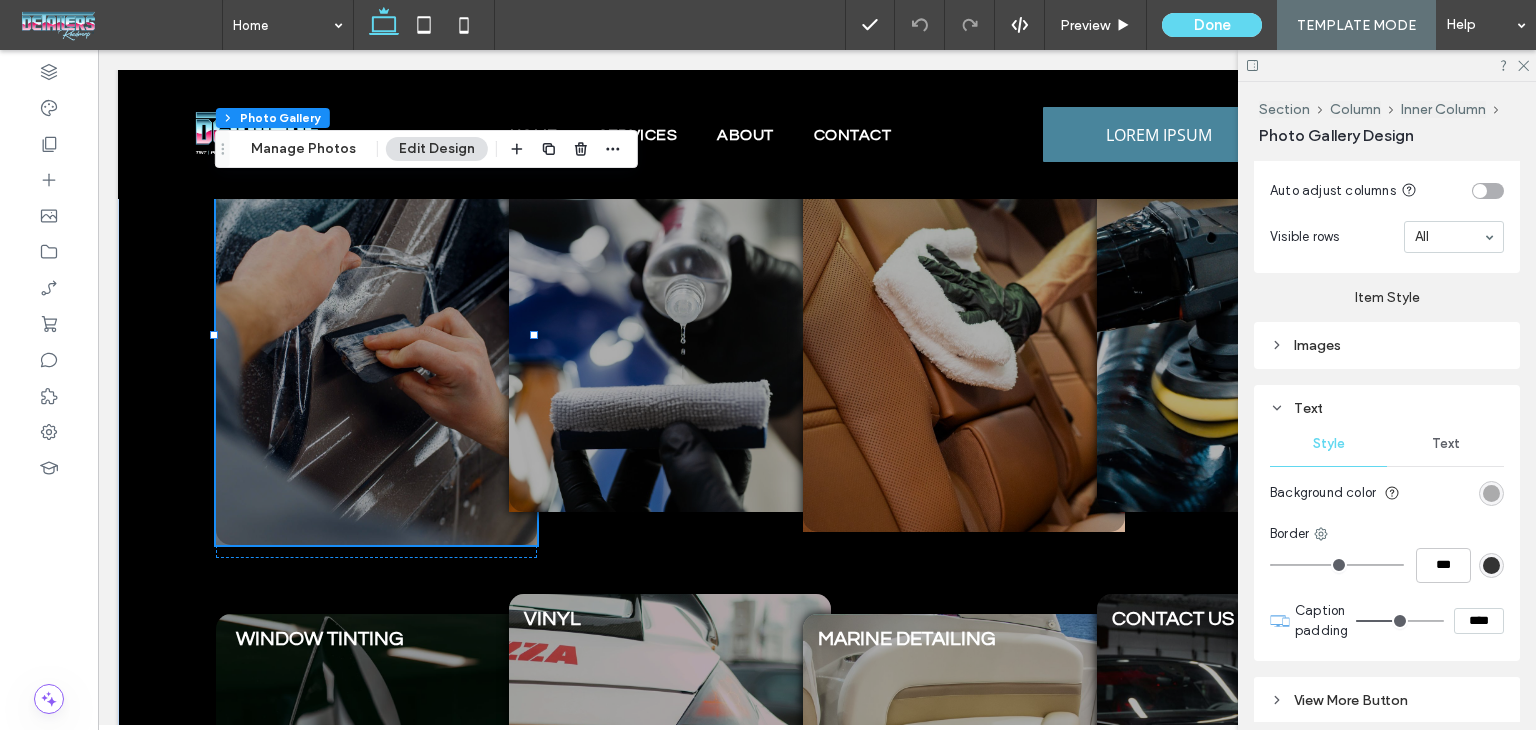 scroll, scrollTop: 1031, scrollLeft: 0, axis: vertical 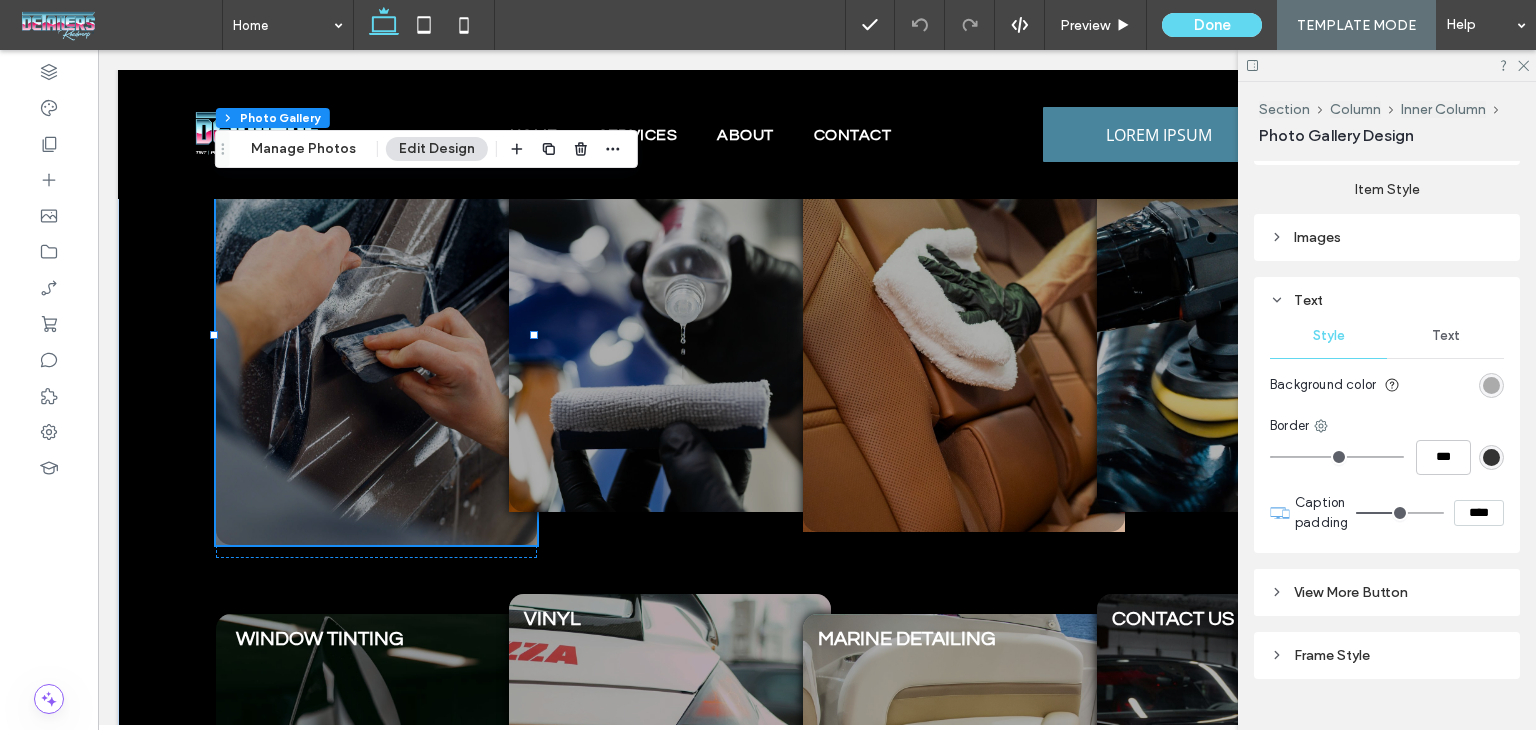 click on "Text" at bounding box center (1445, 336) 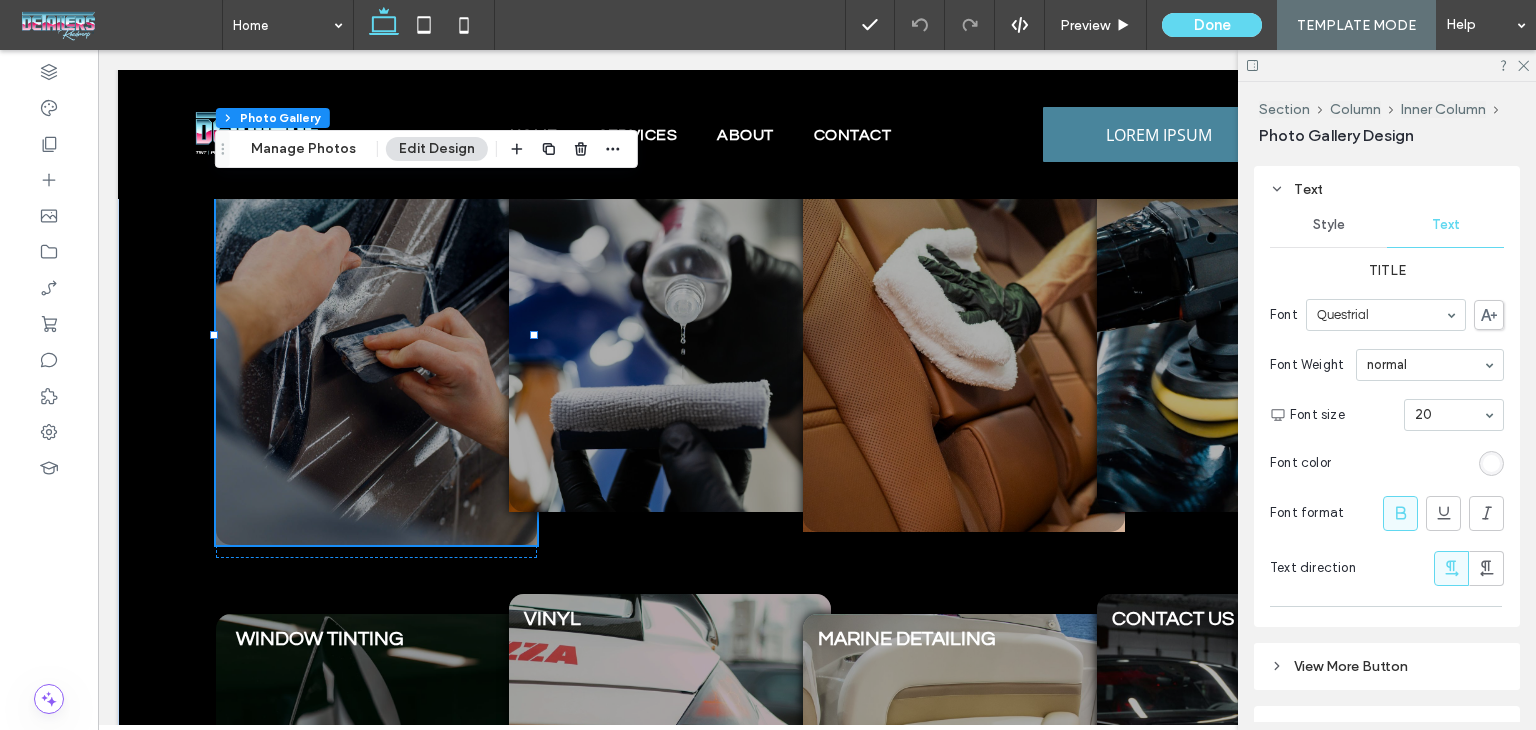 click on "Style" at bounding box center [1329, 225] 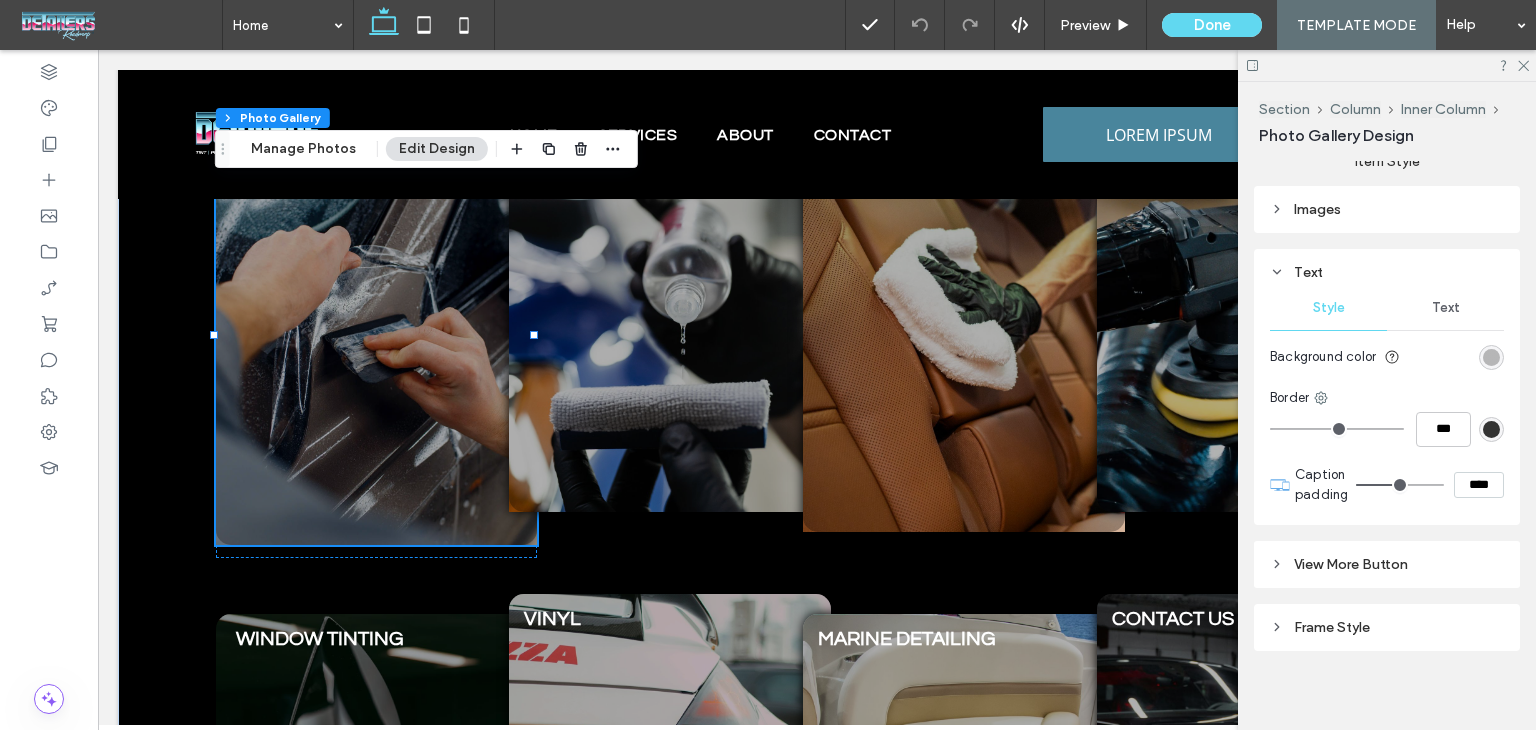 click at bounding box center [1491, 357] 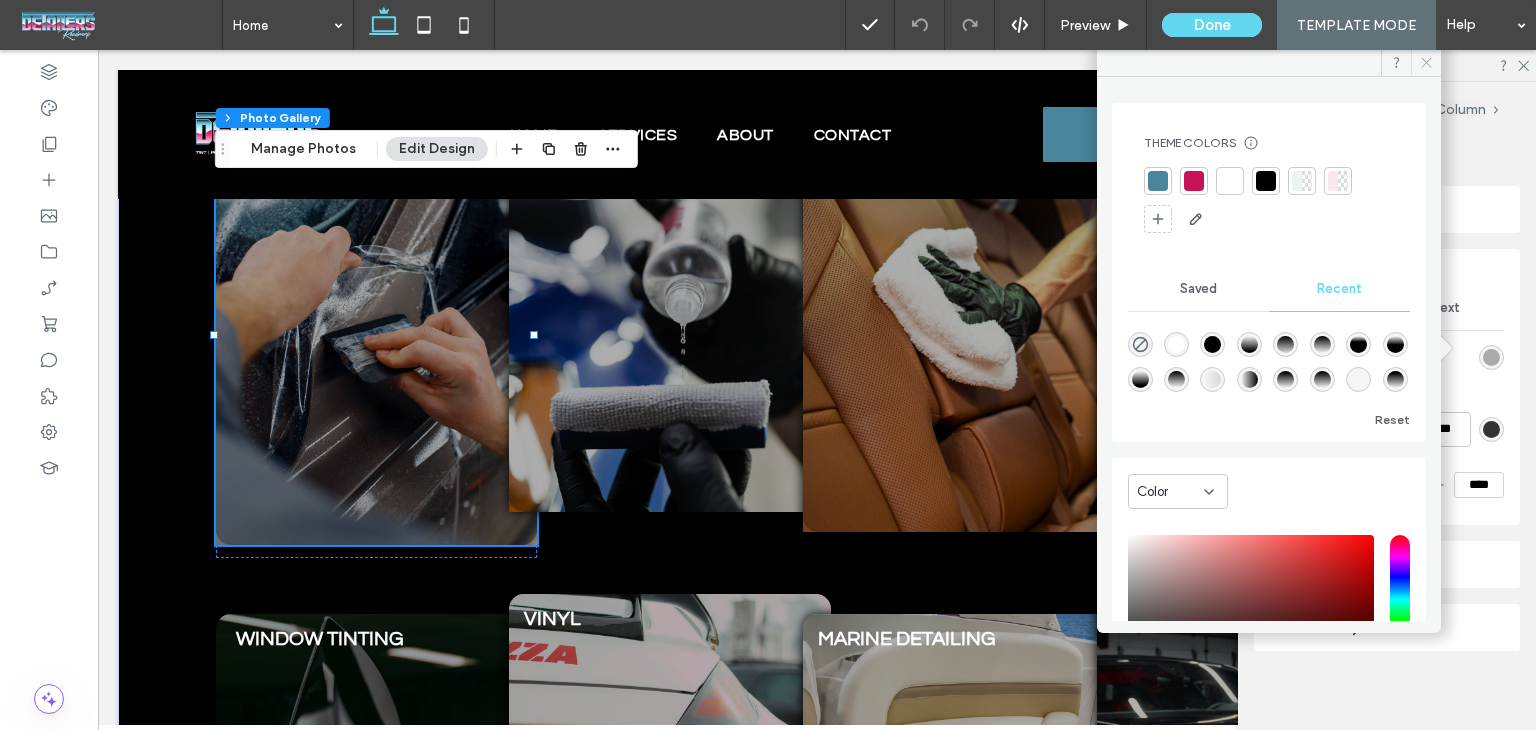 click at bounding box center (1426, 62) 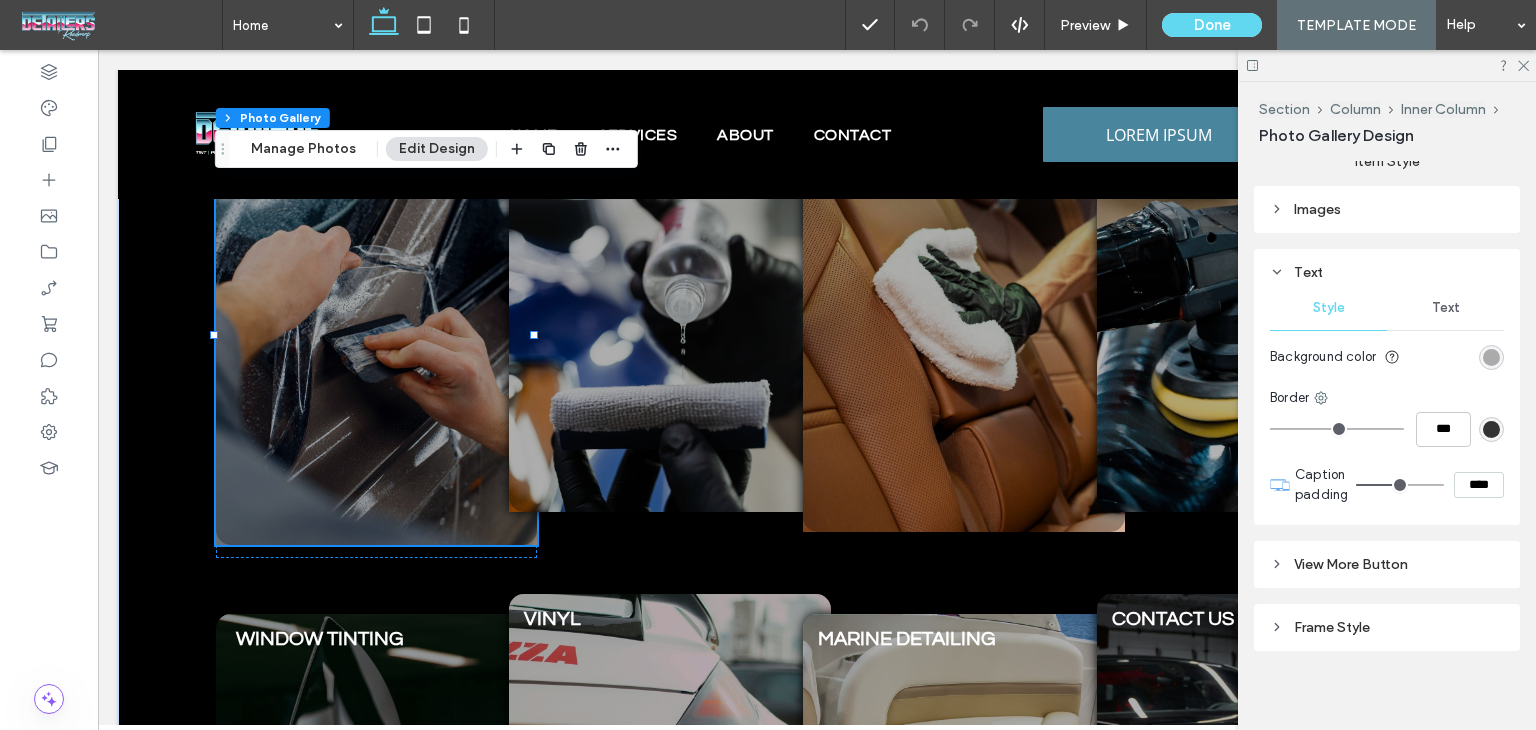click on "View More Button" at bounding box center [1387, 564] 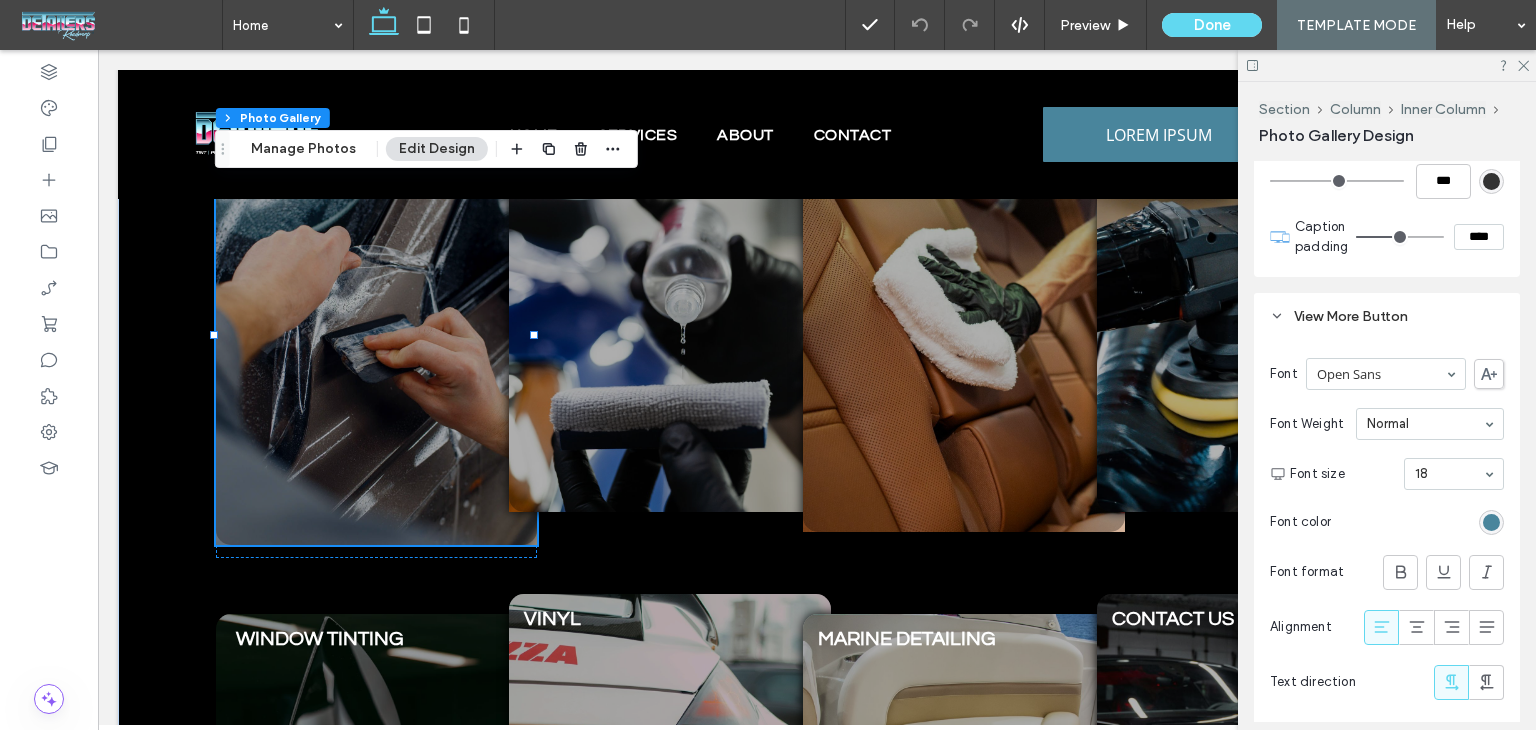 scroll, scrollTop: 1342, scrollLeft: 0, axis: vertical 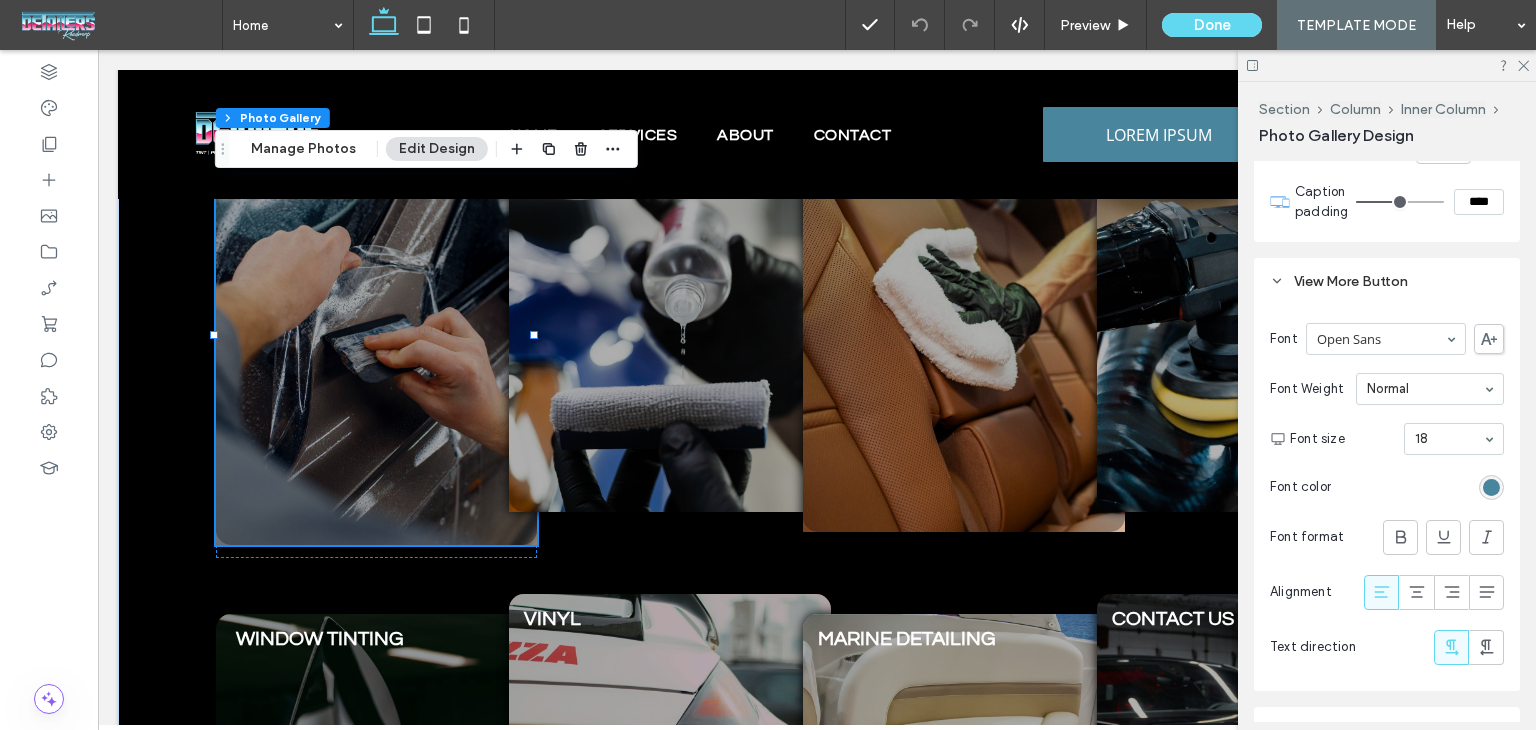 click on "View More Button" at bounding box center [1387, 281] 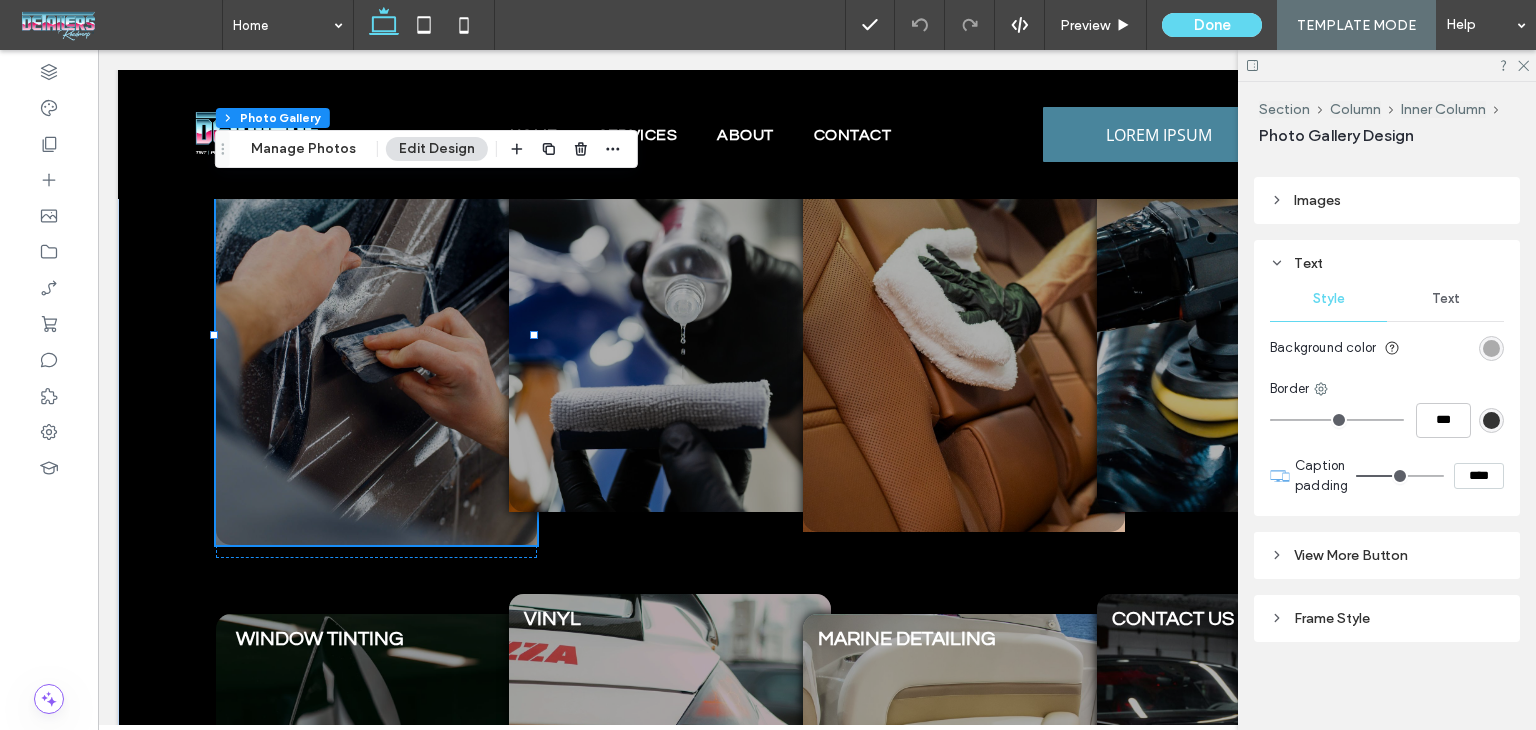 scroll, scrollTop: 1059, scrollLeft: 0, axis: vertical 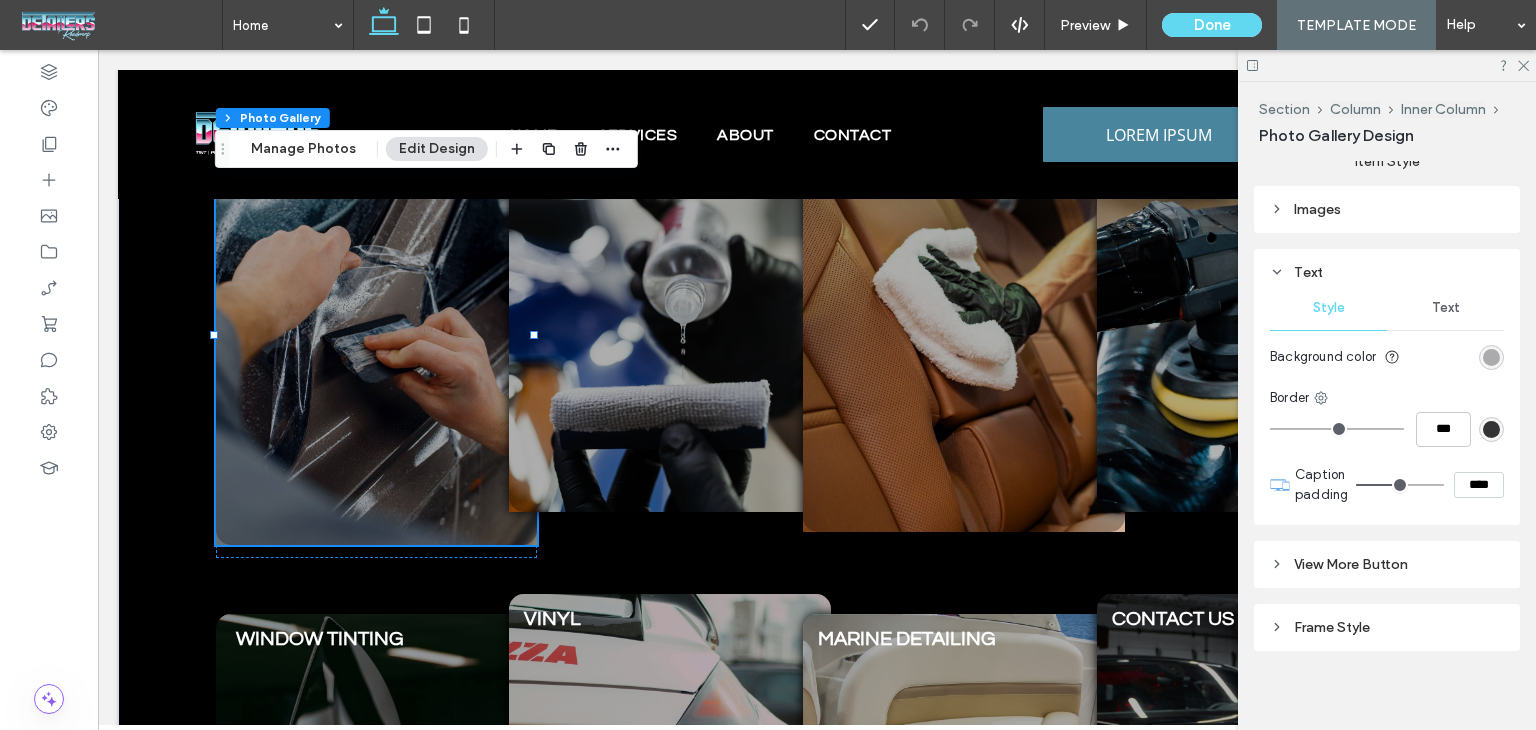 click on "Frame Style" at bounding box center (1387, 627) 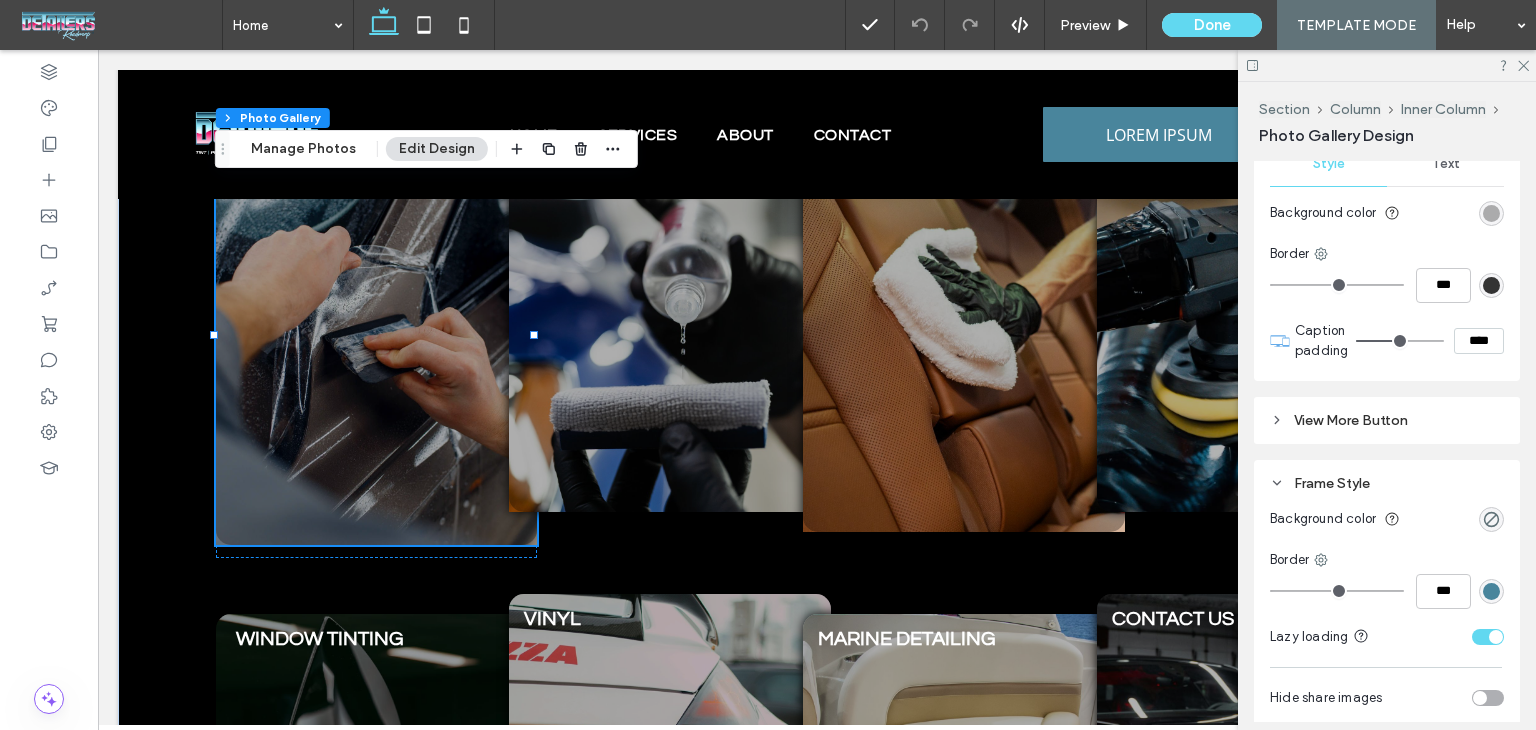 scroll, scrollTop: 1280, scrollLeft: 0, axis: vertical 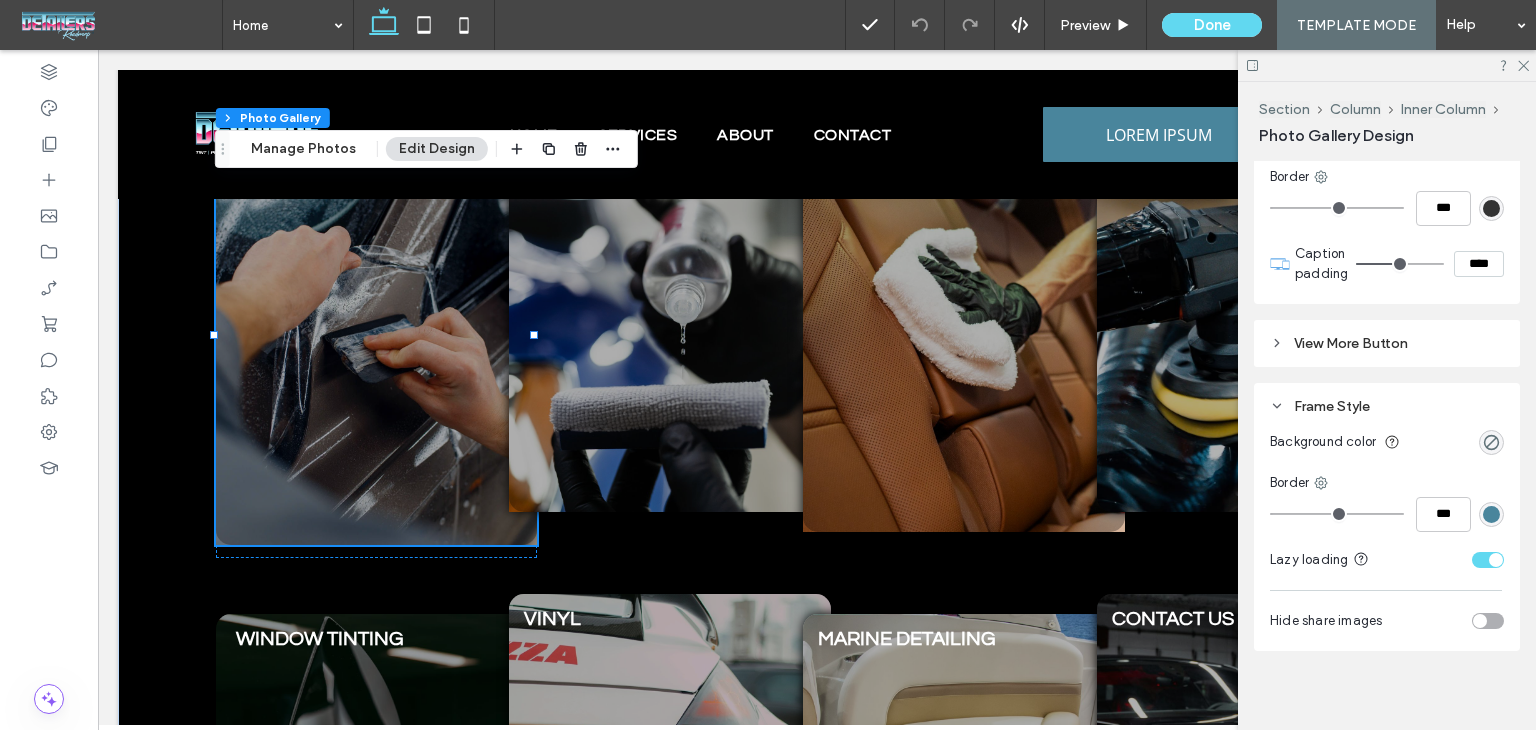 click on "Frame Style" at bounding box center [1387, 406] 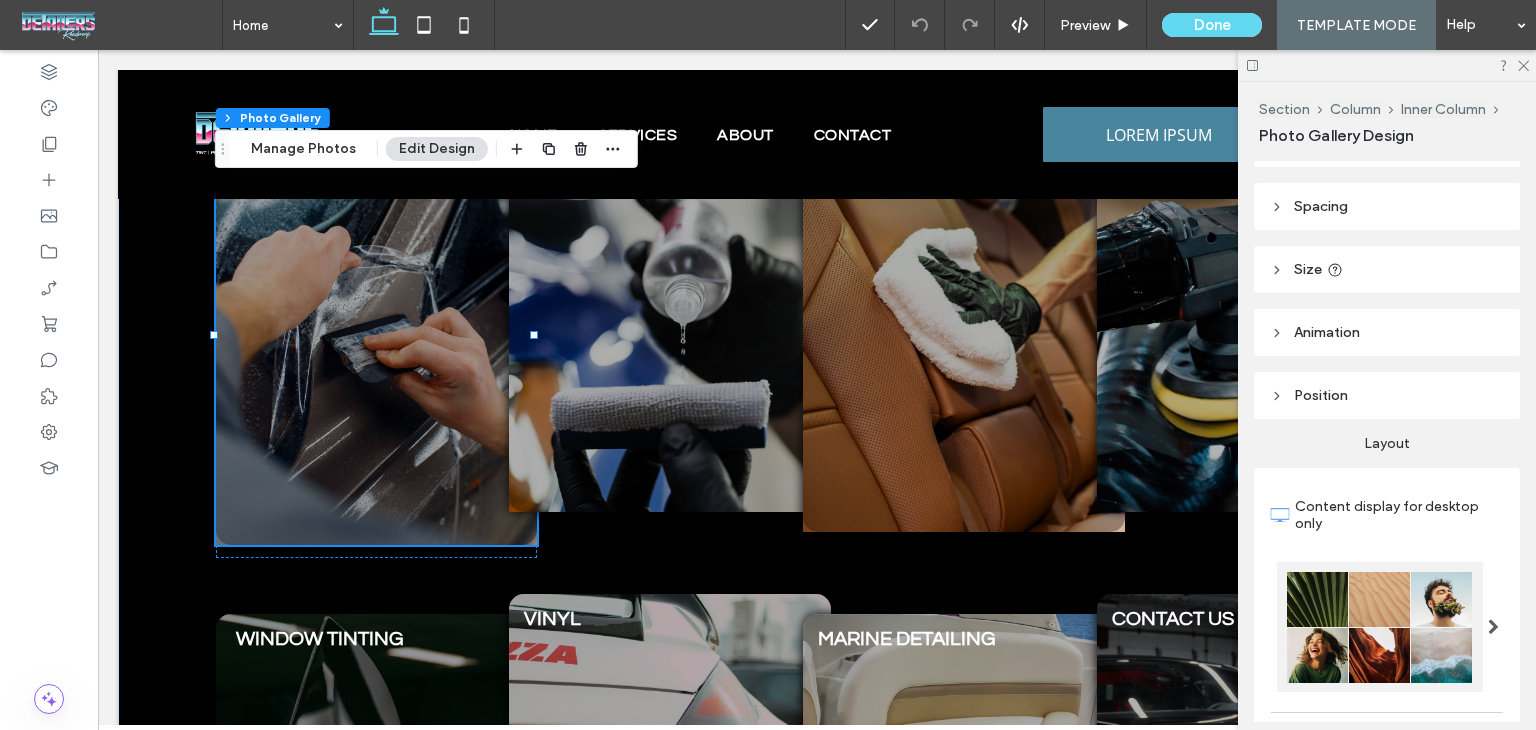 scroll, scrollTop: 0, scrollLeft: 0, axis: both 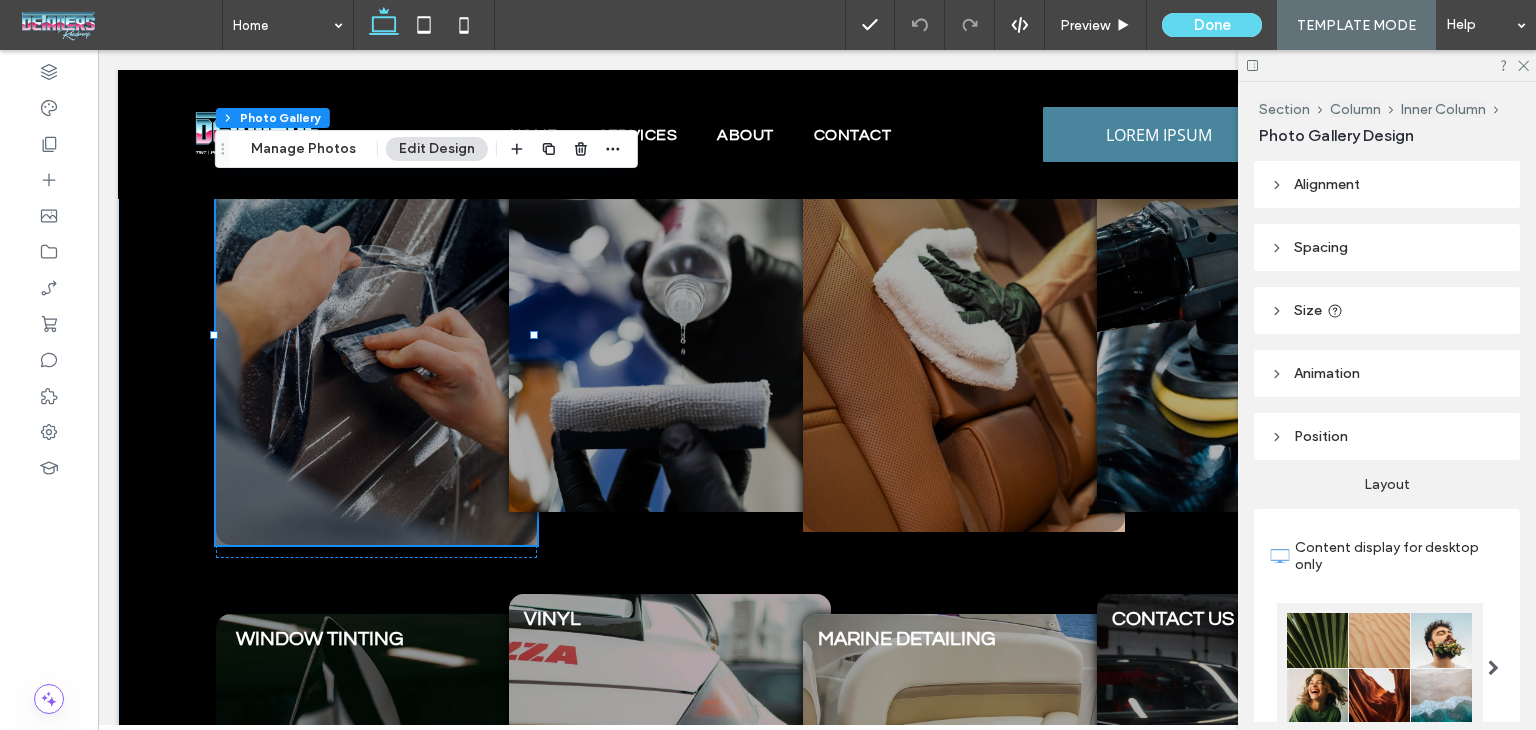 click on "Spacing" at bounding box center (1387, 247) 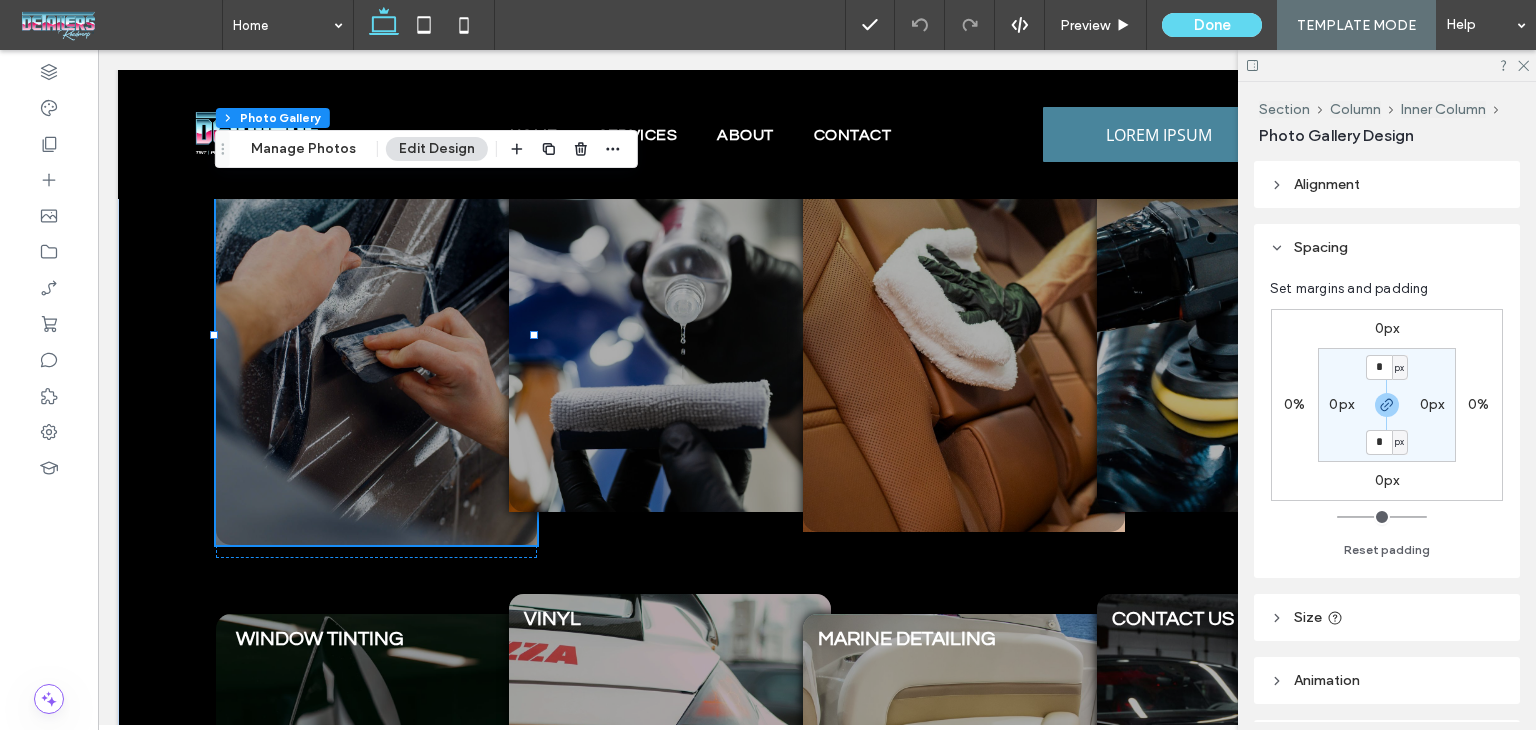 click on "Spacing" at bounding box center (1387, 247) 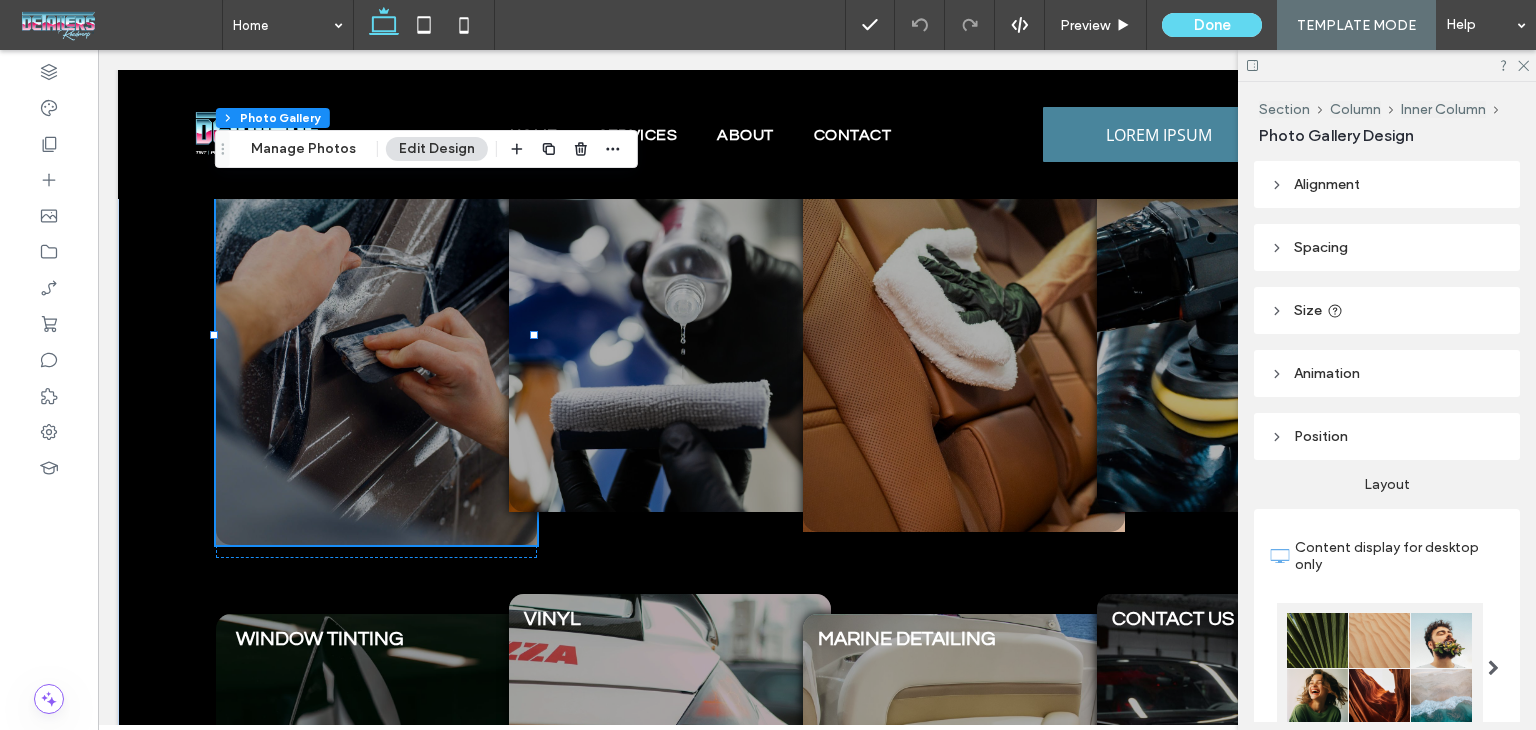 click on "Size" at bounding box center [1387, 310] 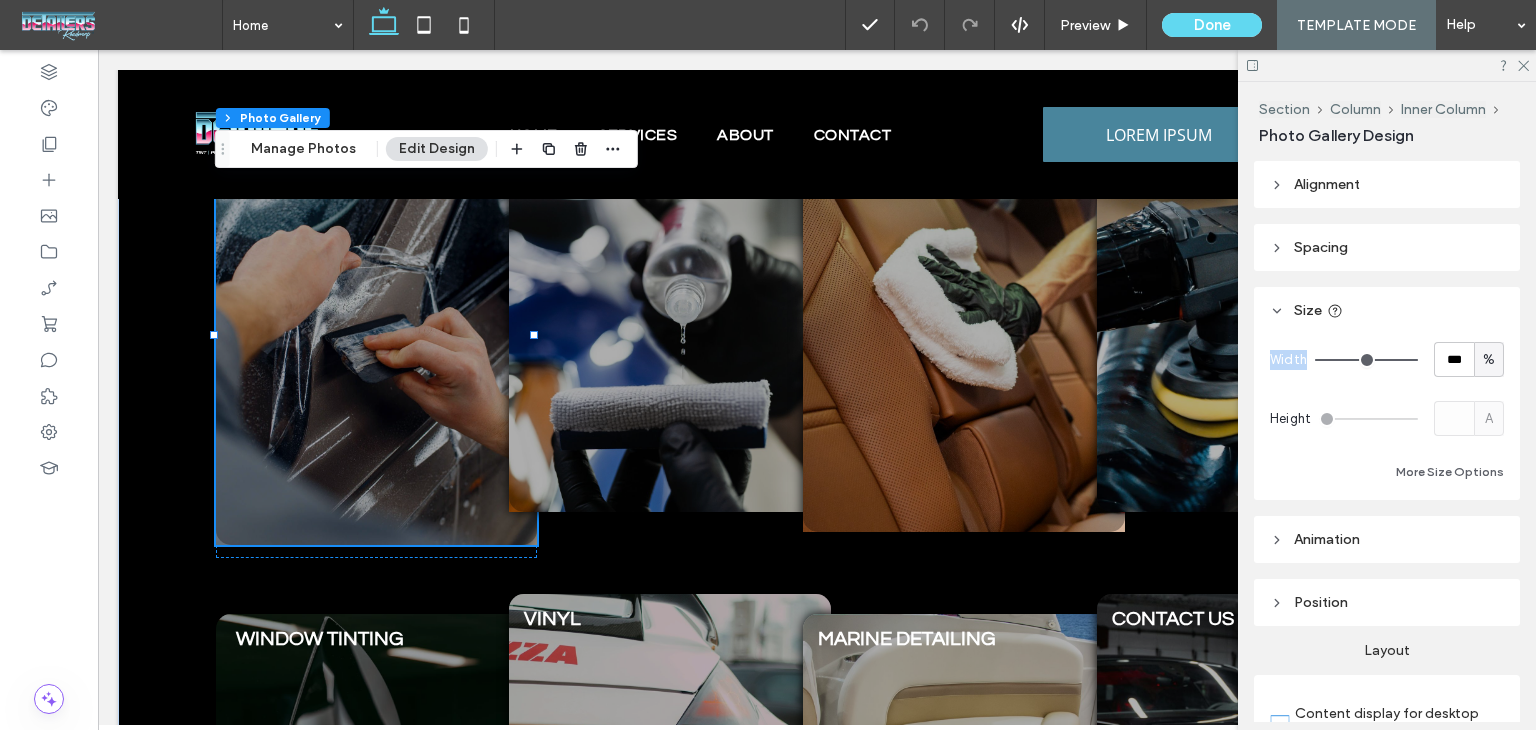 click on "Size" at bounding box center [1387, 310] 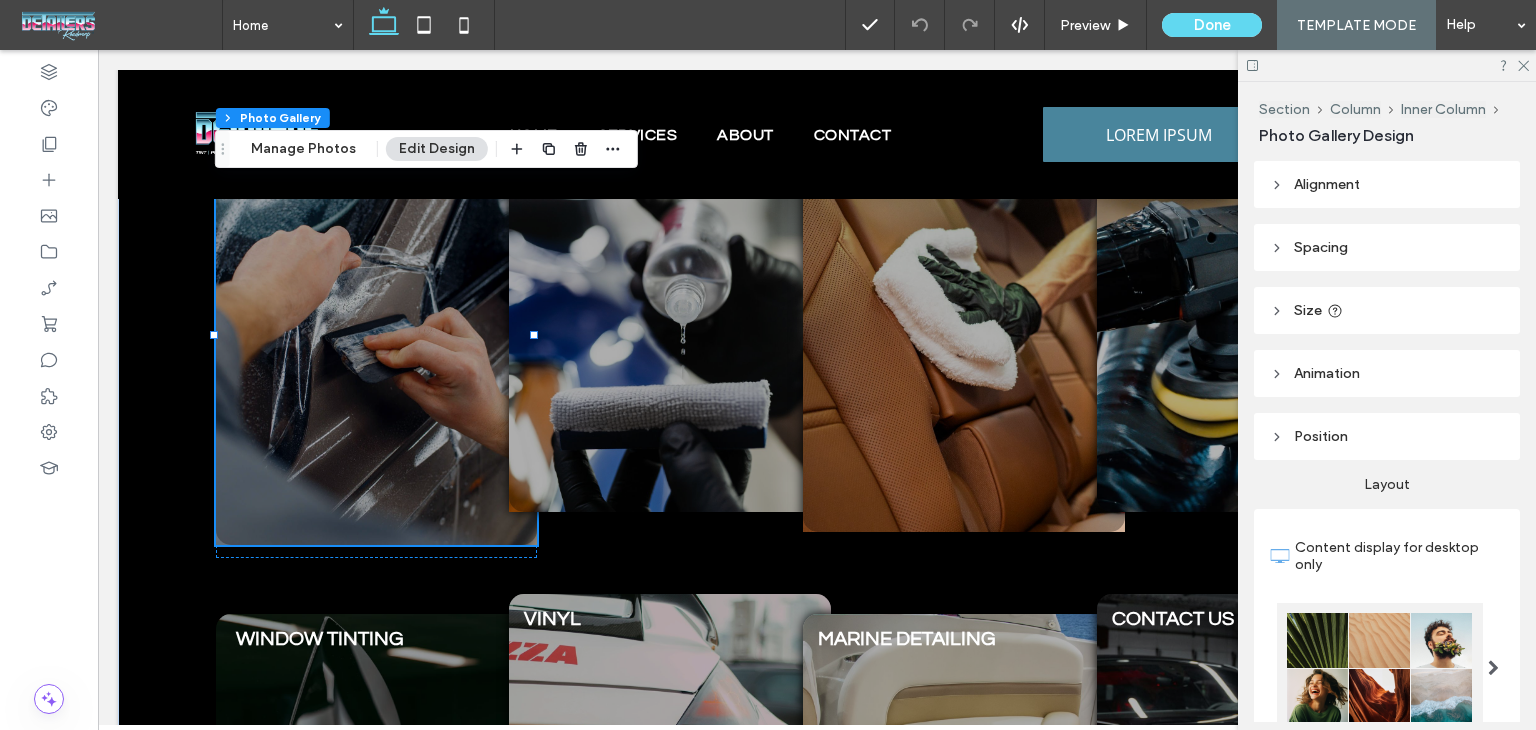 click on "Animation" at bounding box center (1387, 373) 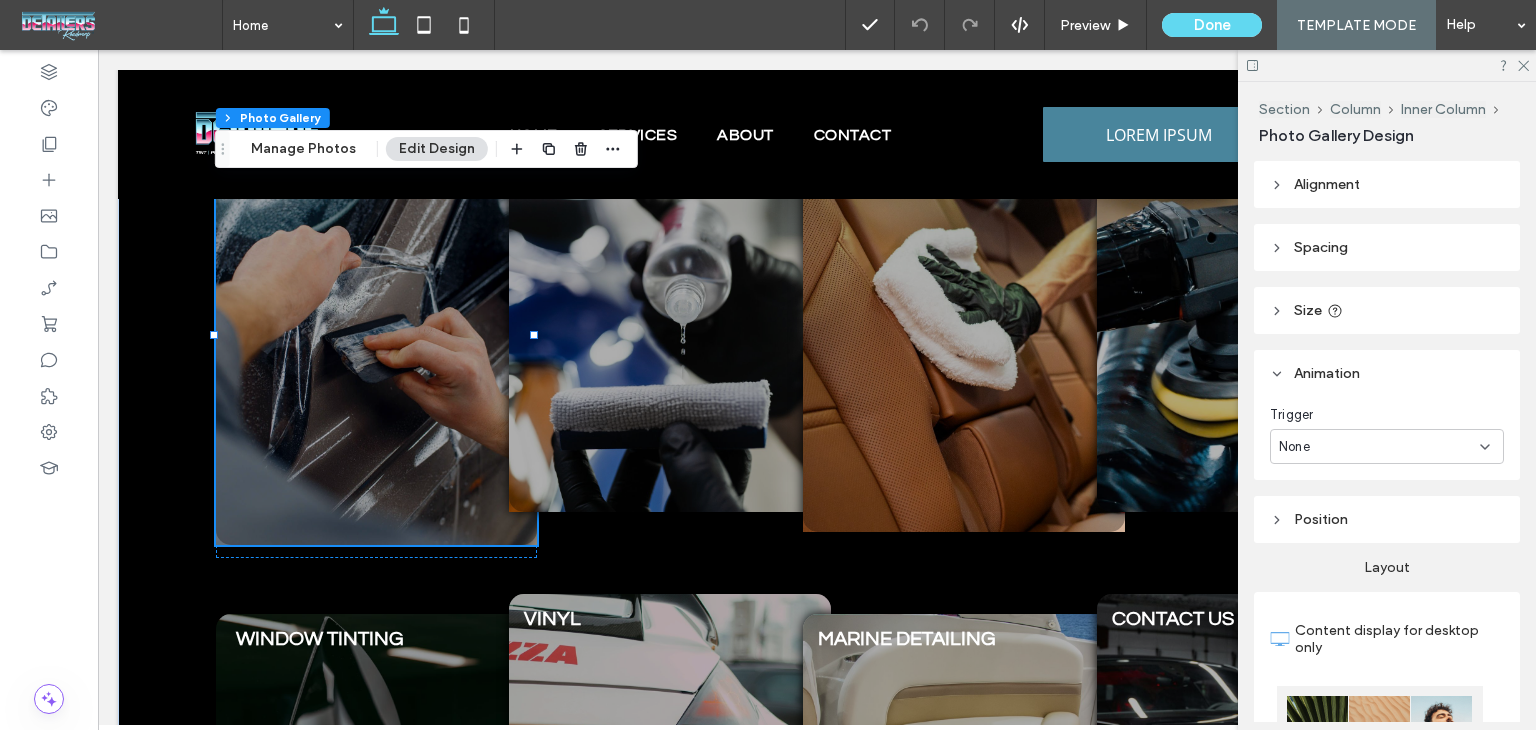 click on "Animation" at bounding box center [1387, 373] 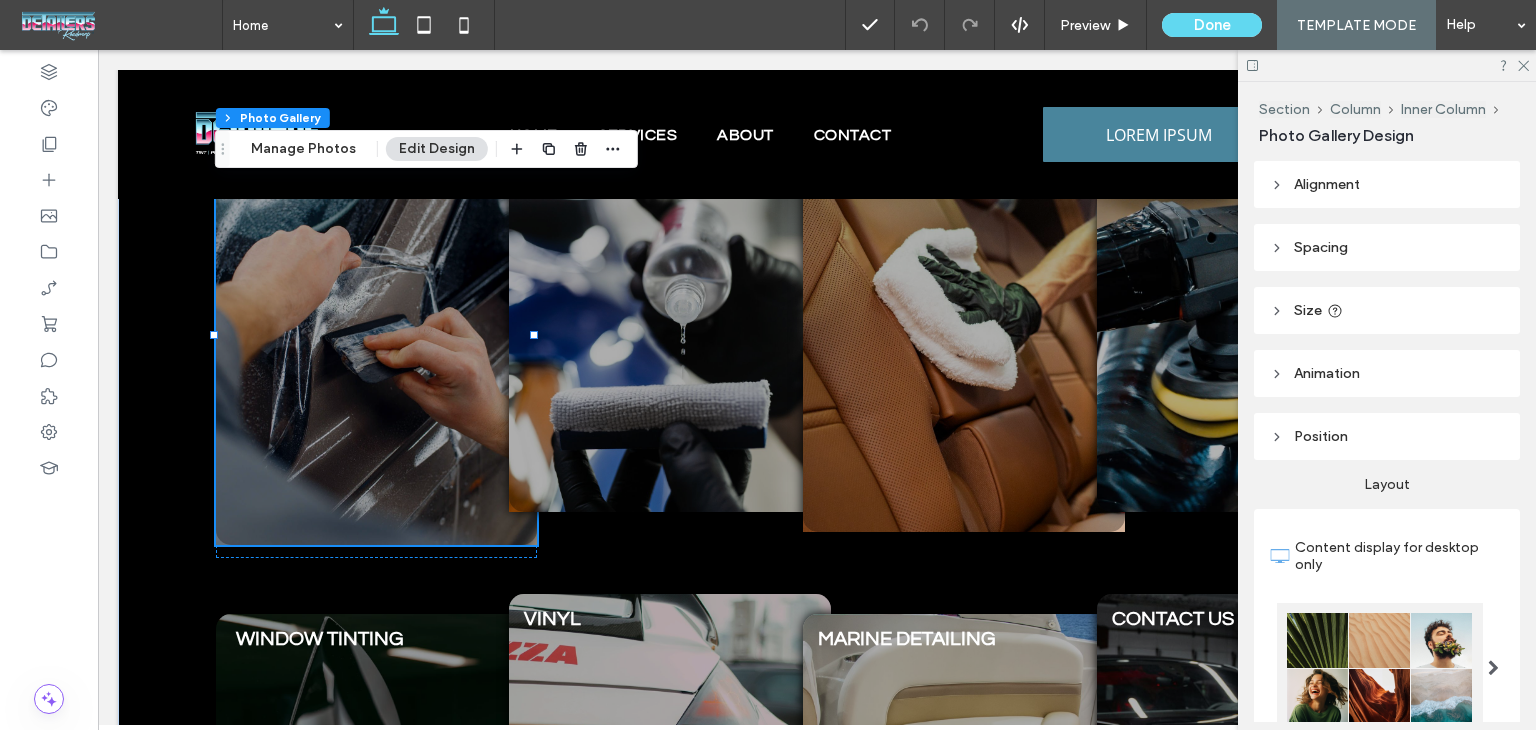 click on "Position" at bounding box center (1387, 436) 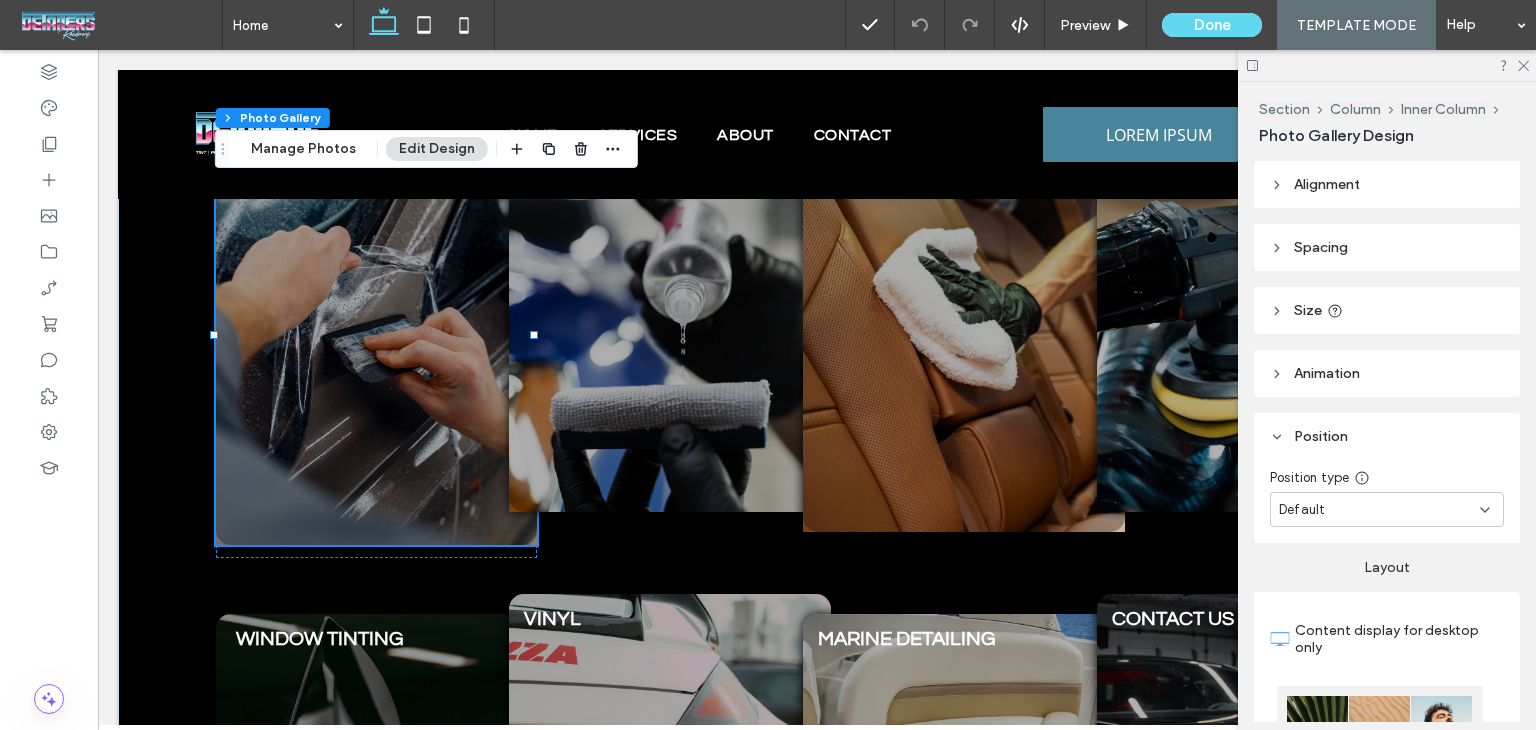 click on "Position" at bounding box center (1387, 436) 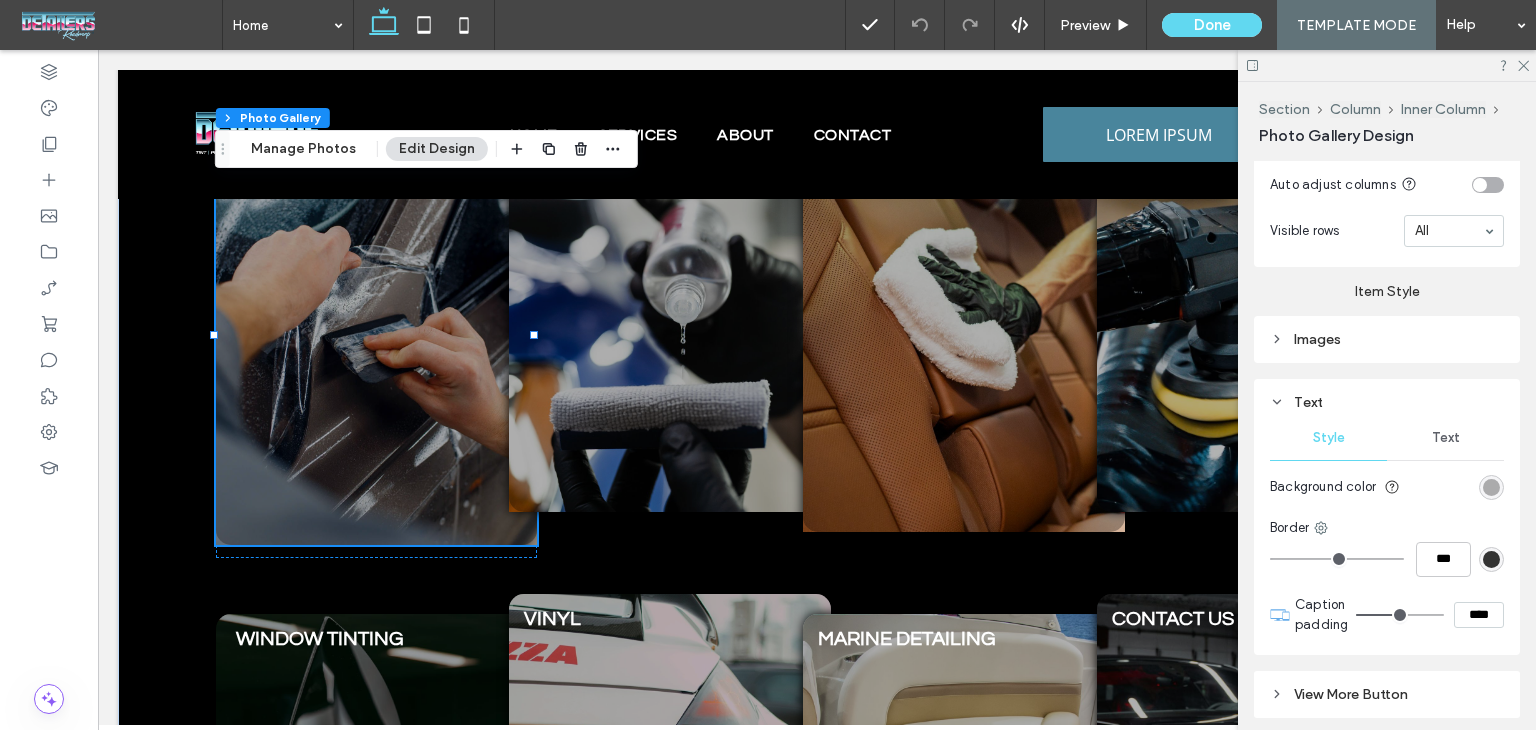 scroll, scrollTop: 1059, scrollLeft: 0, axis: vertical 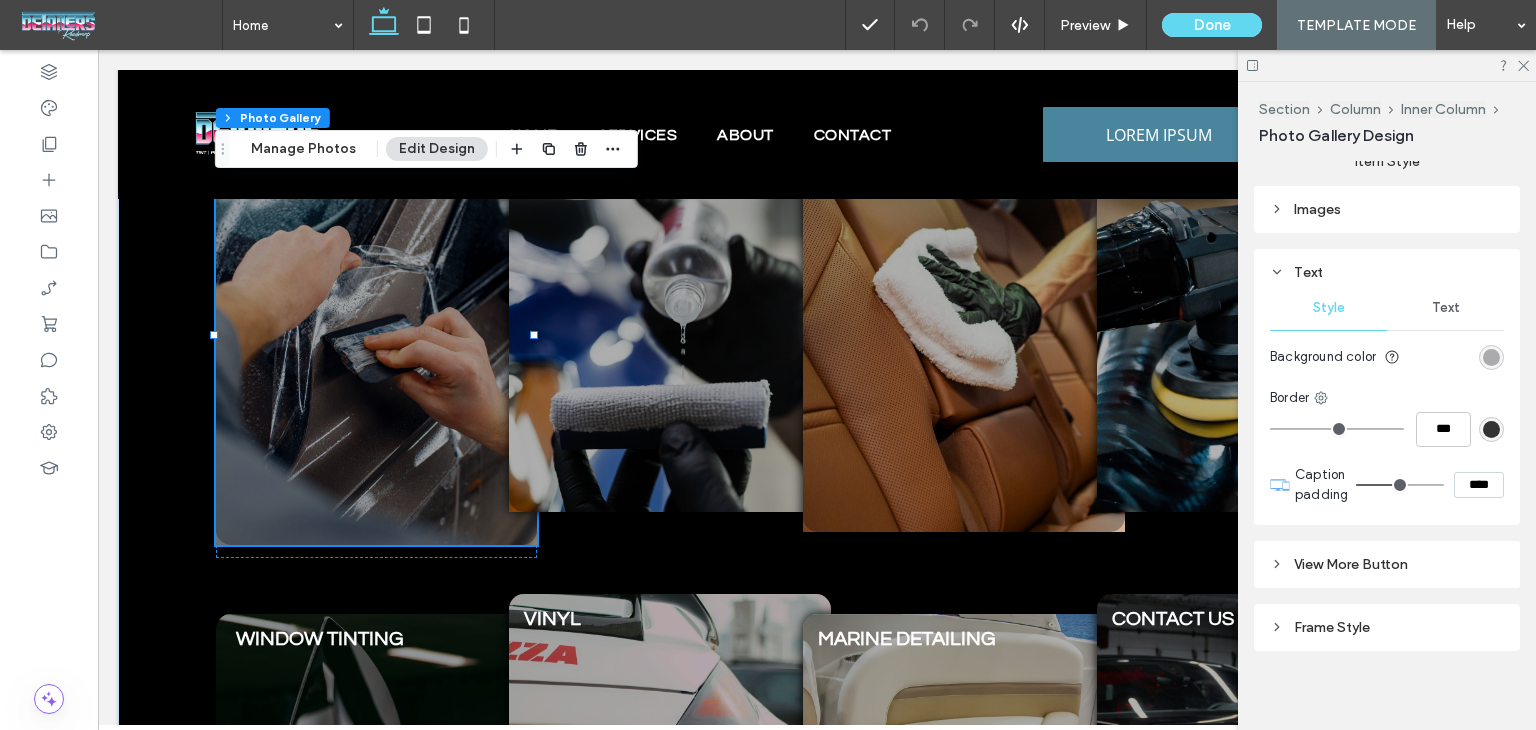 click on "Images" at bounding box center (1387, 209) 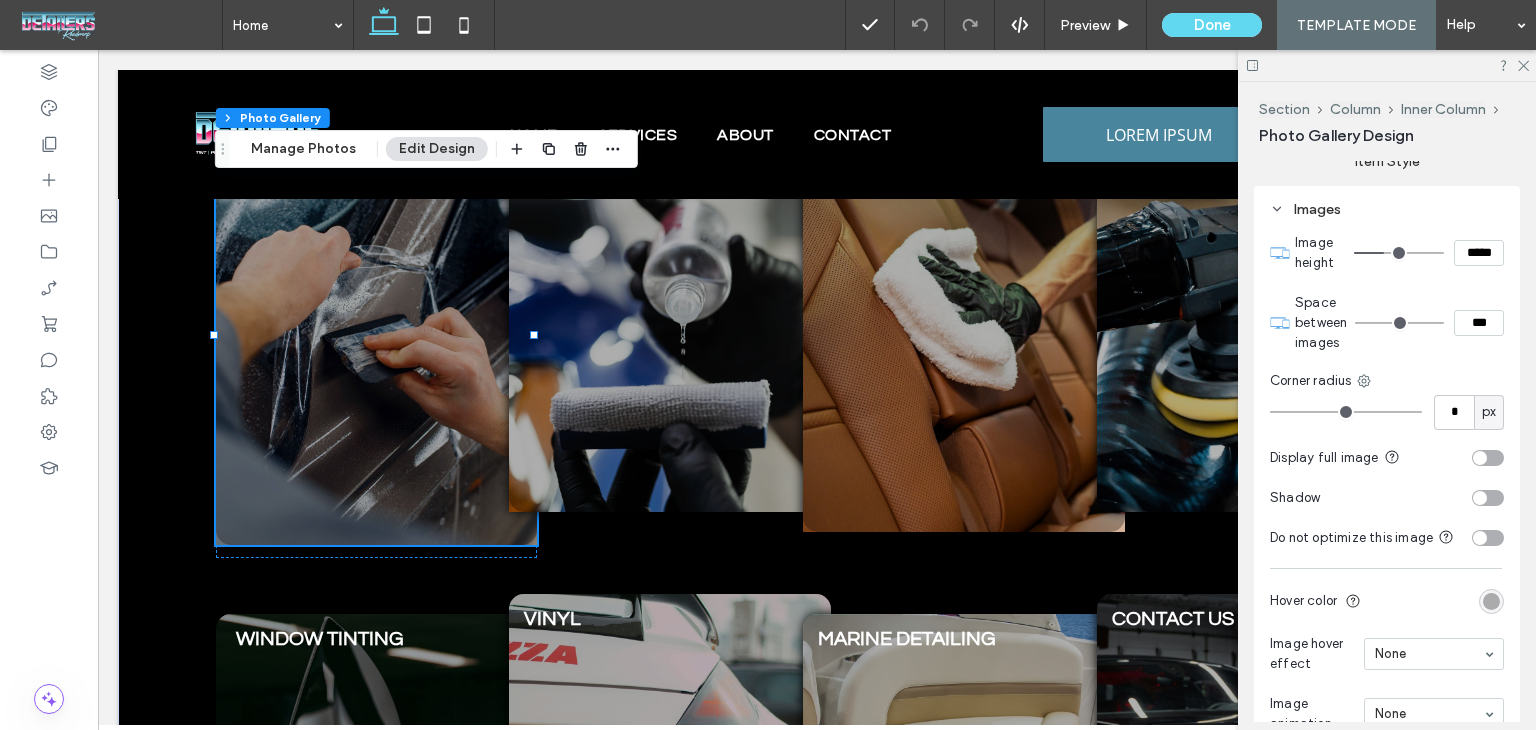 type on "*" 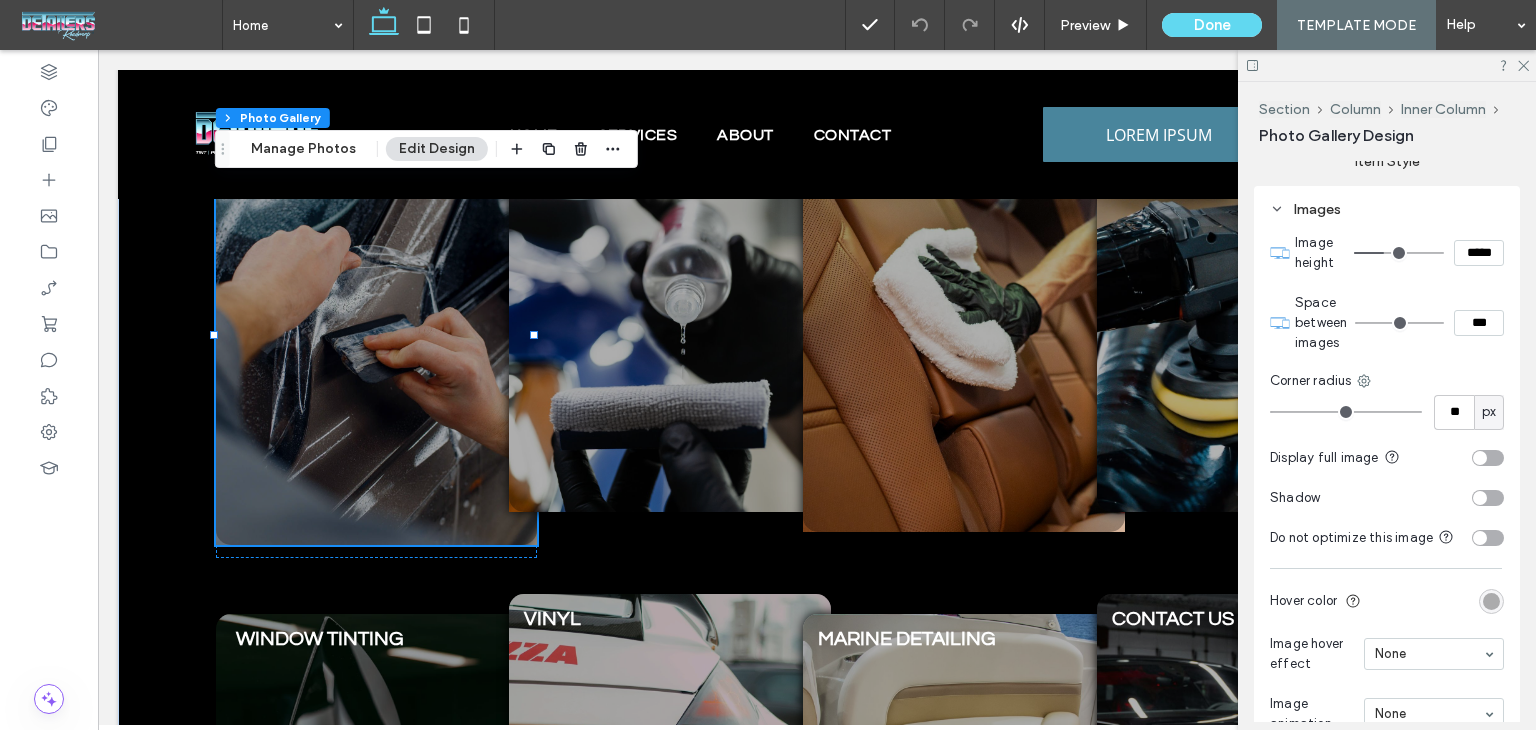 type on "*" 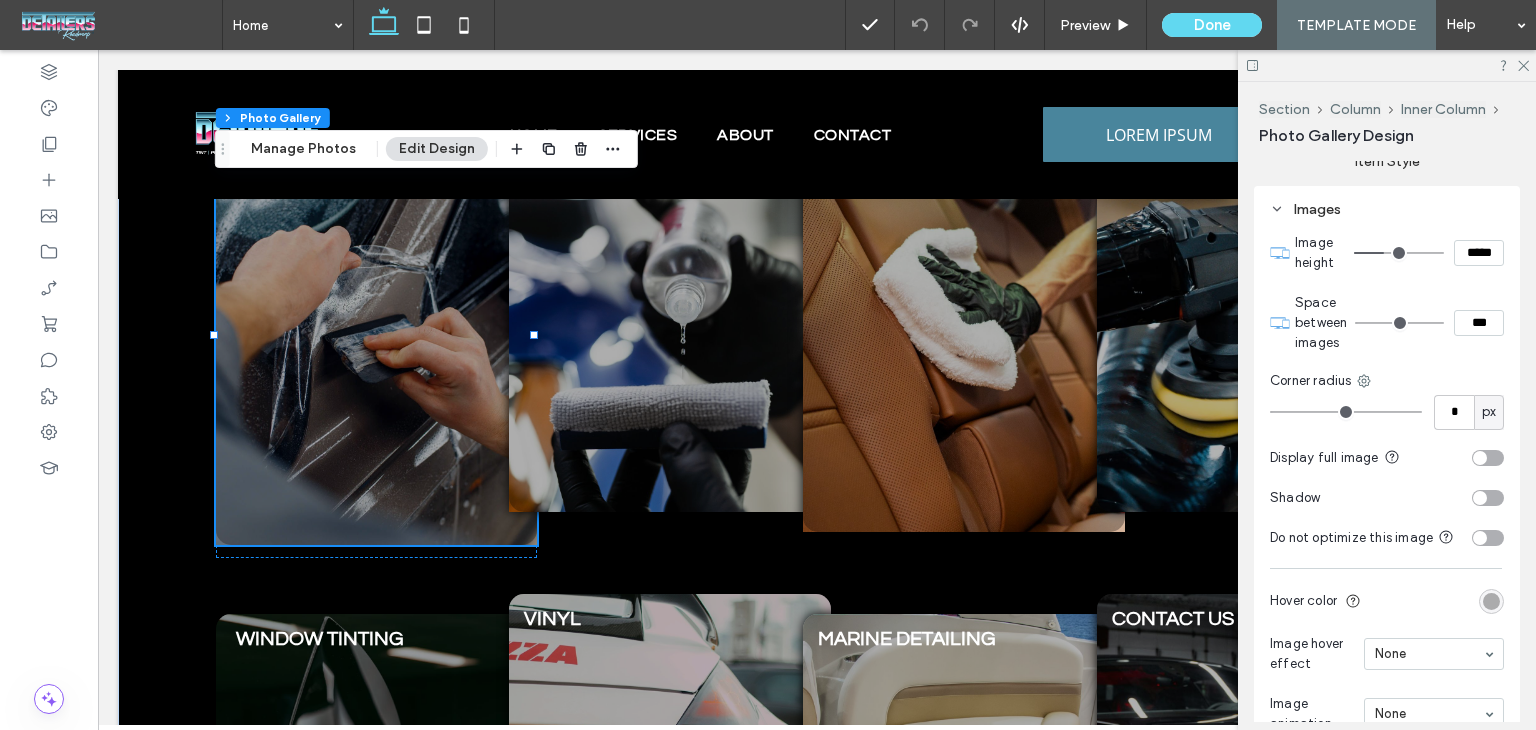 type on "*" 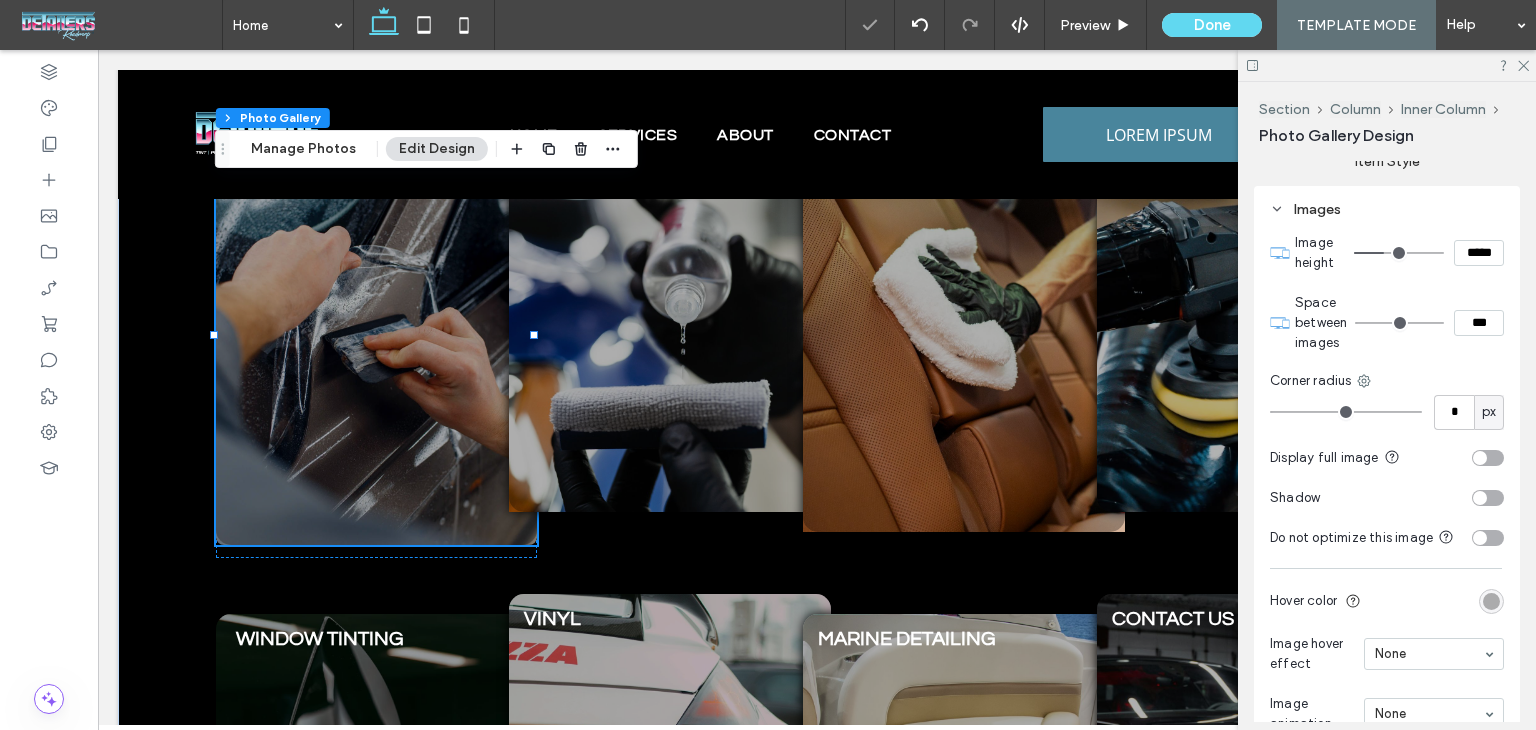 type on "*" 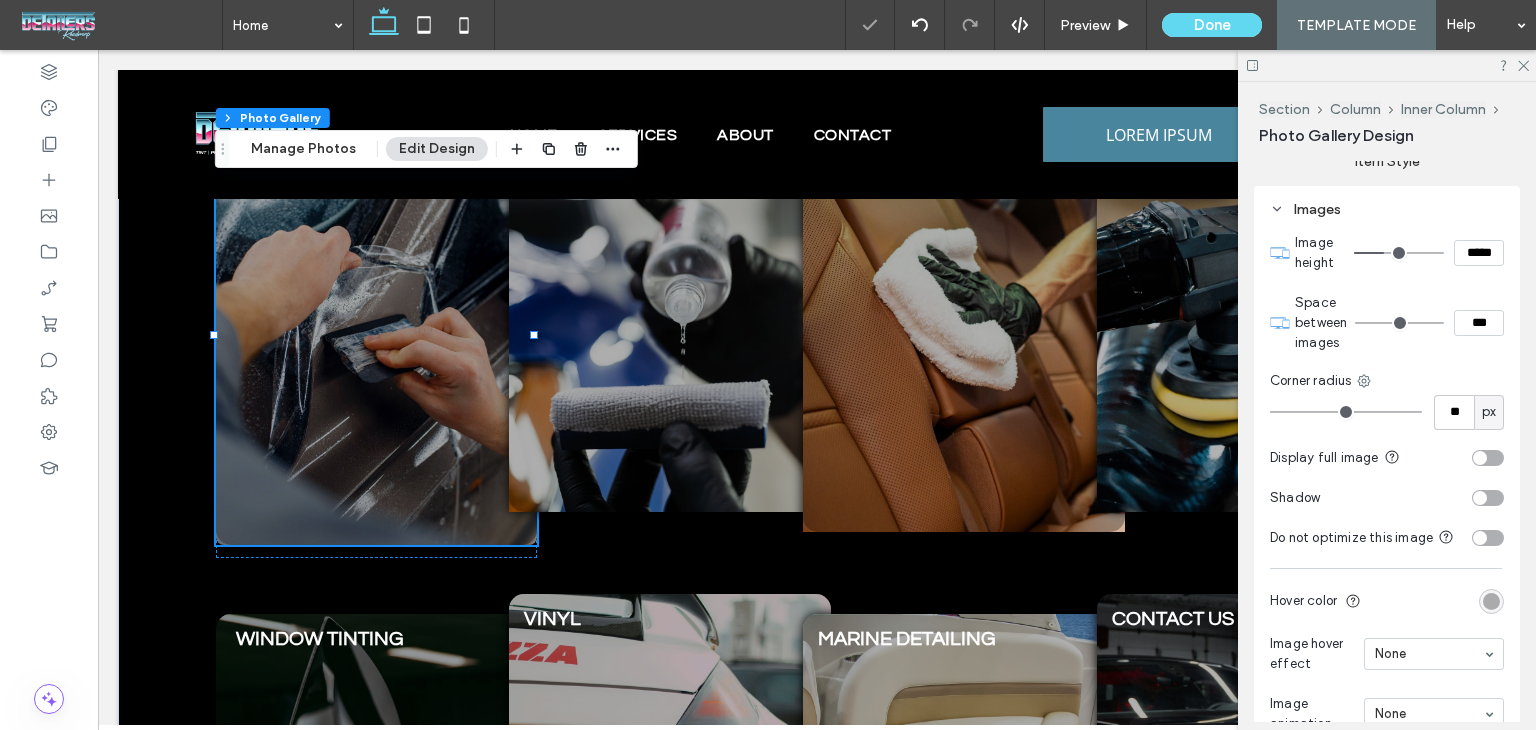 type on "**" 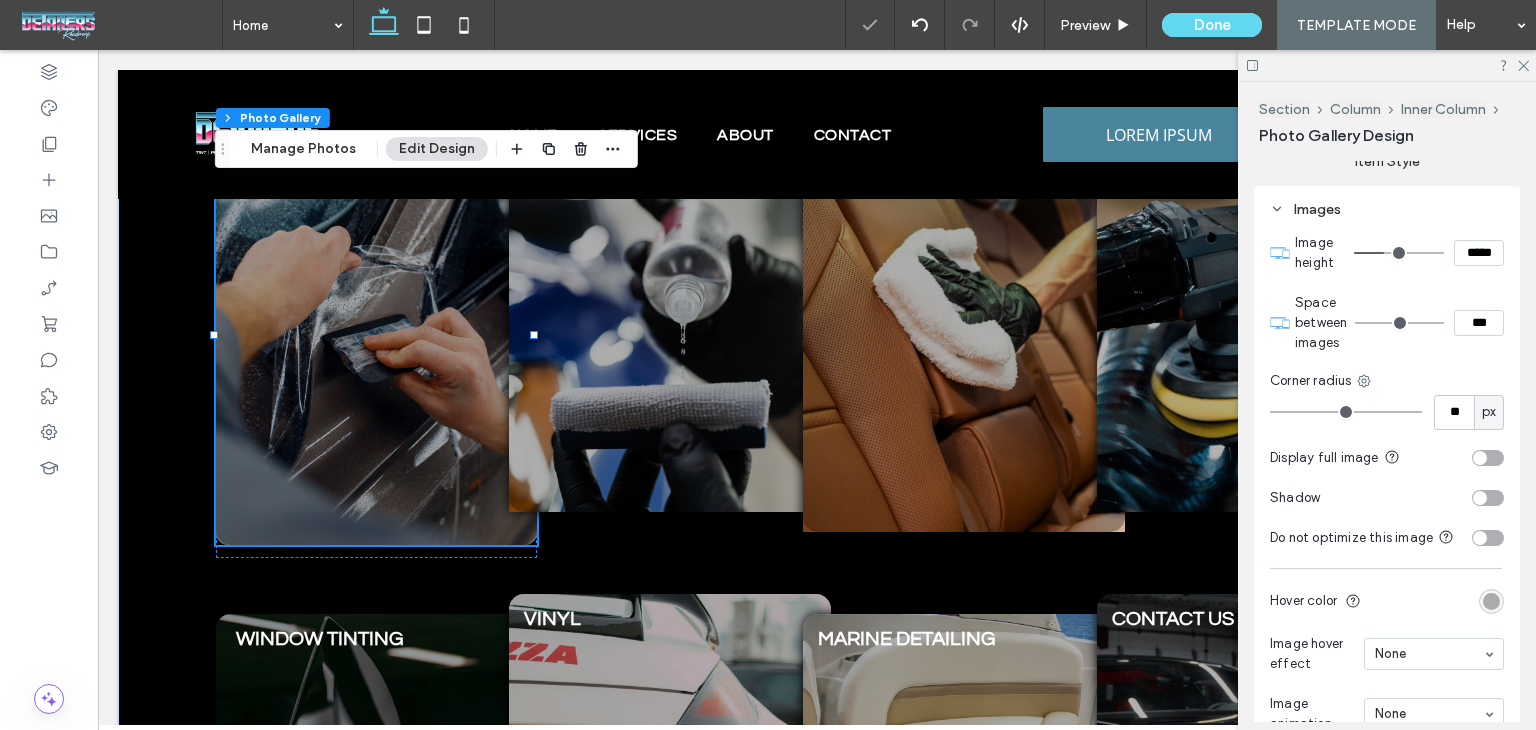 type on "**" 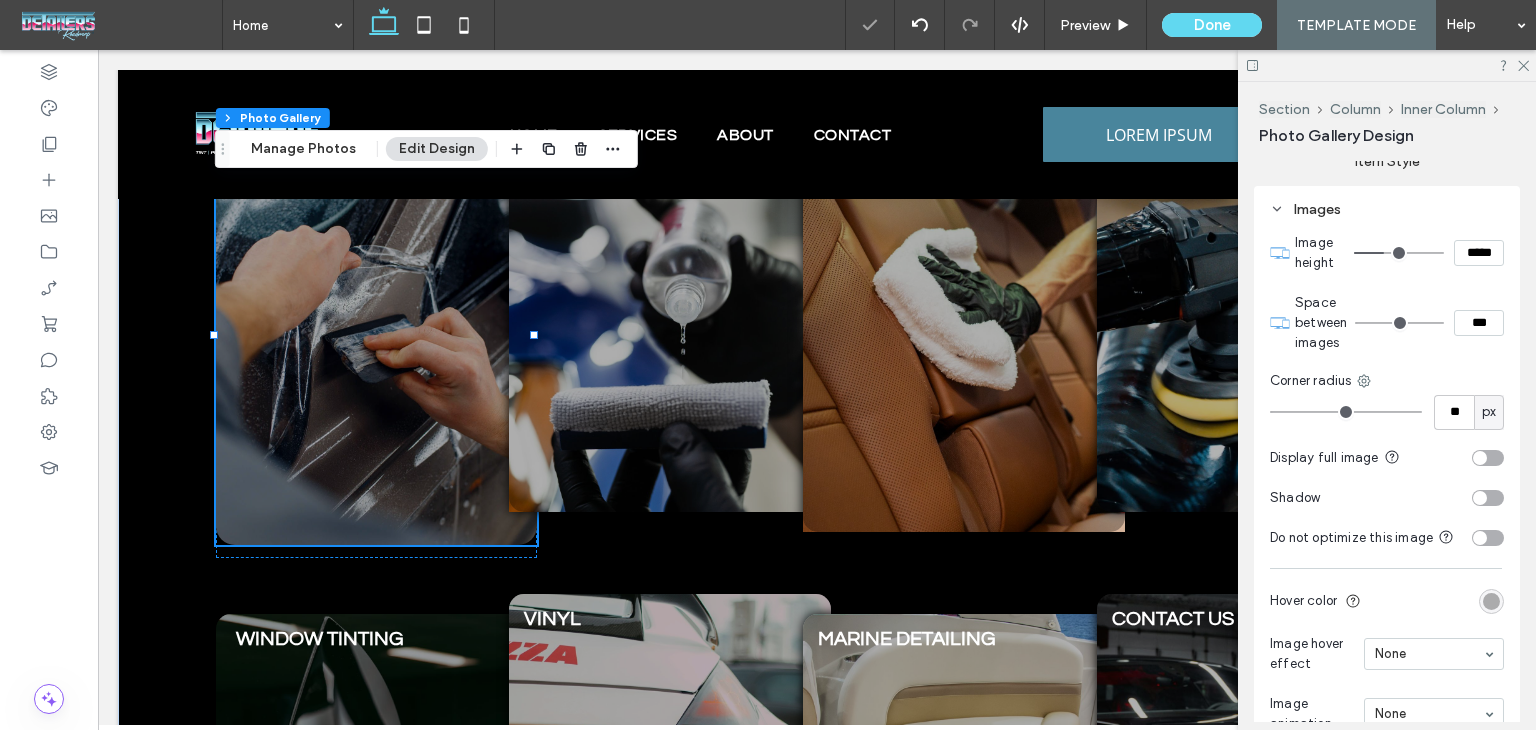 type on "**" 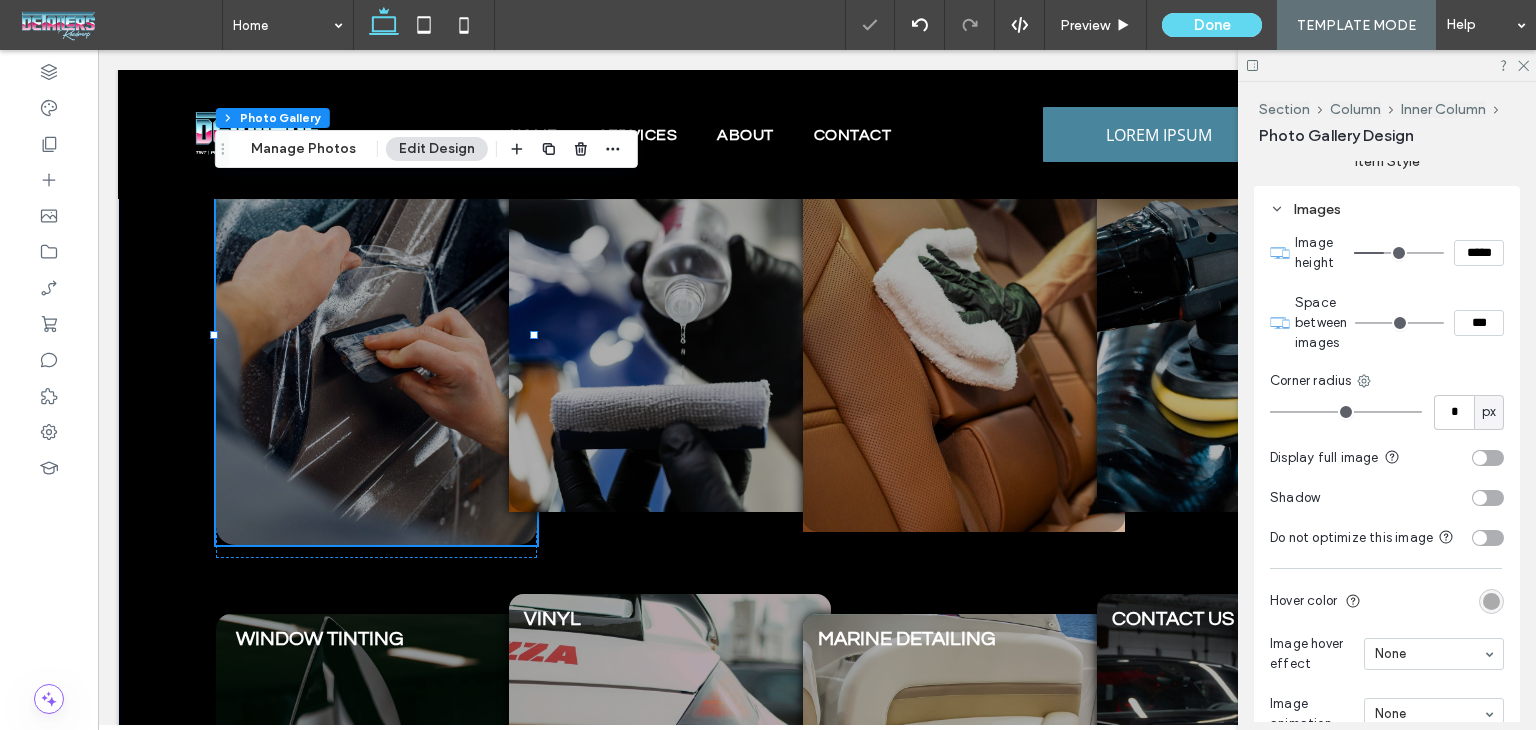 type on "*" 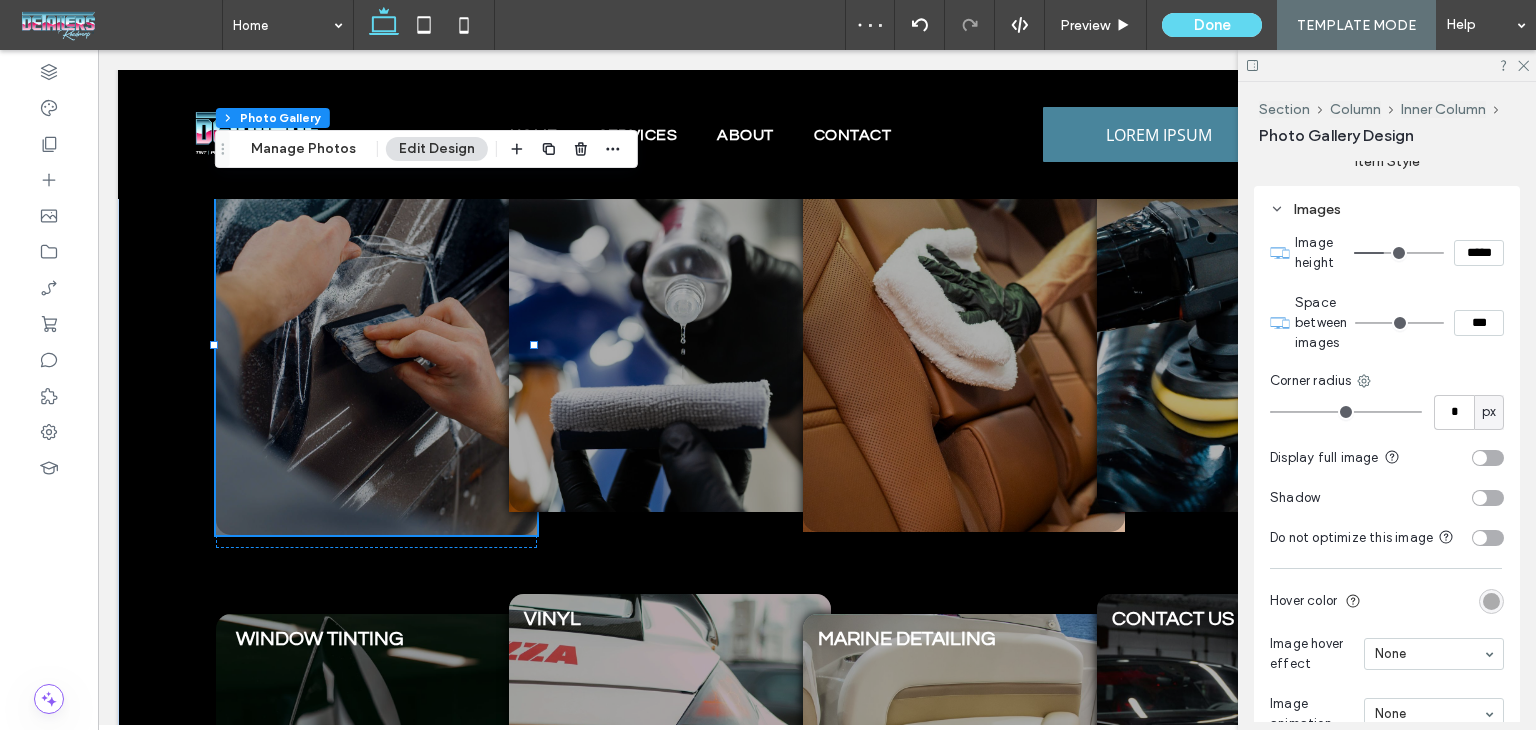 click at bounding box center [377, 335] 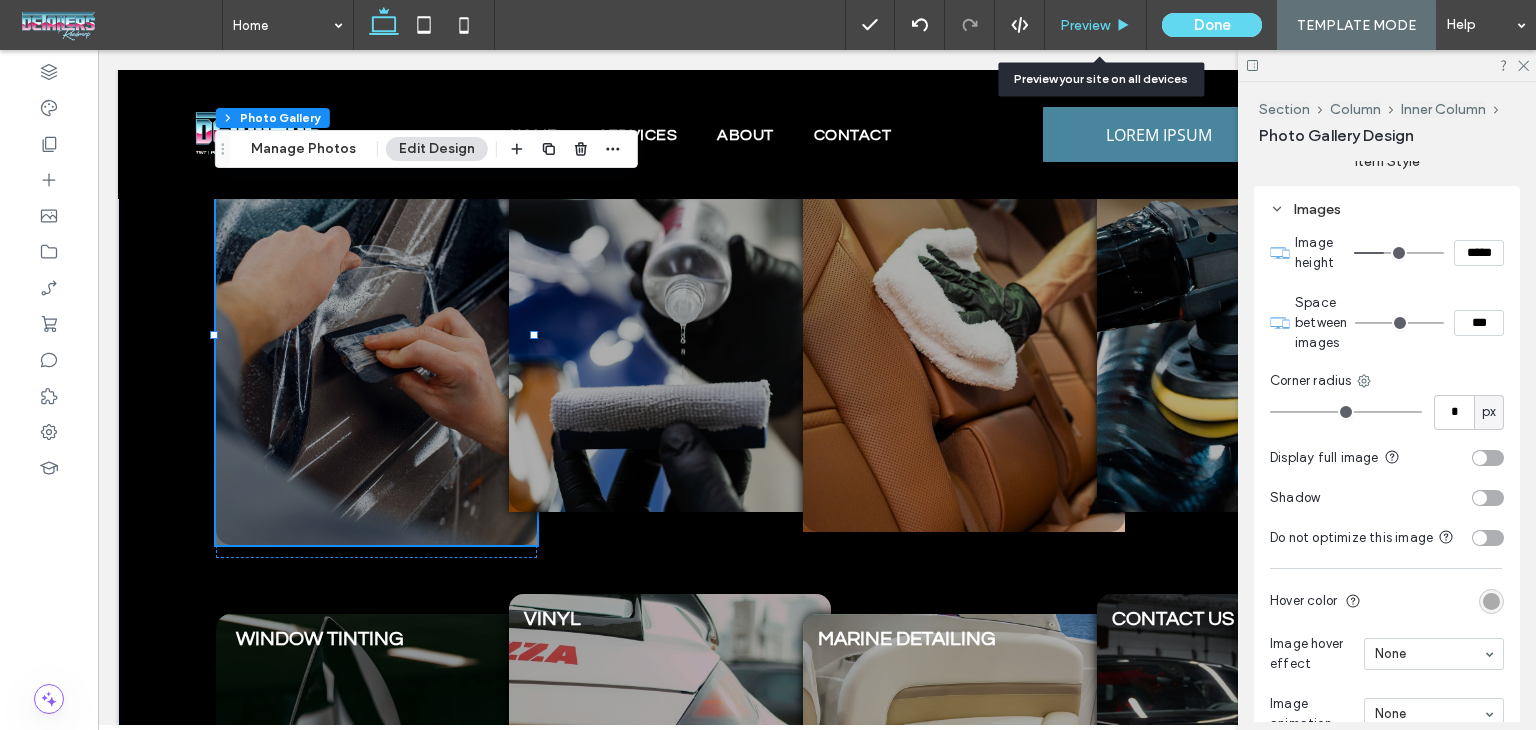 click on "Preview" at bounding box center [1085, 25] 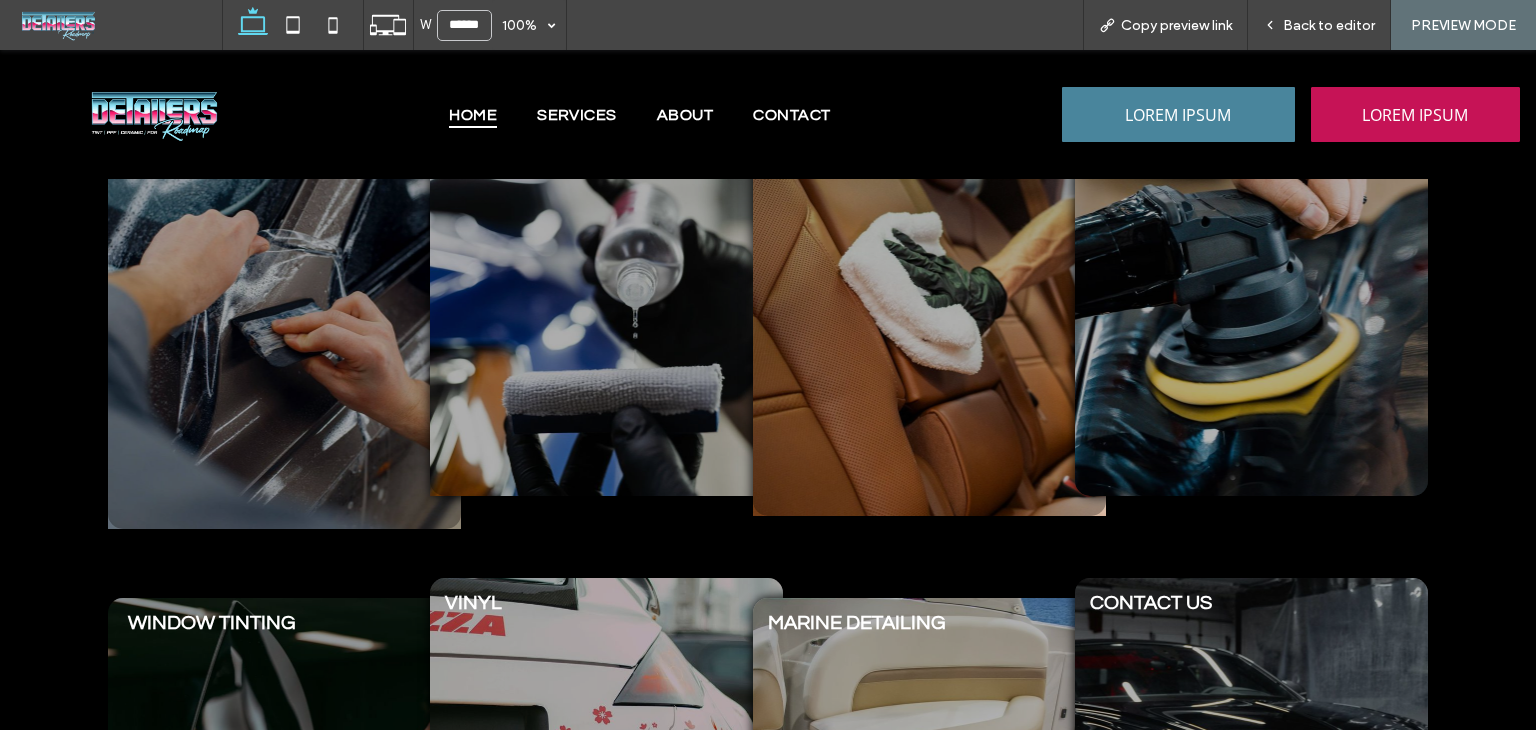 scroll, scrollTop: 1105, scrollLeft: 0, axis: vertical 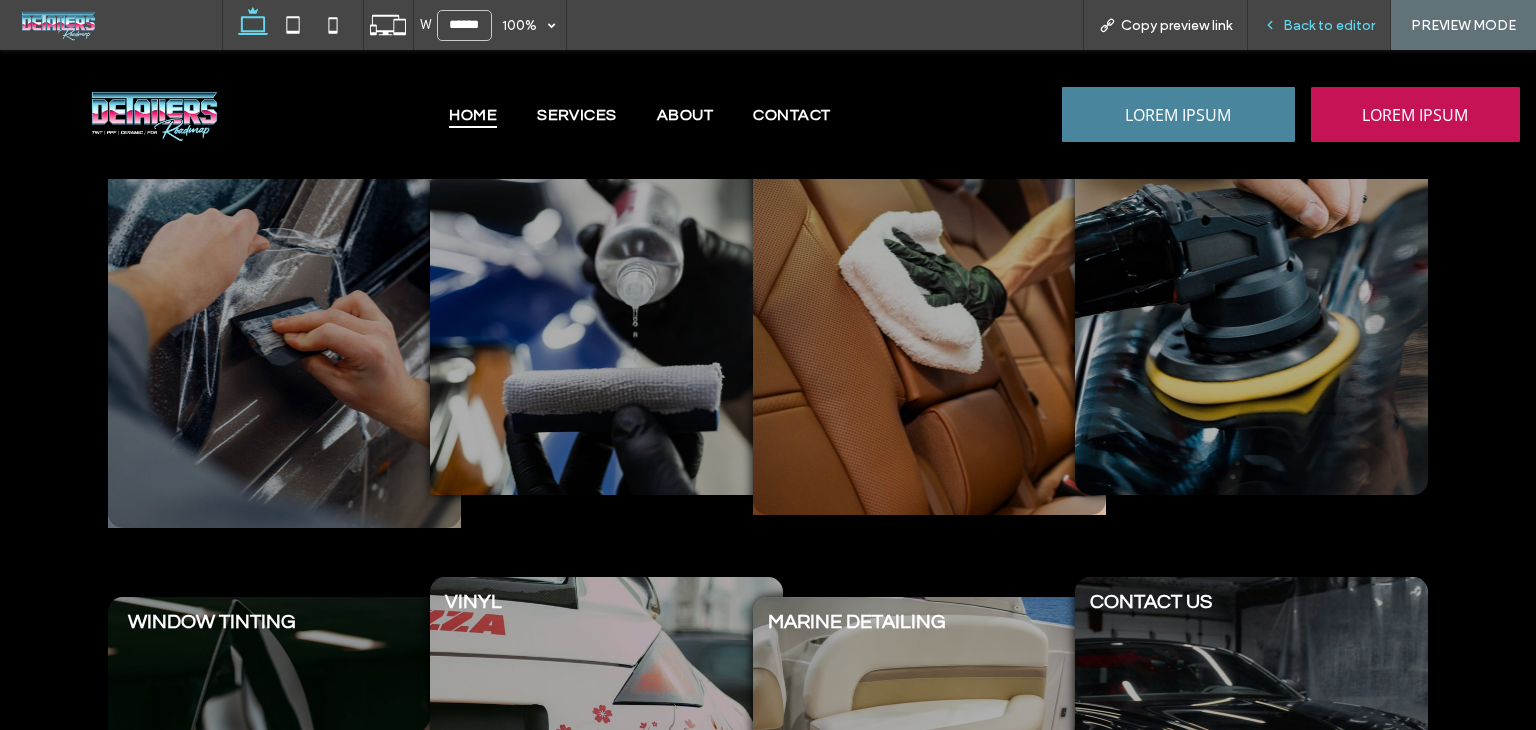 click on "Back to editor" at bounding box center (1329, 25) 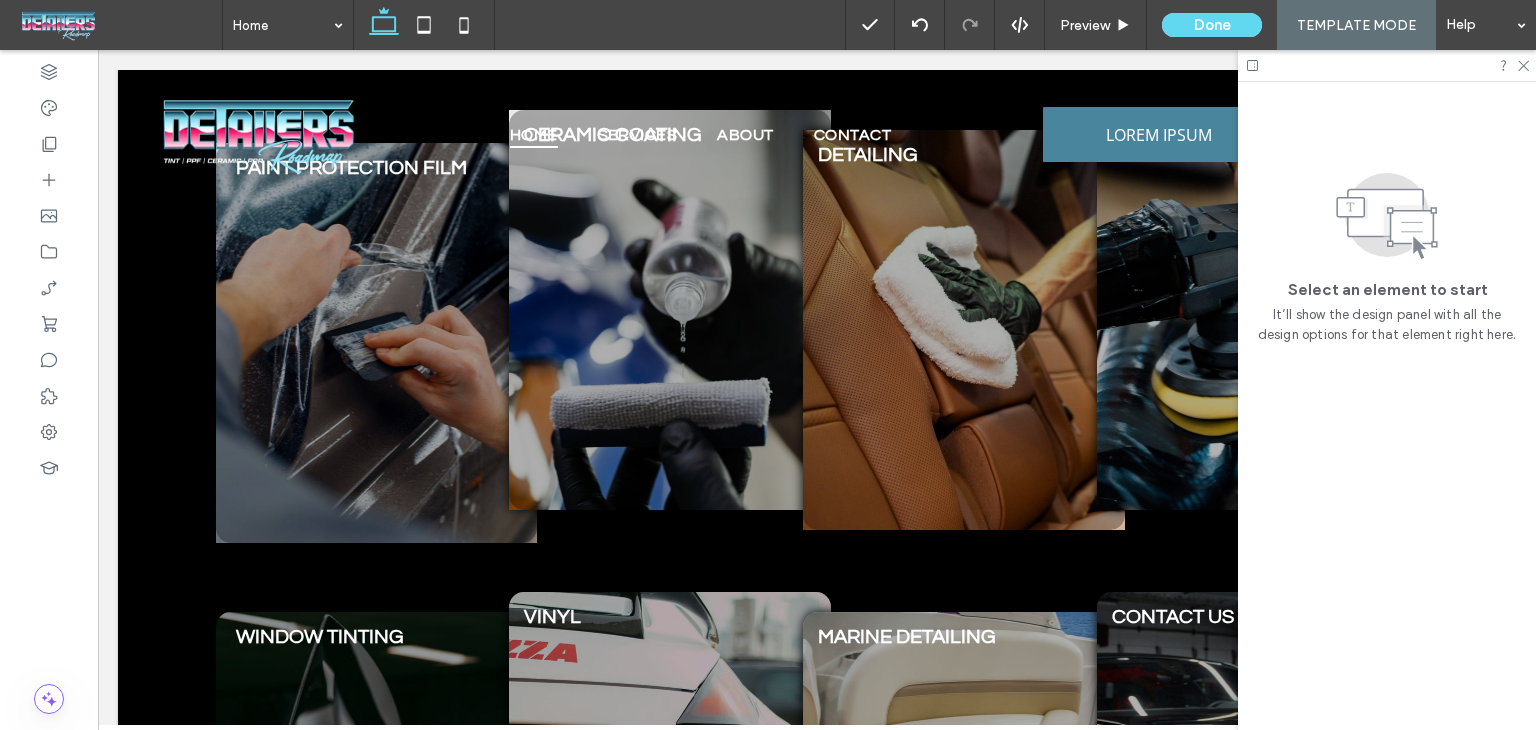 scroll, scrollTop: 1100, scrollLeft: 0, axis: vertical 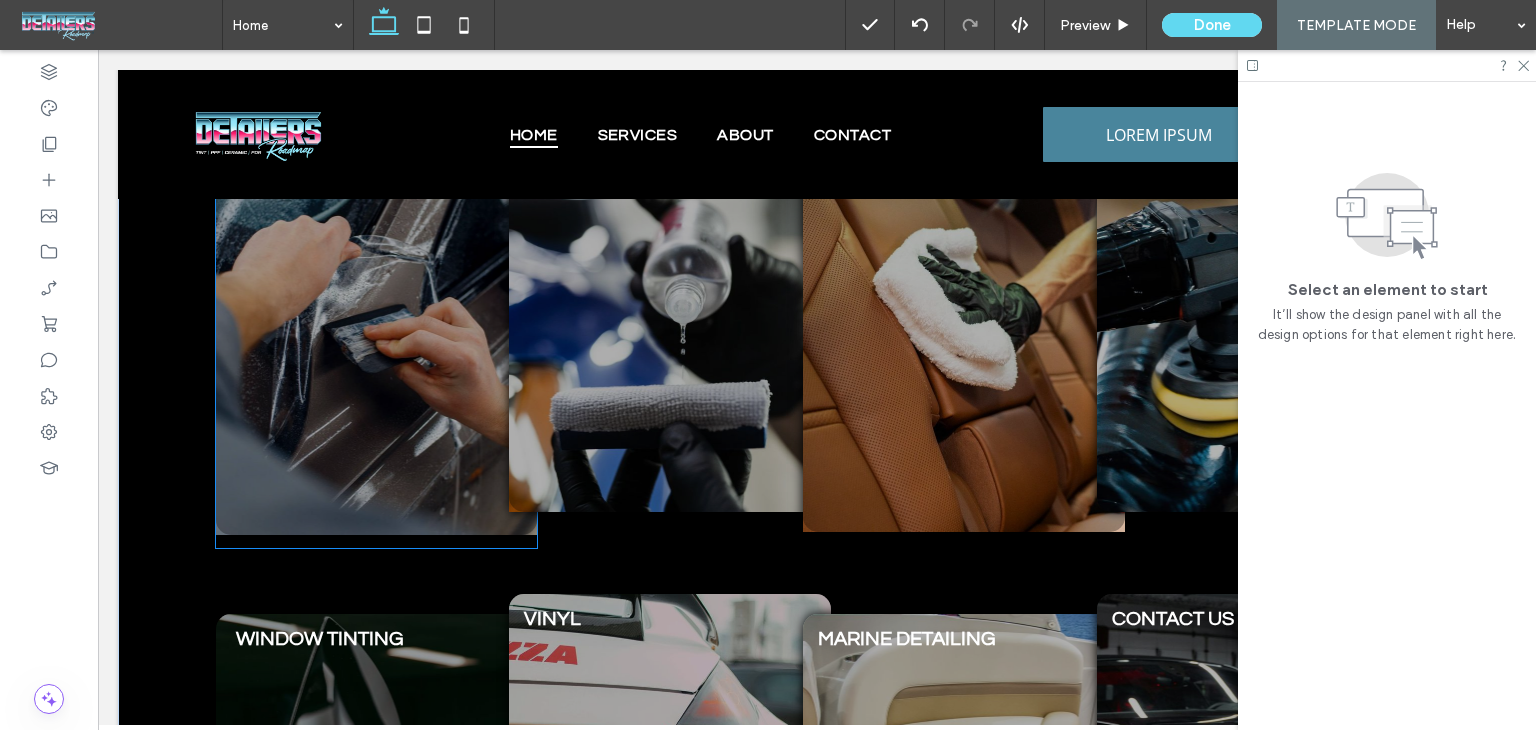 click at bounding box center [377, 335] 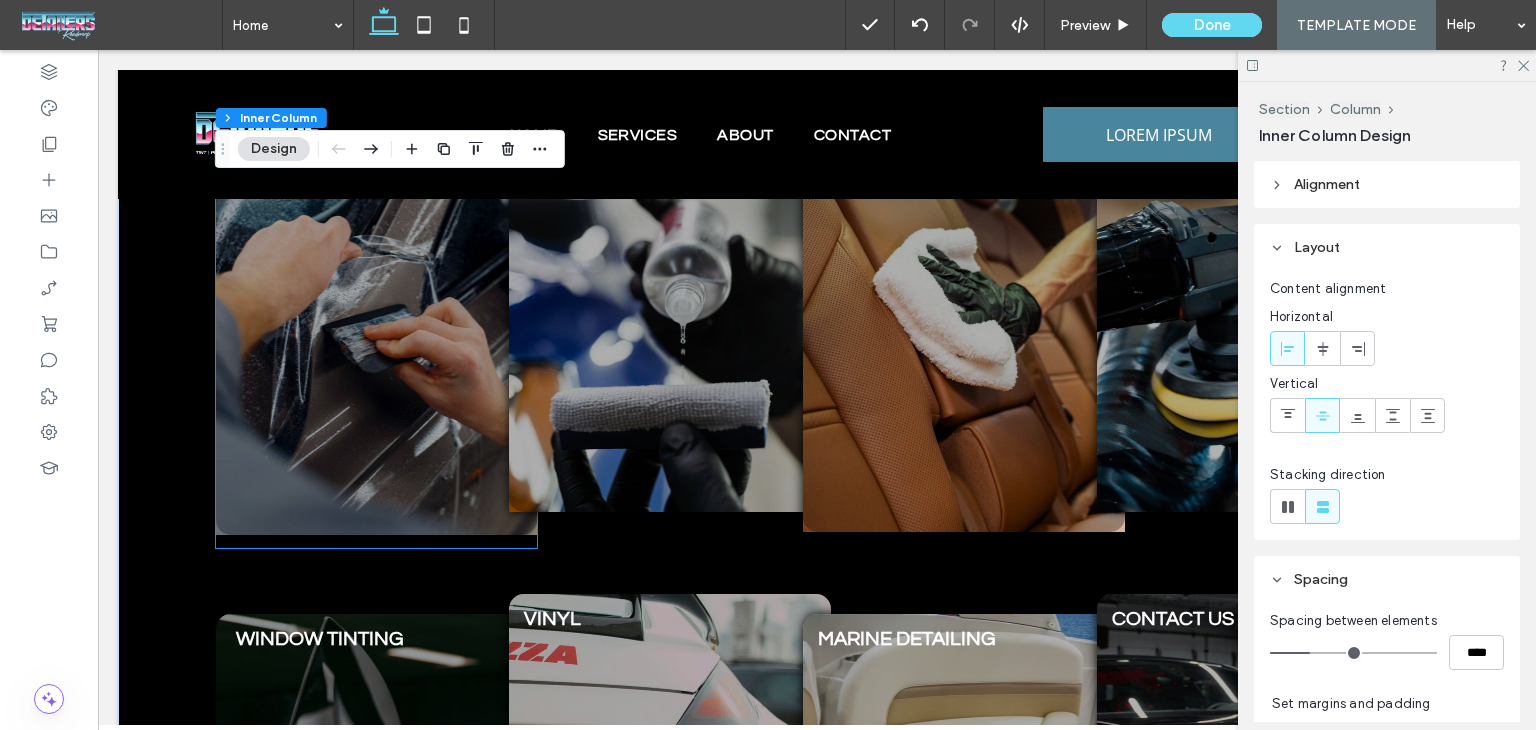 click at bounding box center (377, 335) 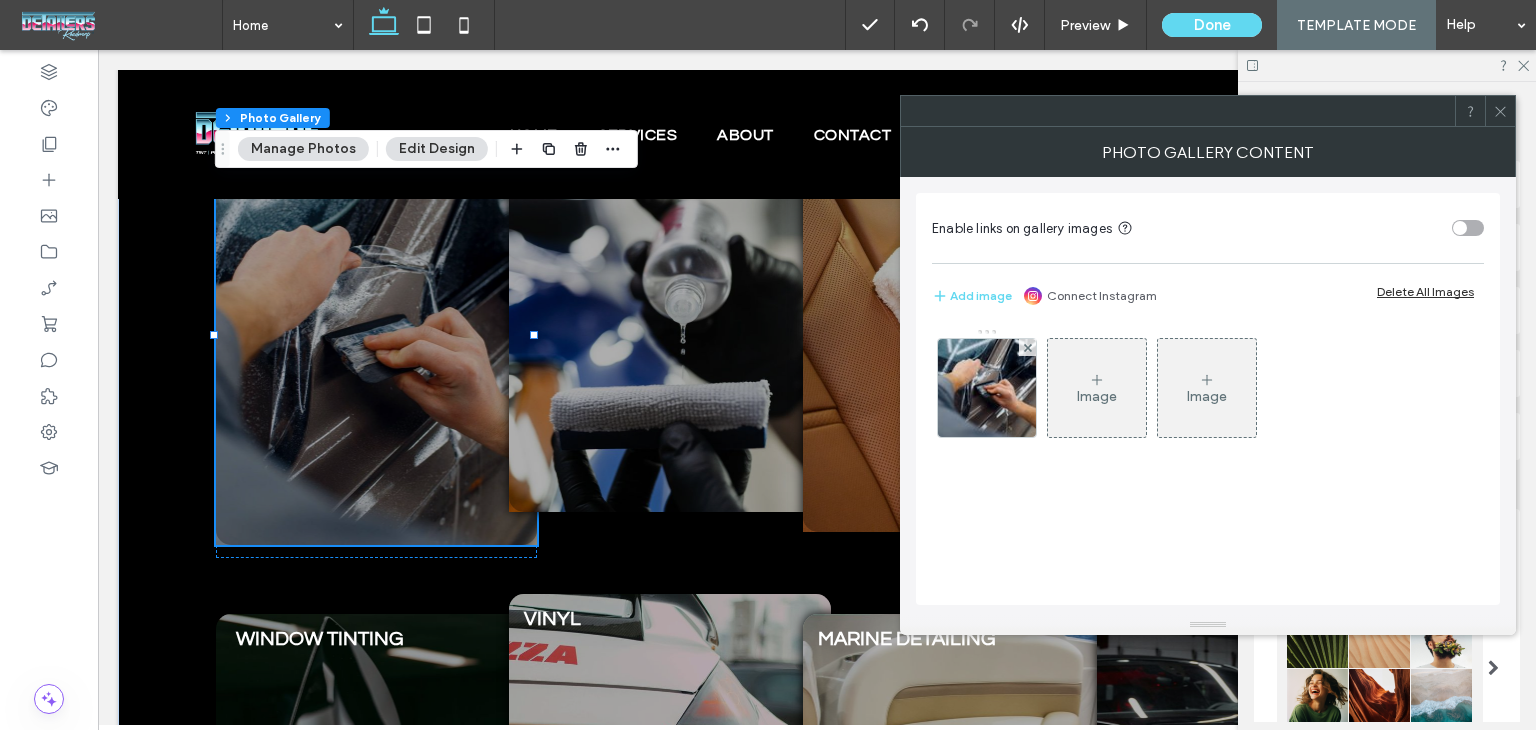 drag, startPoint x: 1499, startPoint y: 112, endPoint x: 1485, endPoint y: 139, distance: 30.413813 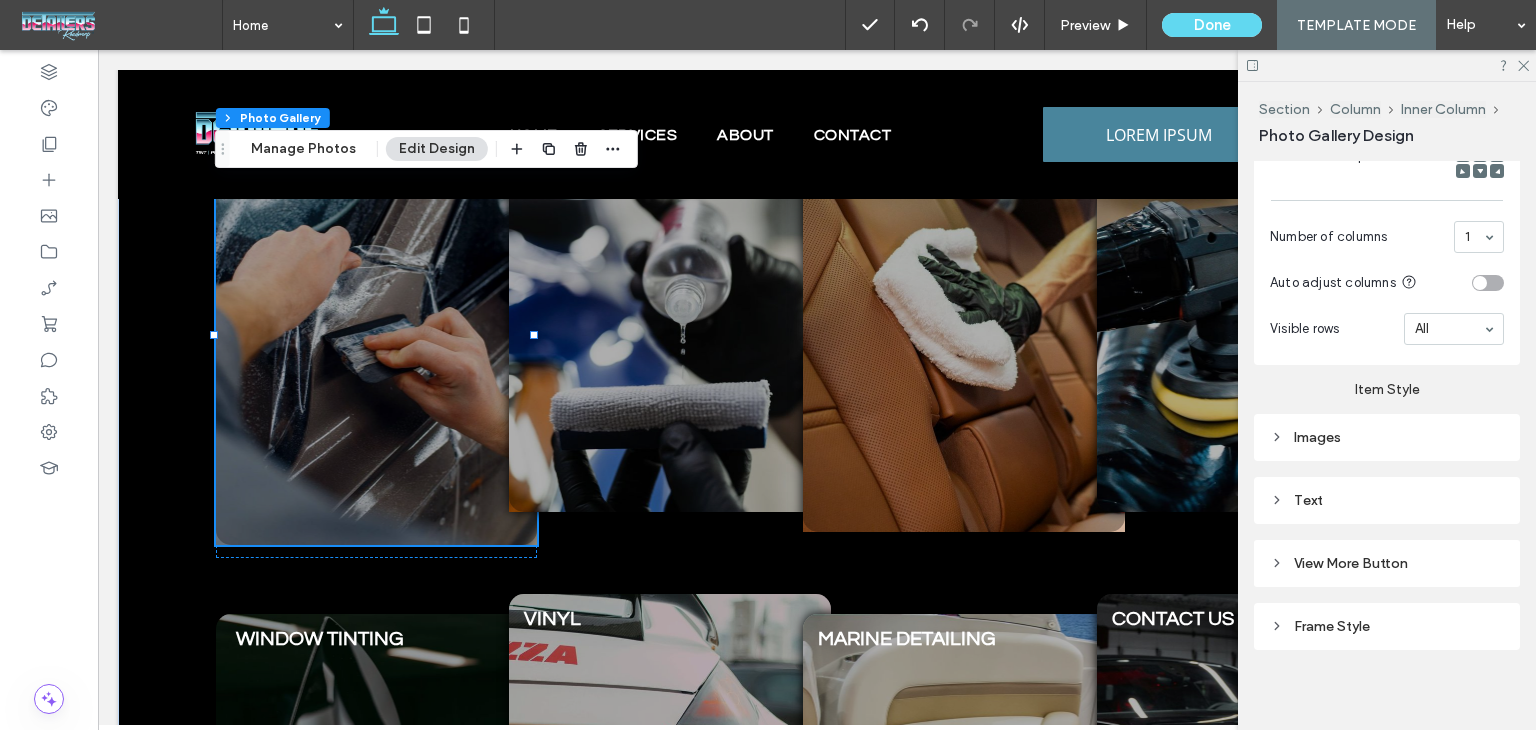 click on "Images" at bounding box center (1387, 437) 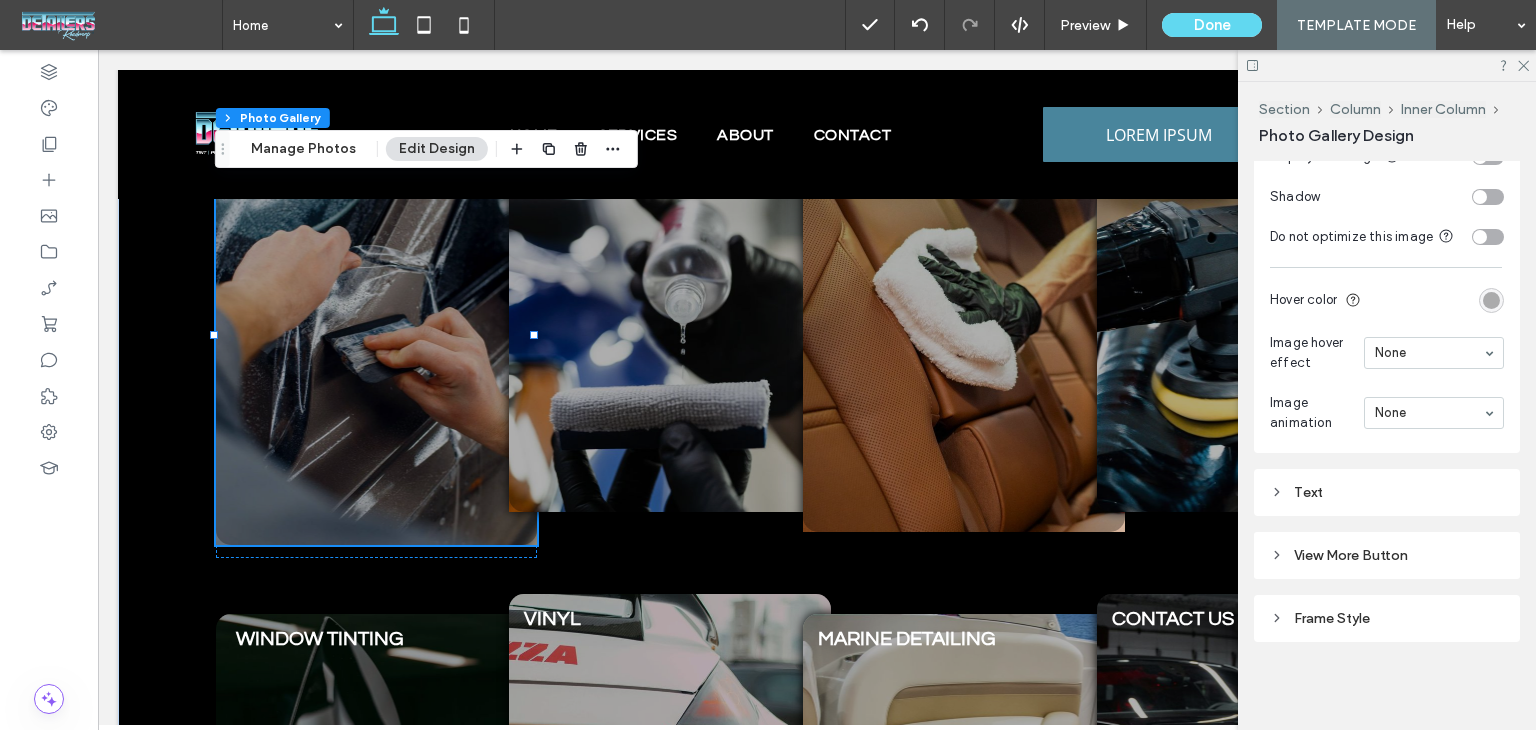 scroll, scrollTop: 1372, scrollLeft: 0, axis: vertical 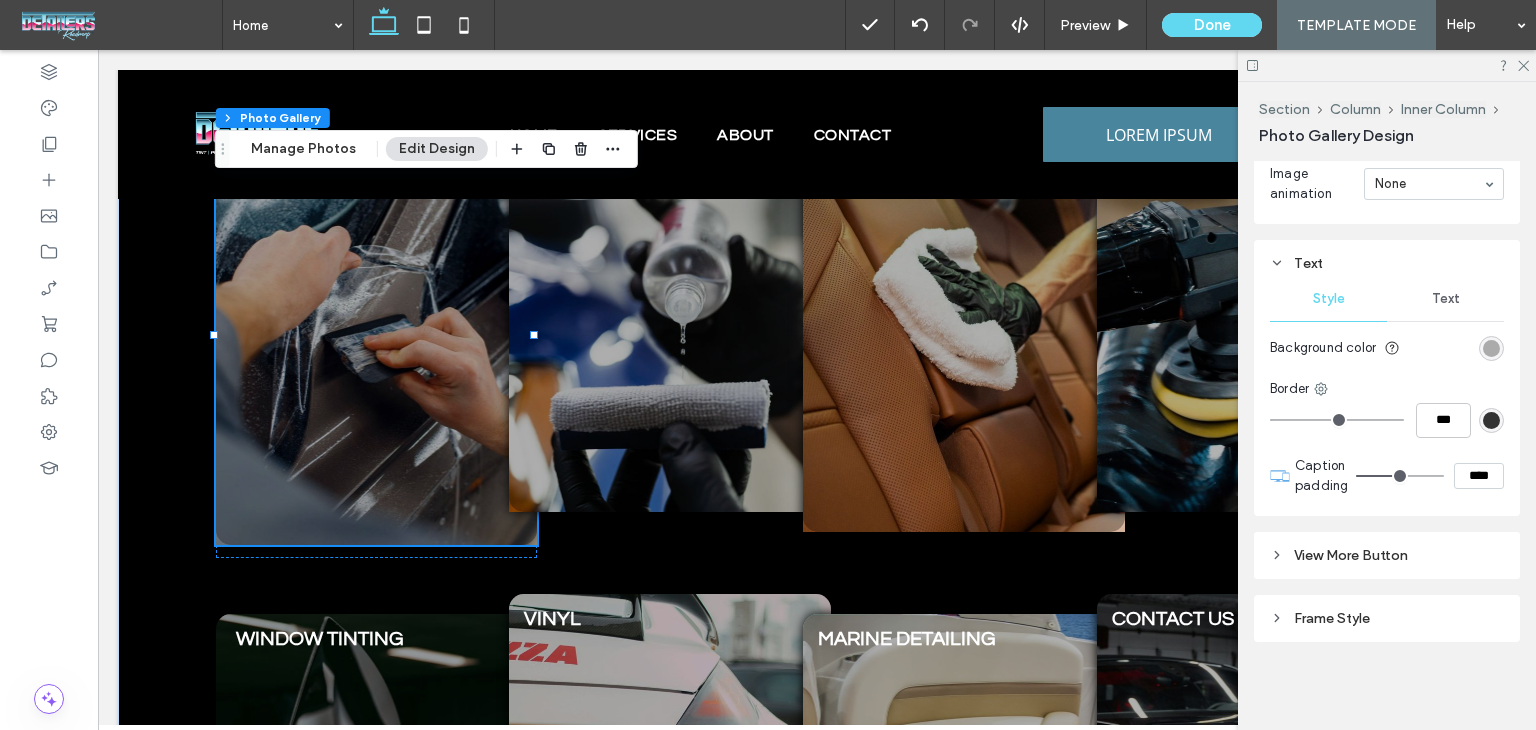 click on "View More Button" at bounding box center (1387, 555) 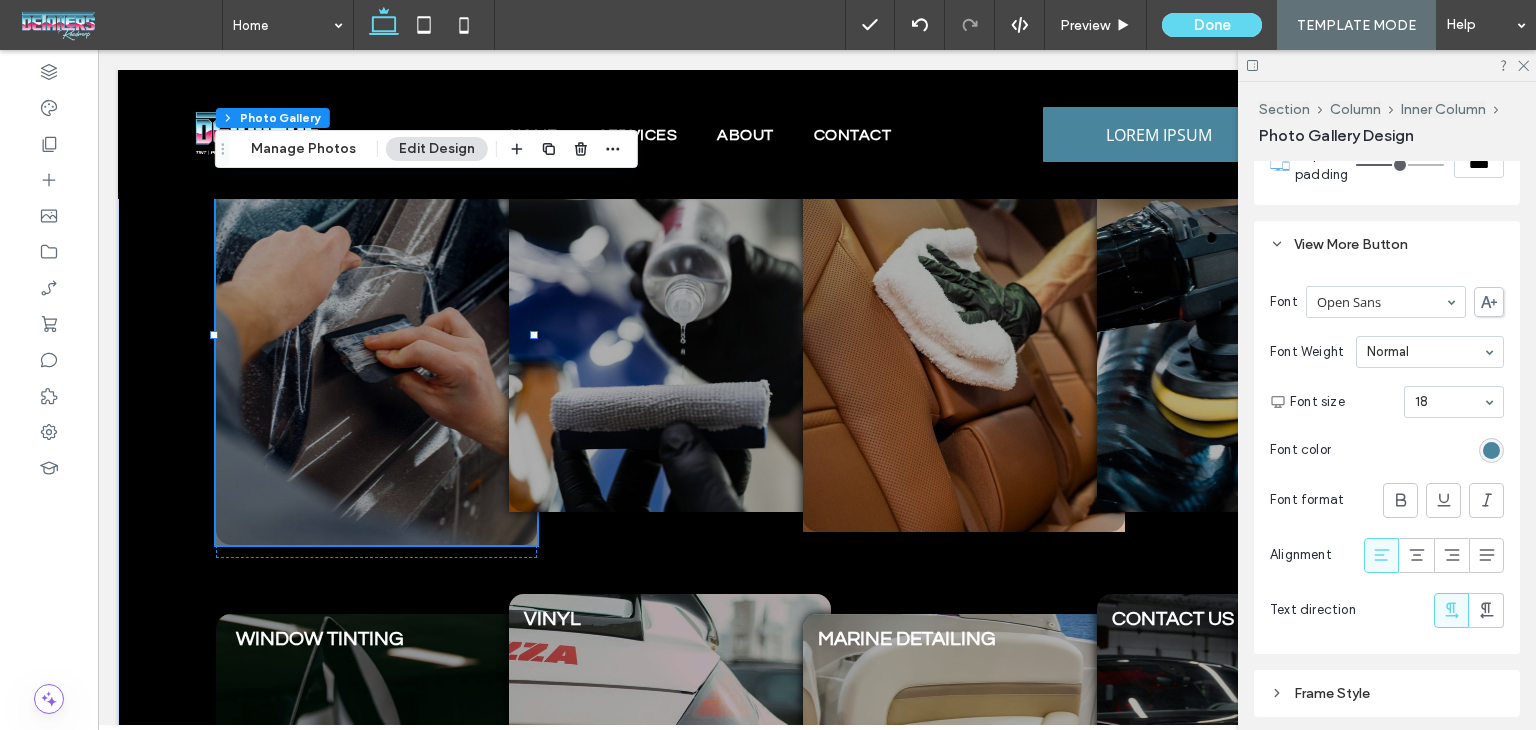 scroll, scrollTop: 1984, scrollLeft: 0, axis: vertical 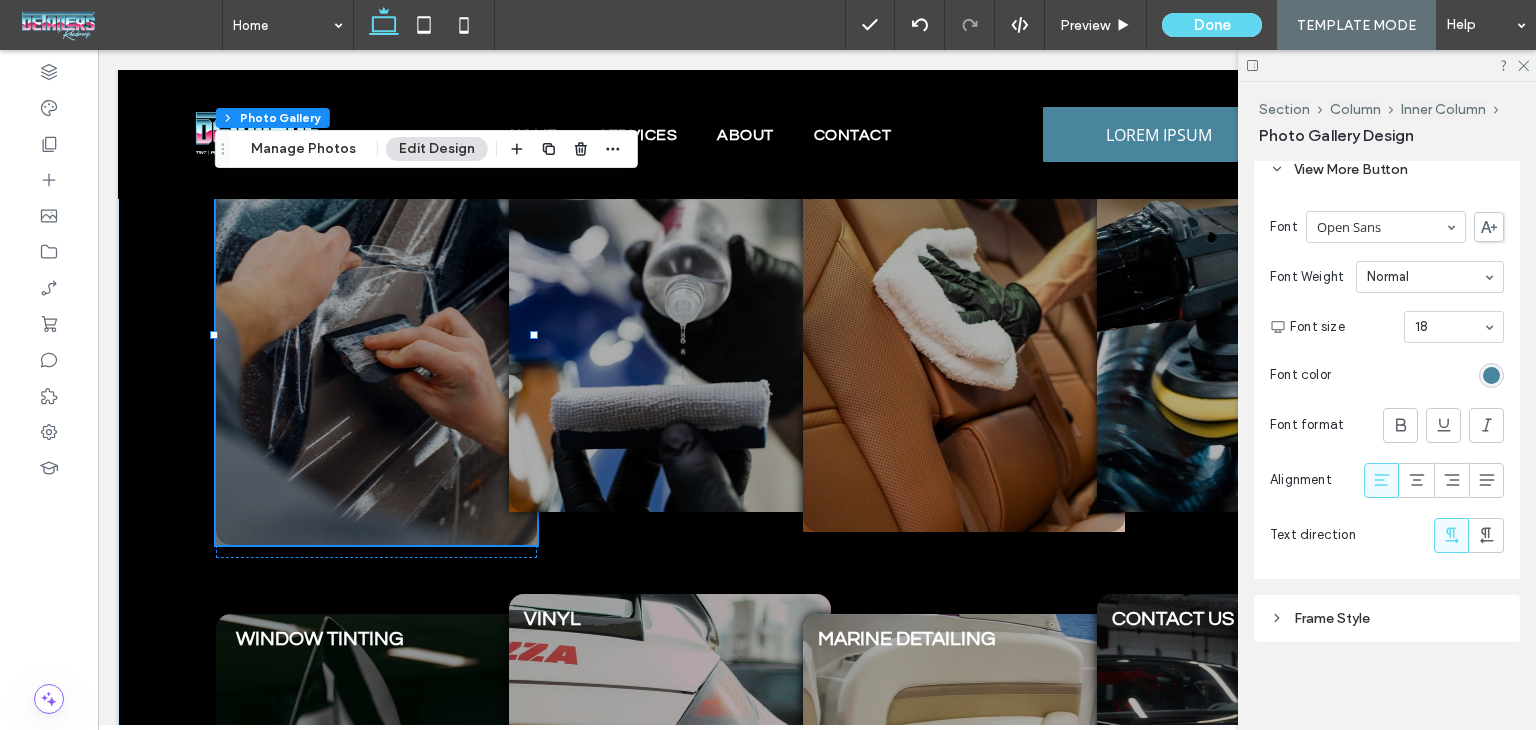 click on "Frame Style" at bounding box center (1387, 618) 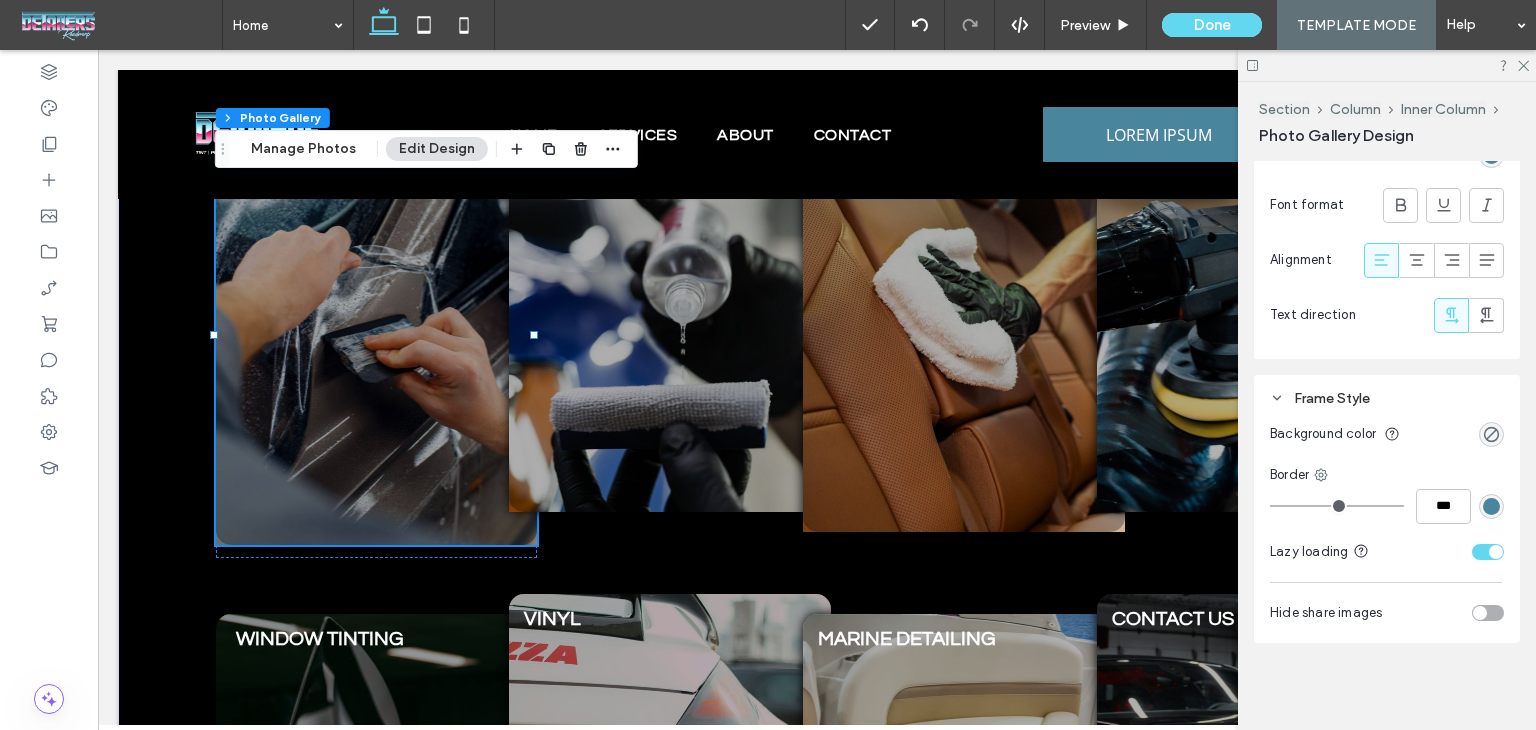 scroll, scrollTop: 2205, scrollLeft: 0, axis: vertical 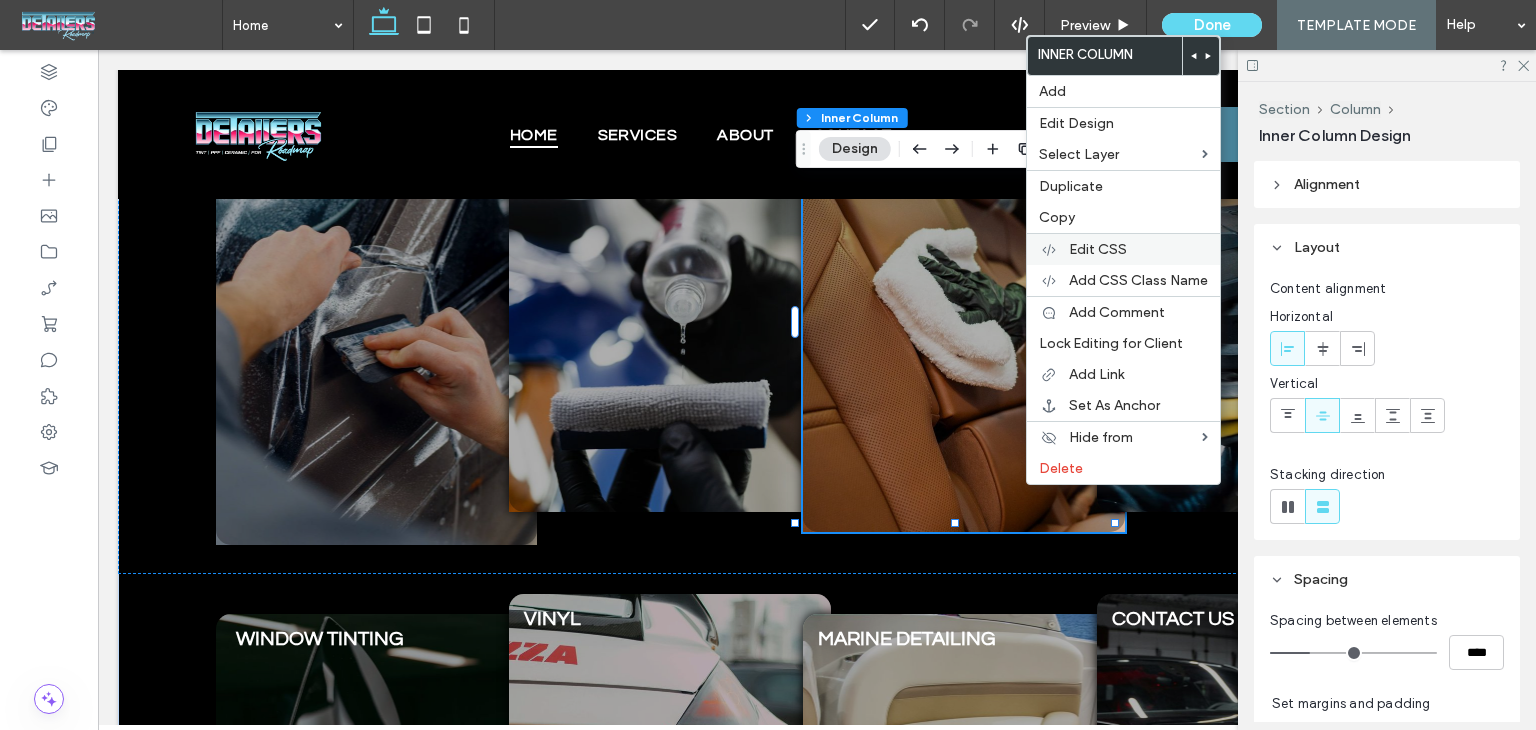 click on "Edit CSS" at bounding box center (1138, 249) 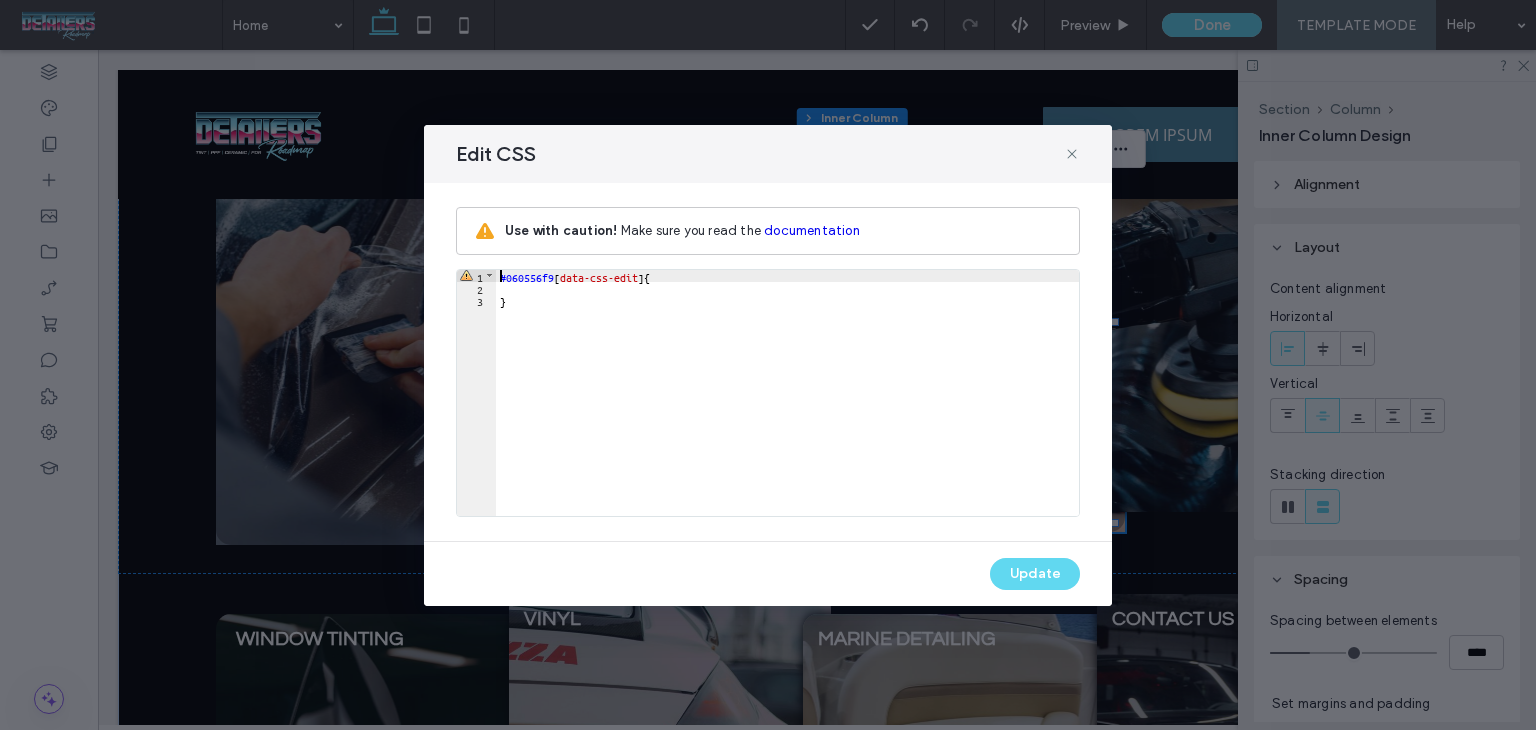 click on "#060556f9 [ data-css-edit ]  { }" at bounding box center [787, 405] 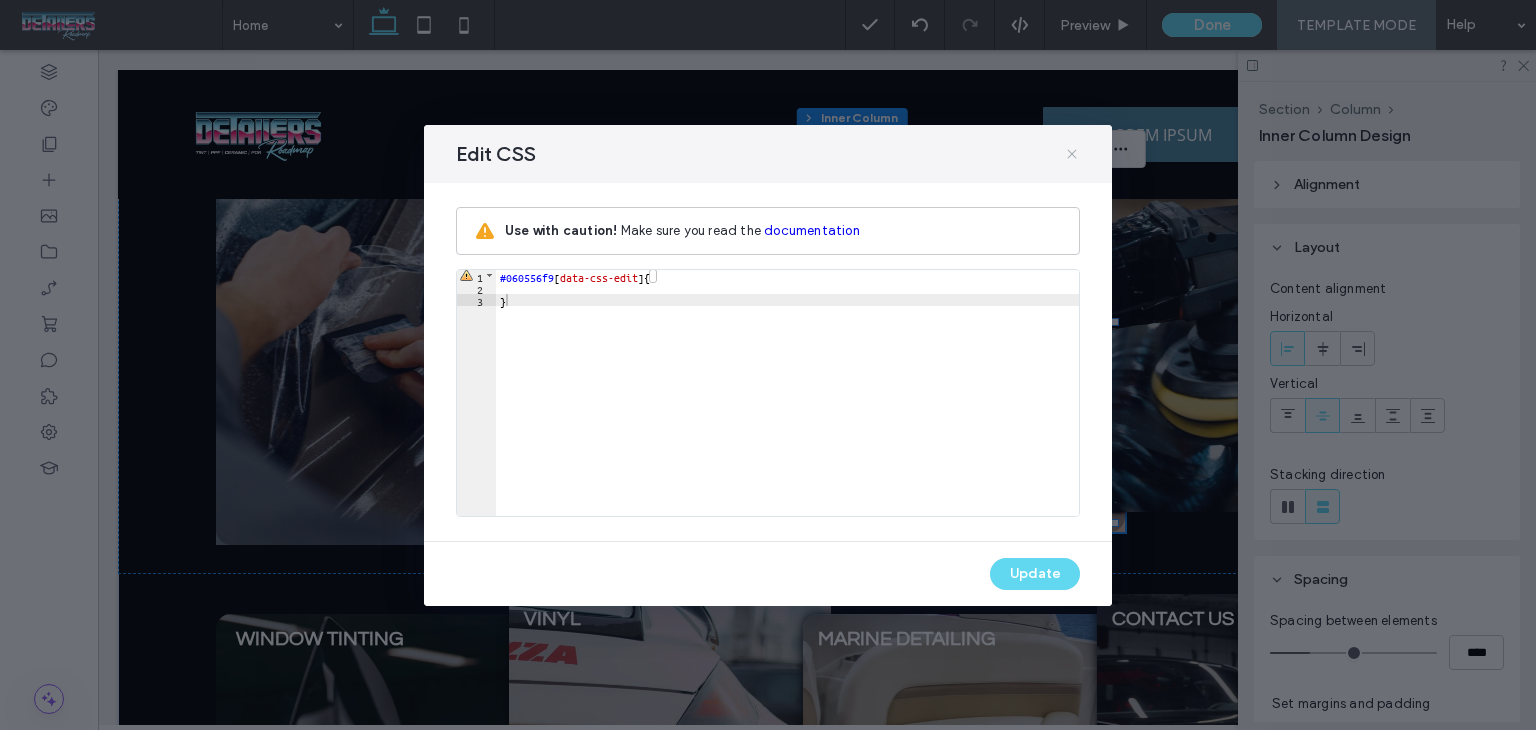 click 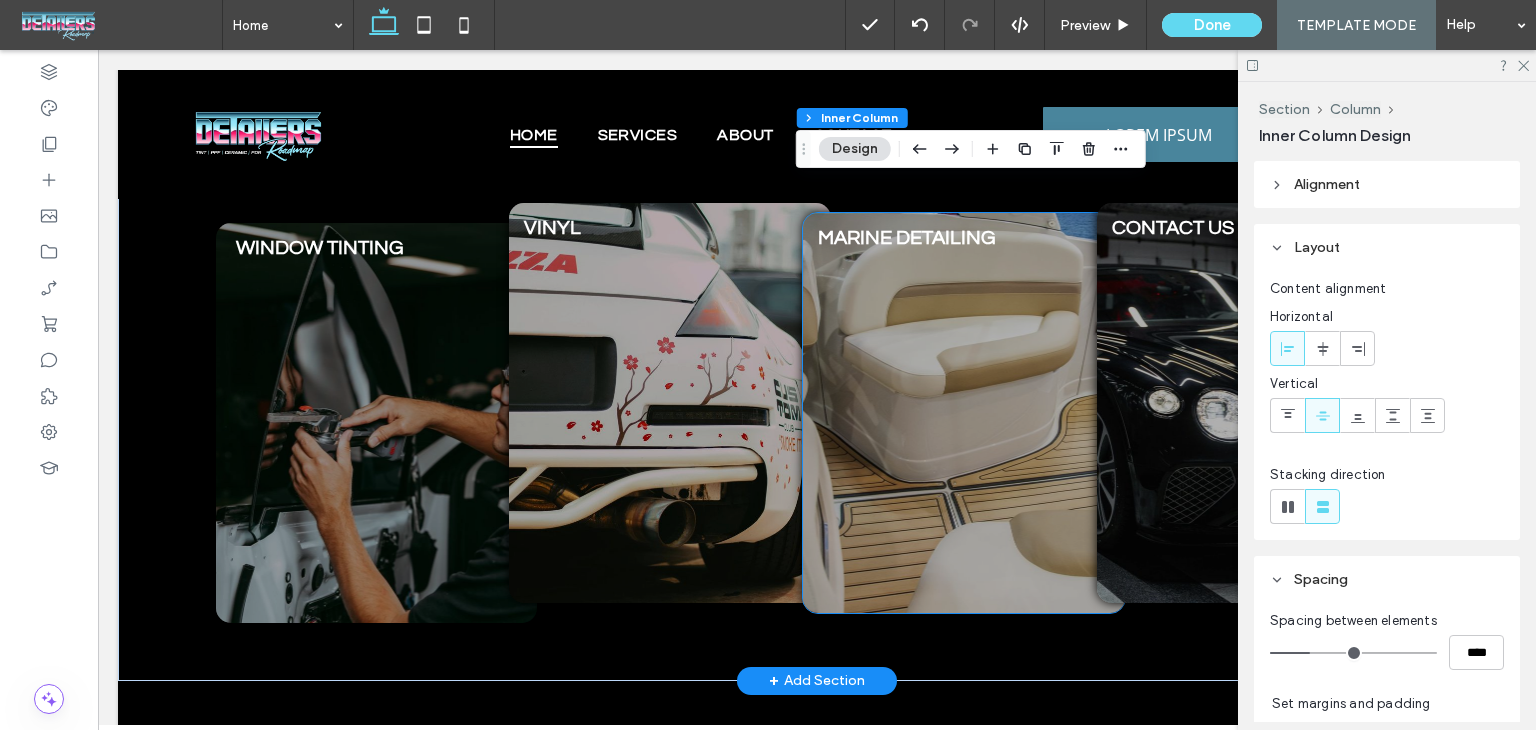 scroll, scrollTop: 1500, scrollLeft: 0, axis: vertical 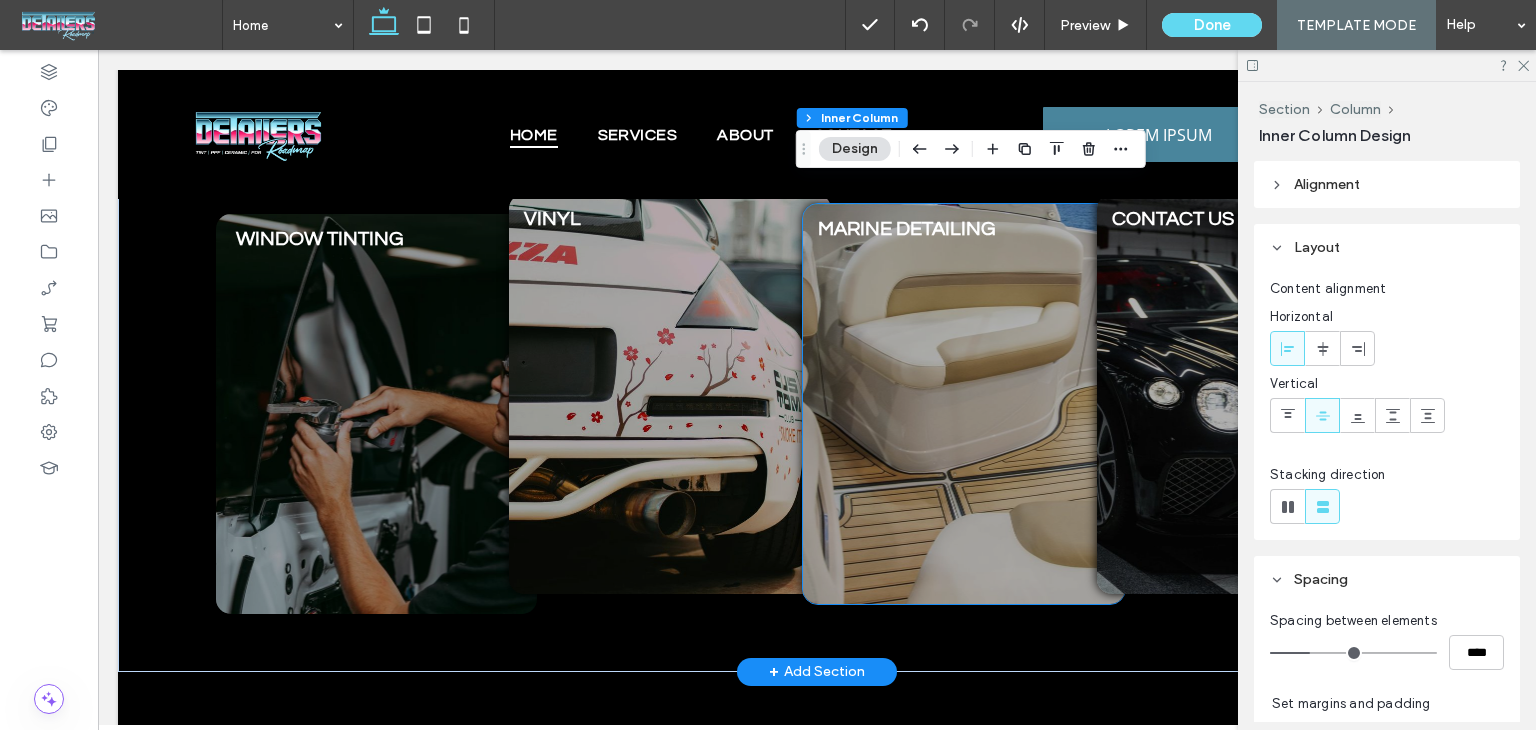 click at bounding box center (964, 404) 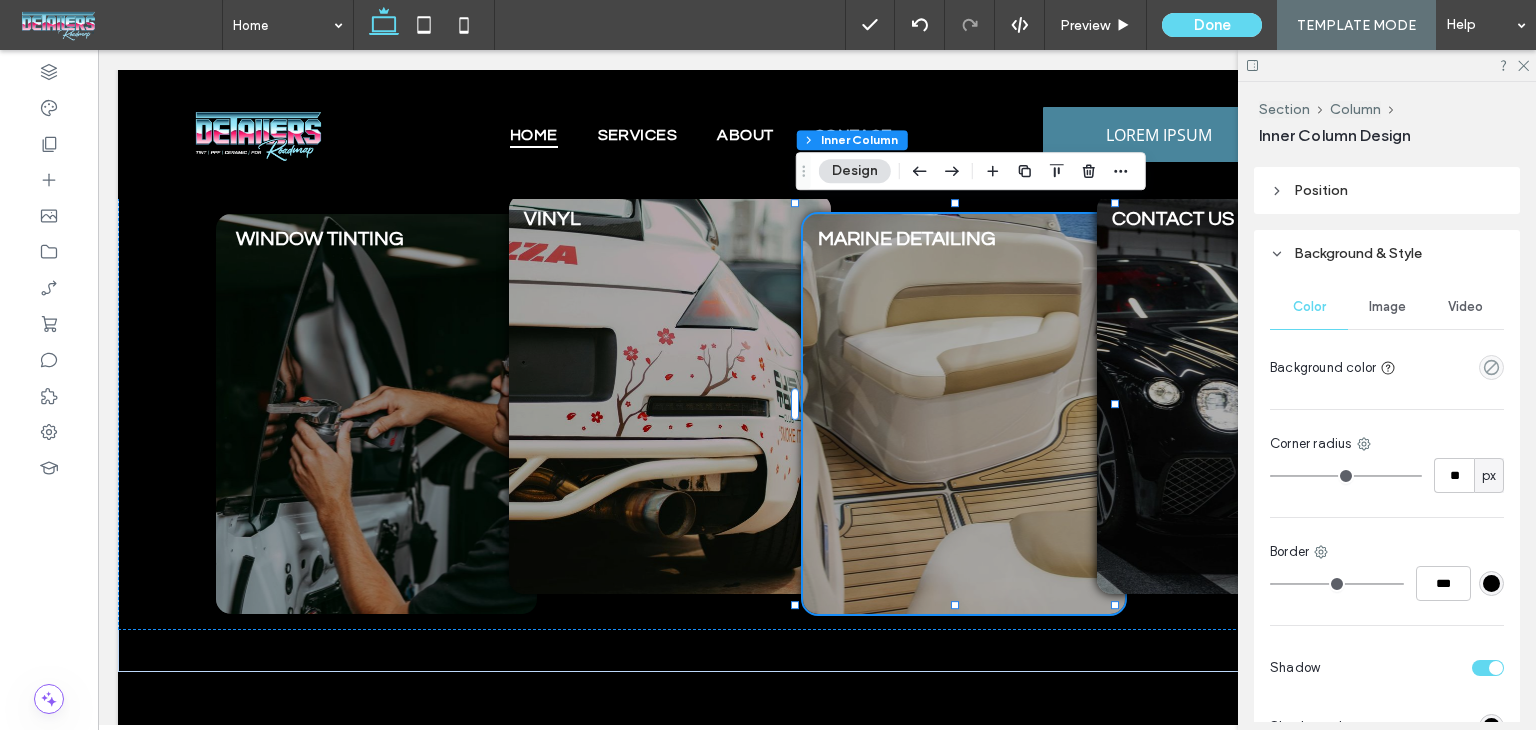 scroll, scrollTop: 1000, scrollLeft: 0, axis: vertical 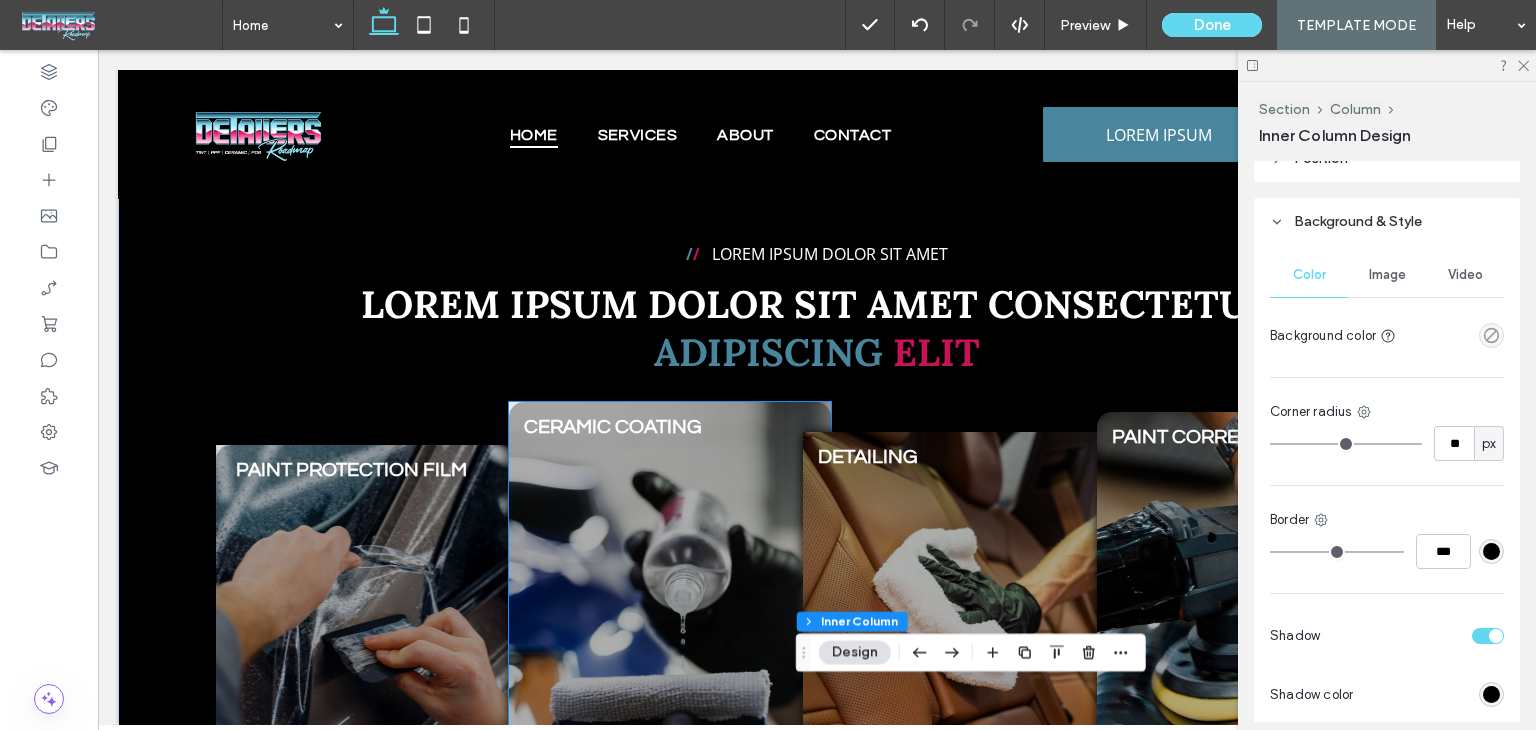 click at bounding box center [670, 602] 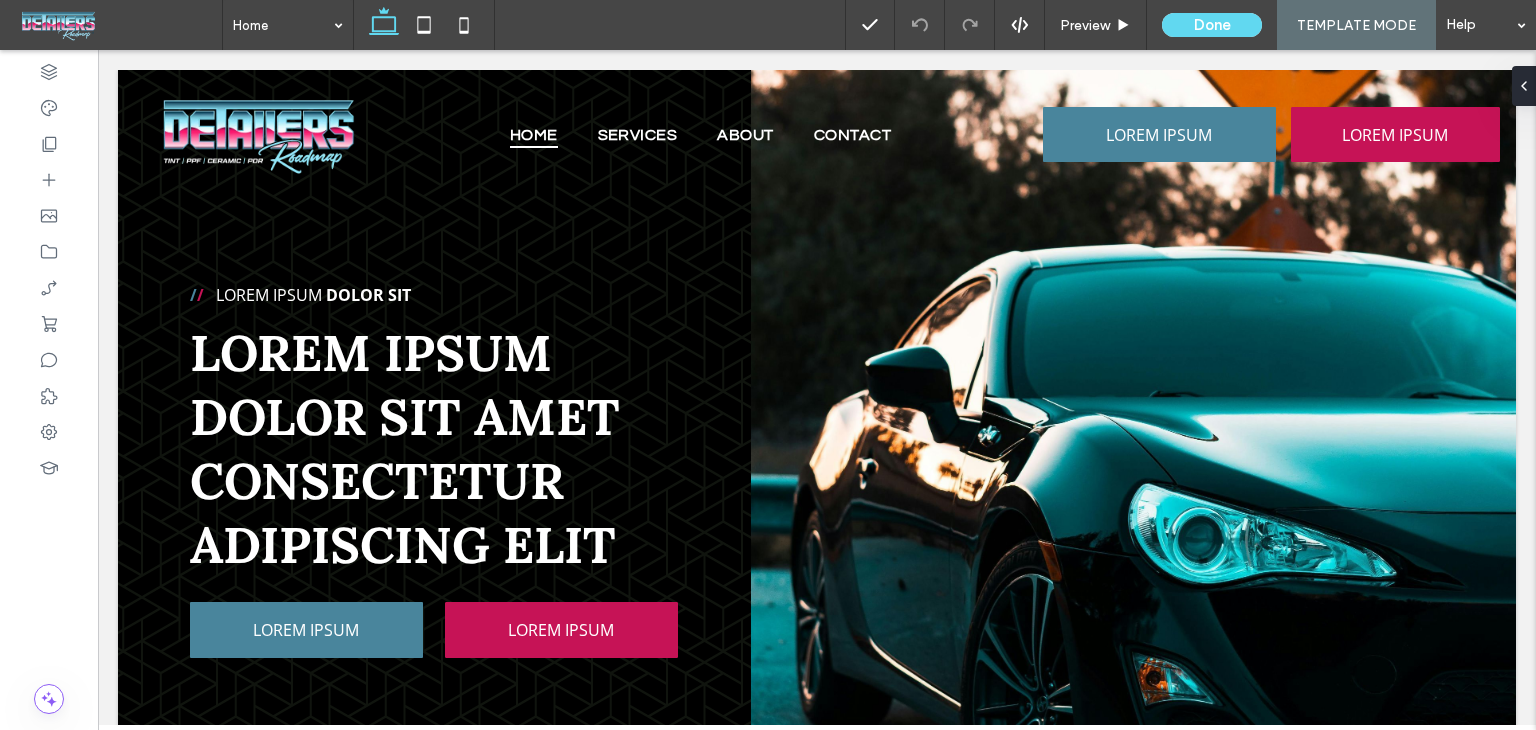scroll, scrollTop: 0, scrollLeft: 0, axis: both 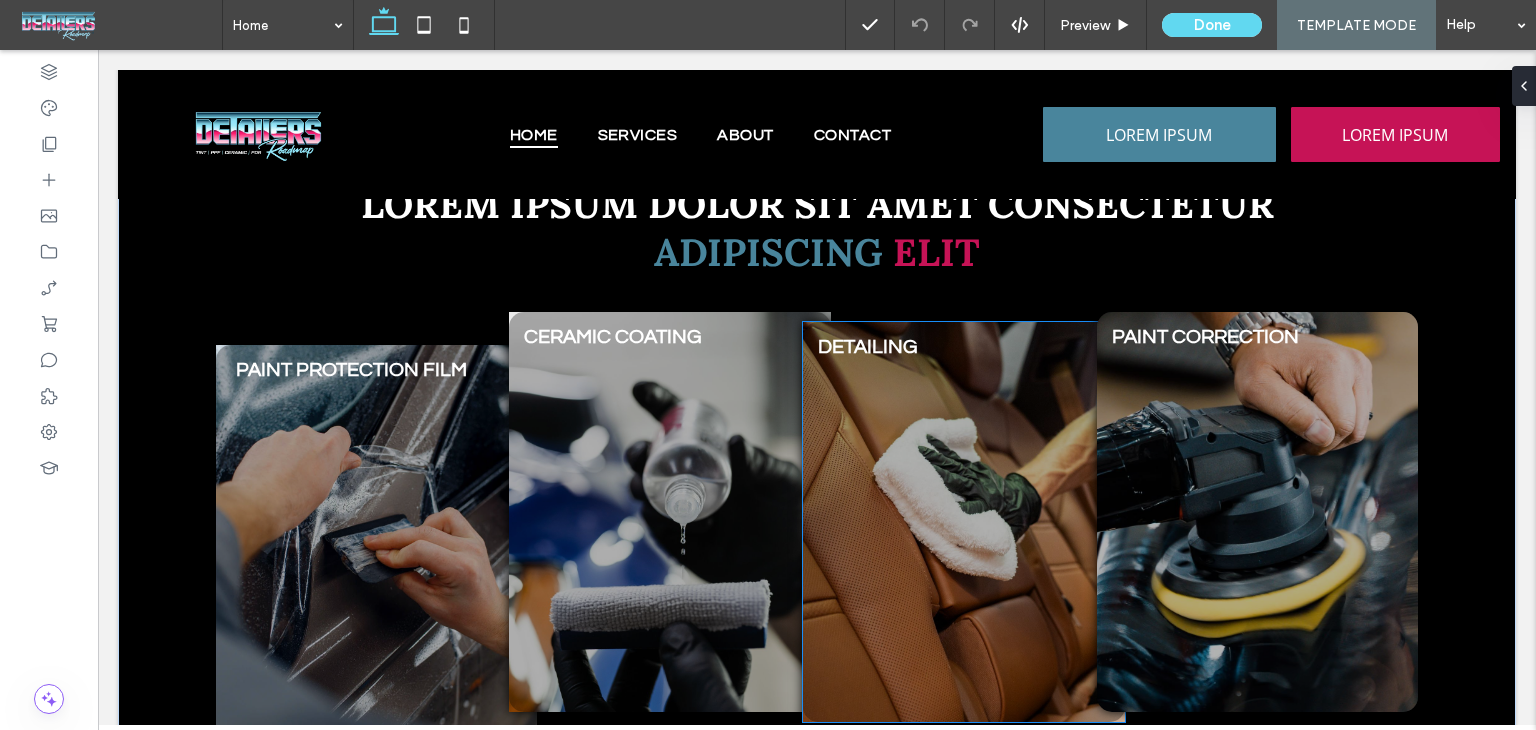 click at bounding box center [964, 522] 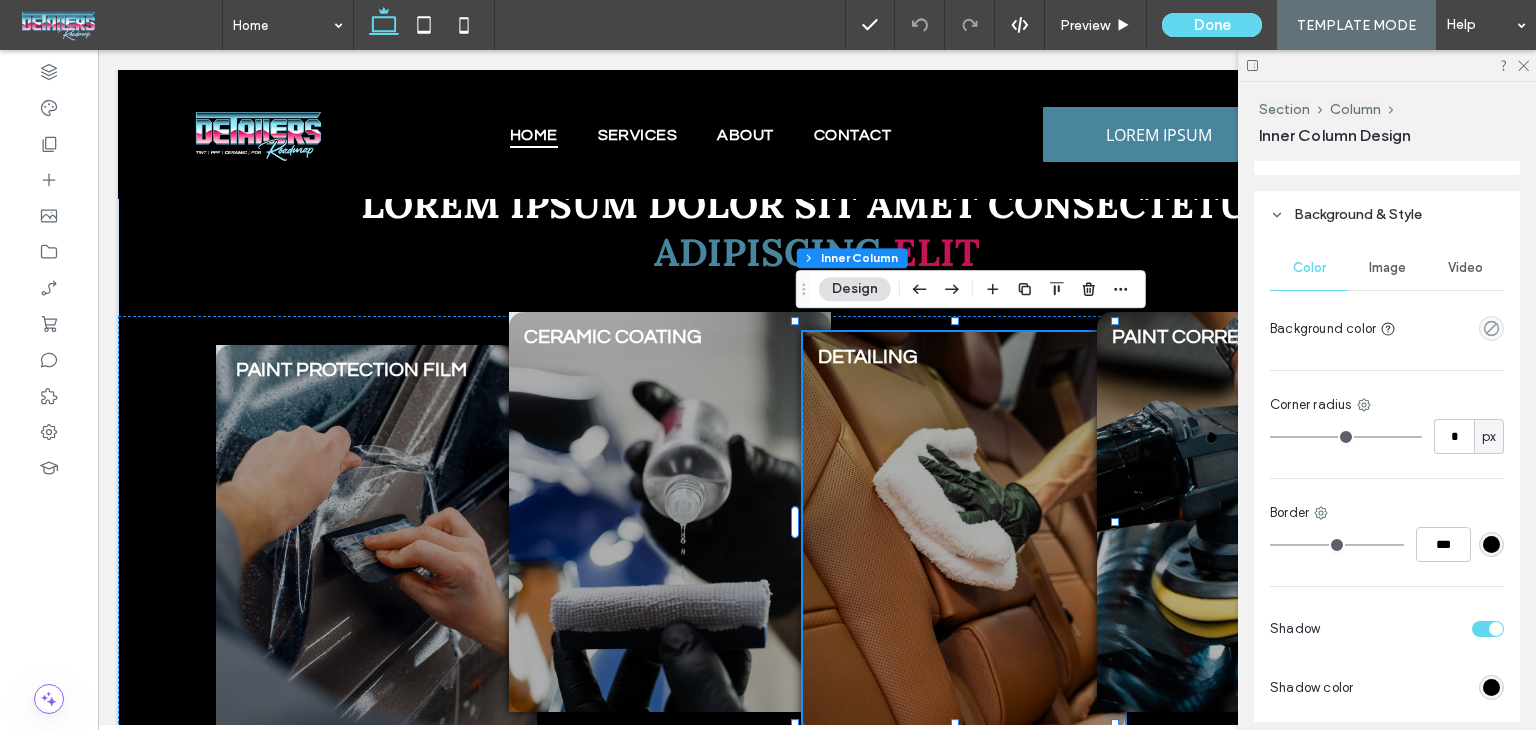 scroll, scrollTop: 907, scrollLeft: 0, axis: vertical 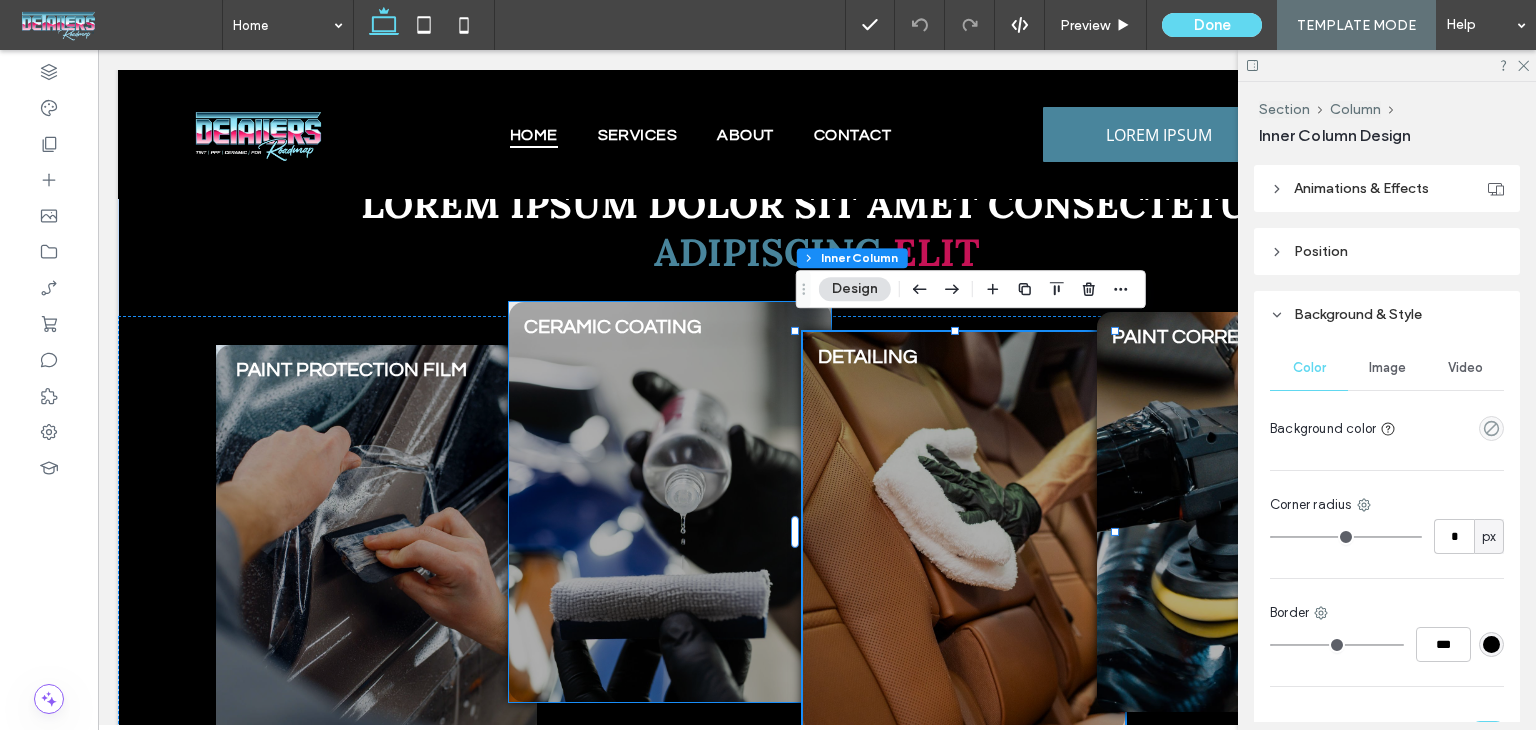 click at bounding box center (670, 502) 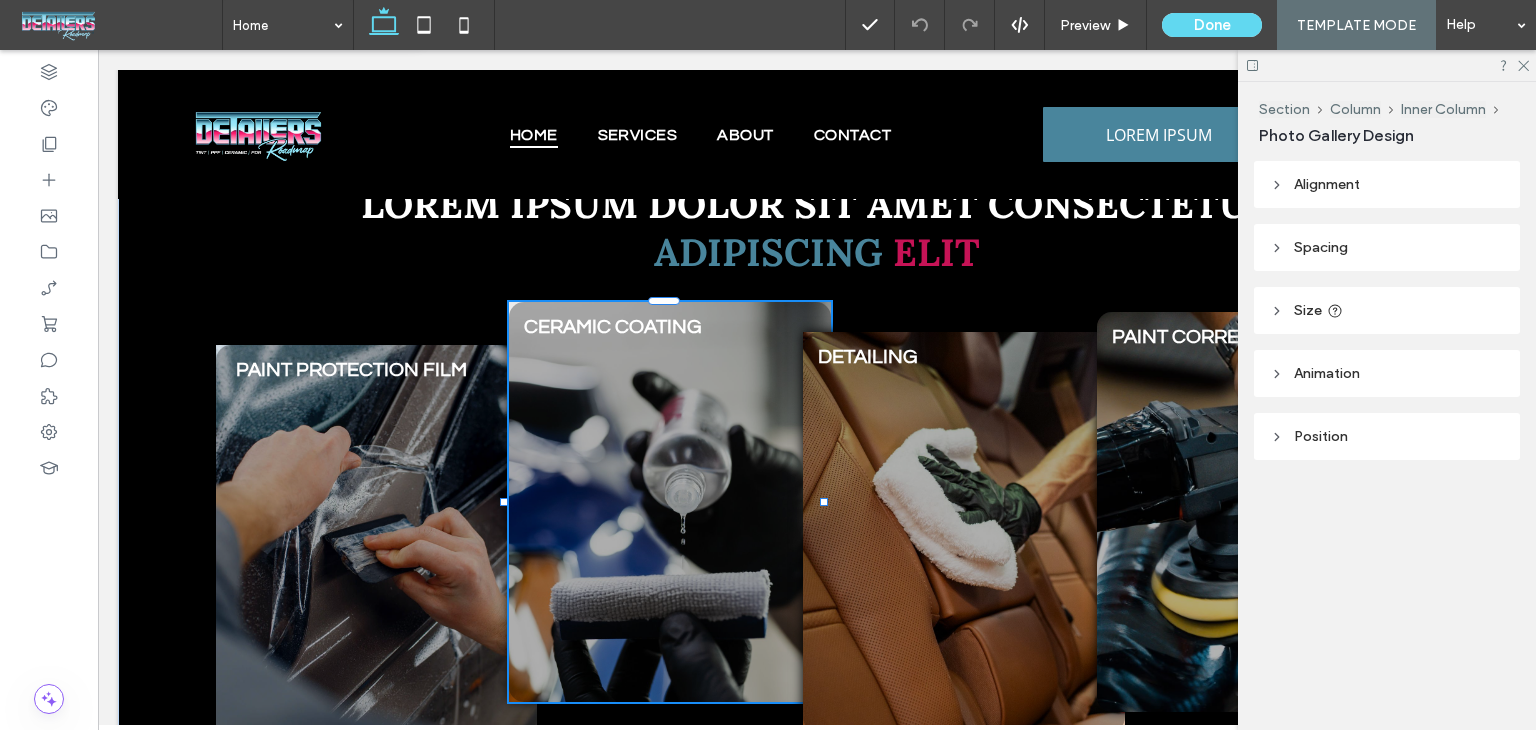 click at bounding box center [670, 502] 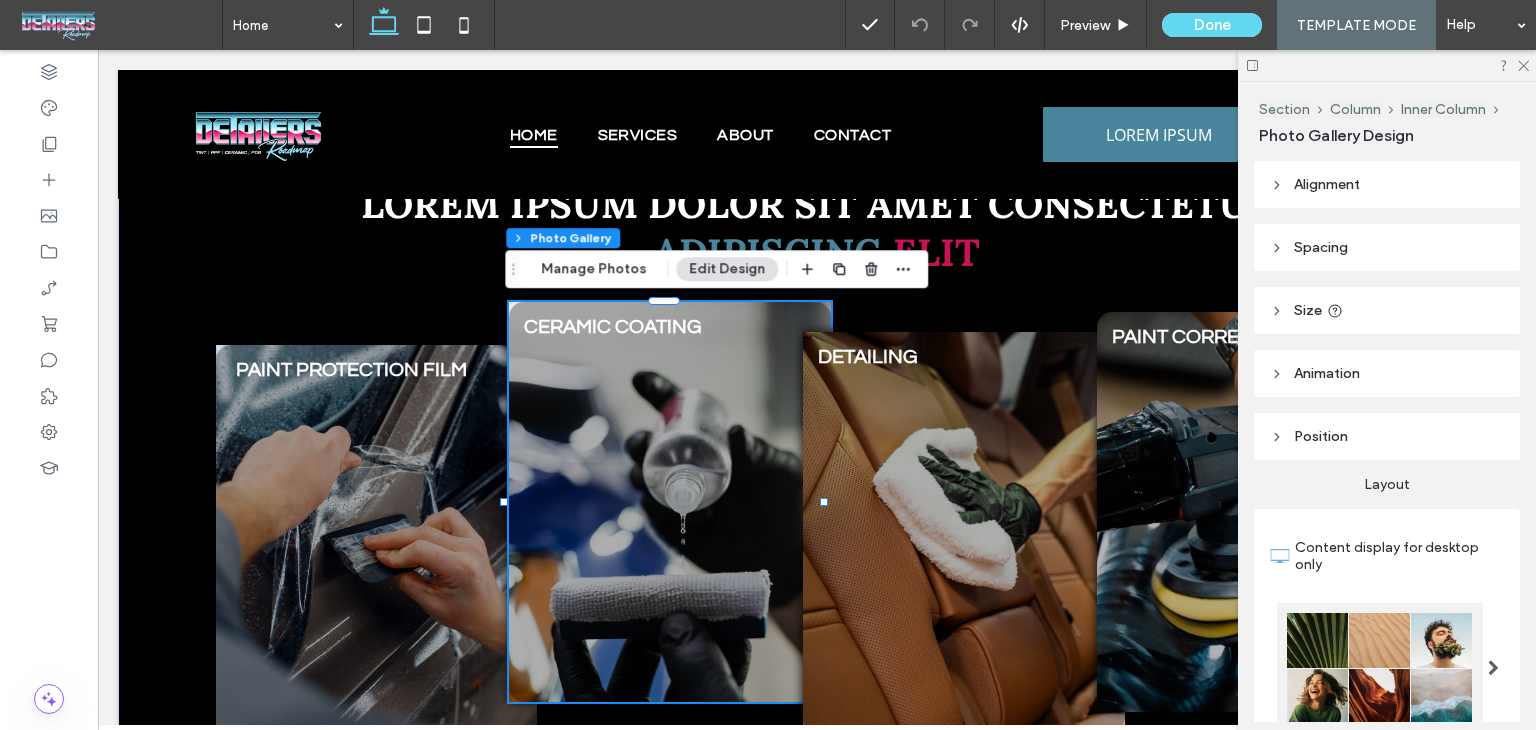 click at bounding box center (670, 502) 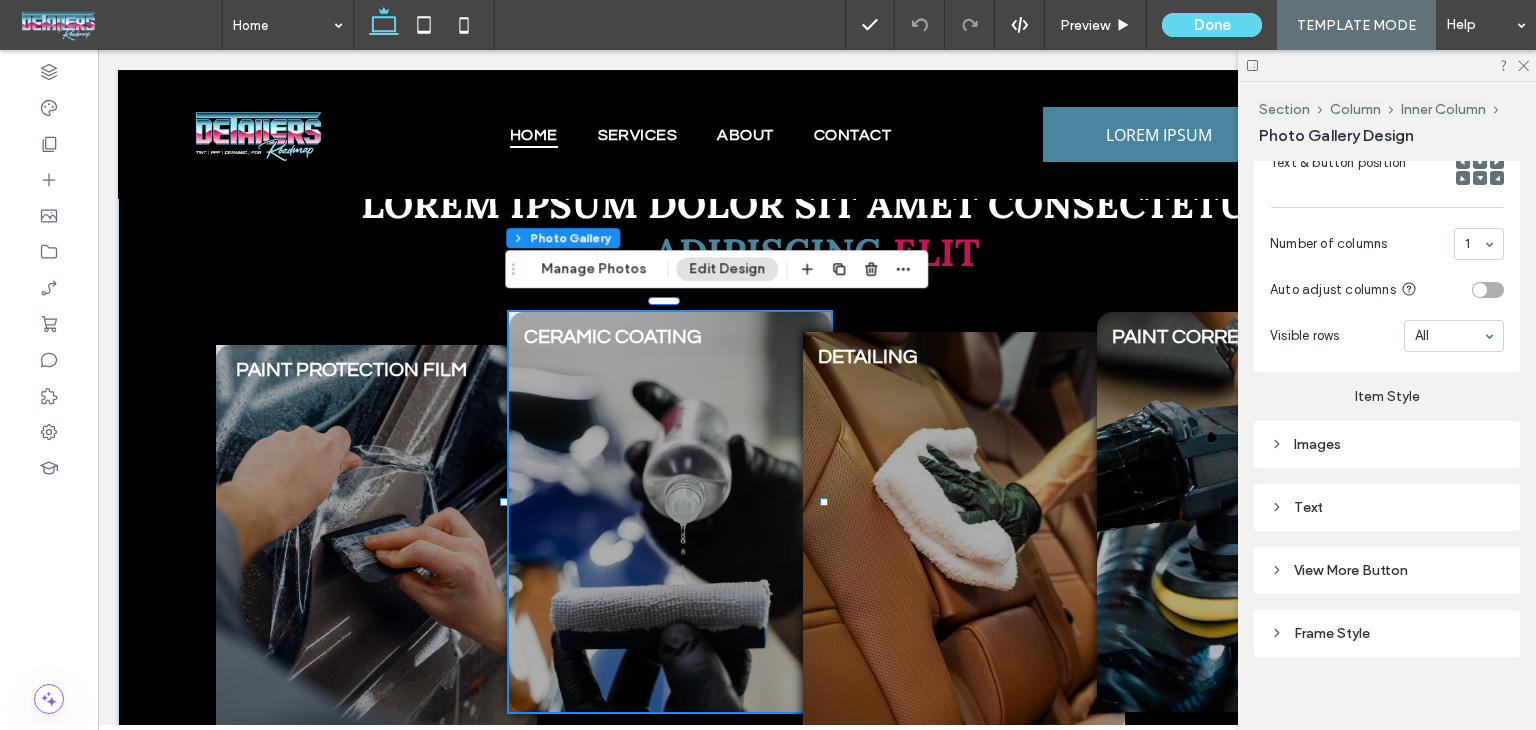 scroll, scrollTop: 831, scrollLeft: 0, axis: vertical 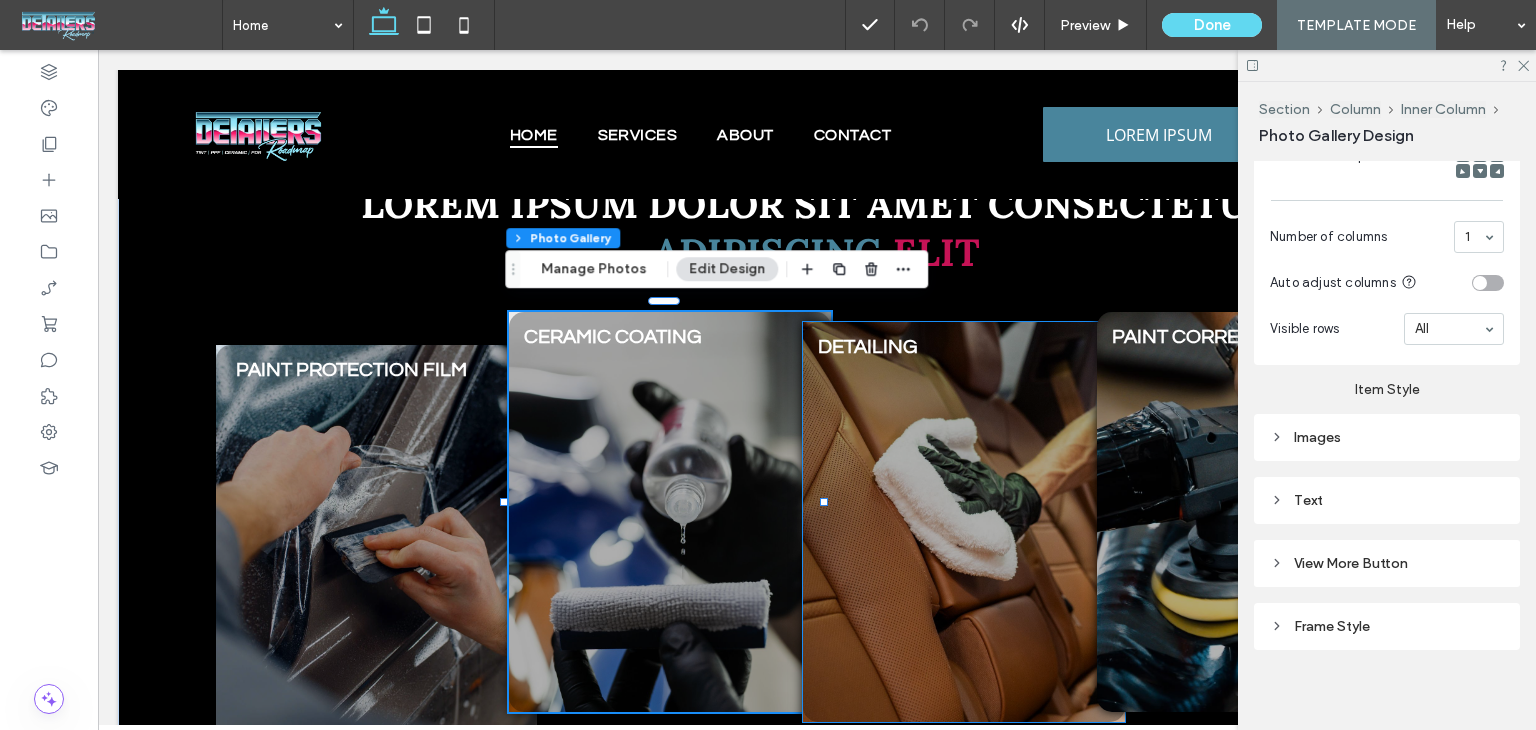 click at bounding box center (964, 522) 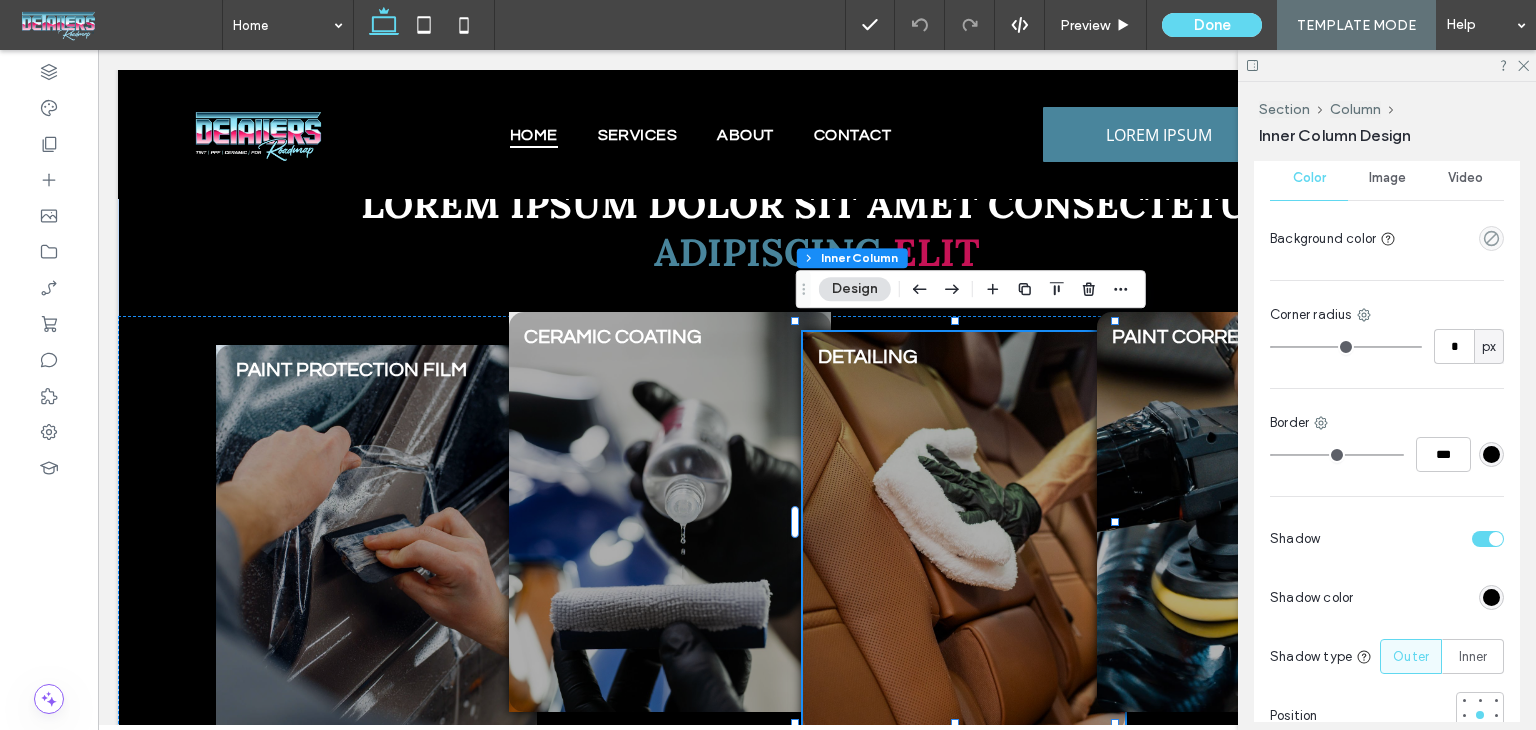 scroll, scrollTop: 1100, scrollLeft: 0, axis: vertical 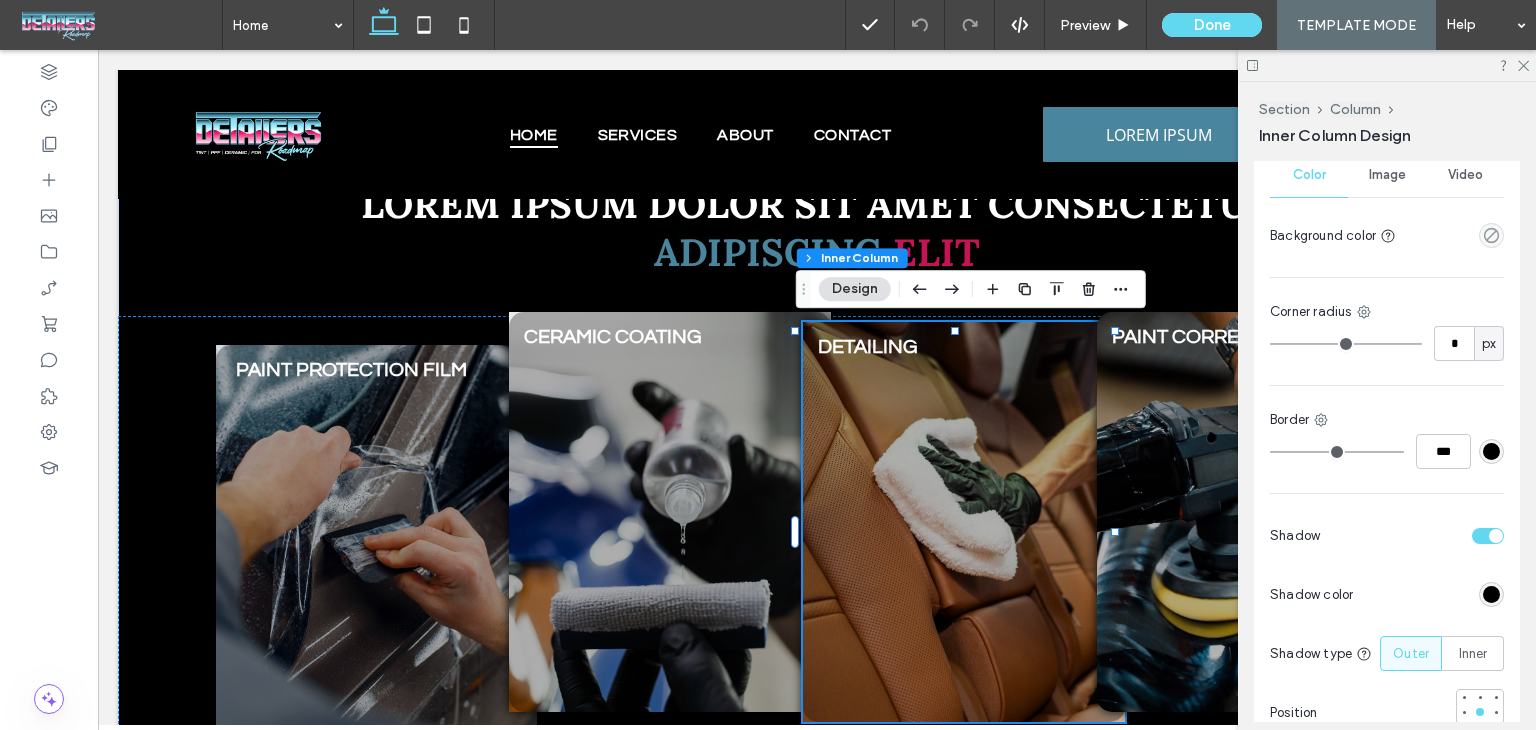 click at bounding box center (964, 522) 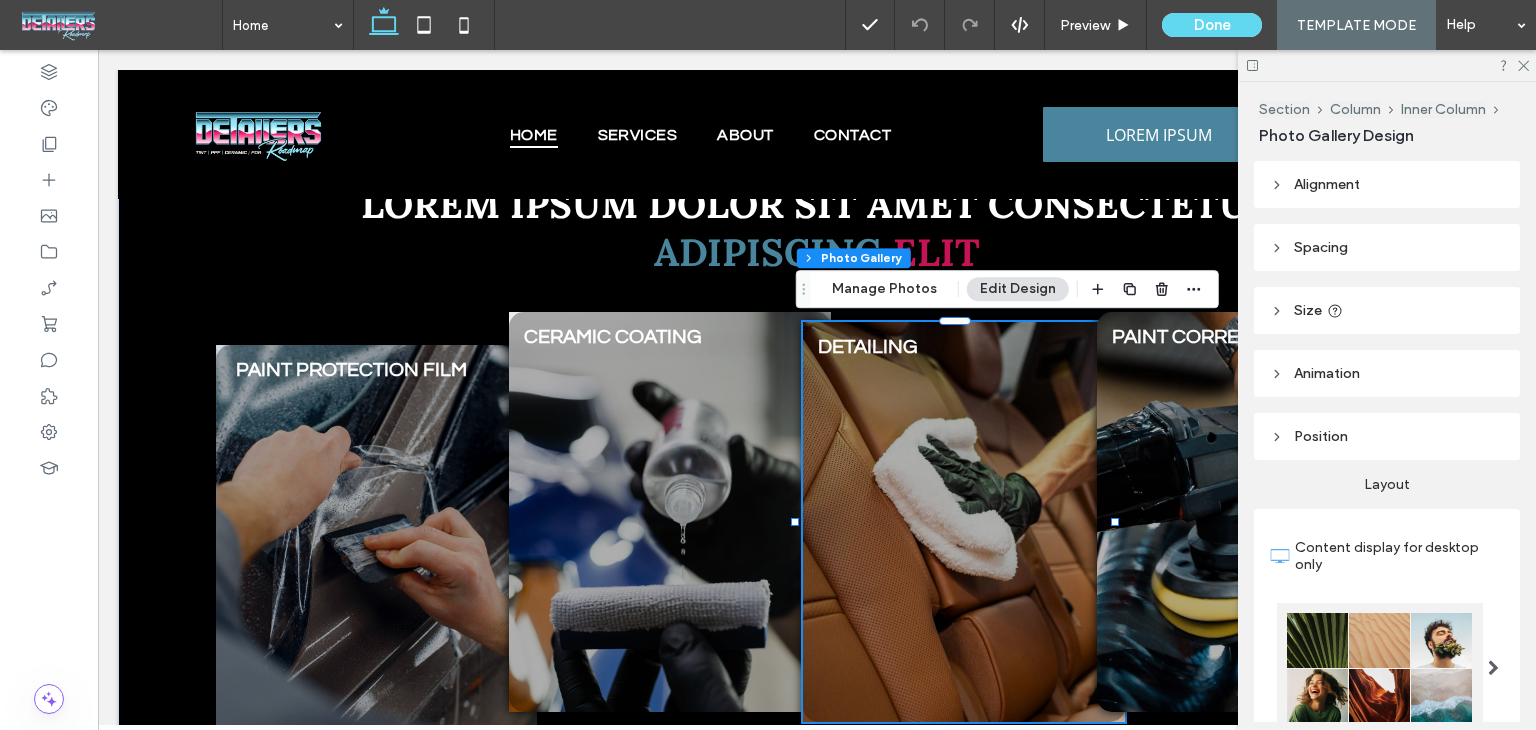 click at bounding box center (964, 522) 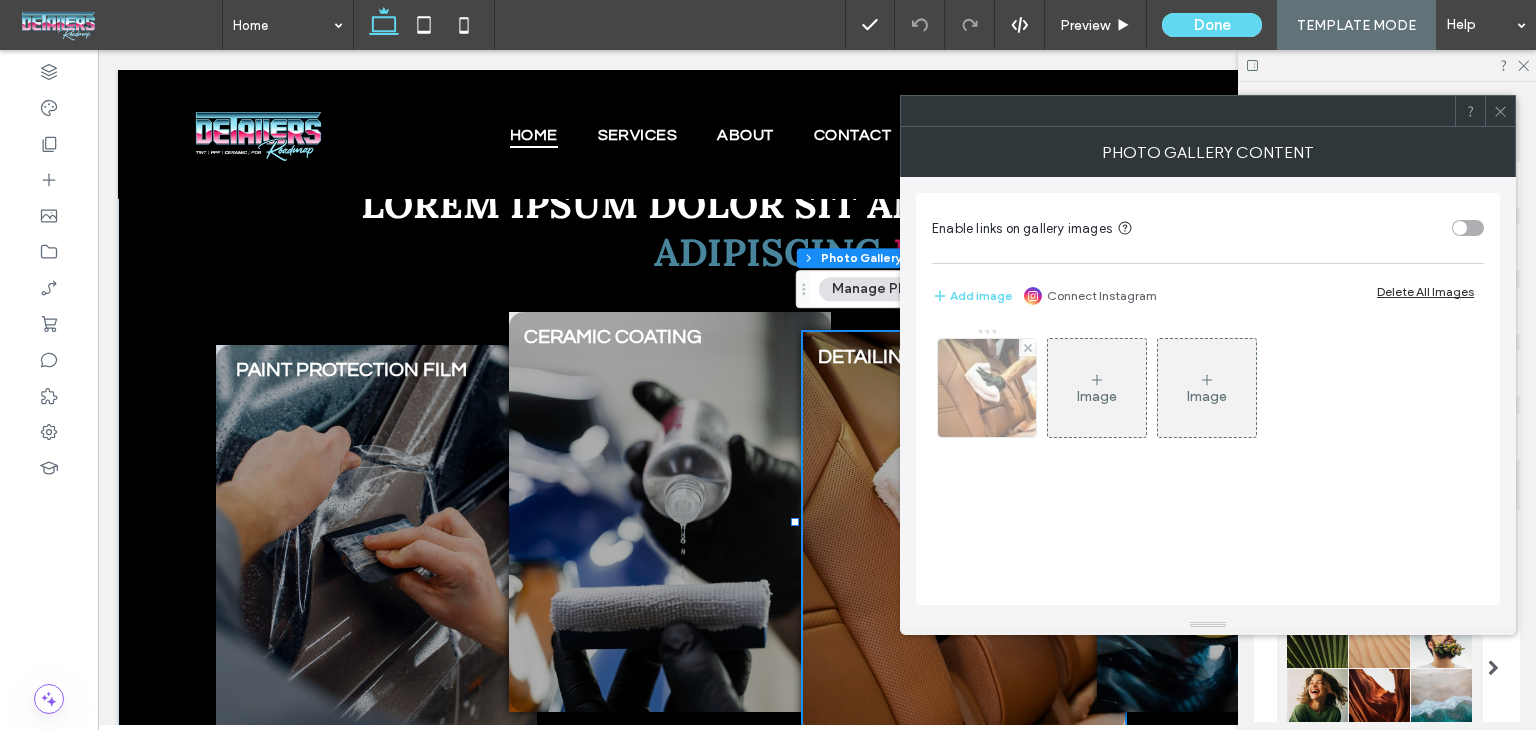 click at bounding box center [987, 388] 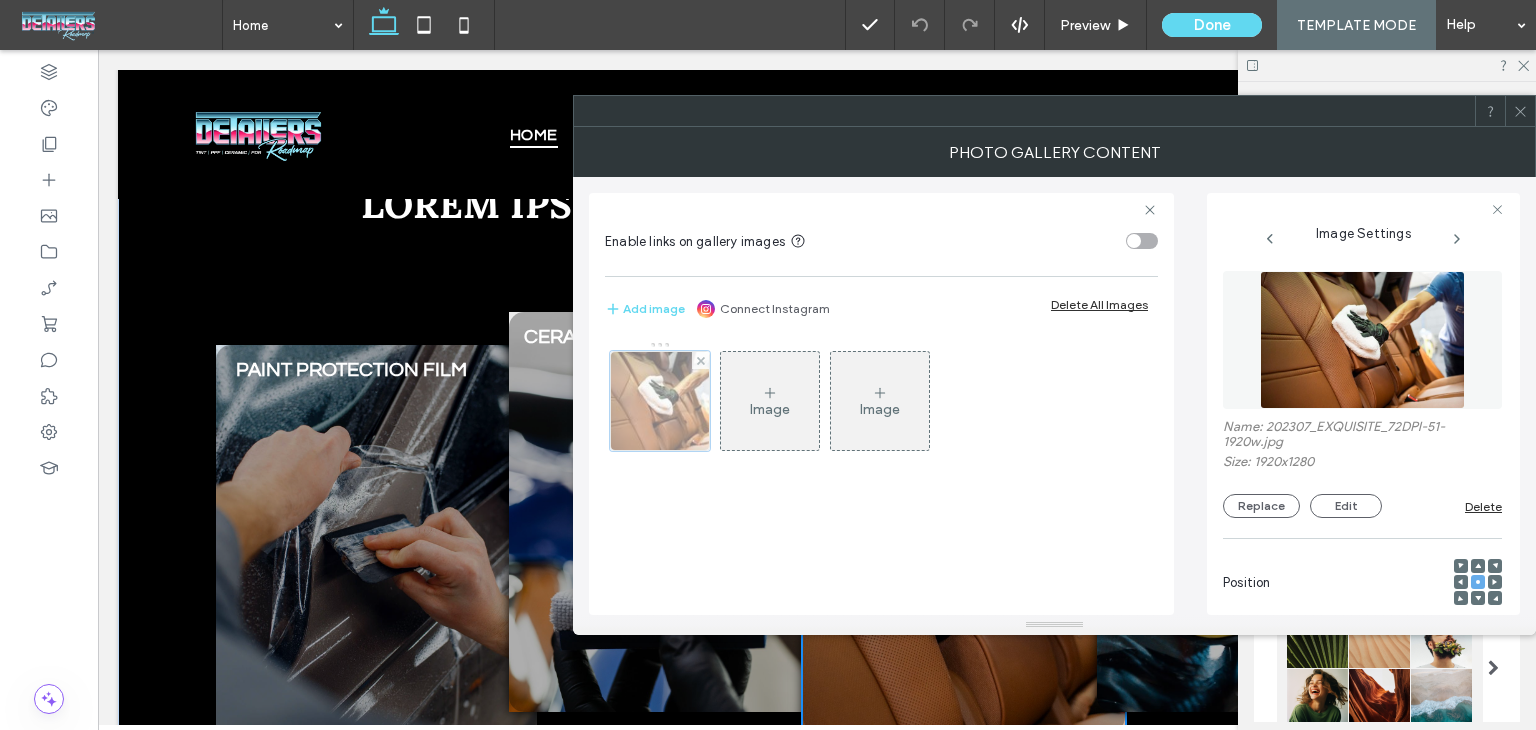 scroll, scrollTop: 0, scrollLeft: 11, axis: horizontal 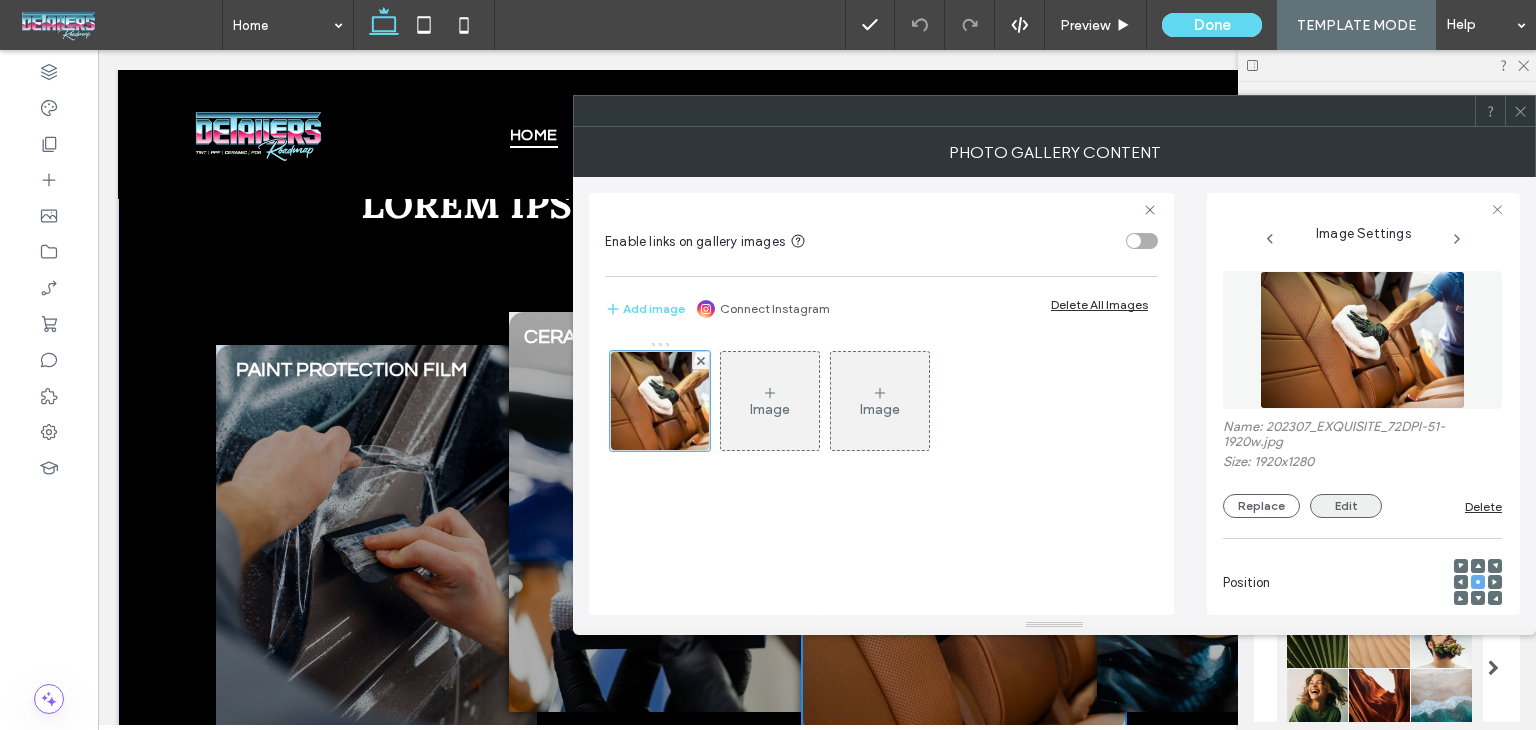 click on "Edit" at bounding box center [1346, 506] 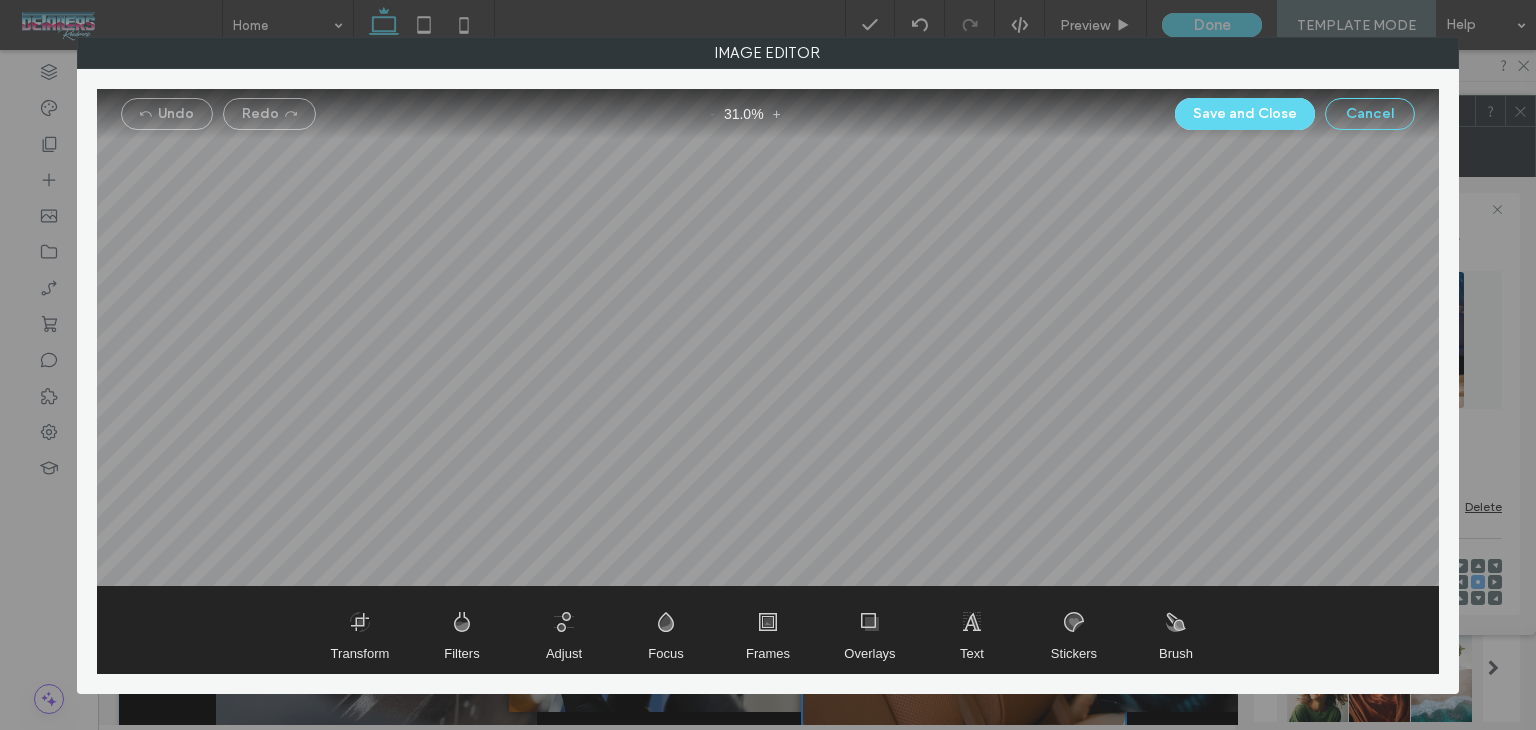 click on "Cancel" at bounding box center [1370, 114] 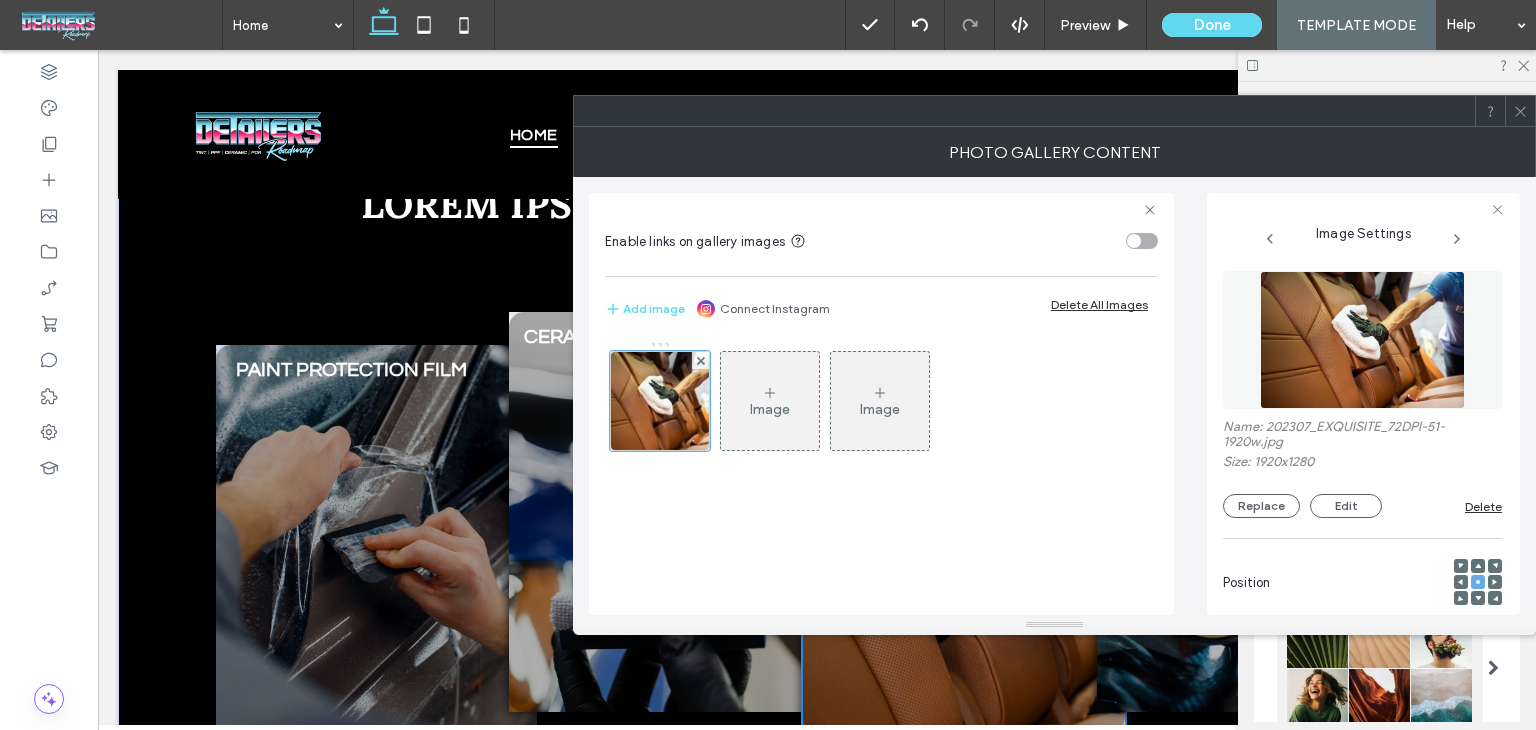 click at bounding box center [1520, 111] 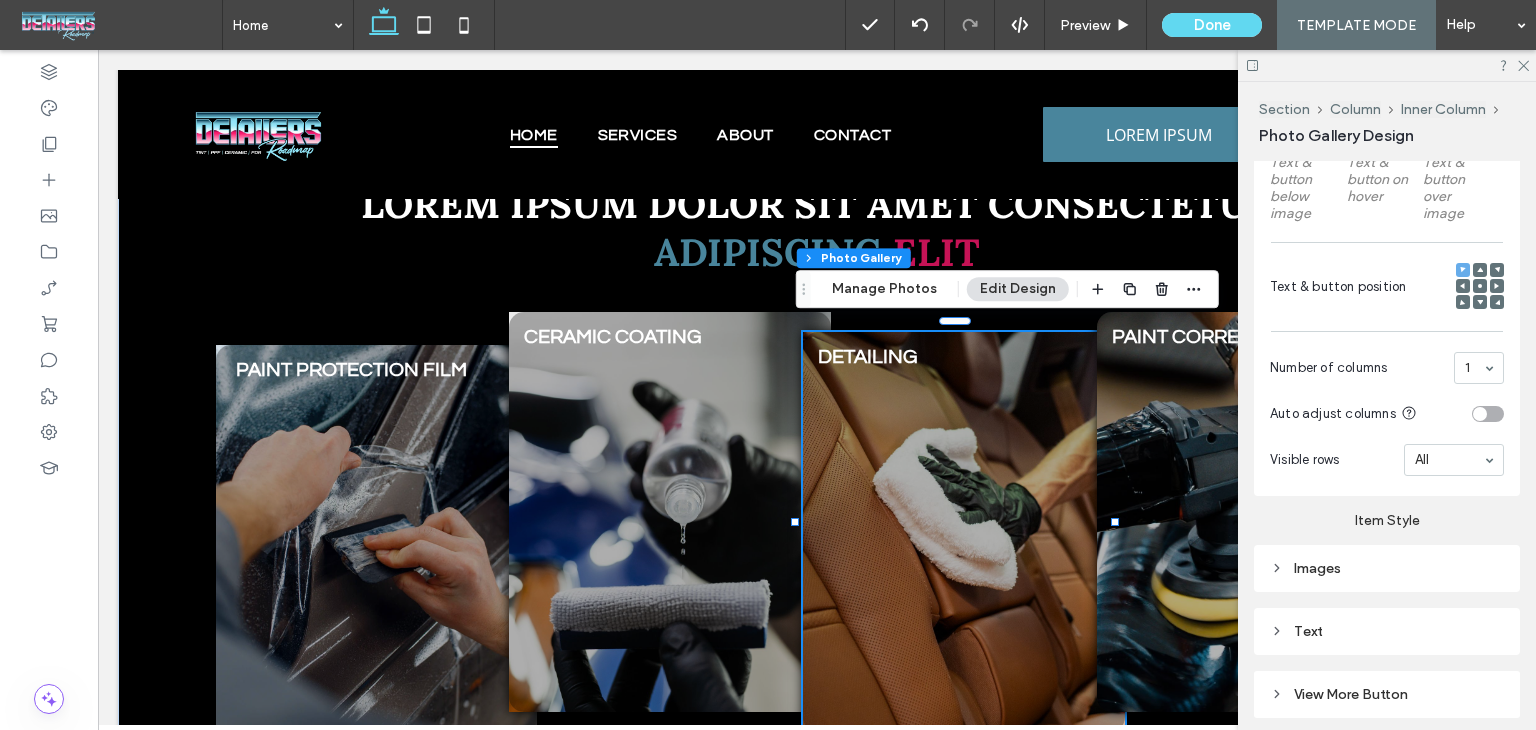 scroll, scrollTop: 831, scrollLeft: 0, axis: vertical 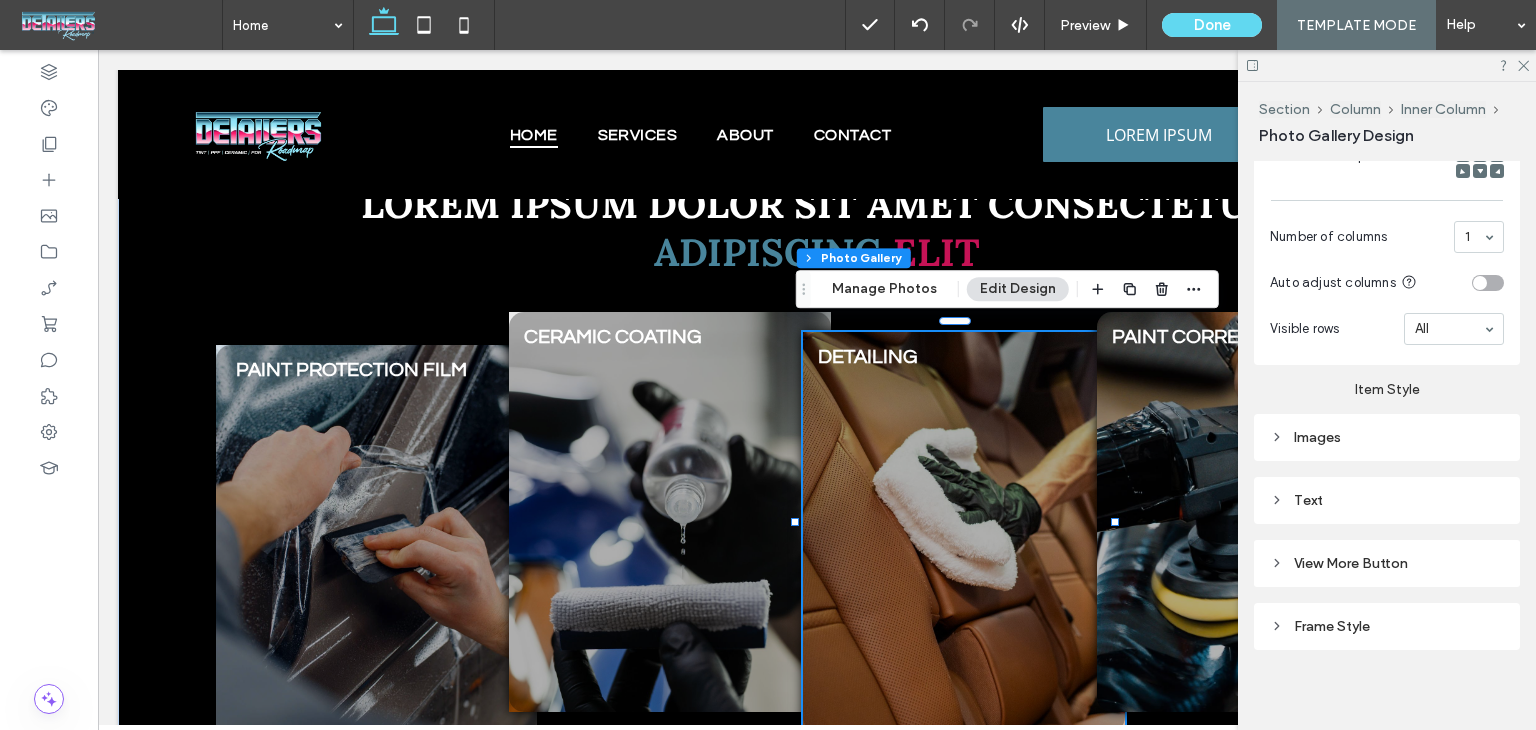 click on "Item Style Images Text" at bounding box center (1387, 444) 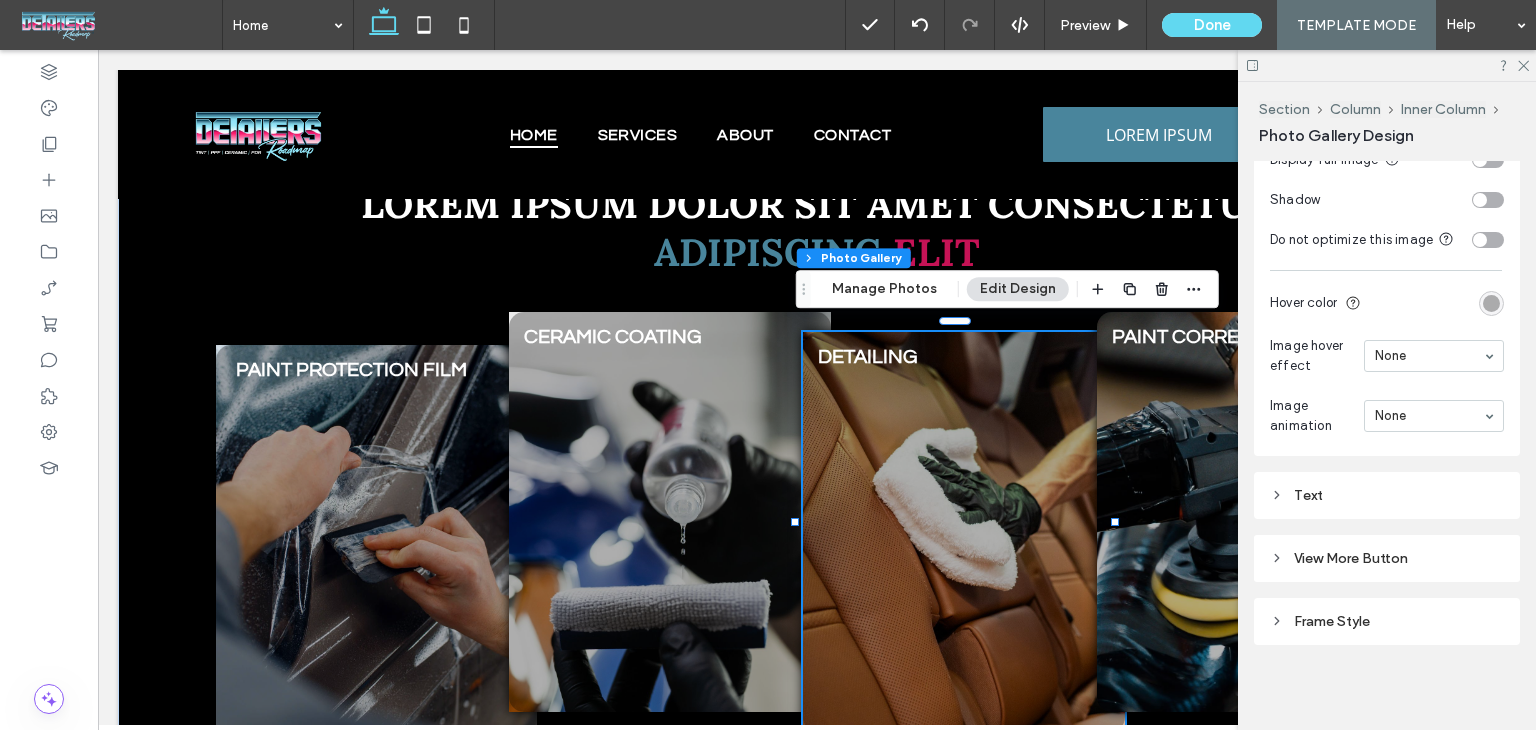 scroll, scrollTop: 1372, scrollLeft: 0, axis: vertical 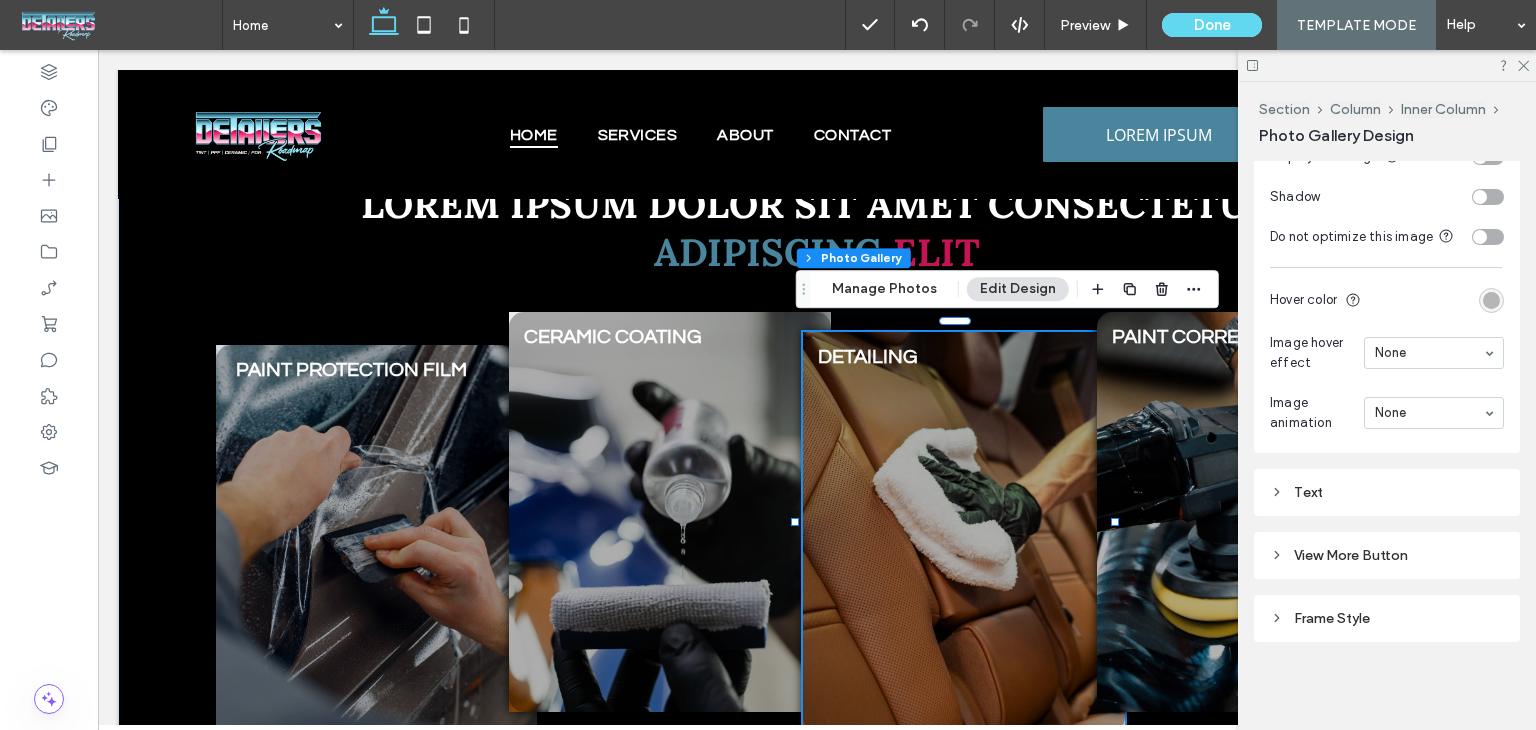 click at bounding box center [1491, 300] 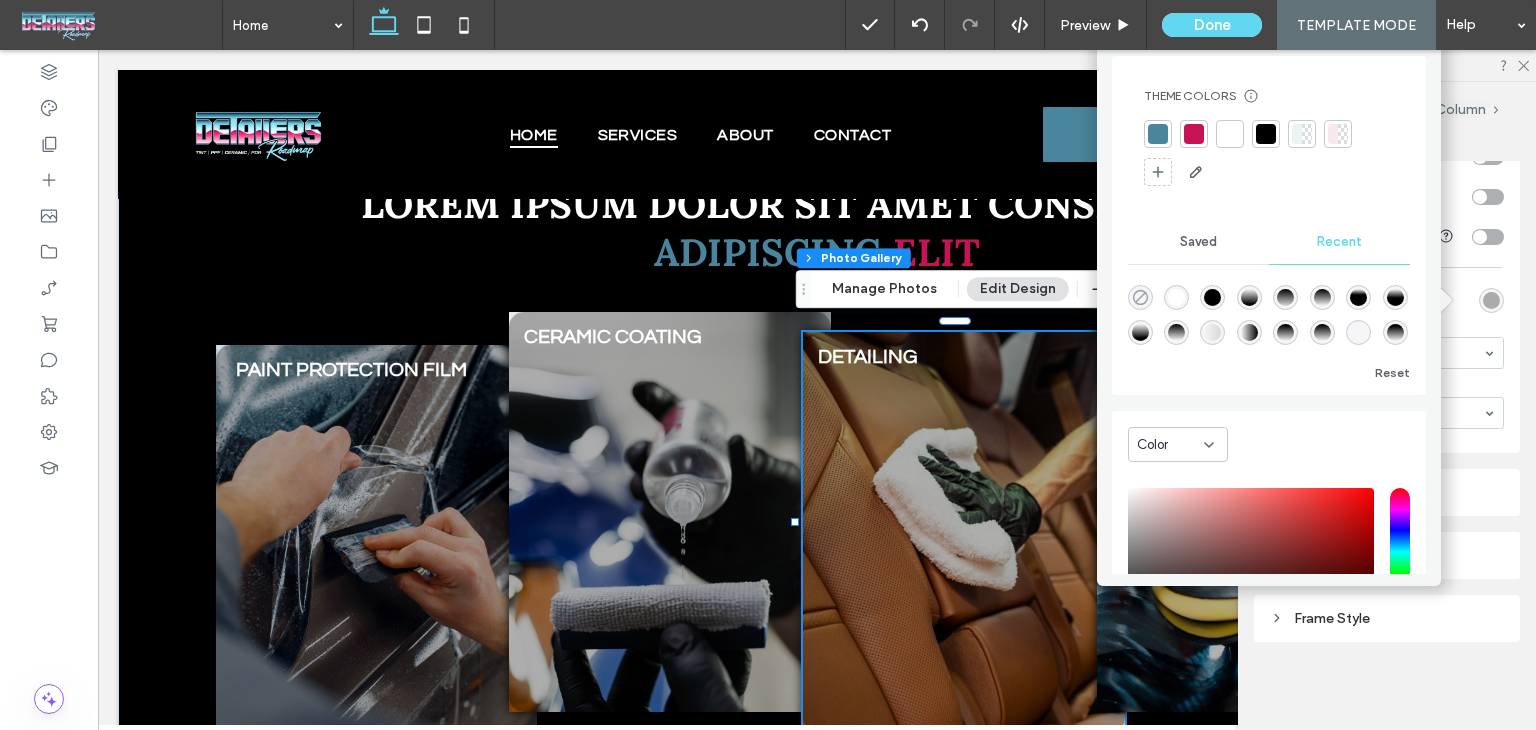 click 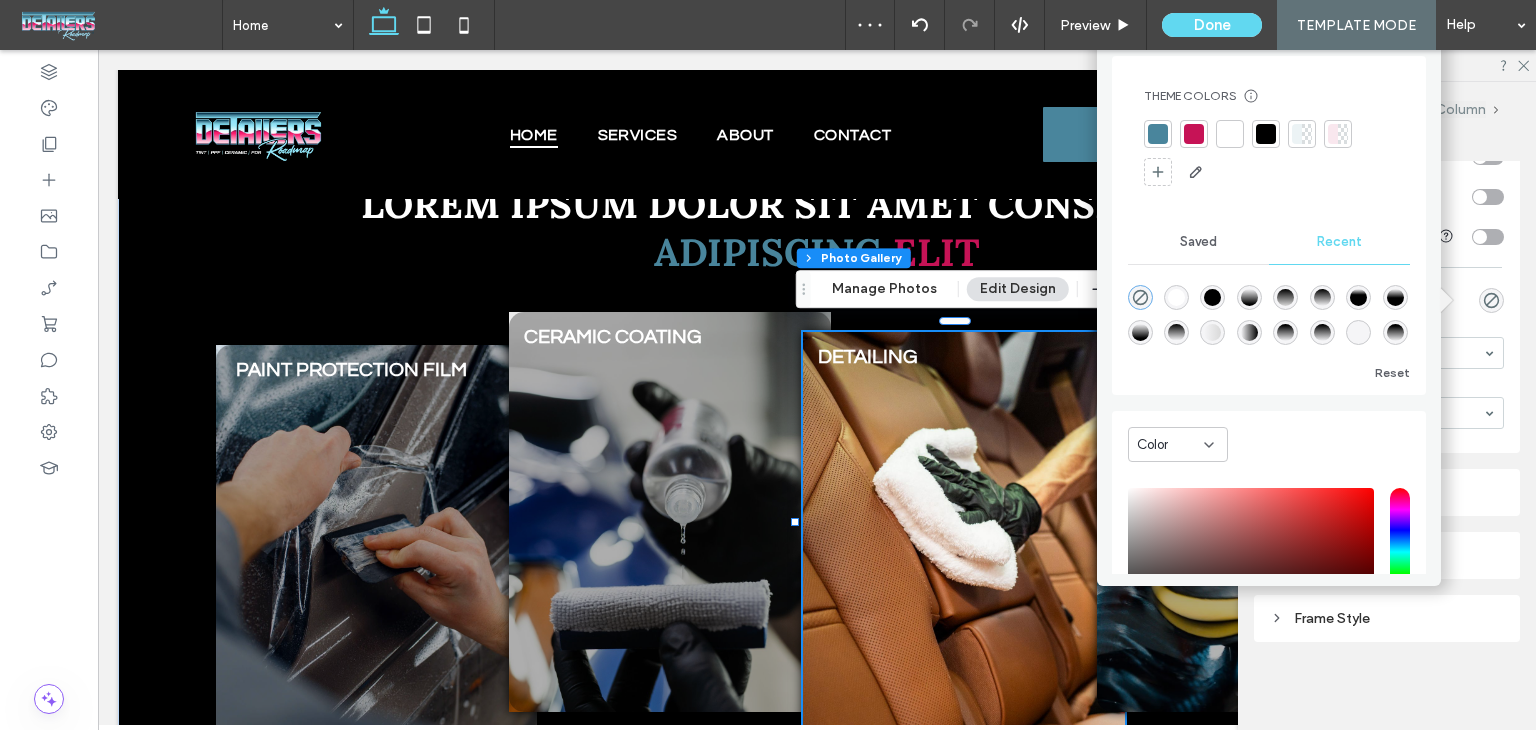 click on "Inner Column" at bounding box center (1443, 109) 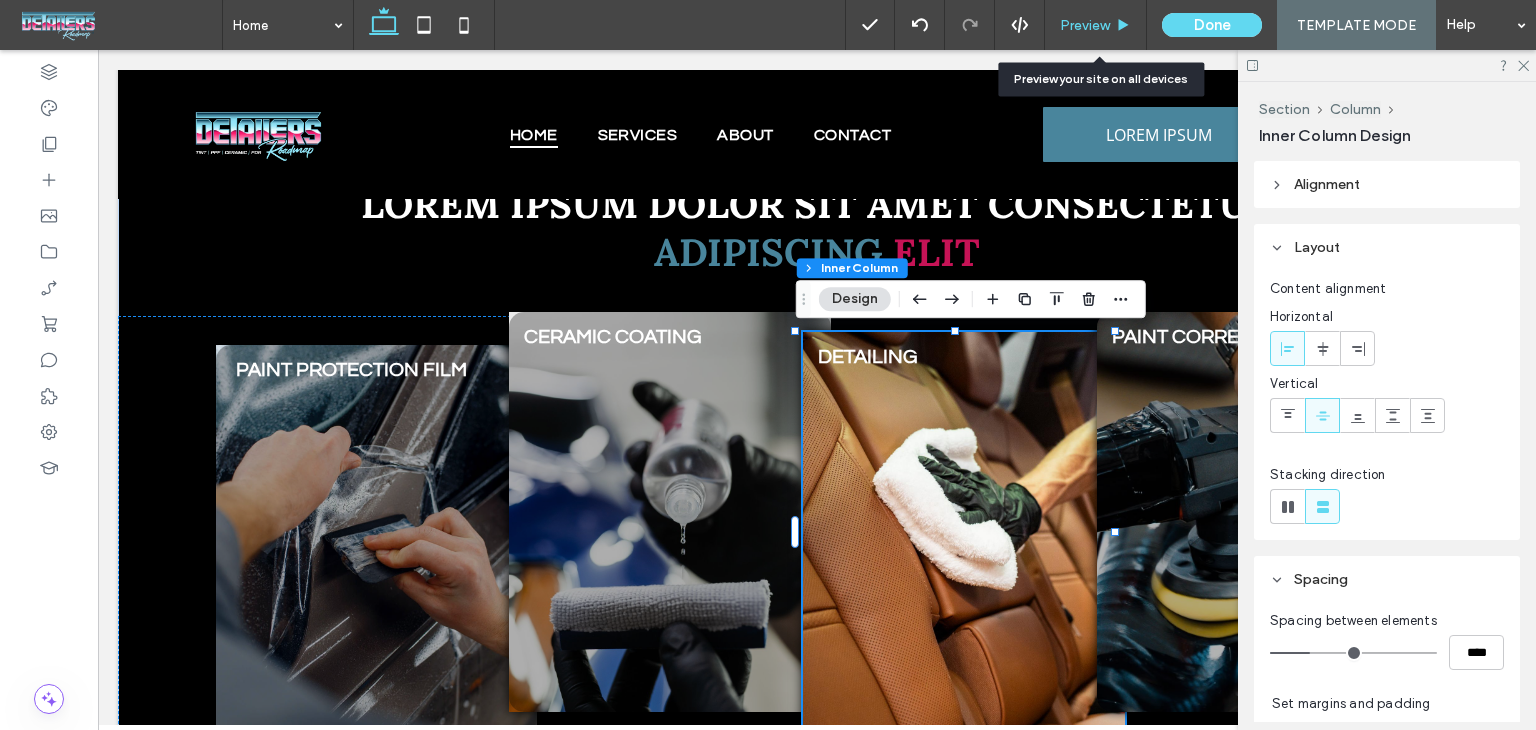 click on "Preview" at bounding box center (1085, 25) 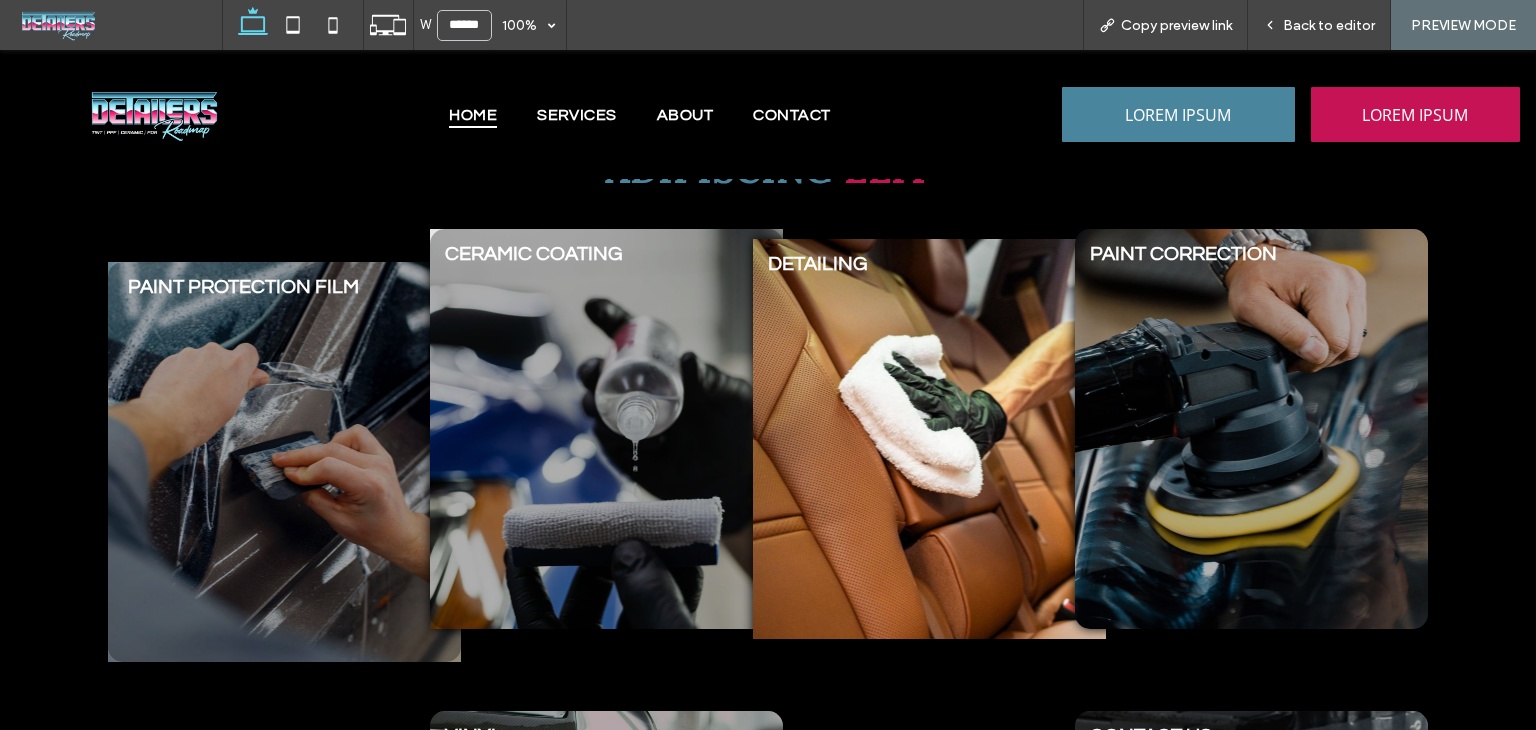 scroll, scrollTop: 1005, scrollLeft: 0, axis: vertical 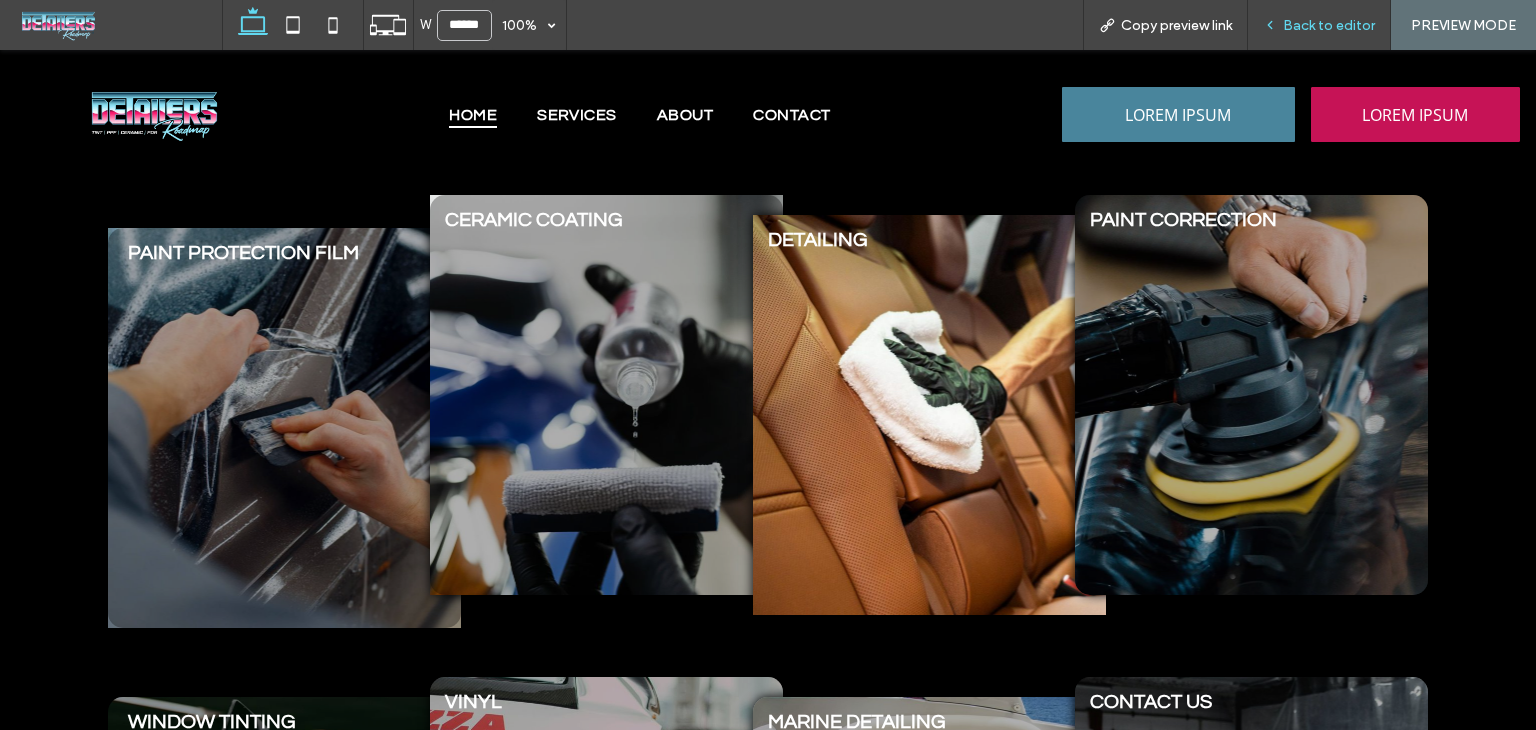 click on "Back to editor" at bounding box center (1319, 25) 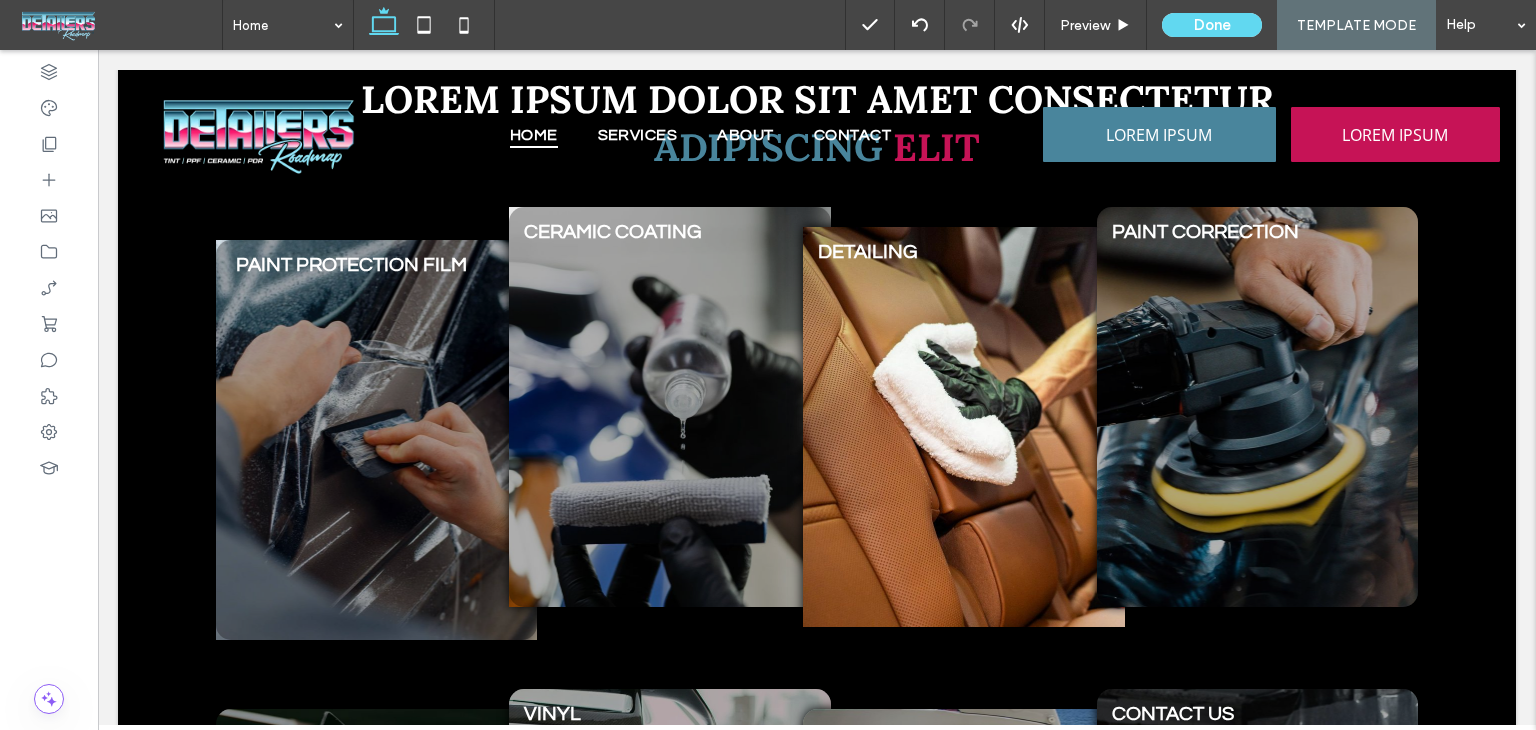 scroll, scrollTop: 1000, scrollLeft: 0, axis: vertical 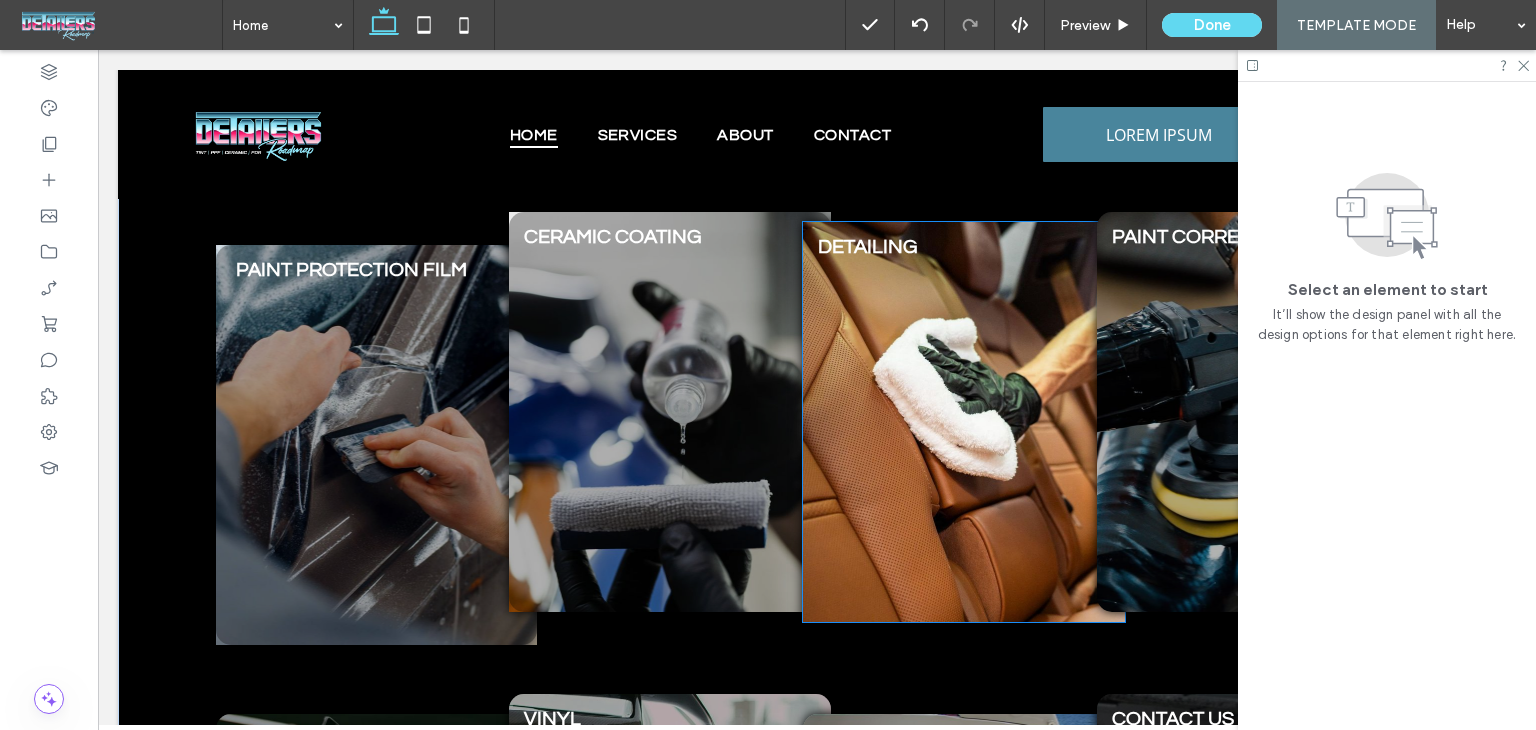 click at bounding box center (964, 422) 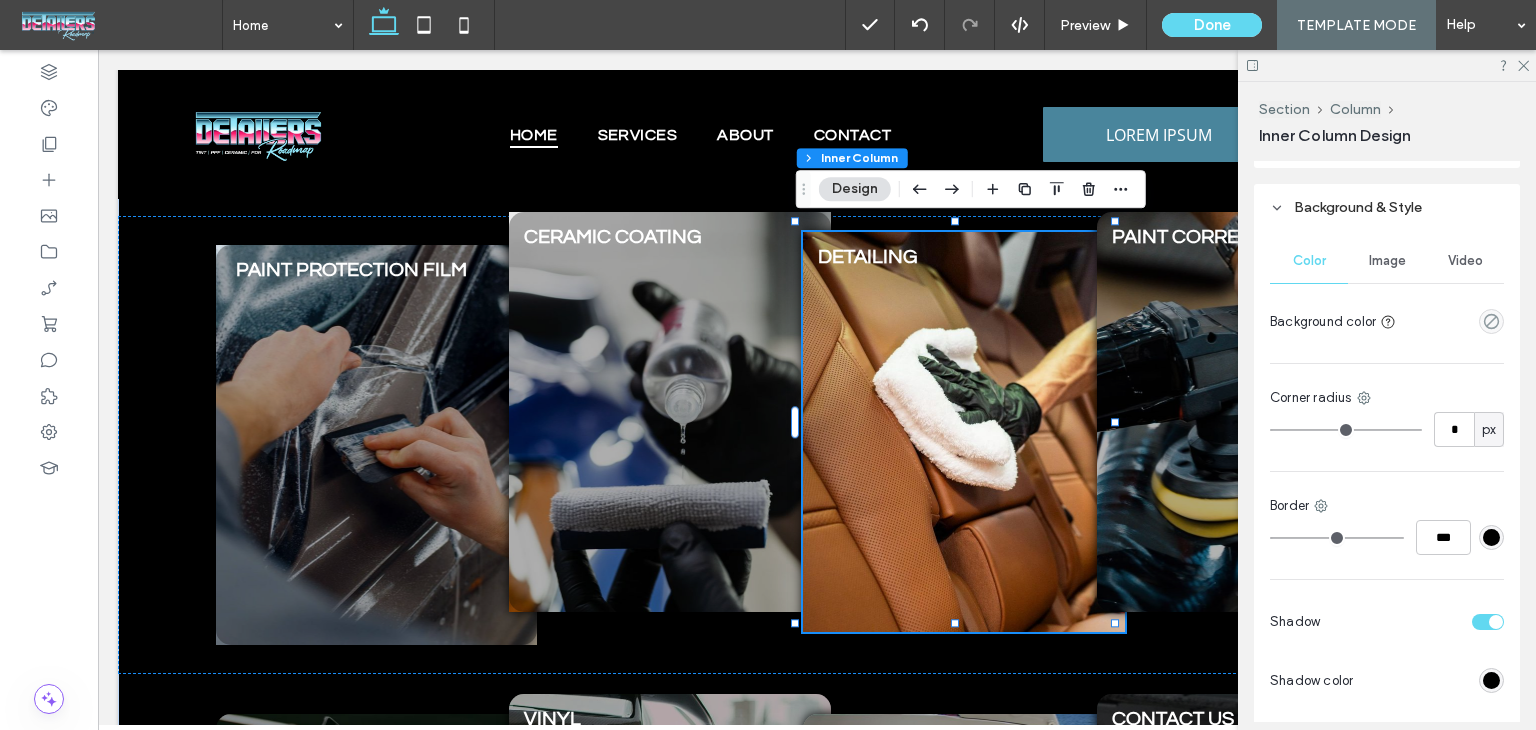 scroll, scrollTop: 1007, scrollLeft: 0, axis: vertical 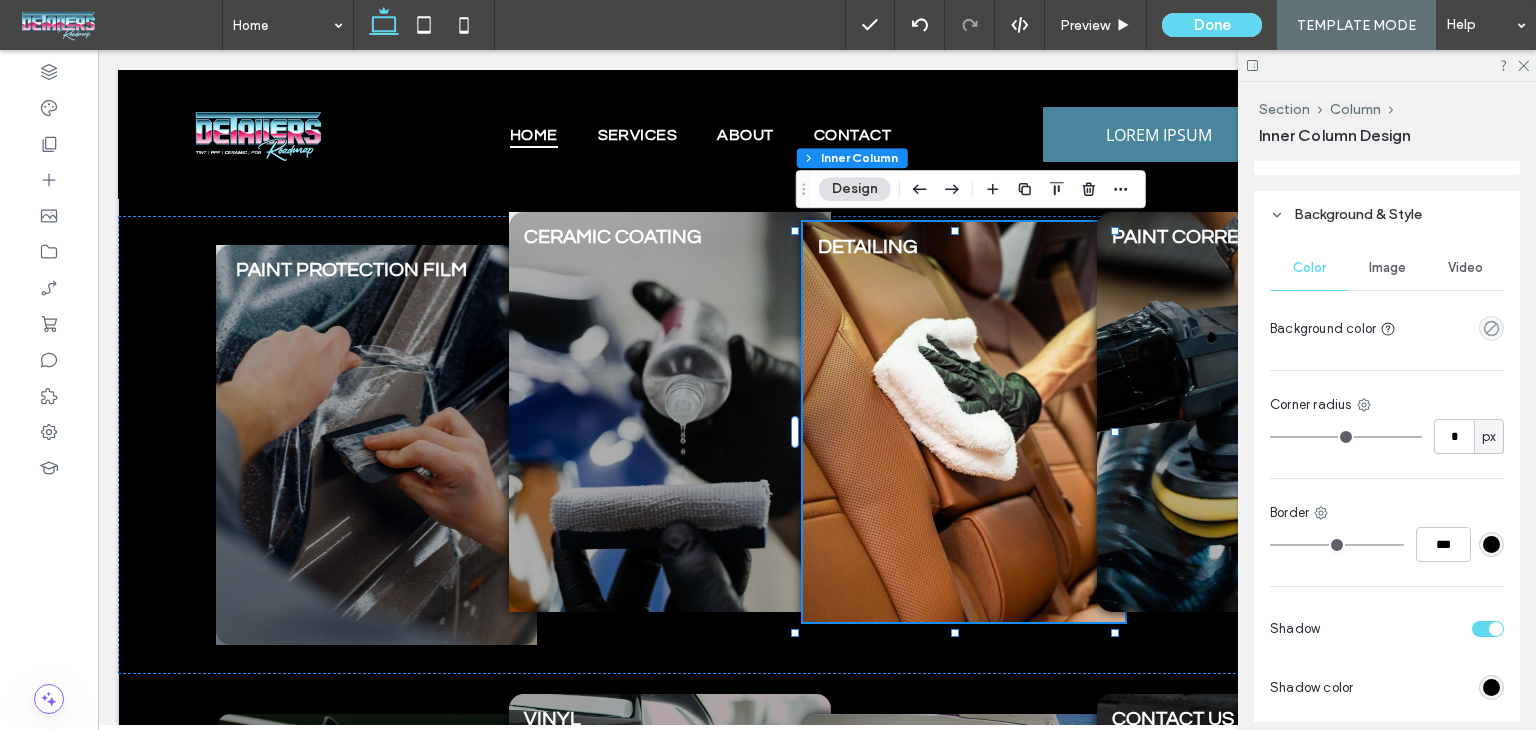 click at bounding box center (964, 422) 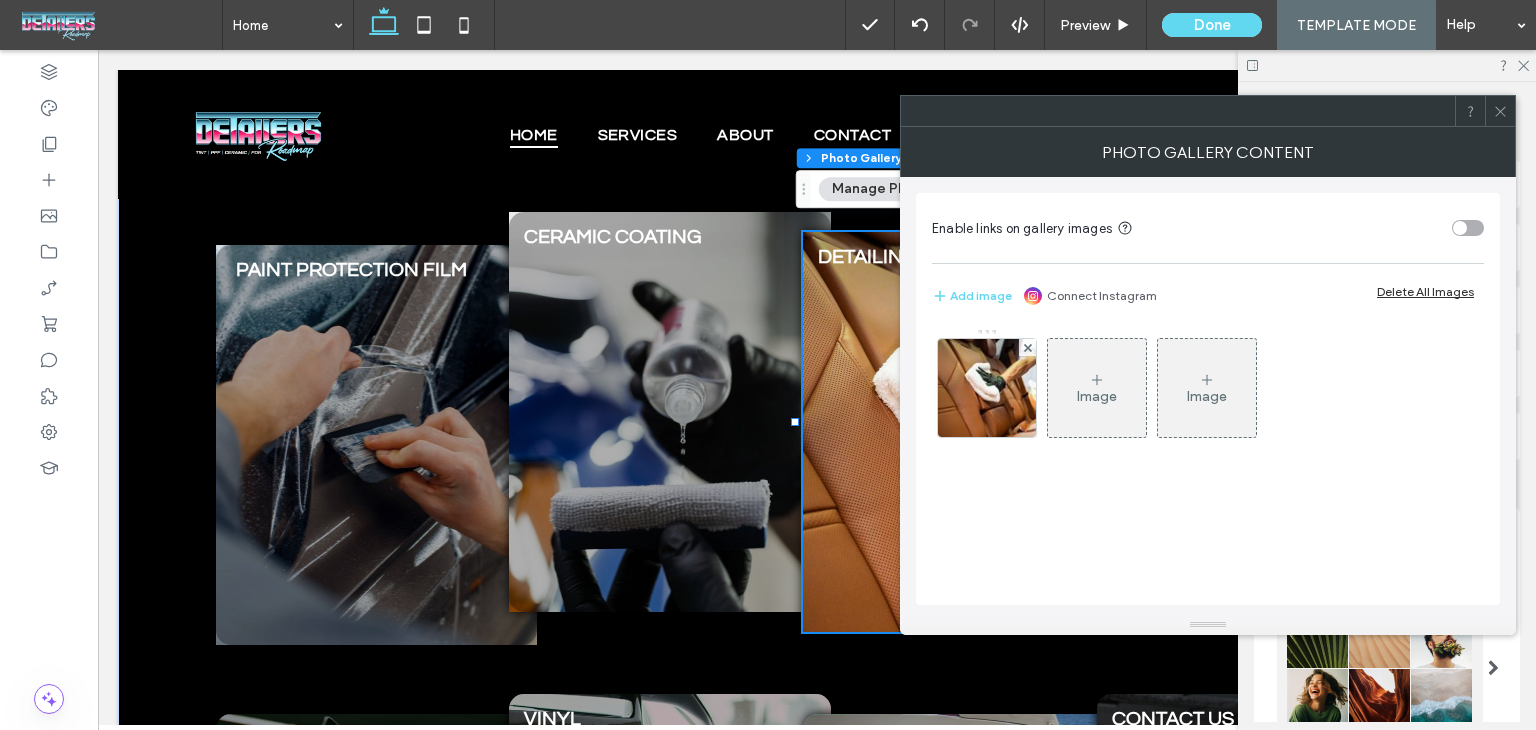 click 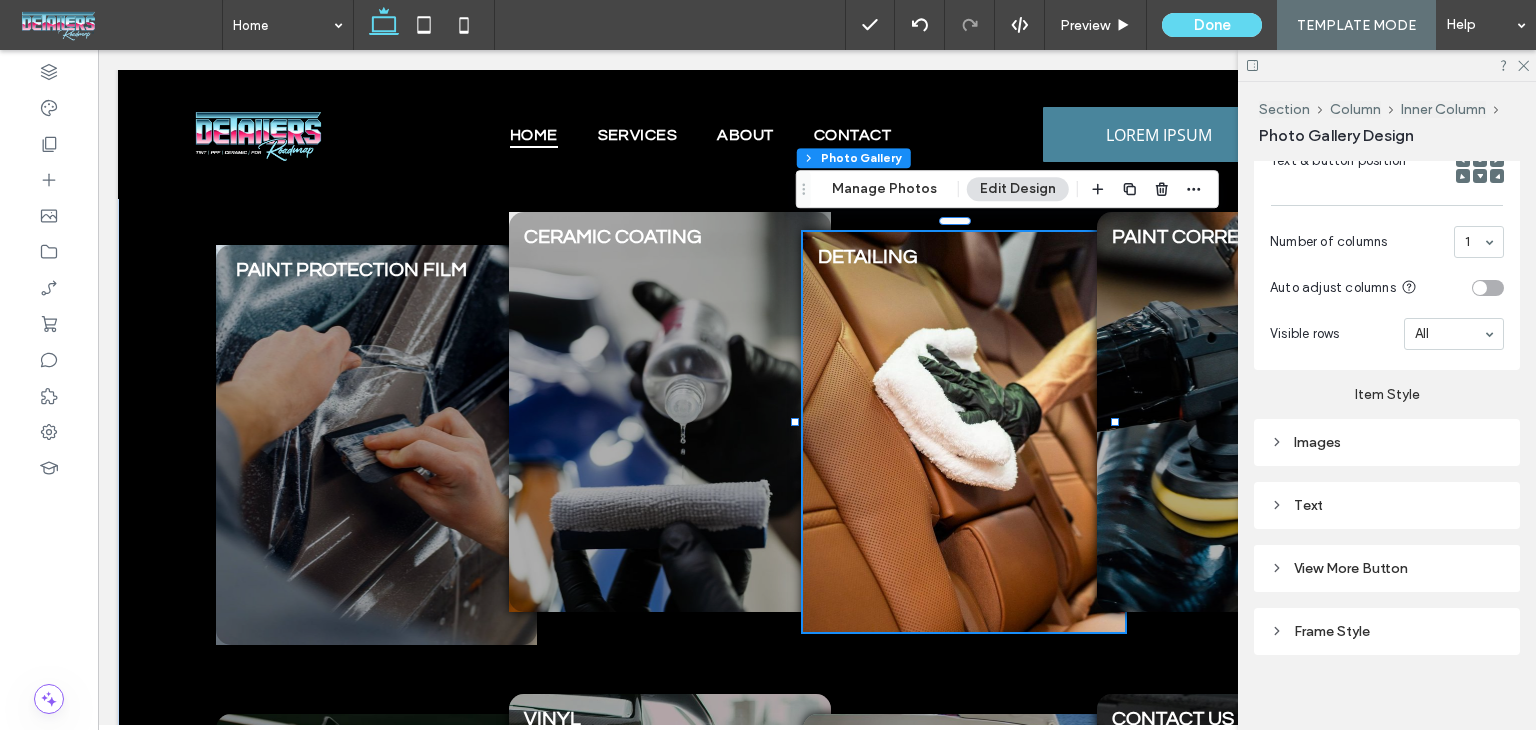 scroll, scrollTop: 831, scrollLeft: 0, axis: vertical 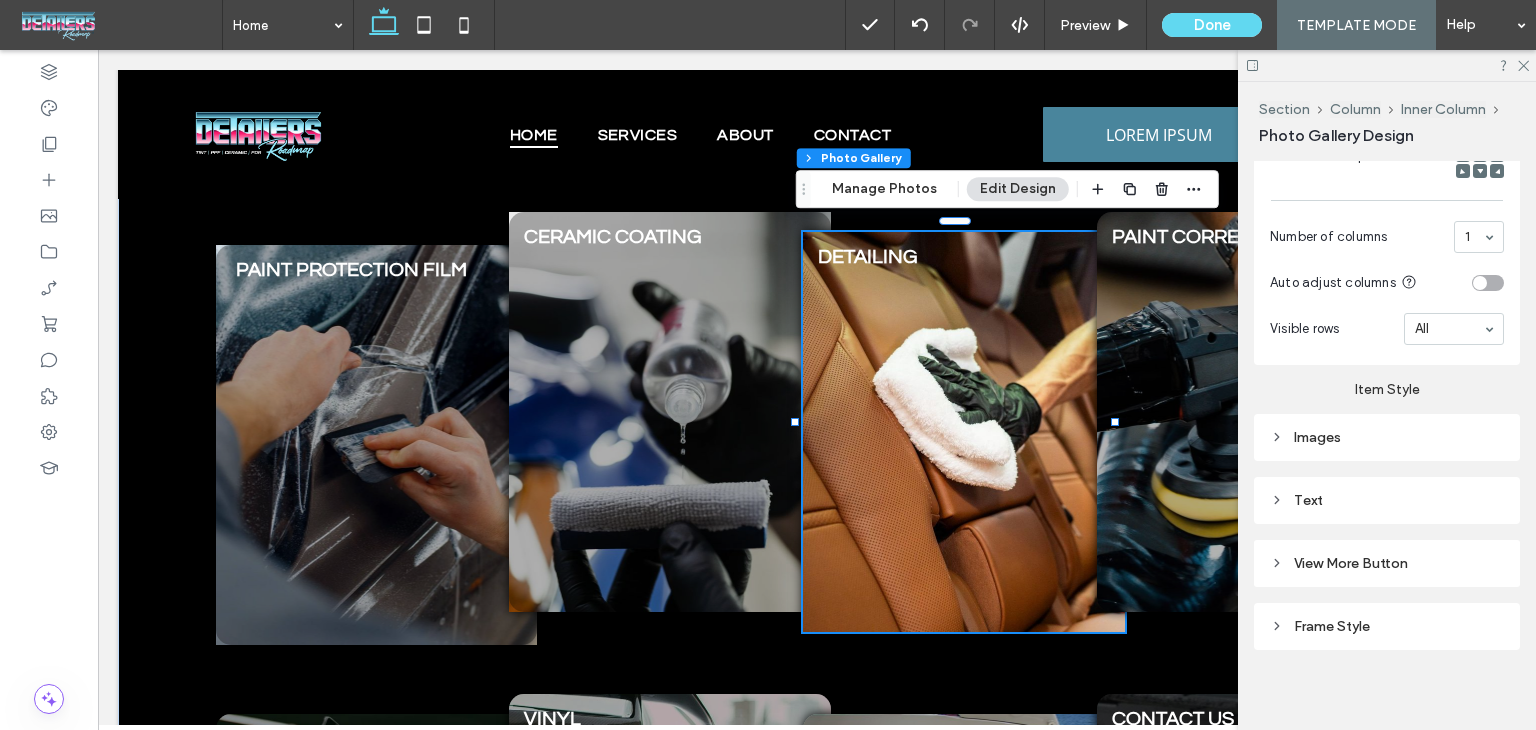 click on "Images" at bounding box center [1387, 437] 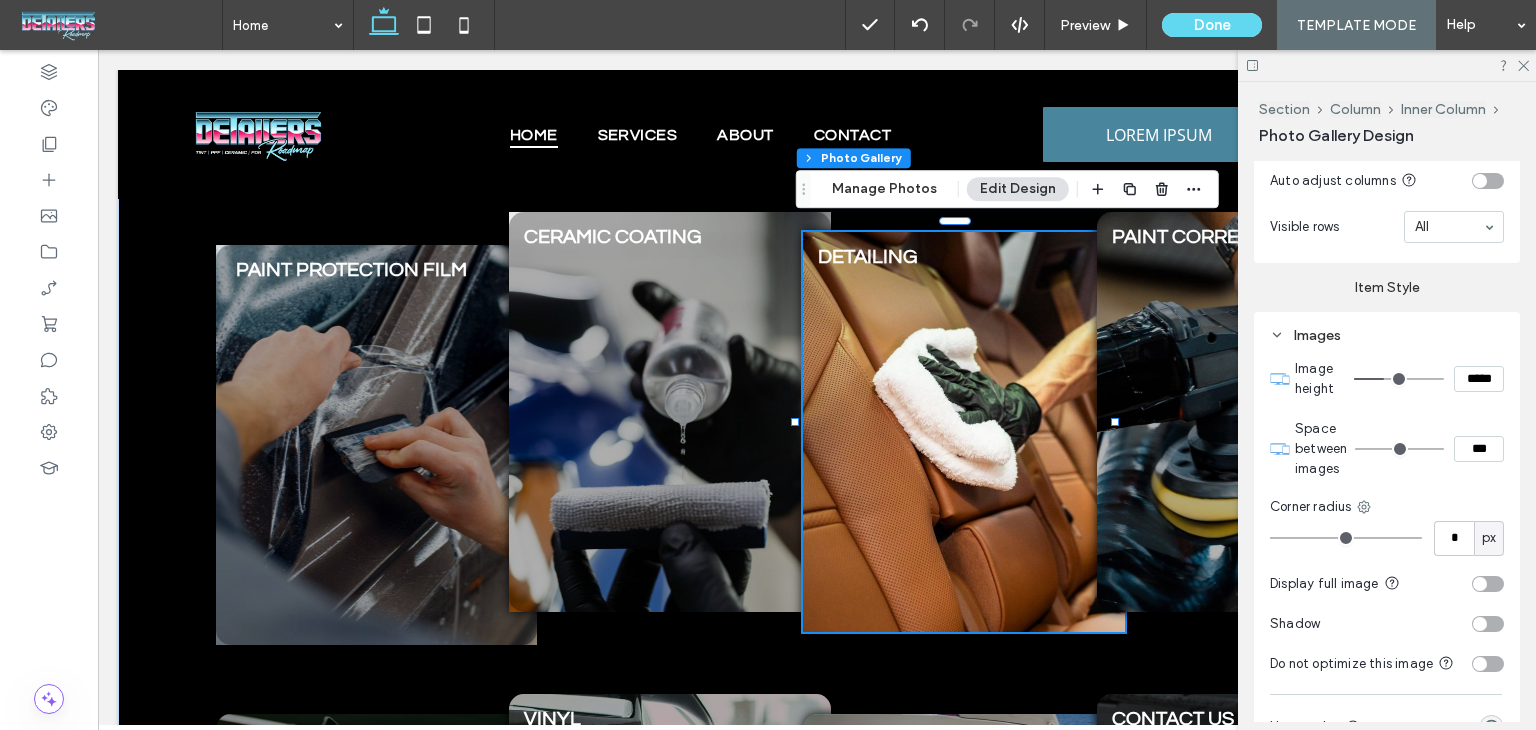scroll, scrollTop: 1131, scrollLeft: 0, axis: vertical 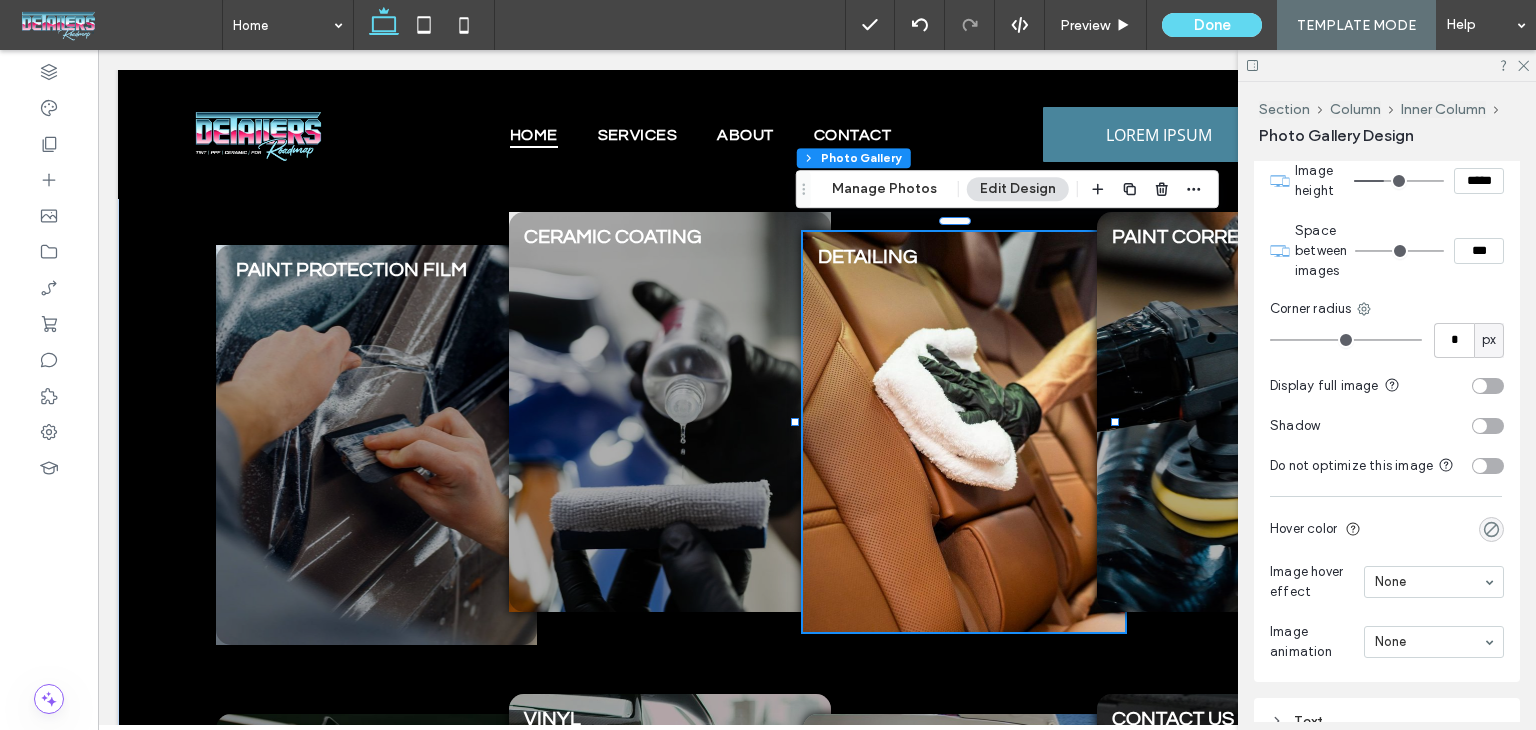 click at bounding box center [1491, 529] 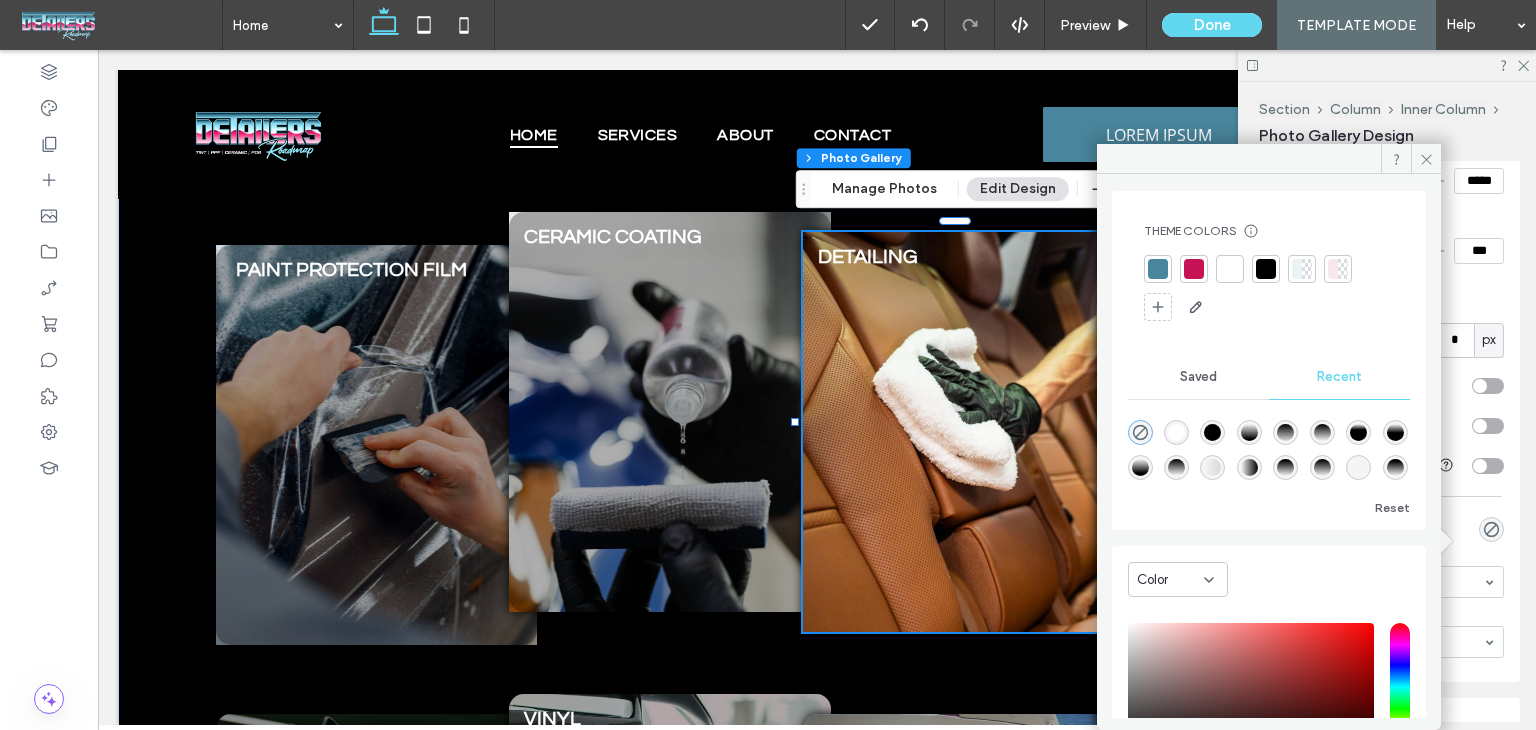 scroll, scrollTop: 0, scrollLeft: 0, axis: both 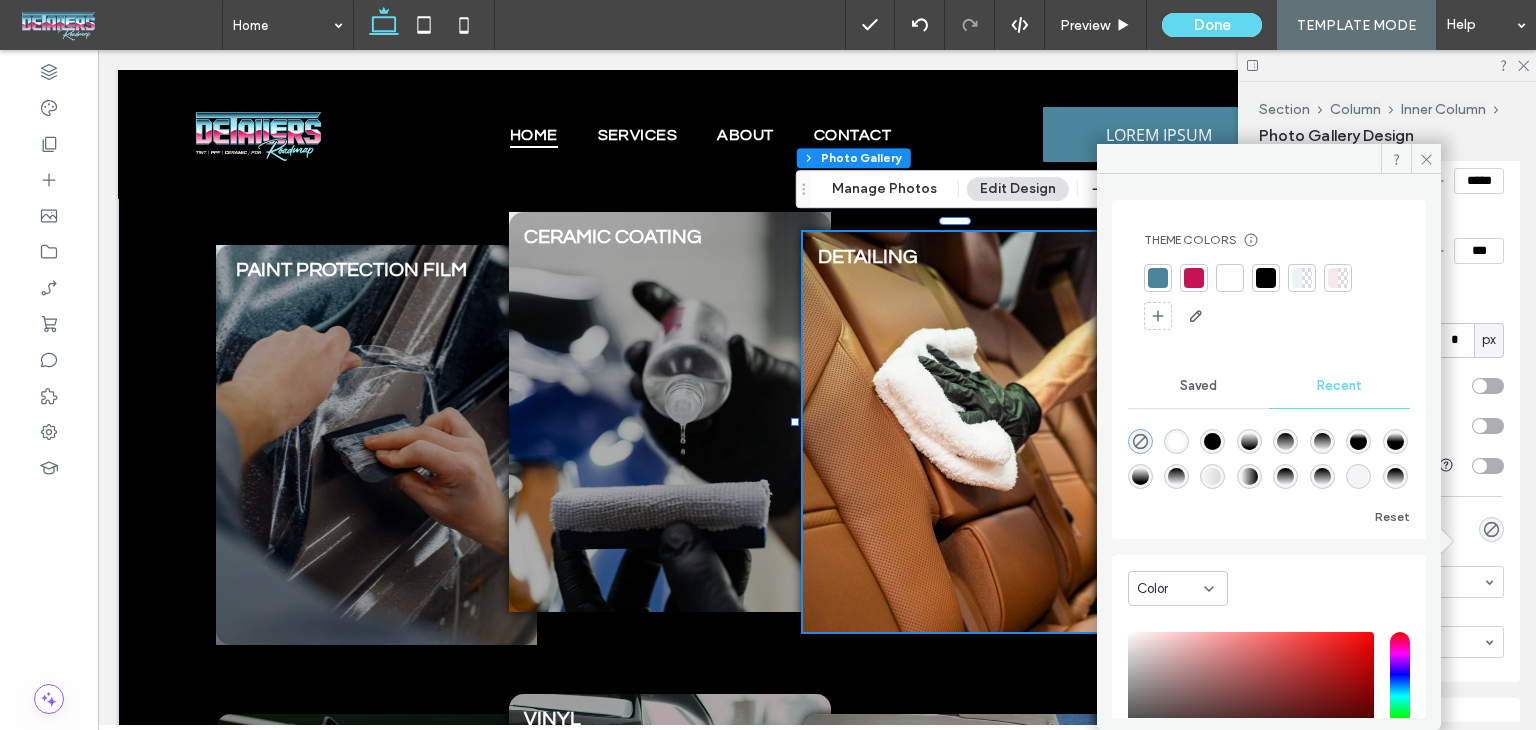 click at bounding box center [1269, 298] 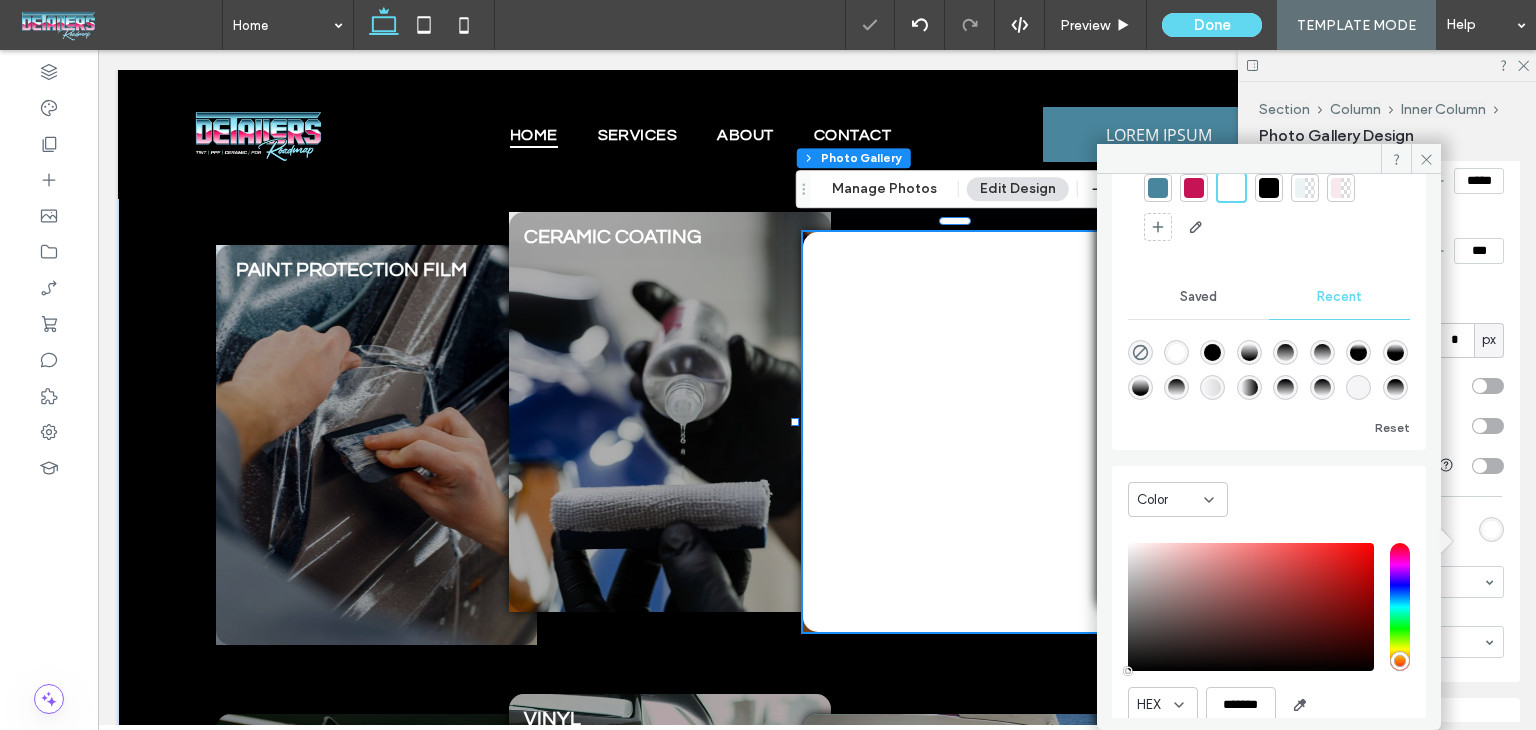 scroll, scrollTop: 0, scrollLeft: 0, axis: both 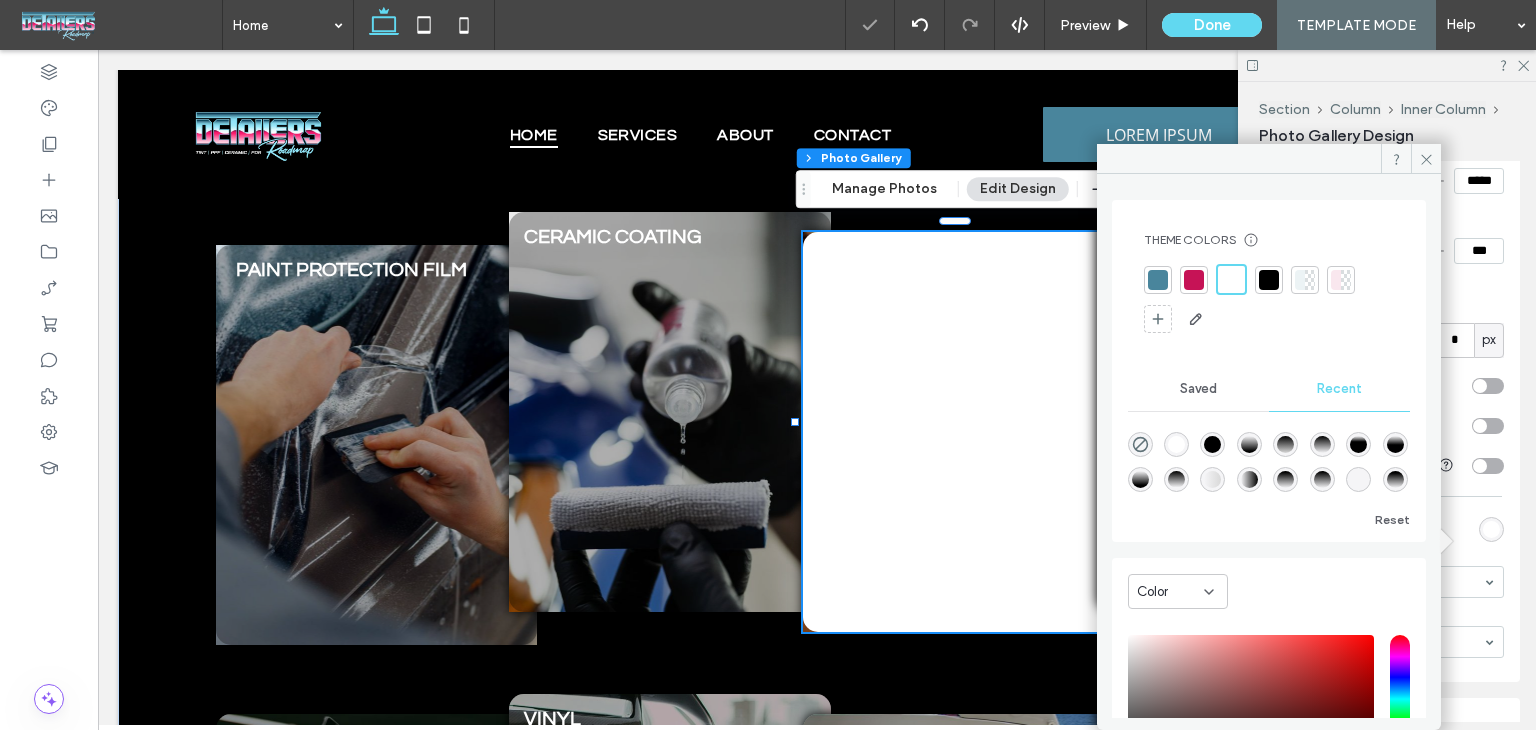 click at bounding box center [1269, 280] 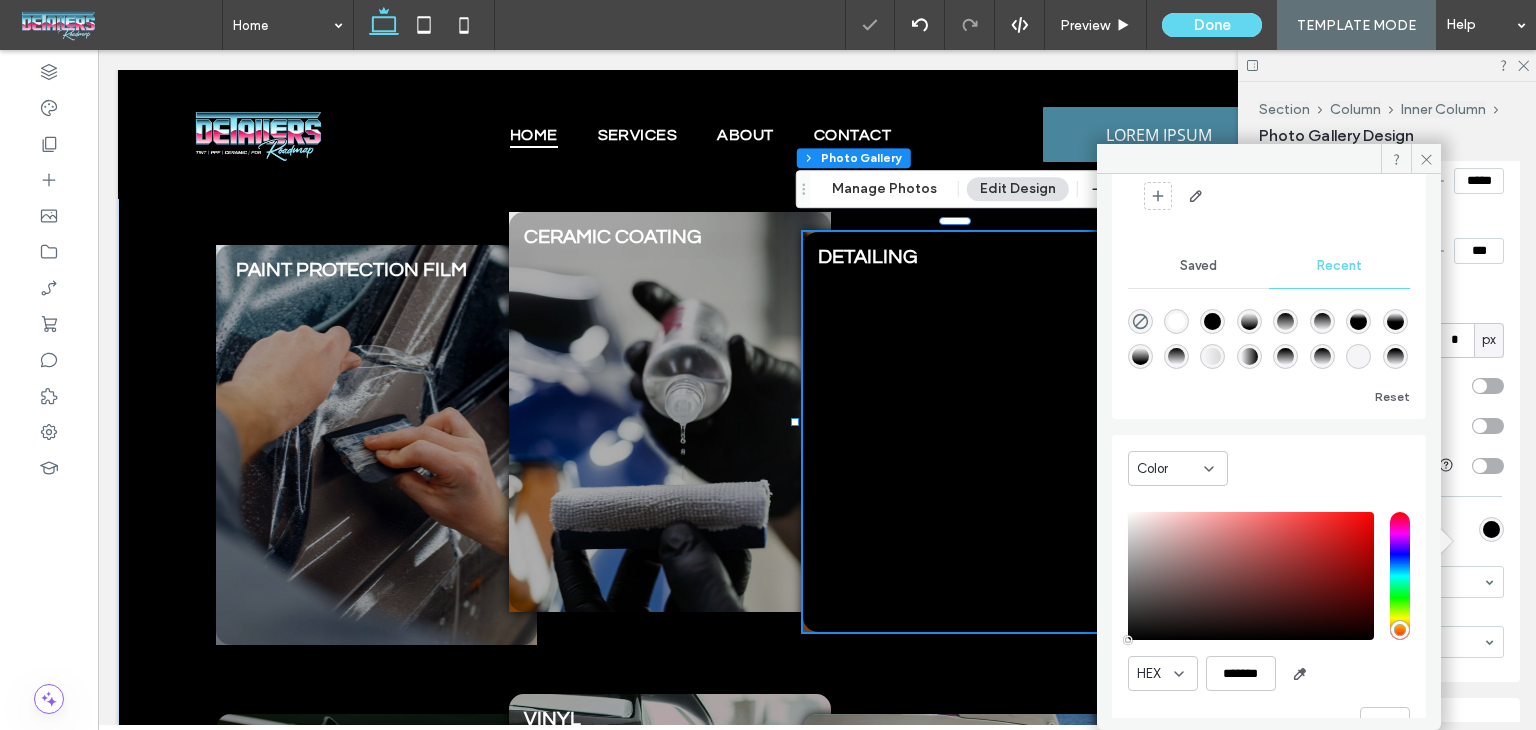 scroll, scrollTop: 171, scrollLeft: 0, axis: vertical 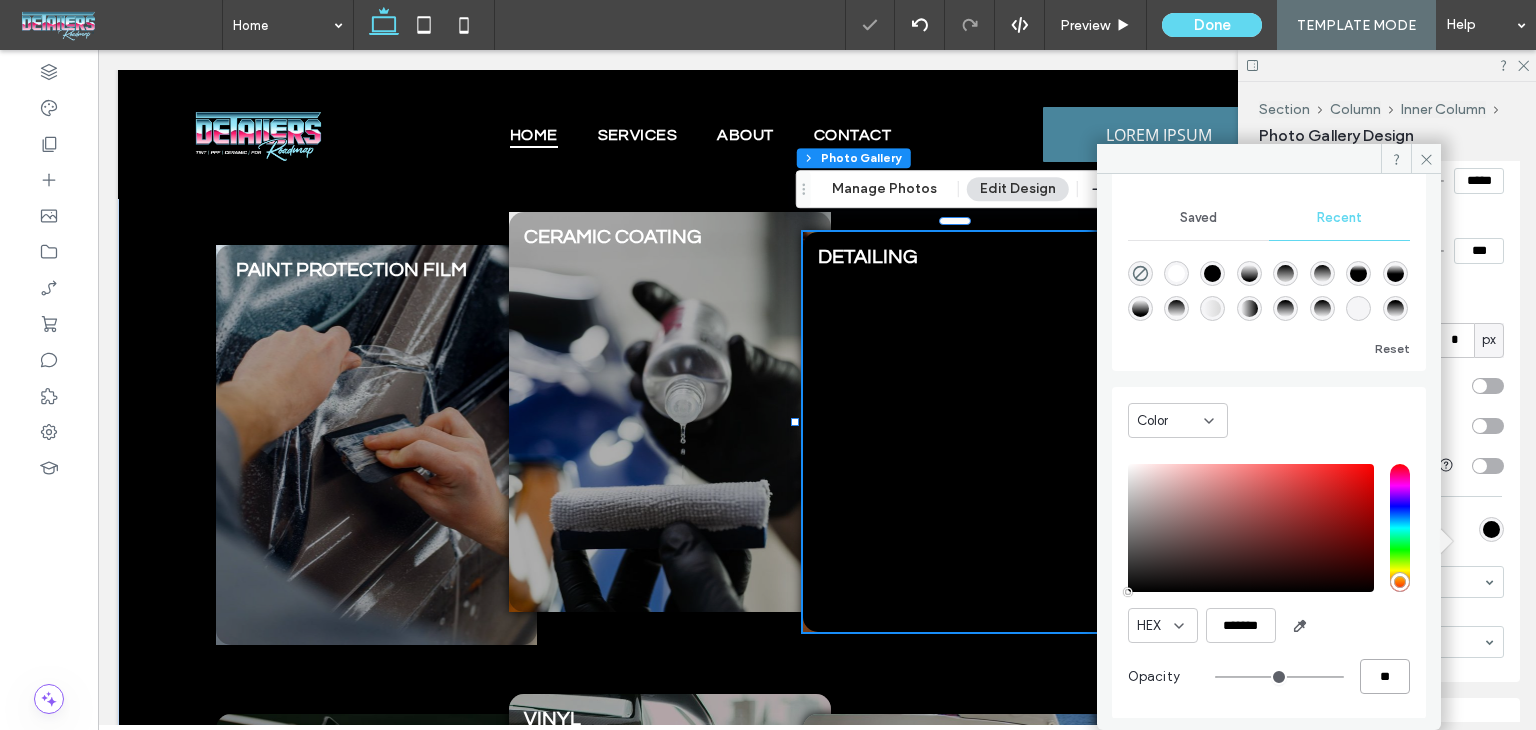 click on "**" at bounding box center [1385, 676] 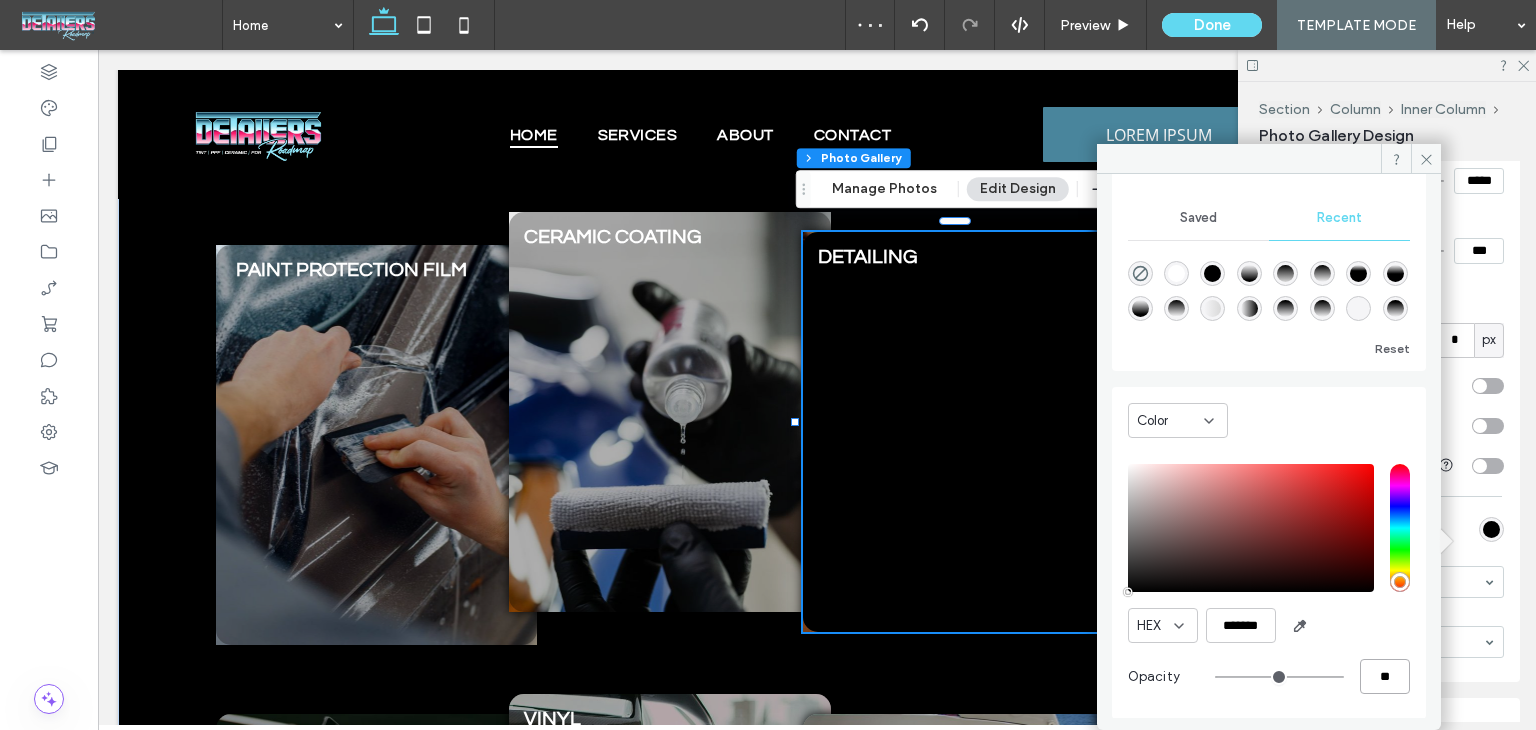 type on "*" 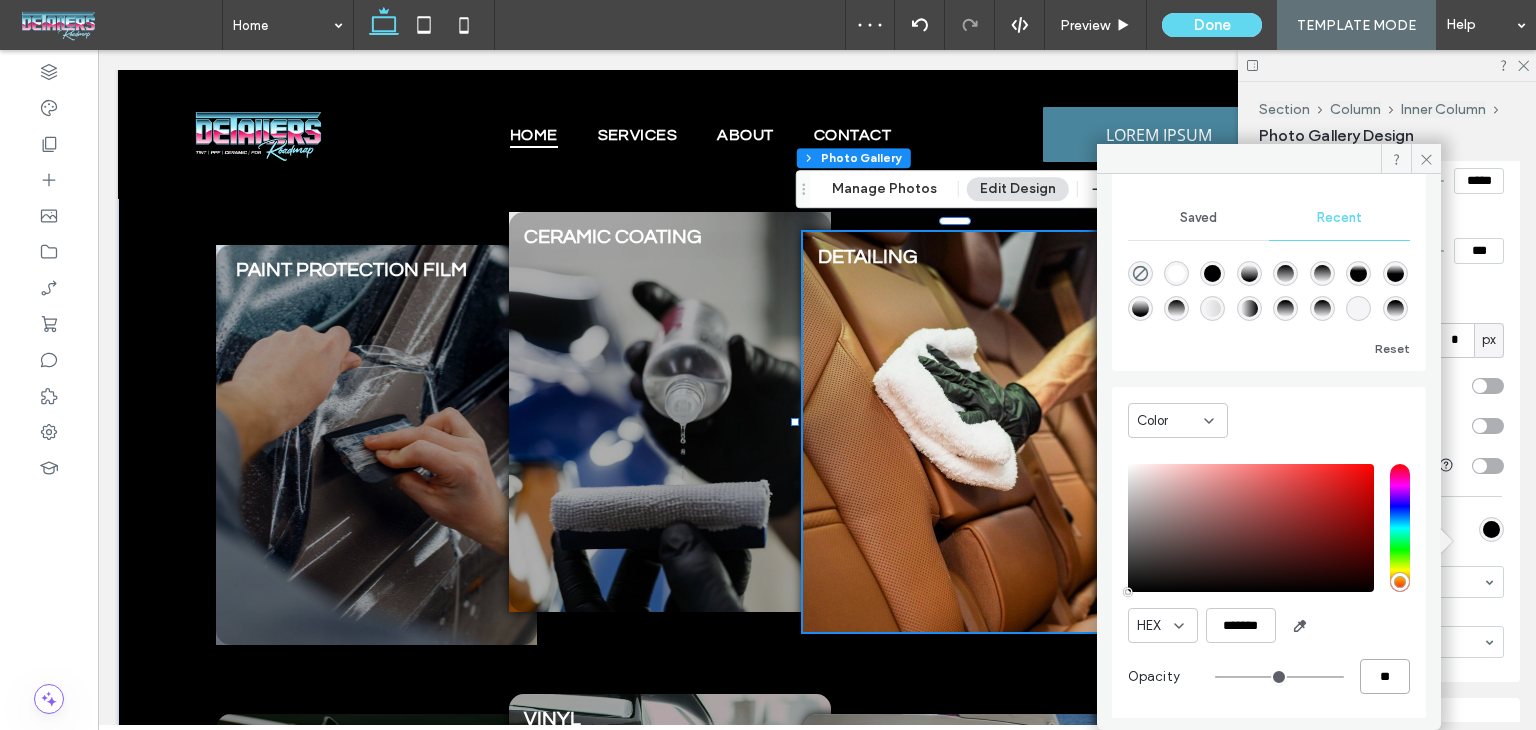 type on "***" 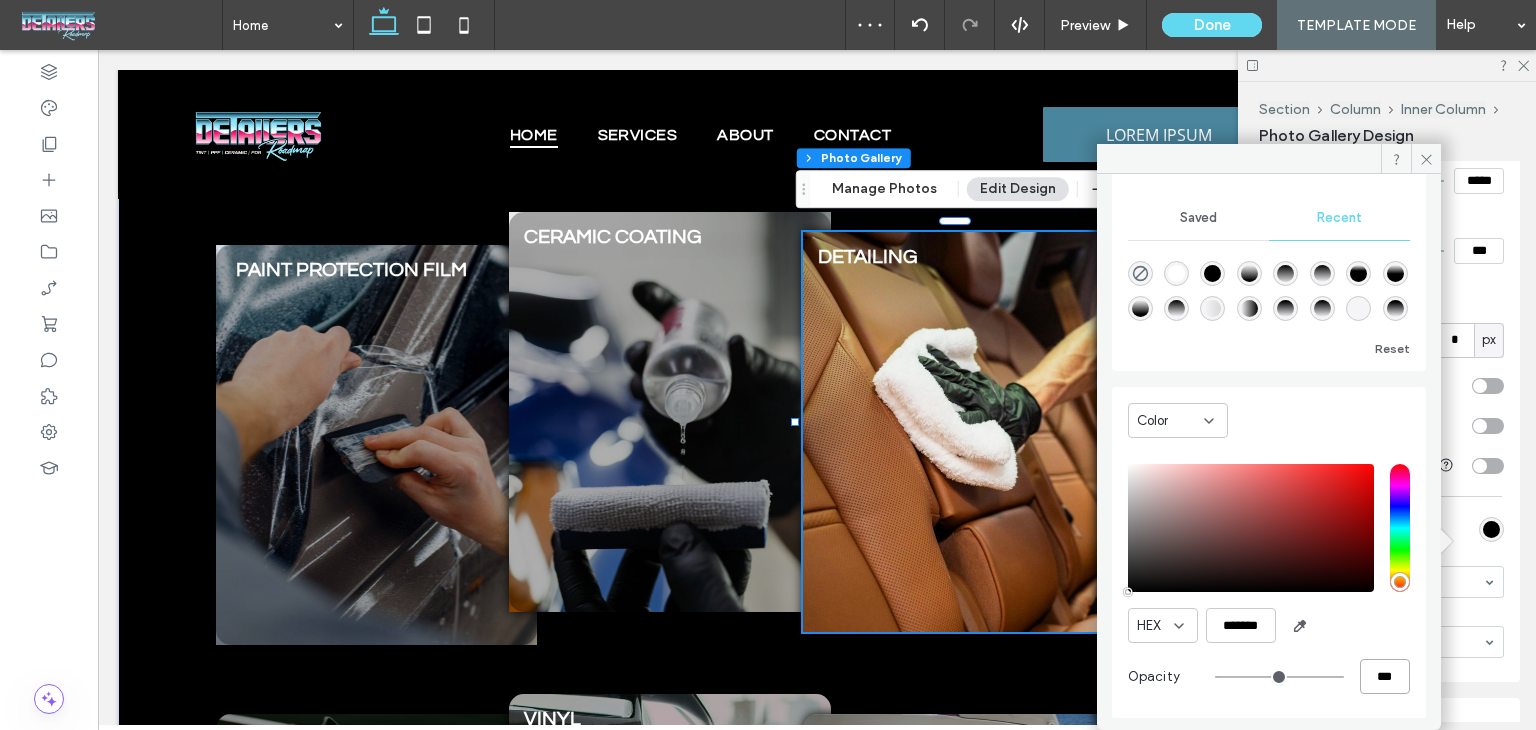 type on "**" 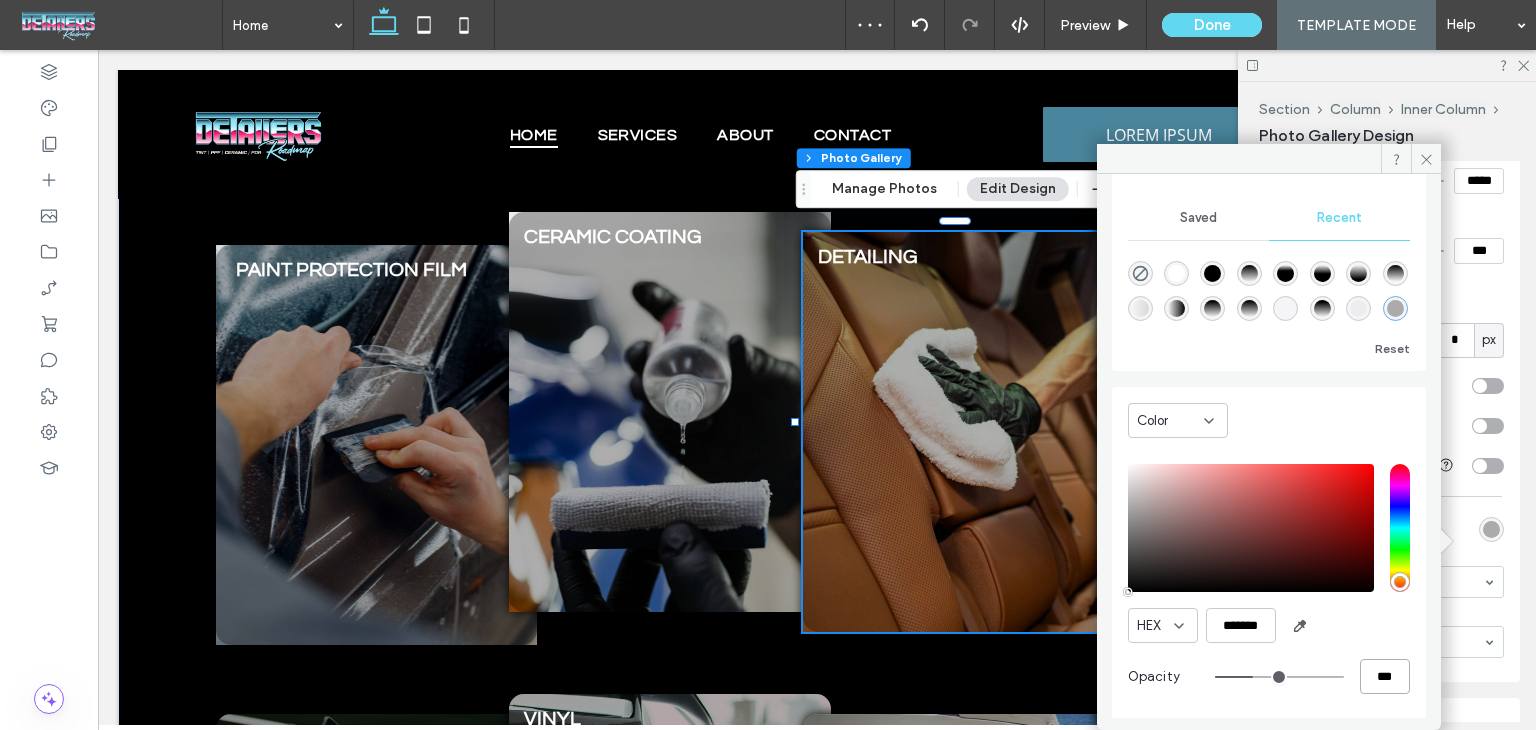 type on "***" 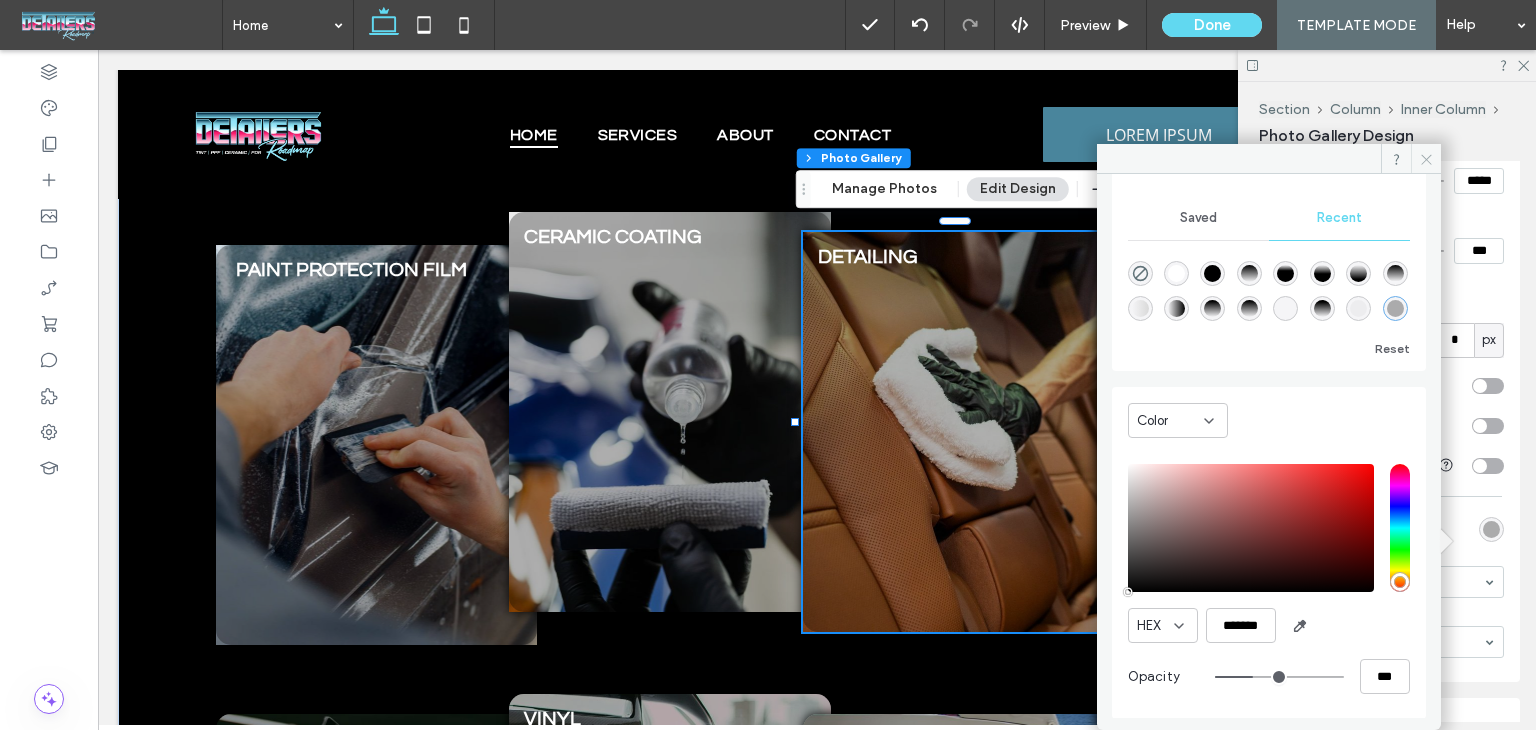 click 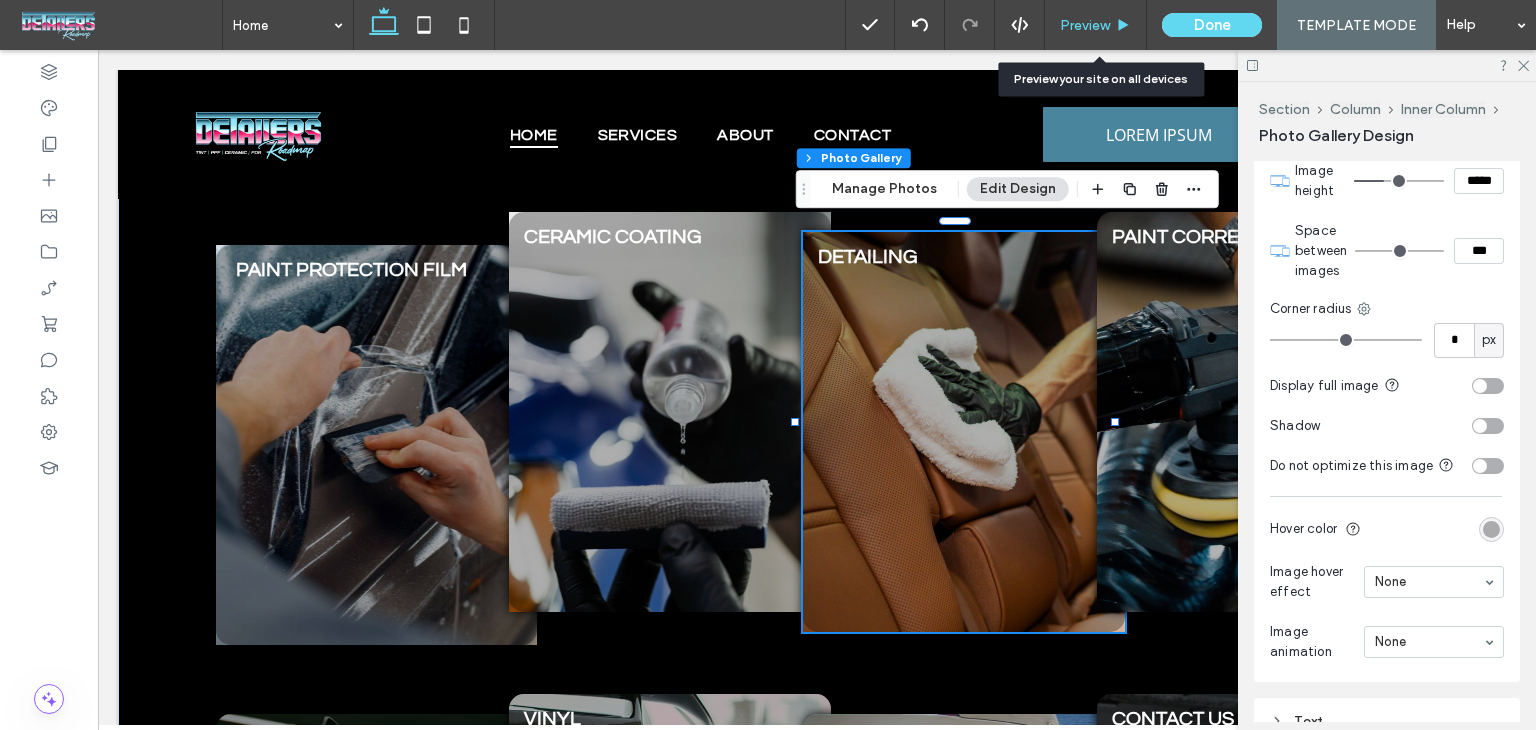 click on "Preview" at bounding box center [1096, 25] 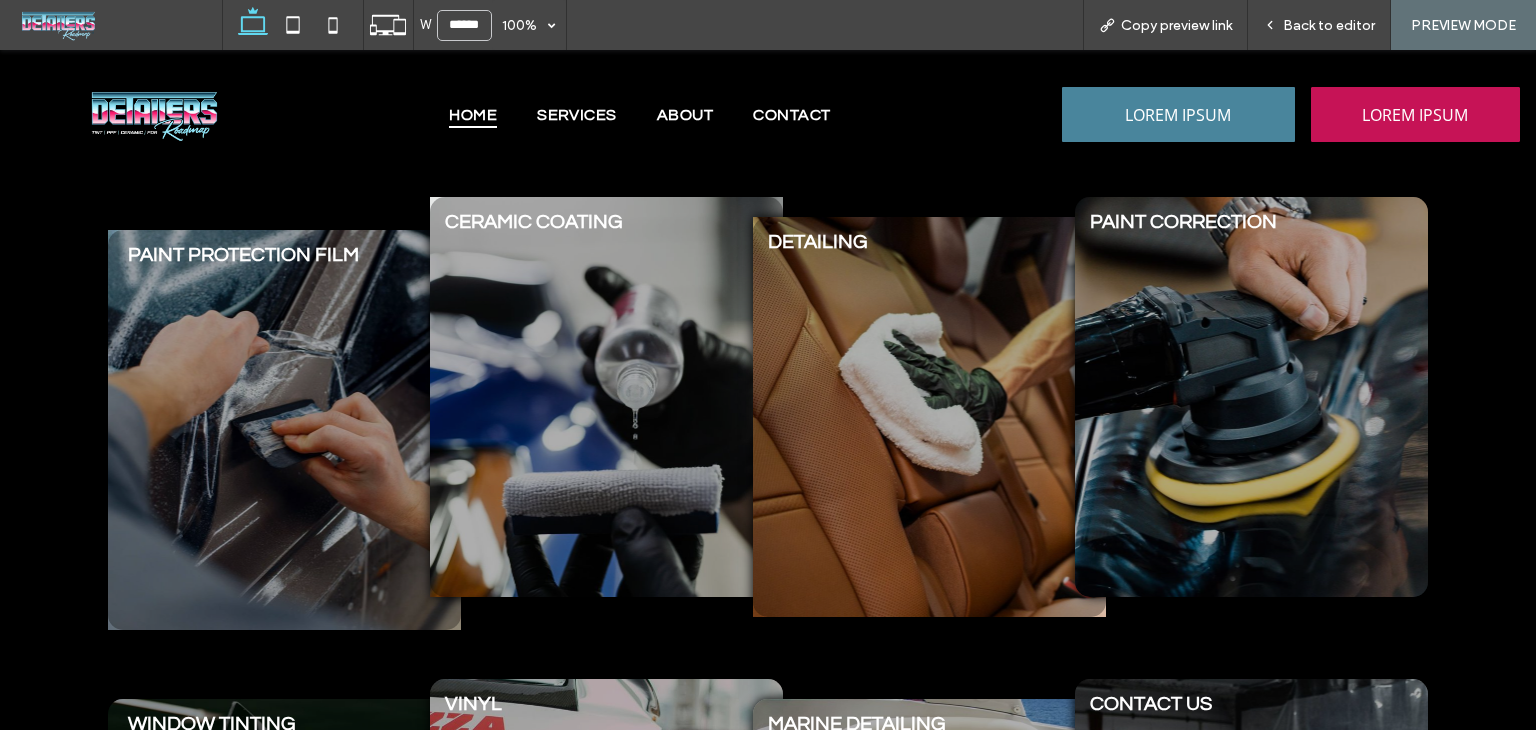 scroll, scrollTop: 1005, scrollLeft: 0, axis: vertical 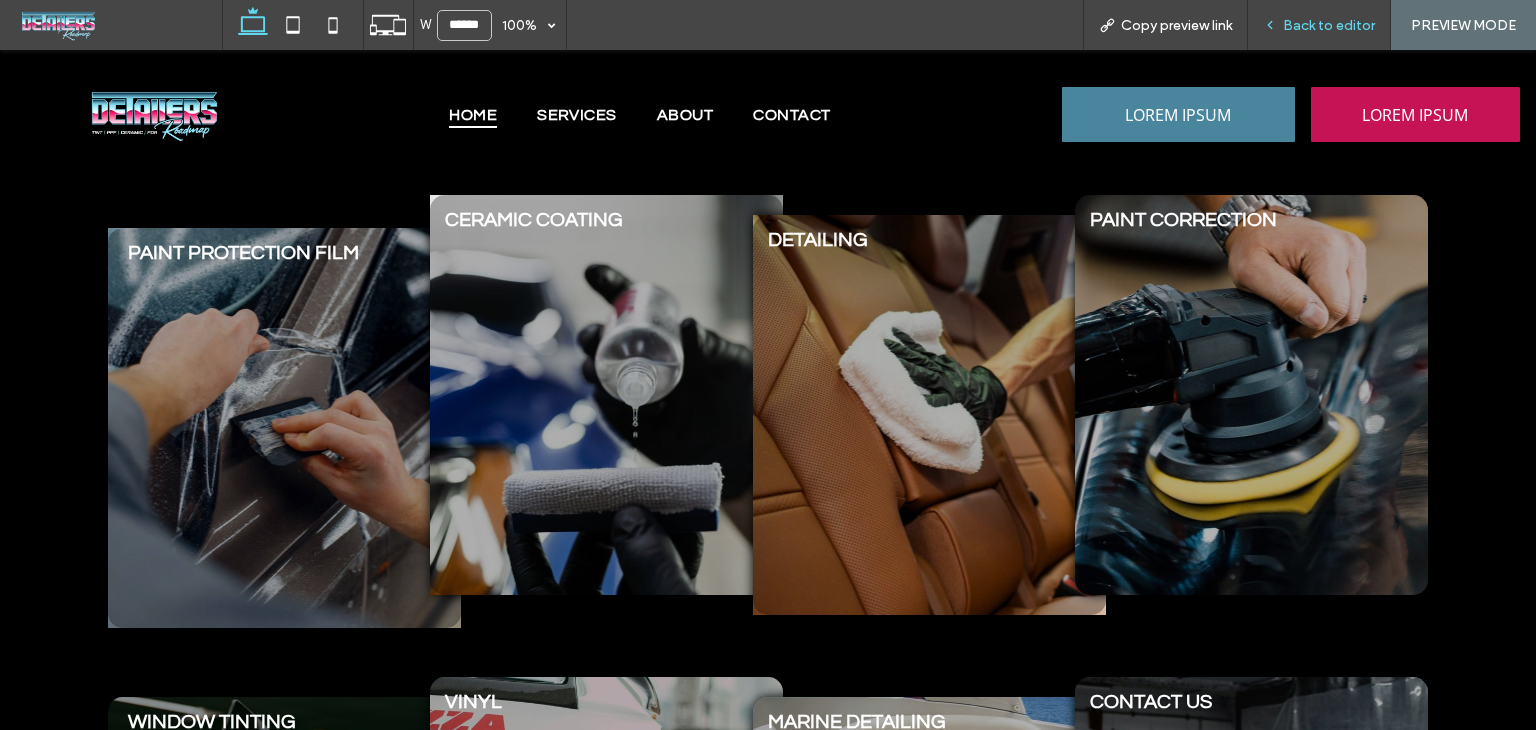 click on "Back to editor" at bounding box center [1329, 25] 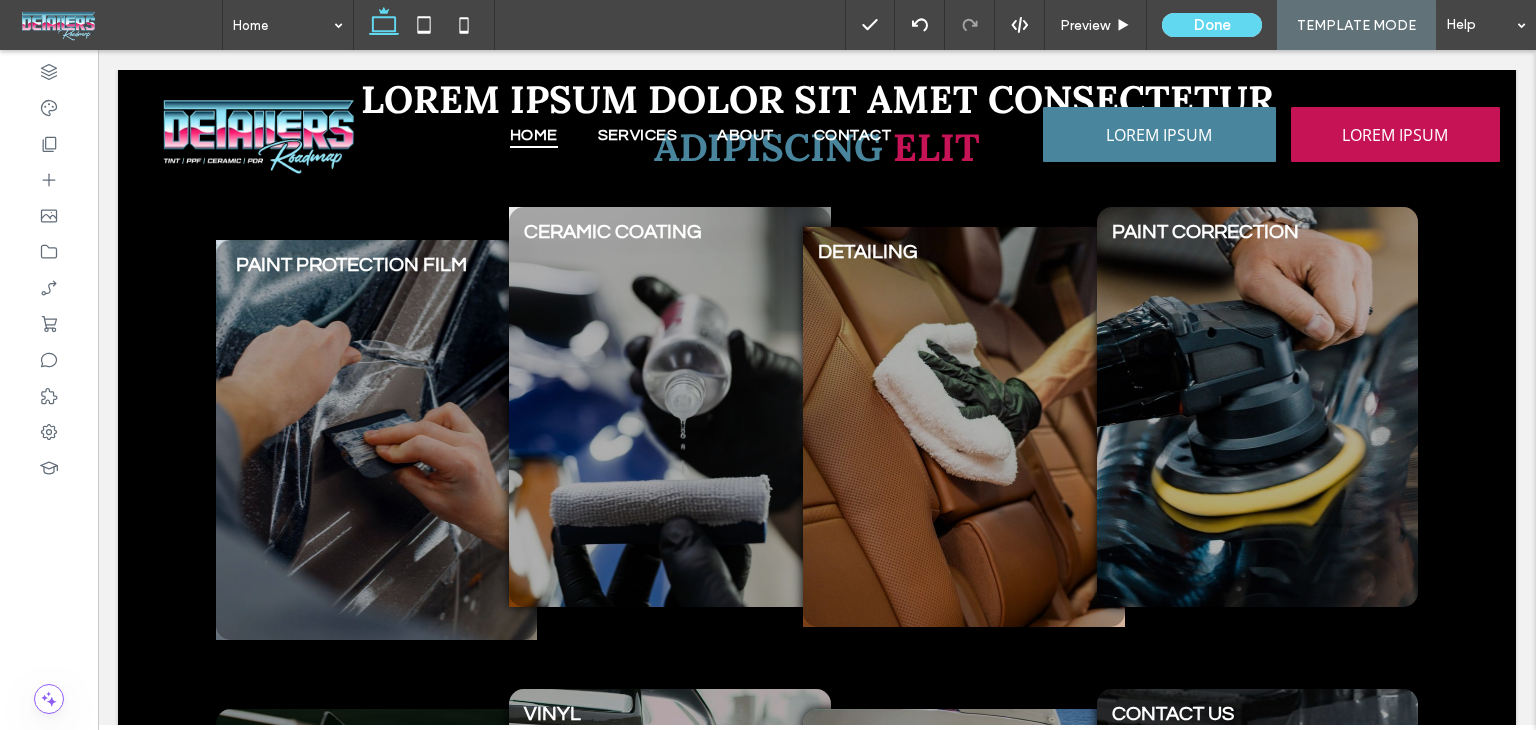 scroll, scrollTop: 1000, scrollLeft: 0, axis: vertical 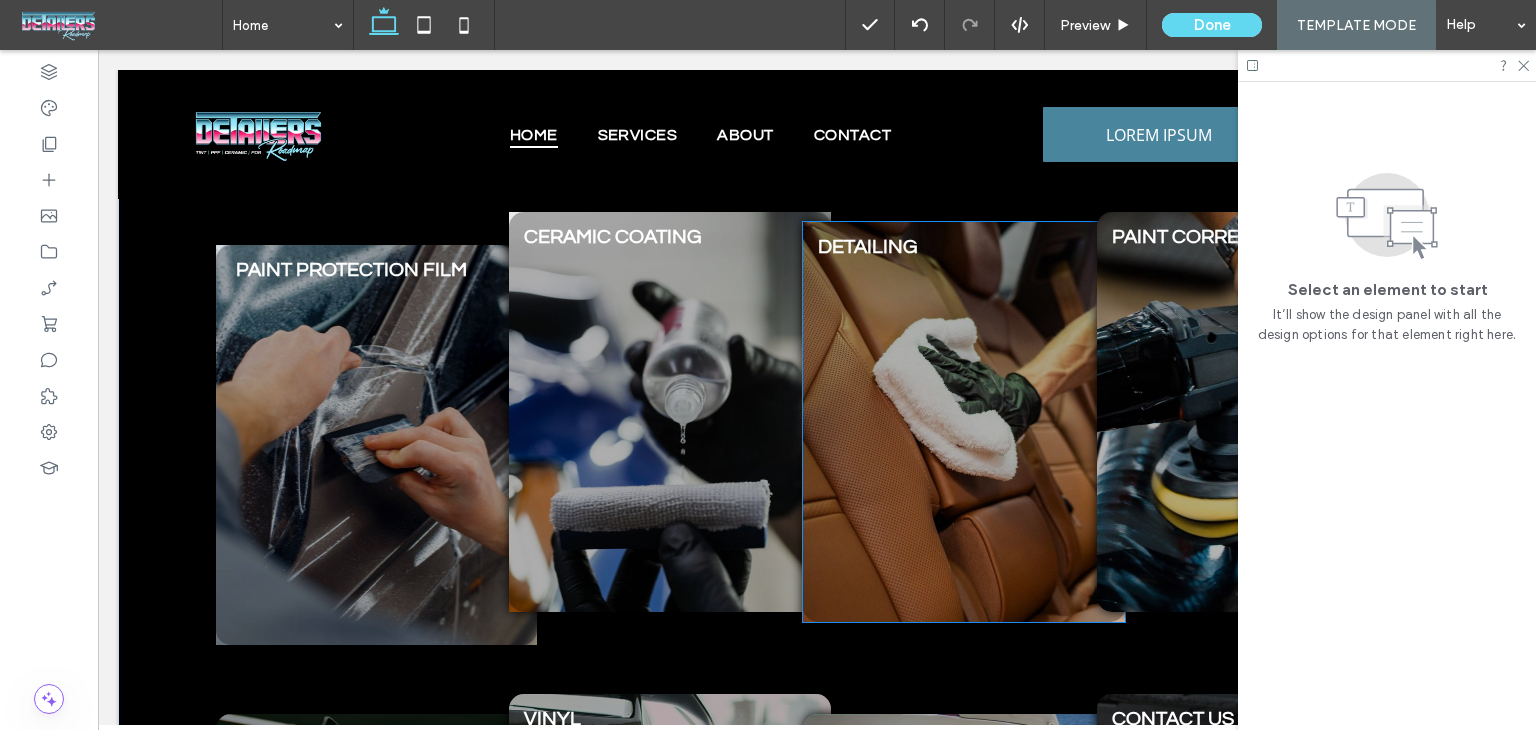 click at bounding box center (964, 422) 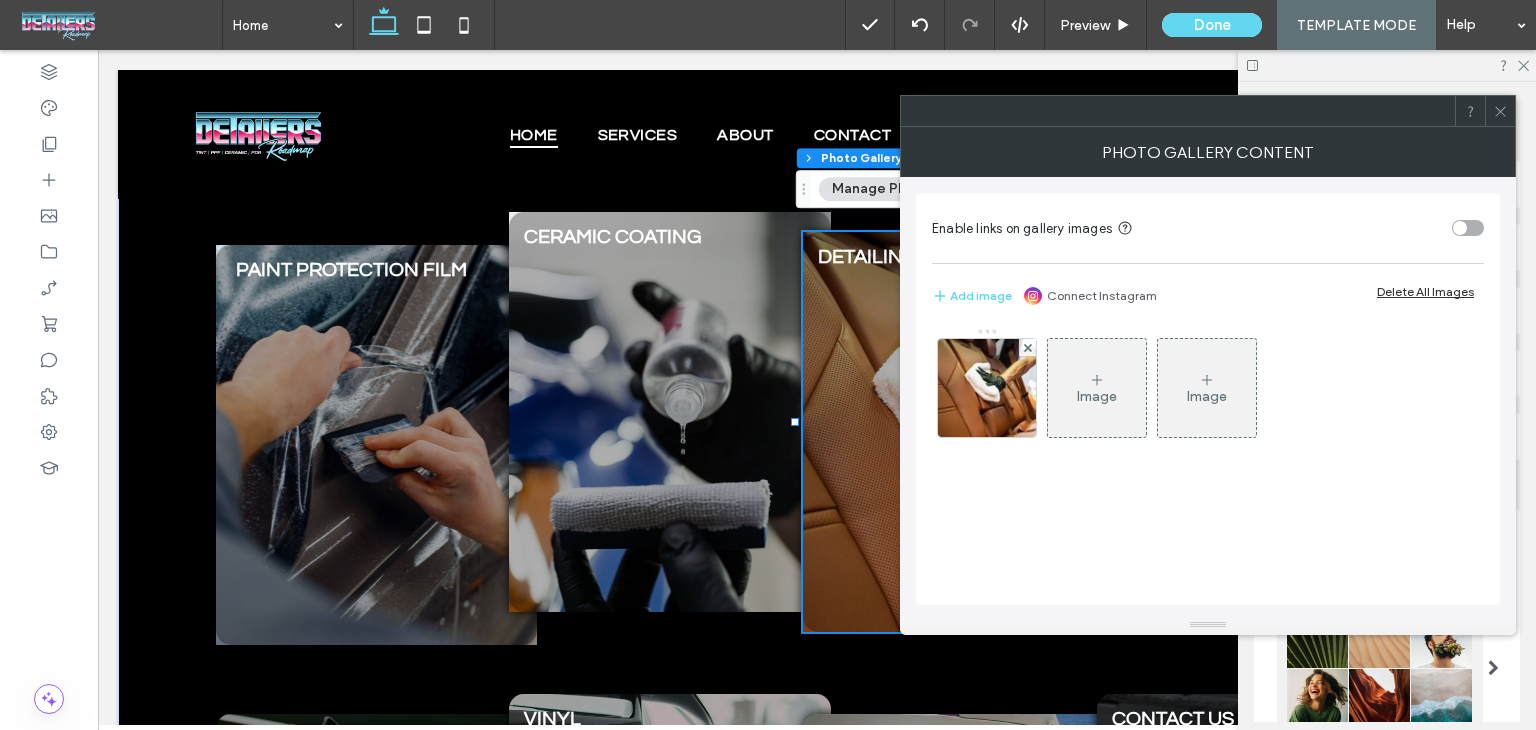 click 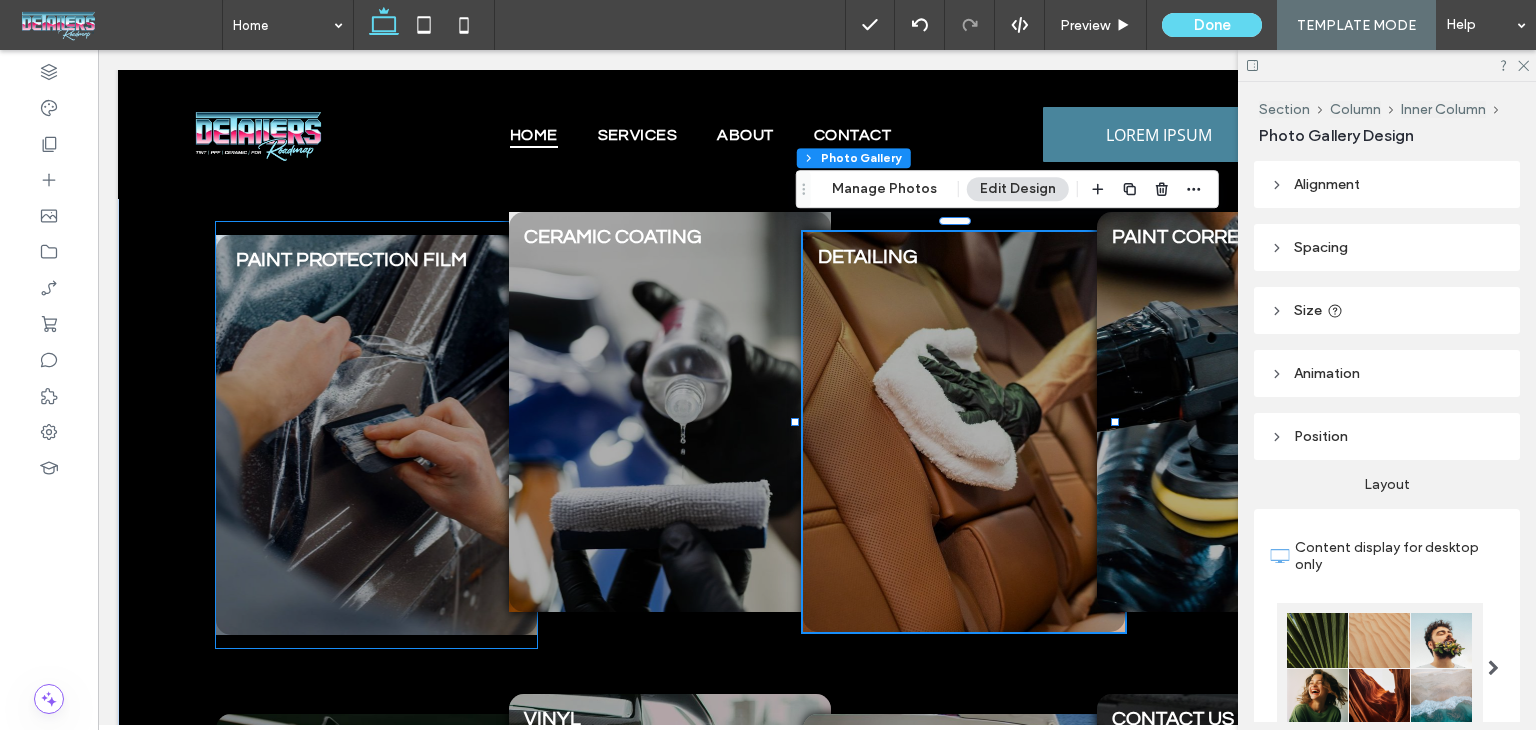 click at bounding box center [377, 435] 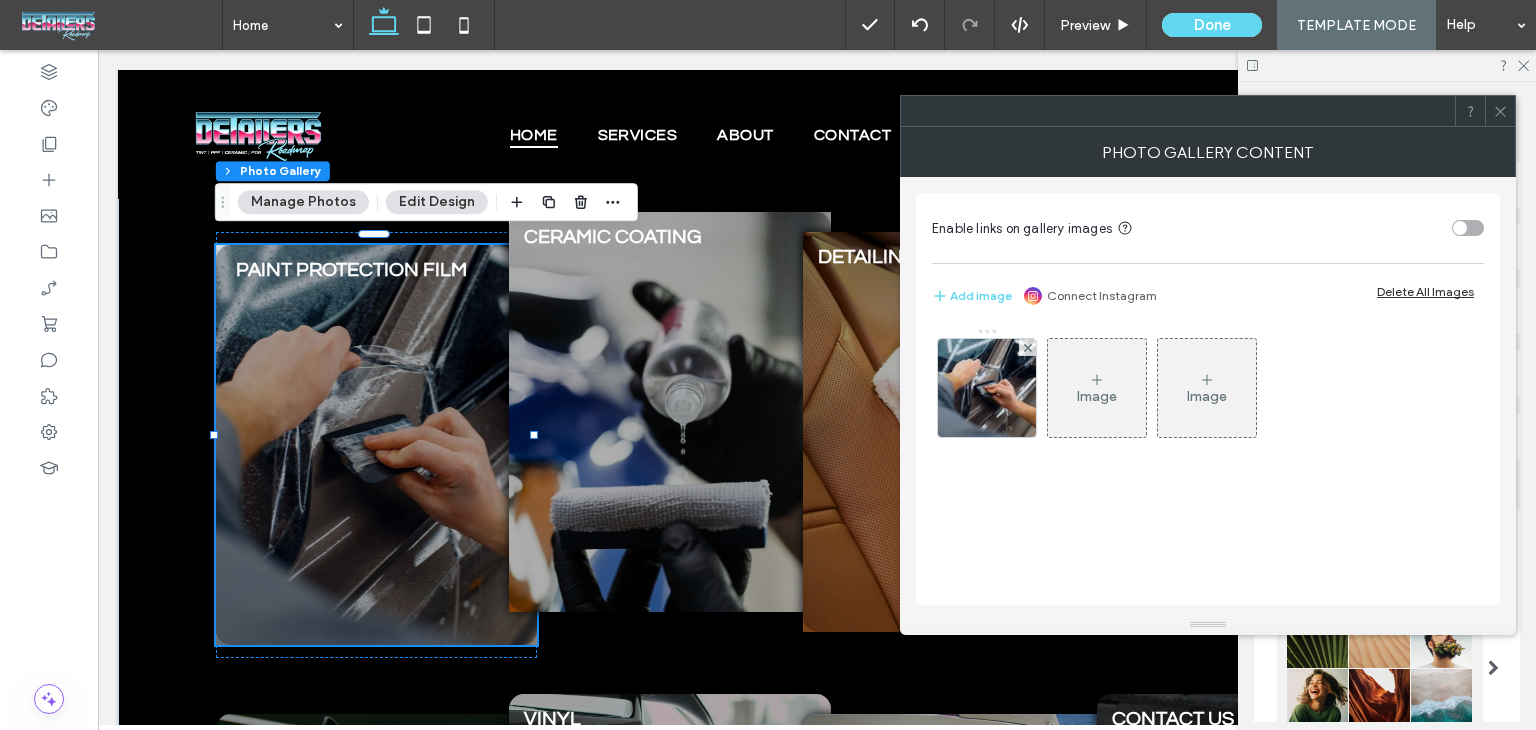 click 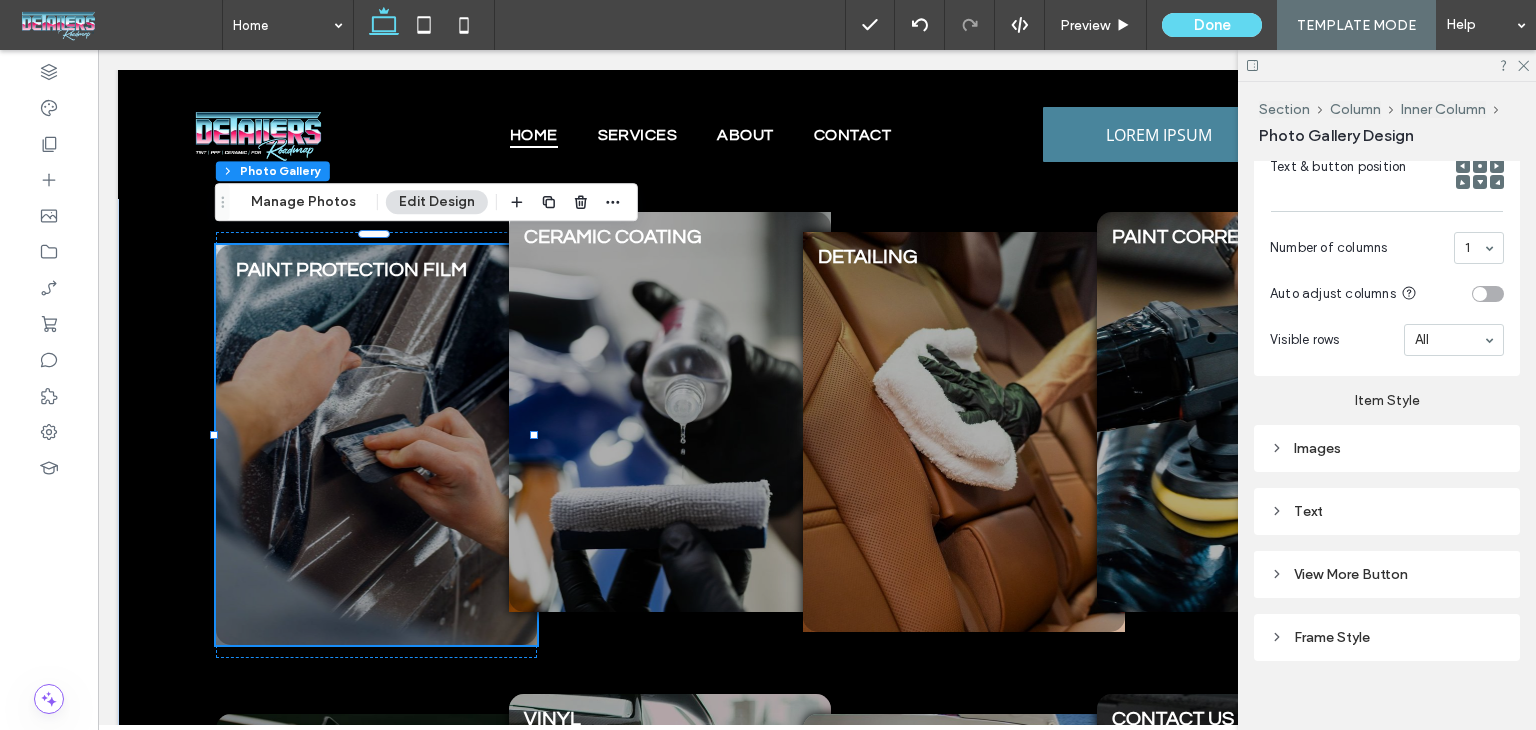 scroll, scrollTop: 831, scrollLeft: 0, axis: vertical 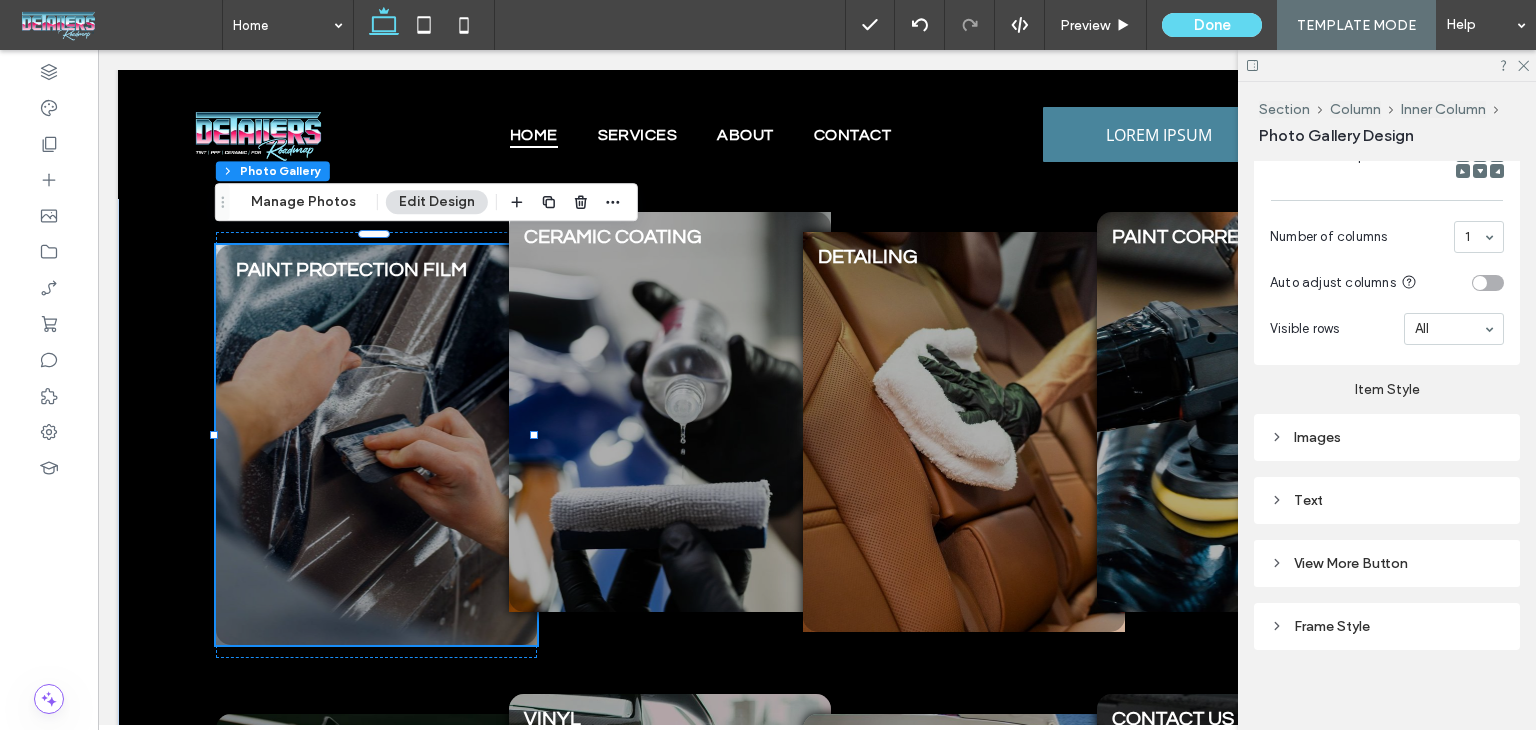 click on "Alignment Spacing Set margins and padding 0px 0% 0px 0% * px 0px * px 0px Reset padding Size Width *** % Height A More Size Options Animation Trigger None Position Position type Default Layout Content display for desktop only Text & button below image Text & button on hover Text & button over image Text & button position Number of columns 1 Auto adjust columns Visible rows All Item Style Images Text View More Button Font Open Sans Font Weight Normal Font size 18 Font color Font format Alignment Text direction Frame Style" at bounding box center (1393, 441) 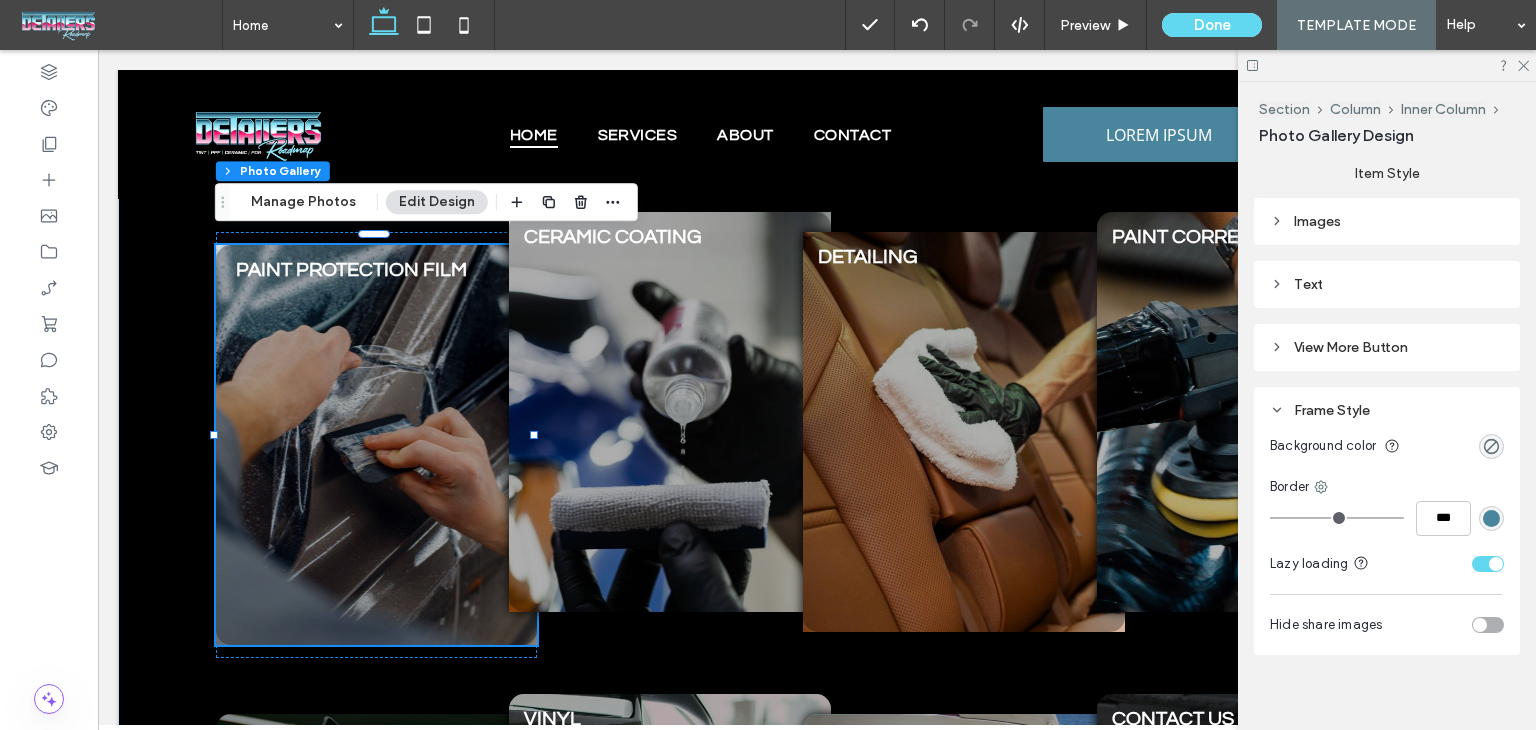scroll, scrollTop: 1052, scrollLeft: 0, axis: vertical 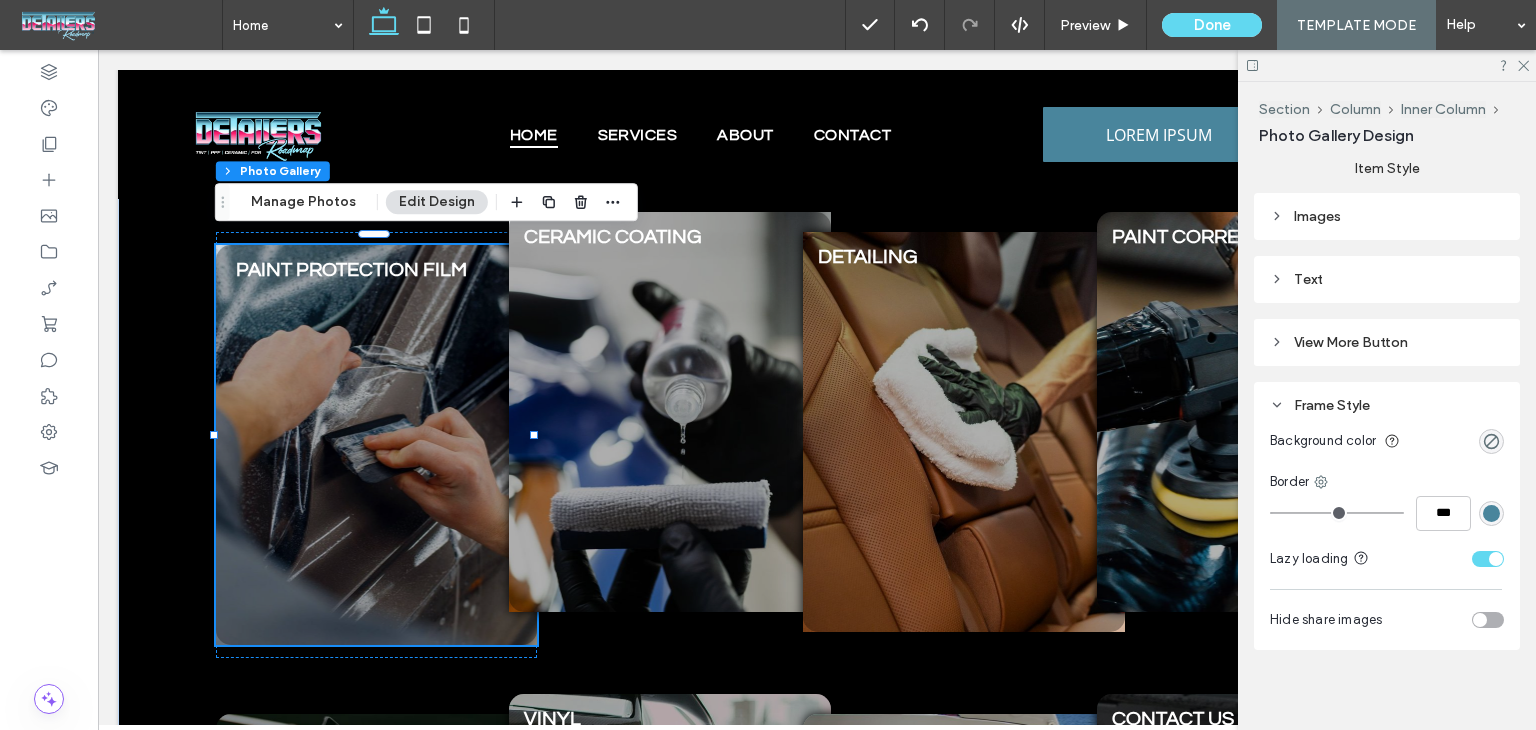 drag, startPoint x: 1378, startPoint y: 366, endPoint x: 1371, endPoint y: 387, distance: 22.135944 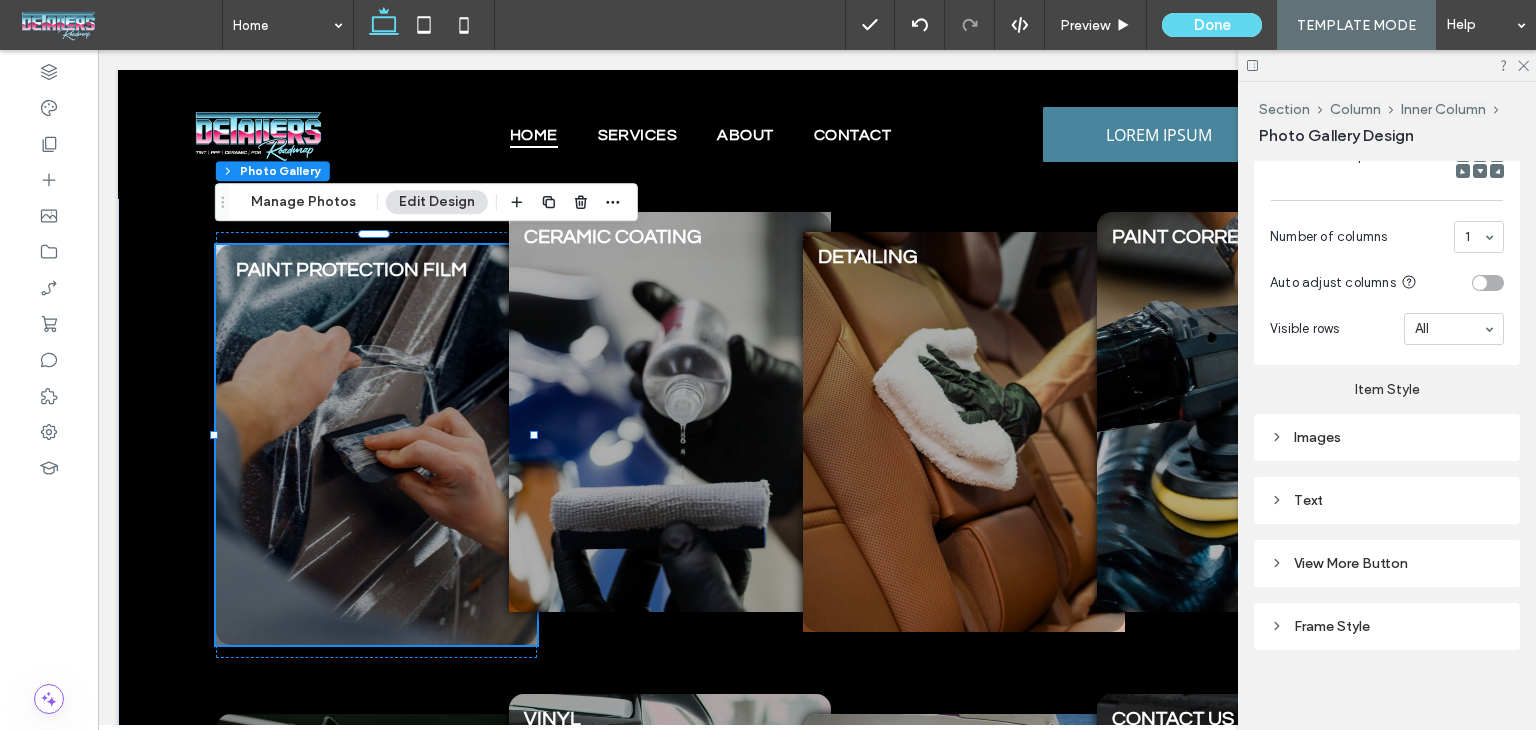 click on "Images" at bounding box center [1387, 437] 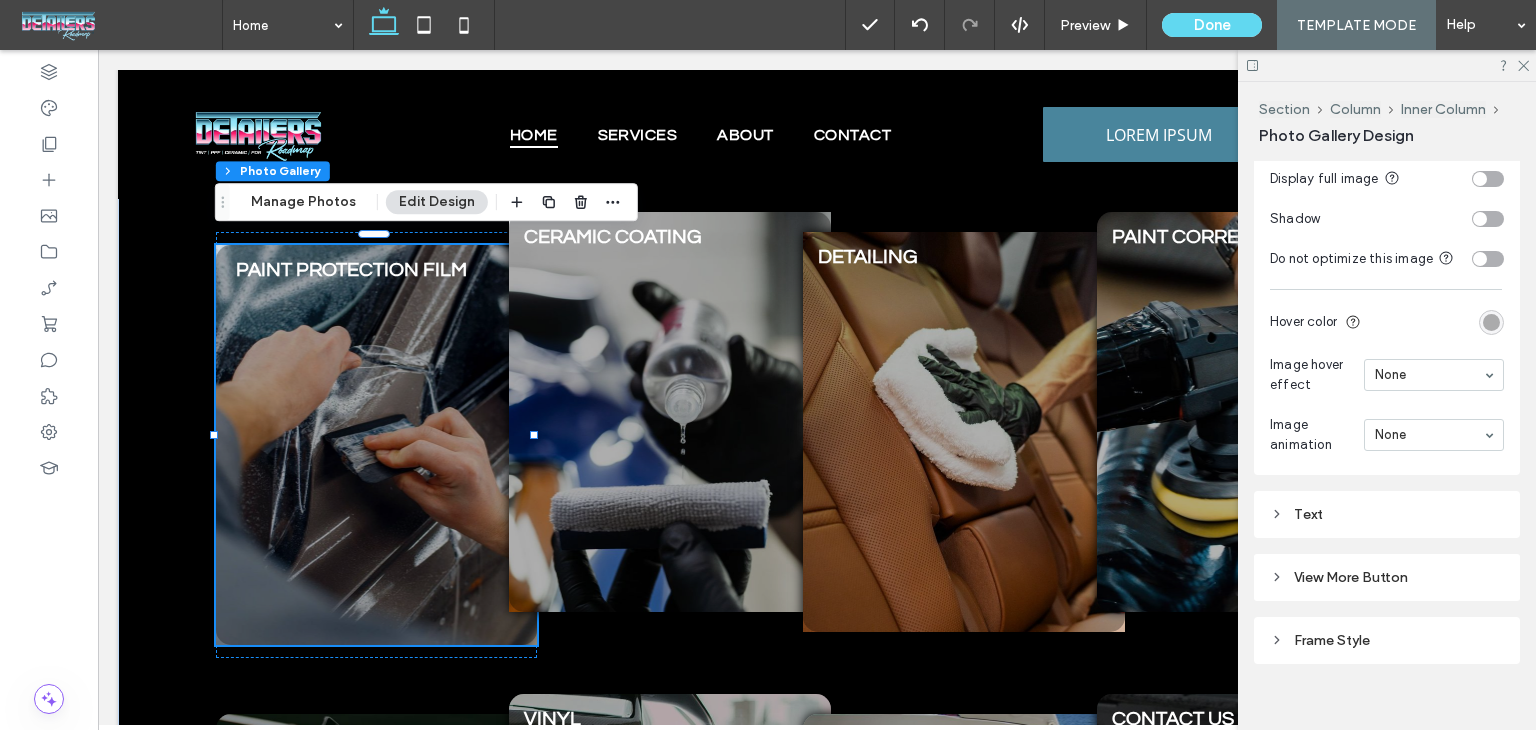 scroll, scrollTop: 1352, scrollLeft: 0, axis: vertical 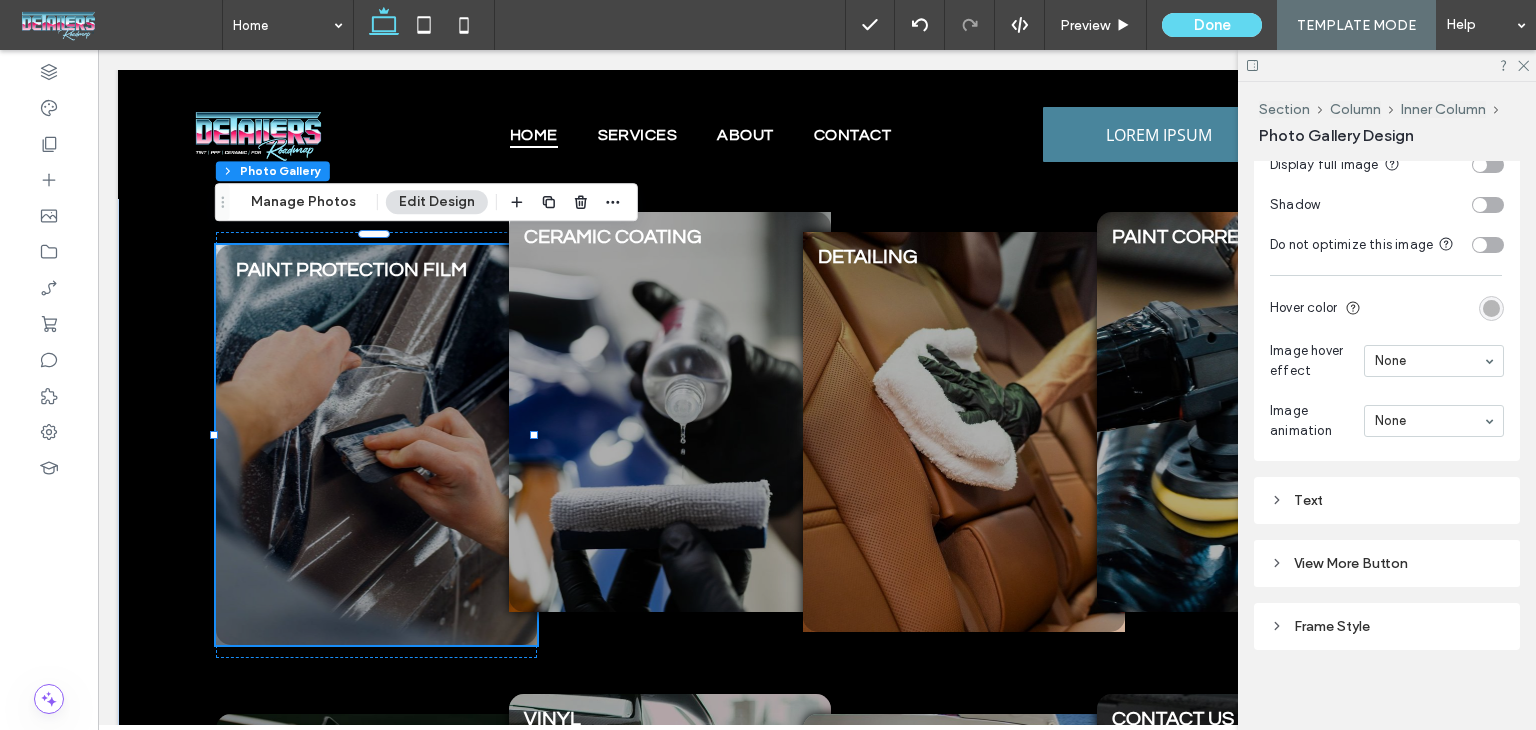 click at bounding box center (1491, 308) 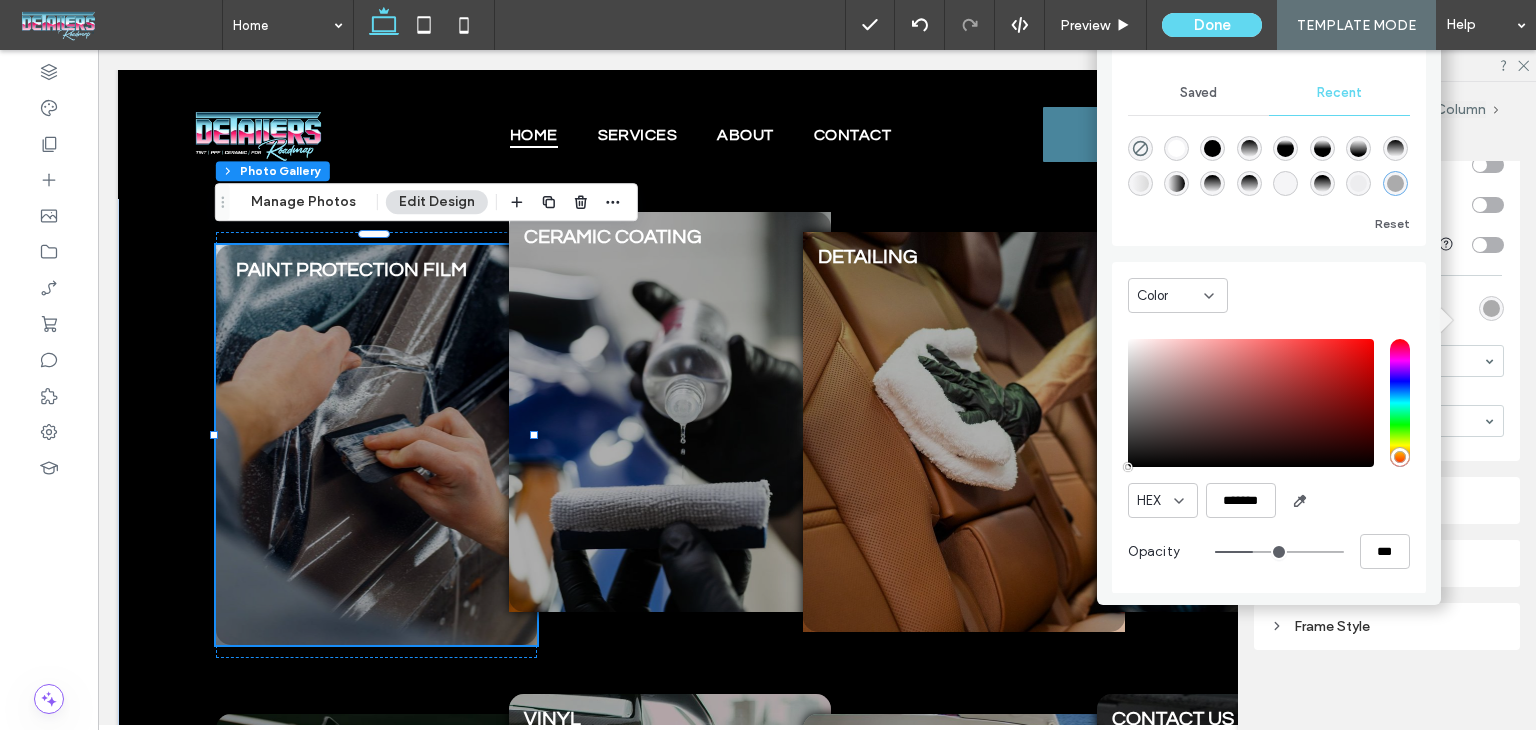 scroll, scrollTop: 168, scrollLeft: 0, axis: vertical 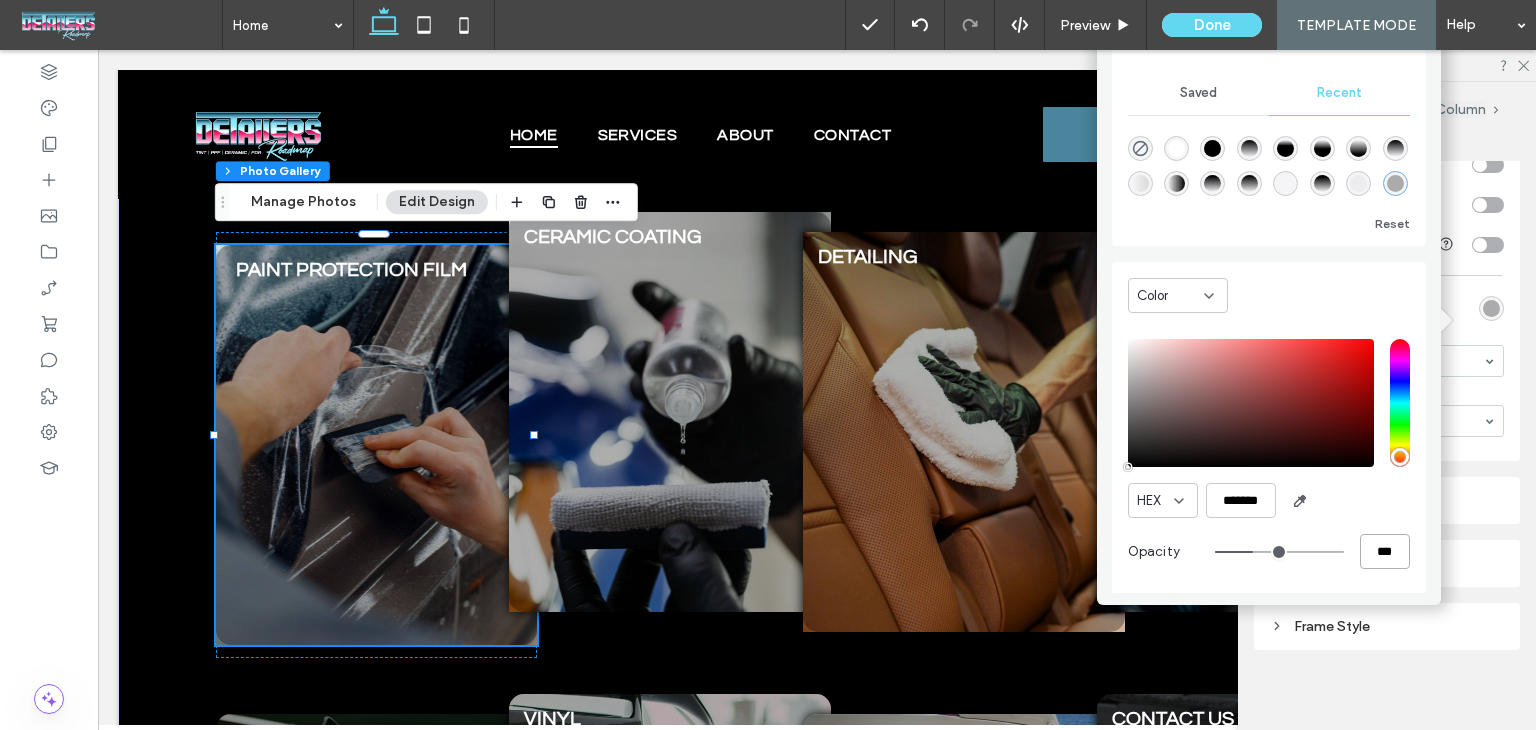 click on "***" at bounding box center [1385, 551] 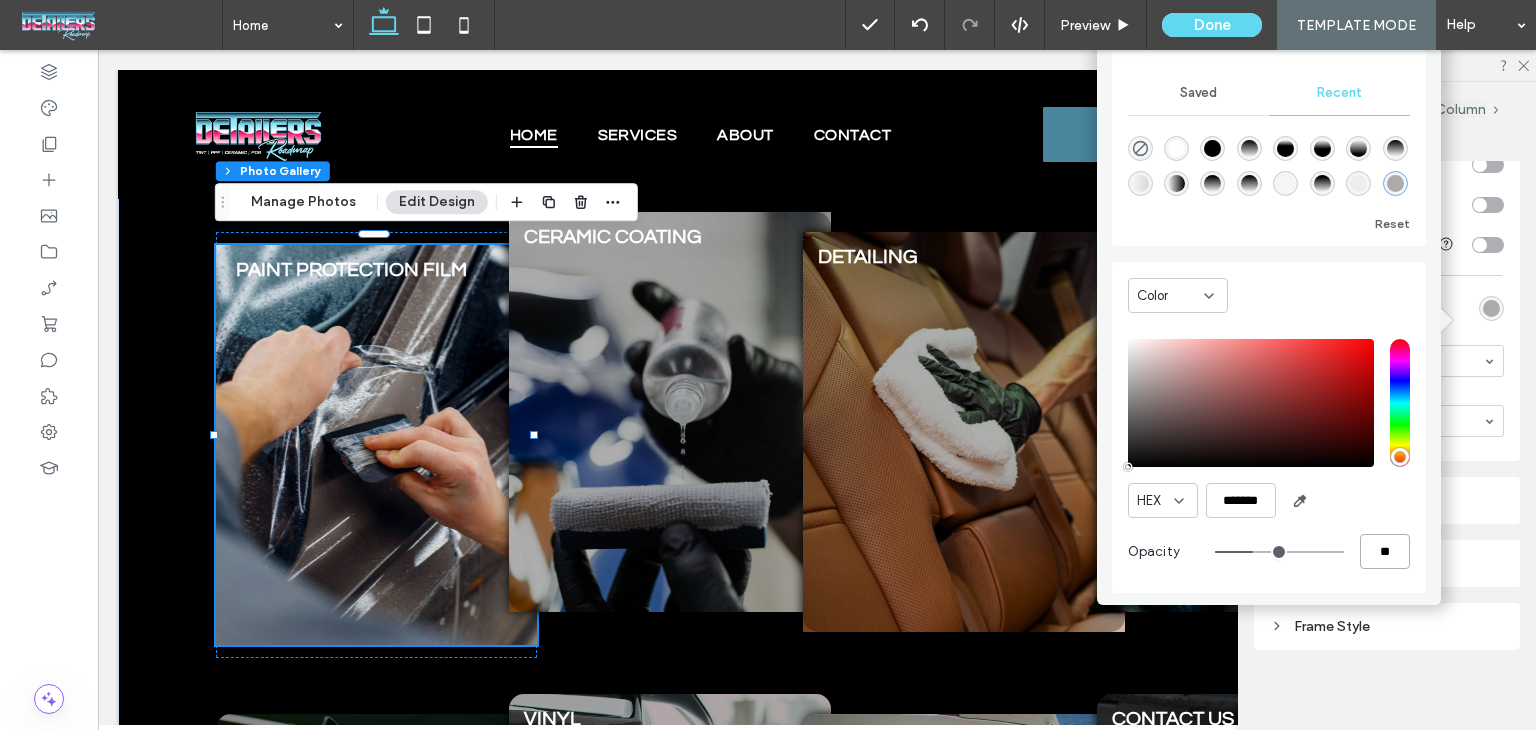 type on "*" 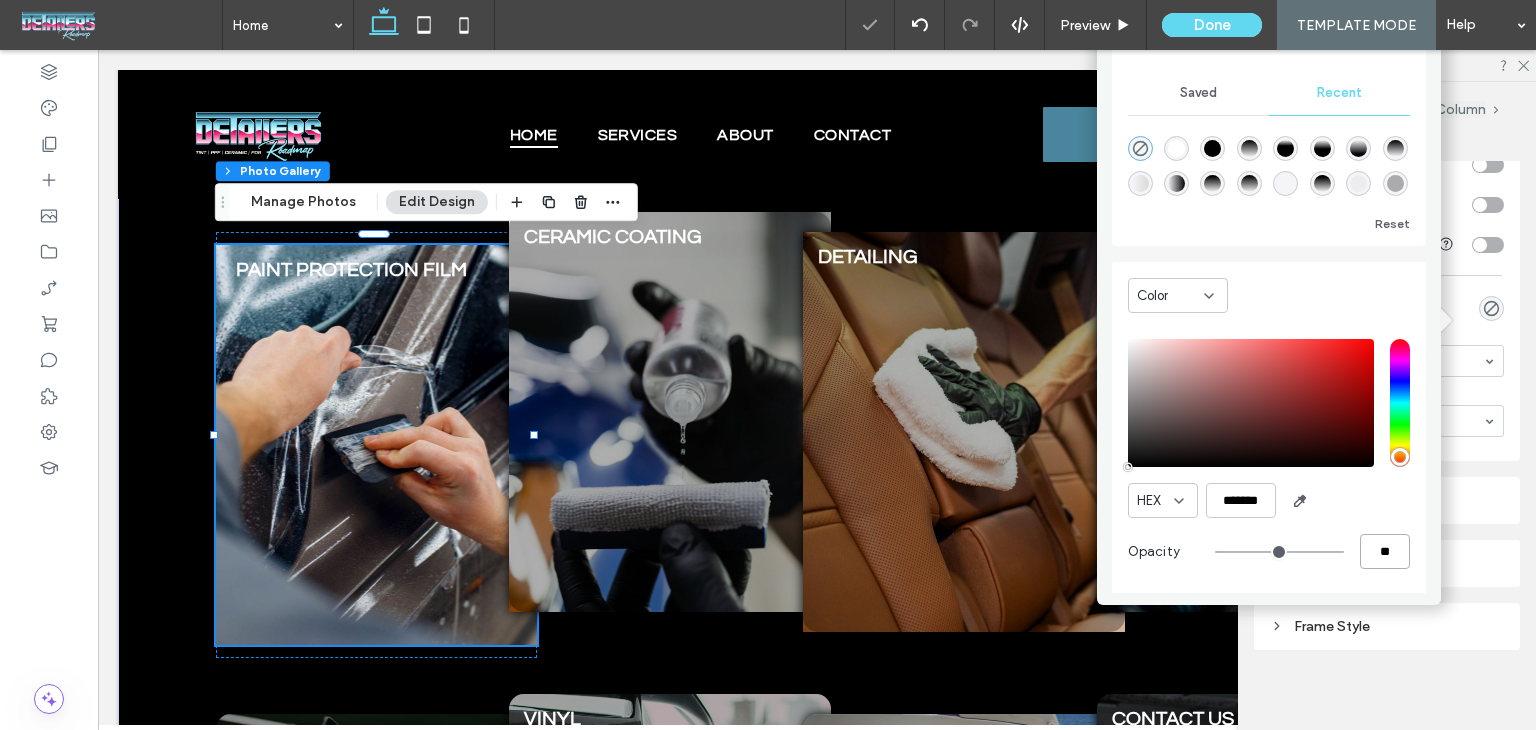 type on "**" 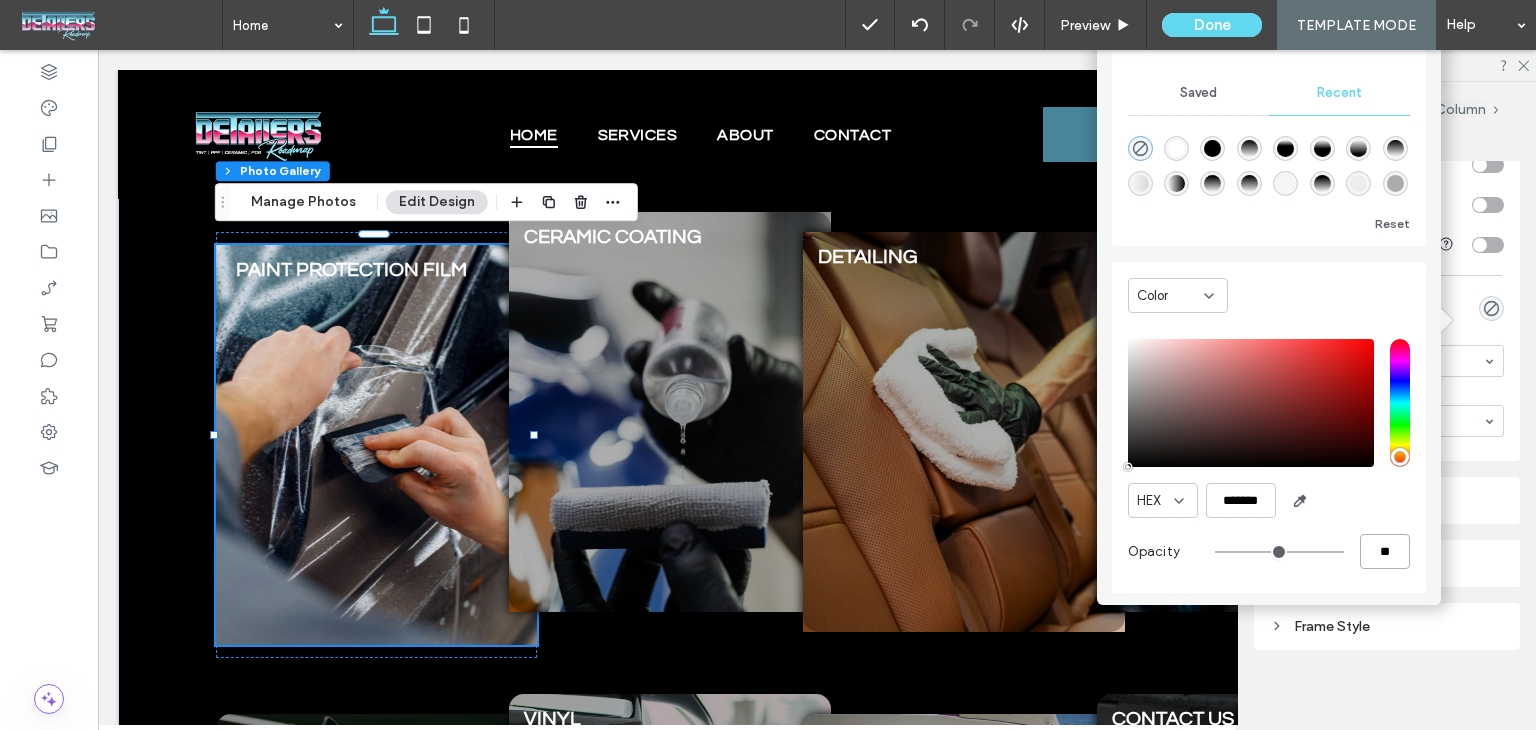 click on "**" at bounding box center [1385, 551] 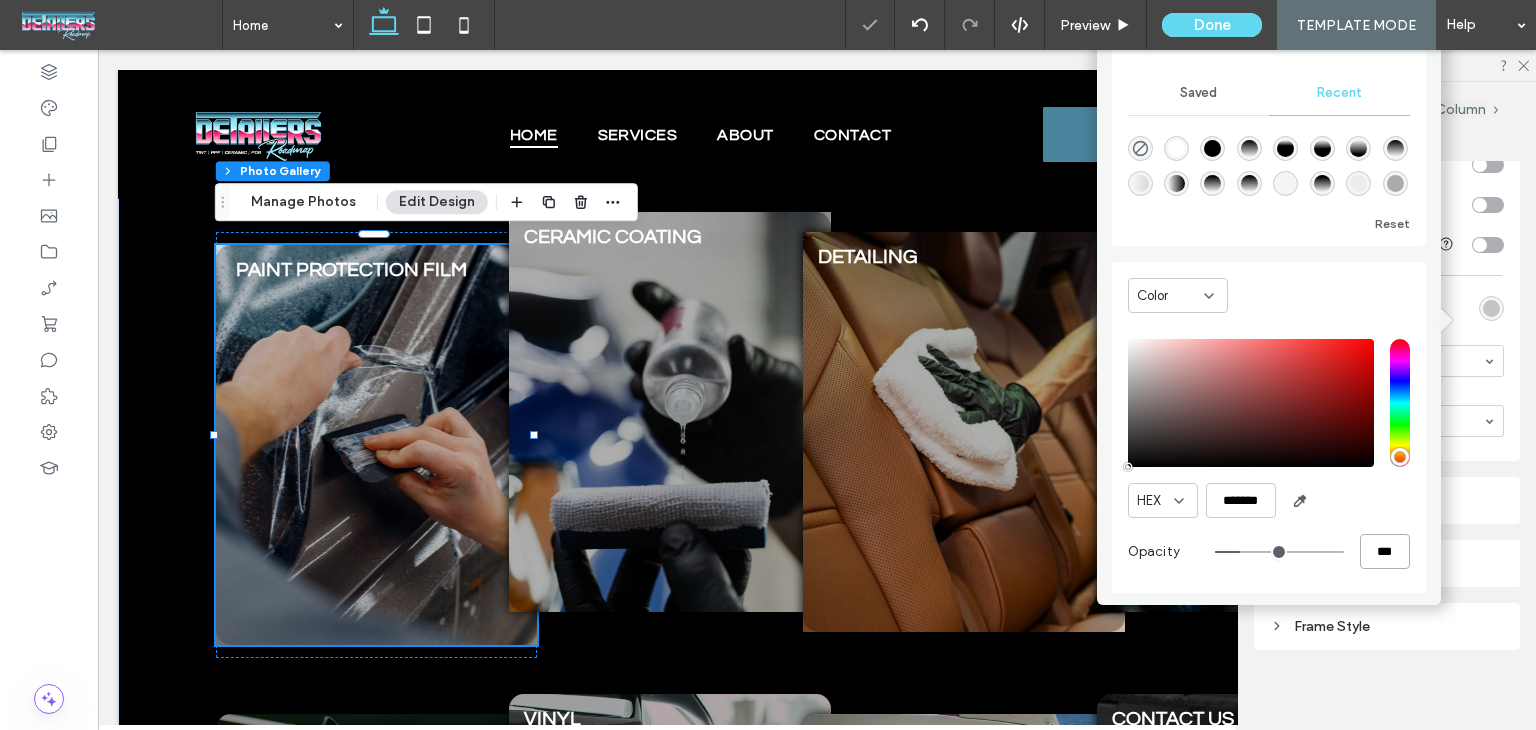 type on "*" 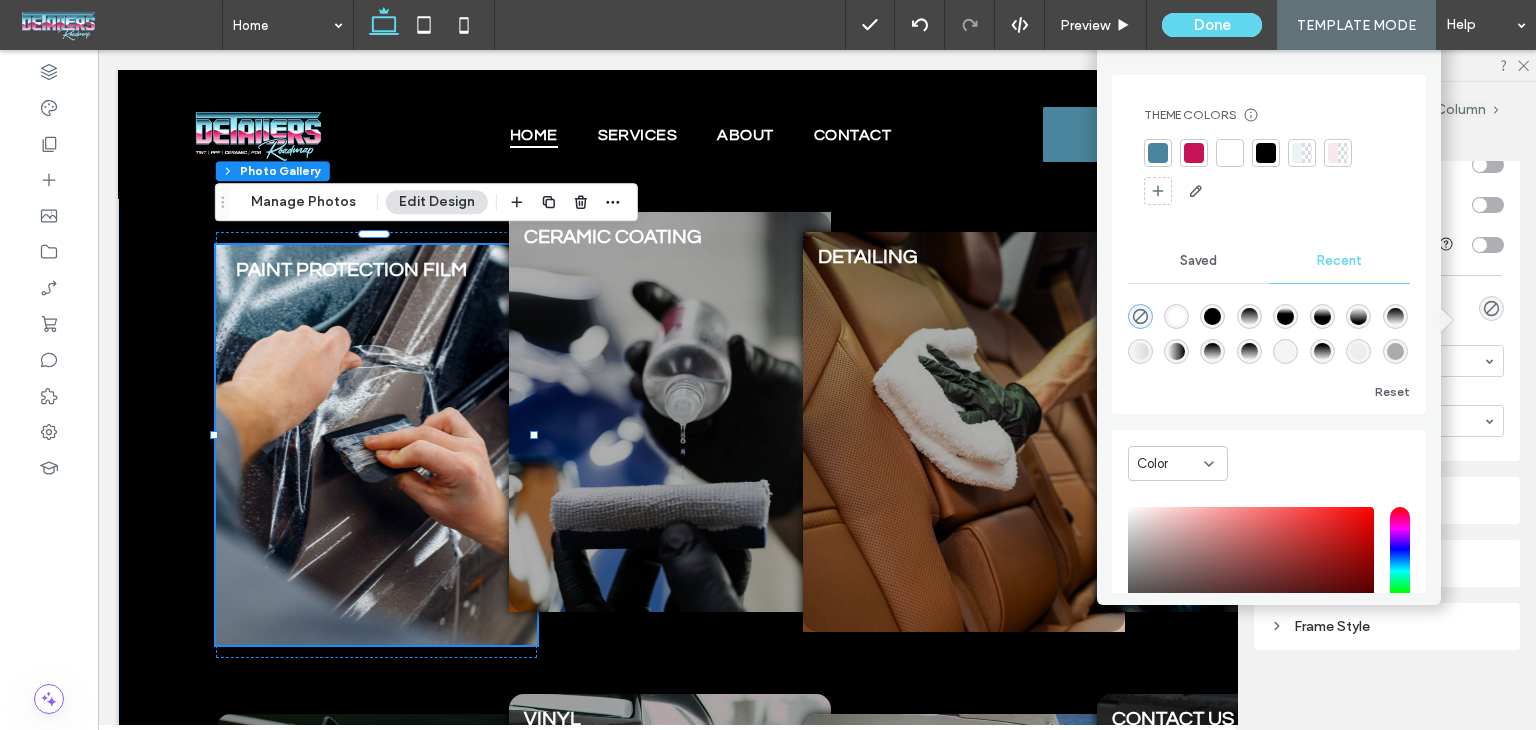 scroll, scrollTop: 168, scrollLeft: 0, axis: vertical 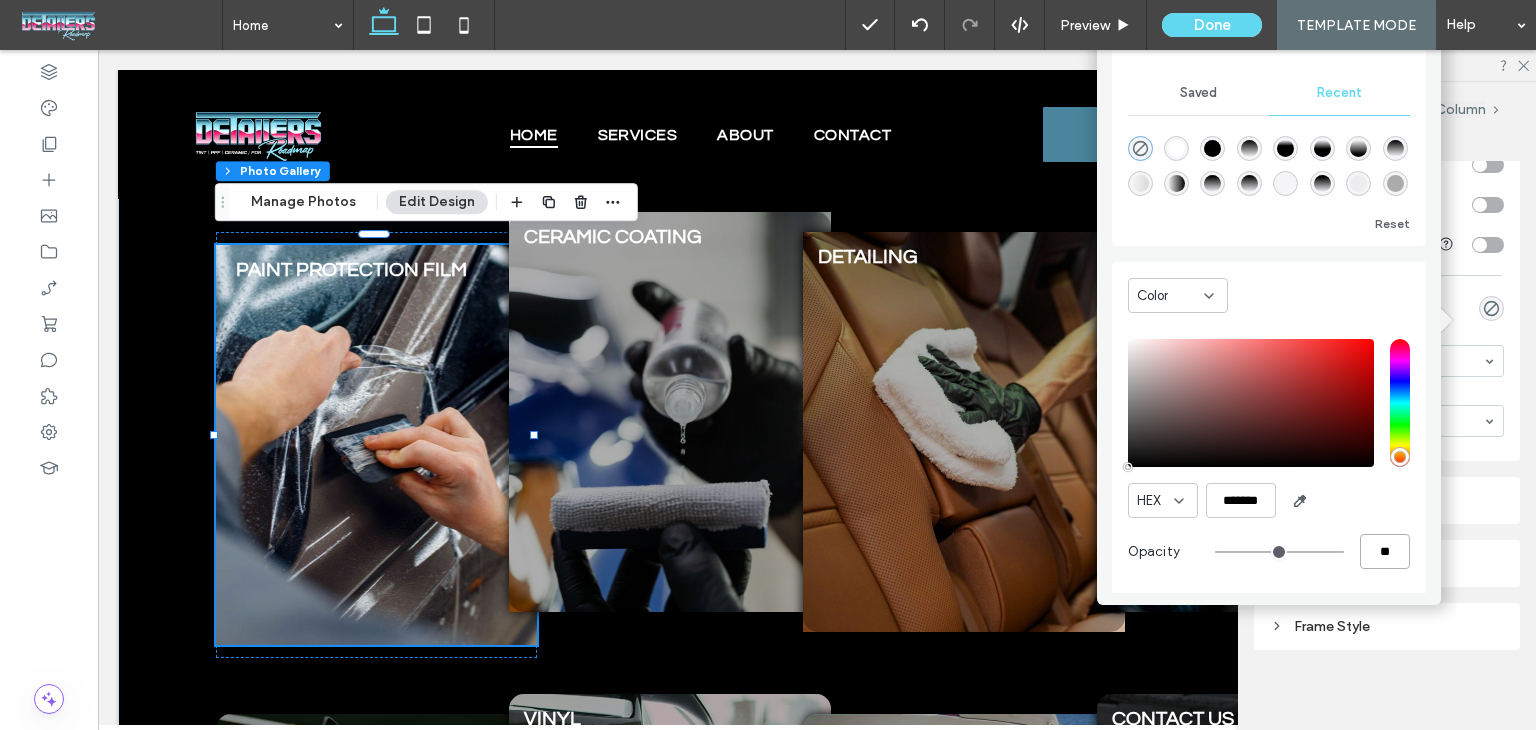 click on "**" at bounding box center (1385, 551) 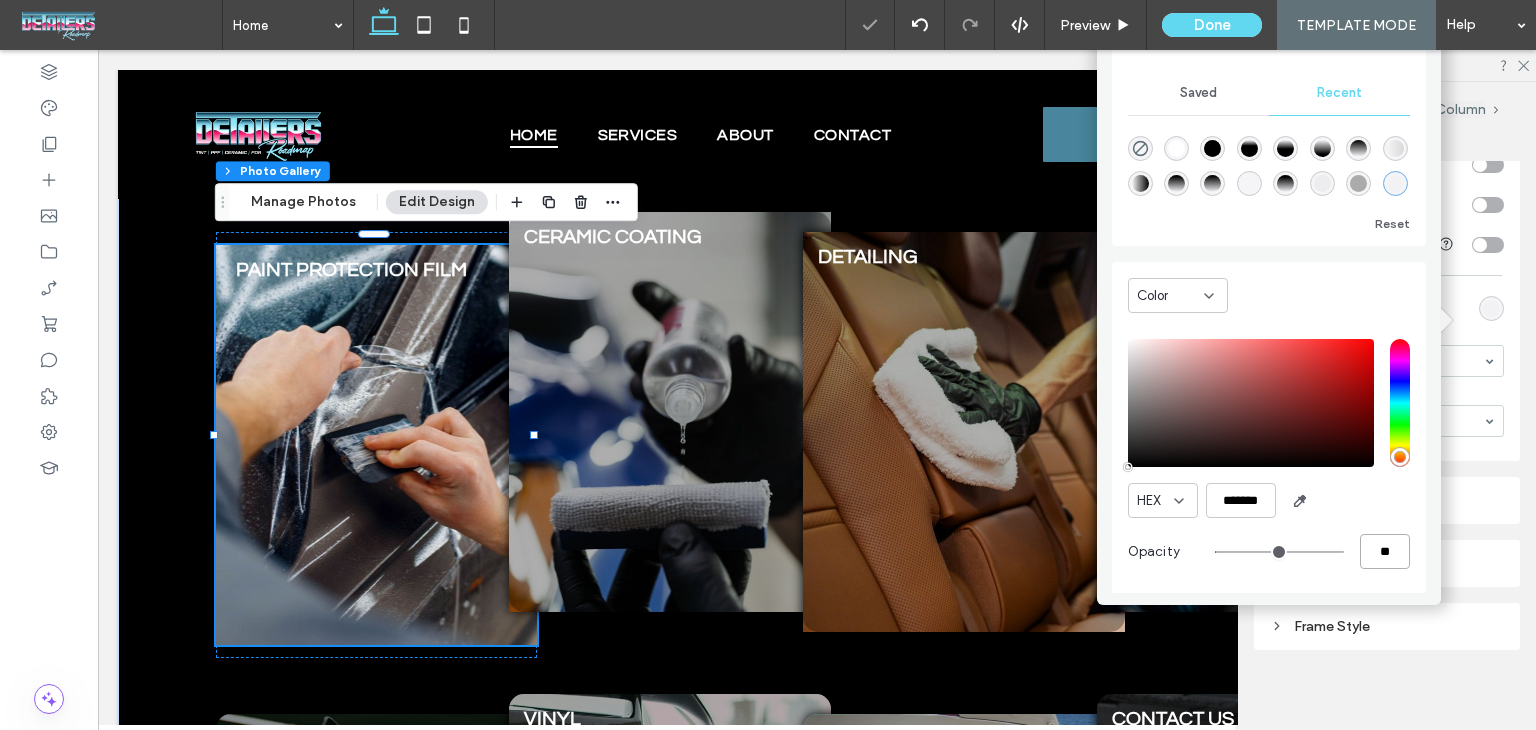 type on "**" 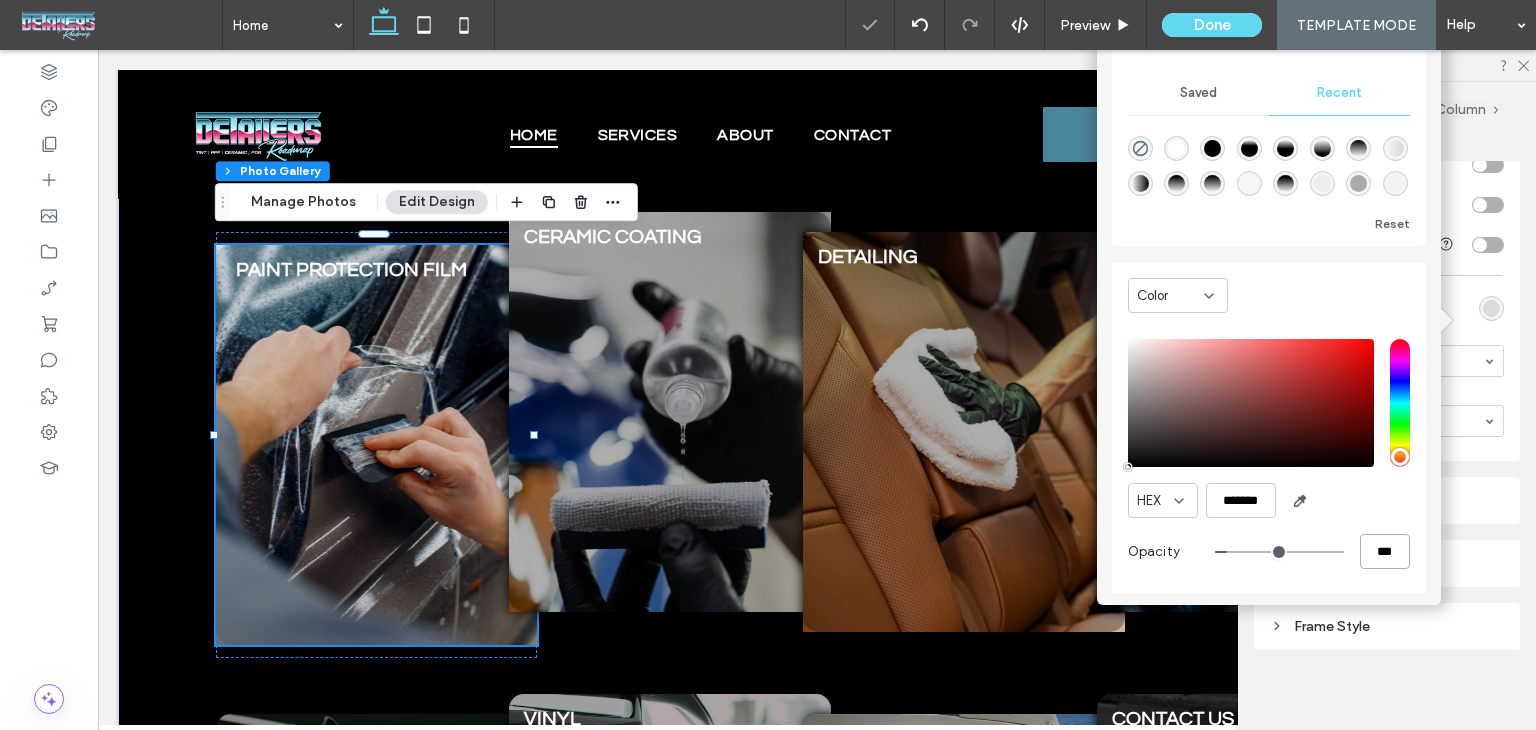 type on "***" 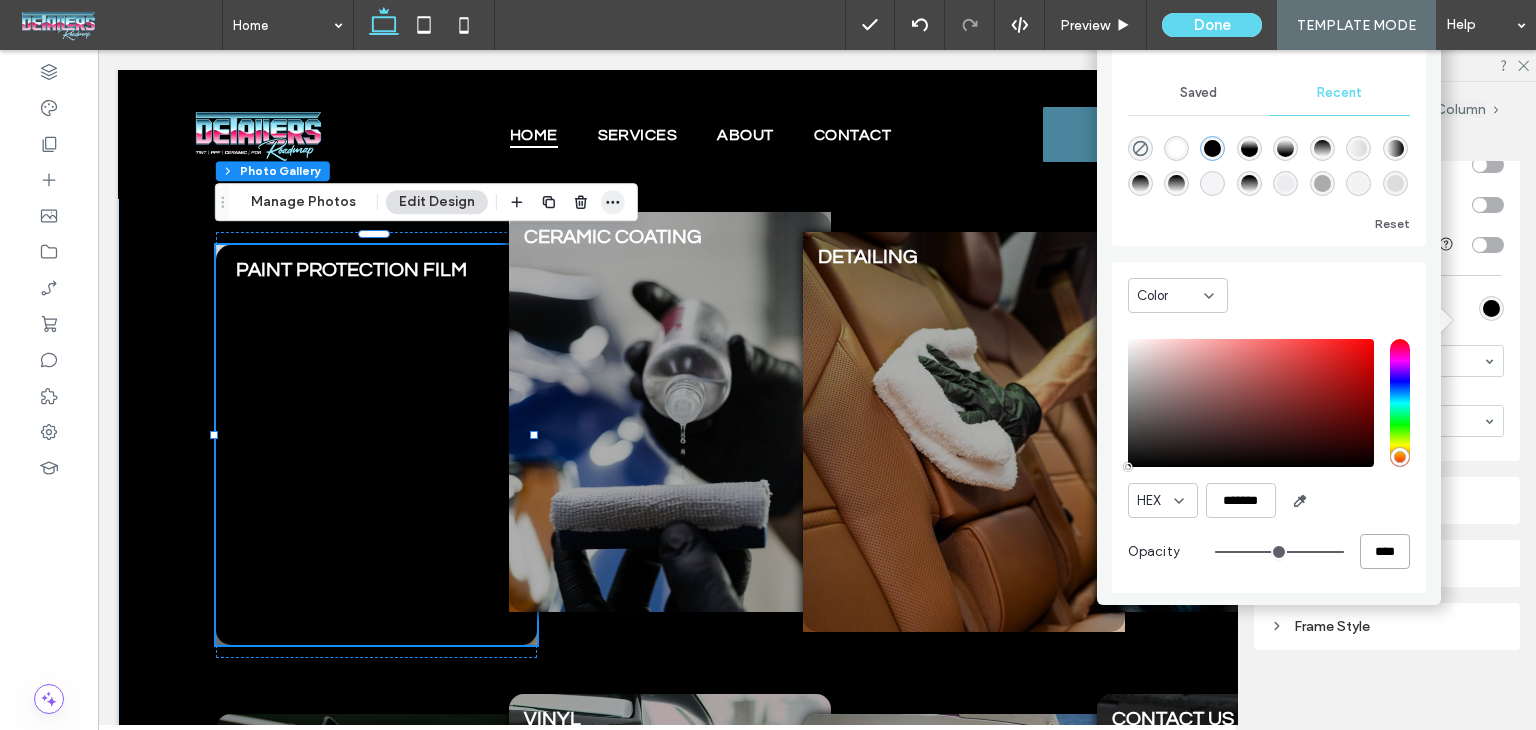 type on "****" 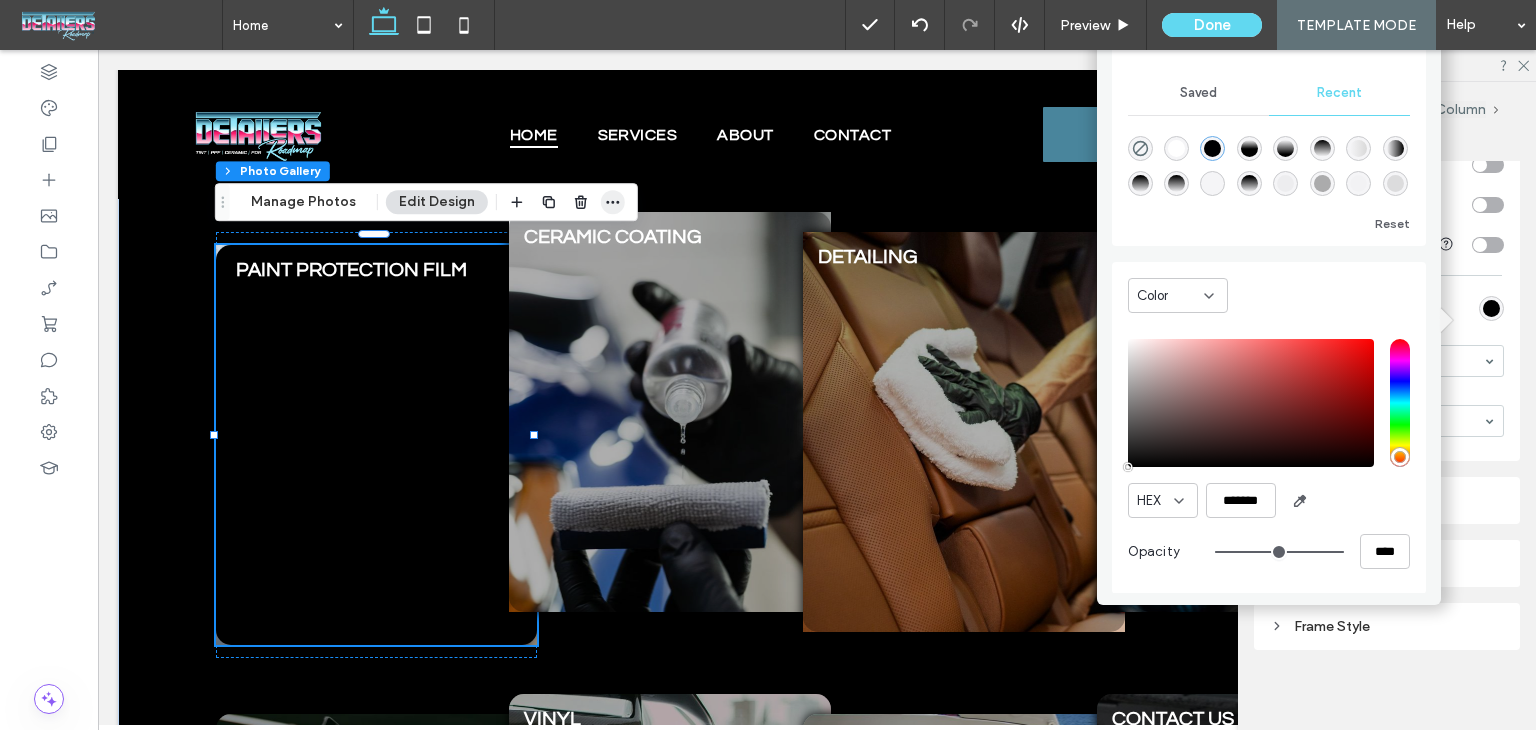 click 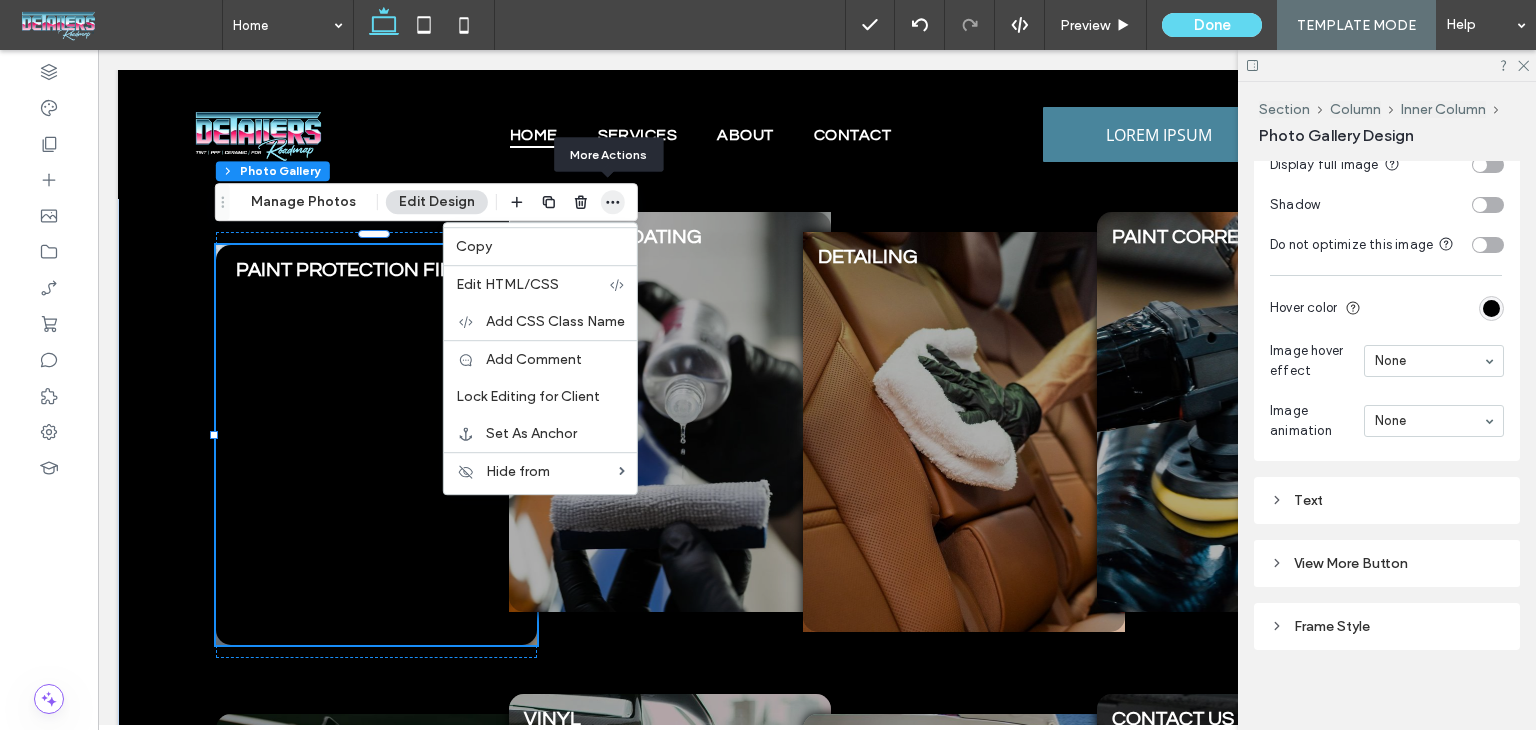 click 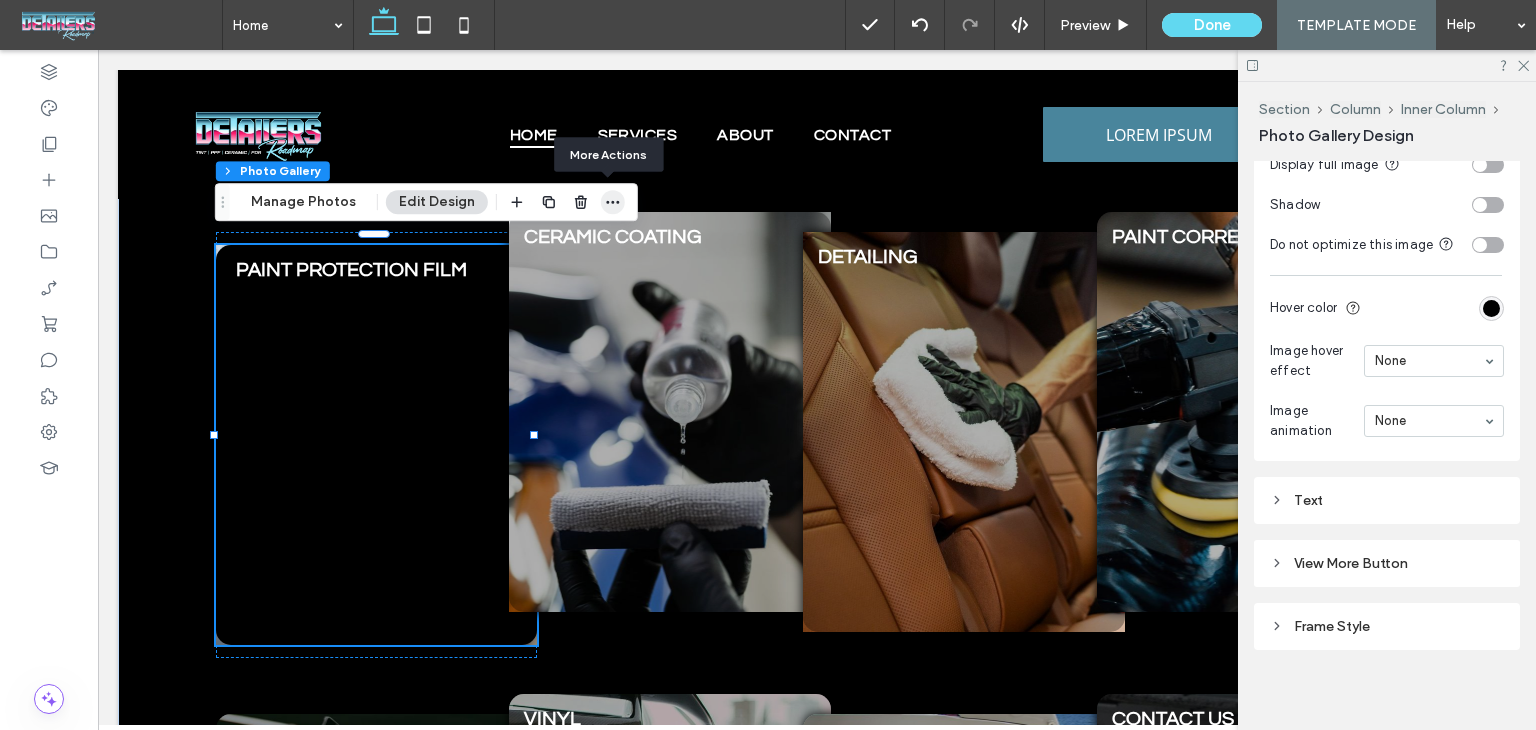 click 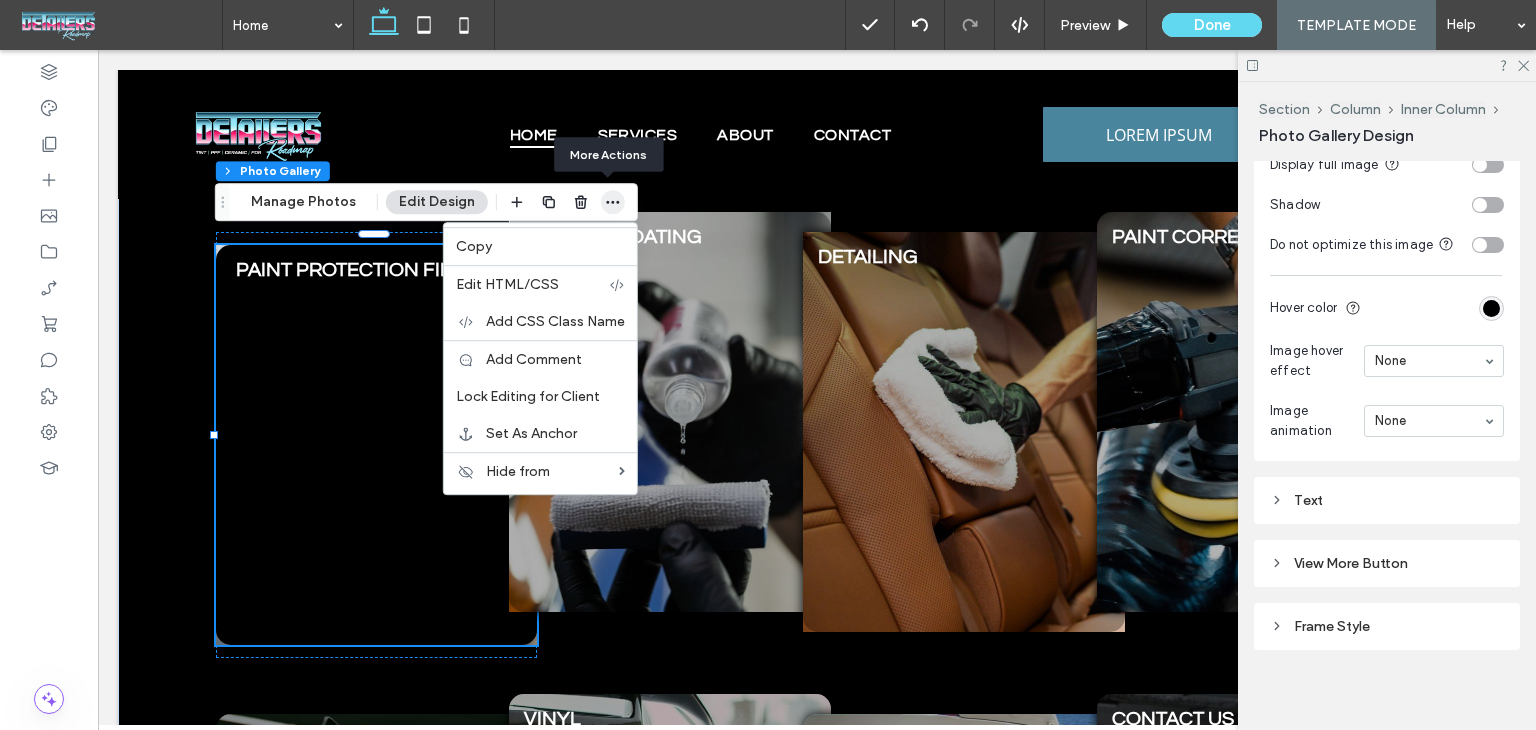 click 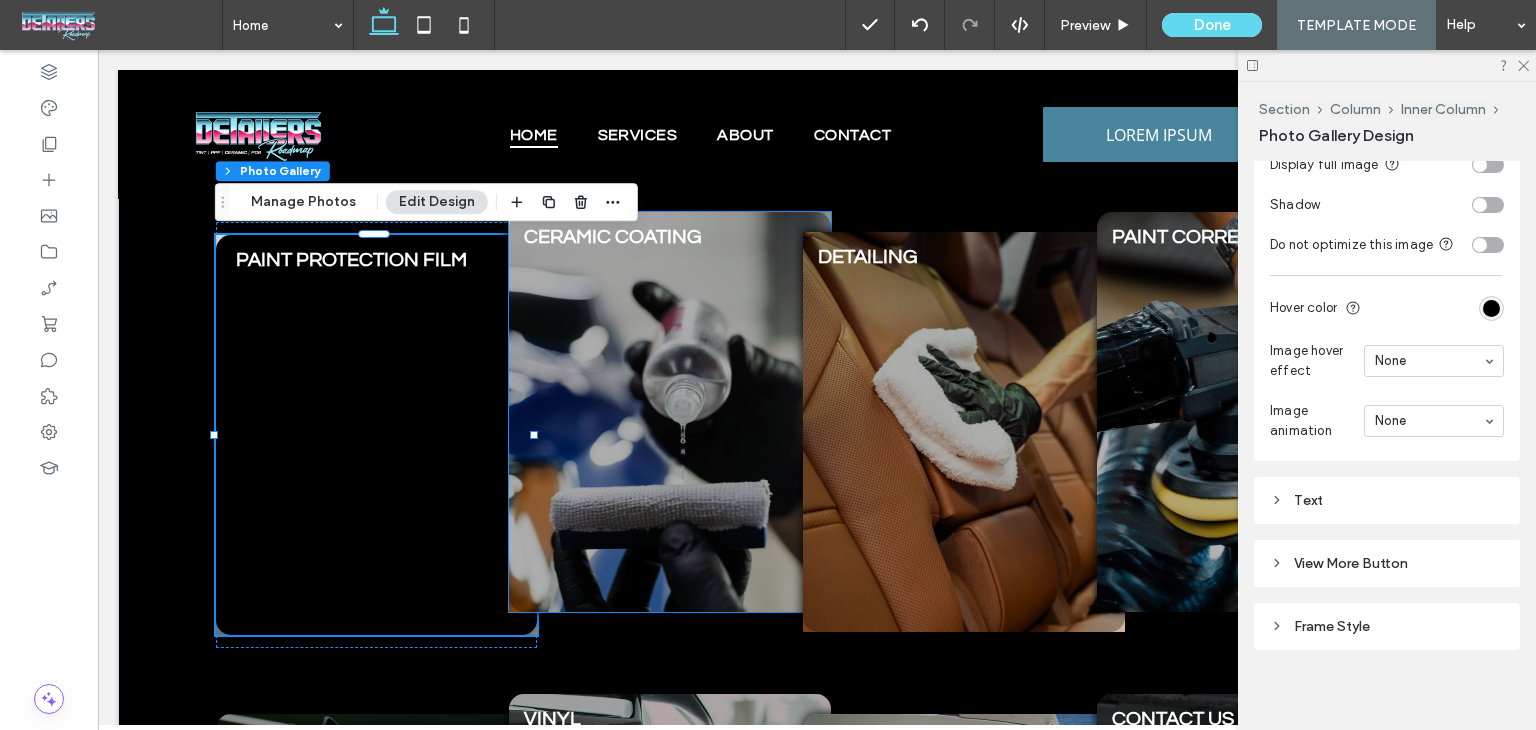 click at bounding box center (377, 435) 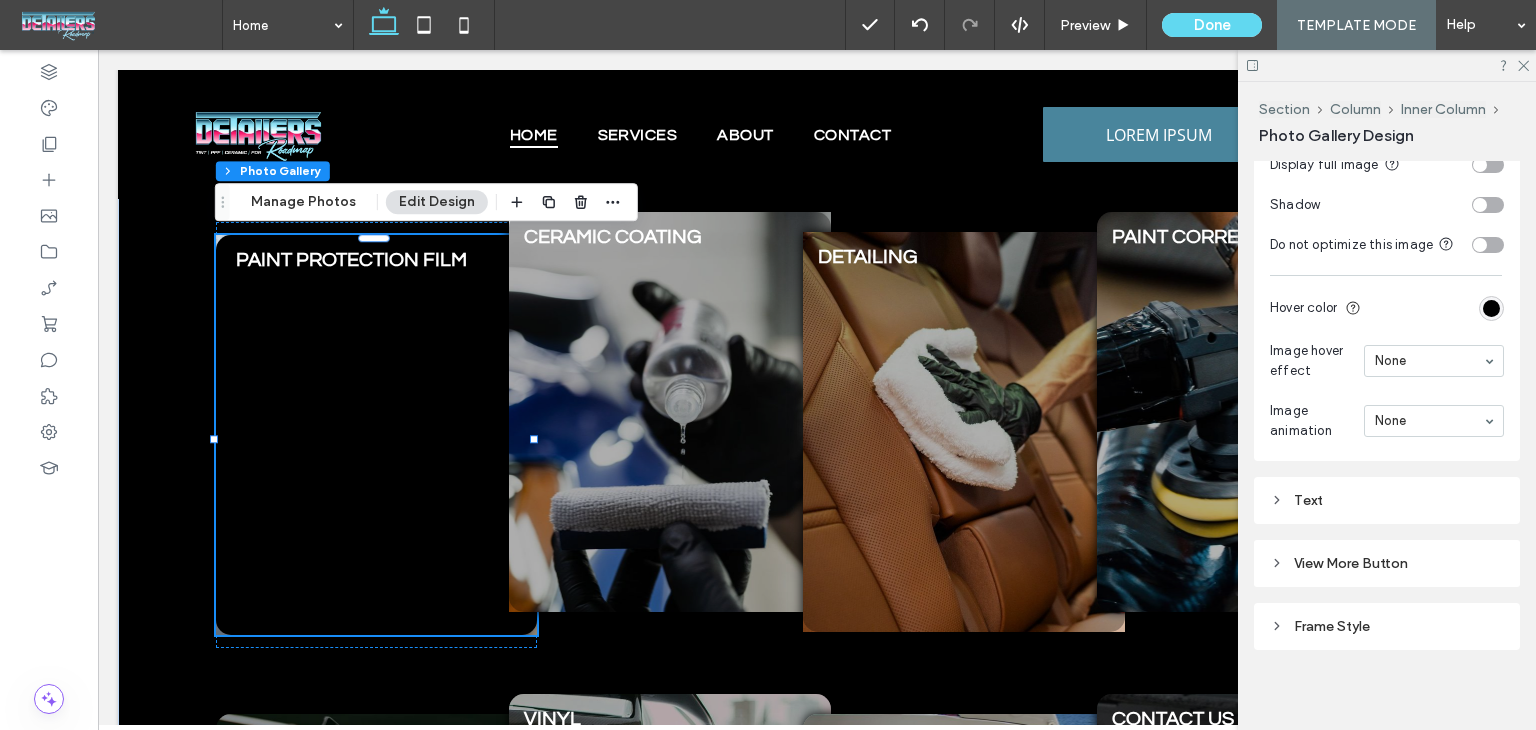 click at bounding box center [377, 435] 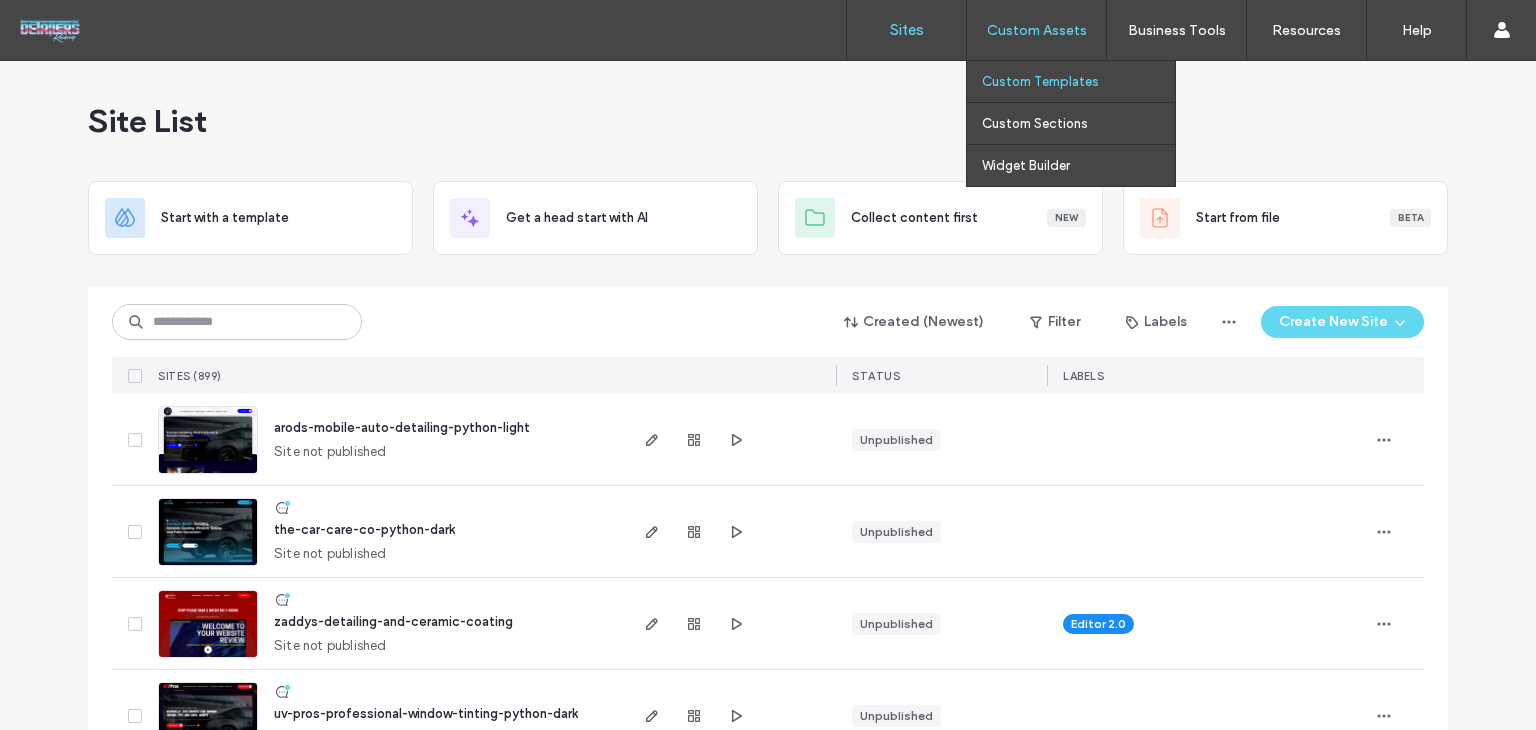 scroll, scrollTop: 0, scrollLeft: 0, axis: both 